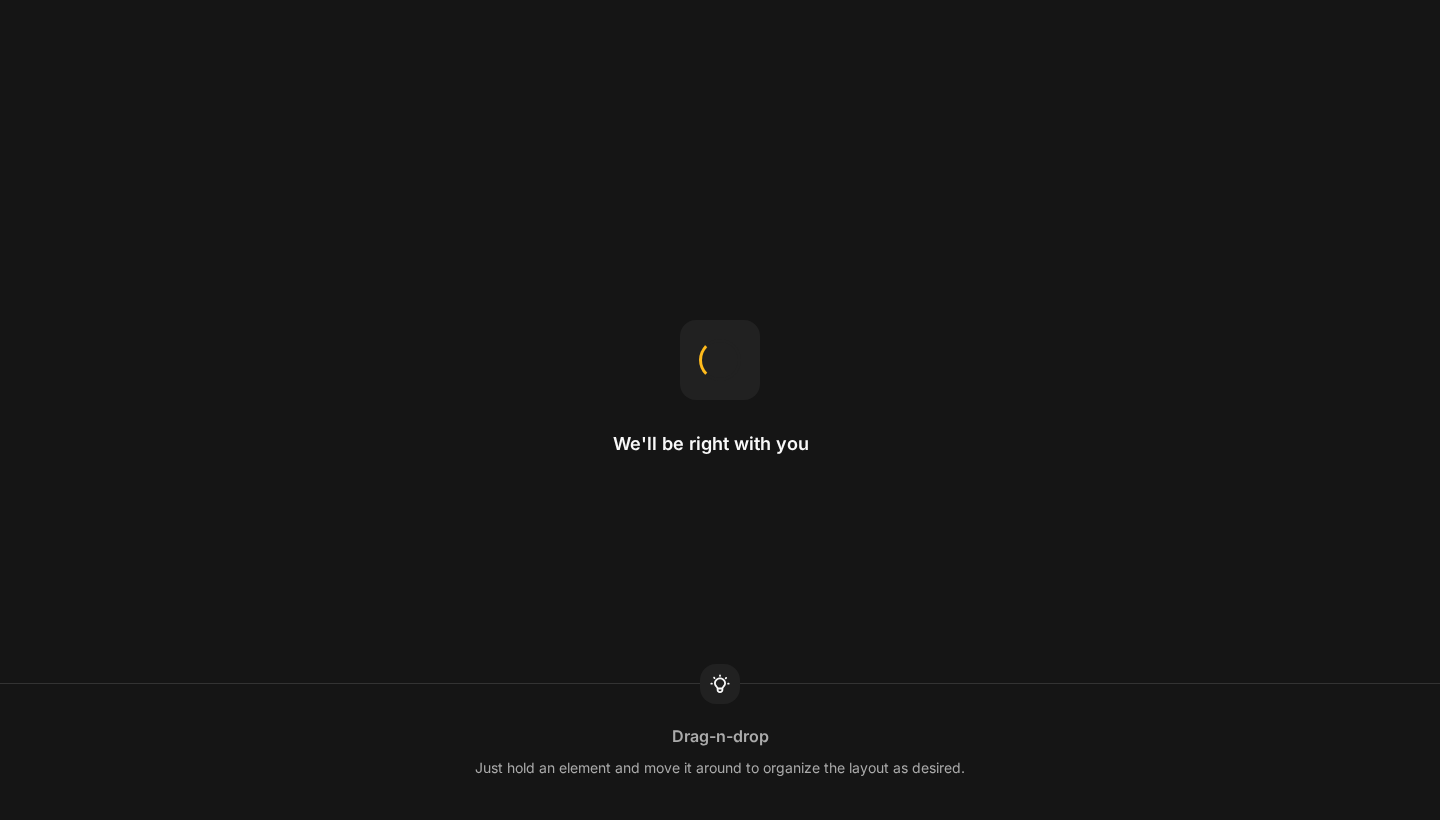 scroll, scrollTop: 0, scrollLeft: 0, axis: both 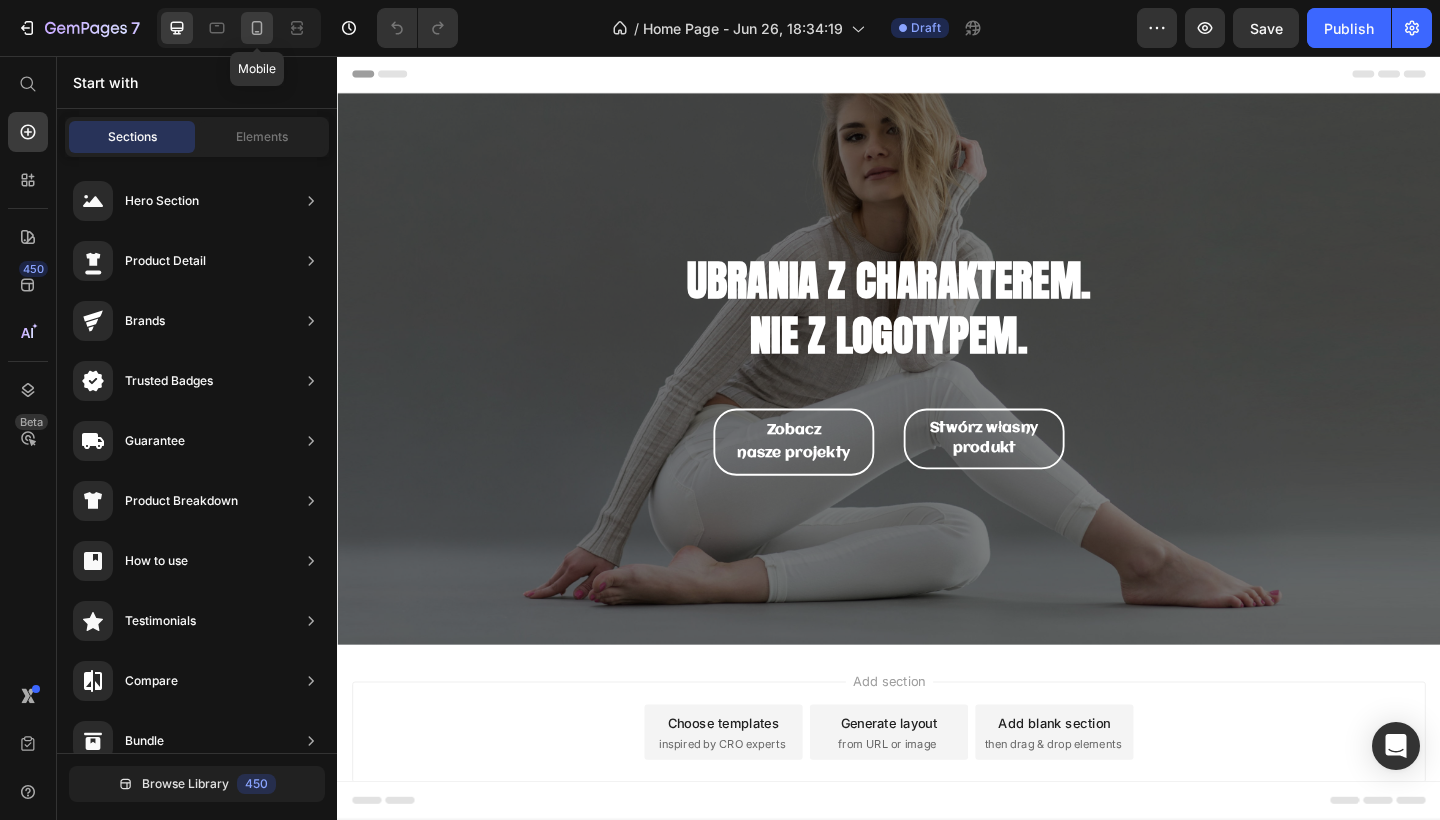 click 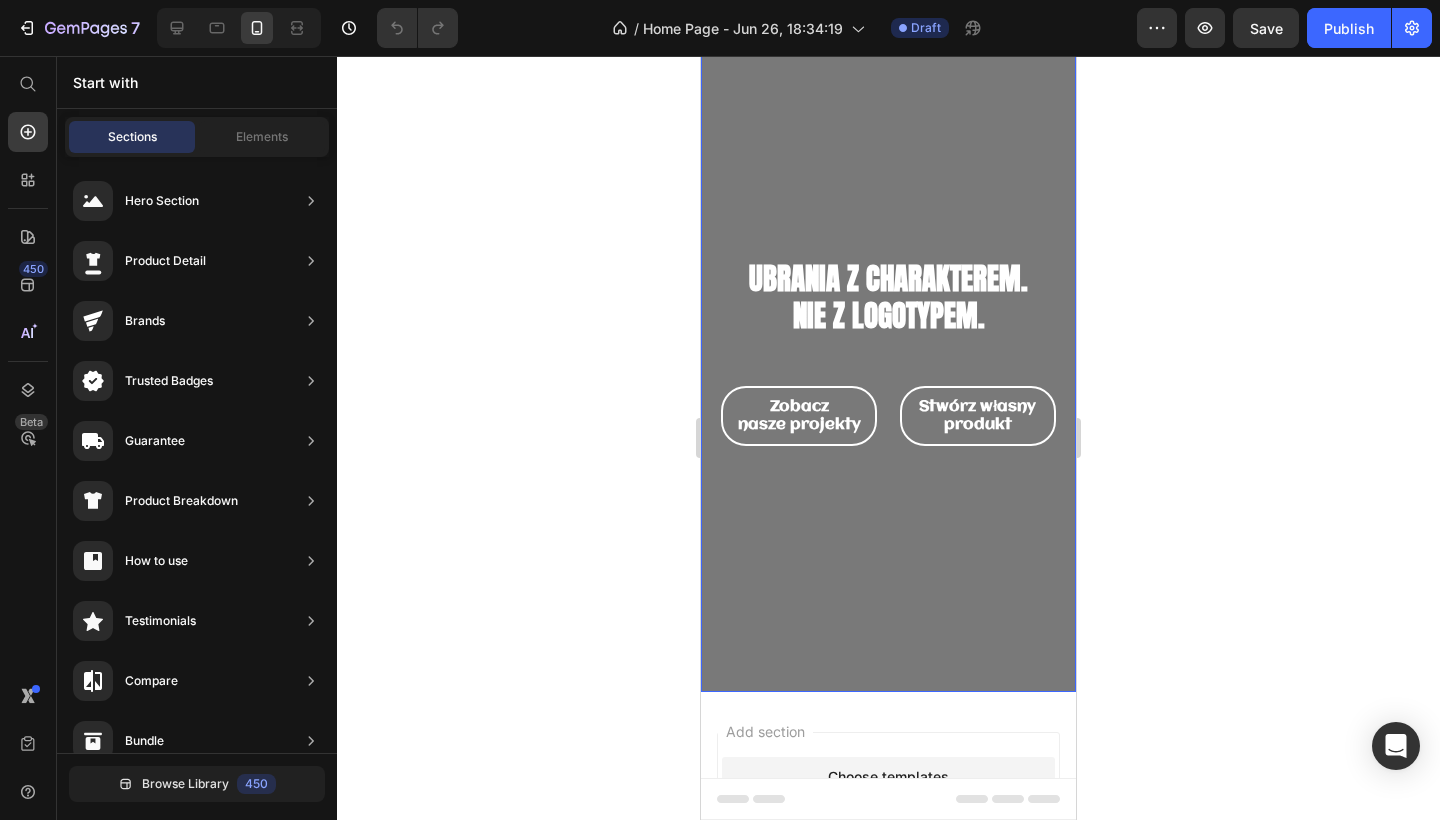 scroll, scrollTop: 74, scrollLeft: 0, axis: vertical 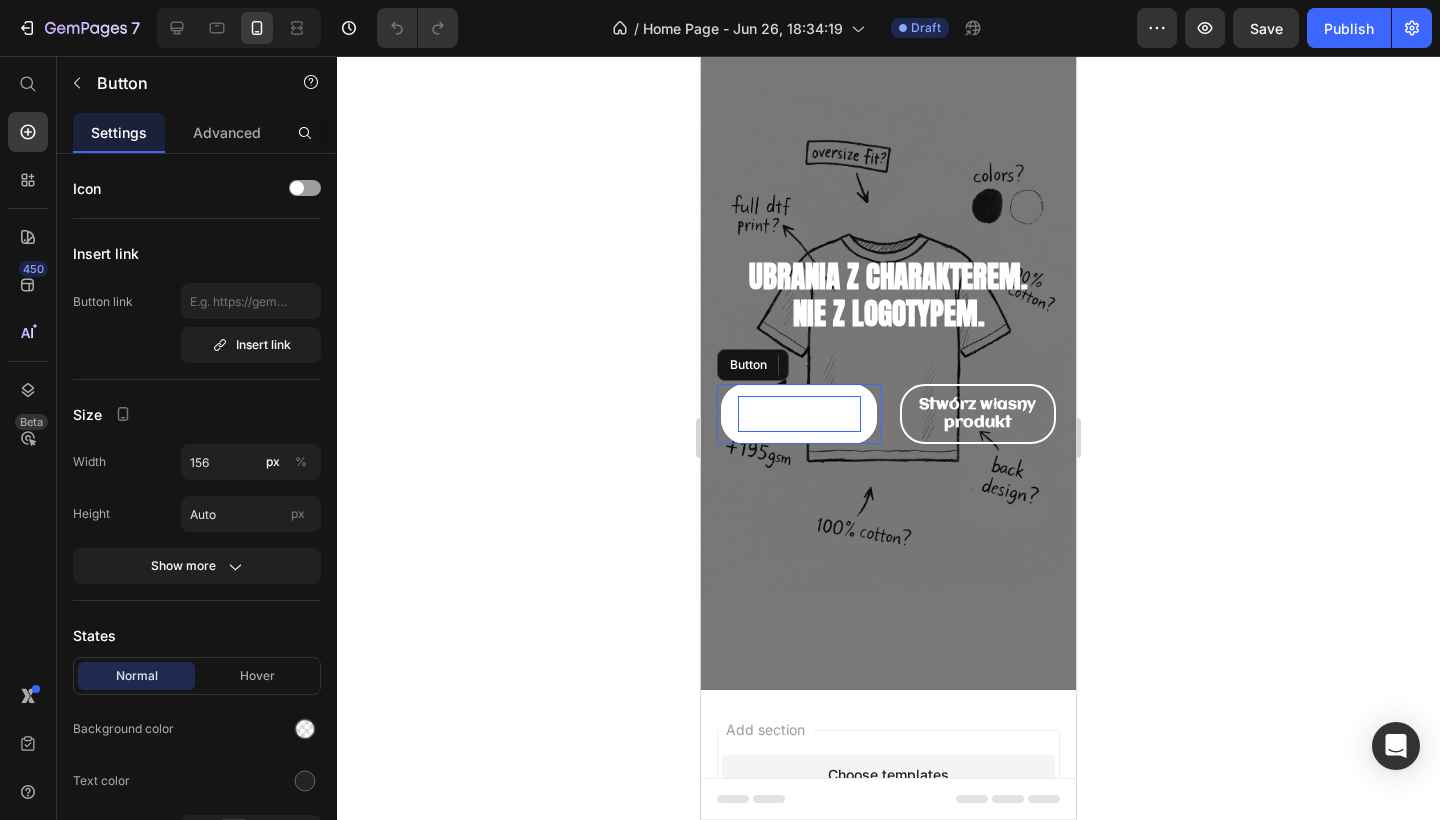 click on "nasze projekty" at bounding box center [799, 423] 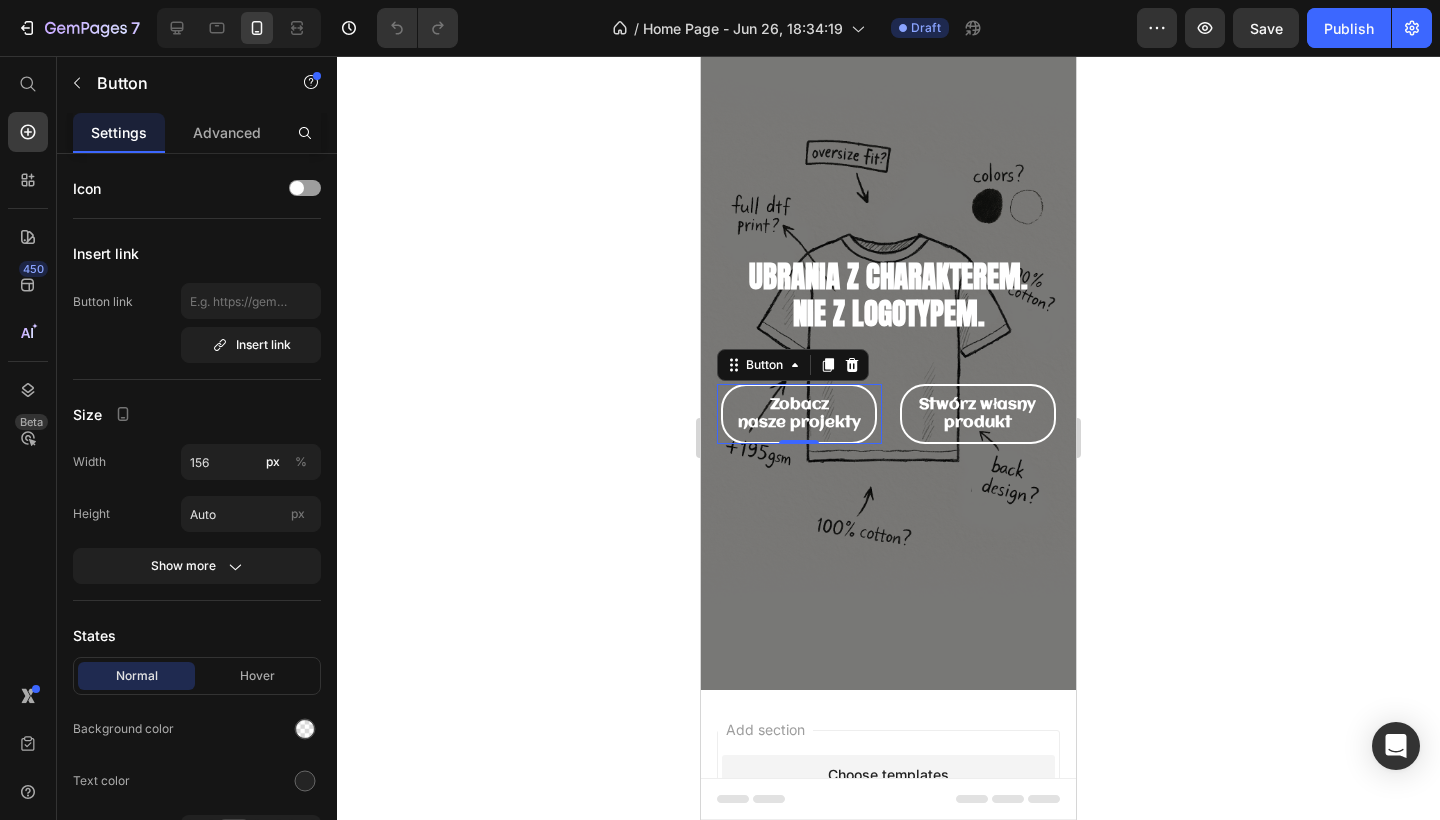 click 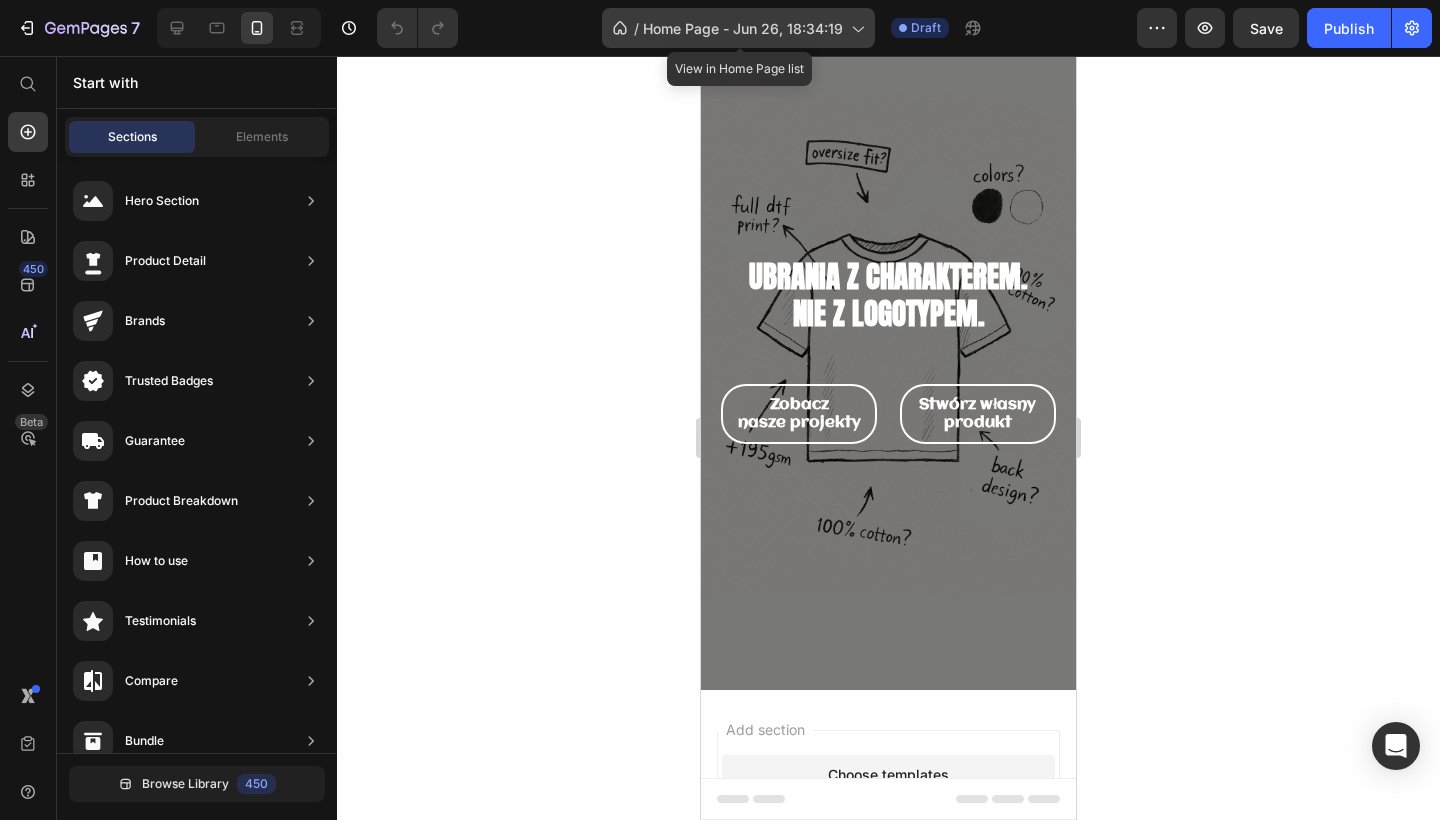 click 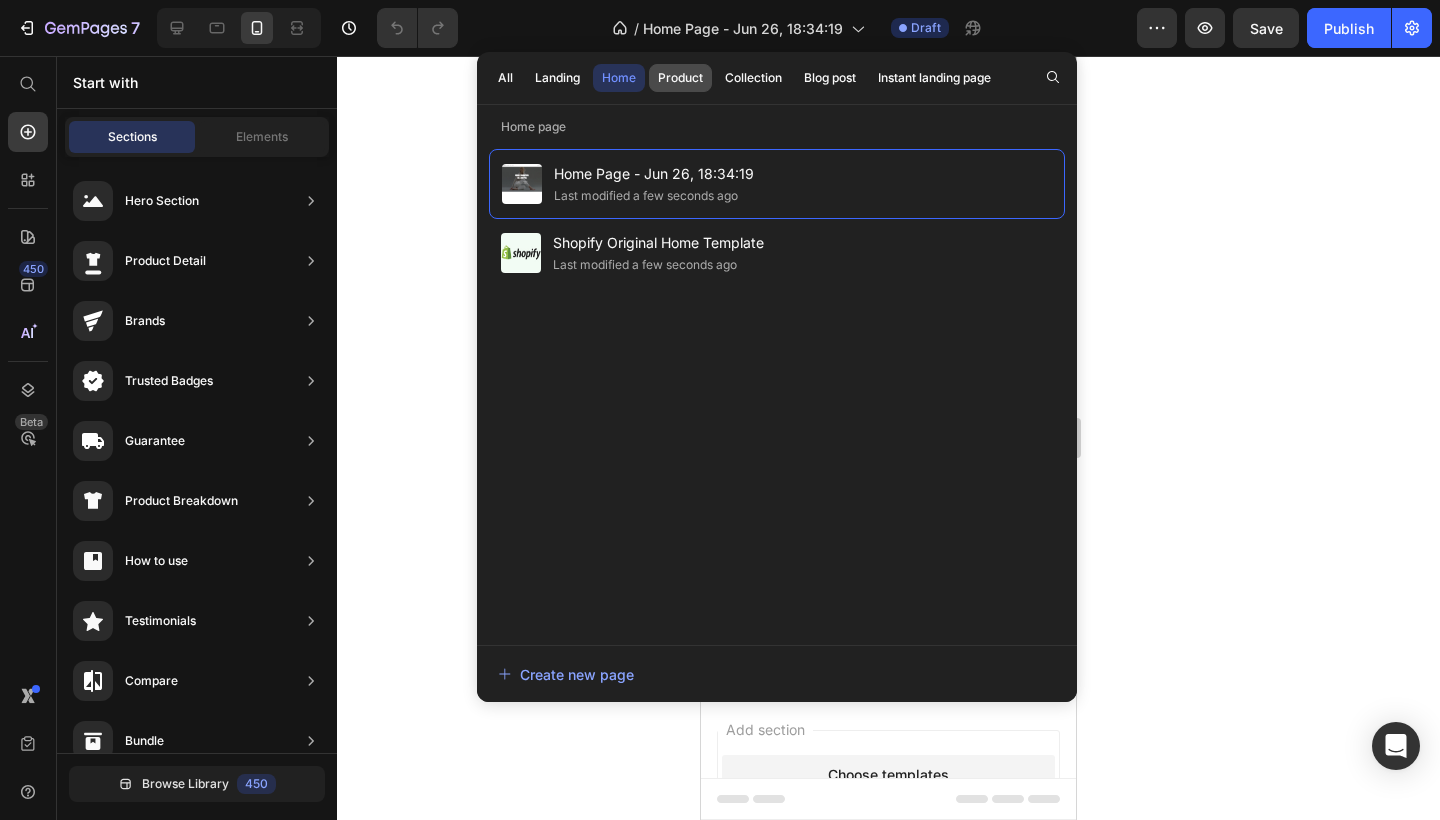 click on "Product" 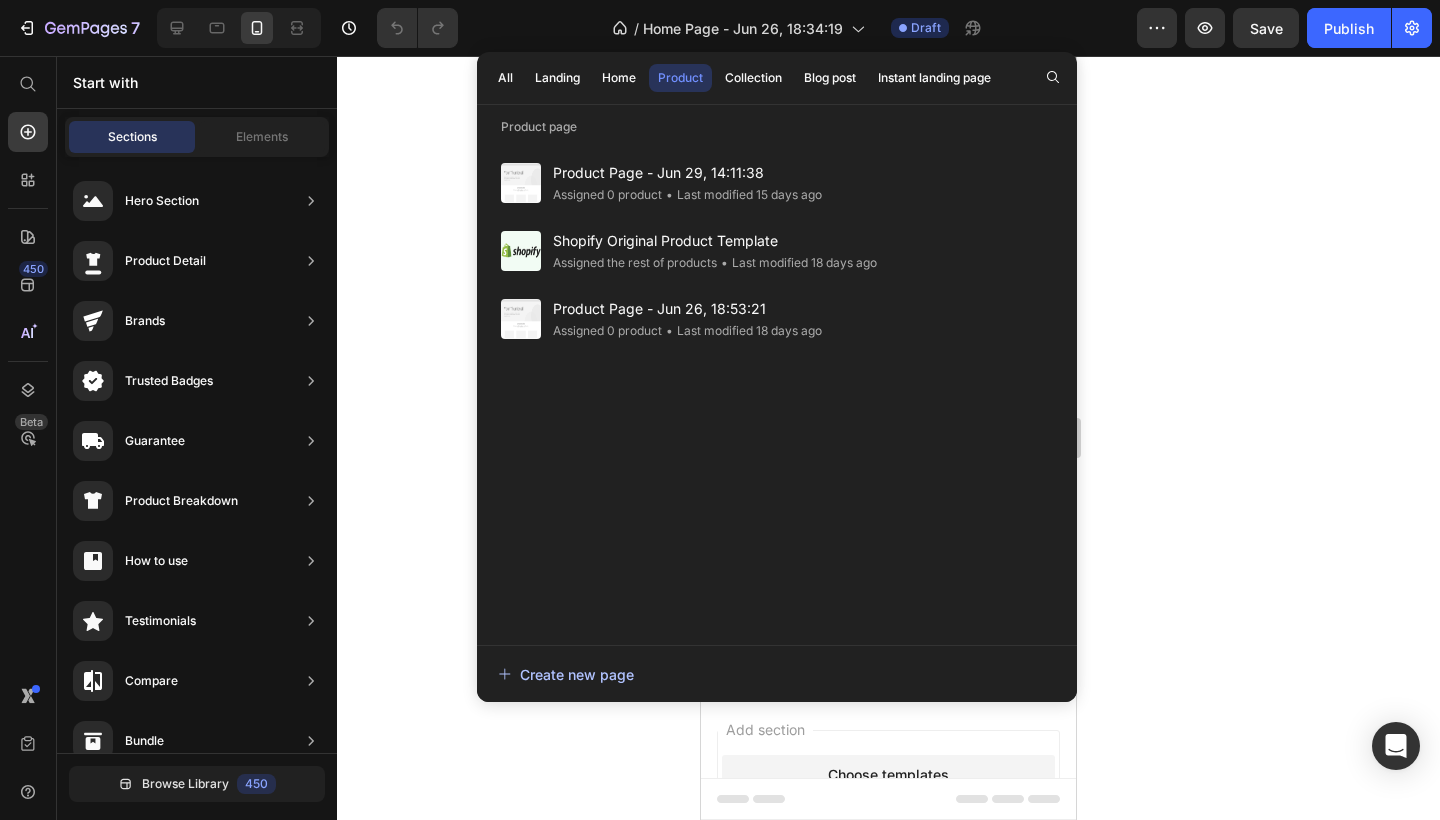 click on "Create new page" at bounding box center [566, 674] 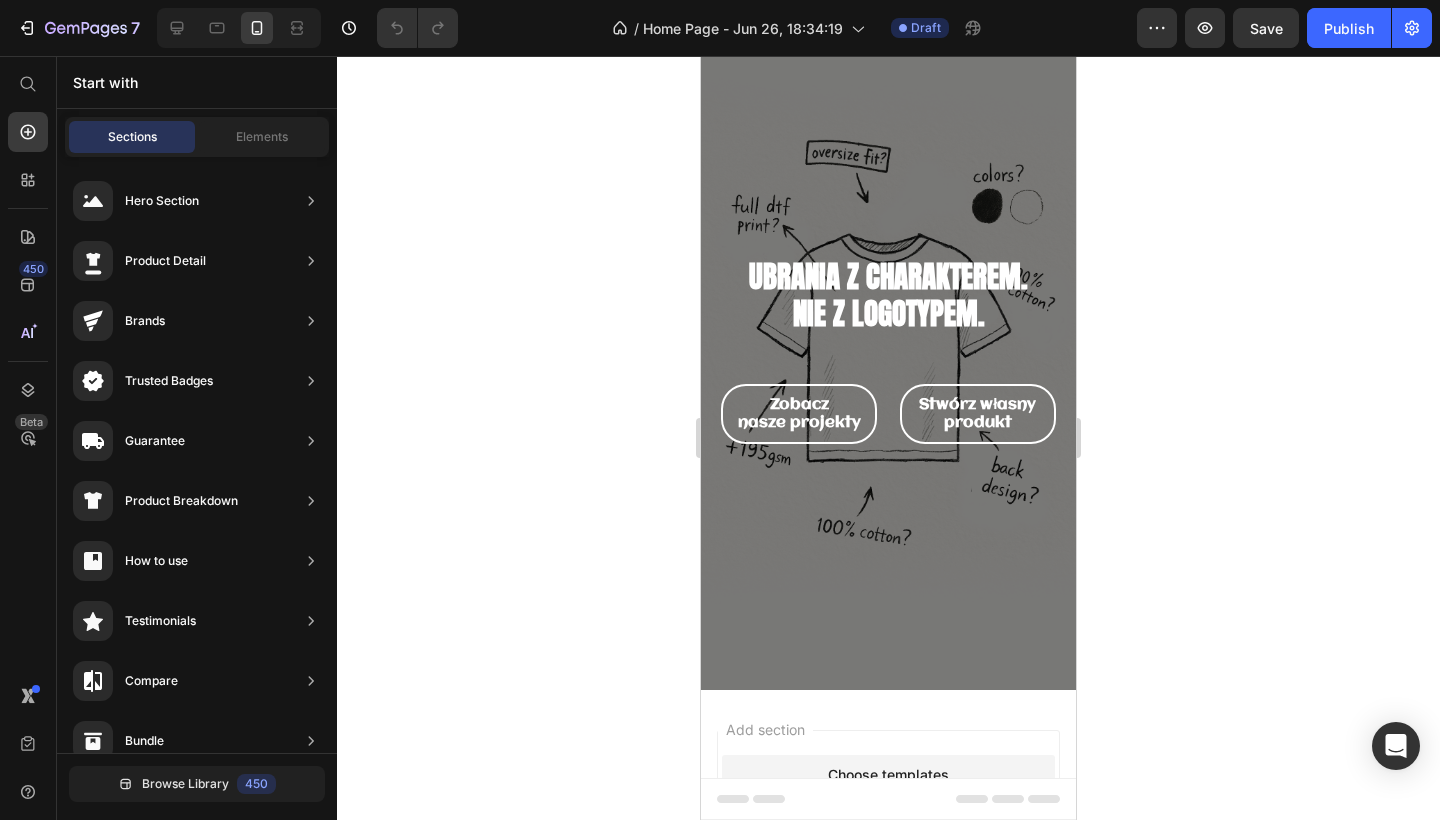 click 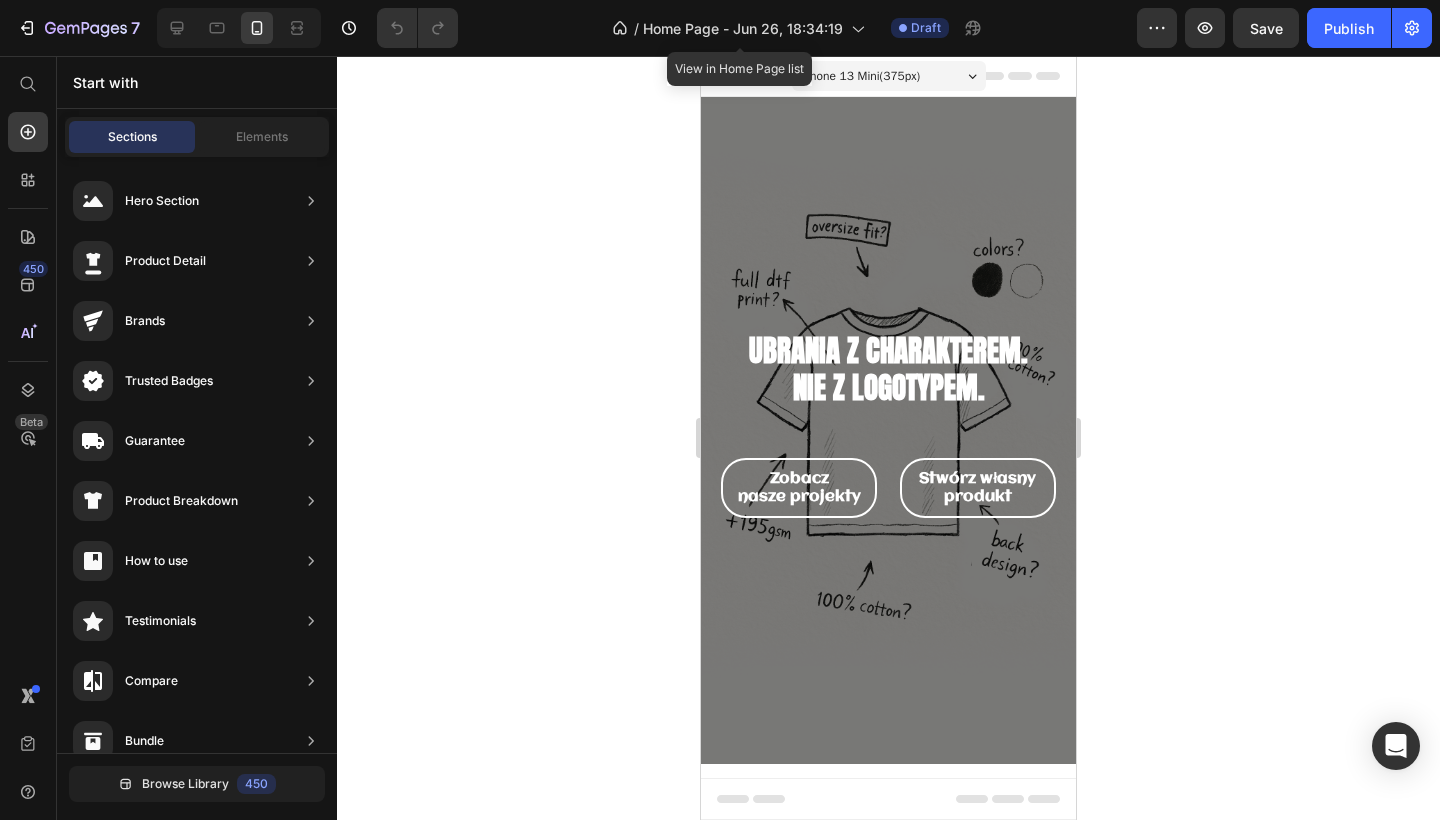 scroll, scrollTop: 0, scrollLeft: 0, axis: both 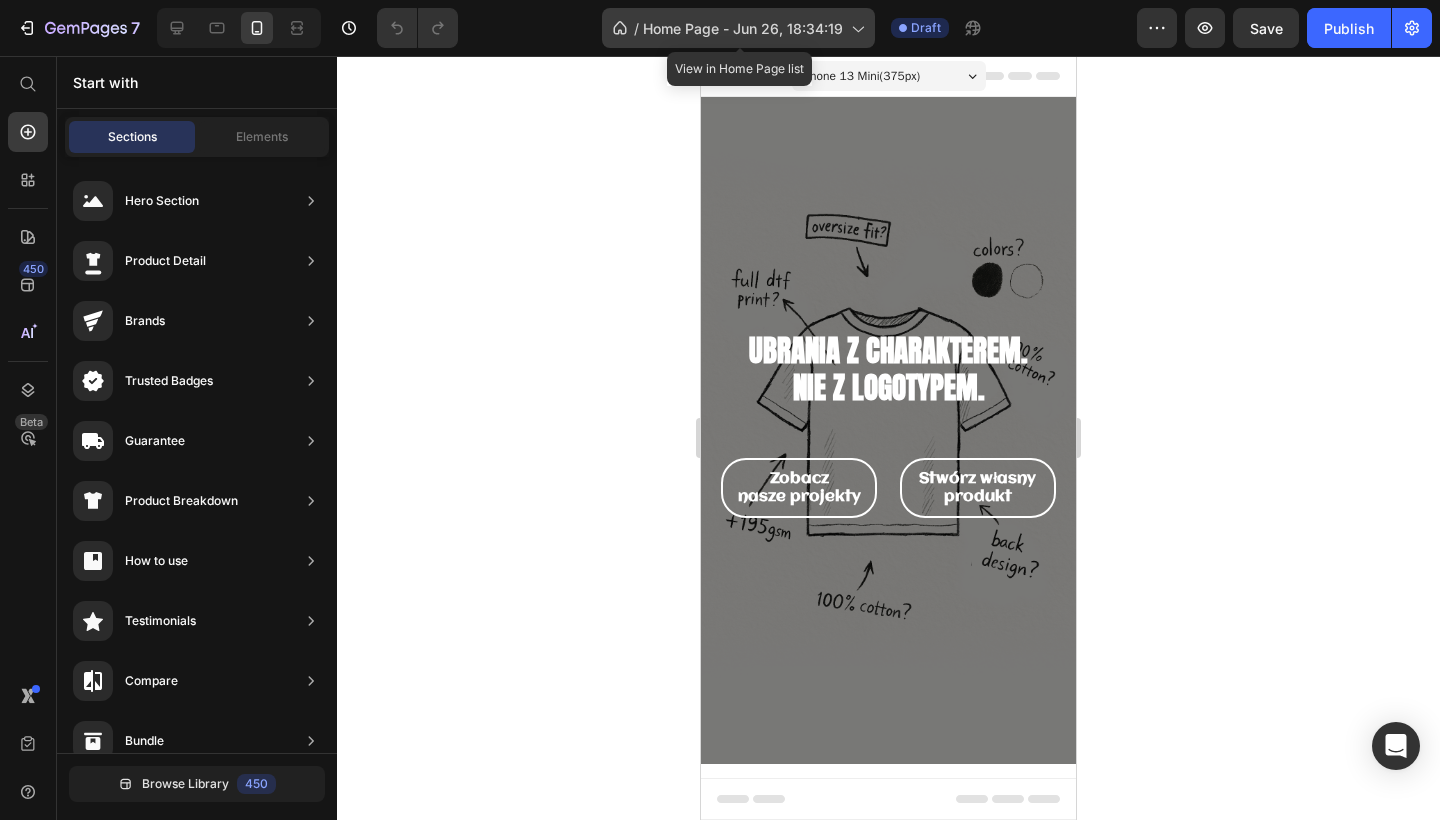 click on "Home Page - Jun 26, 18:34:19" at bounding box center [743, 28] 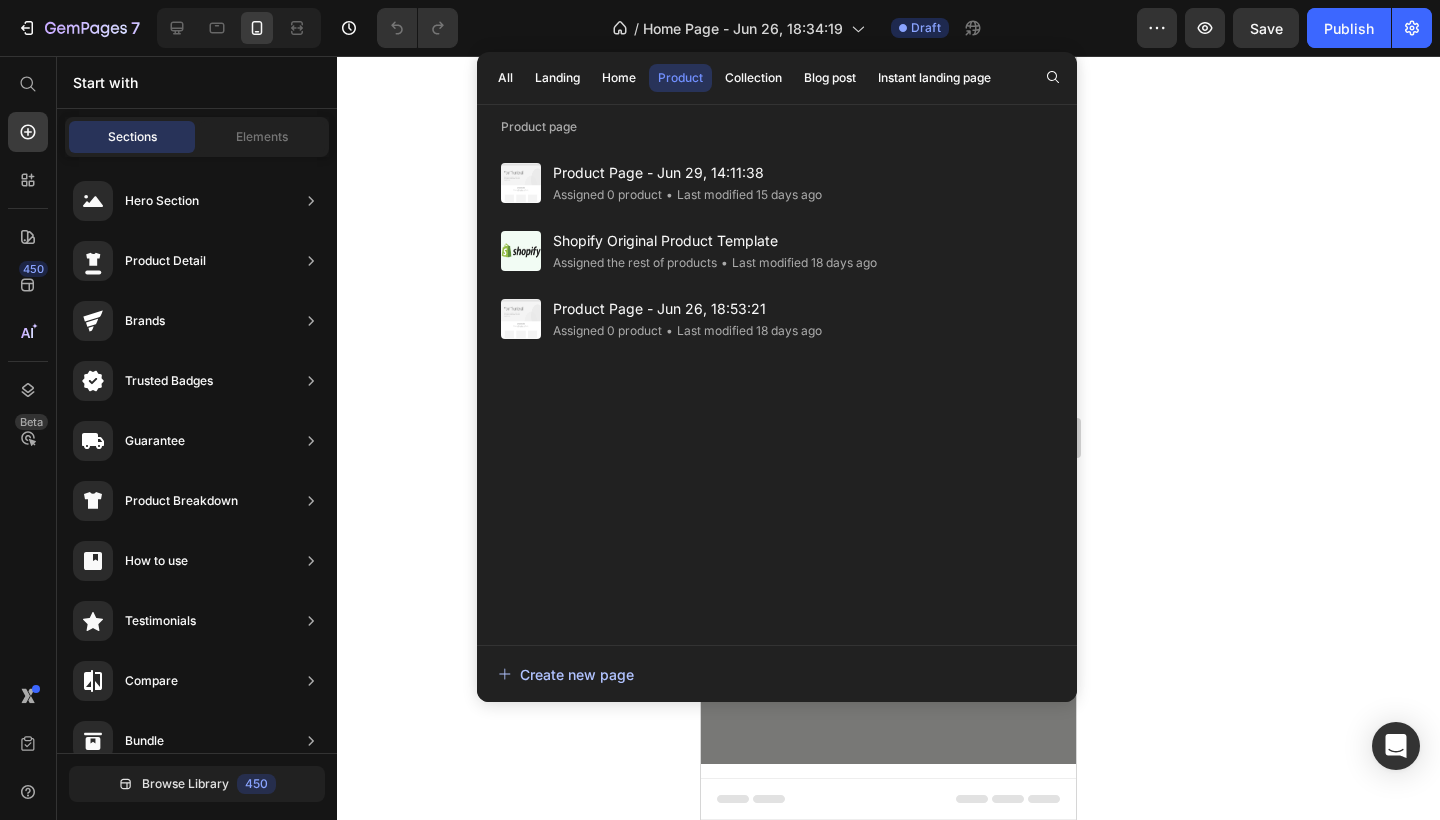 click on "Create new page" at bounding box center [566, 674] 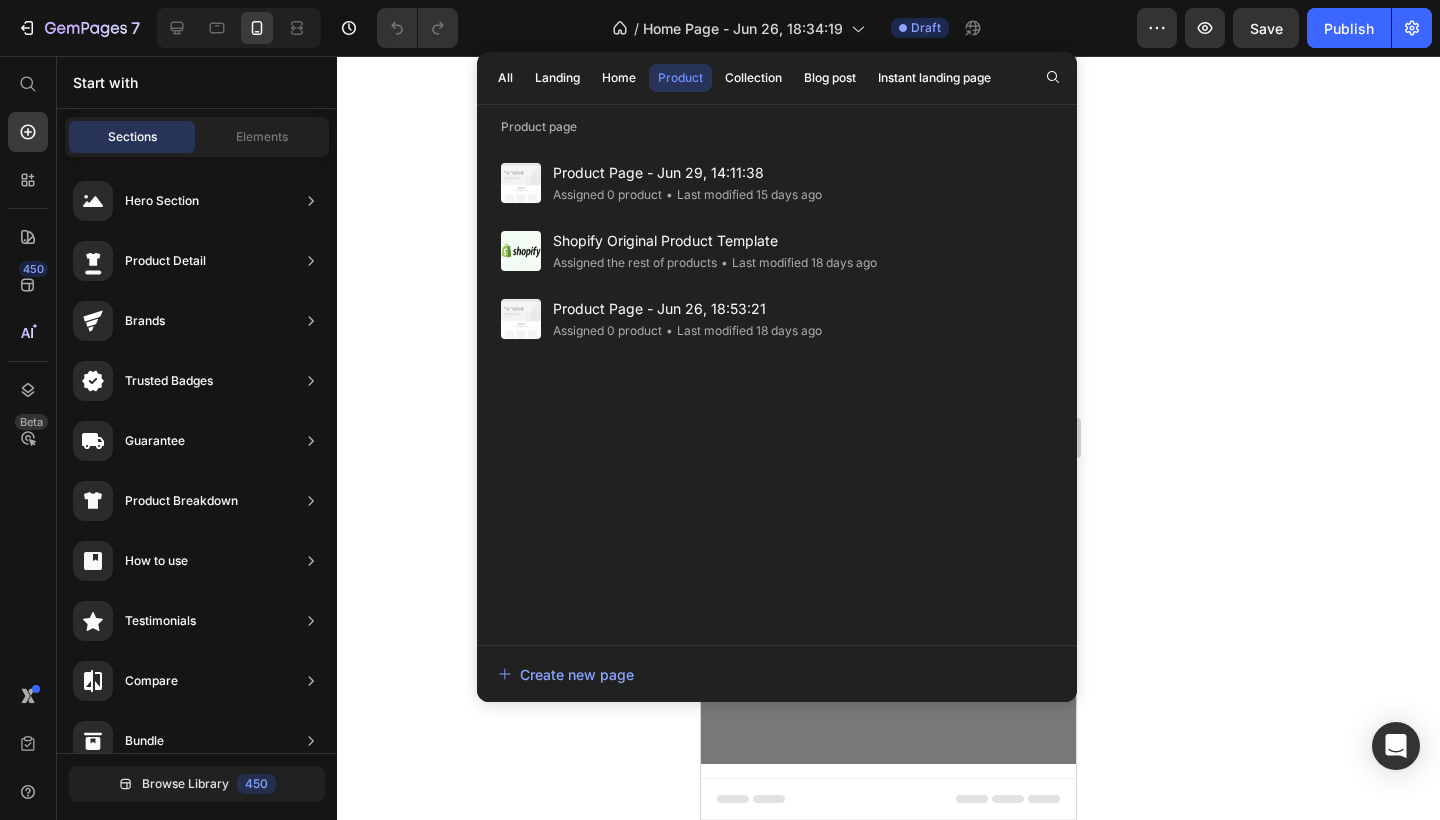 click 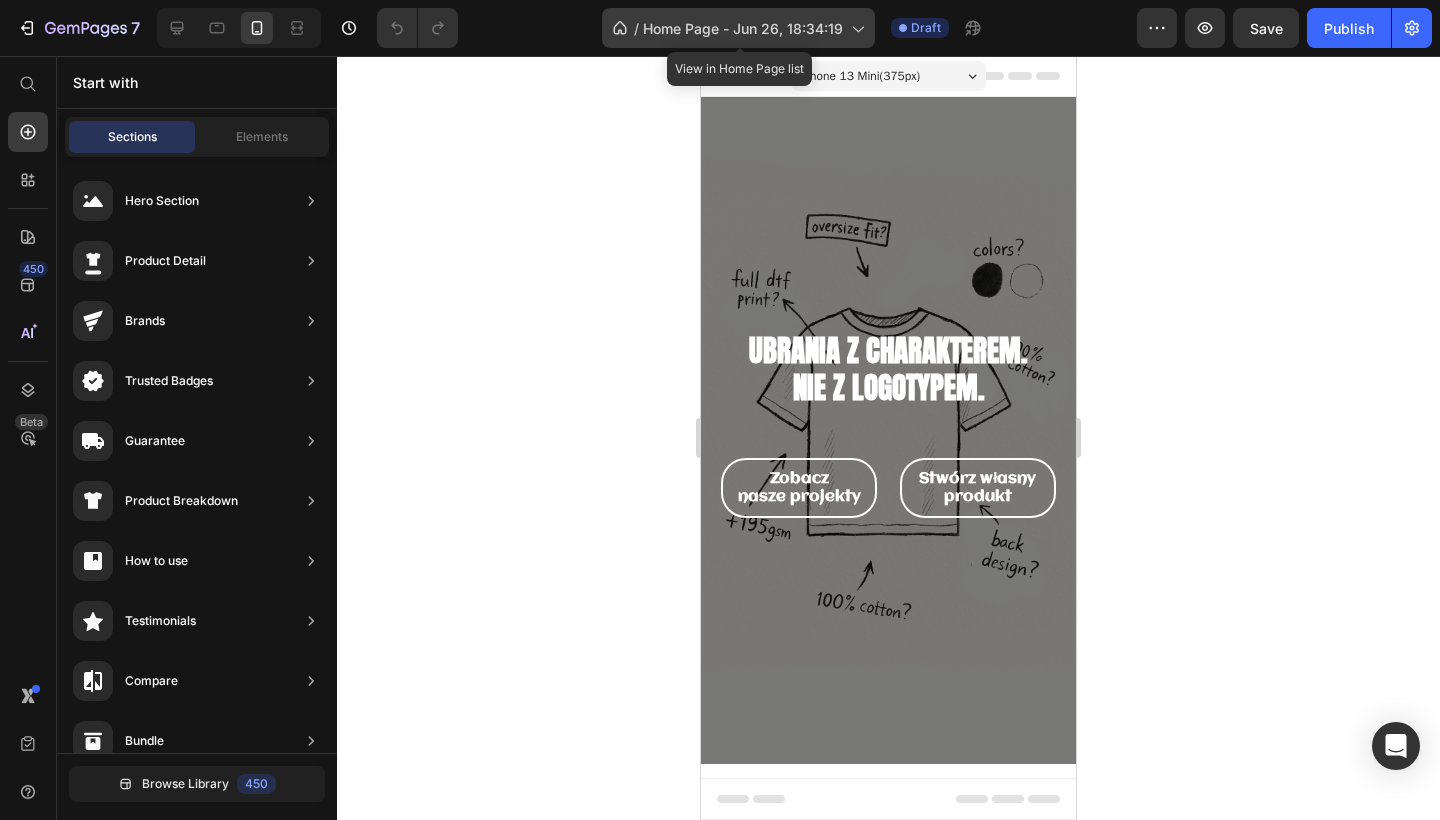 click on "Home Page - Jun 26, 18:34:19" at bounding box center [743, 28] 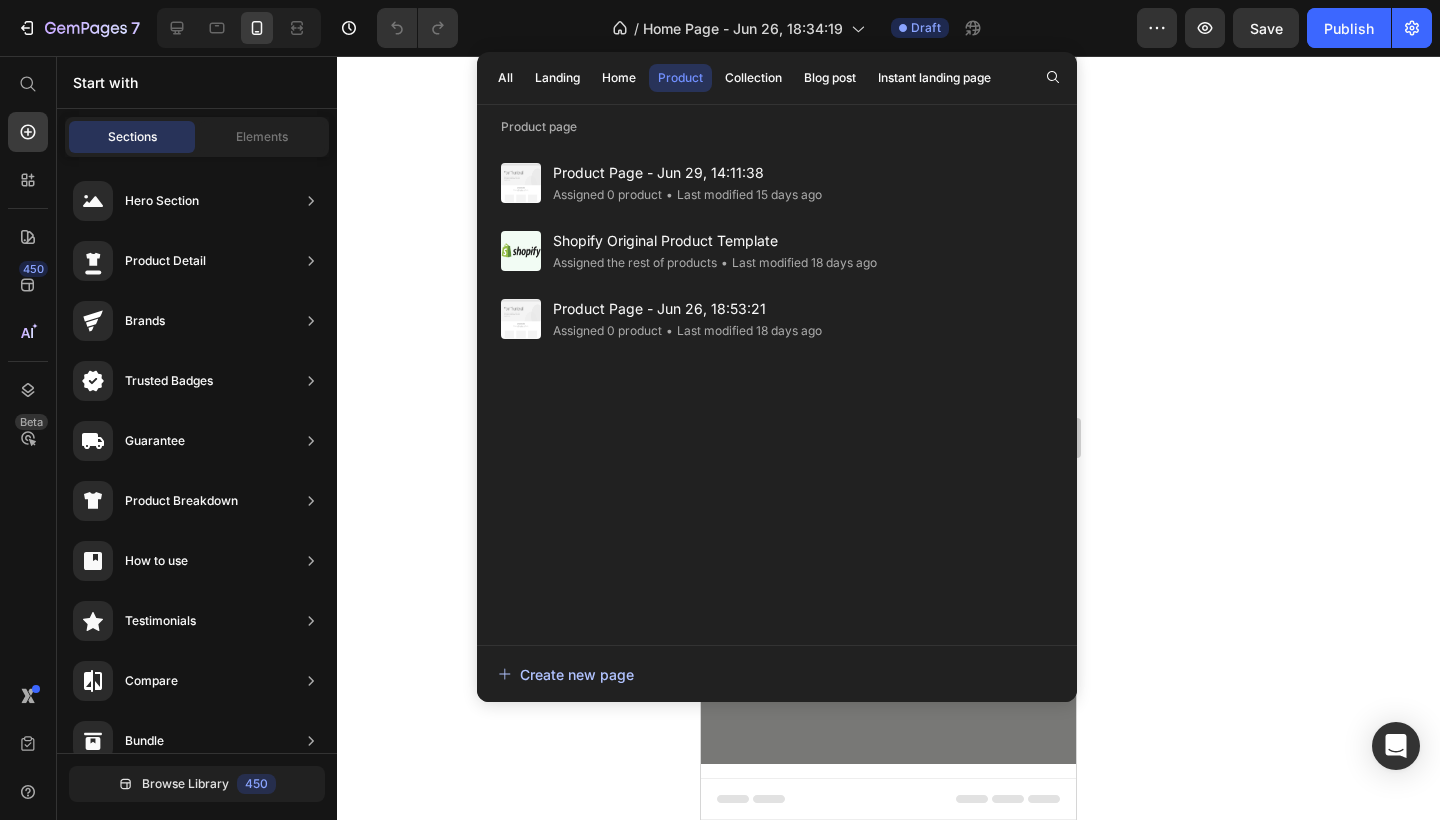 click on "Create new page" at bounding box center (777, 674) 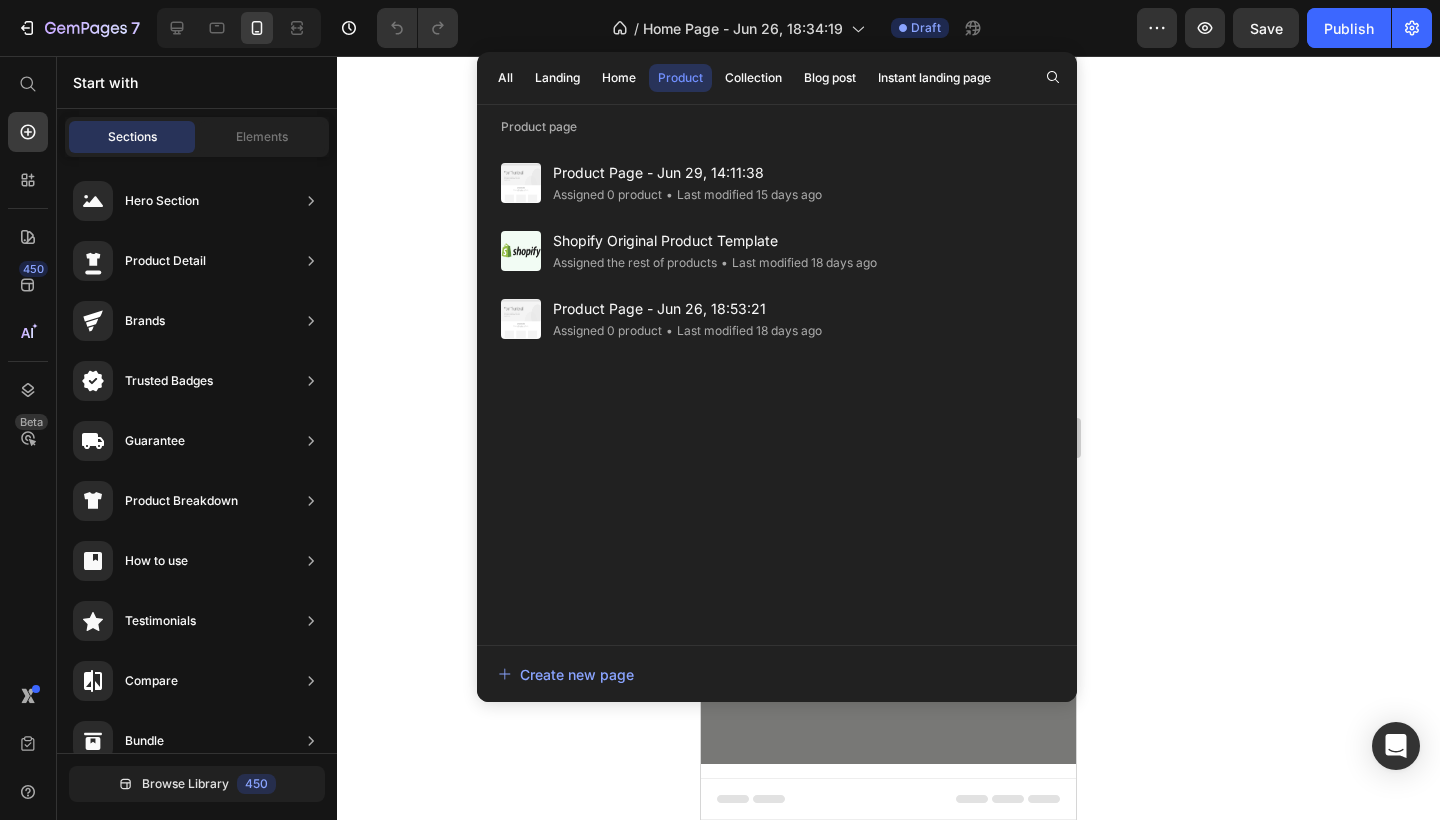 click 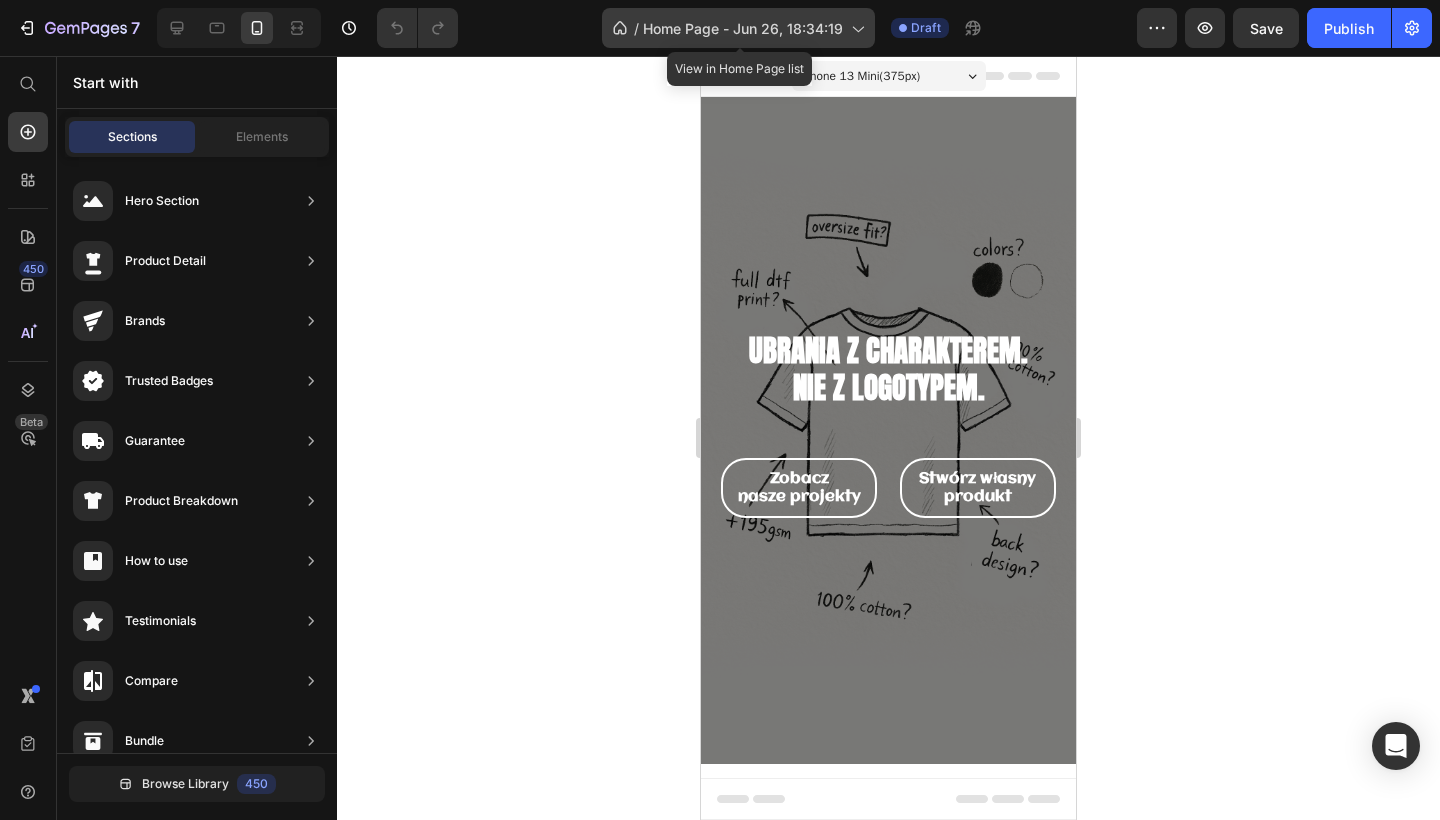 click 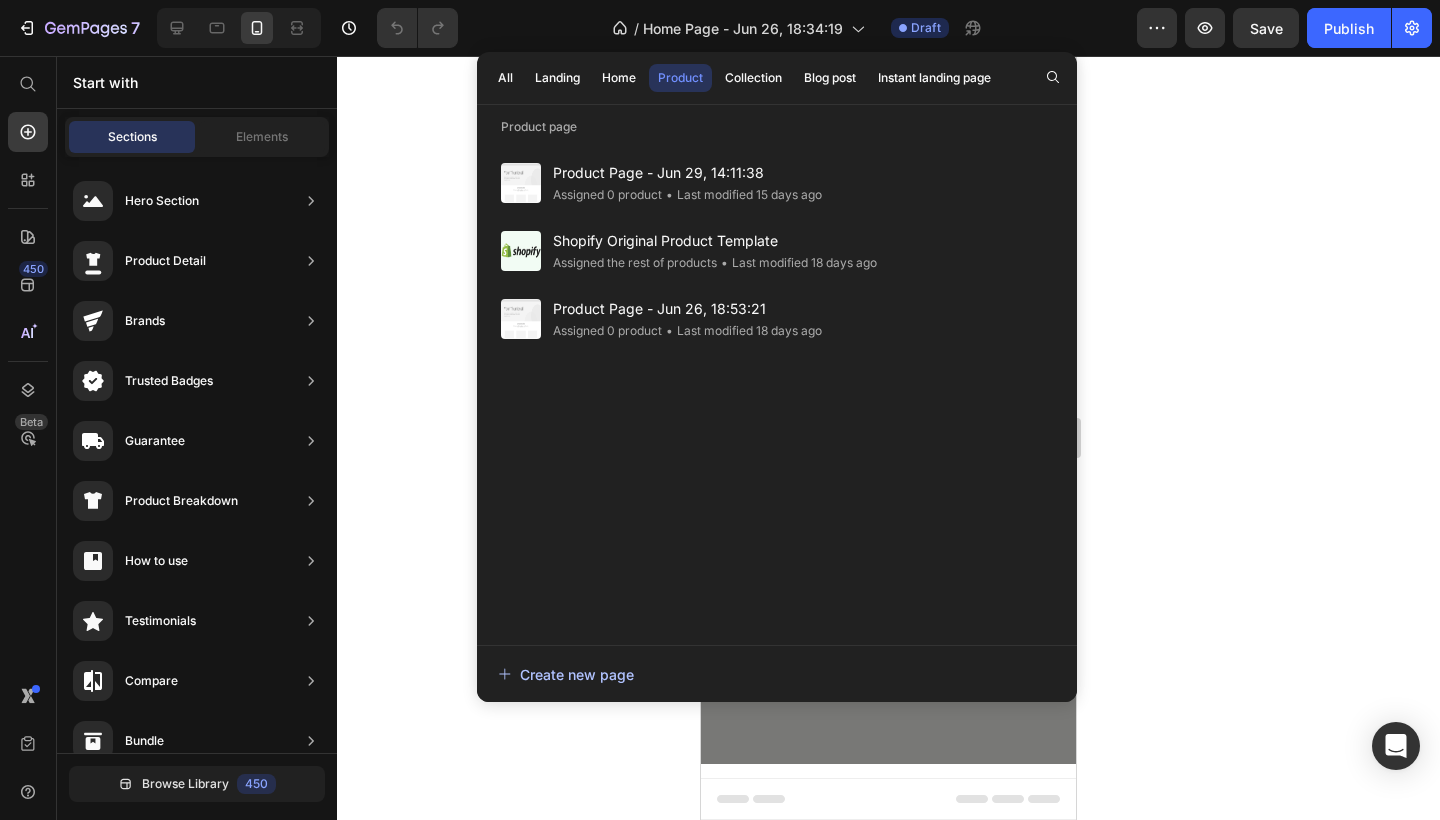 click on "Create new page" at bounding box center (566, 674) 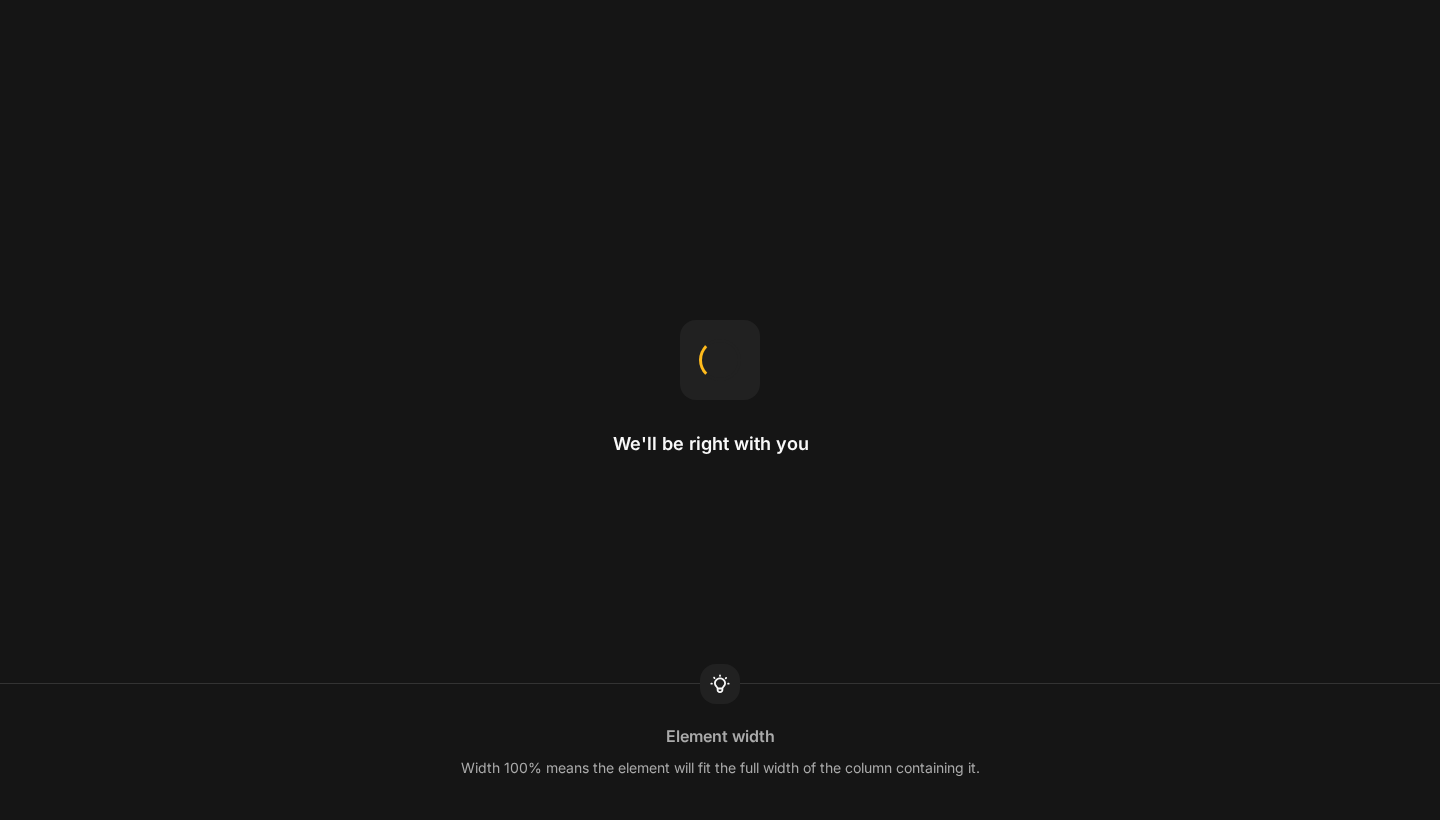 scroll, scrollTop: 0, scrollLeft: 0, axis: both 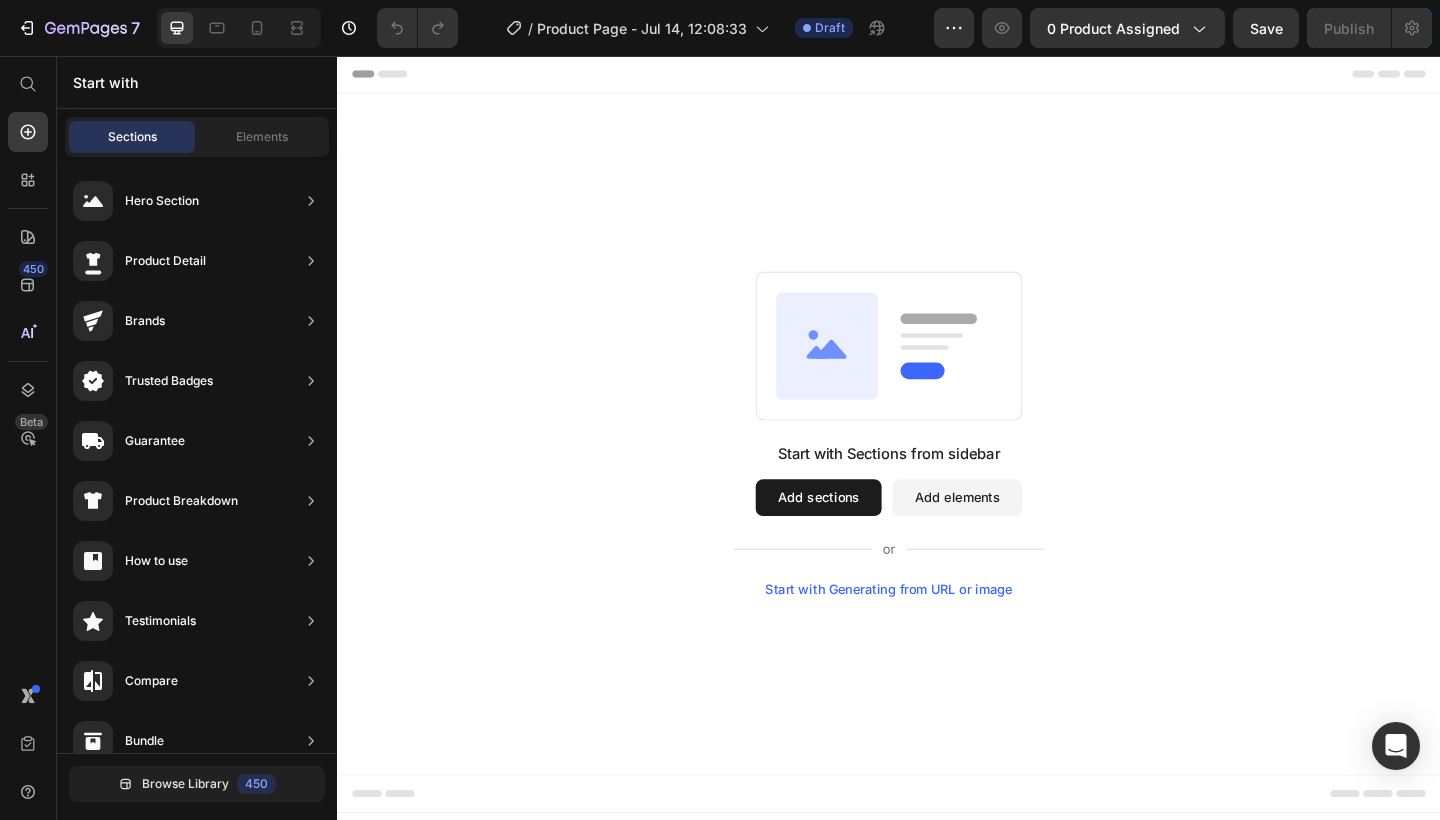 click on "Add sections" at bounding box center [860, 537] 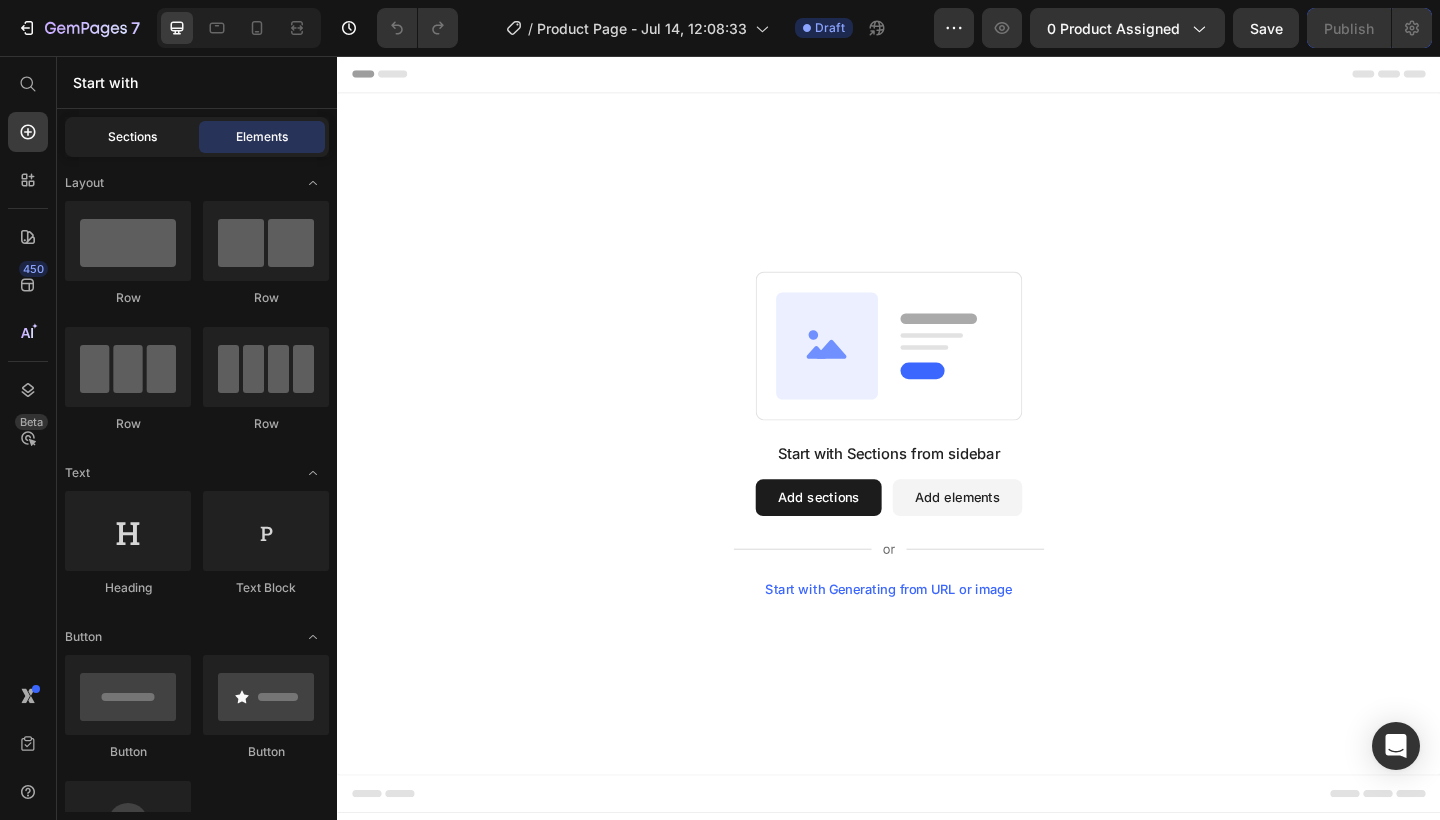 click on "Sections" 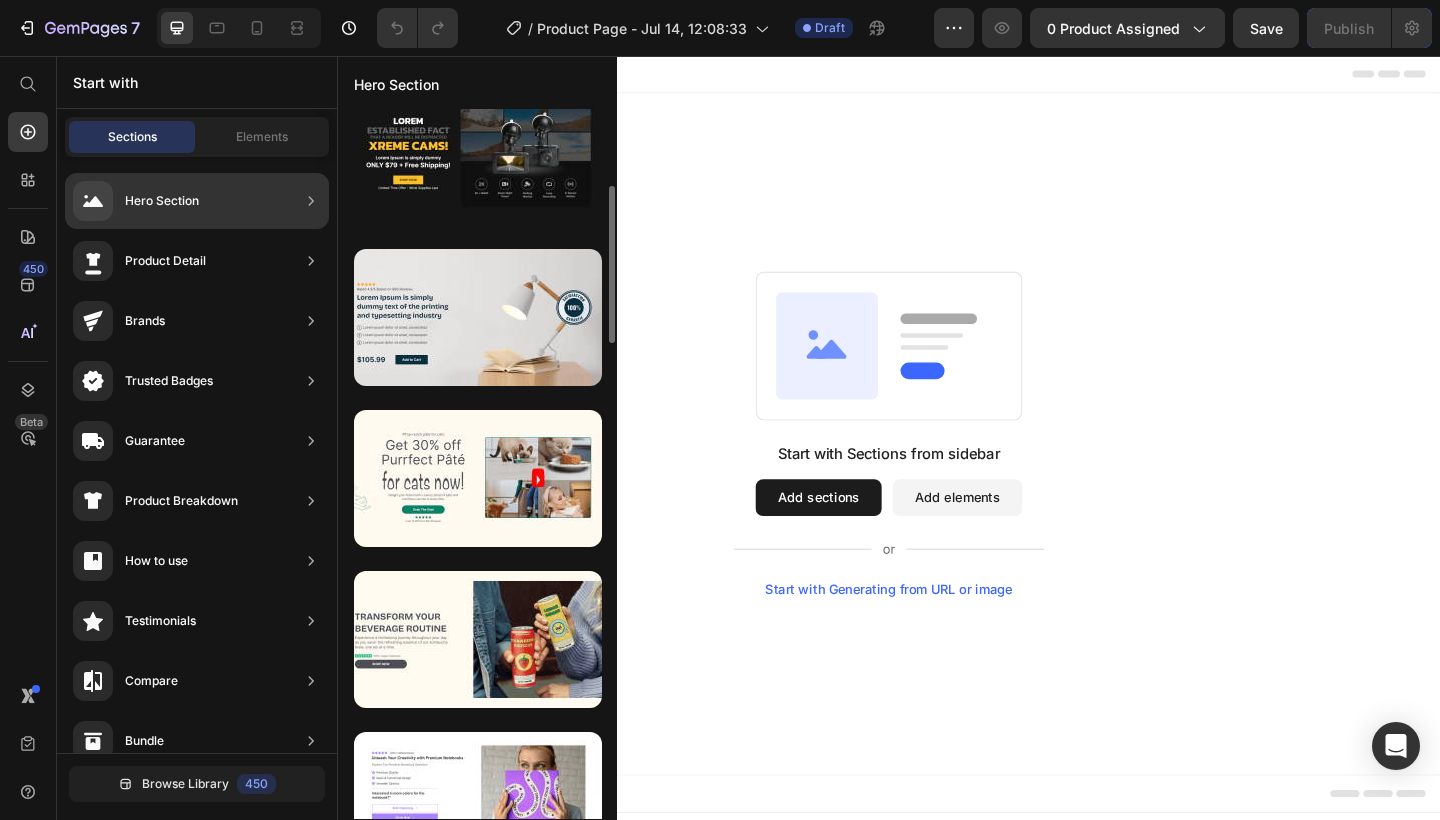 scroll, scrollTop: 0, scrollLeft: 0, axis: both 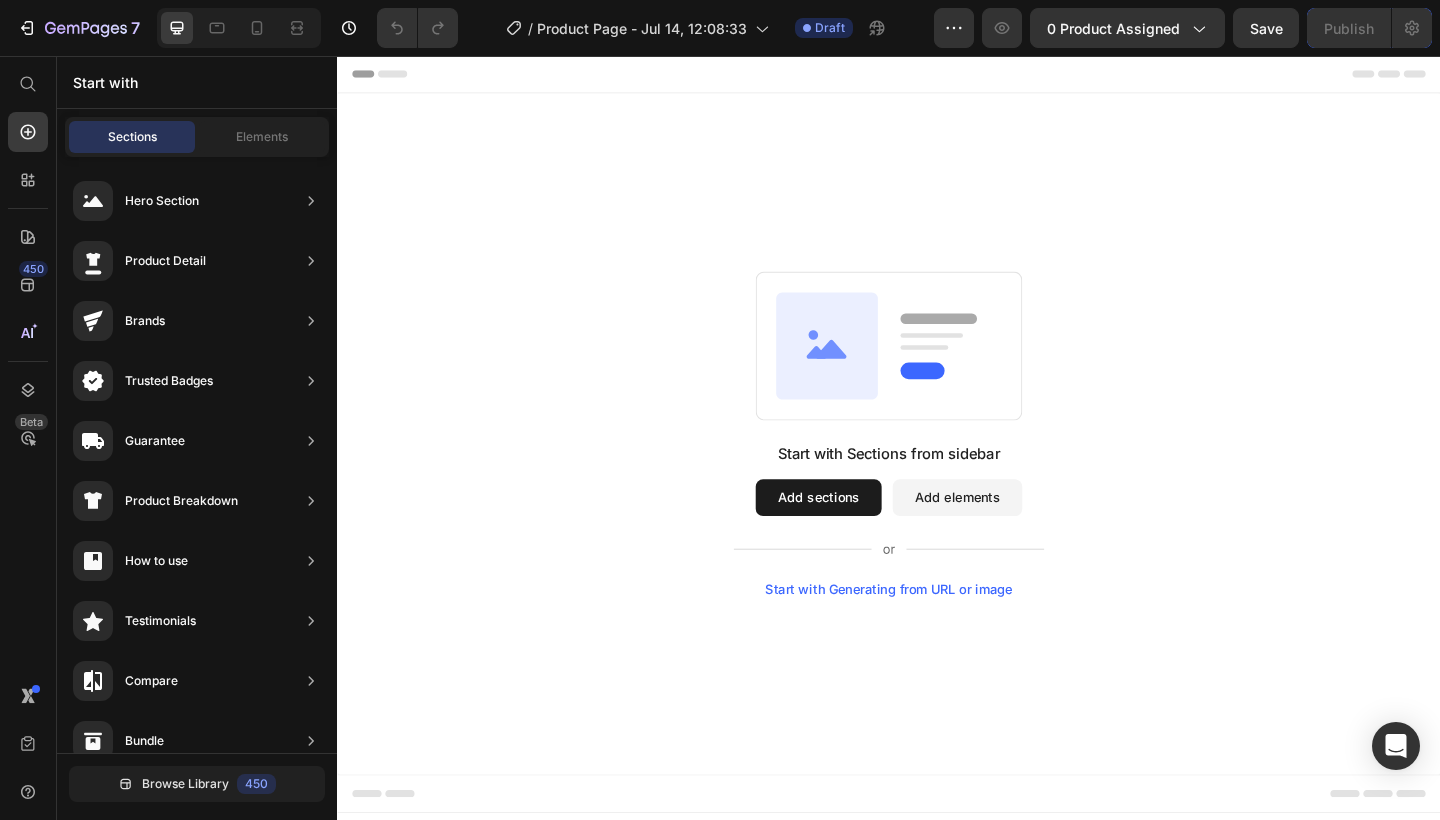click on "Add elements" at bounding box center [1011, 537] 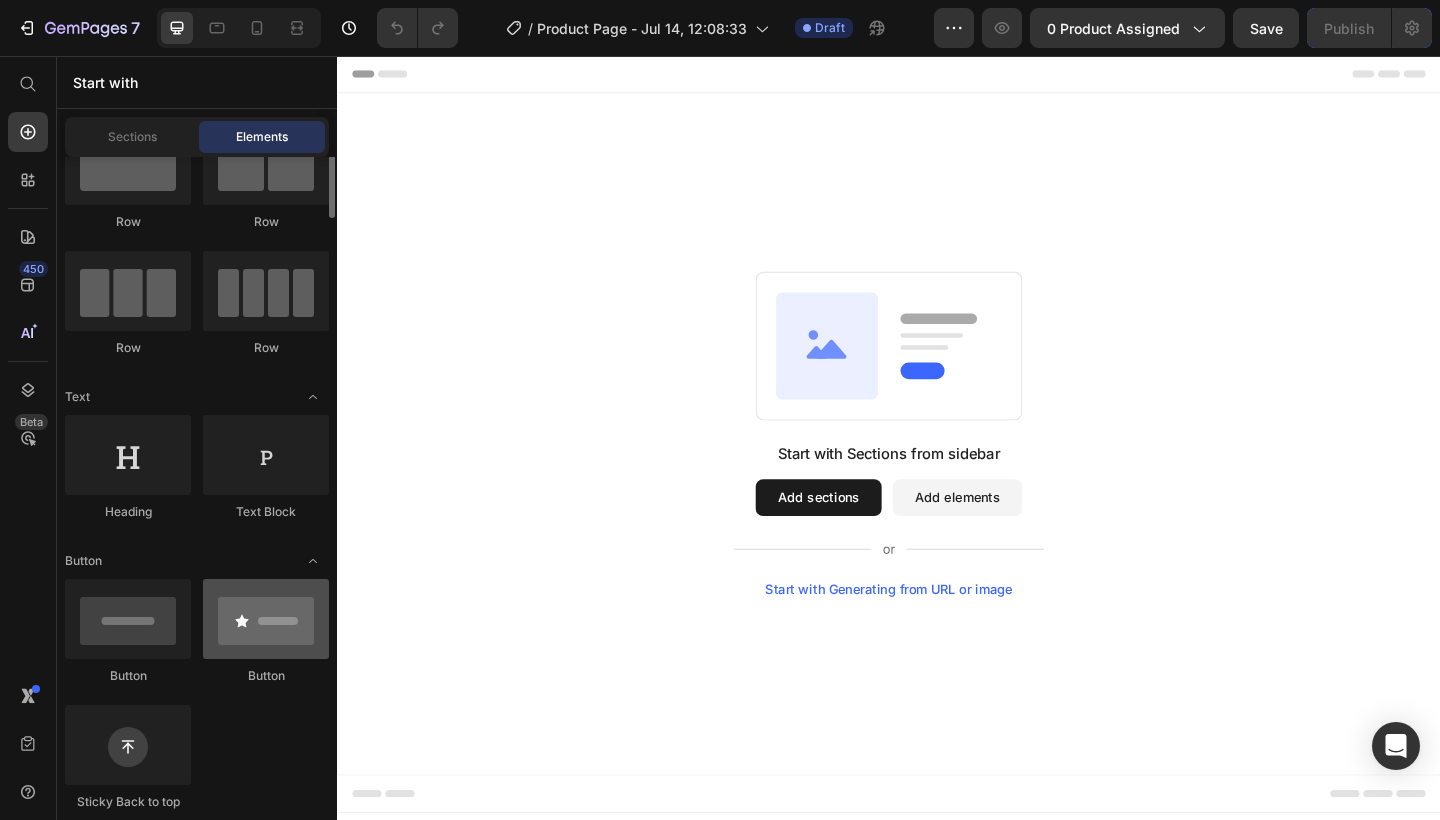 scroll, scrollTop: 0, scrollLeft: 0, axis: both 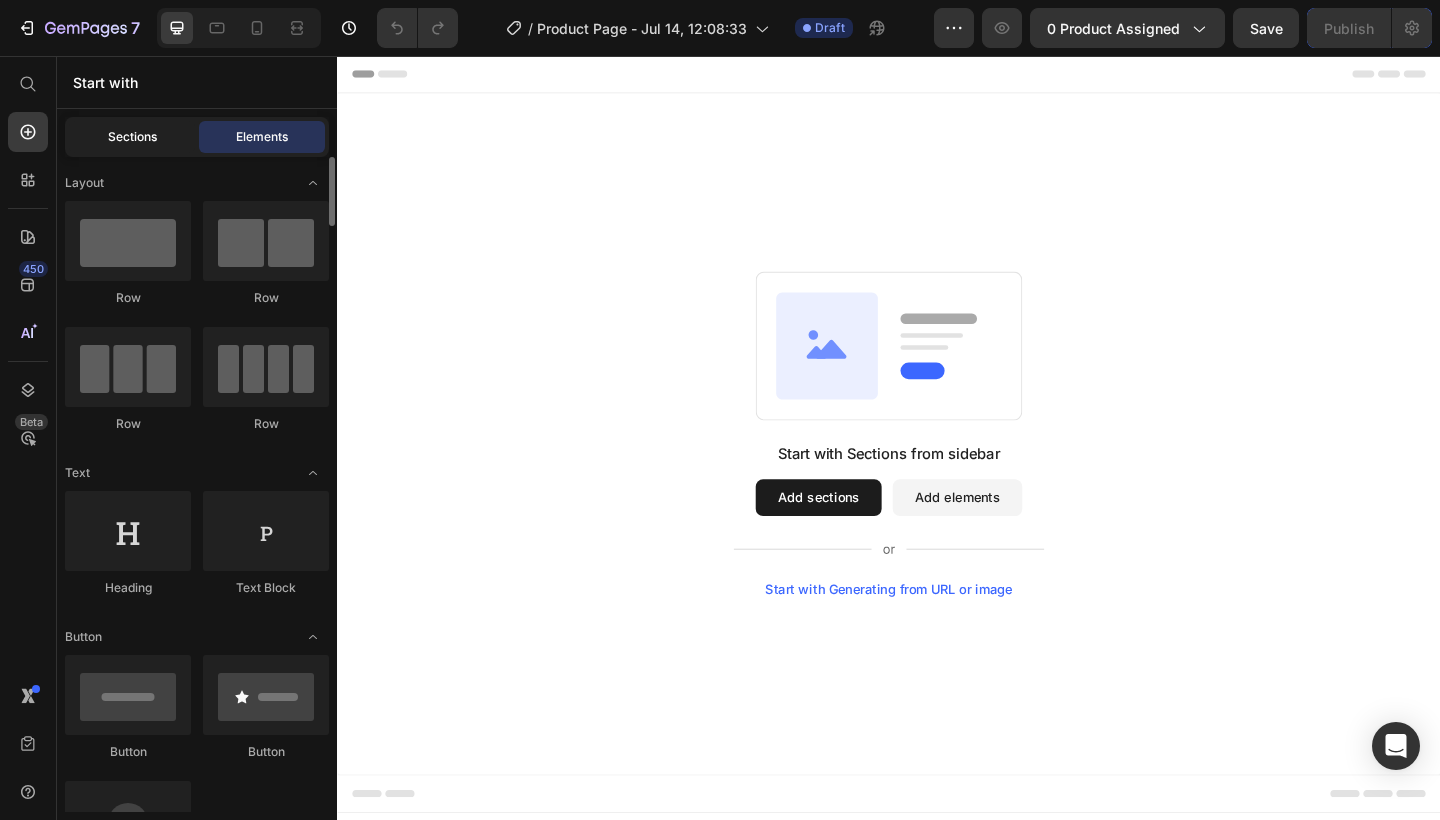 click on "Sections" at bounding box center [132, 137] 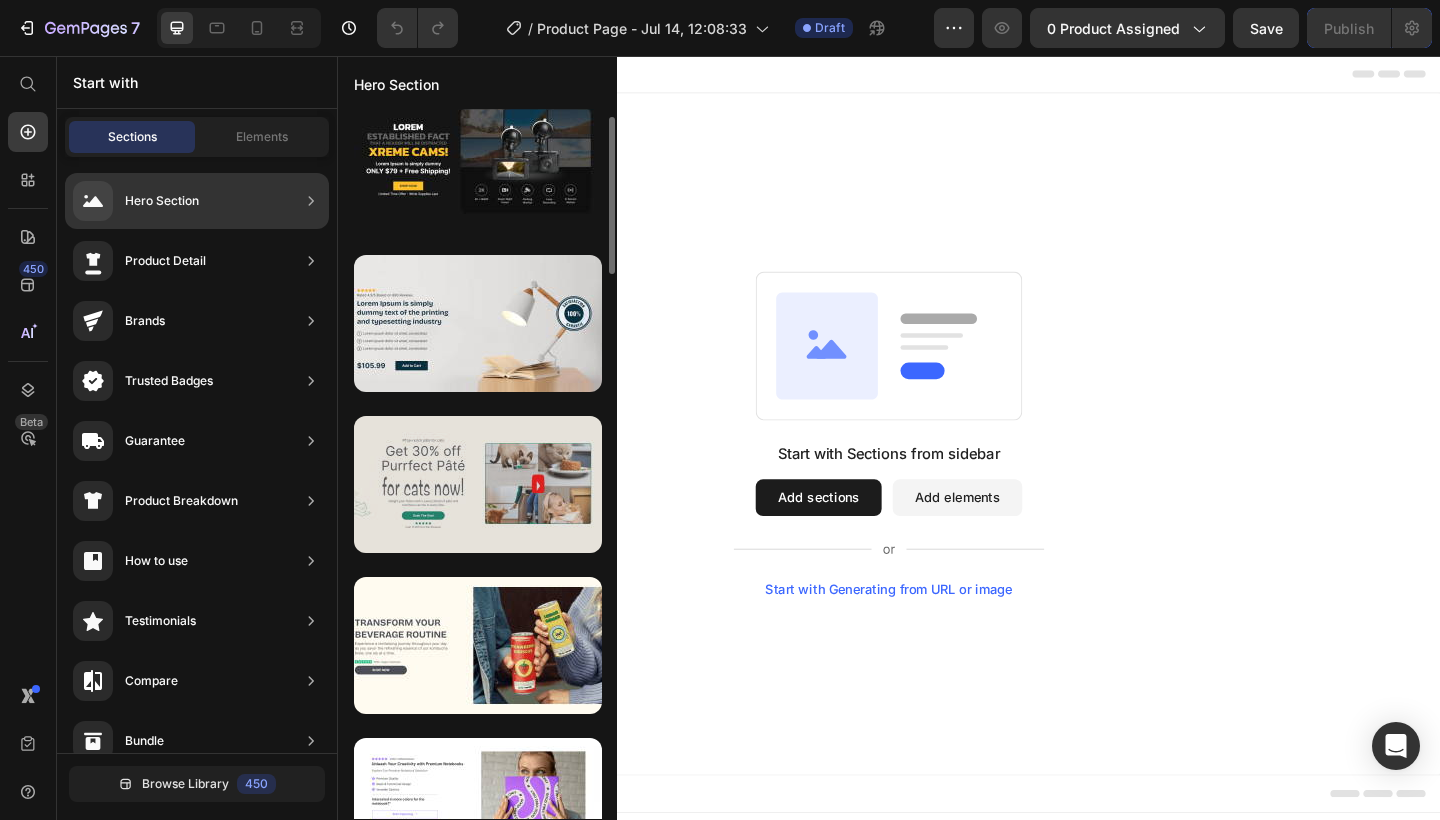 scroll, scrollTop: 365, scrollLeft: 0, axis: vertical 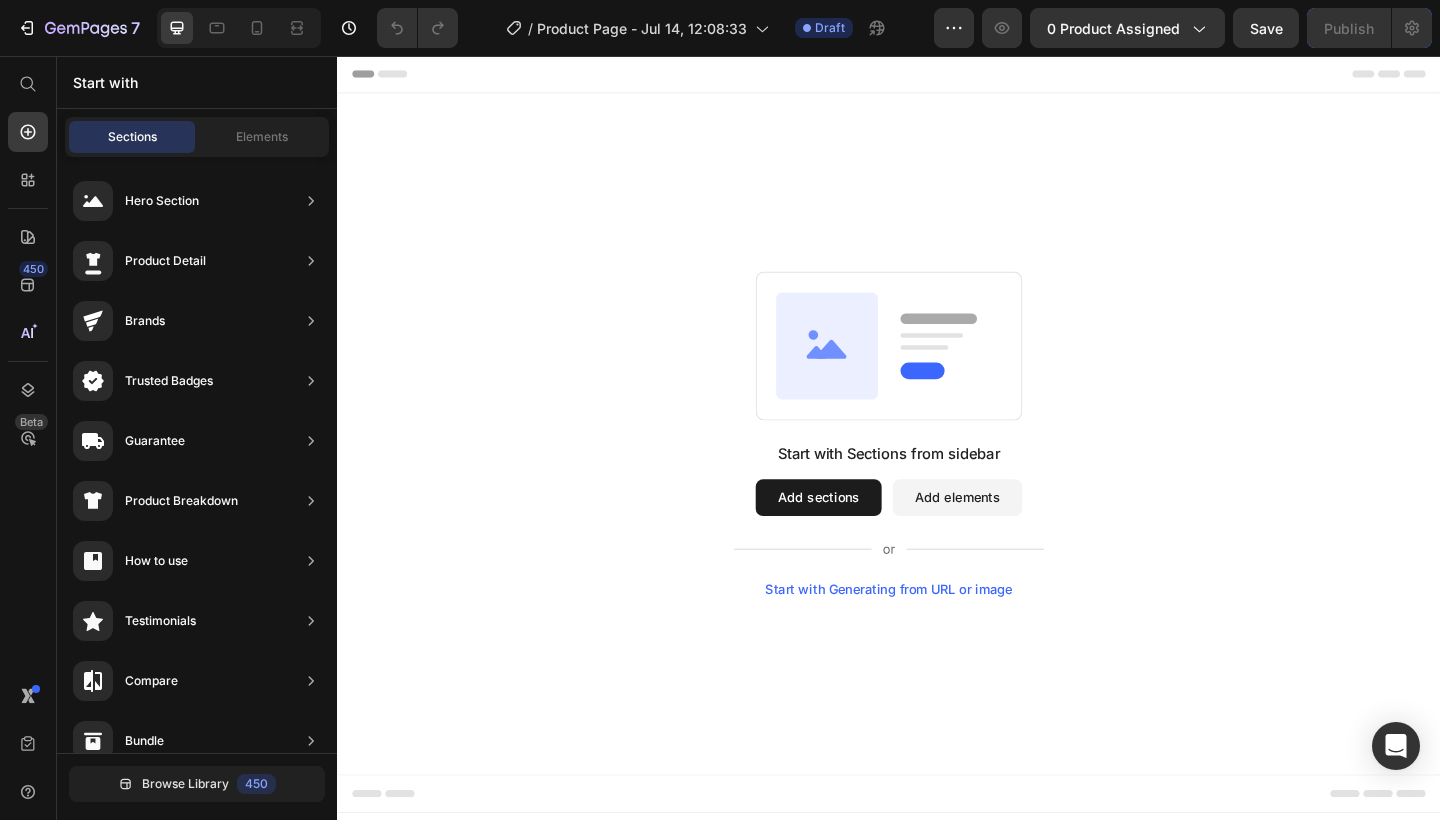 click on "Start with Sections from sidebar Add sections Add elements Start with Generating from URL or image" at bounding box center [937, 467] 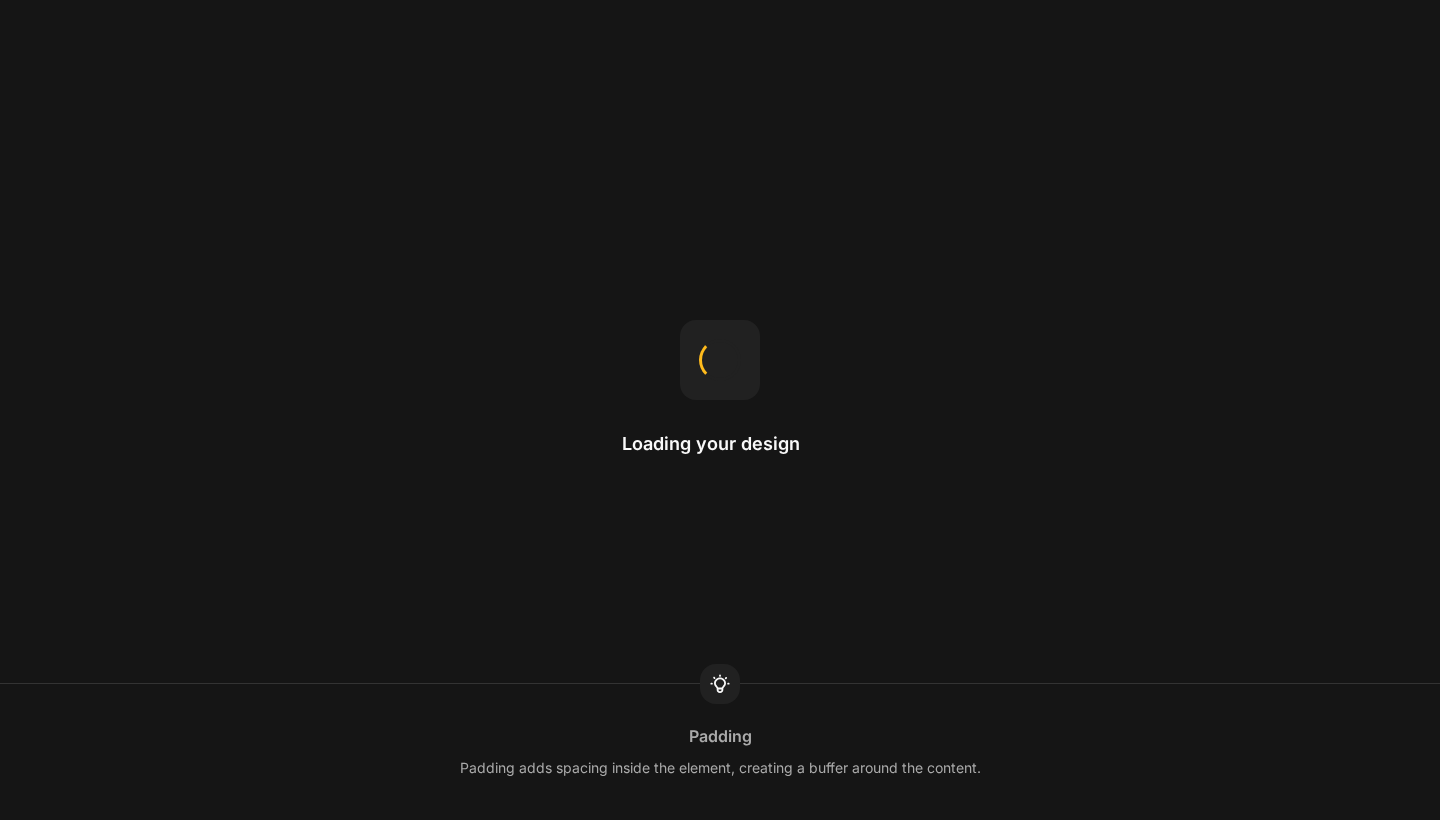 scroll, scrollTop: 0, scrollLeft: 0, axis: both 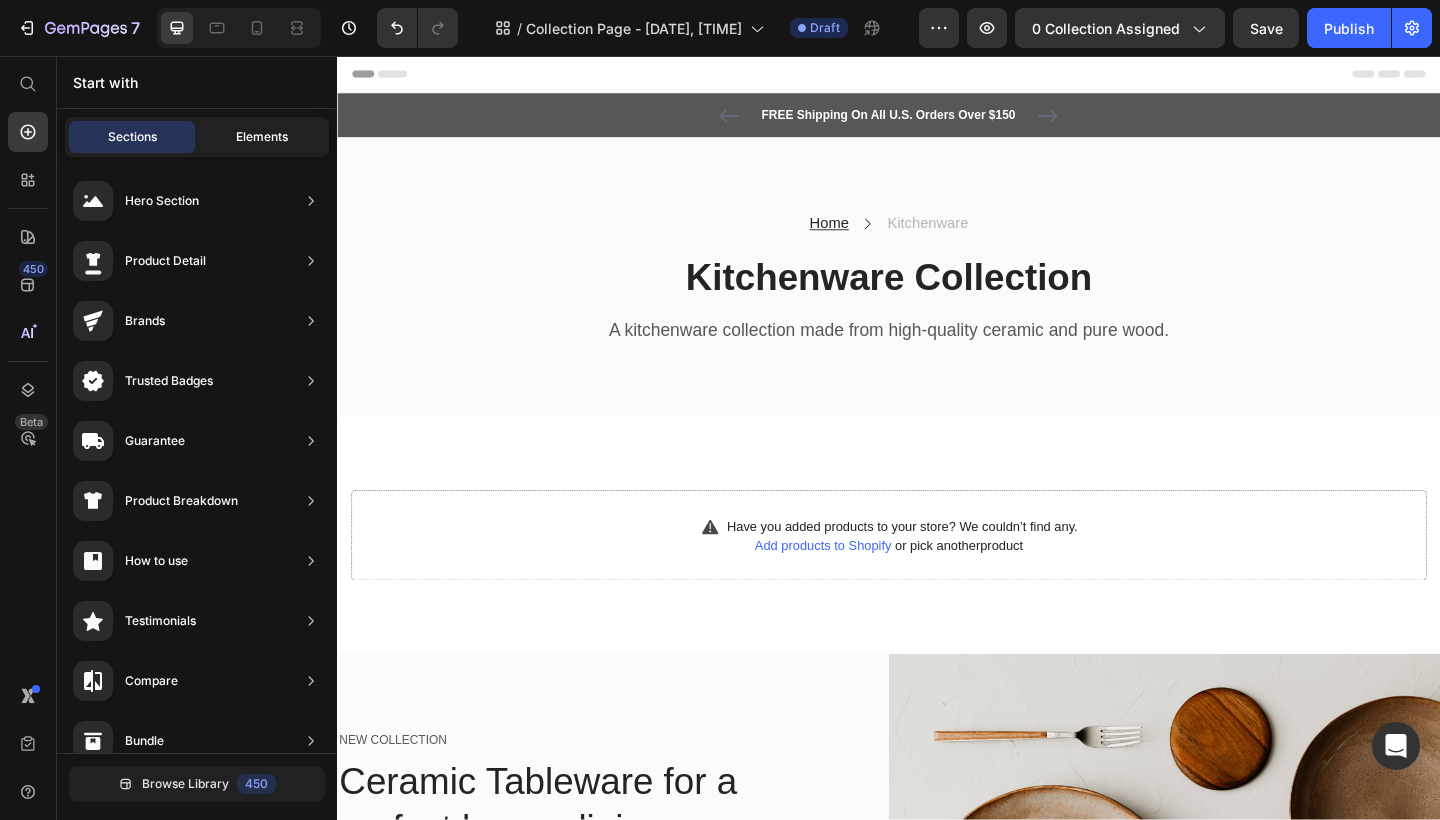 click on "Elements" at bounding box center (262, 137) 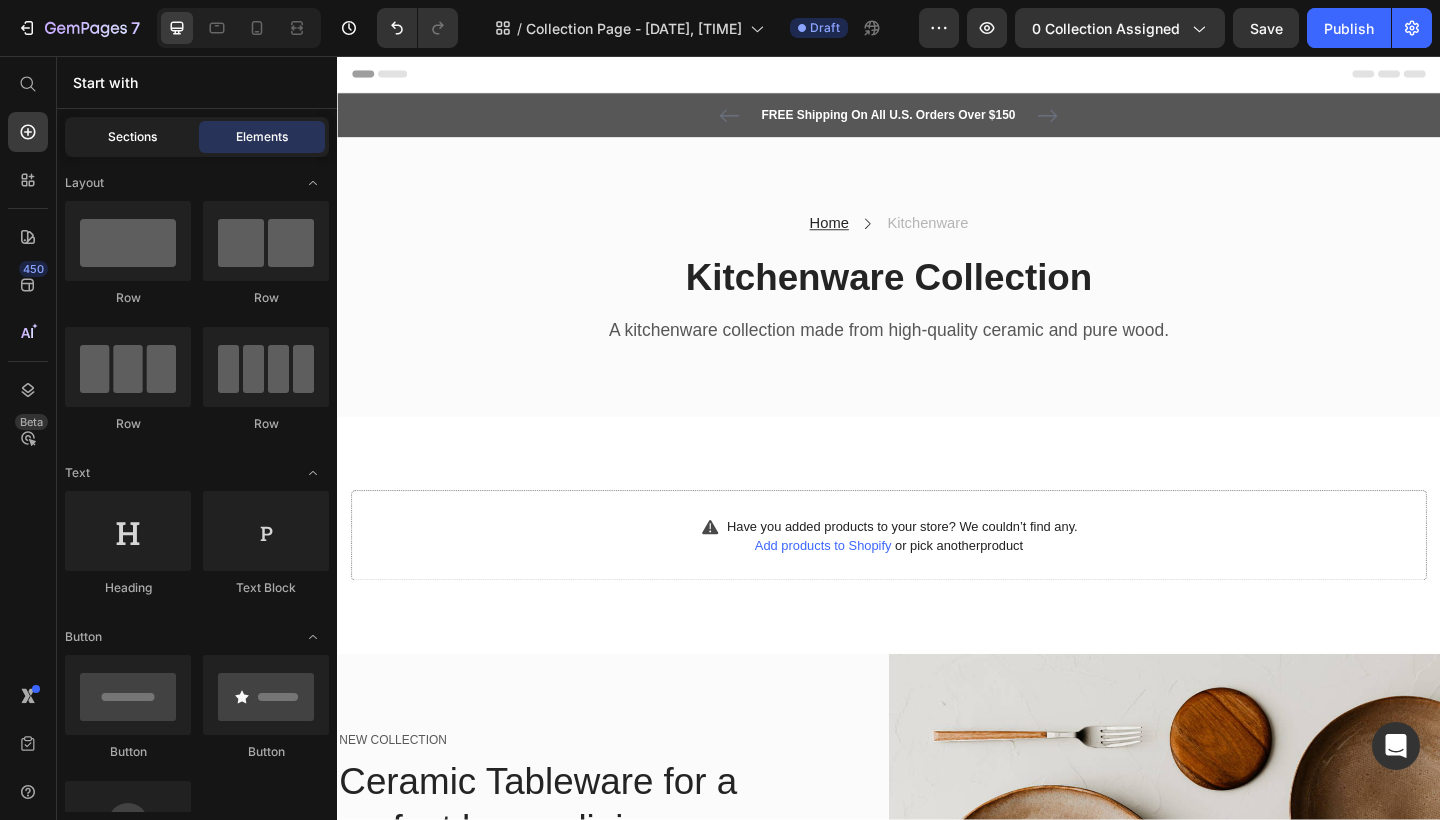 click on "Sections" 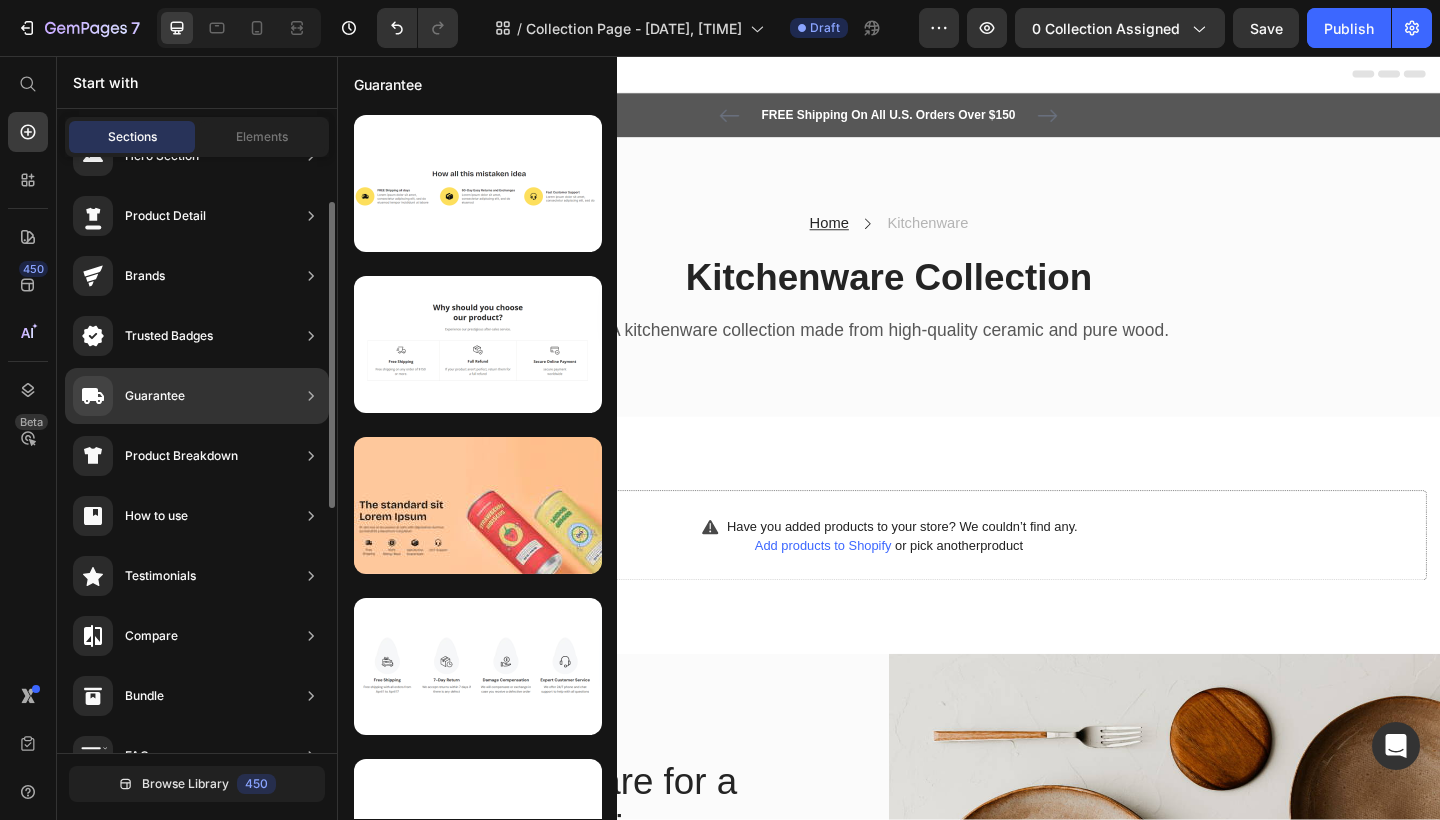 scroll, scrollTop: 60, scrollLeft: 0, axis: vertical 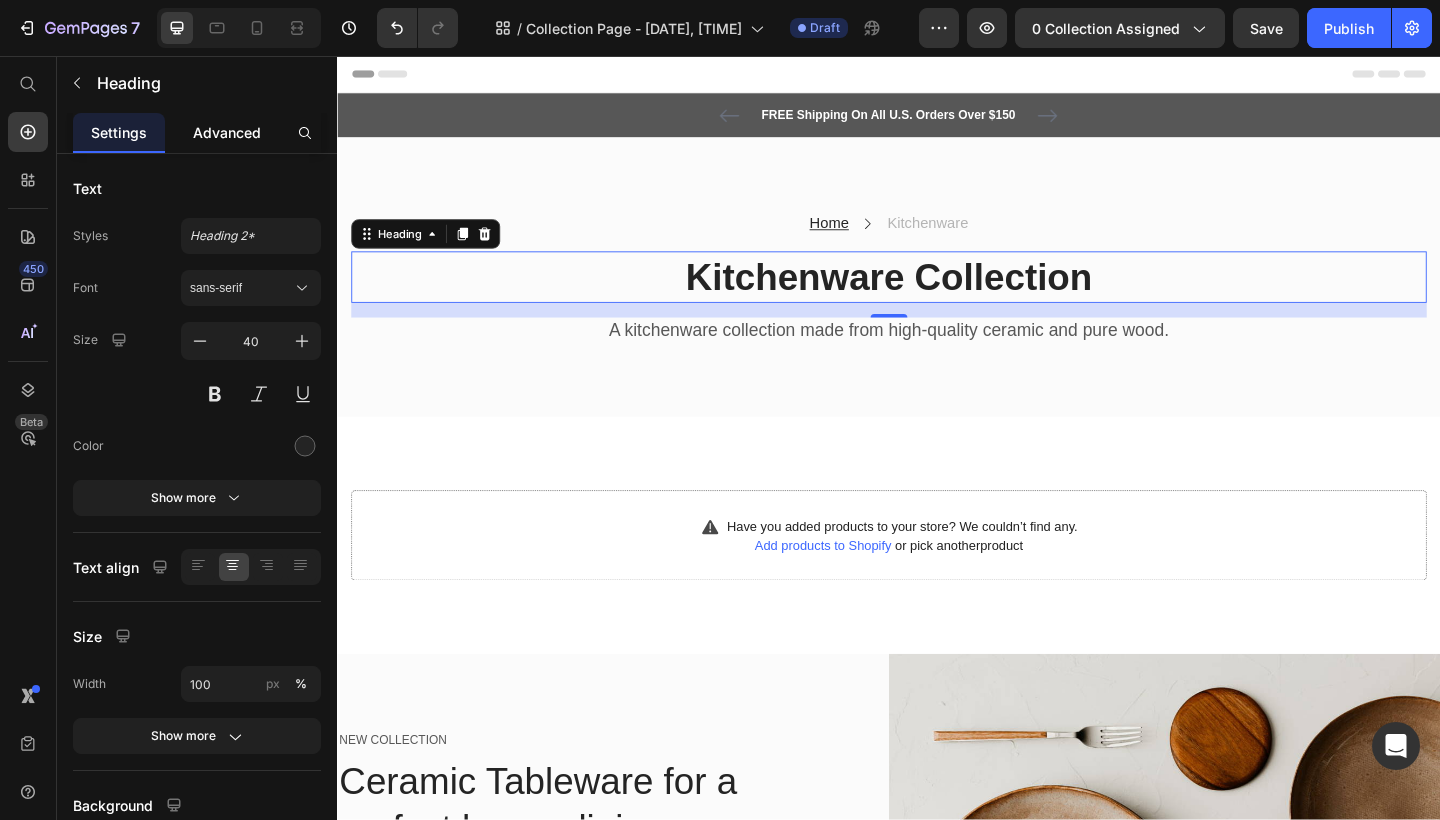 click on "Advanced" at bounding box center (227, 132) 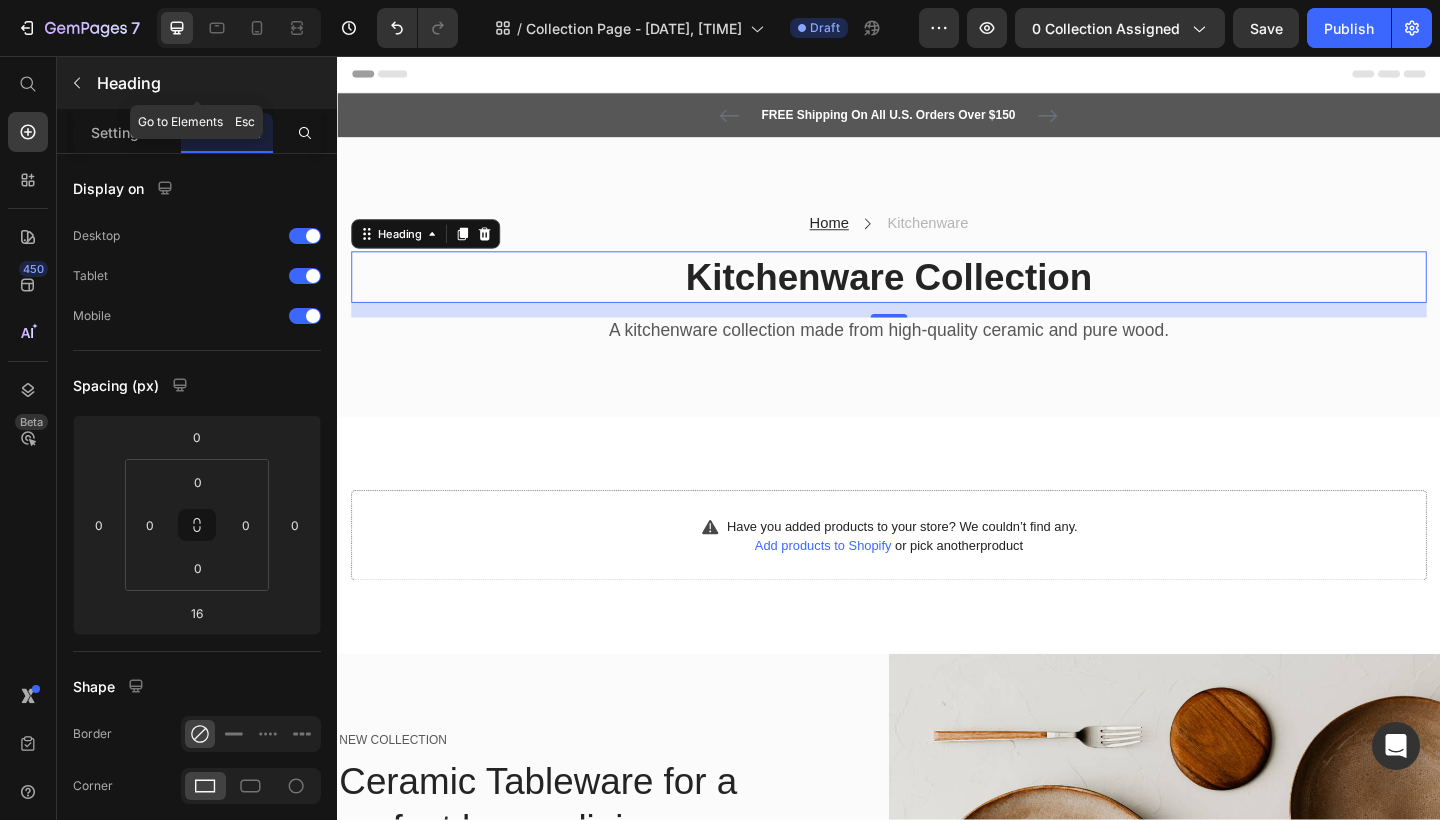 click 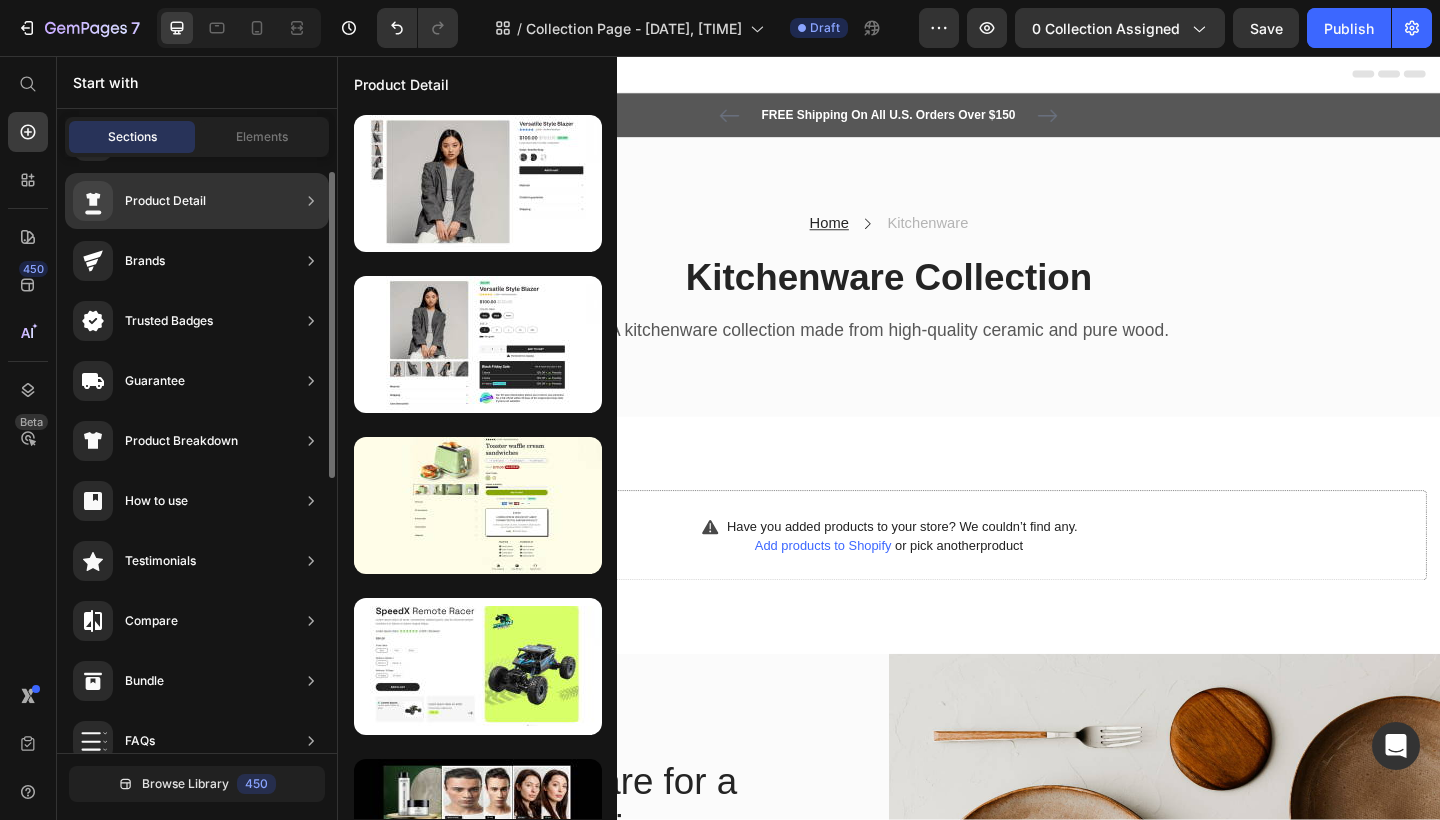 scroll, scrollTop: 0, scrollLeft: 0, axis: both 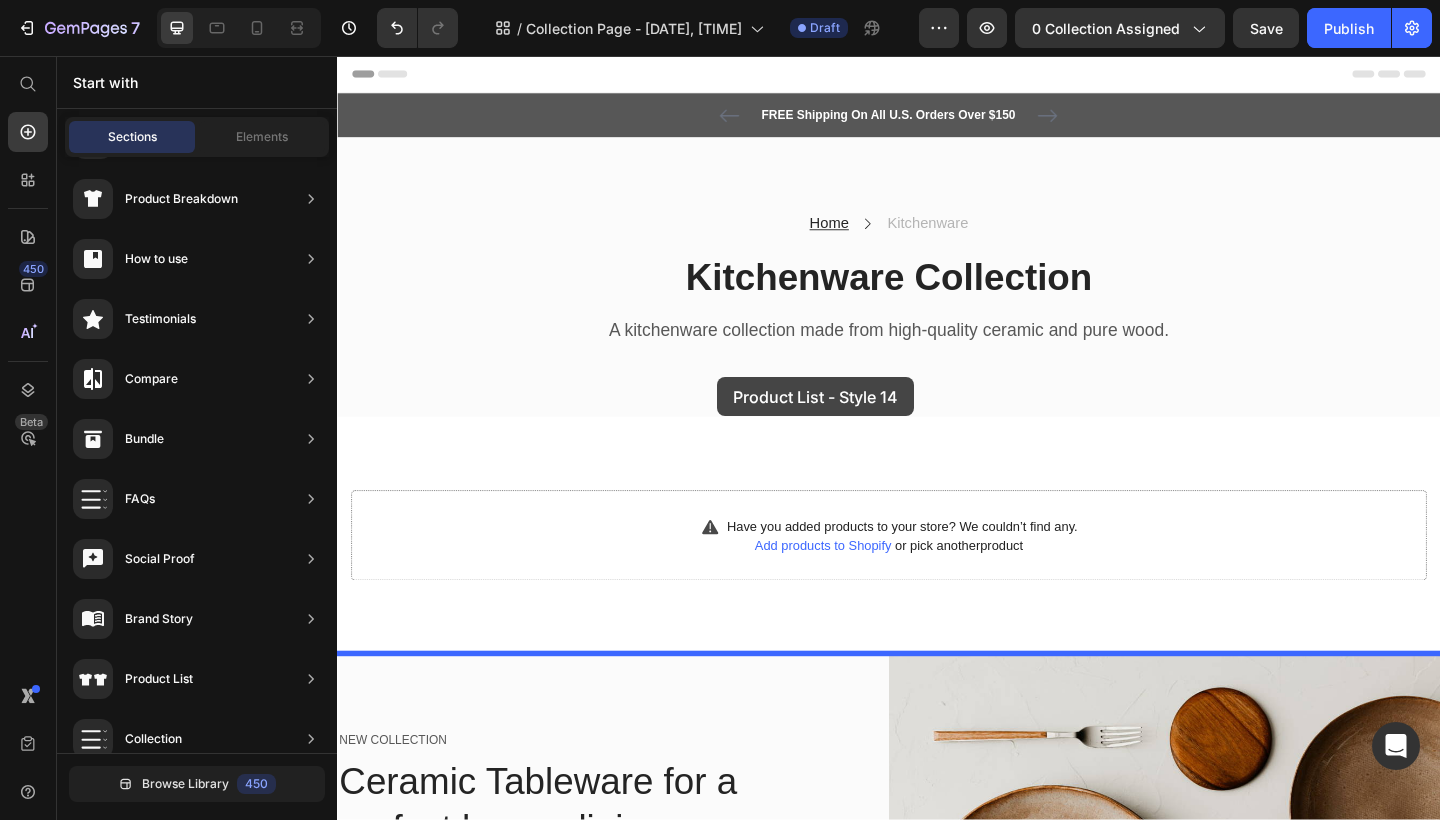 drag, startPoint x: 484, startPoint y: 396, endPoint x: 717, endPoint y: 377, distance: 233.77339 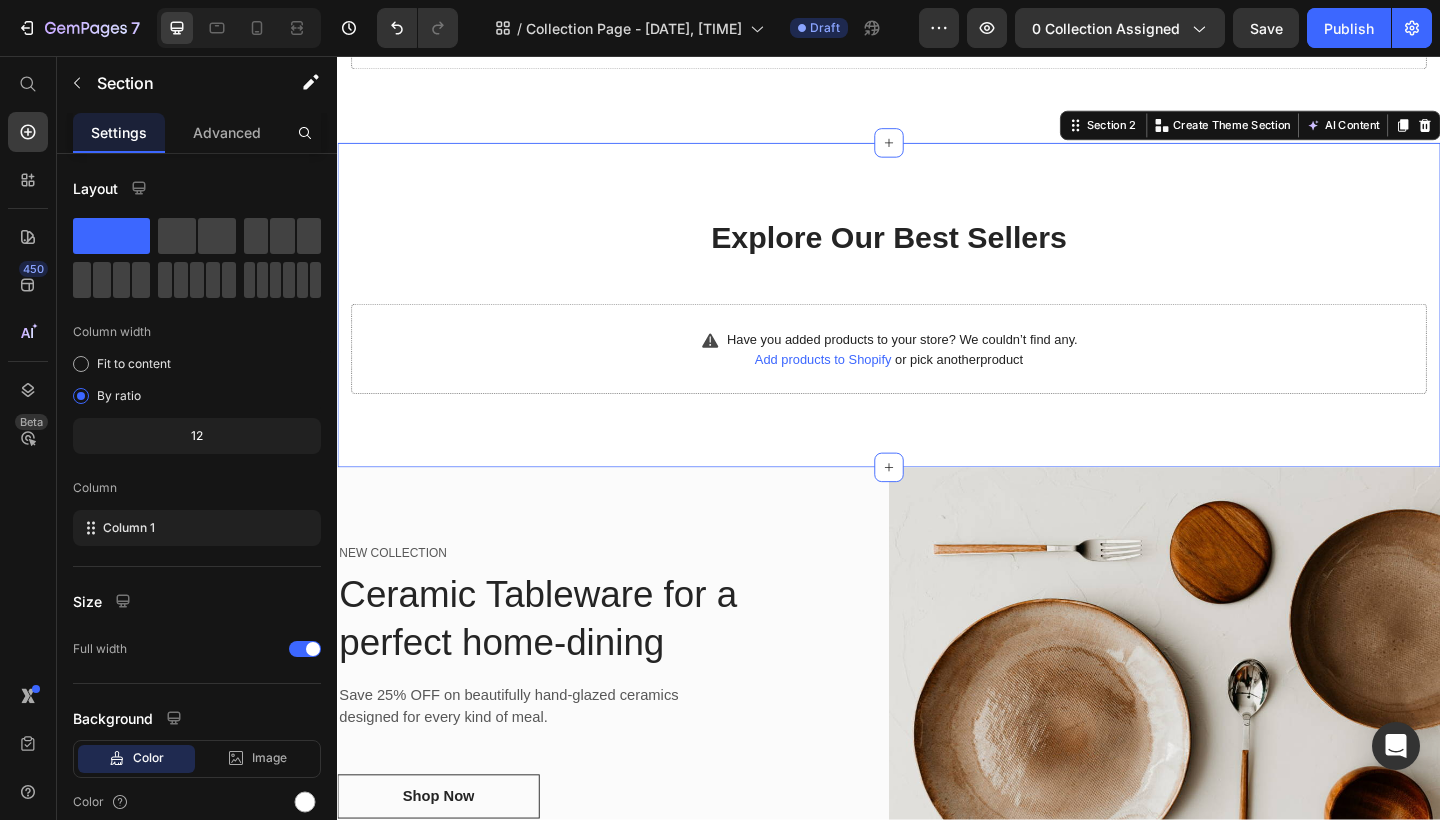 scroll, scrollTop: 555, scrollLeft: 0, axis: vertical 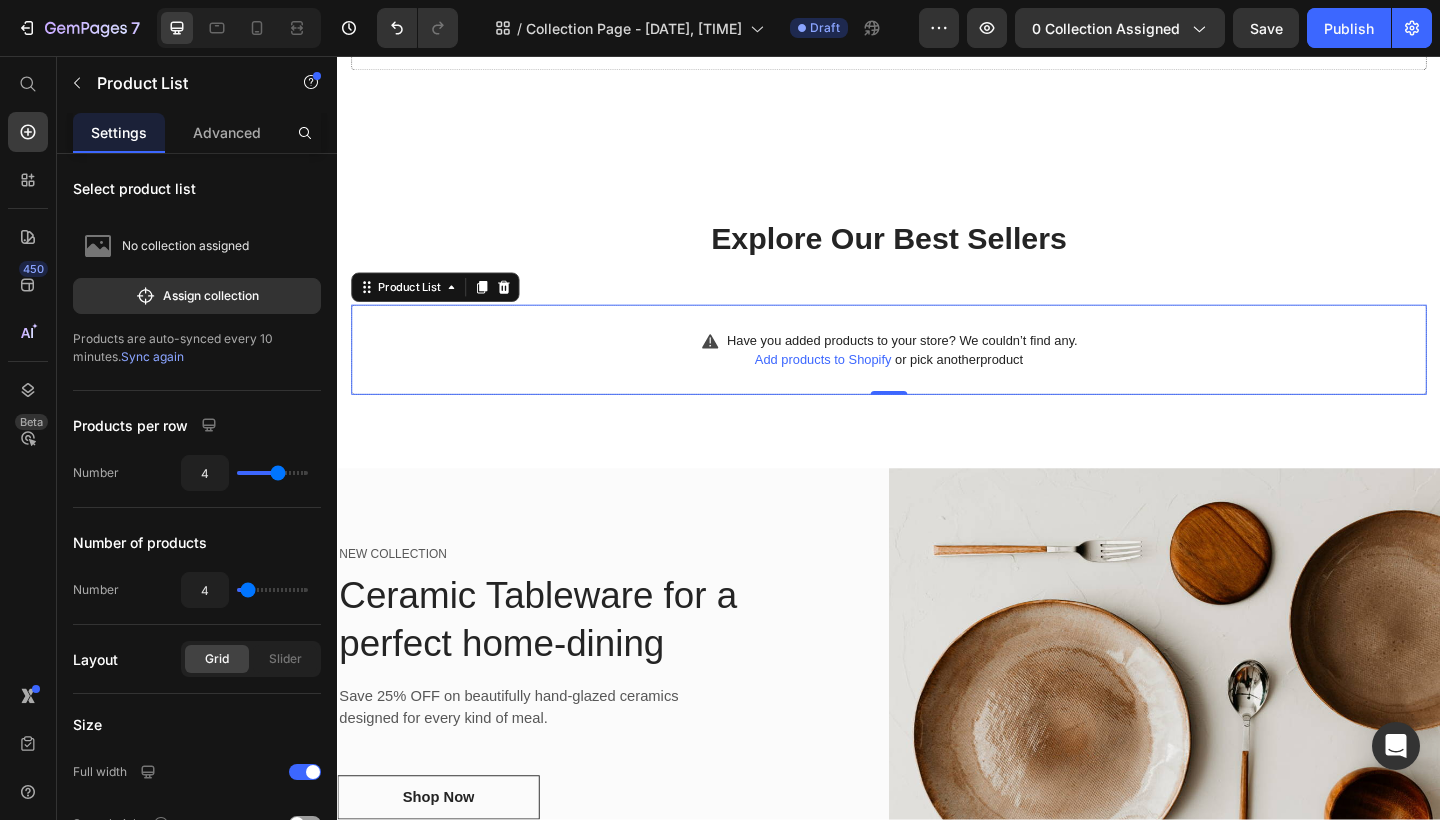 click on "Add products to Shopify" at bounding box center (865, 387) 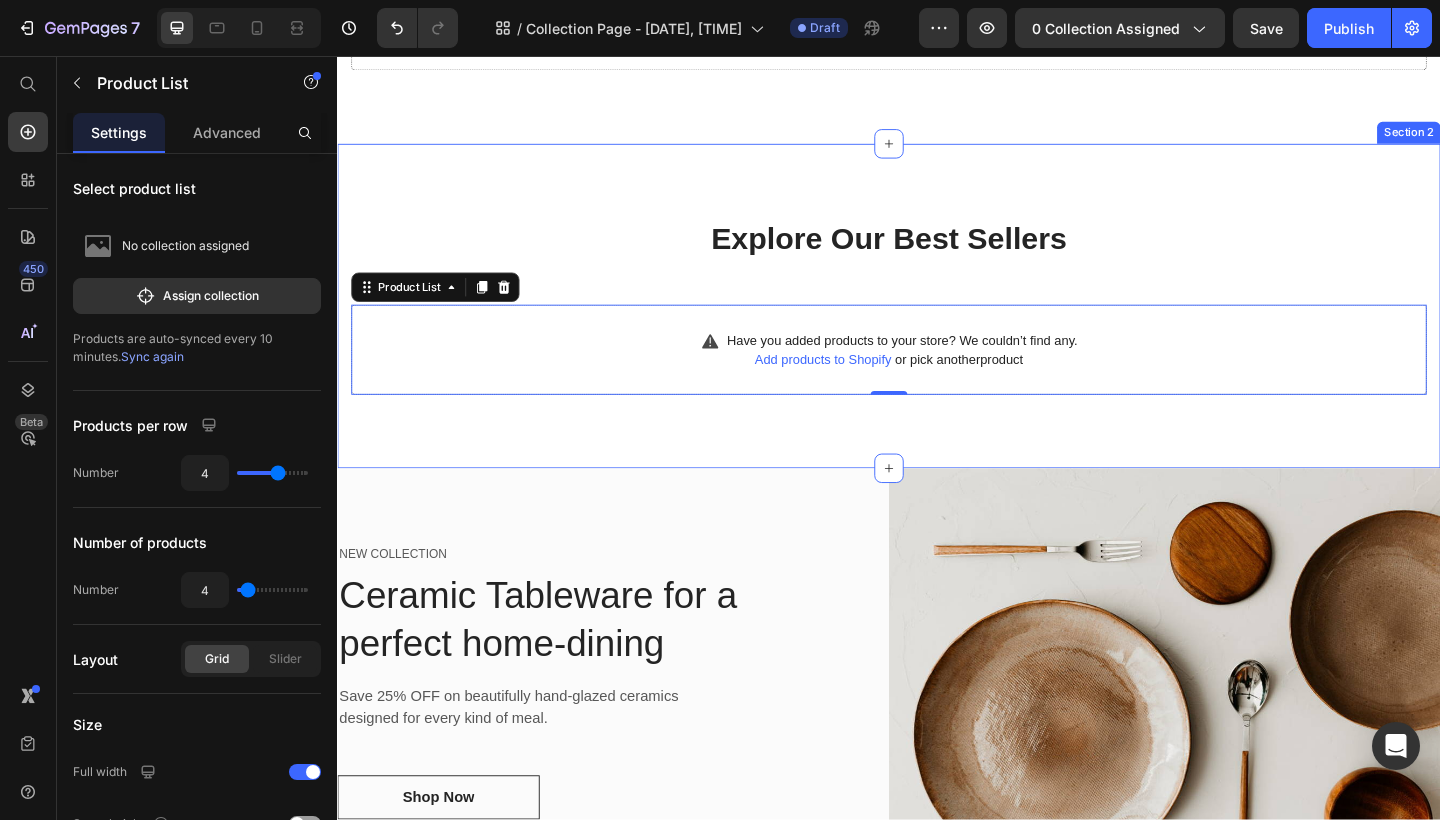 scroll, scrollTop: 593, scrollLeft: 0, axis: vertical 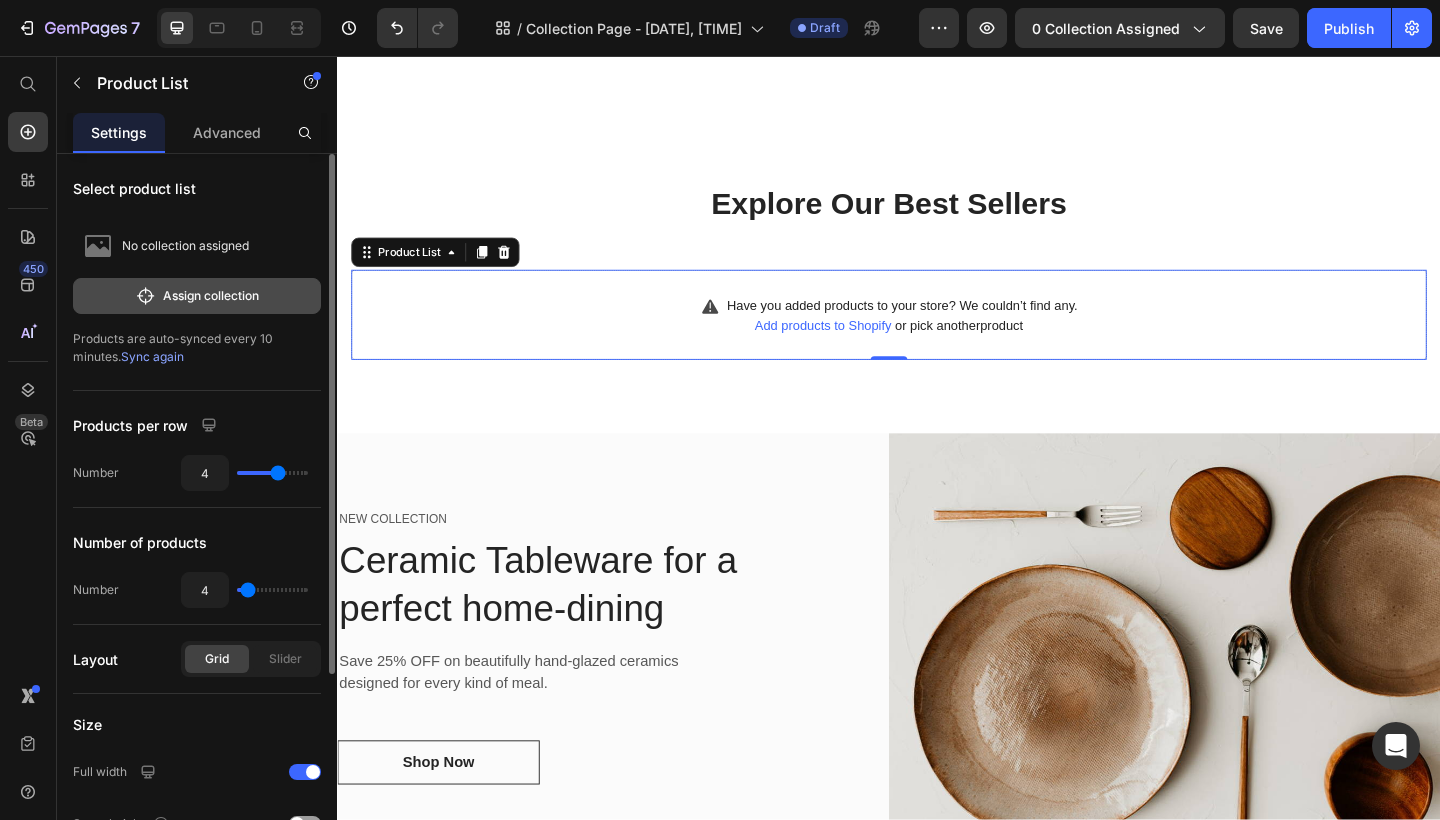 click on "Assign collection" at bounding box center [197, 296] 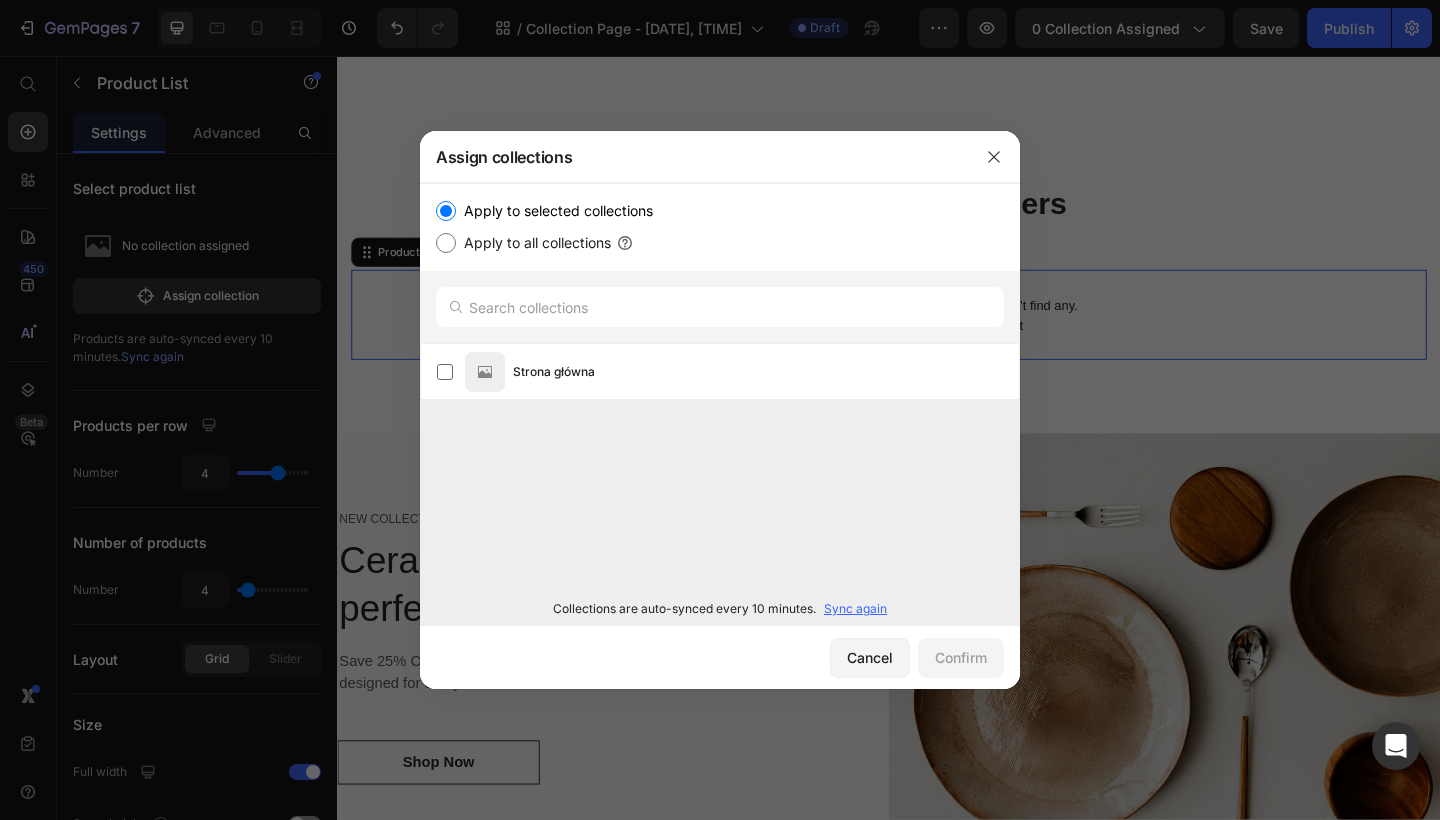 click on "Apply to all collections" at bounding box center [446, 243] 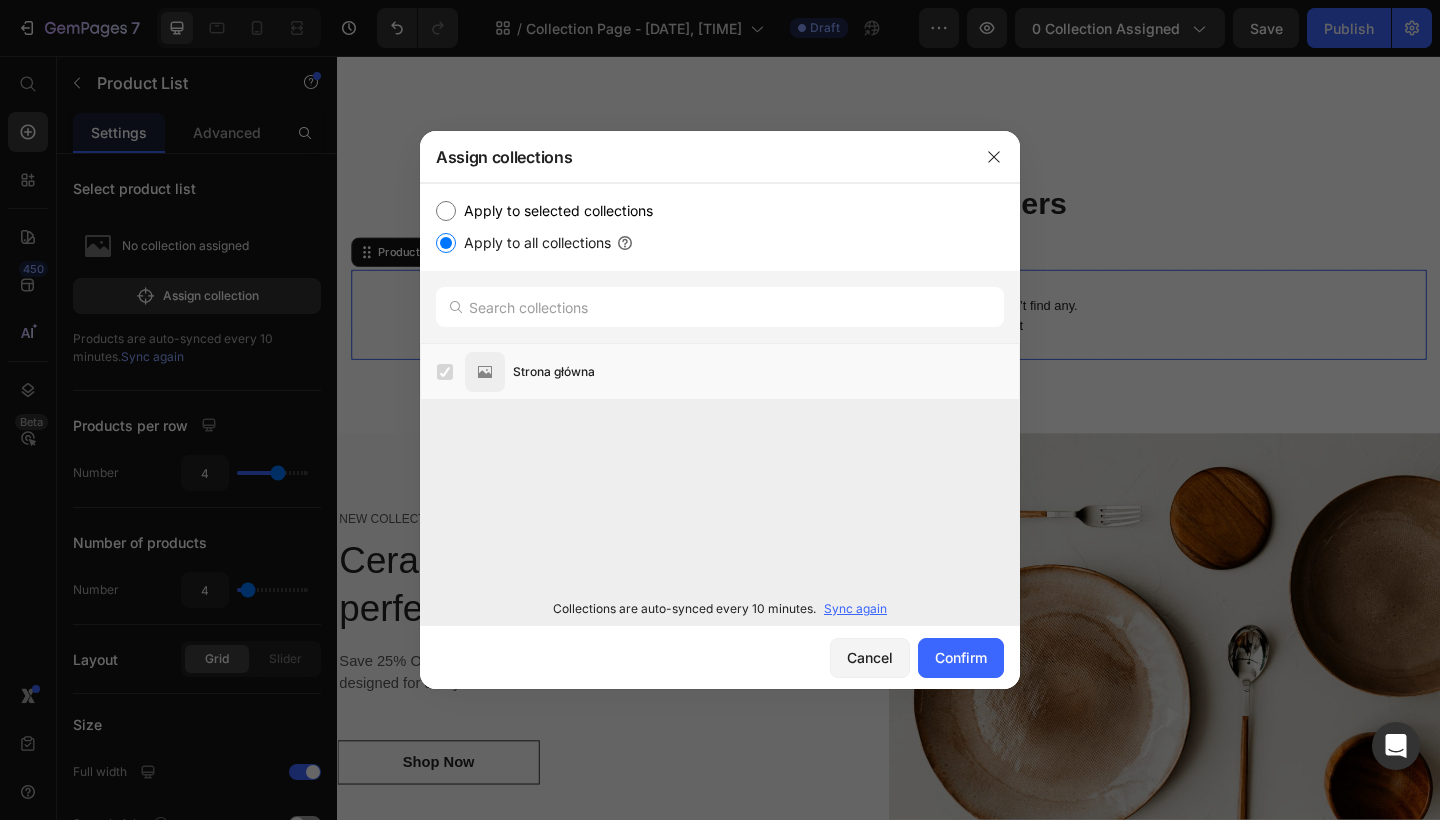 click on "Apply to selected collections" at bounding box center [446, 211] 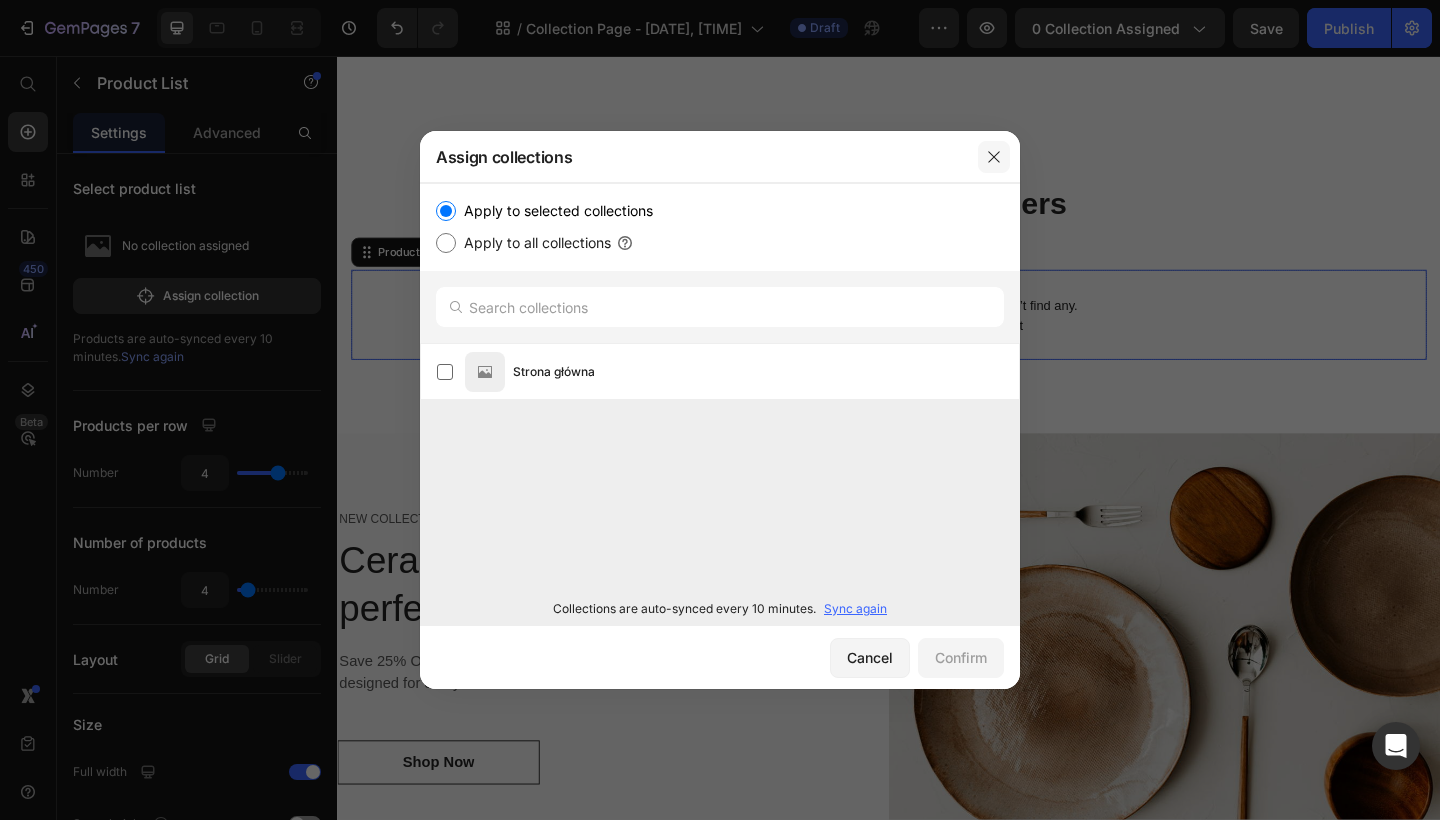 click 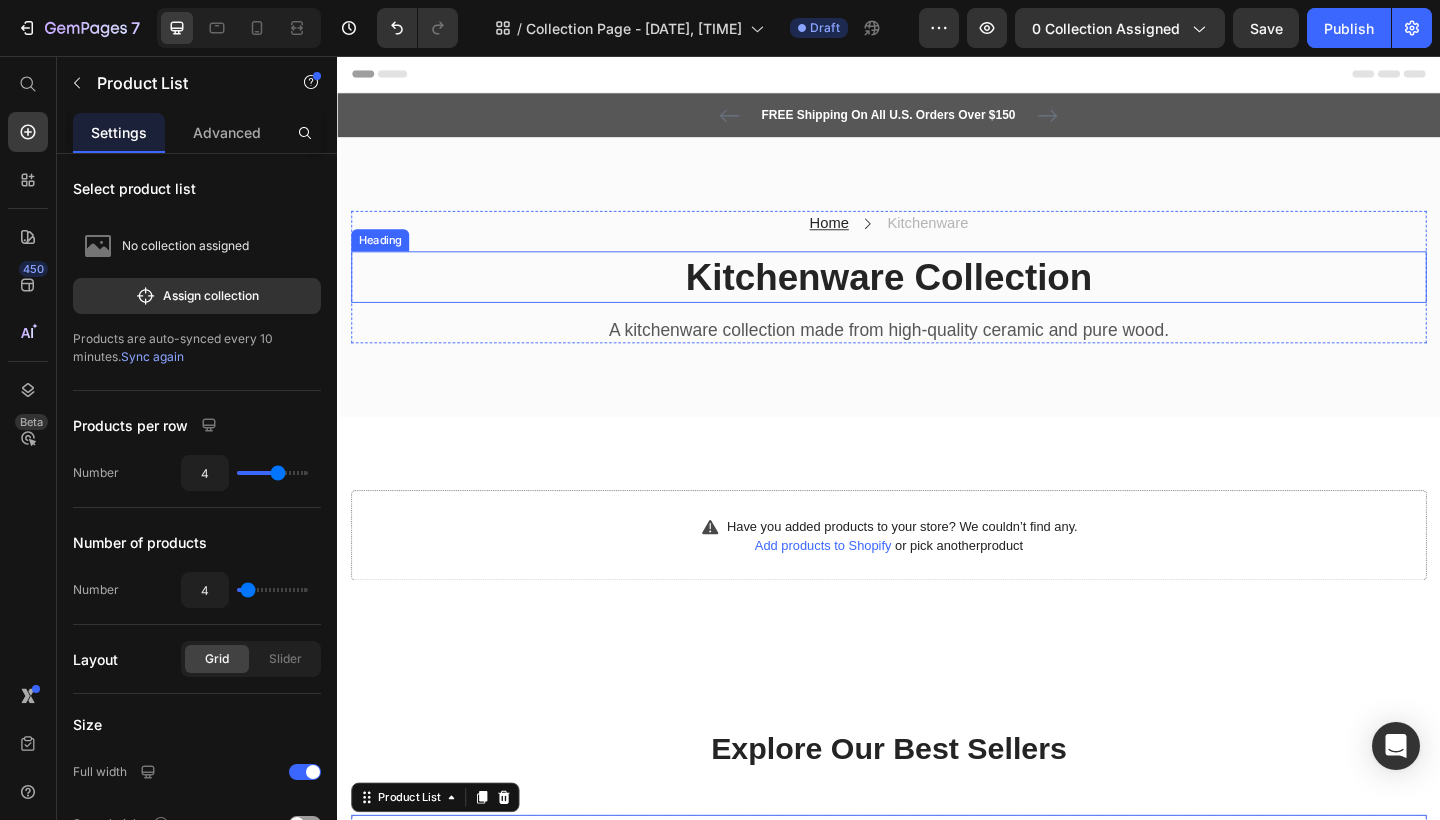 scroll, scrollTop: 0, scrollLeft: 0, axis: both 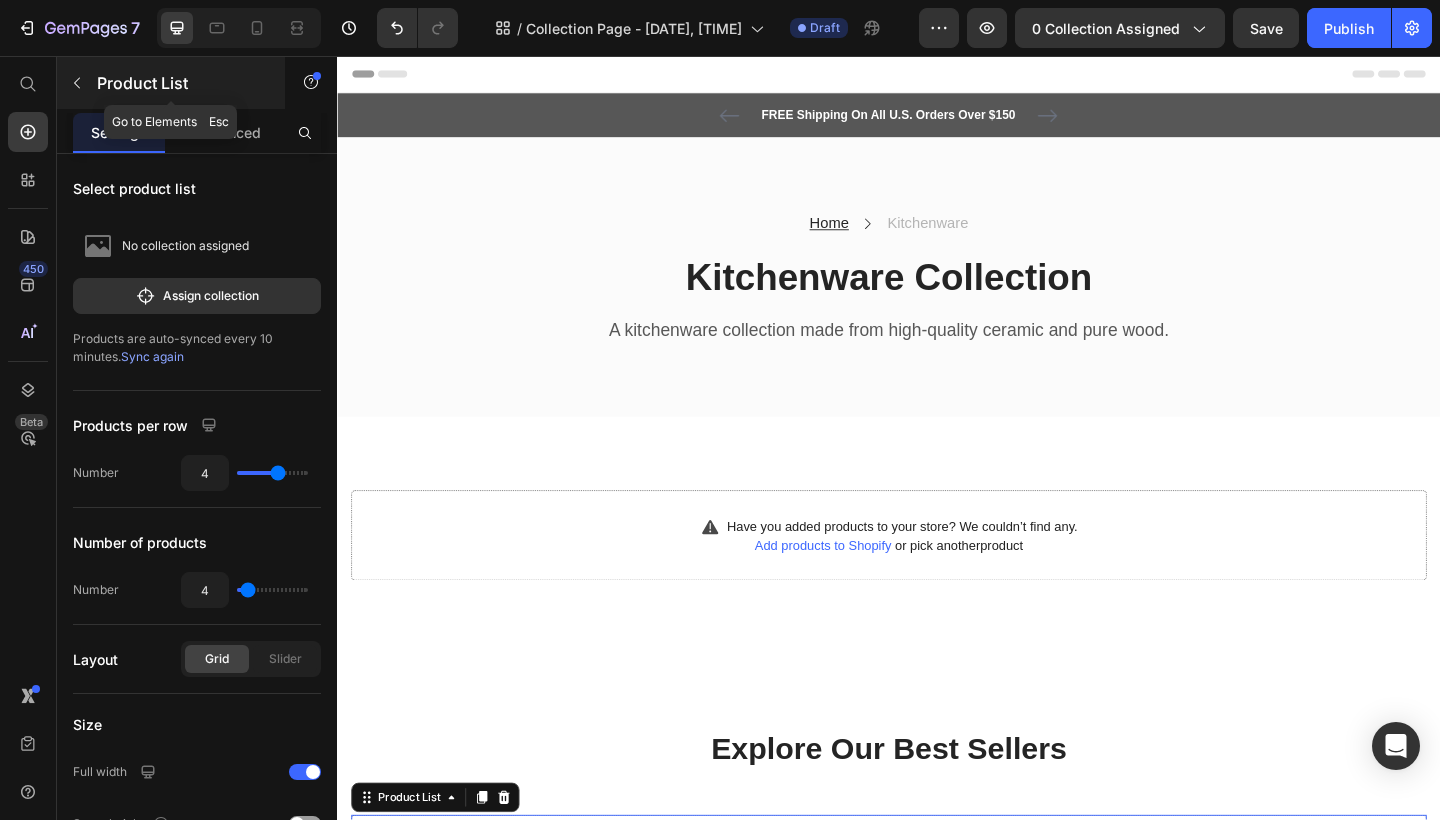 click 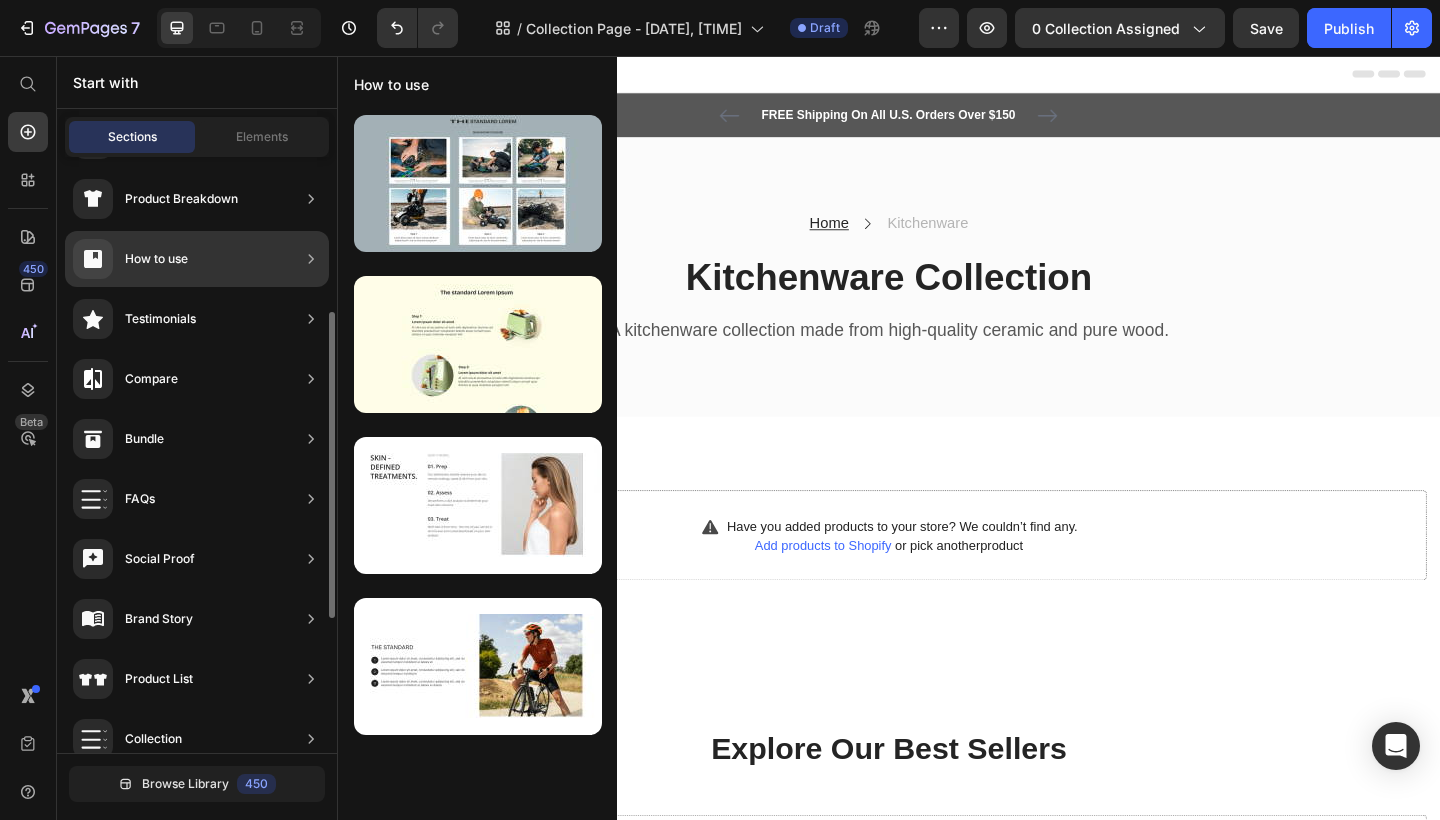 scroll, scrollTop: 0, scrollLeft: 0, axis: both 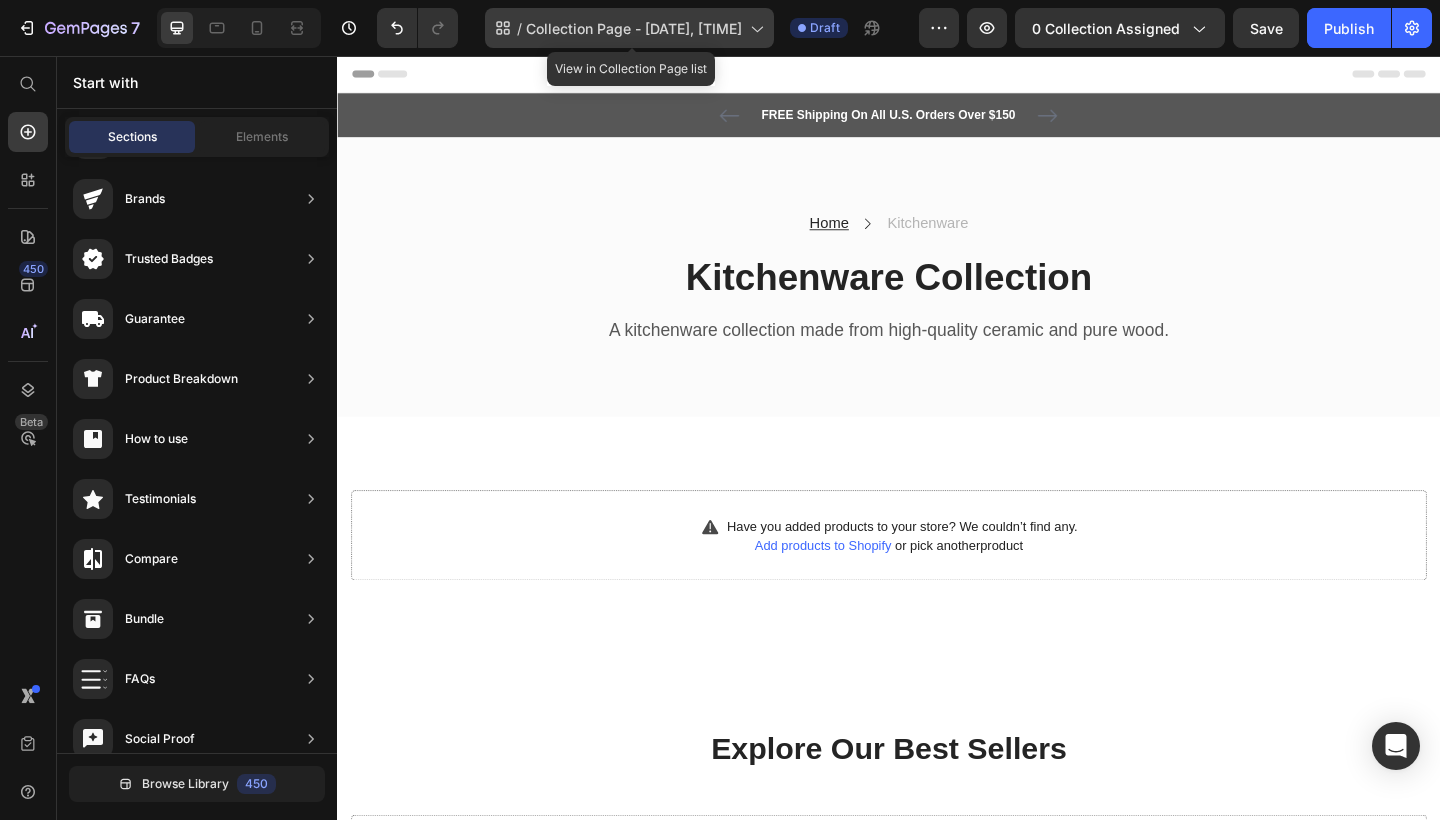 click on "Collection Page - Jul 14, 12:13:45" at bounding box center [634, 28] 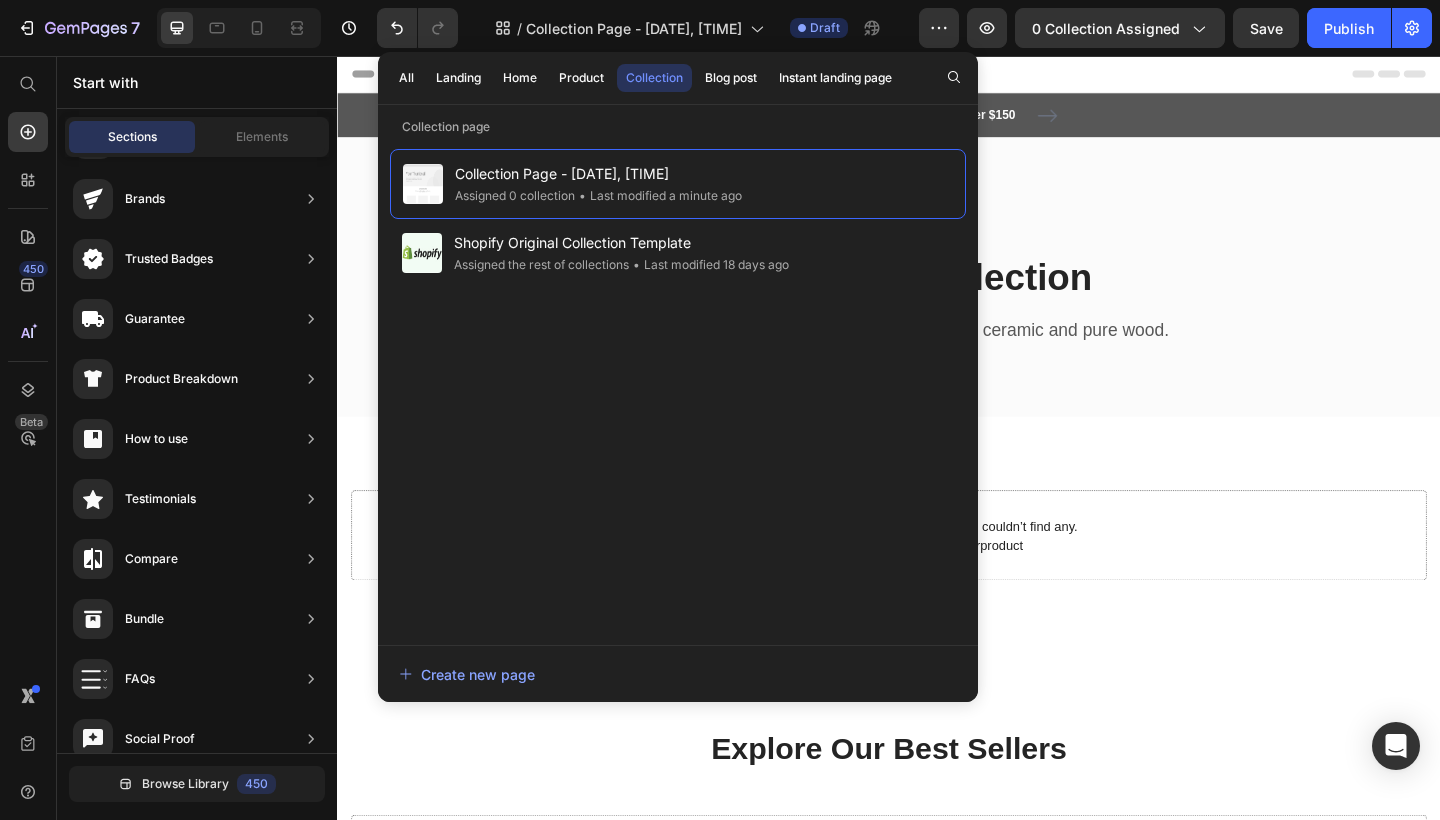 click on "Header" at bounding box center [937, 76] 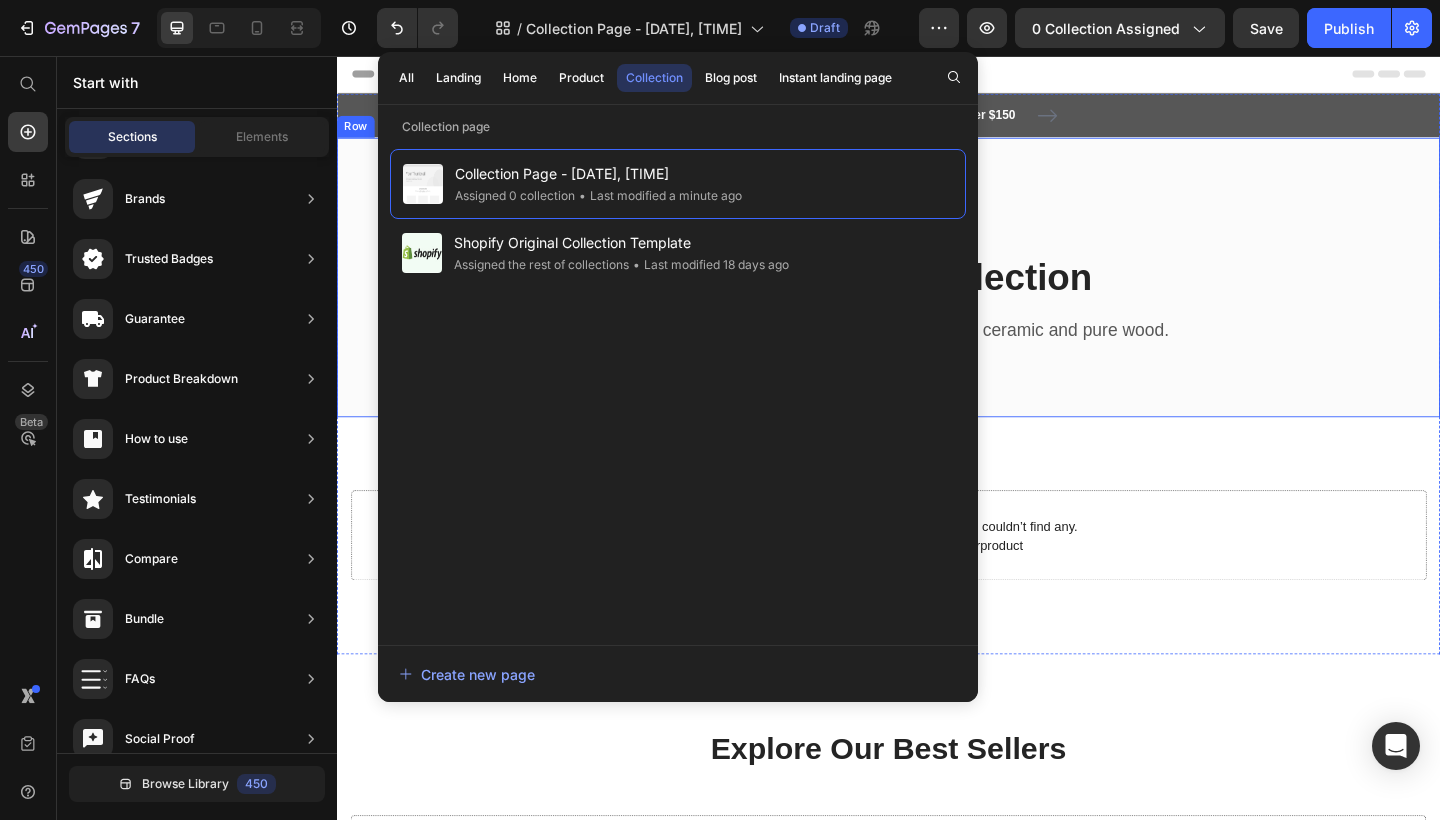 click on "Home Text block
Icon Kitchenware Text block Row Kitchenware Collection Heading A kitchenware collection made from high-quality ceramic and pure wood. Text block Row Row Row" at bounding box center [937, 297] 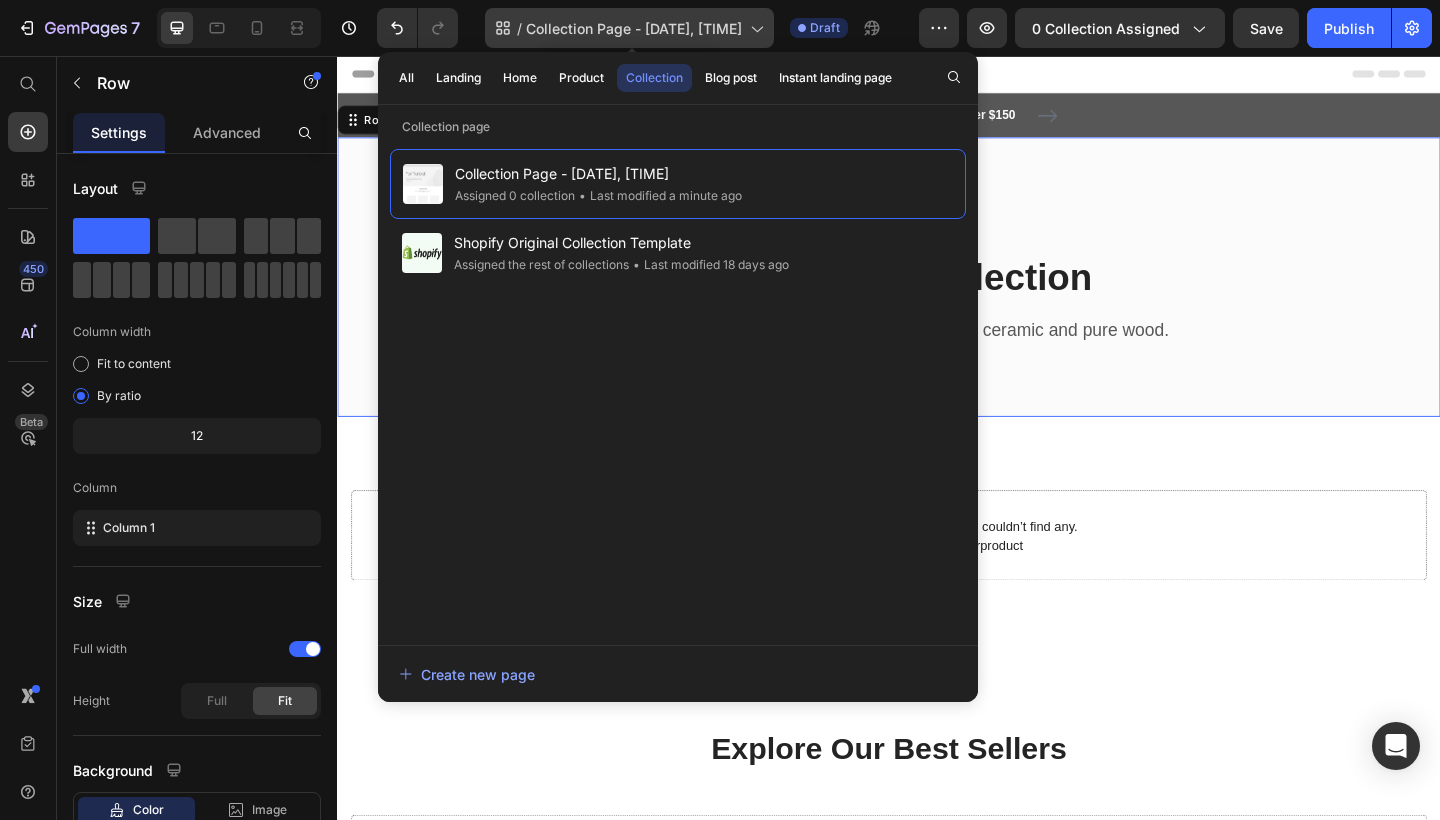 click on "Collection Page - Jul 14, 12:13:45" at bounding box center (634, 28) 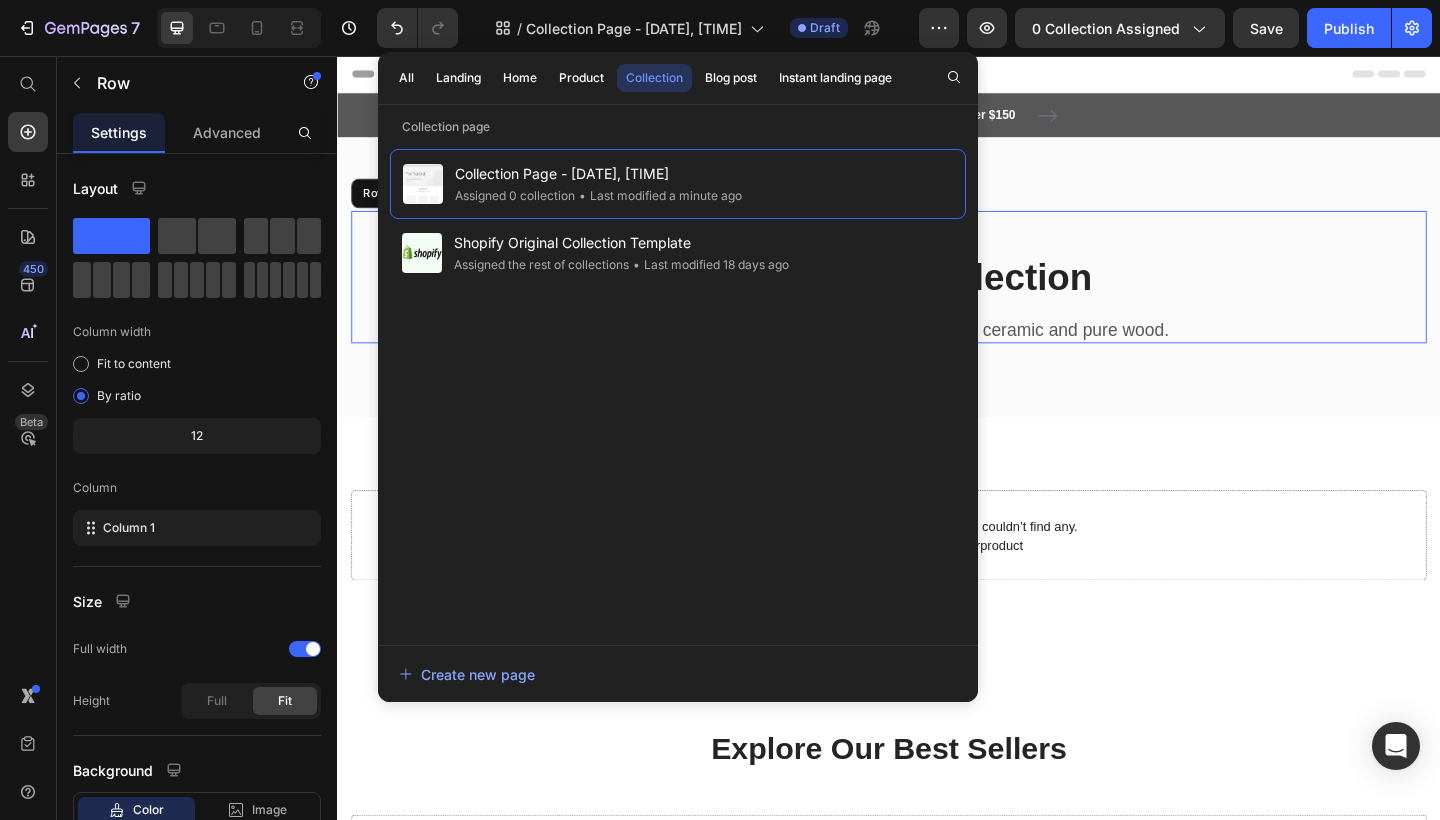 drag, startPoint x: 1225, startPoint y: 339, endPoint x: 827, endPoint y: 259, distance: 405.9606 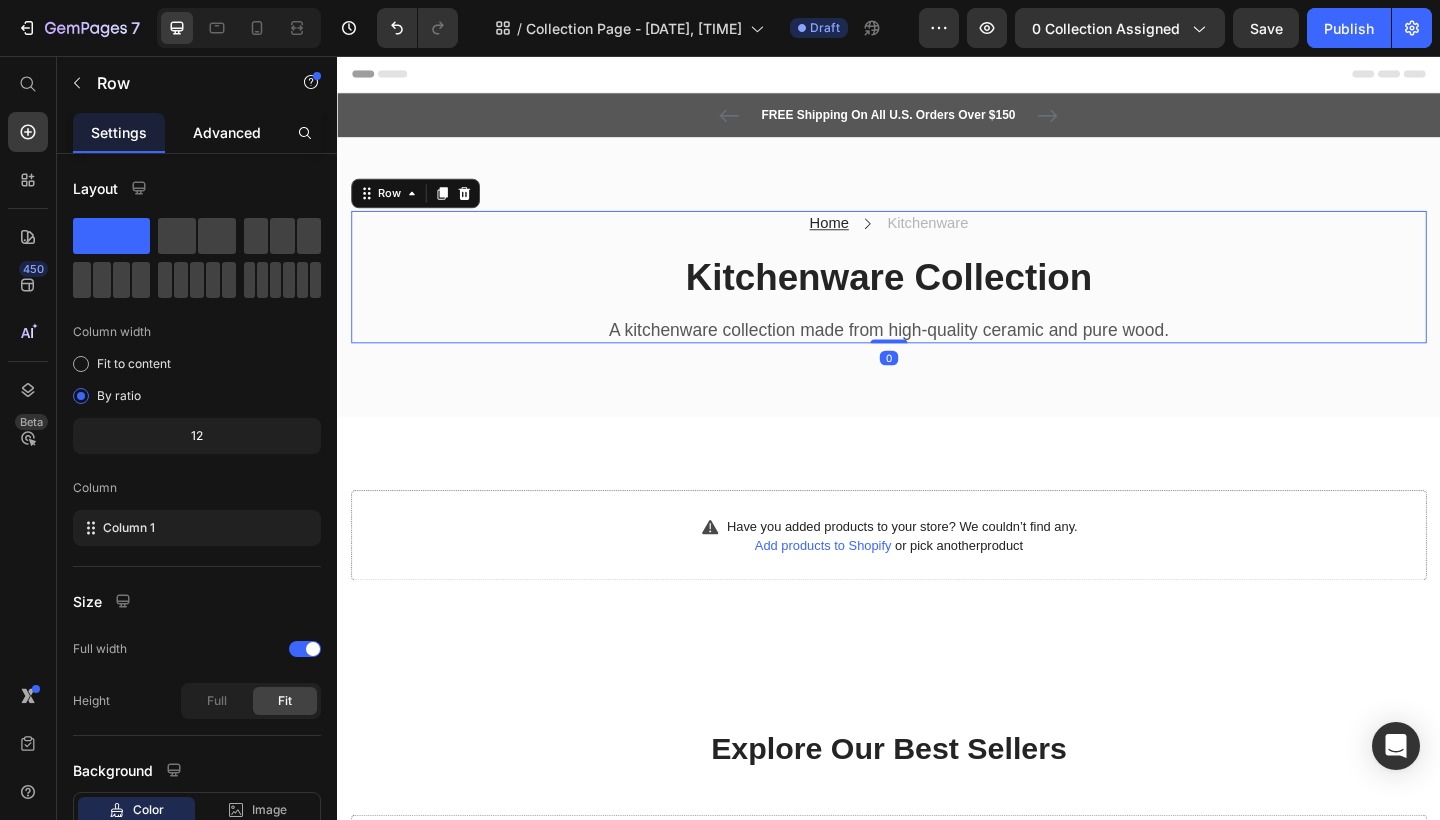 click on "Advanced" at bounding box center (227, 132) 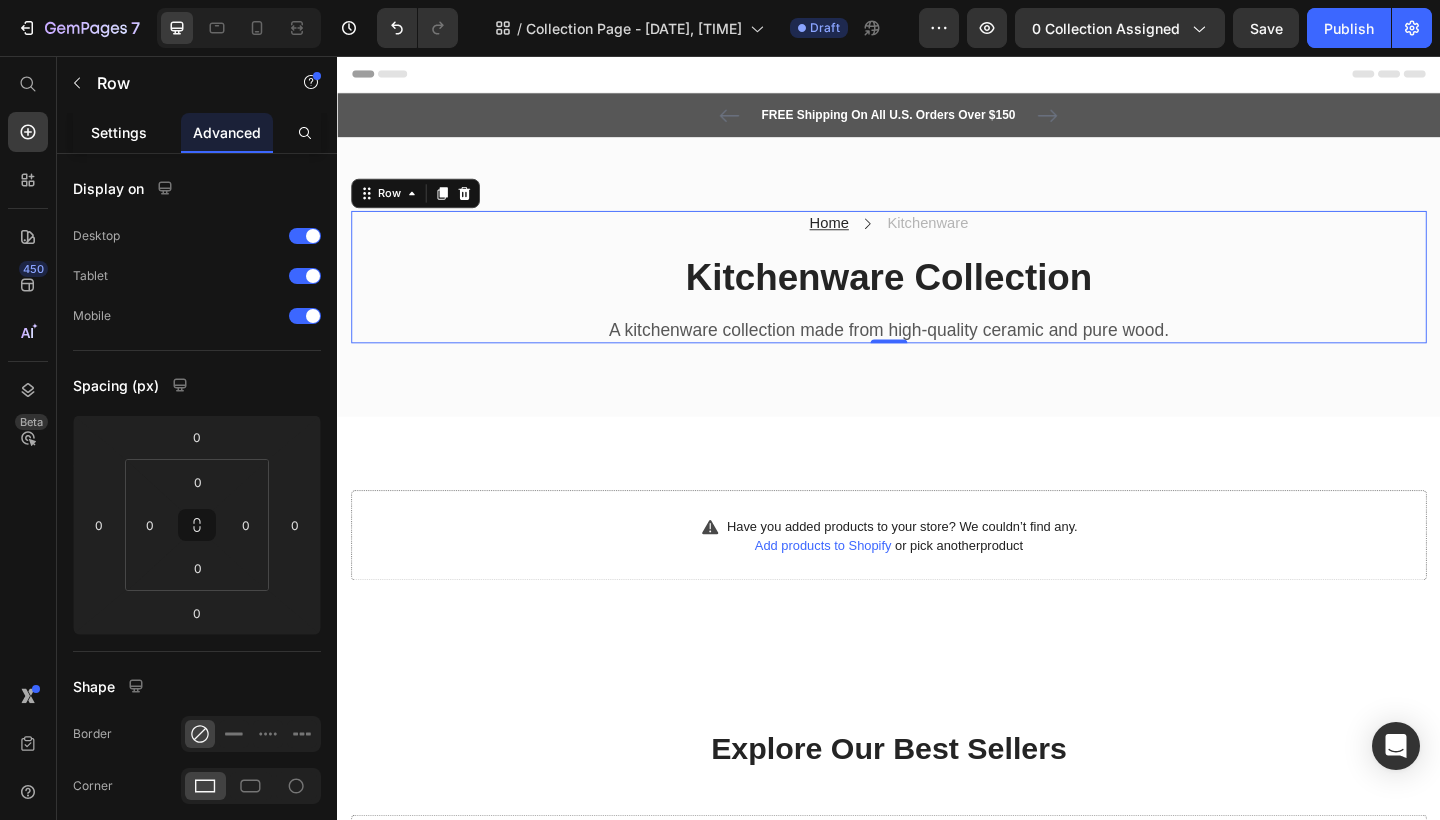click on "Settings" 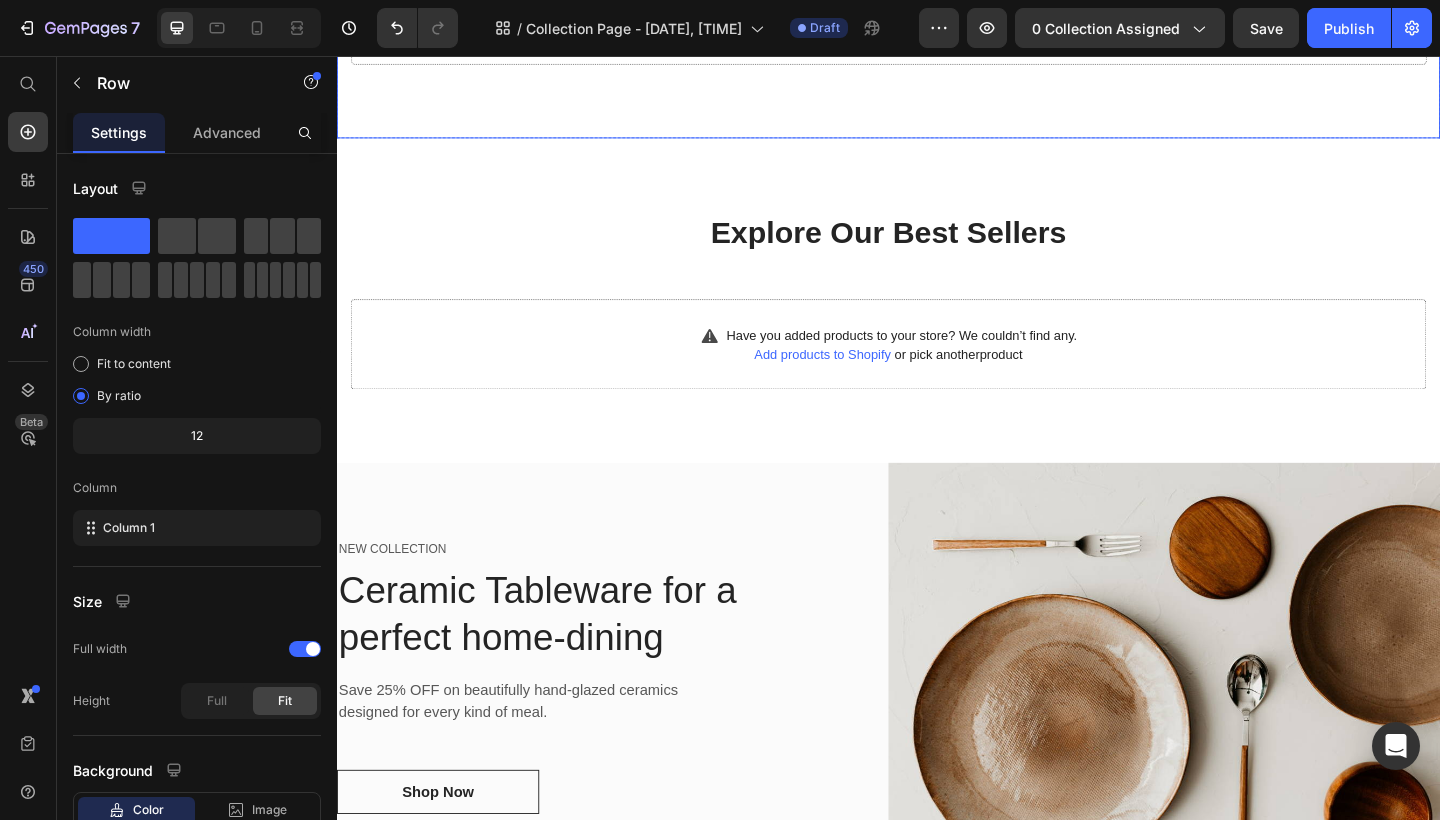 scroll, scrollTop: 661, scrollLeft: 0, axis: vertical 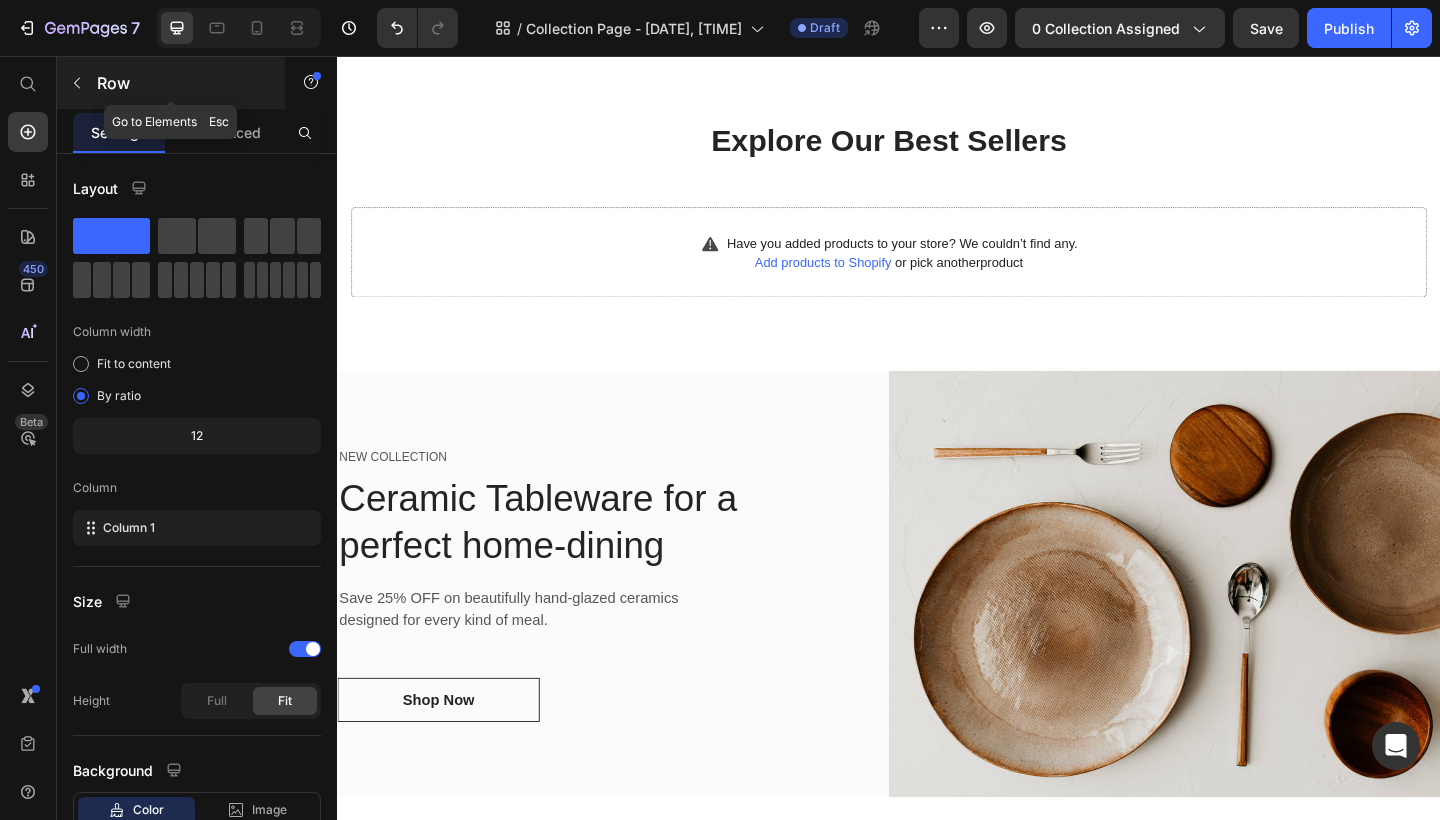 click at bounding box center (77, 83) 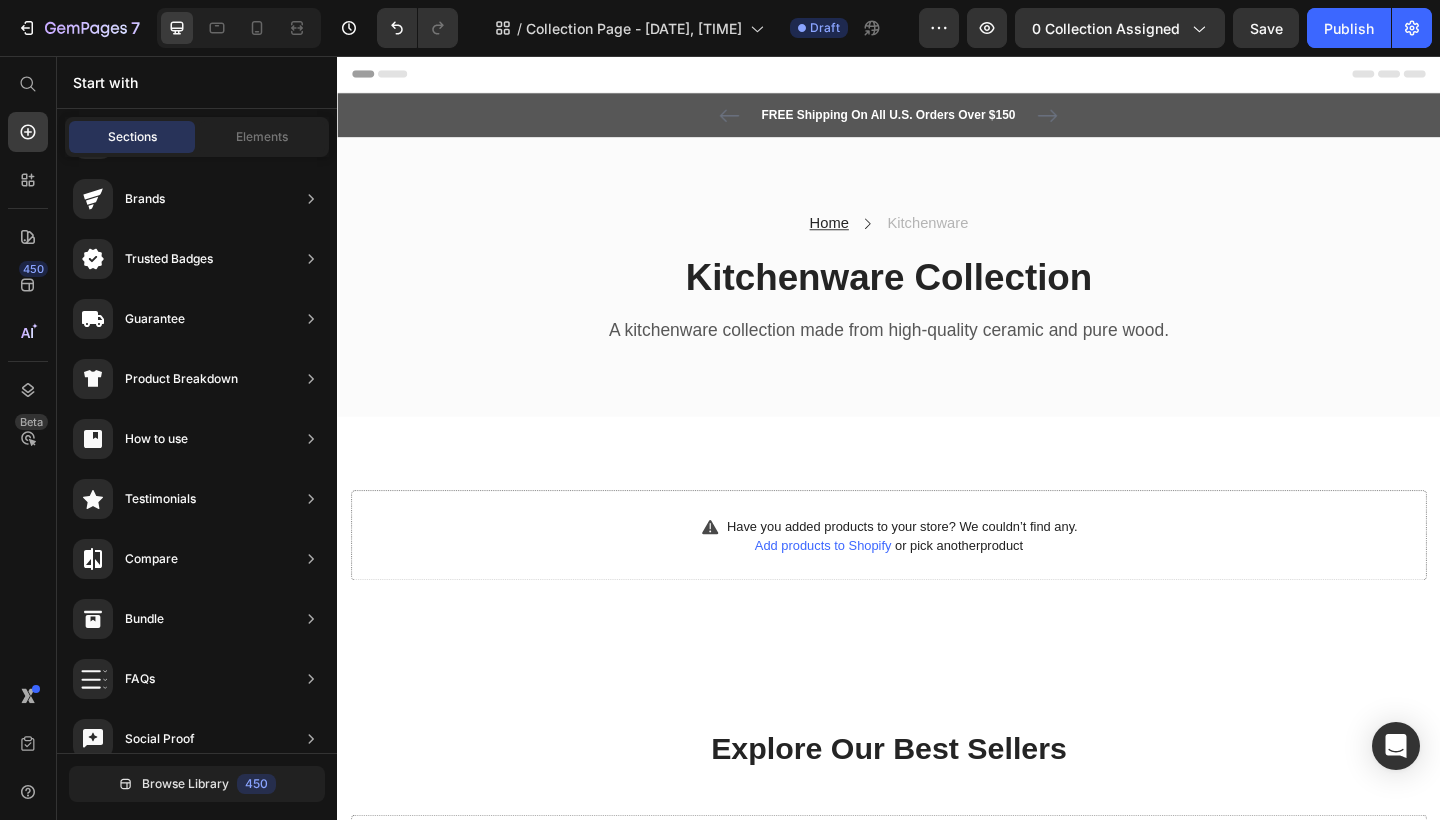 scroll, scrollTop: 0, scrollLeft: 0, axis: both 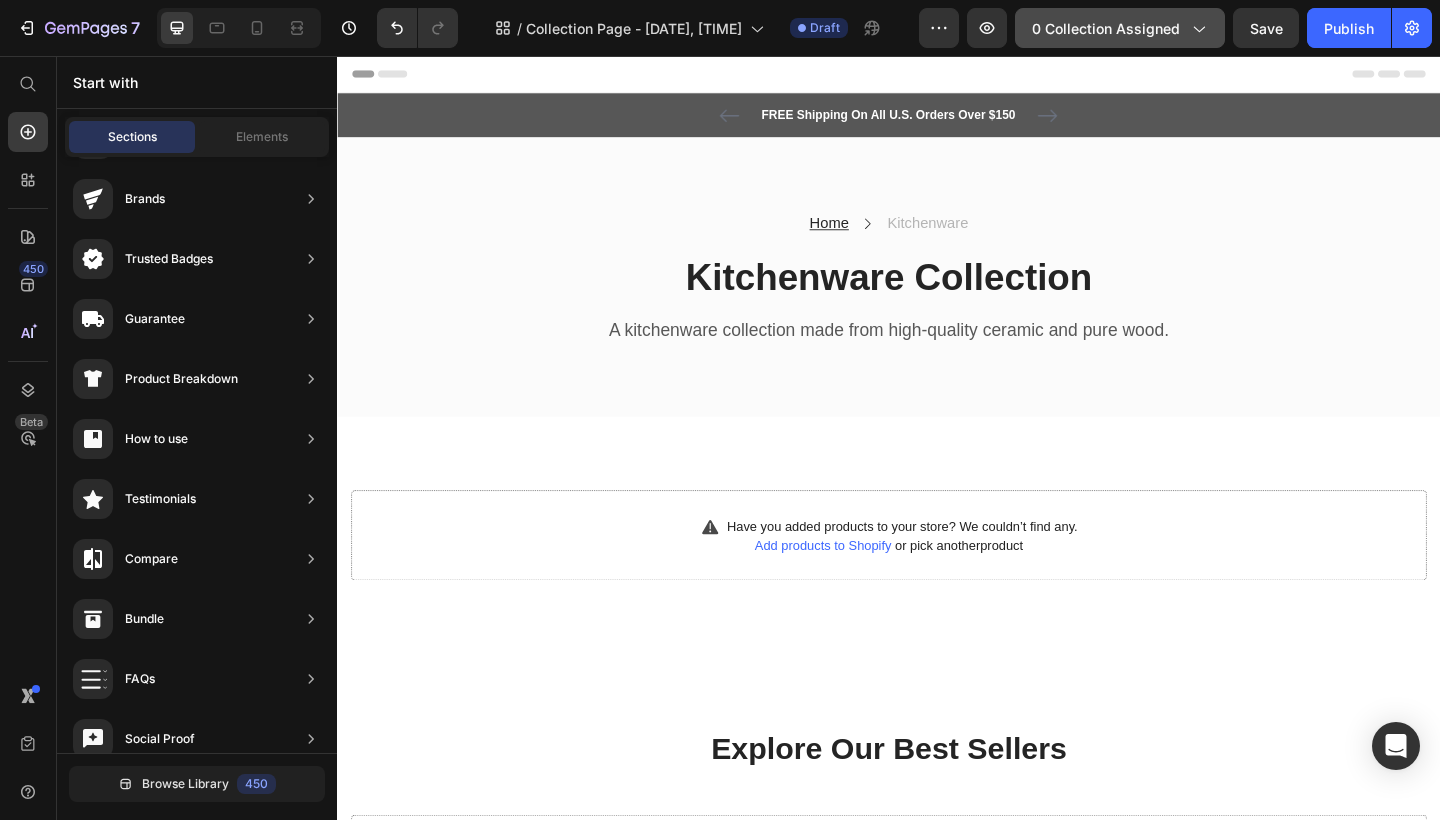 click on "0 collection assigned" 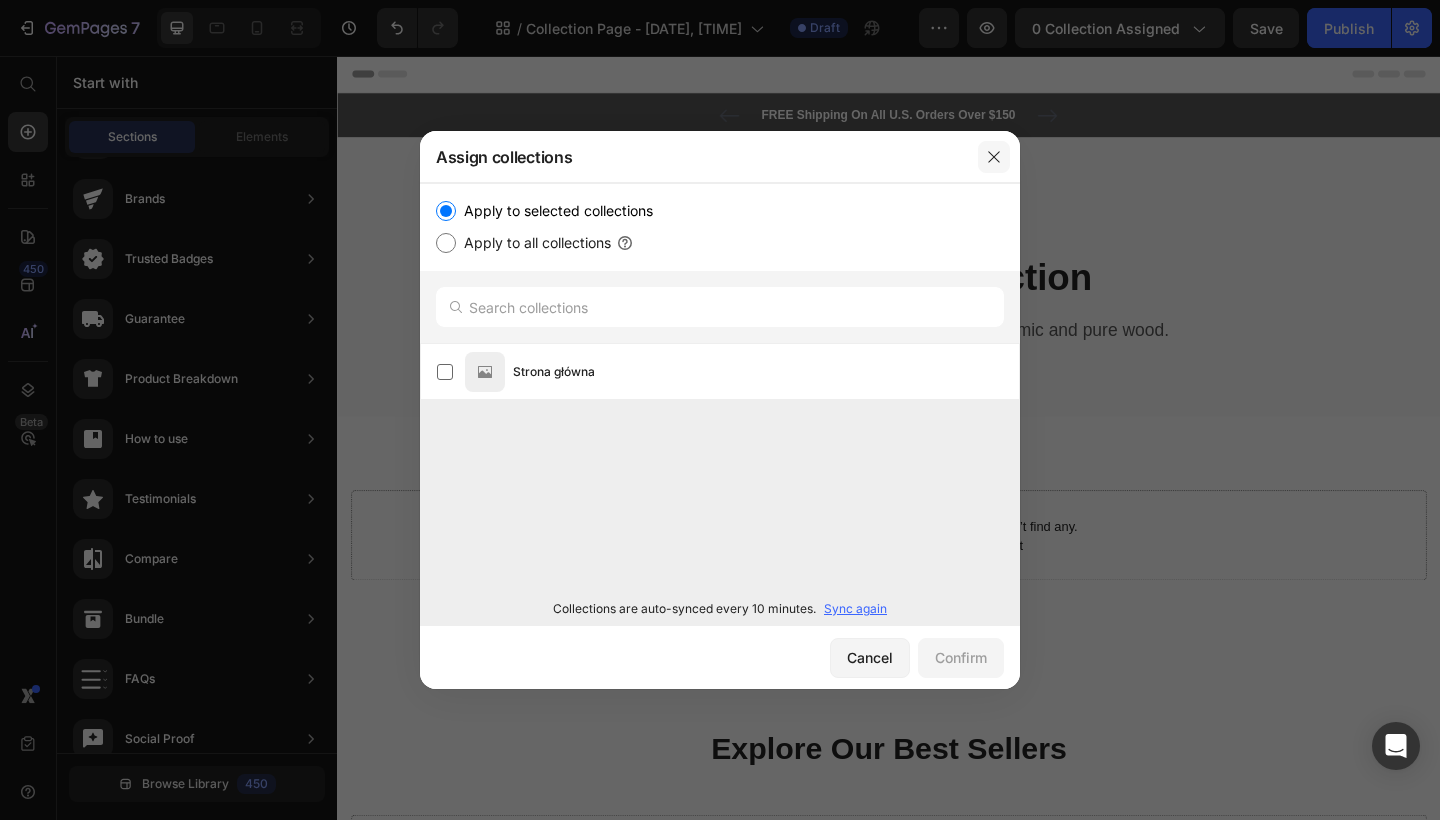 click 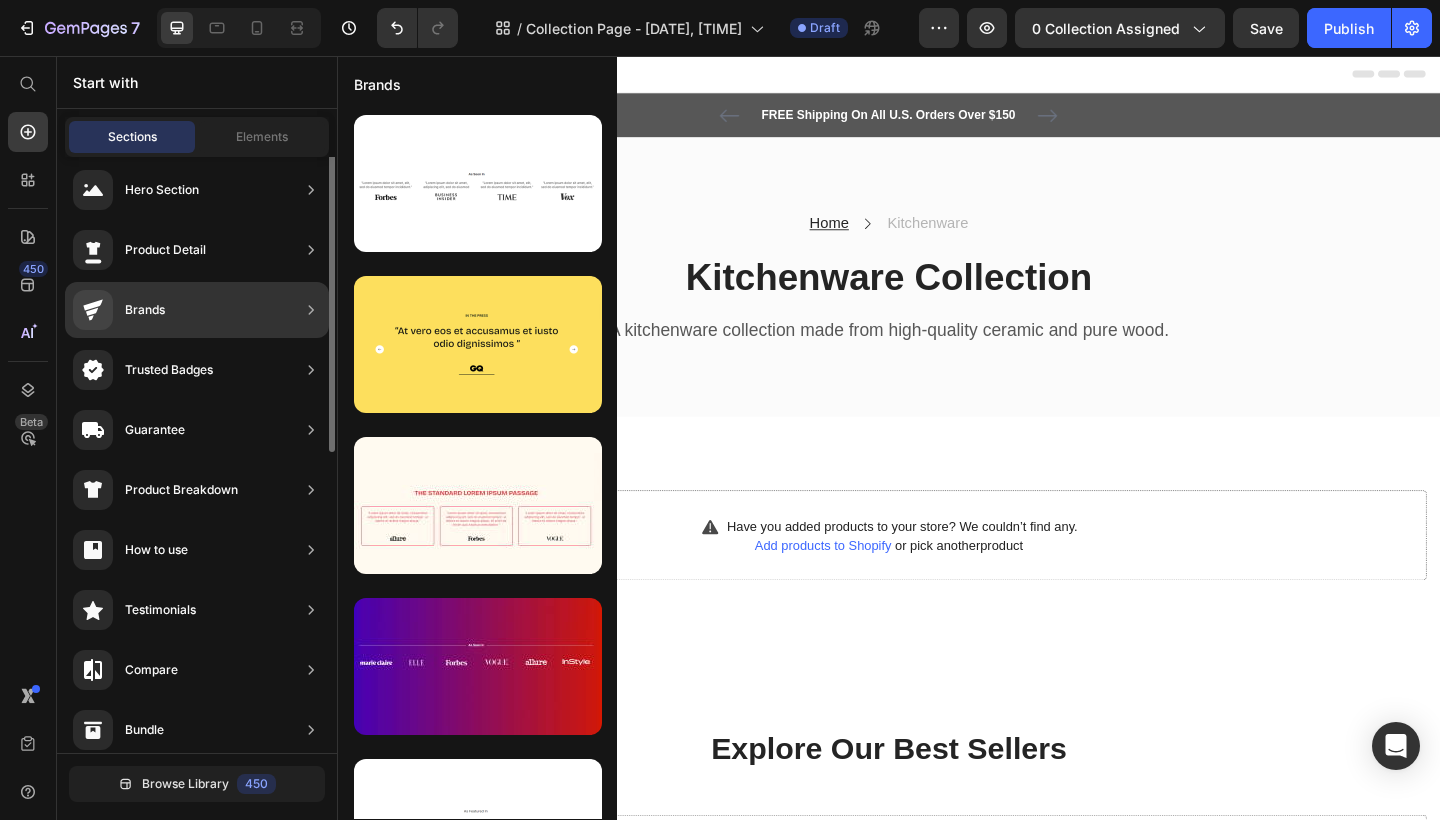 scroll, scrollTop: 0, scrollLeft: 0, axis: both 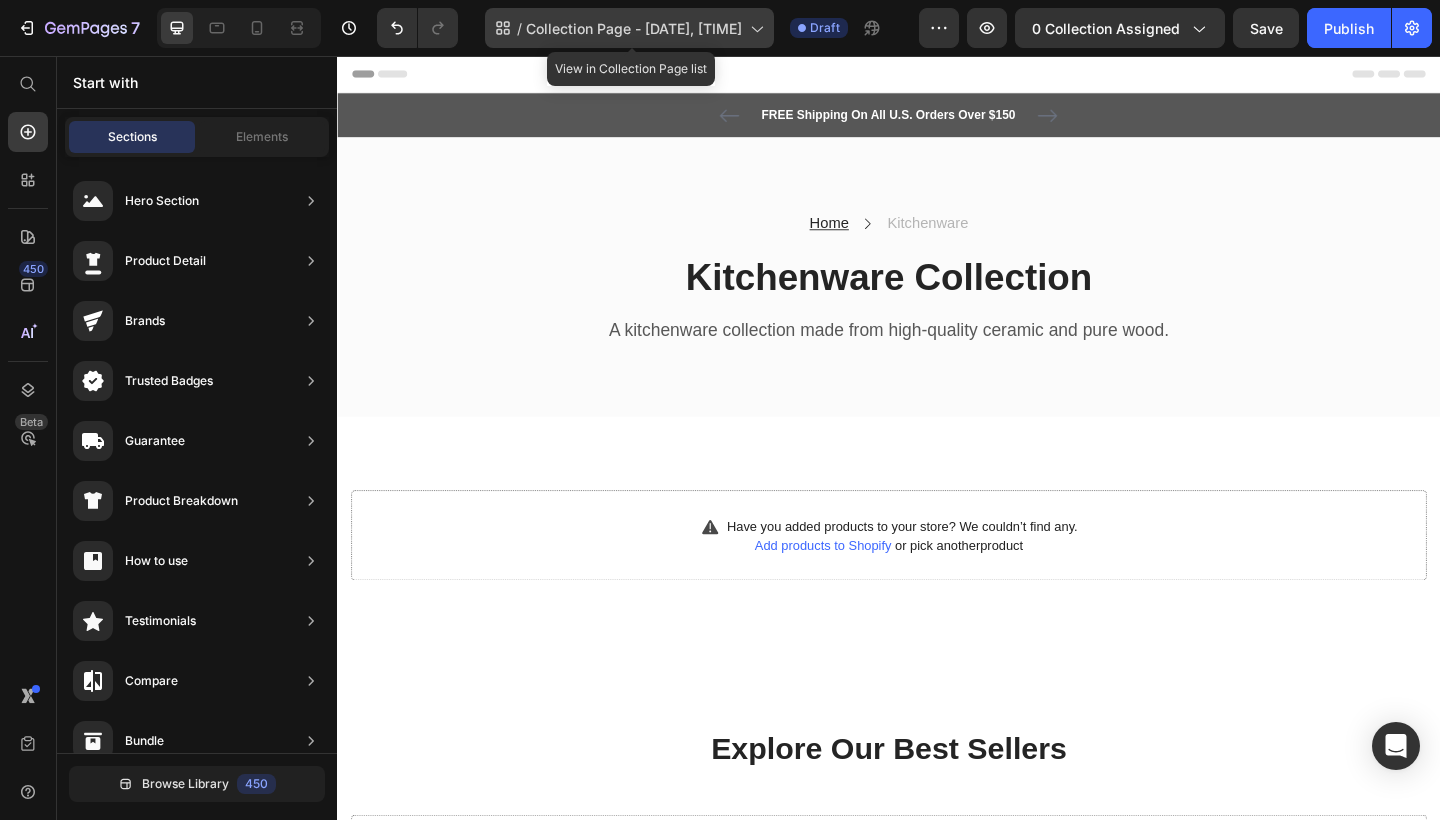 click on "Collection Page - Jul 14, 12:13:45" at bounding box center [634, 28] 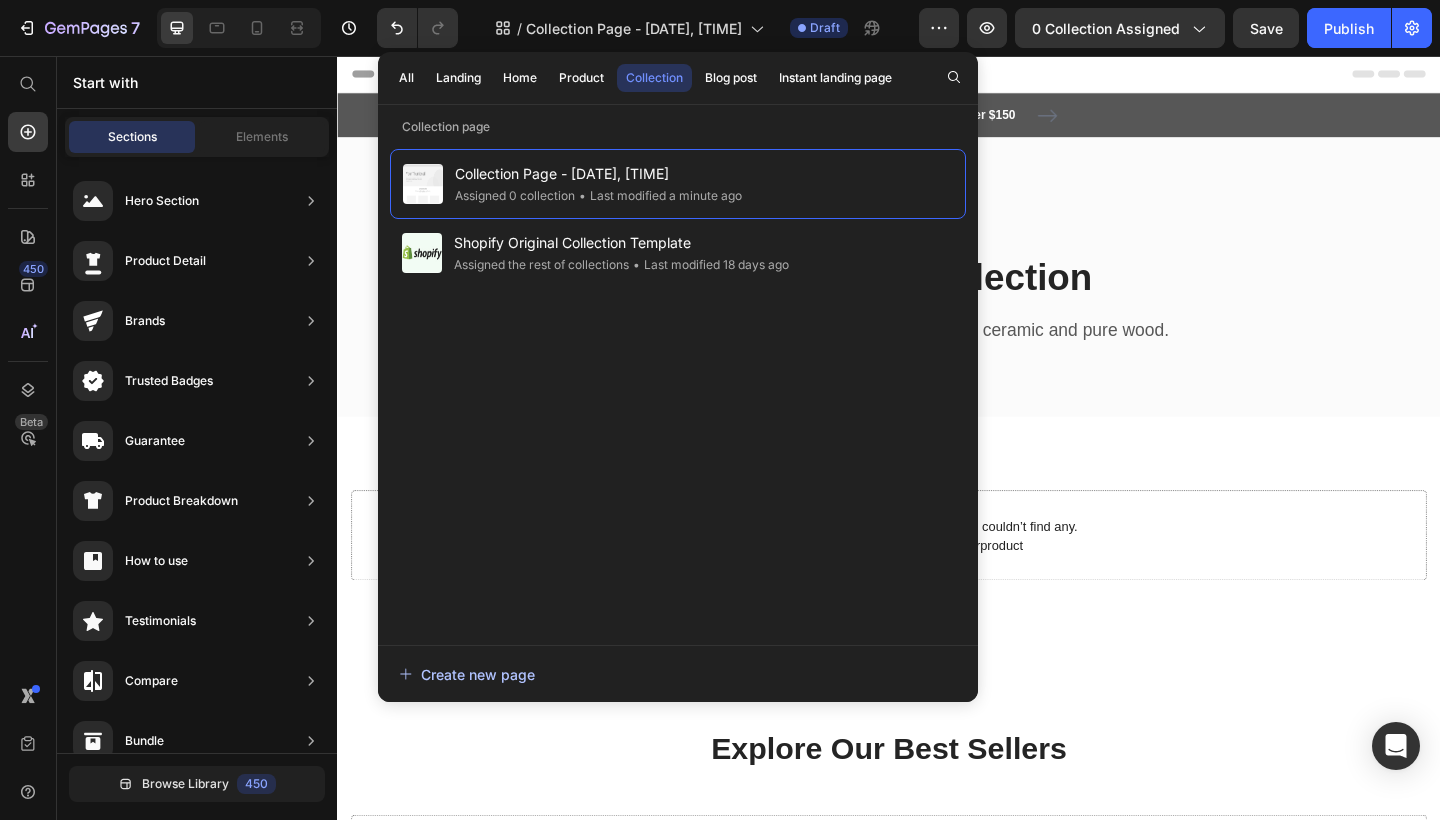 click on "Create new page" at bounding box center [467, 674] 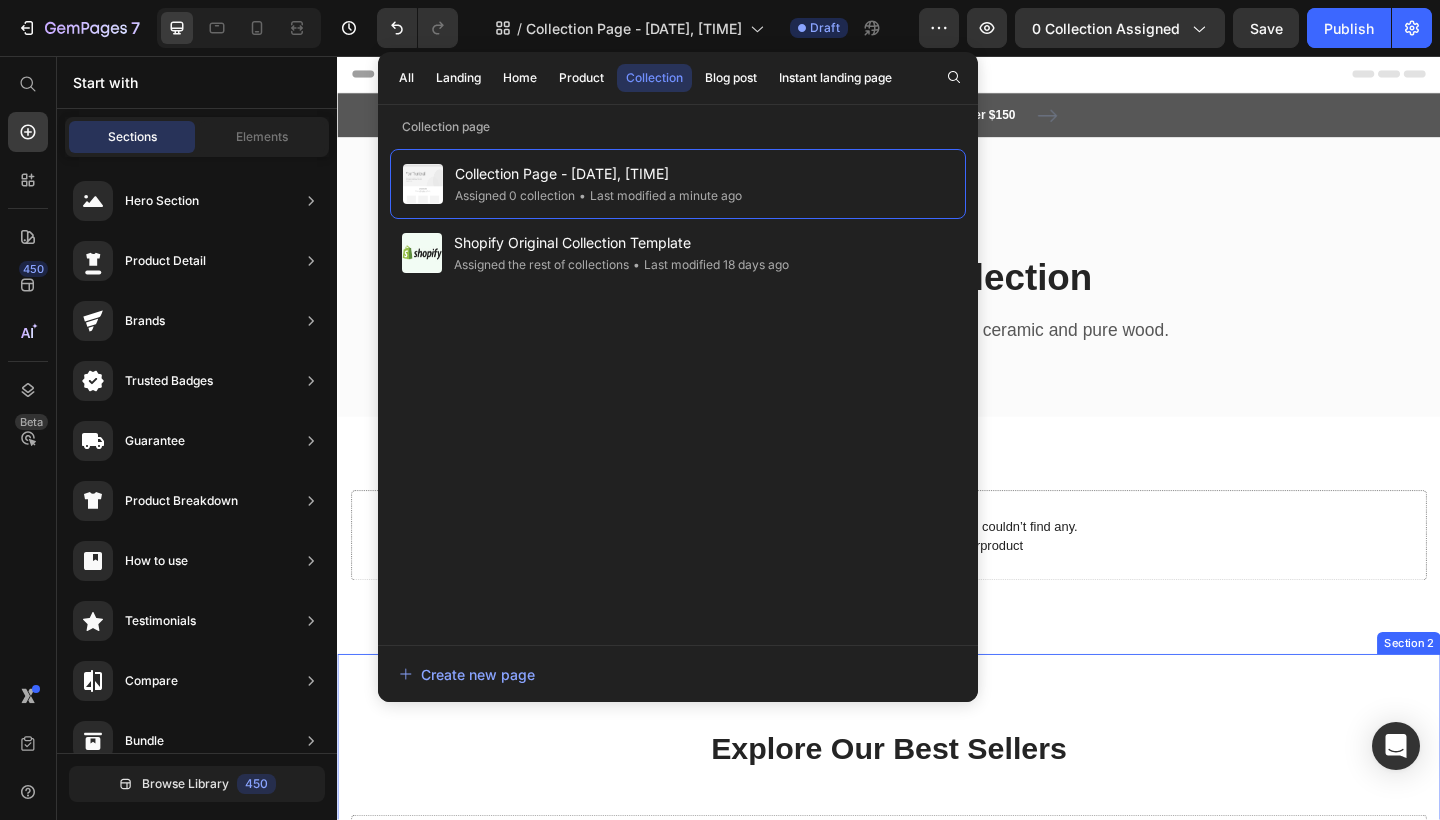 click on "Explore Our Best Sellers Heading Row Have you added products to your store? We couldn’t find any. Add products to Shopify   or pick another  product Product List Row Section 2" at bounding box center [937, 883] 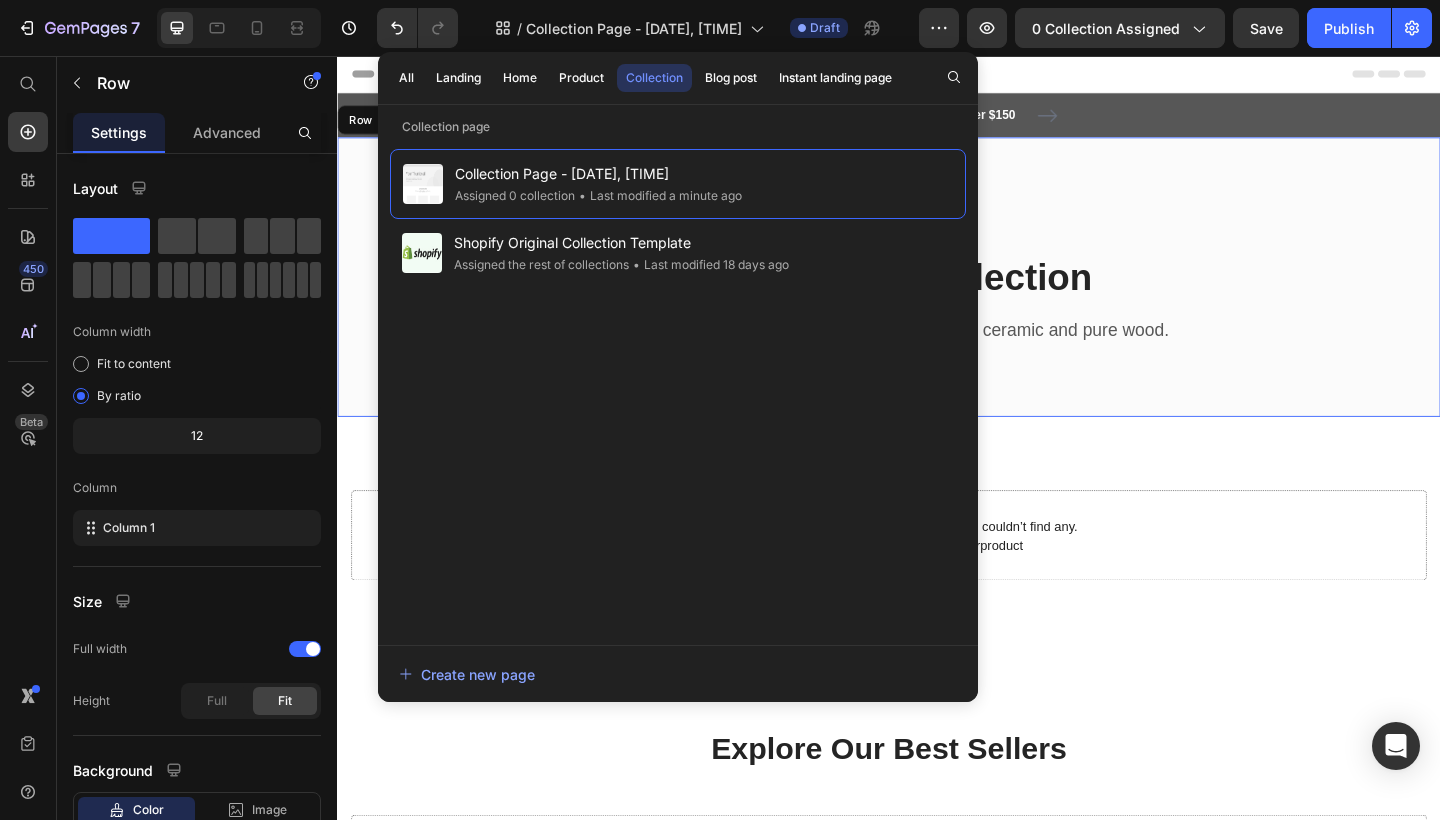 click on "Home Text block
Icon Kitchenware Text block Row Kitchenware Collection Heading A kitchenware collection made from high-quality ceramic and pure wood. Text block Row Row Row" at bounding box center (937, 297) 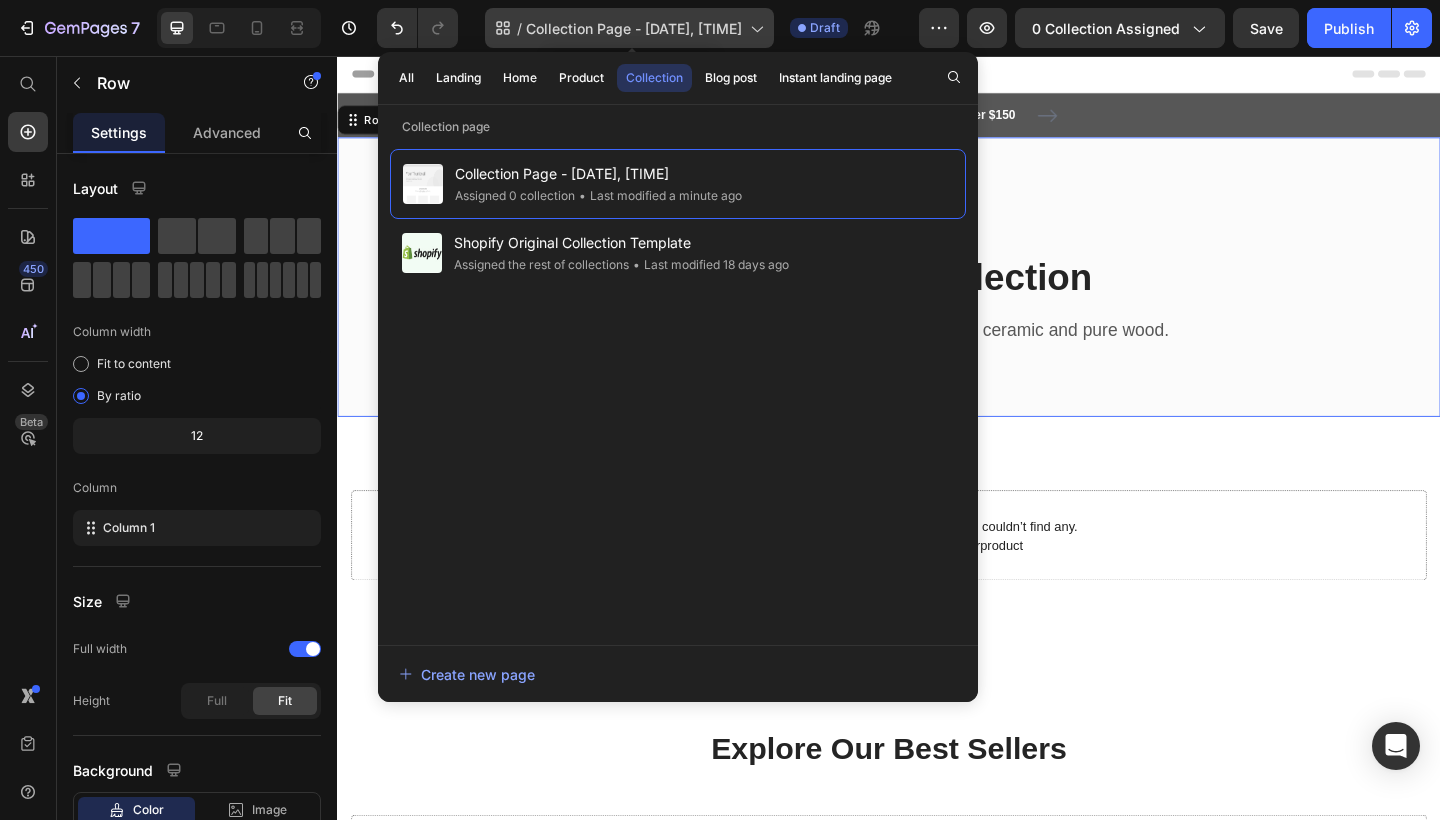 click on "Collection Page - Jul 14, 12:13:45" at bounding box center [634, 28] 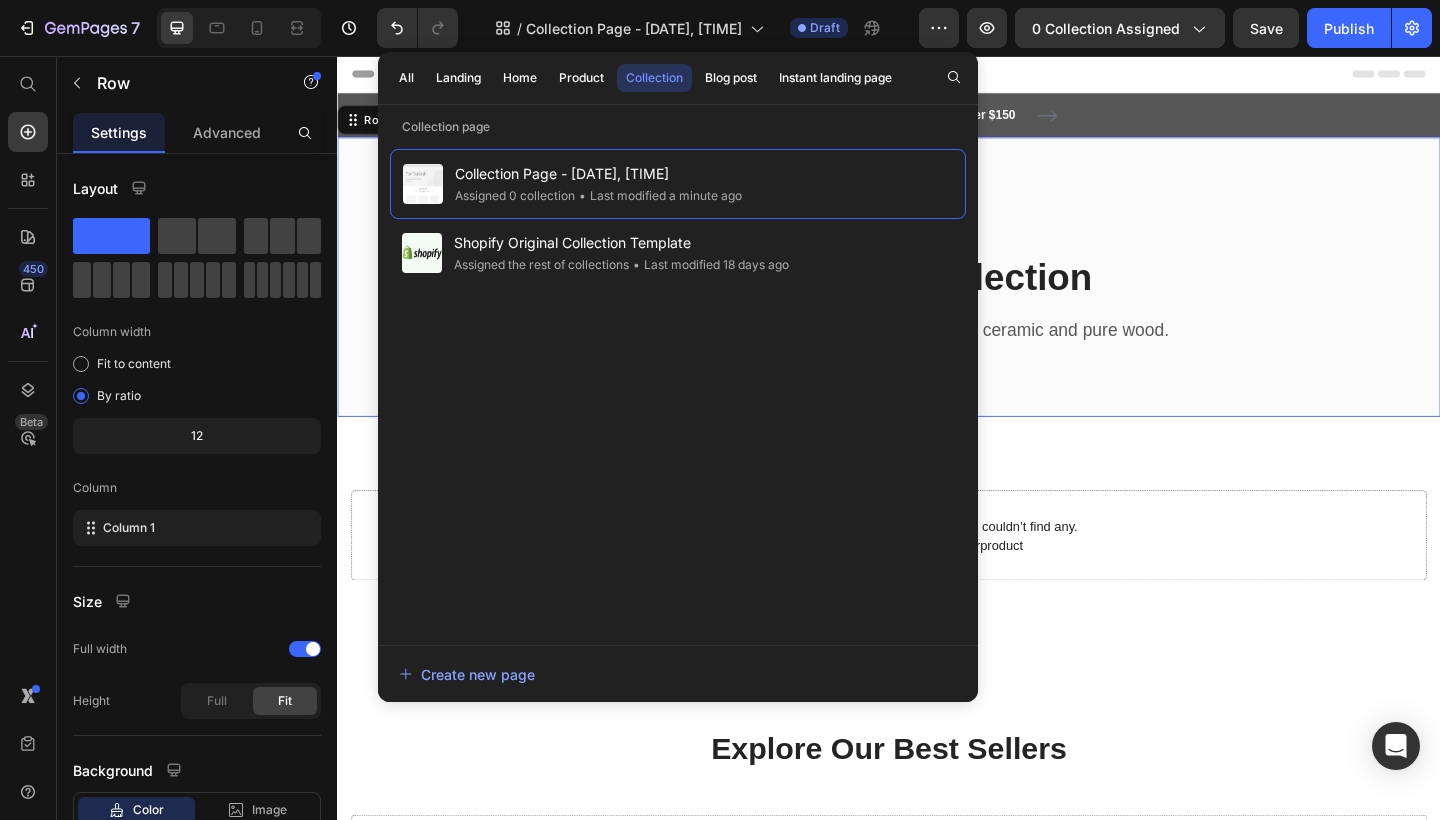 click on "Collection" at bounding box center [654, 78] 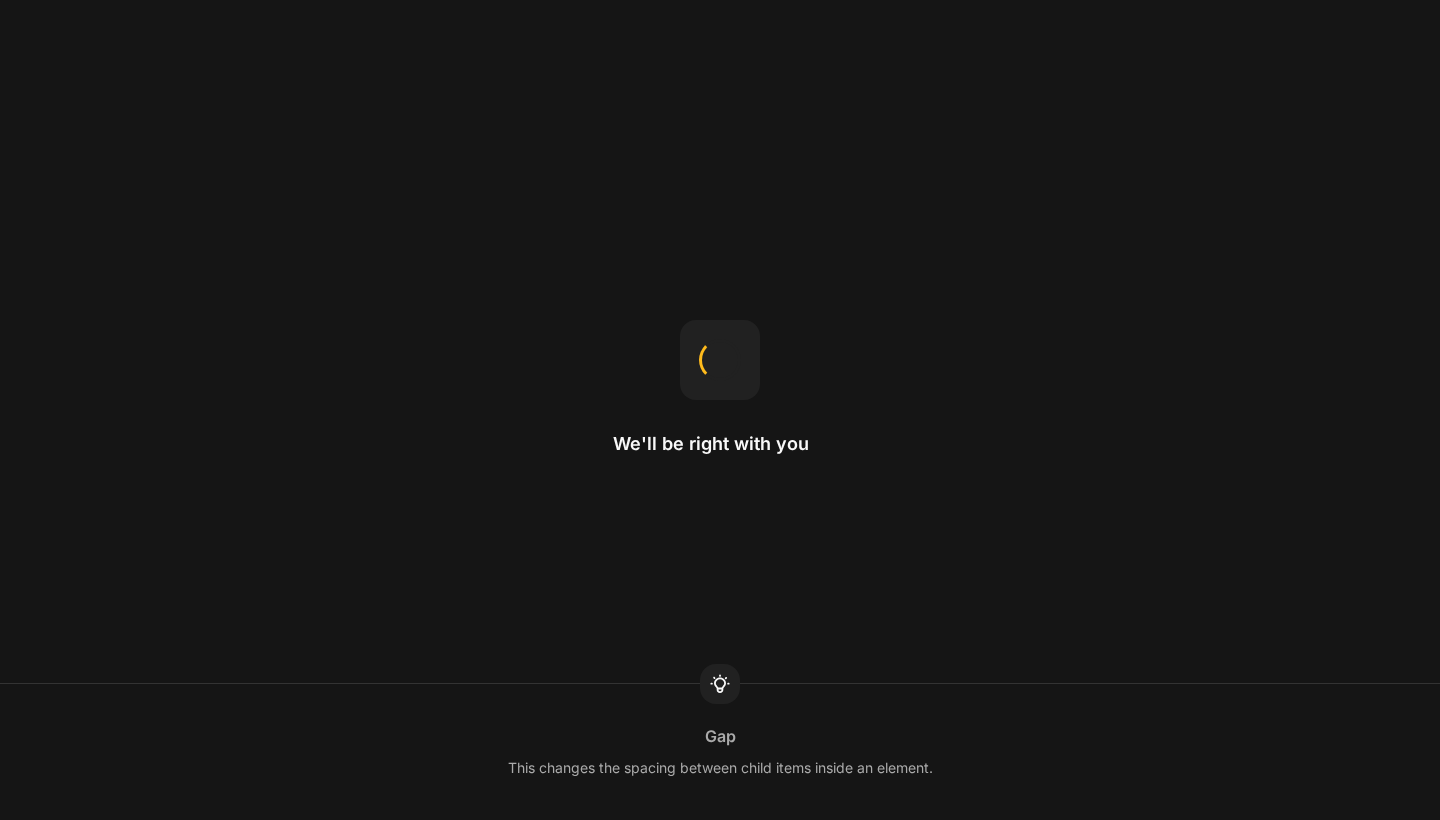 scroll, scrollTop: 0, scrollLeft: 0, axis: both 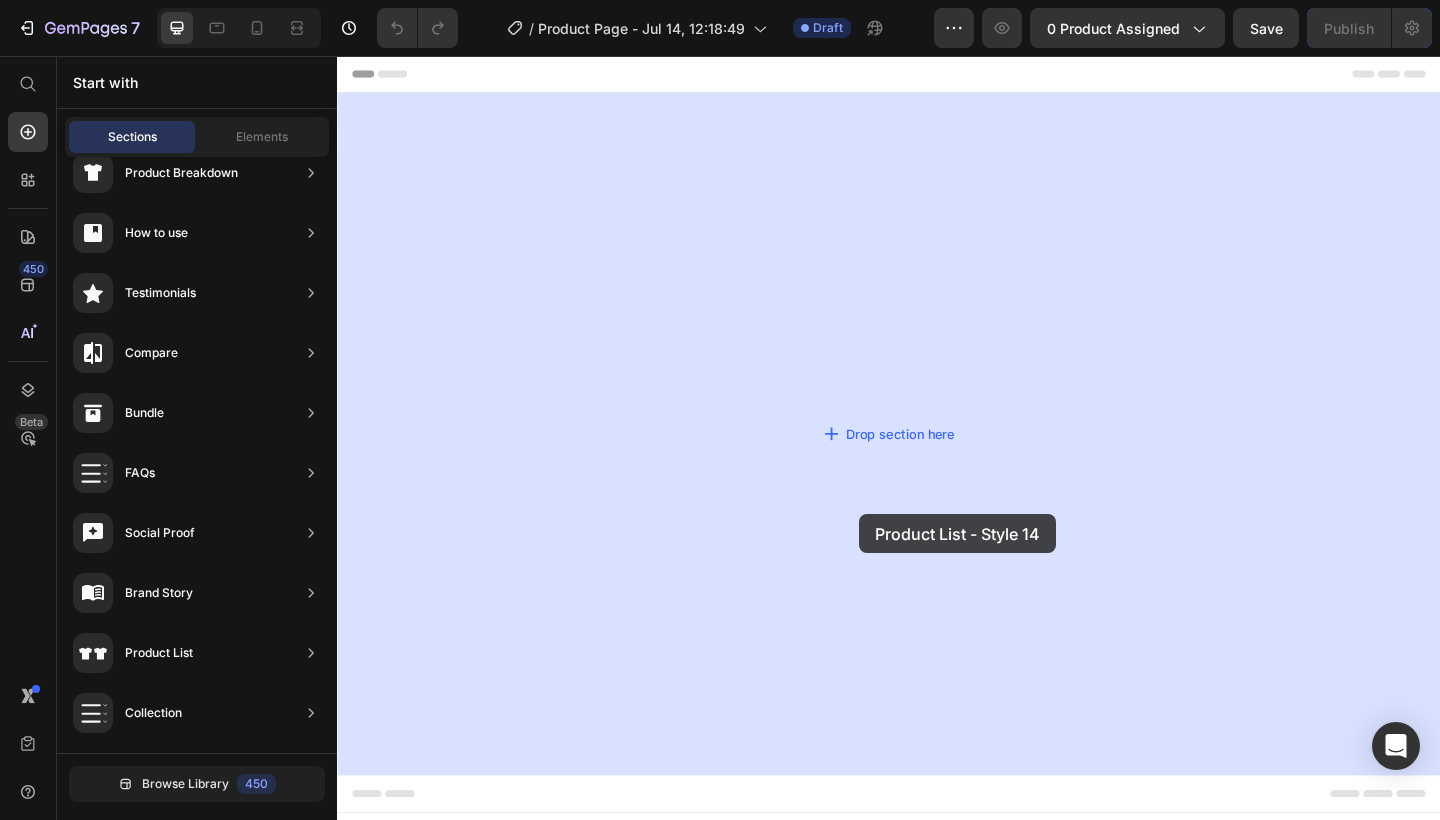 drag, startPoint x: 470, startPoint y: 597, endPoint x: 859, endPoint y: 514, distance: 397.7562 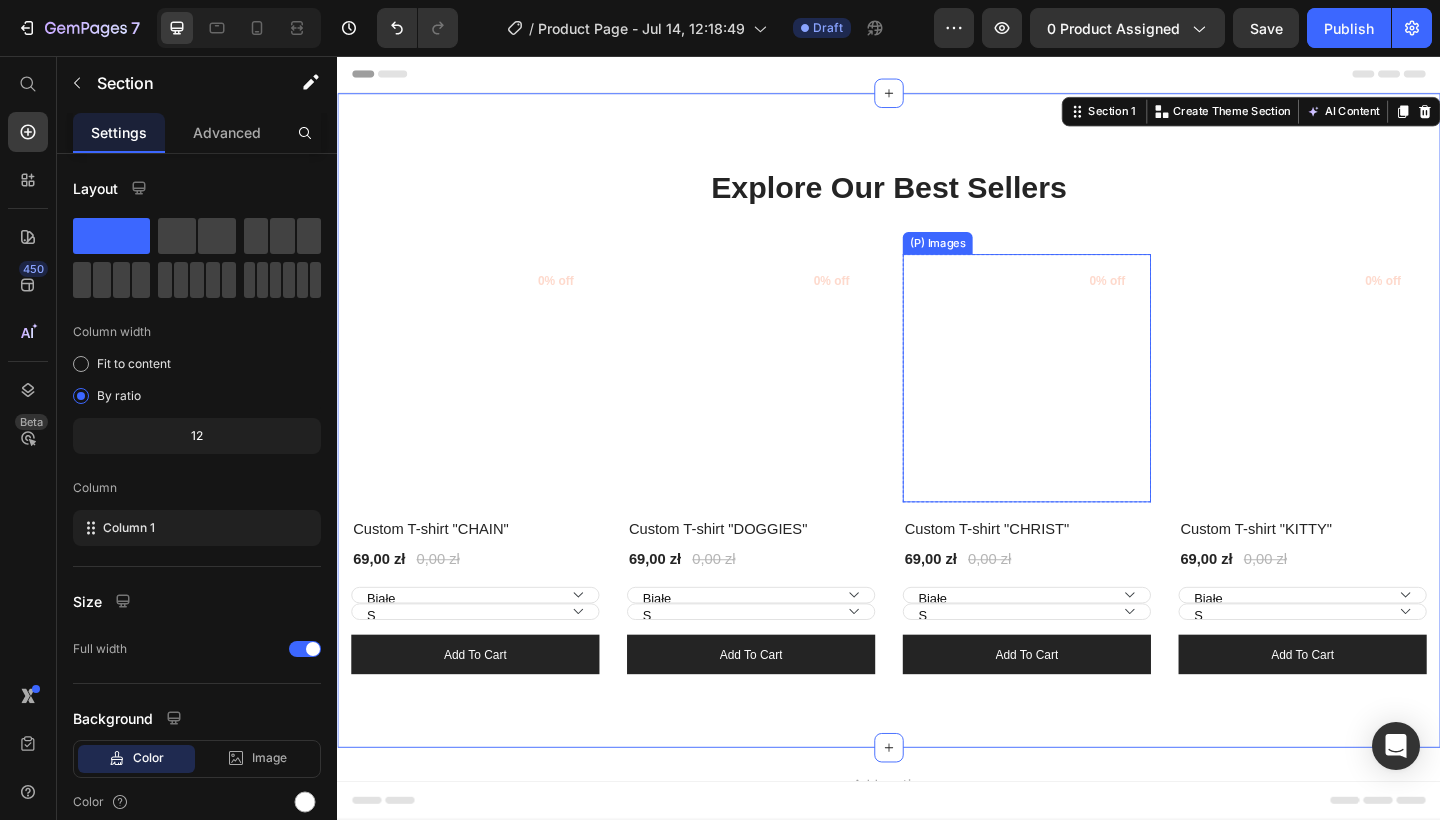 scroll, scrollTop: 0, scrollLeft: 0, axis: both 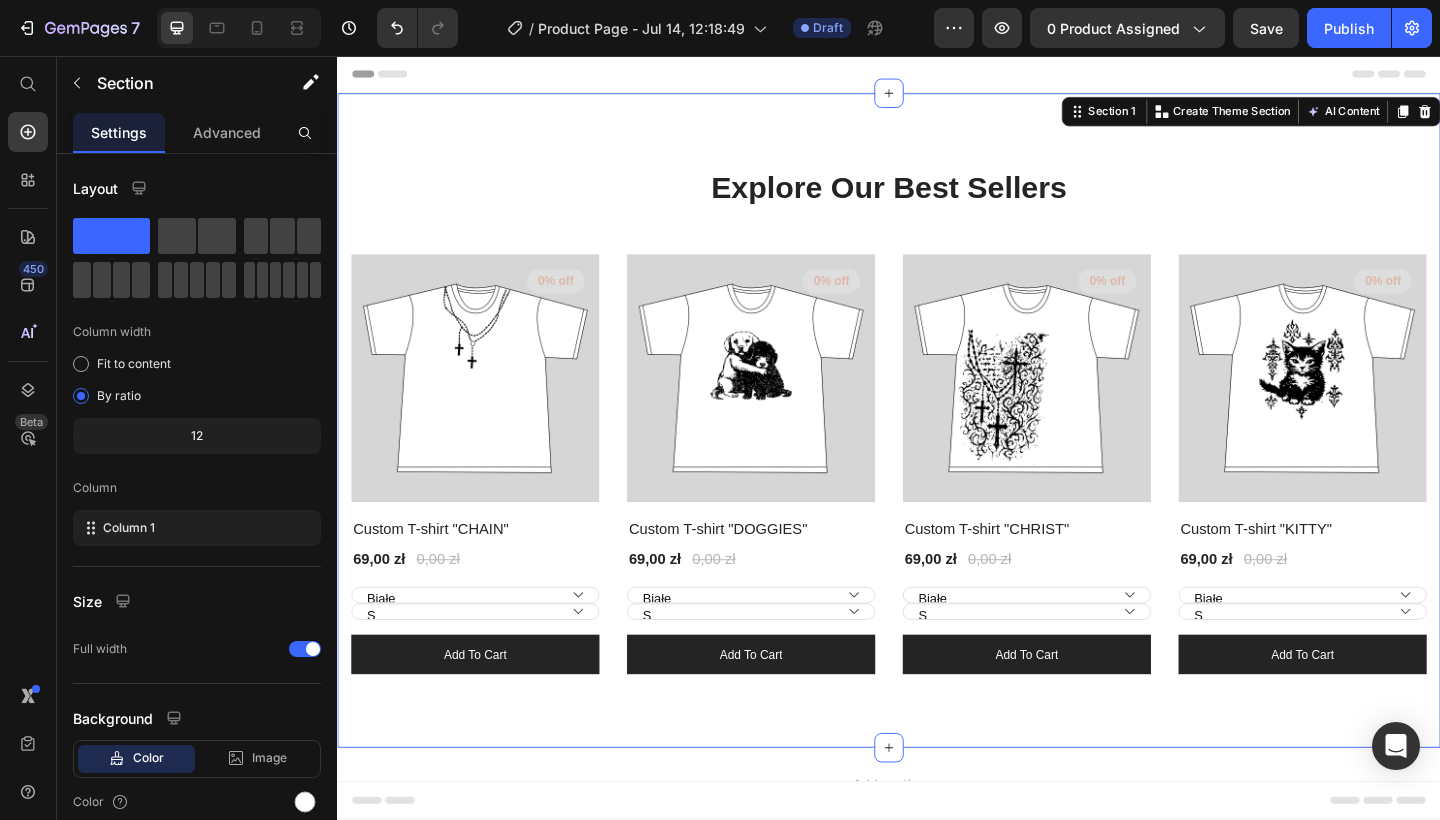 click on "Header" at bounding box center [937, 76] 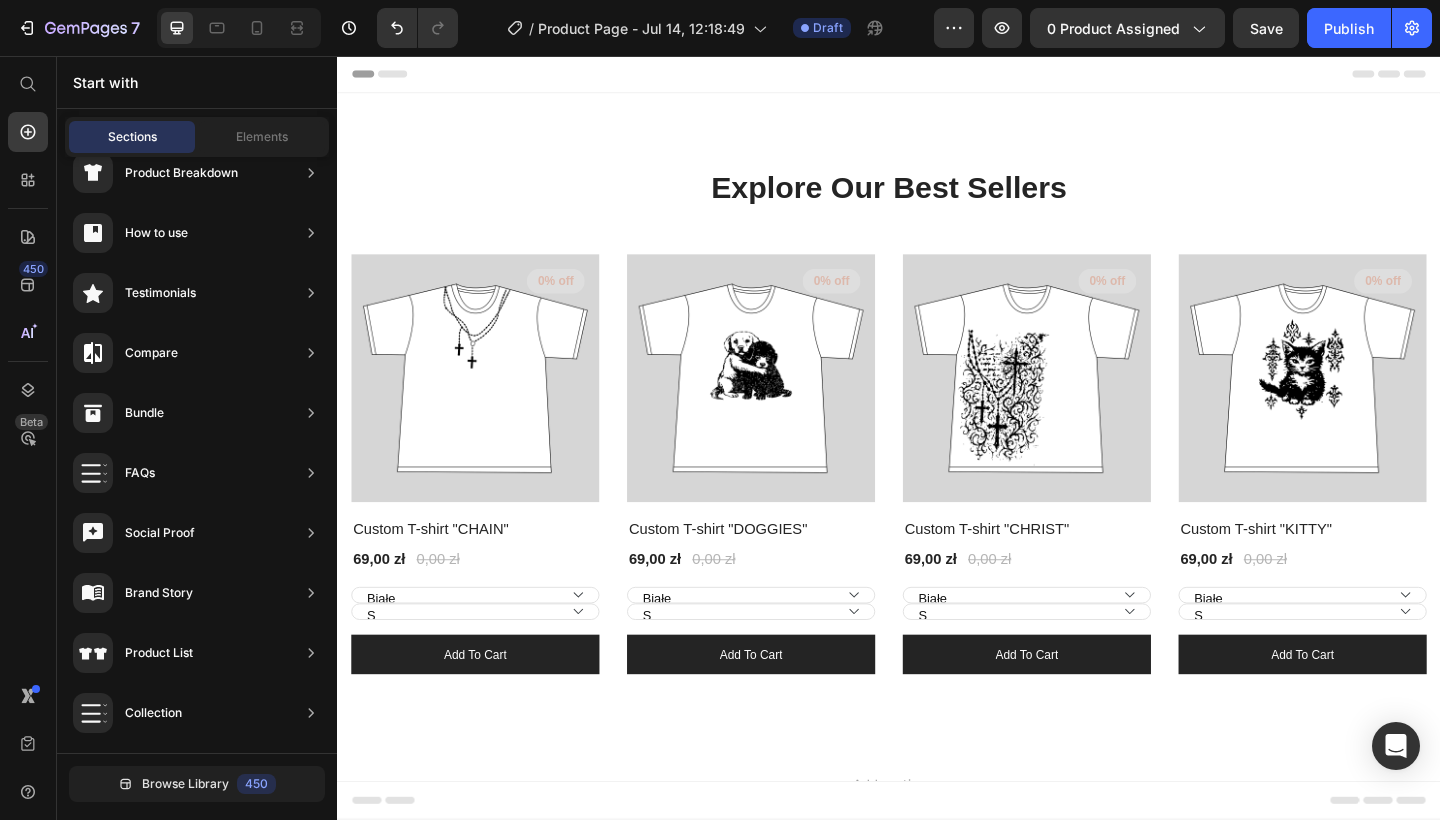 scroll, scrollTop: 0, scrollLeft: 0, axis: both 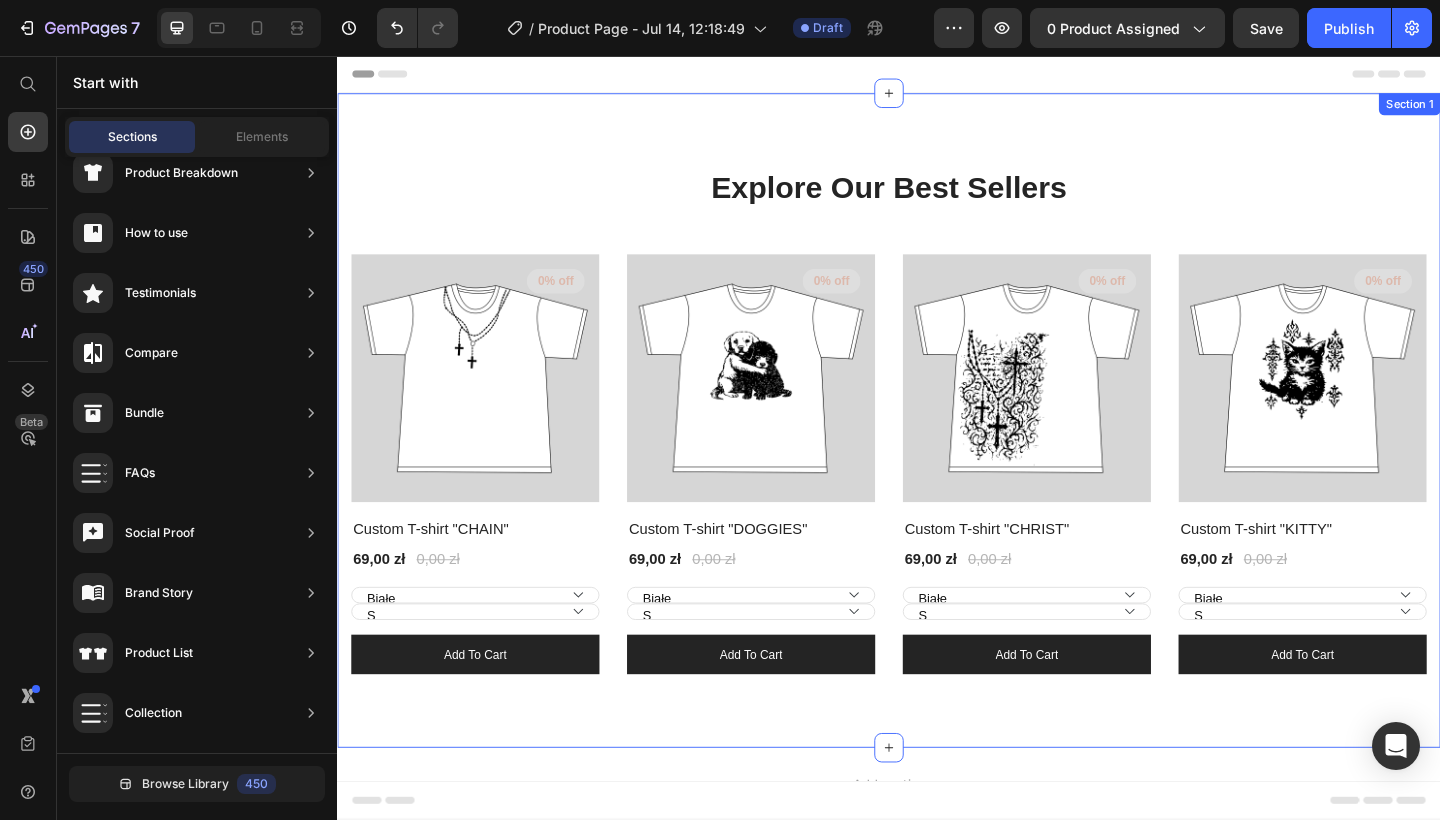 click on "Explore Our Best Sellers Heading Row (P) Images 0% off Product Badge Row Custom T-shirt "CHAIN" (P) Title 69,00 zł (P) Price 0,00 zł (P) Price Row Białe Czarny S M L XL (P) Variants & Swatches add to cart (P) Cart Button Row (P) Images 0% off Product Badge Row Custom T-shirt "DOGGIES" (P) Title 69,00 zł (P) Price 0,00 zł (P) Price Row Białe Czarny S M L XL (P) Variants & Swatches add to cart (P) Cart Button Row (P) Images 0% off Product Badge Row Custom T-shirt "CHRIST" (P) Title 69,00 zł (P) Price 0,00 zł (P) Price Row Białe Czarny S M L XL (P) Variants & Swatches add to cart (P) Cart Button Row (P) Images 0% off Product Badge Row Custom T-shirt "KITTY" (P) Title 69,00 zł (P) Price 0,00 zł (P) Price Row Białe Czarny S M L XL (P) Variants & Swatches add to cart (P) Cart Button Row Product List Row Section 1" at bounding box center (937, 453) 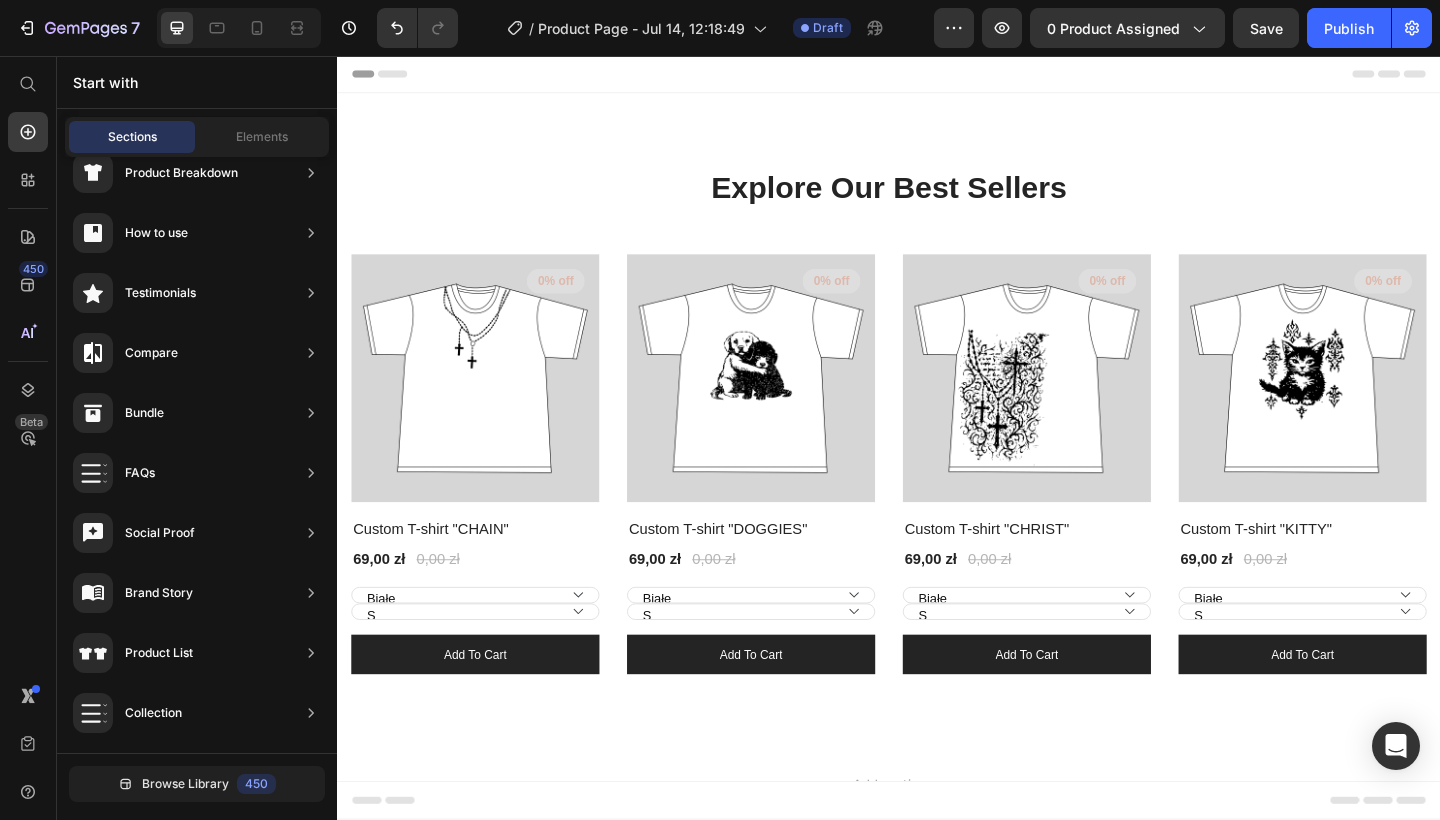 click on "Header" at bounding box center [937, 76] 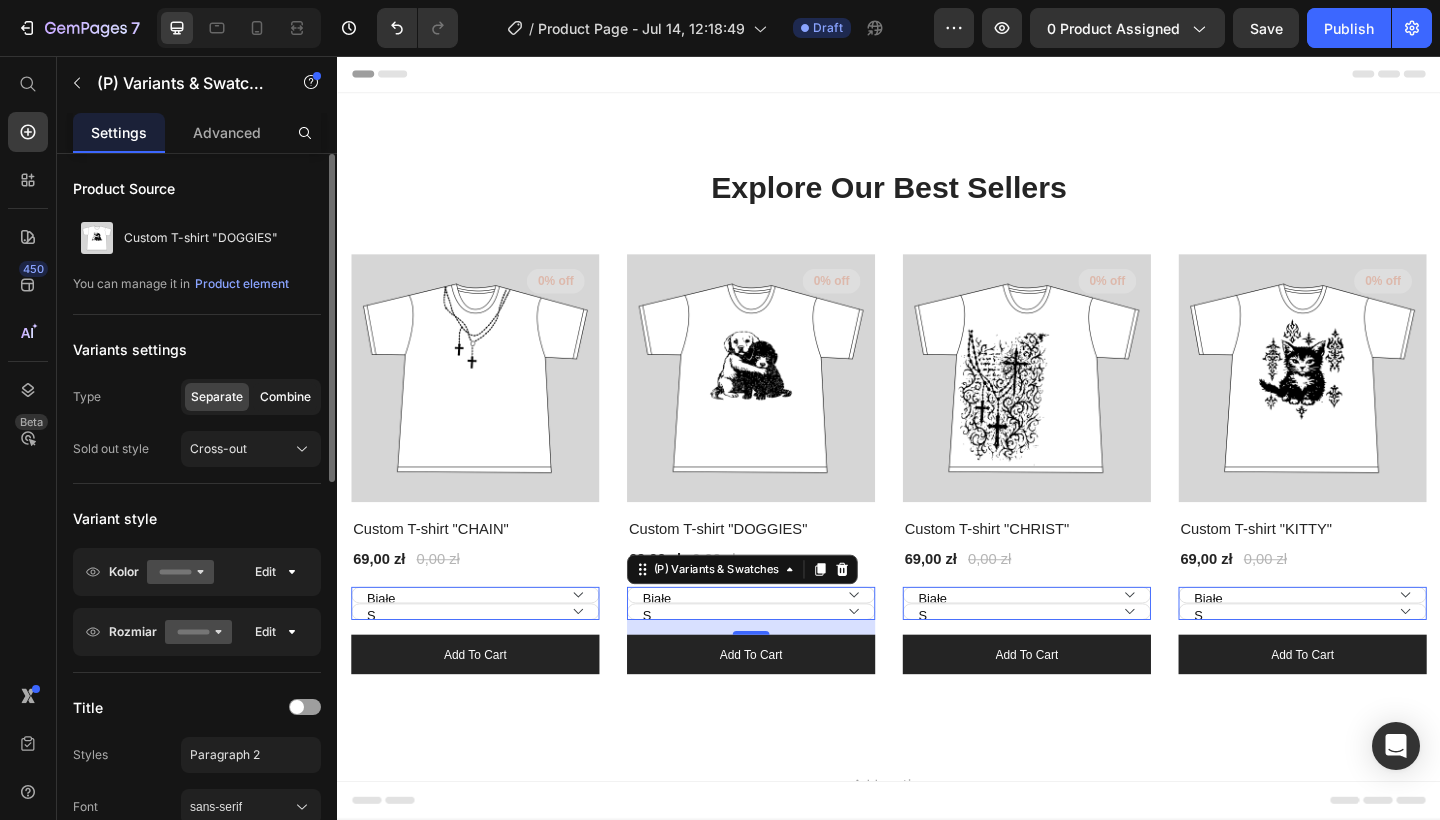 click on "Combine" 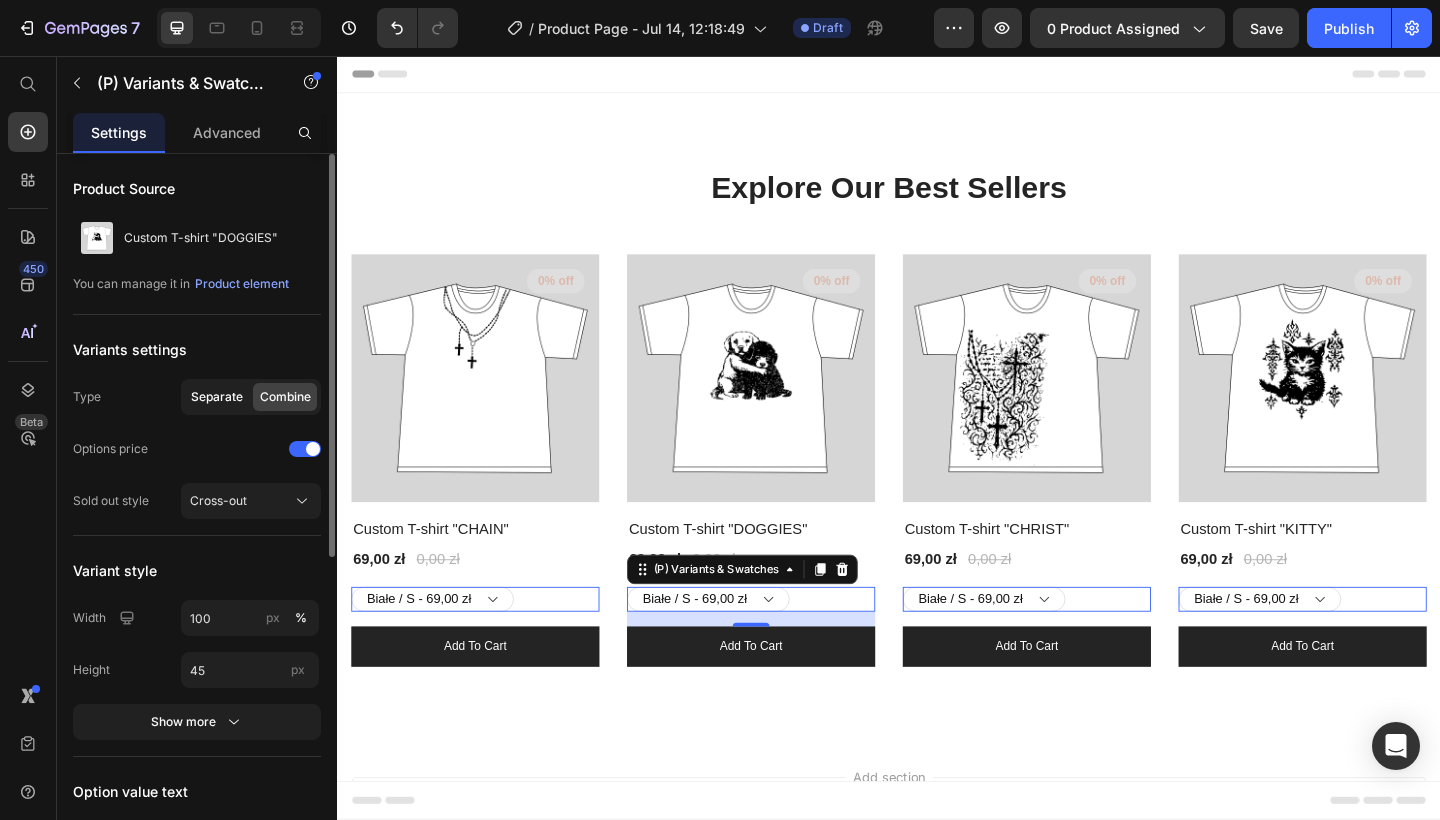 click on "Separate" 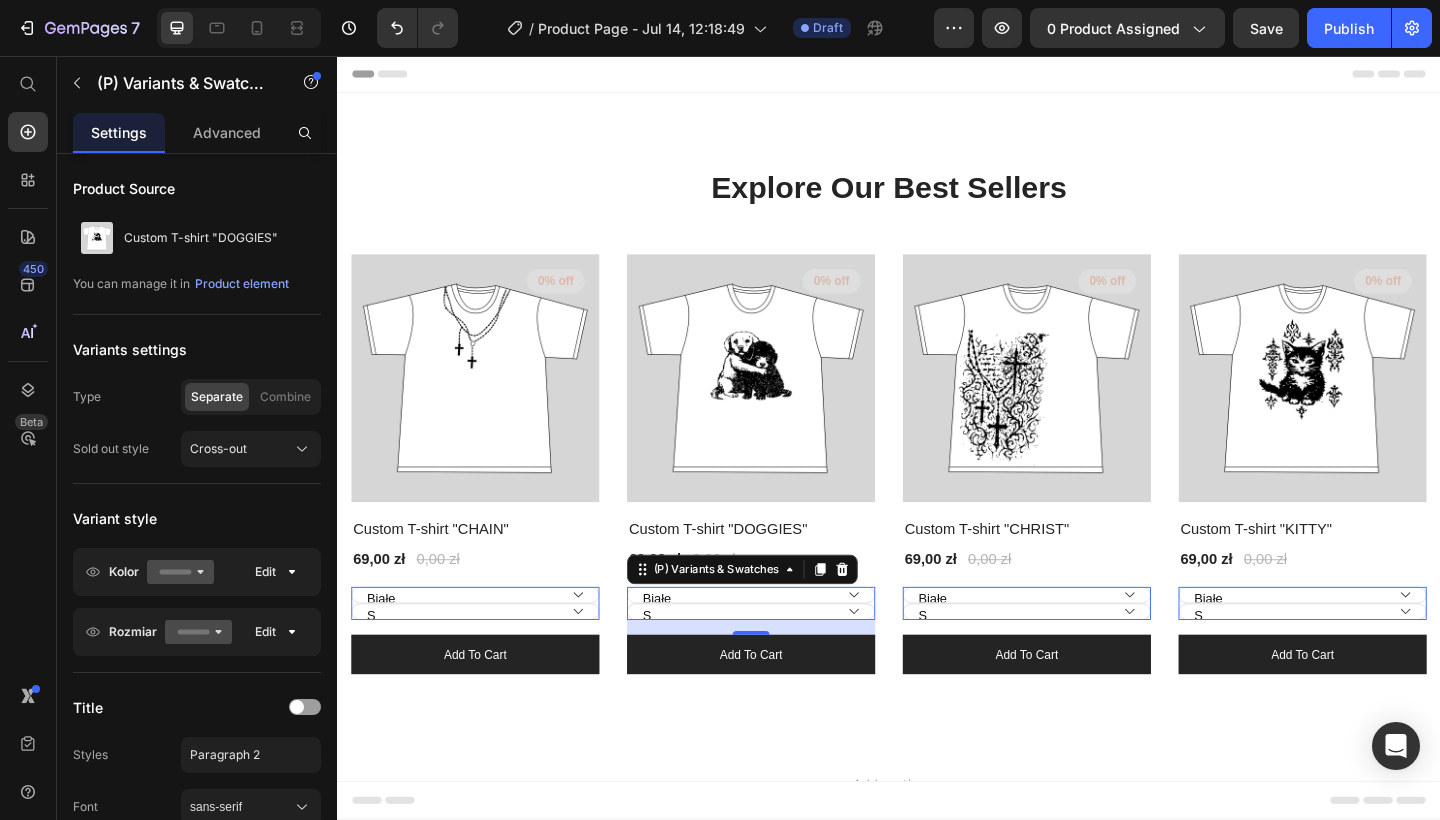 click on "Footer" at bounding box center (937, 866) 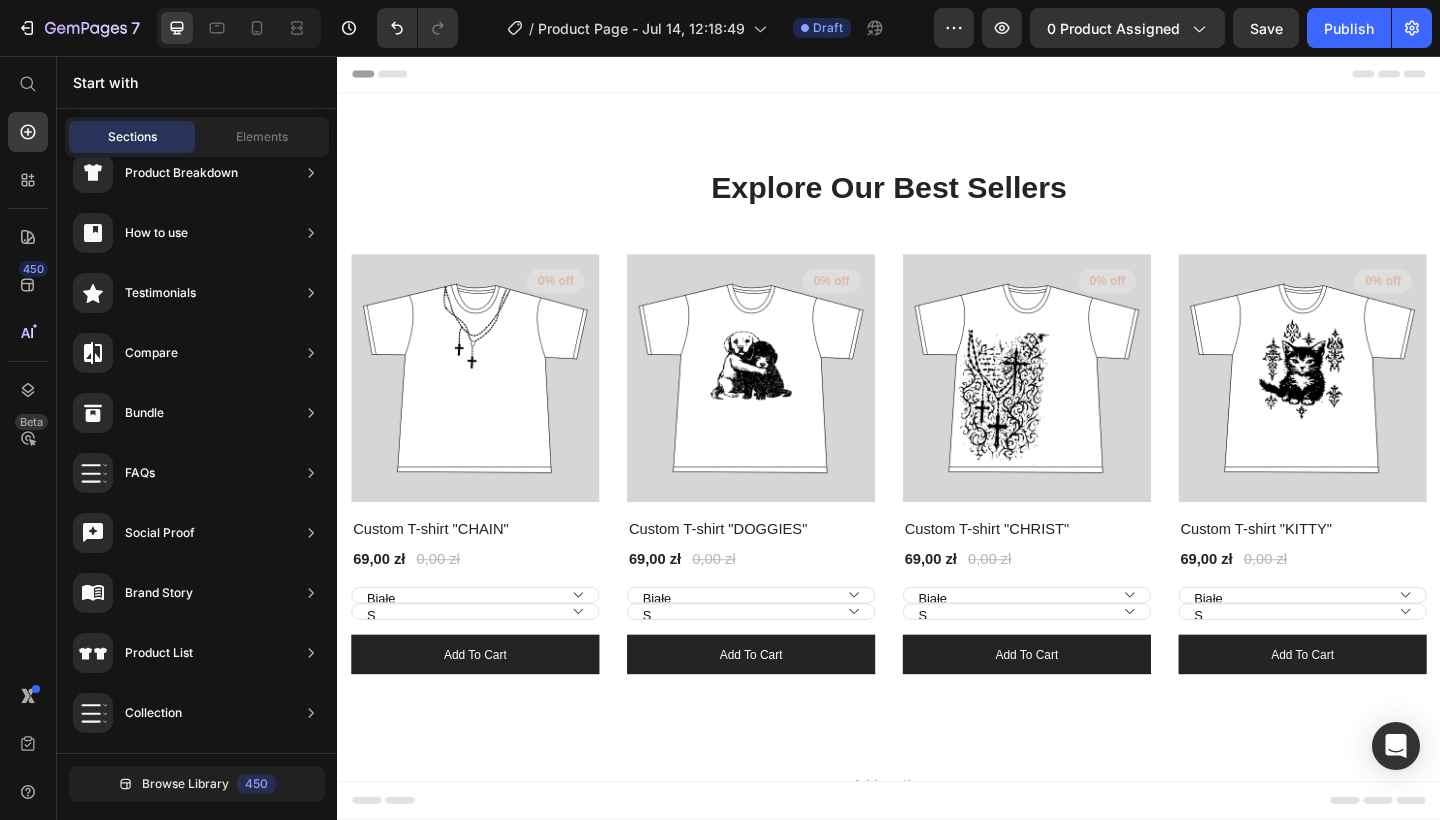 click on "Header" at bounding box center [937, 76] 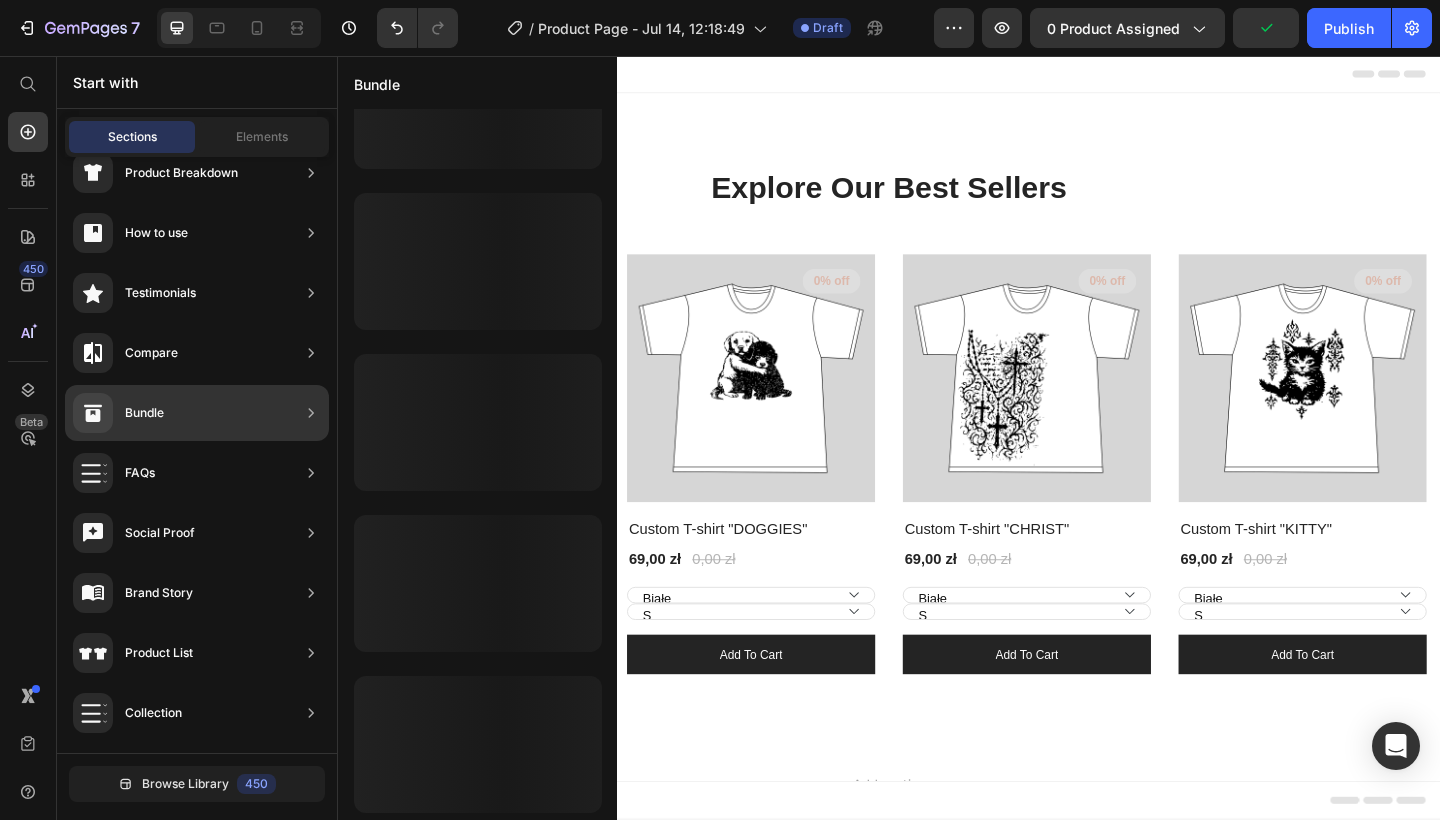 scroll, scrollTop: 83, scrollLeft: 0, axis: vertical 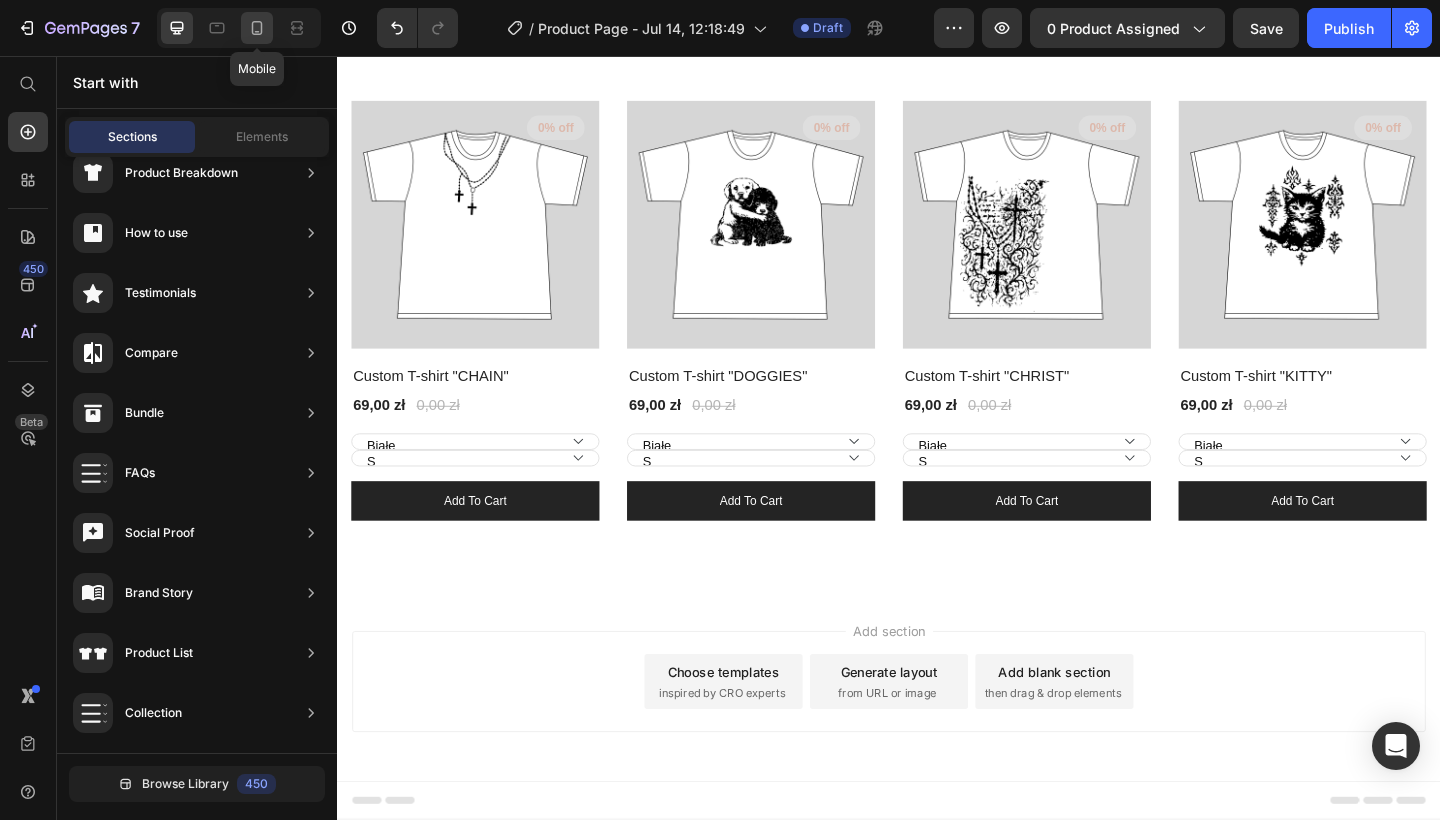click 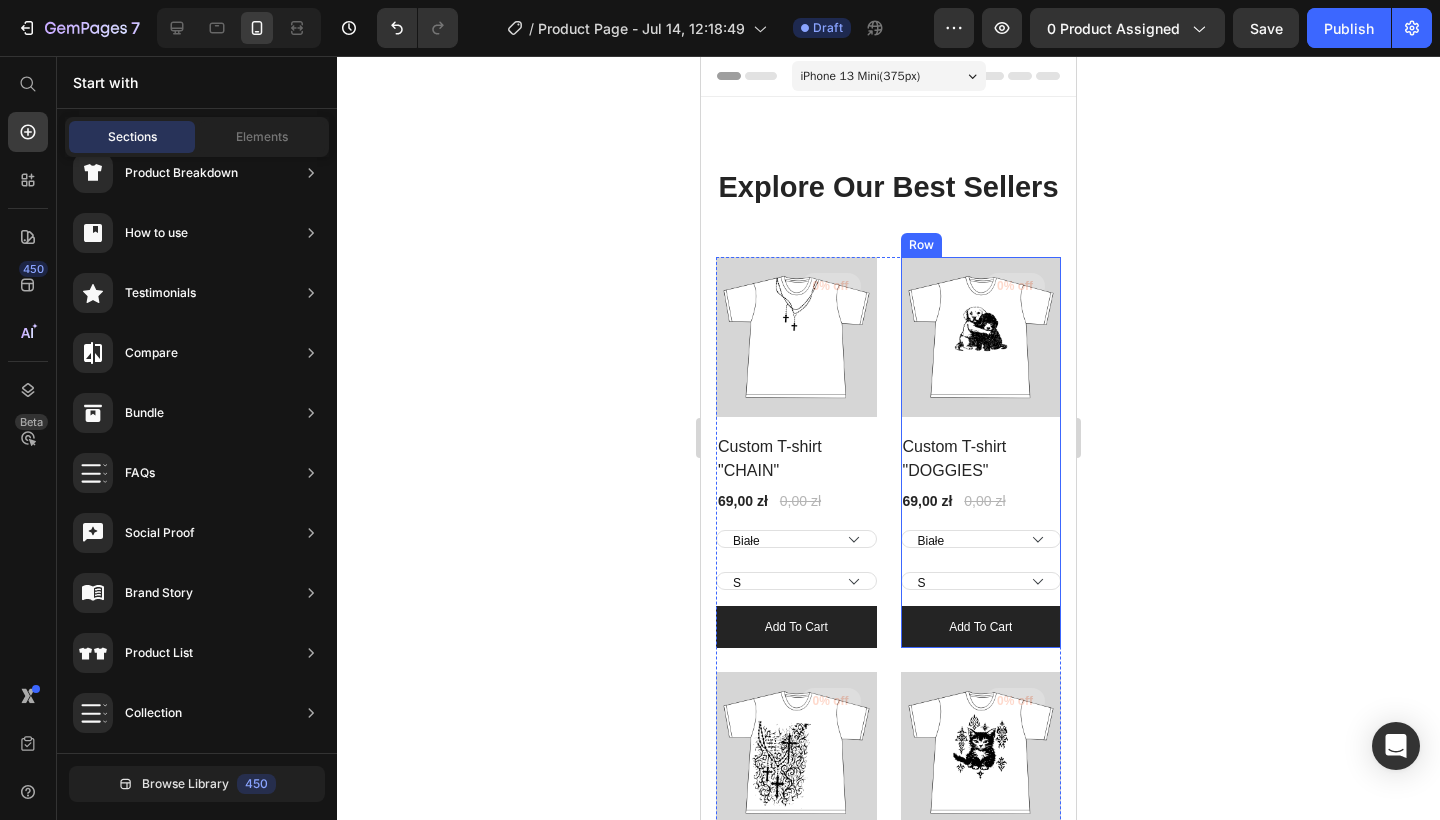 scroll, scrollTop: 0, scrollLeft: 0, axis: both 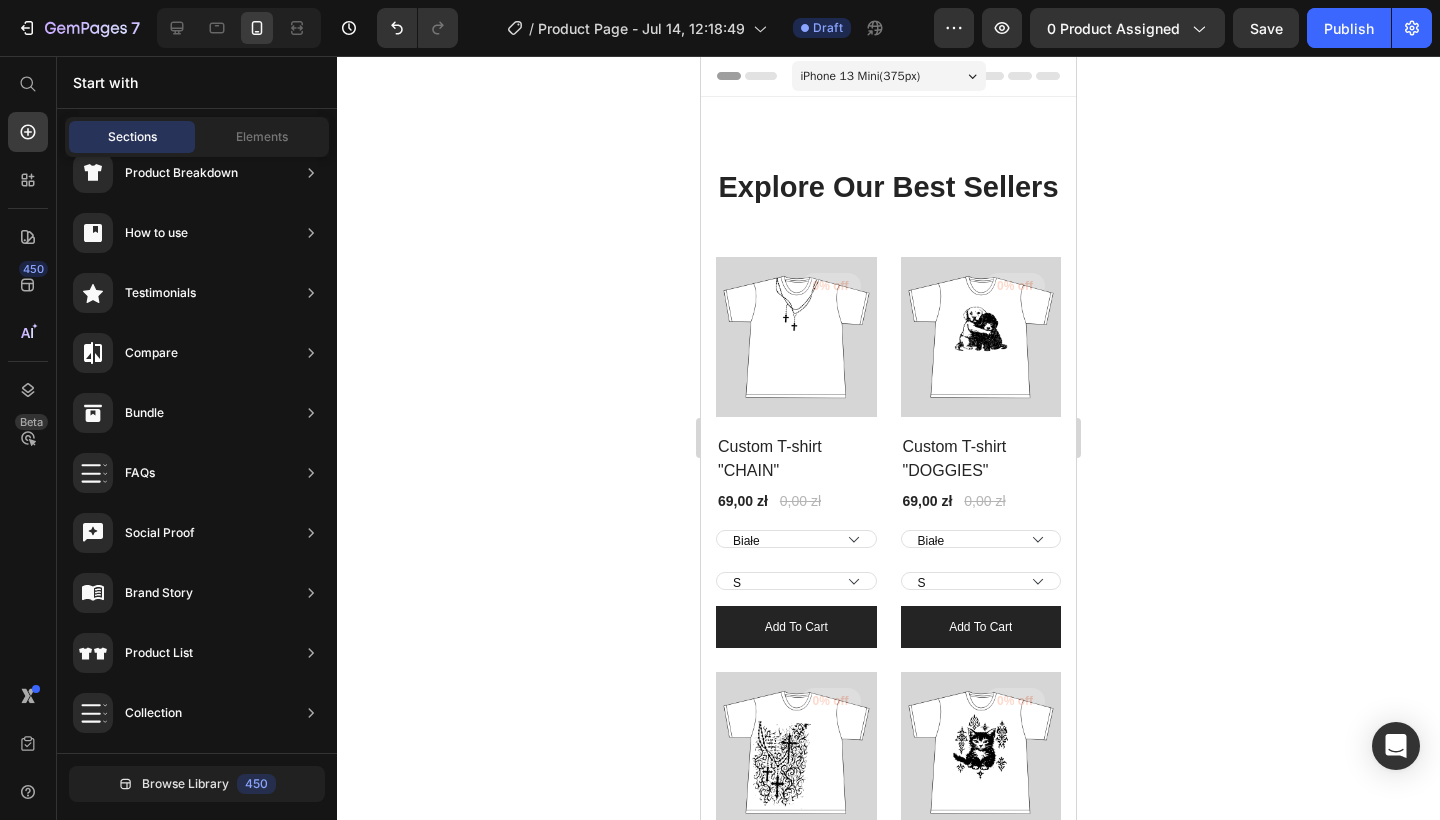 click 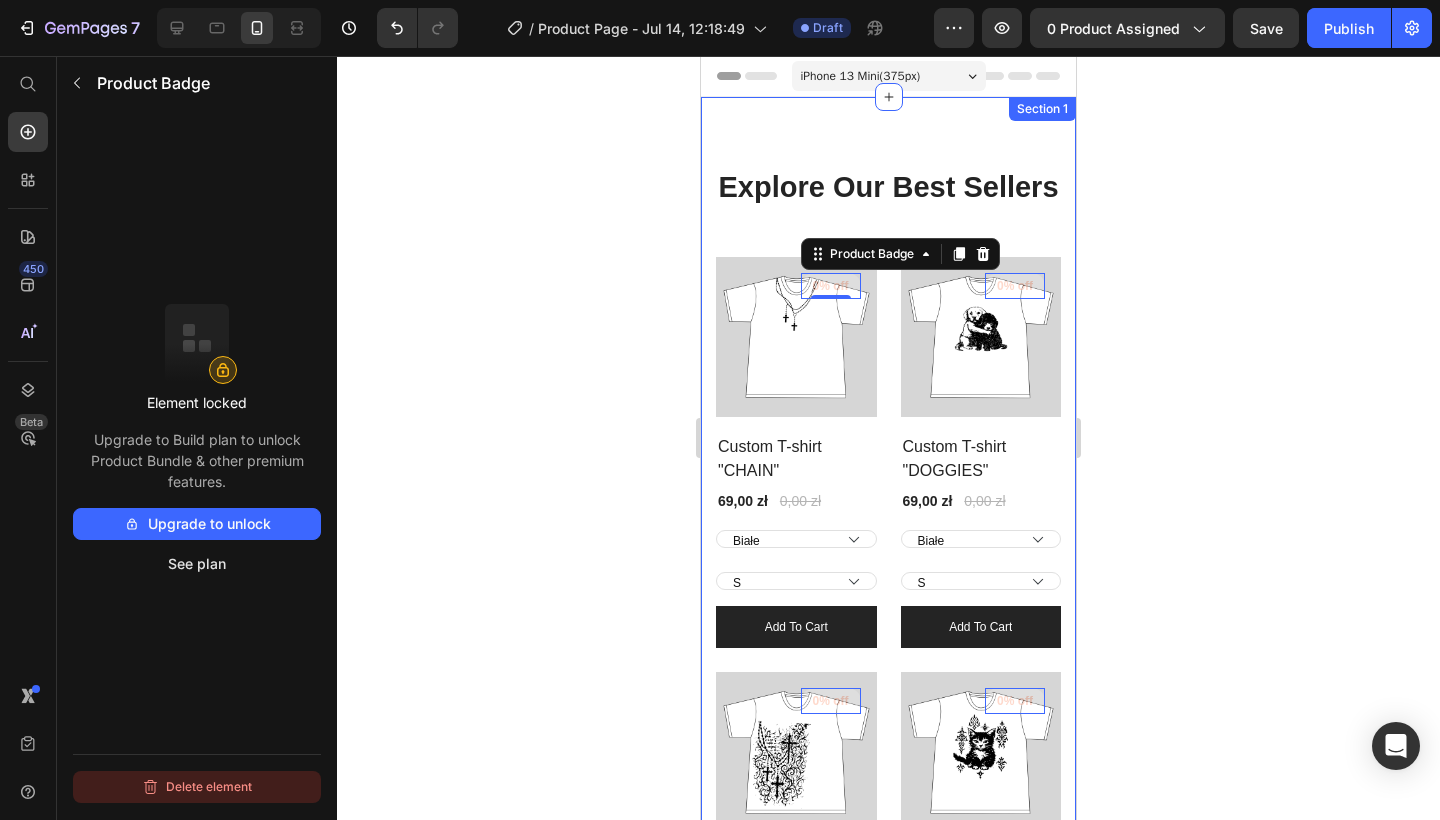 click on "Delete element" at bounding box center [197, 787] 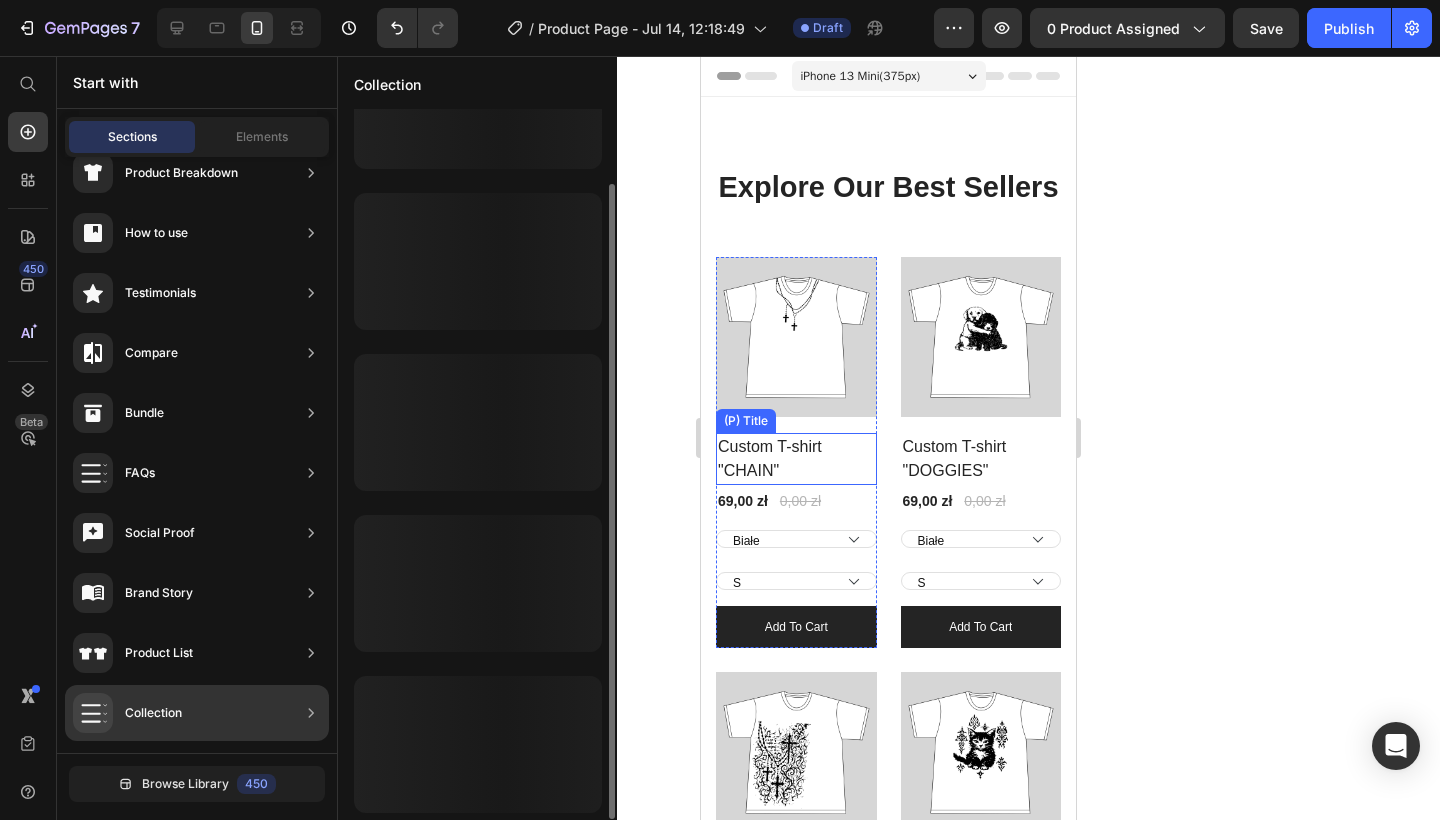 scroll, scrollTop: 0, scrollLeft: 0, axis: both 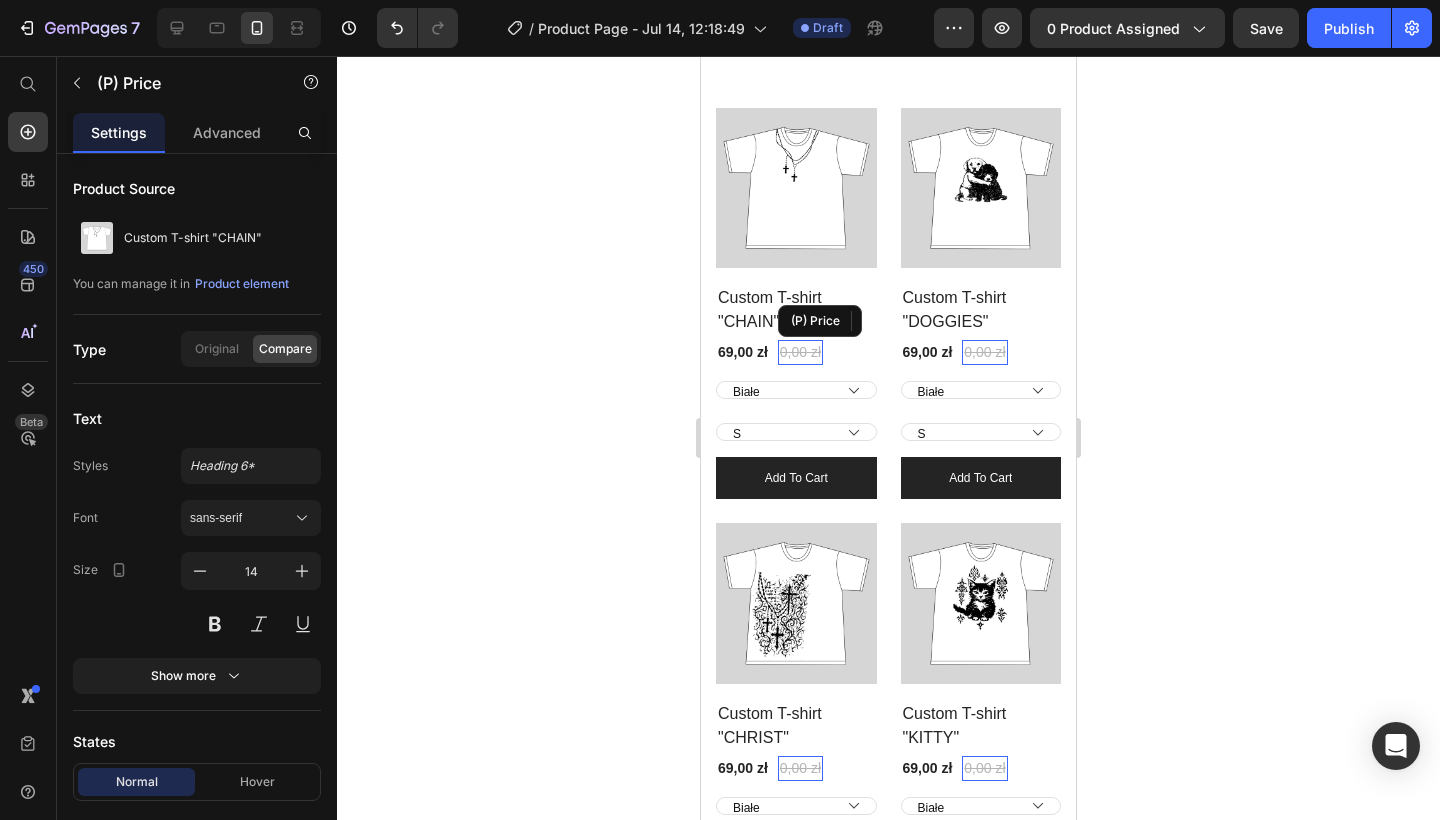 click on "0,00 zł" at bounding box center (800, 352) 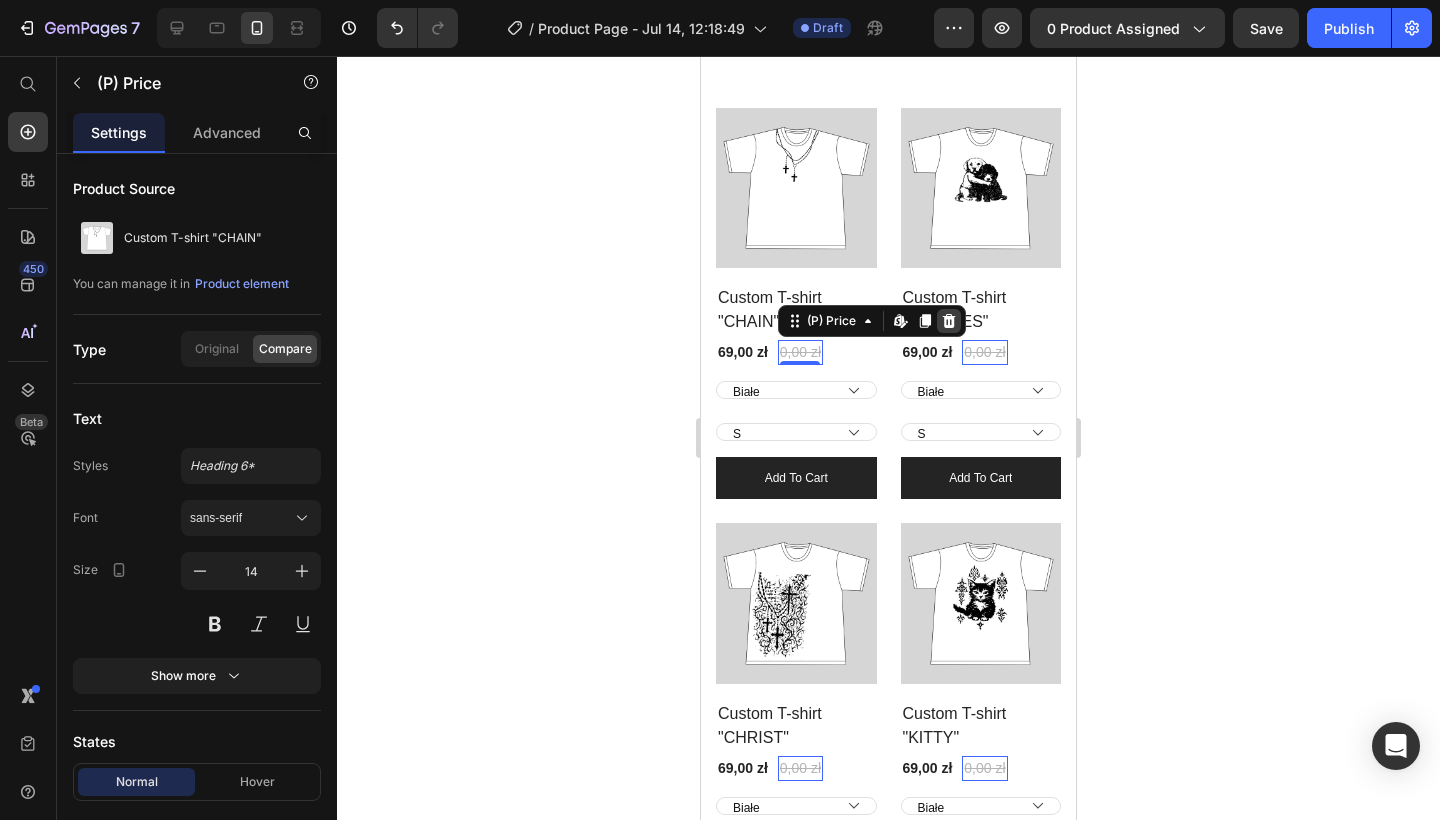 click 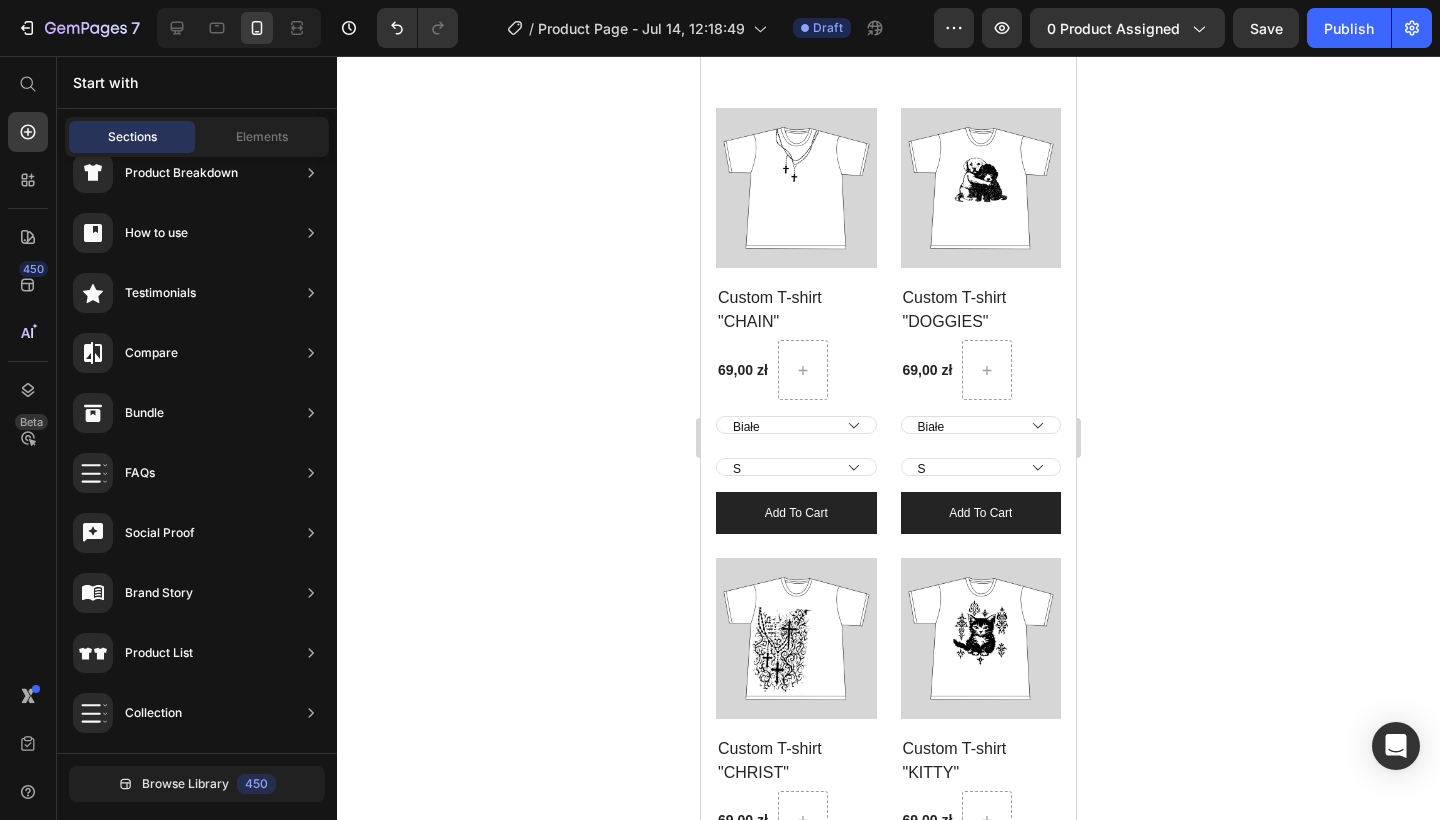 click 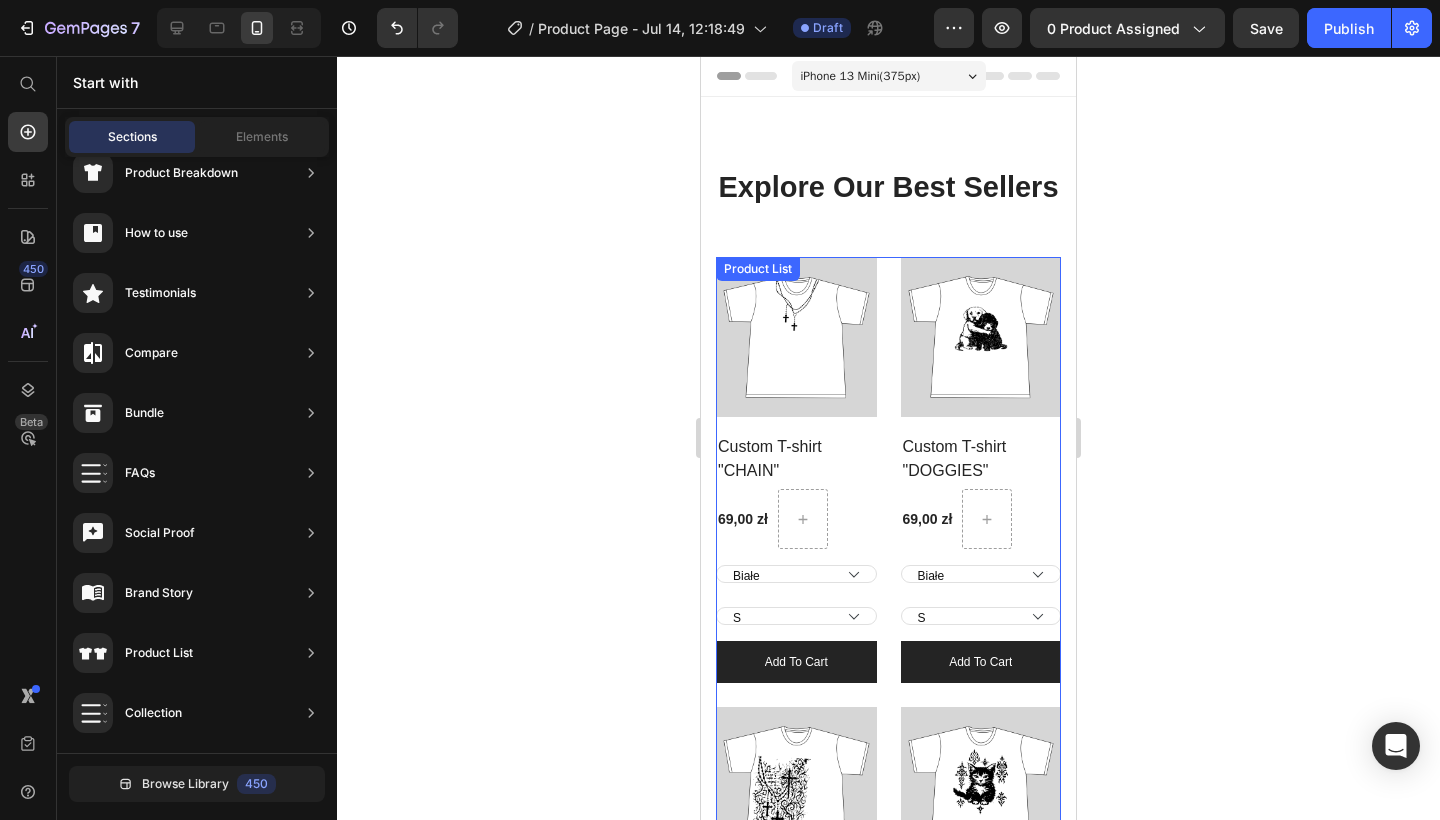 scroll, scrollTop: 0, scrollLeft: 0, axis: both 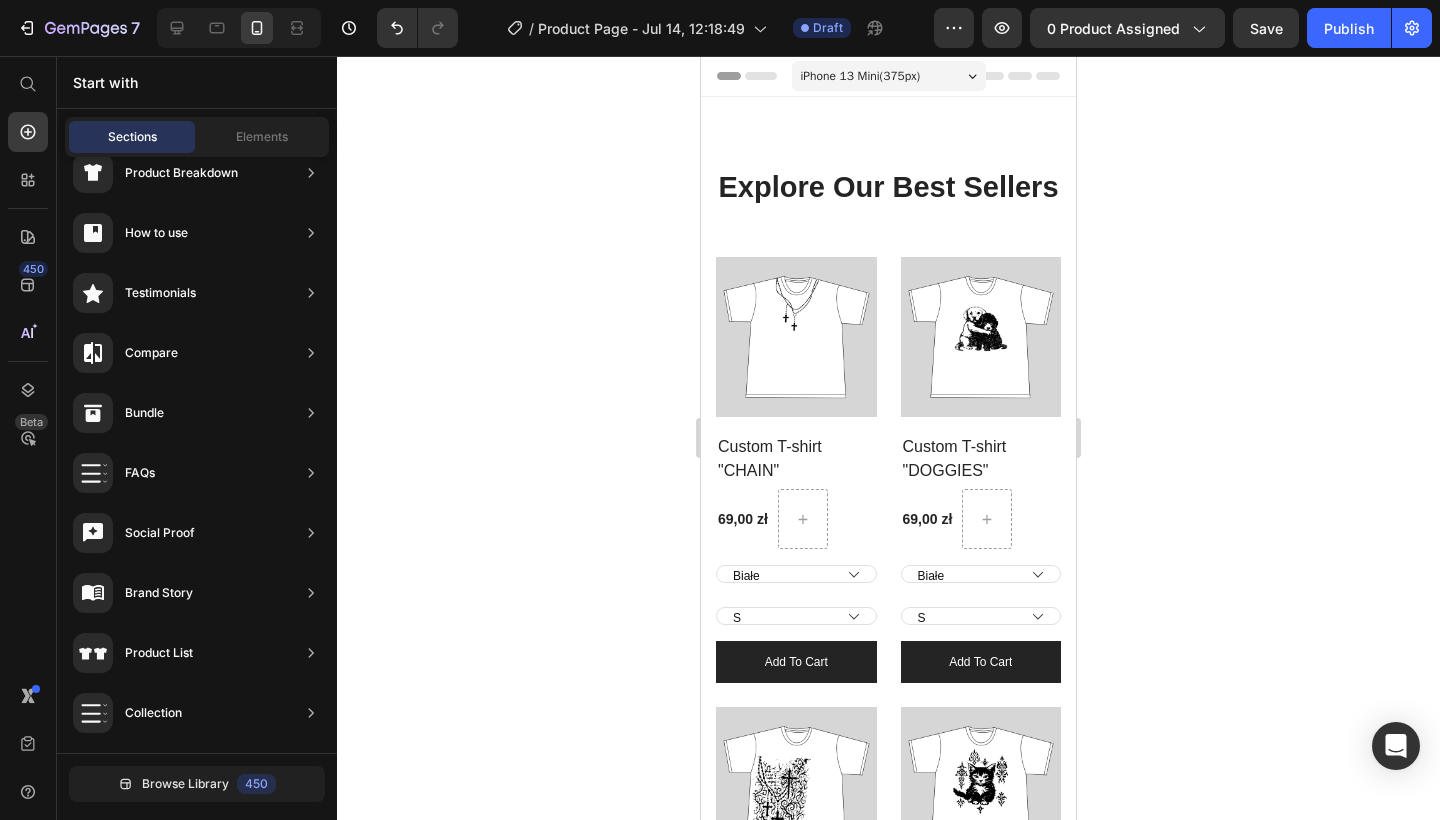 click 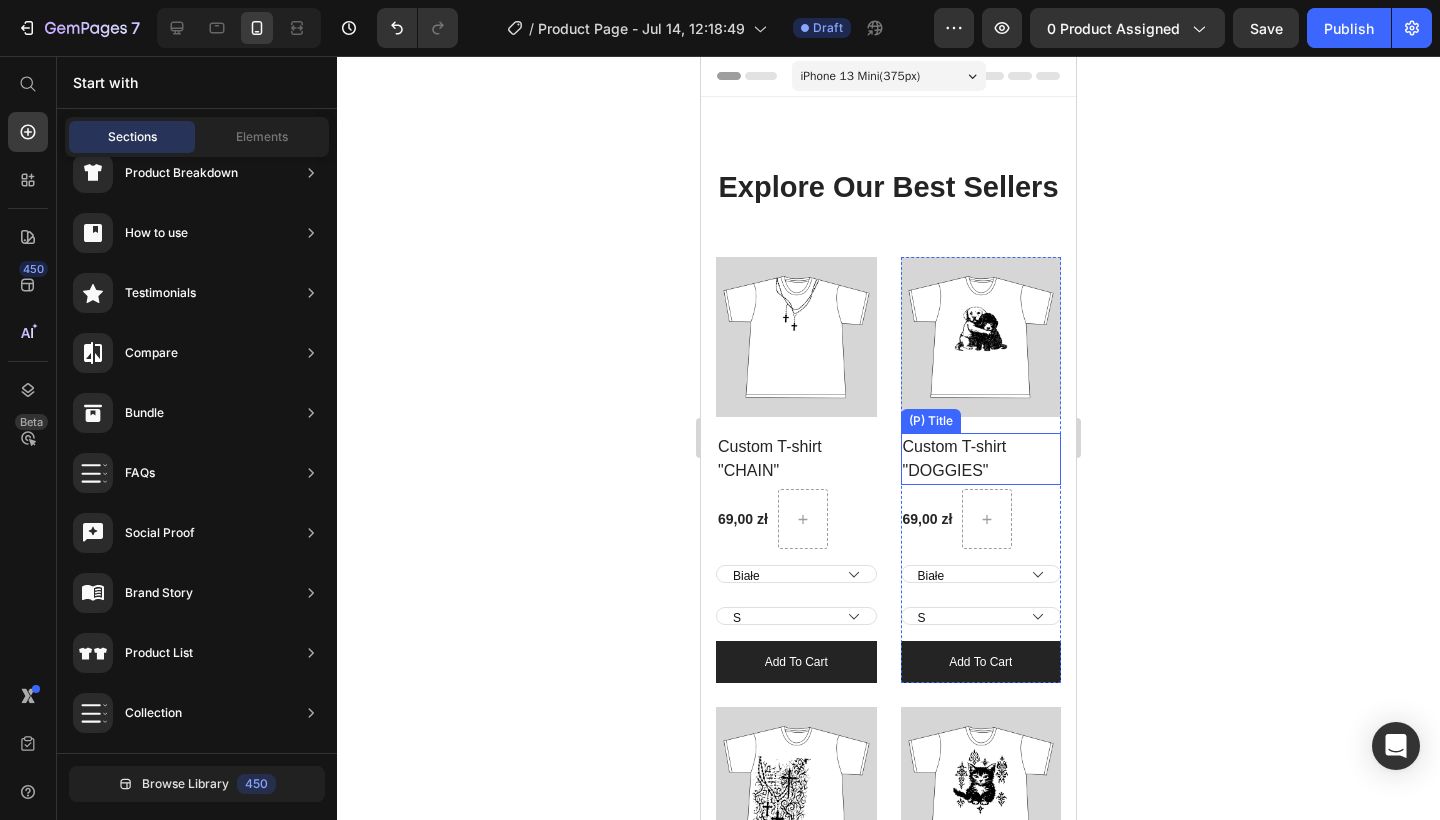 scroll, scrollTop: 0, scrollLeft: 0, axis: both 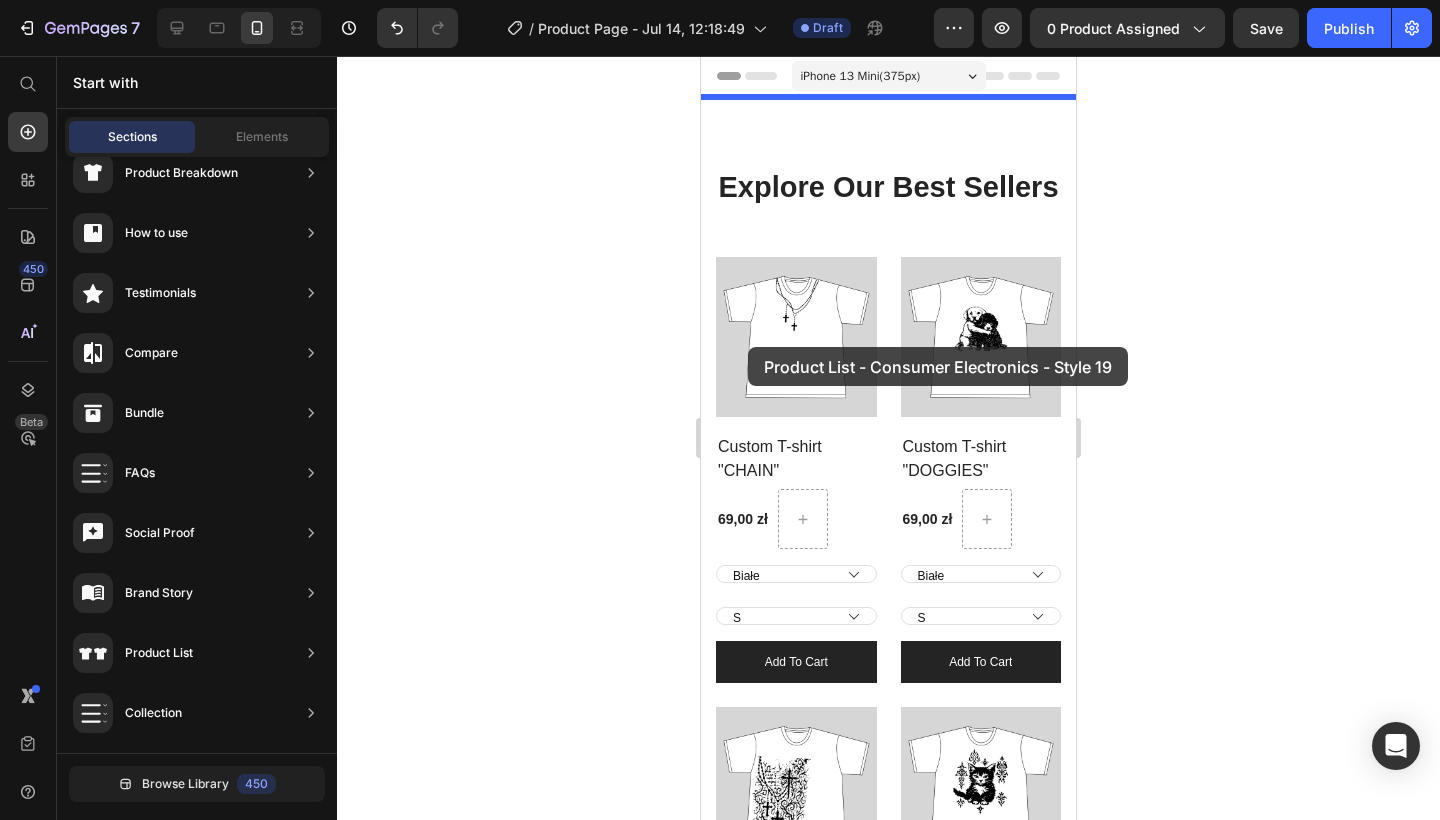drag, startPoint x: 490, startPoint y: 396, endPoint x: 748, endPoint y: 347, distance: 262.61188 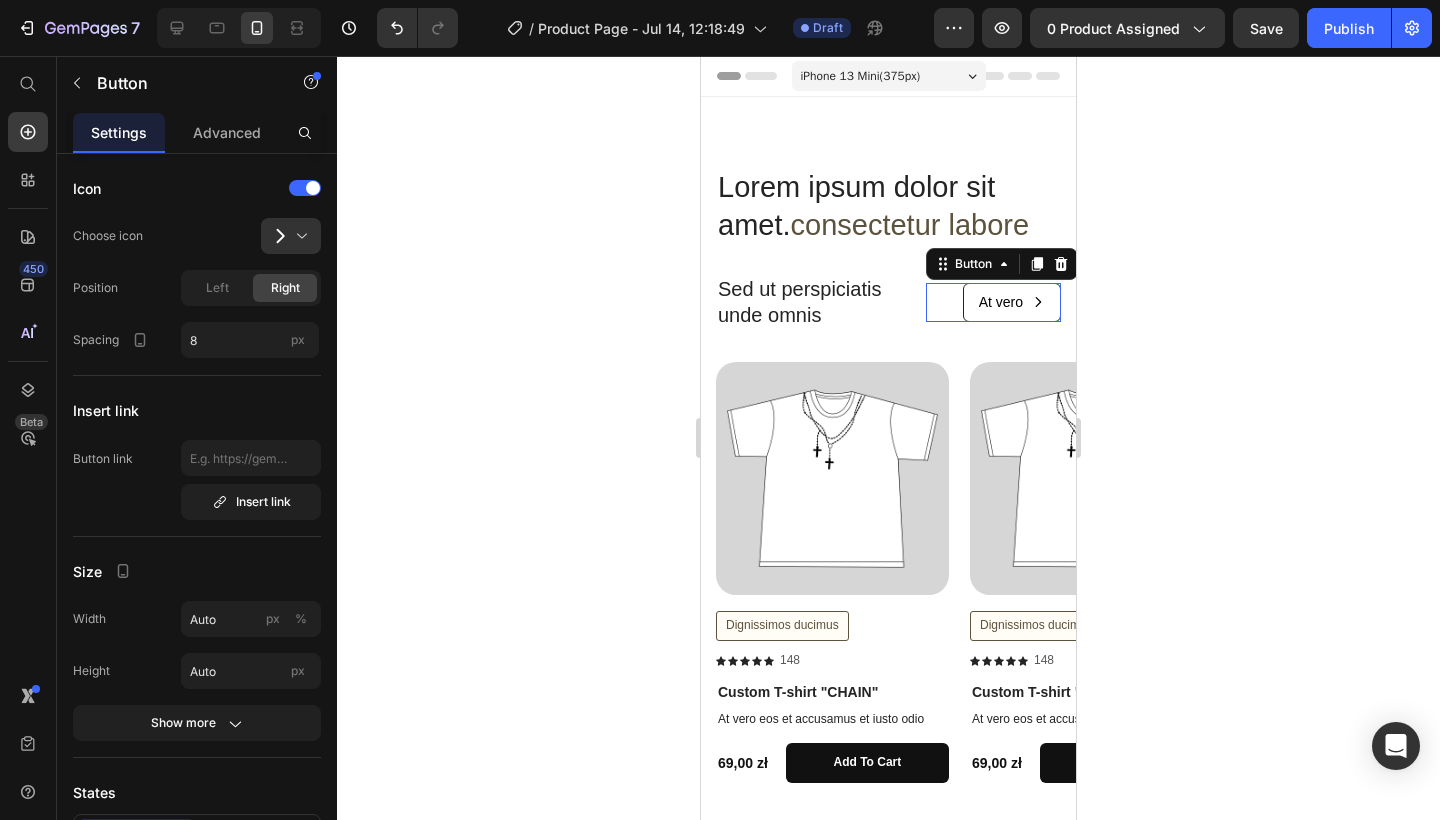 click 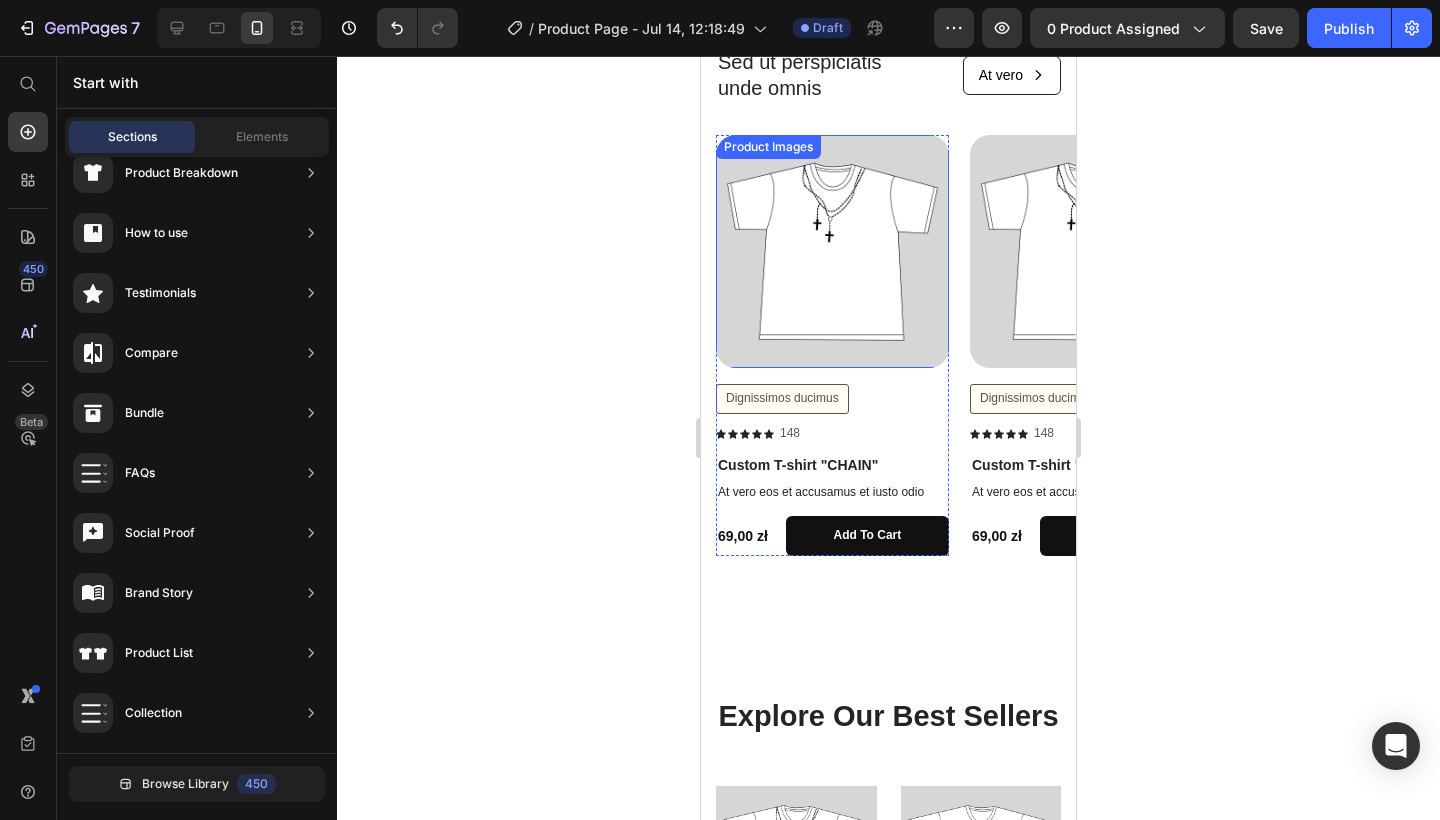 scroll, scrollTop: 226, scrollLeft: 0, axis: vertical 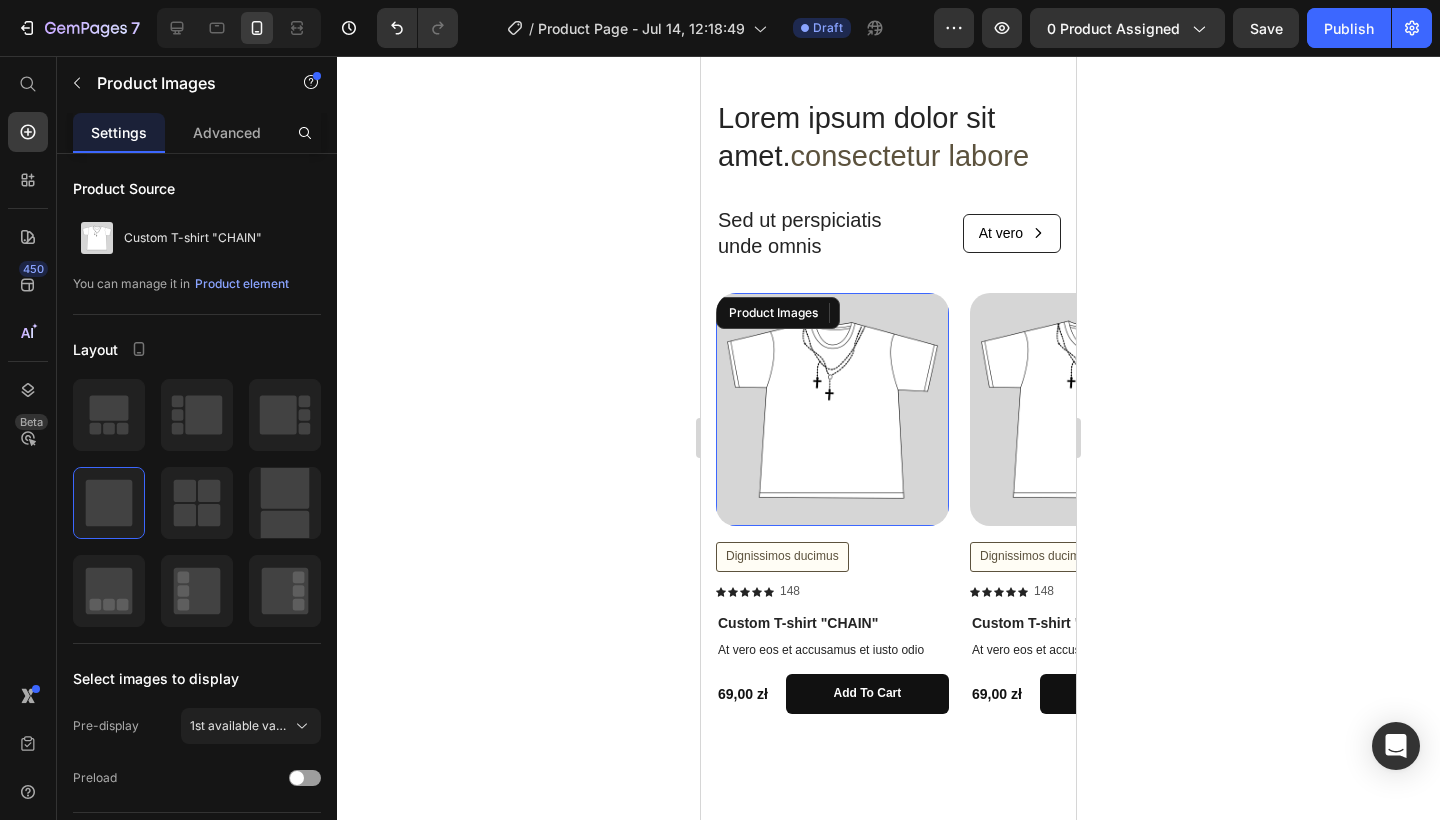 click at bounding box center [832, 409] 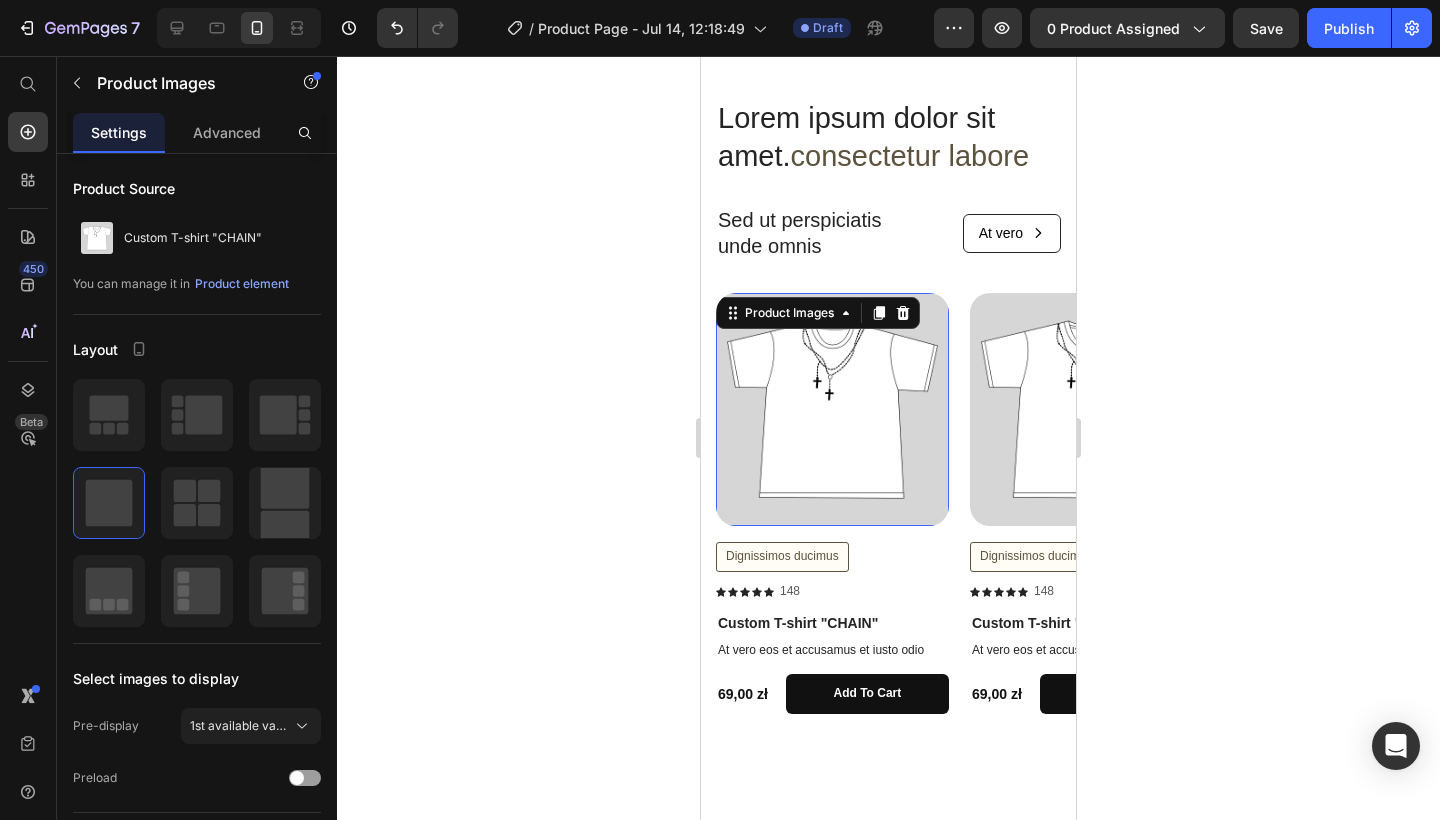 click 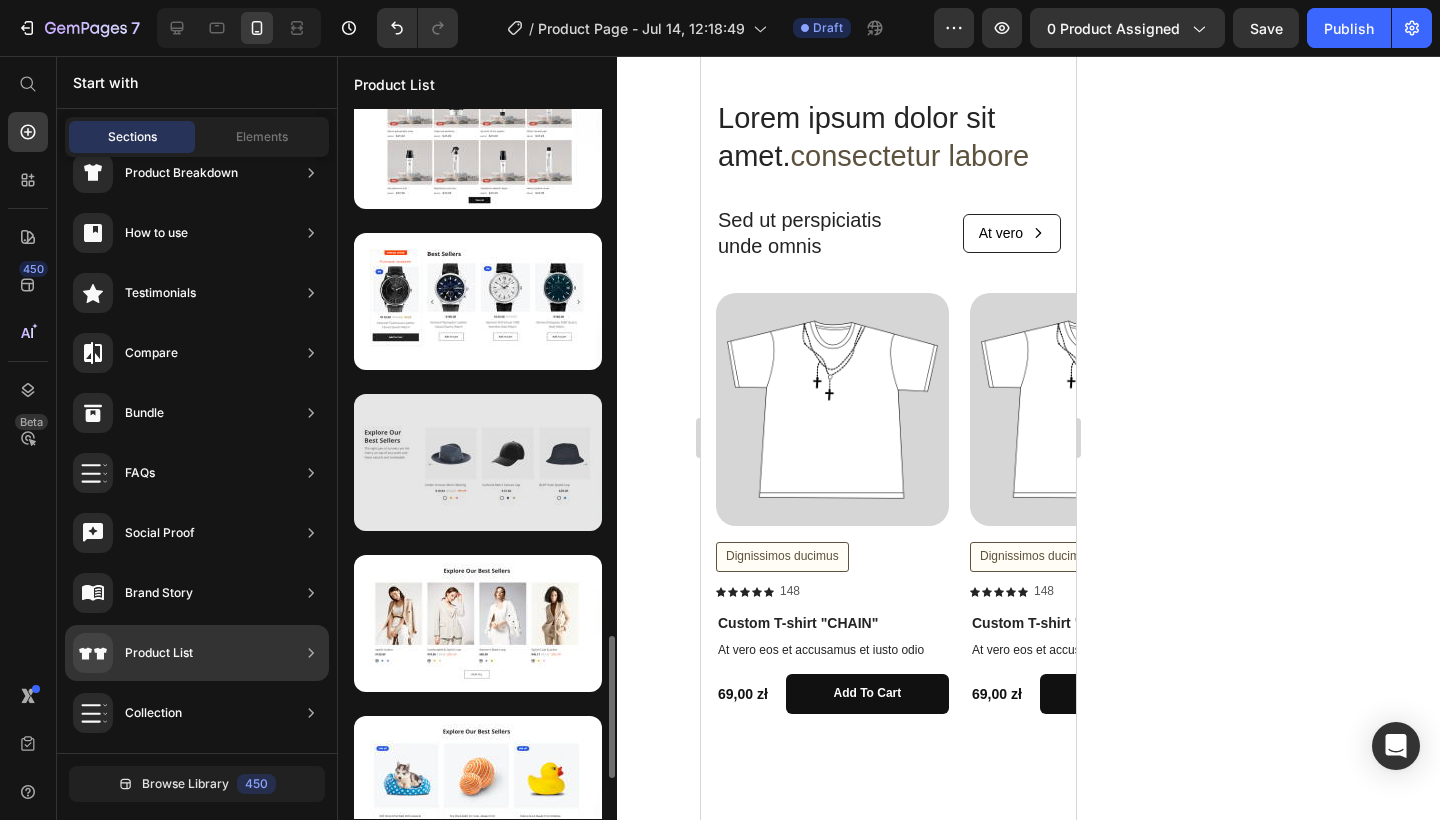 scroll, scrollTop: 2620, scrollLeft: 0, axis: vertical 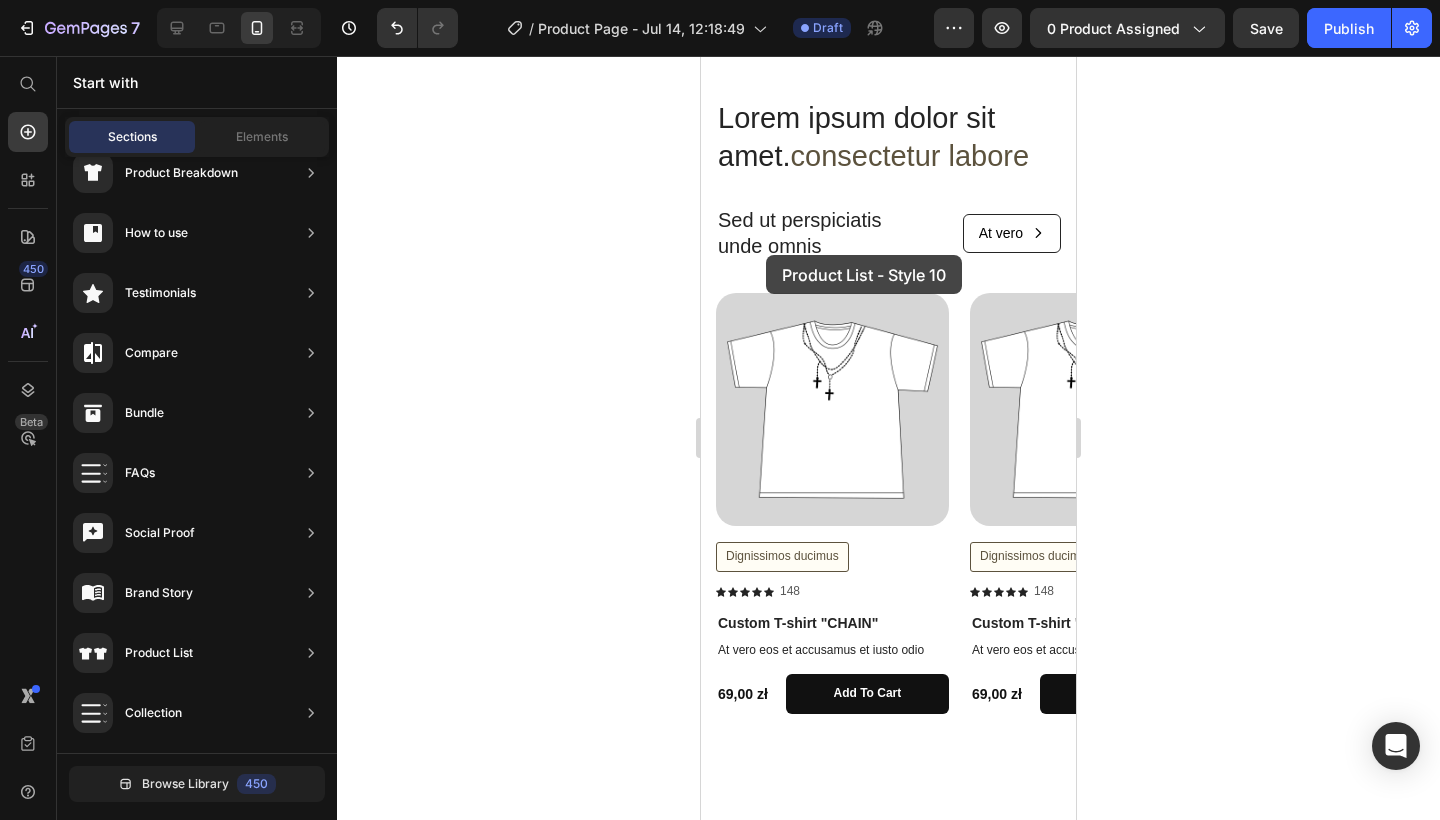 drag, startPoint x: 488, startPoint y: 312, endPoint x: 766, endPoint y: 255, distance: 283.78336 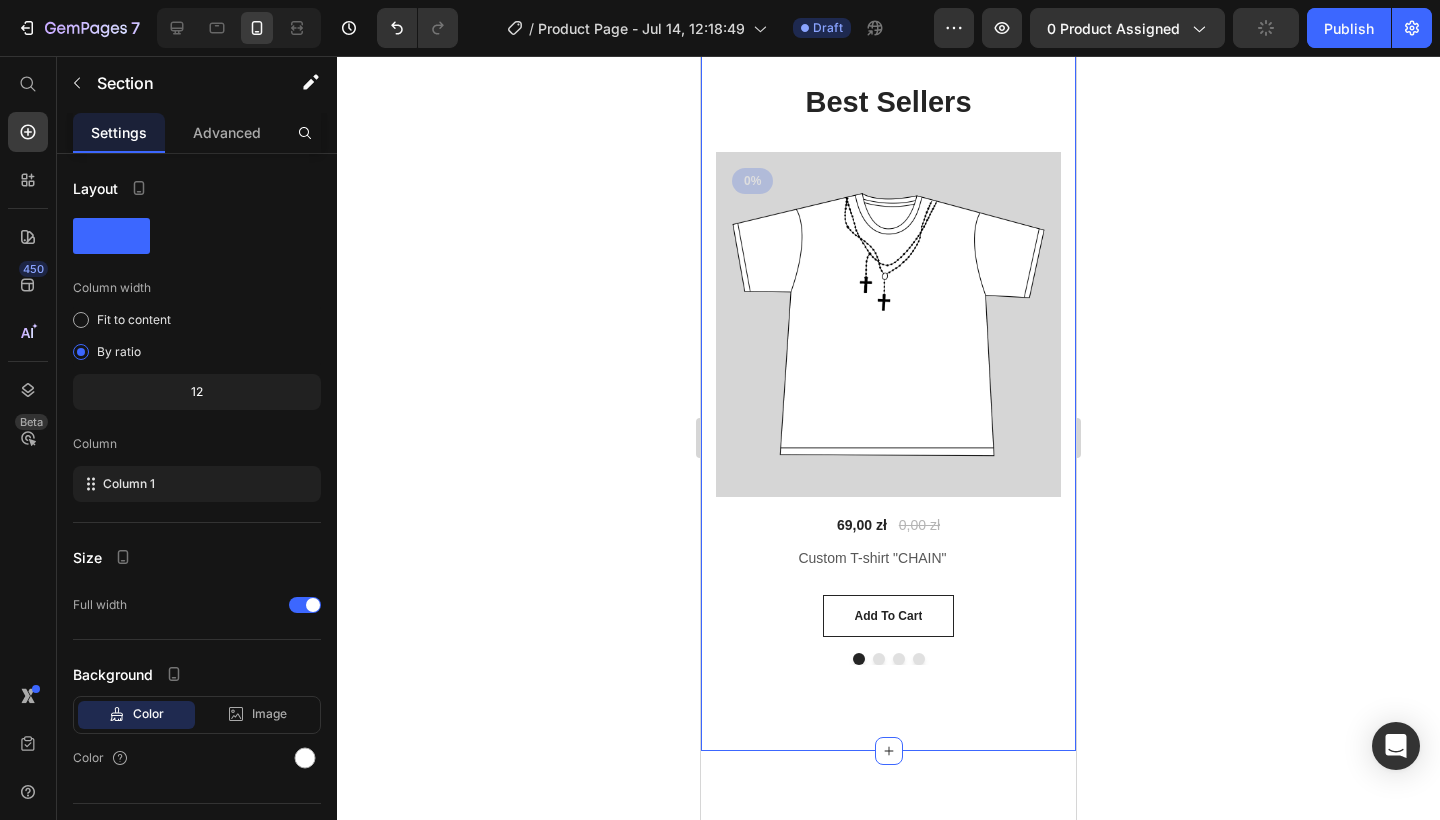 scroll, scrollTop: 913, scrollLeft: 0, axis: vertical 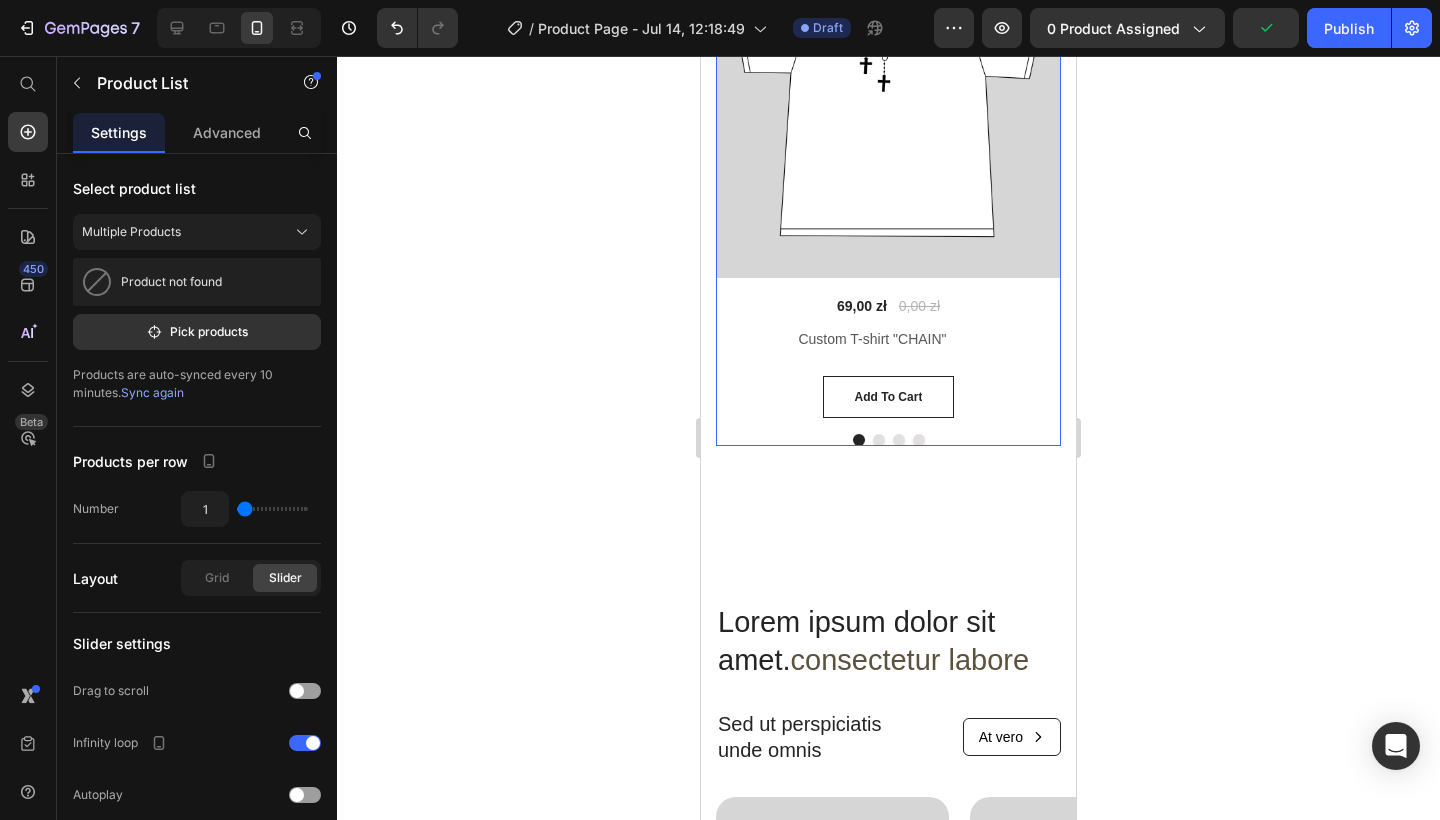 click at bounding box center [879, 440] 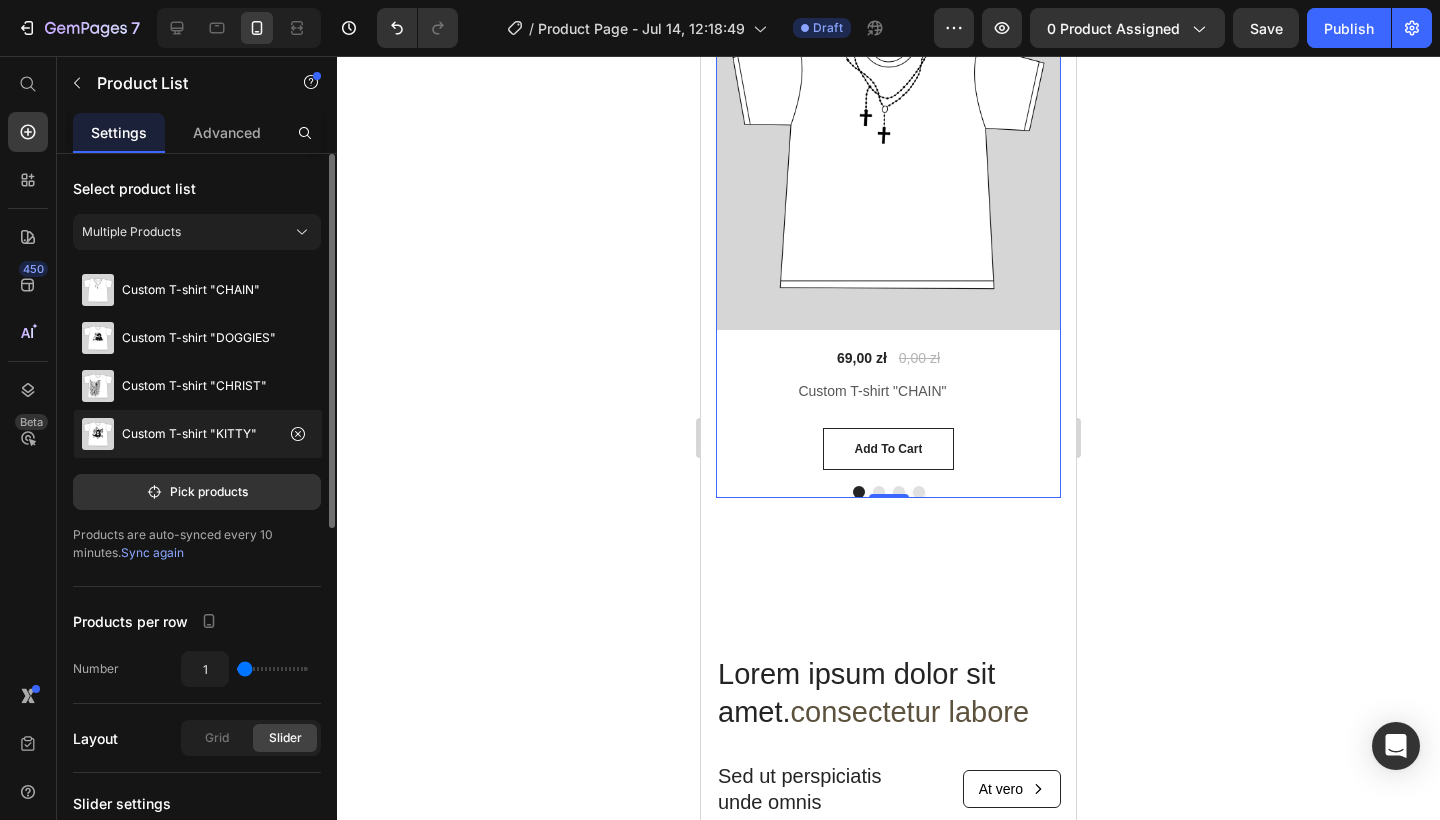 scroll, scrollTop: 1259, scrollLeft: 0, axis: vertical 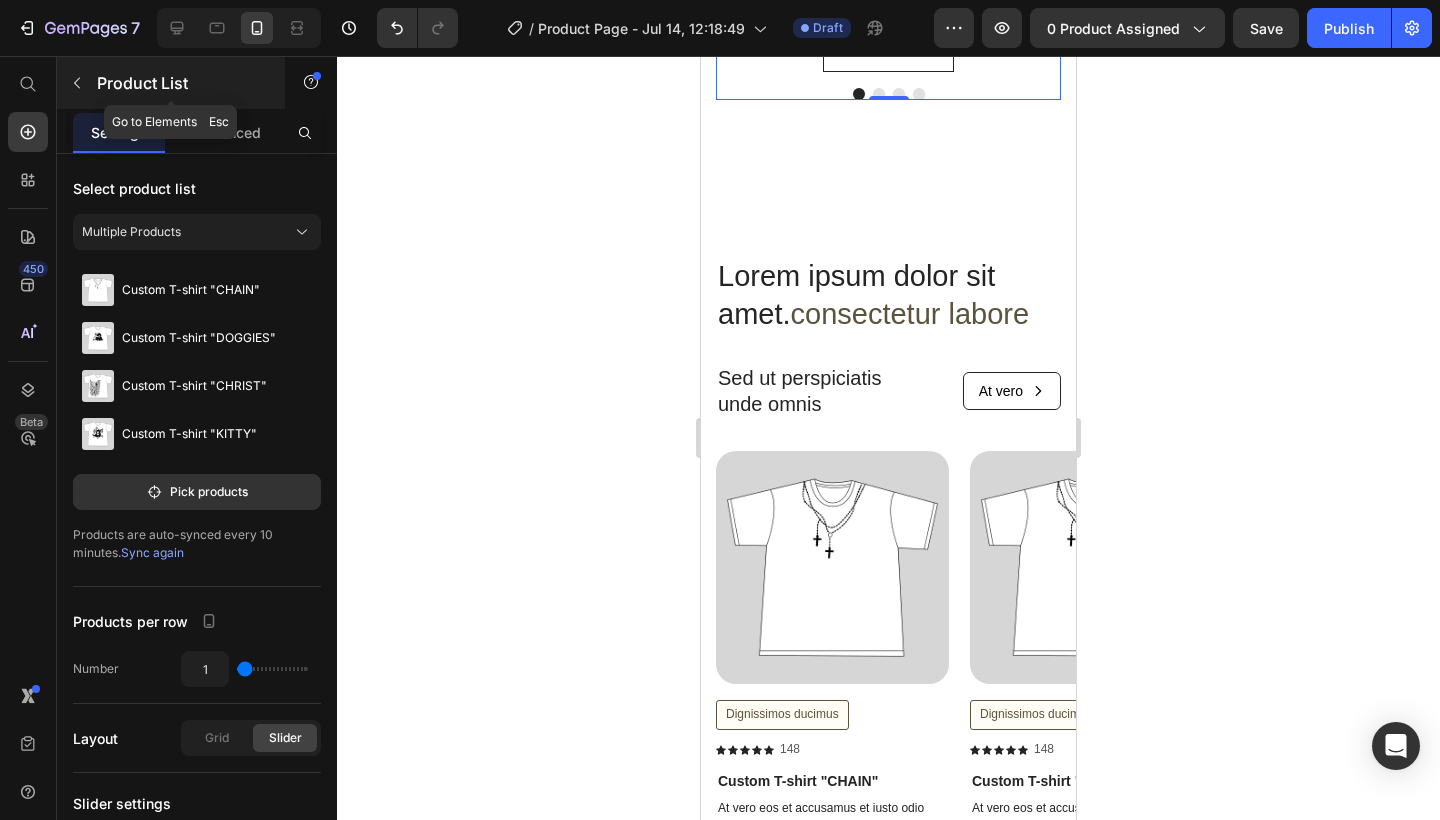click at bounding box center (77, 83) 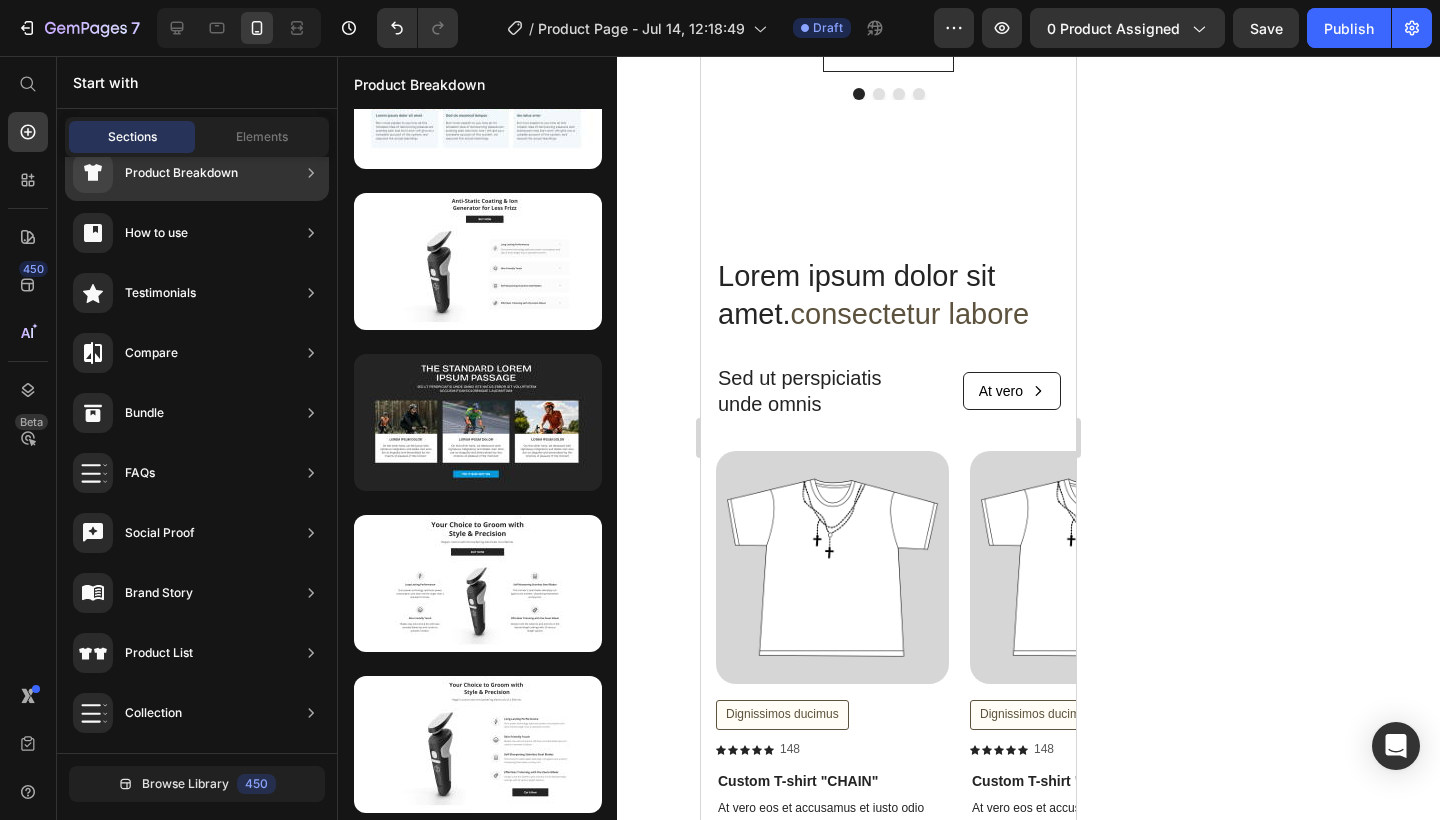 scroll, scrollTop: 0, scrollLeft: 0, axis: both 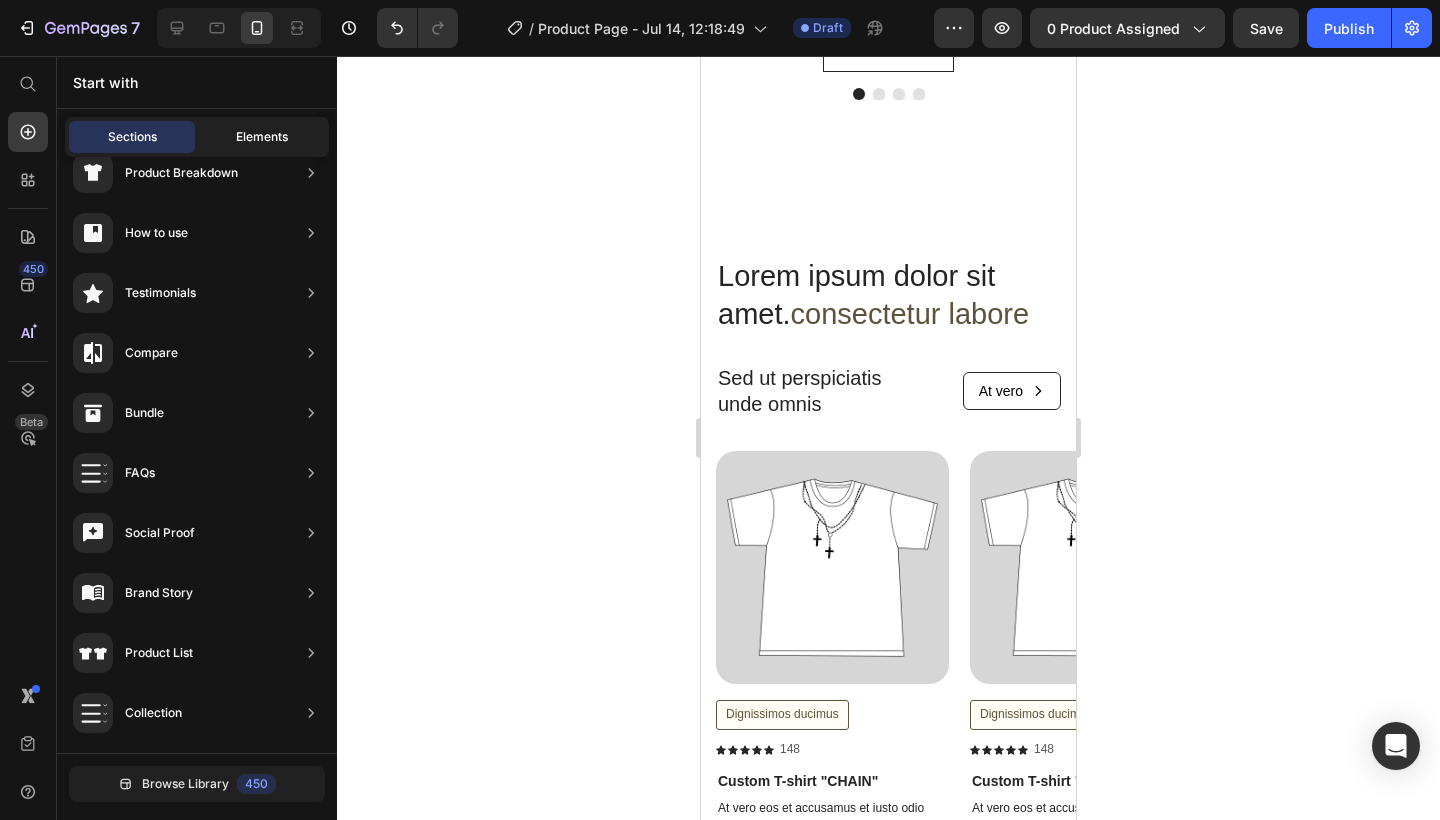 click on "Elements" 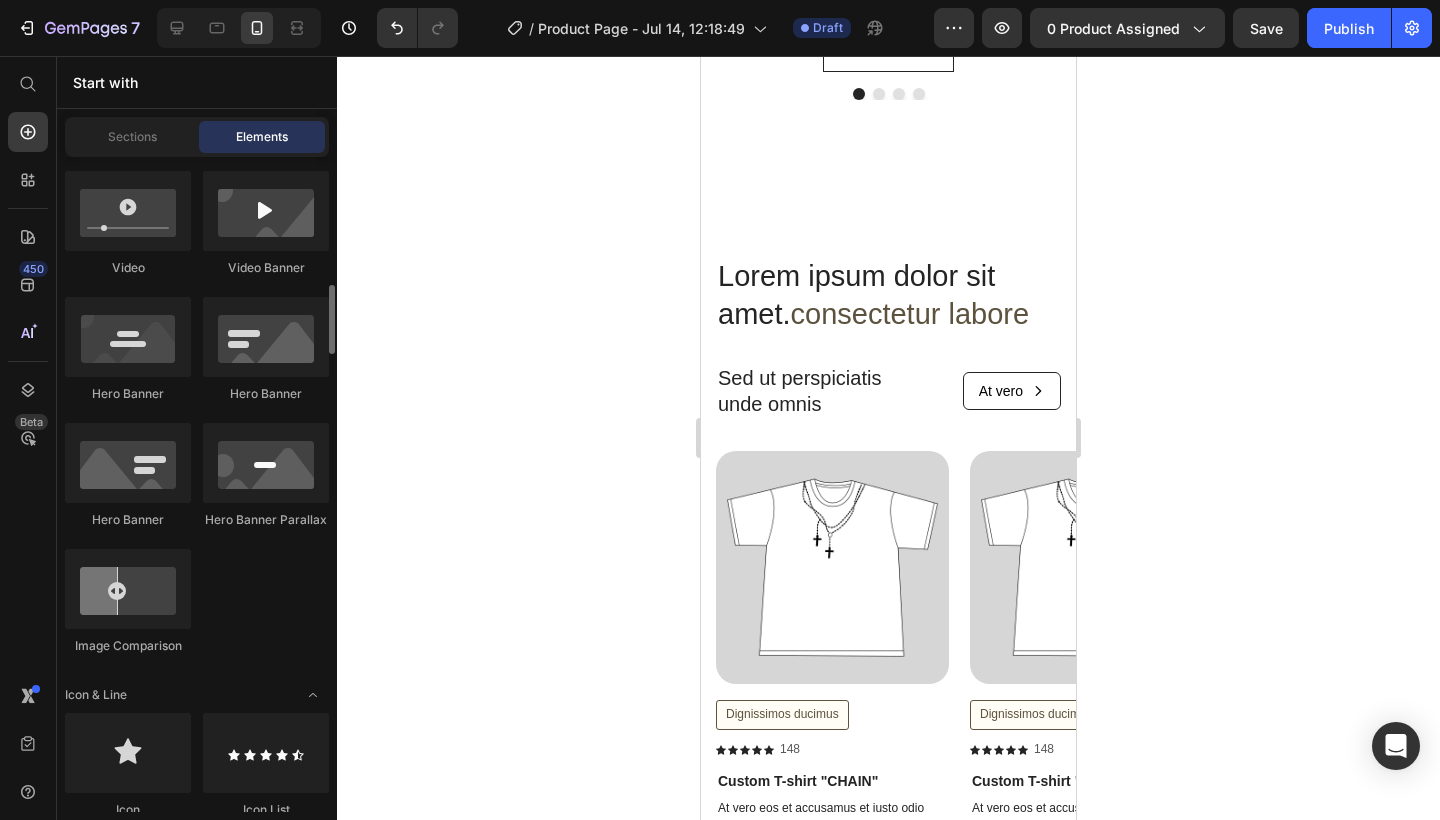 scroll, scrollTop: 930, scrollLeft: 0, axis: vertical 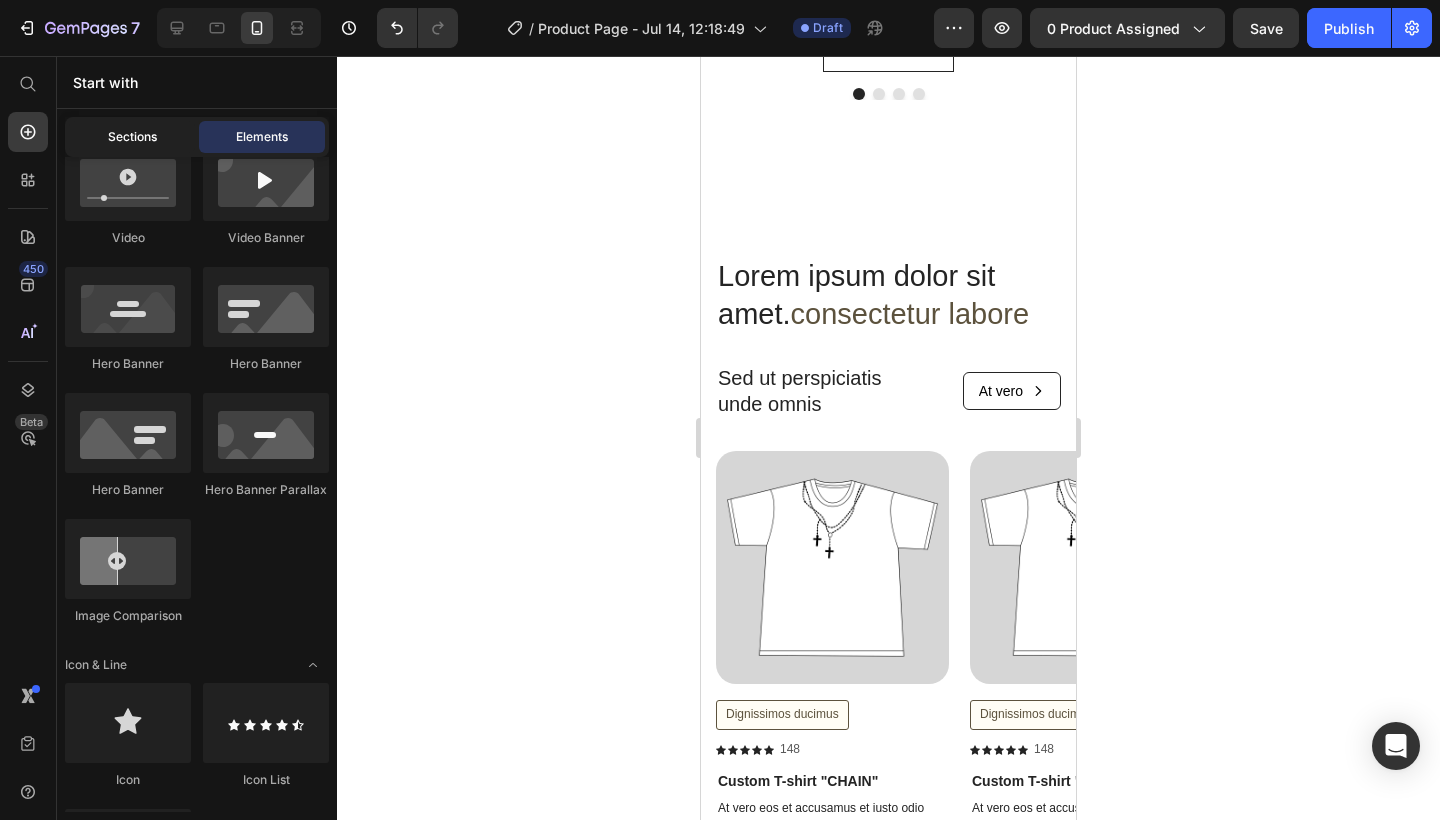 click on "Sections" at bounding box center (132, 137) 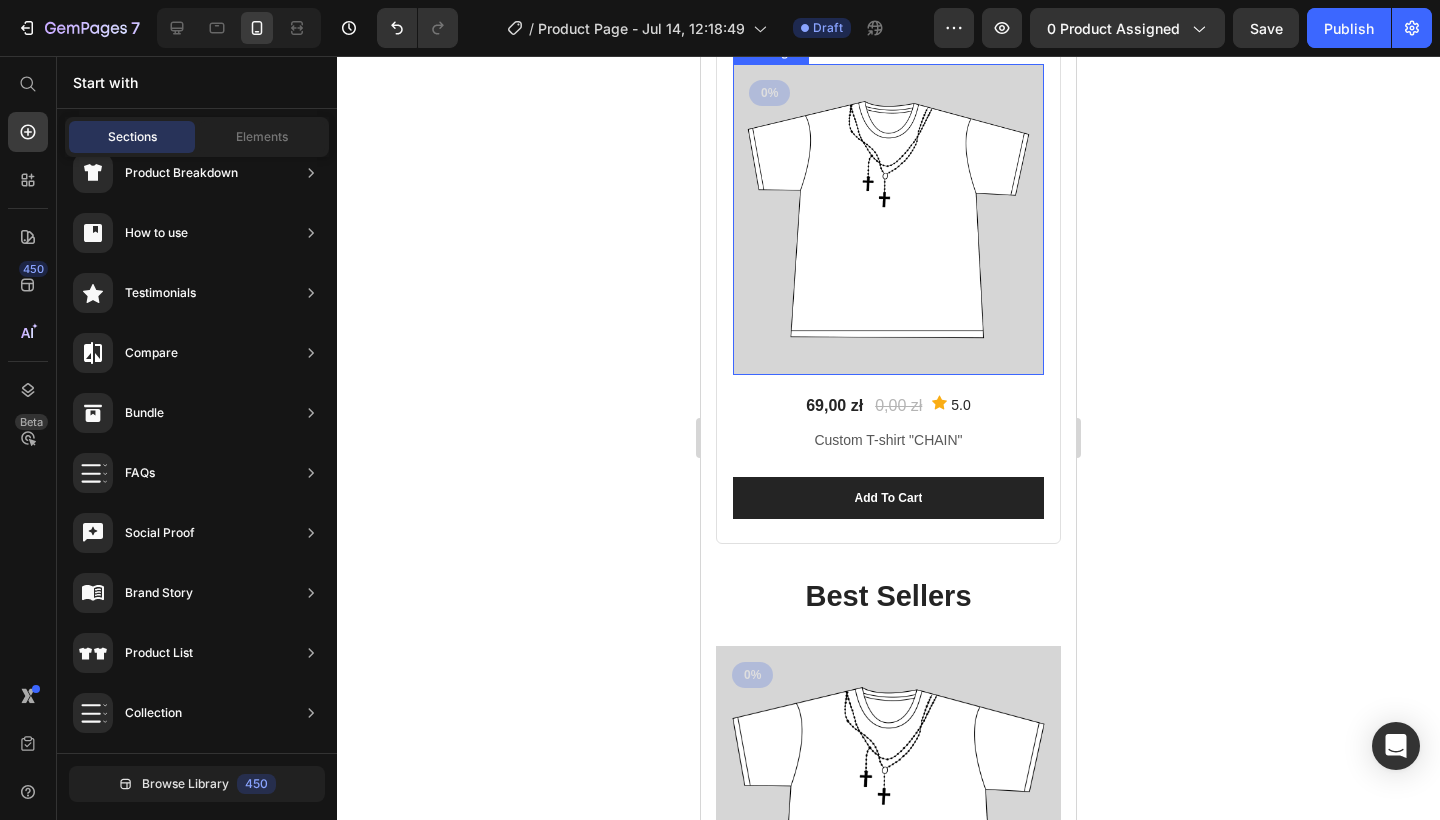 scroll, scrollTop: 0, scrollLeft: 0, axis: both 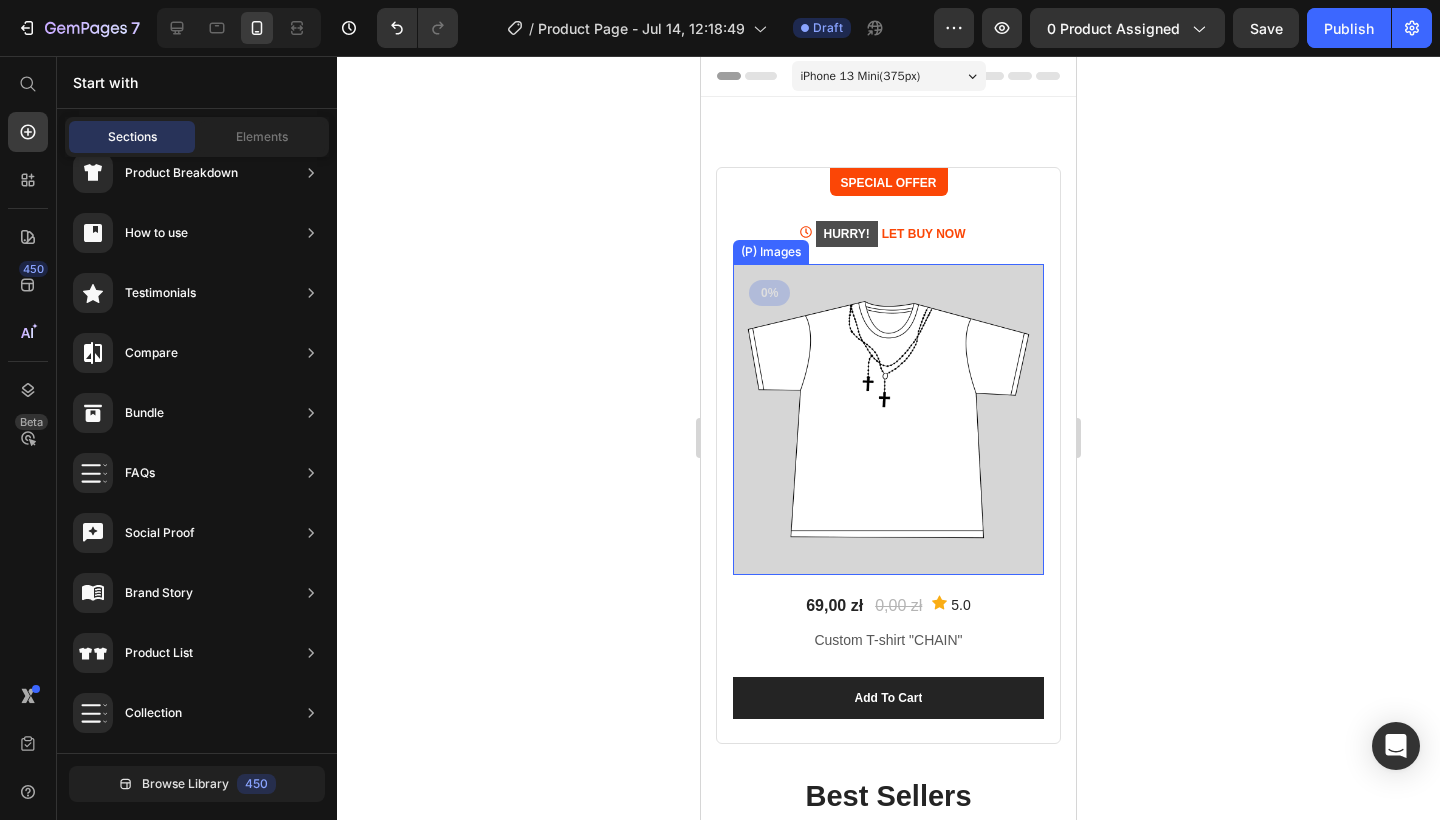 click on "SPECIAL OFFER Text block Row
HURRY!  LET BUY NOW Product Stock Counter (P) Images 0% Product Badge Row 69,00 zł Product Price 0,00 zł Product Price                Icon 5.0 Text block Icon List Hoz Row Custom T-shirt "CHAIN" Product Title add to cart Product Cart Button" at bounding box center [888, 451] 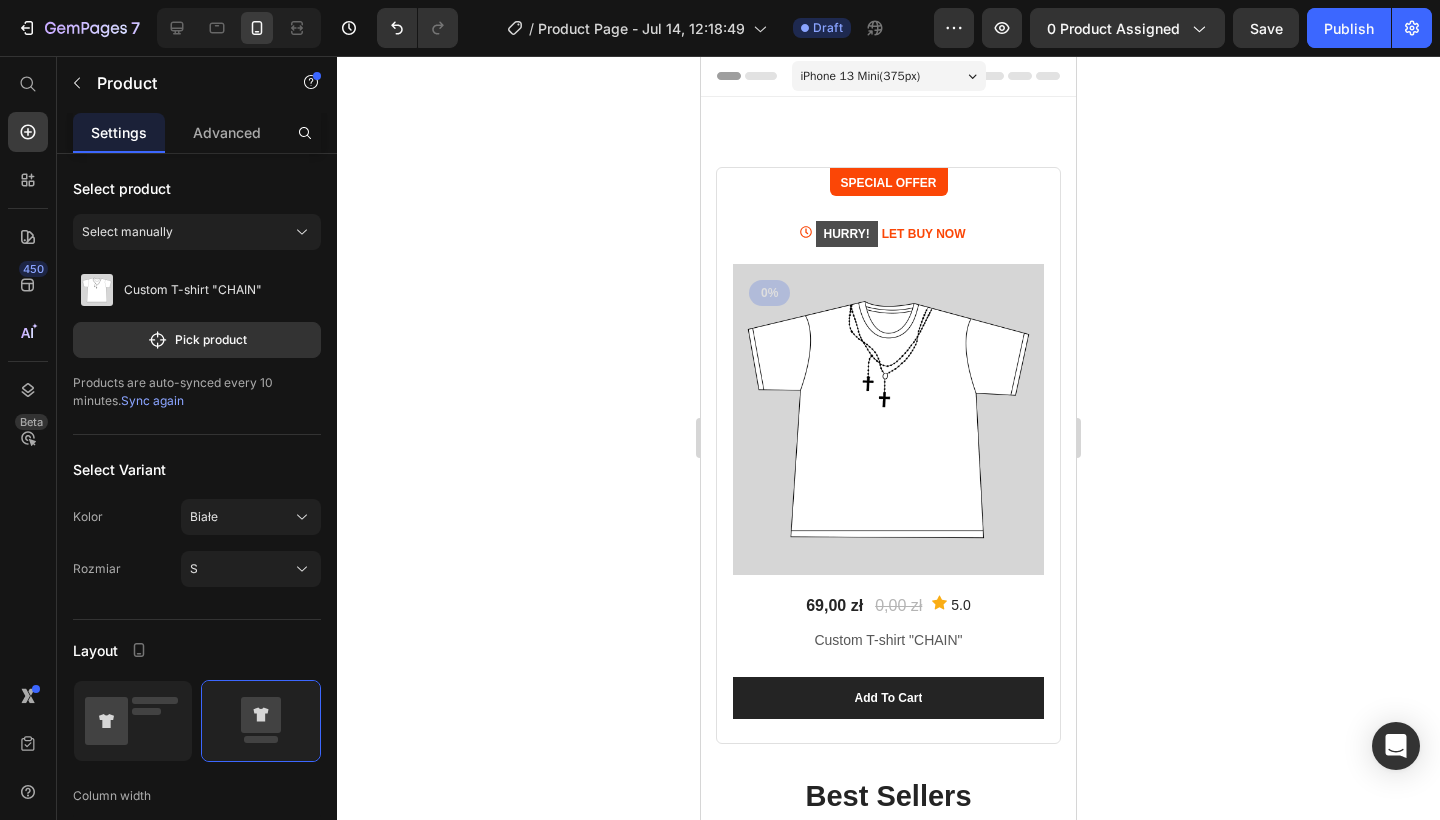 click on "SPECIAL OFFER Text block Row
HURRY!  LET BUY NOW Product Stock Counter (P) Images 0% Product Badge Row 69,00 zł Product Price 0,00 zł Product Price                Icon 5.0 Text block Icon List Hoz Row Custom T-shirt "CHAIN" Product Title add to cart Product Cart Button" at bounding box center [888, 451] 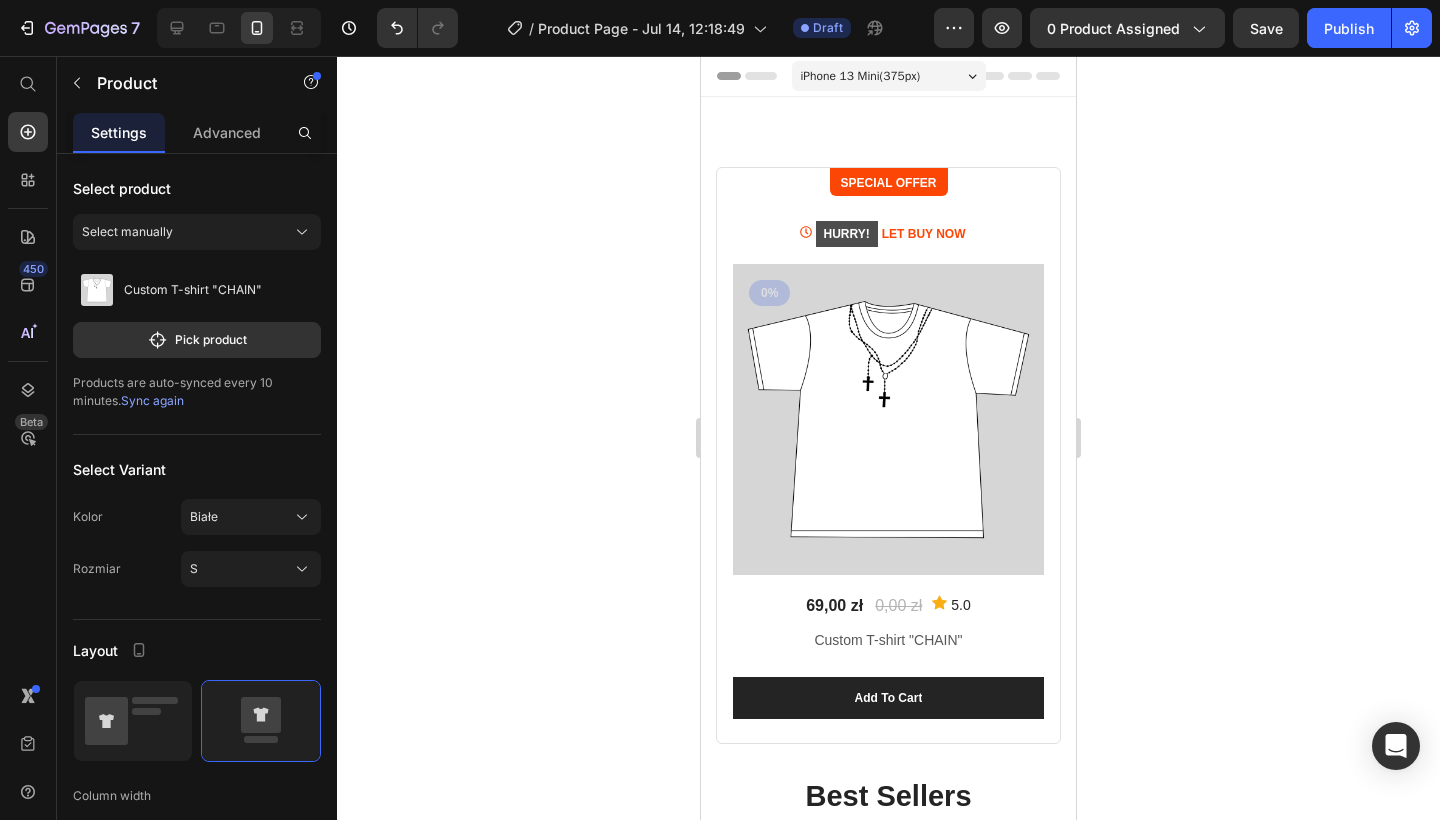 click 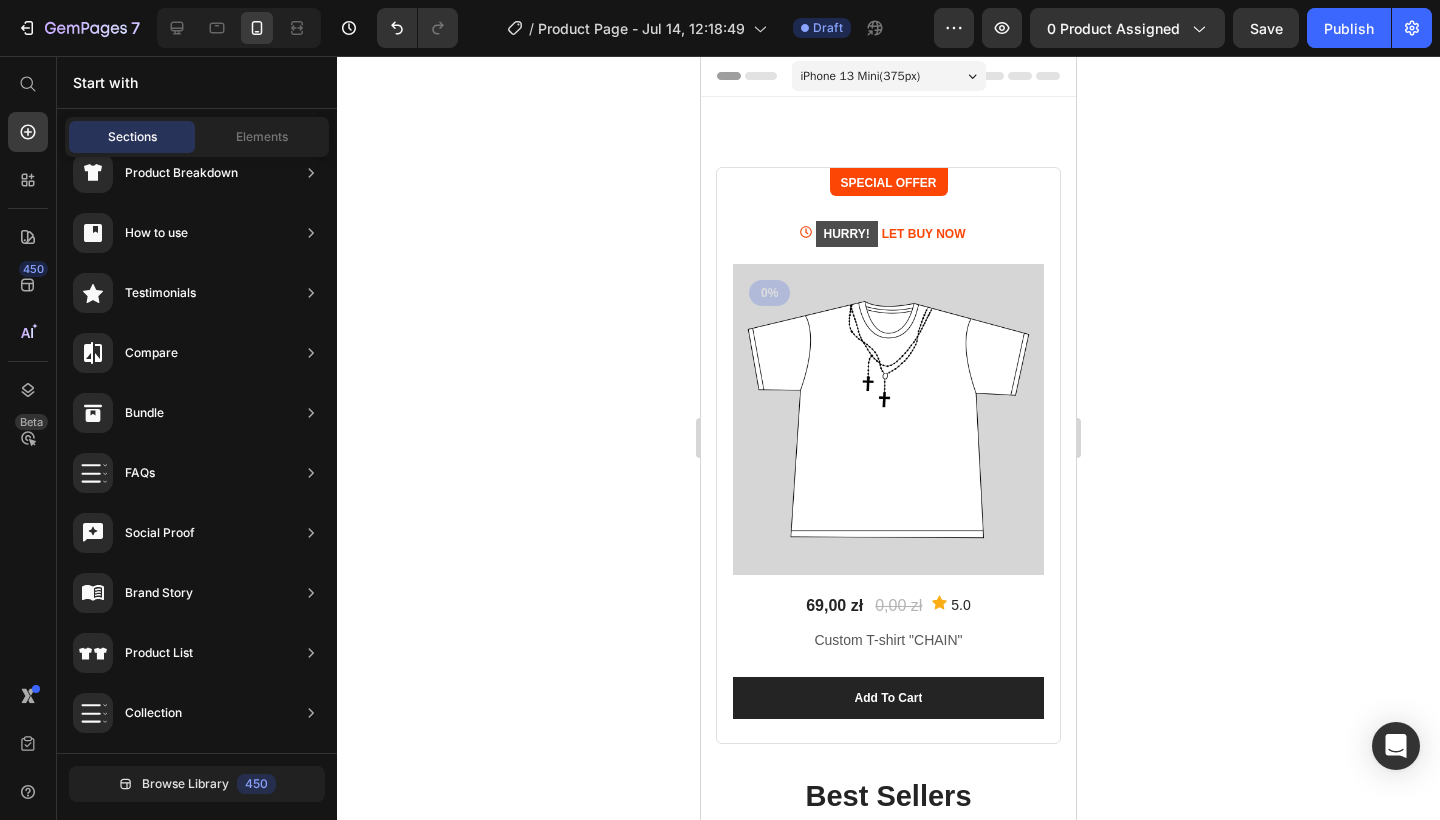 click on "SPECIAL OFFER Text block Row
HURRY!  LET BUY NOW Product Stock Counter (P) Images 0% Product Badge Row 69,00 zł Product Price 0,00 zł Product Price                Icon 5.0 Text block Icon List Hoz Row Custom T-shirt "CHAIN" Product Title add to cart Product Cart Button" at bounding box center (888, 451) 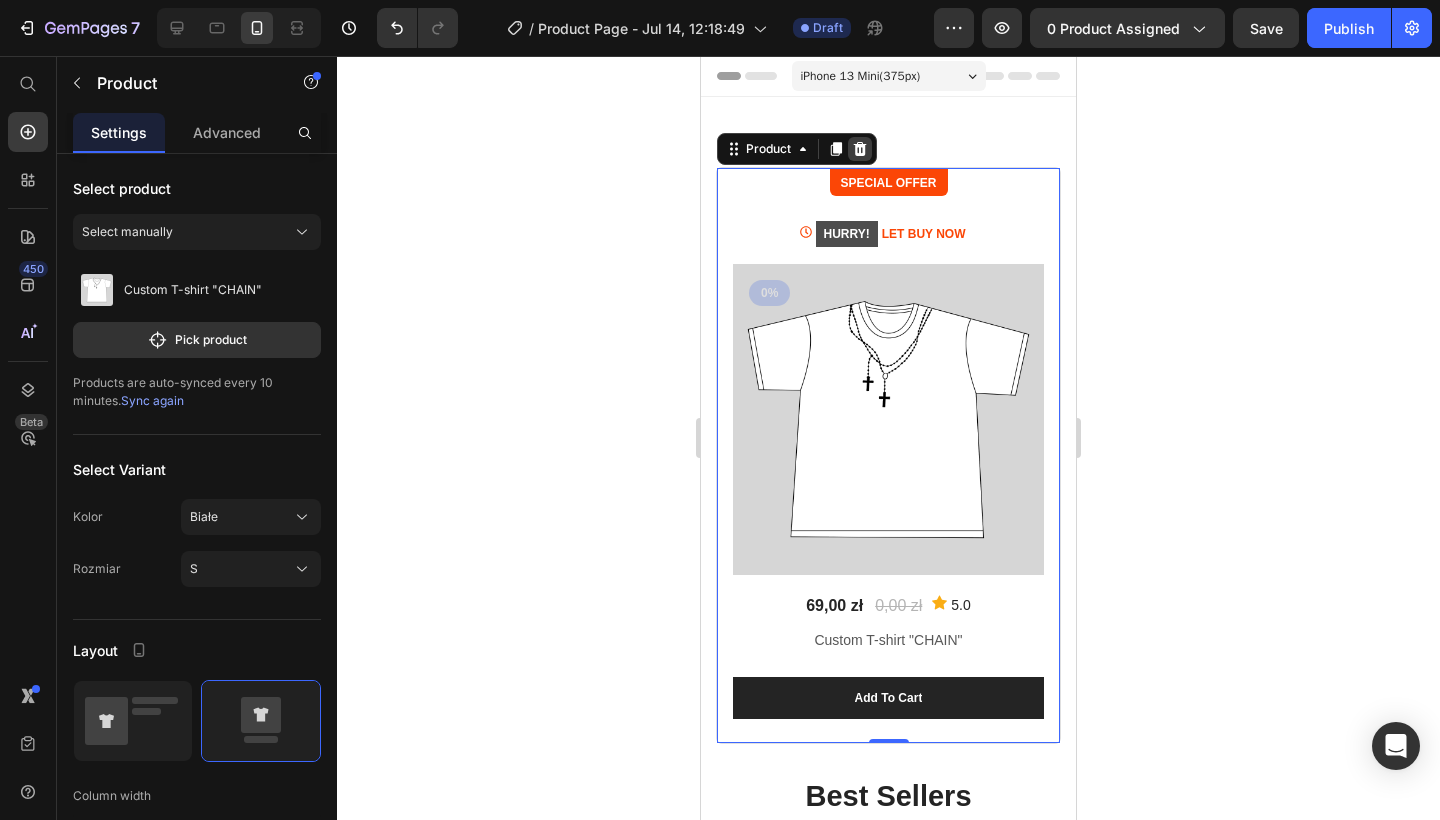 click 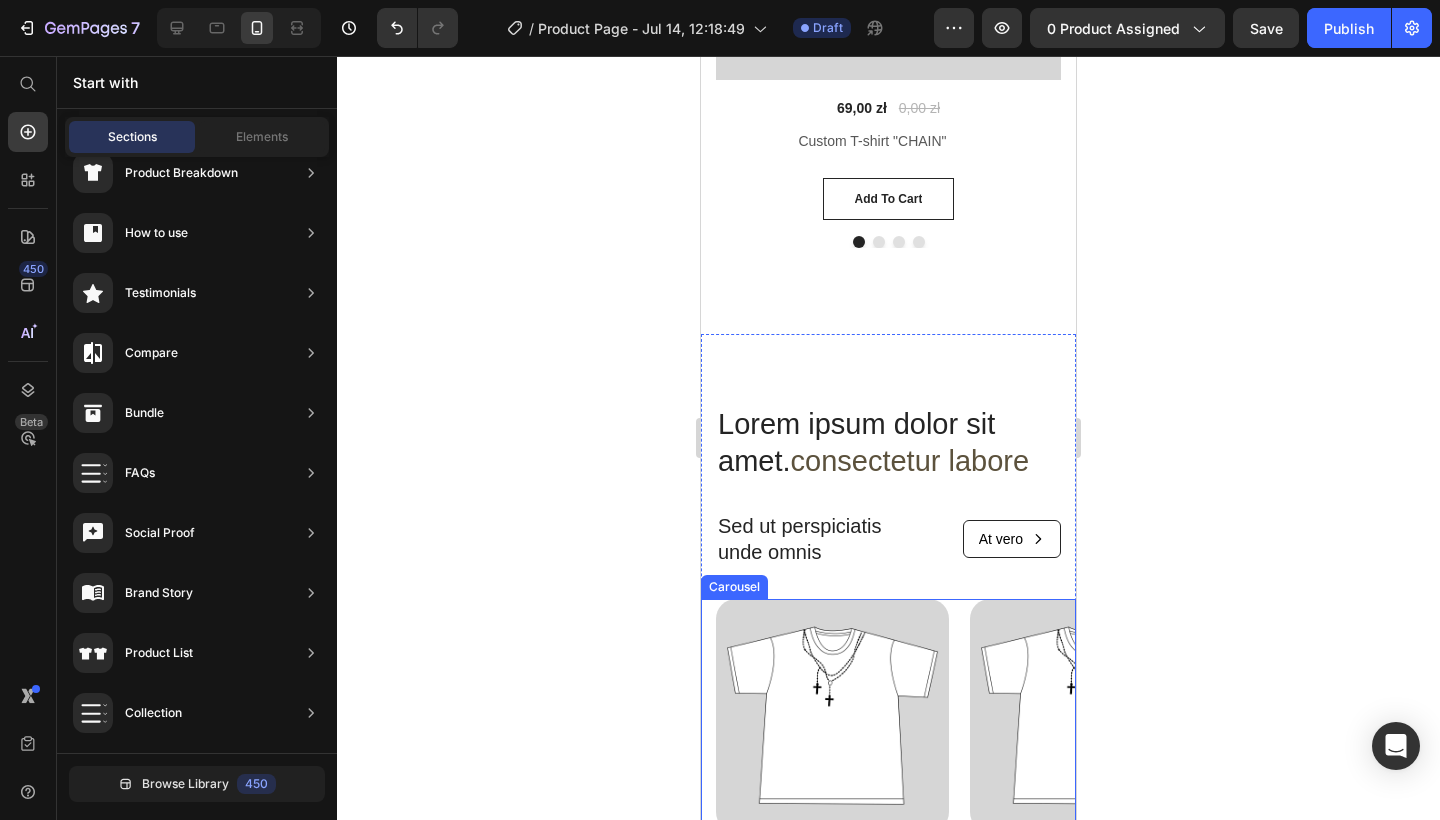 scroll, scrollTop: 358, scrollLeft: 0, axis: vertical 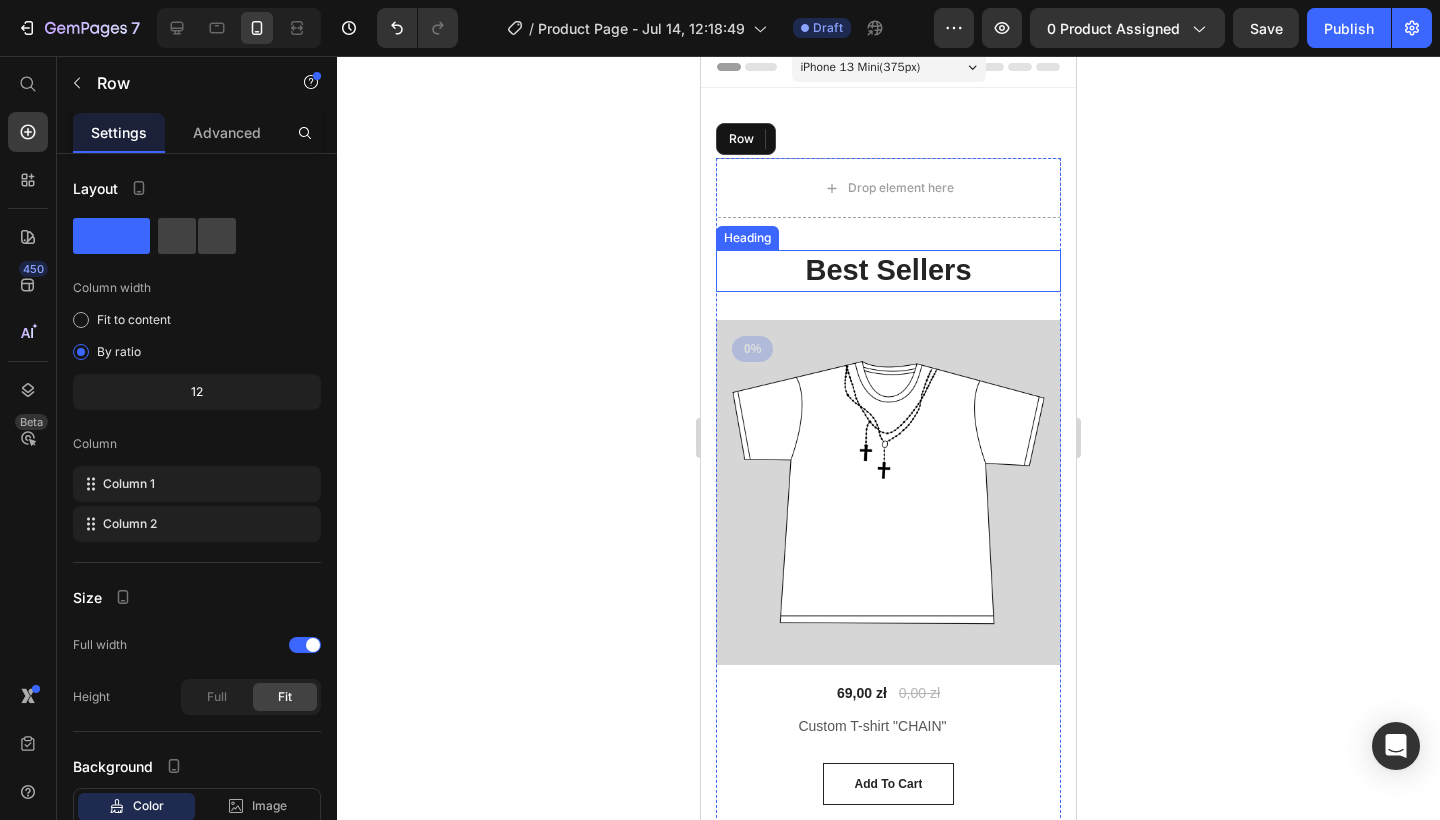 click on "Best Sellers" at bounding box center (888, 271) 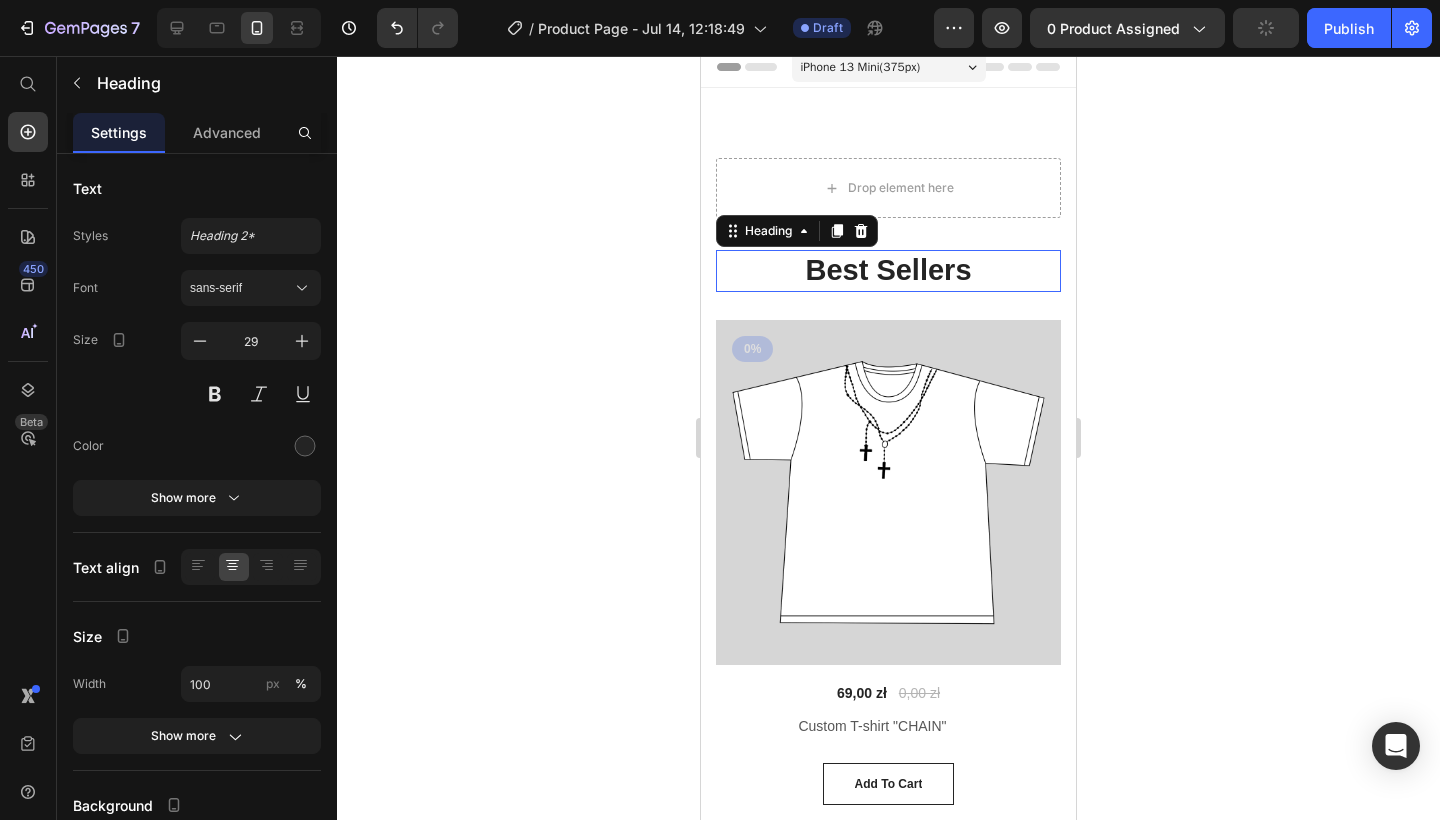 click 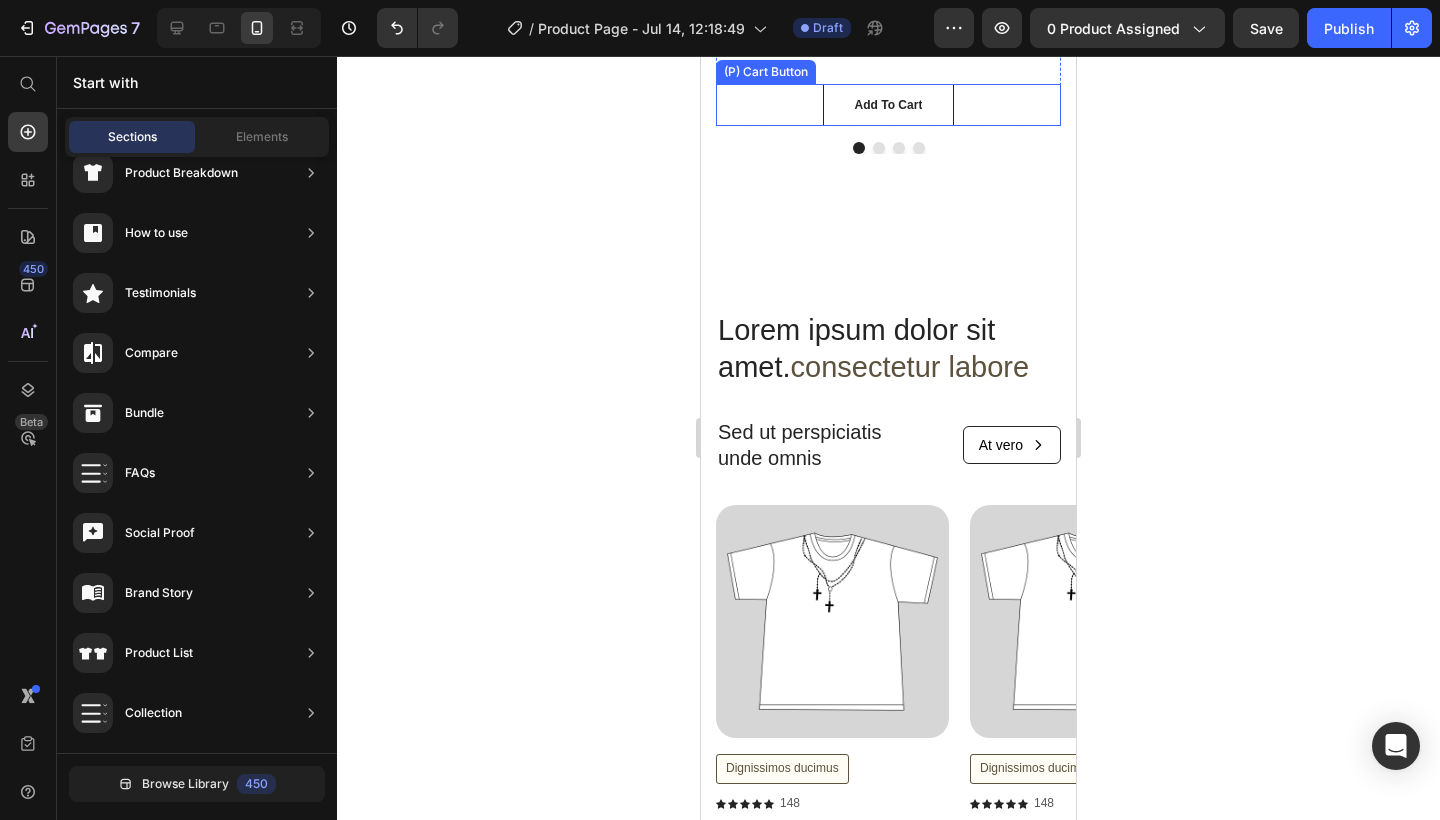 scroll, scrollTop: 211, scrollLeft: 0, axis: vertical 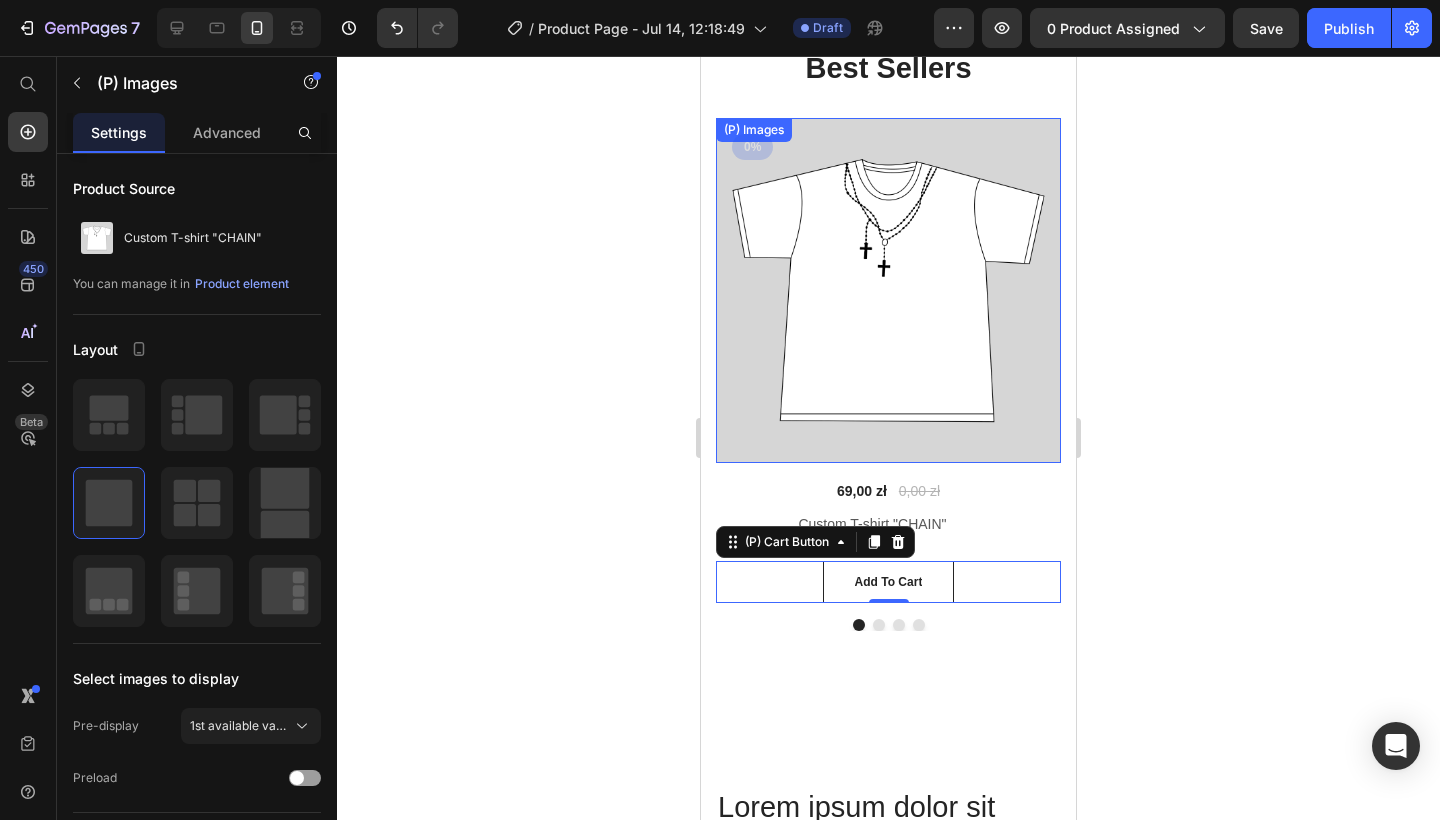 click at bounding box center (888, 290) 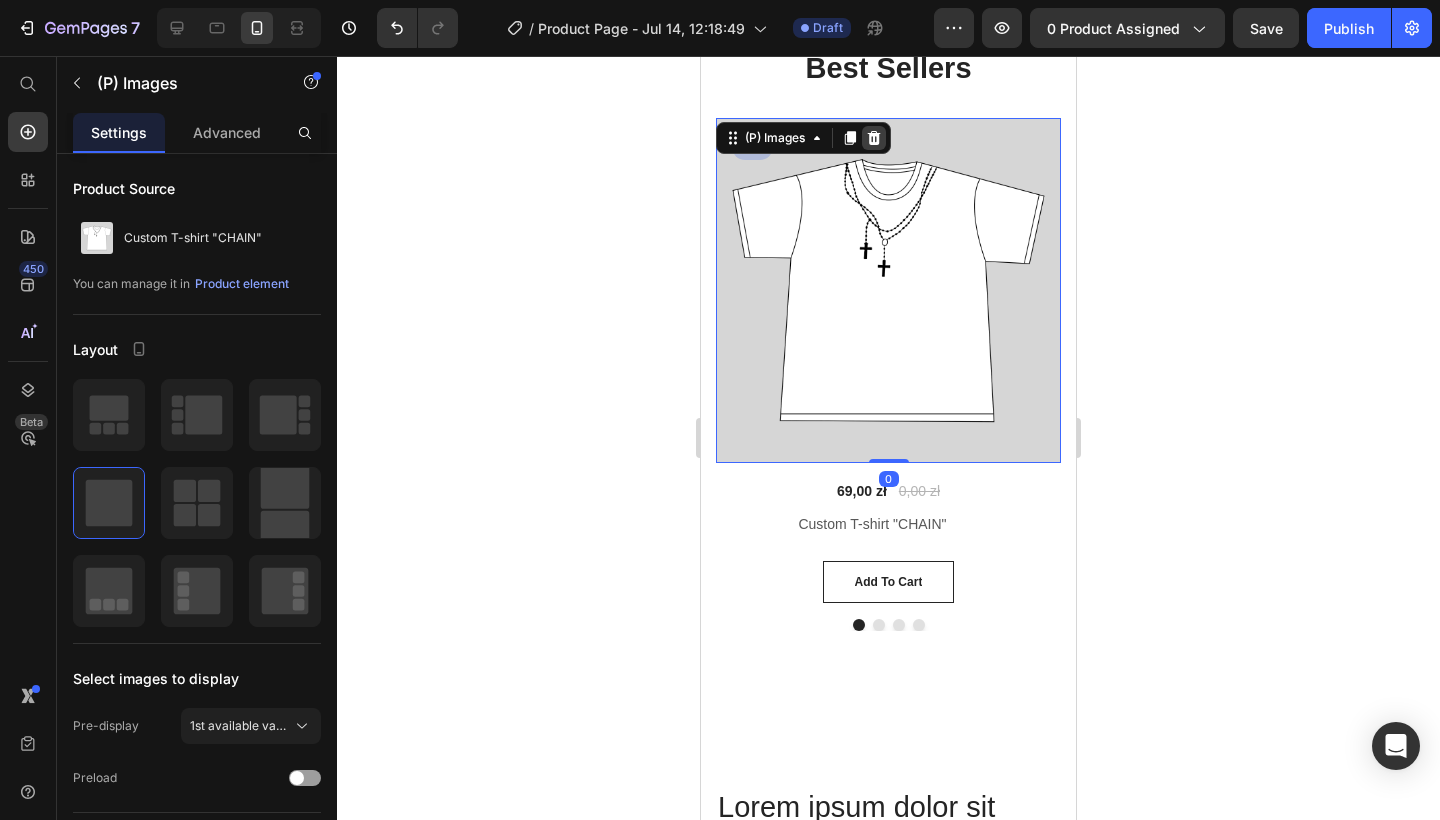 click 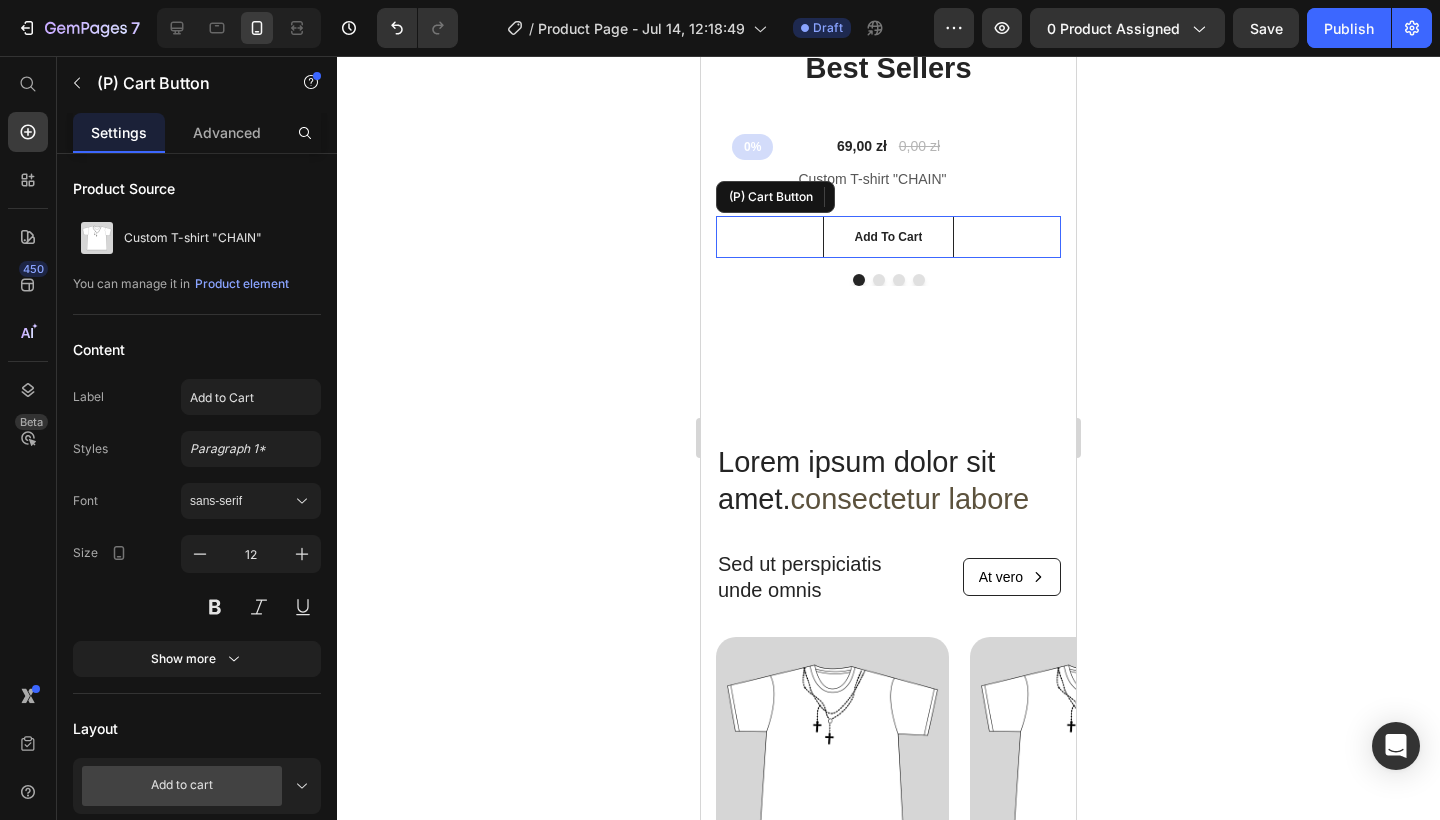 click on "0% Product Badge Row 69,00 zł (P) Price 0,00 zł (P) Price Row Custom T-shirt "CHAIN" (P) Title add to cart (P) Cart Button" at bounding box center (888, 188) 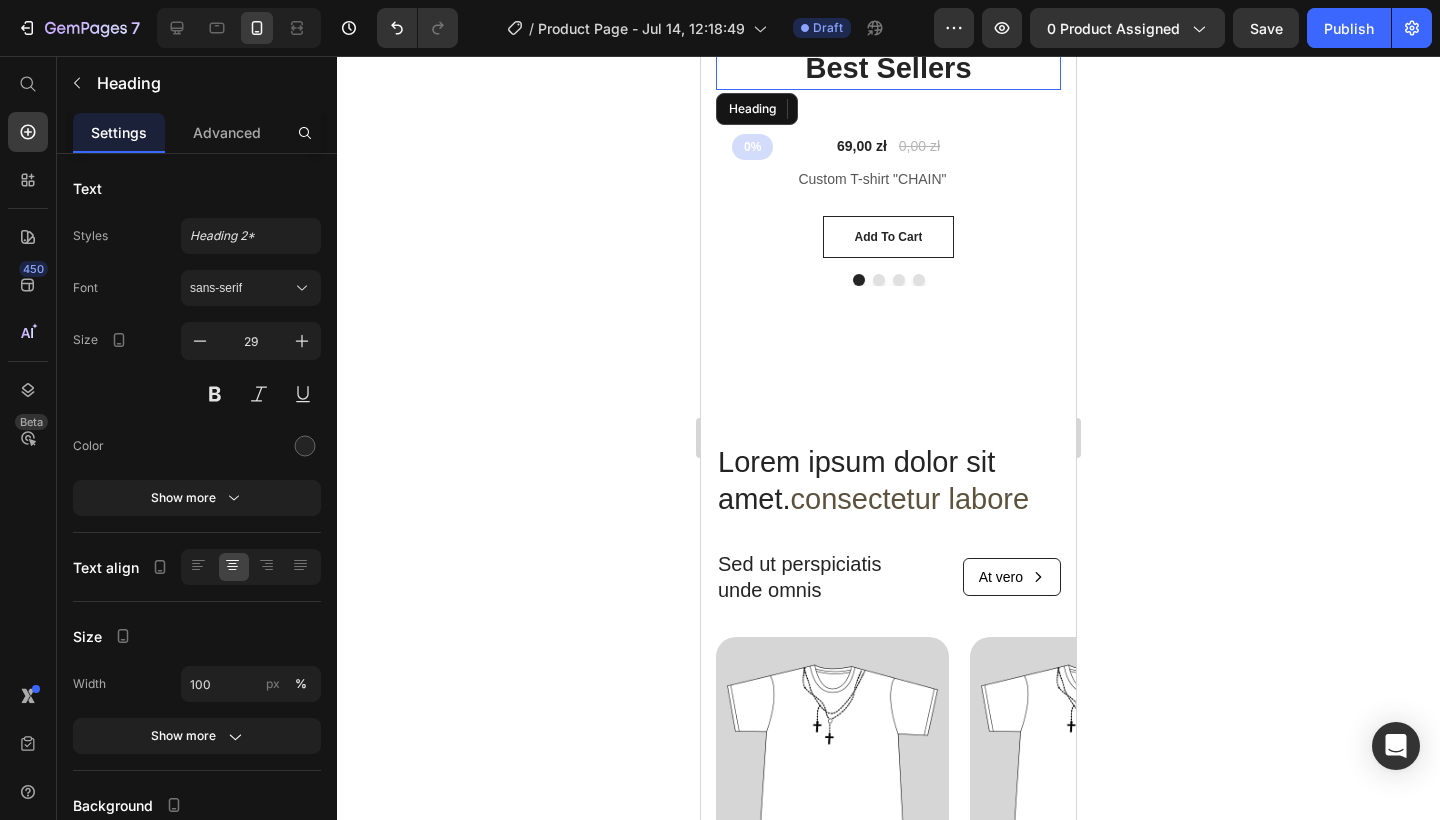 drag, startPoint x: 930, startPoint y: 72, endPoint x: 740, endPoint y: 120, distance: 195.96939 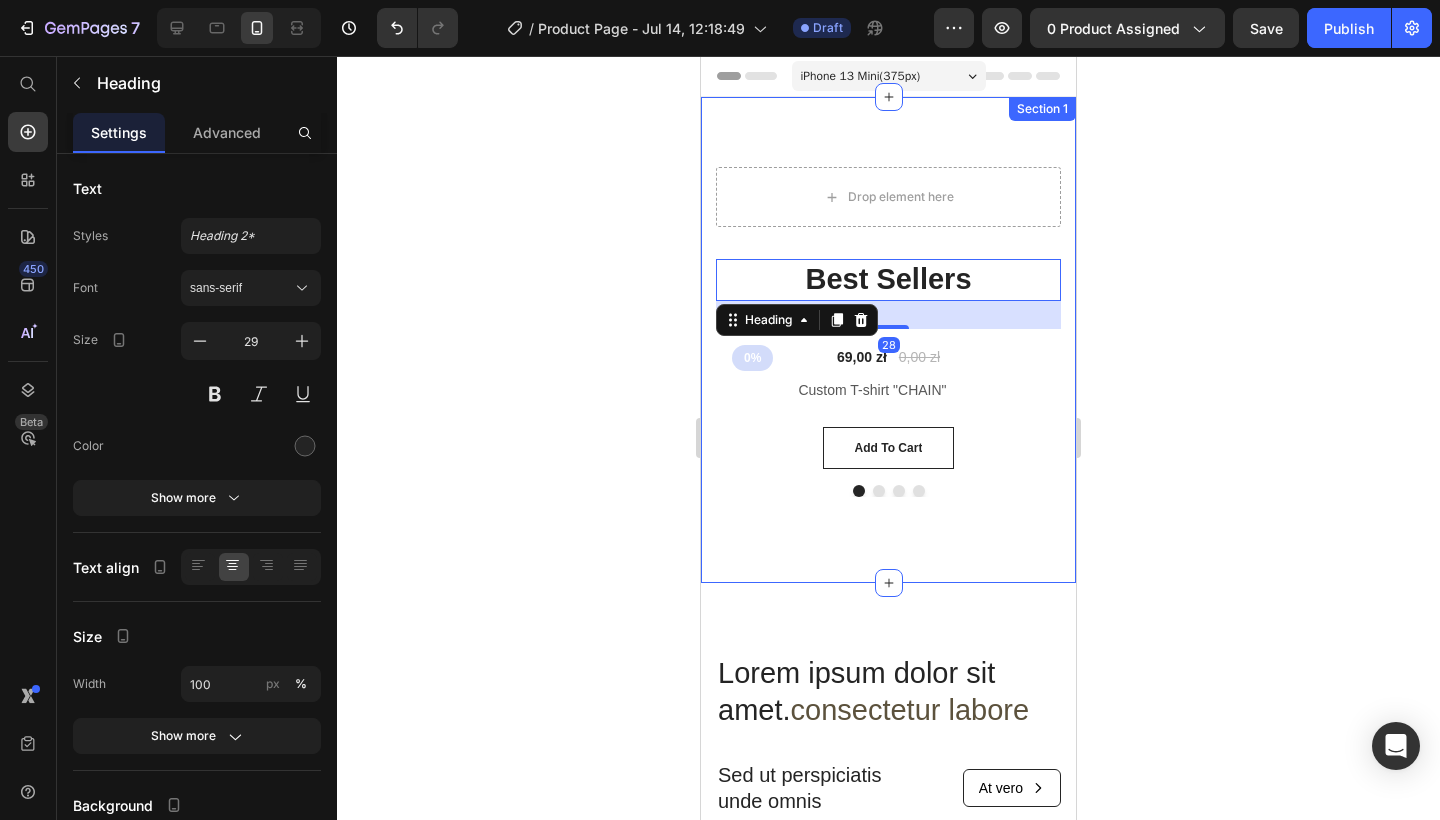 scroll, scrollTop: 0, scrollLeft: 0, axis: both 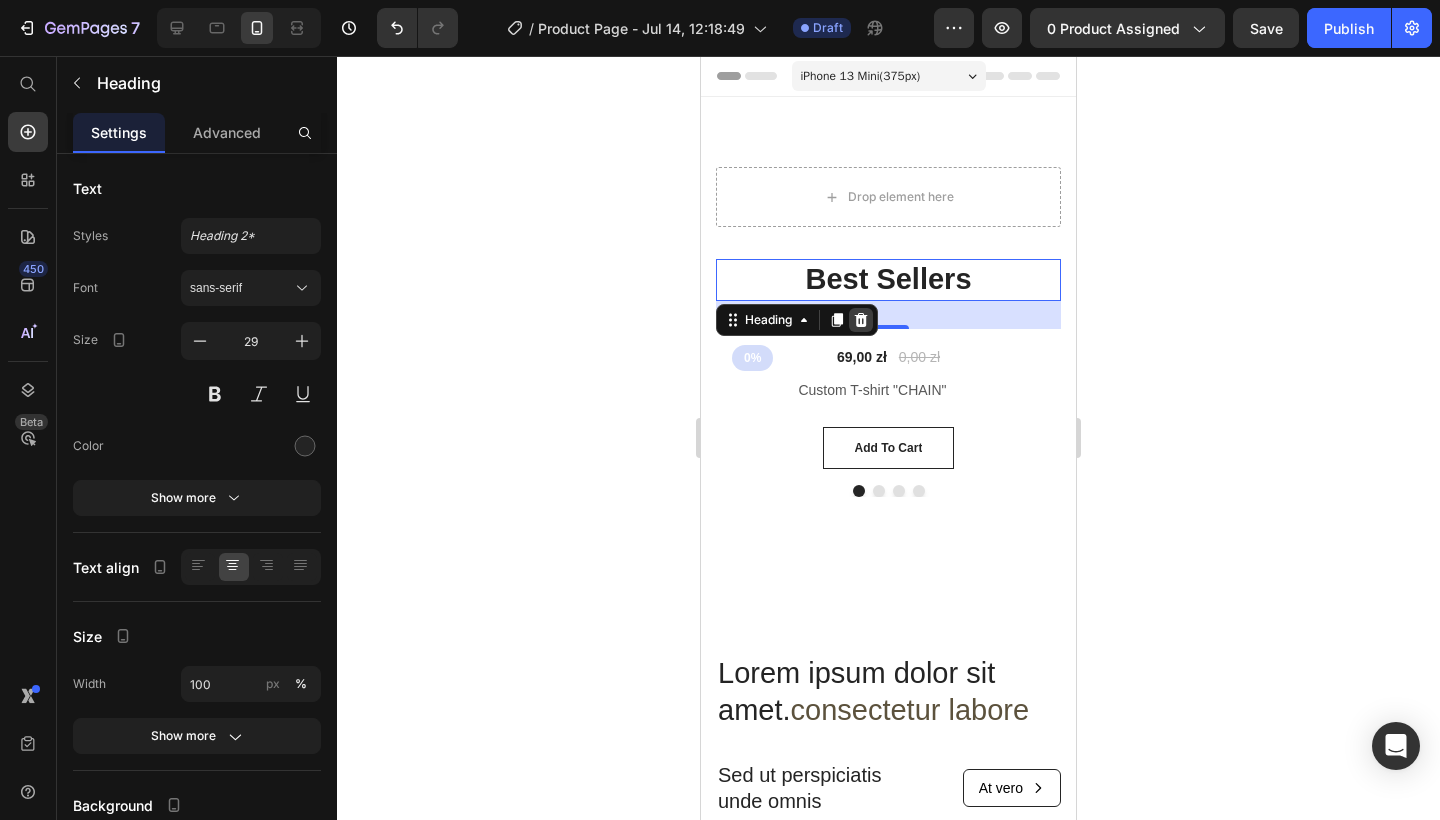 click 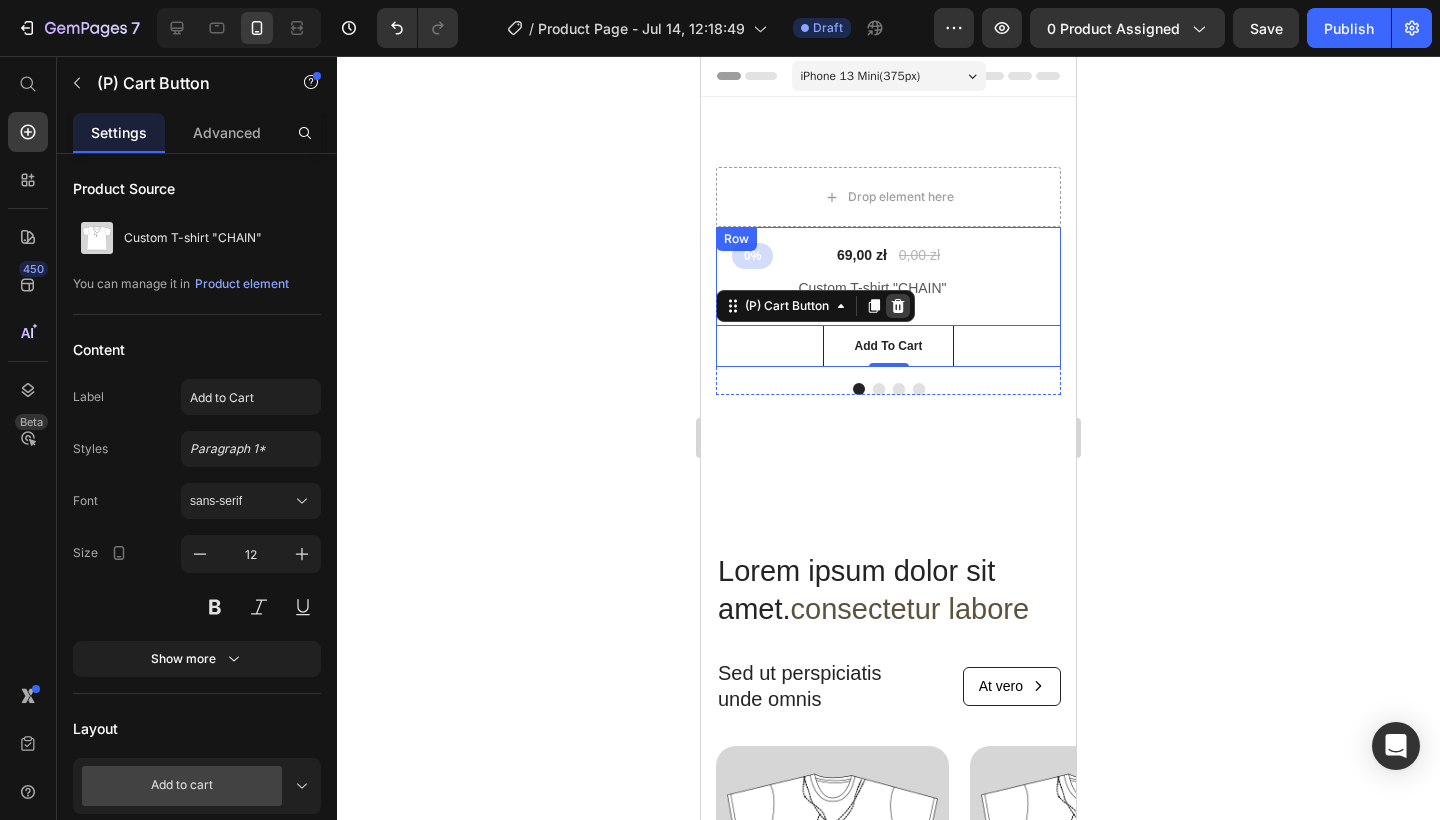 click 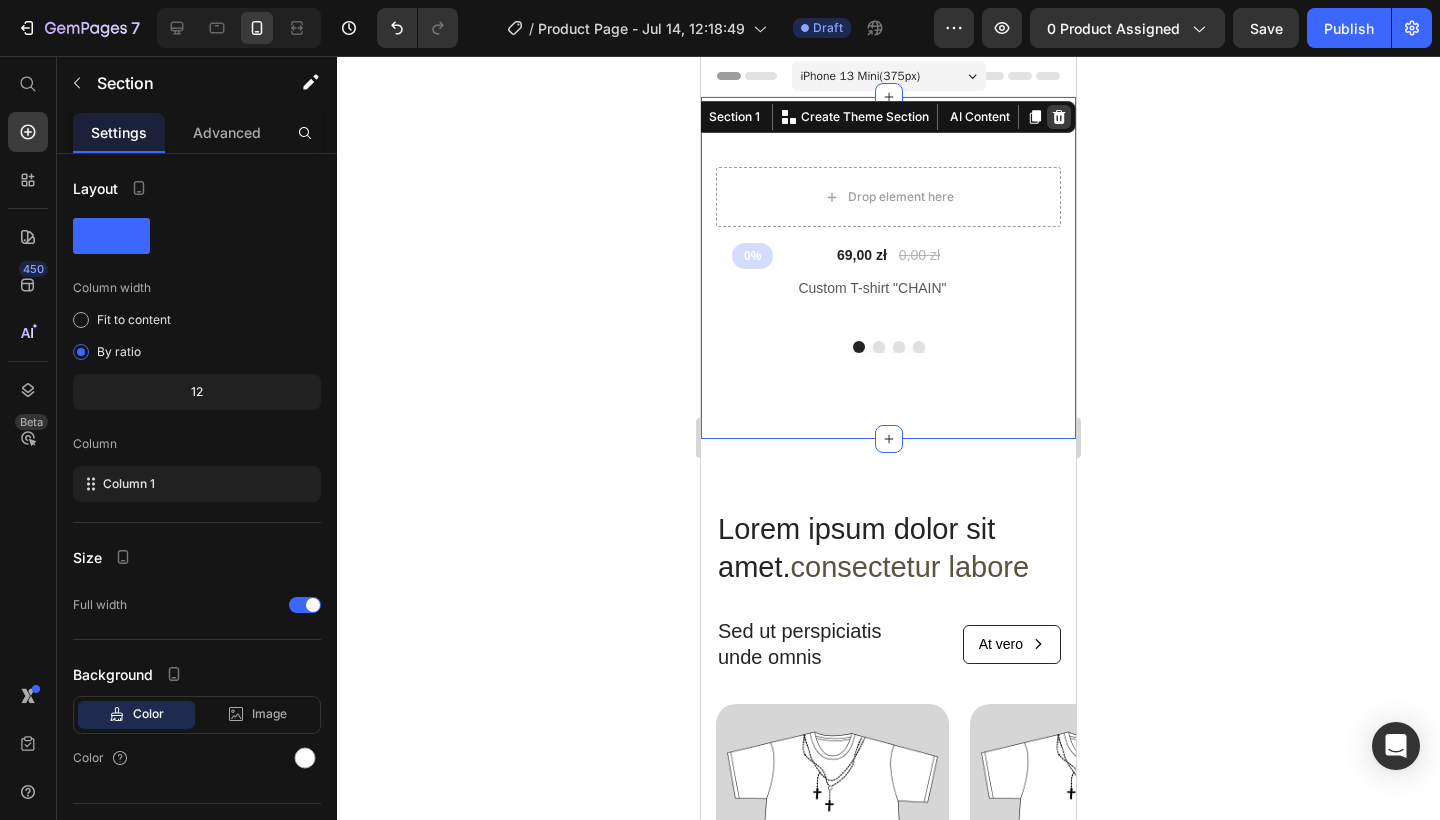 click 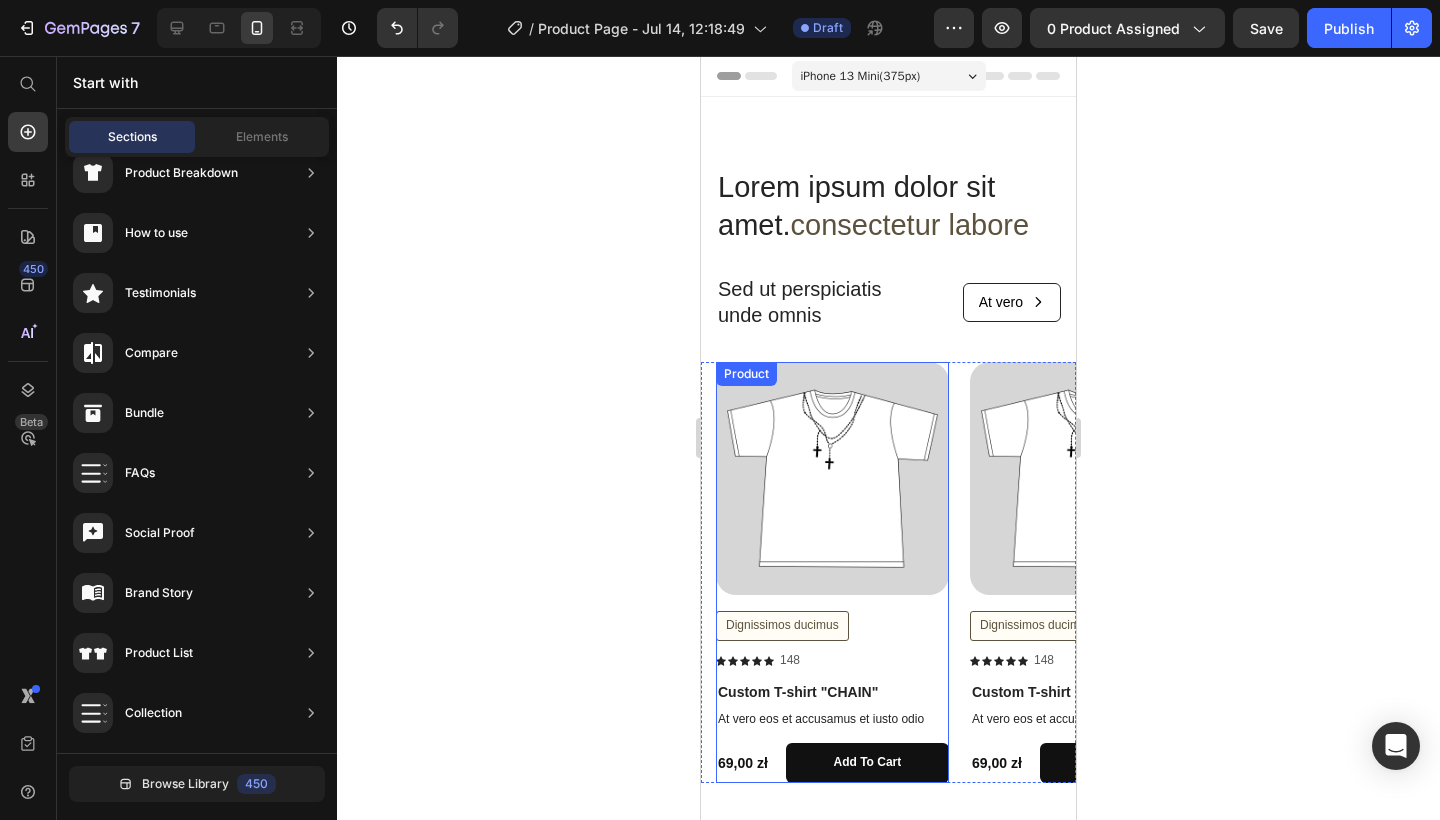 scroll, scrollTop: 132, scrollLeft: 0, axis: vertical 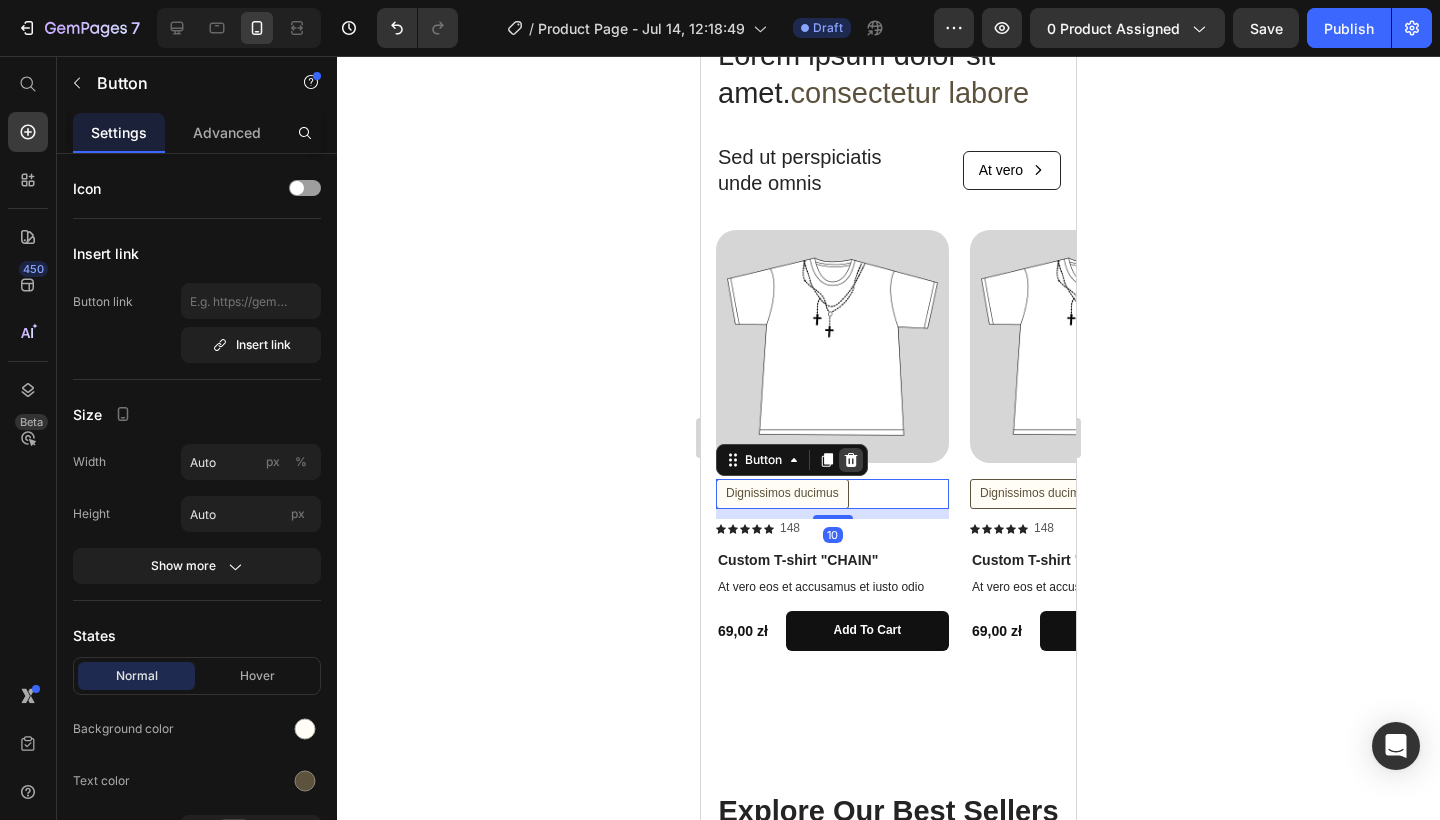 click 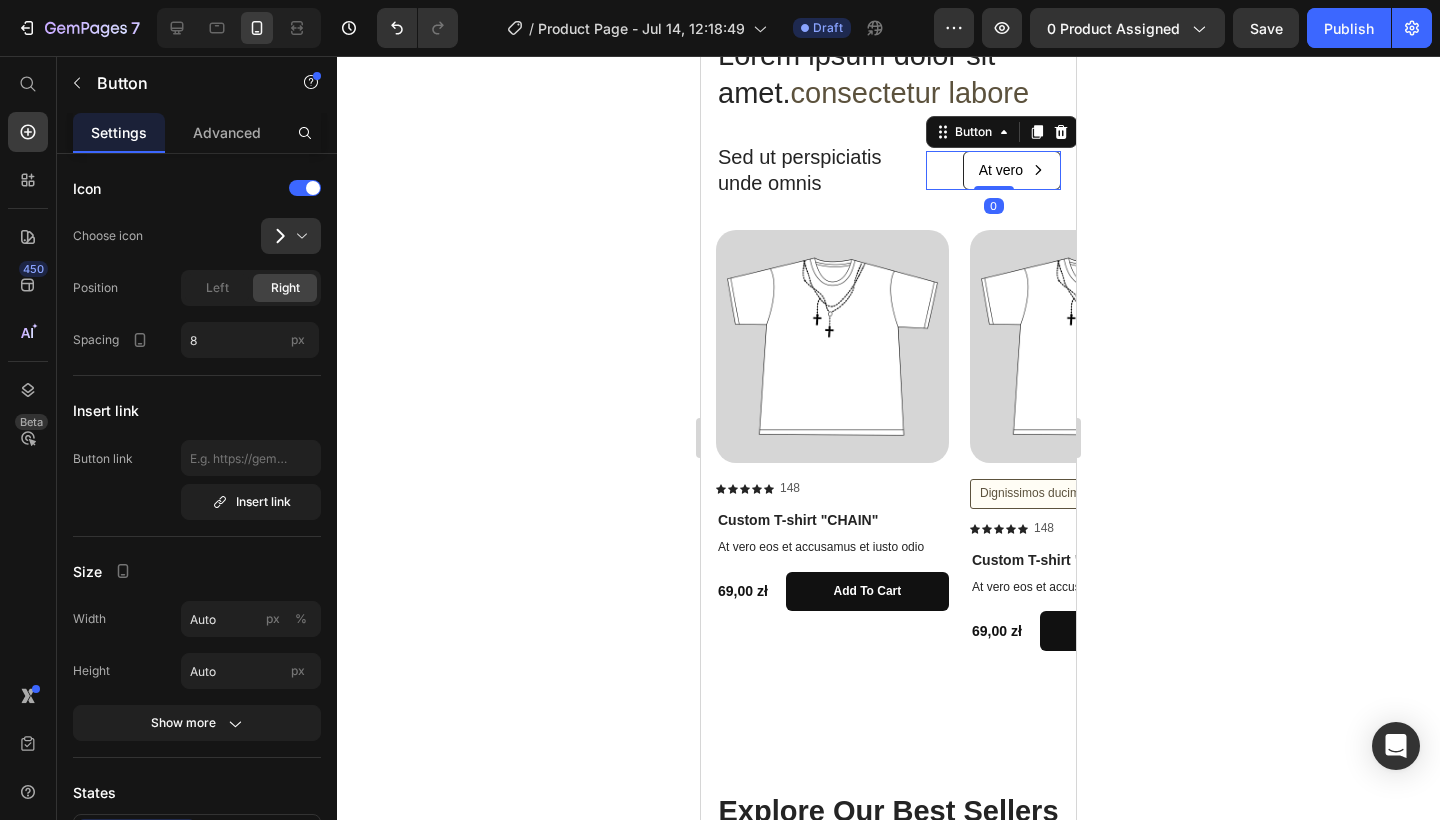 click 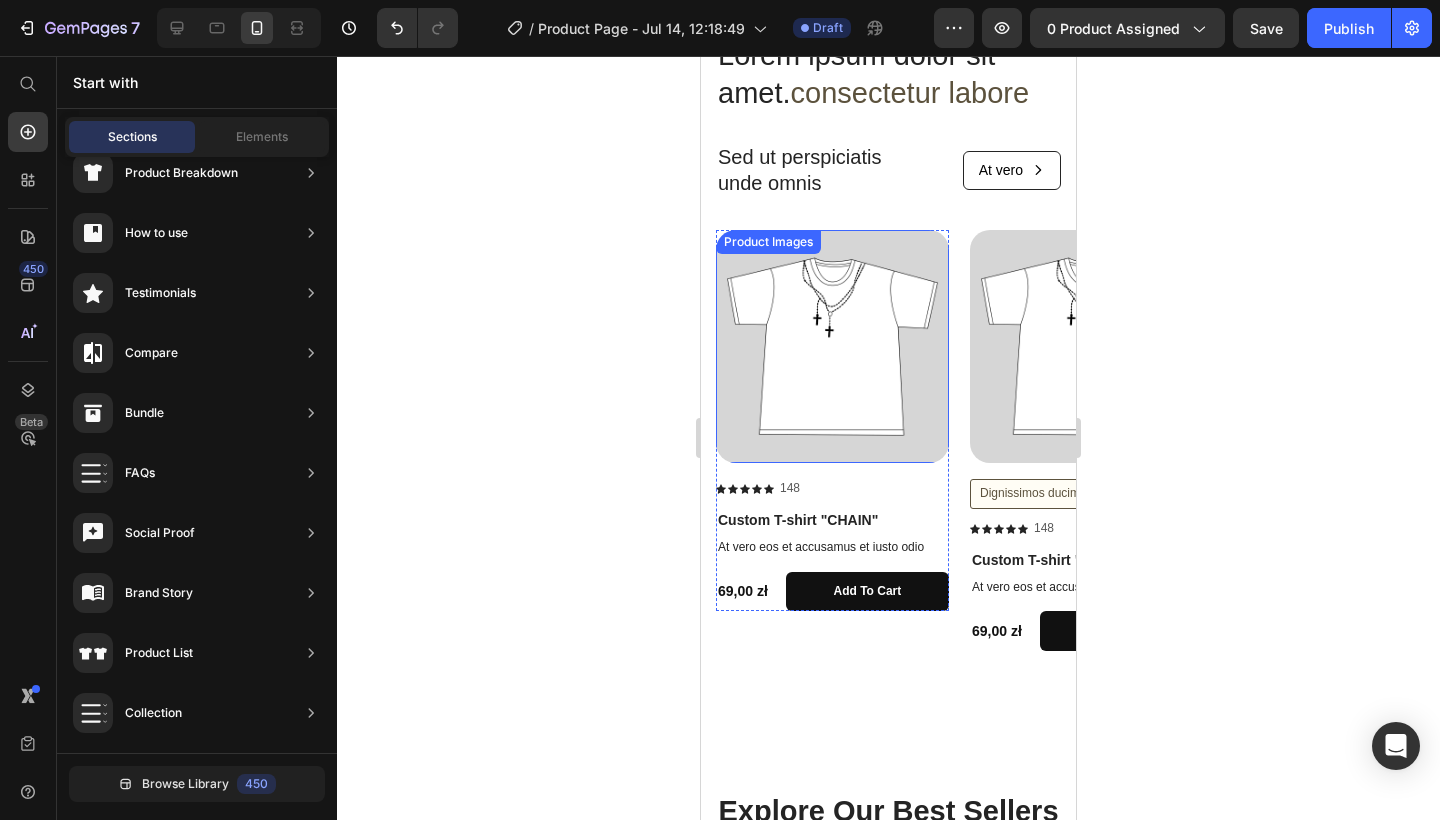 scroll, scrollTop: 128, scrollLeft: 0, axis: vertical 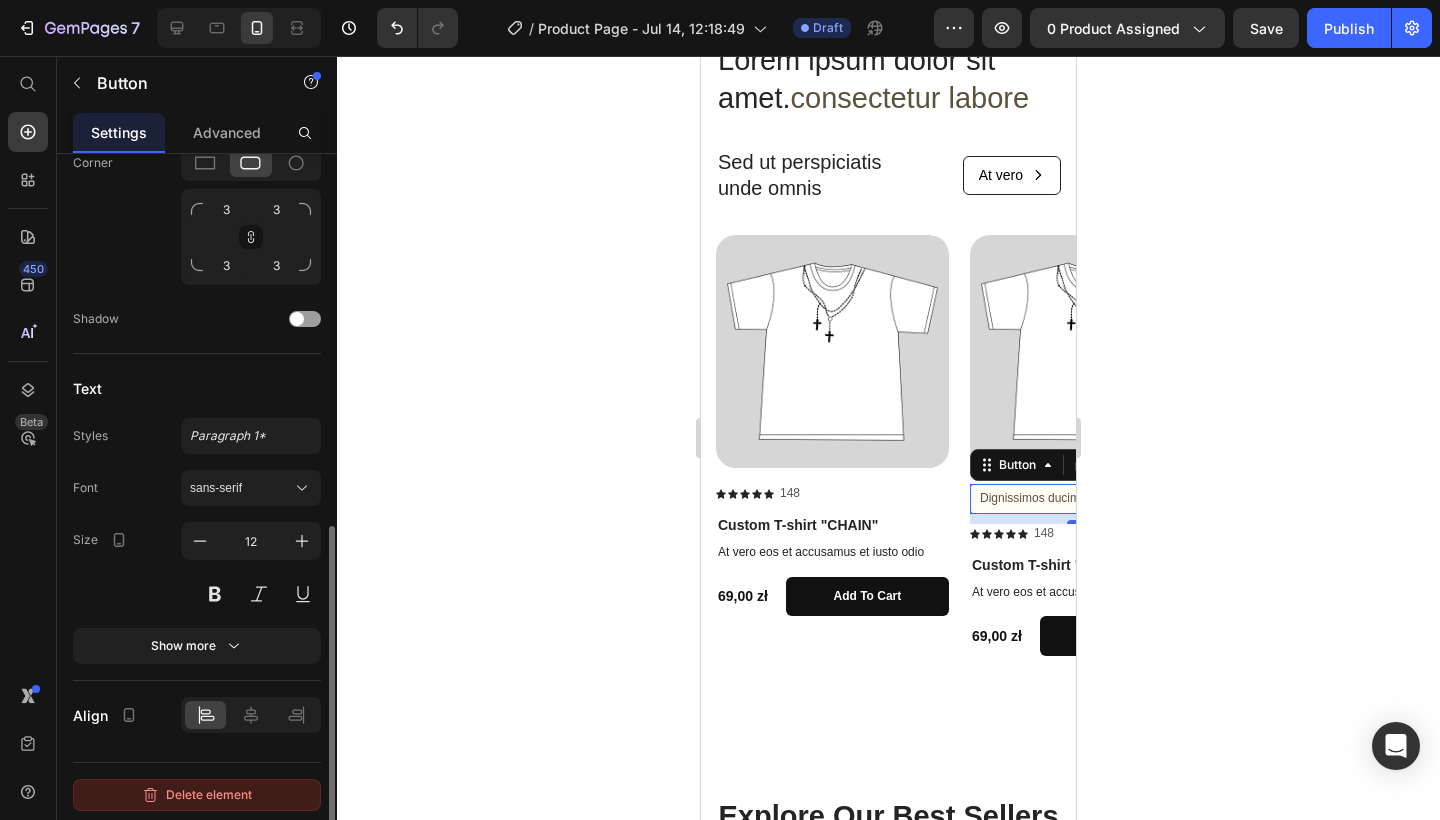 click on "Delete element" at bounding box center [197, 795] 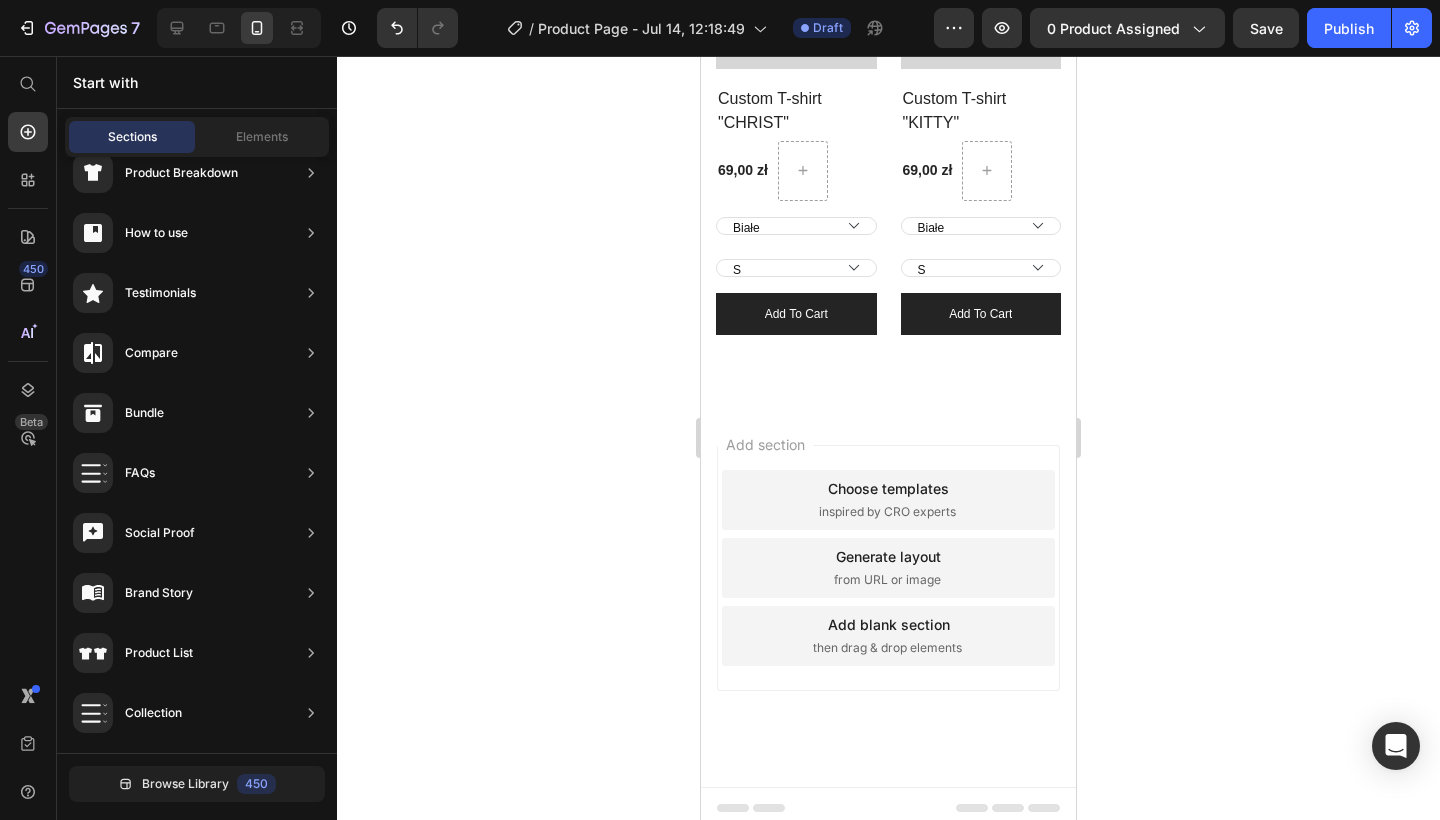 scroll, scrollTop: 0, scrollLeft: 0, axis: both 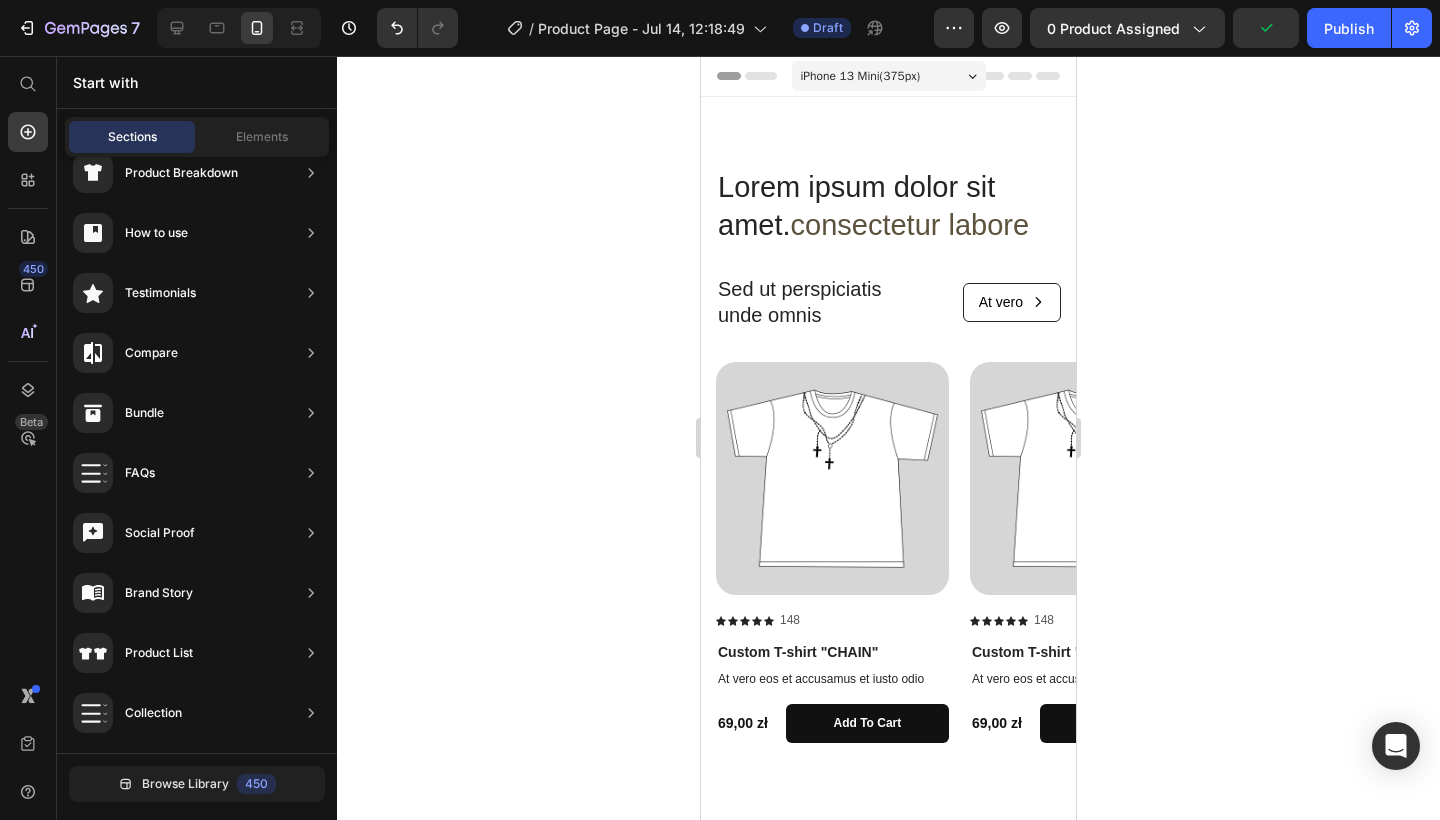click on "Header" at bounding box center [888, 76] 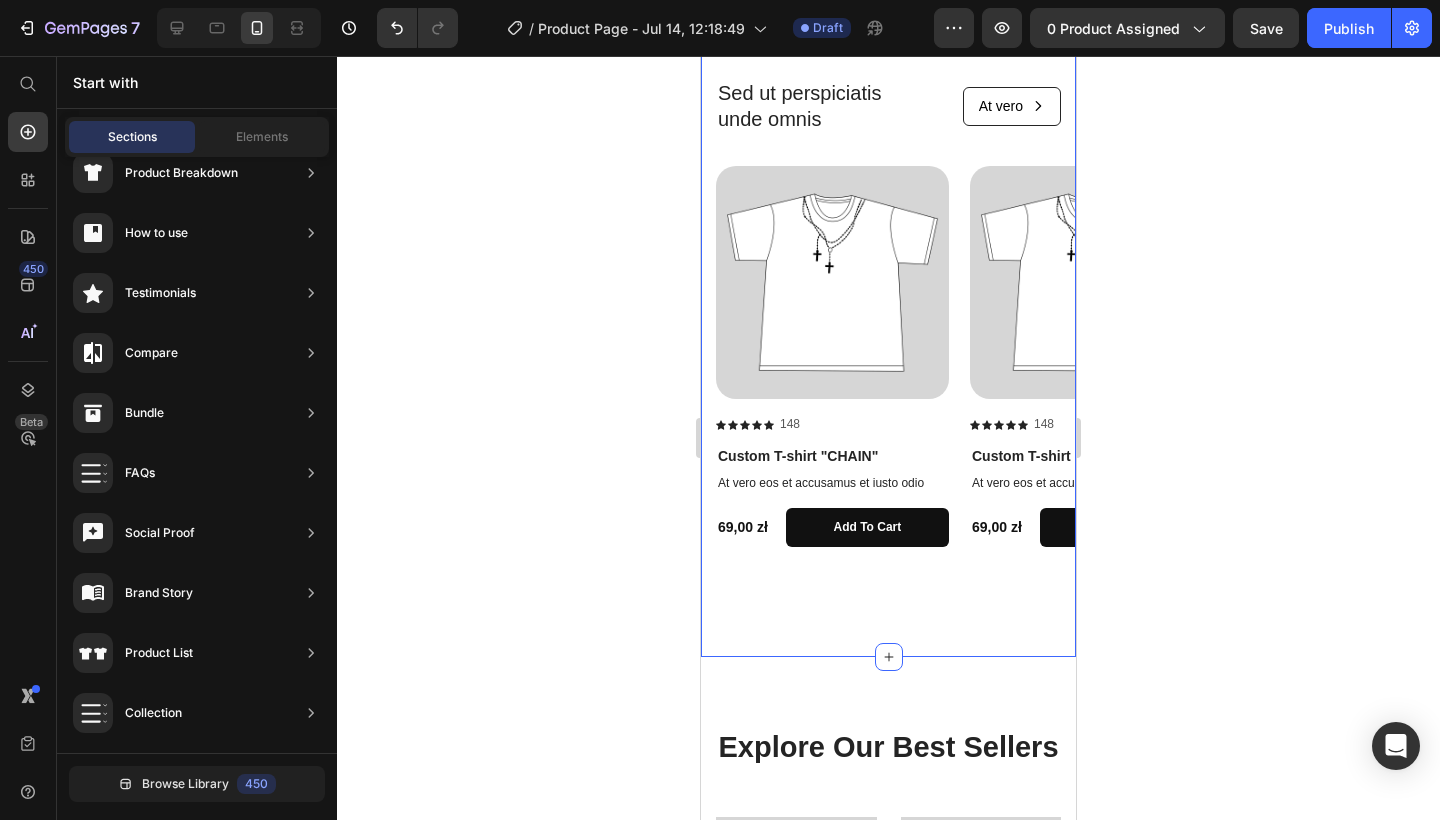 scroll, scrollTop: 215, scrollLeft: 0, axis: vertical 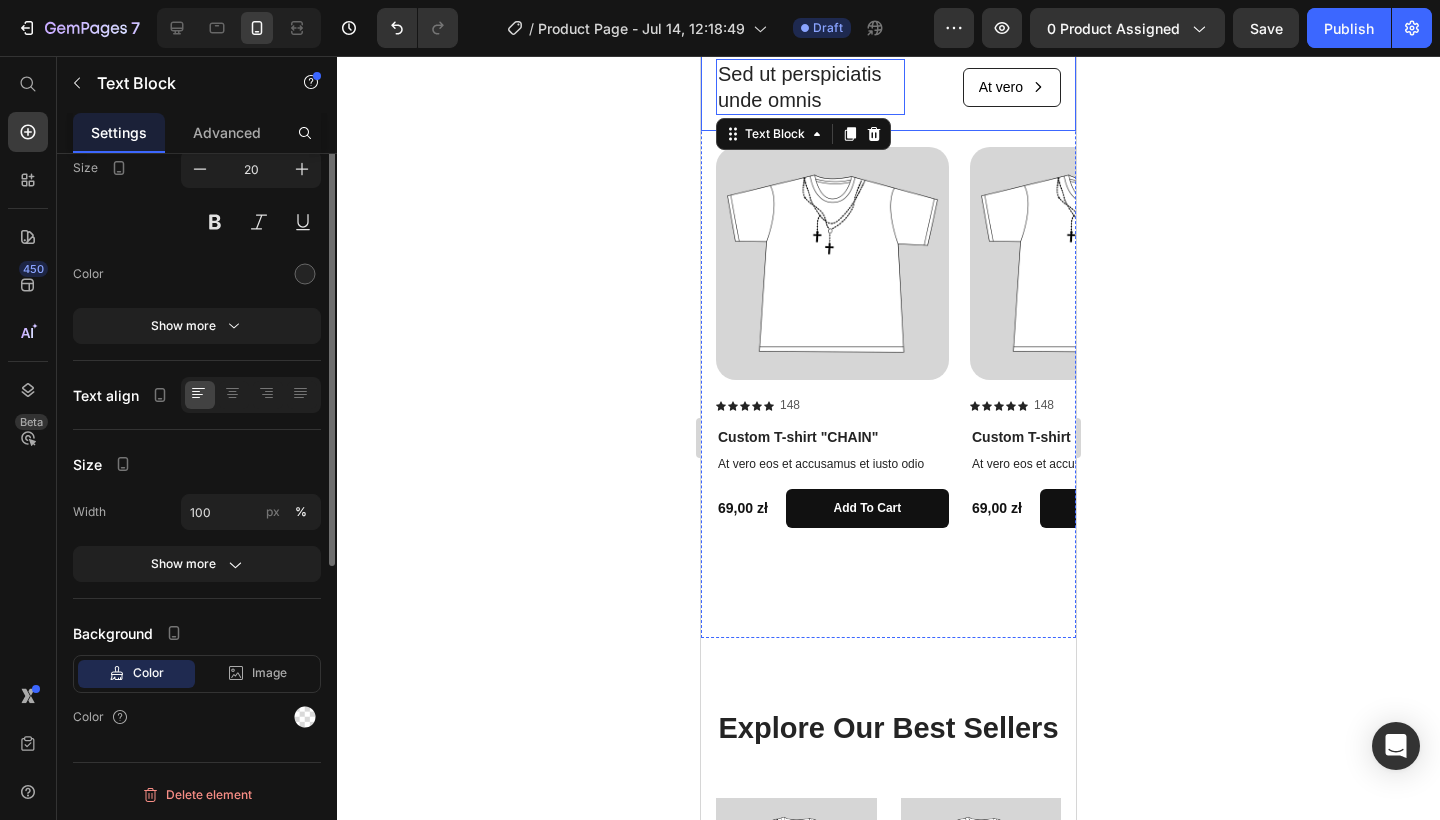 click on "Lorem ipsum dolor sit amet.  consectetur labore Heading Sed ut perspiciatis unde omnis Text Block   0
At vero Button Row" at bounding box center (888, 41) 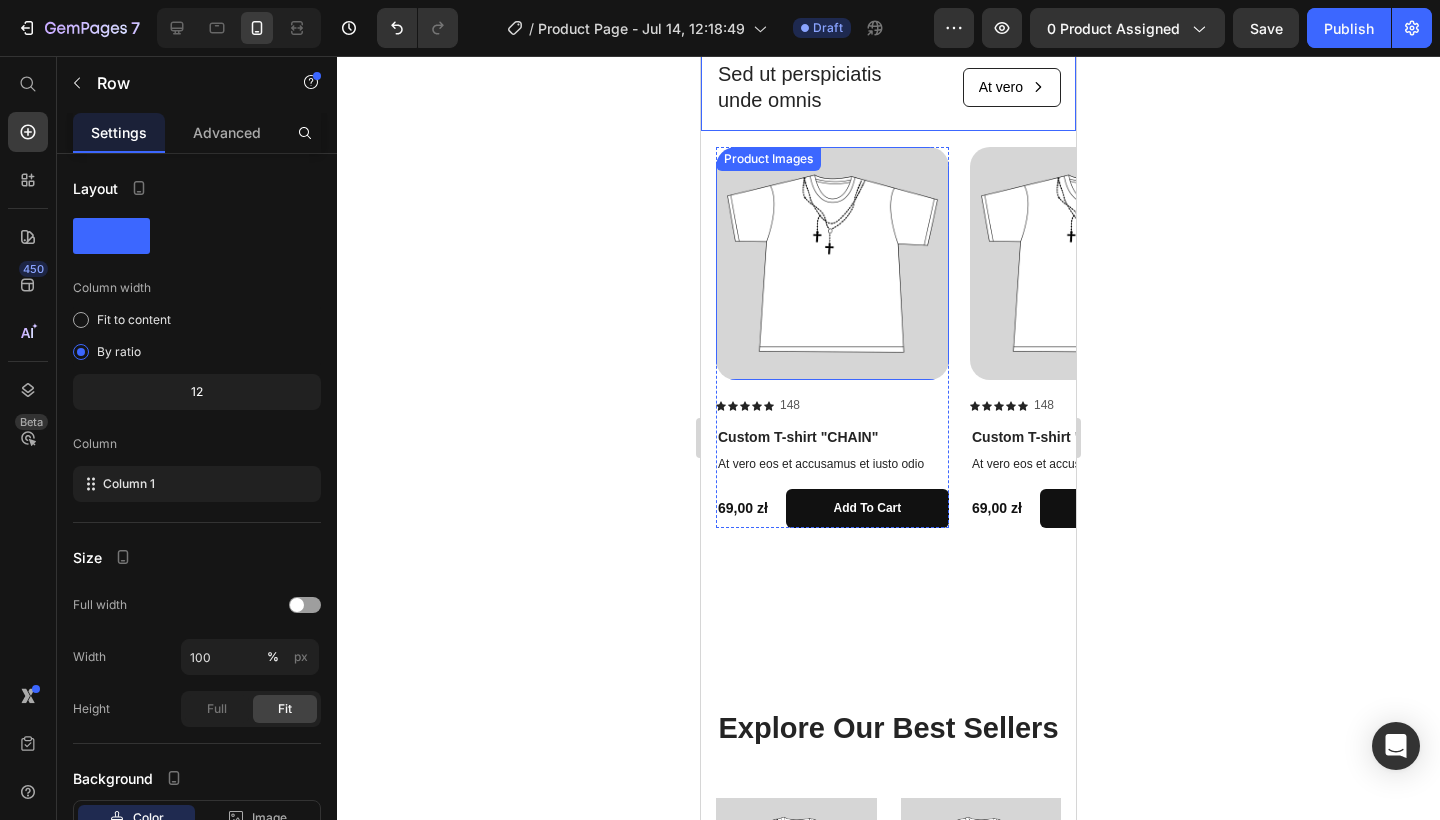 click at bounding box center [832, 263] 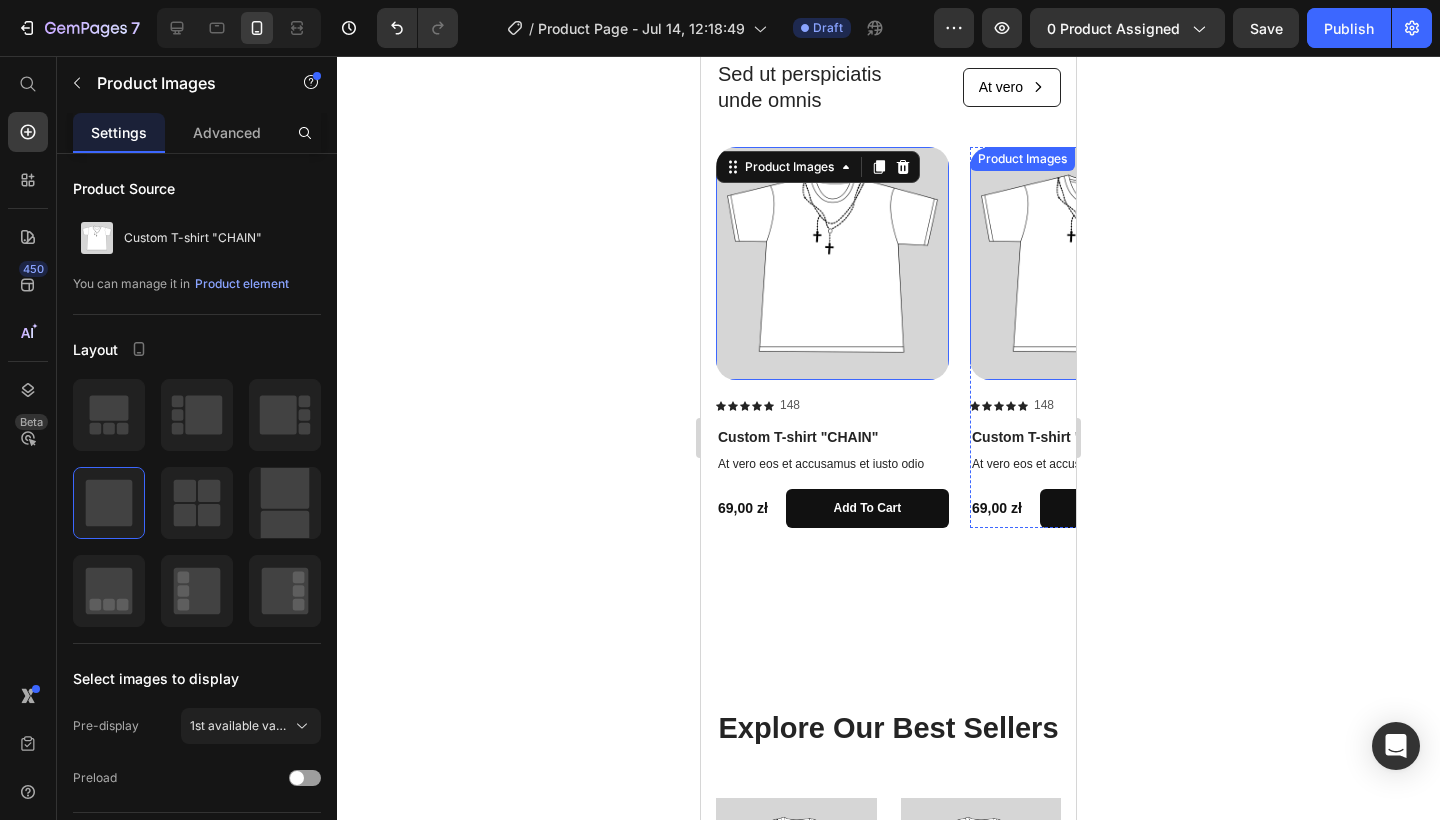 click at bounding box center (1086, 263) 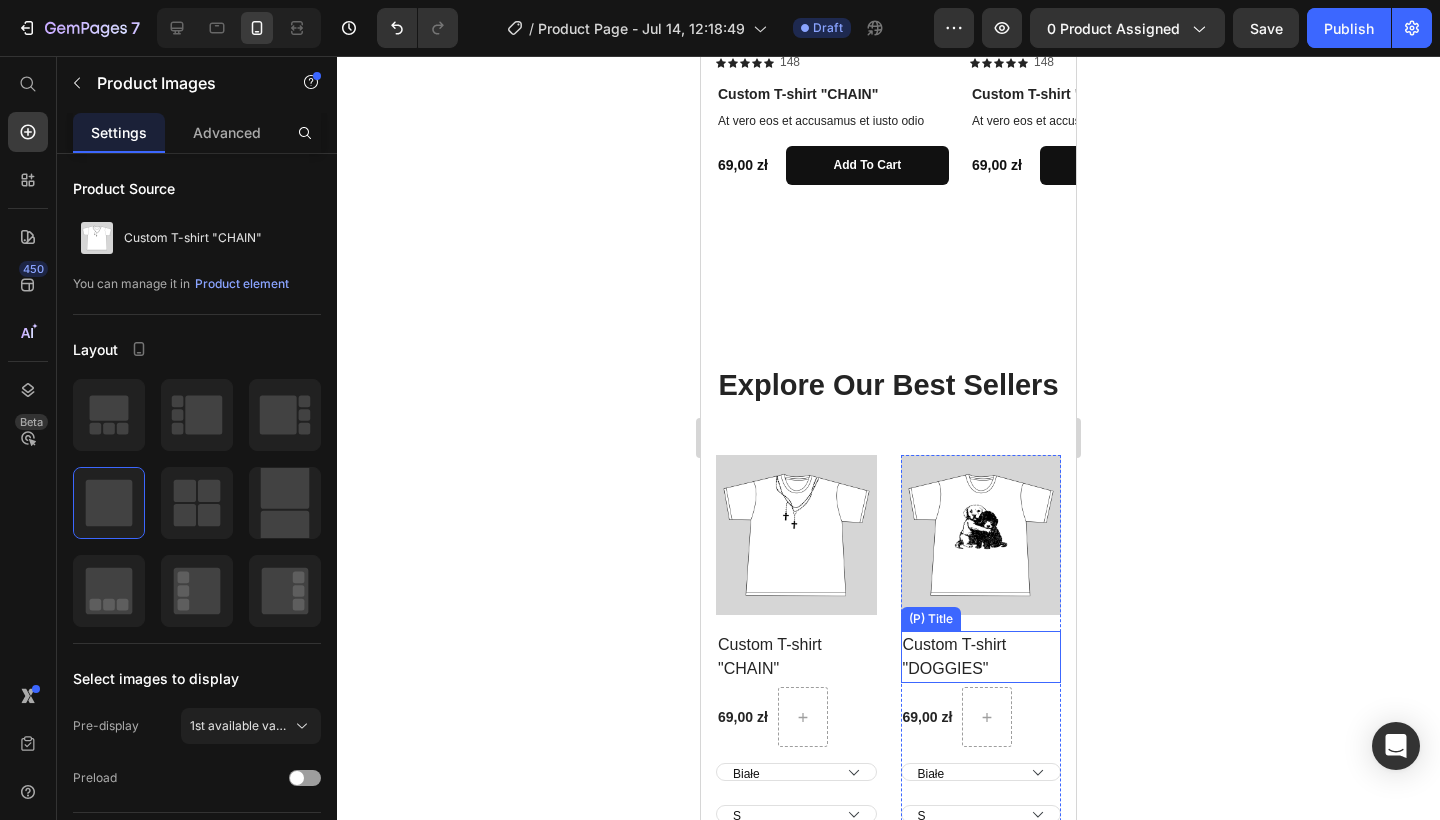 scroll, scrollTop: 0, scrollLeft: 0, axis: both 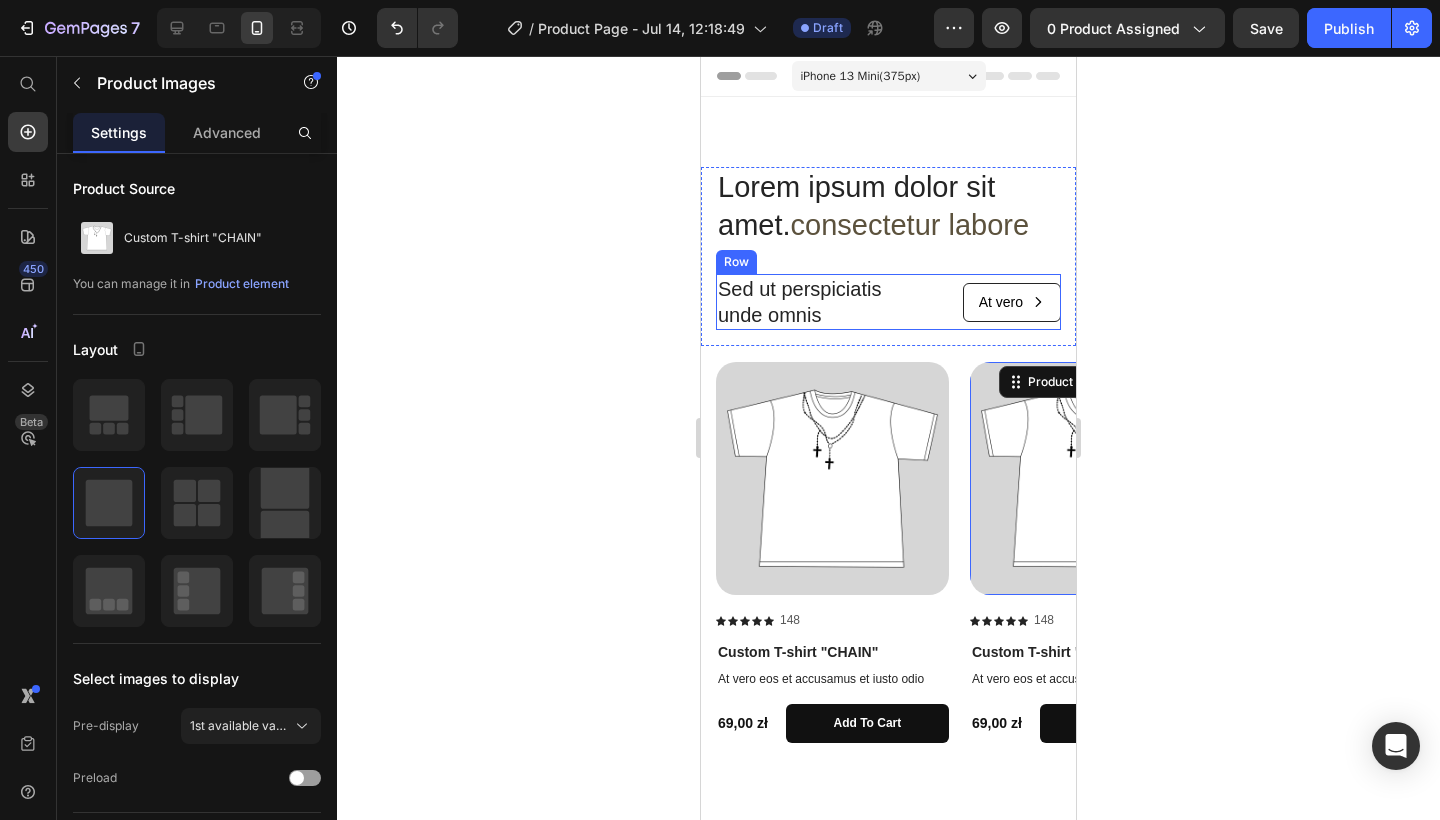 click on "At vero Button" at bounding box center [993, 302] 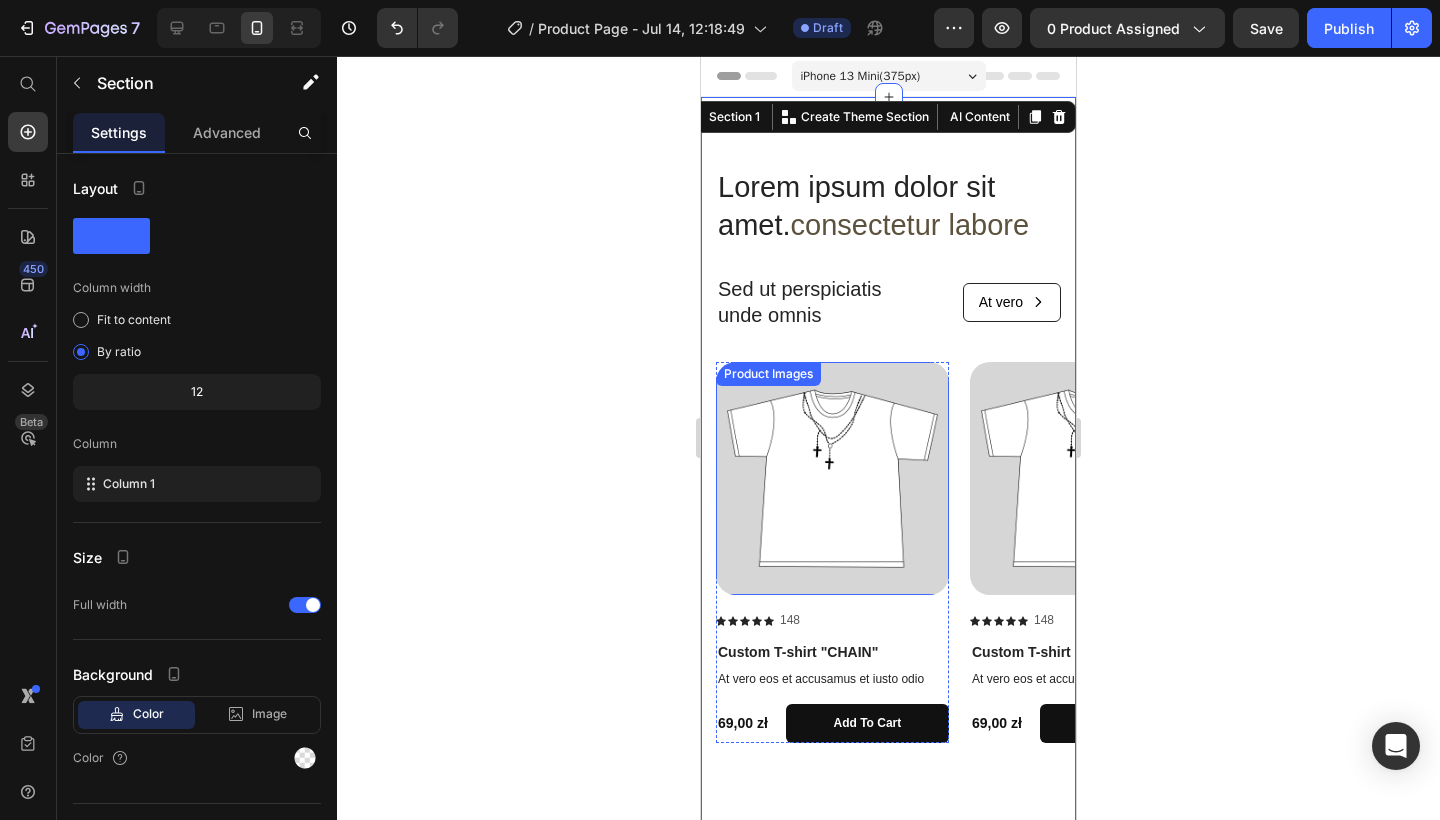 click at bounding box center [832, 478] 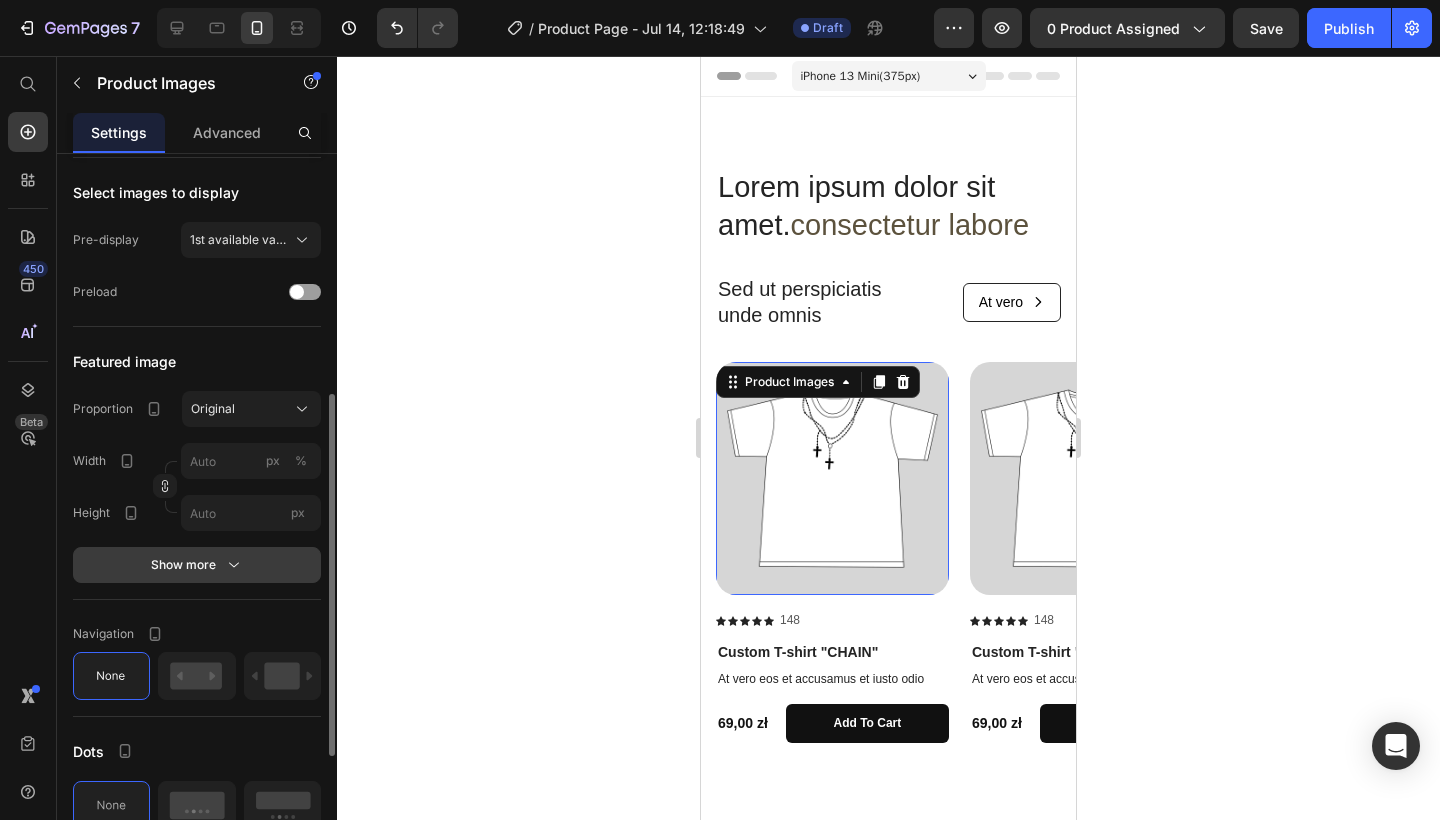 scroll, scrollTop: 486, scrollLeft: 0, axis: vertical 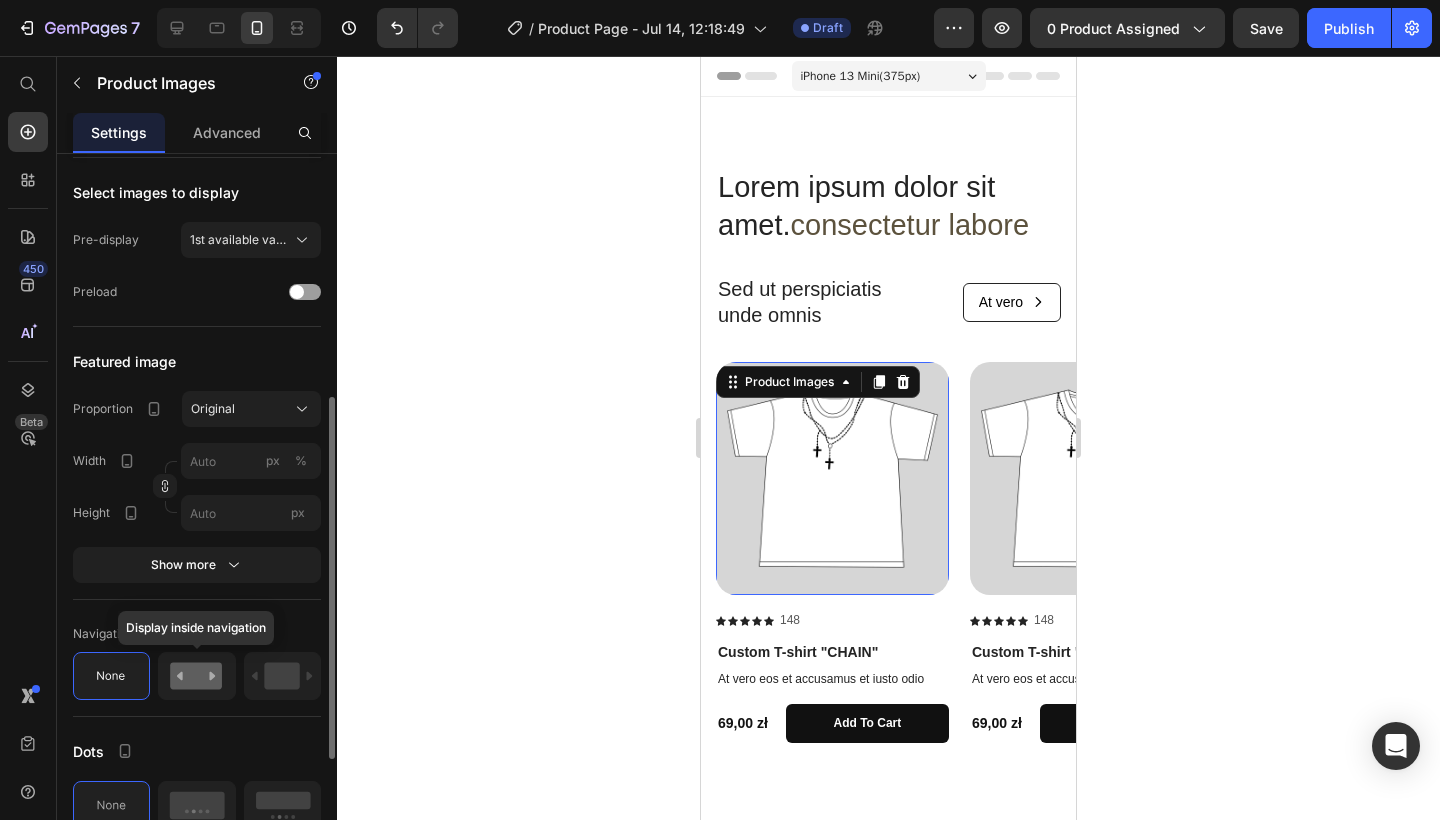 click 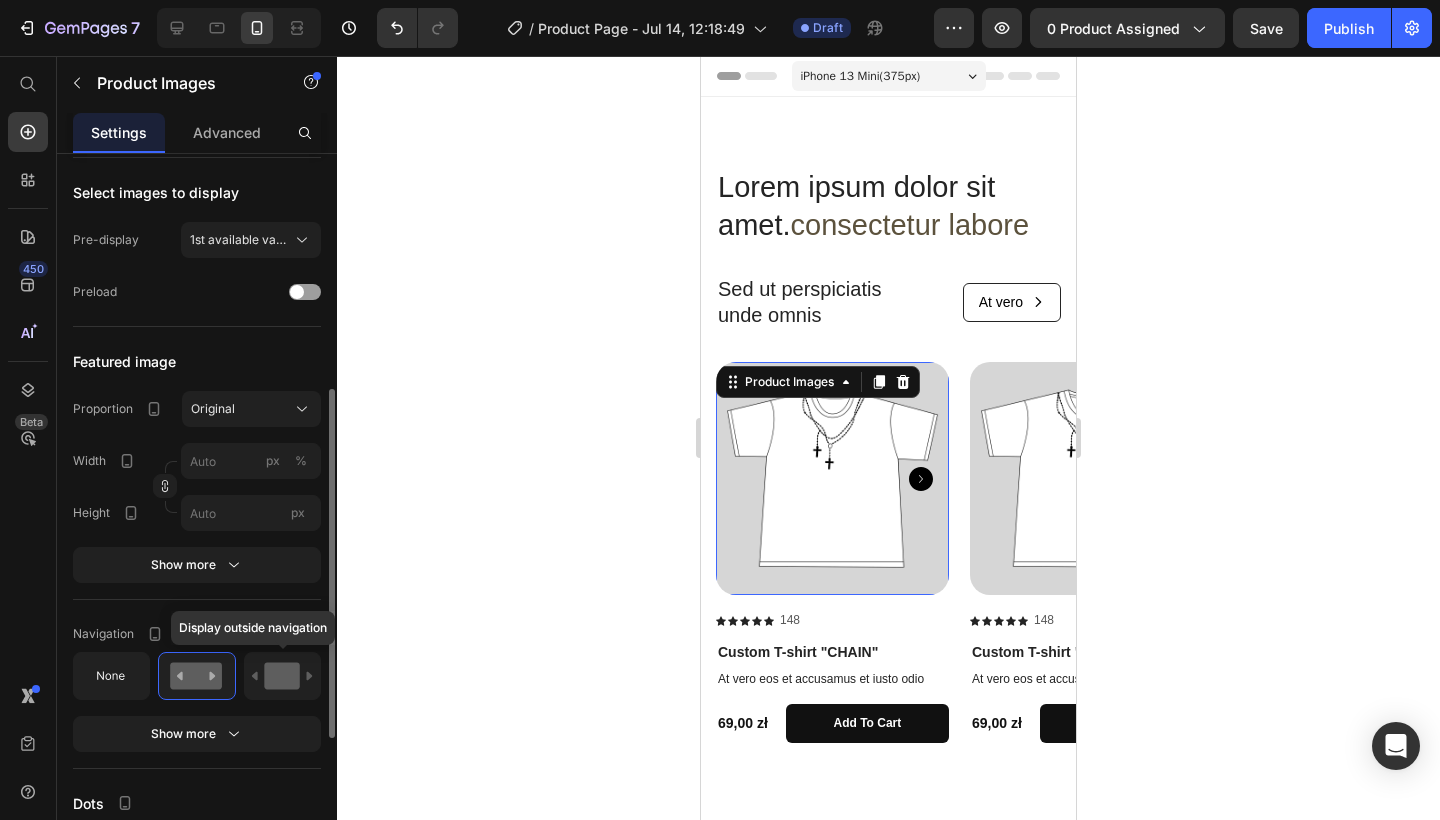 click 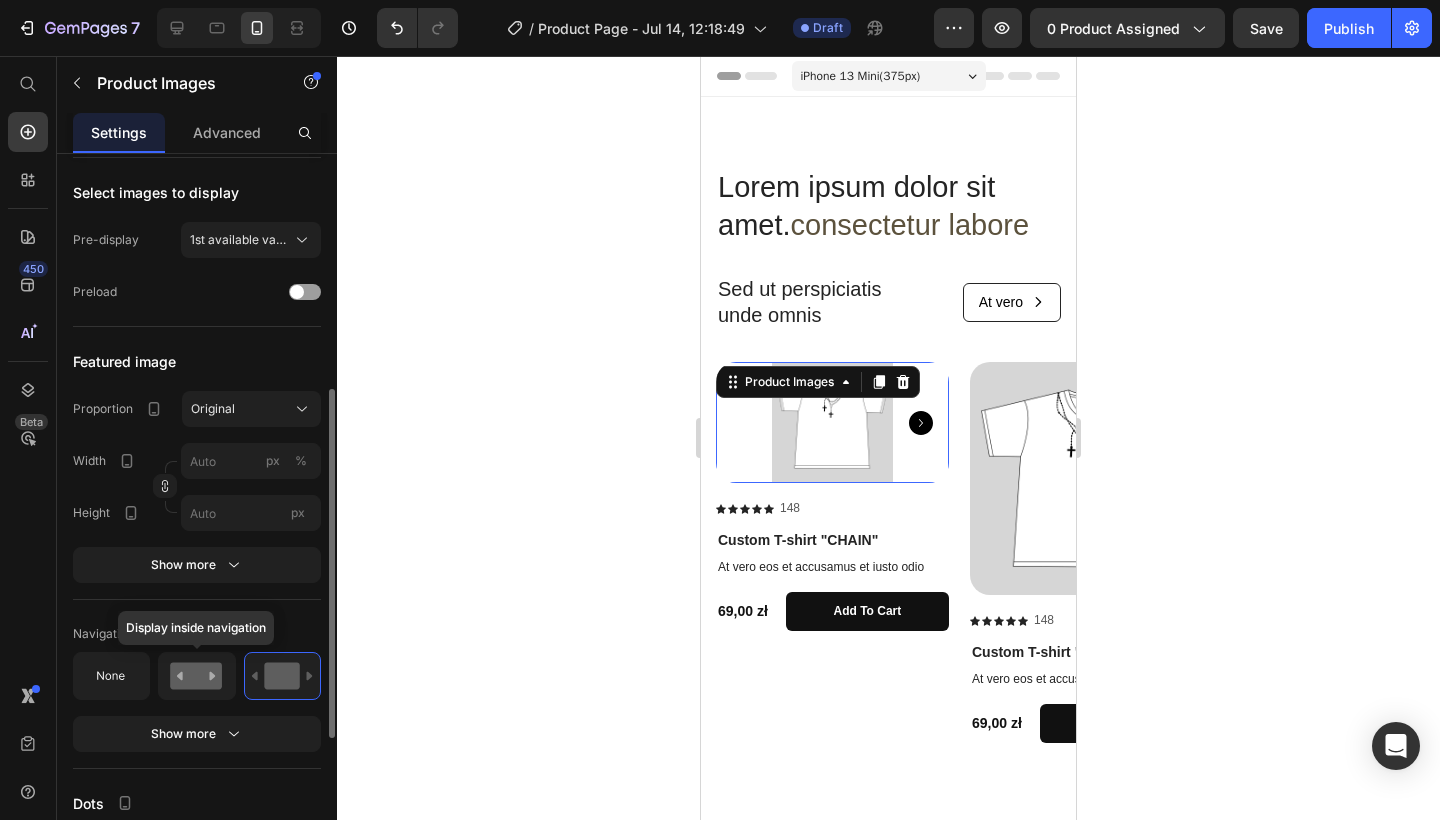 click 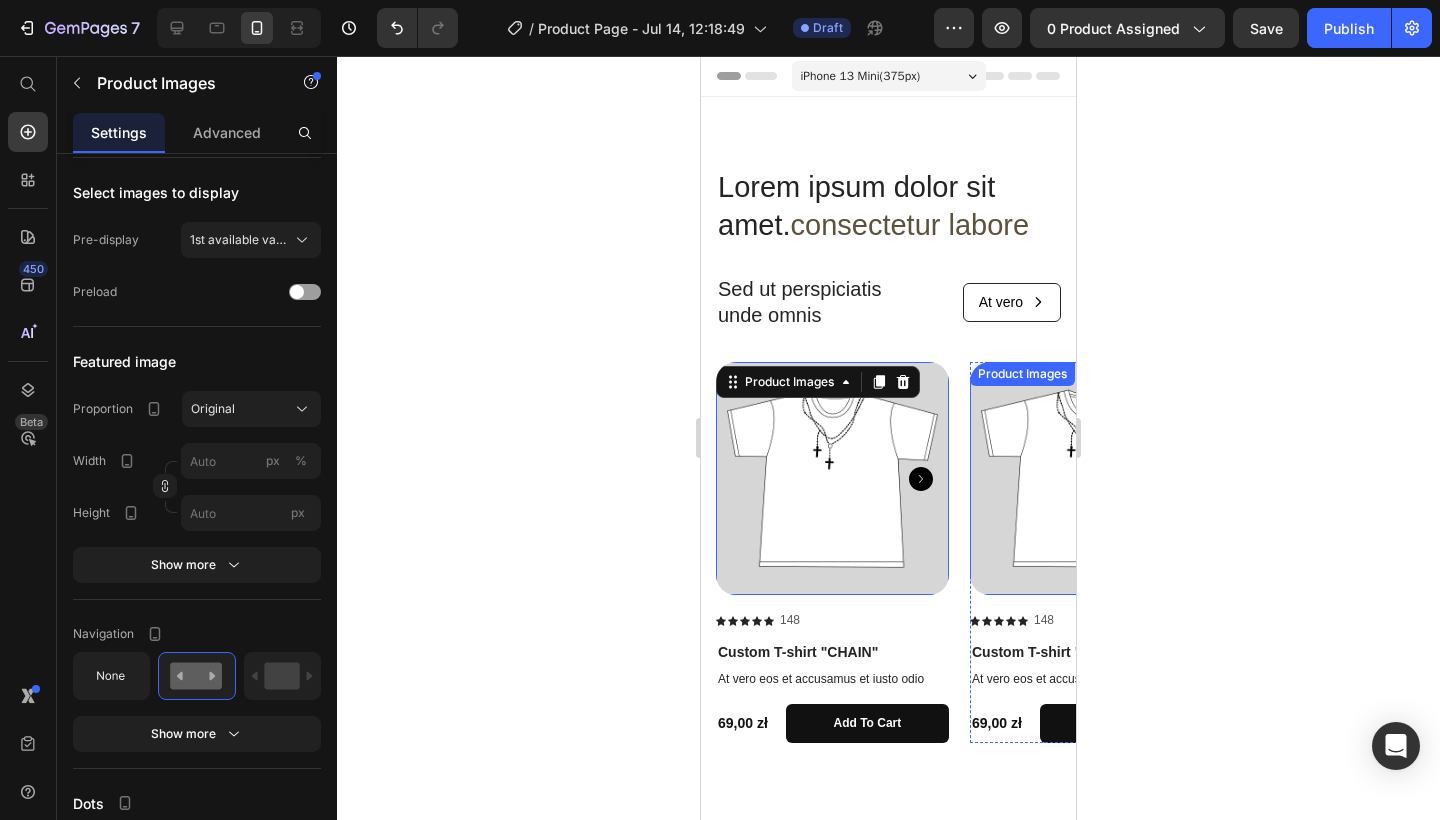 click 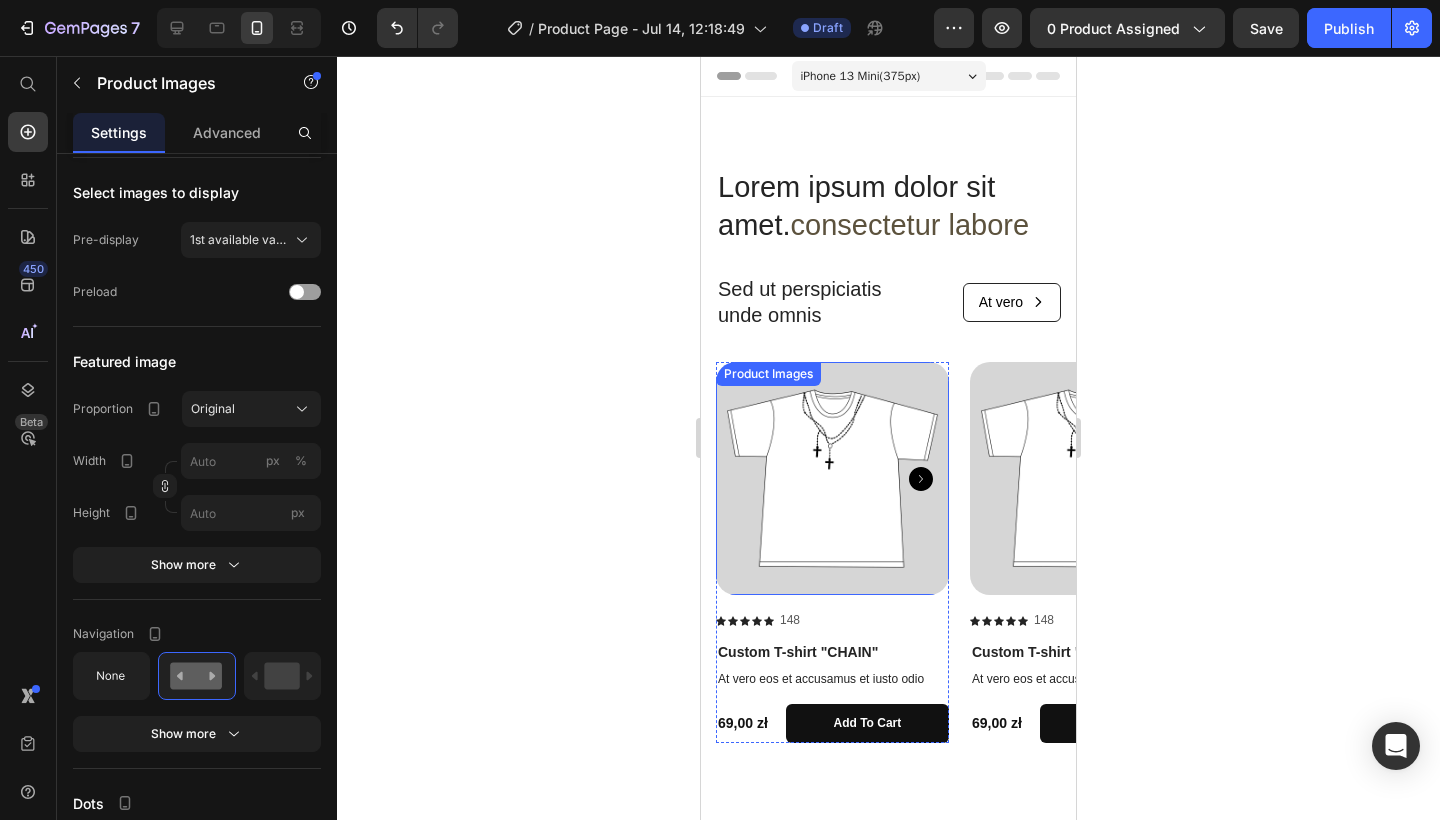click 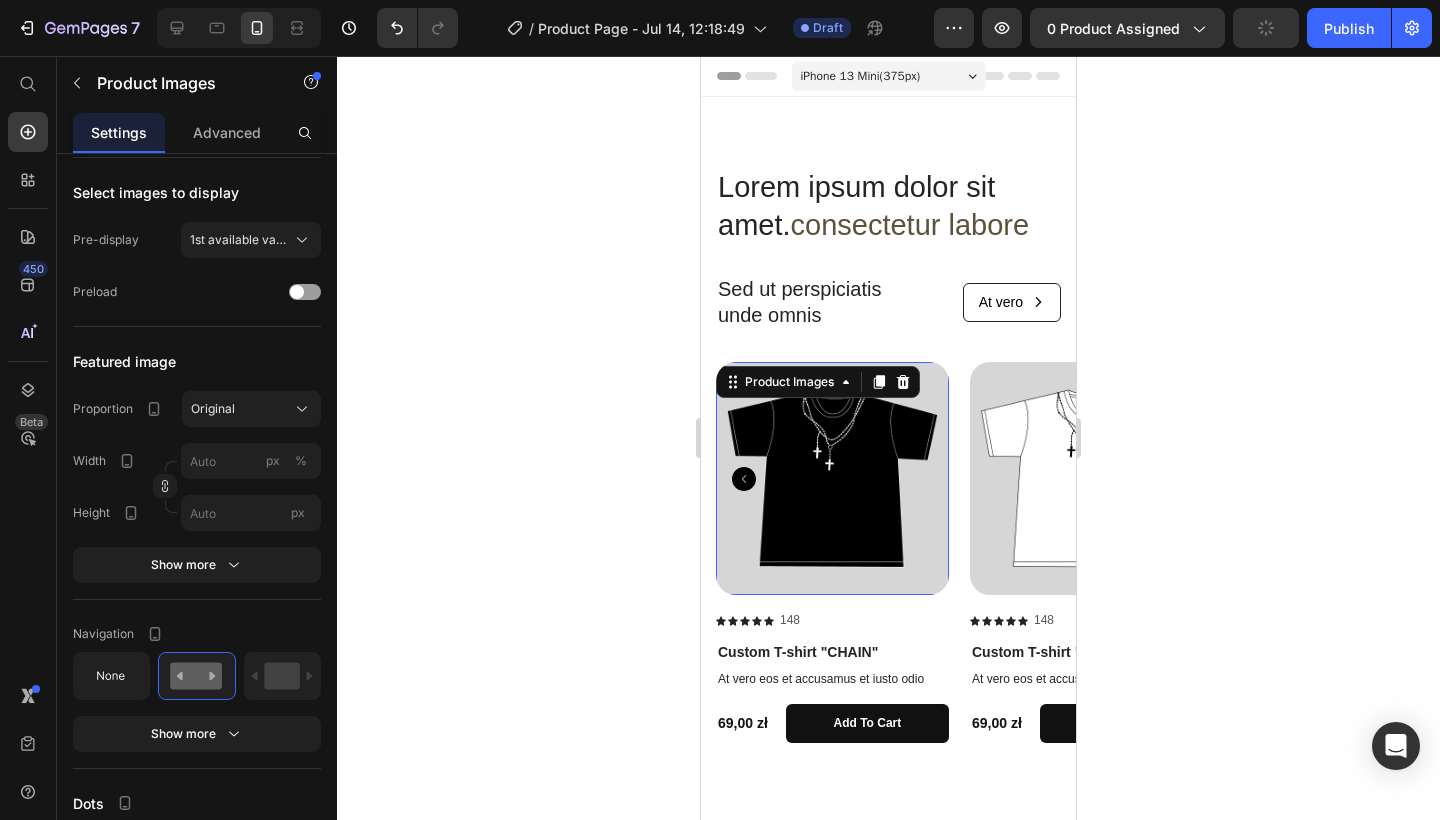 click 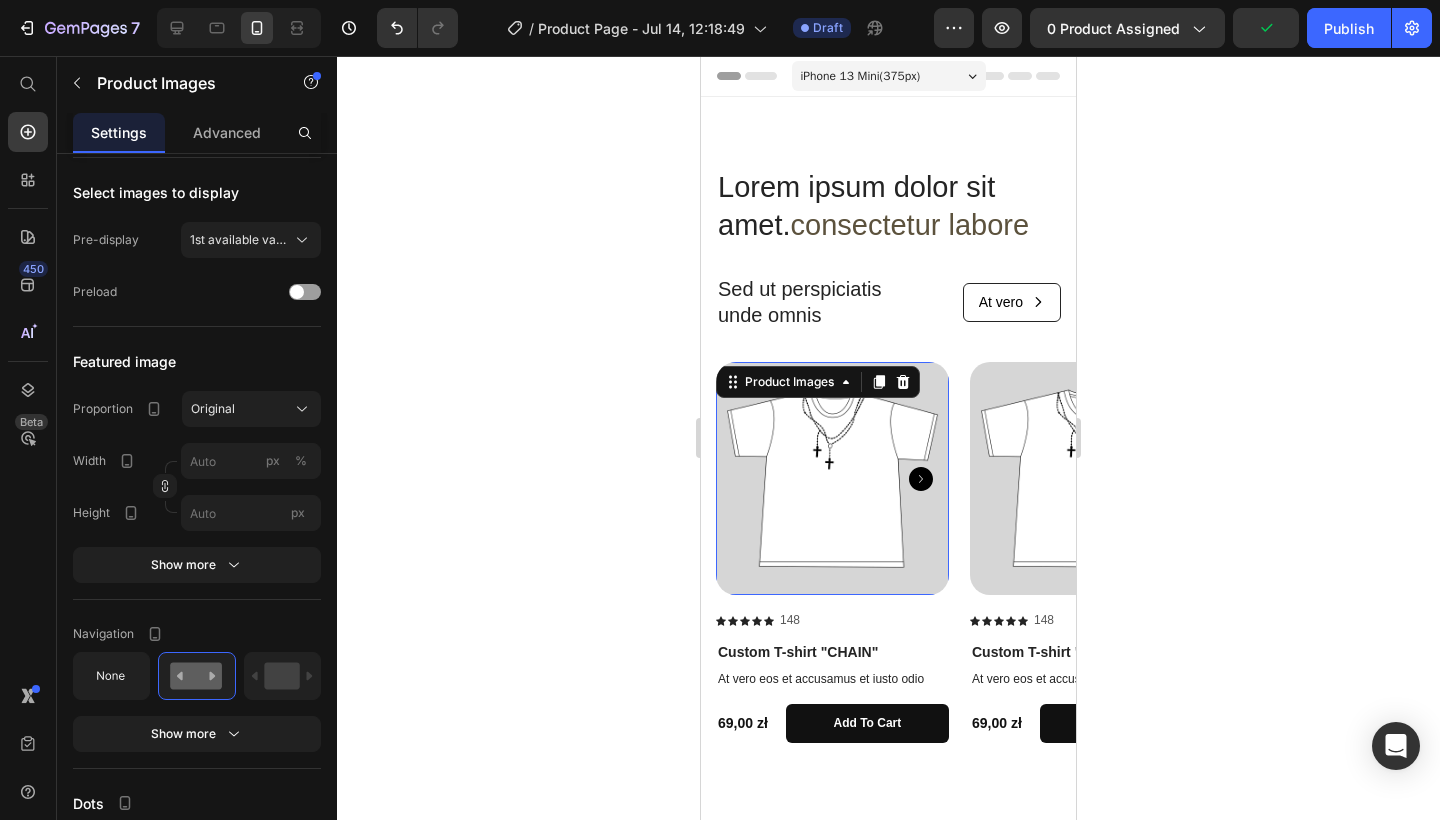 click 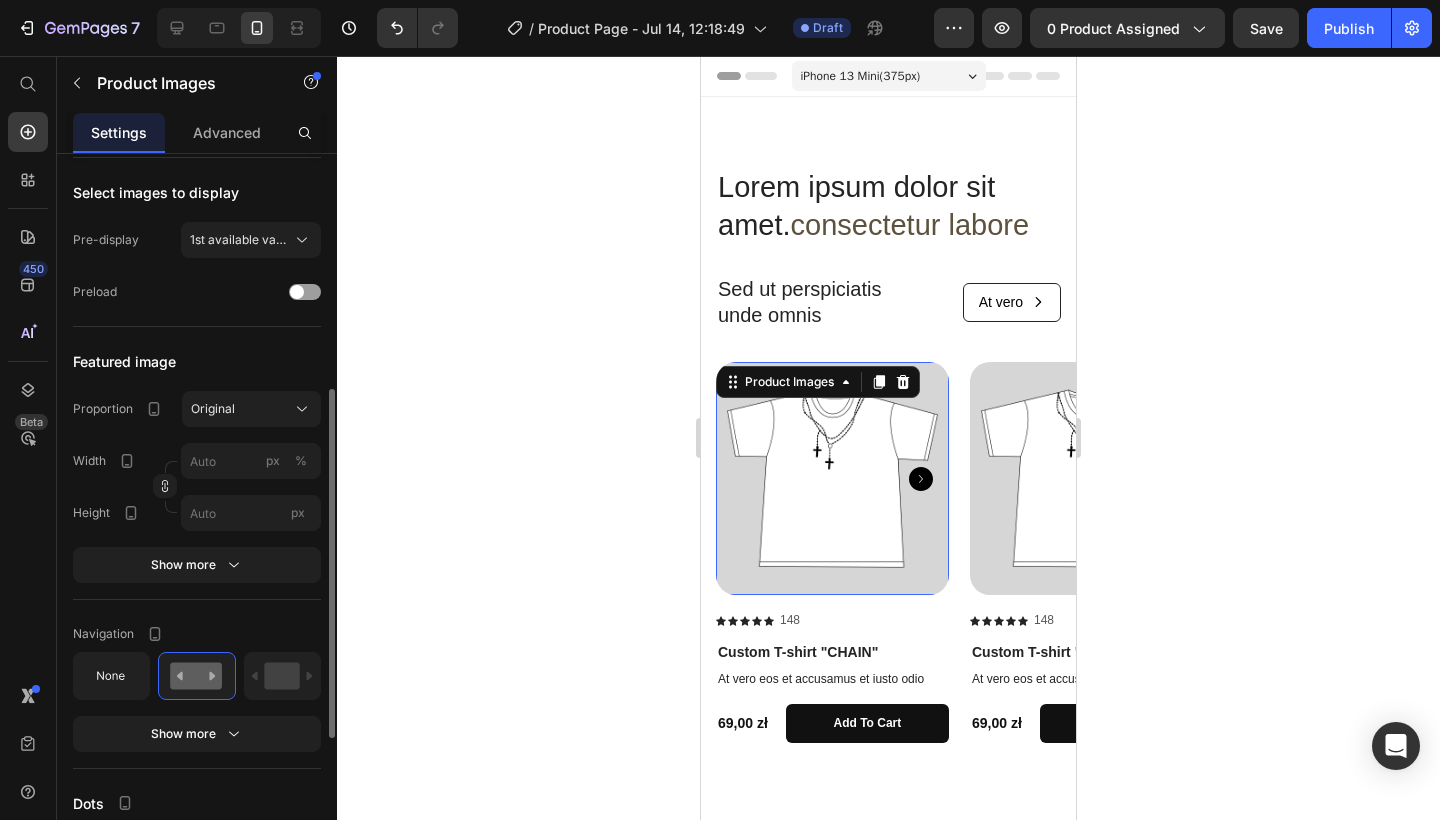 scroll, scrollTop: 533, scrollLeft: 0, axis: vertical 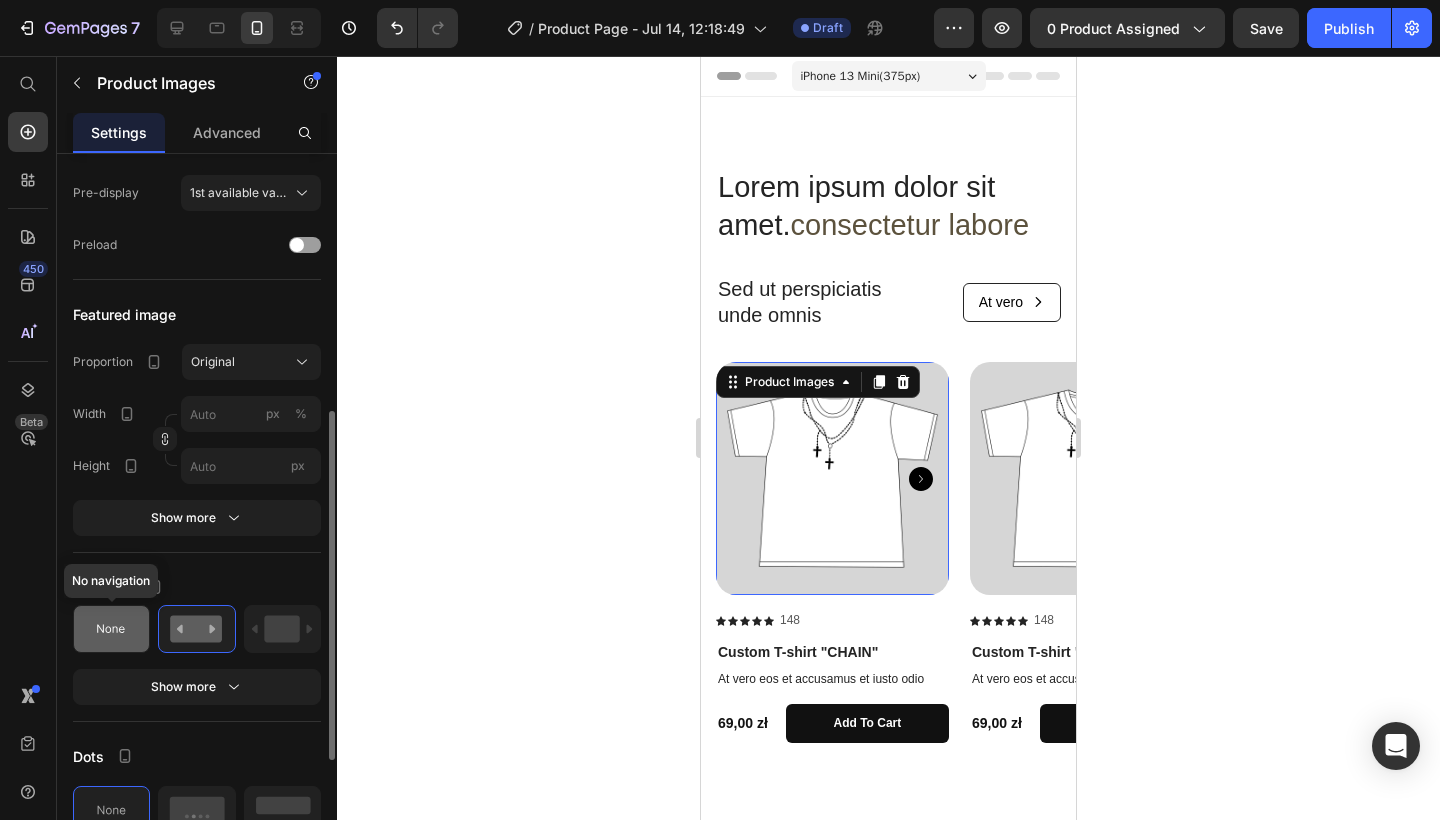 click 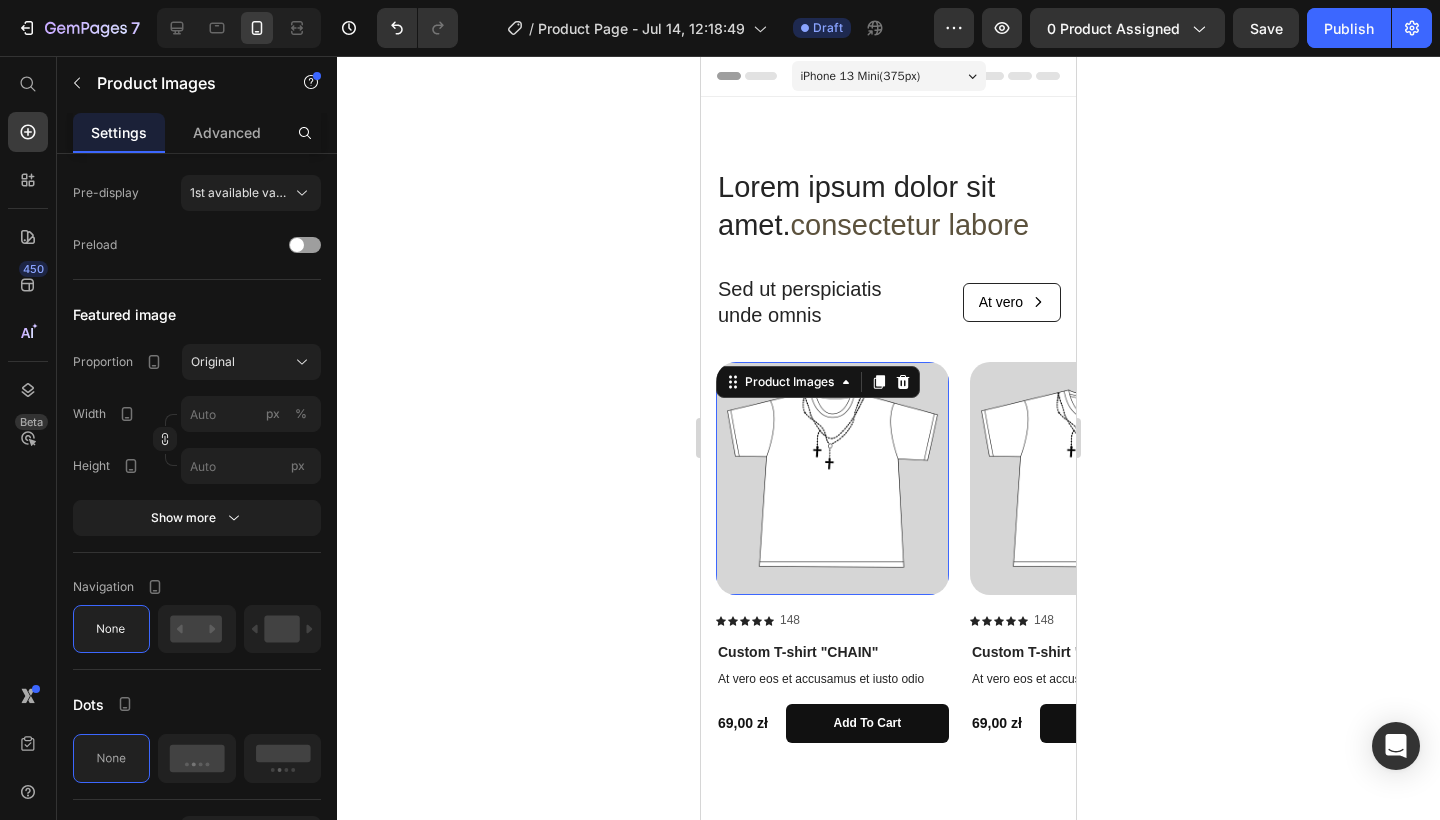 click 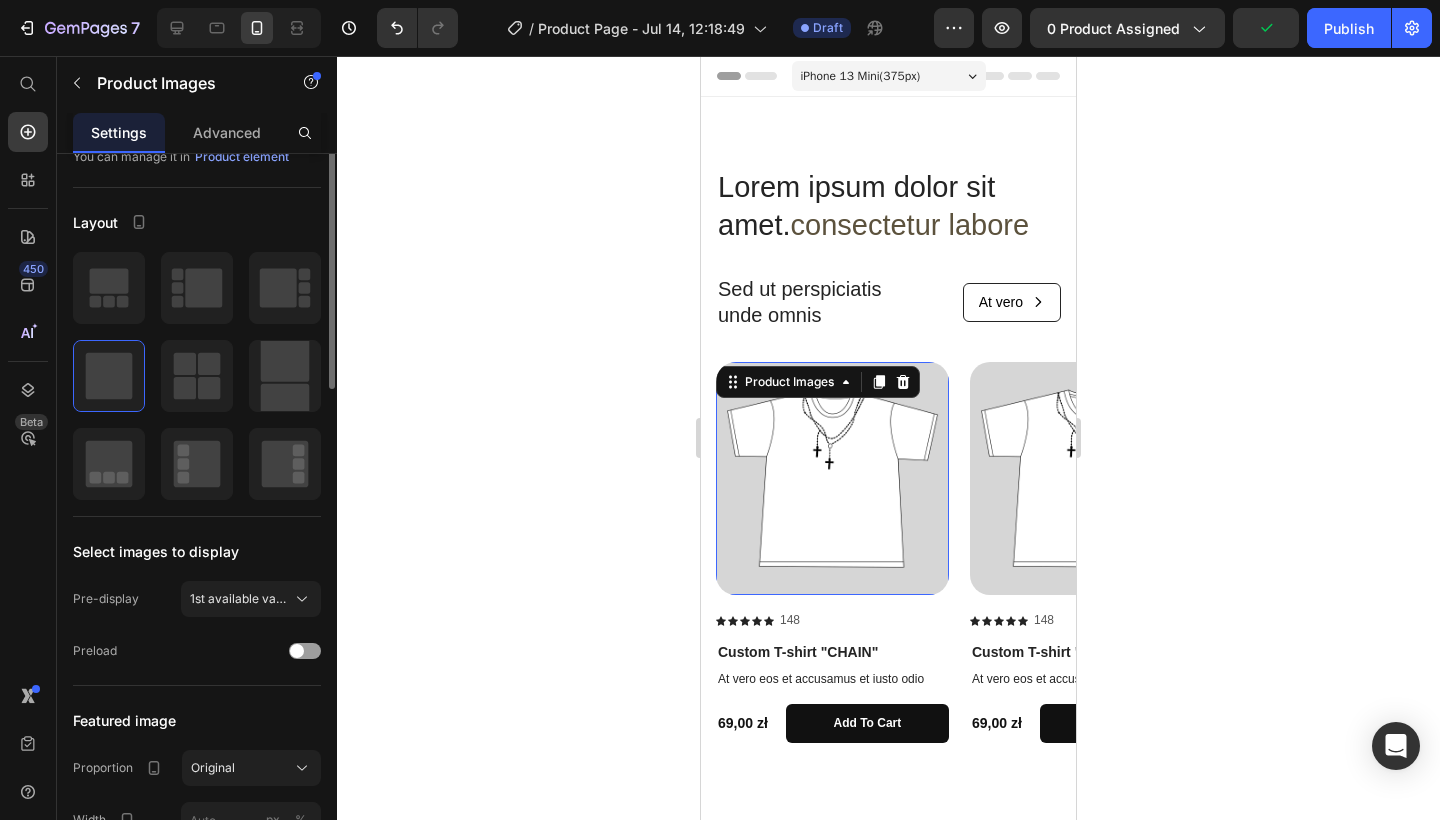 scroll, scrollTop: 0, scrollLeft: 0, axis: both 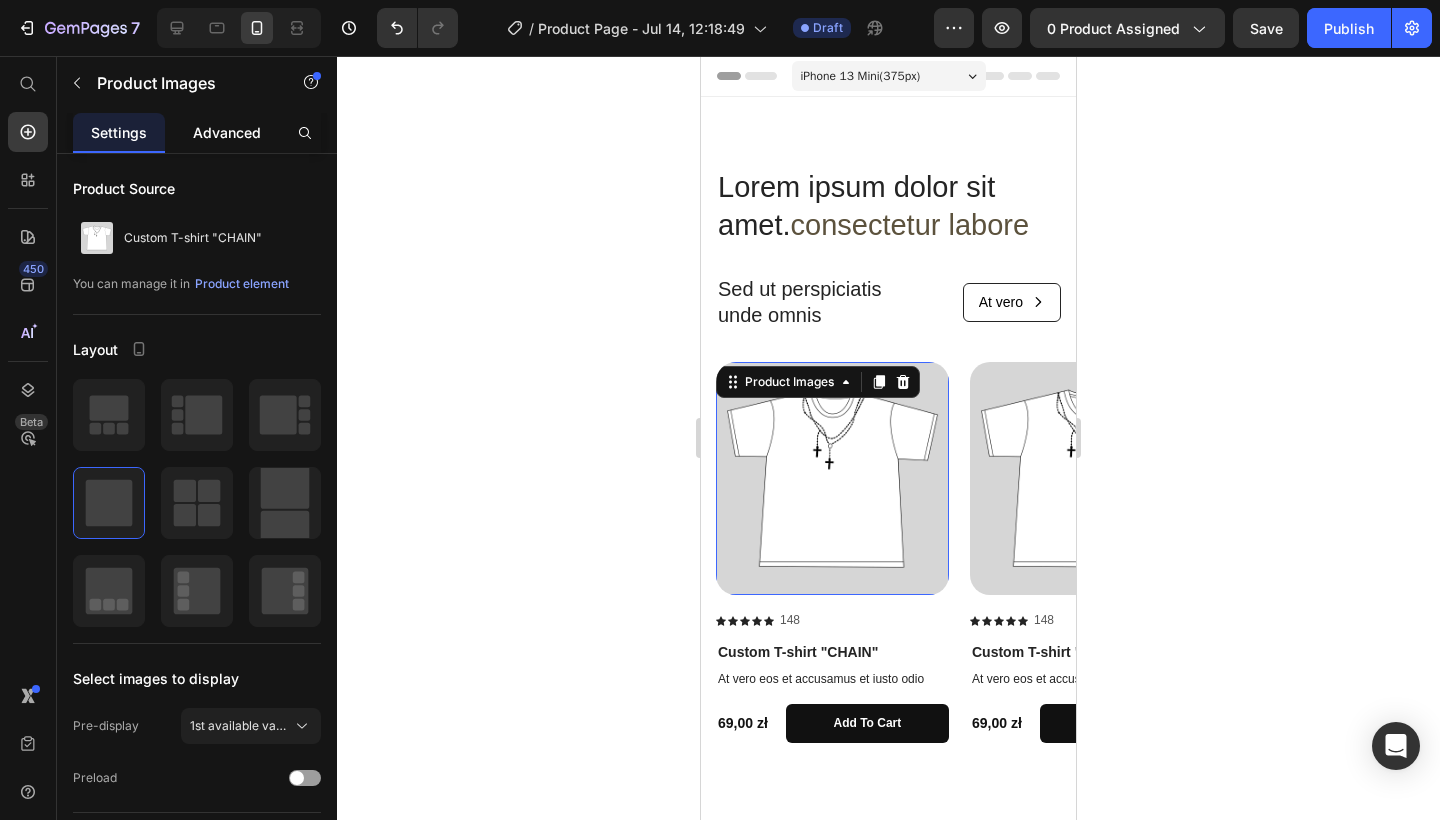 click on "Advanced" at bounding box center (227, 132) 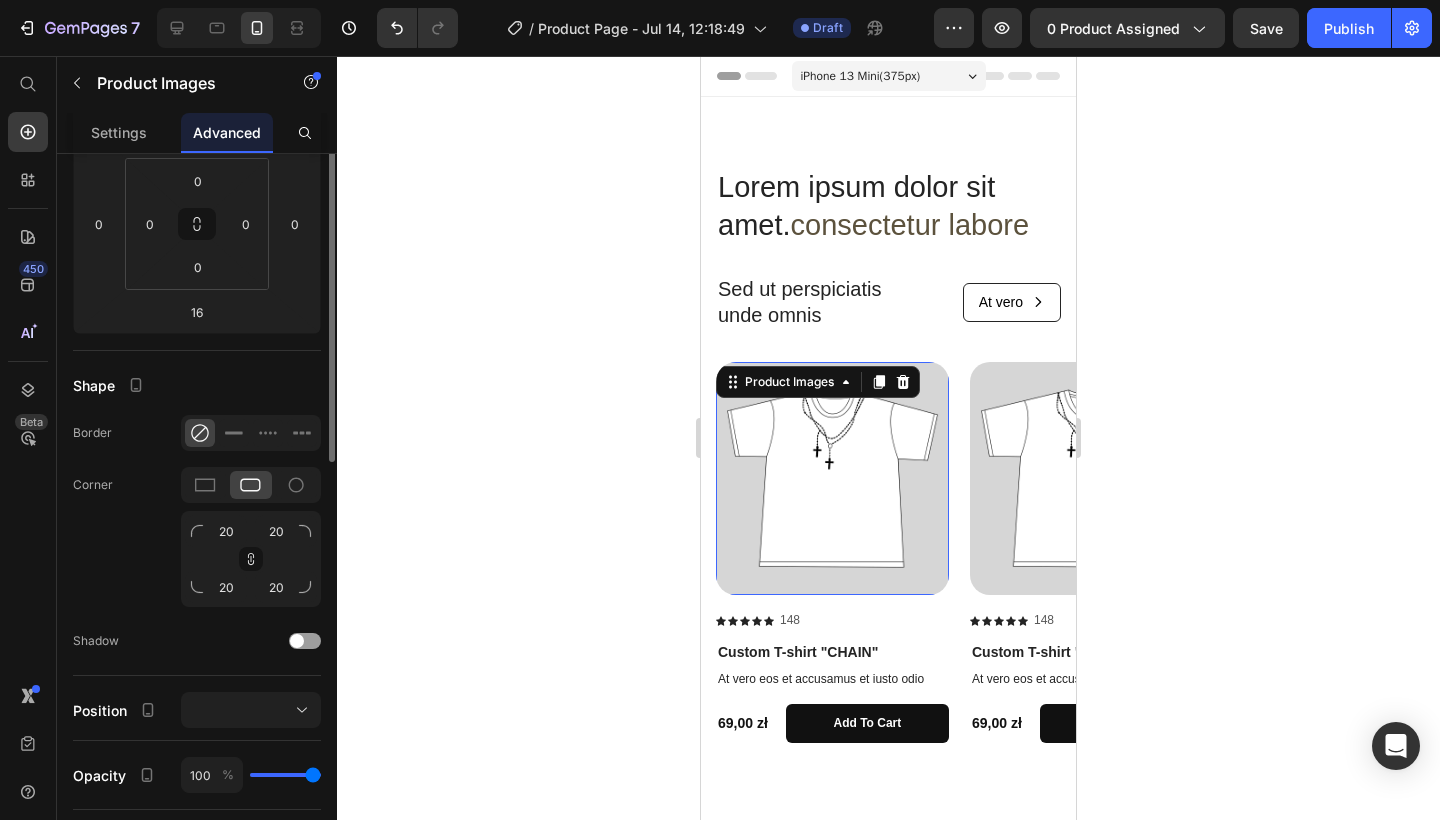scroll, scrollTop: 117, scrollLeft: 0, axis: vertical 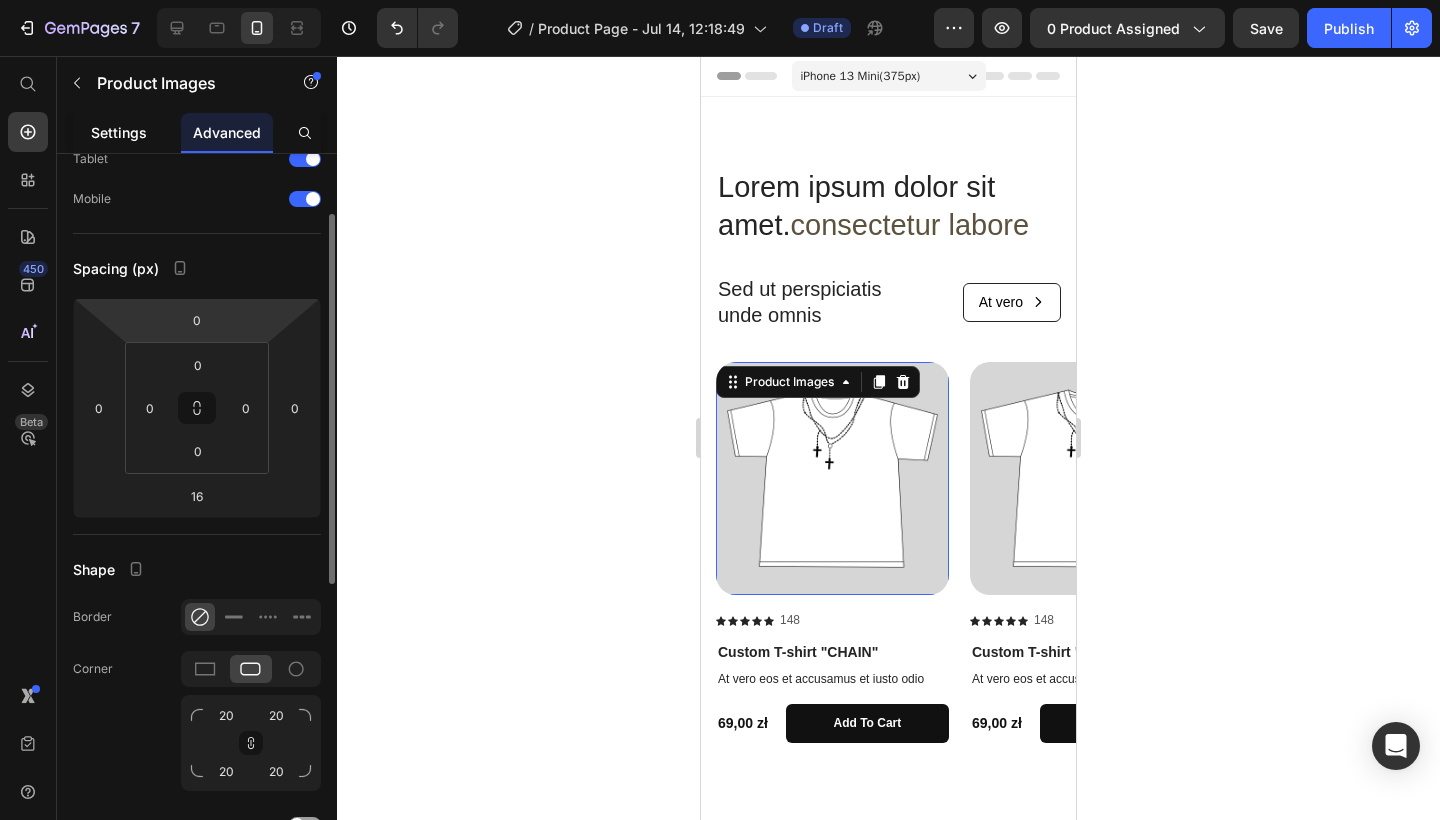 click on "Settings" at bounding box center (119, 132) 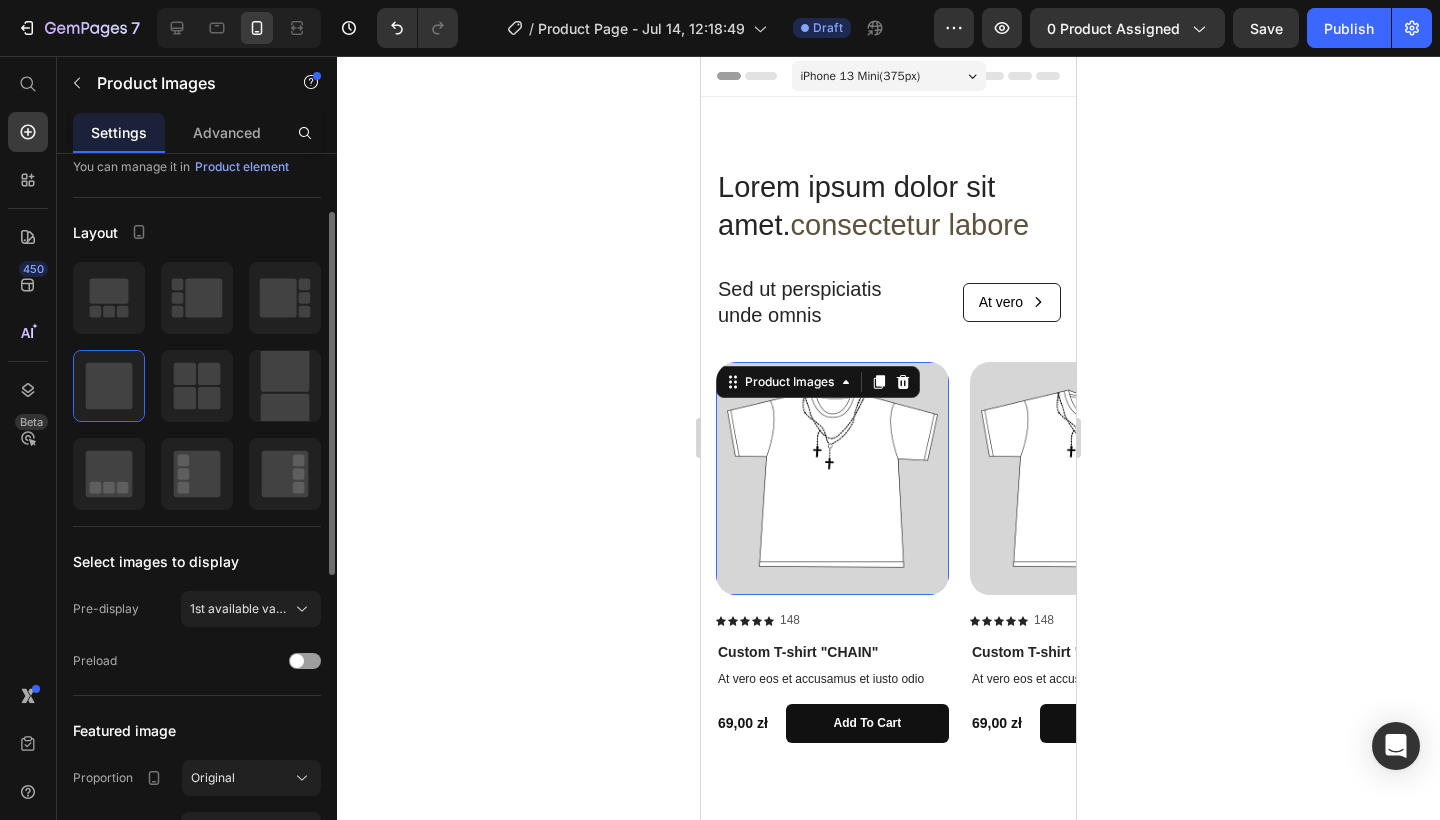 scroll, scrollTop: 0, scrollLeft: 0, axis: both 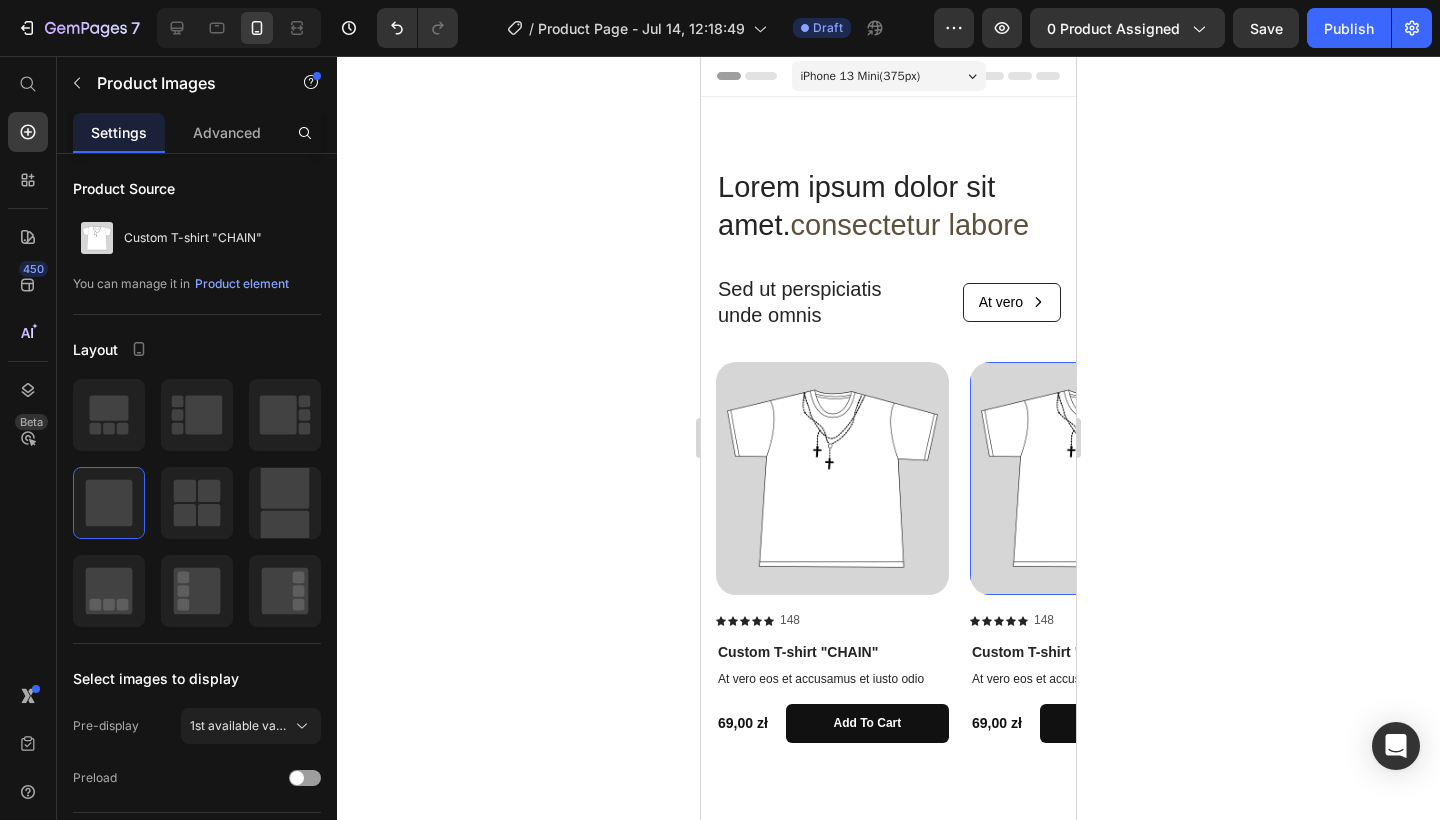 click at bounding box center [1086, 478] 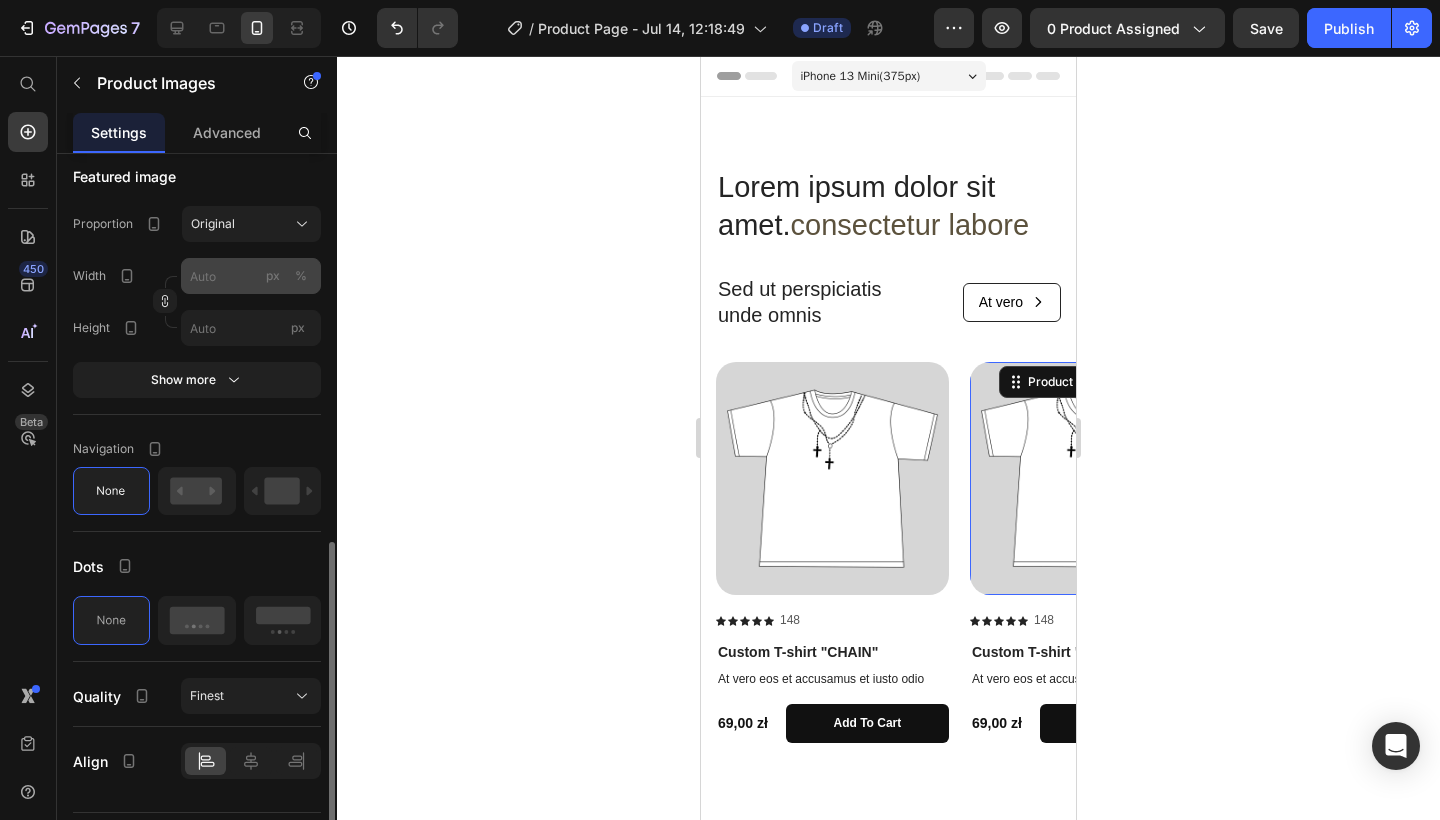 scroll, scrollTop: 721, scrollLeft: 0, axis: vertical 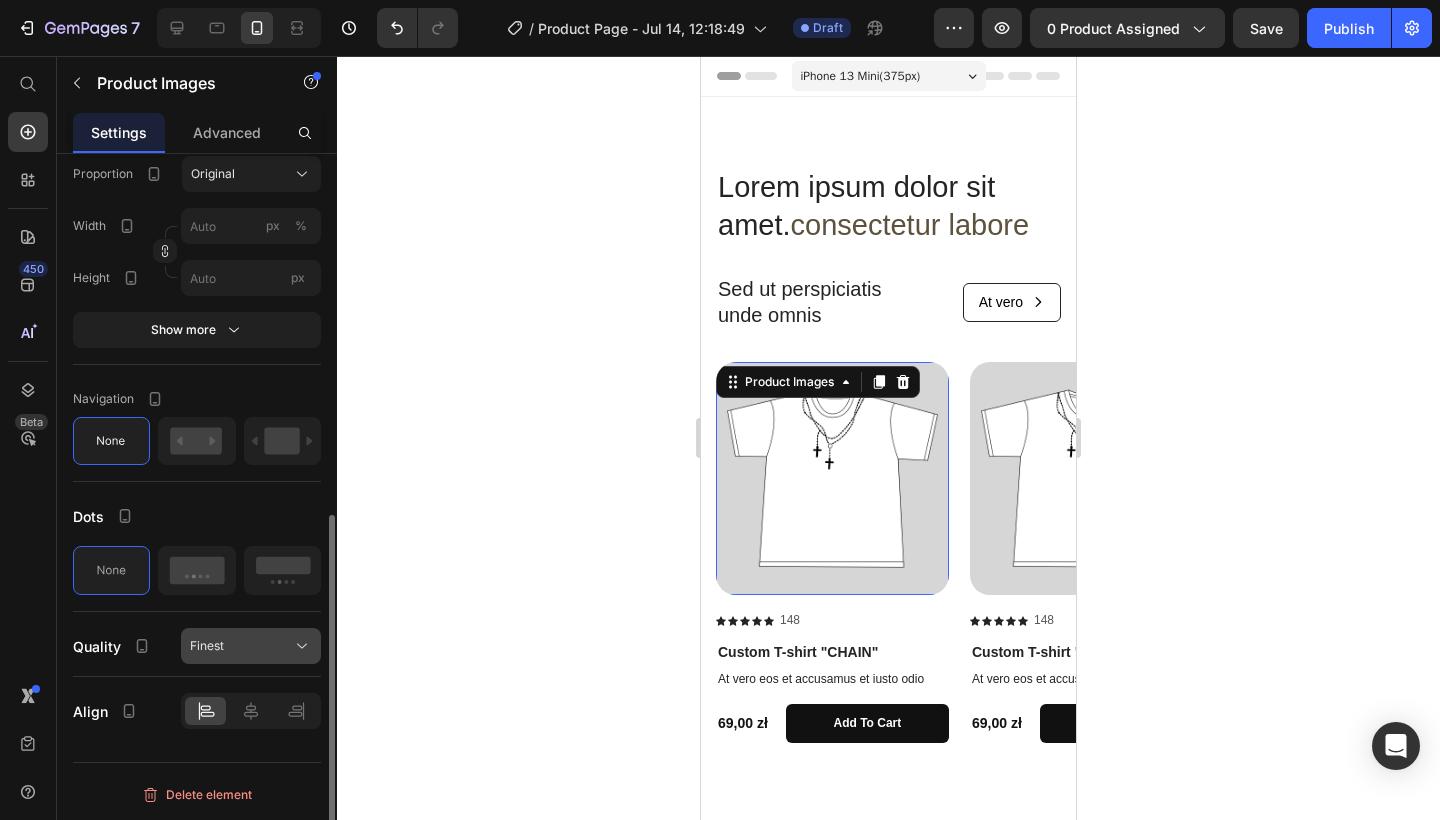 click on "Finest" at bounding box center [251, 646] 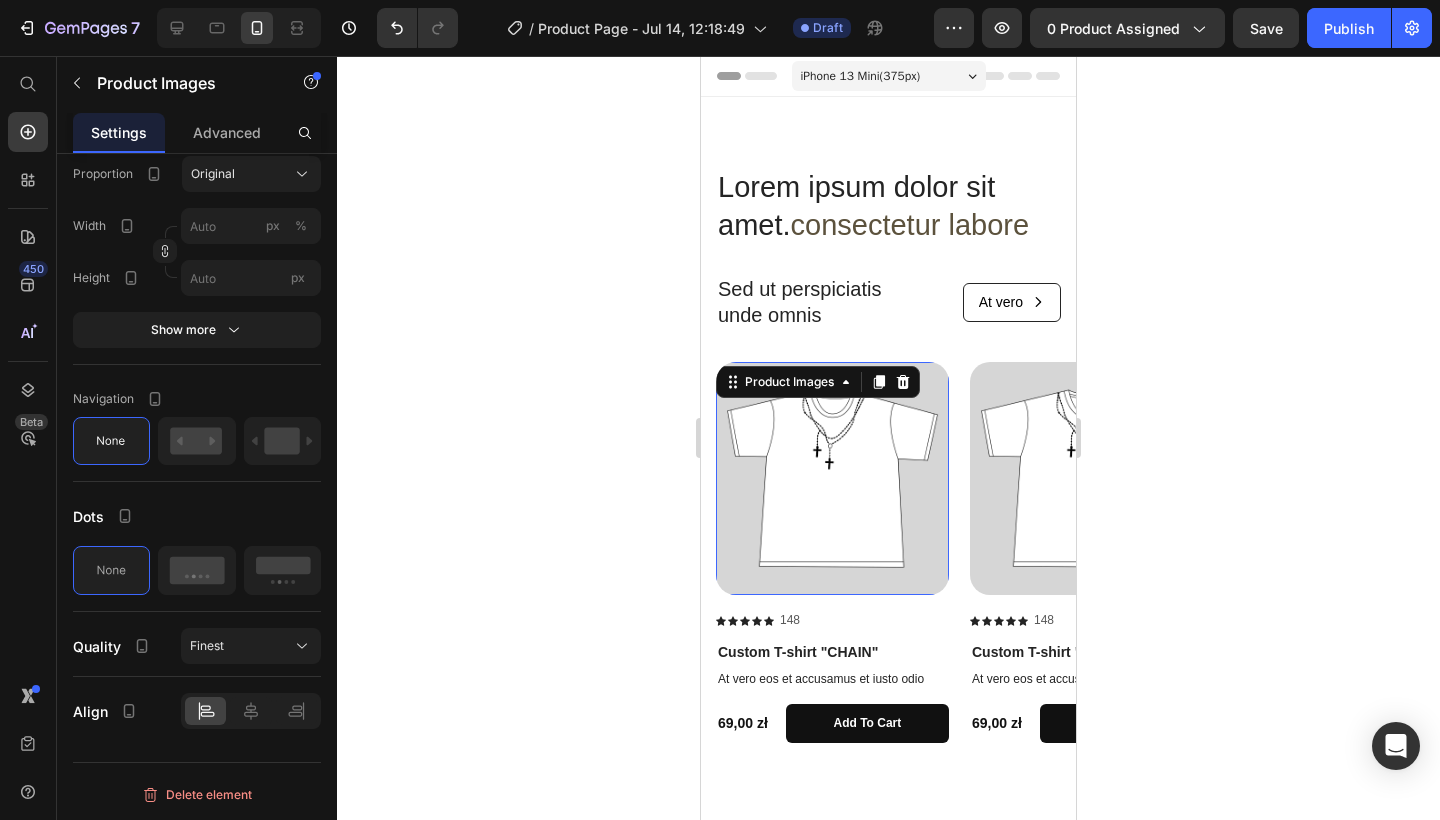 click 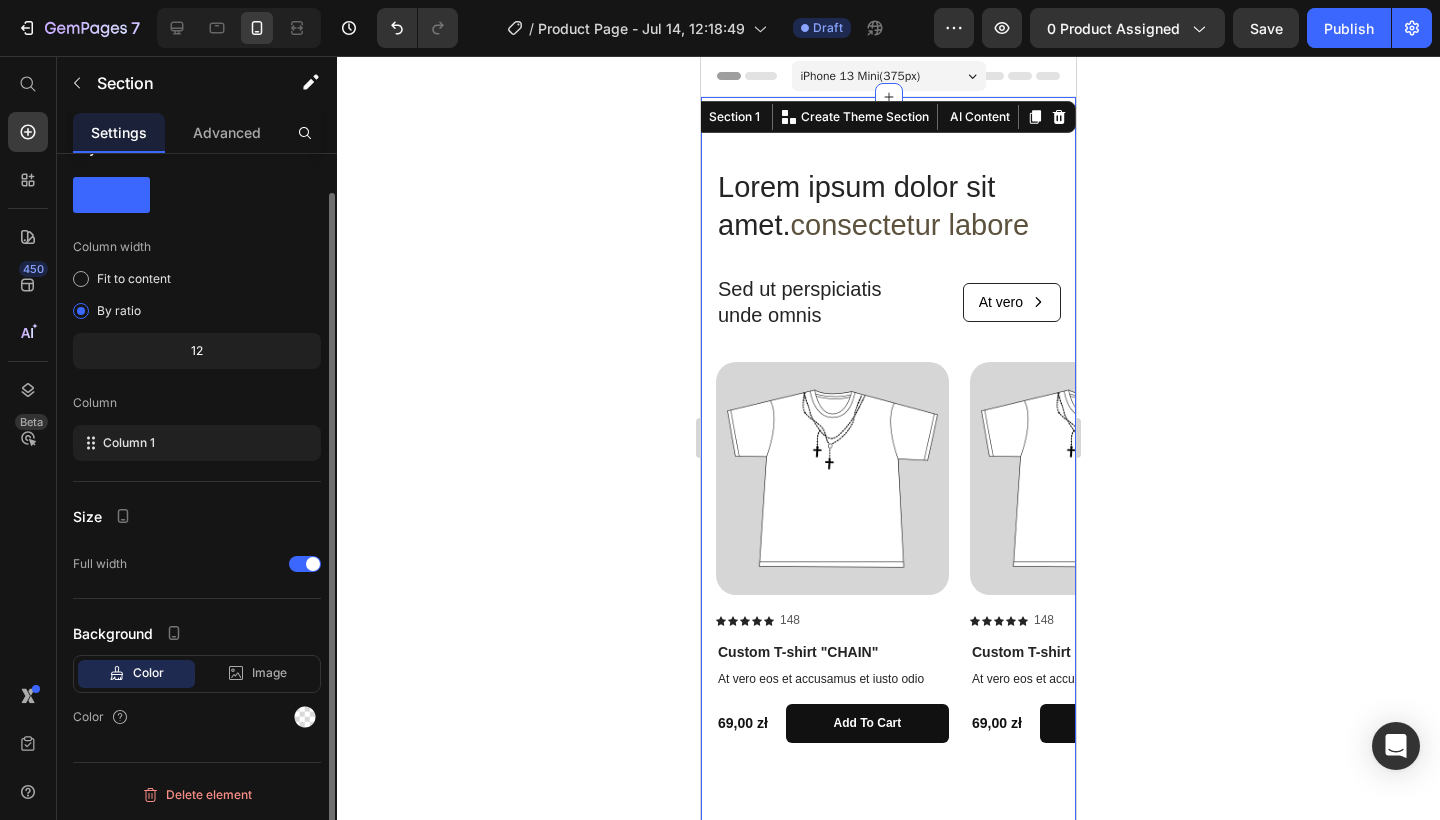 drag, startPoint x: 752, startPoint y: 351, endPoint x: 749, endPoint y: 370, distance: 19.235384 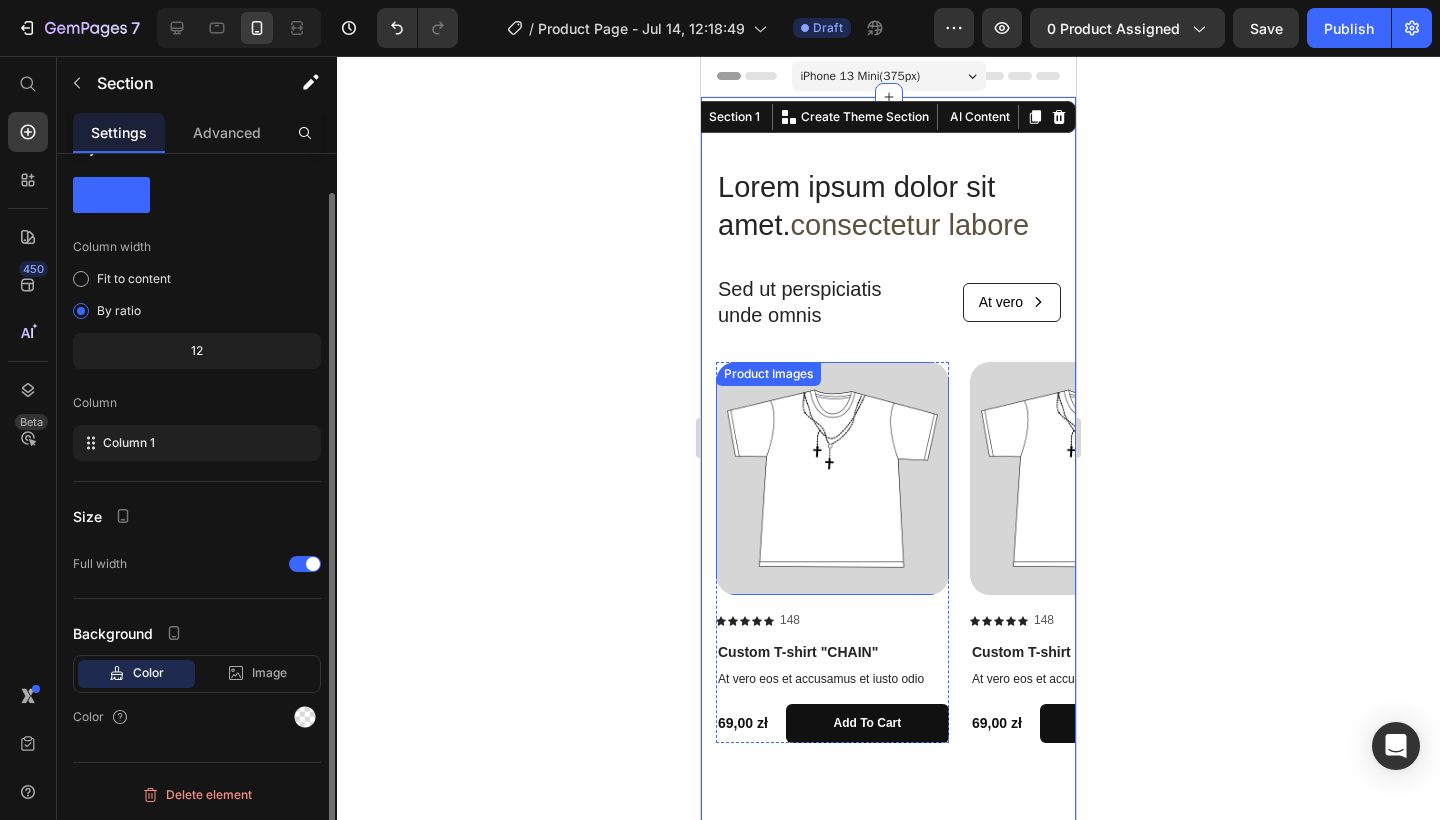 click on "Product Images" at bounding box center (768, 374) 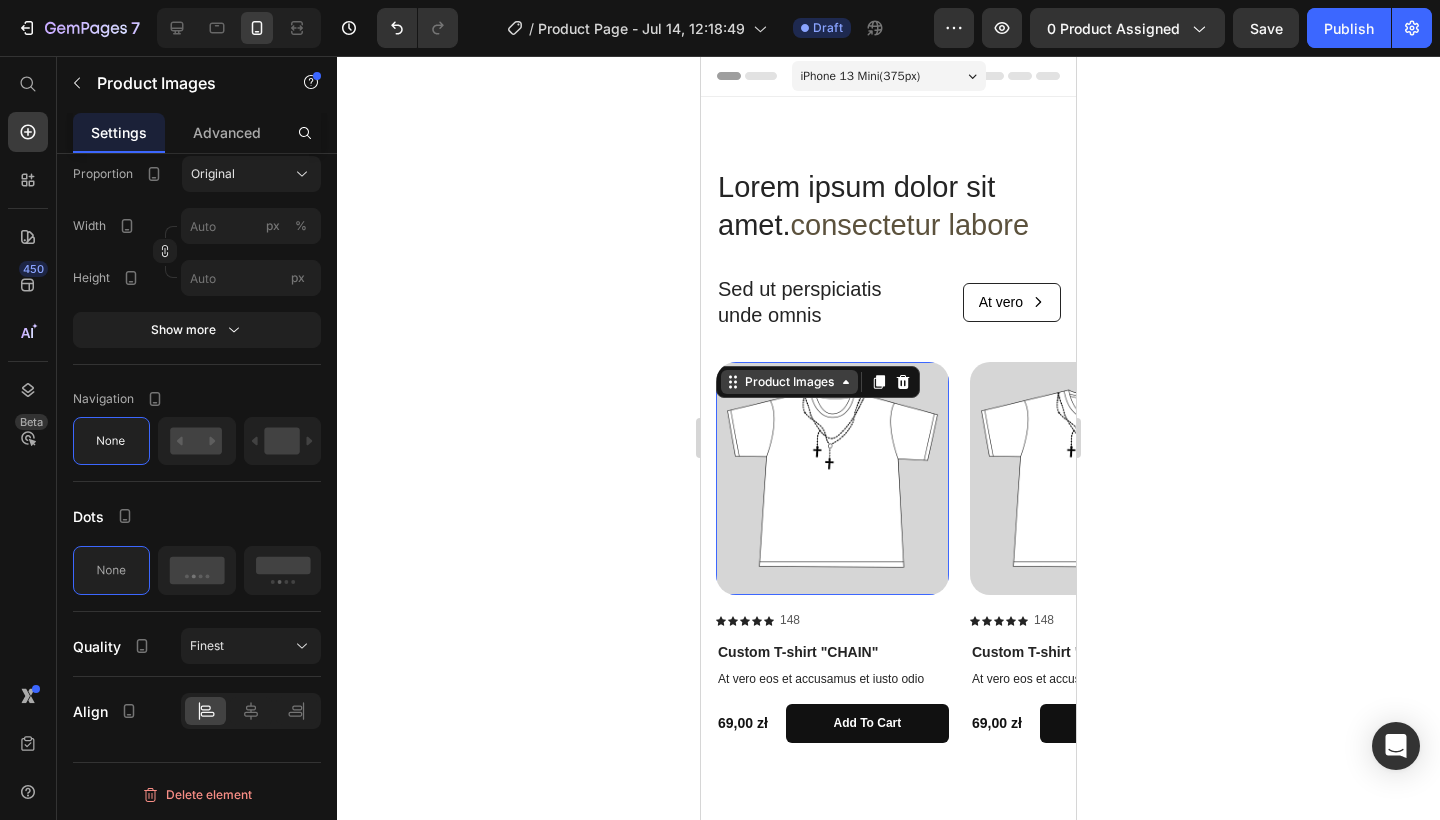 scroll, scrollTop: 0, scrollLeft: 0, axis: both 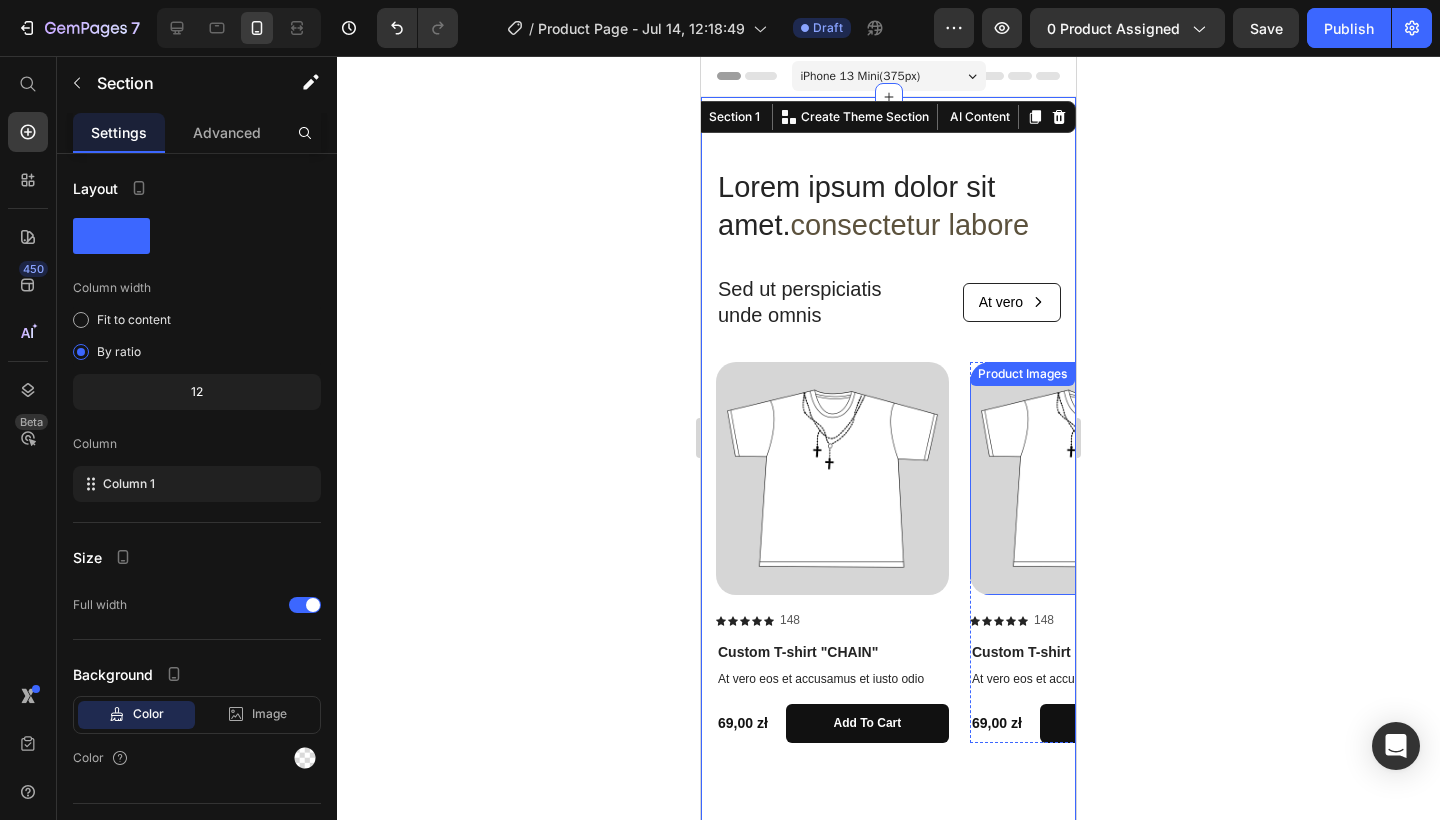 click on "Product Images" at bounding box center [1086, 478] 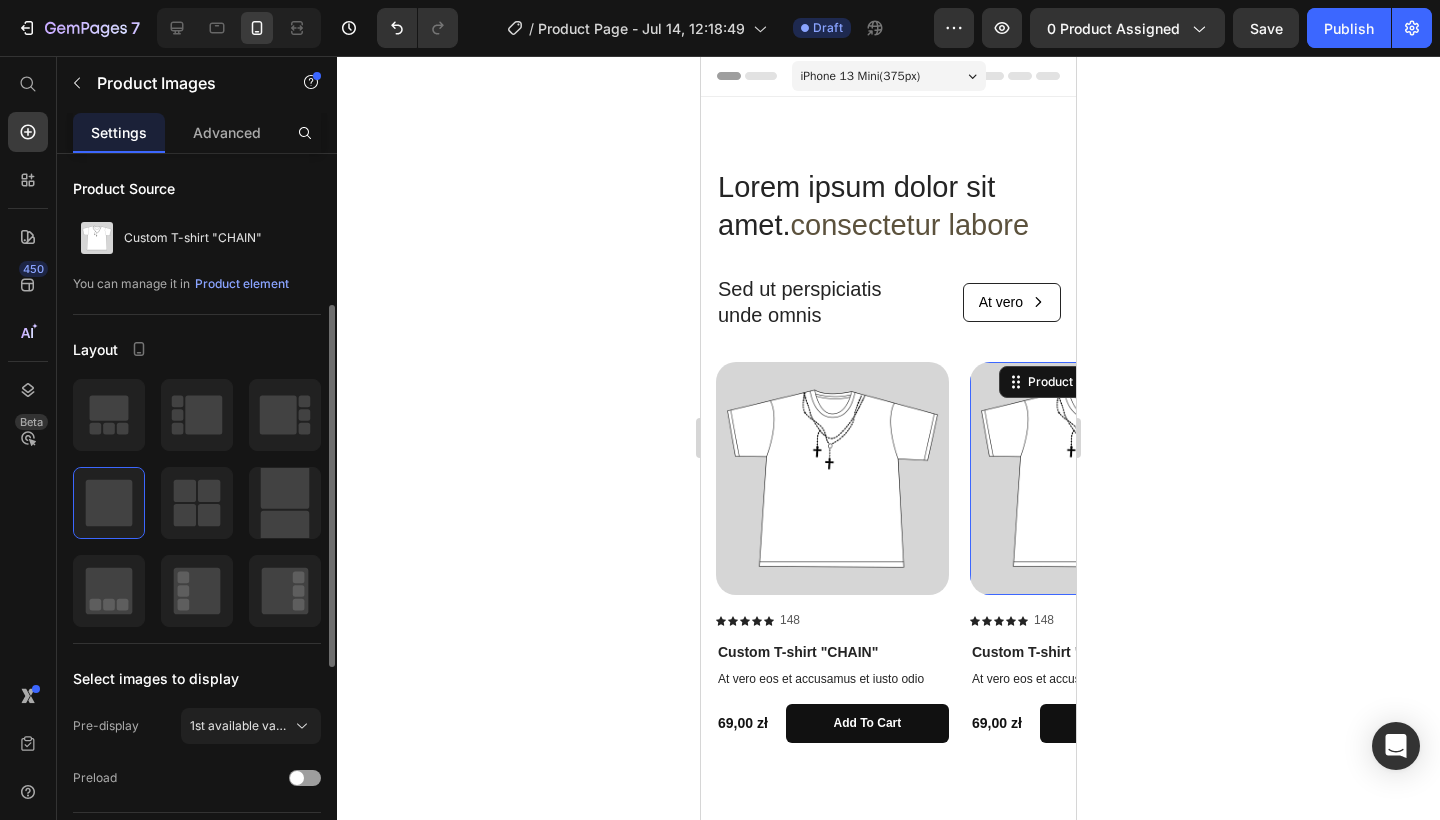 scroll, scrollTop: 101, scrollLeft: 0, axis: vertical 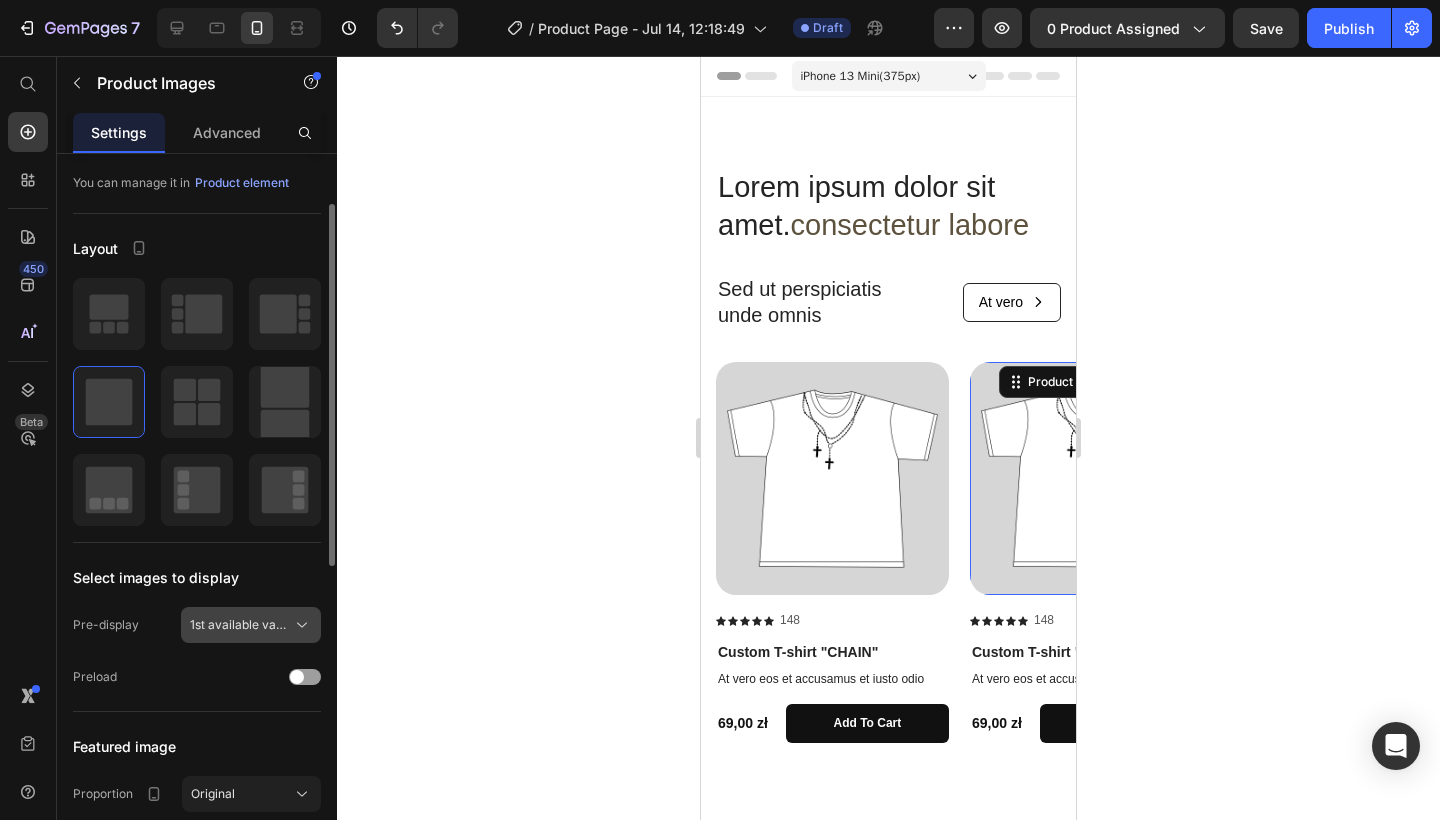 click on "1st available variant" at bounding box center [239, 625] 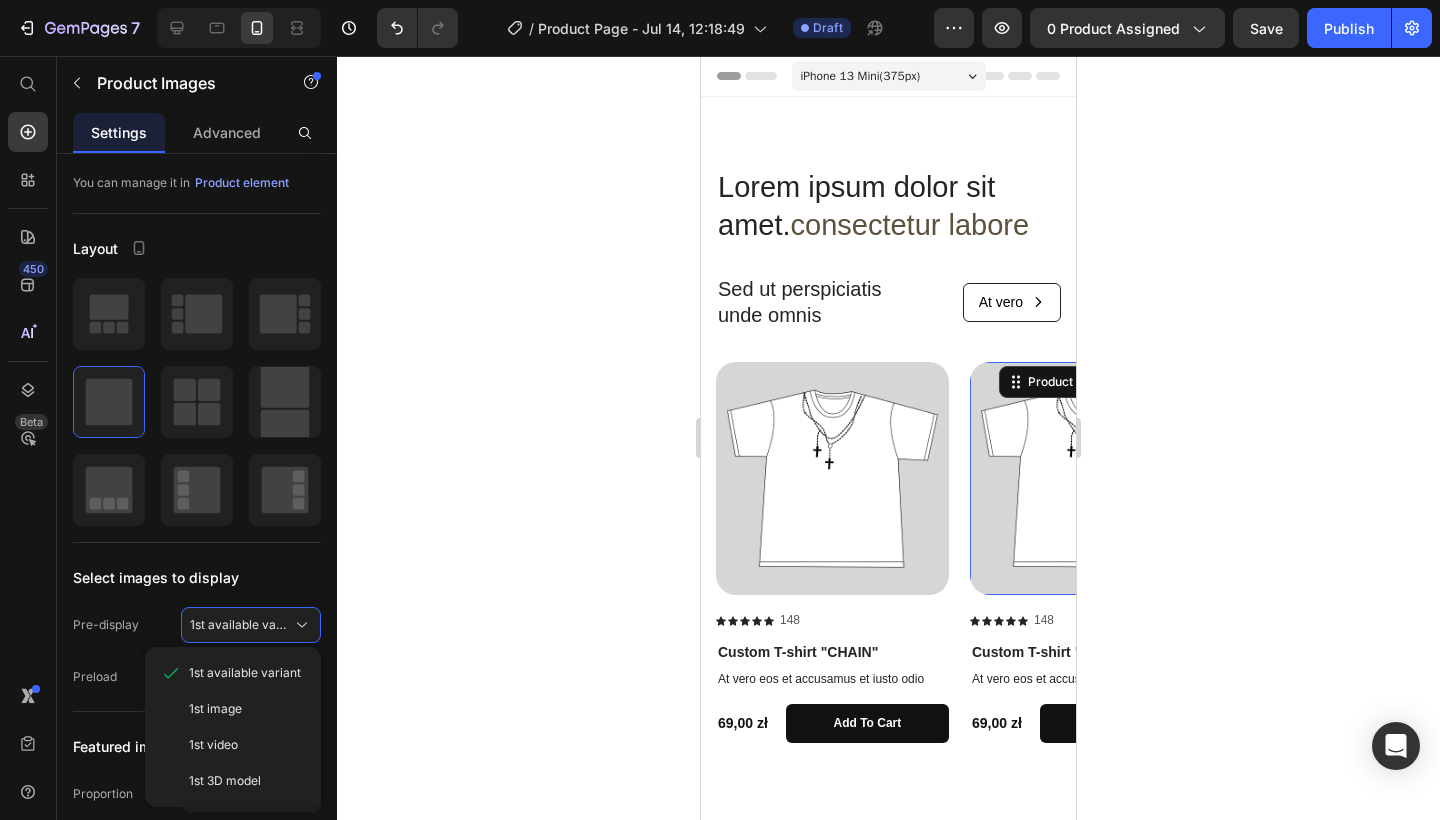 click 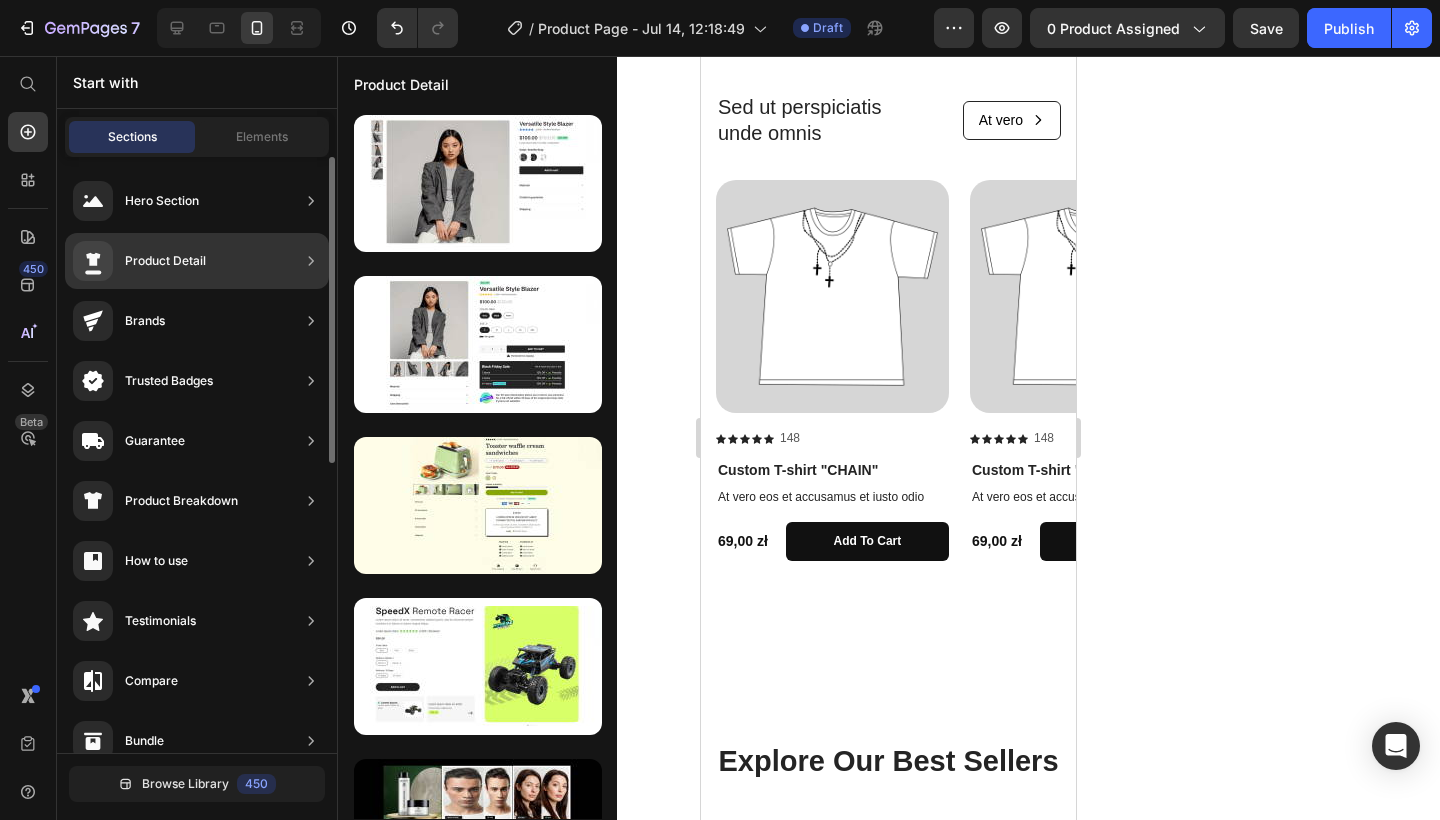 scroll, scrollTop: 60, scrollLeft: 0, axis: vertical 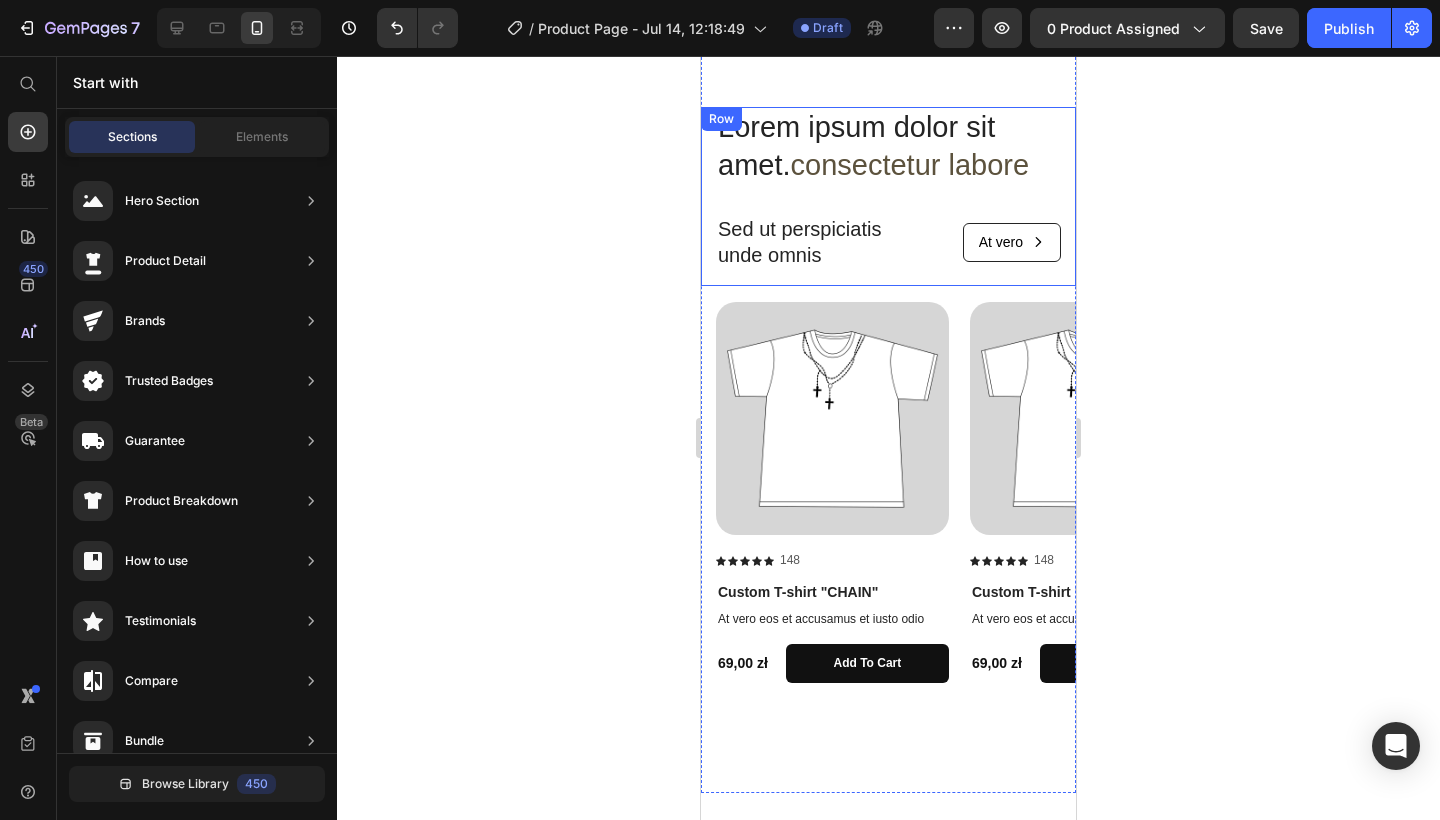 click 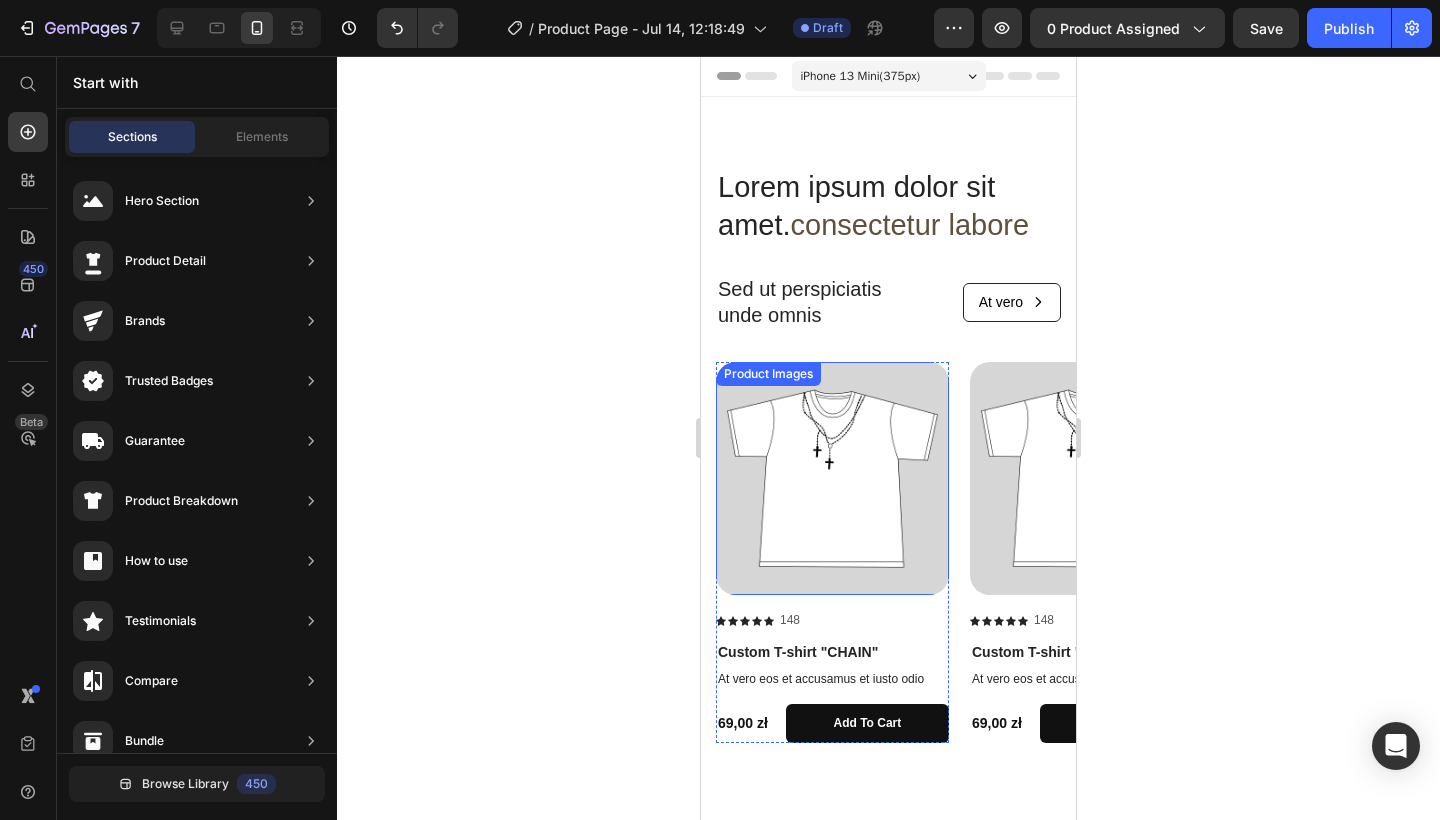 scroll, scrollTop: 0, scrollLeft: 0, axis: both 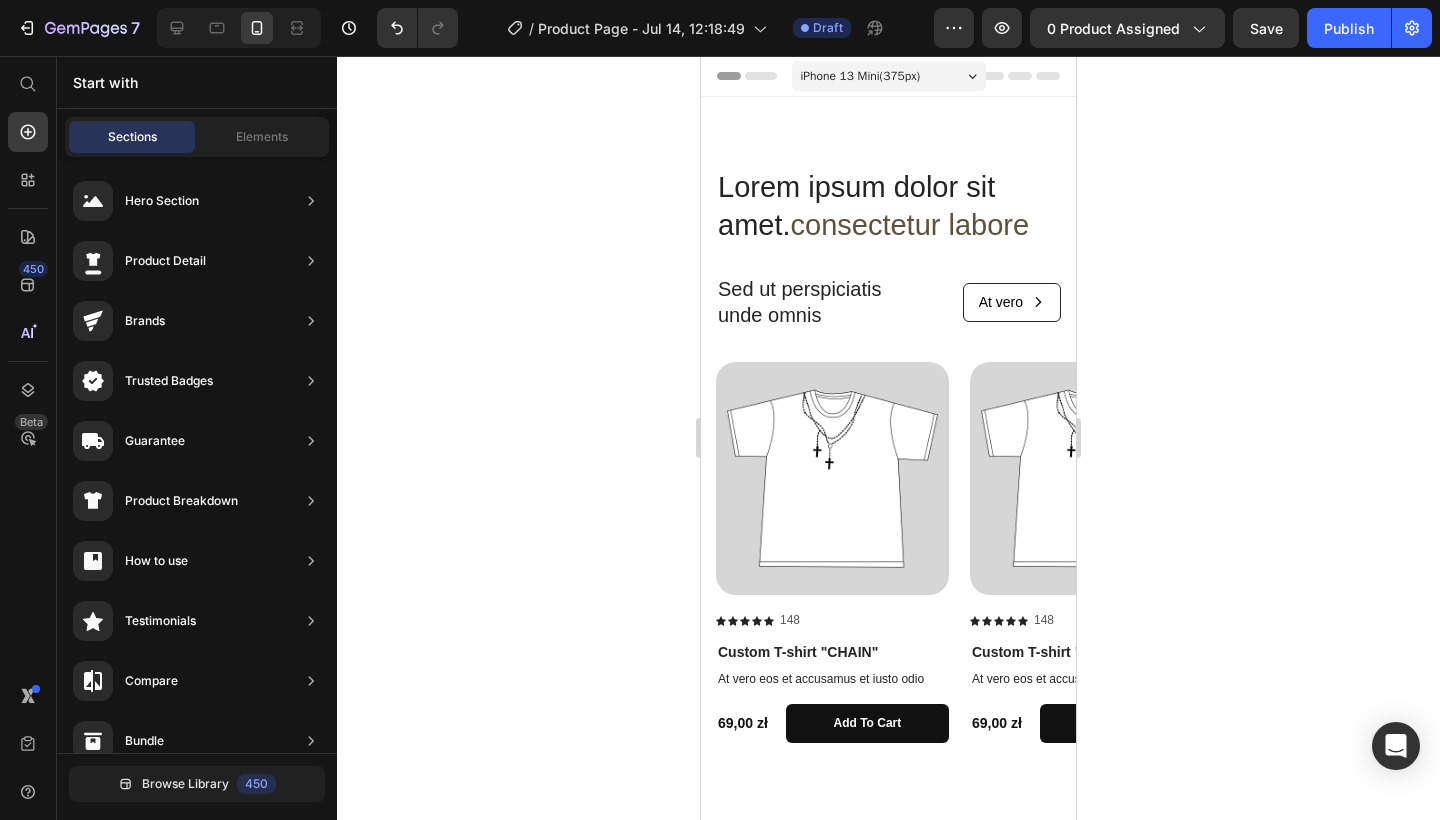 click on "iPhone 13 Mini  ( 375 px)" at bounding box center [861, 76] 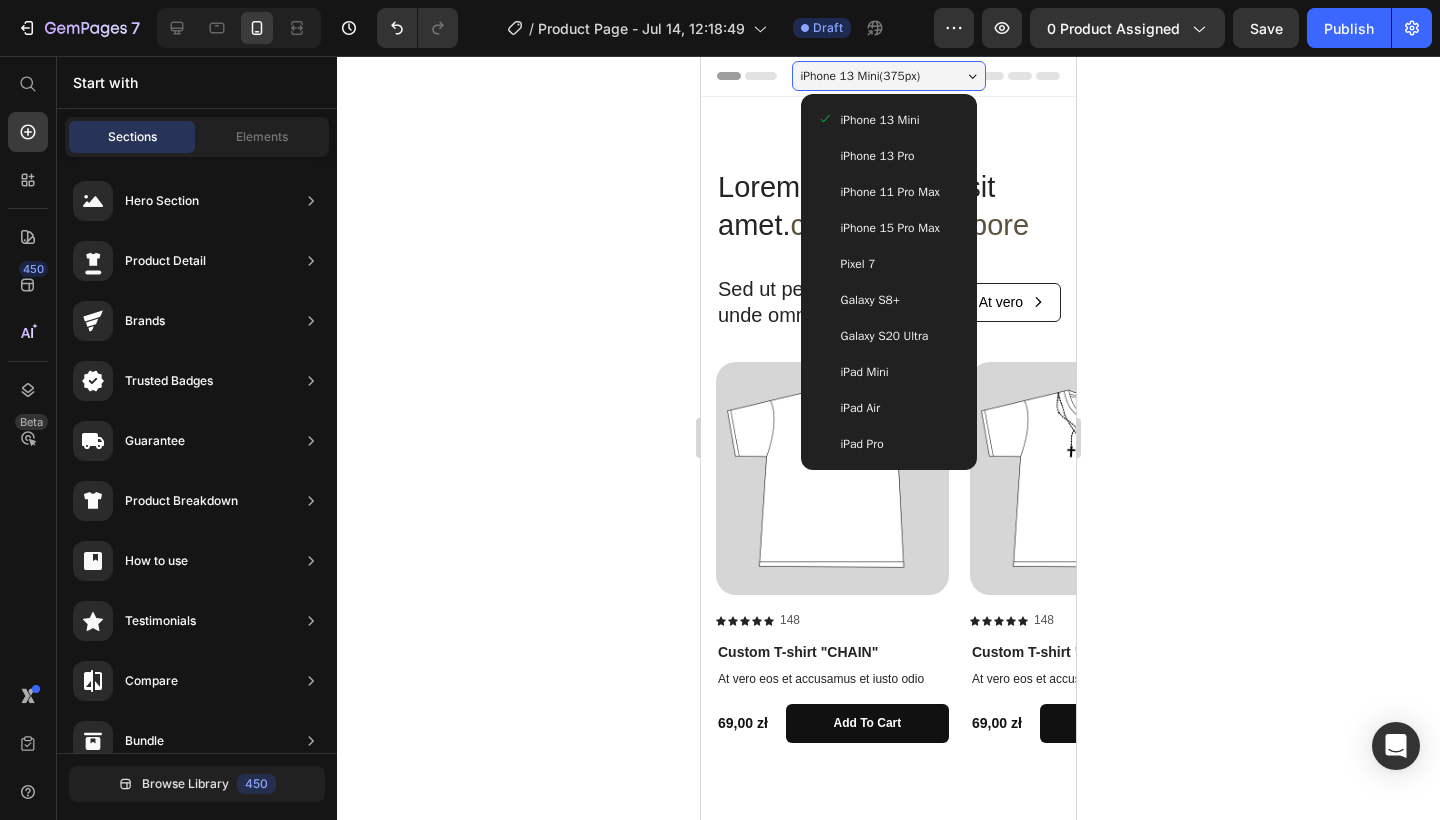 click on "iPhone 13 Pro" at bounding box center [878, 156] 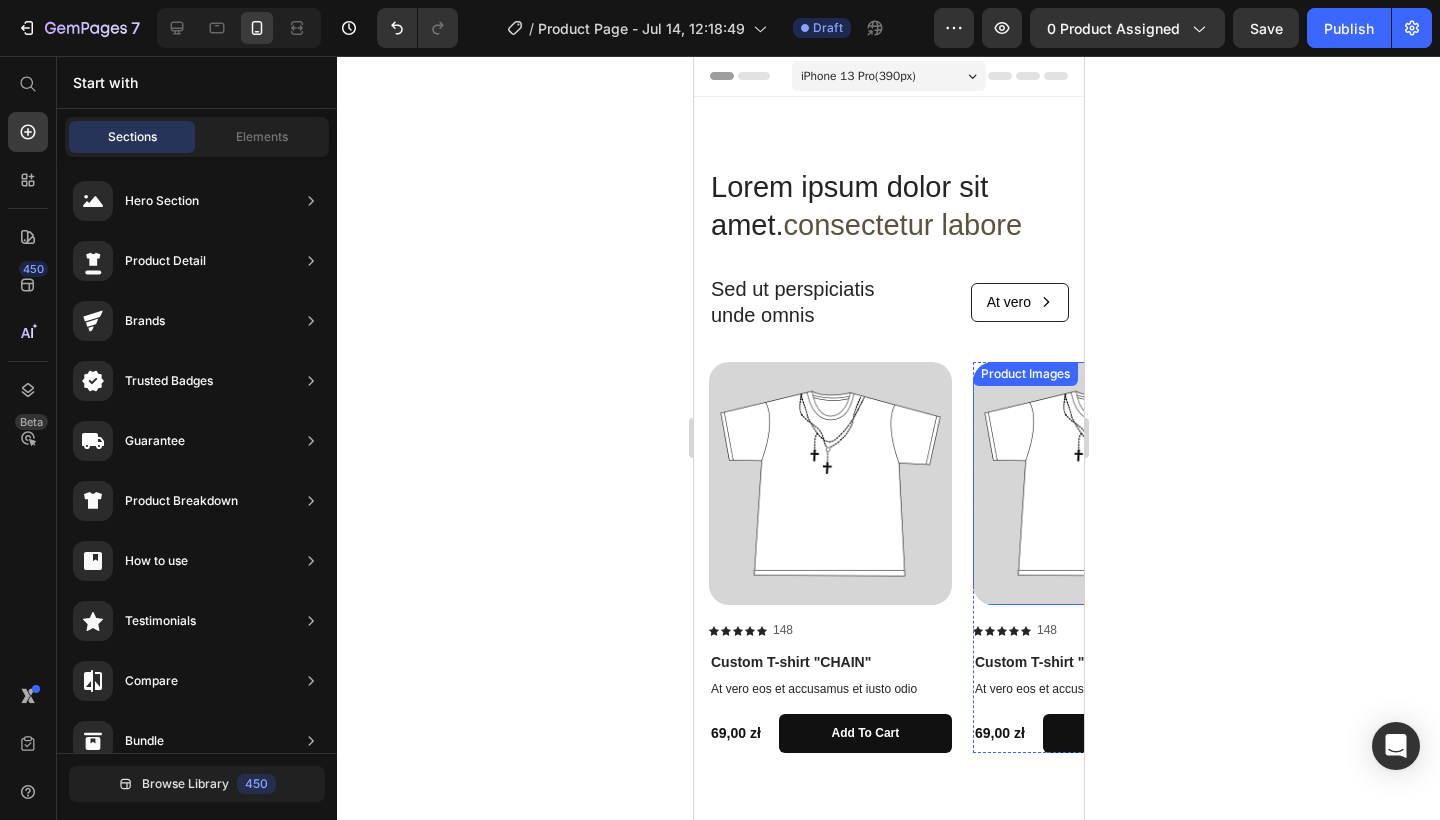 scroll, scrollTop: 1, scrollLeft: 0, axis: vertical 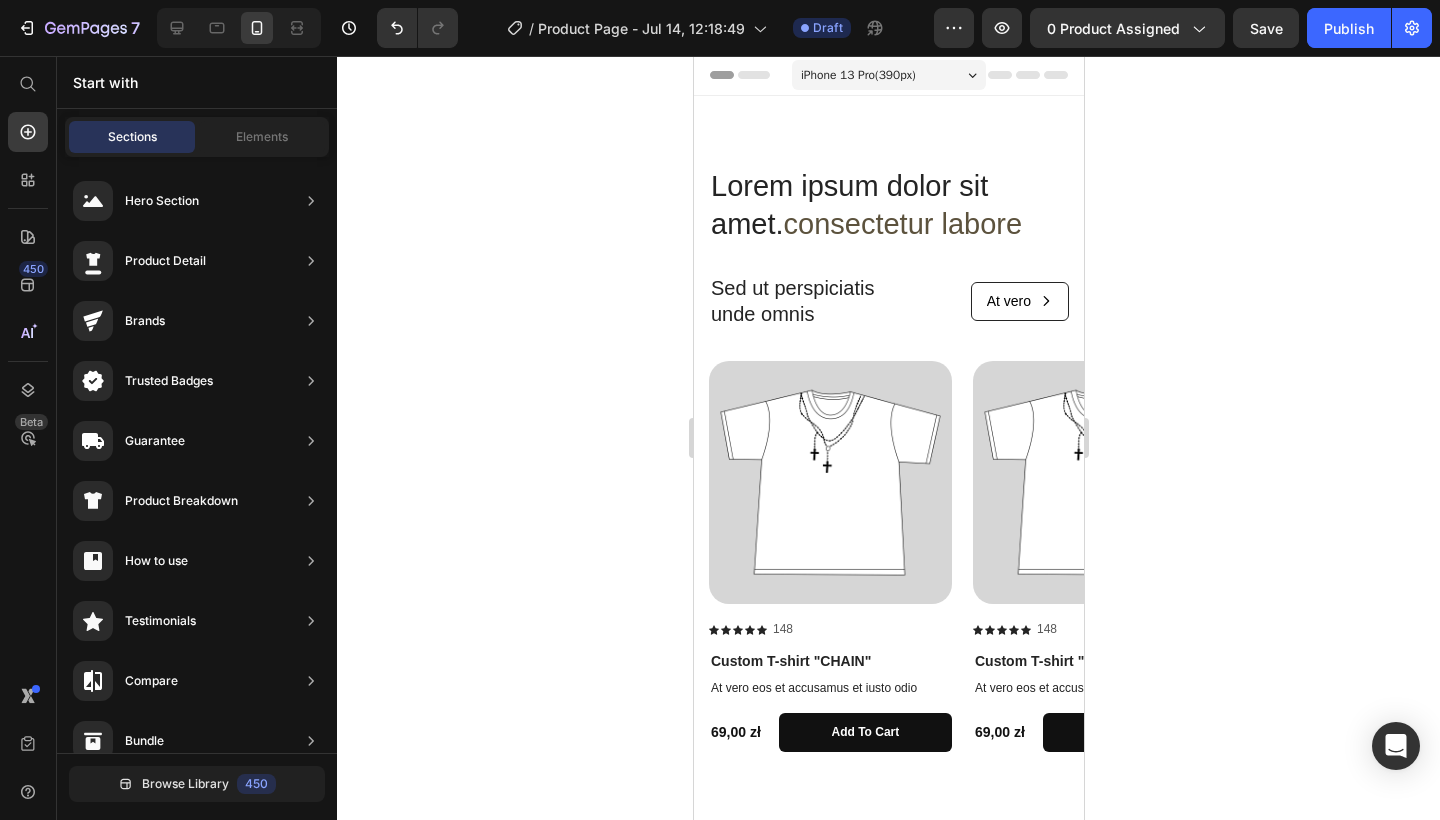 click on "iPhone 13 Pro  ( 390 px)" at bounding box center (857, 75) 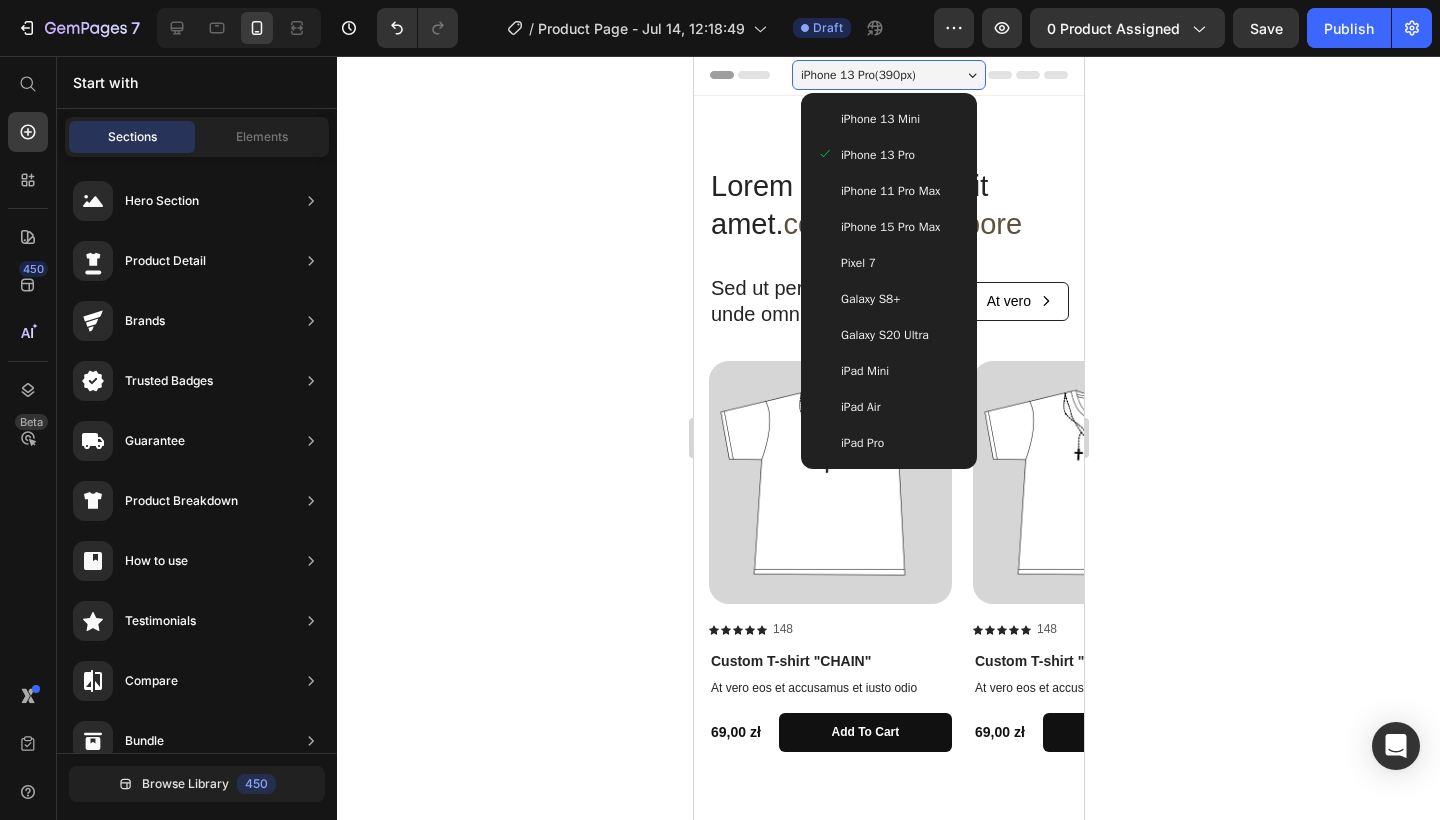 click on "iPad Air" at bounding box center [888, 407] 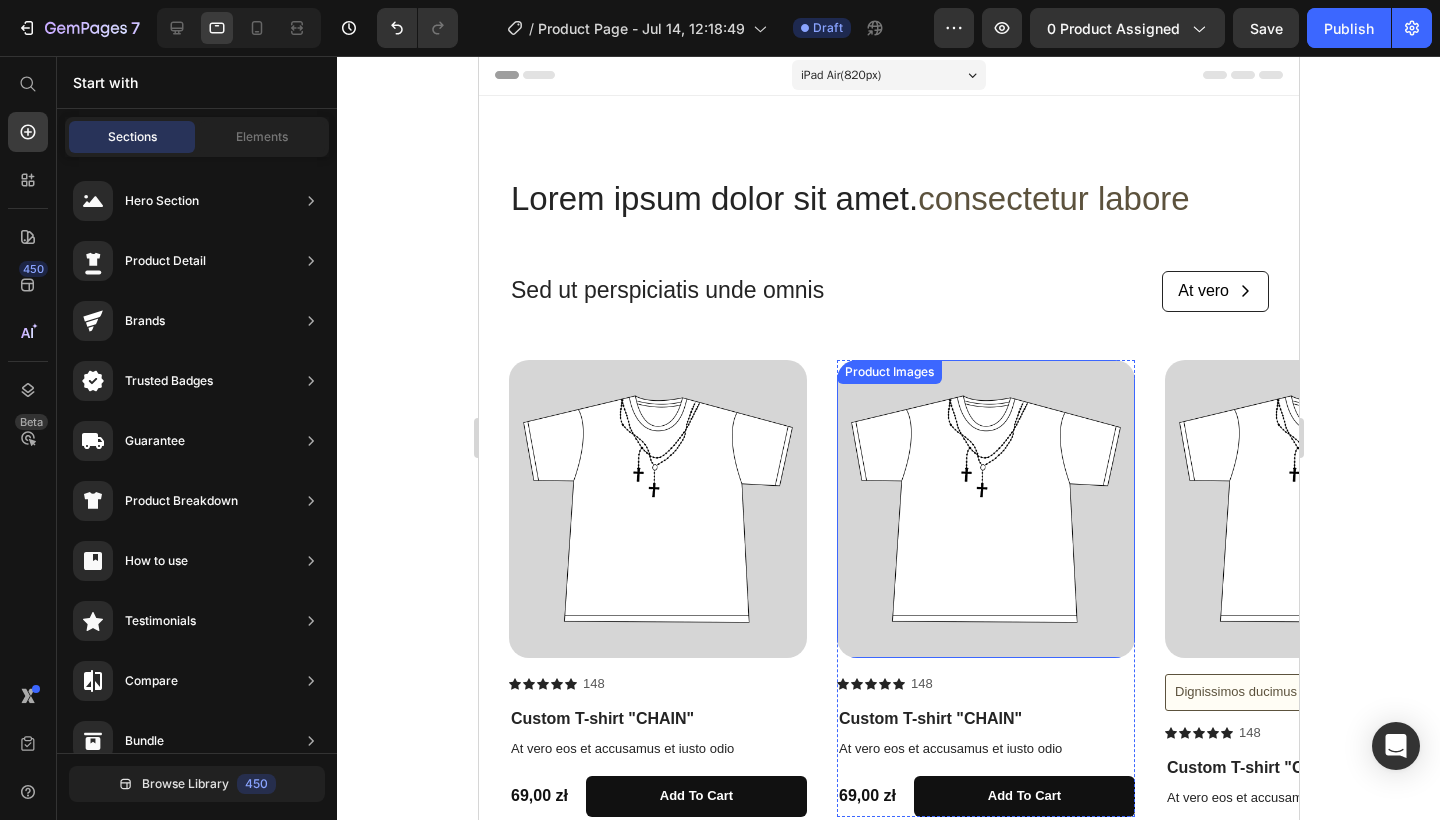 scroll, scrollTop: 4, scrollLeft: 0, axis: vertical 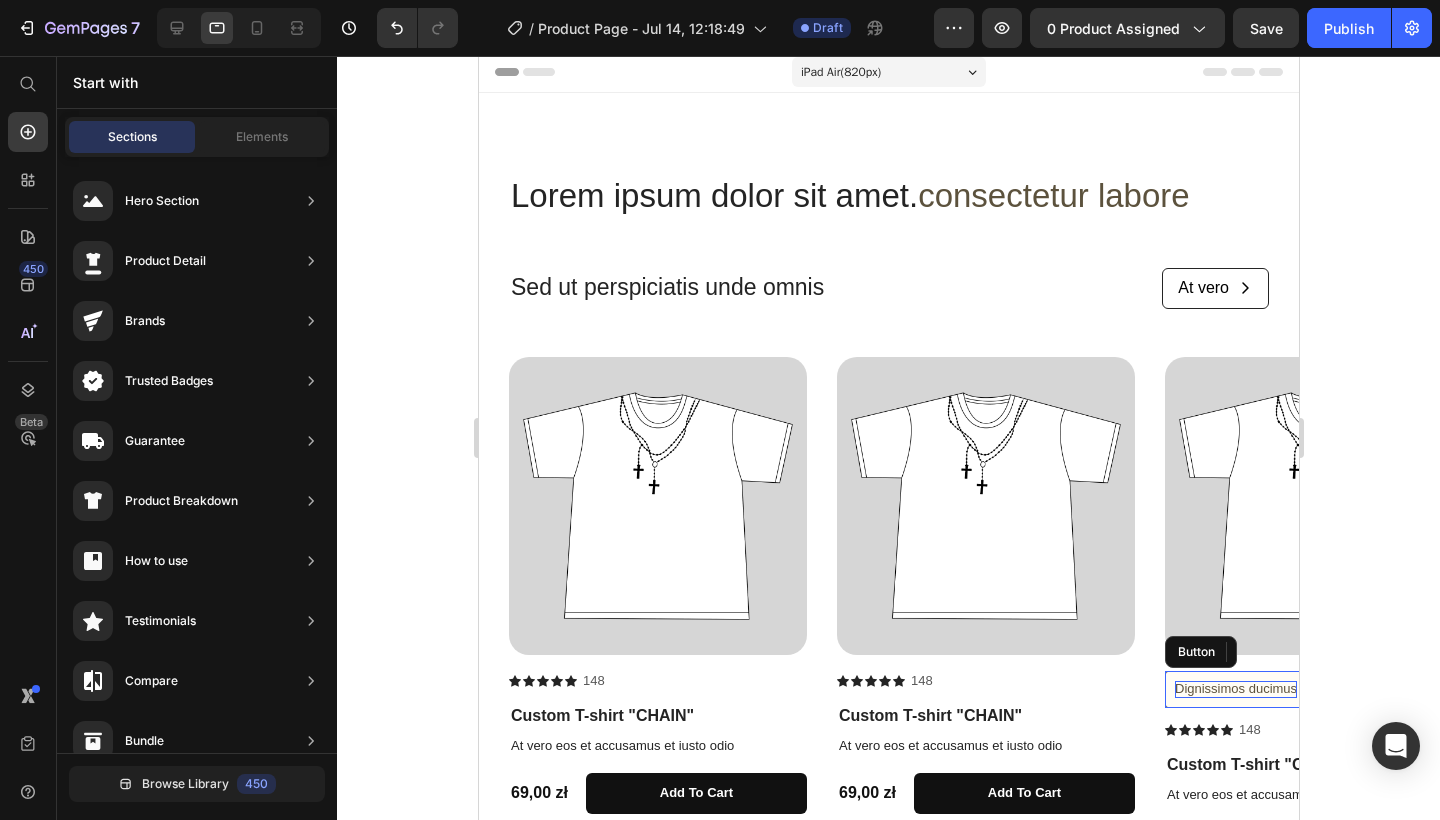 click on "Dignissimos ducimus" at bounding box center (1235, 689) 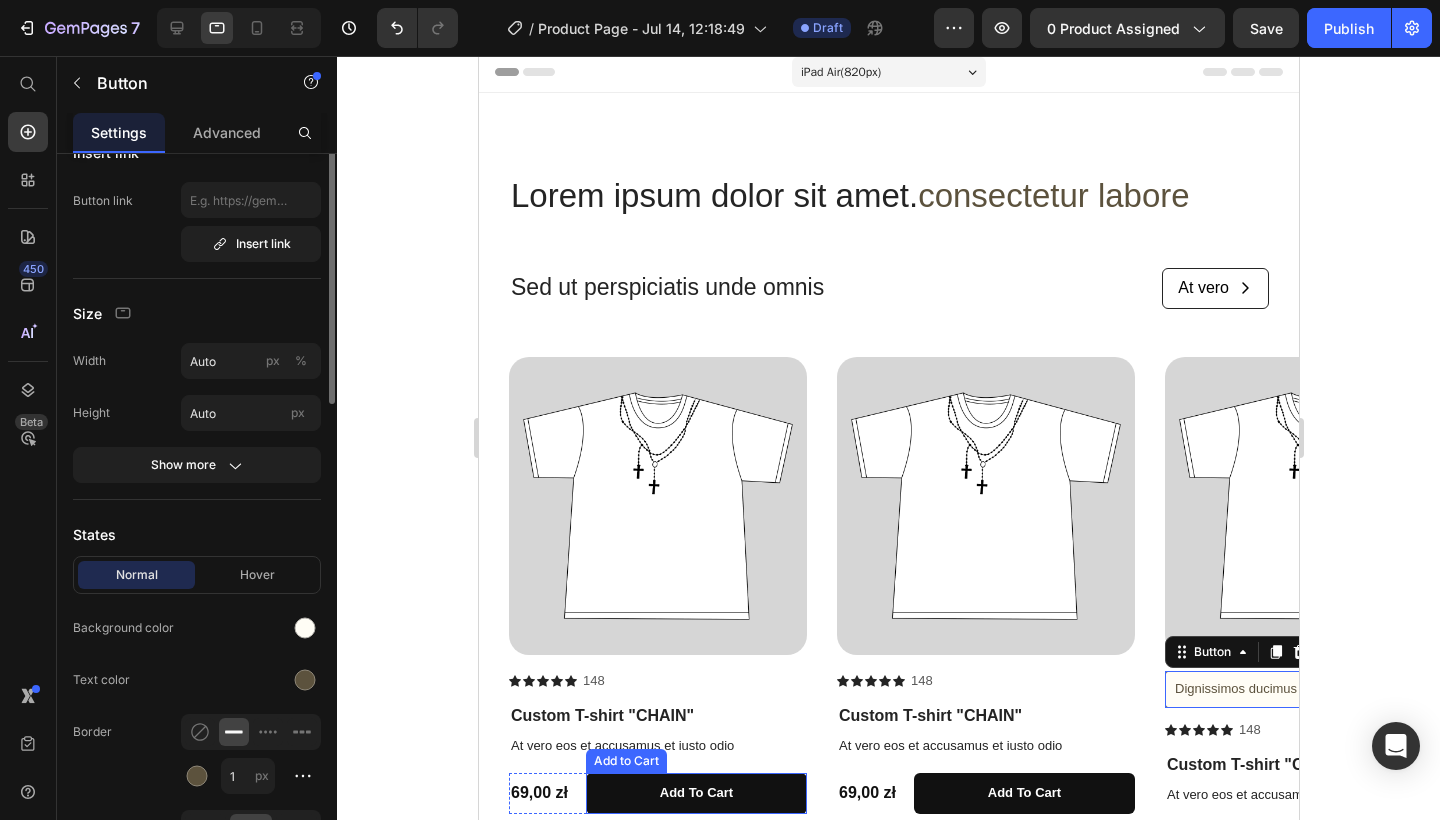 scroll, scrollTop: 263, scrollLeft: 0, axis: vertical 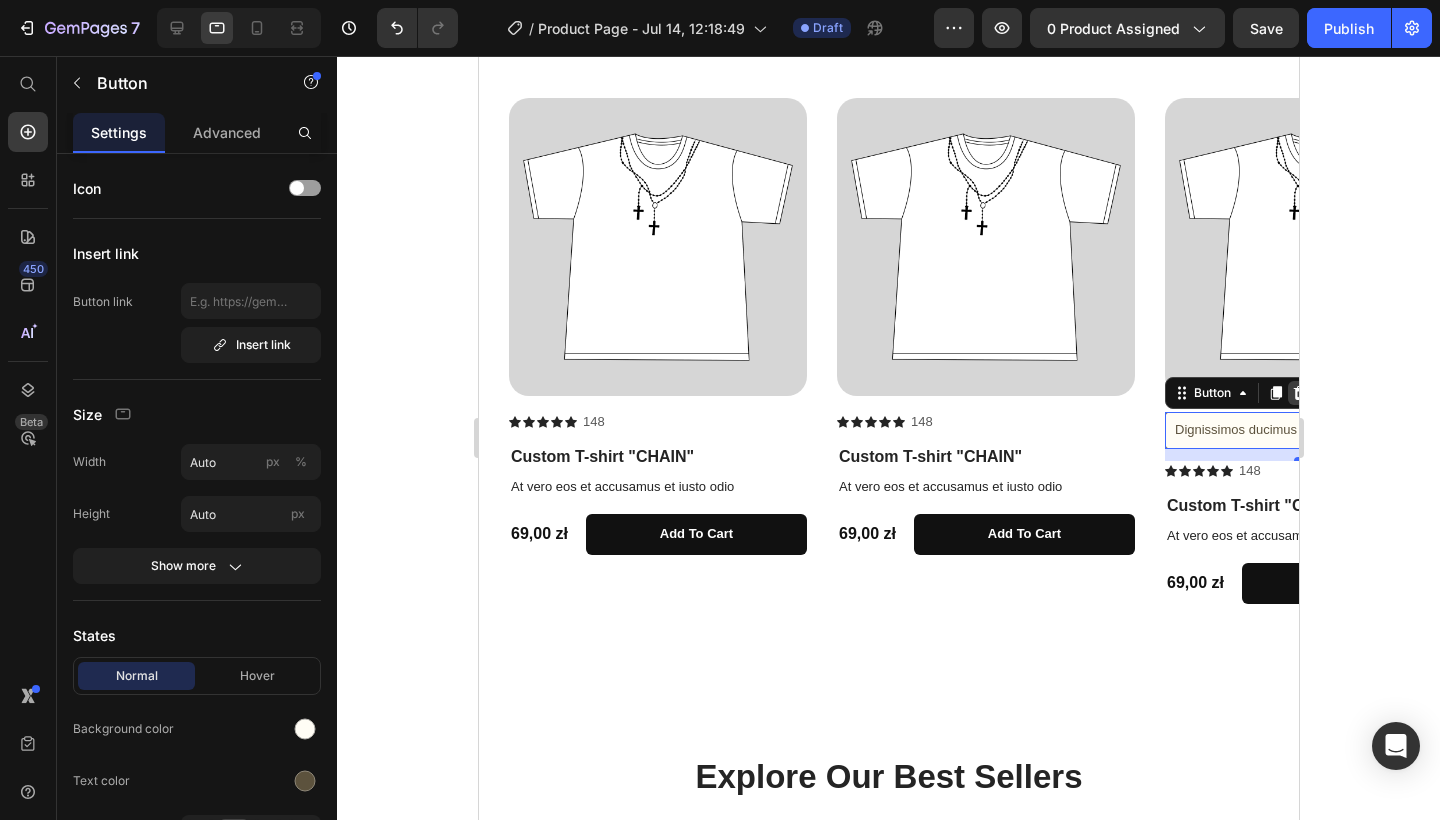 click 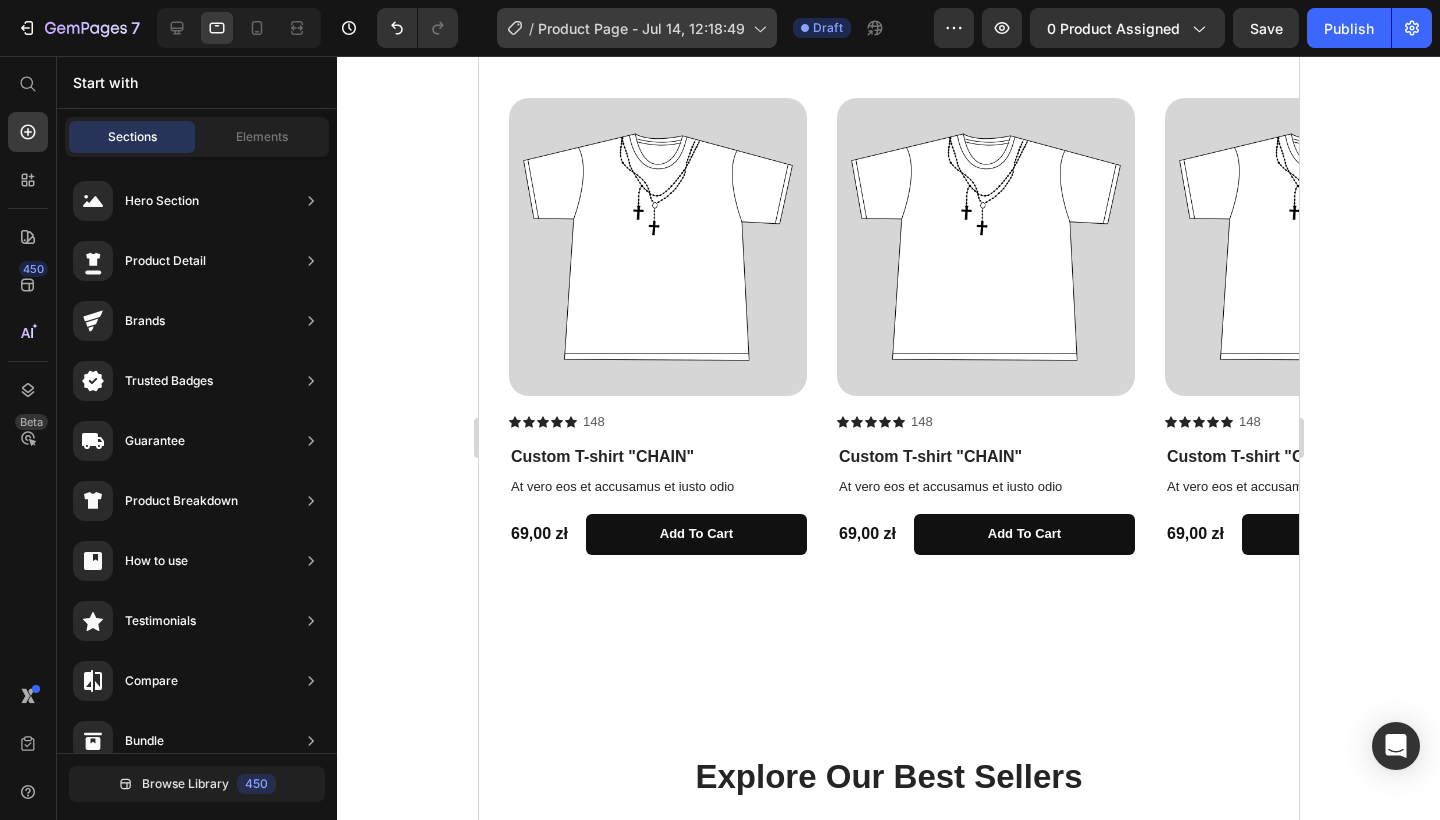 click on "Product Page - Jul 14, 12:18:49" at bounding box center [641, 28] 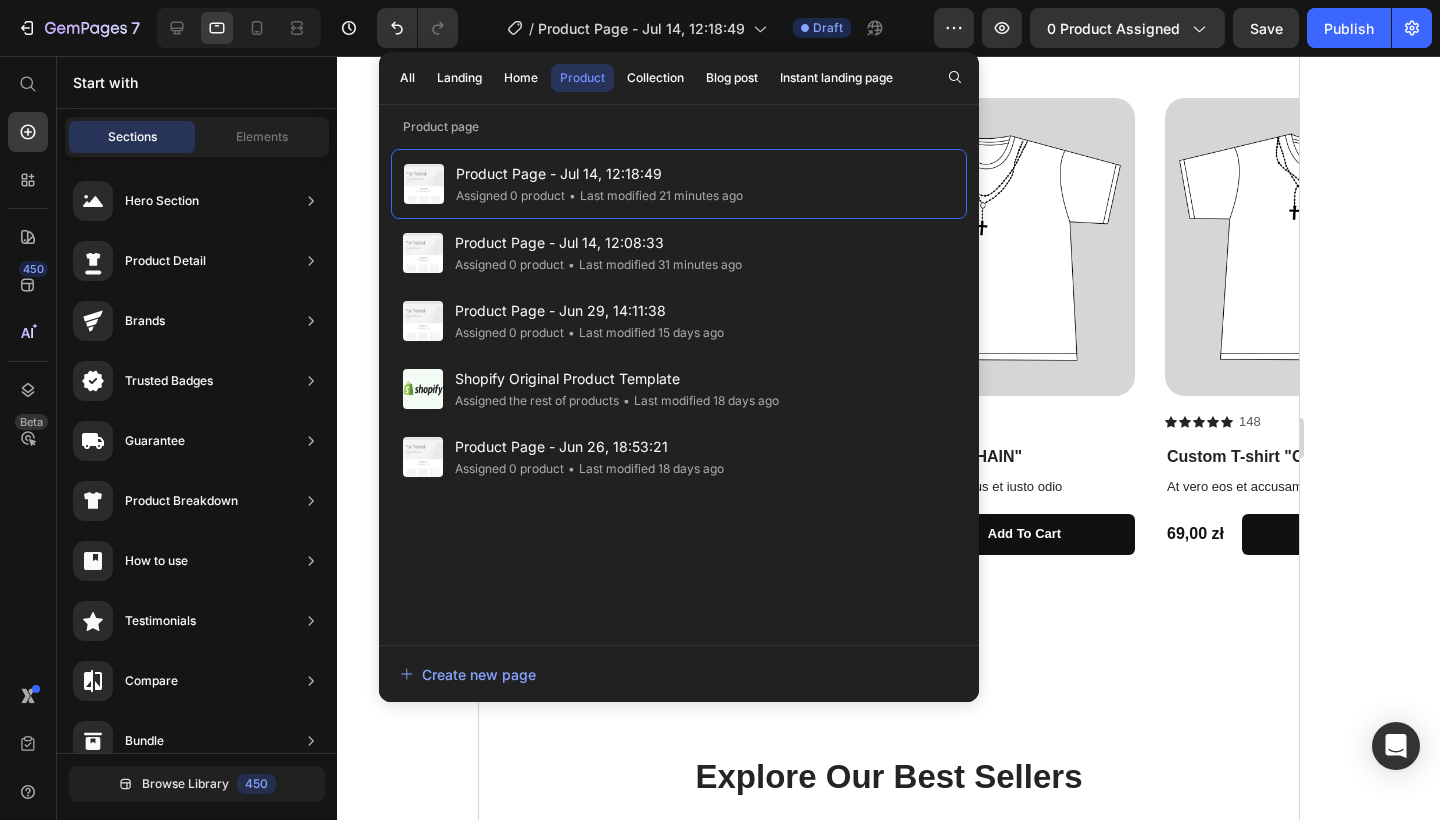 click 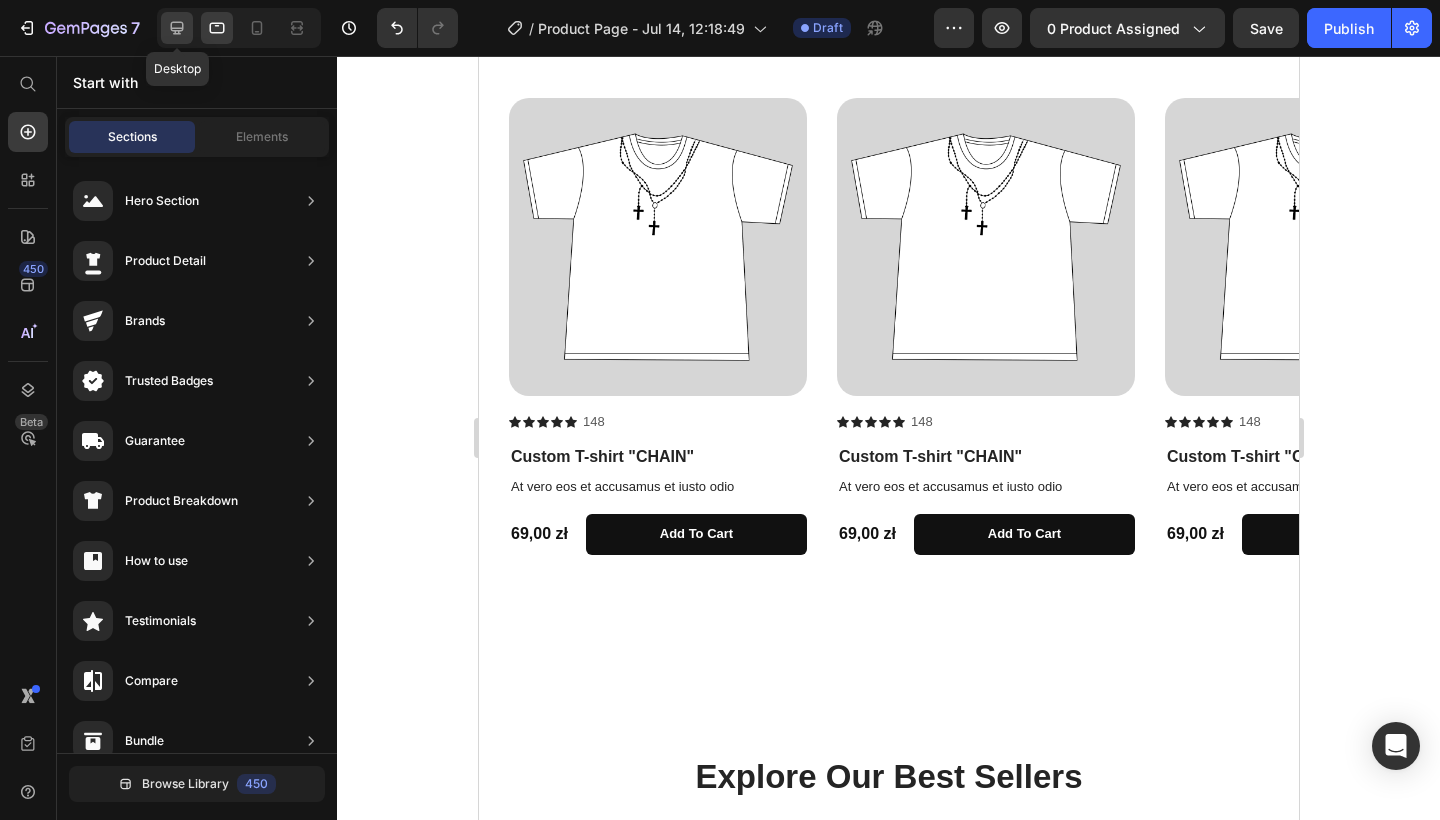click 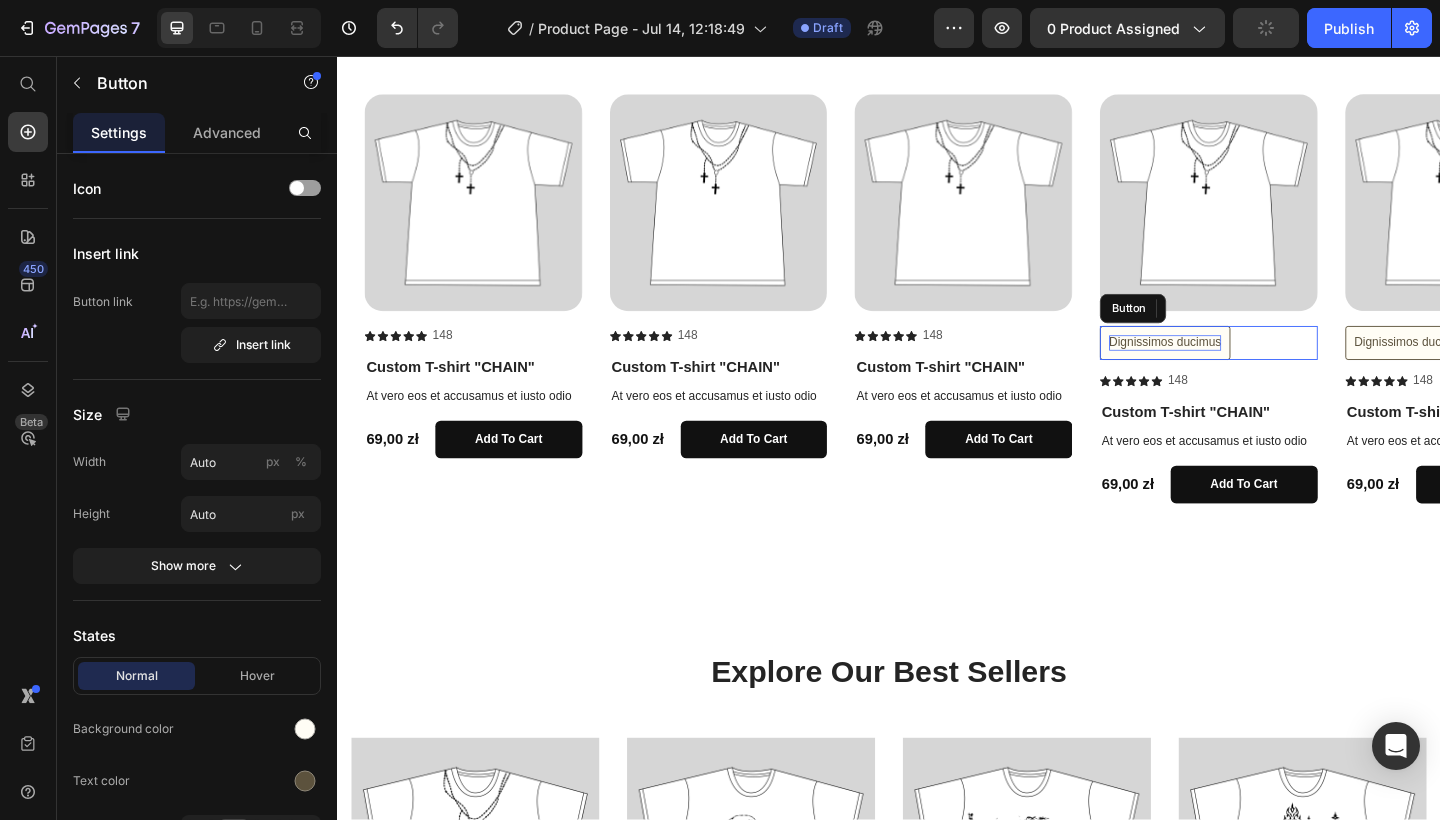 click on "Dignissimos ducimus" at bounding box center [1238, 368] 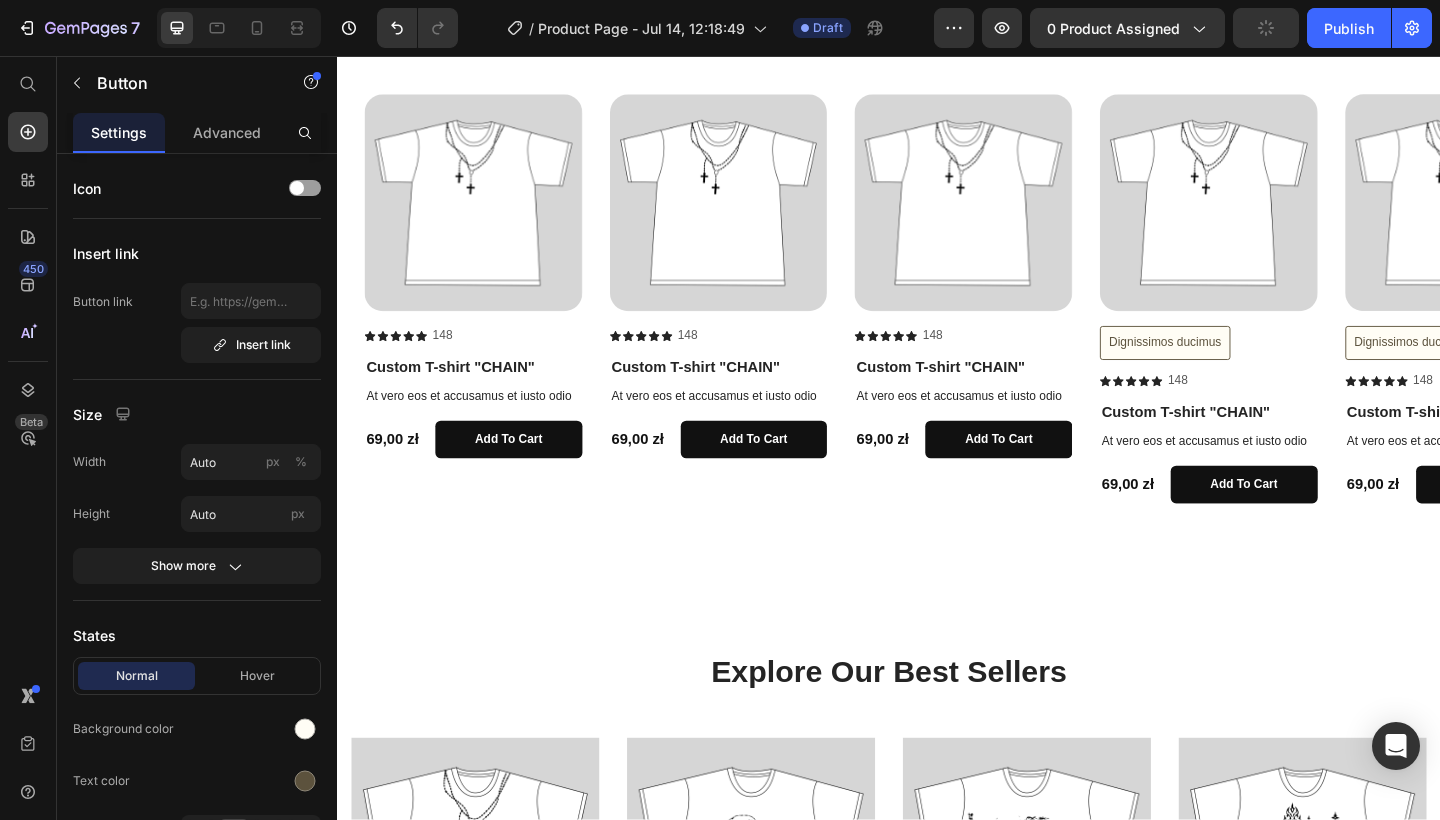 click on "Product Images Icon Icon Icon Icon Icon Icon List 148 Text Block Row Custom T-shirt "CHAIN" Product Title At vero eos et accusamus et iusto odio Text Block 69,00 zł Product Price add to cart Add to Cart Row Product Product Images Icon Icon Icon Icon Icon Icon List 148 Text Block Row Custom T-shirt "CHAIN" Product Title At vero eos et accusamus et iusto odio Text Block 69,00 zł Product Price add to cart Add to Cart Row Product Product Images Icon Icon Icon Icon Icon Icon List 148 Text Block Row Custom T-shirt "CHAIN" Product Title At vero eos et accusamus et iusto odio Text Block 69,00 zł Product Price add to cart Add to Cart Row Product Product Images Dignissimos ducimus Button Icon Icon Icon Icon Icon Icon List 148 Text Block Row Custom T-shirt "CHAIN" Product Title At vero eos et accusamus et iusto odio Text Block 69,00 zł Product Price add to cart Add to Cart Row Product Product Images Dignissimos ducimus Button Icon Icon Icon Icon Icon Icon List 148 Text Block Row Custom T-shirt "CHAIN" Product Title" at bounding box center [952, 320] 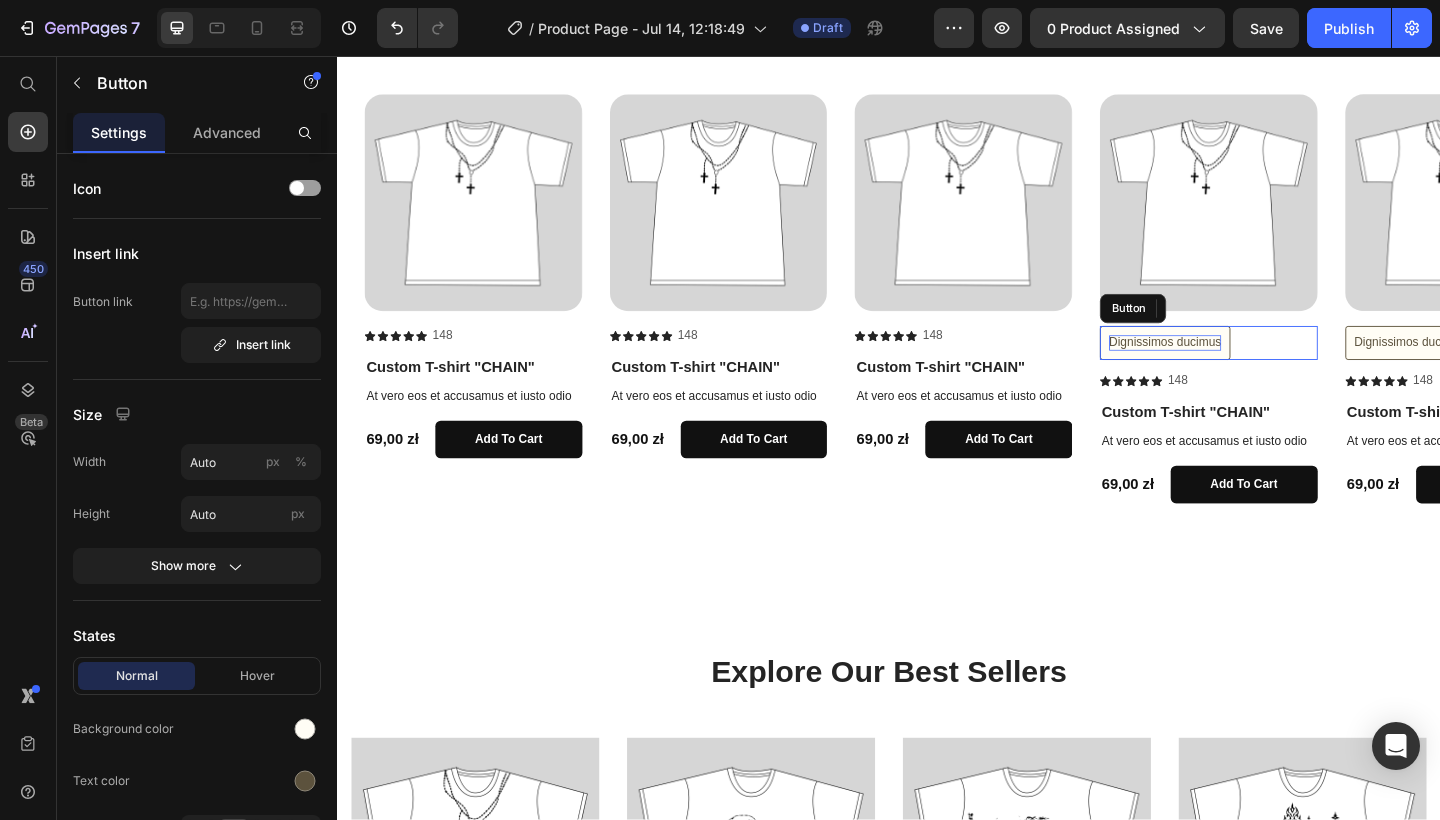 click on "Dignissimos ducimus" at bounding box center (1238, 368) 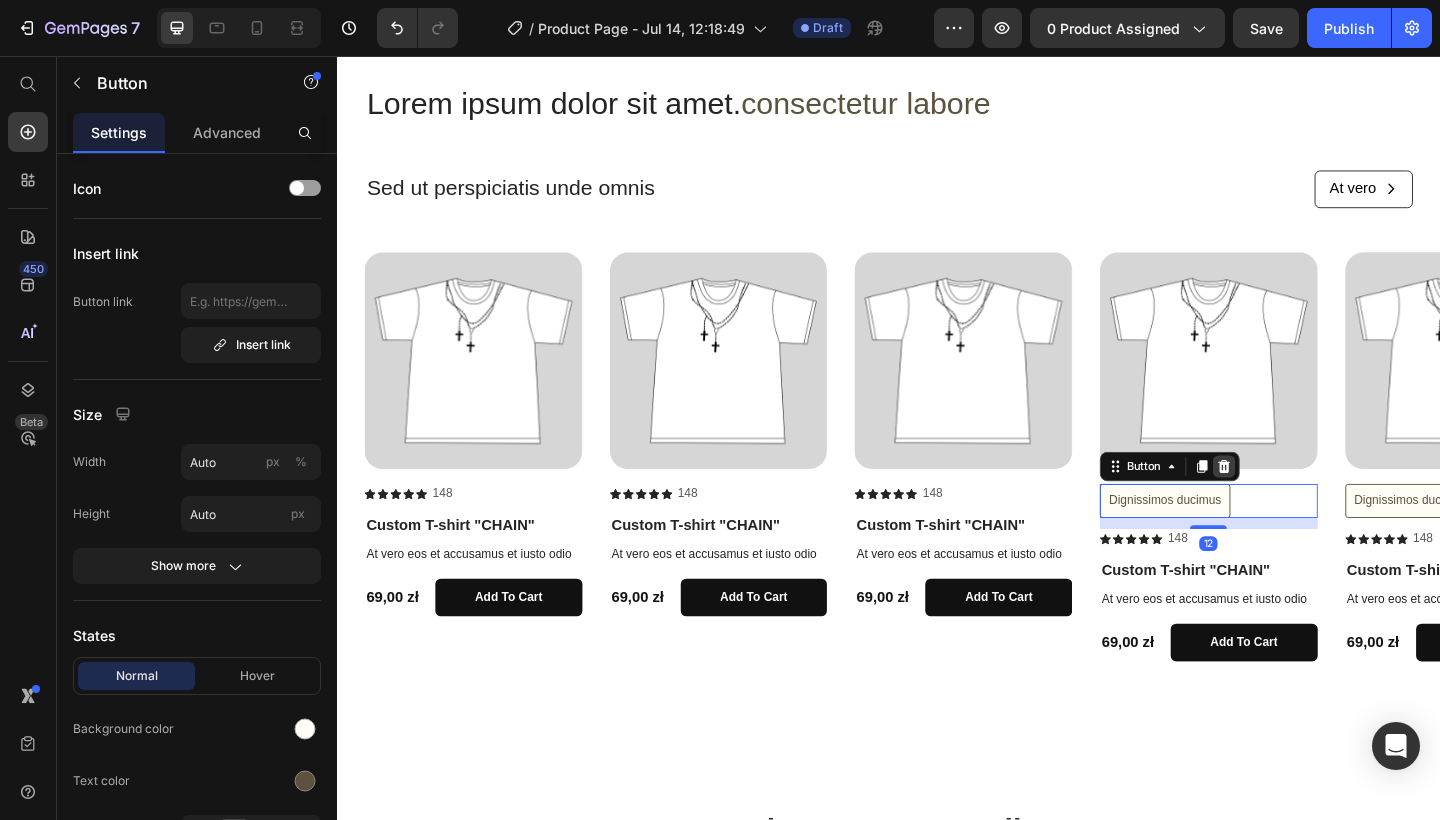 click 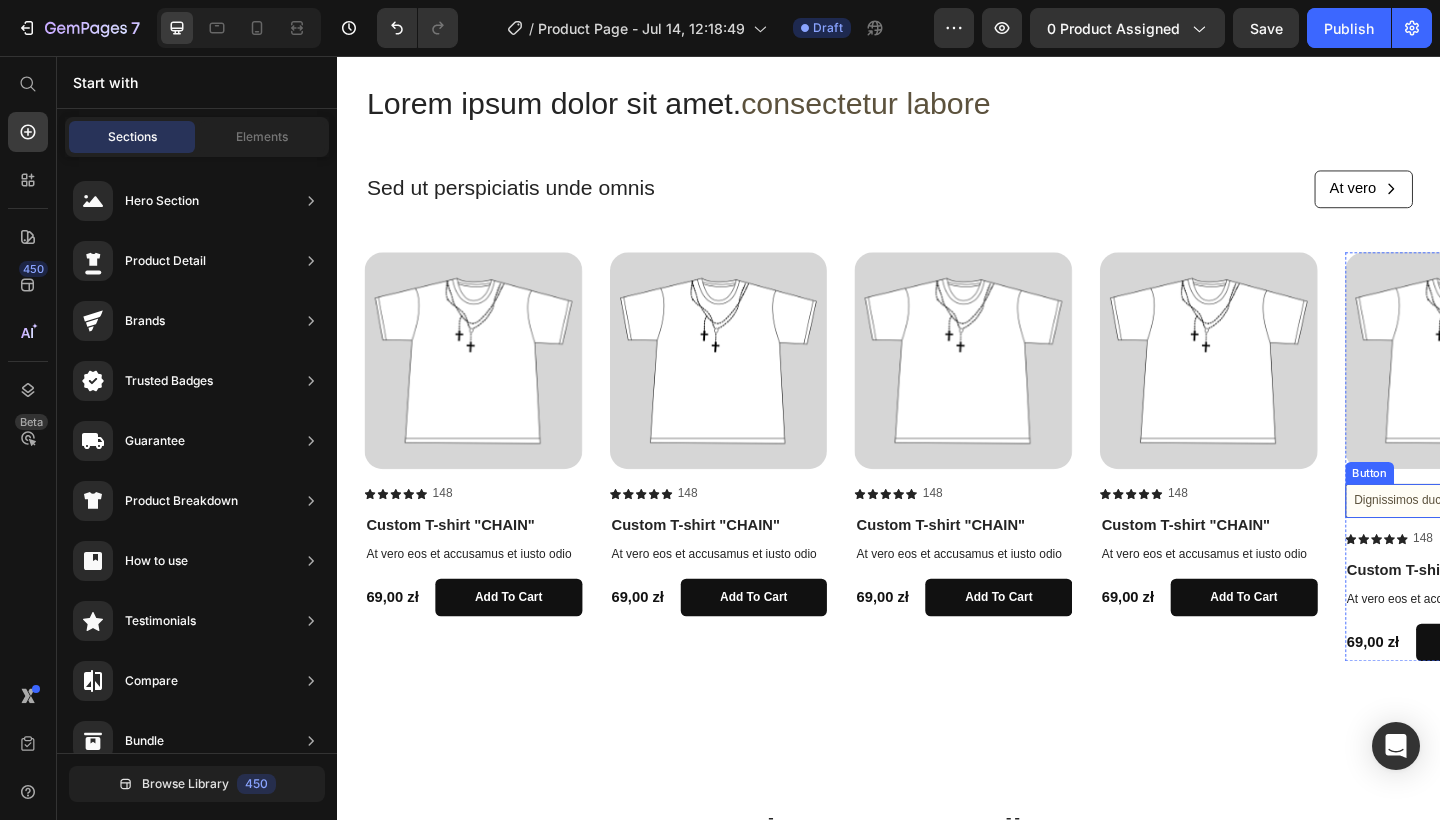 scroll, scrollTop: 89, scrollLeft: 0, axis: vertical 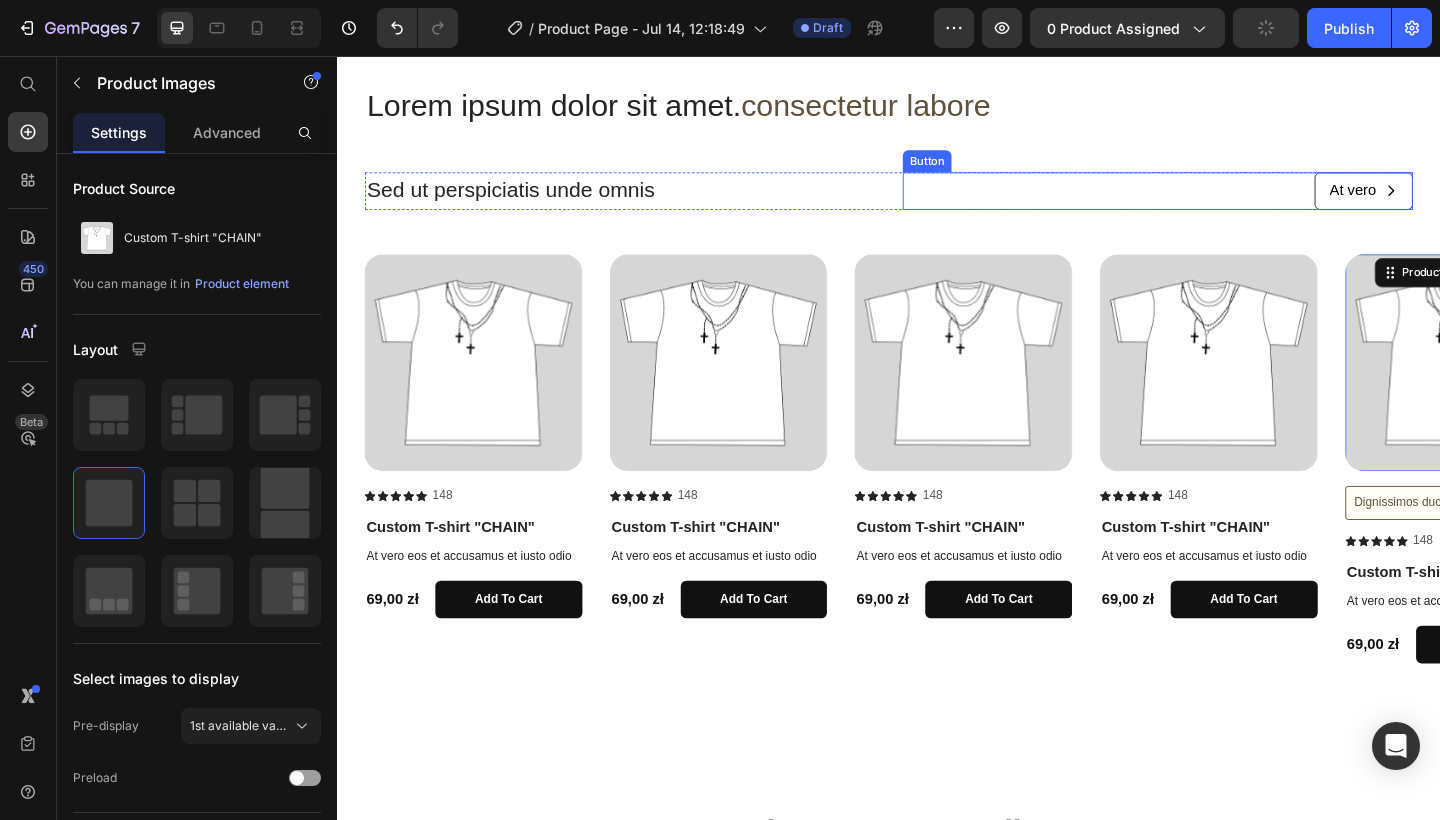 click on "At vero Button" at bounding box center [1229, 203] 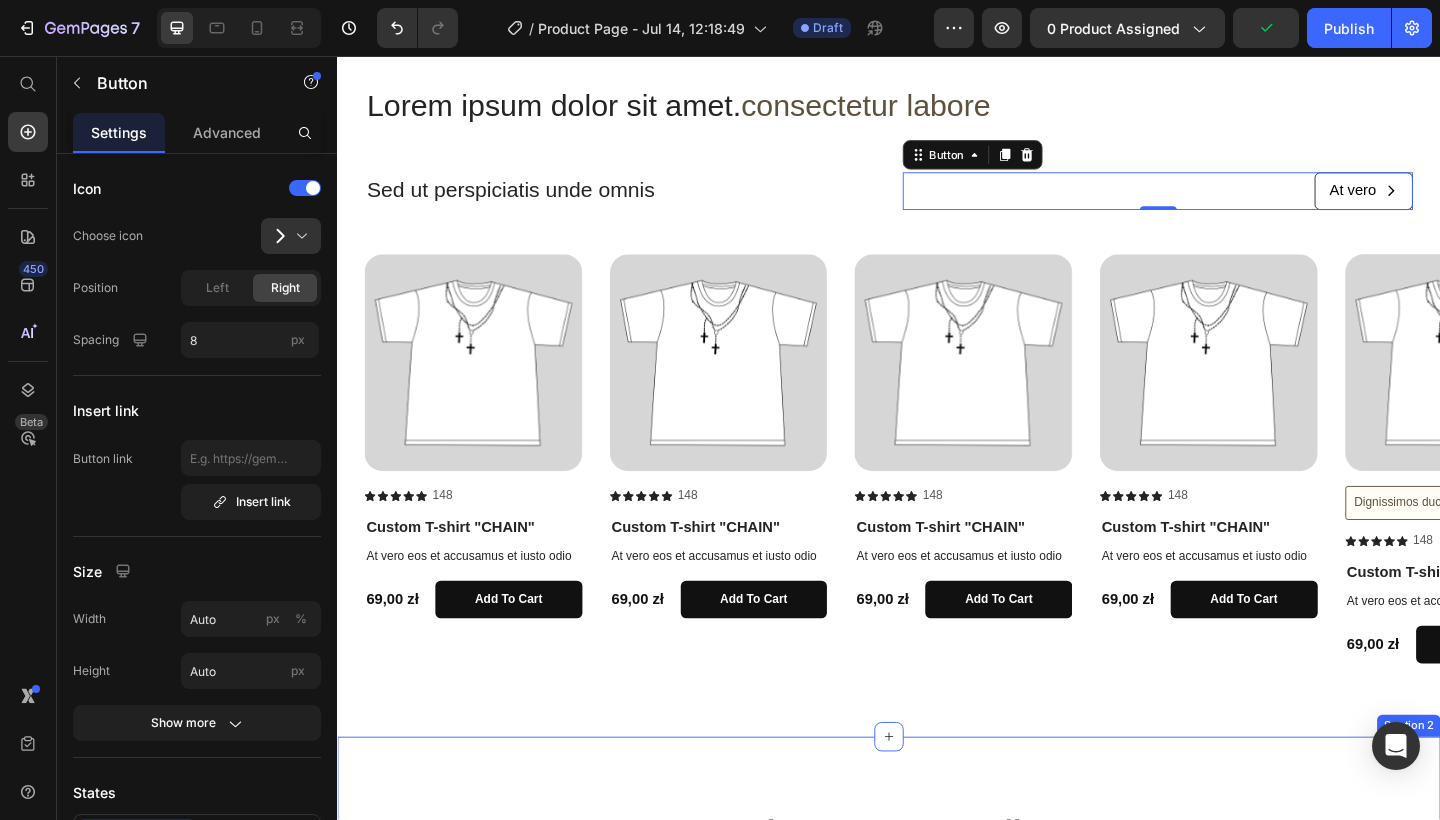 click on "Lorem ipsum dolor sit amet.  consectetur labore Heading Sed ut perspiciatis unde omnis Text Block
At vero Button   0 Row Row Product Images Icon Icon Icon Icon Icon Icon List 148 Text Block Row Custom T-shirt "CHAIN" Product Title At vero eos et accusamus et iusto odio Text Block 69,00 zł Product Price add to cart Add to Cart Row Product Product Images Icon Icon Icon Icon Icon Icon List 148 Text Block Row Custom T-shirt "CHAIN" Product Title At vero eos et accusamus et iusto odio Text Block 69,00 zł Product Price add to cart Add to Cart Row Product Product Images Icon Icon Icon Icon Icon Icon List 148 Text Block Row Custom T-shirt "CHAIN" Product Title At vero eos et accusamus et iusto odio Text Block 69,00 zł Product Price add to cart Add to Cart Row Product Product Images Icon Icon Icon Icon Icon Icon List 148 Text Block Row Custom T-shirt "CHAIN" Product Title At vero eos et accusamus et iusto odio Text Block 69,00 zł Product Price add to cart Add to Cart Row Product Product Images Icon" at bounding box center (937, 402) 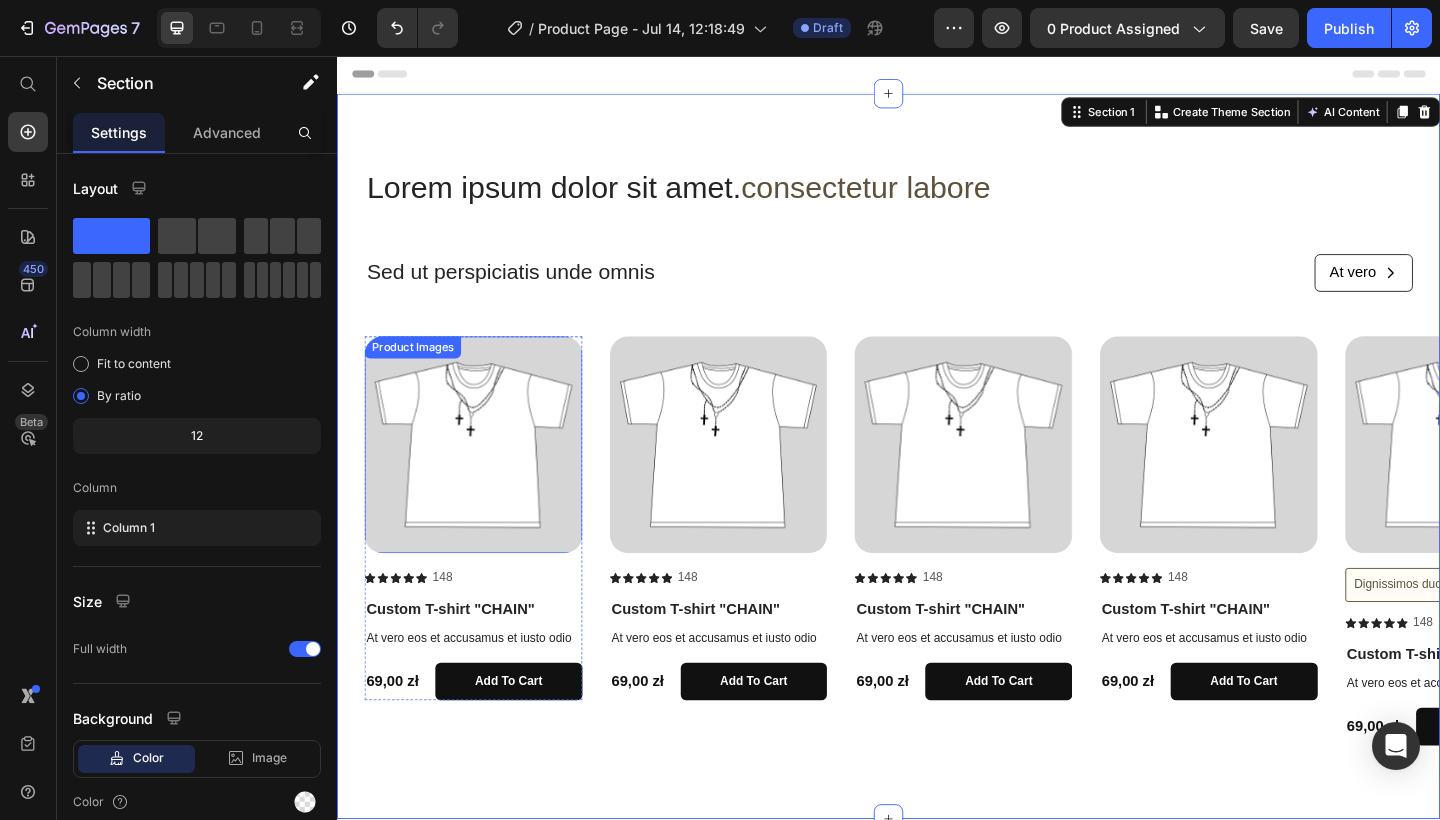 scroll, scrollTop: 0, scrollLeft: 0, axis: both 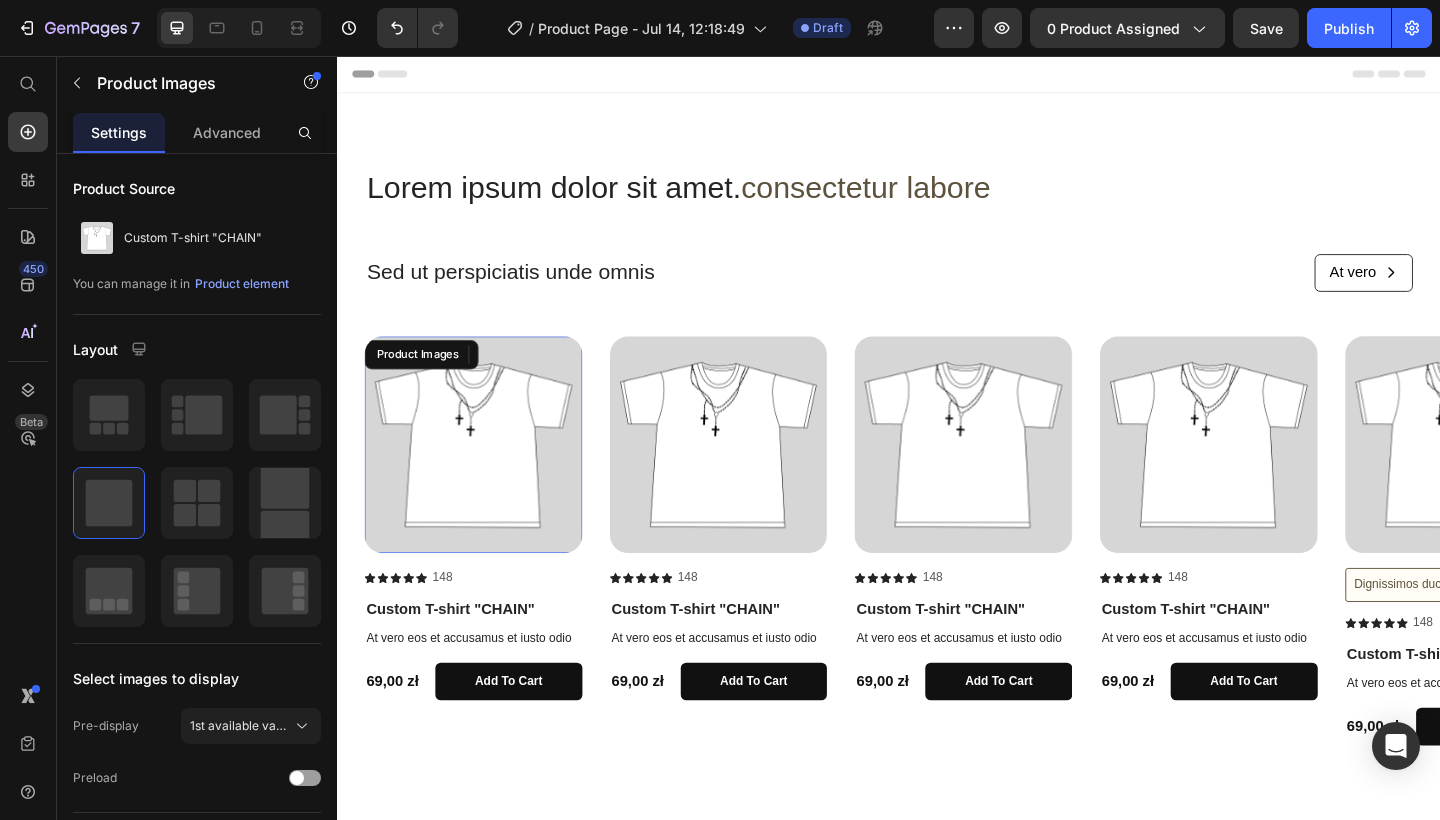 click at bounding box center [485, 479] 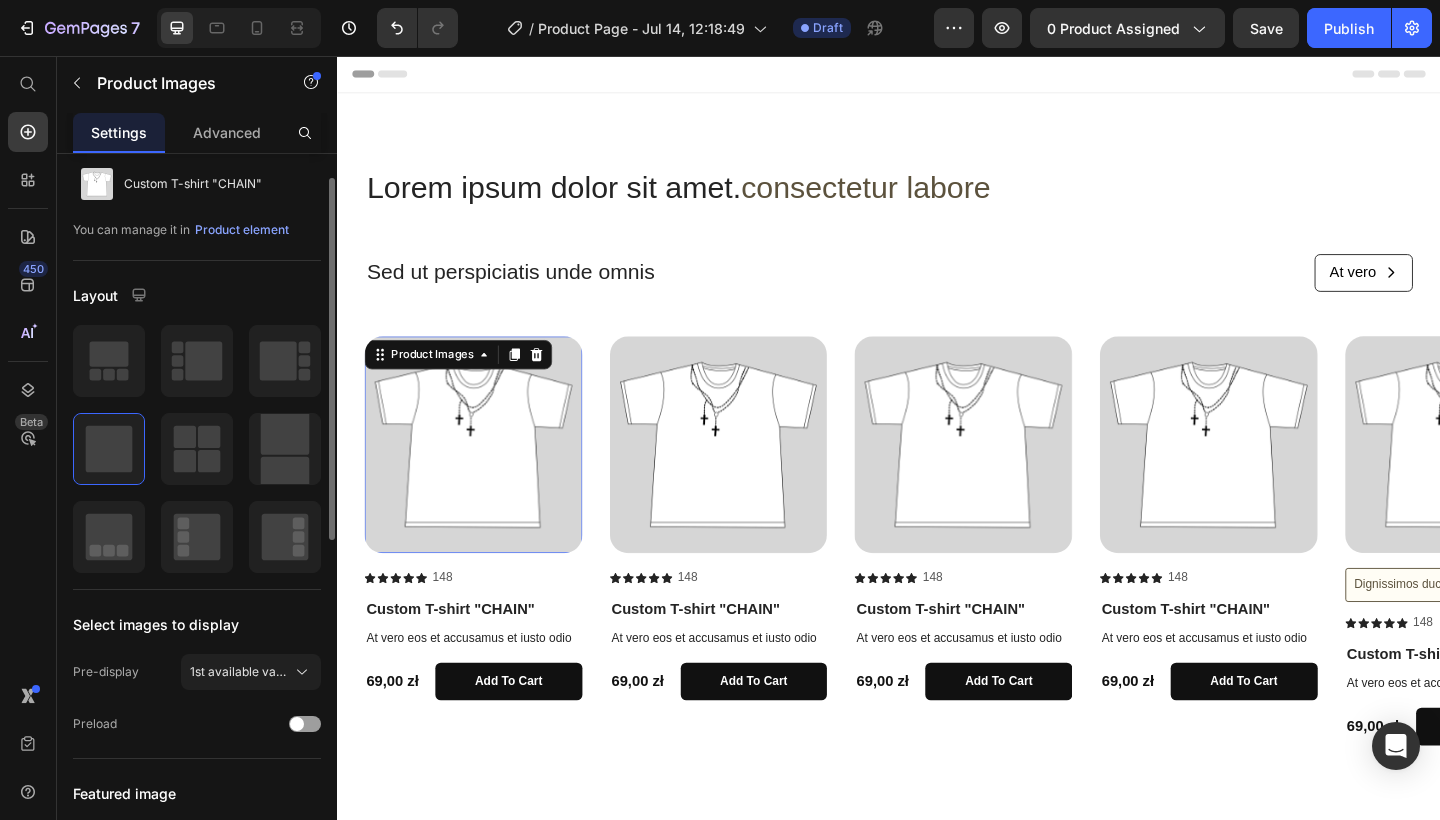 scroll, scrollTop: 52, scrollLeft: 0, axis: vertical 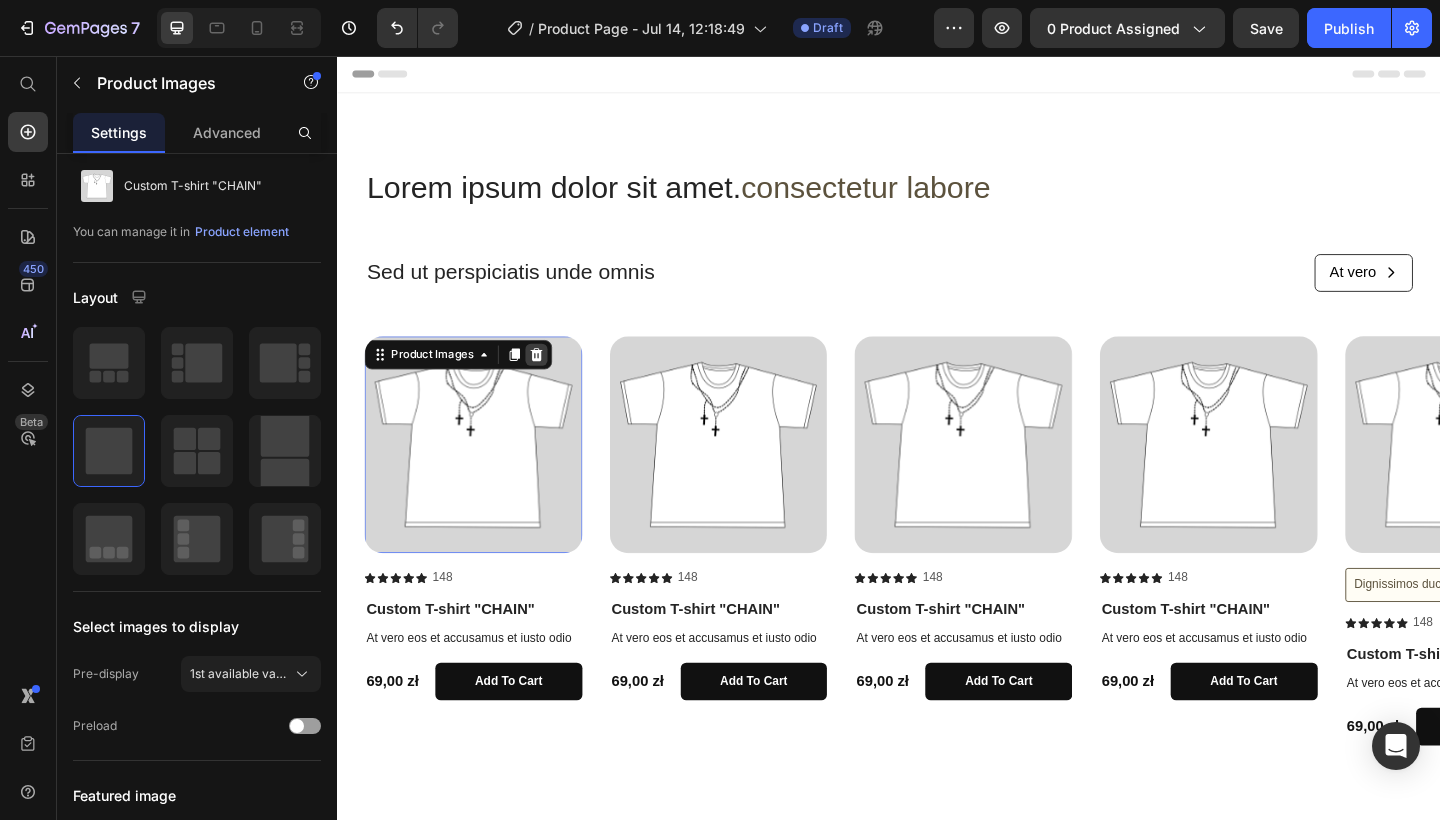 click 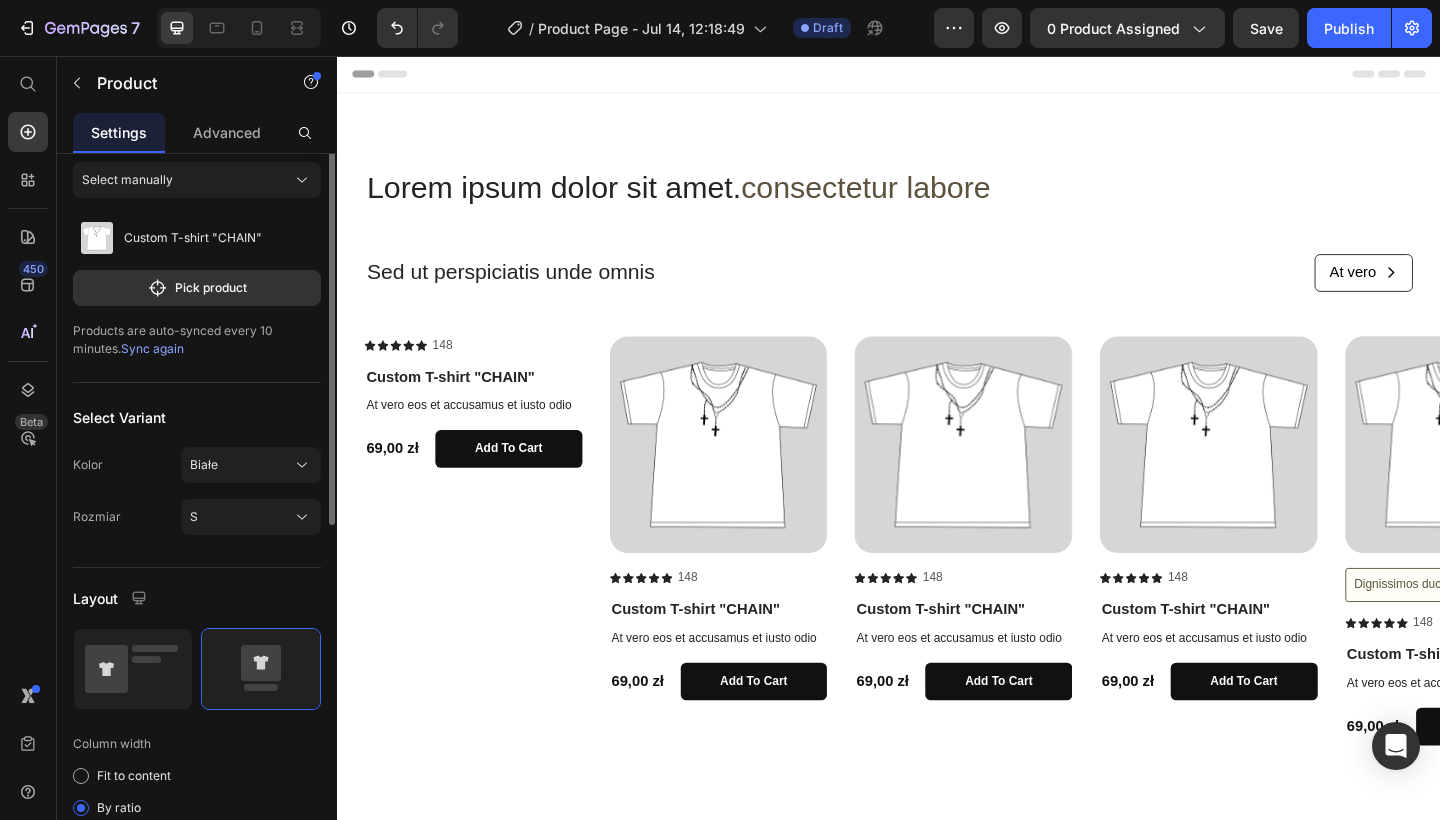scroll, scrollTop: 0, scrollLeft: 0, axis: both 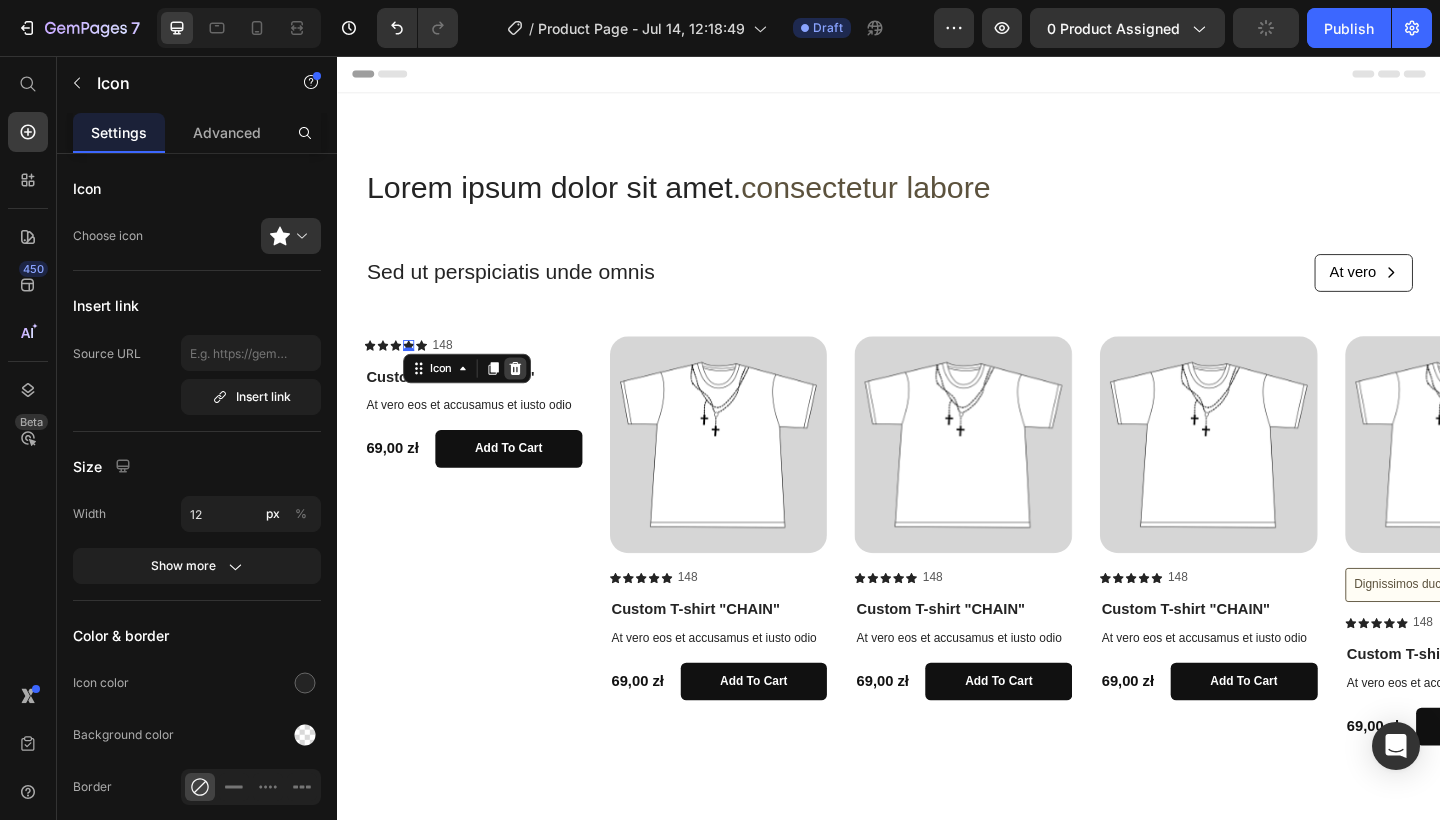 click 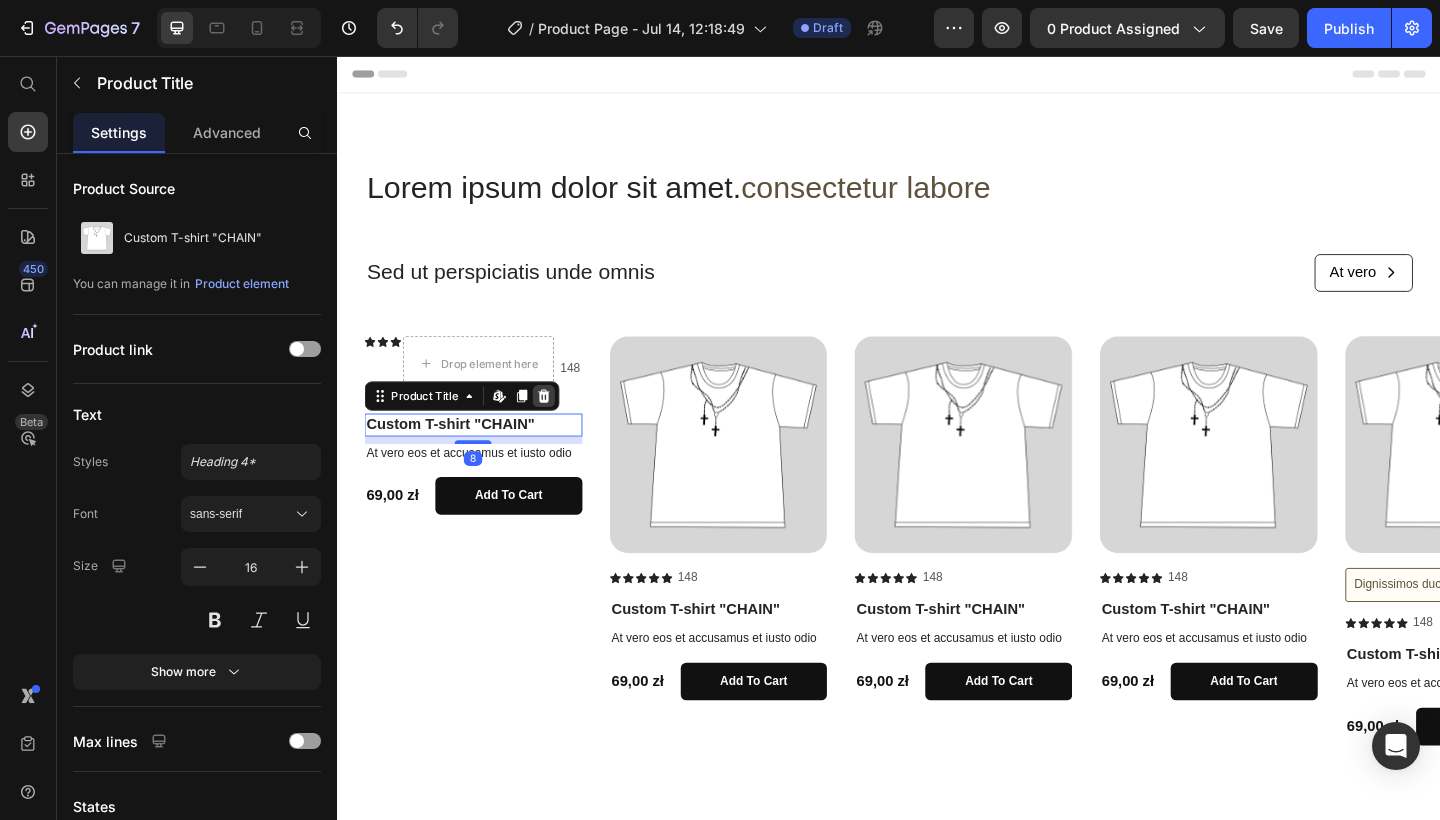 click 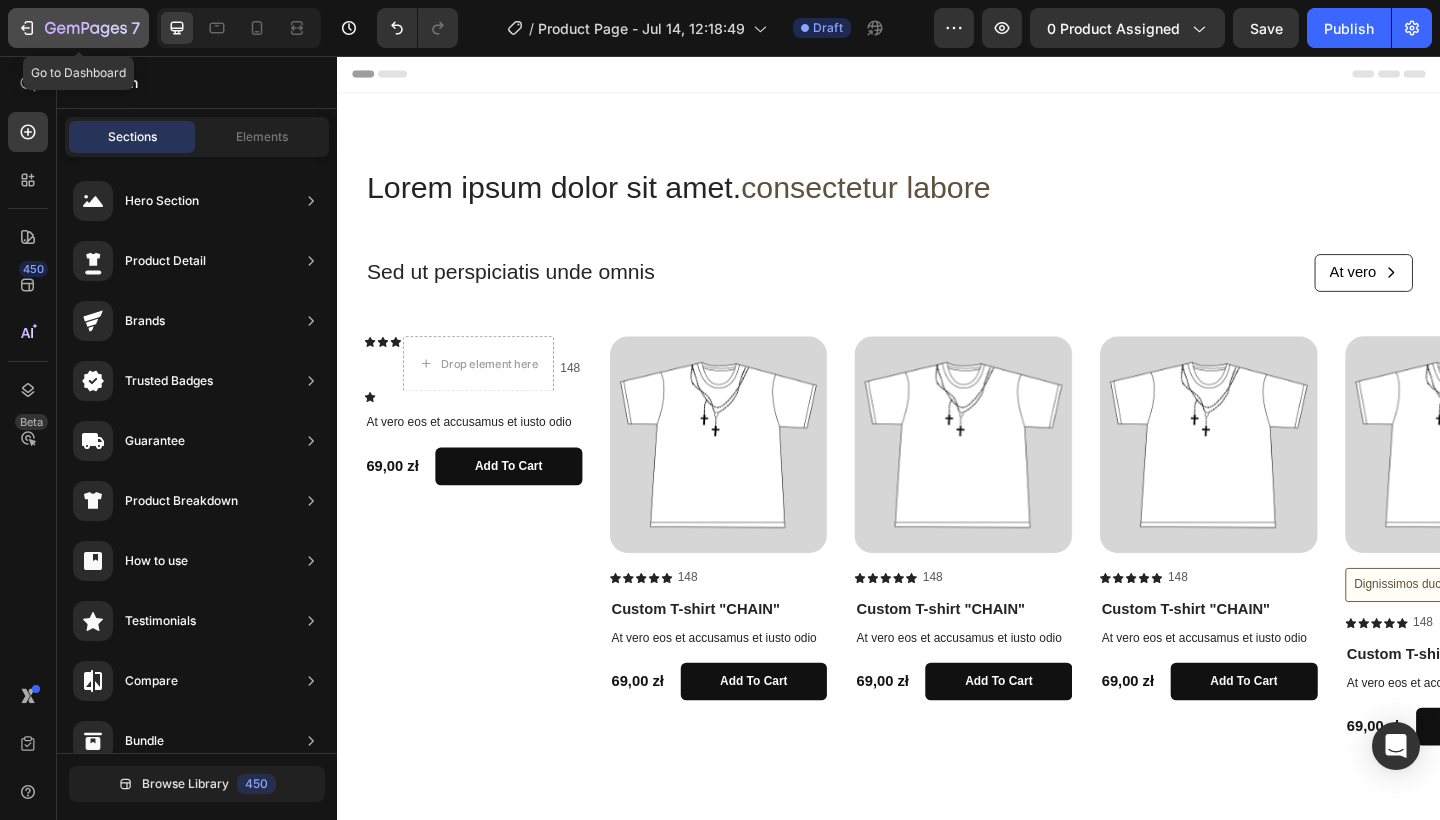 click 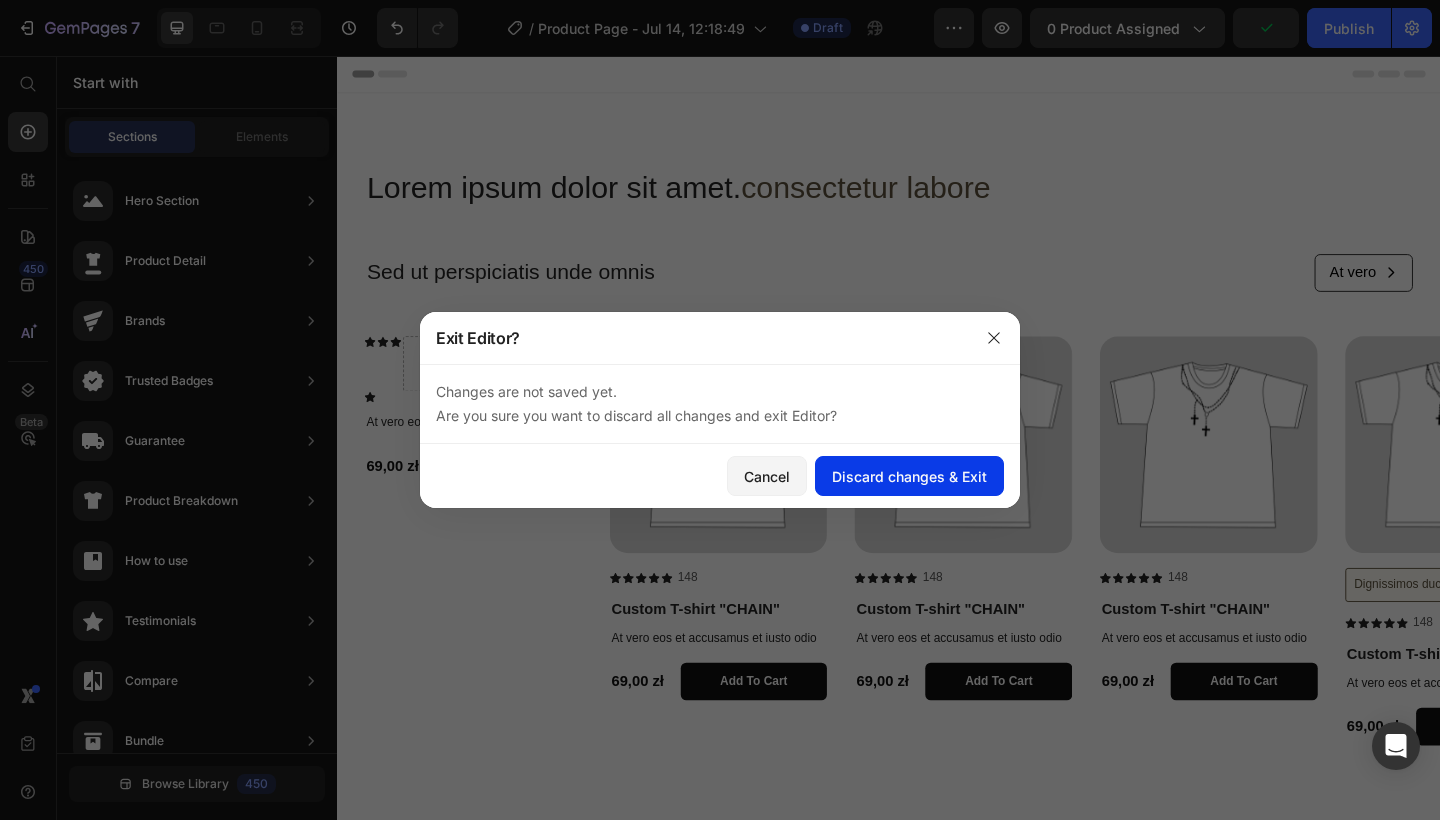 click on "Discard changes & Exit" at bounding box center [909, 476] 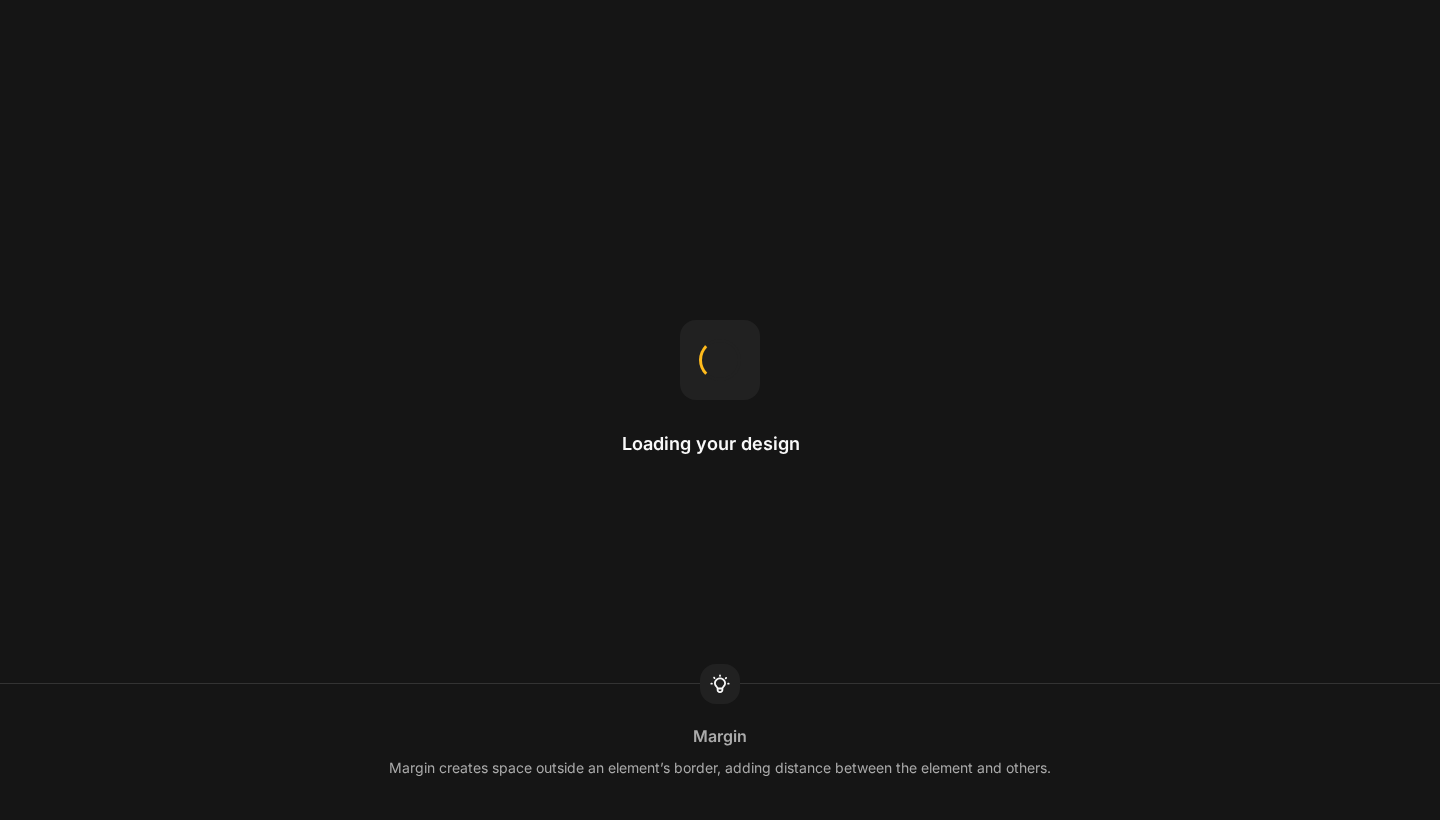 scroll, scrollTop: 0, scrollLeft: 0, axis: both 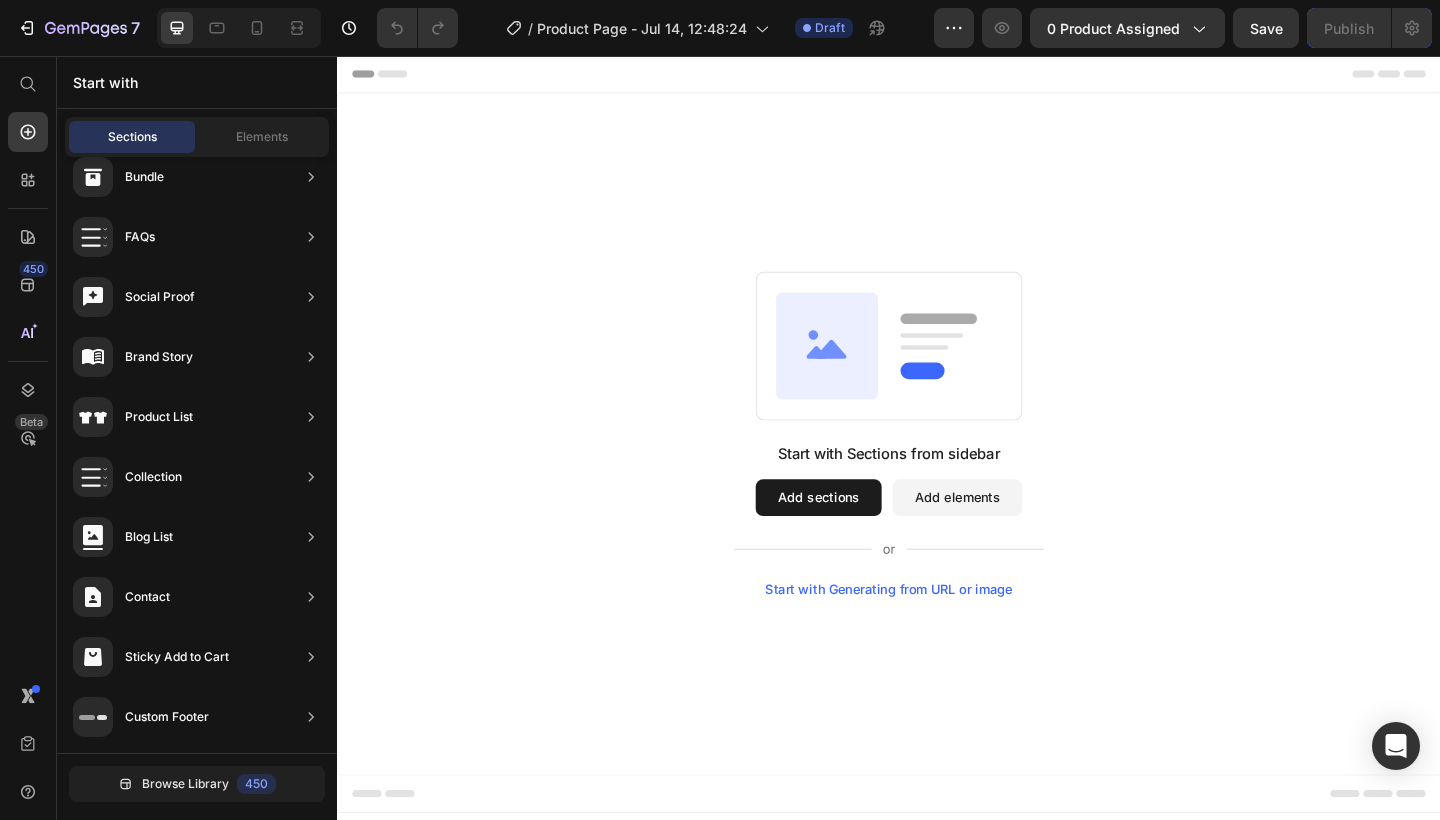 click on "Add elements" at bounding box center [1011, 537] 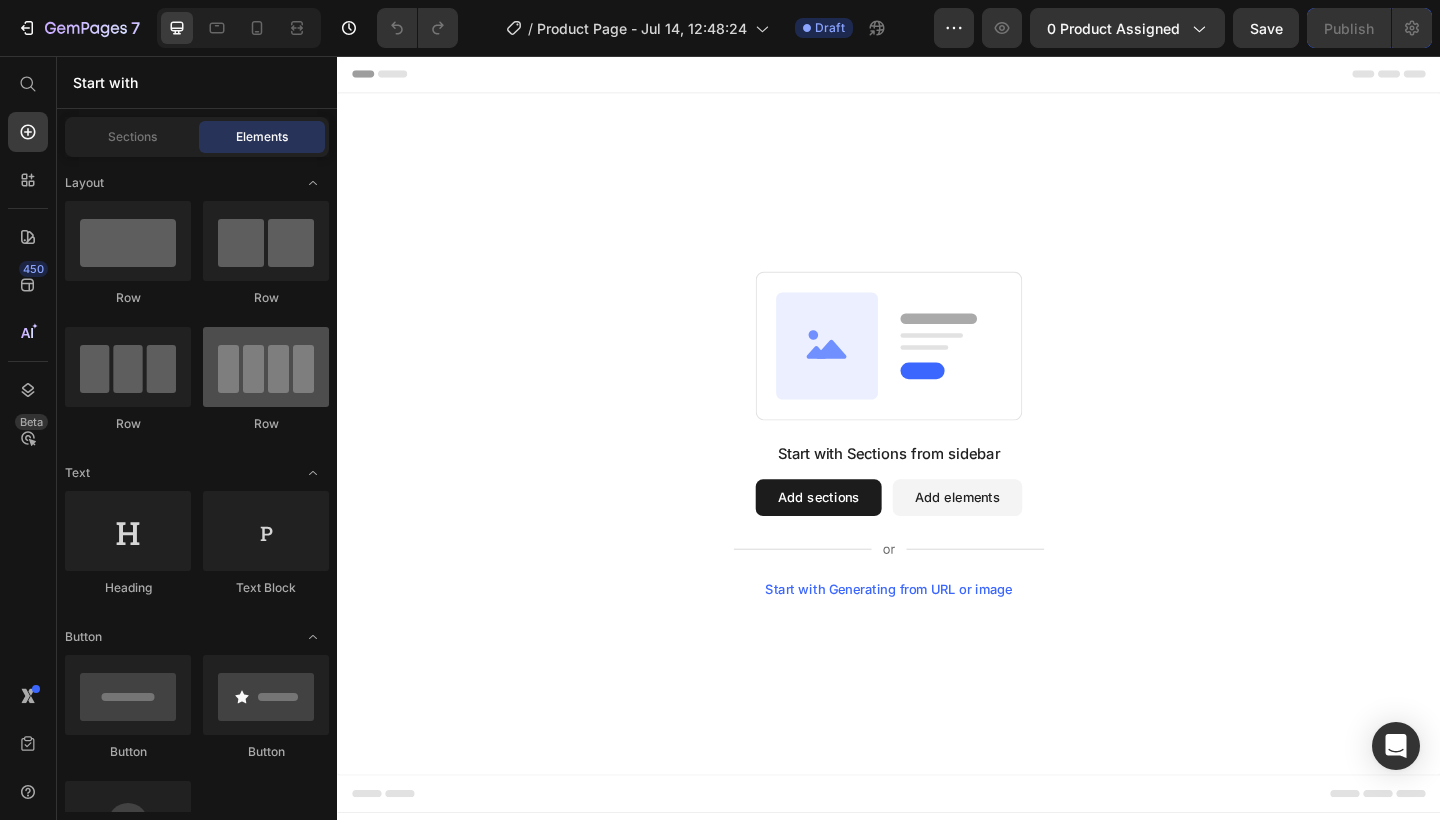 click at bounding box center [266, 367] 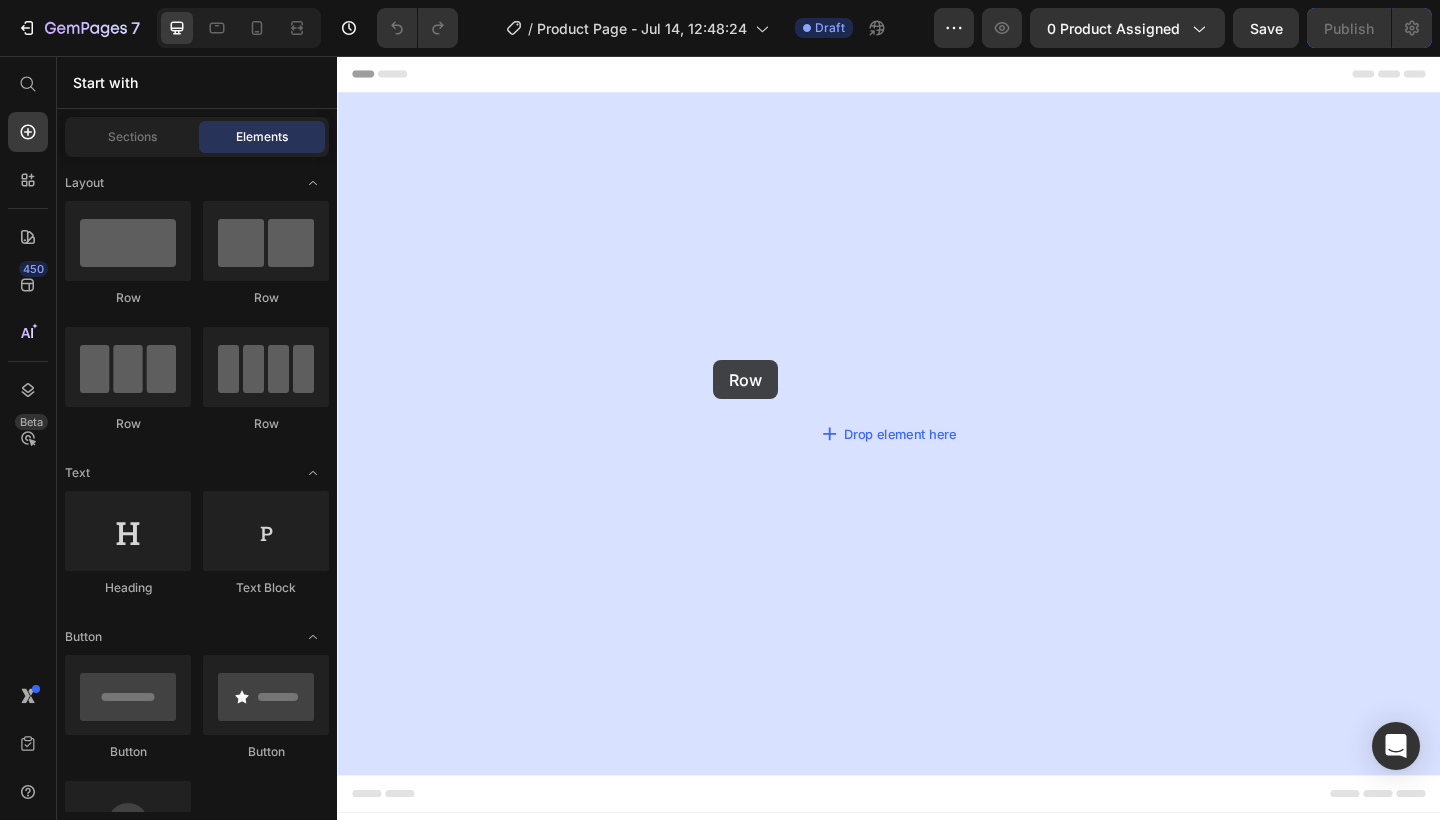 drag, startPoint x: 254, startPoint y: 385, endPoint x: 713, endPoint y: 361, distance: 459.627 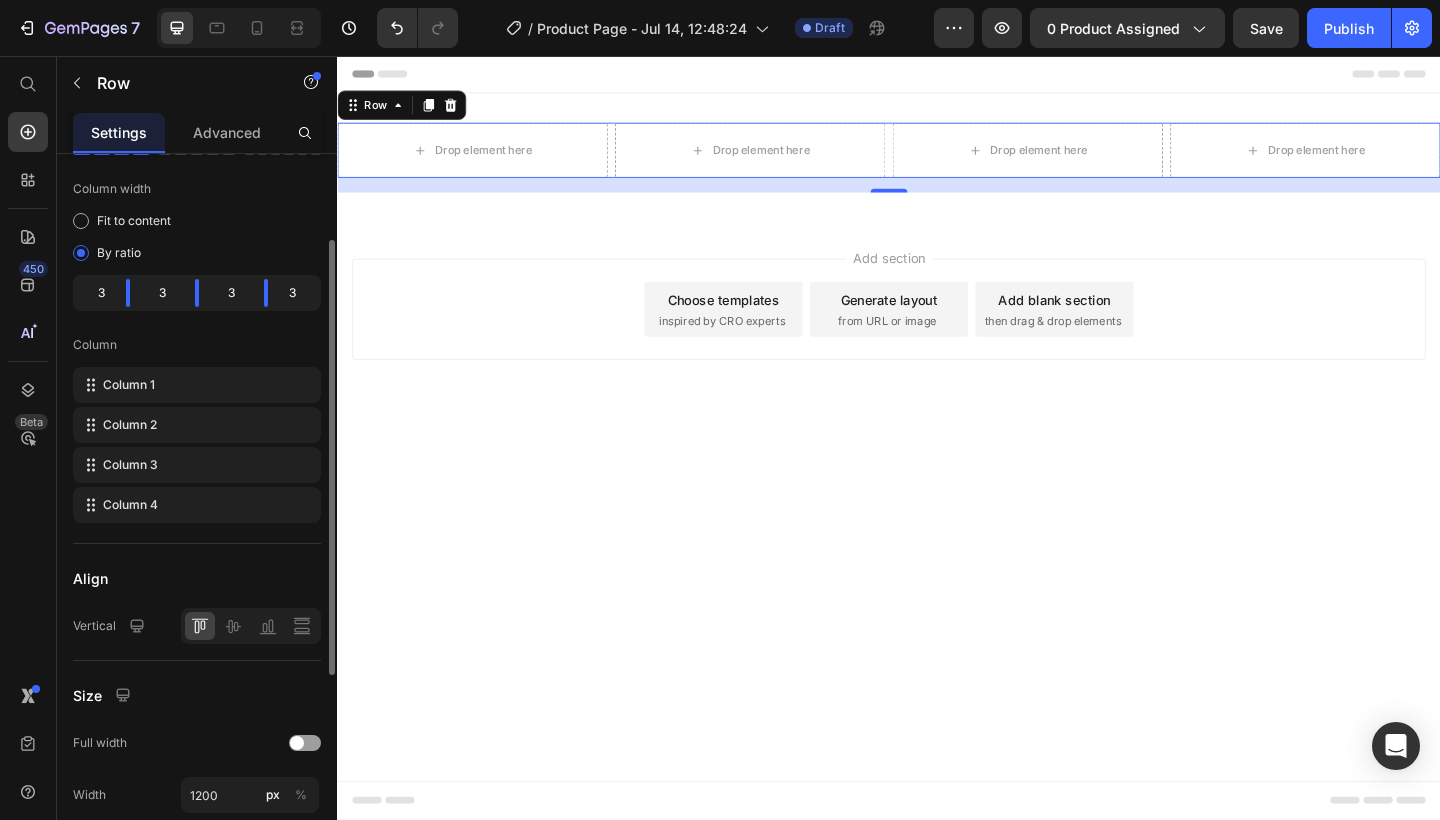 scroll, scrollTop: 0, scrollLeft: 0, axis: both 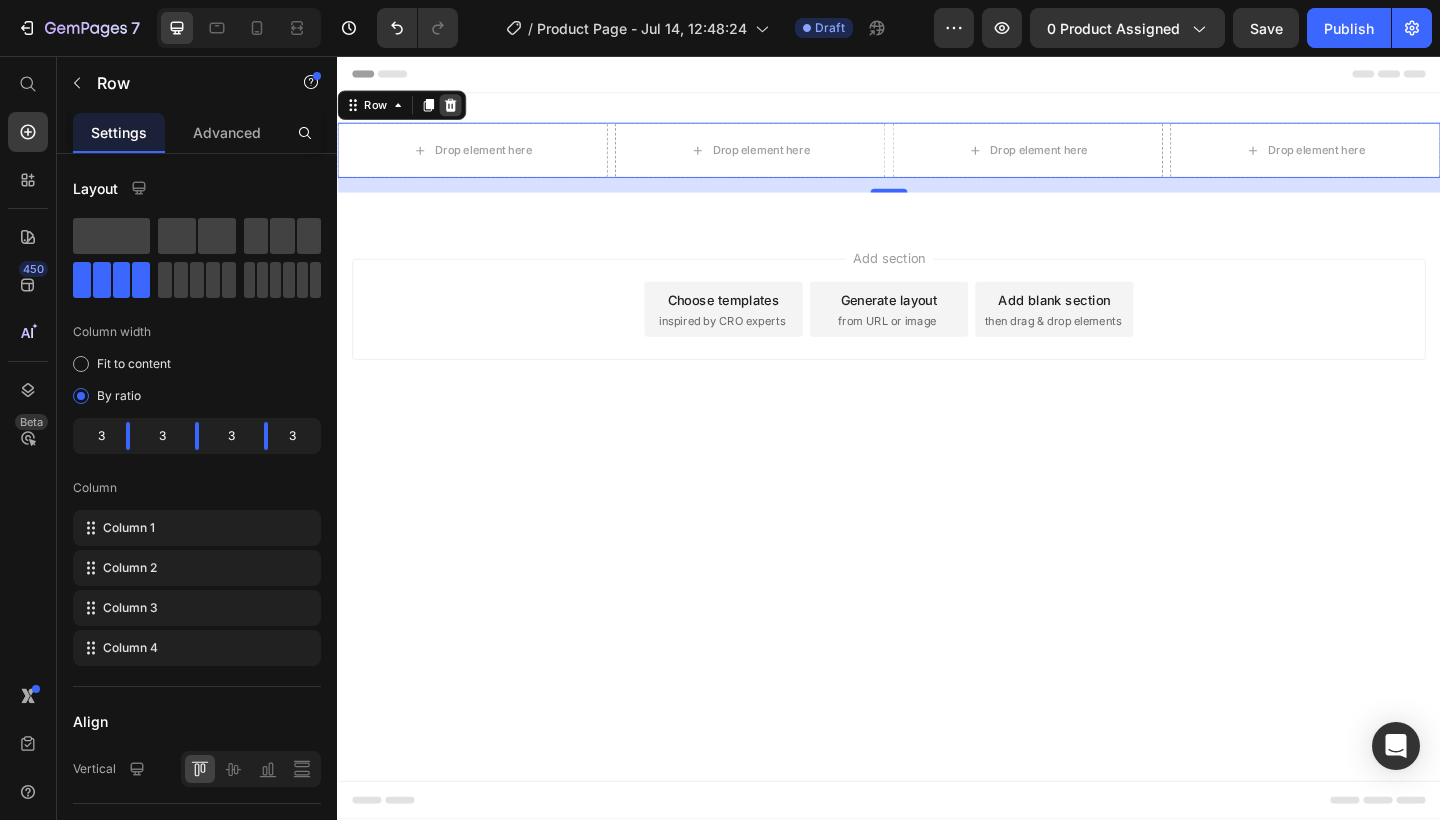 click 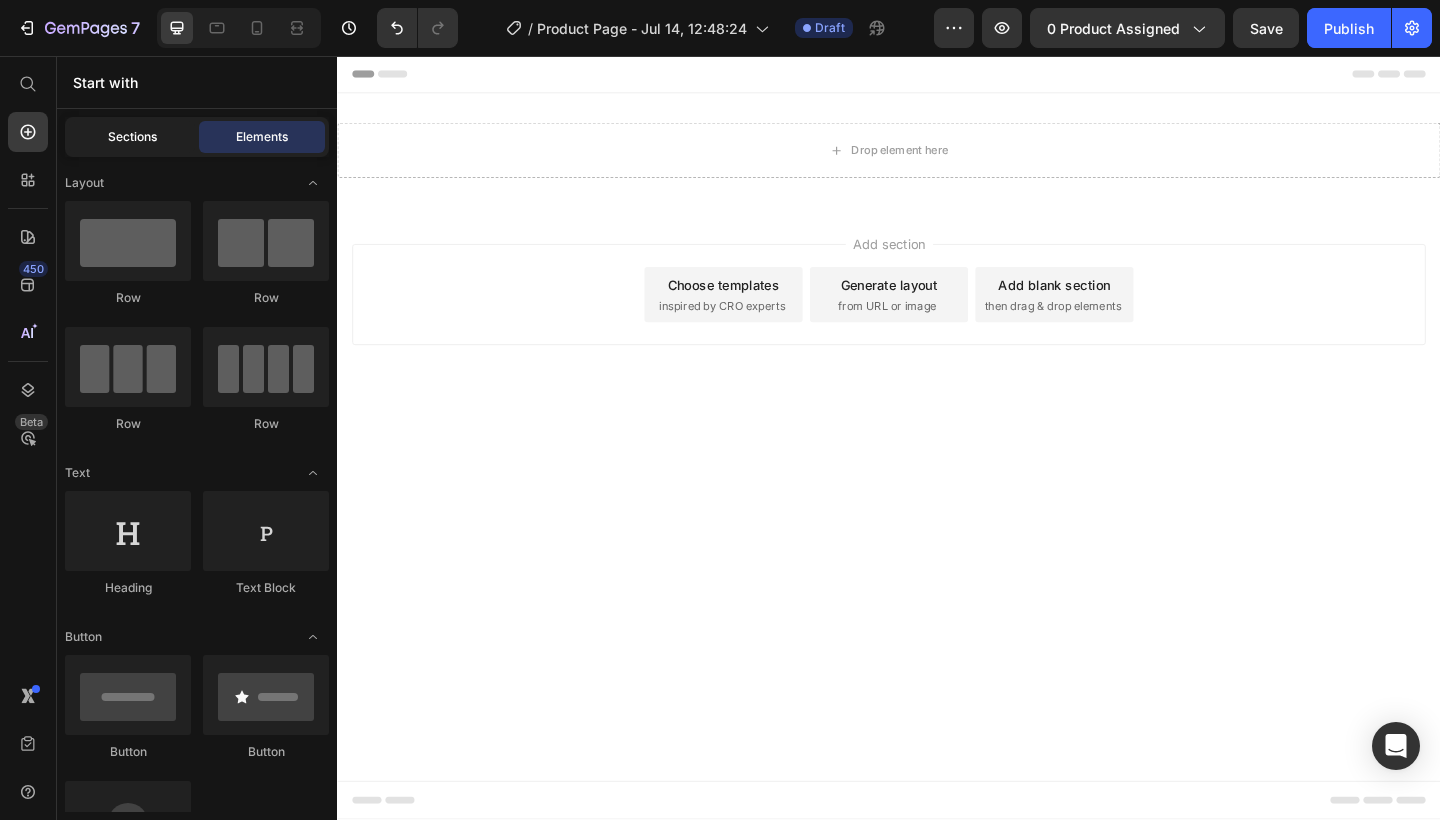 click on "Sections" at bounding box center [132, 137] 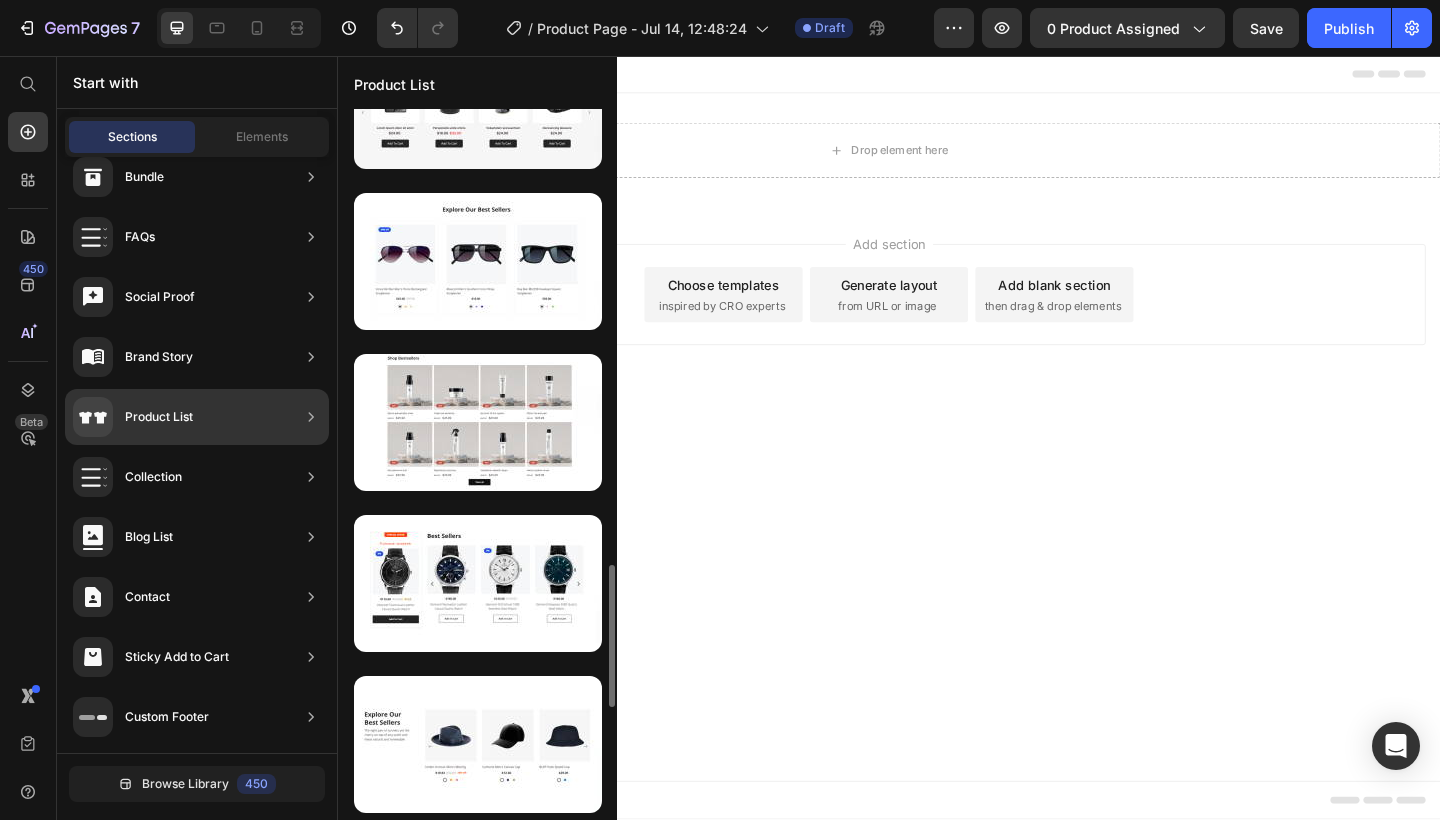 scroll, scrollTop: 2301, scrollLeft: 0, axis: vertical 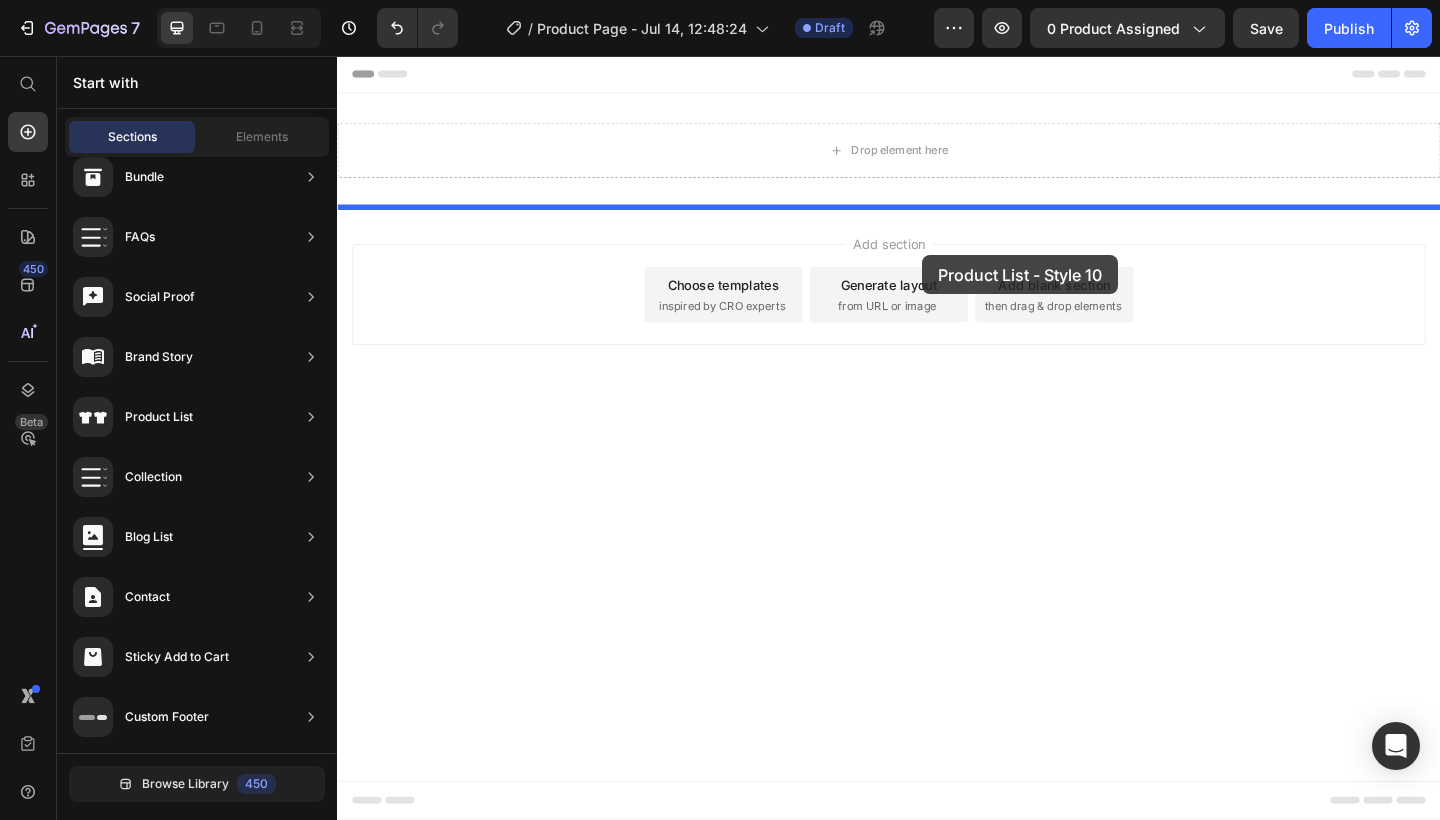 drag, startPoint x: 495, startPoint y: 630, endPoint x: 902, endPoint y: 247, distance: 558.8721 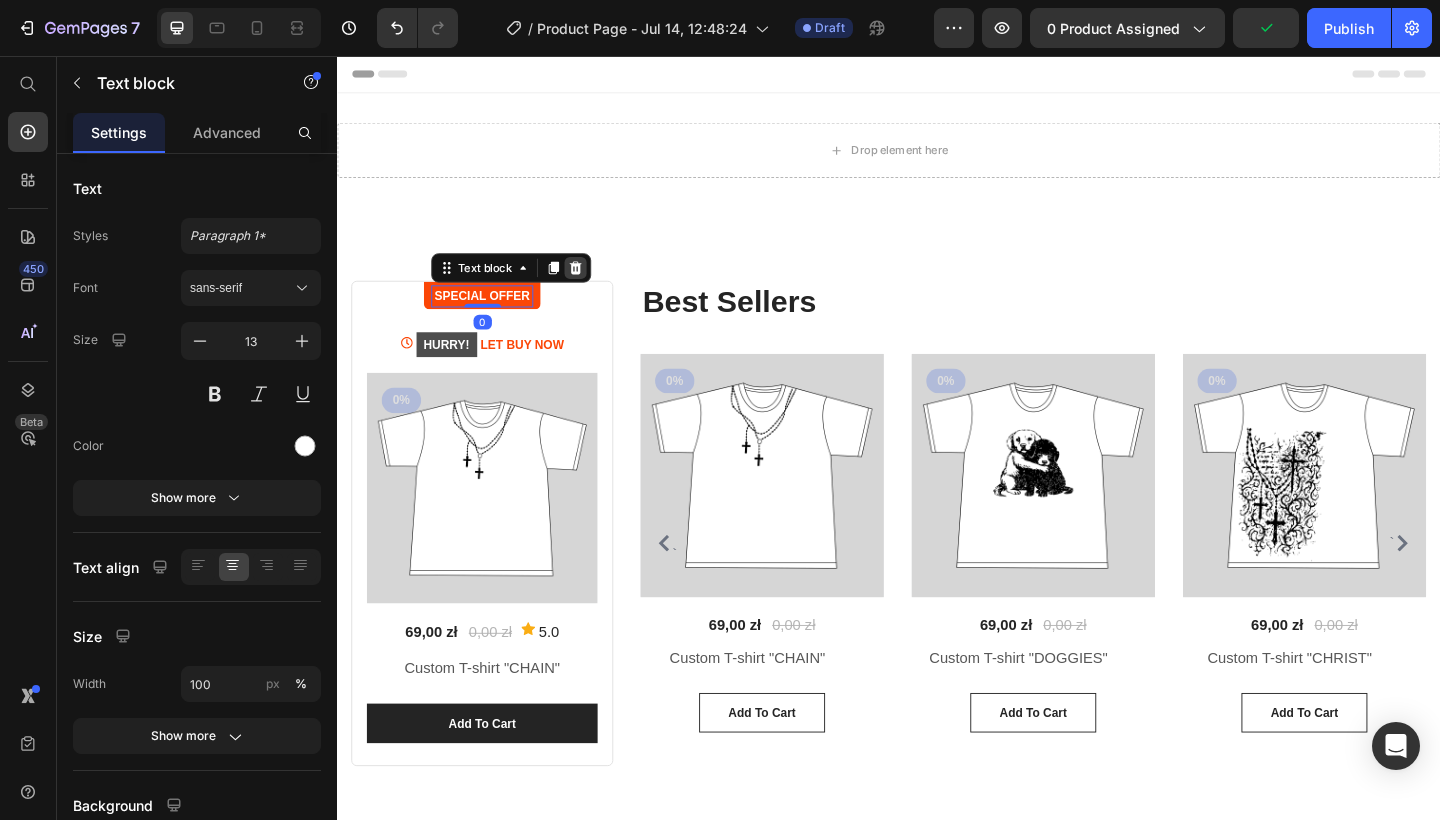 click 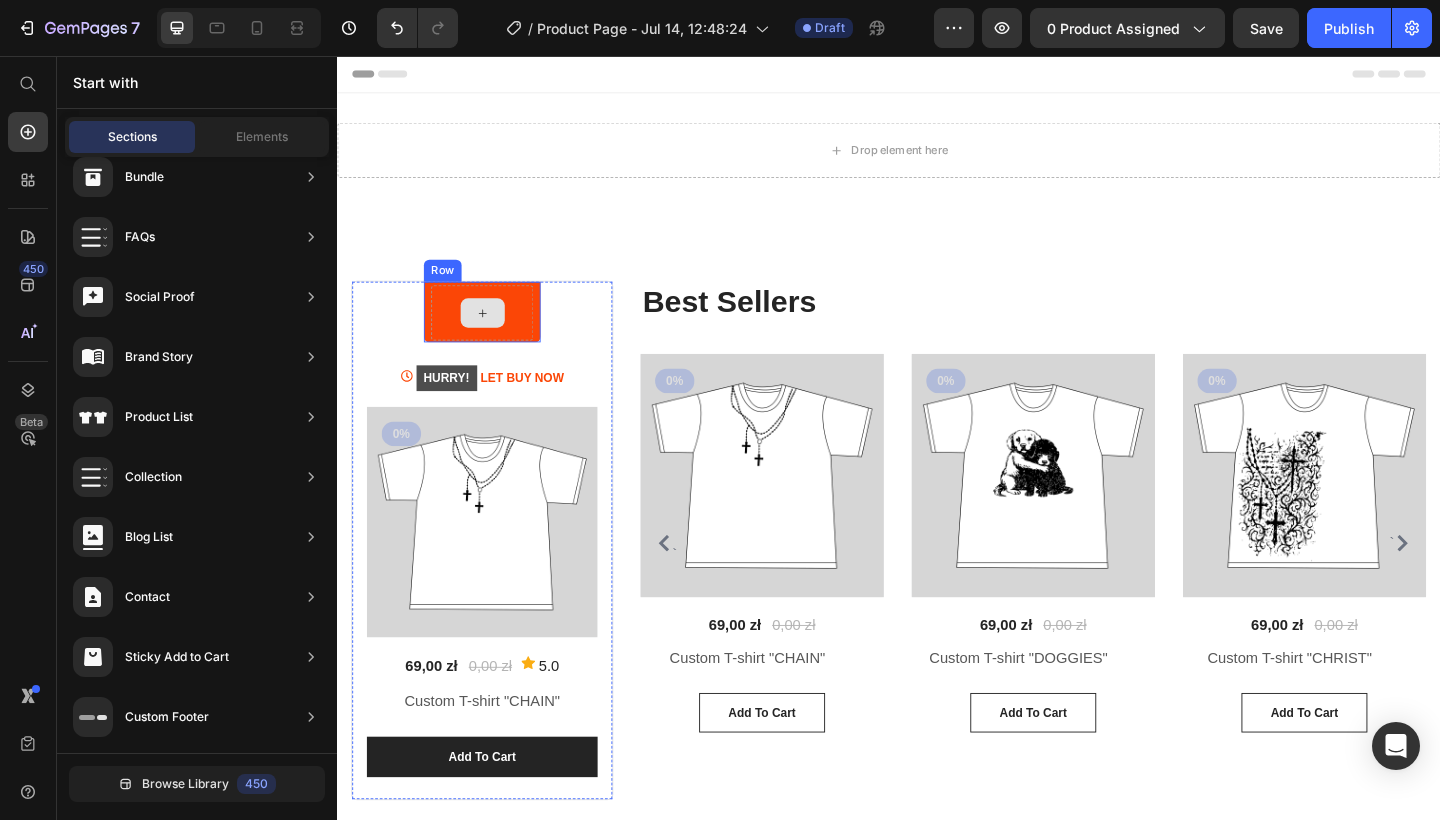 click at bounding box center [494, 336] 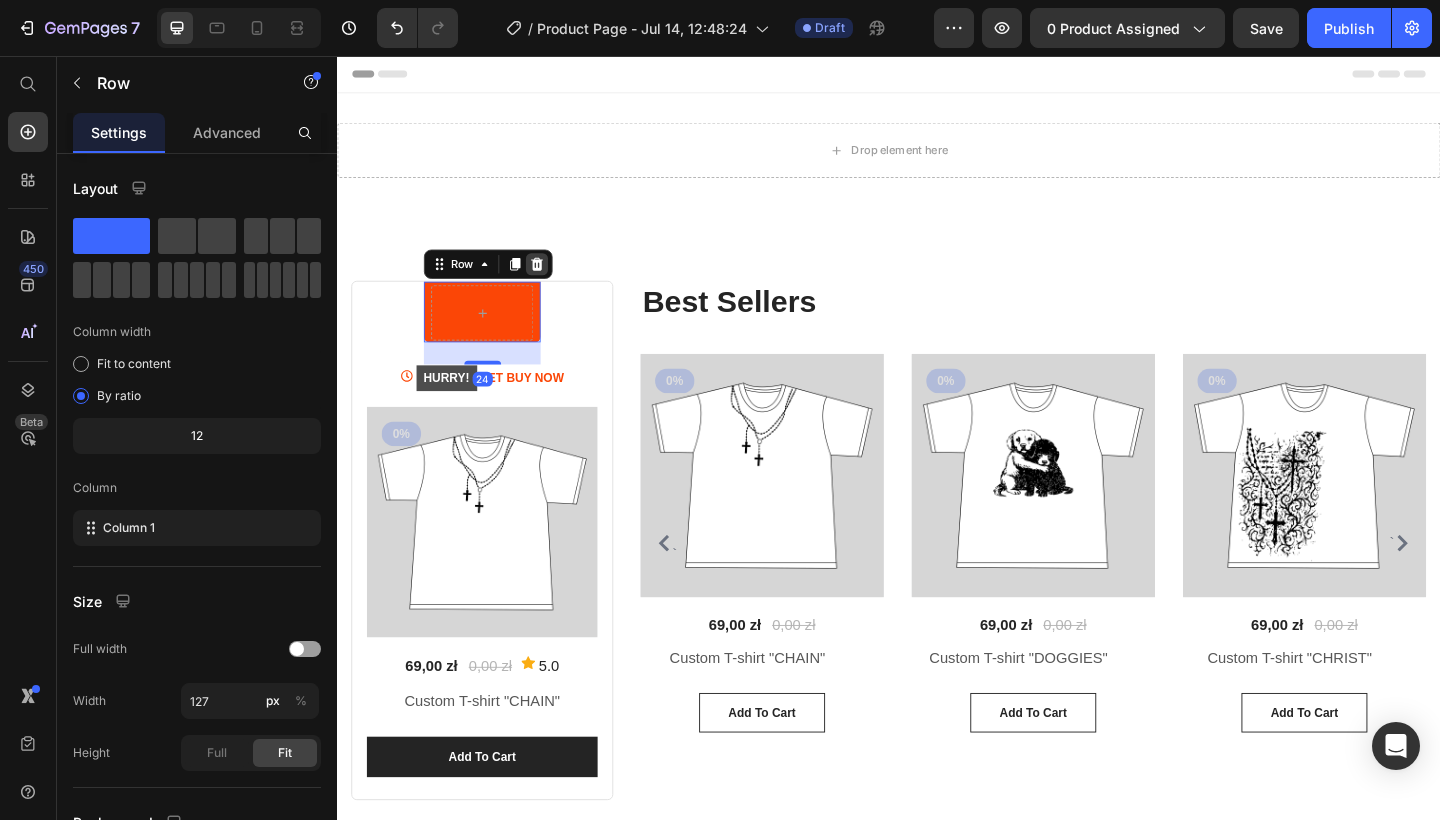 click 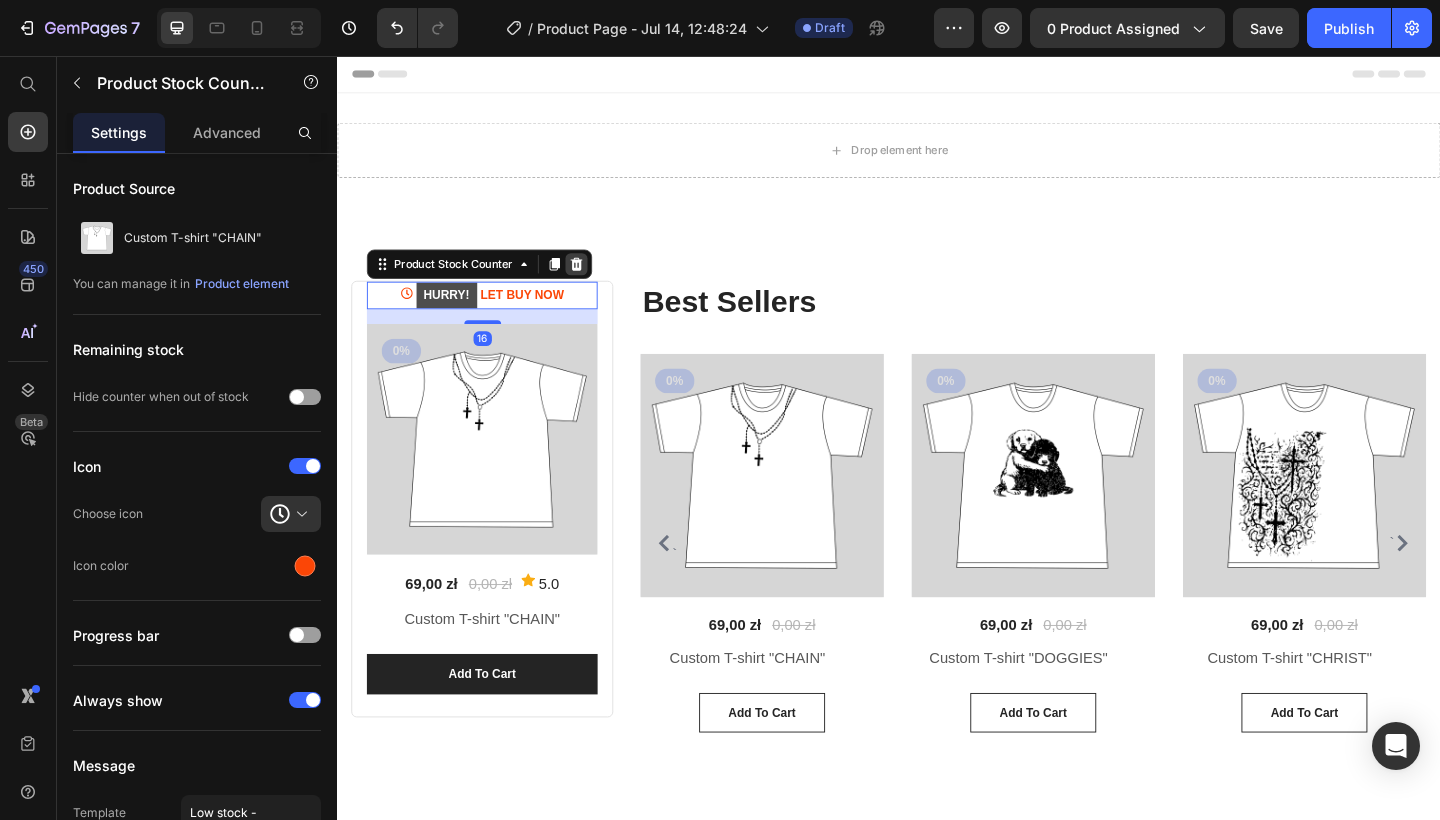 click at bounding box center (597, 283) 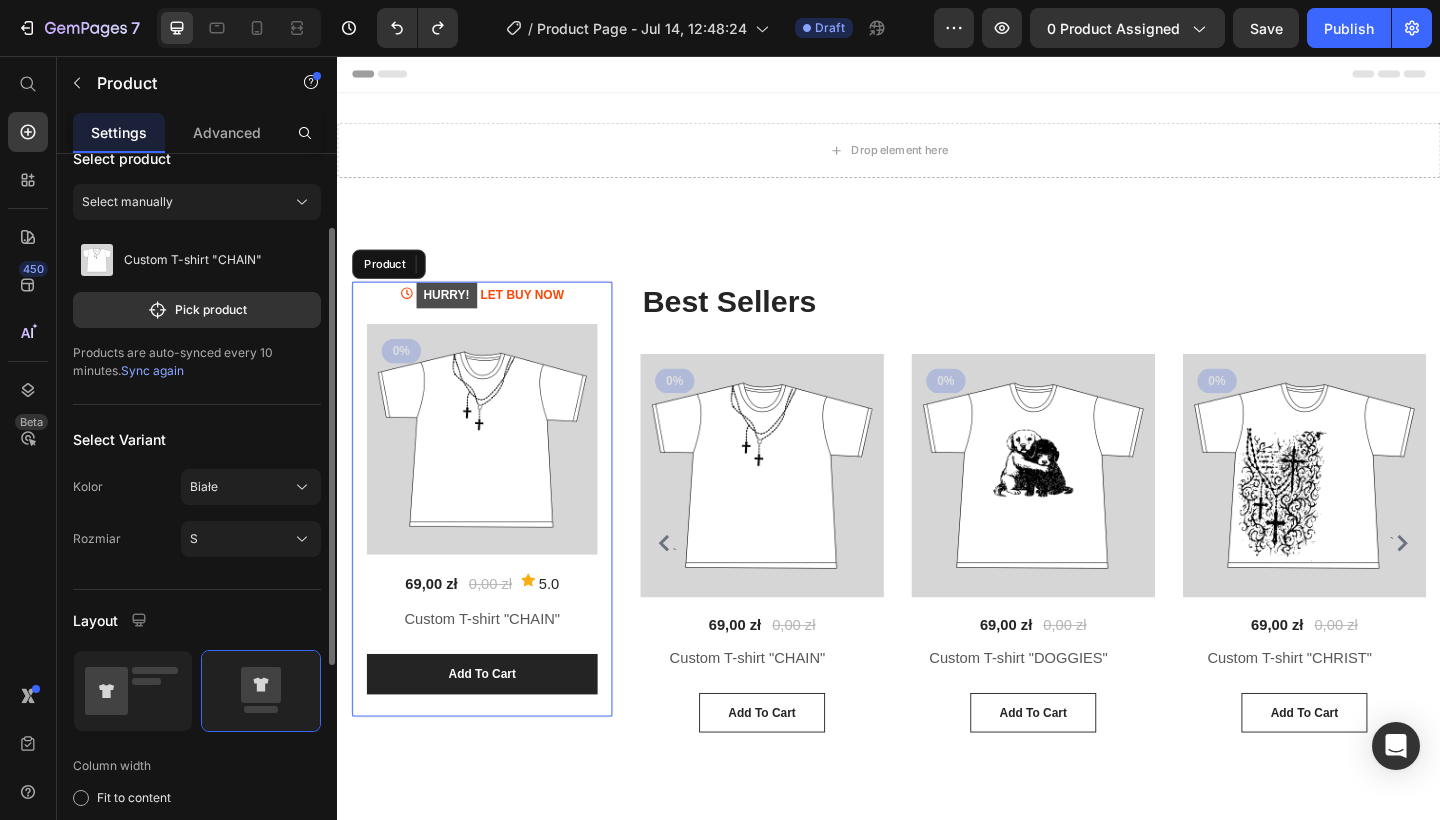 scroll, scrollTop: 0, scrollLeft: 0, axis: both 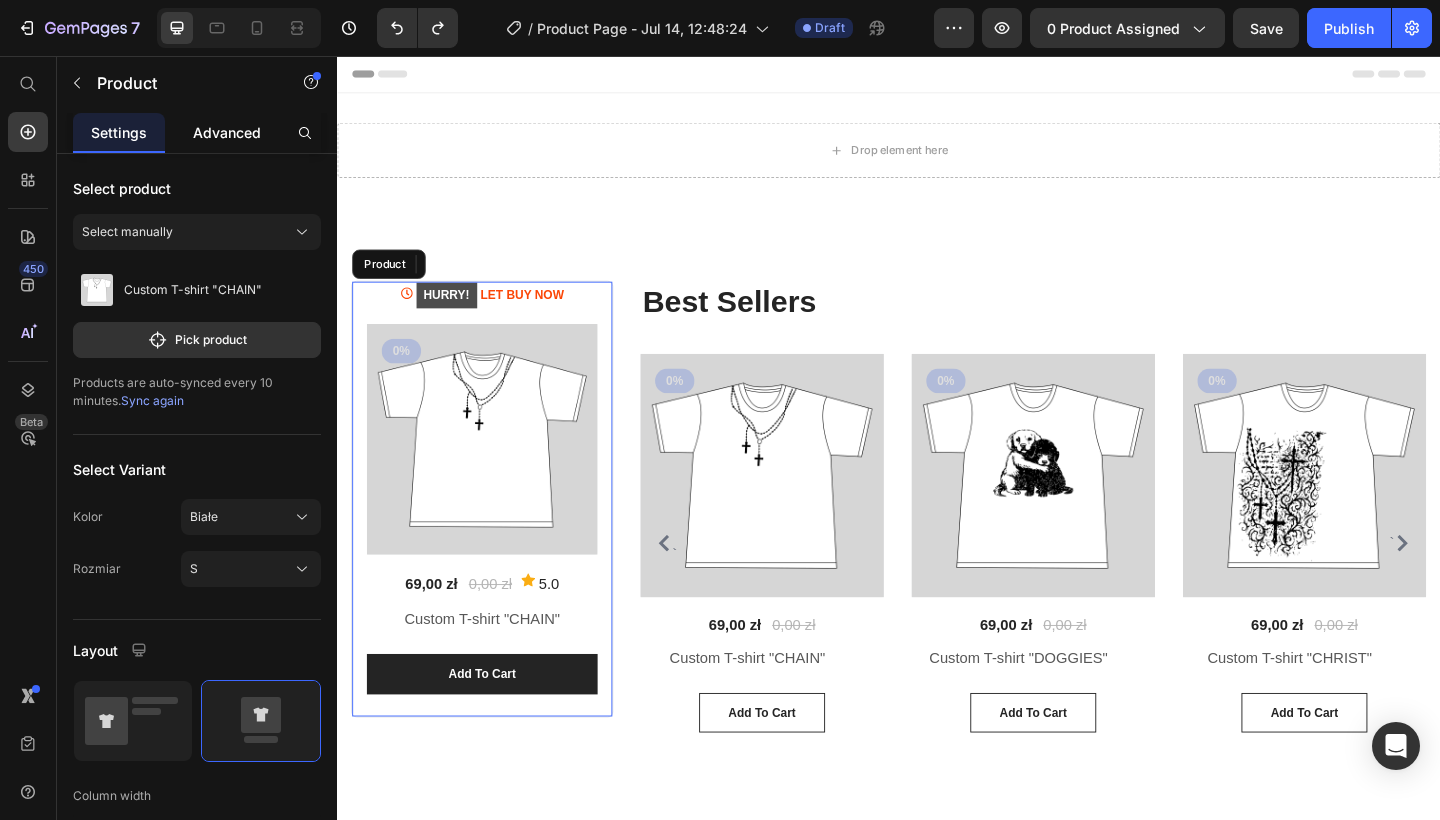 click on "Advanced" at bounding box center [227, 132] 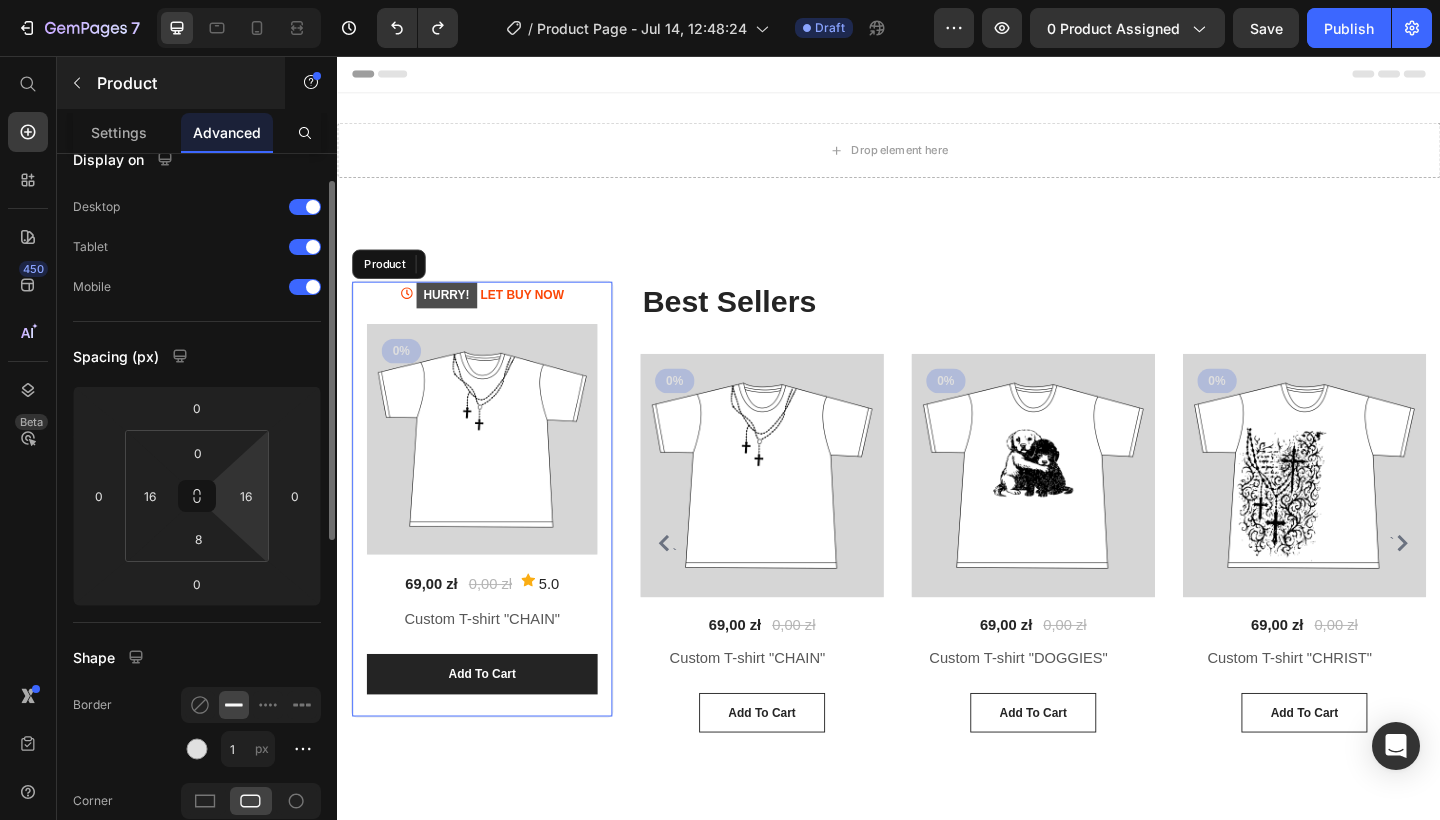 scroll, scrollTop: 47, scrollLeft: 0, axis: vertical 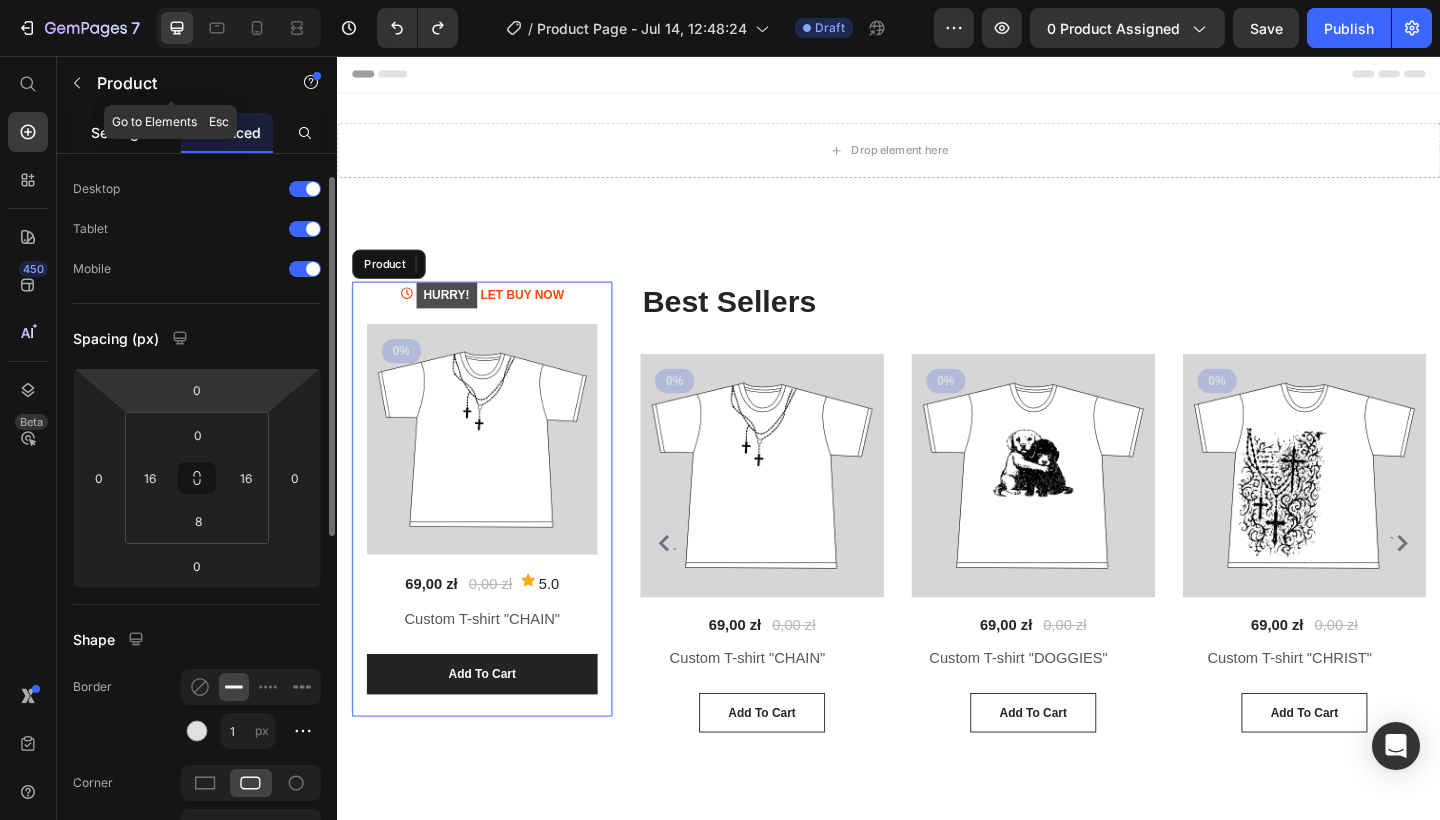 click on "Settings" at bounding box center [119, 132] 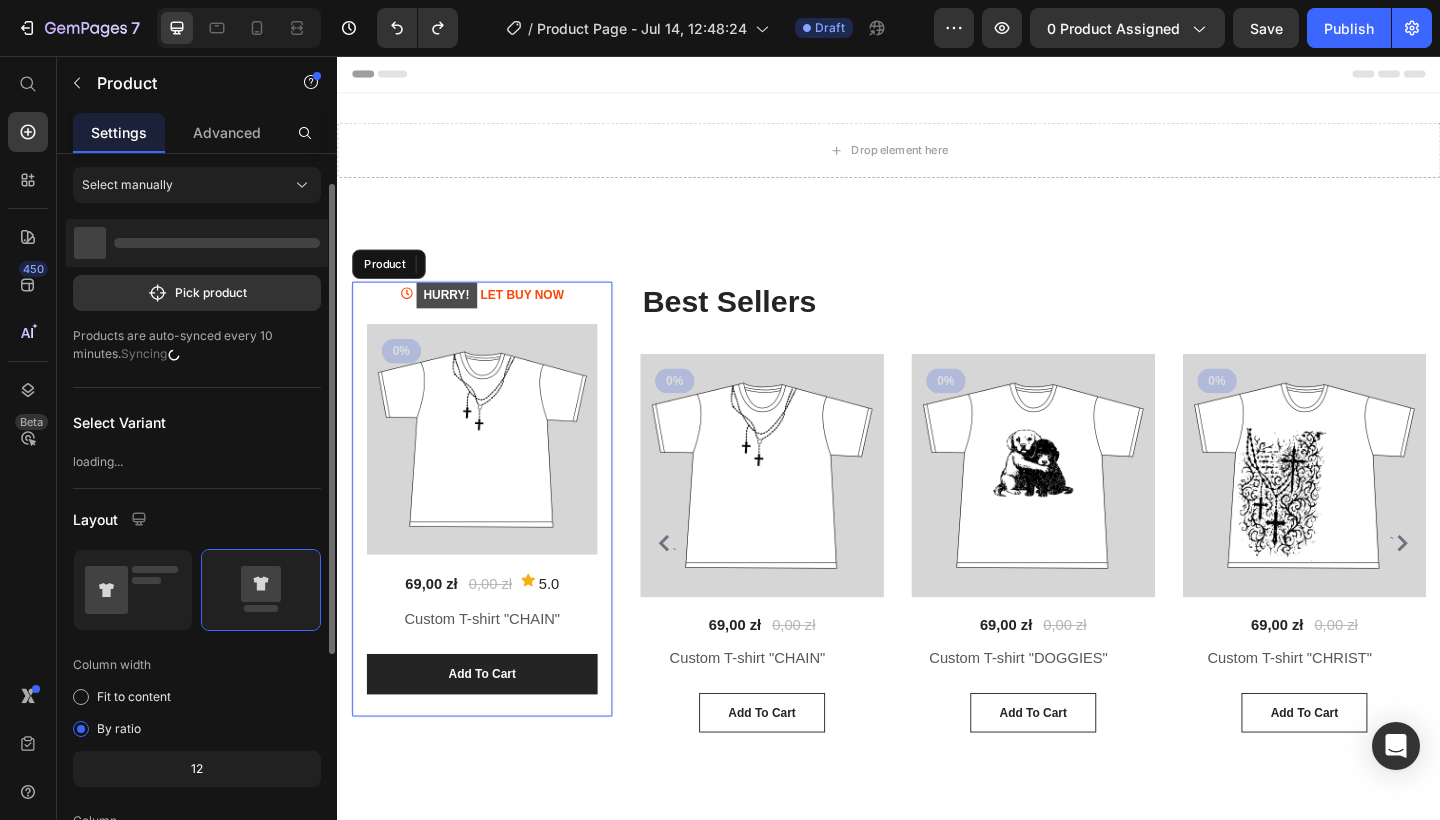 scroll, scrollTop: 0, scrollLeft: 0, axis: both 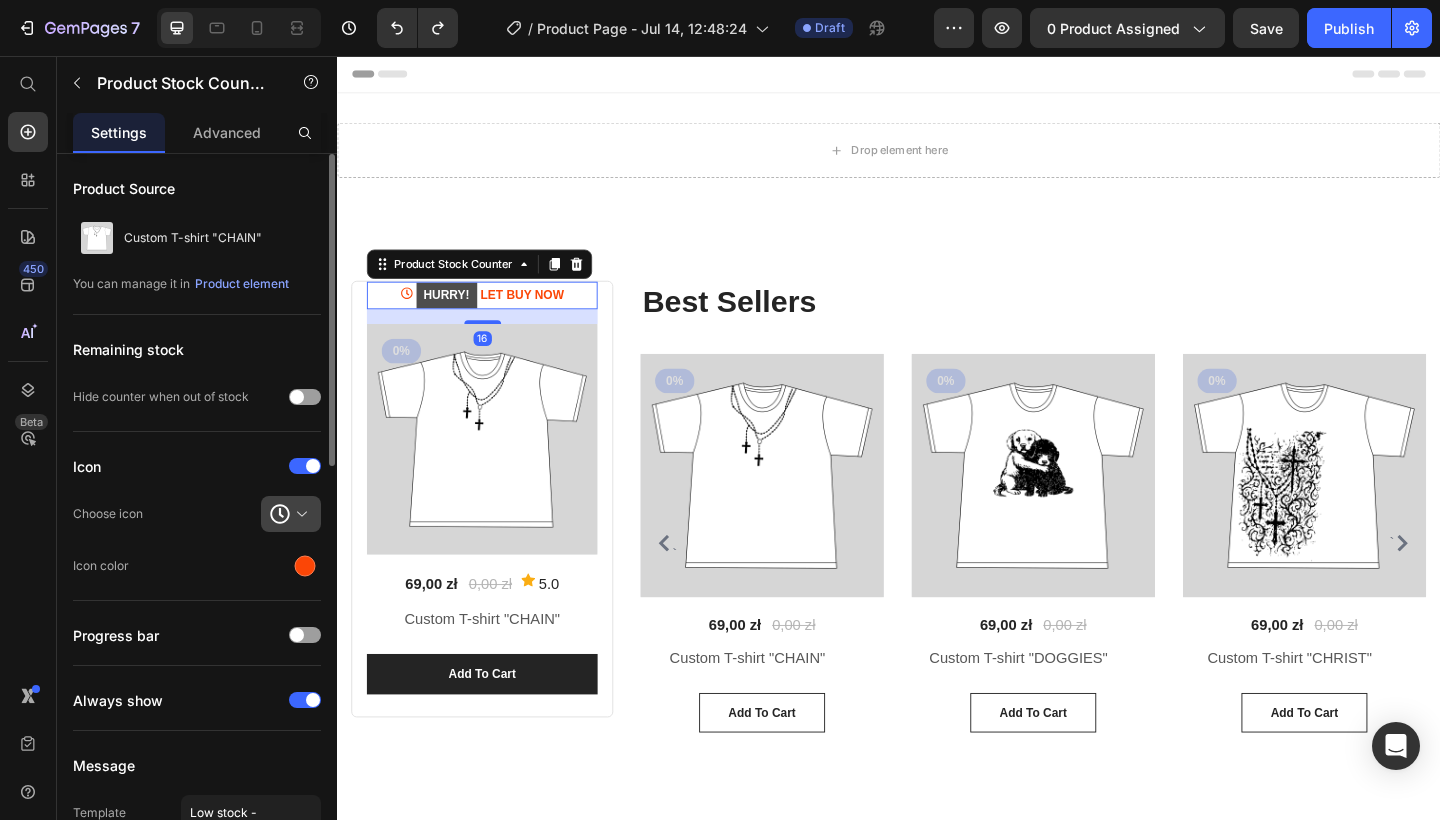 click at bounding box center (299, 514) 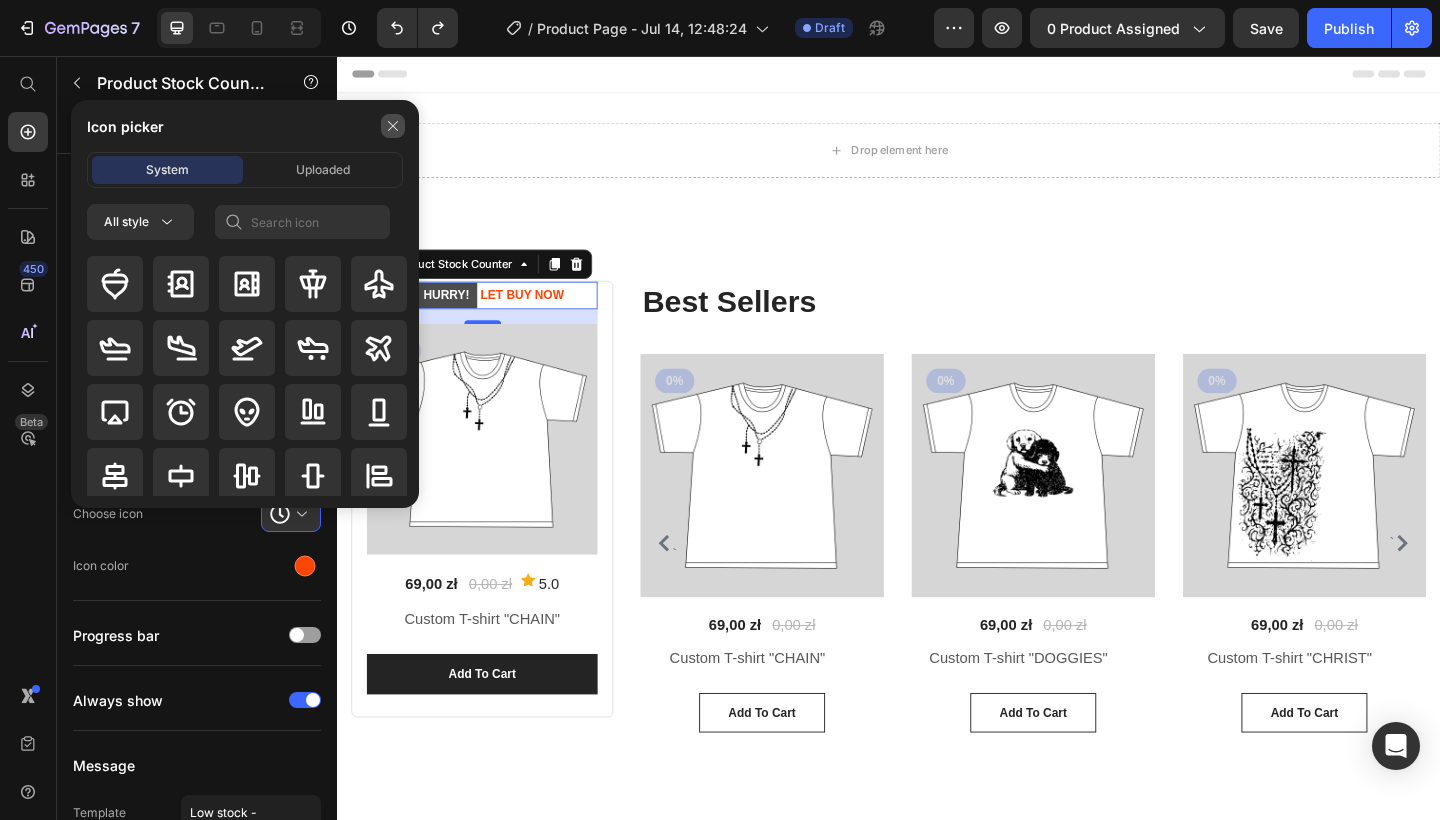 click at bounding box center [393, 126] 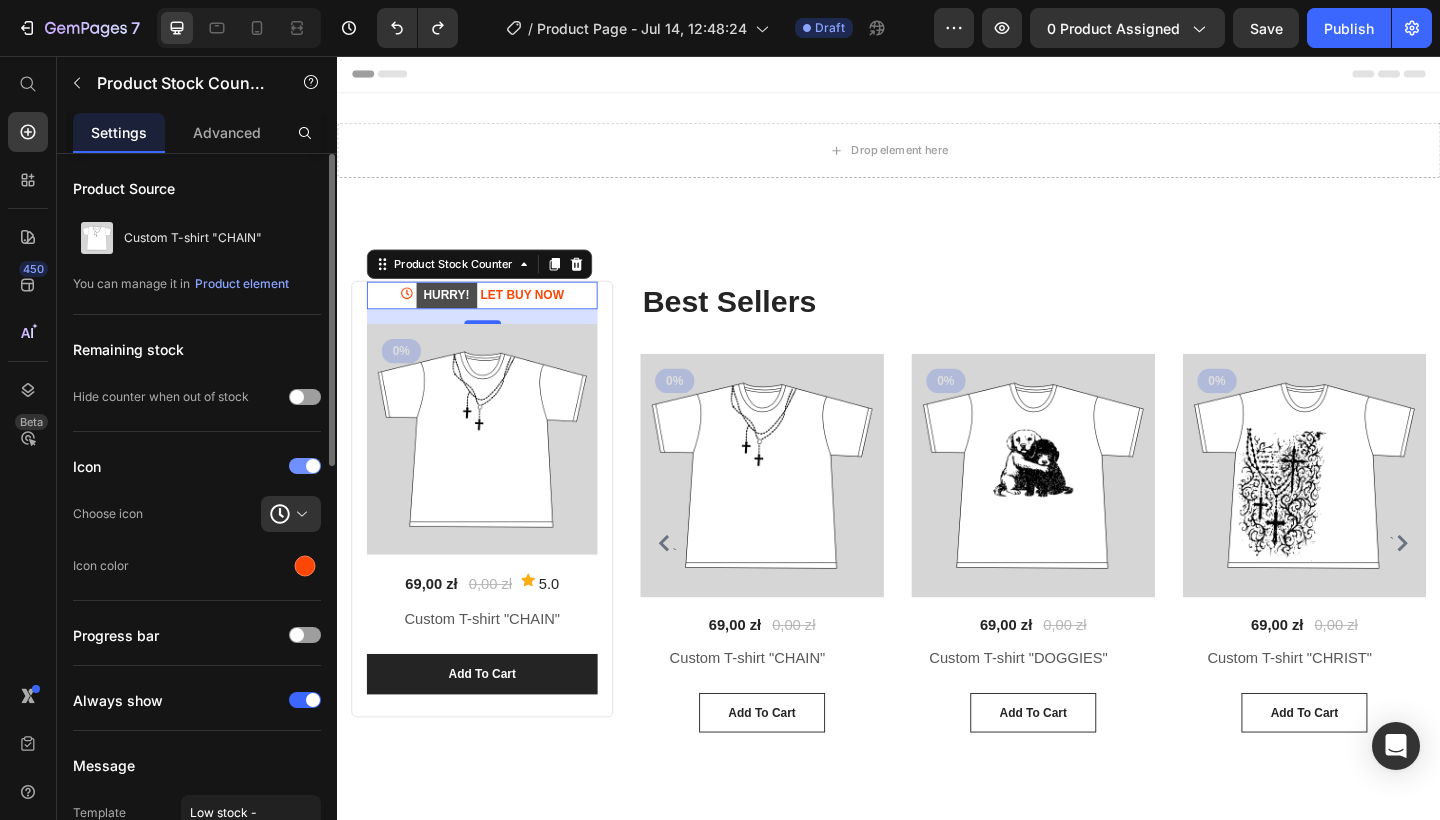 click at bounding box center (305, 466) 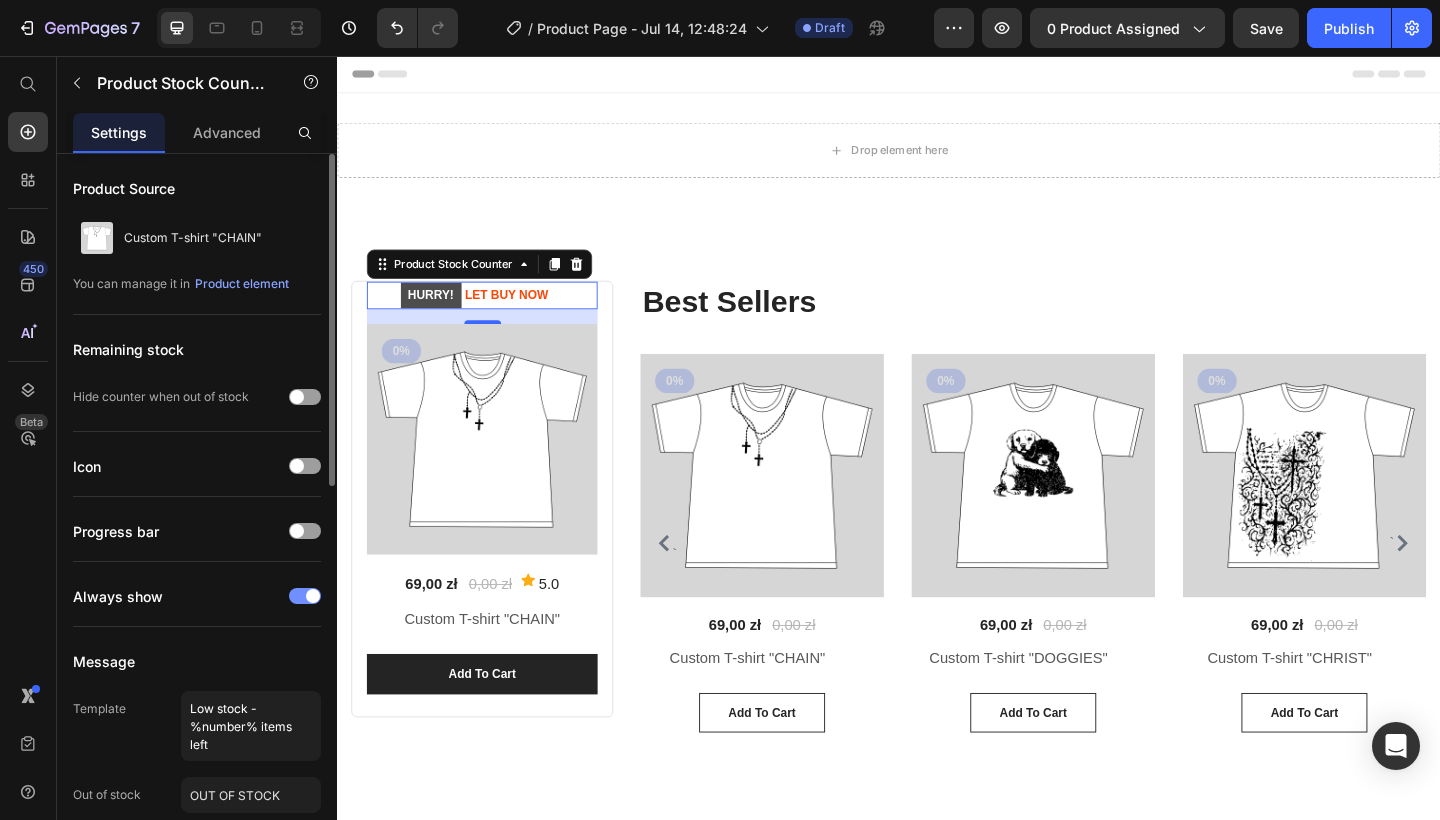 click at bounding box center (305, 596) 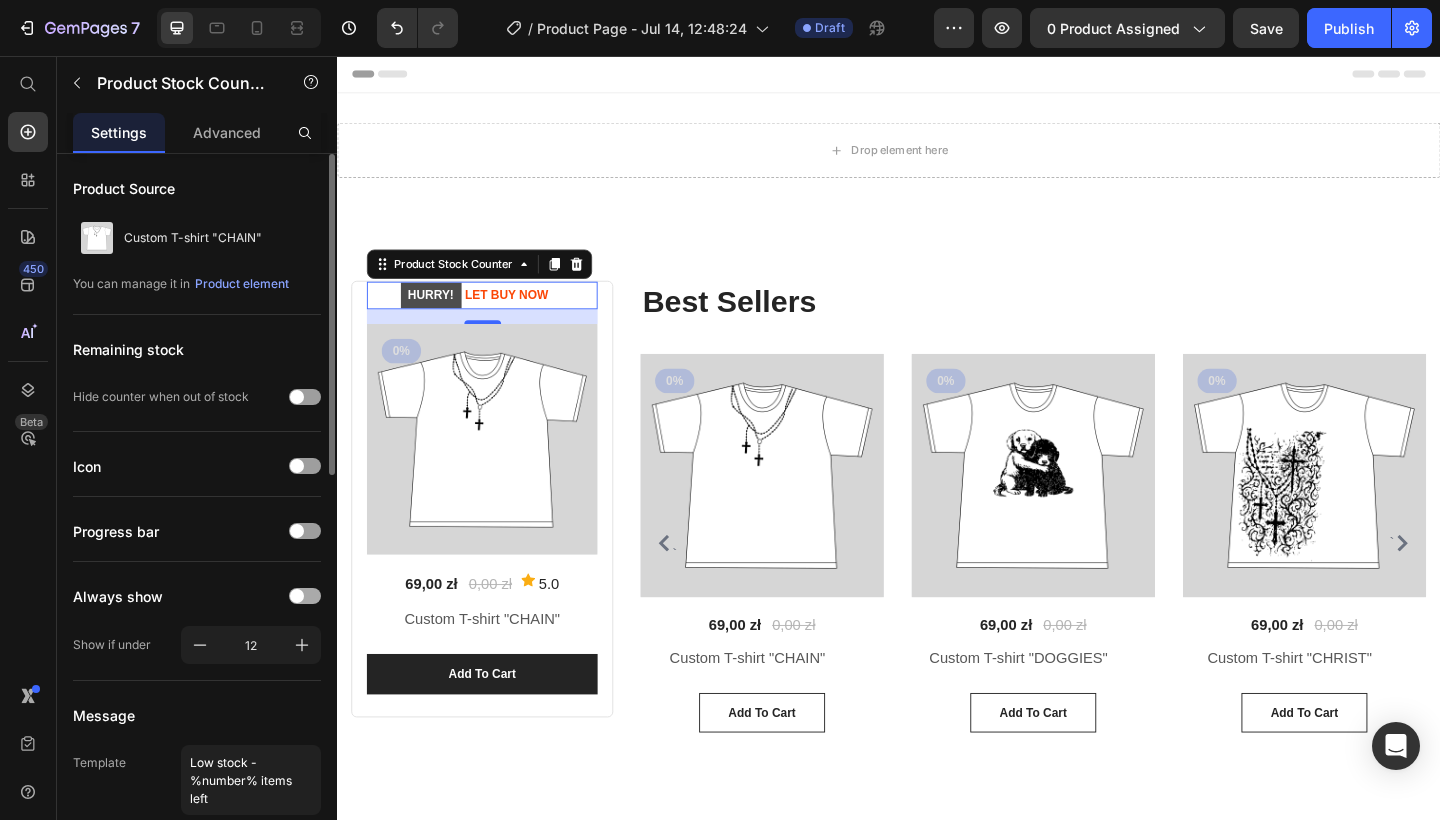 click at bounding box center [297, 596] 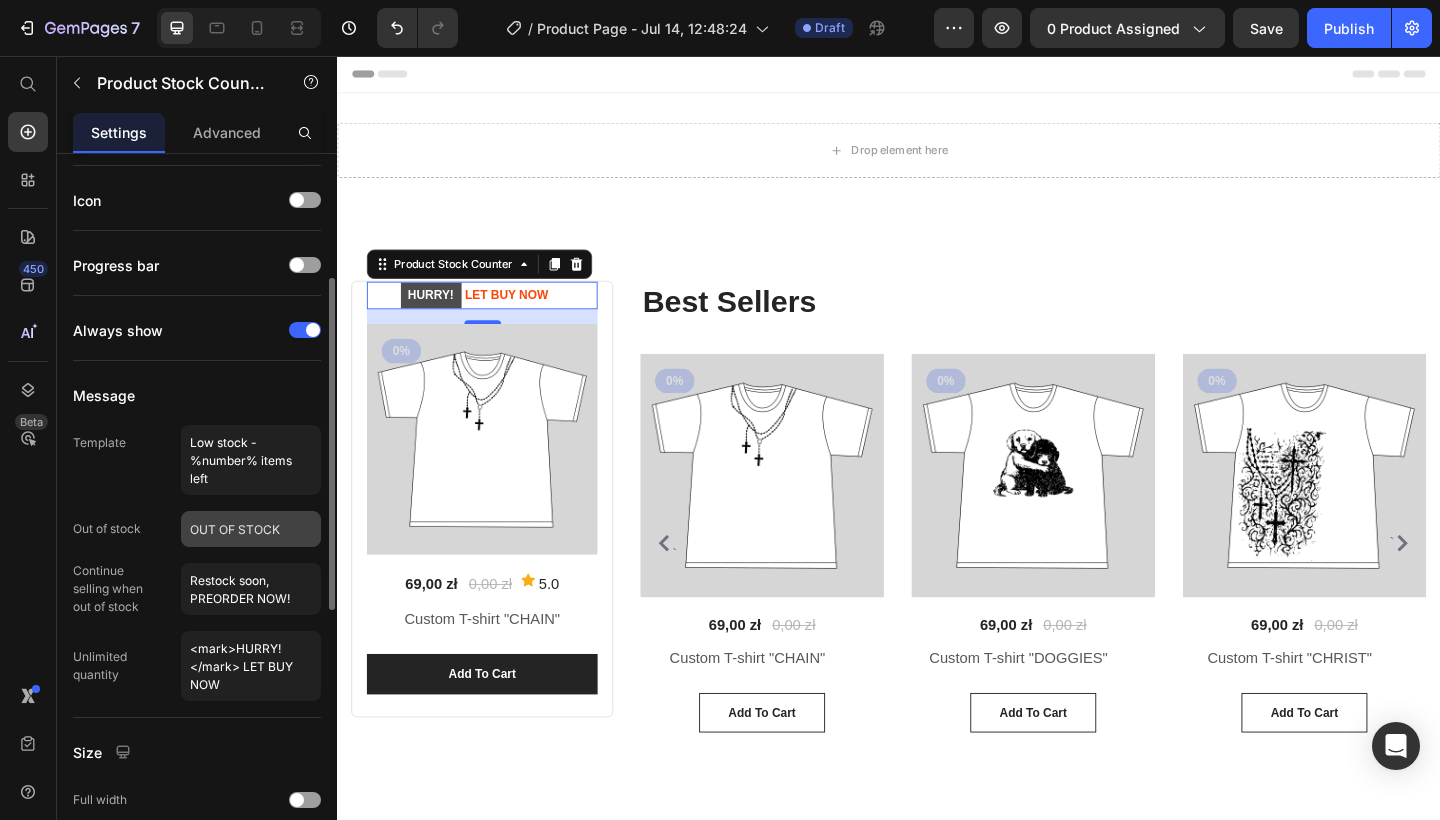 scroll, scrollTop: 267, scrollLeft: 0, axis: vertical 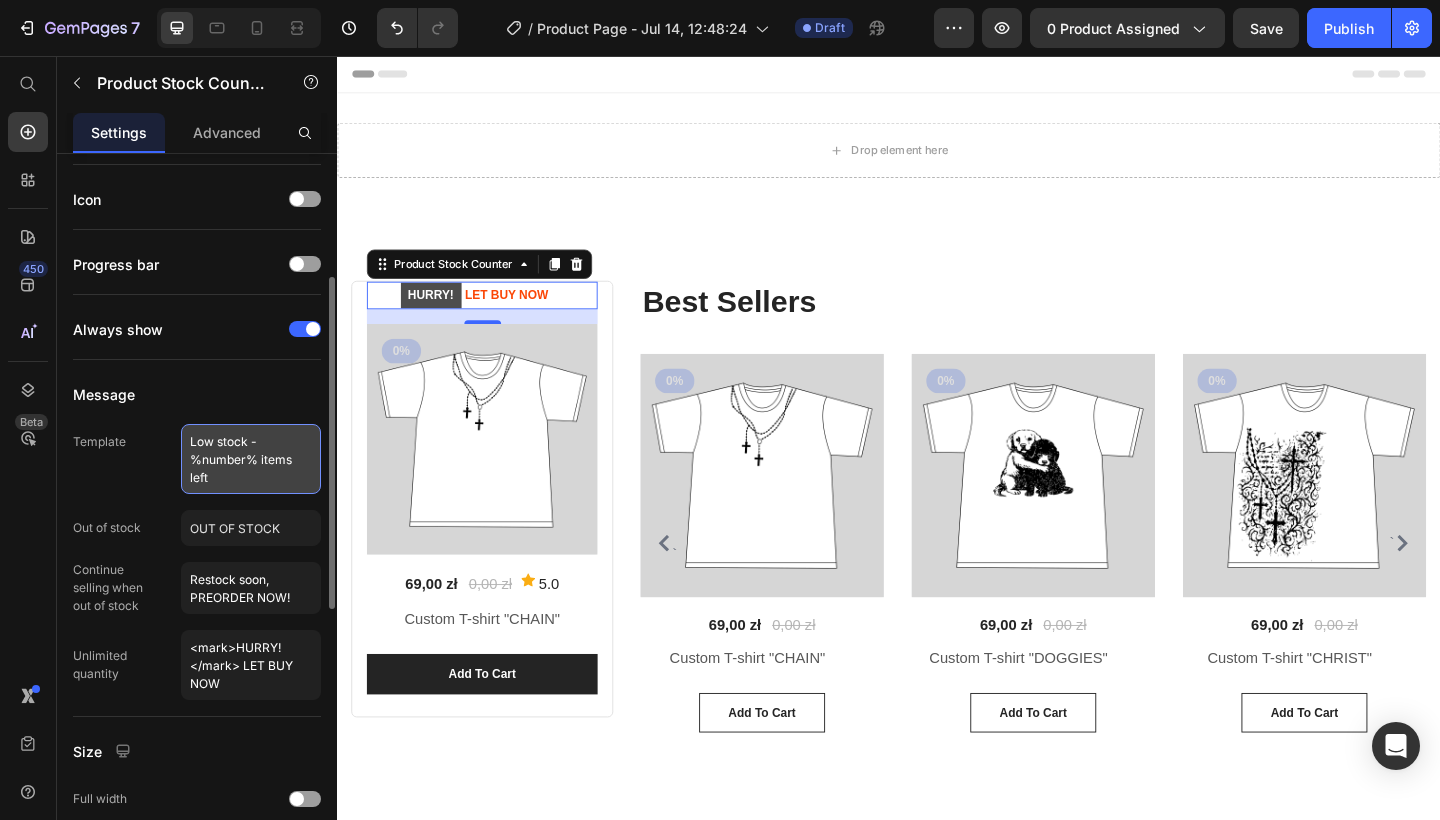 drag, startPoint x: 222, startPoint y: 484, endPoint x: 181, endPoint y: 450, distance: 53.263496 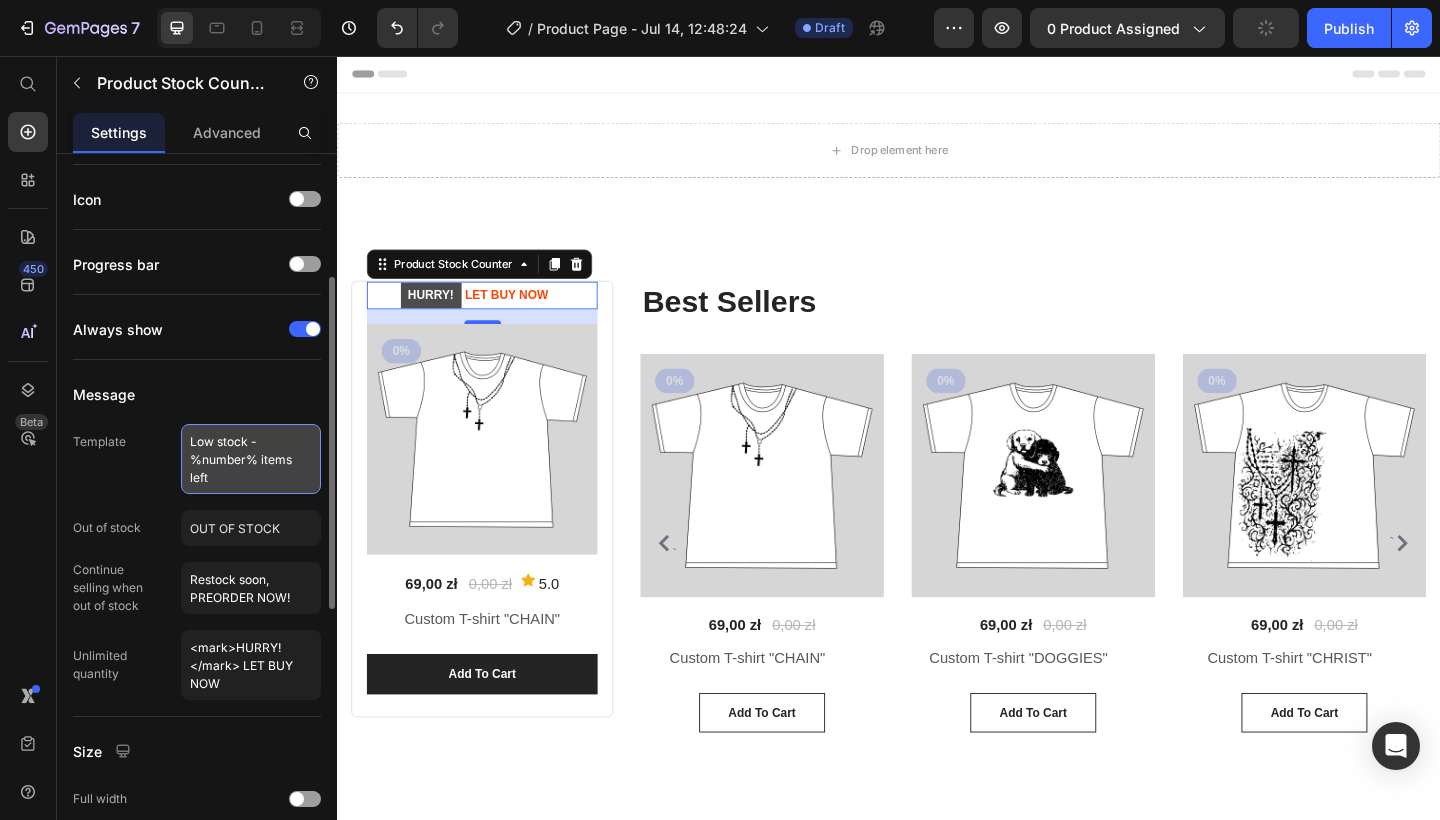 type on "Low stock -" 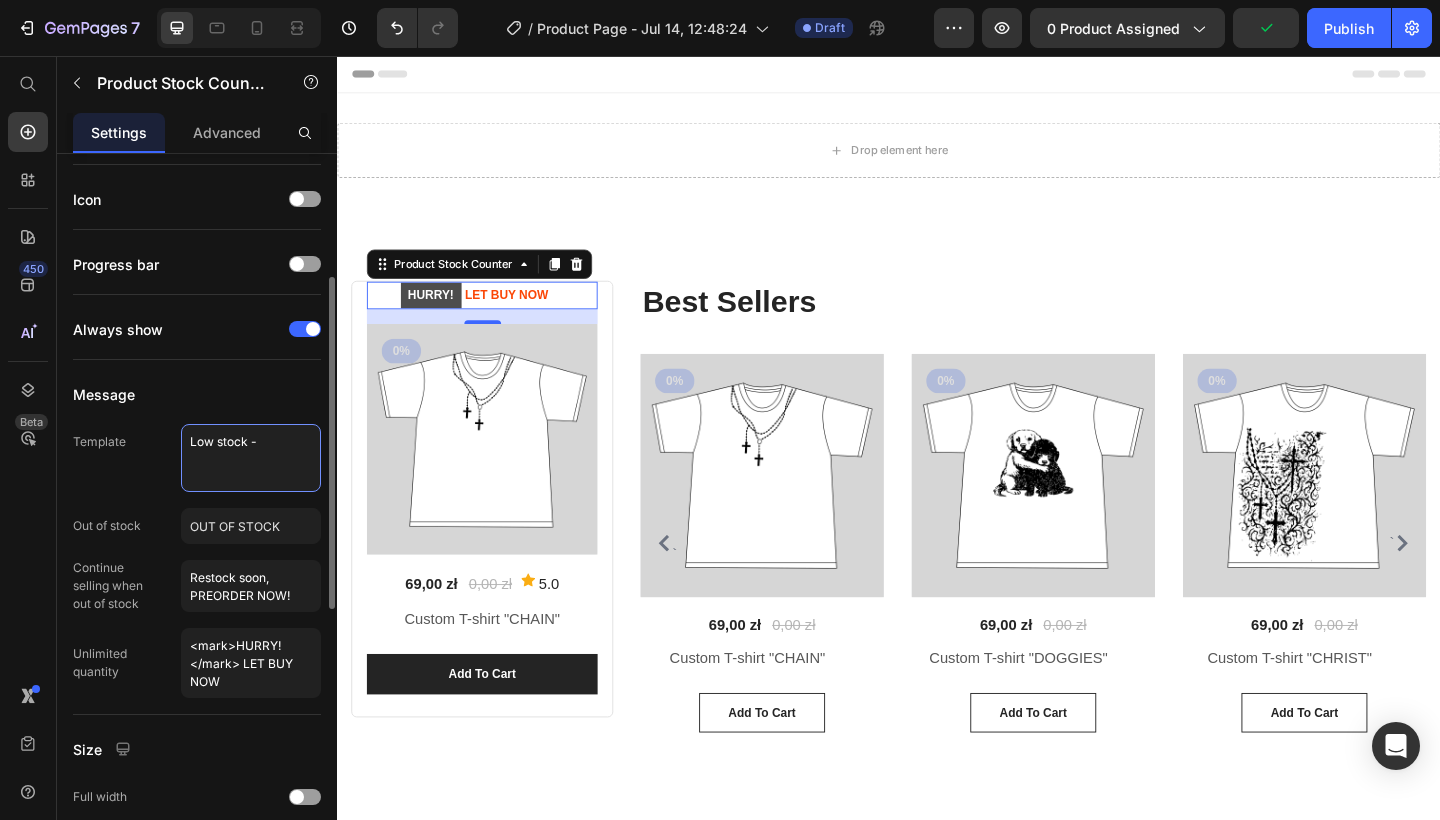 drag, startPoint x: 273, startPoint y: 435, endPoint x: 169, endPoint y: 435, distance: 104 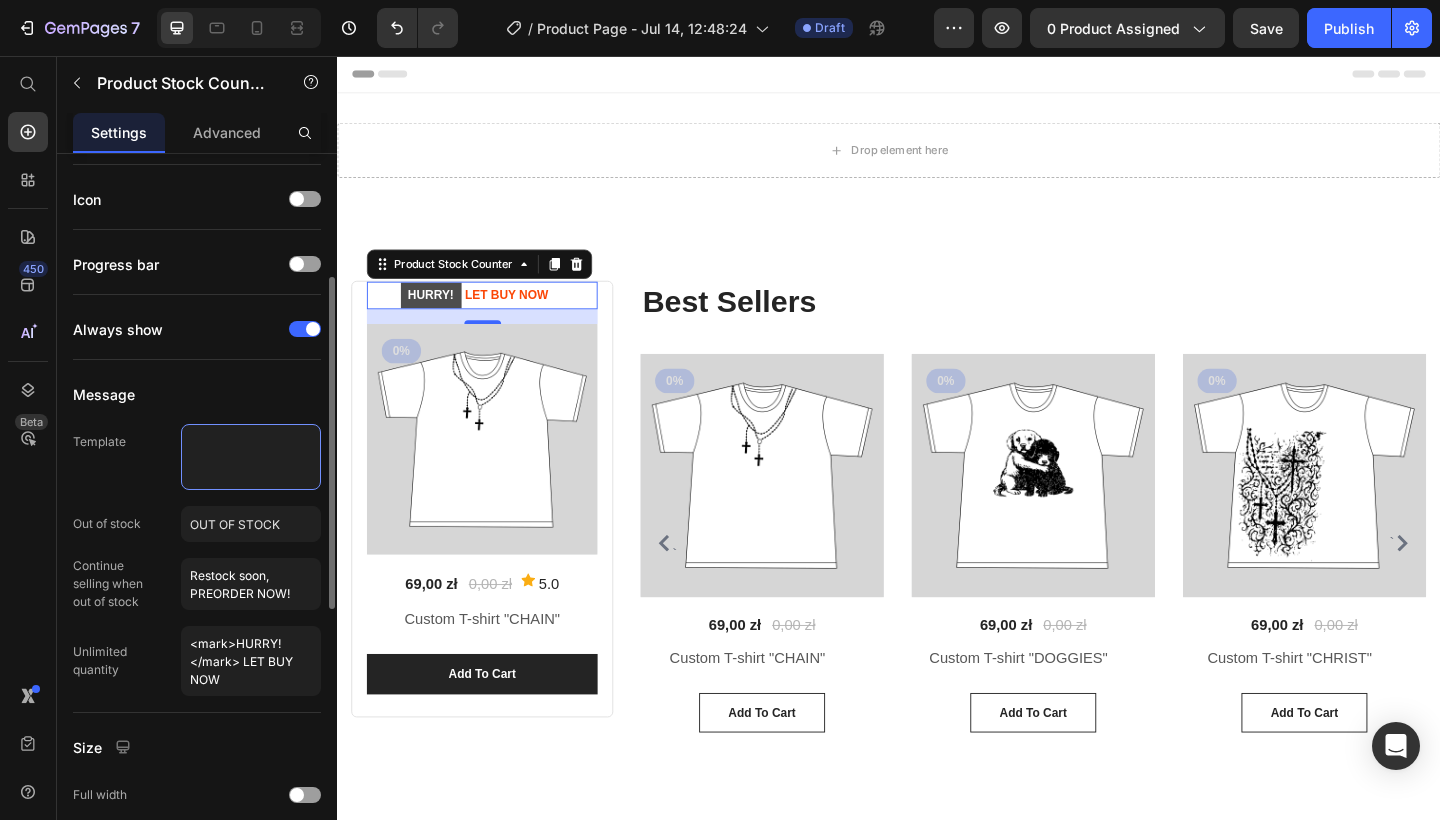 type 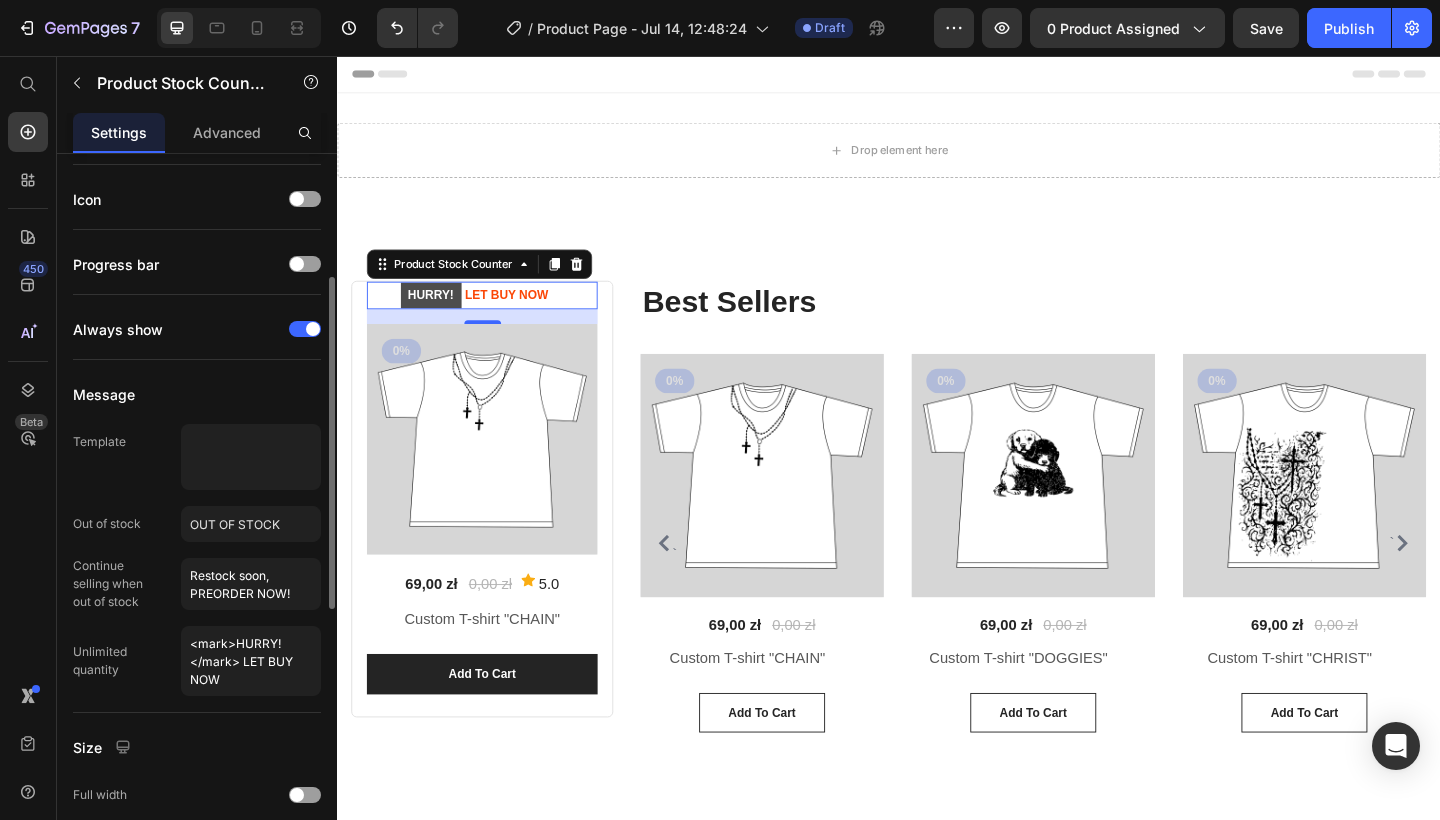 click on "Message" at bounding box center (197, 394) 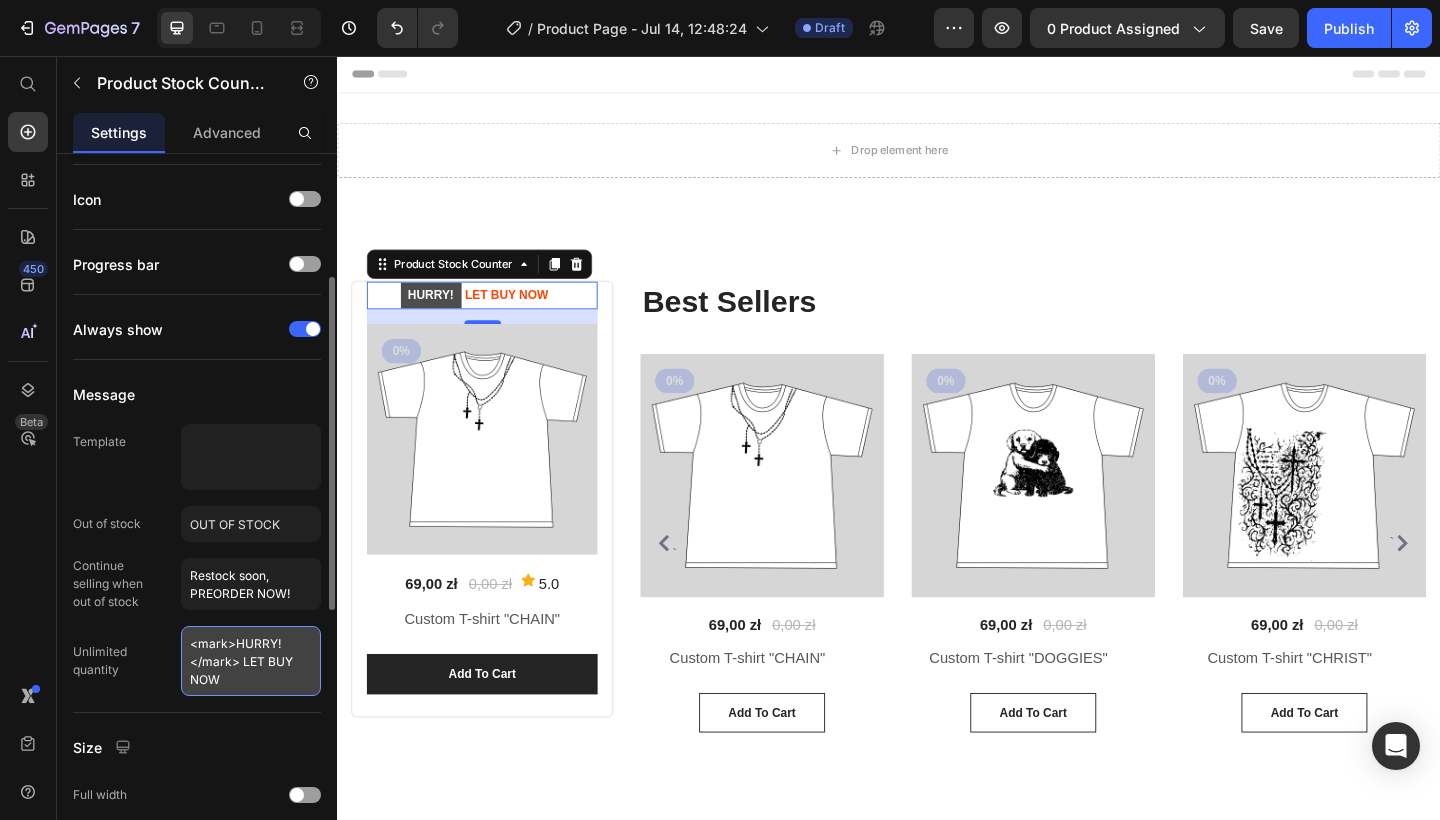 drag, startPoint x: 278, startPoint y: 681, endPoint x: 195, endPoint y: 635, distance: 94.89468 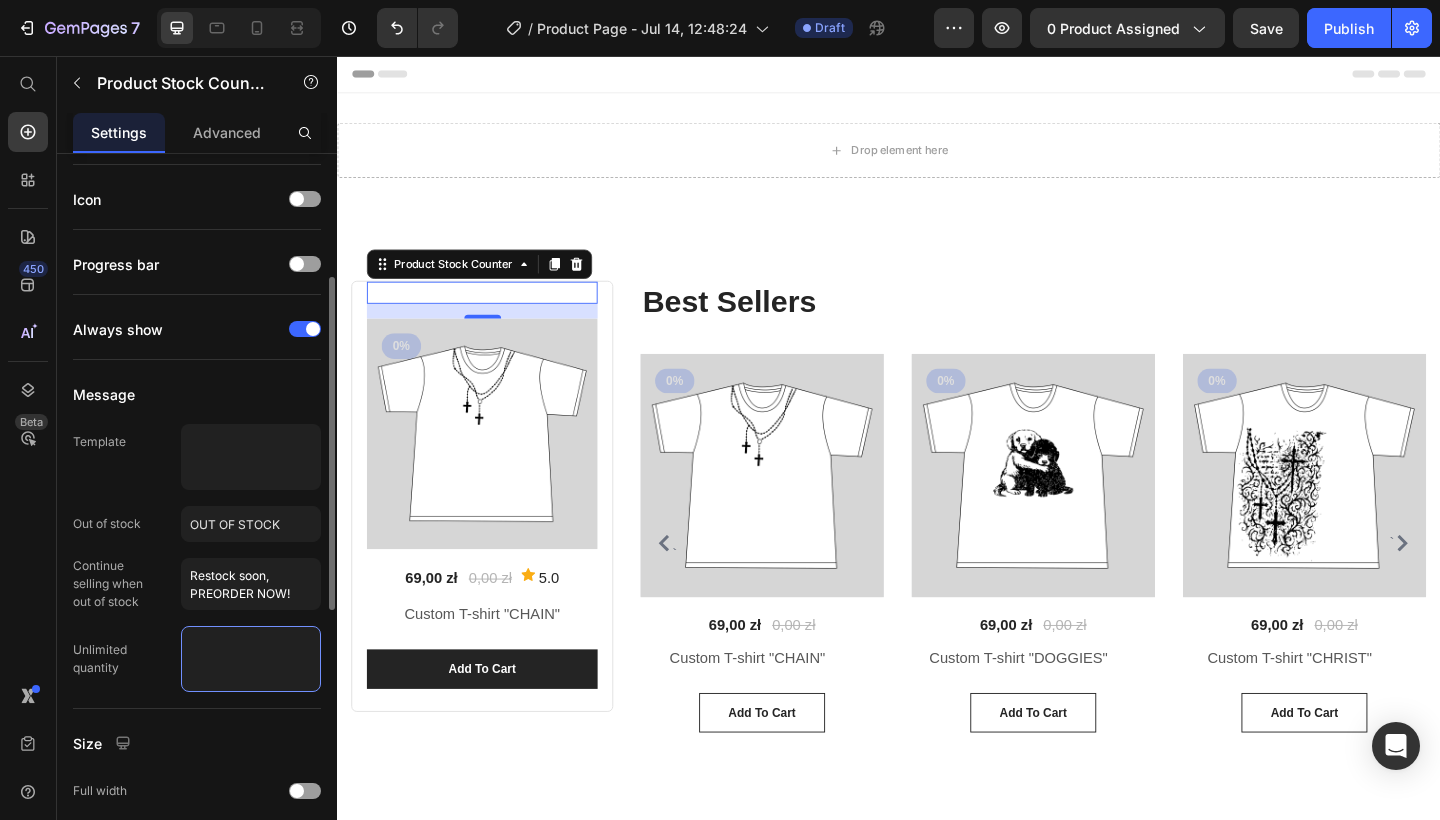 type 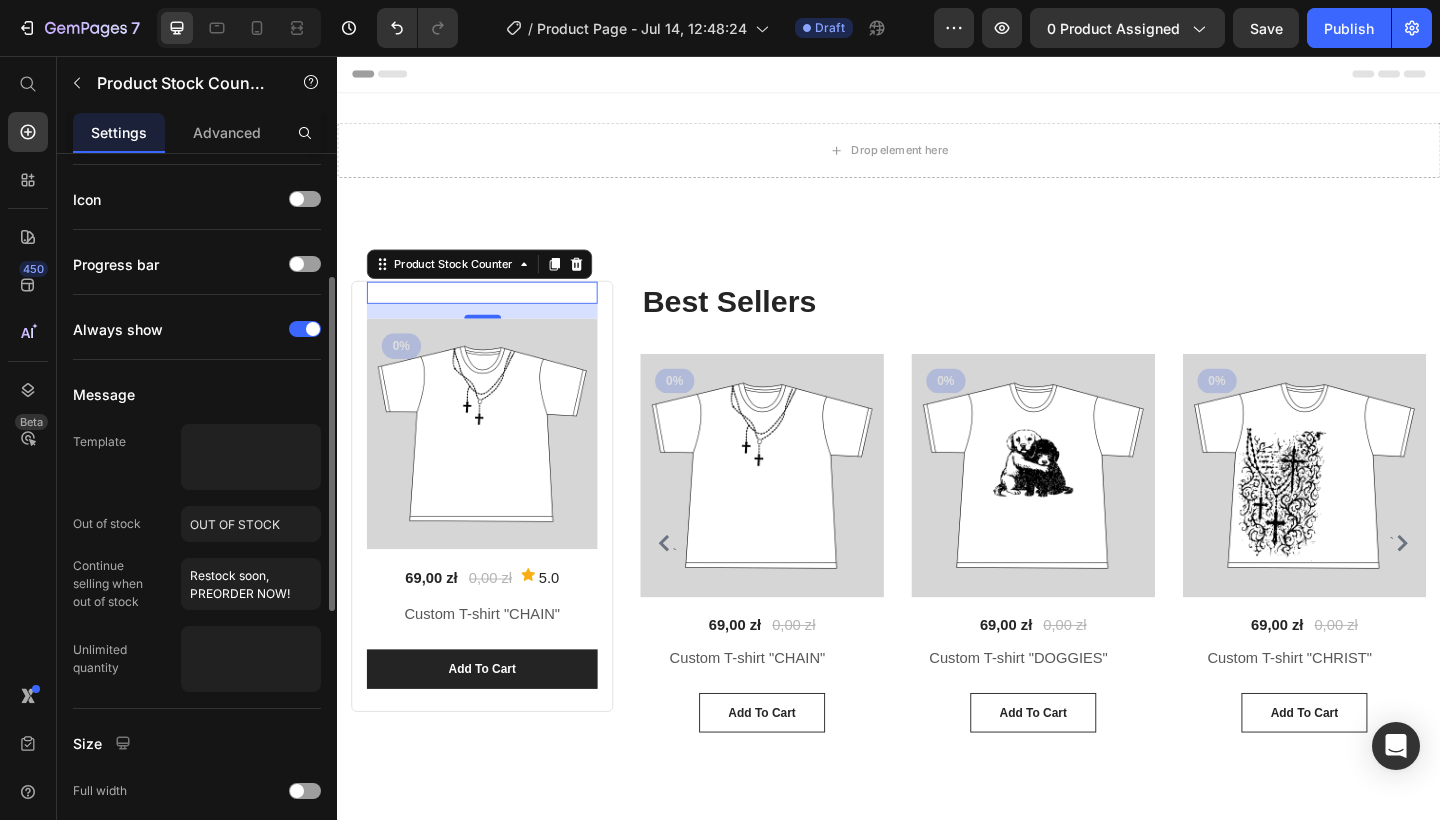 click on "Message Template Out of stock OUT OF STOCK Continue   selling when   out of stock Restock soon, PREORDER NOW! Unlimited   quantity" 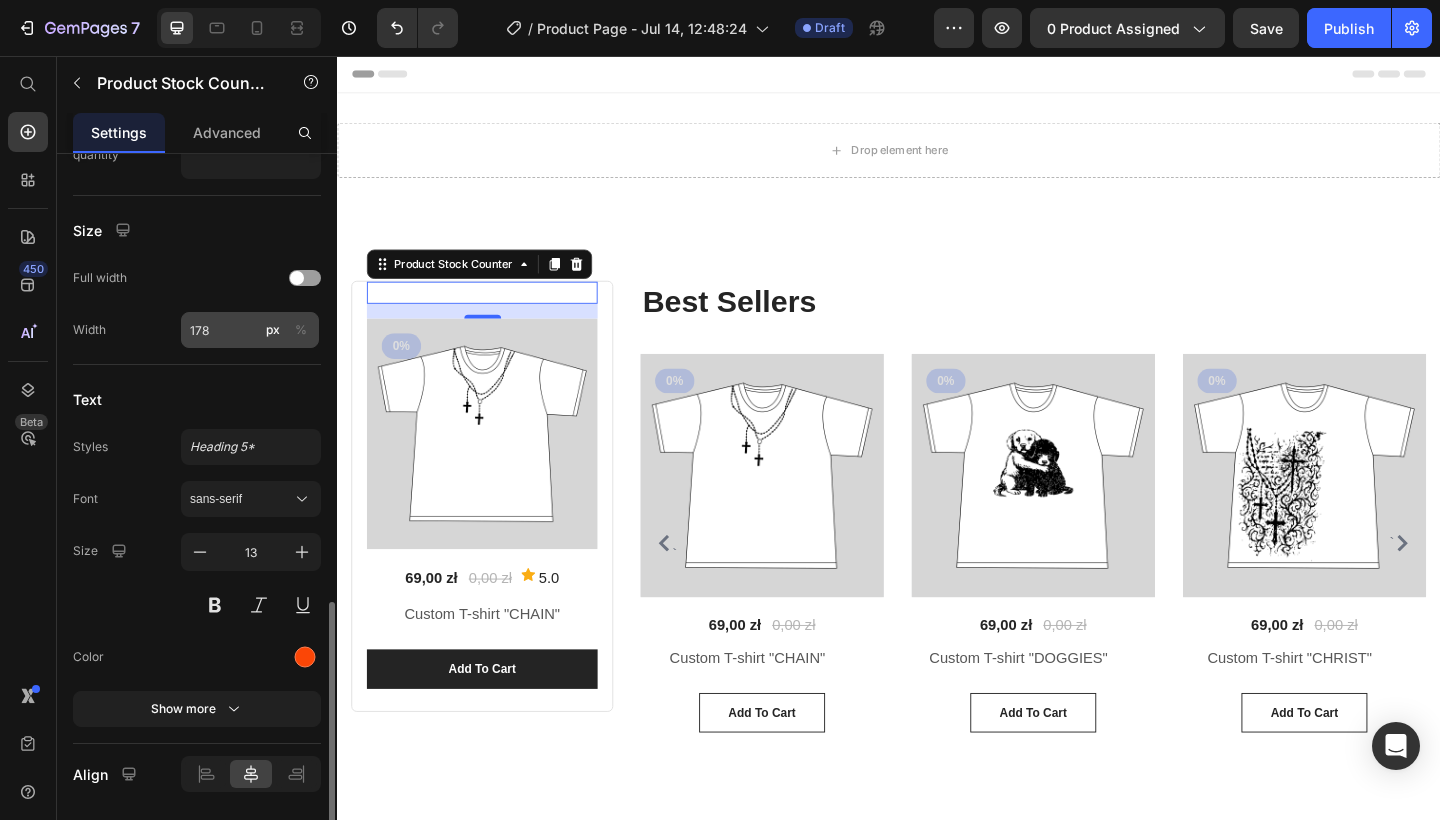 scroll, scrollTop: 839, scrollLeft: 0, axis: vertical 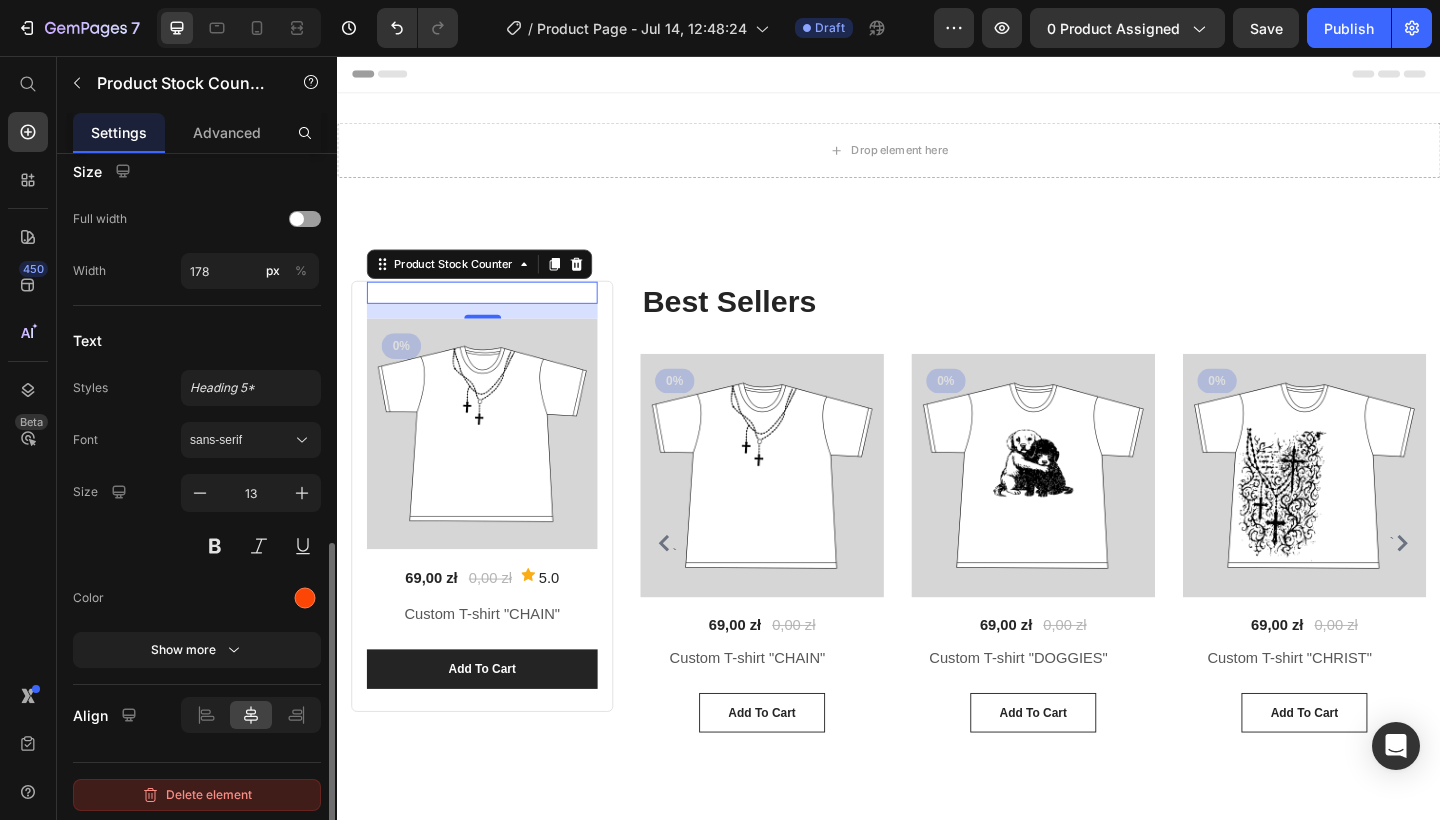 click on "Delete element" at bounding box center [197, 795] 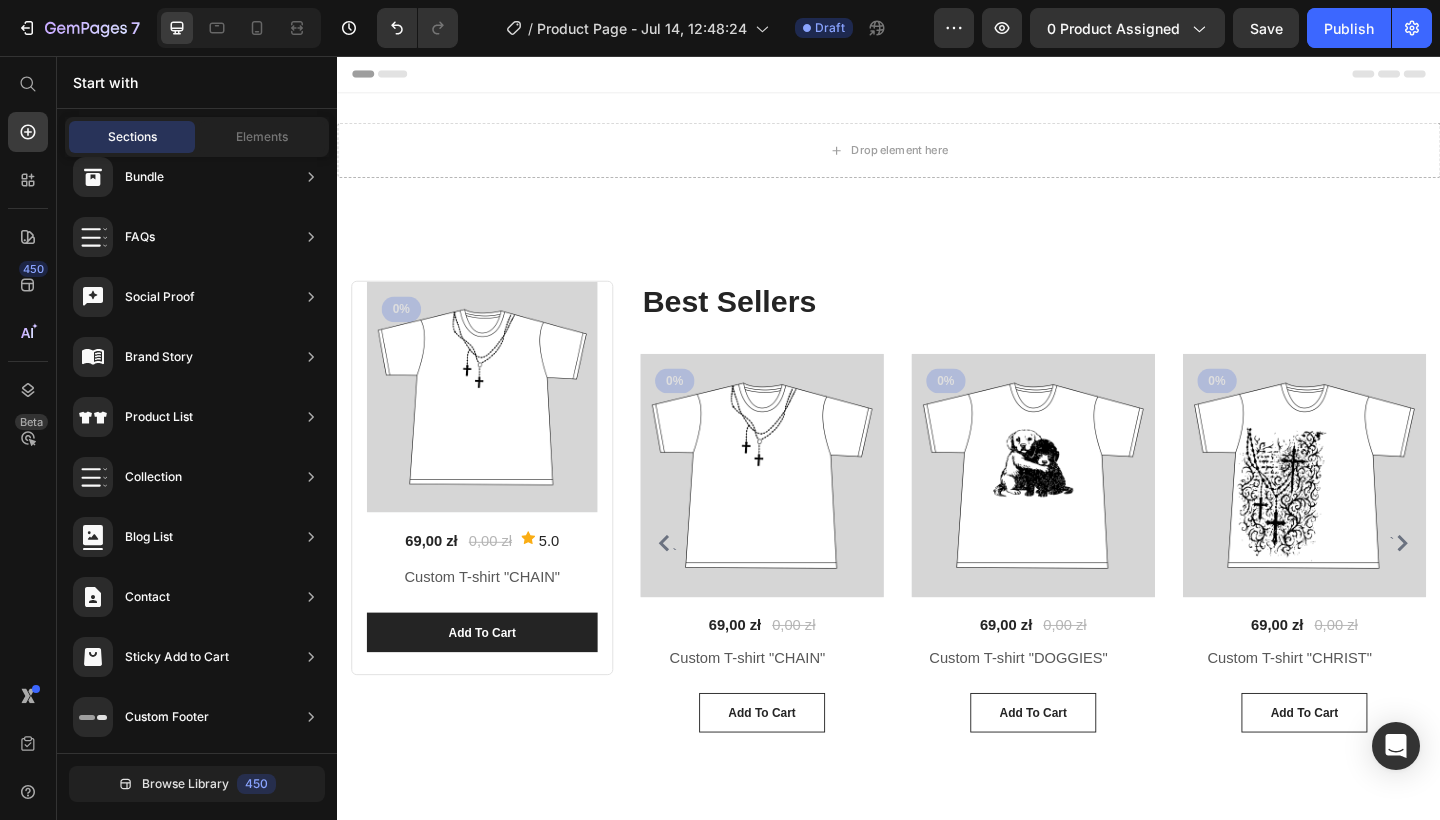 scroll, scrollTop: 83, scrollLeft: 0, axis: vertical 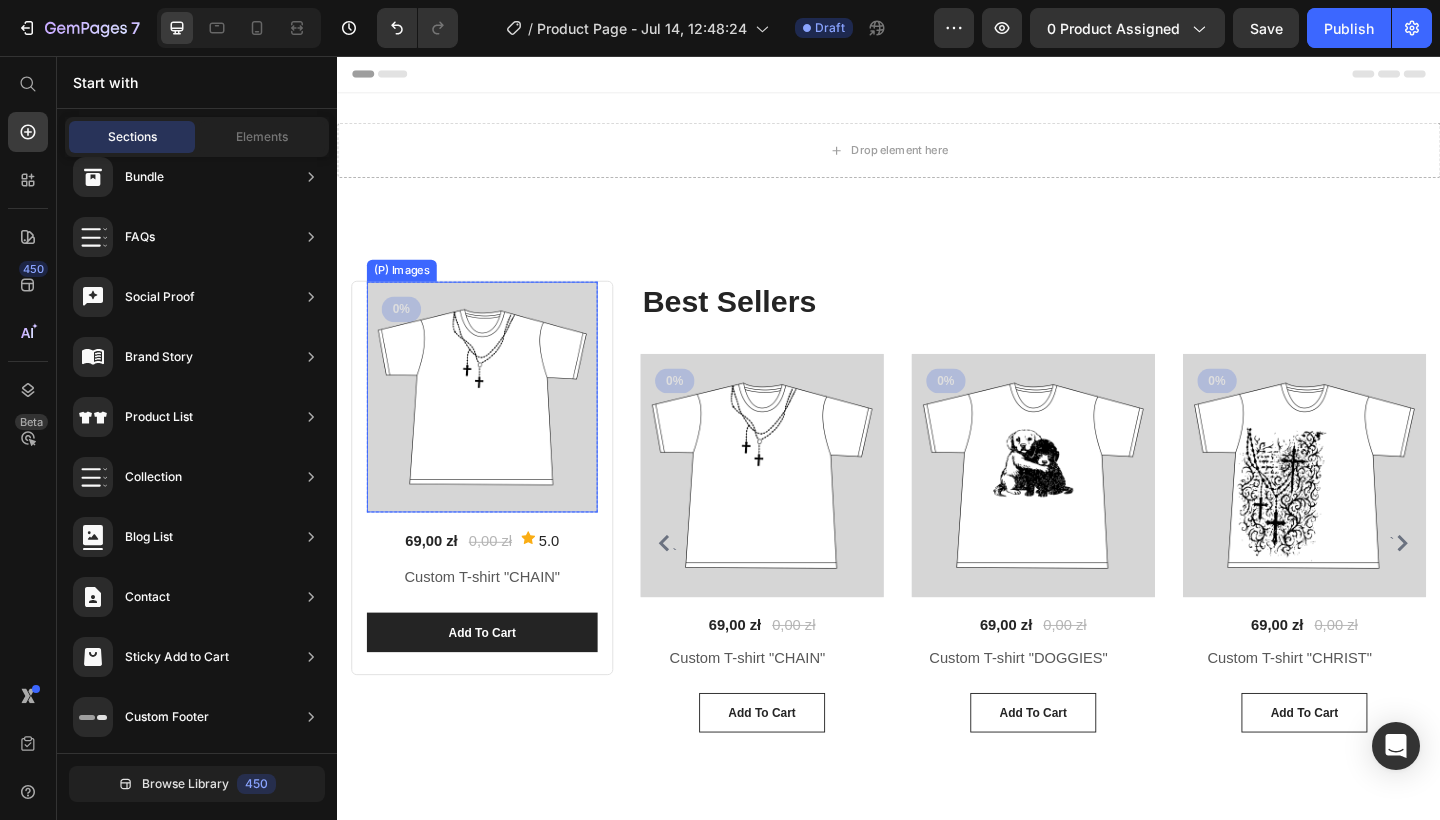 click at bounding box center (494, 427) 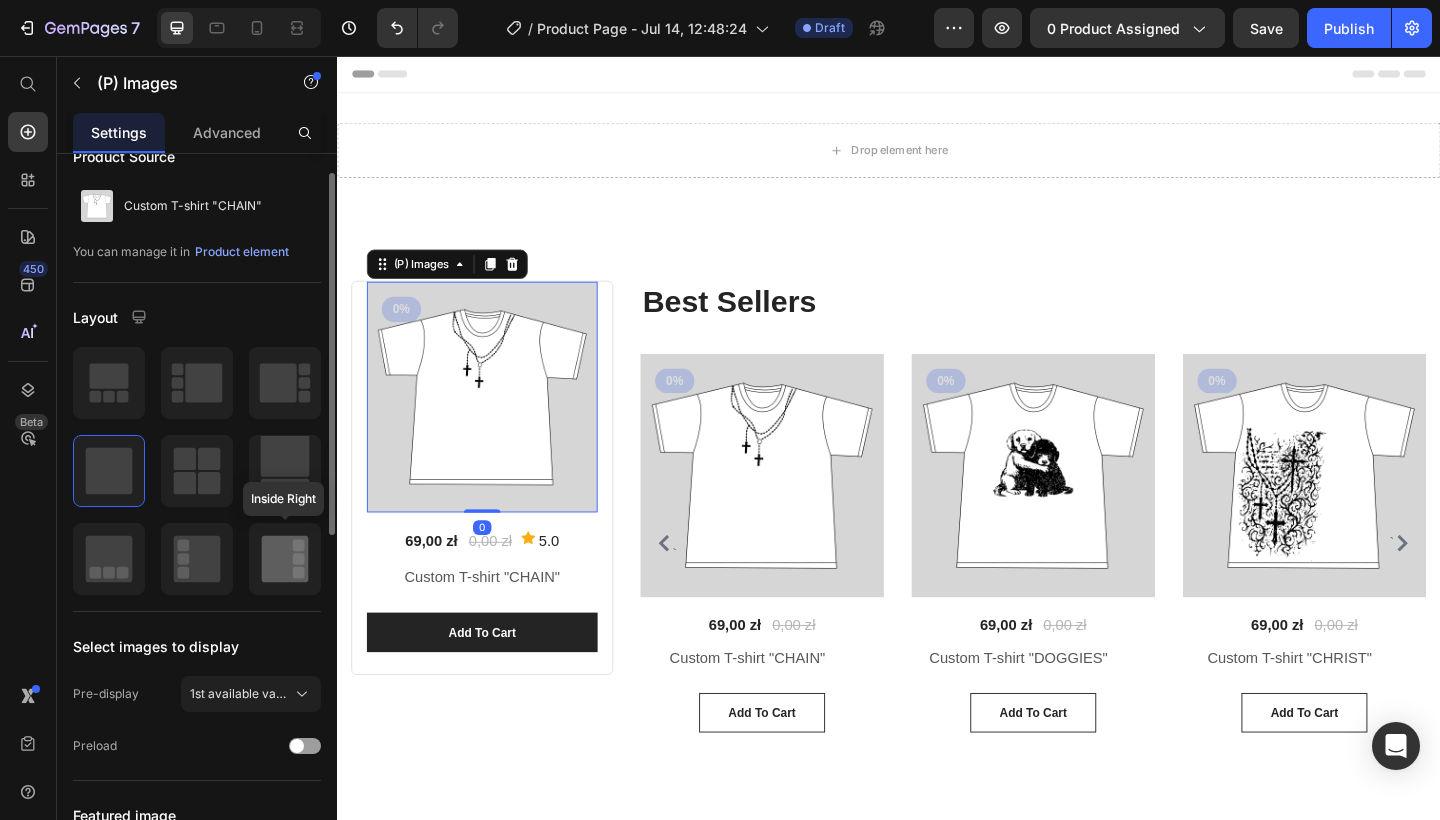 scroll, scrollTop: 34, scrollLeft: 0, axis: vertical 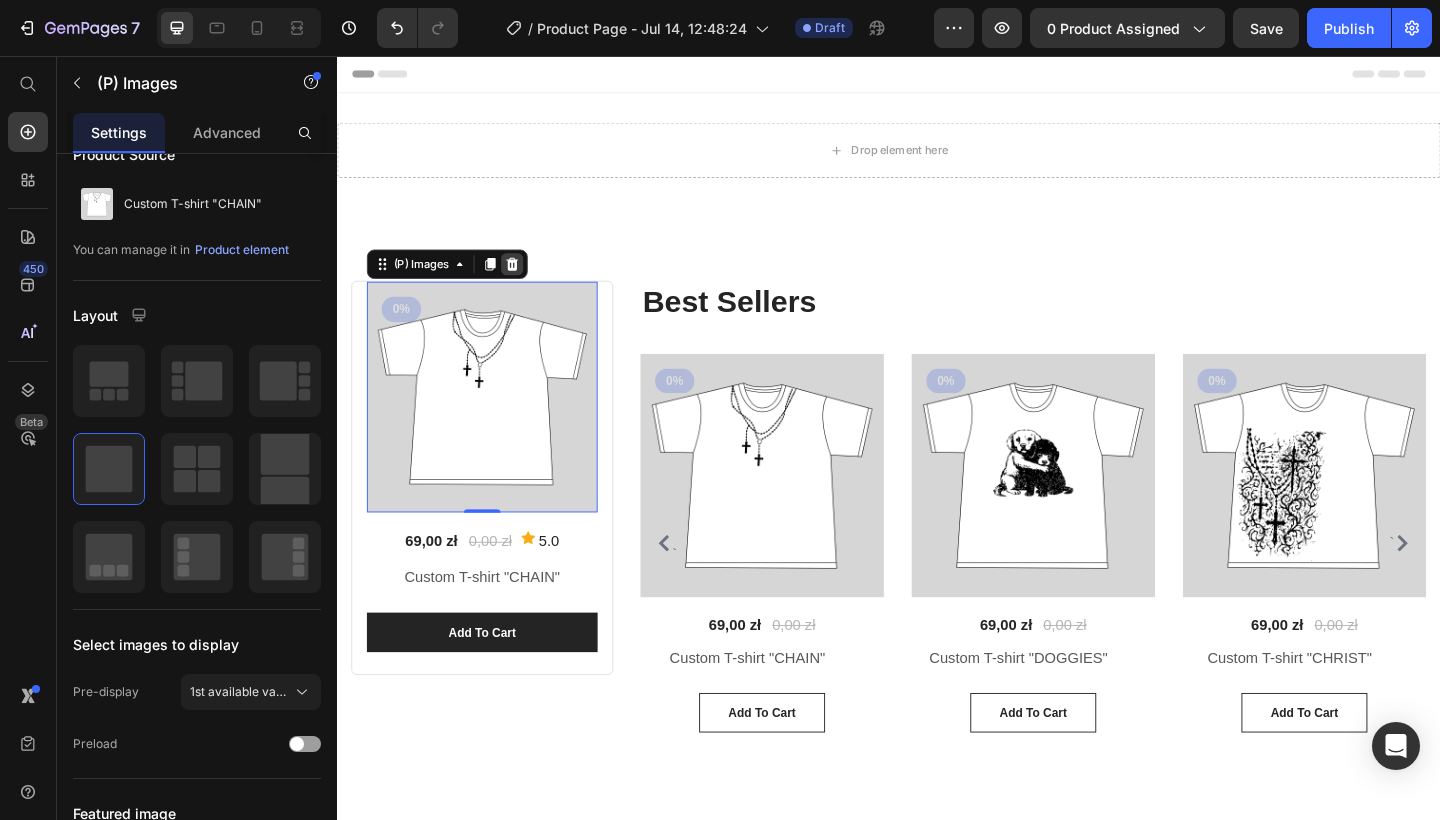 click at bounding box center [527, 283] 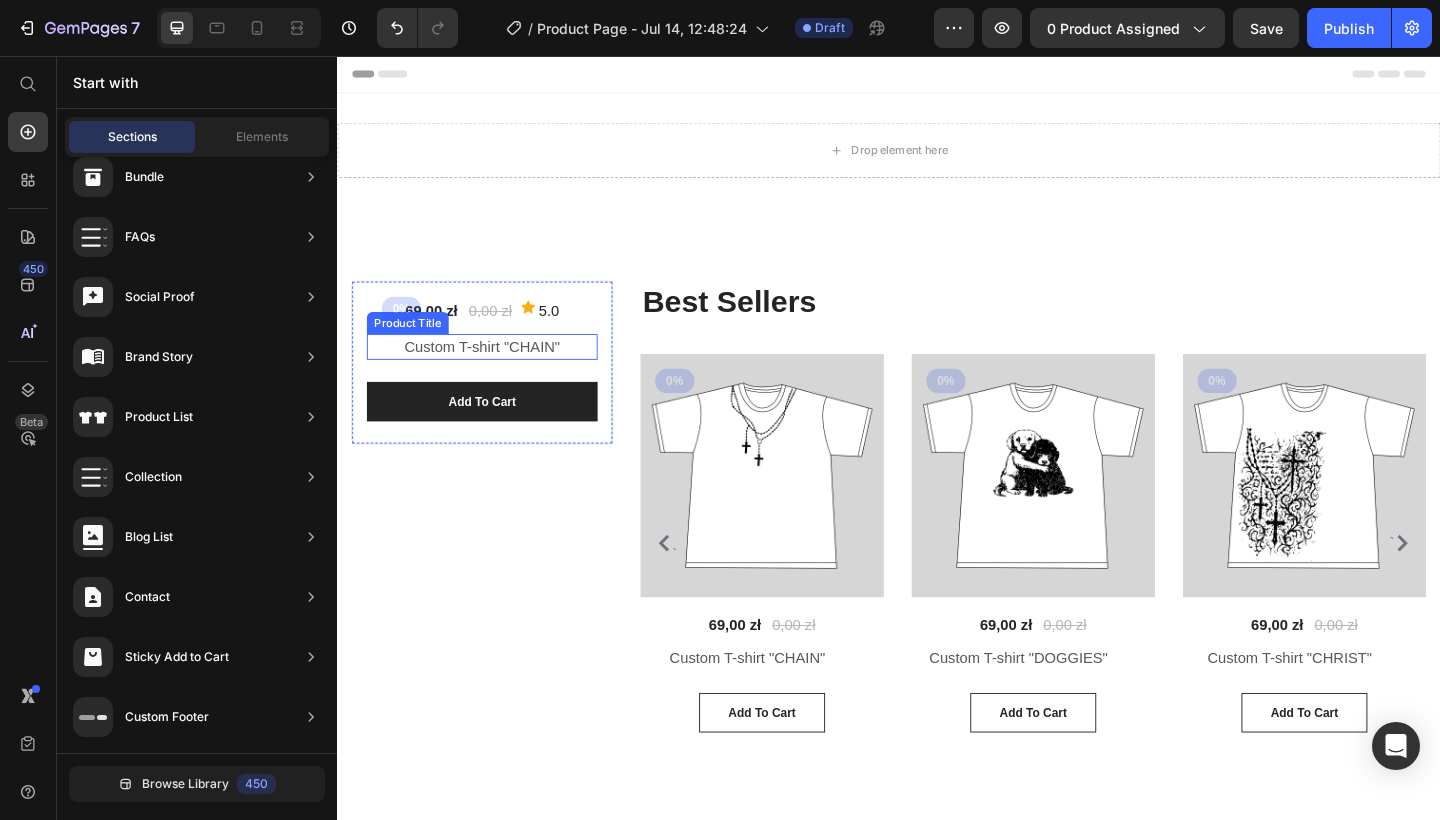 click on "Custom T-shirt "CHAIN"" at bounding box center (494, 373) 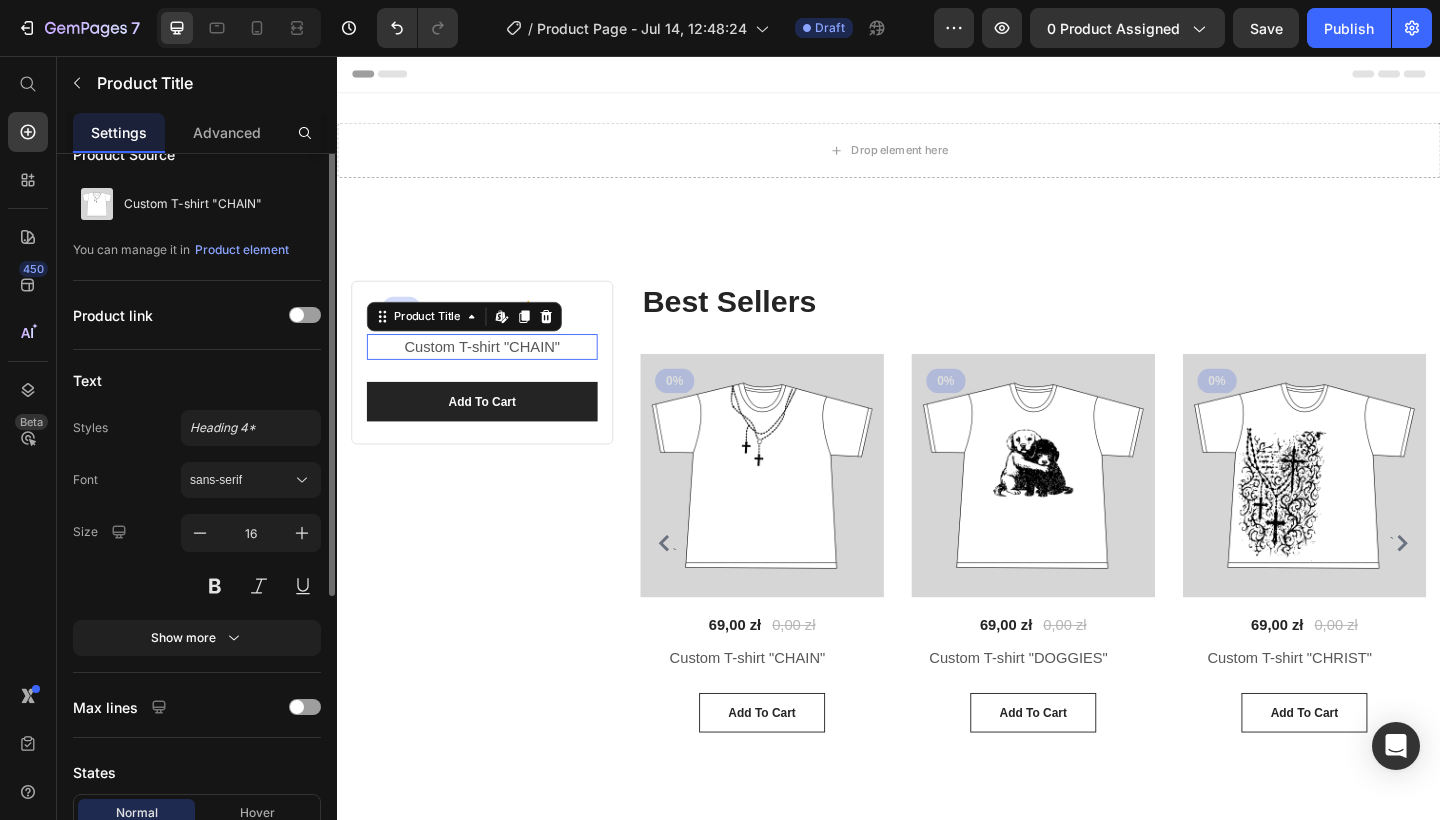 scroll, scrollTop: 0, scrollLeft: 0, axis: both 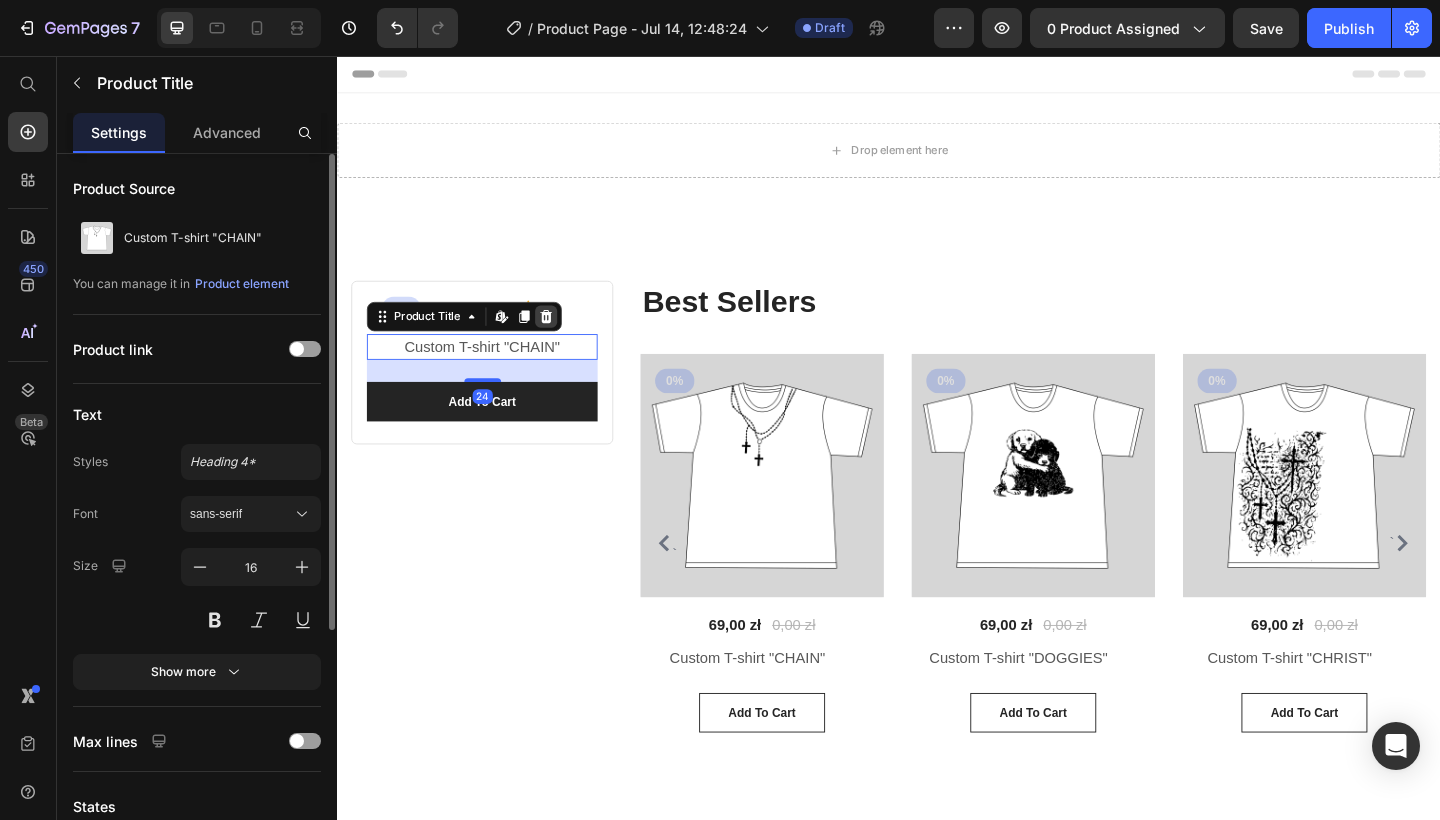click at bounding box center [564, 340] 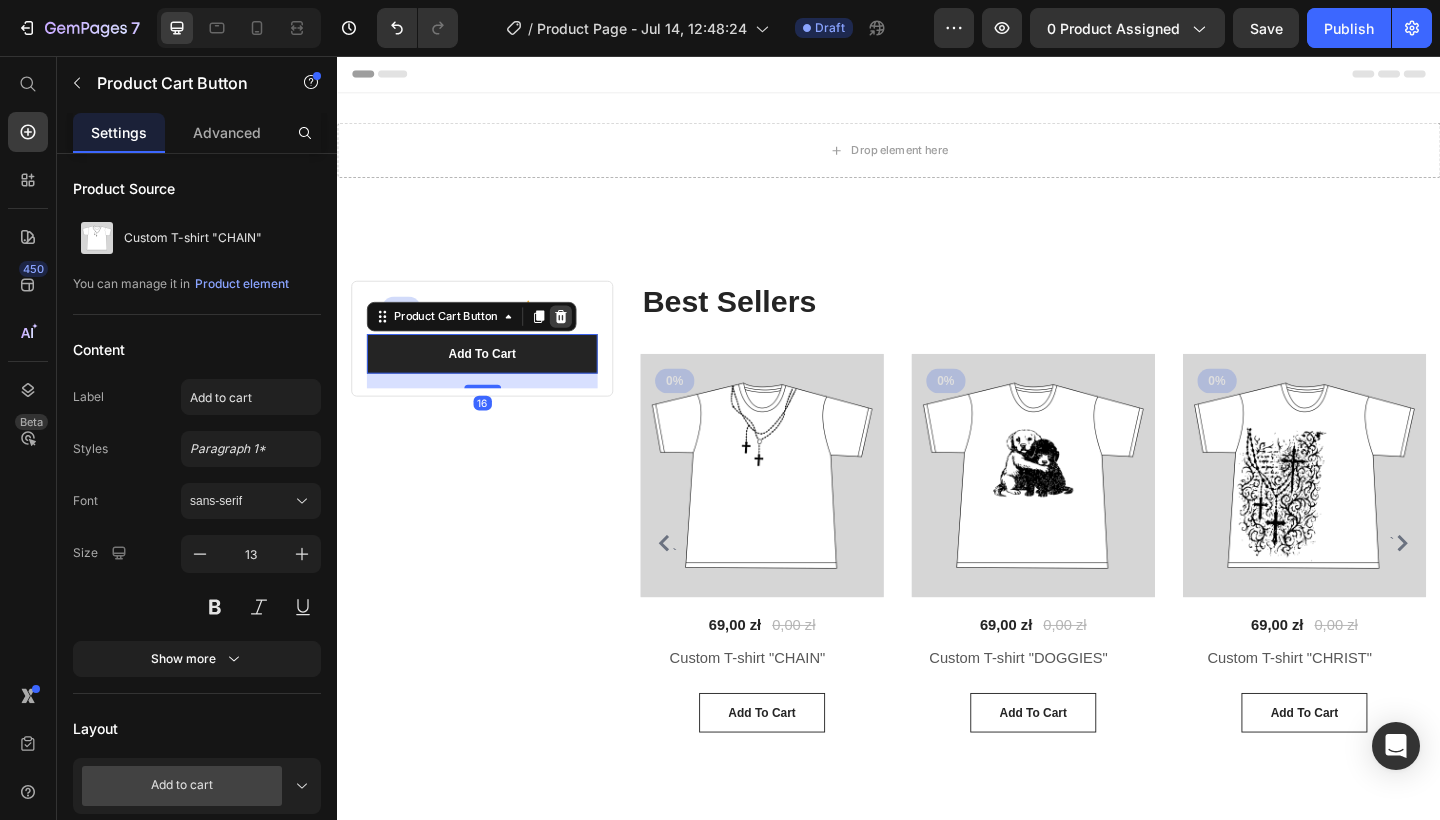 click 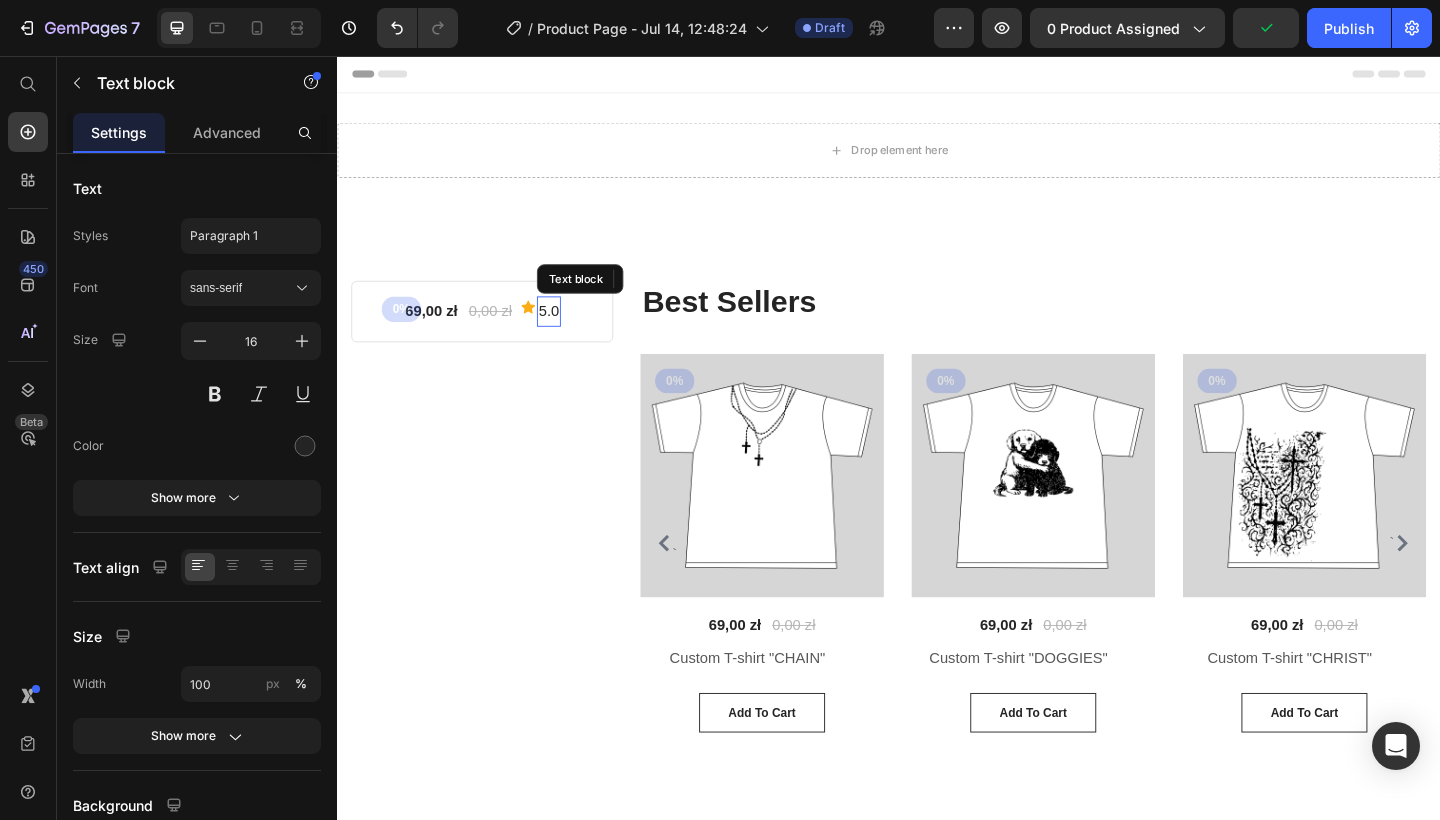 click on "5.0" at bounding box center [567, 334] 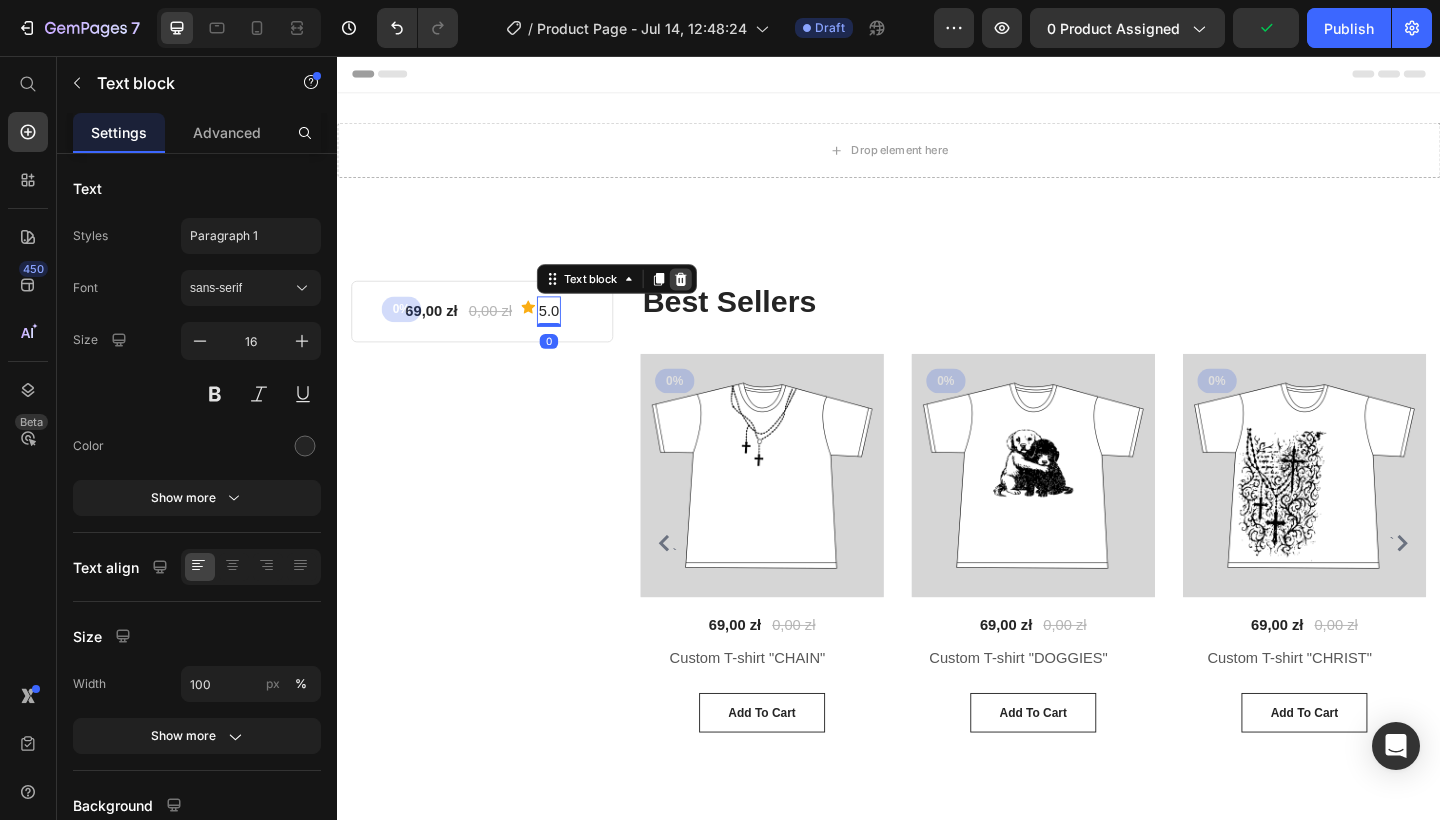 click 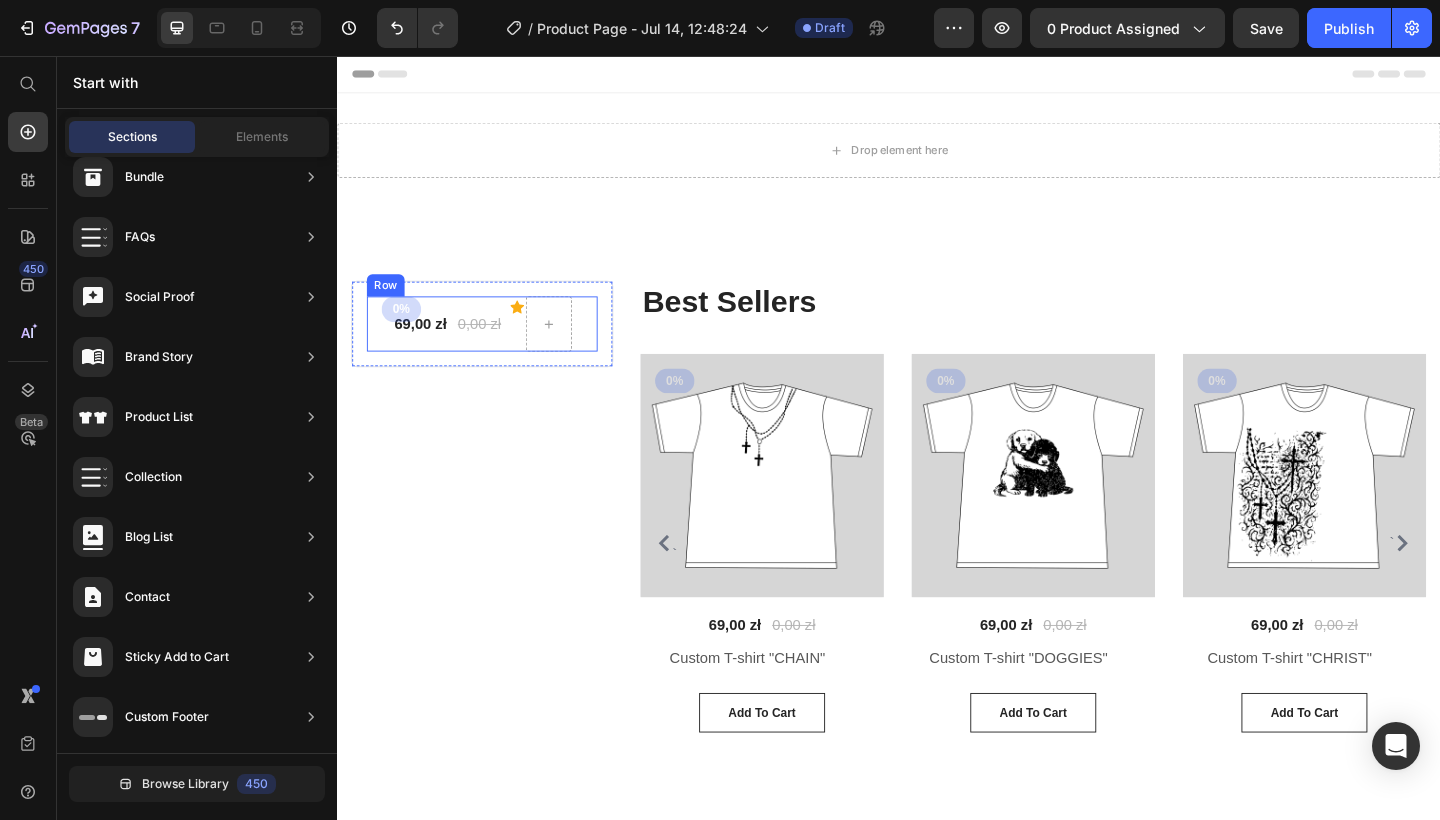 click on "69,00 zł Product Price 0,00 zł Product Price                Icon
Icon List Hoz Row" at bounding box center [494, 348] 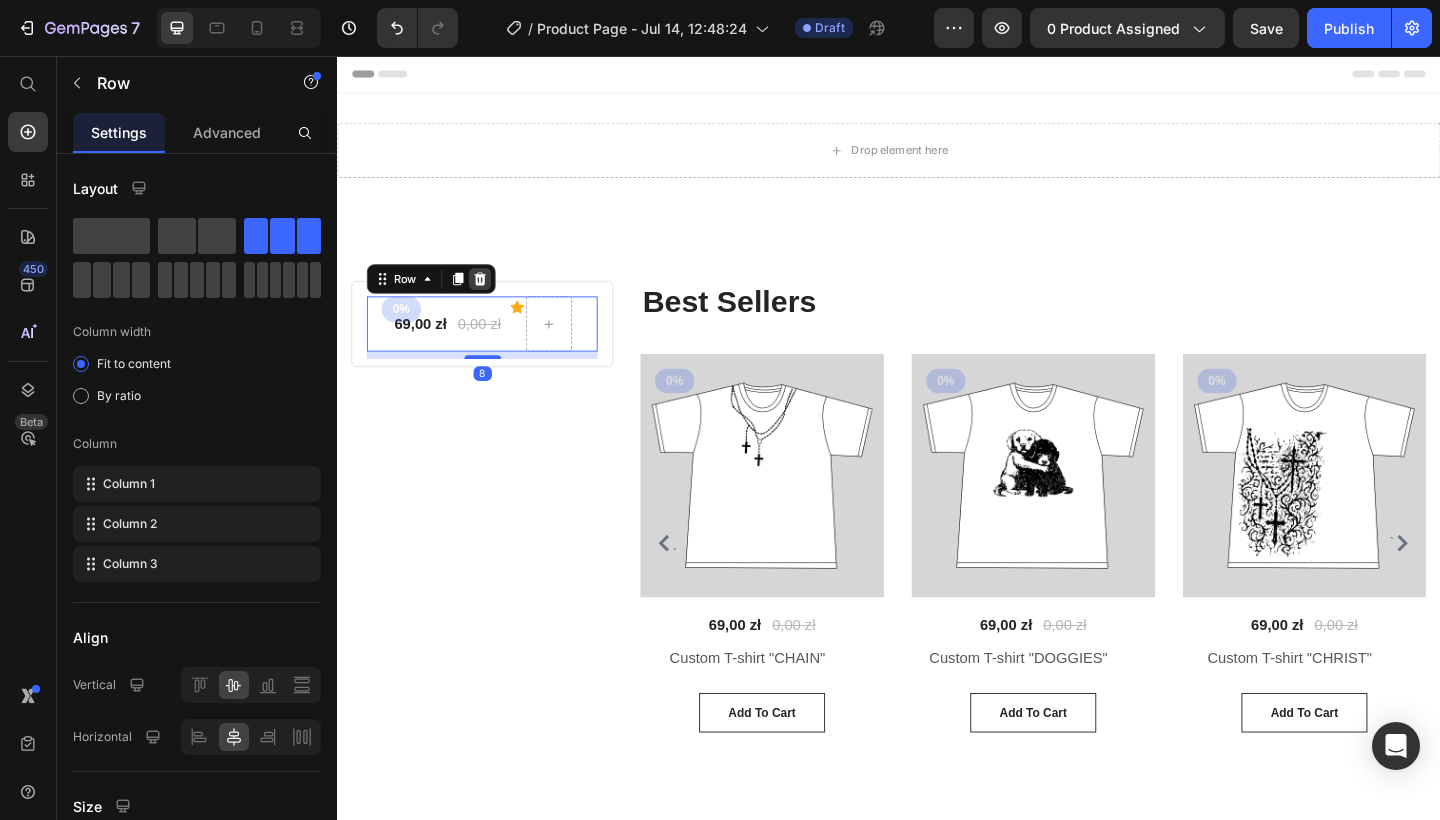 click at bounding box center (492, 299) 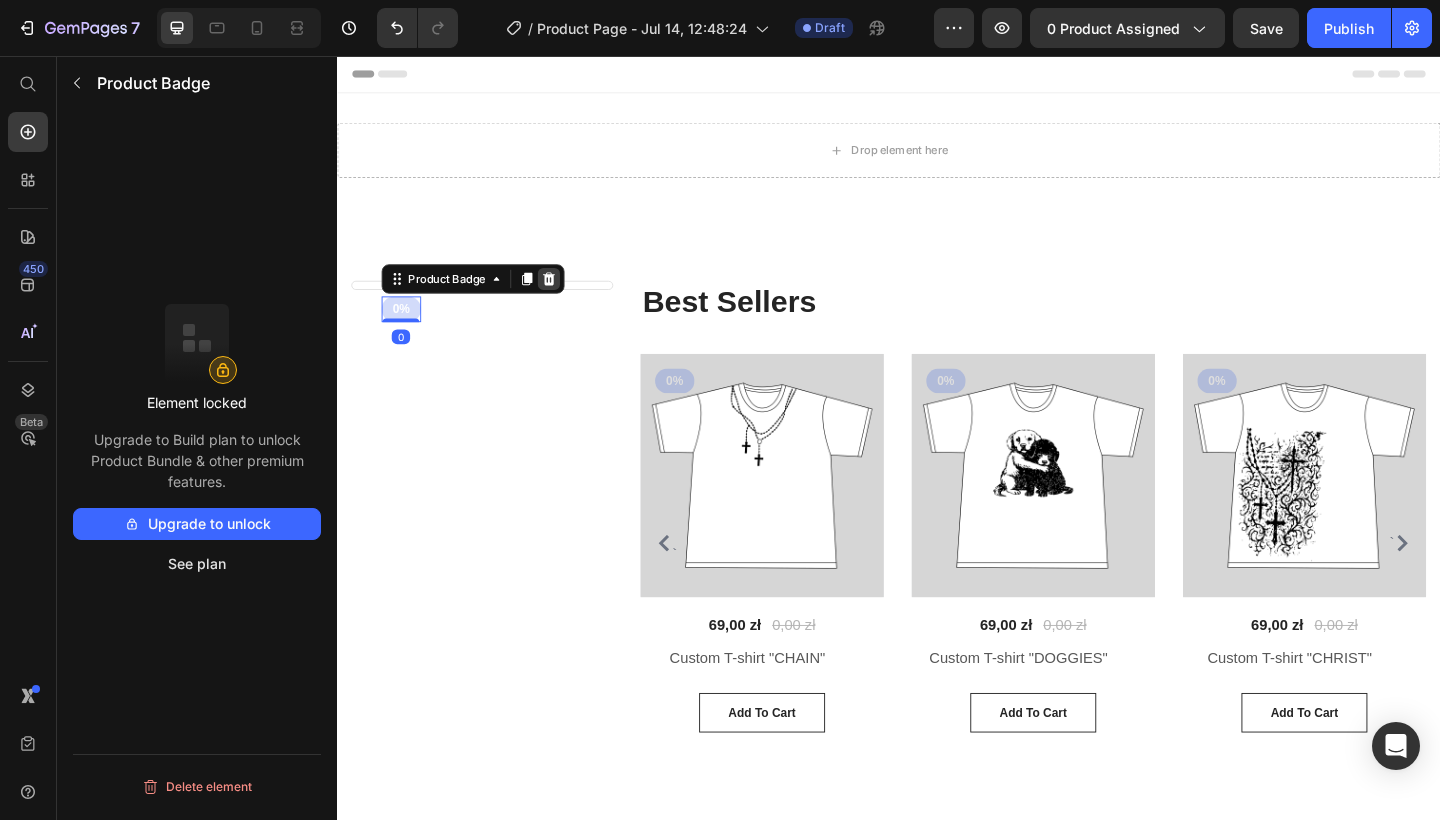 click 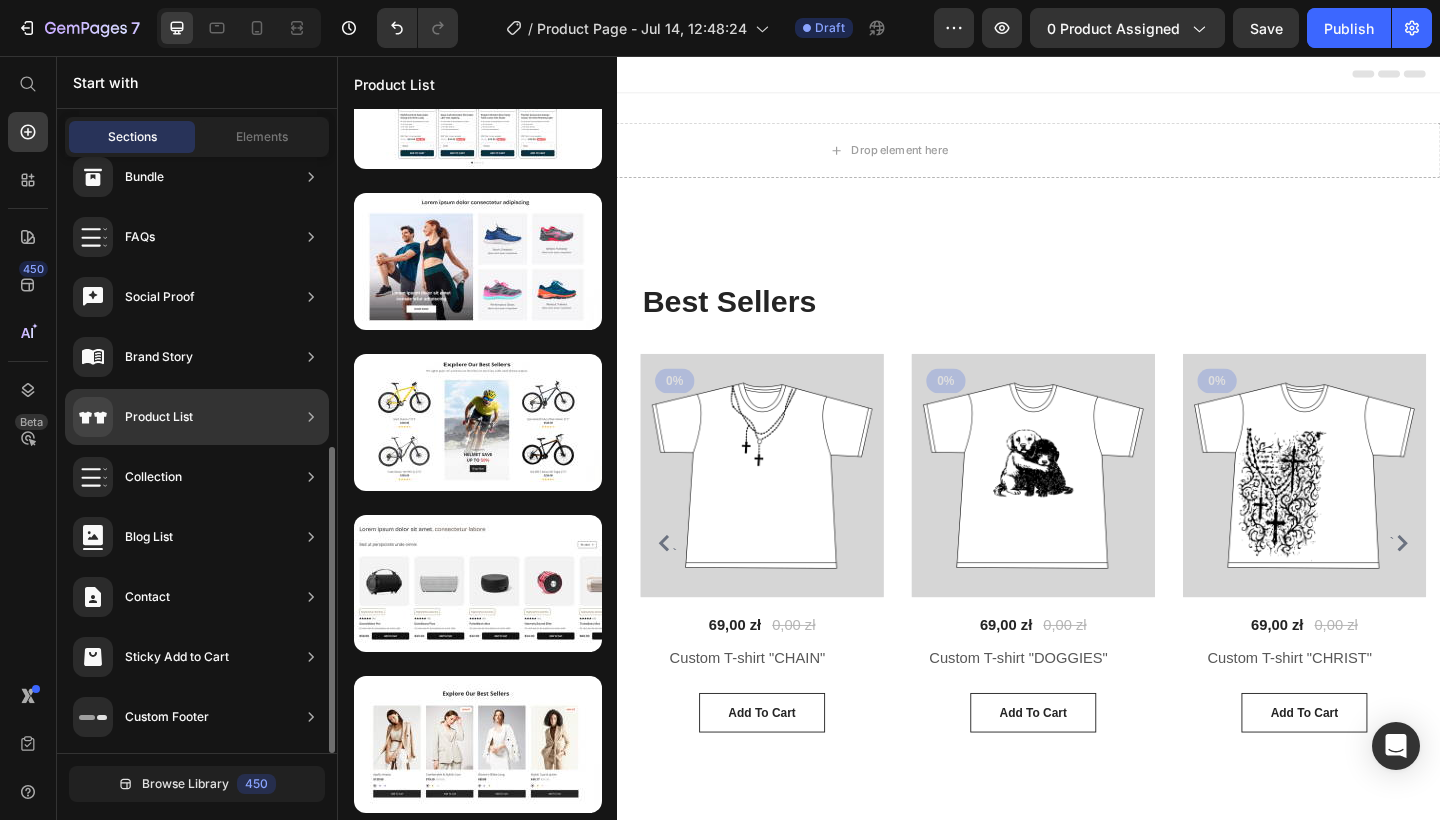scroll, scrollTop: 0, scrollLeft: 0, axis: both 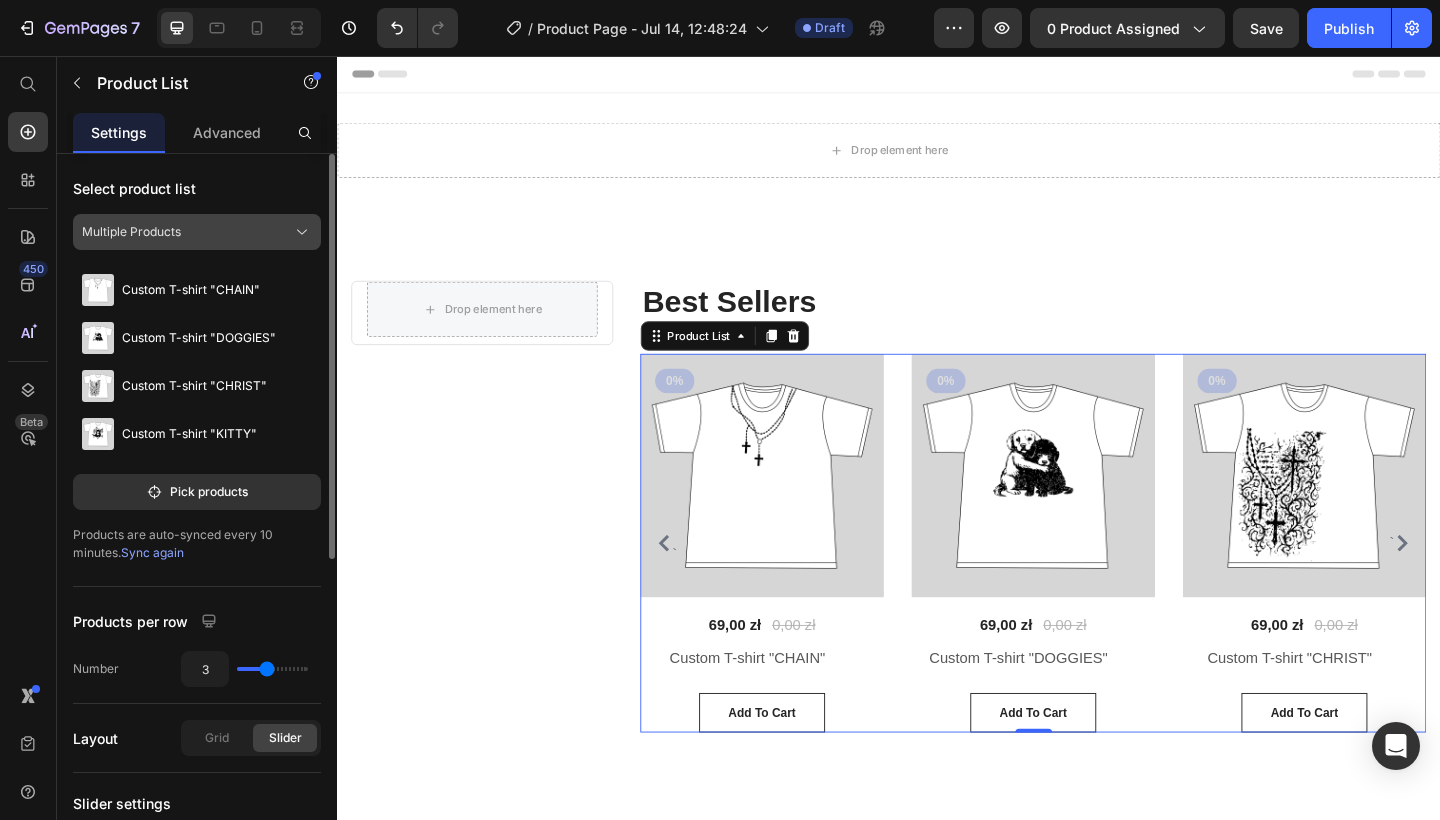 click on "Multiple Products" 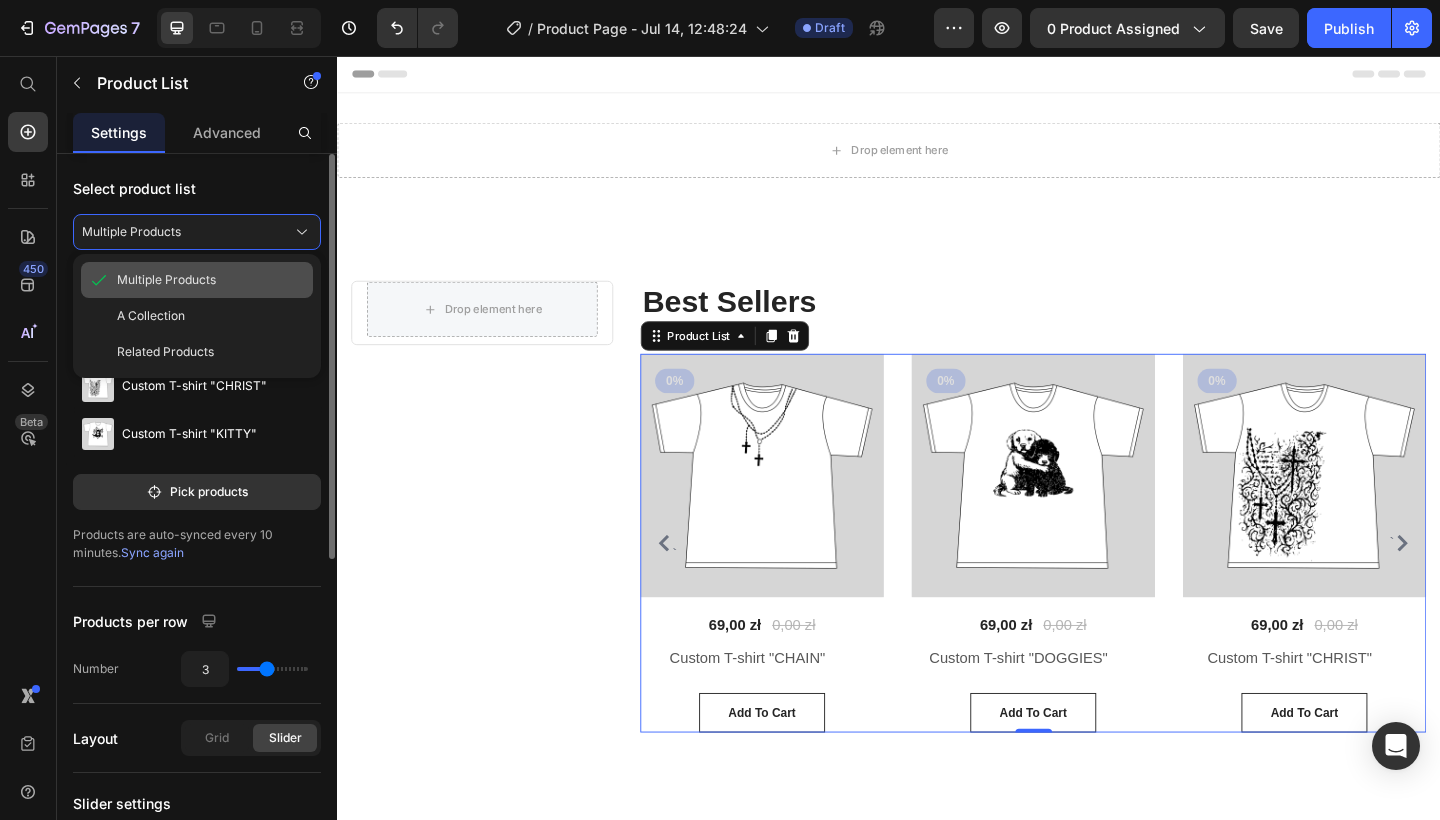 click on "Multiple Products" at bounding box center [166, 280] 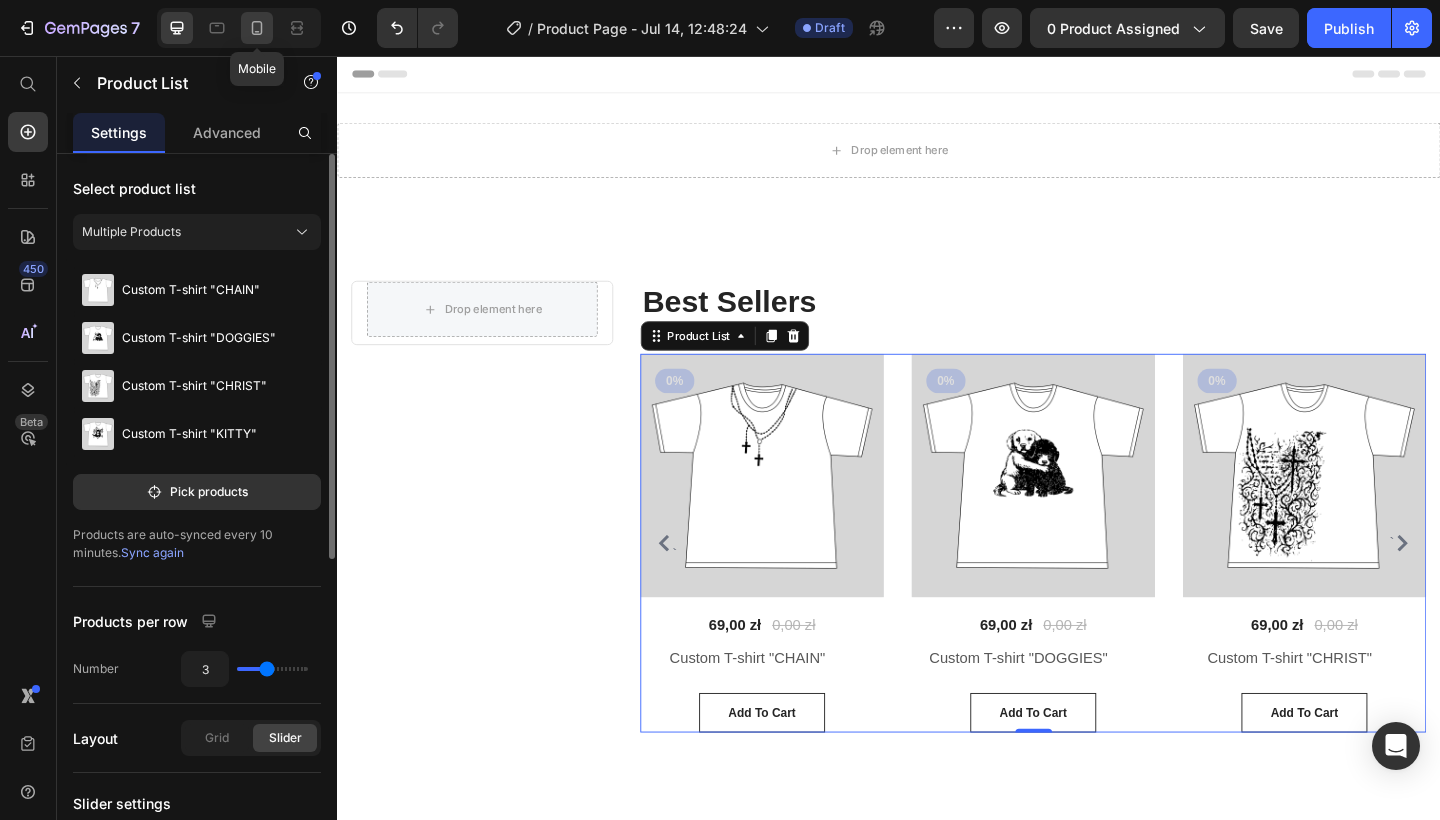 click 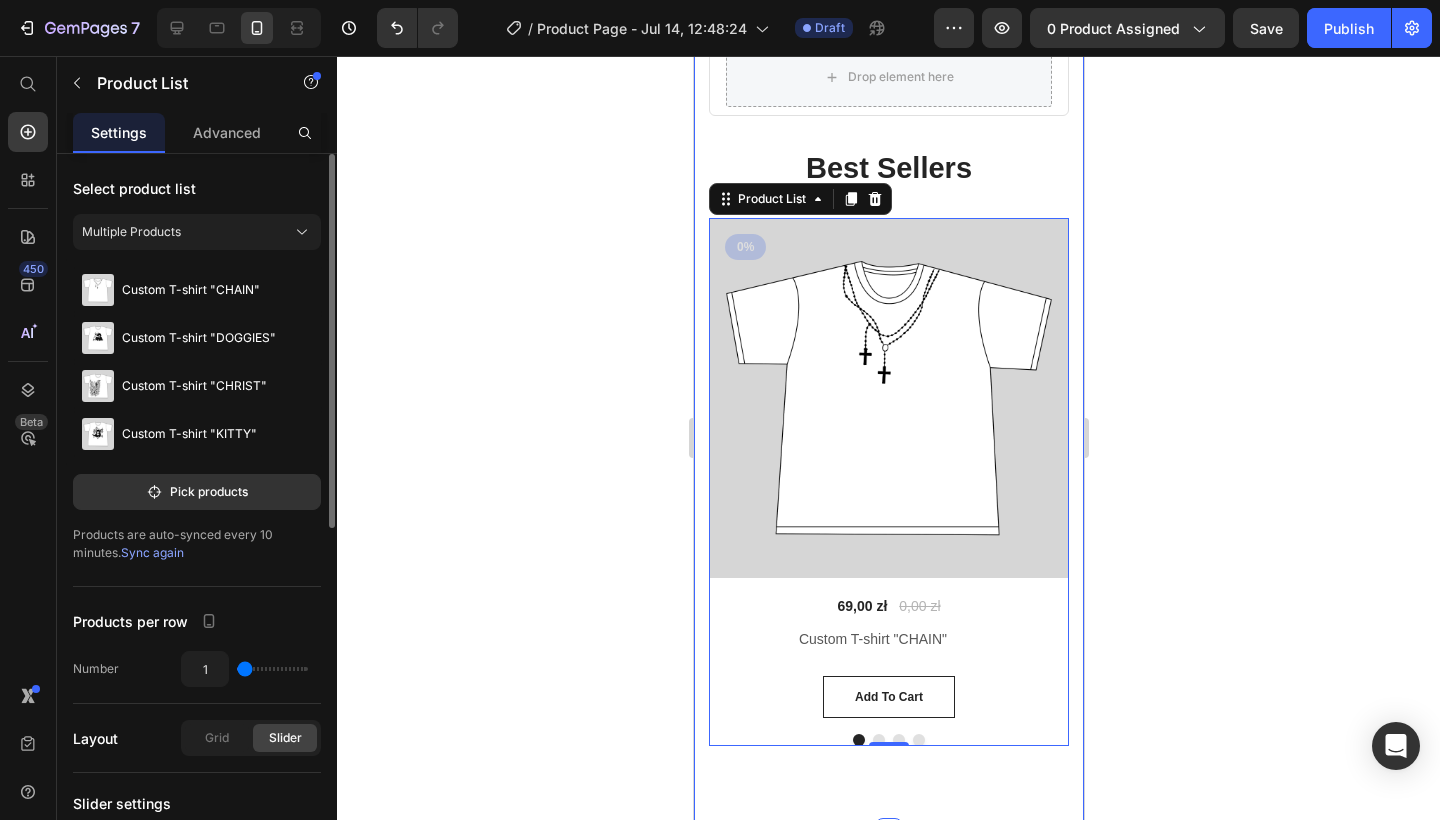scroll, scrollTop: 229, scrollLeft: 0, axis: vertical 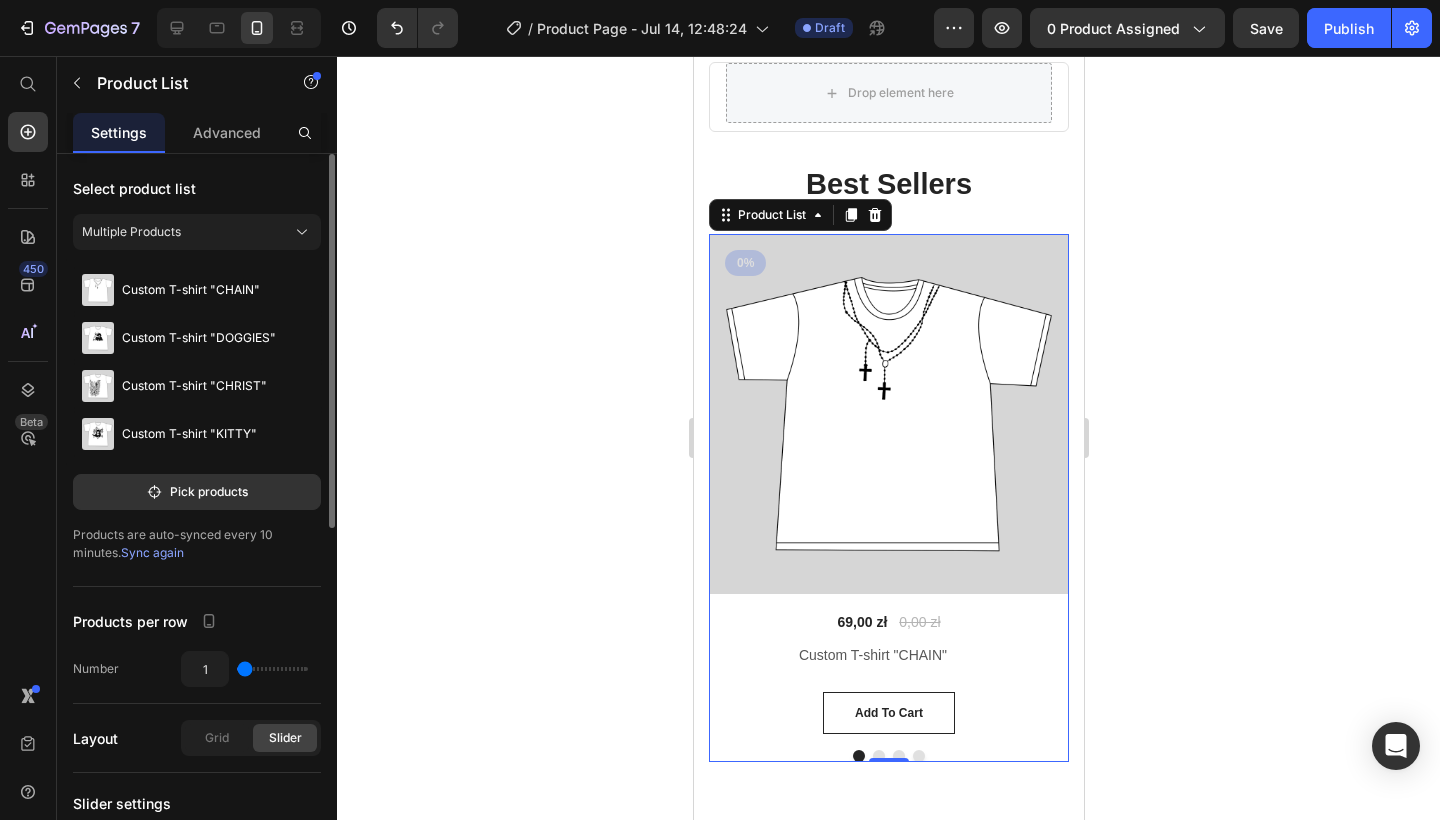 click at bounding box center (878, 756) 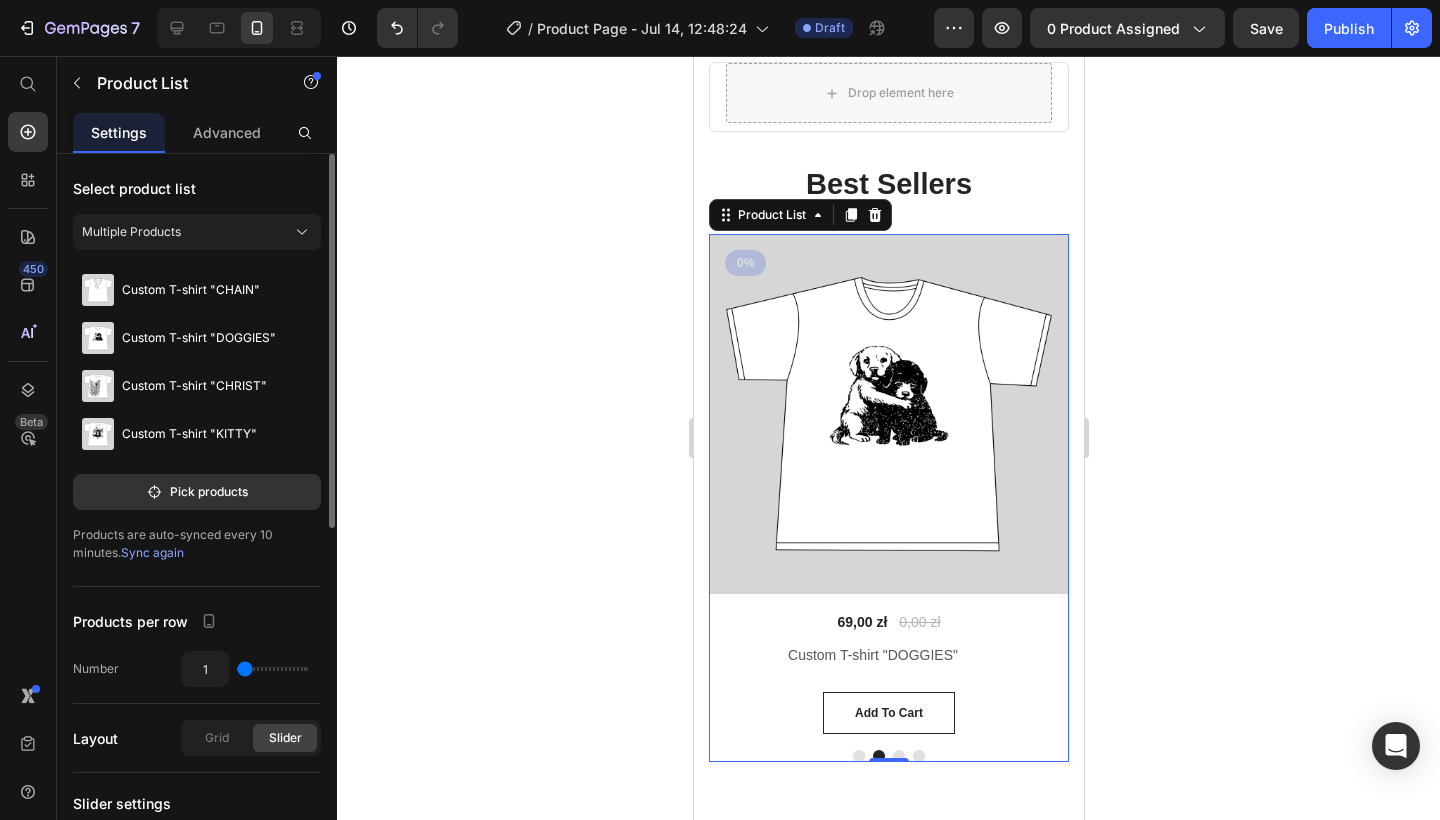 click at bounding box center (898, 756) 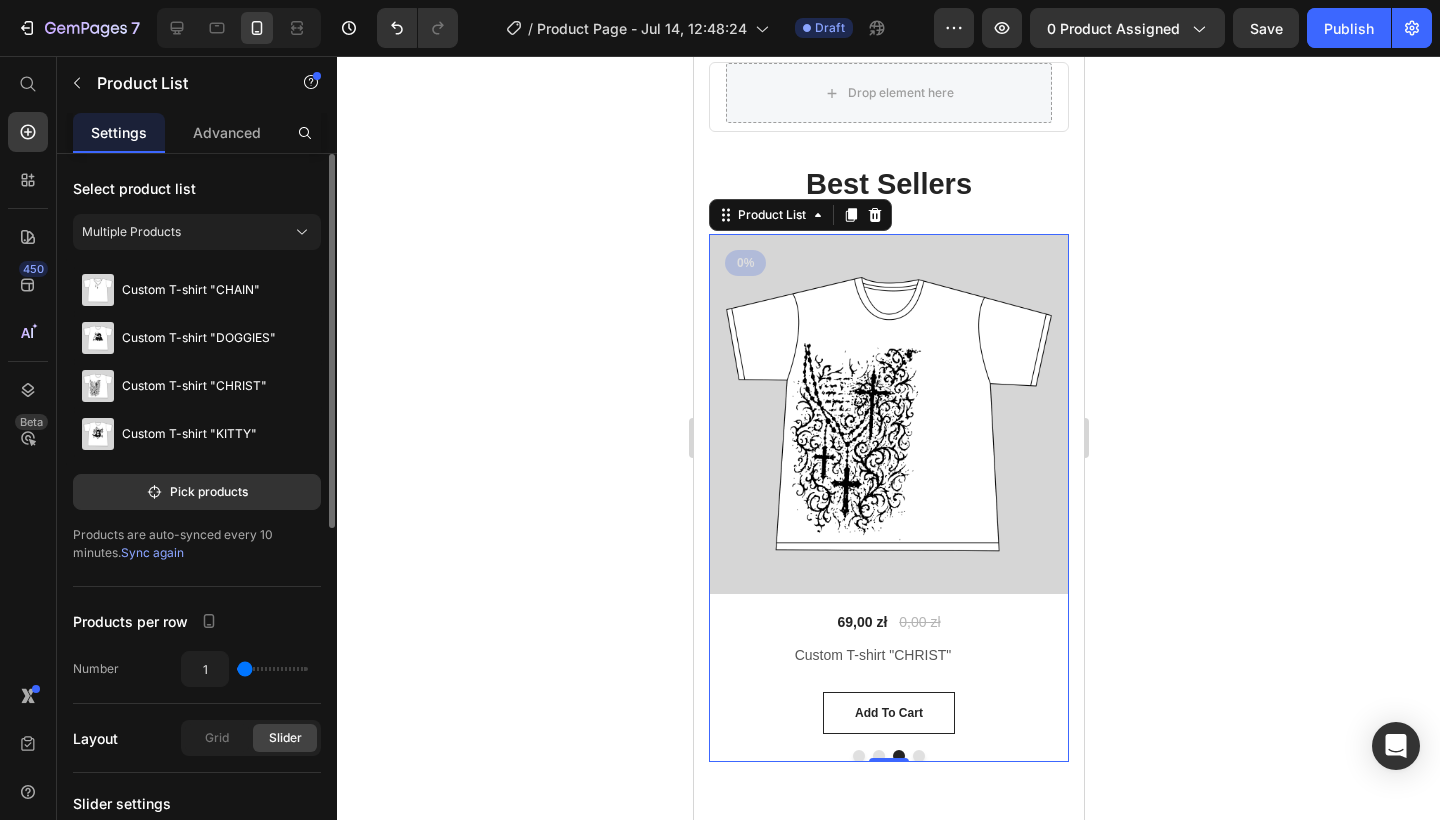 click at bounding box center (918, 756) 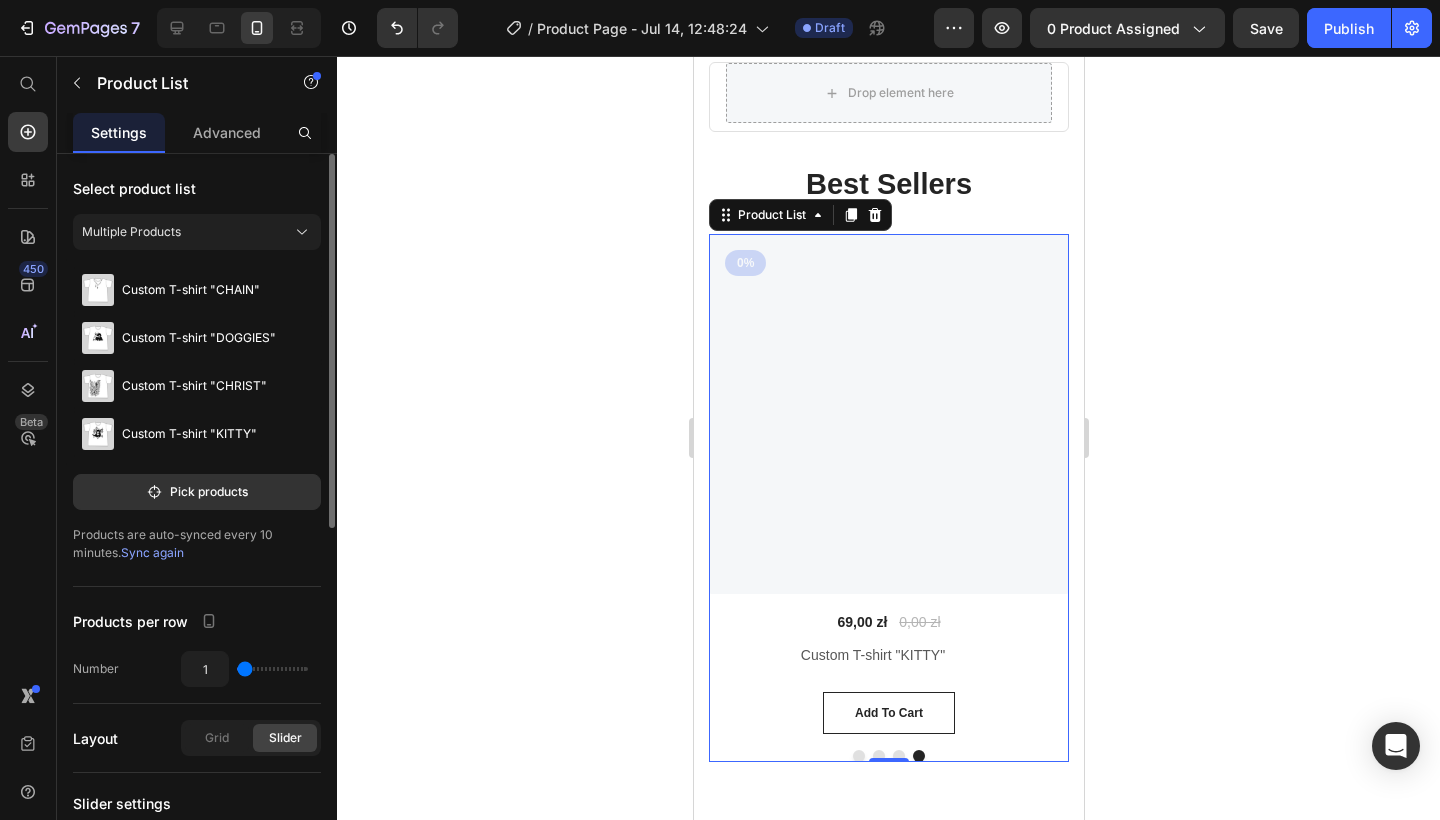click at bounding box center [858, 756] 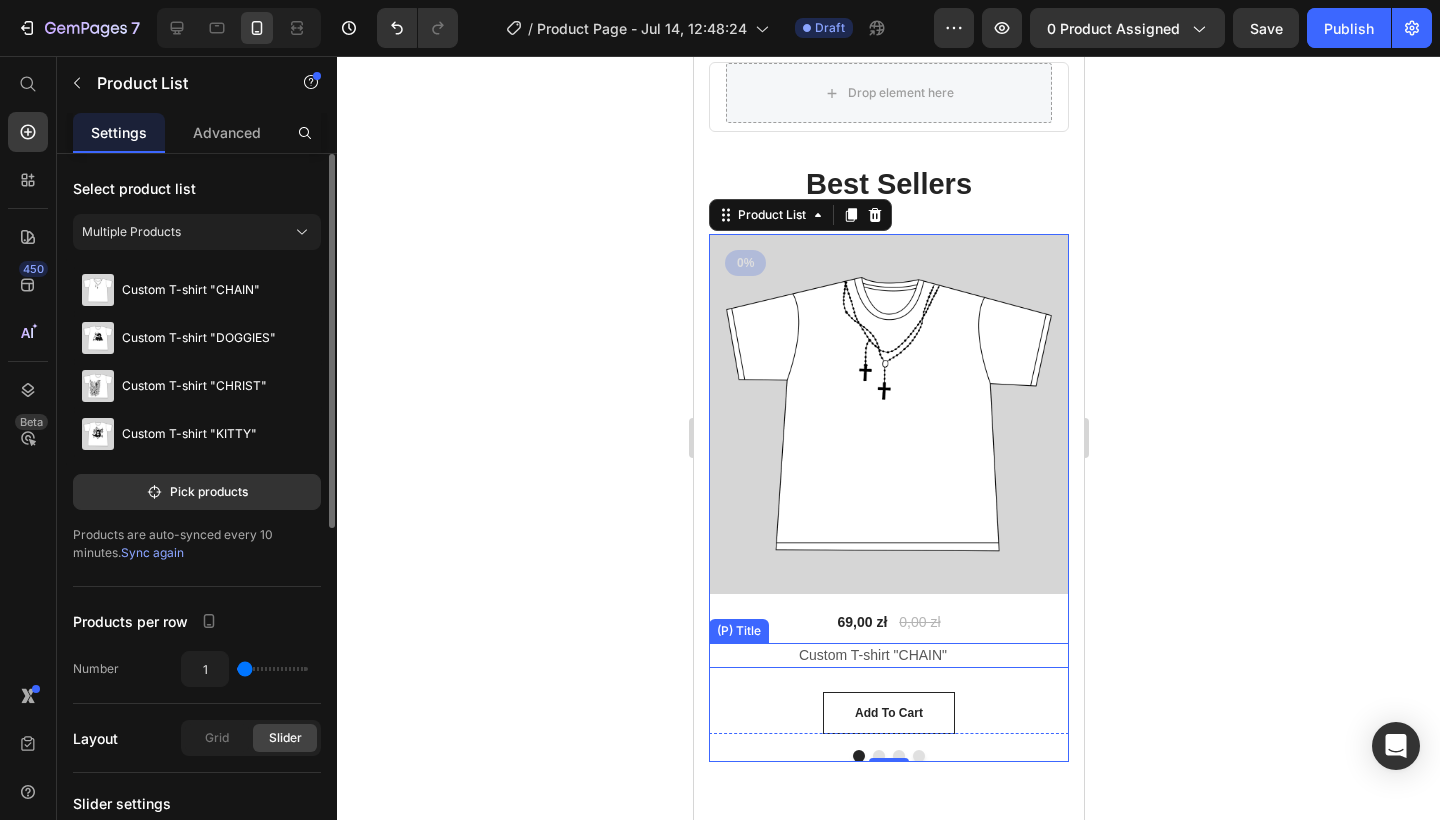 click 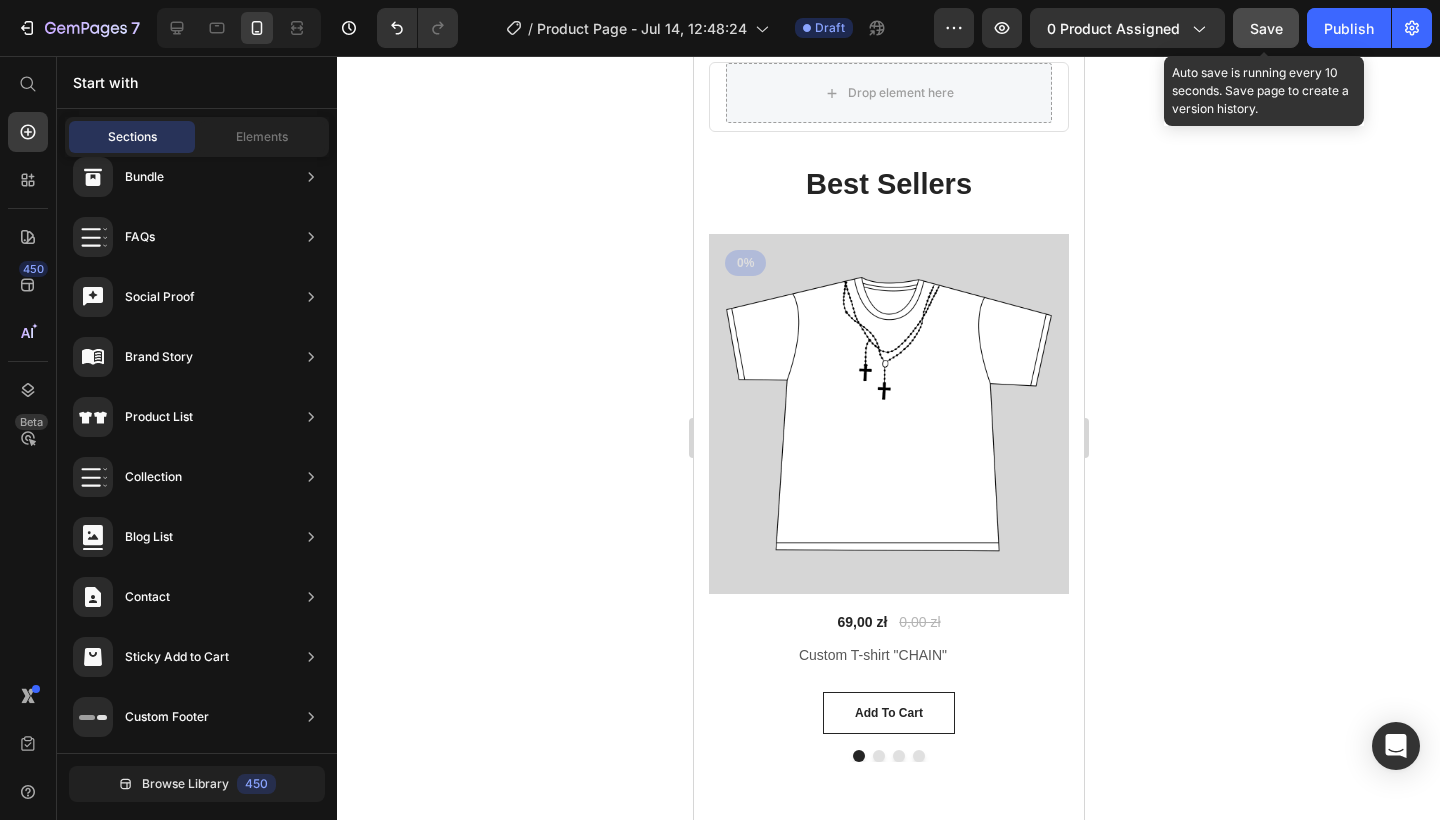 click on "Save" at bounding box center [1266, 28] 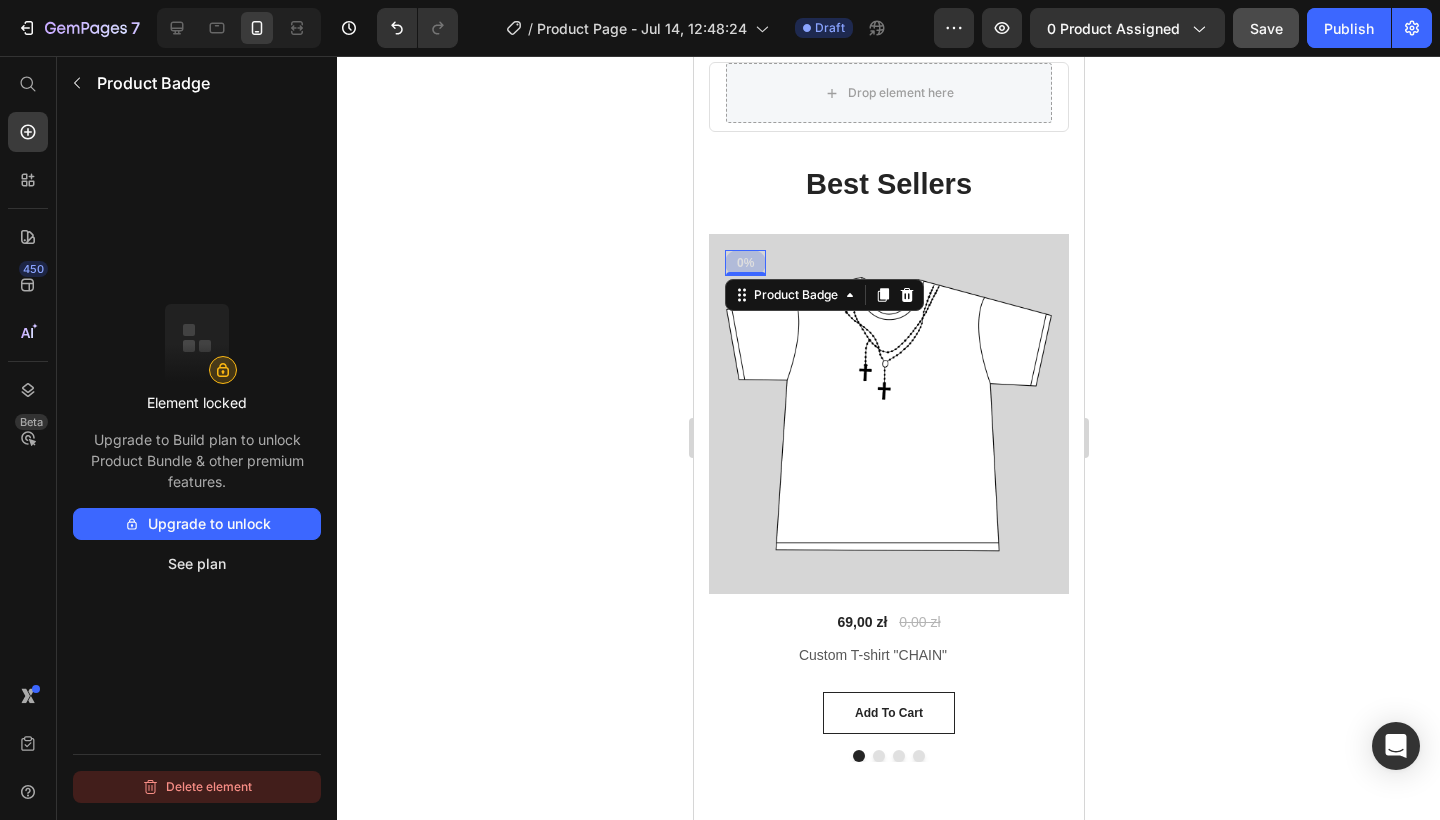 click on "Delete element" at bounding box center (197, 787) 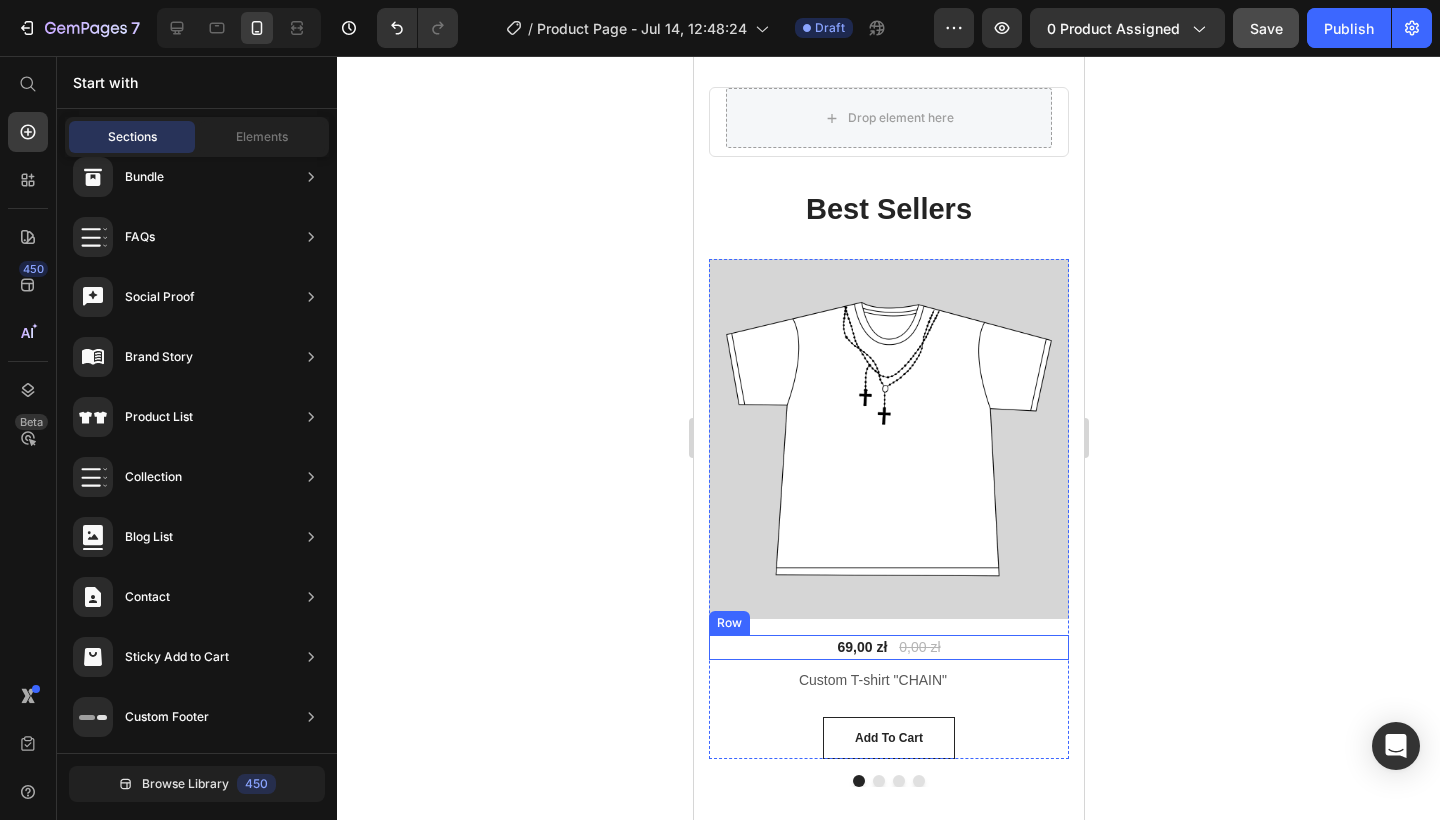 scroll, scrollTop: 284, scrollLeft: 0, axis: vertical 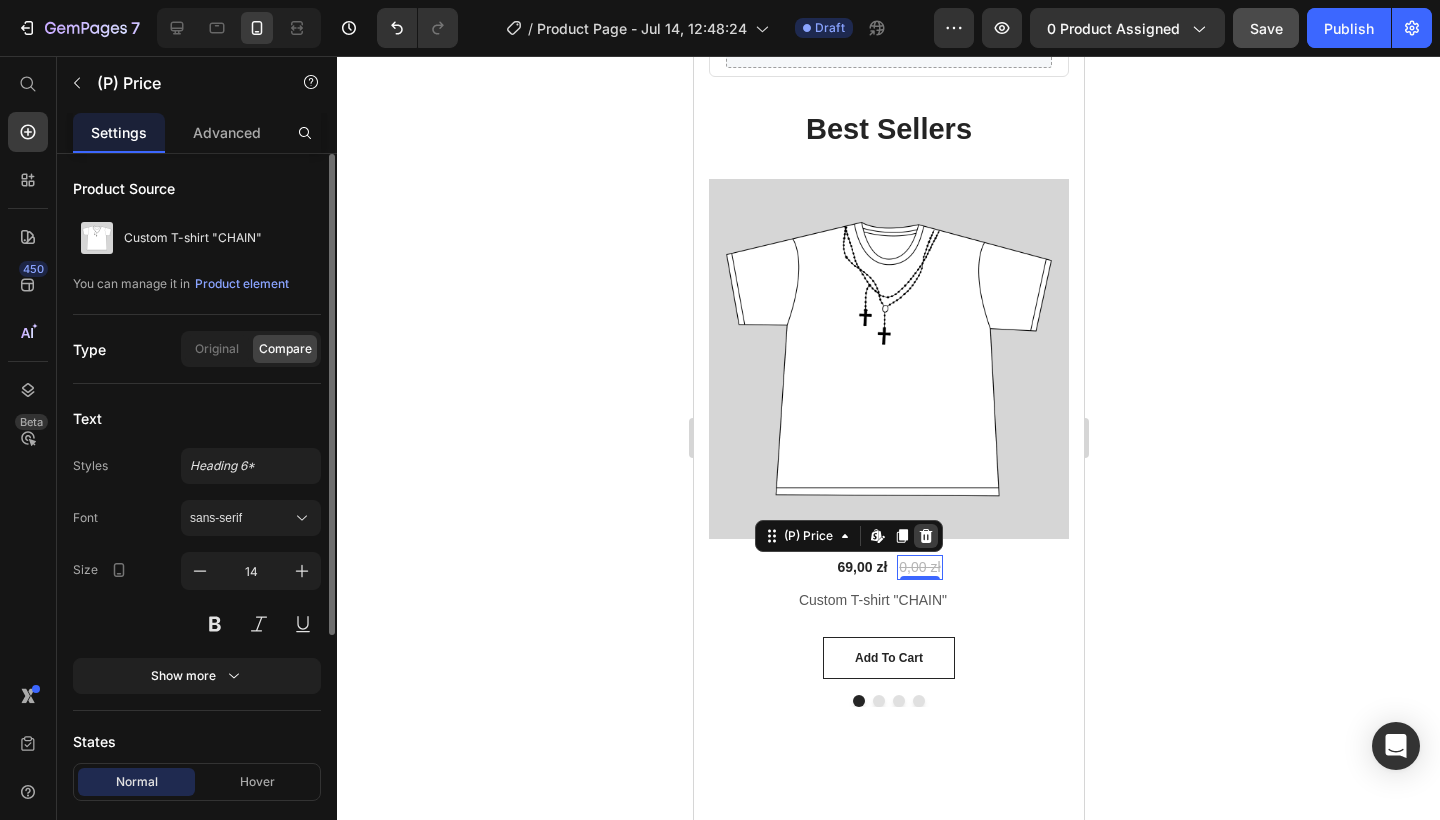 click at bounding box center (925, 536) 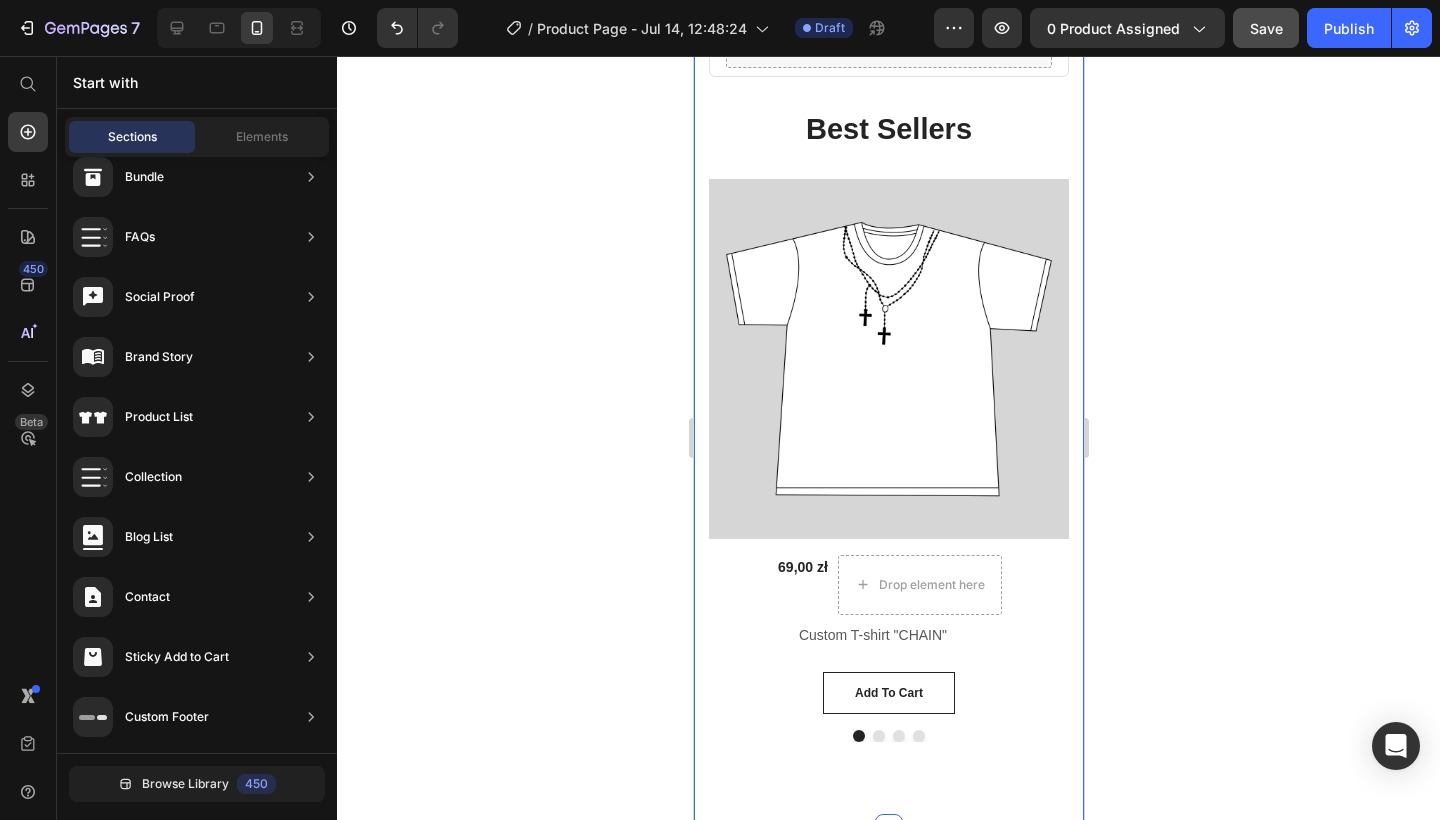 click 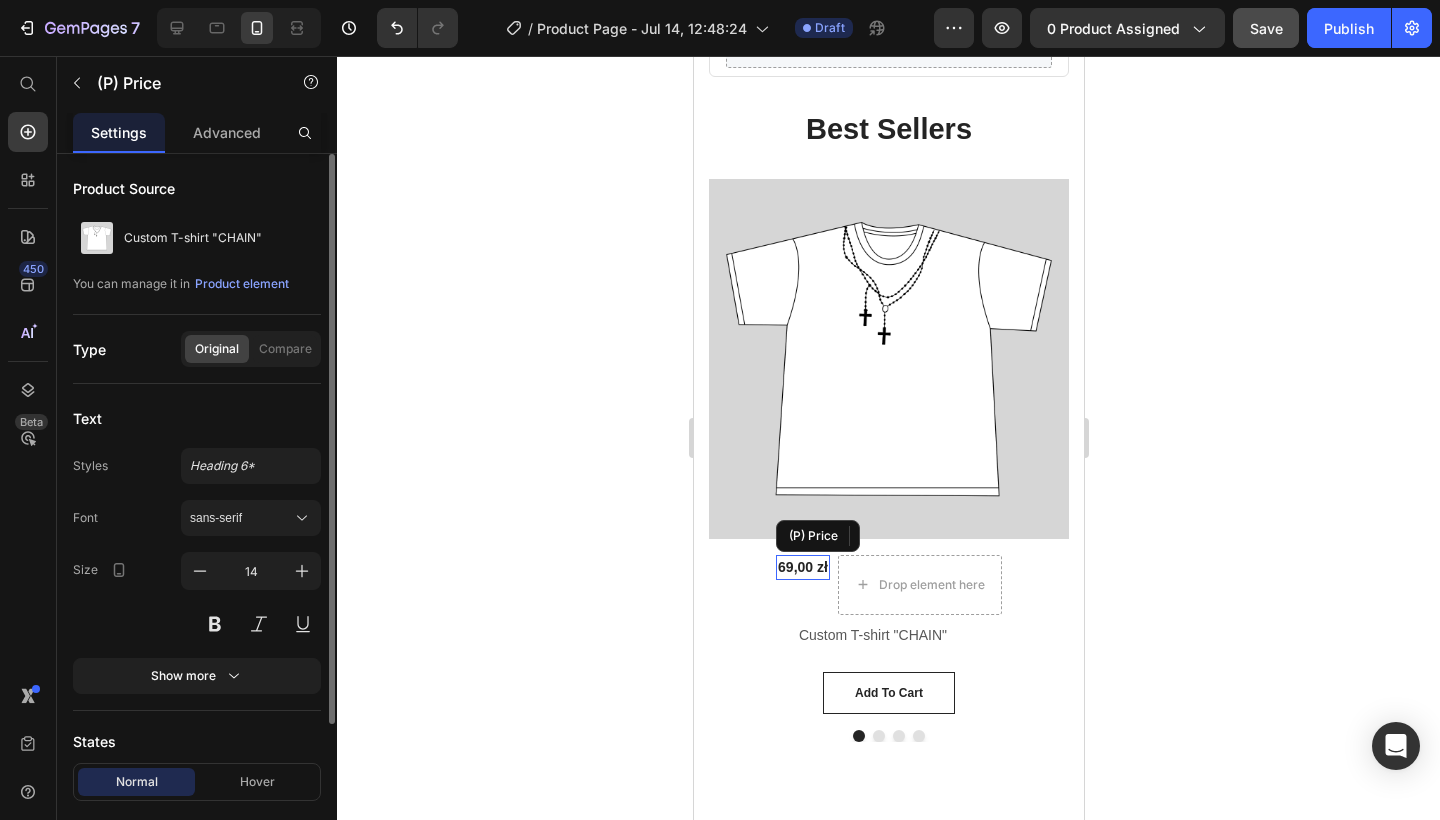 click on "69,00 zł" at bounding box center [802, 567] 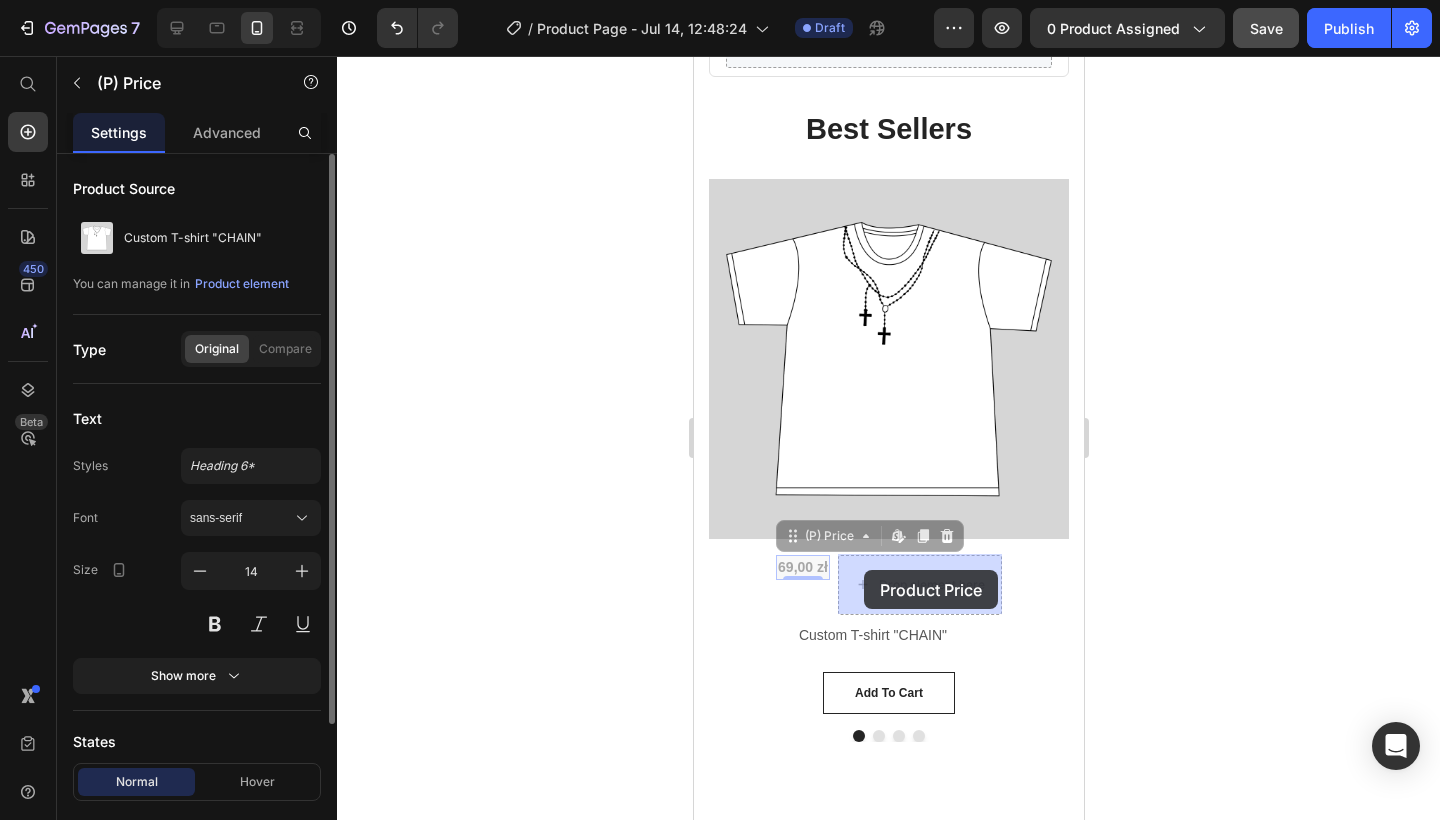 drag, startPoint x: 805, startPoint y: 567, endPoint x: 855, endPoint y: 569, distance: 50.039986 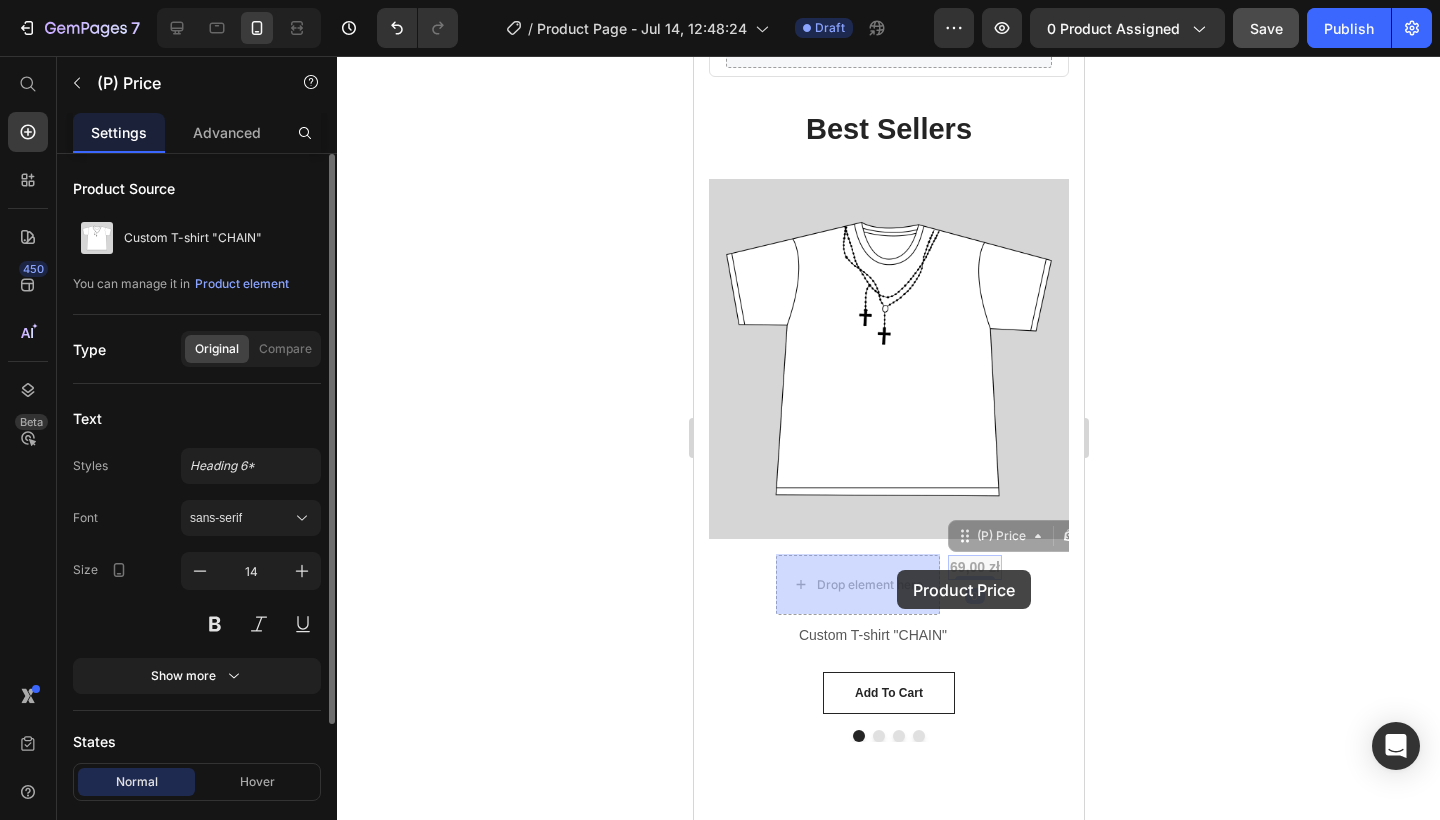 drag, startPoint x: 976, startPoint y: 570, endPoint x: 920, endPoint y: 570, distance: 56 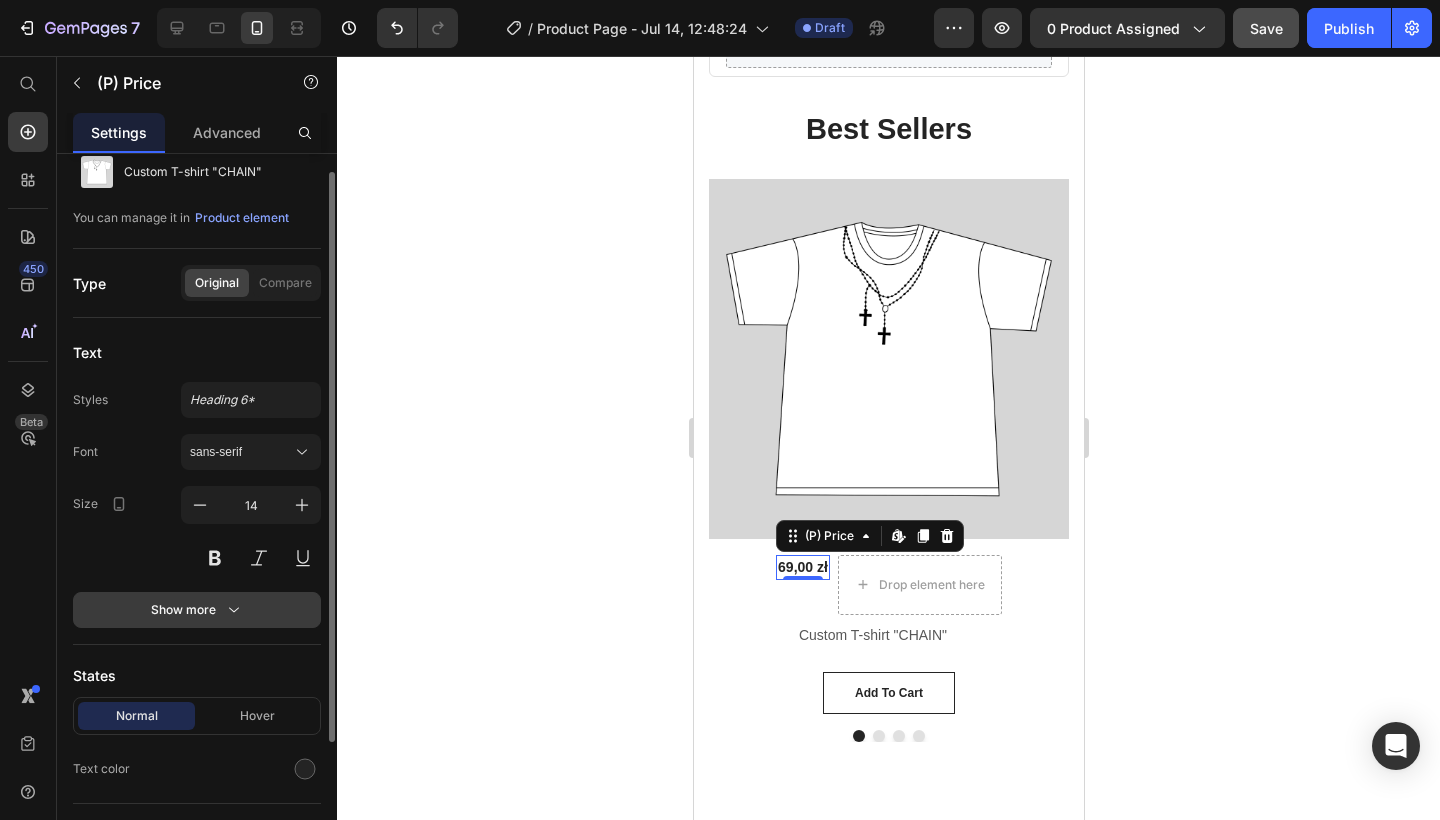 scroll, scrollTop: 0, scrollLeft: 0, axis: both 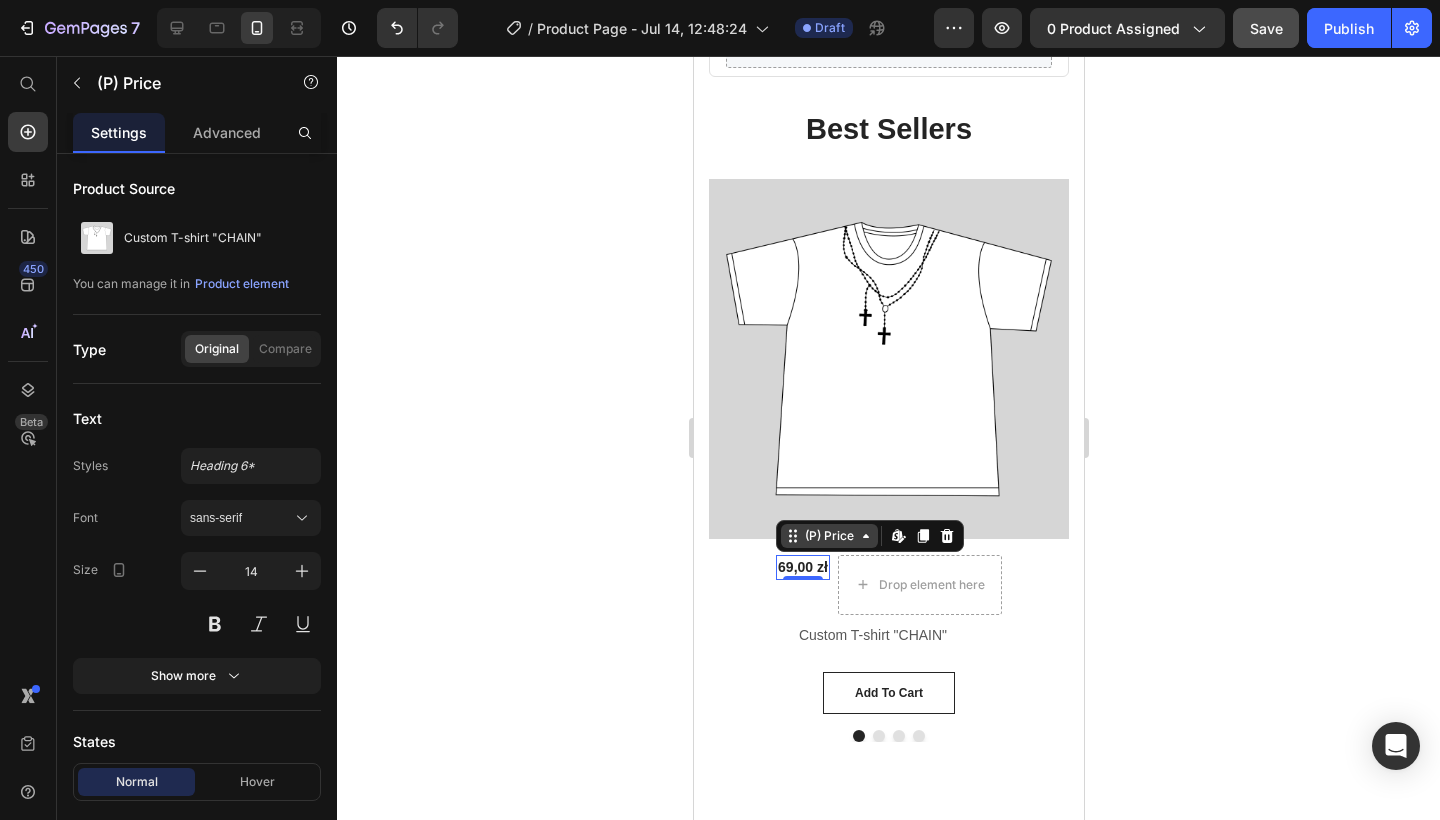 click 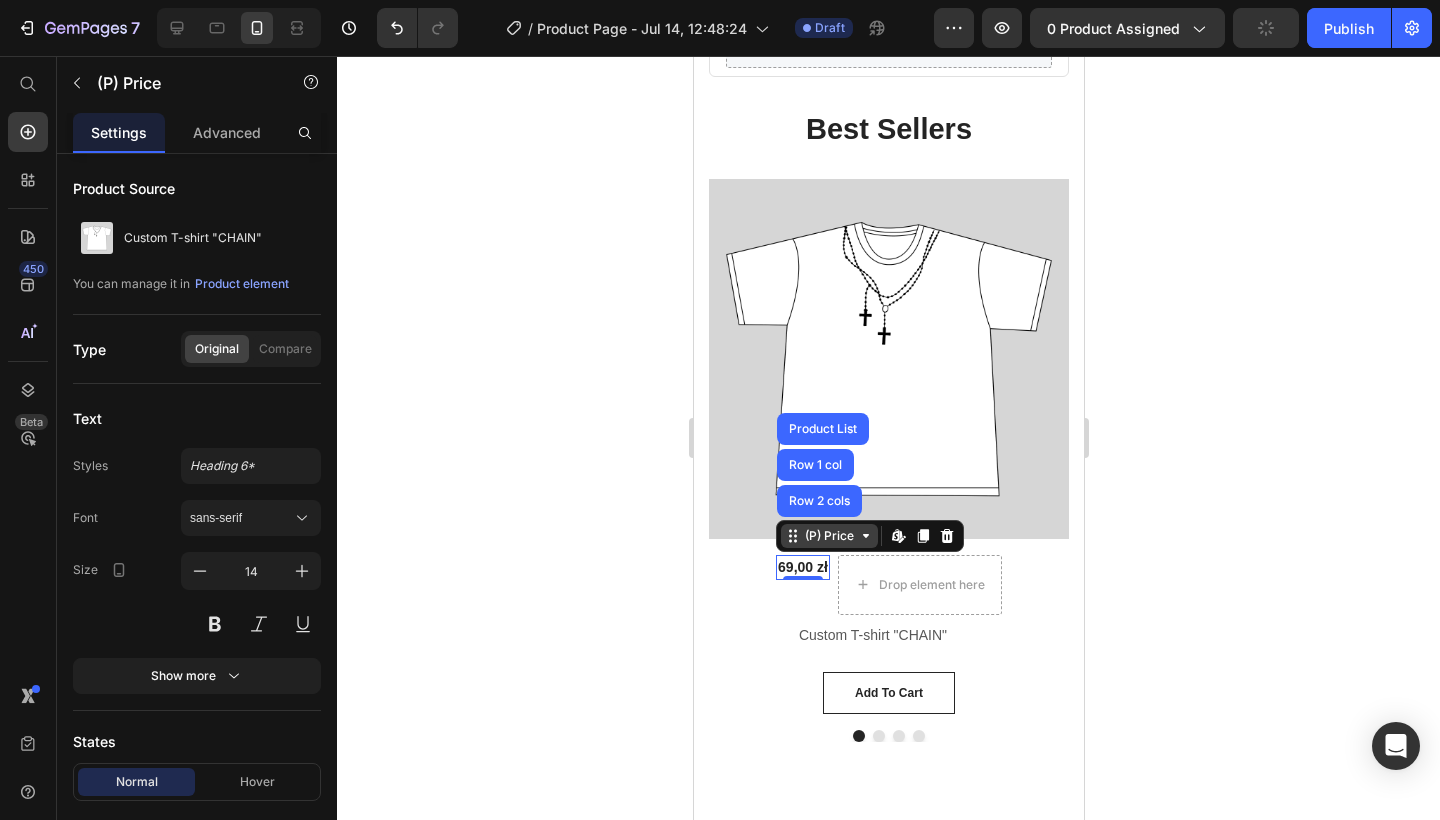 click 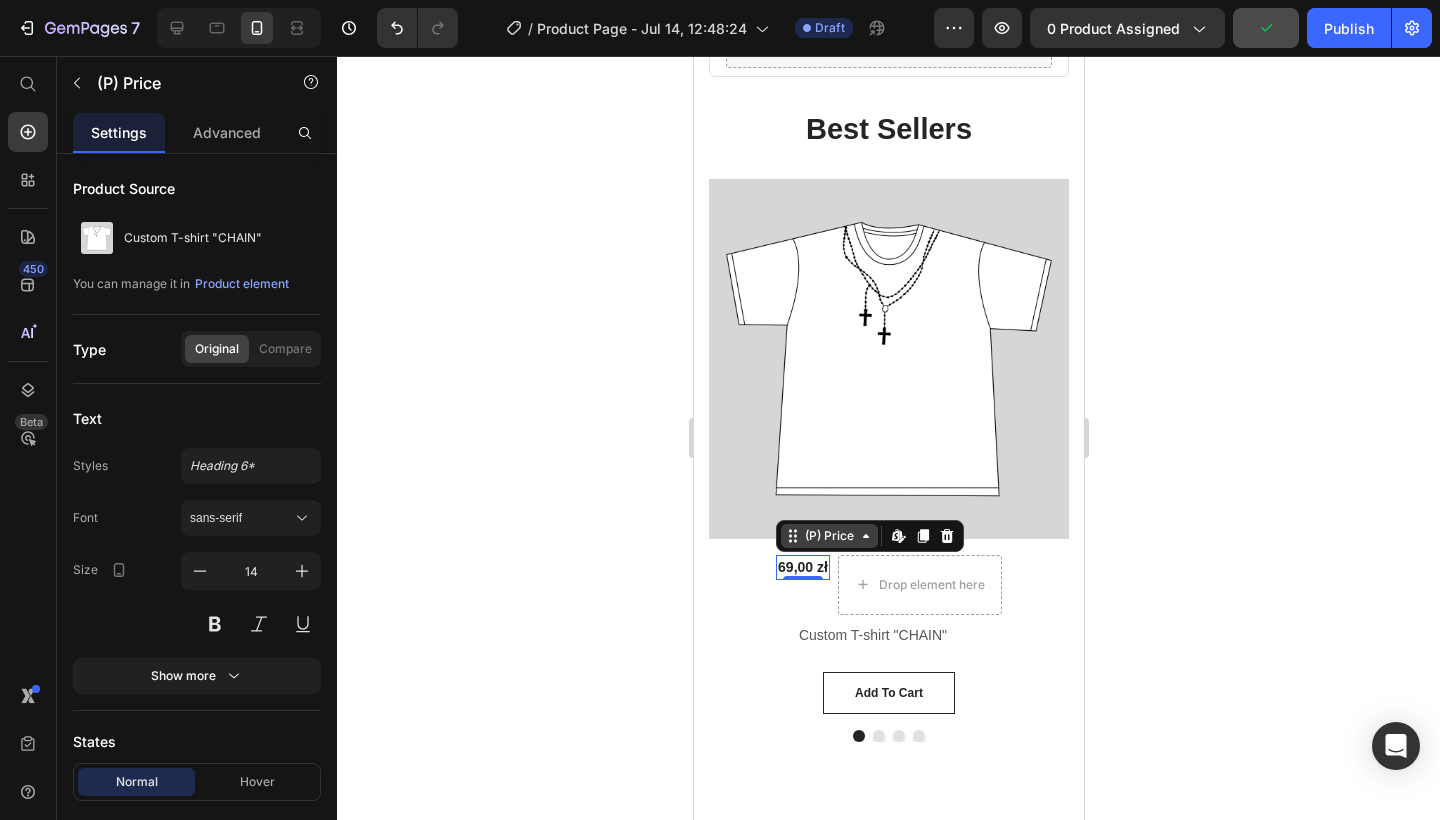 click on "(P) Price" at bounding box center (828, 536) 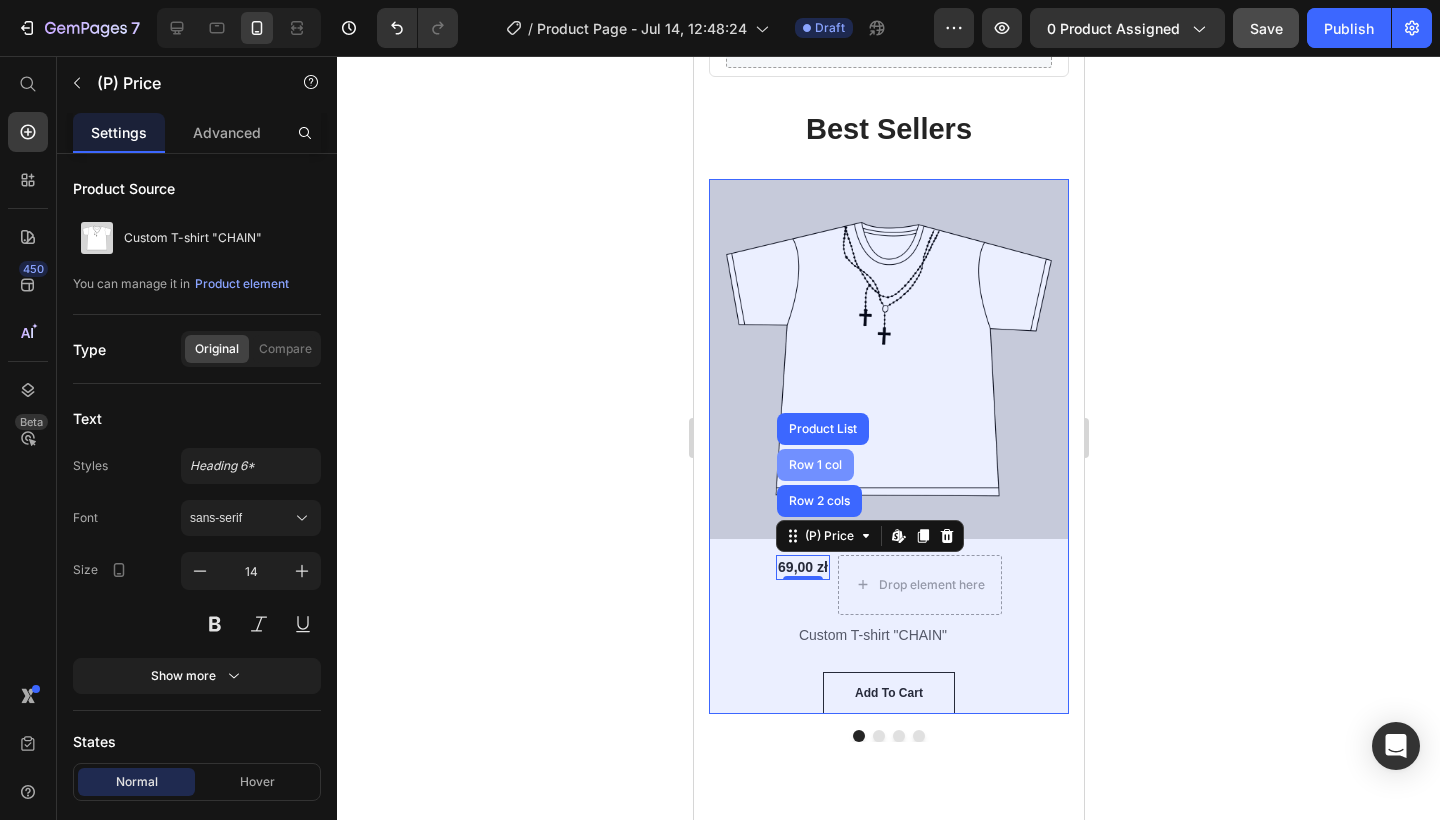click on "Row 1 col" at bounding box center (814, 465) 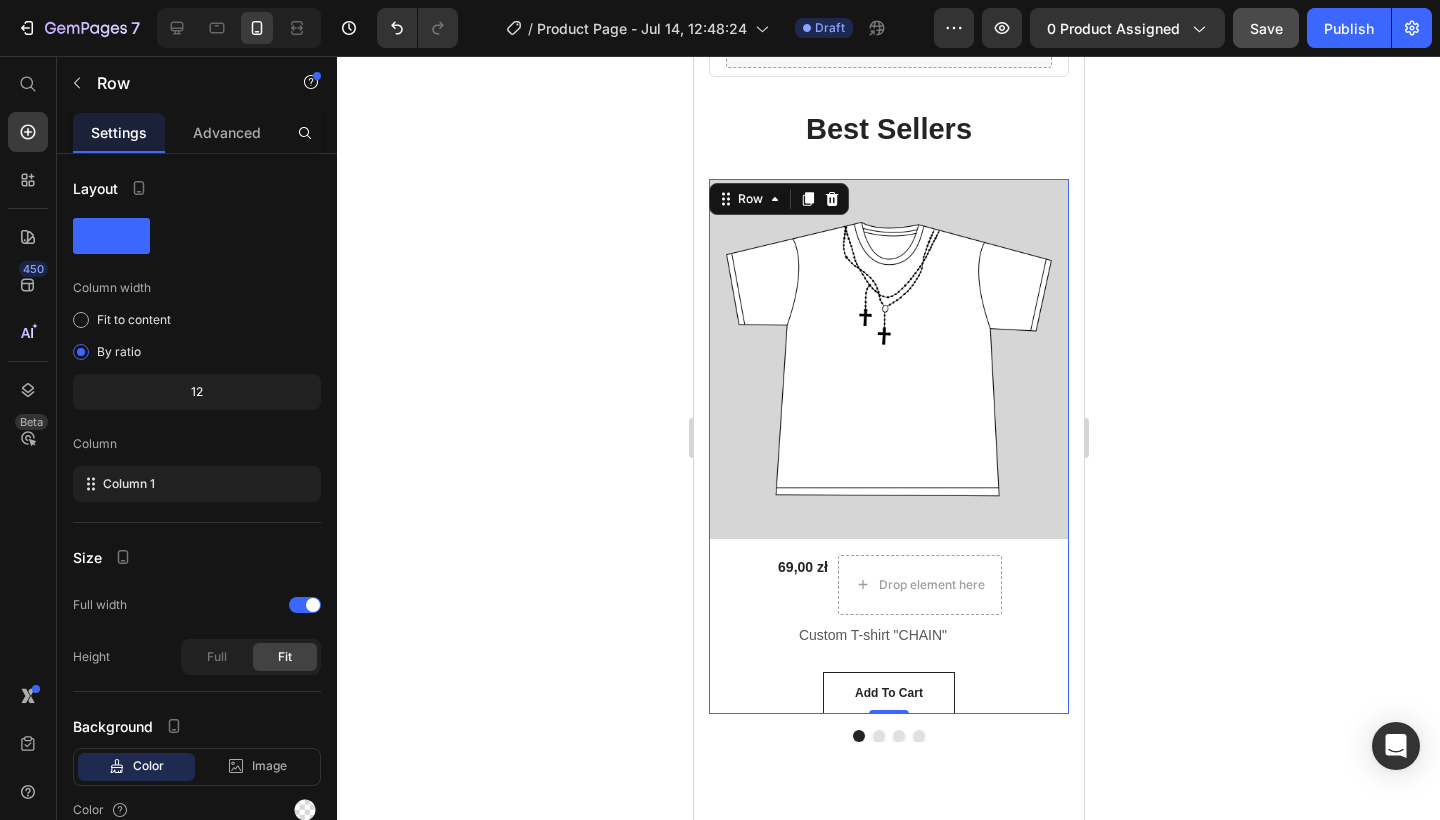 click 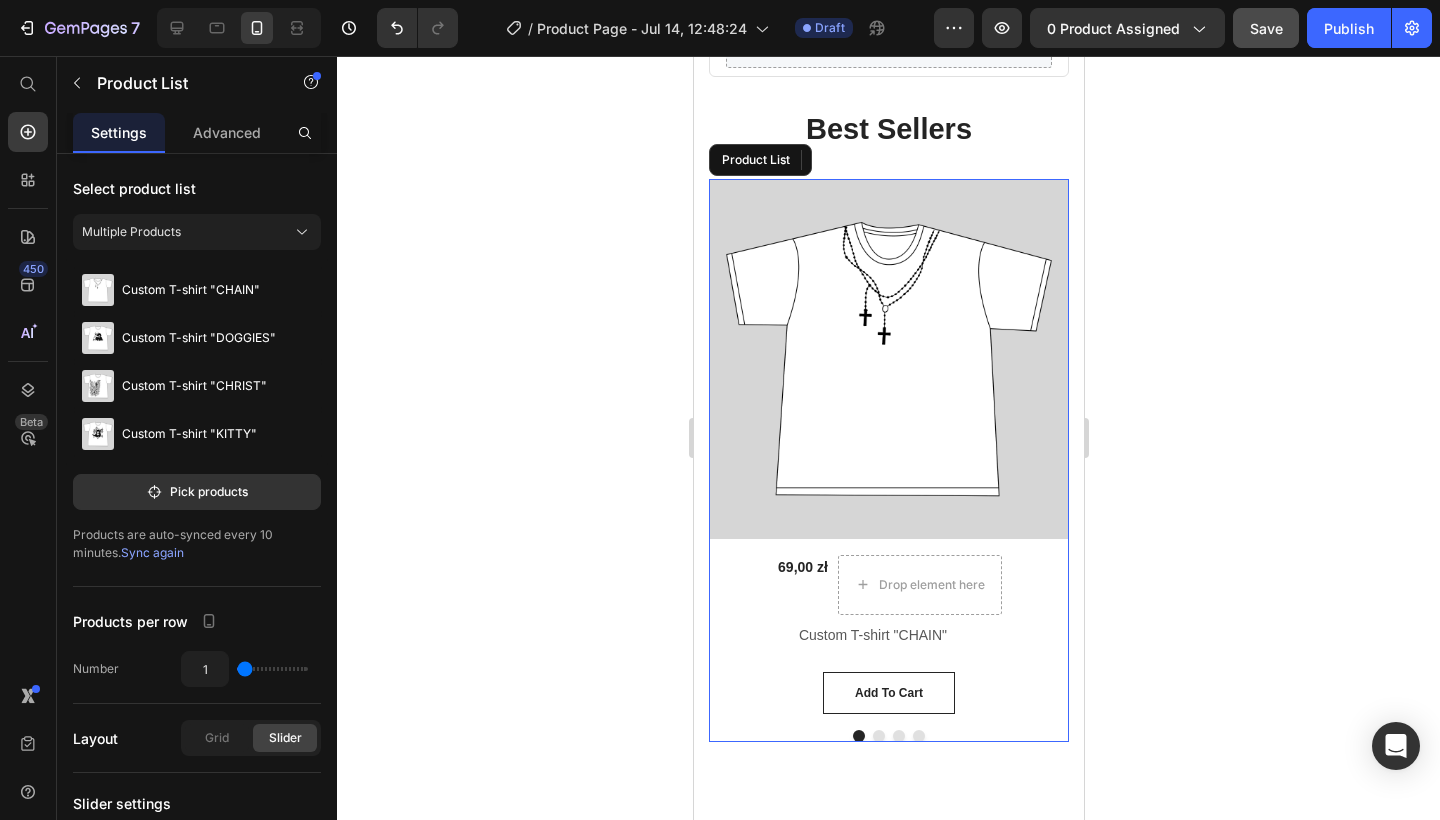 click at bounding box center (878, 736) 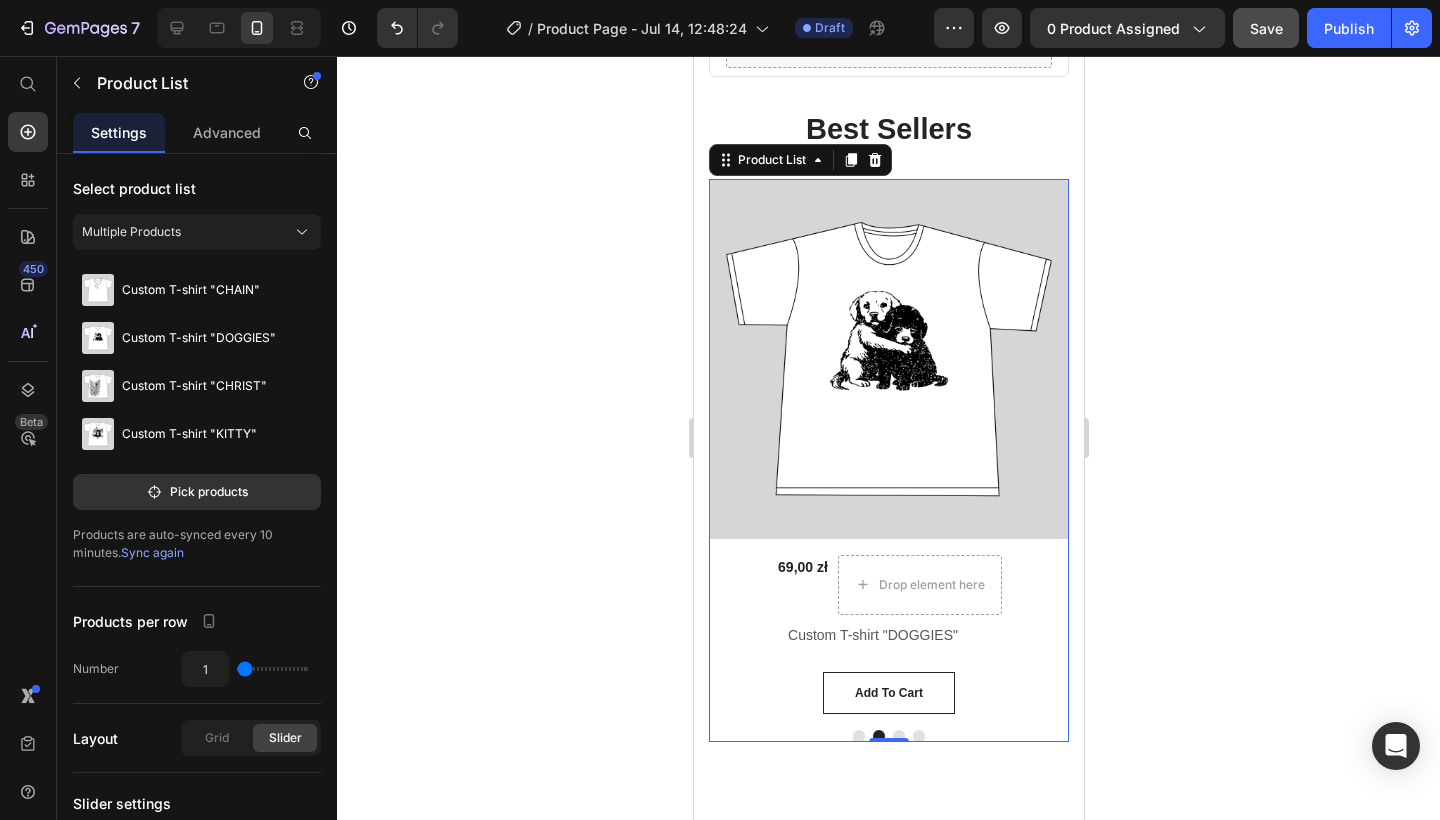 click at bounding box center (858, 736) 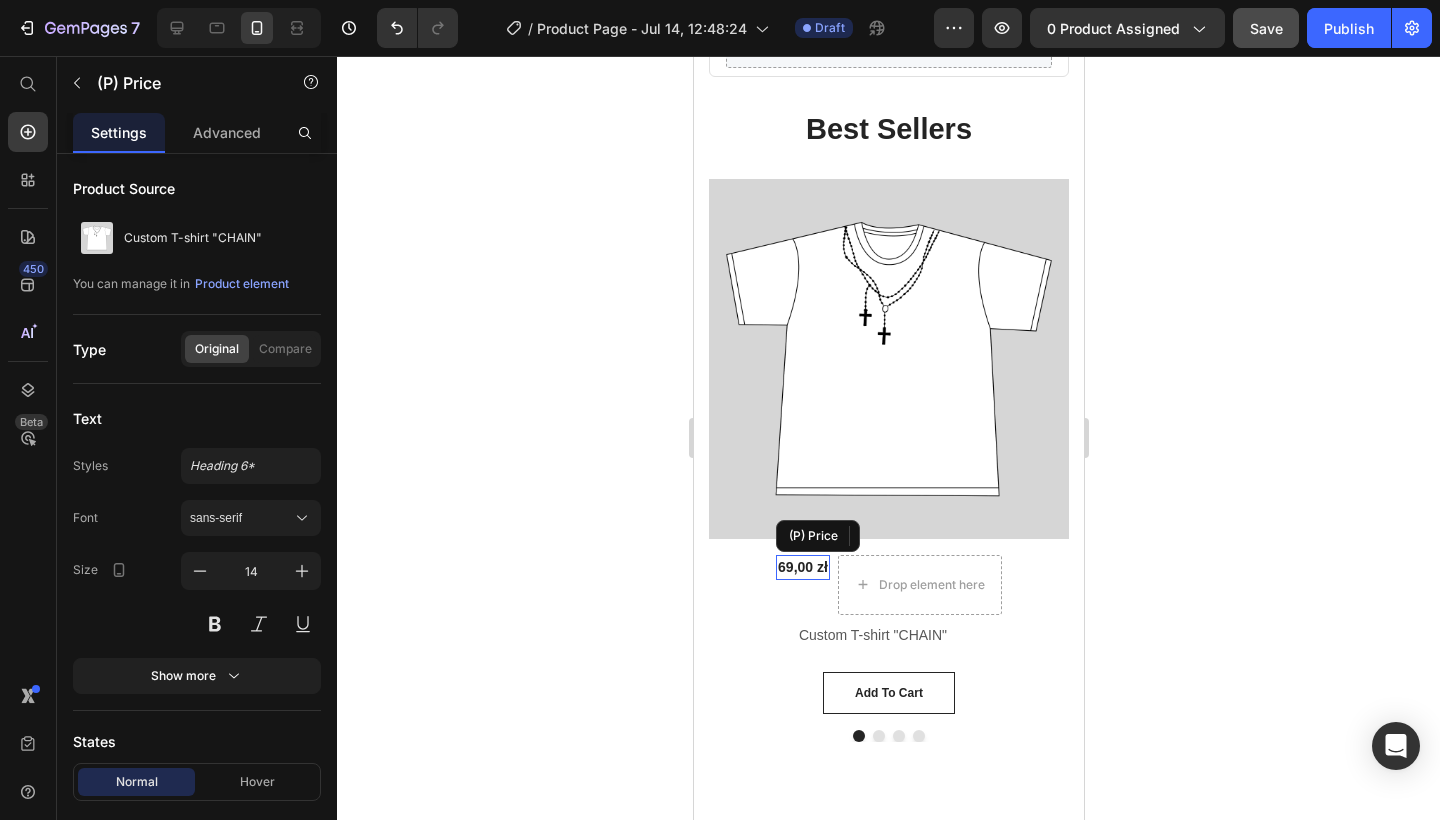 click on "69,00 zł" at bounding box center (802, 567) 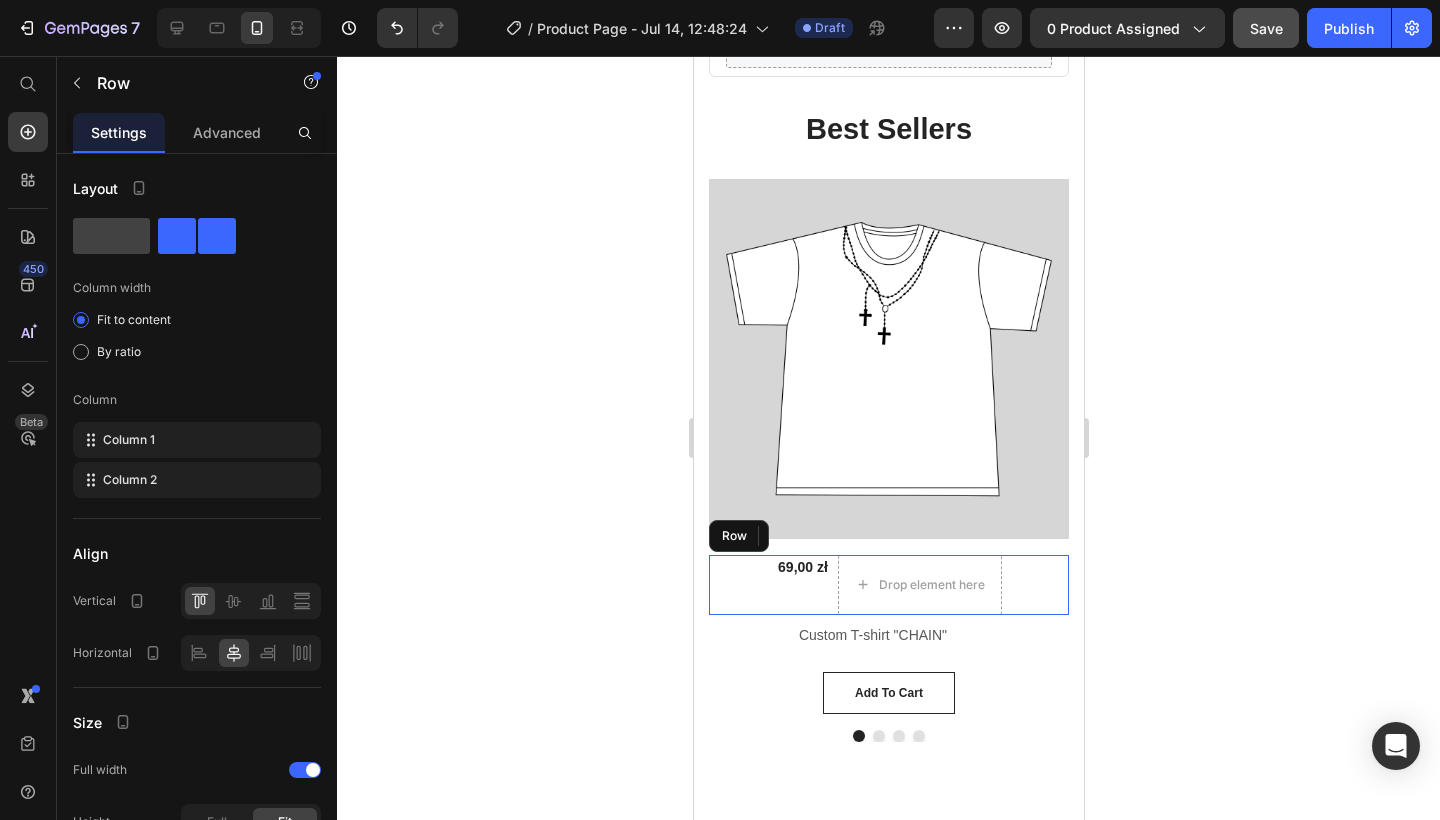 click on "69,00 zł (P) Price   Edit content in Shopify 0
Drop element here Row" at bounding box center (888, 585) 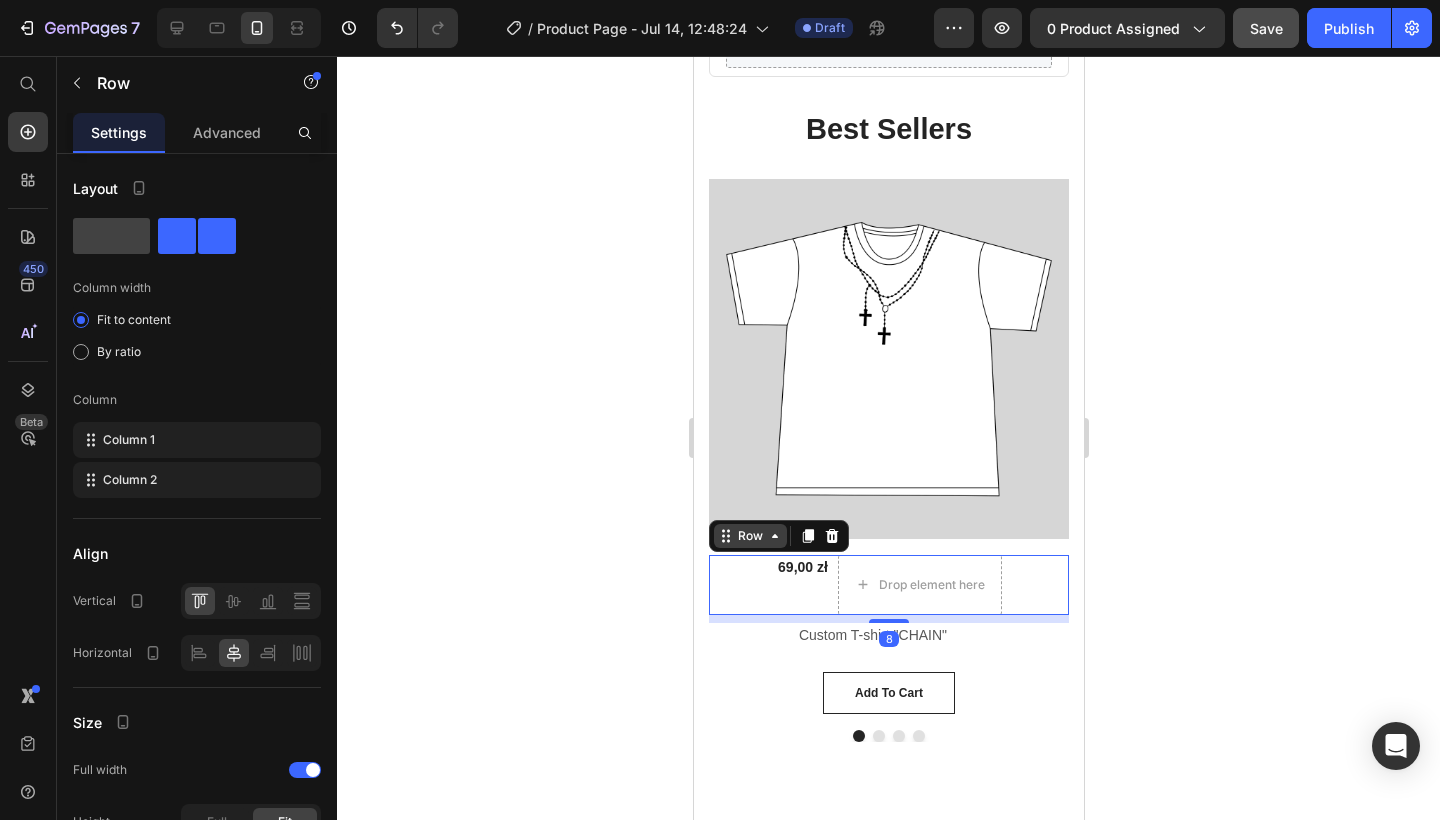 click 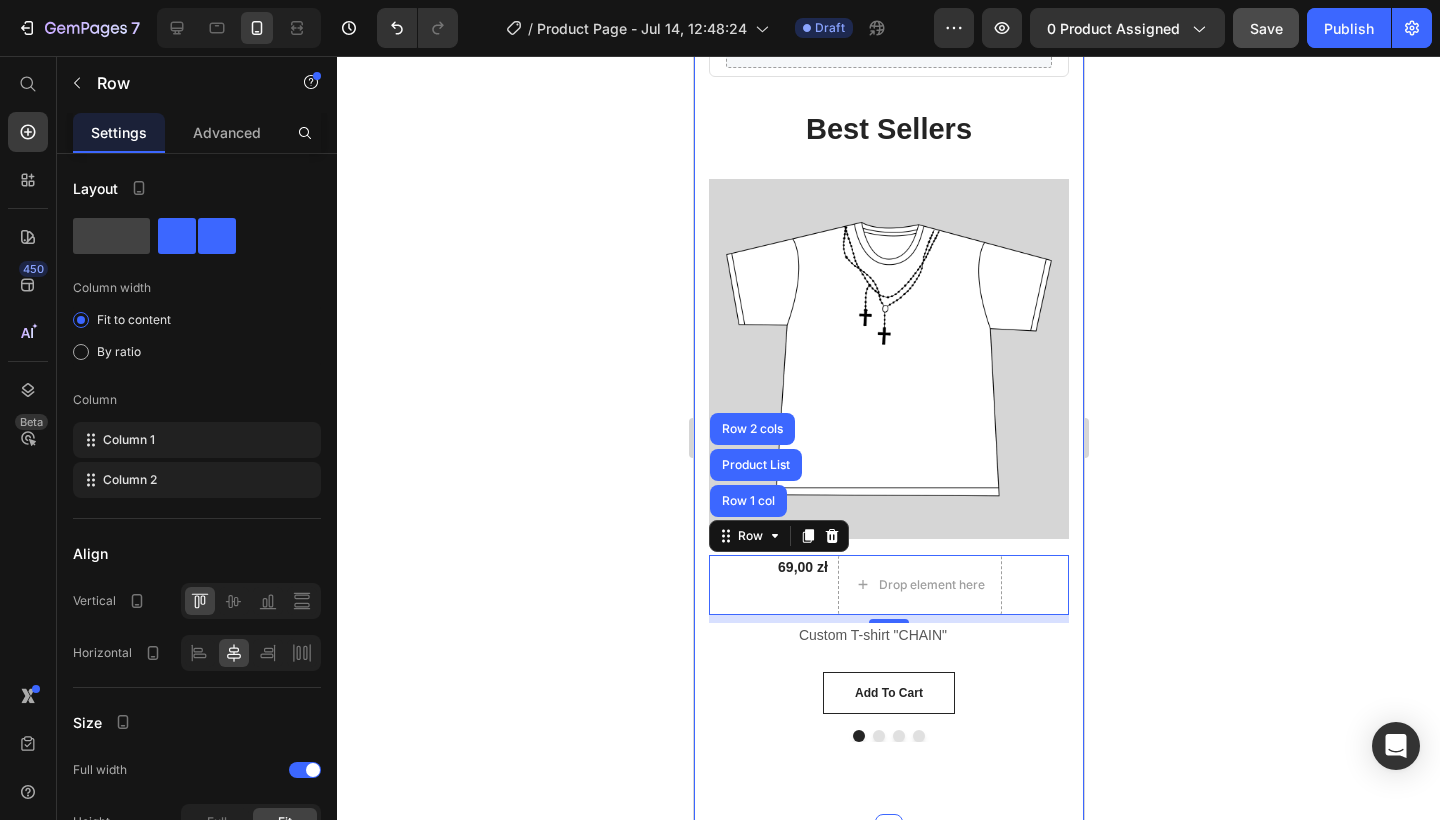 click 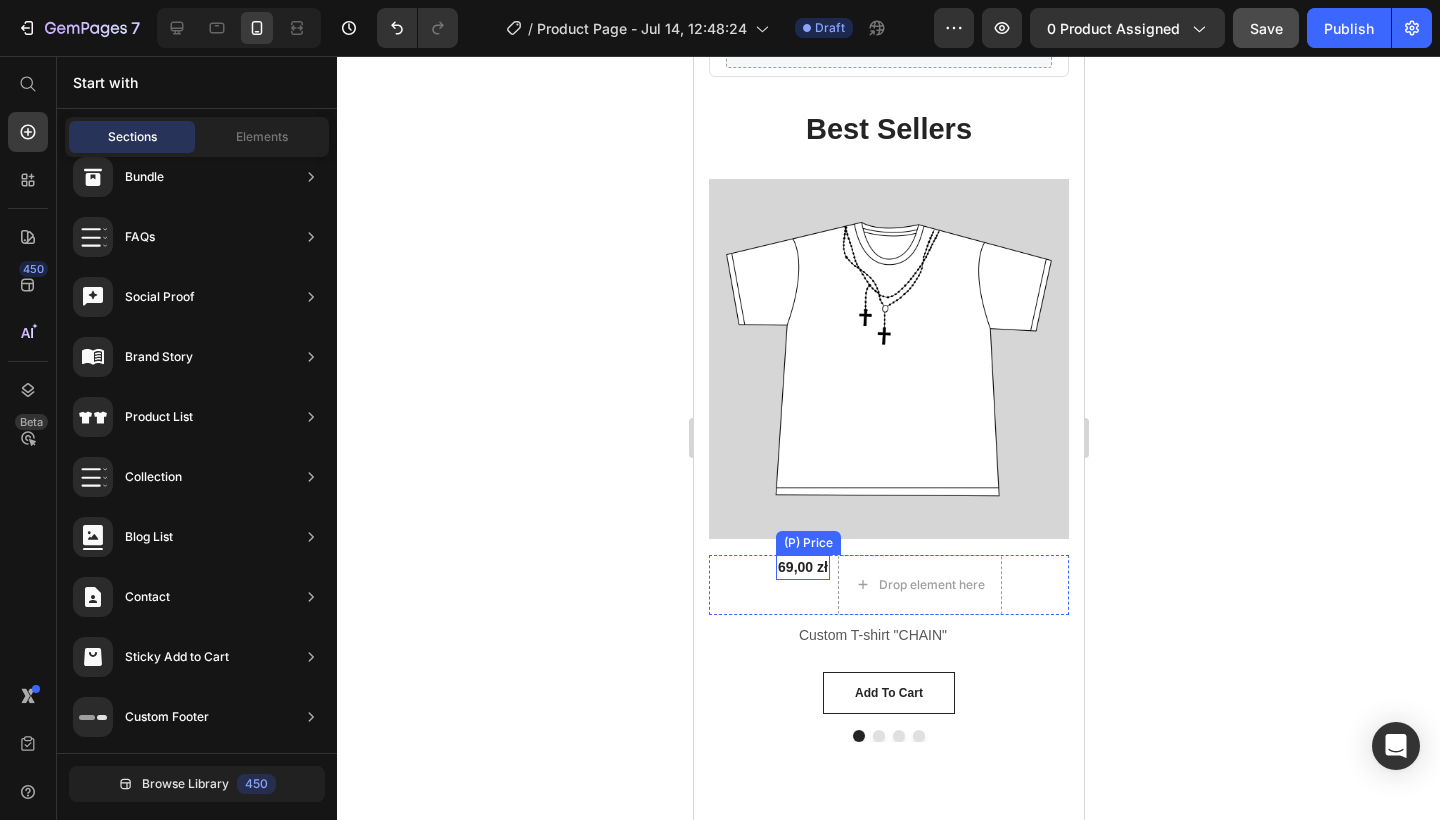 click on "69,00 zł" at bounding box center [802, 567] 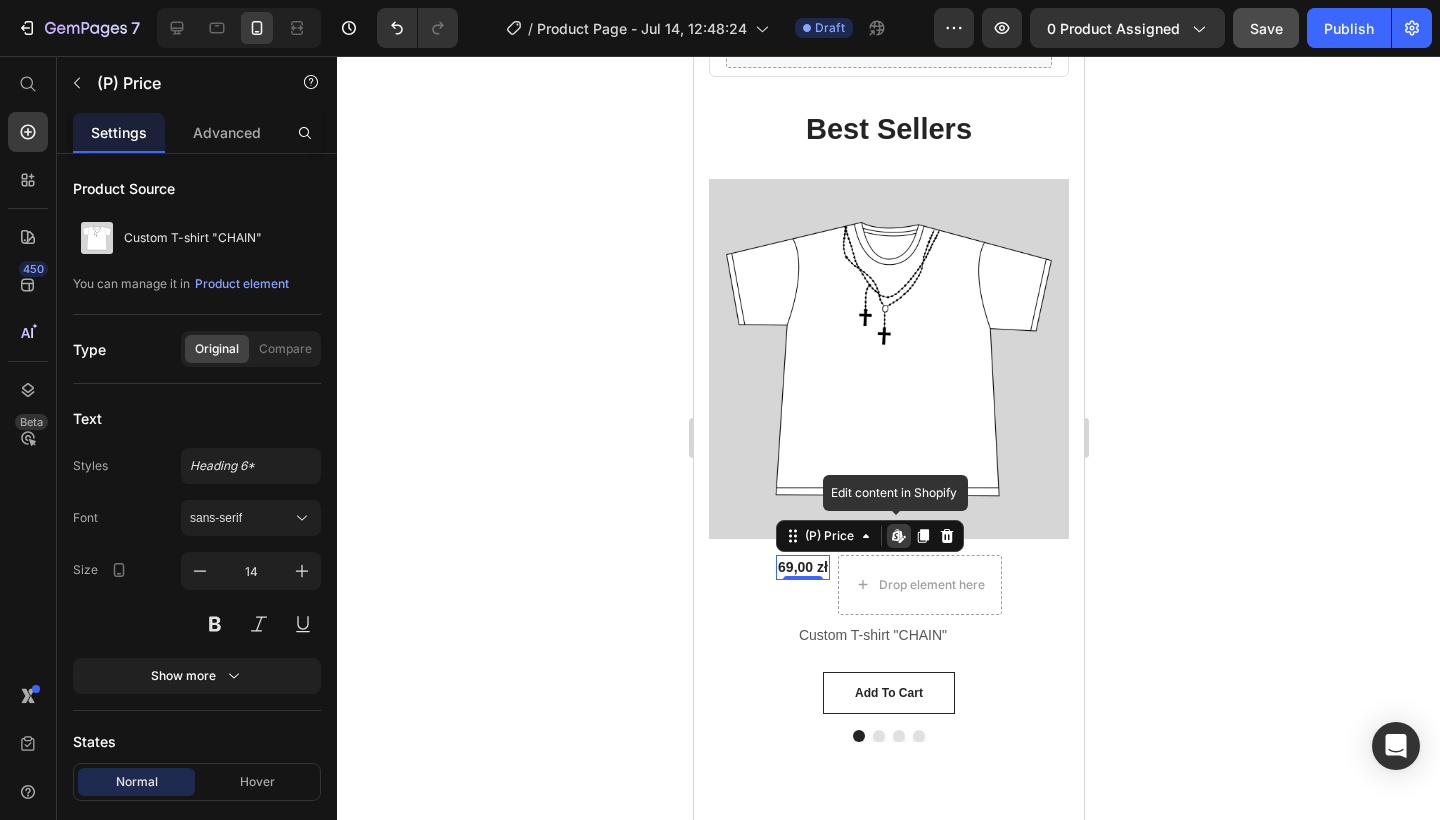 click 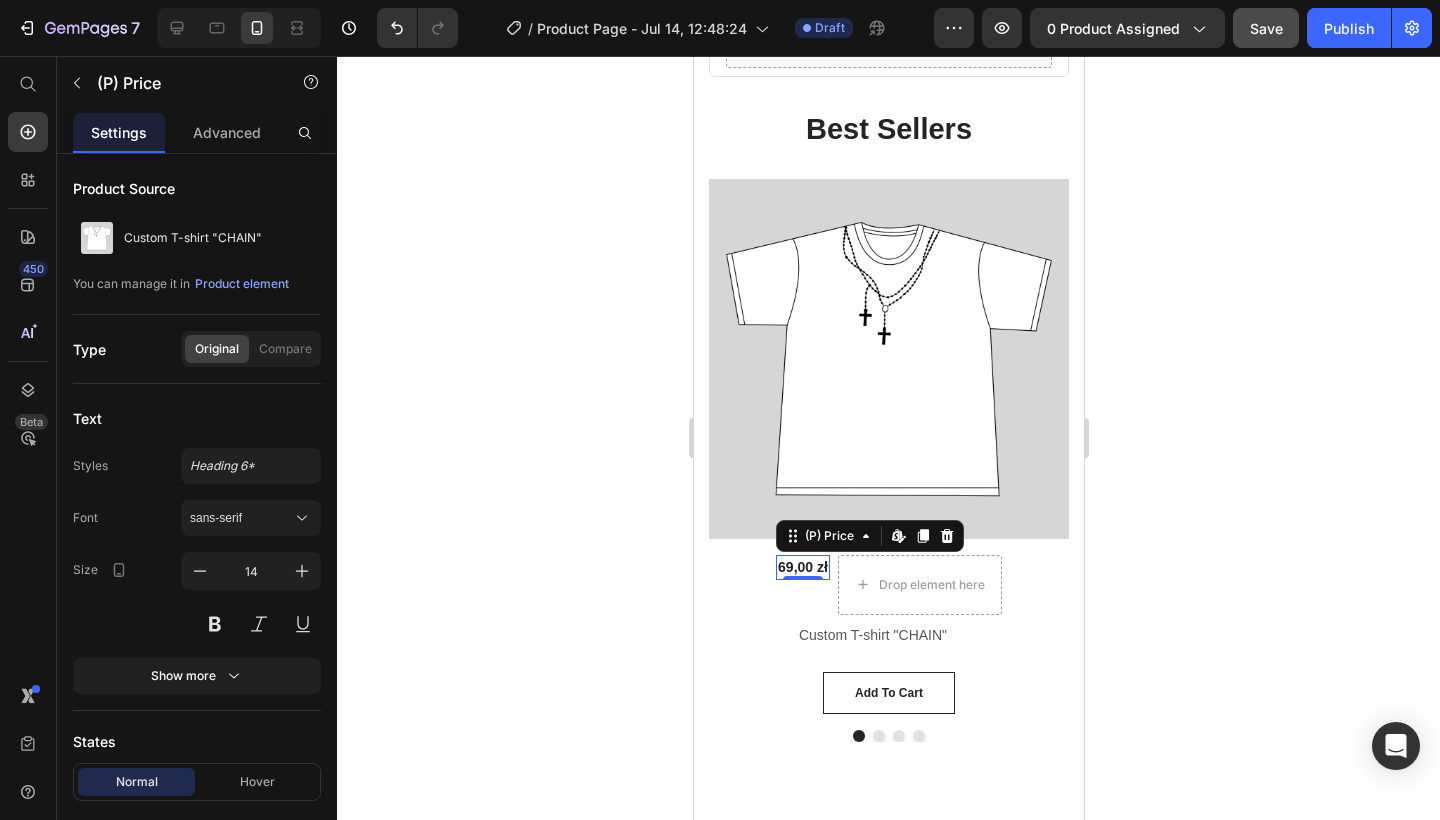 click 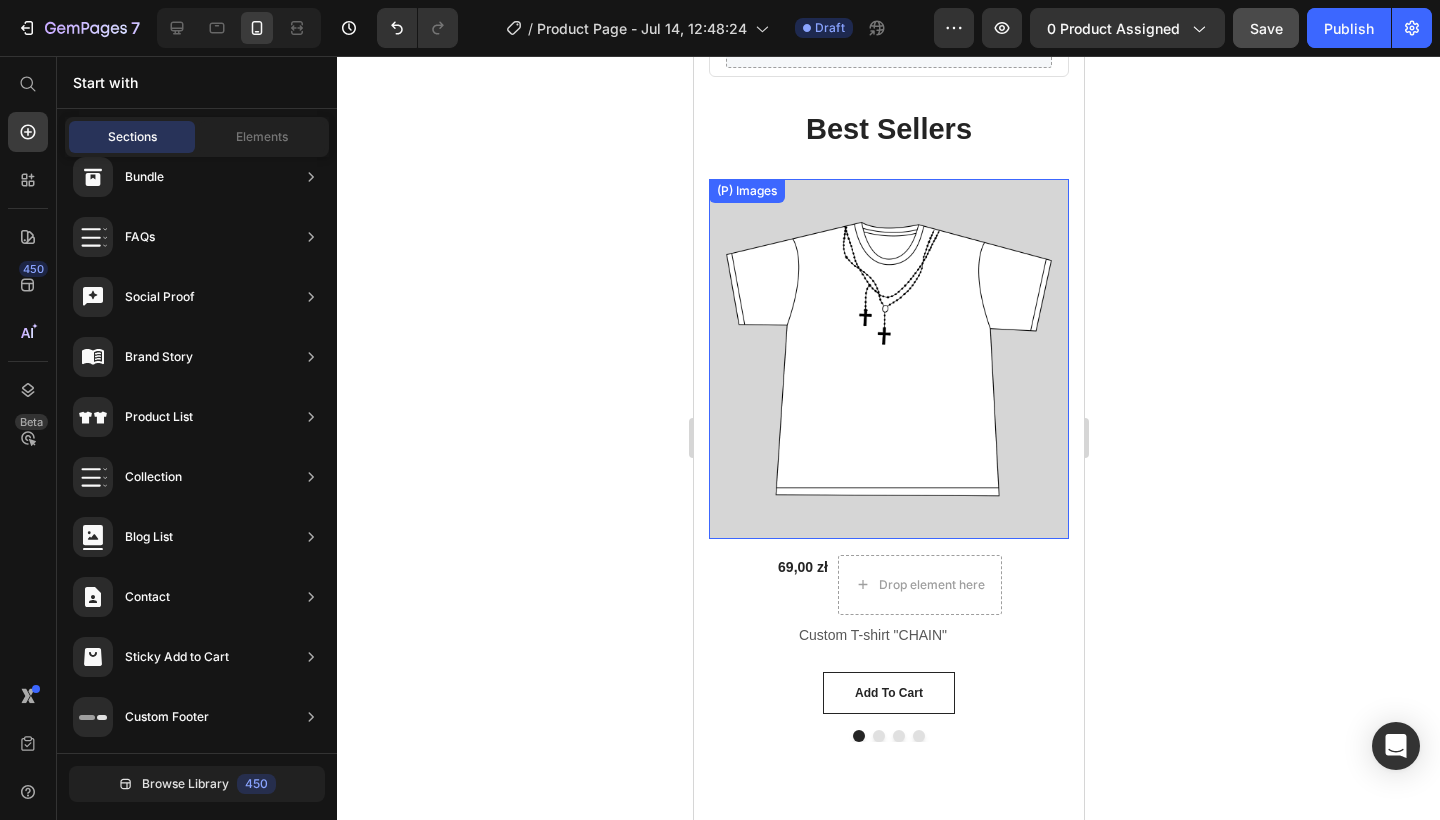 scroll, scrollTop: 289, scrollLeft: 0, axis: vertical 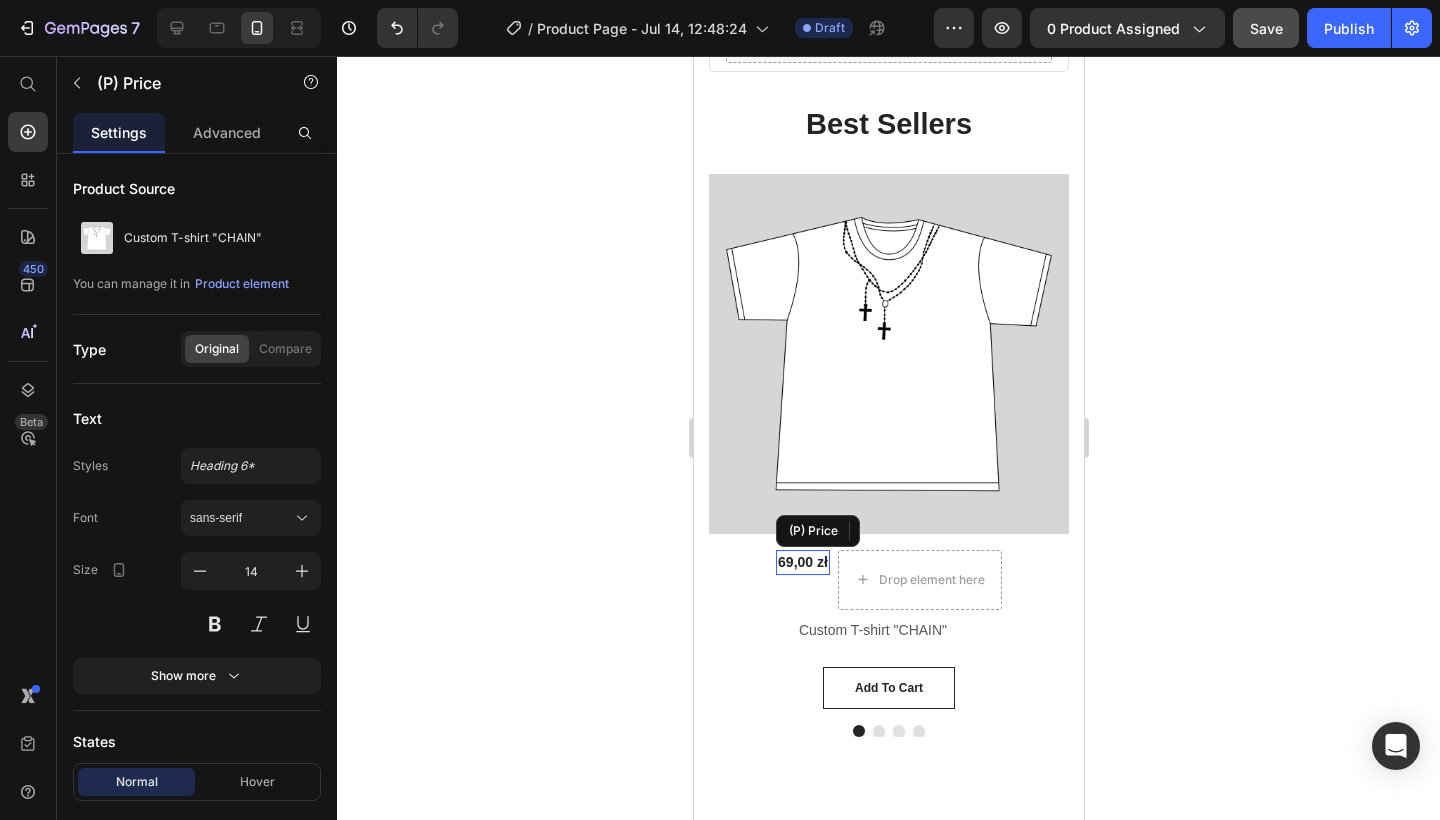 click on "69,00 zł" at bounding box center (802, 562) 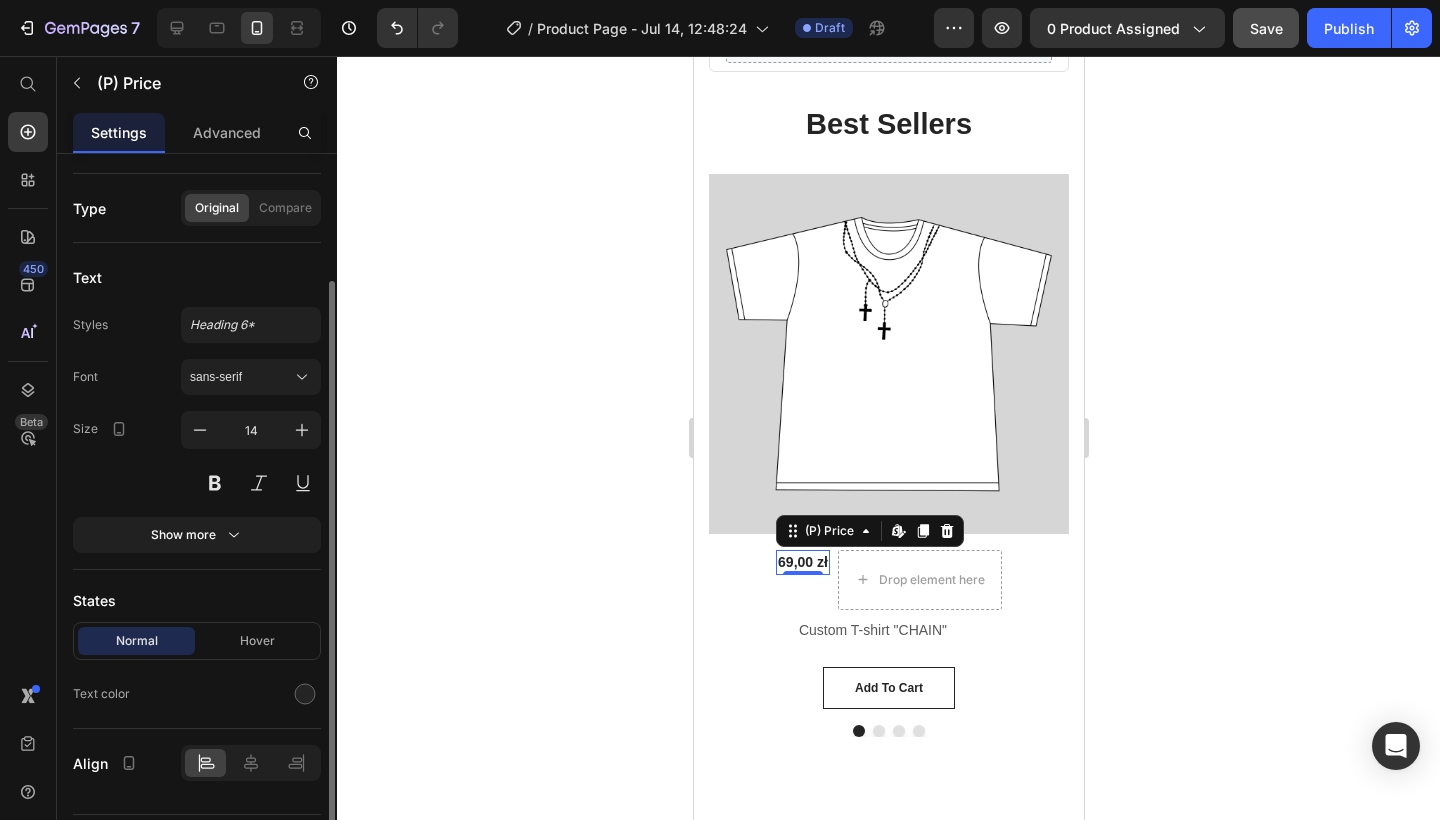 scroll, scrollTop: 154, scrollLeft: 0, axis: vertical 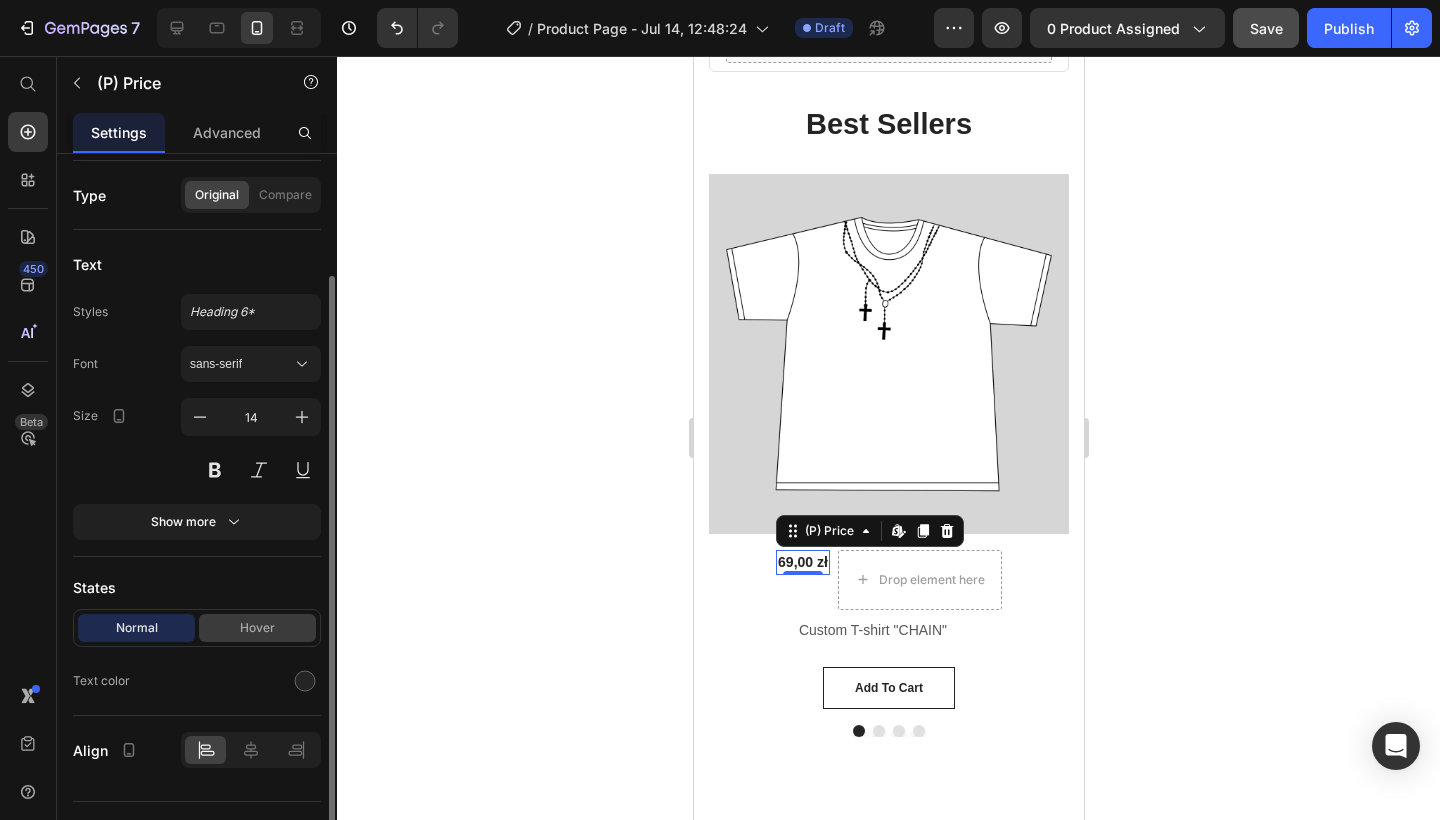 click on "Hover" at bounding box center (257, 628) 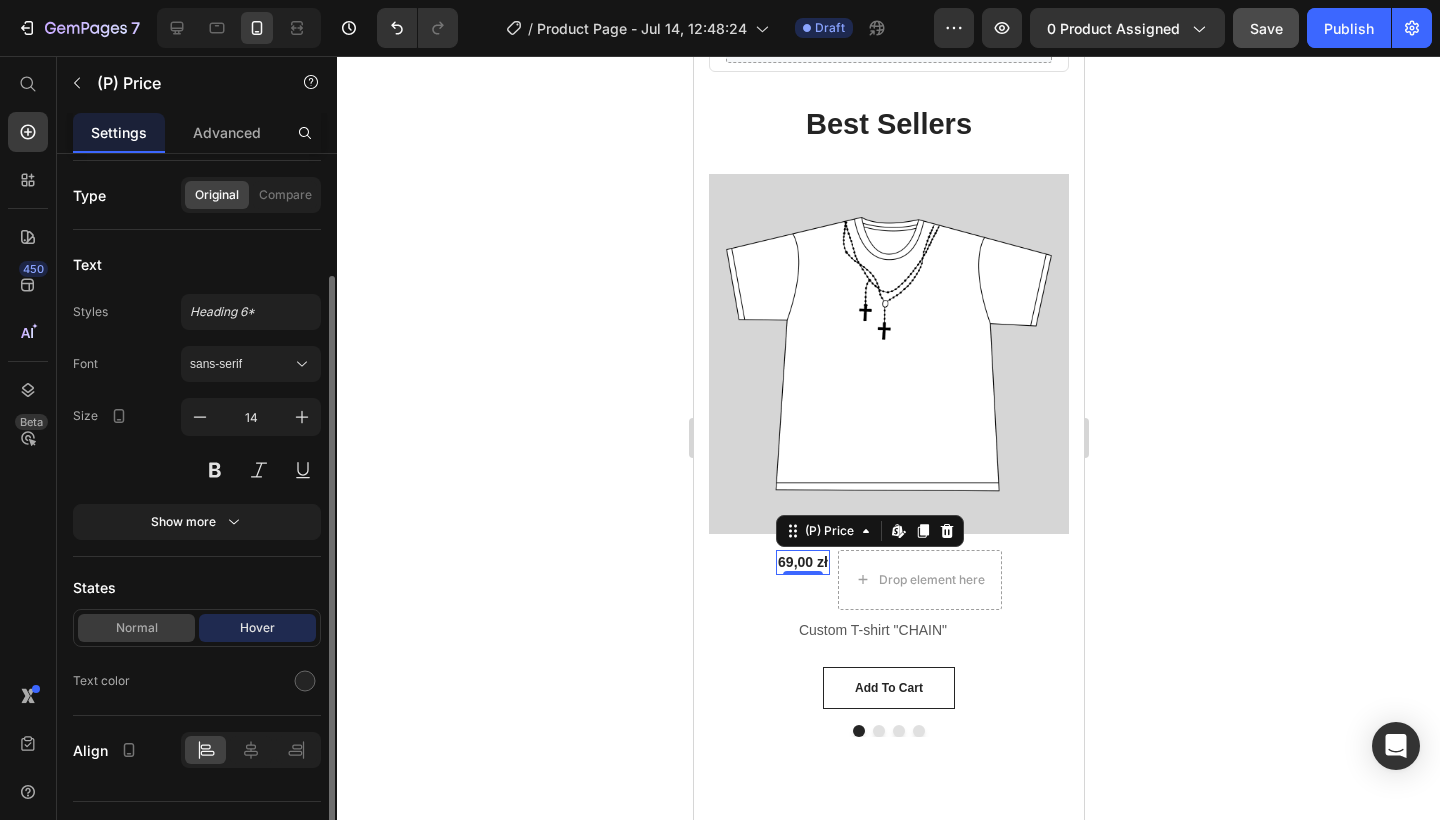 click on "Normal" at bounding box center [136, 628] 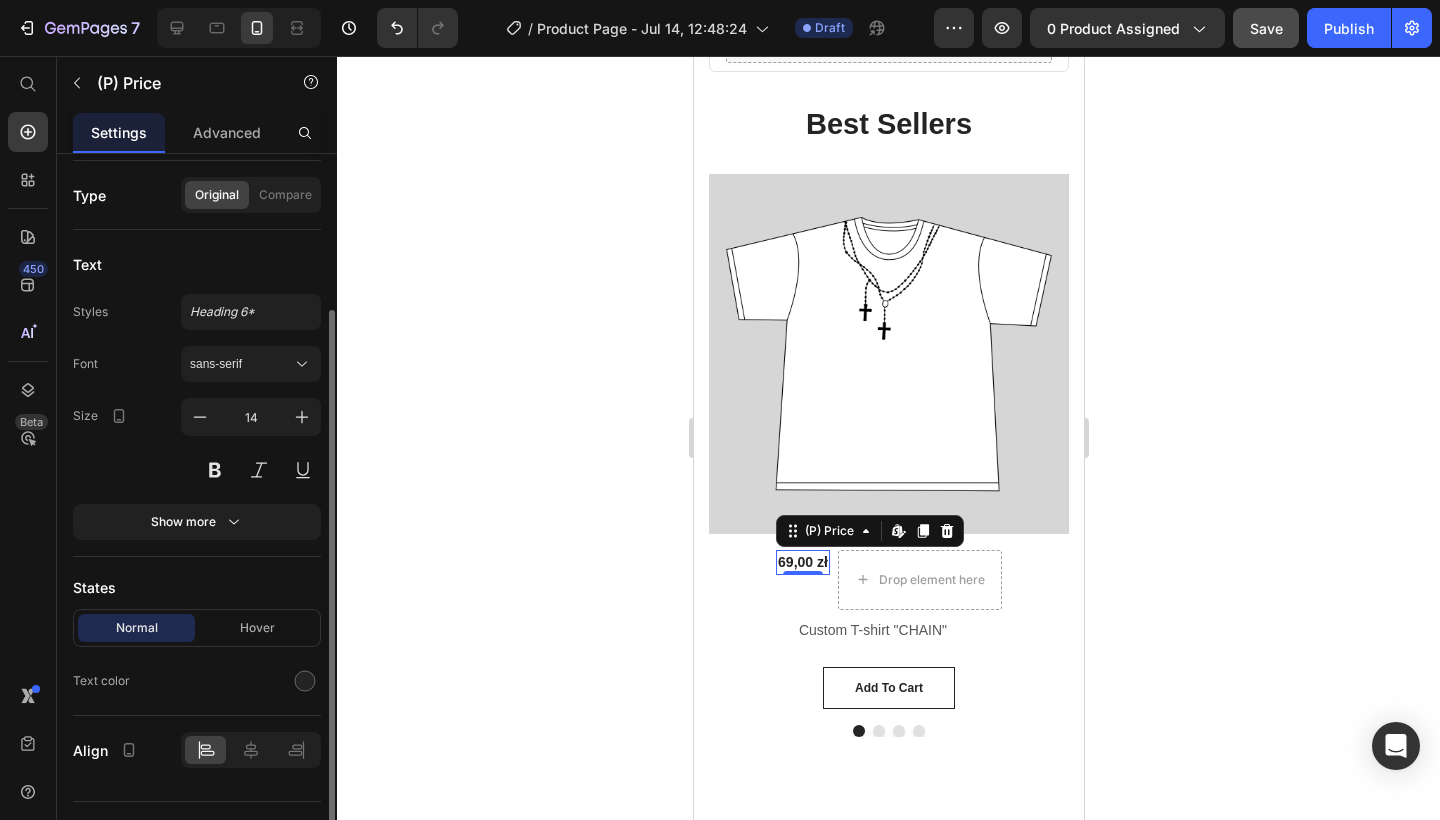 scroll, scrollTop: 193, scrollLeft: 0, axis: vertical 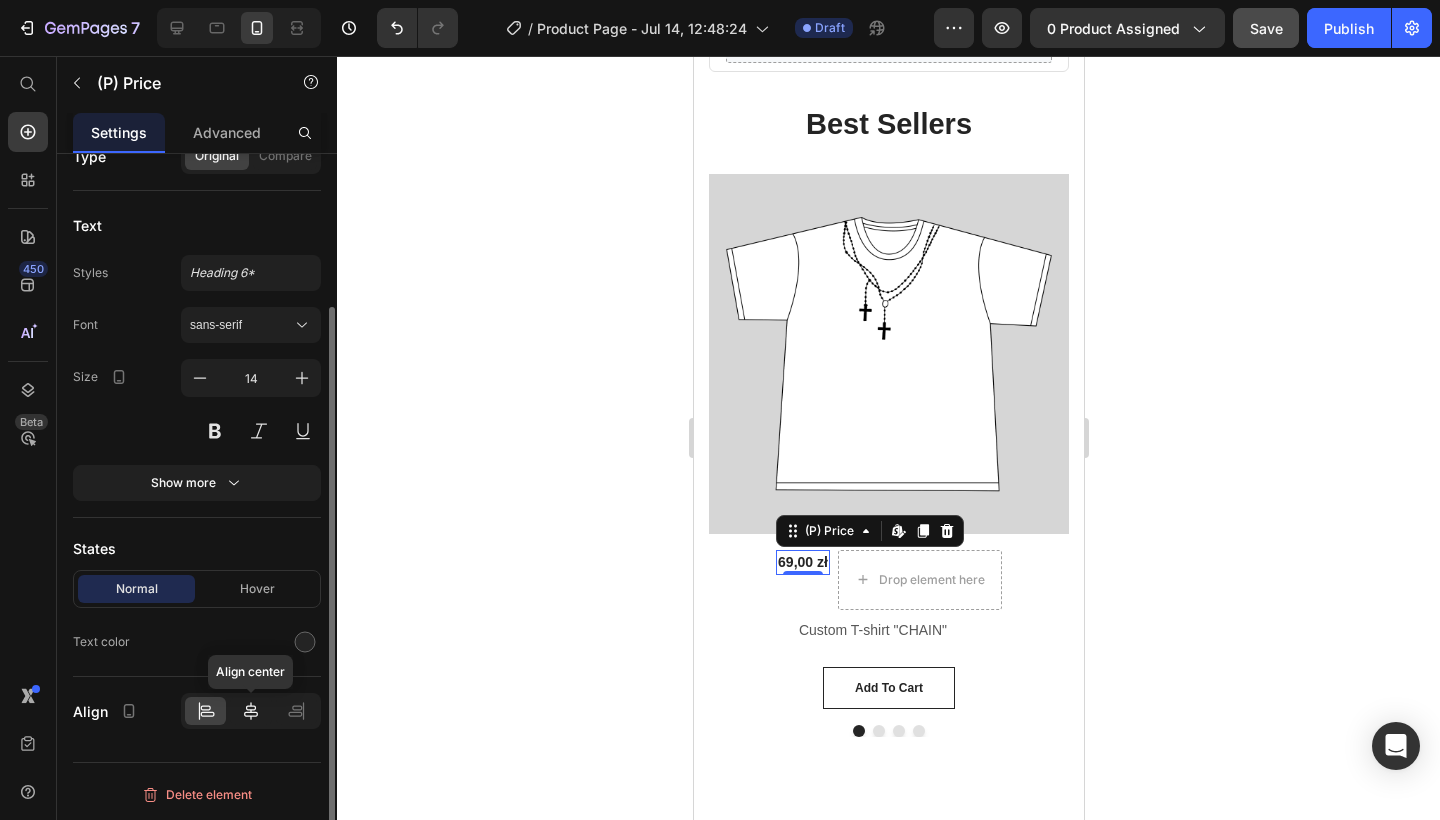 click 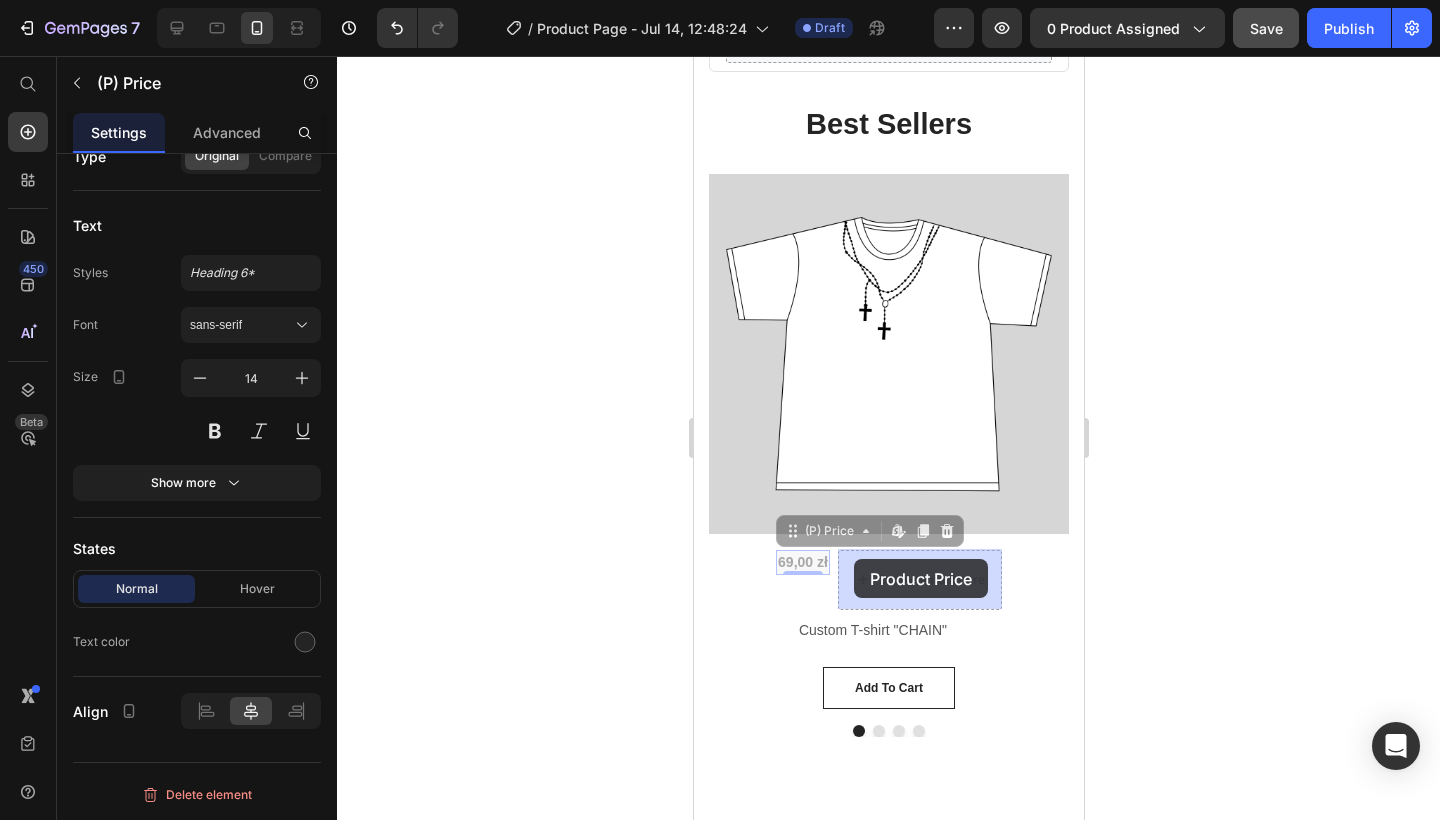 drag, startPoint x: 810, startPoint y: 559, endPoint x: 852, endPoint y: 559, distance: 42 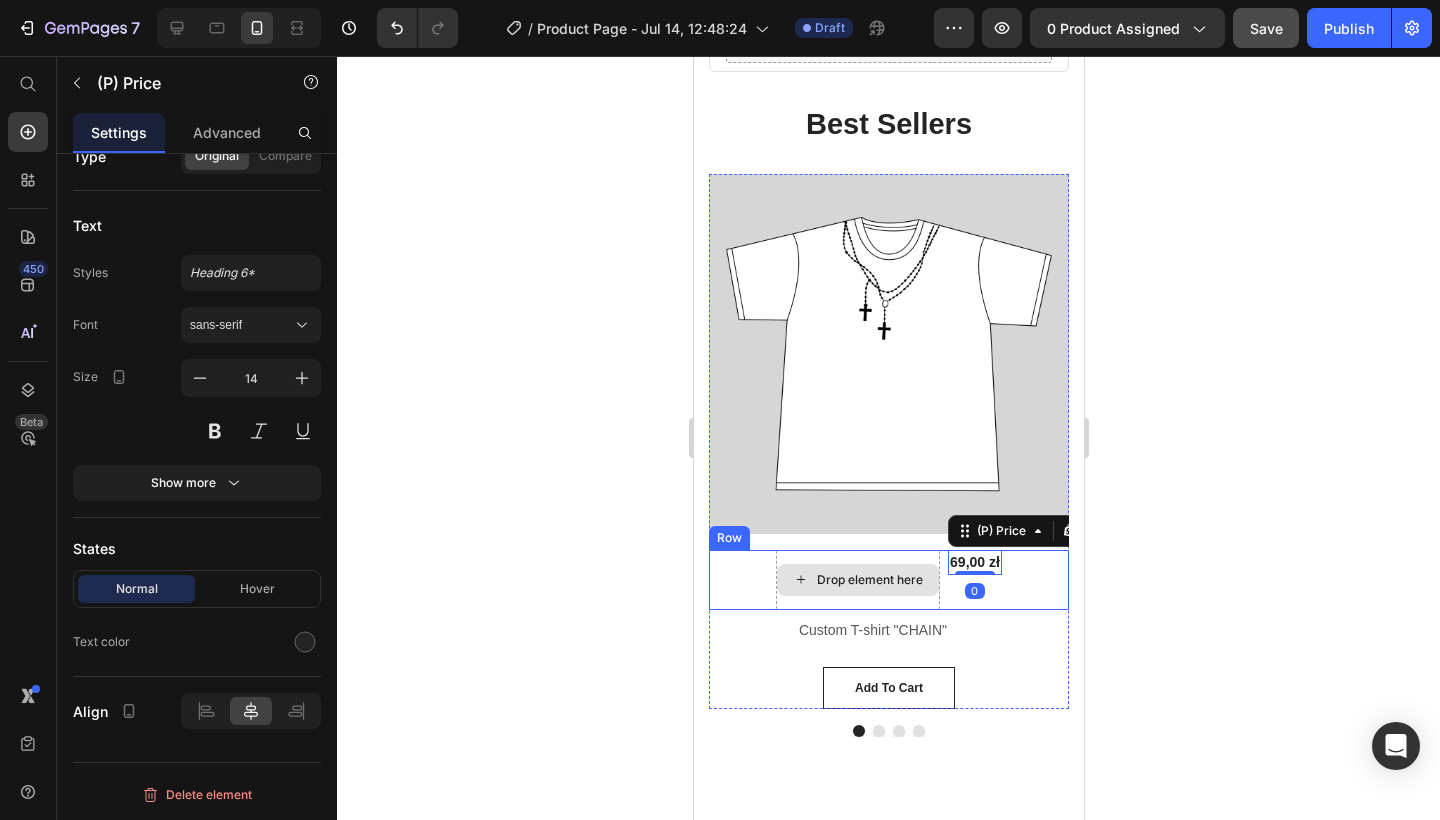 click on "Drop element here" at bounding box center (857, 580) 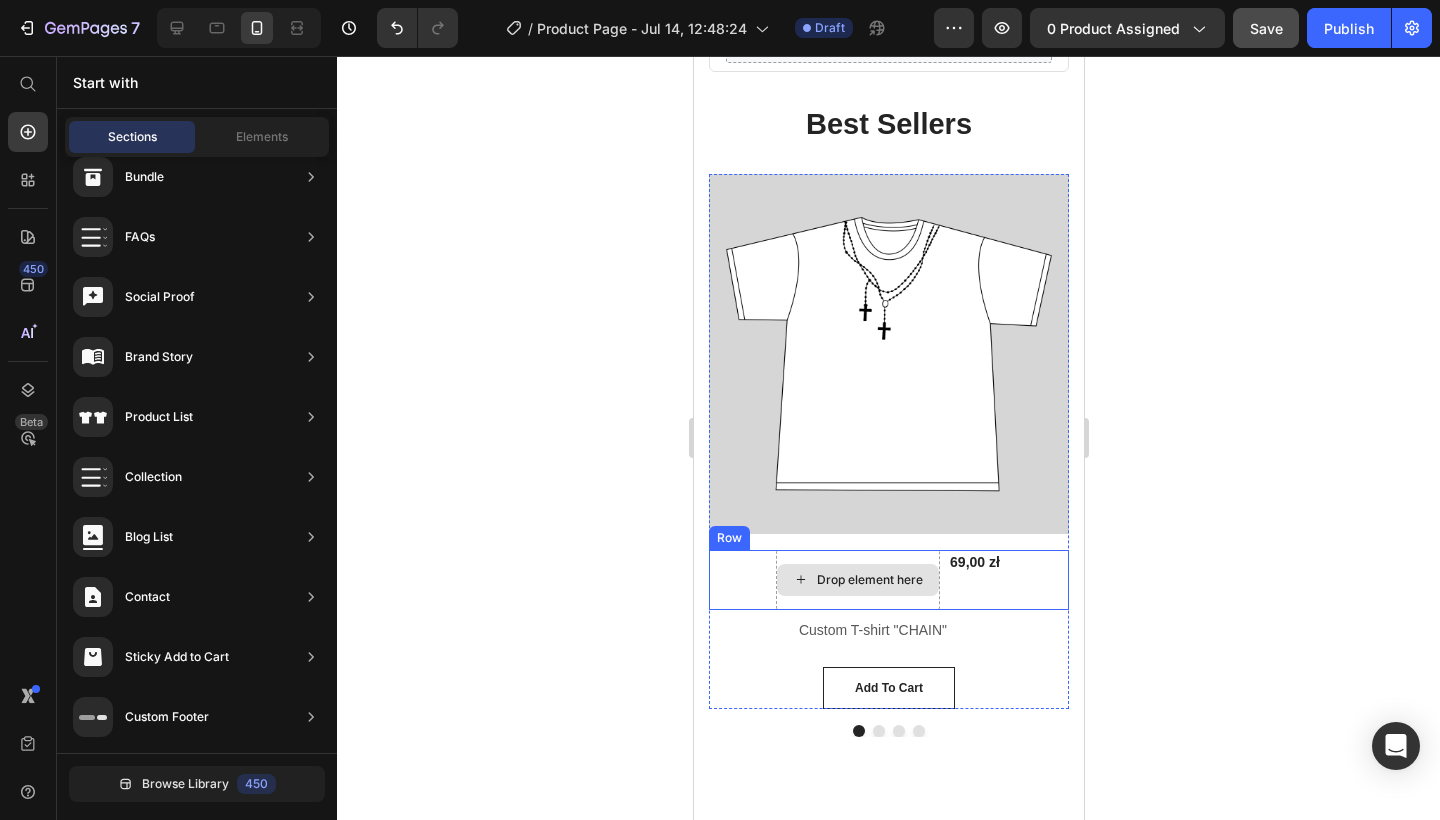 click on "Drop element here" at bounding box center (857, 580) 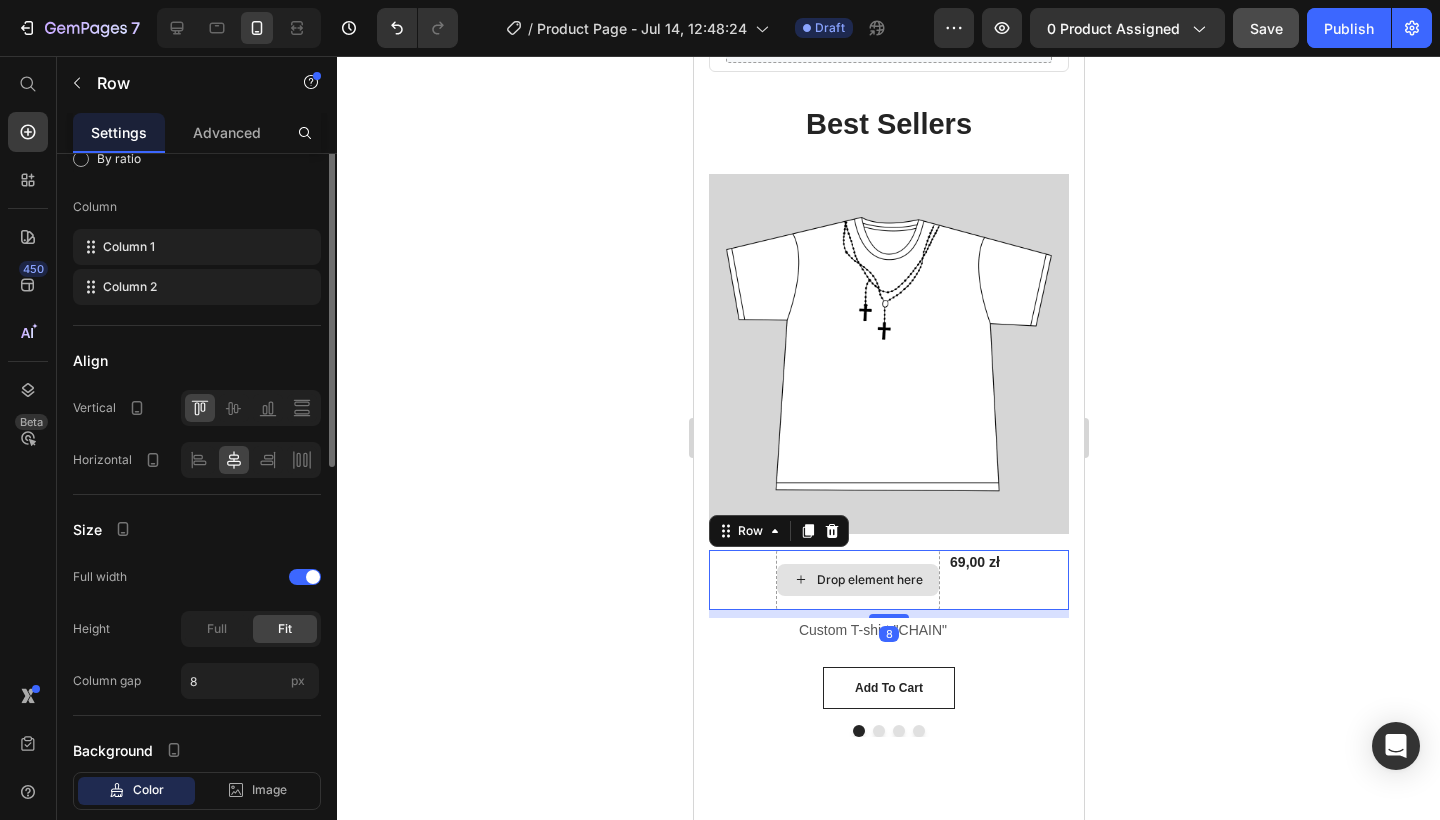 scroll, scrollTop: 0, scrollLeft: 0, axis: both 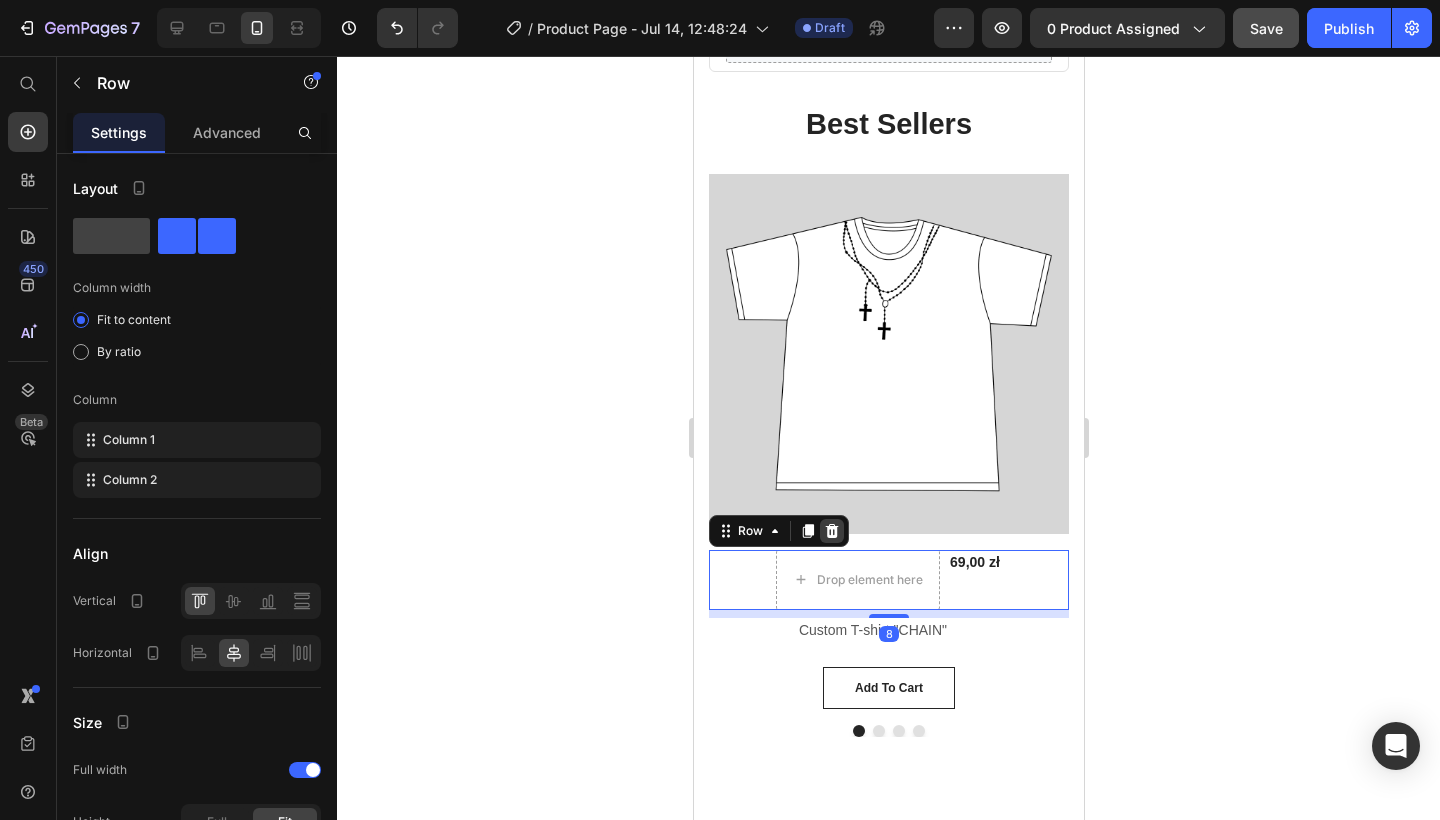 click 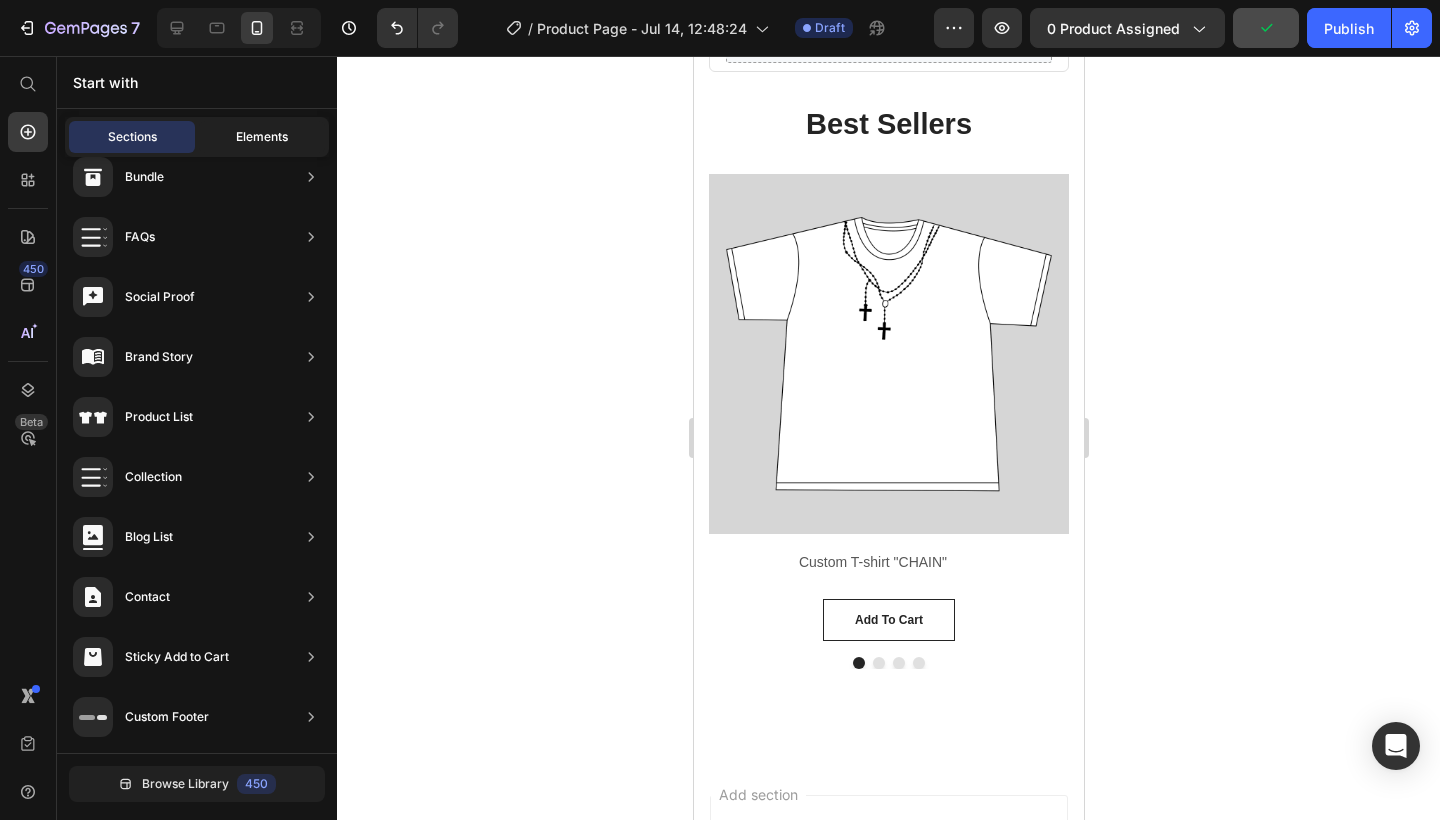 click on "Elements" at bounding box center [262, 137] 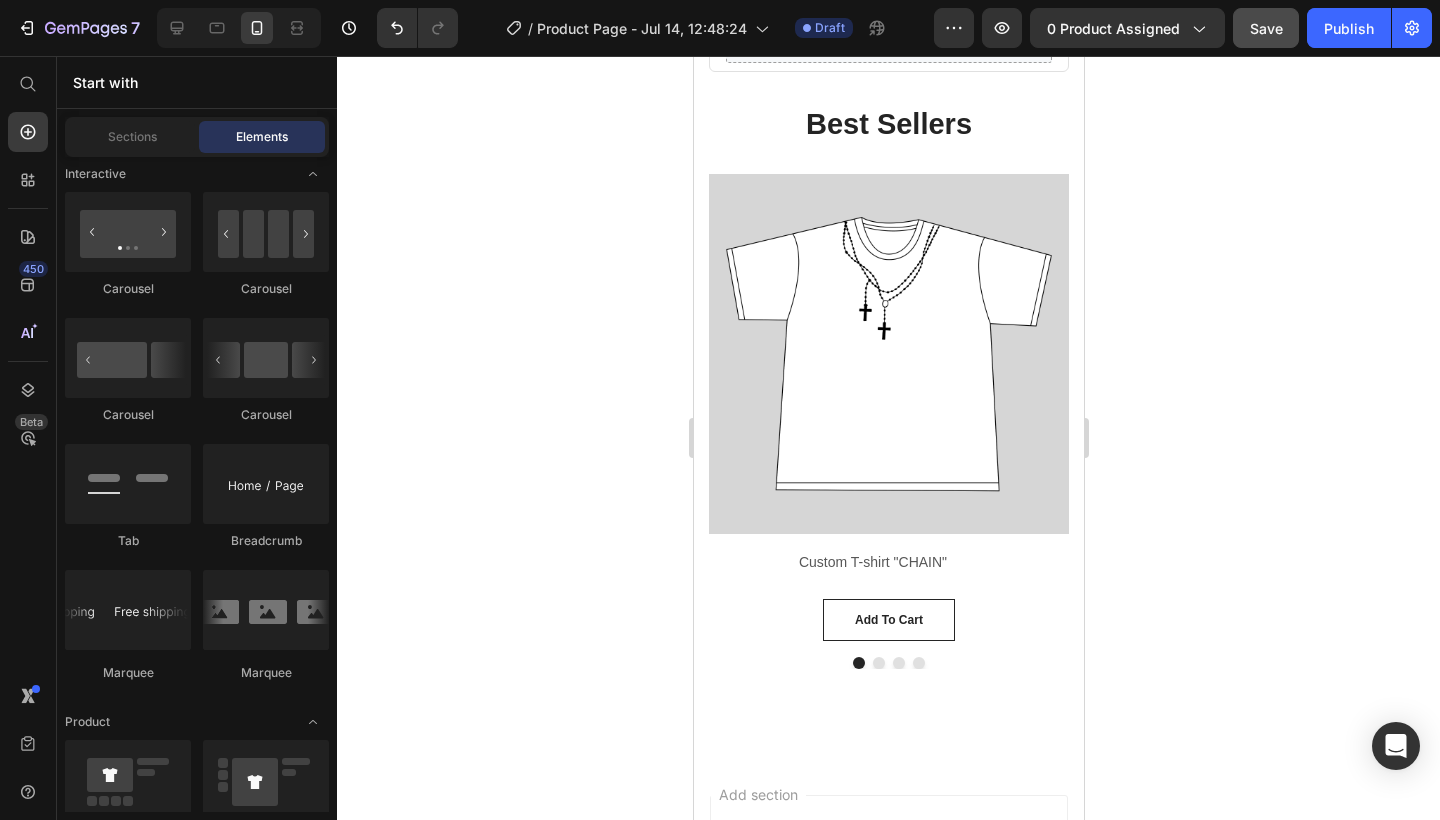 scroll, scrollTop: 1730, scrollLeft: 0, axis: vertical 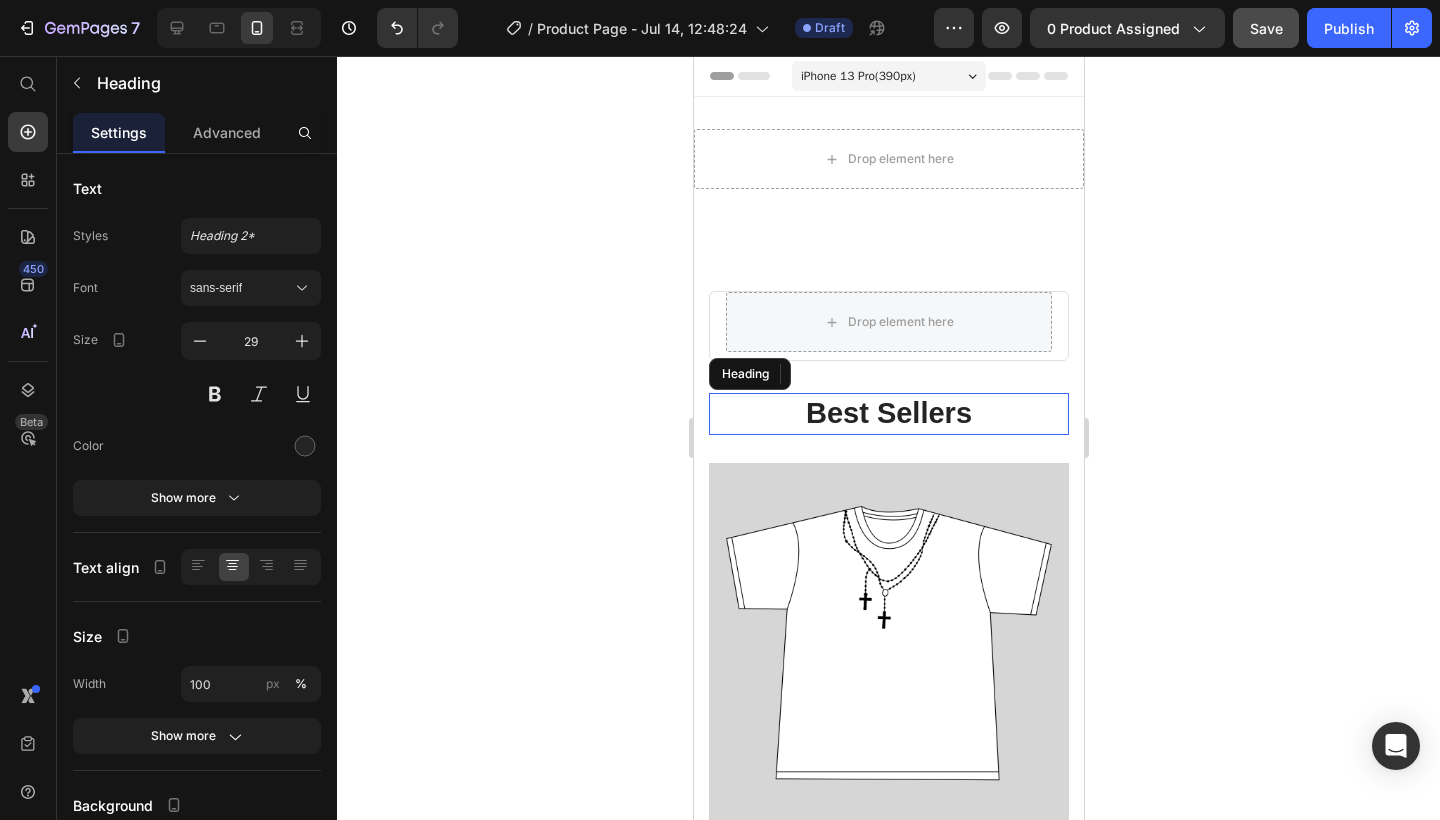 click on "Best Sellers" at bounding box center [888, 414] 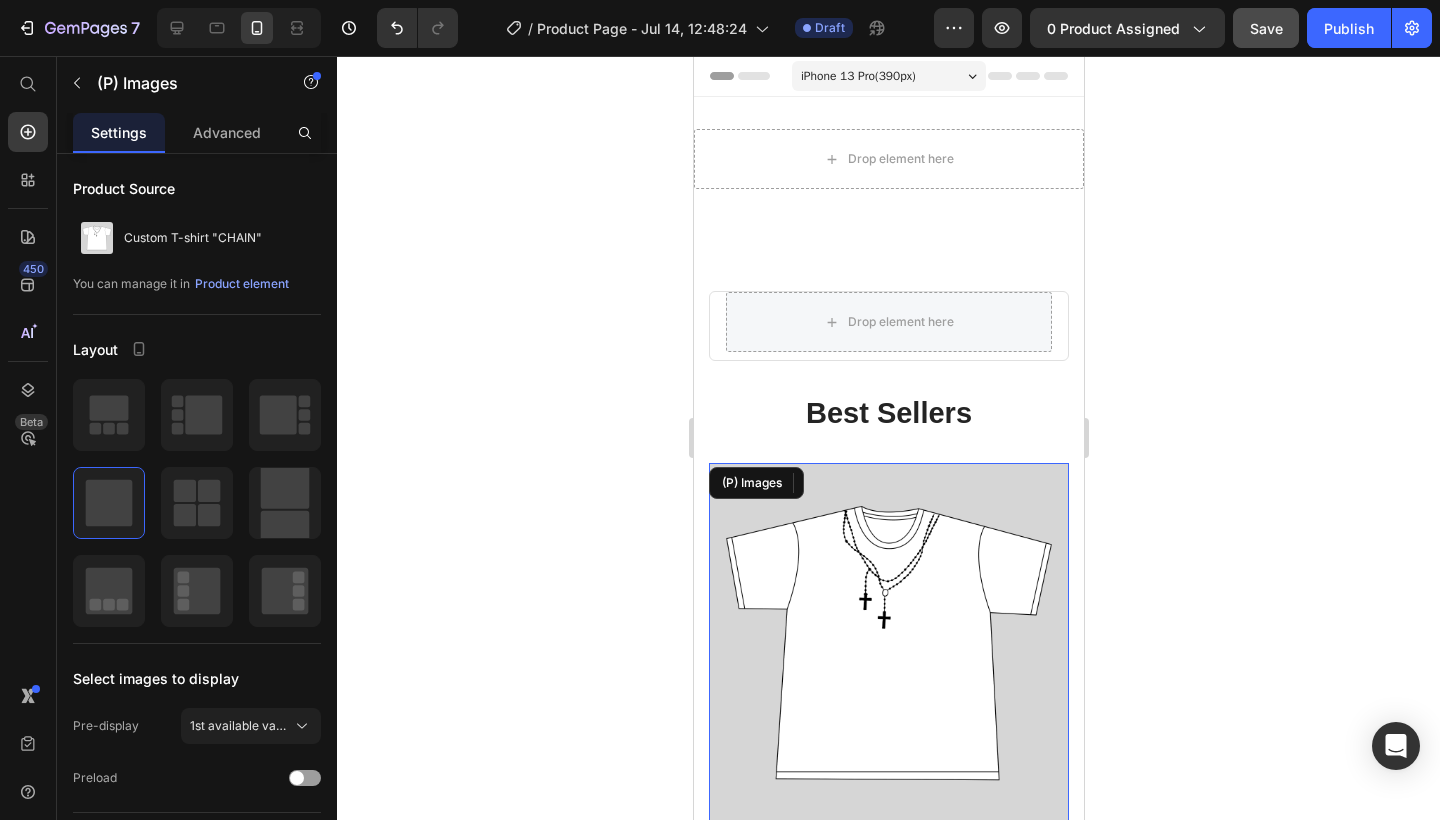 click at bounding box center (888, 643) 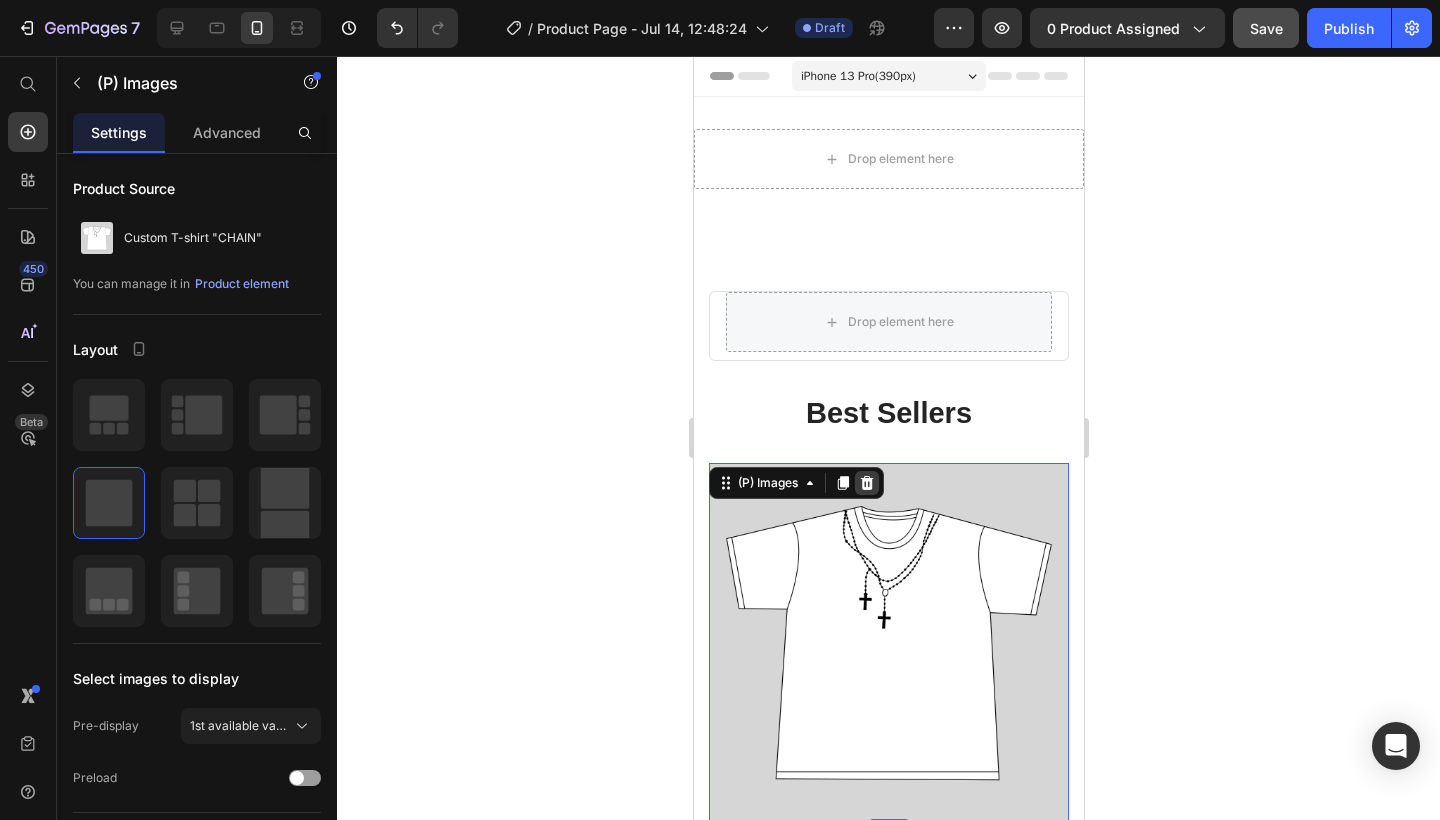 click at bounding box center [866, 483] 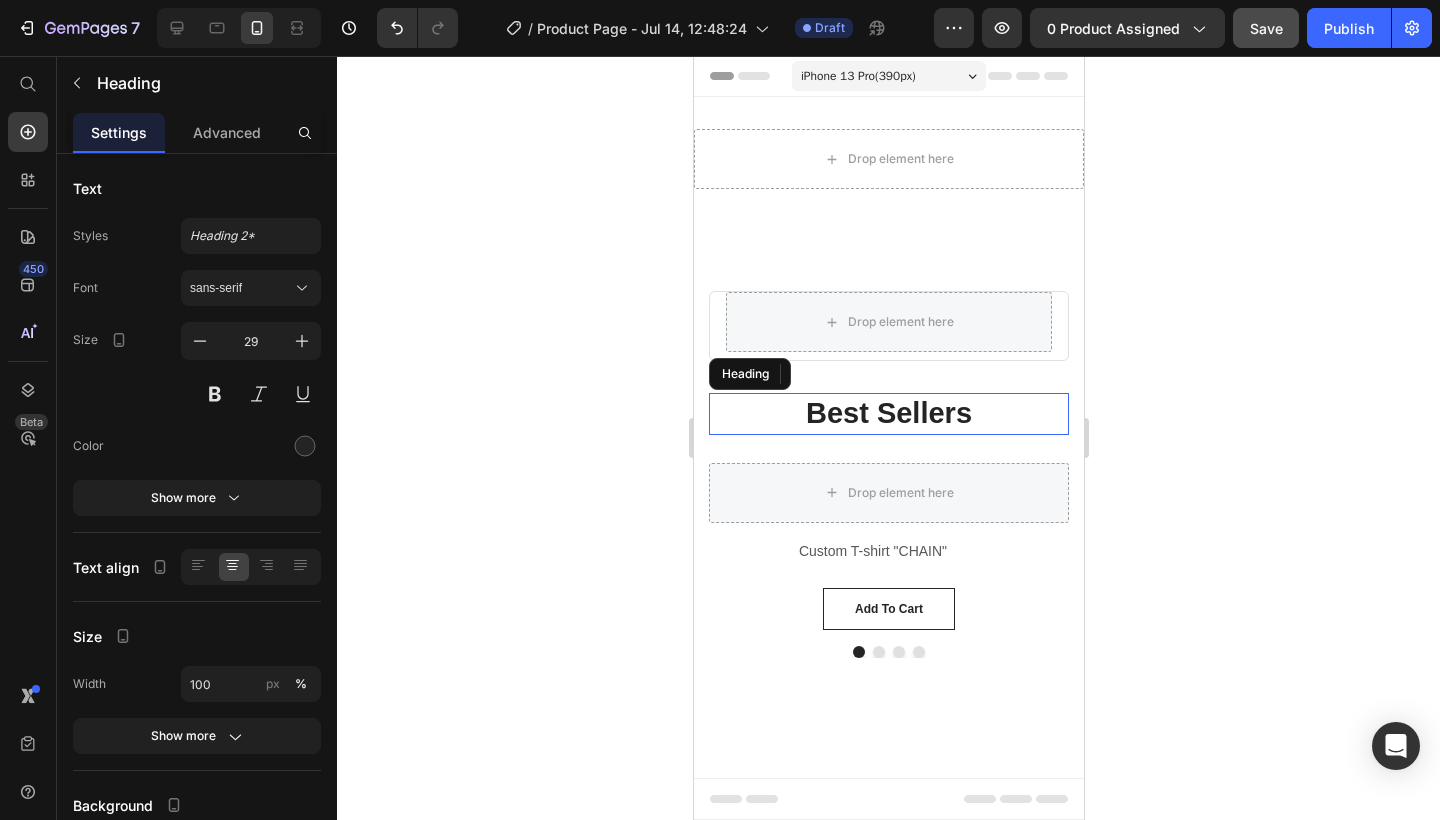 click on "Best Sellers" at bounding box center [888, 414] 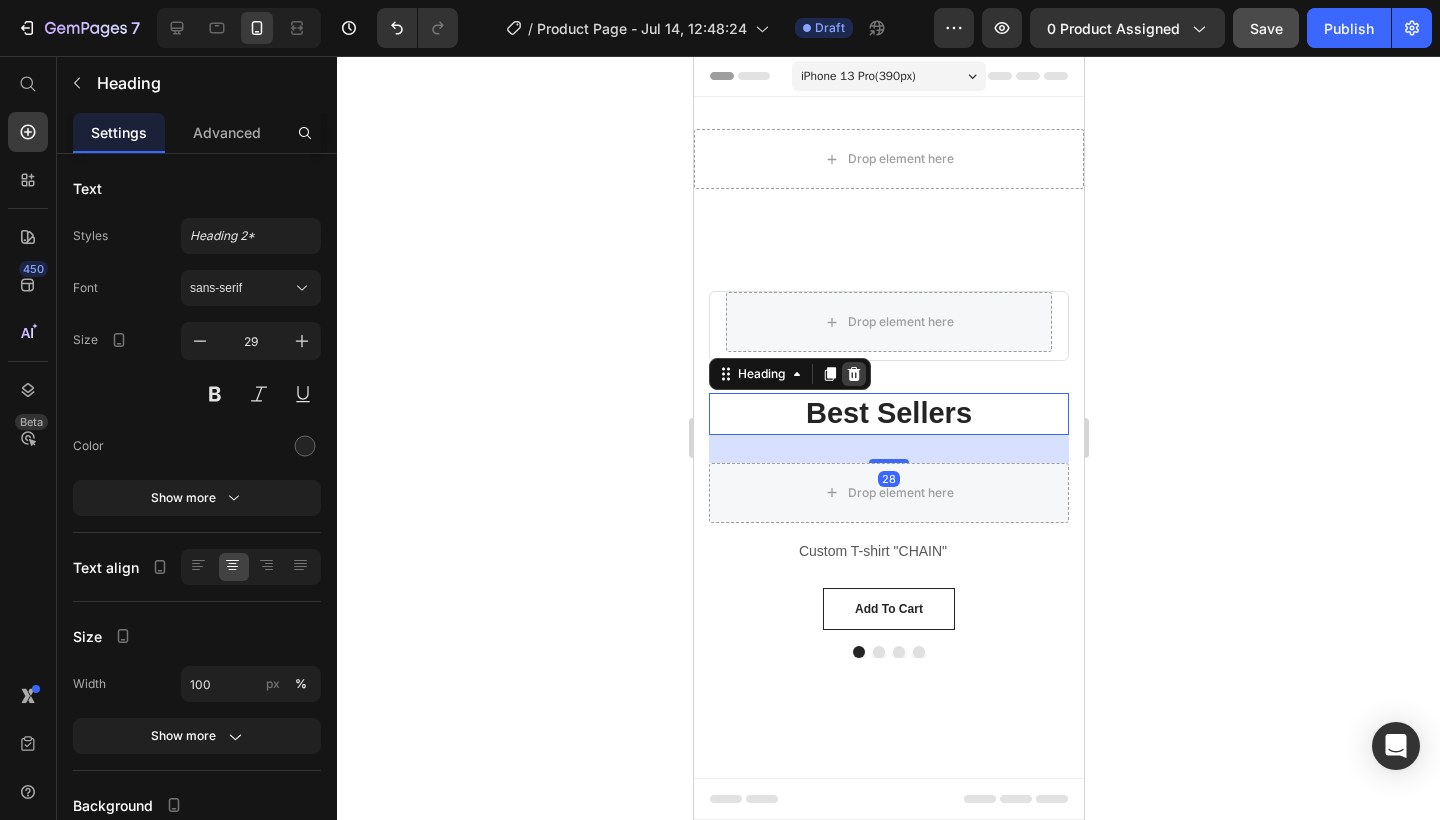 click 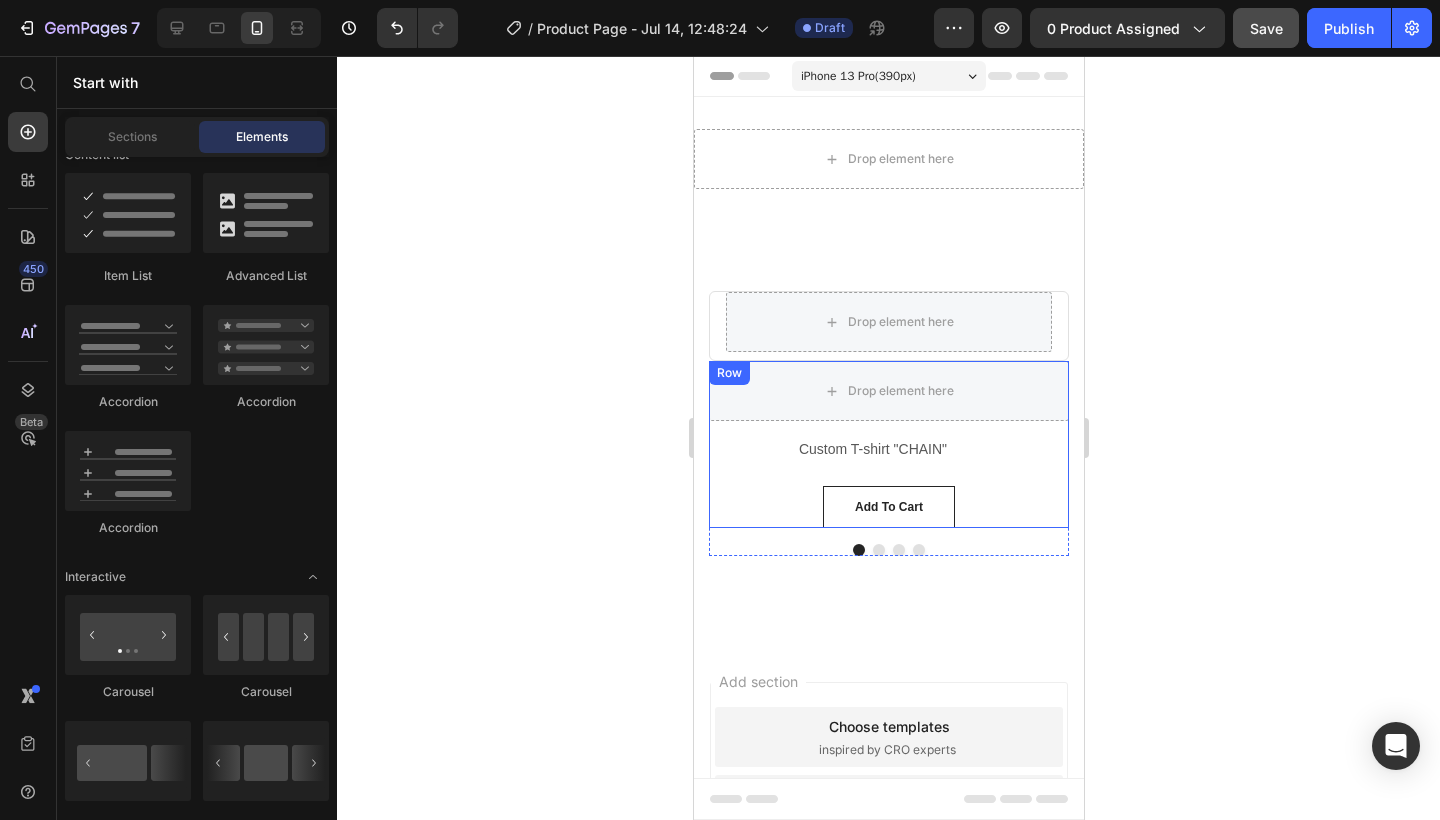 click on "Drop element here Row Custom T-shirt "CHAIN" (P) Title add to cart (P) Cart Button" at bounding box center (888, 444) 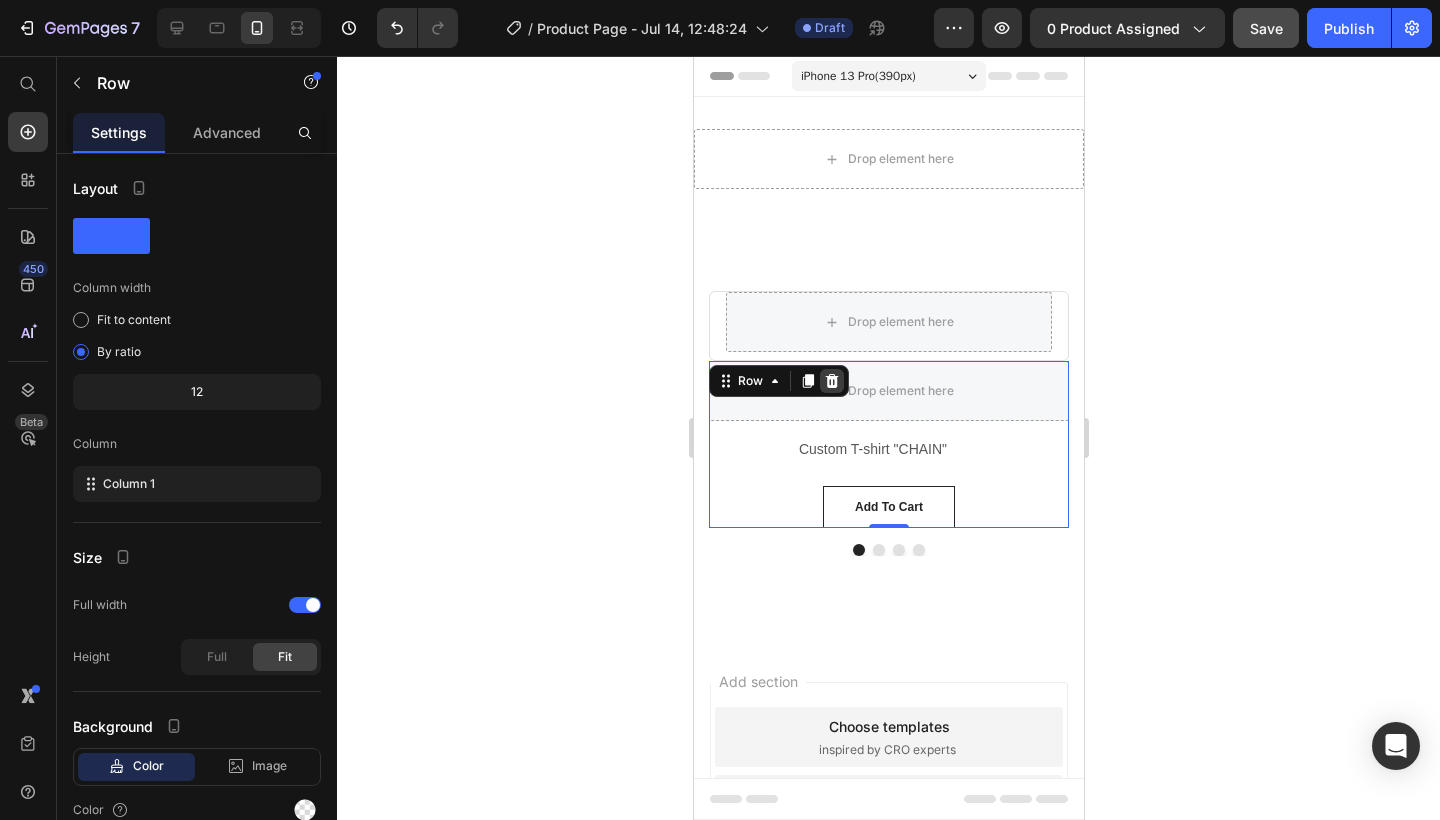 click 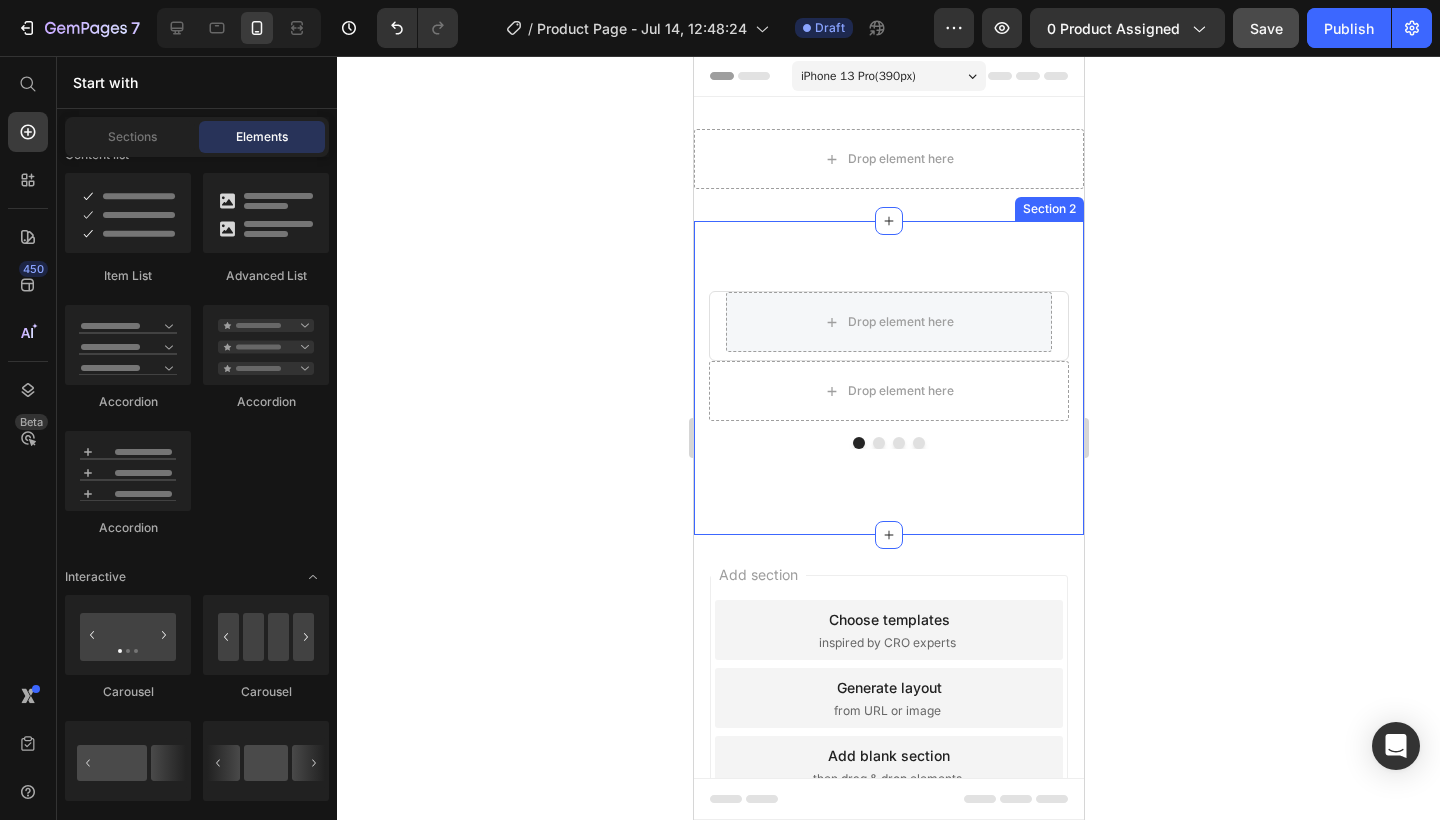 click on "Drop element here Row Product
Drop element here
Drop element here
Drop element here
Drop element here Product List Row" at bounding box center [888, 378] 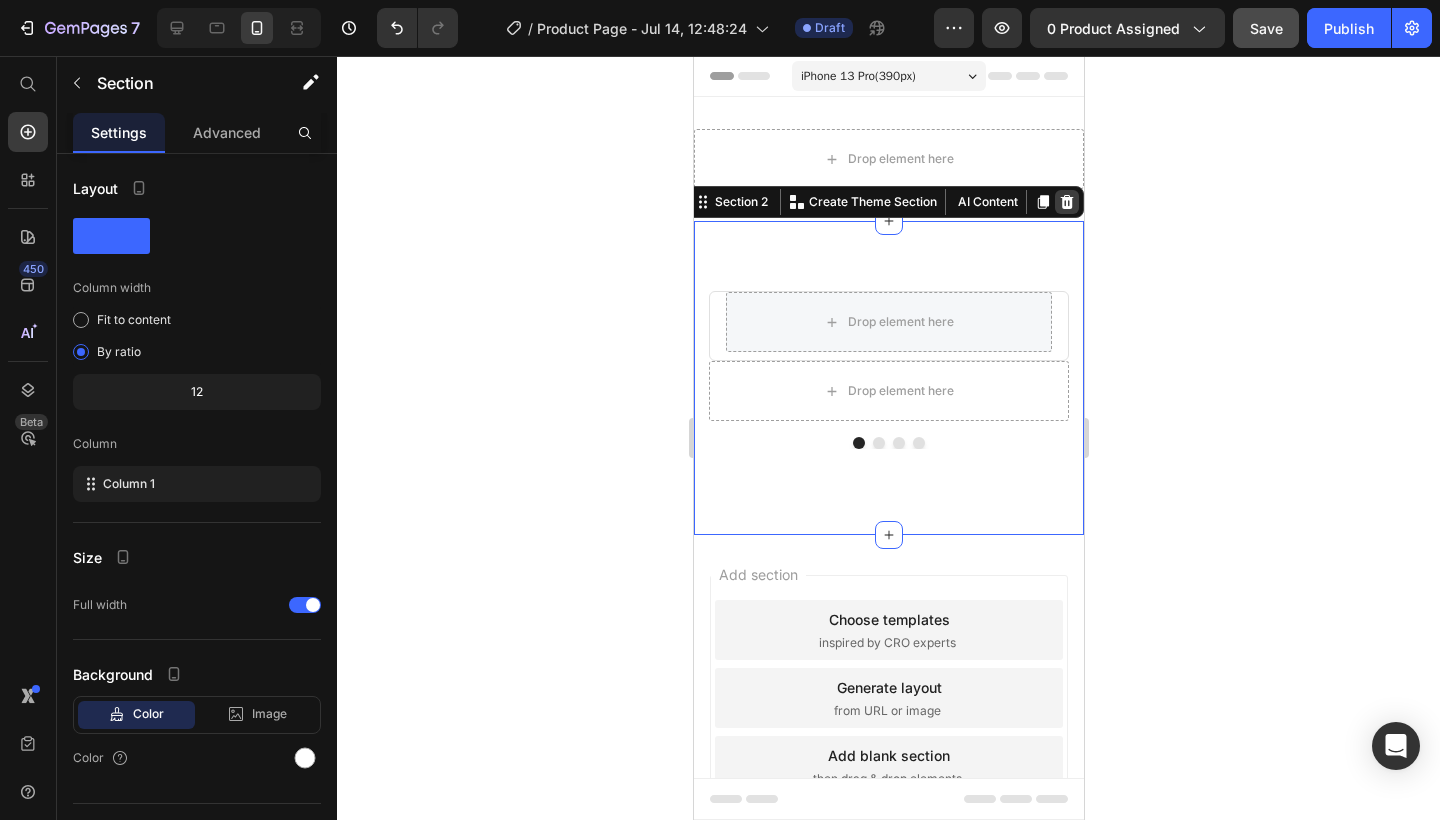 click 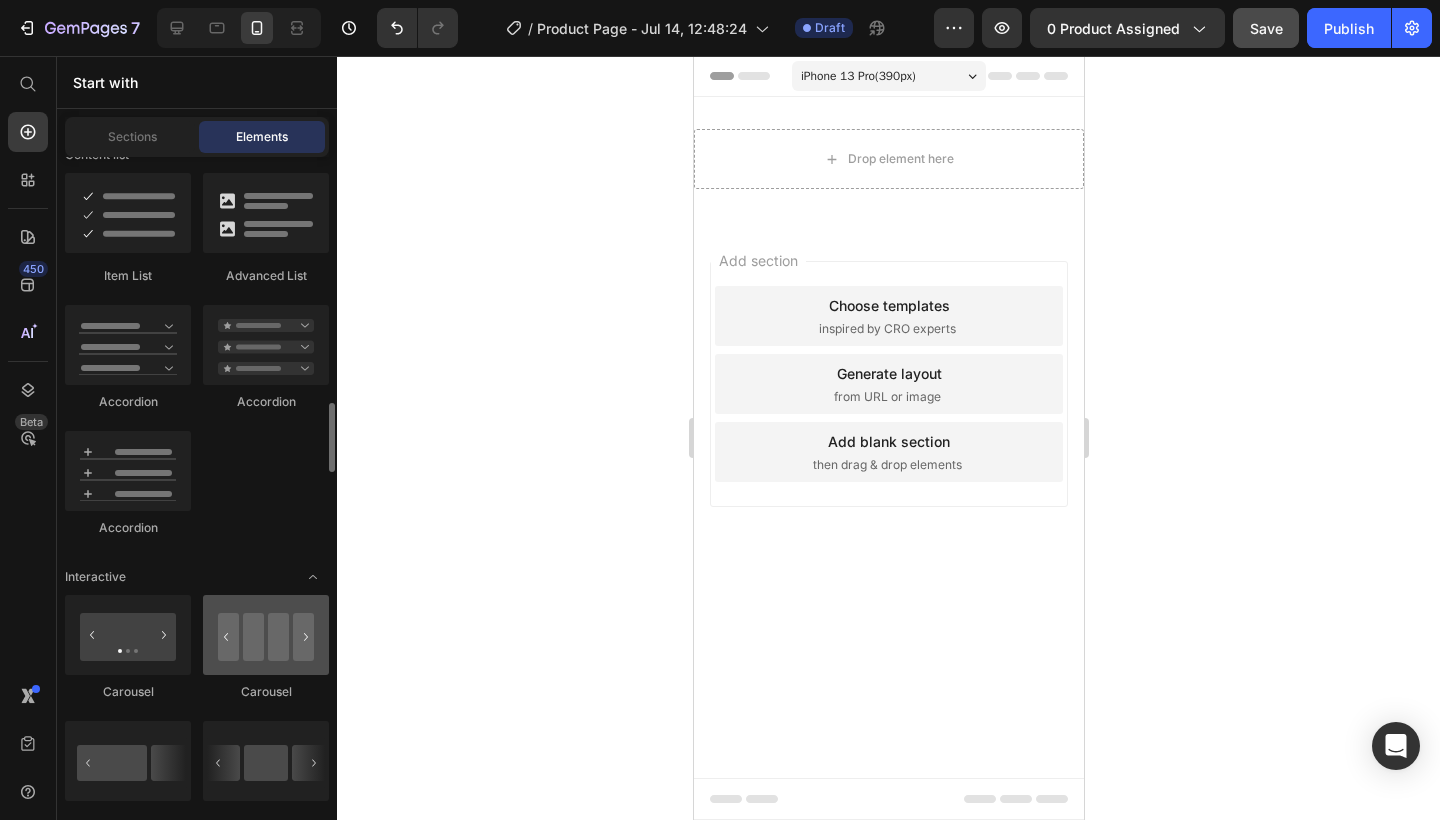 scroll, scrollTop: 1846, scrollLeft: 0, axis: vertical 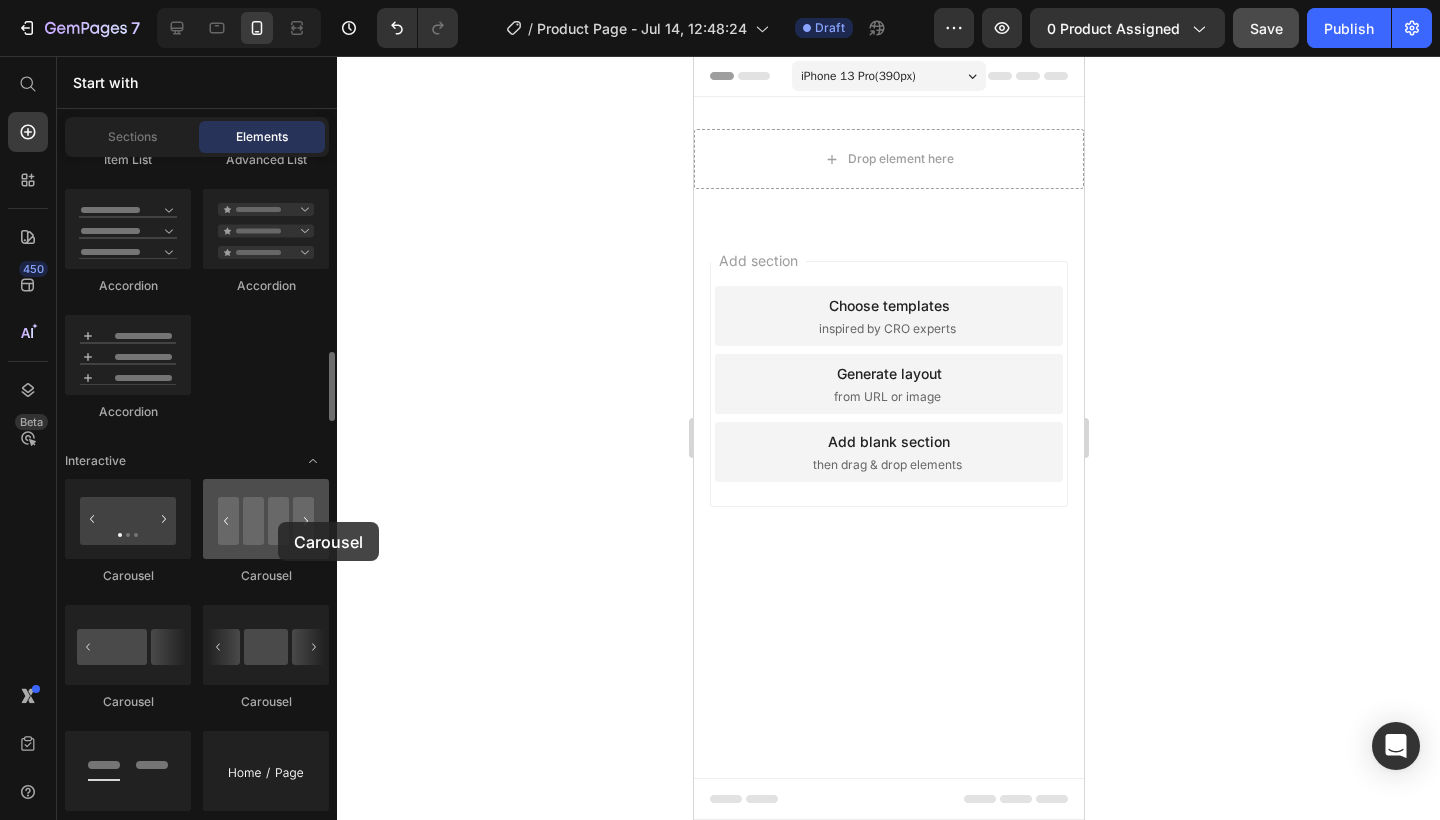 drag, startPoint x: 263, startPoint y: 545, endPoint x: 277, endPoint y: 522, distance: 26.925823 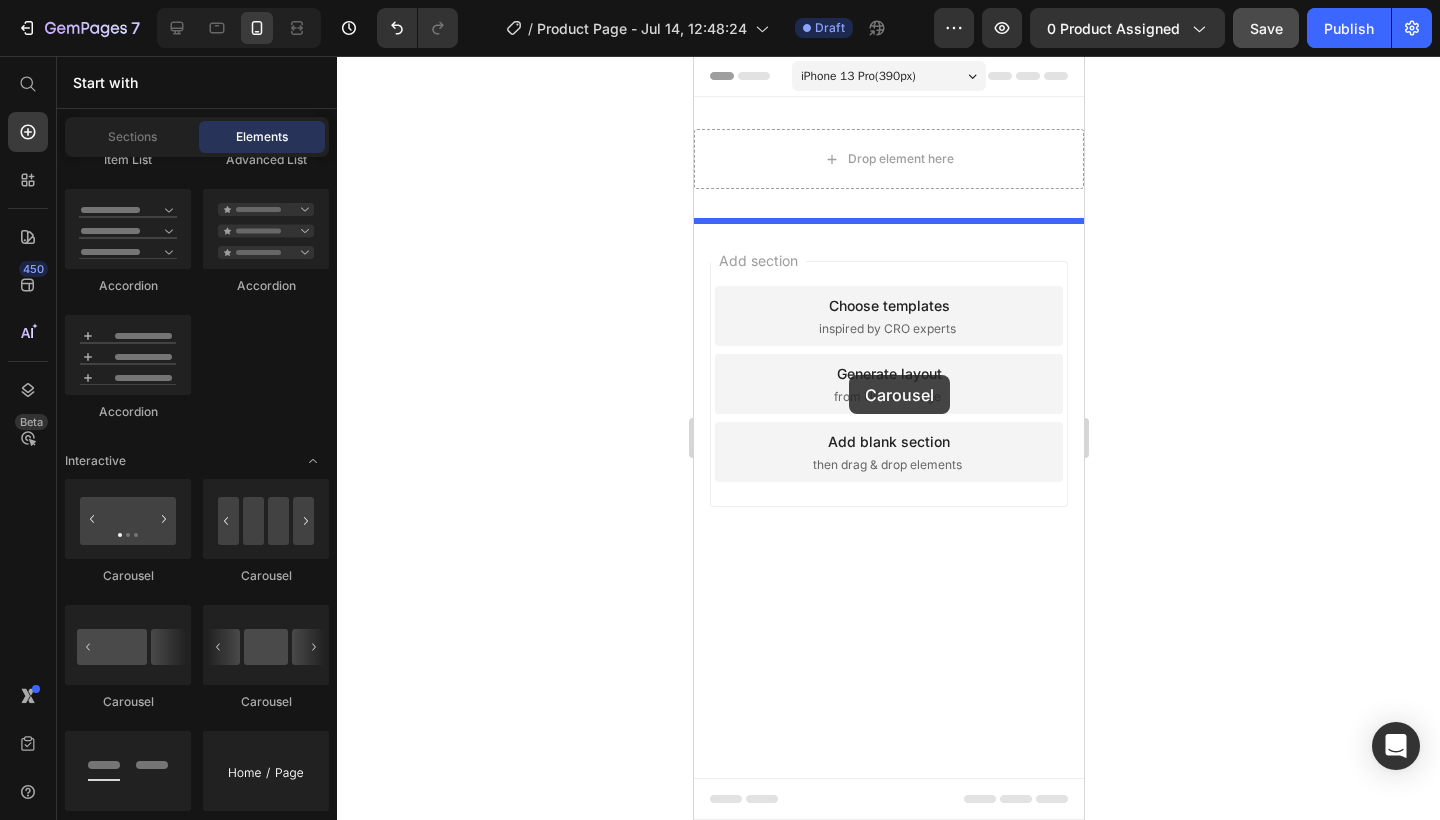 drag, startPoint x: 260, startPoint y: 676, endPoint x: 850, endPoint y: 375, distance: 662.3451 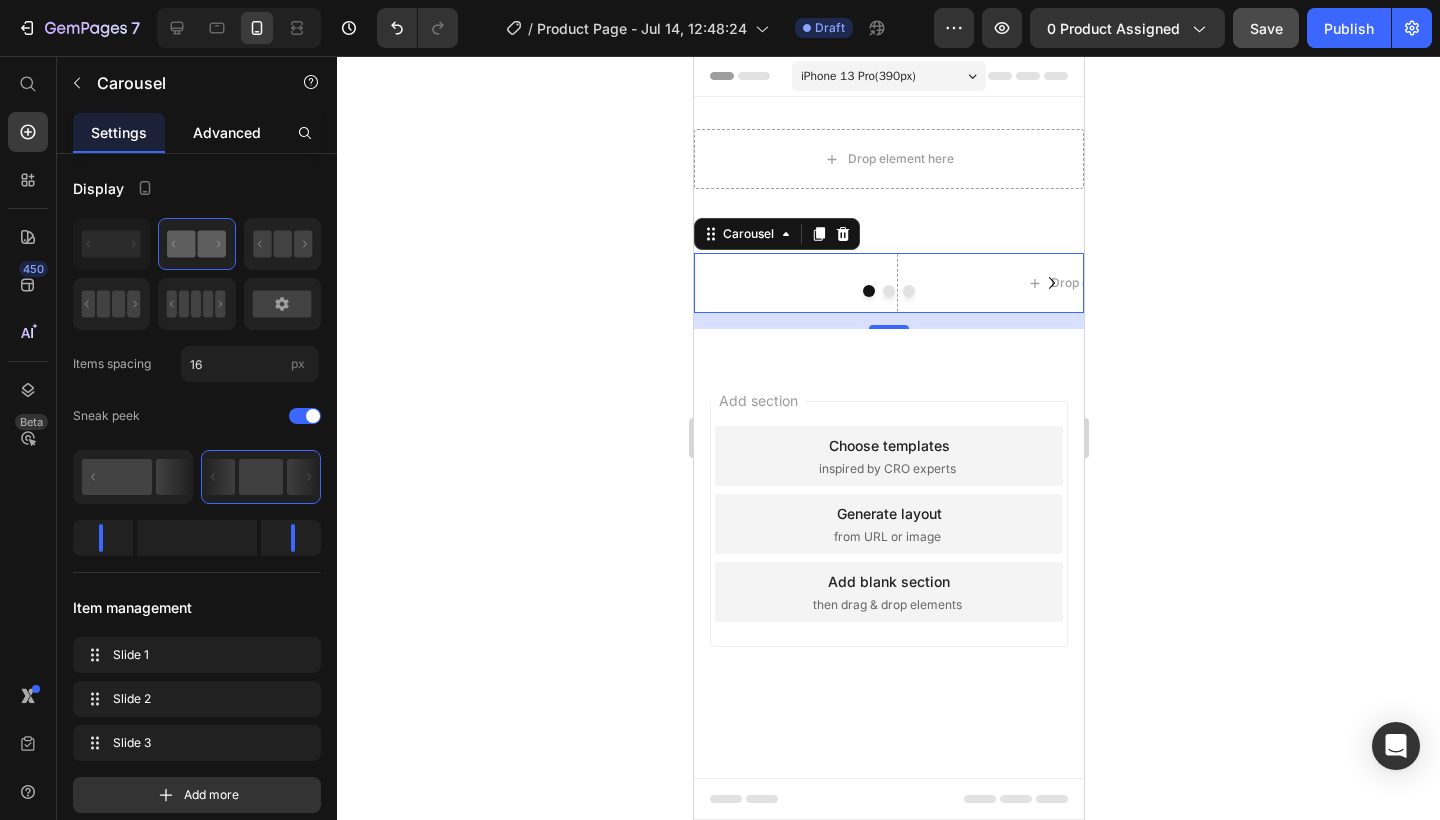 click on "Advanced" 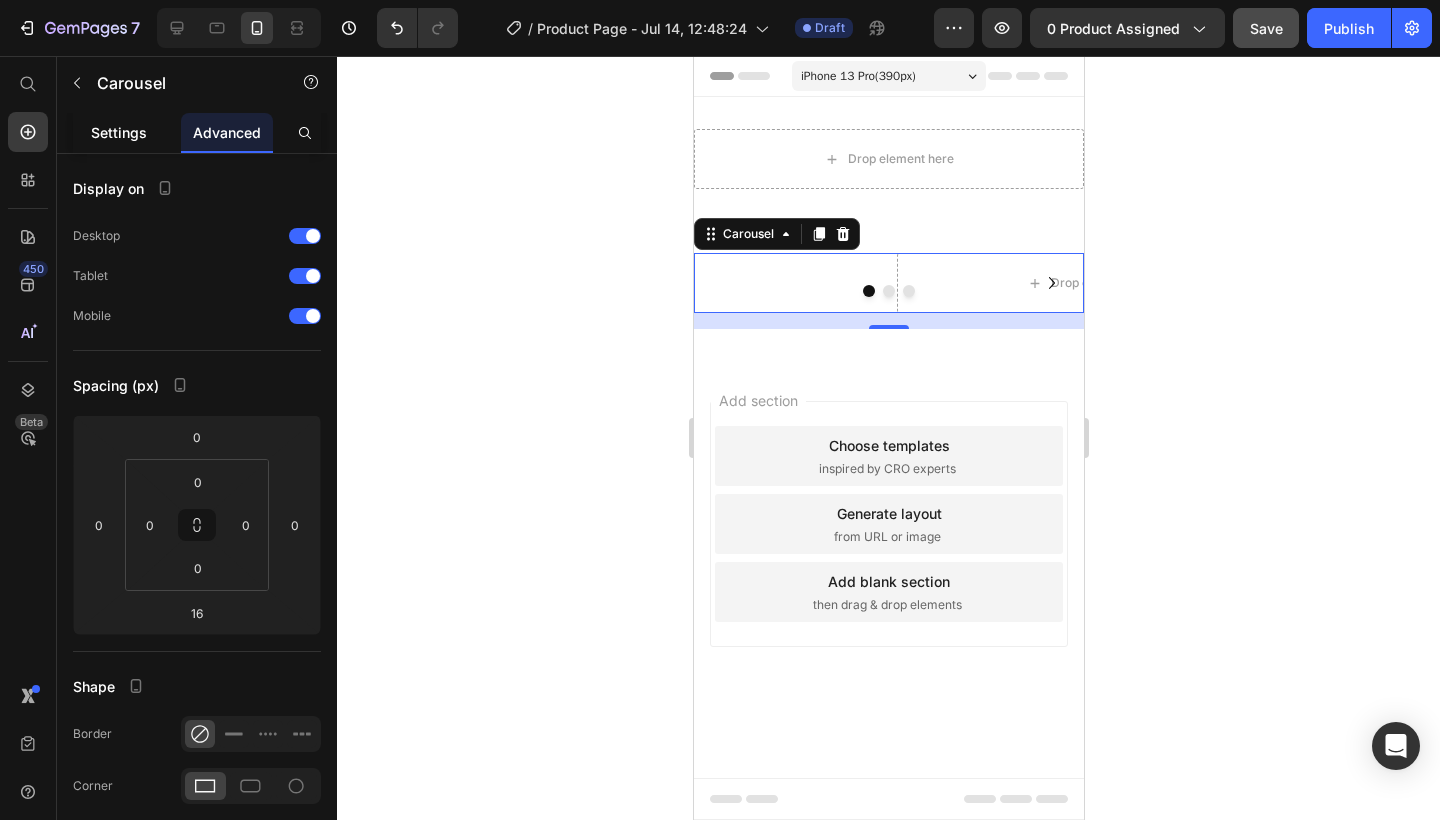 click on "Settings" at bounding box center [119, 132] 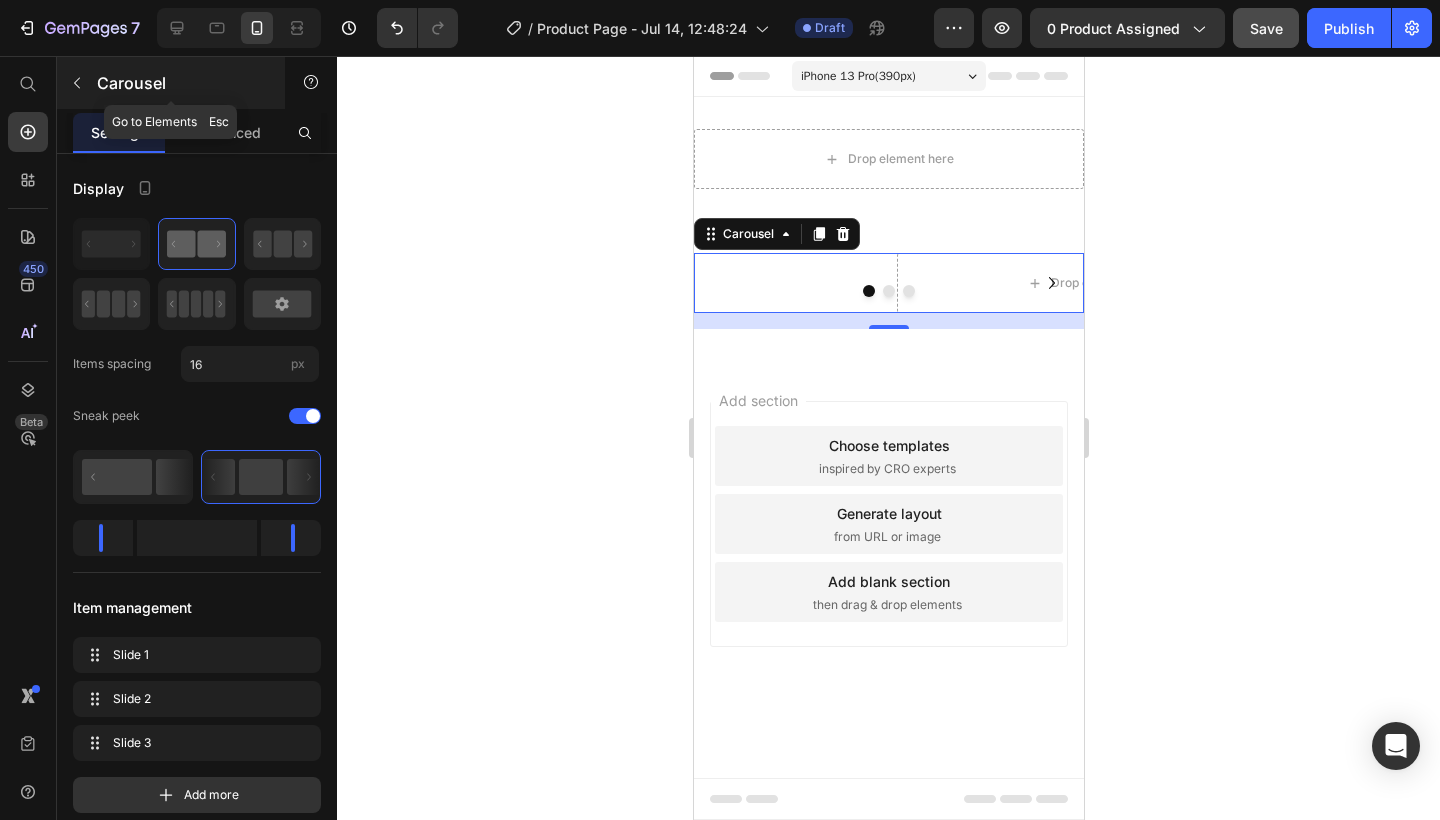 click at bounding box center [77, 83] 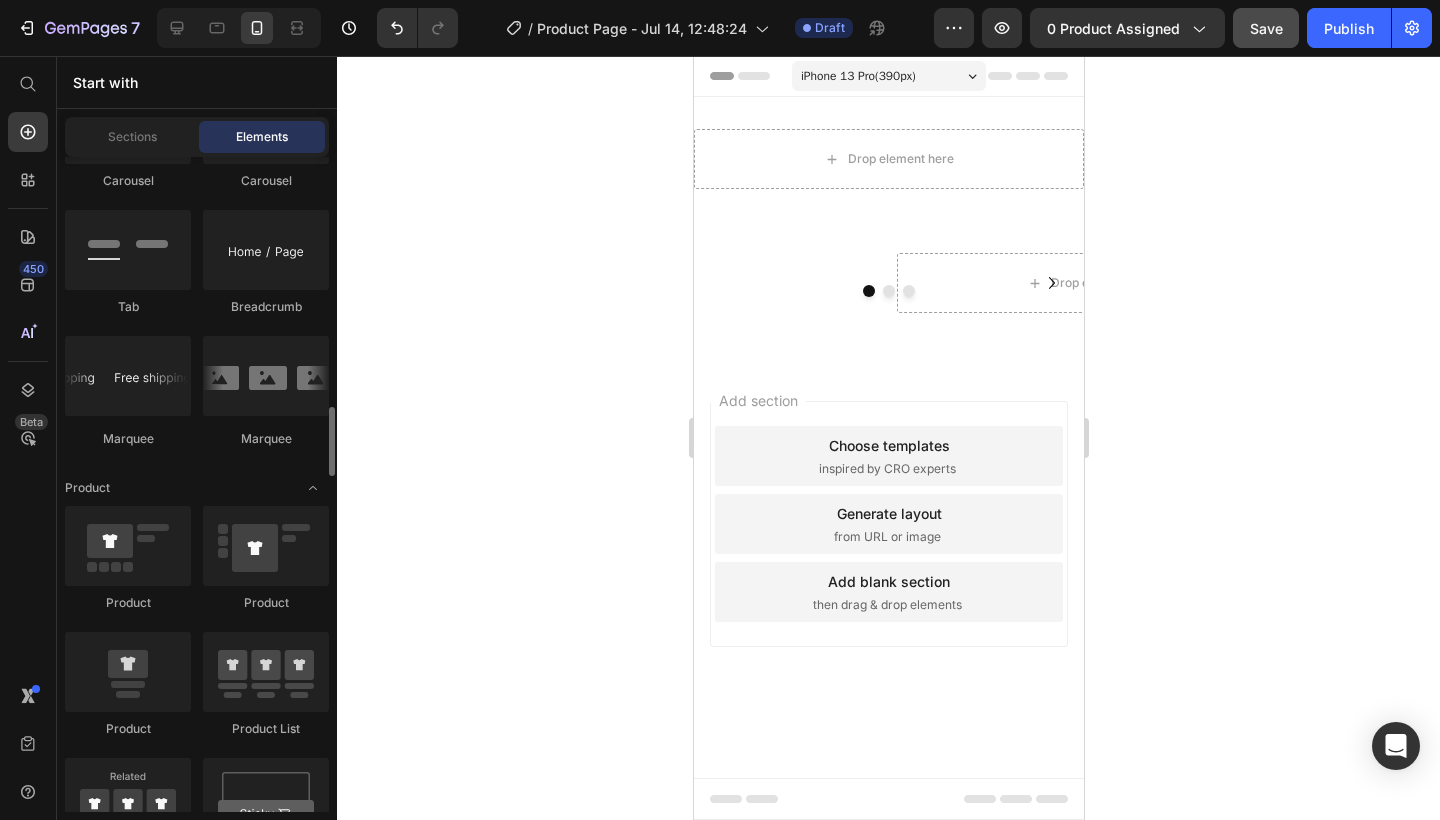 scroll, scrollTop: 2493, scrollLeft: 0, axis: vertical 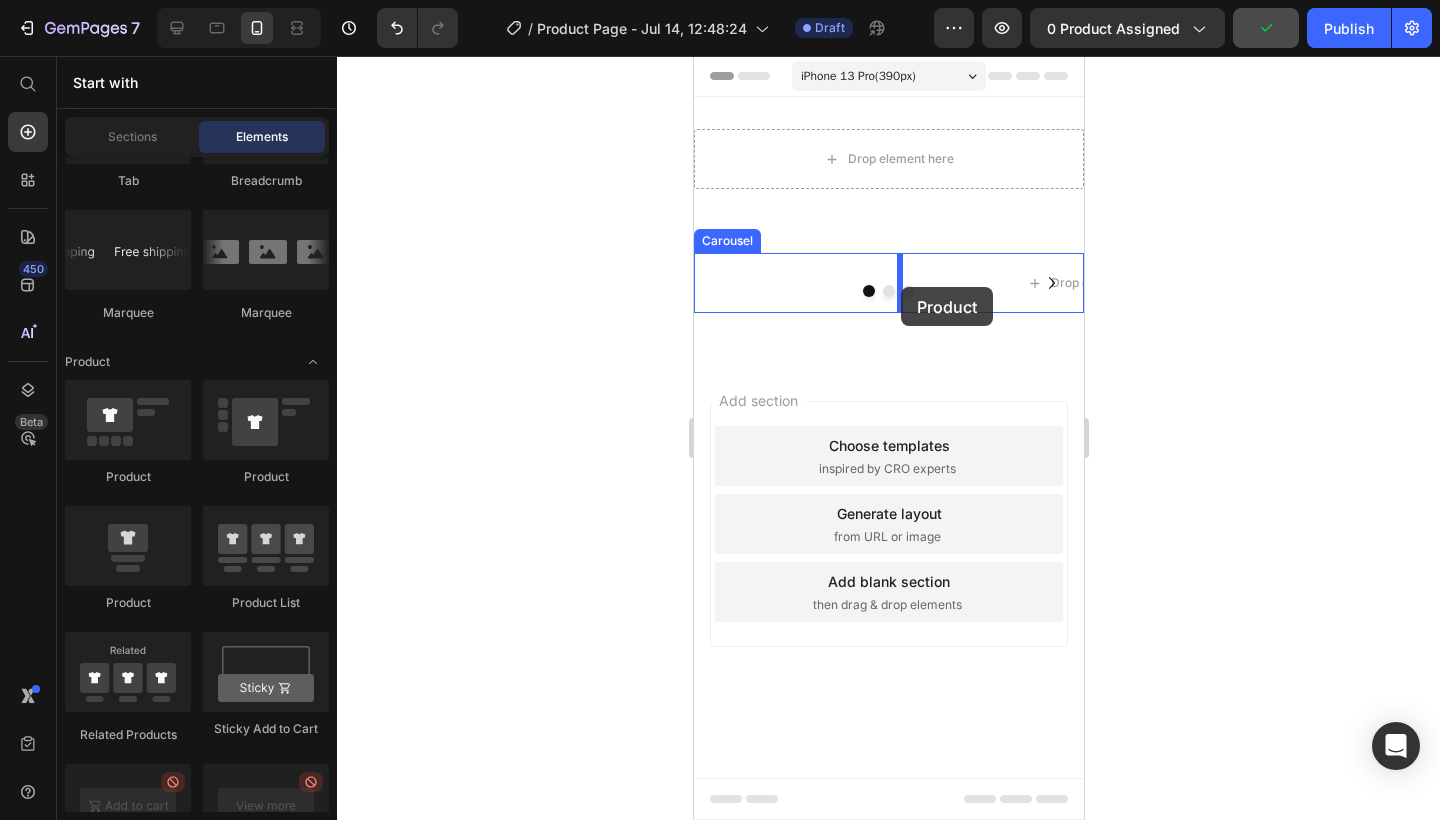 drag, startPoint x: 148, startPoint y: 576, endPoint x: 901, endPoint y: 286, distance: 806.91327 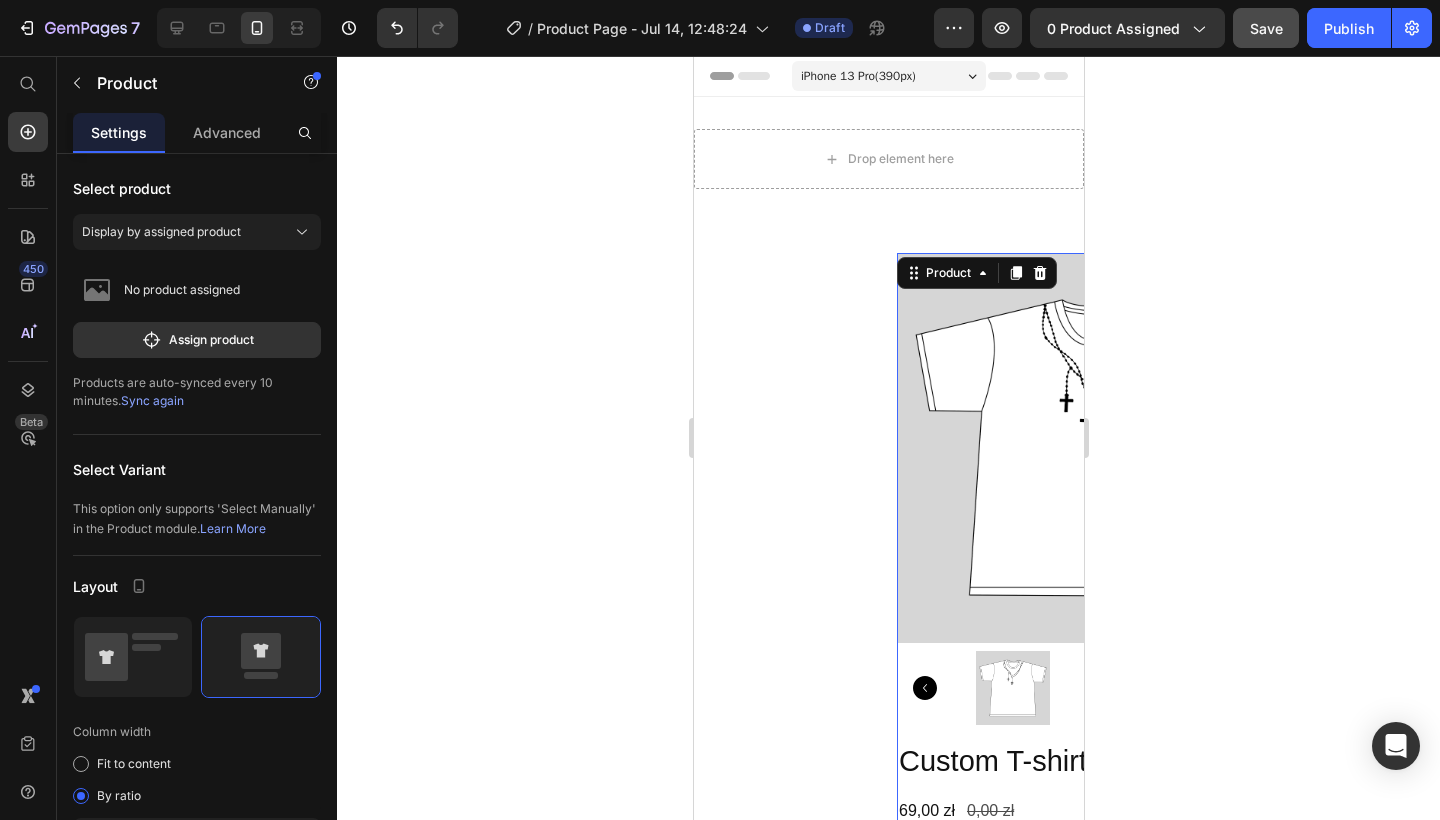 scroll, scrollTop: 339, scrollLeft: 0, axis: vertical 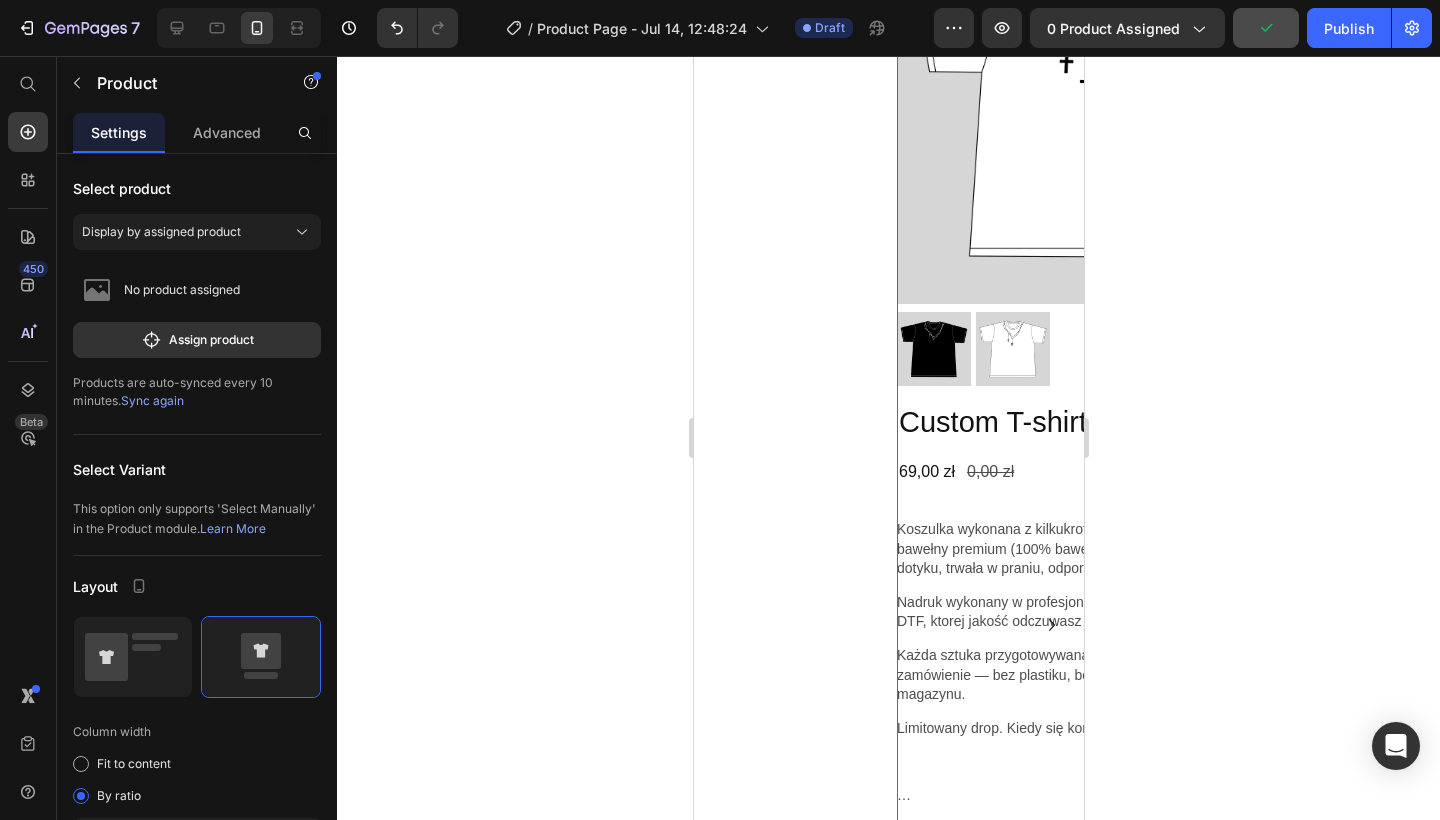 click 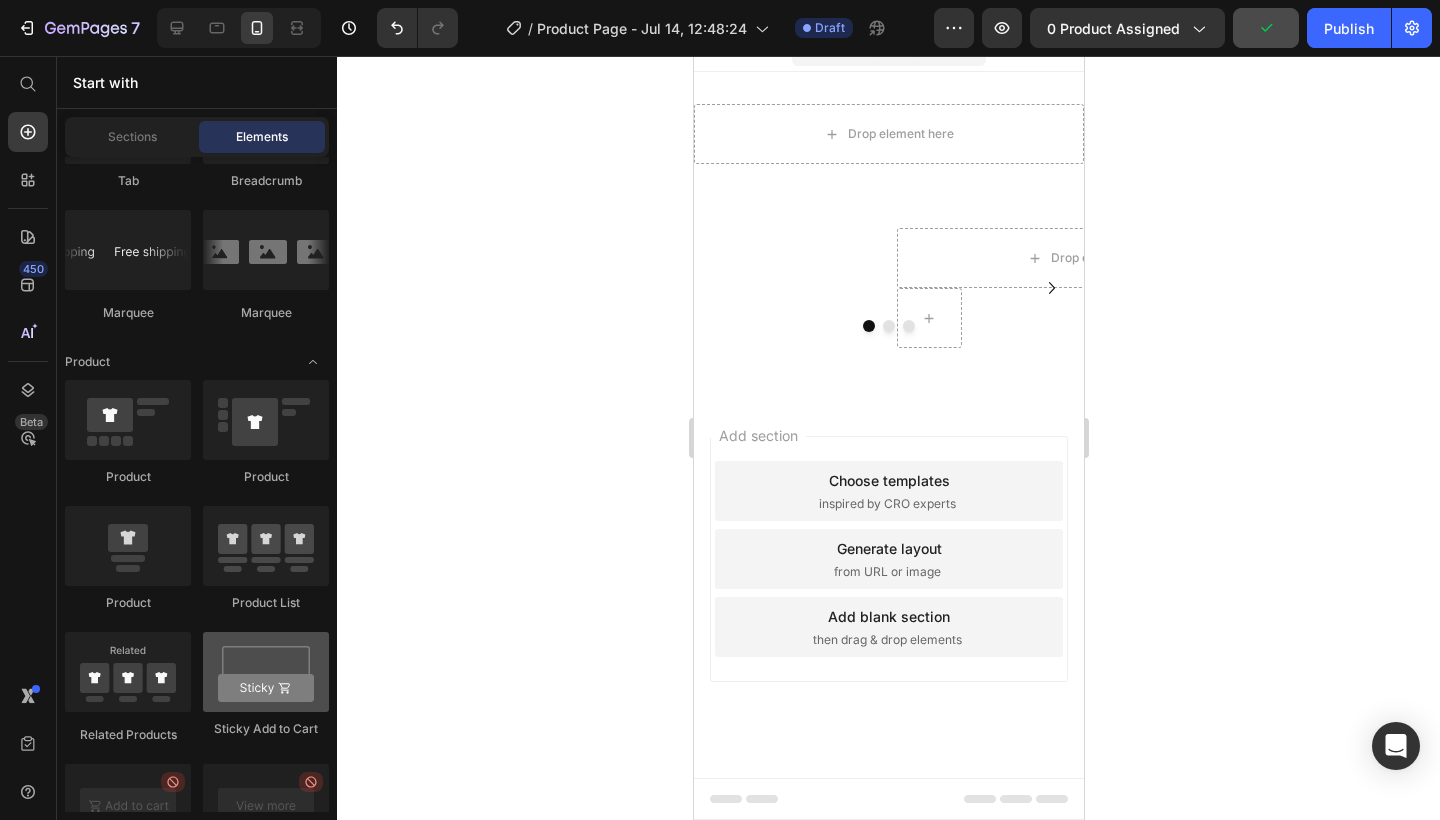 scroll, scrollTop: 0, scrollLeft: 0, axis: both 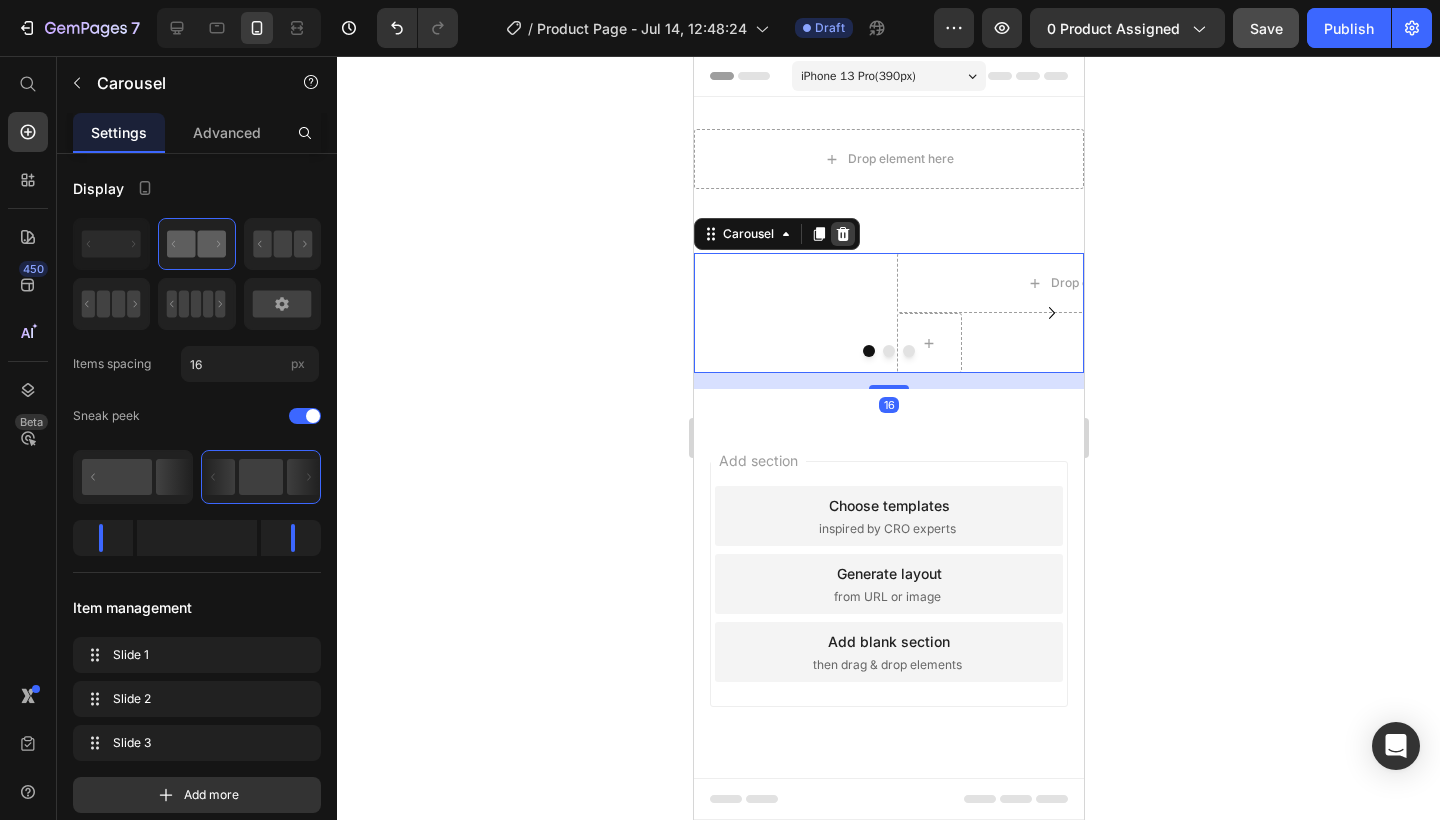 click 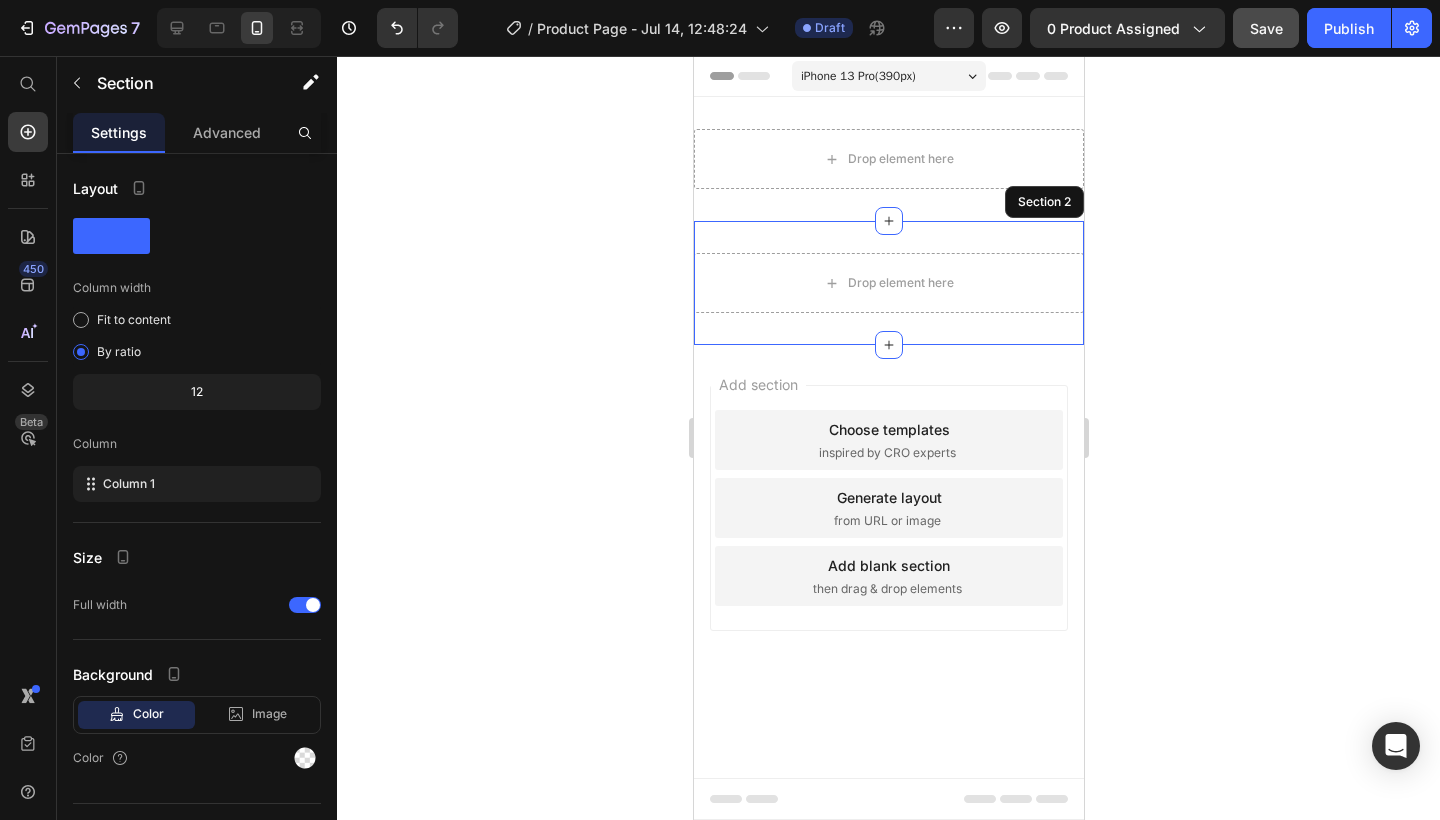 click on "Drop element here Section 2" at bounding box center [888, 283] 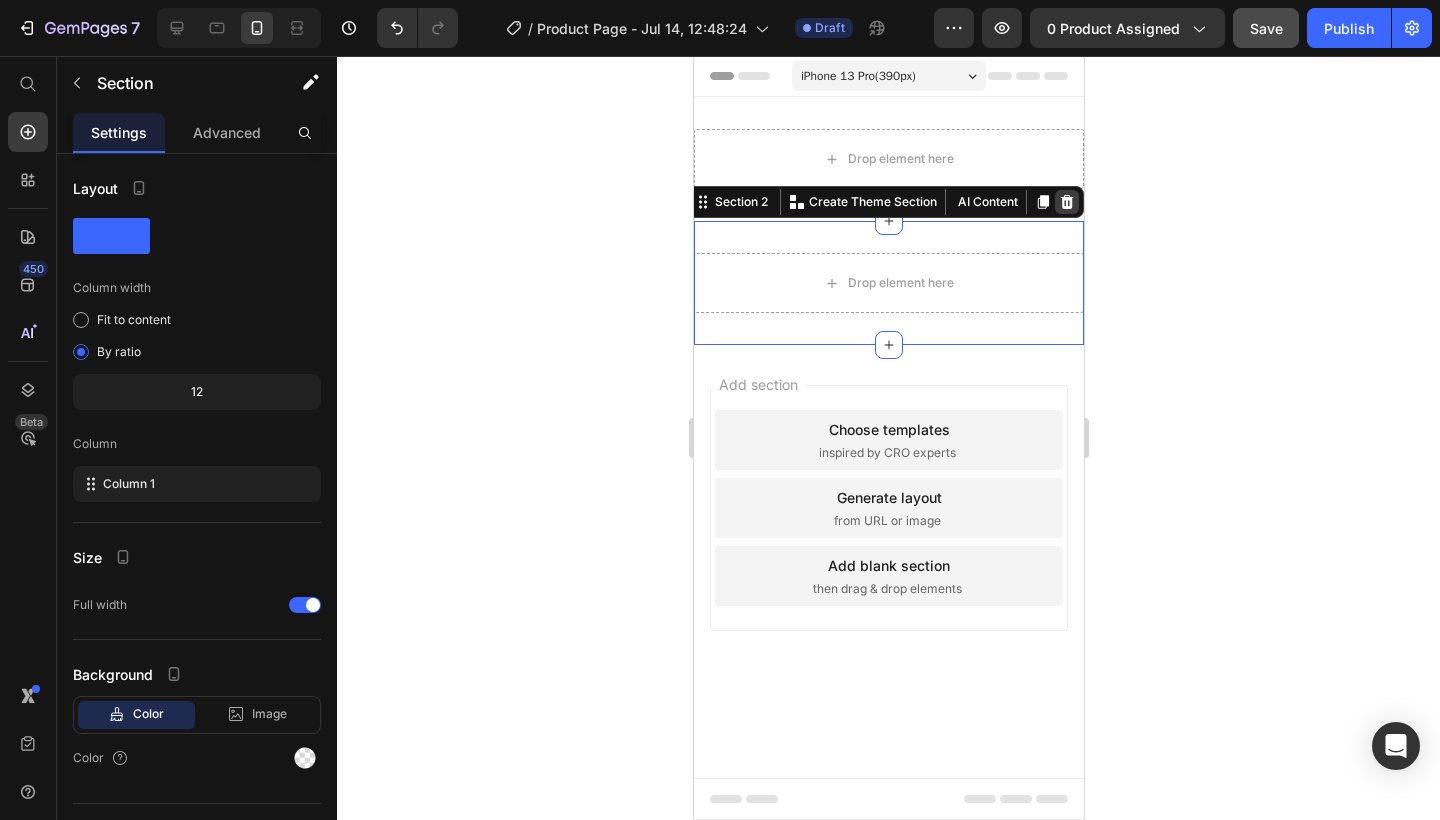 click 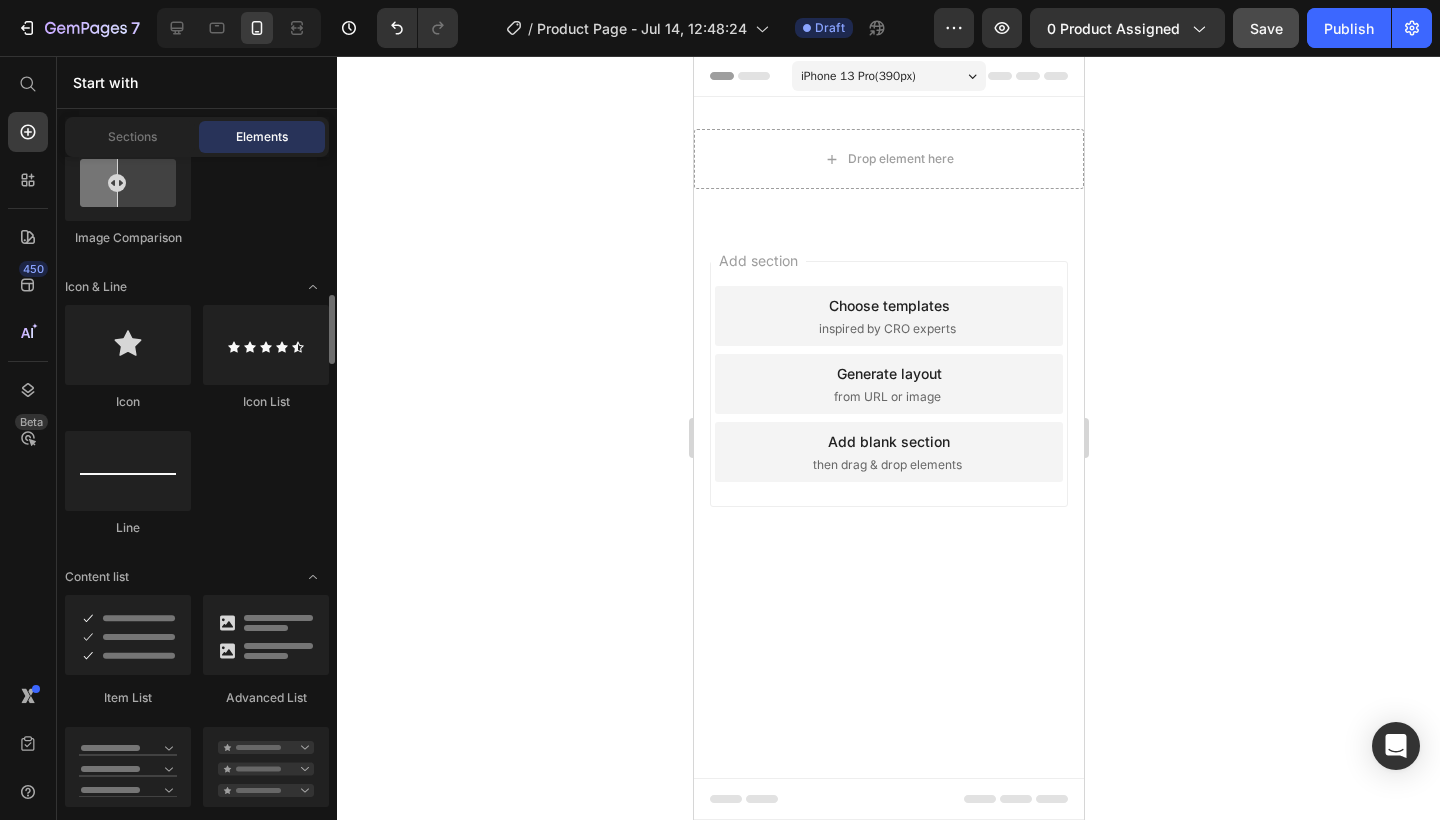 scroll, scrollTop: 1306, scrollLeft: 0, axis: vertical 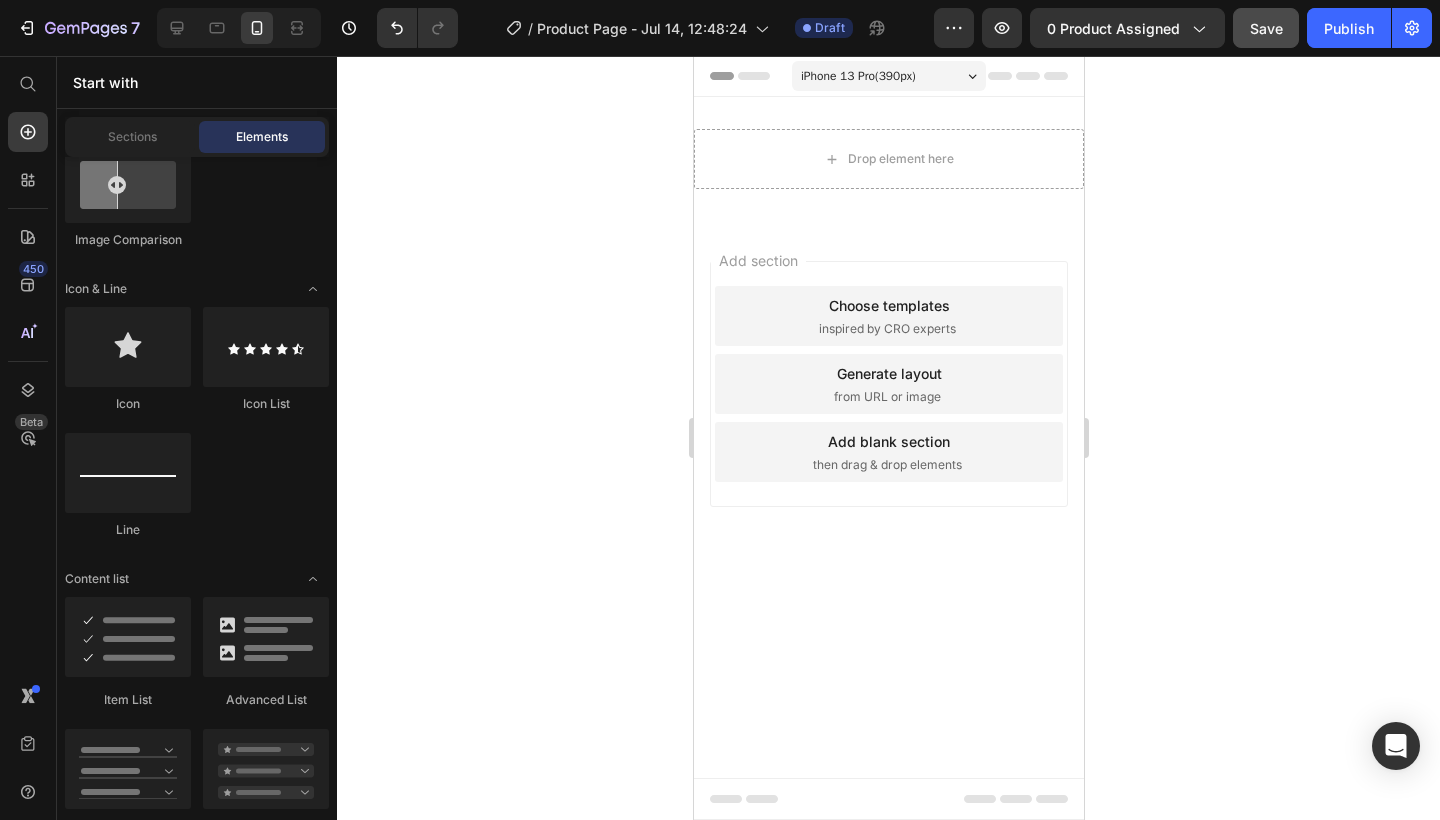 click on "Start with Sections Elements Hero Section Product Detail Brands Trusted Badges Guarantee Product Breakdown How to use Testimonials Compare Bundle FAQs Social Proof Brand Story Product List Collection Blog List Contact Sticky Add to Cart Custom Footer Browse Library 450 Layout
Row
Row
Row
Row Text
Heading
Text Block Button
Button
Button
Sticky Back to top Media
Image
Image" at bounding box center [197, 438] 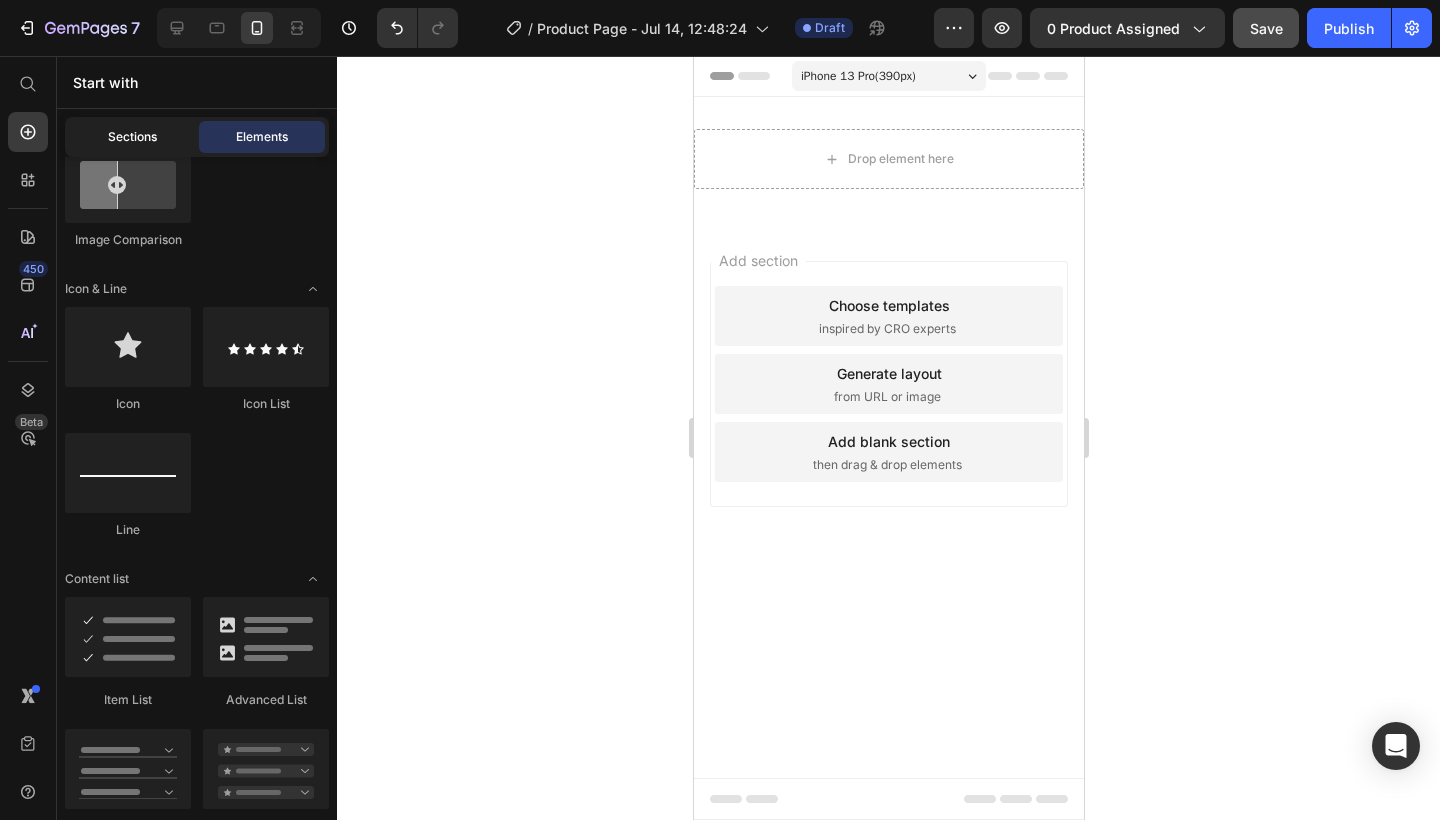click on "Sections" at bounding box center (132, 137) 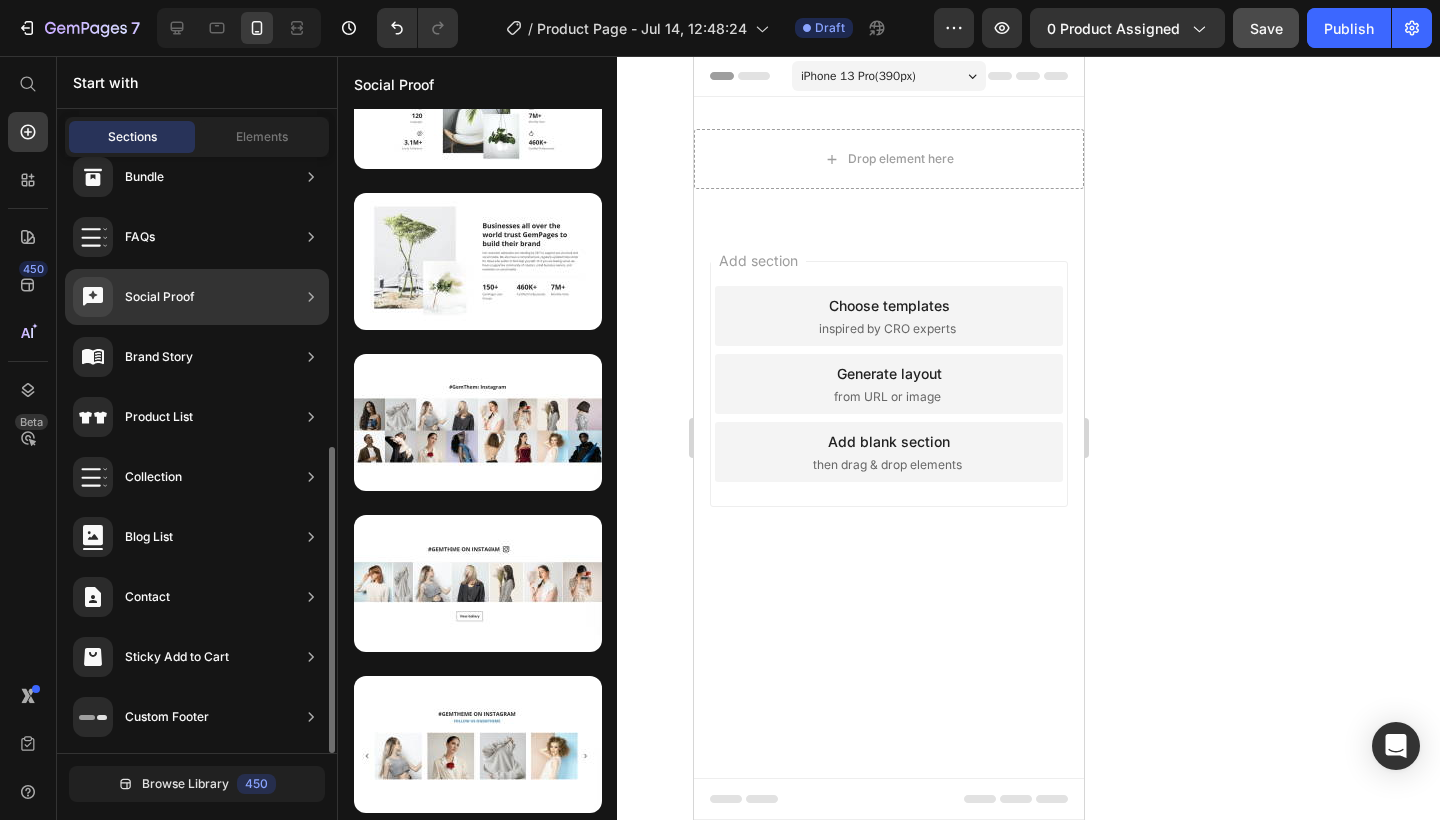 scroll, scrollTop: 83, scrollLeft: 0, axis: vertical 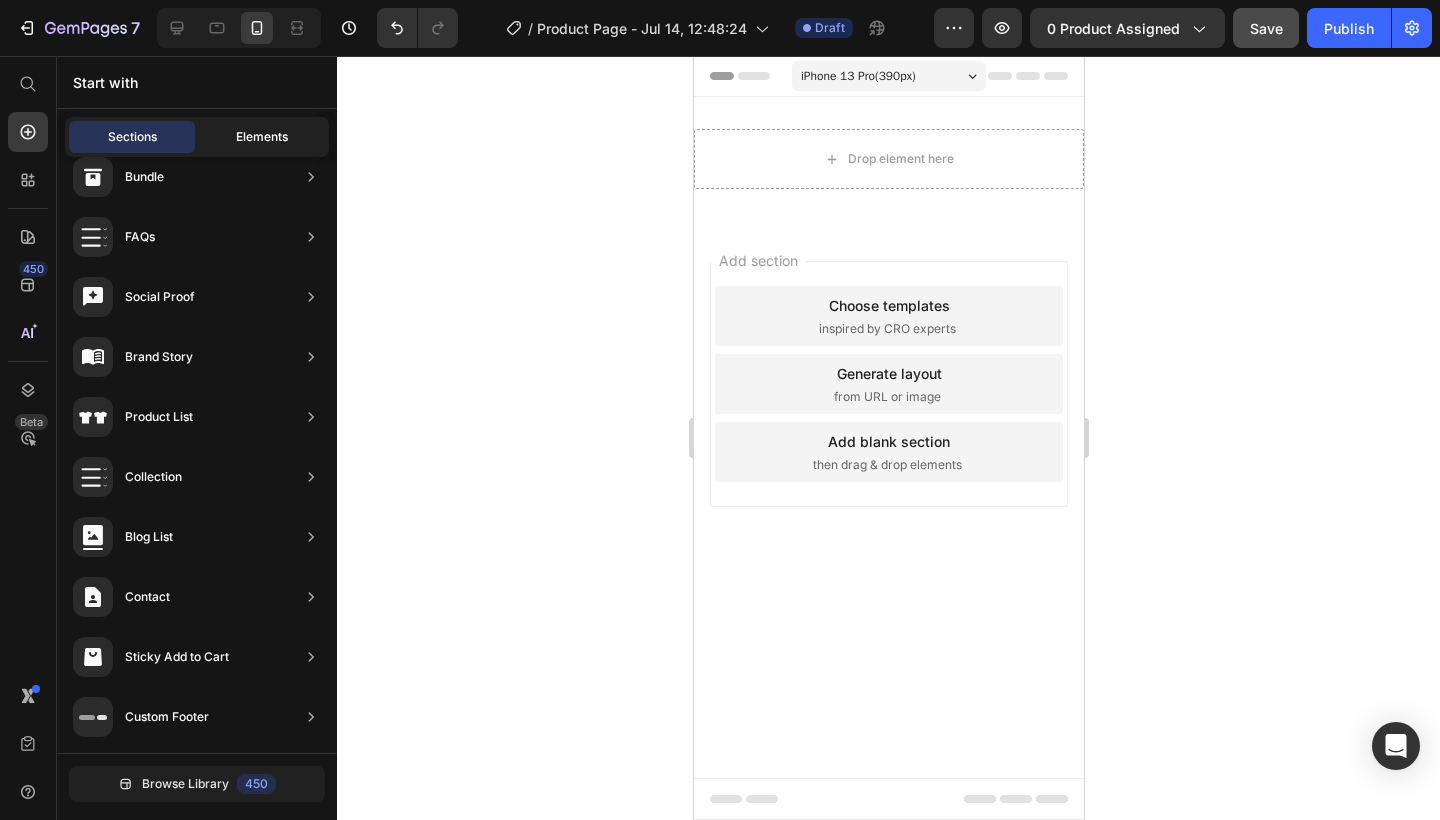 click on "Elements" at bounding box center [262, 137] 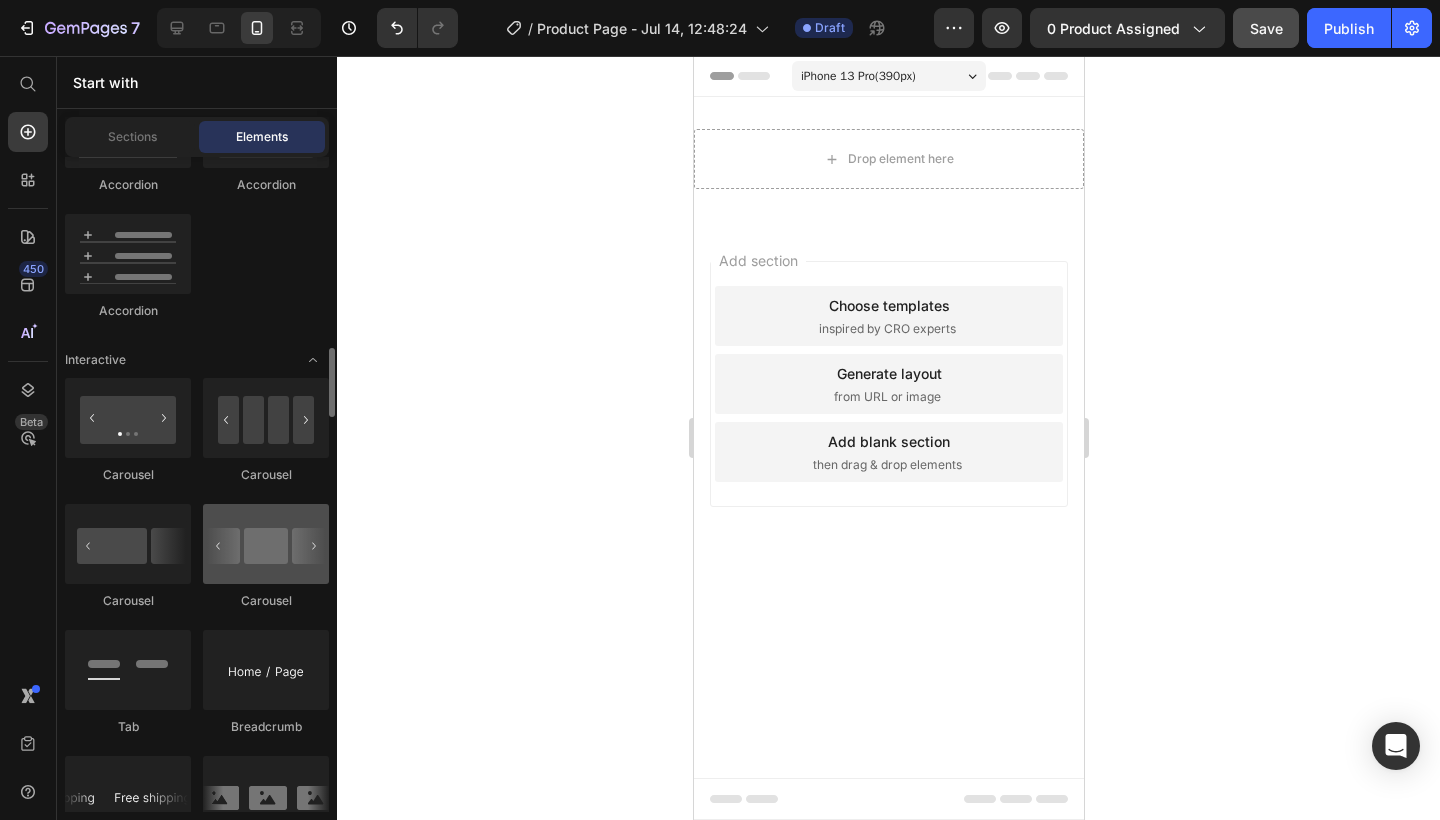 scroll, scrollTop: 1933, scrollLeft: 0, axis: vertical 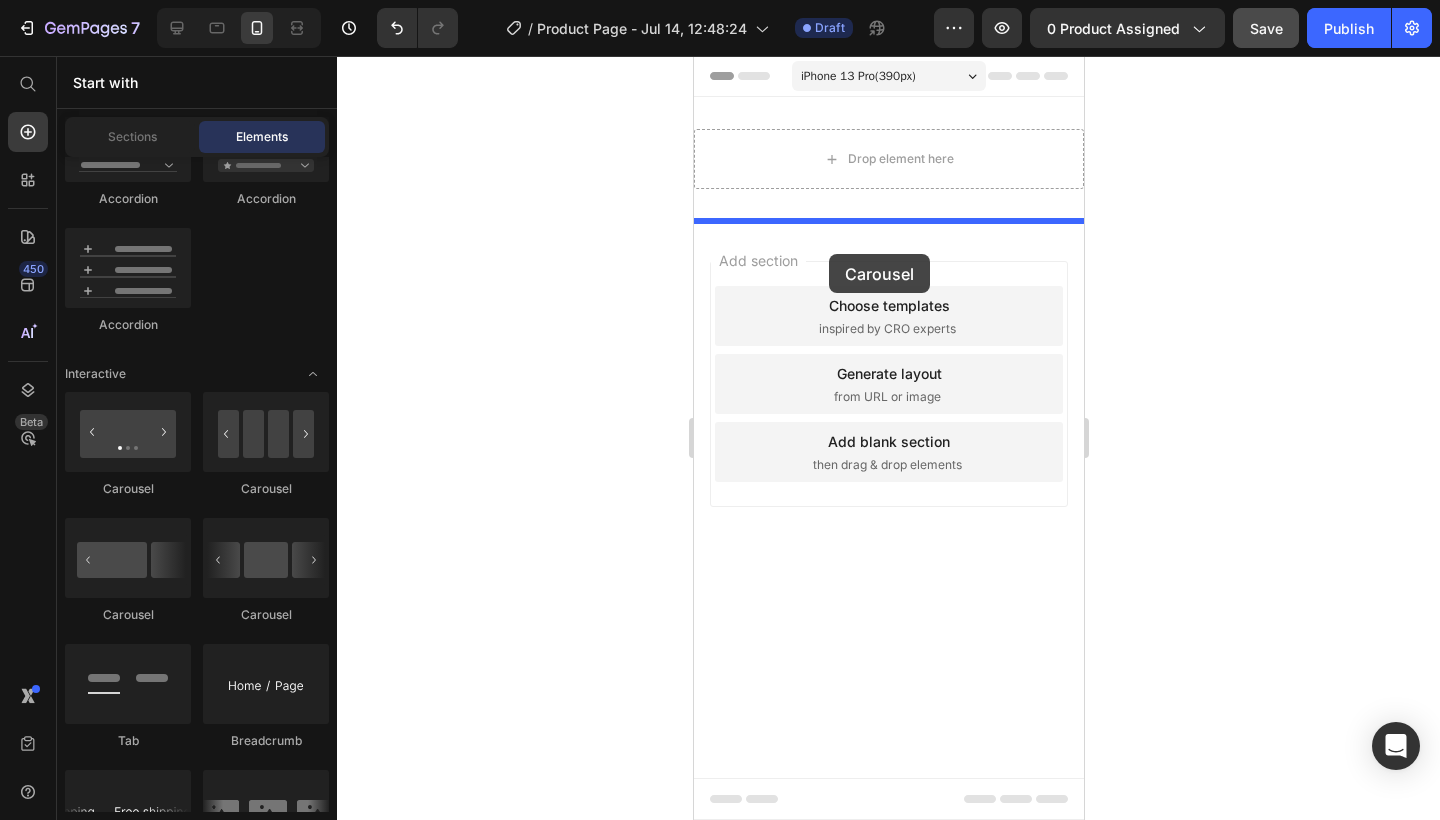 drag, startPoint x: 274, startPoint y: 560, endPoint x: 829, endPoint y: 254, distance: 633.76733 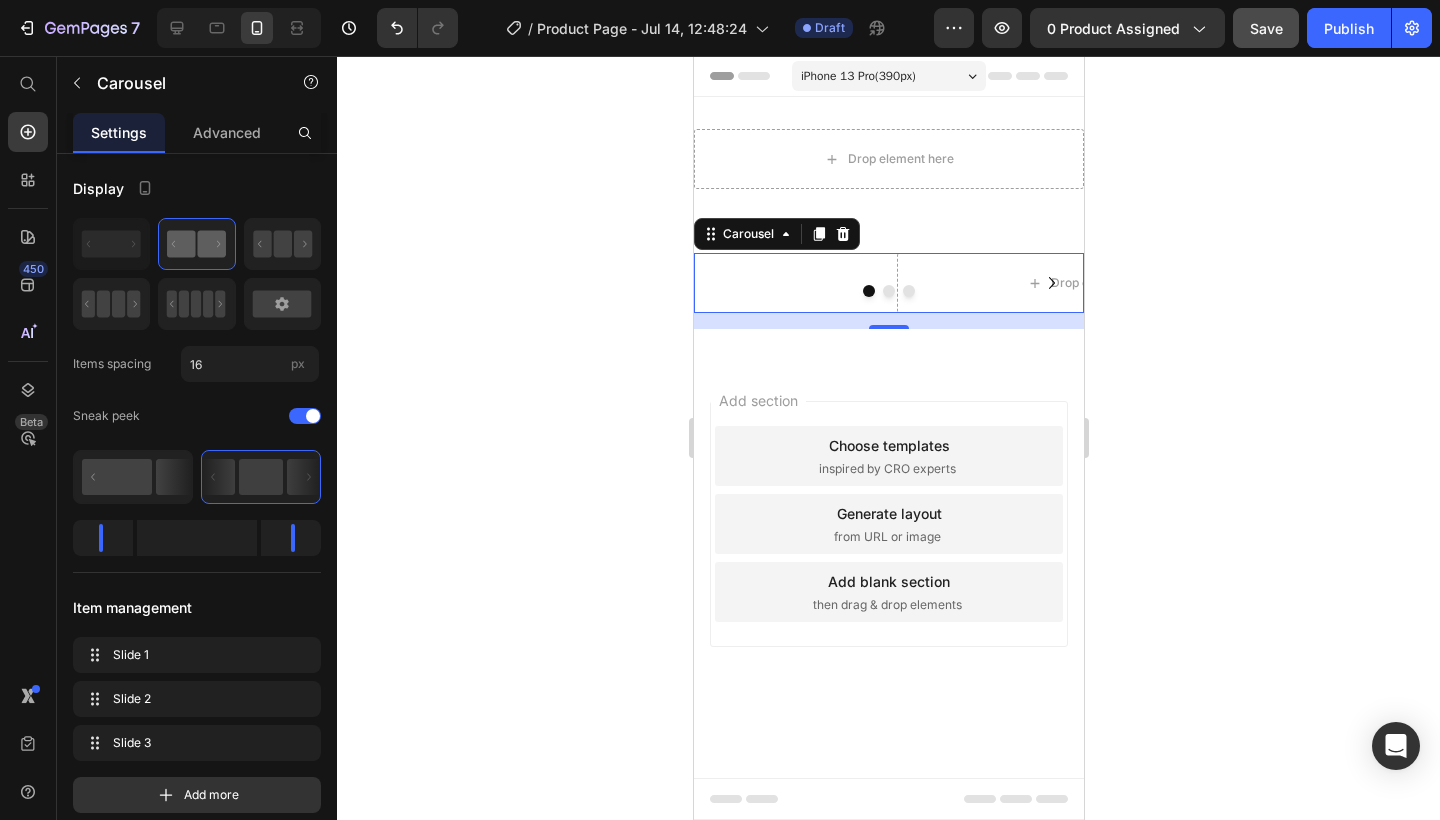 click 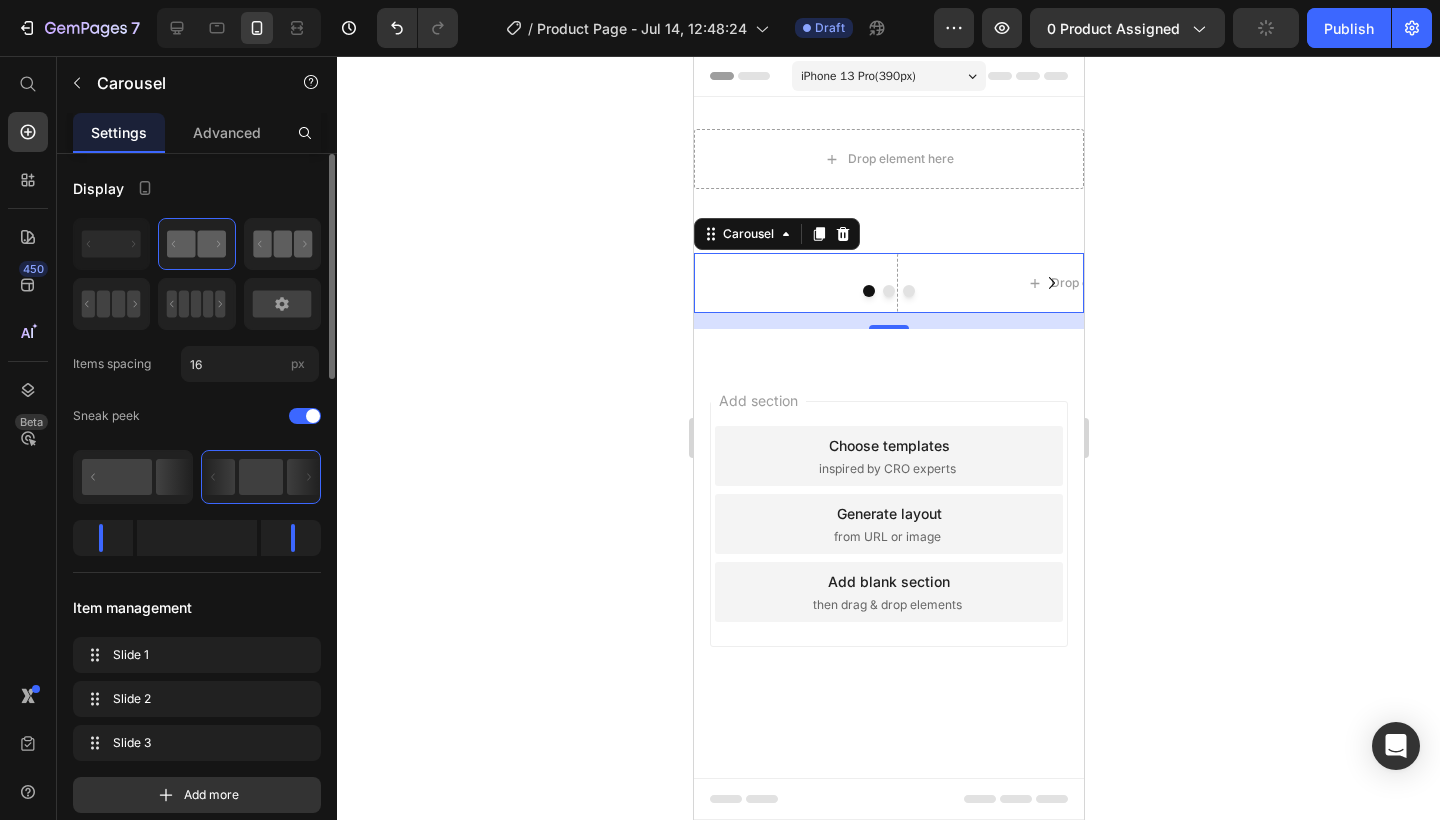 click 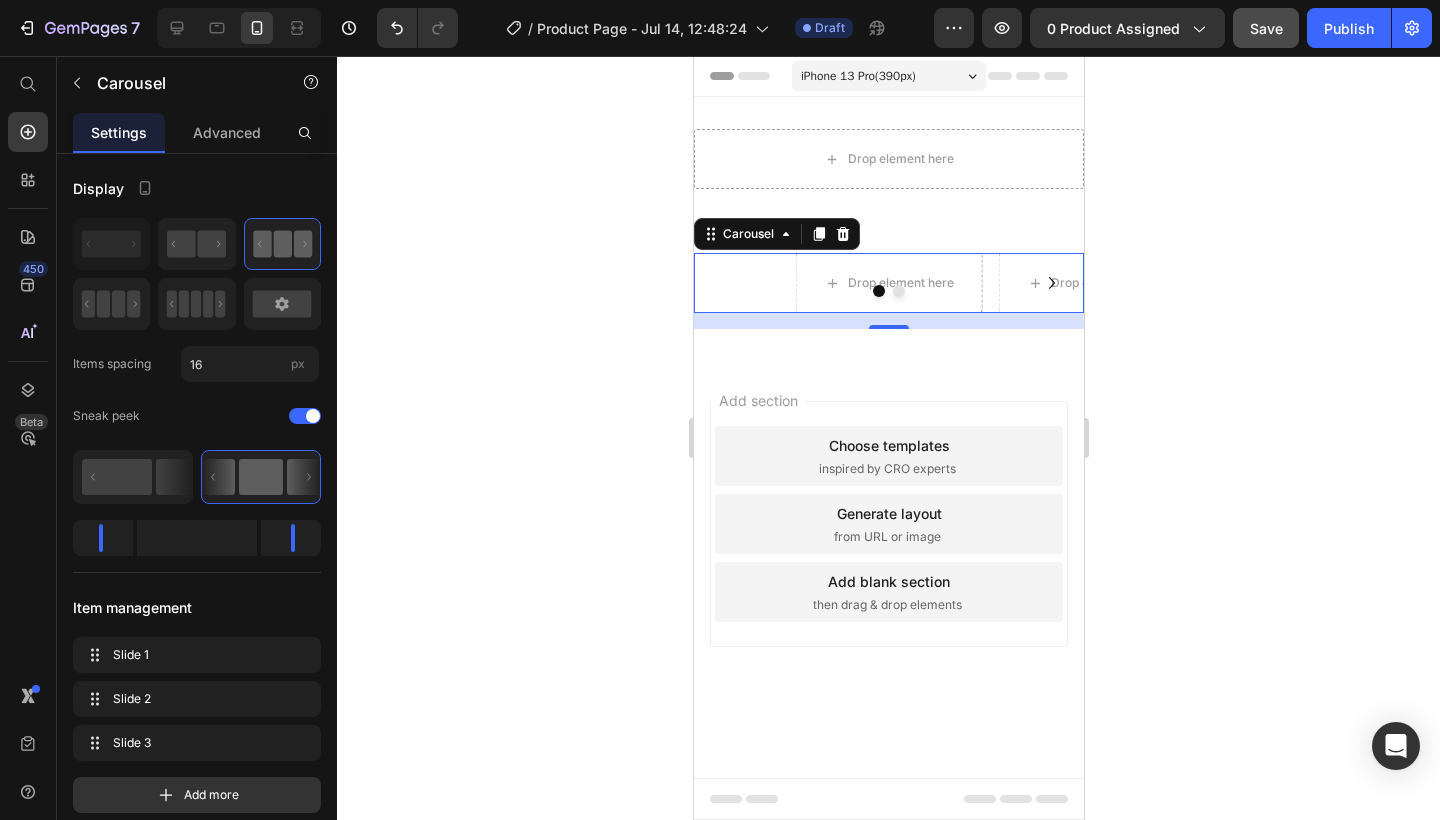 click at bounding box center [888, 291] 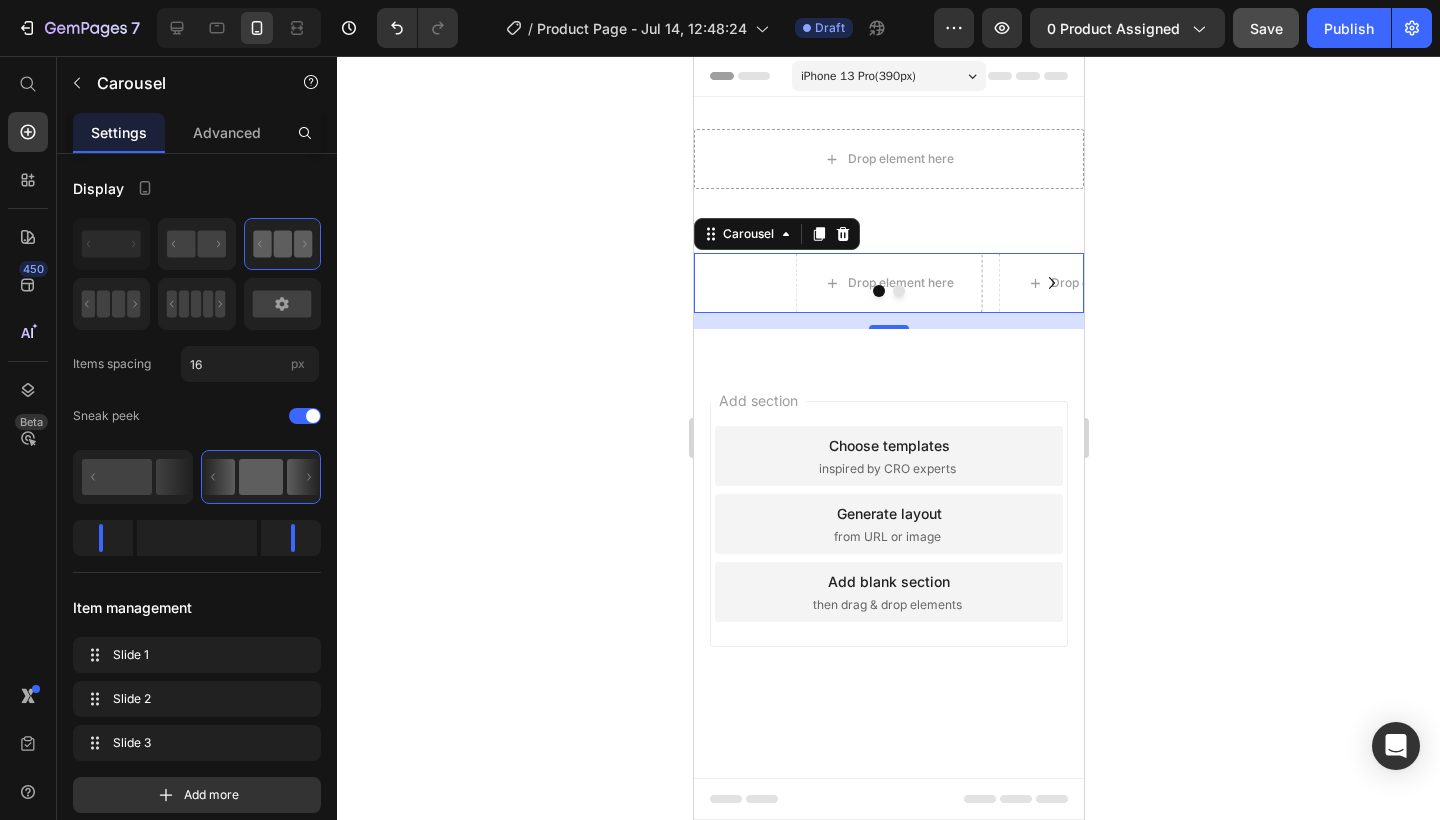 click at bounding box center [888, 291] 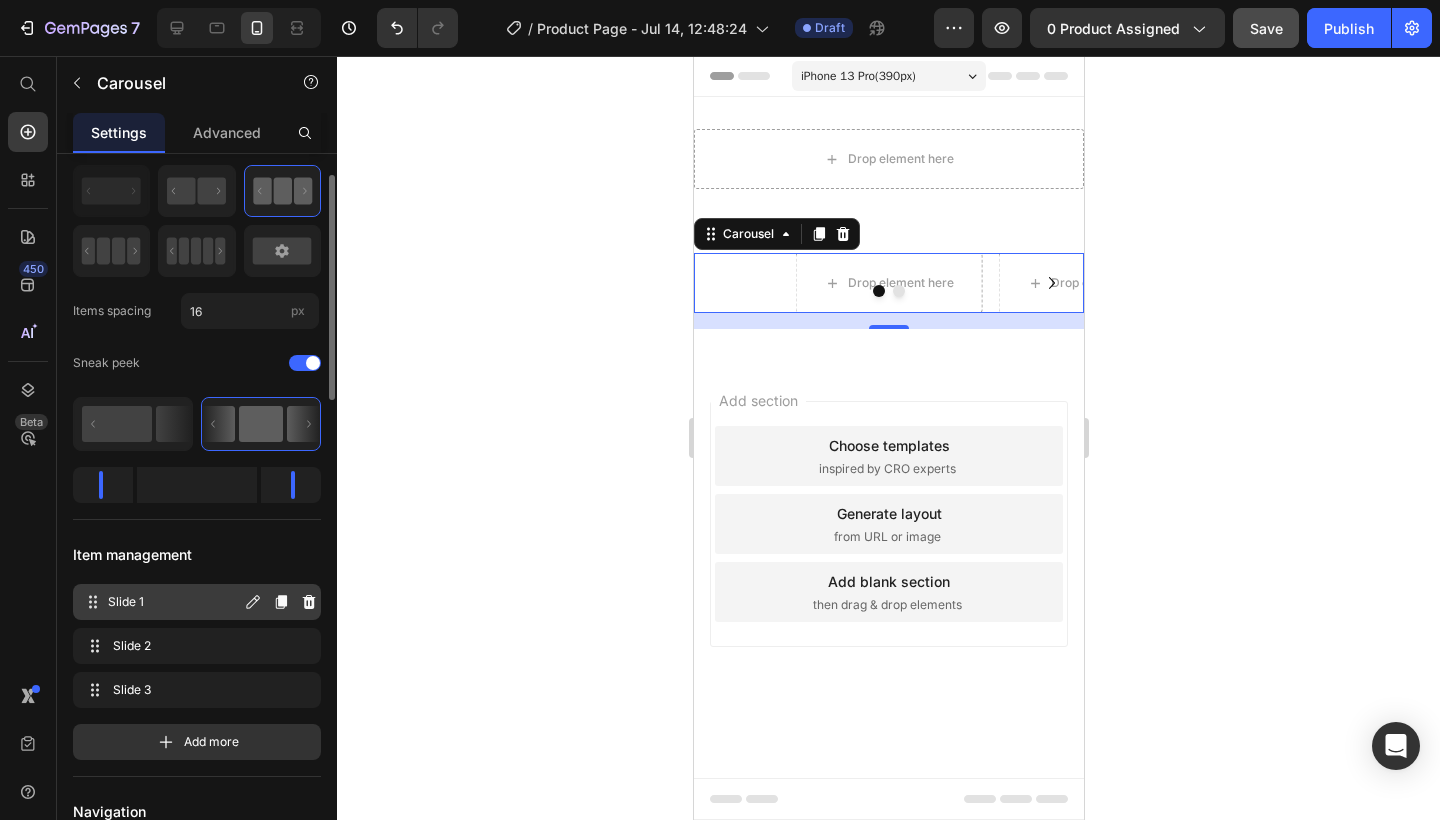 scroll, scrollTop: 59, scrollLeft: 0, axis: vertical 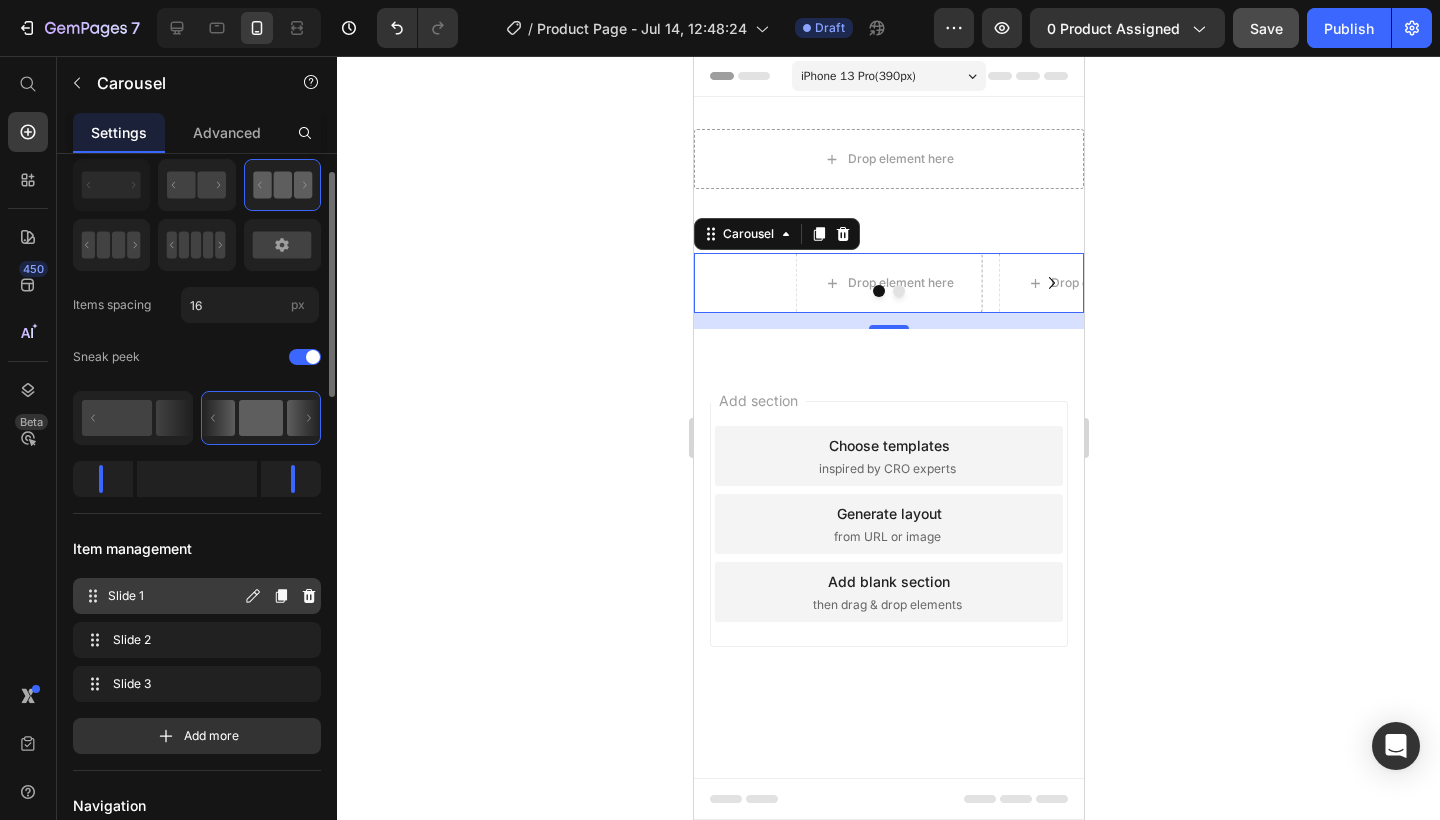 click on "Slide 1" at bounding box center (174, 596) 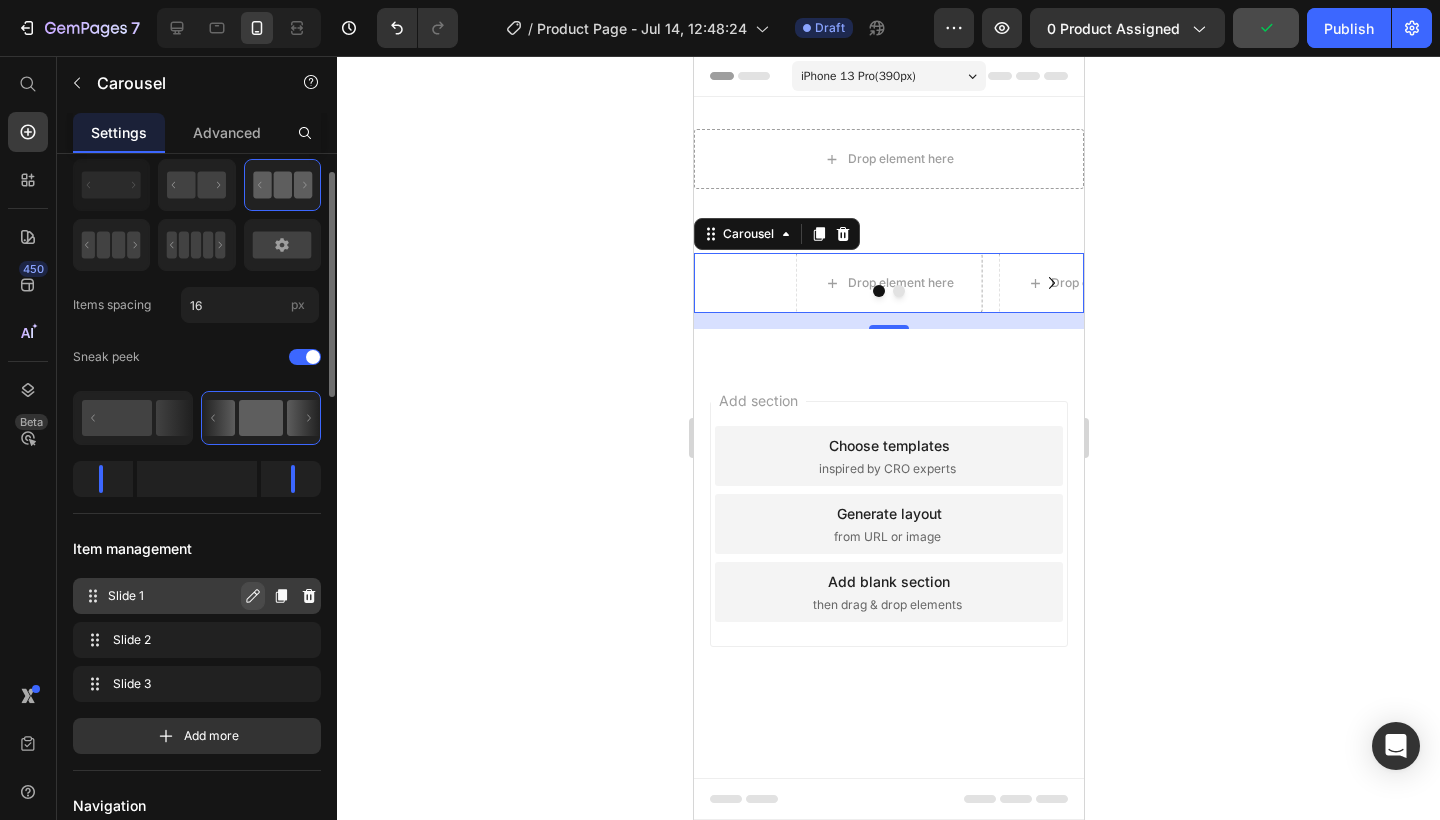 click 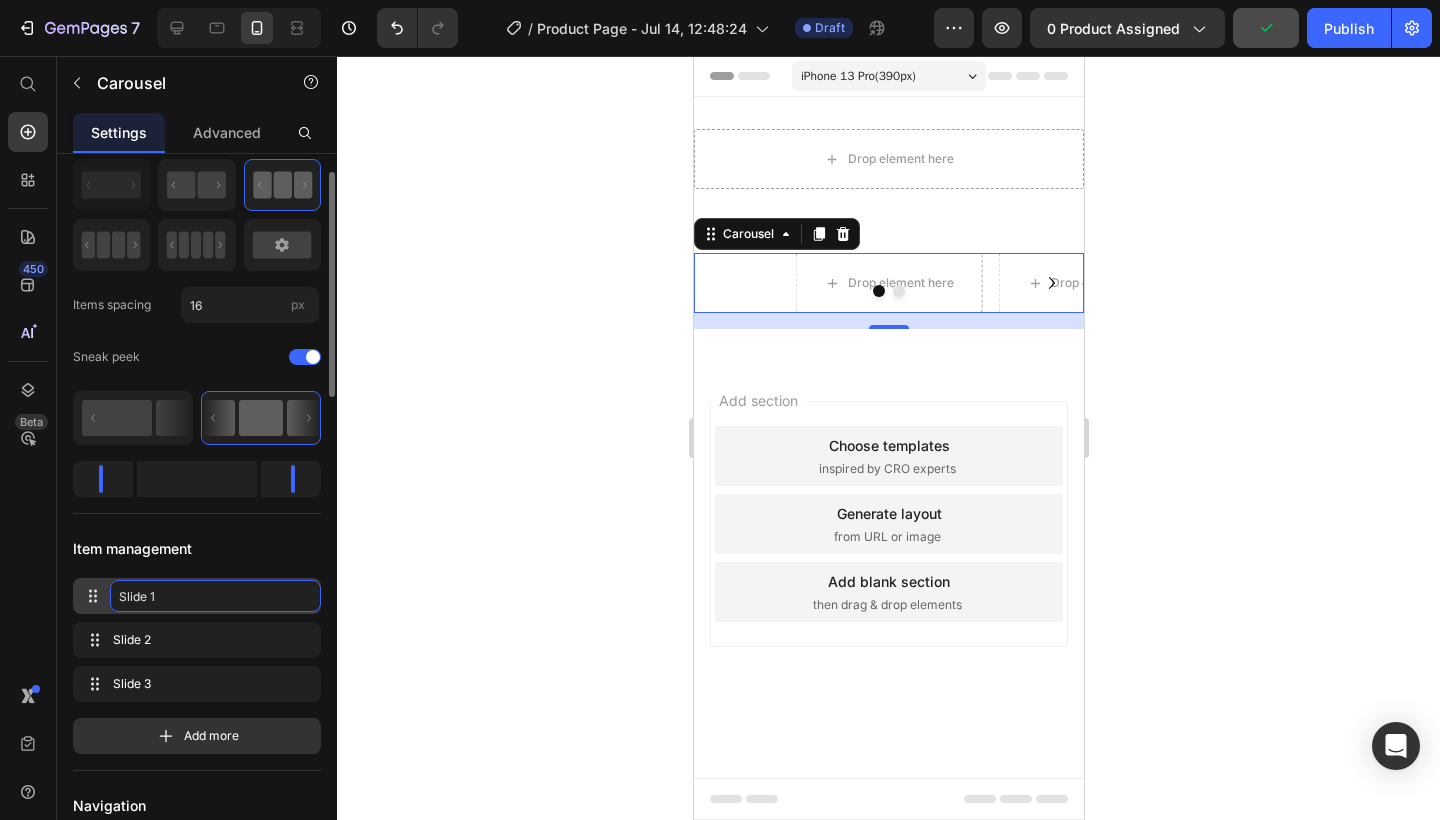 click on "Slide 1" 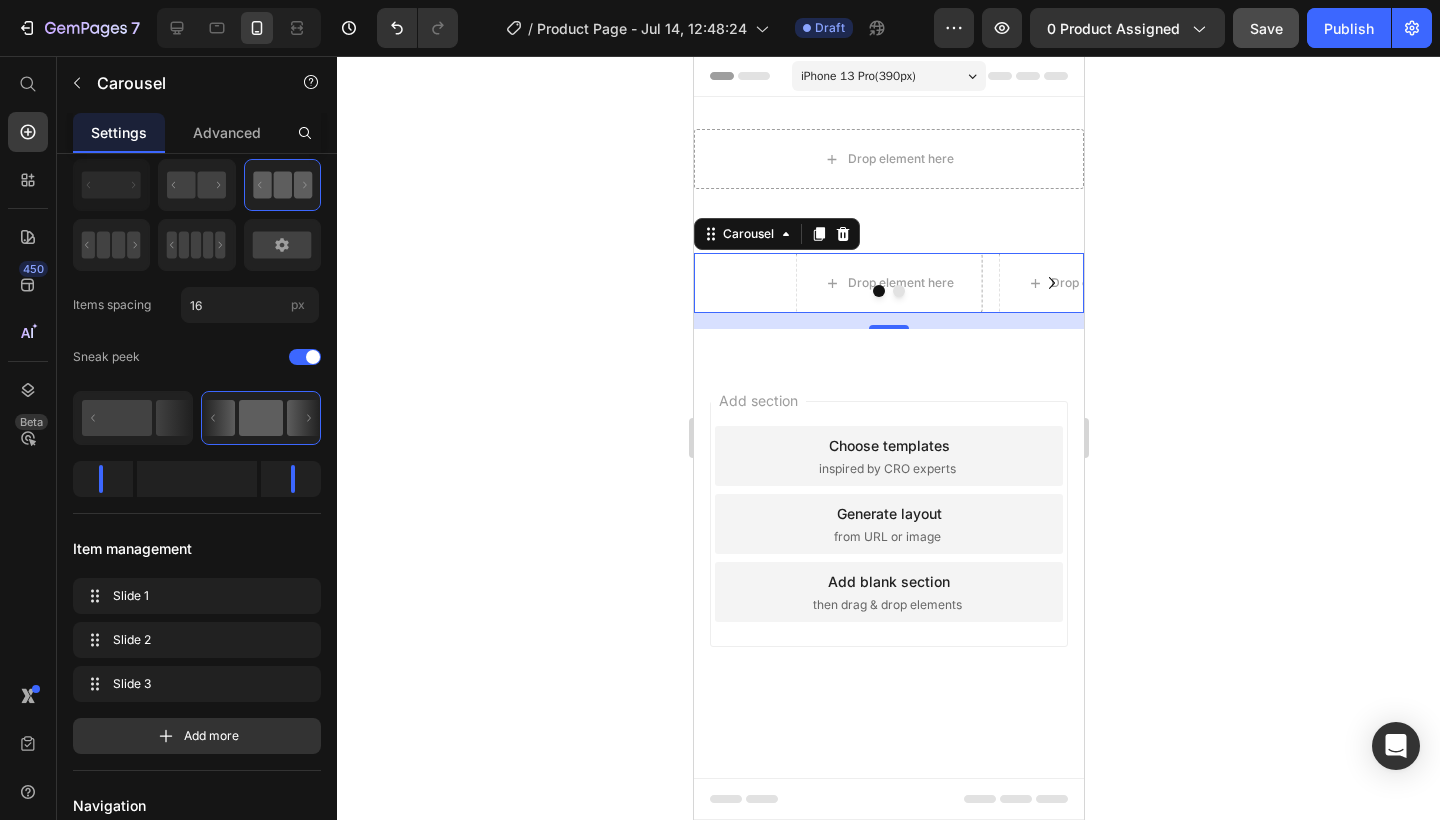 click 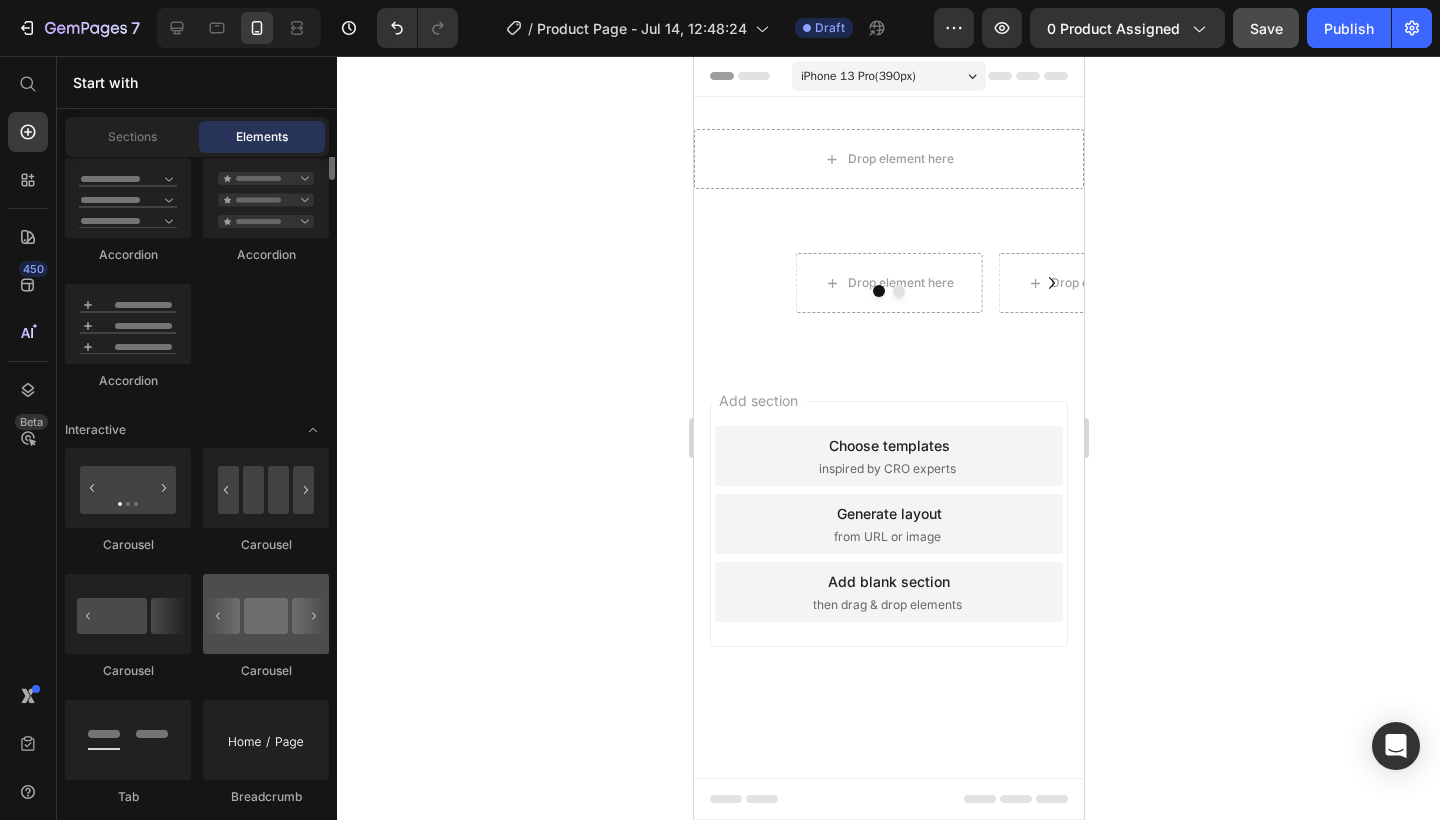 scroll, scrollTop: 1555, scrollLeft: 0, axis: vertical 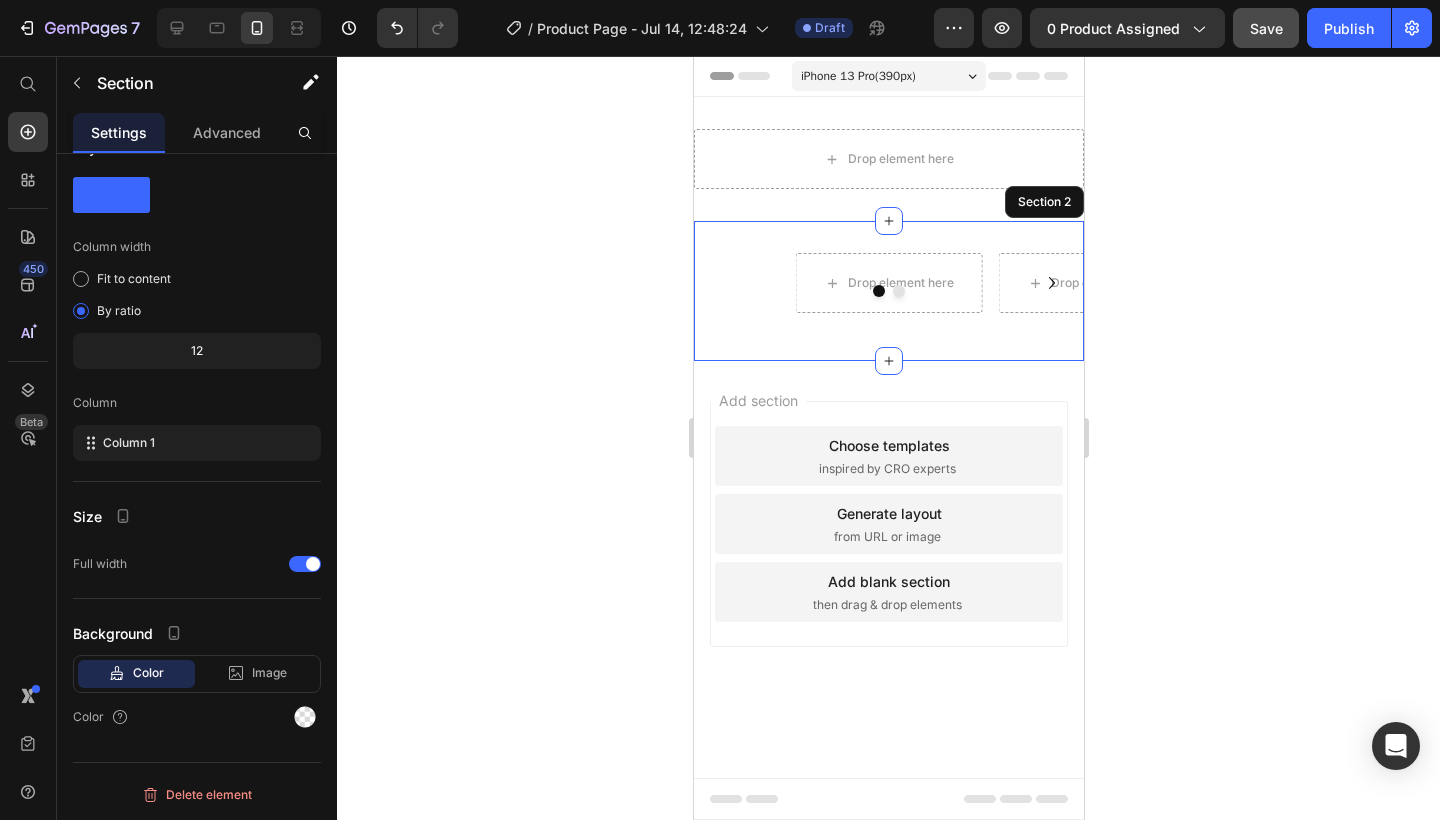click on "Drop element here
Drop element here
Drop element here
Carousel Section 2" at bounding box center [888, 291] 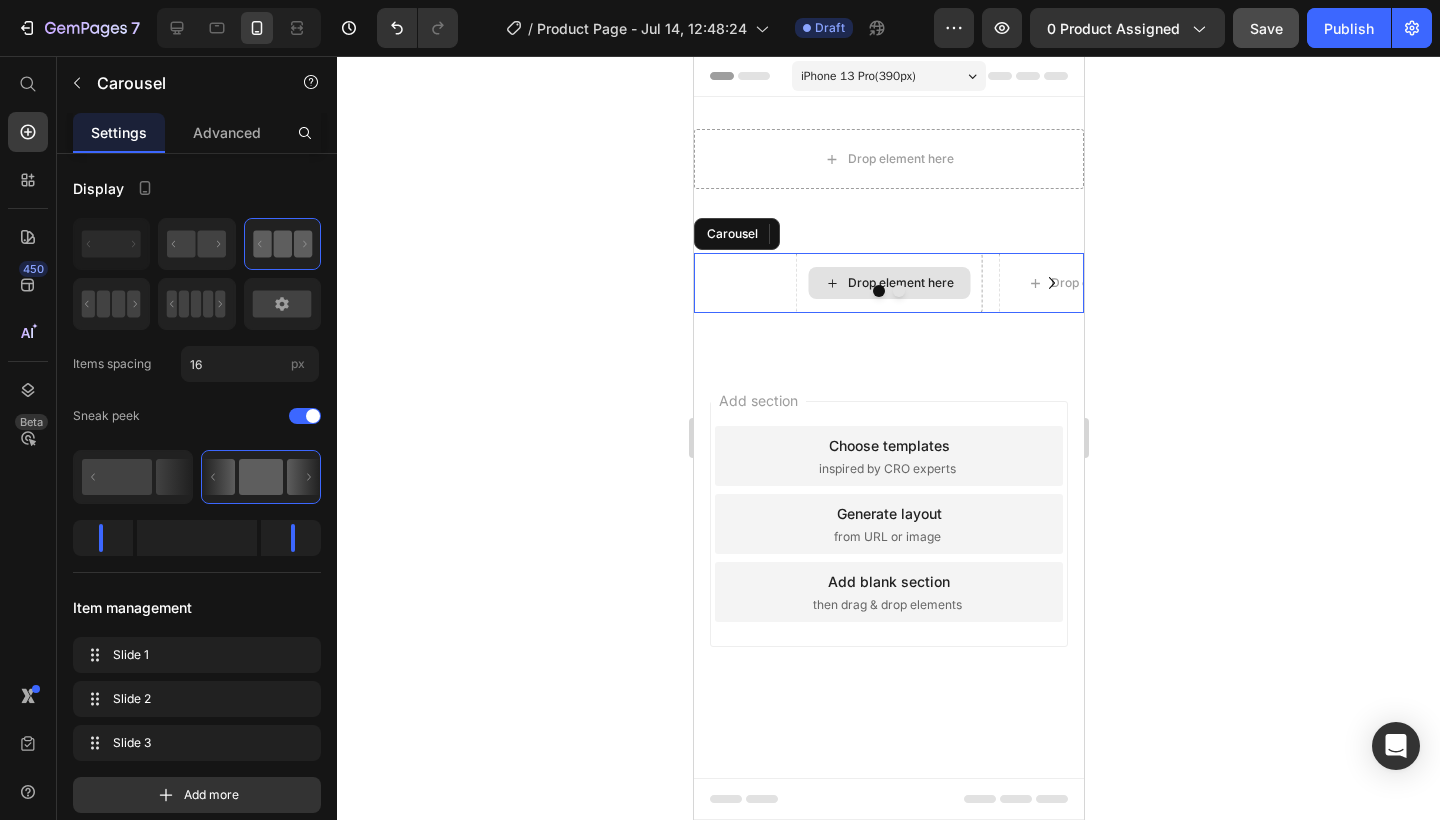 click on "Drop element here" at bounding box center [888, 283] 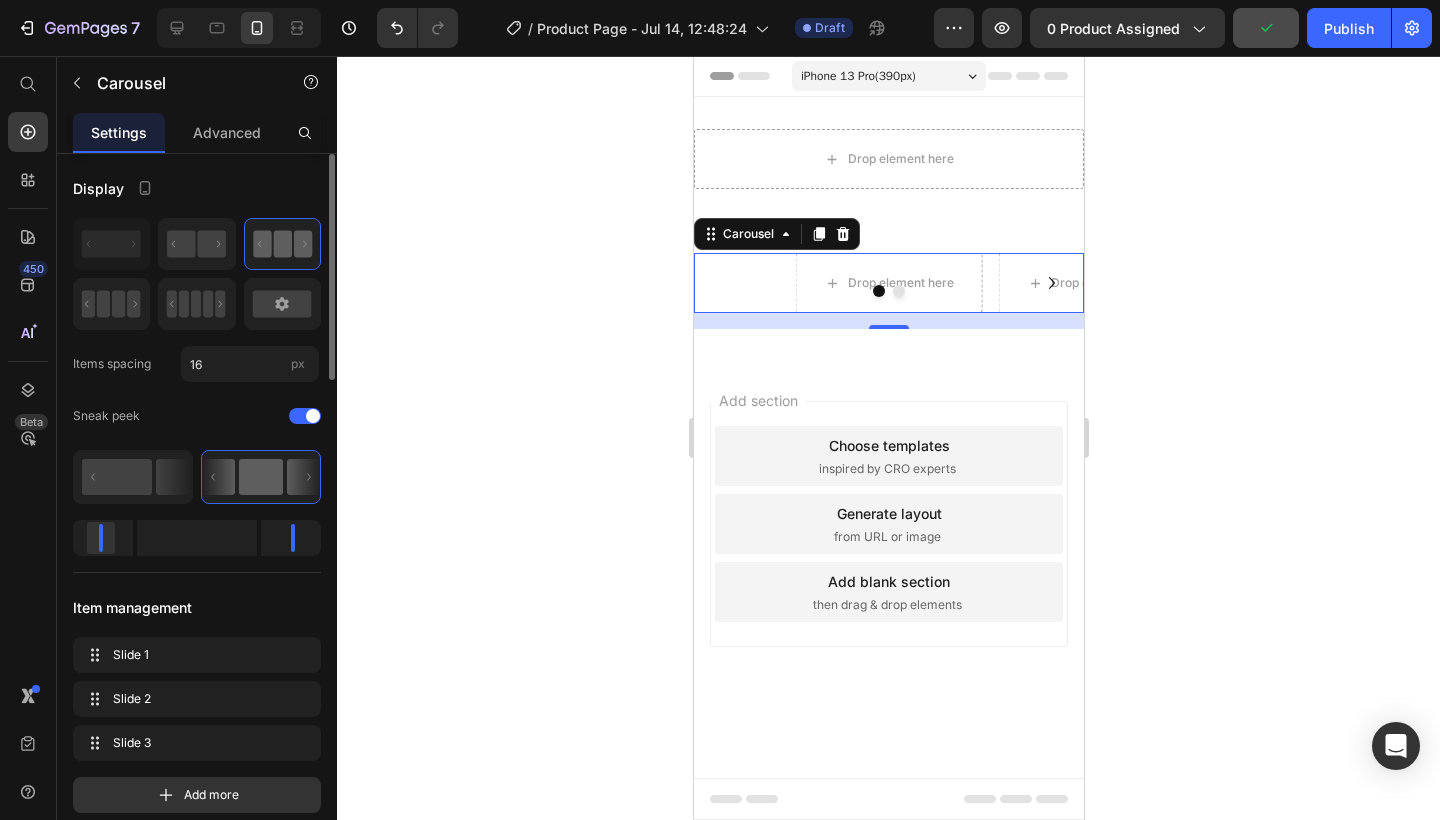 click on "7   /  Product Page - Jul 14, 12:48:24 Draft Preview 0 product assigned  Publish  450 Beta Start with Sections Elements Hero Section Product Detail Brands Trusted Badges Guarantee Product Breakdown How to use Testimonials Compare Bundle FAQs Social Proof Brand Story Product List Collection Blog List Contact Sticky Add to Cart Custom Footer Browse Library 450 Layout
Row
Row
Row
Row Text
Heading
Text Block Button
Button
Button
Sticky Back to top Media
Image" at bounding box center [720, 0] 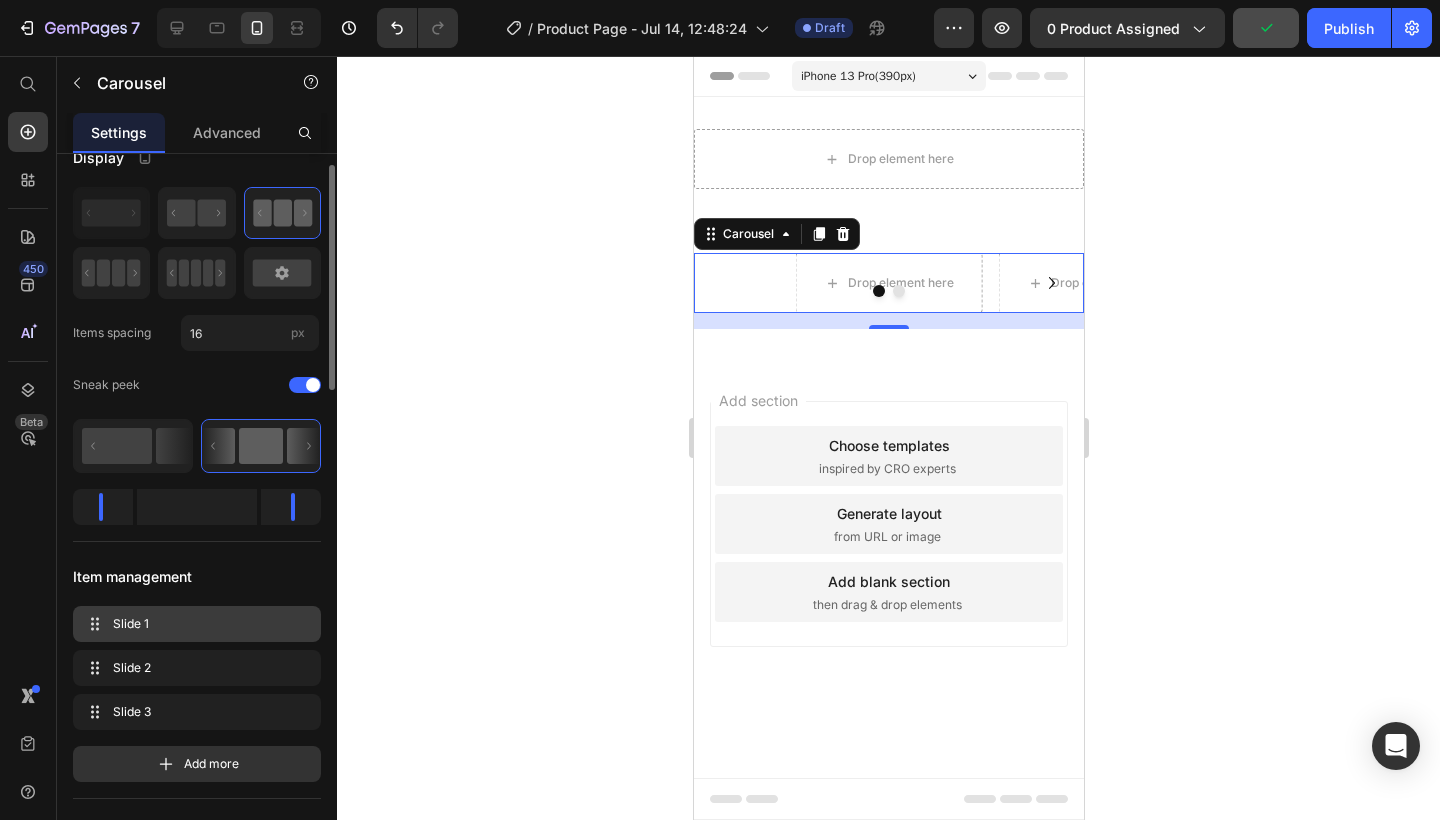 scroll, scrollTop: 28, scrollLeft: 0, axis: vertical 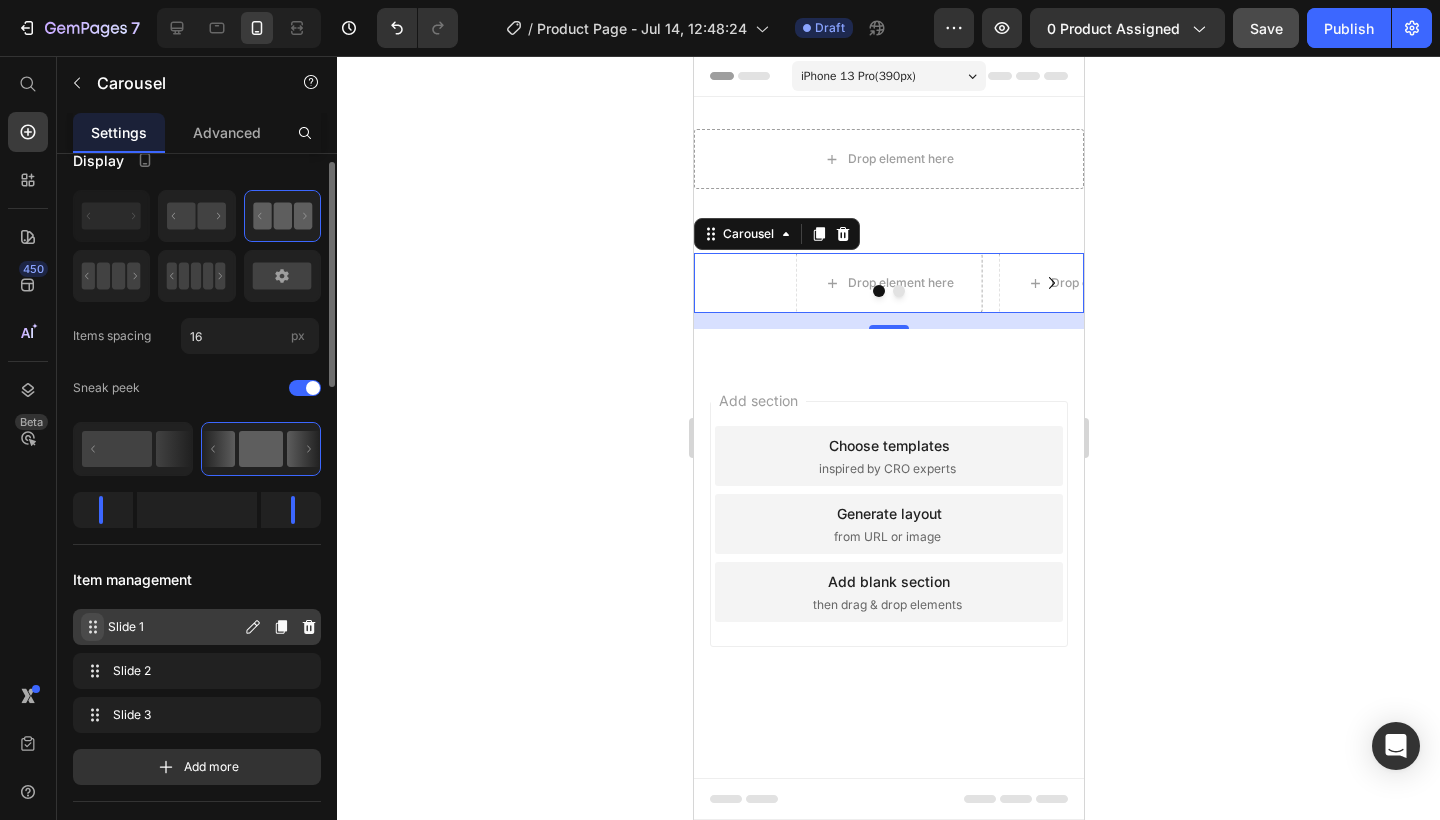 click 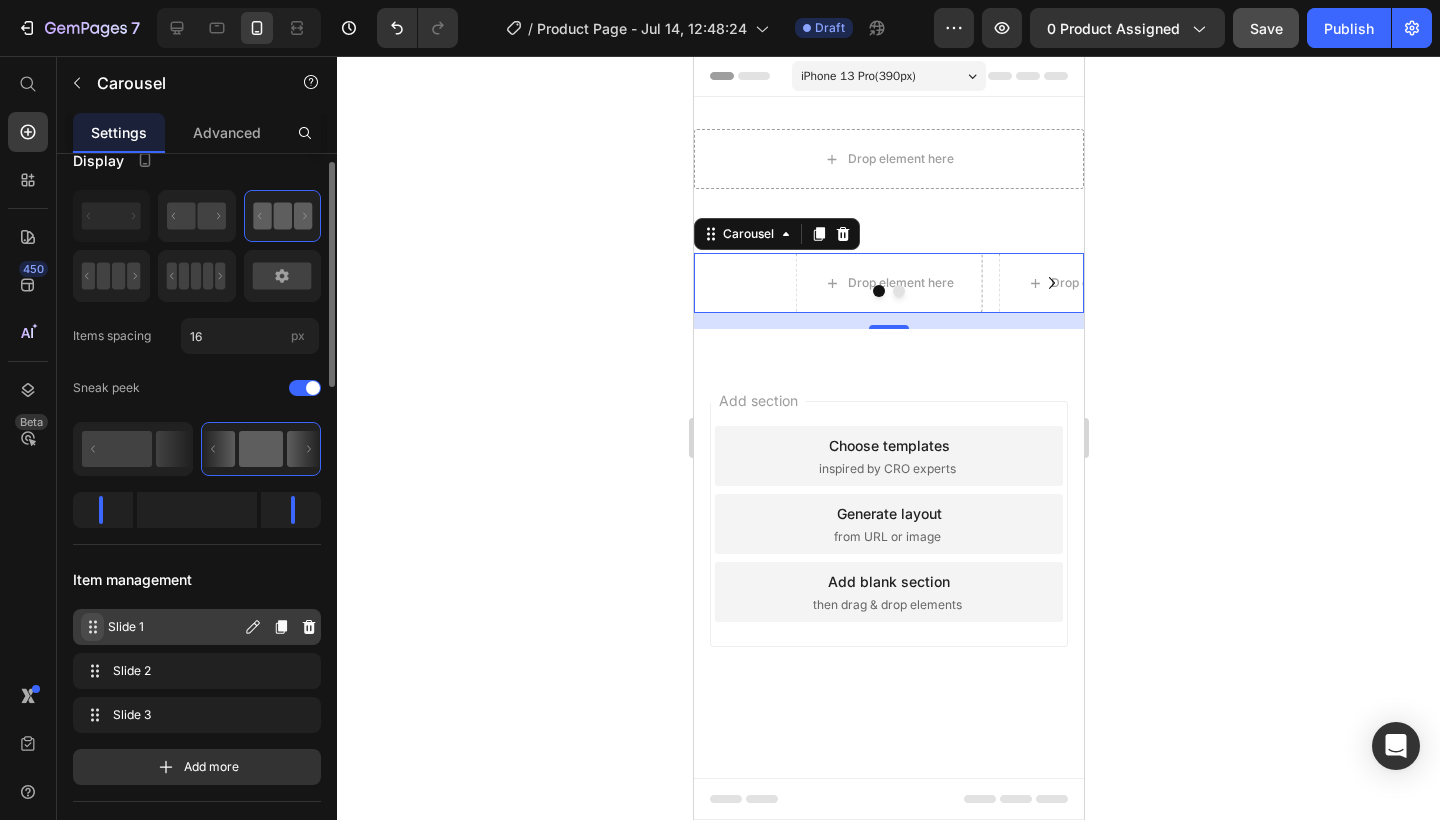 click at bounding box center [92, 627] 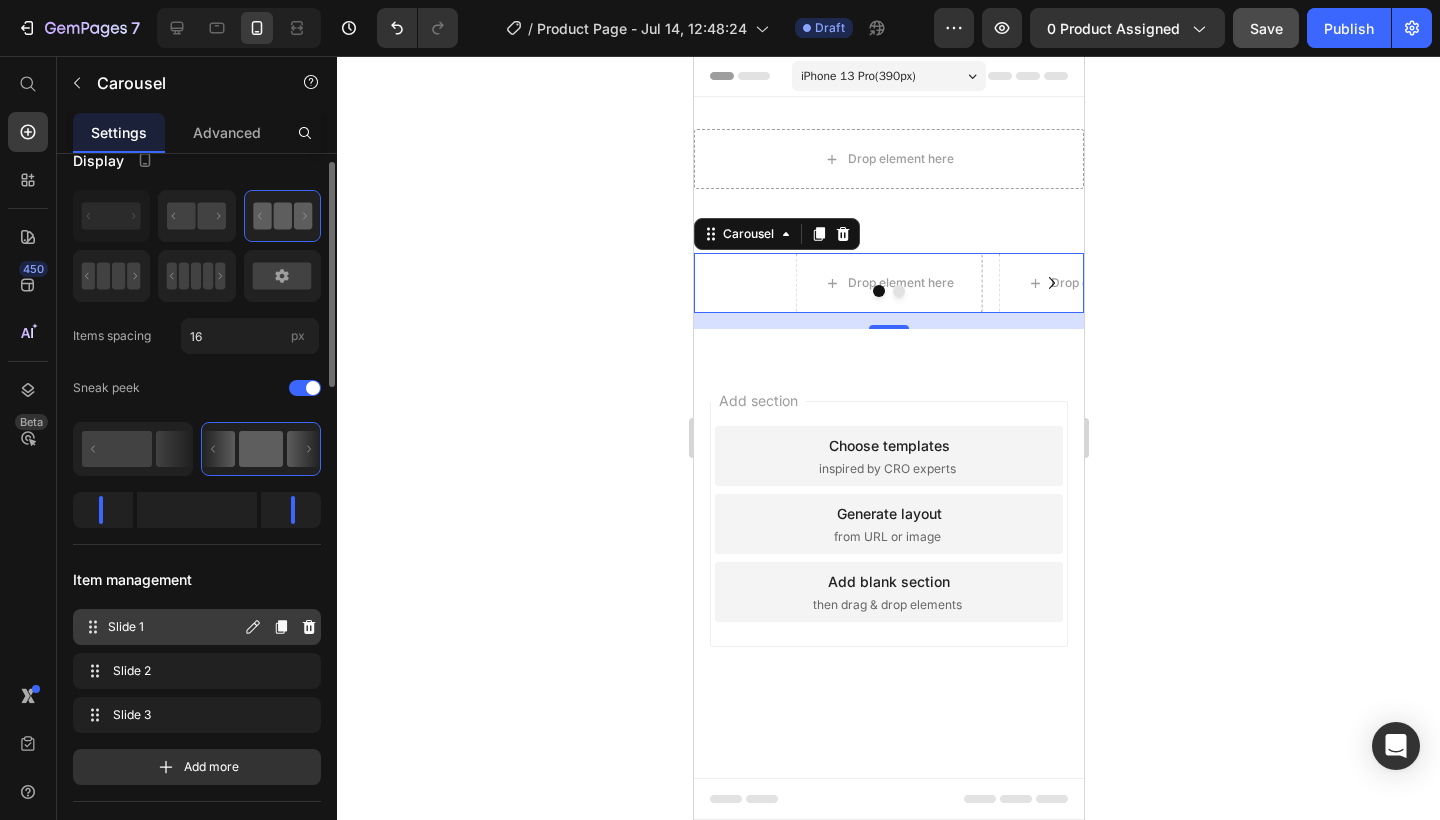 click on "Slide 1" at bounding box center [174, 627] 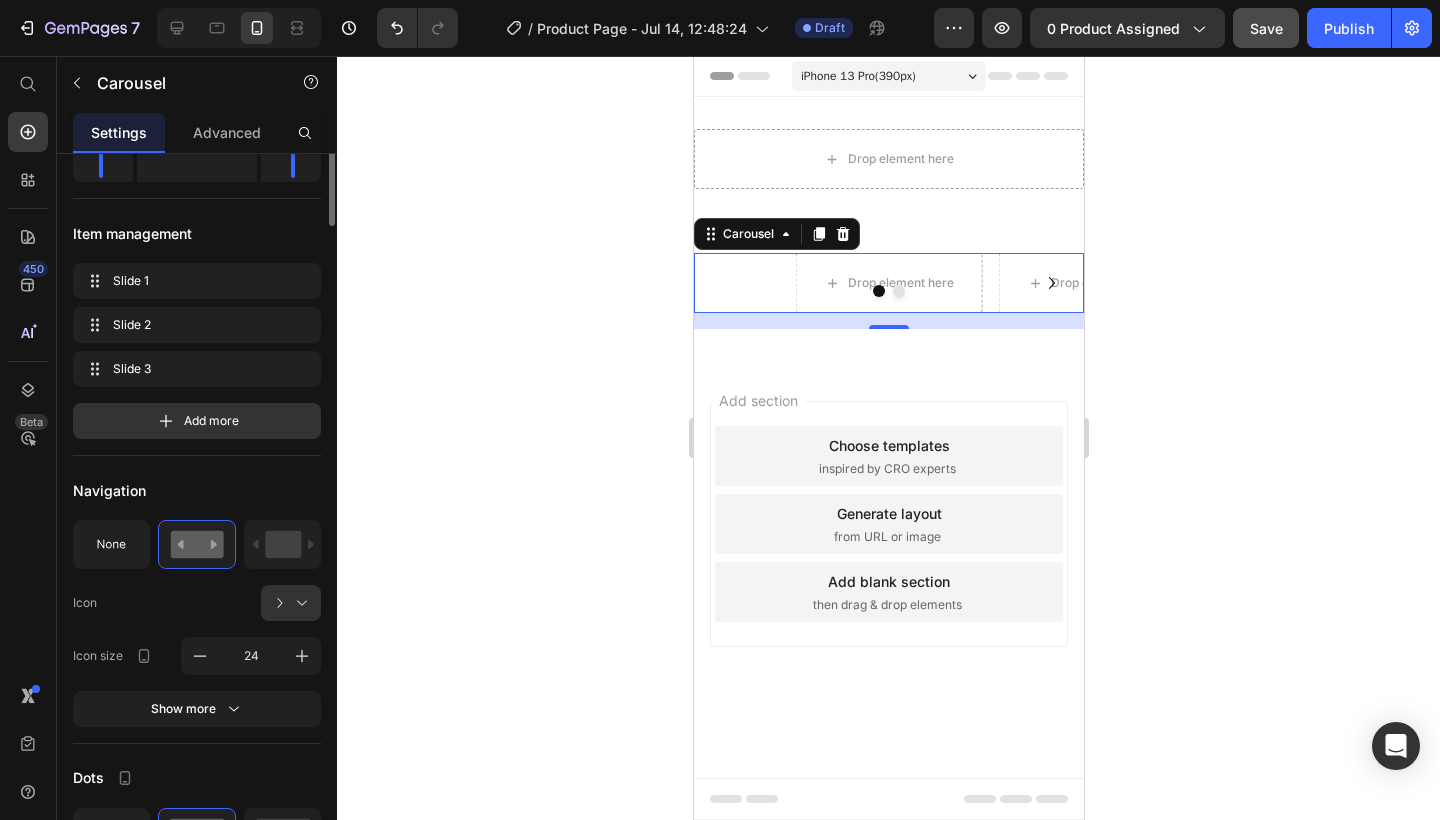 scroll, scrollTop: 0, scrollLeft: 0, axis: both 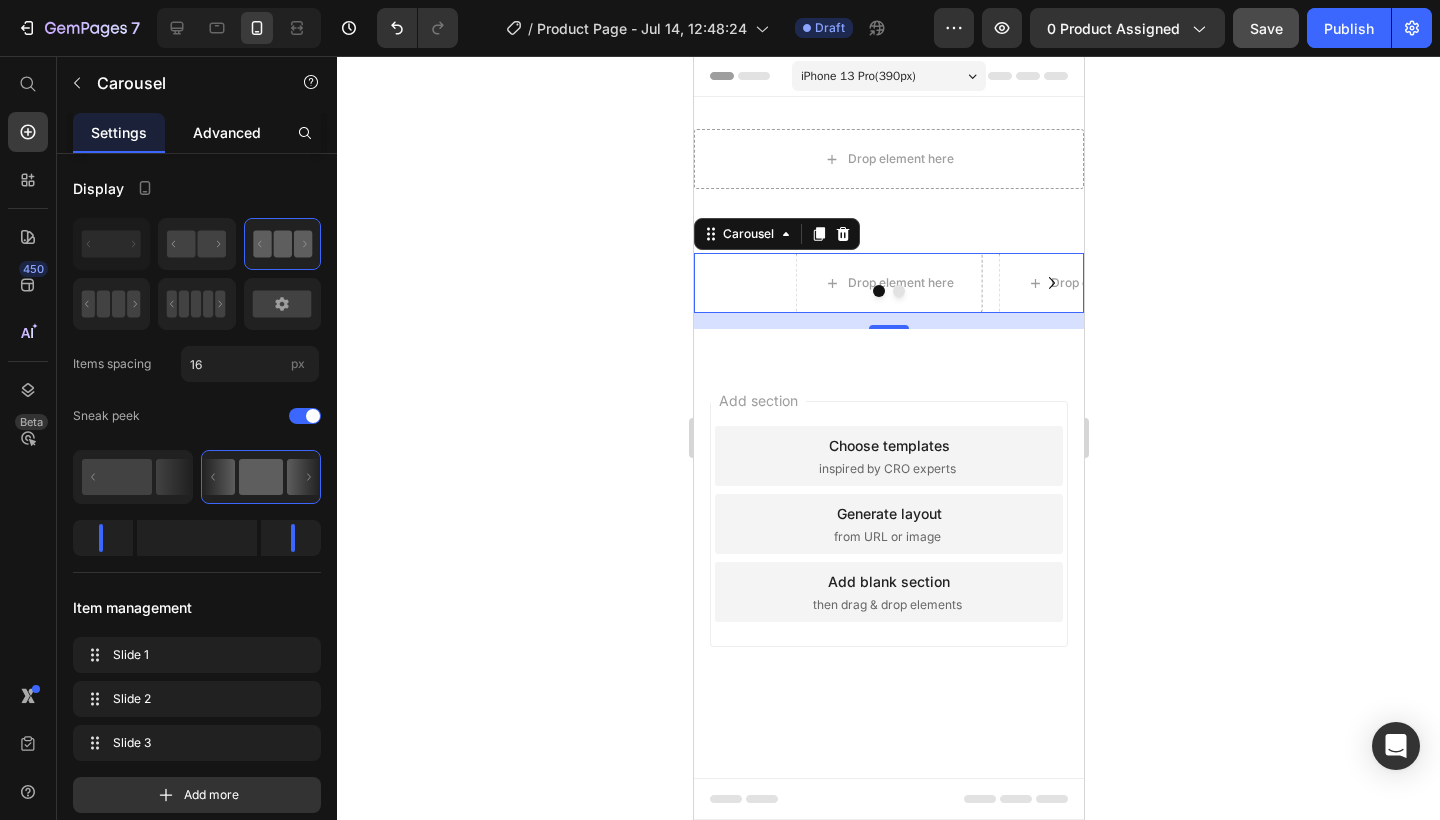 click on "Advanced" at bounding box center (227, 132) 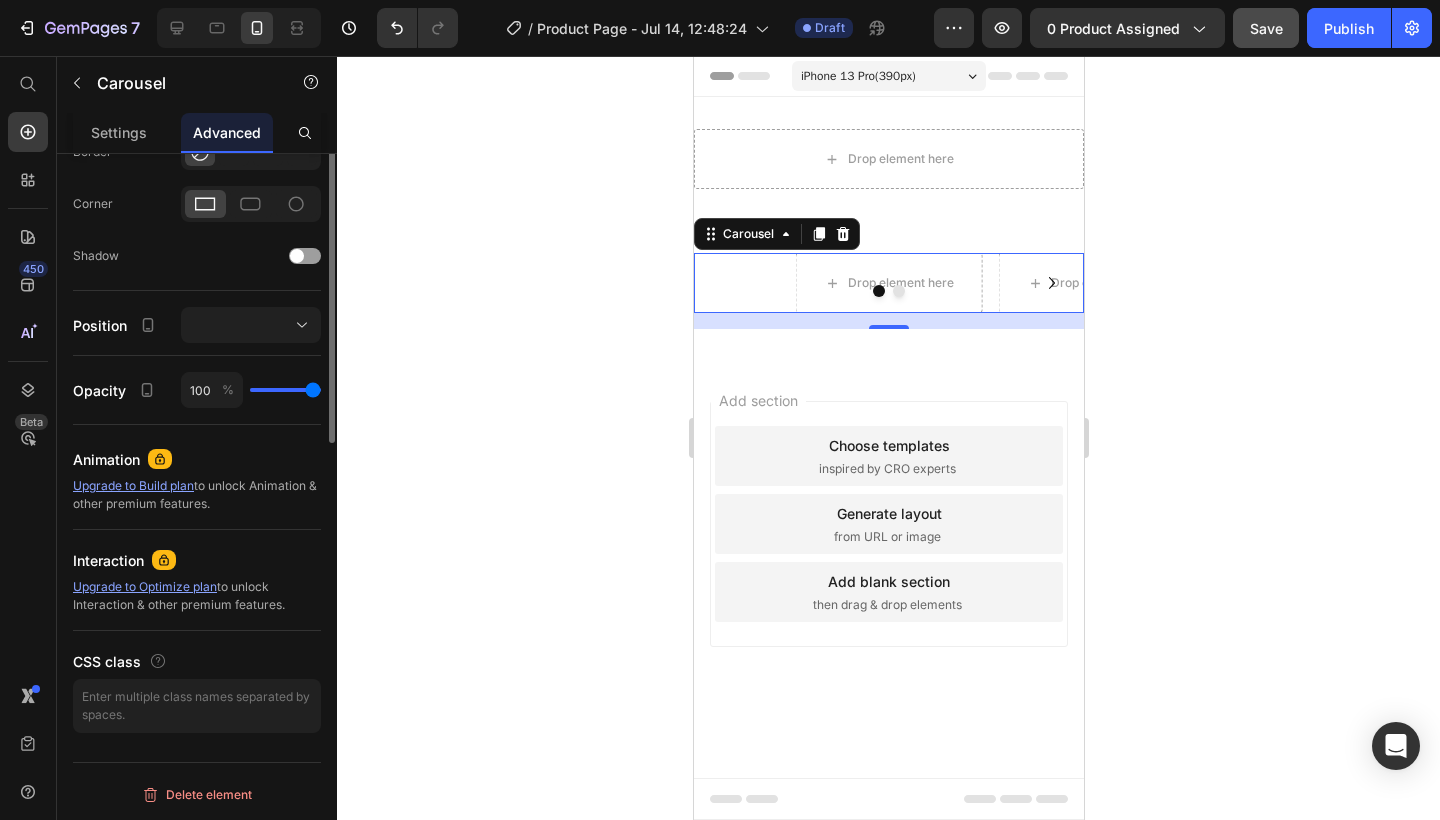 scroll, scrollTop: 0, scrollLeft: 0, axis: both 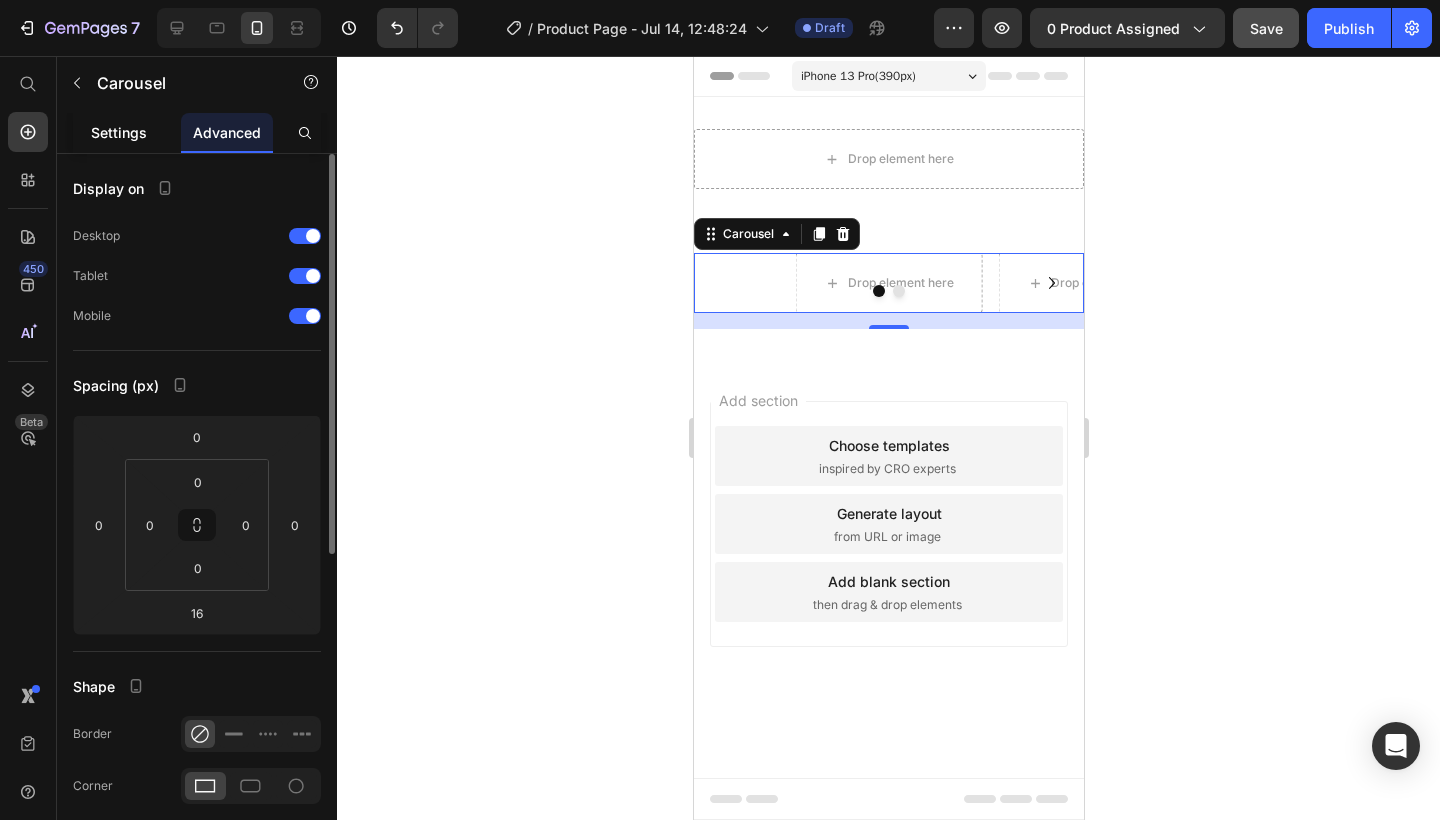 click on "Settings" 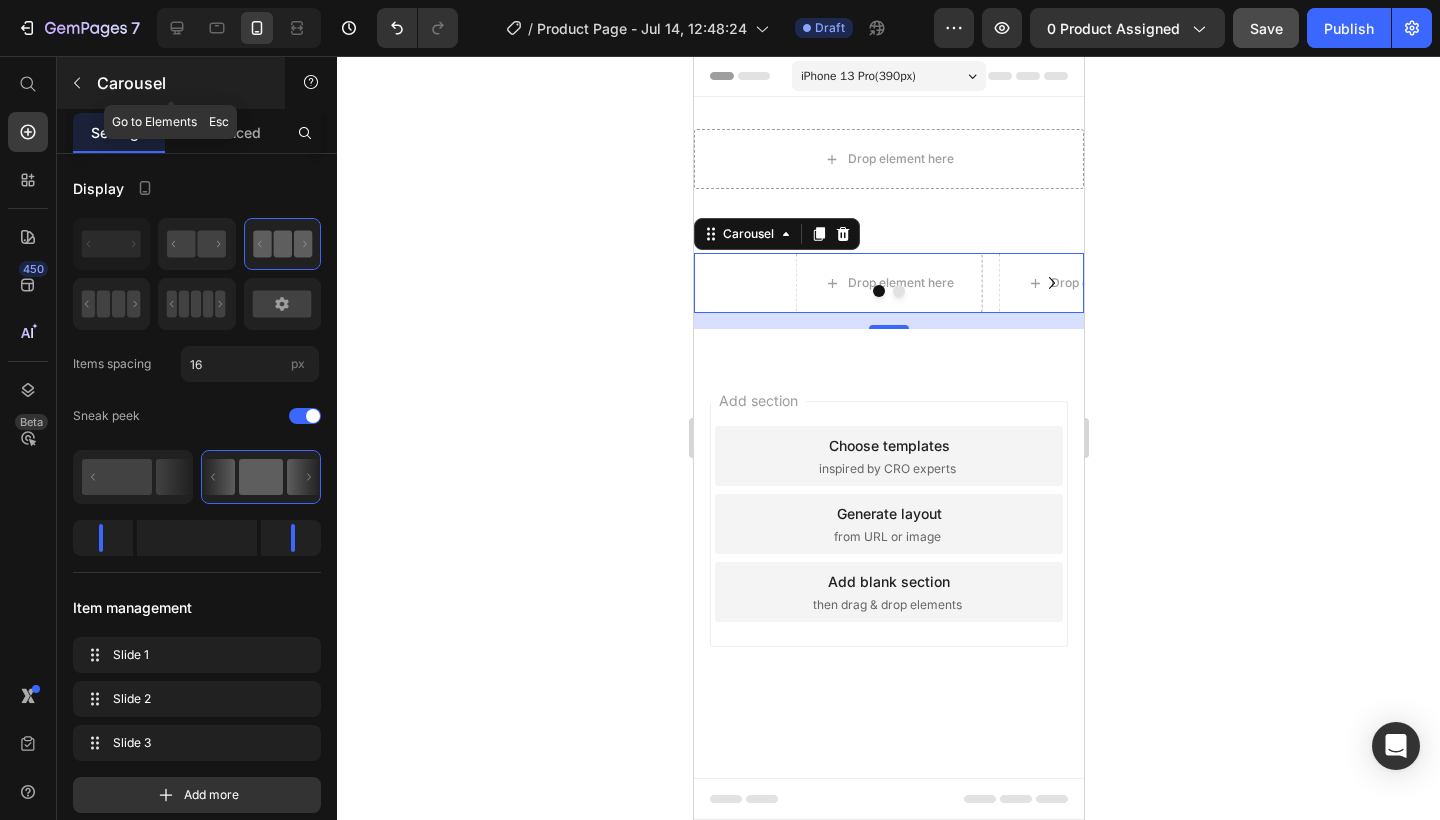 click at bounding box center [77, 83] 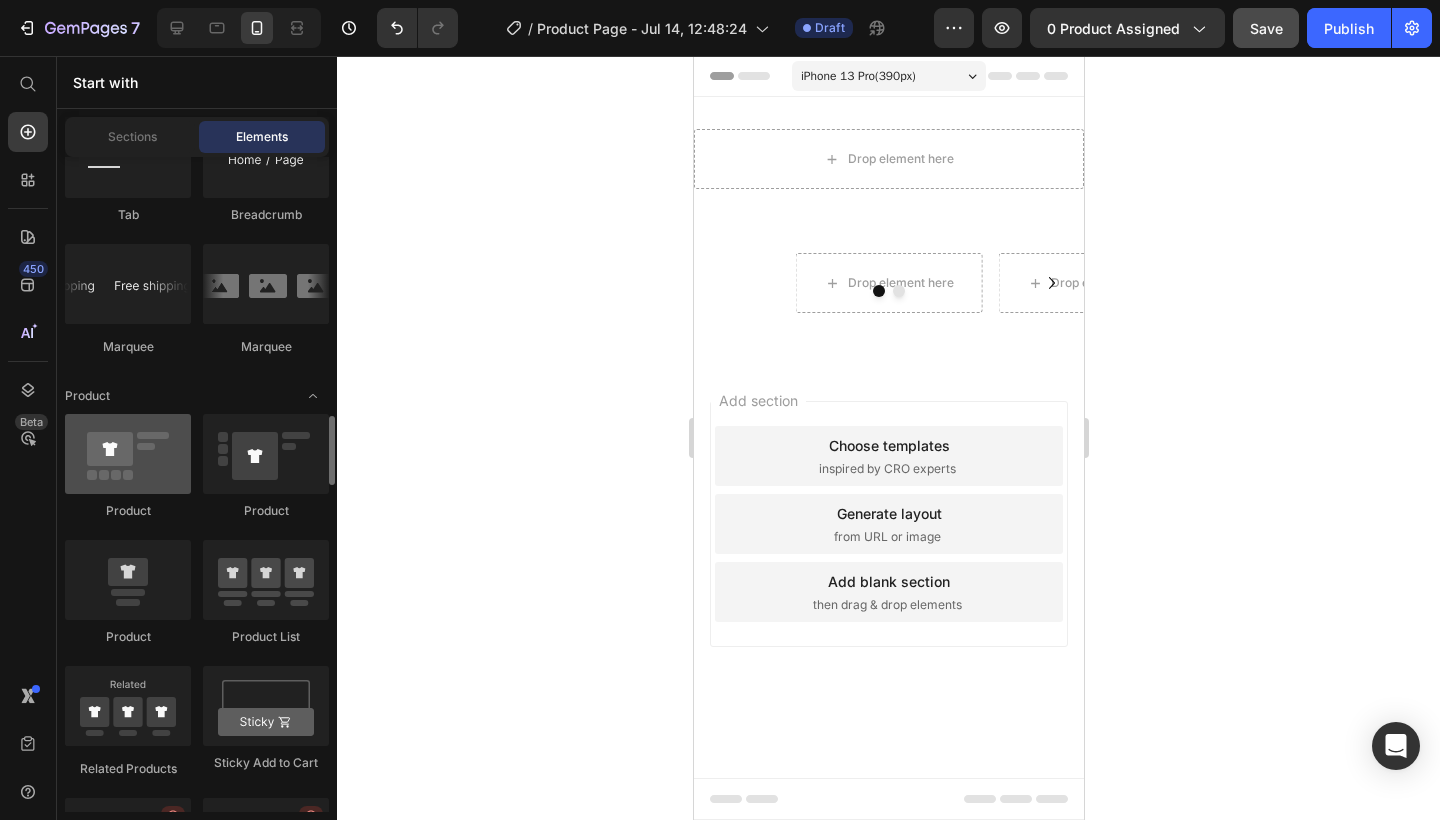 scroll, scrollTop: 2460, scrollLeft: 0, axis: vertical 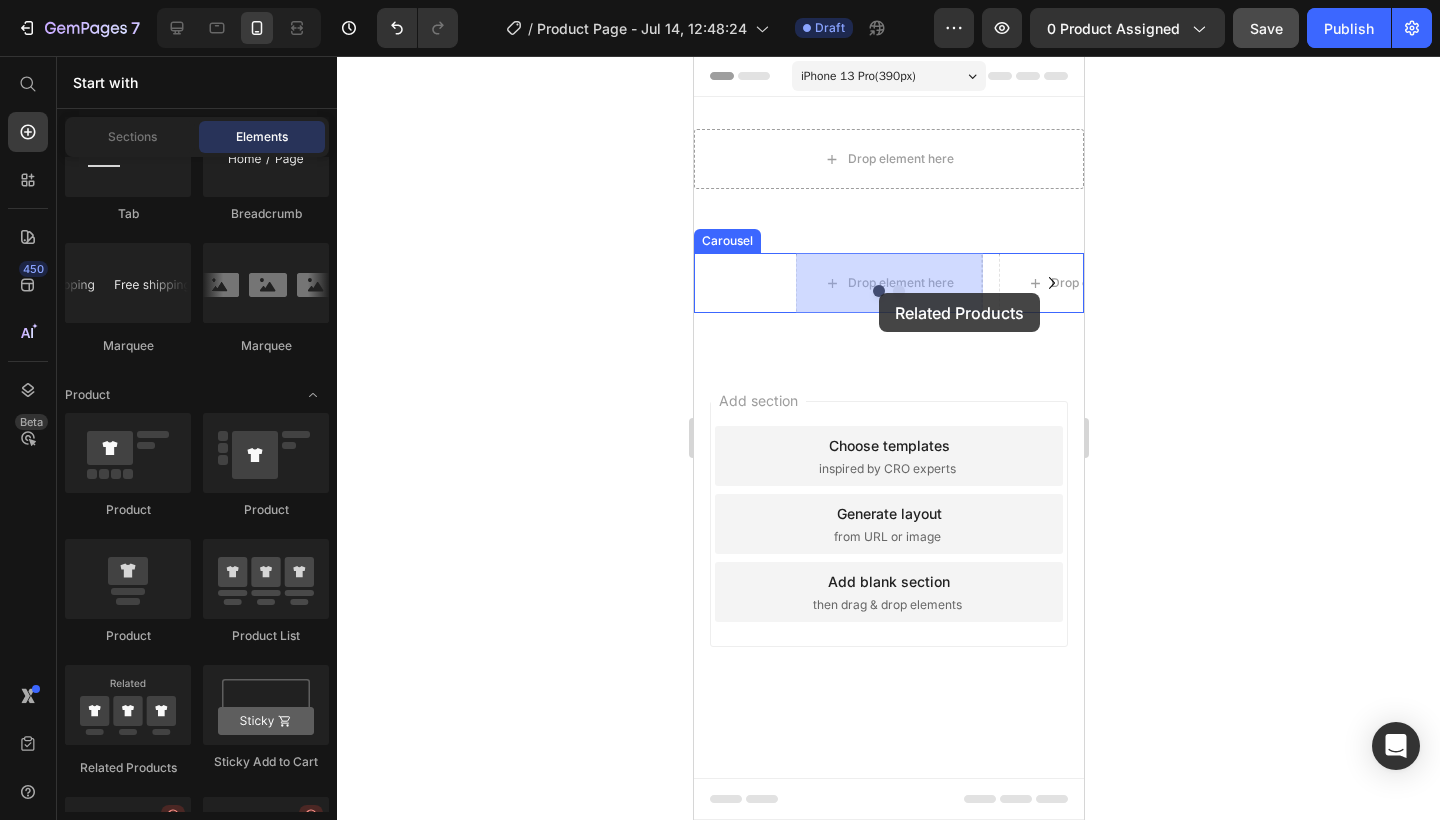 drag, startPoint x: 158, startPoint y: 718, endPoint x: 879, endPoint y: 293, distance: 836.9385 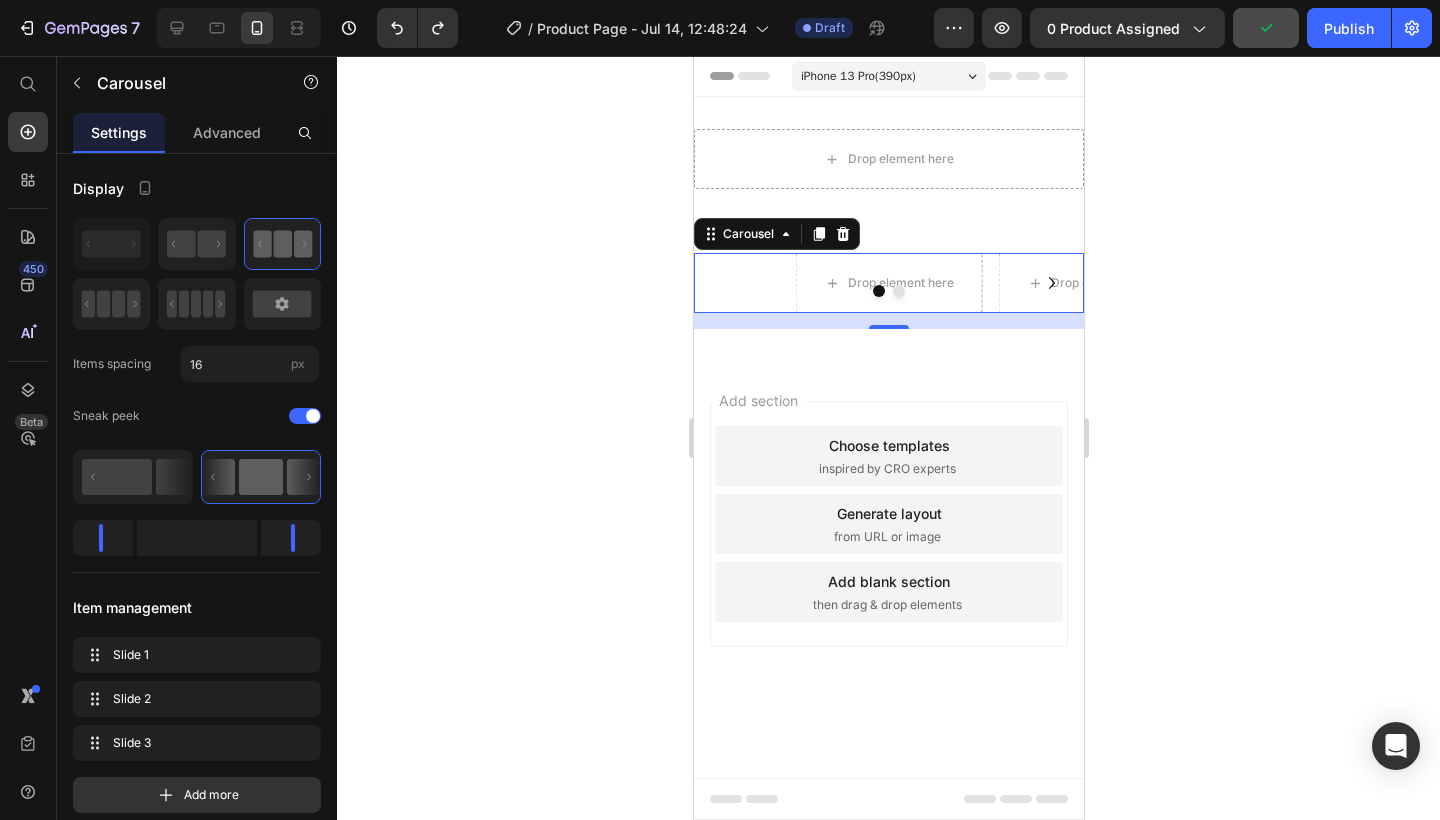 click 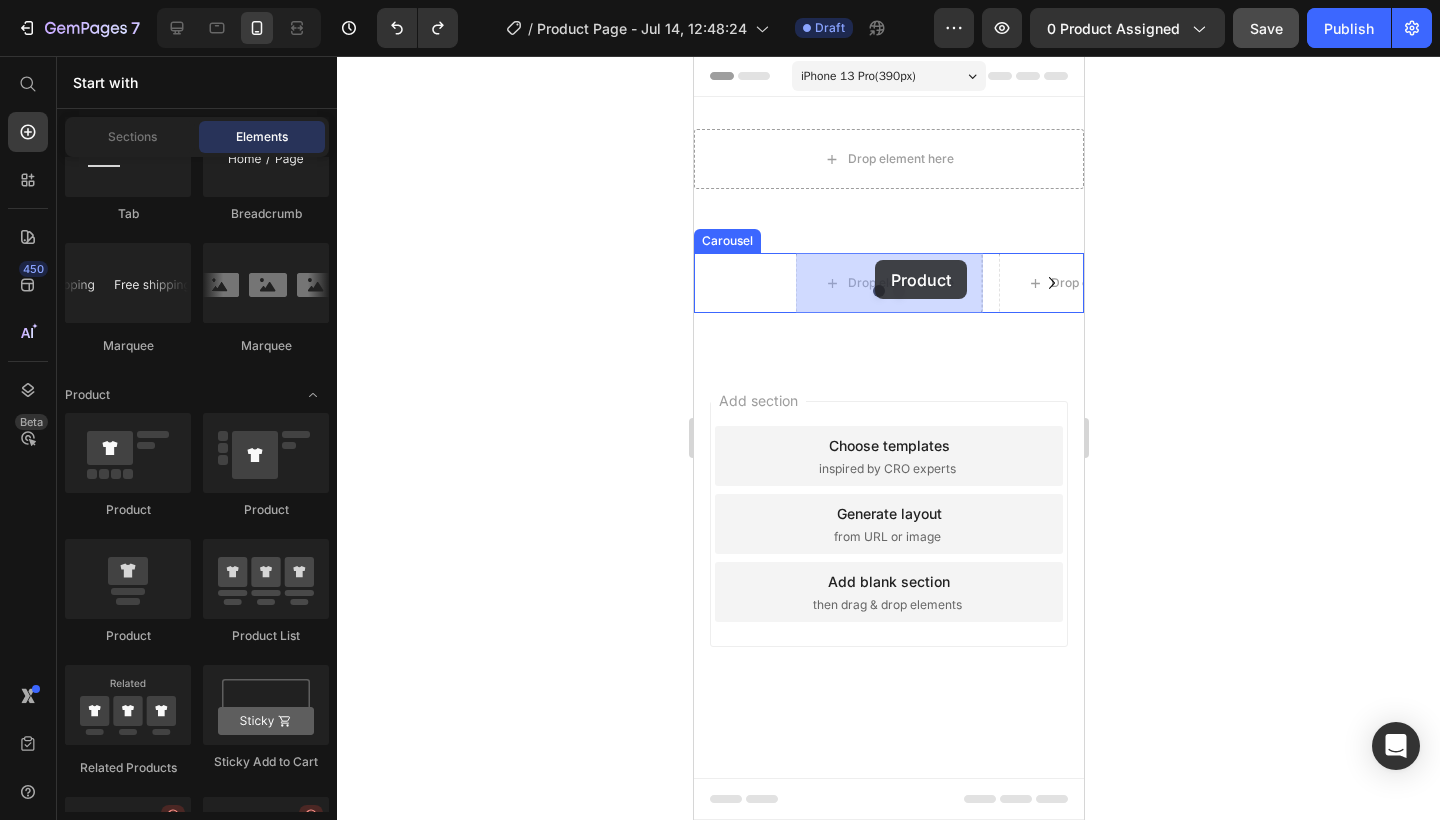 drag, startPoint x: 125, startPoint y: 593, endPoint x: 875, endPoint y: 260, distance: 820.60284 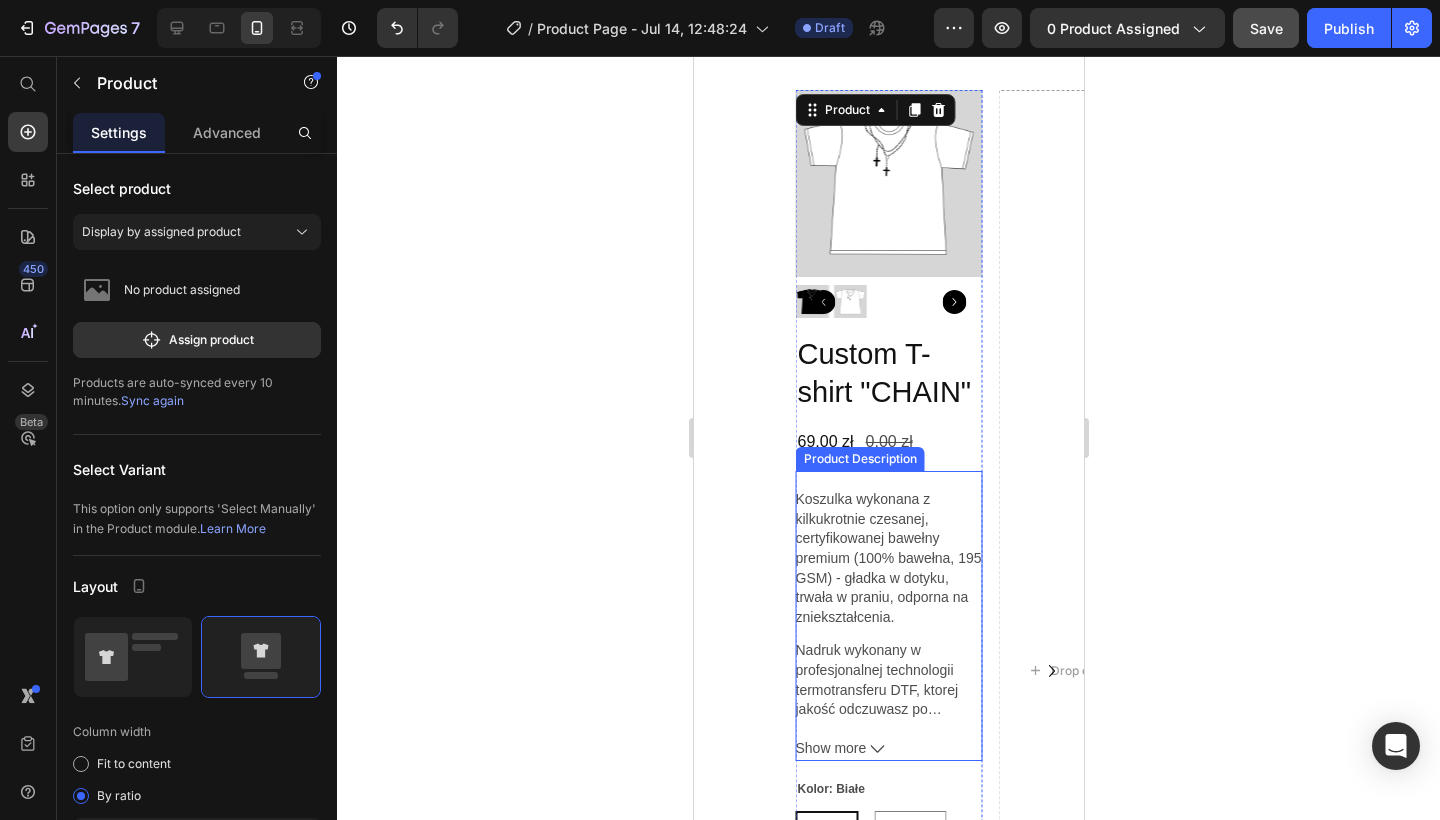 scroll, scrollTop: 165, scrollLeft: 0, axis: vertical 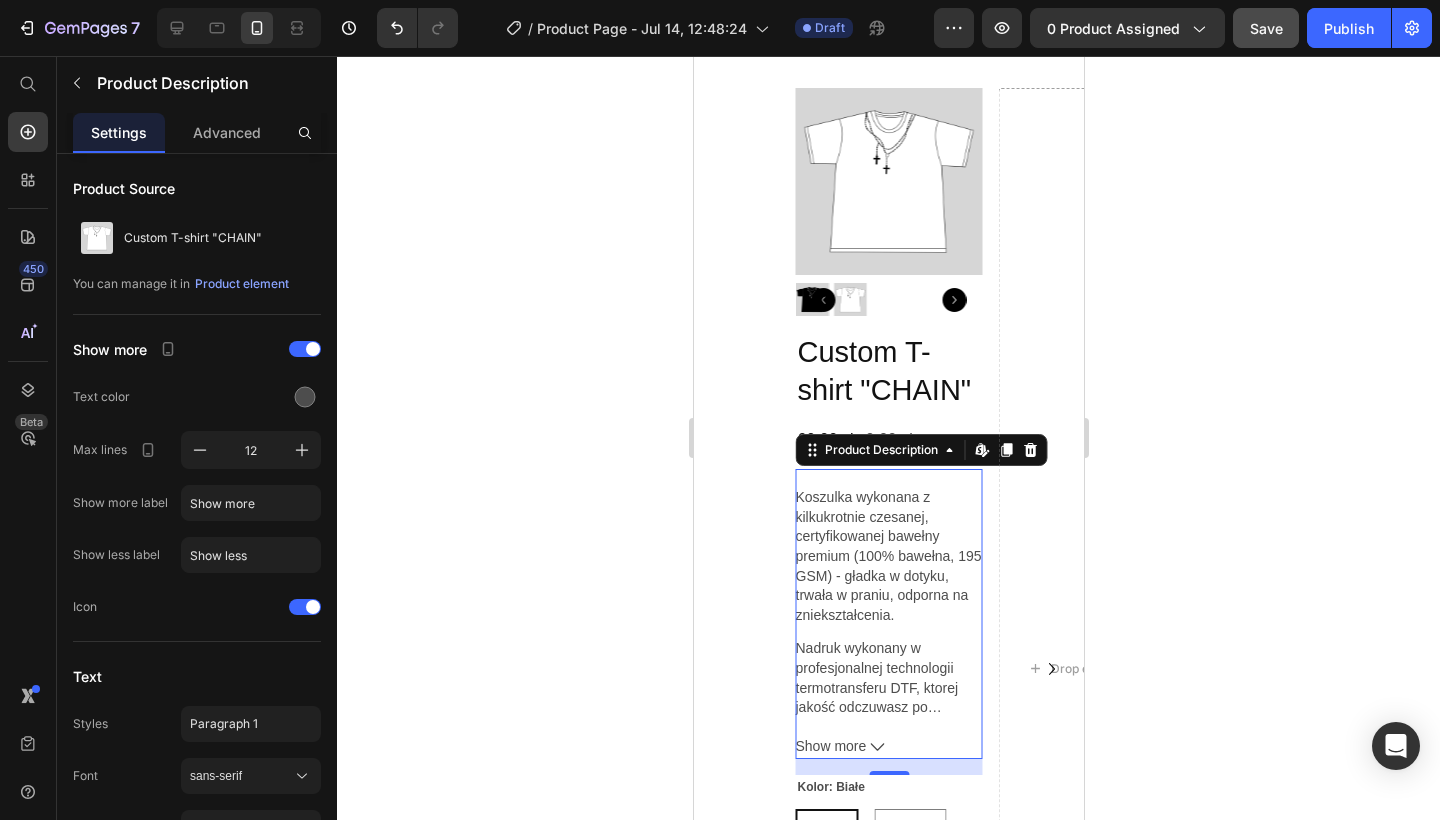 click on "Koszulka wykonana z kilkukrotnie czesanej, certyfikowanej bawełny premium (100% bawełna, 195 GSM) - gładka w dotyku, trwała w praniu, odporna na zniekształcenia." at bounding box center [888, 547] 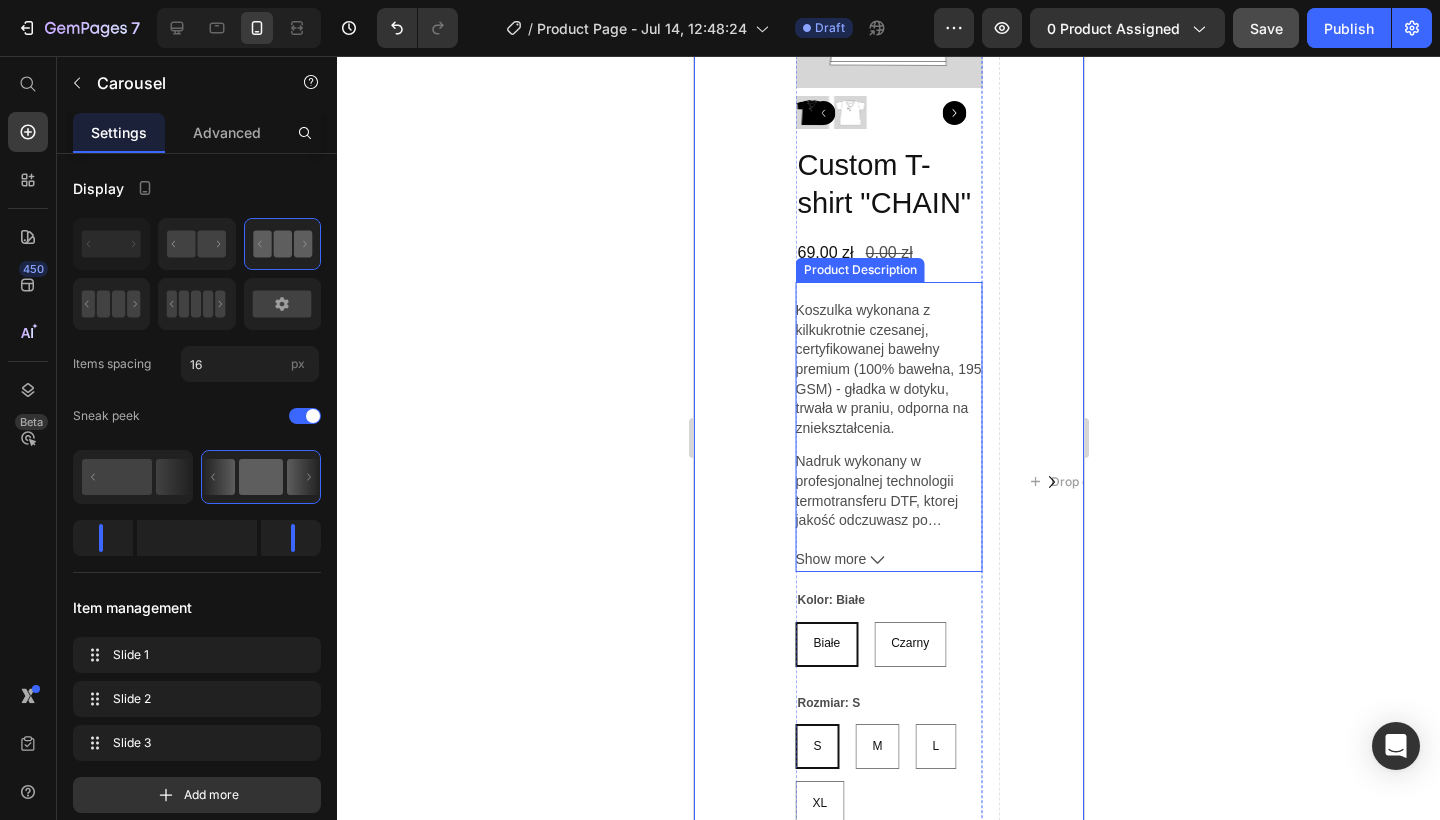 scroll, scrollTop: 323, scrollLeft: 0, axis: vertical 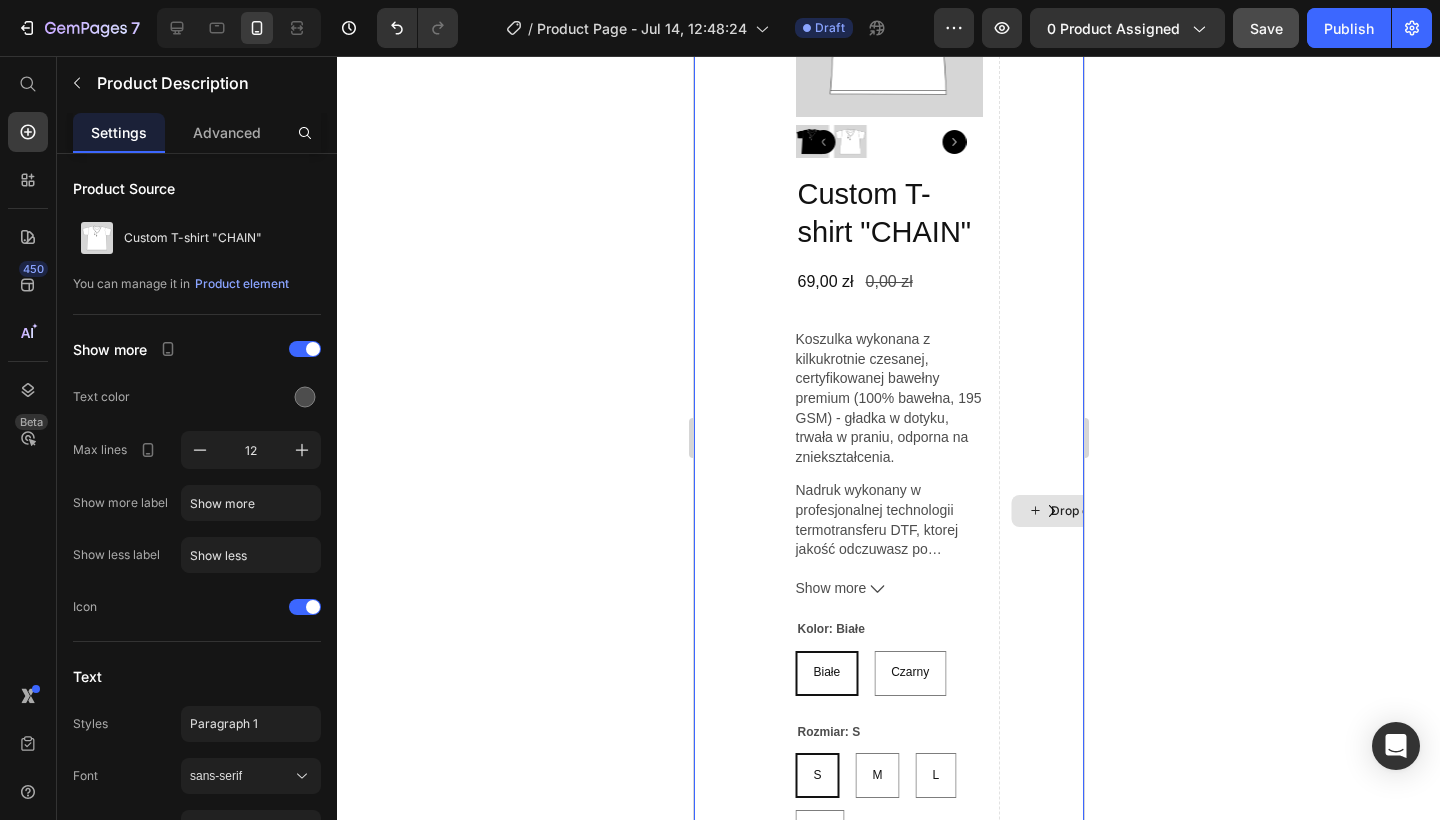 click on "Drop element here" at bounding box center [1091, 511] 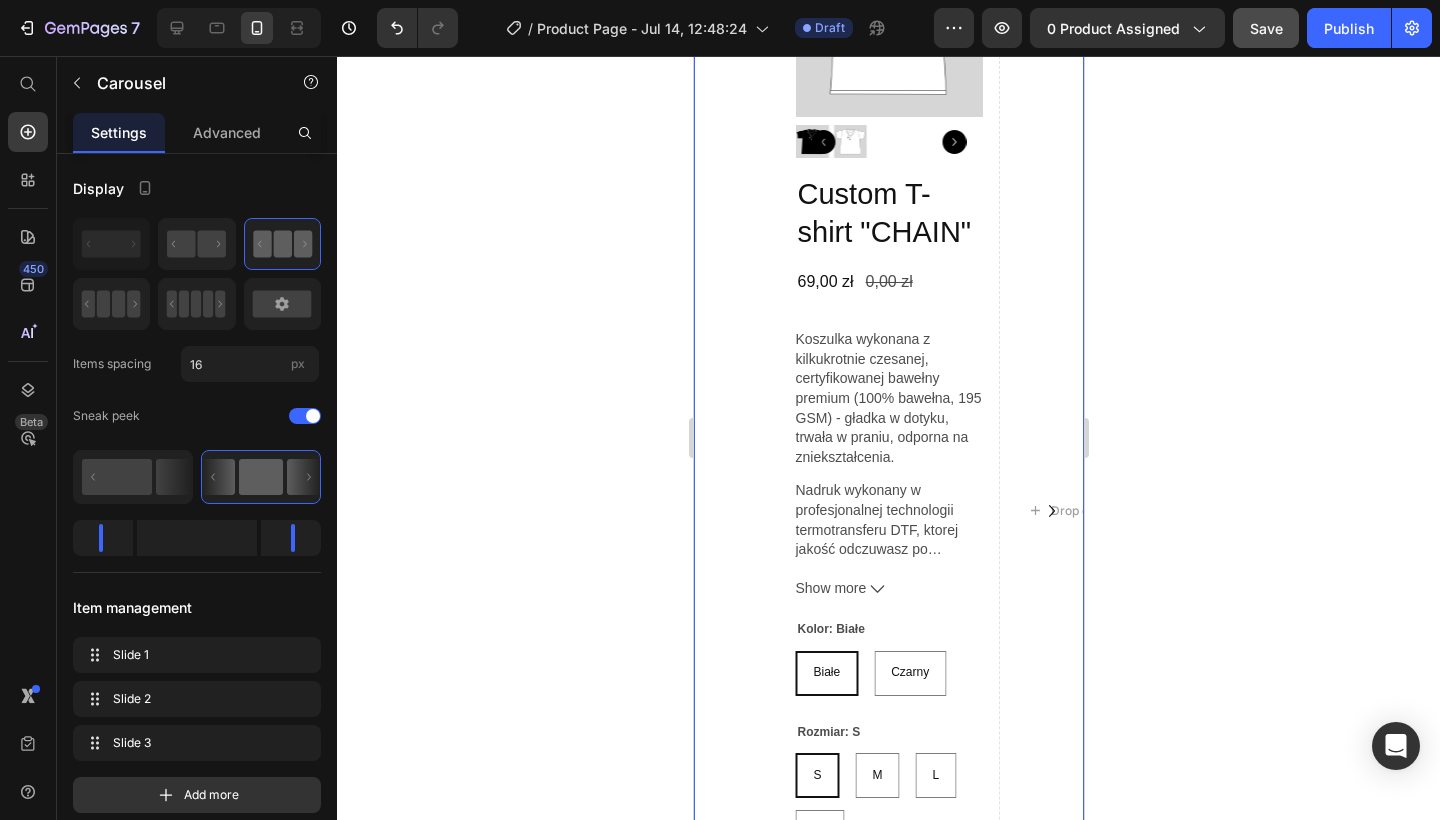 click 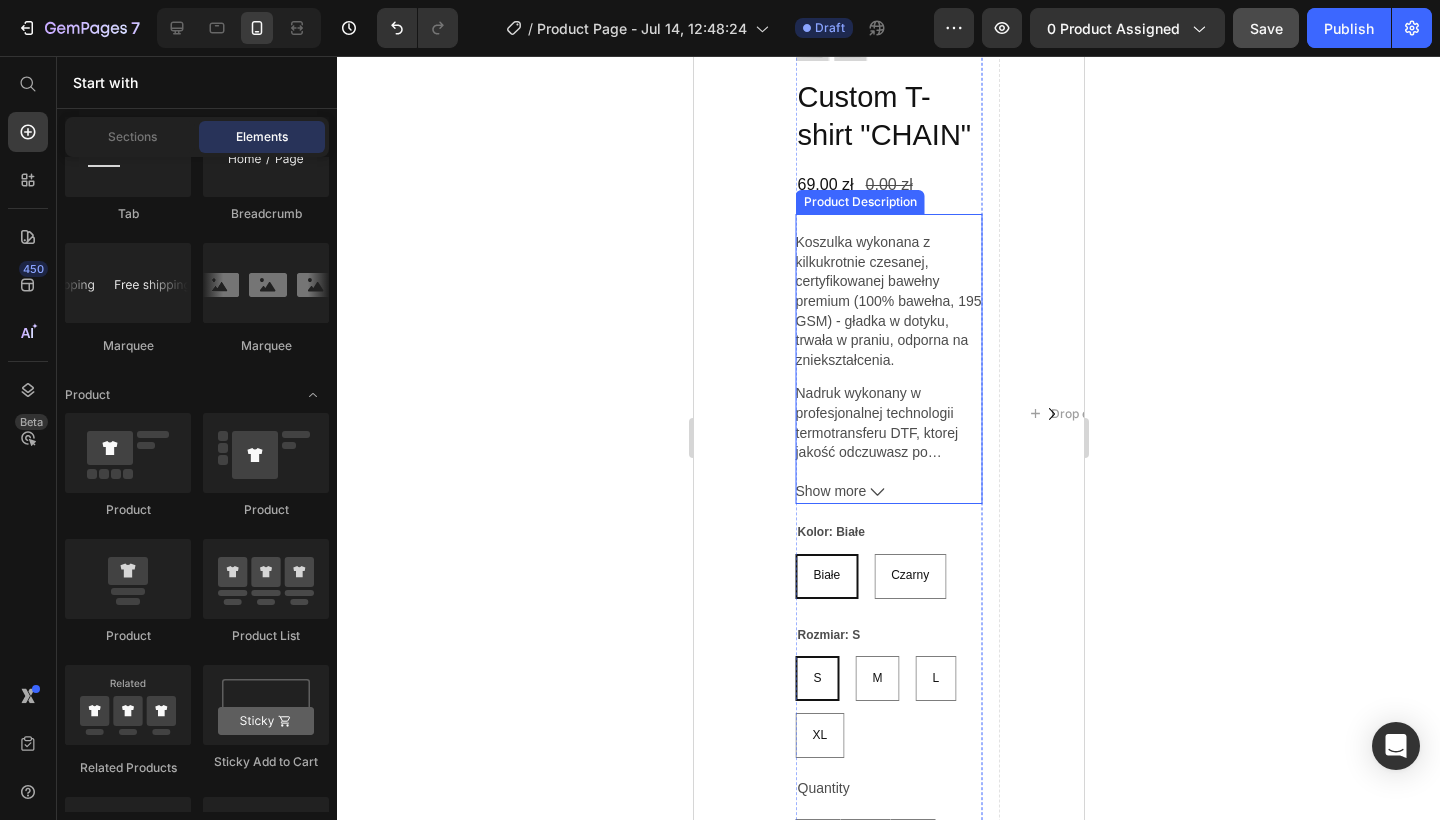 scroll, scrollTop: 377, scrollLeft: 0, axis: vertical 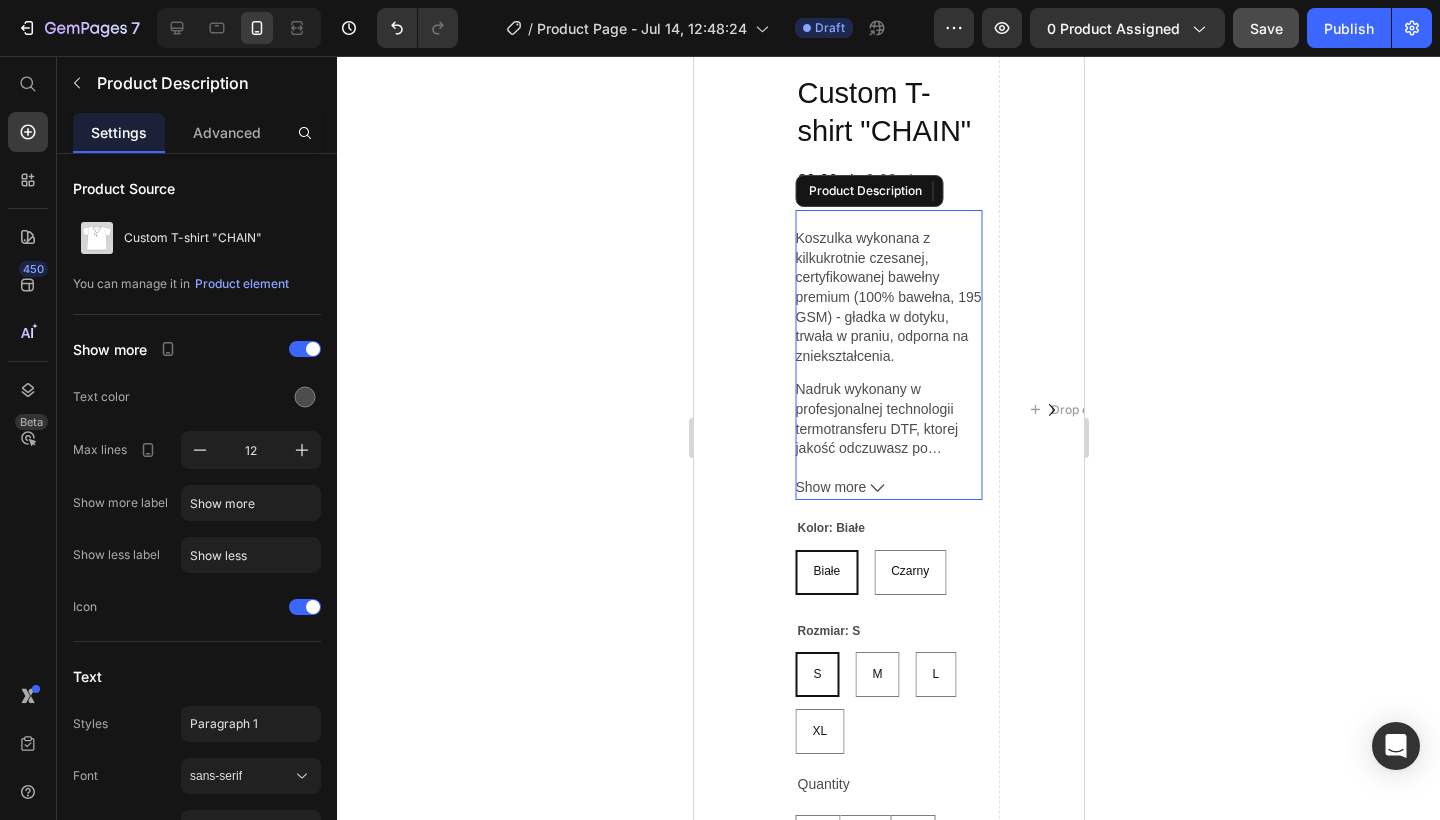 click on "Nadruk wykonany w profesjonalnej technologii termotransferu DTF, ktorej jakość odczuwasz po pierwszym założeniu." at bounding box center (888, 419) 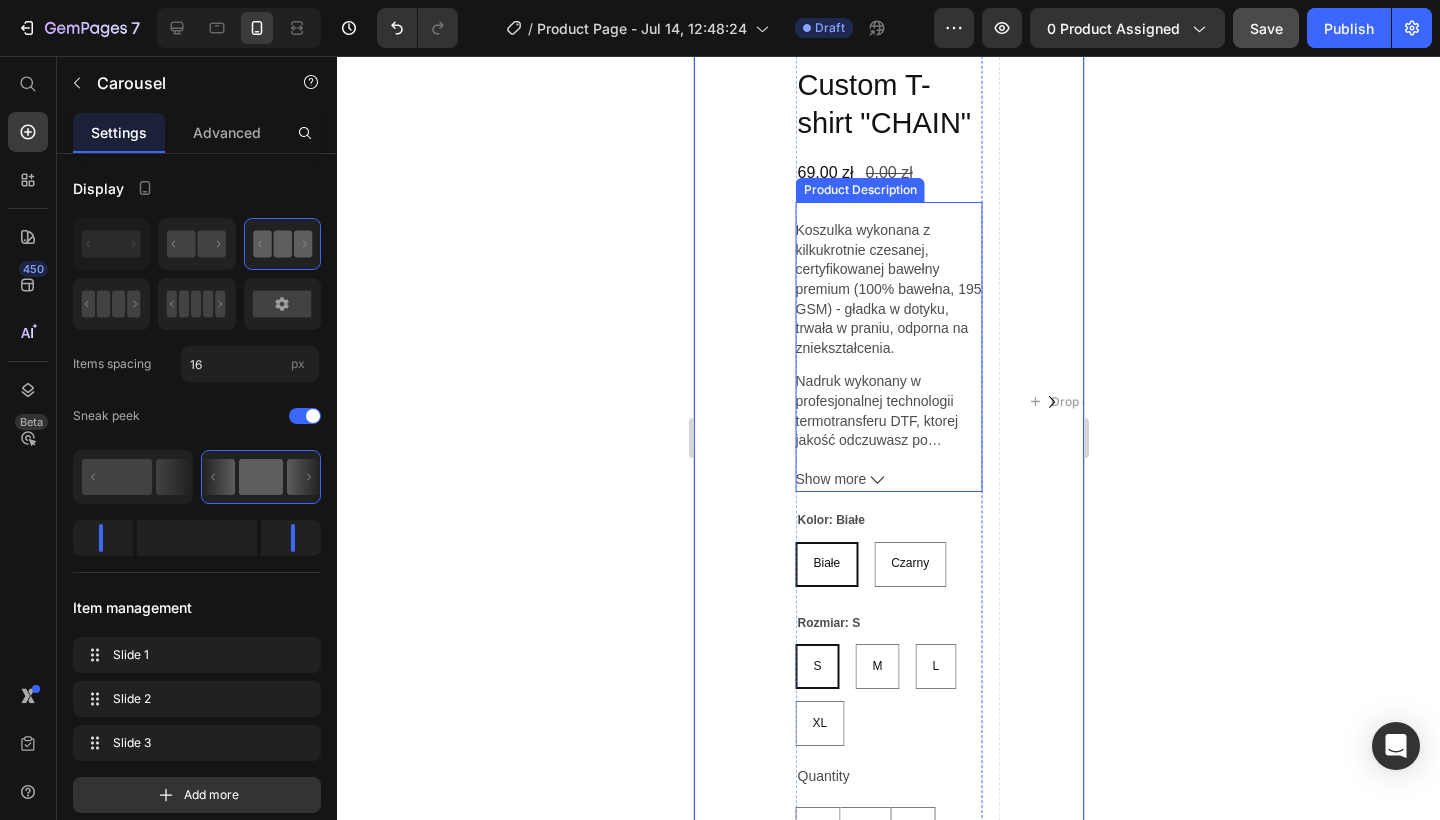 scroll, scrollTop: 226, scrollLeft: 0, axis: vertical 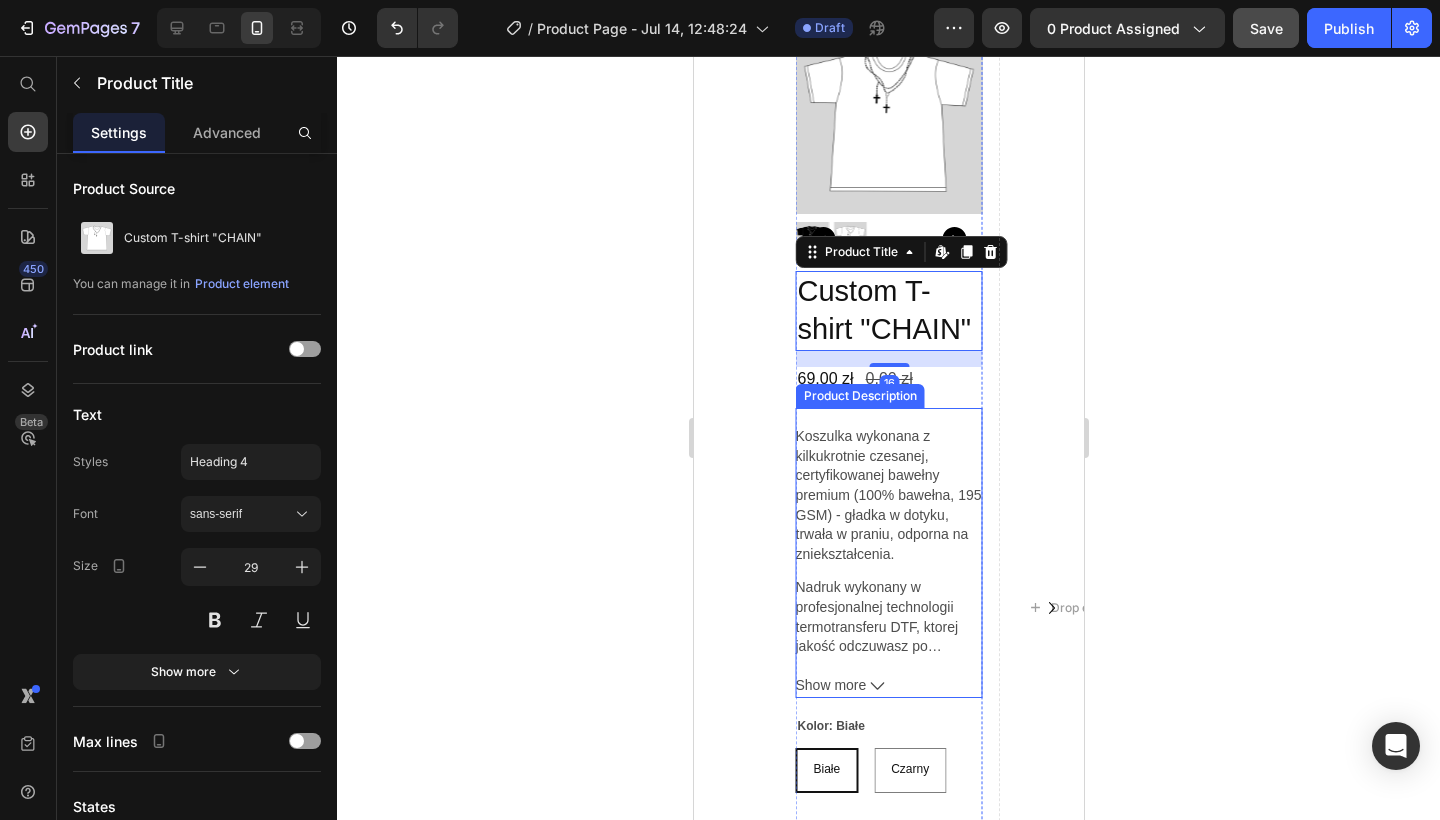 click on "Koszulka wykonana z kilkukrotnie czesanej, certyfikowanej bawełny premium (100% bawełna, 195 GSM) - gładka w dotyku, trwała w praniu, odporna na zniekształcenia." at bounding box center [888, 486] 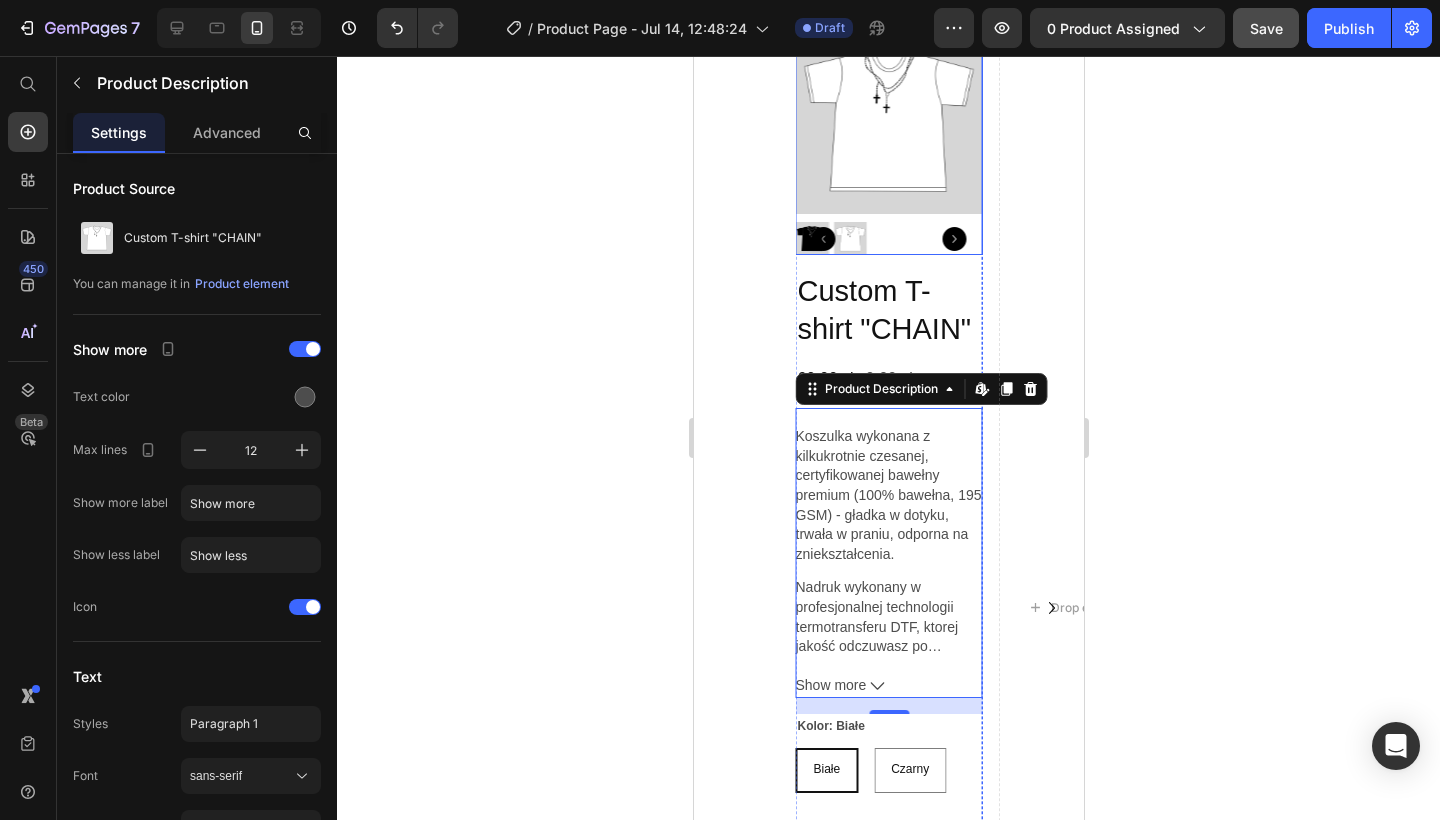 click 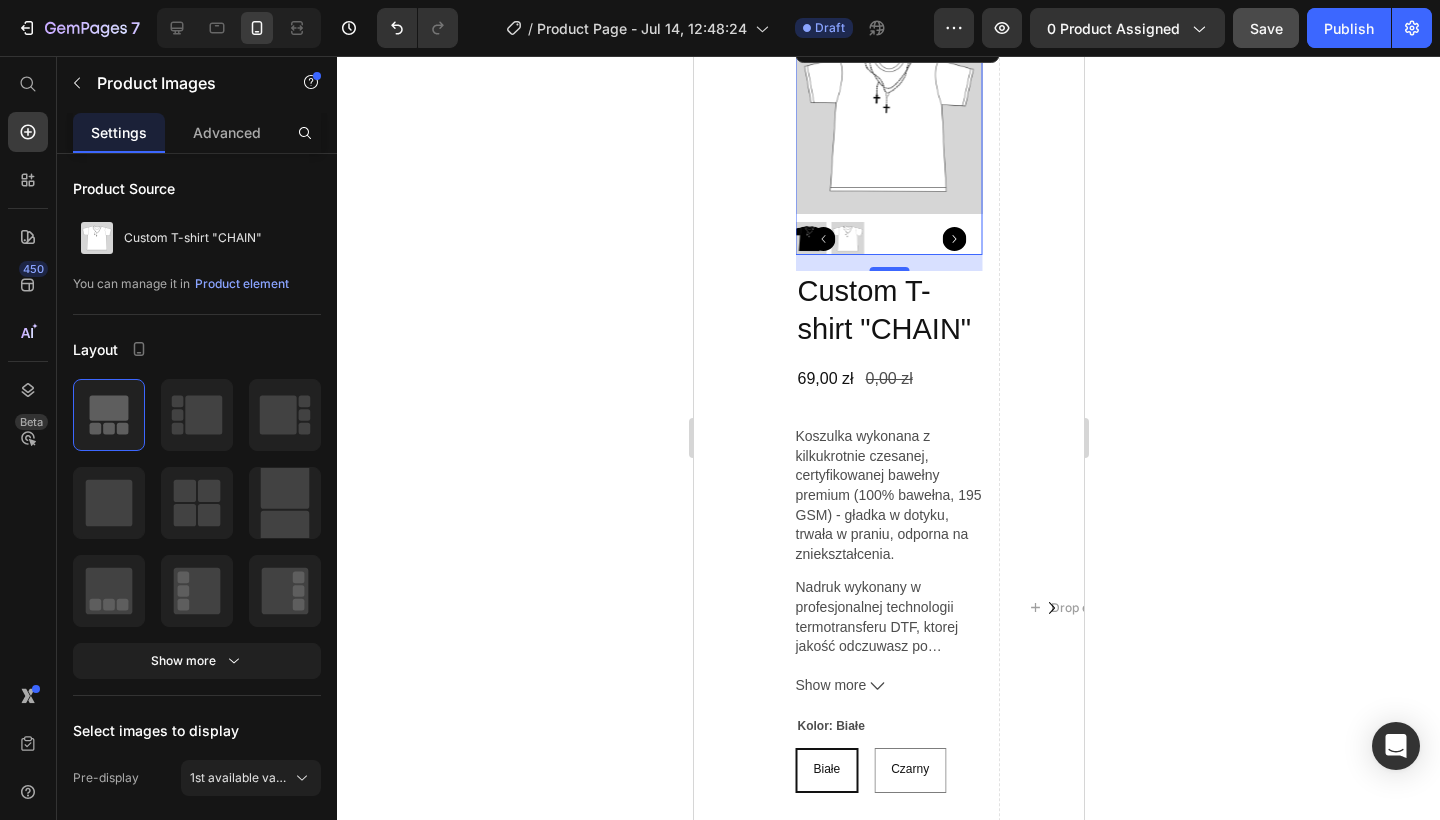 scroll, scrollTop: 0, scrollLeft: 0, axis: both 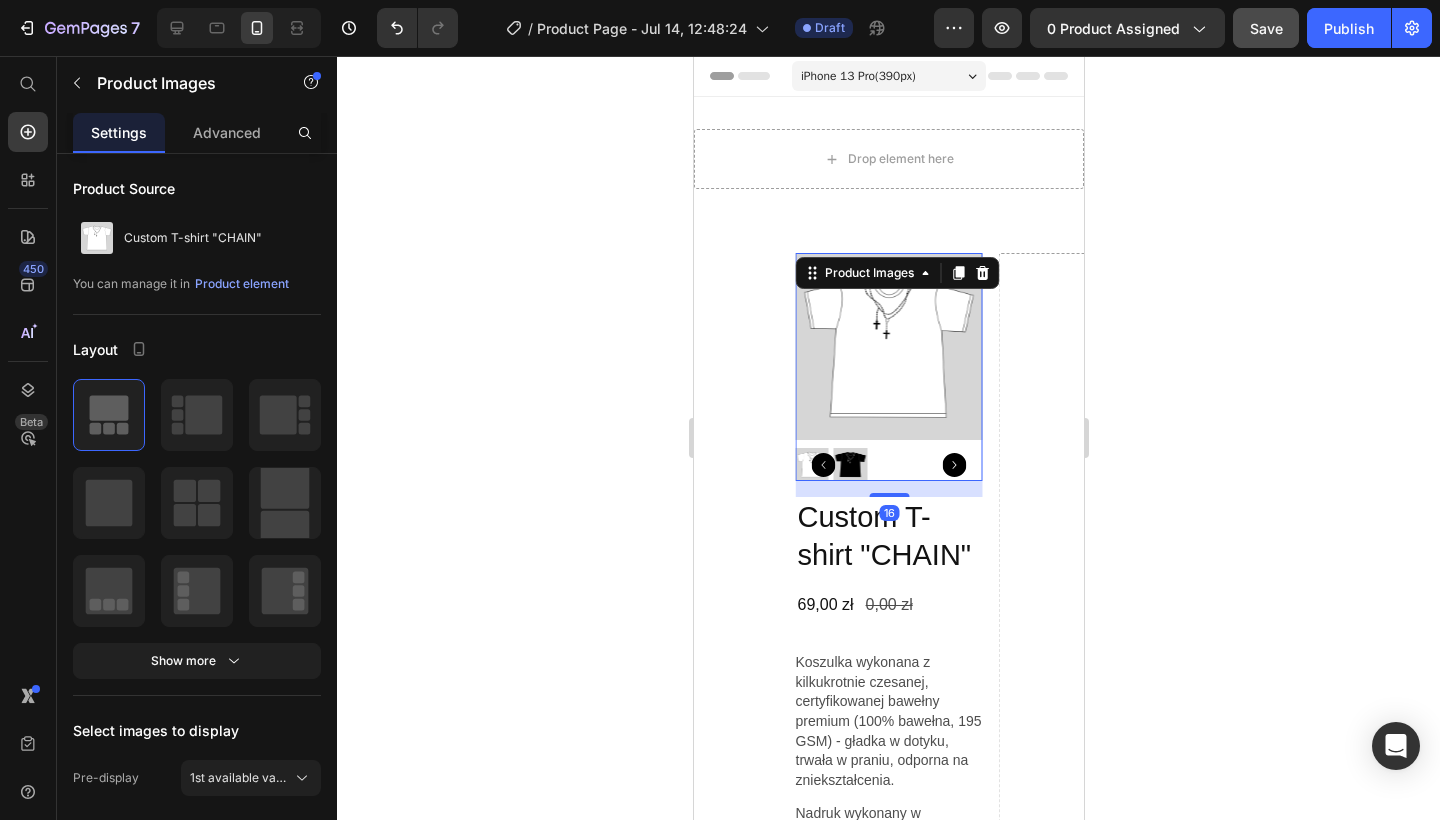 click 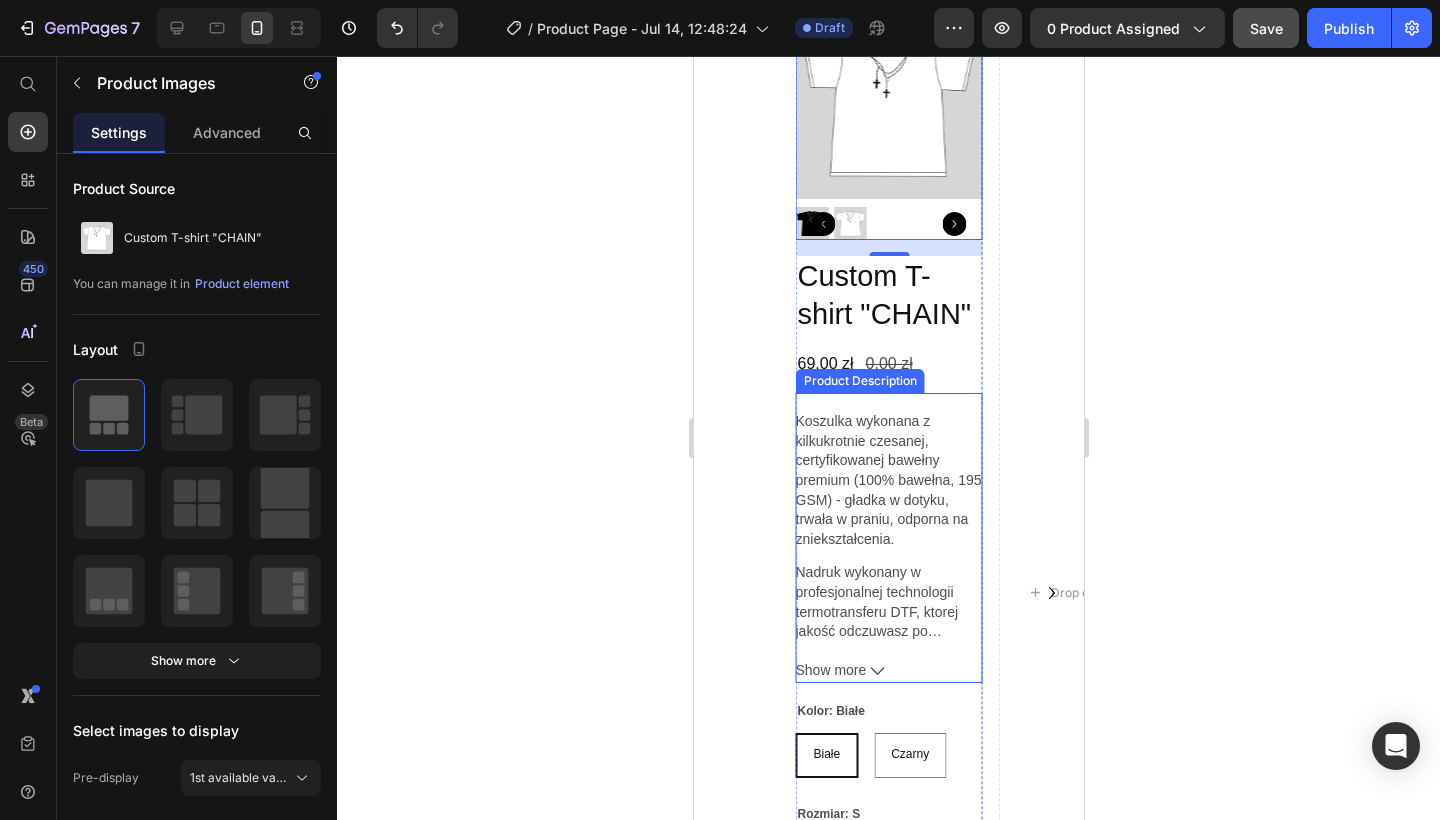 scroll, scrollTop: 360, scrollLeft: 0, axis: vertical 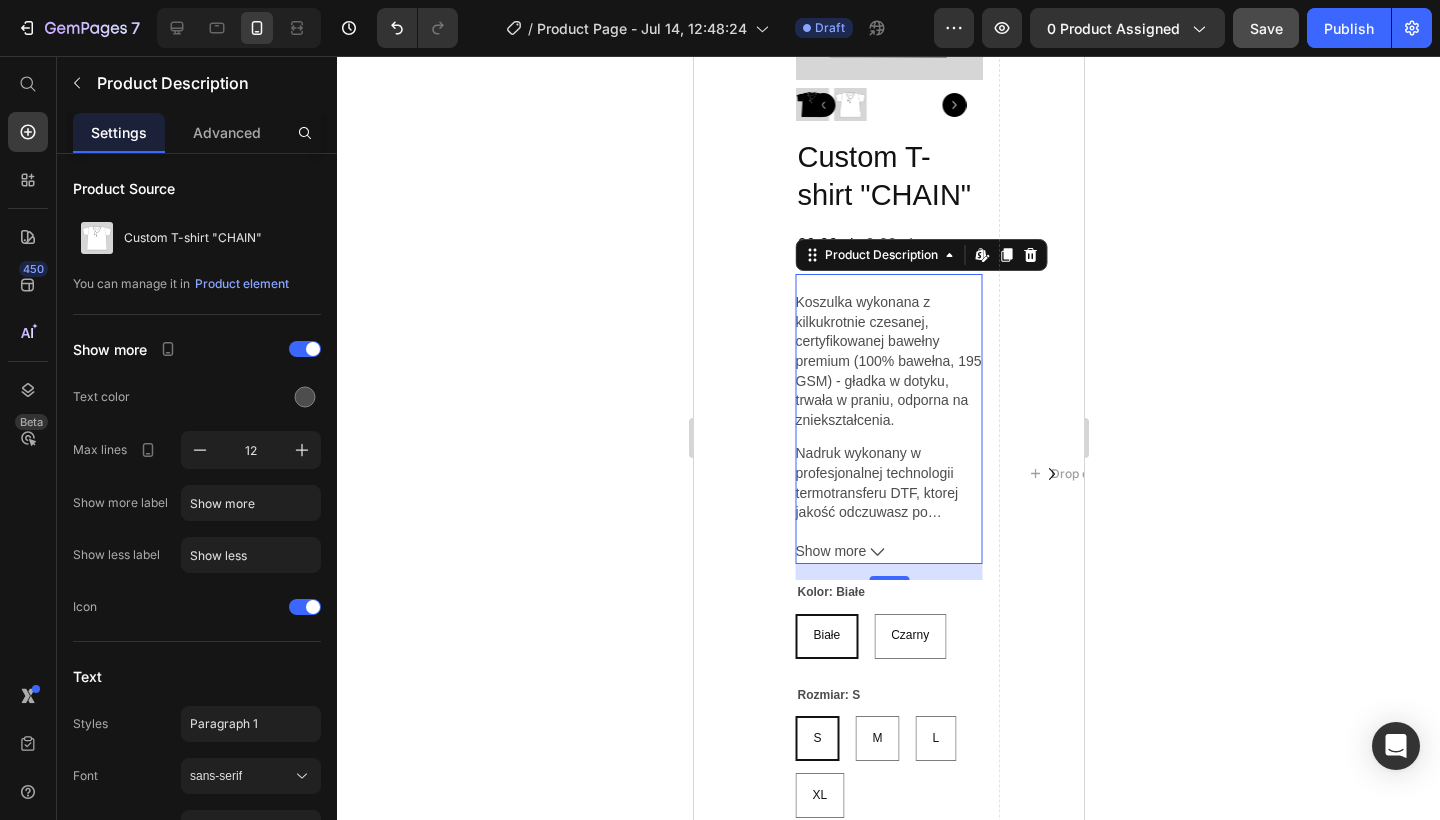 click 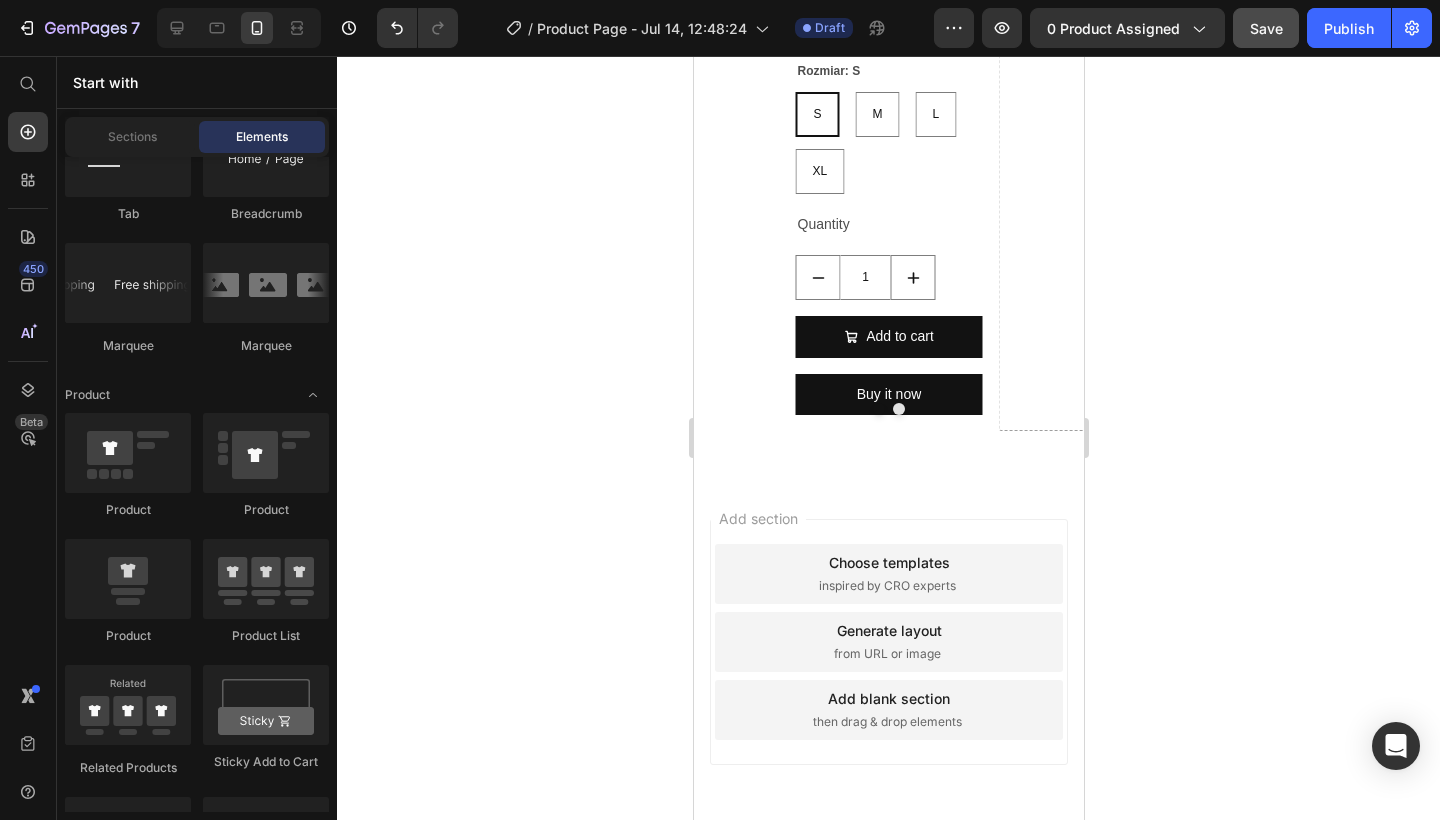 scroll, scrollTop: 744, scrollLeft: 0, axis: vertical 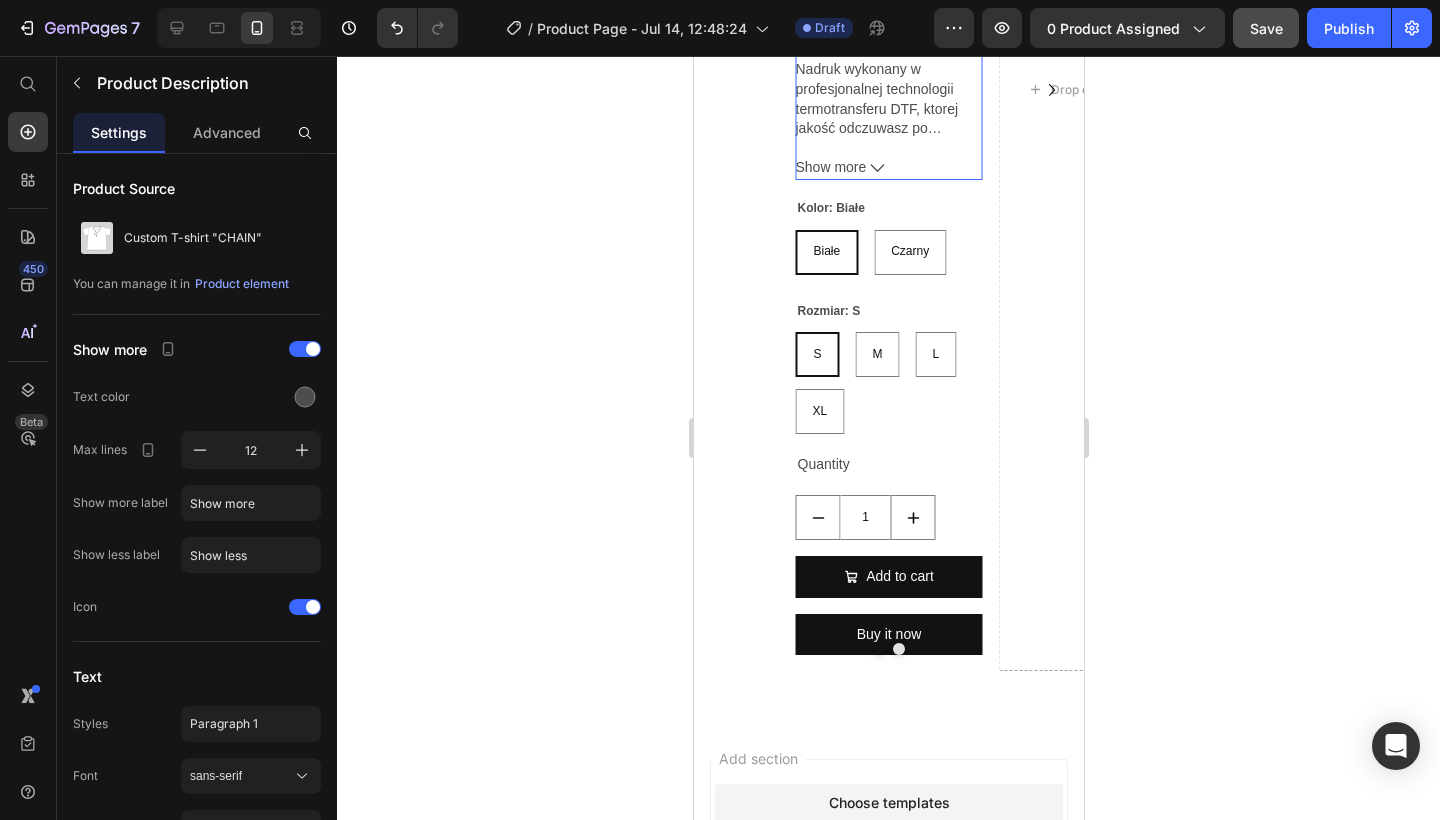 click on "Każda sztuka przygotowywana ręcznie, tylko na Twoje zamówienie — bez plastiku, bez masowej produkcji, bez magazynu." at bounding box center [888, 163] 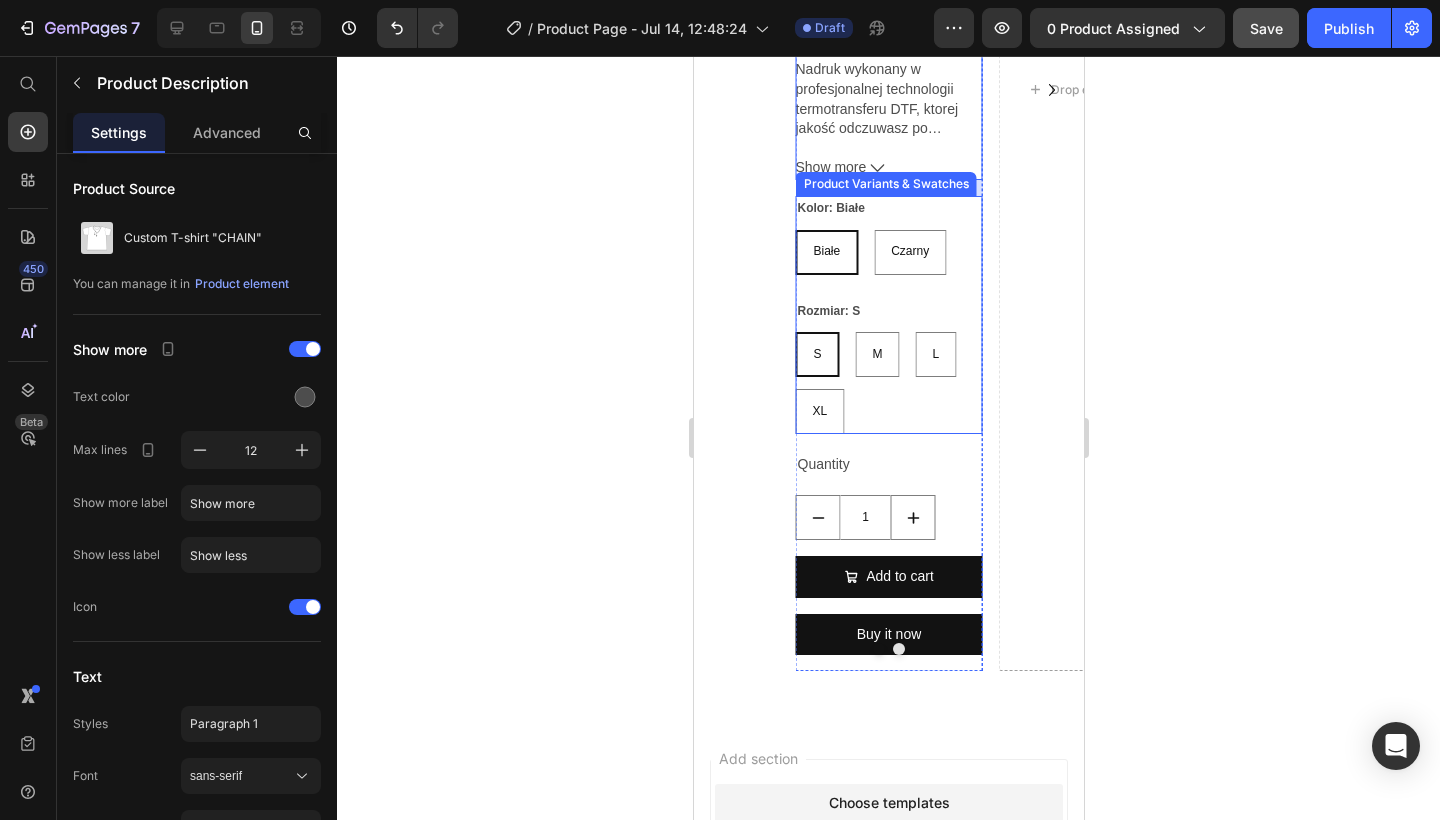 scroll, scrollTop: 646, scrollLeft: 0, axis: vertical 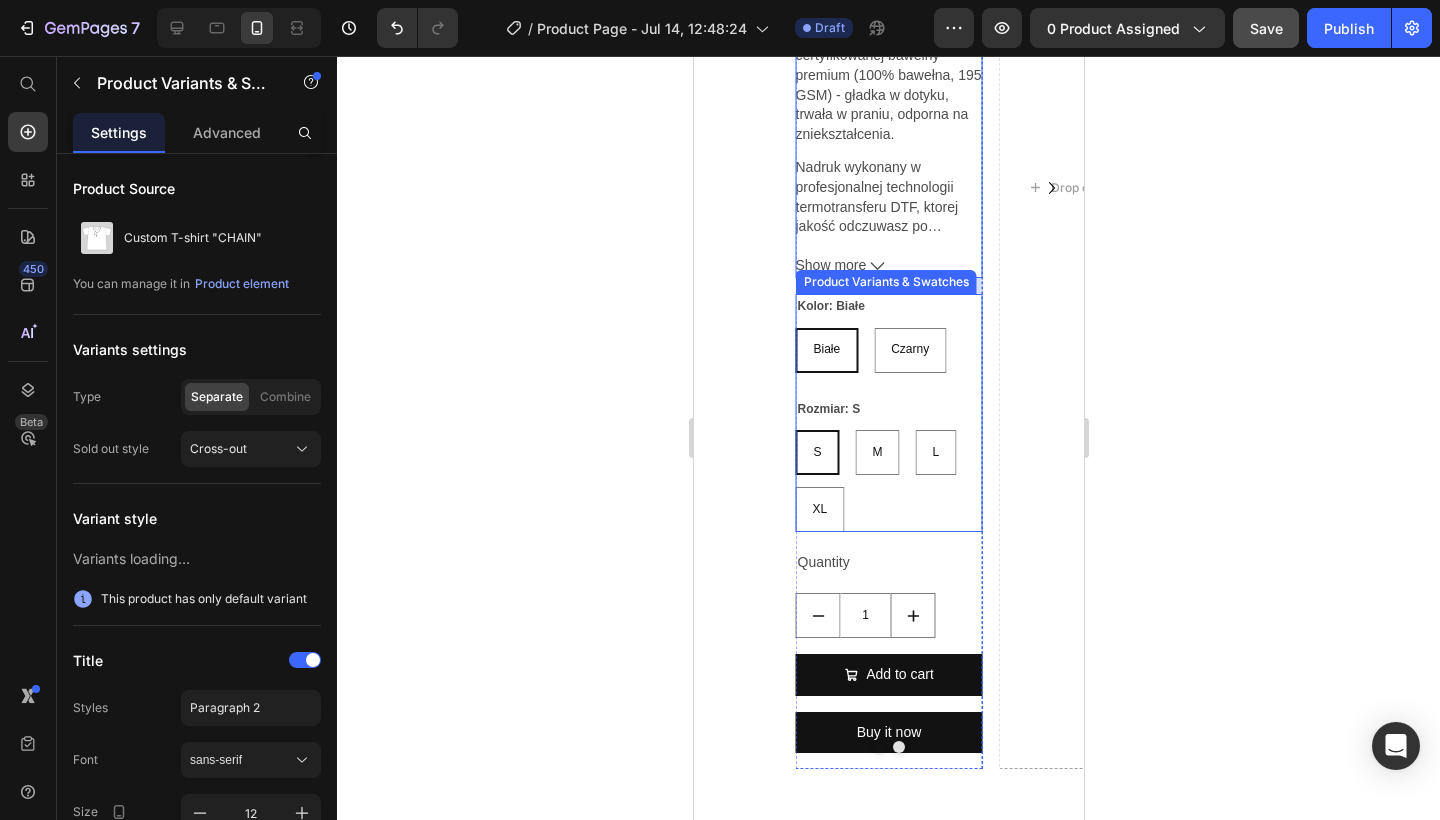 click on "Kolor: Białe Białe Białe Białe Czarny Czarny Czarny Rozmiar: S S S S M M M L L L XL XL XL" at bounding box center [888, 413] 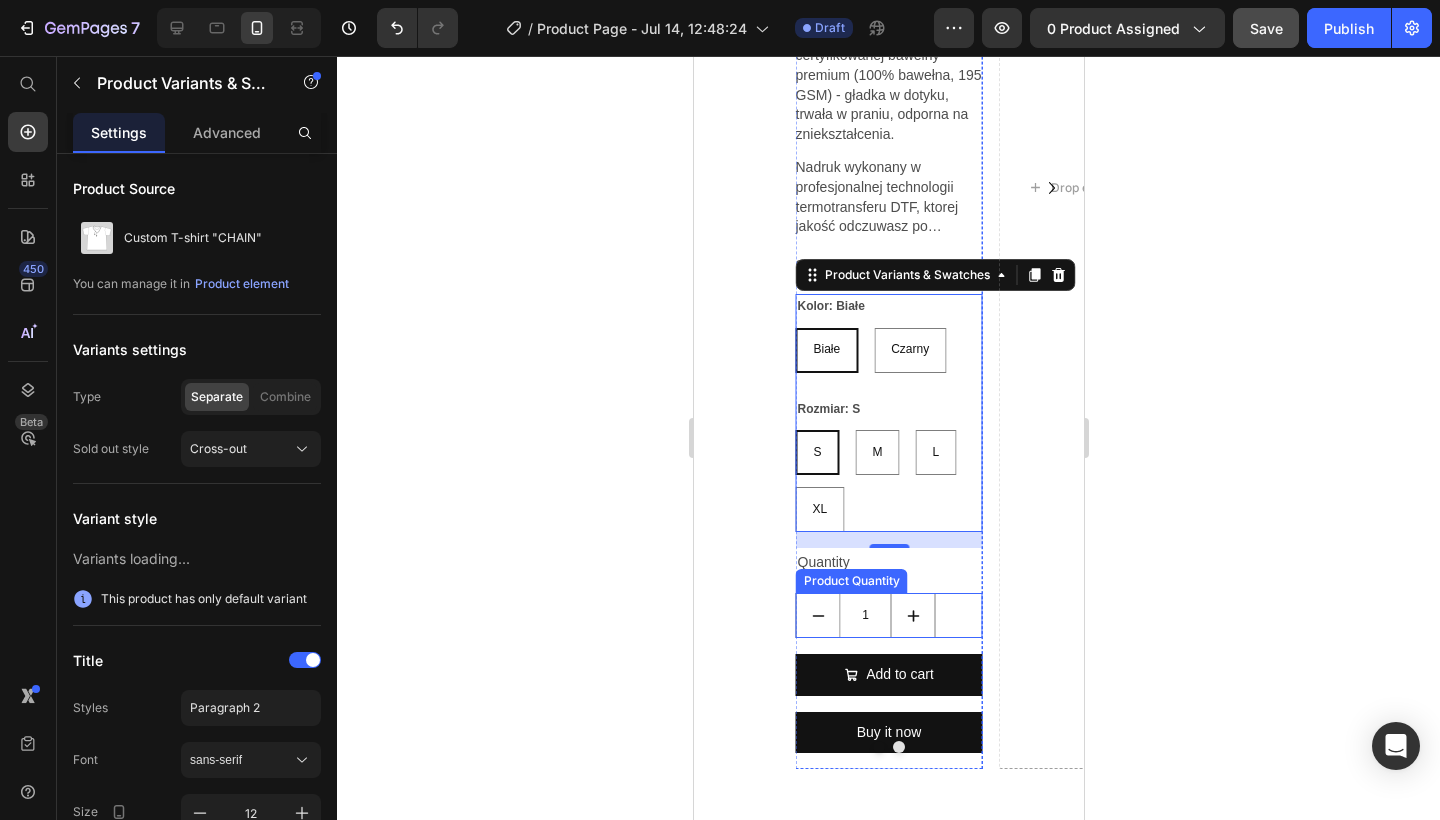 click on "1" at bounding box center [888, 615] 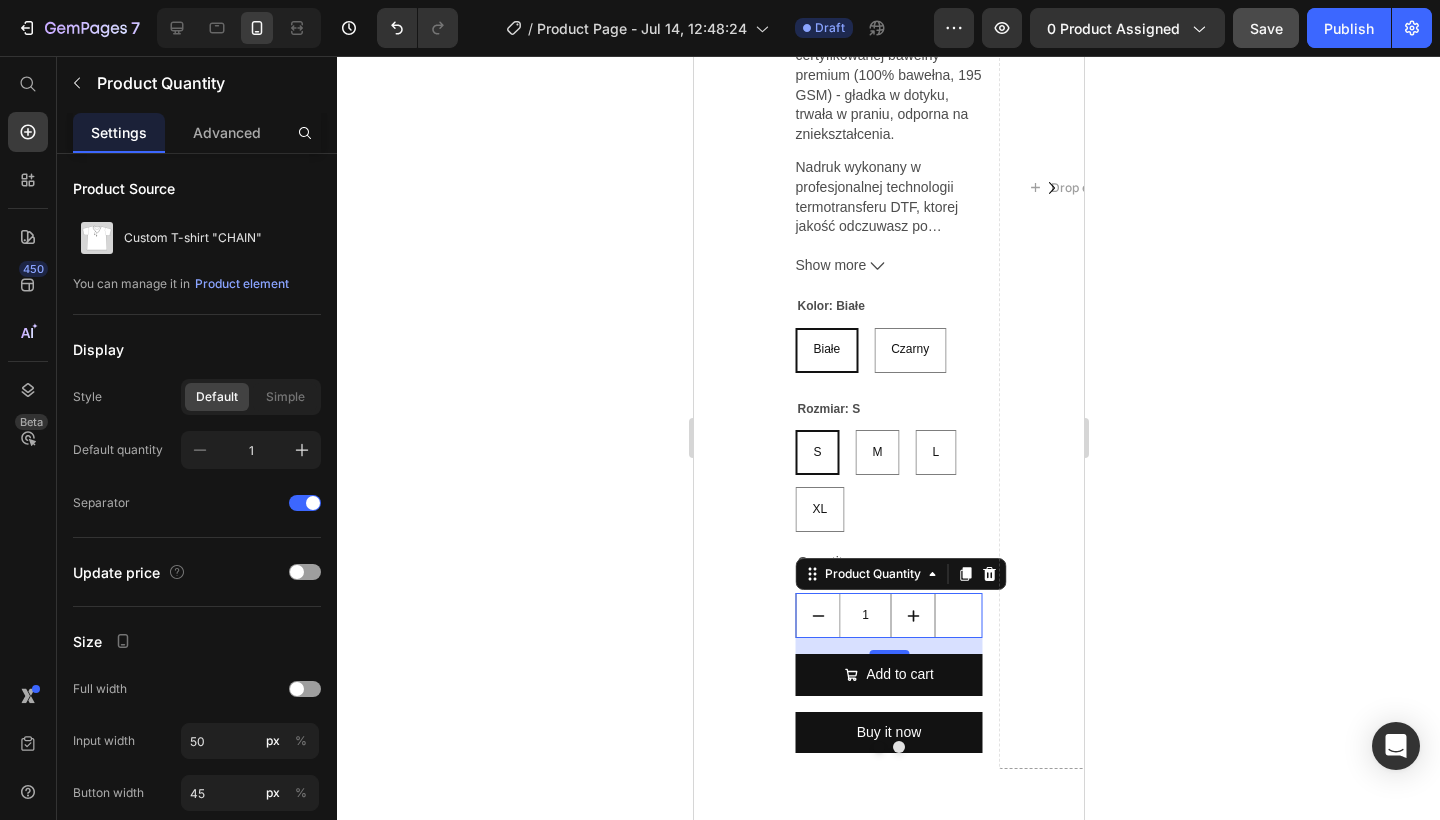 scroll, scrollTop: 766, scrollLeft: 0, axis: vertical 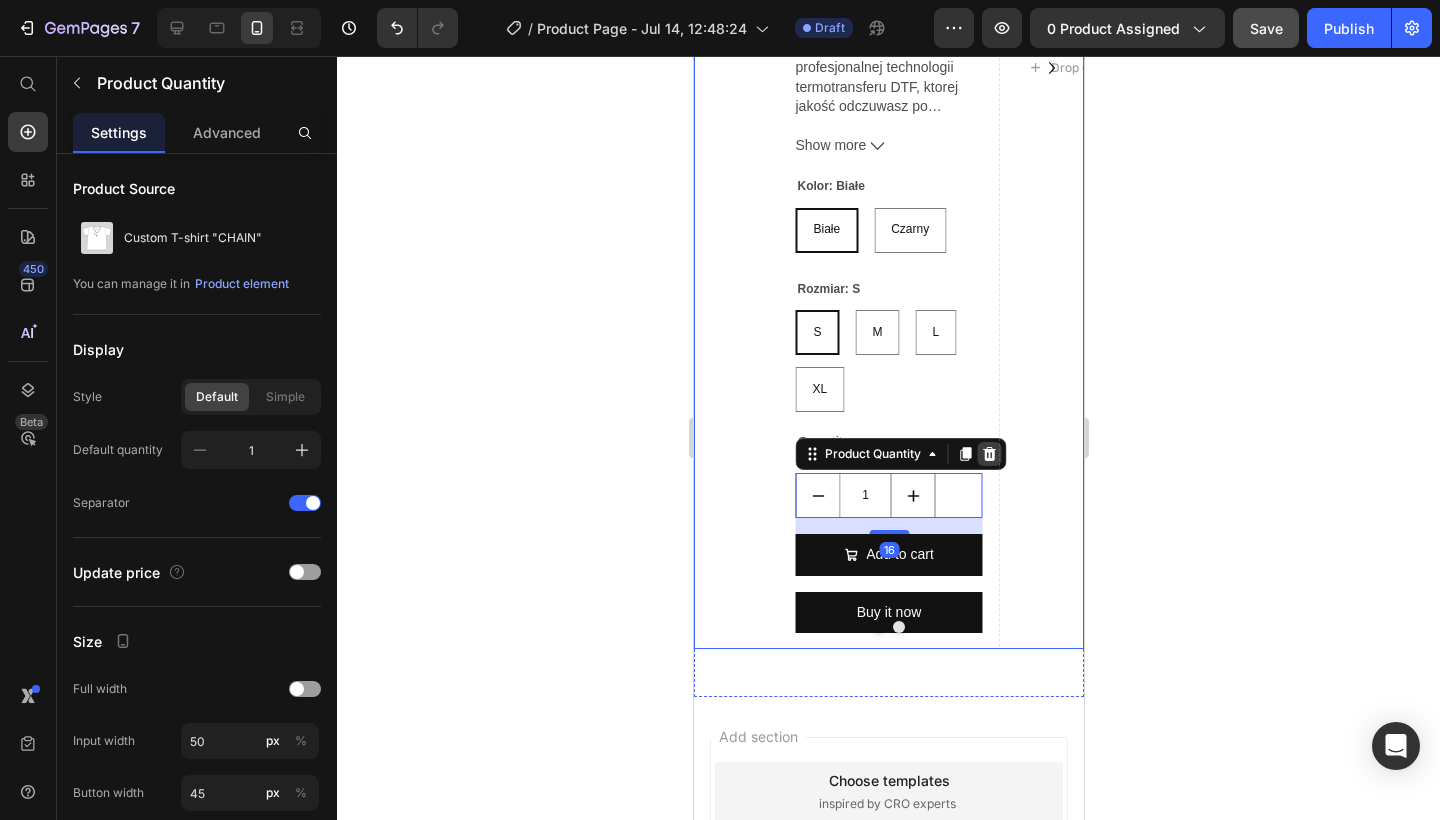 click 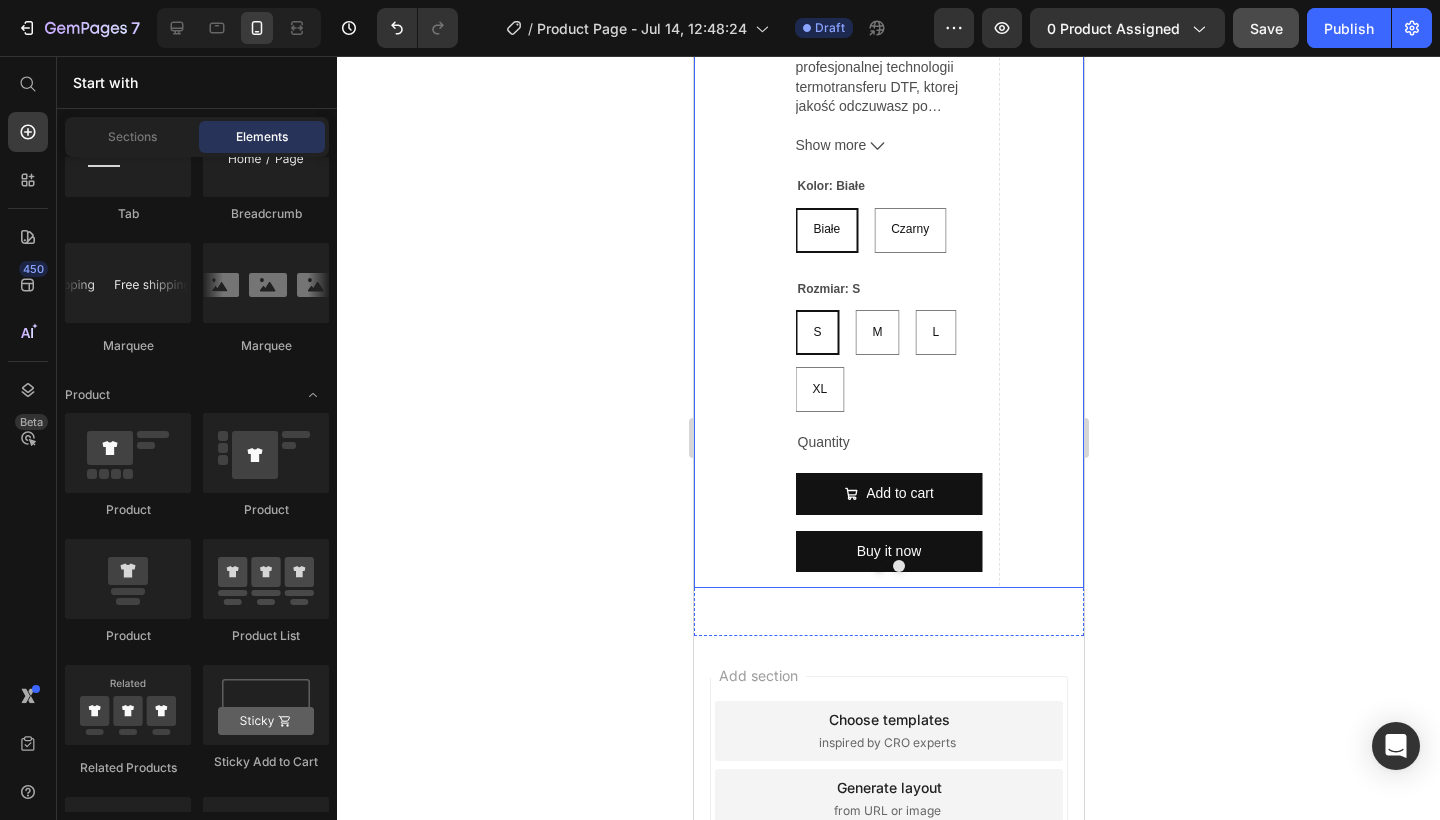 scroll, scrollTop: 0, scrollLeft: 0, axis: both 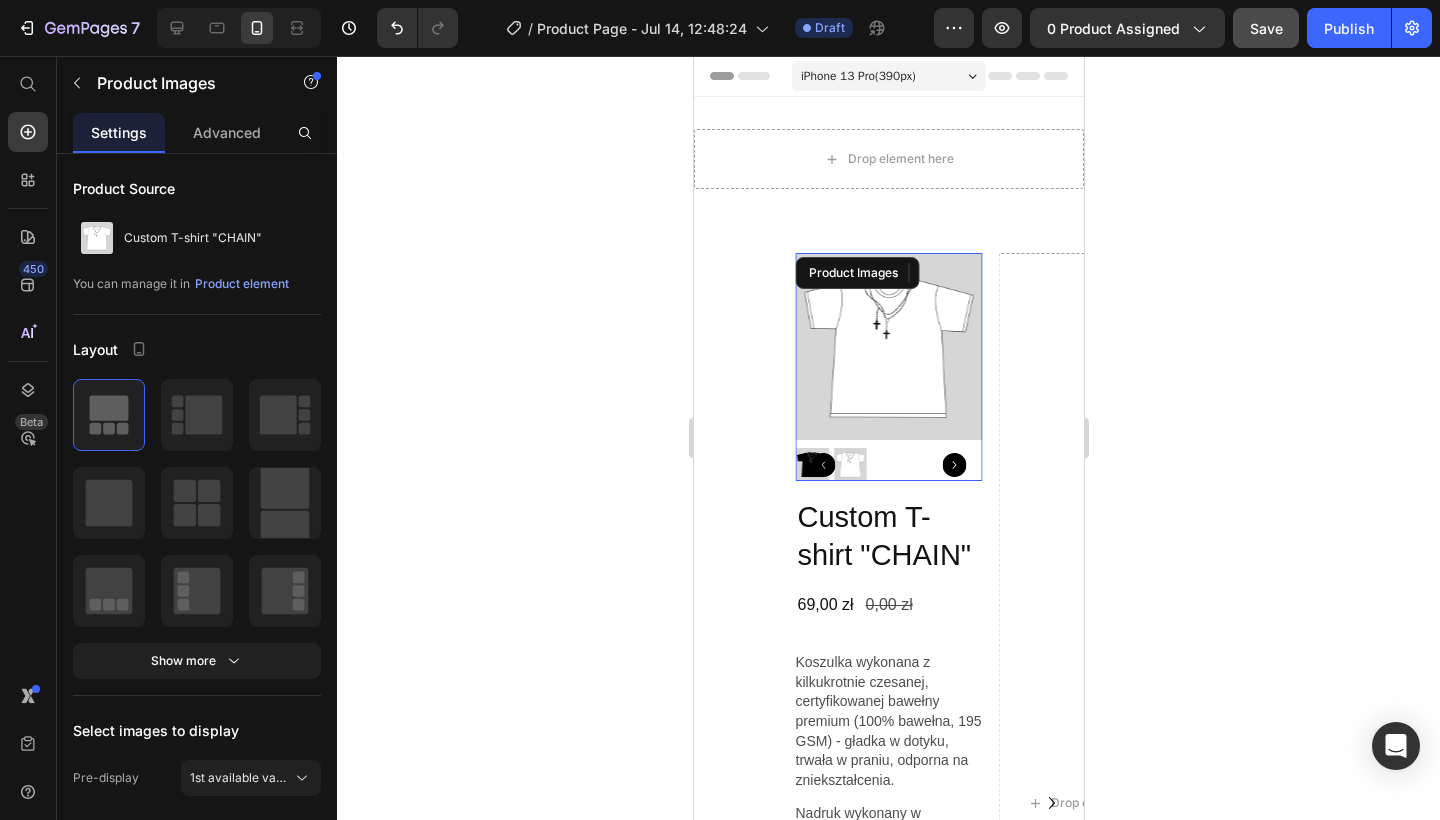 click at bounding box center (888, 346) 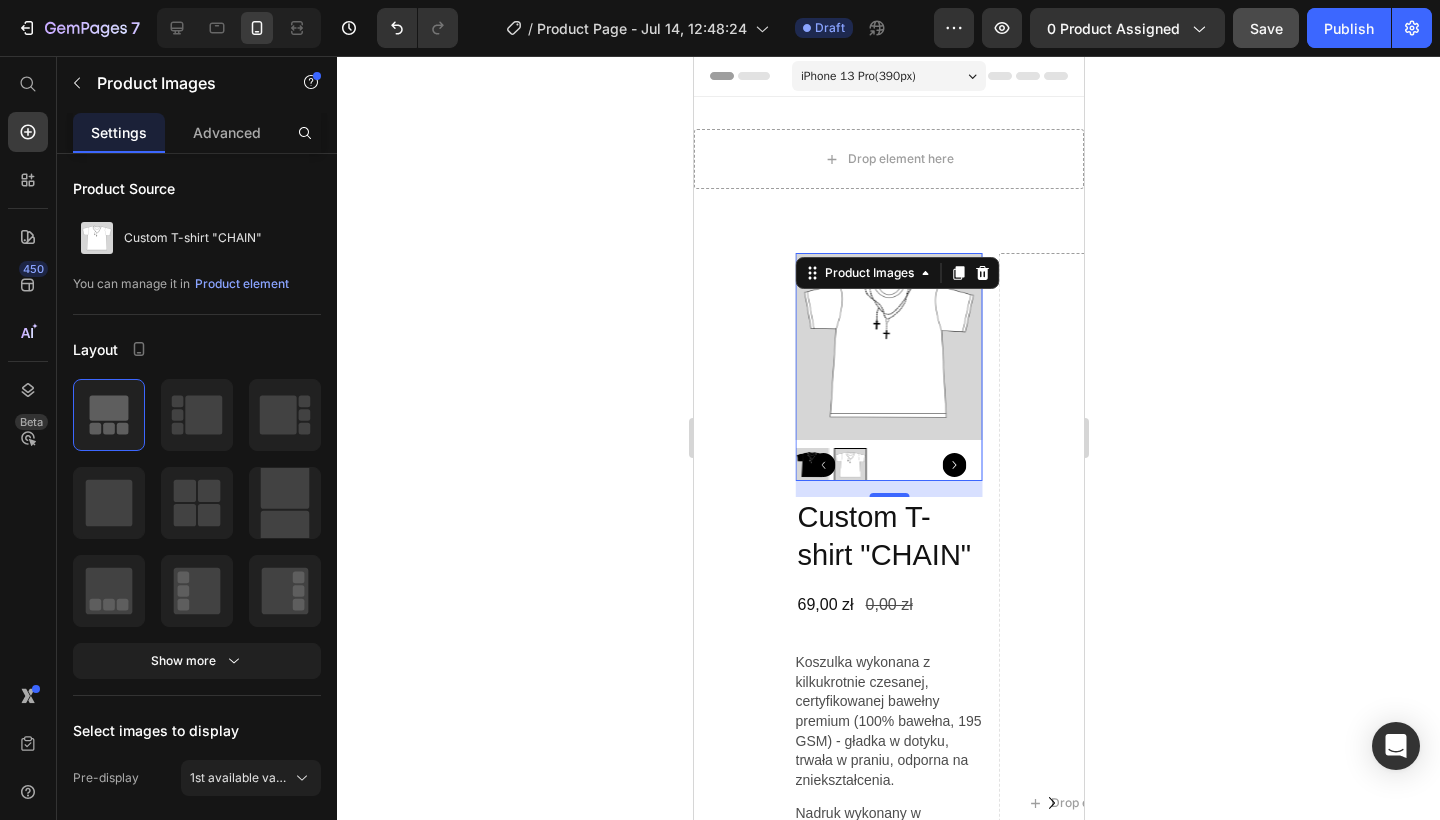 click 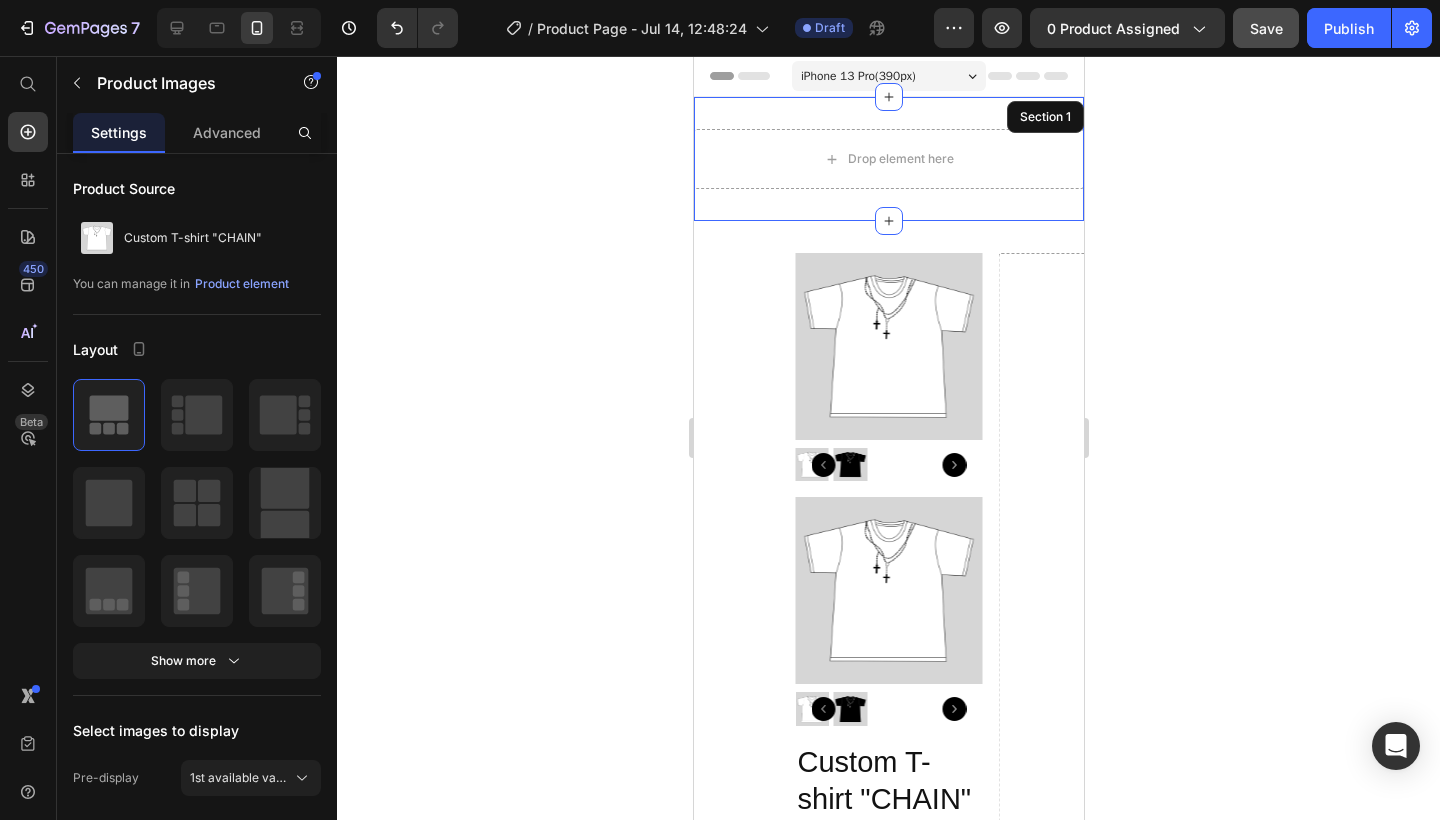 click on "Drop element here Section 1" at bounding box center (888, 159) 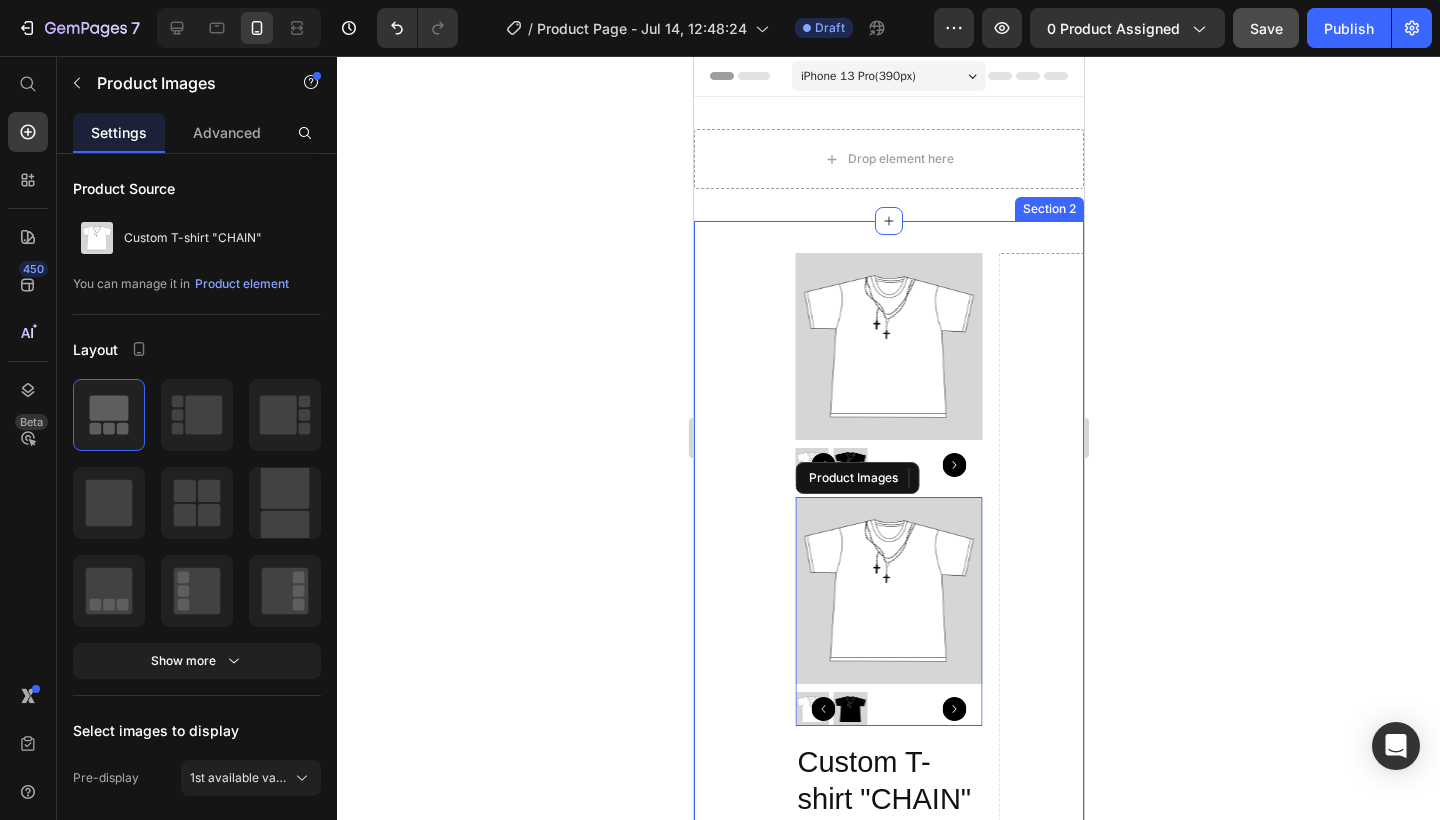 click on "Product Images
Product Images Custom T-shirt "CHAIN" Product Title 69,00 zł Product Price 0,00 zł Product Price Row Koszulka wykonana z kilkukrotnie czesanej, certyfikowanej bawełny premium (100% bawełna, 195 GSM) - gładka w dotyku, trwała w praniu, odporna na zniekształcenia.
Nadruk wykonany w profesjonalnej technologii termotransferu DTF, ktorej jakość odczuwasz po pierwszym założeniu.
Każda sztuka przygotowywana ręcznie, tylko na Twoje zamówienie — bez plastiku, bez masowej produkcji, bez magazynu.
Limitowany drop. Kiedy się kończy, nie wraca.
Wymiary : X Show more Product Description Kolor: Białe Białe Białe Białe Czarny Czarny Czarny Rozmiar: S S S S M M M L L L XL XL XL Product Variants & Swatches Quantity Text Block
Add to cart Add to Cart Buy it now Dynamic Checkout Product
Drop element here
Drop element here Carousel" at bounding box center [888, 933] 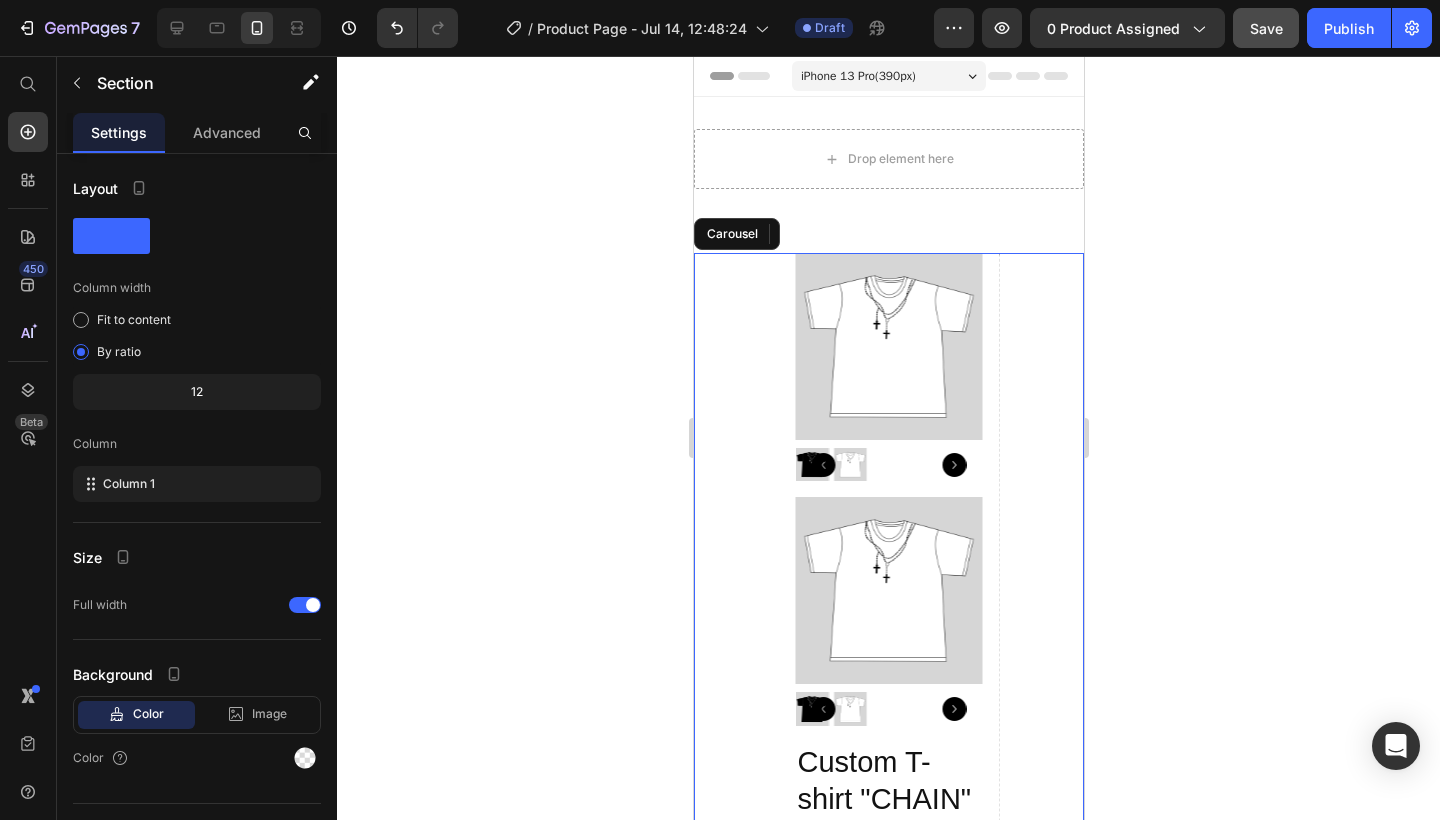 click on "Drop element here" at bounding box center (1091, 925) 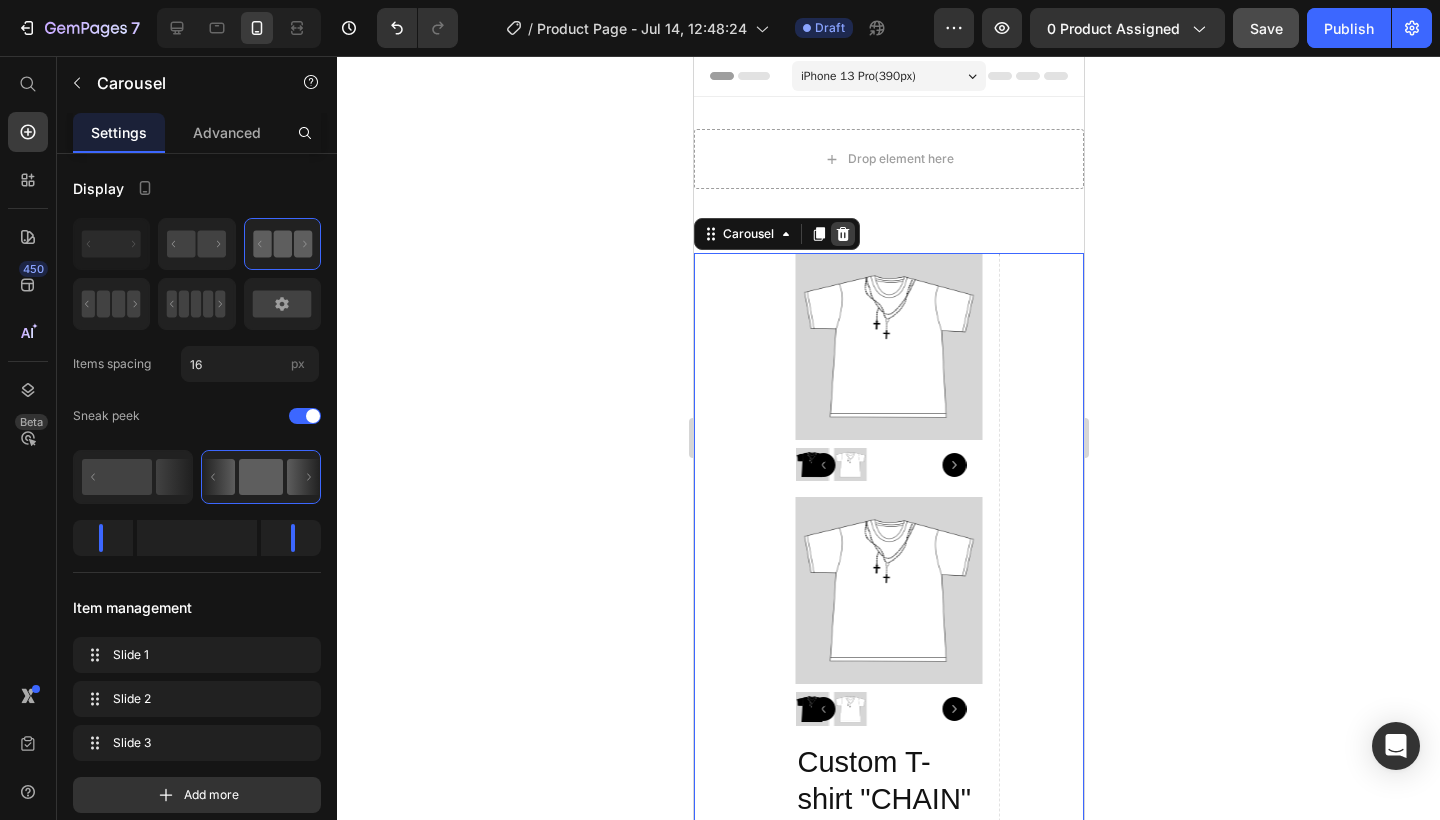 click 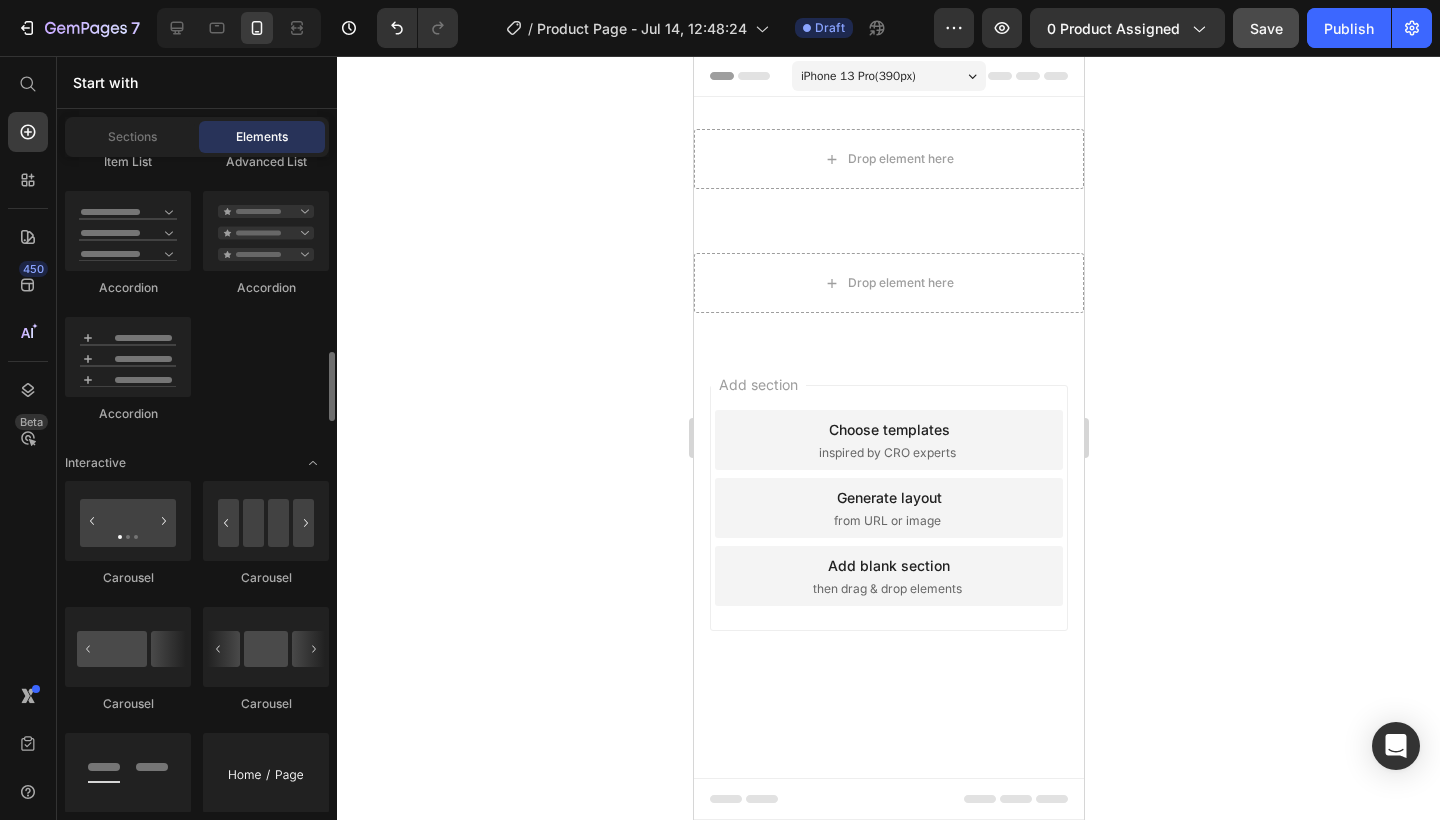scroll, scrollTop: 1840, scrollLeft: 0, axis: vertical 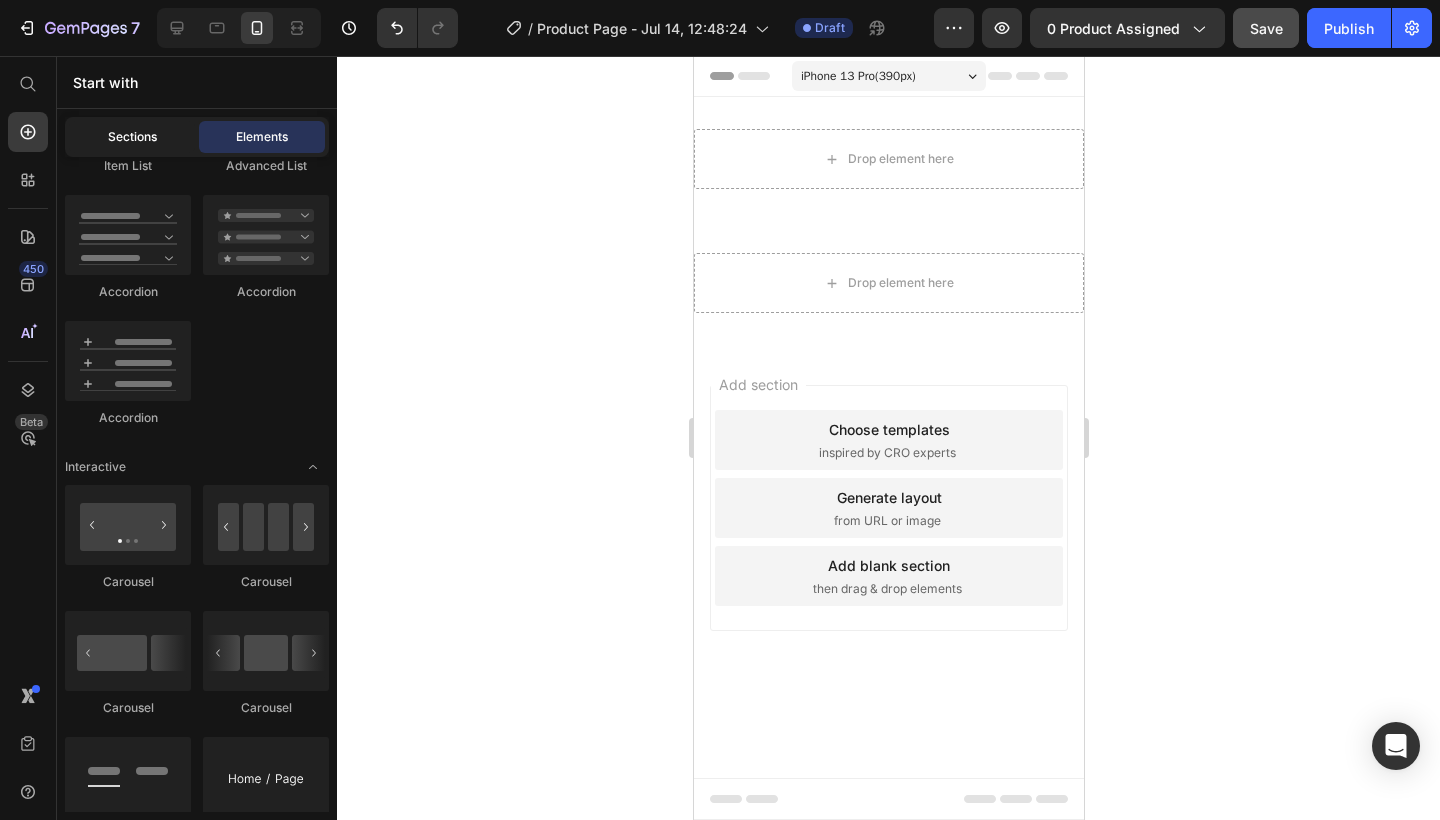 click on "Sections" at bounding box center [132, 137] 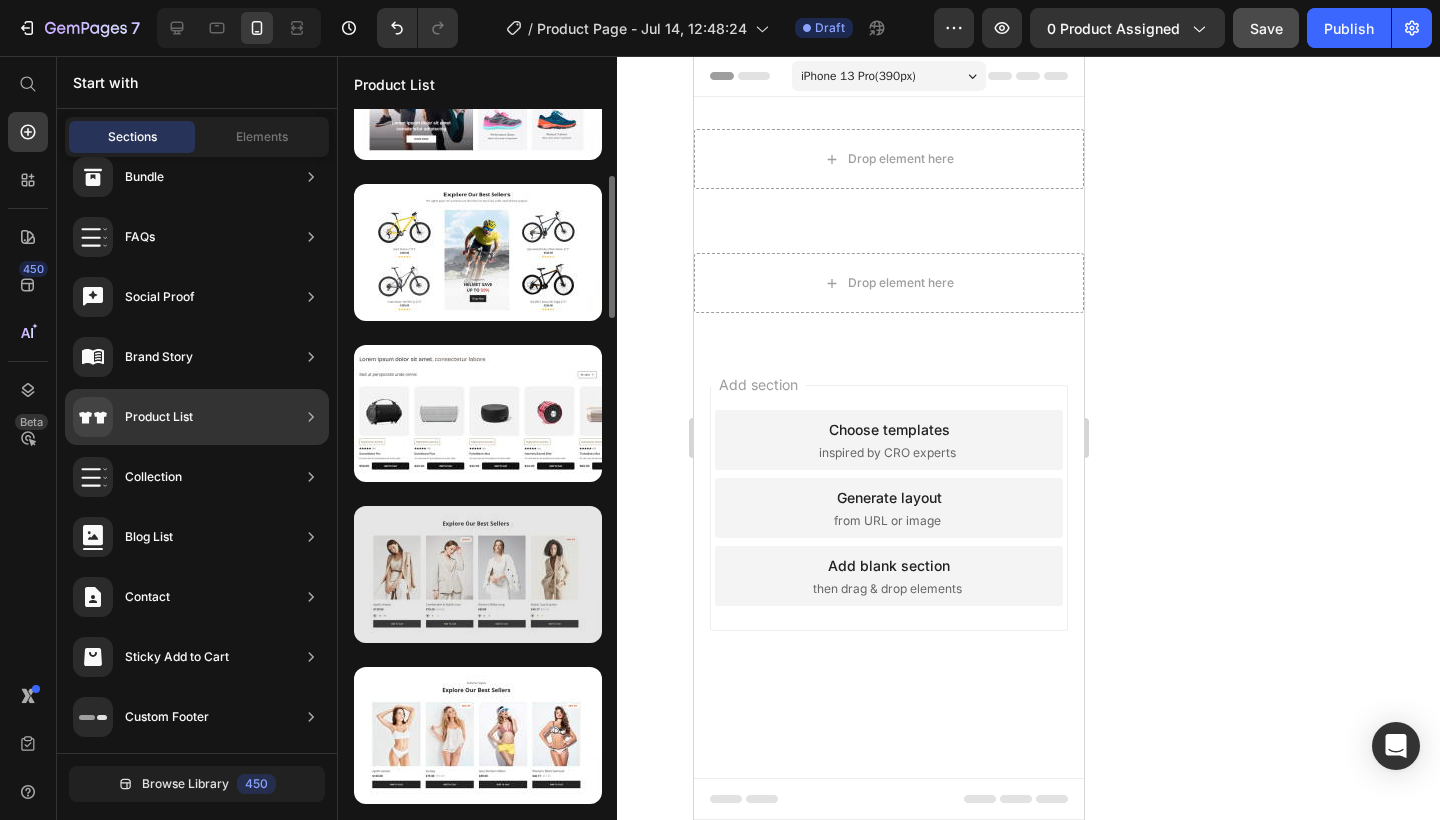 scroll, scrollTop: 282, scrollLeft: 0, axis: vertical 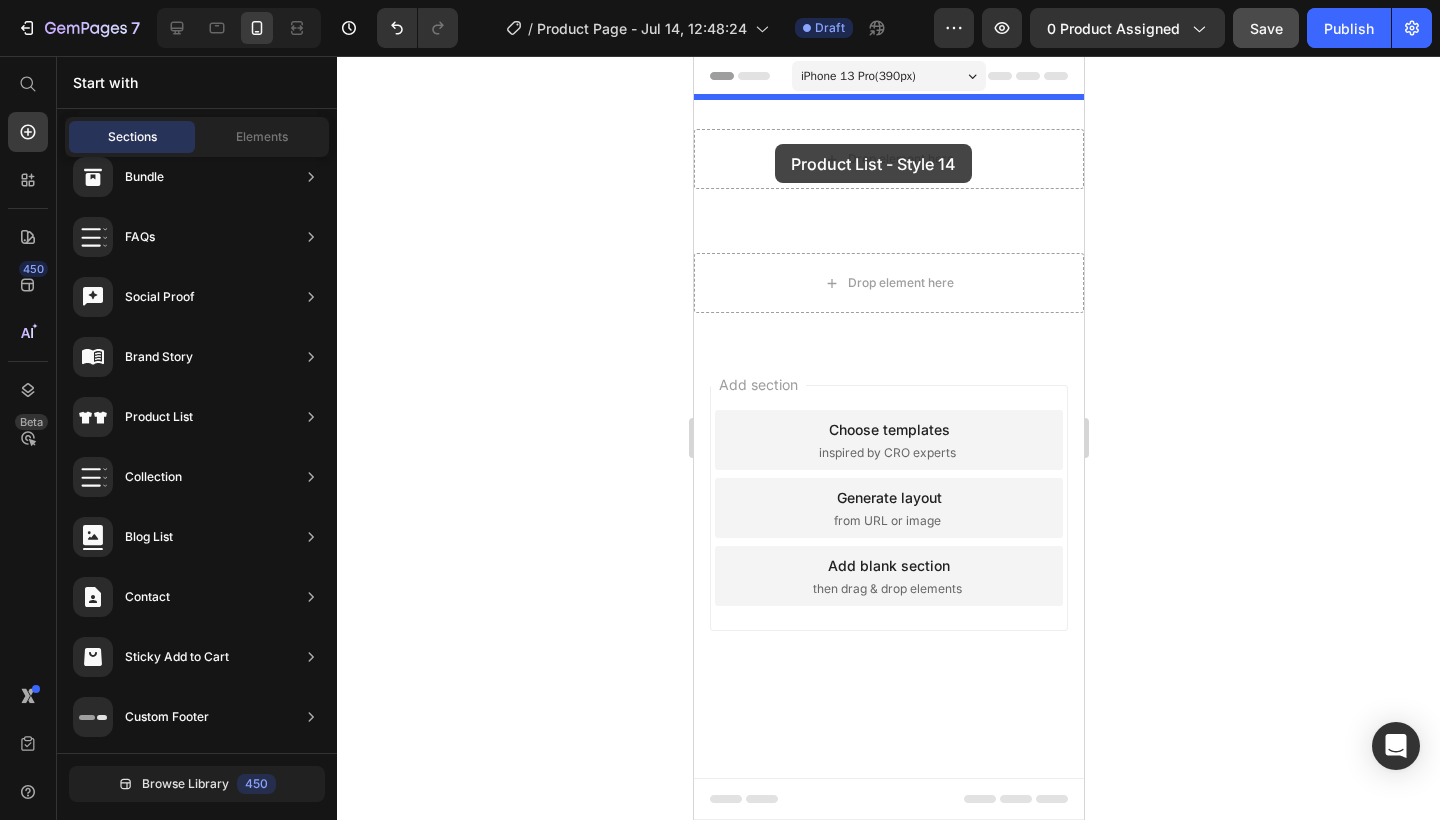 drag, startPoint x: 473, startPoint y: 567, endPoint x: 775, endPoint y: 145, distance: 518.9297 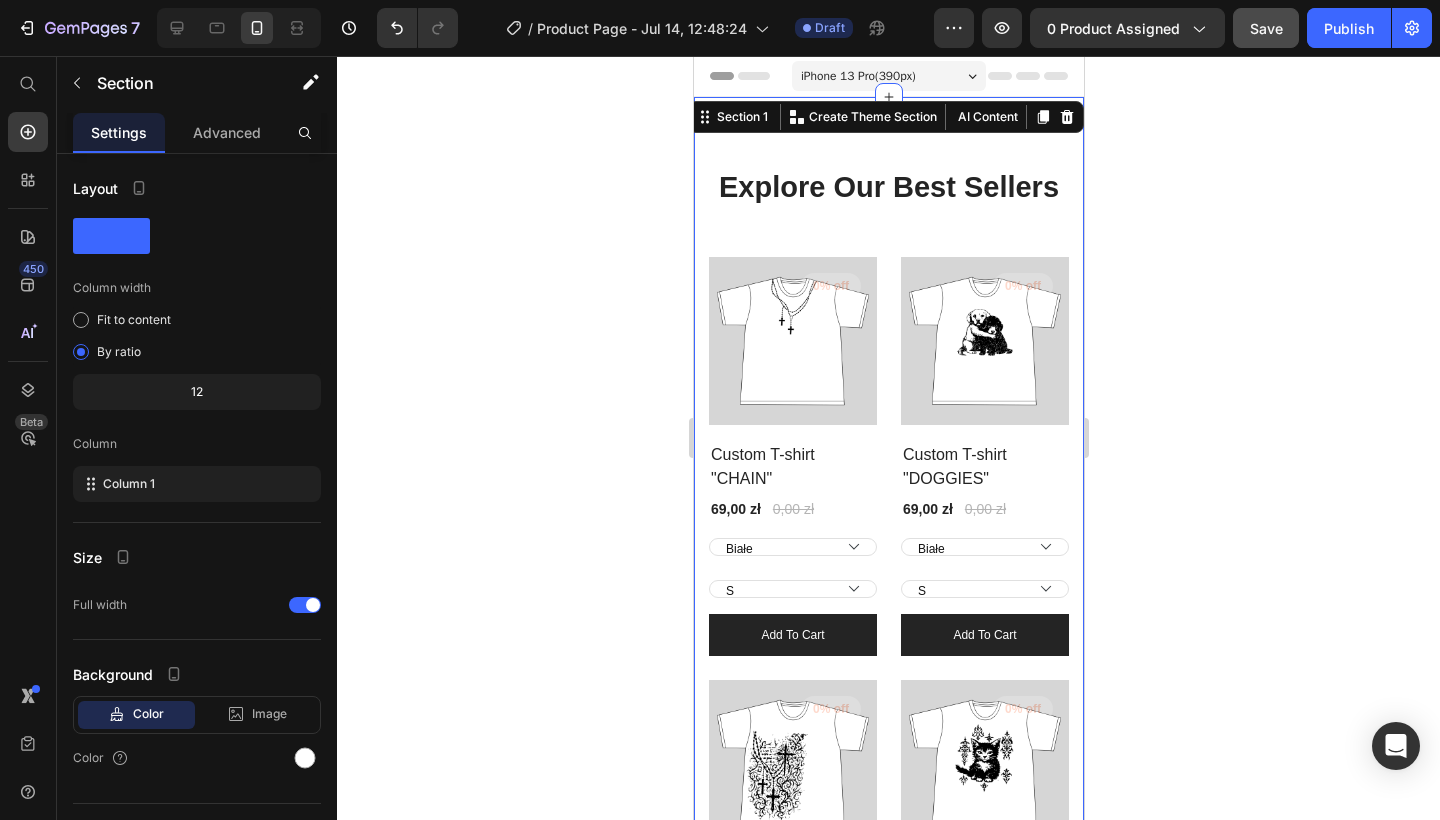 click 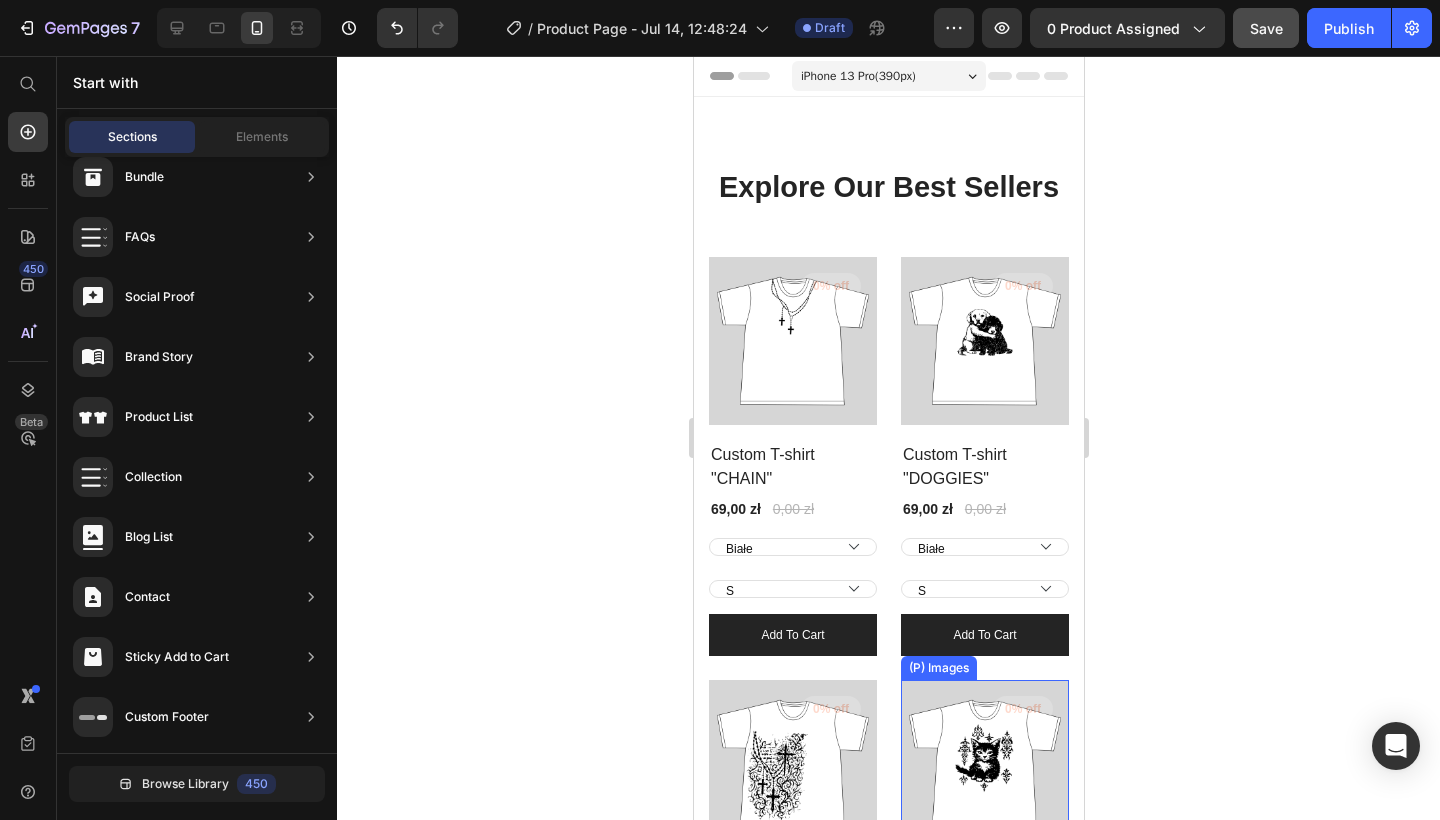 scroll, scrollTop: 0, scrollLeft: 0, axis: both 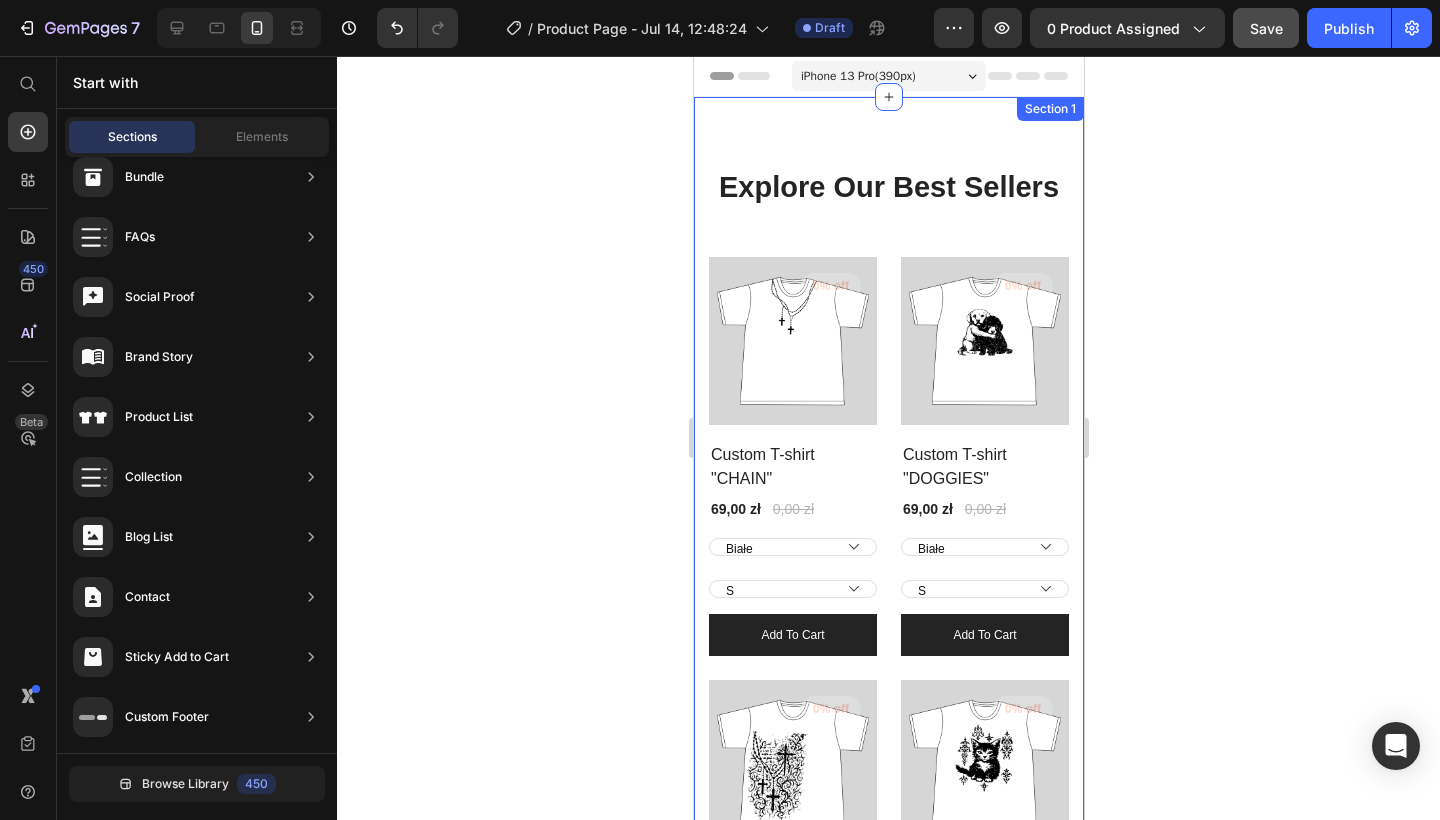 click on "Explore Our Best Sellers Heading Row (P) Images 0% off Product Badge Row Custom T-shirt "CHAIN" (P) Title 69,00 zł (P) Price 0,00 zł (P) Price Row Białe Czarny S M L XL (P) Variants & Swatches add to cart (P) Cart Button Row (P) Images 0% off Product Badge Row Custom T-shirt "DOGGIES" (P) Title 69,00 zł (P) Price 0,00 zł (P) Price Row Białe Czarny S M L XL (P) Variants & Swatches add to cart (P) Cart Button Row (P) Images 0% off Product Badge Row Custom T-shirt "CHRIST" (P) Title 69,00 zł (P) Price 0,00 zł (P) Price Row Białe Czarny S M L XL (P) Variants & Swatches add to cart (P) Cart Button Row (P) Images 0% off Product Badge Row Custom T-shirt "KITTY" (P) Title 69,00 zł (P) Price 0,00 zł (P) Price Row Białe Czarny S M L XL (P) Variants & Swatches add to cart (P) Cart Button Row Product List Row Section 1" at bounding box center [888, 623] 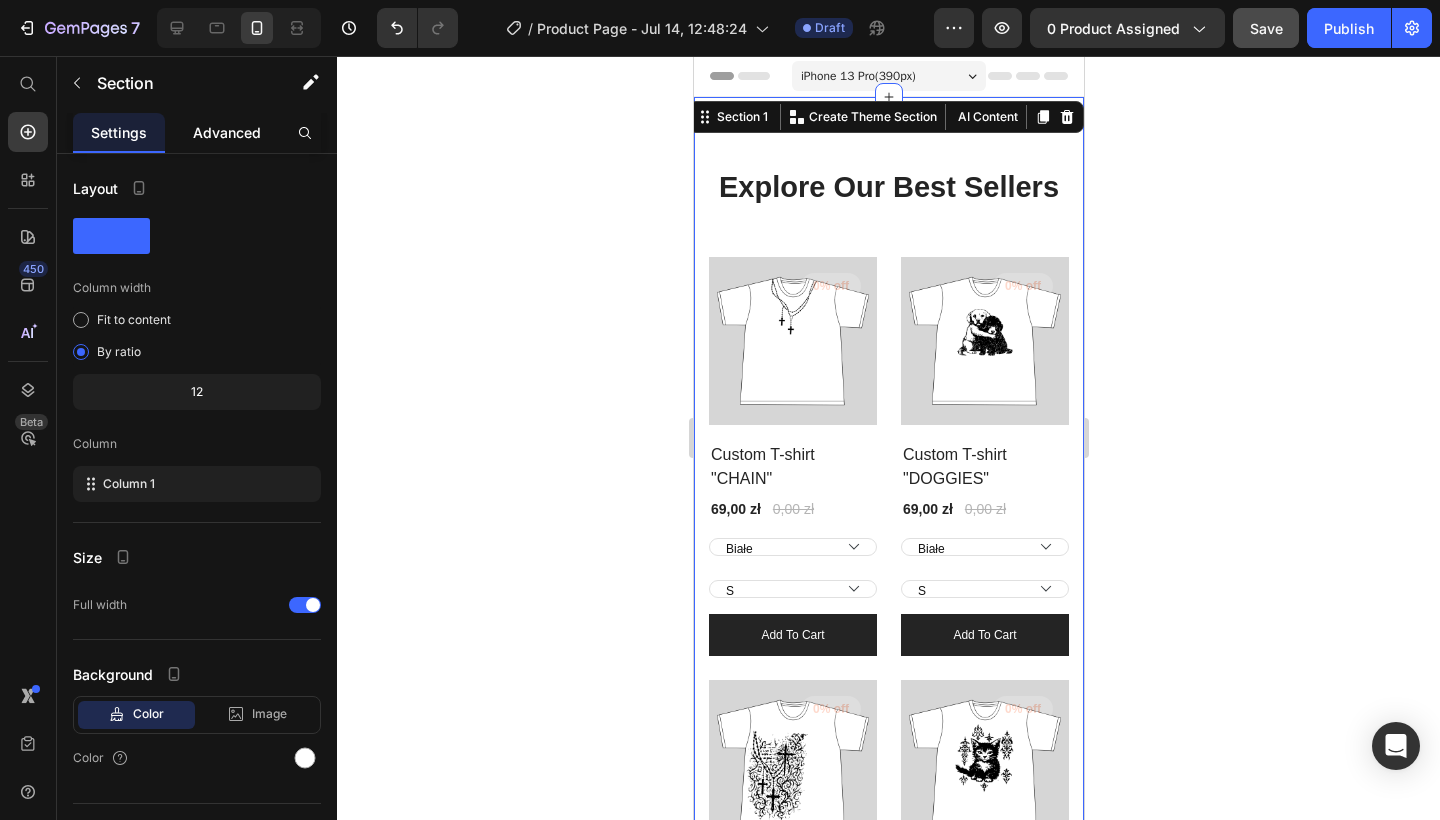 click on "Advanced" at bounding box center [227, 132] 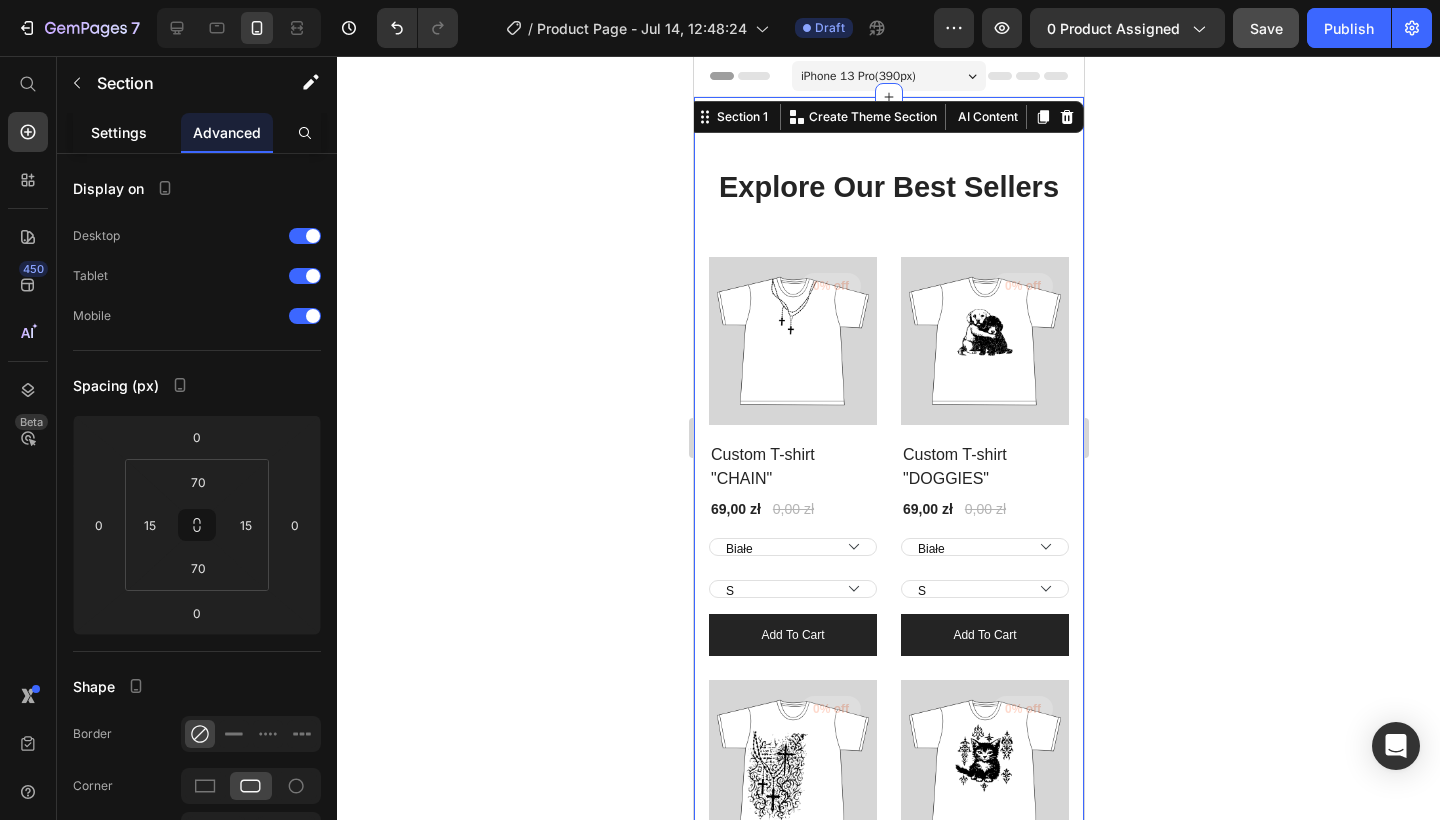 click on "Settings" at bounding box center [119, 132] 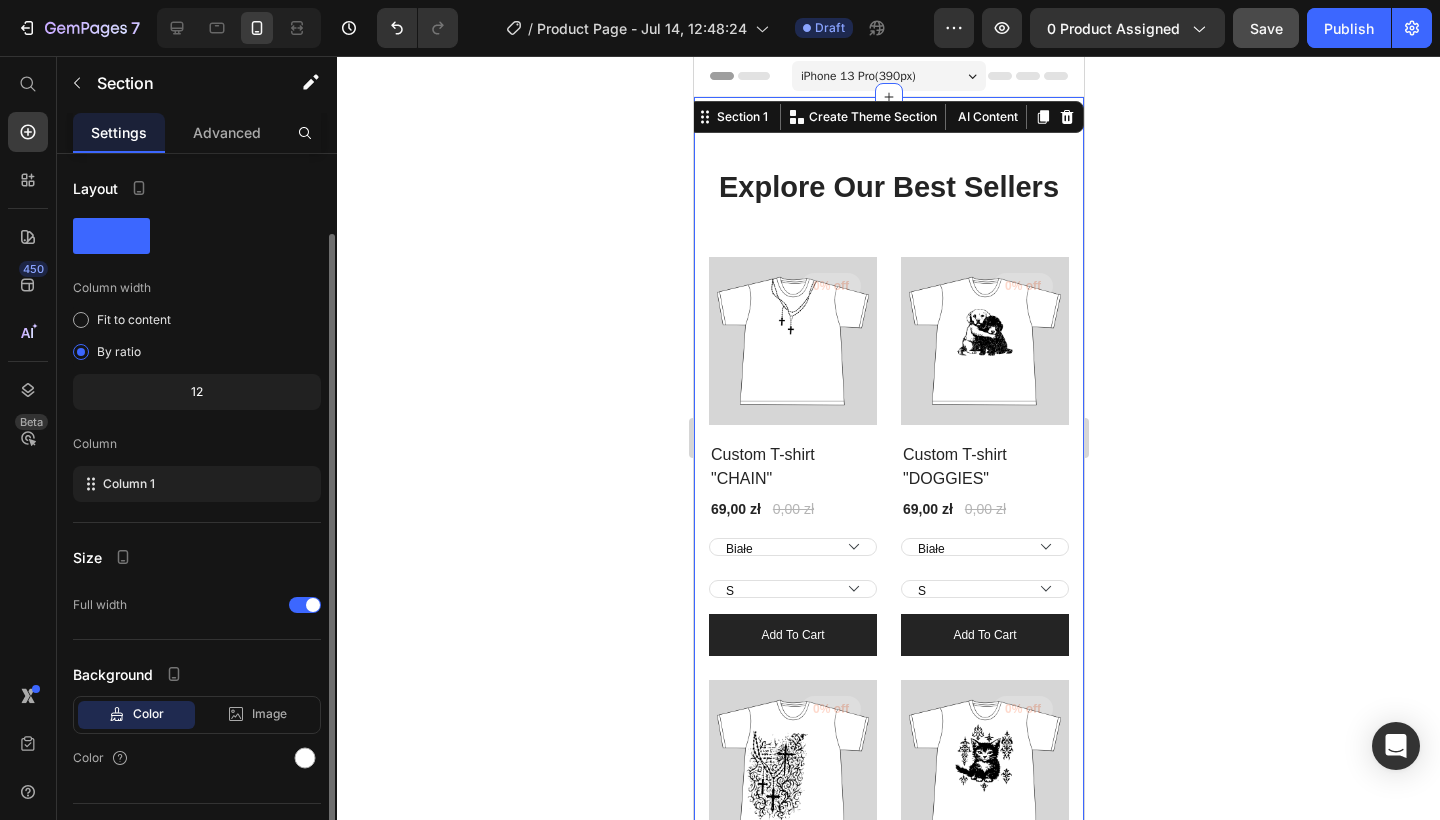 scroll, scrollTop: 41, scrollLeft: 0, axis: vertical 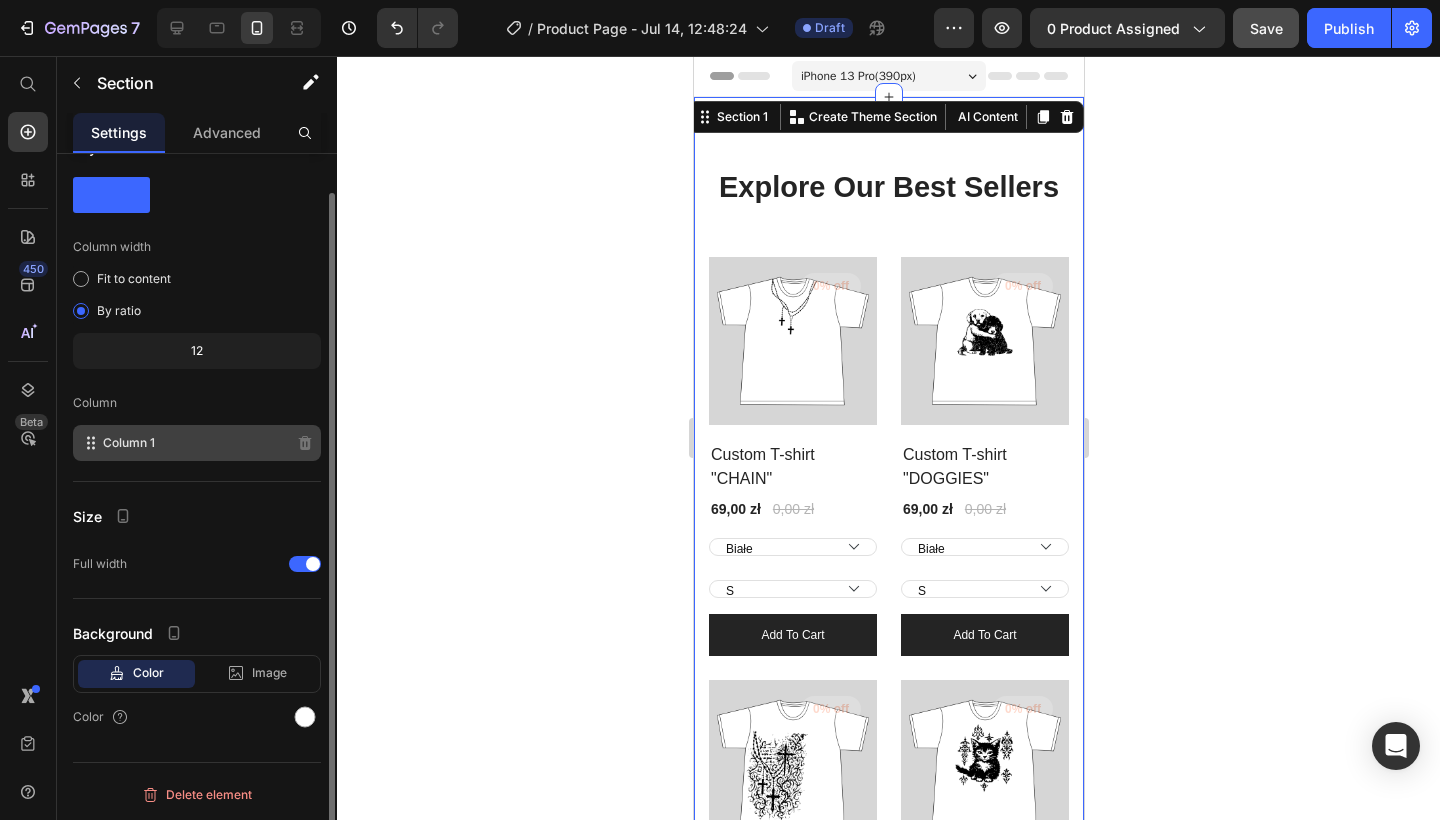 click on "Column 1" 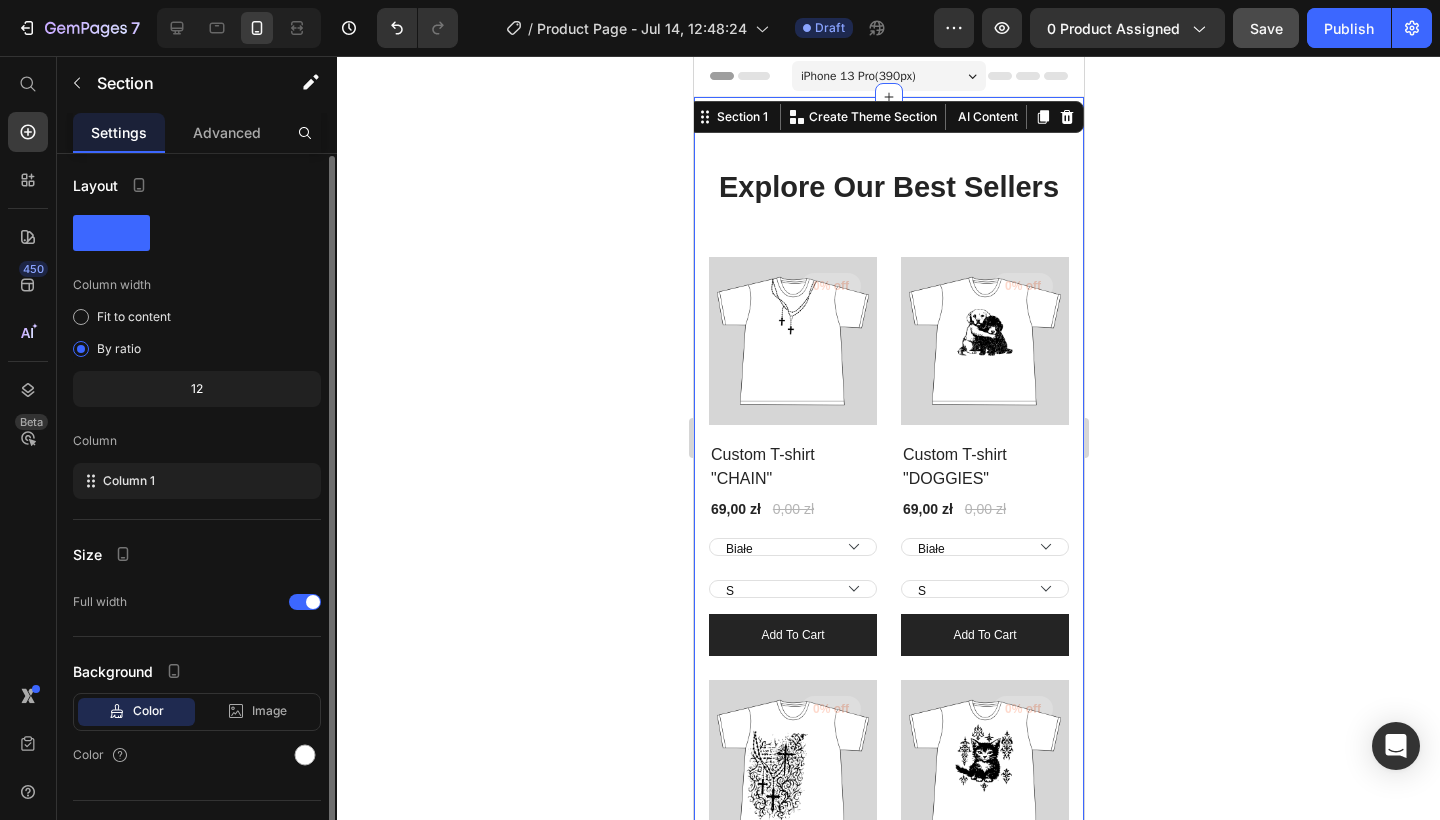 scroll, scrollTop: 0, scrollLeft: 0, axis: both 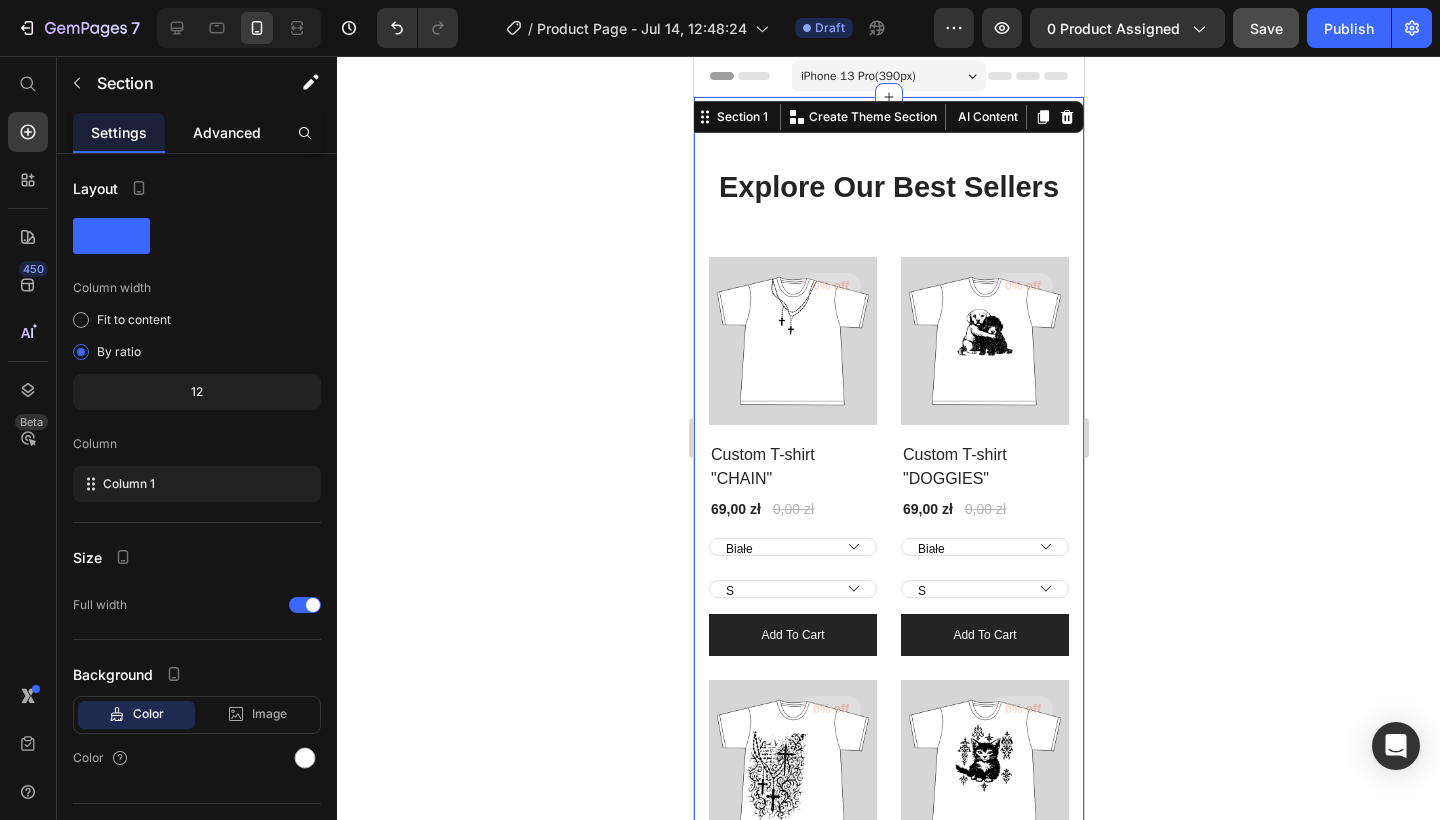 click on "Advanced" 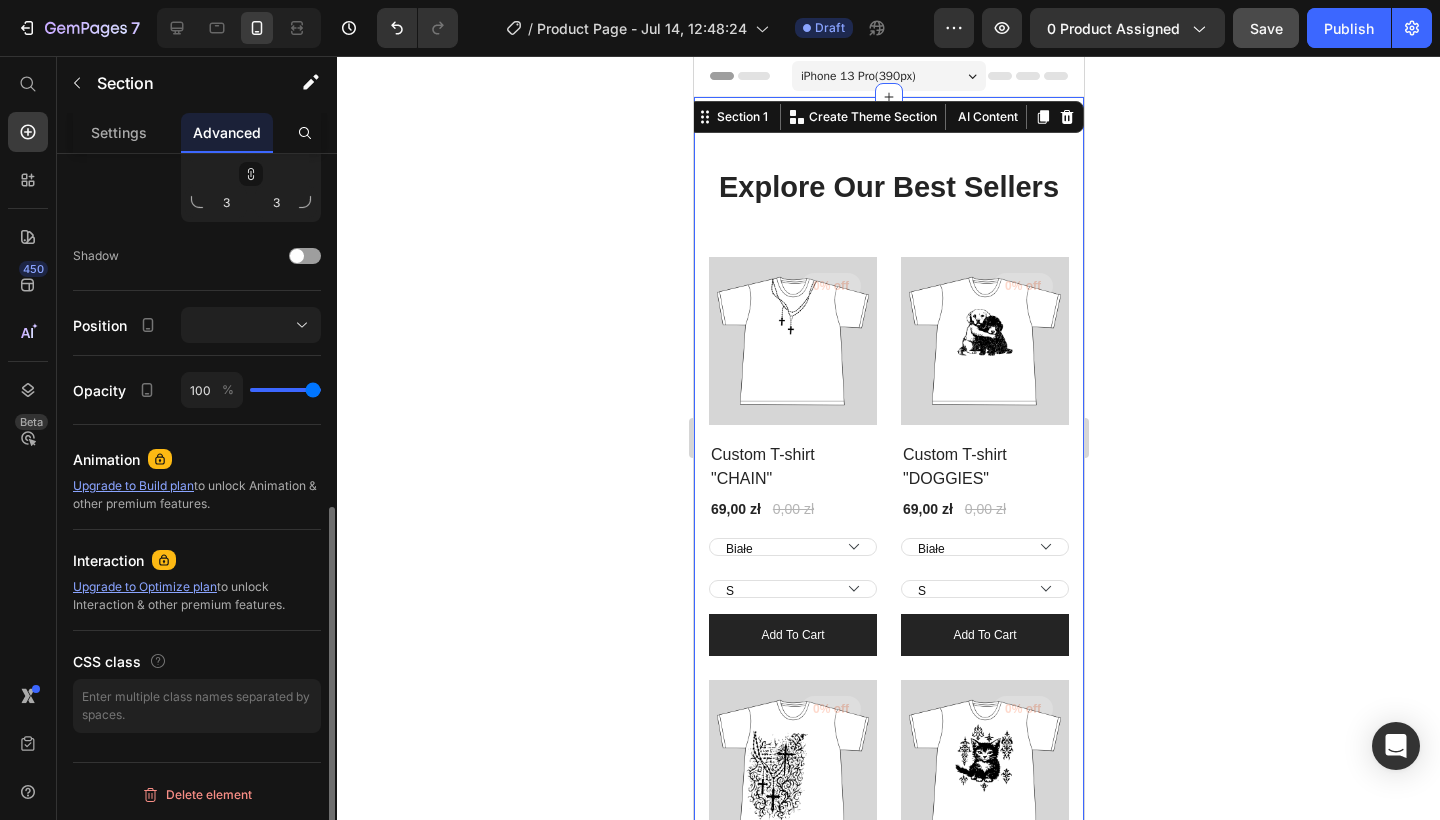scroll, scrollTop: 0, scrollLeft: 0, axis: both 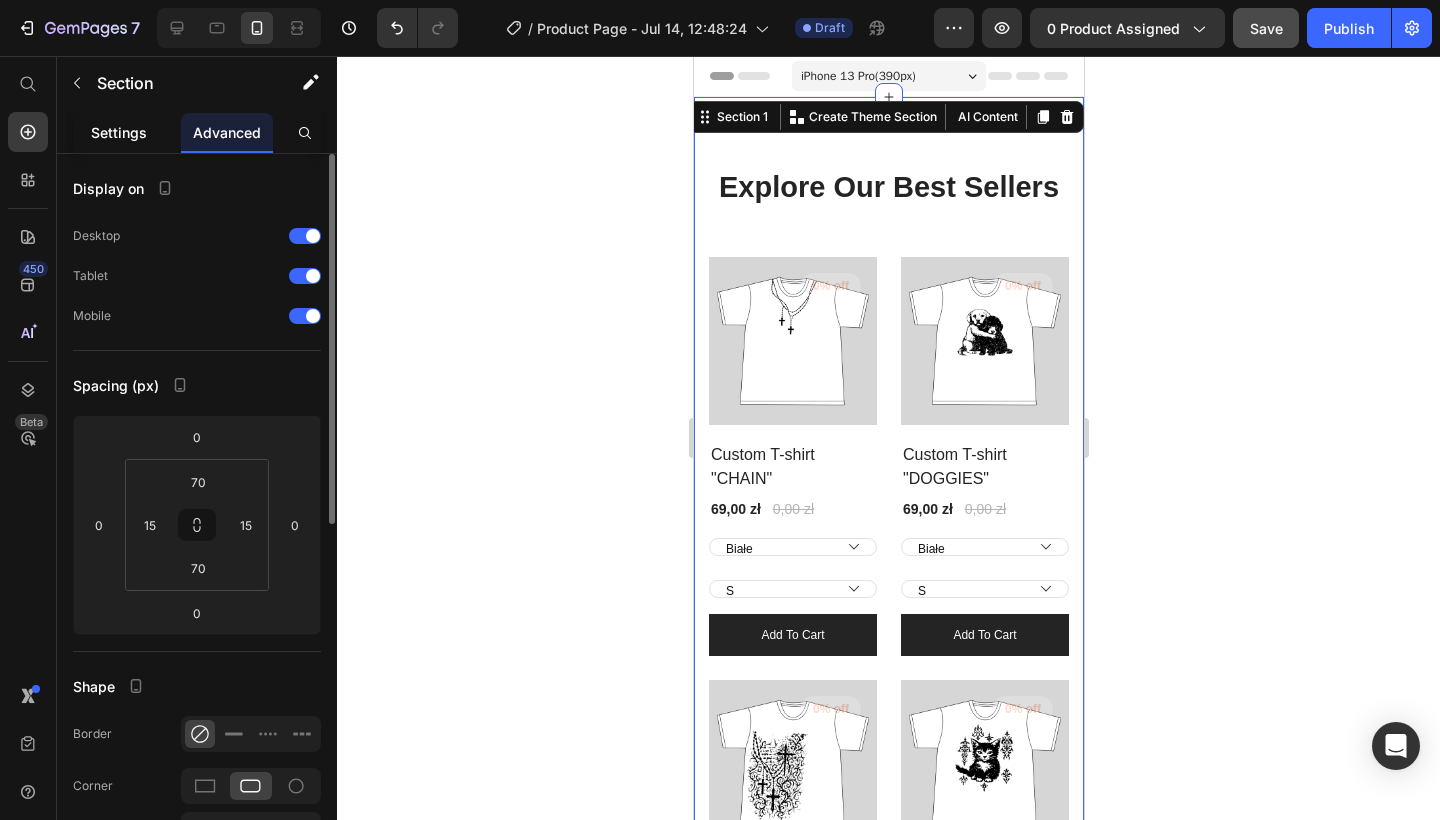 click on "Settings" at bounding box center [119, 132] 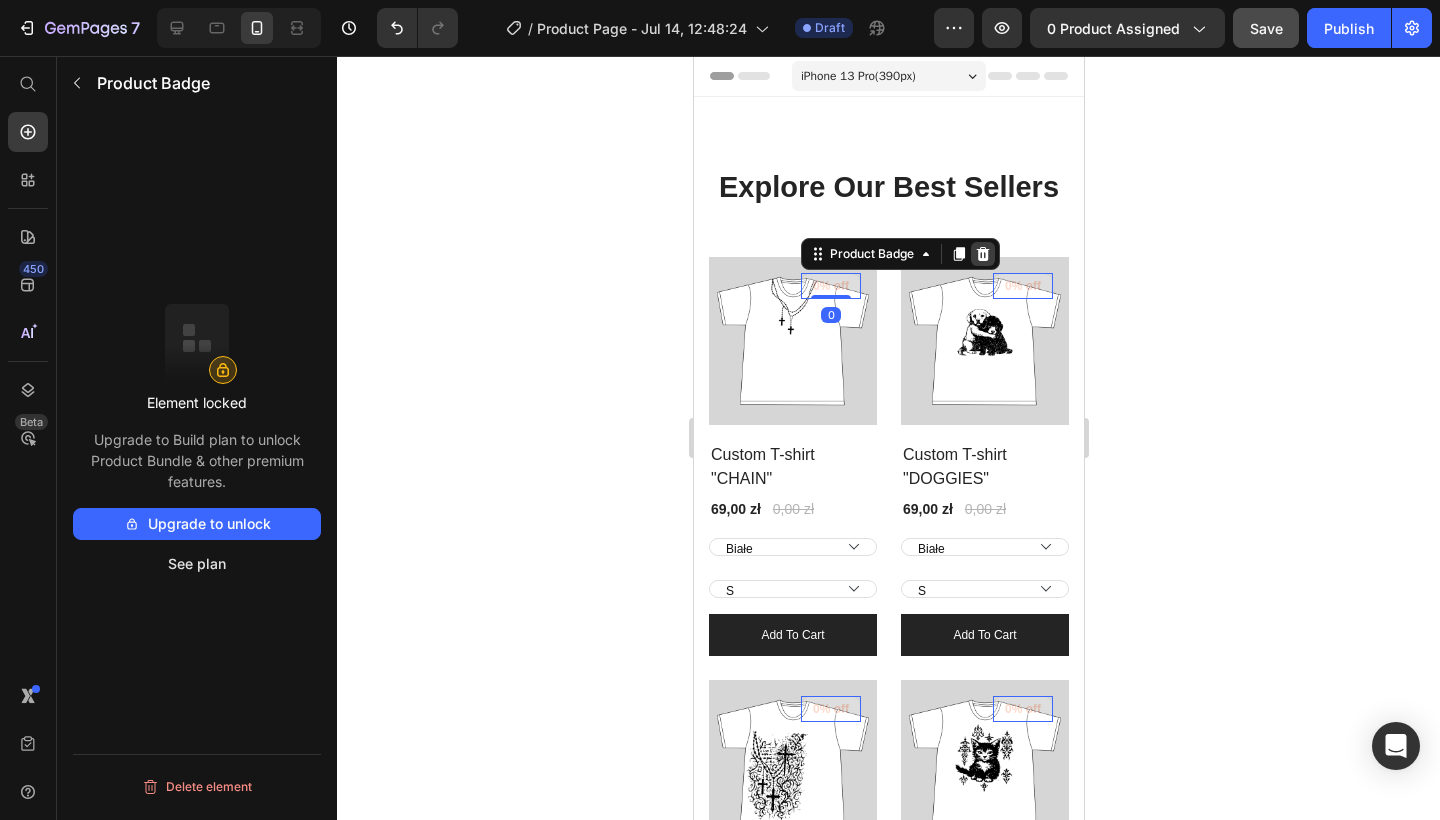click 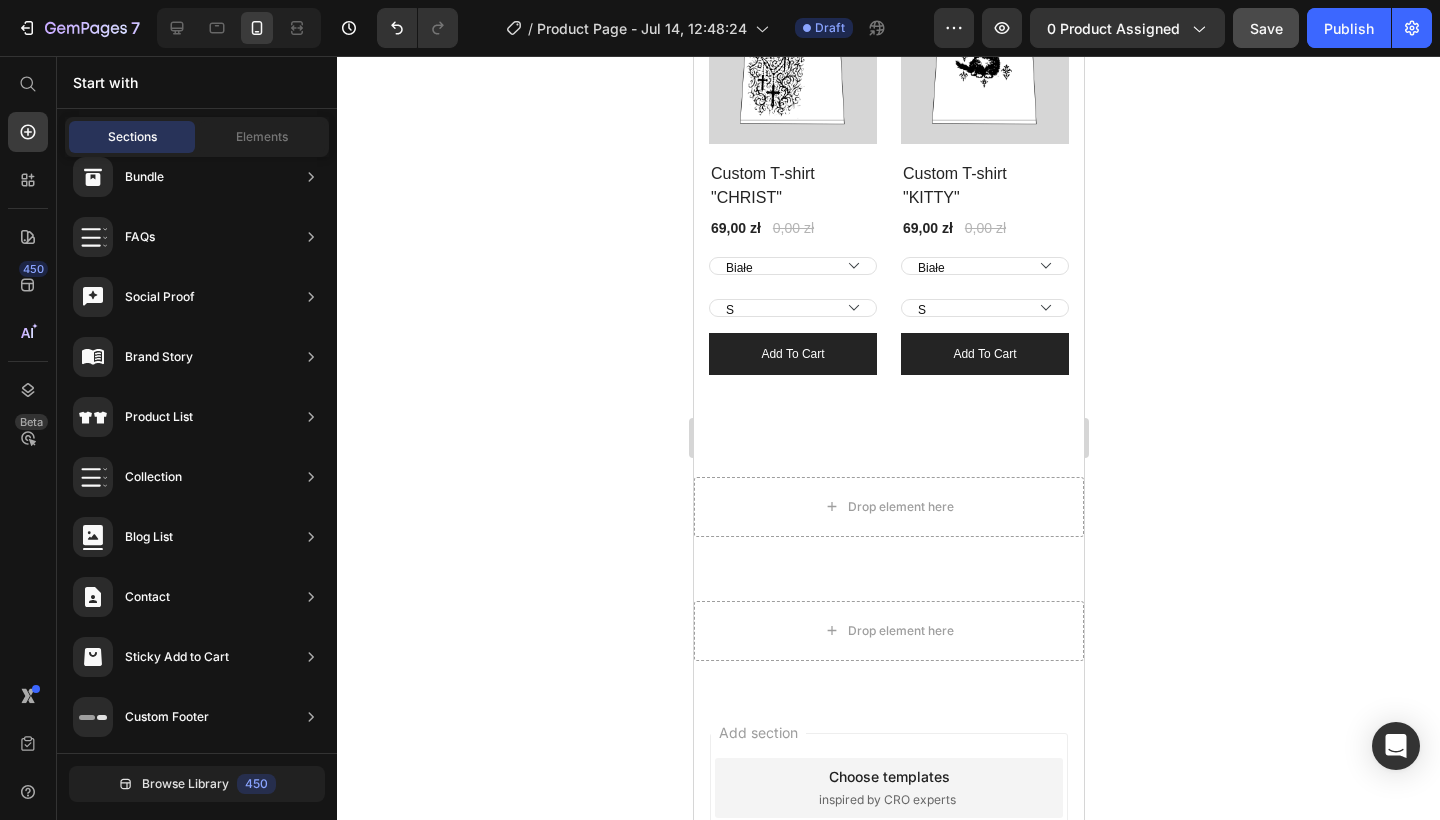 scroll, scrollTop: 711, scrollLeft: 0, axis: vertical 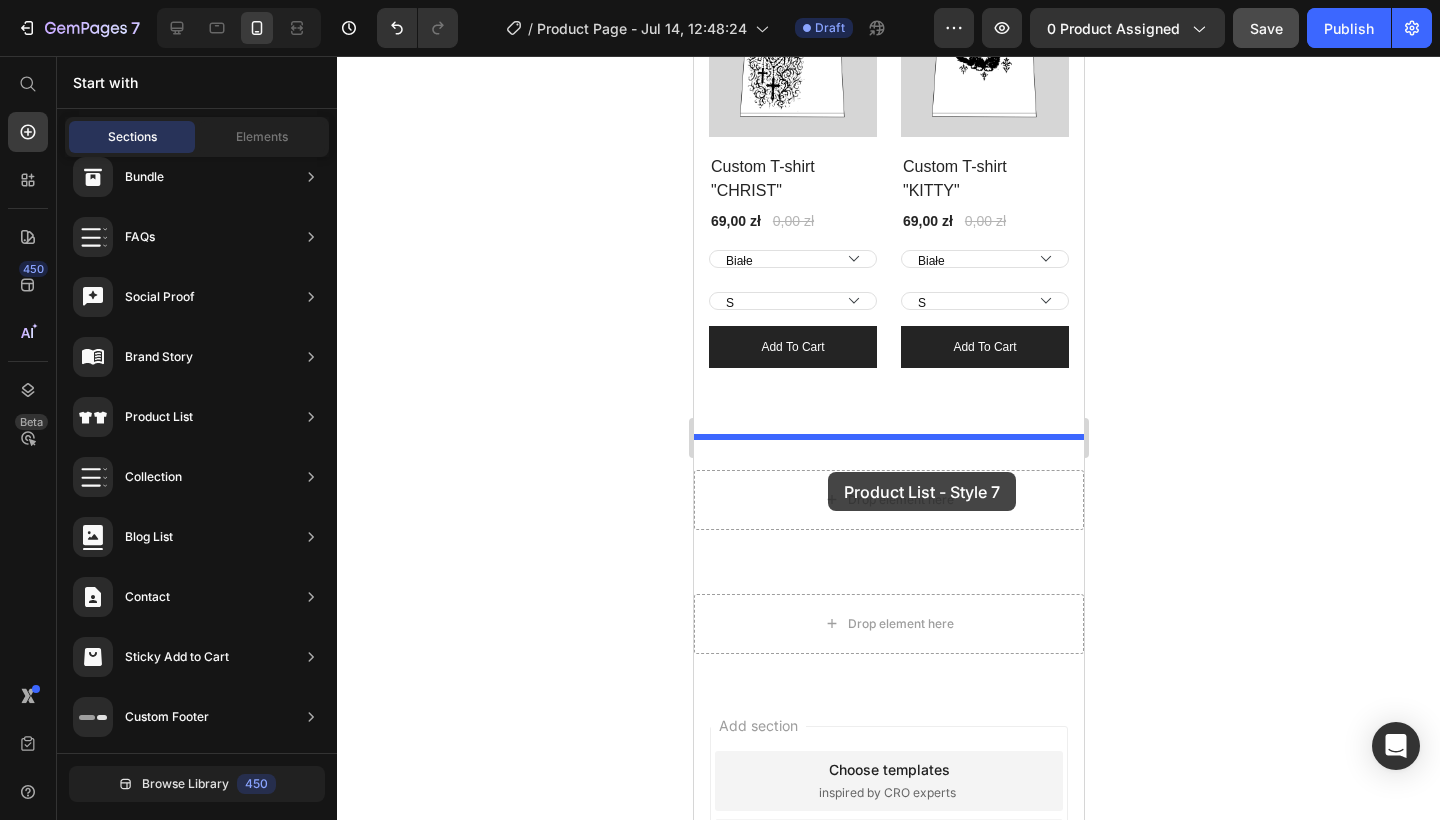 drag, startPoint x: 483, startPoint y: 463, endPoint x: 828, endPoint y: 472, distance: 345.11737 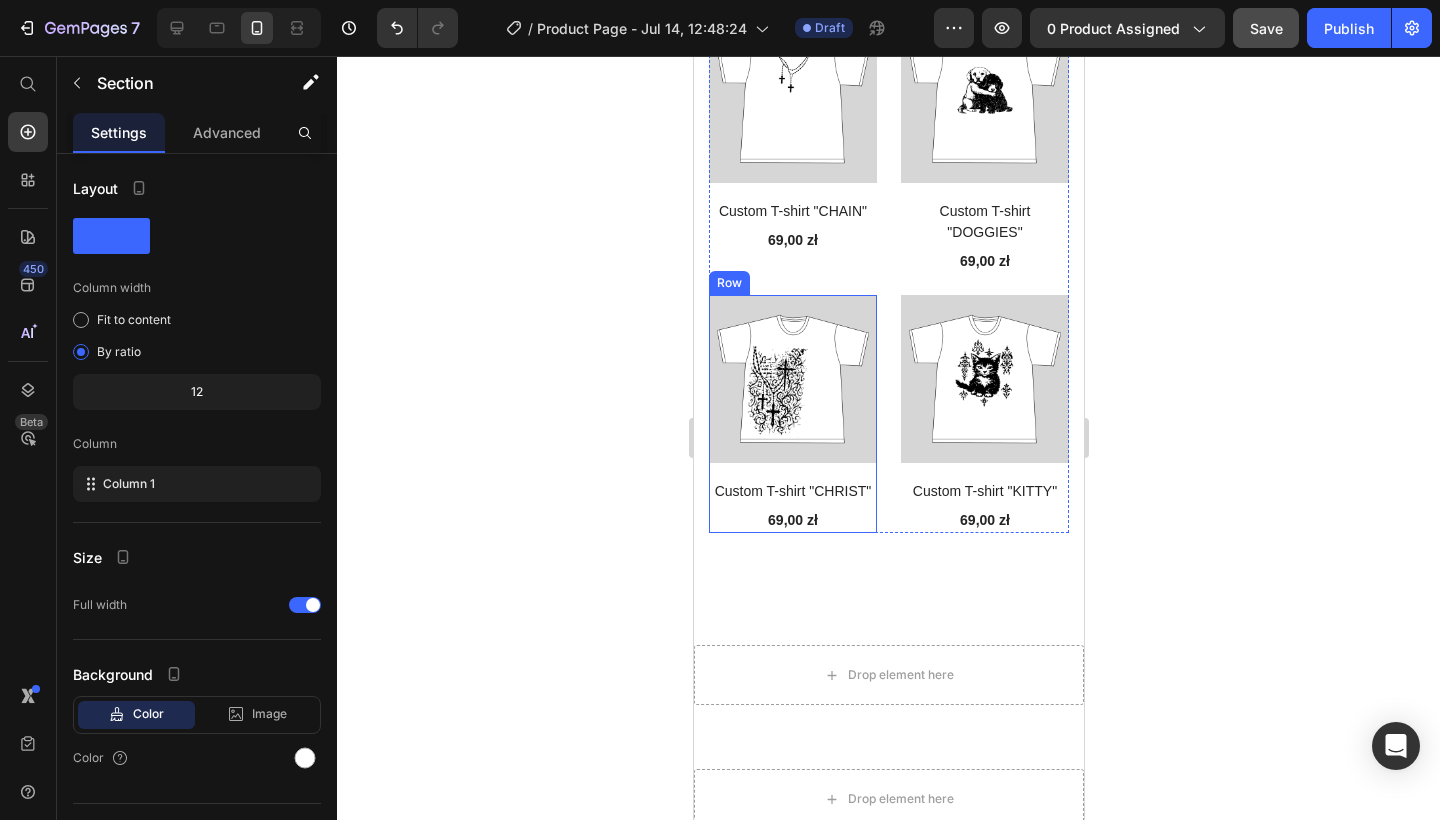 scroll, scrollTop: 1298, scrollLeft: 0, axis: vertical 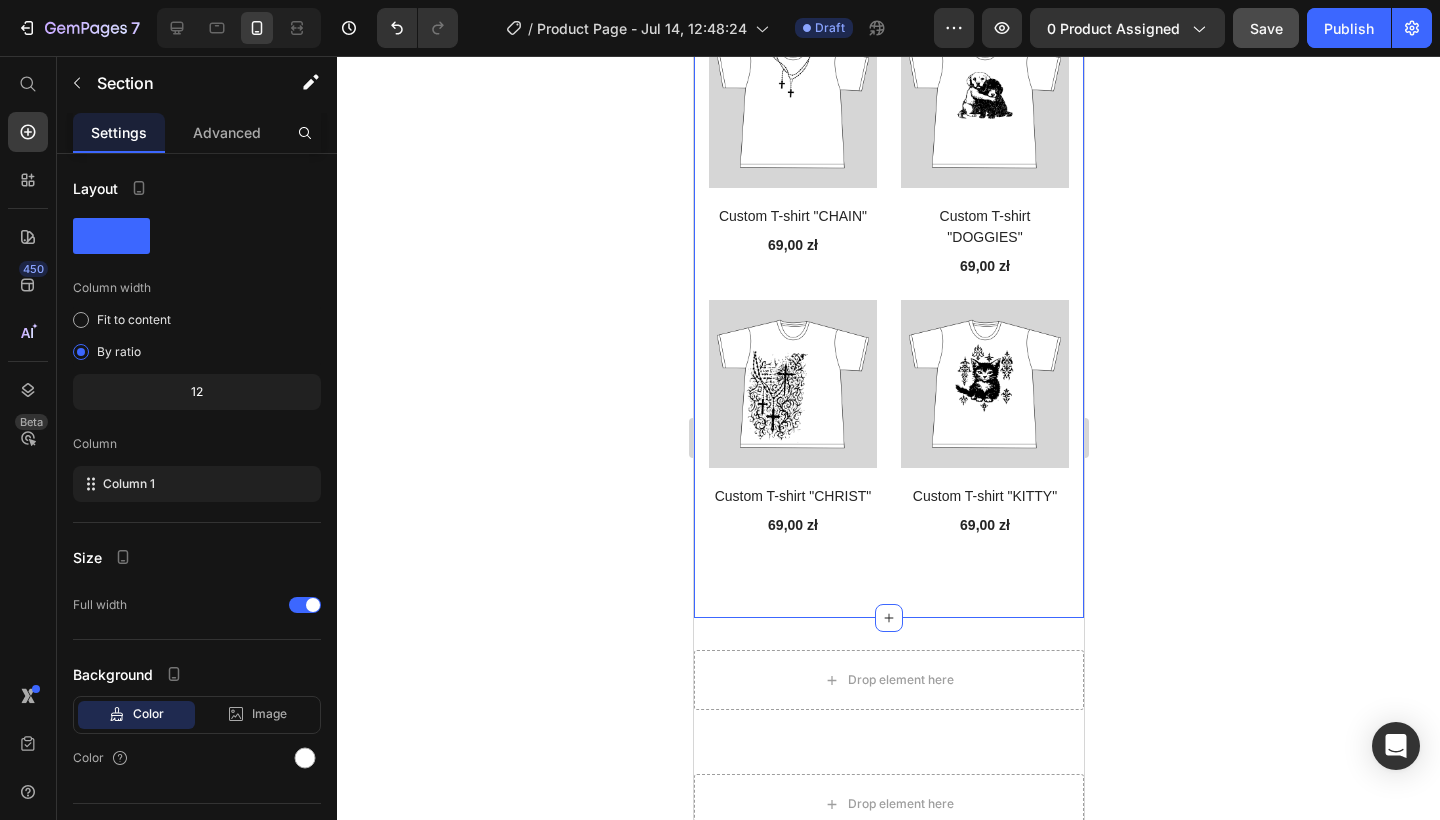 click on "Explore Our Best Sellers Heading Row (P) Images Custom T-shirt "CHAIN" (P) Title 69,00 zł (P) Price Row (P) Images Custom T-shirt "DOGGIES" (P) Title 69,00 zł (P) Price Row (P) Images Custom T-shirt "CHRIST" (P) Title 69,00 zł (P) Price Row (P) Images Custom T-shirt "KITTY" (P) Title 69,00 zł (P) Price Row Product List Section 2   You can create reusable sections Create Theme Section AI Content Write with GemAI What would you like to describe here? Tone and Voice Persuasive Product Custom T-shirt "CHAIN" Show more Generate" at bounding box center (888, 235) 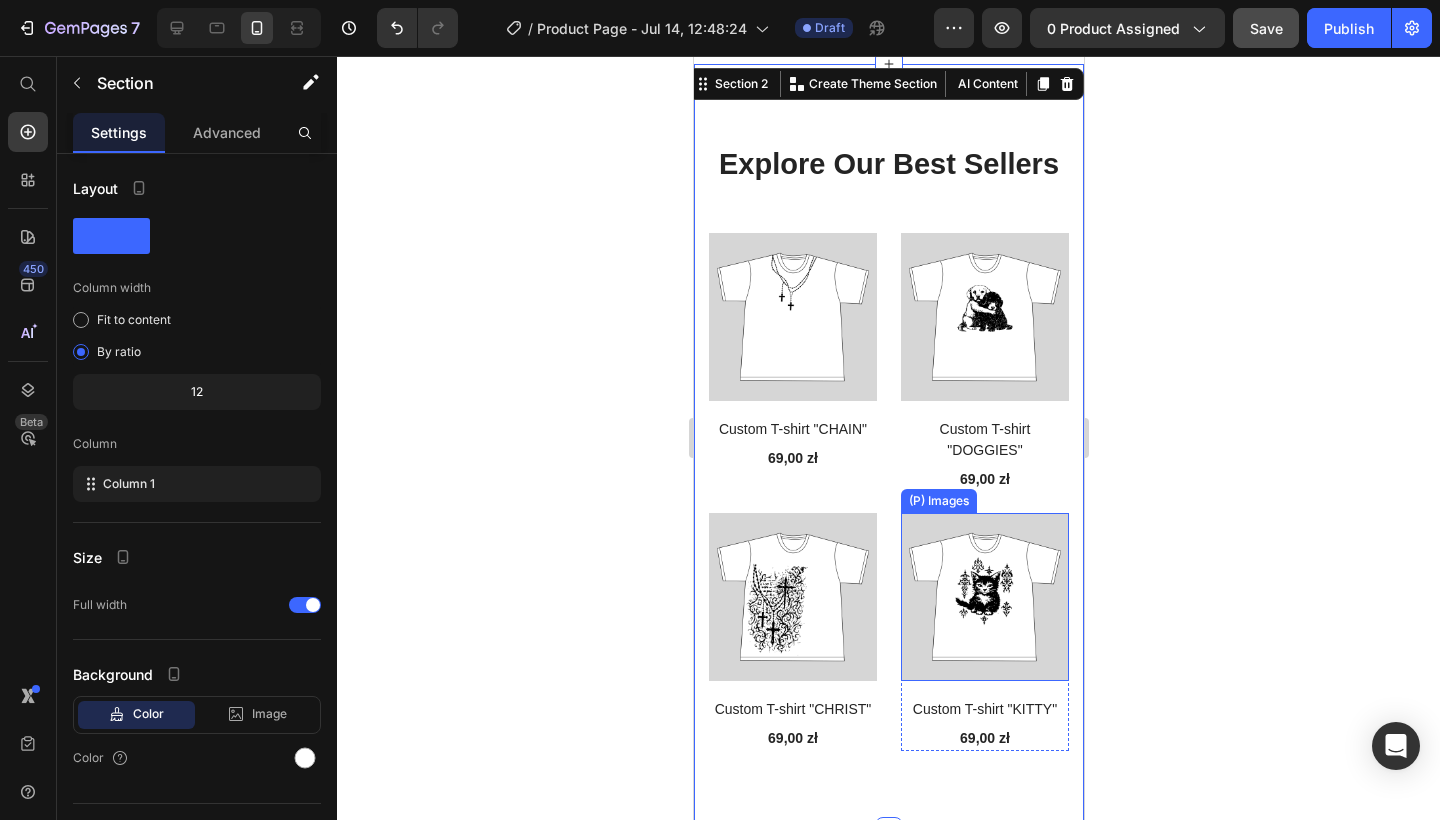 scroll, scrollTop: 906, scrollLeft: 0, axis: vertical 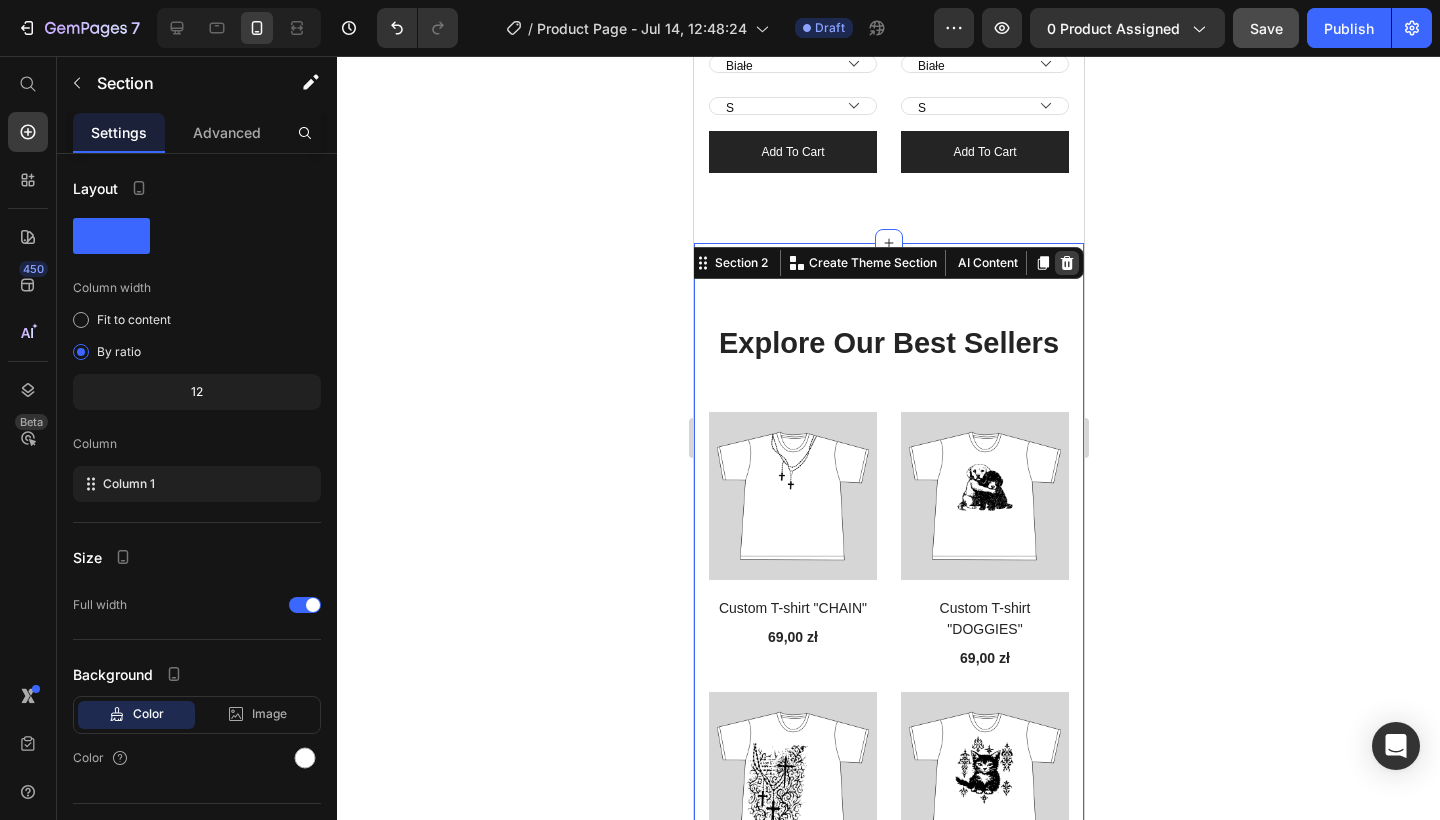 click 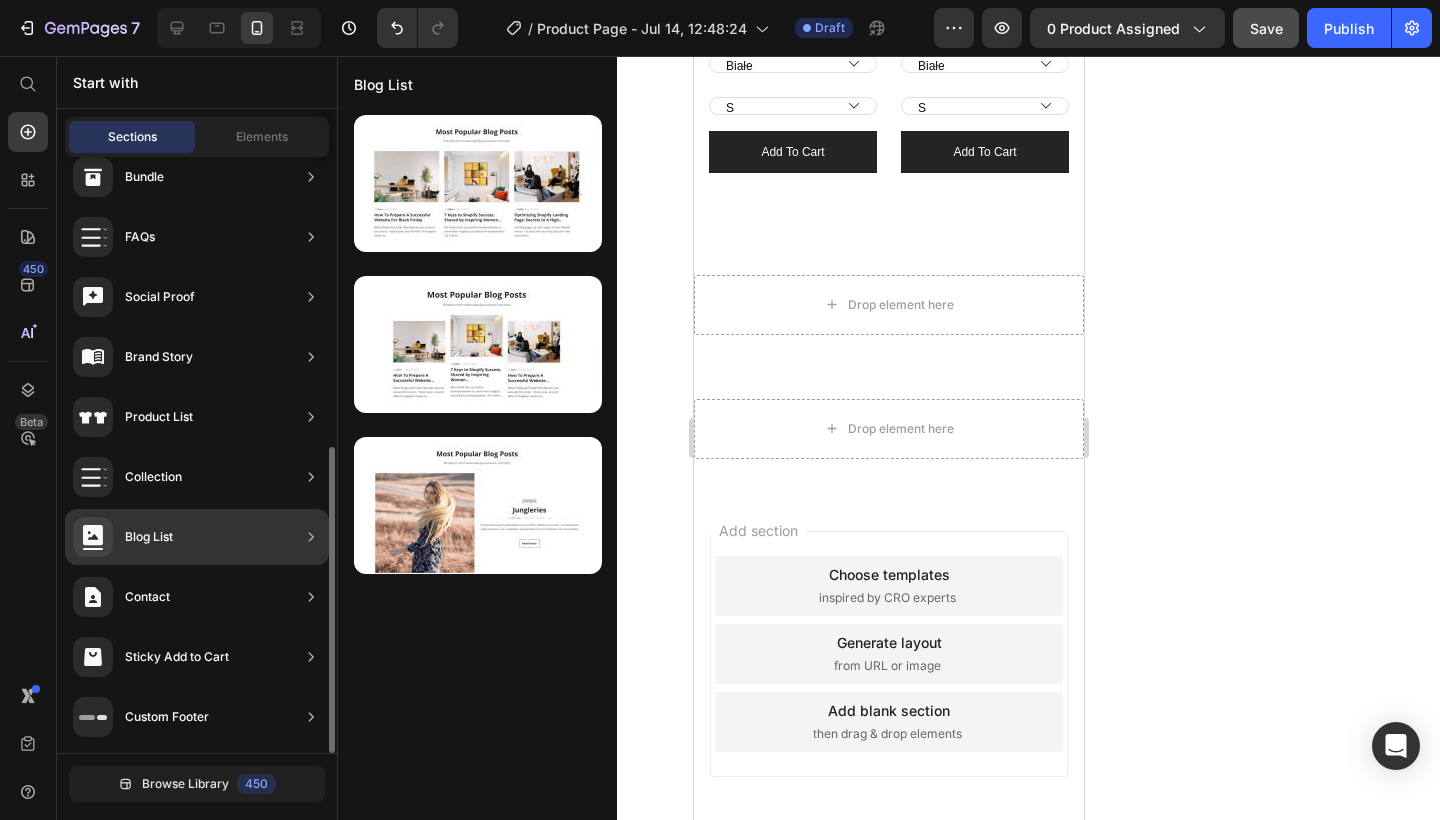 scroll, scrollTop: 0, scrollLeft: 0, axis: both 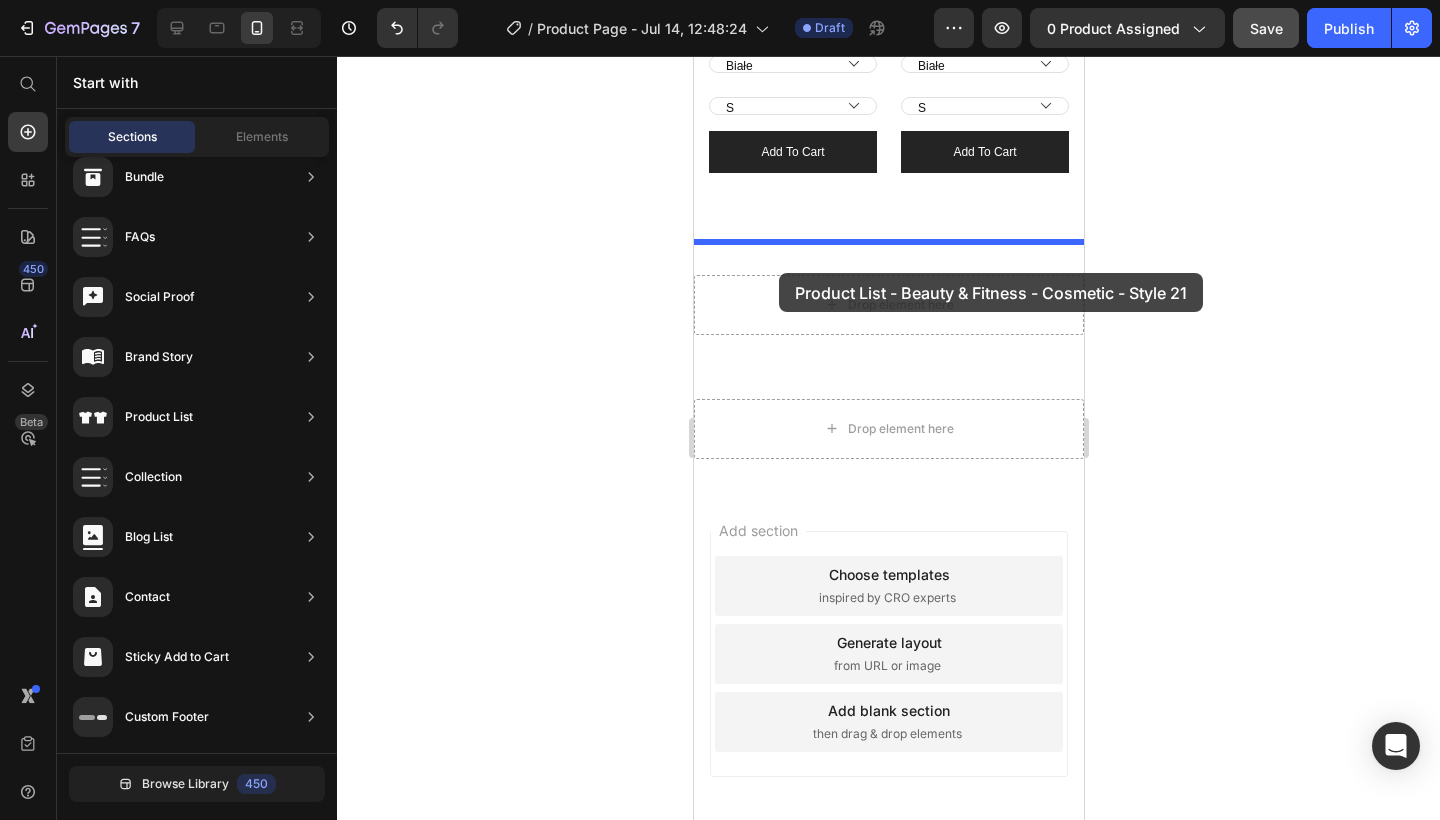 drag, startPoint x: 495, startPoint y: 546, endPoint x: 779, endPoint y: 273, distance: 393.93527 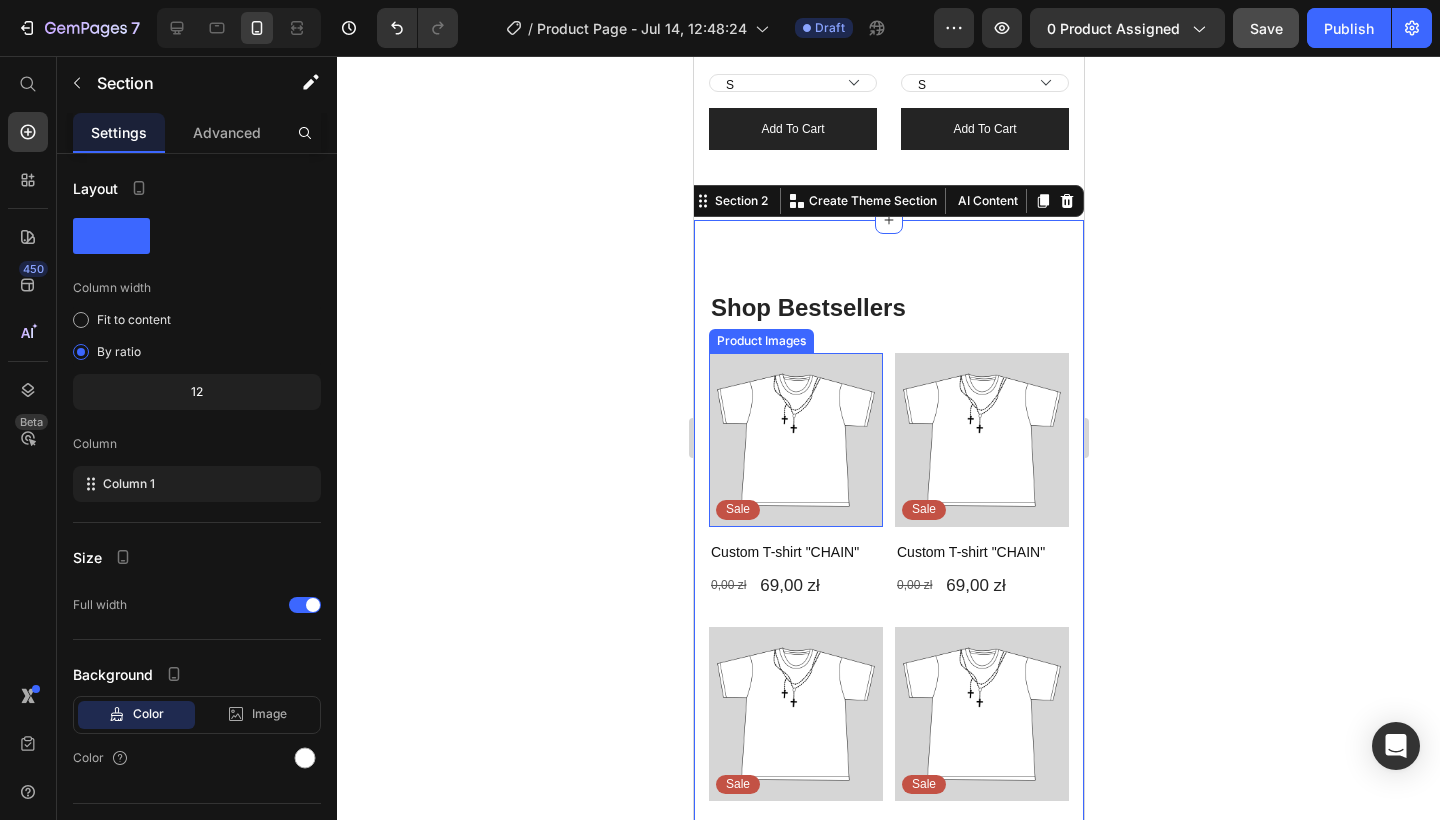 scroll, scrollTop: 947, scrollLeft: 0, axis: vertical 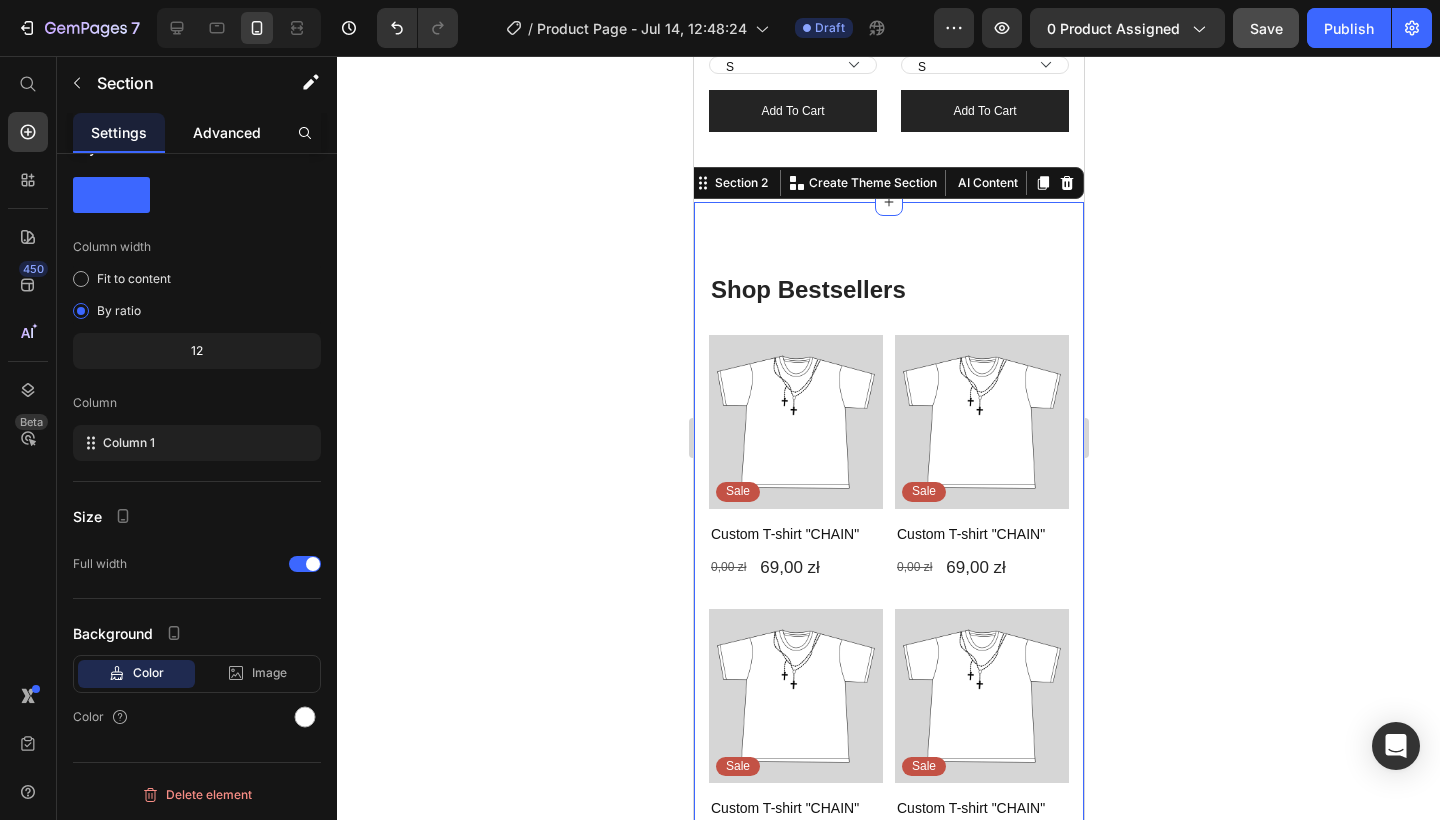 click on "Advanced" at bounding box center [227, 132] 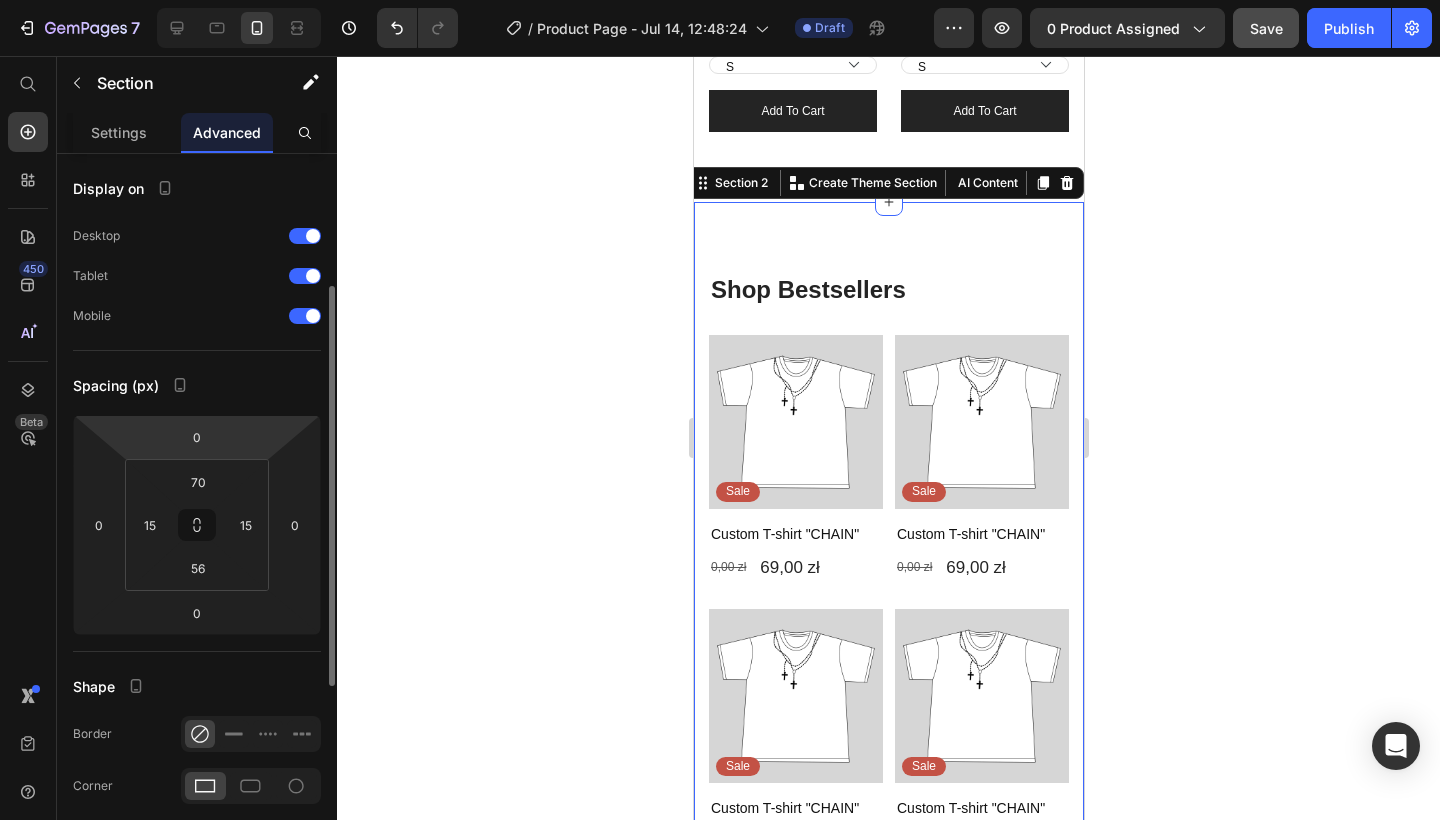 scroll, scrollTop: 184, scrollLeft: 0, axis: vertical 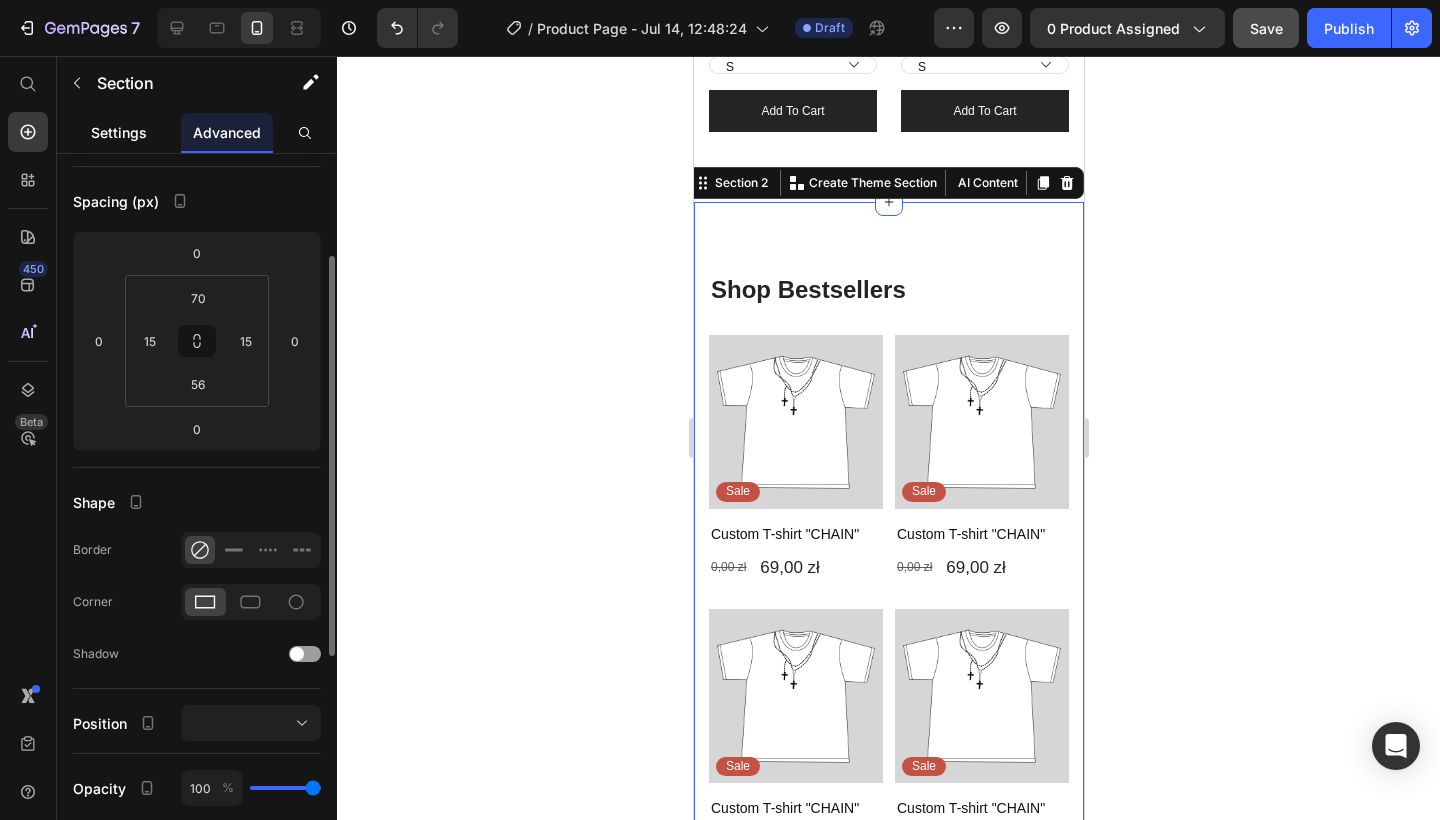 click on "Settings" at bounding box center [119, 132] 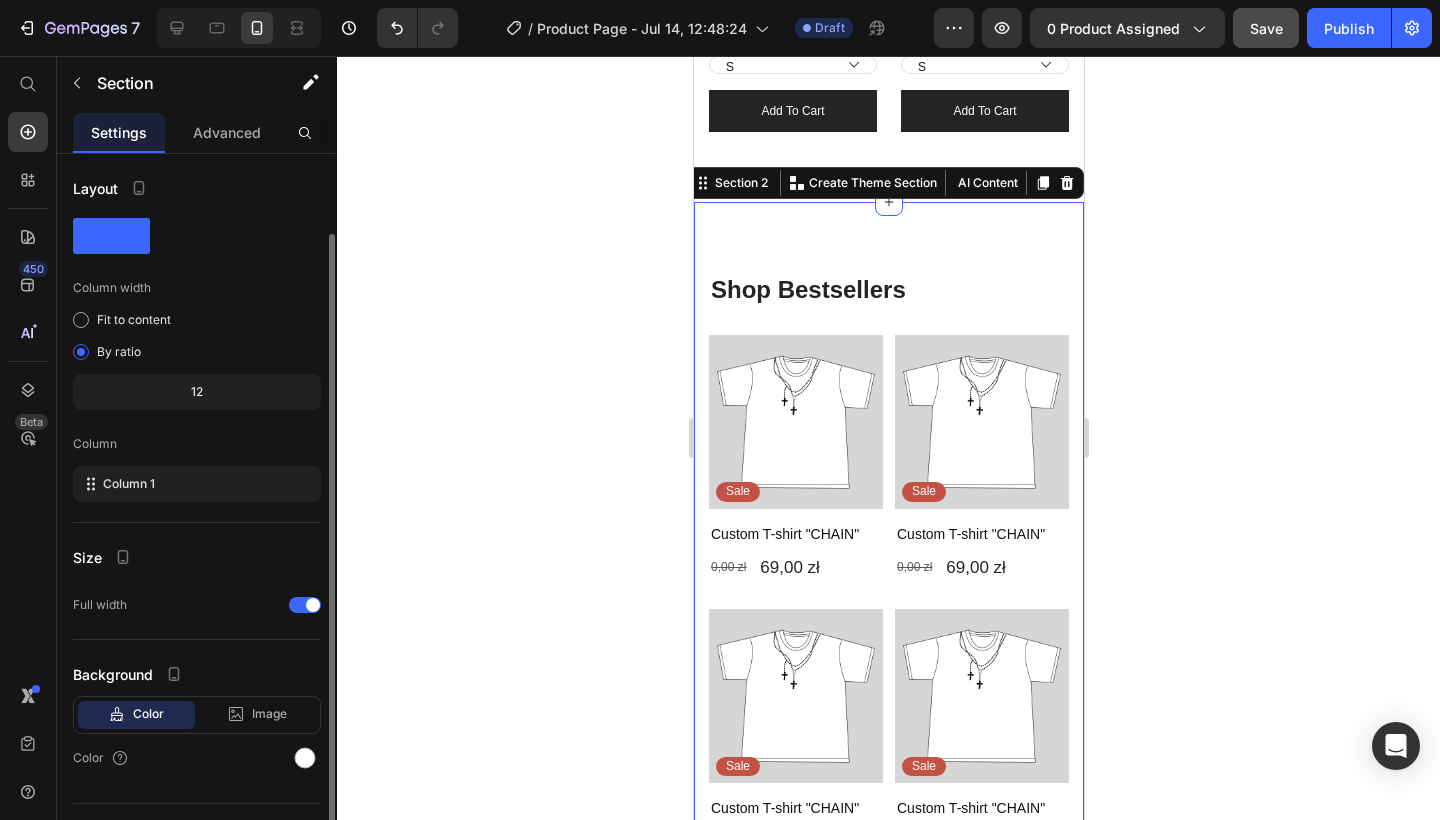 scroll, scrollTop: 41, scrollLeft: 0, axis: vertical 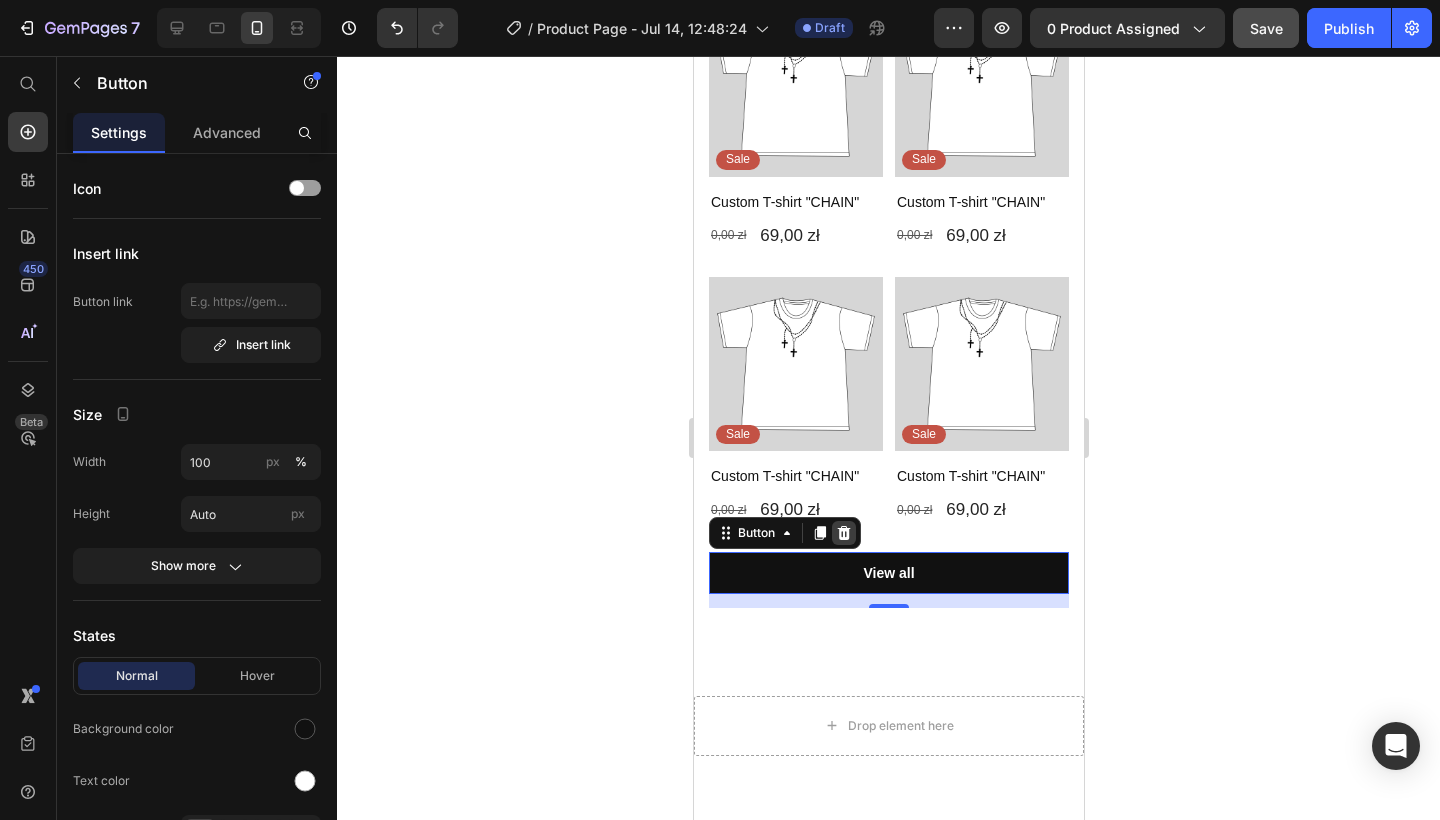 click 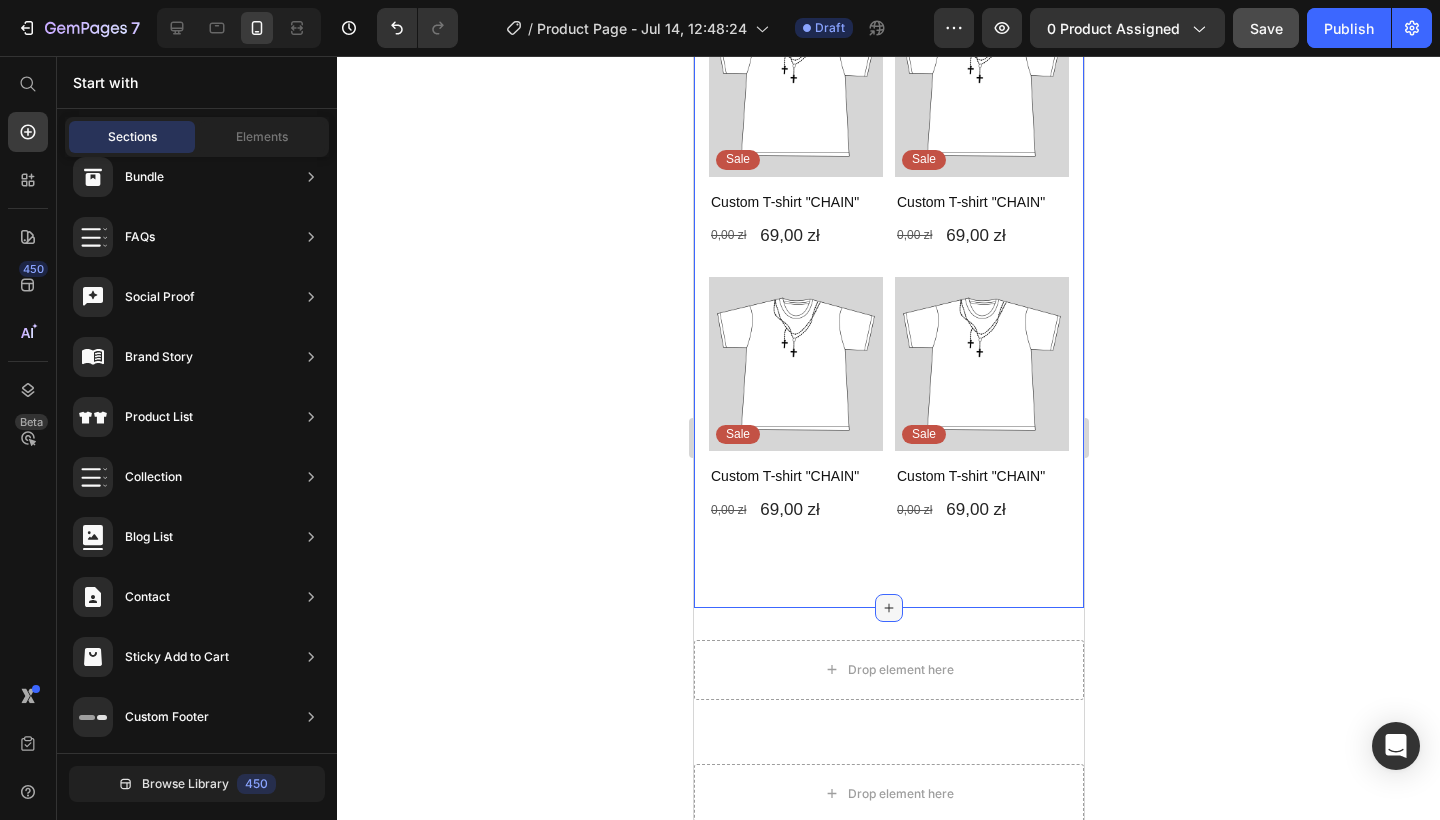 click 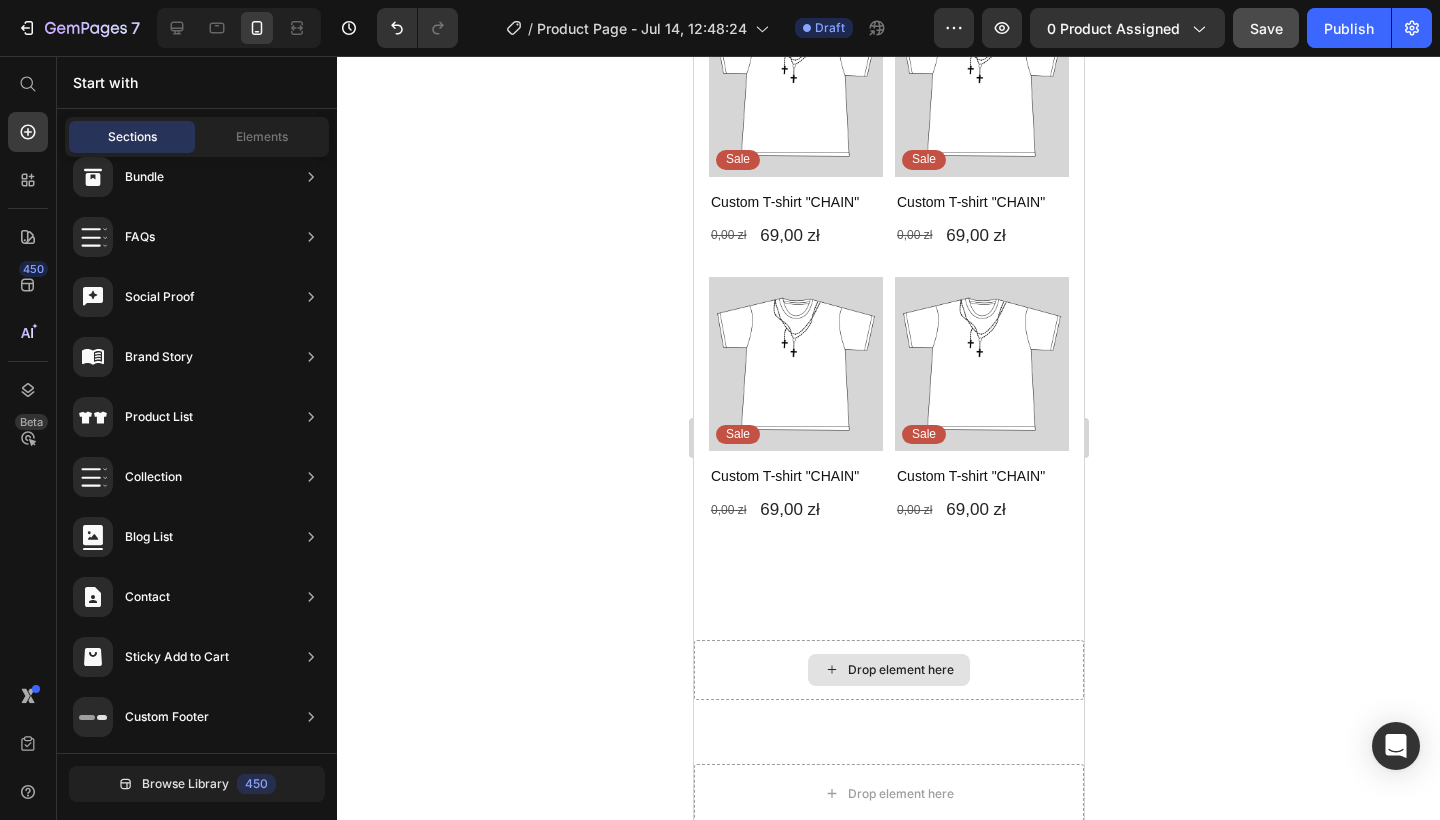 click 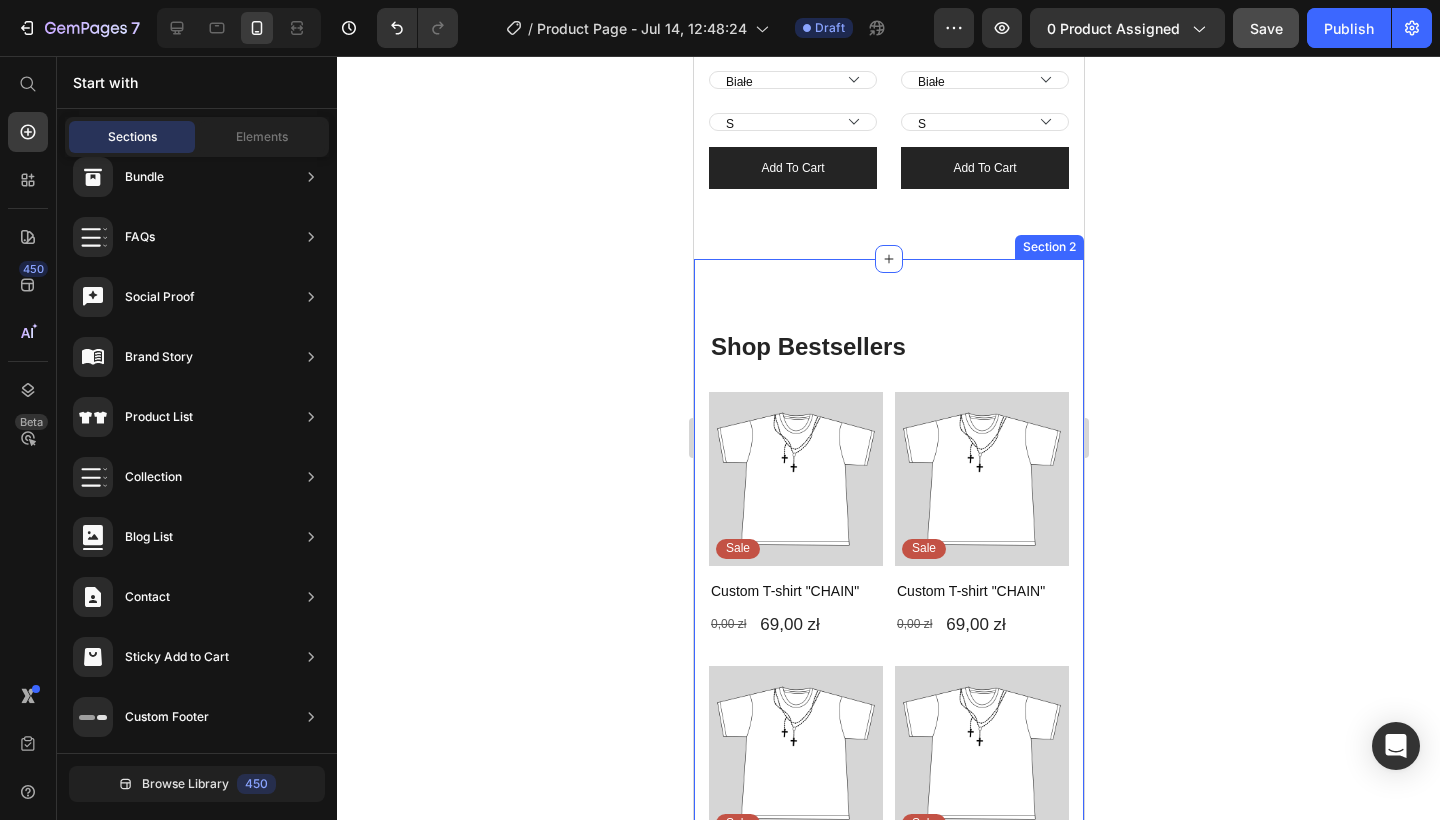 scroll, scrollTop: 925, scrollLeft: 0, axis: vertical 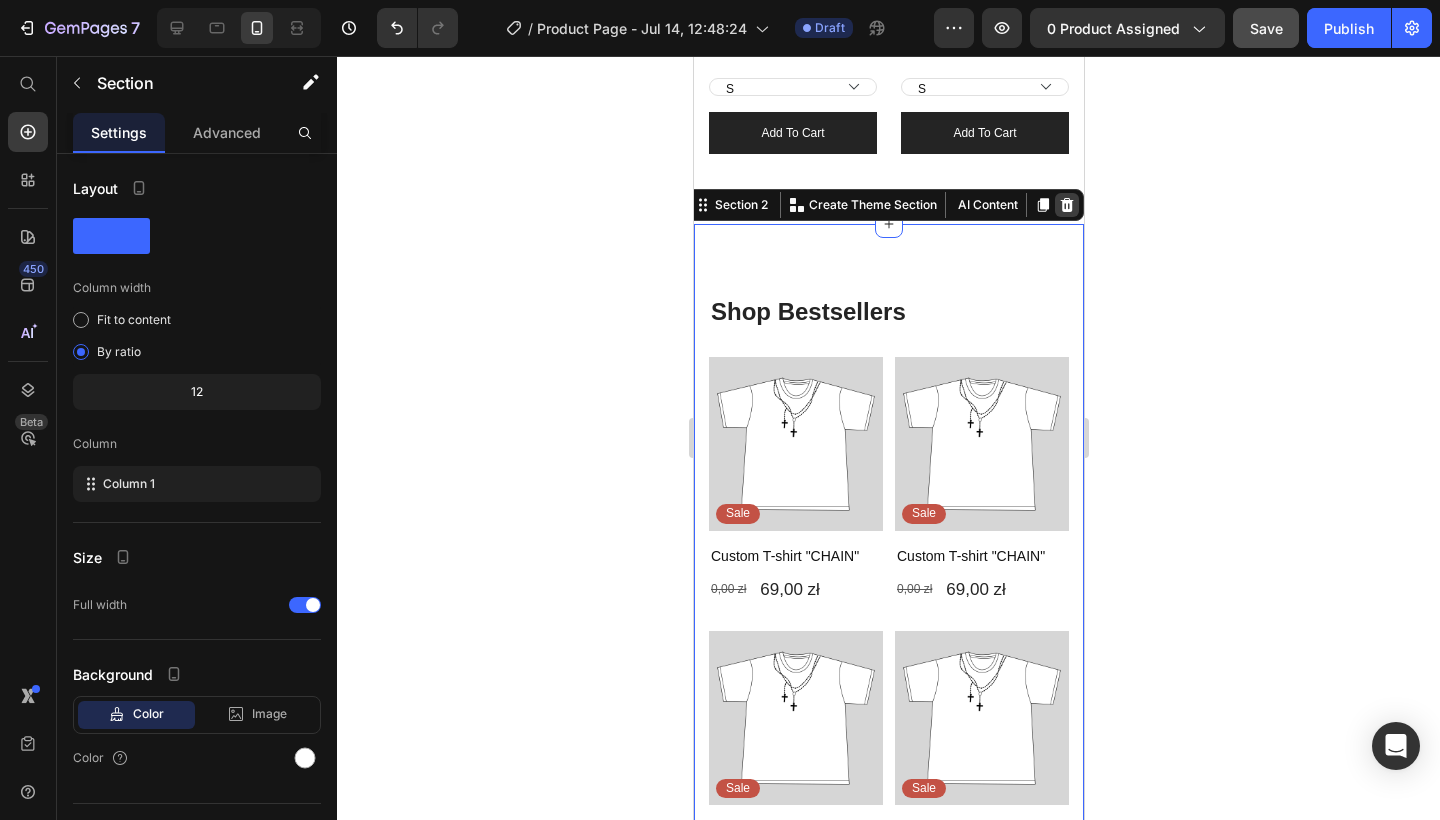 click 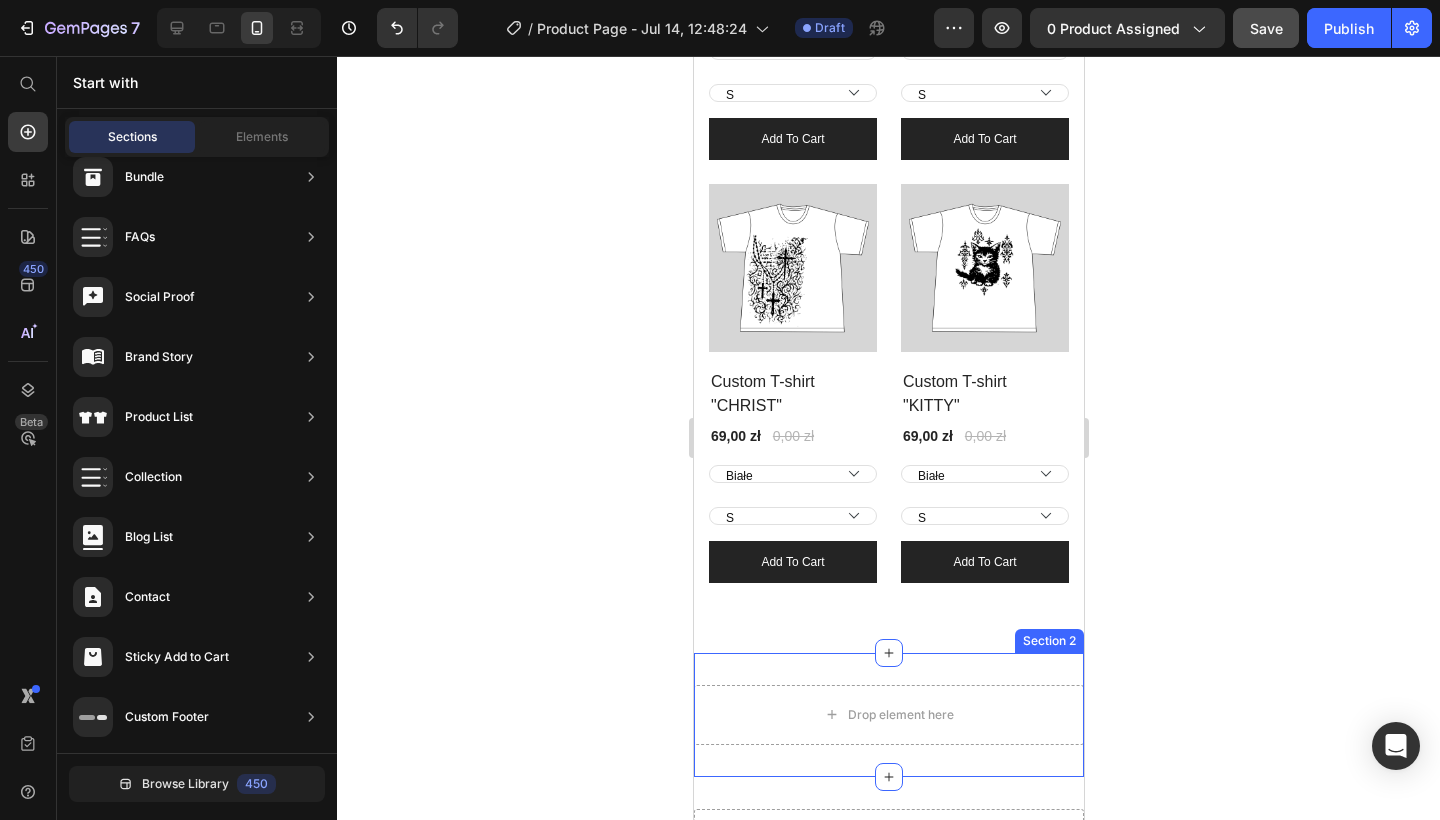scroll, scrollTop: 918, scrollLeft: 0, axis: vertical 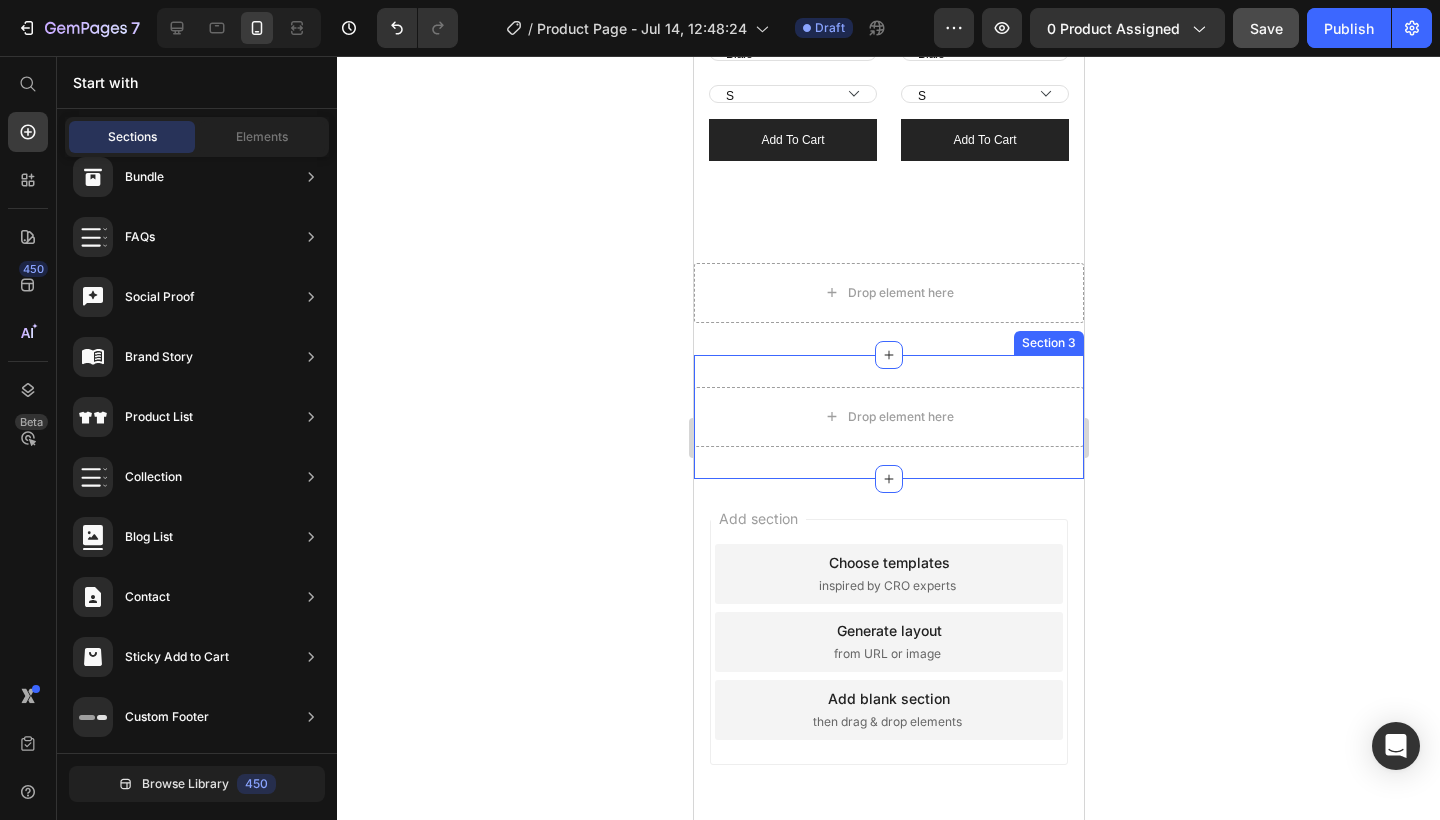 click on "Drop element here Section 3" at bounding box center [888, 417] 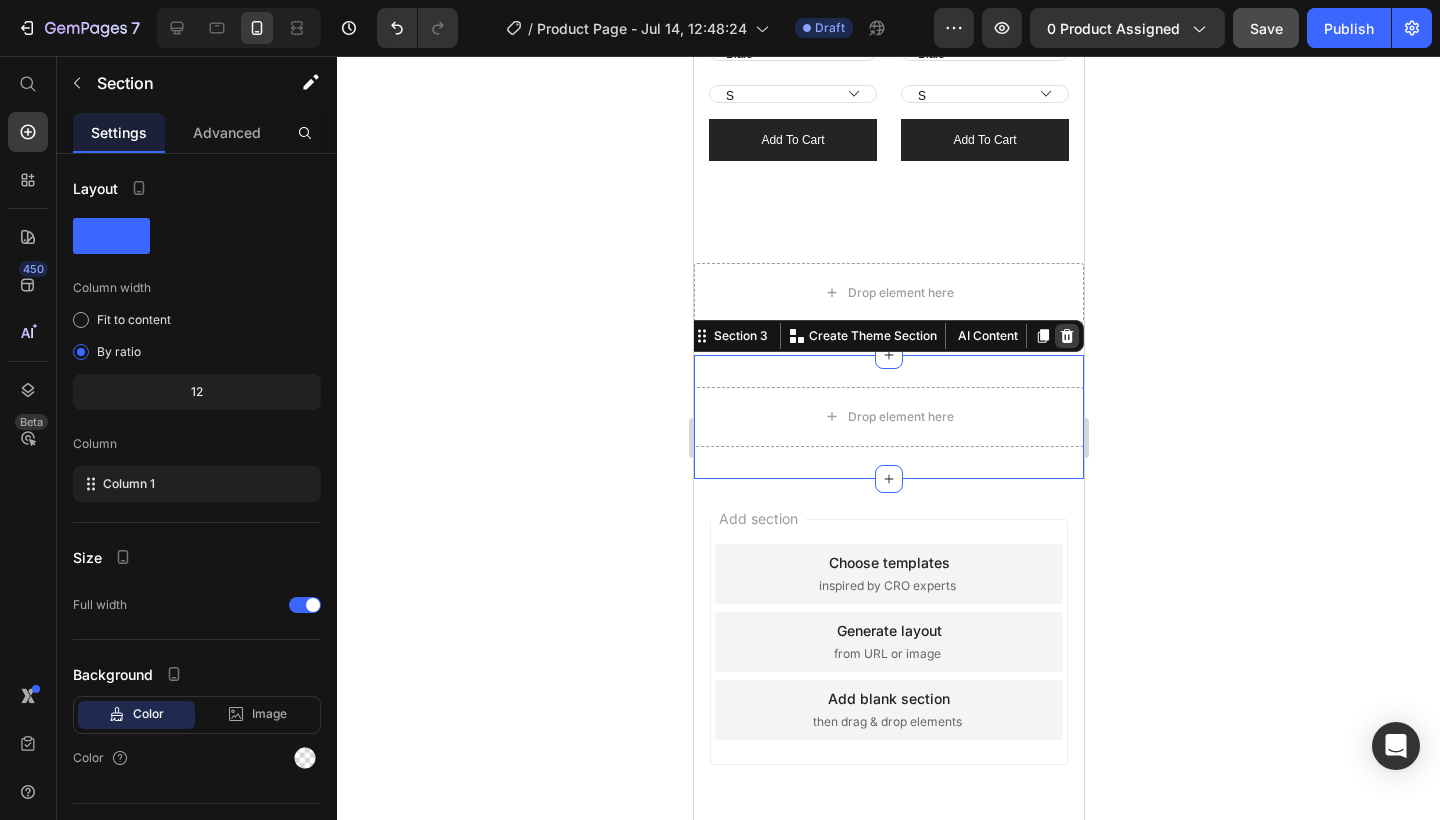 click 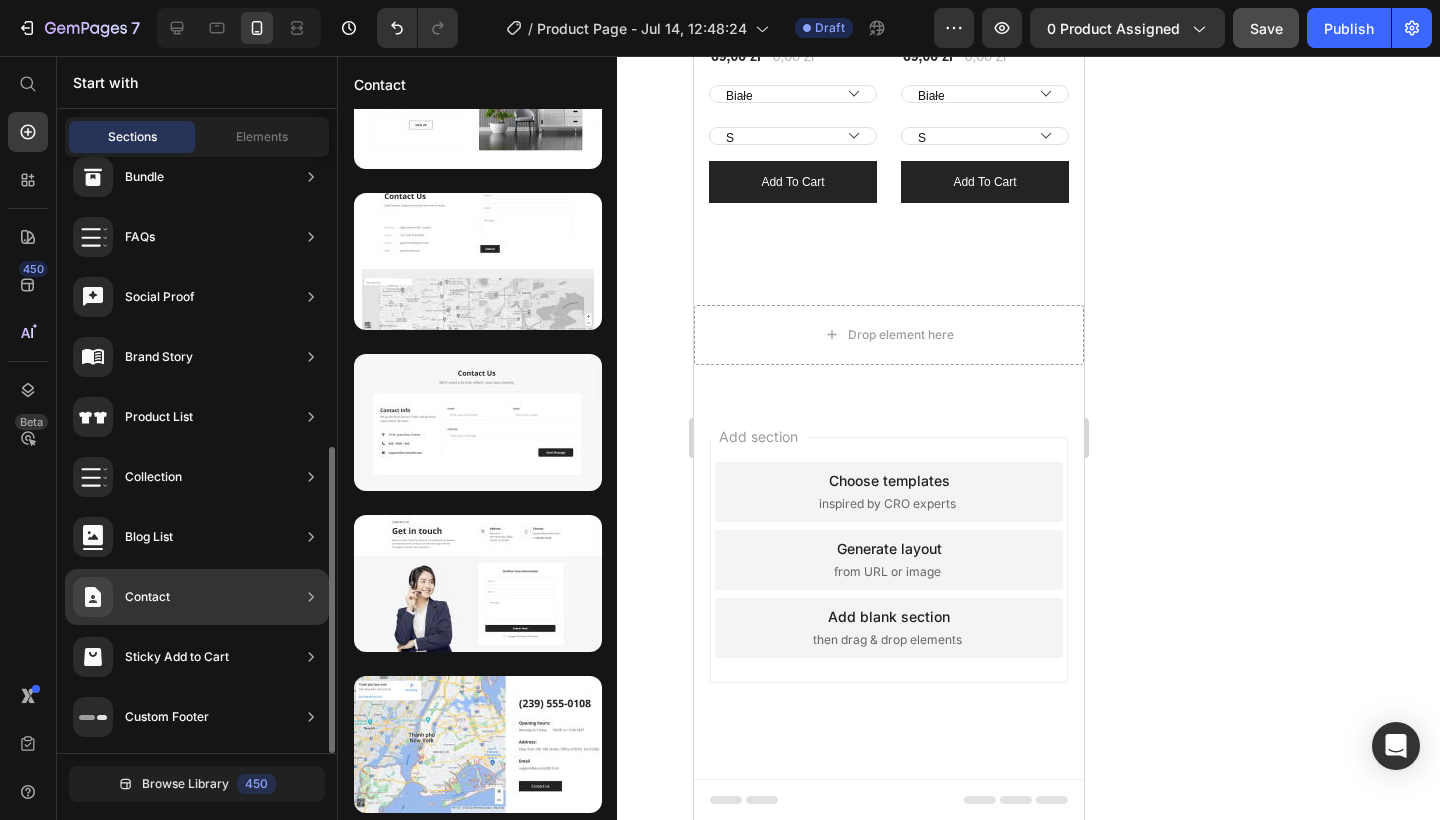 scroll, scrollTop: 0, scrollLeft: 0, axis: both 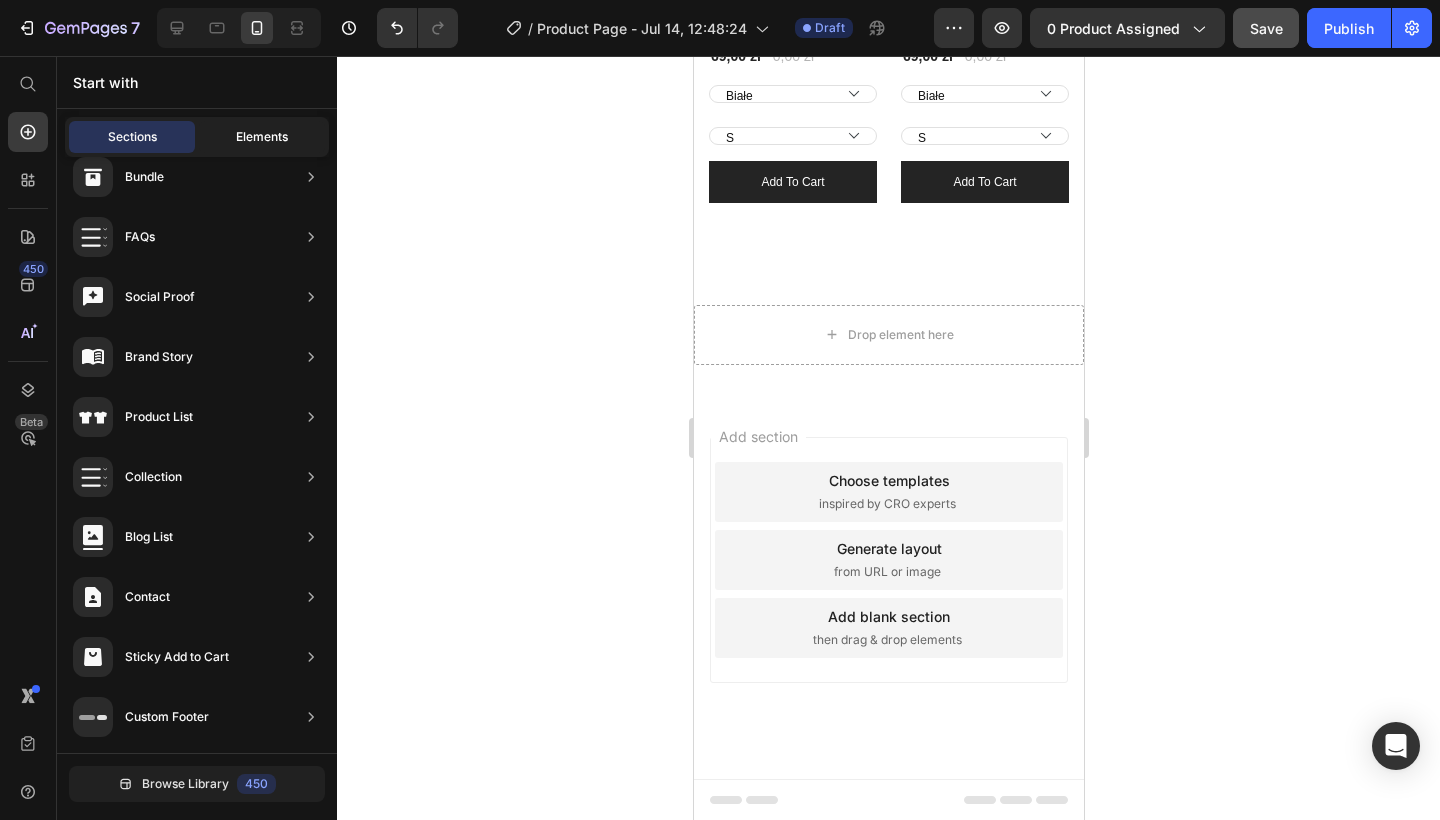 click on "Elements" at bounding box center (262, 137) 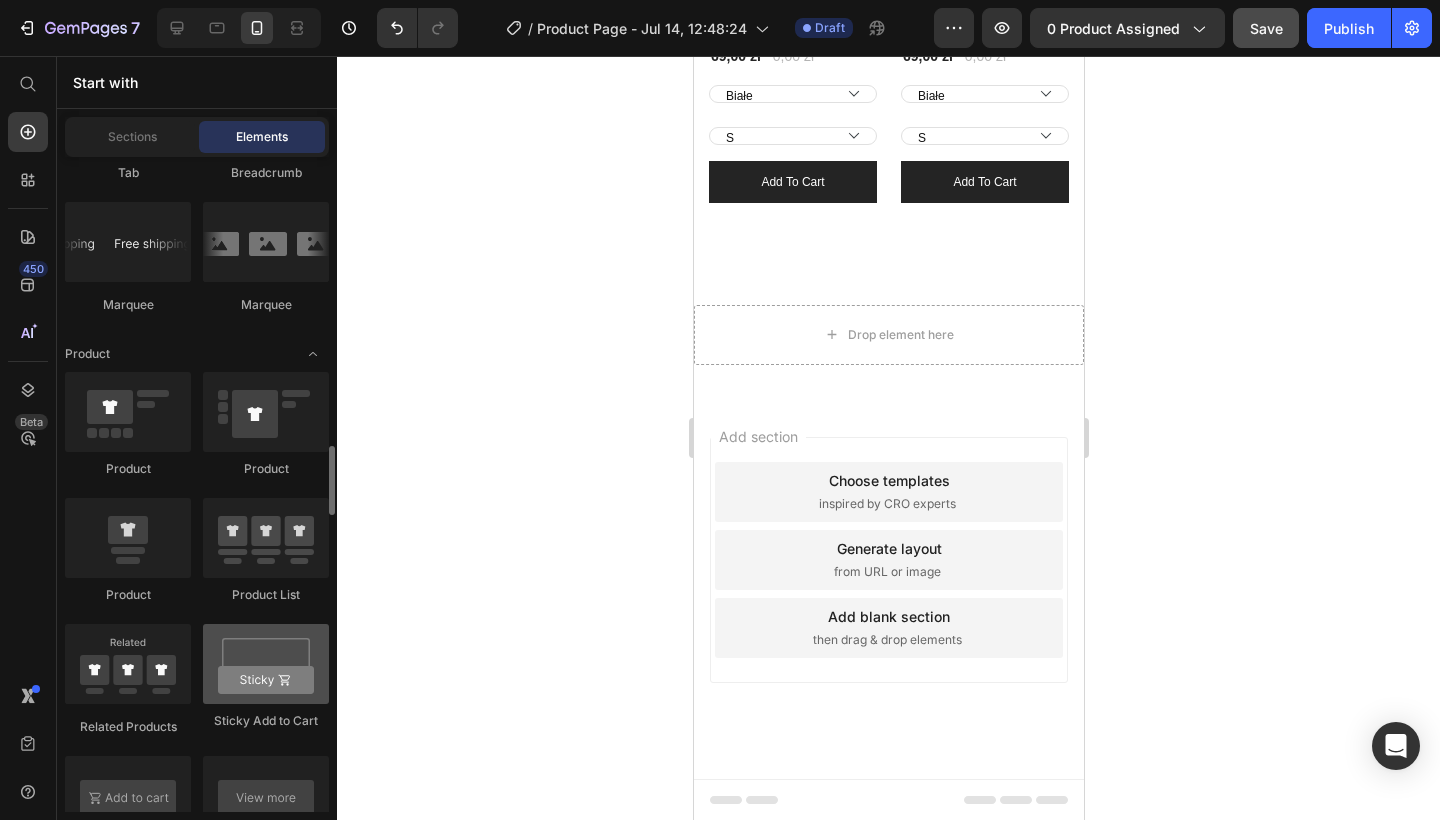 scroll, scrollTop: 2523, scrollLeft: 0, axis: vertical 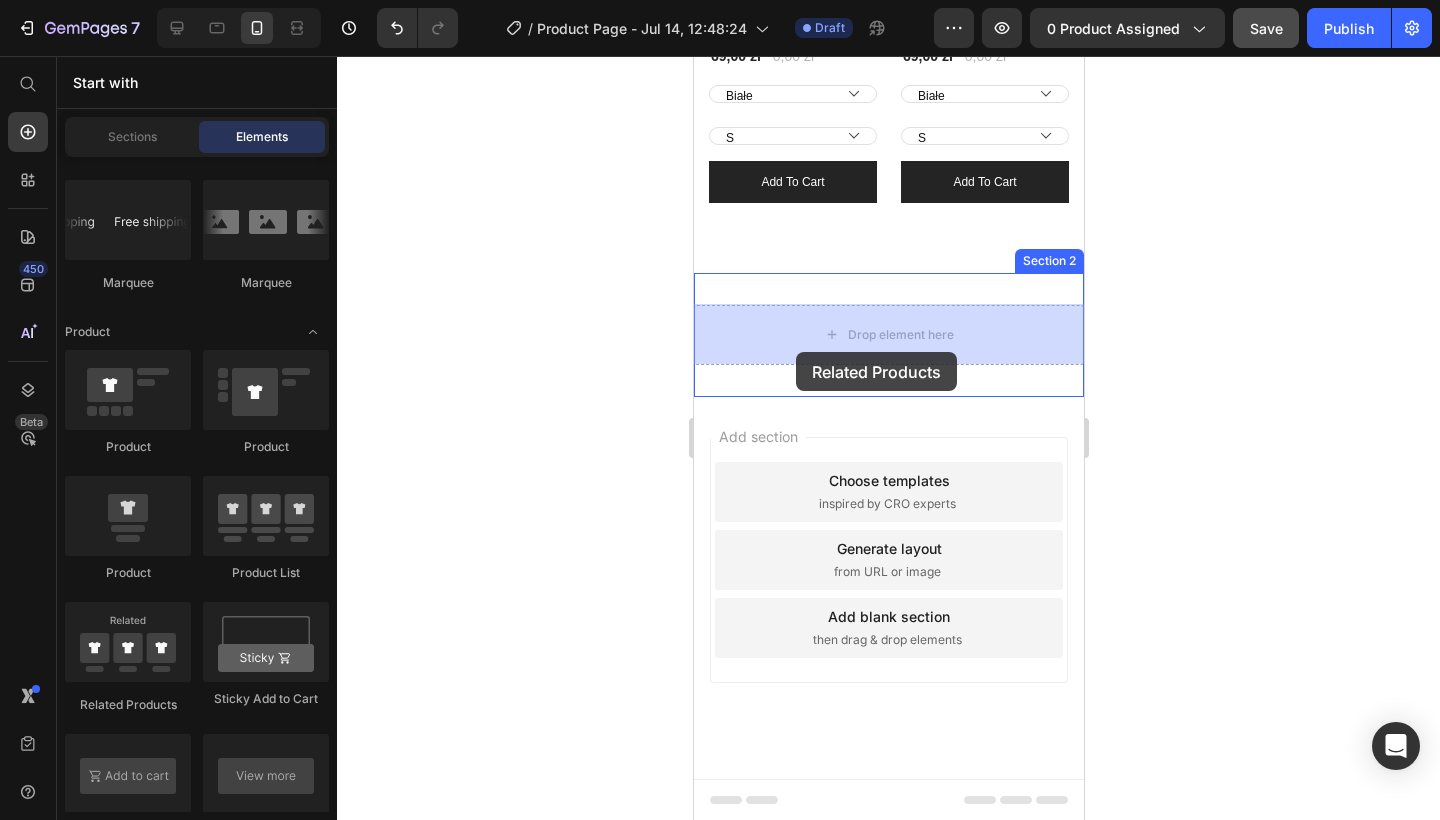 drag, startPoint x: 143, startPoint y: 658, endPoint x: 796, endPoint y: 352, distance: 721.1415 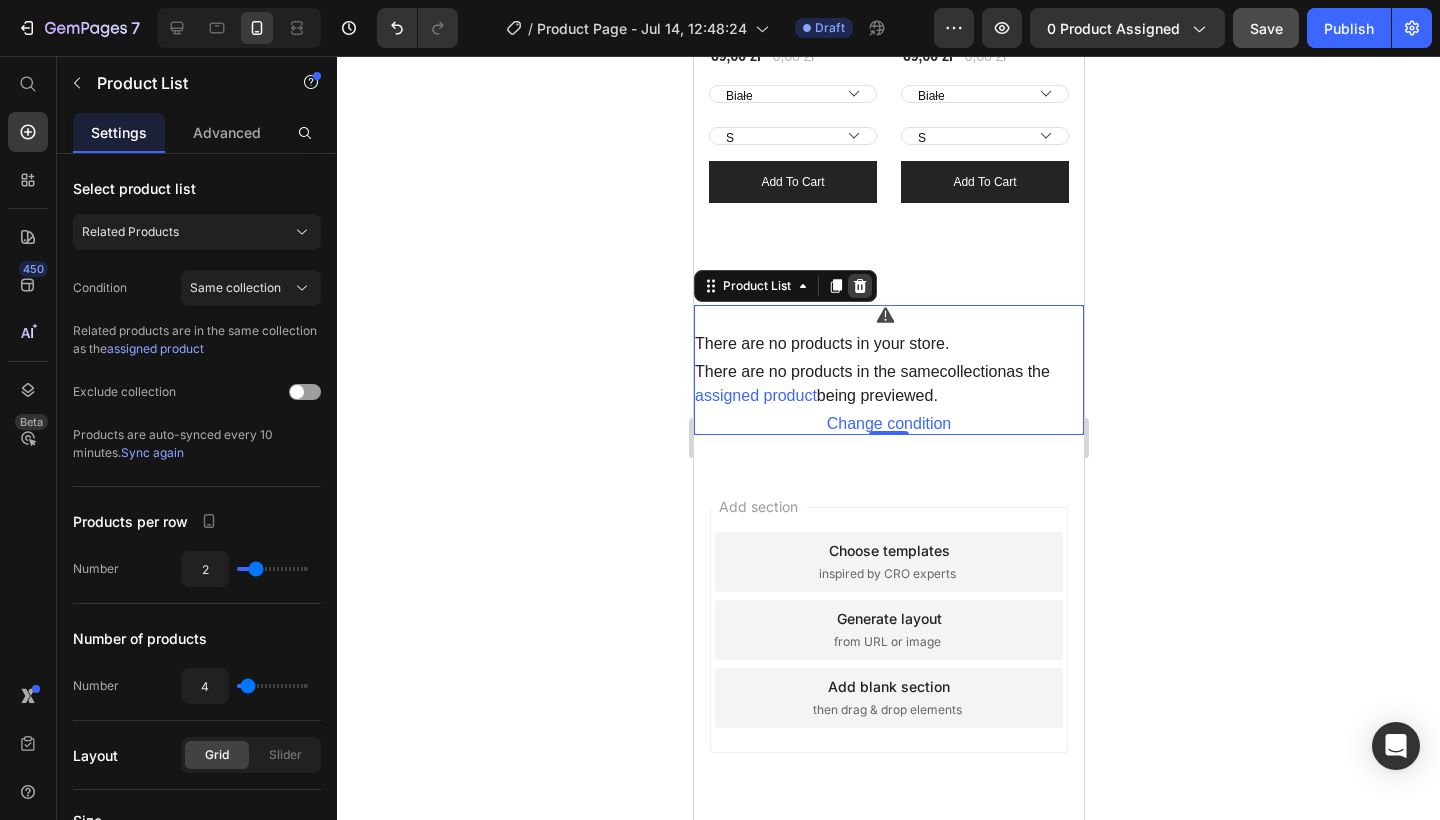 click 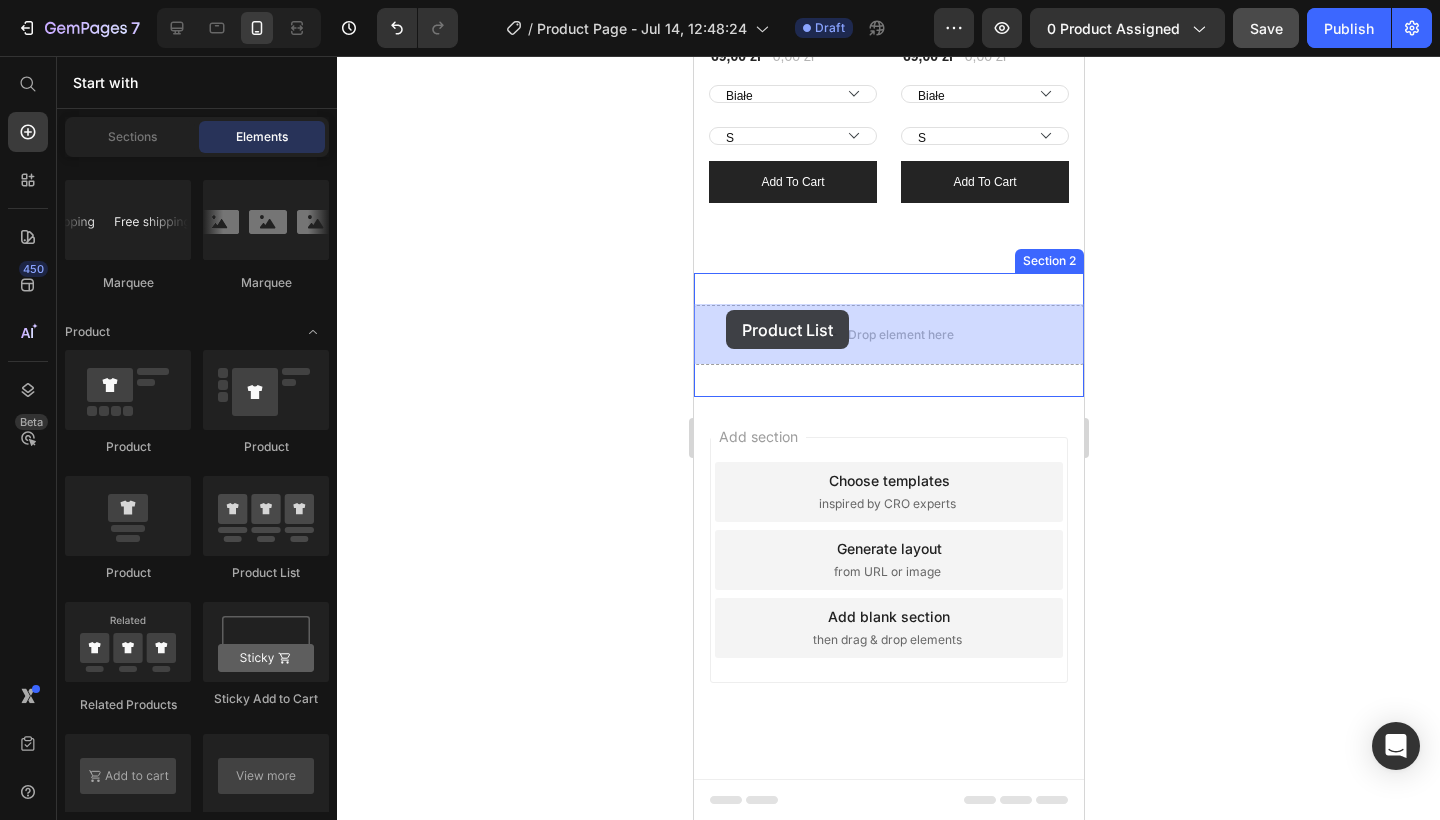 drag, startPoint x: 259, startPoint y: 528, endPoint x: 730, endPoint y: 308, distance: 519.8471 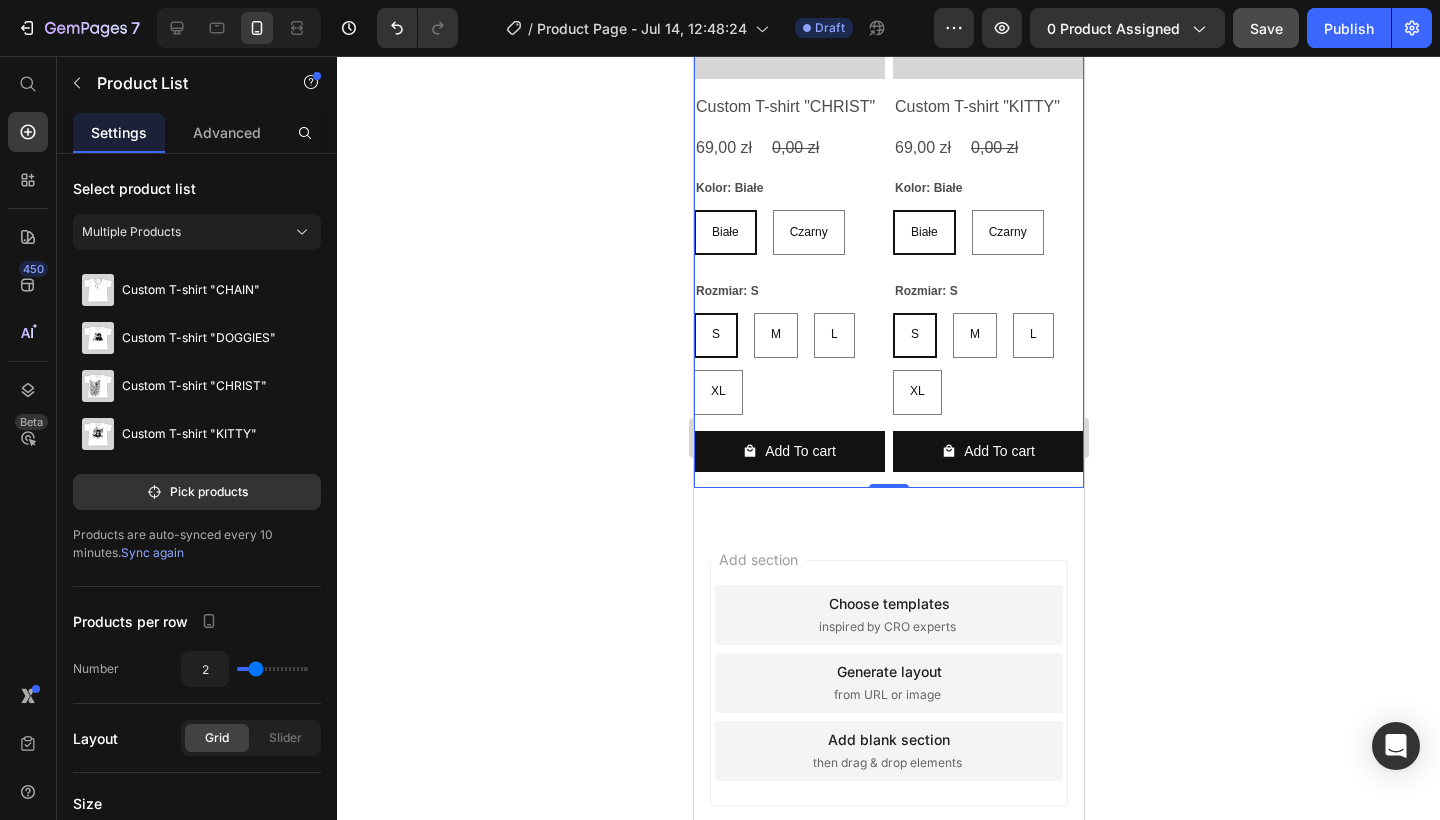 scroll, scrollTop: 1899, scrollLeft: 0, axis: vertical 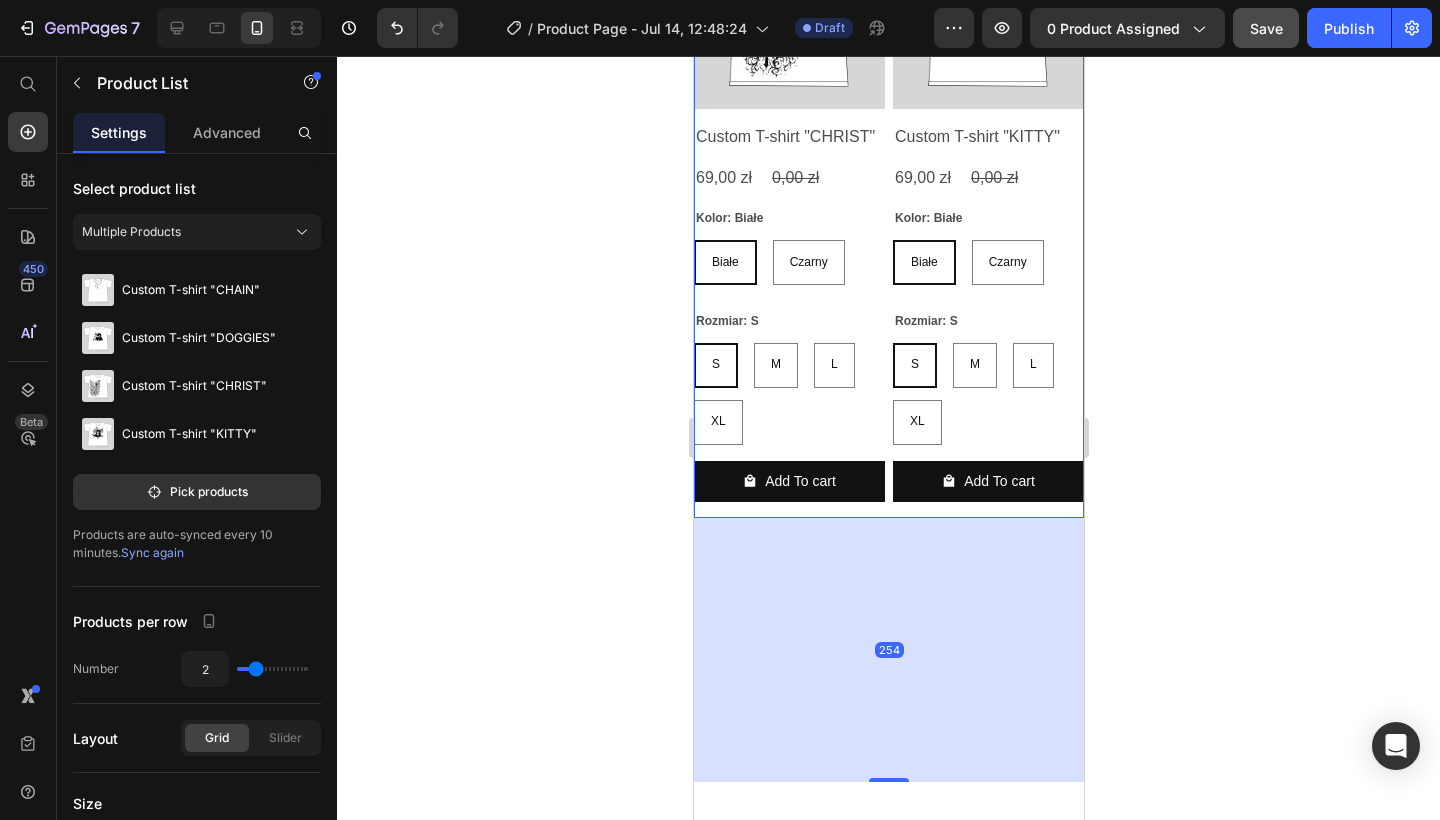 drag, startPoint x: 885, startPoint y: 510, endPoint x: 877, endPoint y: 808, distance: 298.10736 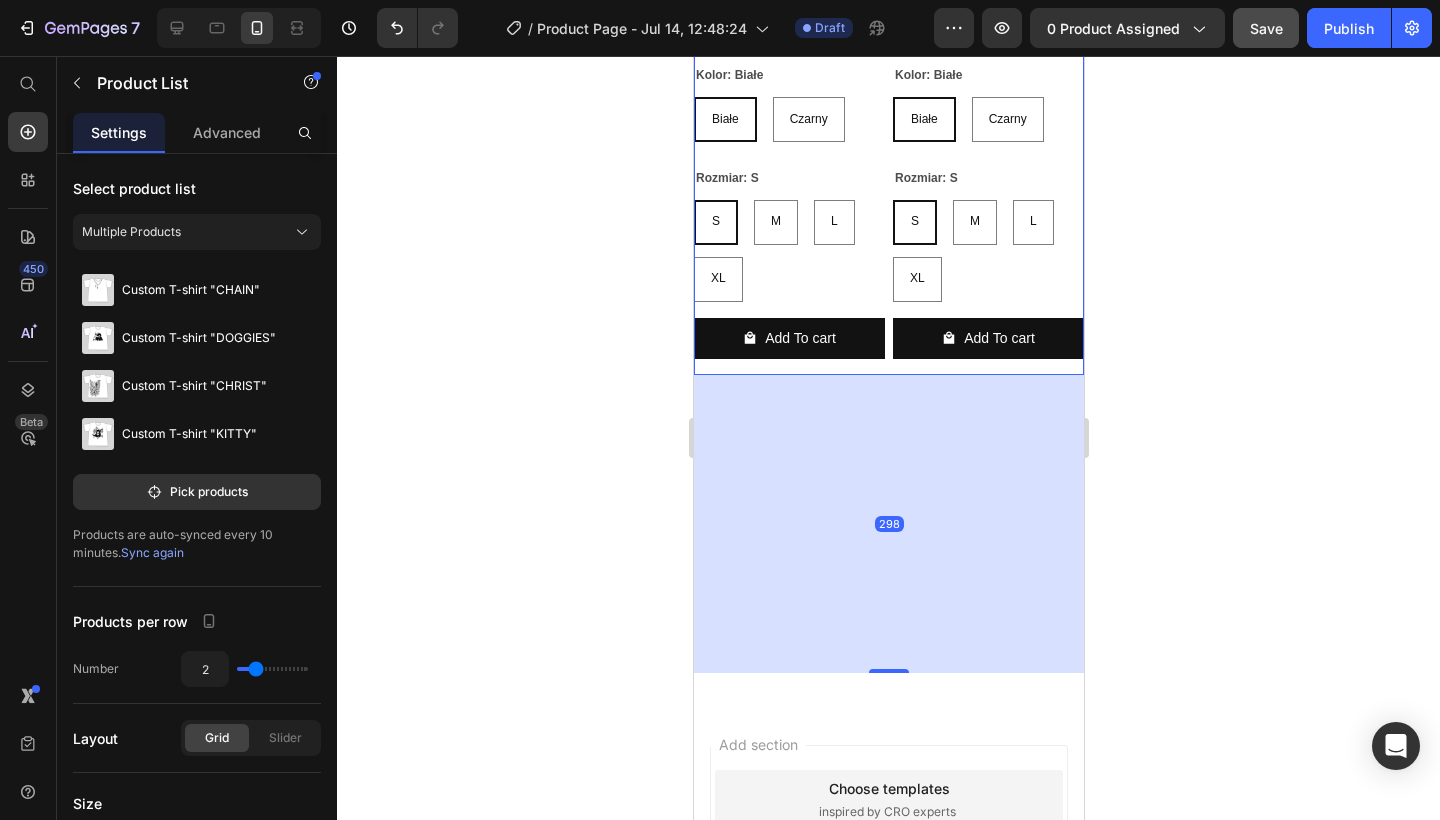 scroll, scrollTop: 2045, scrollLeft: 0, axis: vertical 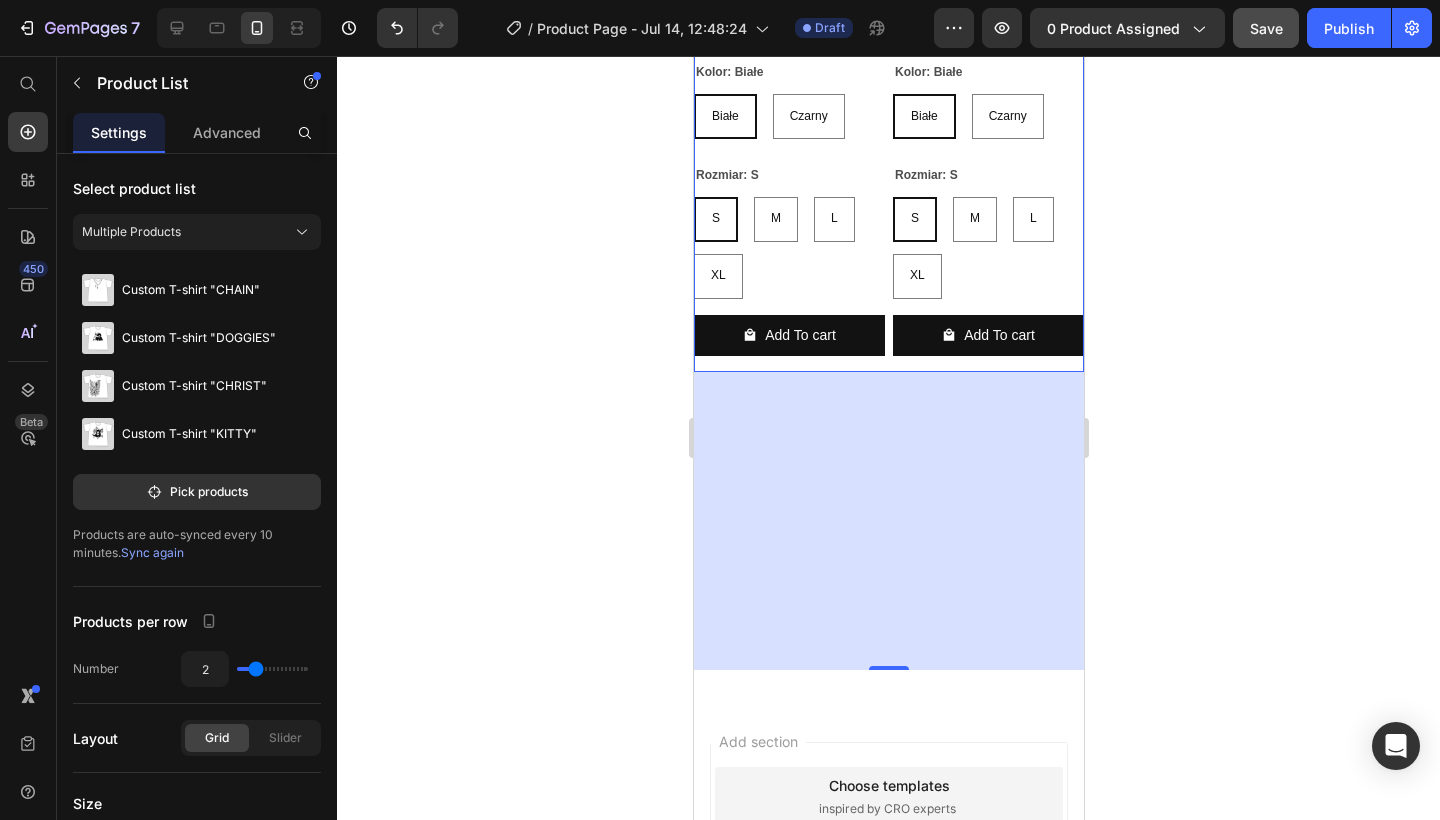 click on "Product Images Custom T-shirt "CHAIN" Product Title 69,00 zł Product Price 0,00 zł Product Price Row Kolor: Białe Białe Białe Białe Czarny Czarny Czarny Rozmiar: S S S S M M M L L L XL XL XL Product Variants & Swatches Add To cart Product Cart Button Row Product Images Custom T-shirt "DOGGIES" Product Title 69,00 zł Product Price 0,00 zł Product Price Row Kolor: Białe Białe Białe Białe Czarny Czarny Czarny Rozmiar: S S S S M M M L L L XL XL XL Product Variants & Swatches Add To cart Product Cart Button Row Product Images Custom T-shirt "CHRIST" Product Title 69,00 zł Product Price 0,00 zł Product Price Row Kolor: Białe Białe Białe Białe Czarny Czarny Czarny Rozmiar: S S S S M M M L L L XL XL XL Product Variants & Swatches Add To cart Product Cart Button Row Product Images Custom T-shirt "KITTY" Product Title 69,00 zł Product Price 0,00 zł Product Price Row Kolor: Białe Białe Białe Białe Czarny Czarny Czarny Rozmiar: S S S S M M M L L L XL XL XL Product Variants & Swatches Add To cart" at bounding box center (888, -247) 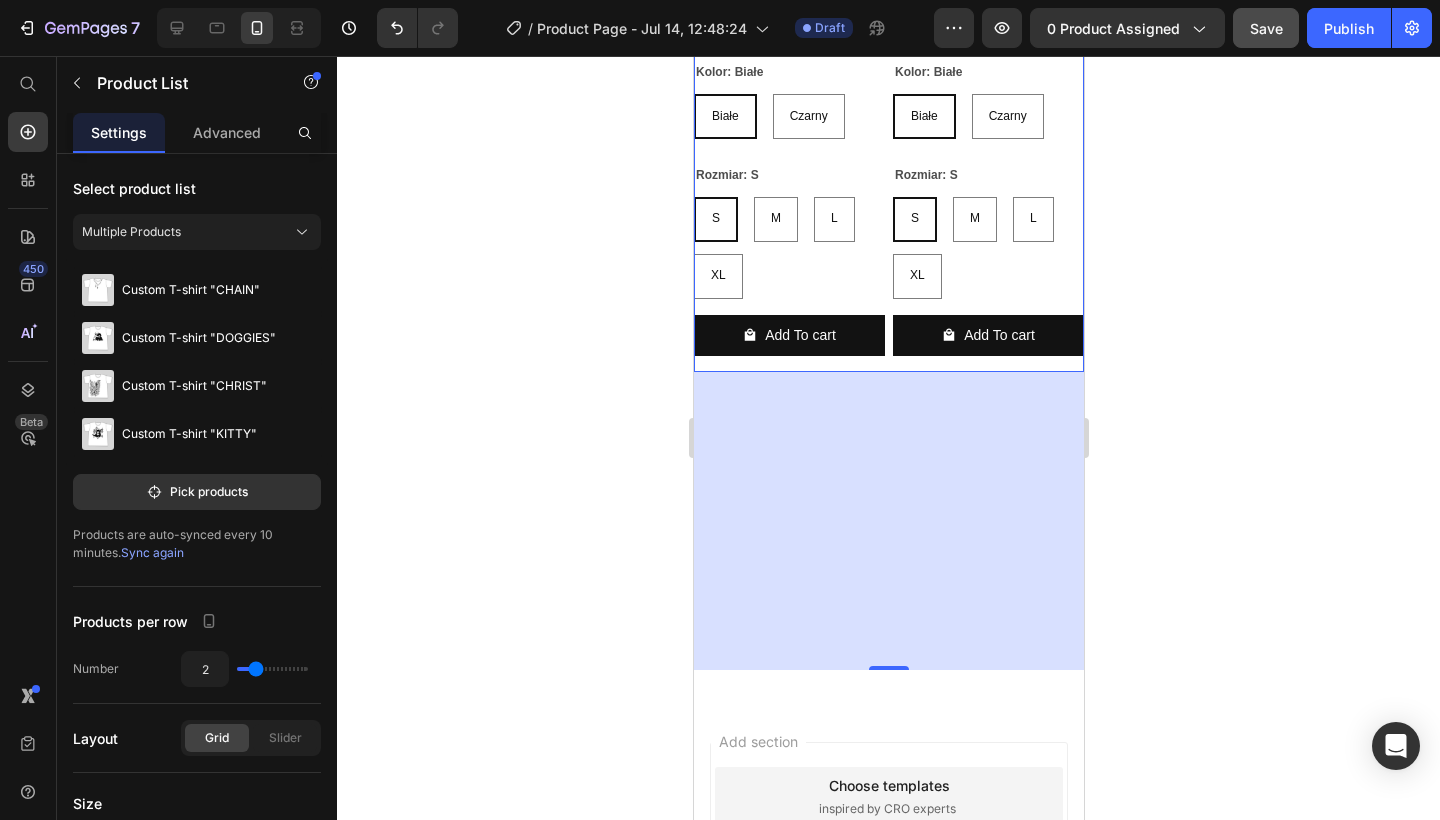 click on "Product Images Custom T-shirt "CHAIN" Product Title 69,00 zł Product Price 0,00 zł Product Price Row Kolor: Białe Białe Białe Białe Czarny Czarny Czarny Rozmiar: S S S S M M M L L L XL XL XL Product Variants & Swatches Add To cart Product Cart Button Row Product Images Custom T-shirt "DOGGIES" Product Title 69,00 zł Product Price 0,00 zł Product Price Row Kolor: Białe Białe Białe Białe Czarny Czarny Czarny Rozmiar: S S S S M M M L L L XL XL XL Product Variants & Swatches Add To cart Product Cart Button Row Product Images Custom T-shirt "CHRIST" Product Title 69,00 zł Product Price 0,00 zł Product Price Row Kolor: Białe Białe Białe Białe Czarny Czarny Czarny Rozmiar: S S S S M M M L L L XL XL XL Product Variants & Swatches Add To cart Product Cart Button Row Product Images Custom T-shirt "KITTY" Product Title 69,00 zł Product Price 0,00 zł Product Price Row Kolor: Białe Białe Białe Białe Czarny Czarny Czarny Rozmiar: S S S S M M M L L L XL XL XL Product Variants & Swatches Add To cart" at bounding box center (888, -247) 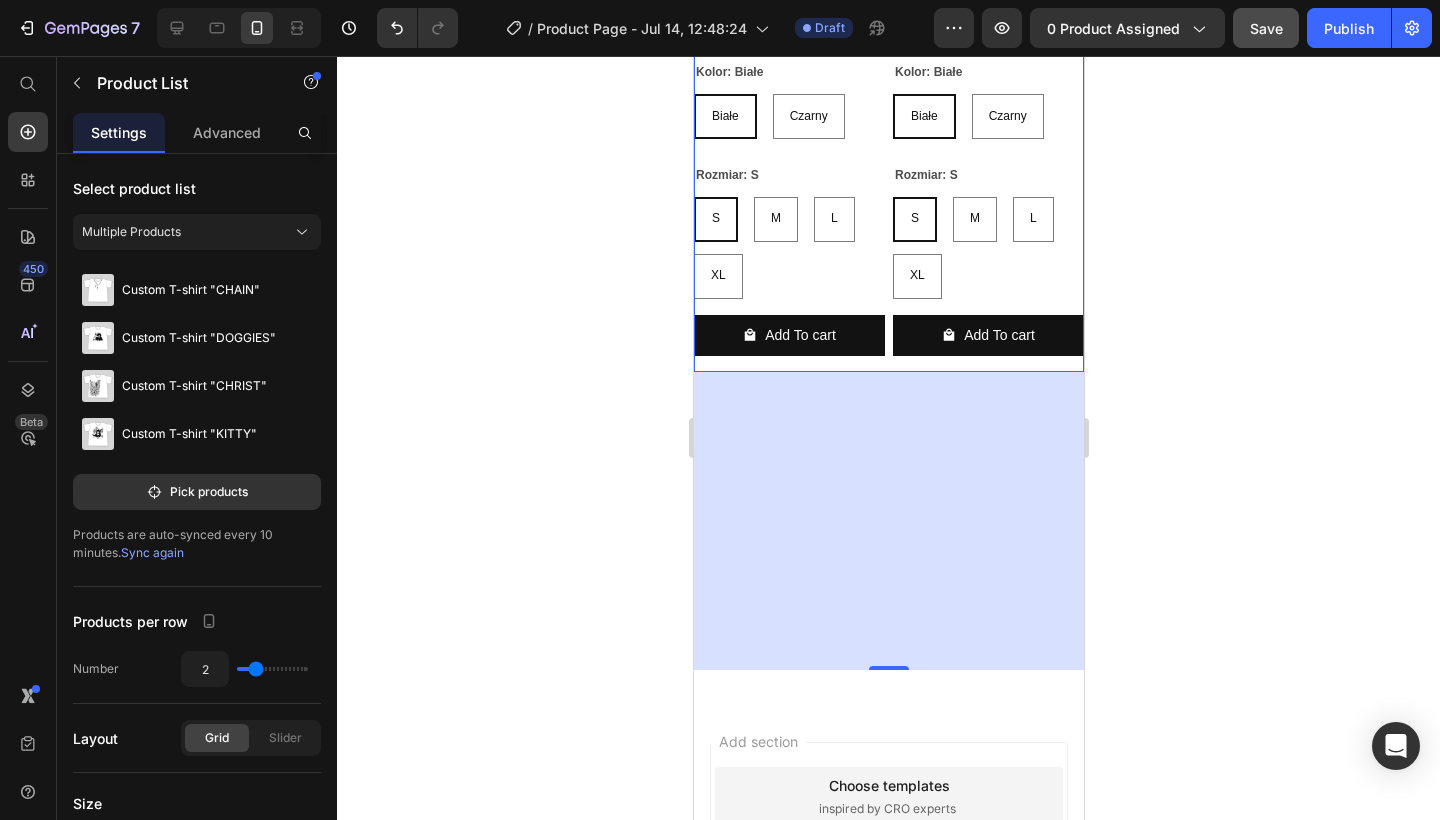 click 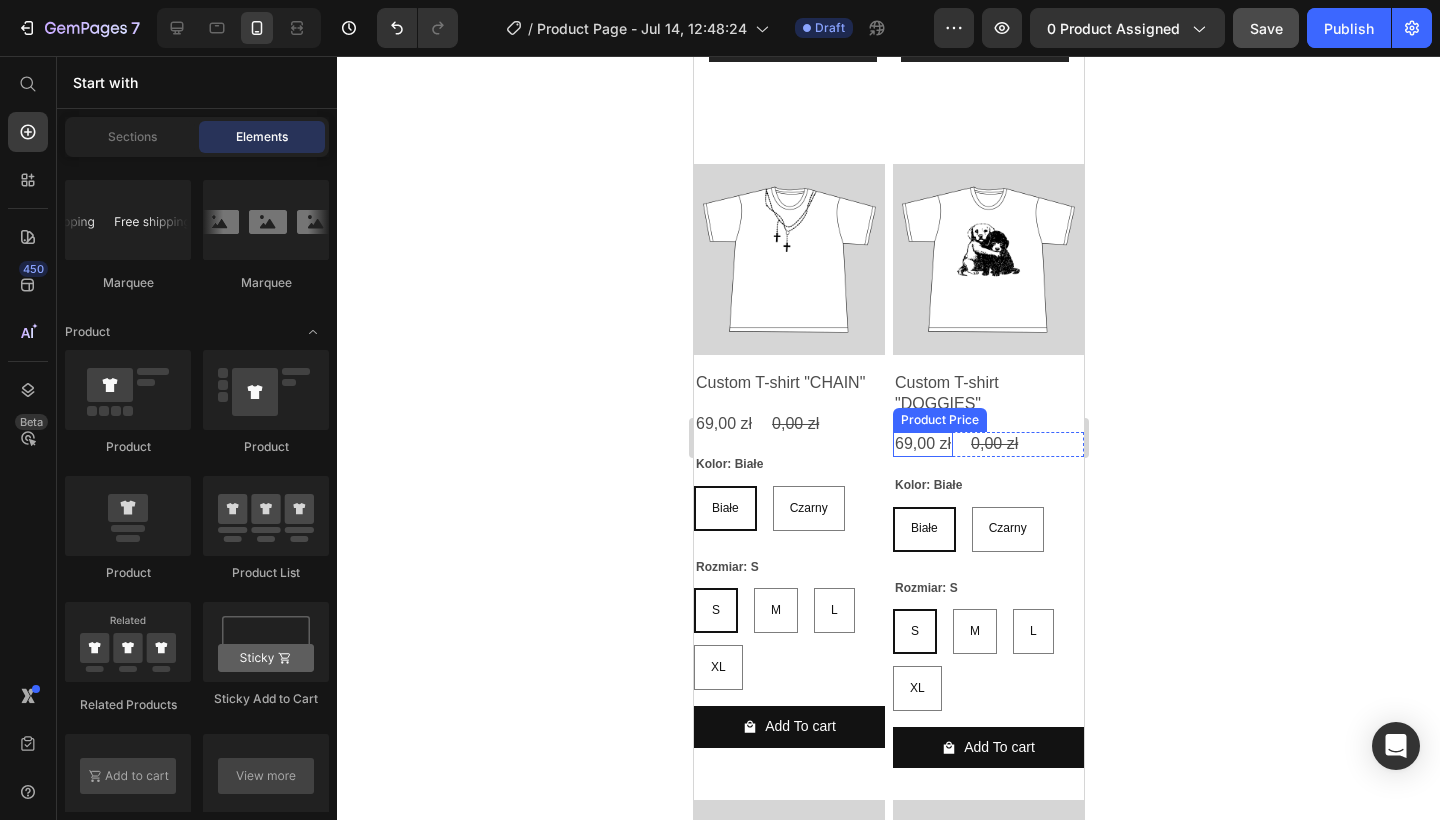 scroll, scrollTop: 1028, scrollLeft: 0, axis: vertical 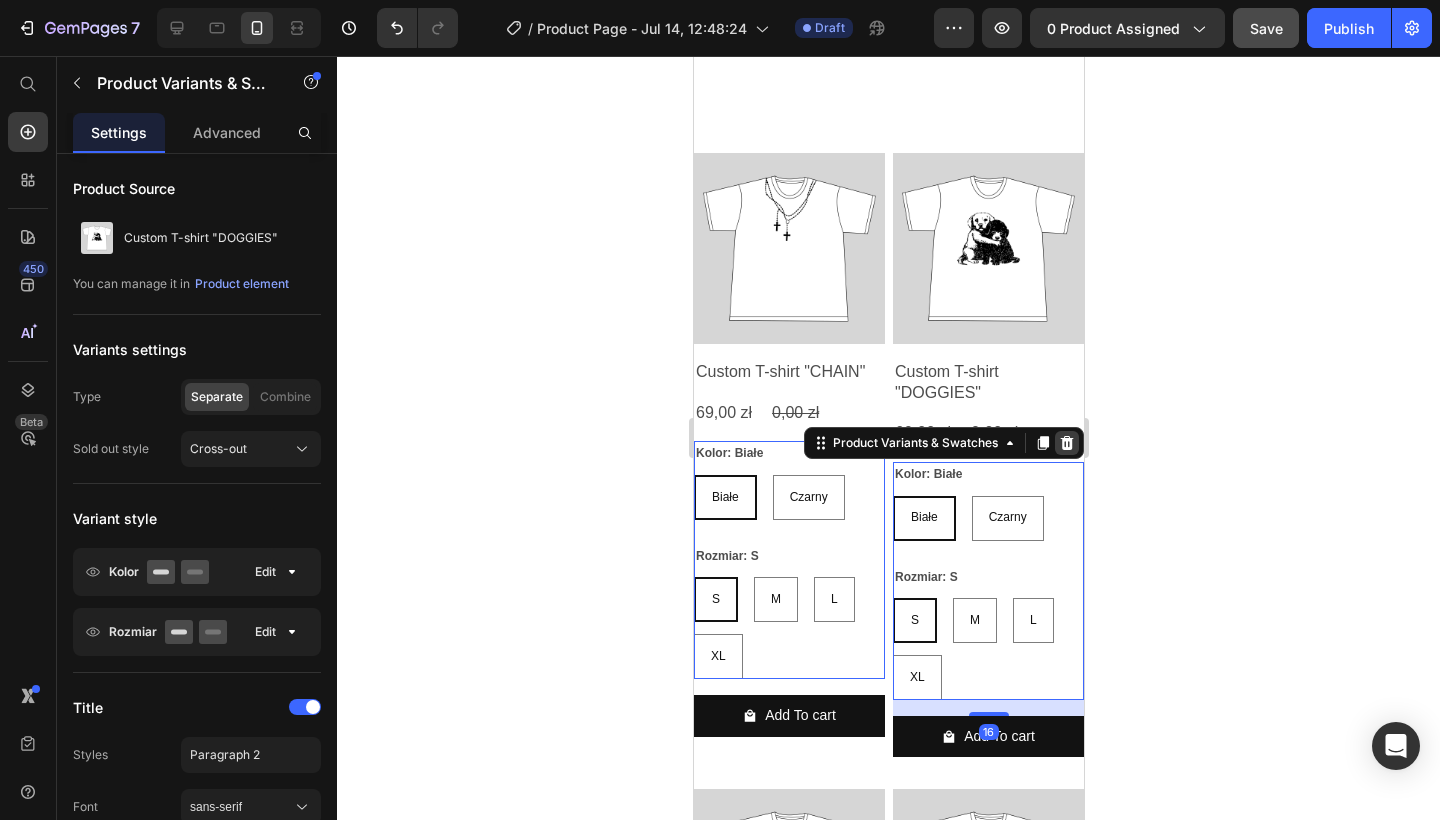 click 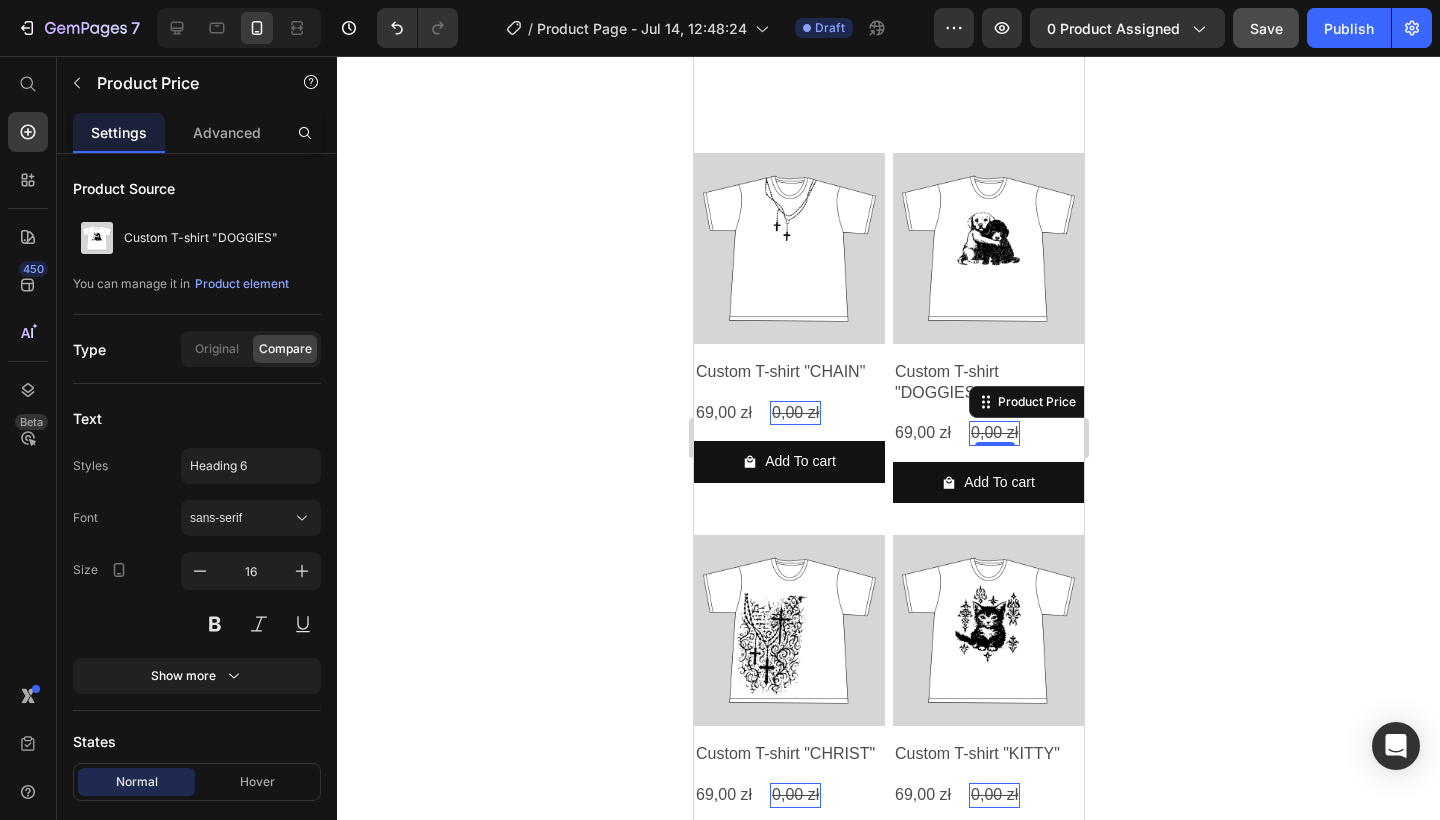 click 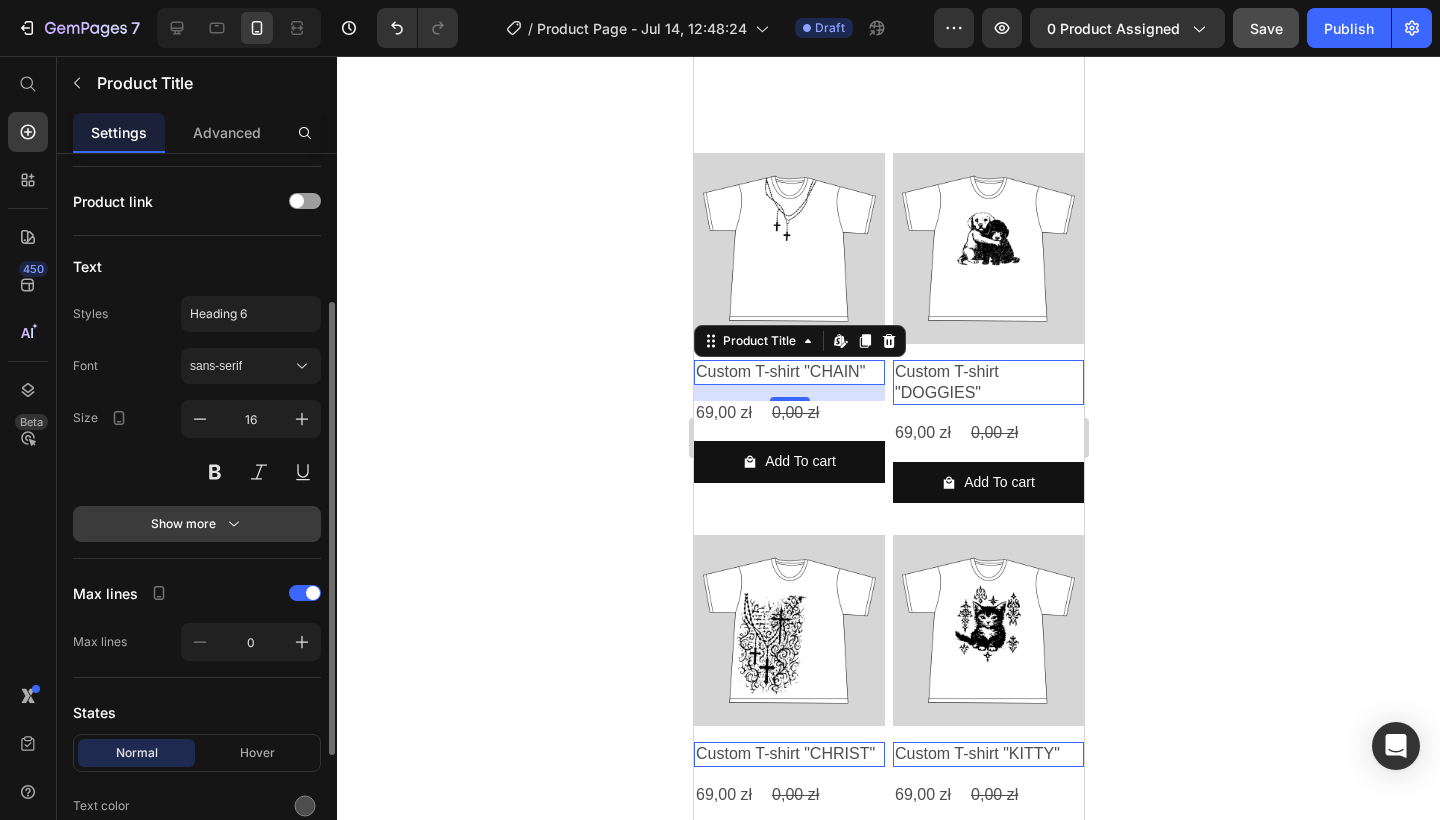 scroll, scrollTop: 199, scrollLeft: 0, axis: vertical 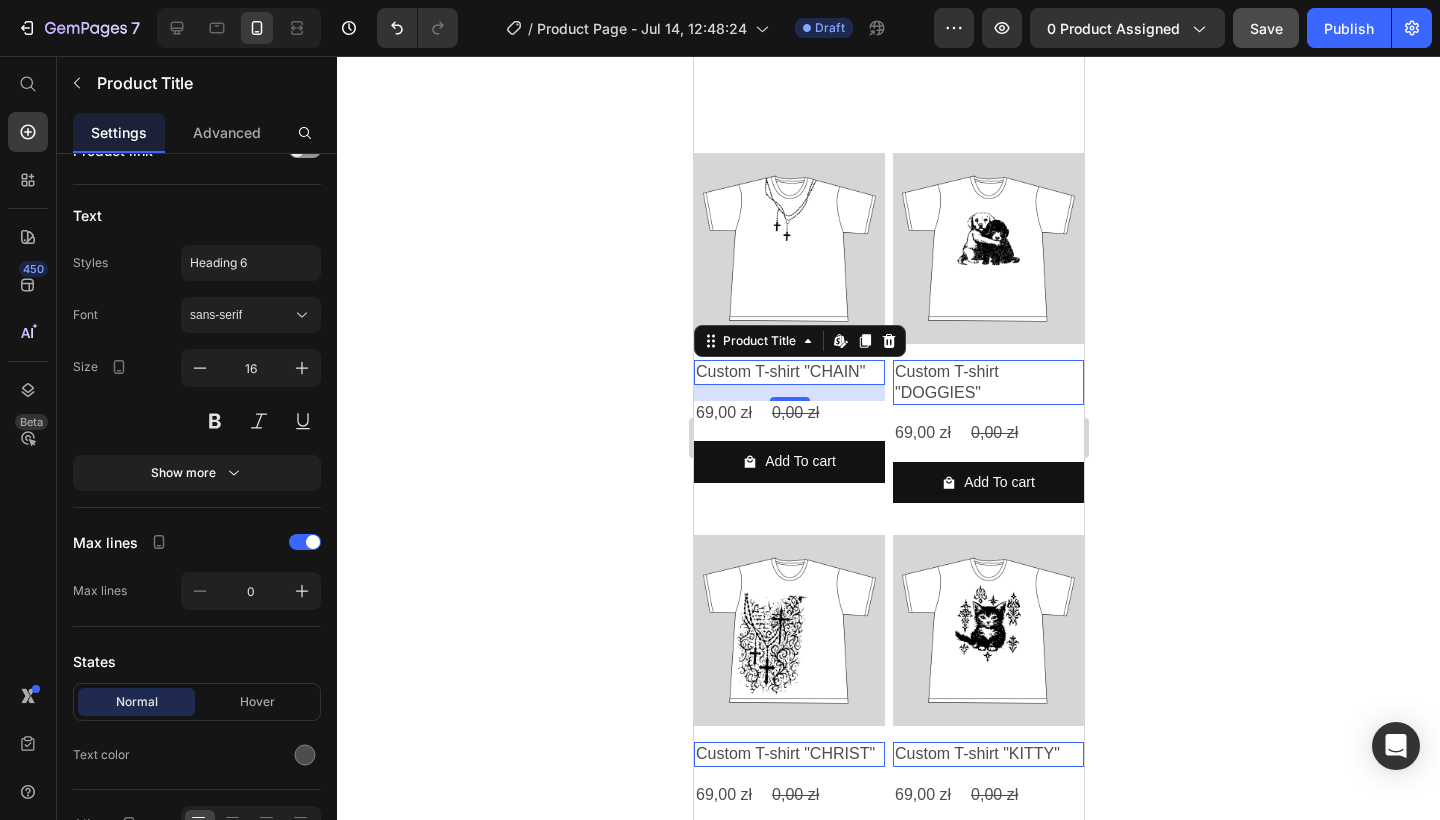 click on "Custom T-shirt "CHAIN"" at bounding box center [788, 372] 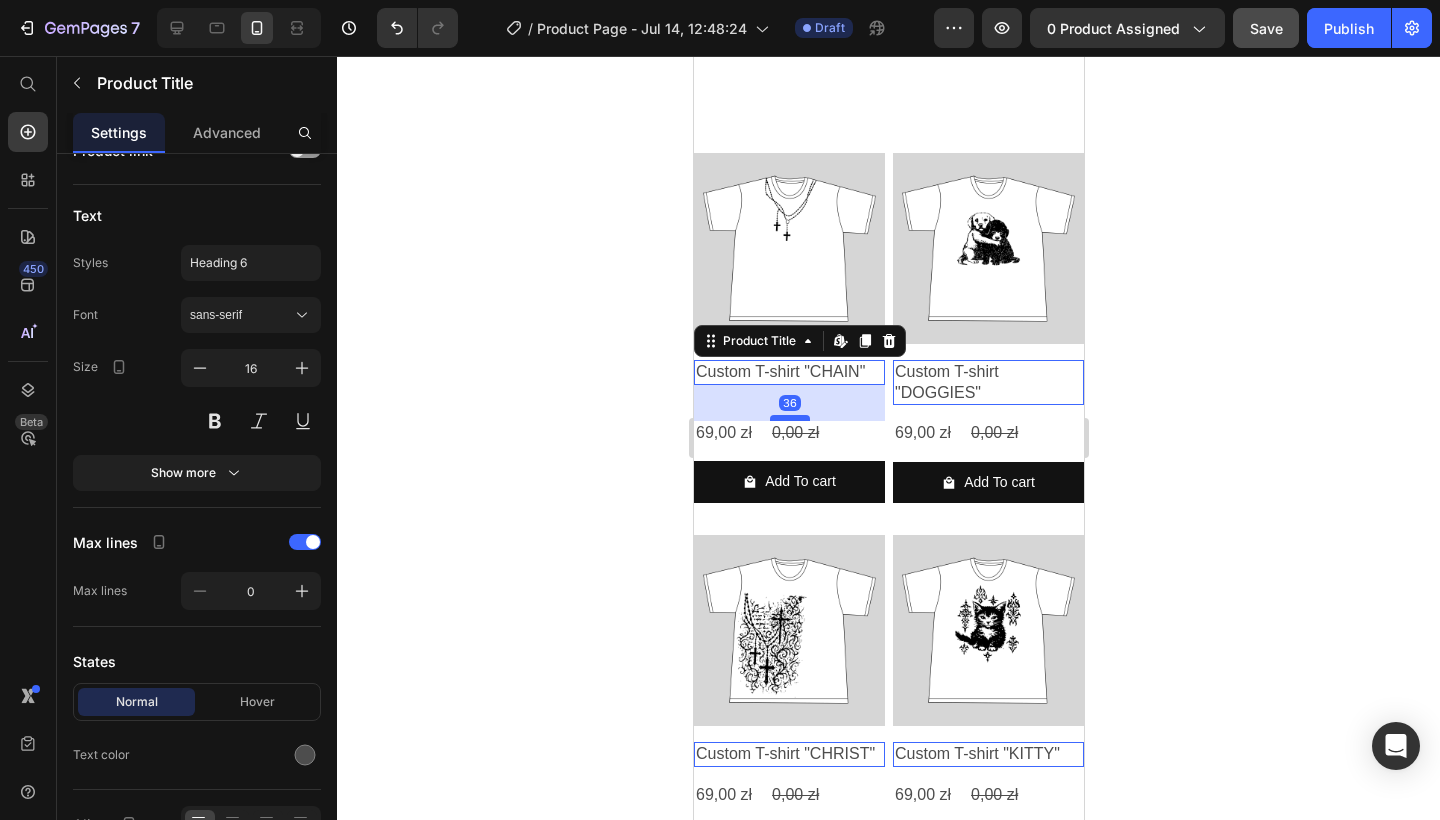 drag, startPoint x: 789, startPoint y: 396, endPoint x: 786, endPoint y: 416, distance: 20.22375 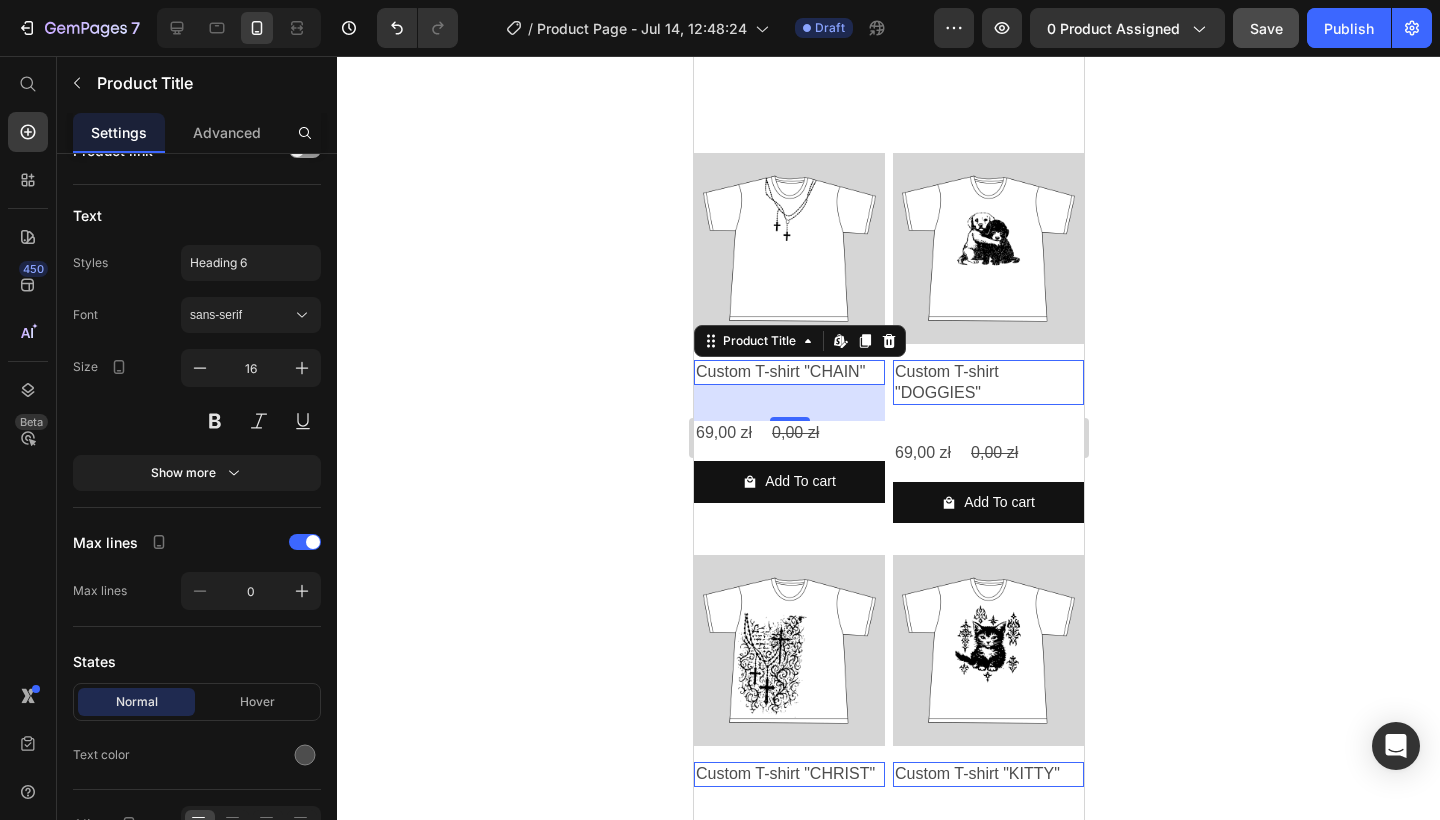 click 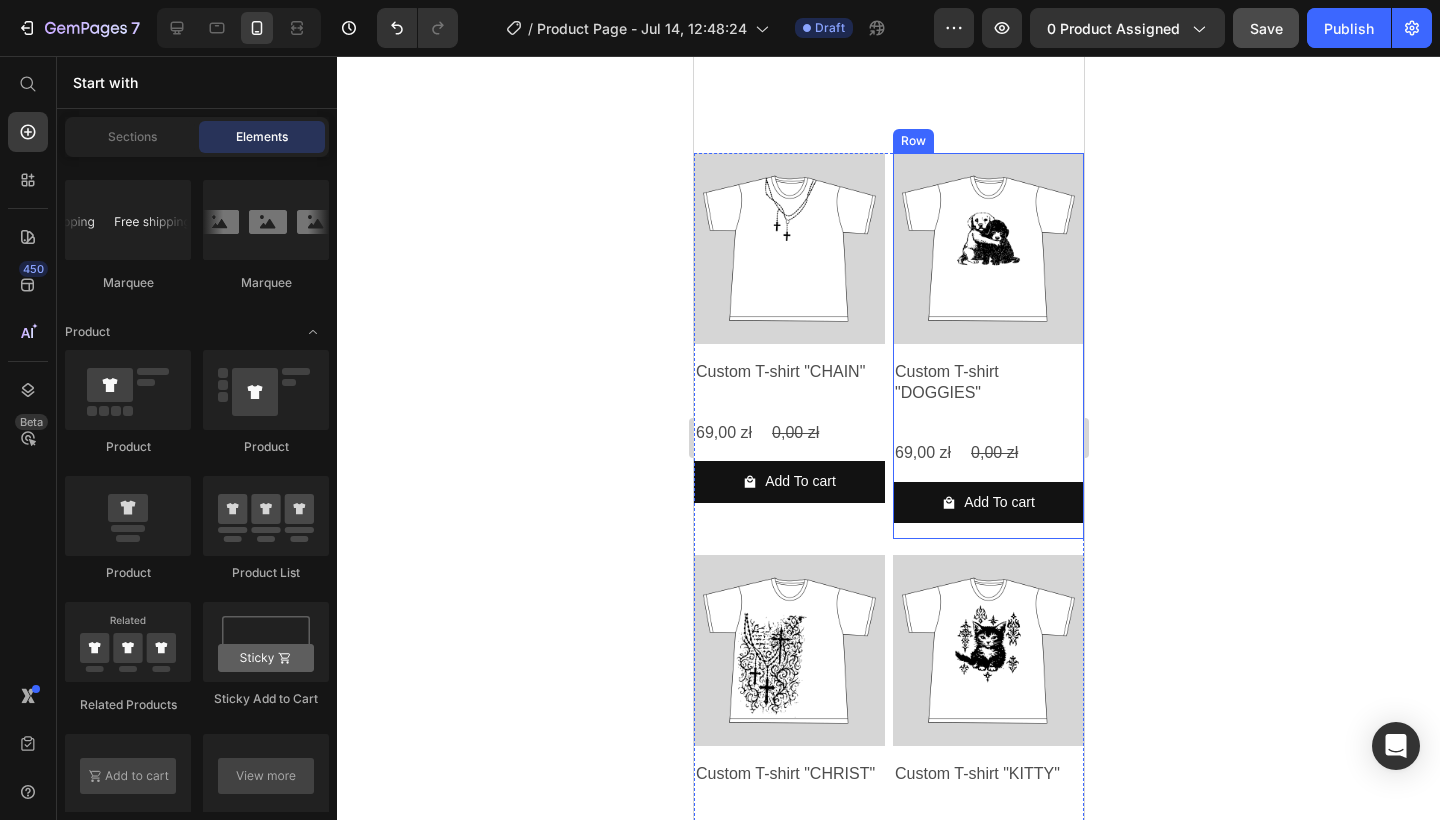 click on "Product Images Custom T-shirt "DOGGIES" Product Title 69,00 zł Product Price 0,00 zł Product Price Row Add To cart Product Cart Button" at bounding box center (788, 336) 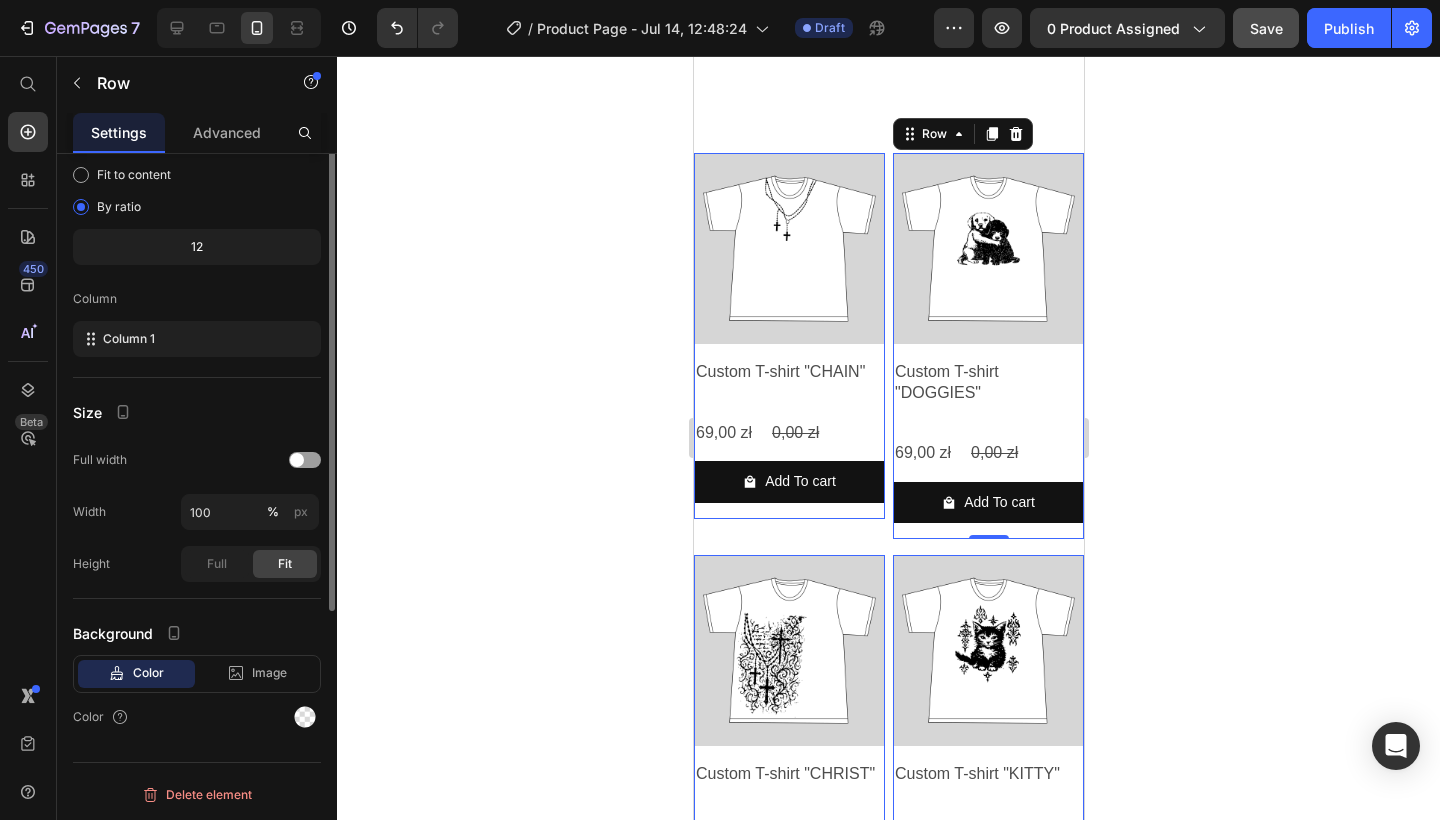 scroll, scrollTop: 0, scrollLeft: 0, axis: both 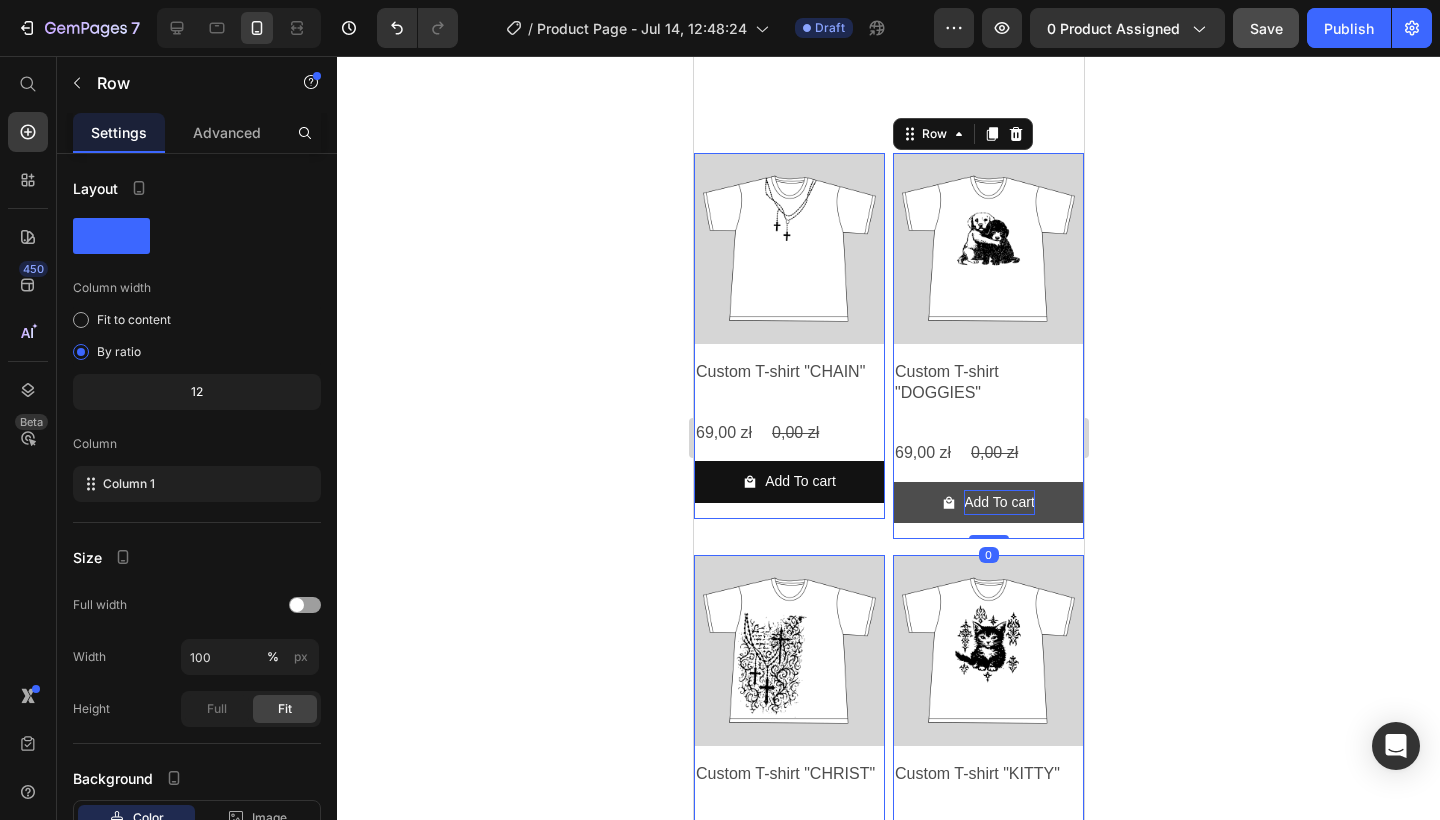 drag, startPoint x: 979, startPoint y: 534, endPoint x: 979, endPoint y: 505, distance: 29 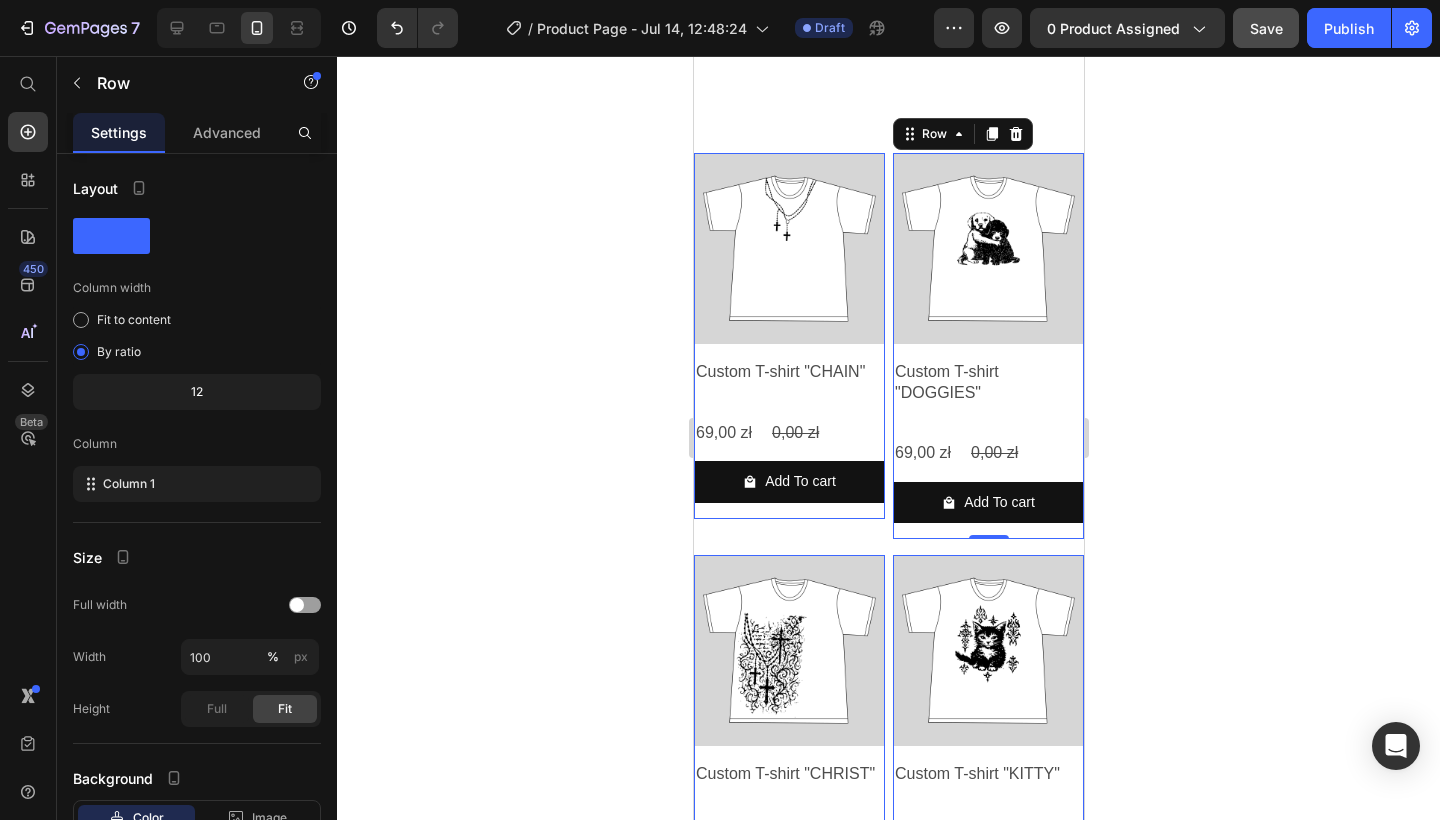 click on "Product Images Custom T-shirt "DOGGIES" Product Title 69,00 zł Product Price 0,00 zł Product Price Row Add To cart Product Cart Button" at bounding box center [788, 336] 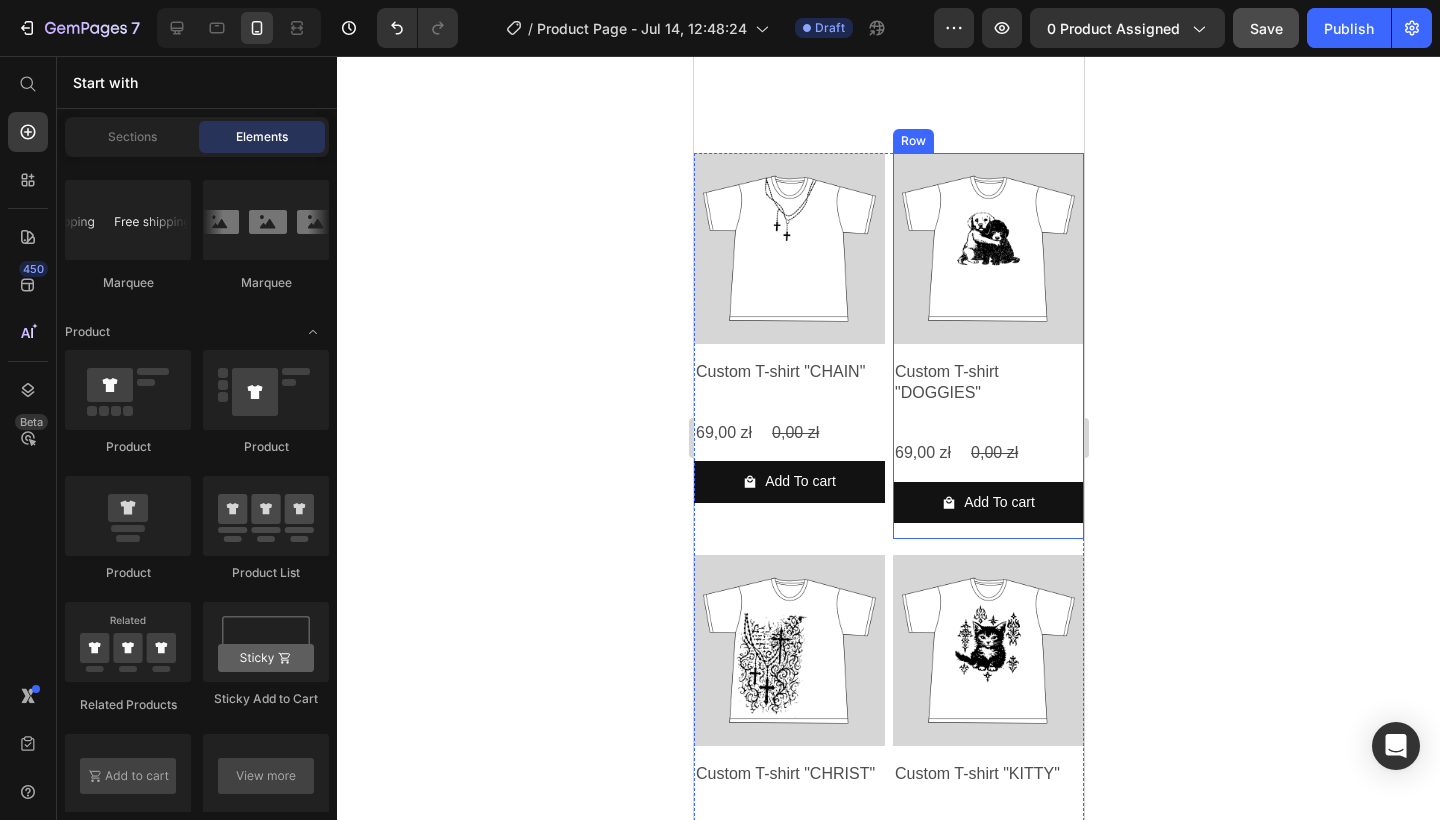 click on "Product Images Custom T-shirt "DOGGIES" Product Title 69,00 zł Product Price 0,00 zł Product Price Row Add To cart Product Cart Button" at bounding box center (788, 336) 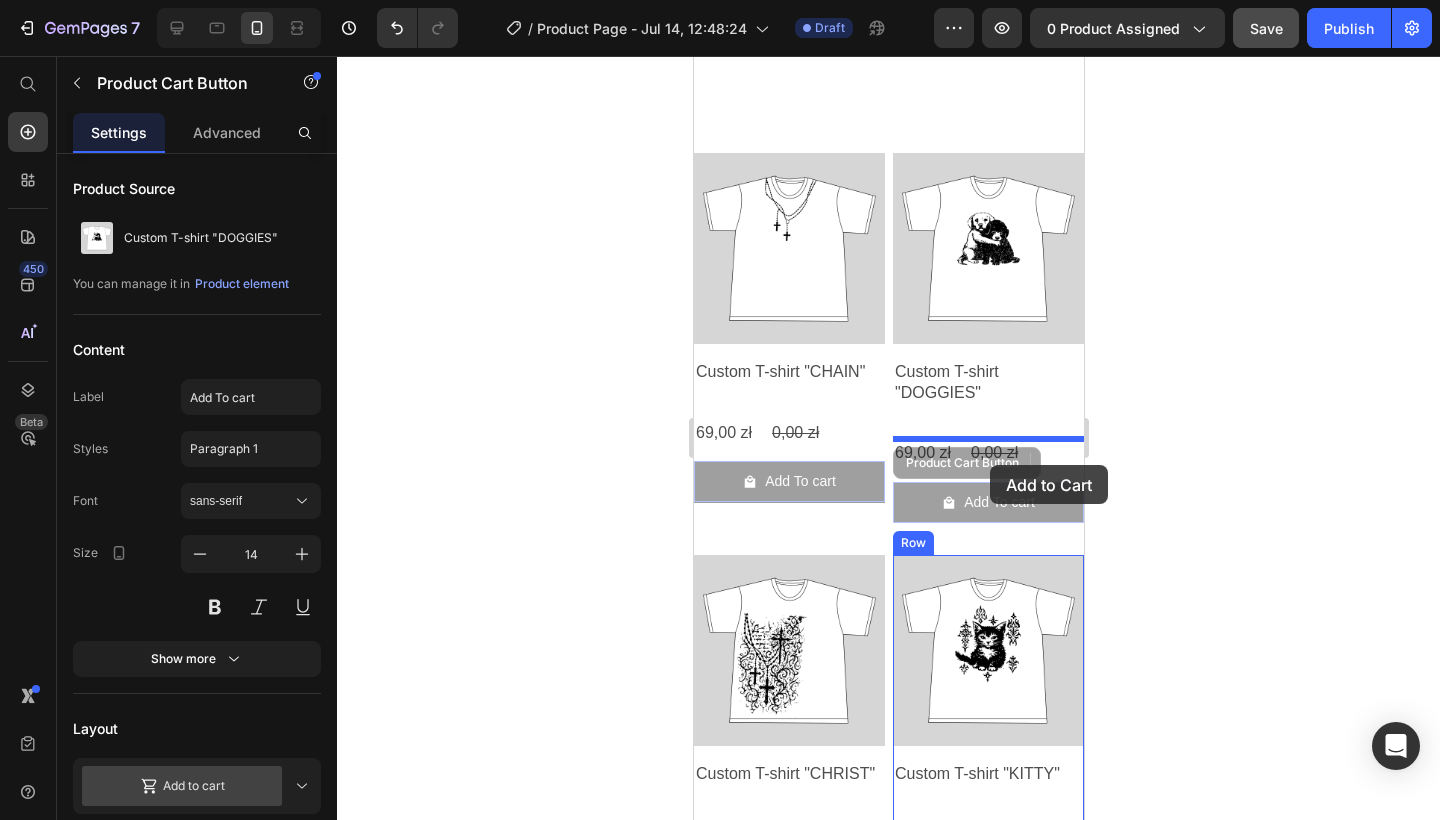 click on "iPhone 13 Pro  ( 390 px) iPhone 13 Mini iPhone 13 Pro iPhone 11 Pro Max iPhone 15 Pro Max Pixel 7 Galaxy S8+ Galaxy S20 Ultra iPad Mini iPad Air iPad Pro Header Explore Our Best Sellers Heading Row (P) Images Row Custom T-shirt "CHAIN" (P) Title 69,00 zł (P) Price 0,00 zł (P) Price Row Białe Czarny S M L XL (P) Variants & Swatches add to cart (P) Cart Button Row (P) Images Row Custom T-shirt "DOGGIES" (P) Title 69,00 zł (P) Price 0,00 zł (P) Price Row Białe Czarny S M L XL (P) Variants & Swatches add to cart (P) Cart Button Row (P) Images Row Custom T-shirt "CHRIST" (P) Title 69,00 zł (P) Price 0,00 zł (P) Price Row Białe Czarny S M L XL (P) Variants & Swatches add to cart (P) Cart Button Row (P) Images Row Custom T-shirt "KITTY" (P) Title 69,00 zł (P) Price 0,00 zł (P) Price Row Białe Czarny S M L XL (P) Variants & Swatches add to cart (P) Cart Button Row Product List Row Section 1 Product Images Custom T-shirt "CHAIN" Product Title 69,00 zł Product Price 0,00 zł Product Price Row Add To cart" at bounding box center (888, 351) 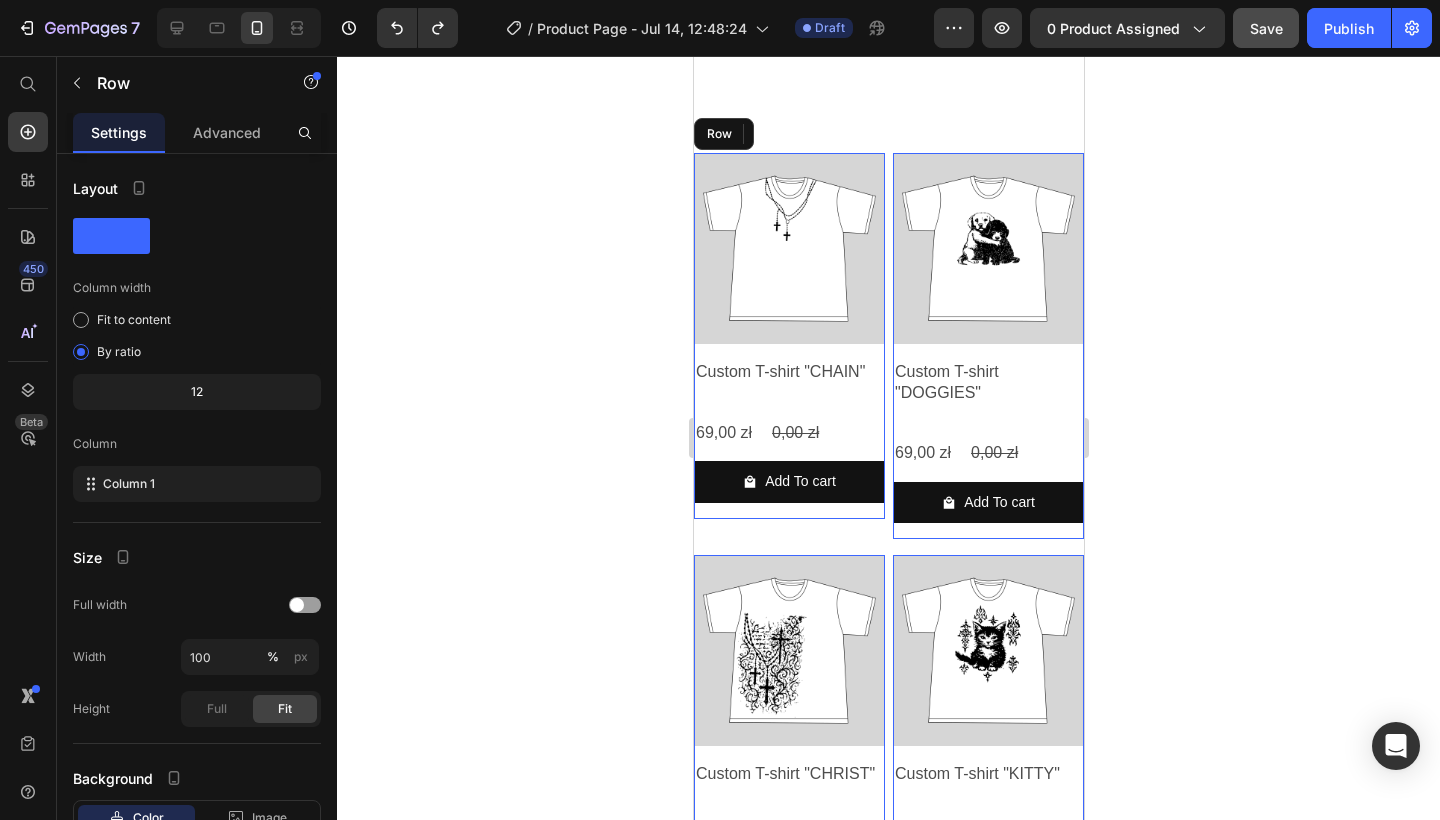 click on "Product Images Custom T-shirt "CHAIN" Product Title 69,00 zł Product Price 0,00 zł Product Price Row Add To cart Product Cart Button   0" at bounding box center (788, 336) 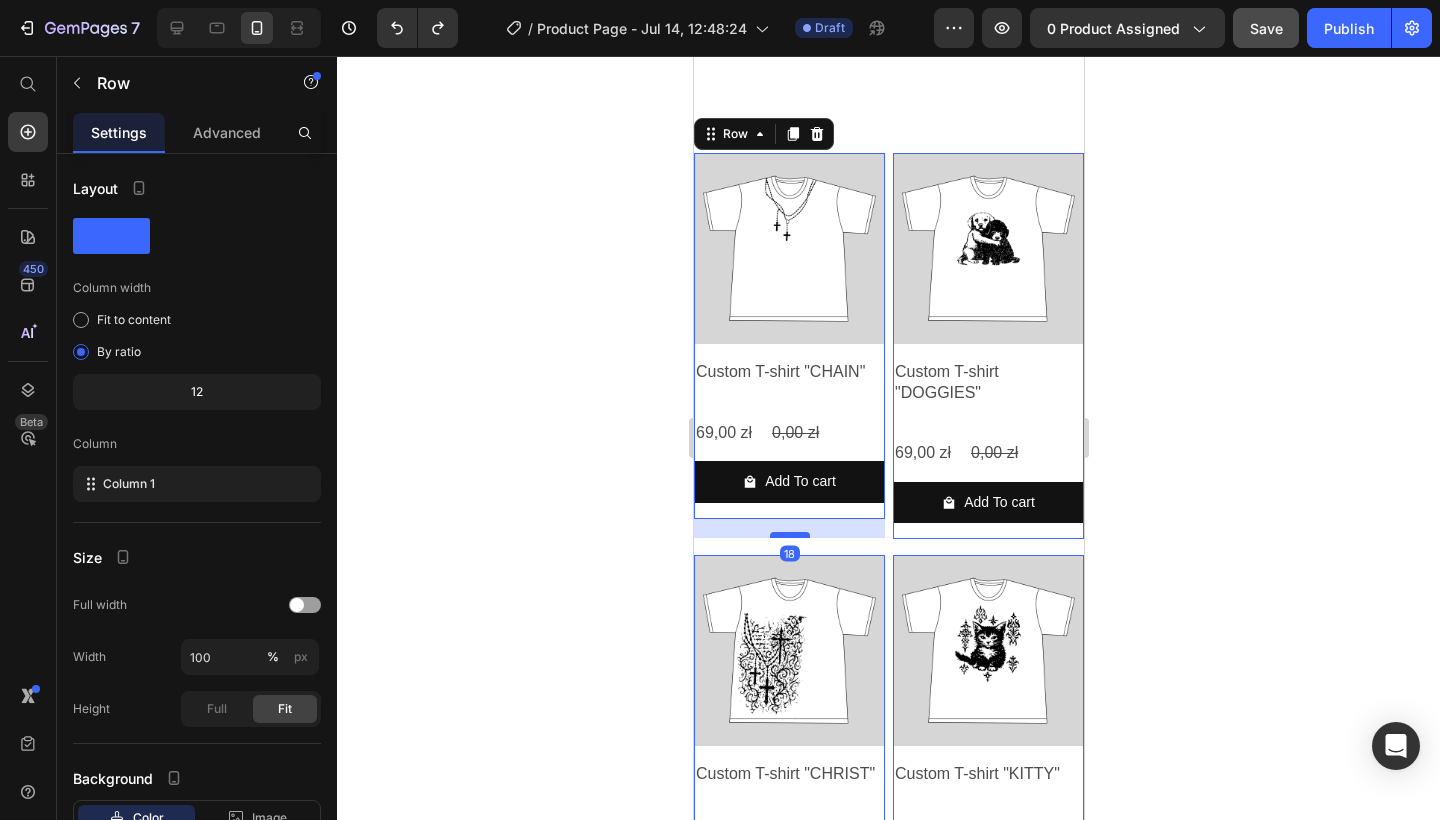 drag, startPoint x: 783, startPoint y: 513, endPoint x: 779, endPoint y: 532, distance: 19.416489 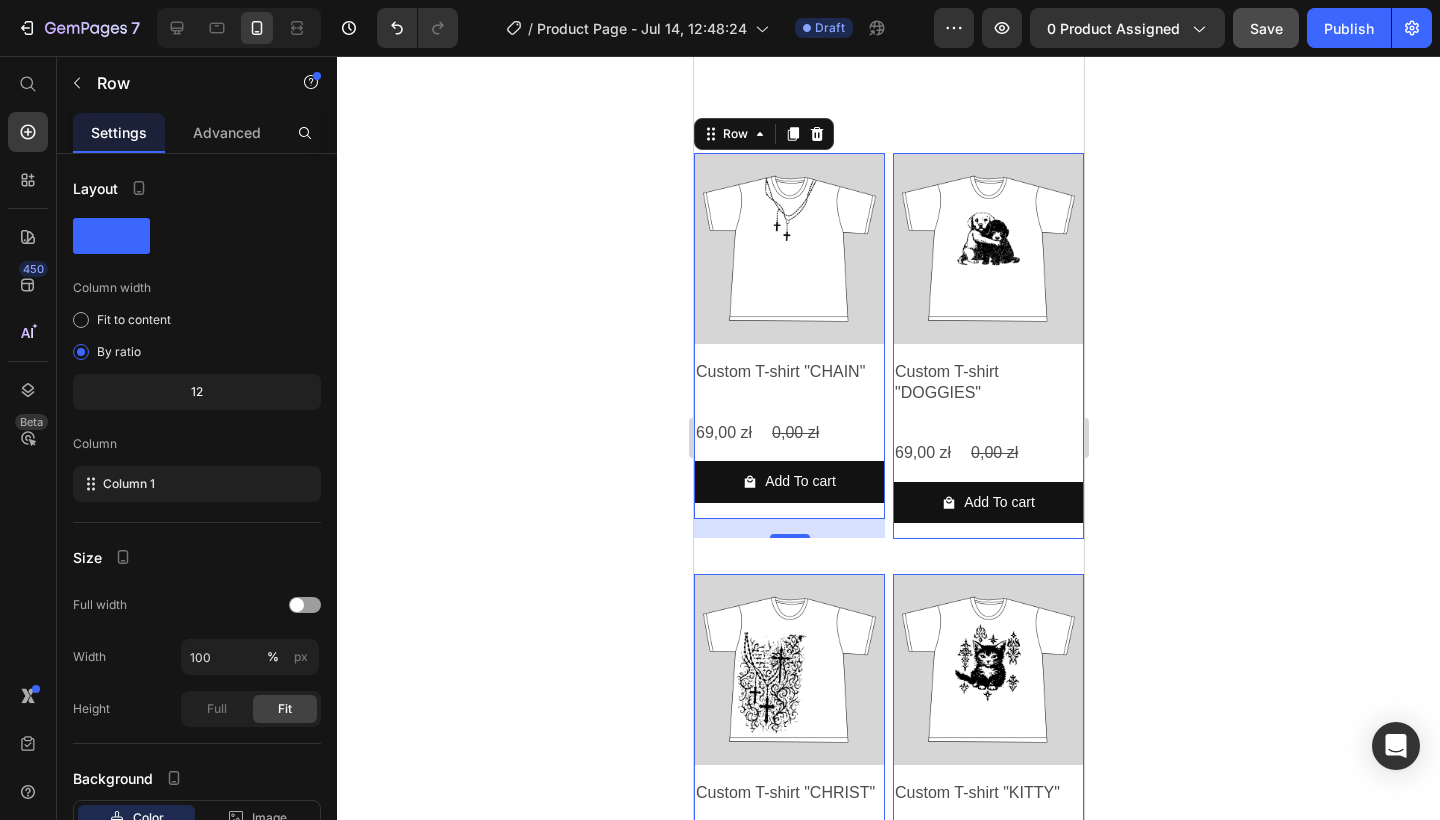 click on "Product Images Custom T-shirt "CHAIN" Product Title 69,00 zł Product Price 0,00 zł Product Price Row Add To cart Product Cart Button" at bounding box center (788, 336) 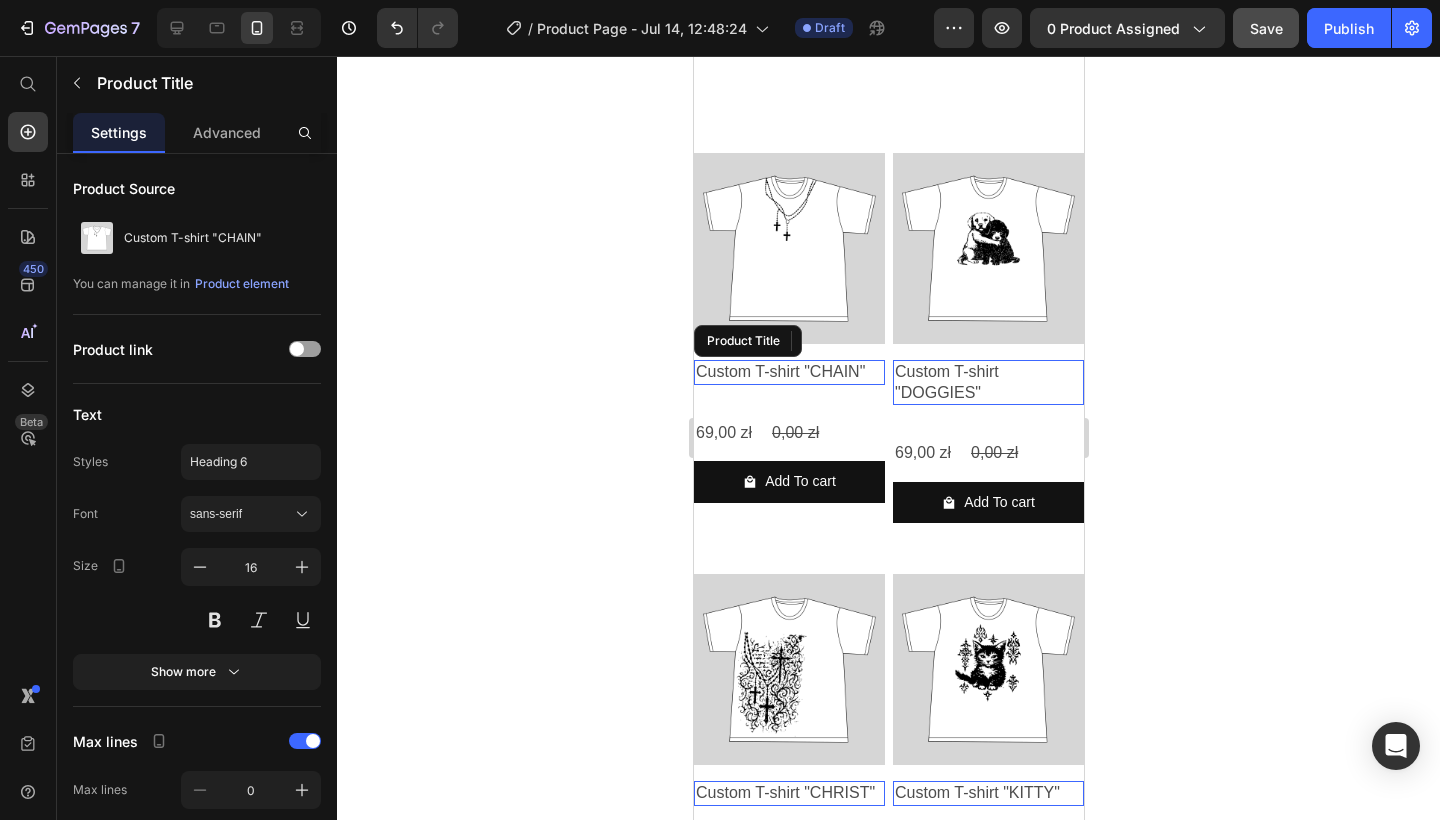 click on "Custom T-shirt "CHAIN"" at bounding box center (788, 372) 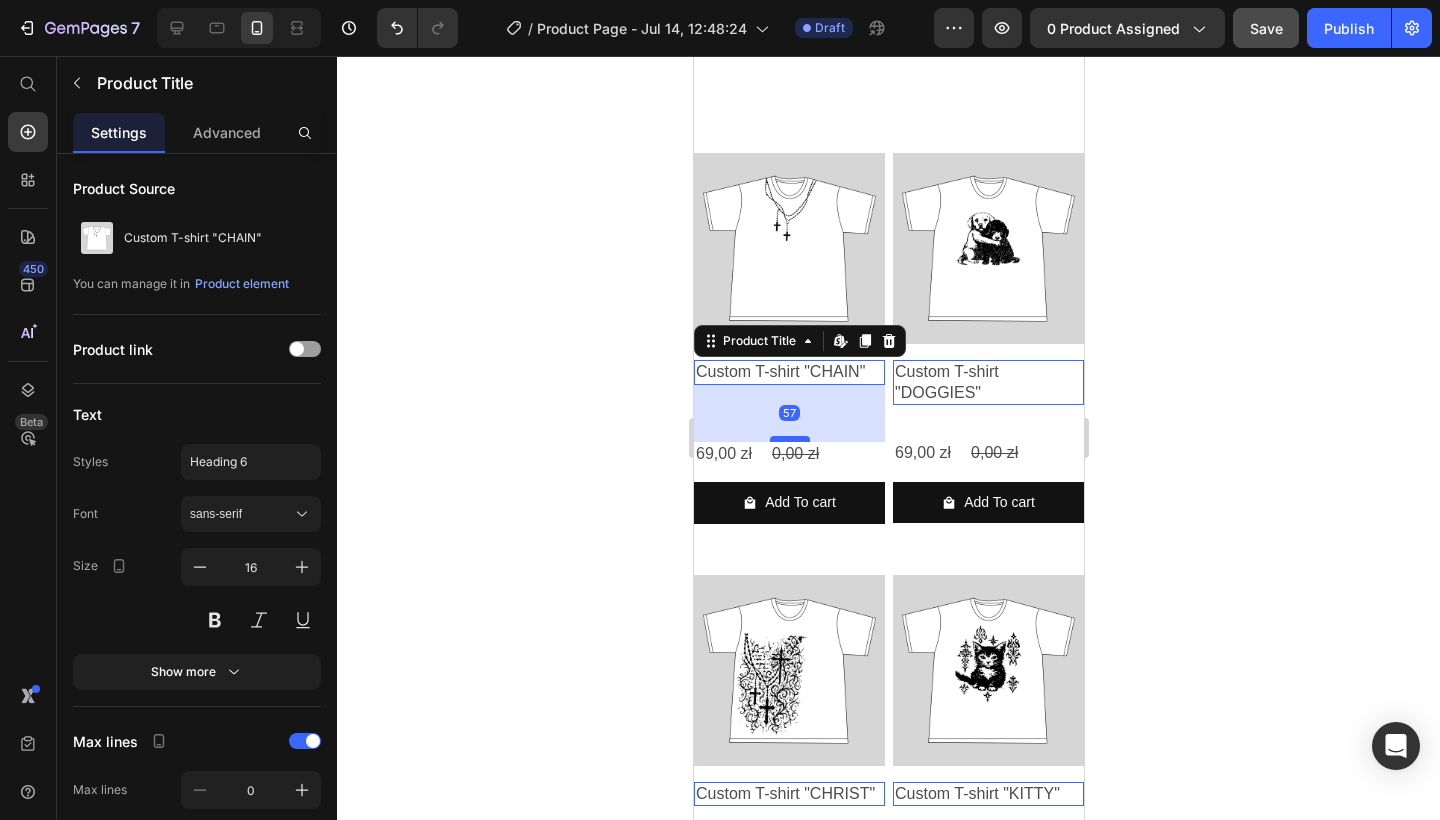 drag, startPoint x: 791, startPoint y: 417, endPoint x: 790, endPoint y: 438, distance: 21.023796 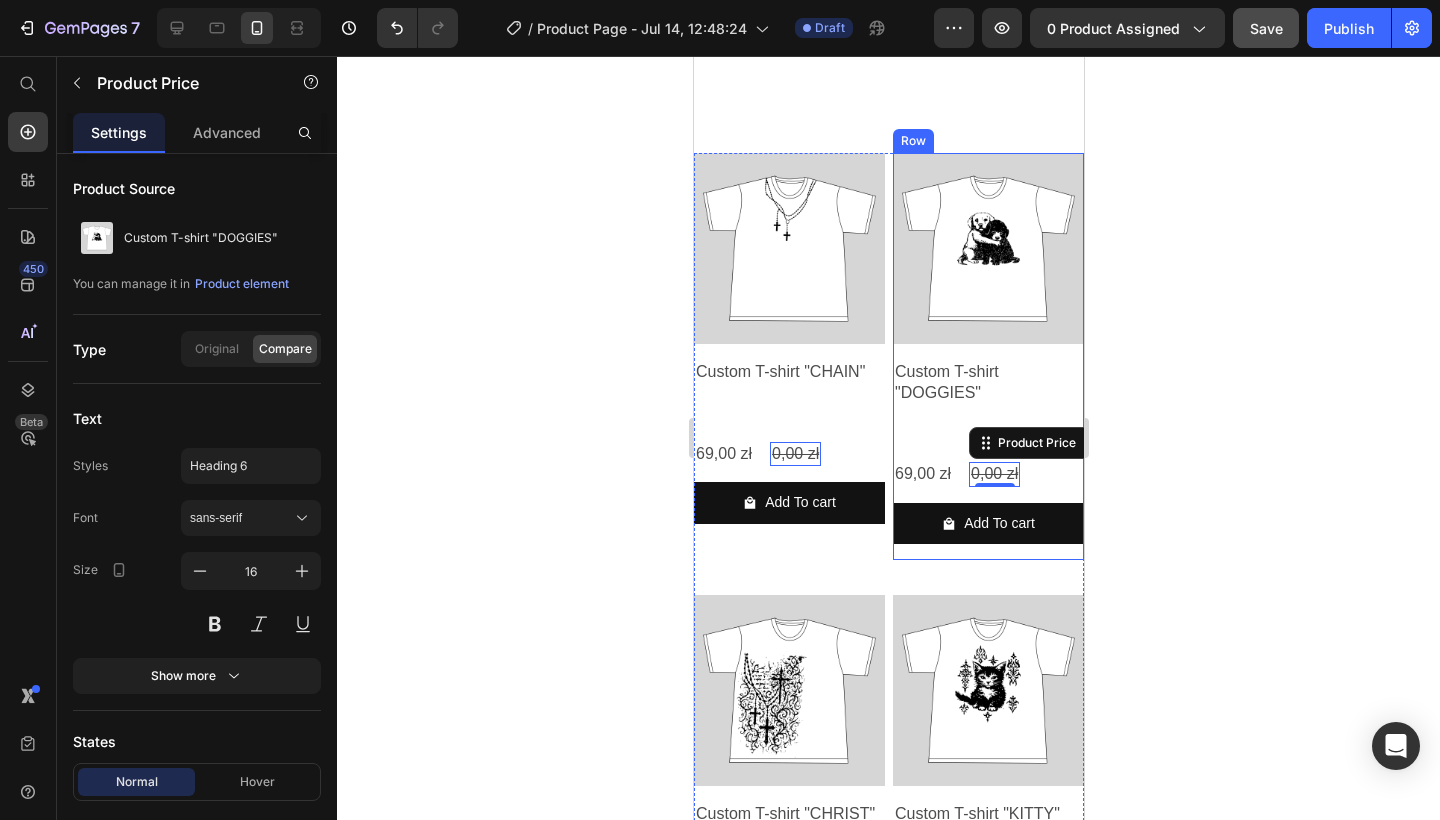 click on "Product Images Custom T-shirt "DOGGIES" Product Title 69,00 zł Product Price 0,00 zł Product Price   Edit content in Shopify 0 Row Add To cart Product Cart Button" at bounding box center [788, 346] 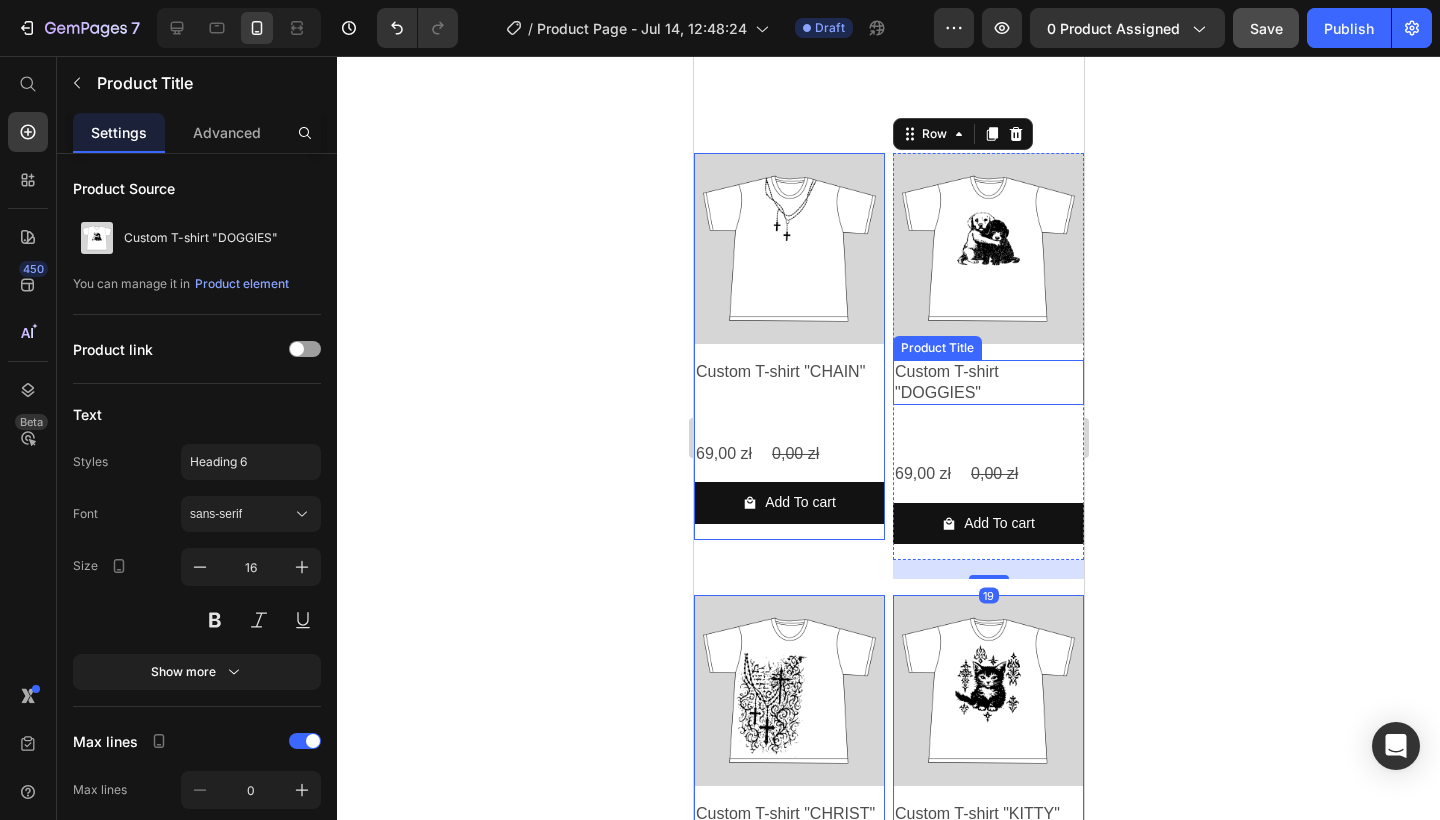 click on "Custom T-shirt "DOGGIES"" at bounding box center (788, 372) 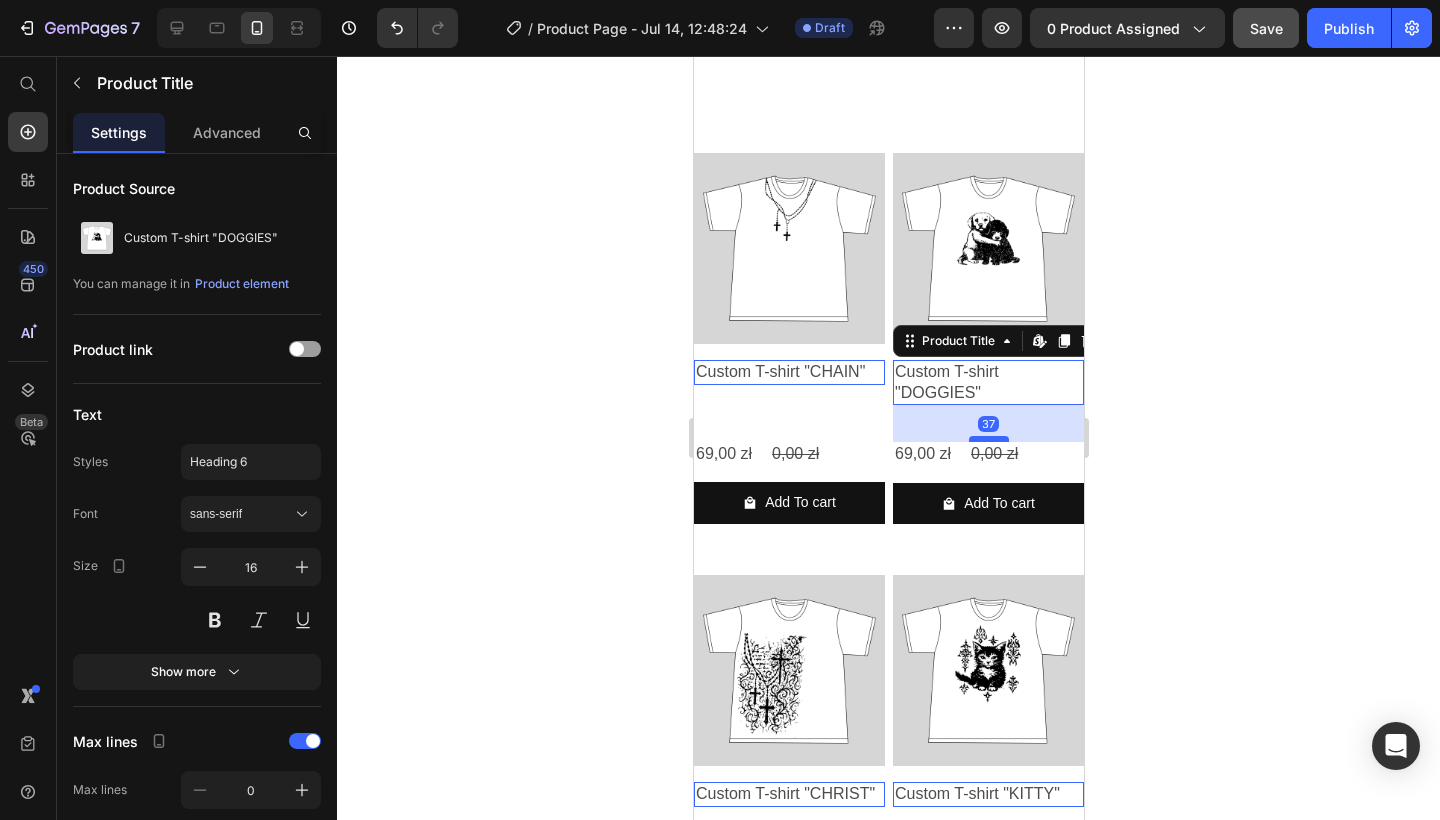 drag, startPoint x: 987, startPoint y: 458, endPoint x: 984, endPoint y: 438, distance: 20.22375 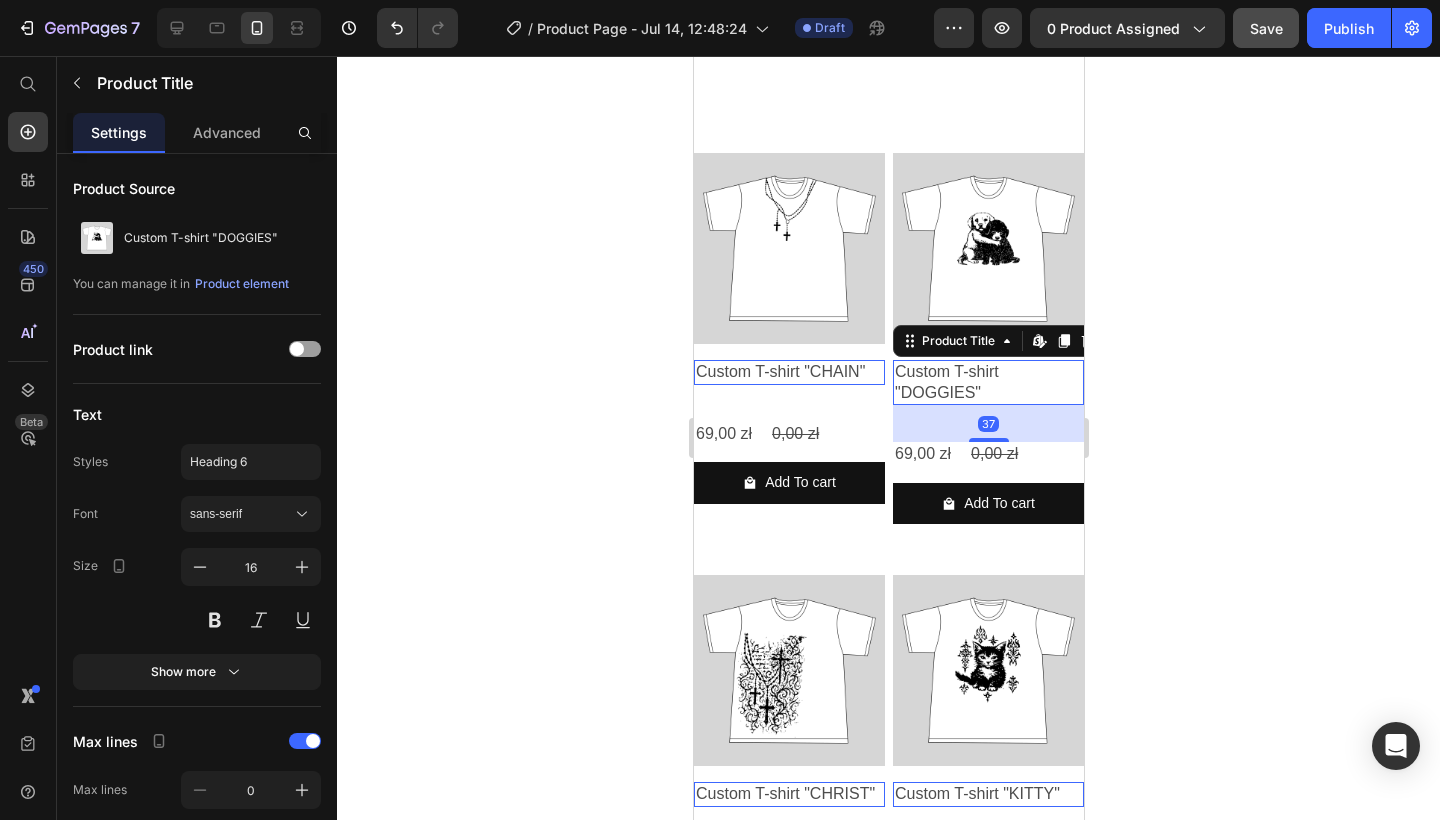 click 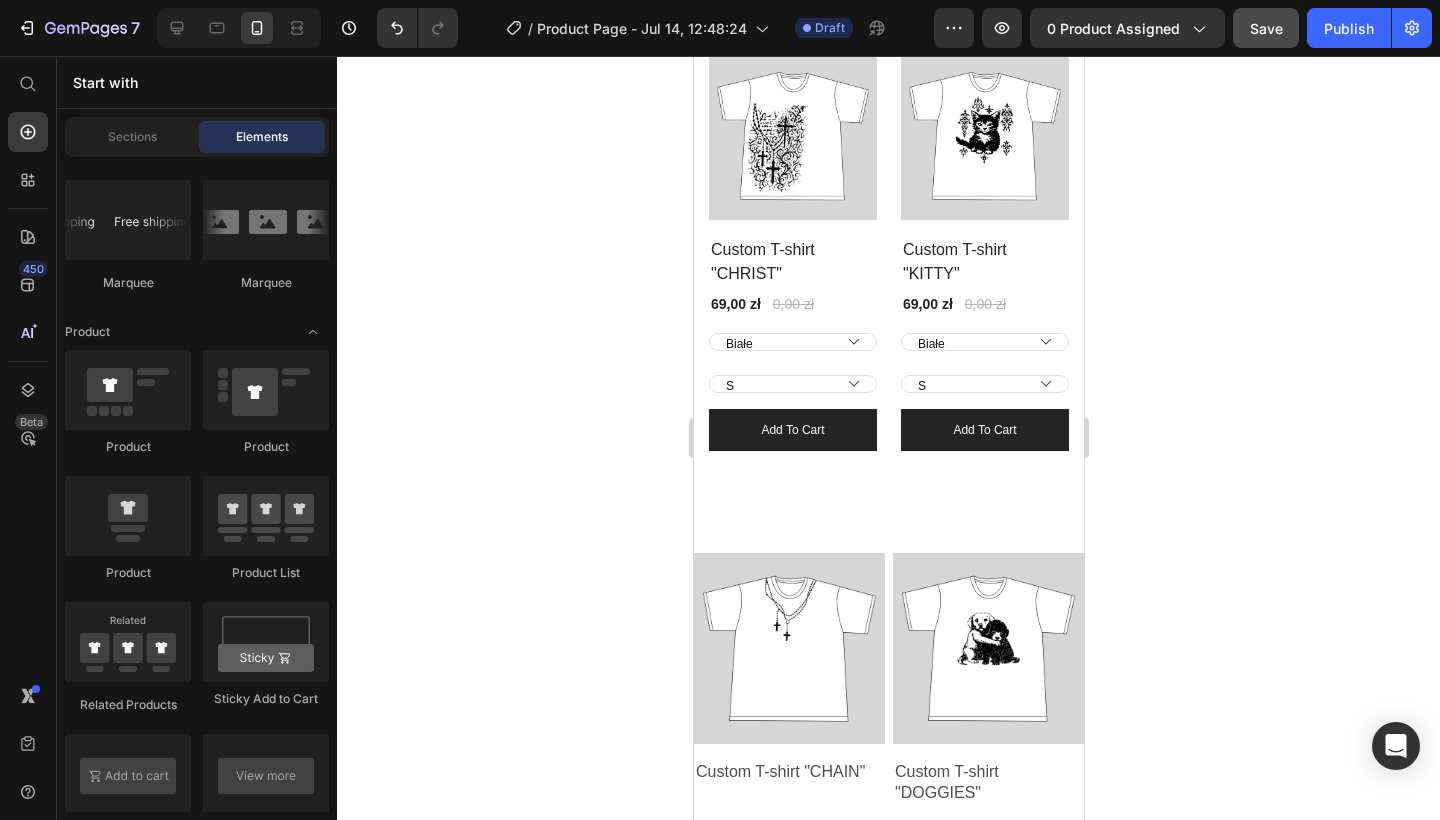 scroll, scrollTop: 630, scrollLeft: 0, axis: vertical 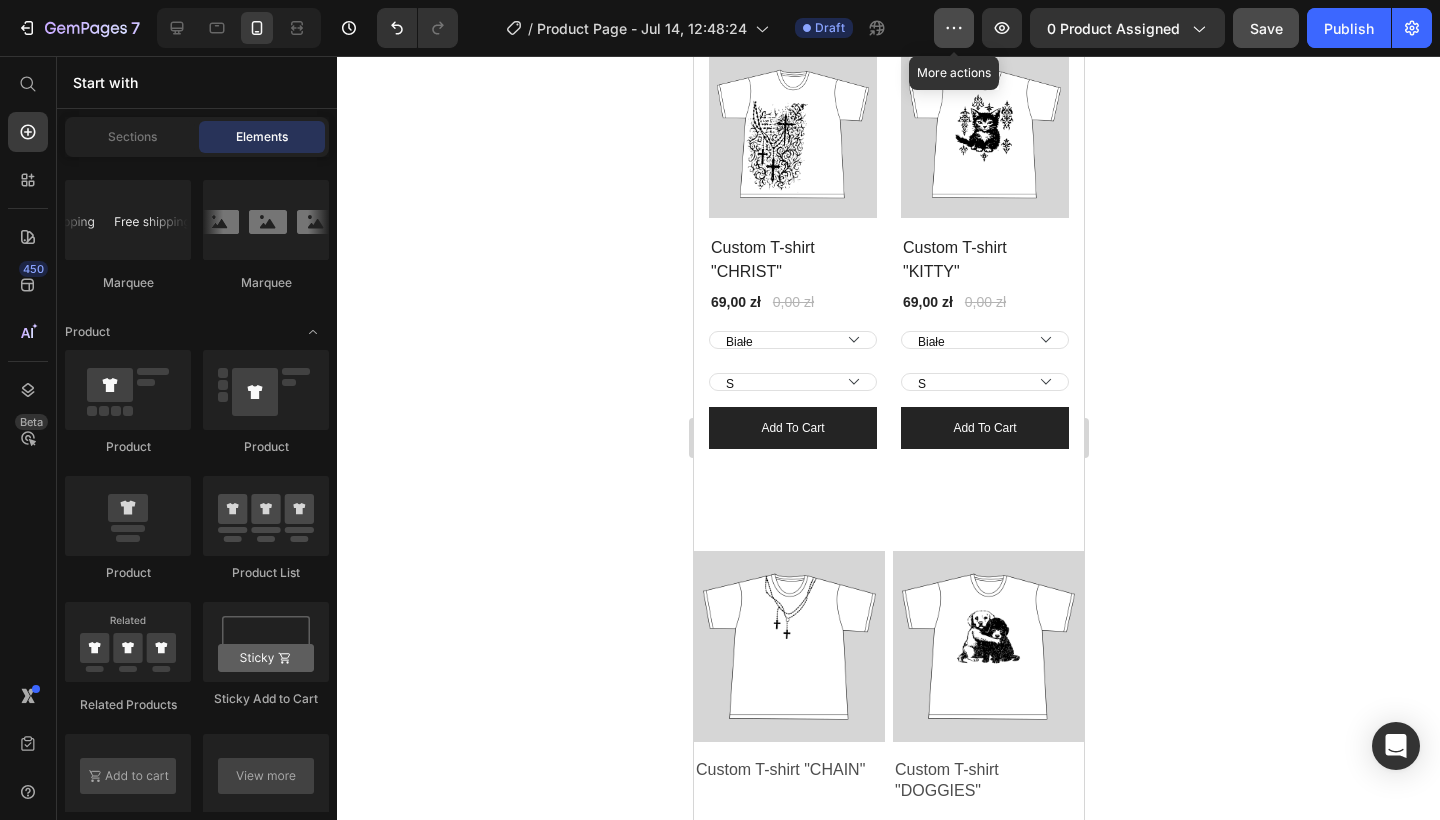 click 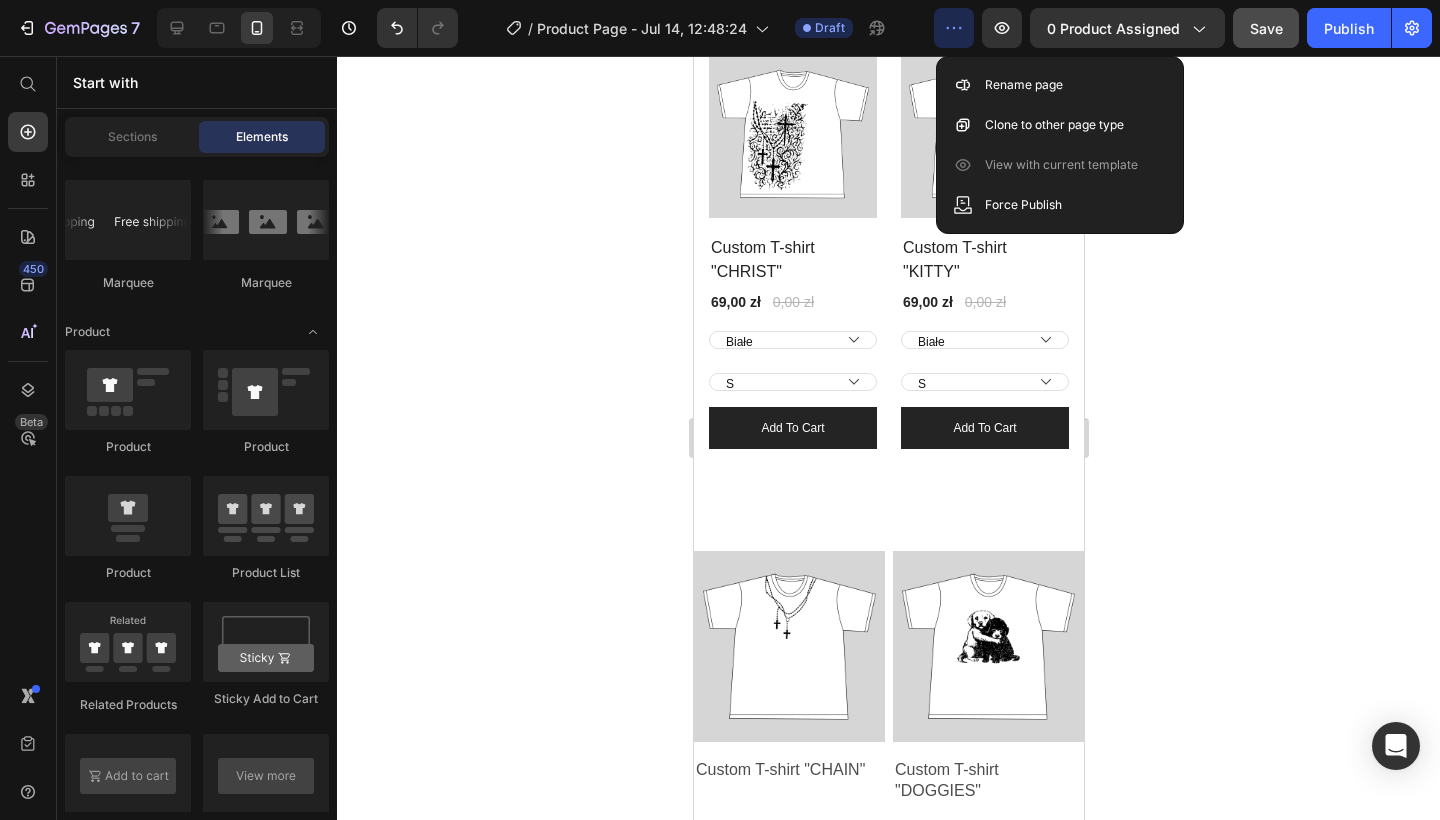 click 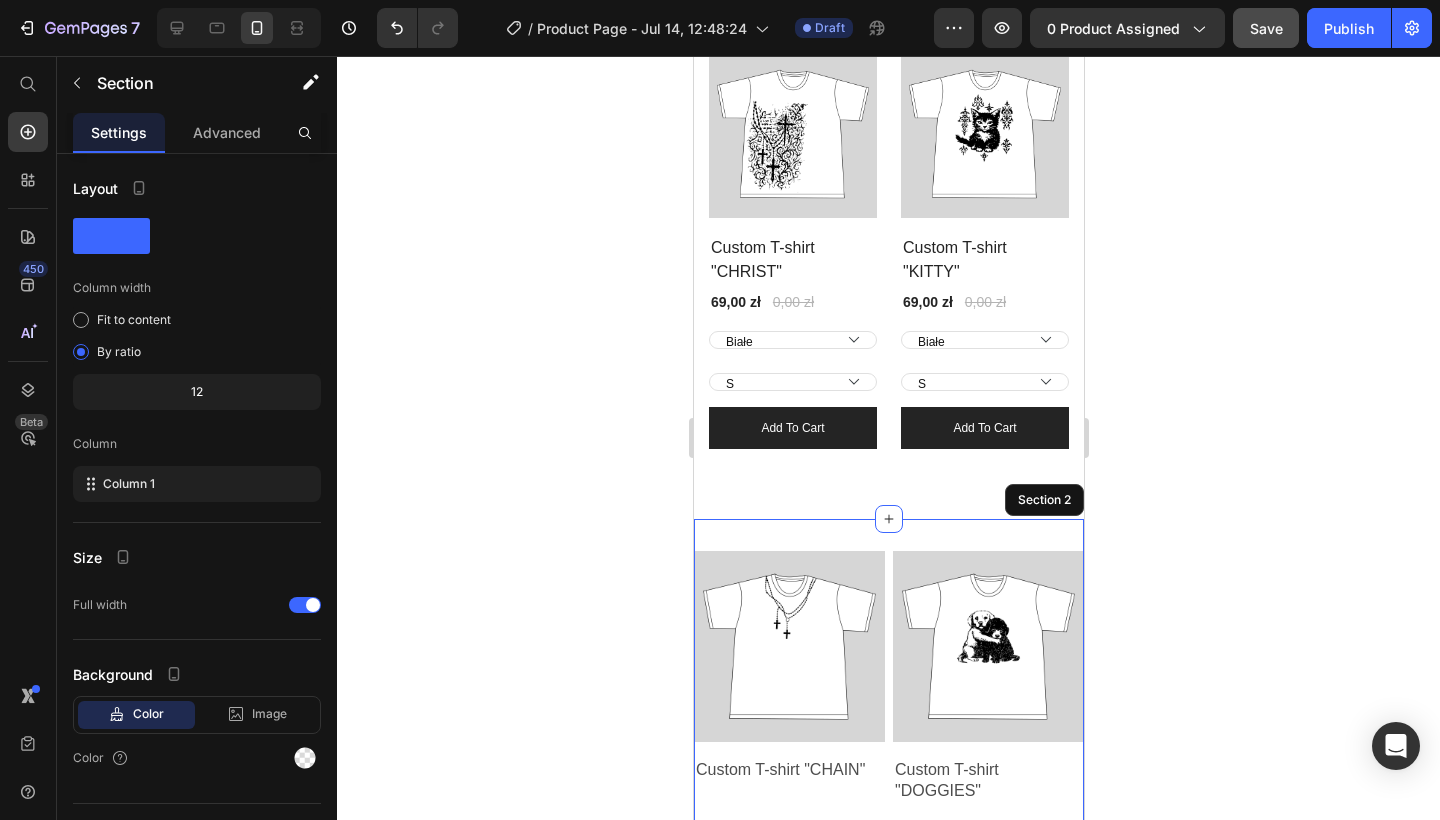 click on "Product Images Custom T-shirt "CHAIN" Product Title 69,00 zł Product Price 0,00 zł Product Price Row Add To cart Product Cart Button Row Product Images Custom T-shirt "DOGGIES" Product Title 69,00 zł Product Price 0,00 zł Product Price Row Add To cart Product Cart Button Row Product Images Custom T-shirt "CHRIST" Product Title 69,00 zł Product Price 0,00 zł Product Price Row Add To cart Product Cart Button Row Product Images Custom T-shirt "KITTY" Product Title 69,00 zł Product Price 0,00 zł Product Price Row Add To cart Product Cart Button Row Product List Section 2" at bounding box center [888, 1104] 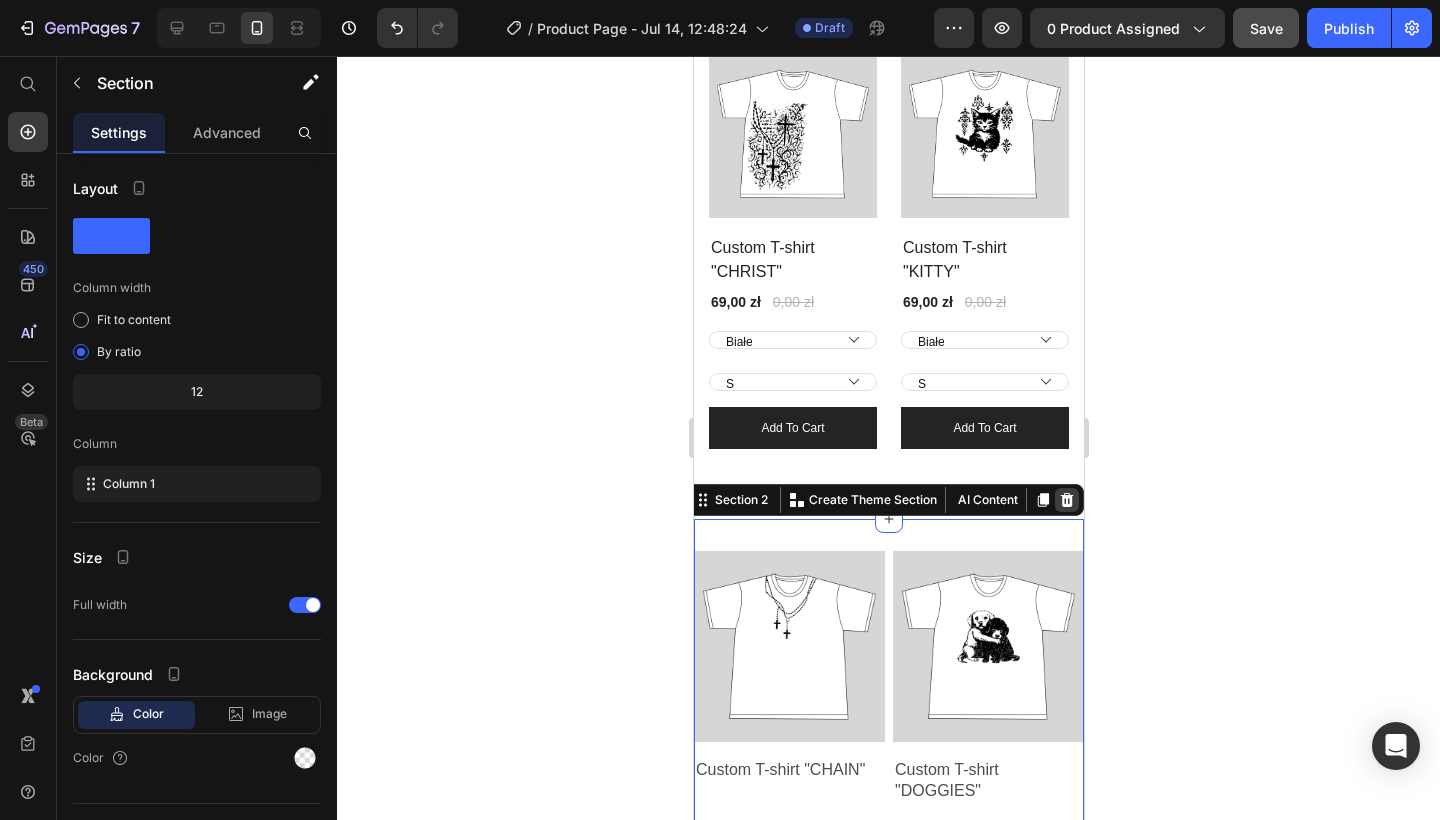 click 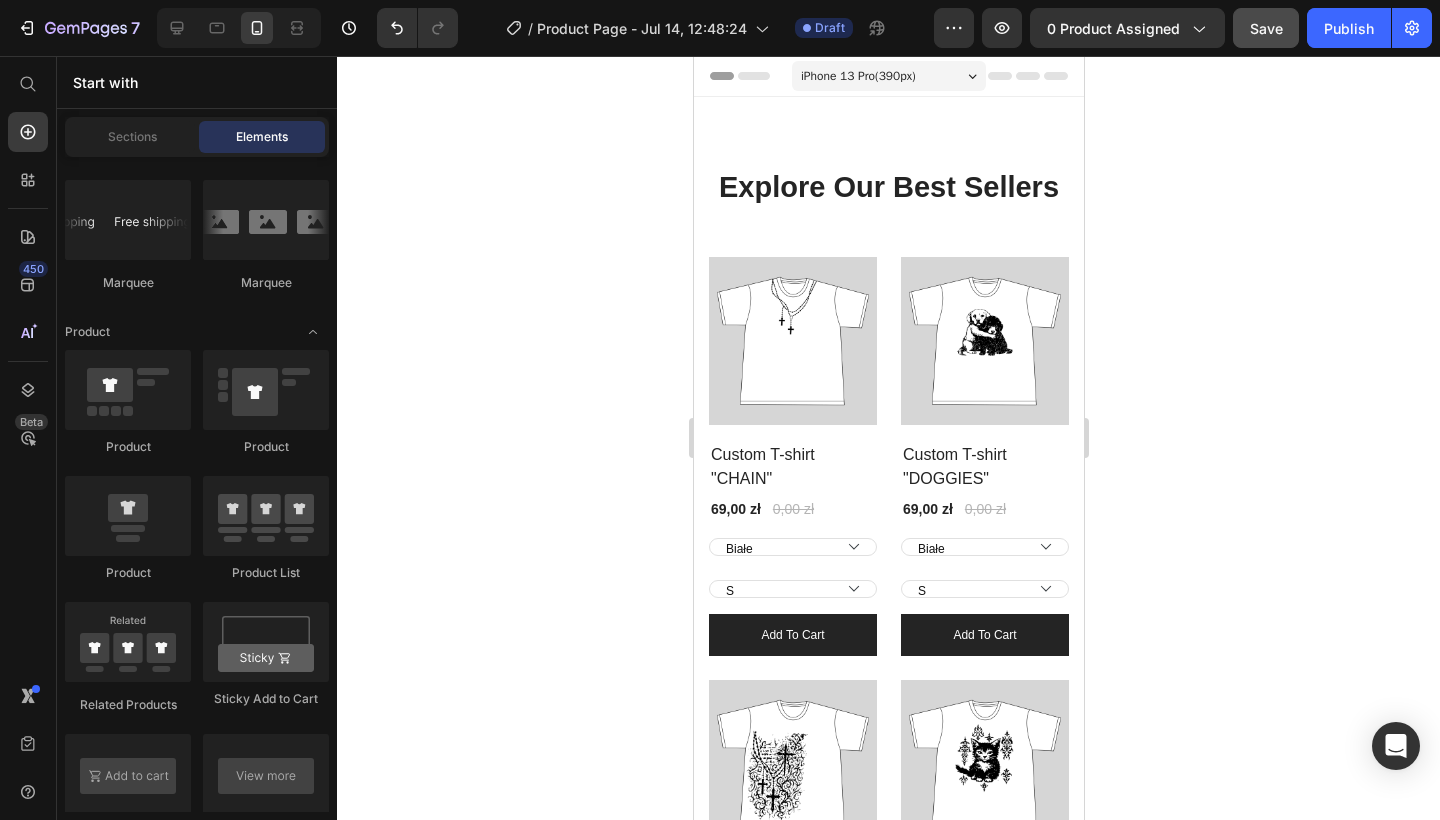 scroll, scrollTop: 0, scrollLeft: 0, axis: both 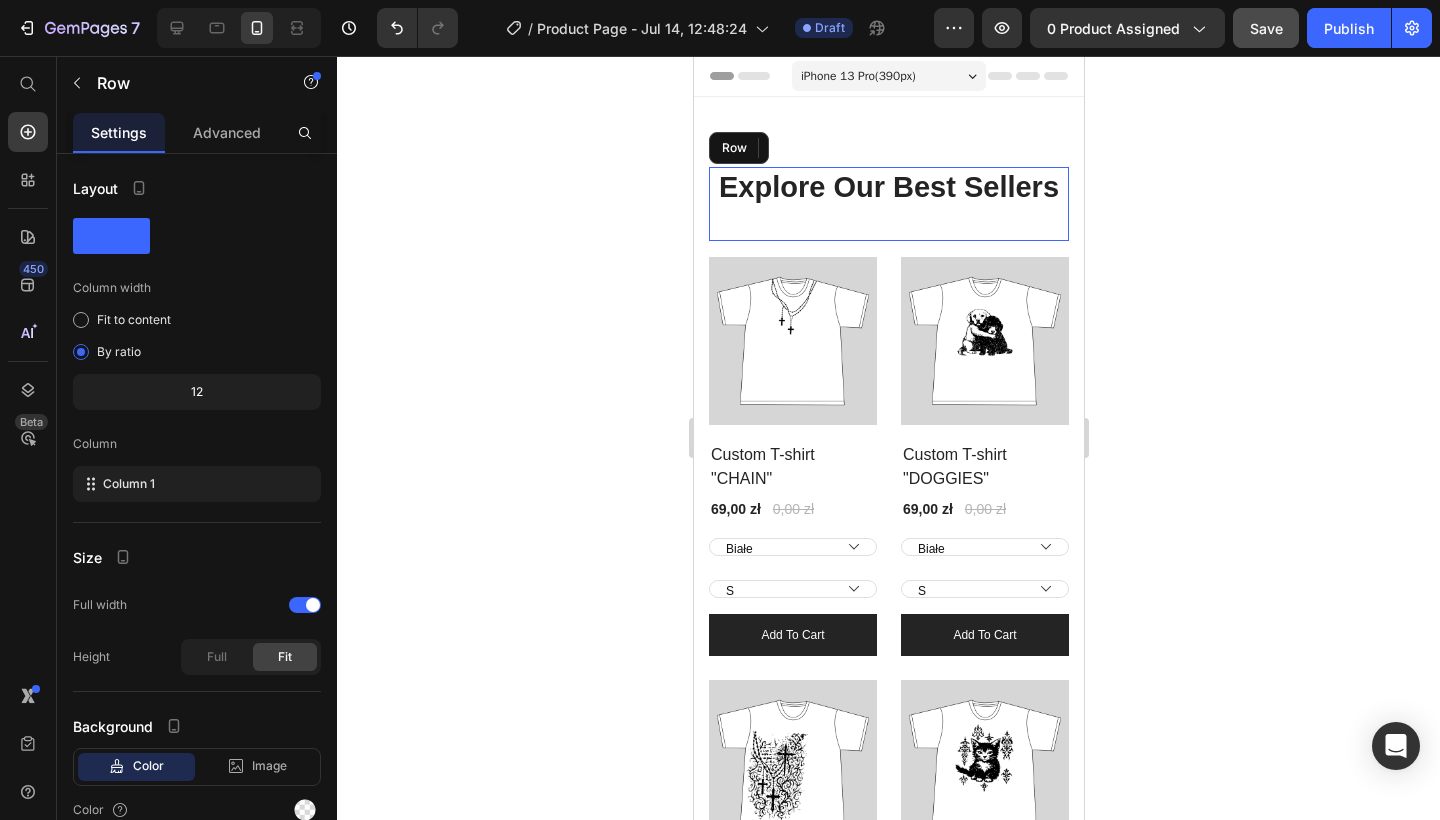click on "Explore Our Best Sellers Heading" at bounding box center (888, 204) 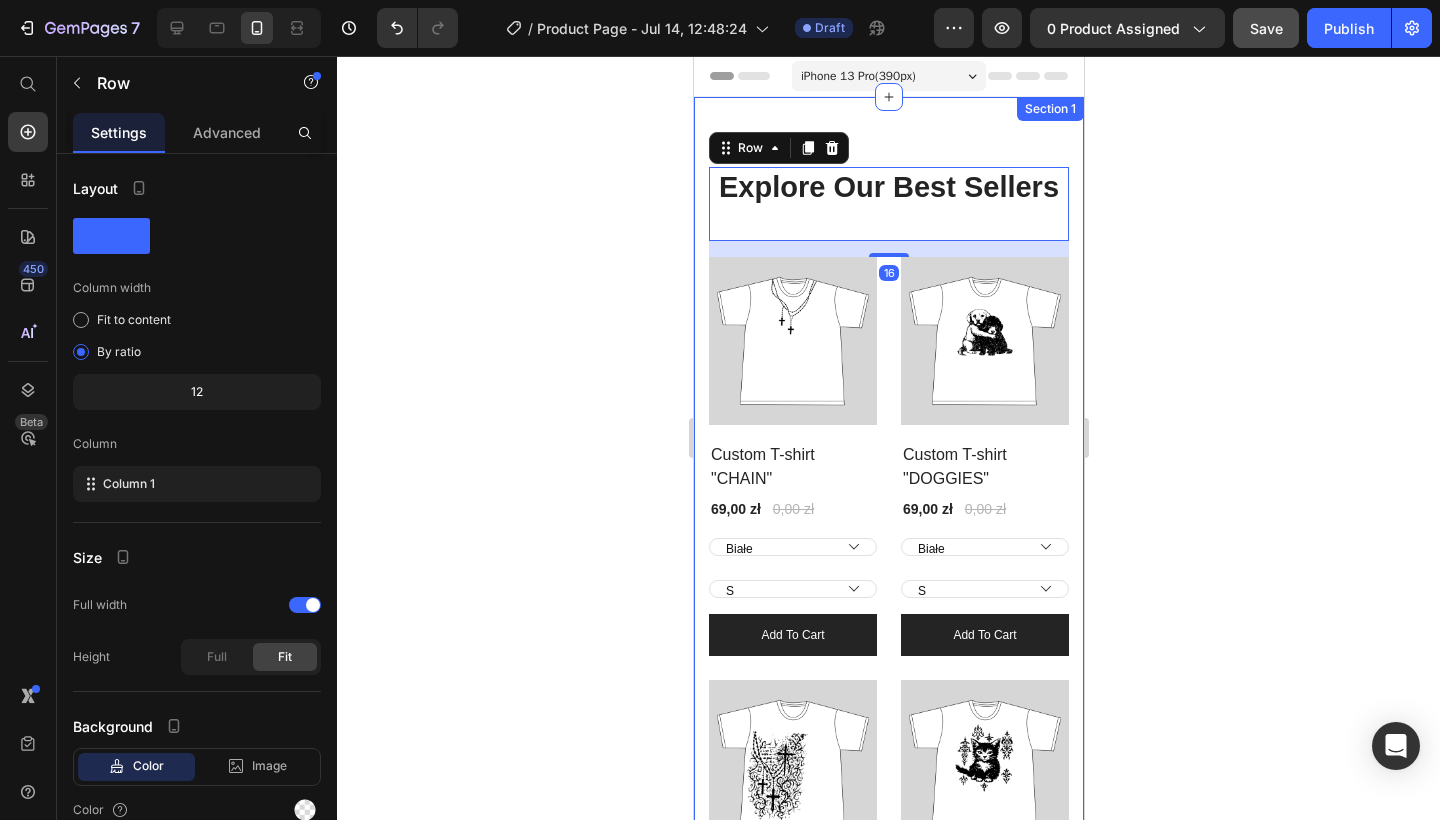 click on "Explore Our Best Sellers Heading Row   16 (P) Images Row Custom T-shirt "CHAIN" (P) Title 69,00 zł (P) Price 0,00 zł (P) Price Row Białe Czarny S M L XL (P) Variants & Swatches add to cart (P) Cart Button Row (P) Images Row Custom T-shirt "DOGGIES" (P) Title 69,00 zł (P) Price 0,00 zł (P) Price Row Białe Czarny S M L XL (P) Variants & Swatches add to cart (P) Cart Button Row (P) Images Row Custom T-shirt "CHRIST" (P) Title 69,00 zł (P) Price 0,00 zł (P) Price Row Białe Czarny S M L XL (P) Variants & Swatches add to cart (P) Cart Button Row (P) Images Row Custom T-shirt "KITTY" (P) Title 69,00 zł (P) Price 0,00 zł (P) Price Row Białe Czarny S M L XL (P) Variants & Swatches add to cart (P) Cart Button Row Product List Row Section 1" at bounding box center [888, 623] 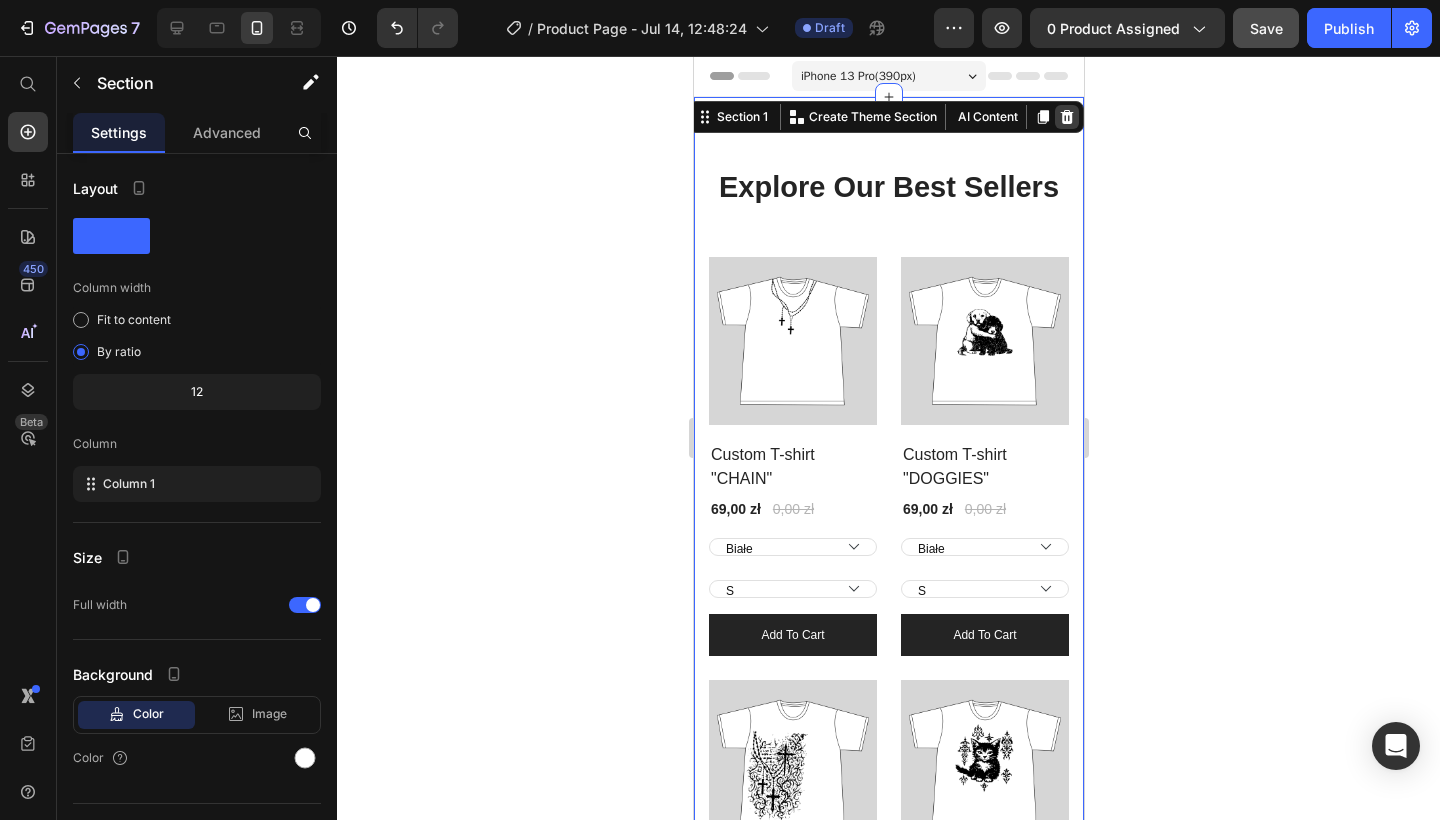 click at bounding box center [1066, 117] 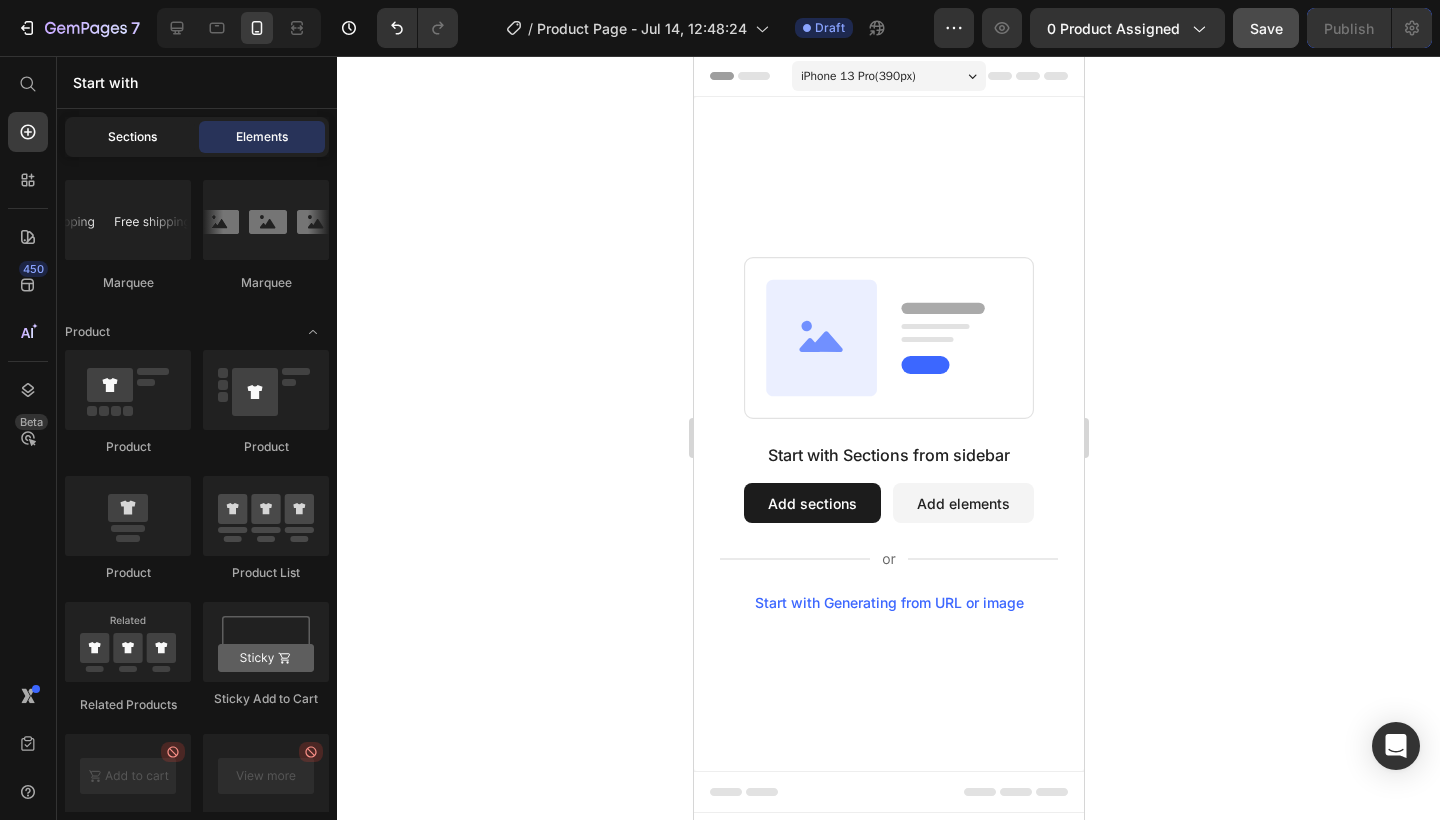 click on "Sections" at bounding box center (132, 137) 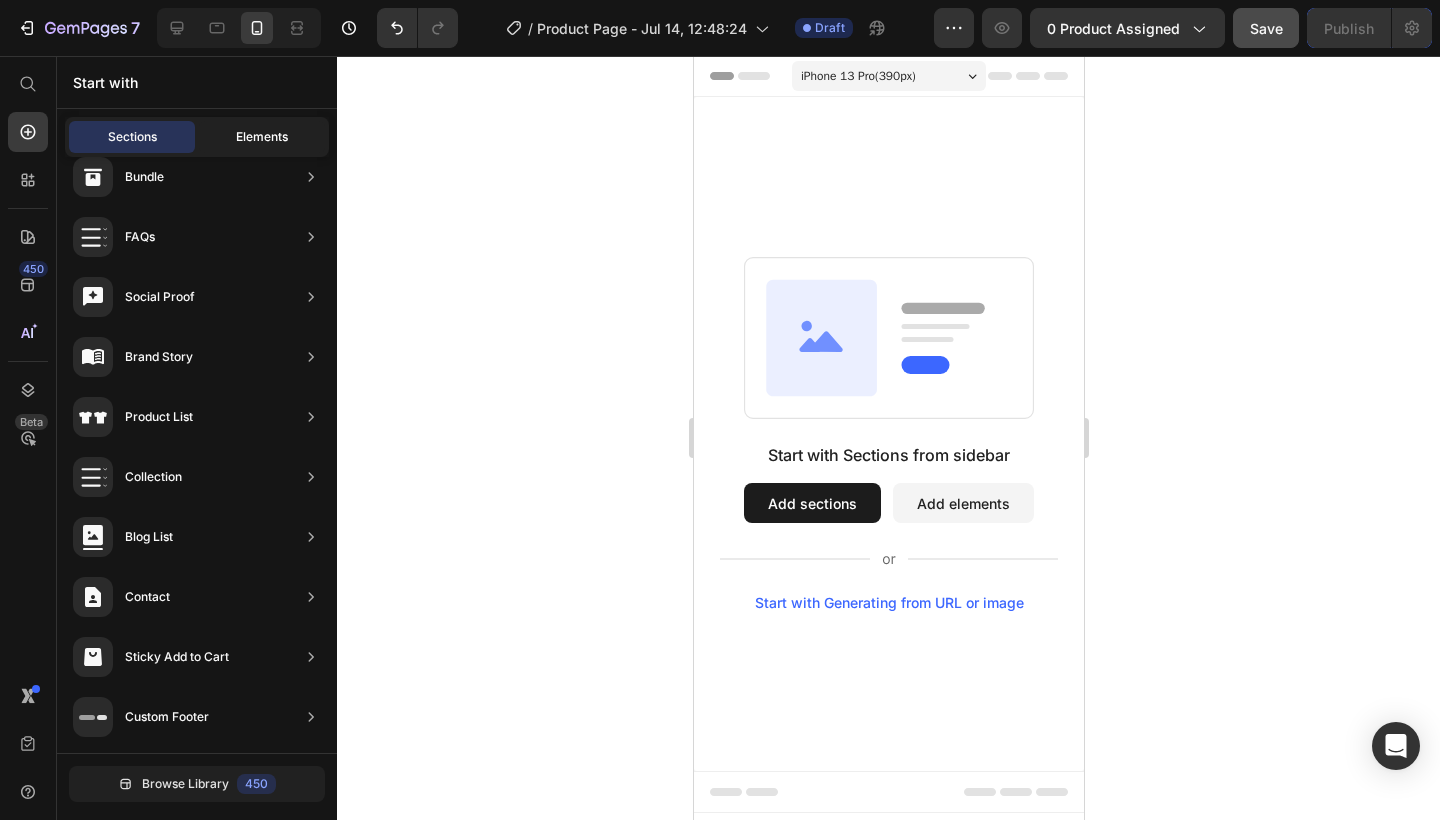 click on "Elements" at bounding box center [262, 137] 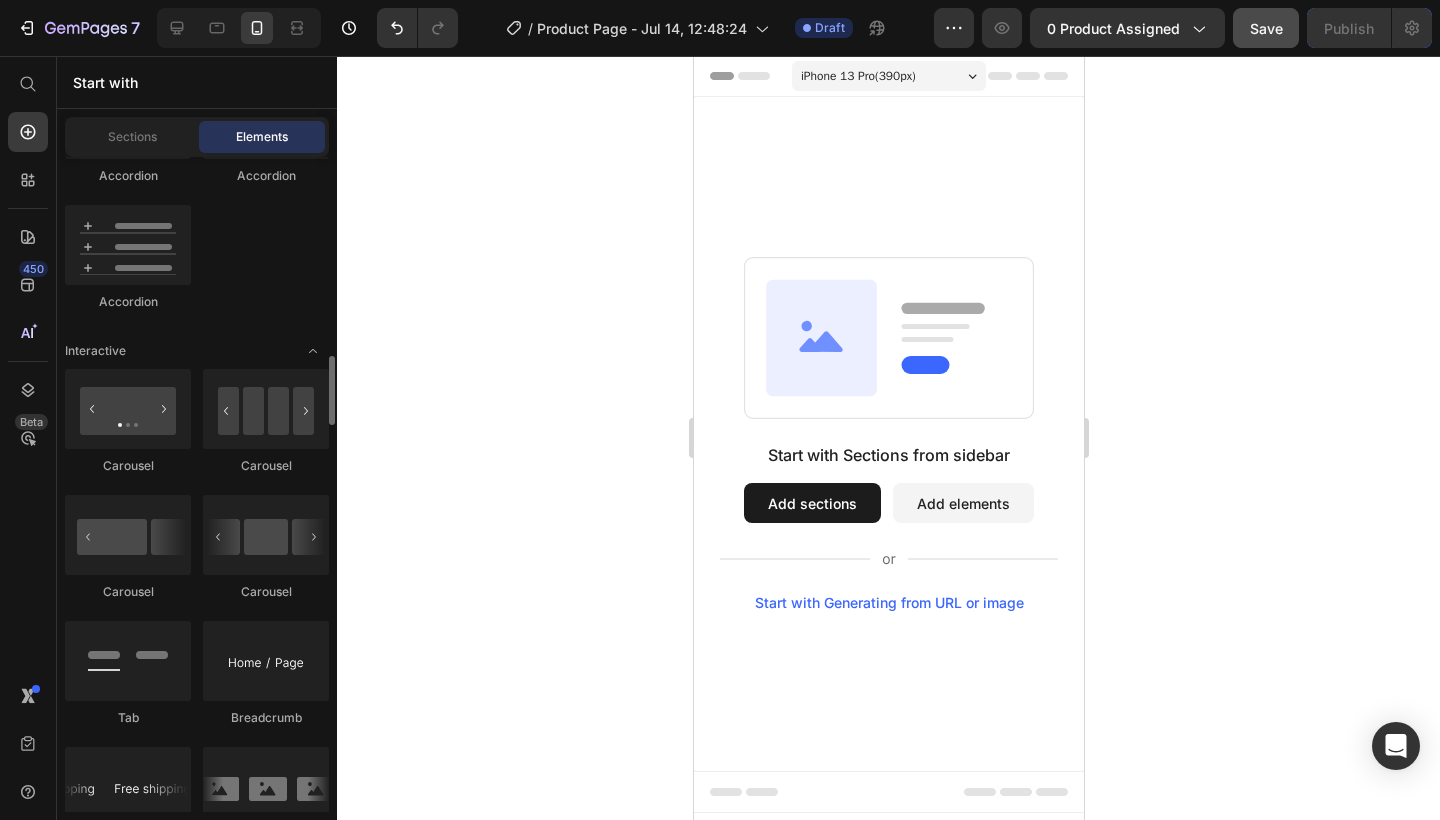 scroll, scrollTop: 1949, scrollLeft: 0, axis: vertical 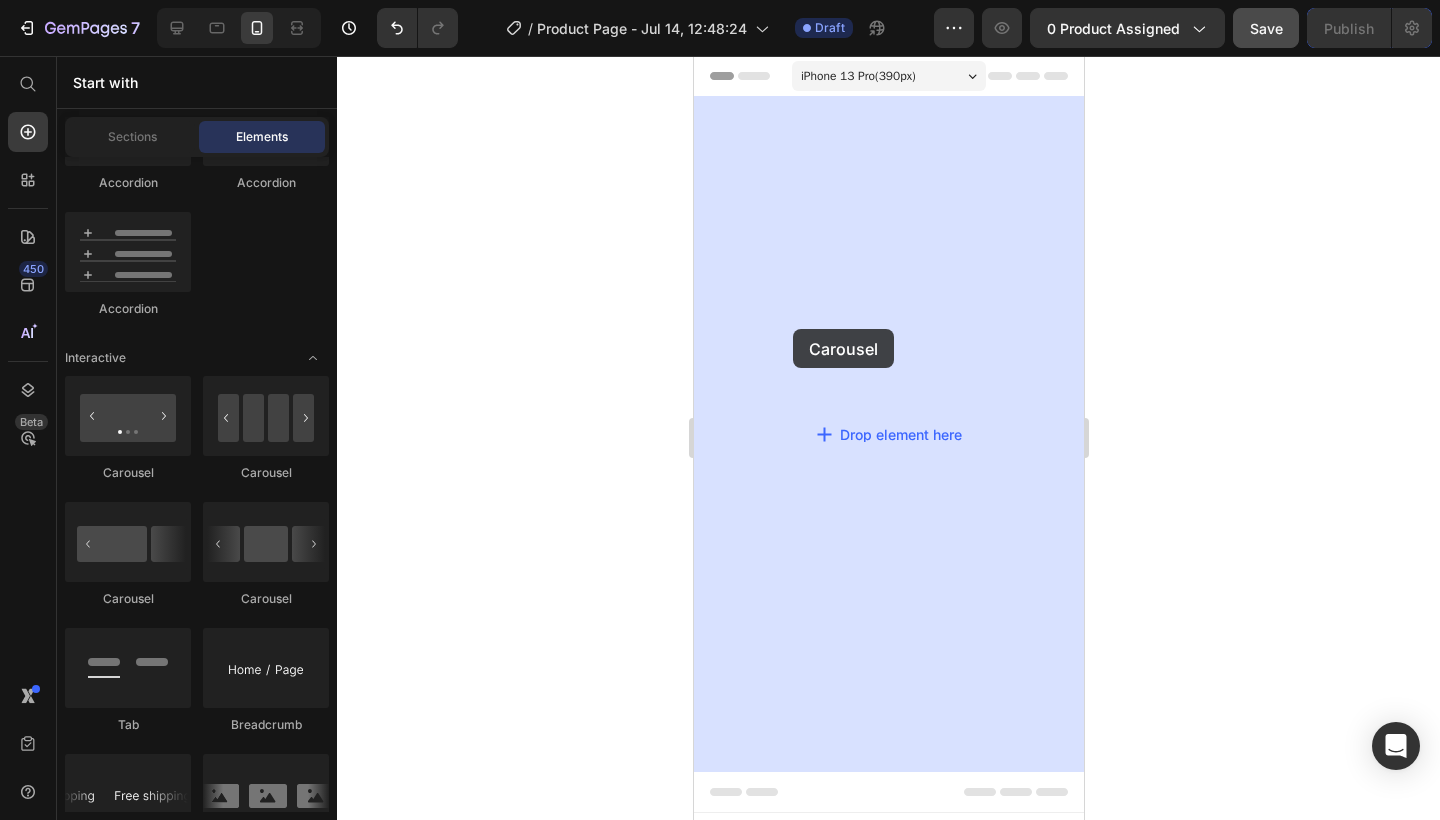 drag, startPoint x: 261, startPoint y: 440, endPoint x: 794, endPoint y: 329, distance: 544.4355 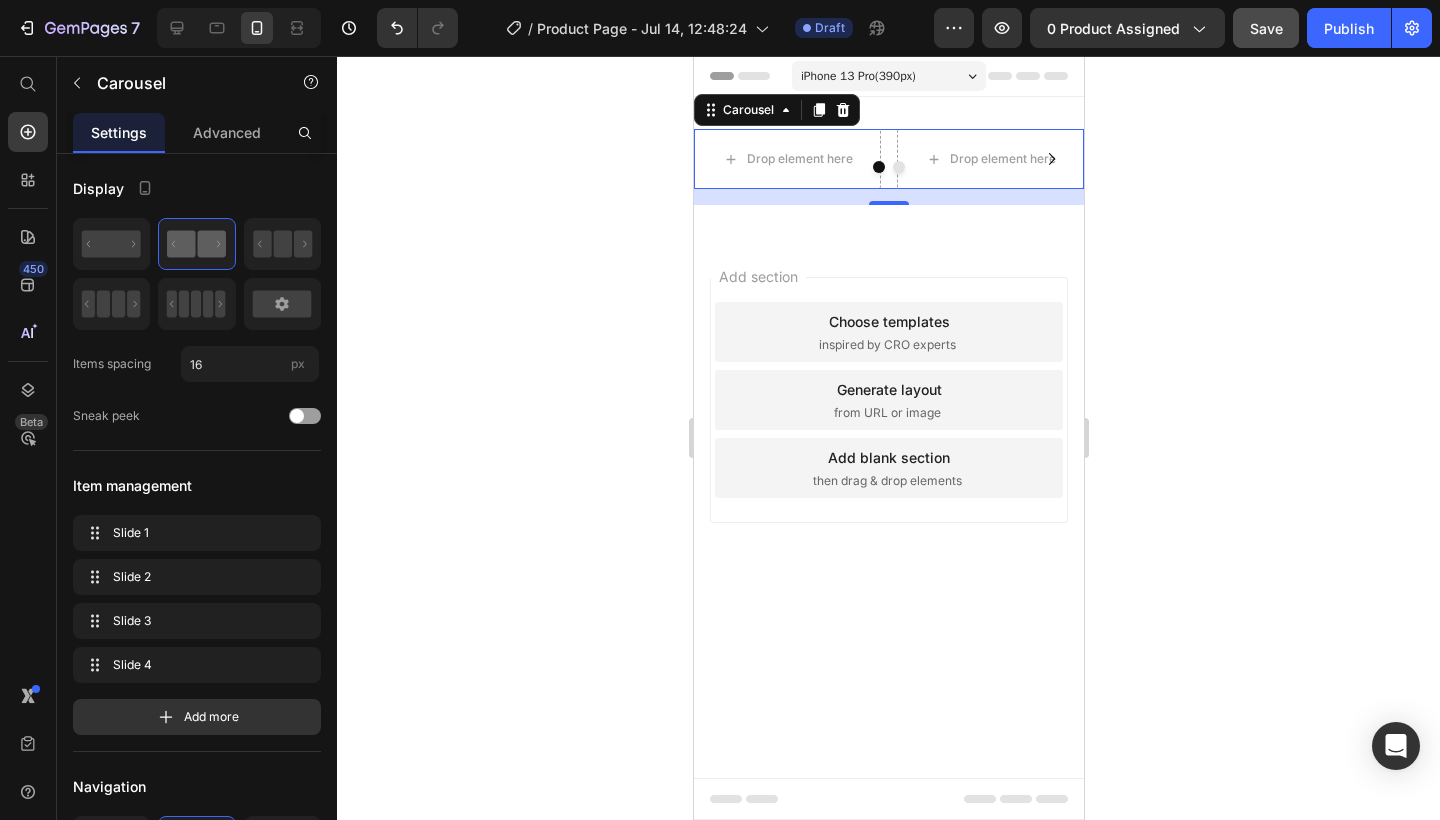 click on "Drop element here
Drop element here
Drop element here
Drop element here" at bounding box center [888, 159] 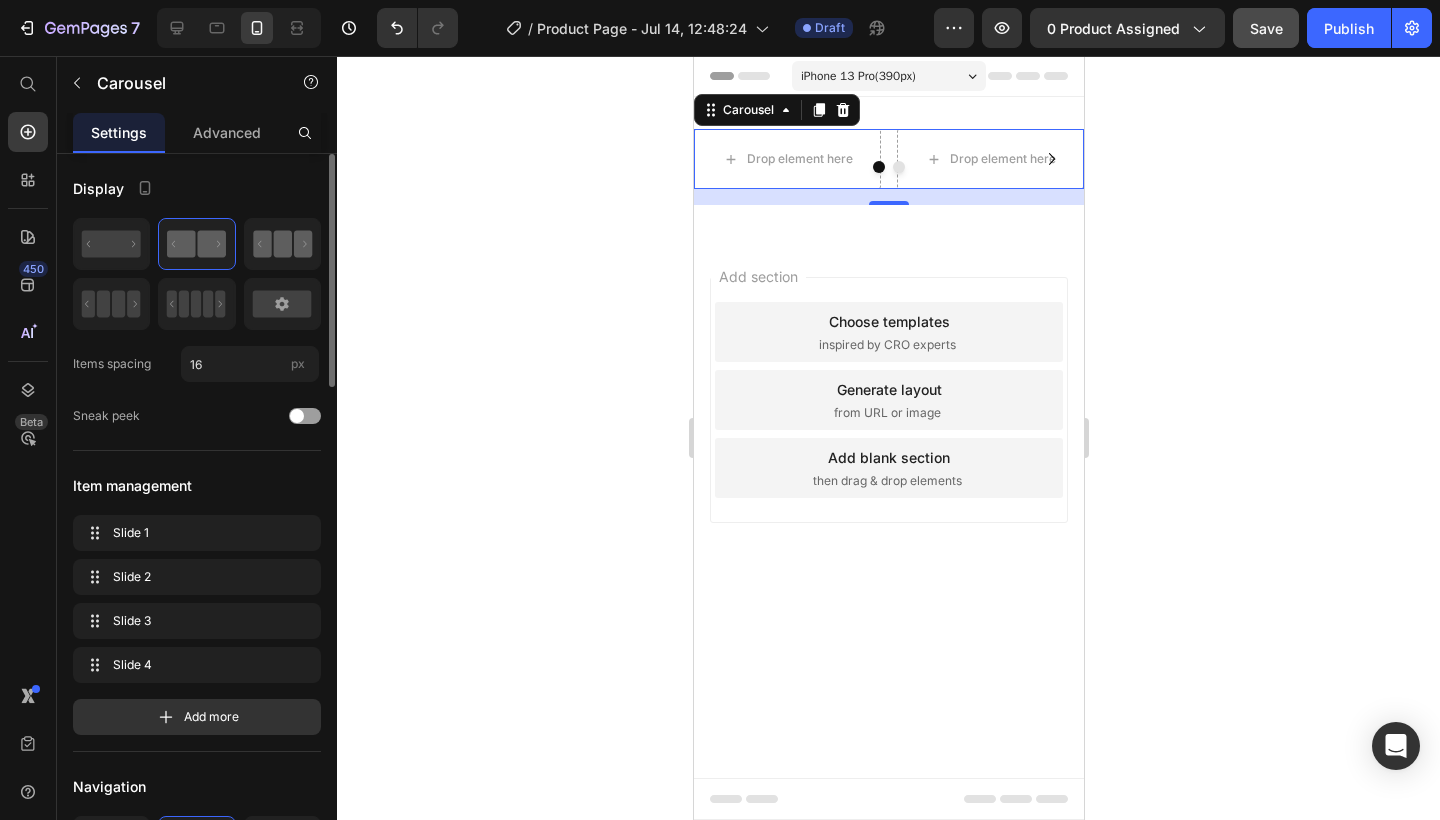 click 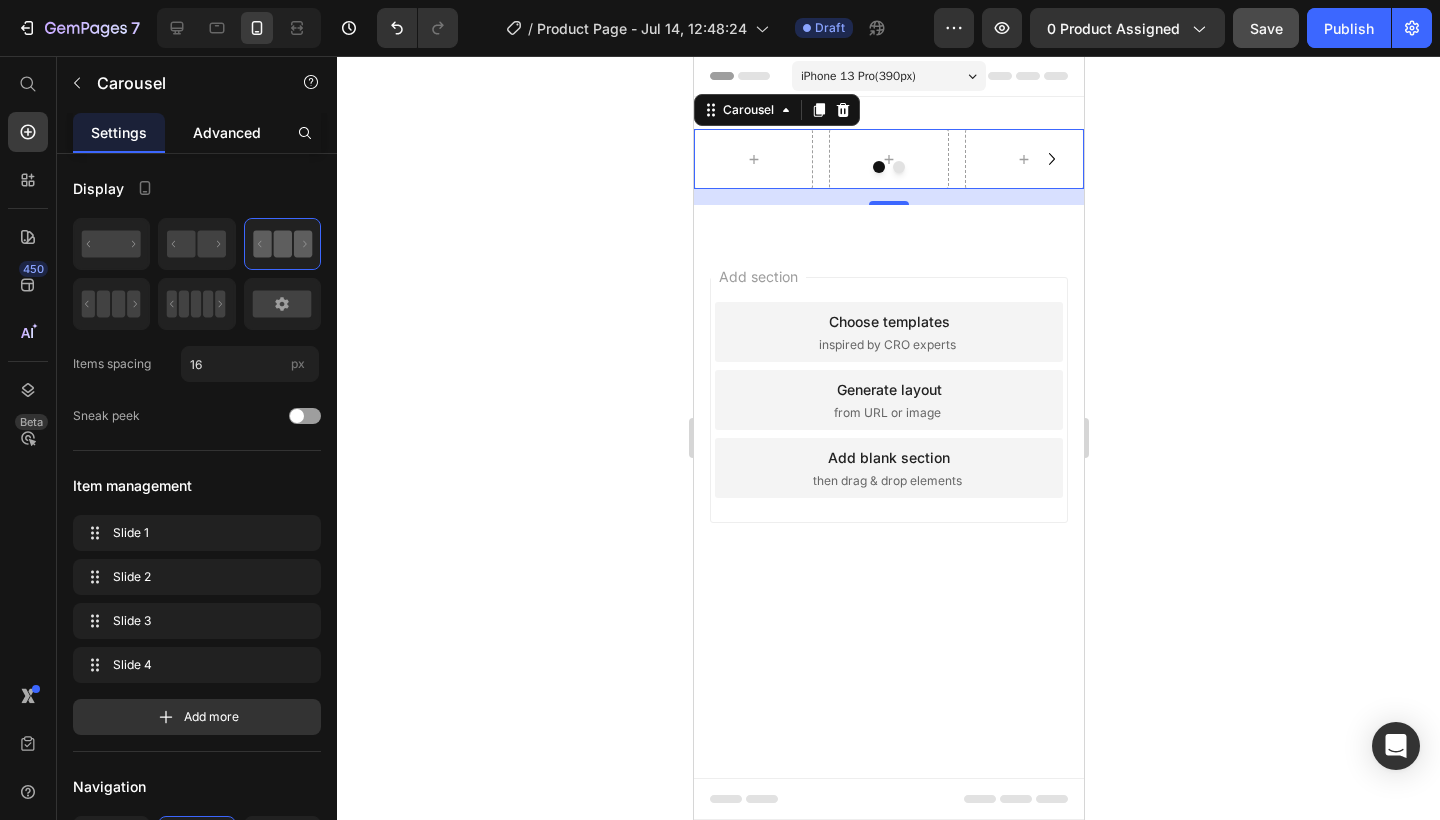 click on "Advanced" at bounding box center (227, 132) 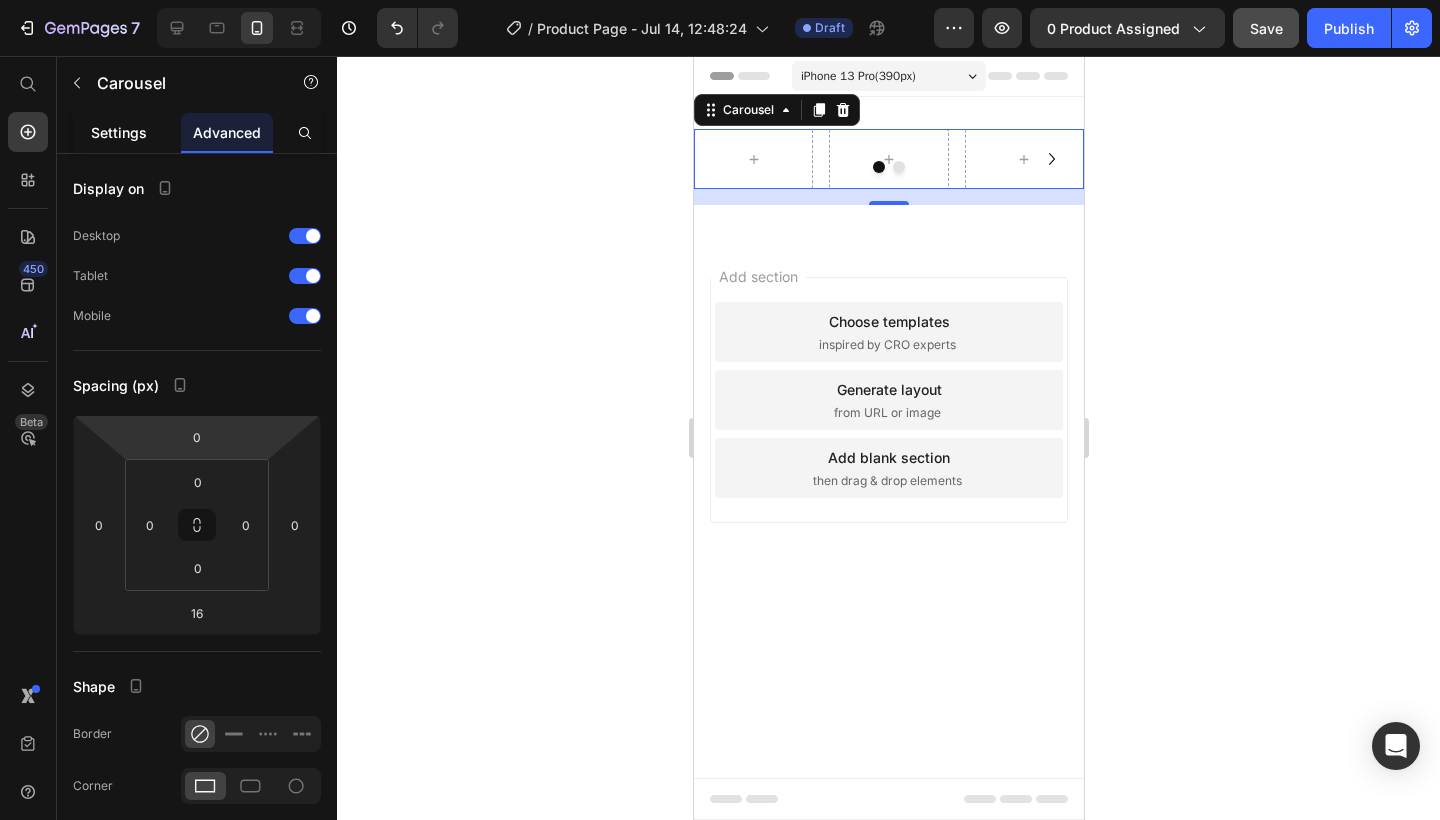 click on "Settings" at bounding box center [119, 132] 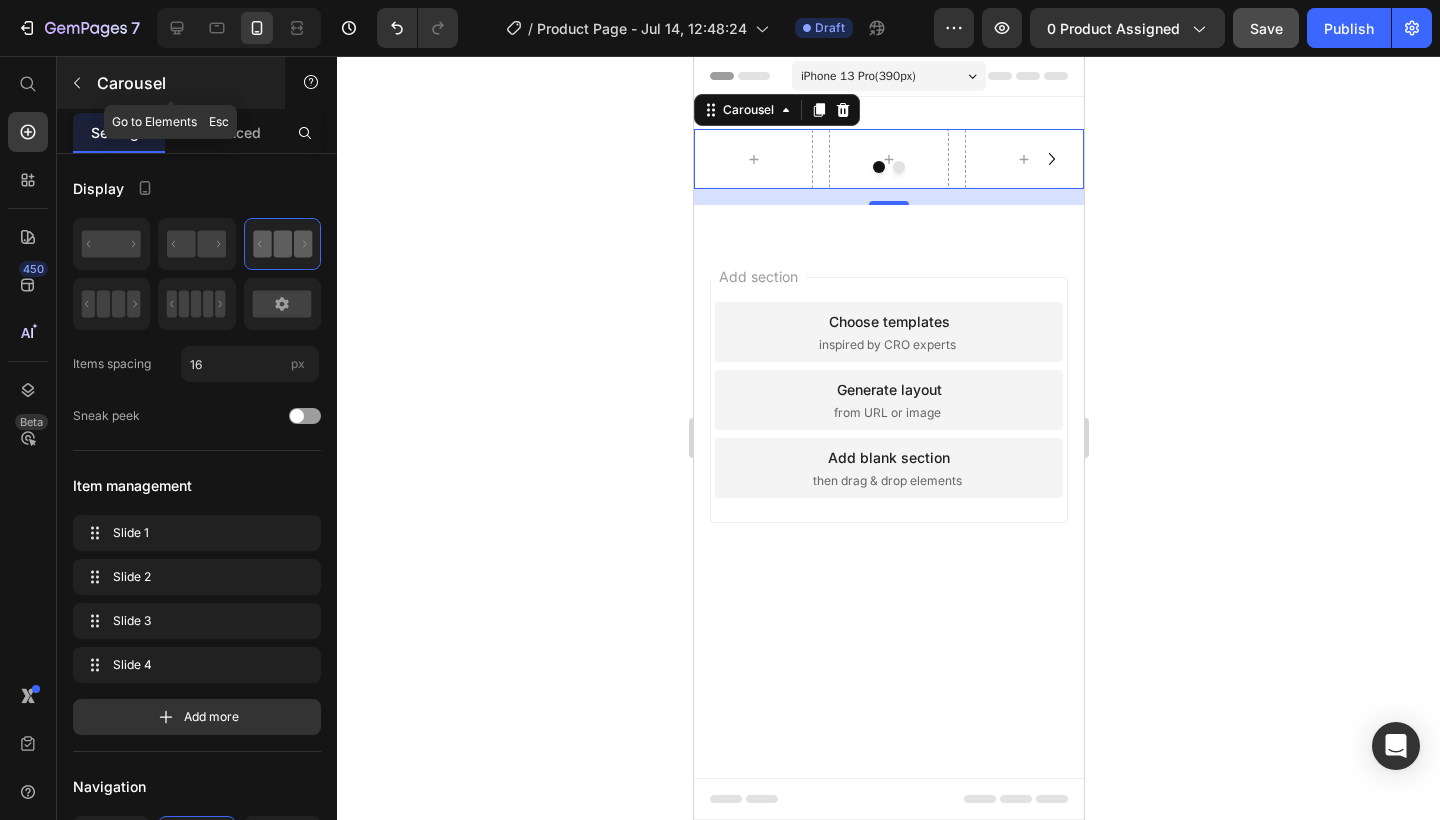 click 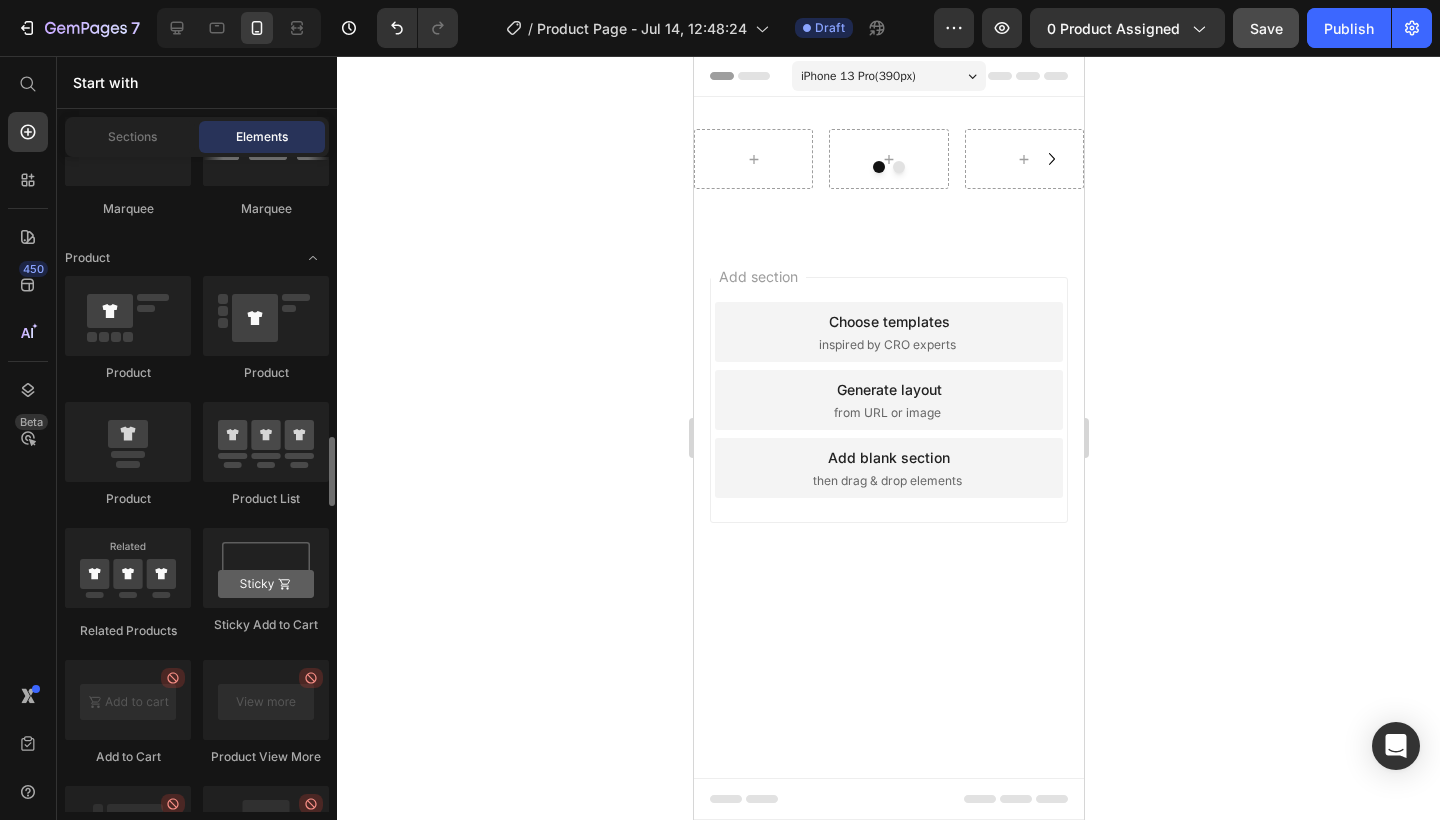 scroll, scrollTop: 2602, scrollLeft: 0, axis: vertical 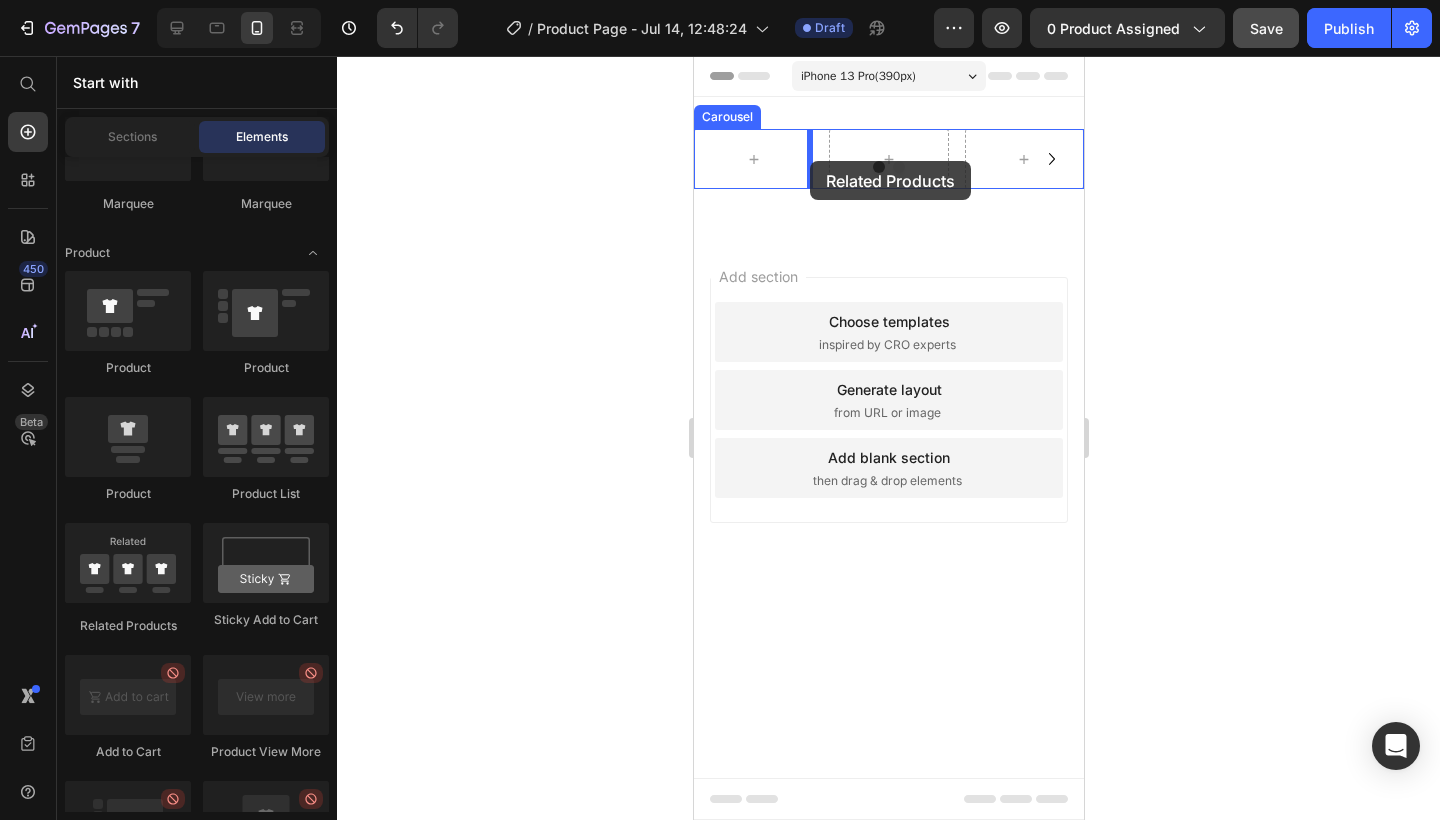 drag, startPoint x: 156, startPoint y: 577, endPoint x: 810, endPoint y: 161, distance: 775.09485 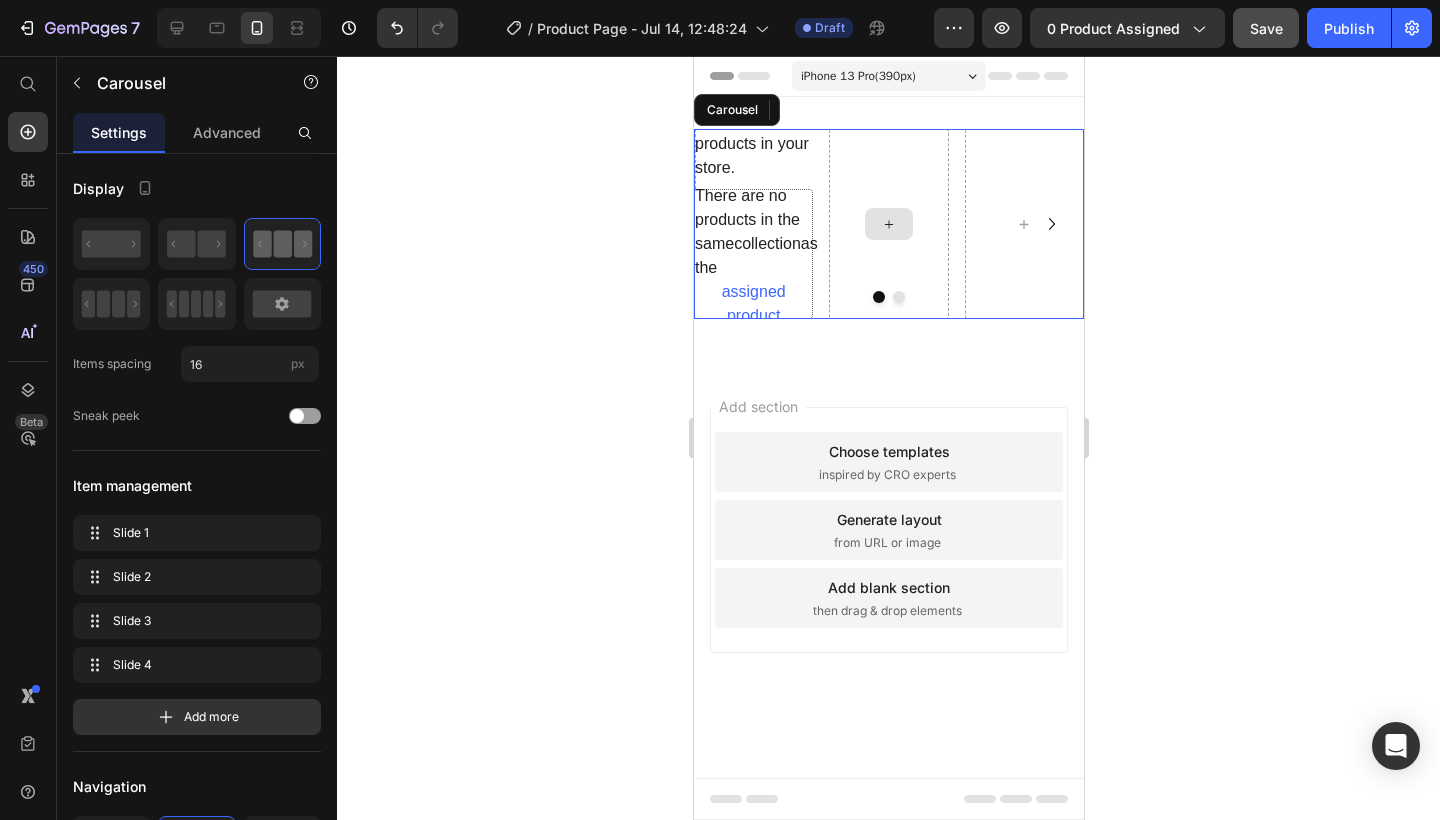 click at bounding box center [887, 224] 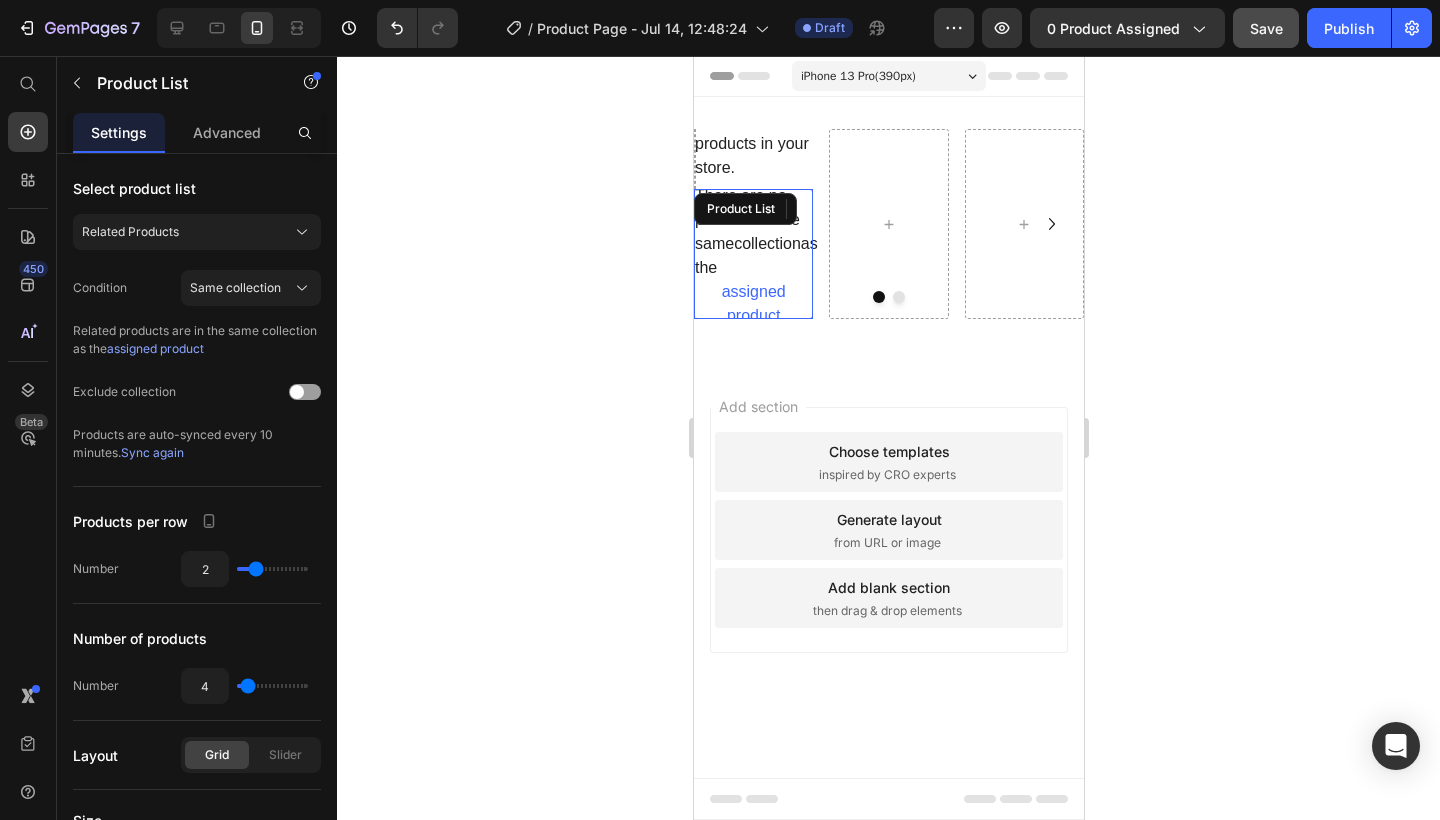 click on "There are no products in the same  collection  as the  assigned product  being previewed." at bounding box center (752, 280) 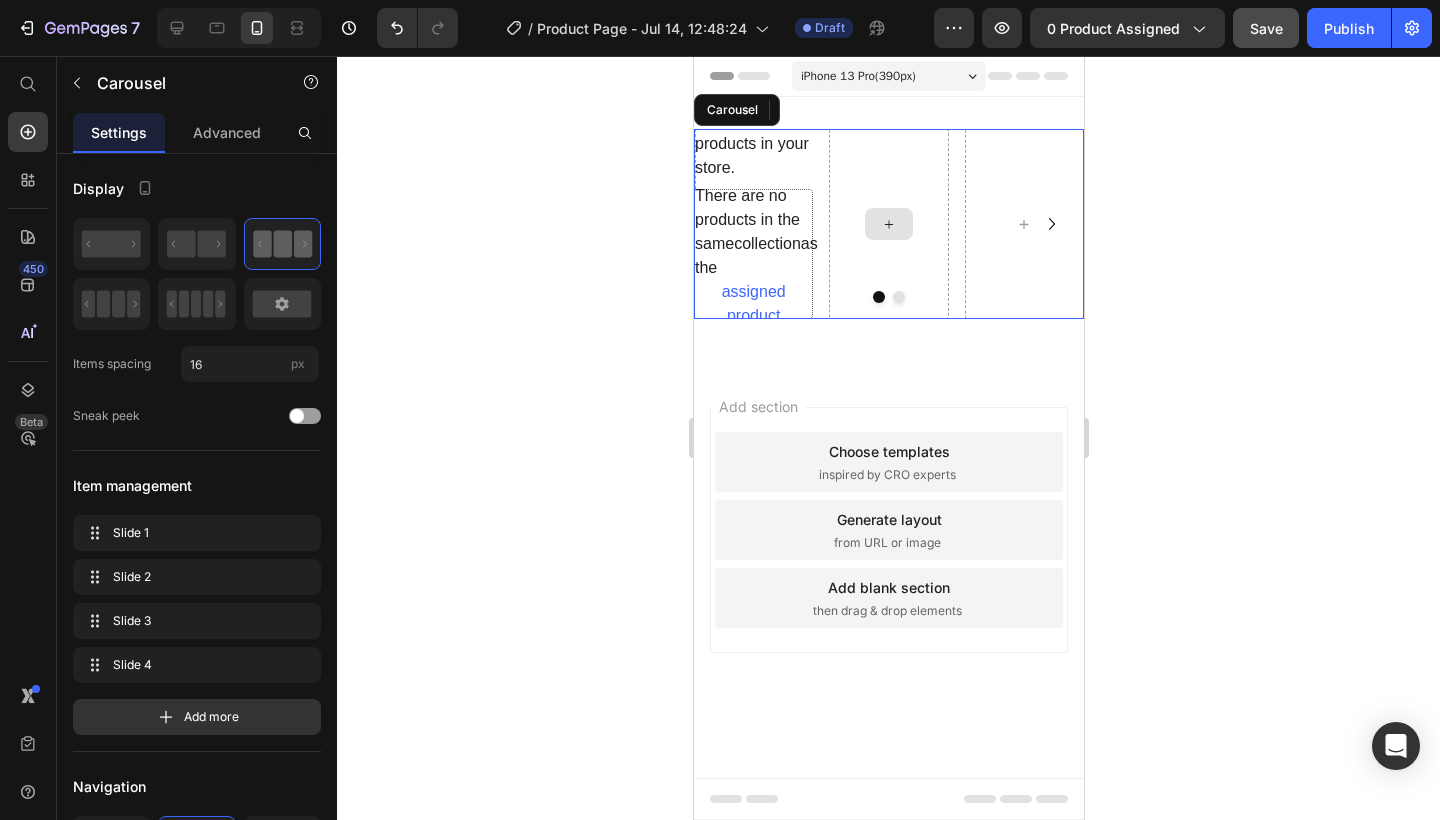 click at bounding box center (887, 224) 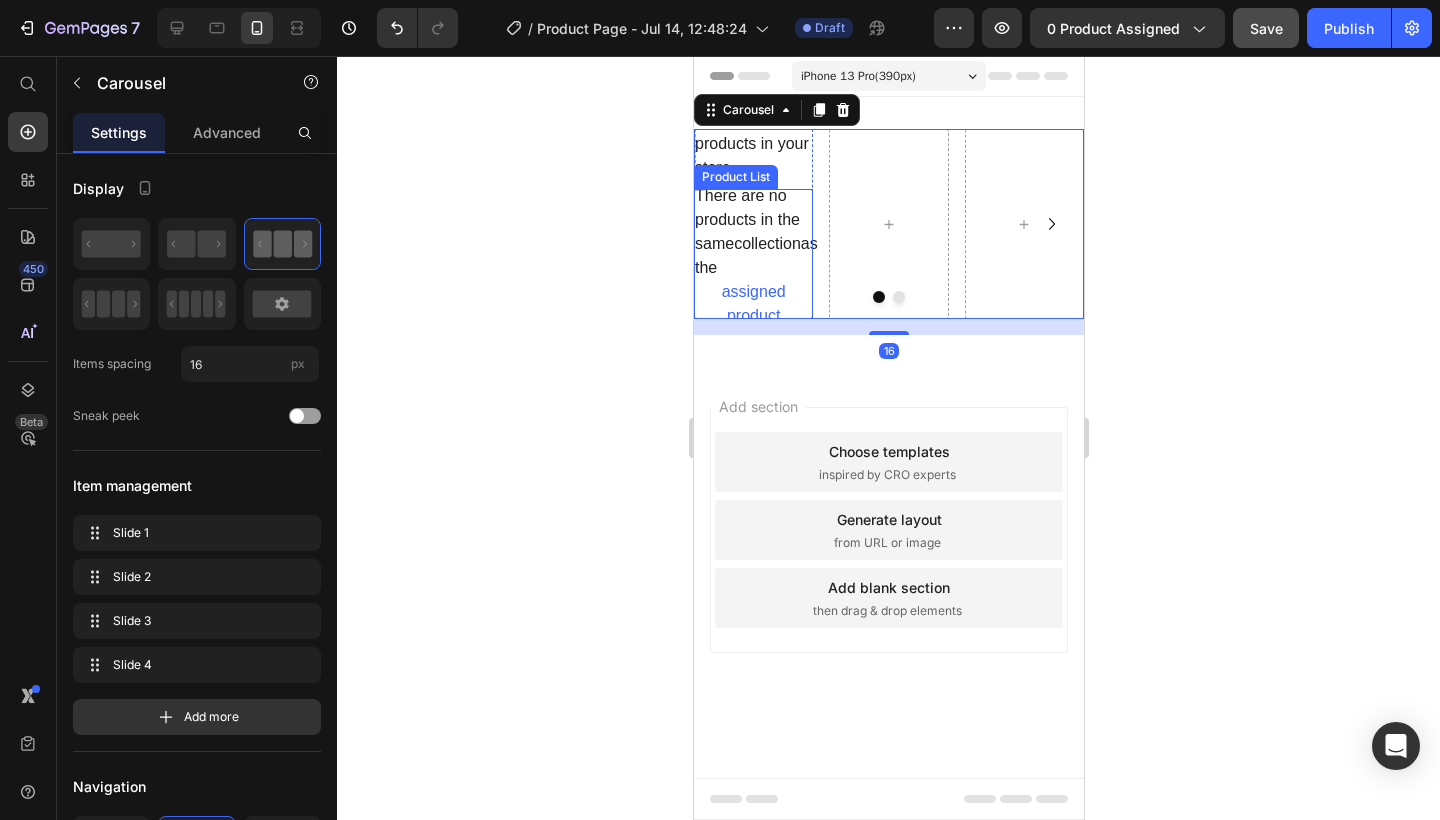 click on "There are no products in your store." at bounding box center (752, 144) 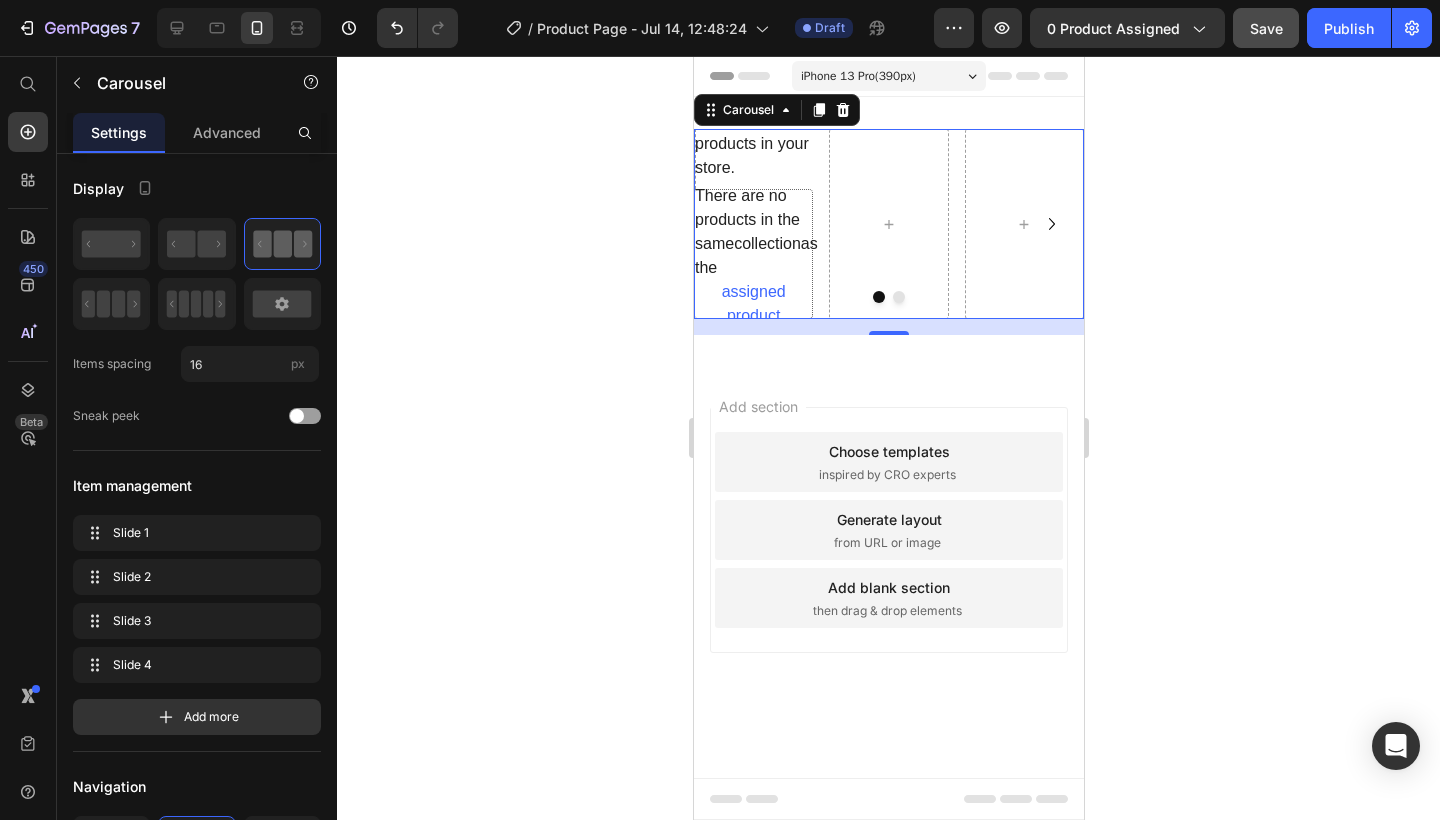 click 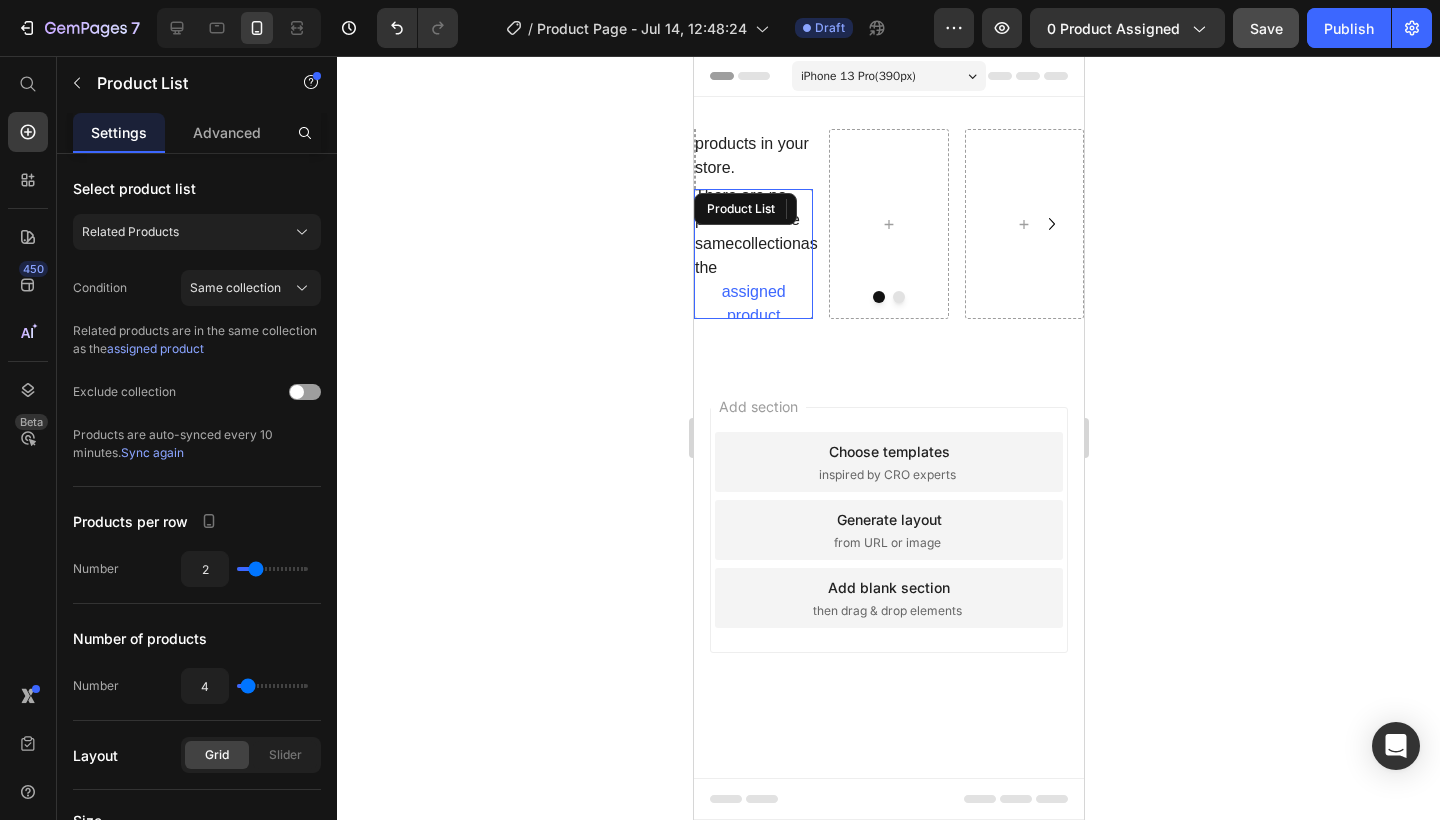 click on "There are no products in your store. There are no products in the same  collection  as the  assigned product  being previewed. Change condition Product List" at bounding box center [752, 254] 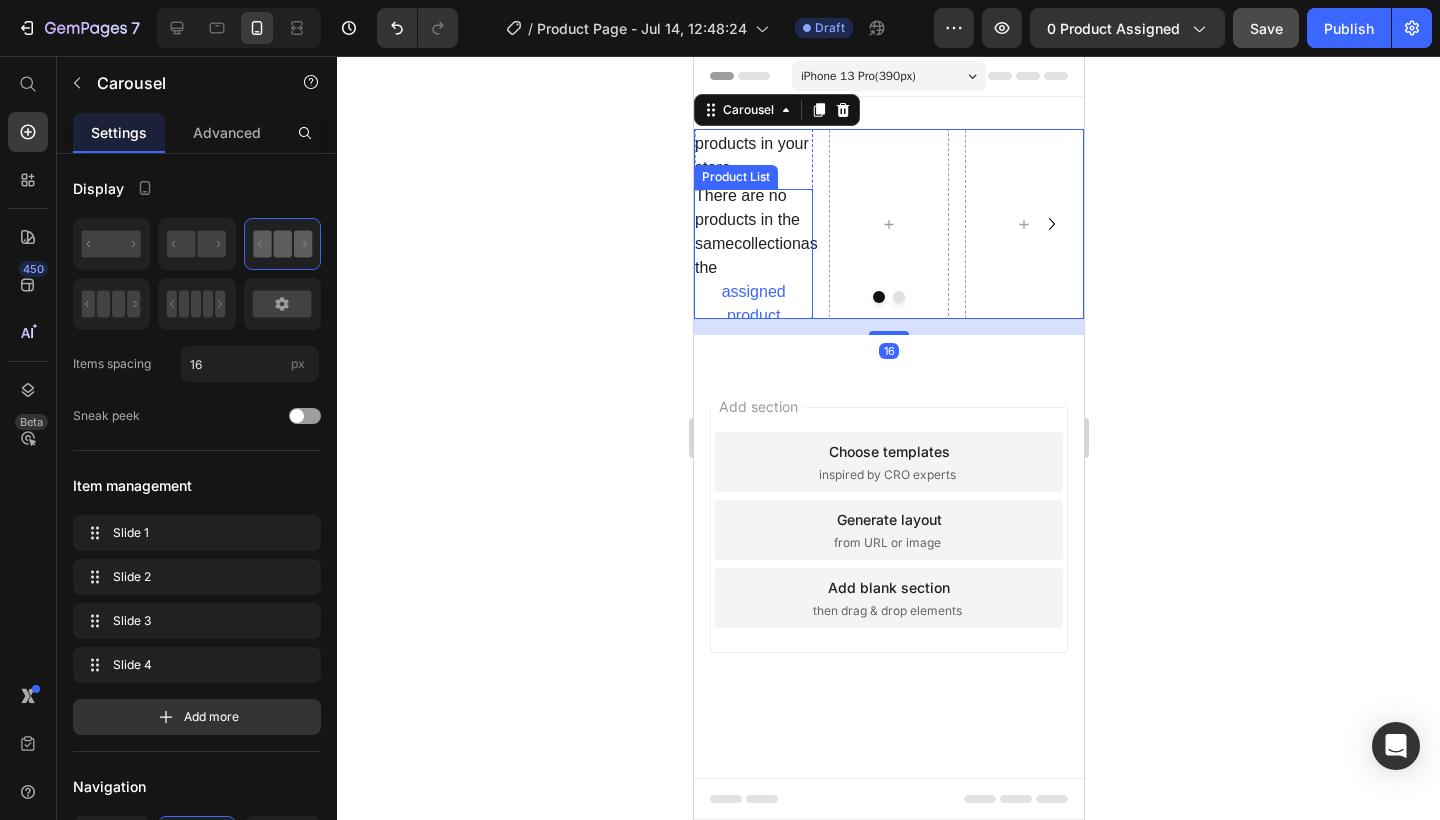 click 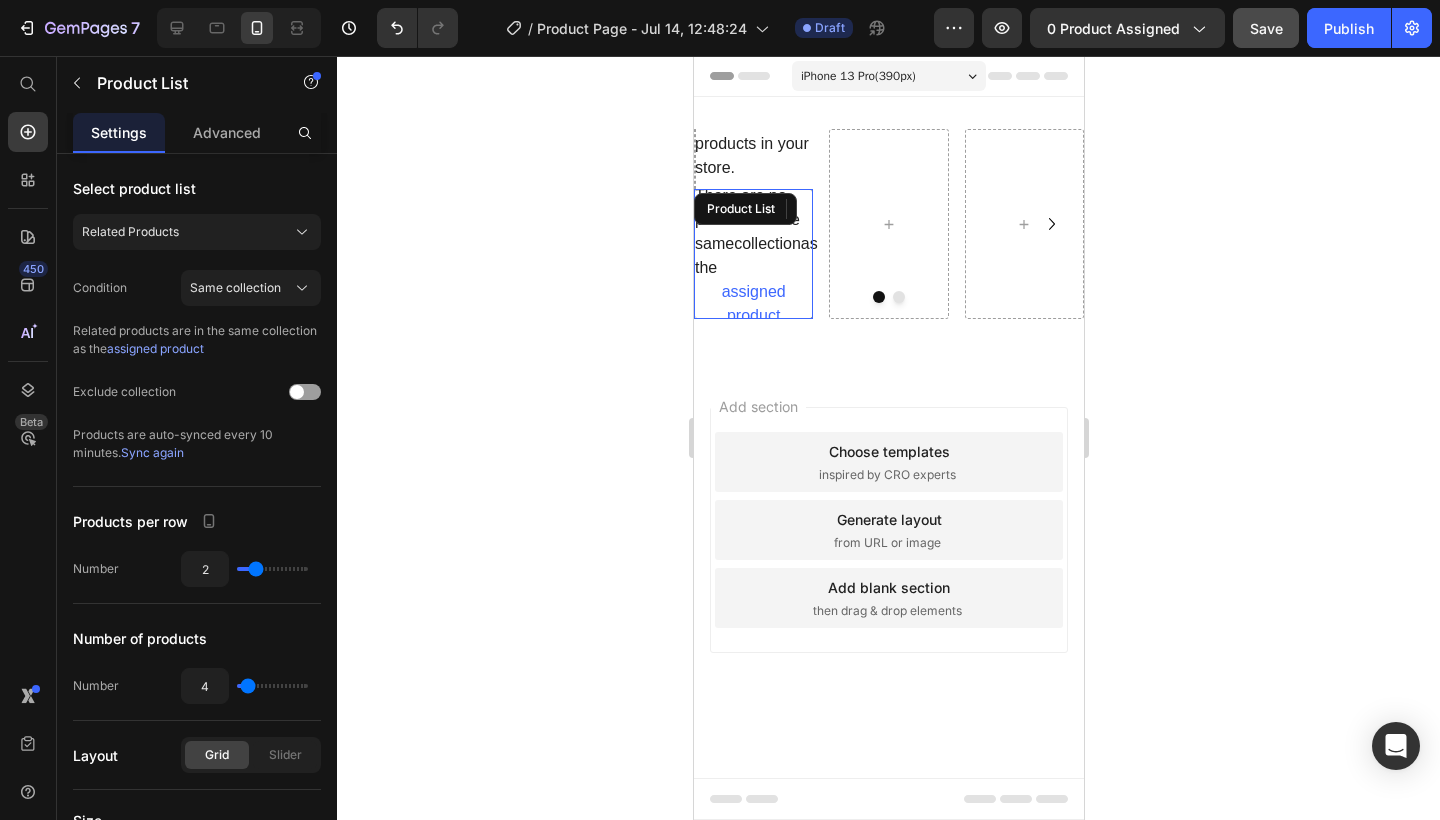 click on "There are no products in your store." at bounding box center [752, 144] 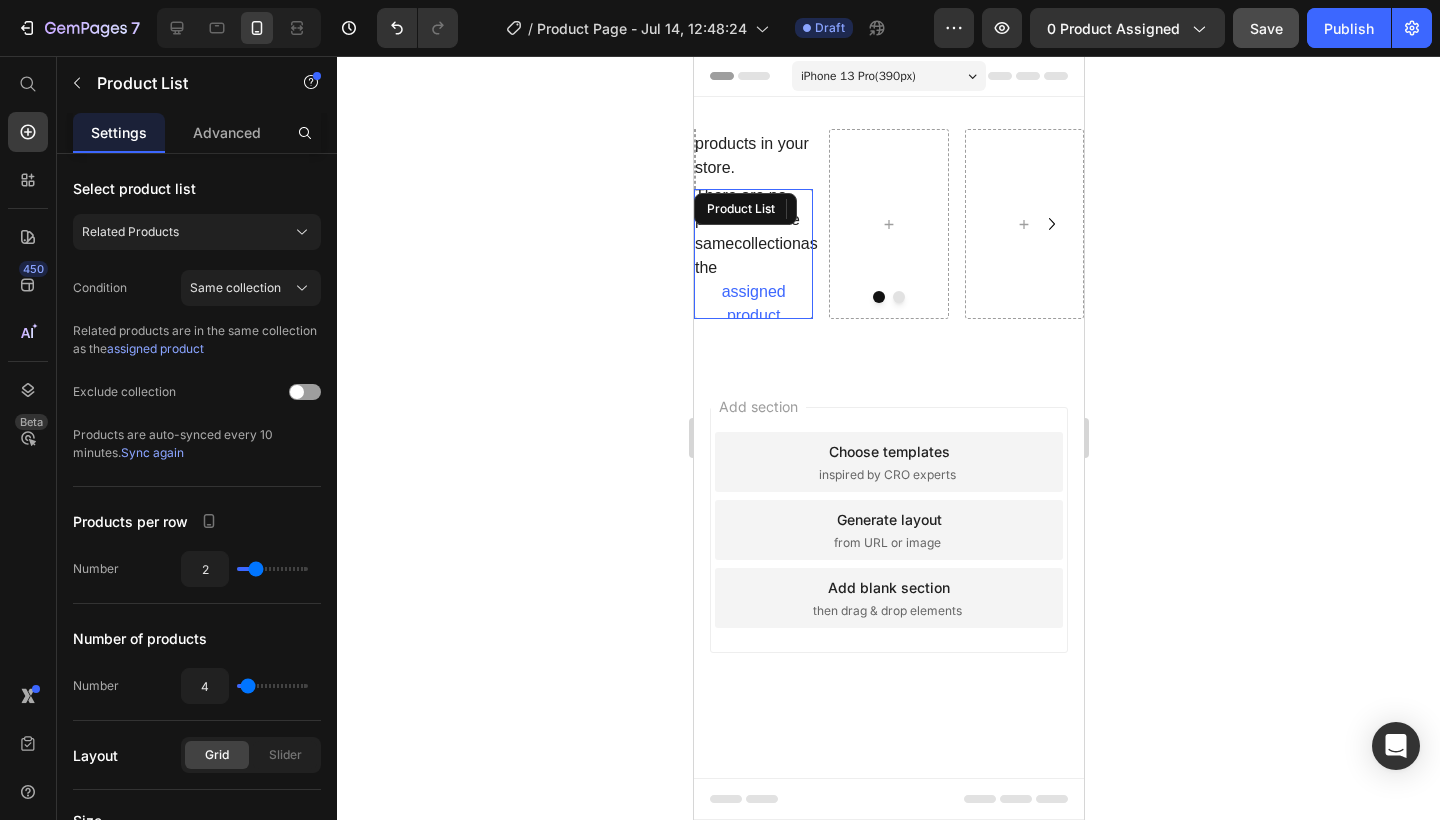 click on "There are no products in your store. There are no products in the same  collection  as the  assigned product  being previewed. Change condition Product List" at bounding box center (752, 254) 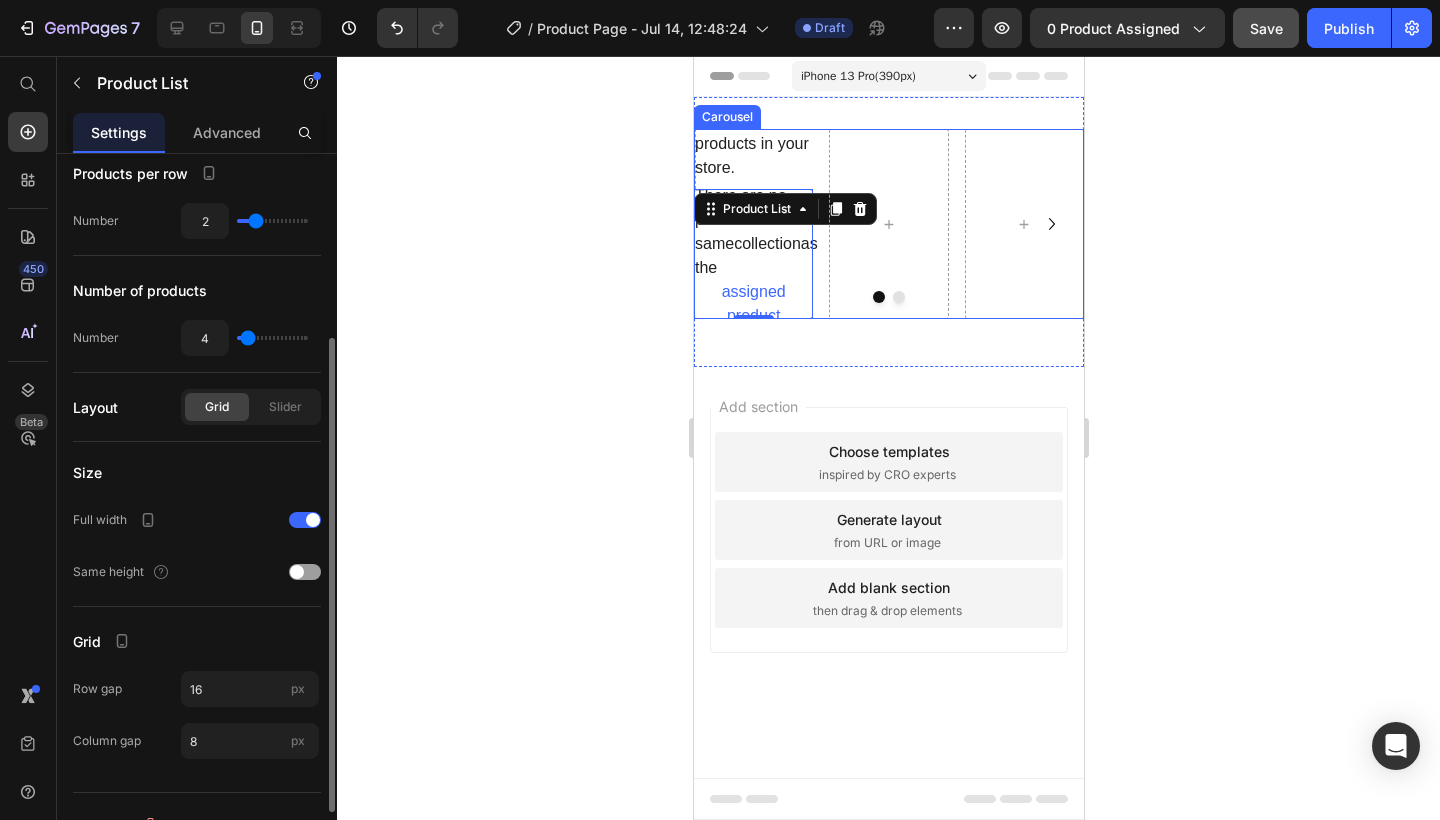 scroll, scrollTop: 378, scrollLeft: 0, axis: vertical 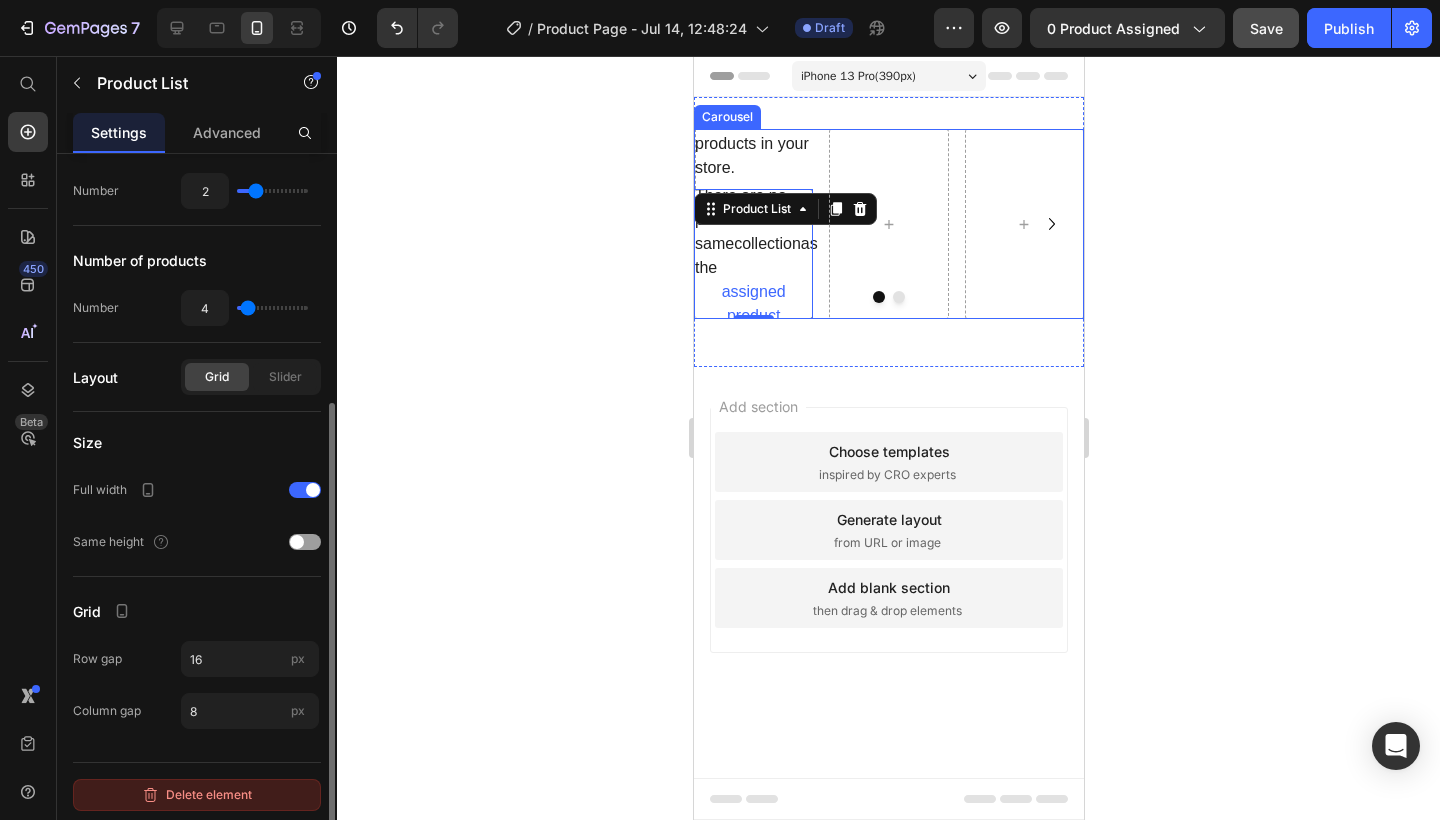 click on "Delete element" at bounding box center (197, 795) 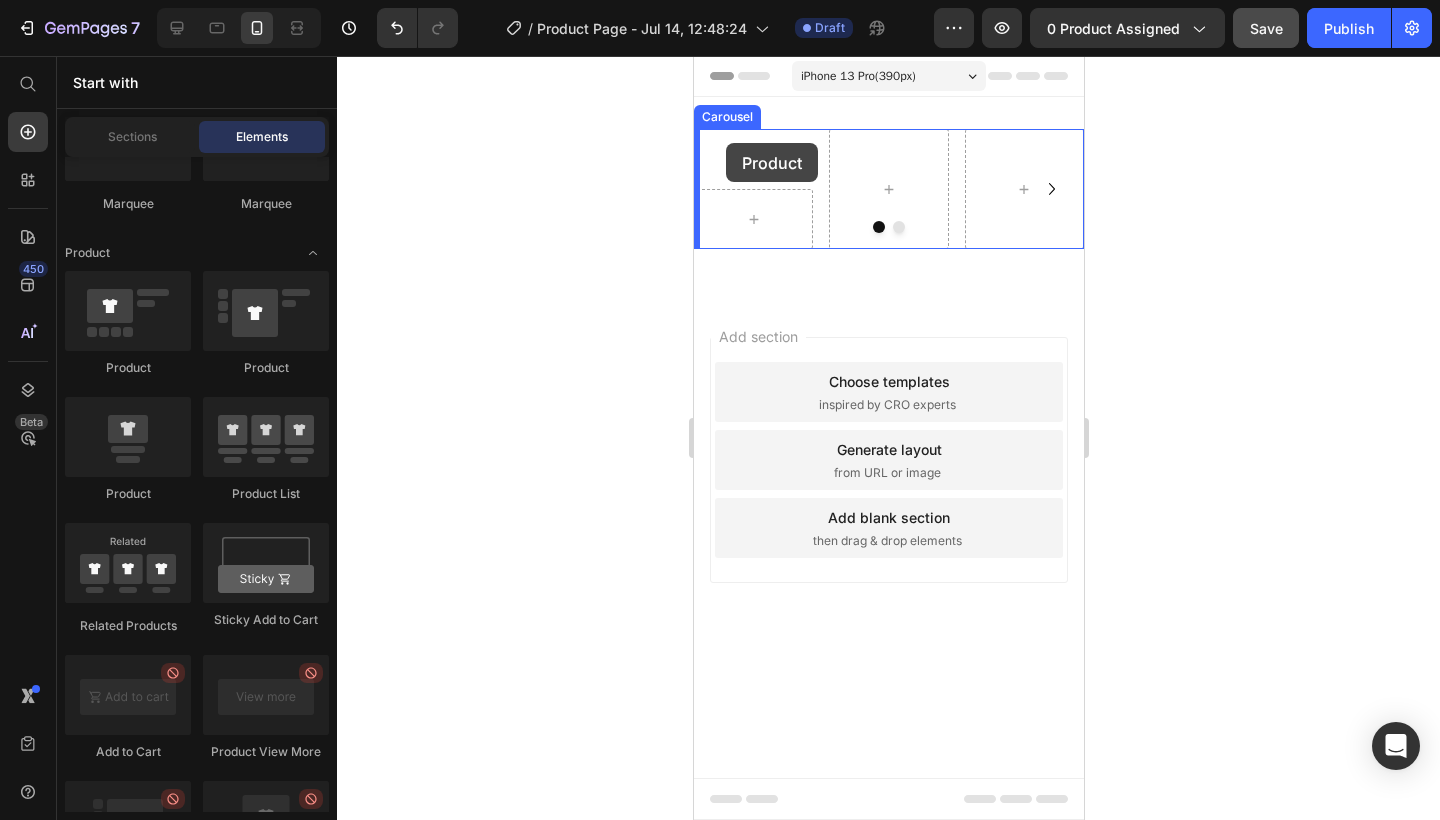 drag, startPoint x: 137, startPoint y: 442, endPoint x: 726, endPoint y: 143, distance: 660.54675 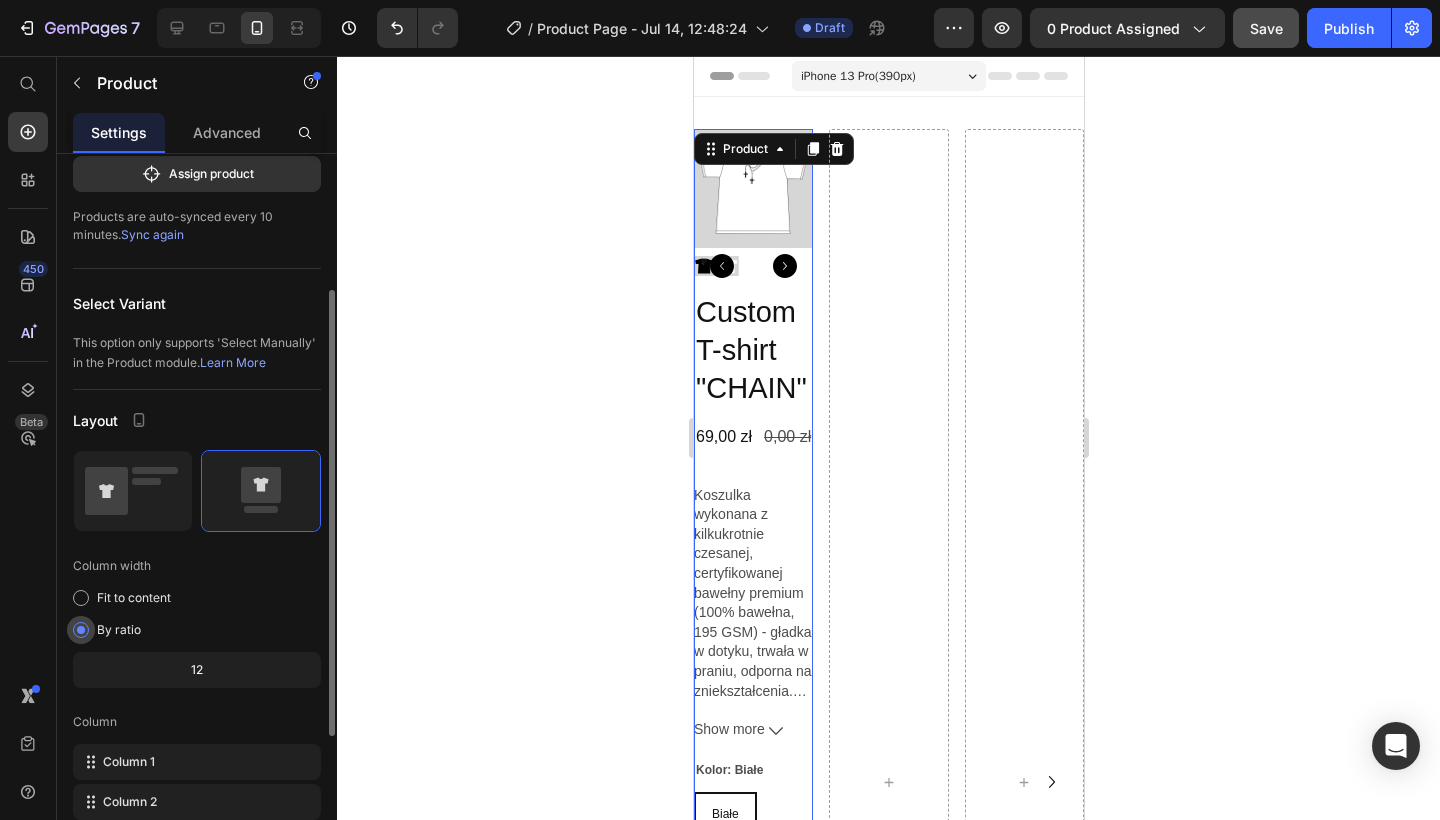 scroll, scrollTop: 187, scrollLeft: 0, axis: vertical 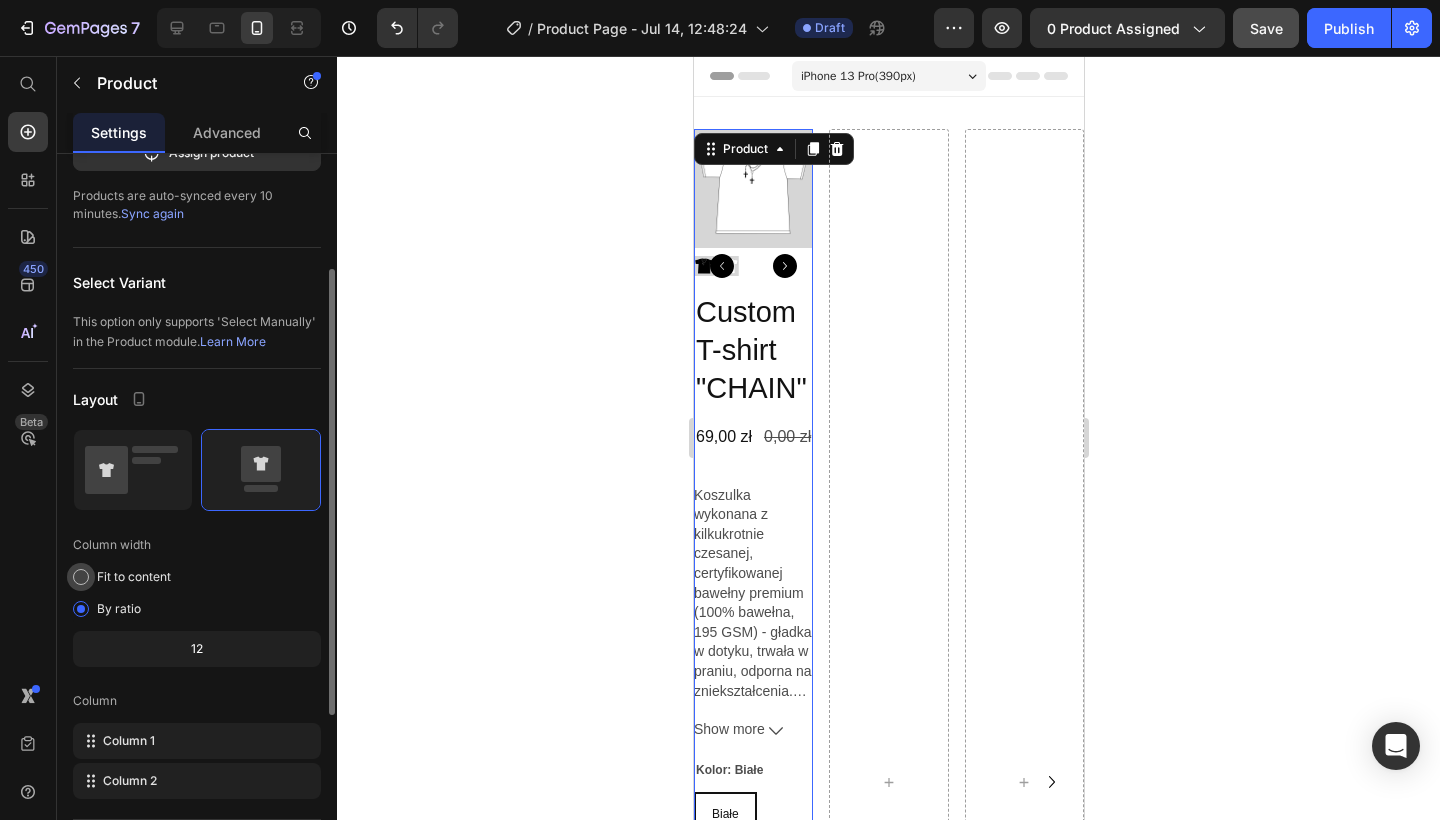click at bounding box center [81, 577] 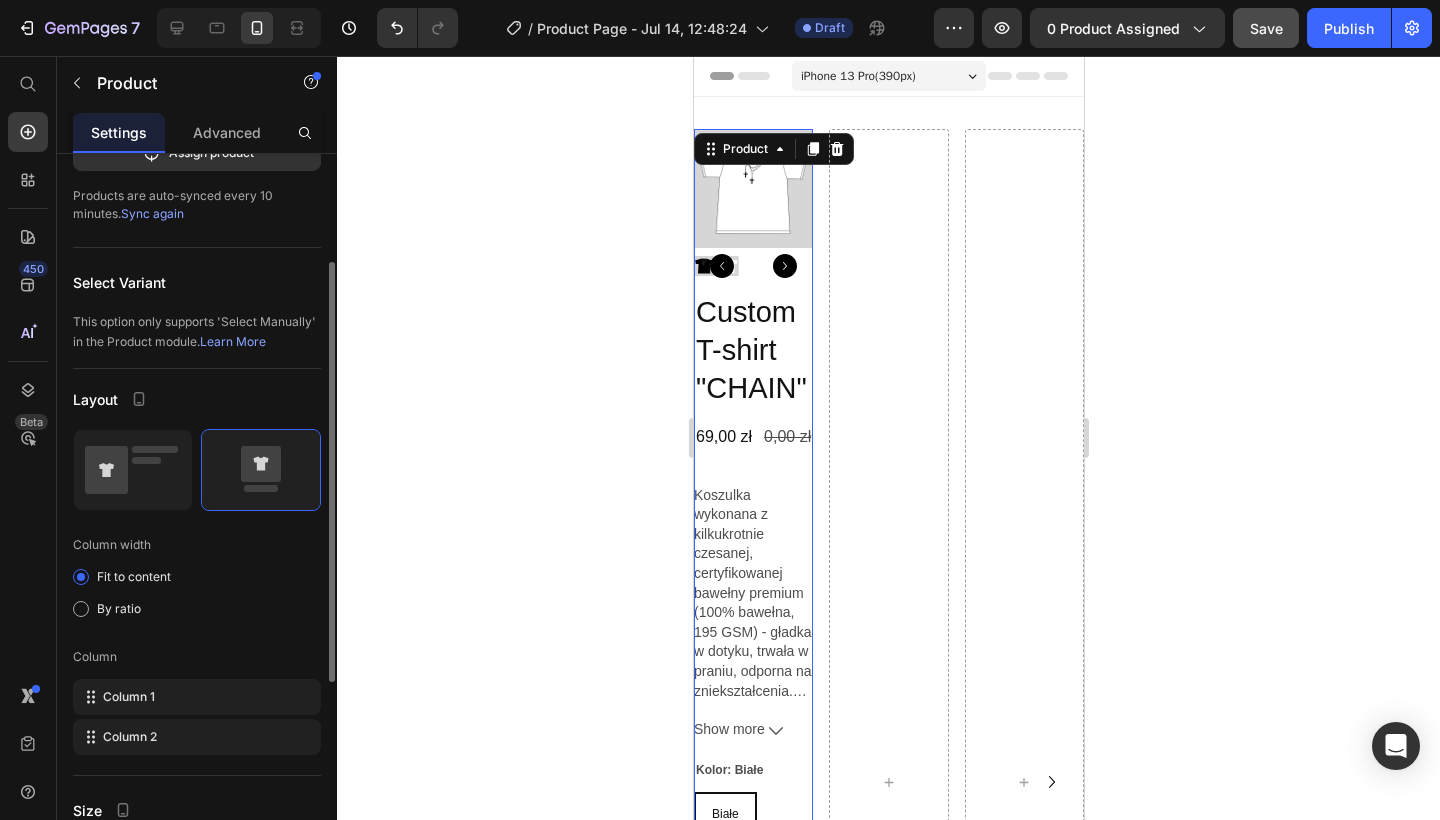 click on "Select product Display by assigned product No product assigned Assign product  Products are auto-synced every 10 minutes.  Sync again Select Variant This option only supports 'Select Manually' in the Product module.  Learn More Layout Column width Fit to content By ratio Column Column 1 Column 2 Size Full width Align Horizontal
Show more  Delete element" at bounding box center (197, 588) 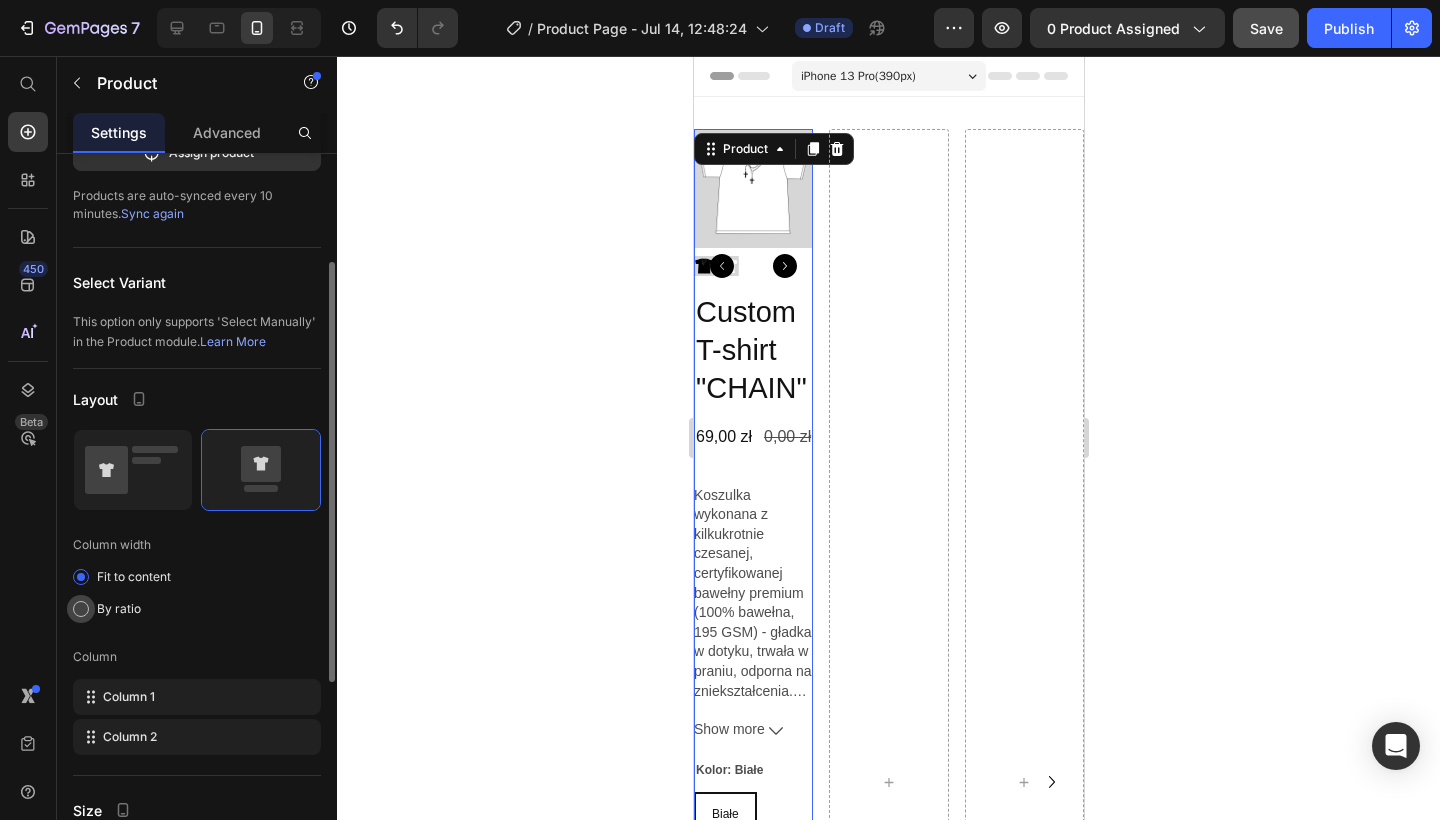 click at bounding box center [81, 609] 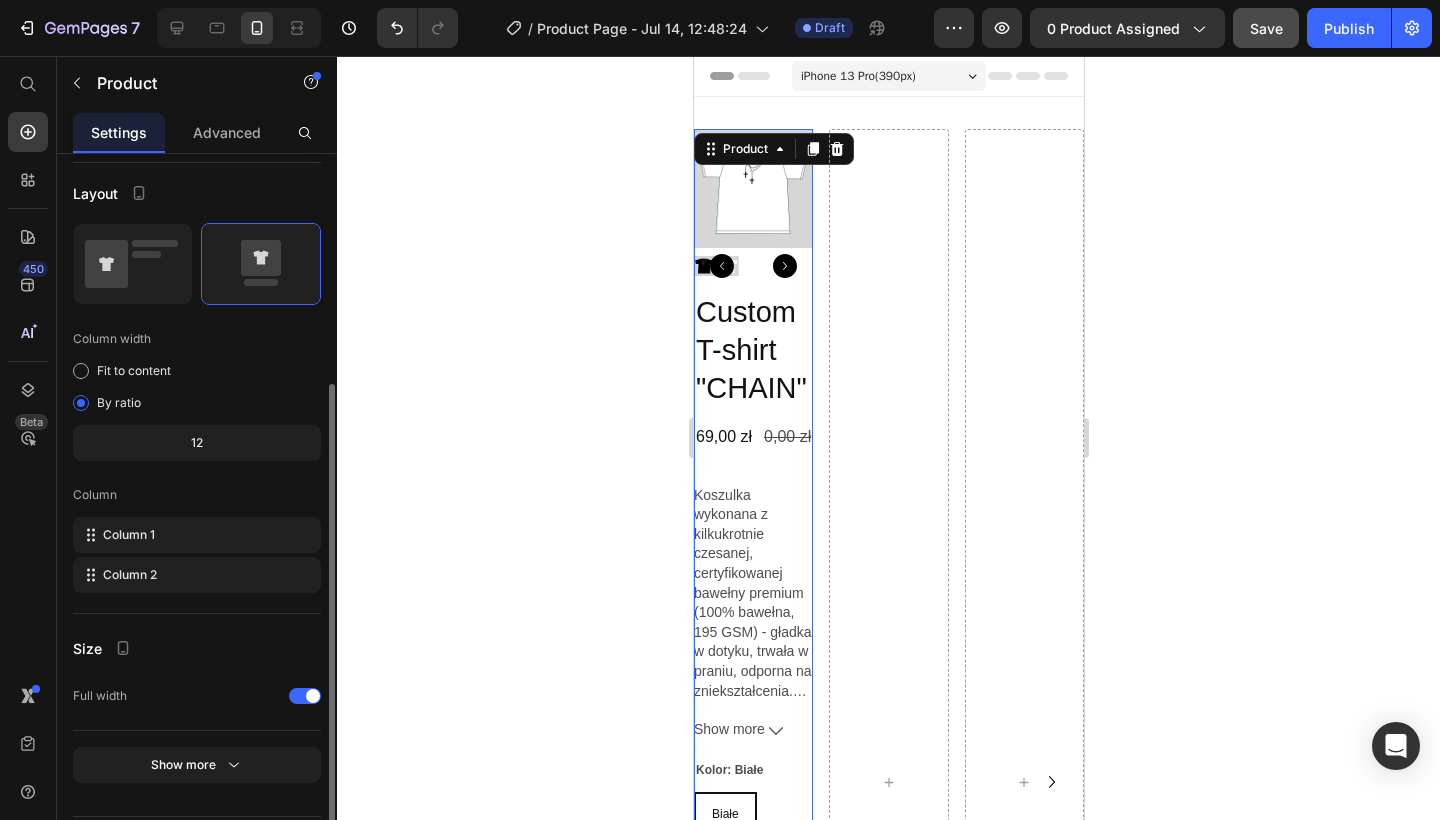 scroll, scrollTop: 393, scrollLeft: 0, axis: vertical 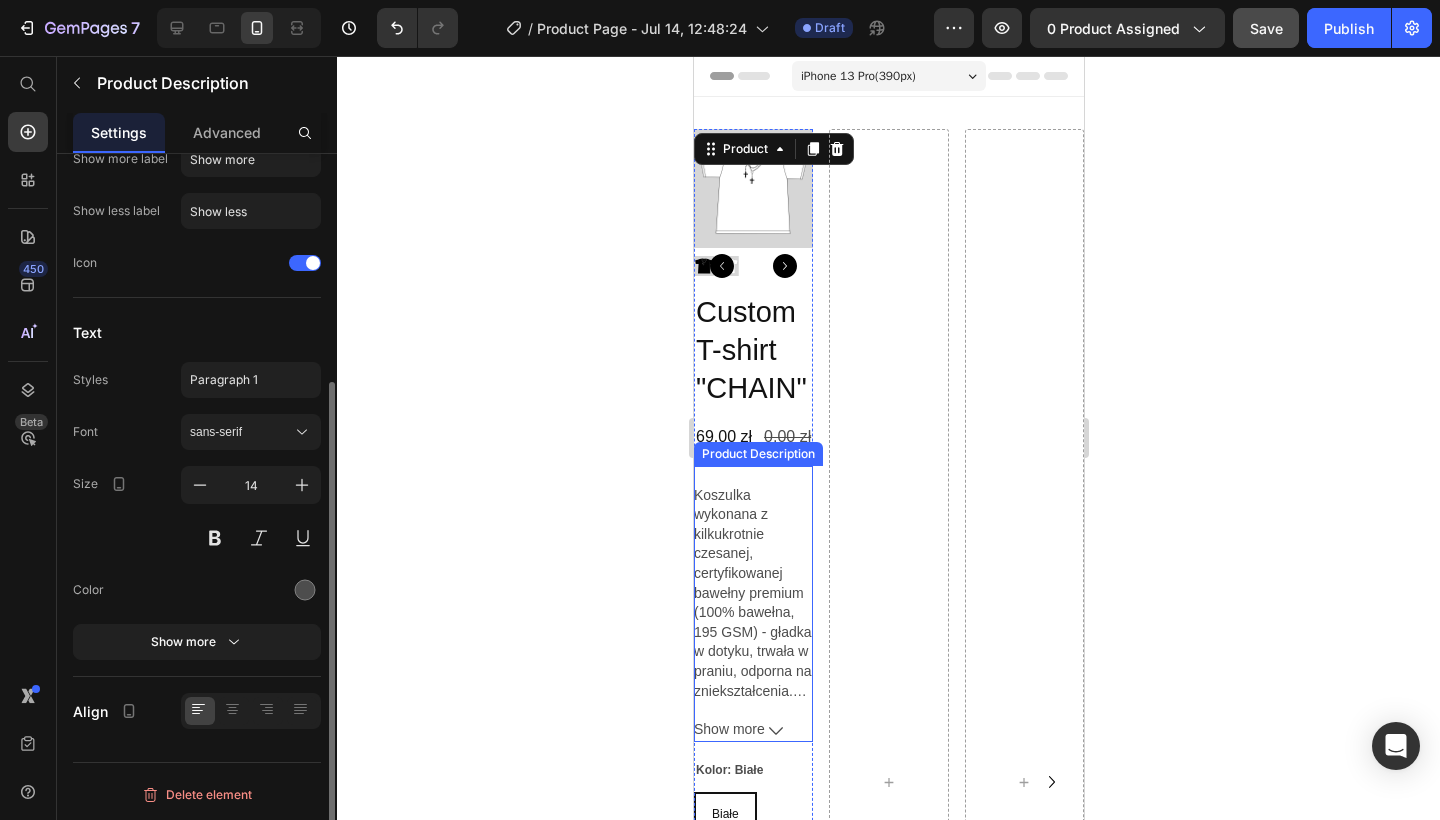 click on "Koszulka wykonana z kilkukrotnie czesanej, certyfikowanej bawełny premium (100% bawełna, 195 GSM) - gładka w dotyku, trwała w praniu, odporna na zniekształcenia." at bounding box center [752, 583] 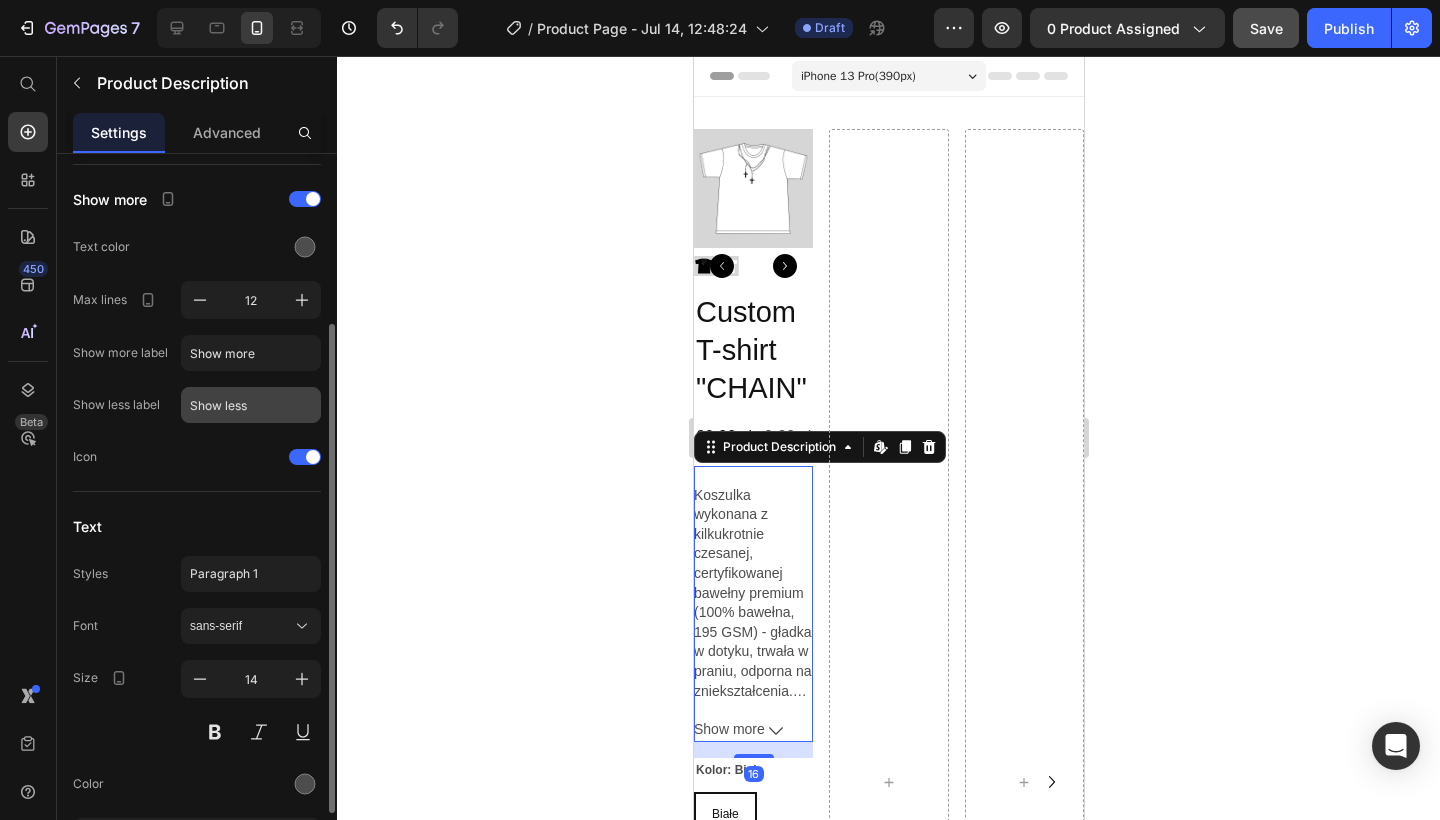 scroll, scrollTop: 344, scrollLeft: 0, axis: vertical 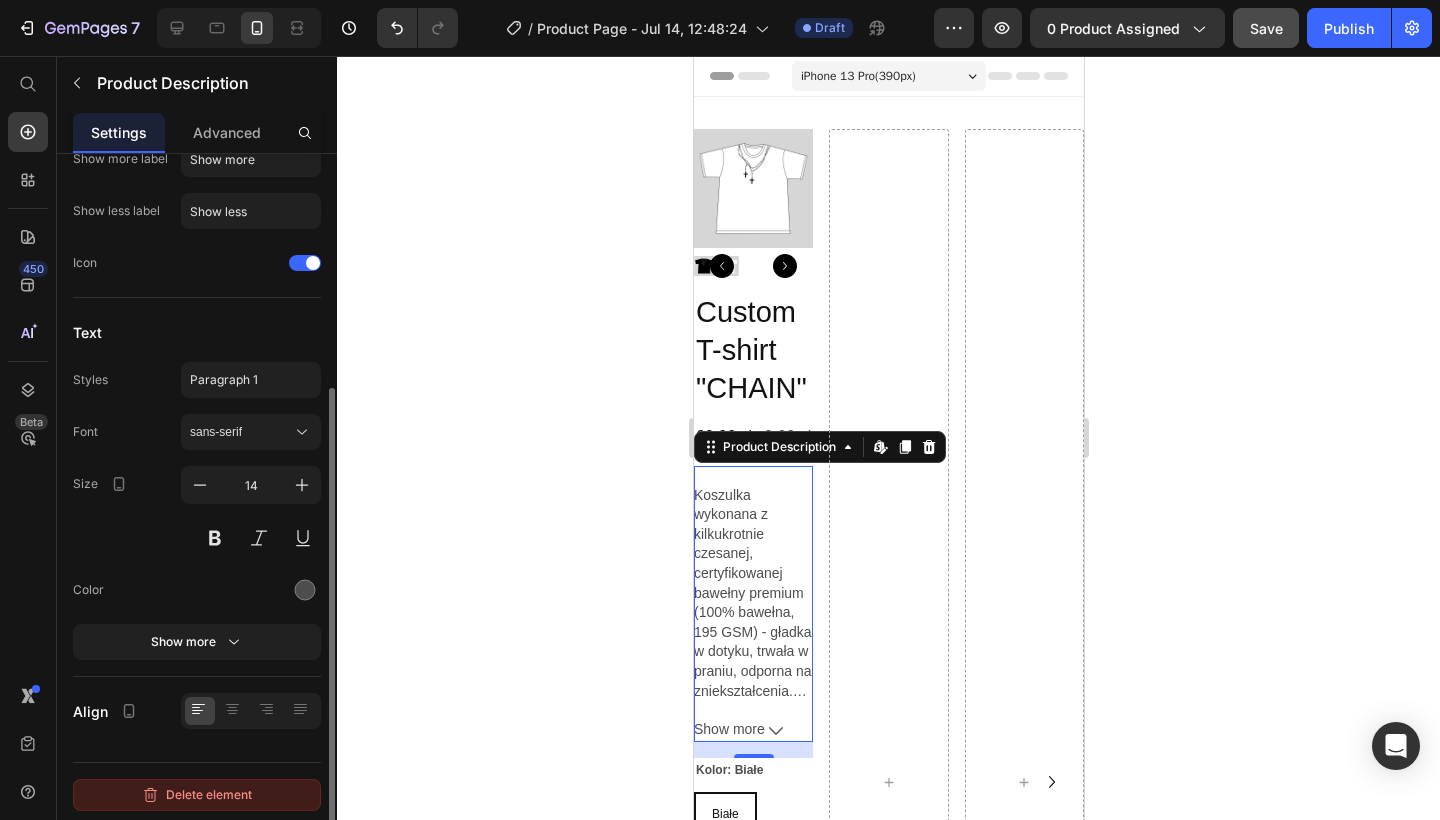 click on "Delete element" at bounding box center [197, 795] 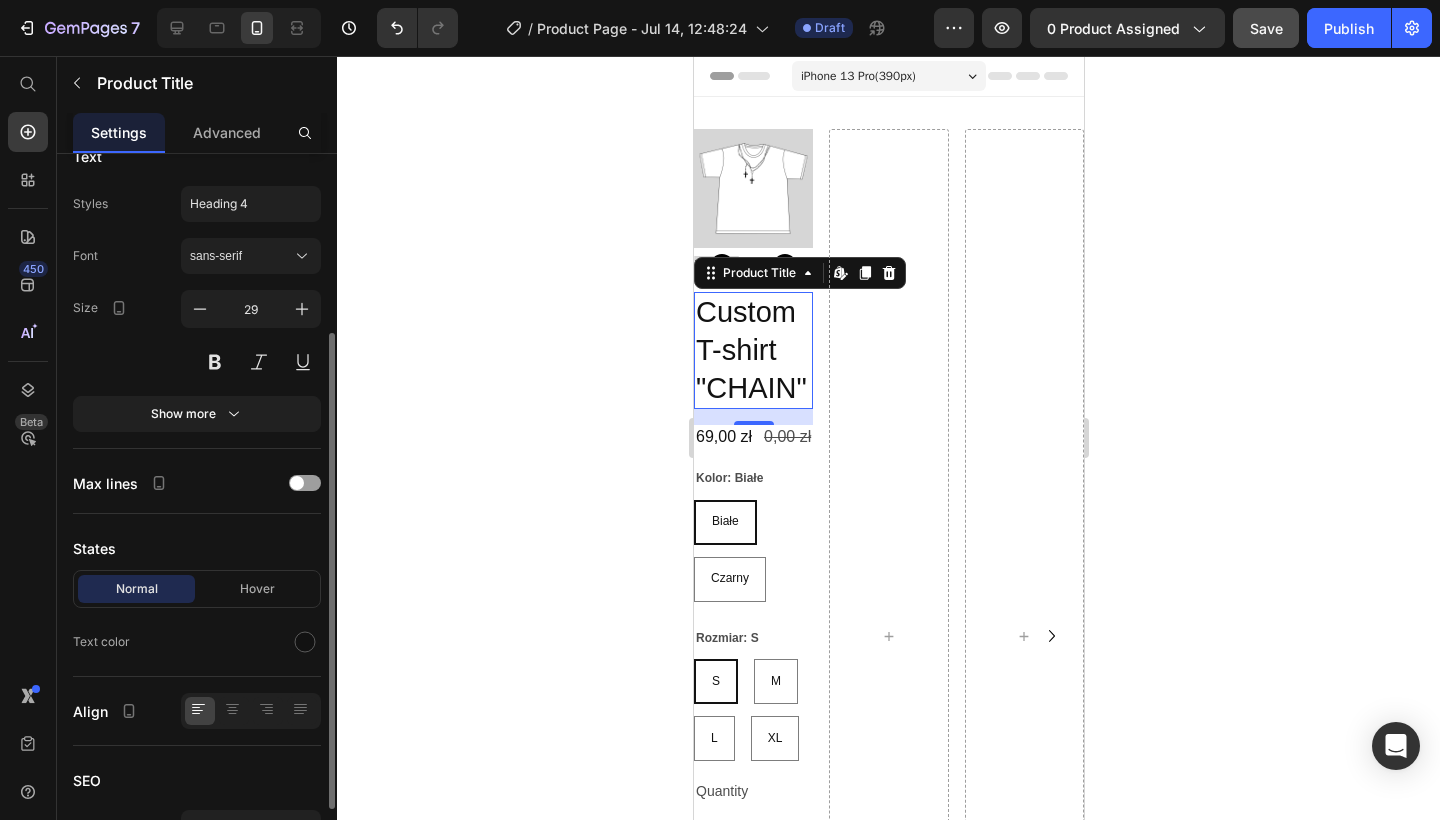 scroll, scrollTop: 251, scrollLeft: 0, axis: vertical 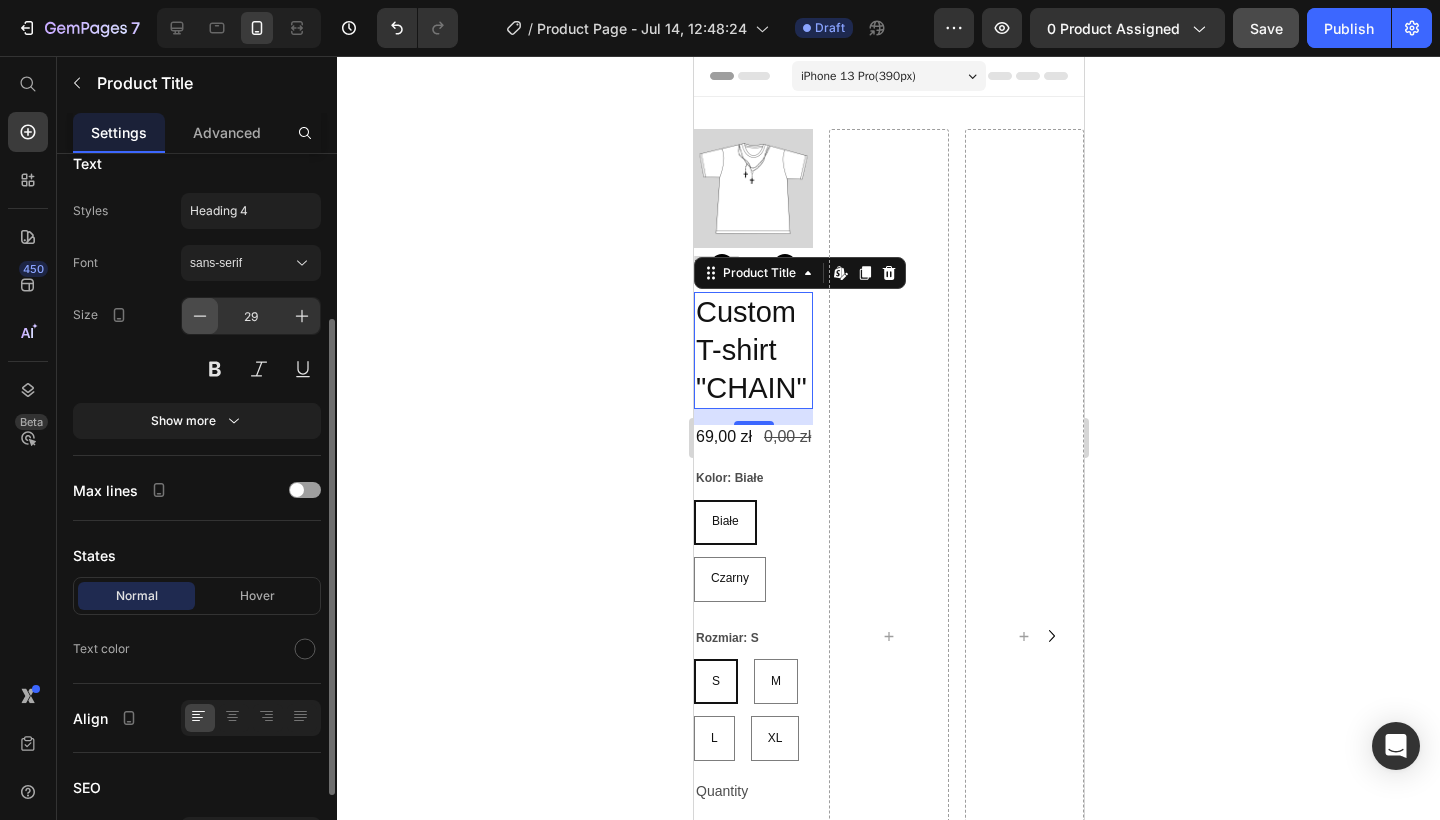 click 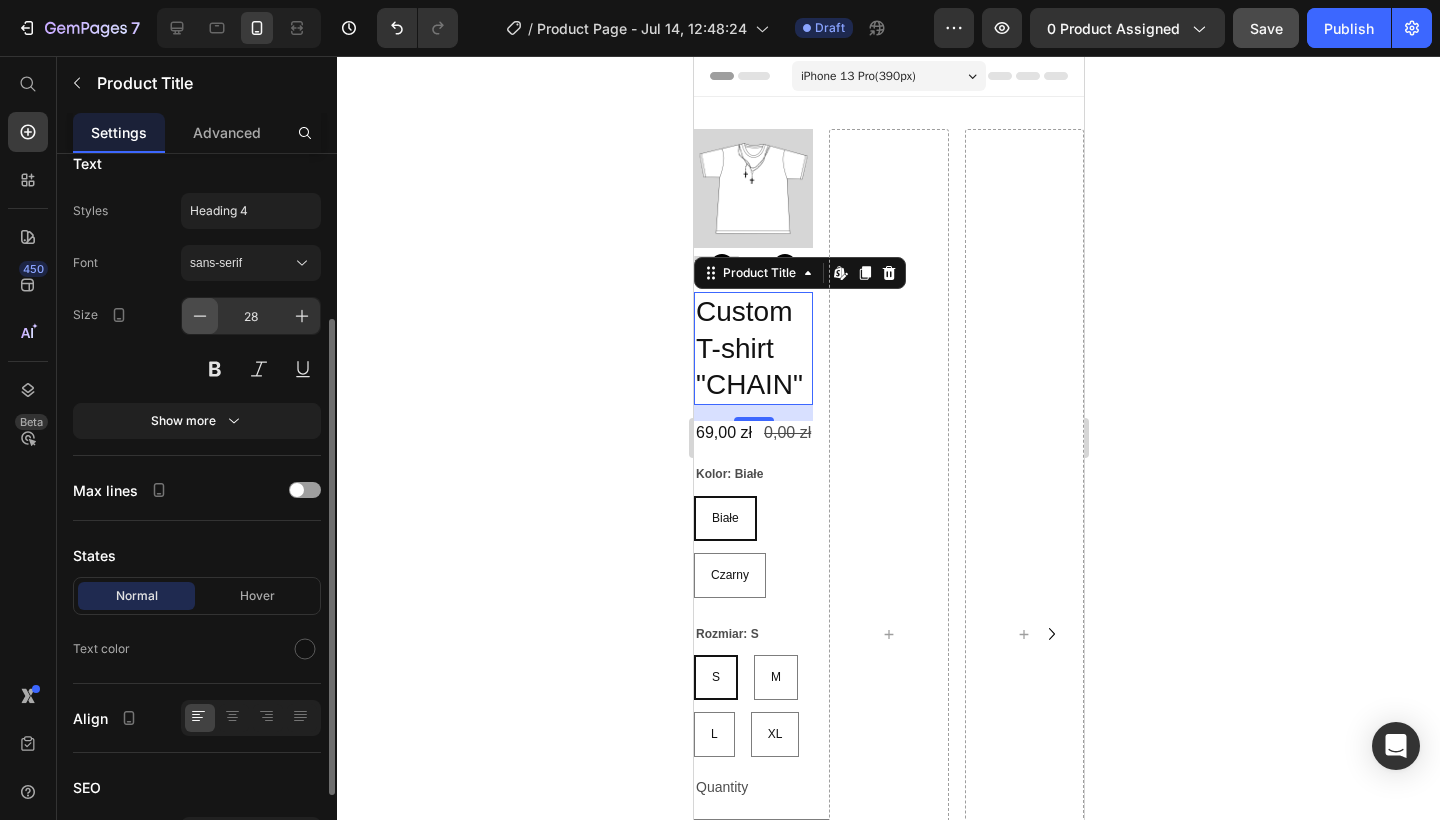 click 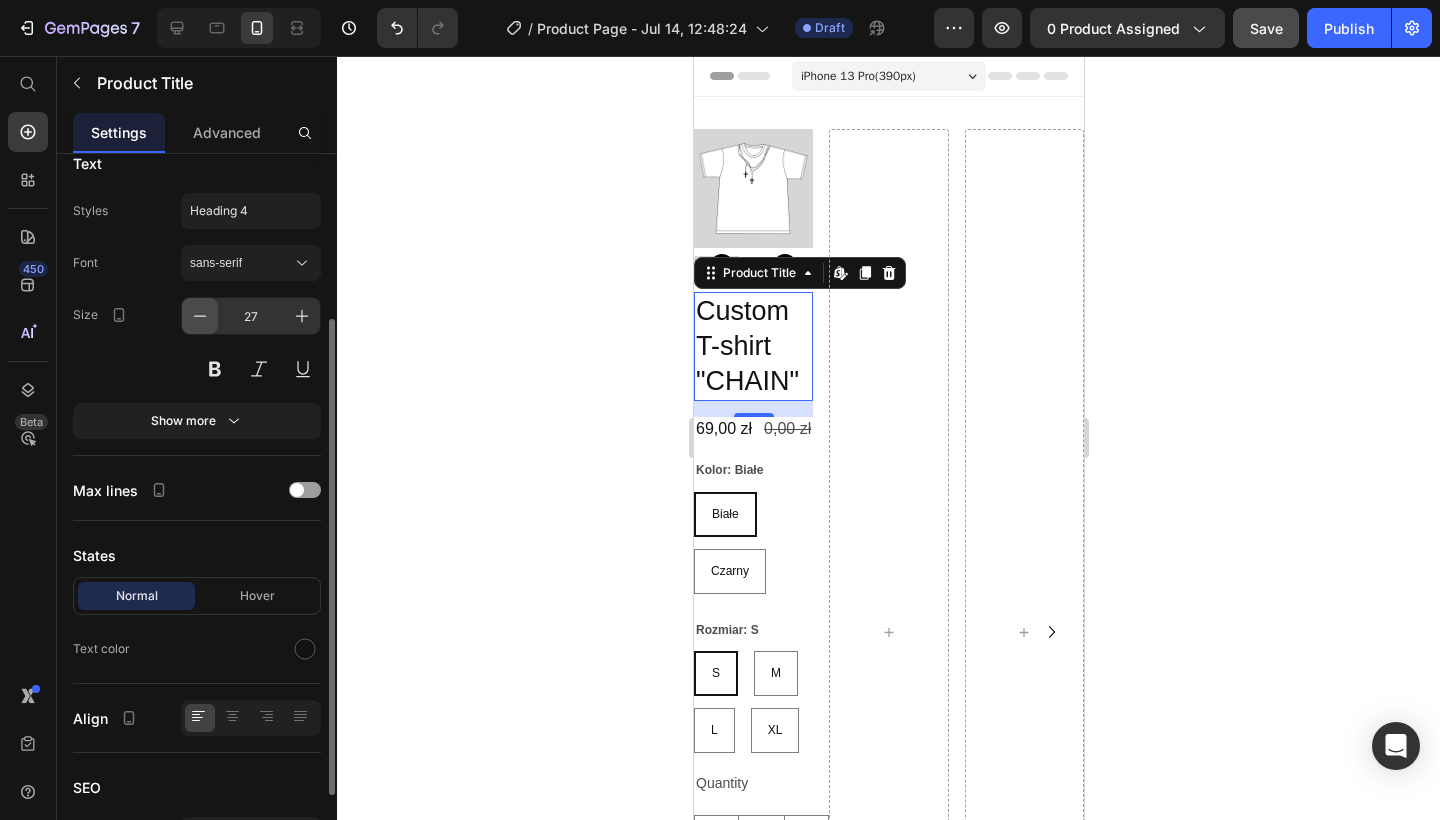 click 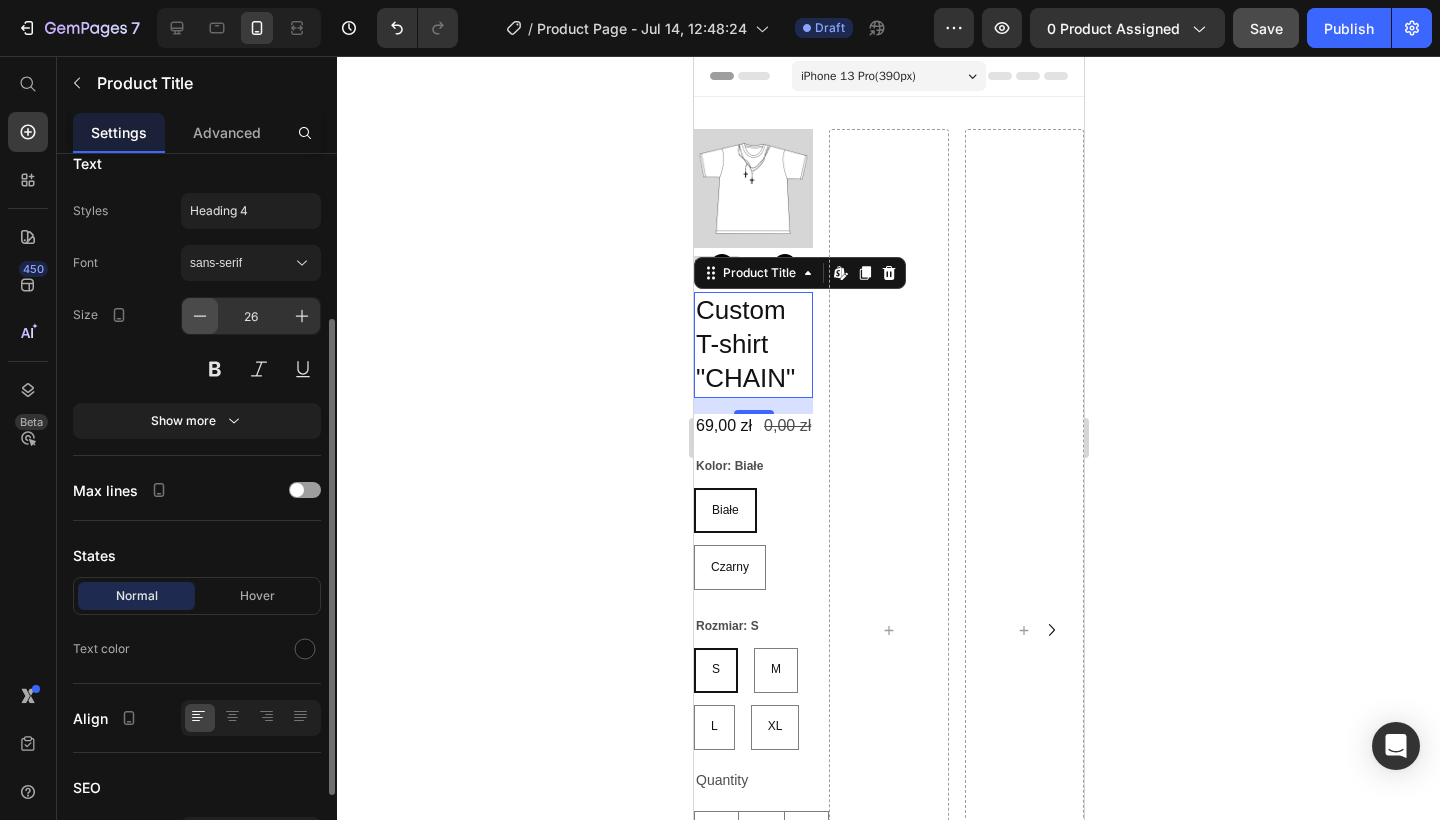 click 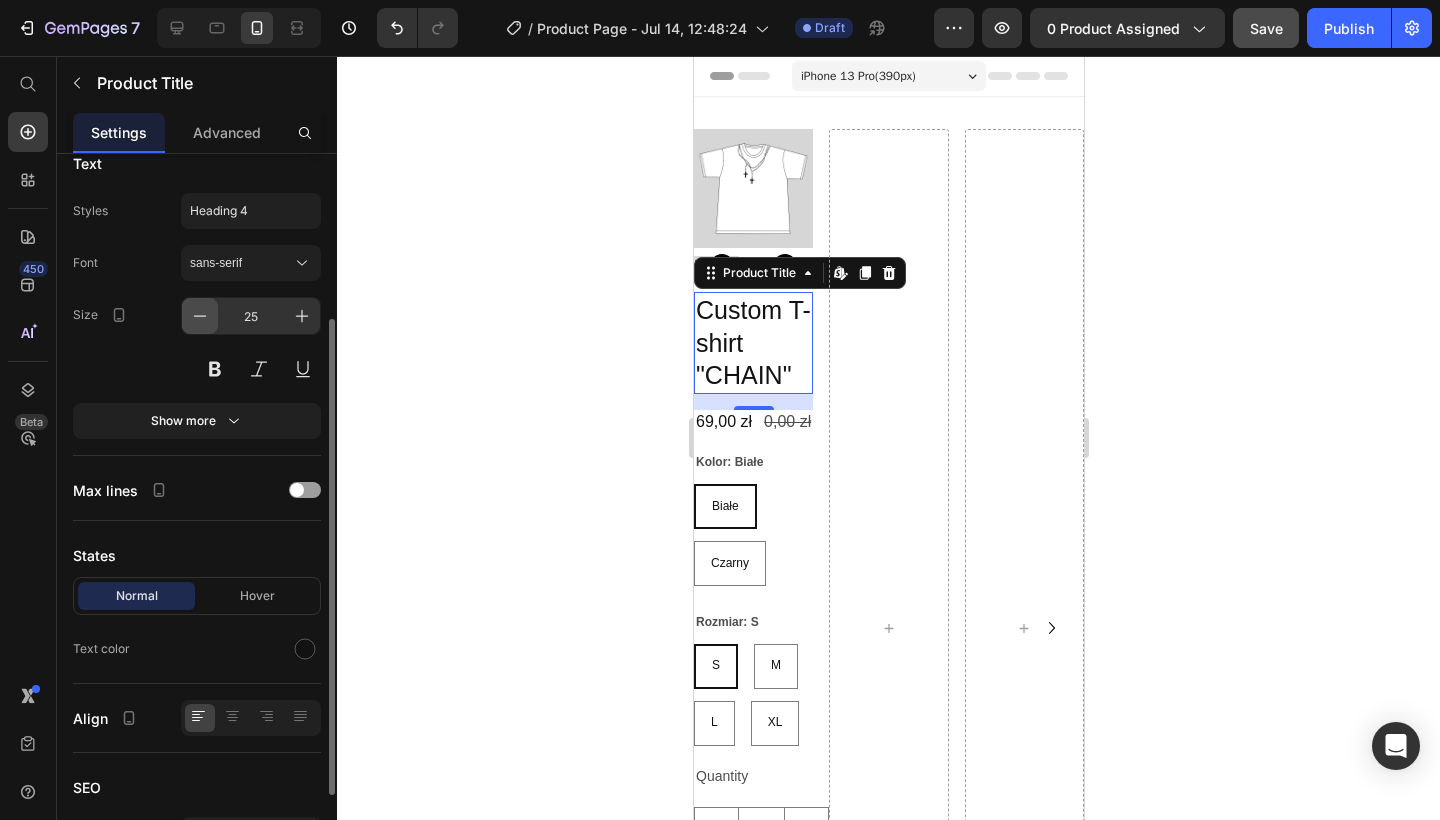 click 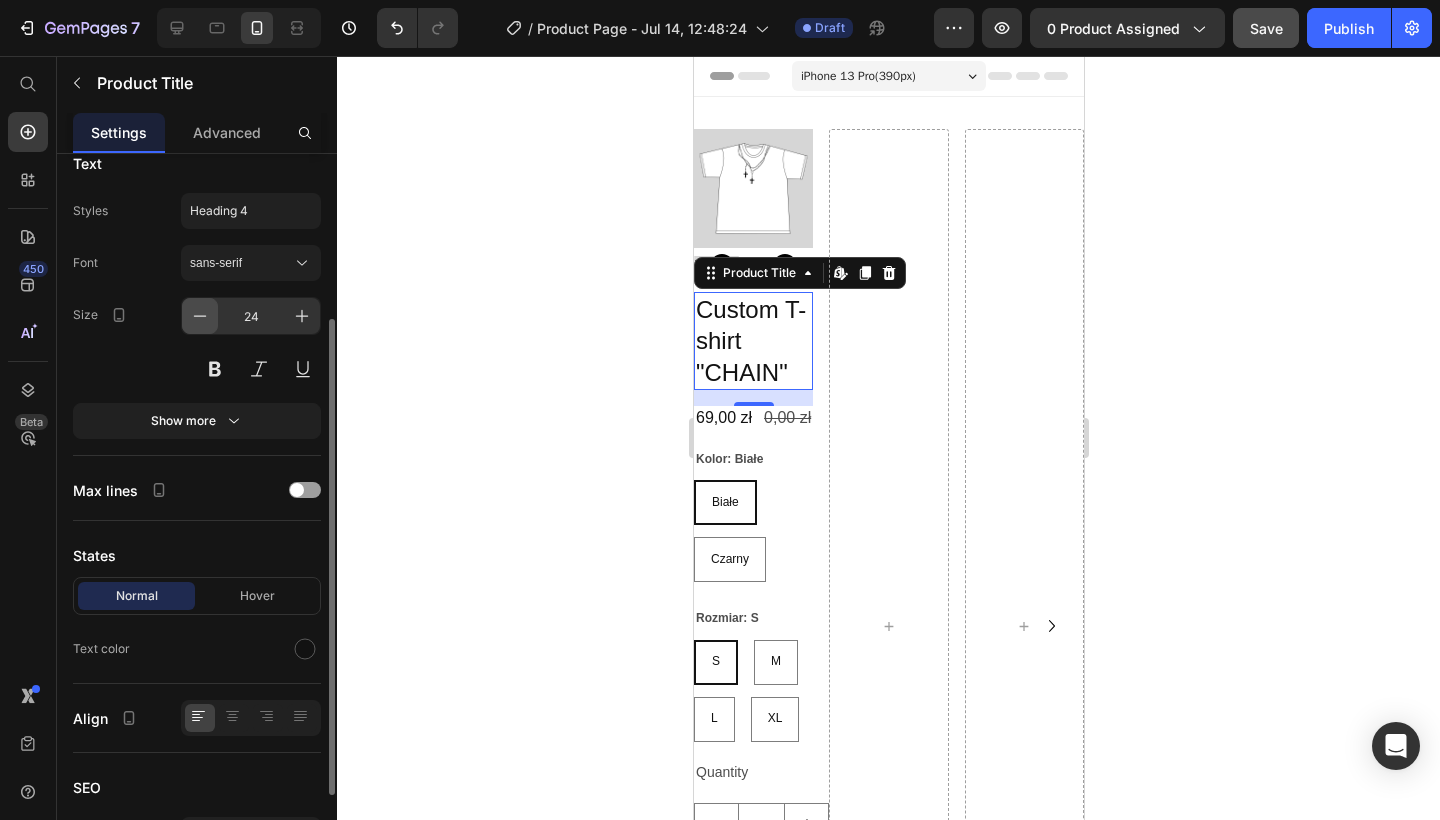 click 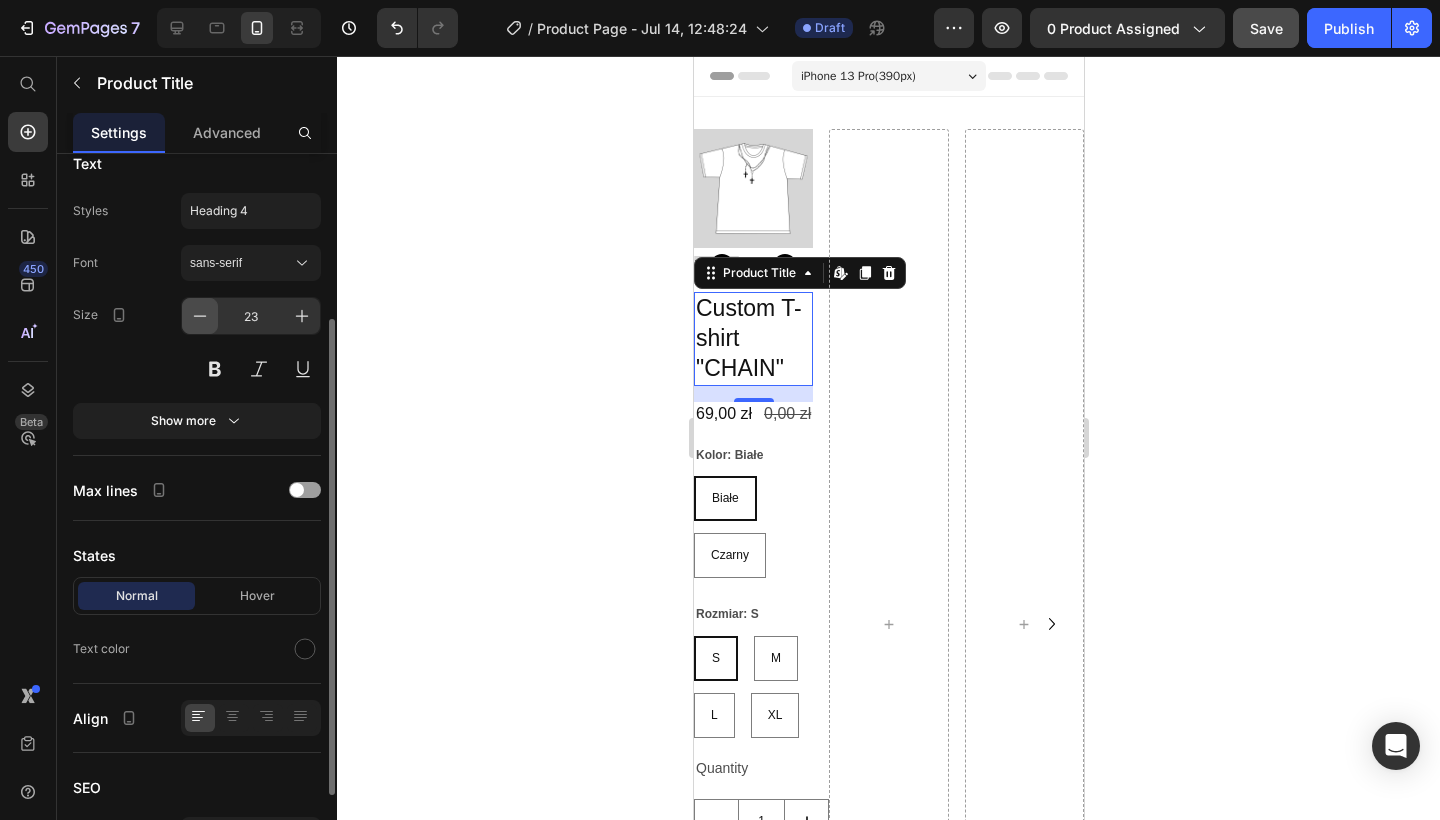 click 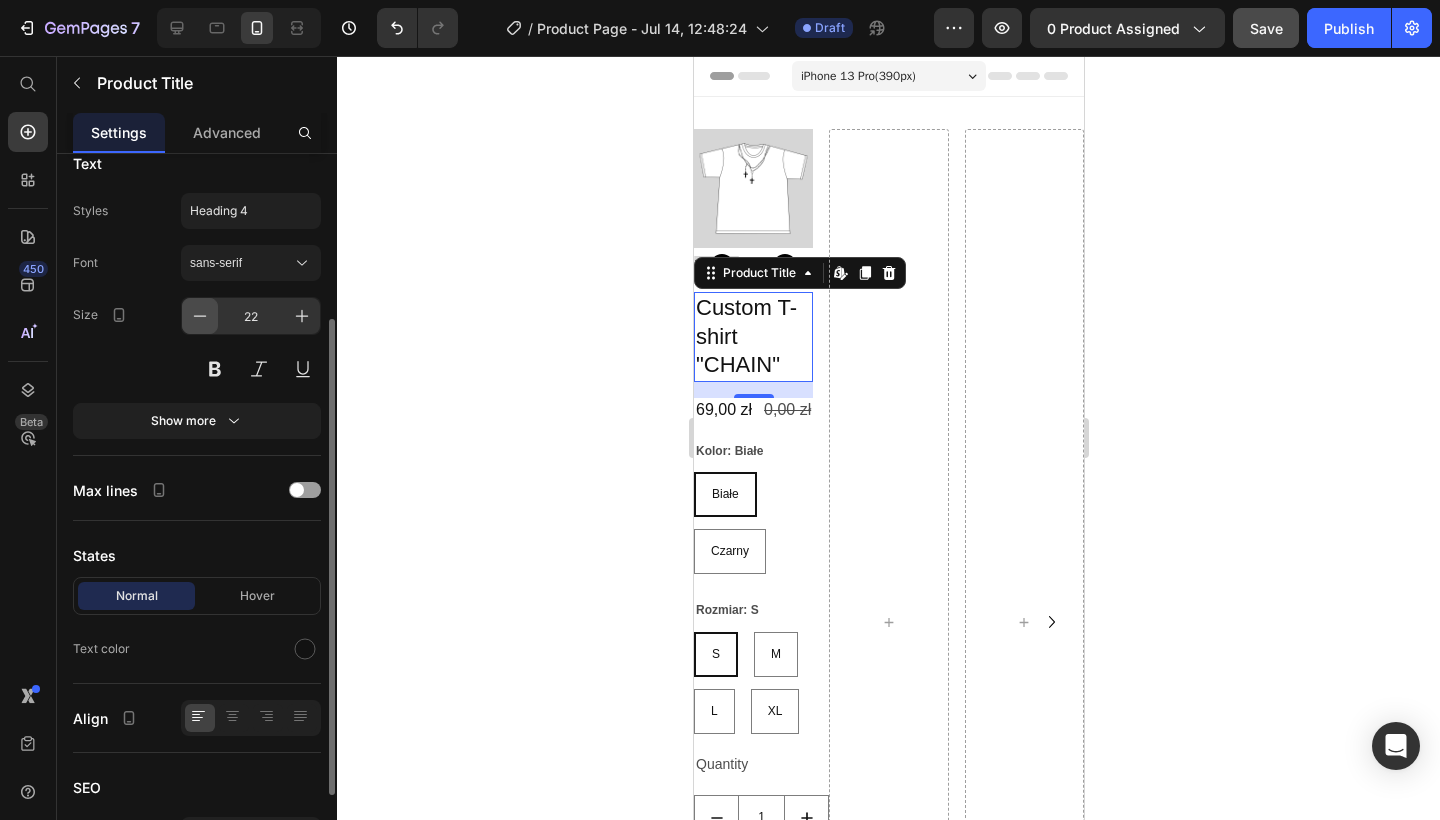 click 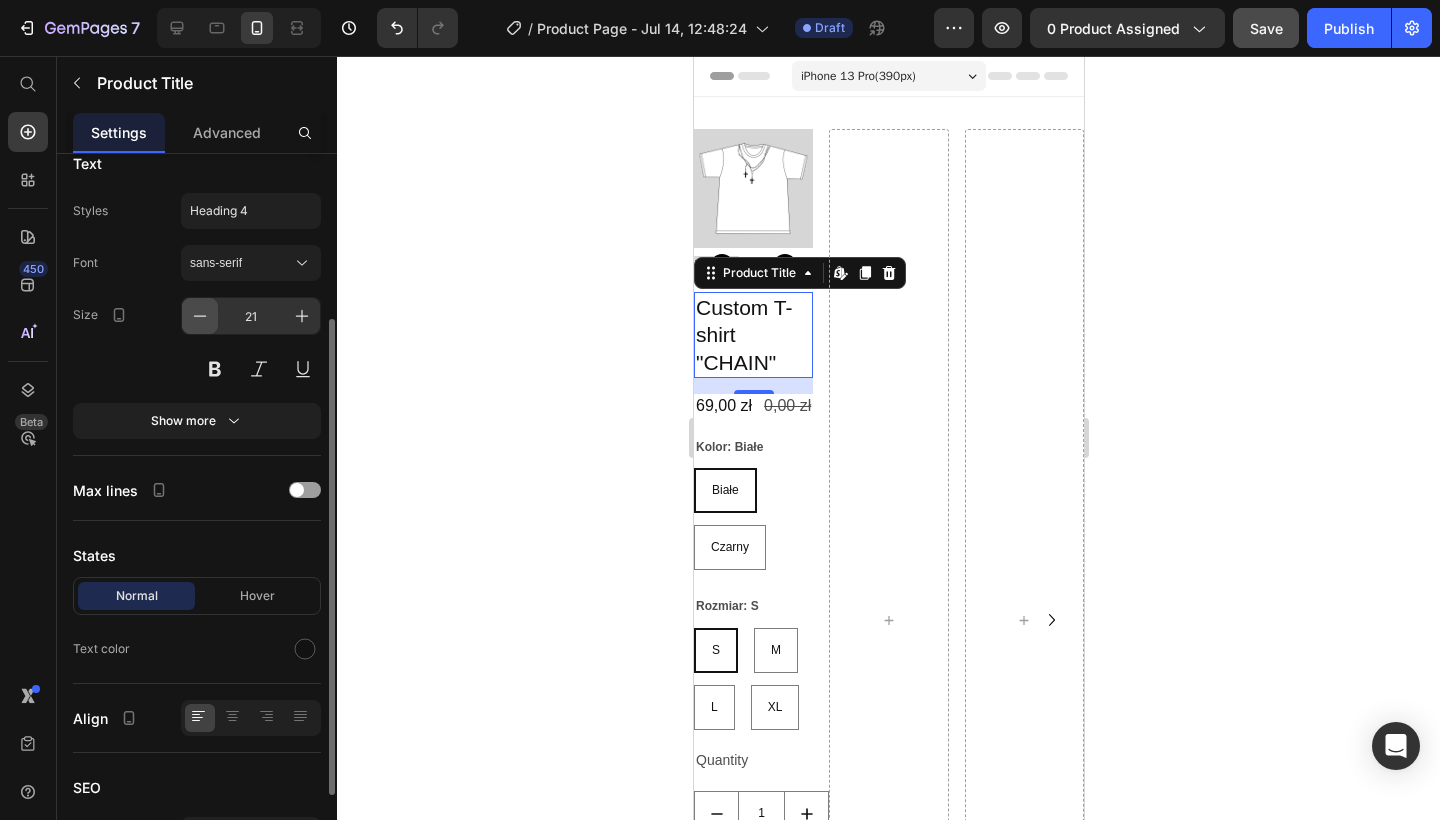 click 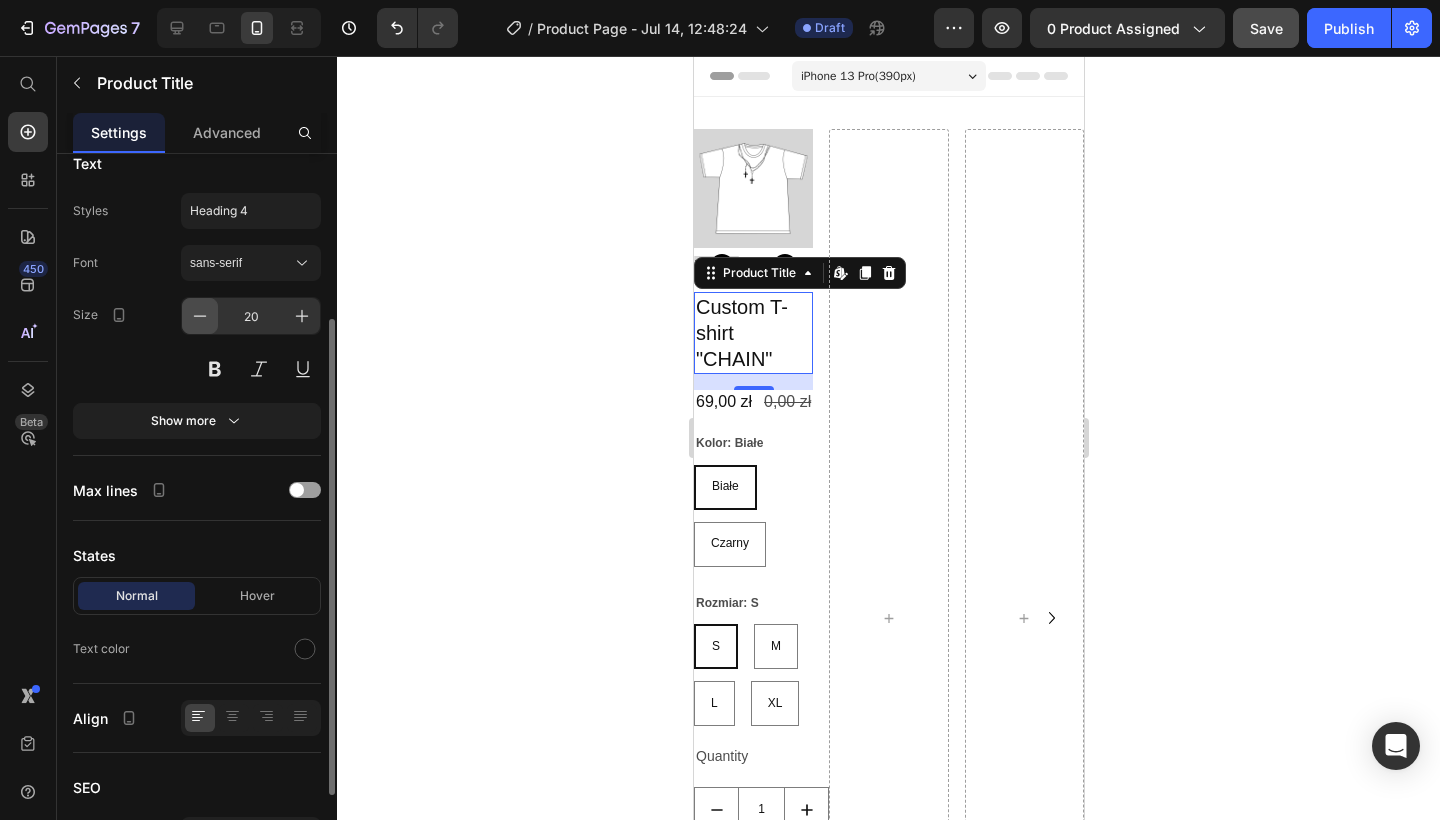 click 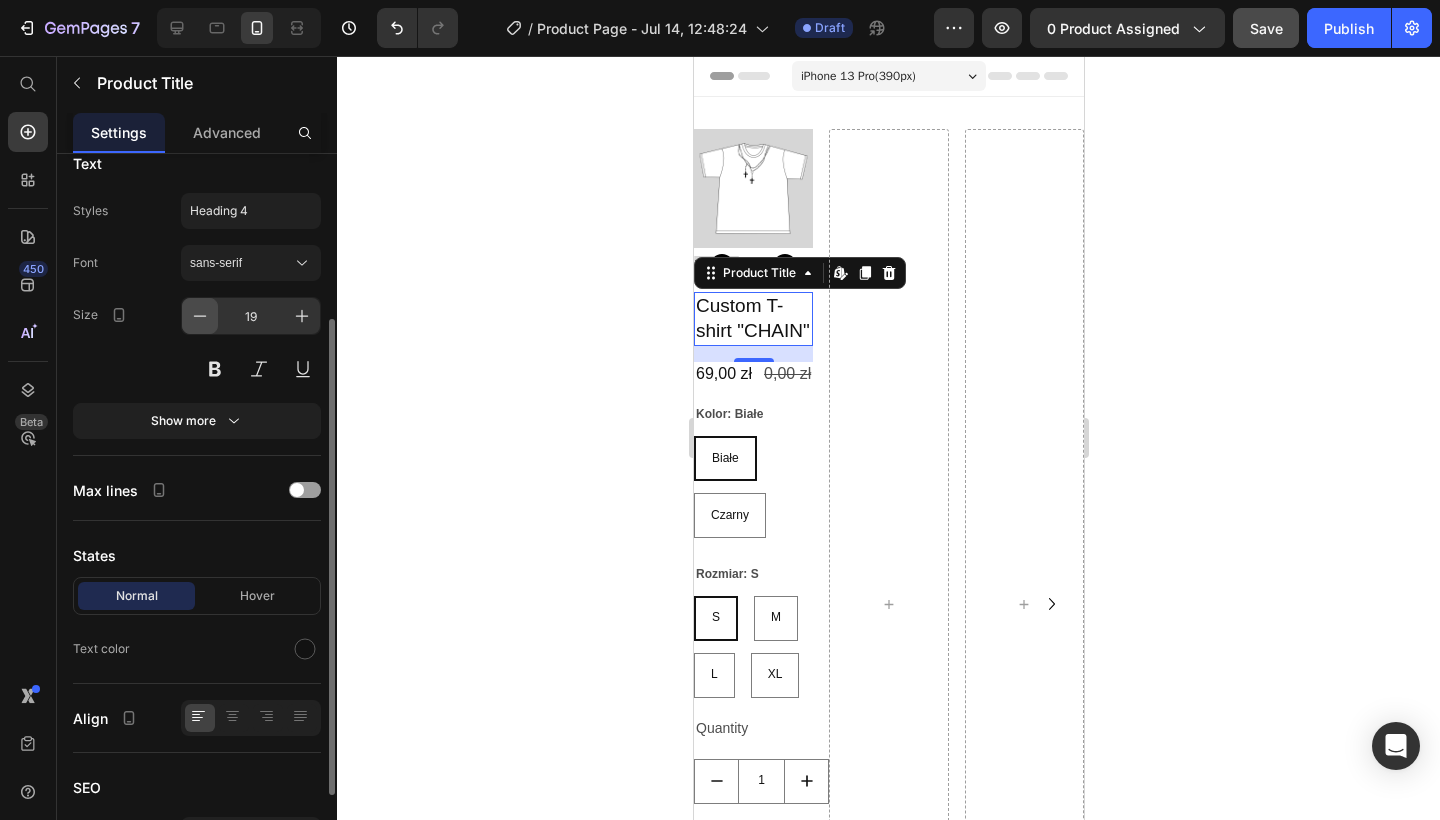 click 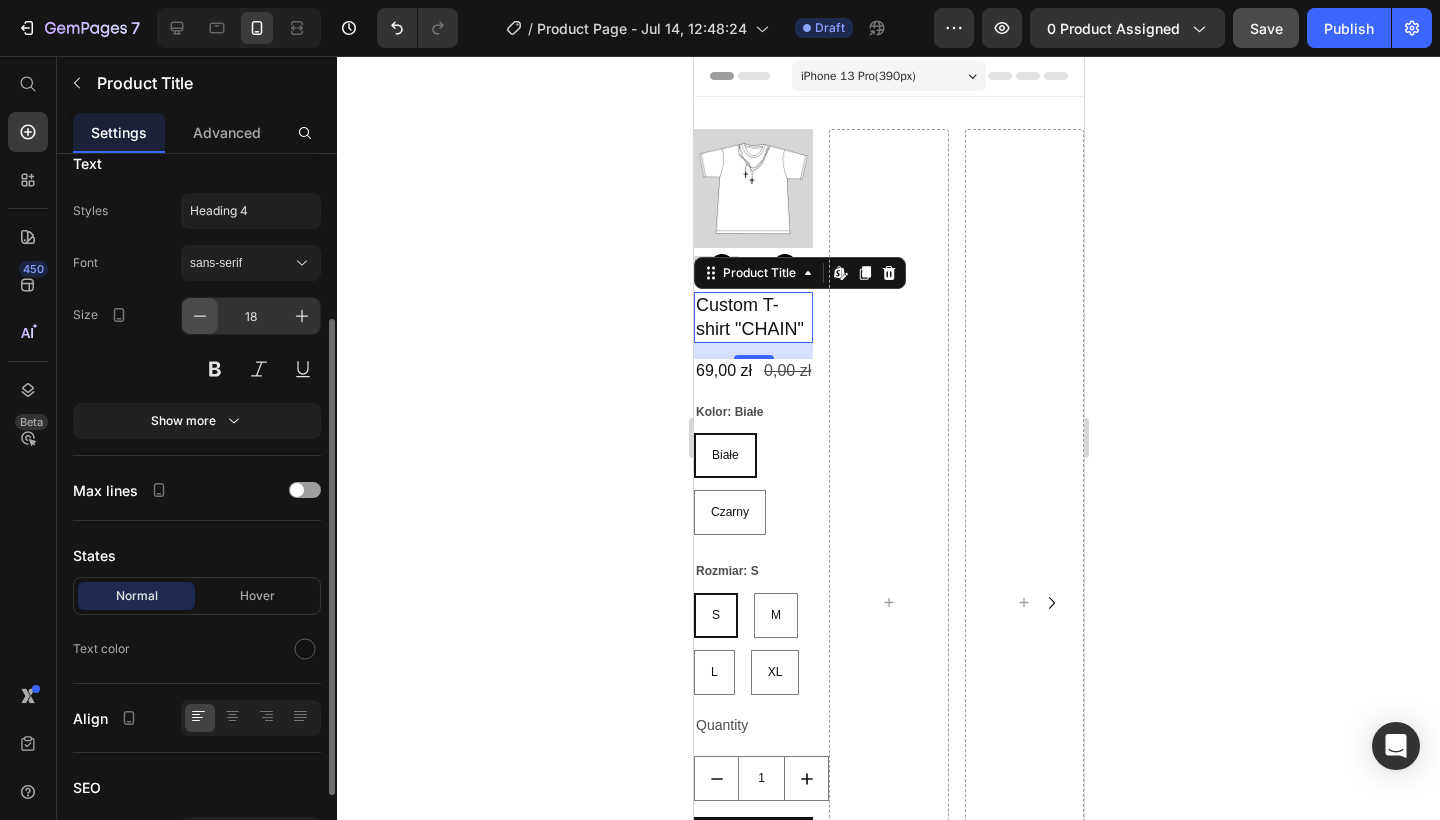 click 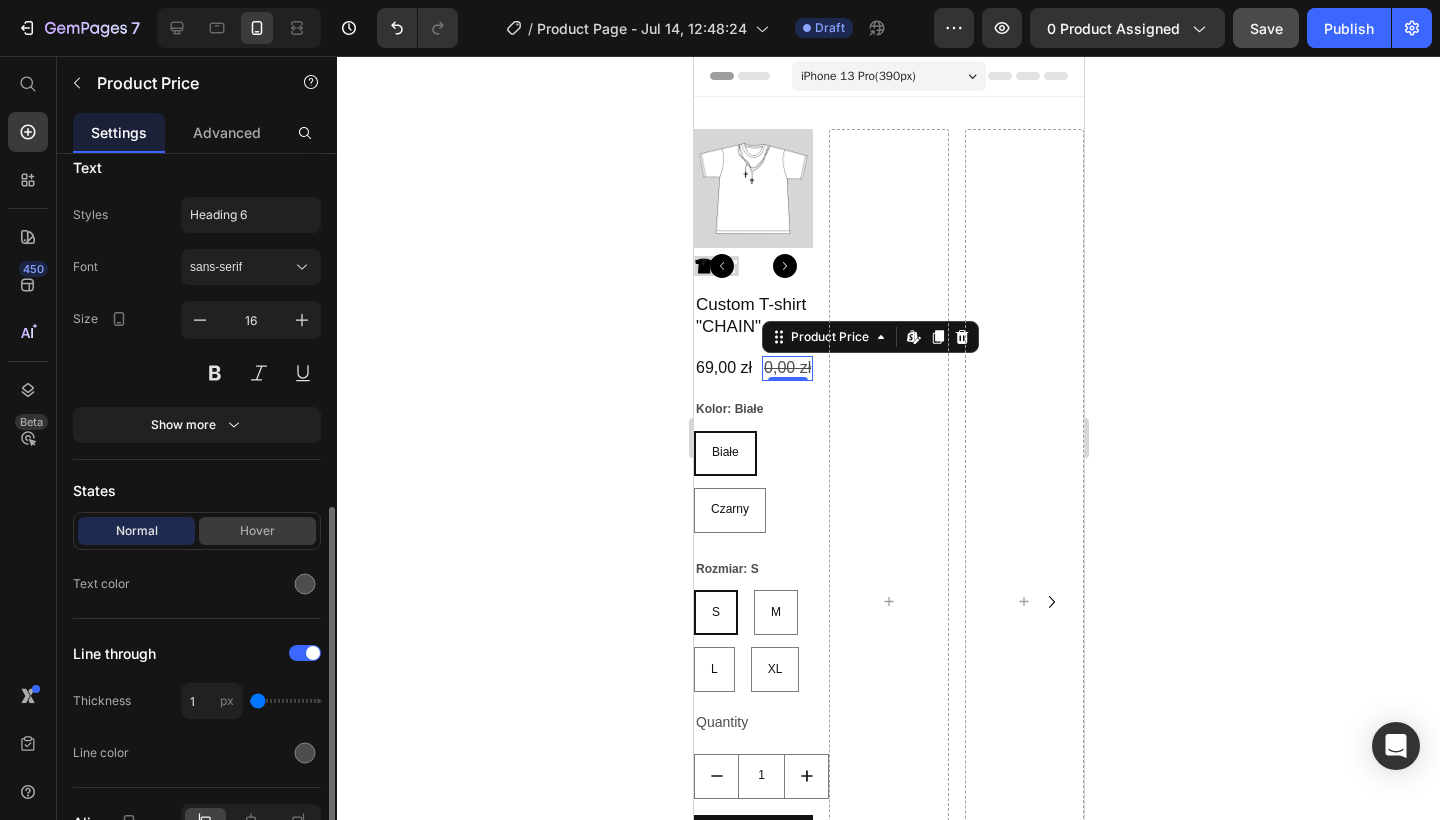 scroll, scrollTop: 362, scrollLeft: 0, axis: vertical 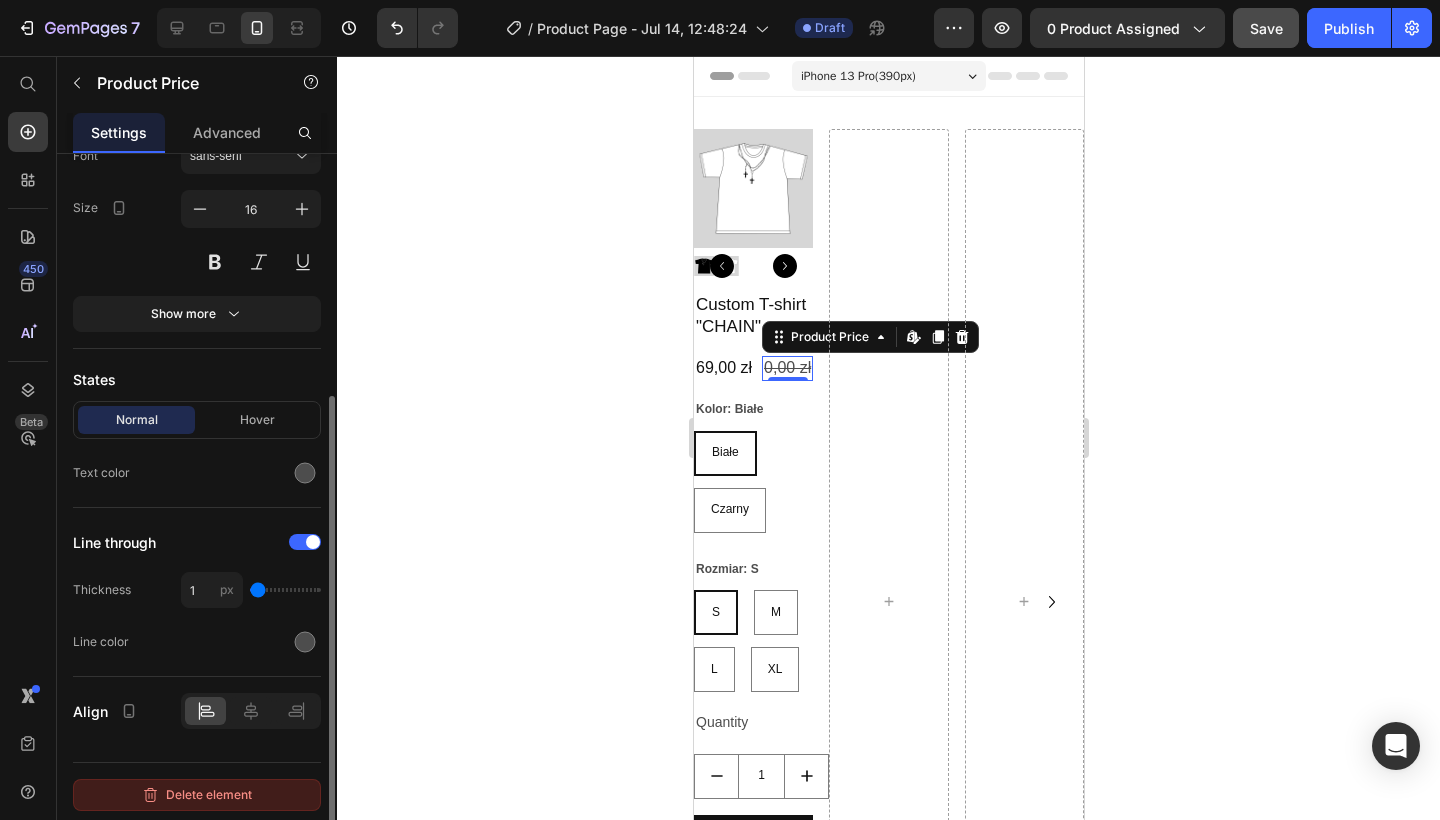 click on "Delete element" at bounding box center [197, 795] 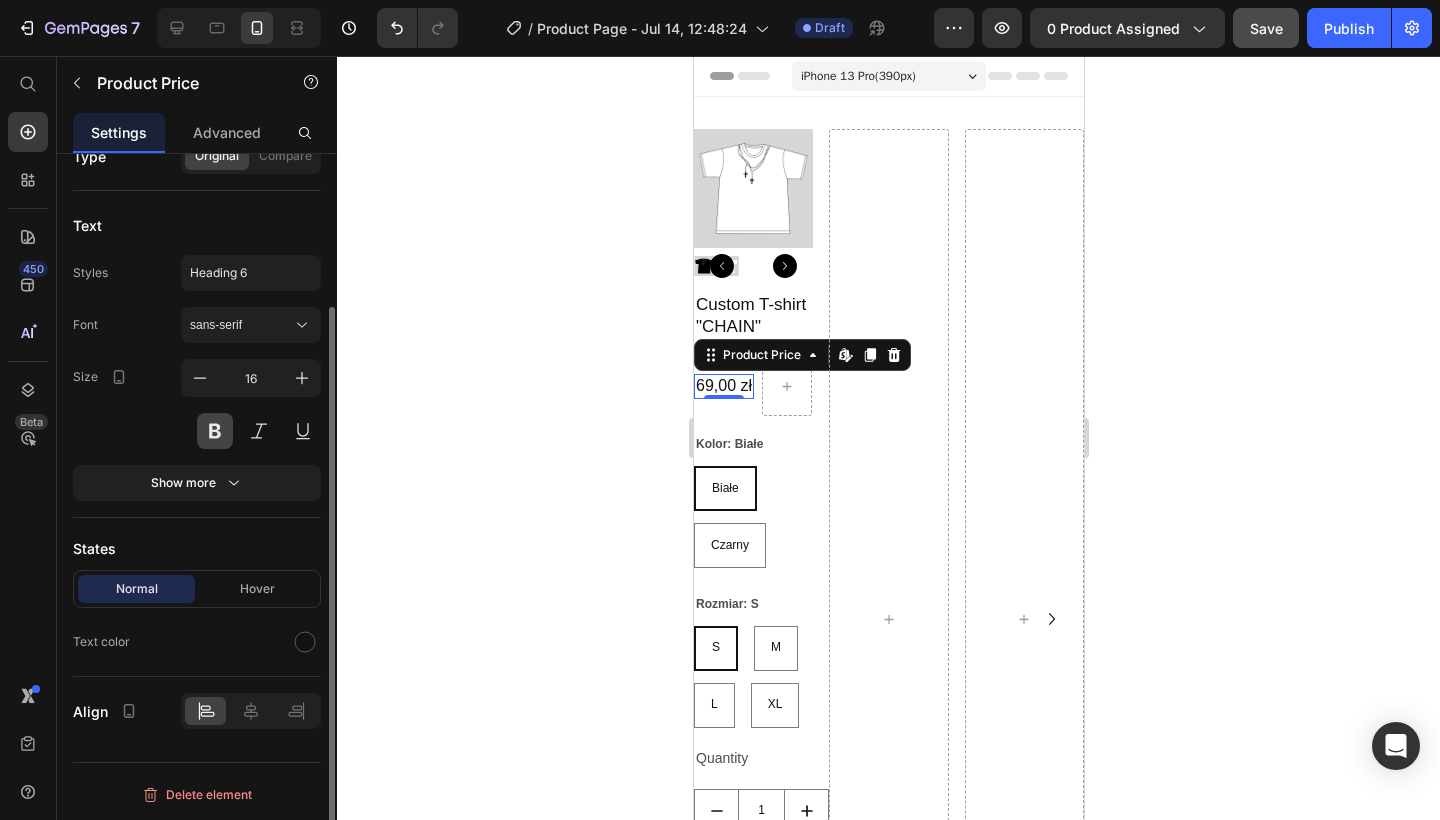 scroll, scrollTop: 193, scrollLeft: 0, axis: vertical 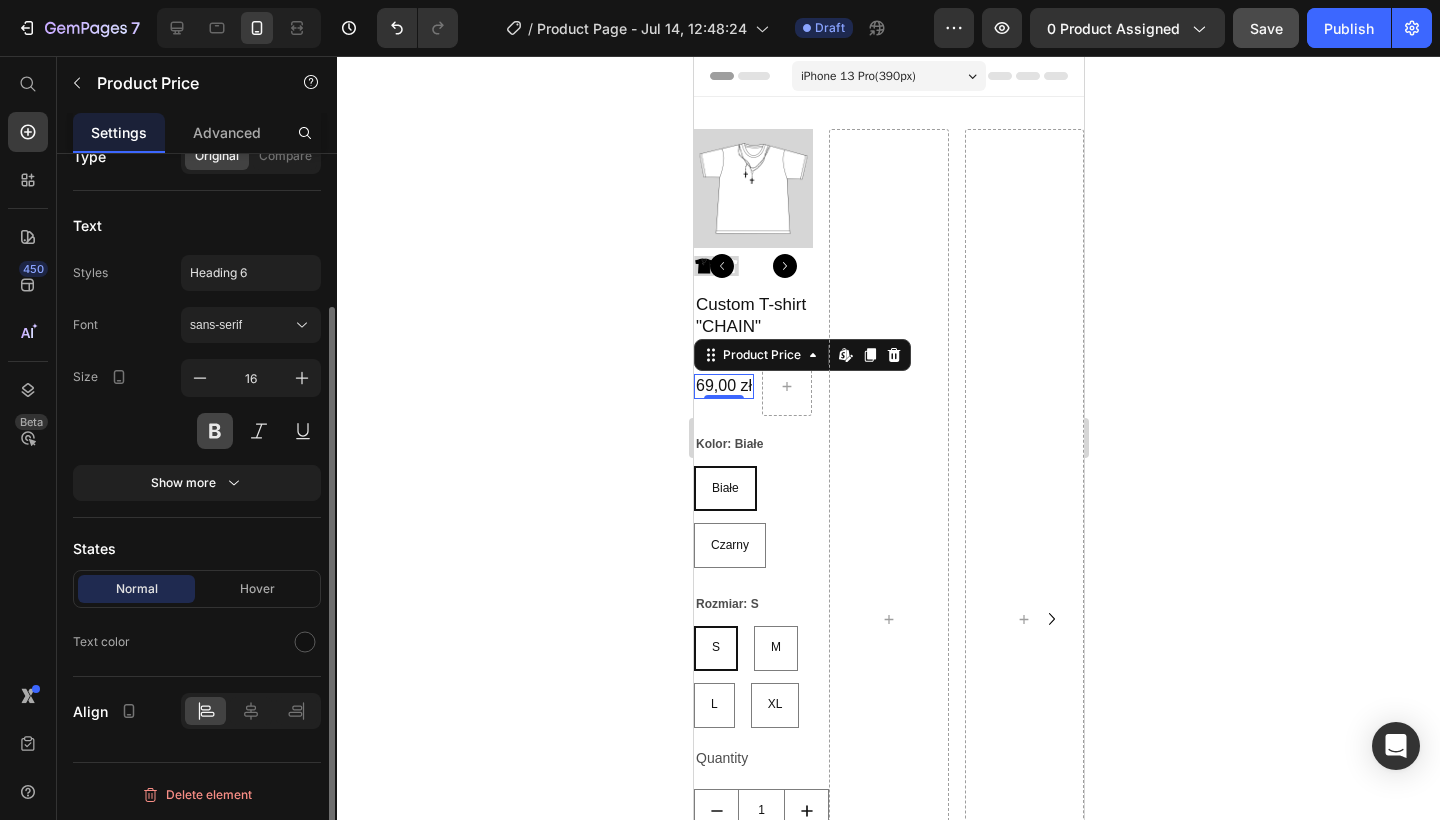 click at bounding box center (215, 431) 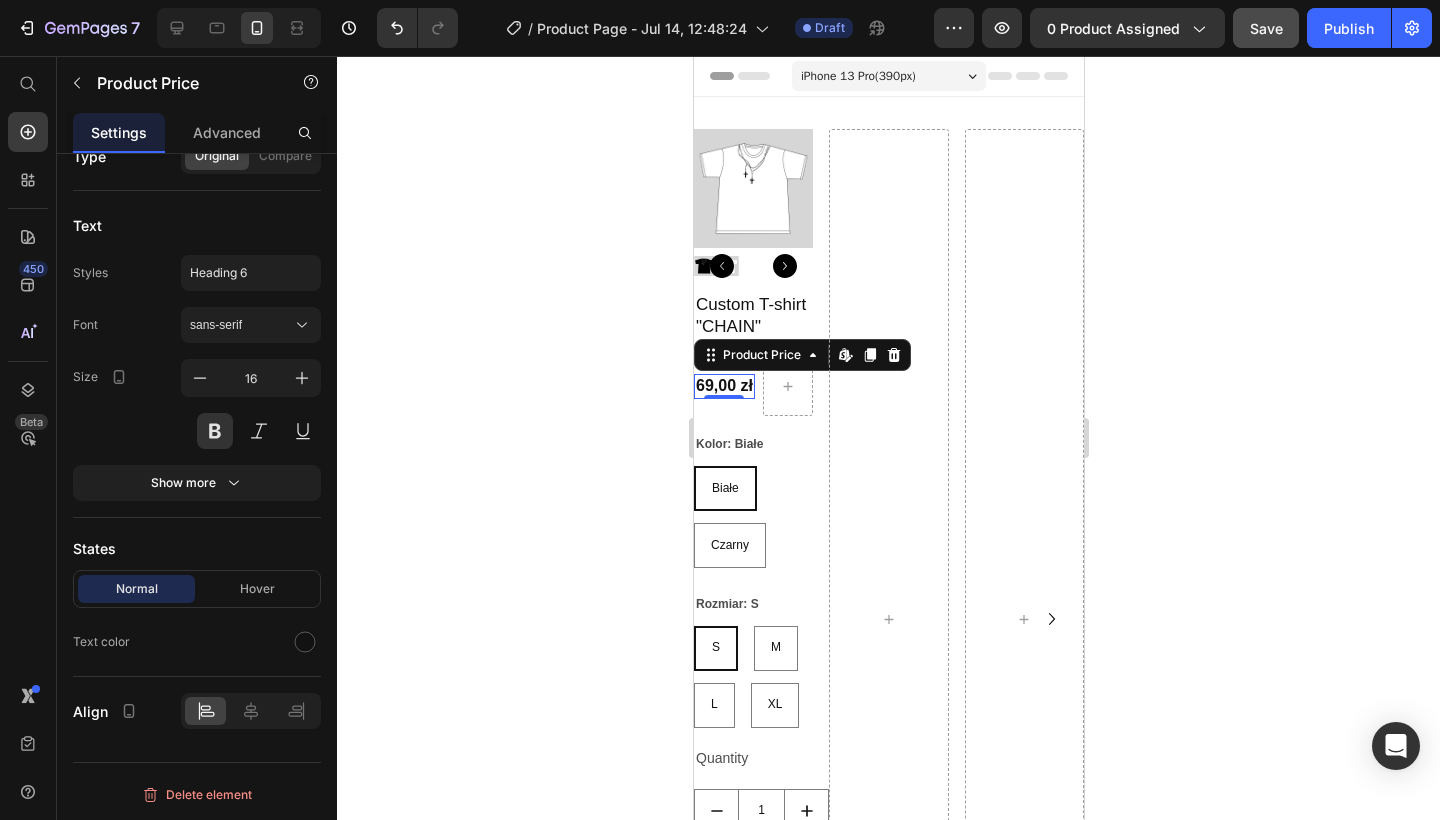 click 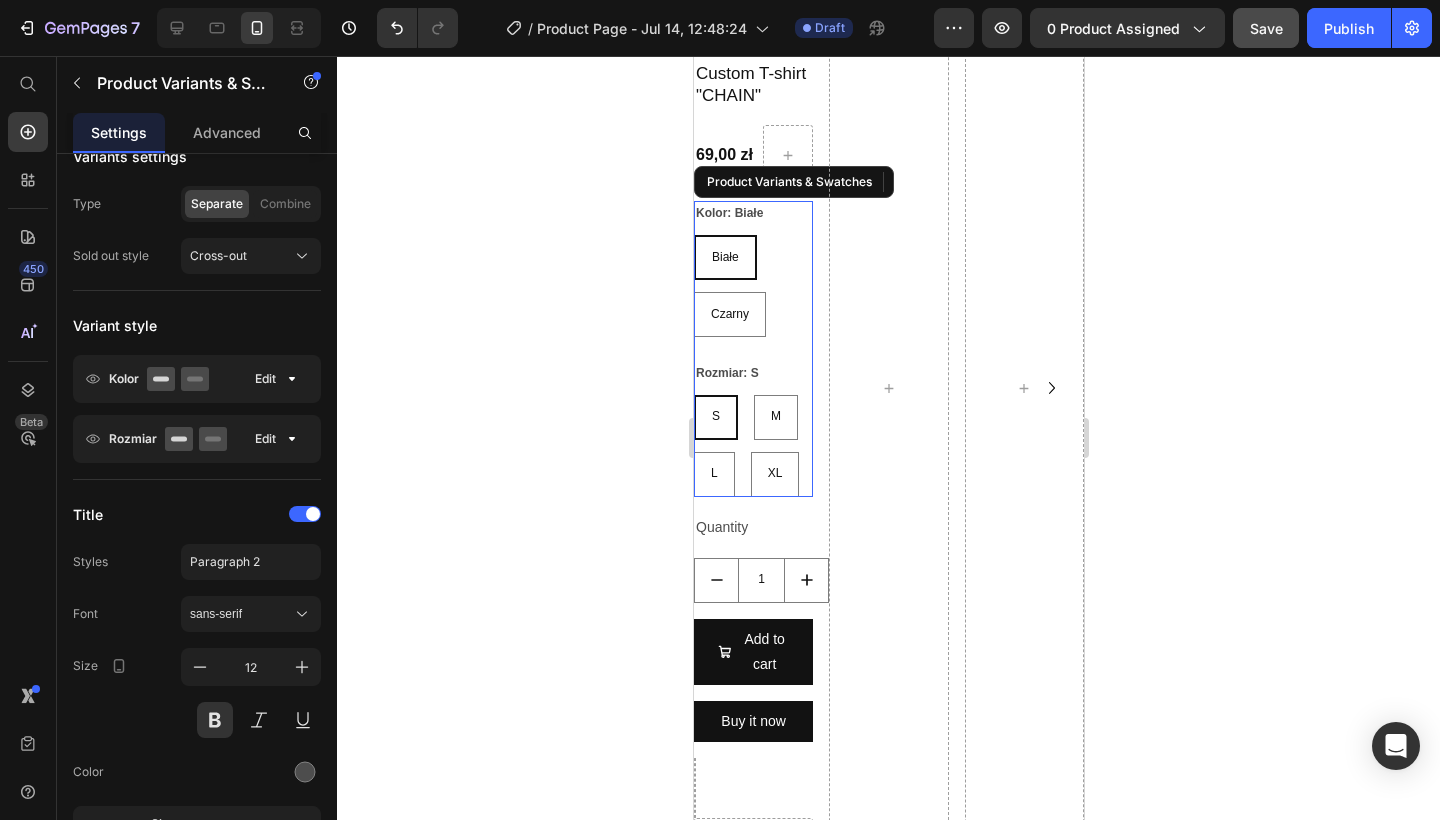 scroll, scrollTop: 11, scrollLeft: 0, axis: vertical 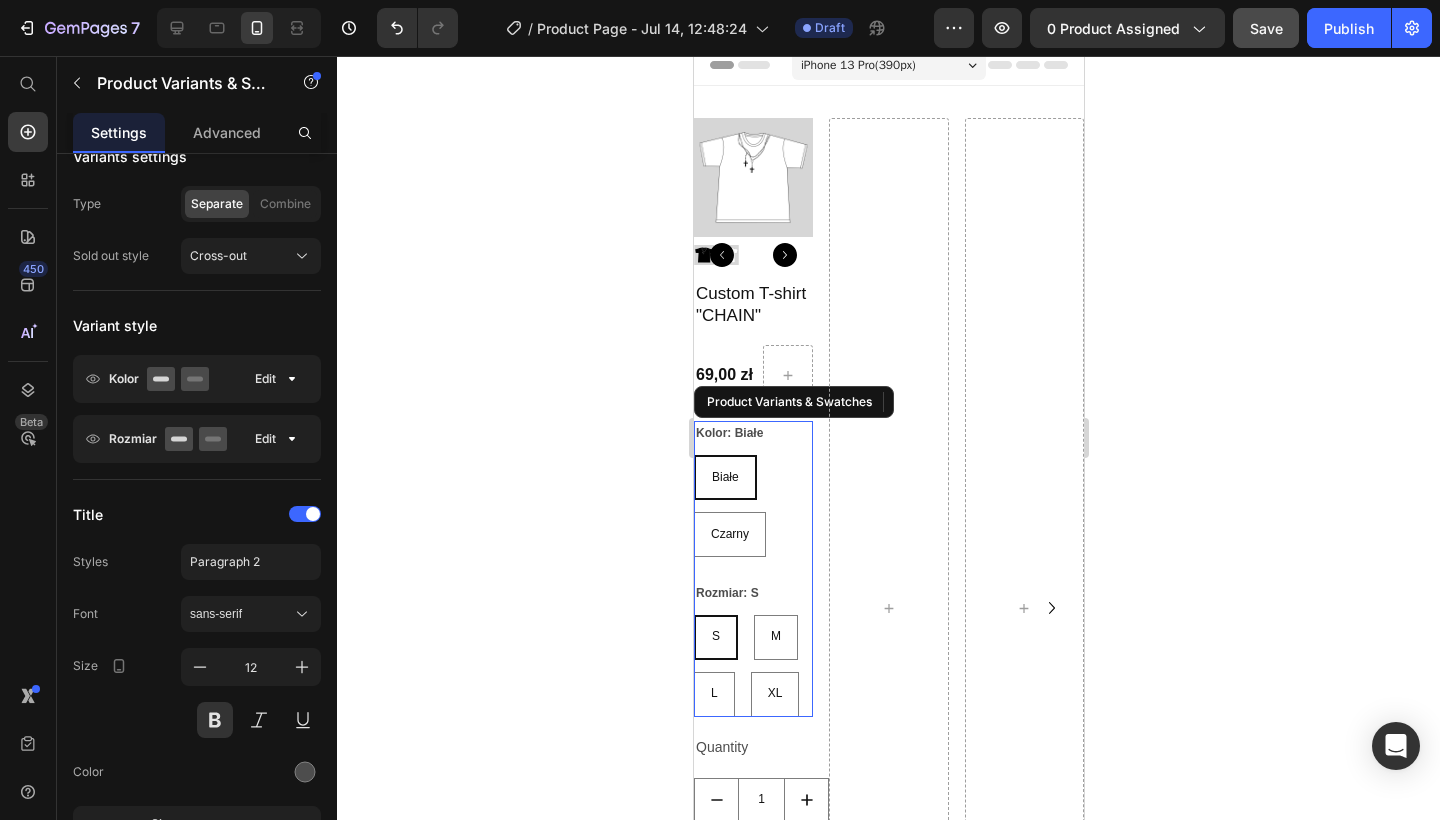 click on "Białe" at bounding box center (724, 478) 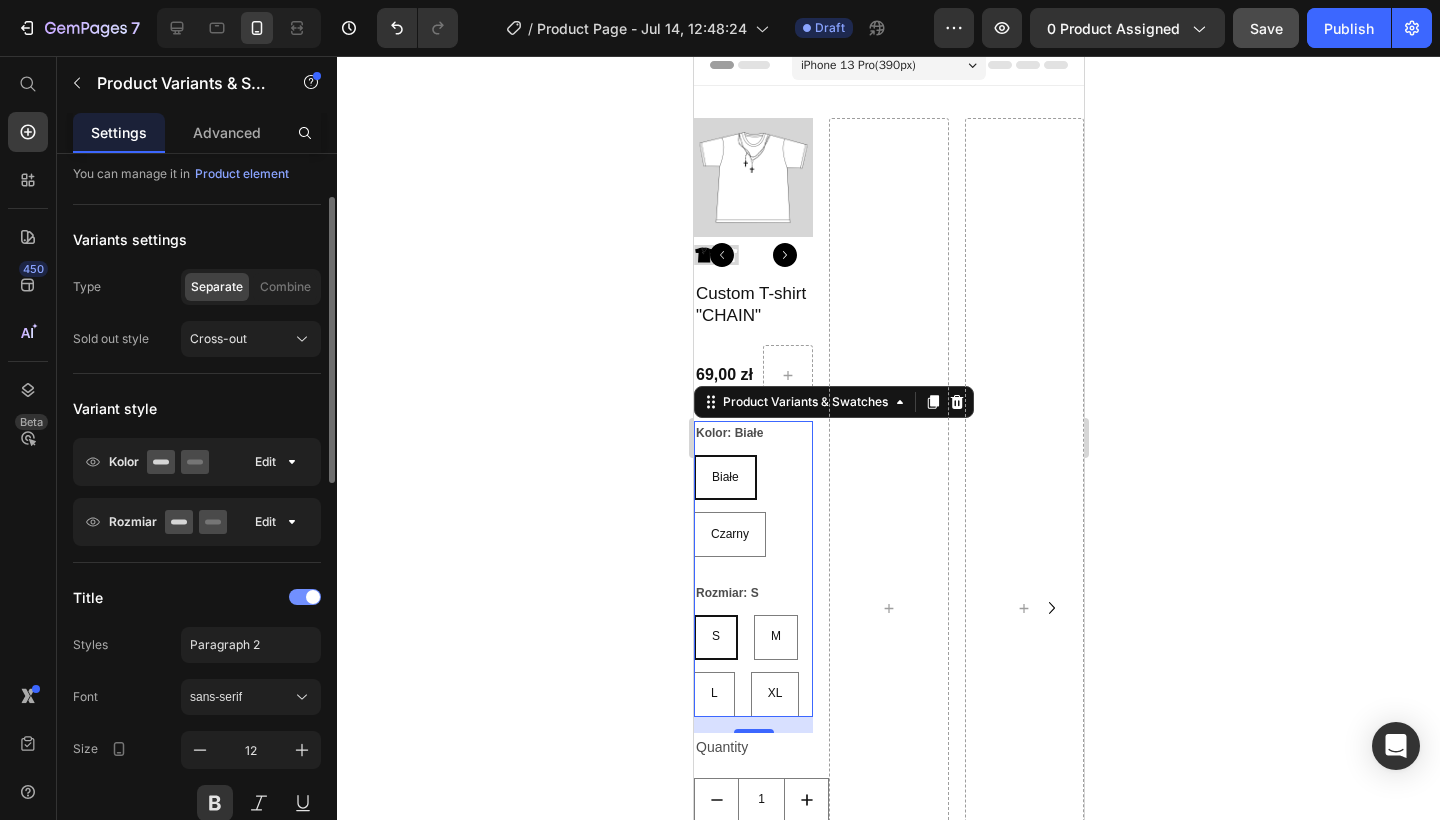 scroll, scrollTop: 122, scrollLeft: 0, axis: vertical 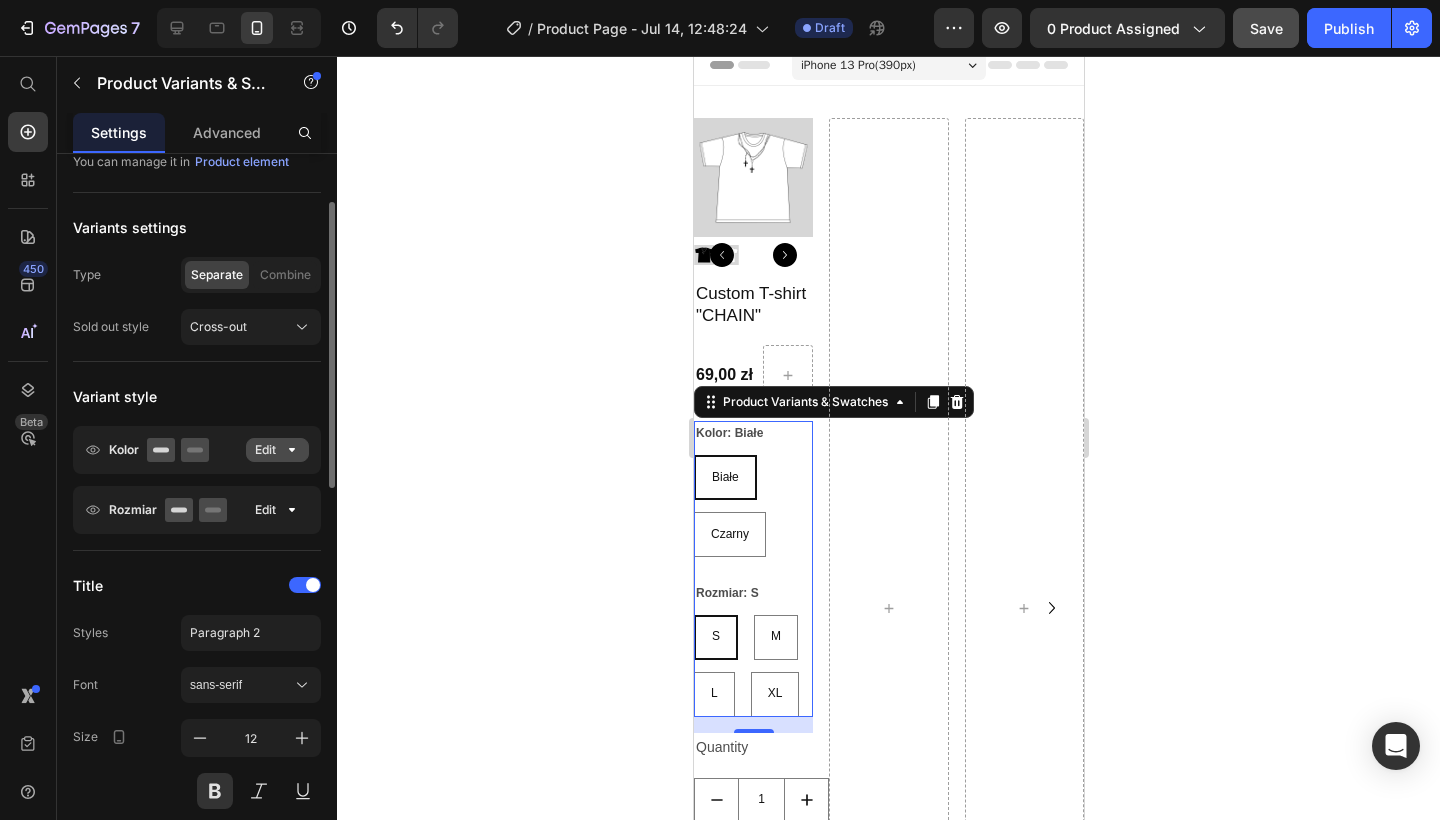 click on "Edit" 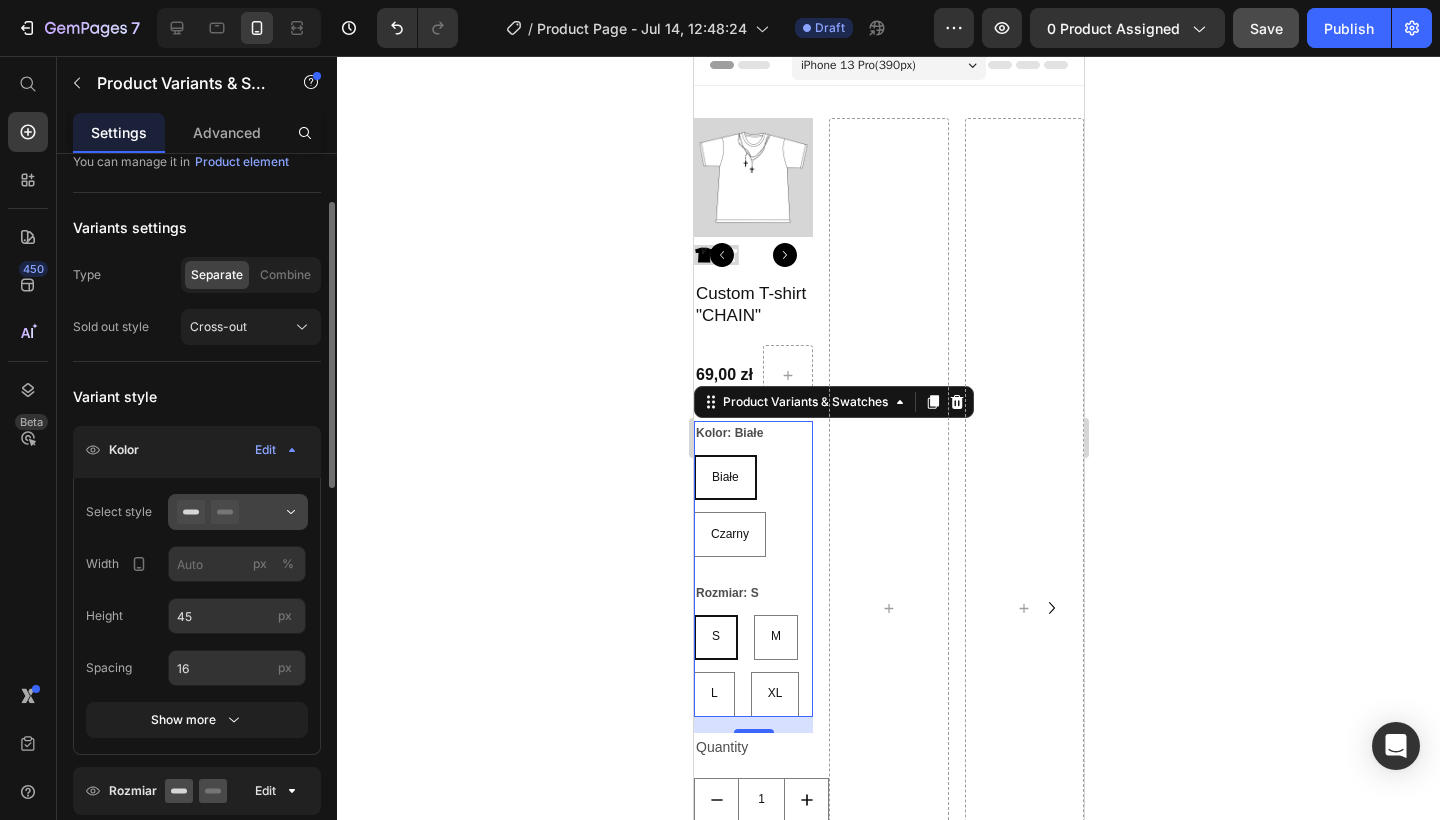 click at bounding box center (238, 512) 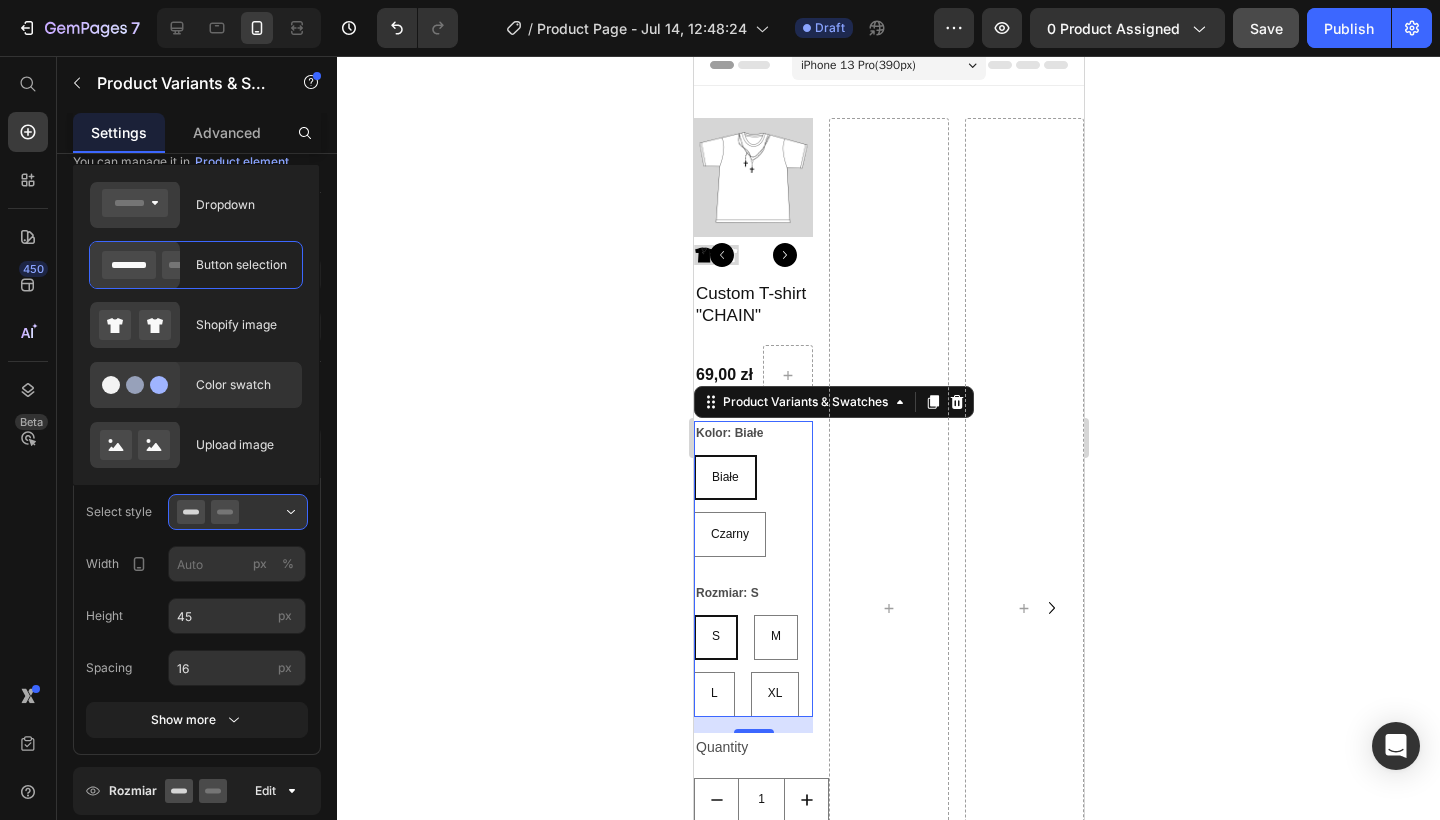 click on "Color swatch" 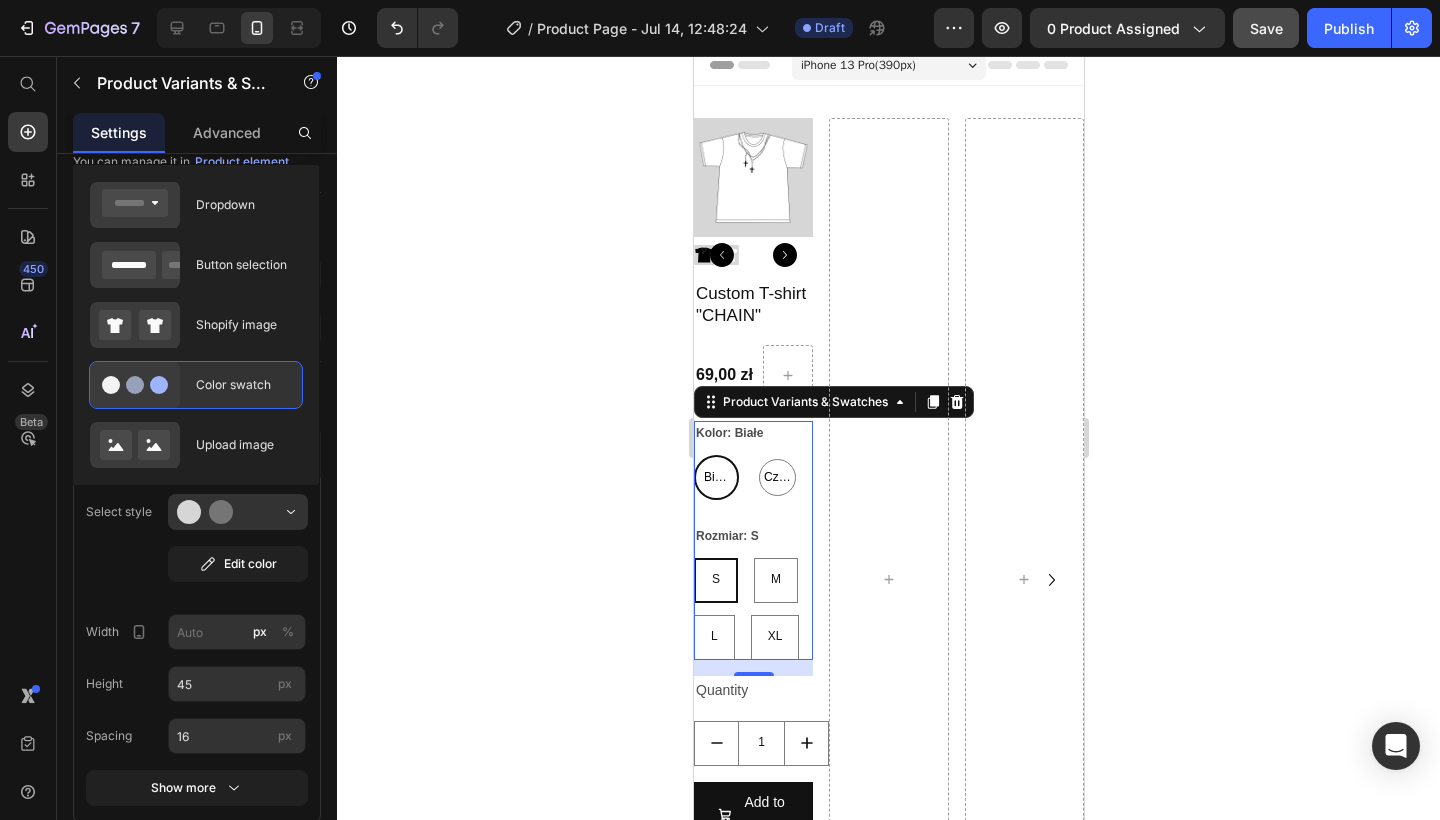 type on "45" 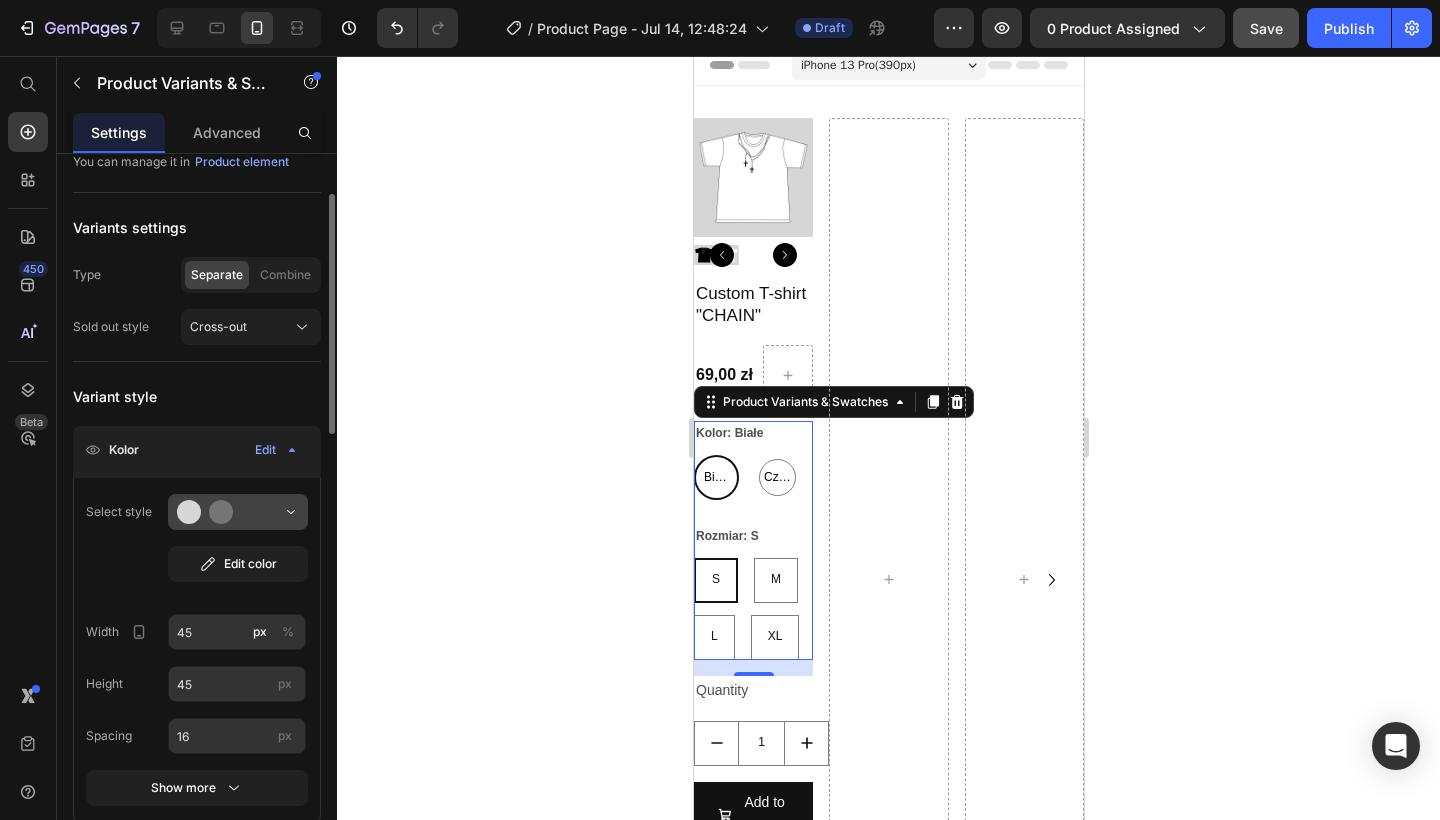 click at bounding box center (238, 512) 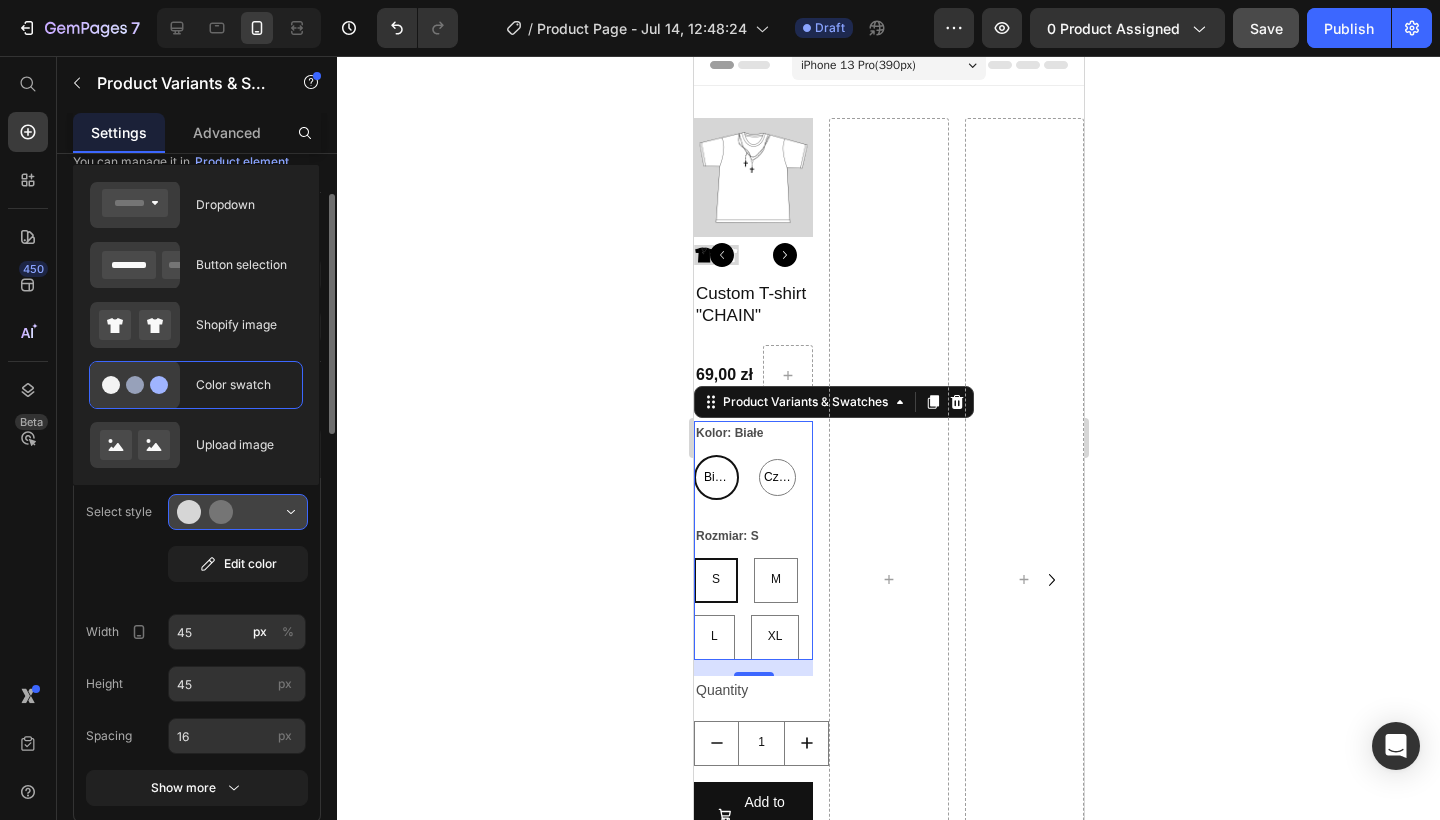click at bounding box center [238, 512] 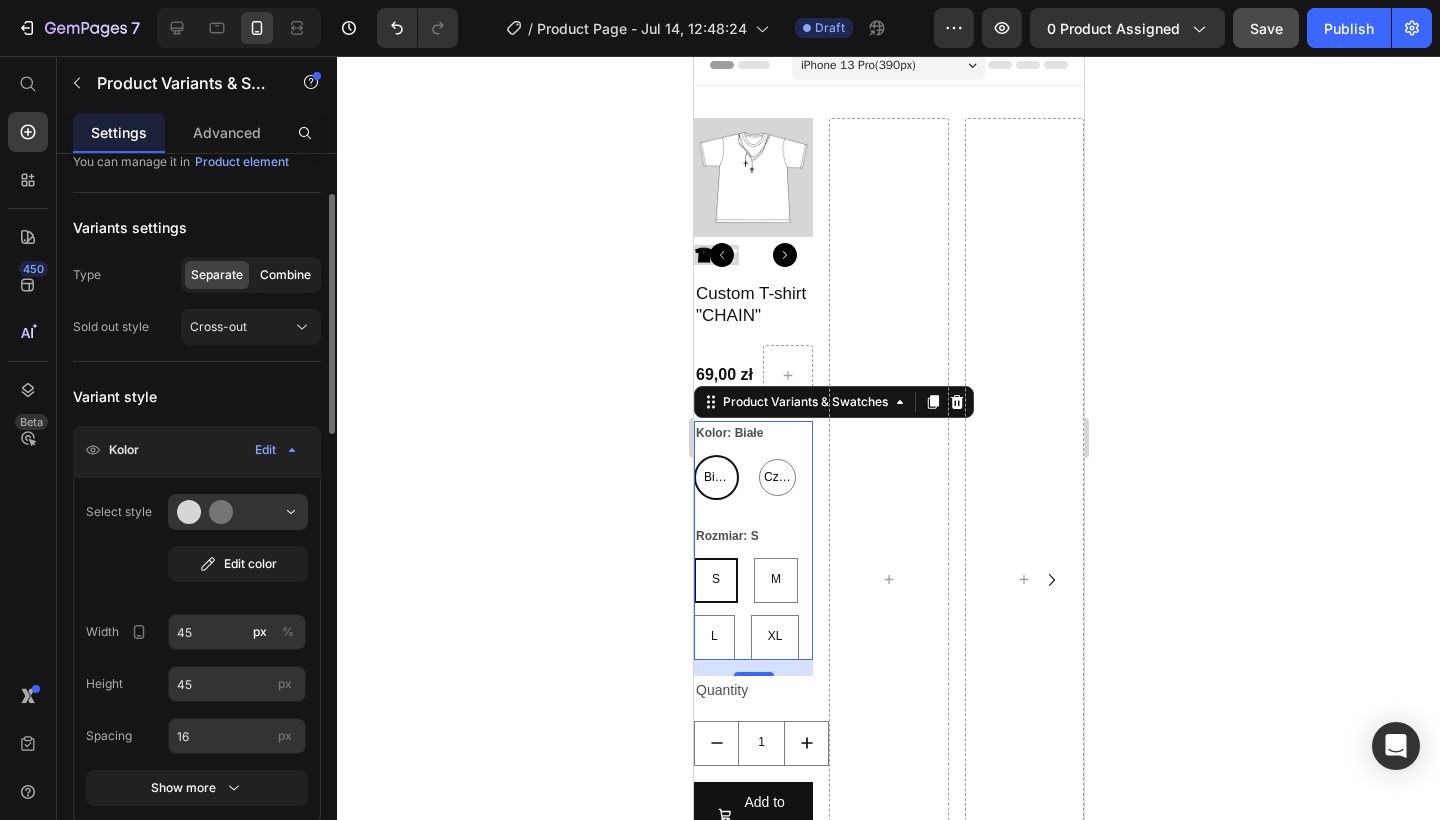 click on "Combine" 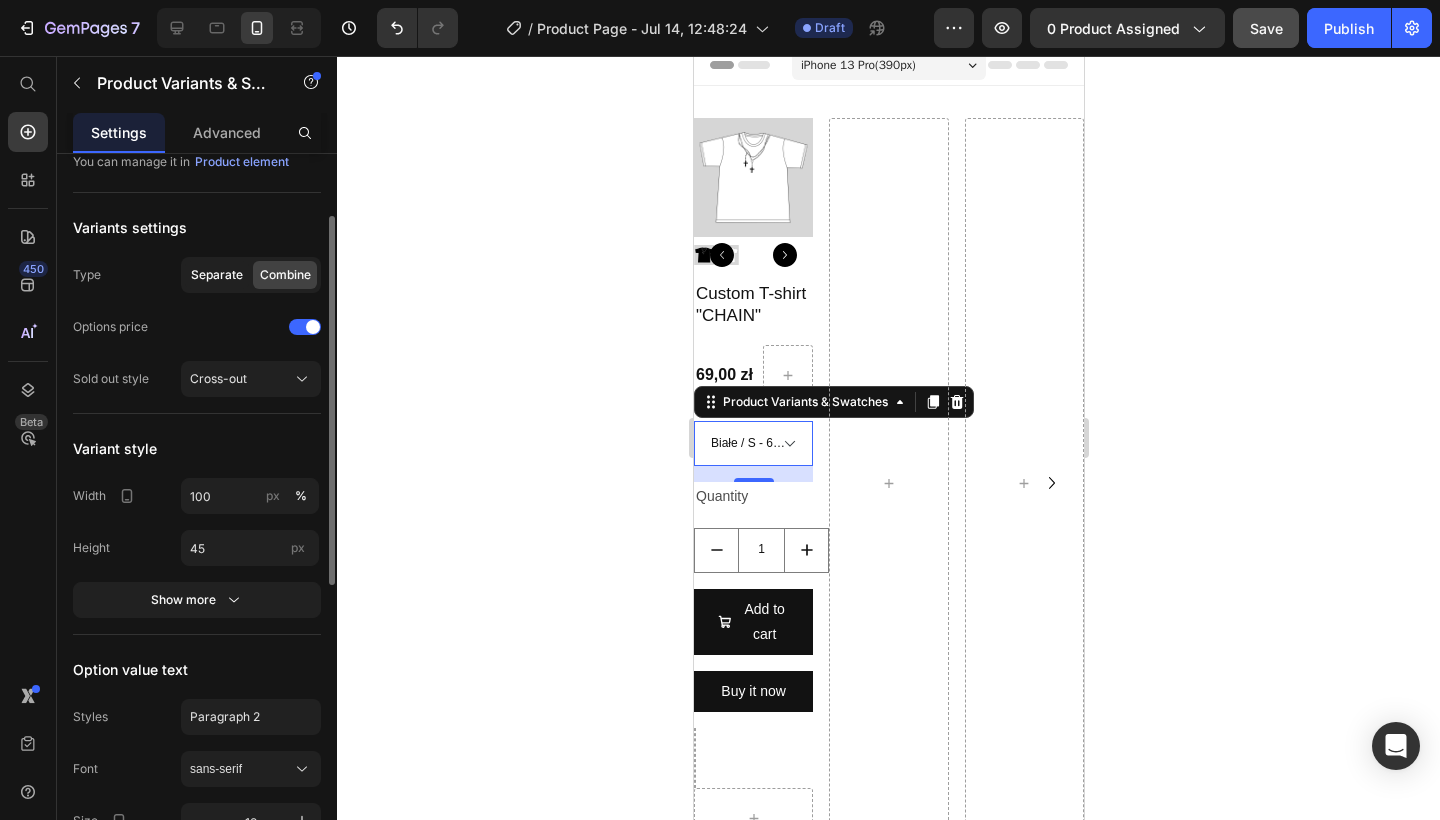 click on "Separate" 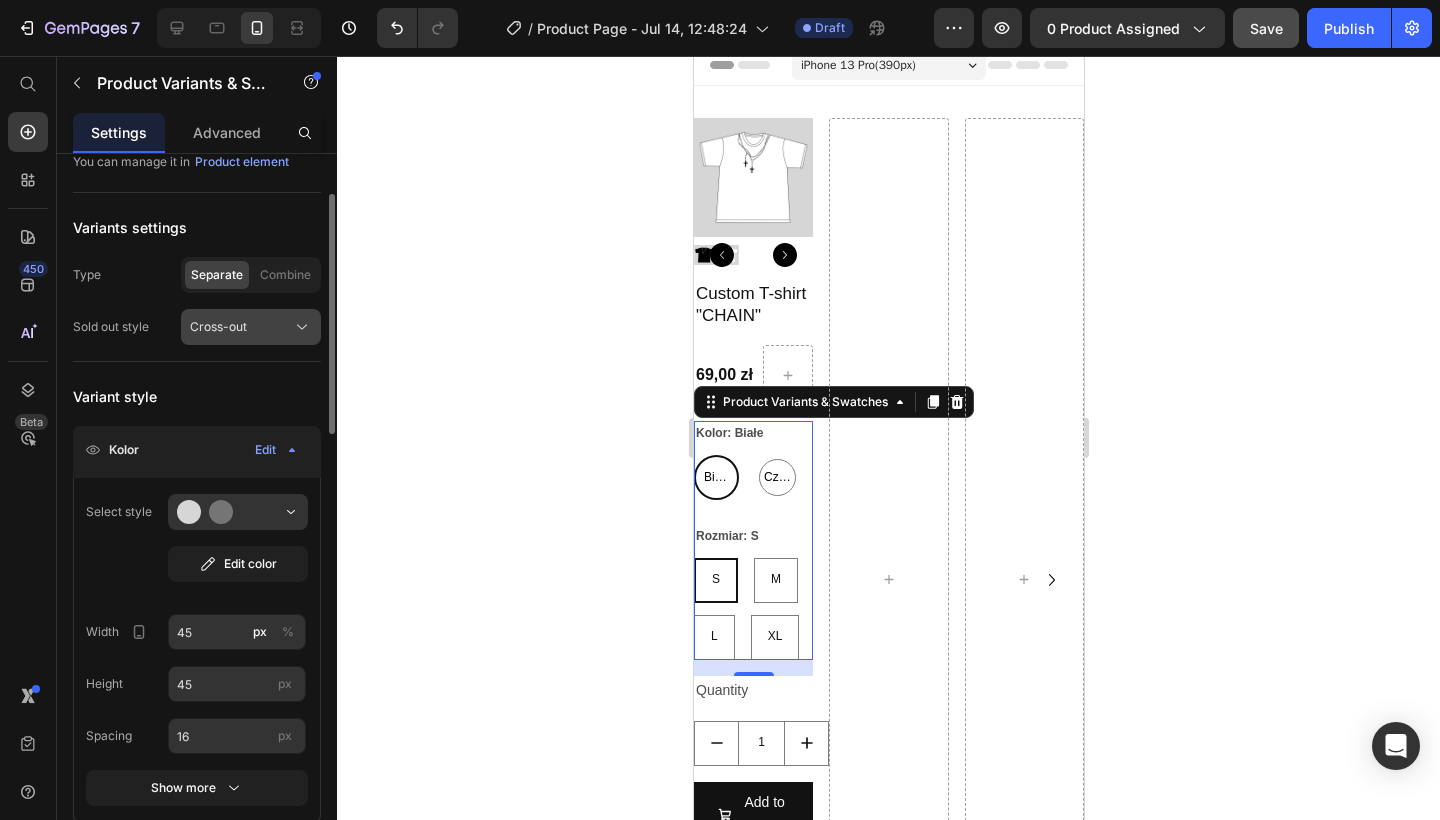 click on "Cross-out" at bounding box center (251, 327) 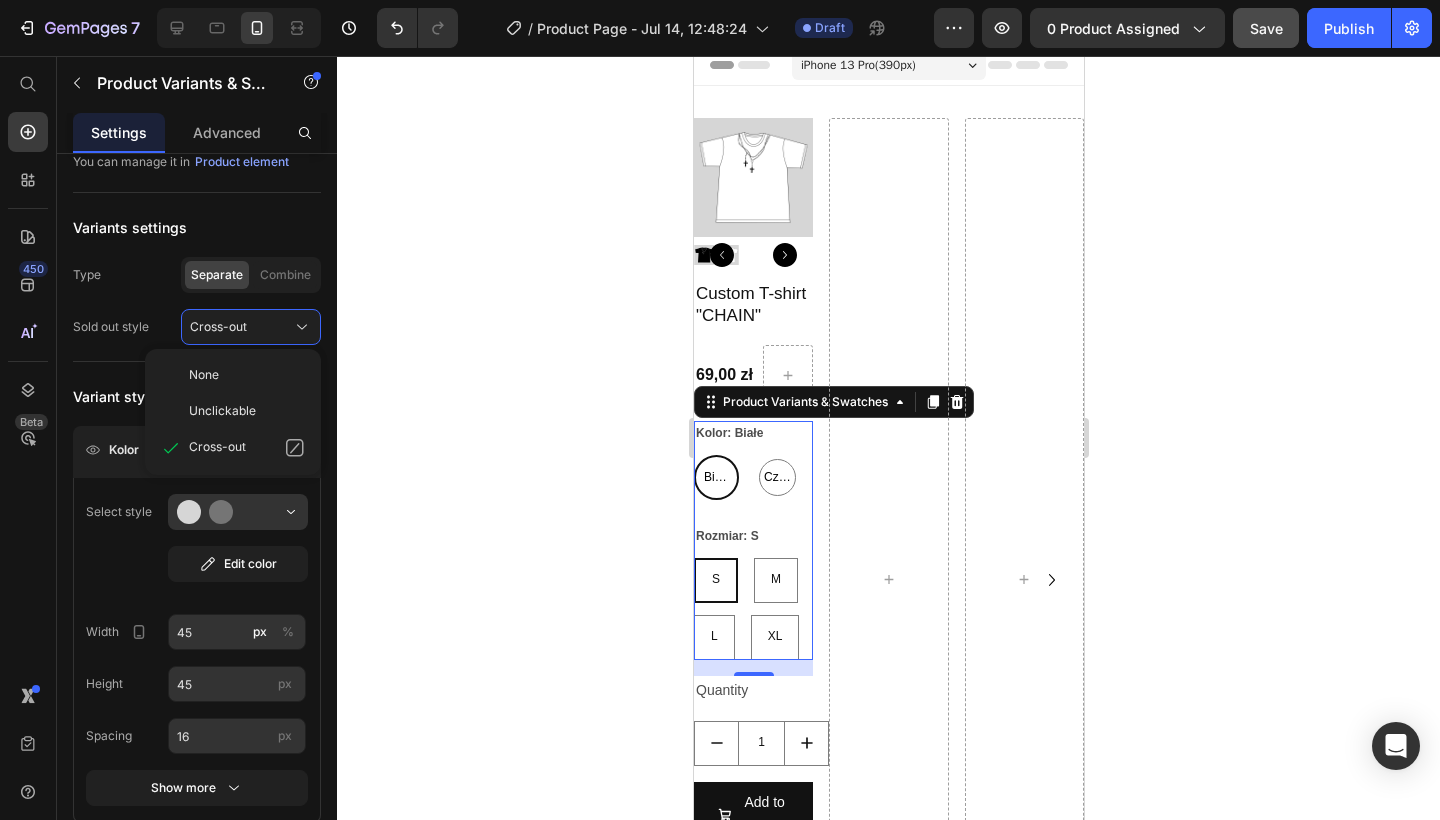 click 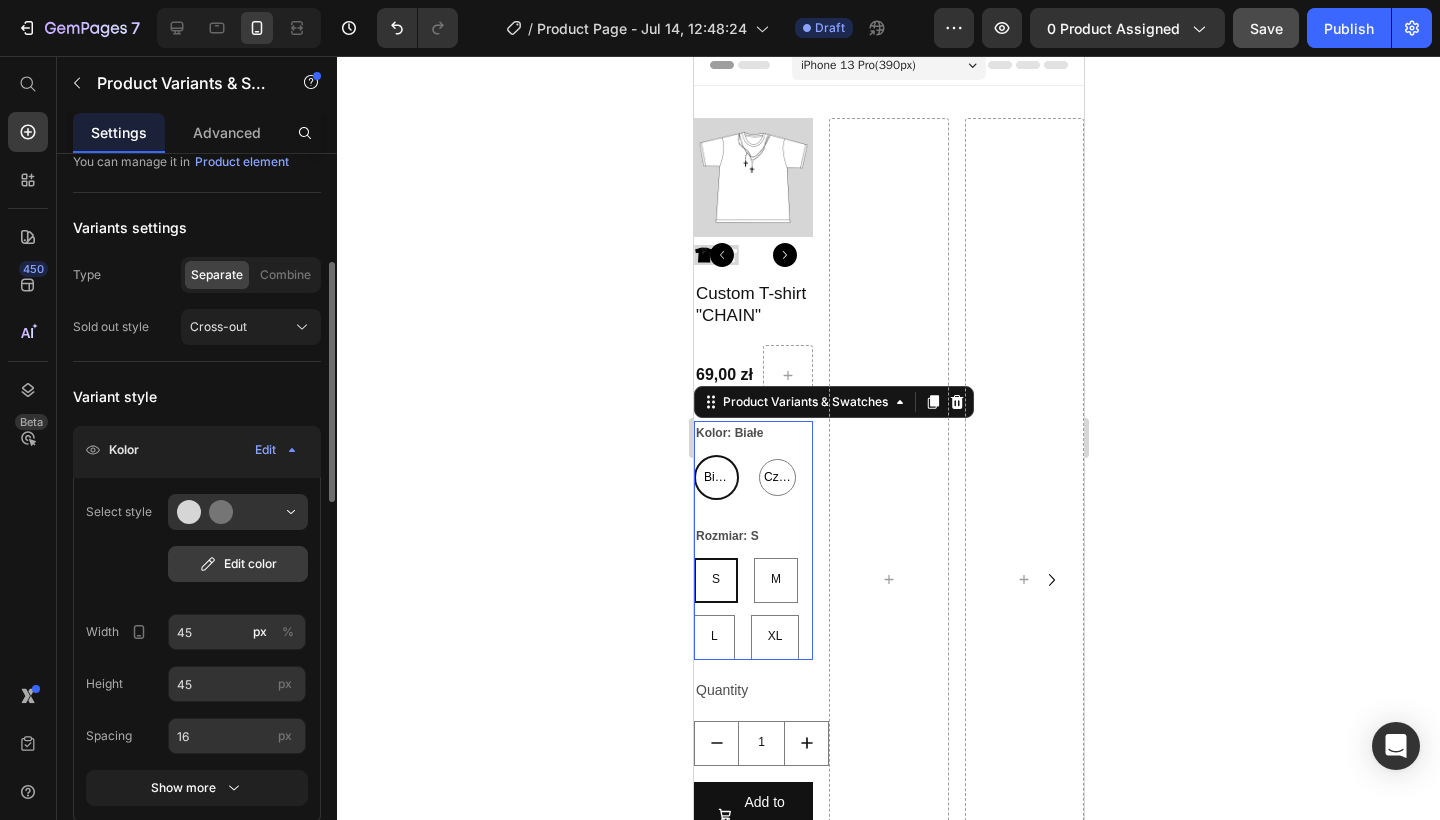 scroll, scrollTop: 173, scrollLeft: 0, axis: vertical 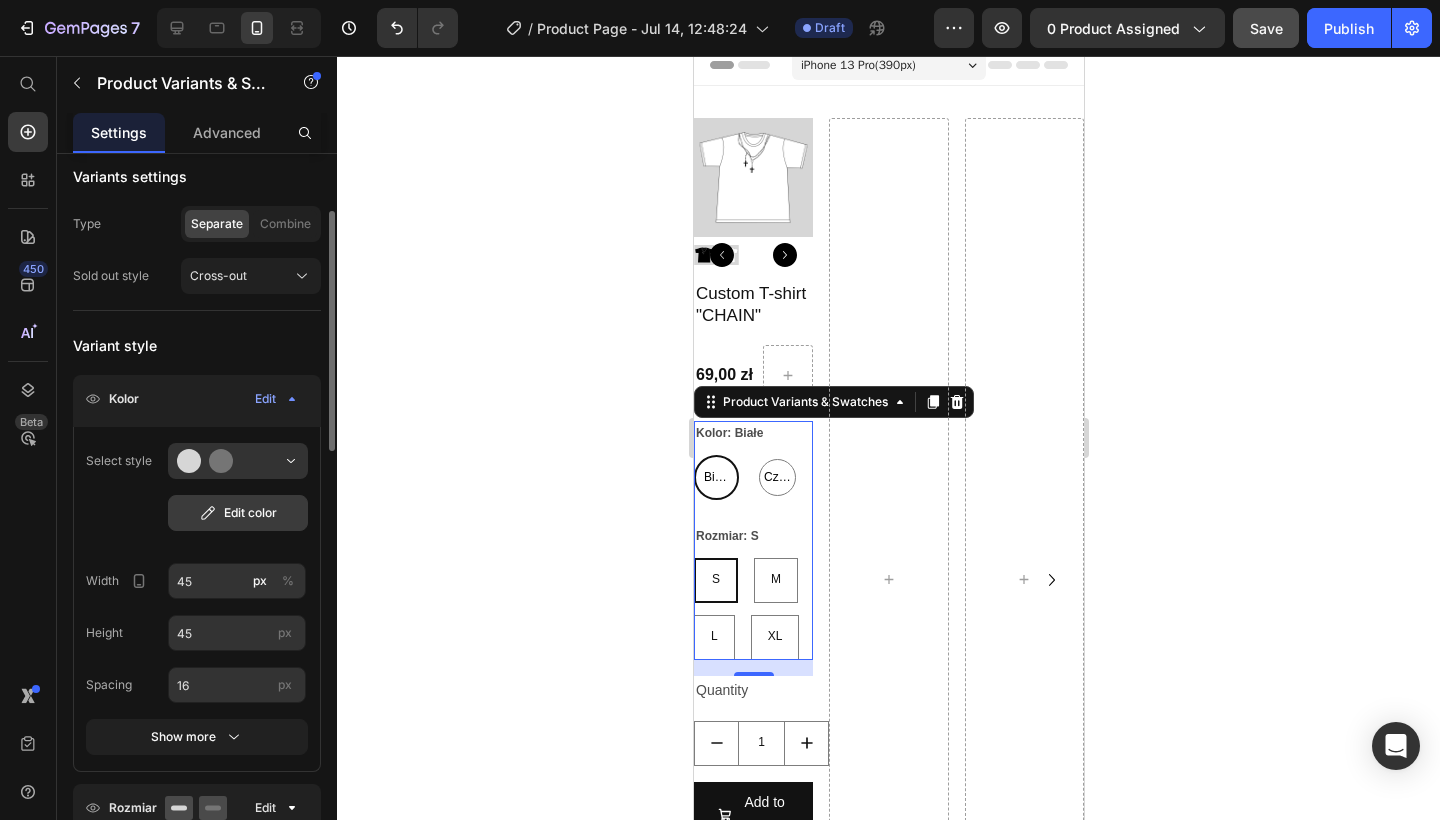 click on "Edit color" 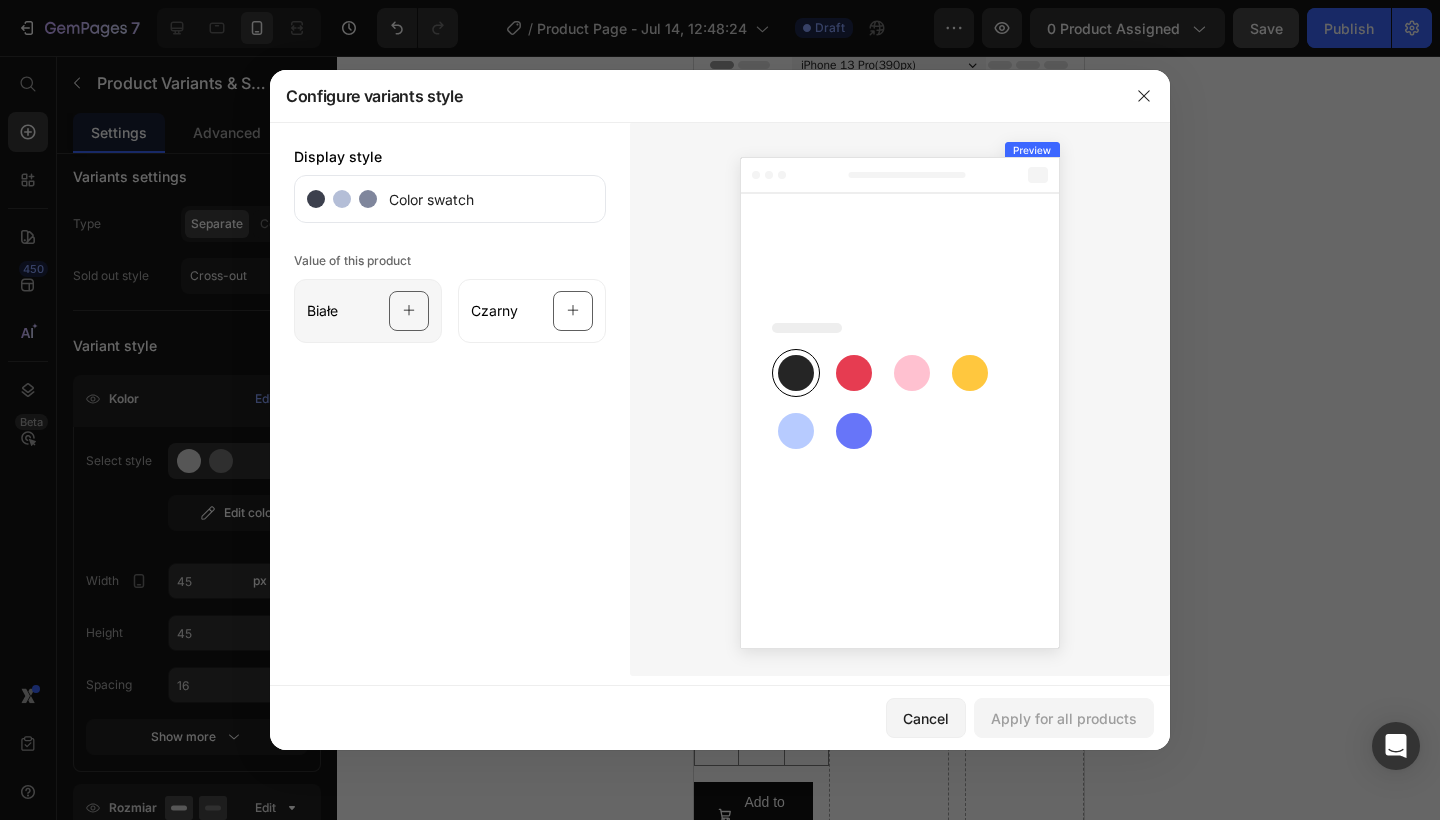 click 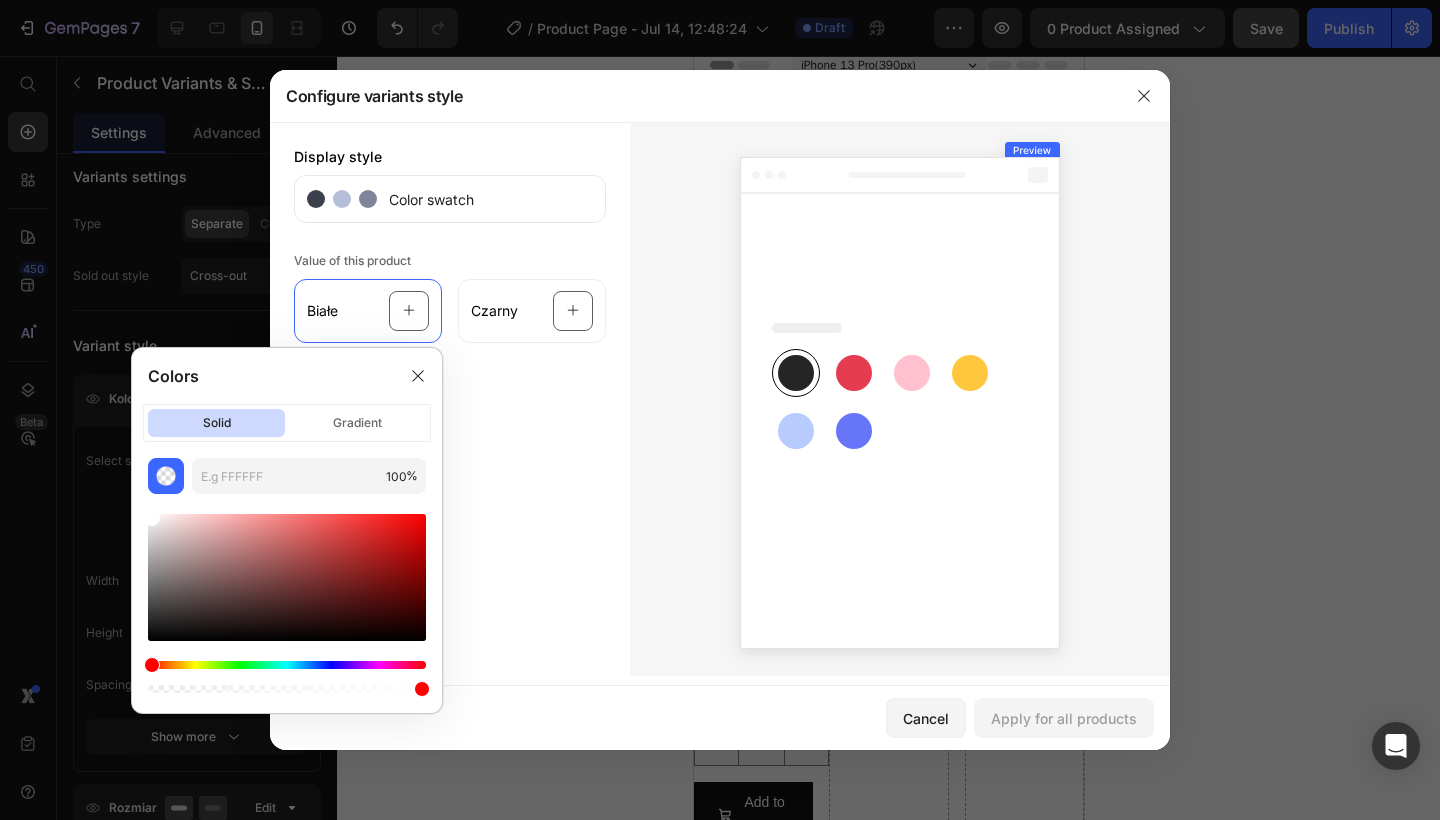 drag, startPoint x: 286, startPoint y: 587, endPoint x: 140, endPoint y: 497, distance: 171.51093 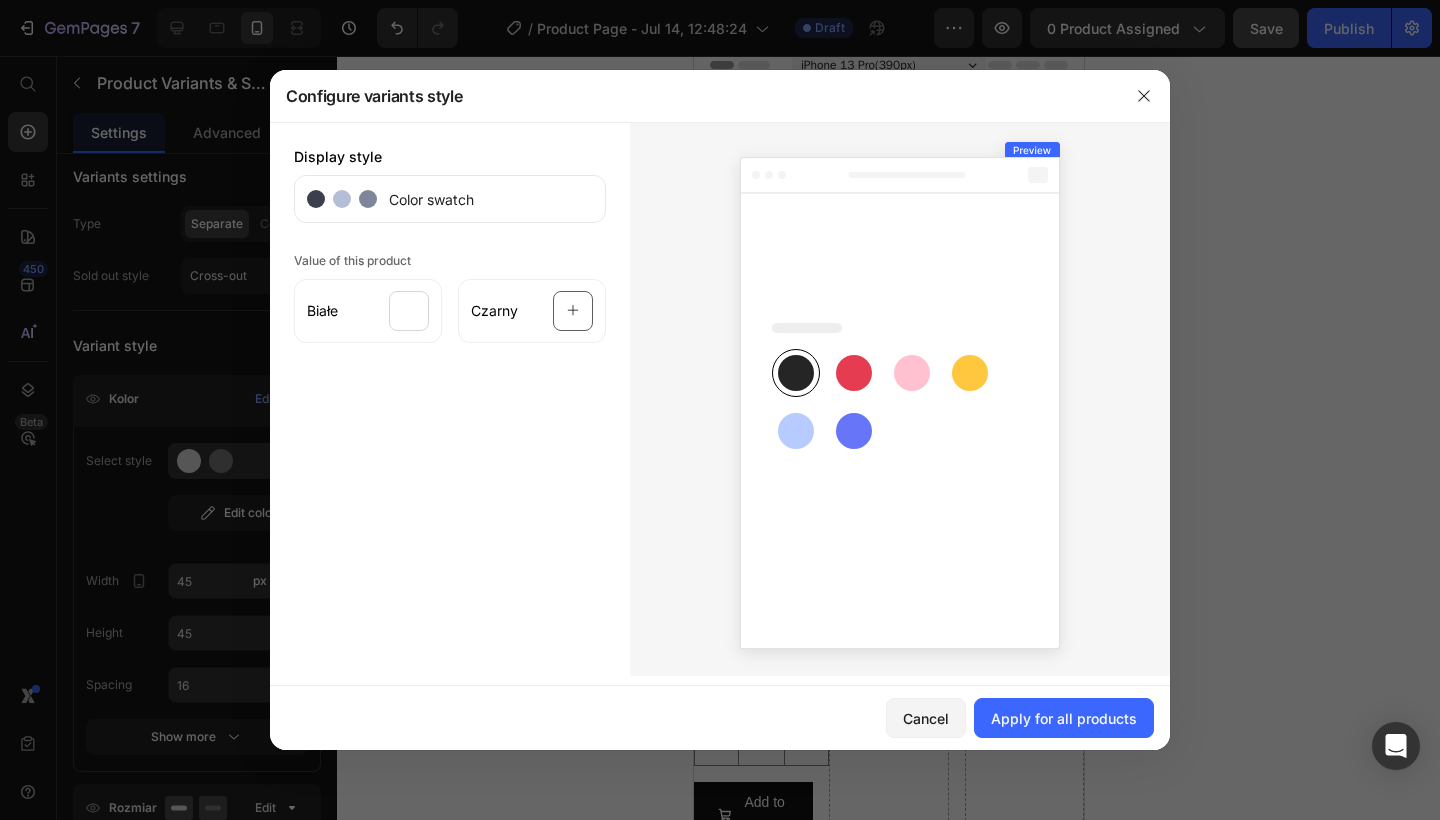 click on "Display style Color swatch Value of this product Białe Czarny" at bounding box center (450, 399) 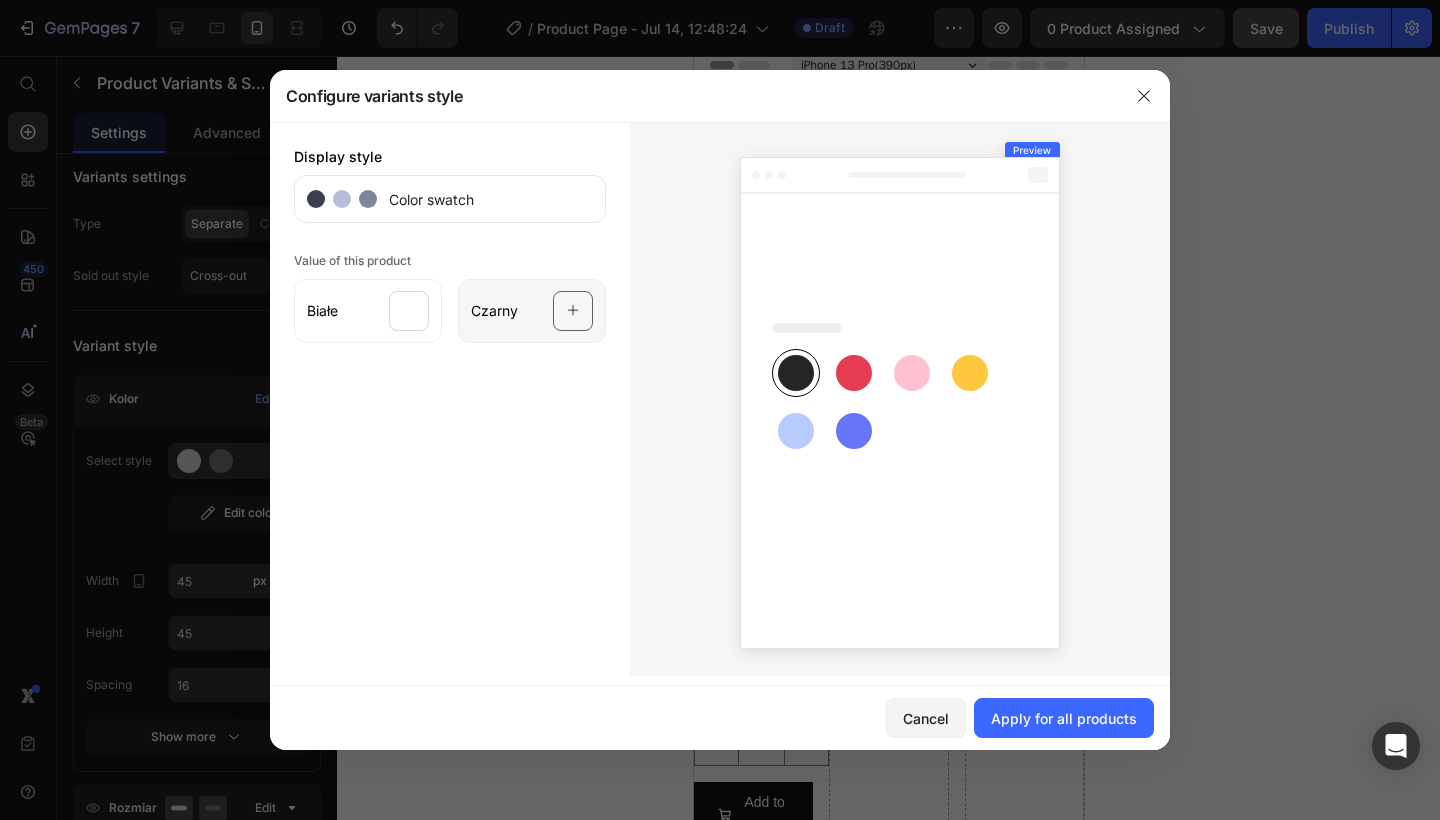 click at bounding box center [573, 311] 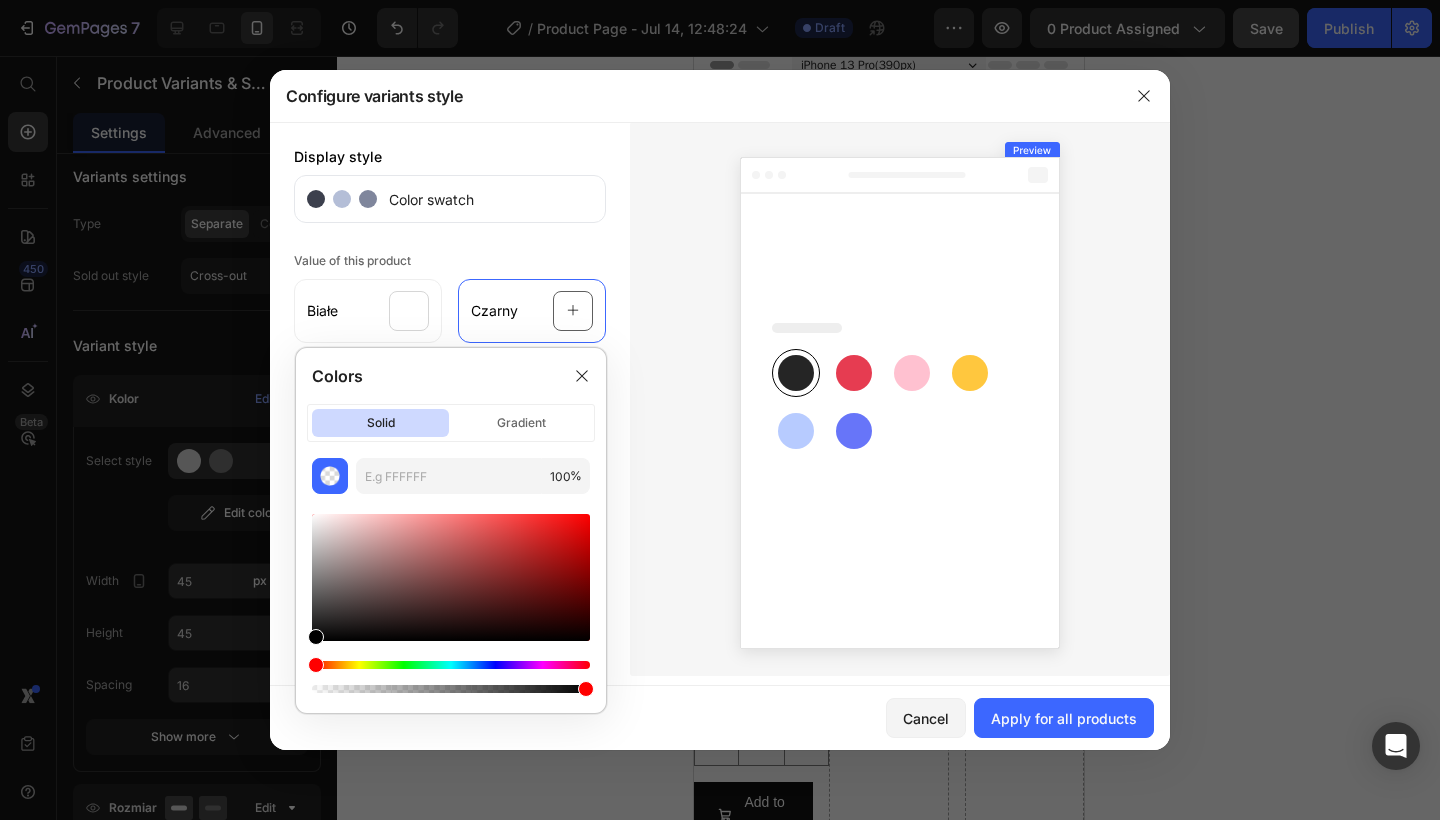 drag, startPoint x: 376, startPoint y: 595, endPoint x: 272, endPoint y: 659, distance: 122.1147 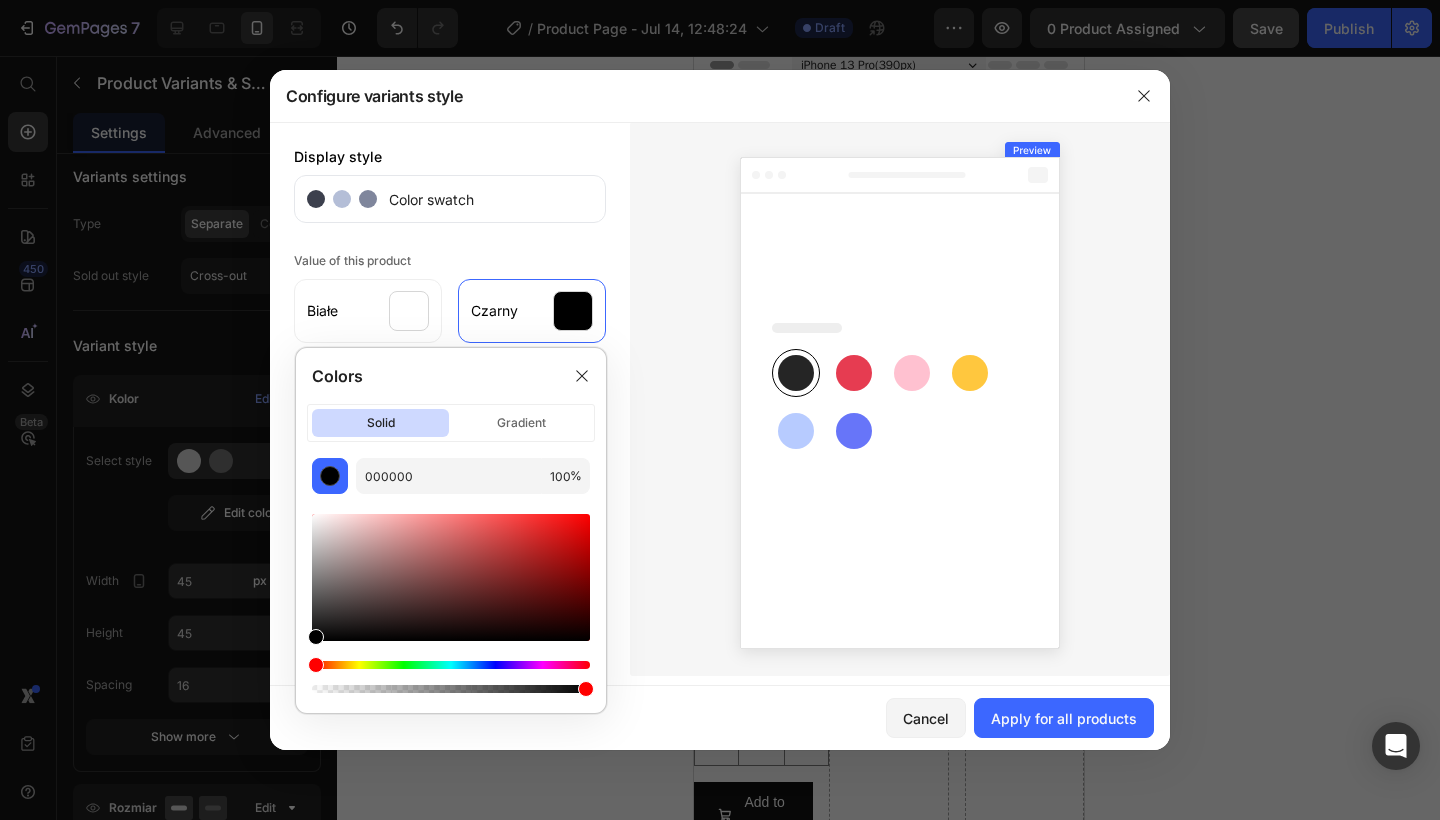 click on "Value of this product Białe Czarny" at bounding box center [450, 295] 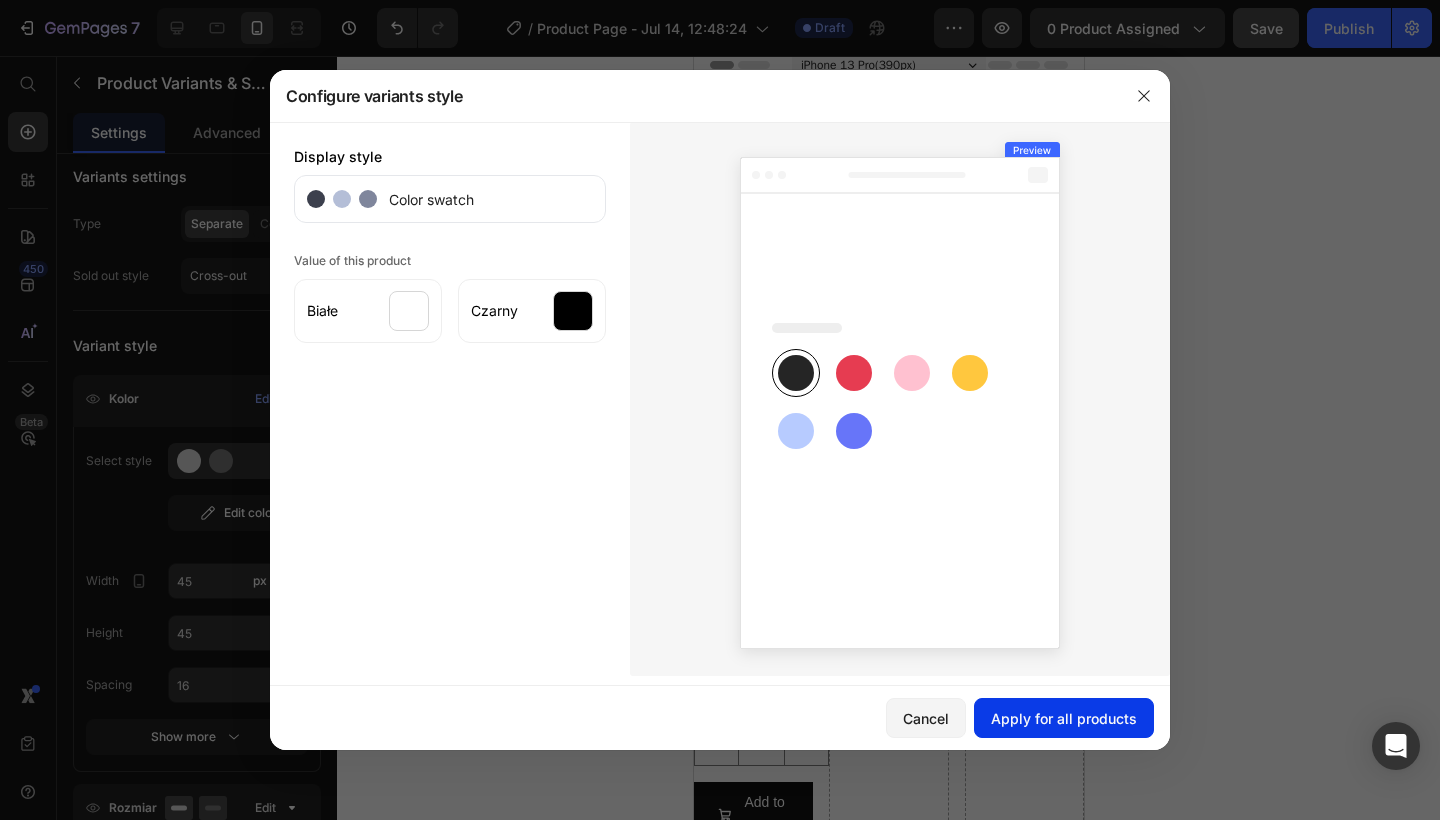 click on "Apply for all products" at bounding box center [1064, 718] 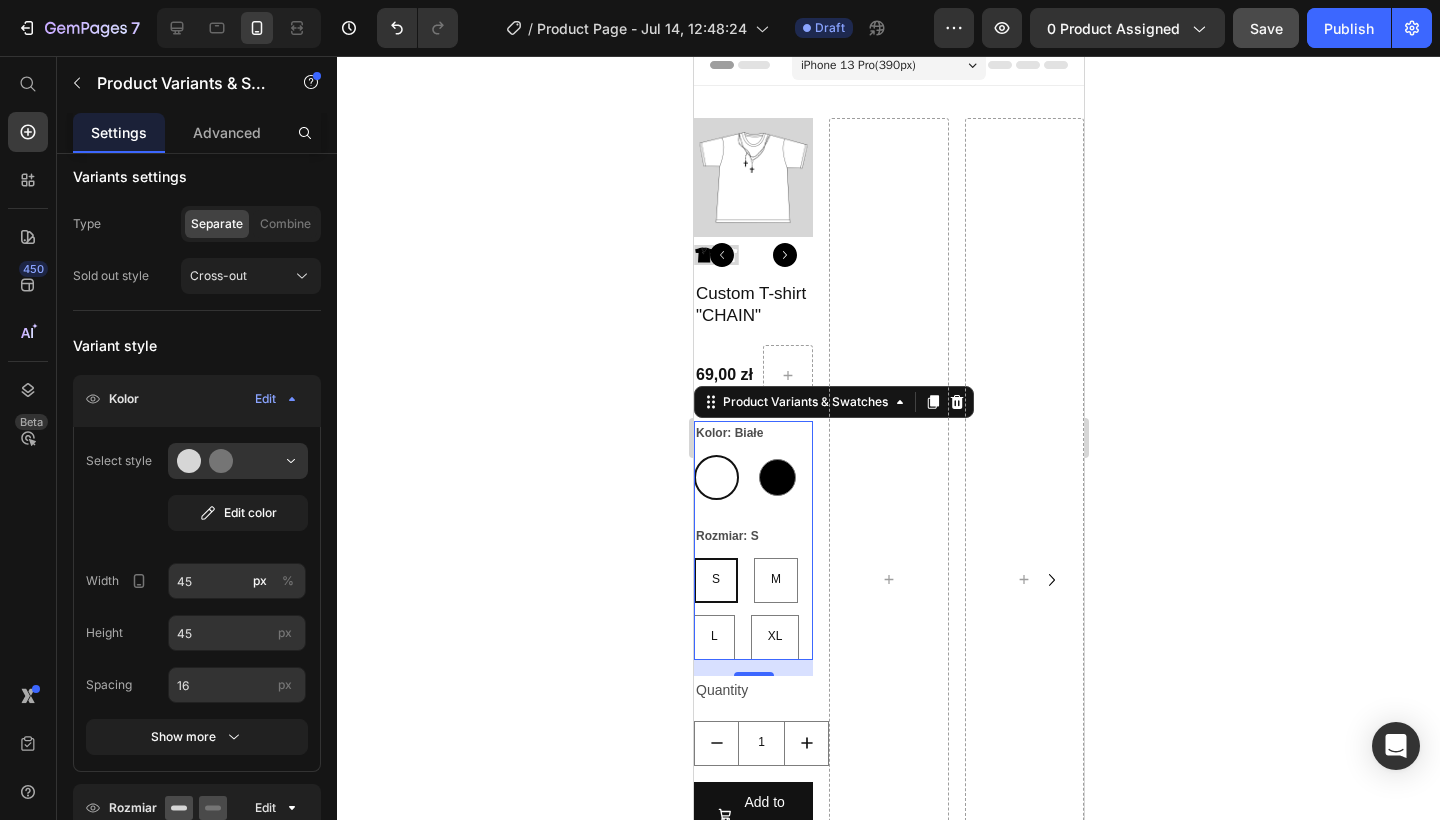 radio on "true" 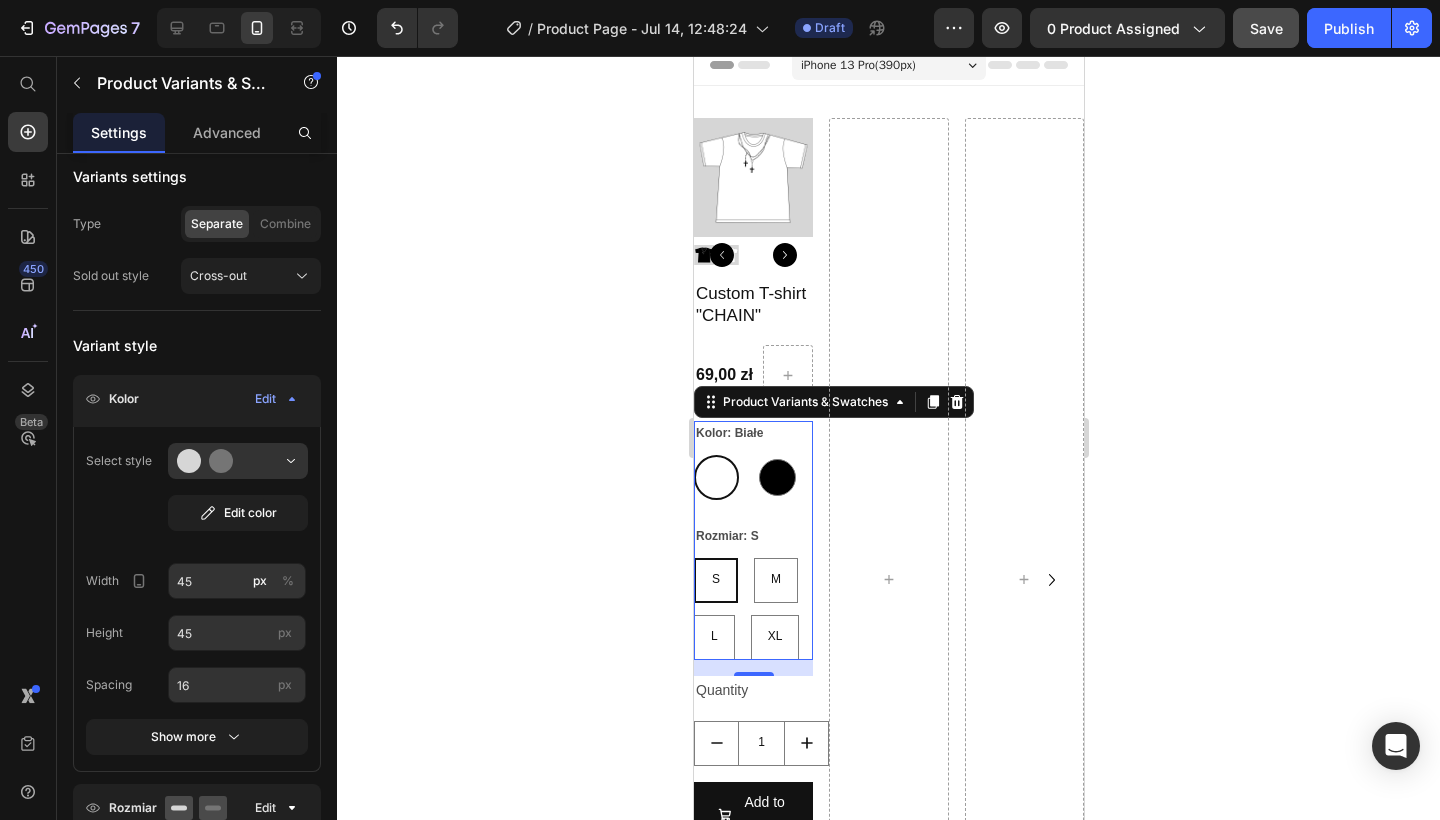 click 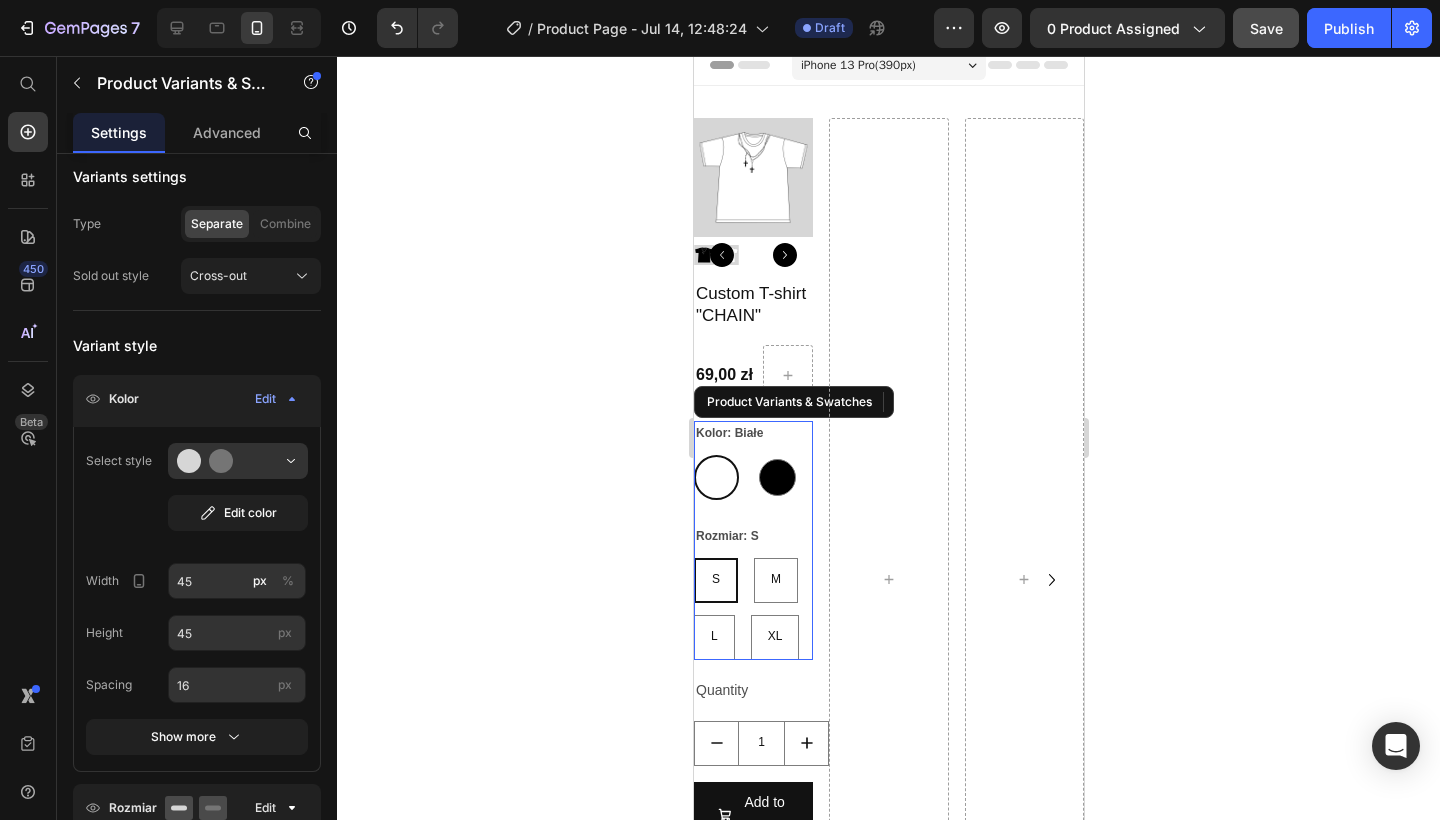 click on "Kolor: Białe" at bounding box center [728, 434] 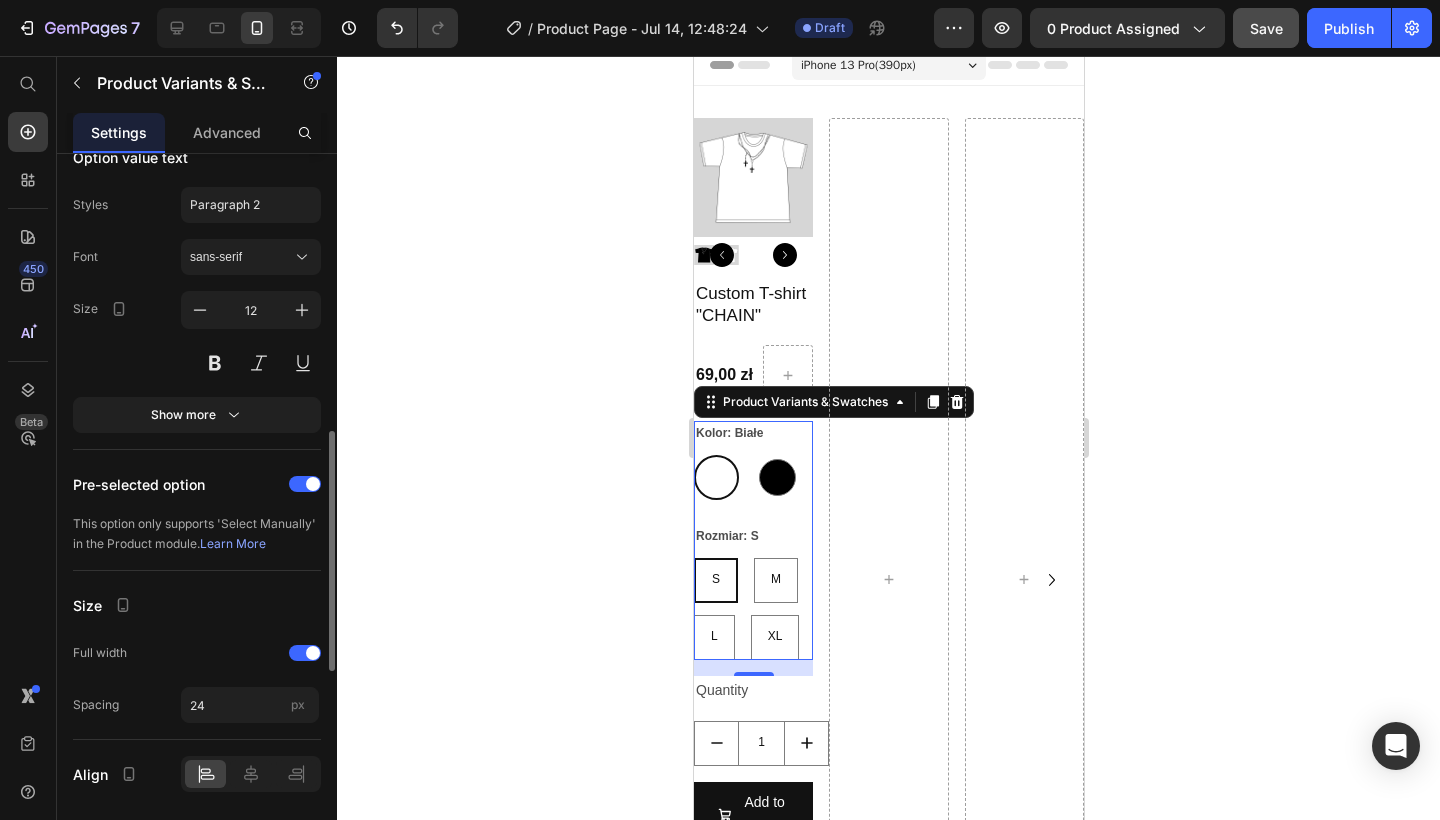 scroll, scrollTop: 1450, scrollLeft: 0, axis: vertical 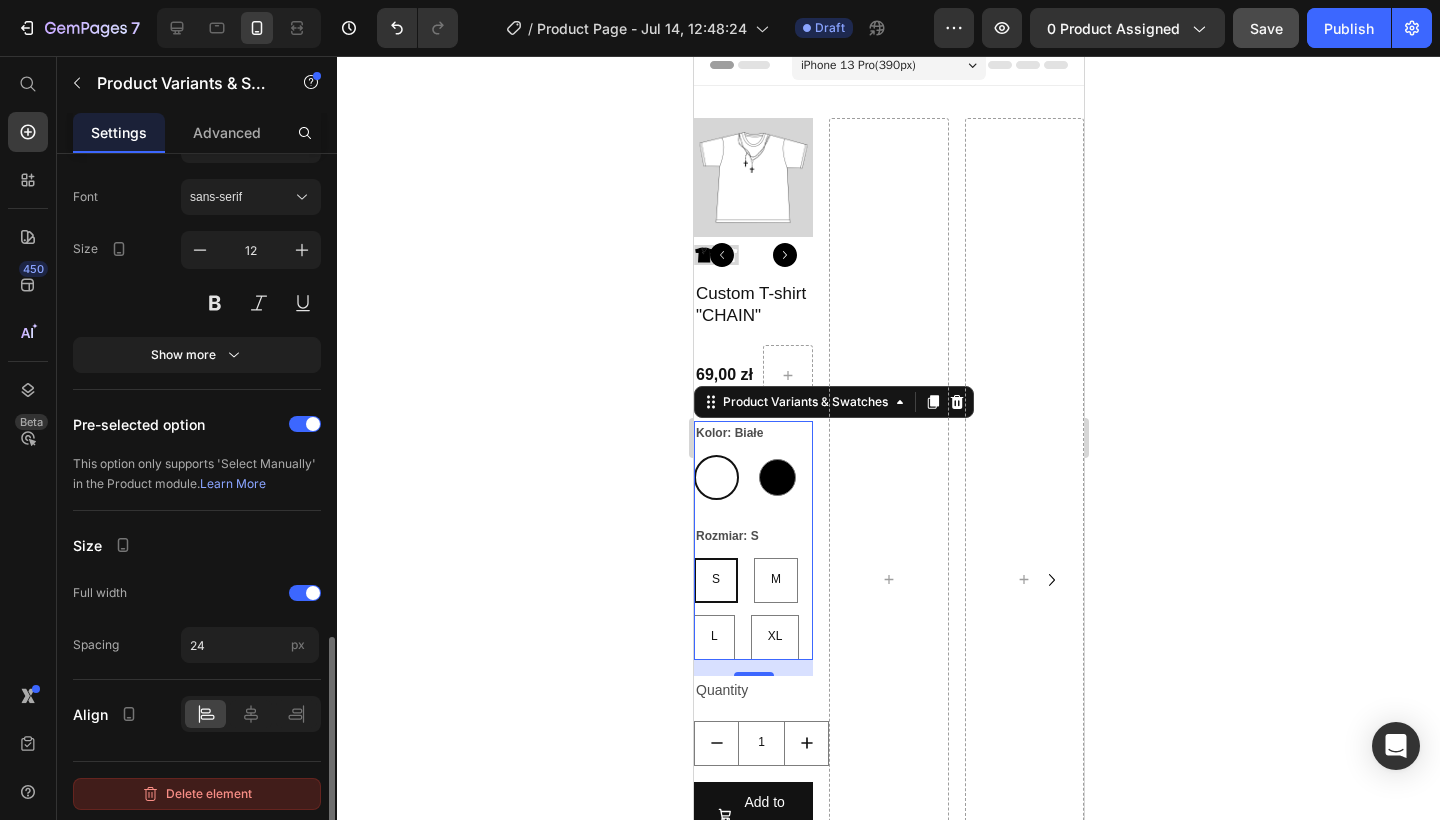 click on "Delete element" at bounding box center (197, 794) 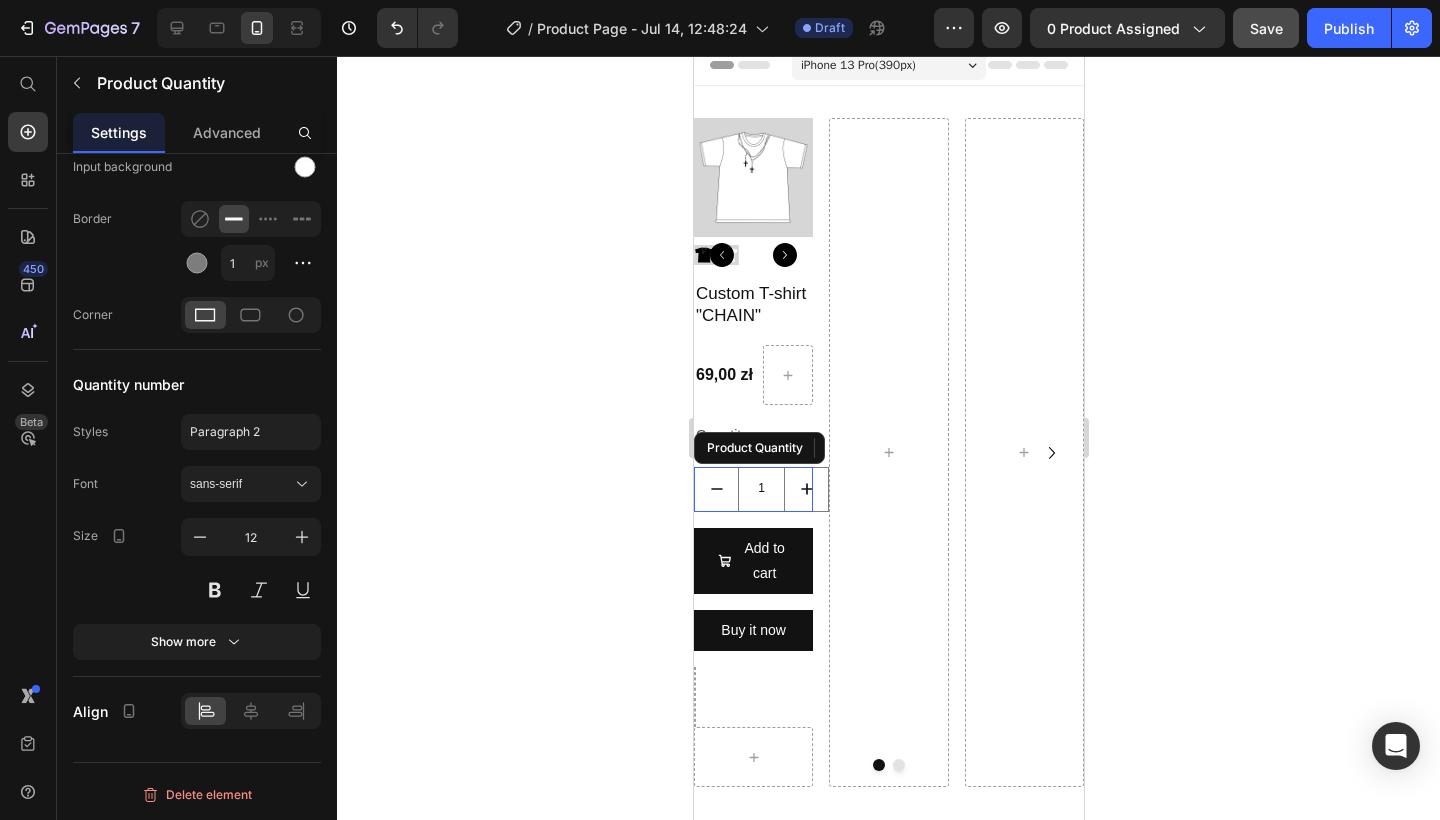 click on "1" at bounding box center (760, 489) 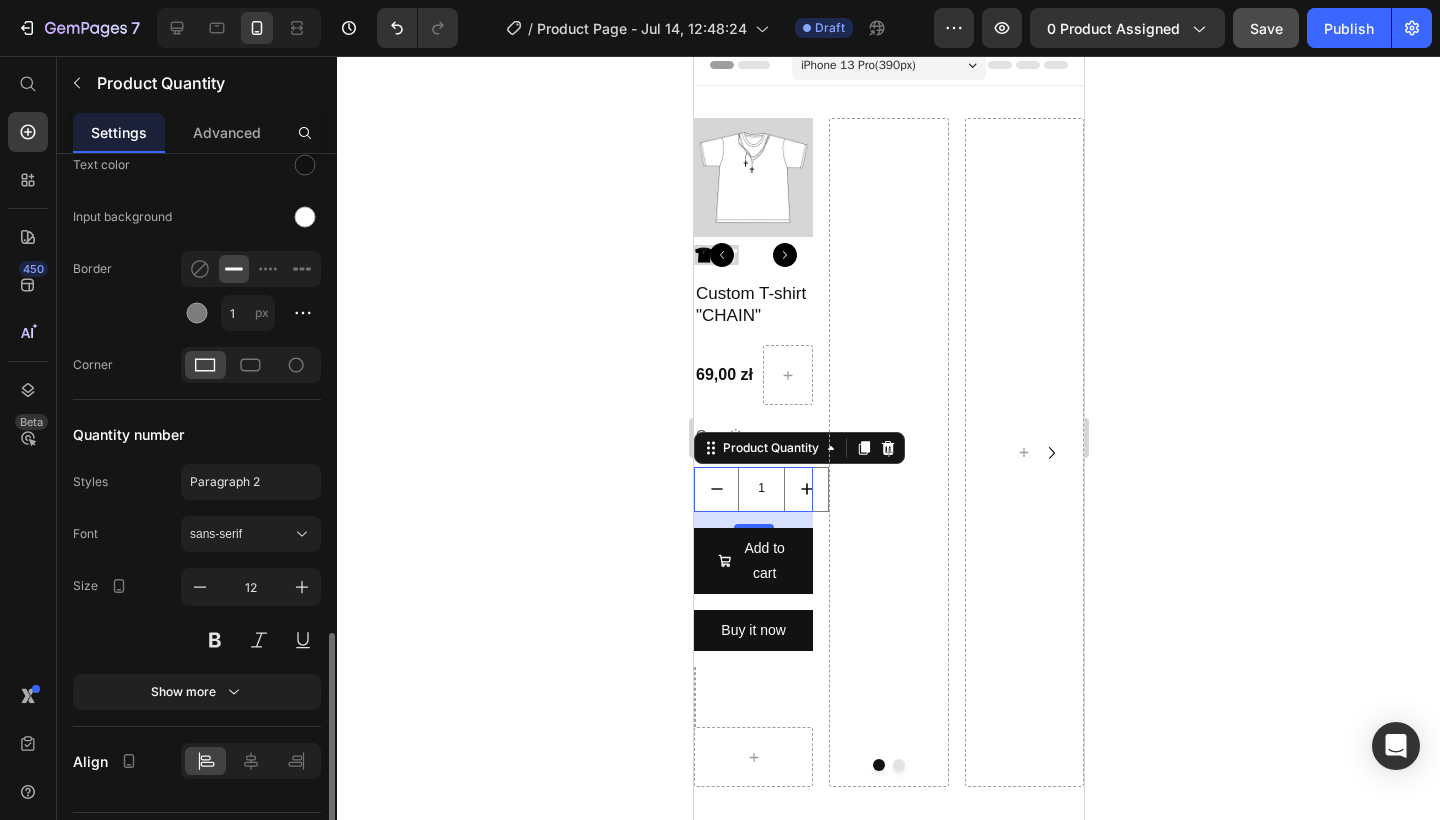 scroll, scrollTop: 1049, scrollLeft: 0, axis: vertical 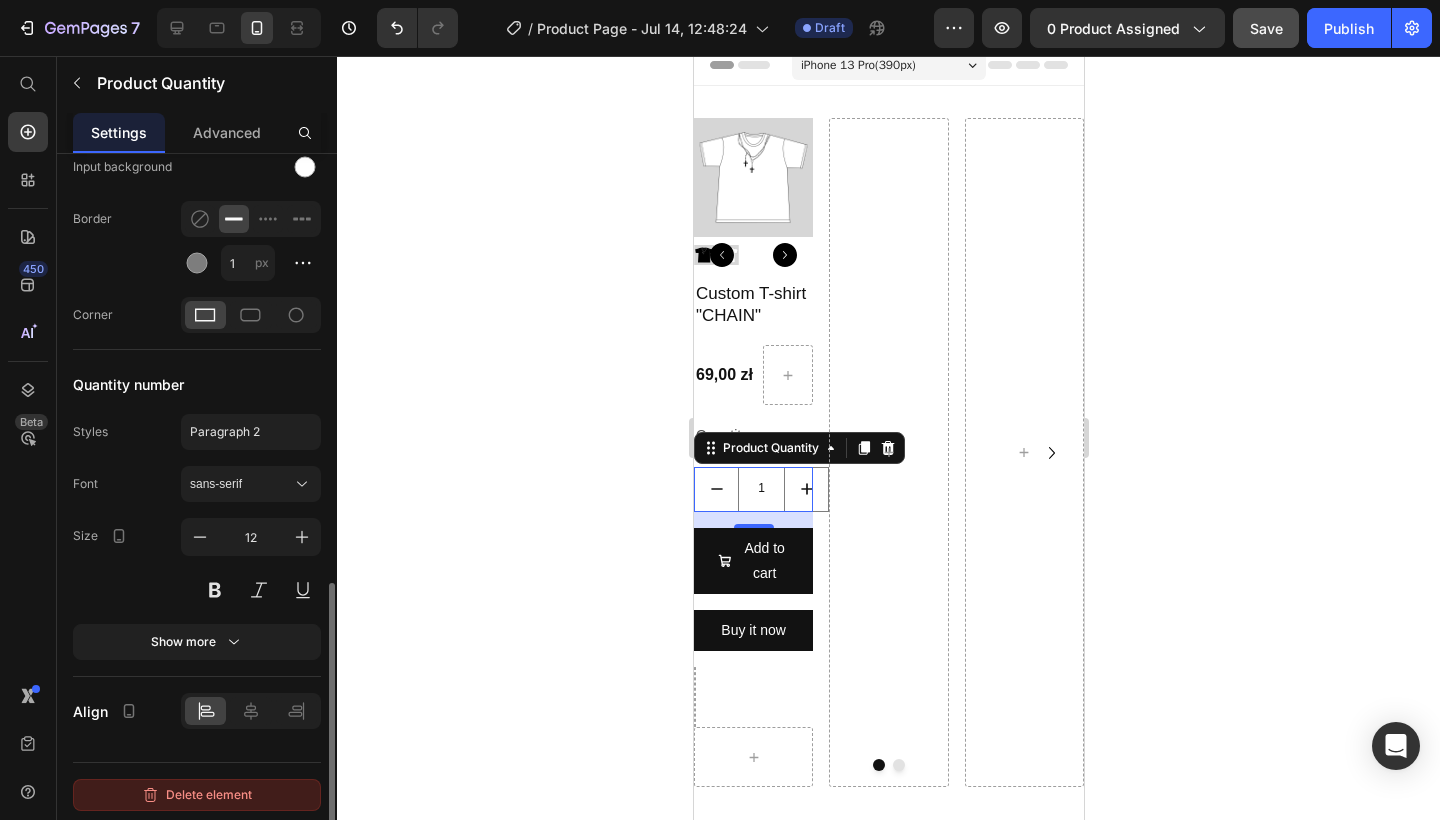 click on "Delete element" at bounding box center [197, 795] 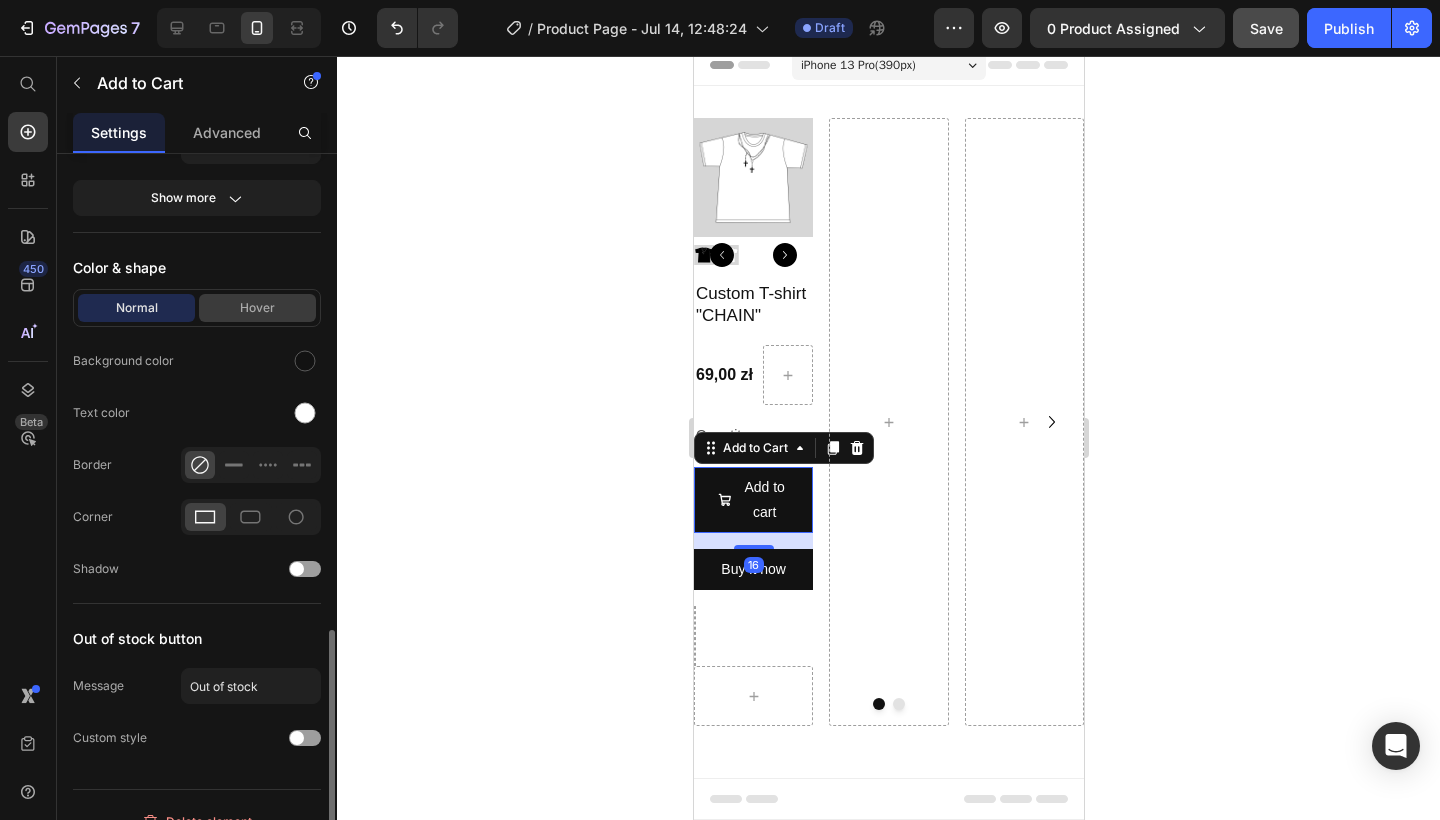 scroll, scrollTop: 1184, scrollLeft: 0, axis: vertical 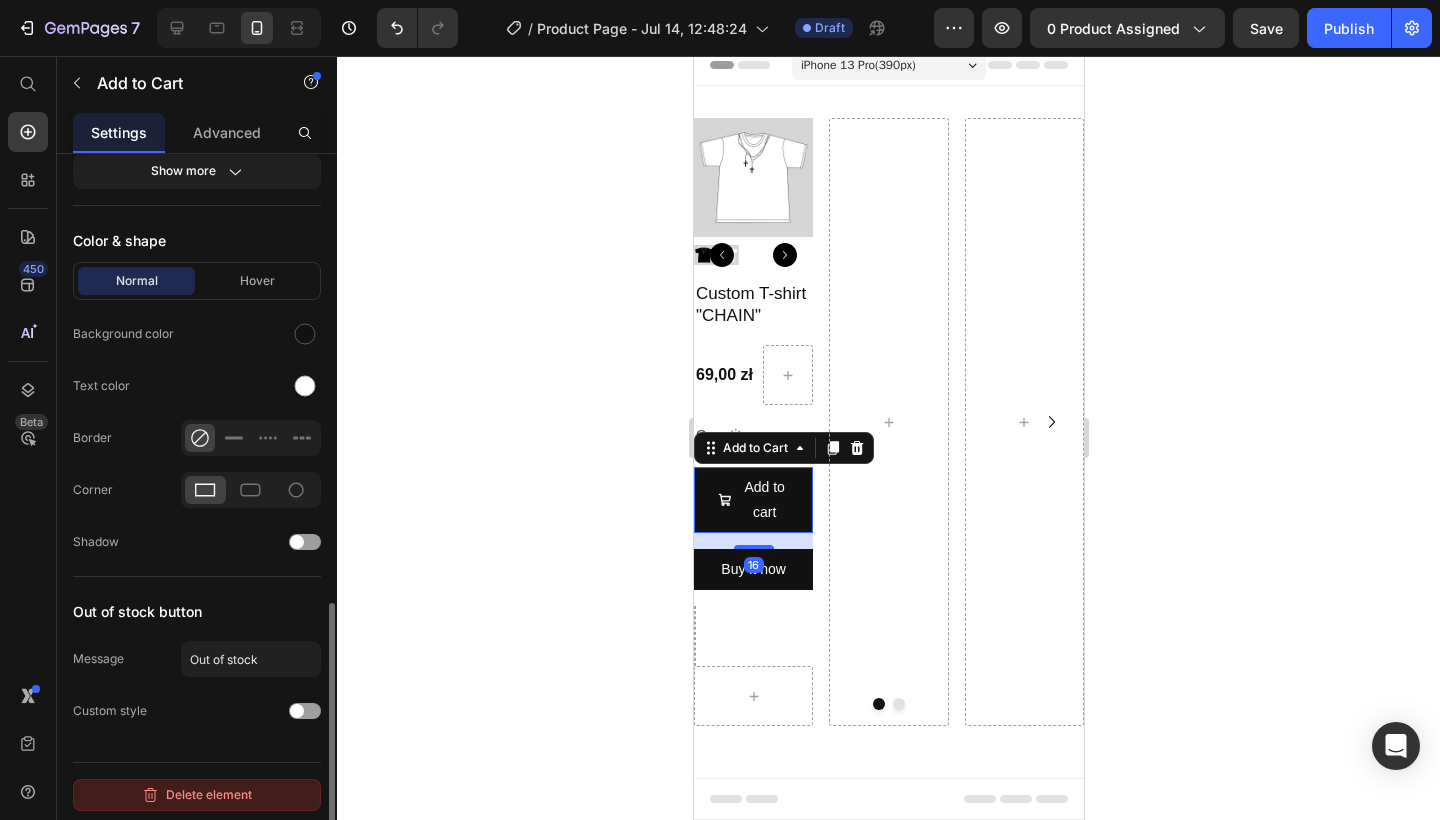 click on "Delete element" at bounding box center [197, 795] 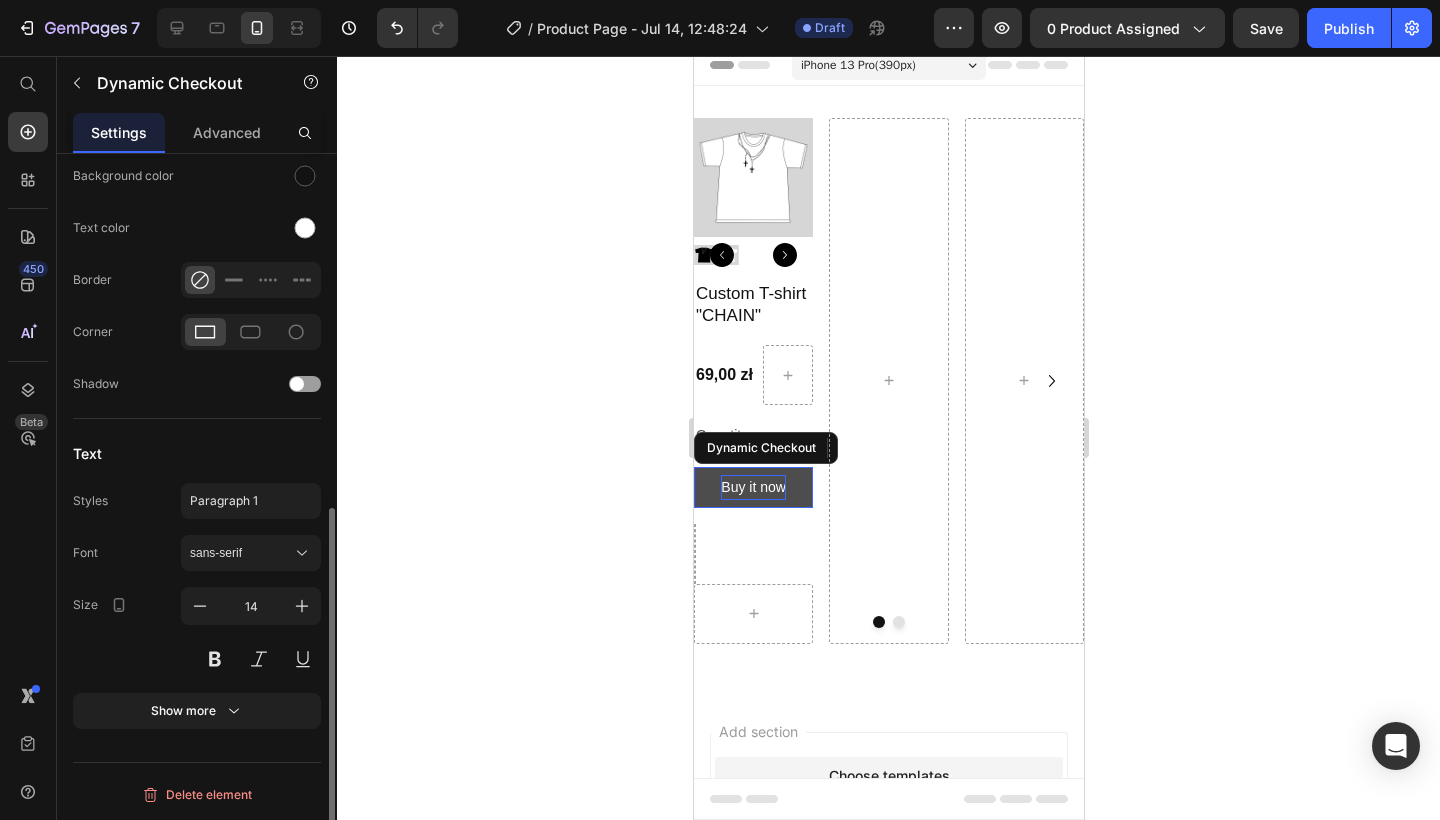 drag, startPoint x: 754, startPoint y: 475, endPoint x: 908, endPoint y: 652, distance: 234.61671 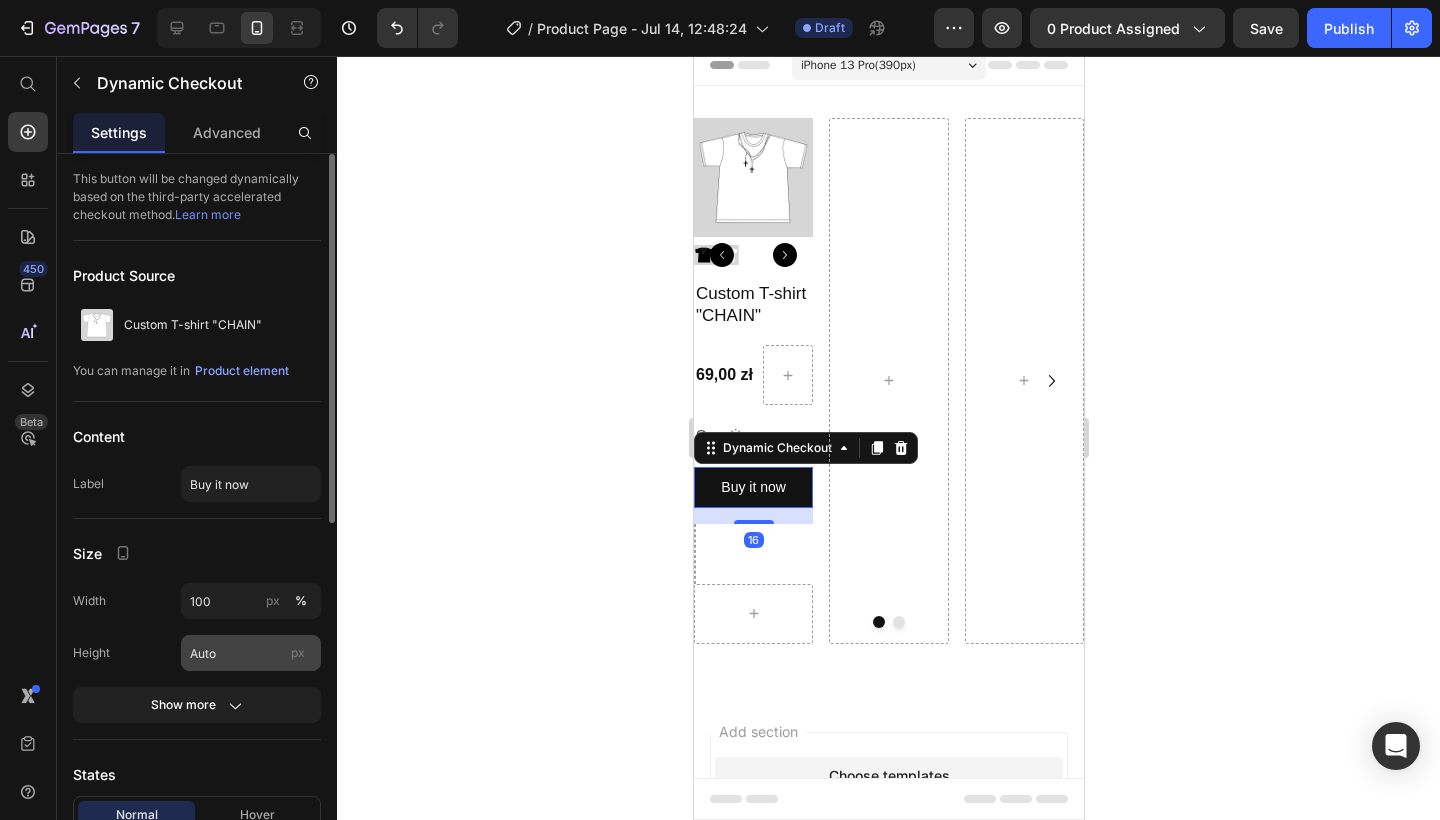 scroll, scrollTop: 692, scrollLeft: 0, axis: vertical 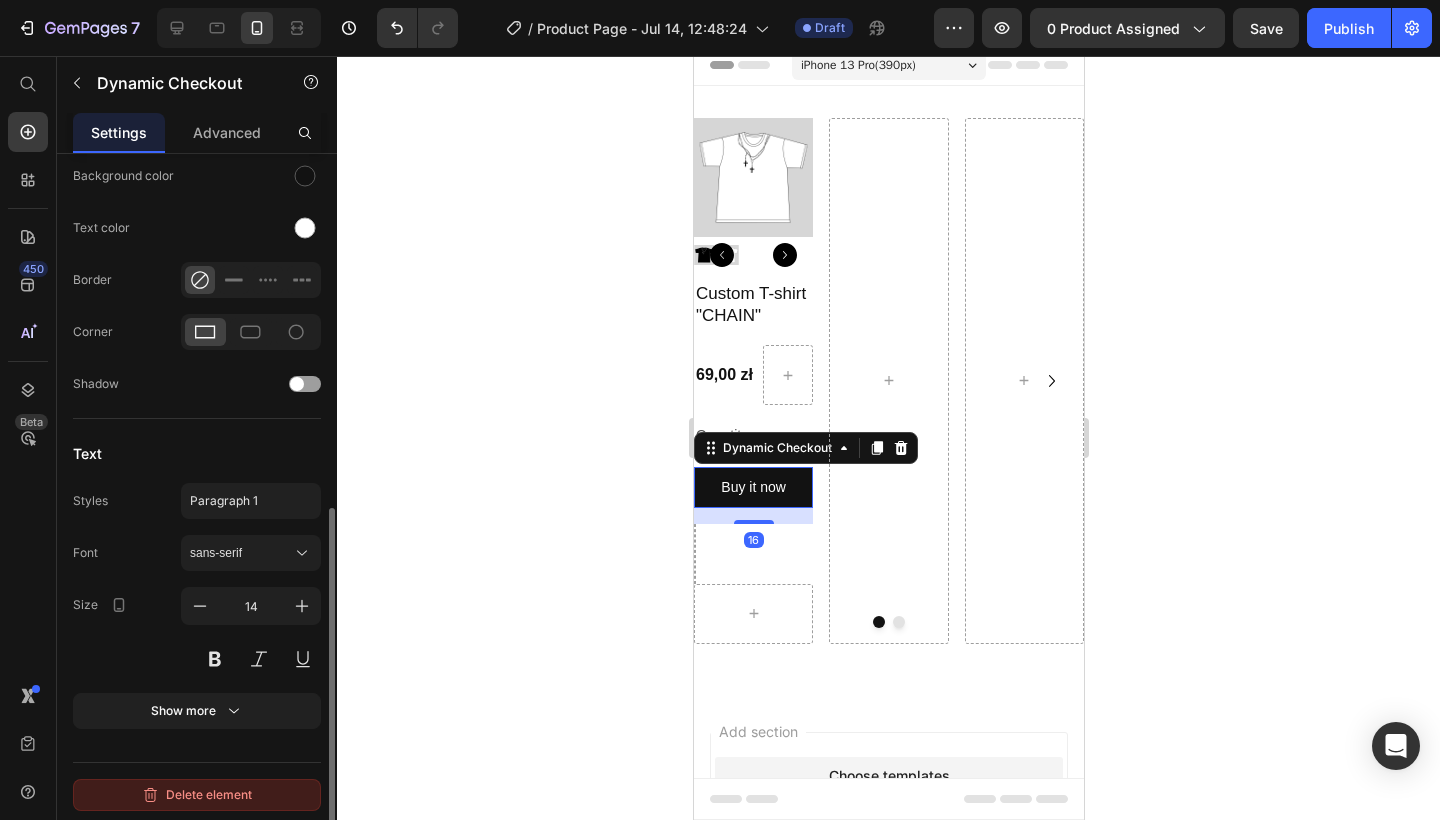 click on "Delete element" at bounding box center (197, 795) 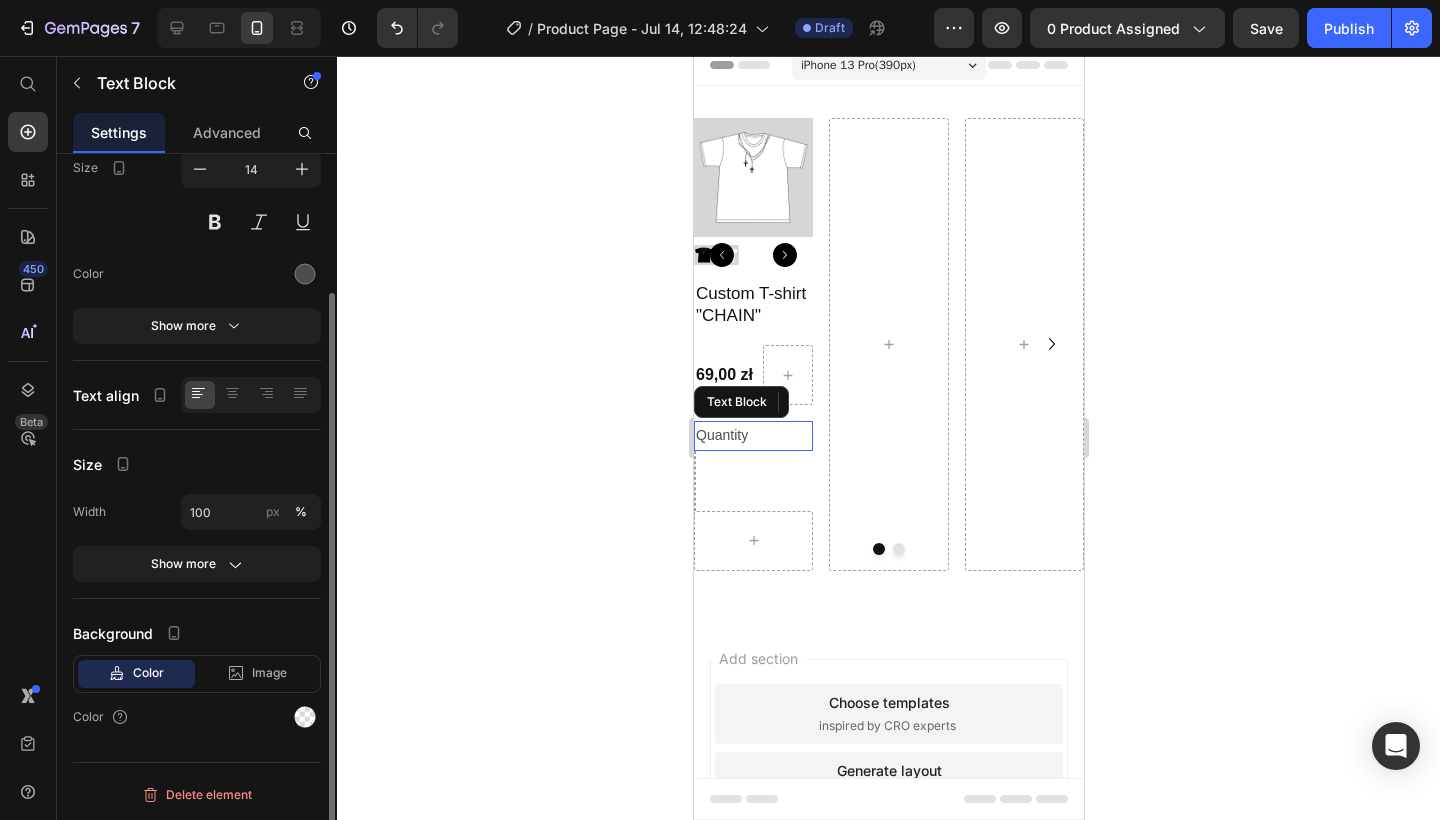 scroll, scrollTop: 172, scrollLeft: 0, axis: vertical 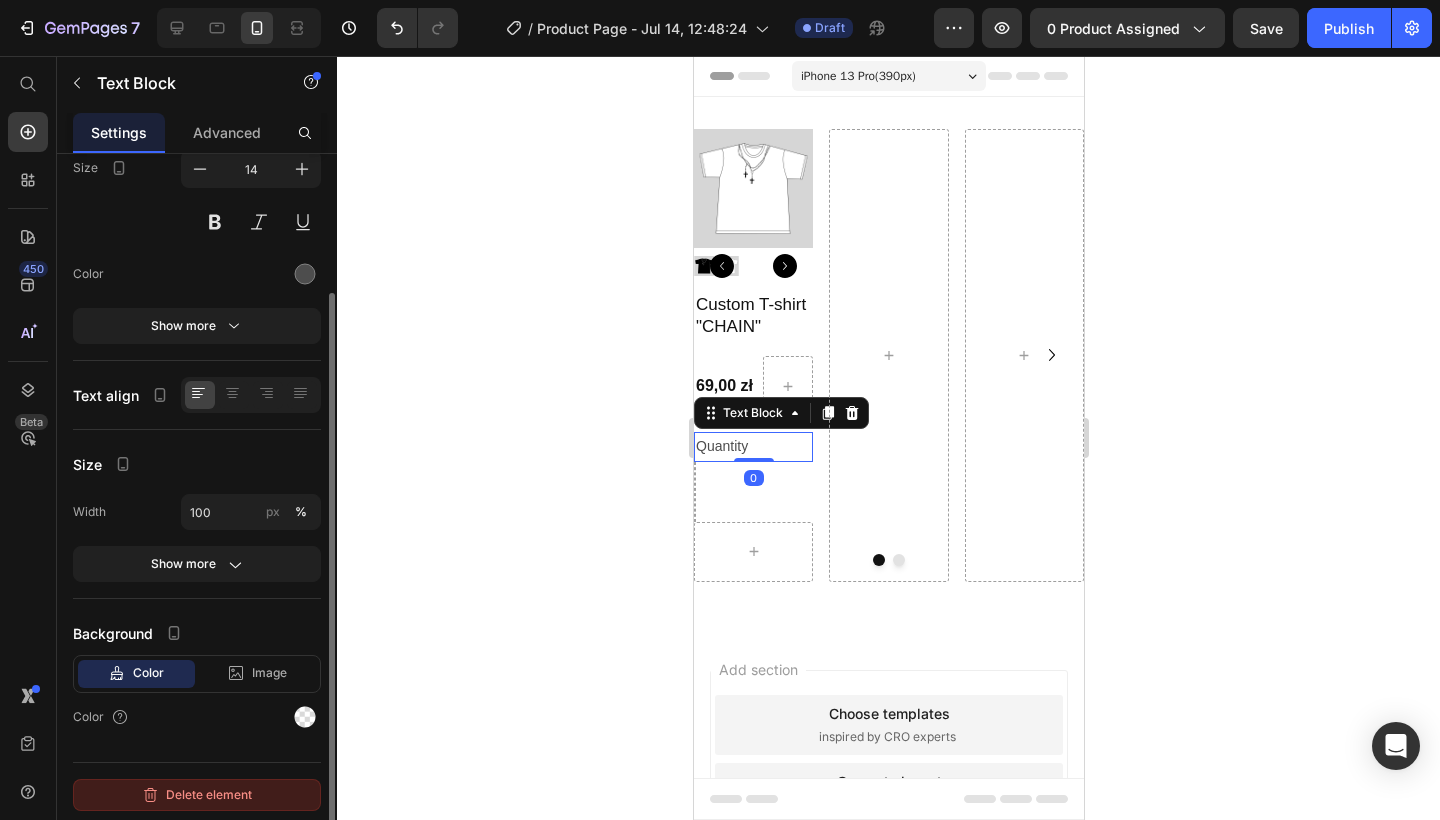 click on "Delete element" at bounding box center (197, 795) 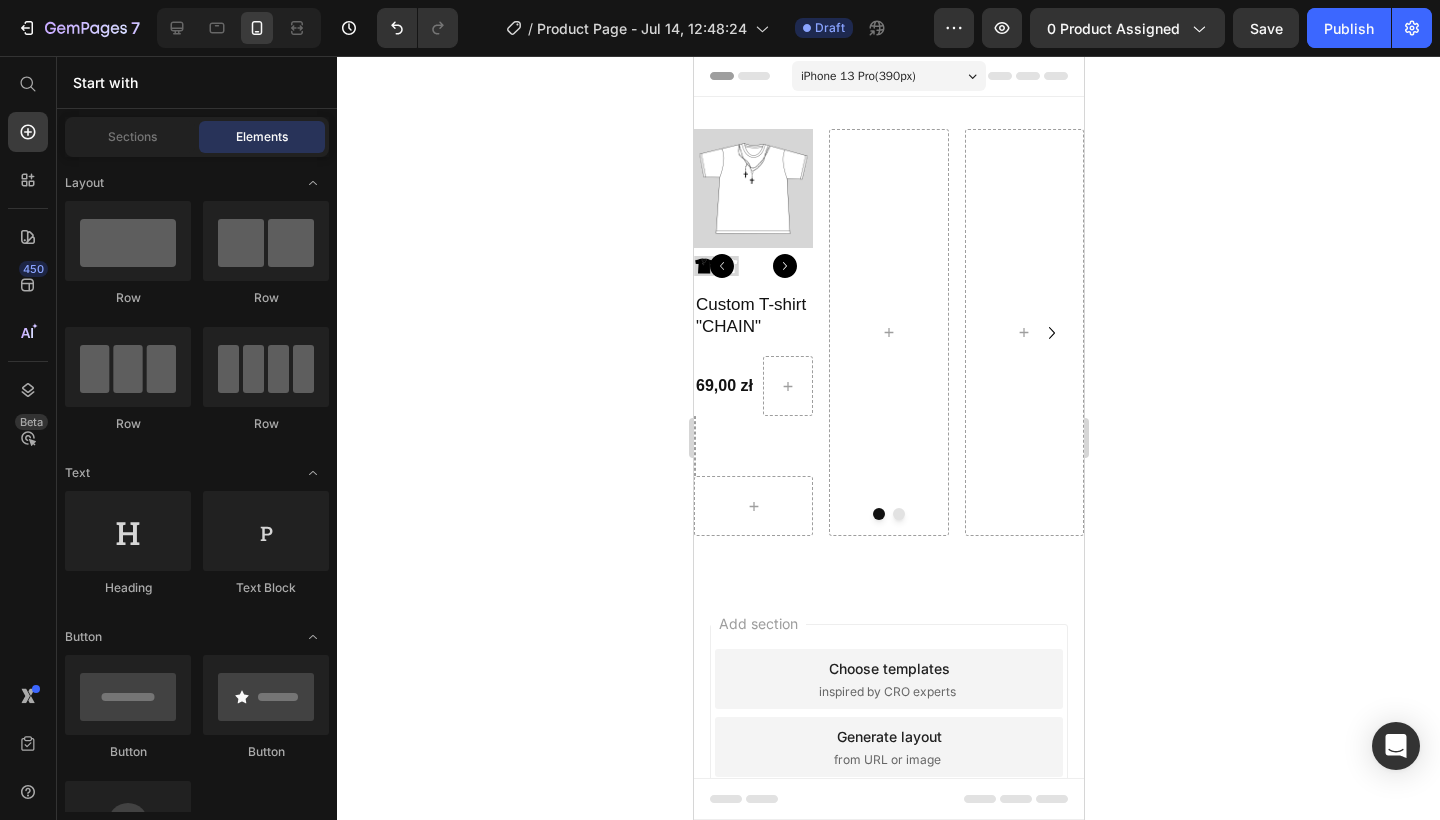 drag, startPoint x: 1308, startPoint y: 397, endPoint x: 1175, endPoint y: 350, distance: 141.06027 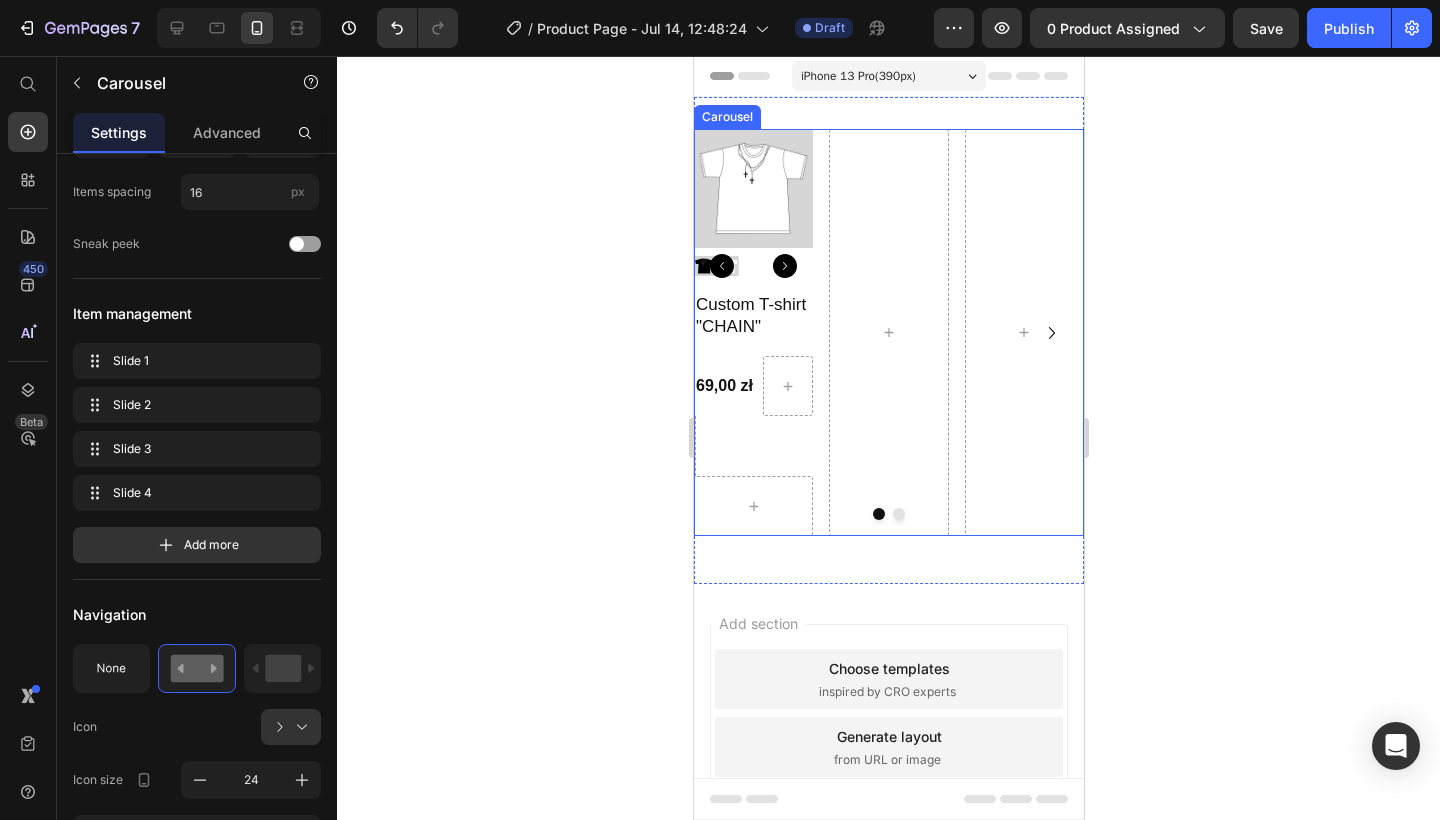 click at bounding box center [887, 332] 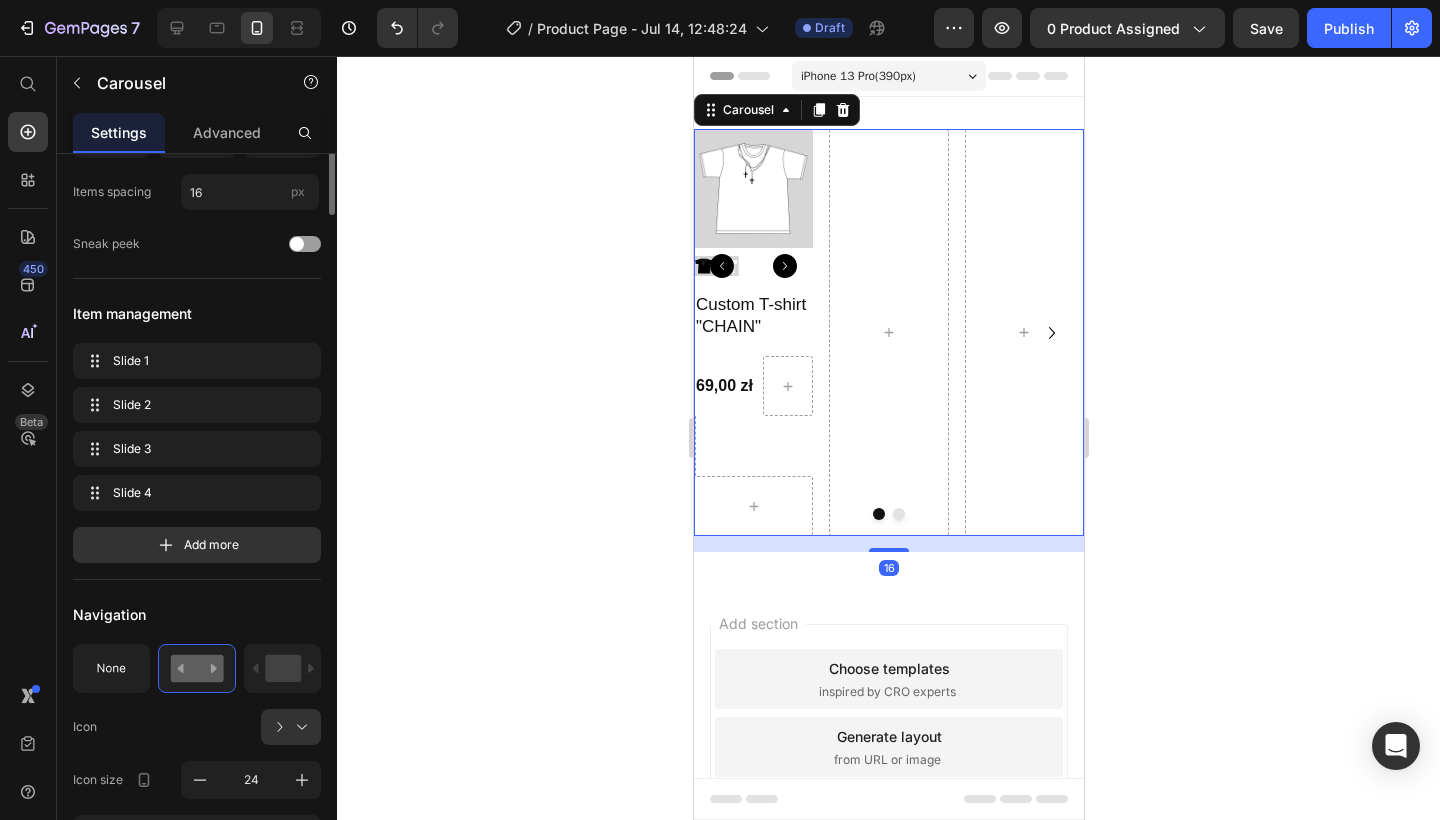 scroll, scrollTop: 0, scrollLeft: 0, axis: both 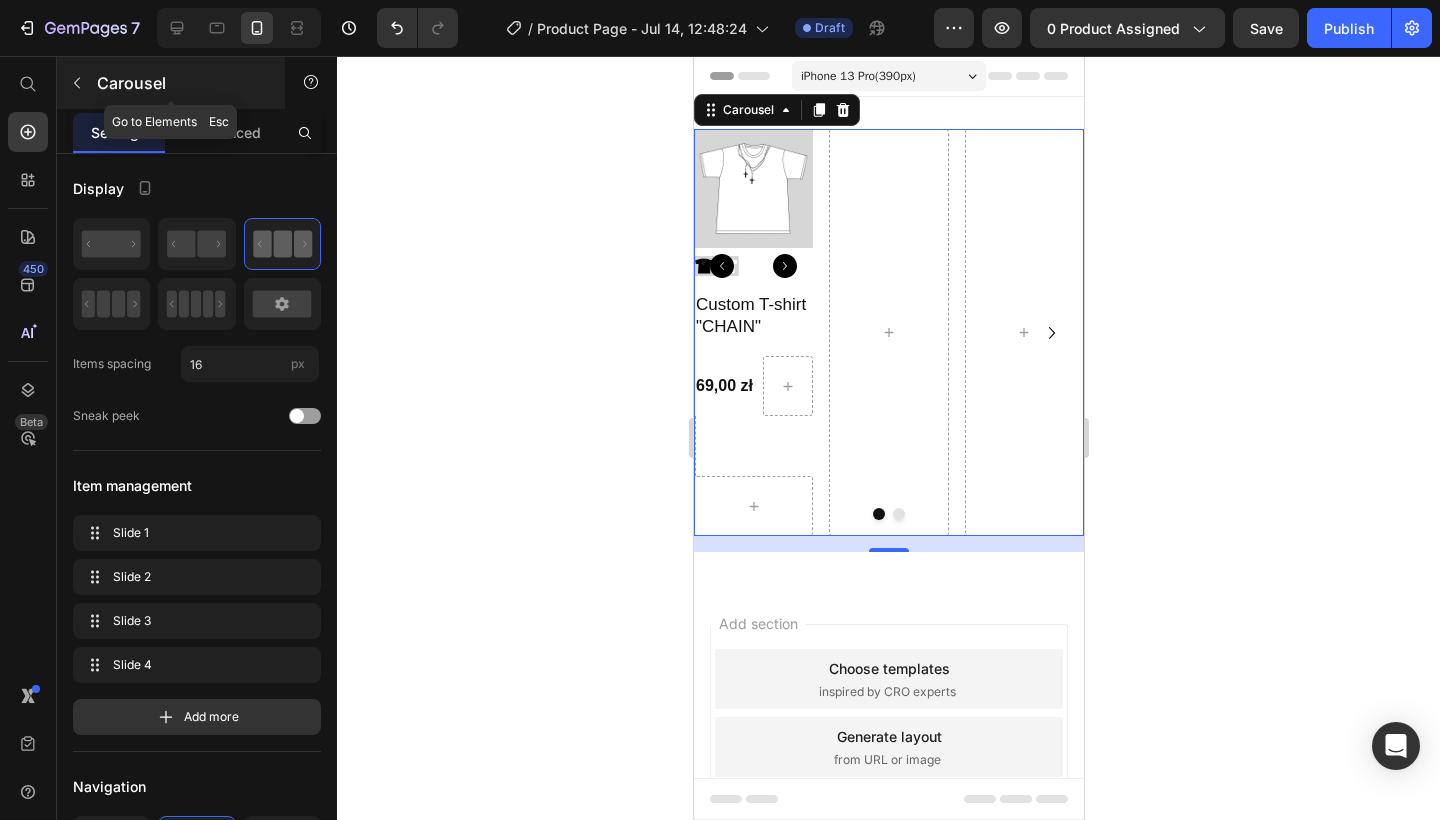 click at bounding box center [77, 83] 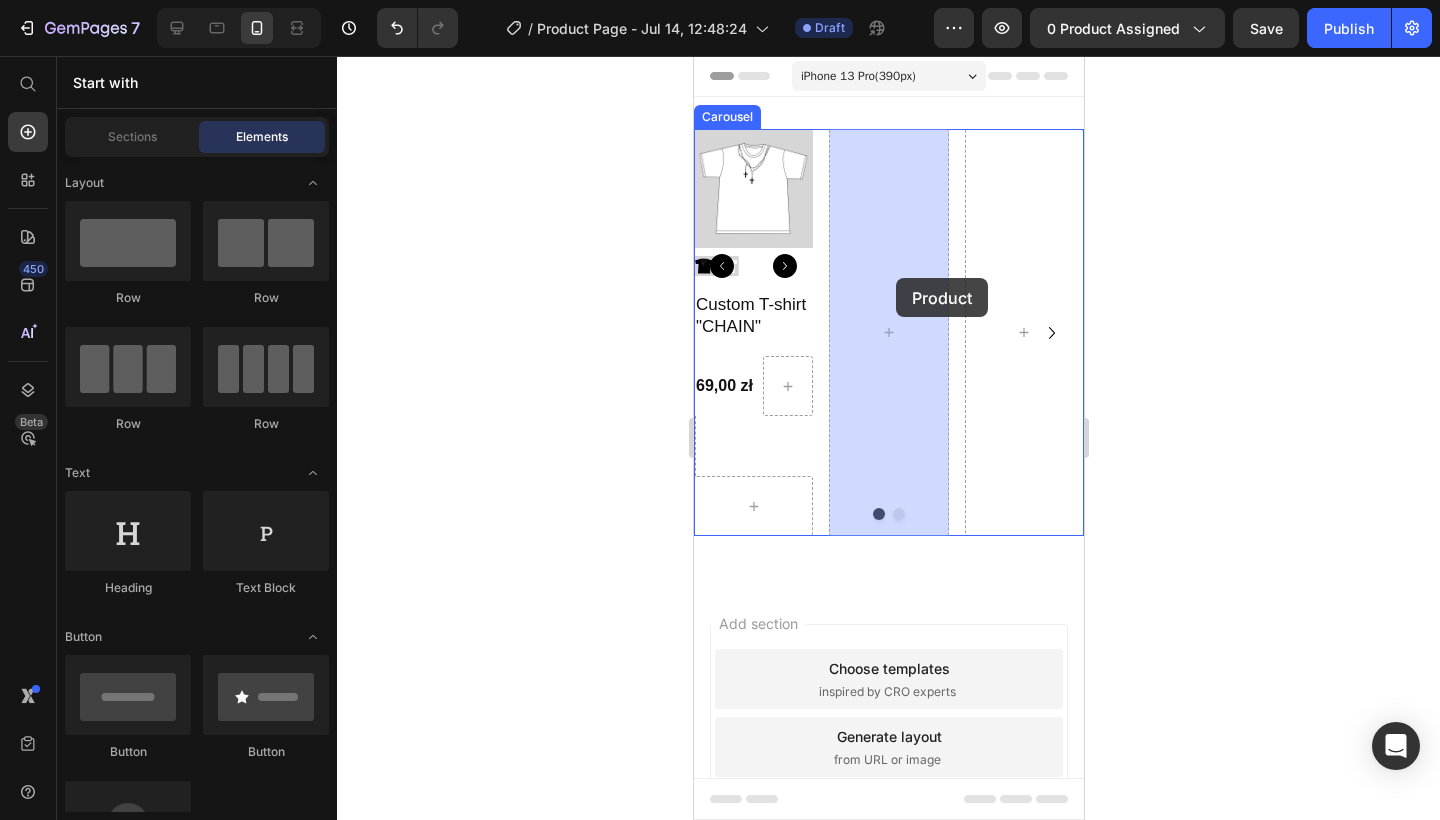 drag, startPoint x: 133, startPoint y: 450, endPoint x: 896, endPoint y: 278, distance: 782.1464 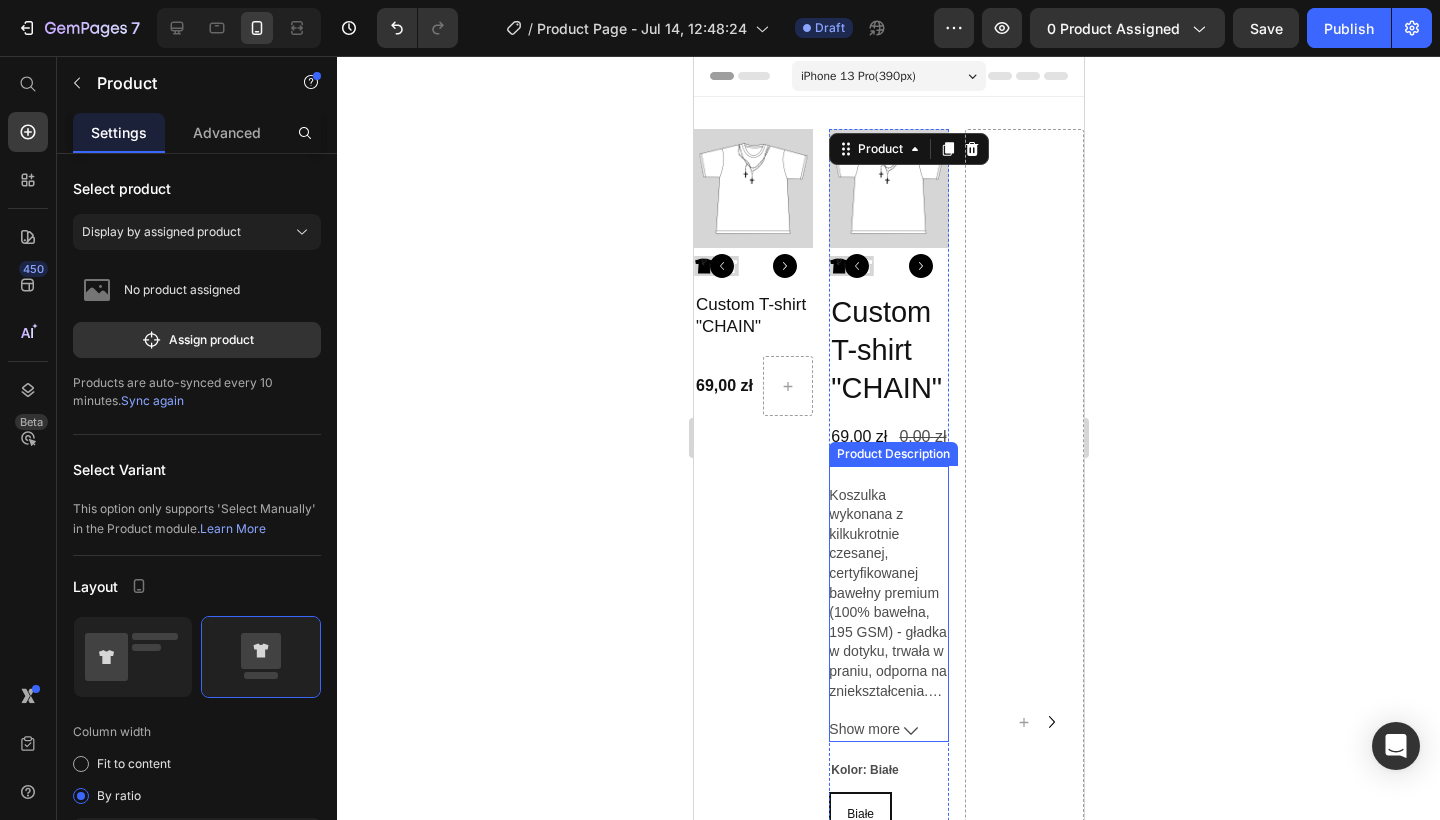 scroll, scrollTop: 171, scrollLeft: 0, axis: vertical 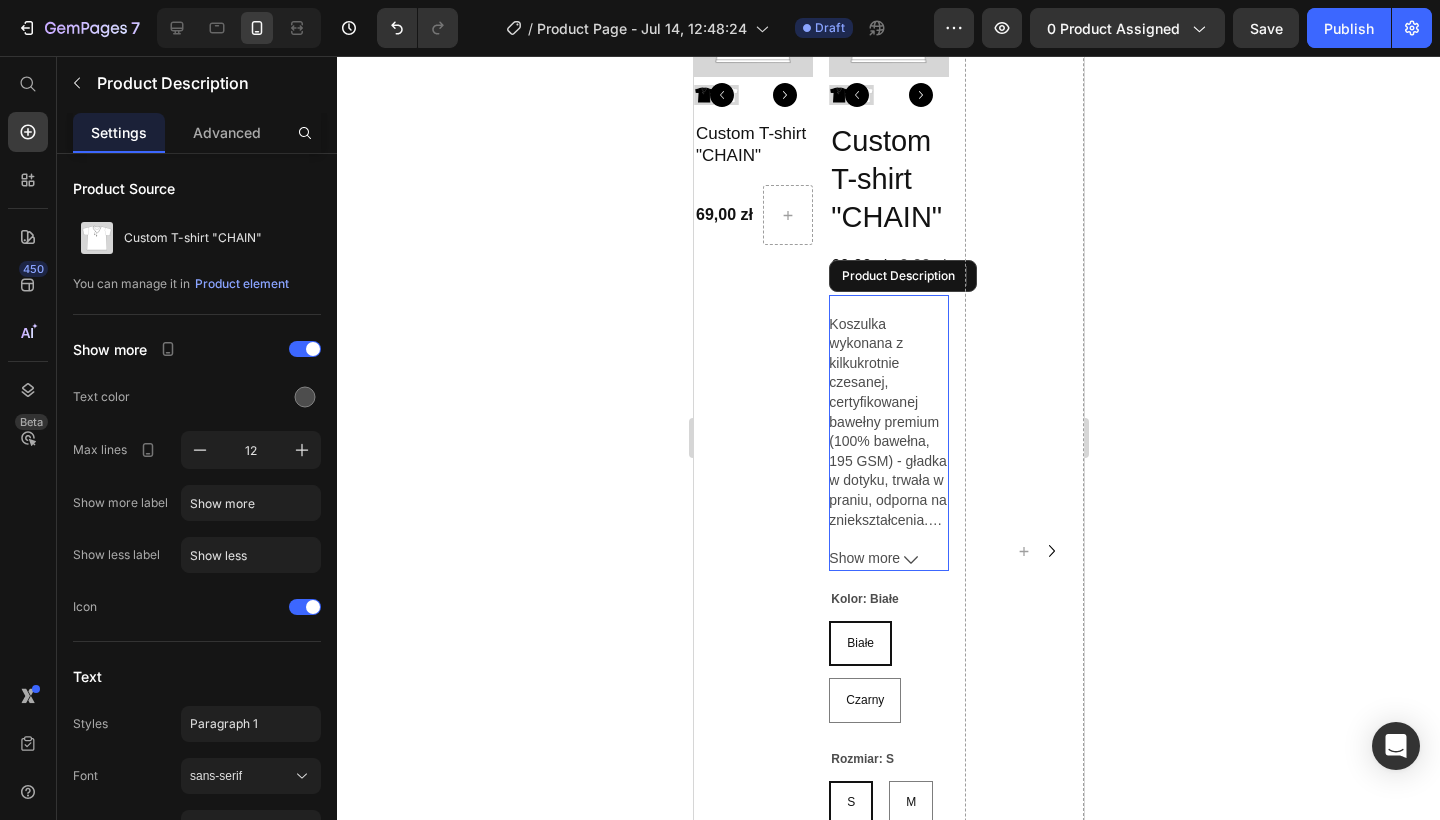 click on "Koszulka wykonana z kilkukrotnie czesanej, certyfikowanej bawełny premium (100% bawełna, 195 GSM) - gładka w dotyku, trwała w praniu, odporna na zniekształcenia." at bounding box center (887, 412) 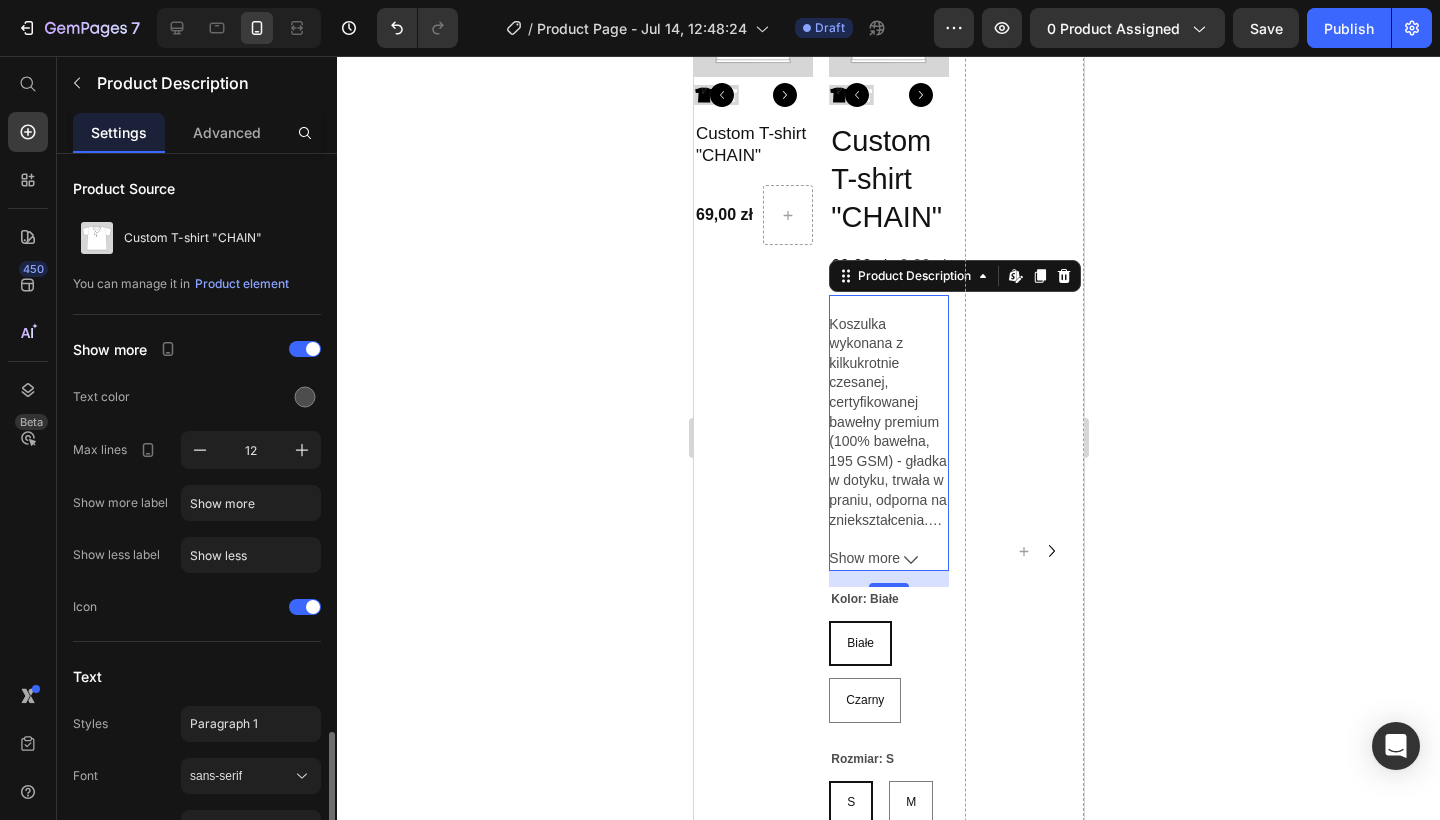 scroll, scrollTop: 344, scrollLeft: 0, axis: vertical 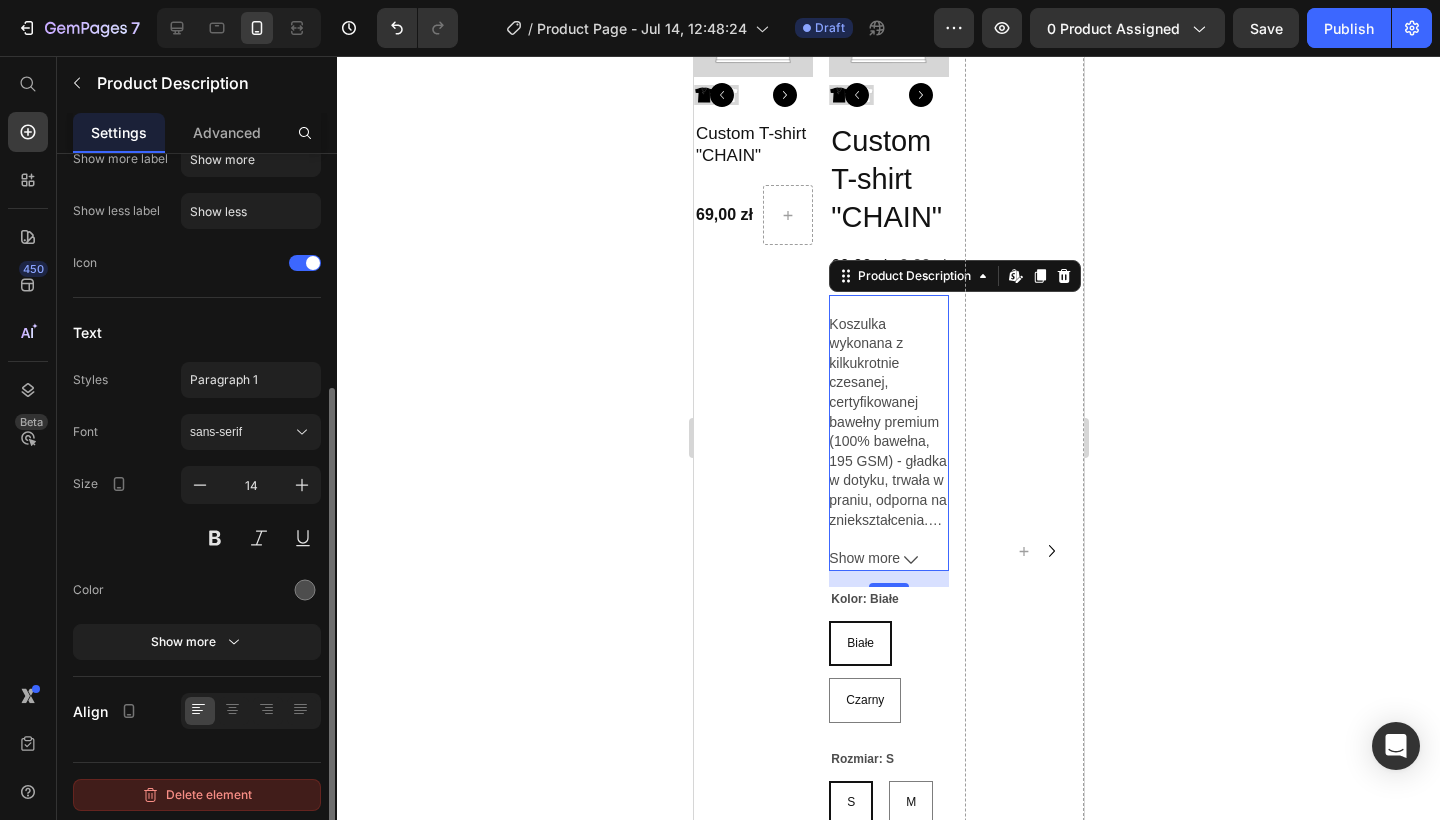 click on "Delete element" at bounding box center (197, 795) 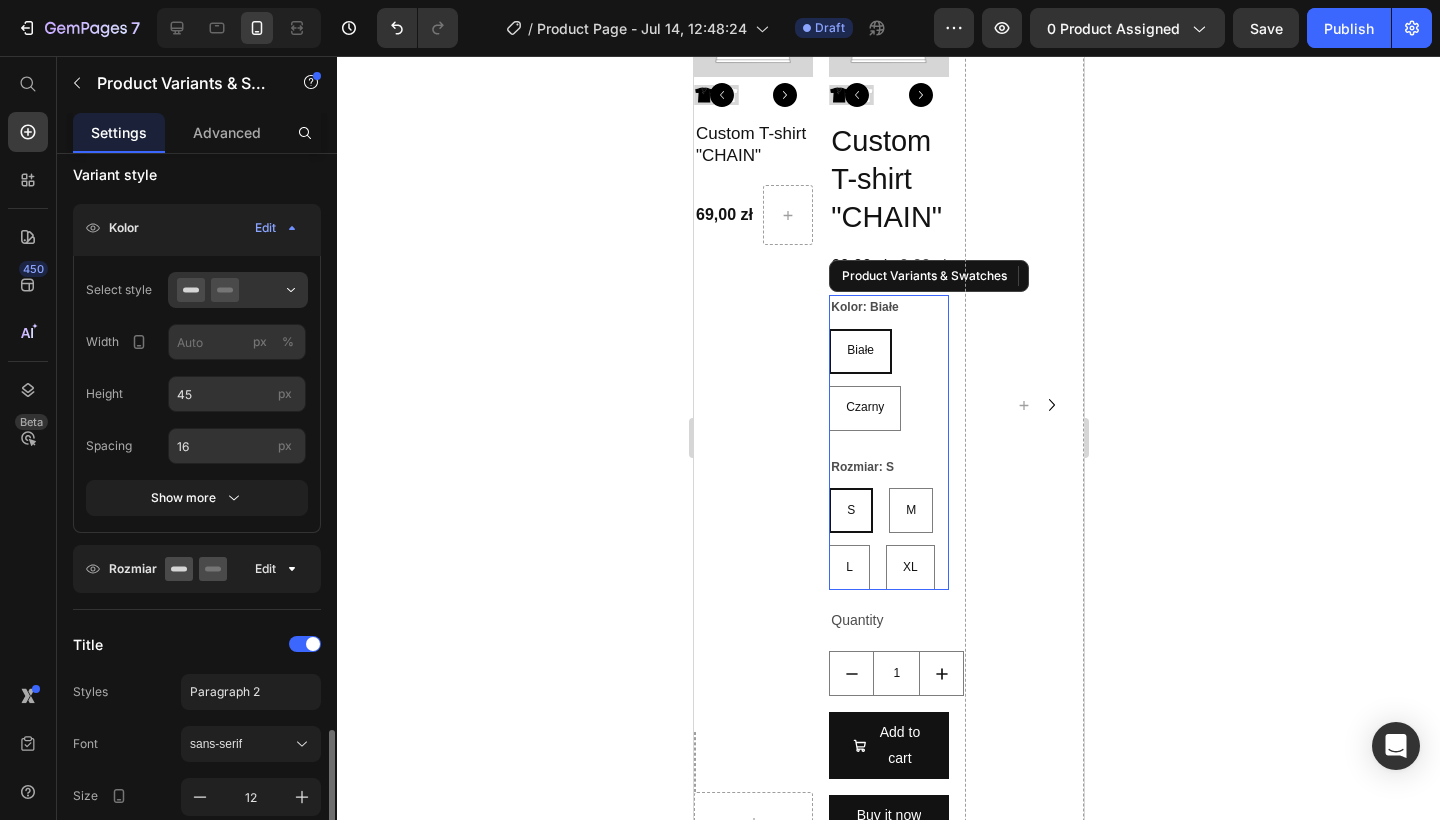 click on "Kolor: Białe" at bounding box center (863, 308) 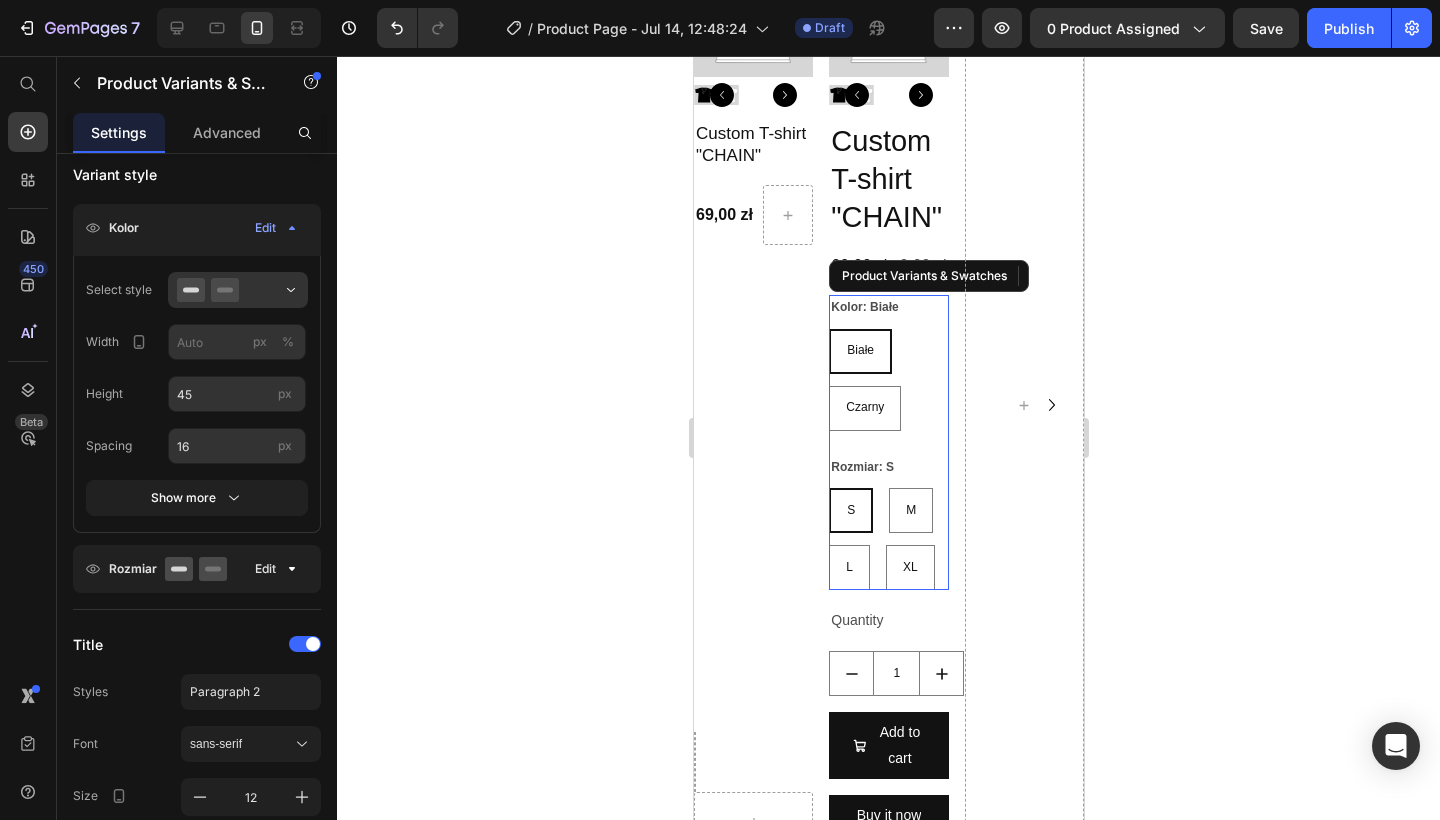 scroll, scrollTop: 1382, scrollLeft: 0, axis: vertical 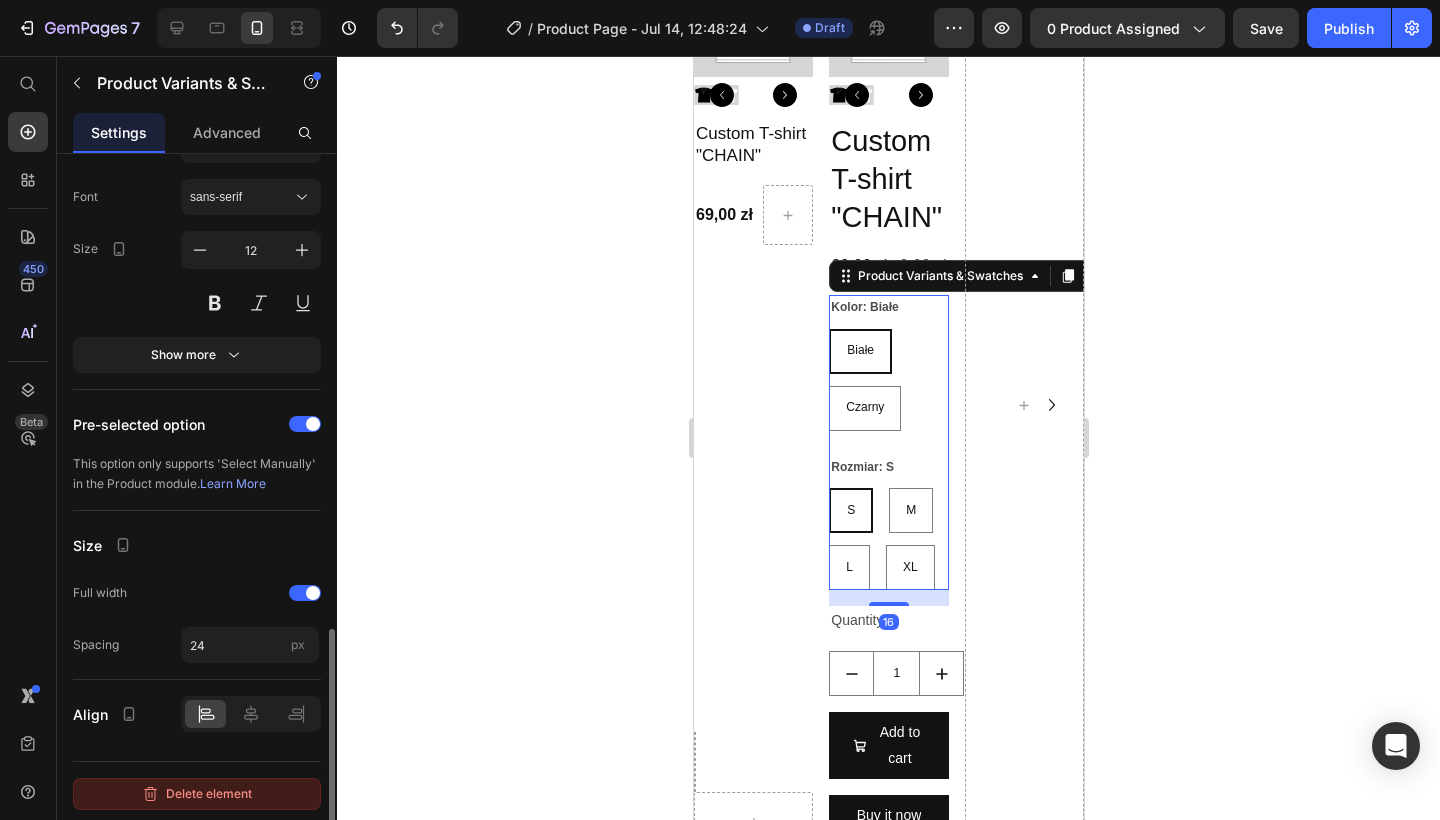 click on "Delete element" at bounding box center [197, 794] 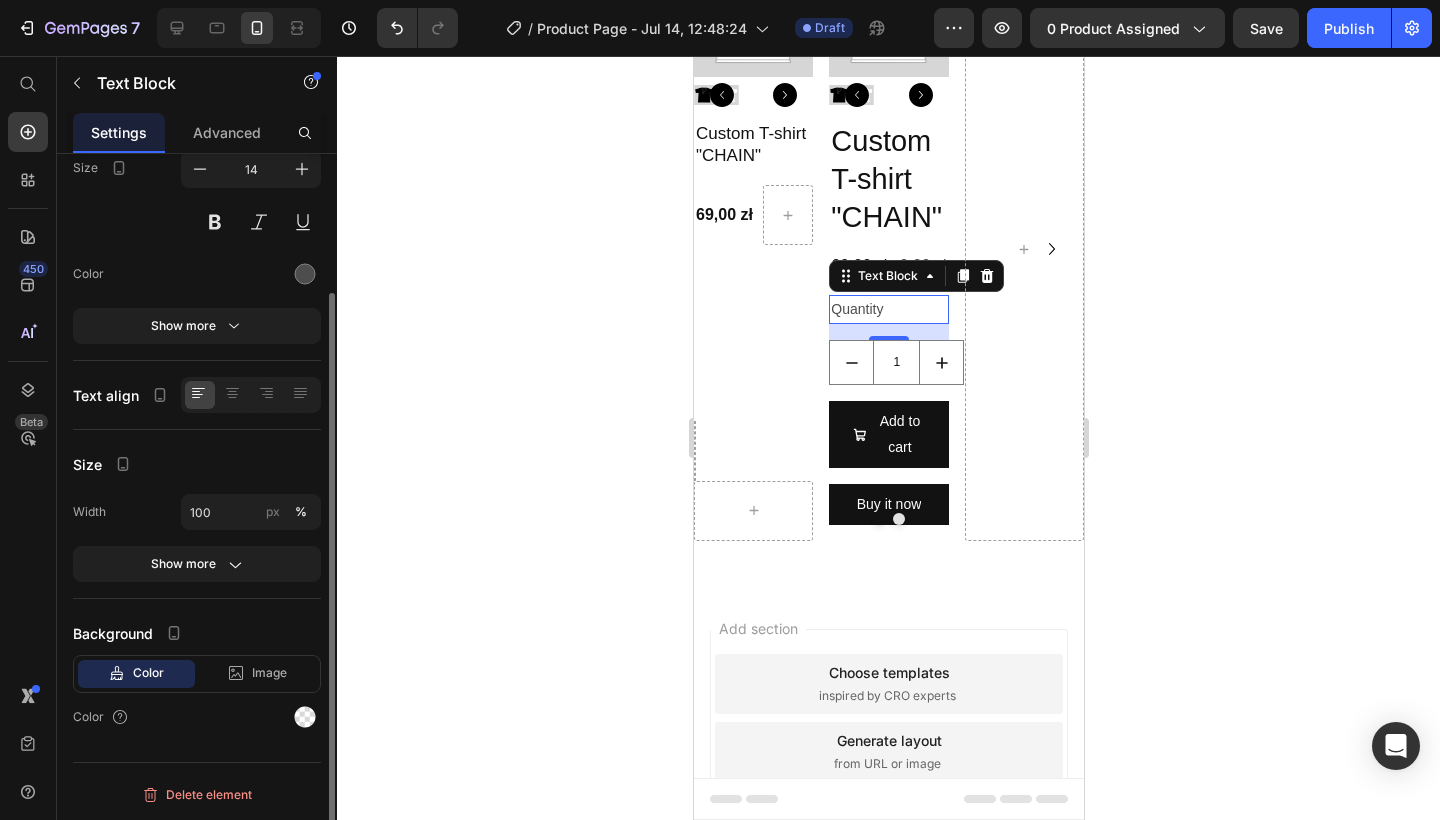scroll, scrollTop: 172, scrollLeft: 0, axis: vertical 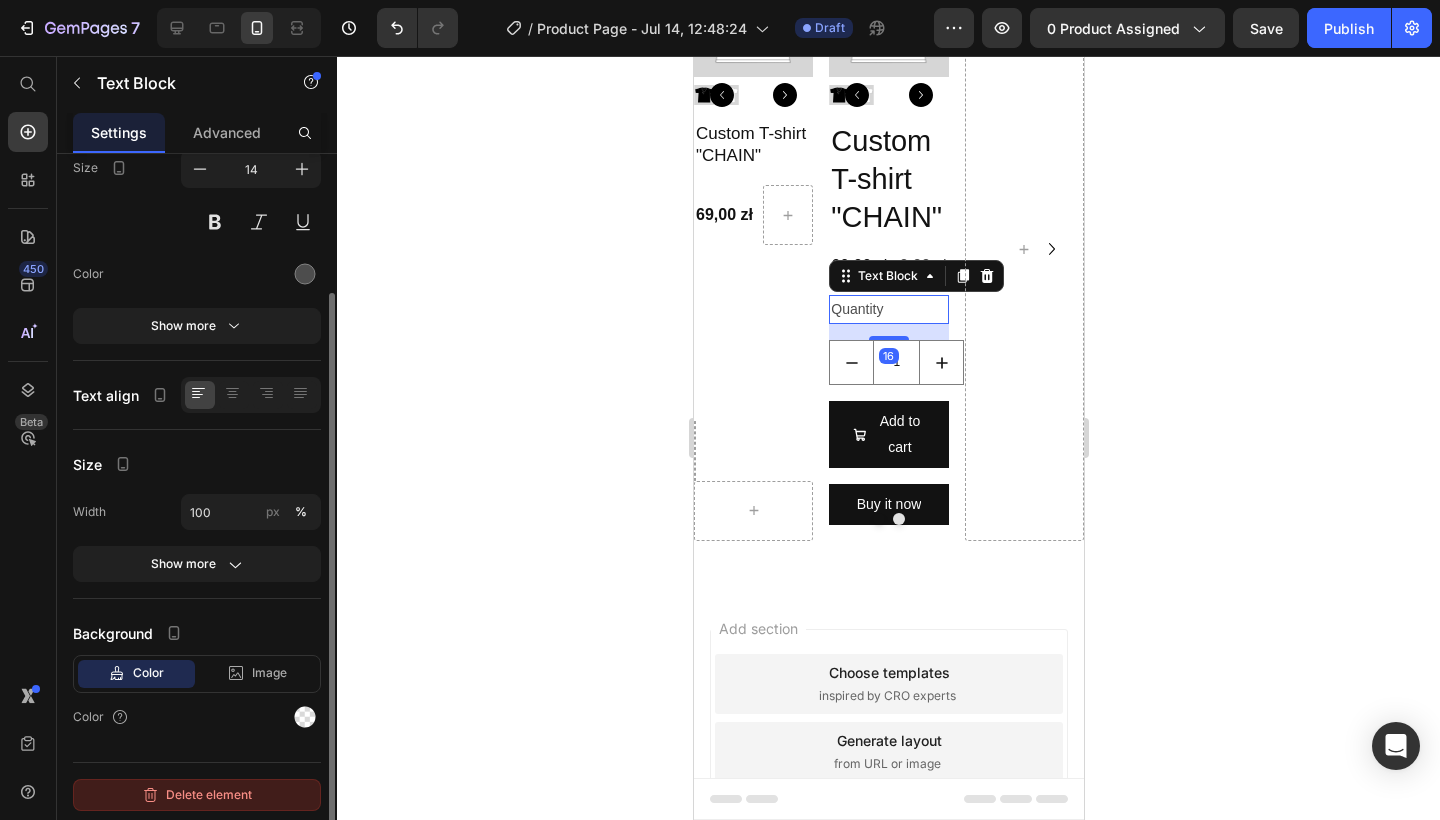 click on "Delete element" at bounding box center [197, 795] 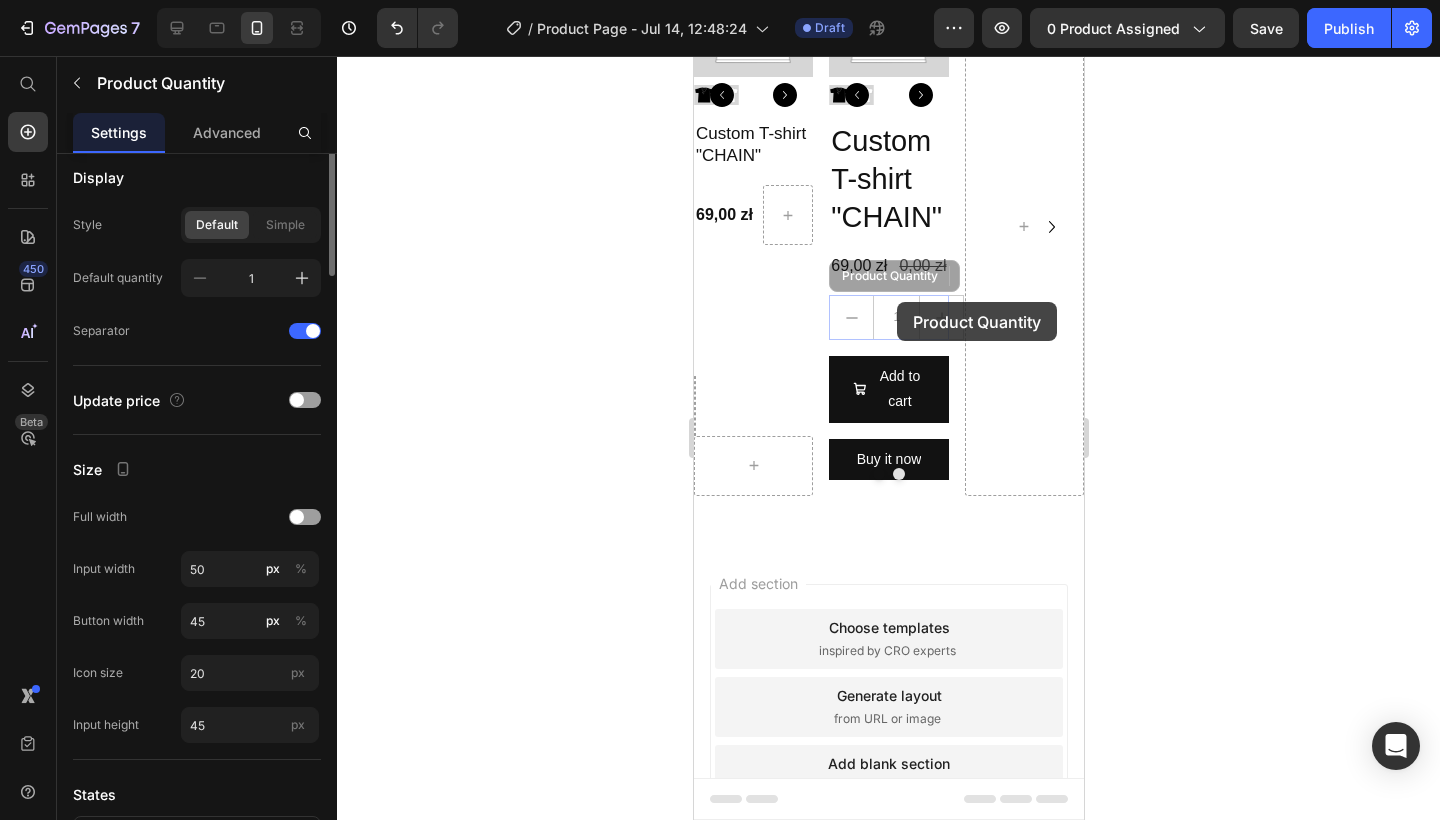 drag, startPoint x: 896, startPoint y: 302, endPoint x: 836, endPoint y: 728, distance: 430.2046 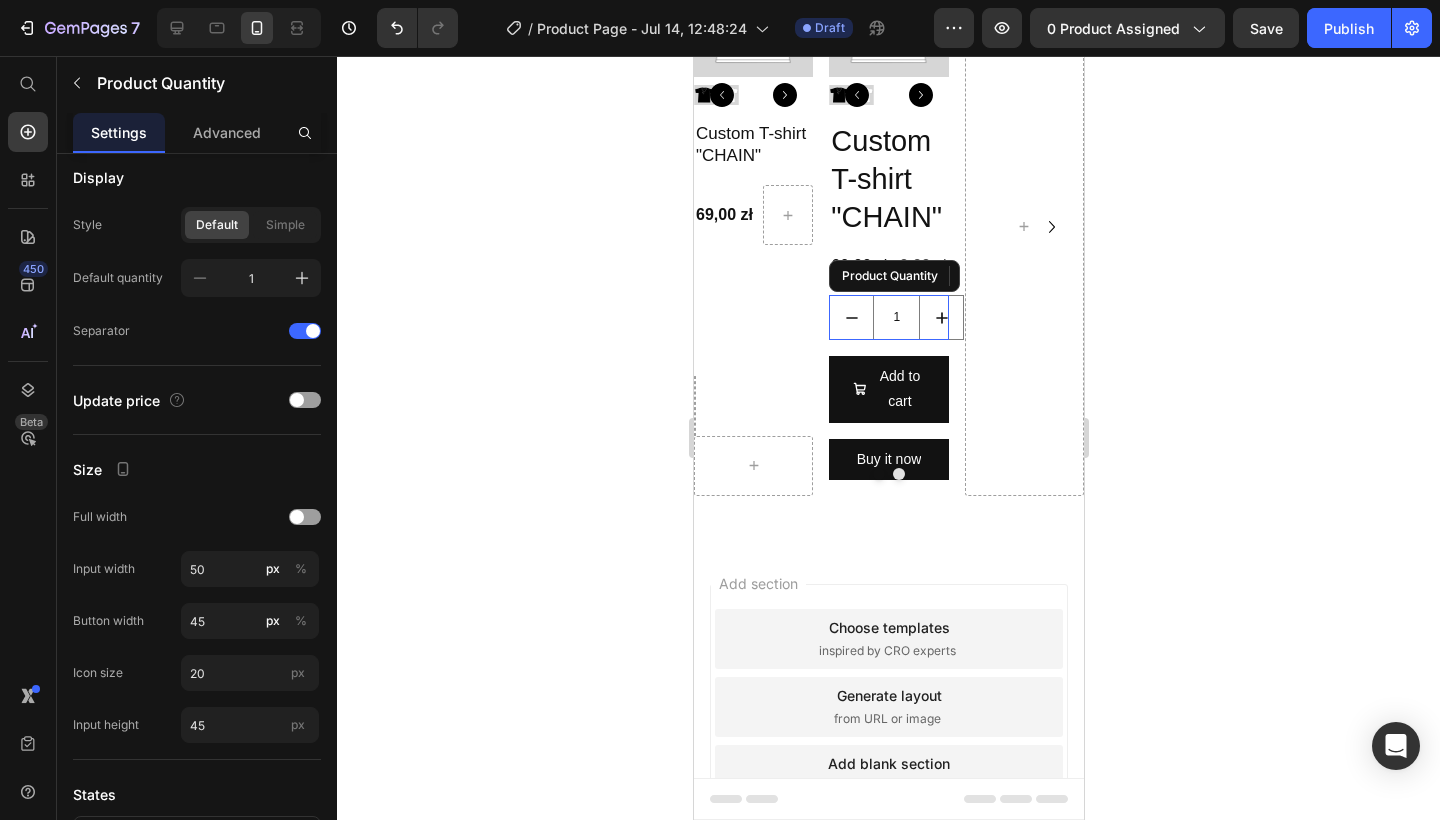 scroll, scrollTop: 1049, scrollLeft: 0, axis: vertical 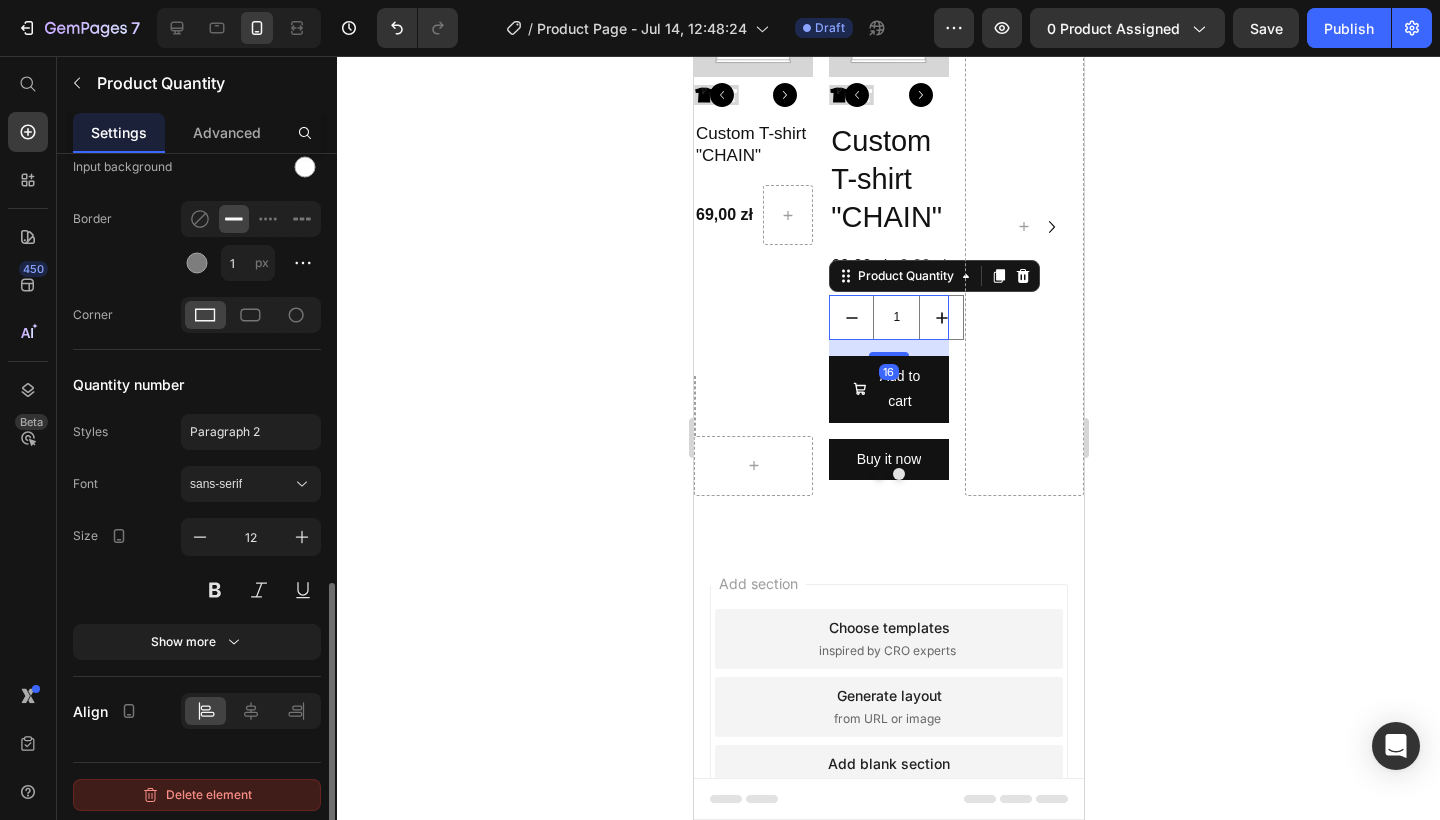 click on "Delete element" at bounding box center (197, 795) 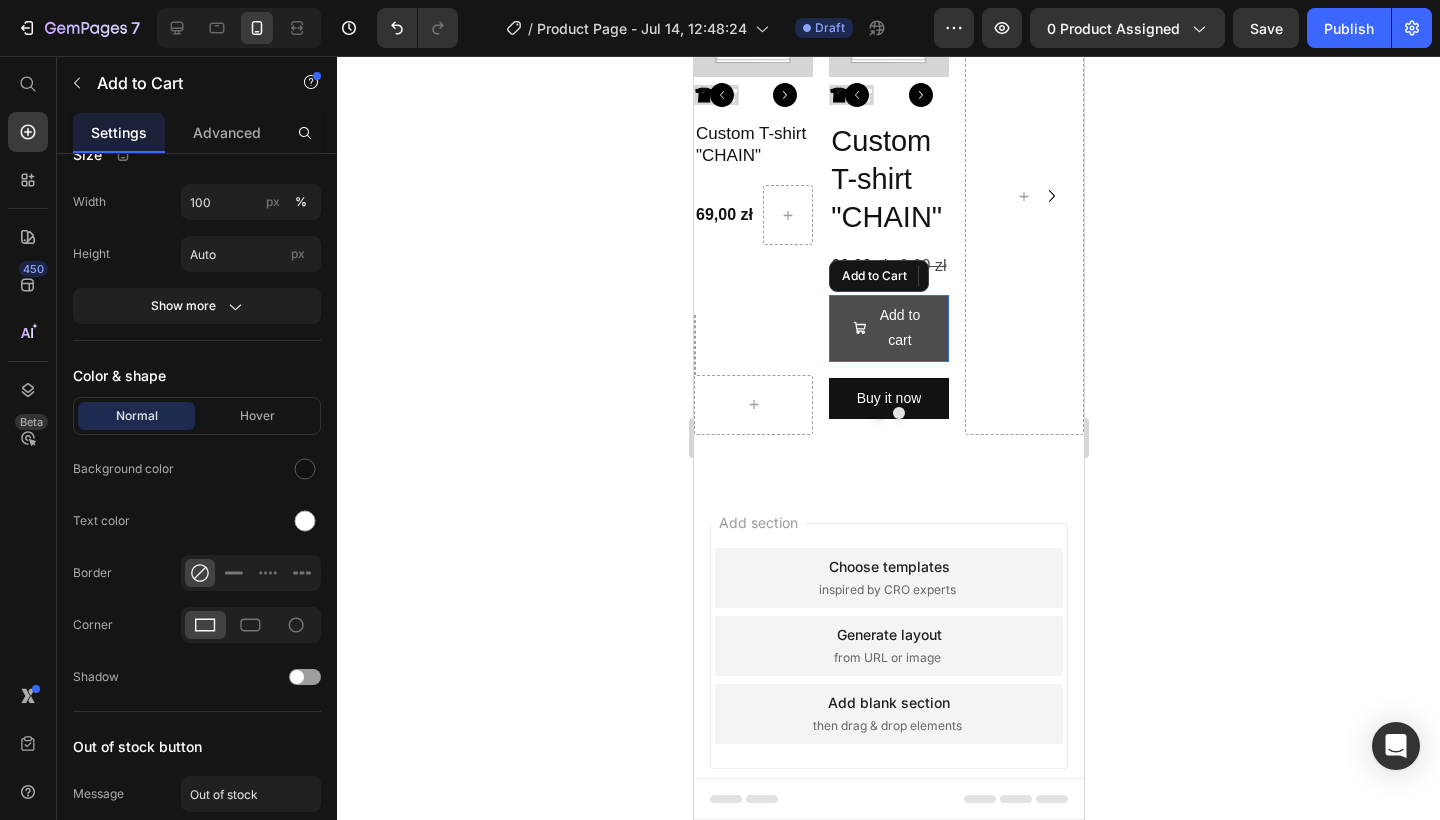 click on "Add to cart" at bounding box center (887, 328) 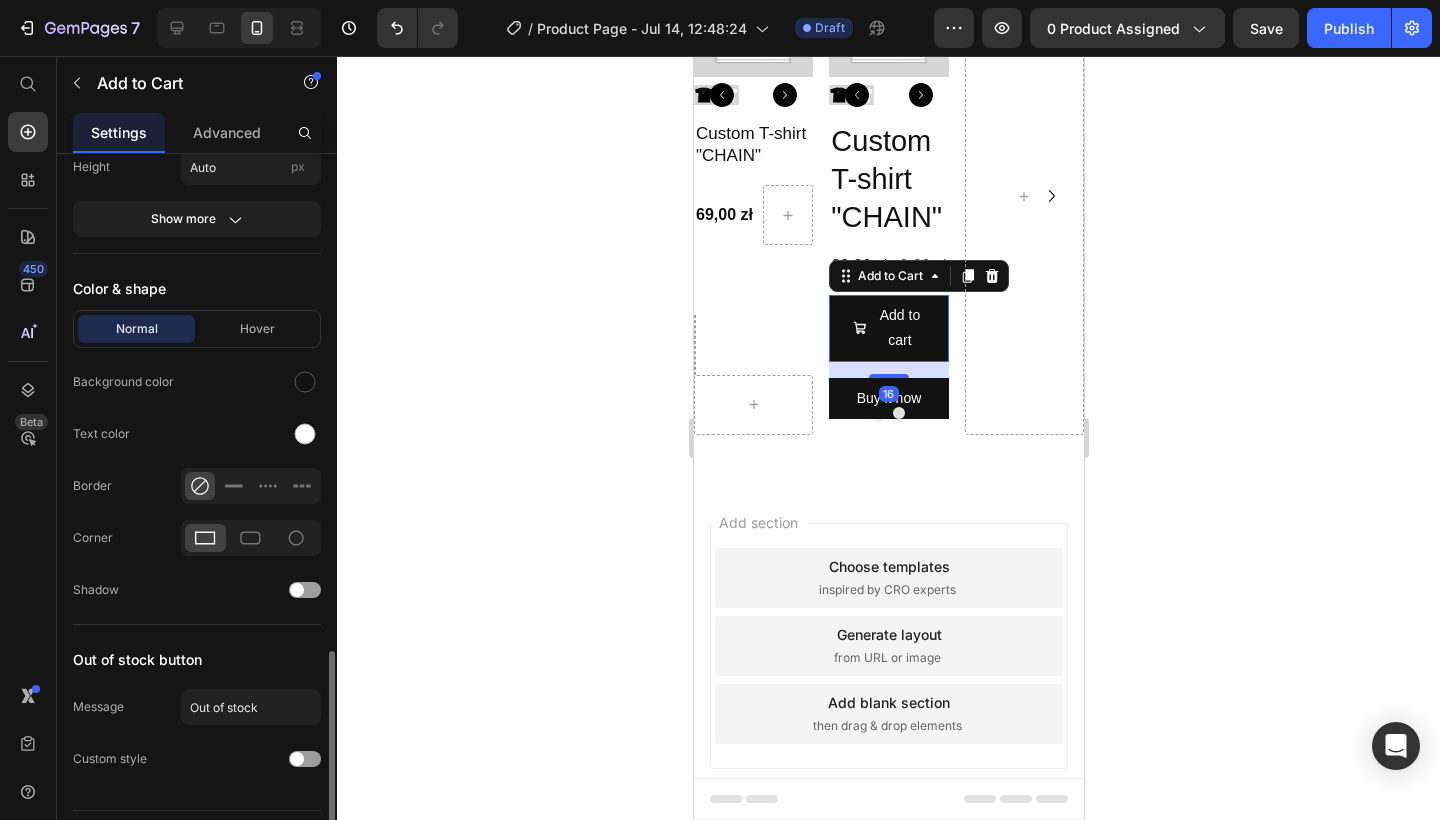 scroll, scrollTop: 1184, scrollLeft: 0, axis: vertical 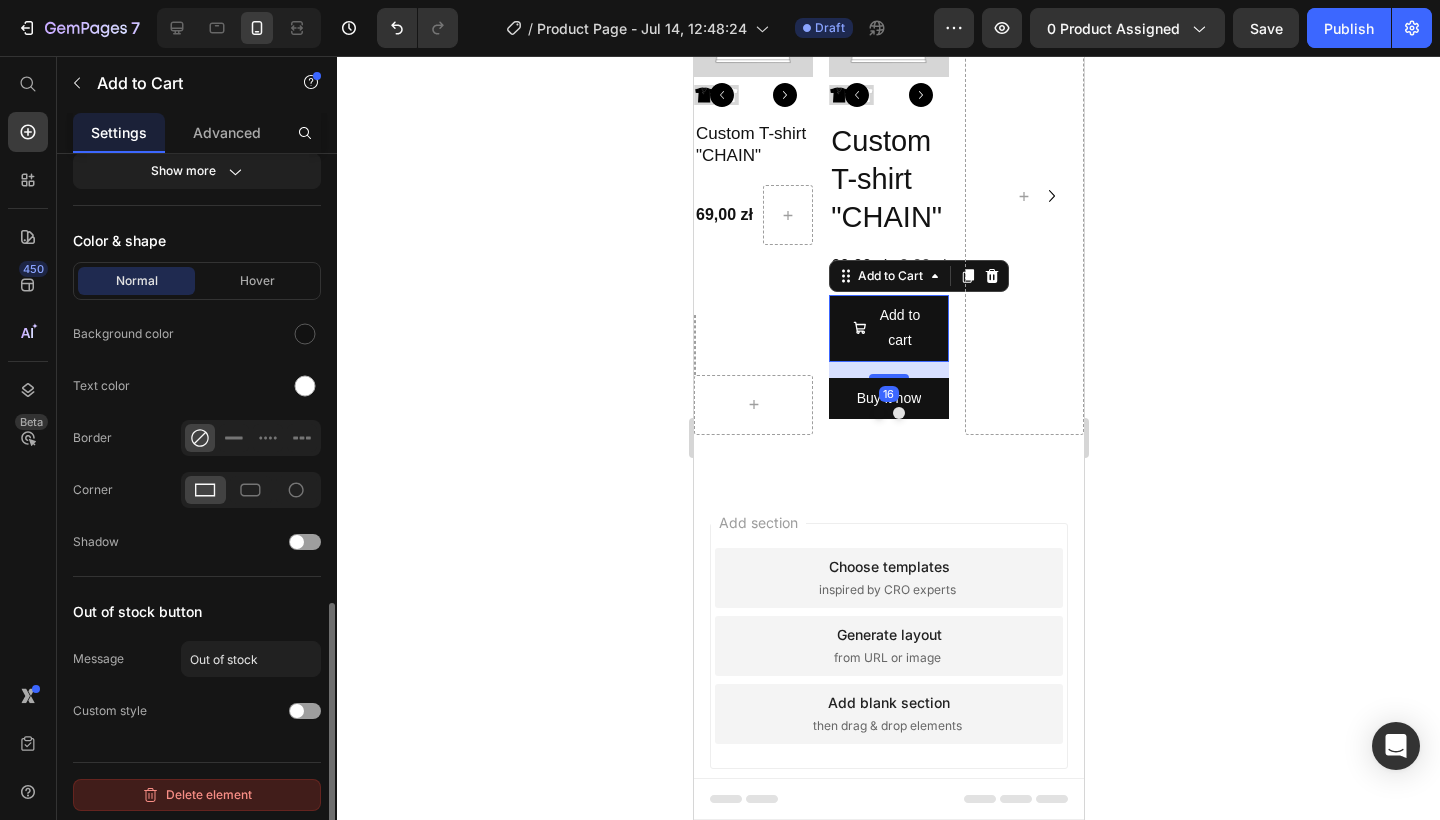 click on "Delete element" at bounding box center (197, 795) 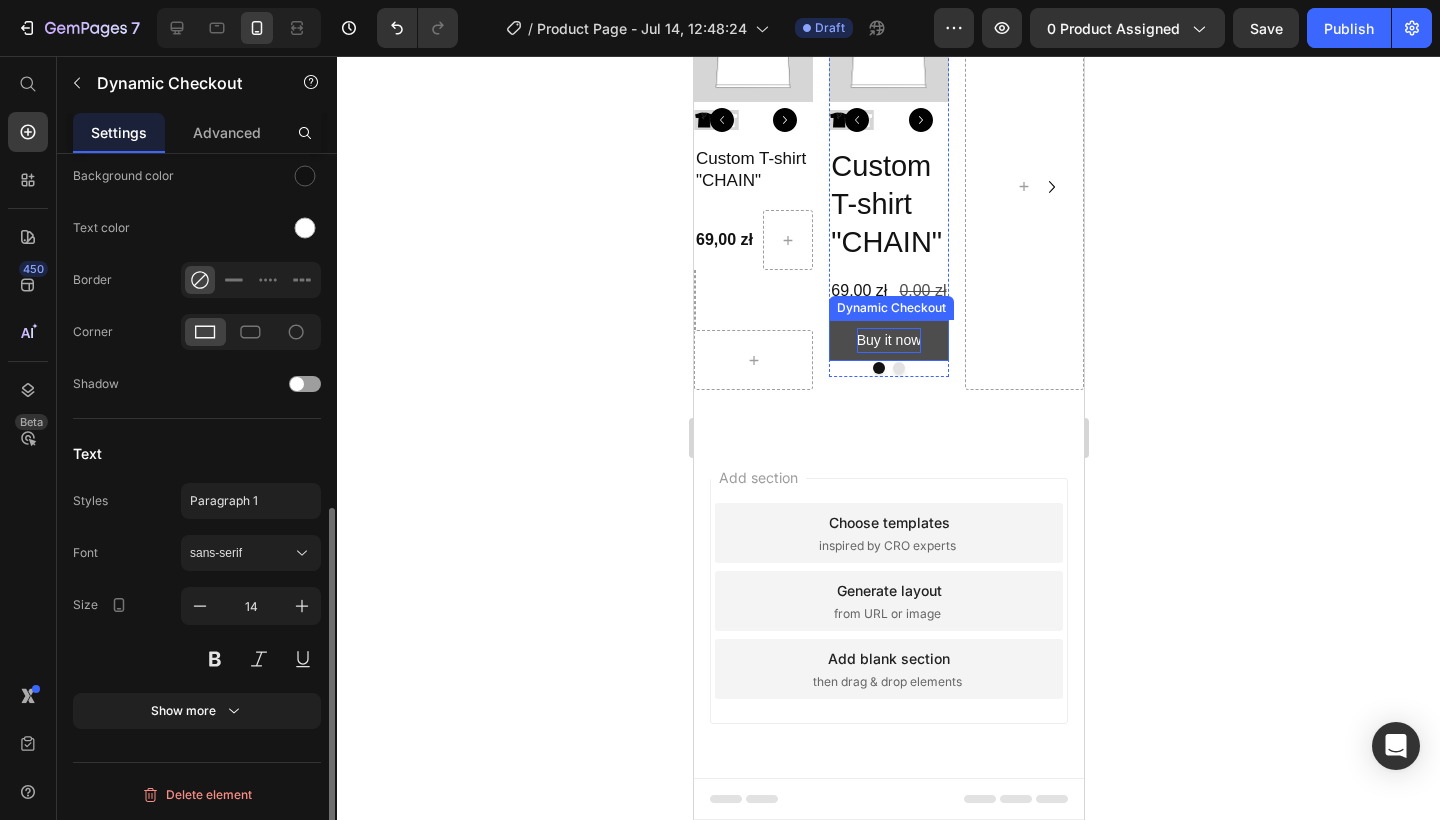 click on "Buy it now" at bounding box center [888, 340] 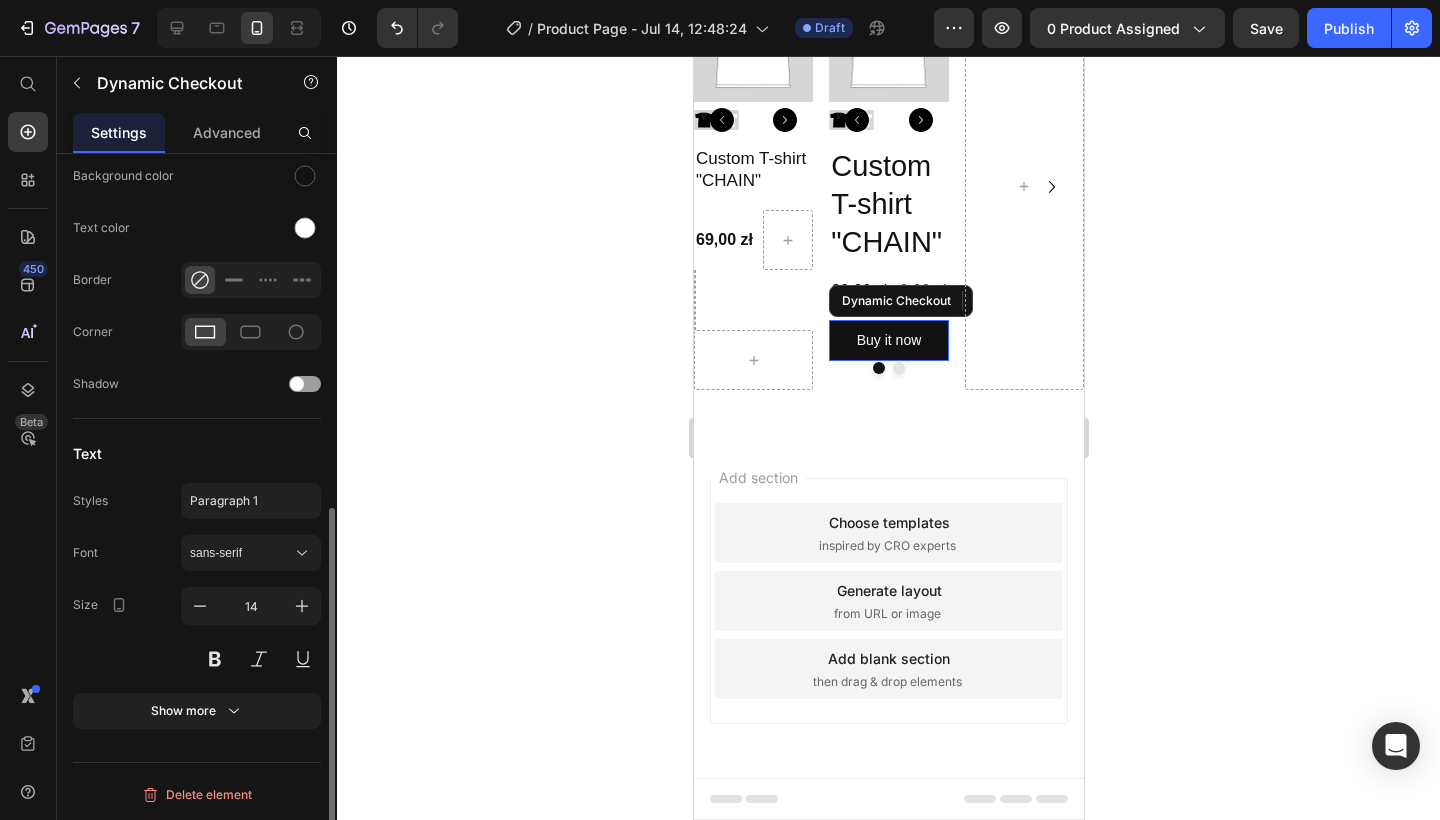 scroll, scrollTop: 692, scrollLeft: 0, axis: vertical 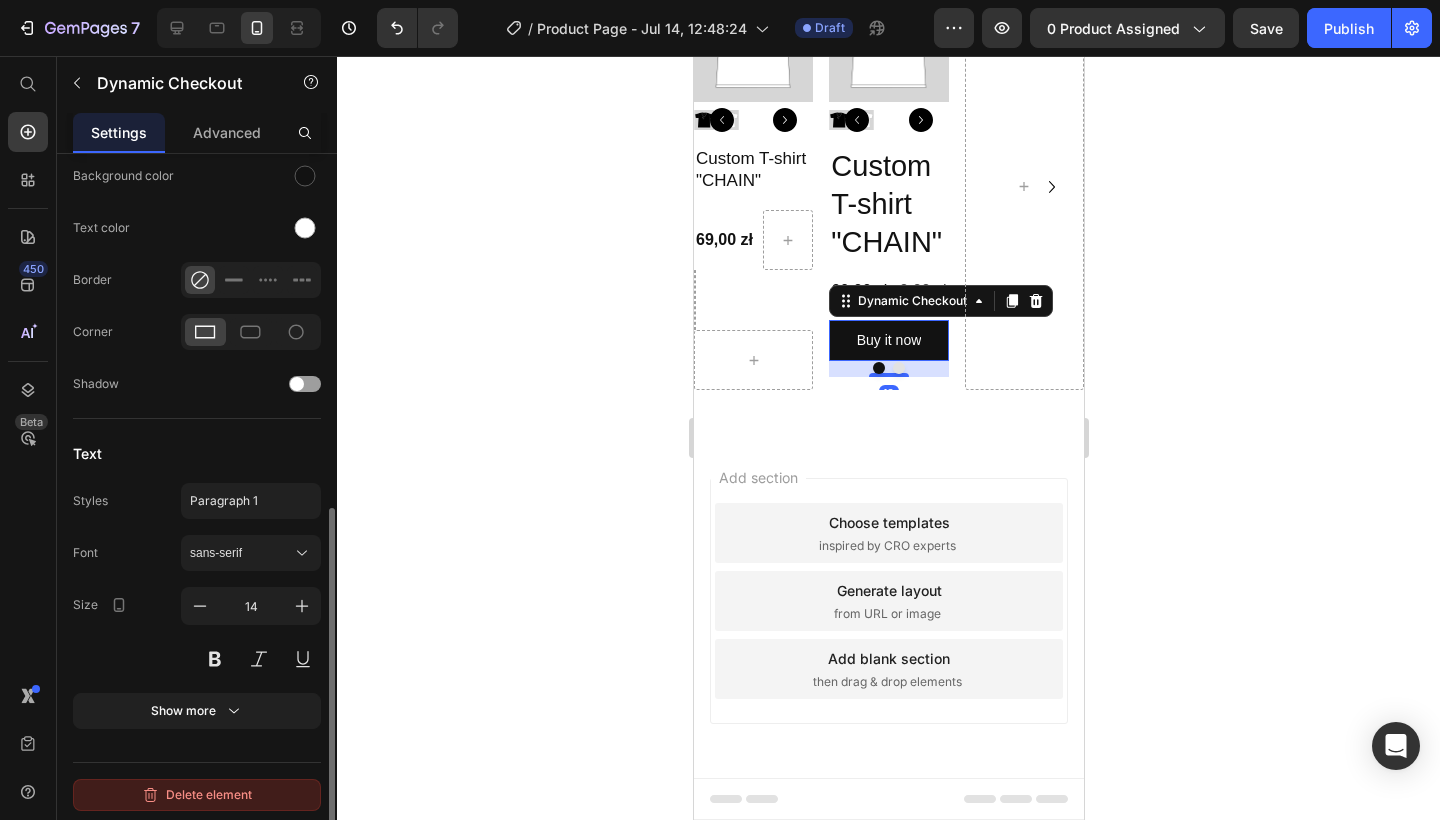 click on "Delete element" at bounding box center [197, 795] 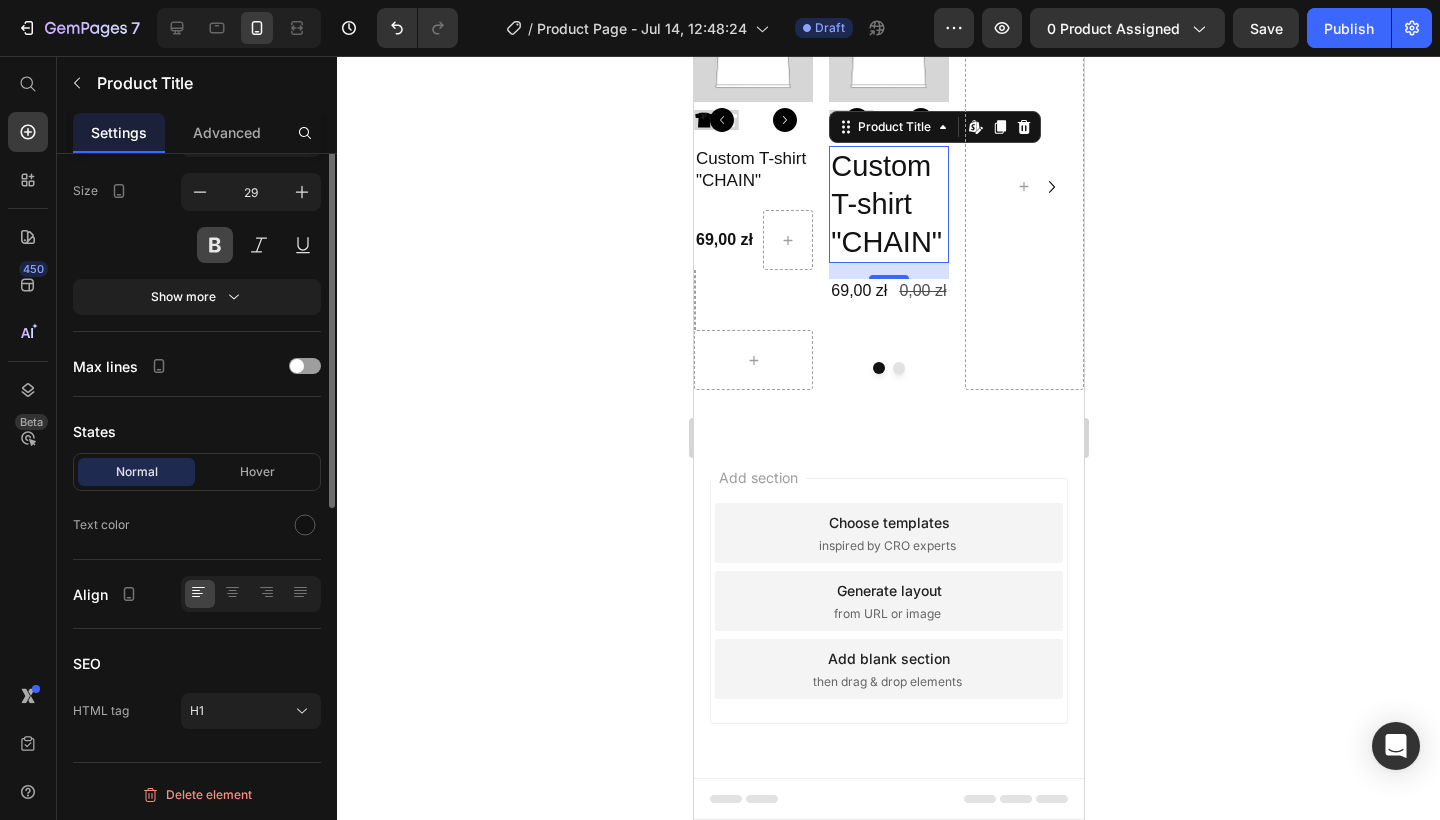 scroll, scrollTop: 153, scrollLeft: 0, axis: vertical 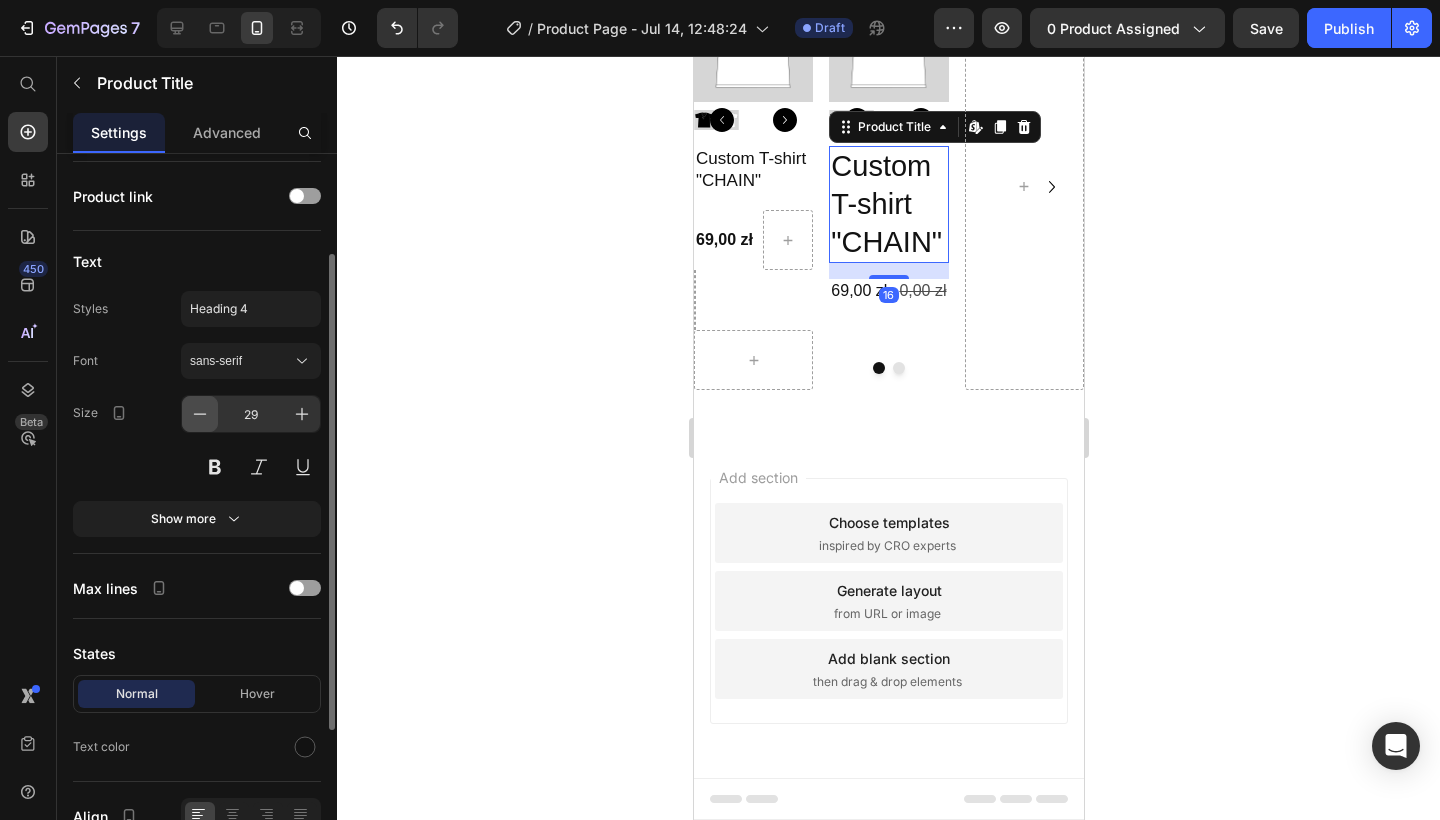 click 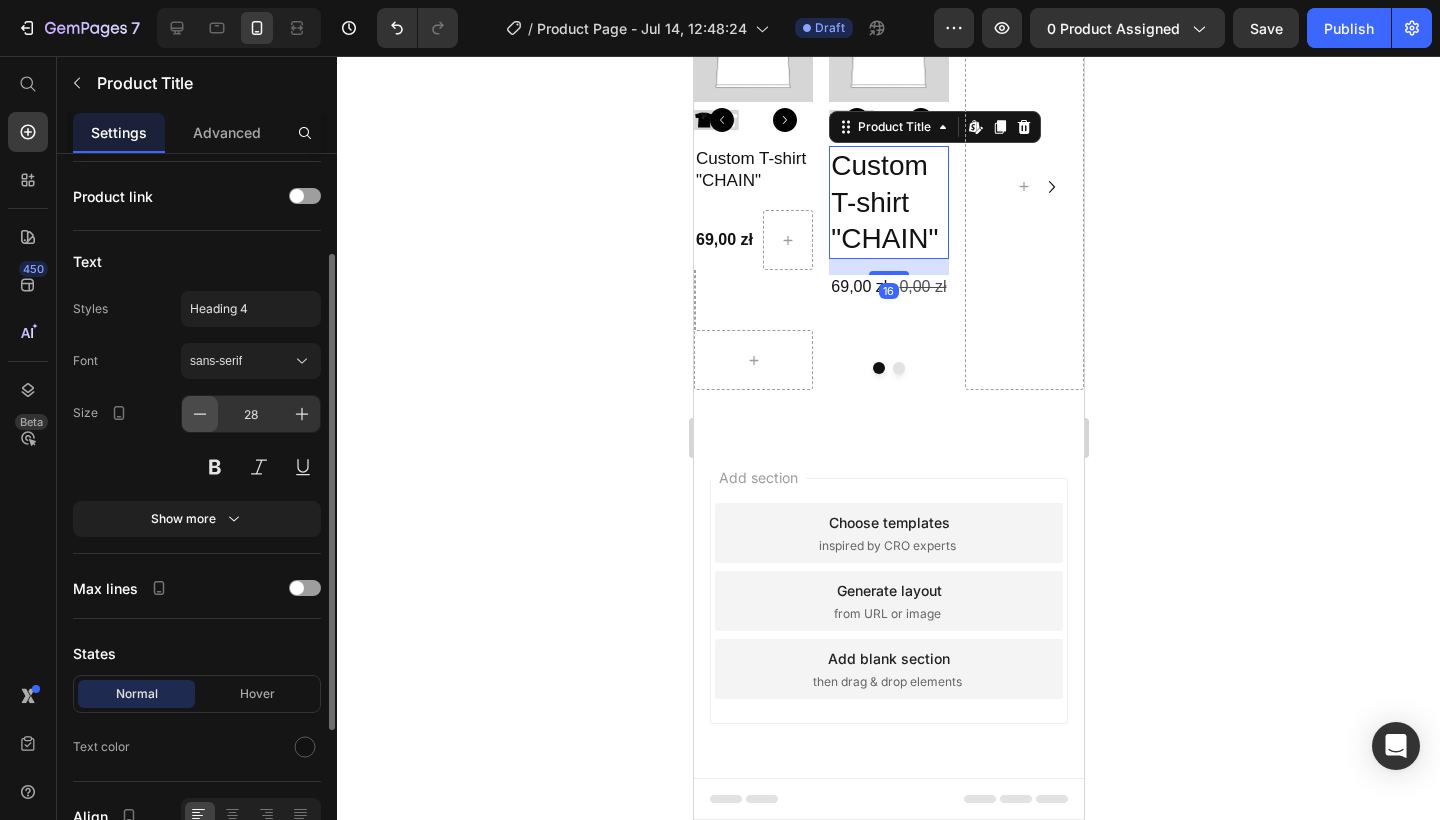 click 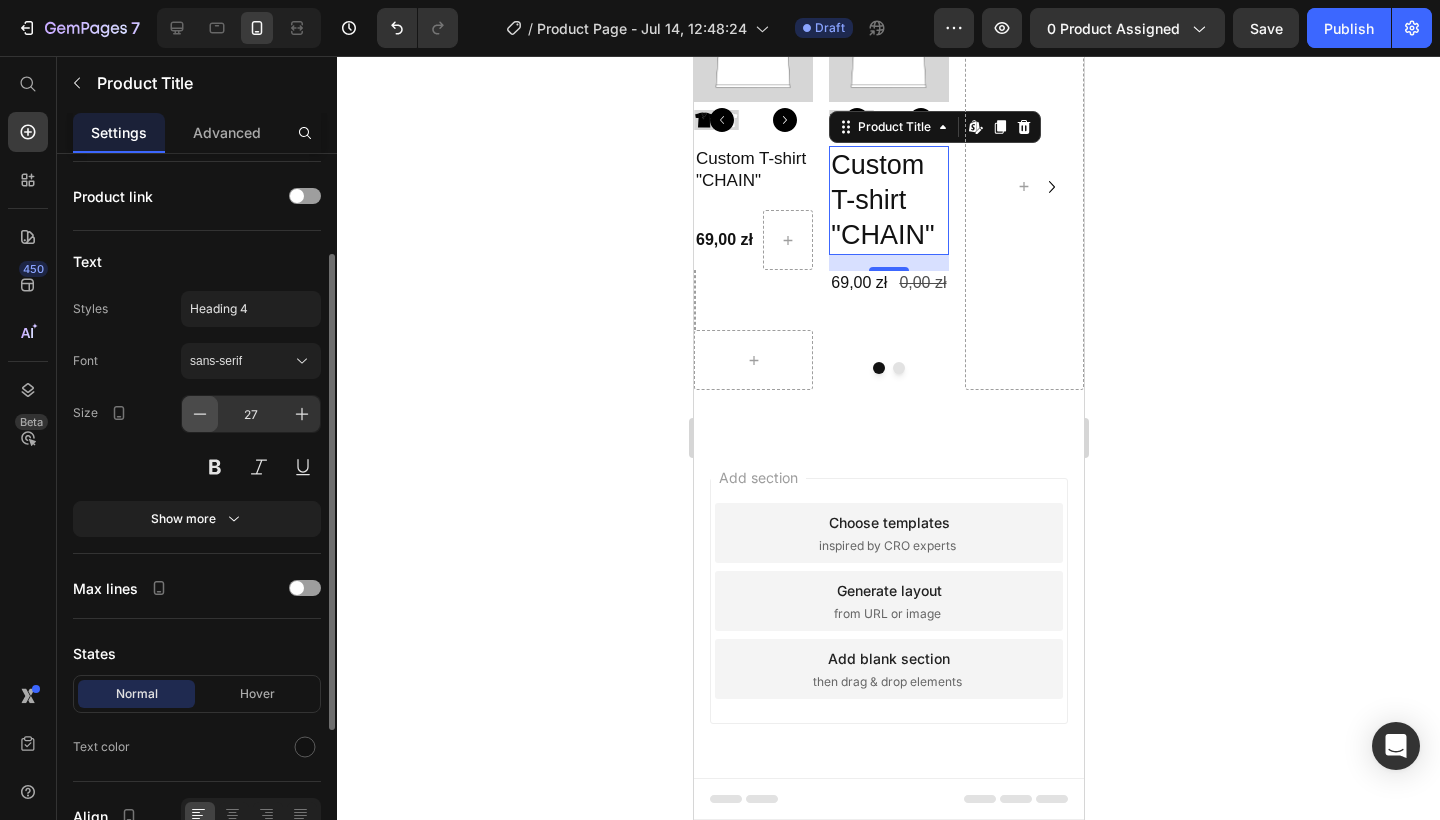 click 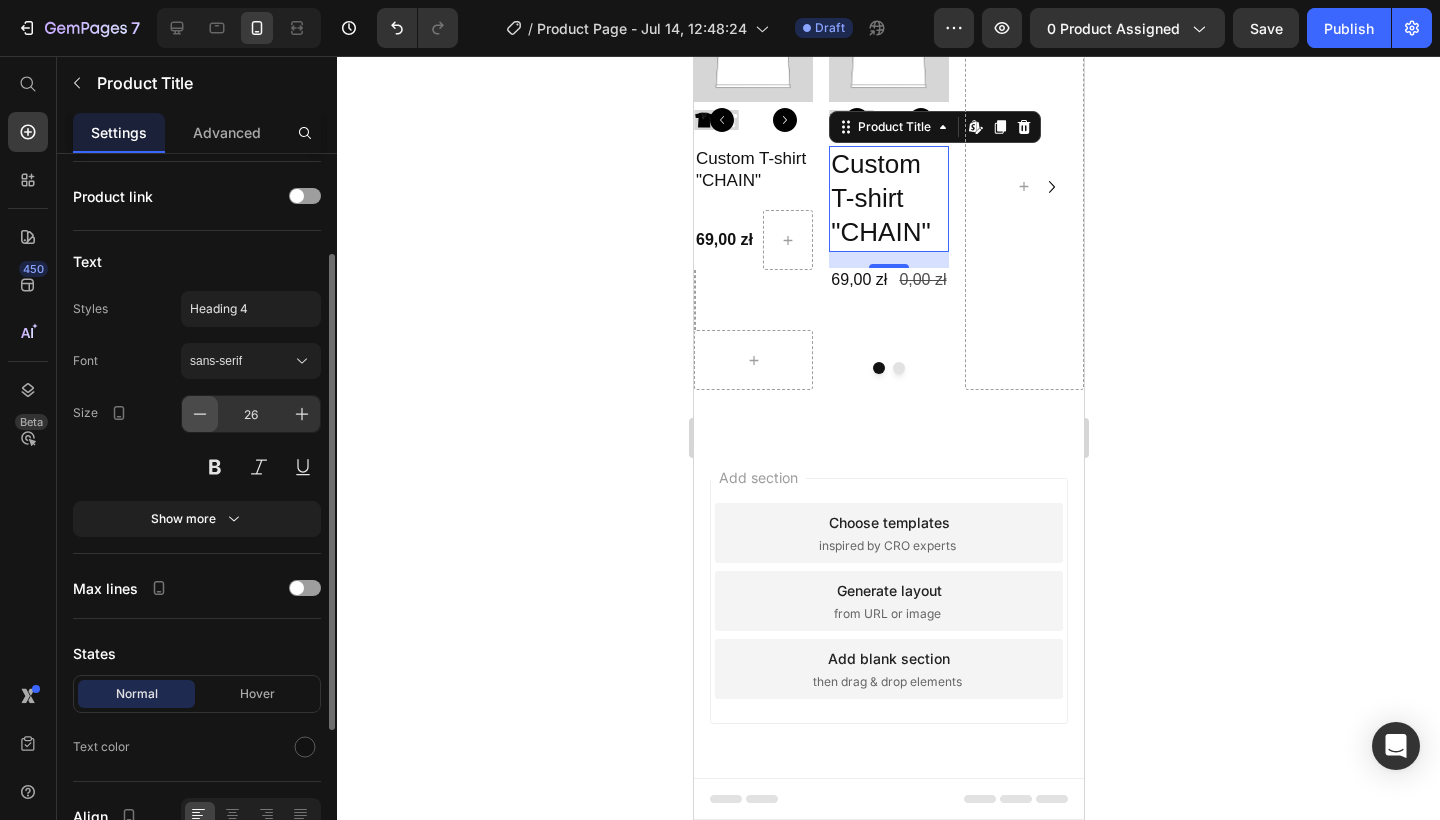 click 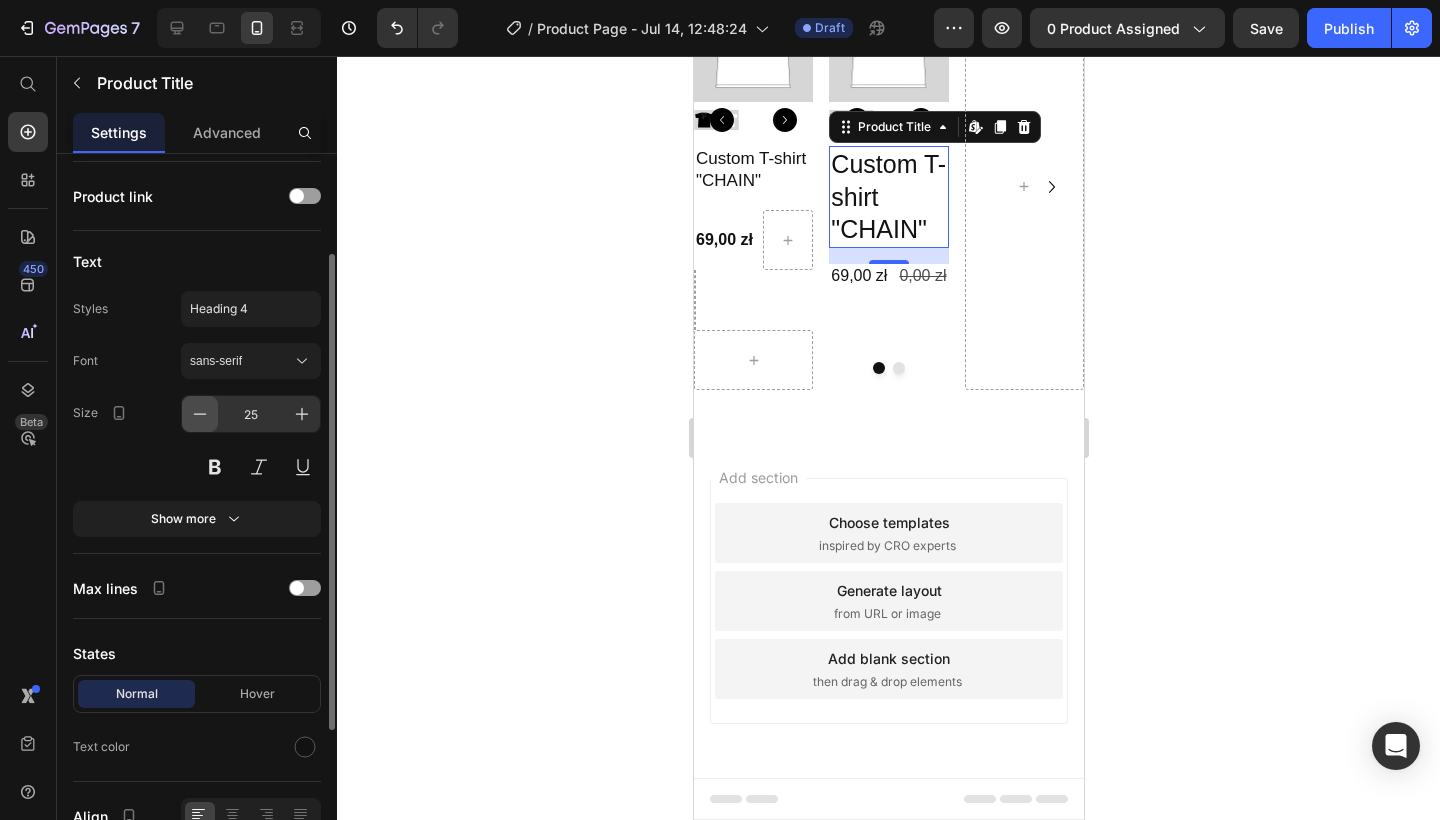 click 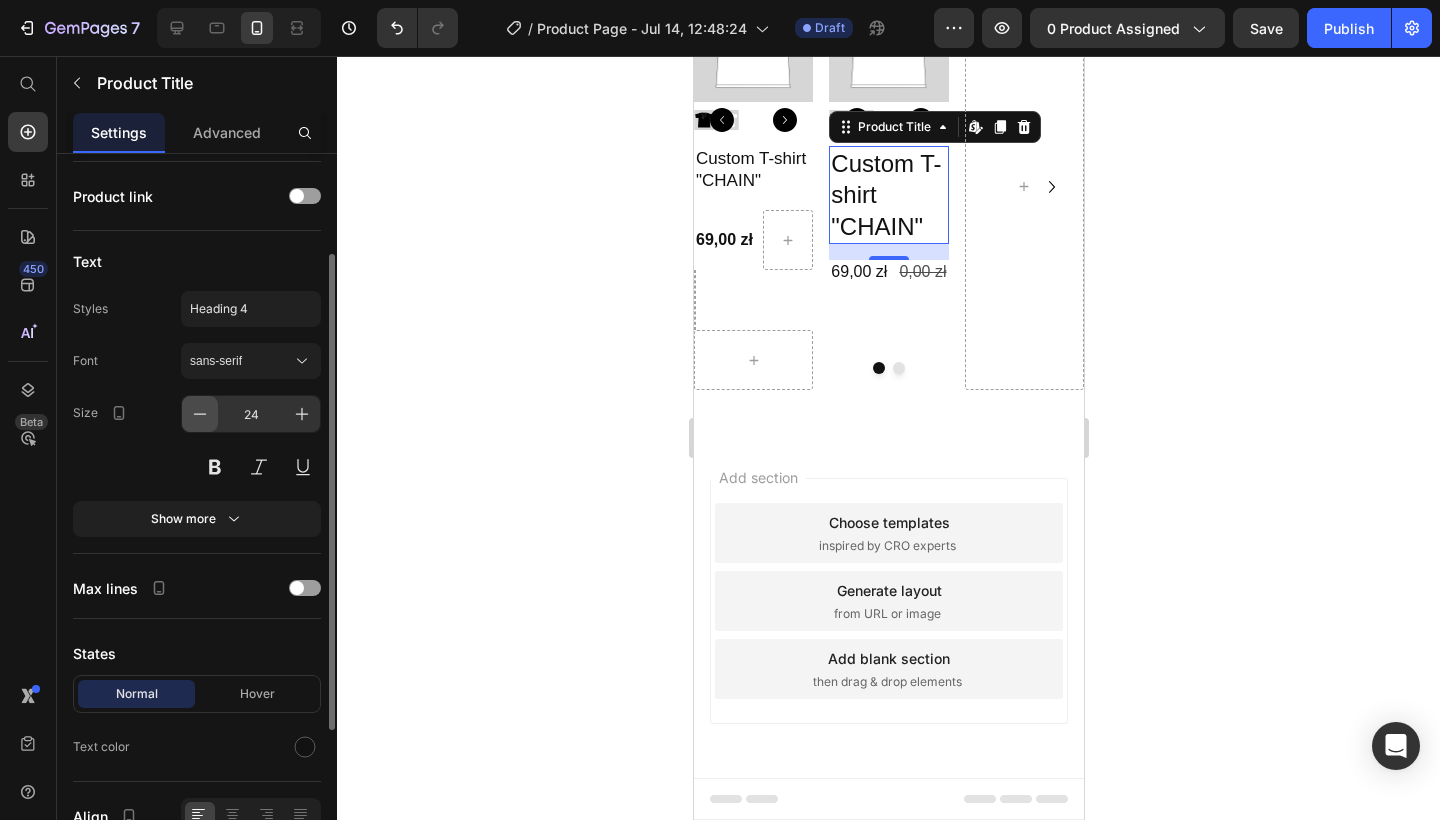 click 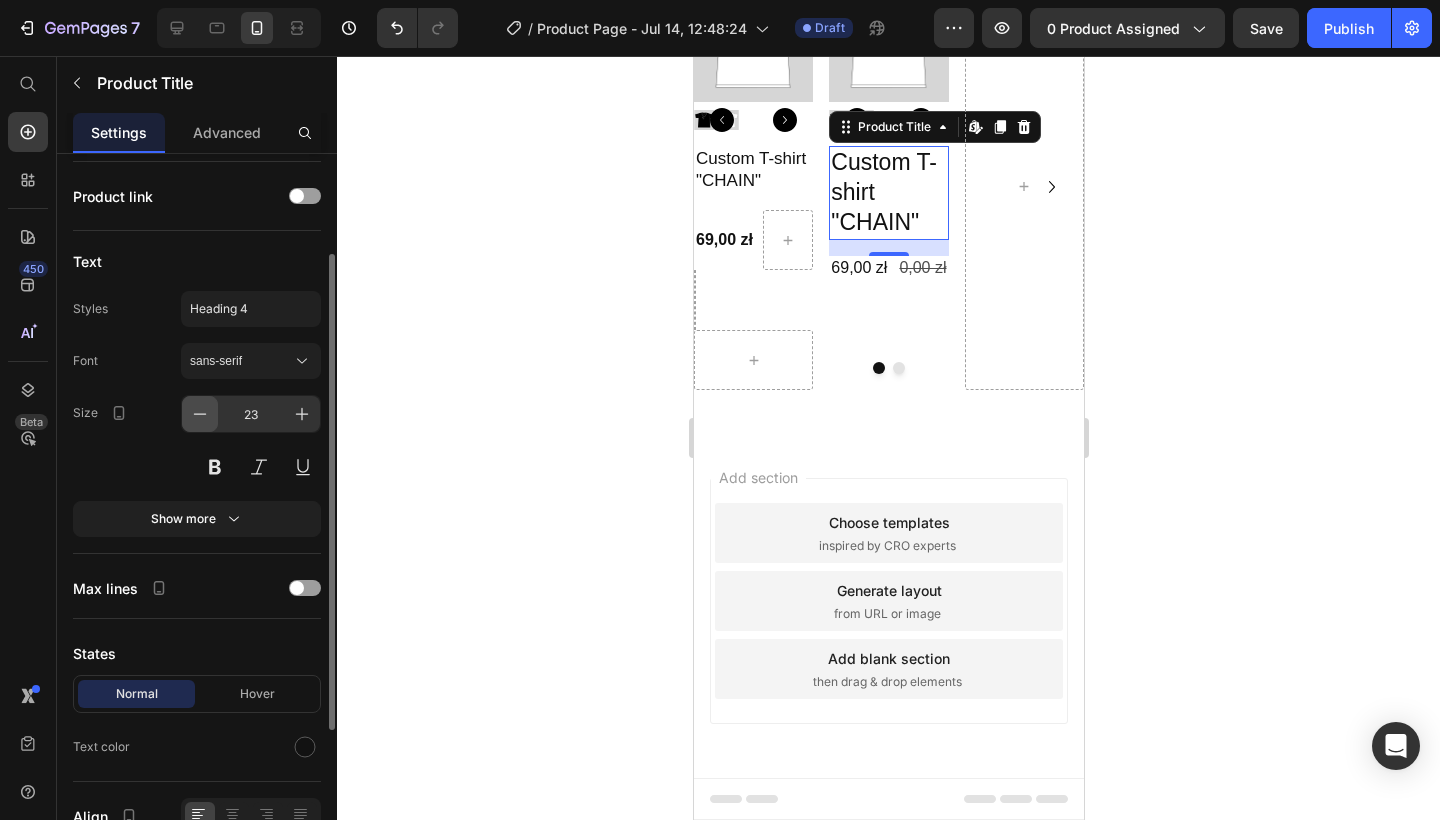 click 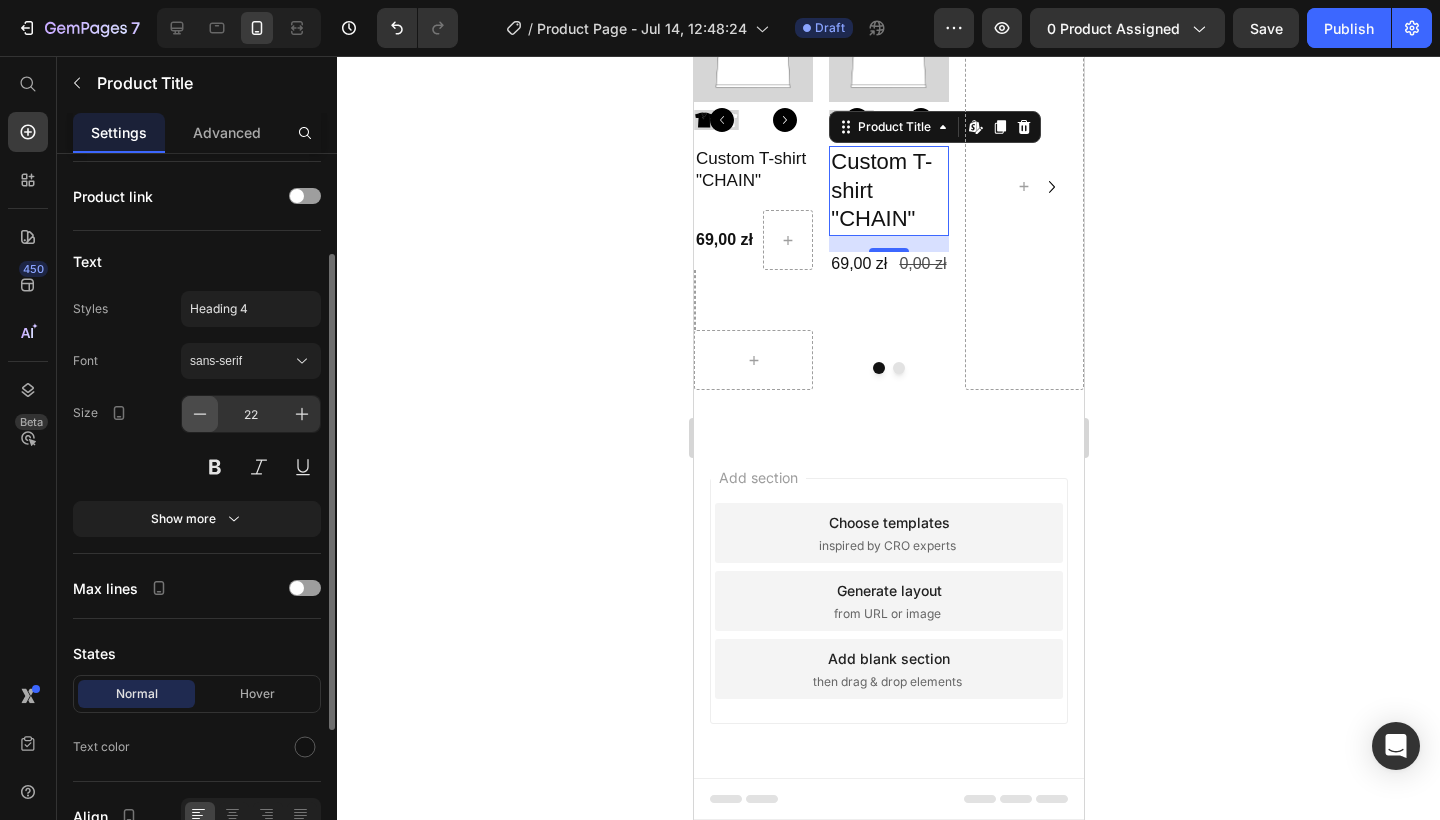 click 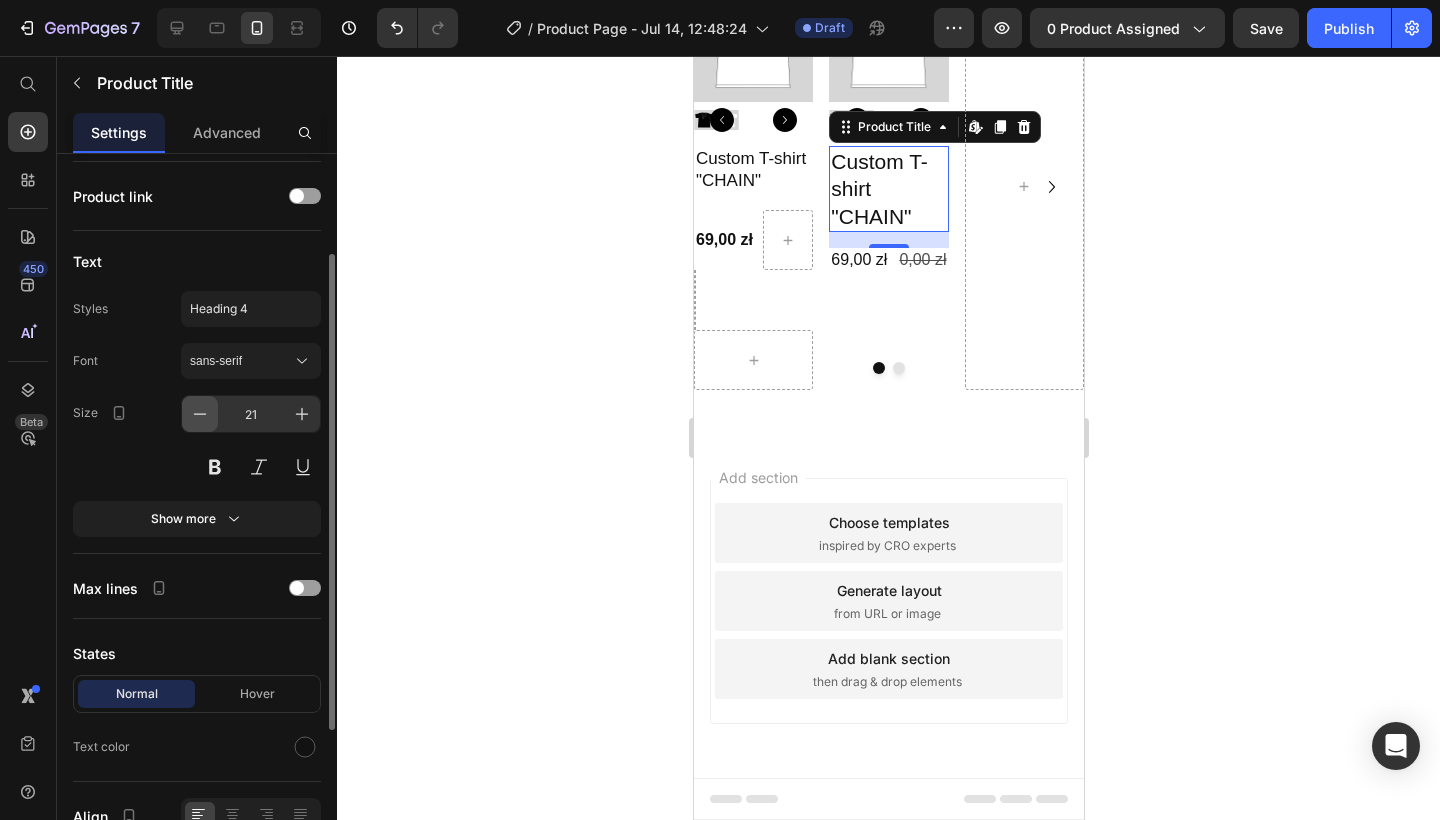 click 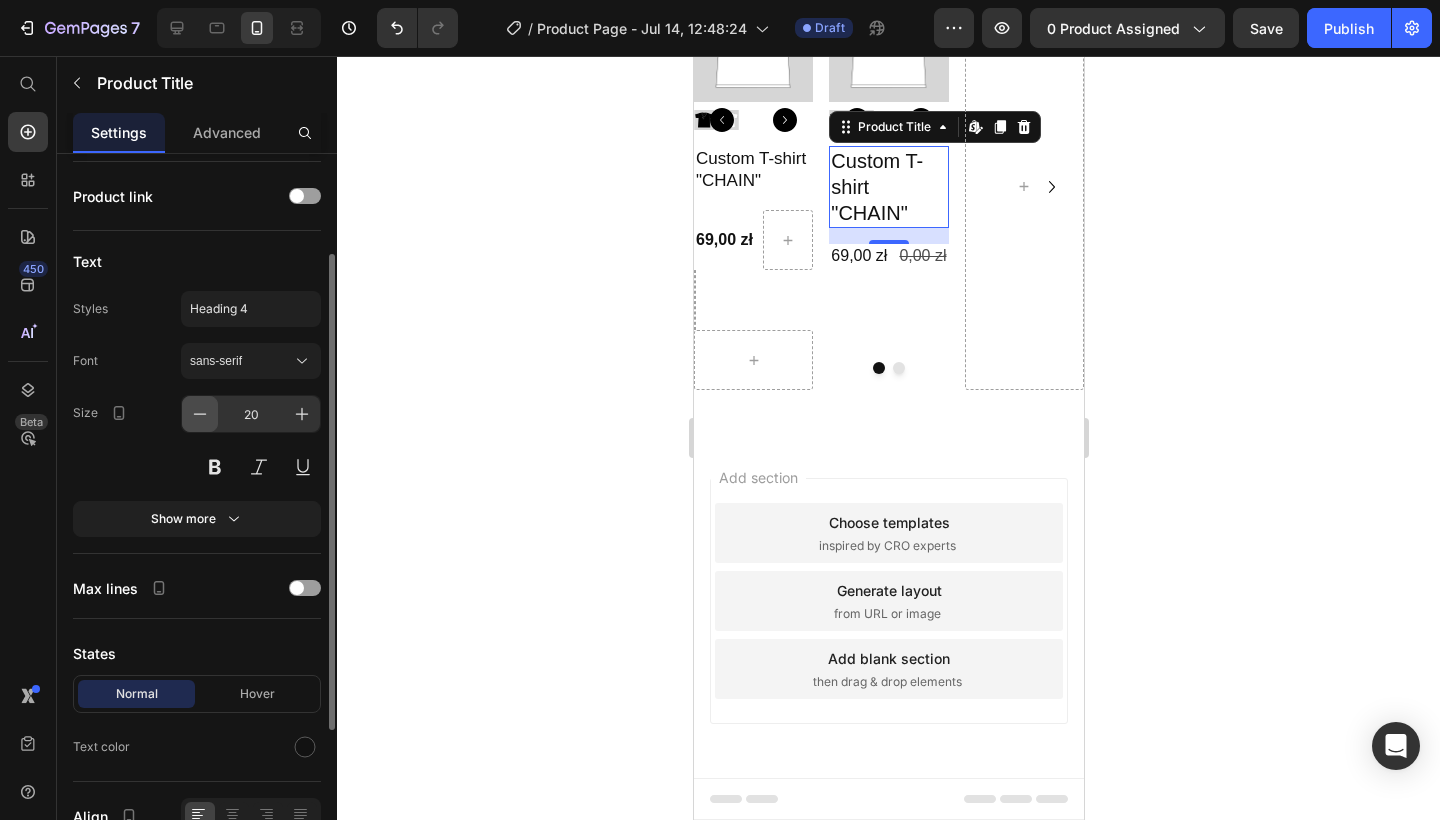 click 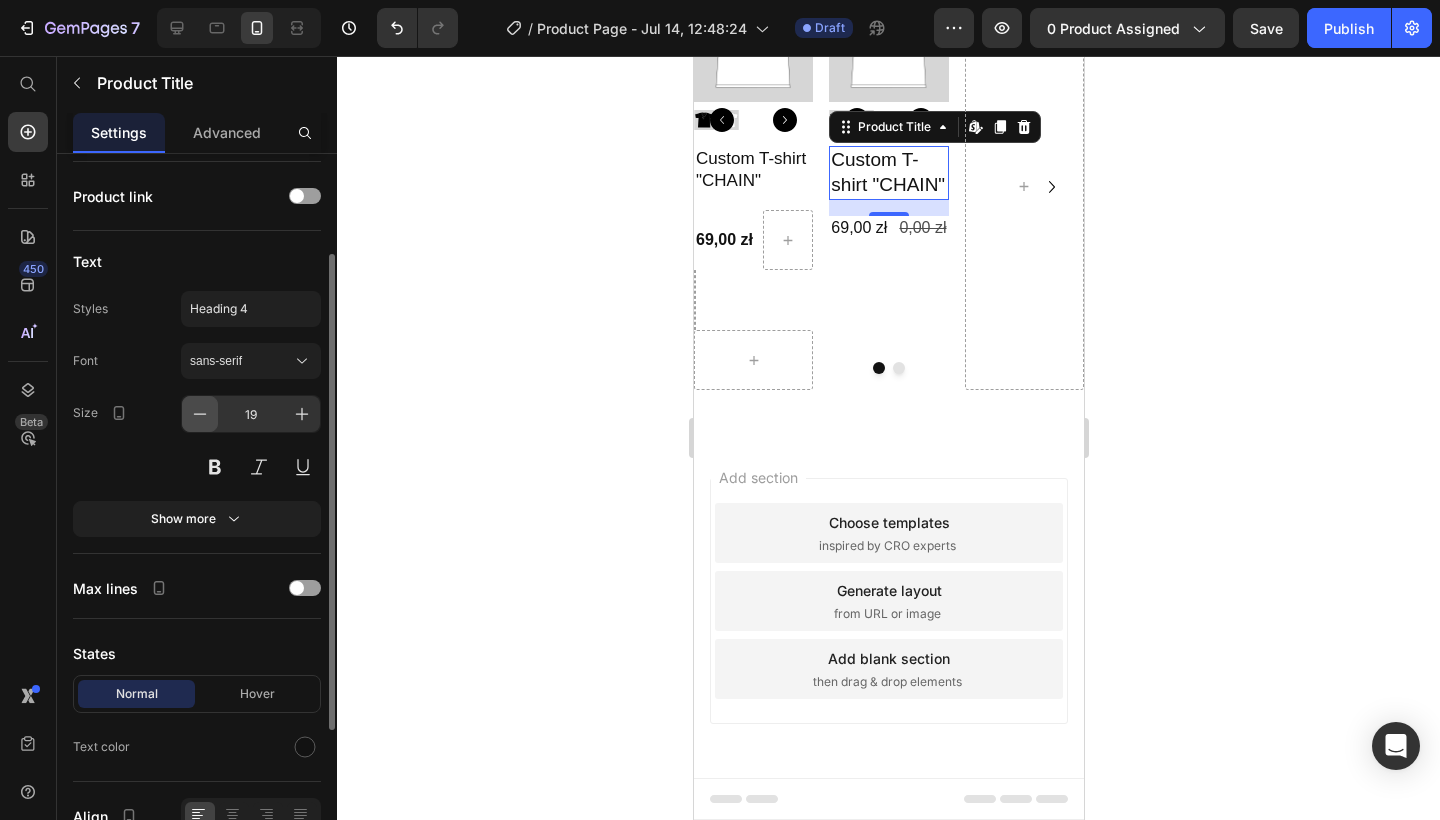 click 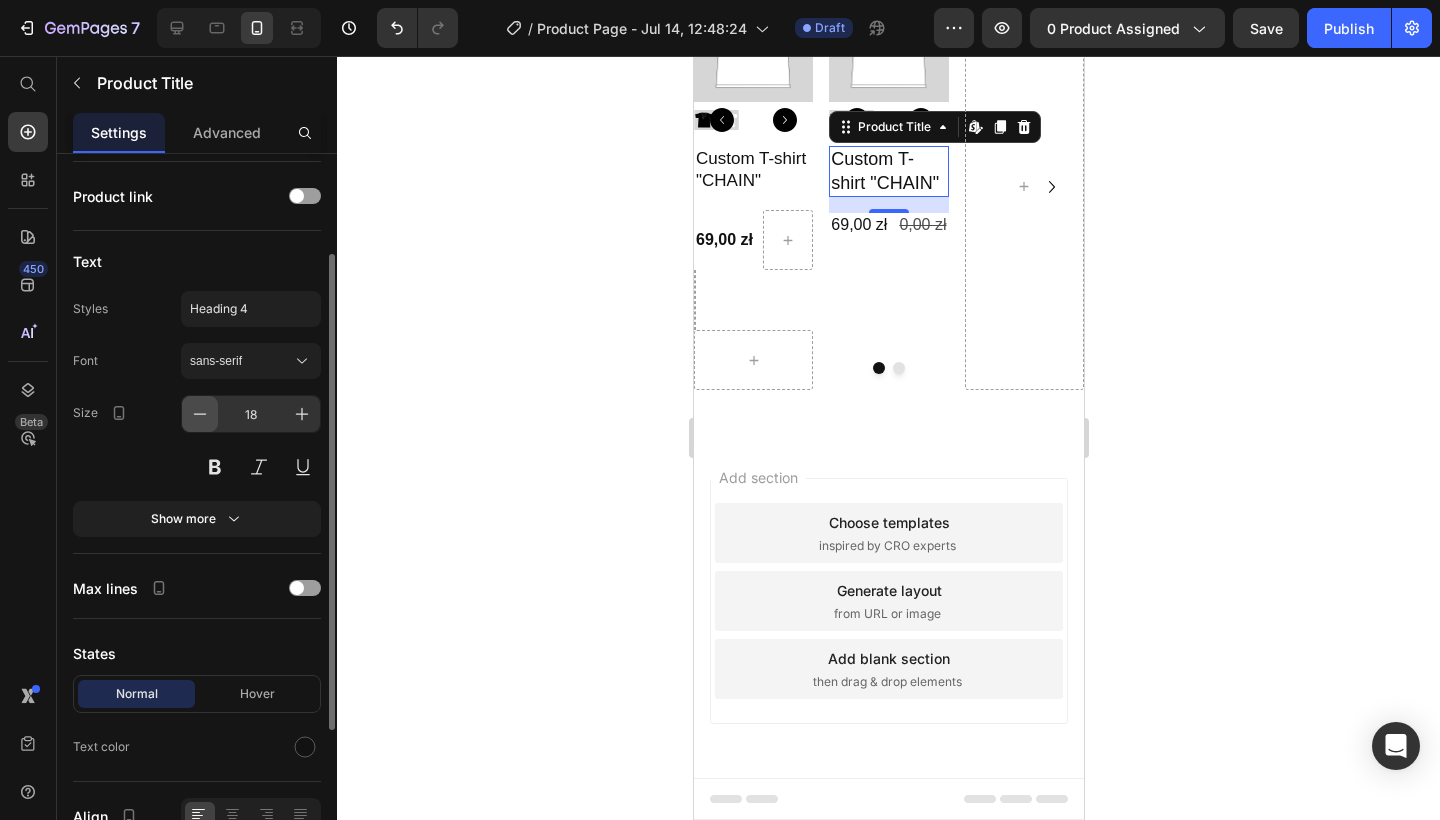 click 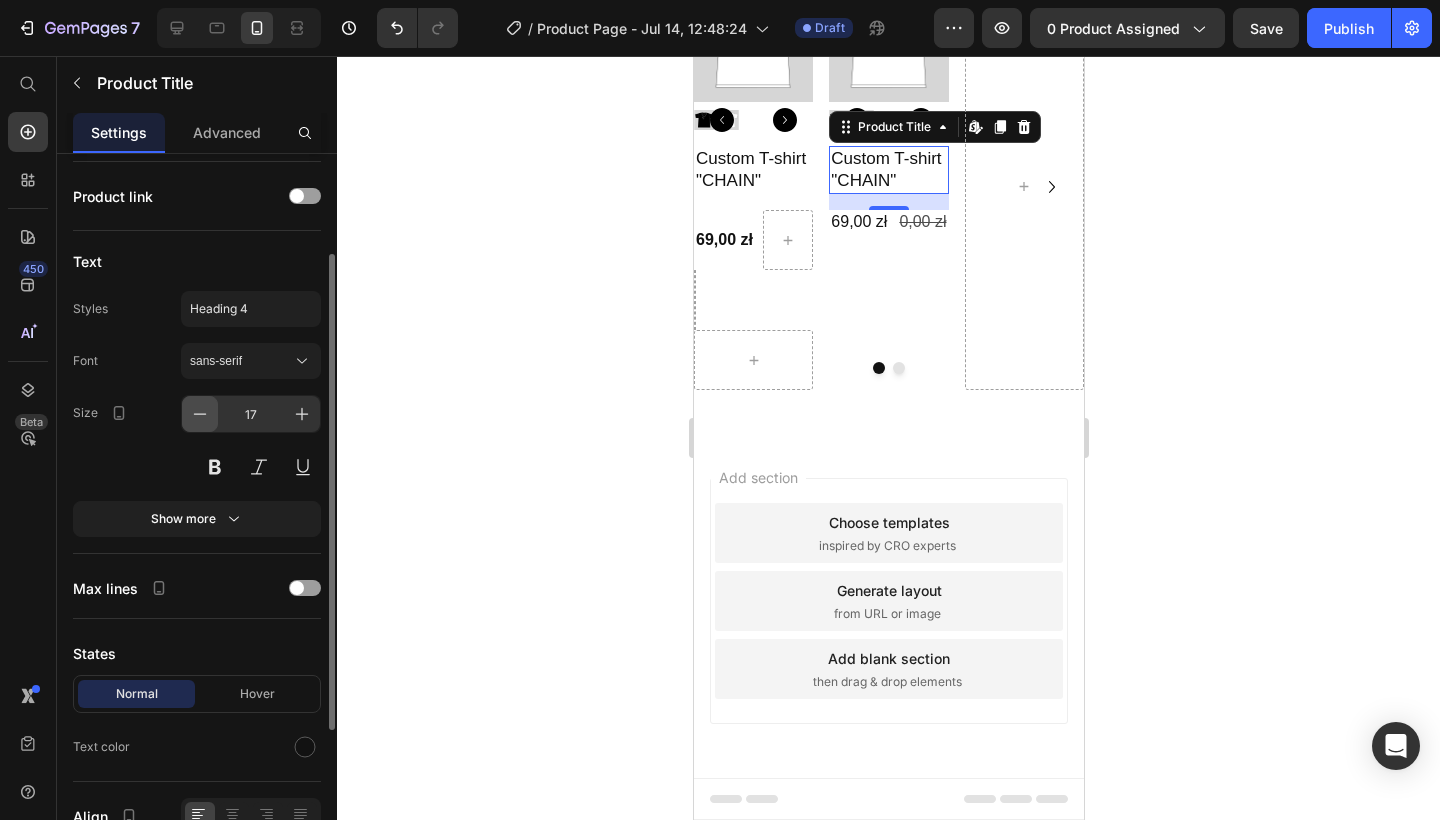 click 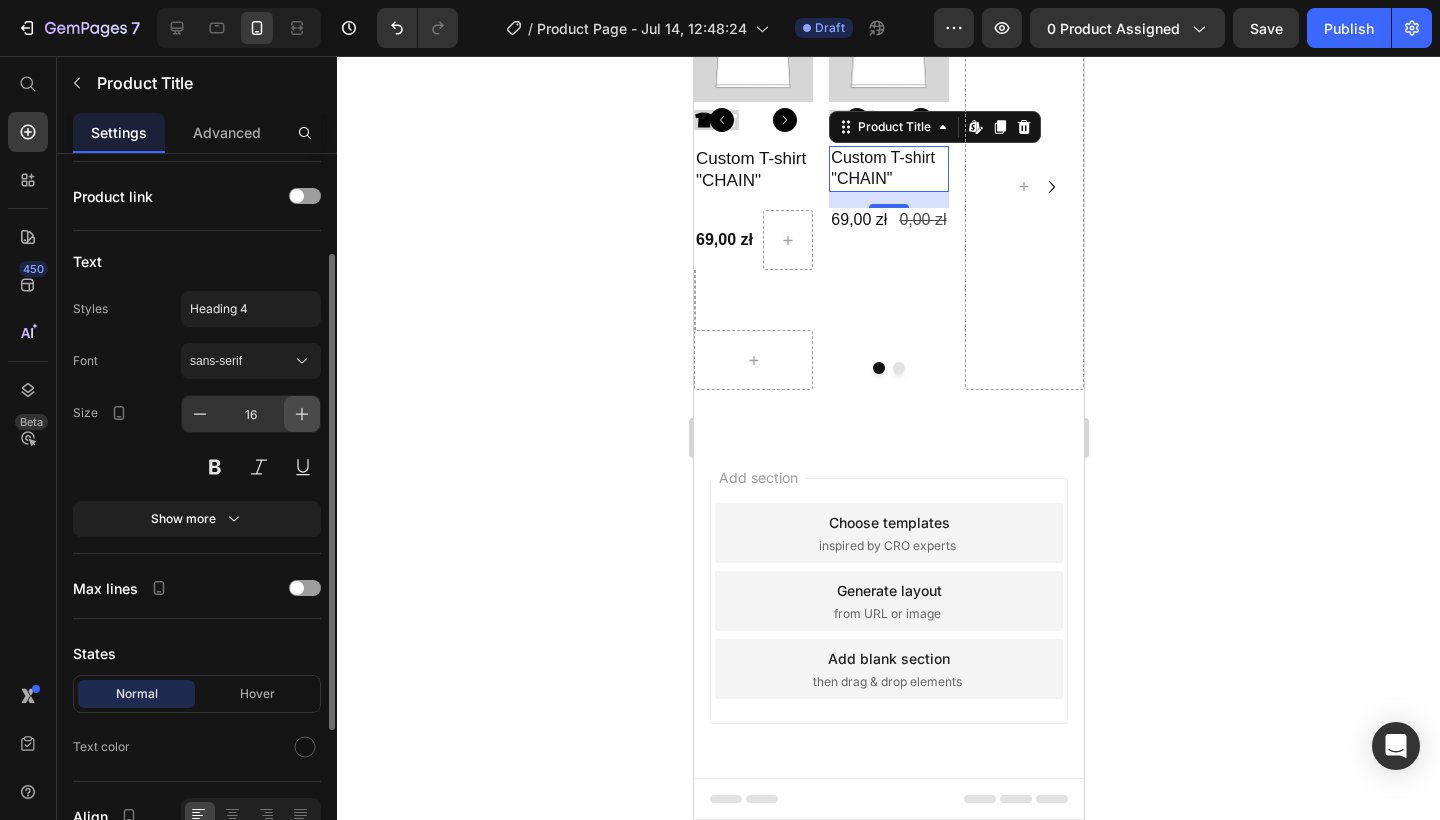 click 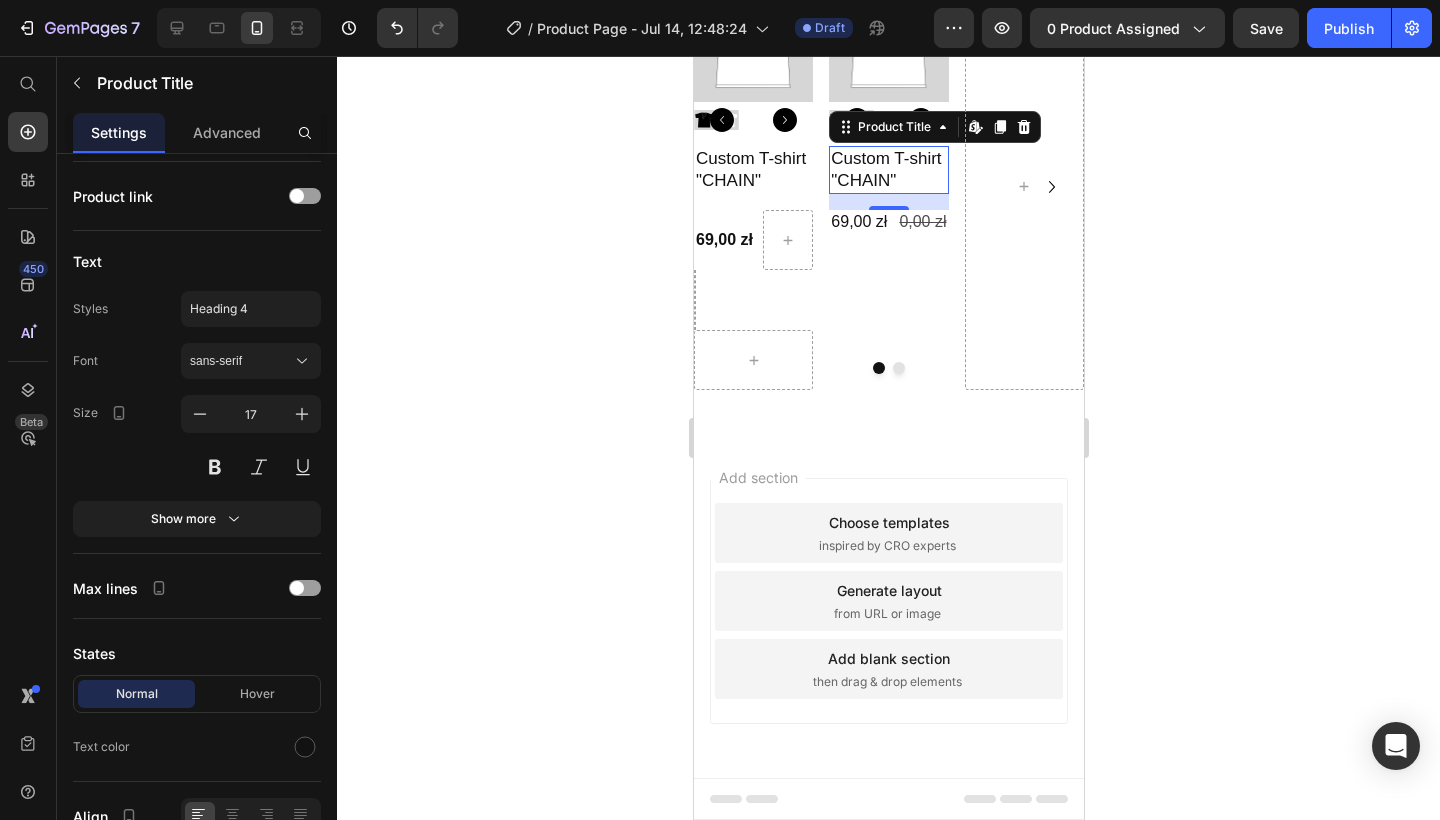 click 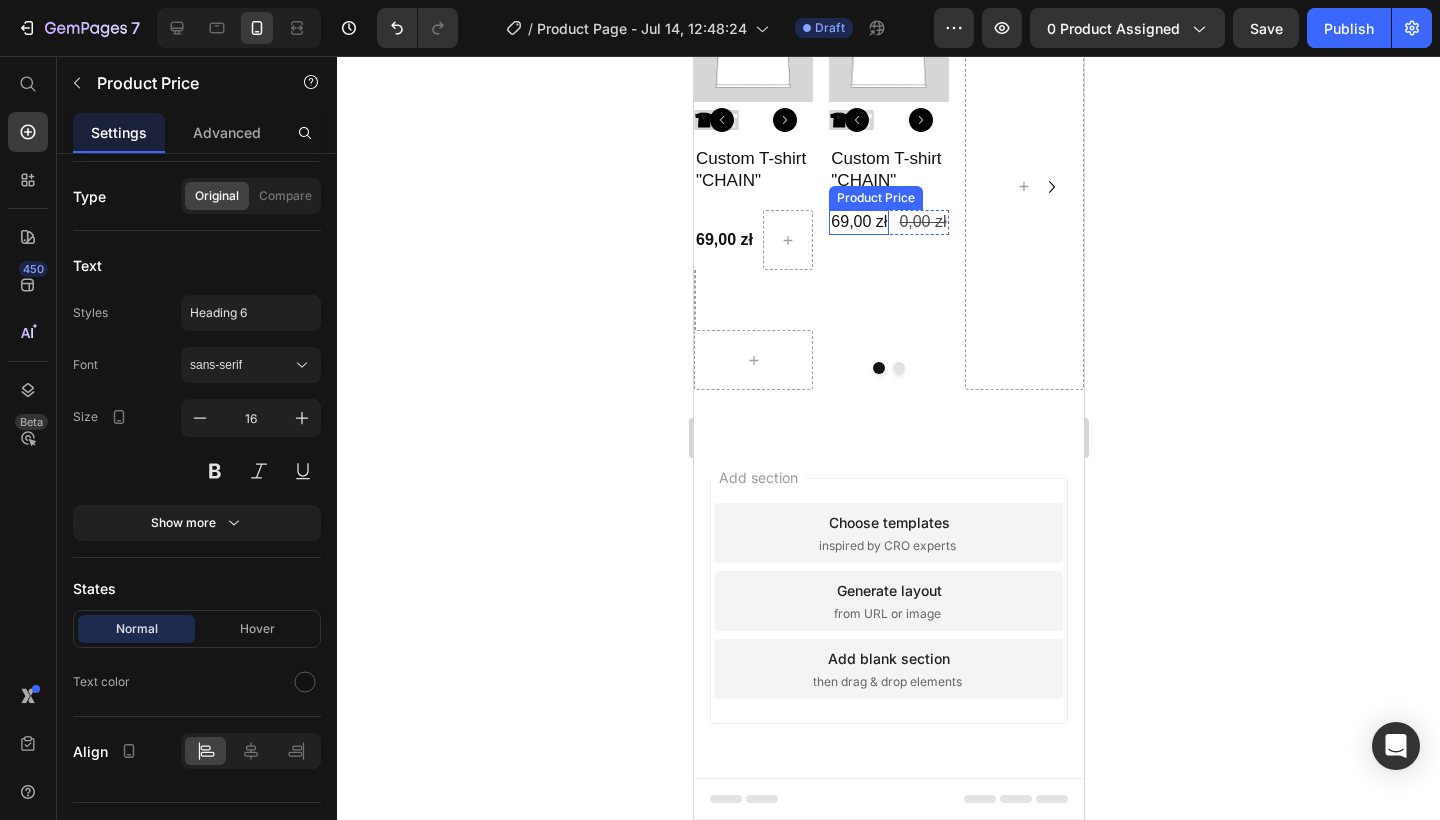 click on "69,00 zł" at bounding box center (858, 222) 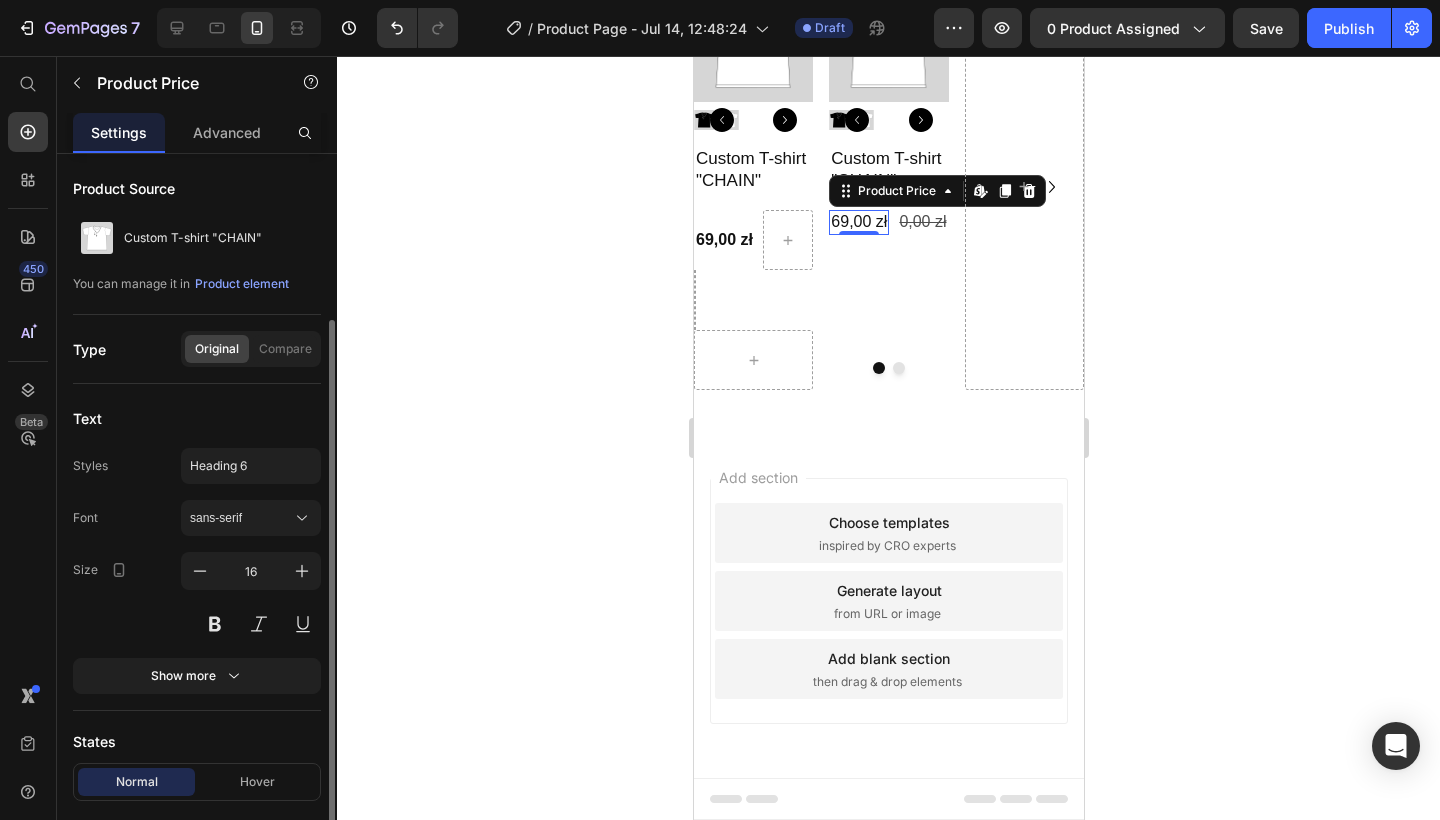 scroll, scrollTop: 193, scrollLeft: 0, axis: vertical 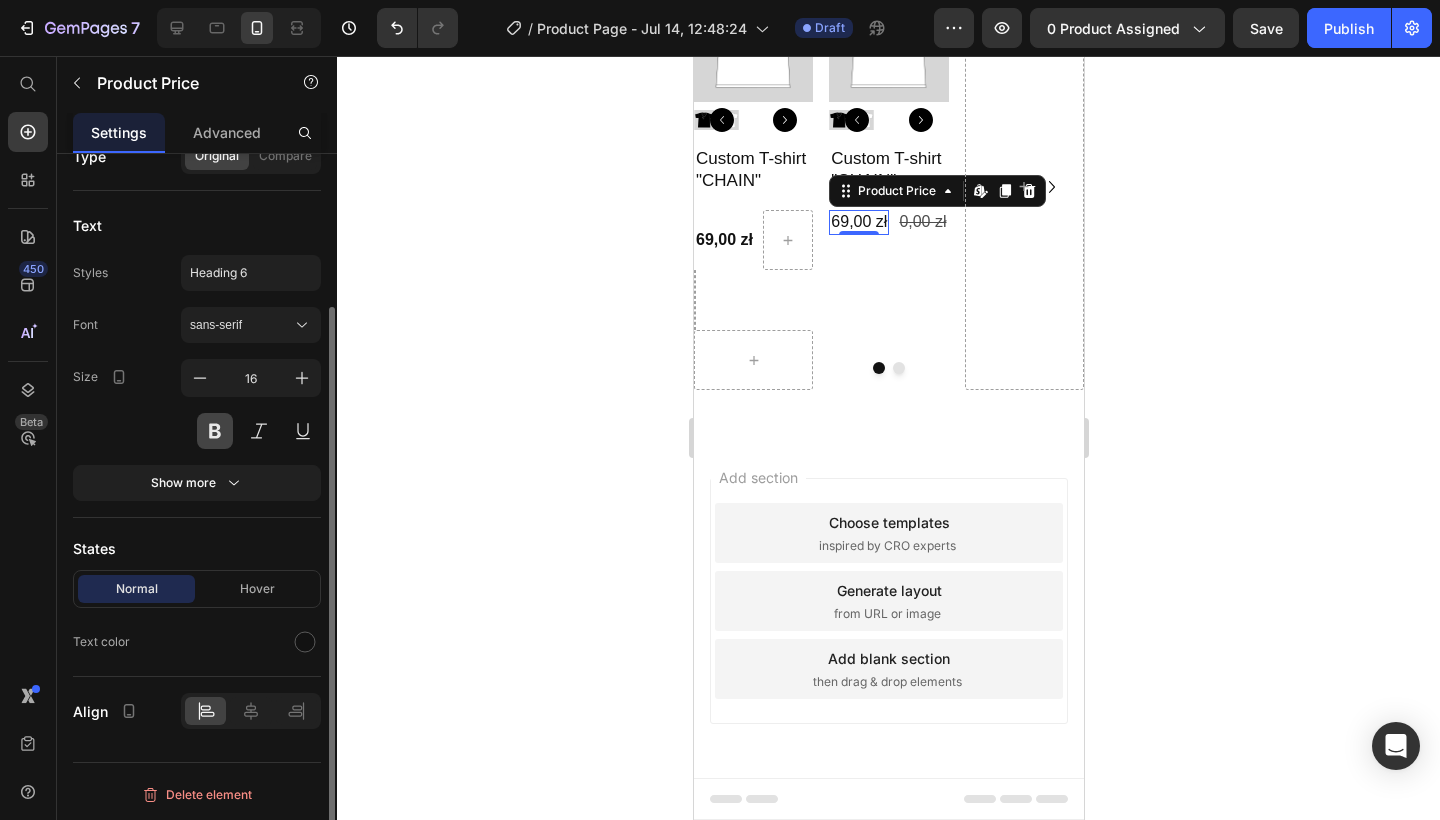 click at bounding box center [215, 431] 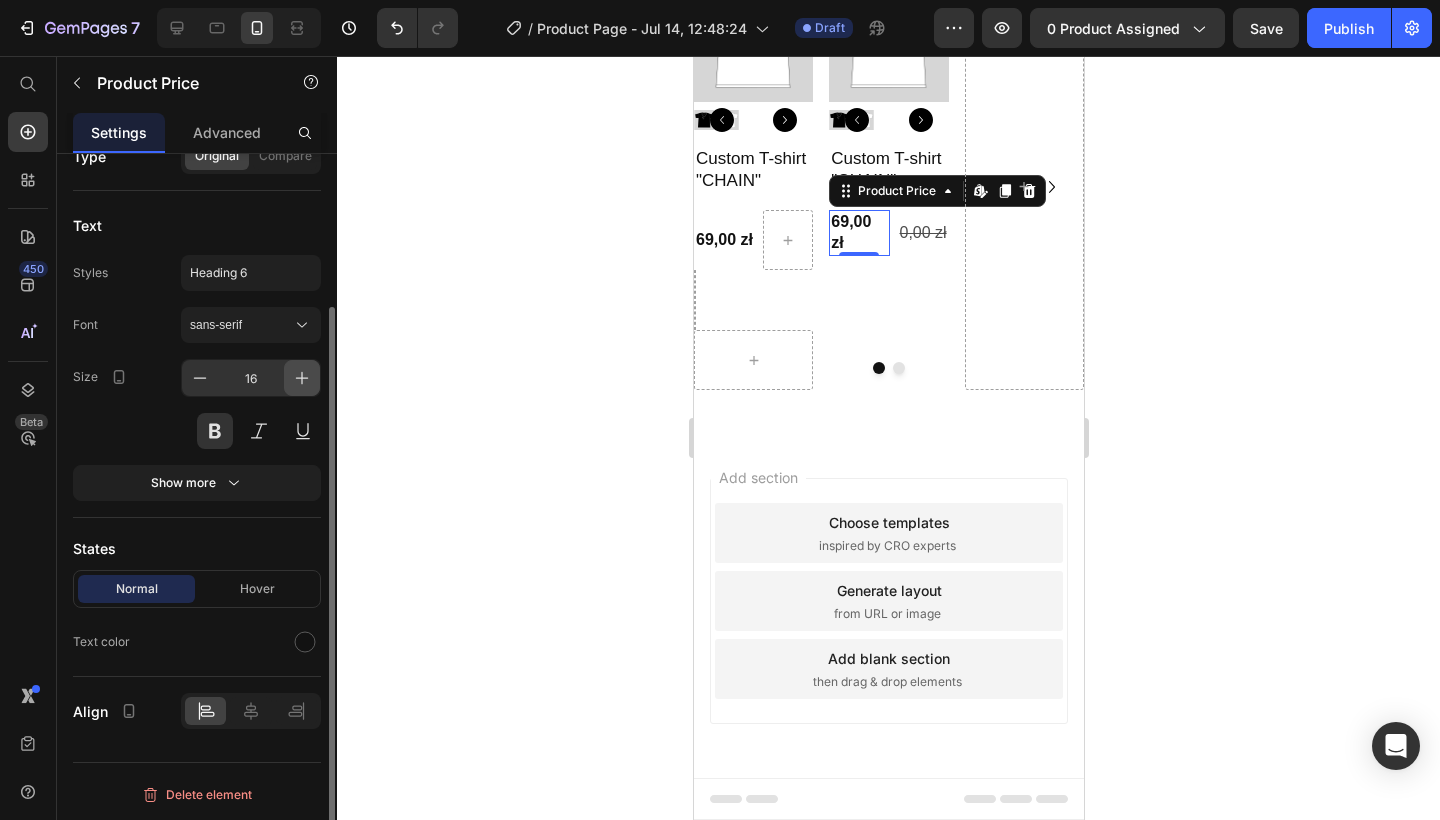 click 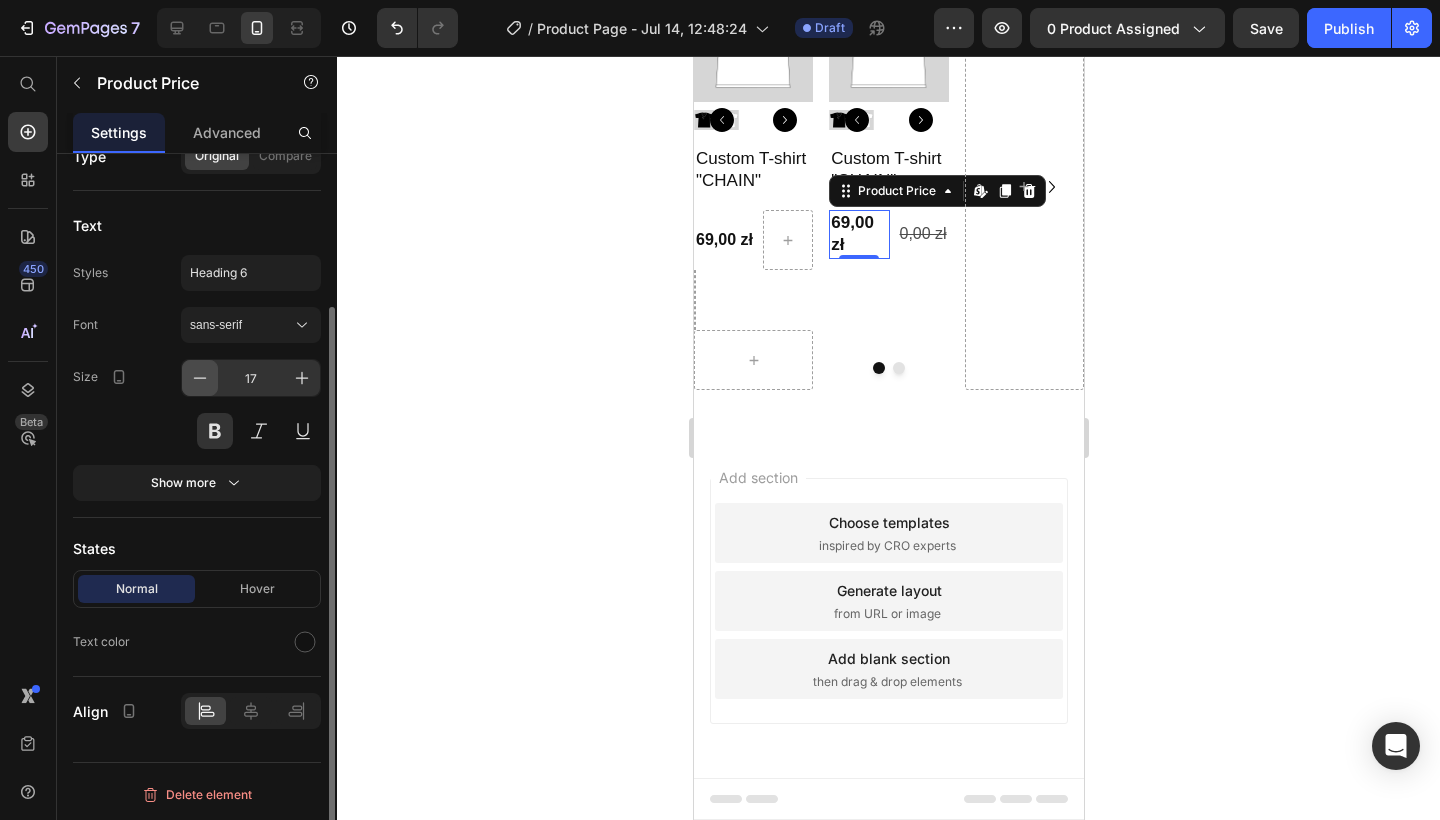 click 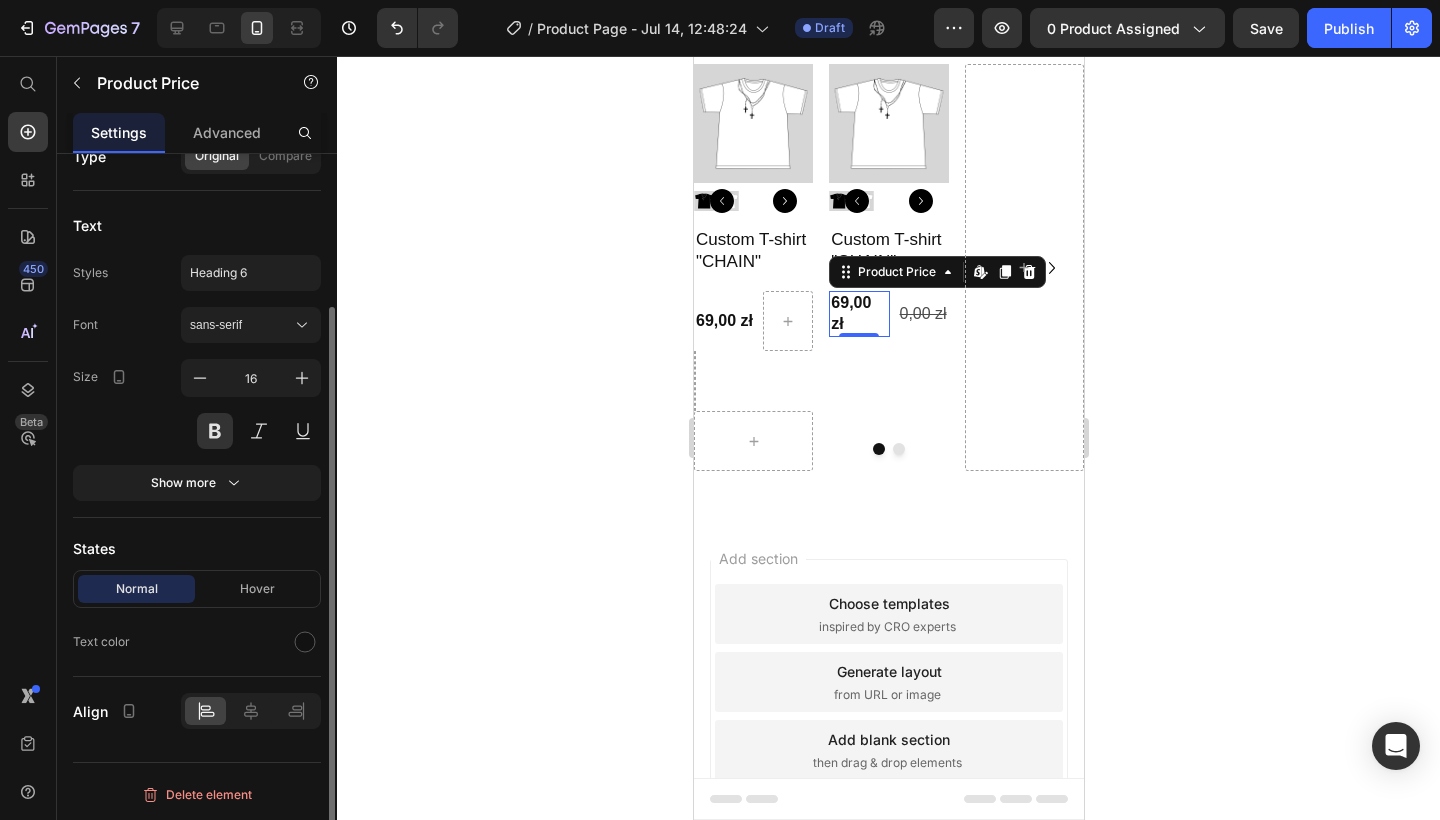 scroll, scrollTop: 11, scrollLeft: 0, axis: vertical 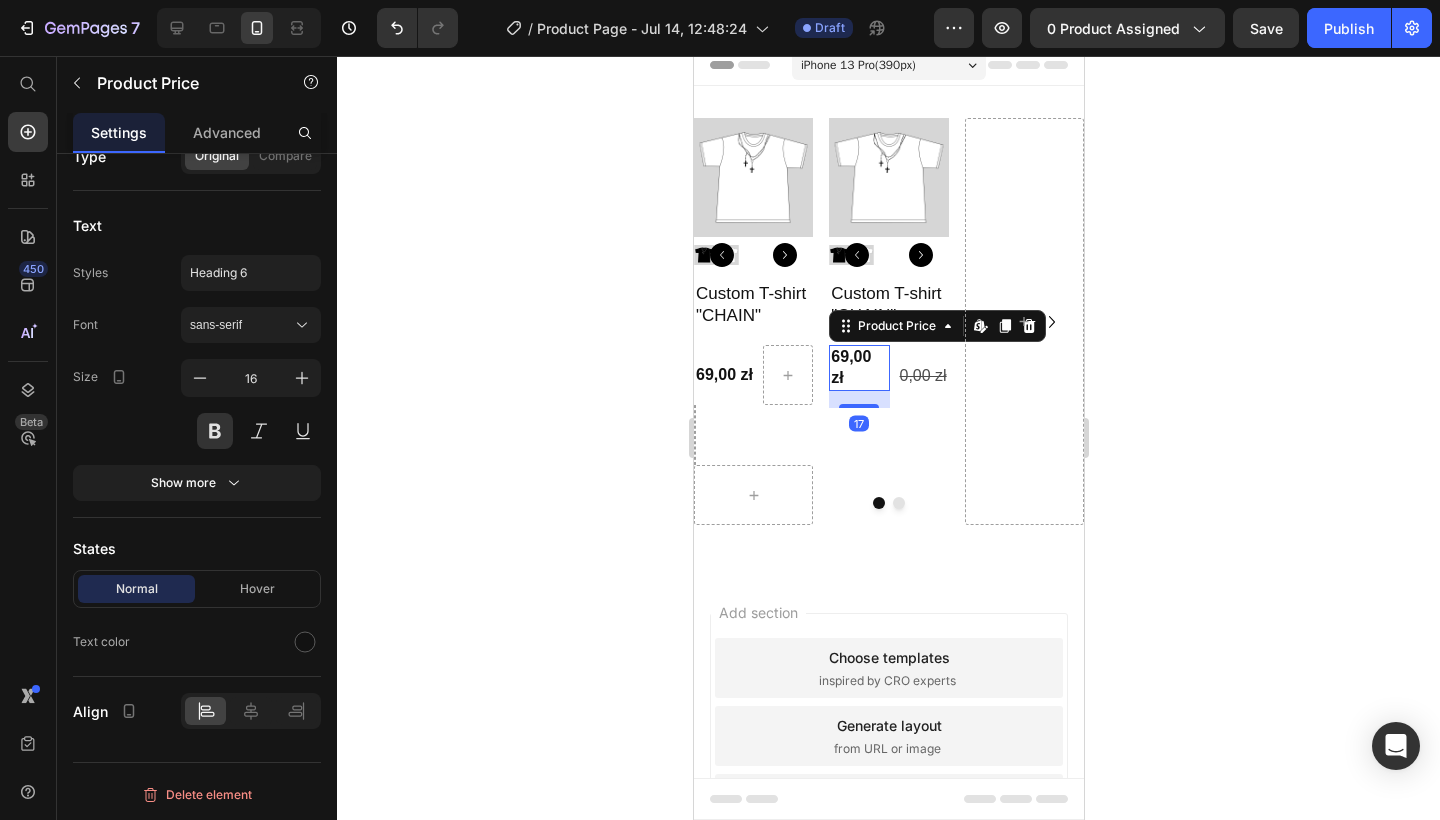 drag, startPoint x: 863, startPoint y: 387, endPoint x: 860, endPoint y: 404, distance: 17.262676 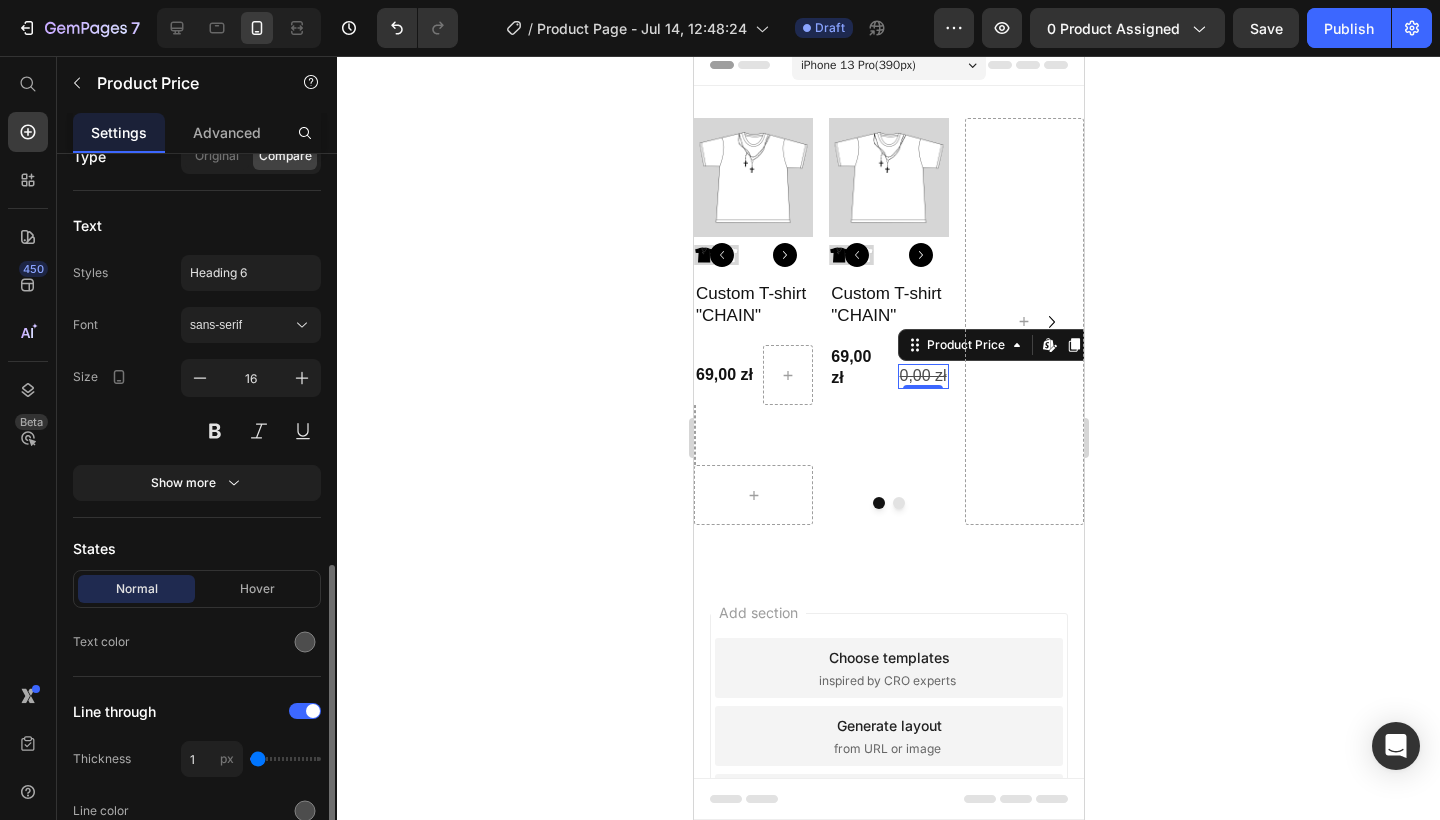 scroll, scrollTop: 362, scrollLeft: 0, axis: vertical 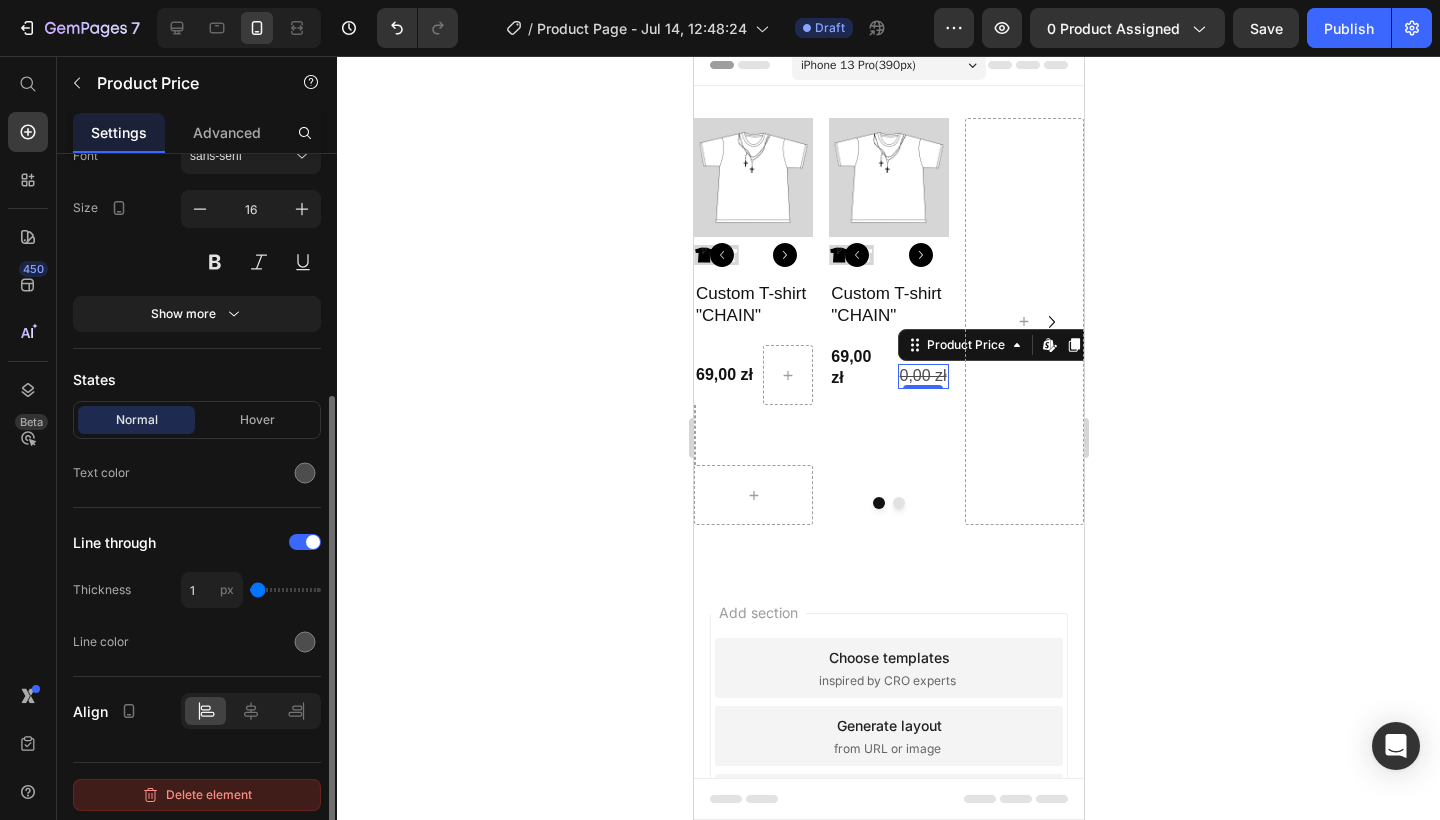 click on "Delete element" at bounding box center (197, 795) 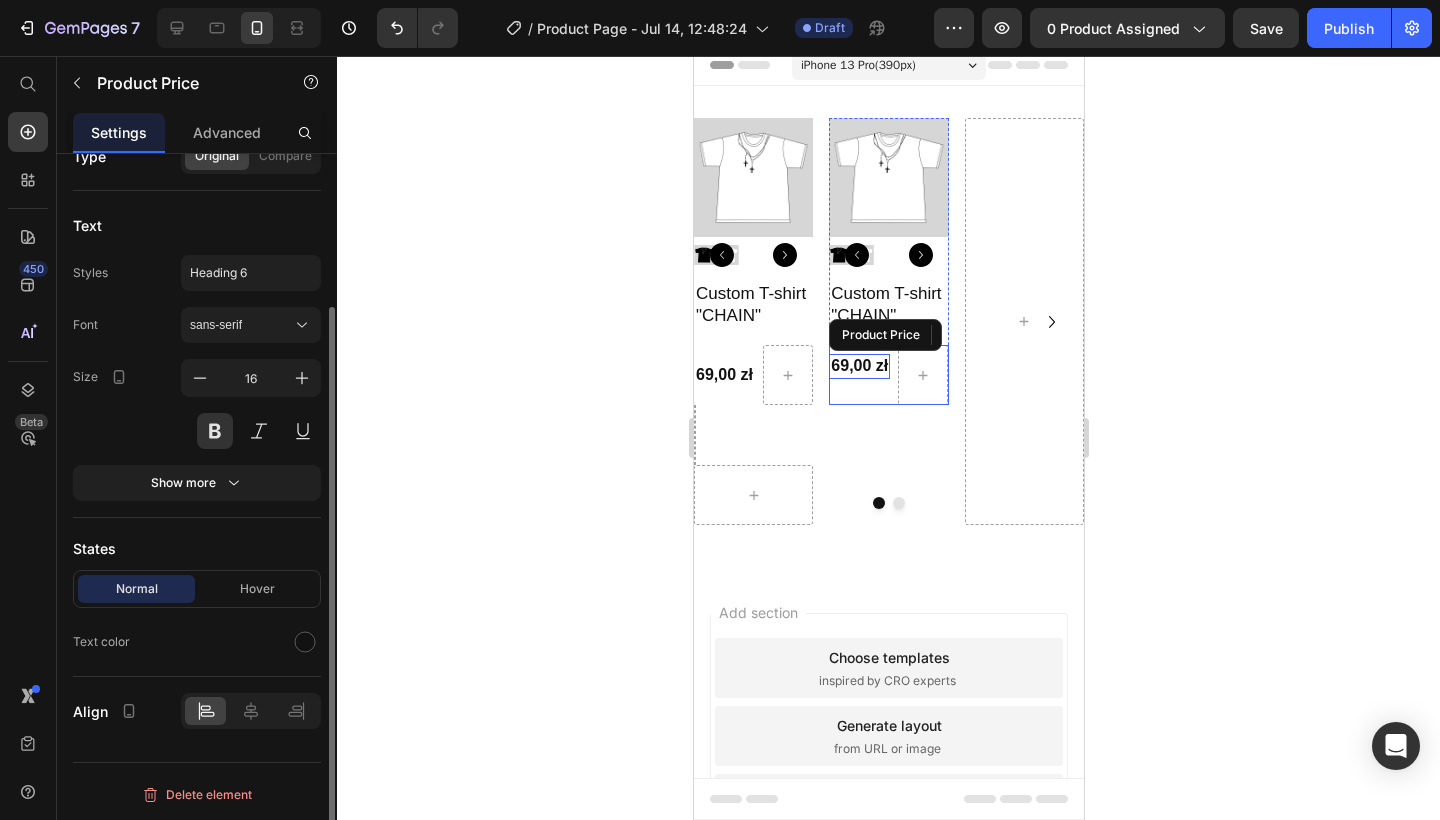 scroll, scrollTop: 193, scrollLeft: 0, axis: vertical 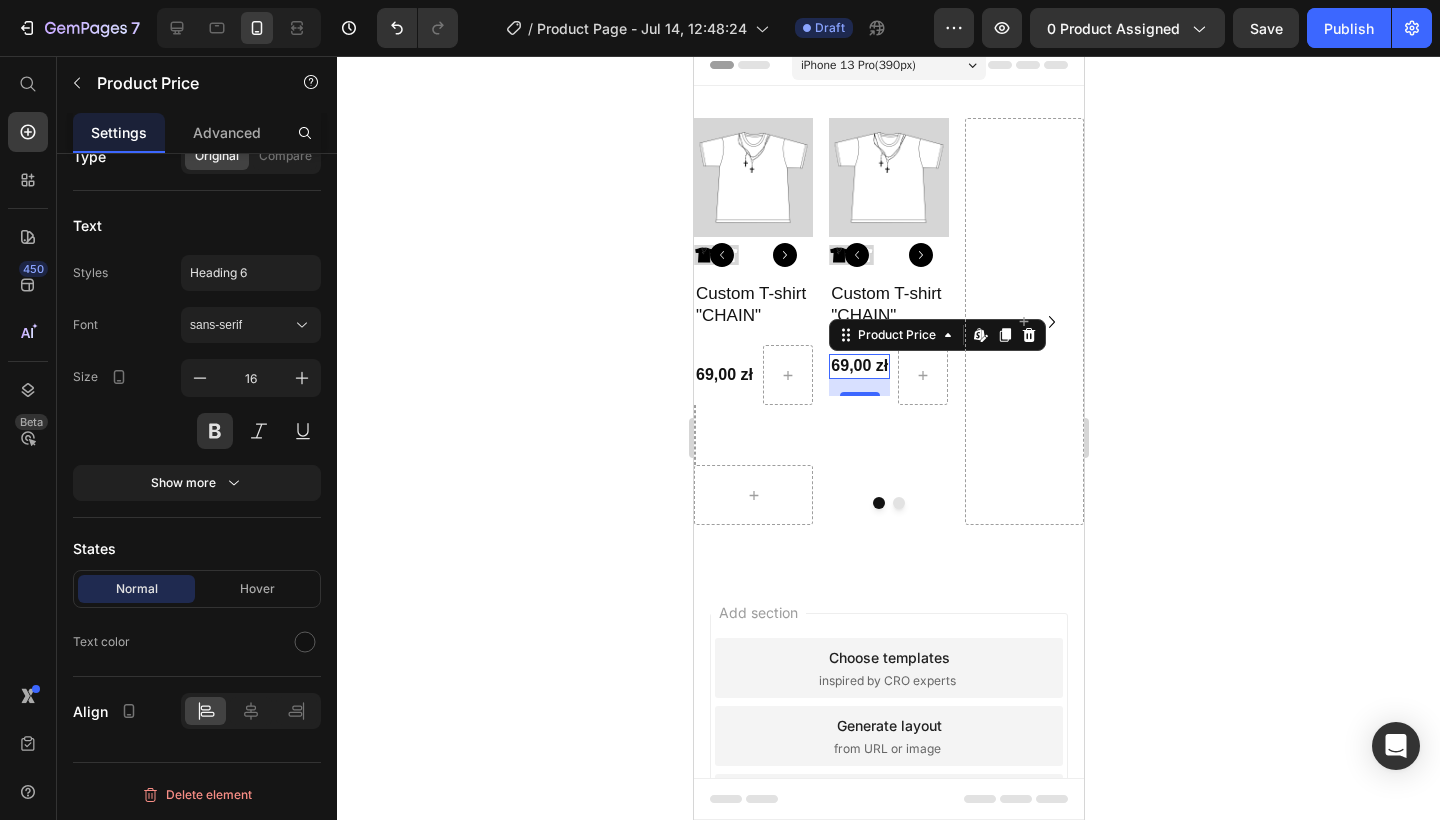 click 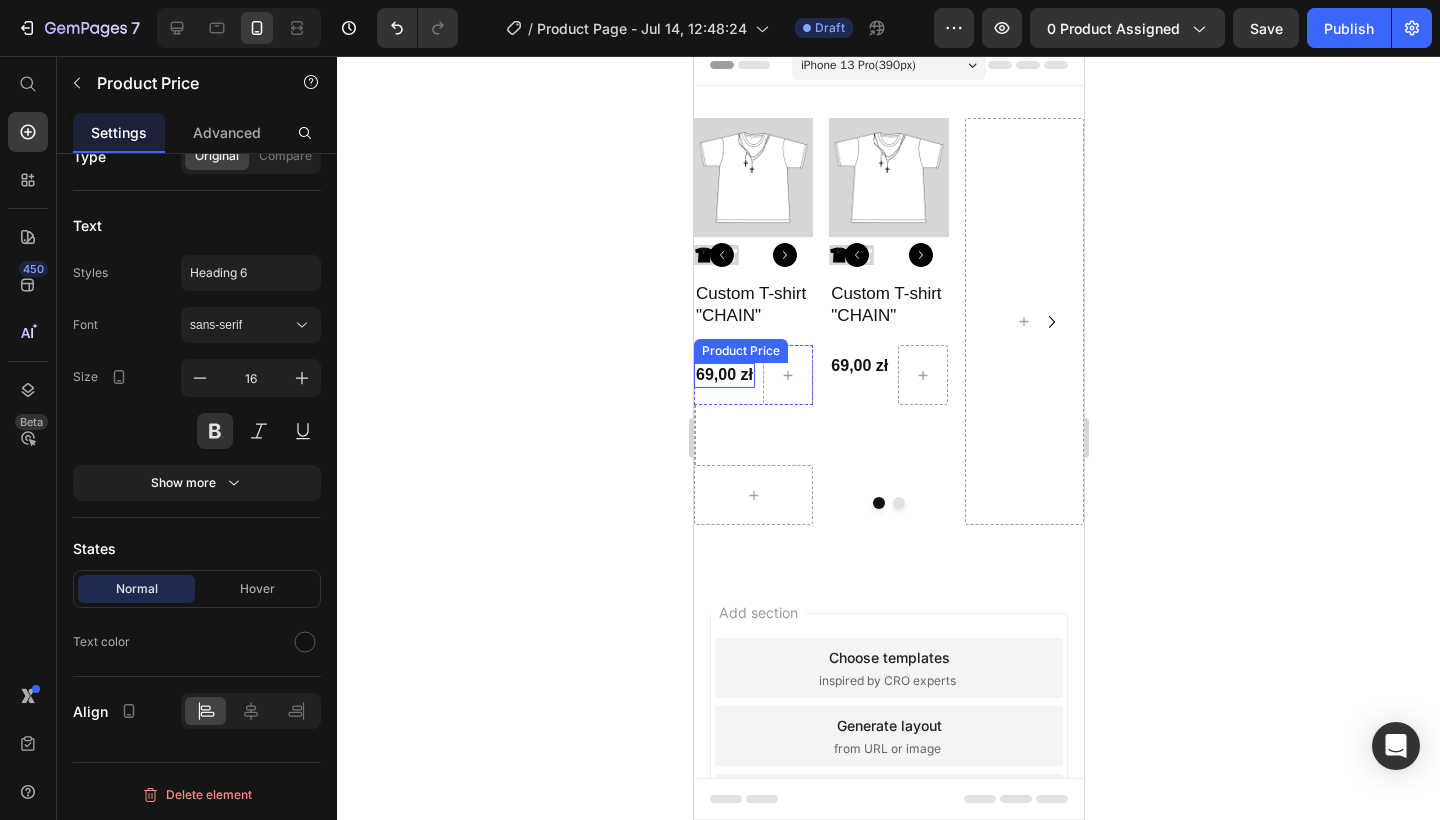 click on "69,00 zł" at bounding box center (723, 375) 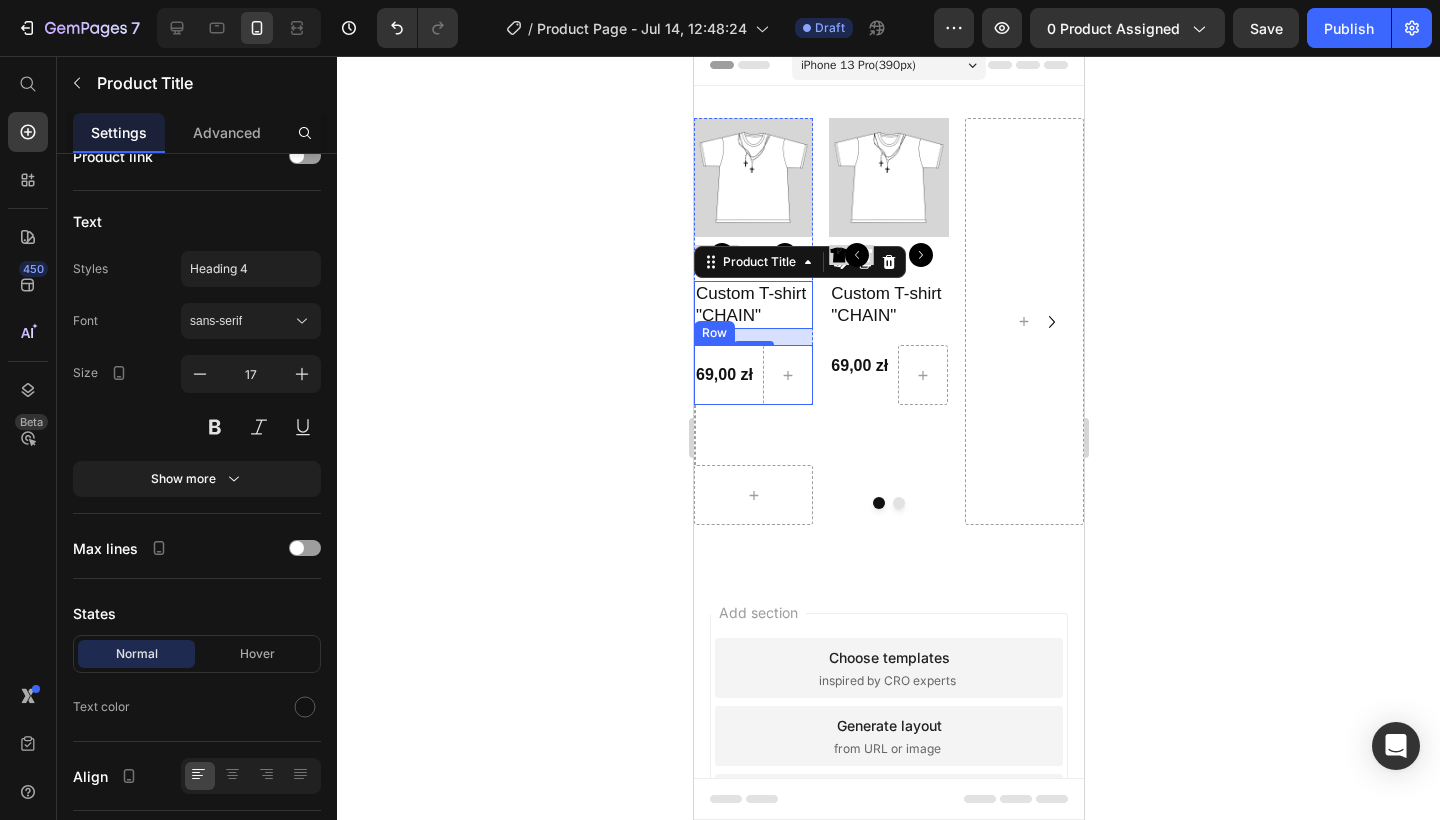 scroll, scrollTop: 0, scrollLeft: 0, axis: both 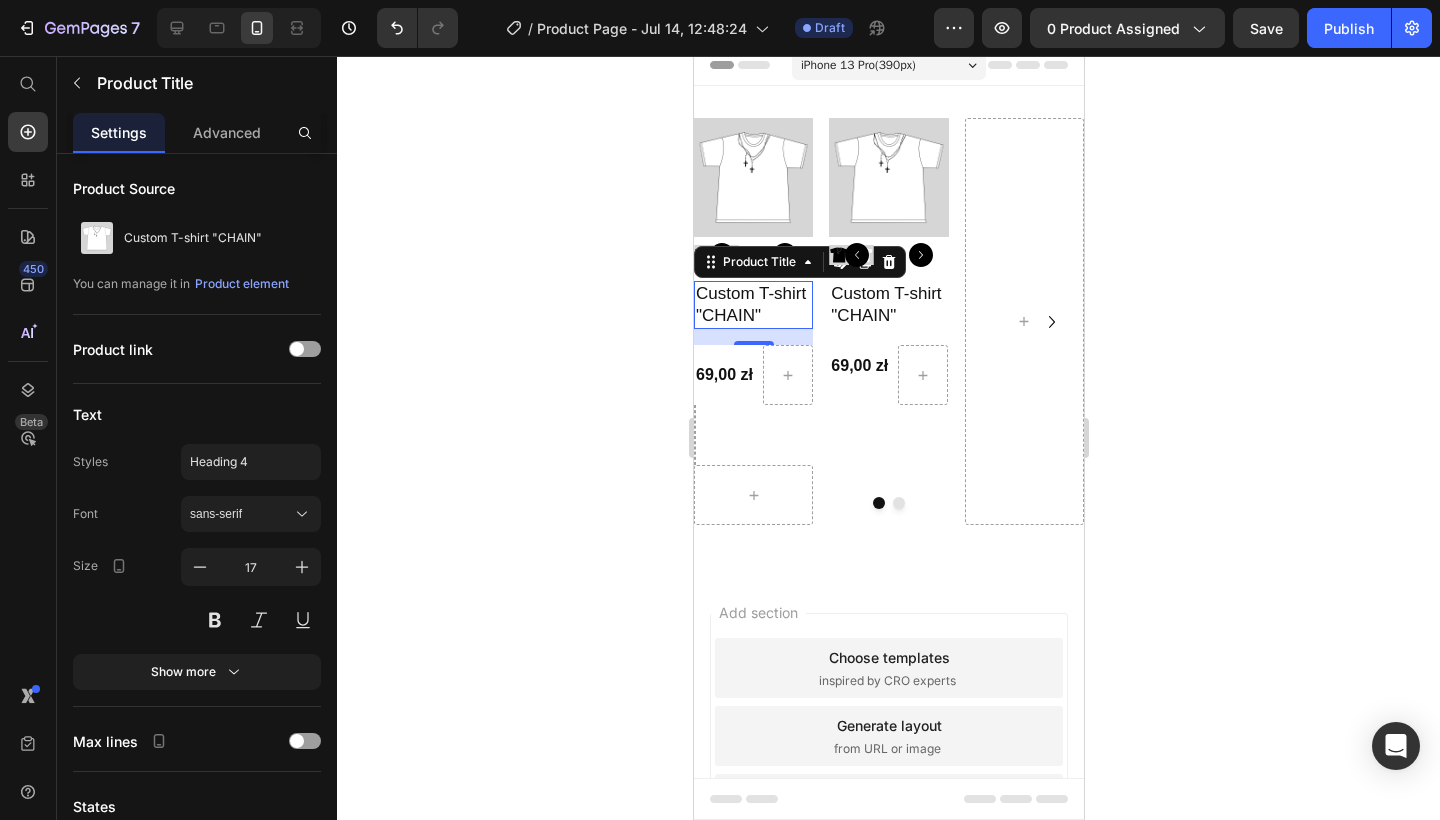 drag, startPoint x: 751, startPoint y: 345, endPoint x: 751, endPoint y: 334, distance: 11 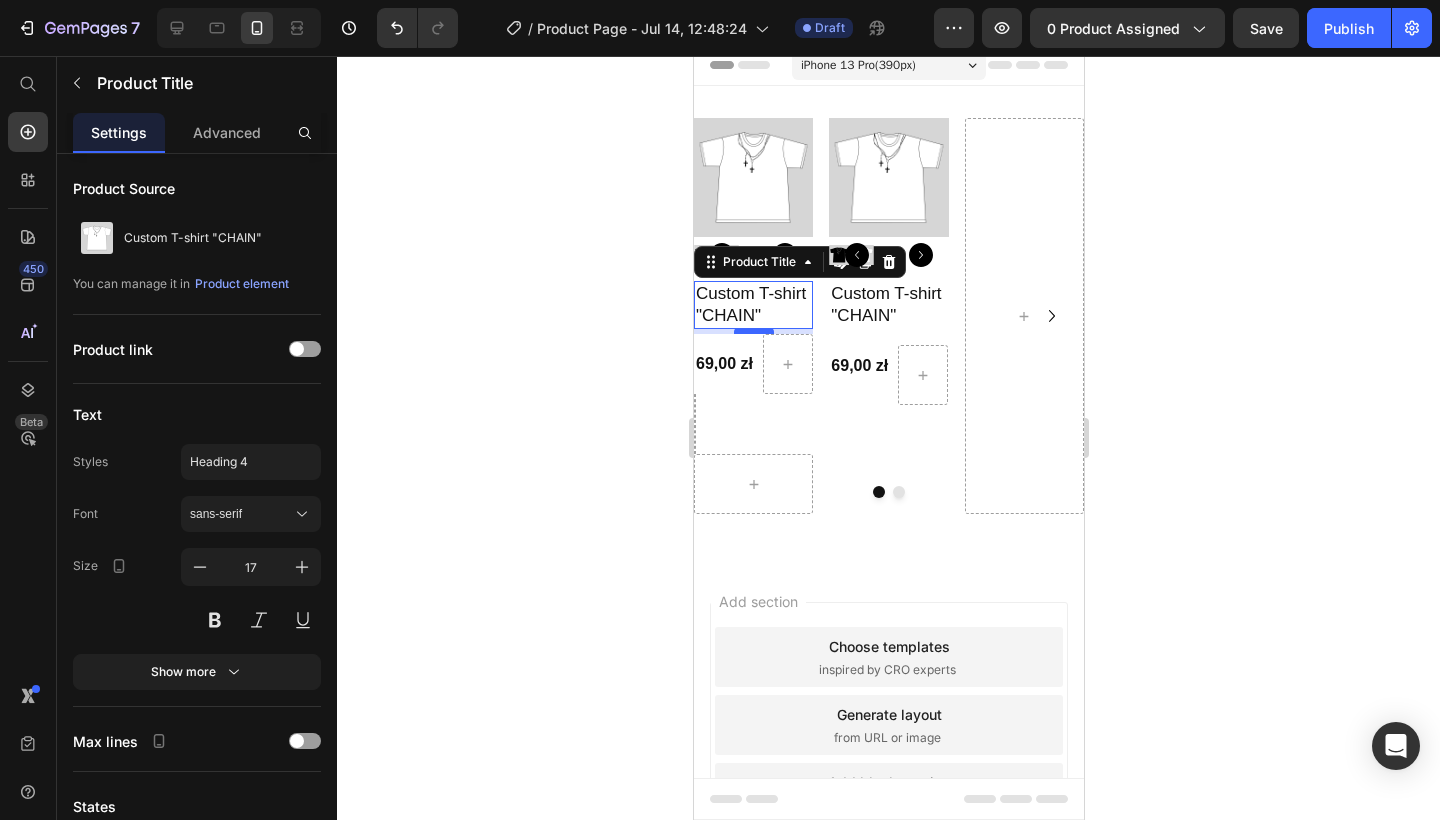 drag, startPoint x: 754, startPoint y: 343, endPoint x: 754, endPoint y: 332, distance: 11 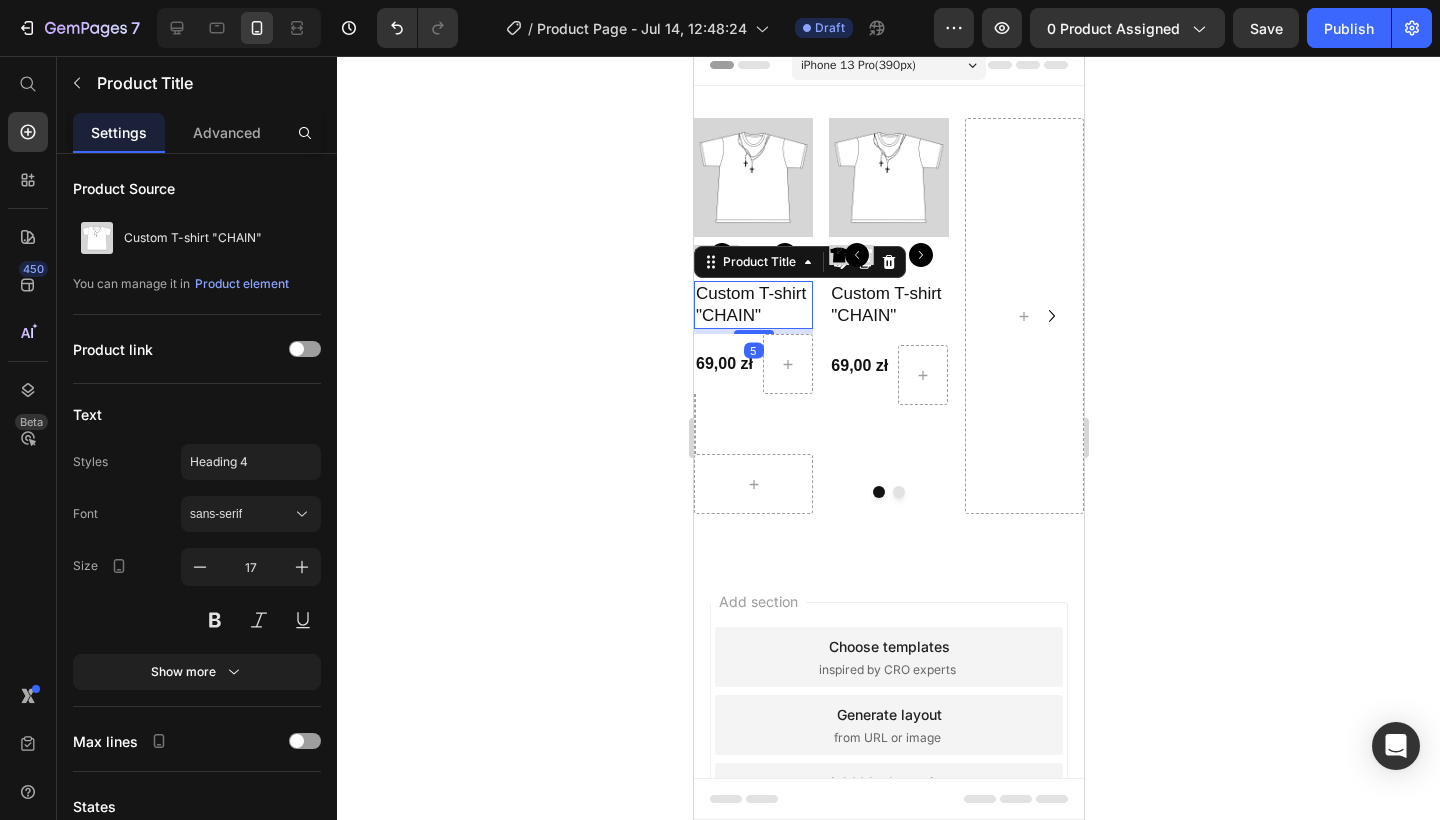 click 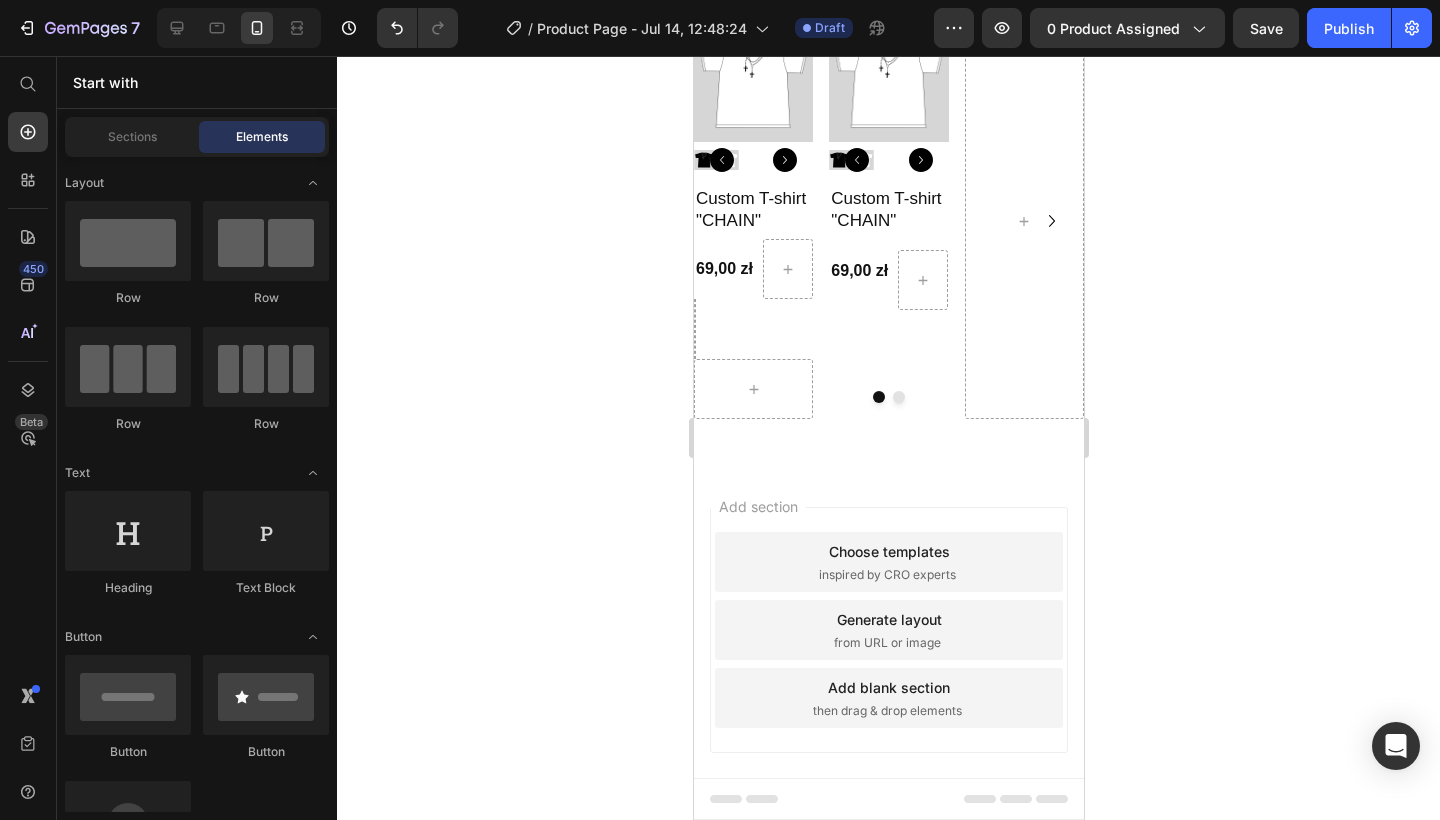 scroll, scrollTop: 0, scrollLeft: 0, axis: both 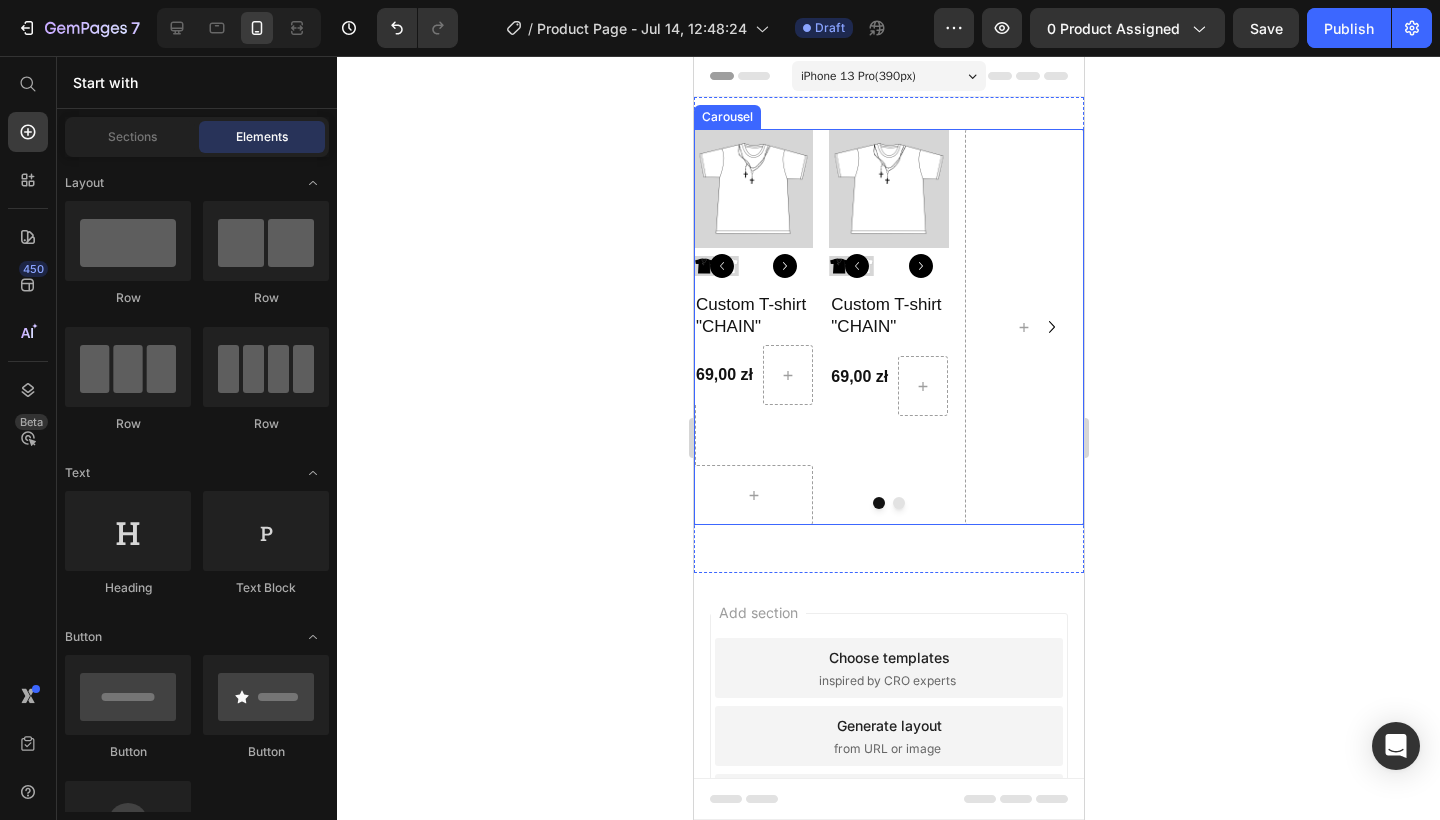 click 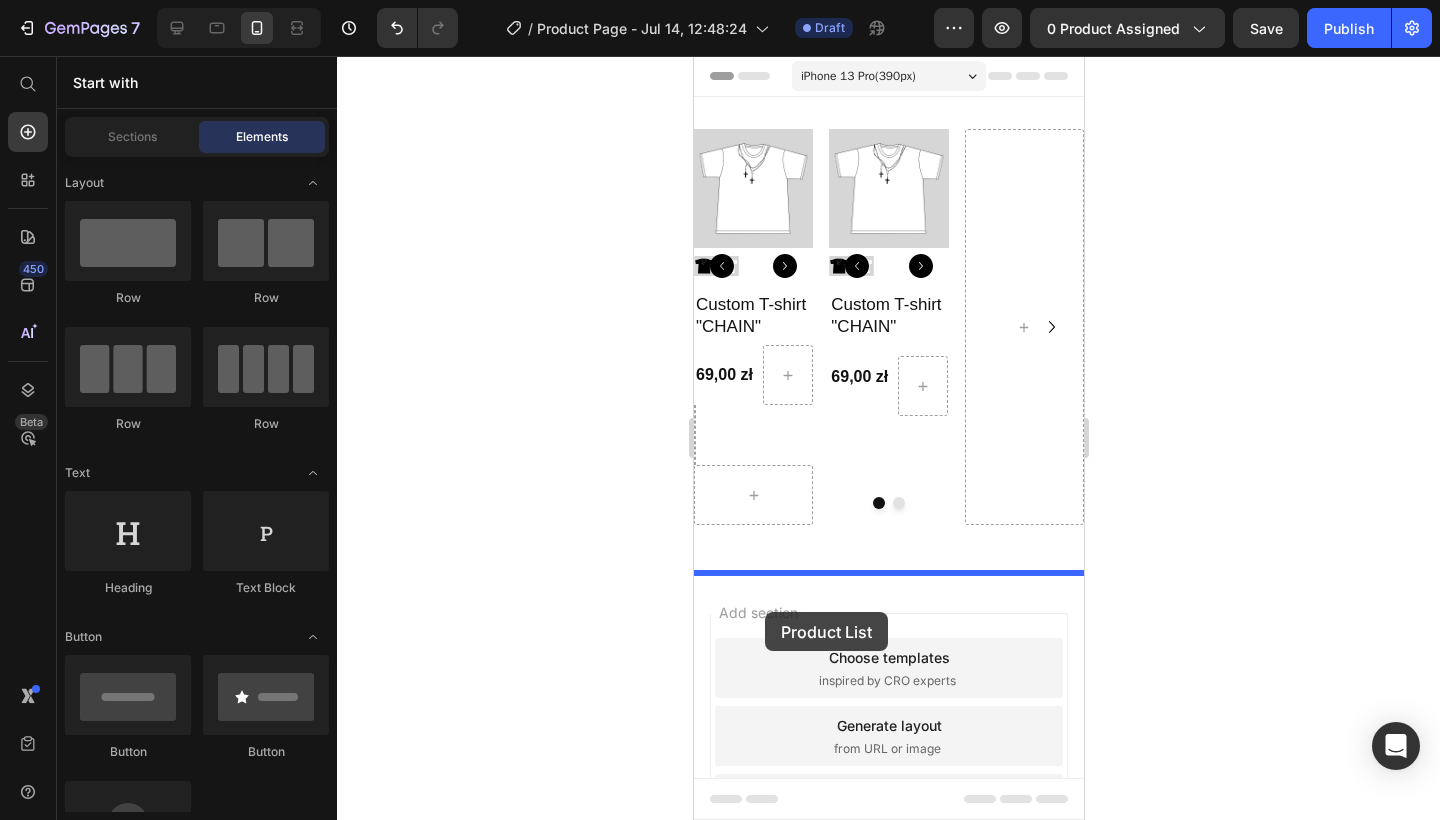 drag, startPoint x: 267, startPoint y: 474, endPoint x: 765, endPoint y: 612, distance: 516.76685 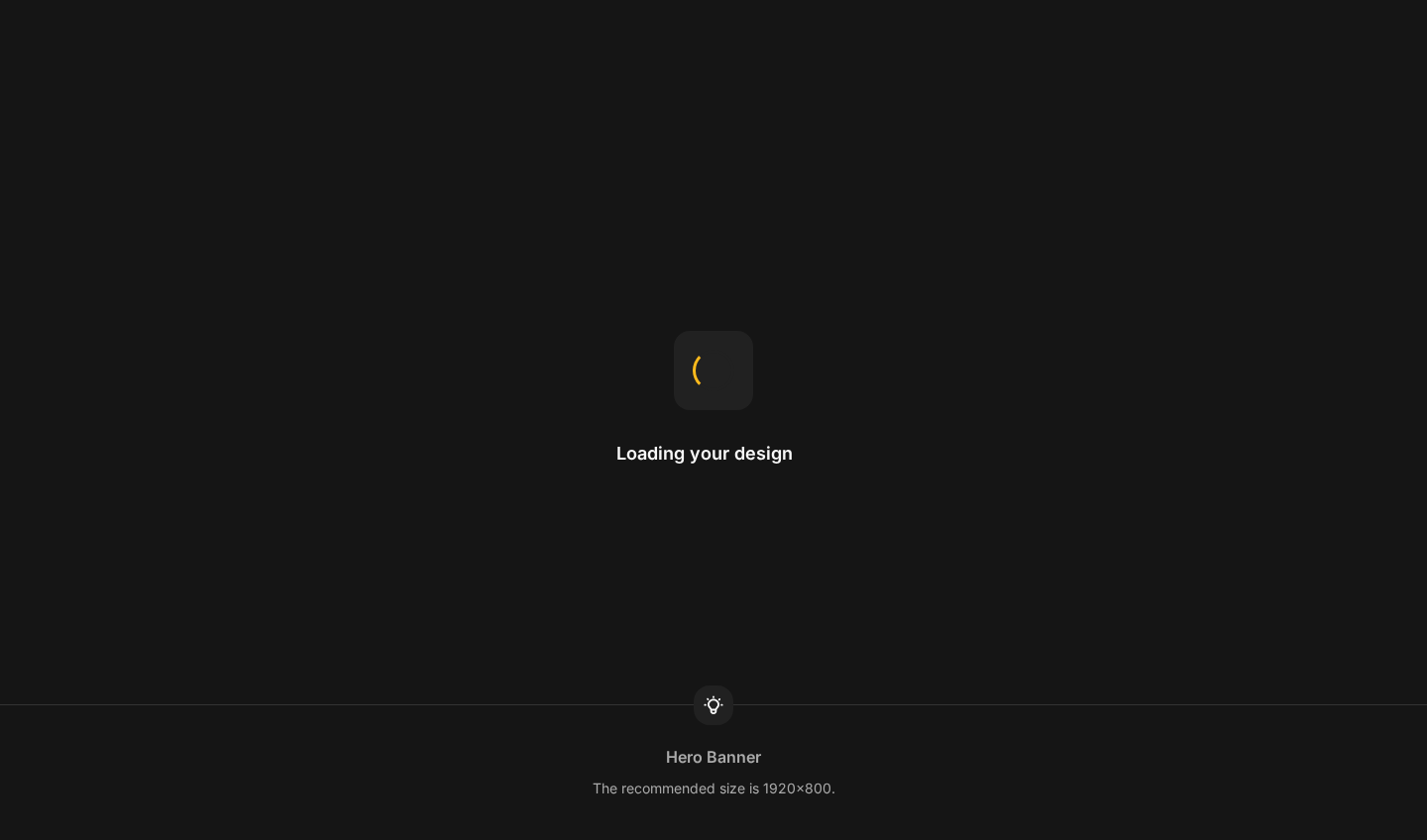scroll, scrollTop: 0, scrollLeft: 0, axis: both 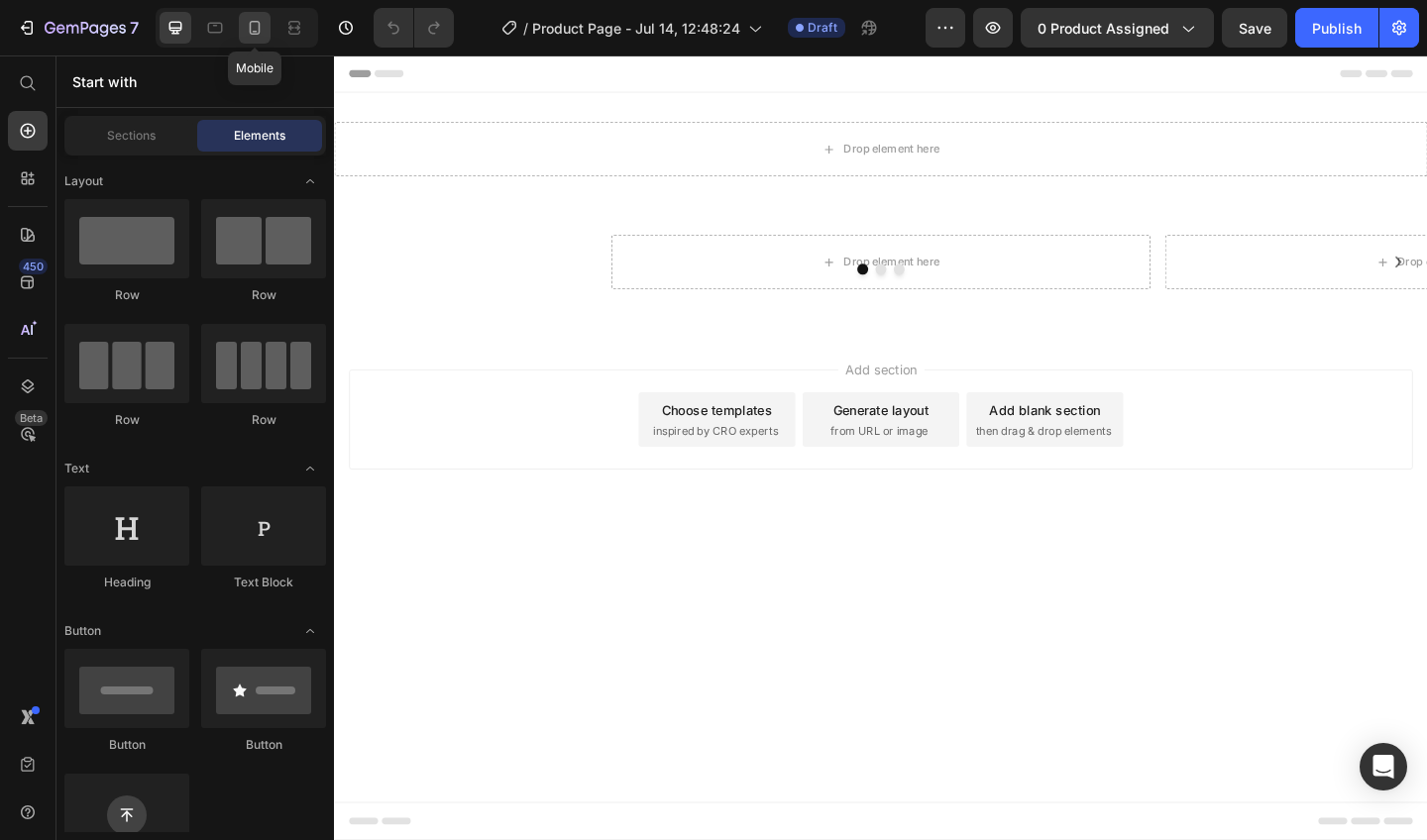 click 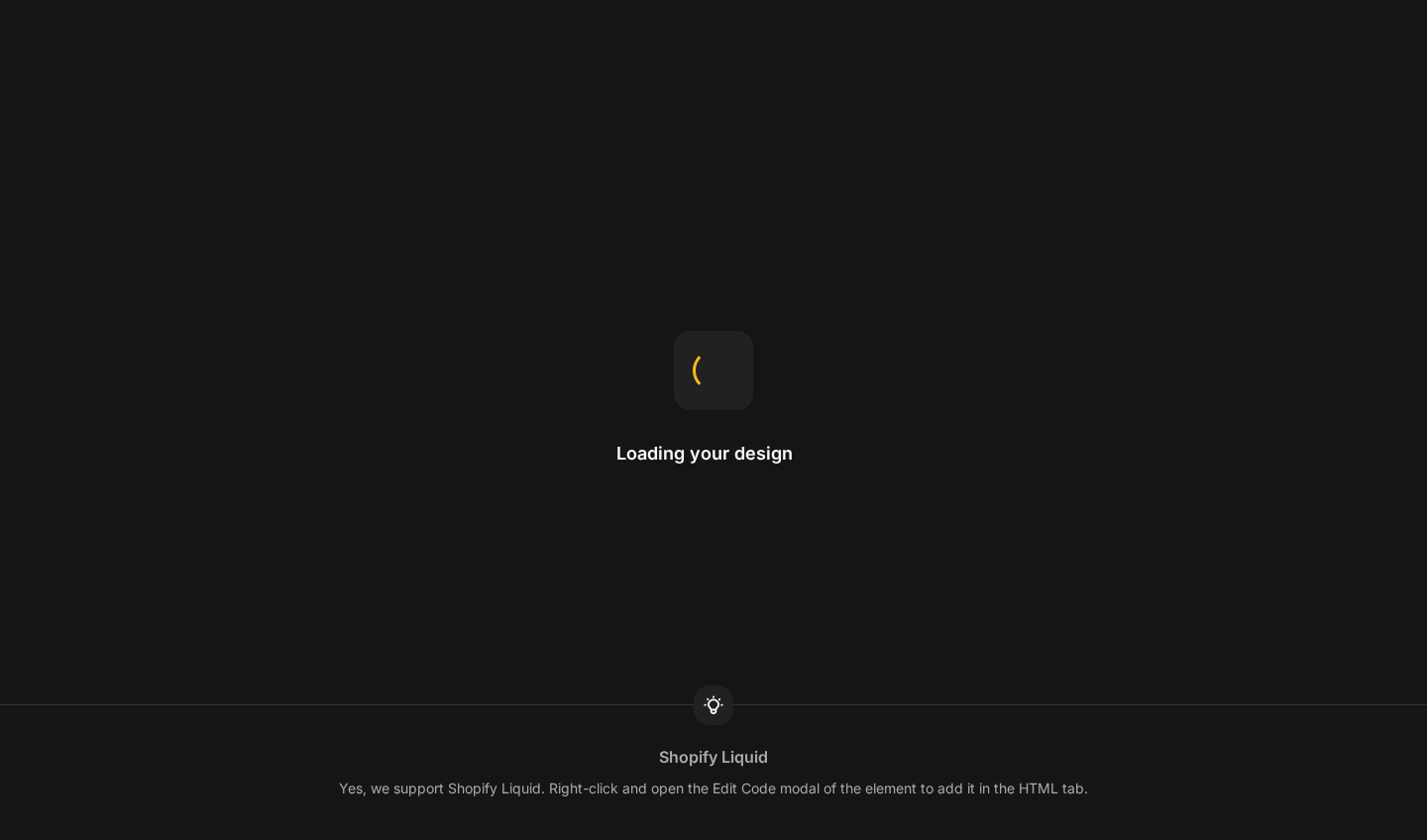 scroll, scrollTop: 0, scrollLeft: 0, axis: both 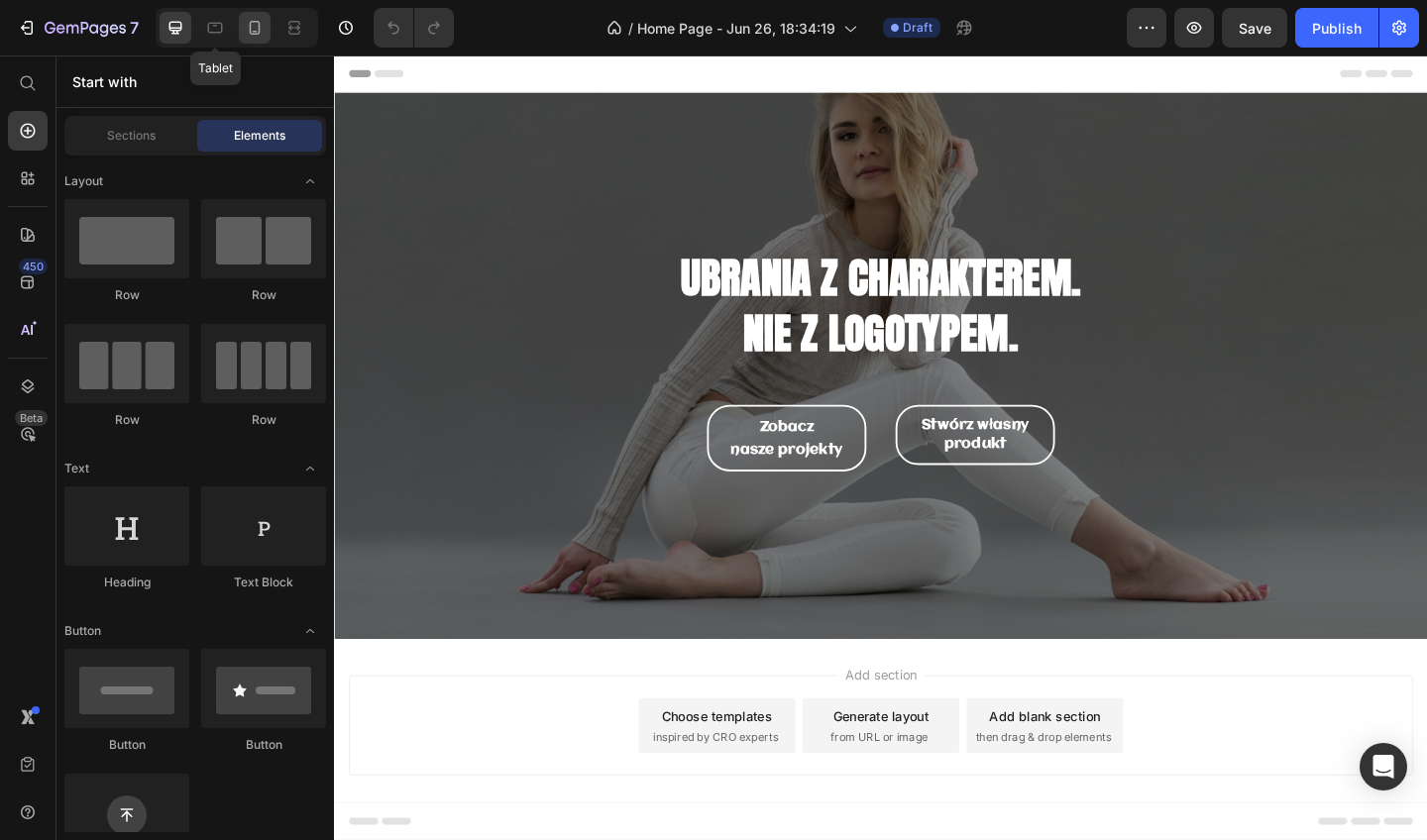 click 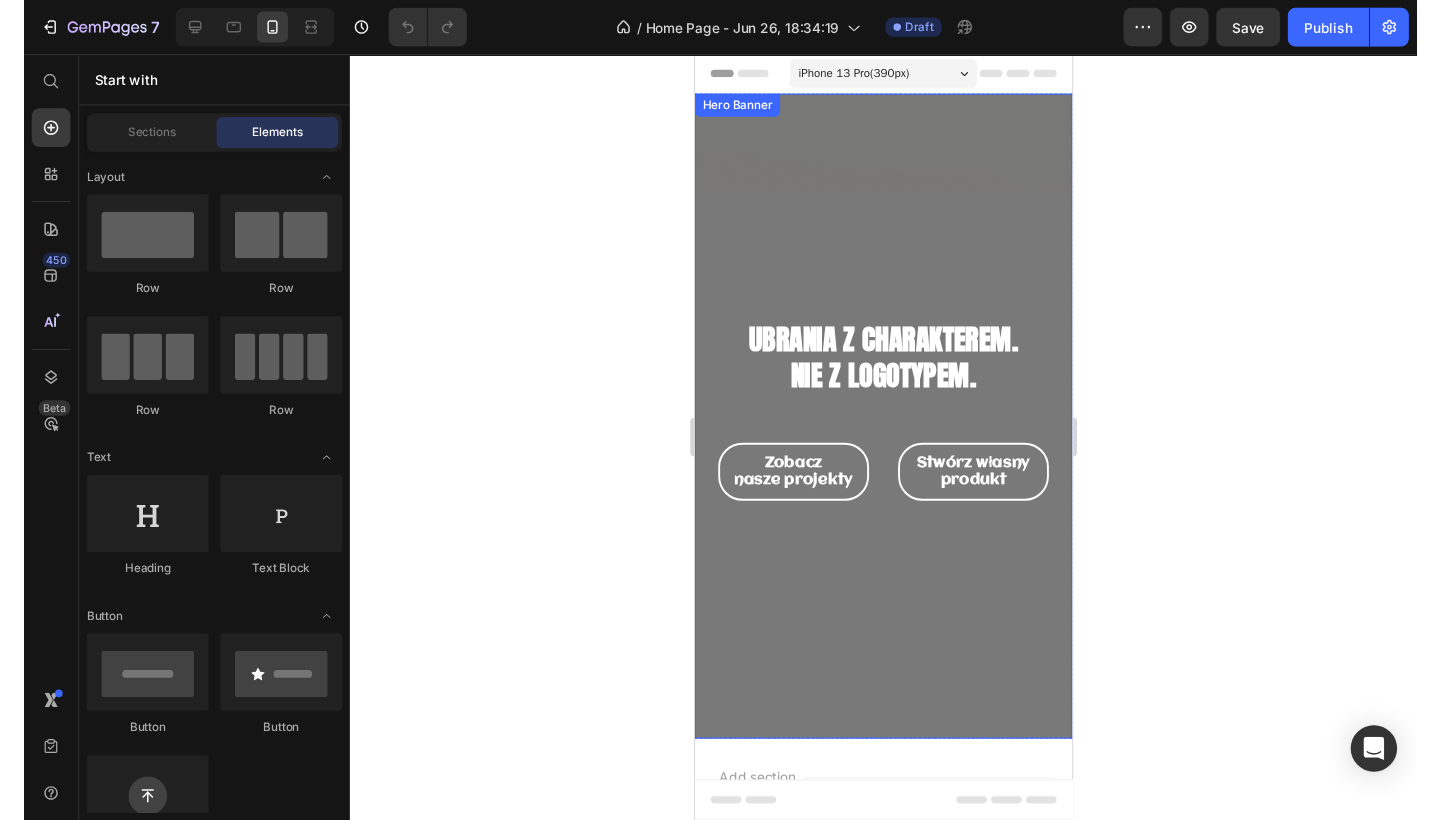 scroll, scrollTop: 0, scrollLeft: 0, axis: both 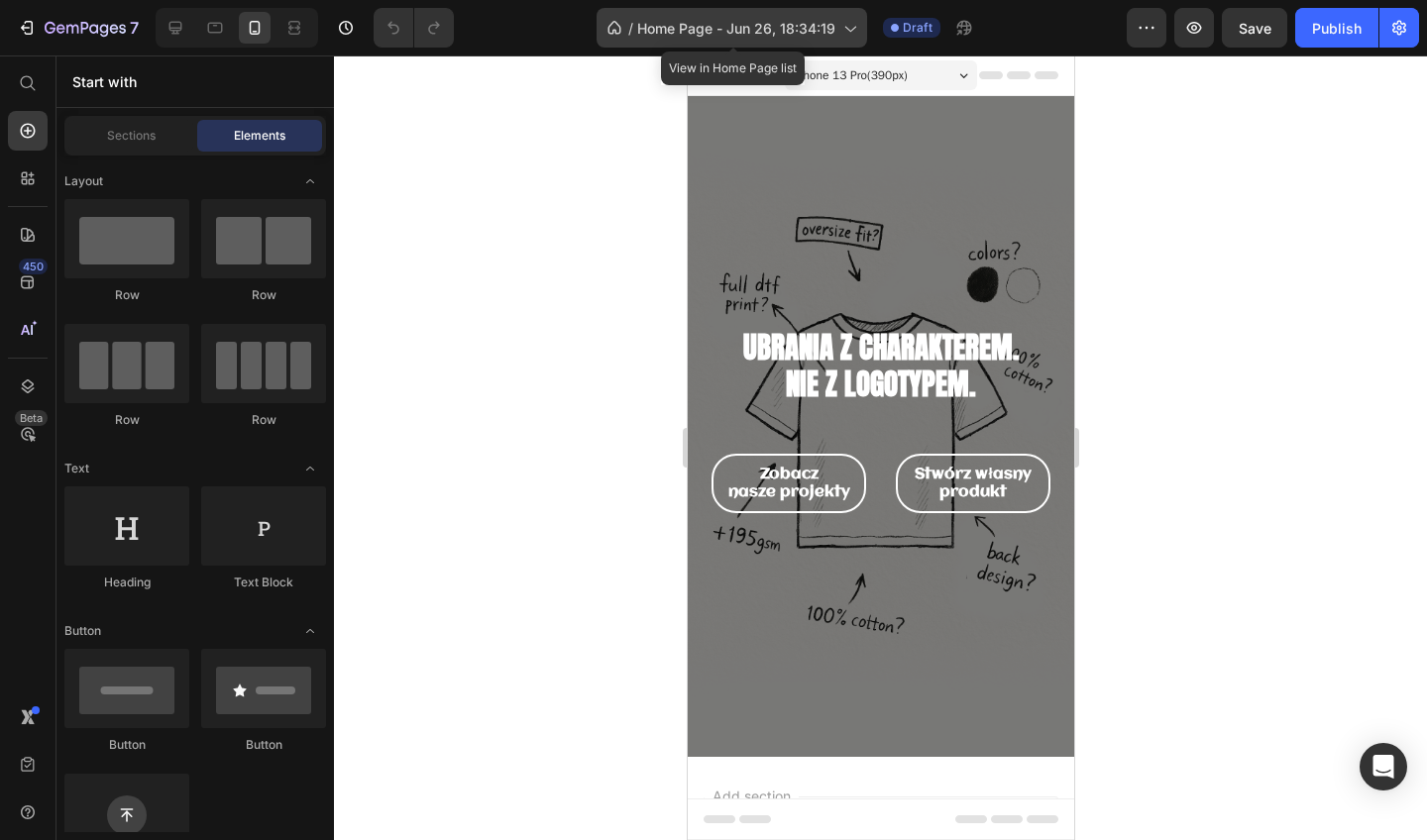 click on "/  Home Page - Jun 26, 18:34:19" 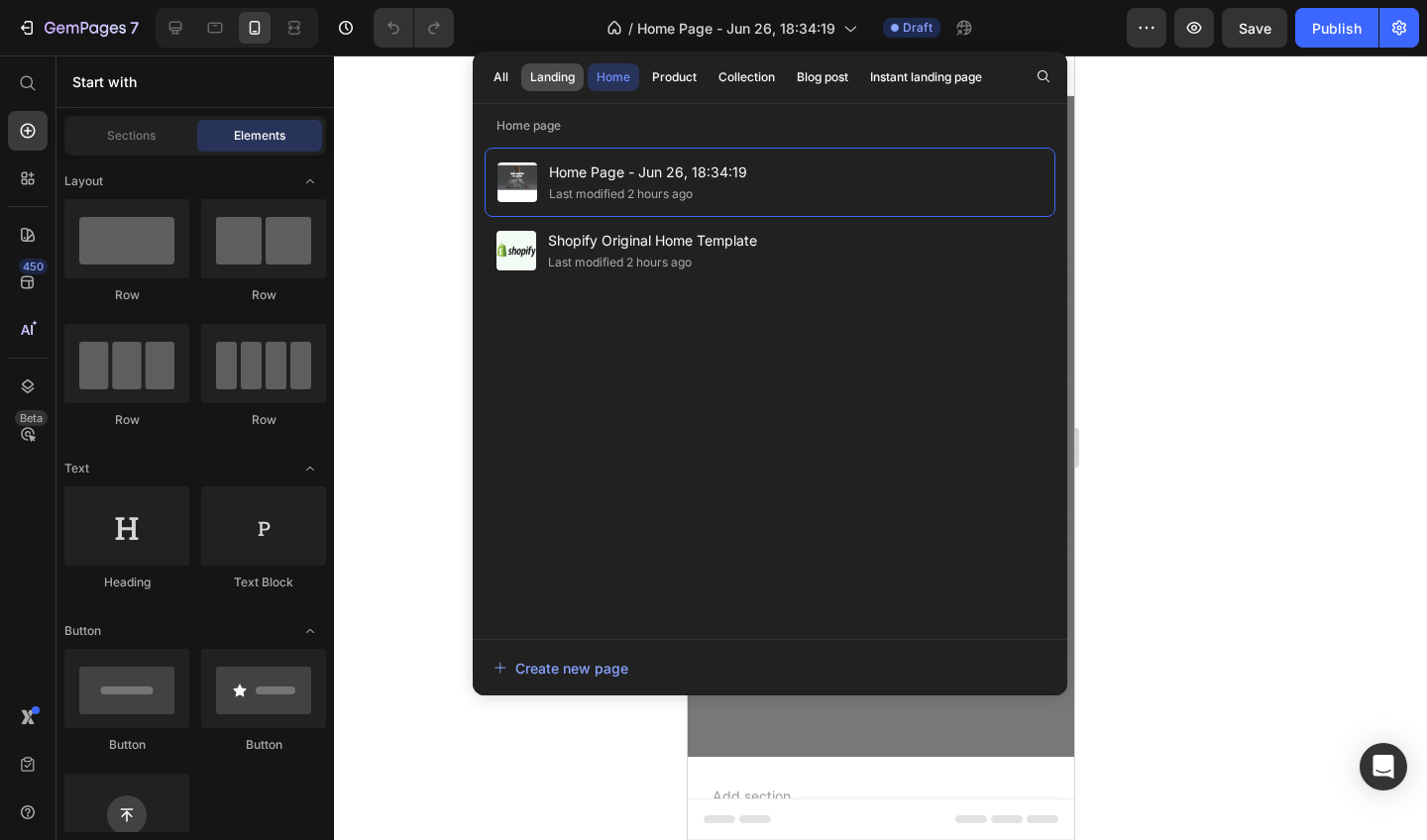 click on "Landing" at bounding box center (552, 77) 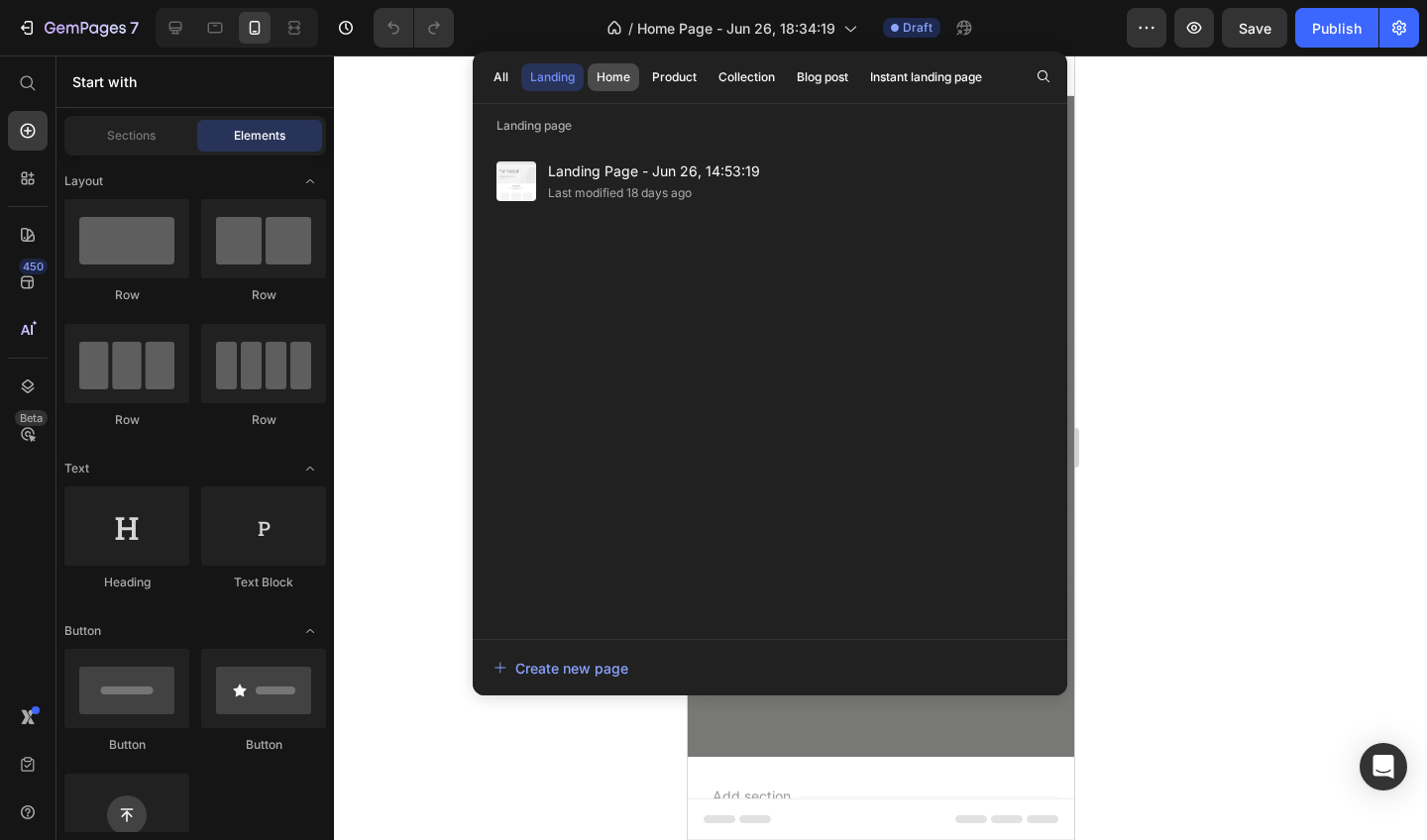 click on "Home" at bounding box center [613, 77] 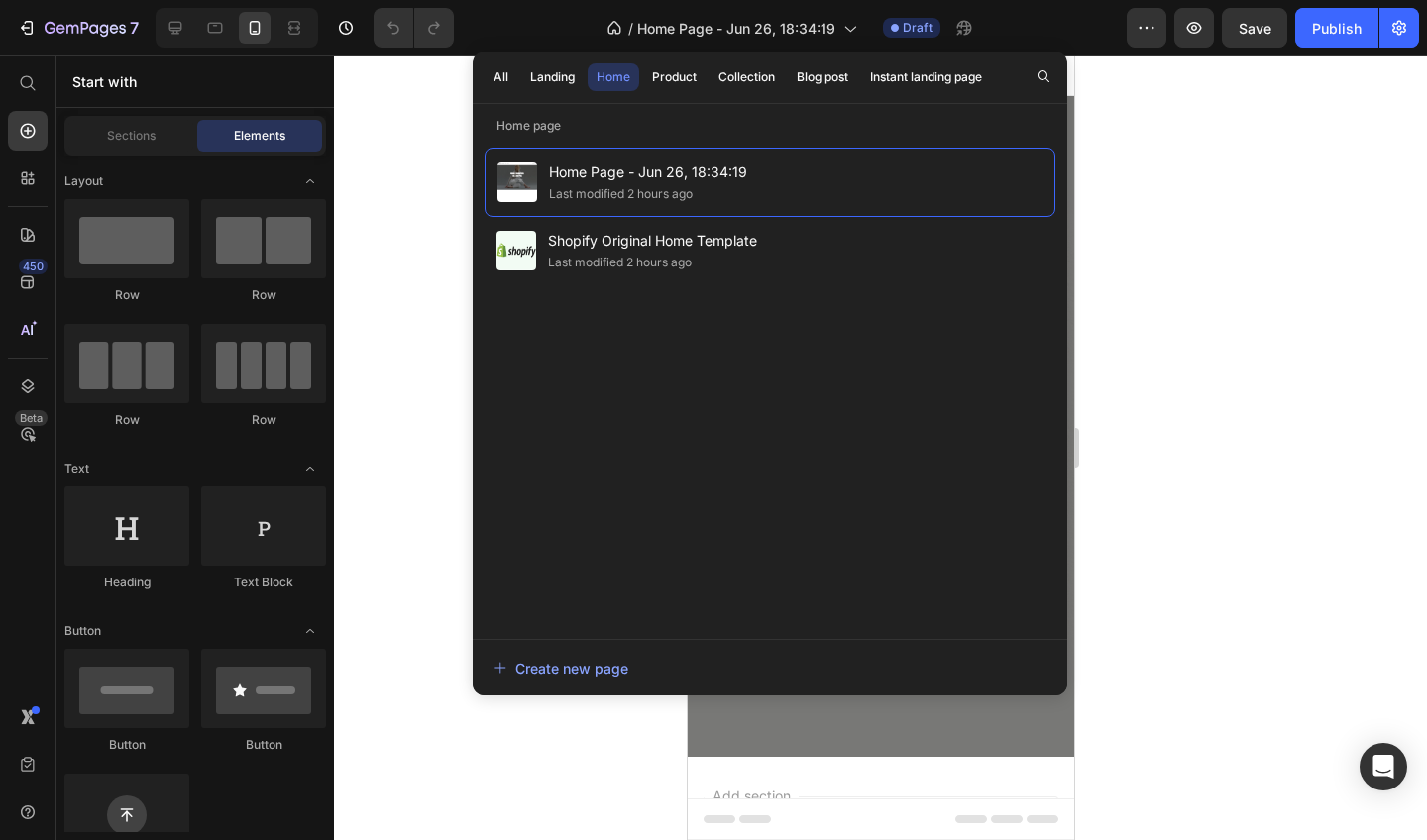 click on "/  Home Page - Jun 26, 18:34:19 Draft" 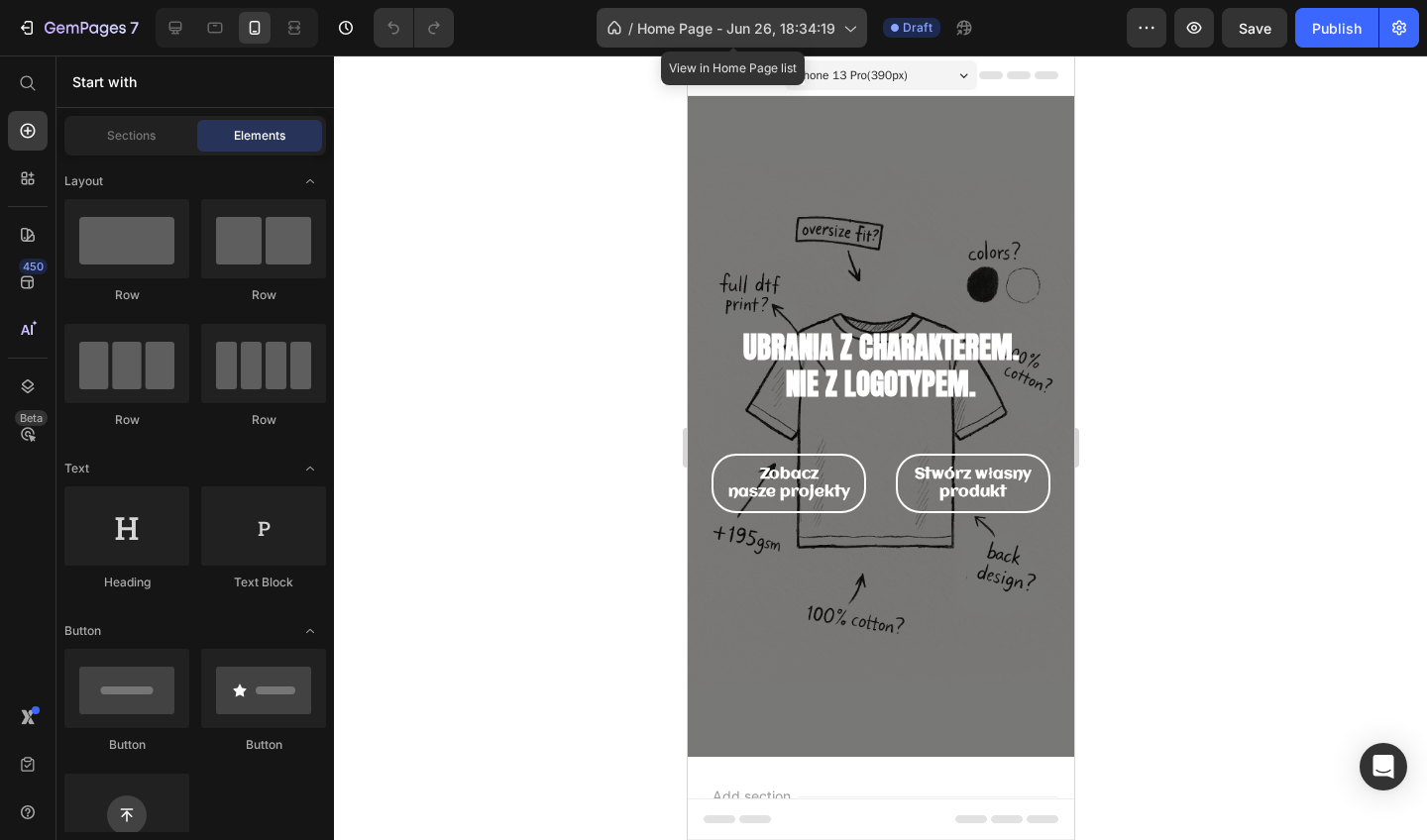 click on "Home Page - Jun 26, 18:34:19" at bounding box center [736, 28] 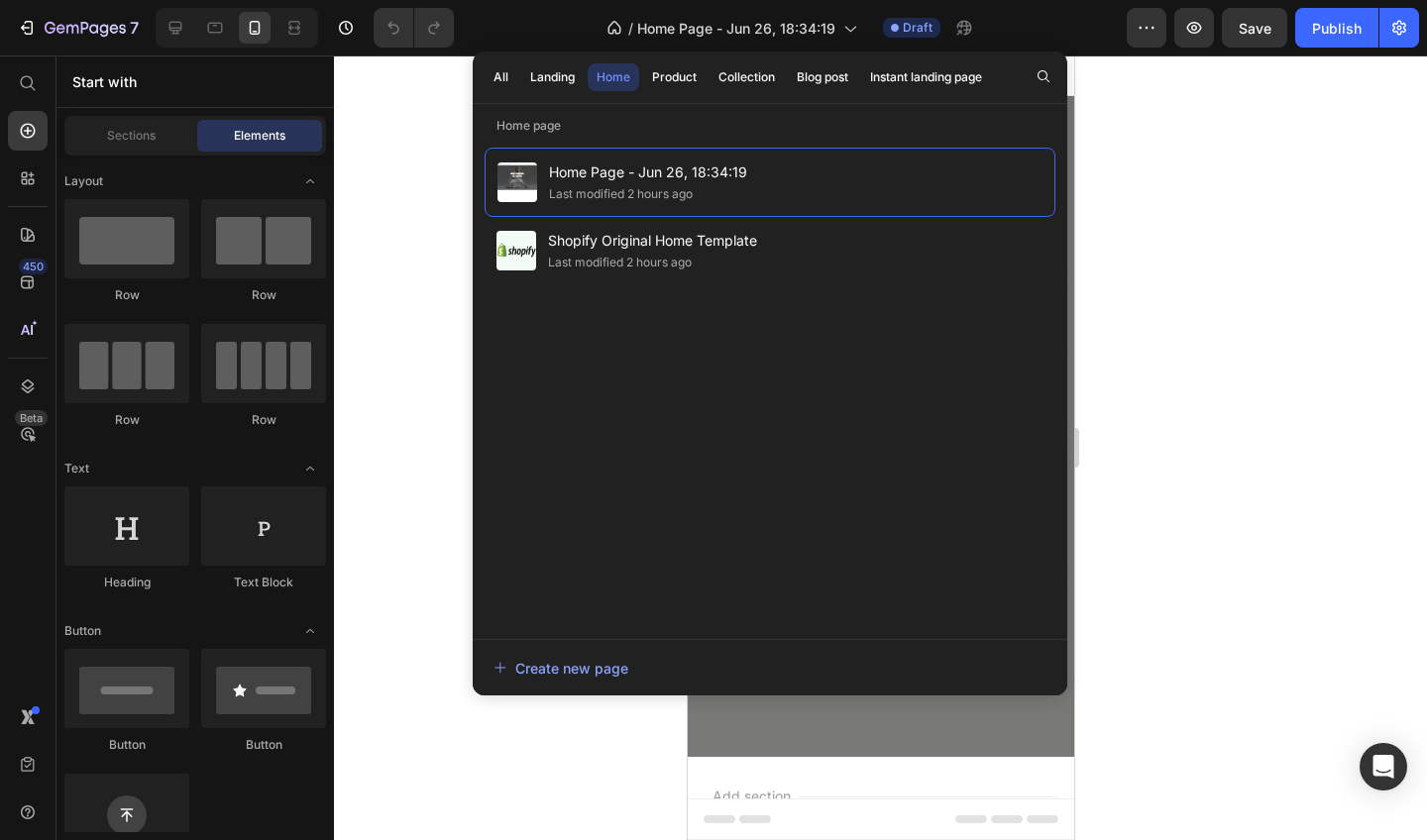 click on "All Landing Home Product Collection Blog post Instant landing page" at bounding box center (737, 77) 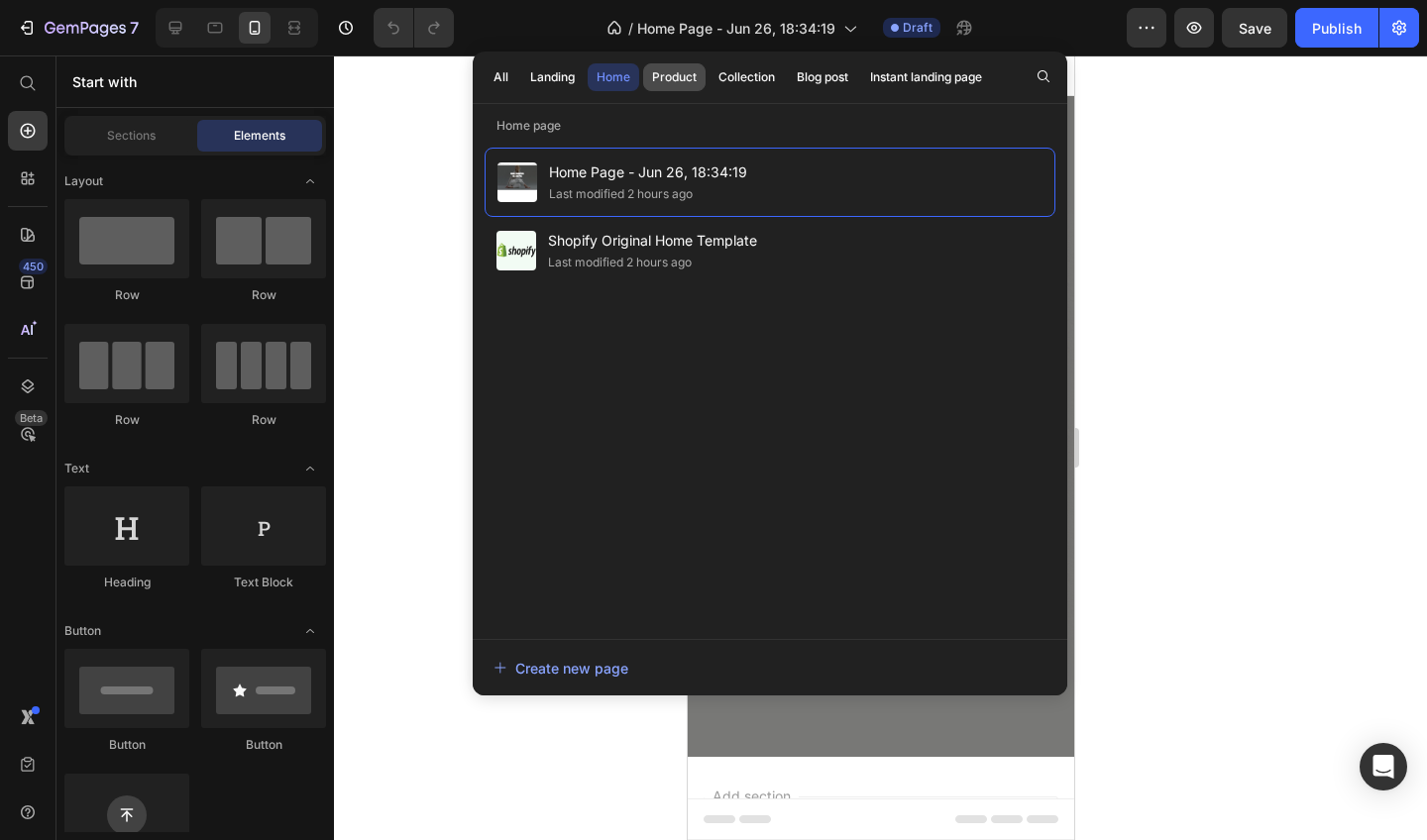 click on "Product" at bounding box center [674, 77] 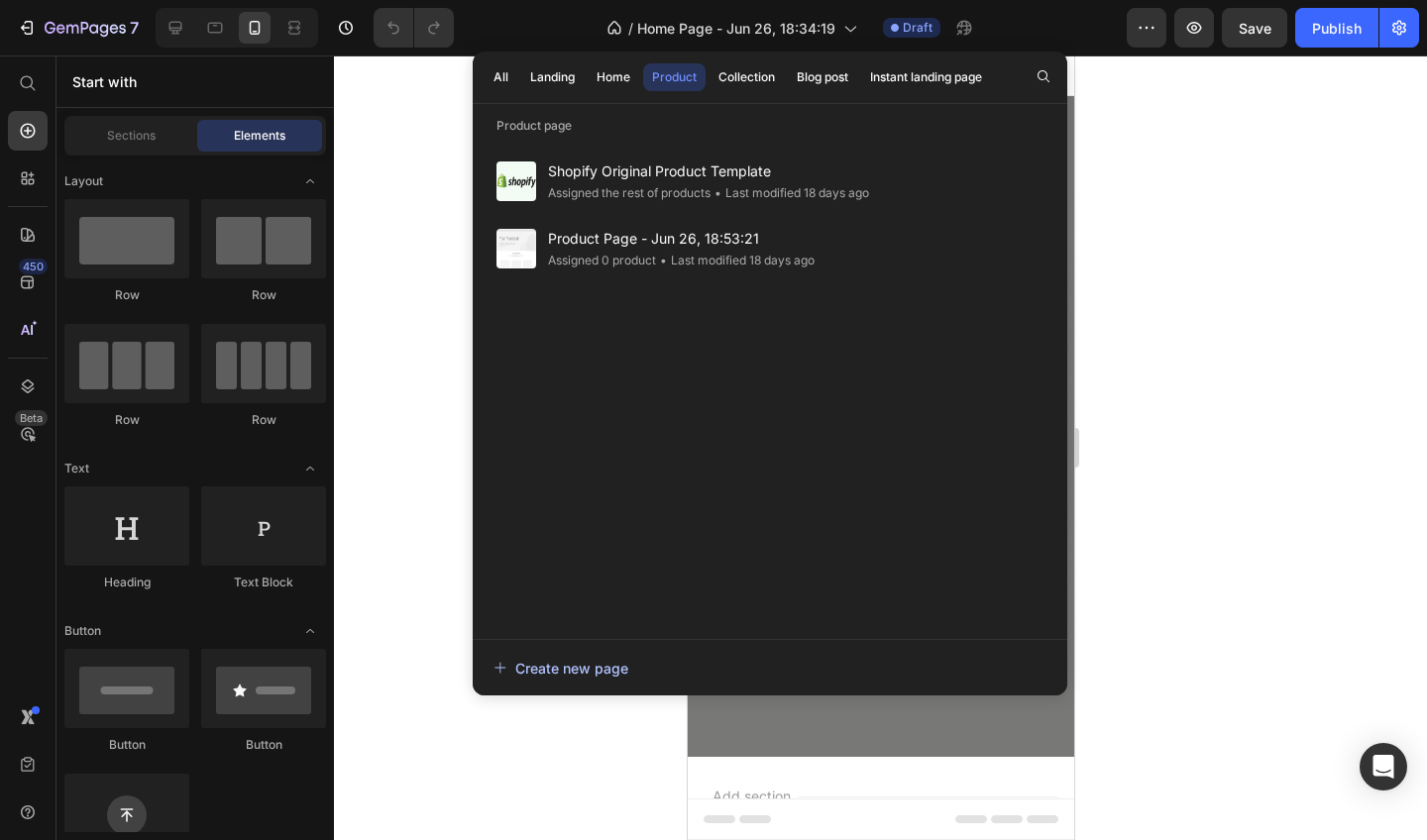 click on "Create new page" at bounding box center [561, 668] 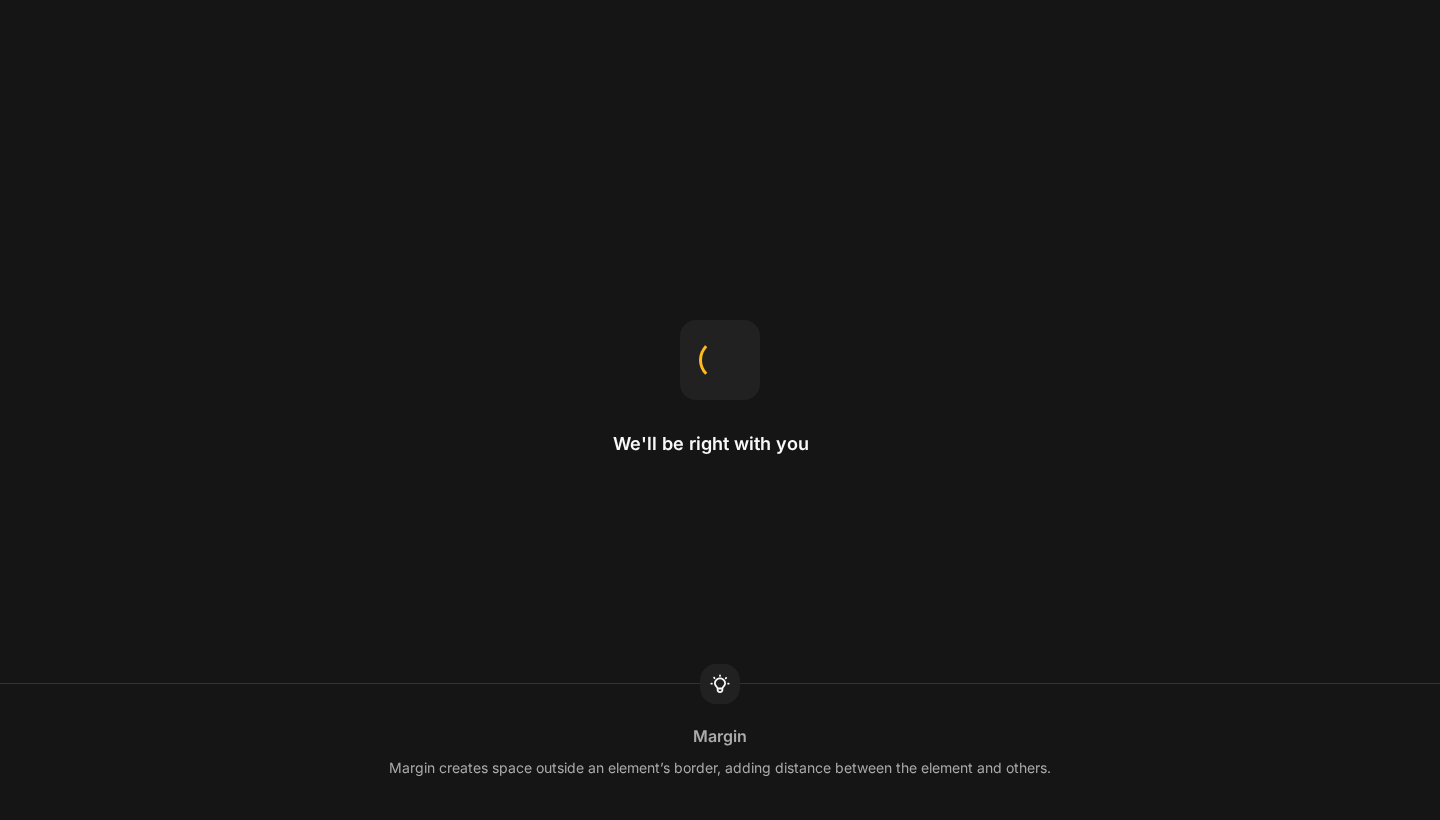 scroll, scrollTop: 0, scrollLeft: 0, axis: both 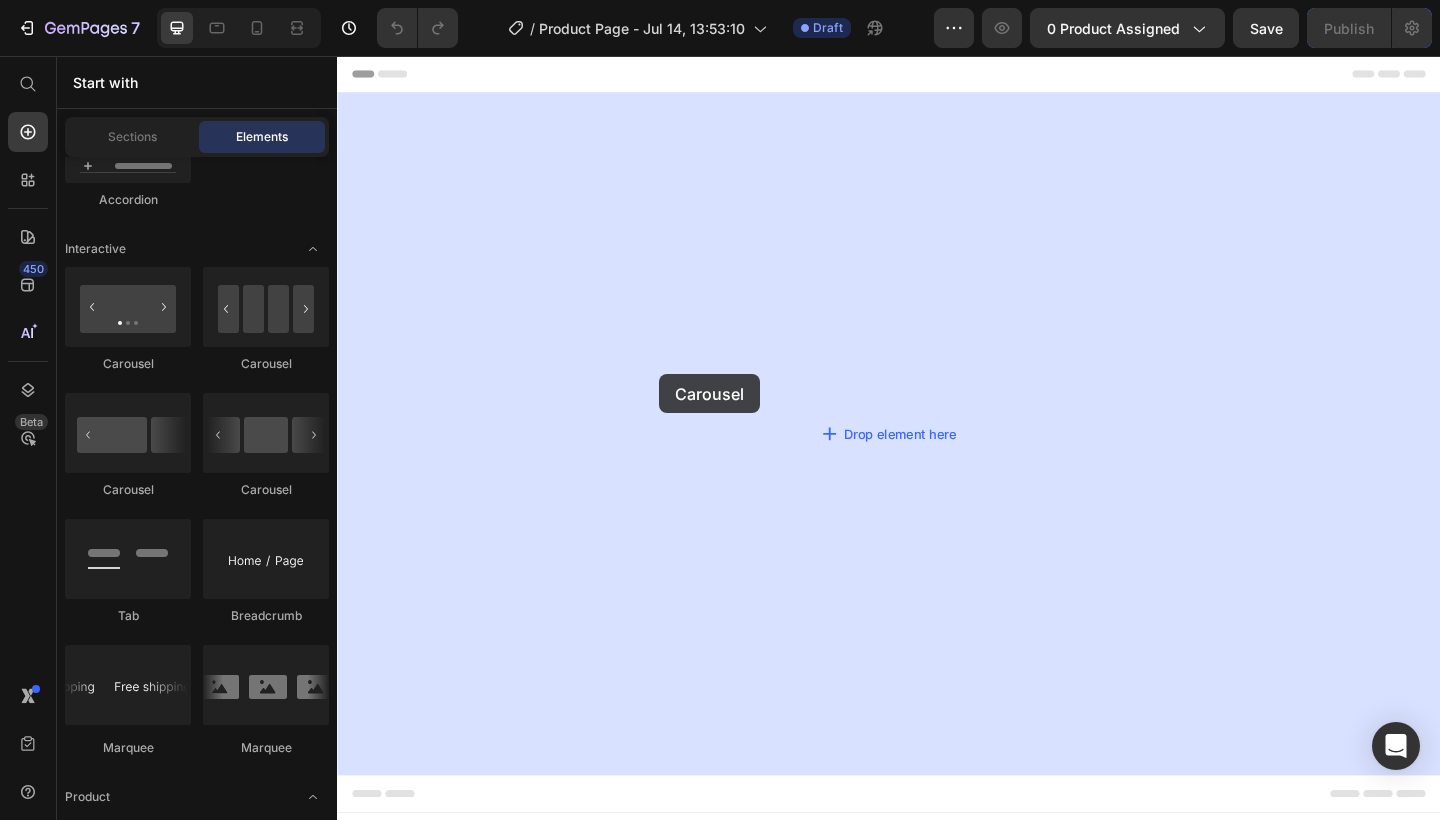 drag, startPoint x: 257, startPoint y: 446, endPoint x: 659, endPoint y: 374, distance: 408.39685 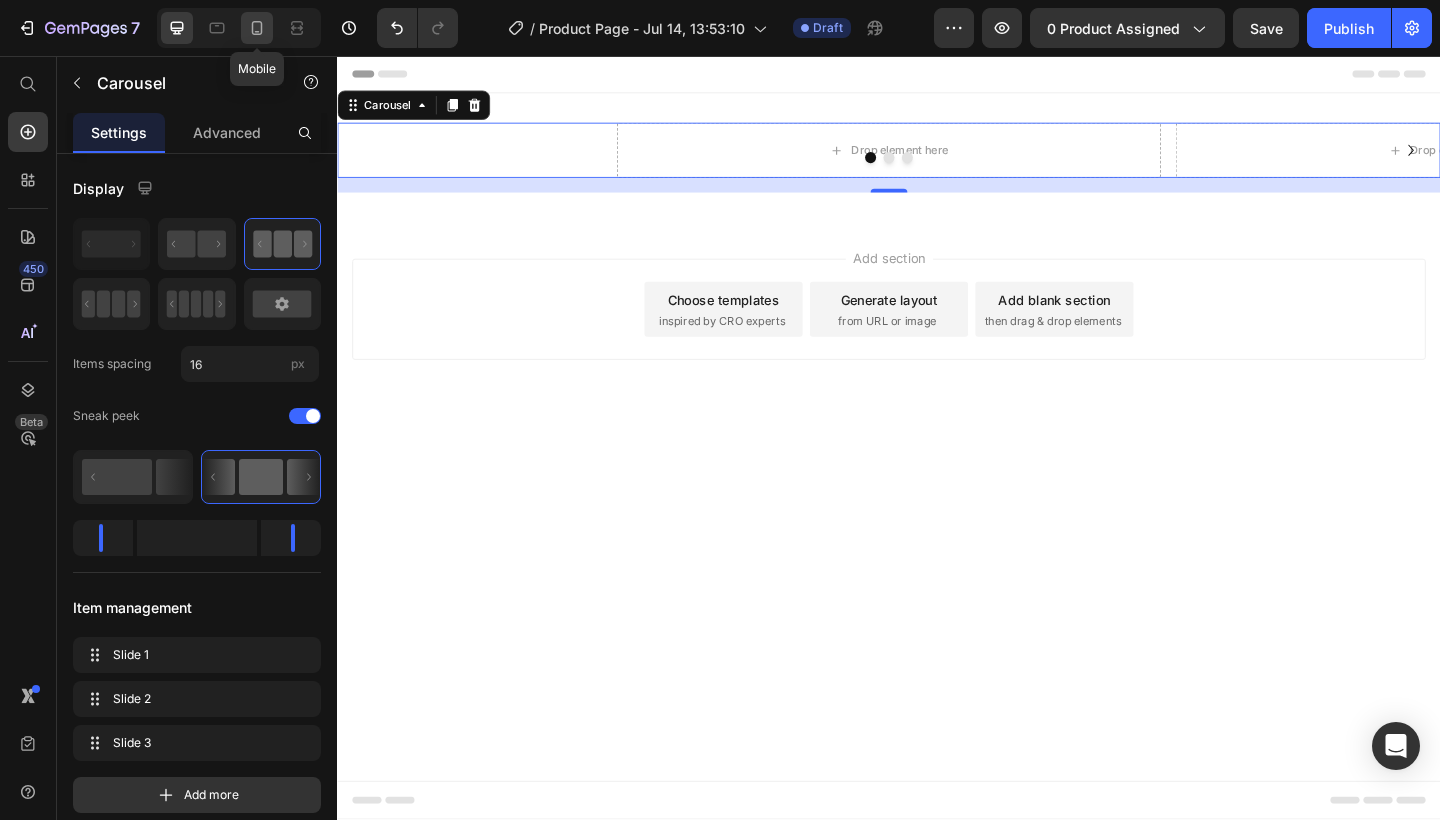 click 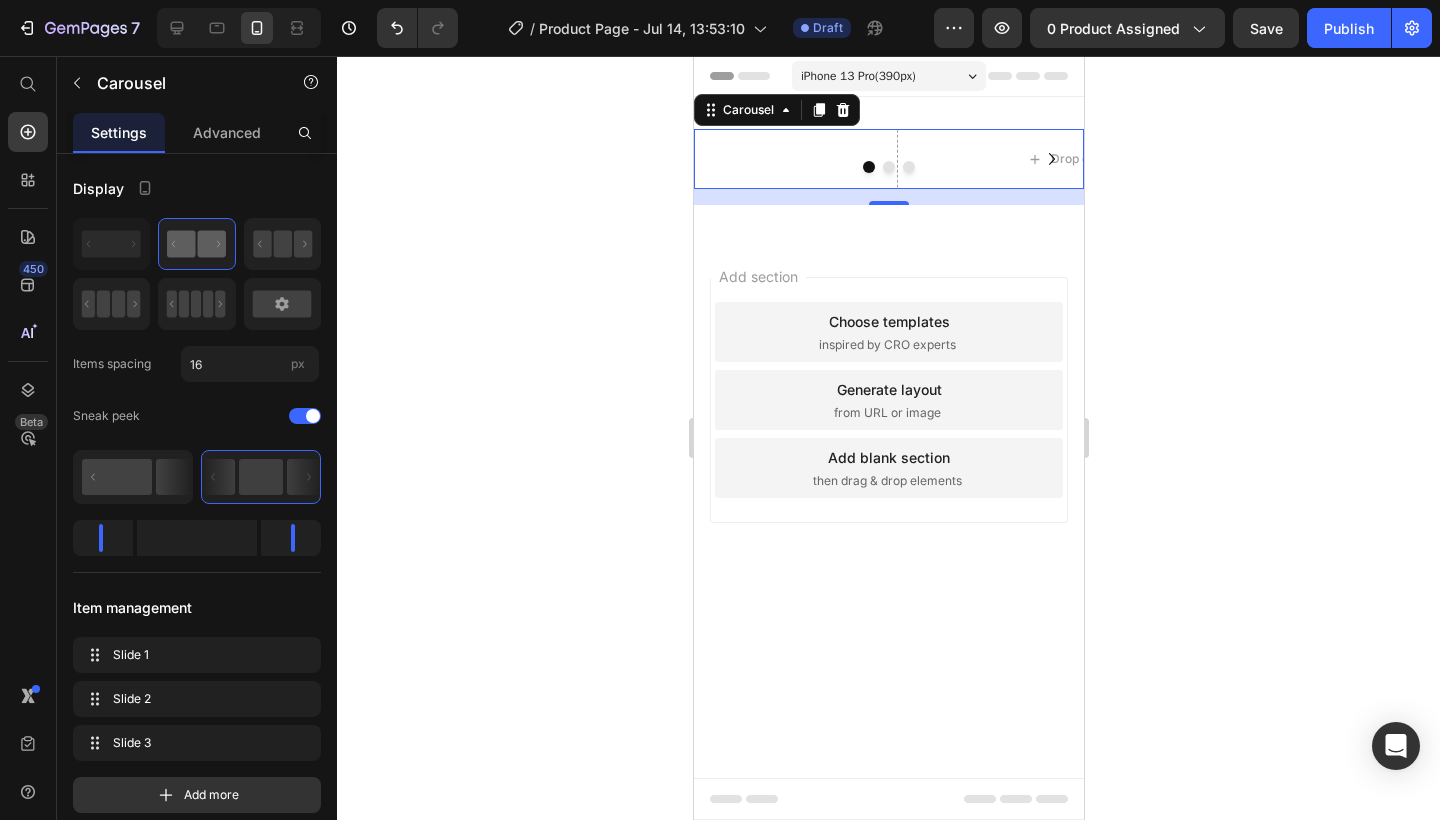 click at bounding box center (888, 167) 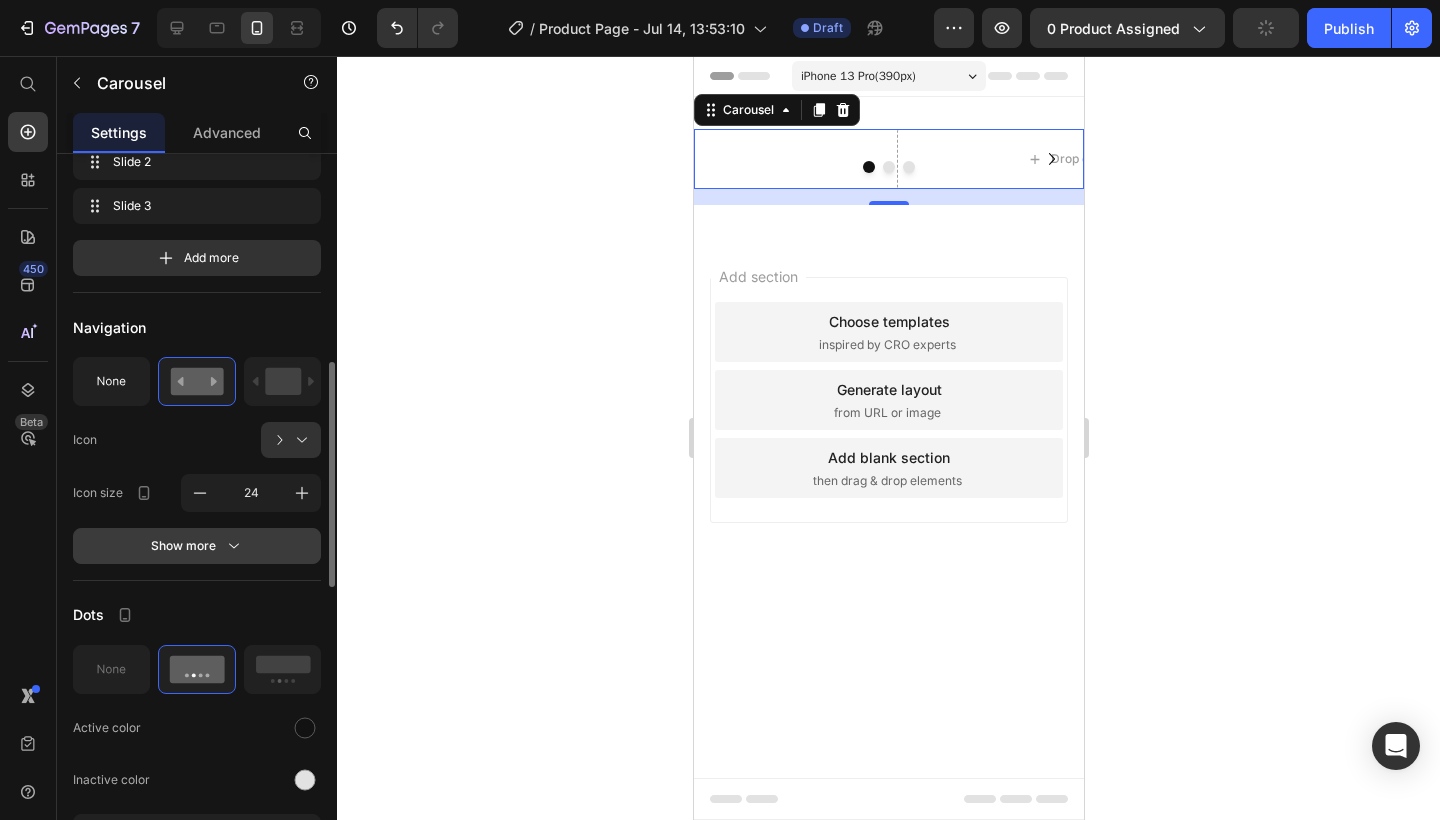 scroll, scrollTop: 0, scrollLeft: 0, axis: both 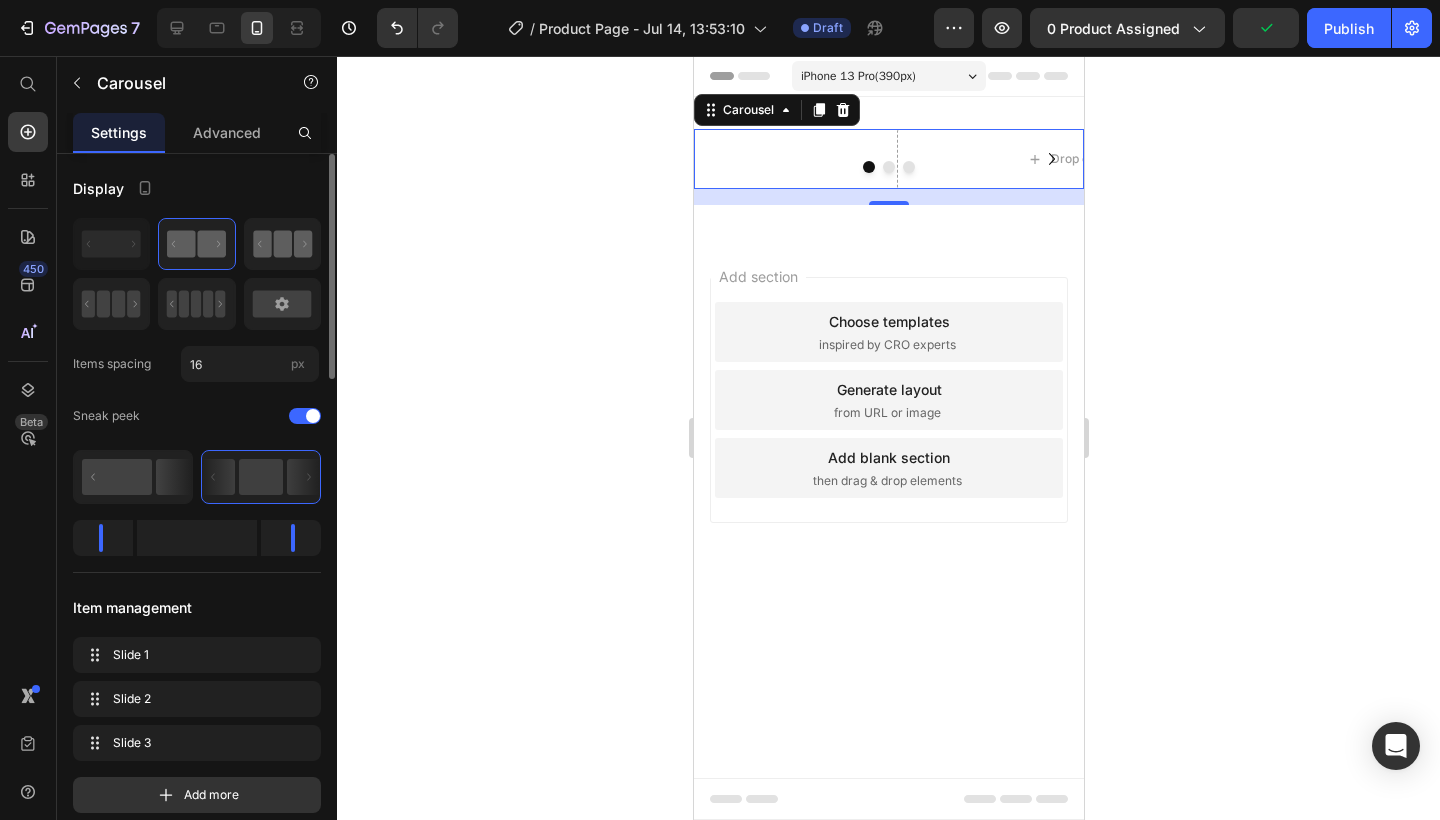 click 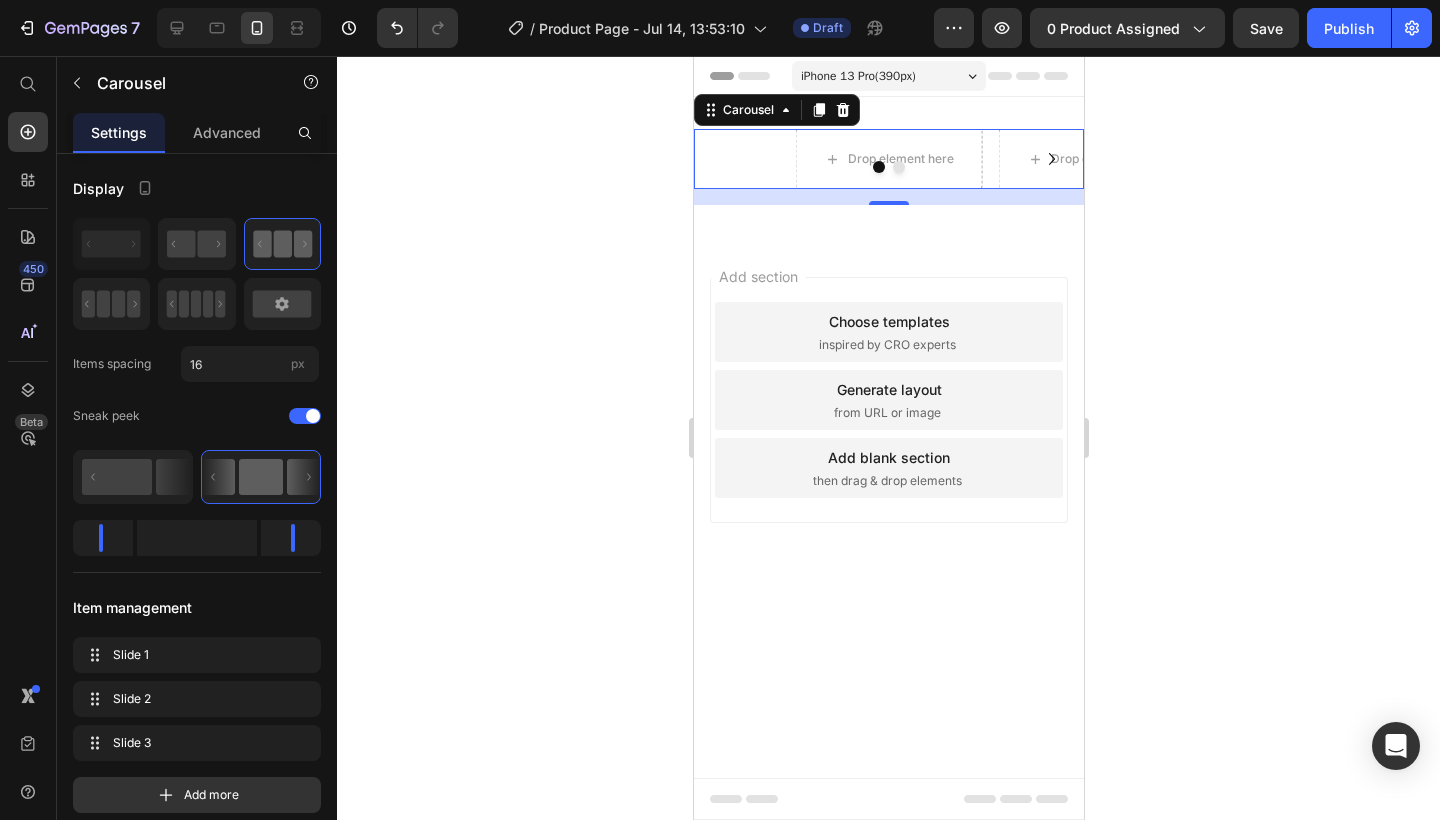click 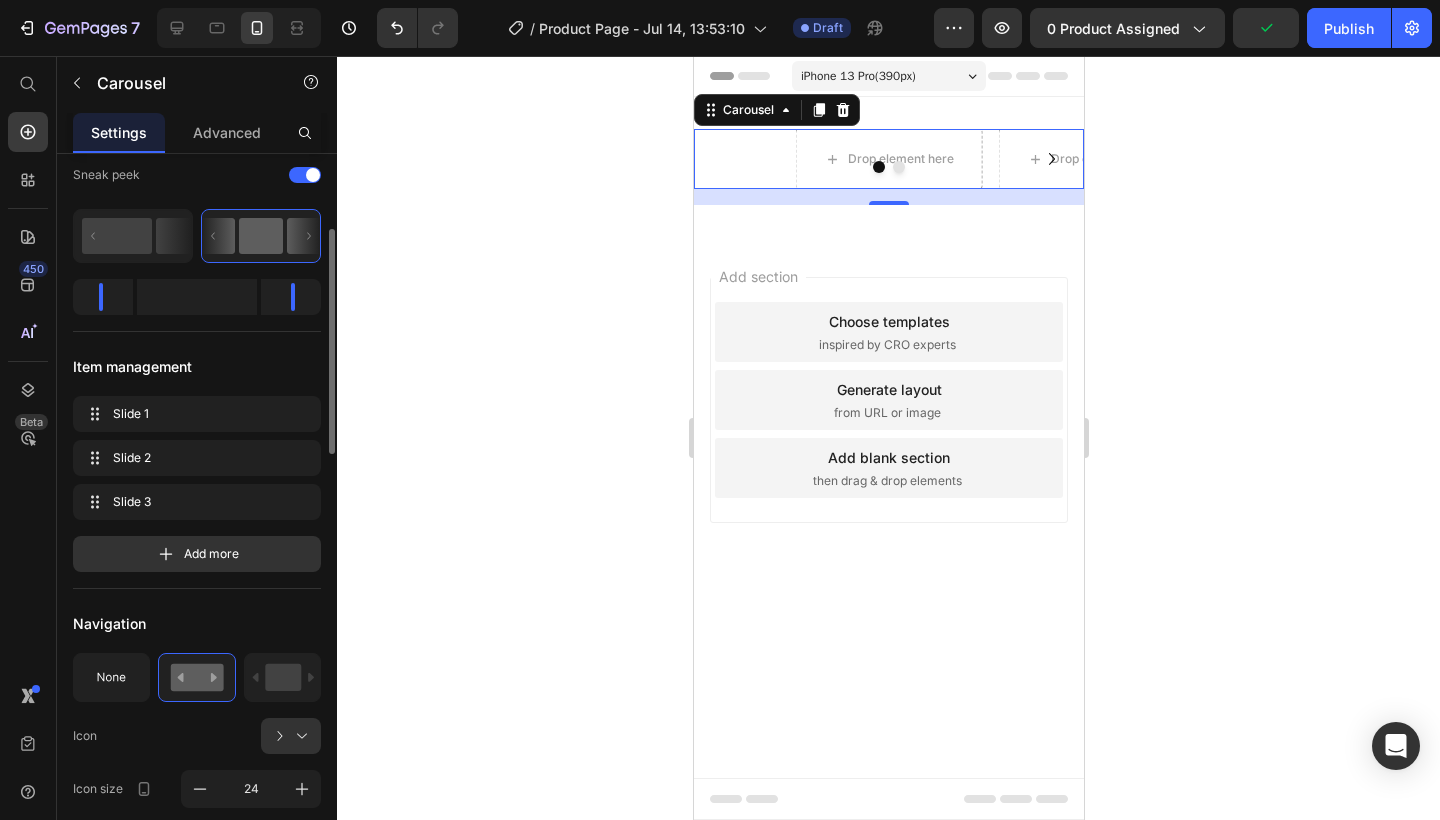 scroll, scrollTop: 9, scrollLeft: 0, axis: vertical 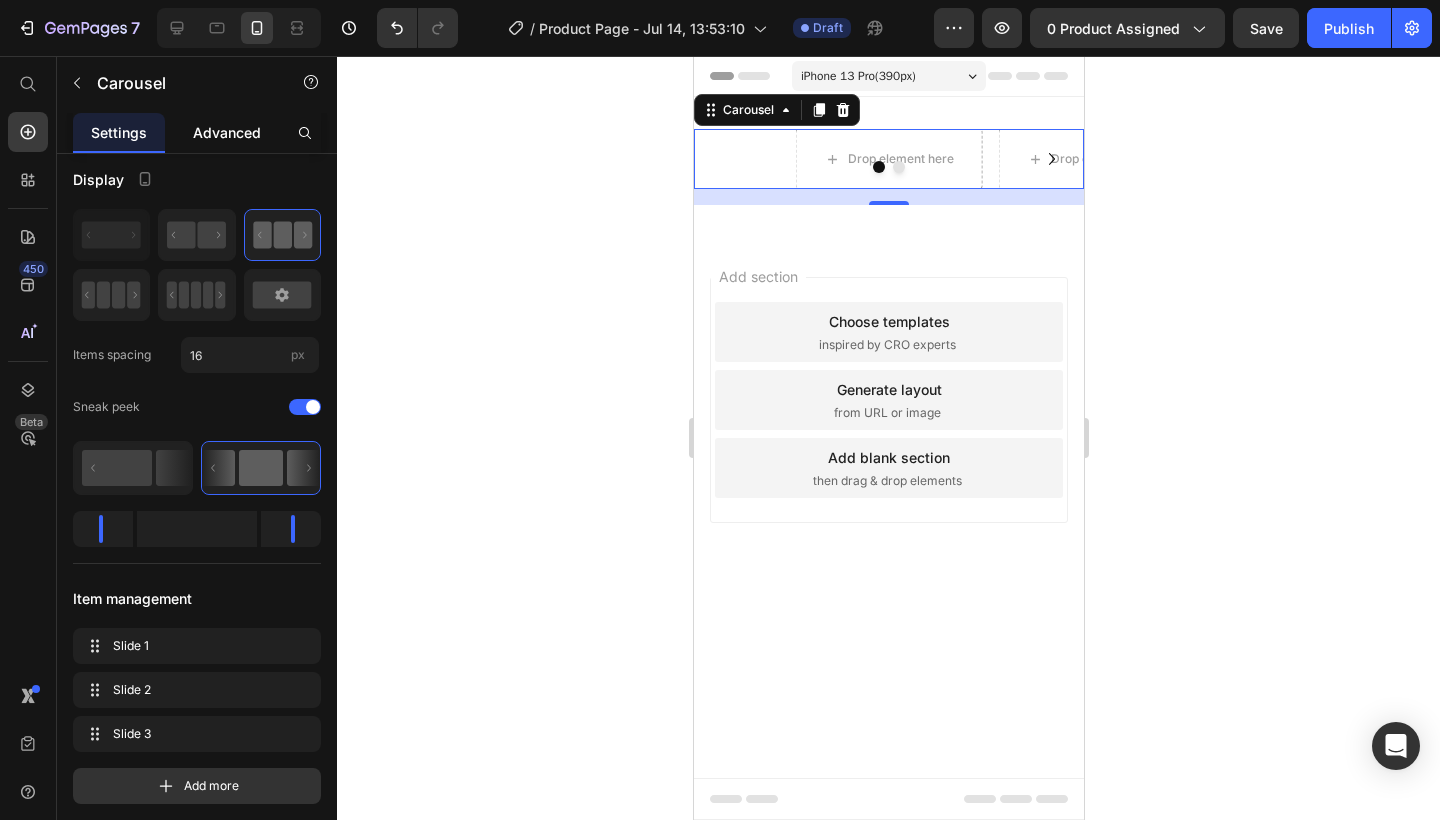 click on "Advanced" at bounding box center (227, 132) 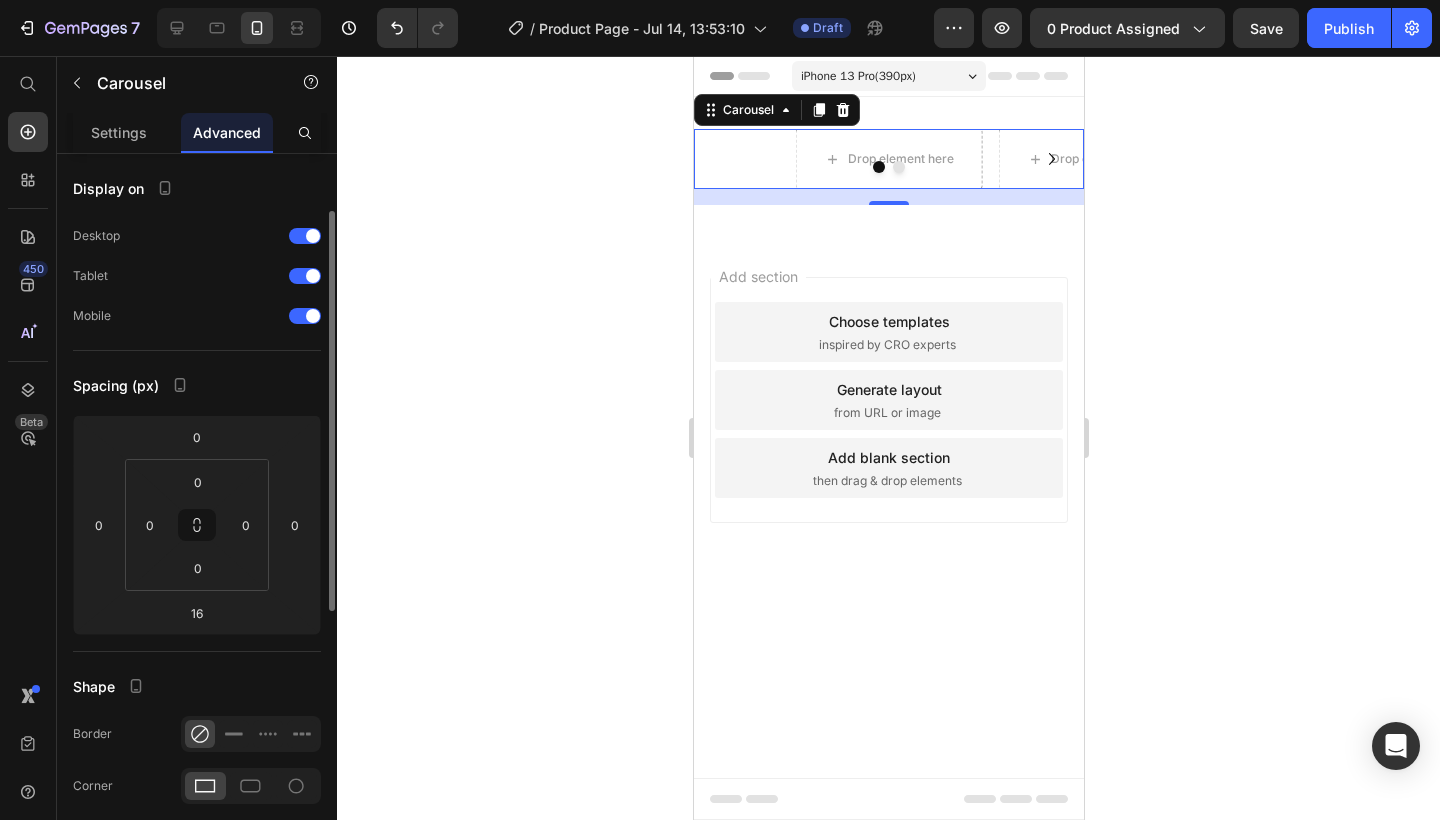 scroll, scrollTop: 46, scrollLeft: 0, axis: vertical 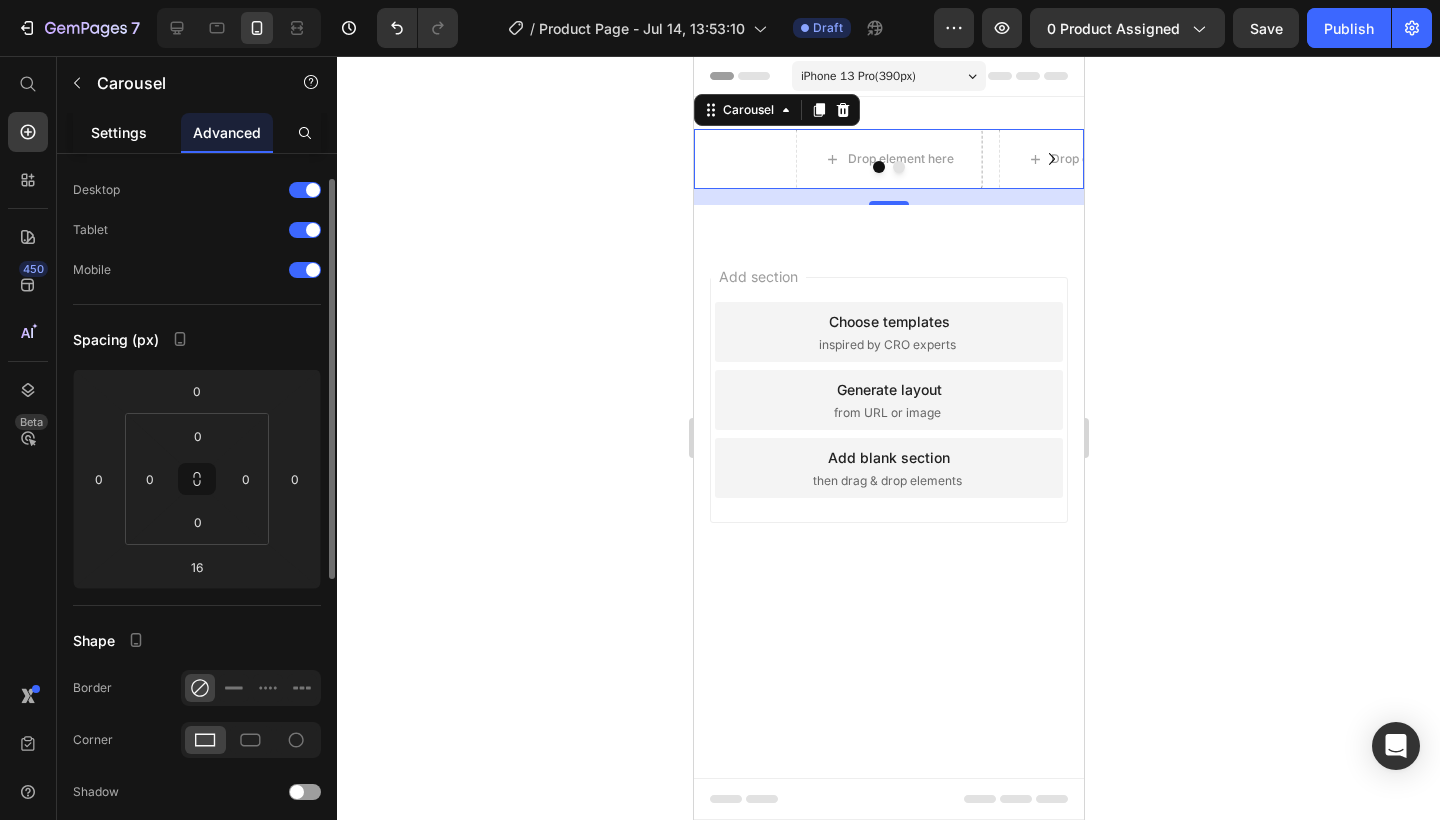click on "Settings" at bounding box center (119, 132) 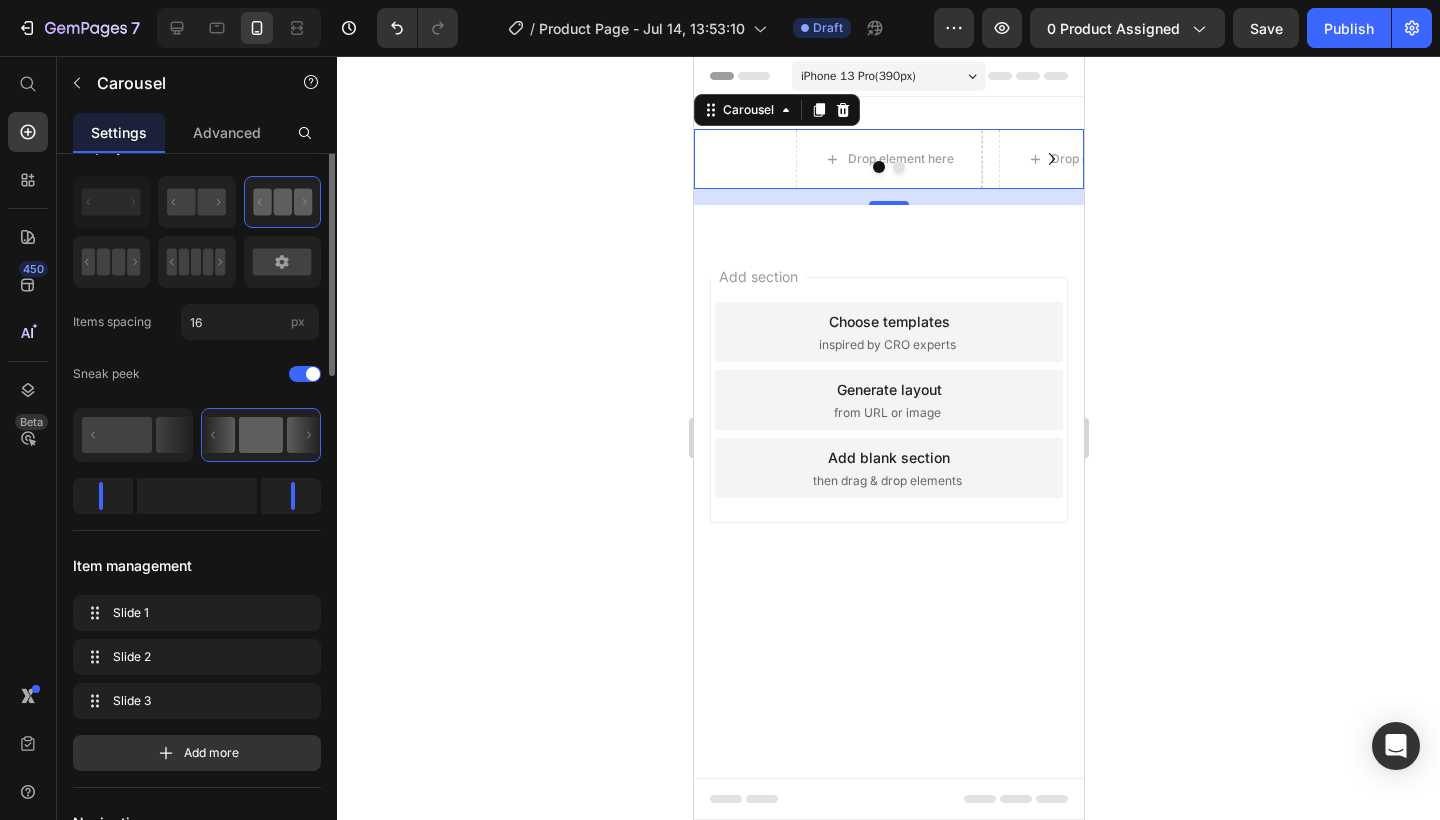 scroll, scrollTop: 0, scrollLeft: 0, axis: both 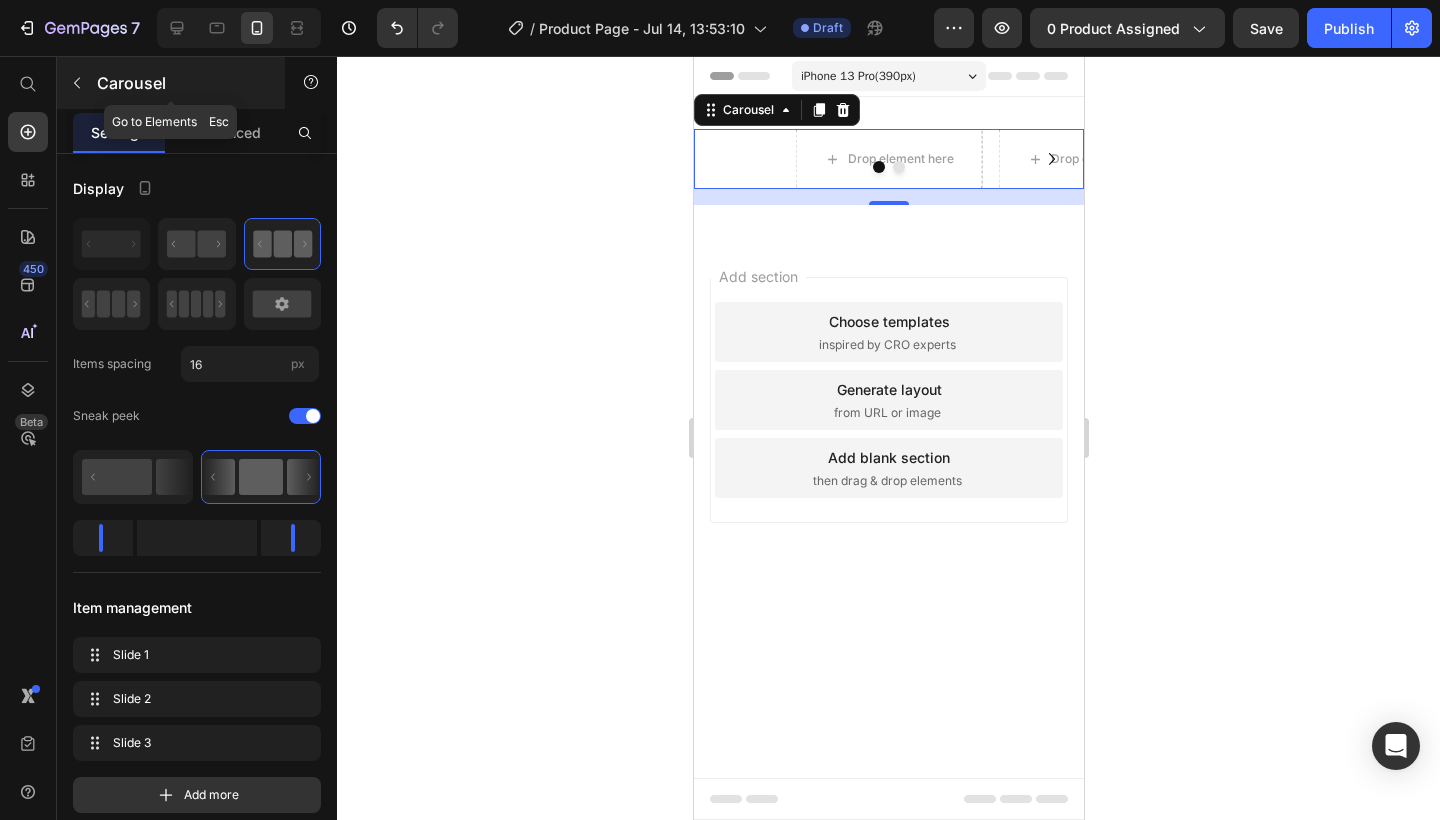 click 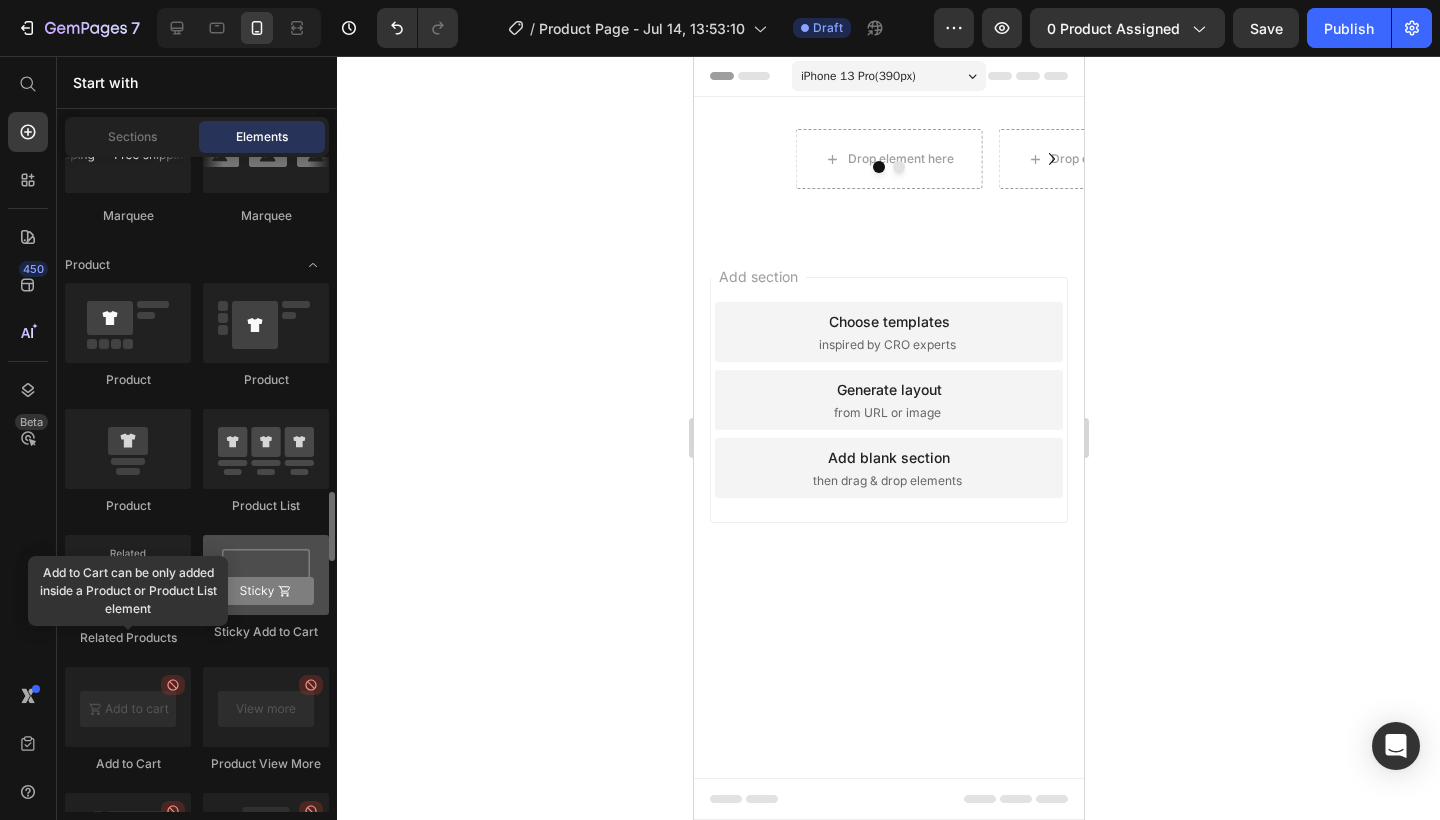 scroll, scrollTop: 2669, scrollLeft: 0, axis: vertical 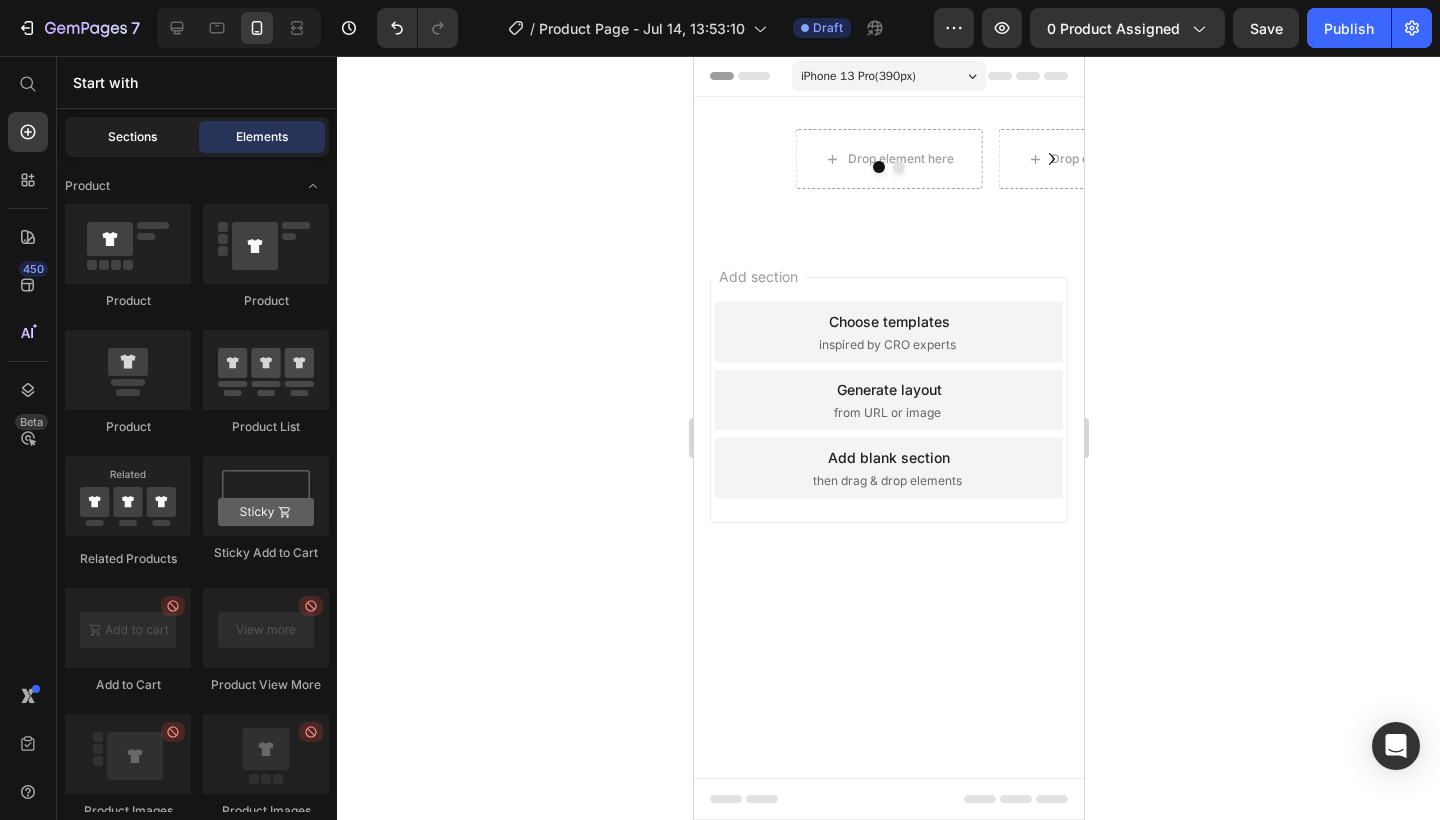 click on "Sections" 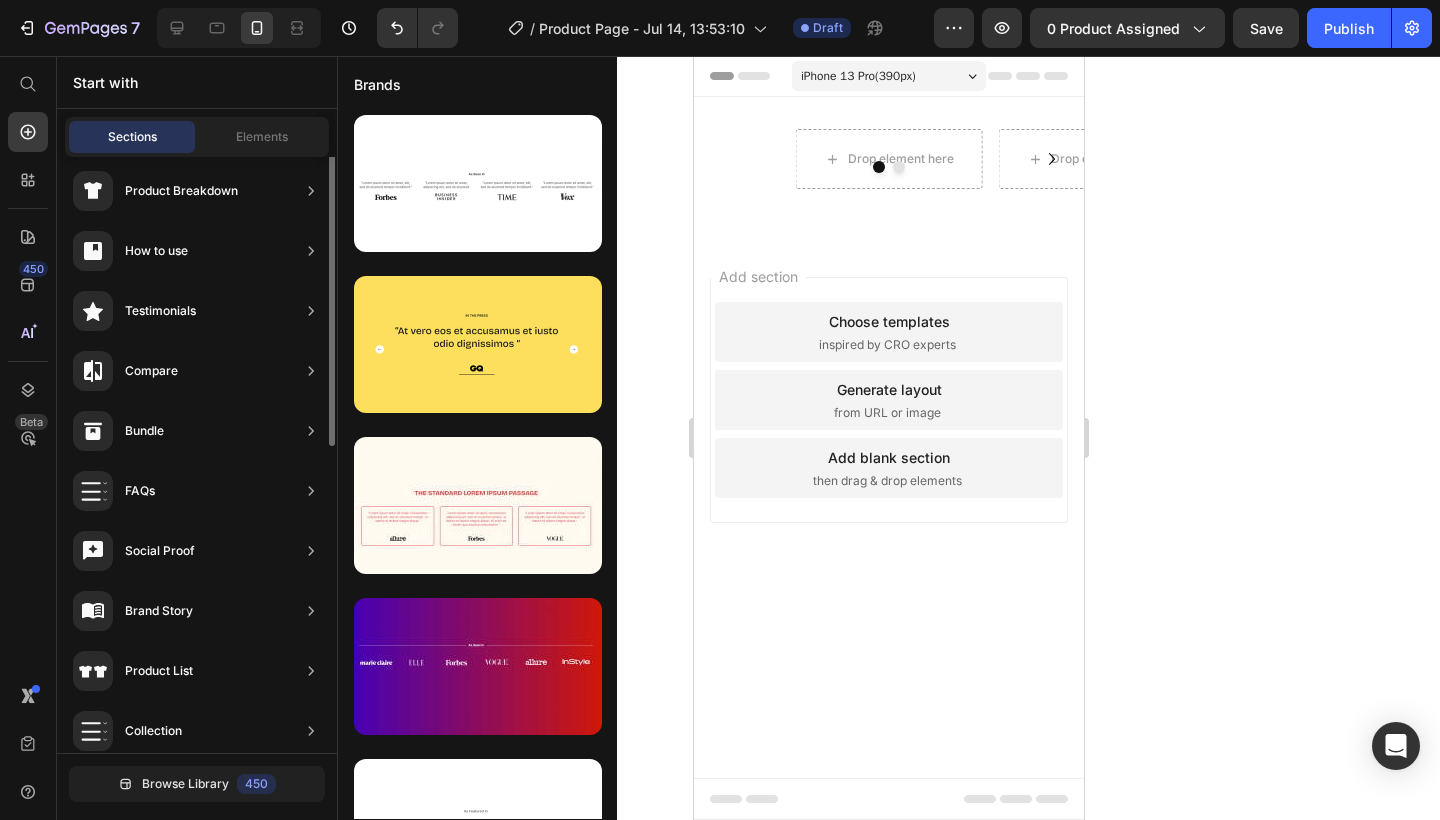 scroll, scrollTop: 371, scrollLeft: 0, axis: vertical 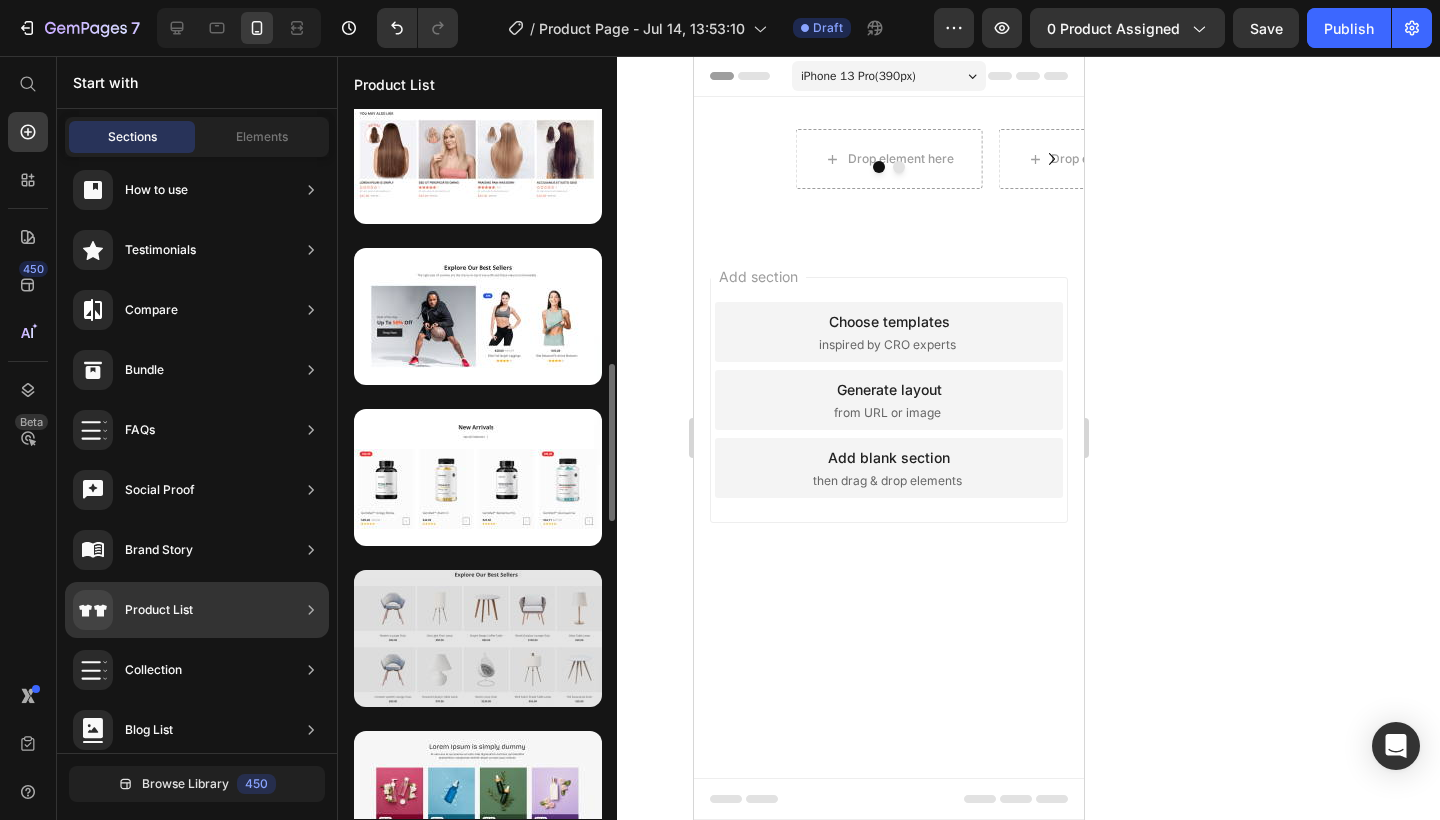 click at bounding box center (478, 638) 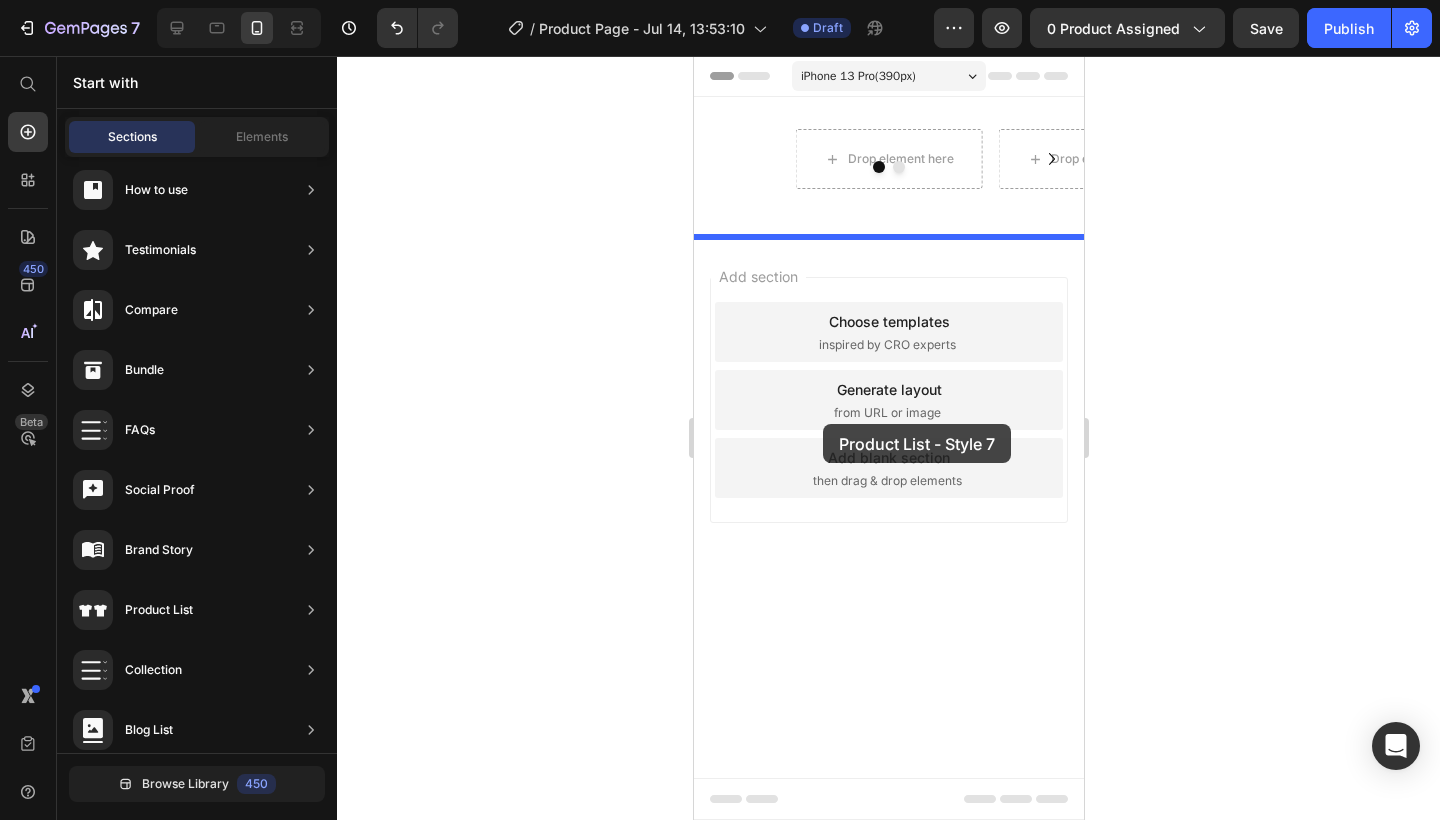 drag, startPoint x: 471, startPoint y: 657, endPoint x: 822, endPoint y: 418, distance: 424.64337 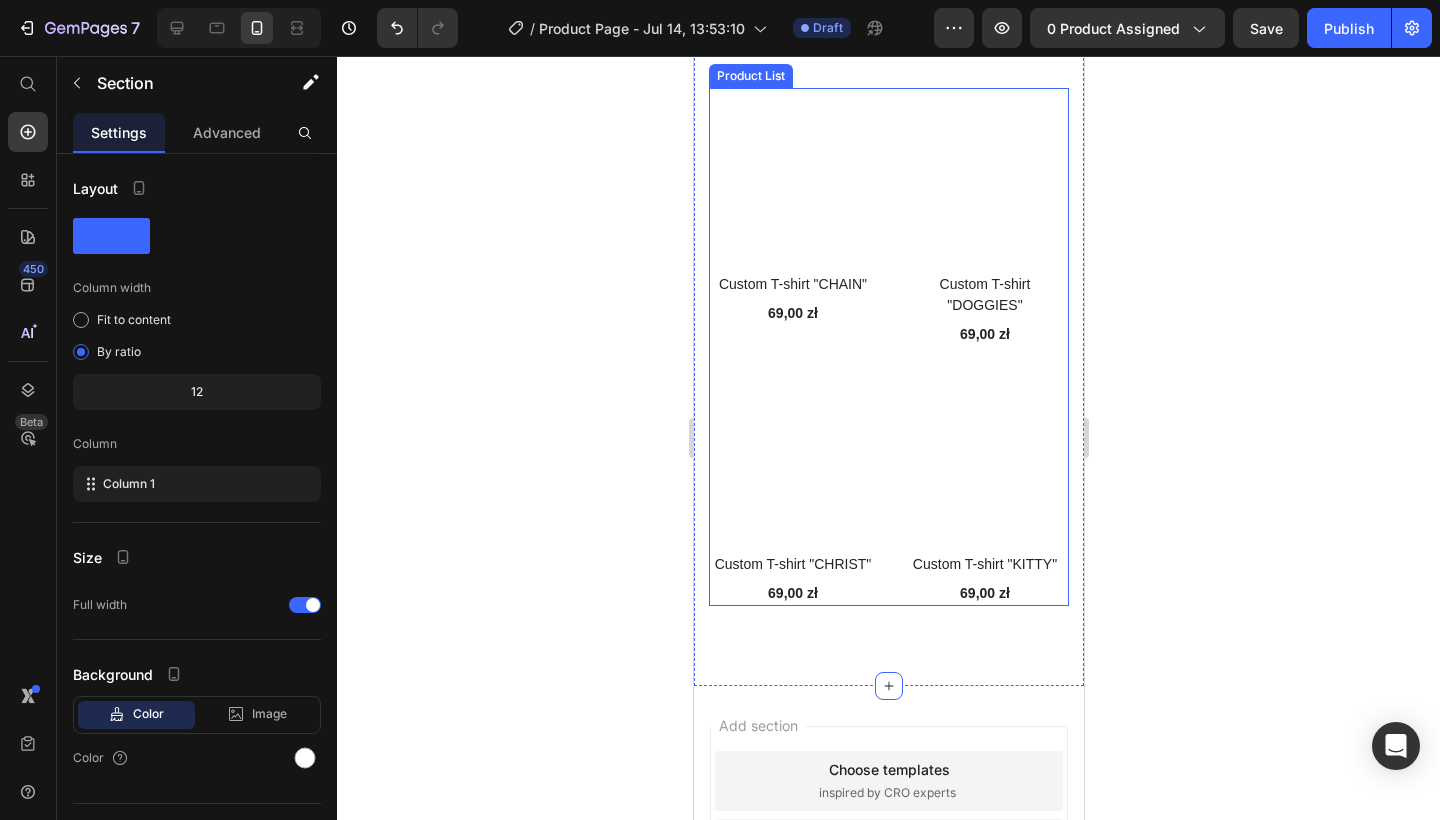 scroll, scrollTop: 393, scrollLeft: 0, axis: vertical 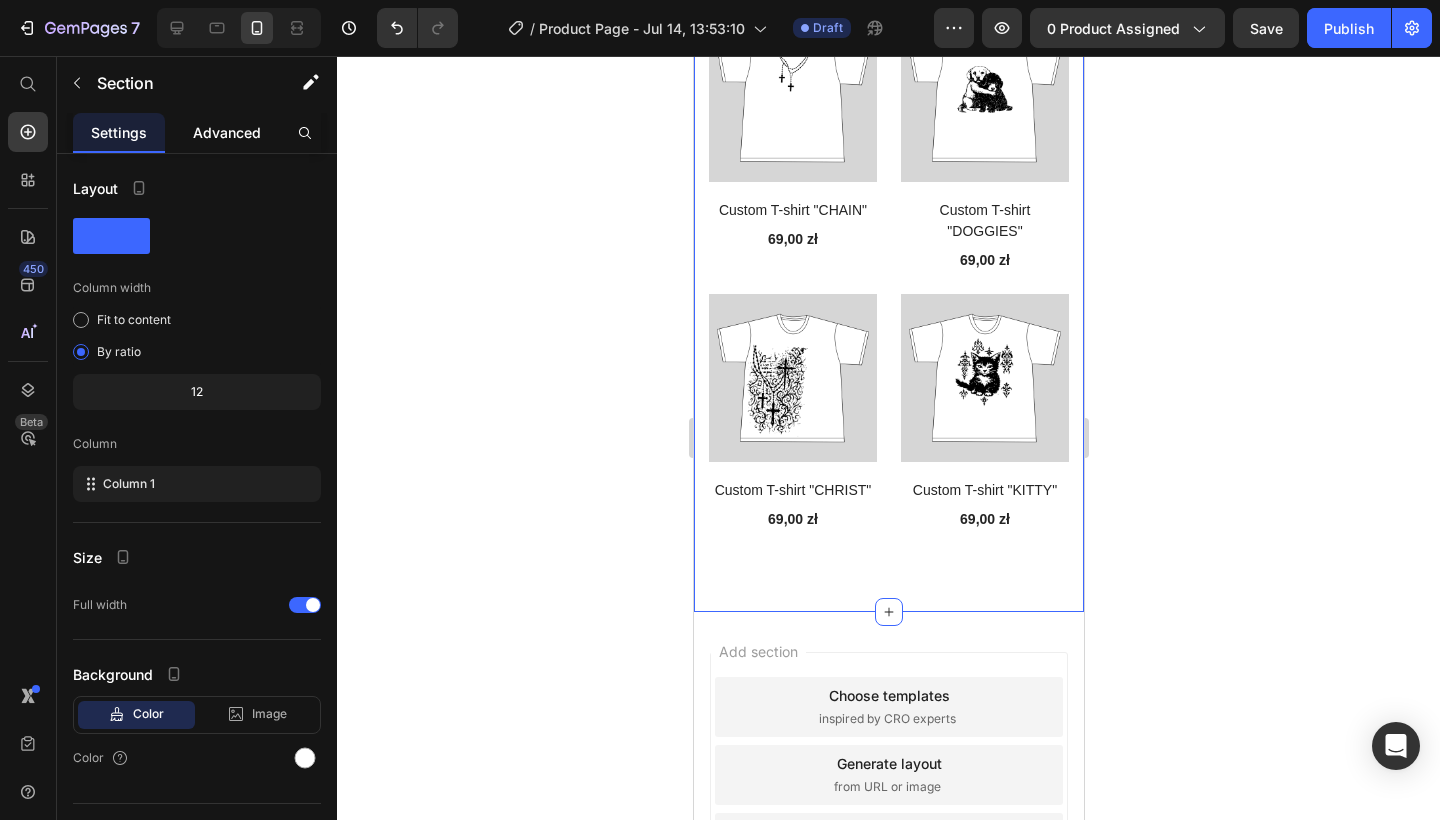 click on "Advanced" at bounding box center [227, 132] 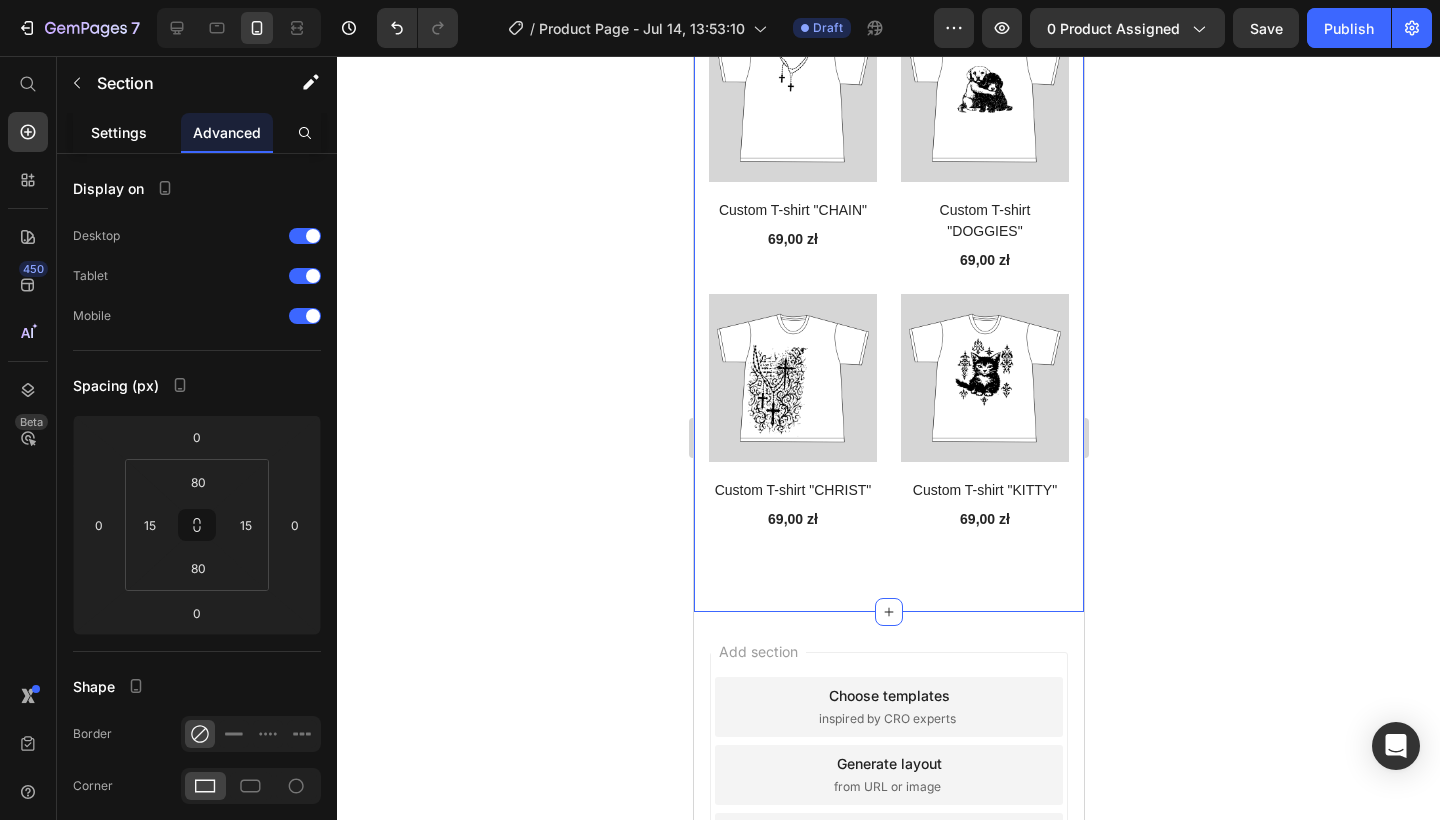click on "Settings" at bounding box center (119, 132) 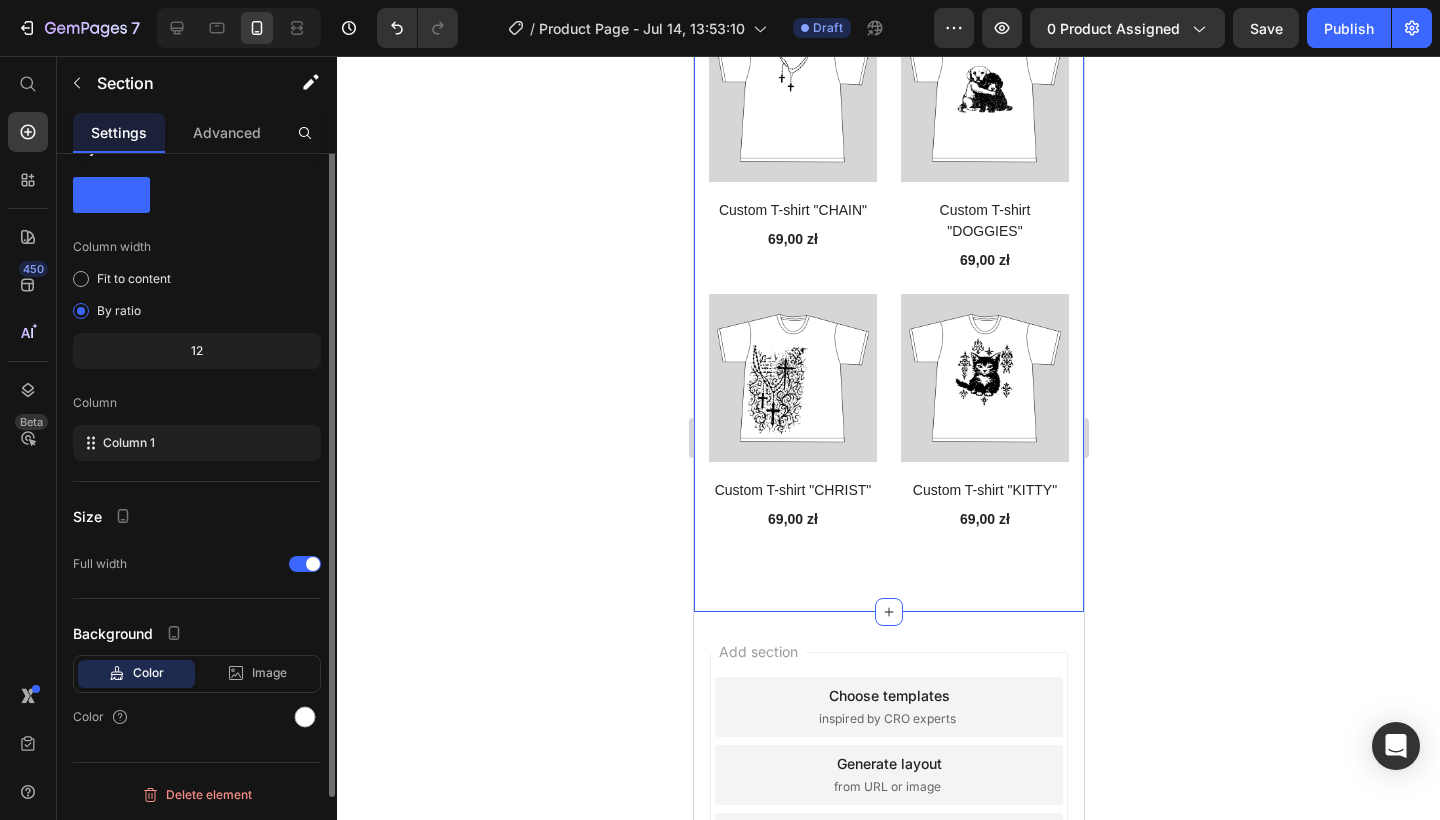 scroll, scrollTop: 0, scrollLeft: 0, axis: both 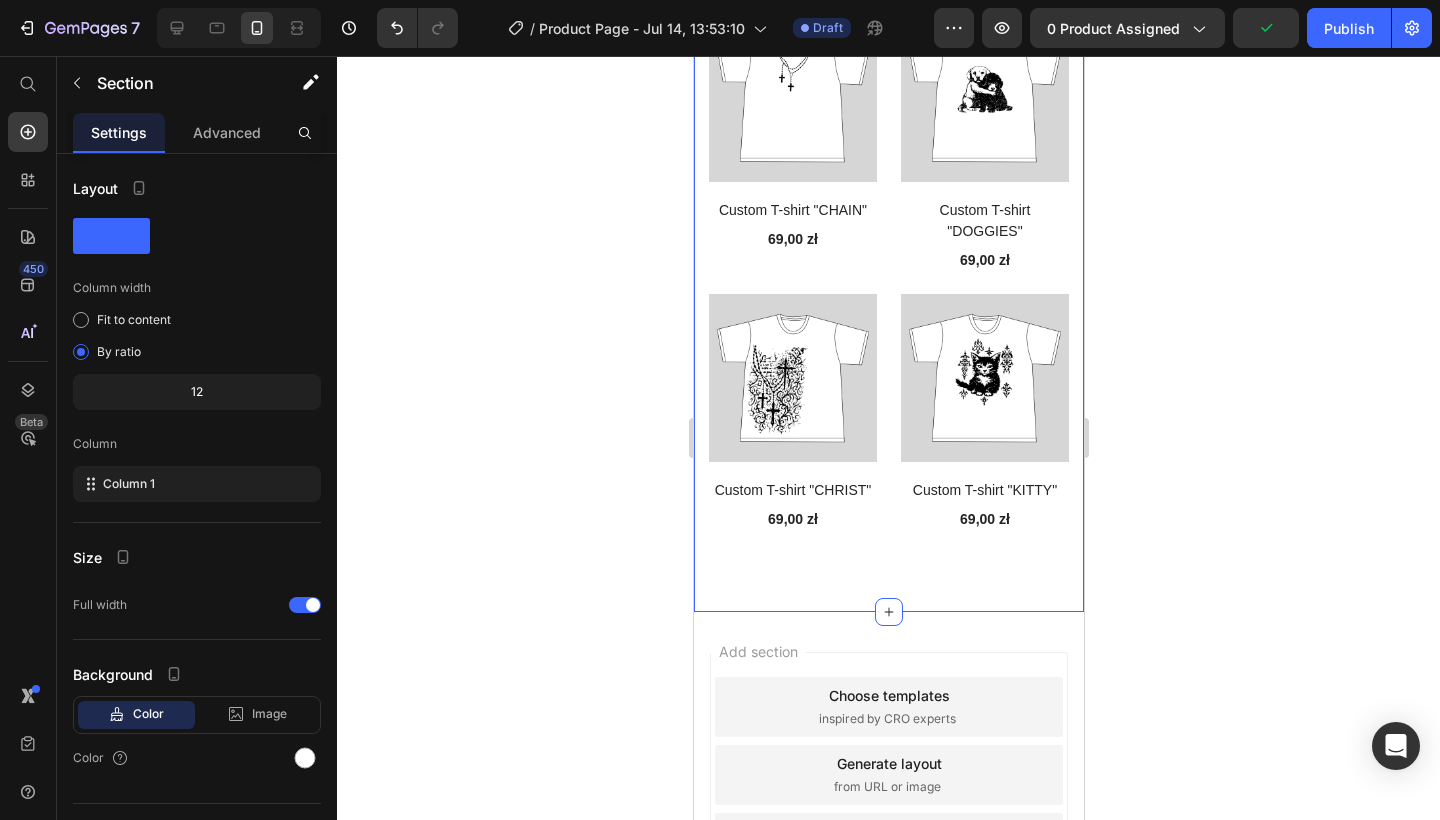 click 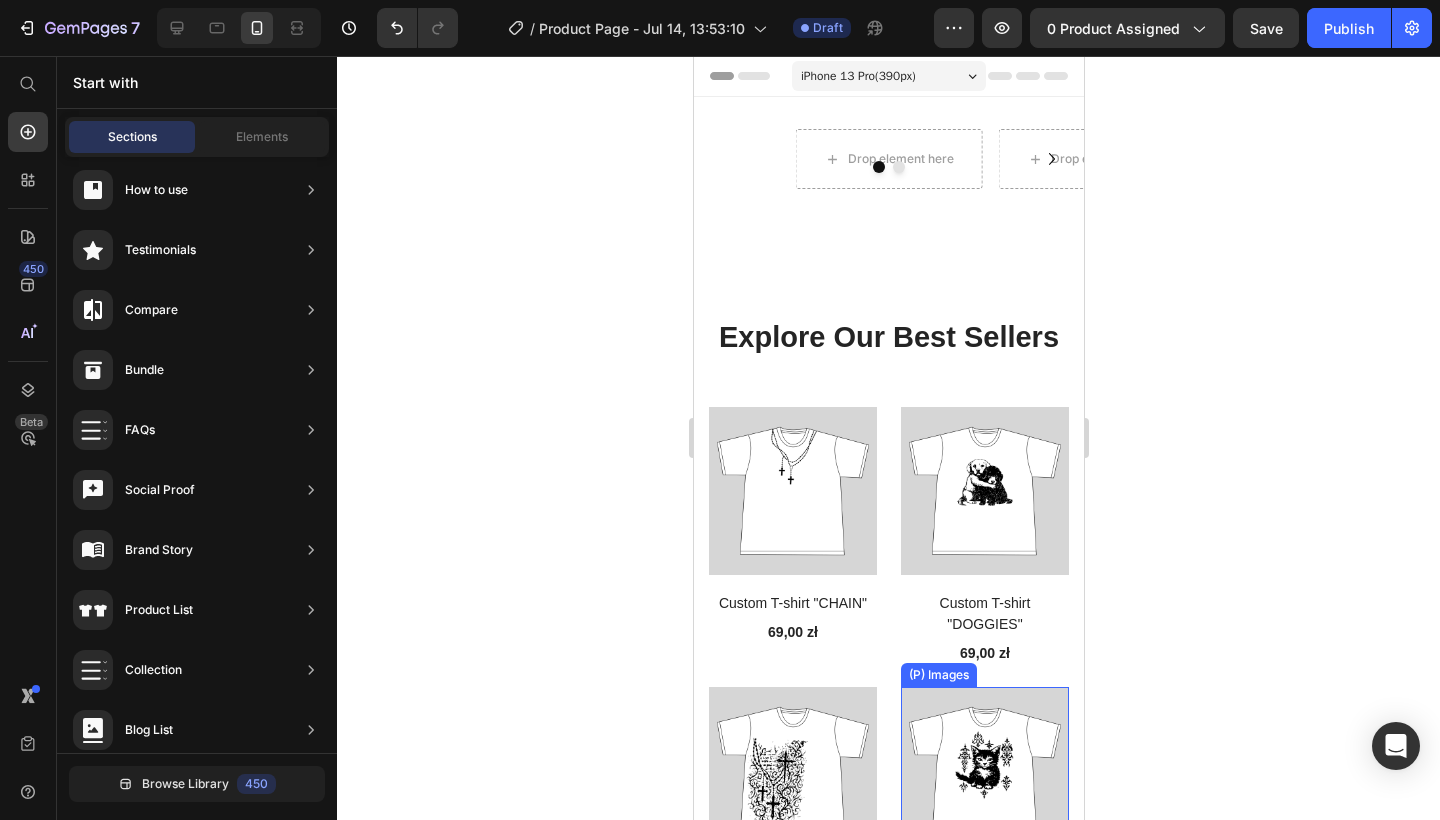 scroll, scrollTop: 0, scrollLeft: 0, axis: both 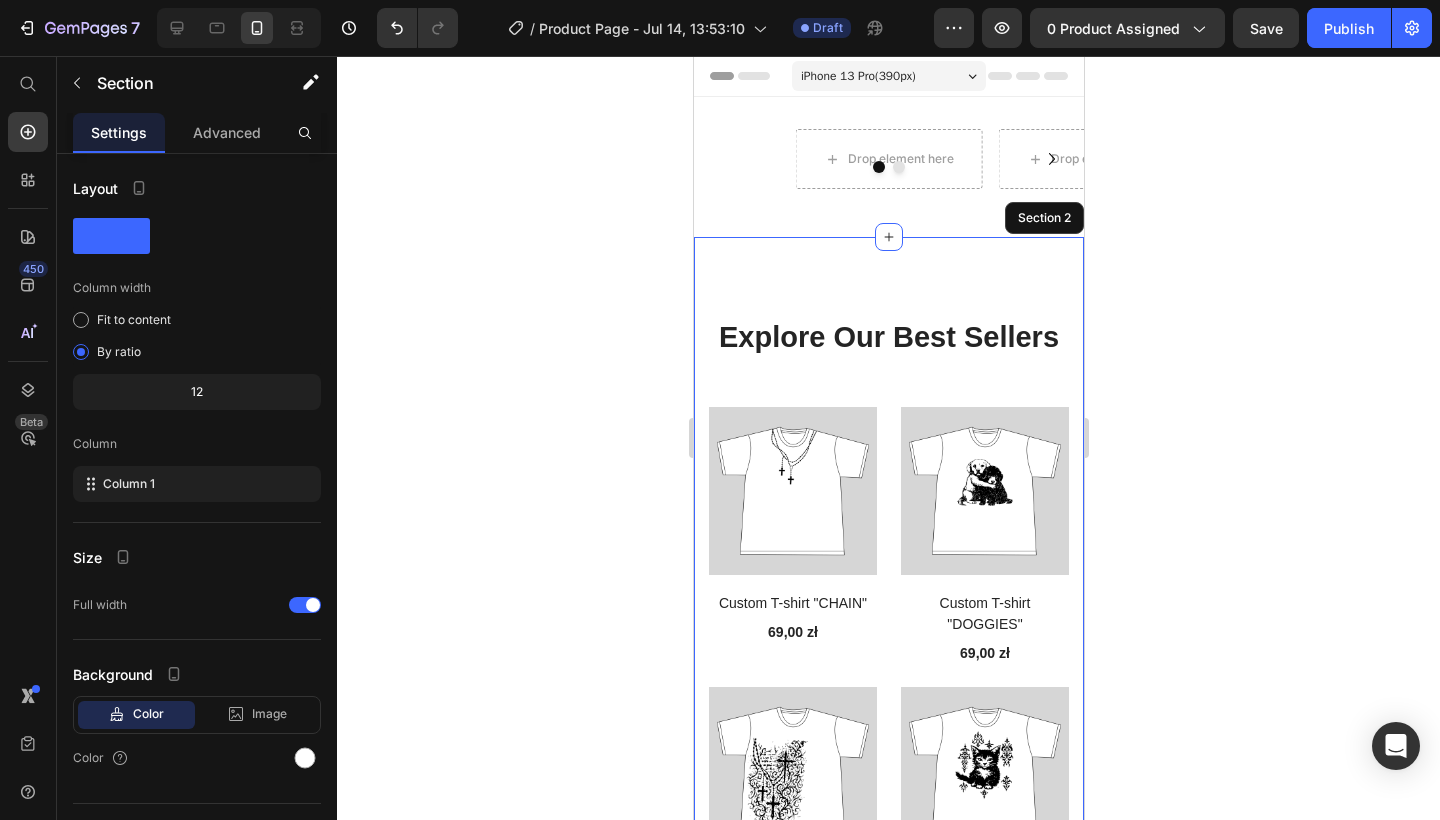 click on "Explore Our Best Sellers Heading Row (P) Images Custom T-shirt "CHAIN" (P) Title 69,00 zł (P) Price Row (P) Images Custom T-shirt "DOGGIES" (P) Title 69,00 zł (P) Price Row (P) Images Custom T-shirt "CHRIST" (P) Title 69,00 zł (P) Price Row (P) Images Custom T-shirt "KITTY" (P) Title 69,00 zł (P) Price Row Product List" at bounding box center [888, 621] 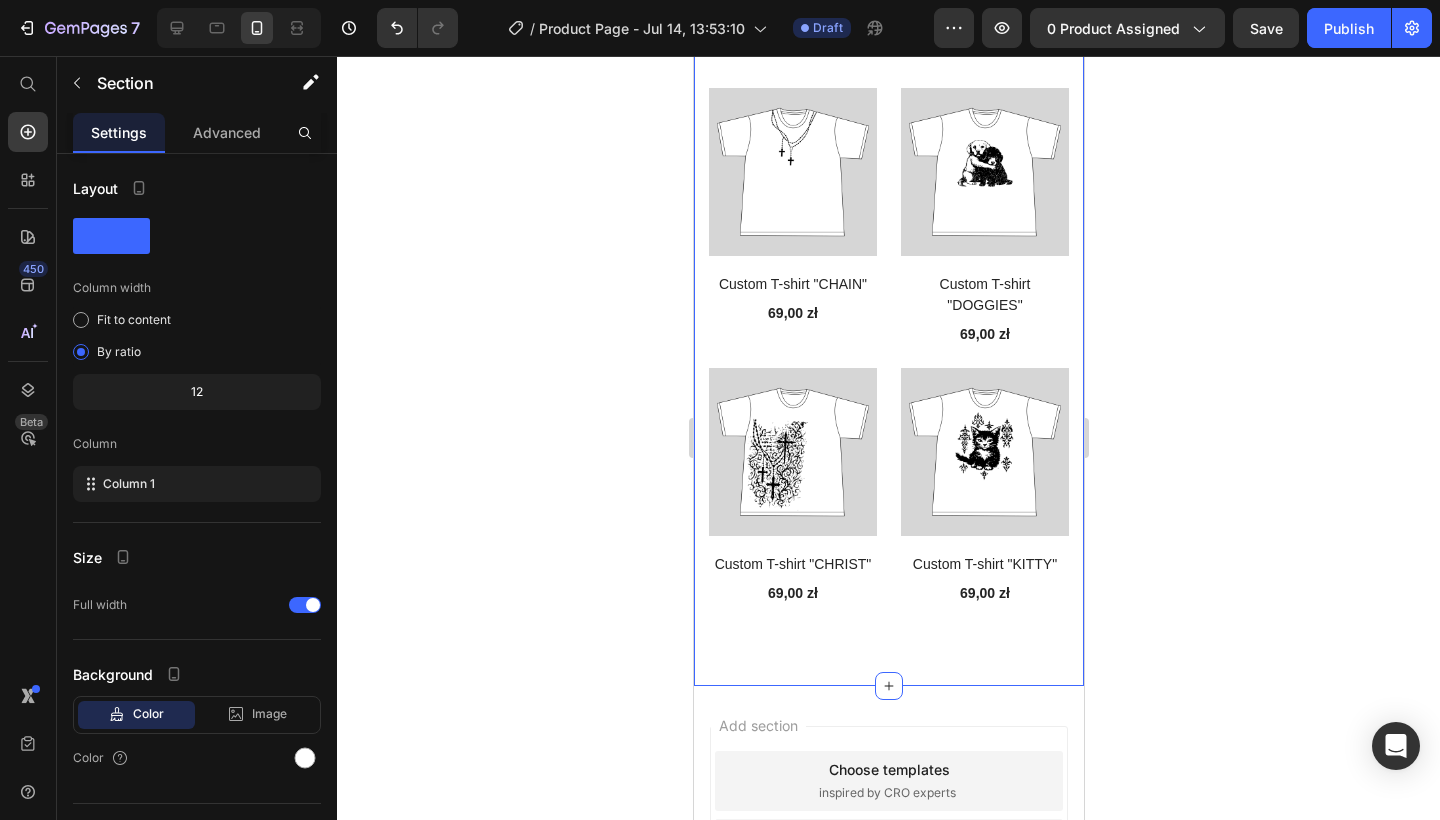 scroll, scrollTop: 260, scrollLeft: 0, axis: vertical 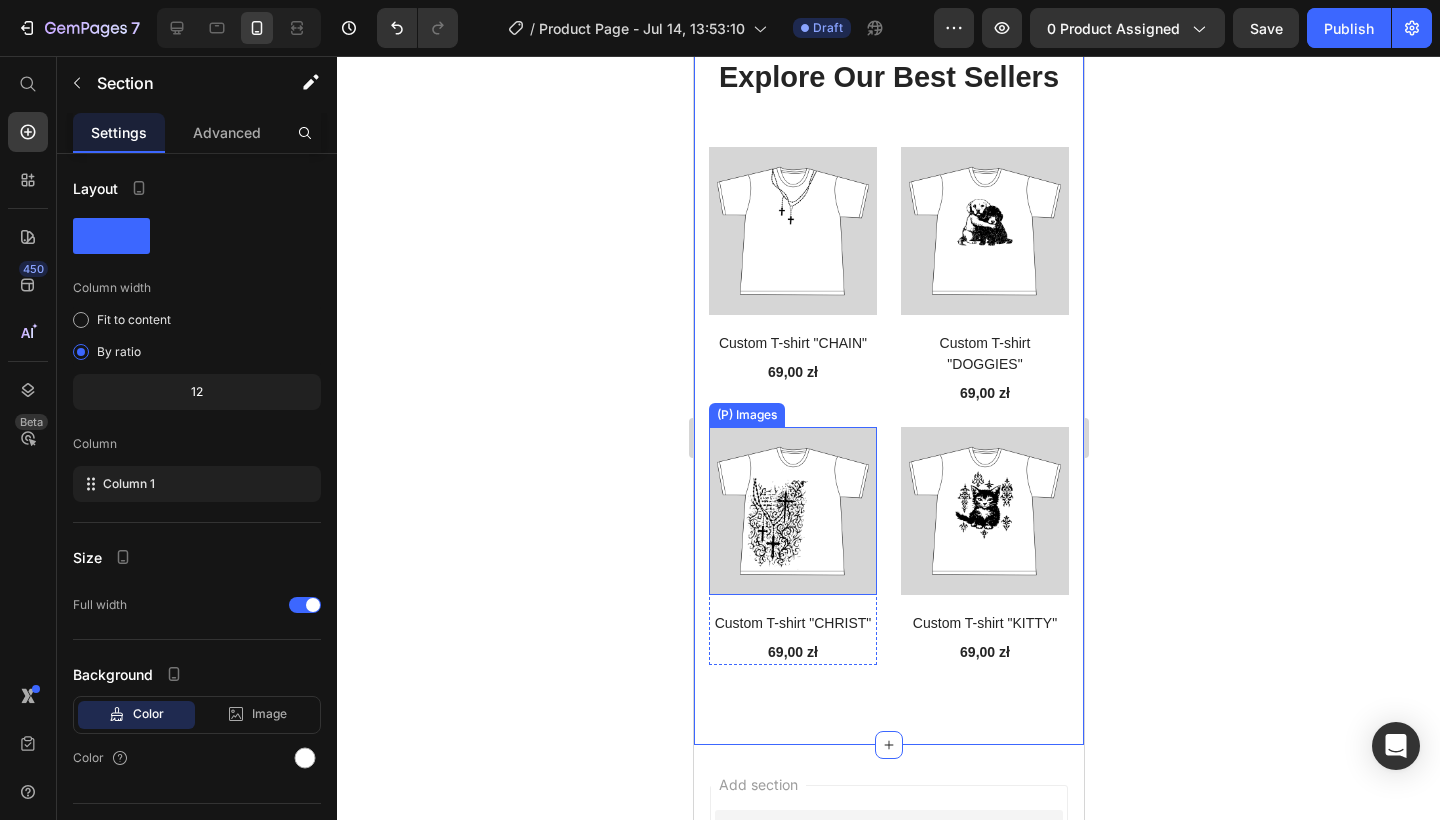 click at bounding box center [792, 511] 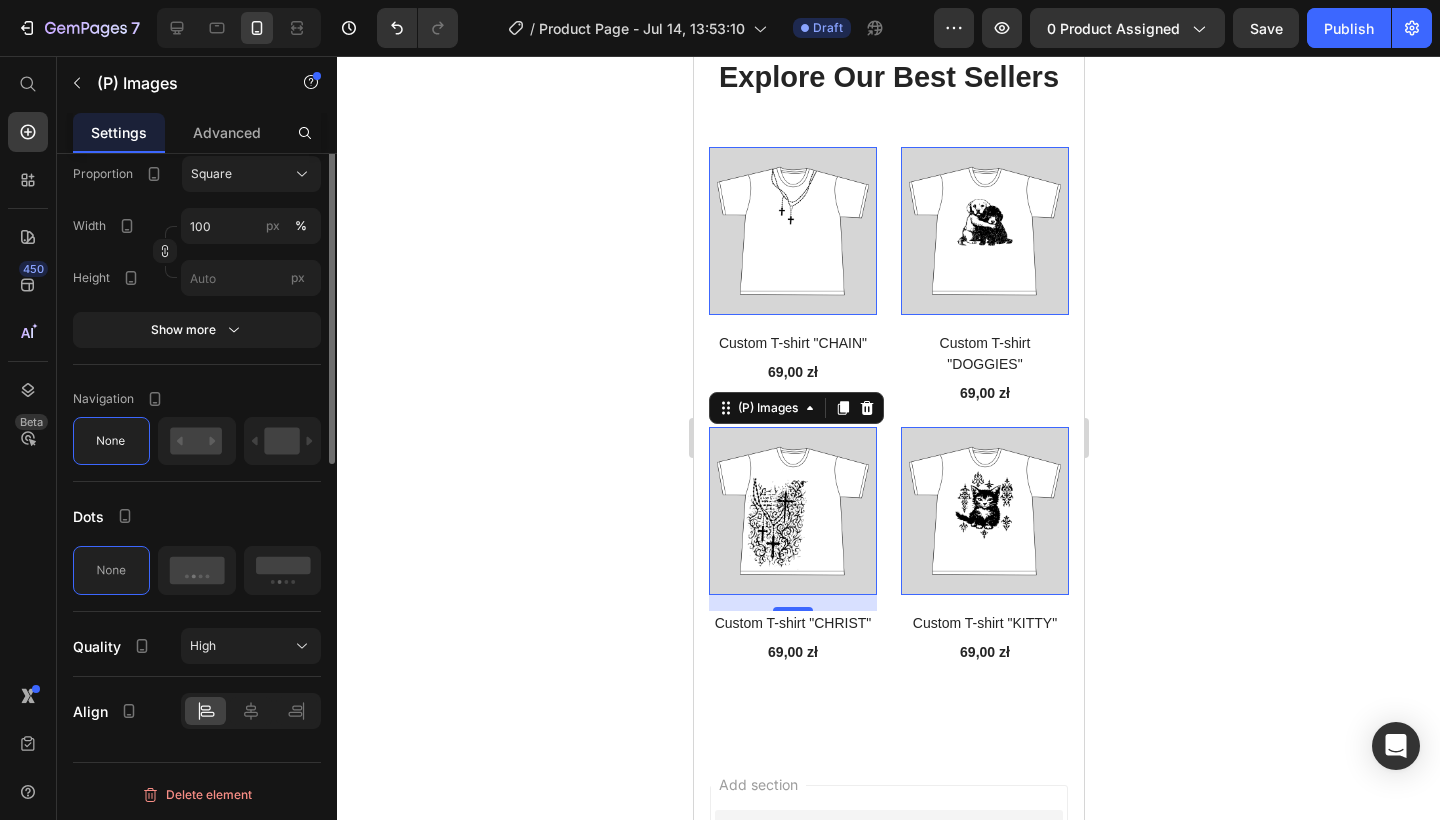 scroll, scrollTop: 0, scrollLeft: 0, axis: both 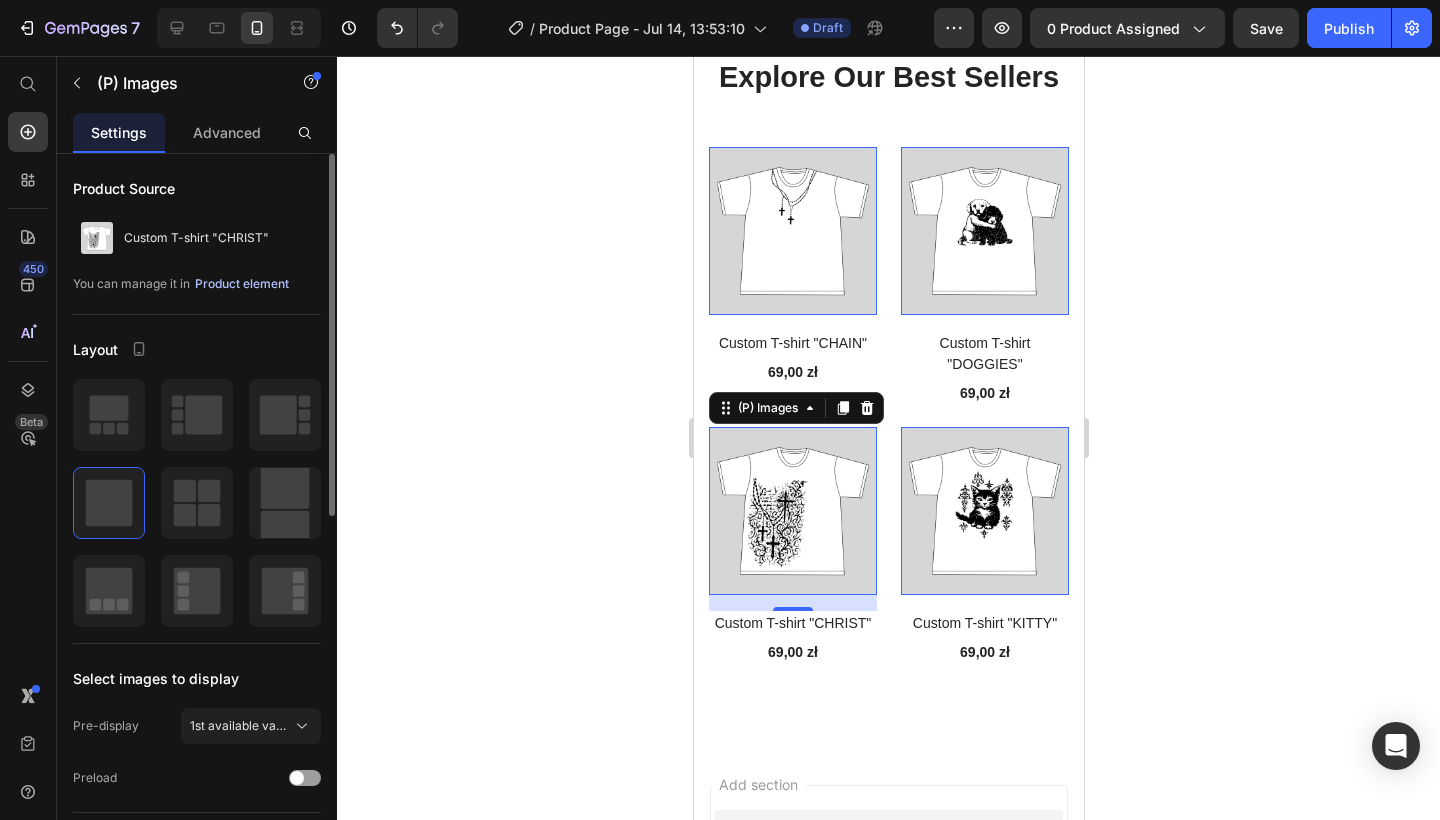 click on "Product element" at bounding box center (242, 284) 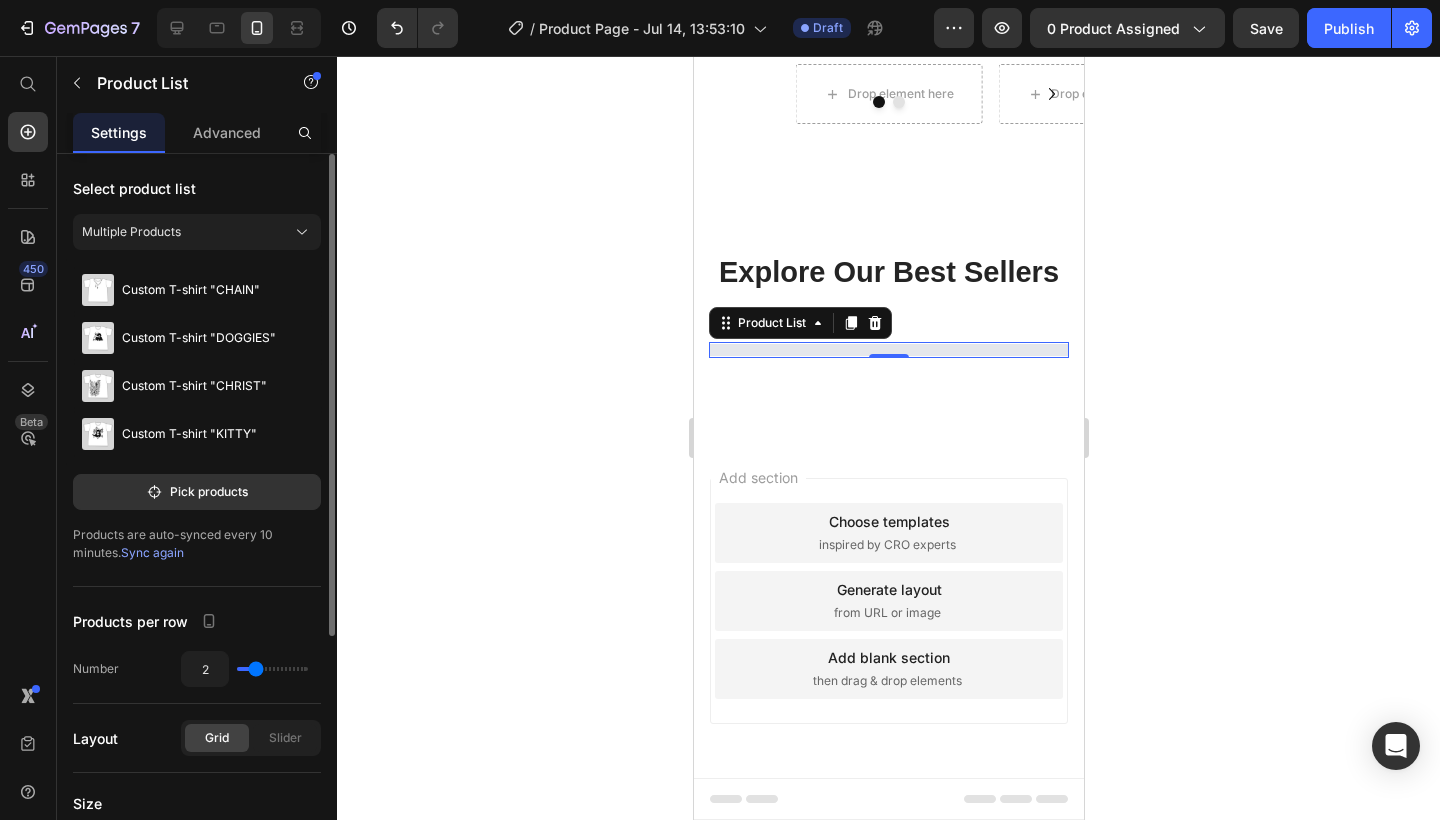 scroll, scrollTop: 64, scrollLeft: 0, axis: vertical 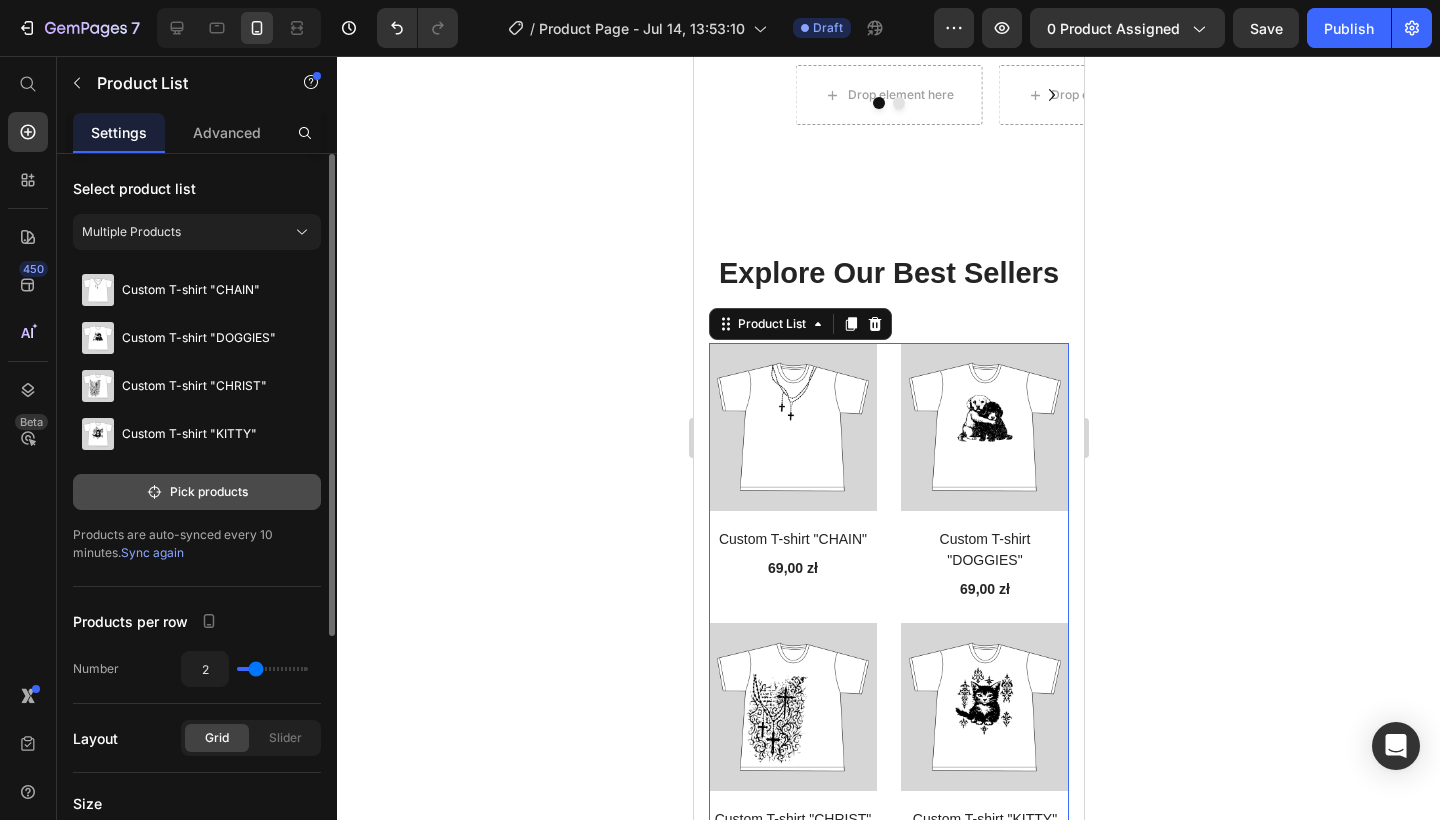 click on "Pick products" at bounding box center (197, 492) 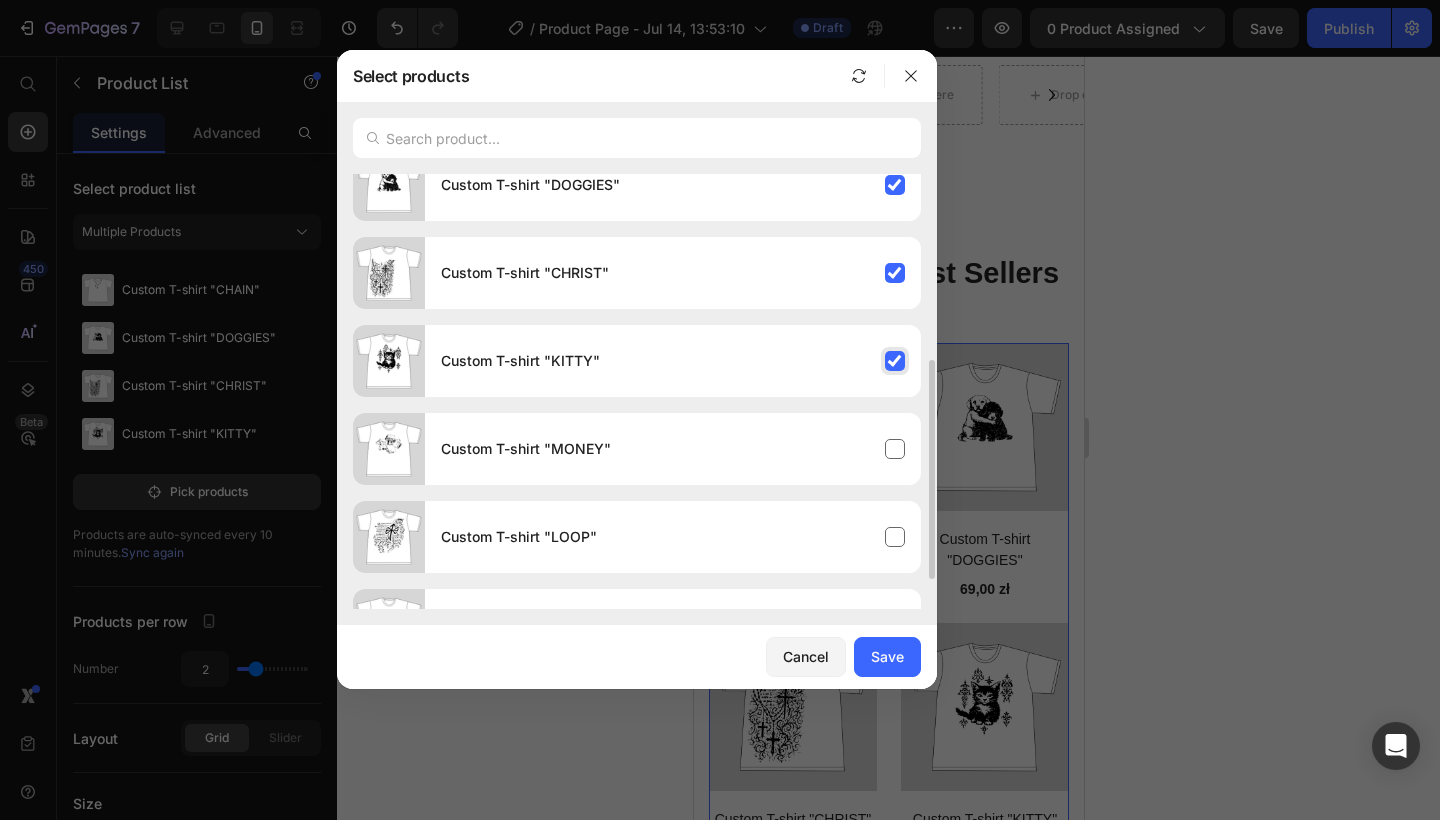 scroll, scrollTop: 210, scrollLeft: 0, axis: vertical 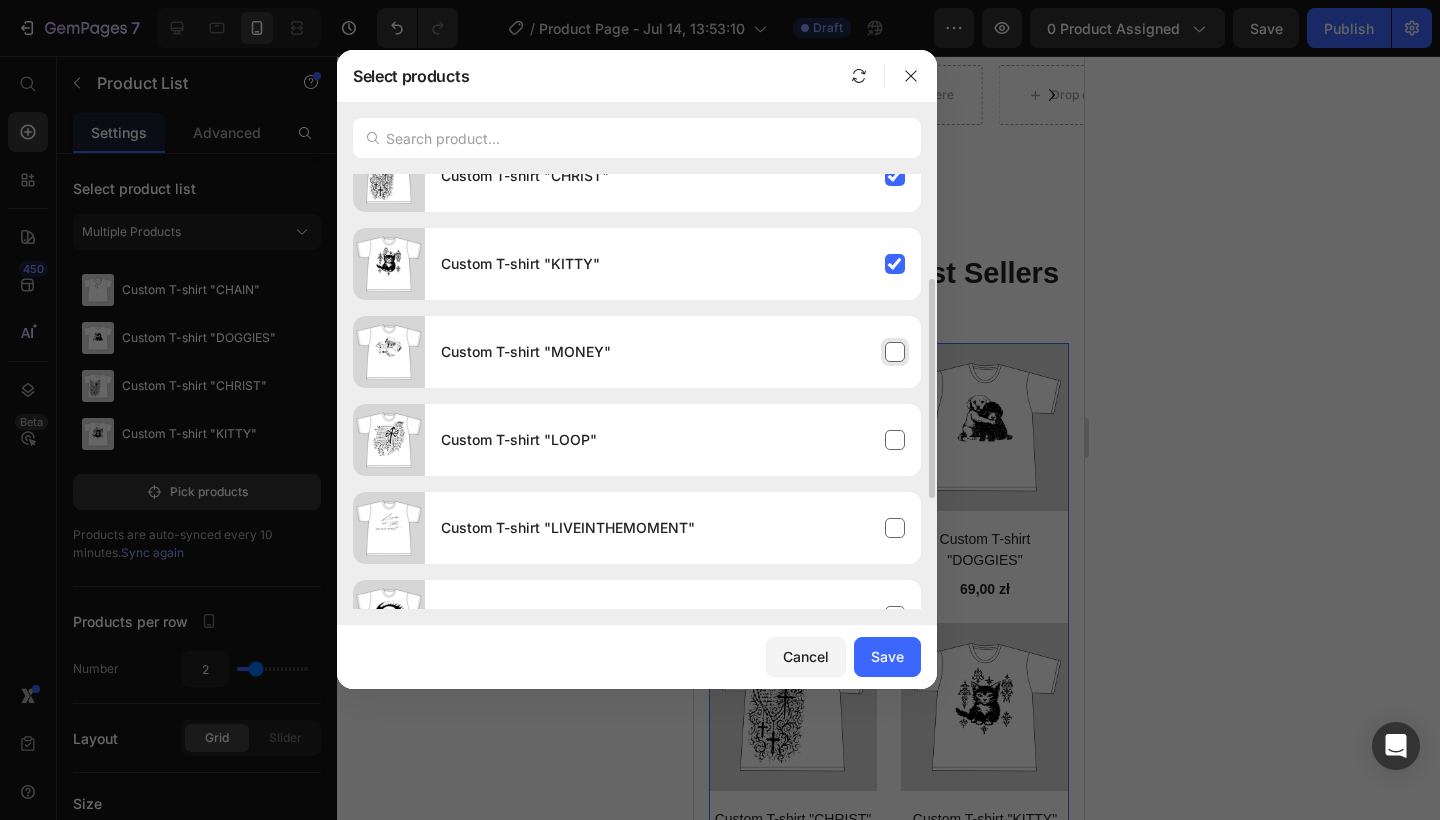 click on "Custom T-shirt "MONEY"" at bounding box center [673, 352] 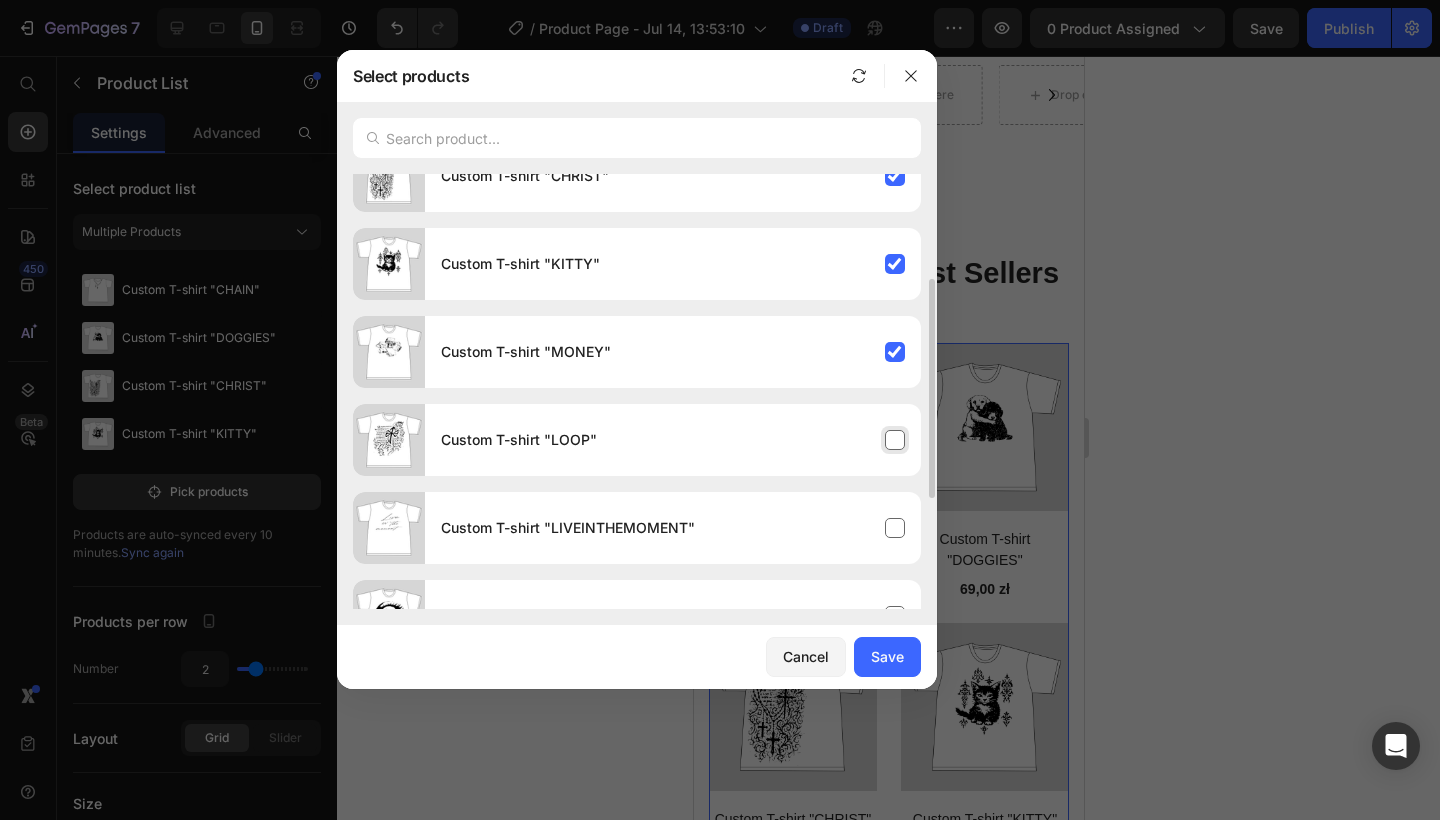 click on "Custom T-shirt "LOOP"" at bounding box center (673, 440) 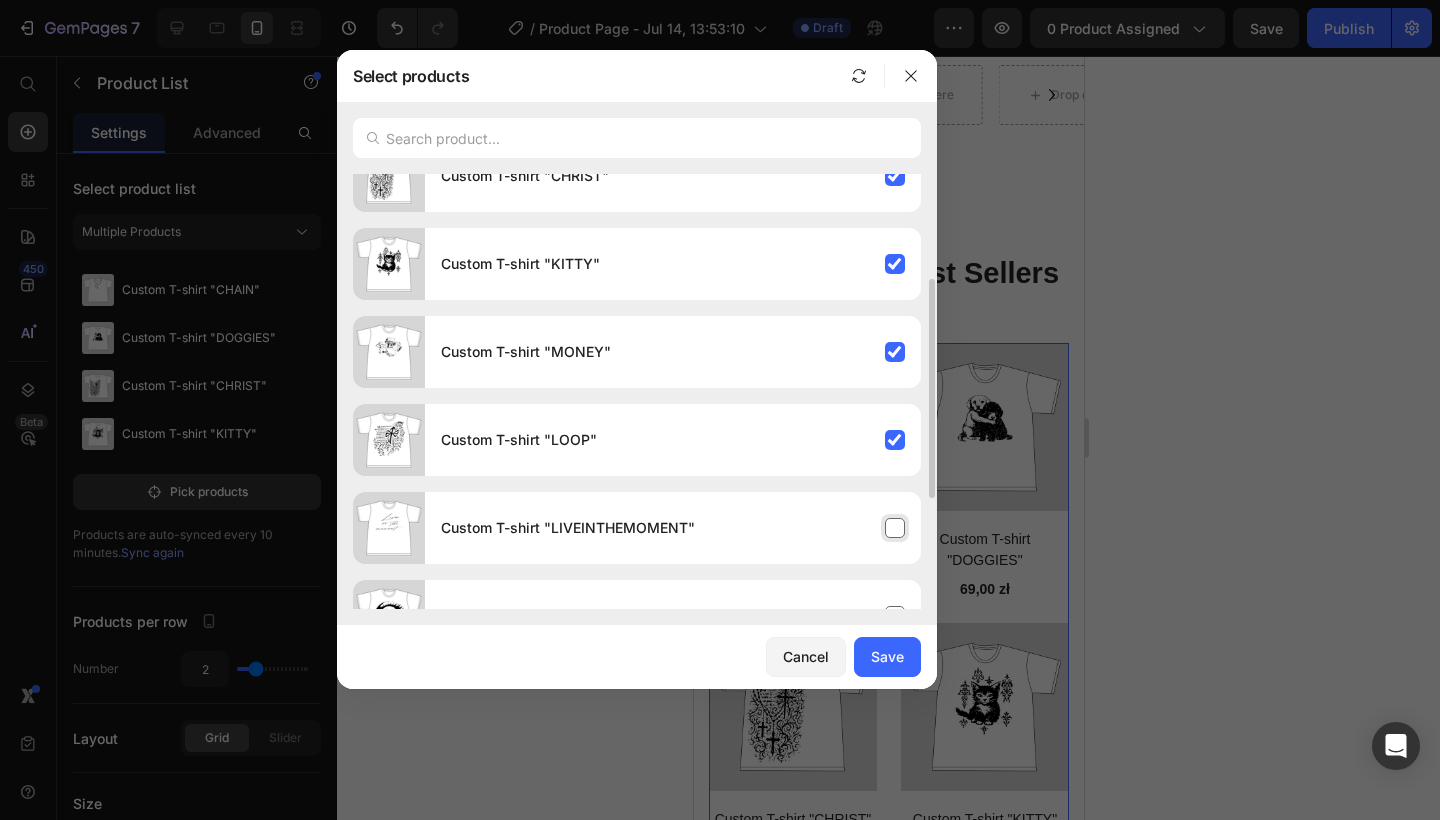 click on "Custom T-shirt "LIVEINTHEMOMENT"" at bounding box center (673, 528) 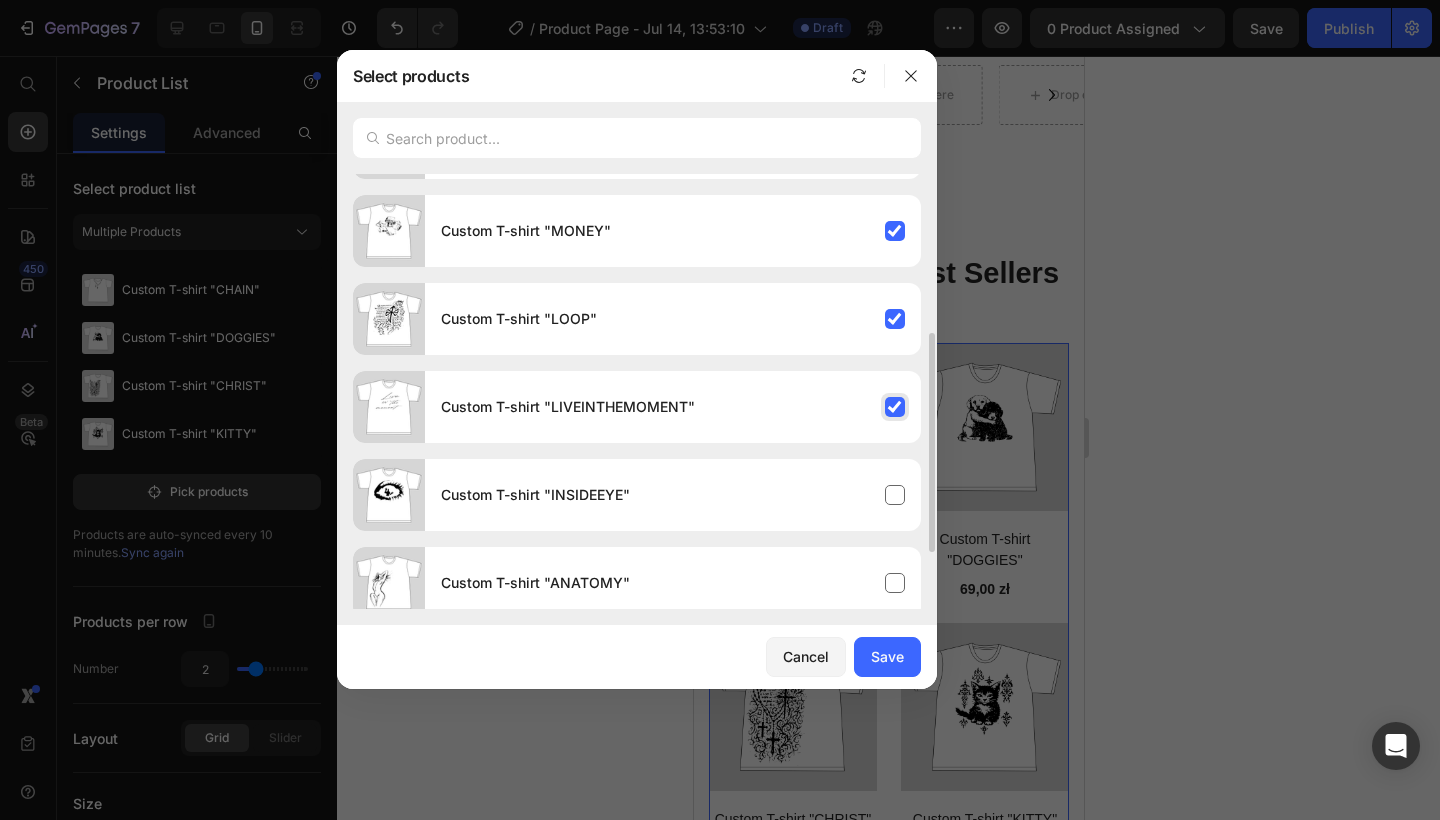 scroll, scrollTop: 342, scrollLeft: 0, axis: vertical 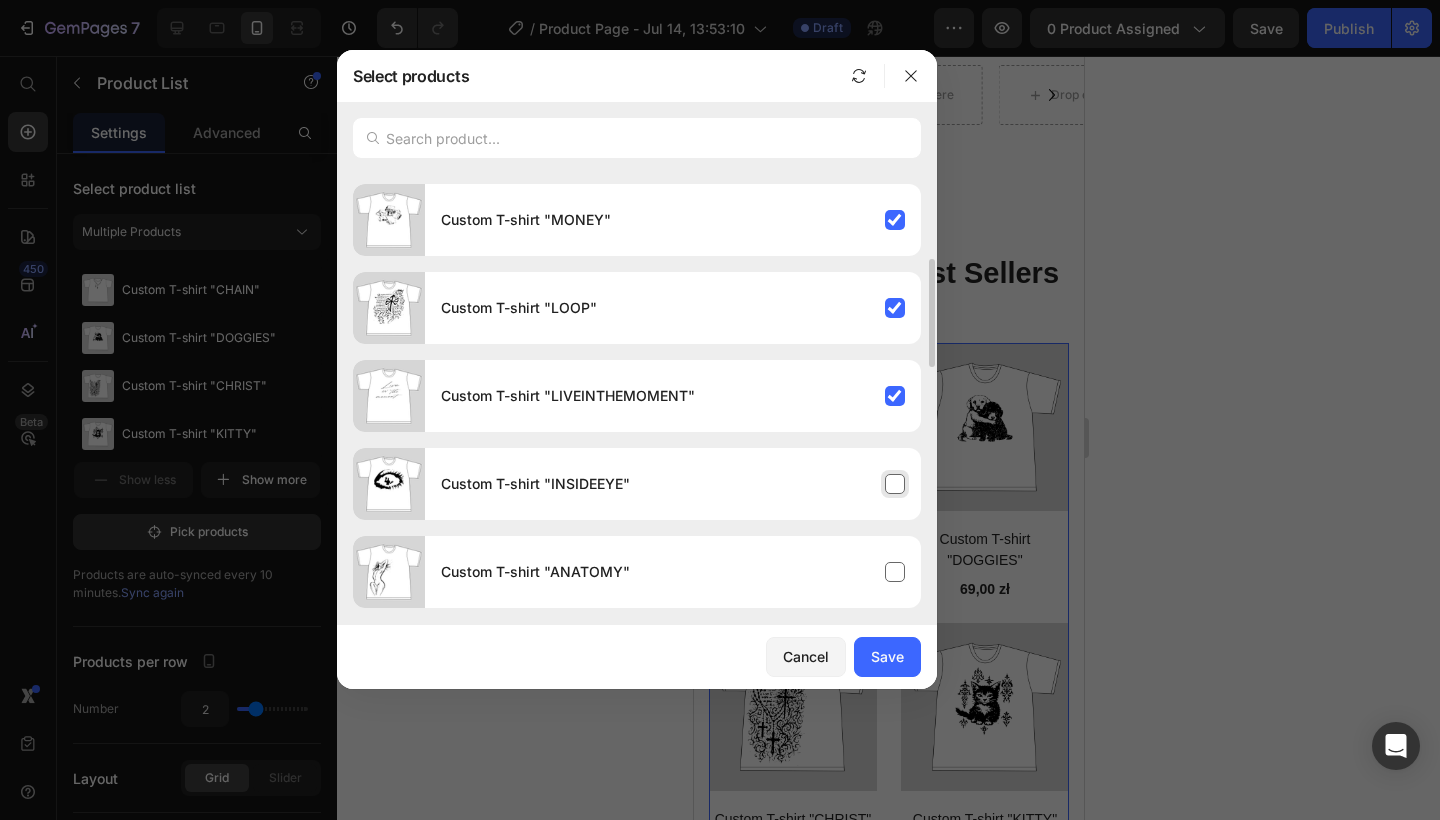 click on "Custom T-shirt "INSIDEEYE"" at bounding box center (673, 484) 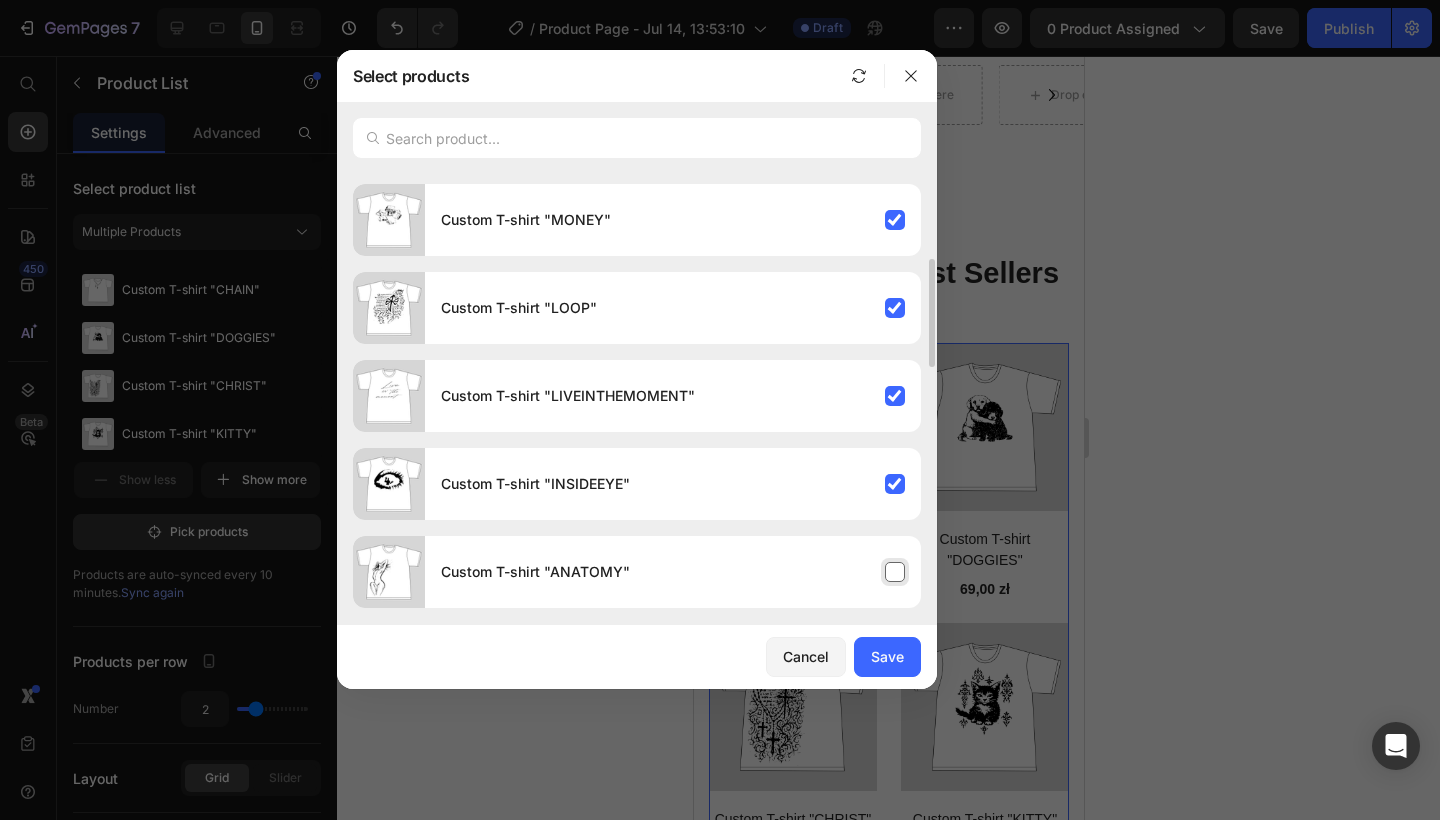 click on "Custom T-shirt "ANATOMY"" at bounding box center (673, 572) 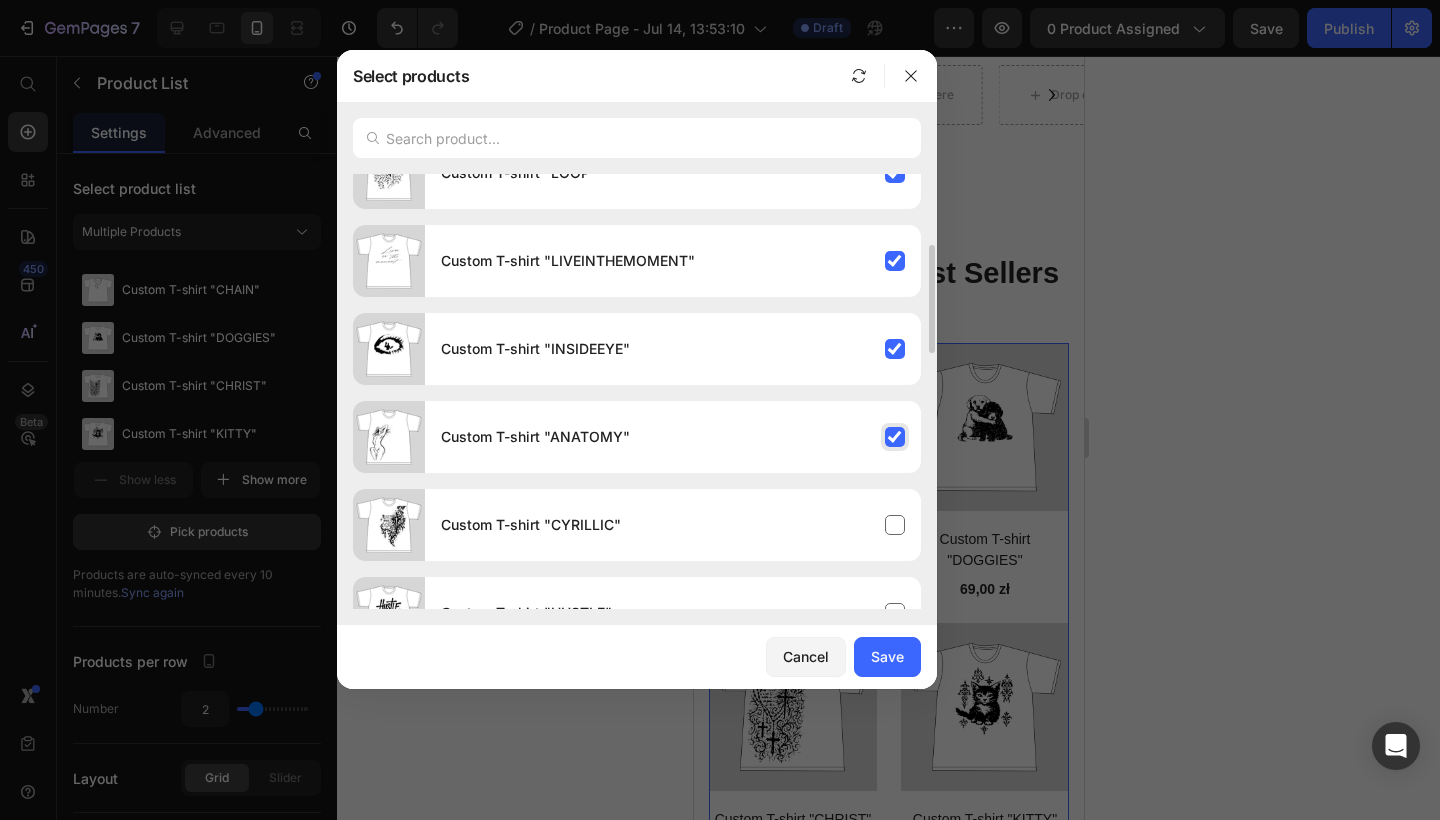 scroll, scrollTop: 588, scrollLeft: 0, axis: vertical 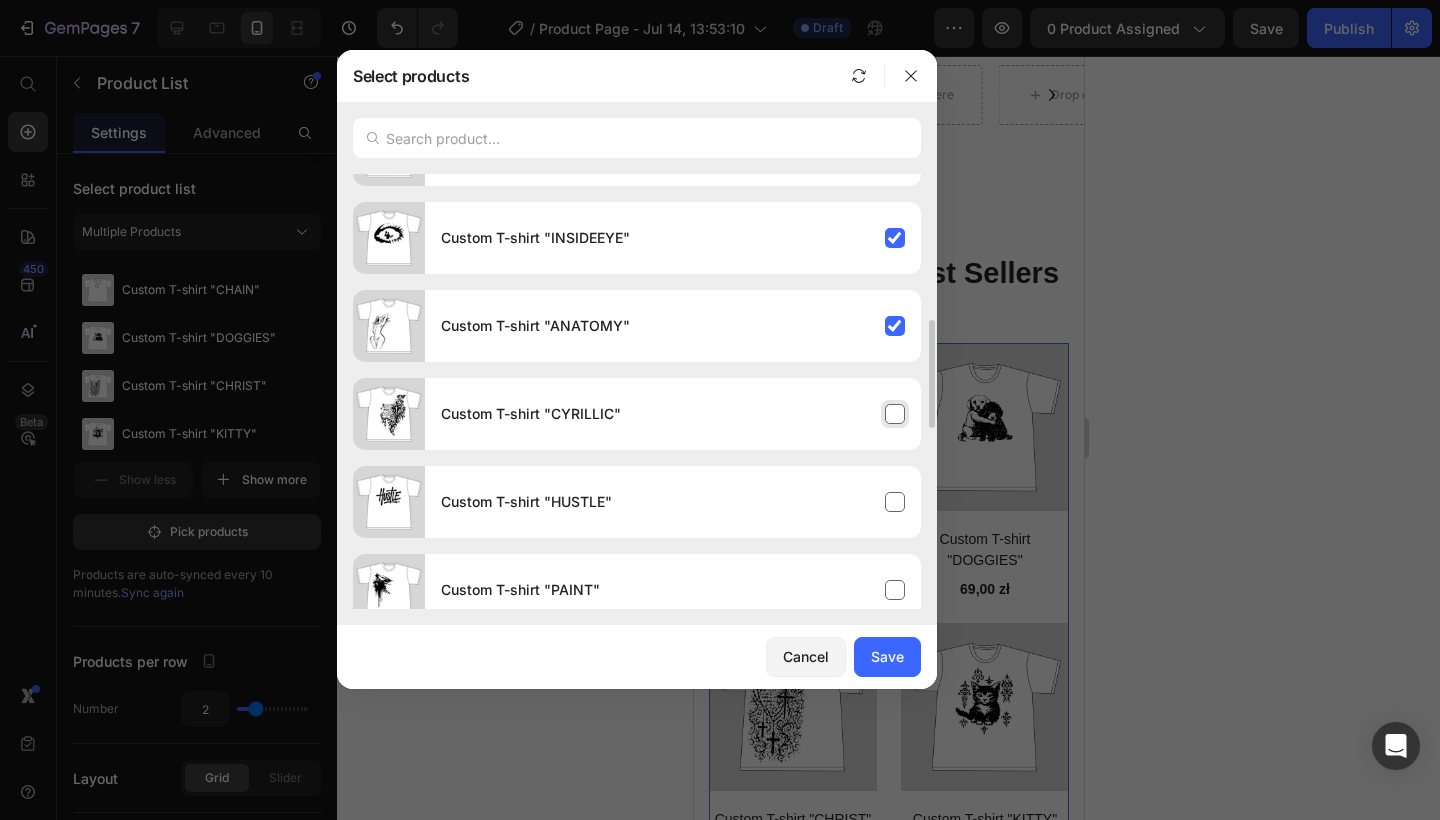 click on "Custom T-shirt "CYRILLIC"" at bounding box center (673, 414) 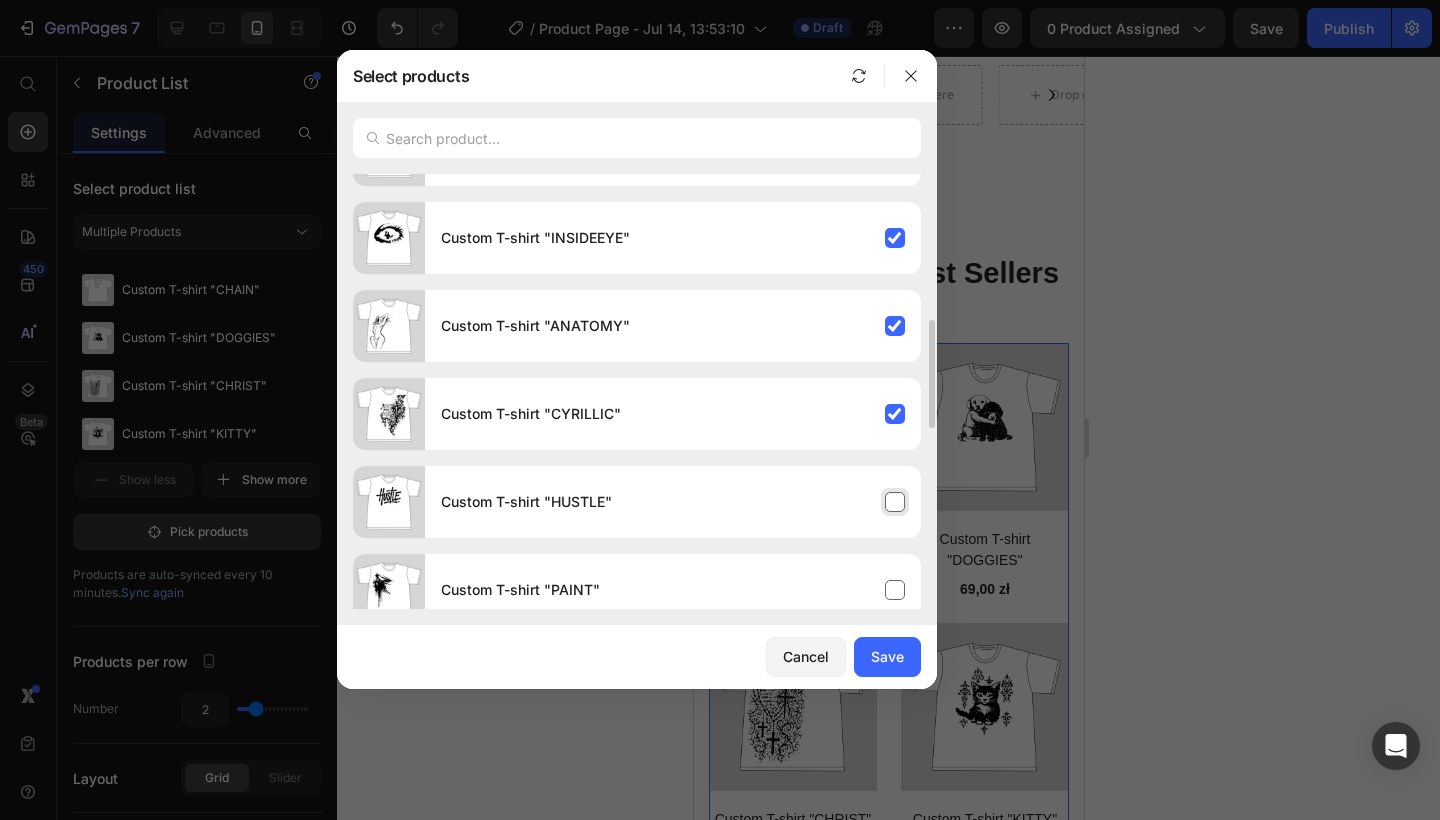 click on "Custom T-shirt "HUSTLE"" at bounding box center [673, 502] 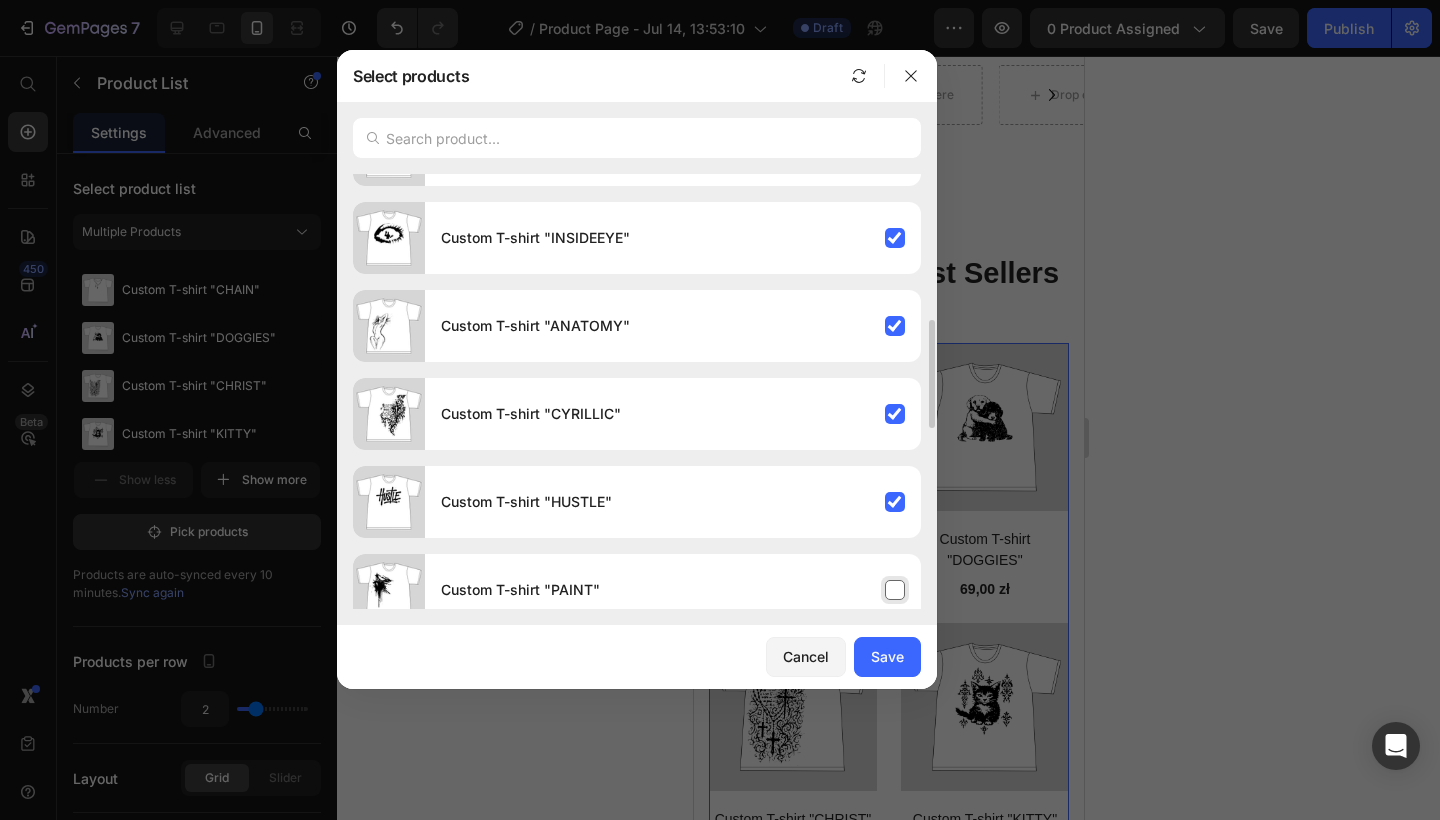 click on "Custom T-shirt "PAINT"" at bounding box center (673, 590) 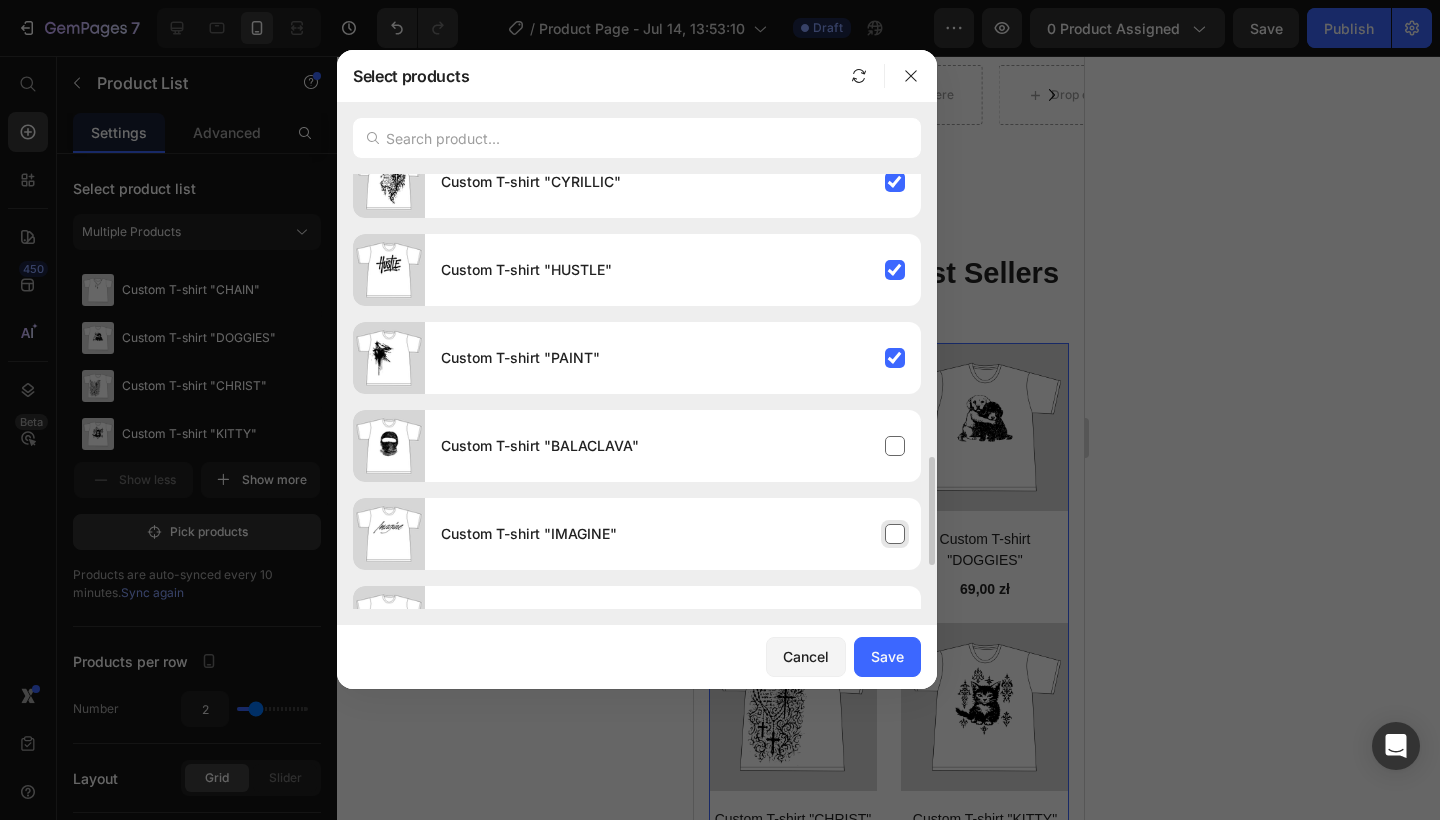scroll, scrollTop: 883, scrollLeft: 0, axis: vertical 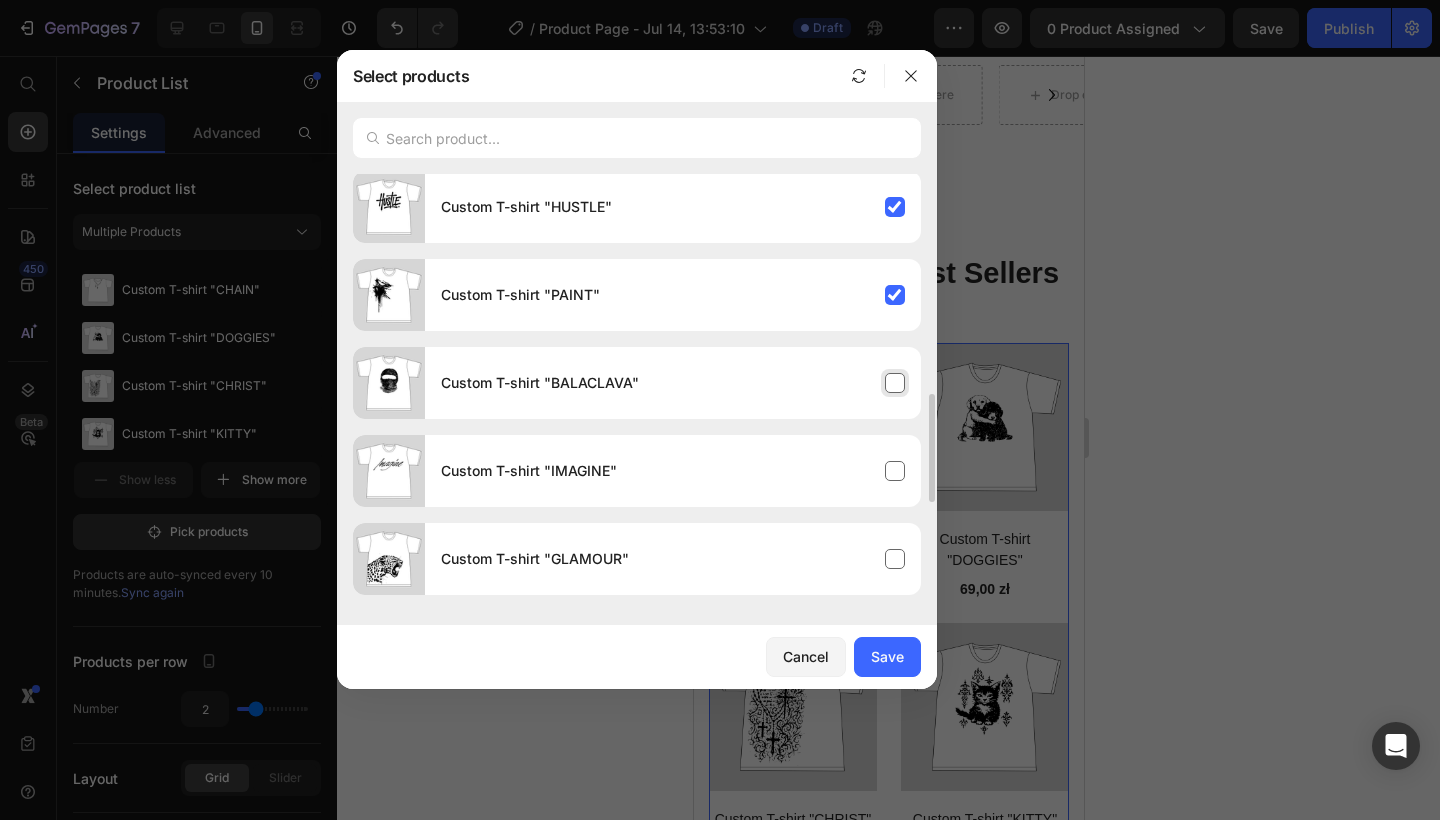 click on "Custom T-shirt "BALACLAVA"" at bounding box center [673, 383] 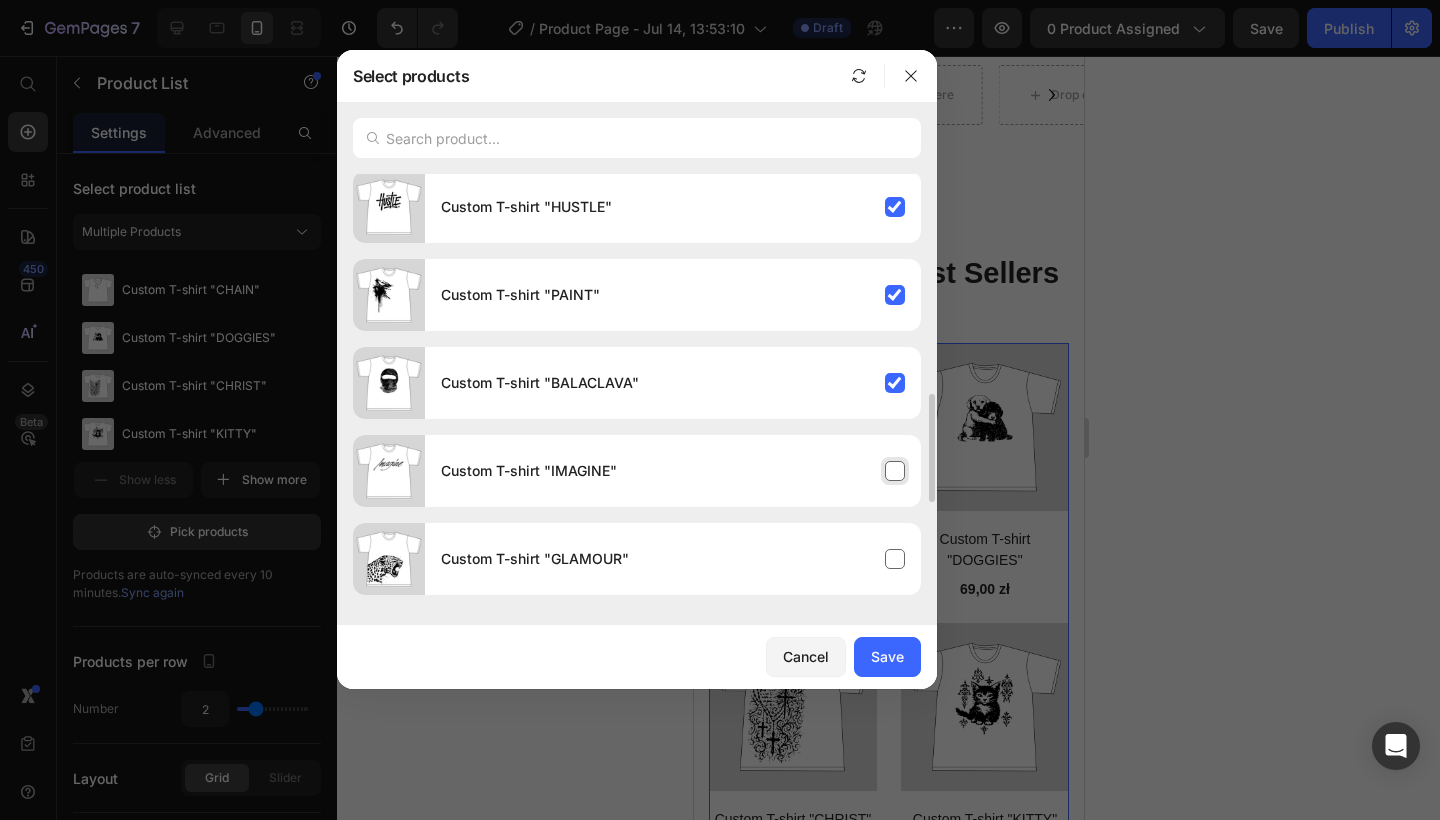 click on "Custom T-shirt "IMAGINE"" at bounding box center (673, 471) 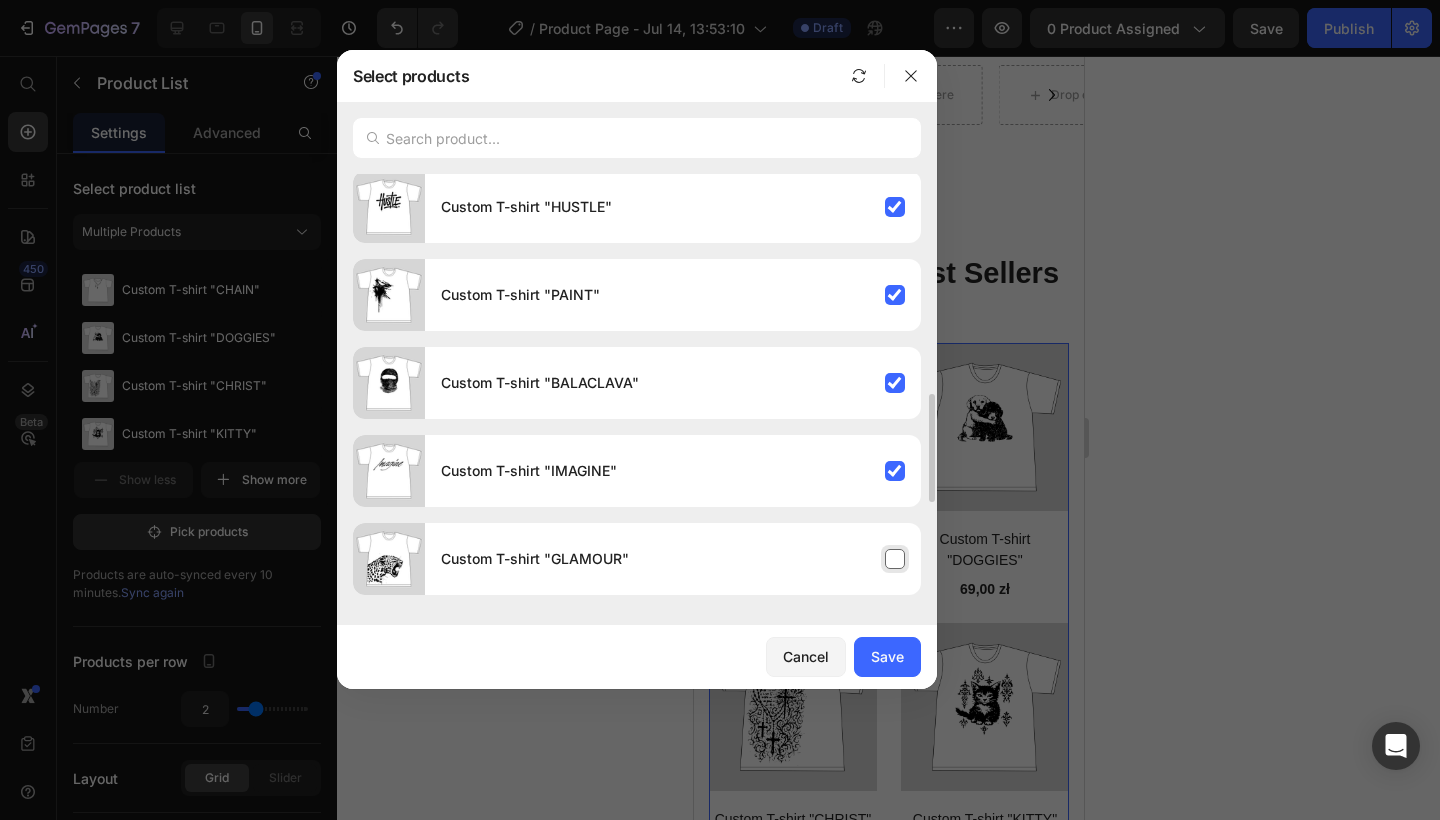 click on "Custom T-shirt "GLAMOUR"" at bounding box center (673, 559) 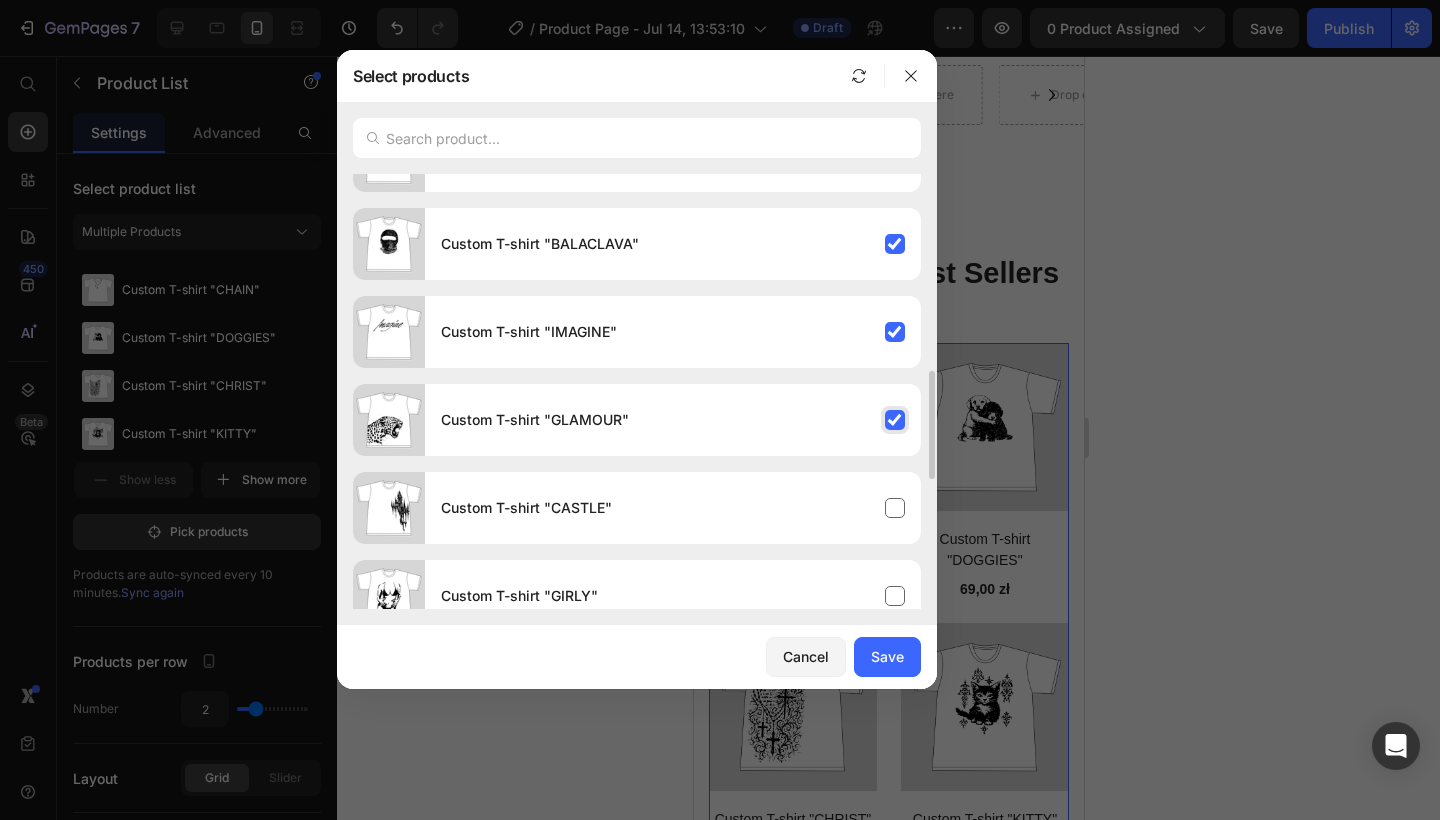 scroll, scrollTop: 1116, scrollLeft: 0, axis: vertical 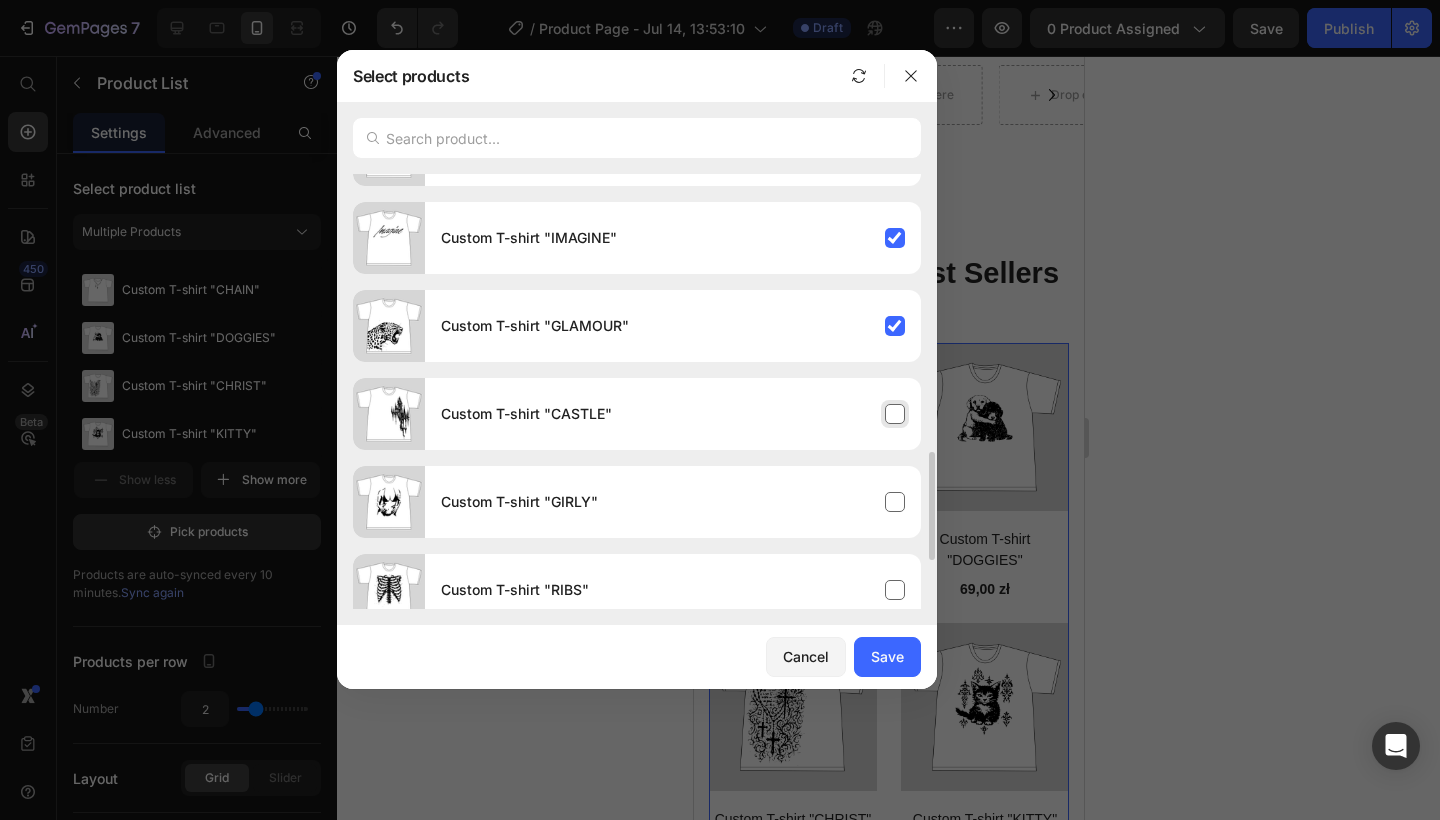 click on "Custom T-shirt "CASTLE"" at bounding box center [673, 414] 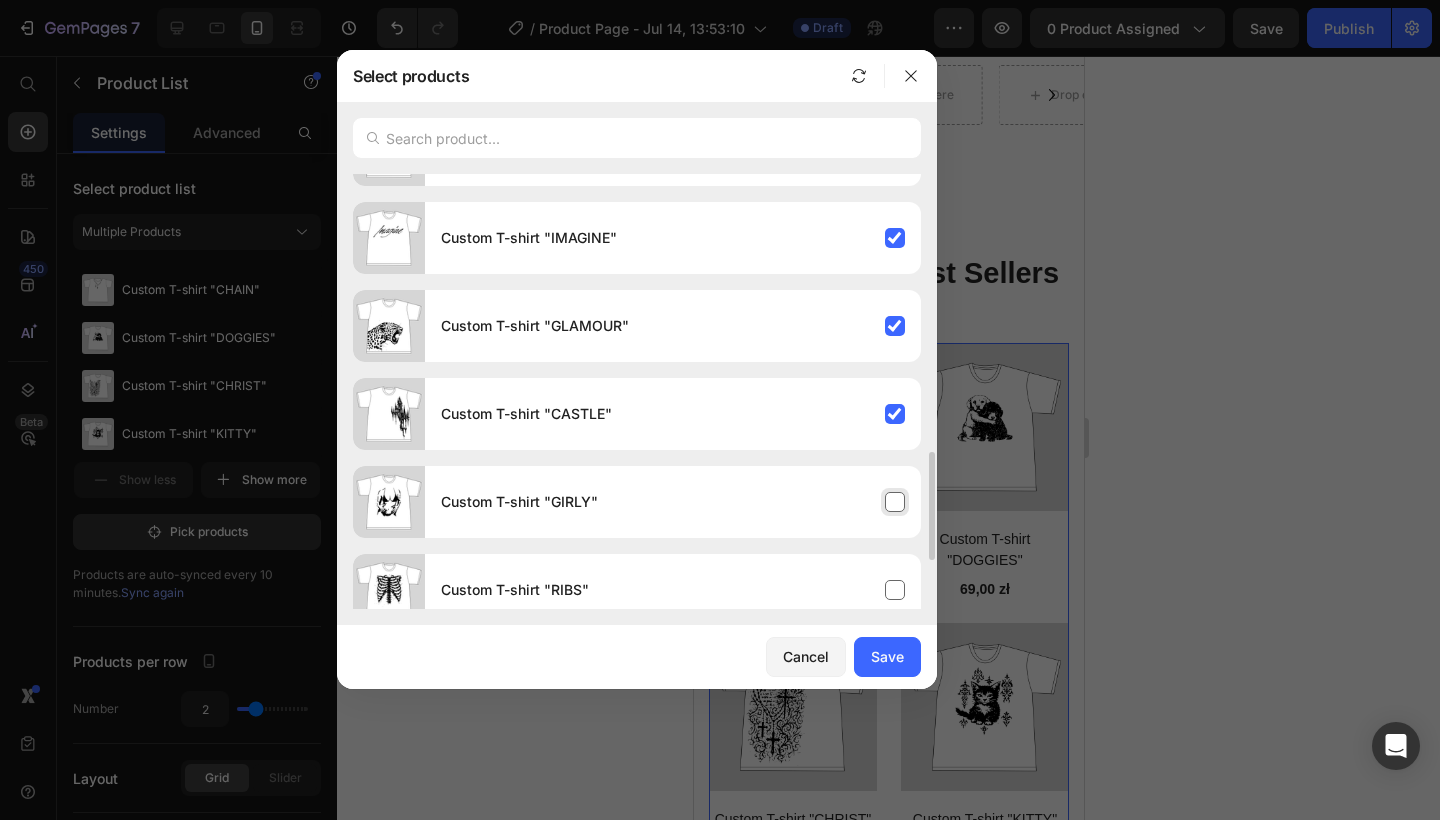 click on "Custom T-shirt "GIRLY"" at bounding box center [673, 502] 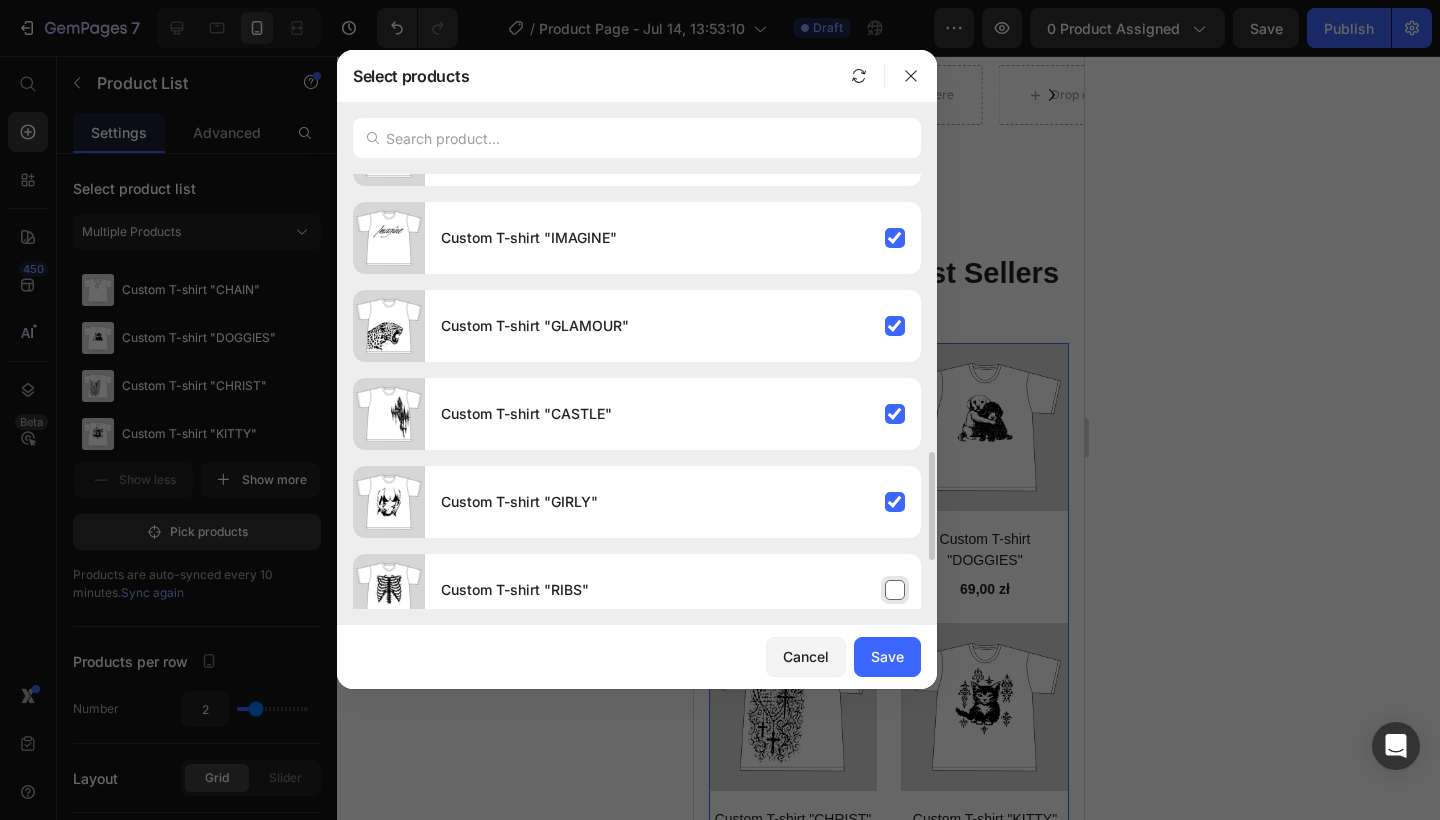 click on "Custom T-shirt "RIBS"" at bounding box center [673, 590] 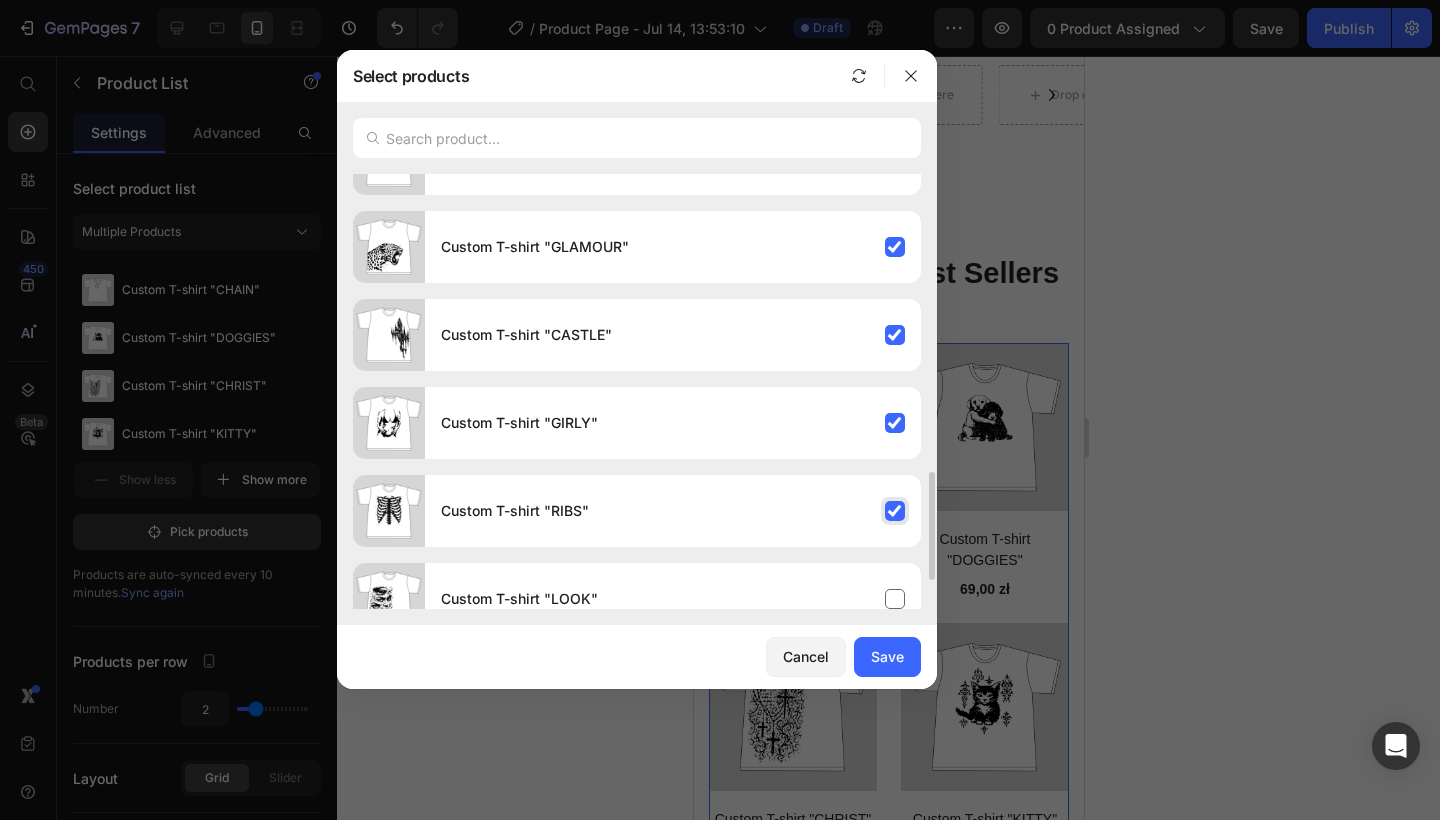 scroll, scrollTop: 1294, scrollLeft: 0, axis: vertical 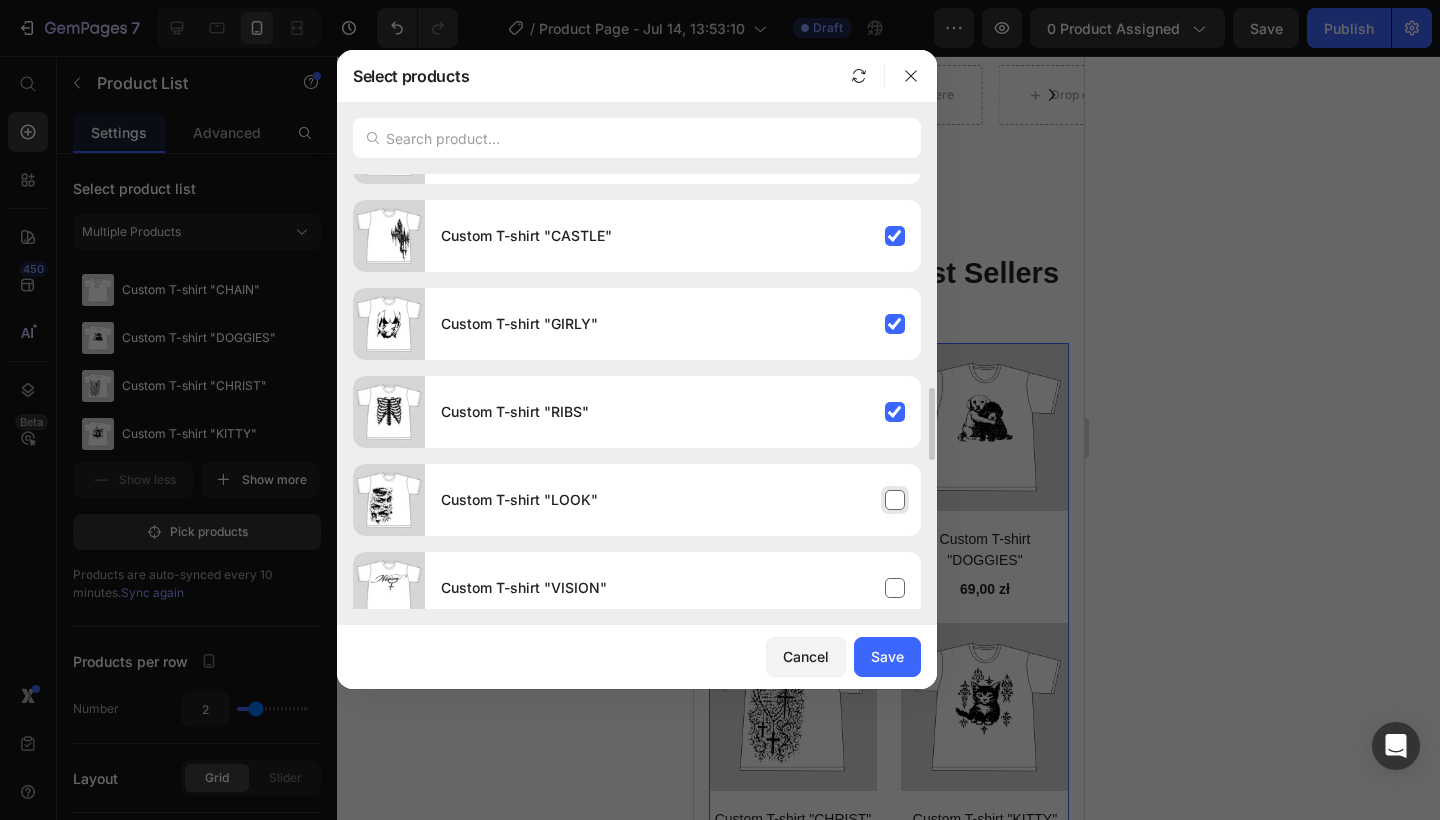 click on "Custom T-shirt "LOOK"" at bounding box center [673, 500] 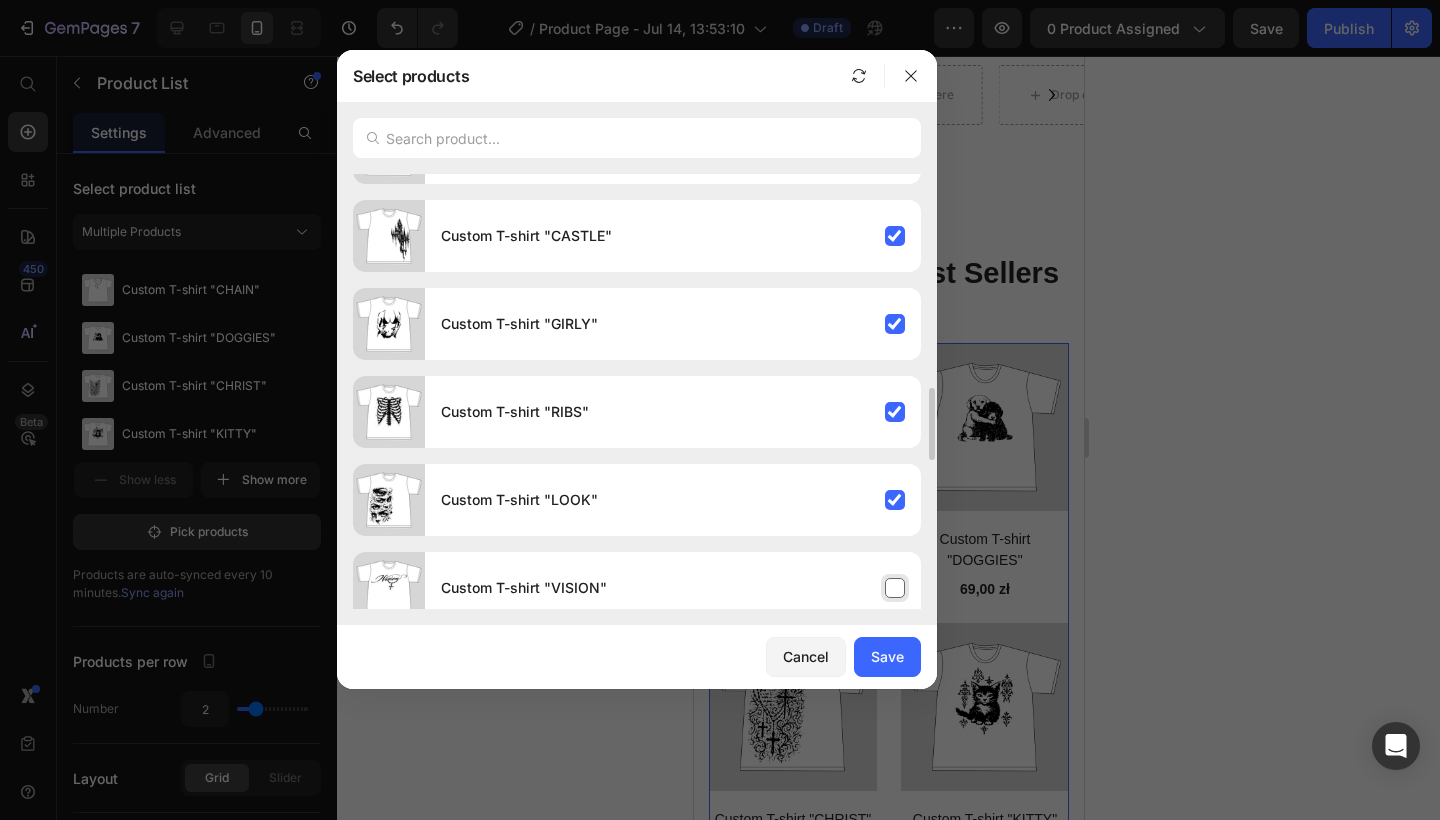 click on "Custom T-shirt "VISION"" at bounding box center [673, 588] 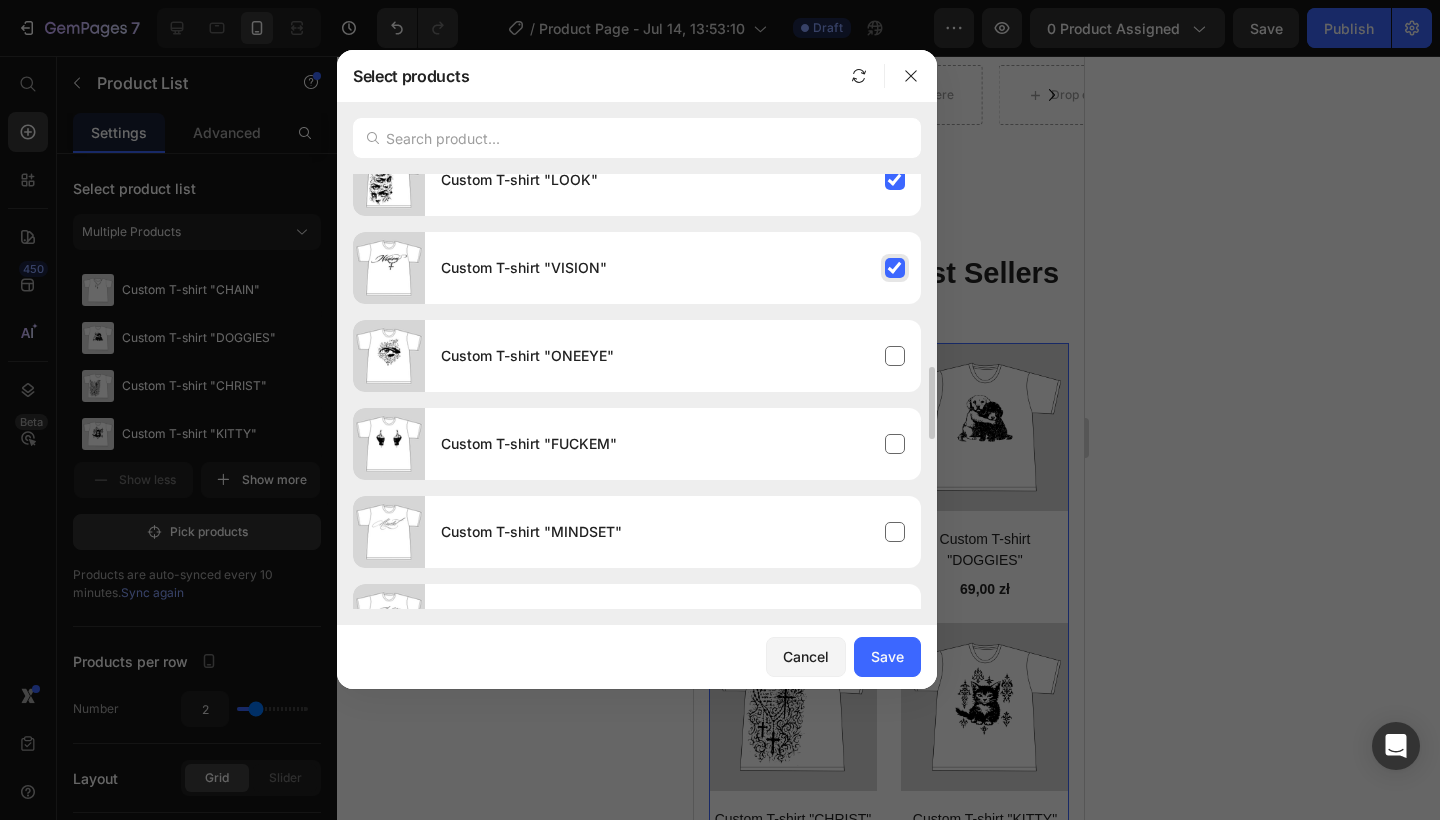scroll, scrollTop: 1734, scrollLeft: 0, axis: vertical 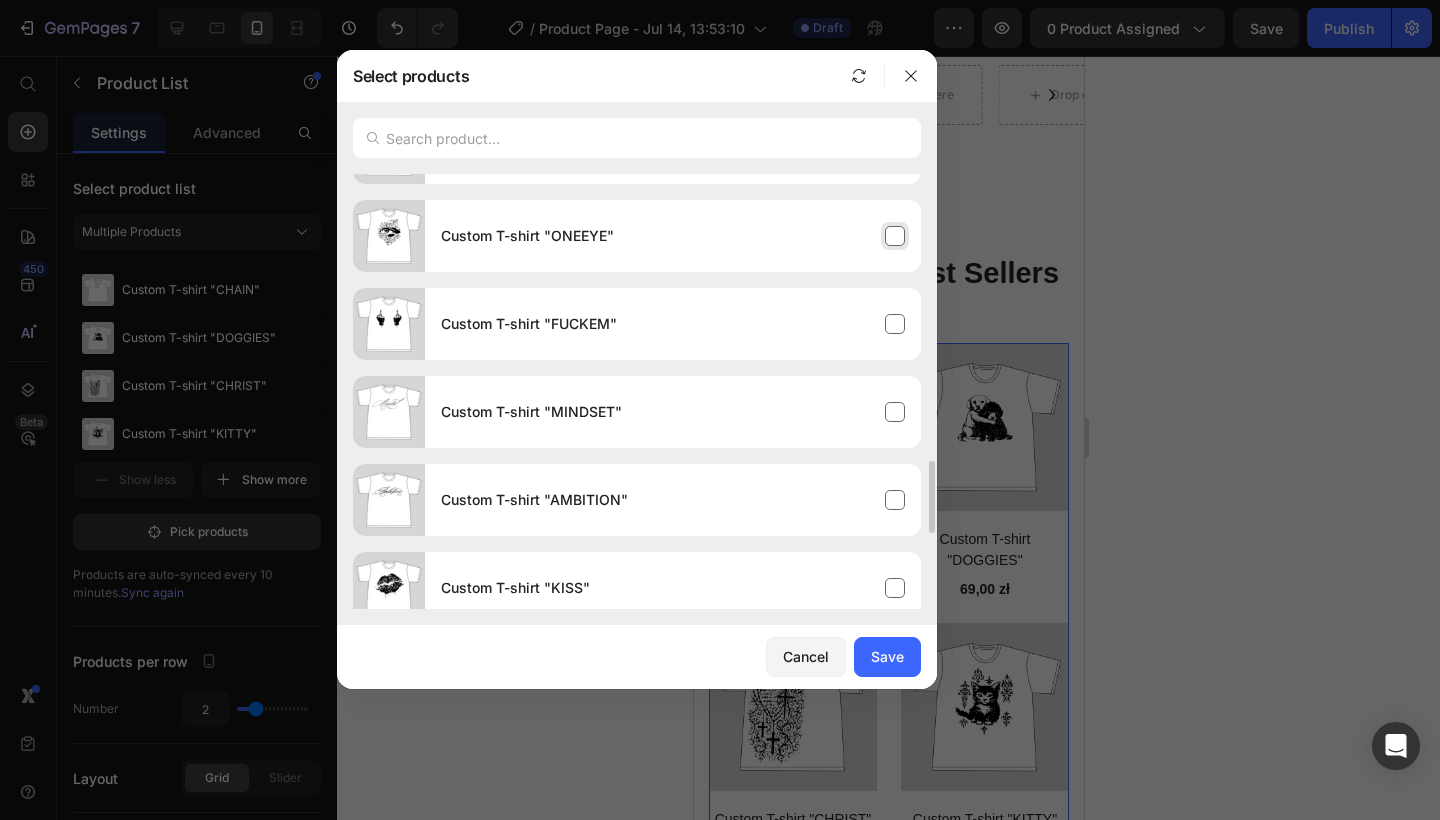 click on "Custom T-shirt "ONEEYE"" at bounding box center [673, 236] 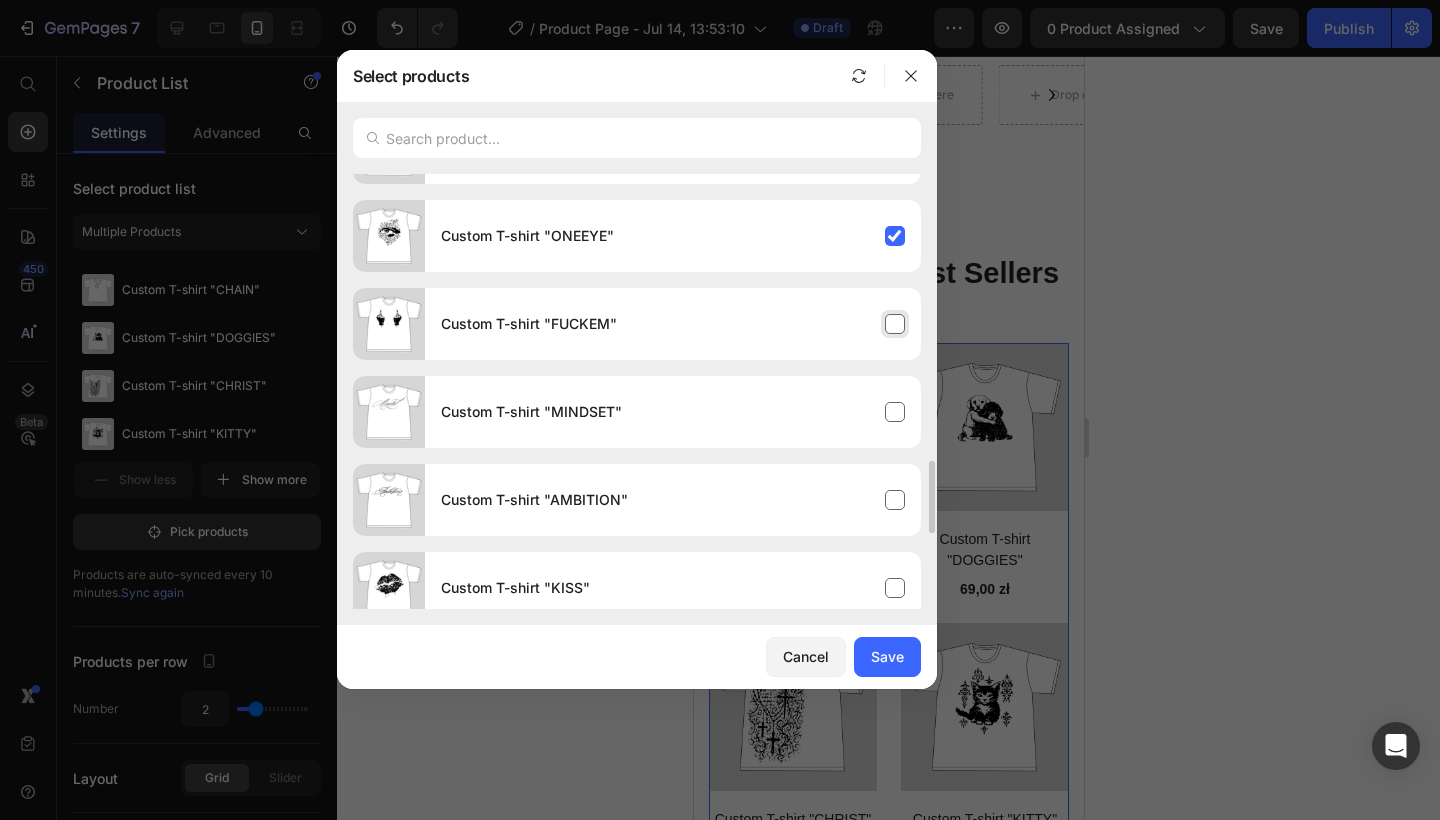 click on "Custom T-shirt "FUCKEM"" at bounding box center [673, 324] 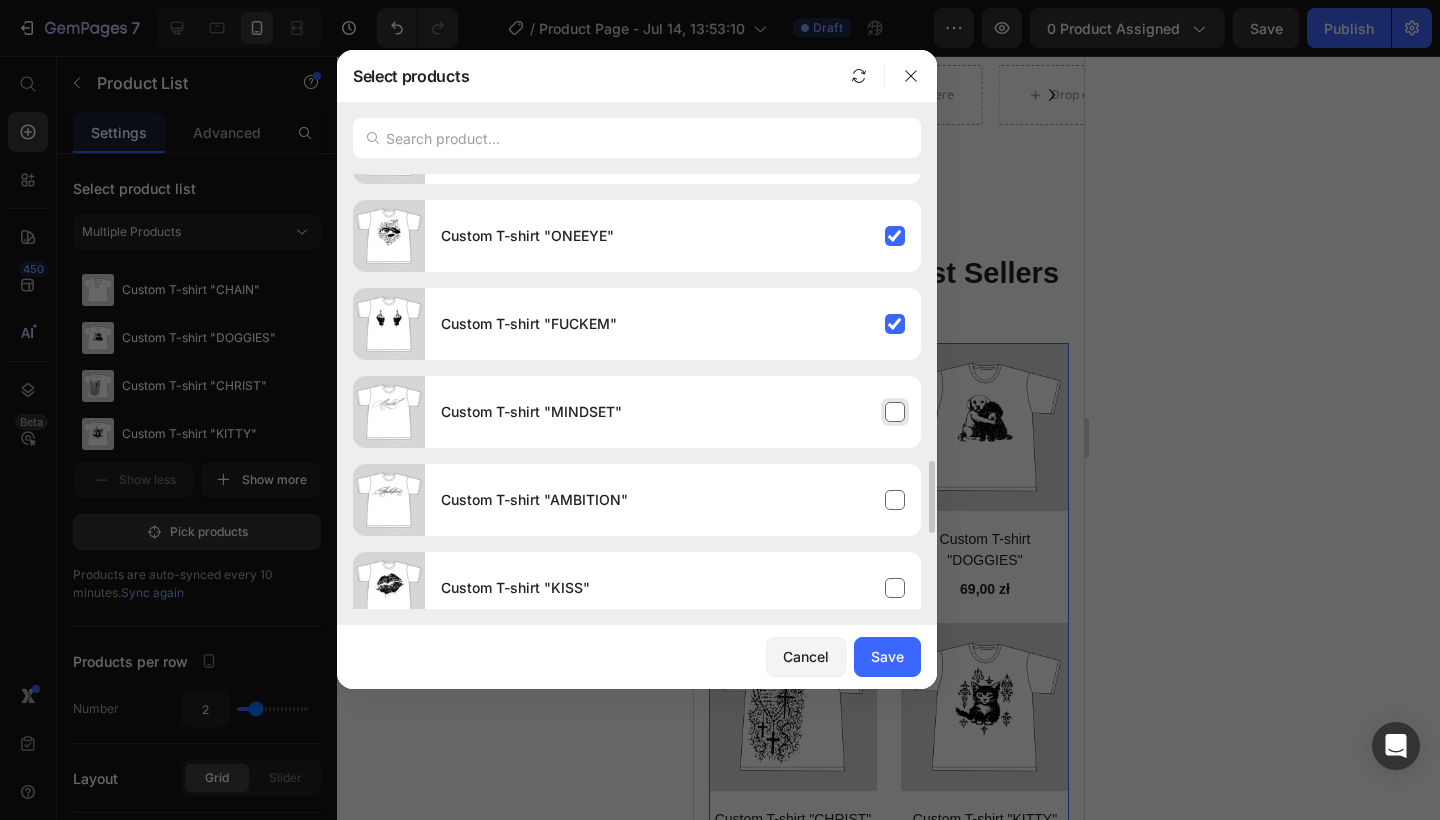 click on "Custom T-shirt "MINDSET"" at bounding box center [673, 412] 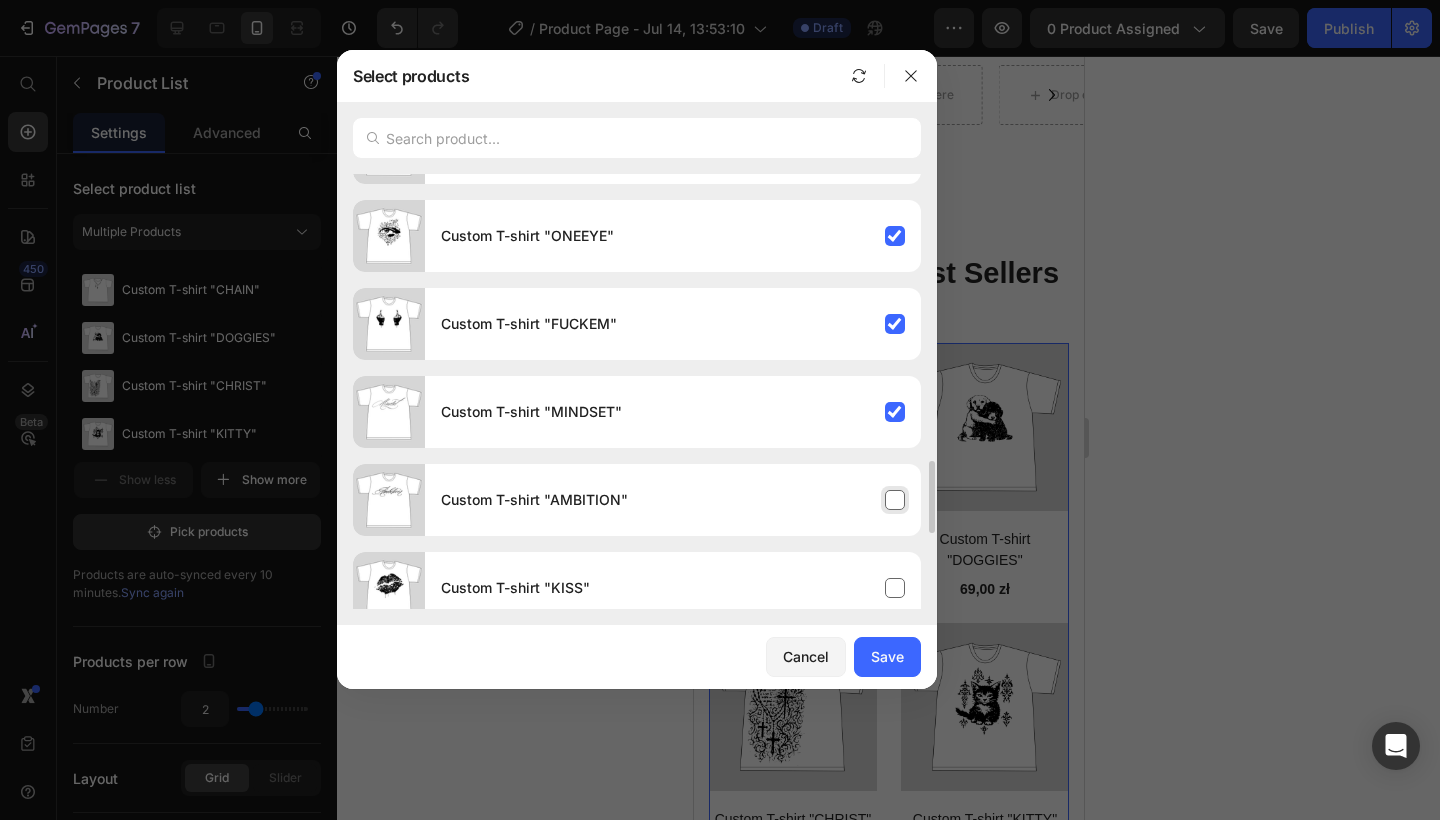 click on "Custom T-shirt "AMBITION"" at bounding box center (673, 500) 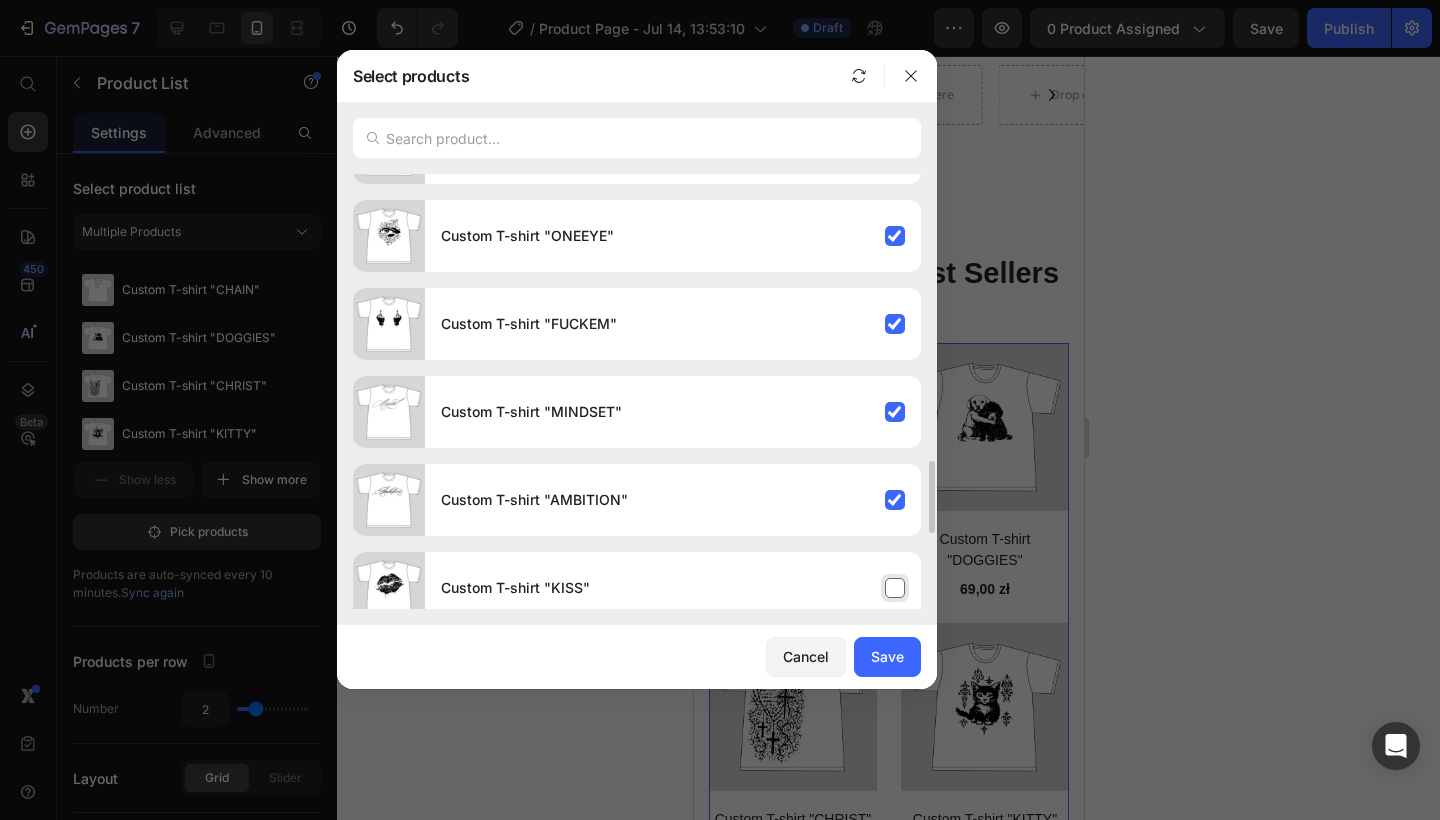 click on "Custom T-shirt "KISS"" at bounding box center [673, 588] 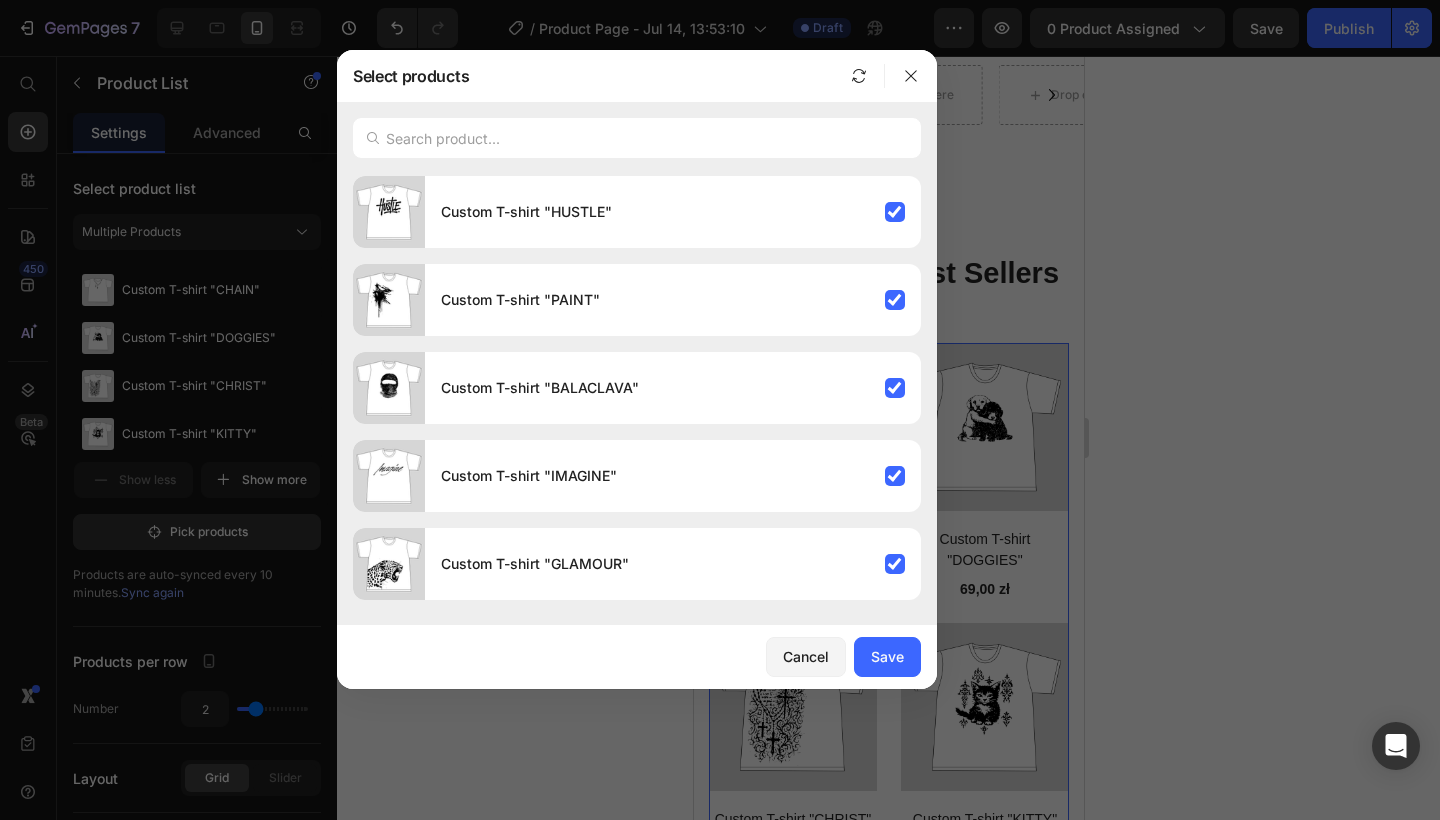 scroll, scrollTop: 0, scrollLeft: 0, axis: both 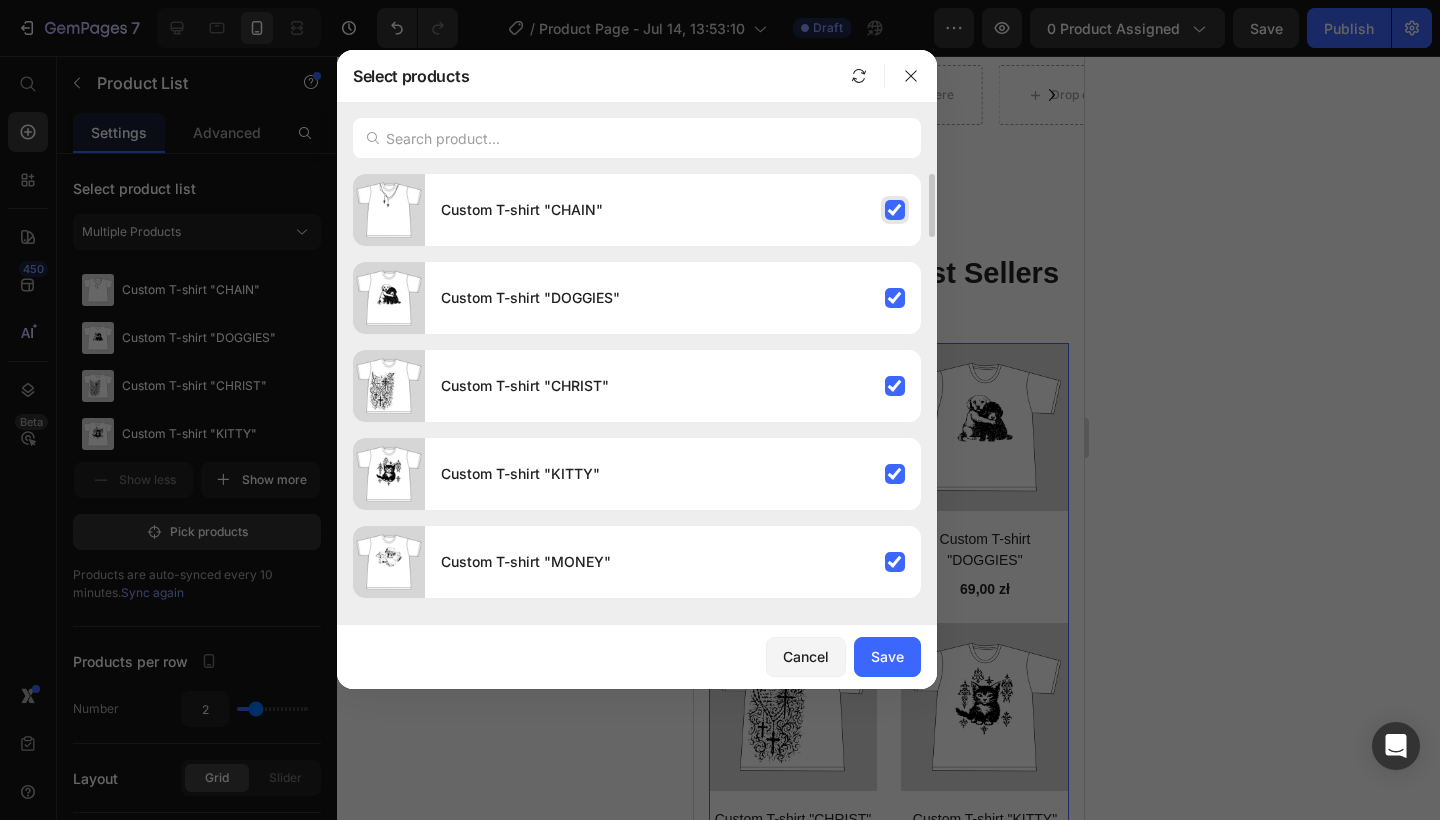 click on "Custom T-shirt "CHAIN"" at bounding box center [673, 210] 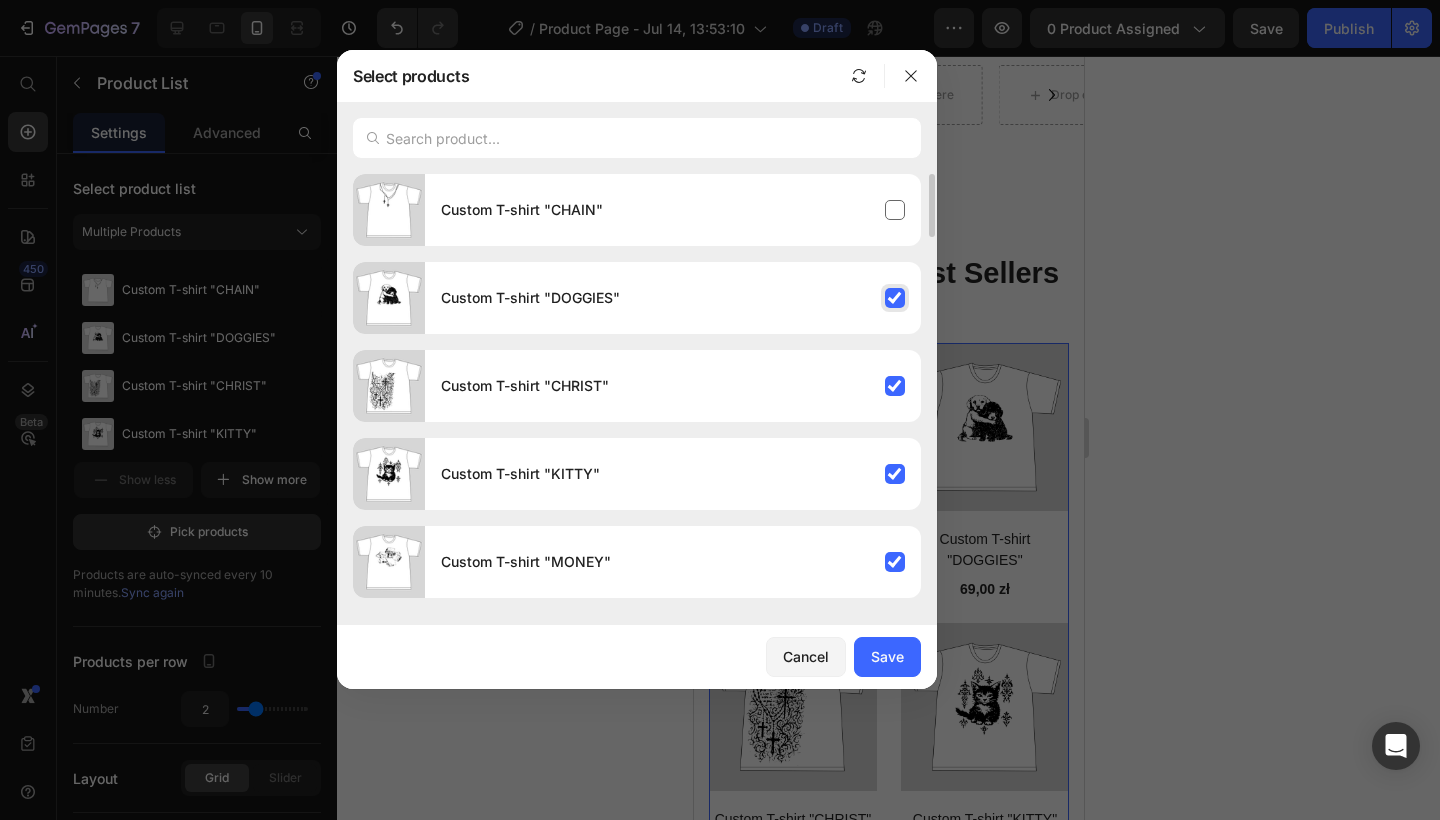 click on "Custom T-shirt "DOGGIES"" at bounding box center (673, 298) 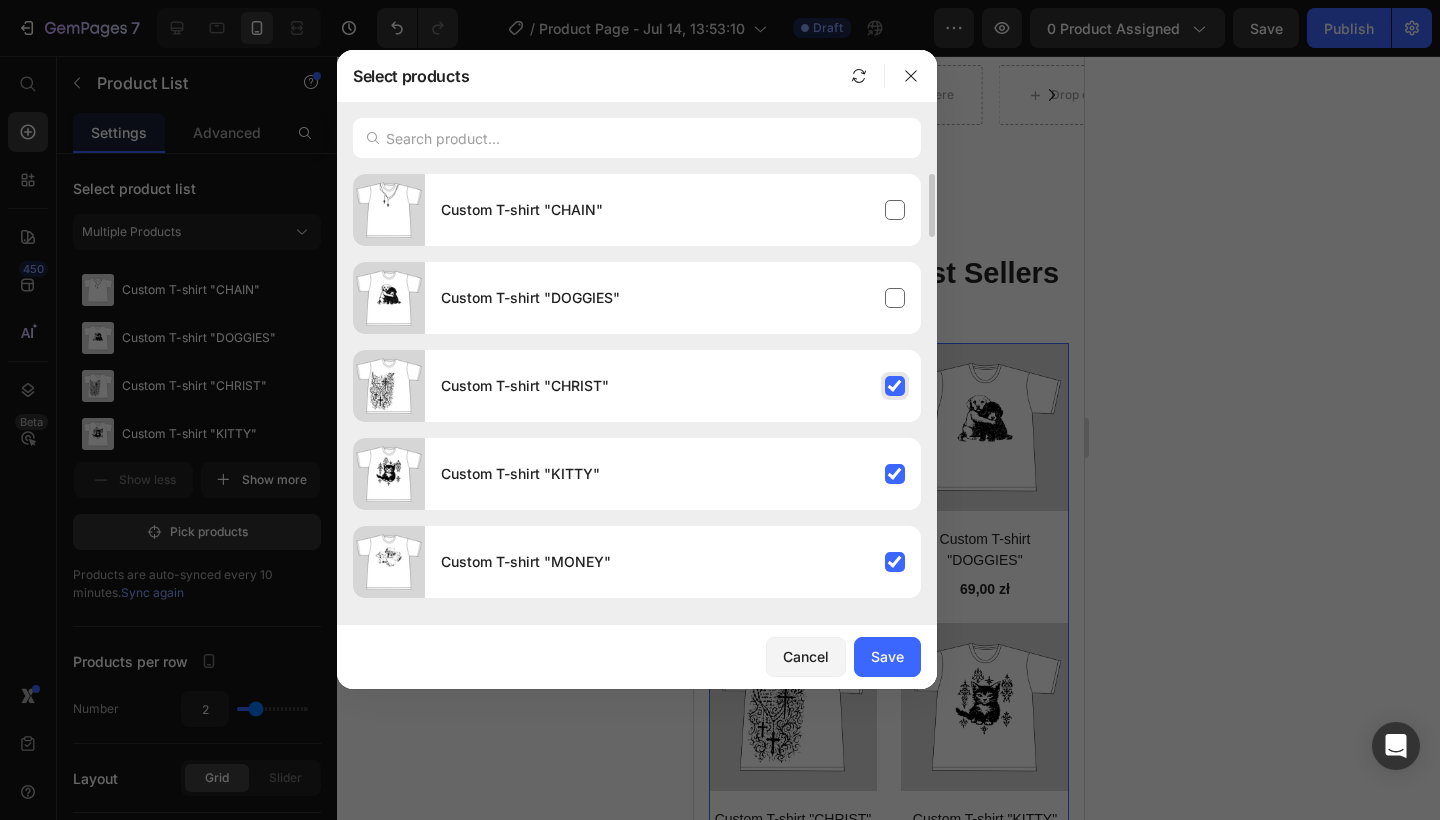 click on "Custom T-shirt "CHRIST"" at bounding box center [673, 386] 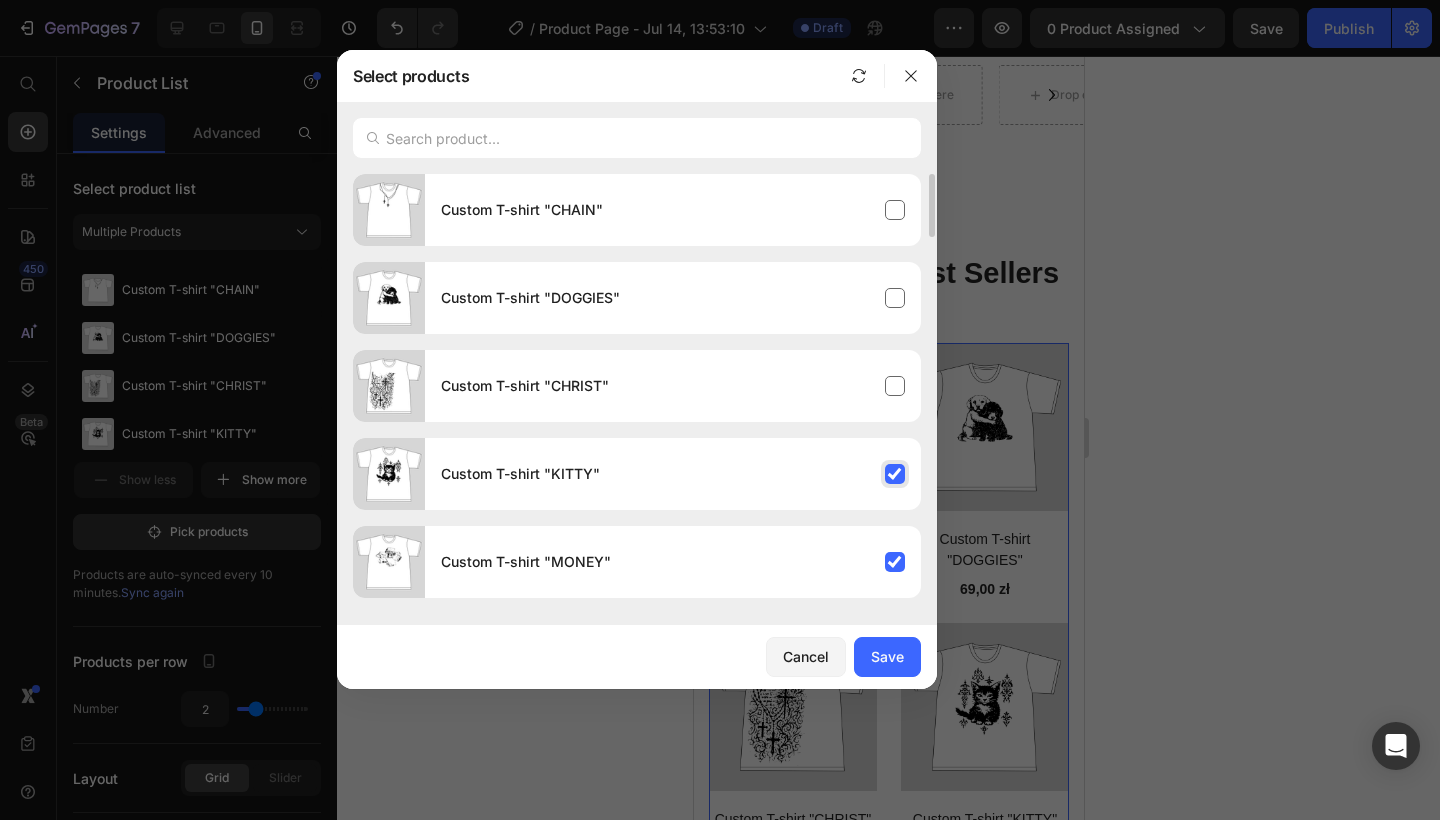 click on "Custom T-shirt "KITTY"" at bounding box center (673, 474) 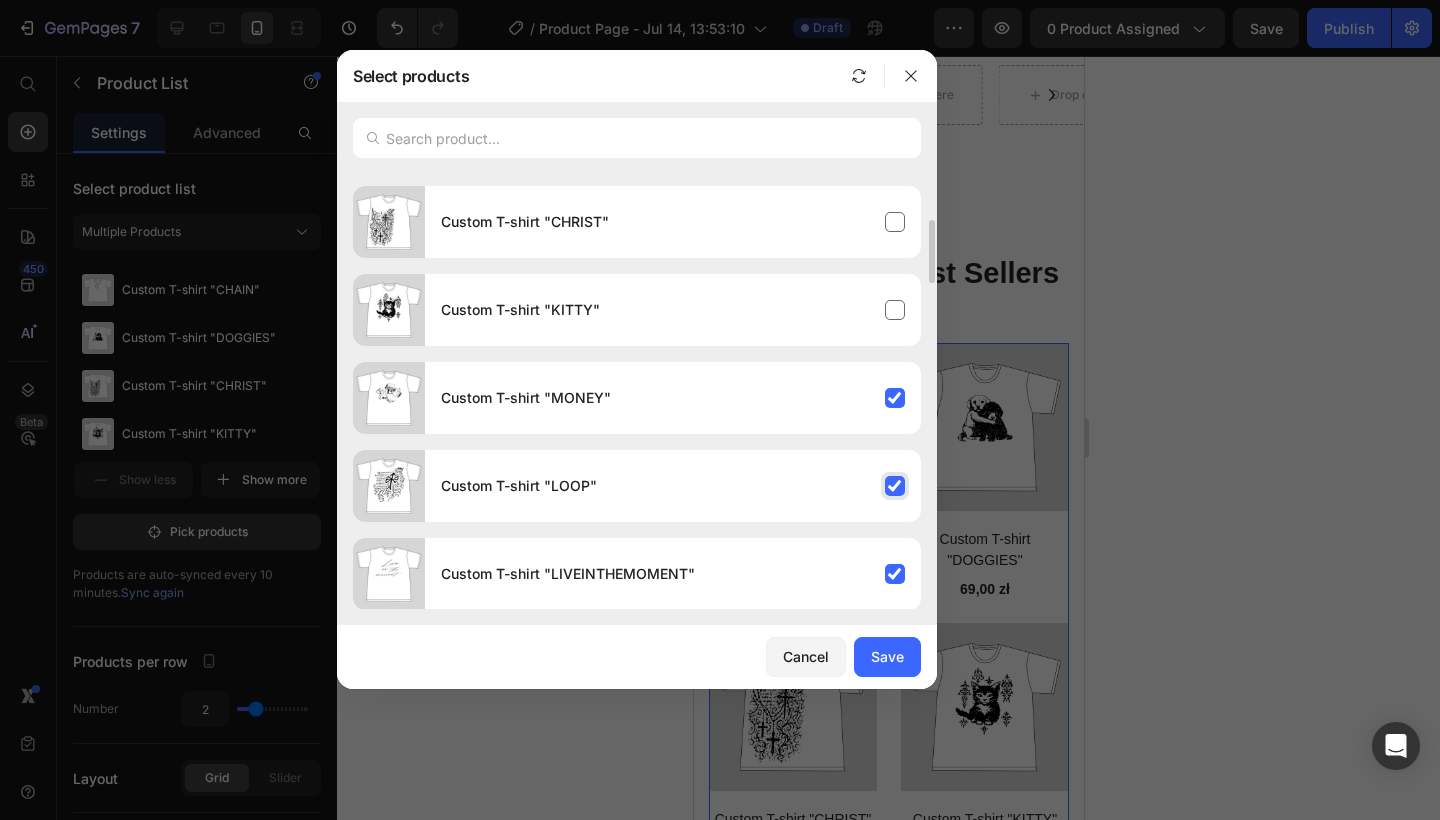 scroll, scrollTop: 184, scrollLeft: 0, axis: vertical 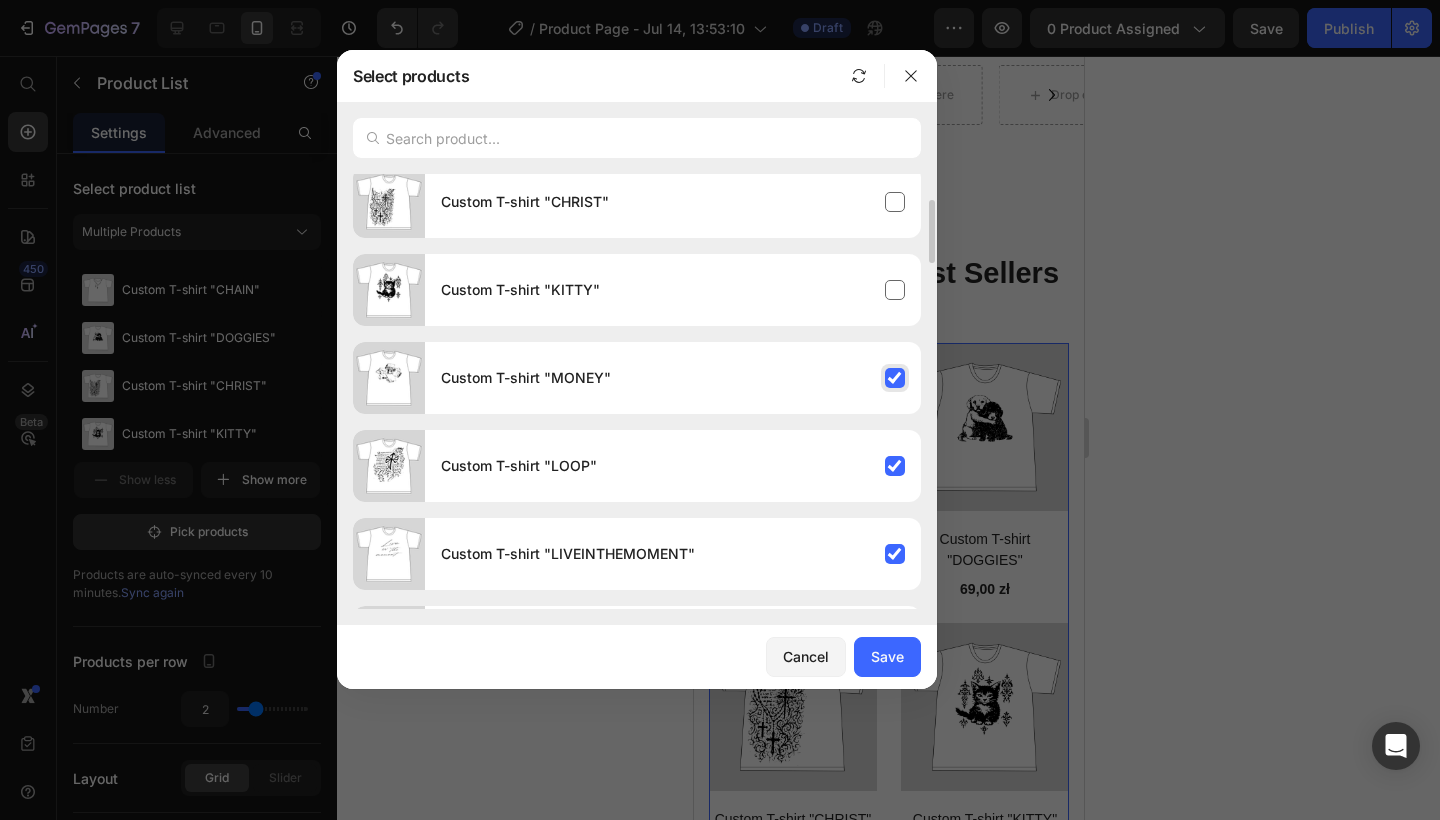 click on "Custom T-shirt "MONEY"" at bounding box center [673, 378] 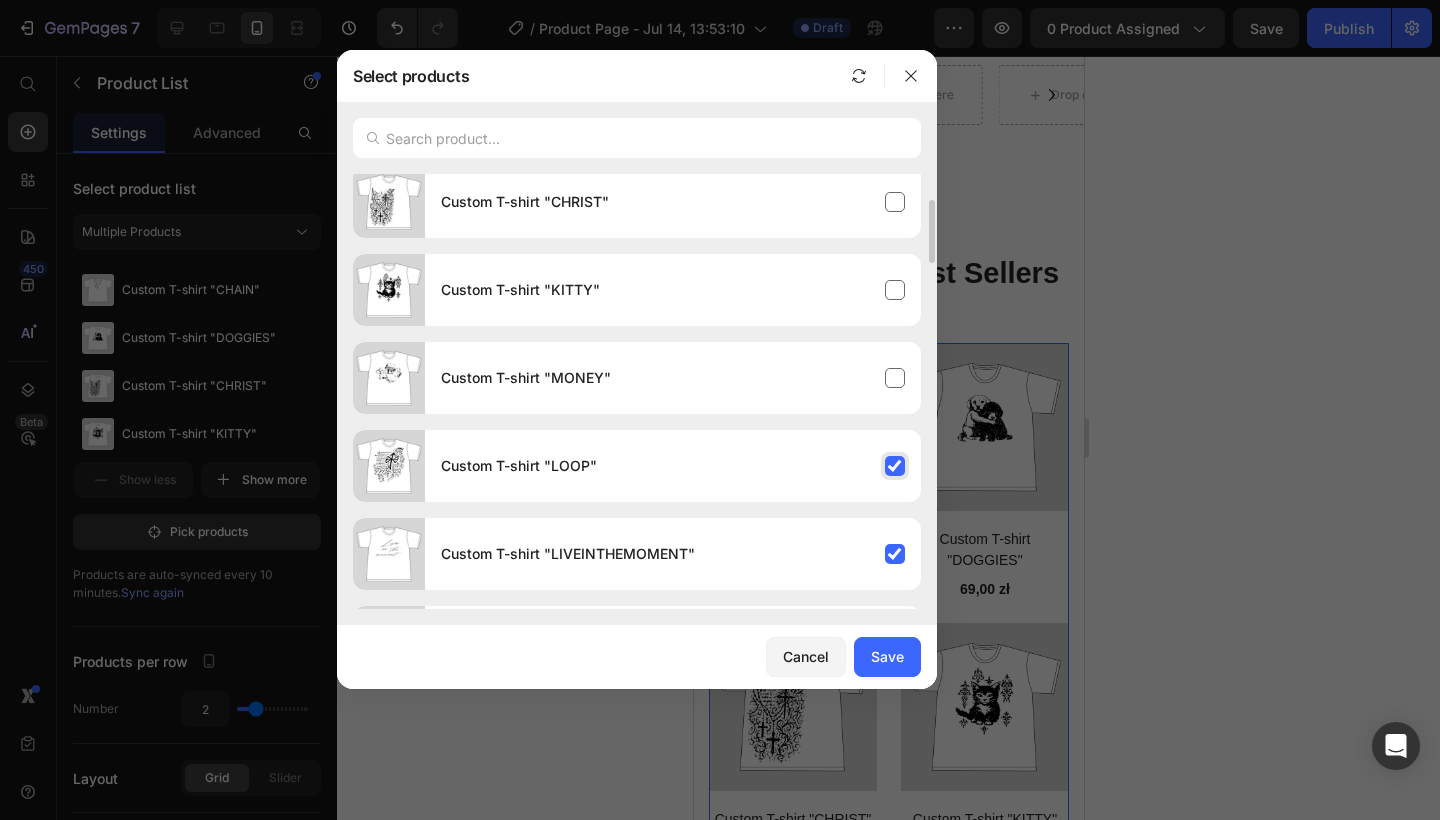 click on "Custom T-shirt "LOOP"" at bounding box center (673, 466) 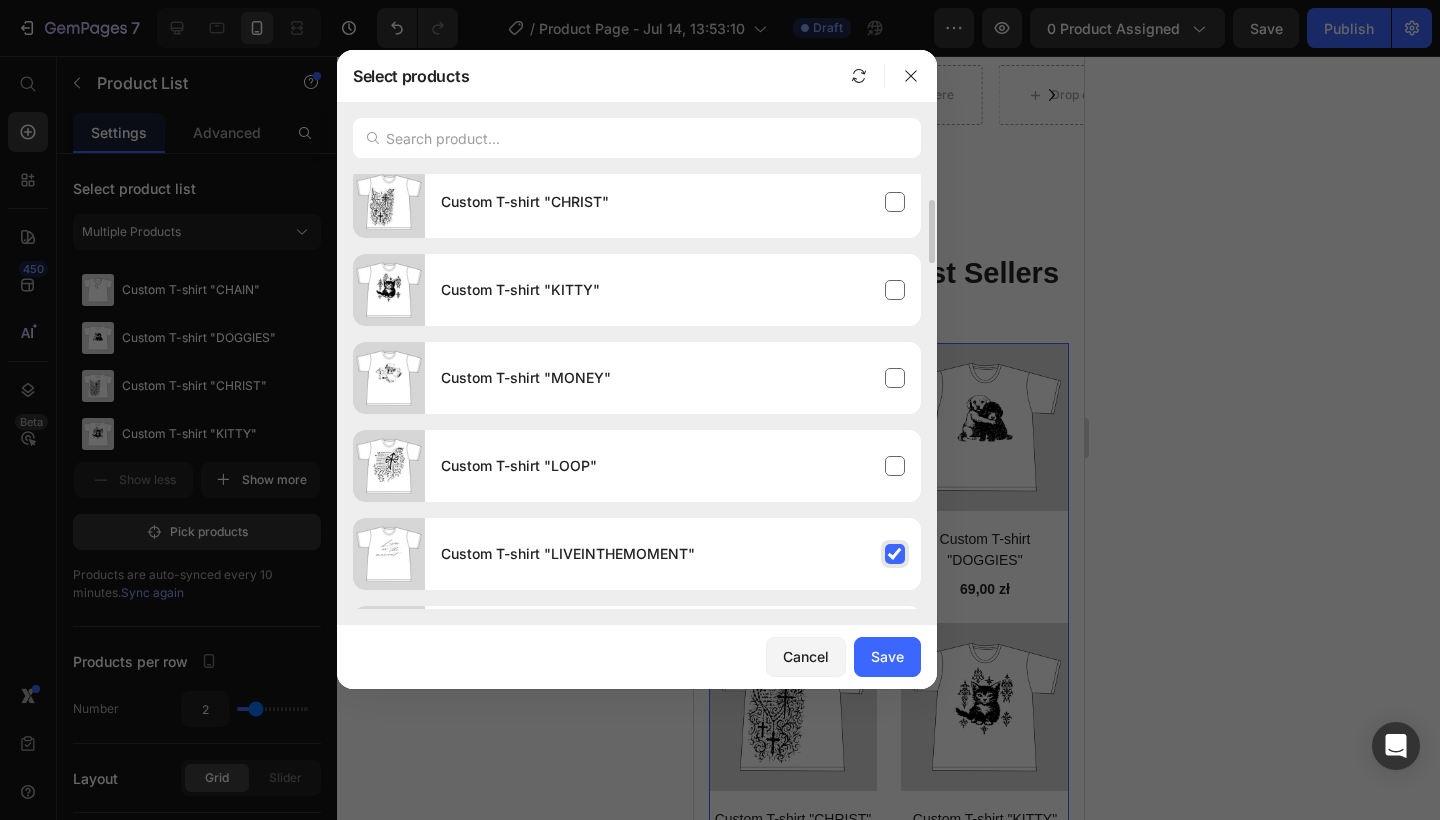 click on "Custom T-shirt "LIVEINTHEMOMENT"" at bounding box center [673, 554] 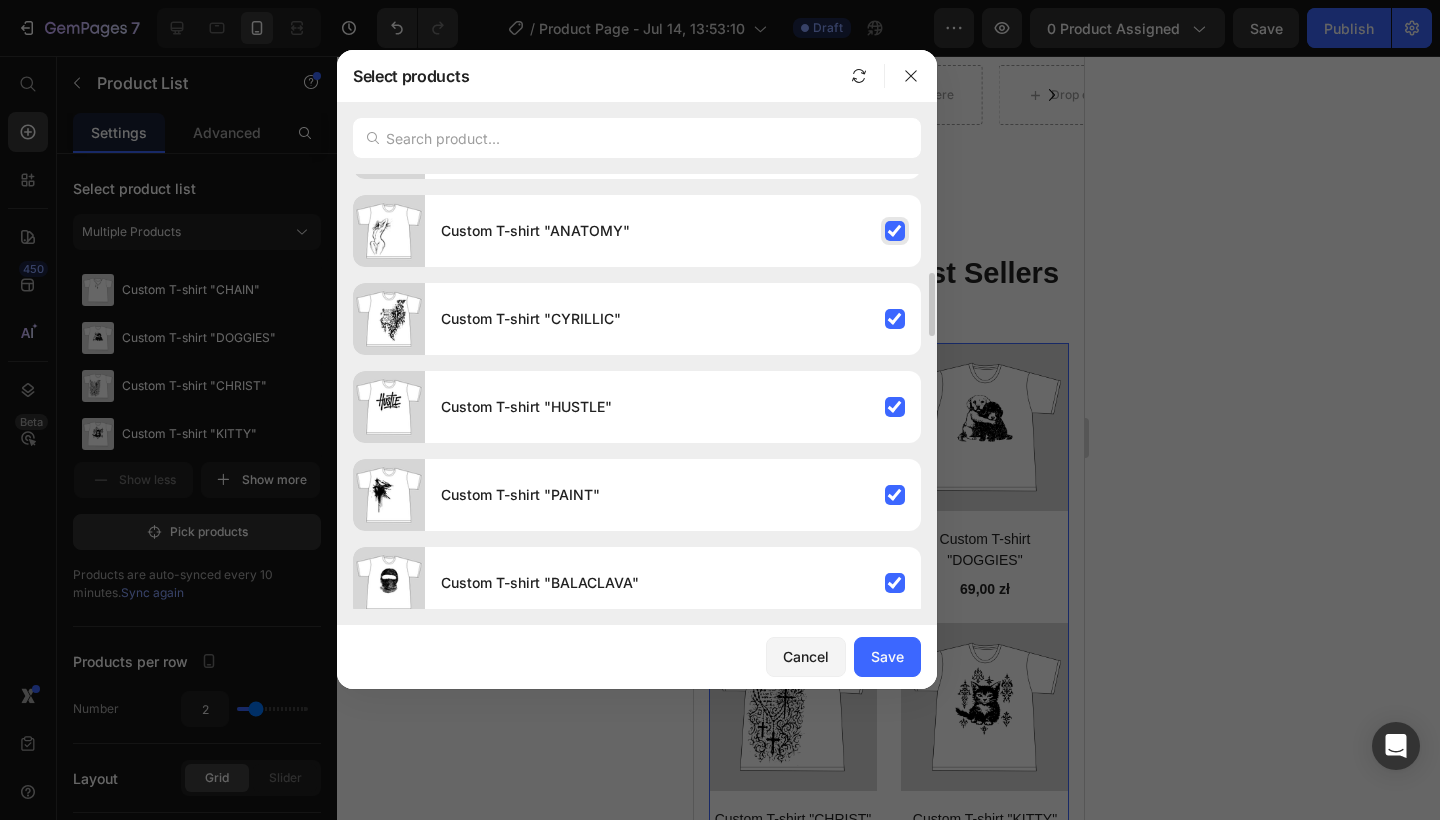 click on "Custom T-shirt "ANATOMY"" at bounding box center (673, 231) 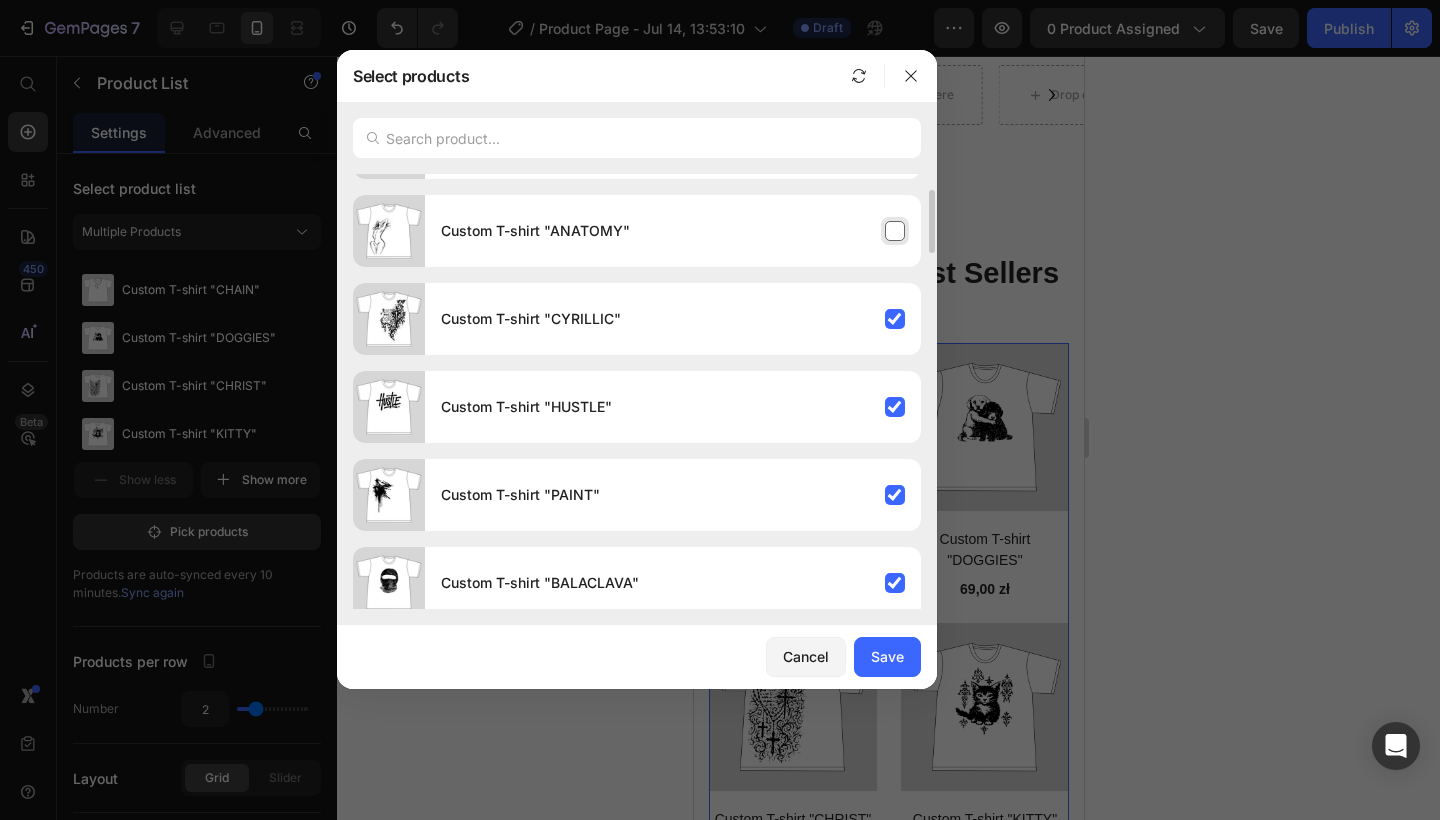 scroll, scrollTop: 571, scrollLeft: 0, axis: vertical 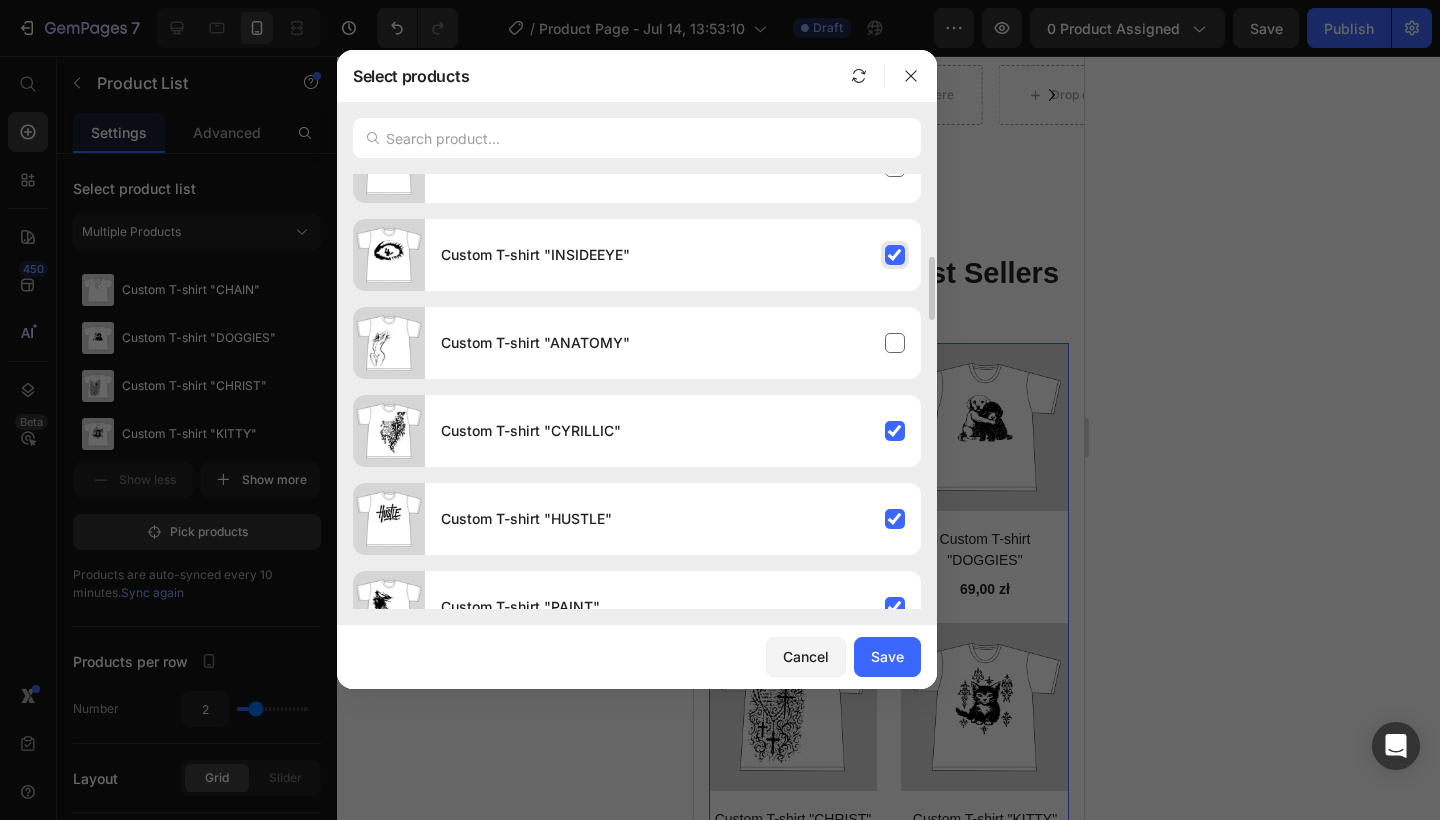 click on "Custom T-shirt "INSIDEEYE"" at bounding box center [673, 255] 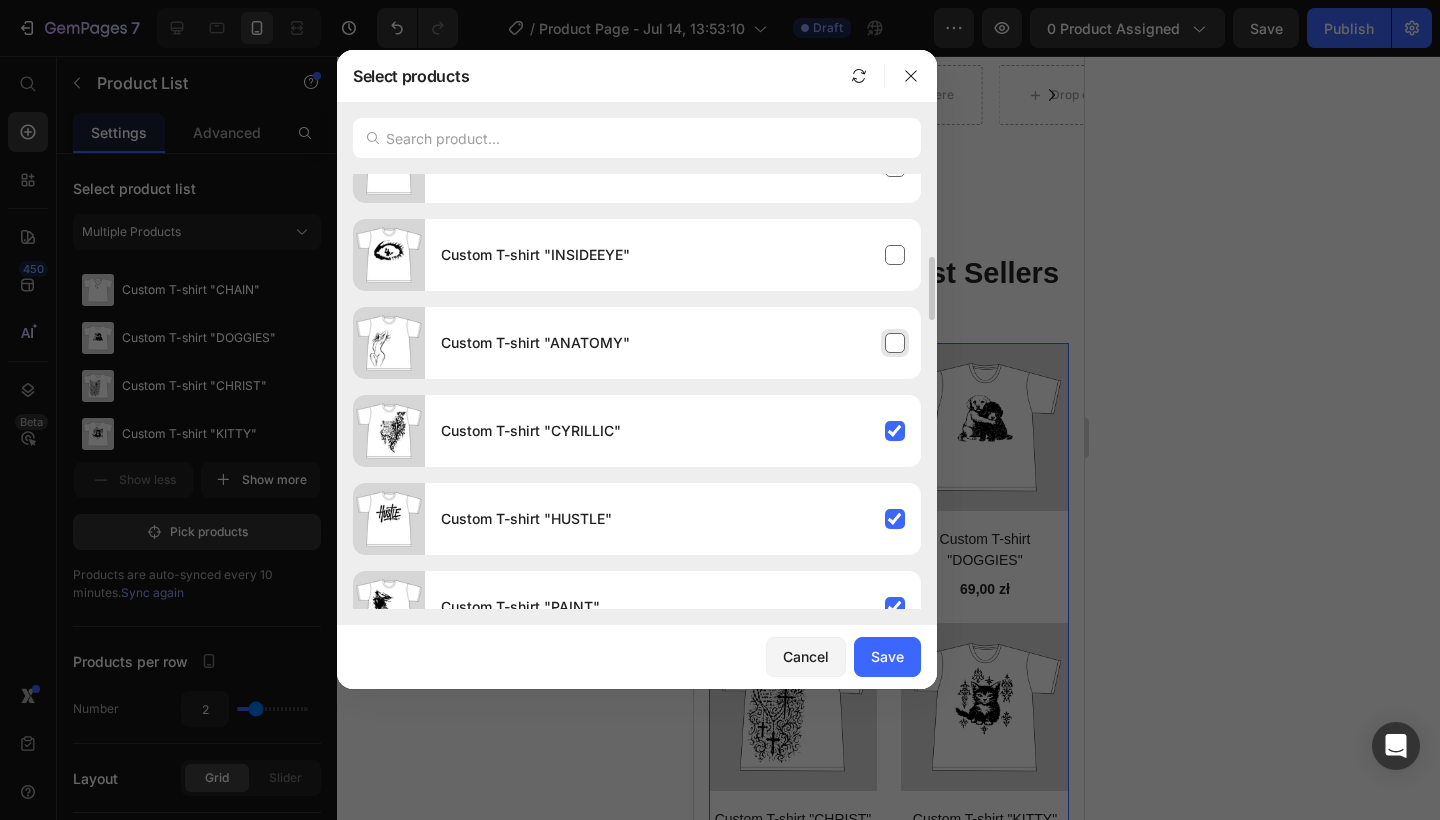 scroll, scrollTop: 432, scrollLeft: 0, axis: vertical 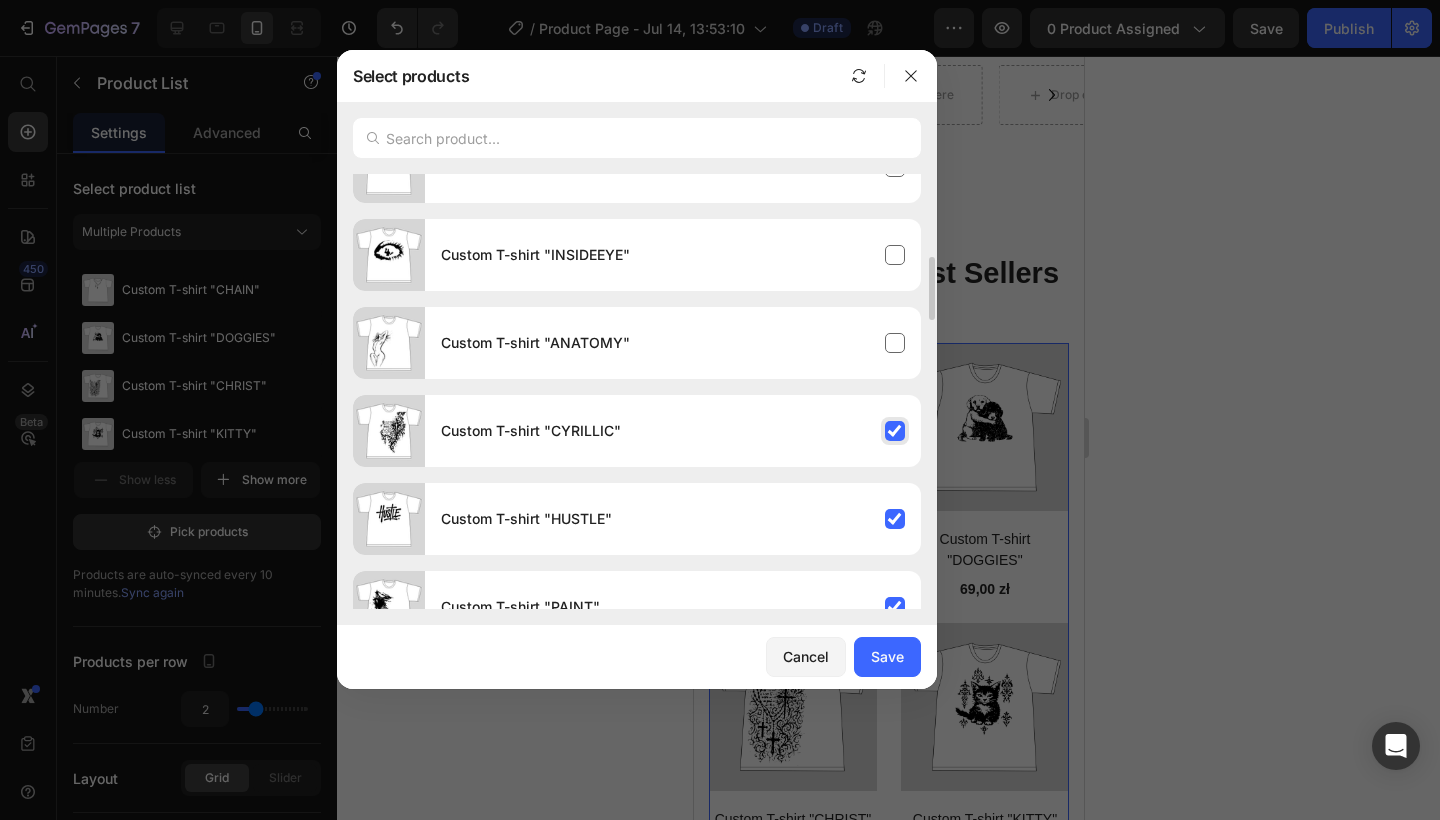 click on "Custom T-shirt "CYRILLIC"" at bounding box center (673, 431) 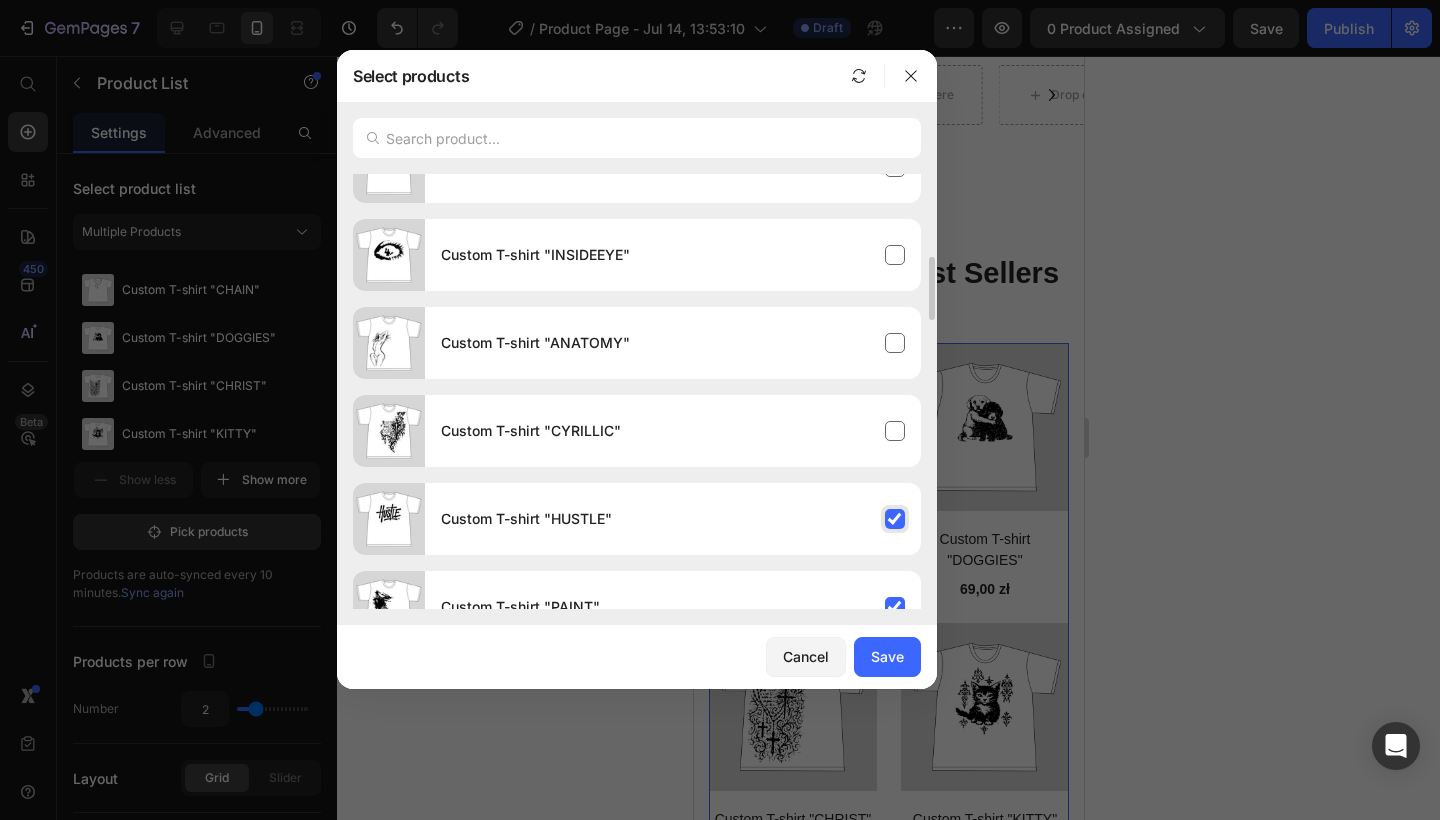 click on "Custom T-shirt "HUSTLE"" at bounding box center [673, 519] 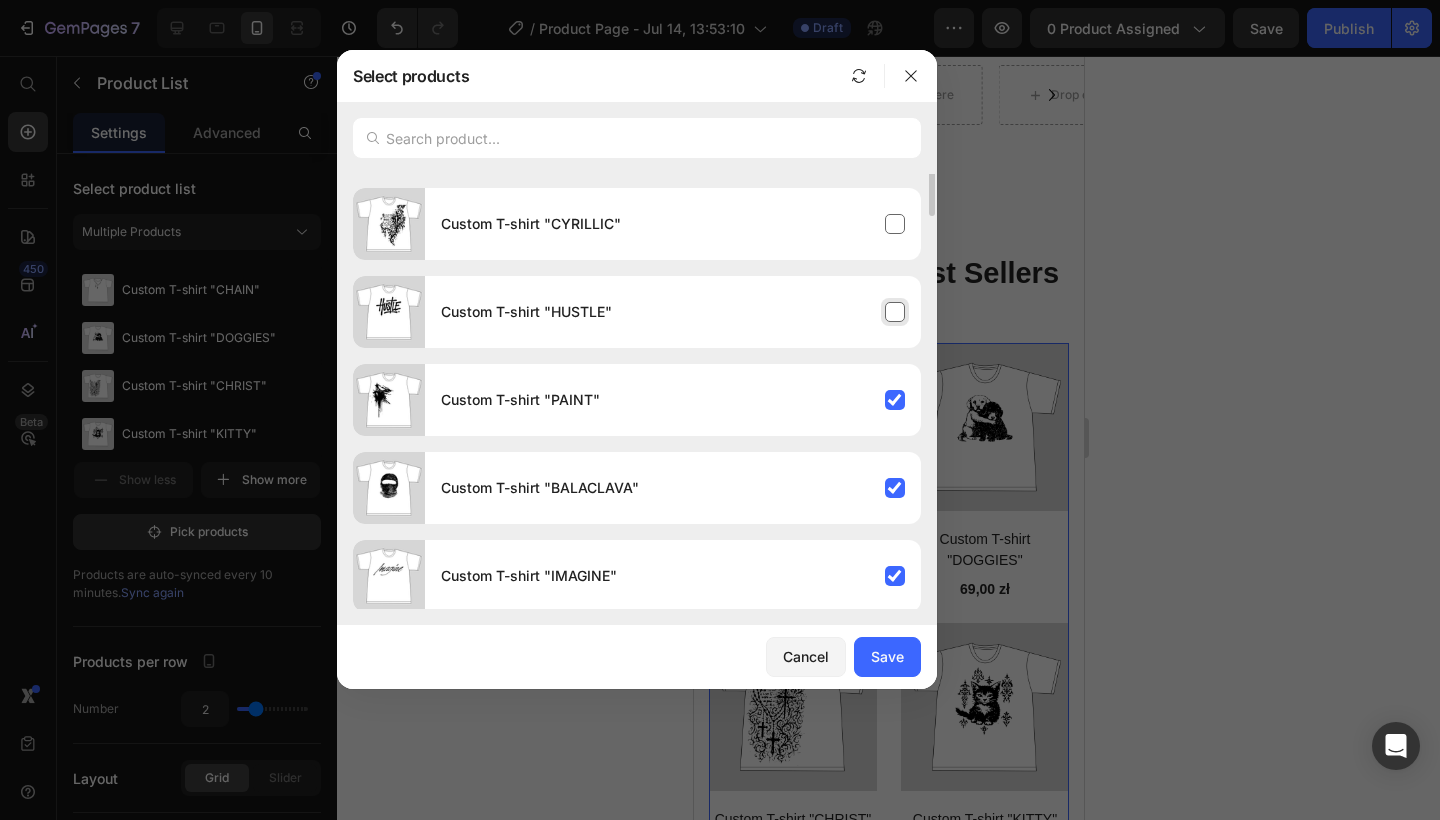 scroll, scrollTop: 791, scrollLeft: 0, axis: vertical 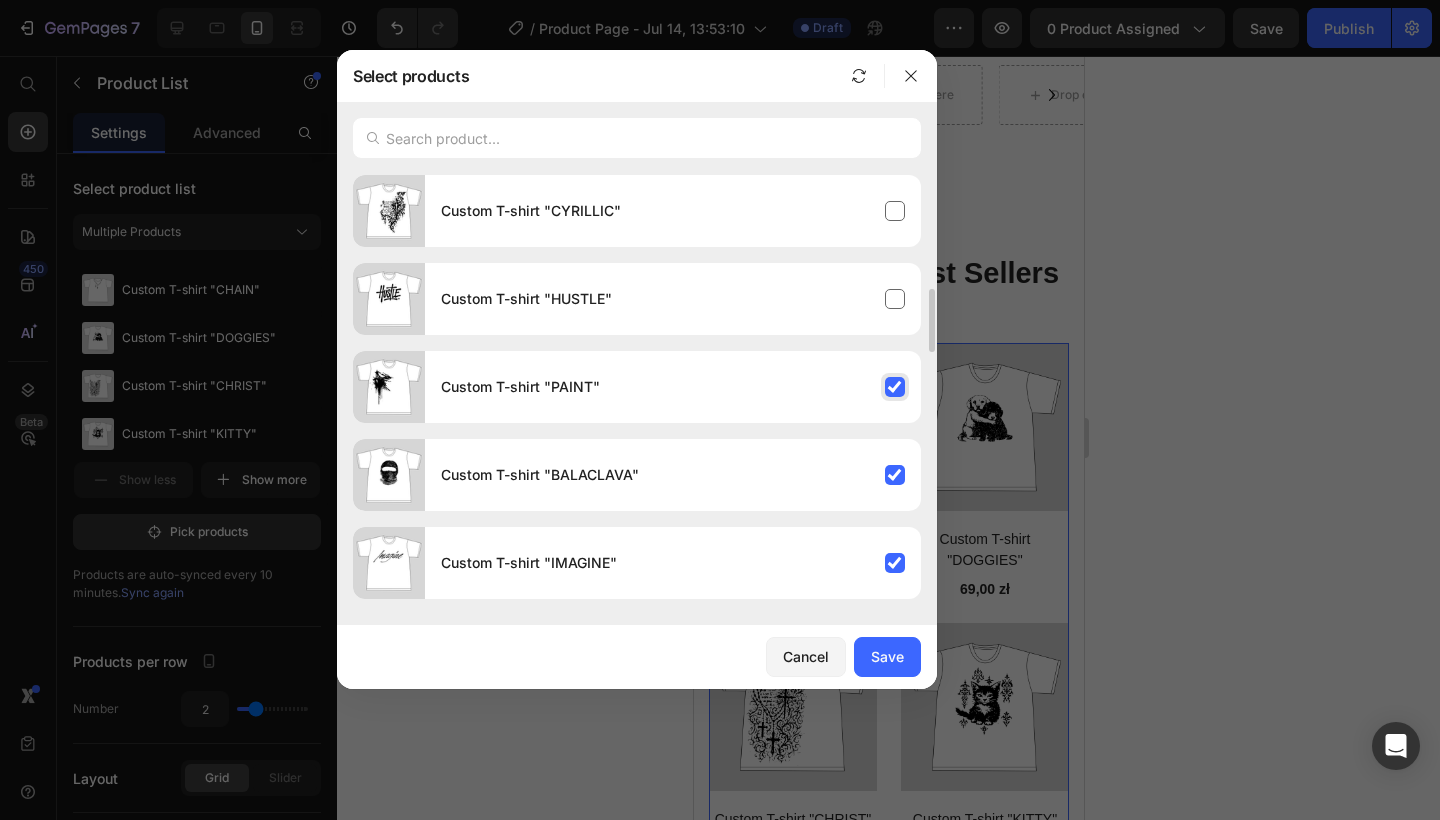 click on "Custom T-shirt "PAINT"" at bounding box center (673, 387) 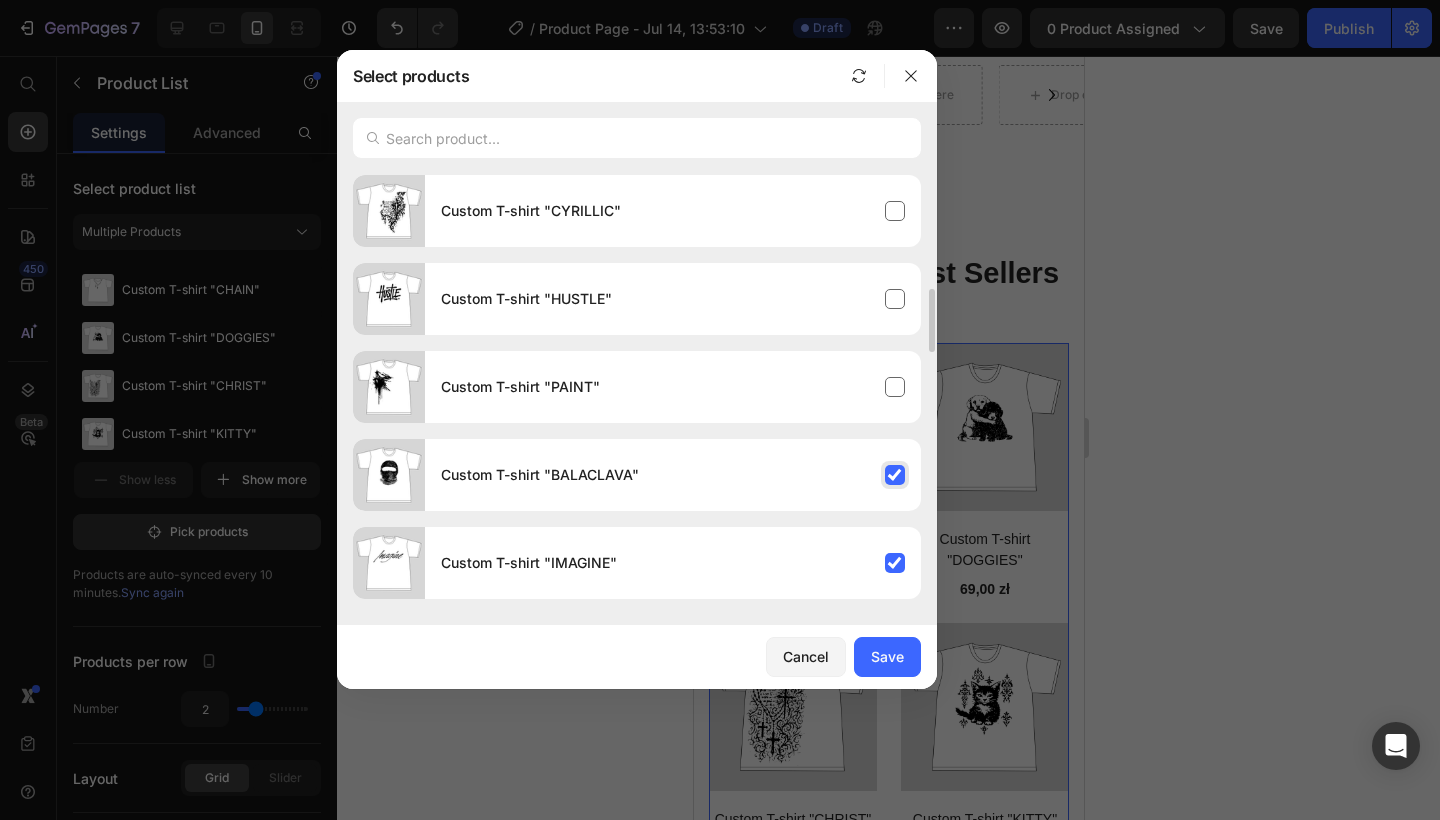 click on "Custom T-shirt "BALACLAVA"" at bounding box center [673, 475] 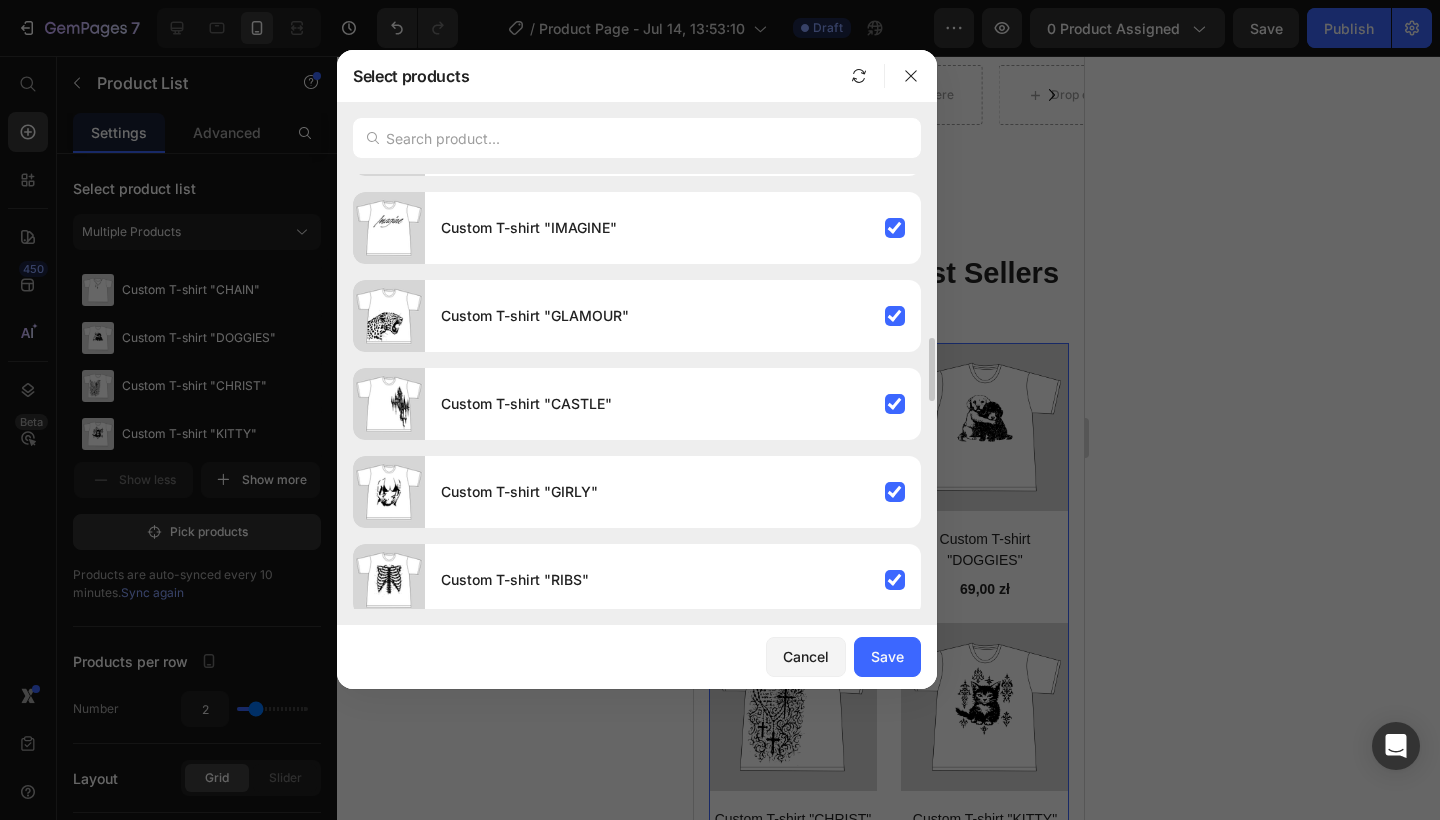 scroll, scrollTop: 1126, scrollLeft: 0, axis: vertical 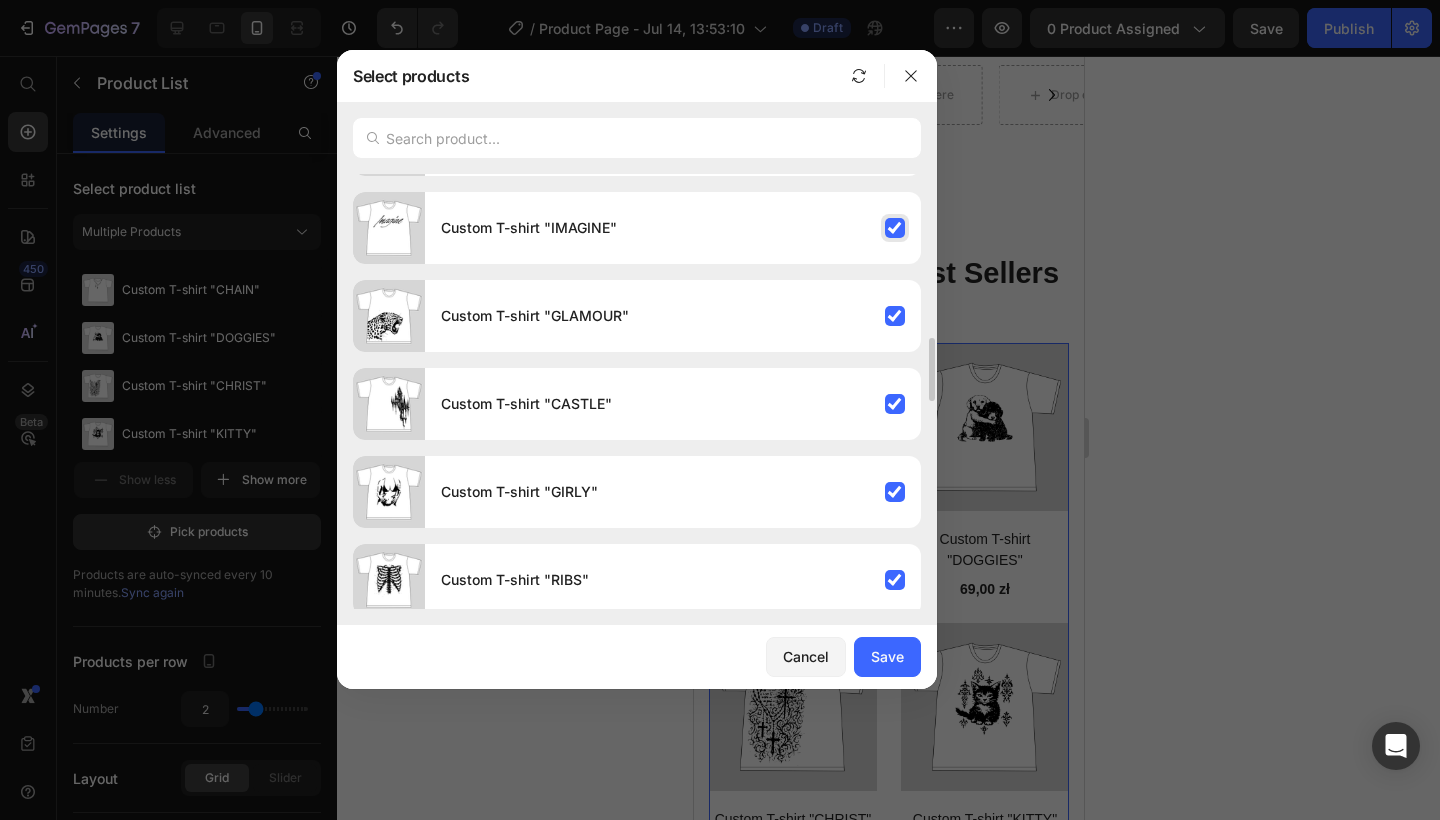 click on "Custom T-shirt "IMAGINE"" at bounding box center [673, 228] 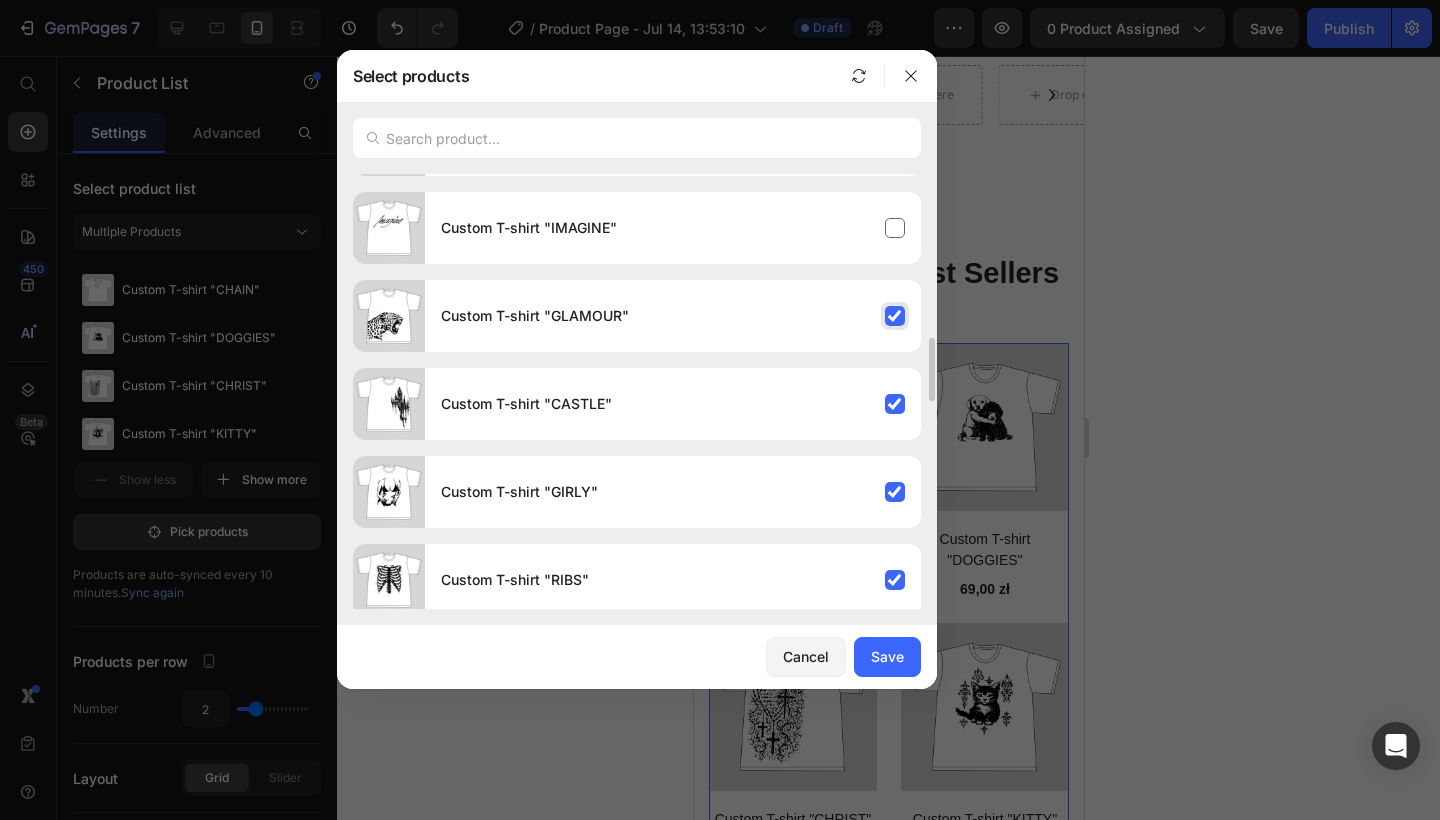 click on "Custom T-shirt "GLAMOUR"" at bounding box center [673, 316] 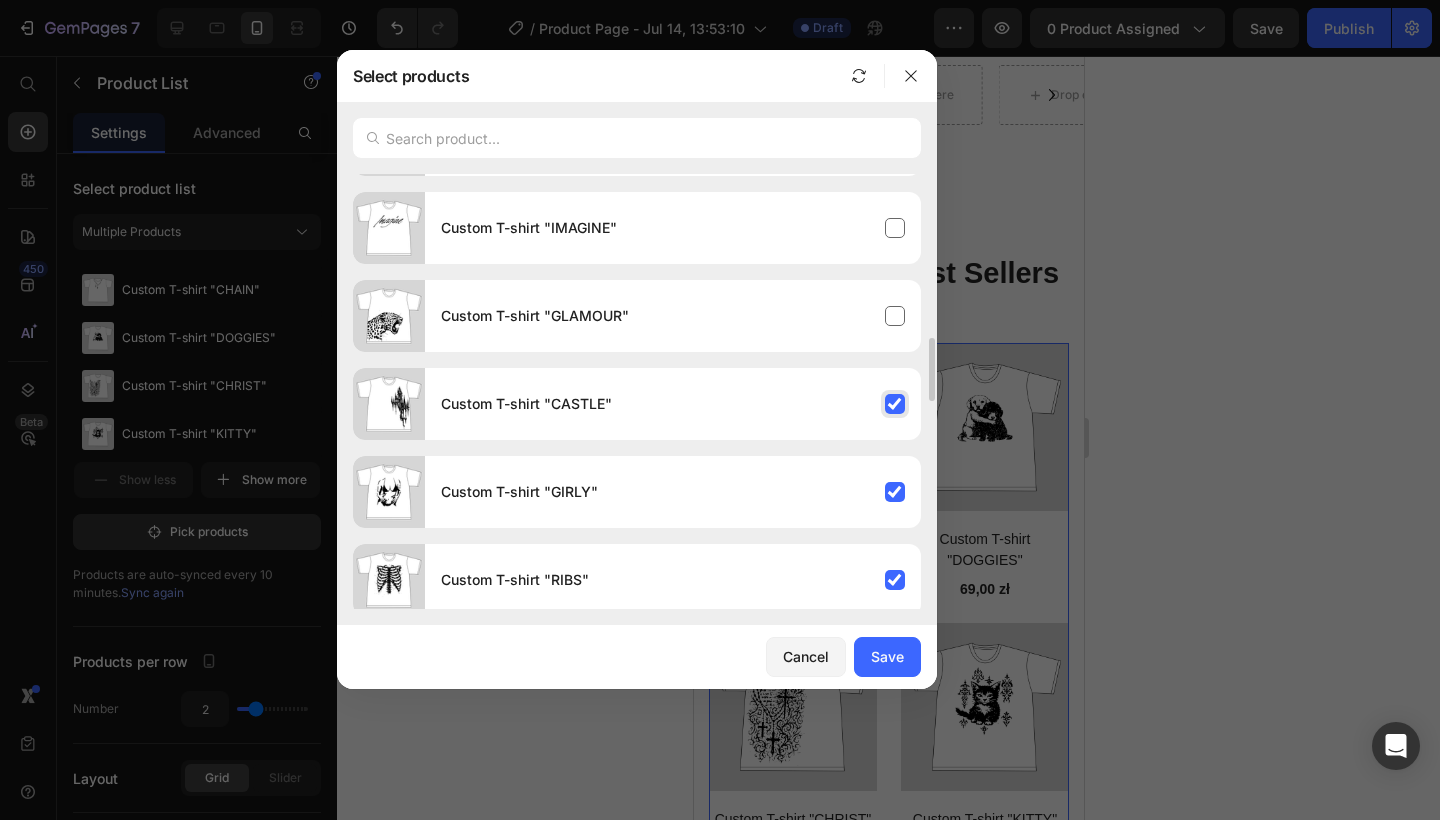 click on "Custom T-shirt "CASTLE"" 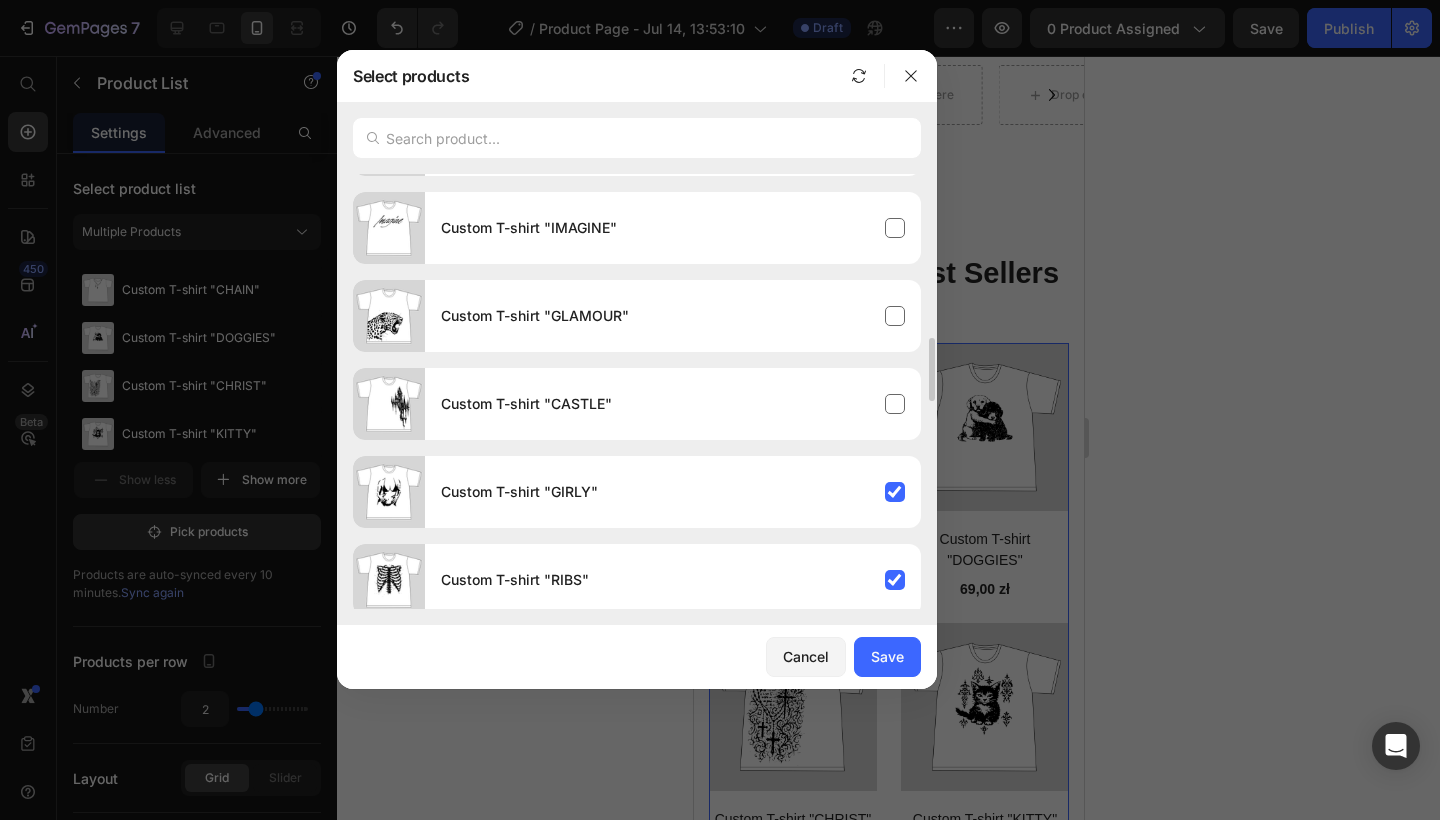 click on "Custom T-shirt "CHAIN" Custom T-shirt "DOGGIES" Custom T-shirt "CHRIST" Custom T-shirt "KITTY" Custom T-shirt "MONEY" Custom T-shirt "LOOP" Custom T-shirt "LIVEINTHEMOMENT" Custom T-shirt "INSIDEEYE" Custom T-shirt "ANATOMY" Custom T-shirt "CYRILLIC" Custom T-shirt "HUSTLE" Custom T-shirt "PAINT" Custom T-shirt "BALACLAVA" Custom T-shirt "IMAGINE" Custom T-shirt "GLAMOUR" Custom T-shirt "CASTLE" Custom T-shirt "GIRLY" Custom T-shirt "RIBS" Custom T-shirt "LOOK" Custom T-shirt "VISION" Custom T-shirt "ONEEYE" Custom T-shirt "FUCKEM" Custom T-shirt "MINDSET" Custom T-shirt "AMBITION" Custom T-shirt "KISS" Custom T-shirt "SWAG" Custom T-shirt "SPIDER" Custom T-shirt "EYES" Custom T-shirt "THERAPY" Custom T-shirt "TEETH" Custom T-shirt "CROSS" Custom T-shirt "SHADOW" Custom T-shirt "ROSE" Custom T-shirt "WHO AM I?"" at bounding box center (637, 536) 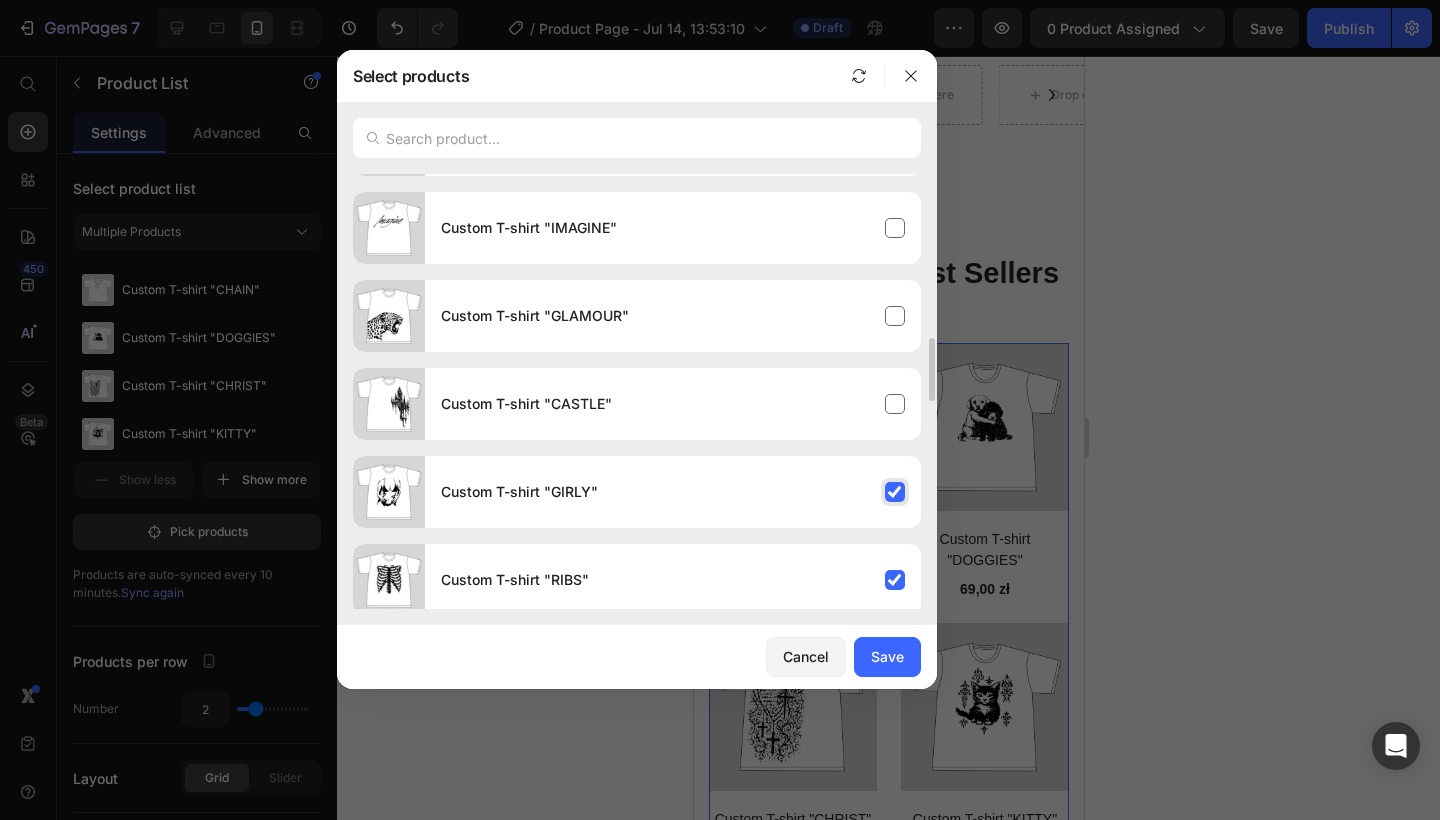 click on "Custom T-shirt "GIRLY"" at bounding box center [673, 492] 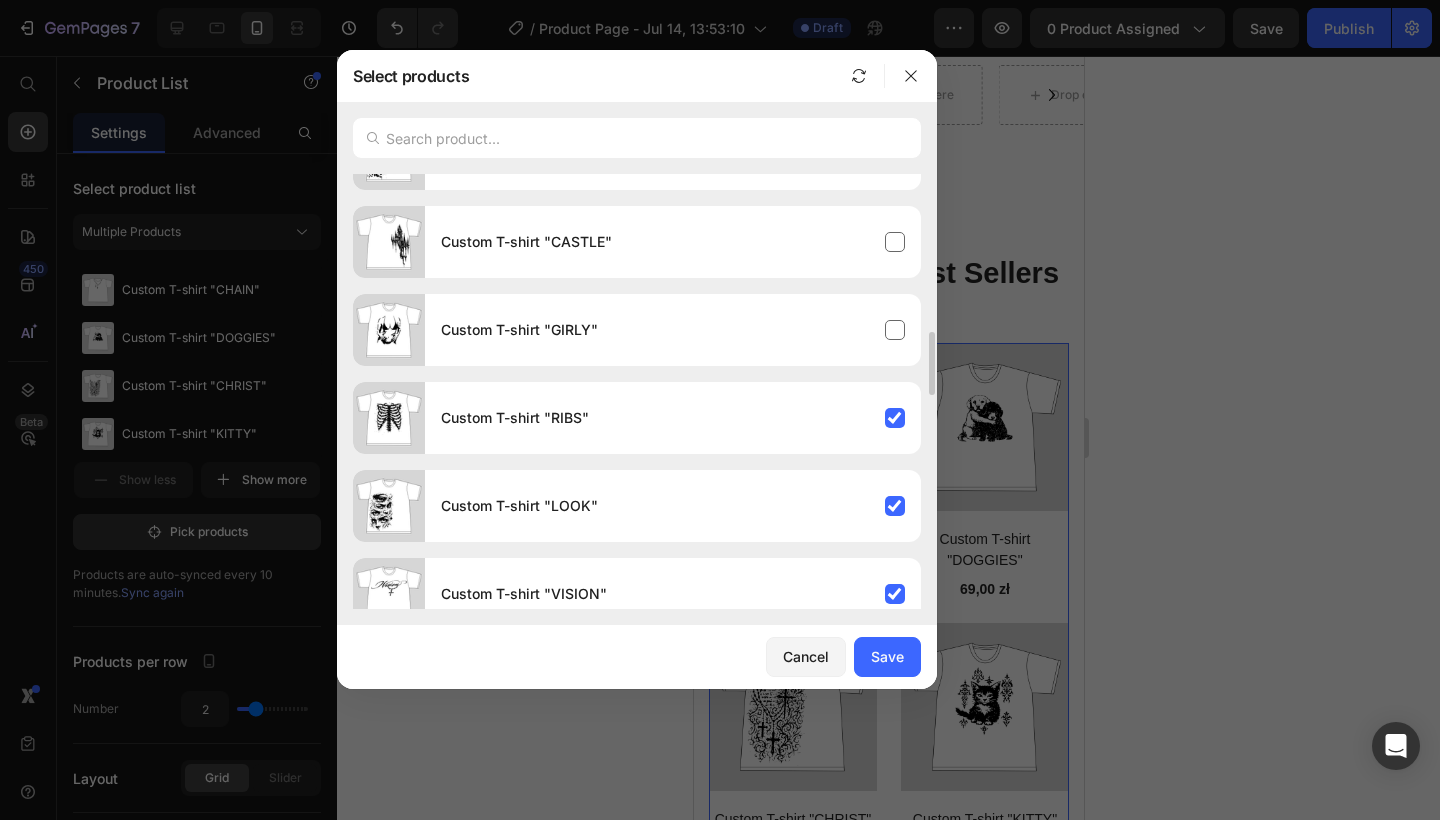 scroll, scrollTop: 1319, scrollLeft: 0, axis: vertical 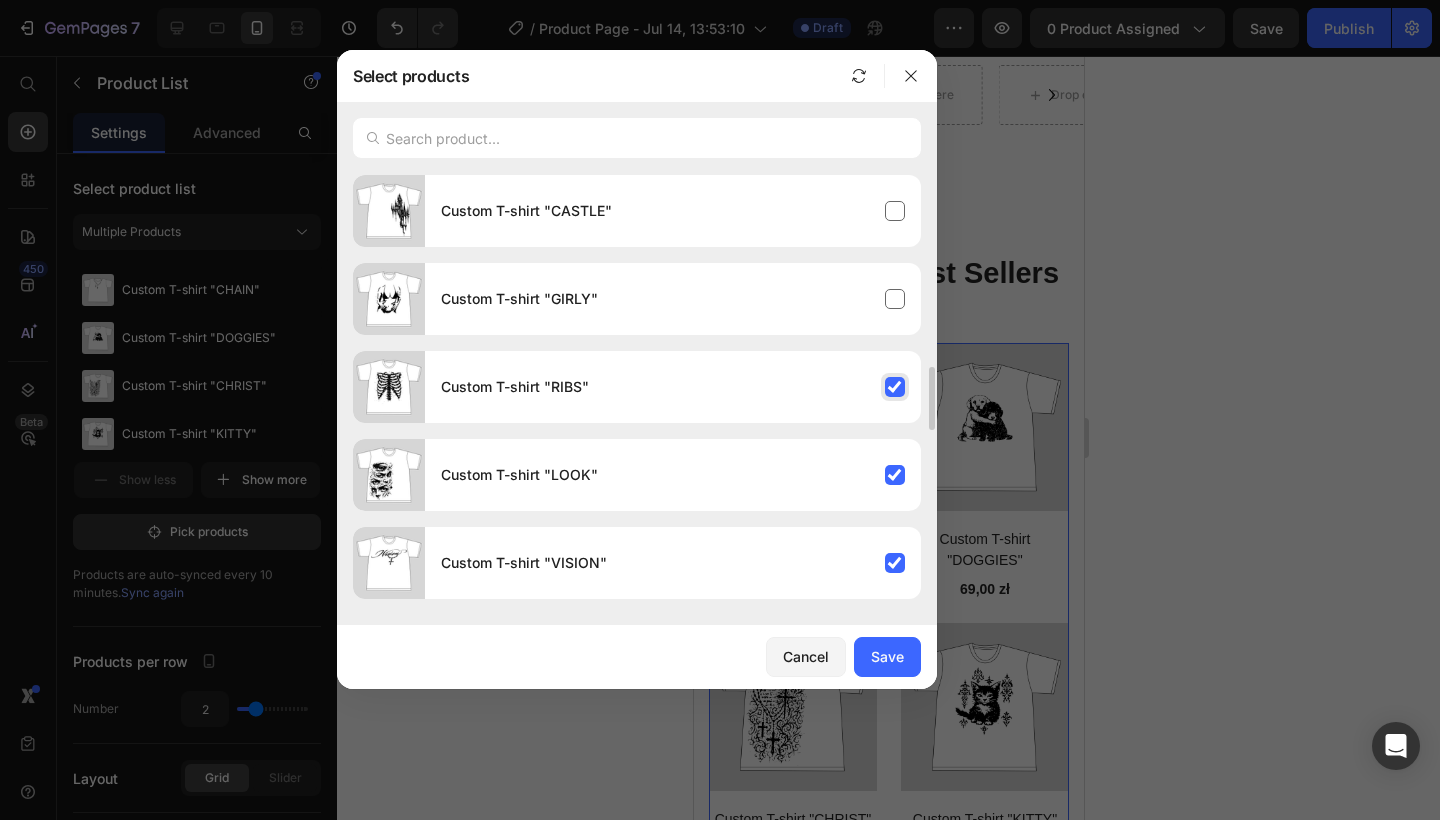 click on "Custom T-shirt "RIBS"" at bounding box center [673, 387] 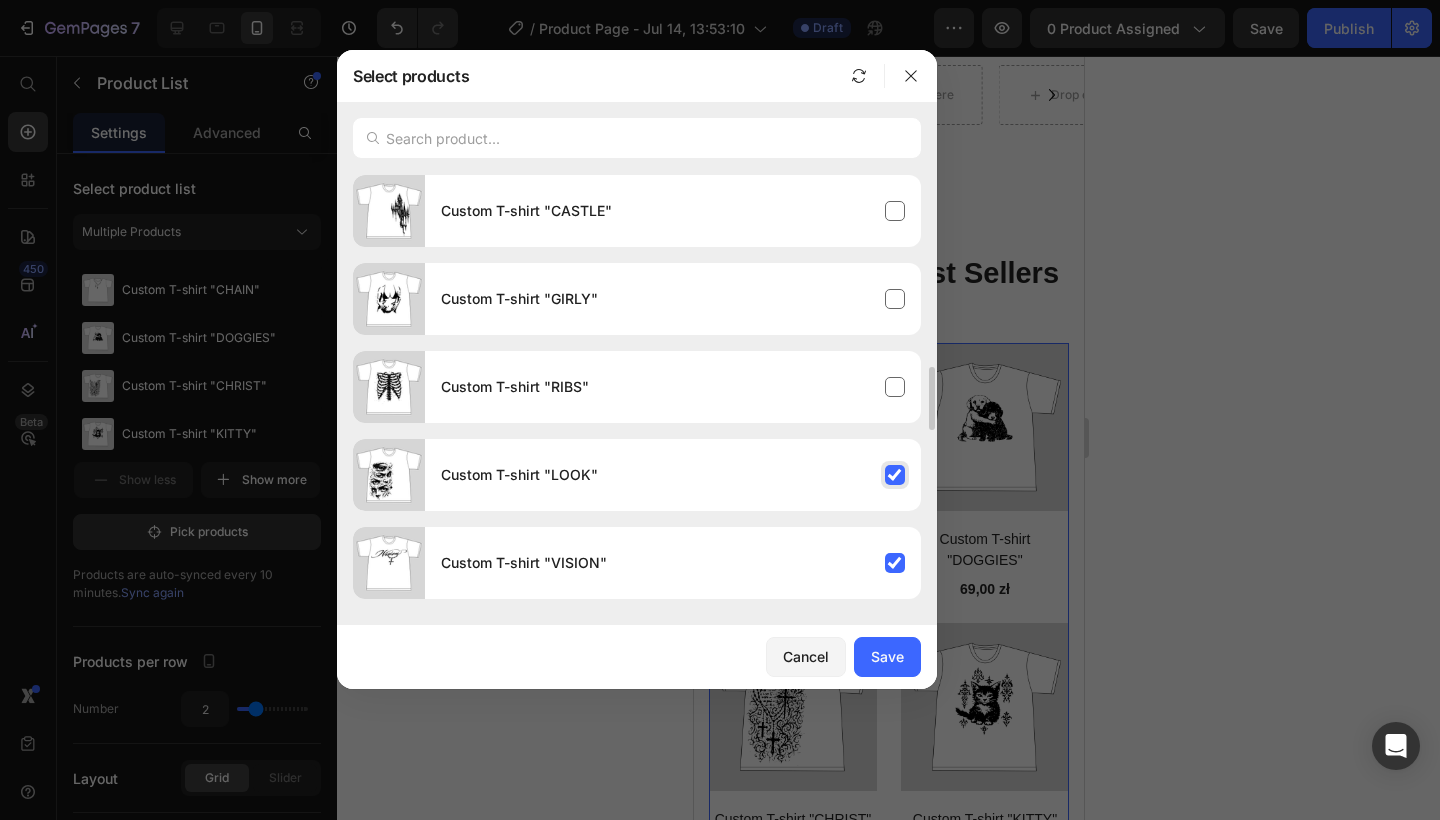 click on "Custom T-shirt "LOOK"" at bounding box center [673, 475] 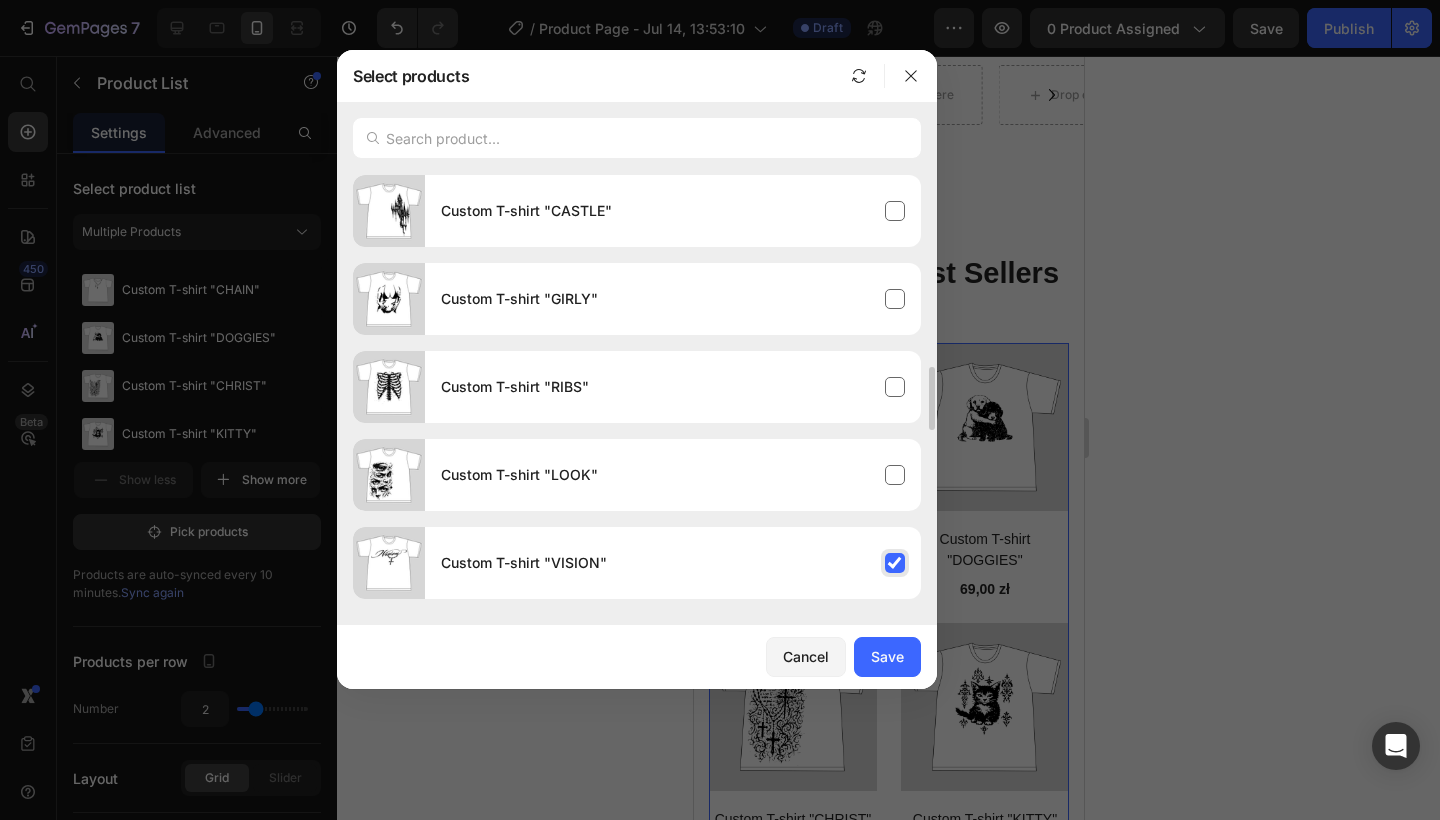 click on "Custom T-shirt "VISION"" at bounding box center (673, 563) 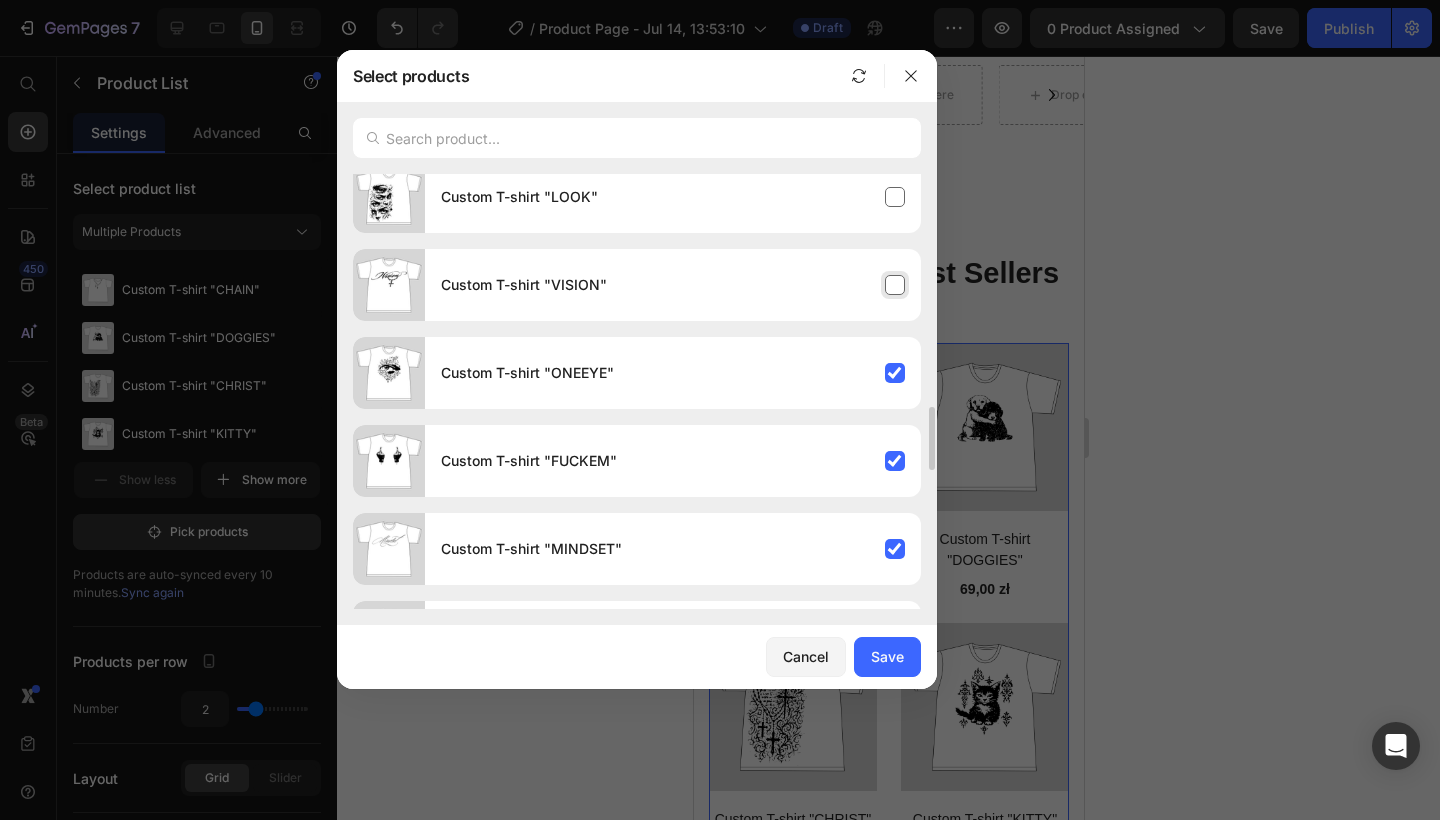 scroll, scrollTop: 1620, scrollLeft: 0, axis: vertical 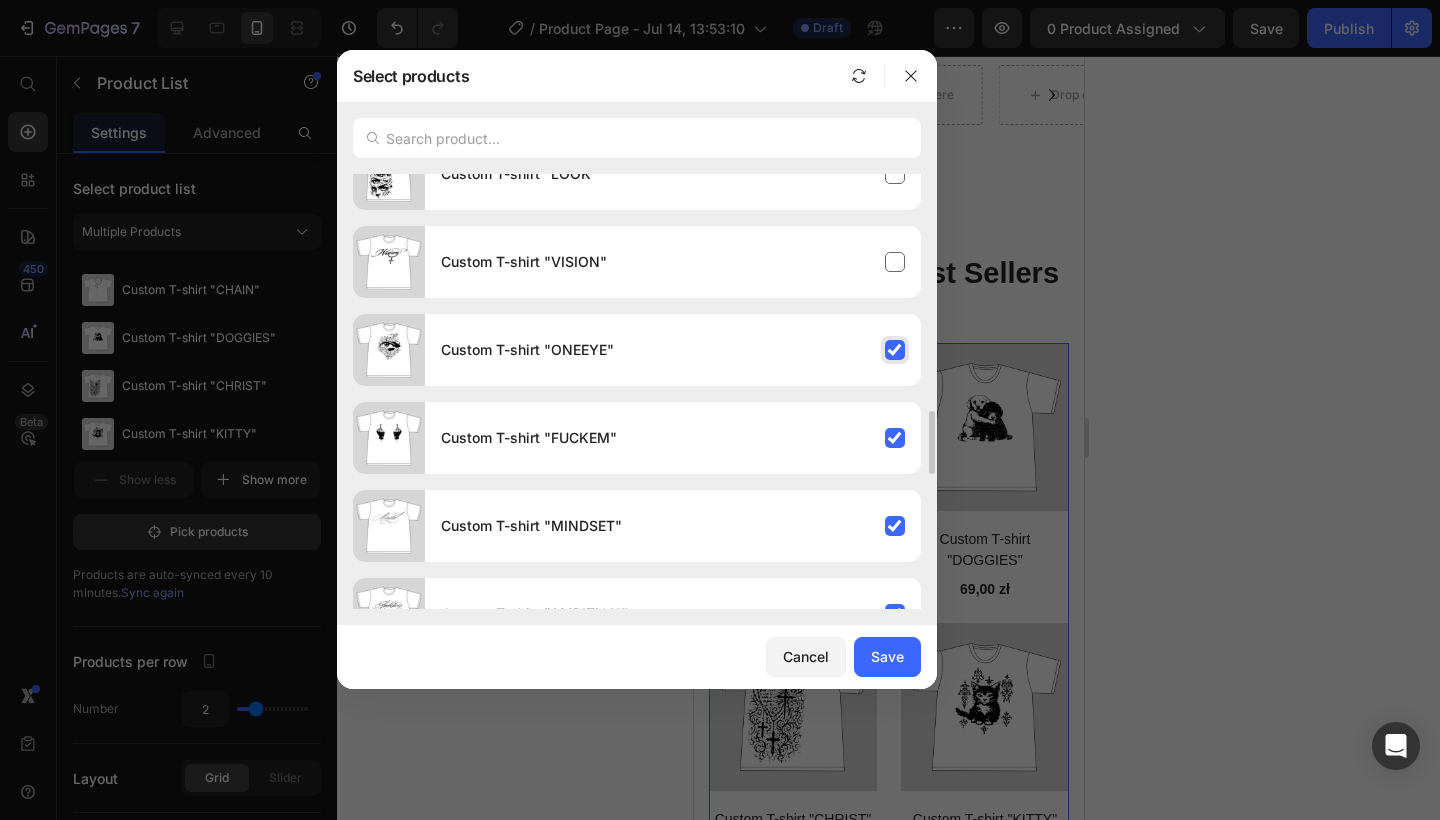 click on "Custom T-shirt "ONEEYE"" at bounding box center (673, 350) 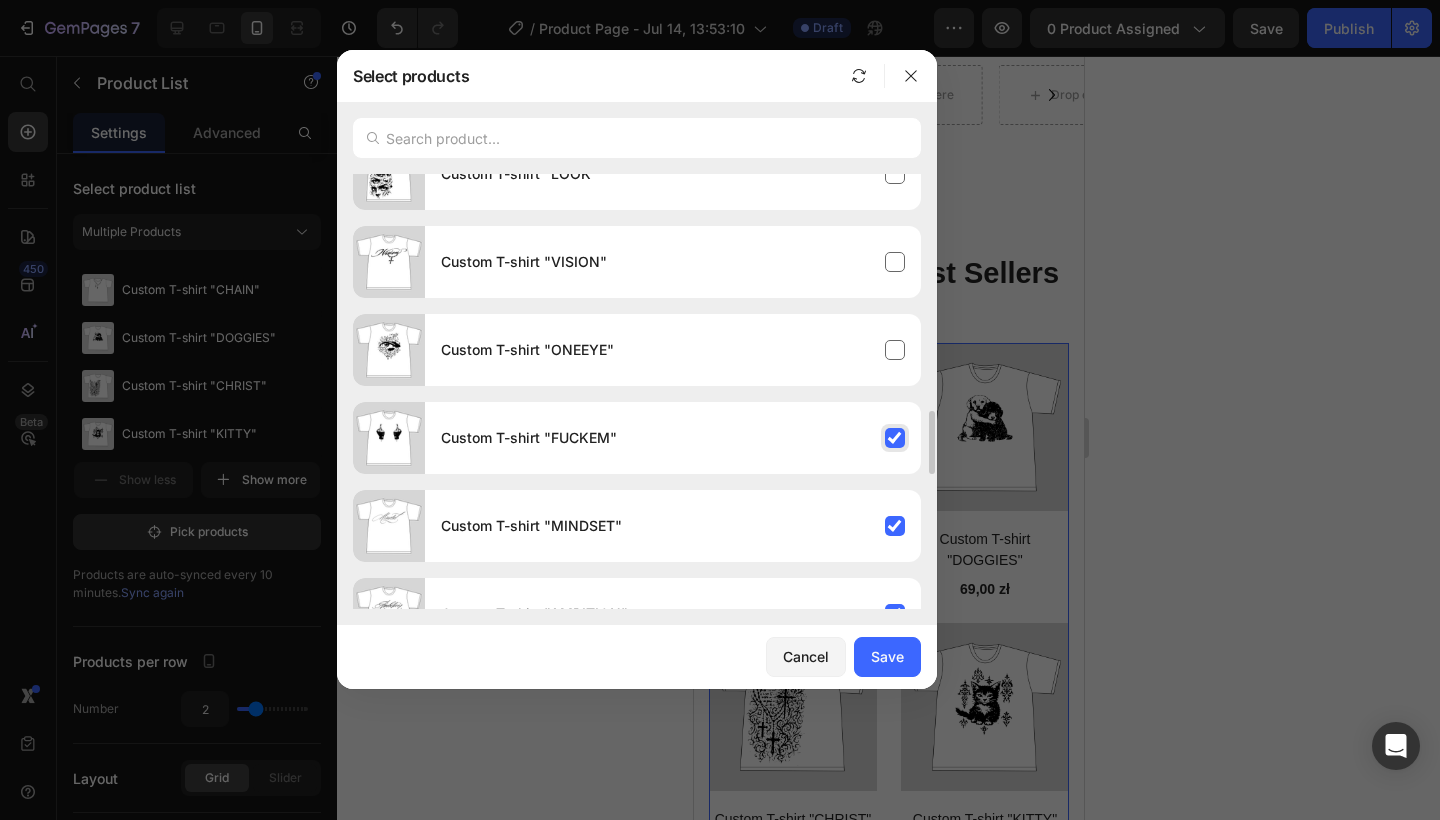 click on "Custom T-shirt "FUCKEM"" at bounding box center (673, 438) 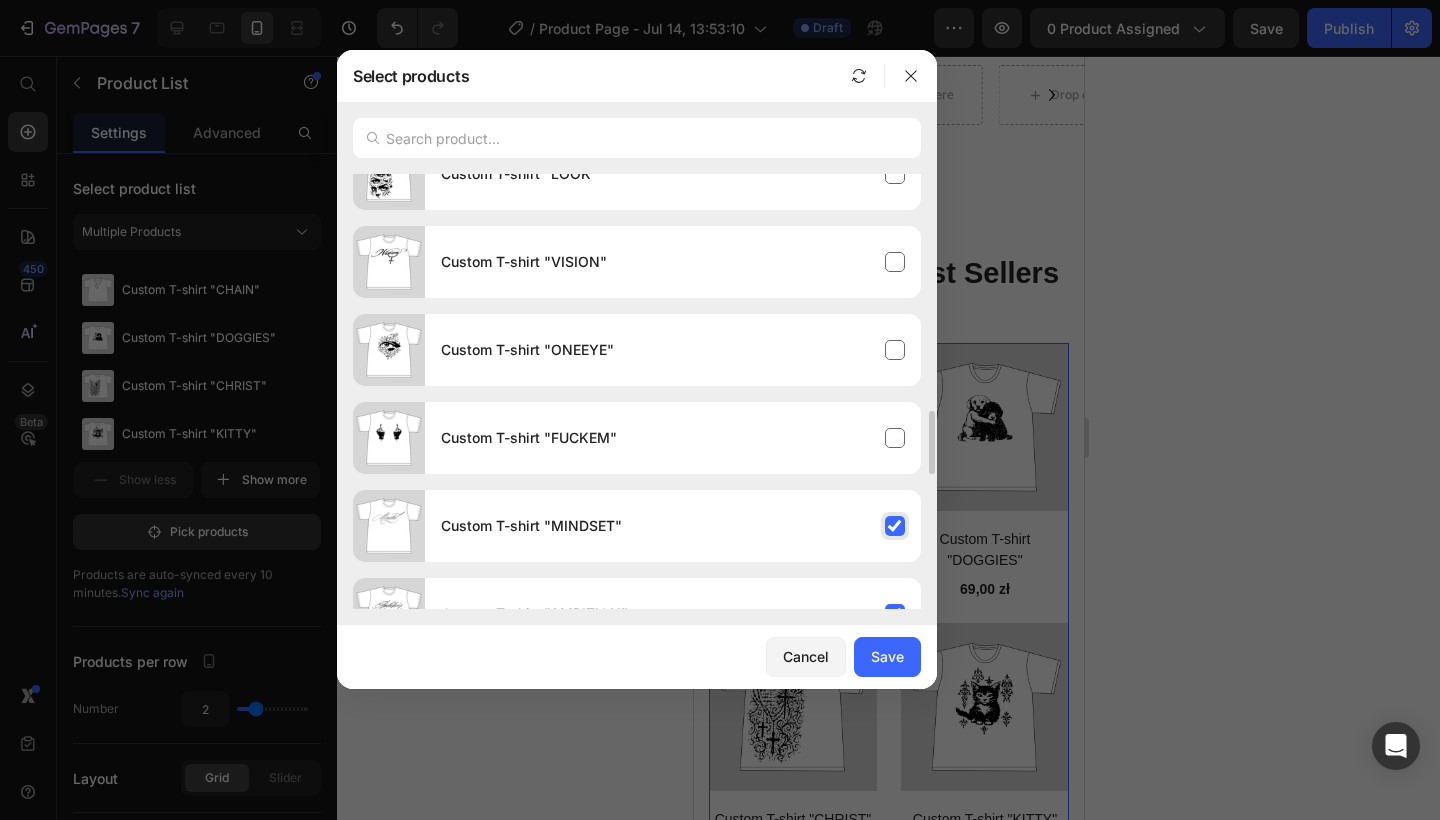 click on "Custom T-shirt "MINDSET"" at bounding box center (673, 526) 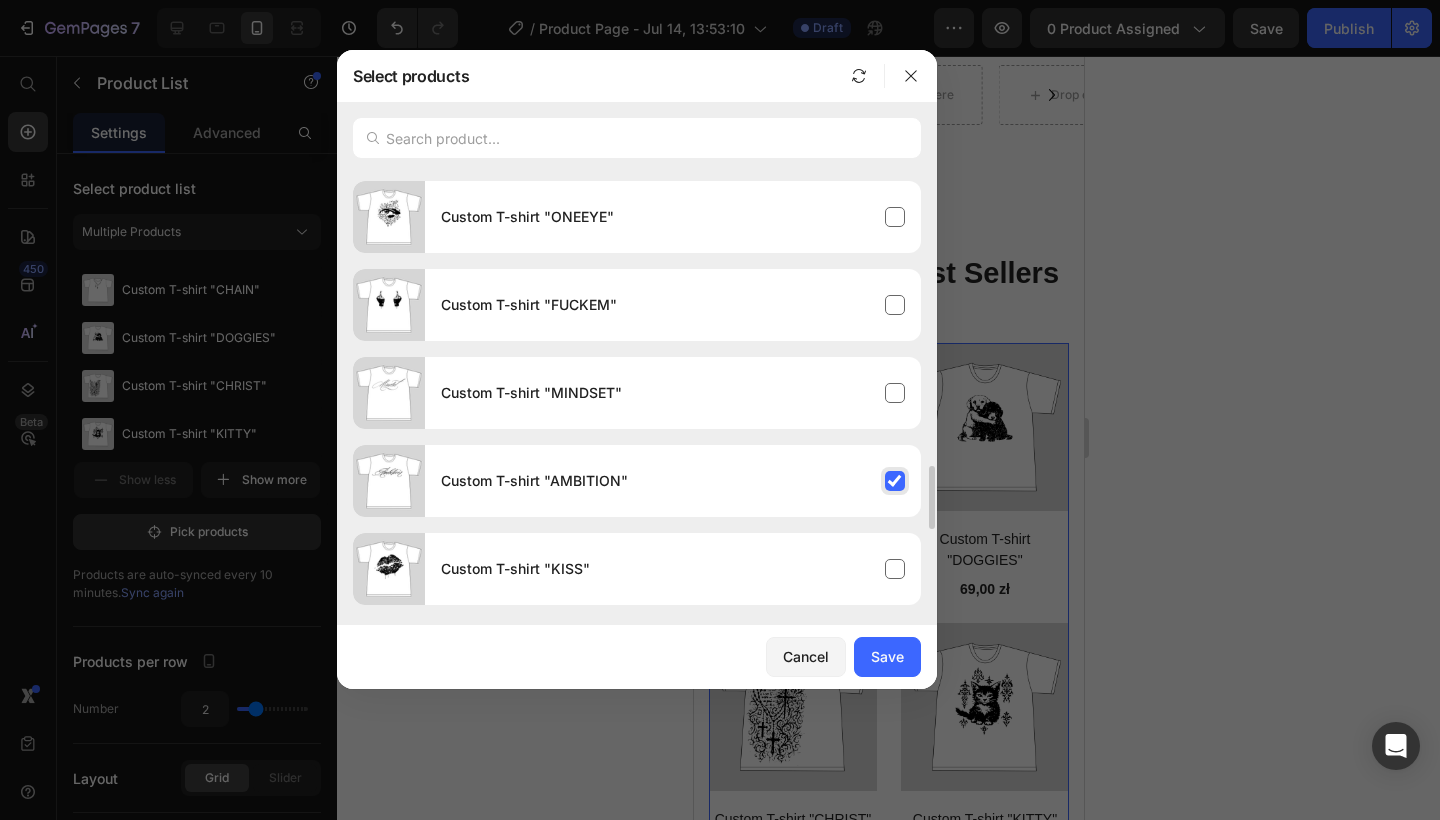 scroll, scrollTop: 1784, scrollLeft: 0, axis: vertical 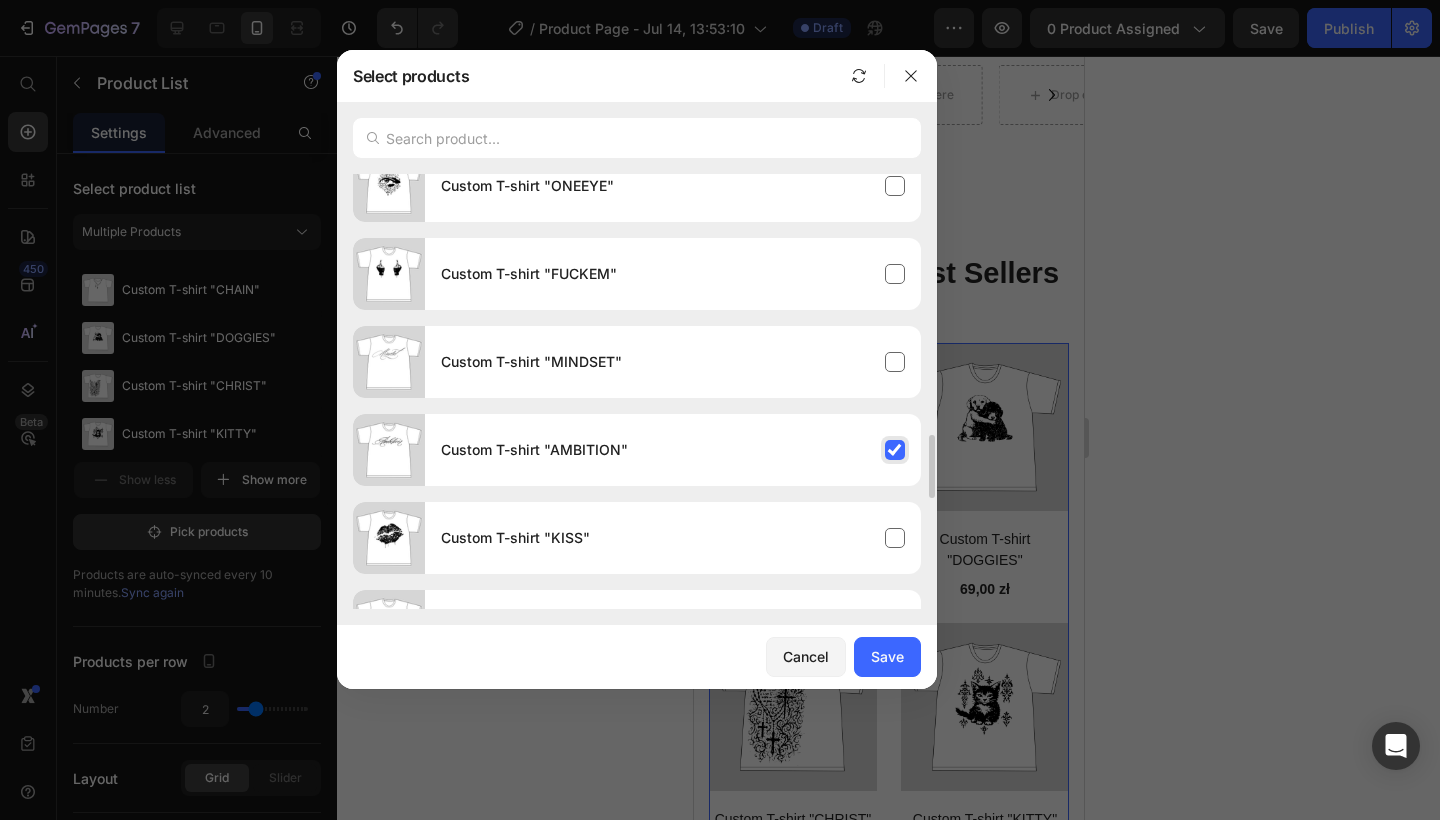 click on "Custom T-shirt "AMBITION"" at bounding box center [673, 450] 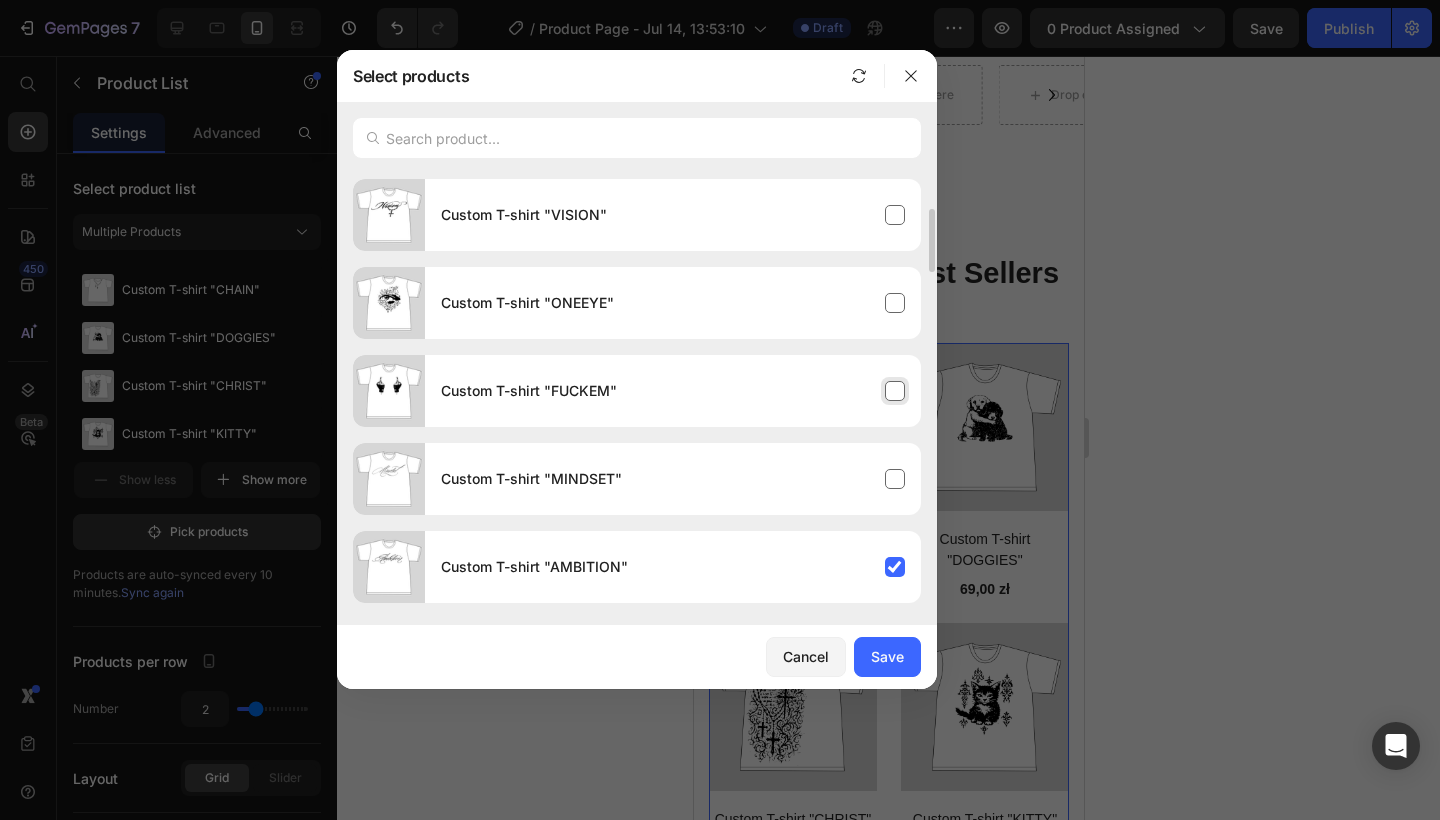 scroll, scrollTop: 2054, scrollLeft: 0, axis: vertical 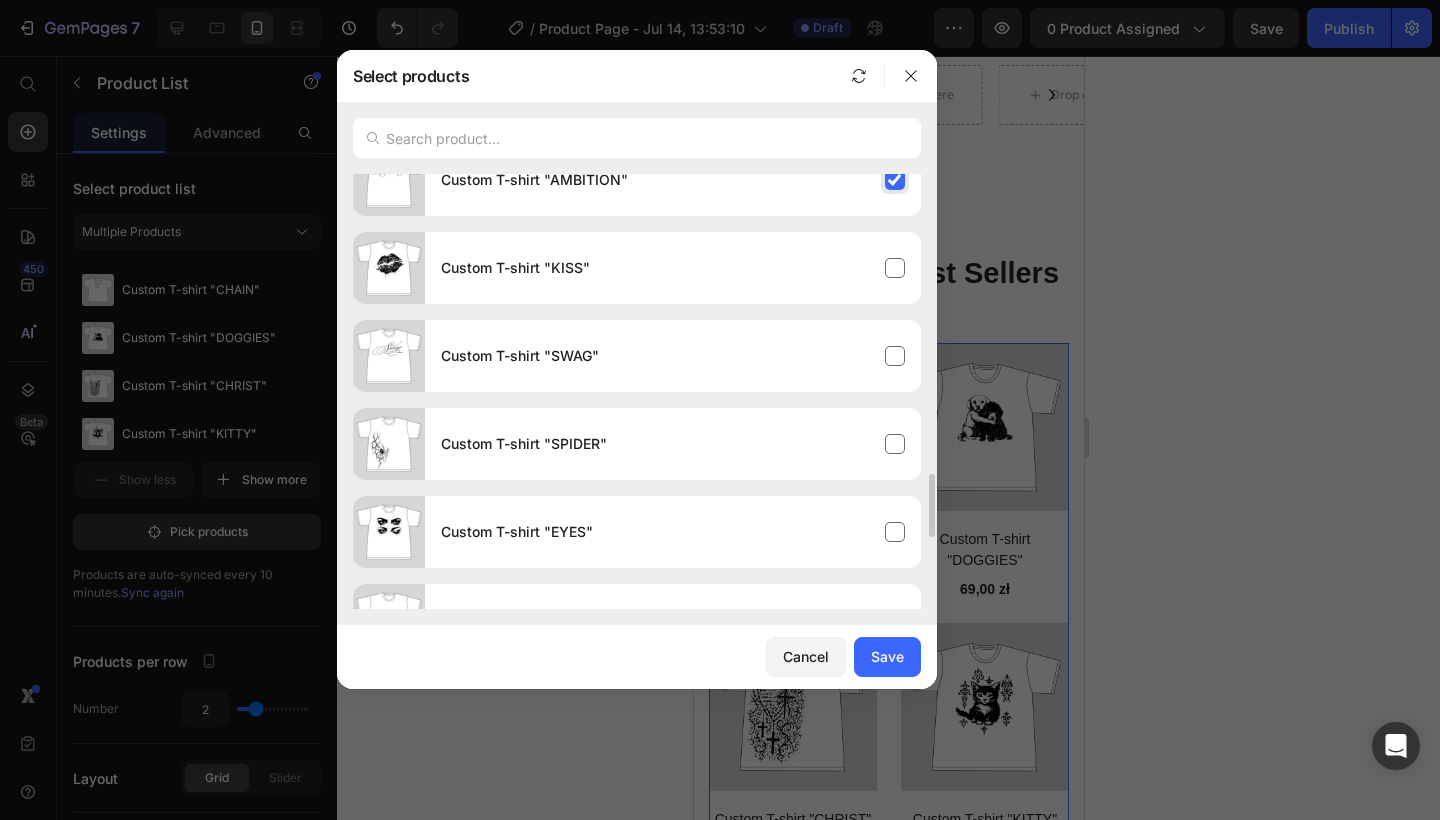 click on "Custom T-shirt "AMBITION"" at bounding box center [673, 180] 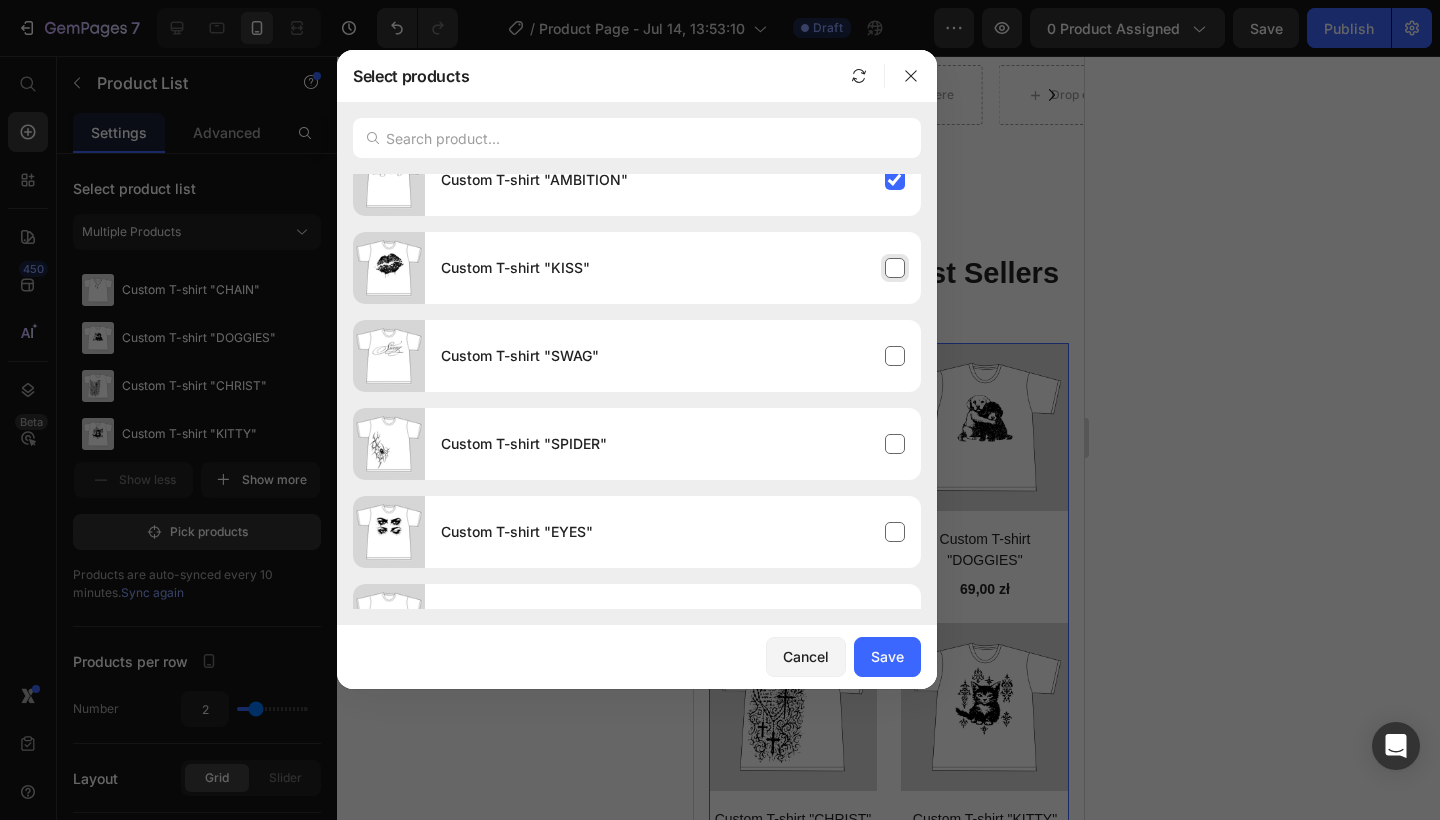 scroll, scrollTop: 0, scrollLeft: 0, axis: both 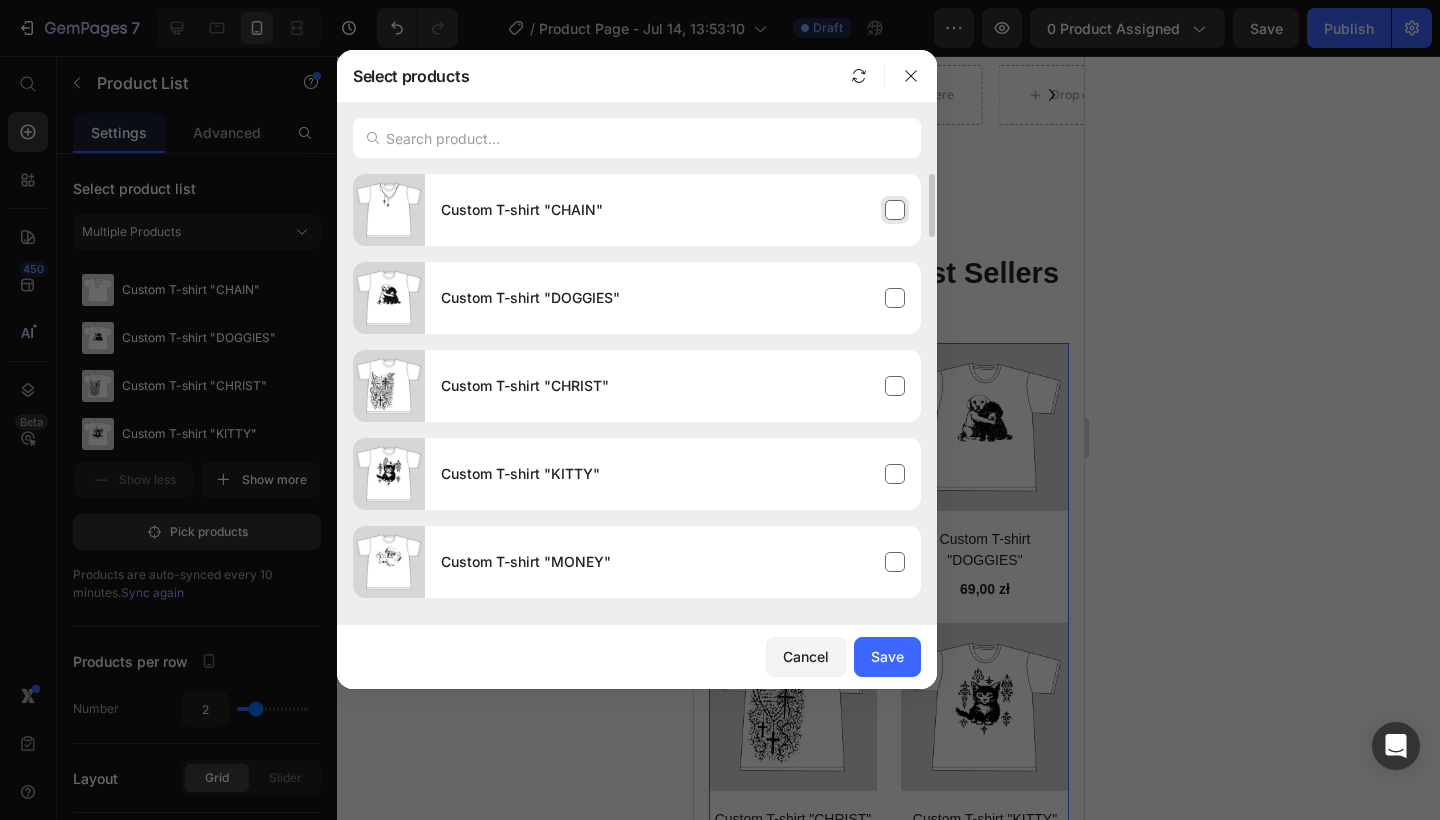 click on "Custom T-shirt "CHAIN"" at bounding box center [673, 210] 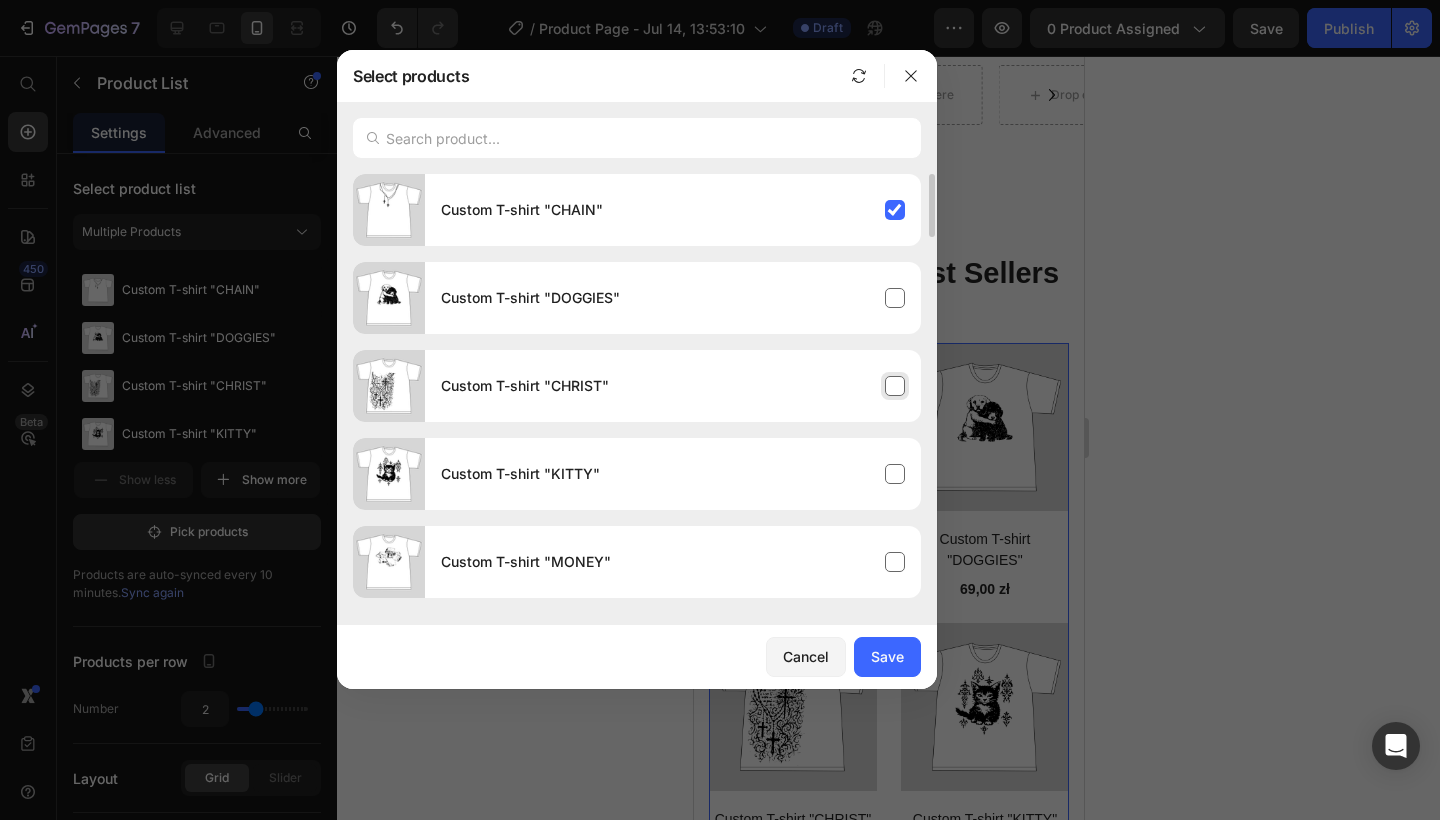 drag, startPoint x: 901, startPoint y: 310, endPoint x: 899, endPoint y: 370, distance: 60.033325 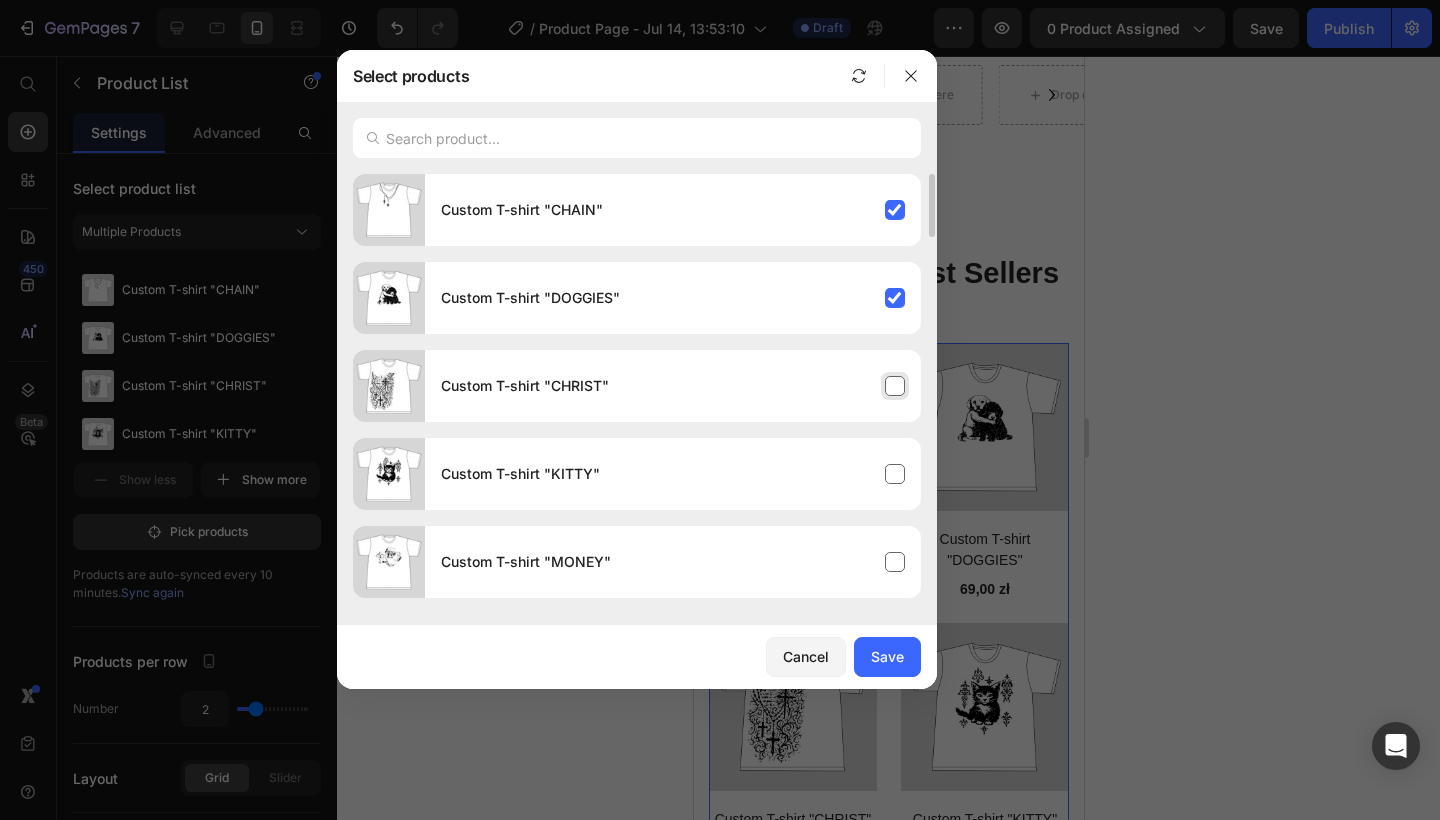 click on "Custom T-shirt "CHRIST"" at bounding box center (673, 386) 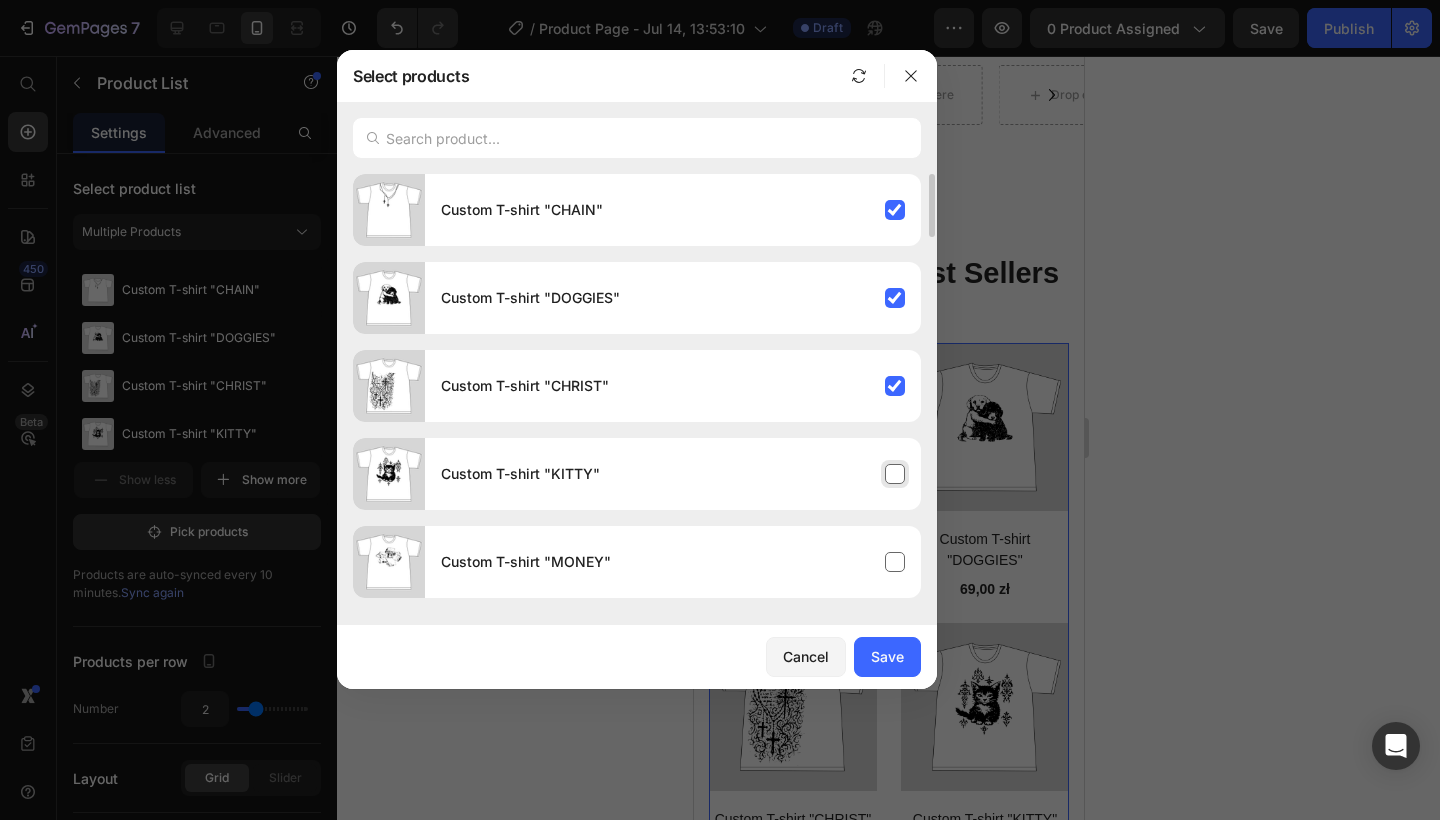 click on "Custom T-shirt "KITTY"" at bounding box center (673, 474) 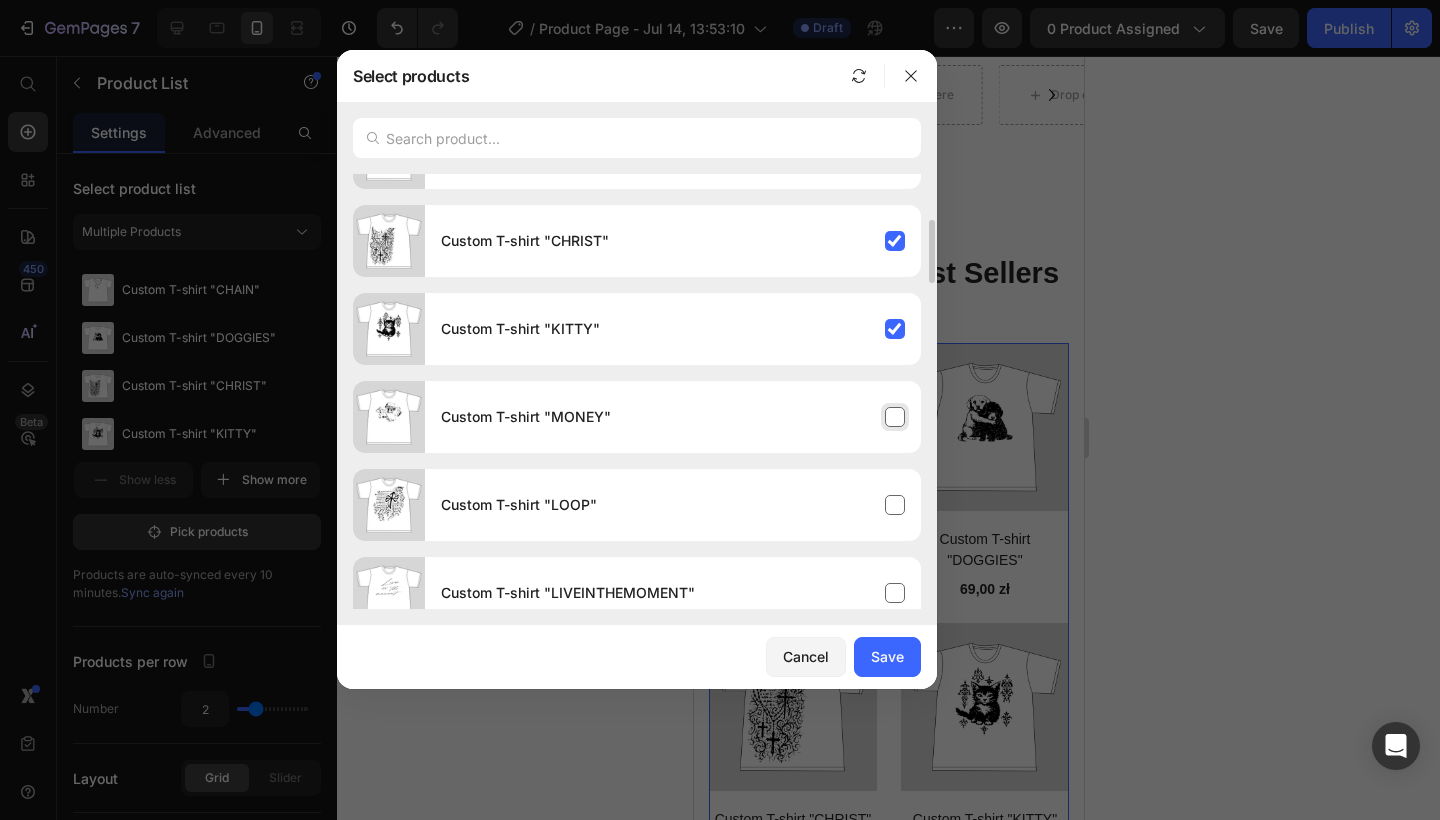 scroll, scrollTop: 167, scrollLeft: 0, axis: vertical 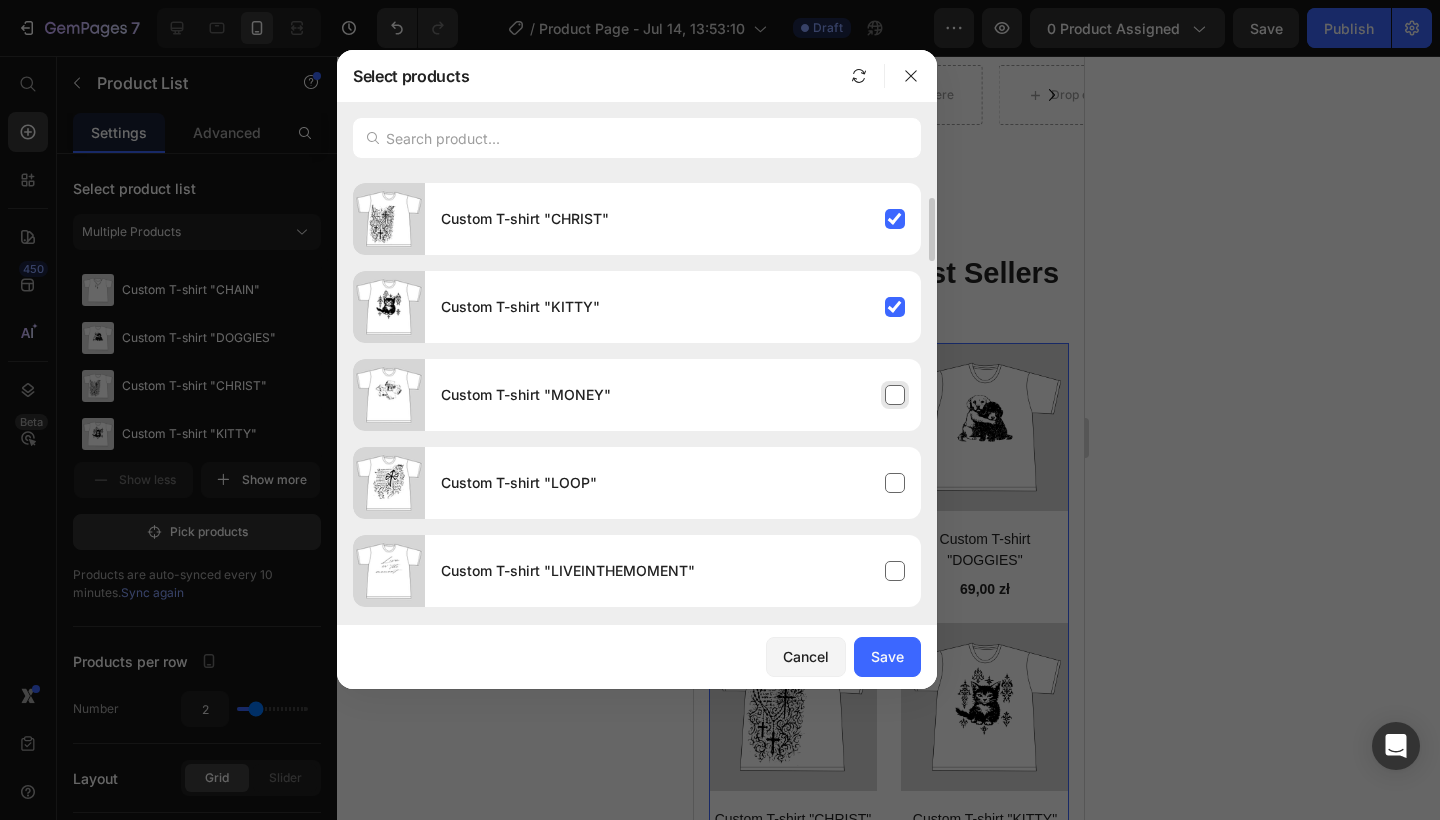 click on "Custom T-shirt "MONEY"" at bounding box center [673, 395] 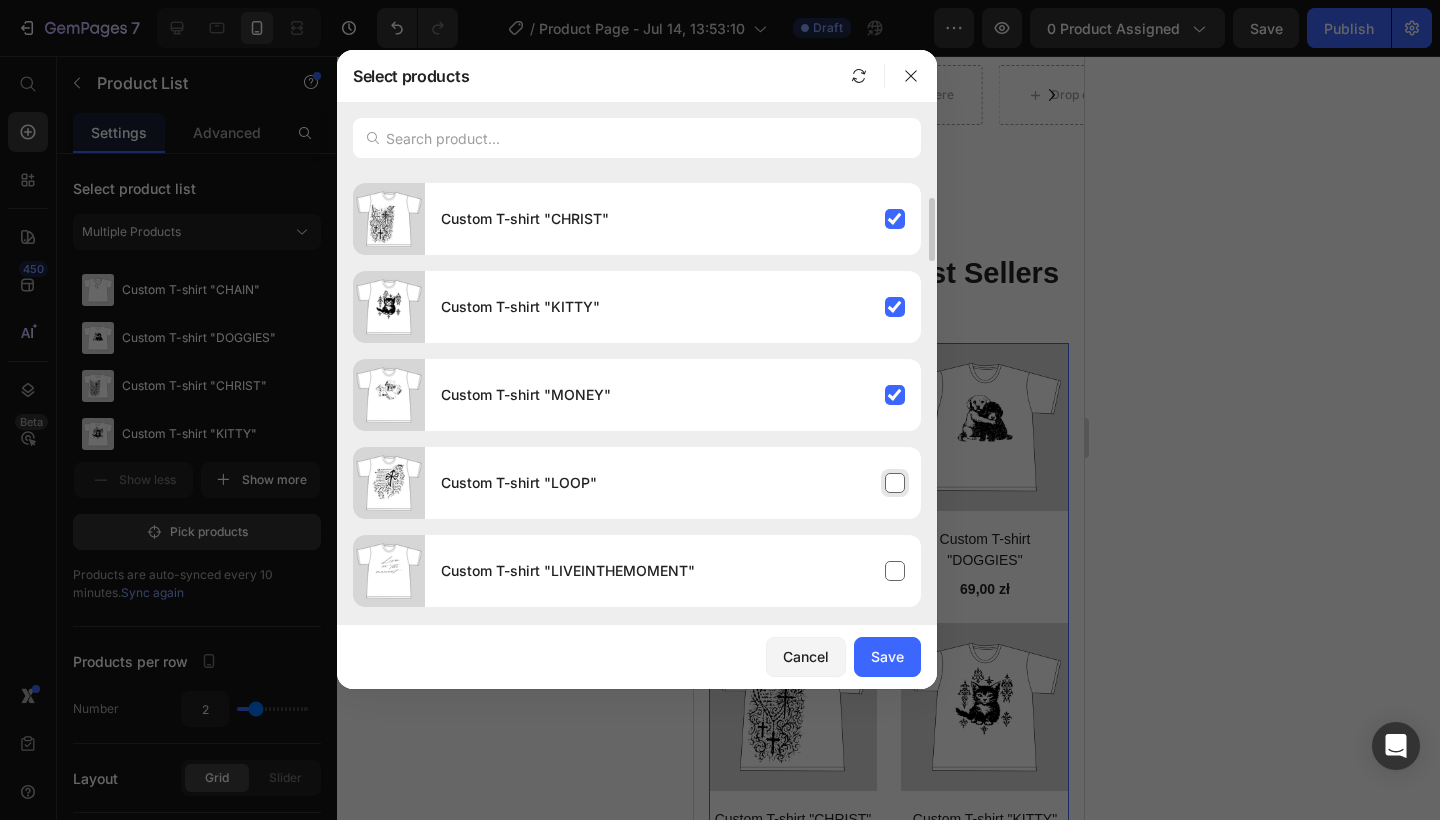 click on "Custom T-shirt "LOOP"" at bounding box center (673, 483) 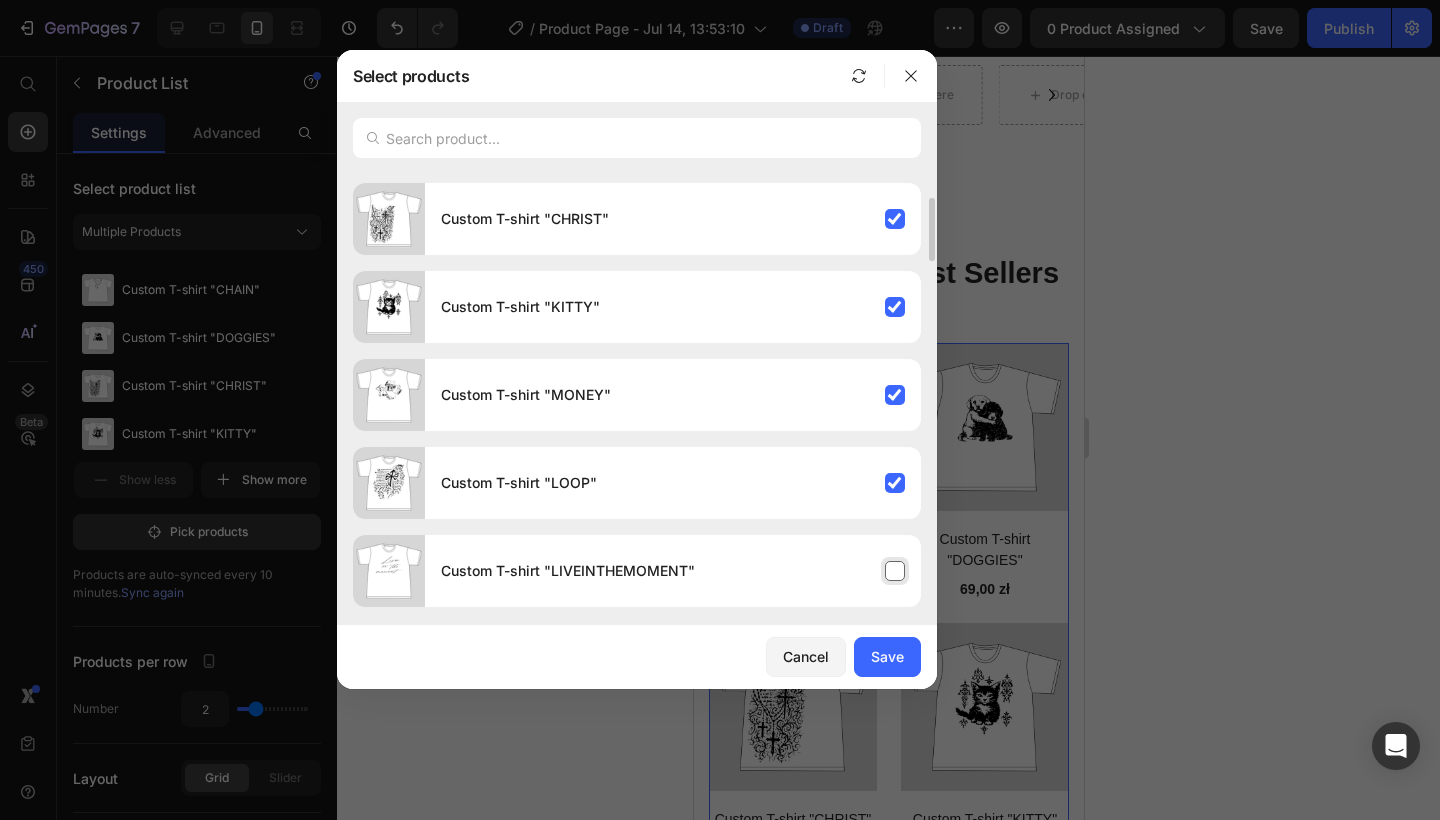 click on "Custom T-shirt "LIVEINTHEMOMENT"" at bounding box center (673, 571) 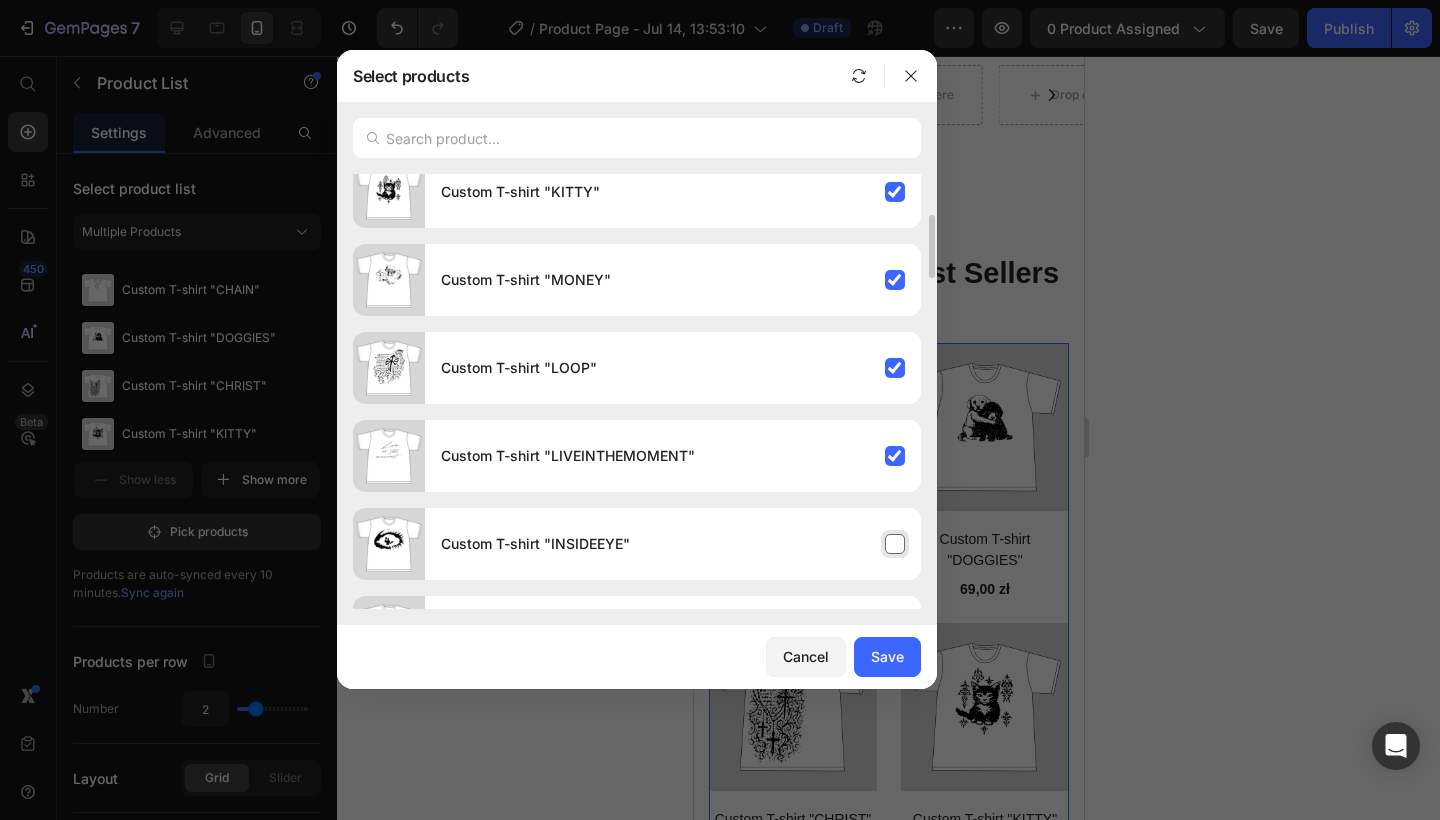 click on "Custom T-shirt "INSIDEEYE"" at bounding box center (673, 544) 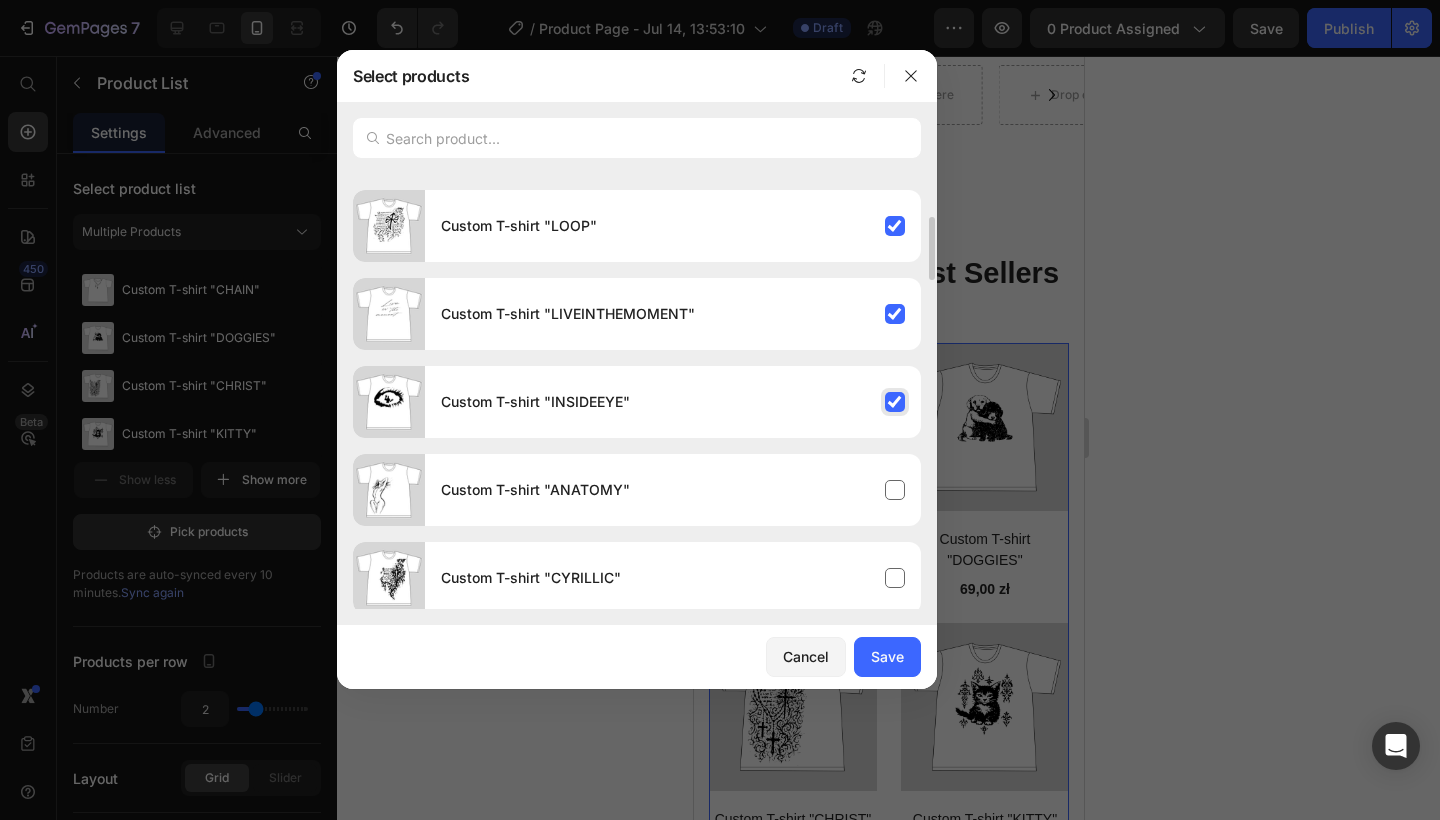 scroll, scrollTop: 474, scrollLeft: 0, axis: vertical 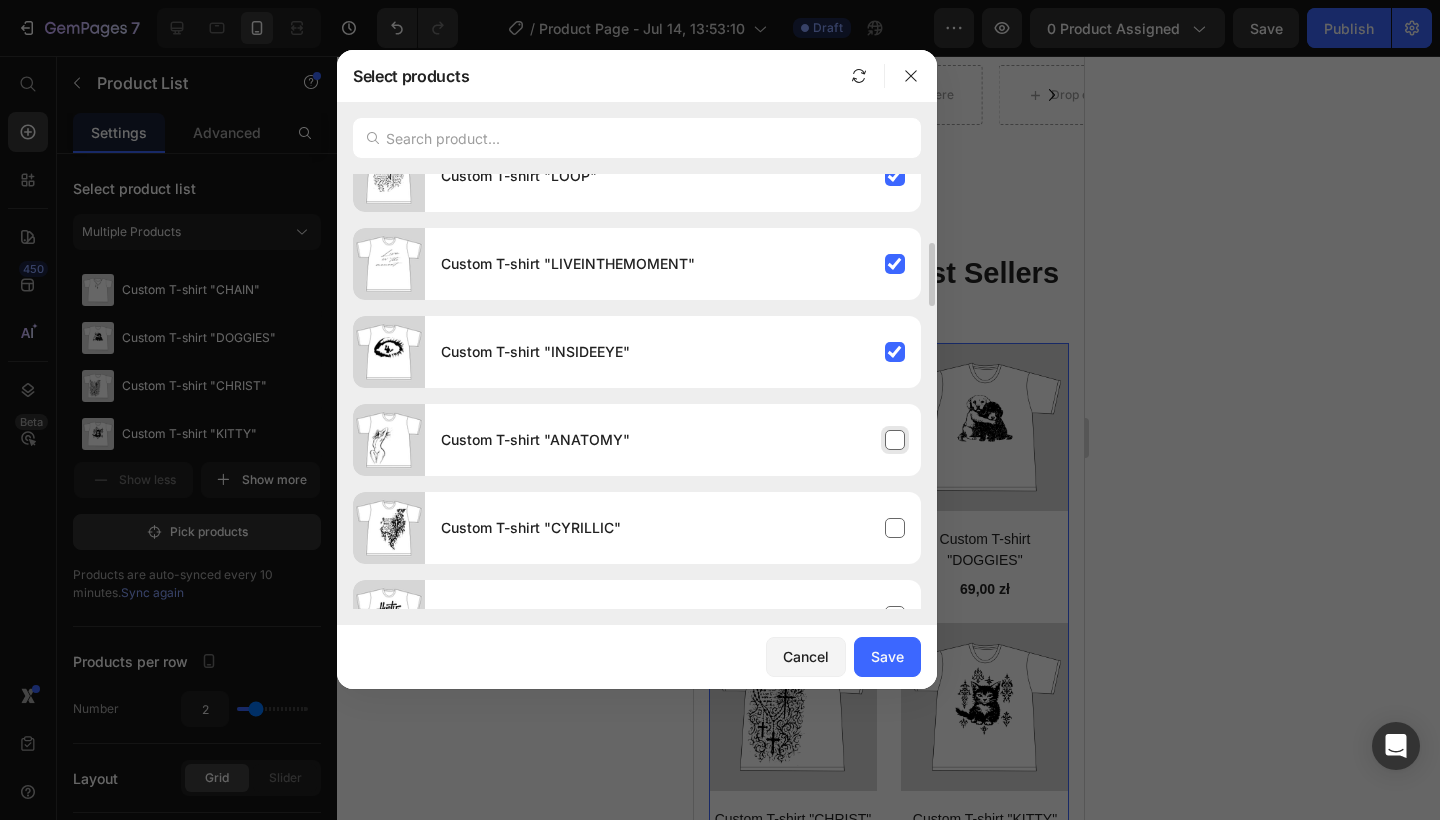 click on "Custom T-shirt "ANATOMY"" at bounding box center (673, 440) 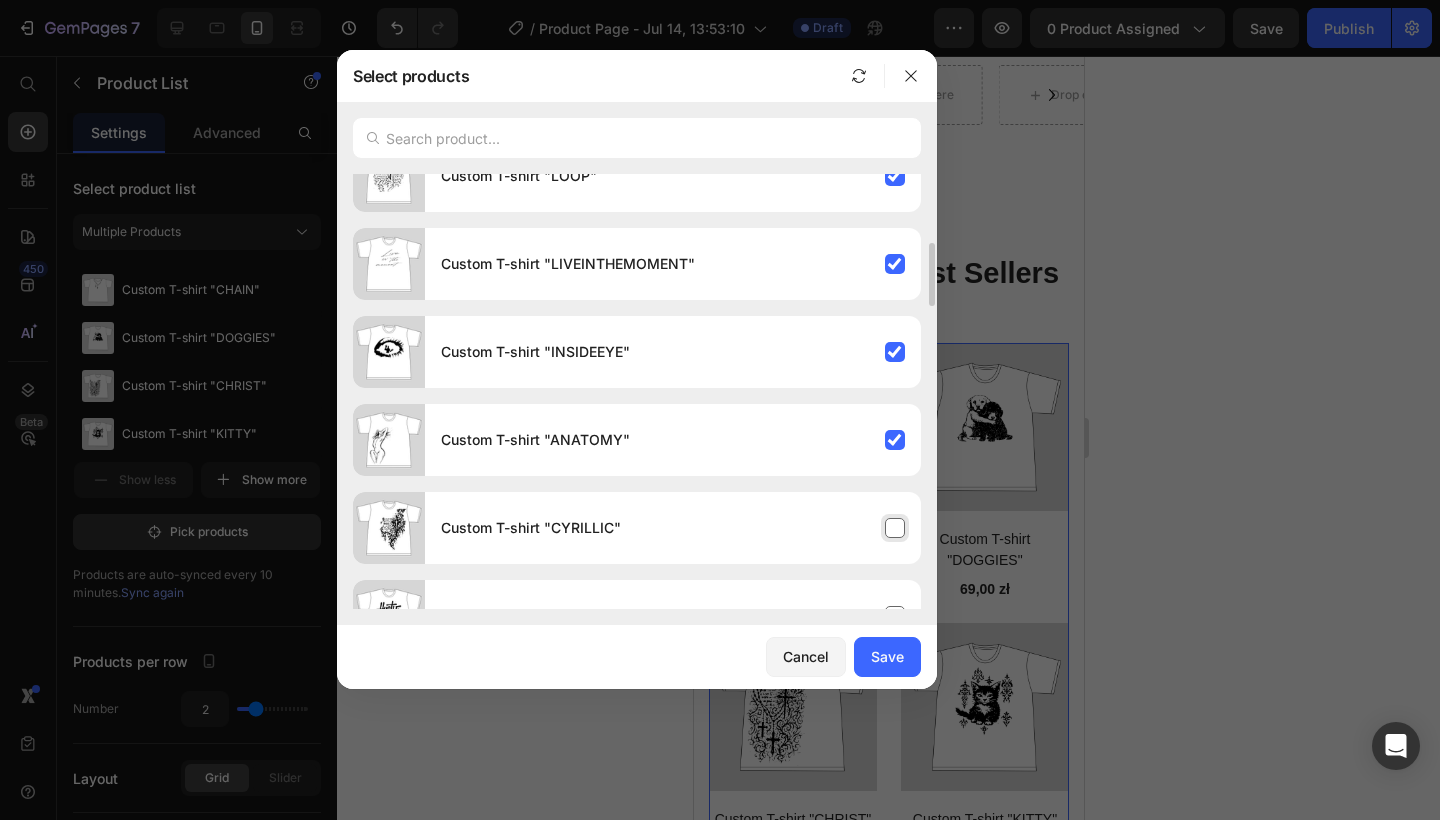click on "Custom T-shirt "CYRILLIC"" 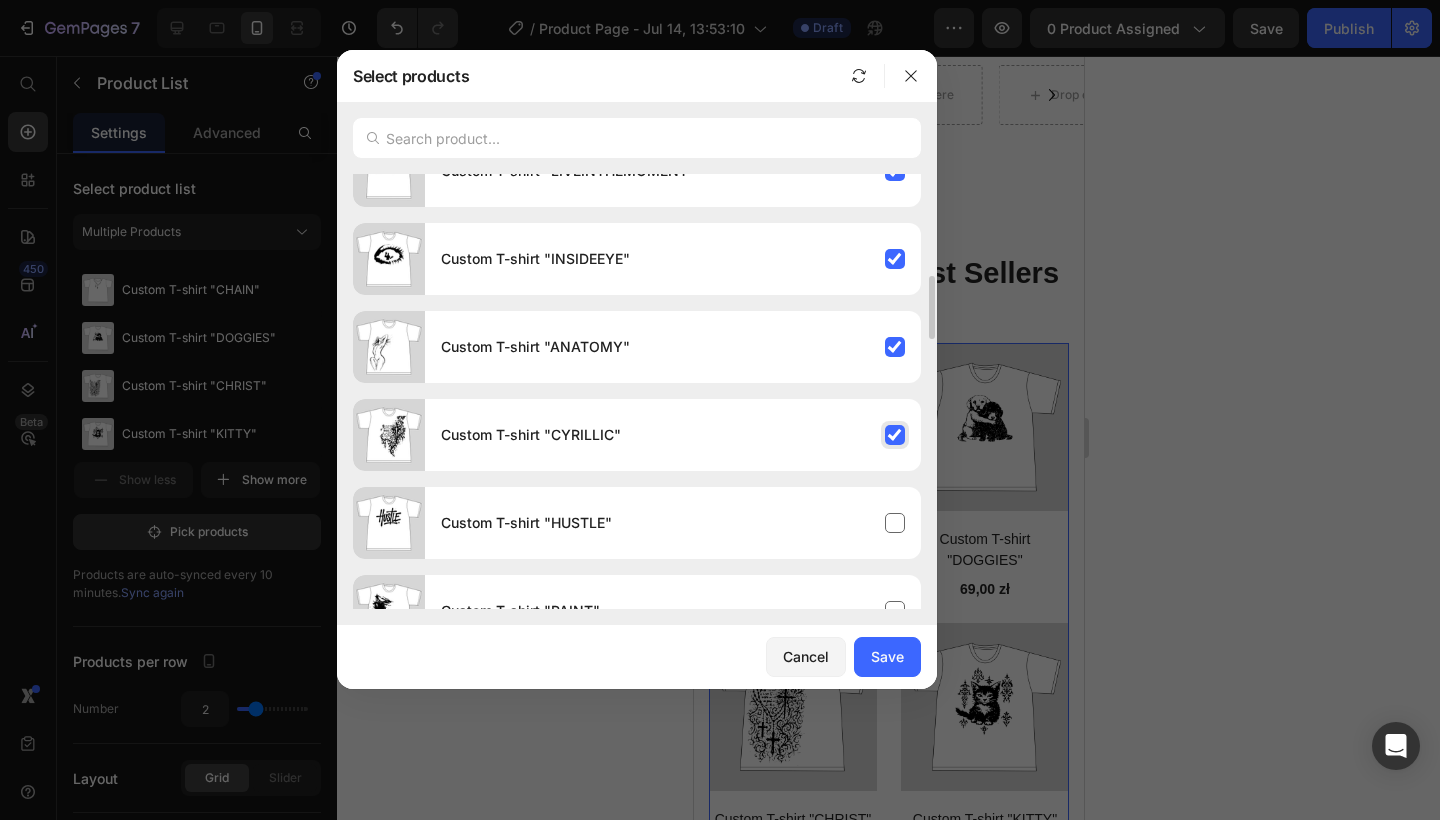 scroll, scrollTop: 584, scrollLeft: 0, axis: vertical 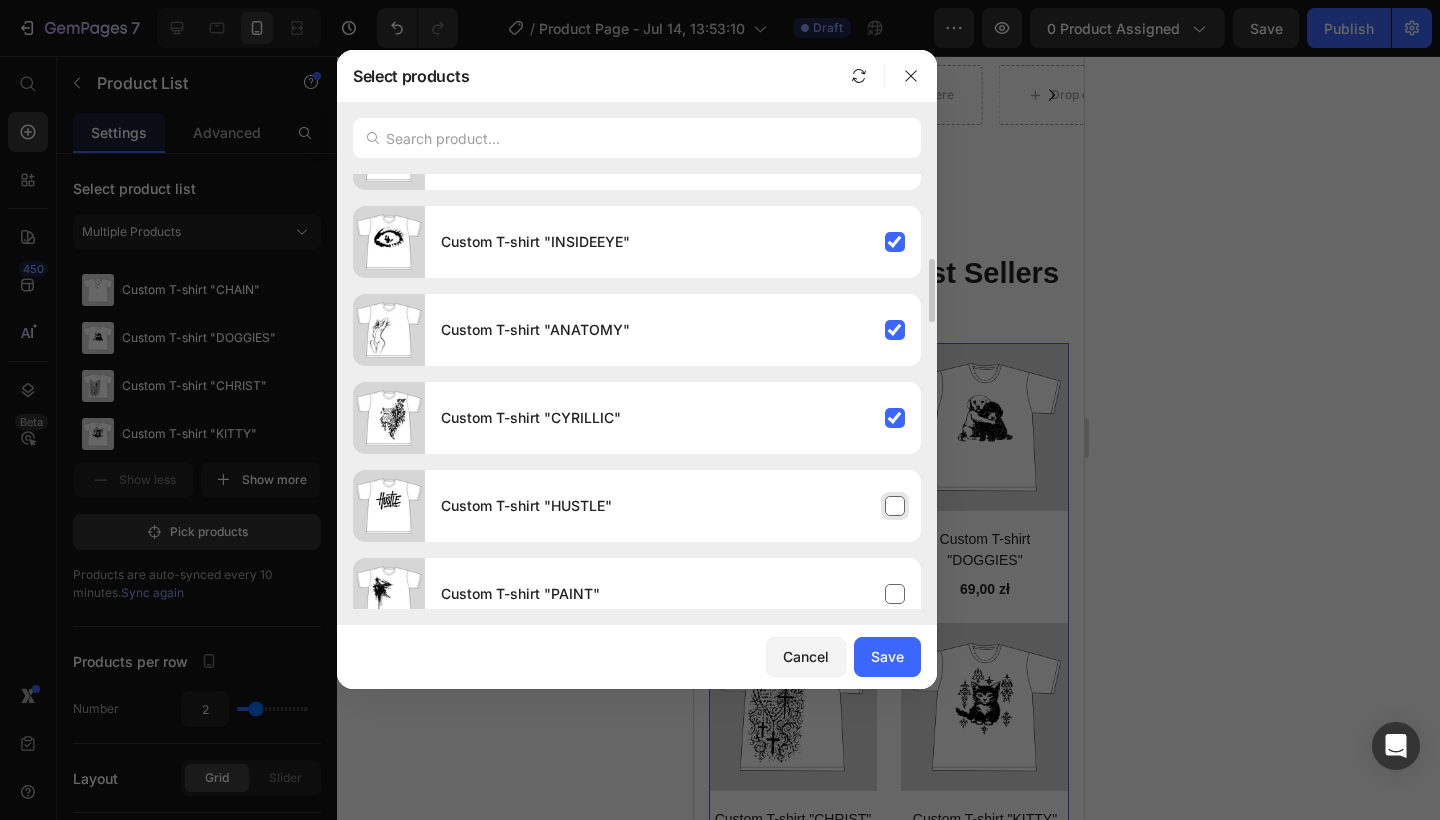 click on "Custom T-shirt "HUSTLE"" at bounding box center (673, 506) 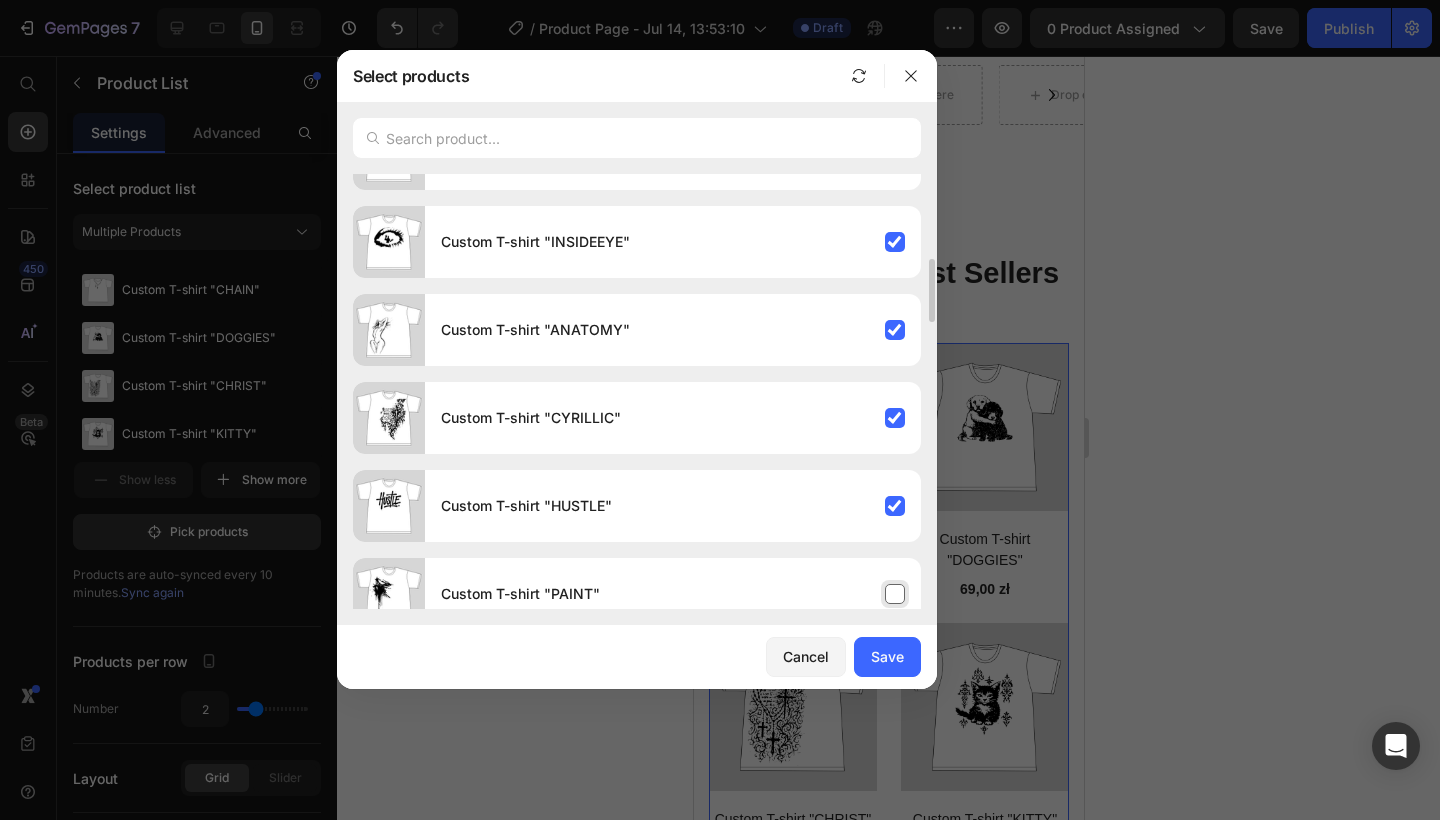 click on "Custom T-shirt "PAINT"" at bounding box center (673, 594) 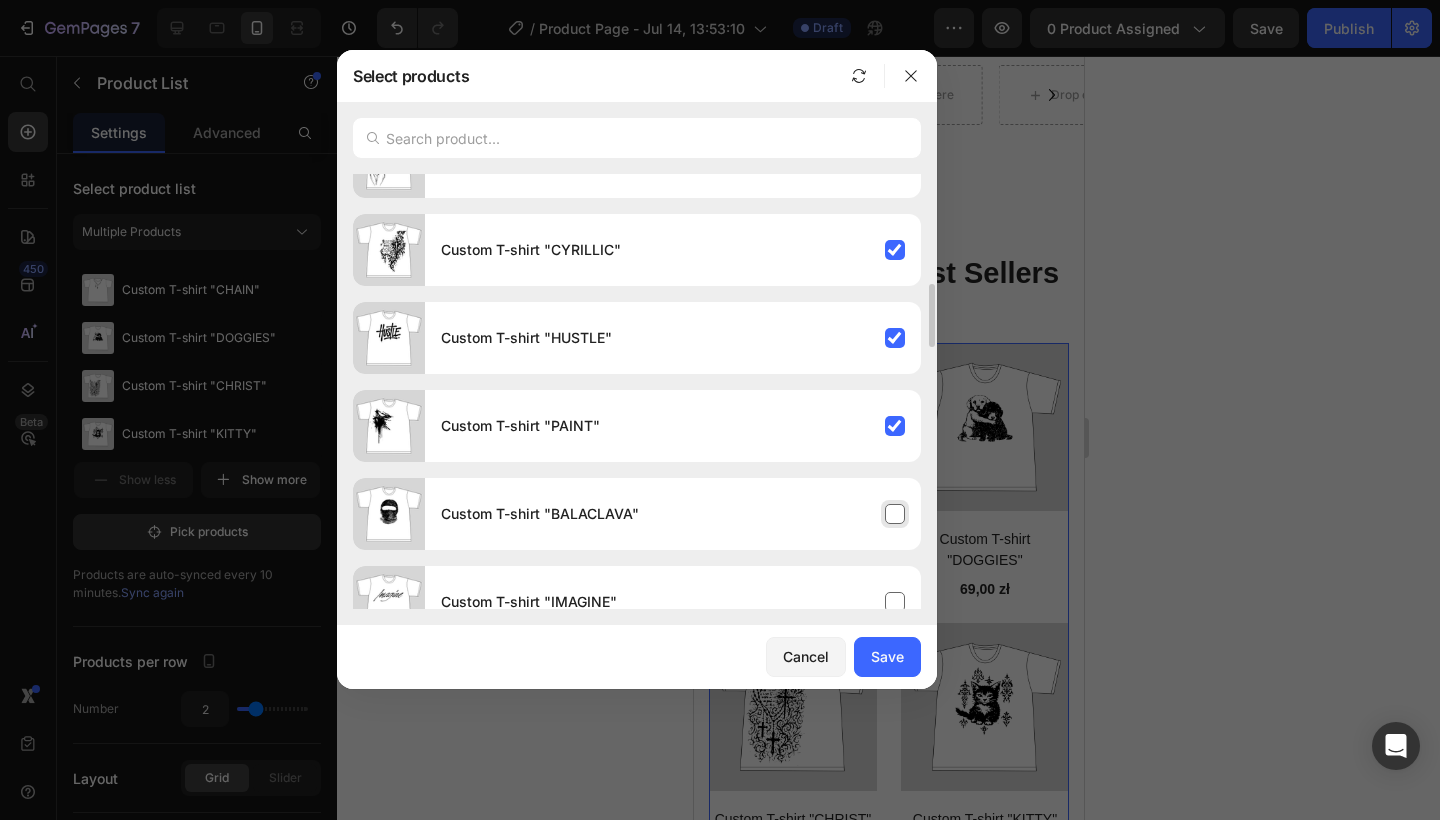 click on "Custom T-shirt "BALACLAVA"" at bounding box center (673, 514) 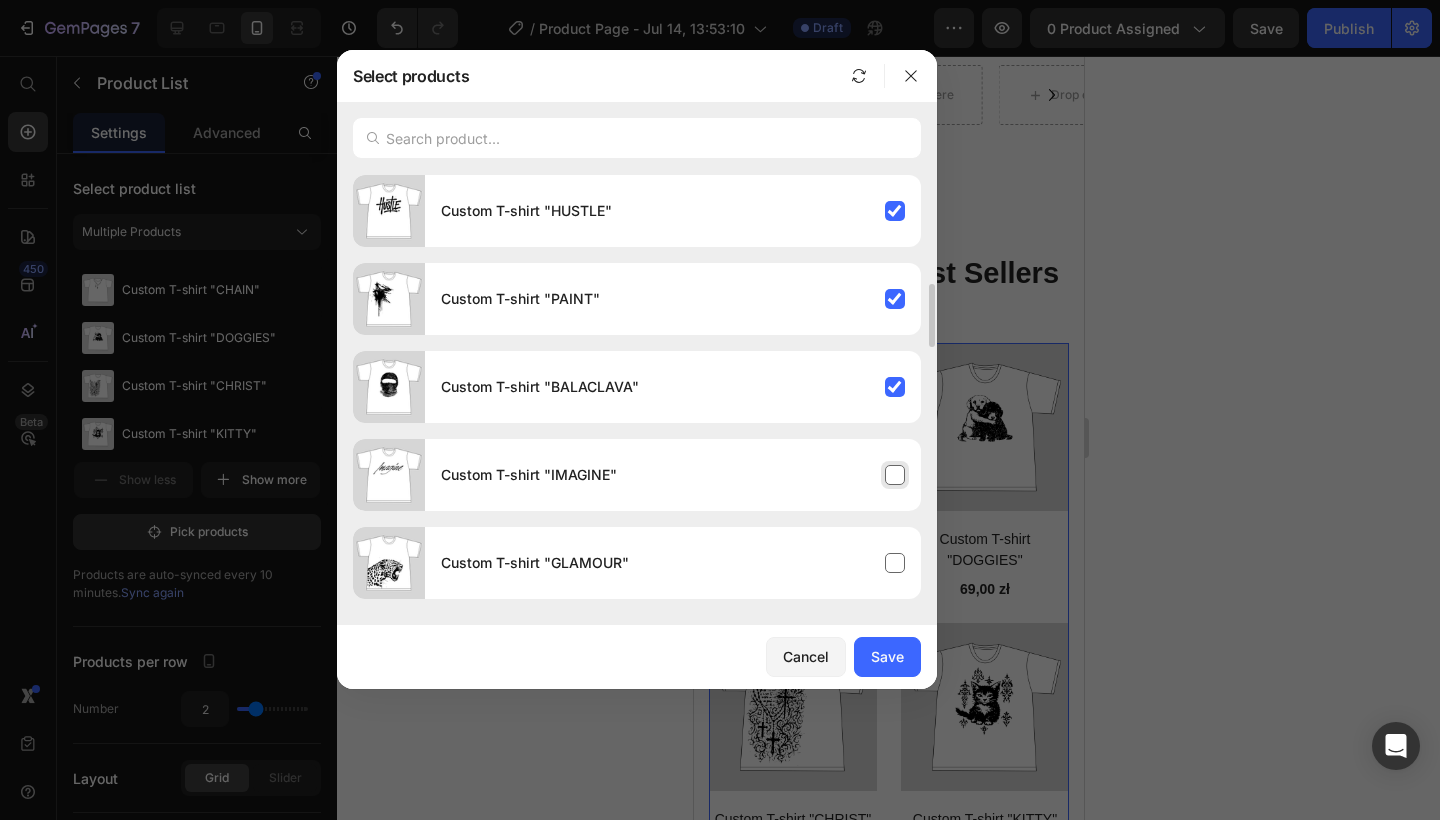 scroll, scrollTop: 879, scrollLeft: 0, axis: vertical 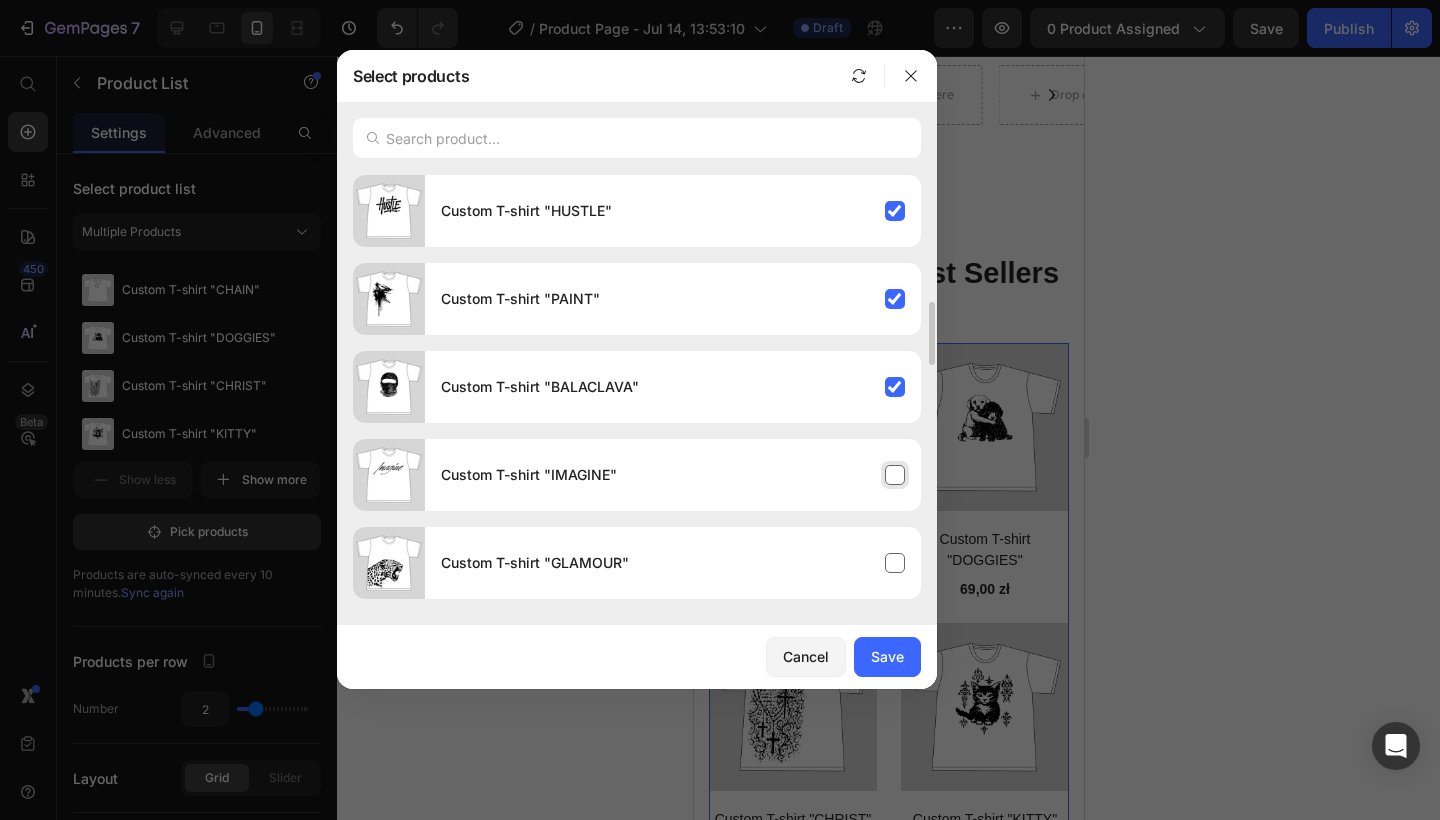 click on "Custom T-shirt "IMAGINE"" at bounding box center (673, 475) 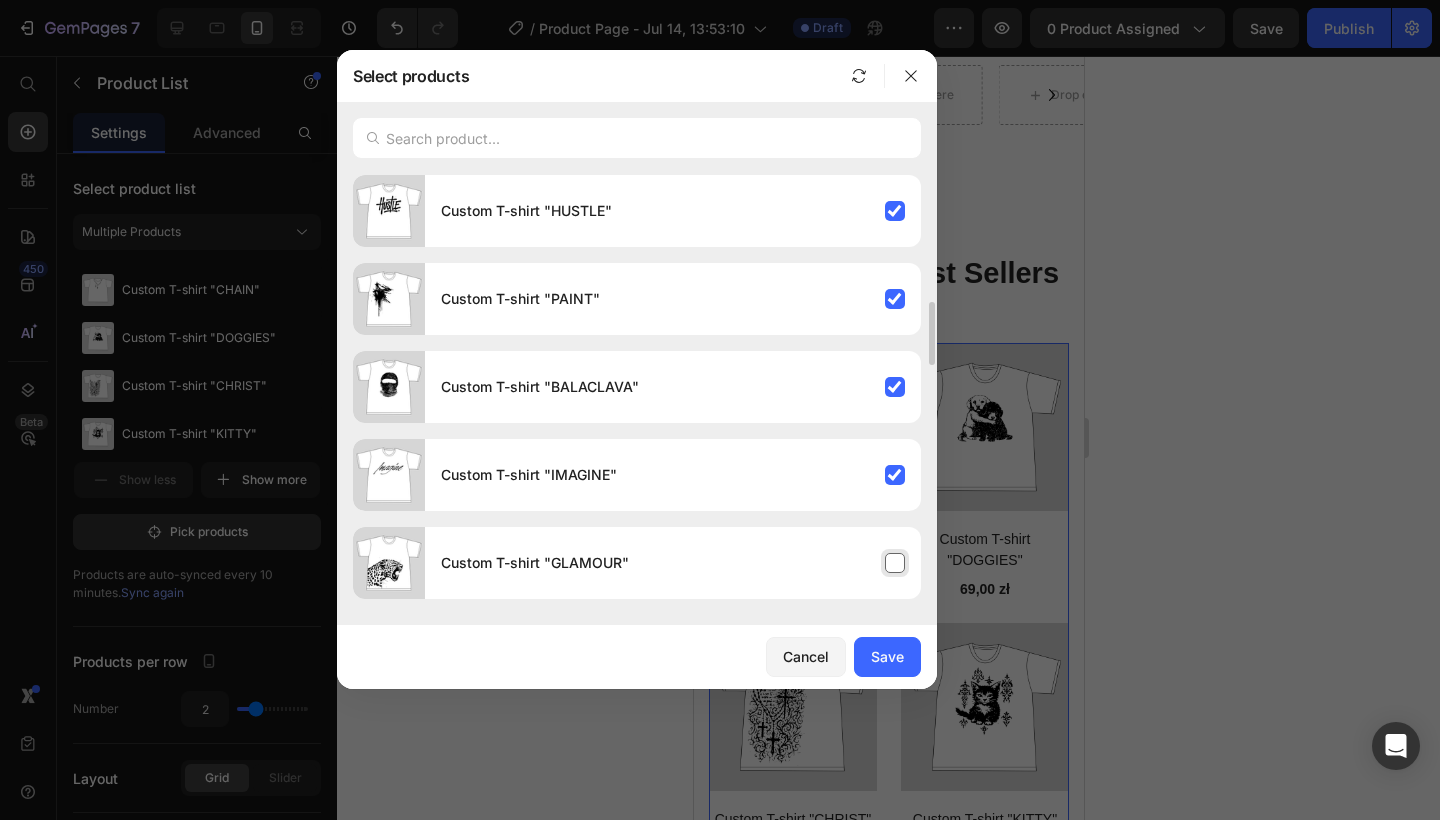 click on "Custom T-shirt "GLAMOUR"" at bounding box center [673, 563] 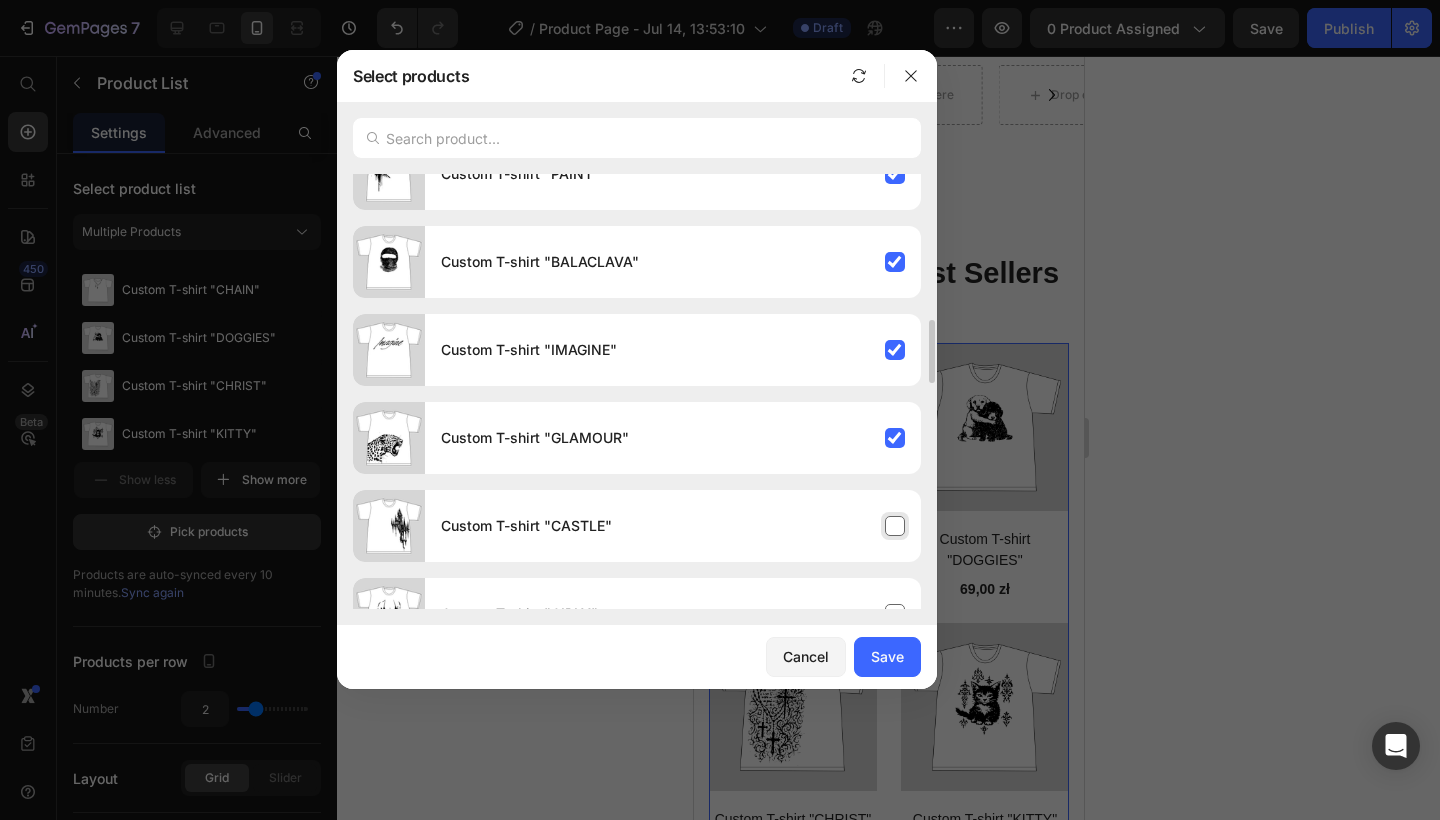 click on "Custom T-shirt "CASTLE"" at bounding box center [673, 526] 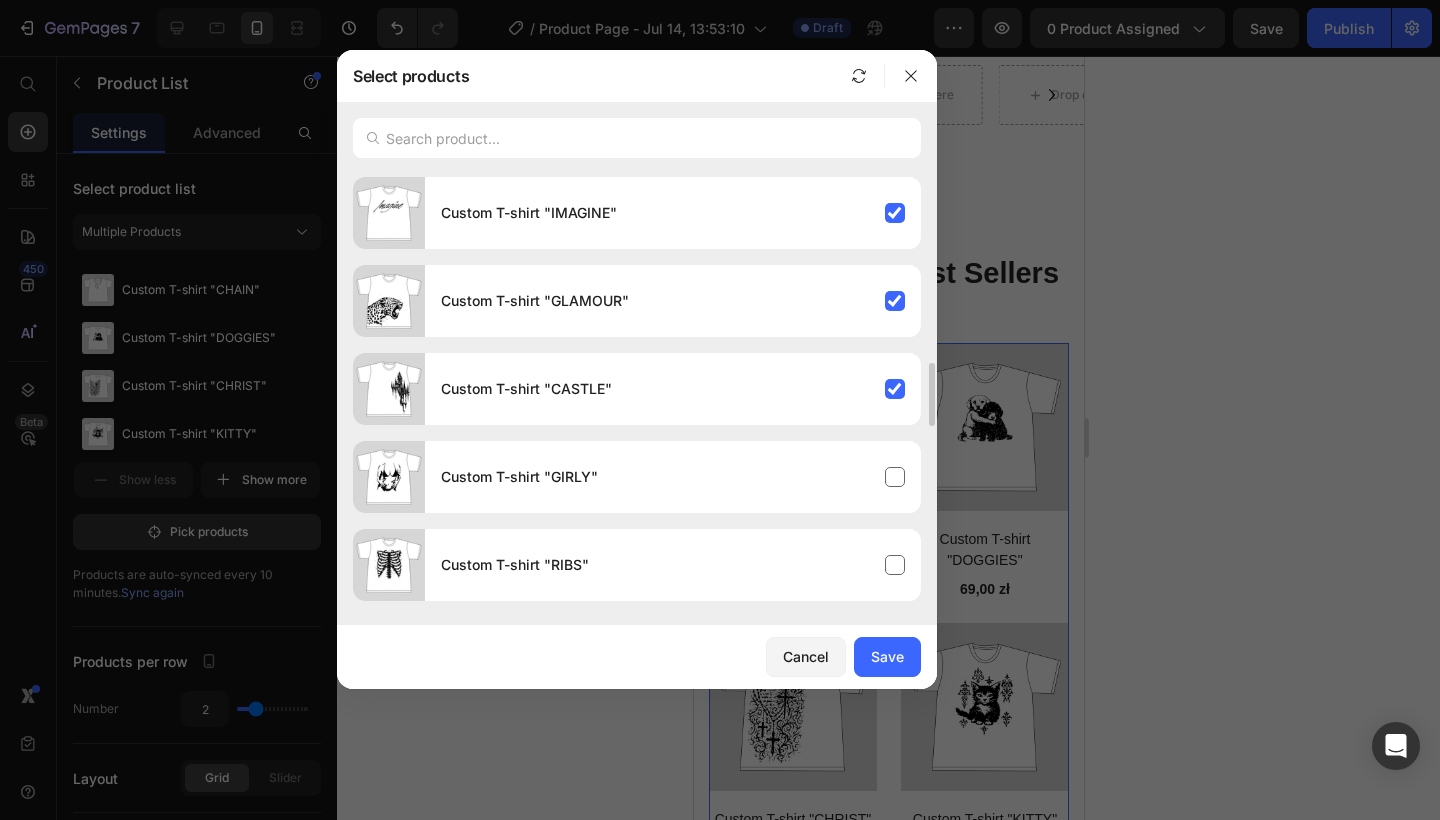 scroll, scrollTop: 1161, scrollLeft: 0, axis: vertical 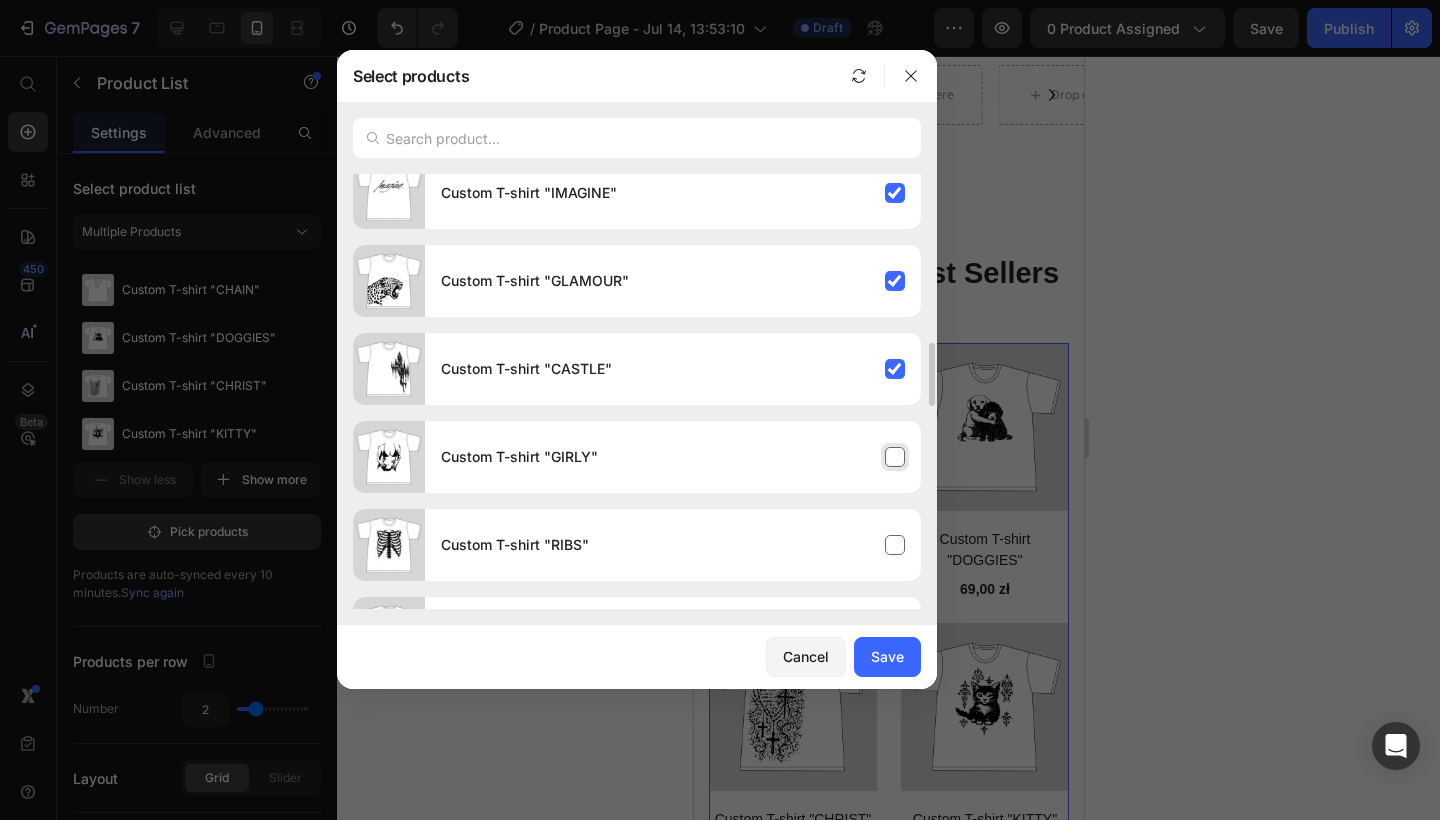 click on "Custom T-shirt "GIRLY"" at bounding box center (673, 457) 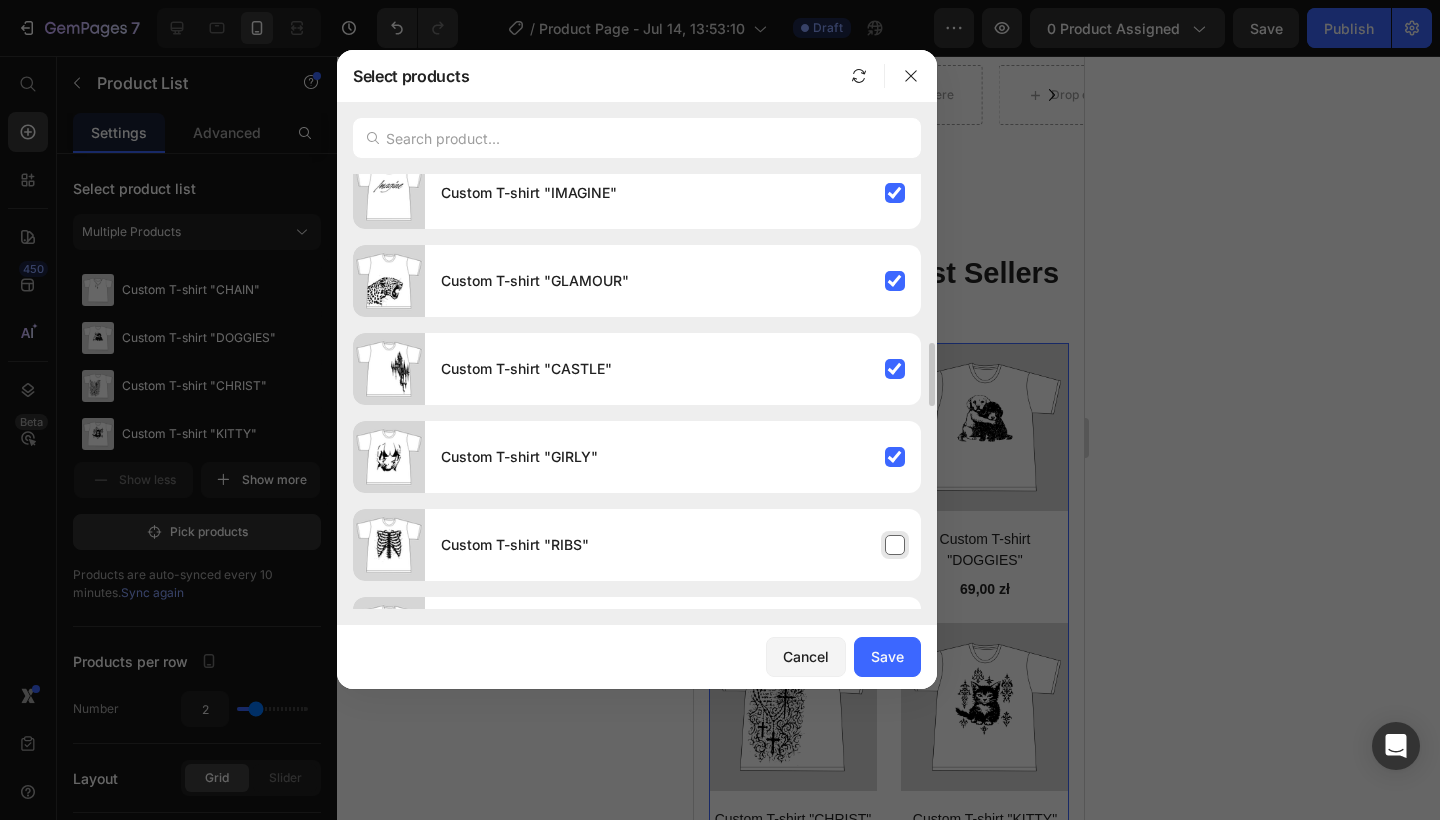 click on "Custom T-shirt "RIBS"" at bounding box center (673, 545) 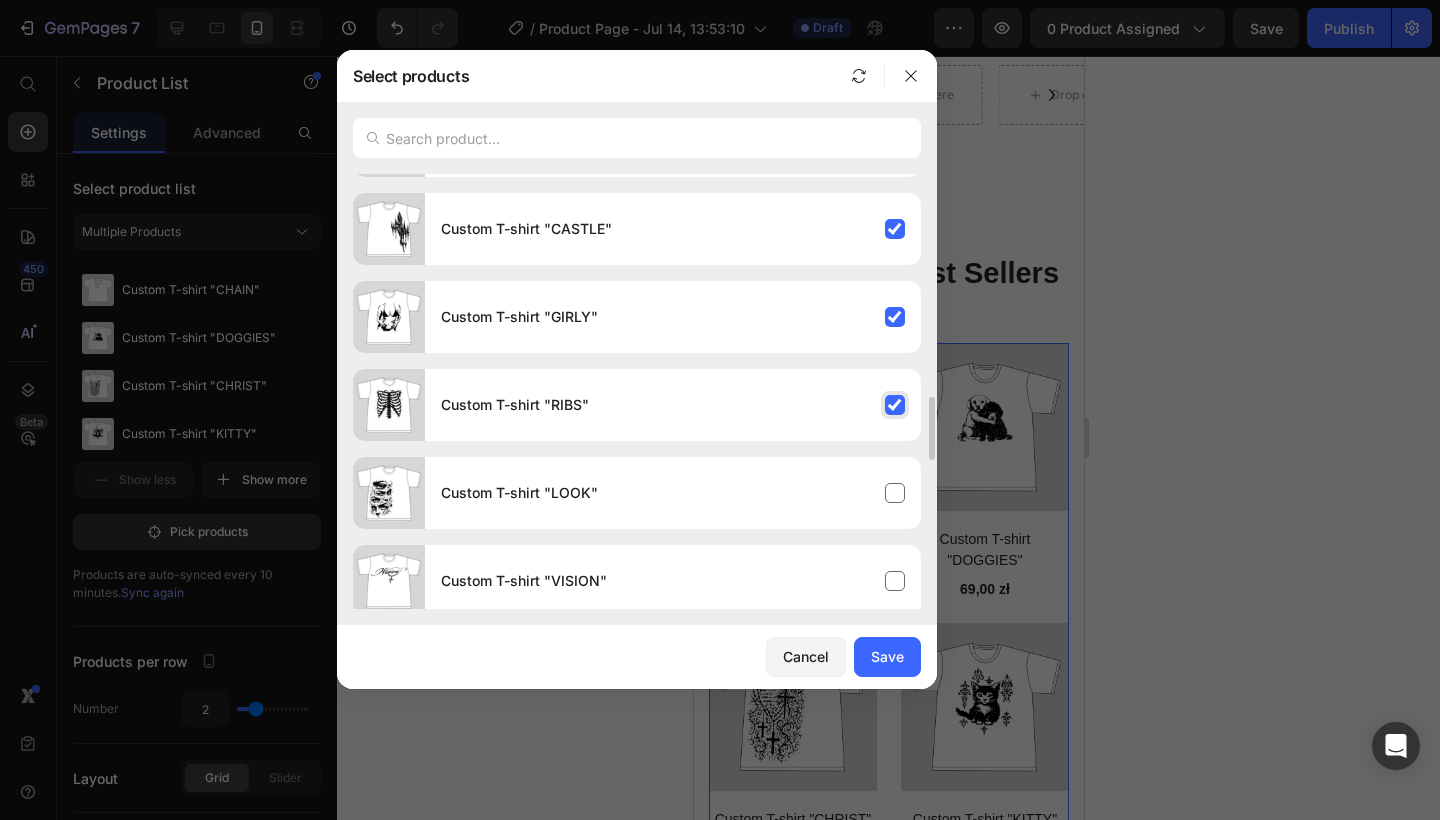 scroll, scrollTop: 1330, scrollLeft: 0, axis: vertical 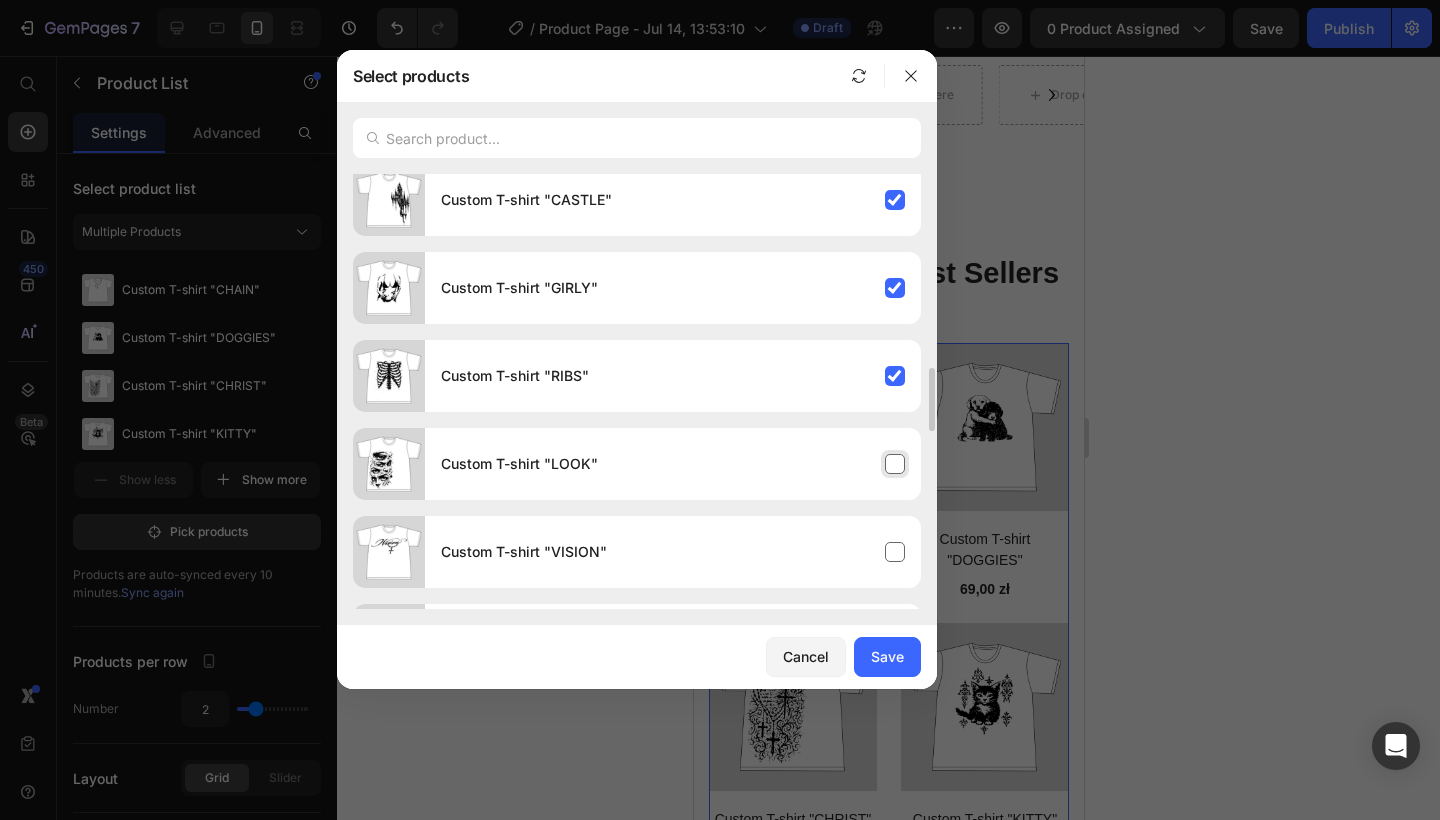 click on "Custom T-shirt "LOOK"" at bounding box center [673, 464] 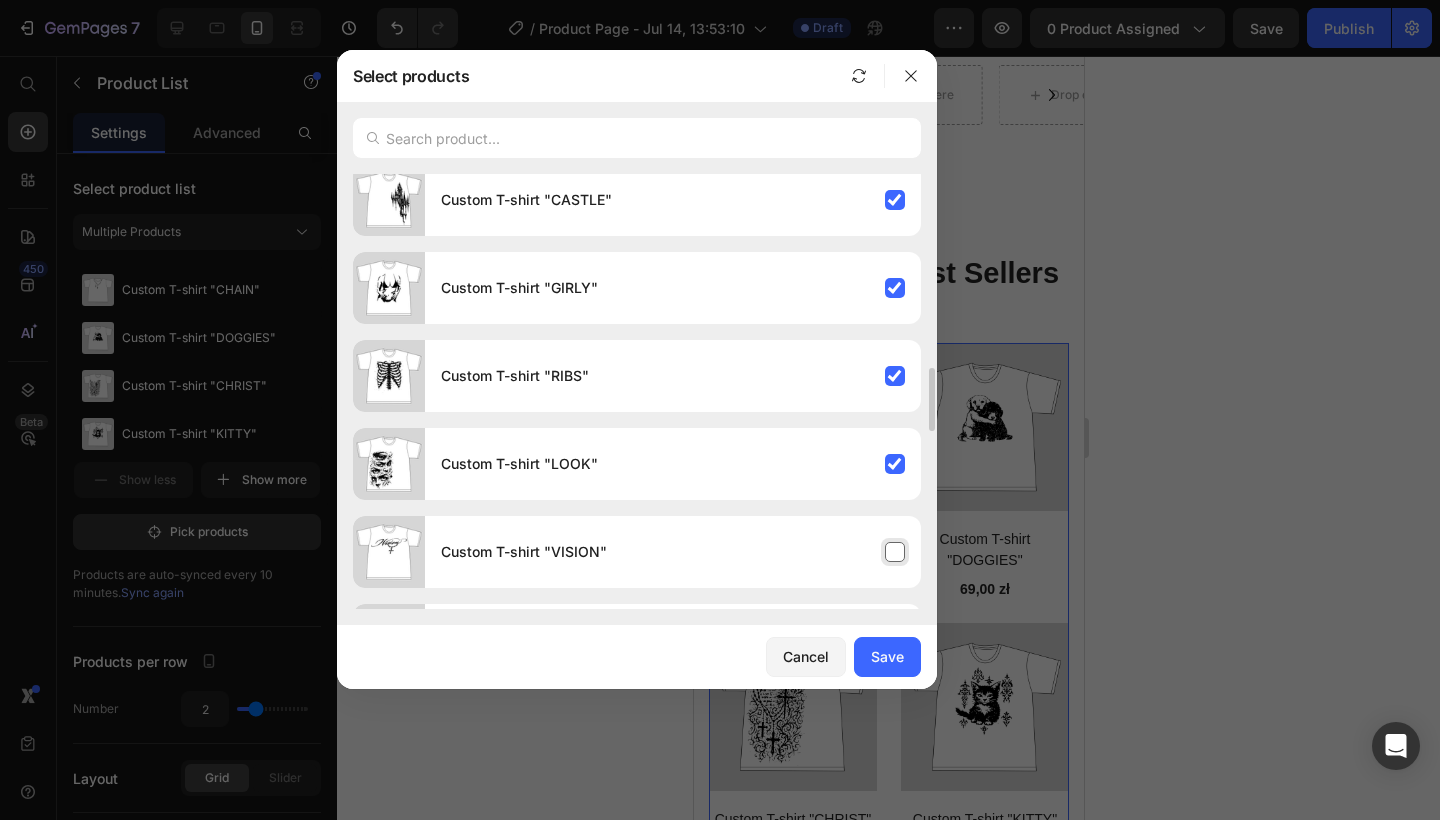 click on "Custom T-shirt "VISION"" at bounding box center (673, 552) 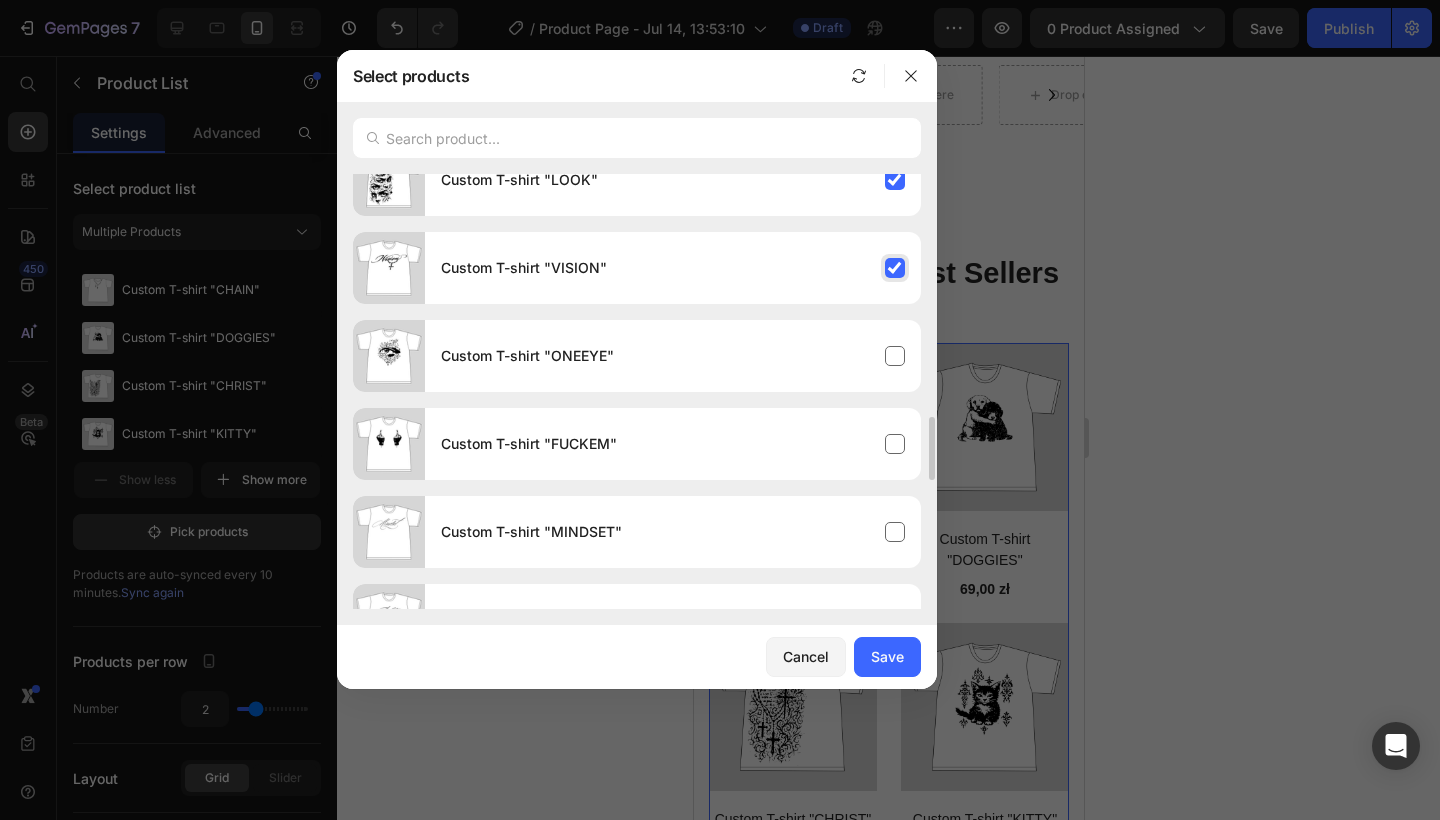 scroll, scrollTop: 1623, scrollLeft: 0, axis: vertical 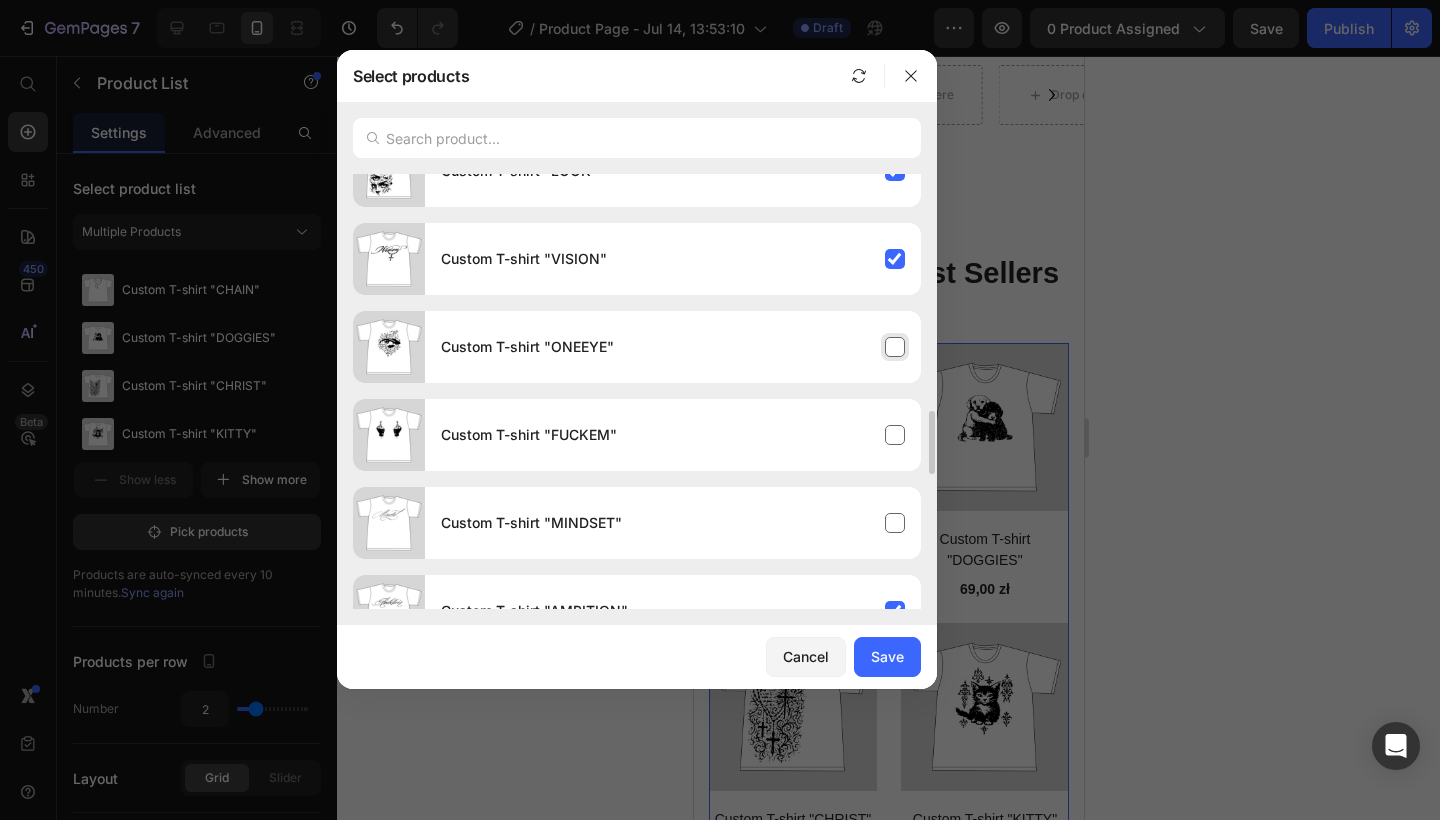 click on "Custom T-shirt "ONEEYE"" at bounding box center [673, 347] 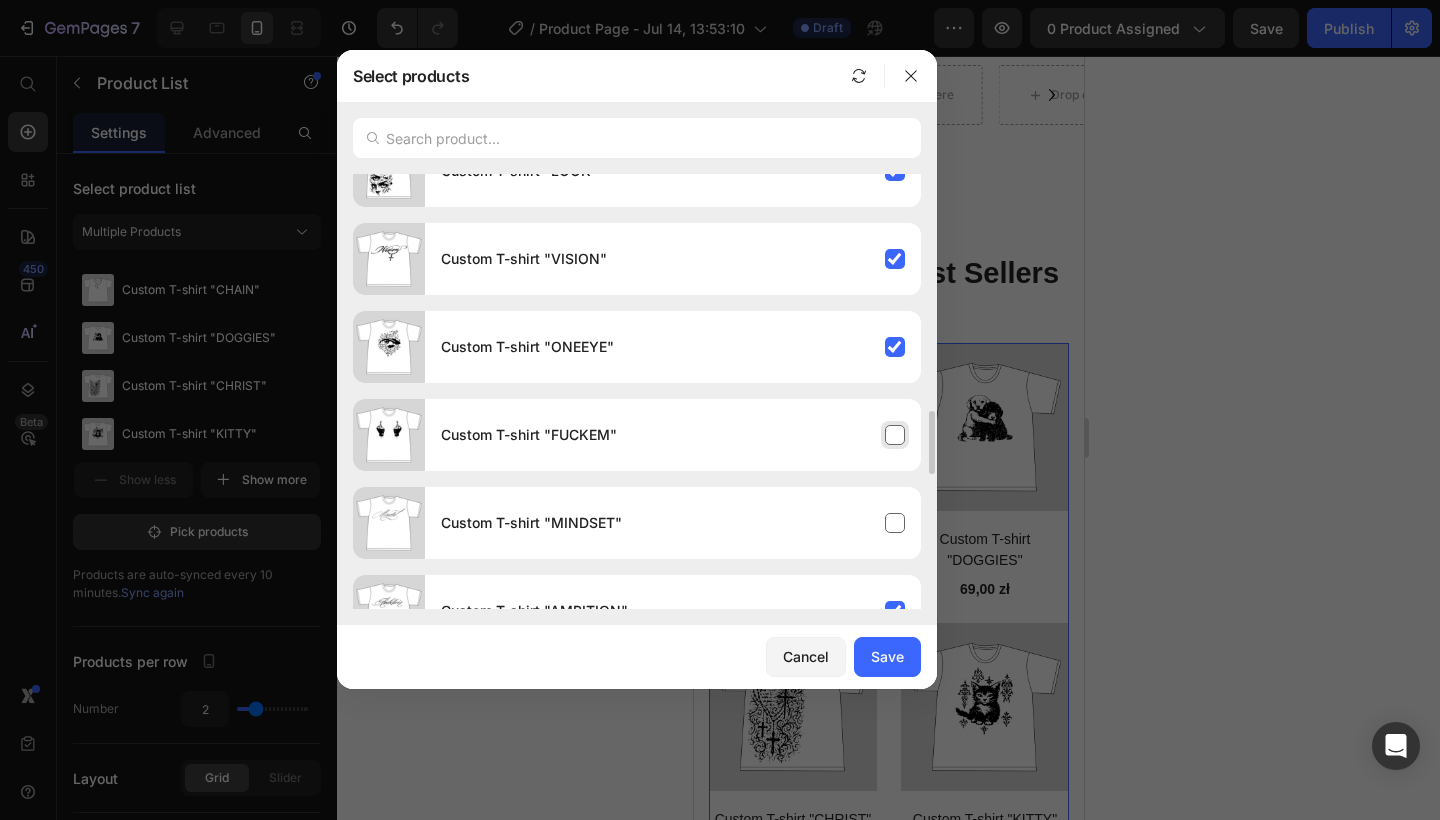 click on "Custom T-shirt "FUCKEM"" at bounding box center (673, 435) 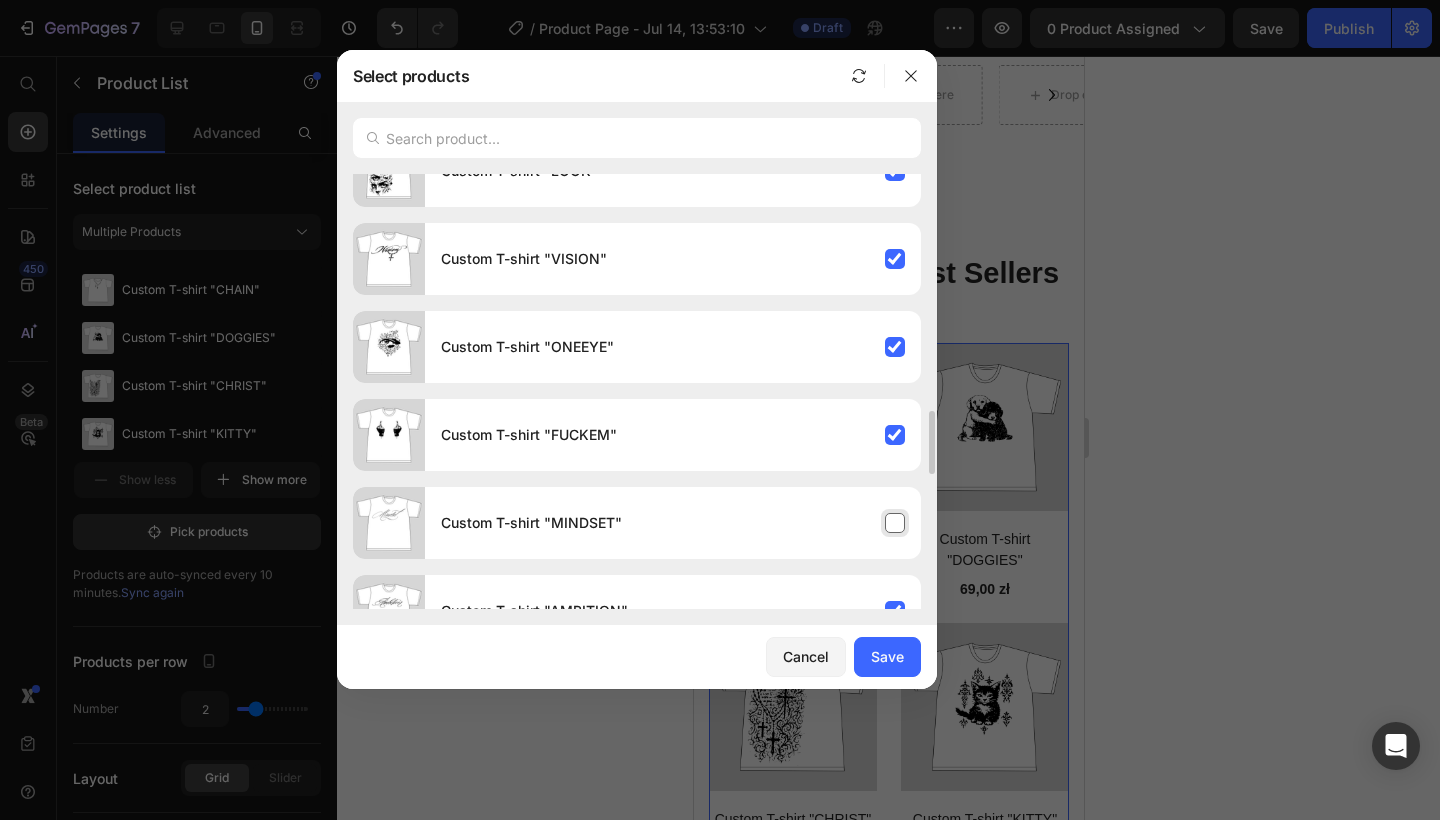 click on "Custom T-shirt "MINDSET"" 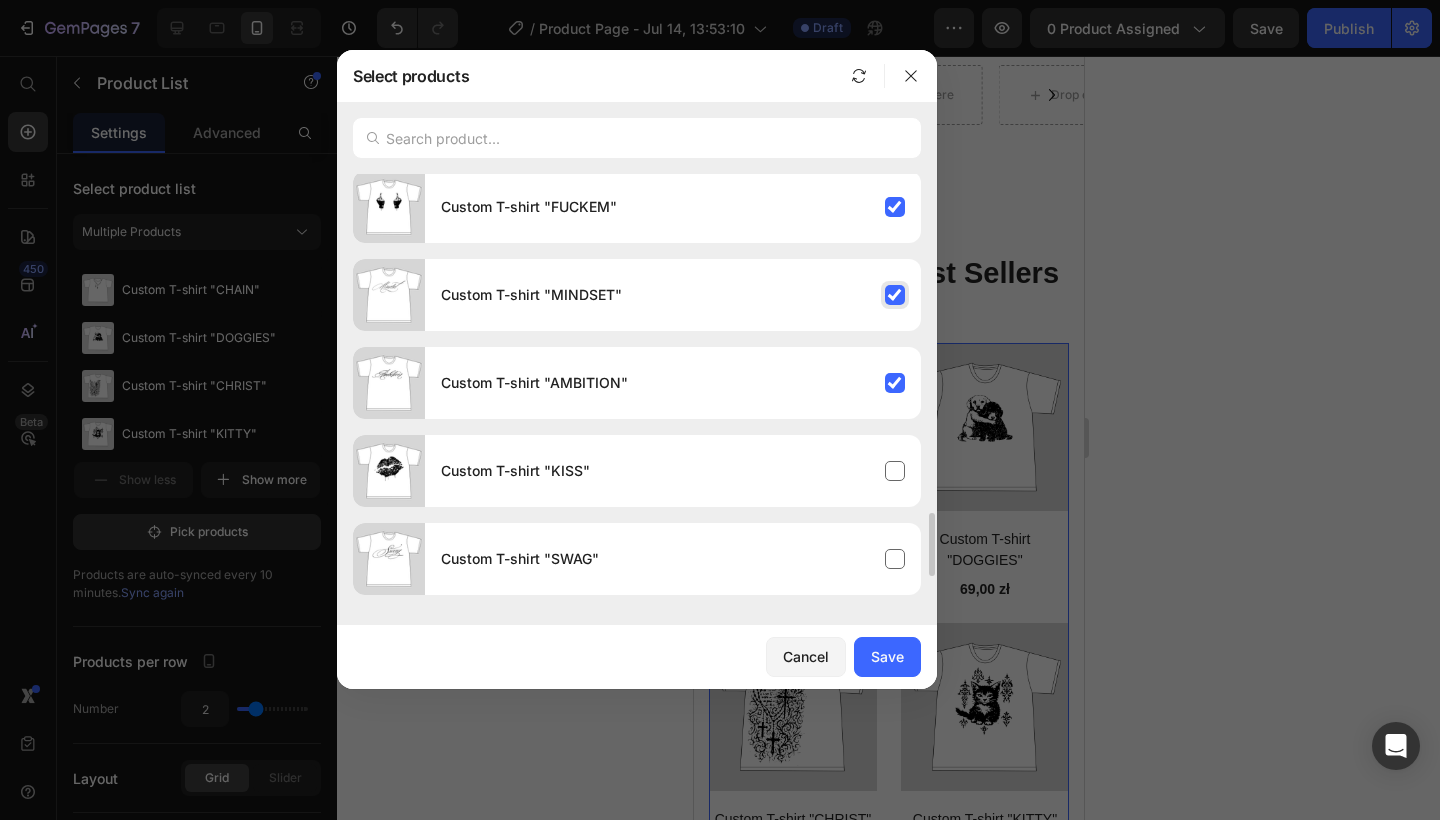 scroll, scrollTop: 1924, scrollLeft: 0, axis: vertical 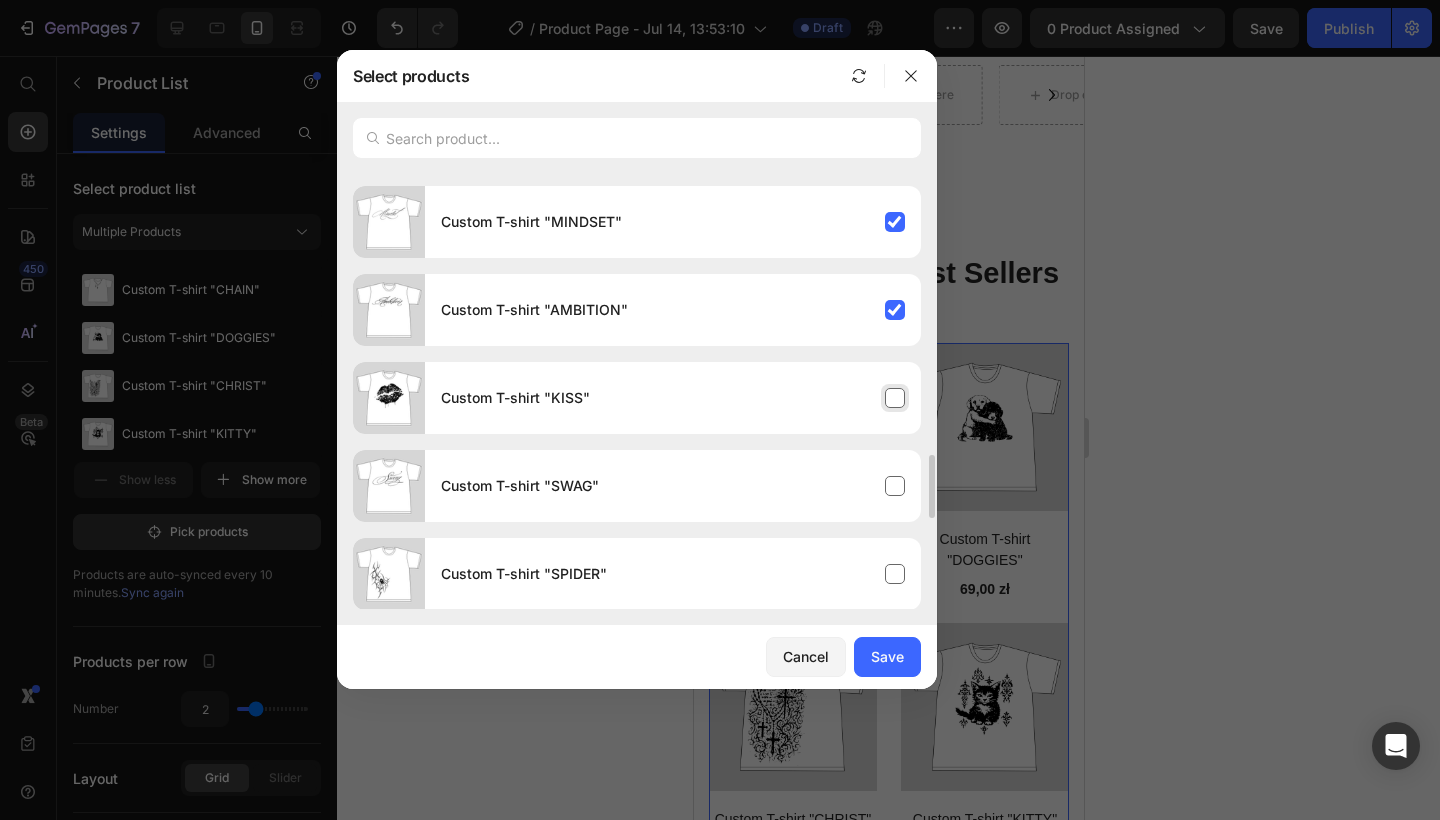 click on "Custom T-shirt "KISS"" at bounding box center [673, 398] 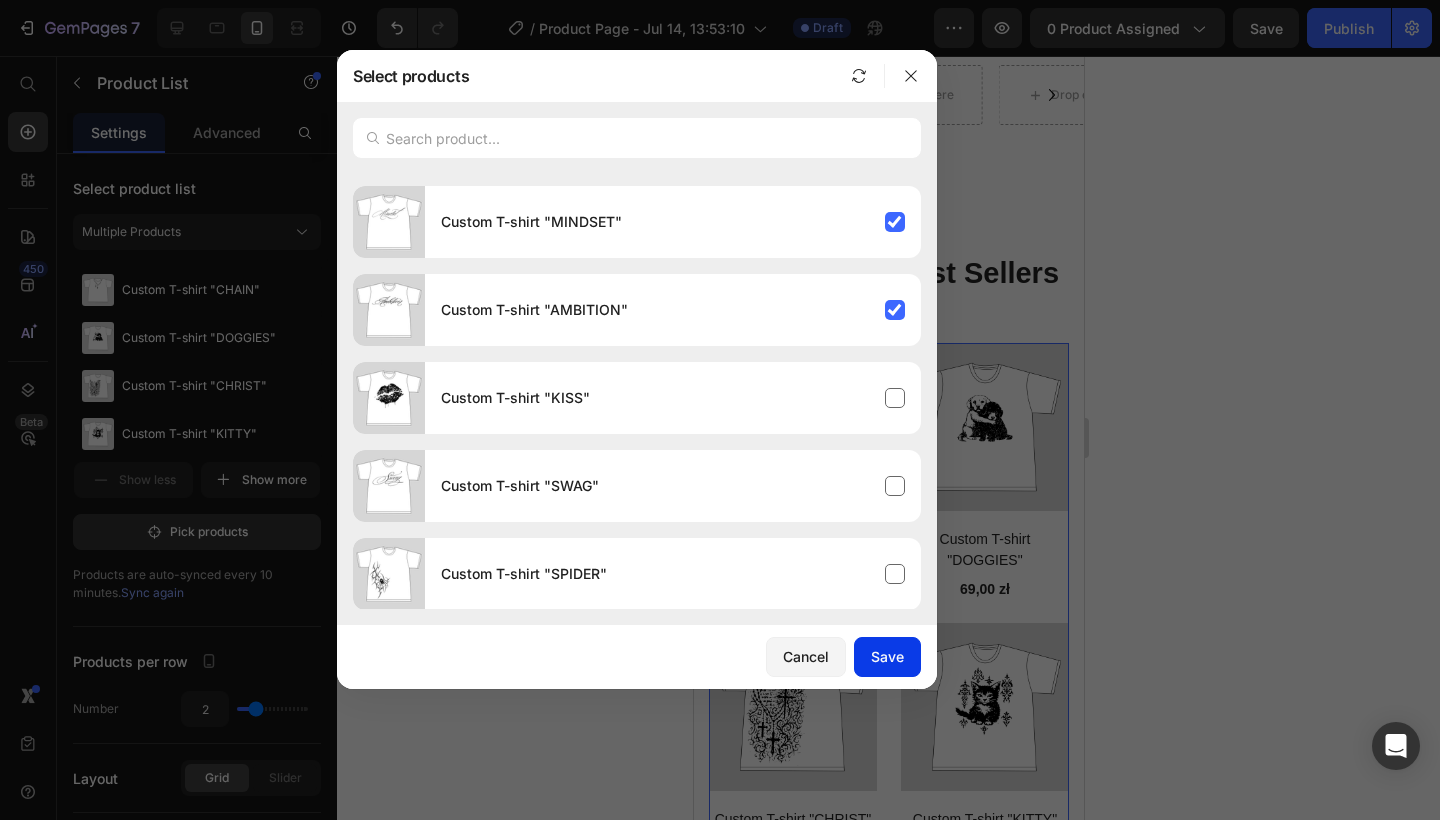click on "Save" 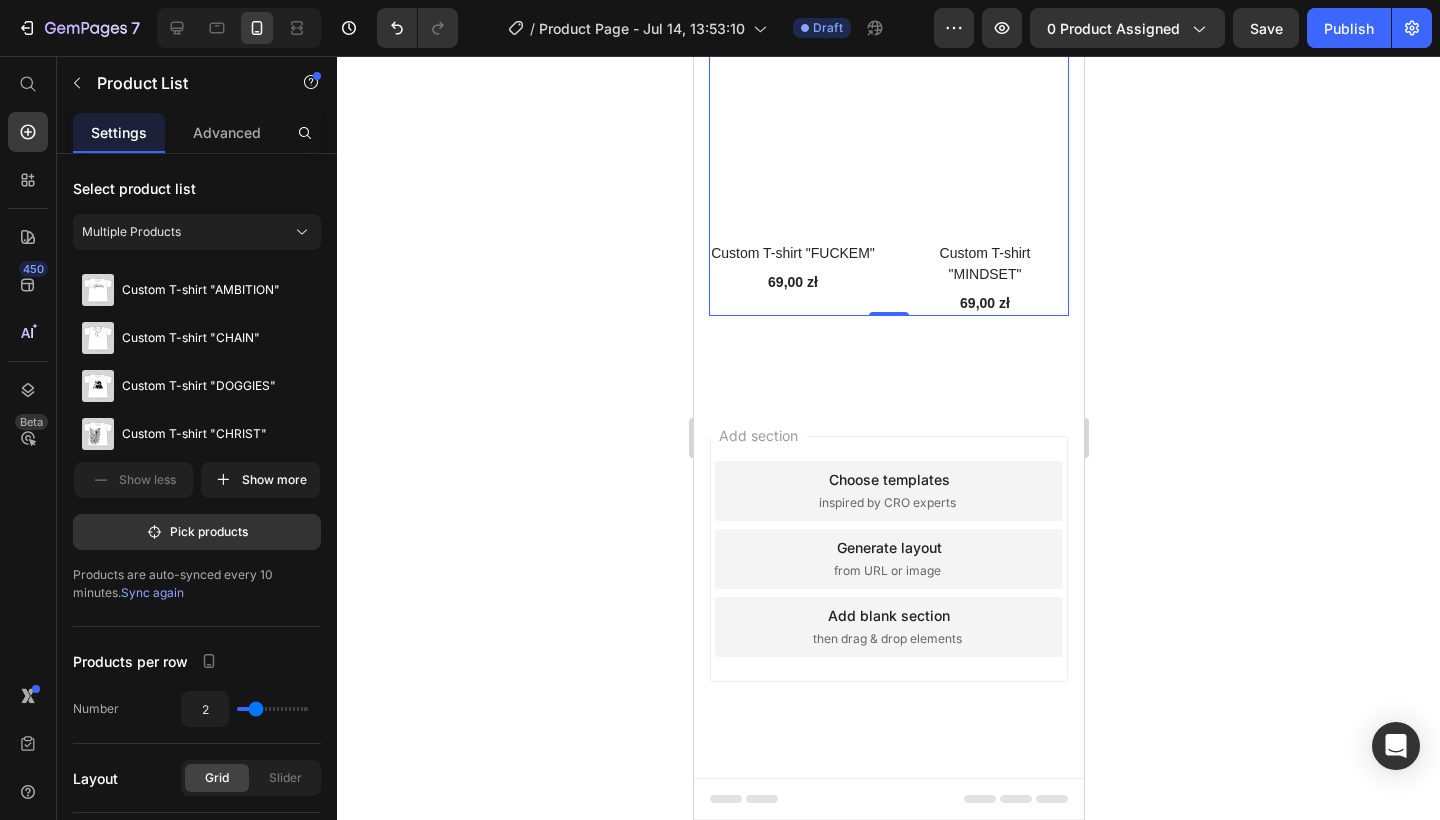 scroll, scrollTop: 3345, scrollLeft: 0, axis: vertical 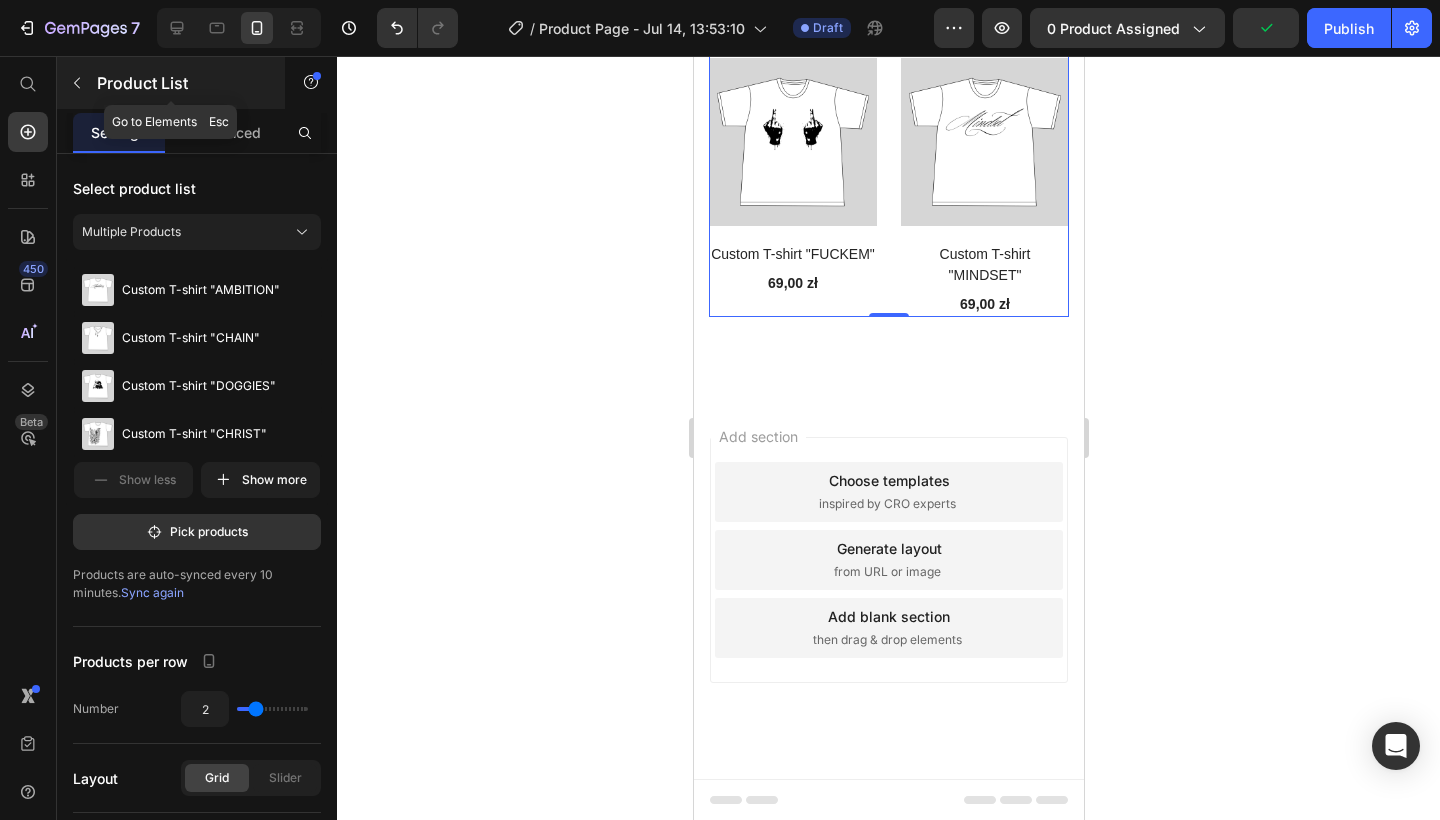 click 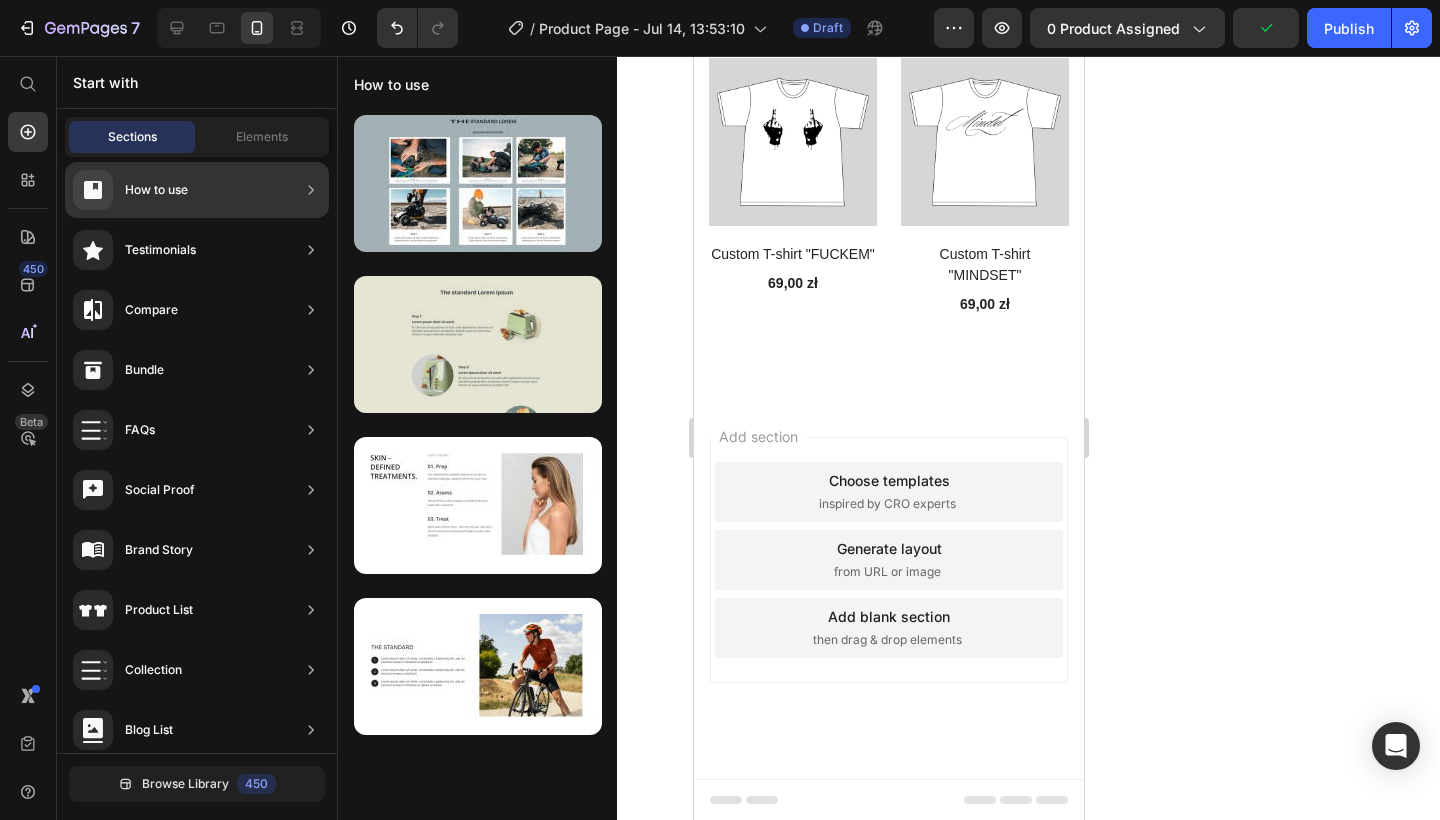 scroll, scrollTop: 0, scrollLeft: 0, axis: both 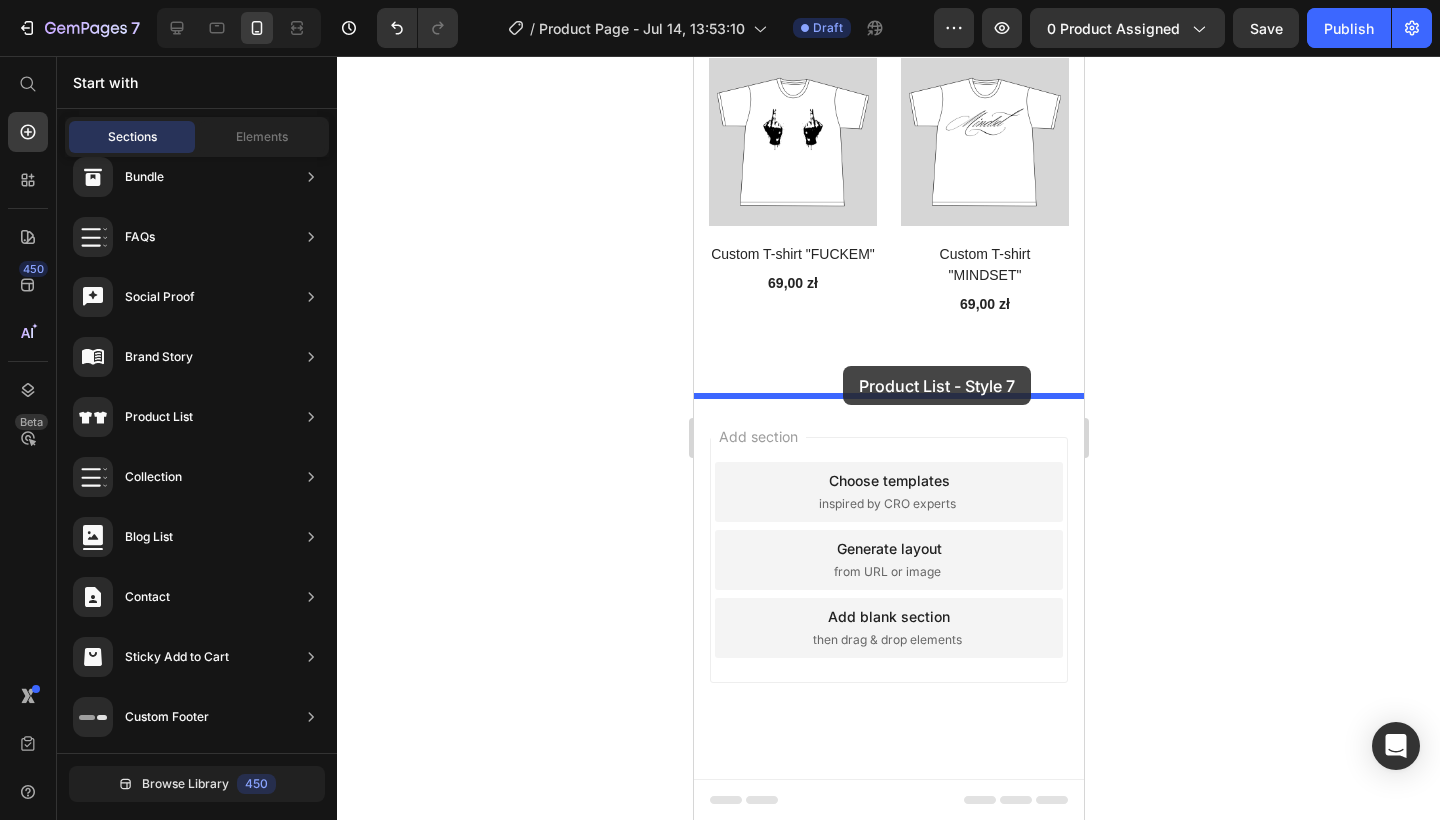 drag, startPoint x: 493, startPoint y: 509, endPoint x: 842, endPoint y: 378, distance: 372.77606 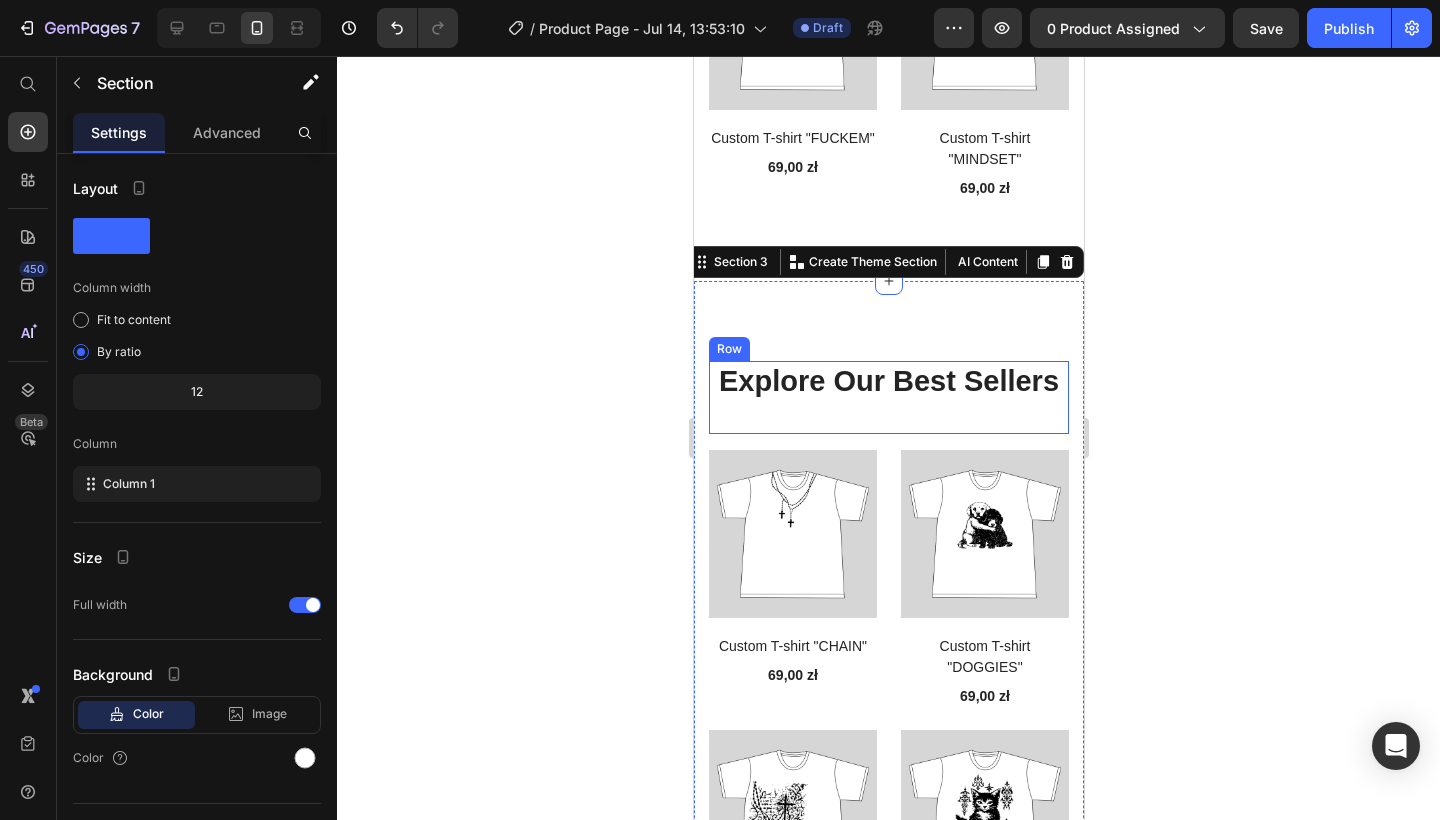 scroll, scrollTop: 3460, scrollLeft: 0, axis: vertical 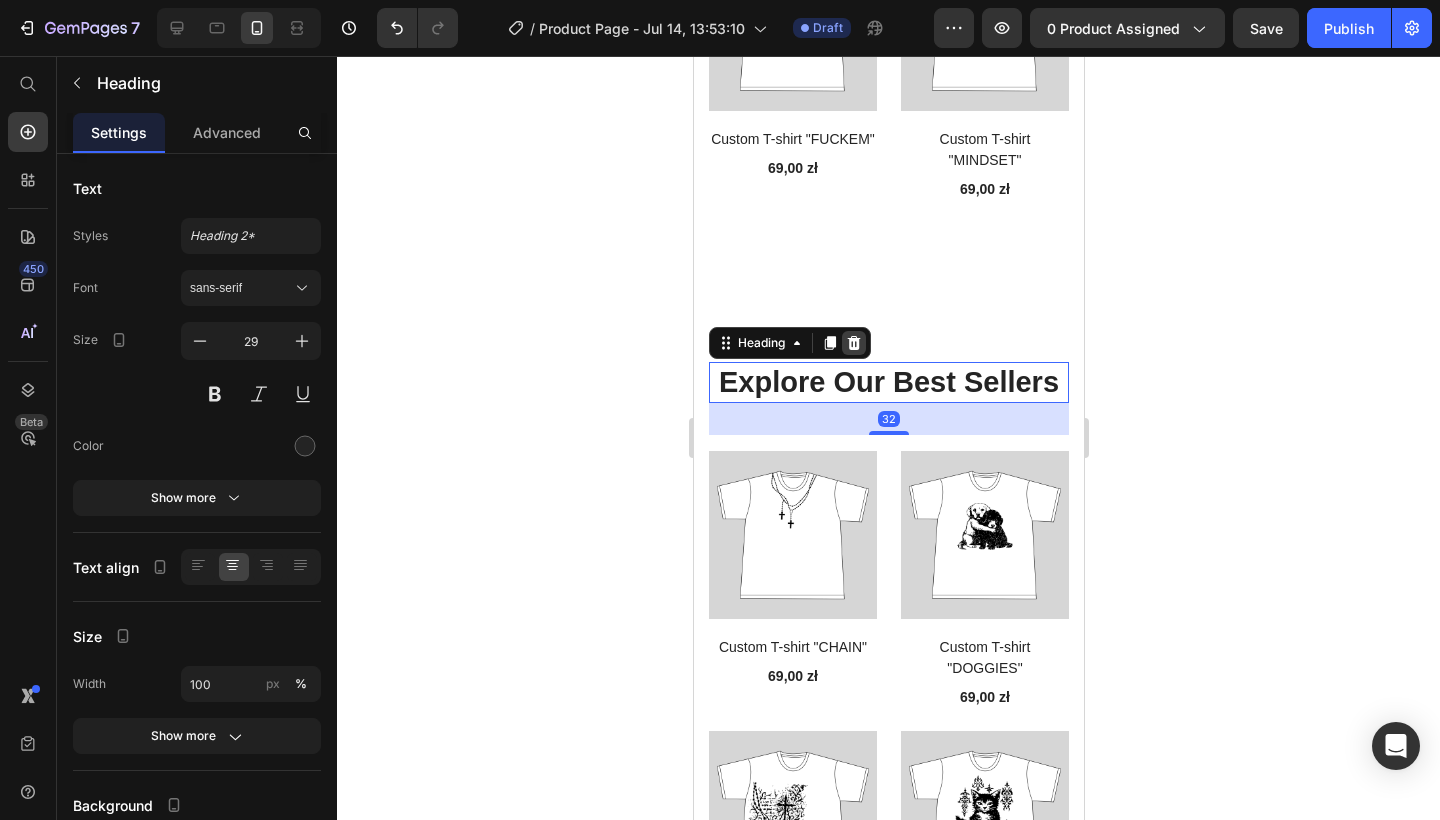 click 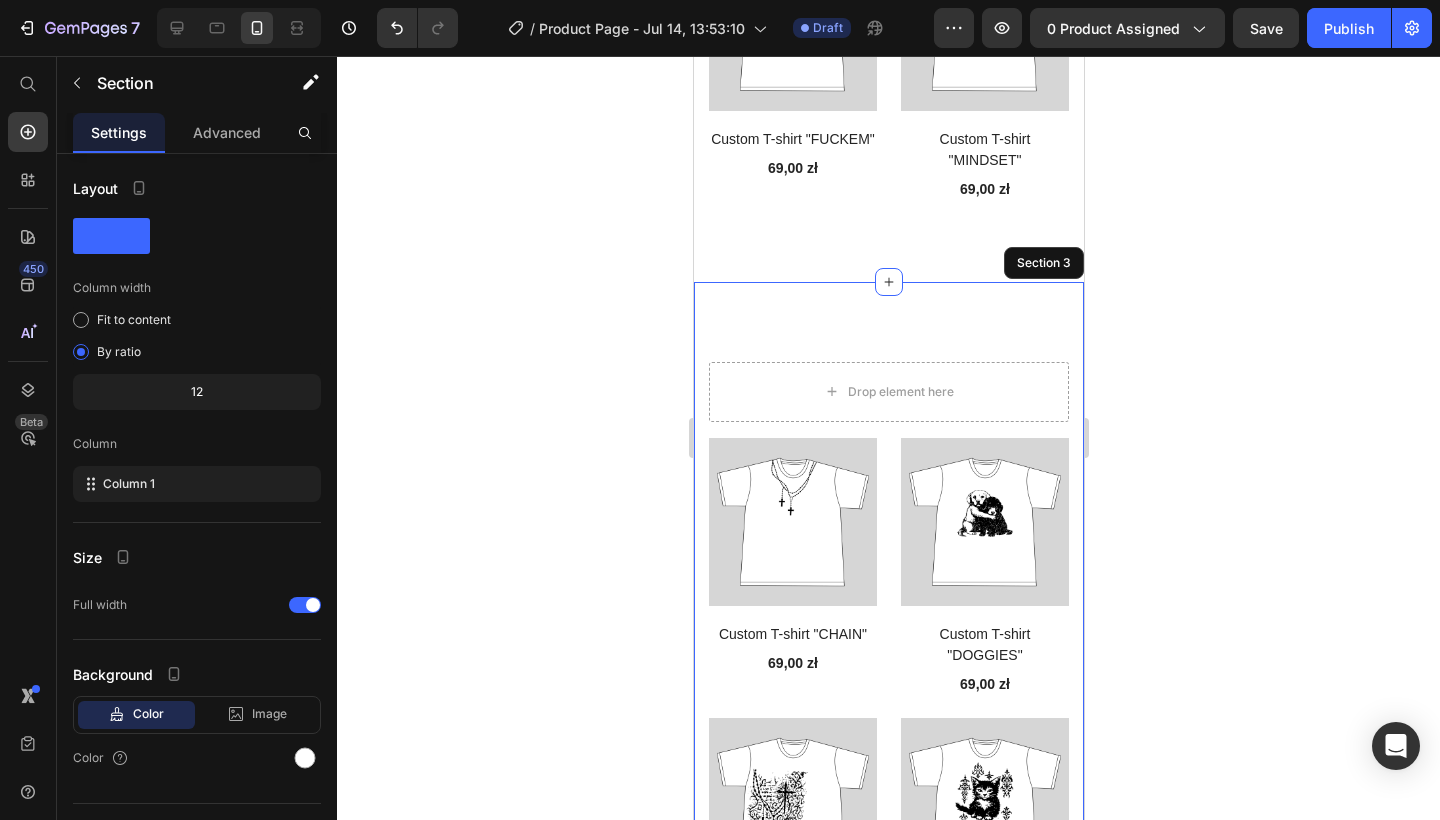 click on "Drop element here Row (P) Images Custom T-shirt "CHAIN" (P) Title 69,00 zł (P) Price Row (P) Images Custom T-shirt "DOGGIES" (P) Title 69,00 zł (P) Price Row (P) Images Custom T-shirt "CHRIST" (P) Title 69,00 zł (P) Price Row (P) Images Custom T-shirt "KITTY" (P) Title 69,00 zł (P) Price Row Product List Section 3" at bounding box center (888, 659) 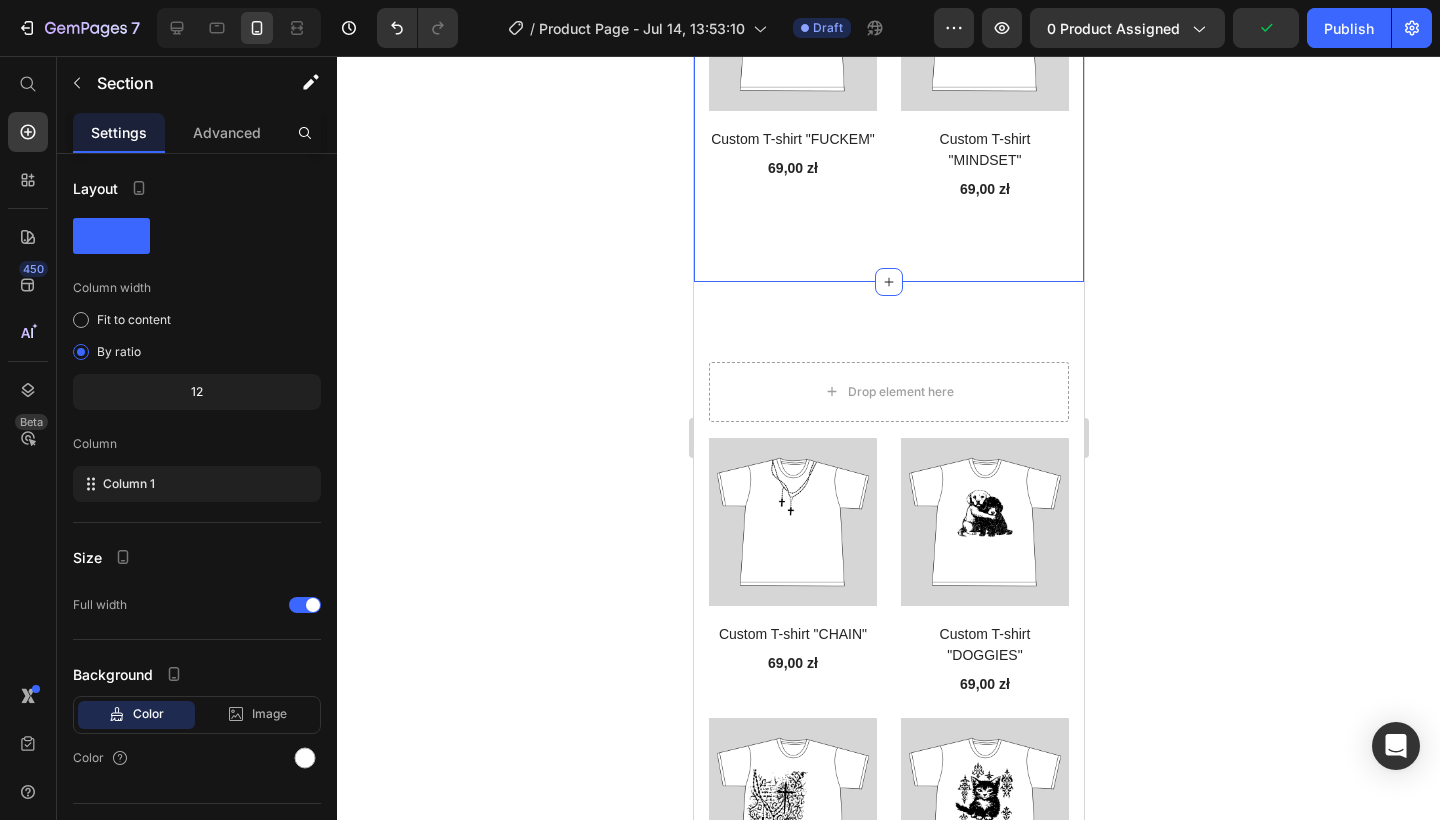 click on "Explore Our Best Sellers Heading Row (P) Images Custom T-shirt "AMBITION" (P) Title 69,00 zł (P) Price Row (P) Images Custom T-shirt "CHAIN" (P) Title 69,00 zł (P) Price Row (P) Images Custom T-shirt "DOGGIES" (P) Title 69,00 zł (P) Price Row (P) Images Custom T-shirt "CHRIST" (P) Title 69,00 zł (P) Price Row (P) Images Custom T-shirt "KITTY" (P) Title 69,00 zł (P) Price Row (P) Images Custom T-shirt "MONEY" (P) Title 69,00 zł (P) Price Row (P) Images Custom T-shirt "LOOP" (P) Title 69,00 zł (P) Price Row (P) Images Custom T-shirt "LIVEINTHEMOMENT" (P) Title 69,00 zł (P) Price Row (P) Images Custom T-shirt "INSIDEEYE" (P) Title 69,00 zł (P) Price Row (P) Images Custom T-shirt "ANATOMY" (P) Title 69,00 zł (P) Price Row (P) Images Custom T-shirt "CYRILLIC" (P) Title 69,00 zł (P) Price Row (P) Images Custom T-shirt "HUSTLE" (P) Title 69,00 zł (P) Price Row (P) Images Custom T-shirt "PAINT" (P) Title 69,00 zł (P) Price Row (P) Images Custom T-shirt "BALACLAVA" (P) Title 69,00 zł (P) Price Row Row" at bounding box center [888, -1471] 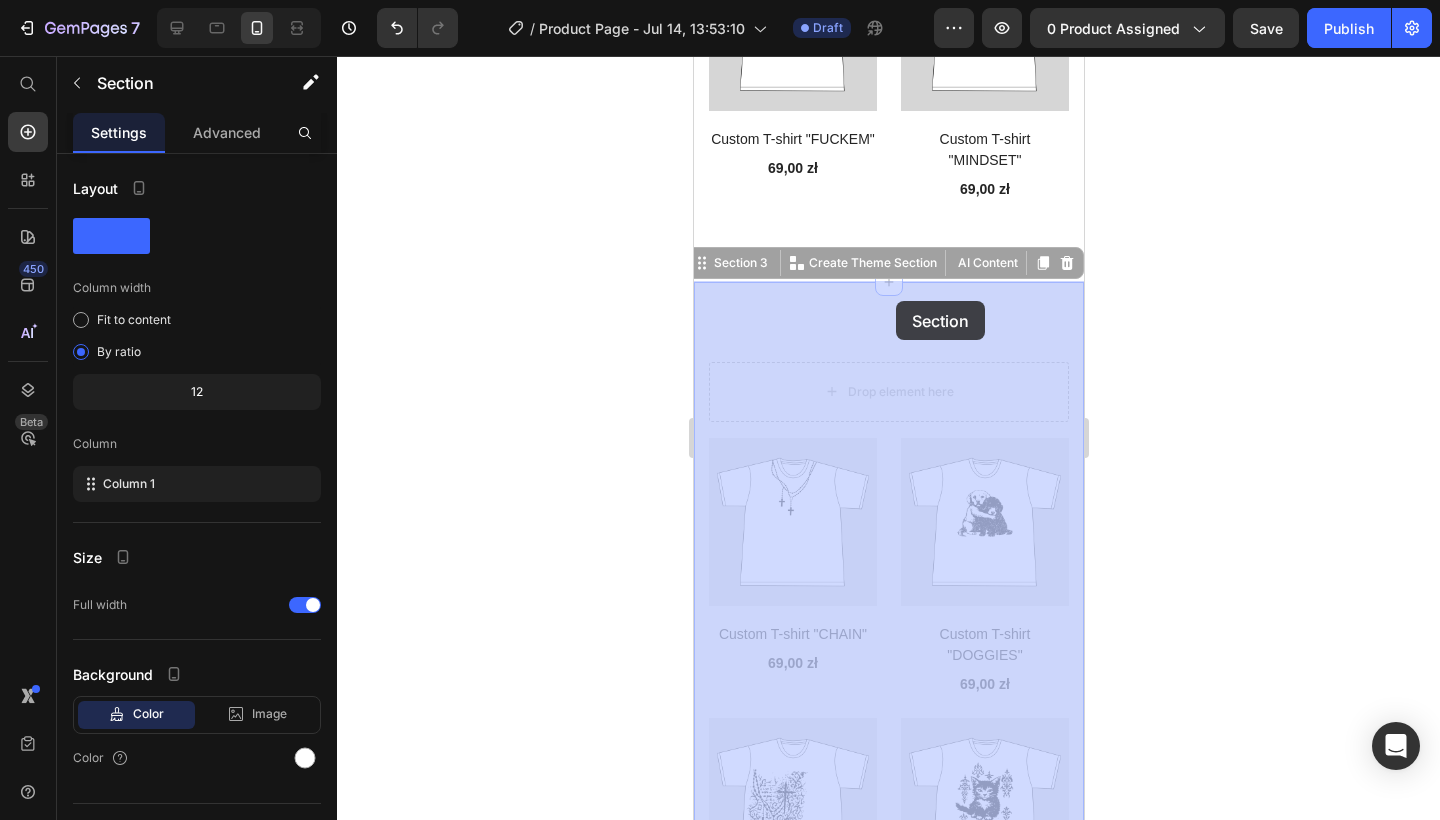 drag, startPoint x: 894, startPoint y: 428, endPoint x: 895, endPoint y: 301, distance: 127.00394 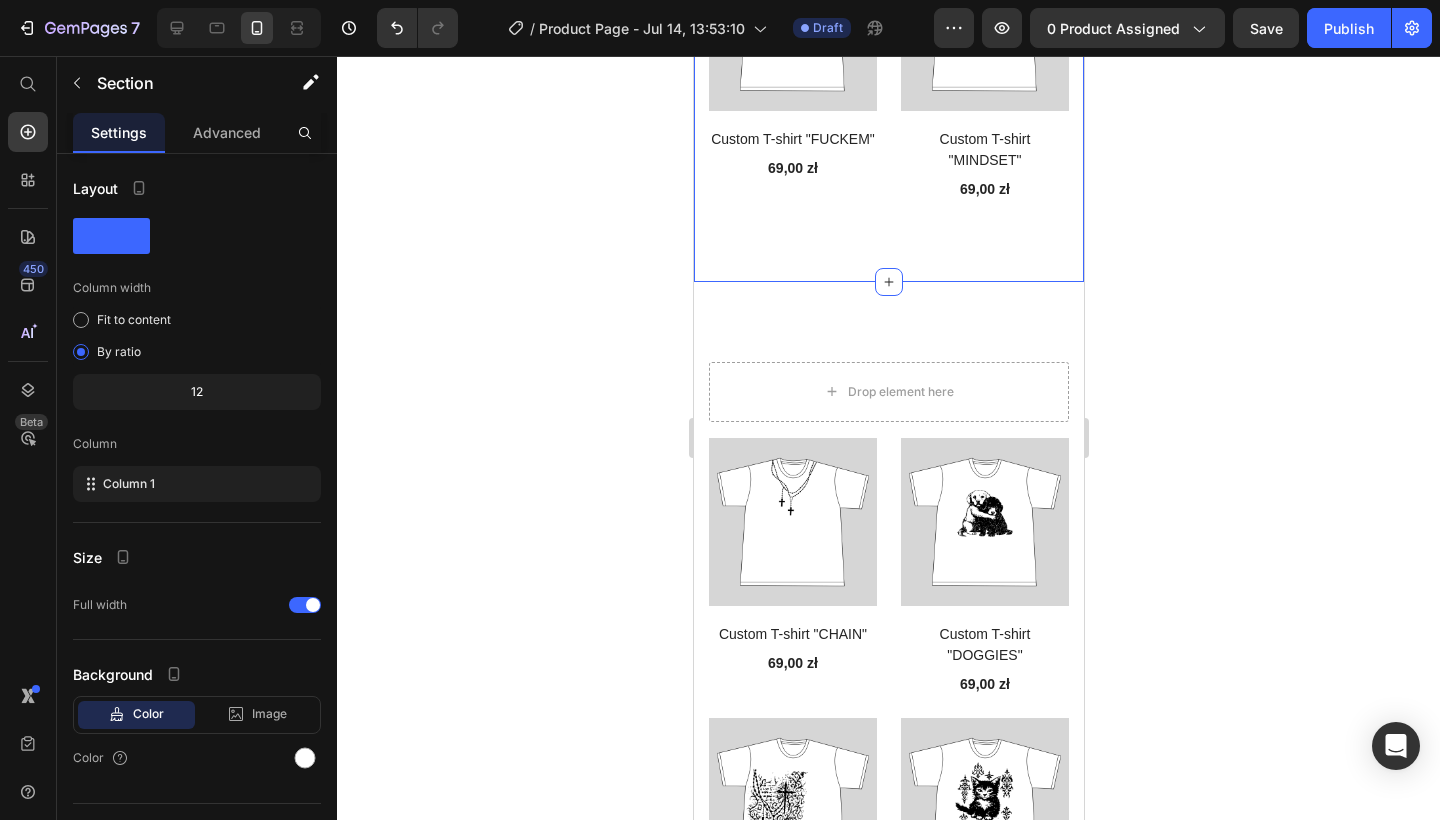 scroll, scrollTop: 3345, scrollLeft: 0, axis: vertical 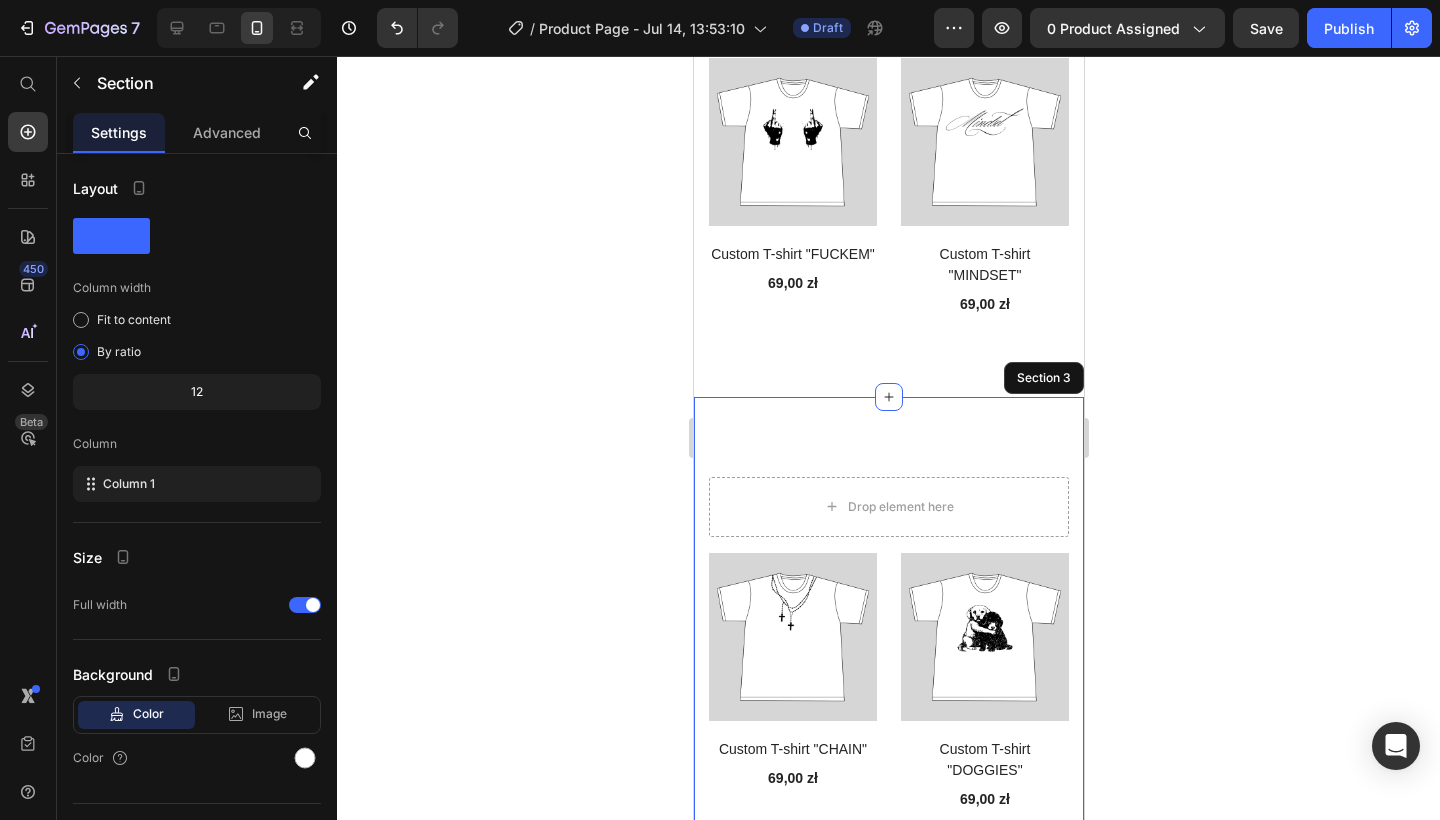click 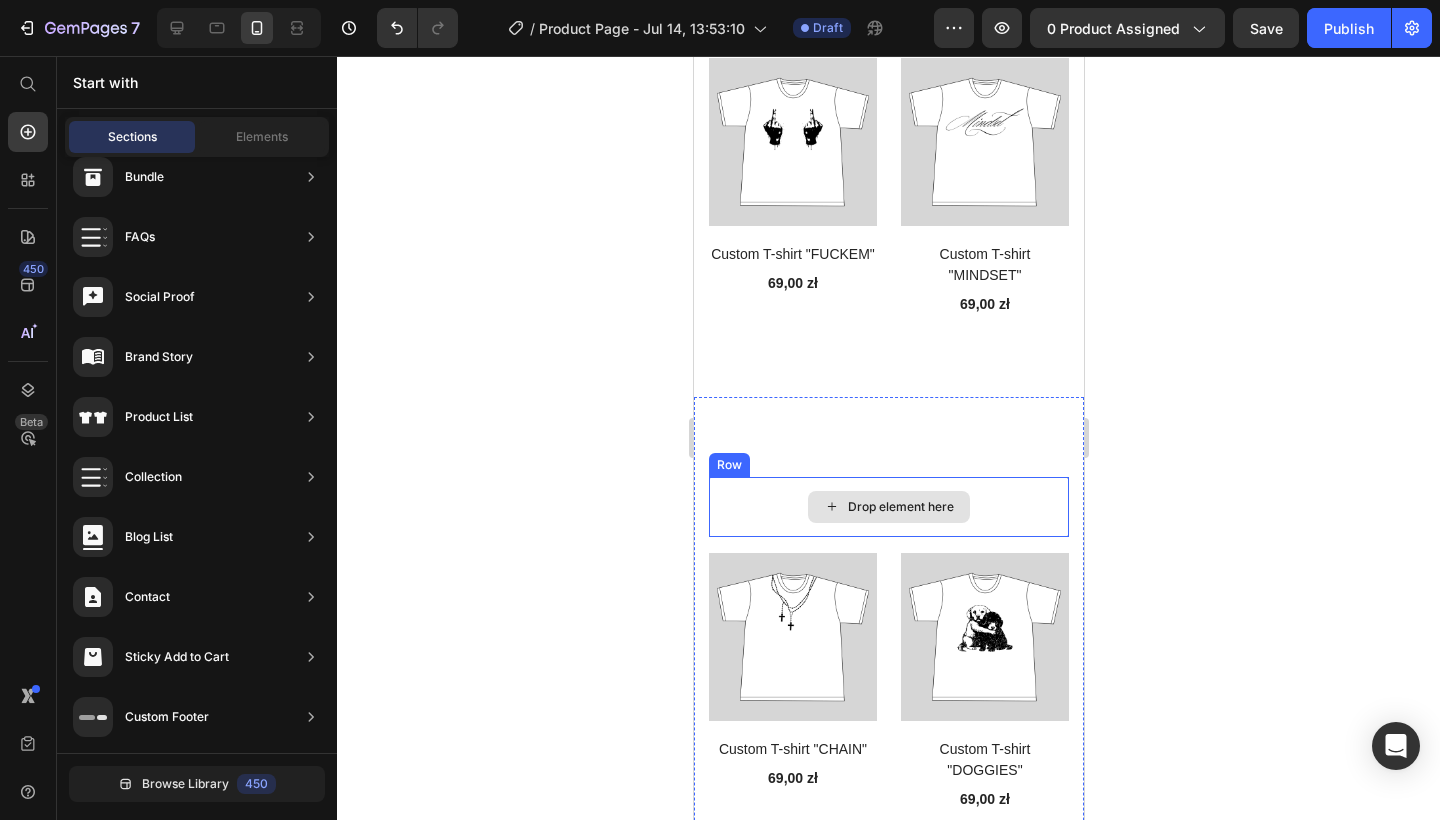 click on "Drop element here" at bounding box center [888, 507] 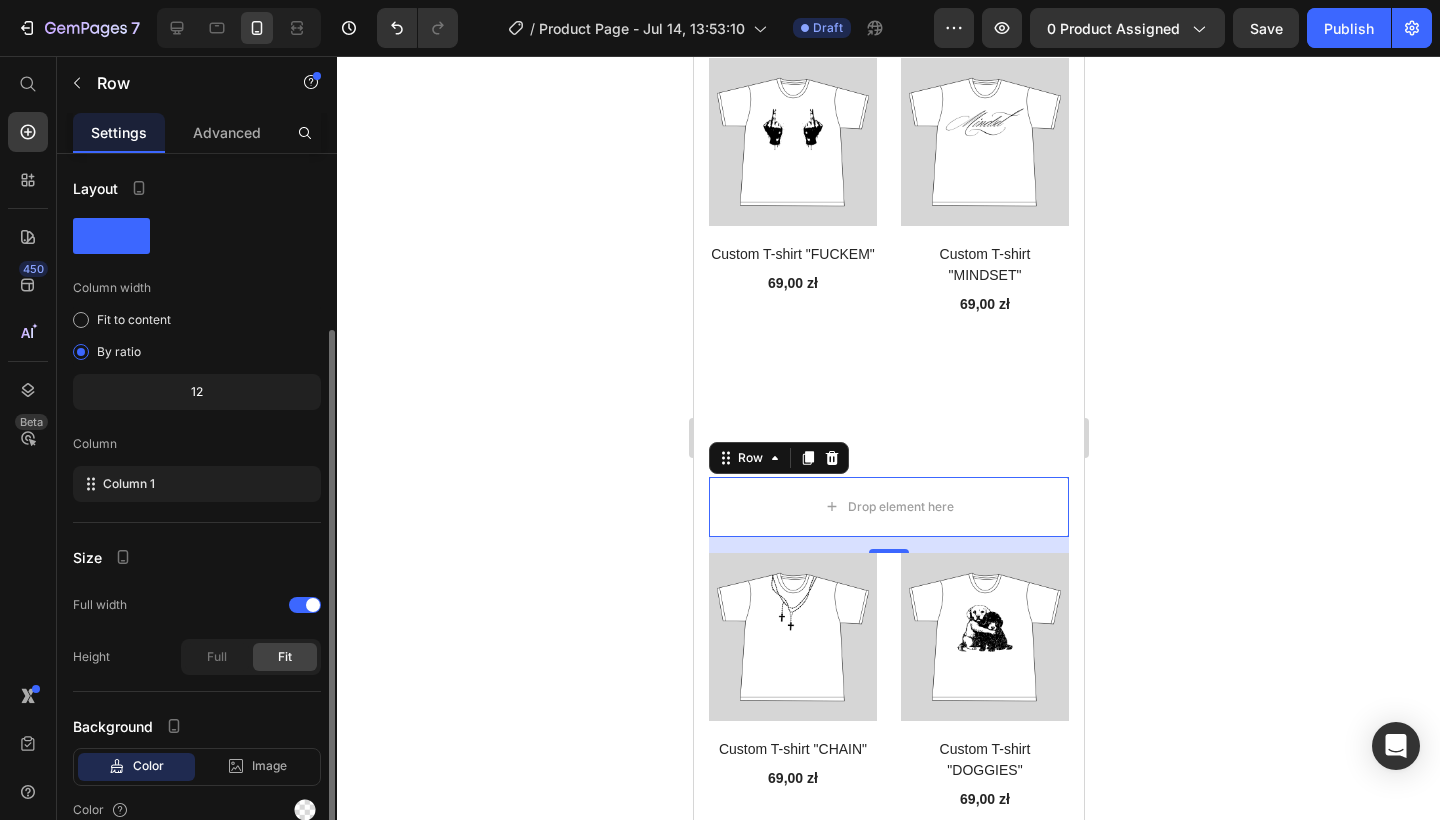 scroll, scrollTop: 93, scrollLeft: 0, axis: vertical 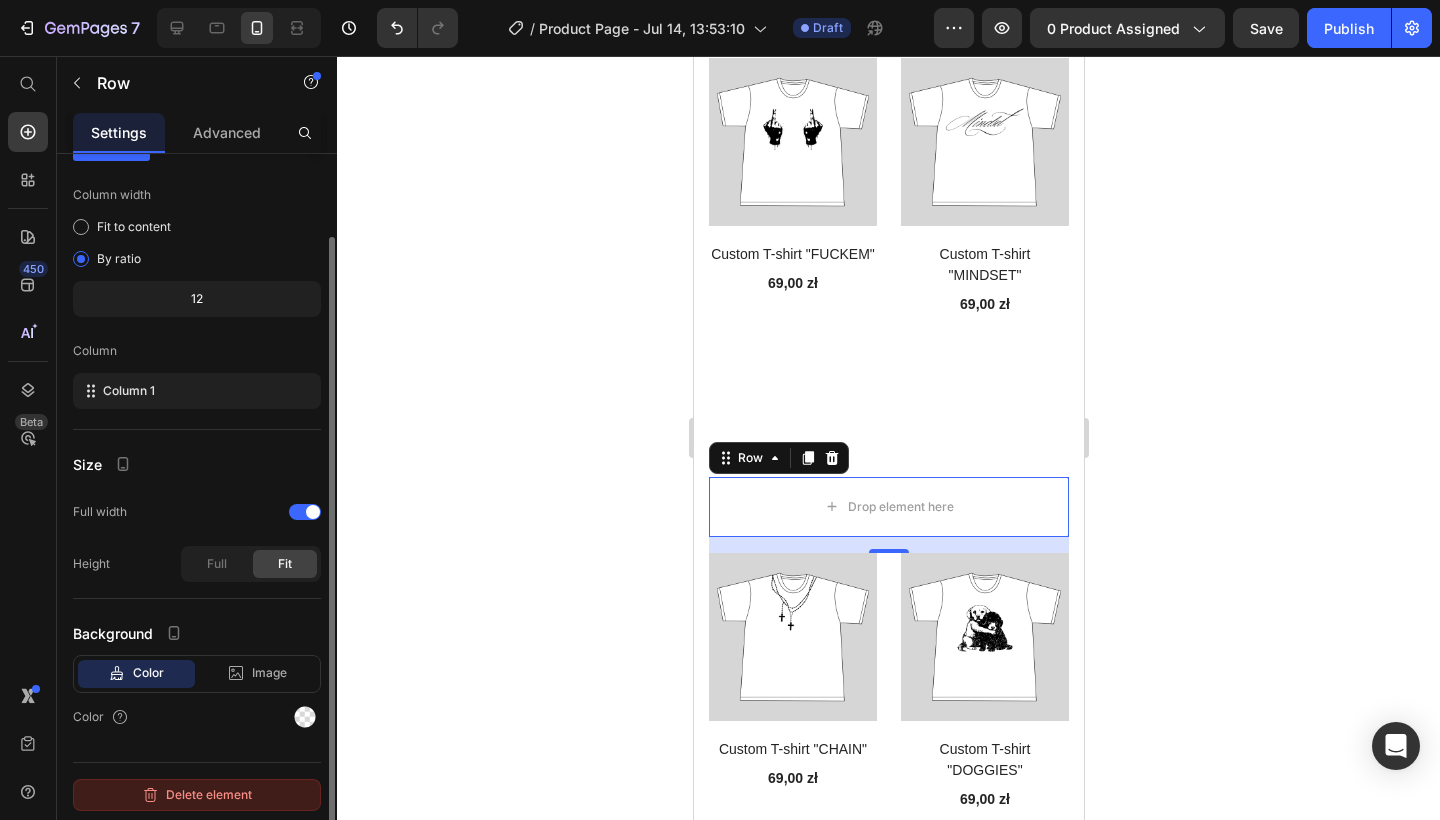 click on "Delete element" at bounding box center (197, 795) 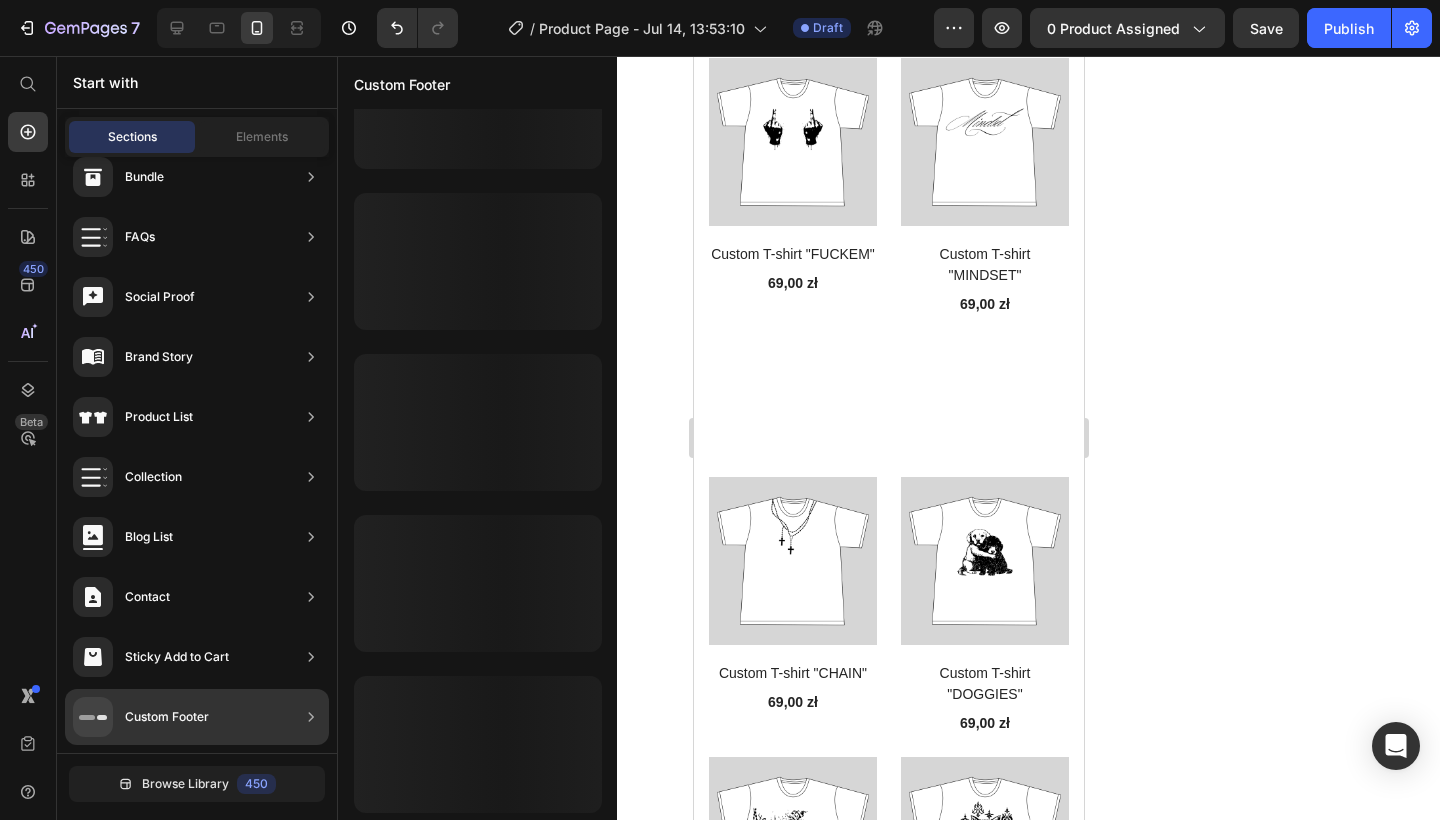 scroll, scrollTop: 0, scrollLeft: 0, axis: both 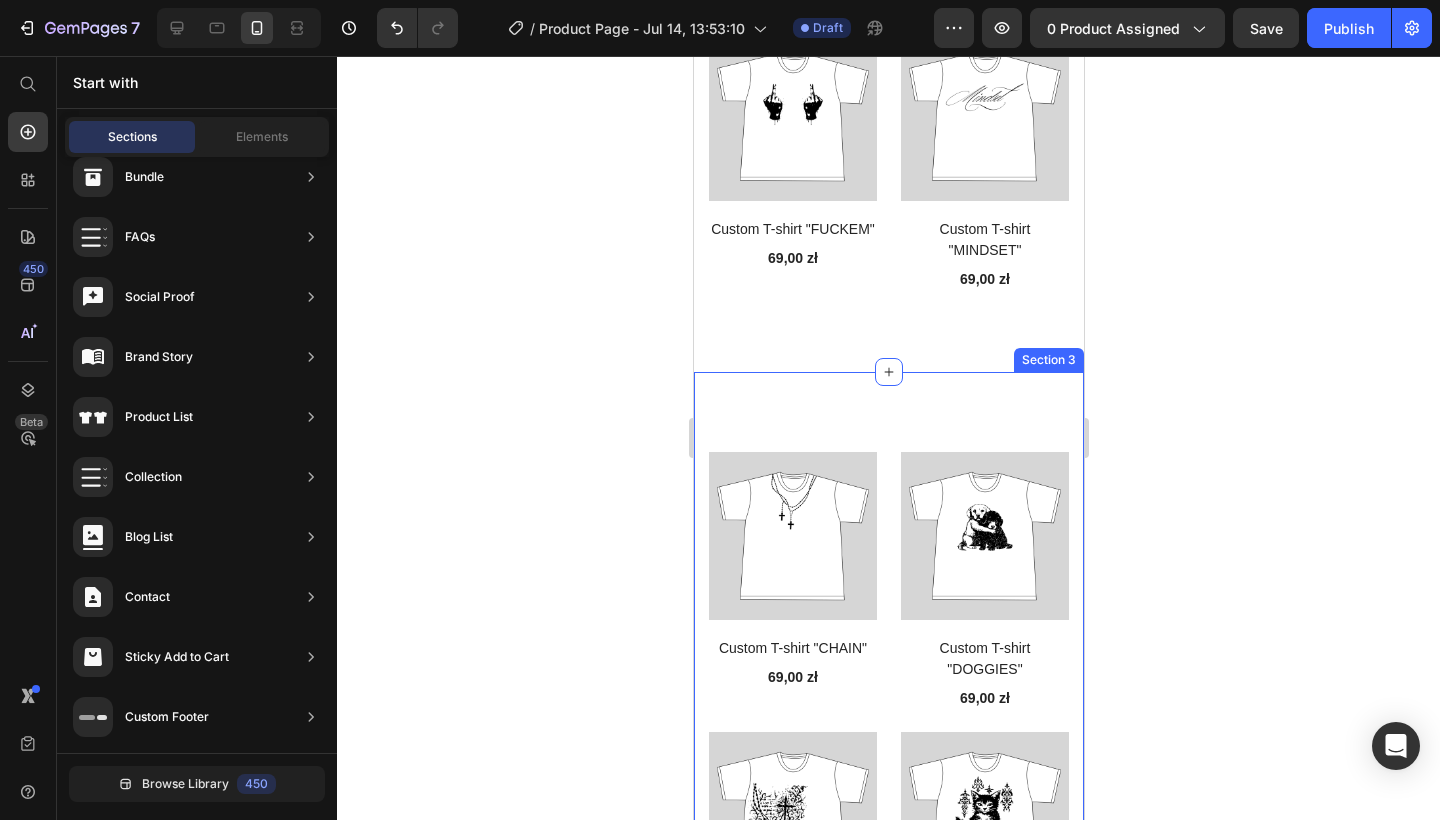 click on "(P) Images Custom T-shirt "CHAIN" (P) Title 69,00 zł (P) Price Row (P) Images Custom T-shirt "DOGGIES" (P) Title 69,00 zł (P) Price Row (P) Images Custom T-shirt "CHRIST" (P) Title 69,00 zł (P) Price Row (P) Images Custom T-shirt "KITTY" (P) Title 69,00 zł (P) Price Row Product List Section 3" at bounding box center [888, 711] 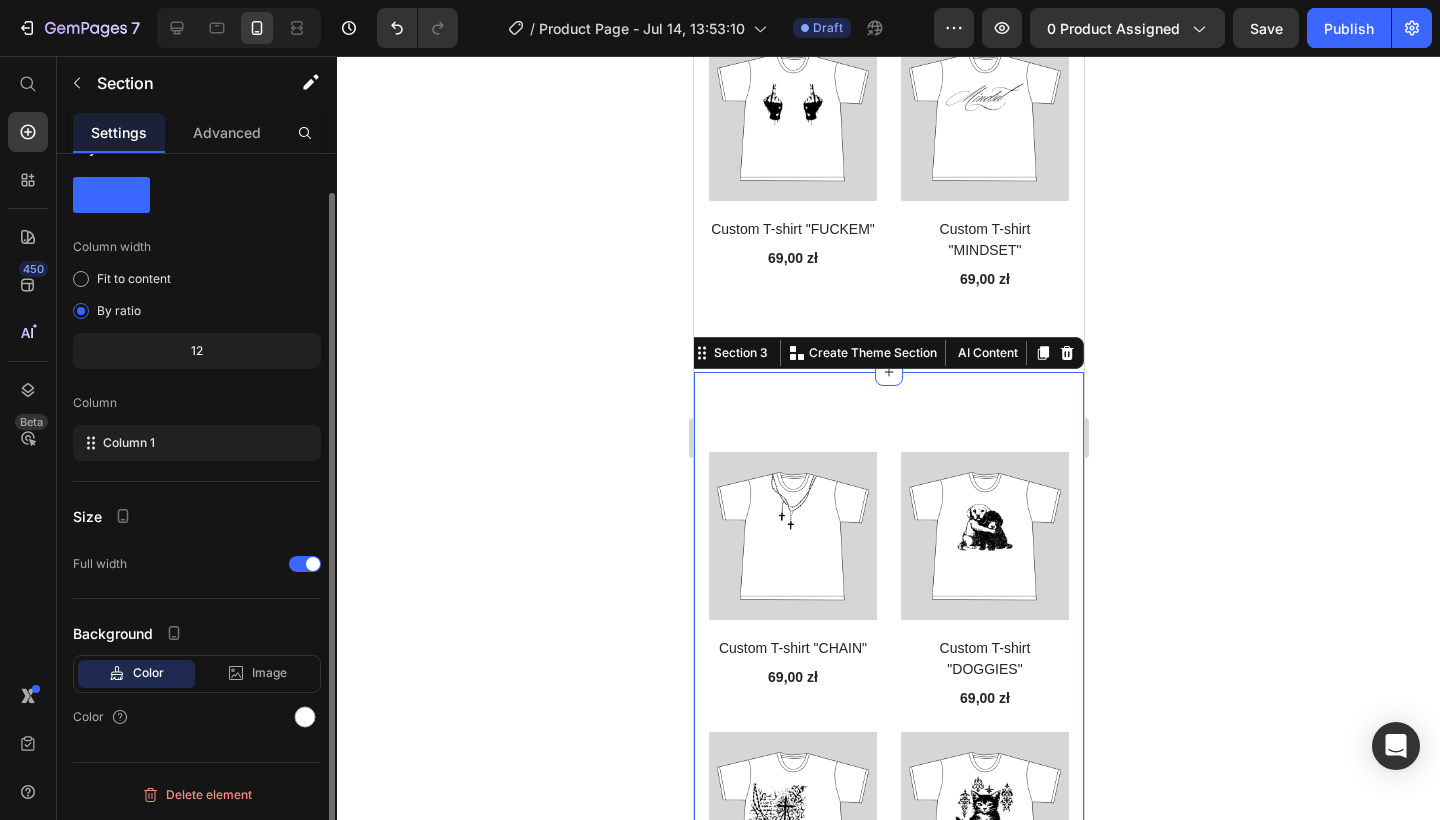 scroll, scrollTop: 0, scrollLeft: 0, axis: both 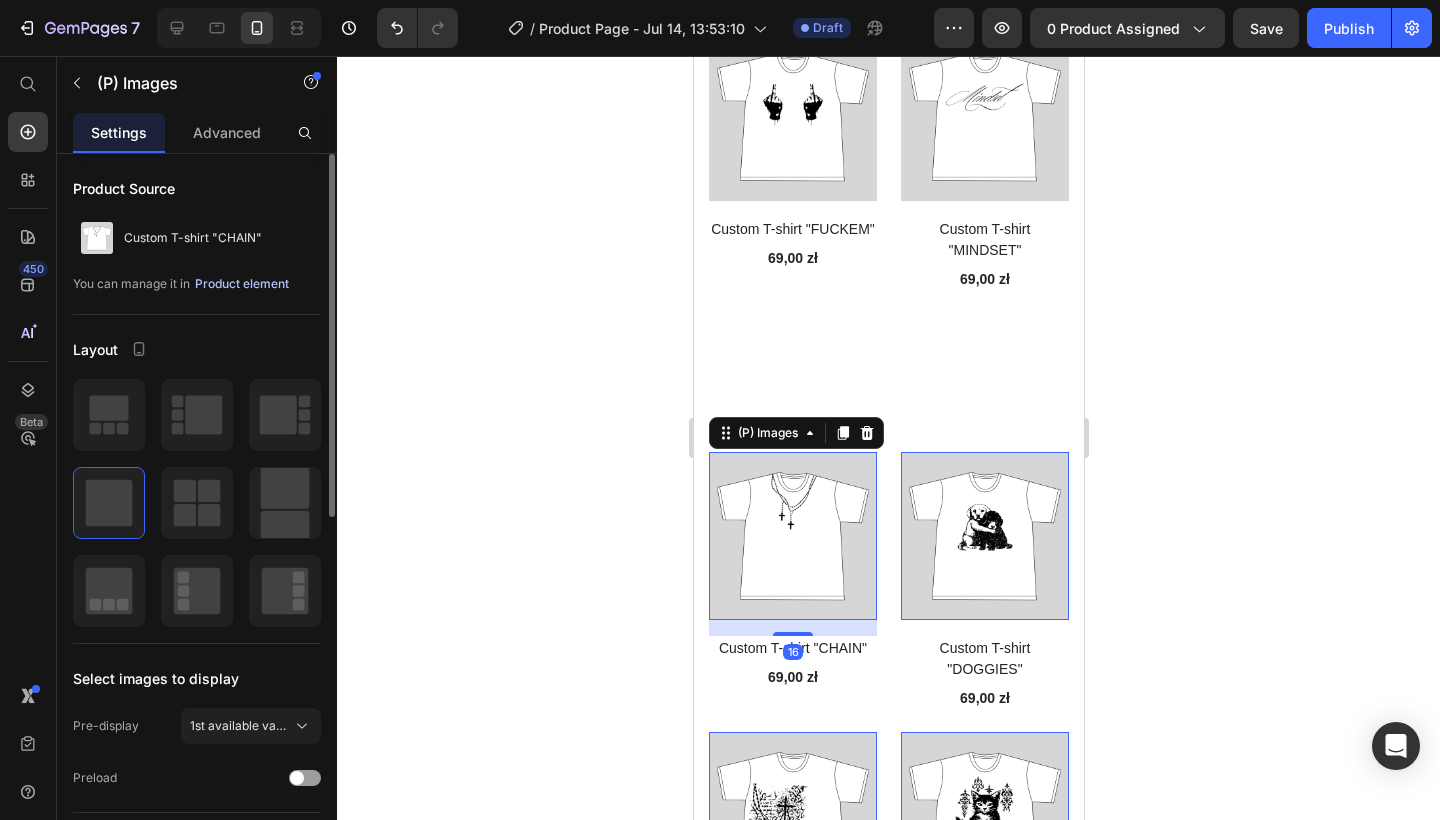 click on "Product element" at bounding box center [242, 284] 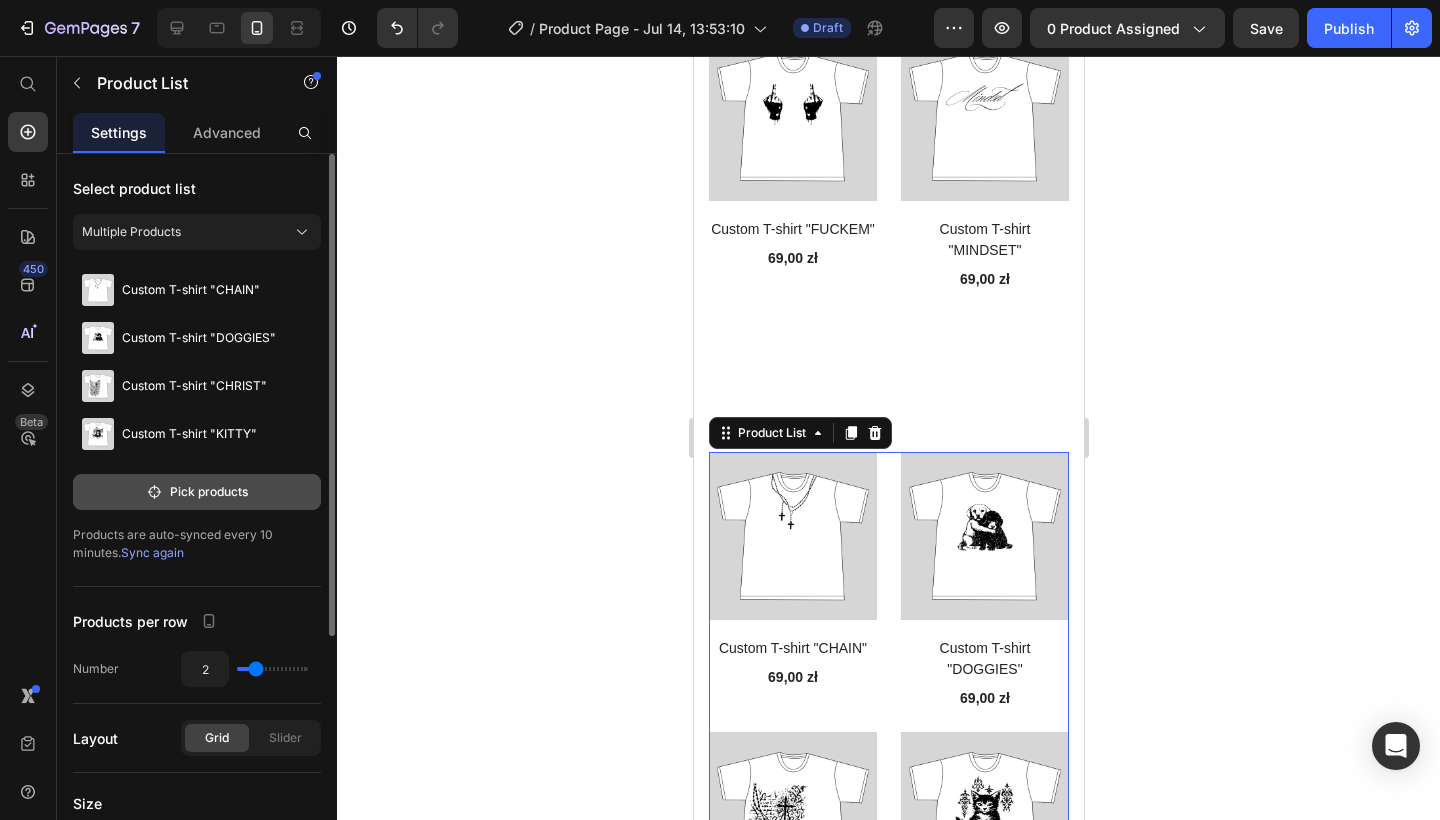 click on "Pick products" at bounding box center [197, 492] 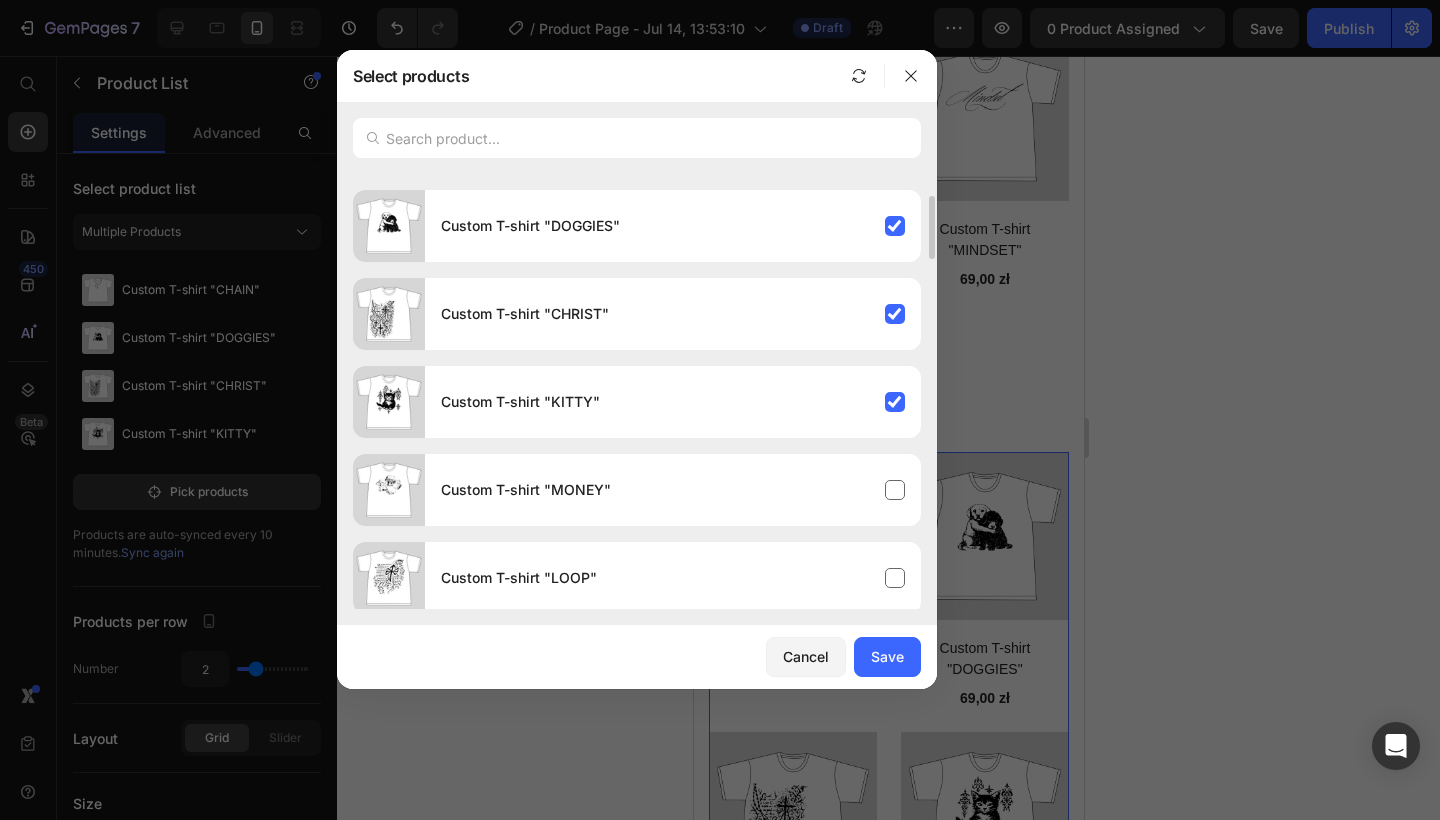 scroll, scrollTop: 82, scrollLeft: 0, axis: vertical 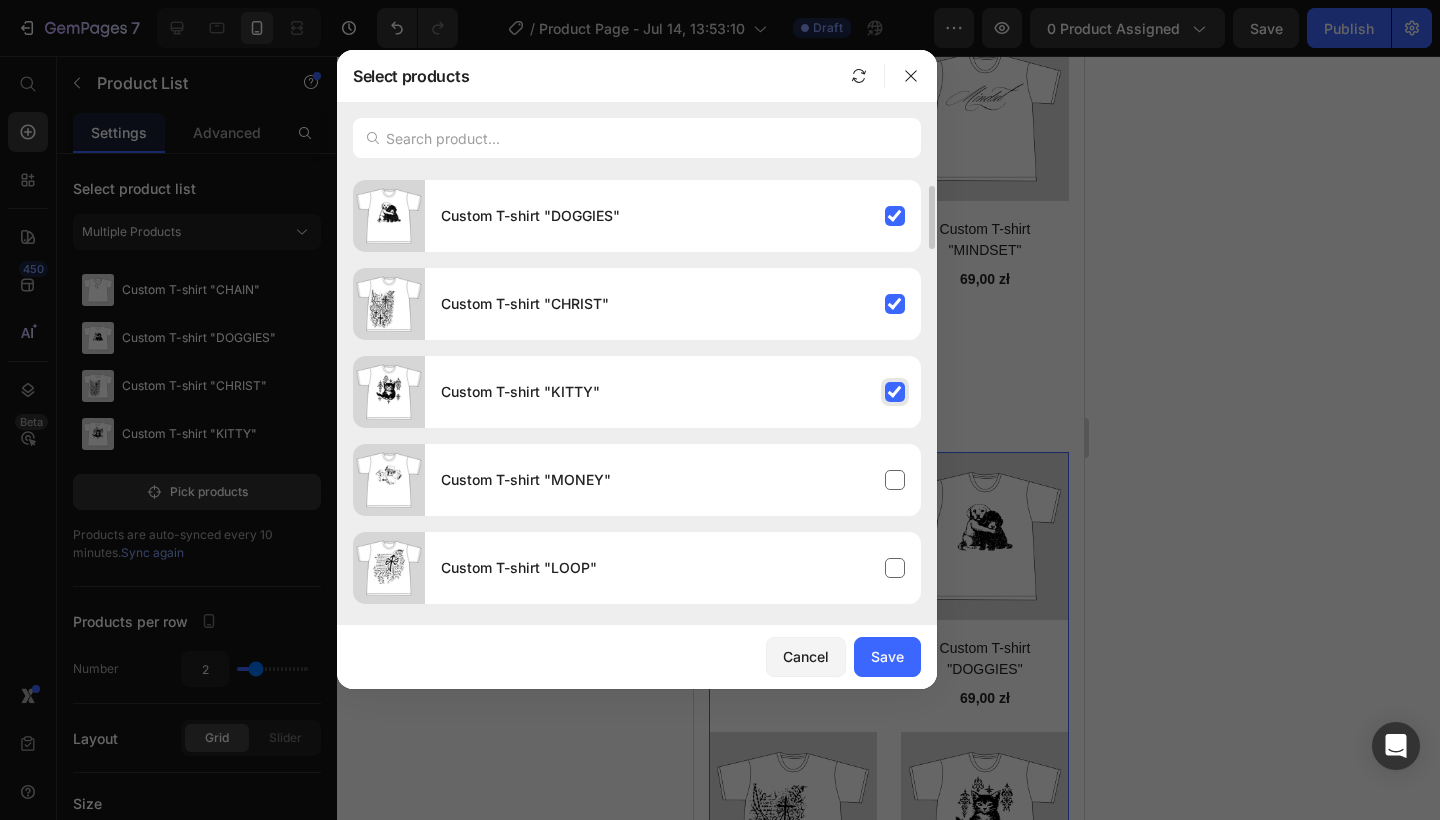 click on "Custom T-shirt "KITTY"" at bounding box center (673, 392) 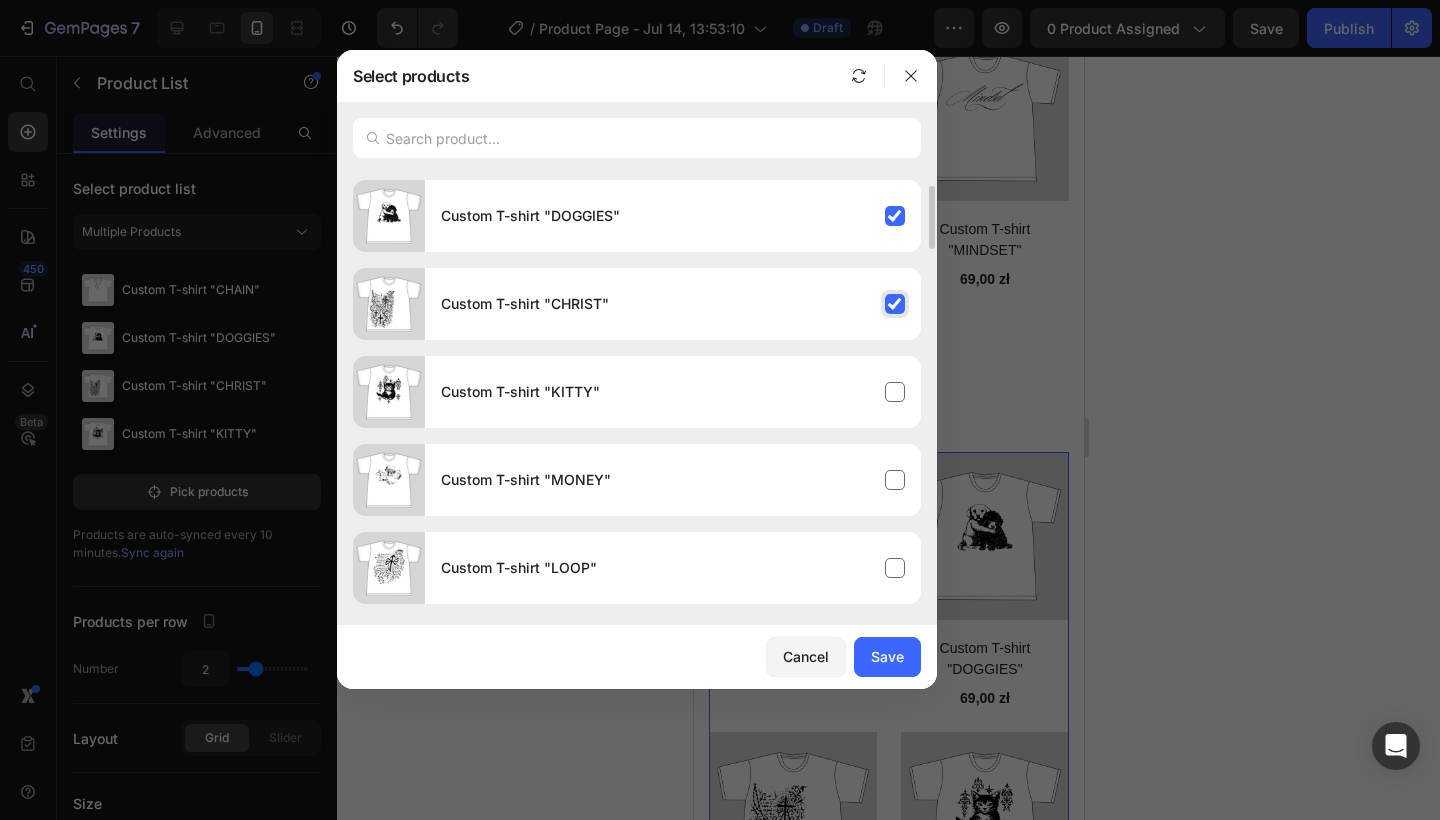 click on "Custom T-shirt "CHRIST"" 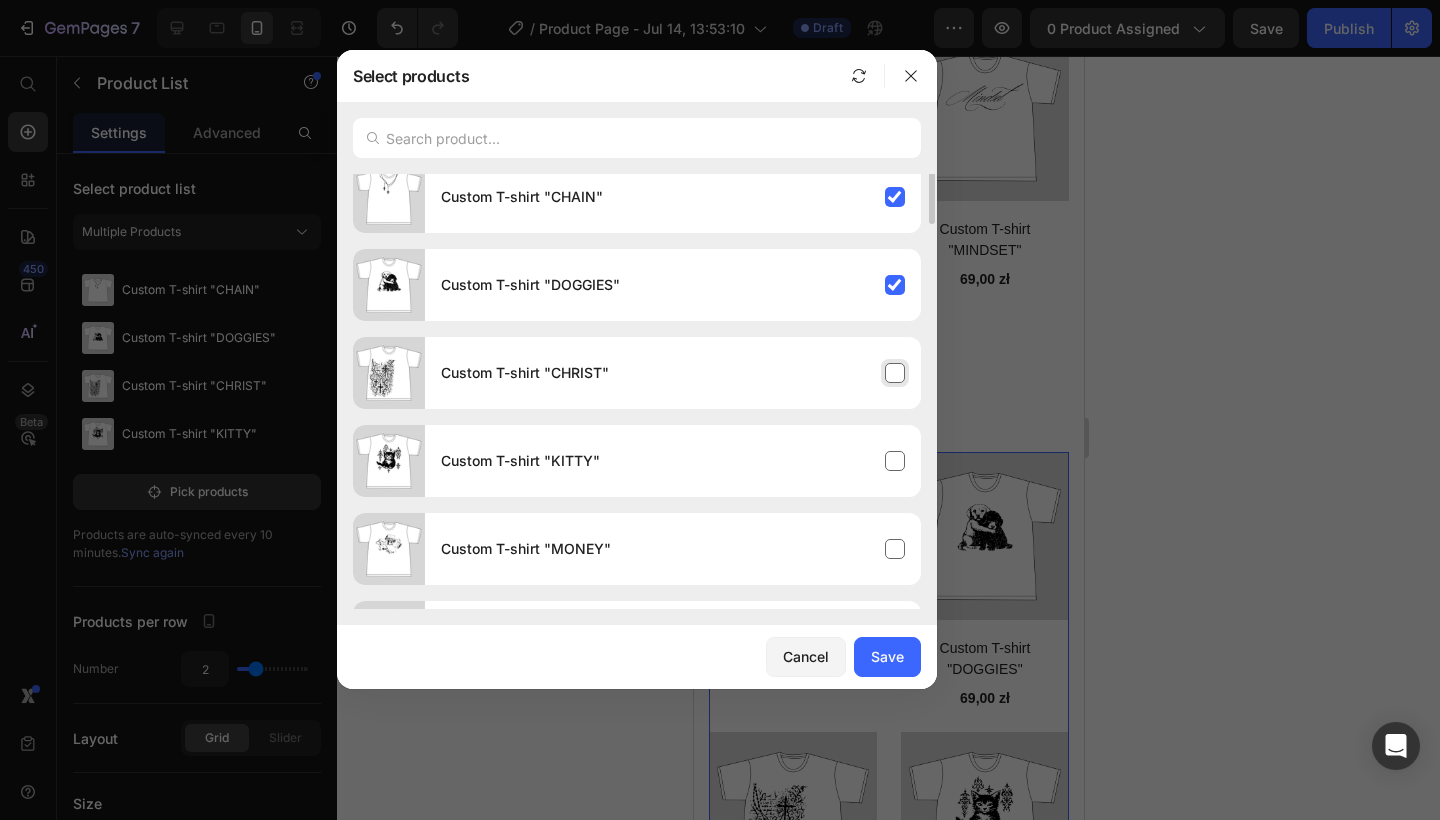 scroll, scrollTop: 0, scrollLeft: 0, axis: both 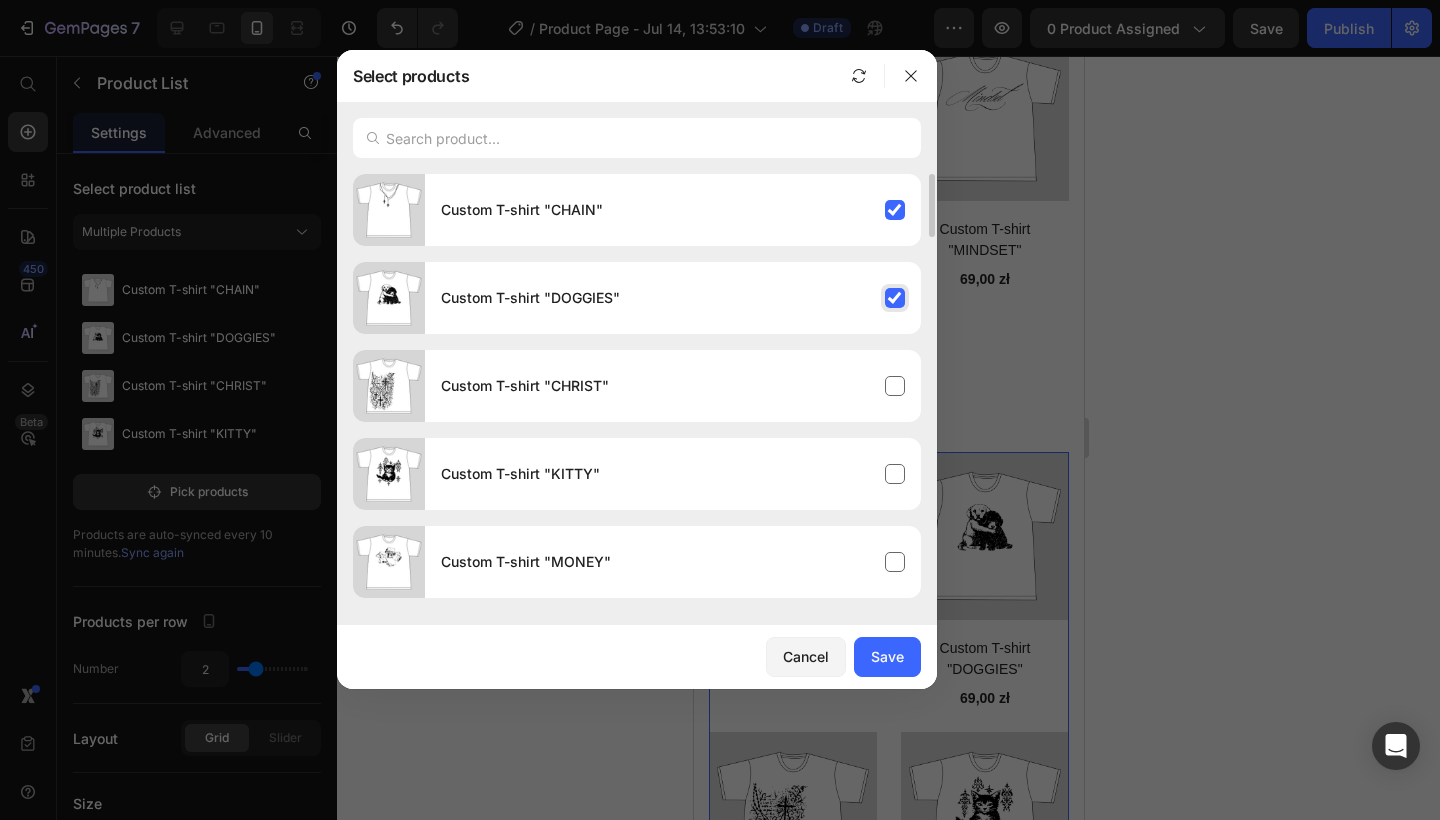 click on "Custom T-shirt "DOGGIES"" at bounding box center (673, 298) 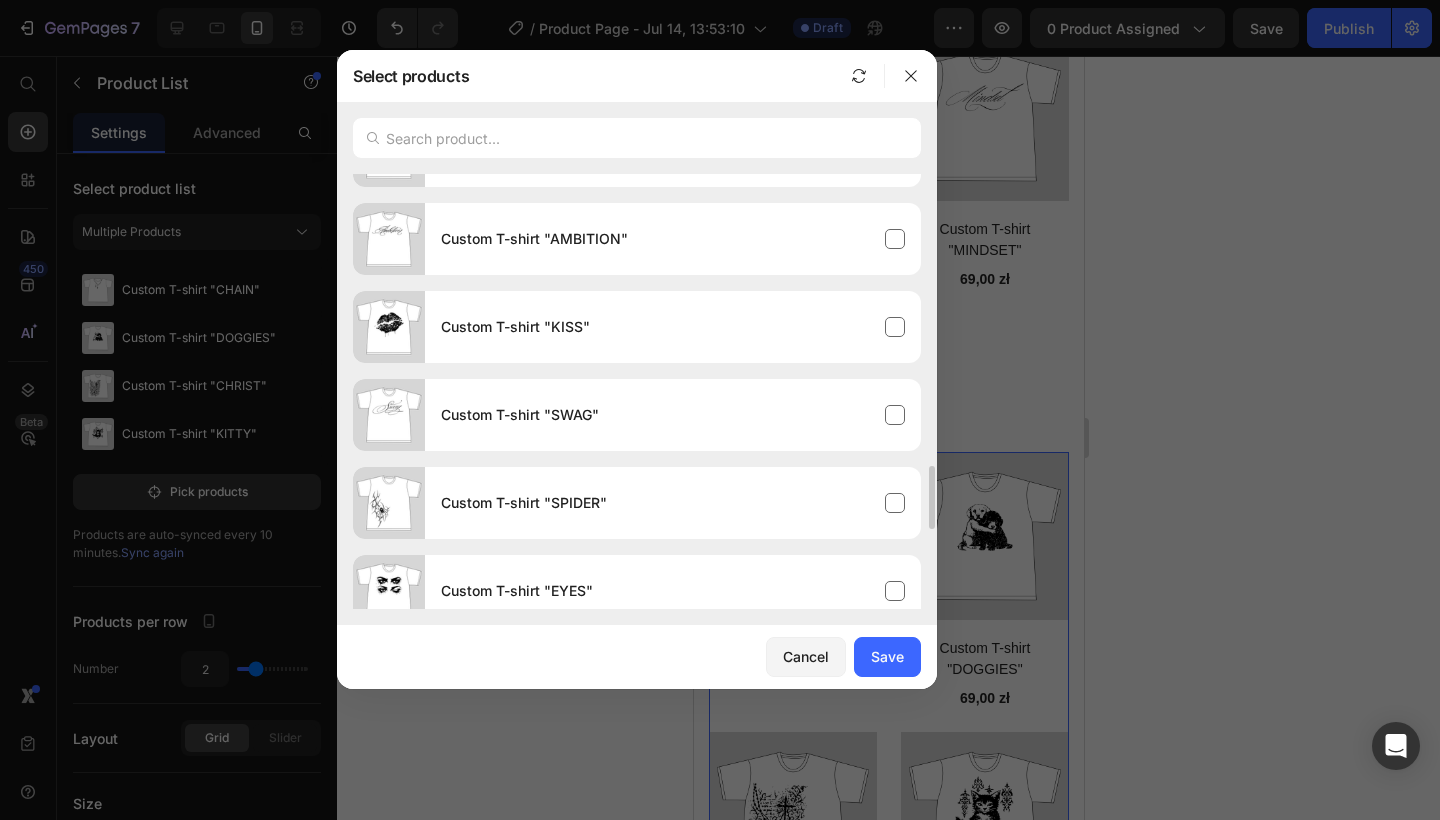 scroll, scrollTop: 2020, scrollLeft: 0, axis: vertical 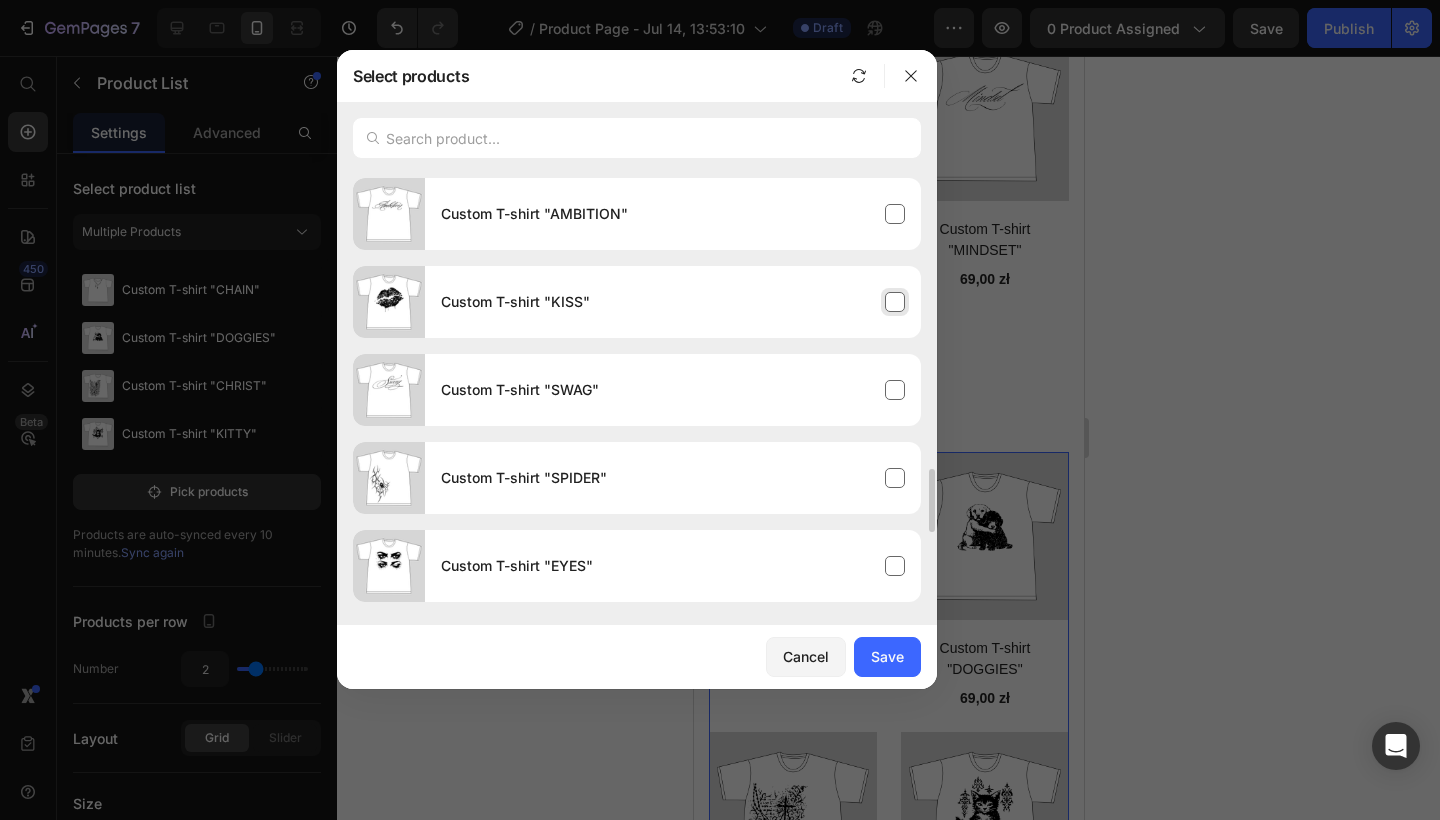 click on "Custom T-shirt "KISS"" at bounding box center (673, 302) 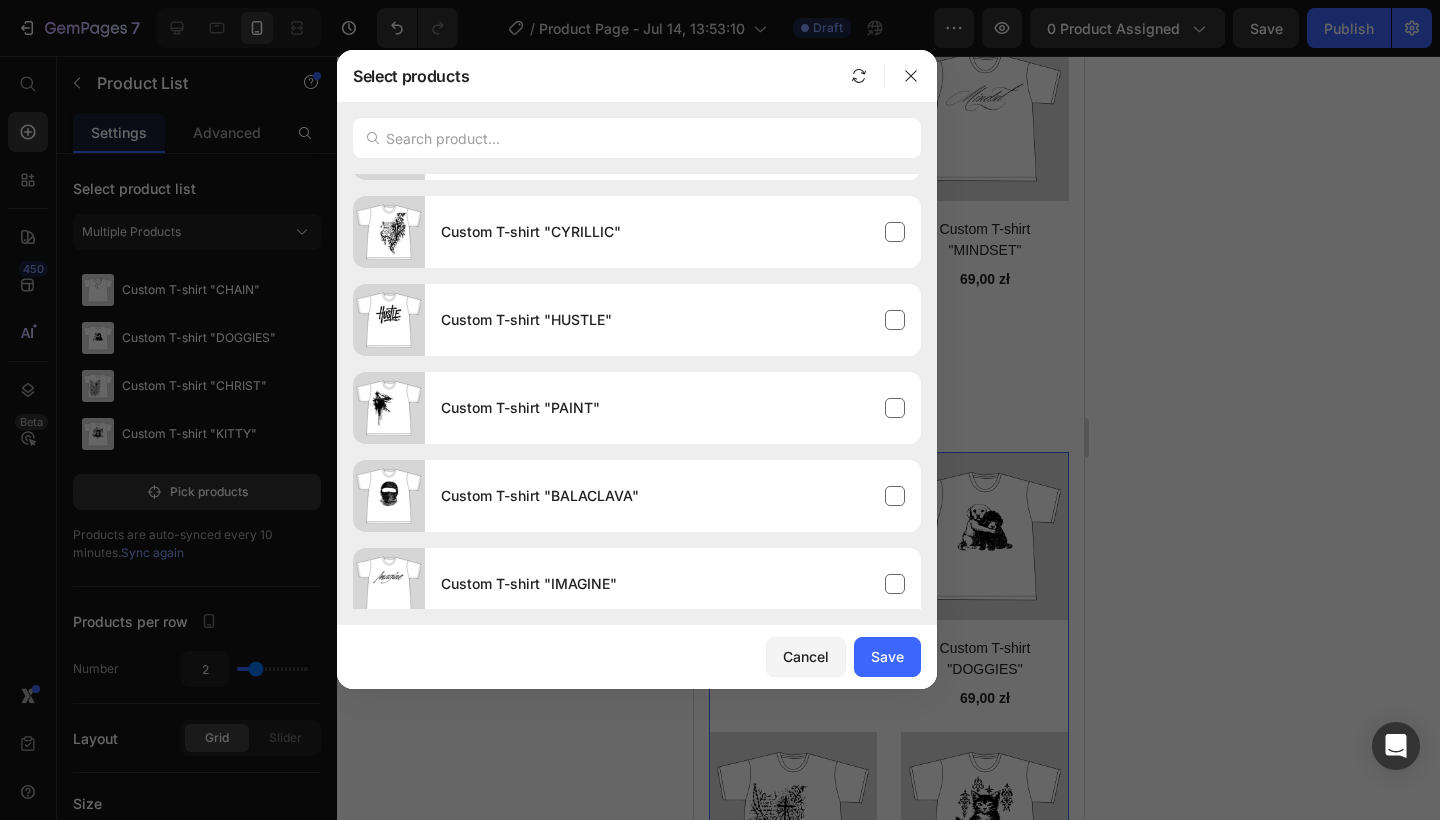 scroll, scrollTop: 0, scrollLeft: 0, axis: both 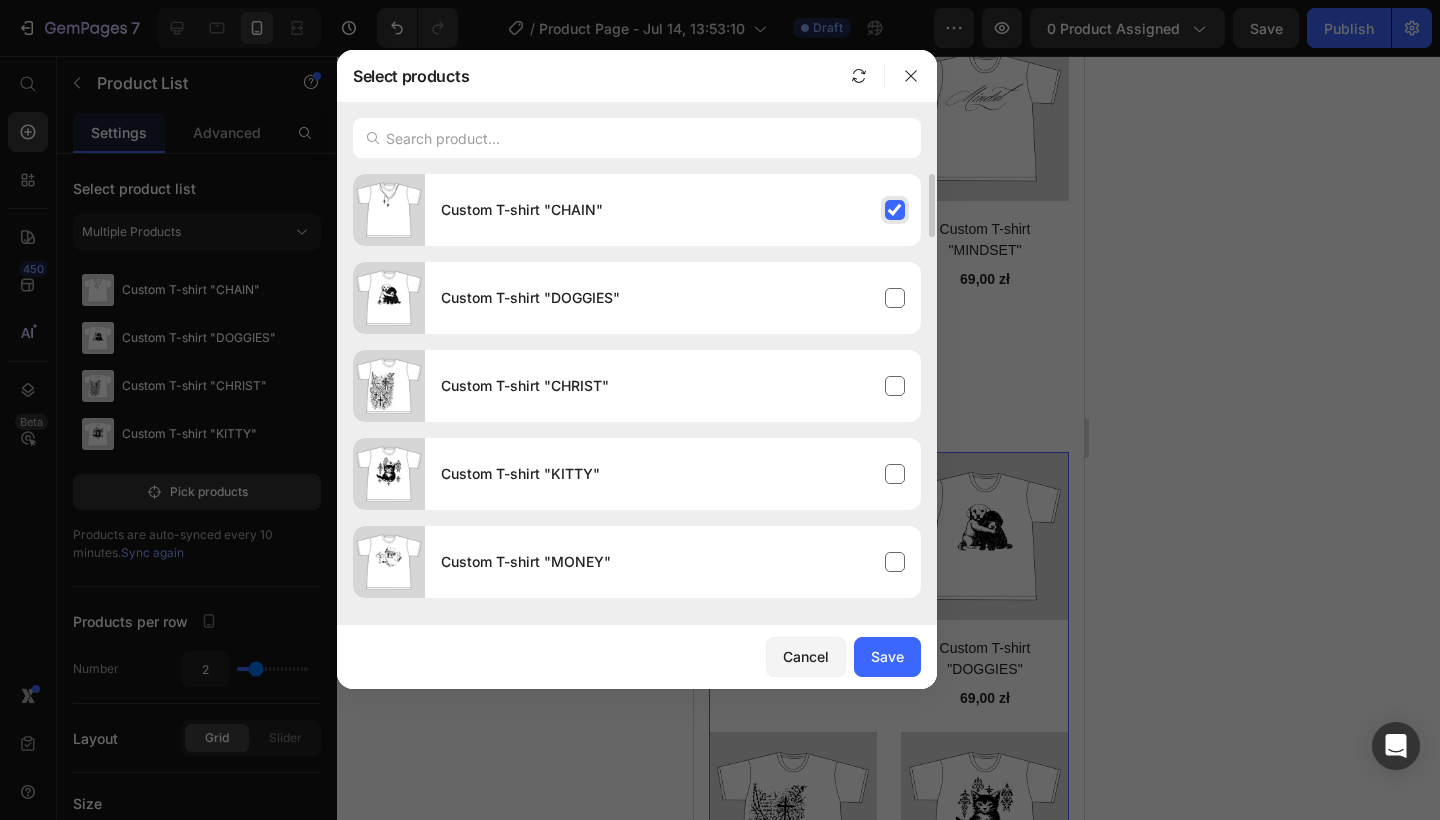 click on "Custom T-shirt "CHAIN"" at bounding box center [673, 210] 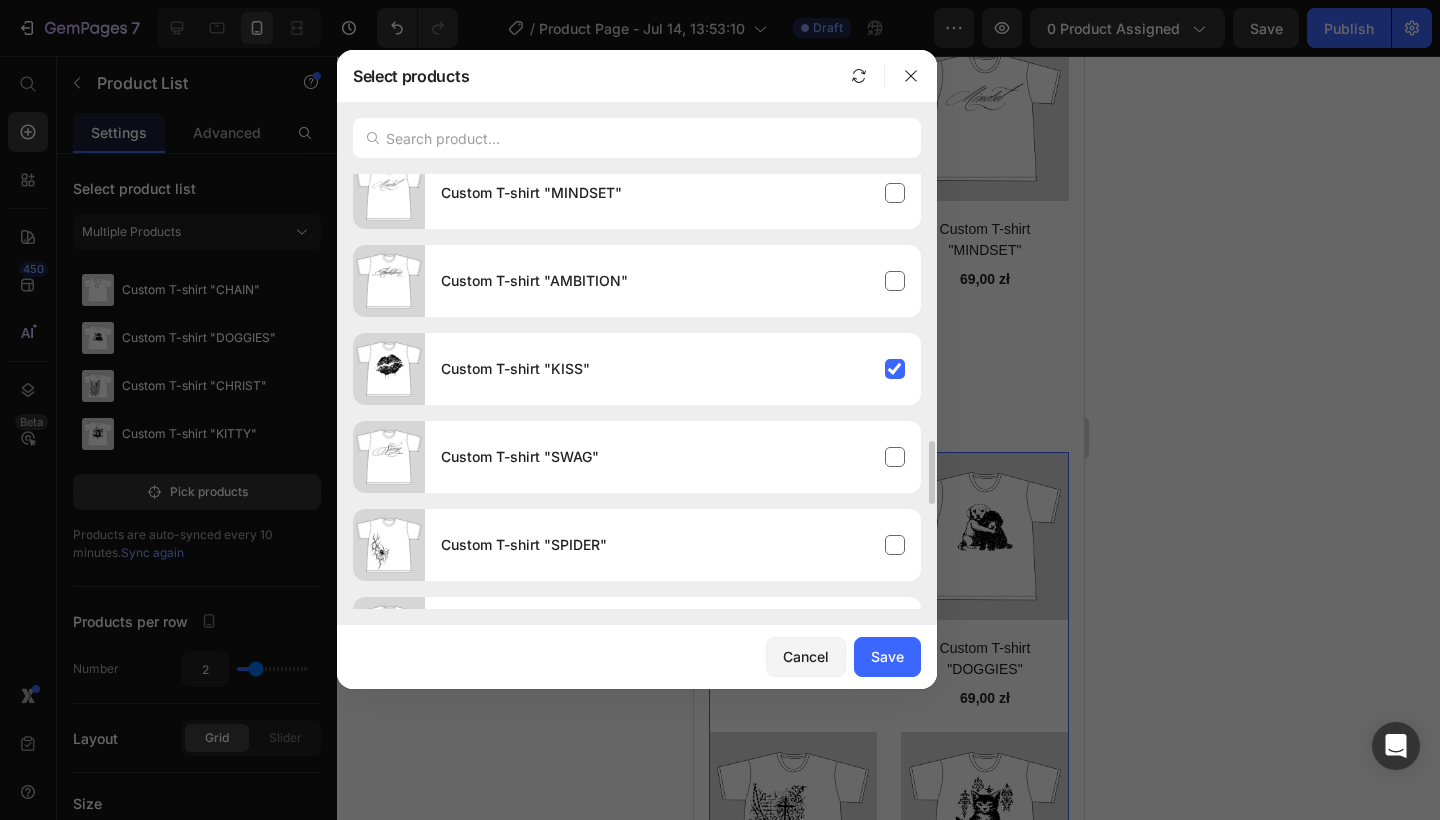 scroll, scrollTop: 1966, scrollLeft: 0, axis: vertical 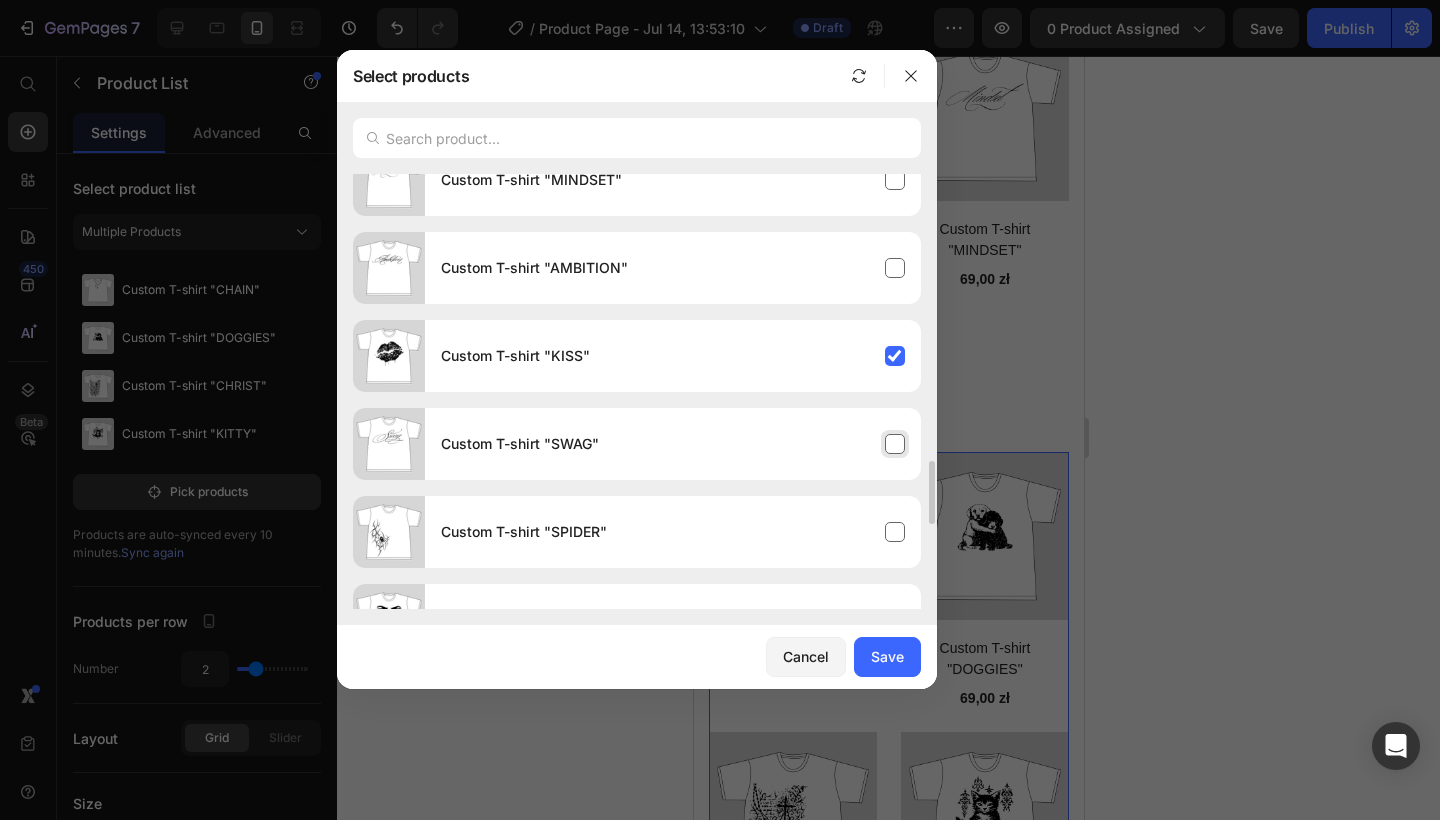 click on "Custom T-shirt "SWAG"" at bounding box center [673, 444] 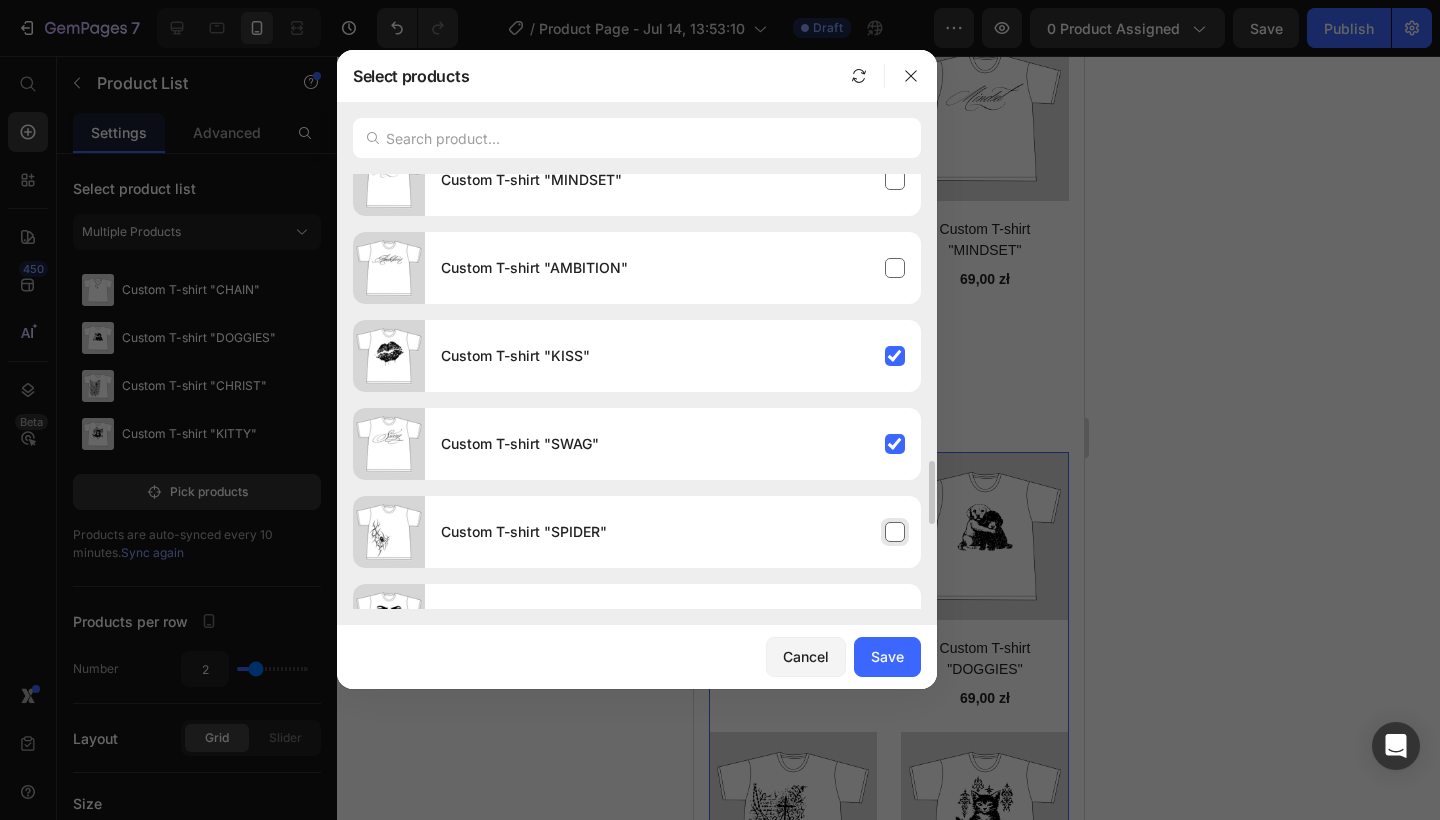 click on "Custom T-shirt "SPIDER"" at bounding box center (673, 532) 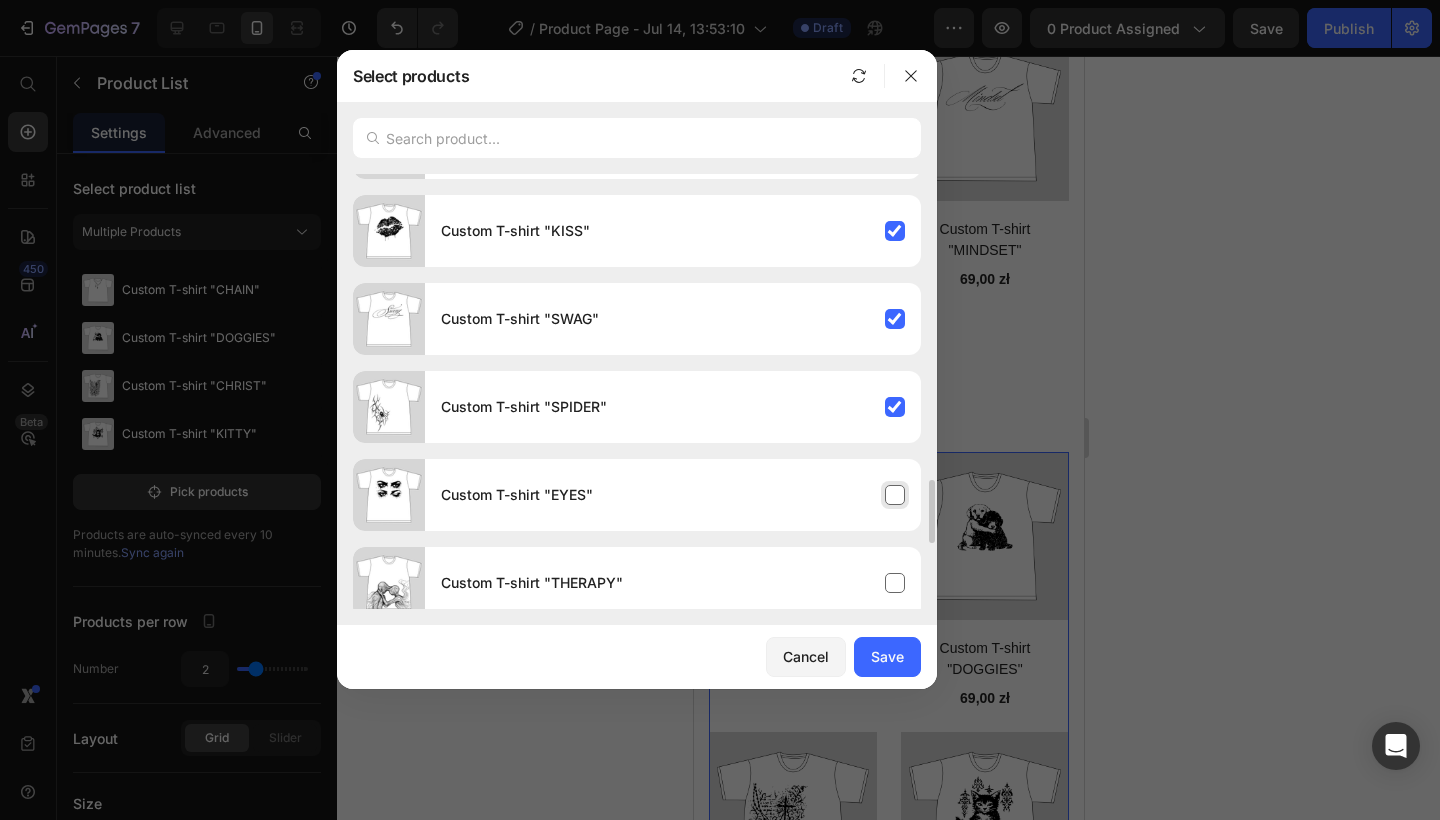 click on "Custom T-shirt "EYES"" at bounding box center [673, 495] 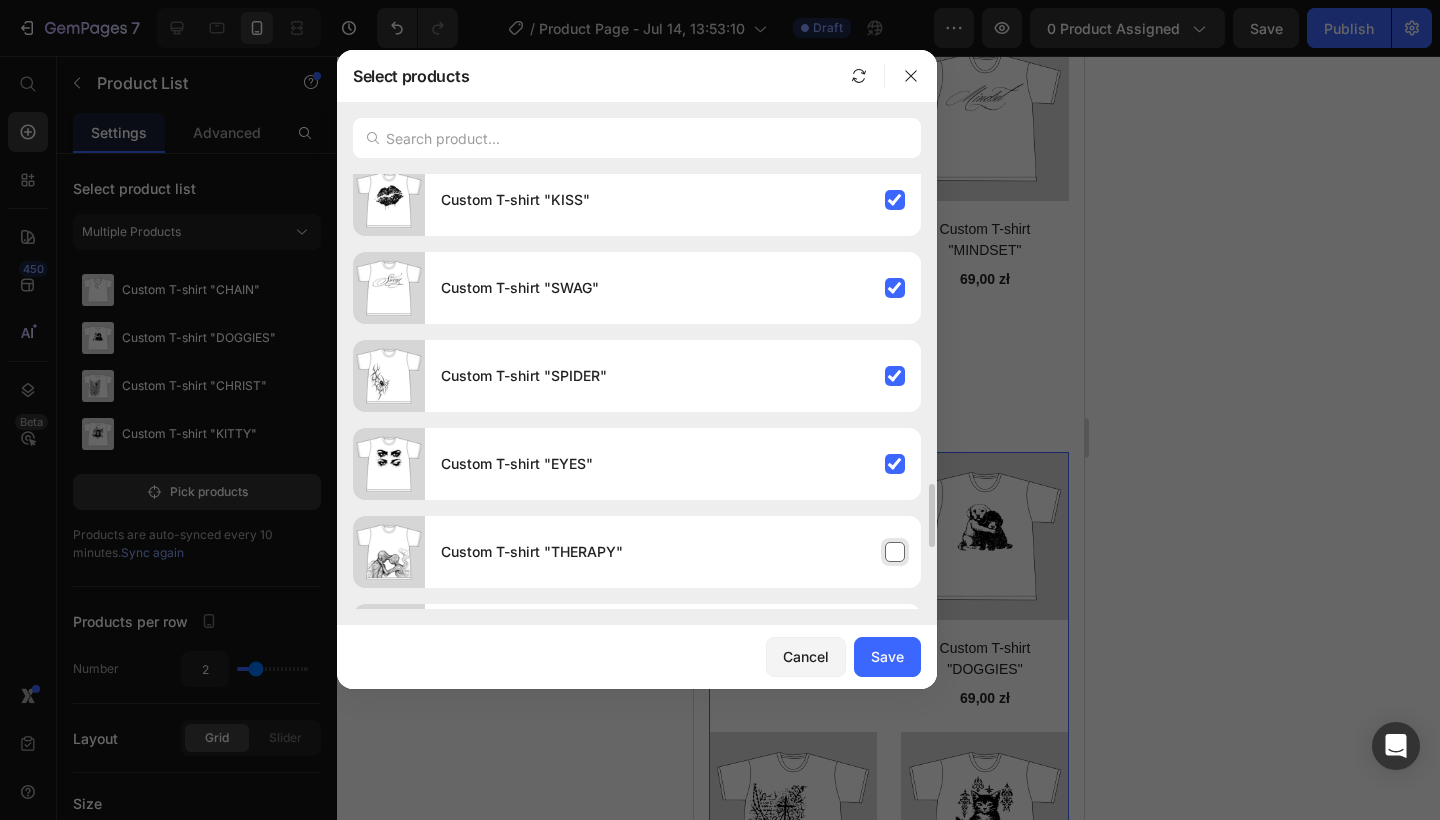 click on "Custom T-shirt "THERAPY"" at bounding box center (673, 552) 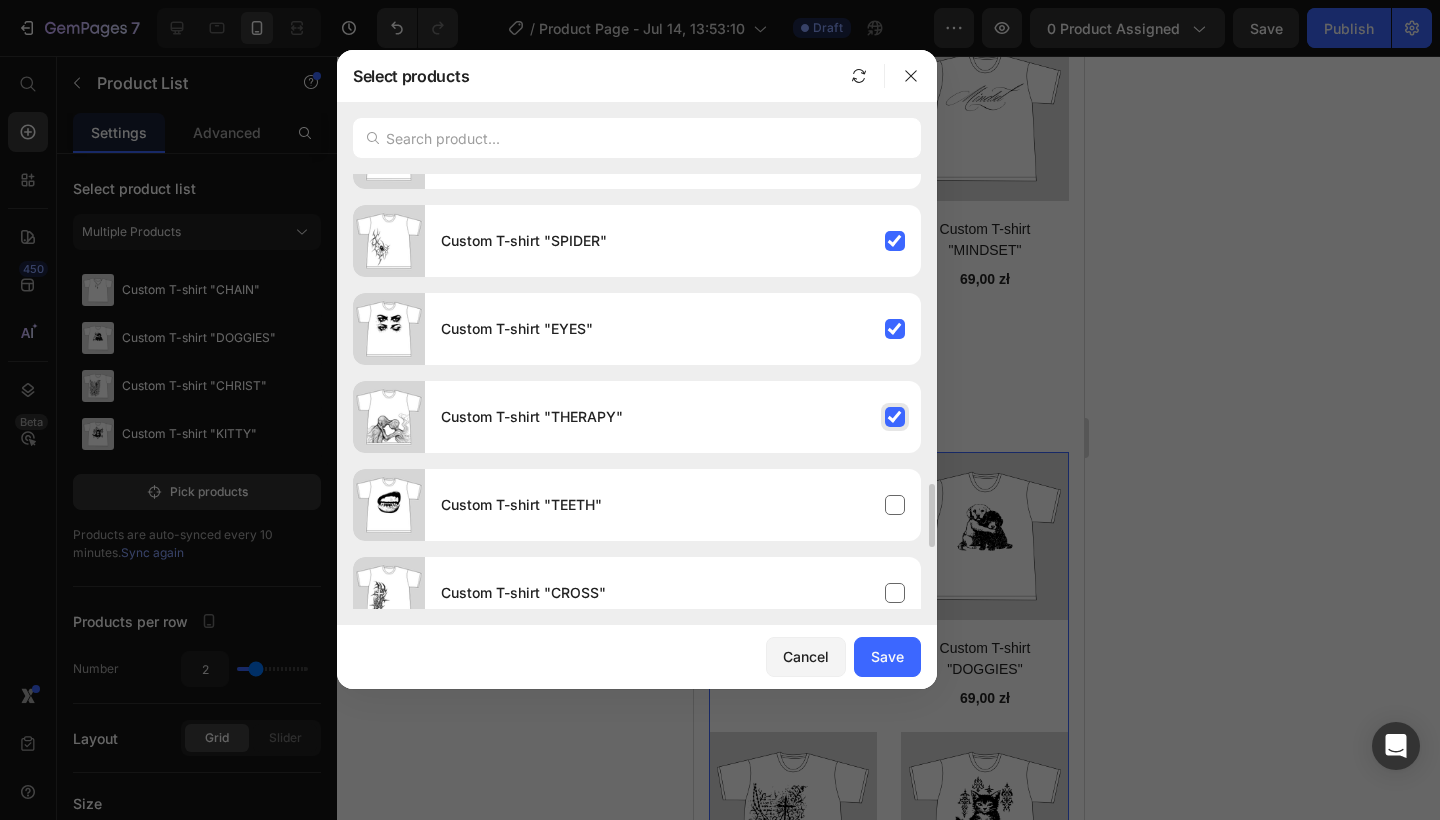 scroll, scrollTop: 2316, scrollLeft: 0, axis: vertical 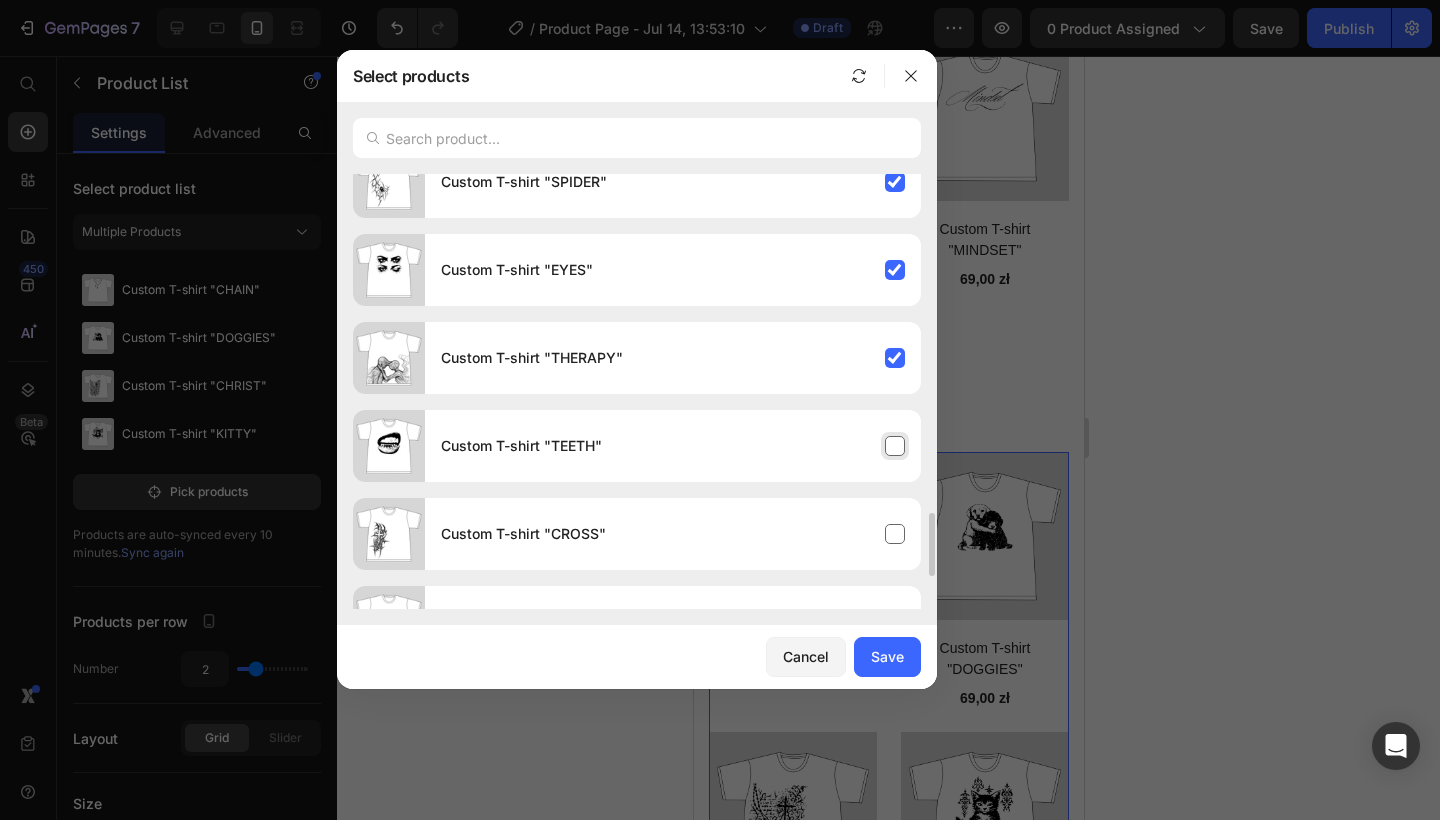 click on "Custom T-shirt "TEETH"" at bounding box center [673, 446] 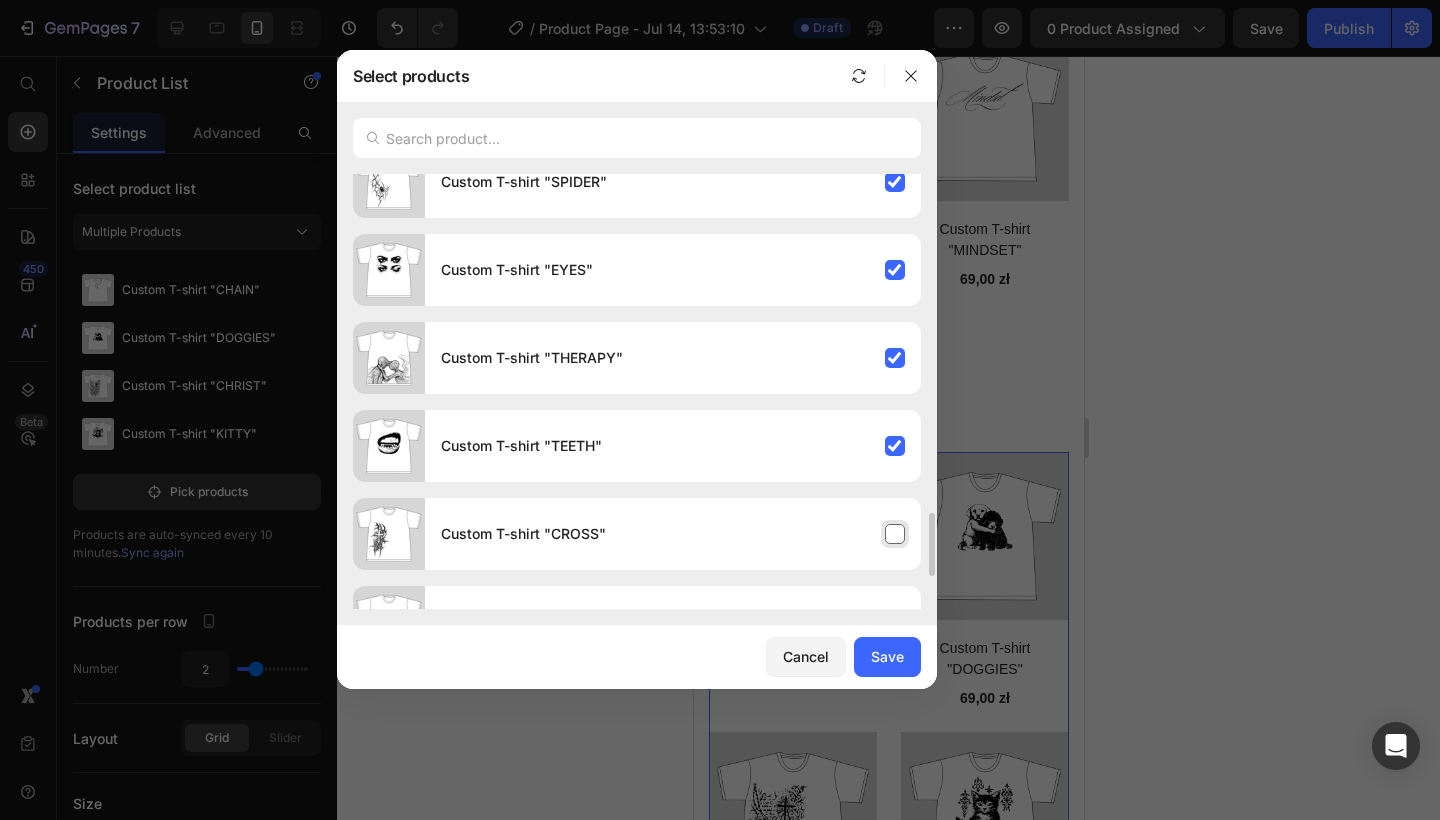 click on "Custom T-shirt "CROSS"" at bounding box center (673, 534) 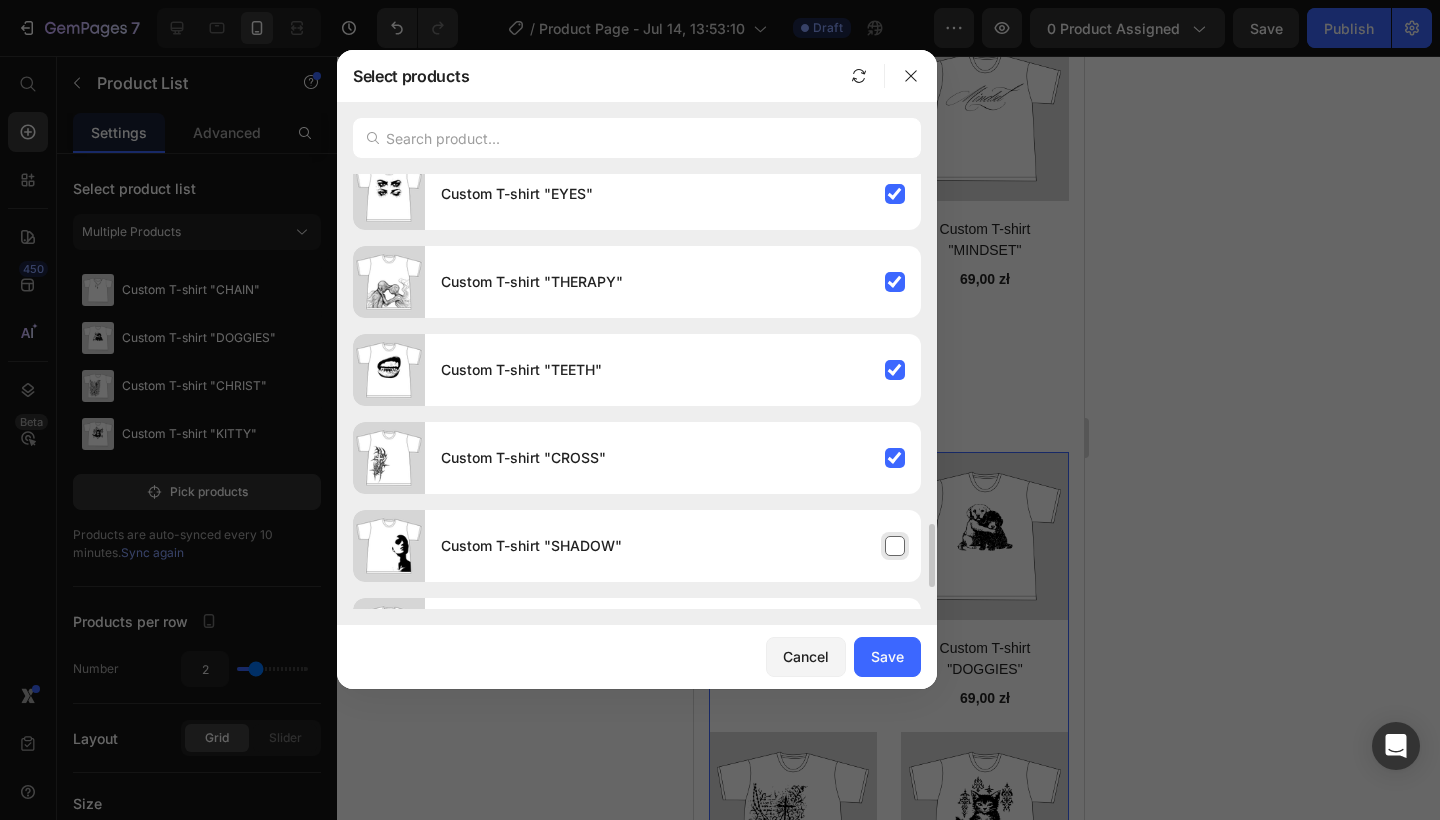 click on "Custom T-shirt "SHADOW"" at bounding box center [673, 546] 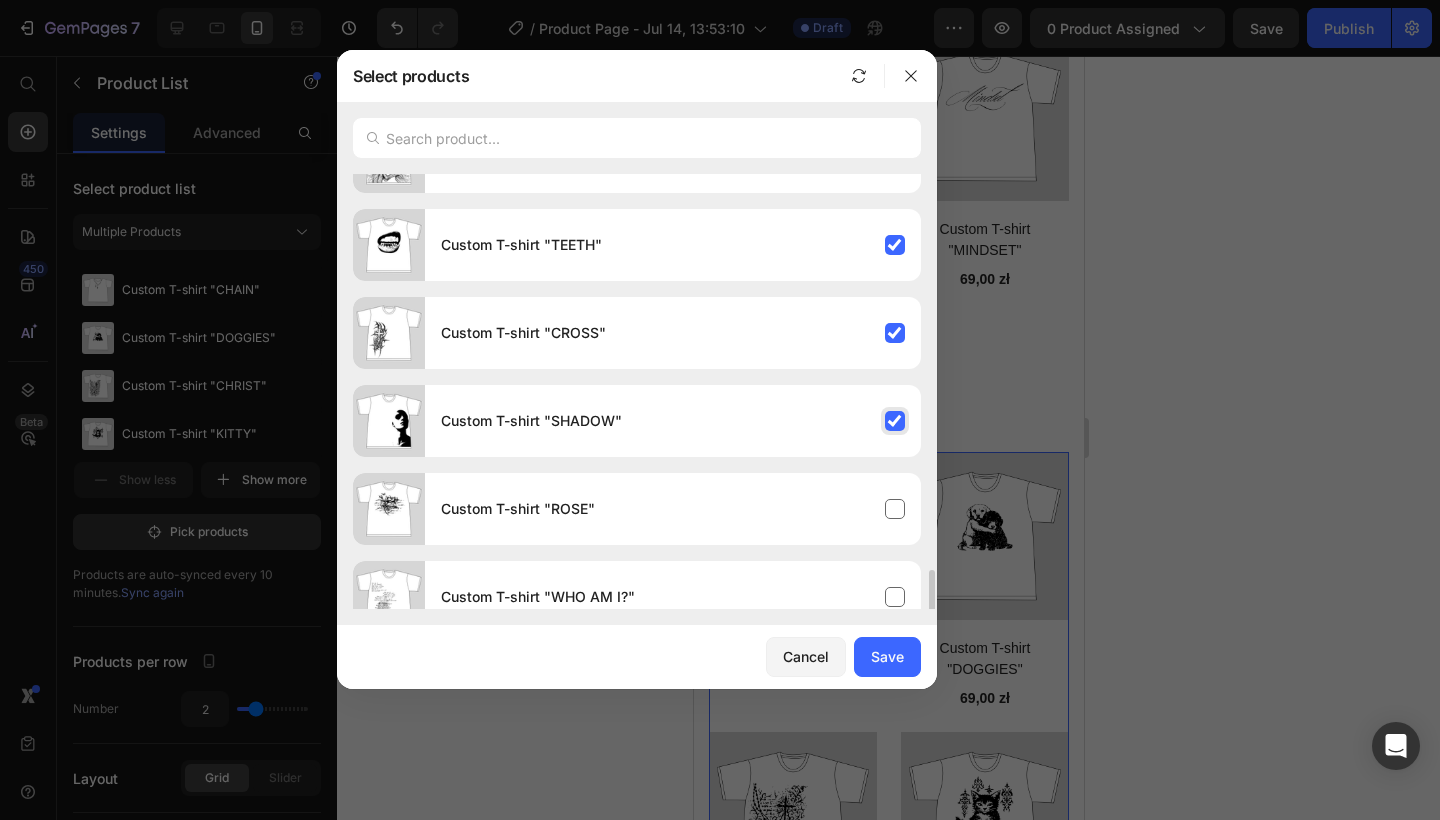 scroll, scrollTop: 2541, scrollLeft: 0, axis: vertical 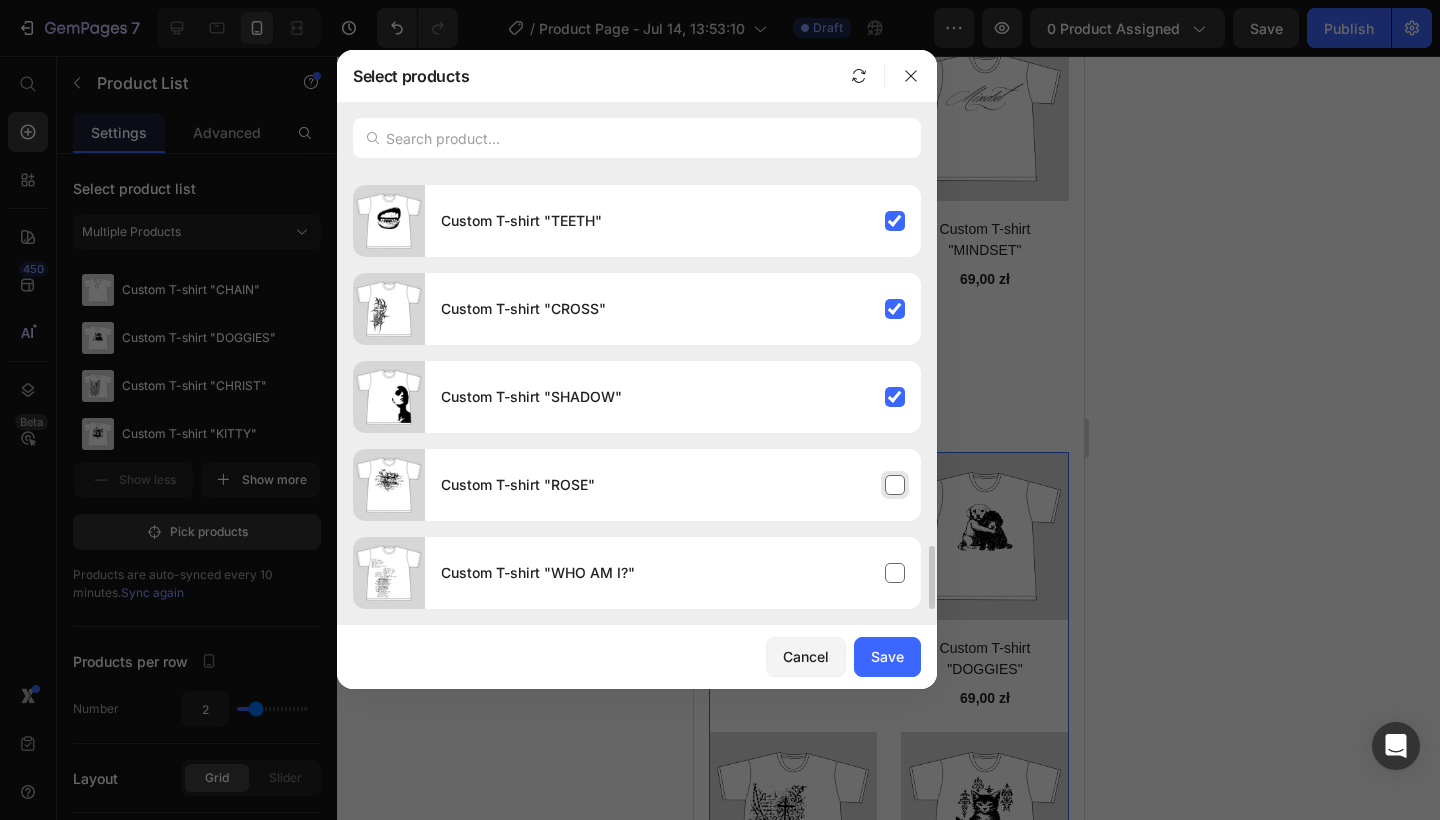 click on "Custom T-shirt "ROSE"" at bounding box center [673, 485] 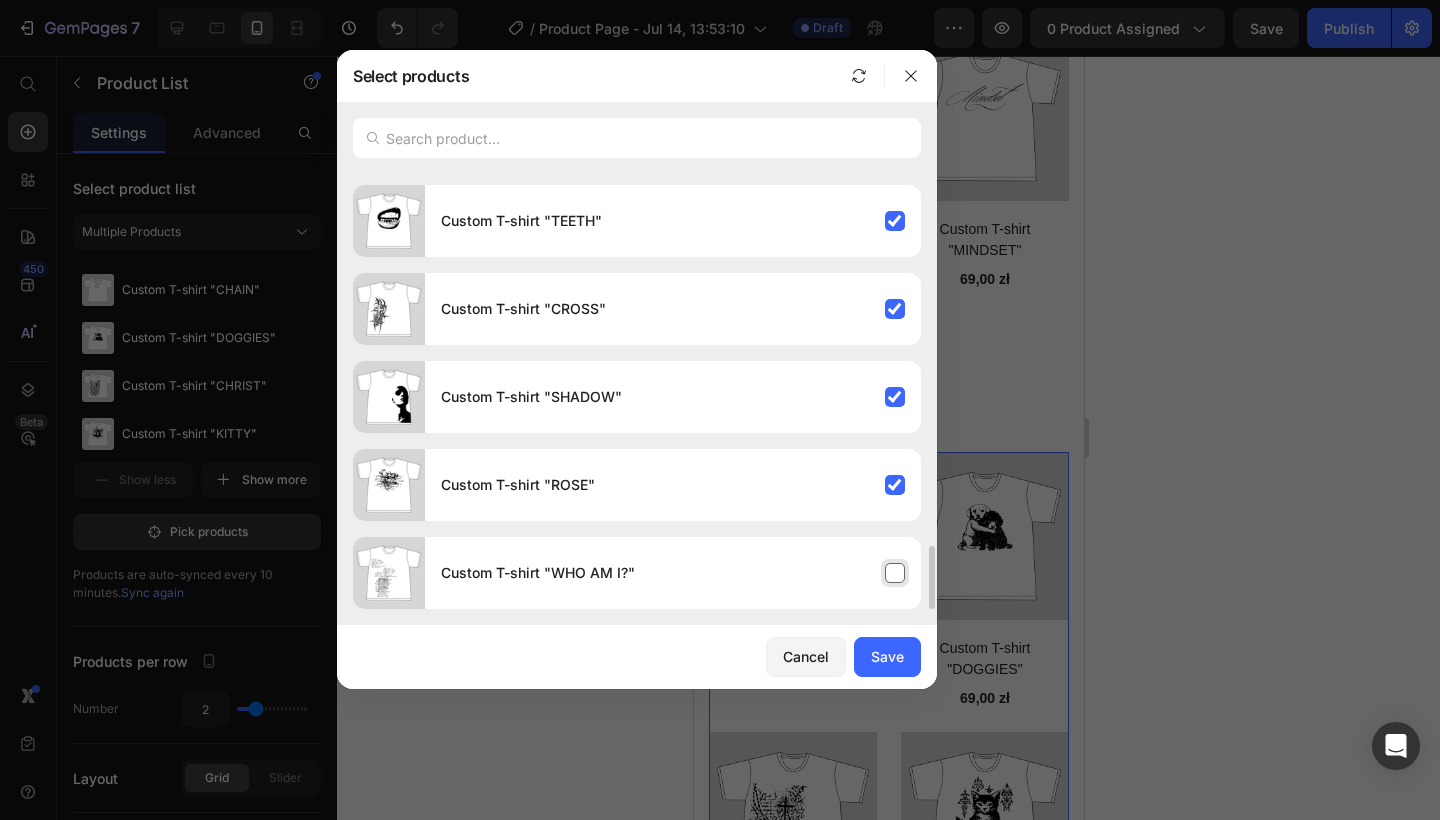 click on "Custom T-shirt "WHO AM I?"" at bounding box center (673, 573) 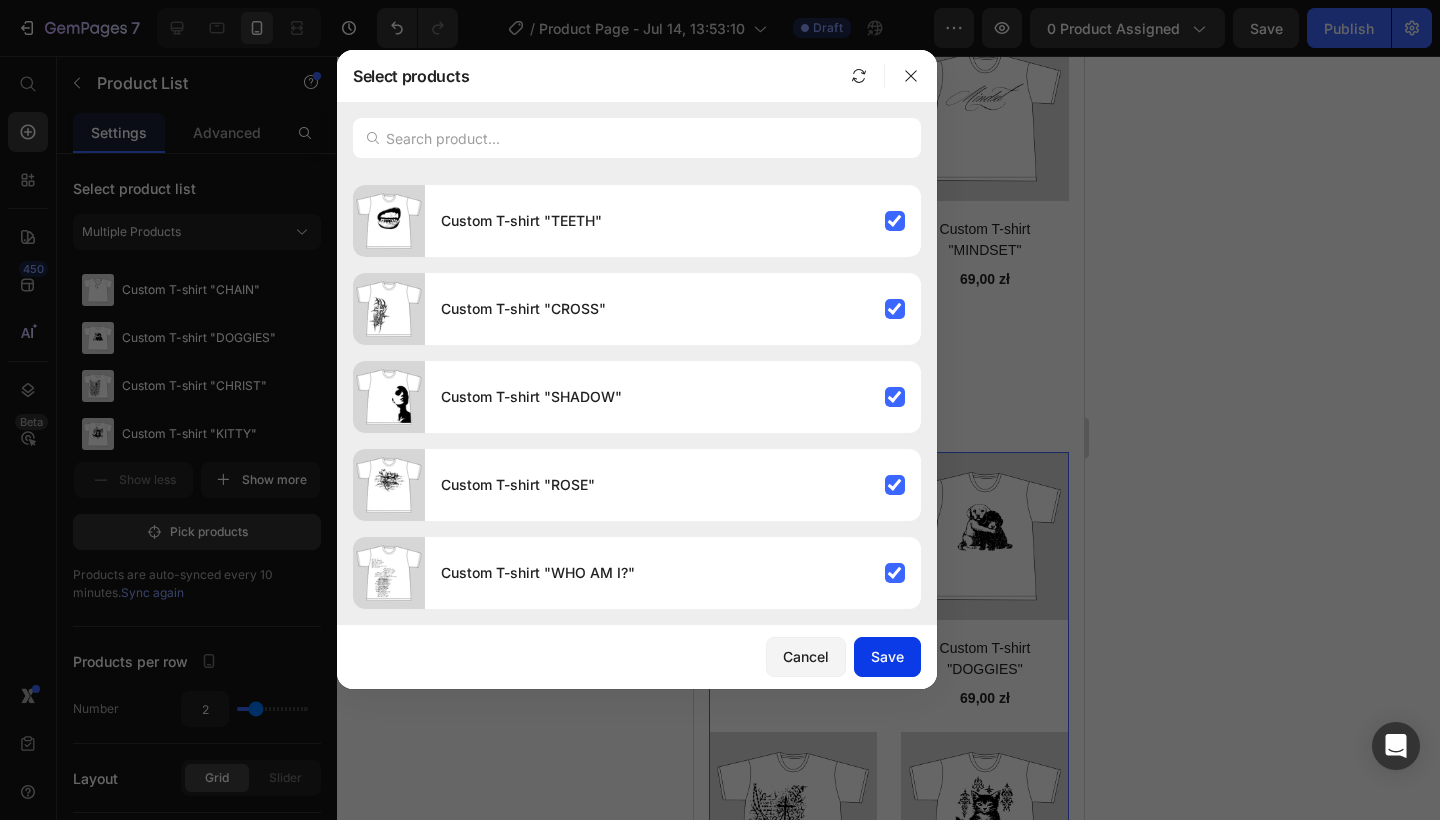 click on "Save" at bounding box center (887, 656) 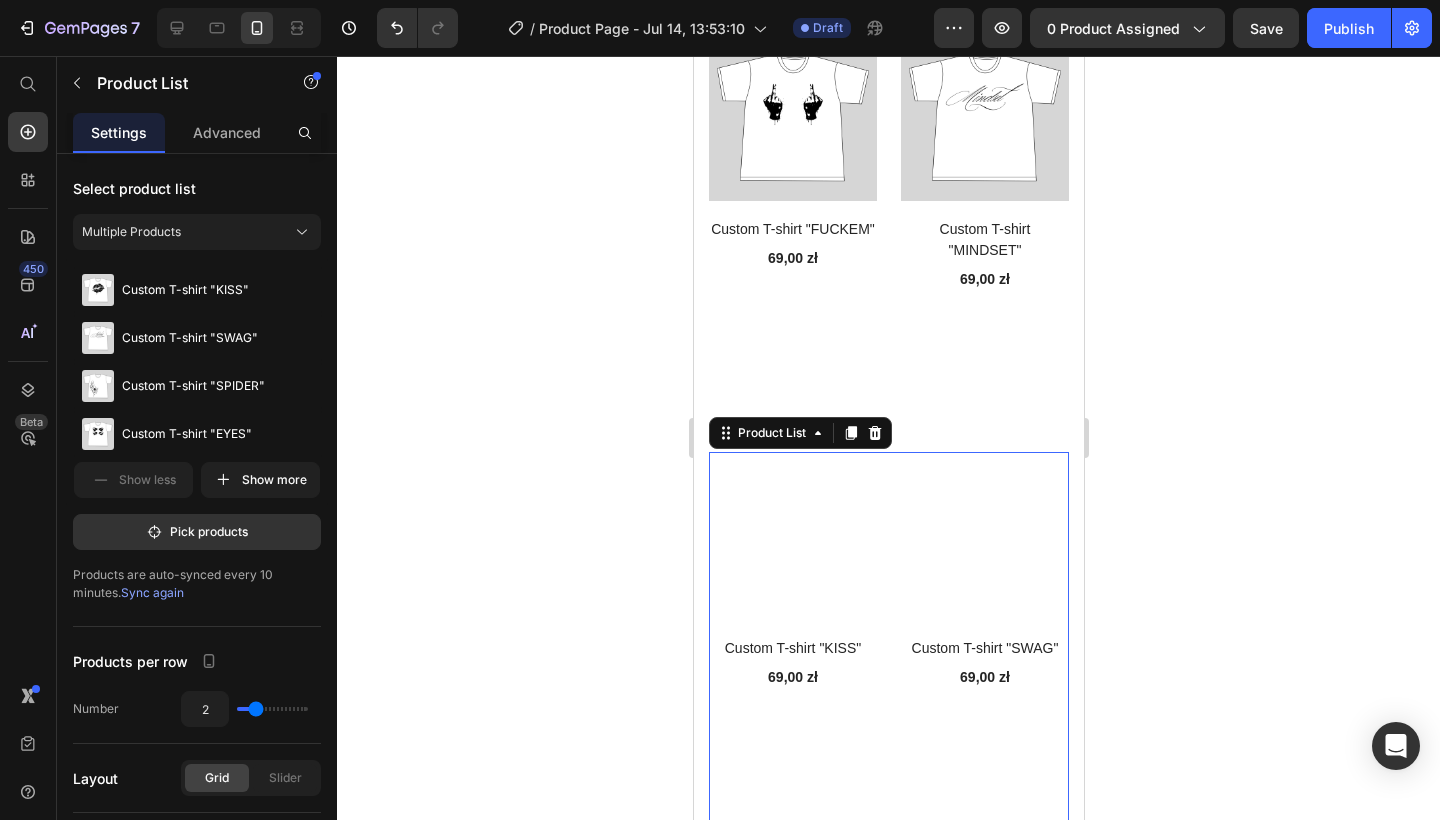click 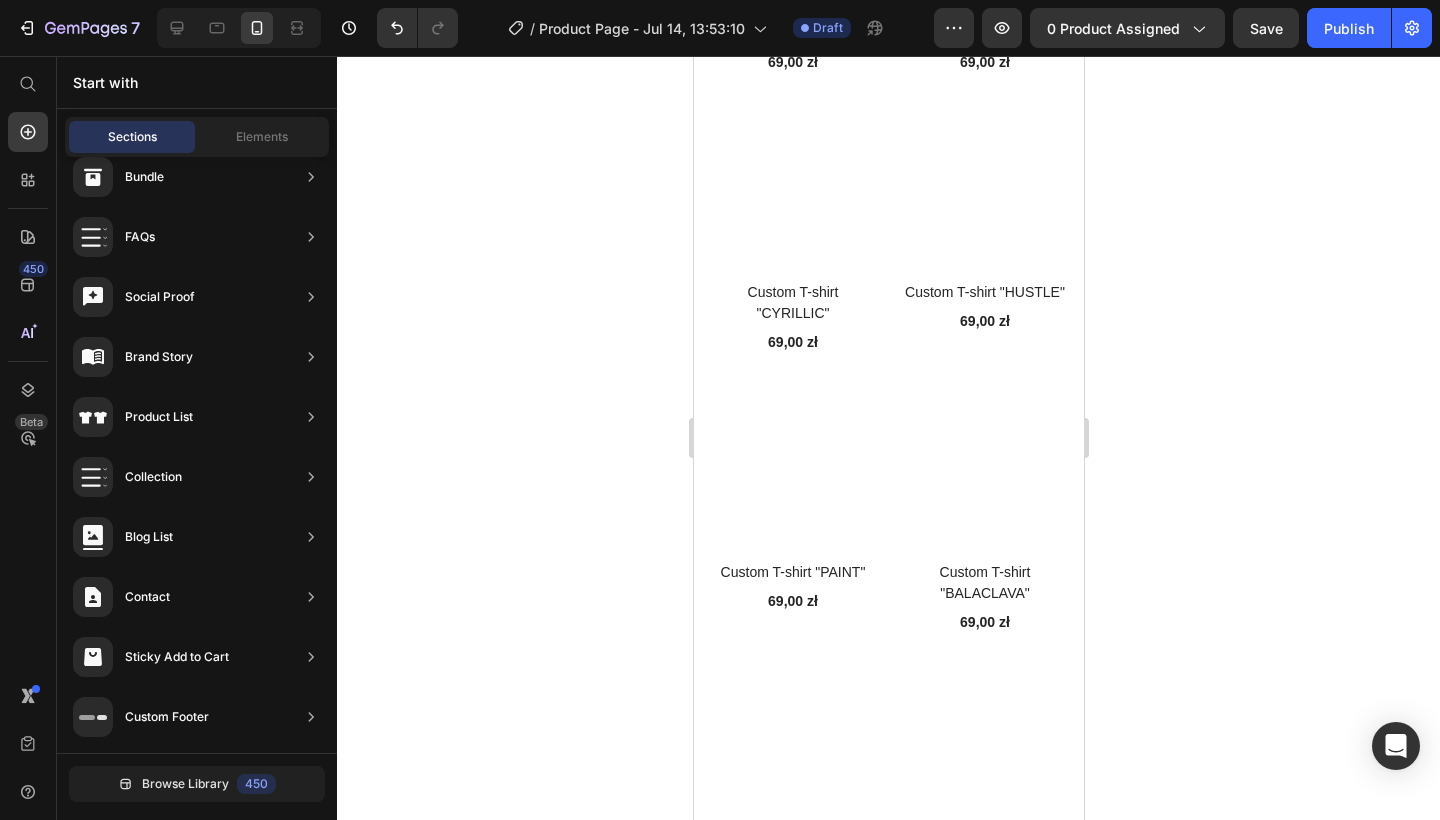 scroll, scrollTop: 3375, scrollLeft: 0, axis: vertical 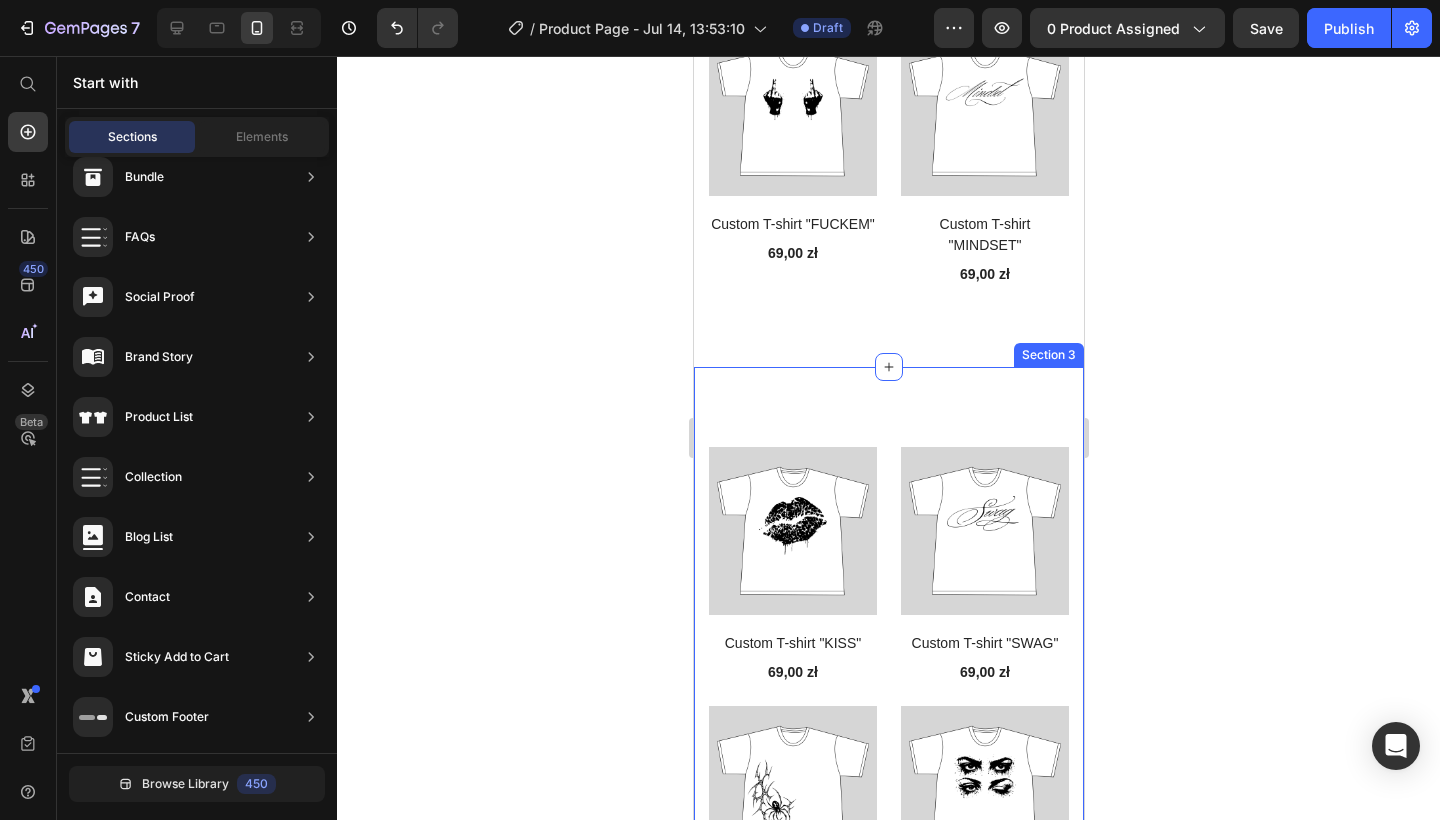 click on "(P) Images Custom T-shirt "KISS" (P) Title 69,00 zł (P) Price Row (P) Images Custom T-shirt "SWAG" (P) Title 69,00 zł (P) Price Row (P) Images Custom T-shirt "SPIDER" (P) Title 69,00 zł (P) Price Row (P) Images Custom T-shirt "EYES" (P) Title 69,00 zł (P) Price Row (P) Images Custom T-shirt "THERAPY" (P) Title 69,00 zł (P) Price Row (P) Images Custom T-shirt "TEETH" (P) Title 69,00 zł (P) Price Row (P) Images Custom T-shirt "CROSS" (P) Title 69,00 zł (P) Price Row (P) Images Custom T-shirt "SHADOW" (P) Title 69,00 zł (P) Price Row (P) Images Custom T-shirt "ROSE" (P) Title 69,00 zł (P) Price Row (P) Images Custom T-shirt "WHO AM I?" (P) Title 69,00 zł (P) Price Row Product List Section 3" at bounding box center [888, 1115] 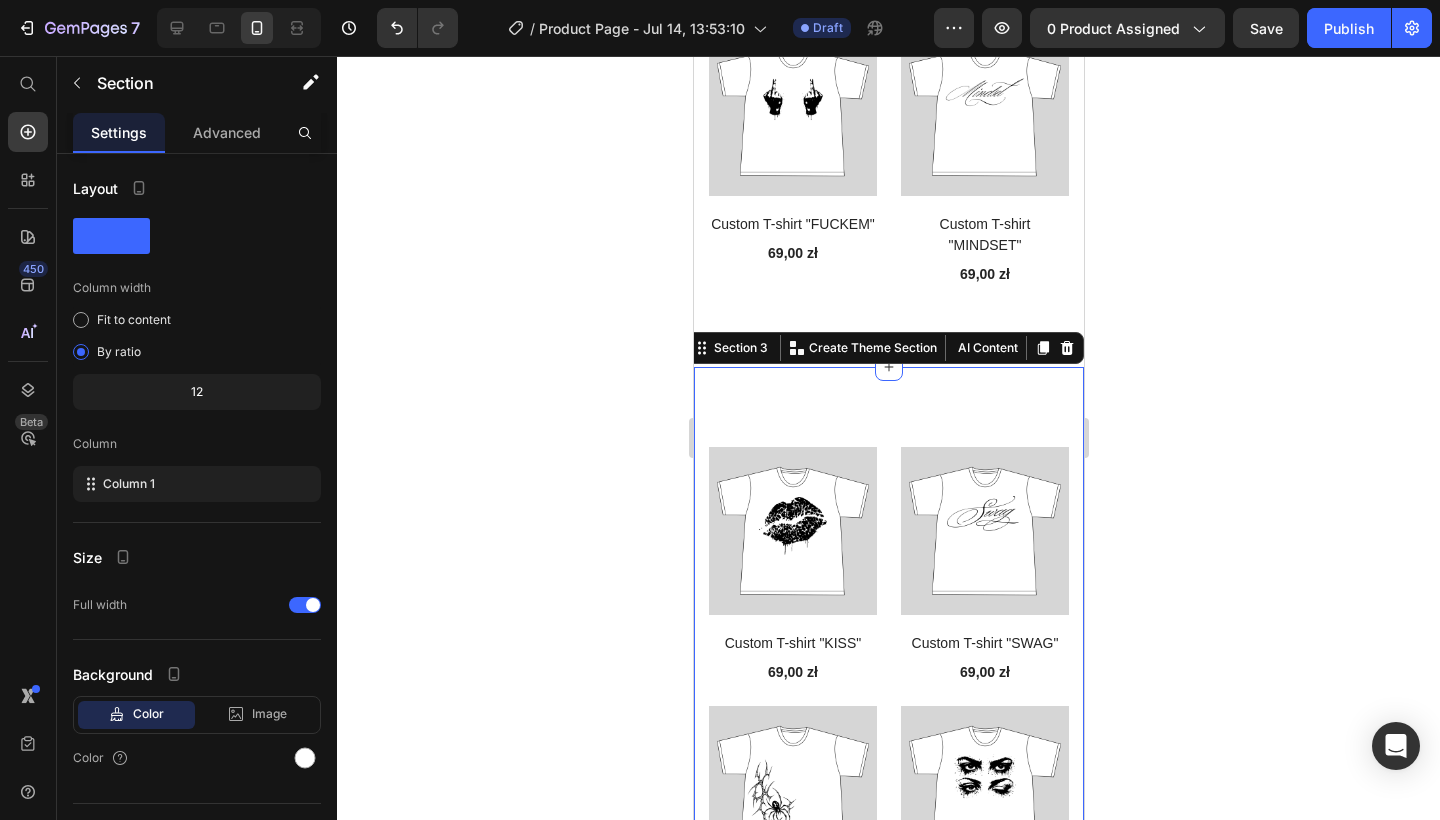 click 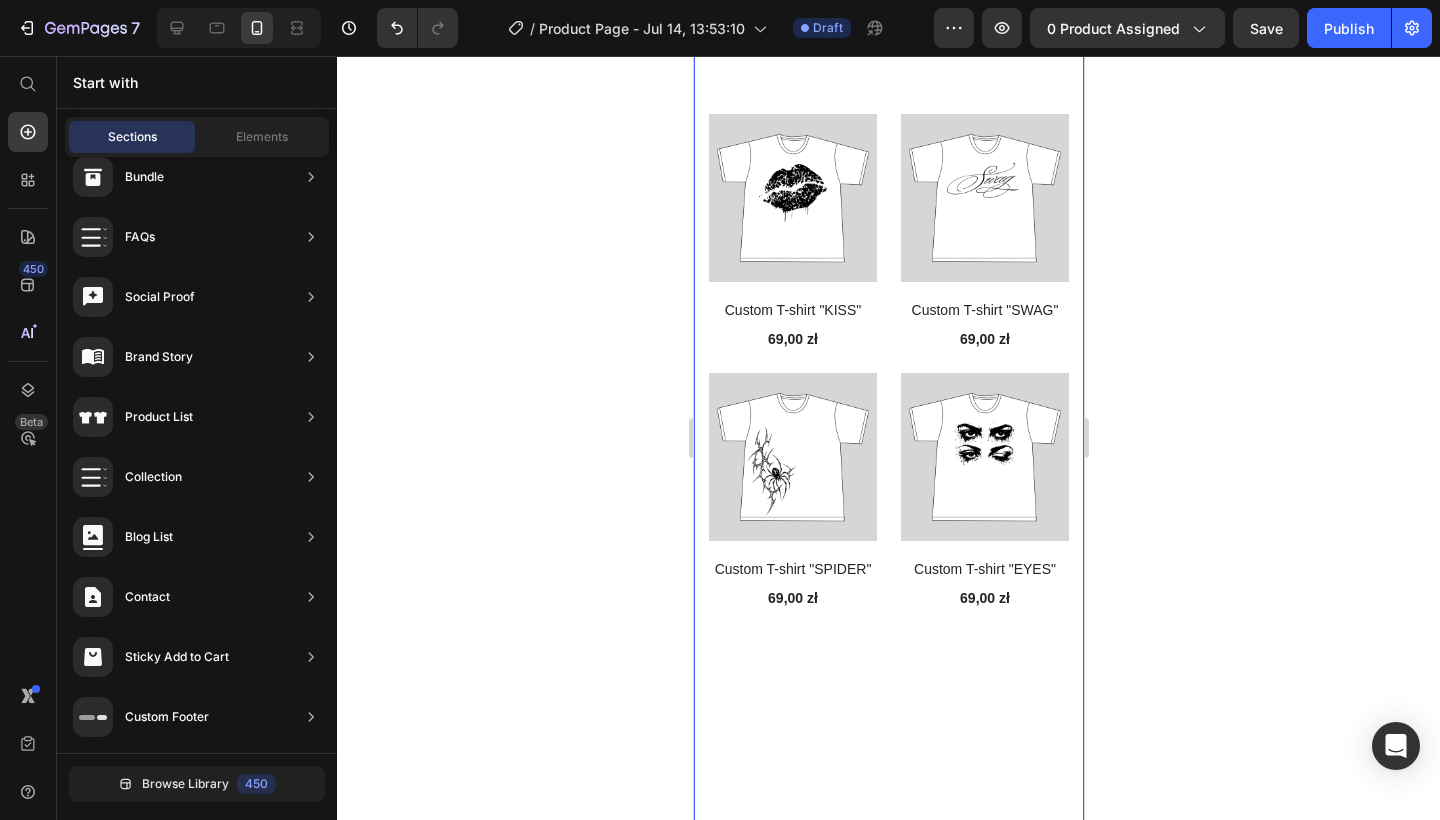 scroll, scrollTop: 3118, scrollLeft: 0, axis: vertical 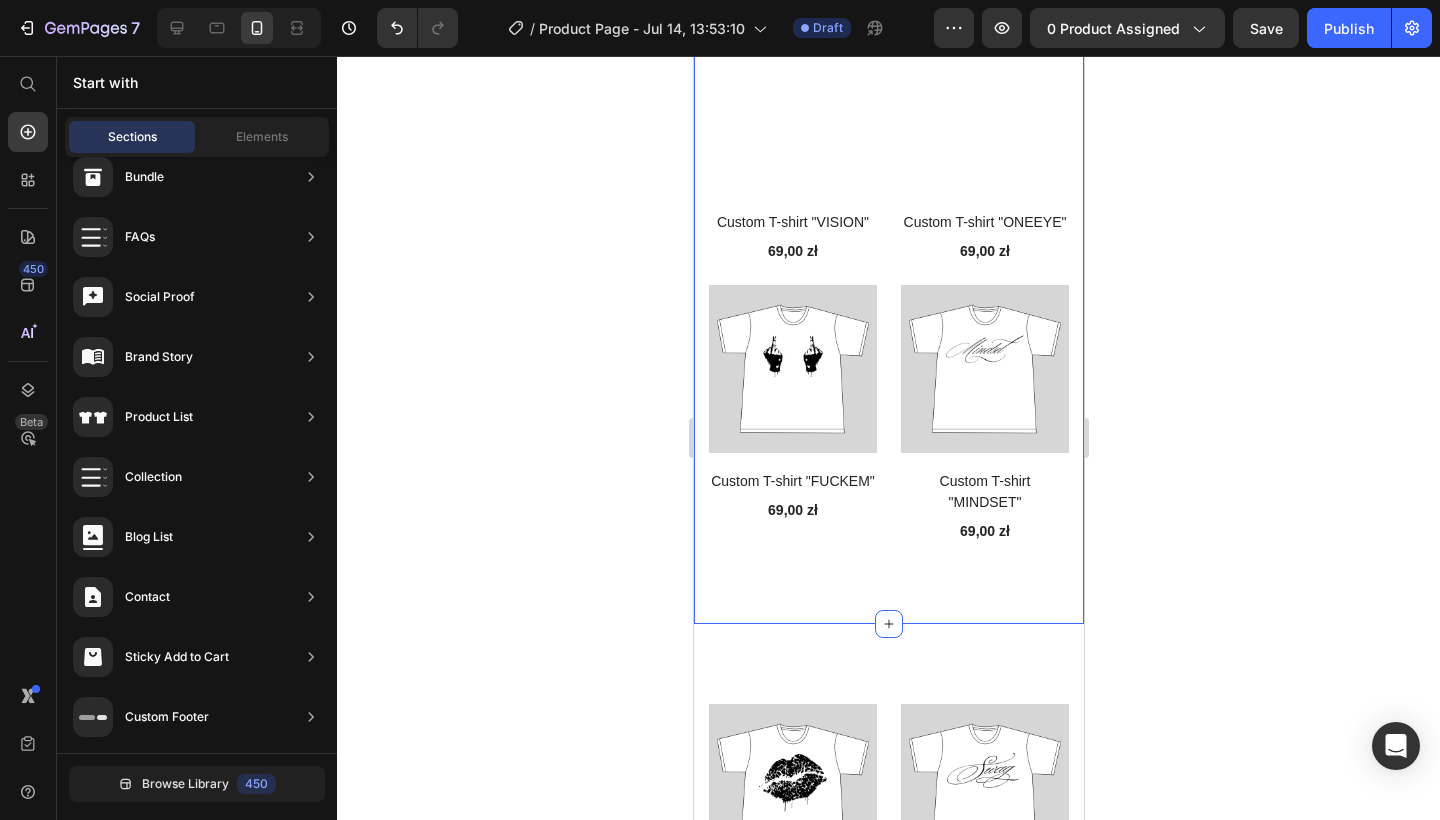 click on "Explore Our Best Sellers Heading Row (P) Images Custom T-shirt "AMBITION" (P) Title 69,00 zł (P) Price Row (P) Images Custom T-shirt "CHAIN" (P) Title 69,00 zł (P) Price Row (P) Images Custom T-shirt "DOGGIES" (P) Title 69,00 zł (P) Price Row (P) Images Custom T-shirt "CHRIST" (P) Title 69,00 zł (P) Price Row (P) Images Custom T-shirt "KITTY" (P) Title 69,00 zł (P) Price Row (P) Images Custom T-shirt "MONEY" (P) Title 69,00 zł (P) Price Row (P) Images Custom T-shirt "LOOP" (P) Title 69,00 zł (P) Price Row (P) Images Custom T-shirt "LIVEINTHEMOMENT" (P) Title 69,00 zł (P) Price Row (P) Images Custom T-shirt "INSIDEEYE" (P) Title 69,00 zł (P) Price Row (P) Images Custom T-shirt "ANATOMY" (P) Title 69,00 zł (P) Price Row (P) Images Custom T-shirt "CYRILLIC" (P) Title 69,00 zł (P) Price Row (P) Images Custom T-shirt "HUSTLE" (P) Title 69,00 zł (P) Price Row (P) Images Custom T-shirt "PAINT" (P) Title 69,00 zł (P) Price Row (P) Images Custom T-shirt "BALACLAVA" (P) Title 69,00 zł (P) Price Row Row" at bounding box center [888, -1129] 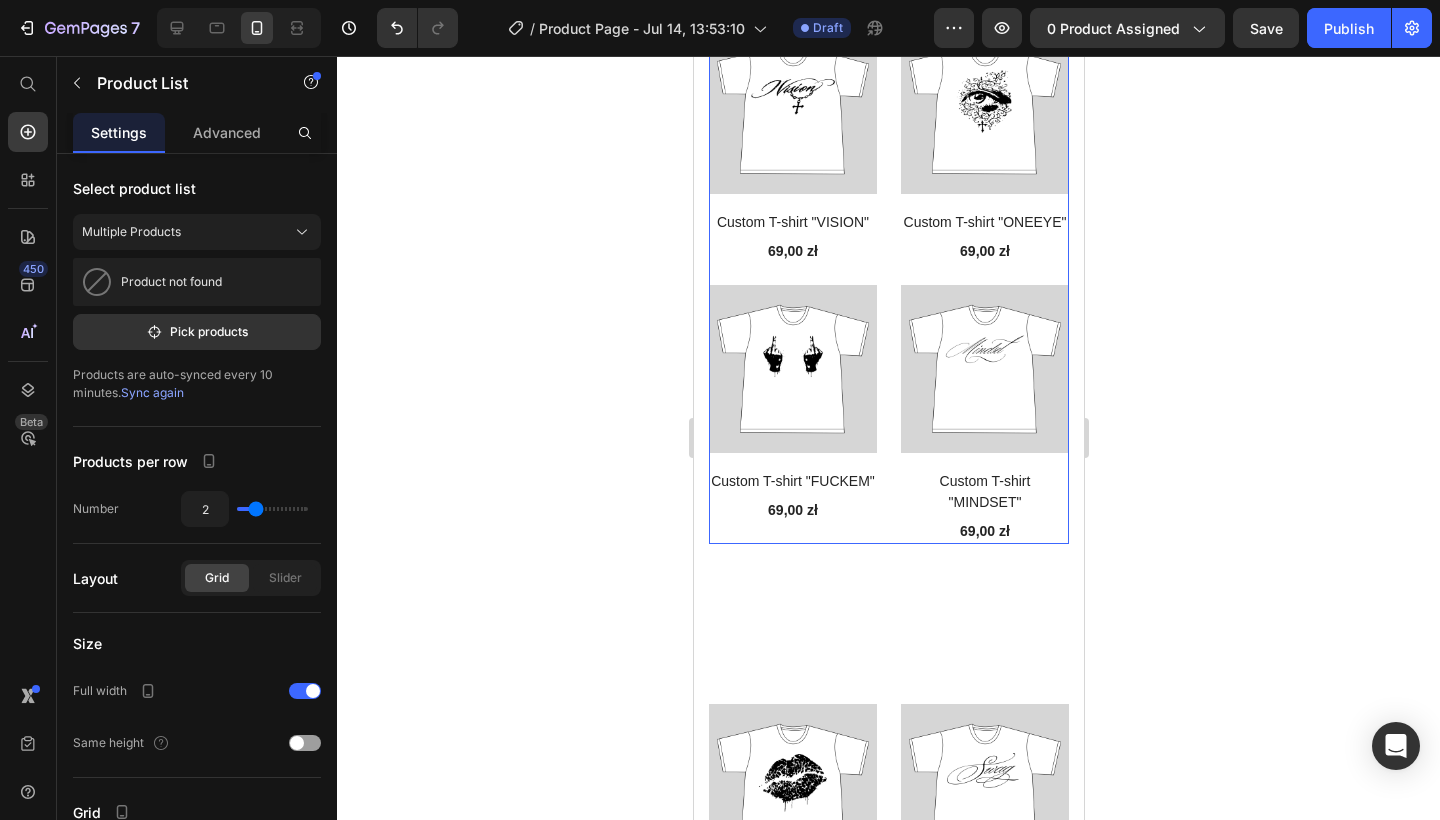click on "(P) Images Custom T-shirt "AMBITION" (P) Title 69,00 zł (P) Price Row (P) Images Custom T-shirt "CHAIN" (P) Title 69,00 zł (P) Price Row (P) Images Custom T-shirt "DOGGIES" (P) Title 69,00 zł (P) Price Row (P) Images Custom T-shirt "CHRIST" (P) Title 69,00 zł (P) Price Row (P) Images Custom T-shirt "KITTY" (P) Title 69,00 zł (P) Price Row (P) Images Custom T-shirt "MONEY" (P) Title 69,00 zł (P) Price Row (P) Images Custom T-shirt "LOOP" (P) Title 69,00 zł (P) Price Row (P) Images Custom T-shirt "LIVEINTHEMOMENT" (P) Title 69,00 zł (P) Price Row (P) Images Custom T-shirt "INSIDEEYE" (P) Title 69,00 zł (P) Price Row (P) Images Custom T-shirt "ANATOMY" (P) Title 69,00 zł (P) Price Row (P) Images Custom T-shirt "CYRILLIC" (P) Title 69,00 zł (P) Price Row (P) Images Custom T-shirt "HUSTLE" (P) Title 69,00 zł (P) Price Row (P) Images Custom T-shirt "PAINT" (P) Title 69,00 zł (P) Price Row (P) Images Custom T-shirt "BALACLAVA" (P) Title 69,00 zł (P) Price Row (P) Images Custom T-shirt "IMAGINE" Row Row" at bounding box center [888, -1084] 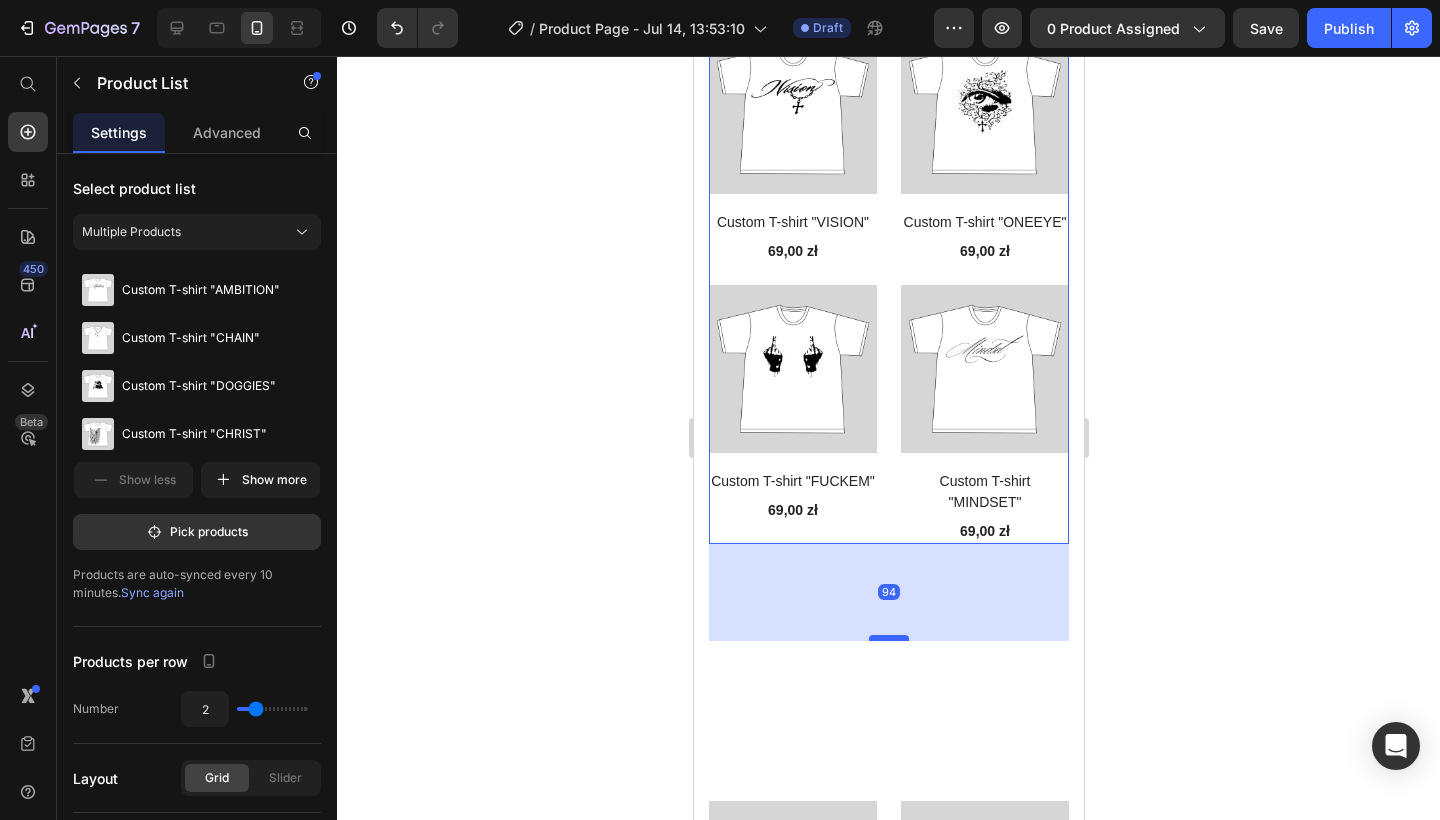 drag, startPoint x: 888, startPoint y: 541, endPoint x: 886, endPoint y: 646, distance: 105.01904 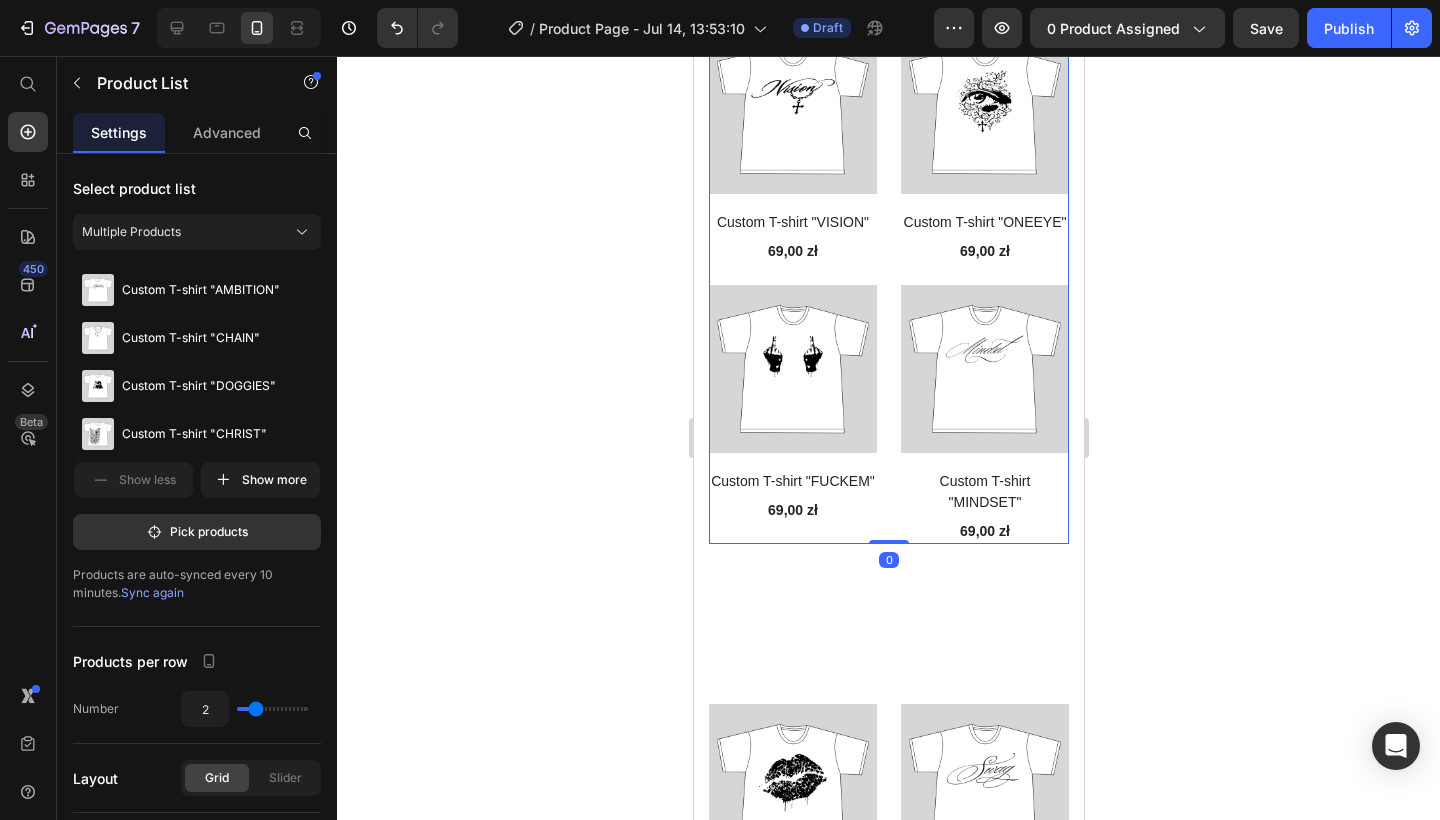 drag, startPoint x: 899, startPoint y: 647, endPoint x: 908, endPoint y: 535, distance: 112.36102 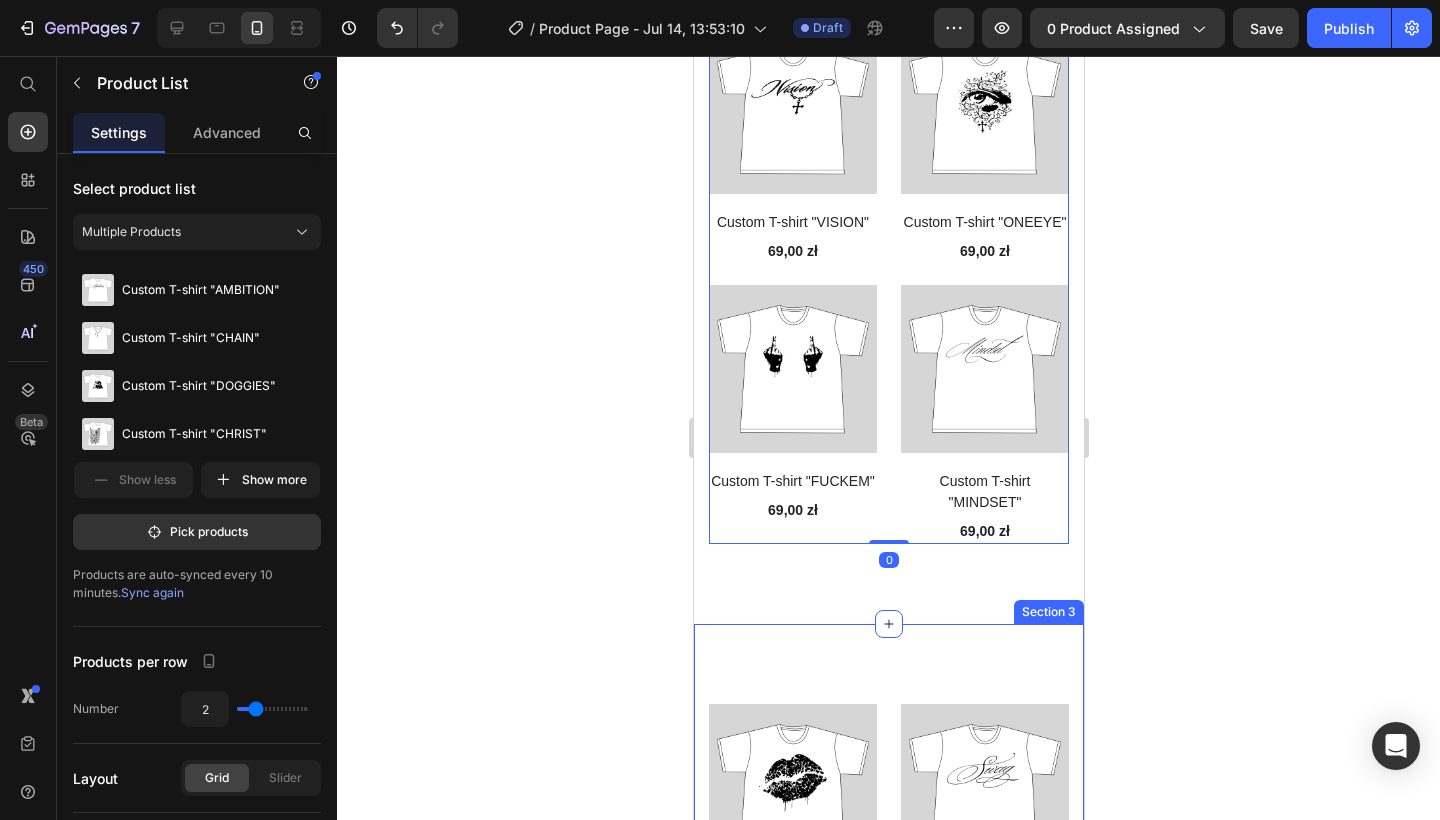 click on "(P) Images Custom T-shirt "KISS" (P) Title 69,00 zł (P) Price Row (P) Images Custom T-shirt "SWAG" (P) Title 69,00 zł (P) Price Row (P) Images Custom T-shirt "SPIDER" (P) Title 69,00 zł (P) Price Row (P) Images Custom T-shirt "EYES" (P) Title 69,00 zł (P) Price Row (P) Images Custom T-shirt "THERAPY" (P) Title 69,00 zł (P) Price Row (P) Images Custom T-shirt "TEETH" (P) Title 69,00 zł (P) Price Row (P) Images Custom T-shirt "CROSS" (P) Title 69,00 zł (P) Price Row (P) Images Custom T-shirt "SHADOW" (P) Title 69,00 zł (P) Price Row (P) Images Custom T-shirt "ROSE" (P) Title 69,00 zł (P) Price Row (P) Images Custom T-shirt "WHO AM I?" (P) Title 69,00 zł (P) Price Row Product List Section 3" at bounding box center [888, 1372] 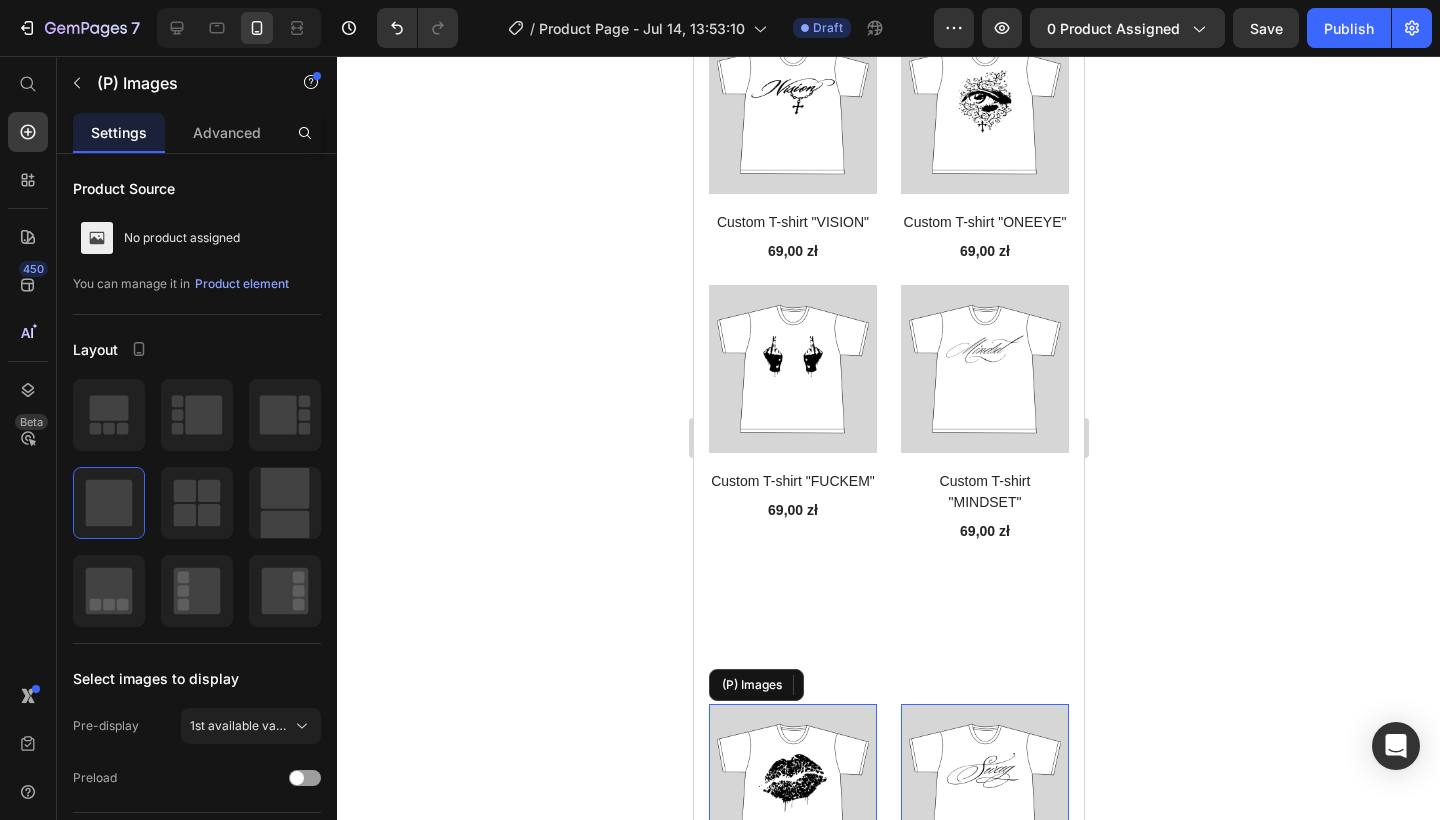 click at bounding box center [792, 788] 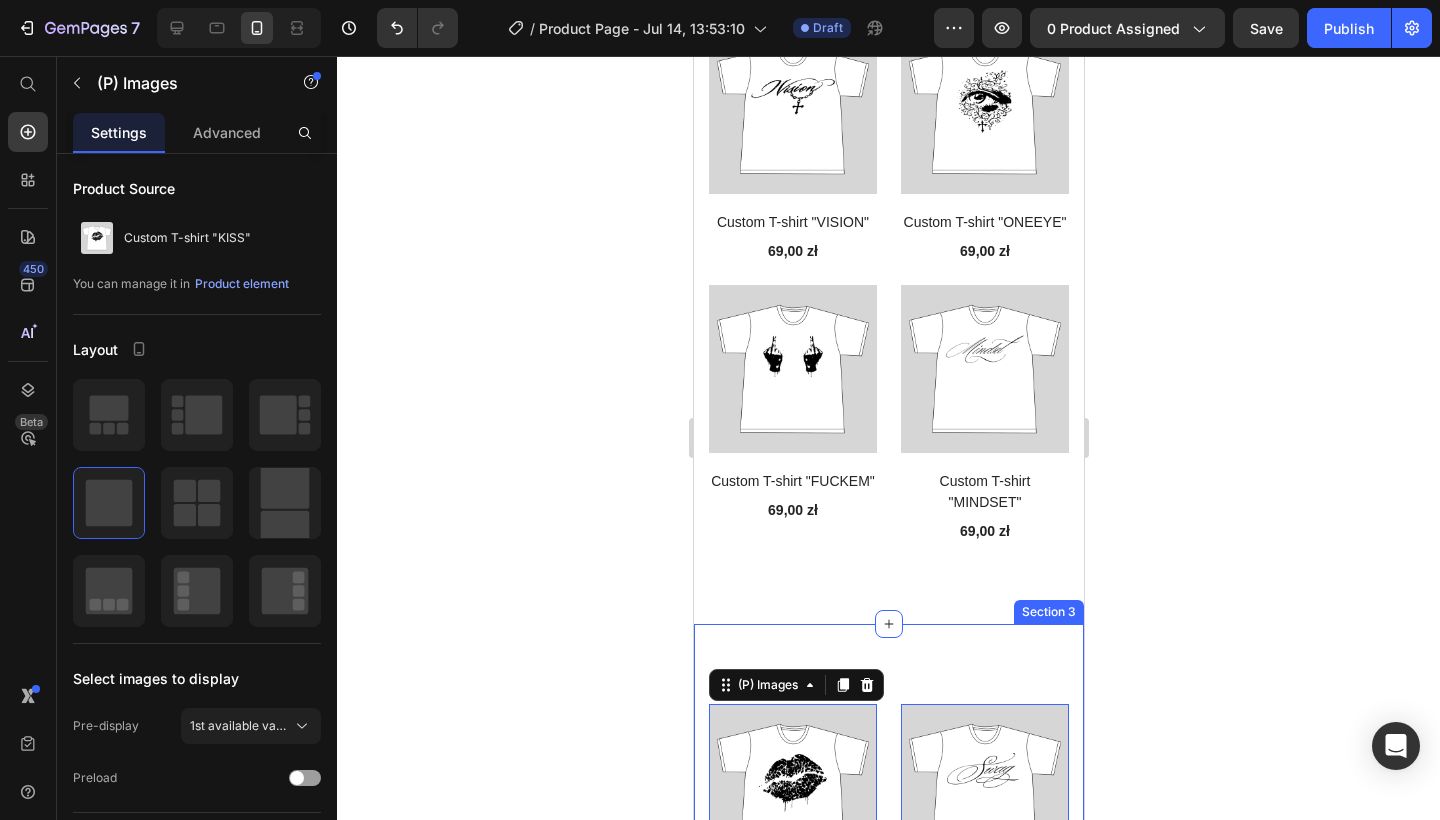 click on "(P) Images   16 Custom T-shirt "KISS" (P) Title 69,00 zł (P) Price Row (P) Images   0 Custom T-shirt "SWAG" (P) Title 69,00 zł (P) Price Row (P) Images   0 Custom T-shirt "SPIDER" (P) Title 69,00 zł (P) Price Row (P) Images   0 Custom T-shirt "EYES" (P) Title 69,00 zł (P) Price Row (P) Images   0 Custom T-shirt "THERAPY" (P) Title 69,00 zł (P) Price Row (P) Images   0 Custom T-shirt "TEETH" (P) Title 69,00 zł (P) Price Row (P) Images   0 Custom T-shirt "CROSS" (P) Title 69,00 zł (P) Price Row (P) Images   0 Custom T-shirt "SHADOW" (P) Title 69,00 zł (P) Price Row (P) Images   0 Custom T-shirt "ROSE" (P) Title 69,00 zł (P) Price Row (P) Images   0 Custom T-shirt "WHO AM I?" (P) Title 69,00 zł (P) Price Row Product List Section 3" at bounding box center (888, 1372) 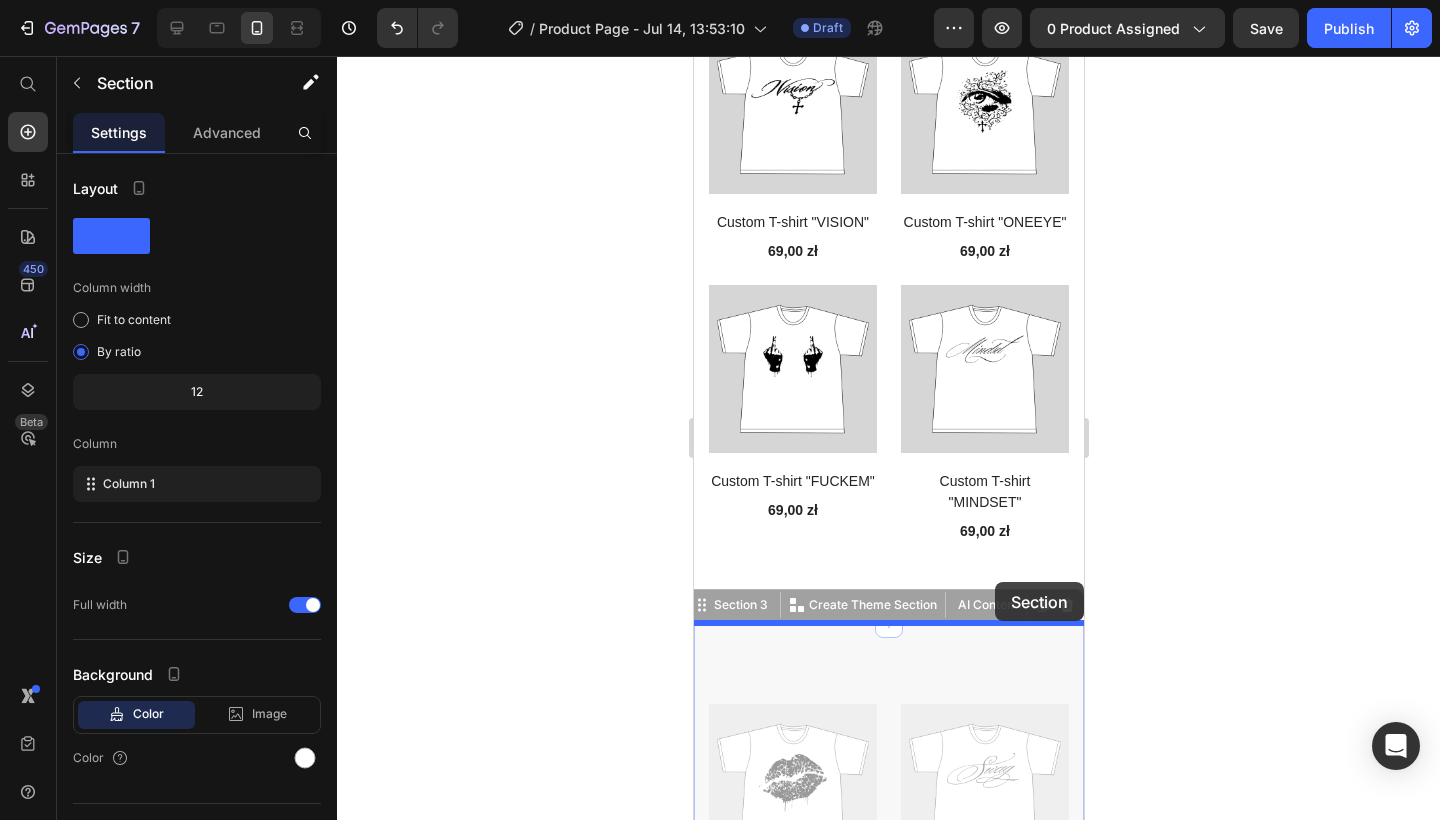 drag, startPoint x: 992, startPoint y: 665, endPoint x: 994, endPoint y: 582, distance: 83.02409 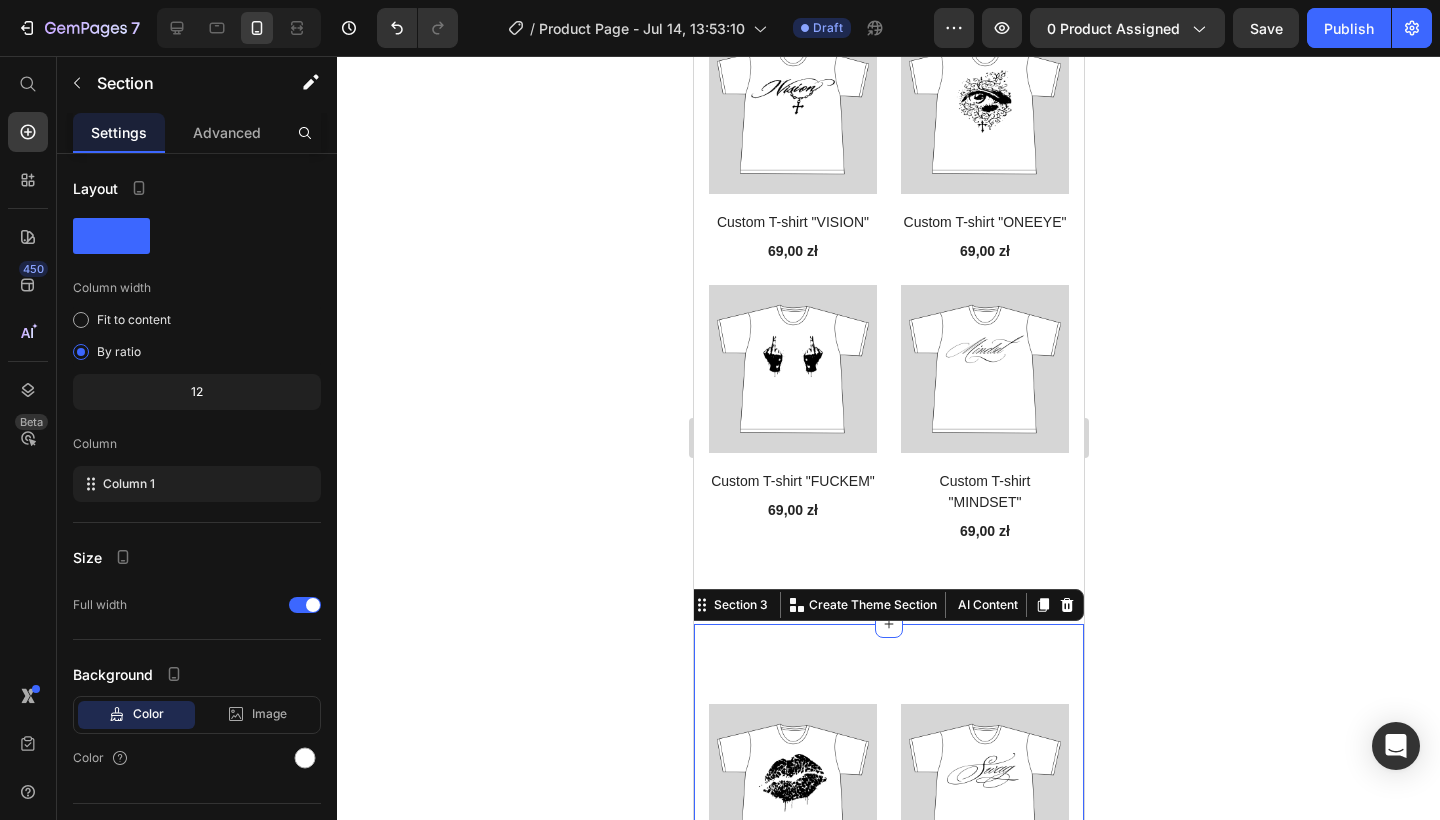 click 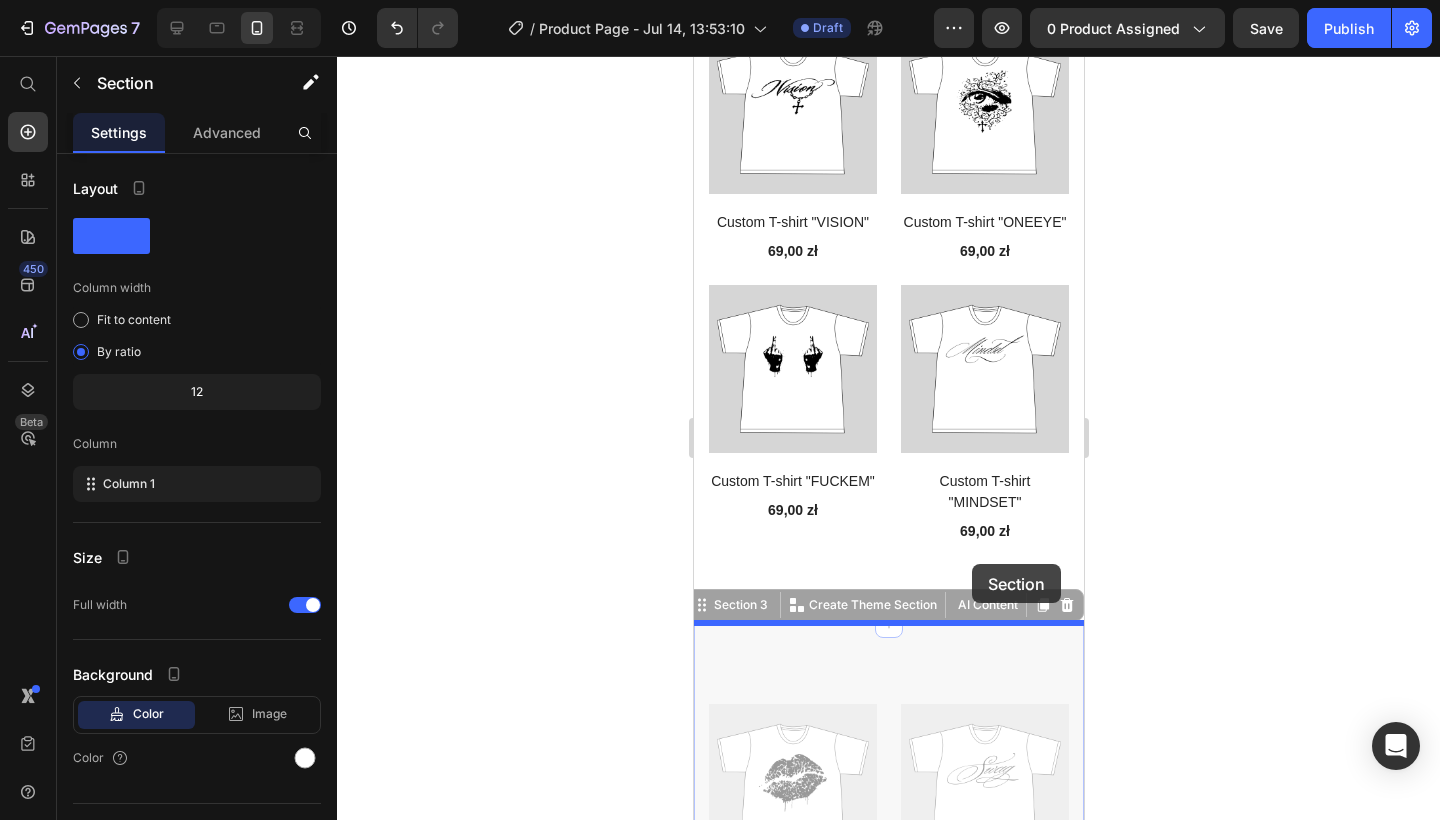 drag, startPoint x: 976, startPoint y: 689, endPoint x: 970, endPoint y: 553, distance: 136.1323 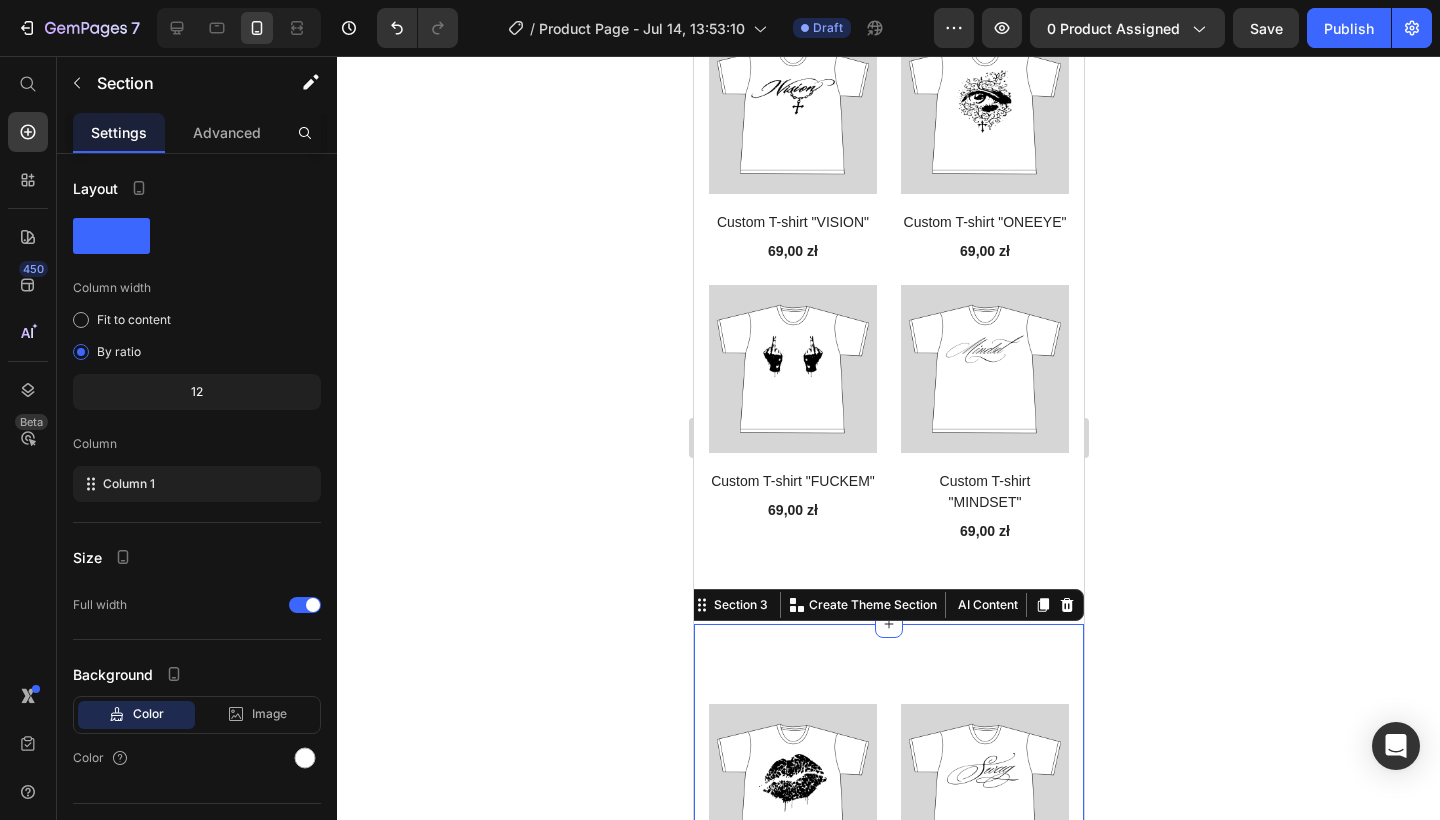 click 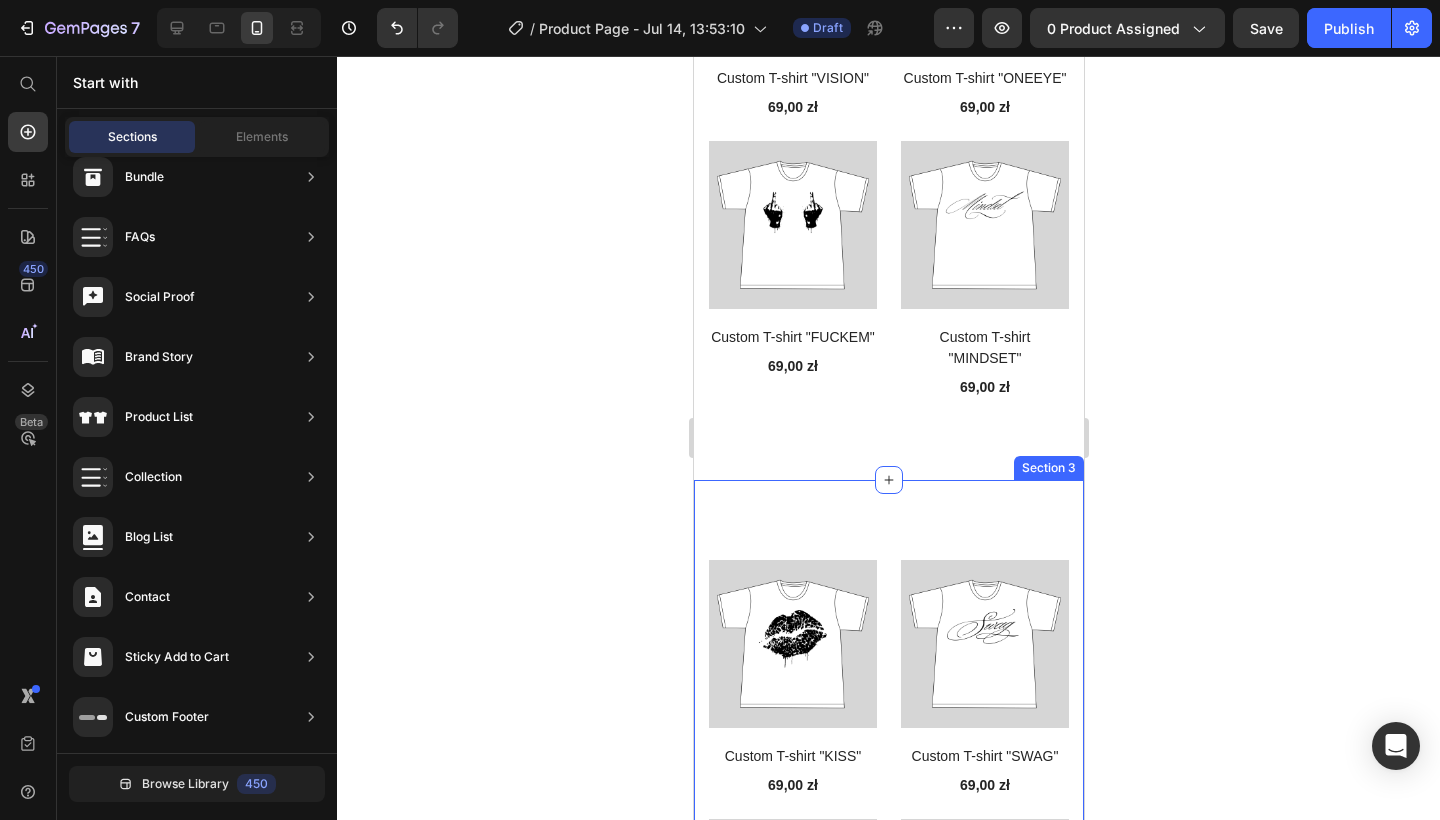 scroll, scrollTop: 3223, scrollLeft: 0, axis: vertical 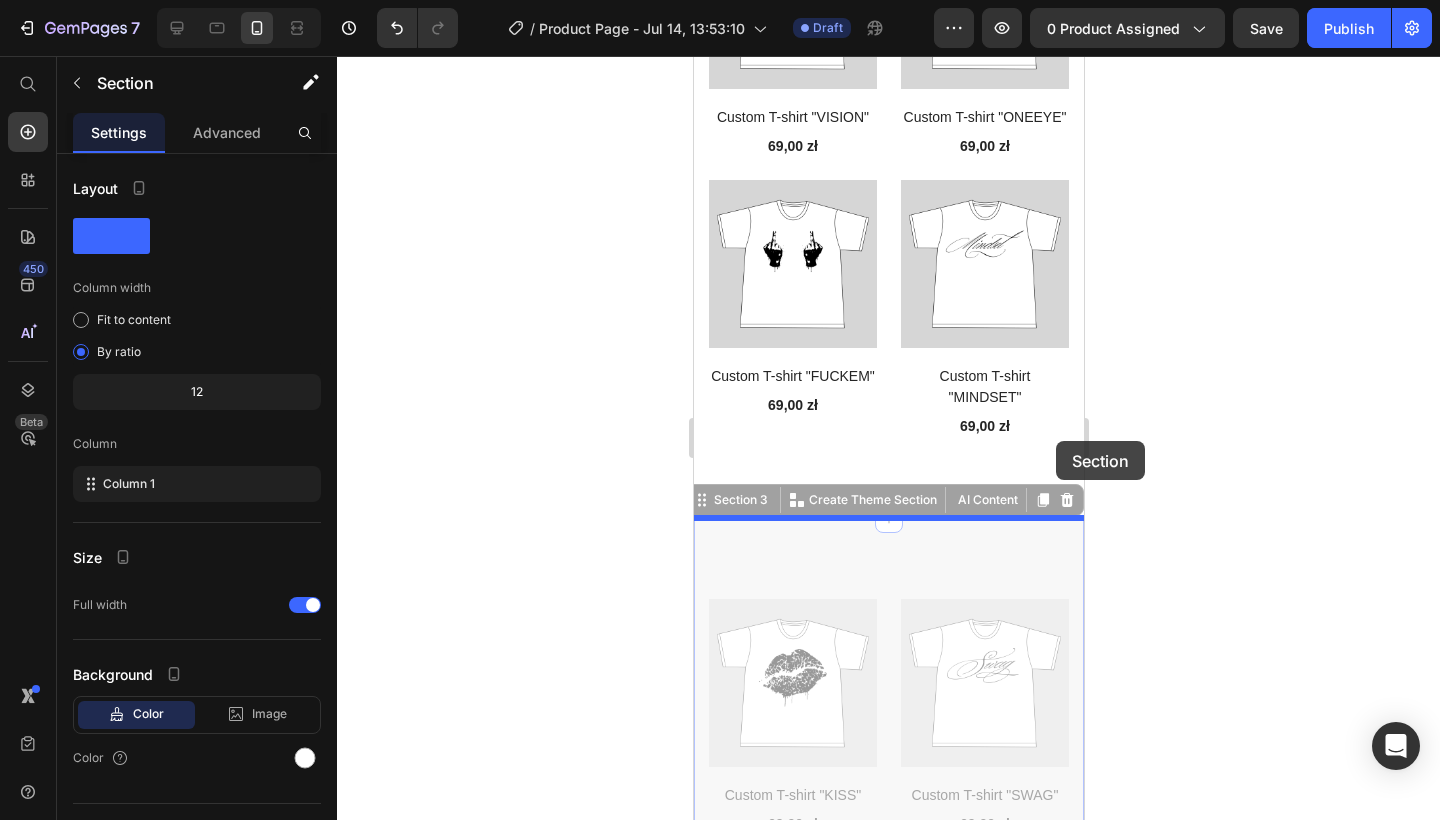 drag, startPoint x: 1055, startPoint y: 506, endPoint x: 1055, endPoint y: 441, distance: 65 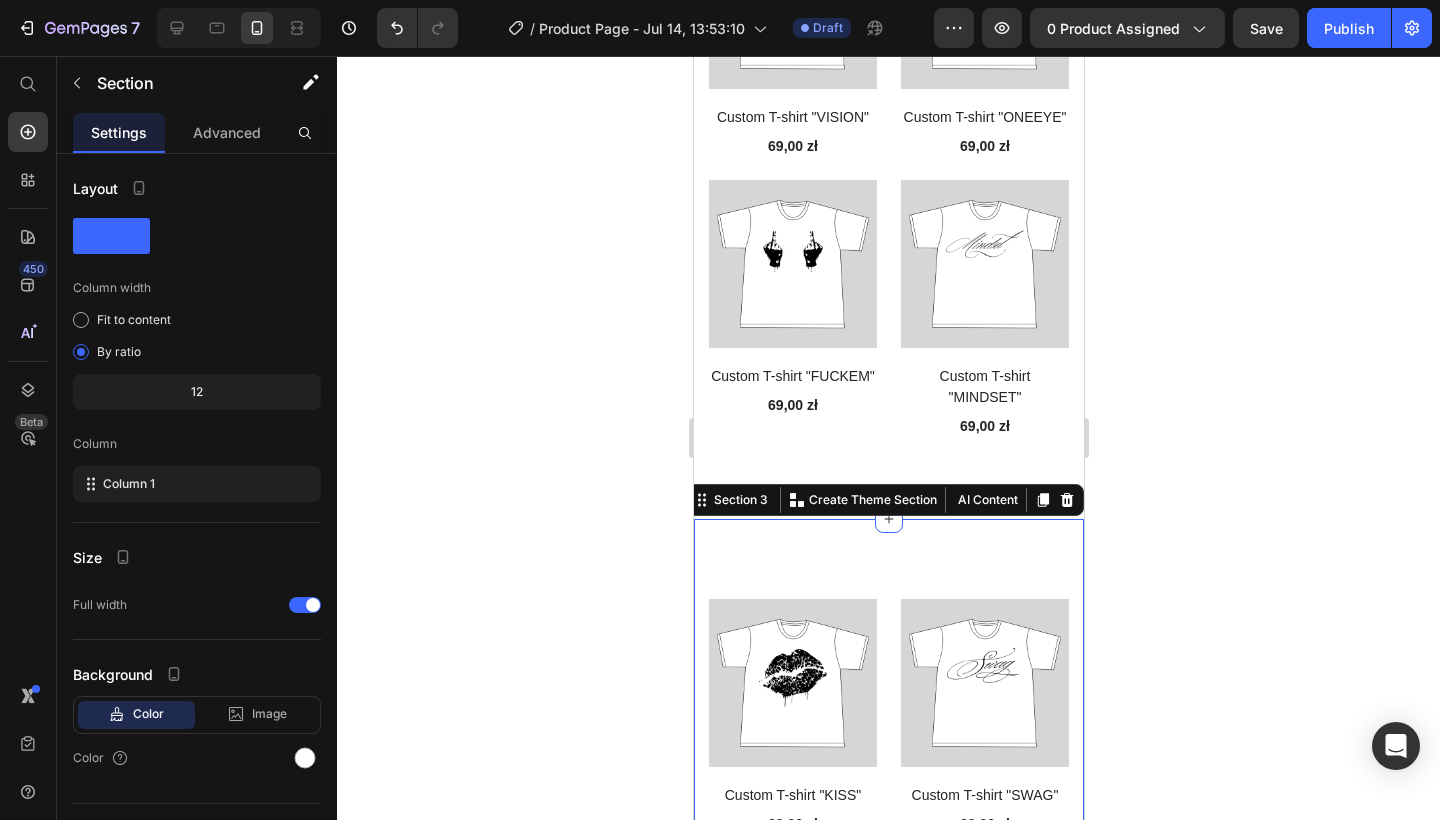 click 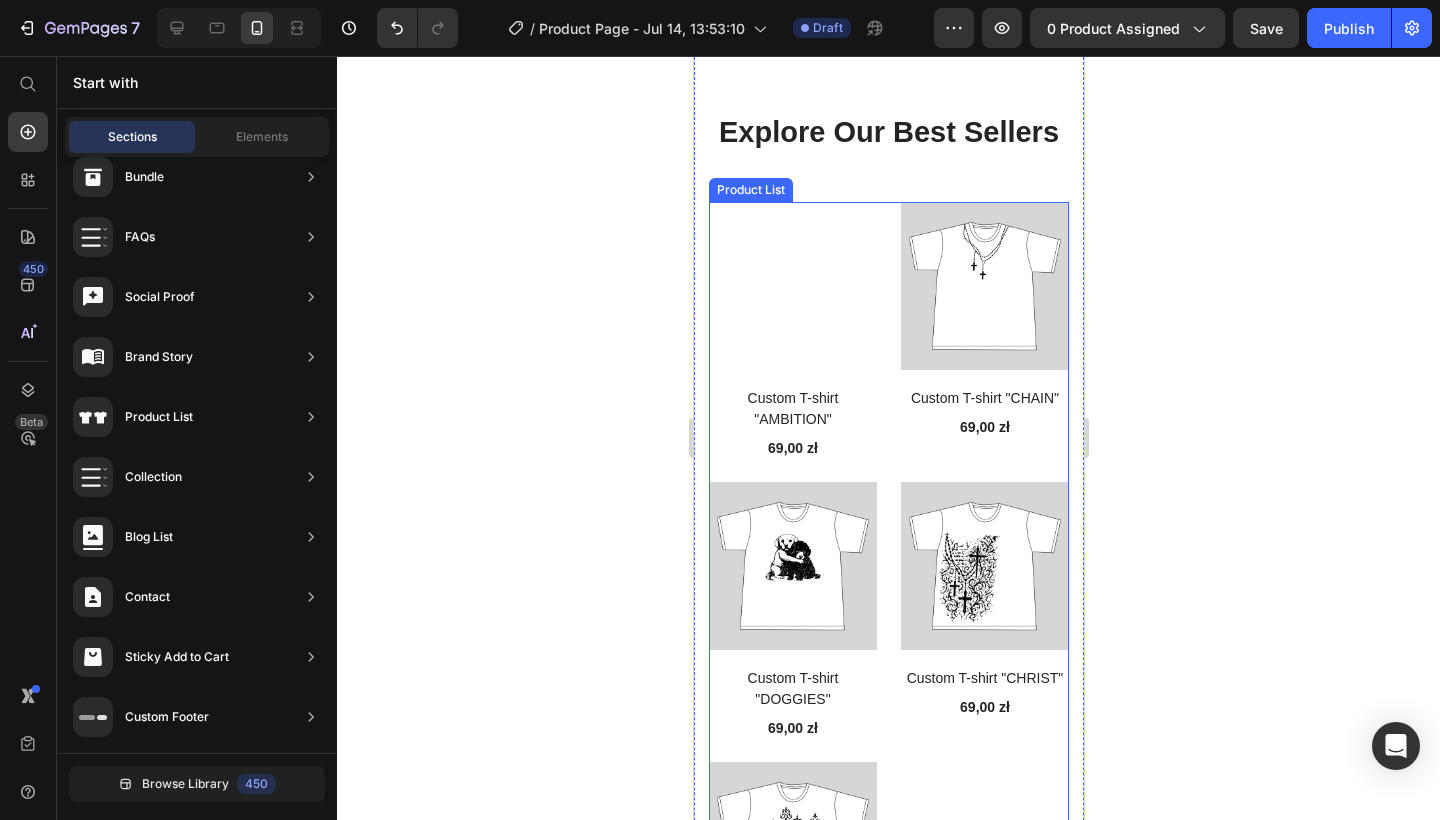scroll, scrollTop: 209, scrollLeft: 0, axis: vertical 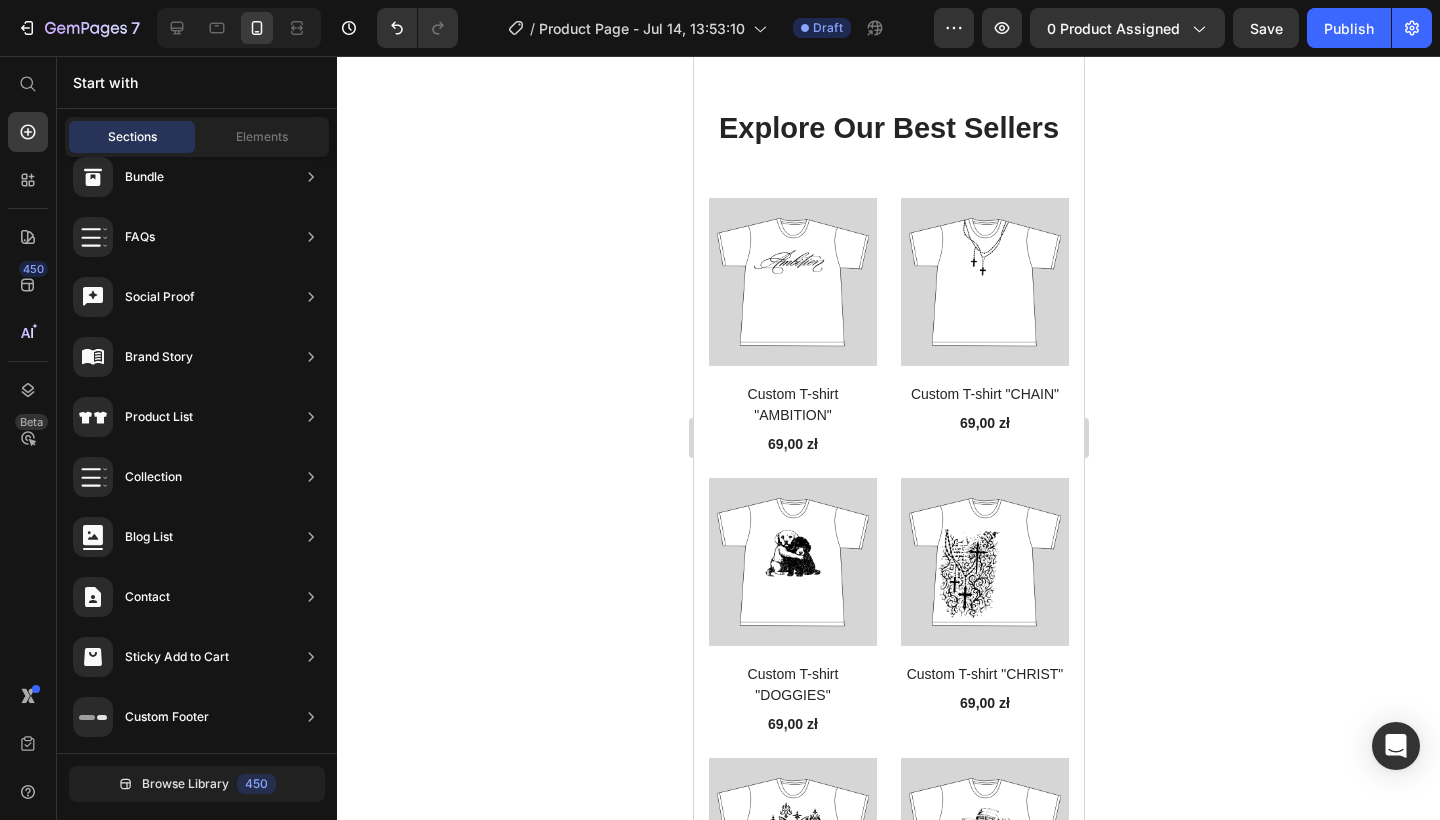 click 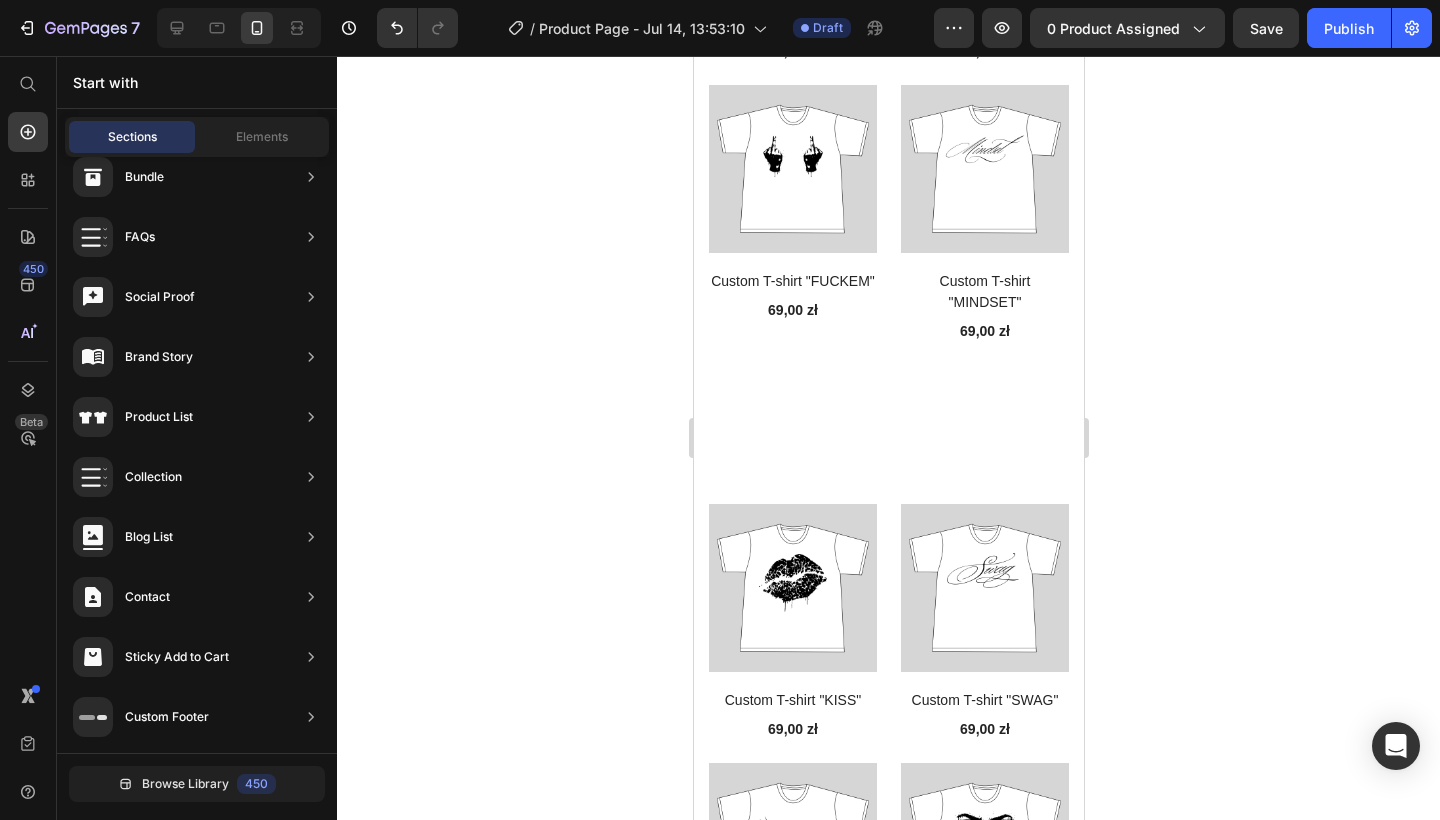 scroll, scrollTop: 3326, scrollLeft: 0, axis: vertical 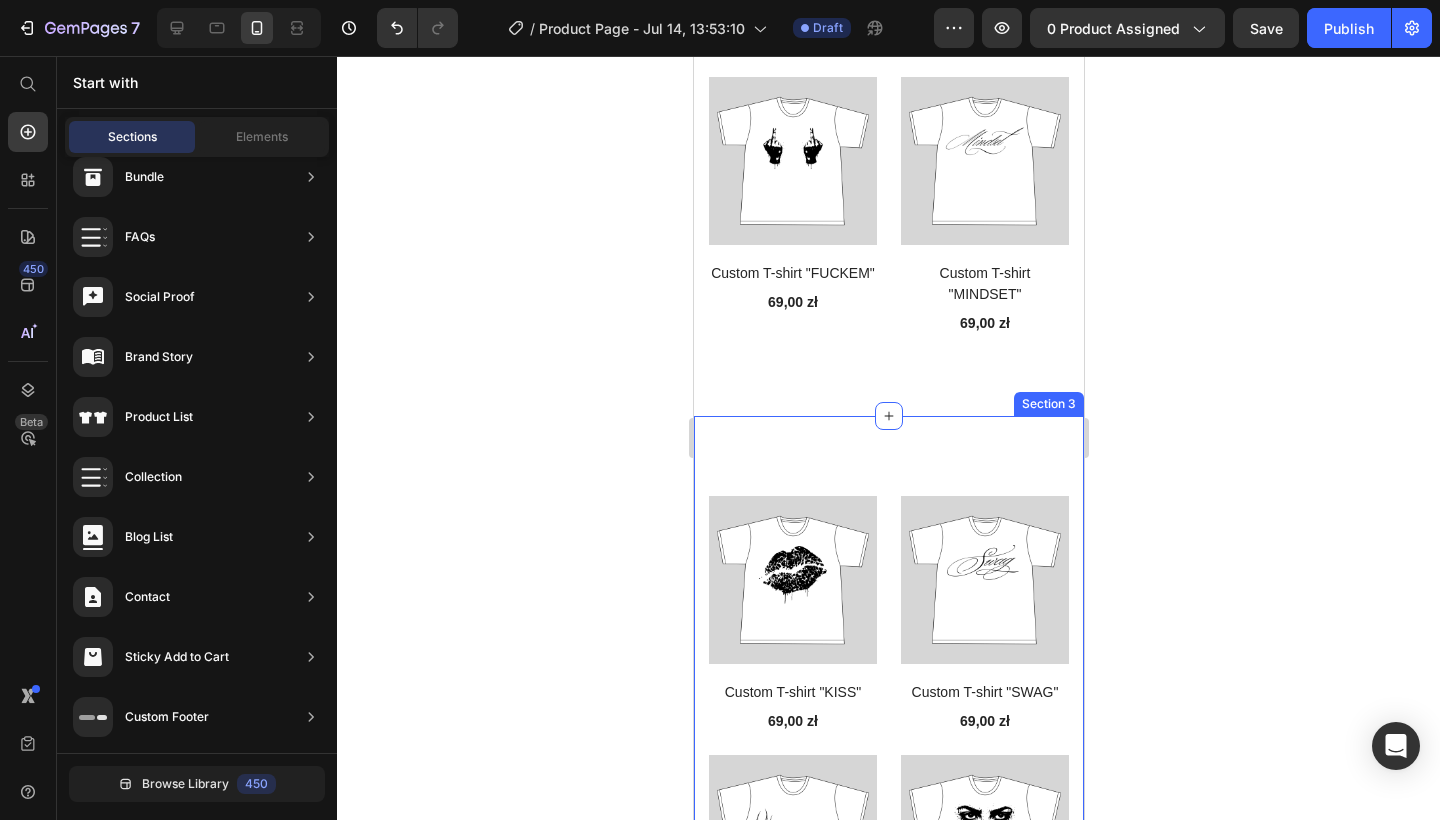 click on "(P) Images Custom T-shirt "KISS" (P) Title 69,00 zł (P) Price Row (P) Images Custom T-shirt "SWAG" (P) Title 69,00 zł (P) Price Row (P) Images Custom T-shirt "SPIDER" (P) Title 69,00 zł (P) Price Row (P) Images Custom T-shirt "EYES" (P) Title 69,00 zł (P) Price Row (P) Images Custom T-shirt "THERAPY" (P) Title 69,00 zł (P) Price Row (P) Images Custom T-shirt "TEETH" (P) Title 69,00 zł (P) Price Row (P) Images Custom T-shirt "CROSS" (P) Title 69,00 zł (P) Price Row (P) Images Custom T-shirt "SHADOW" (P) Title 69,00 zł (P) Price Row (P) Images Custom T-shirt "ROSE" (P) Title 69,00 zł (P) Price Row (P) Images Custom T-shirt "WHO AM I?" (P) Title 69,00 zł (P) Price Row Product List Section 3" at bounding box center (888, 1164) 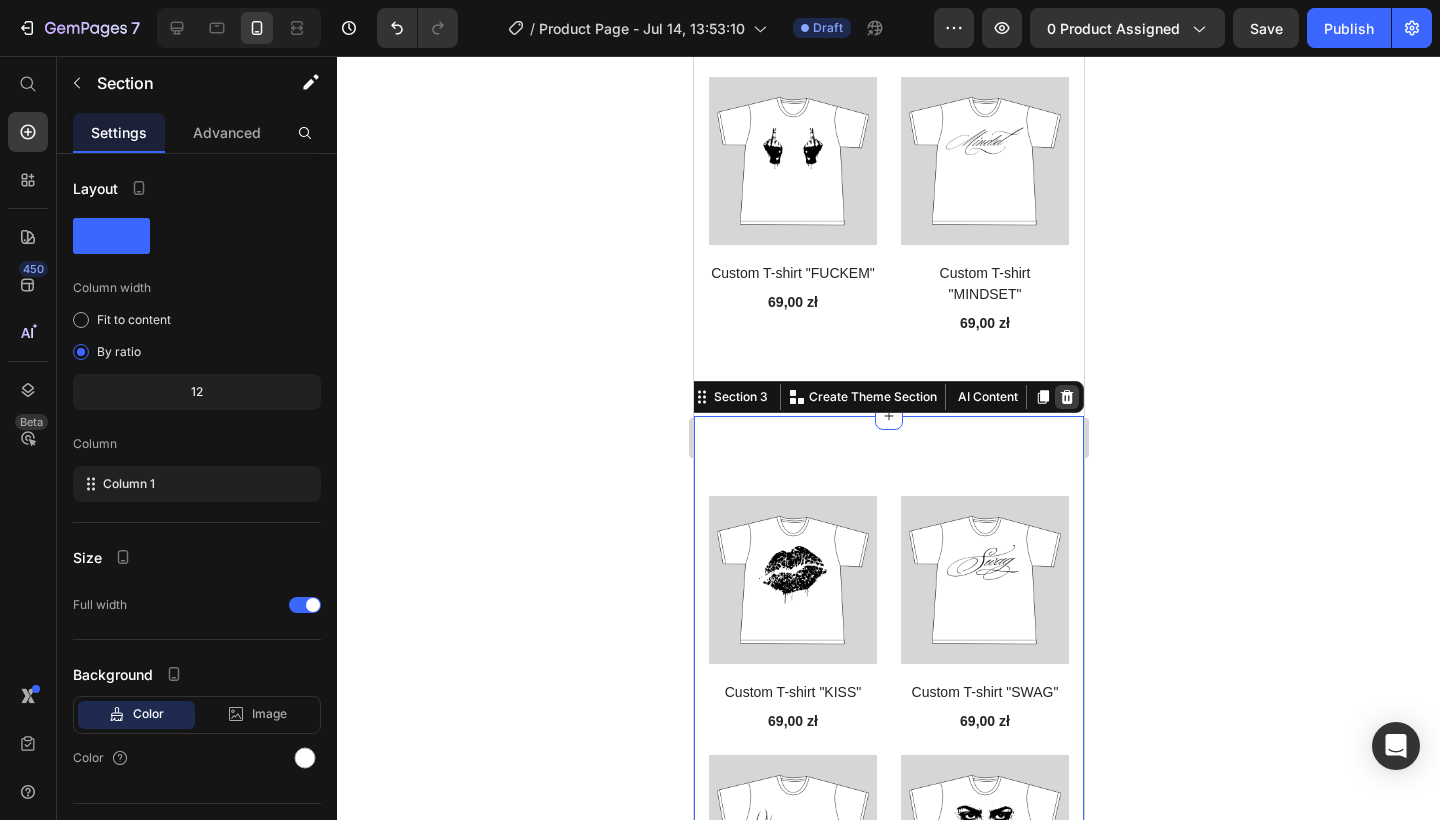 click 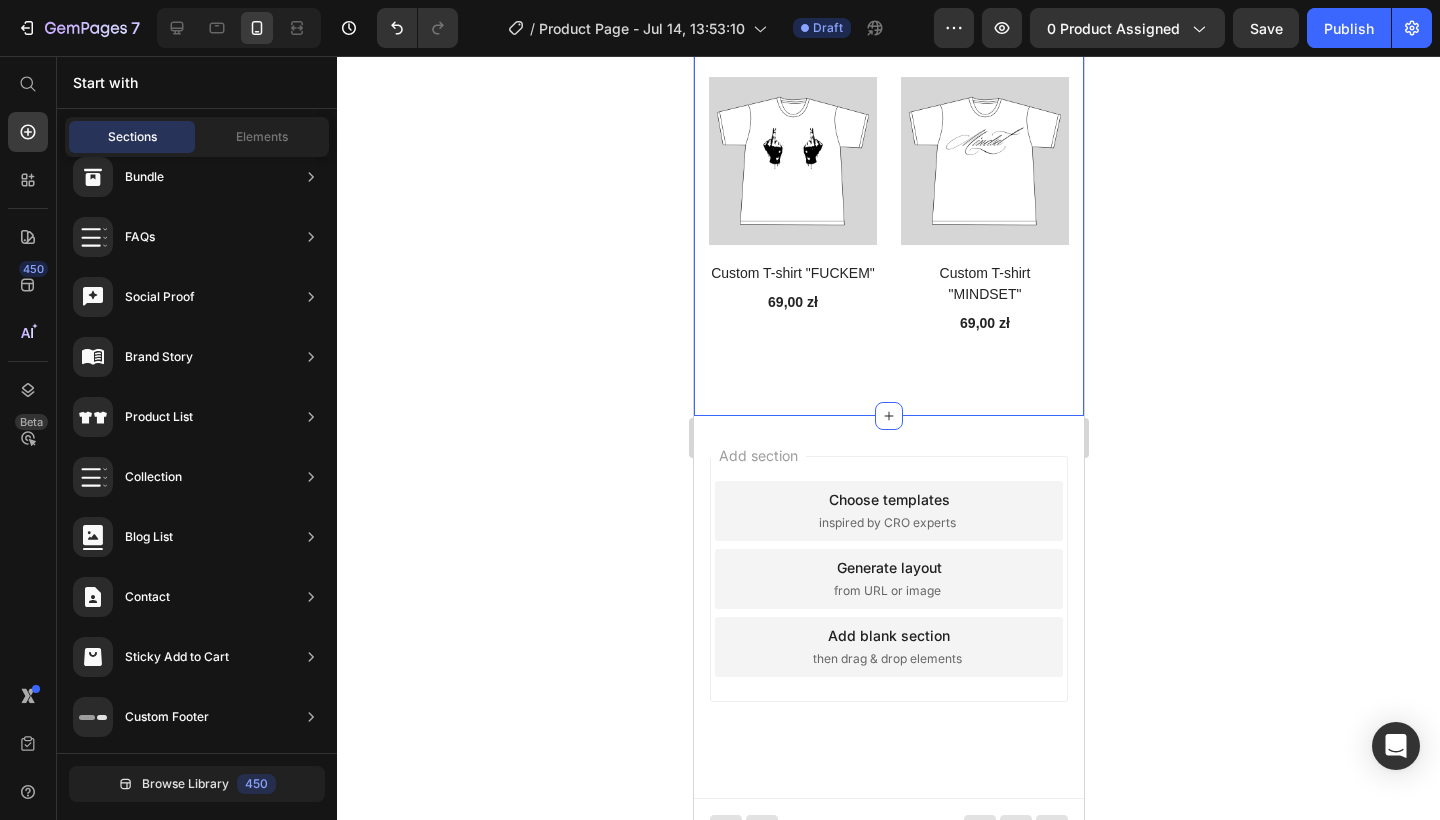 scroll, scrollTop: 3287, scrollLeft: 0, axis: vertical 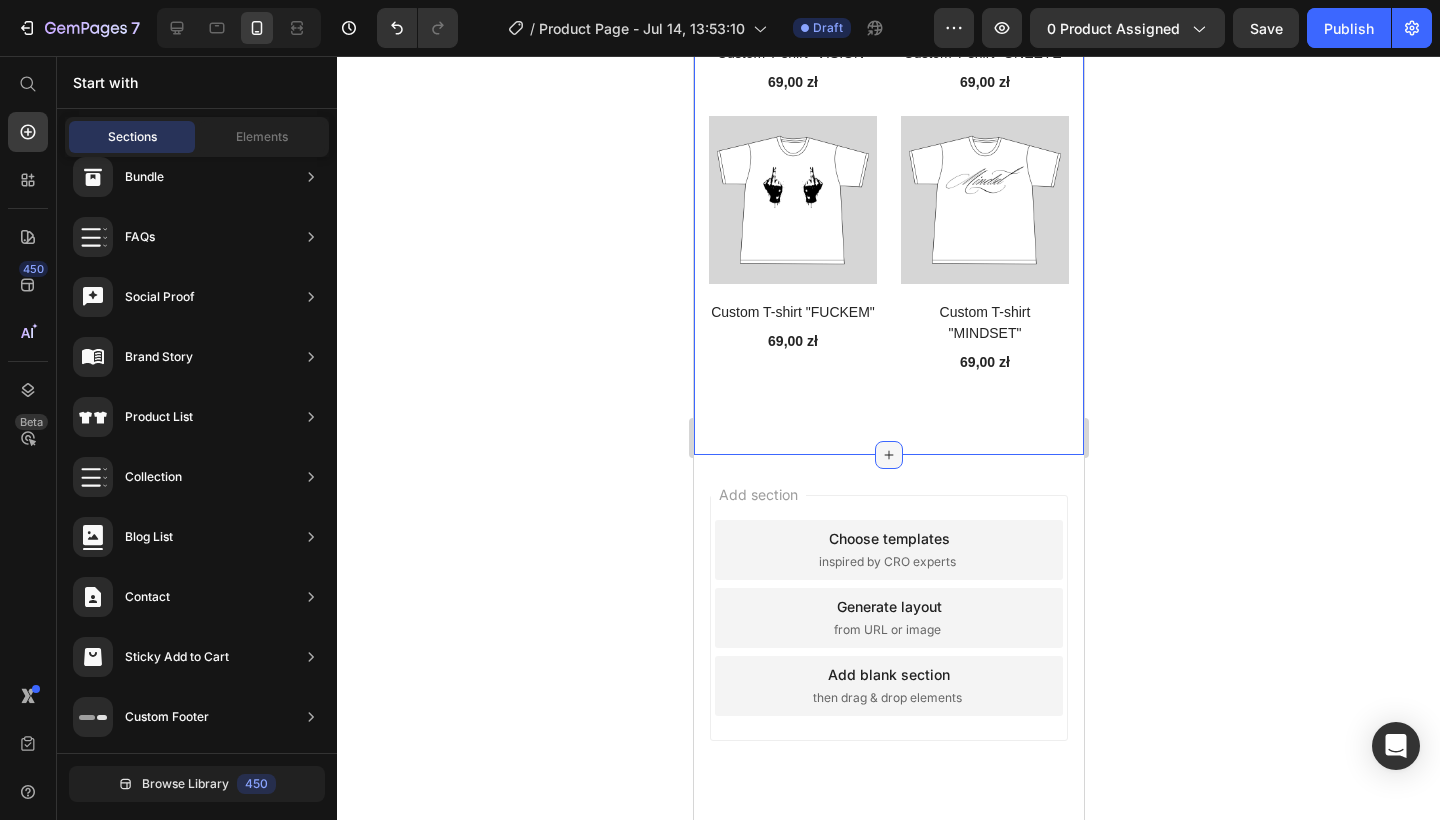 click 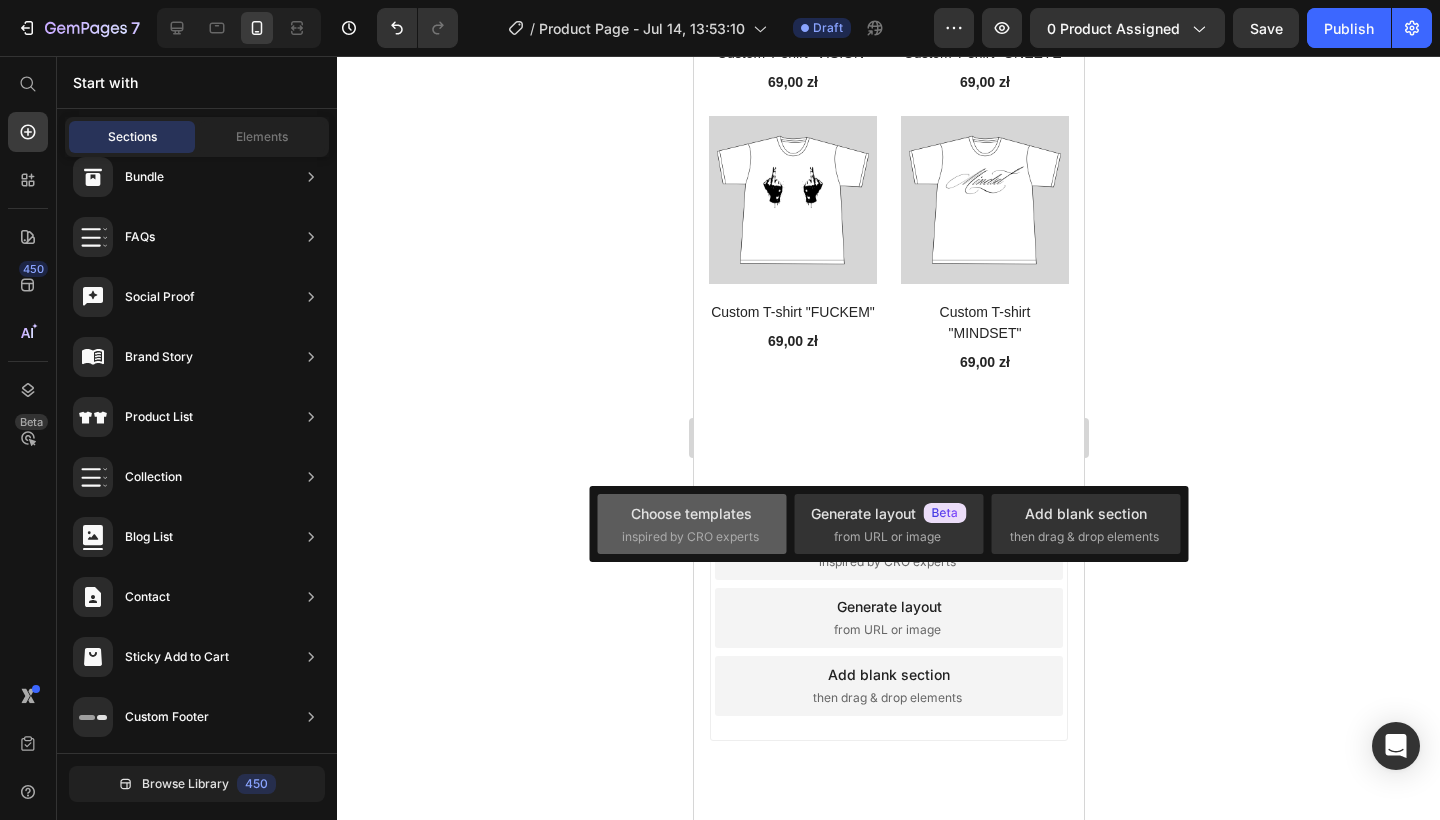 click on "Choose templates" at bounding box center (691, 513) 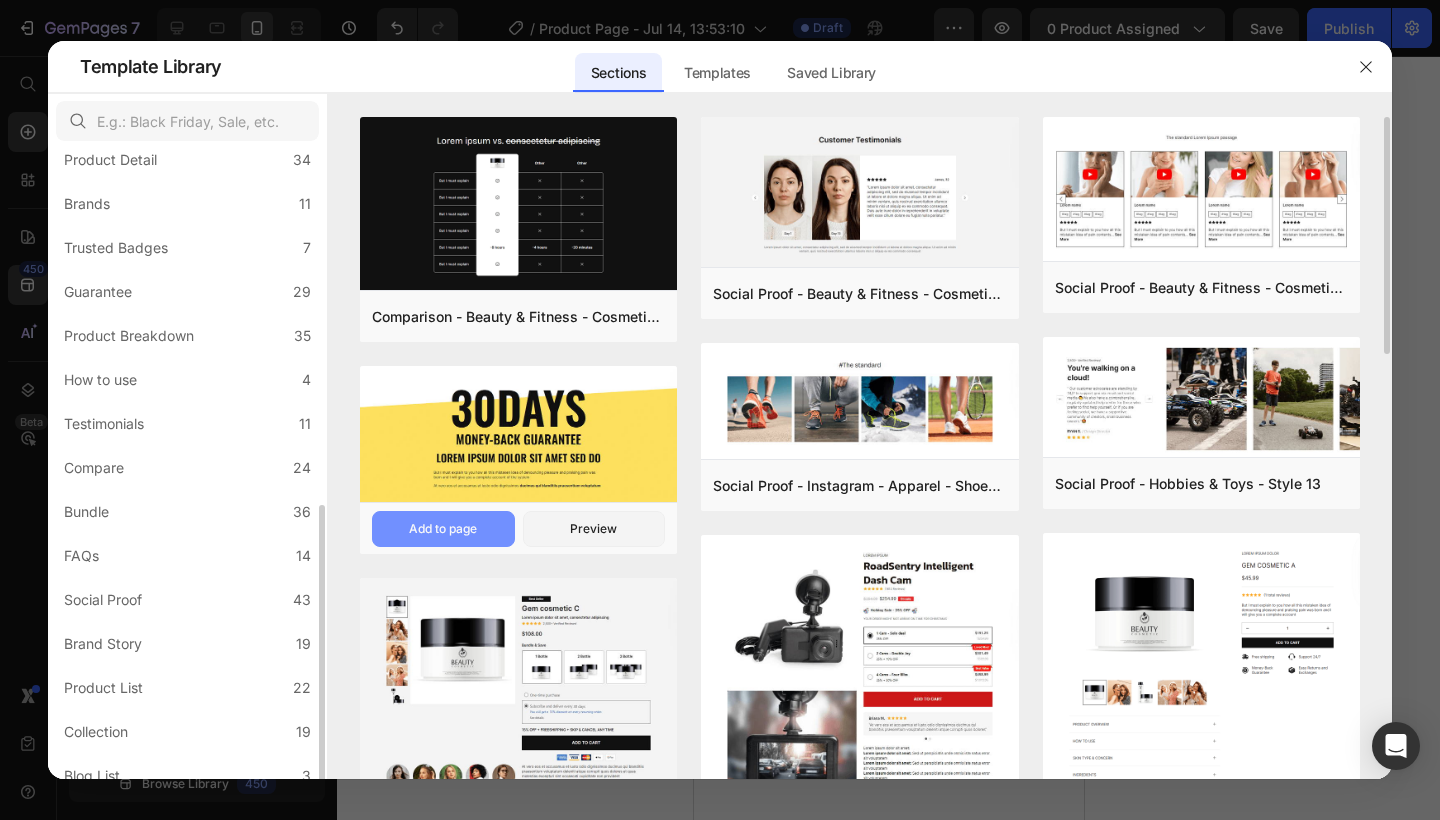 scroll, scrollTop: 301, scrollLeft: 0, axis: vertical 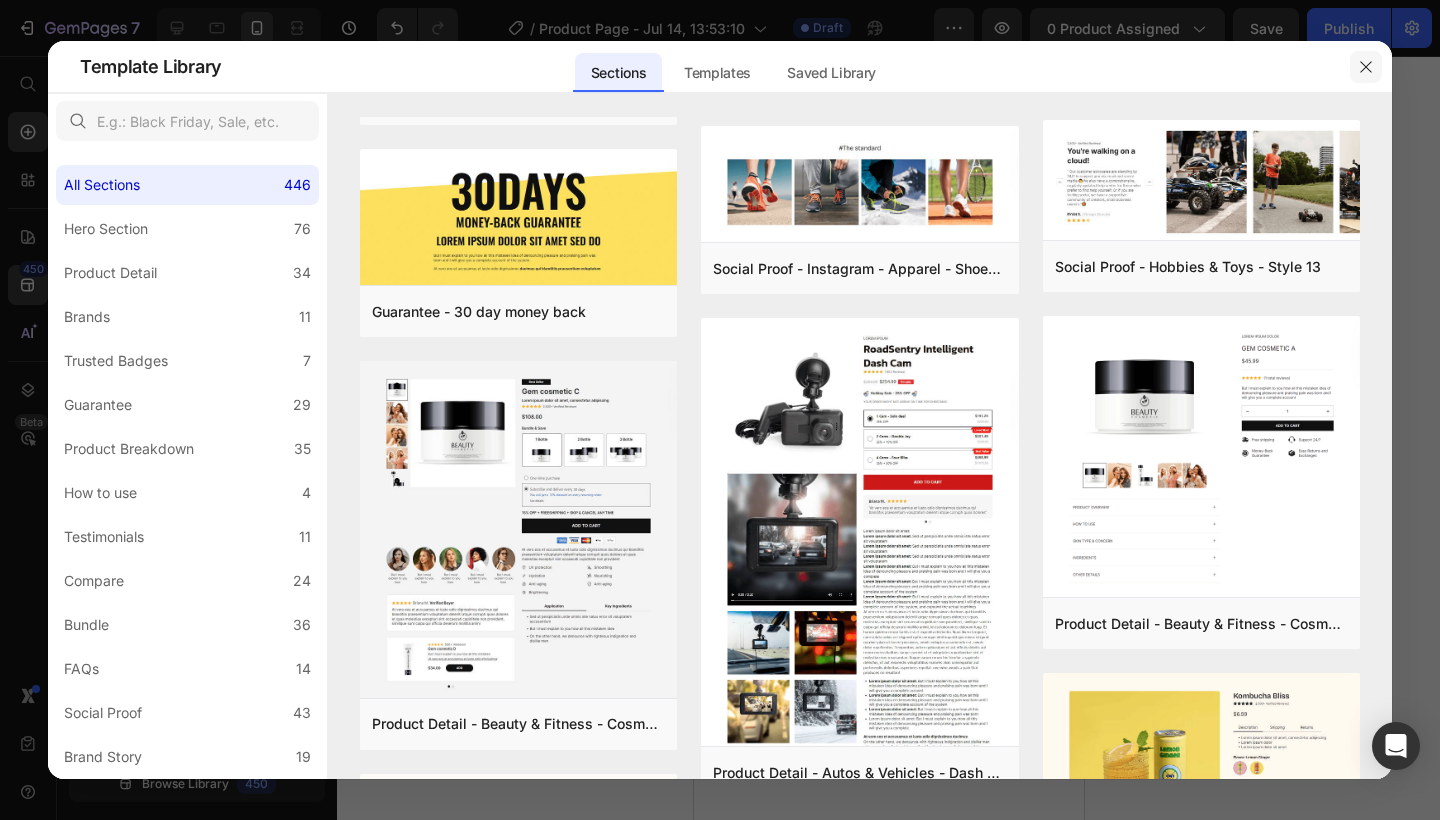click 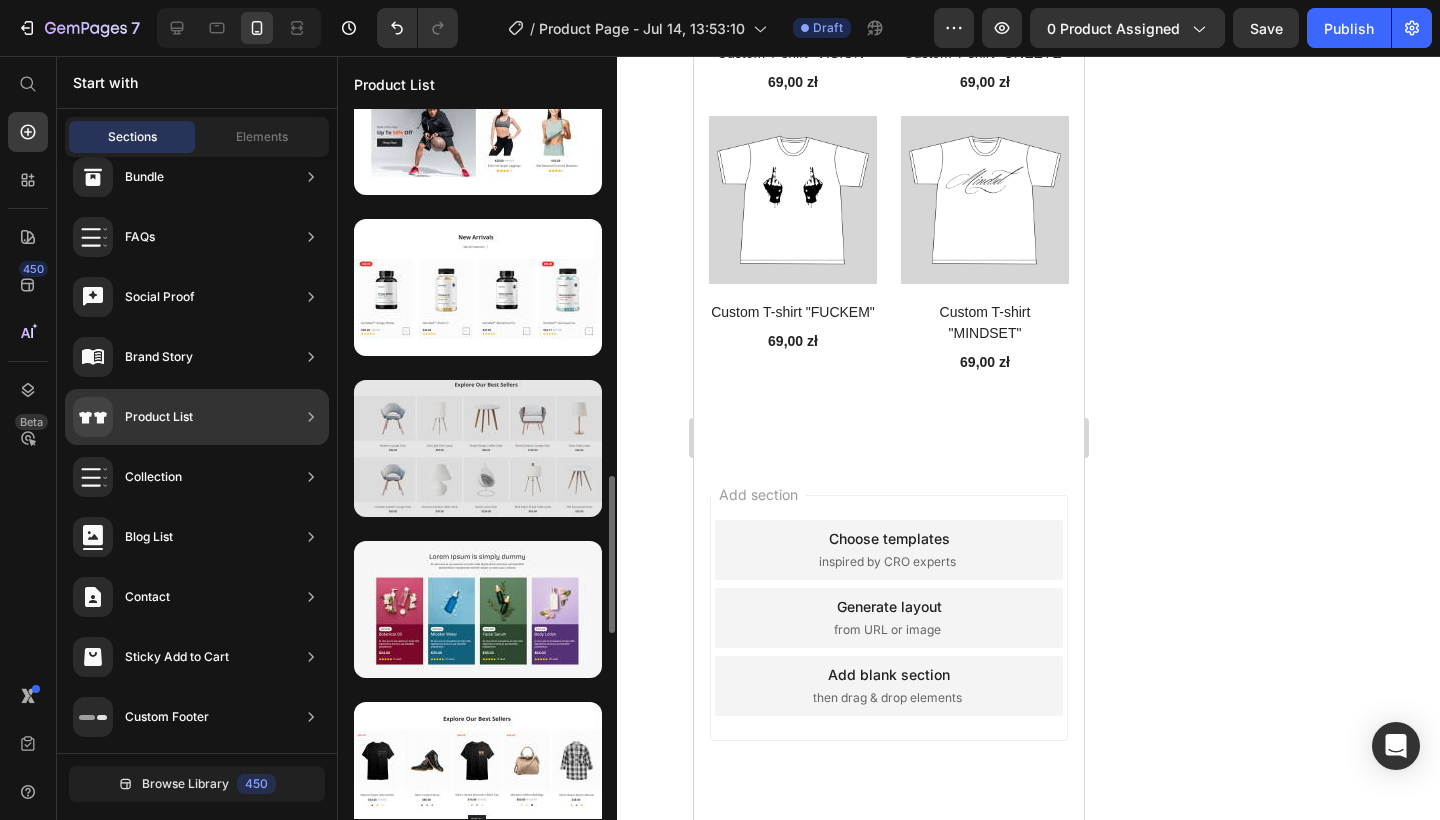 scroll, scrollTop: 1402, scrollLeft: 0, axis: vertical 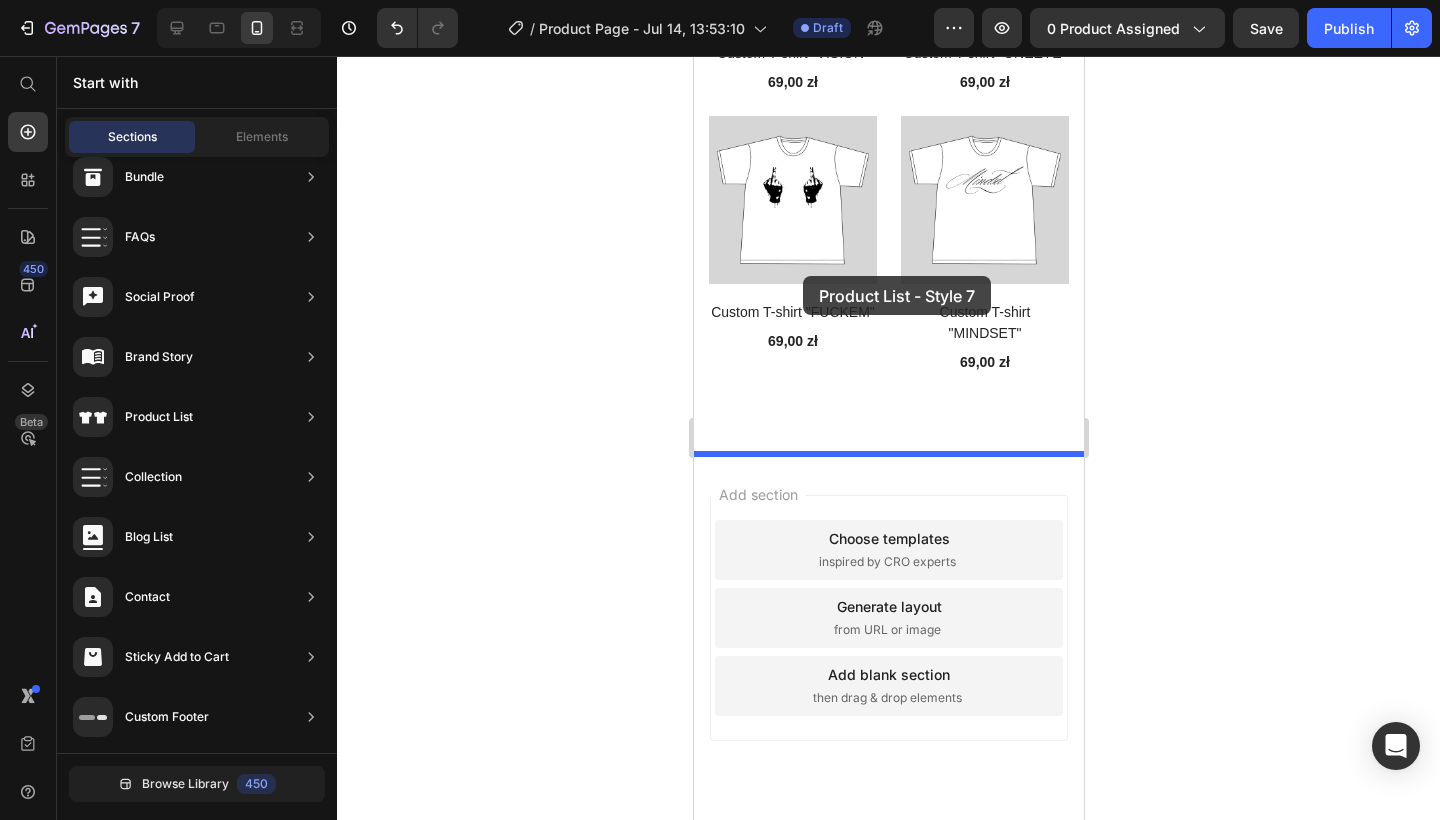 drag, startPoint x: 477, startPoint y: 439, endPoint x: 803, endPoint y: 276, distance: 364.4791 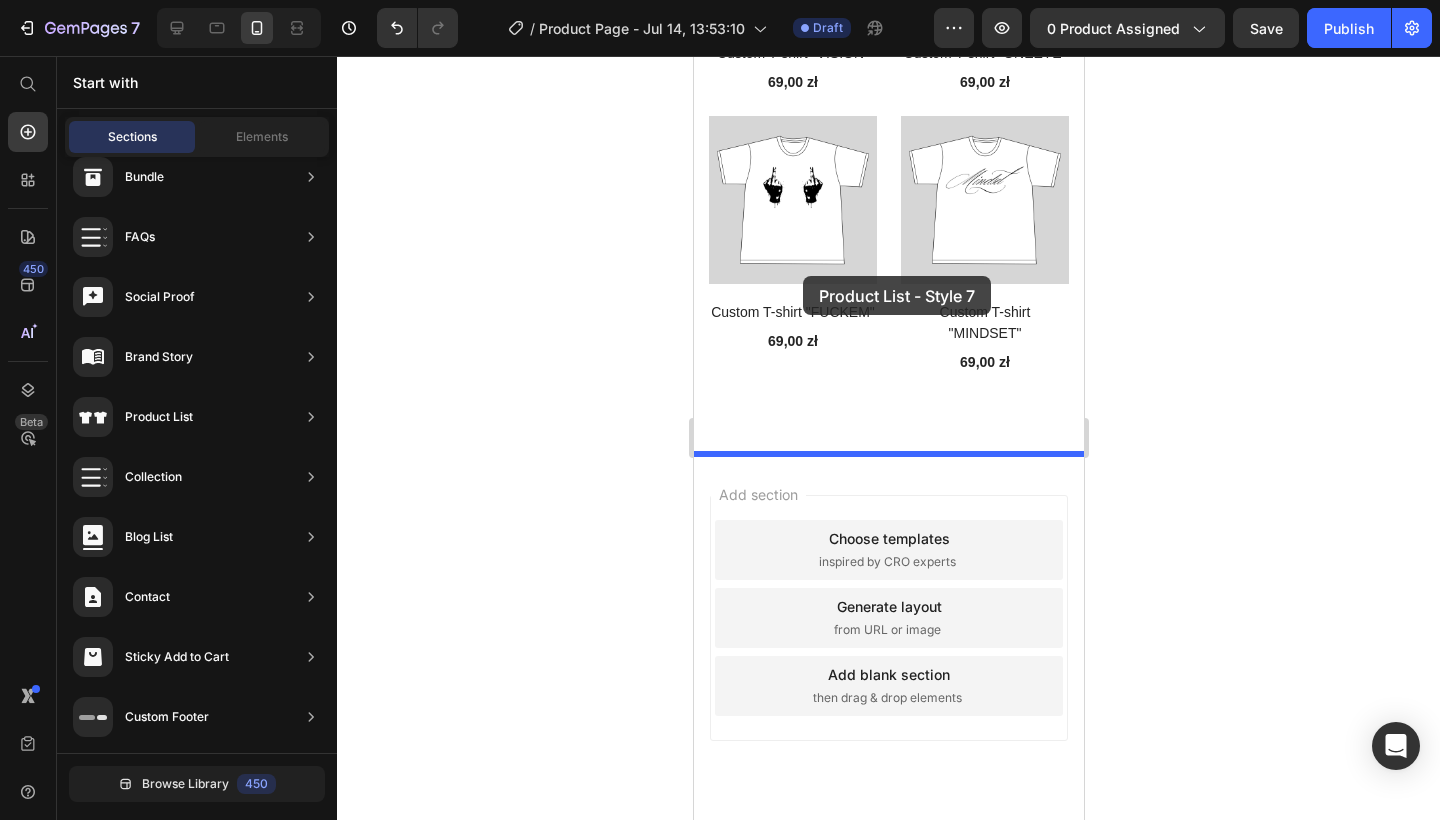 click on "7   /  Product Page - Jul 14, 13:53:10 Draft Preview 0 product assigned  Save   Publish  450 Beta Start with Sections Elements Hero Section Product Detail Brands Trusted Badges Guarantee Product Breakdown How to use Testimonials Compare Bundle FAQs Social Proof Brand Story Product List Collection Blog List Contact Sticky Add to Cart Custom Footer Browse Library 450 Layout
Row
Row
Row
Row Text
Heading
Text Block Button
Button
Button
Sticky Back to top Media
Image
Image" 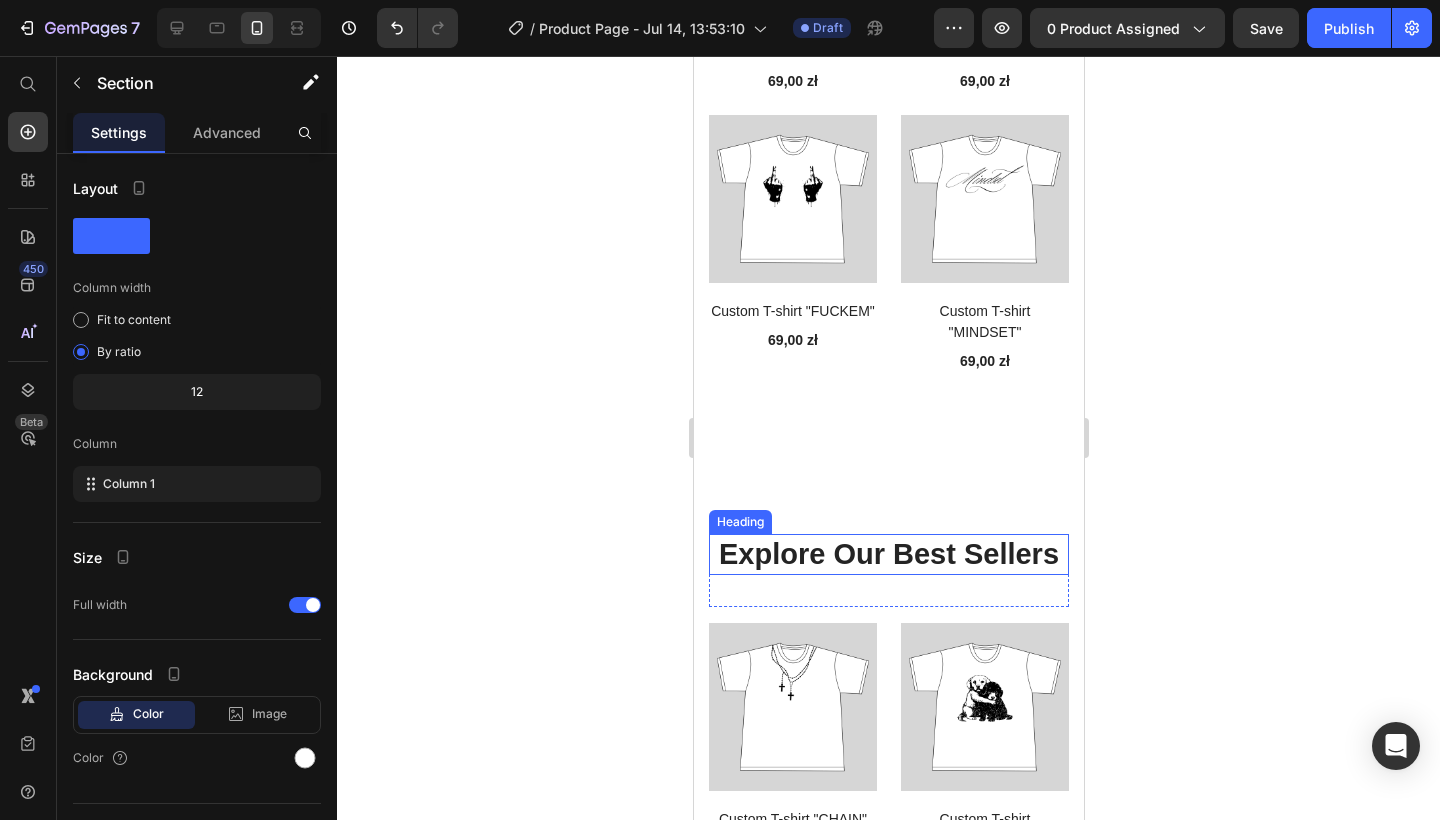 scroll, scrollTop: 3290, scrollLeft: 0, axis: vertical 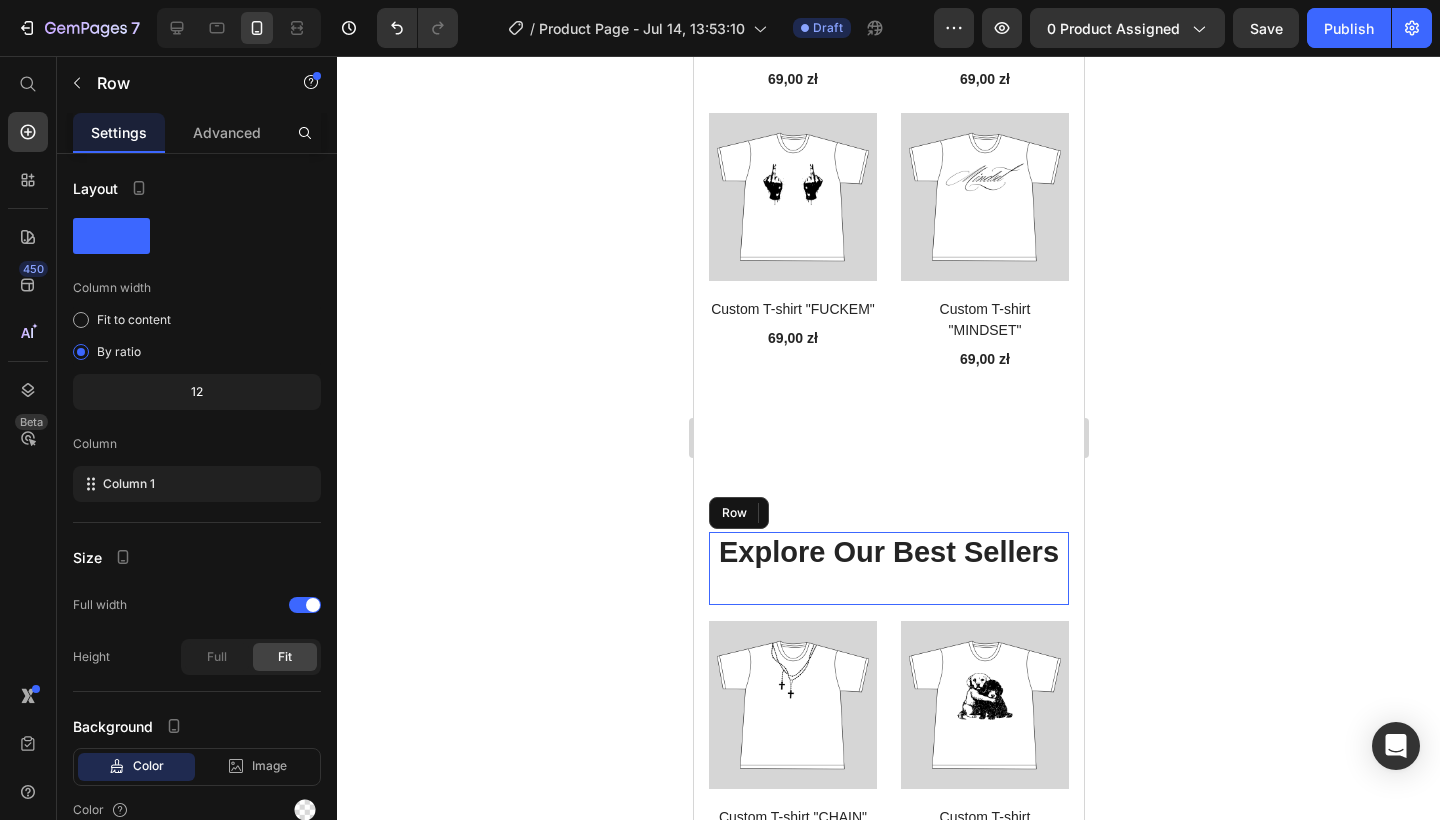 click on "Explore Our Best Sellers Heading" at bounding box center [888, 569] 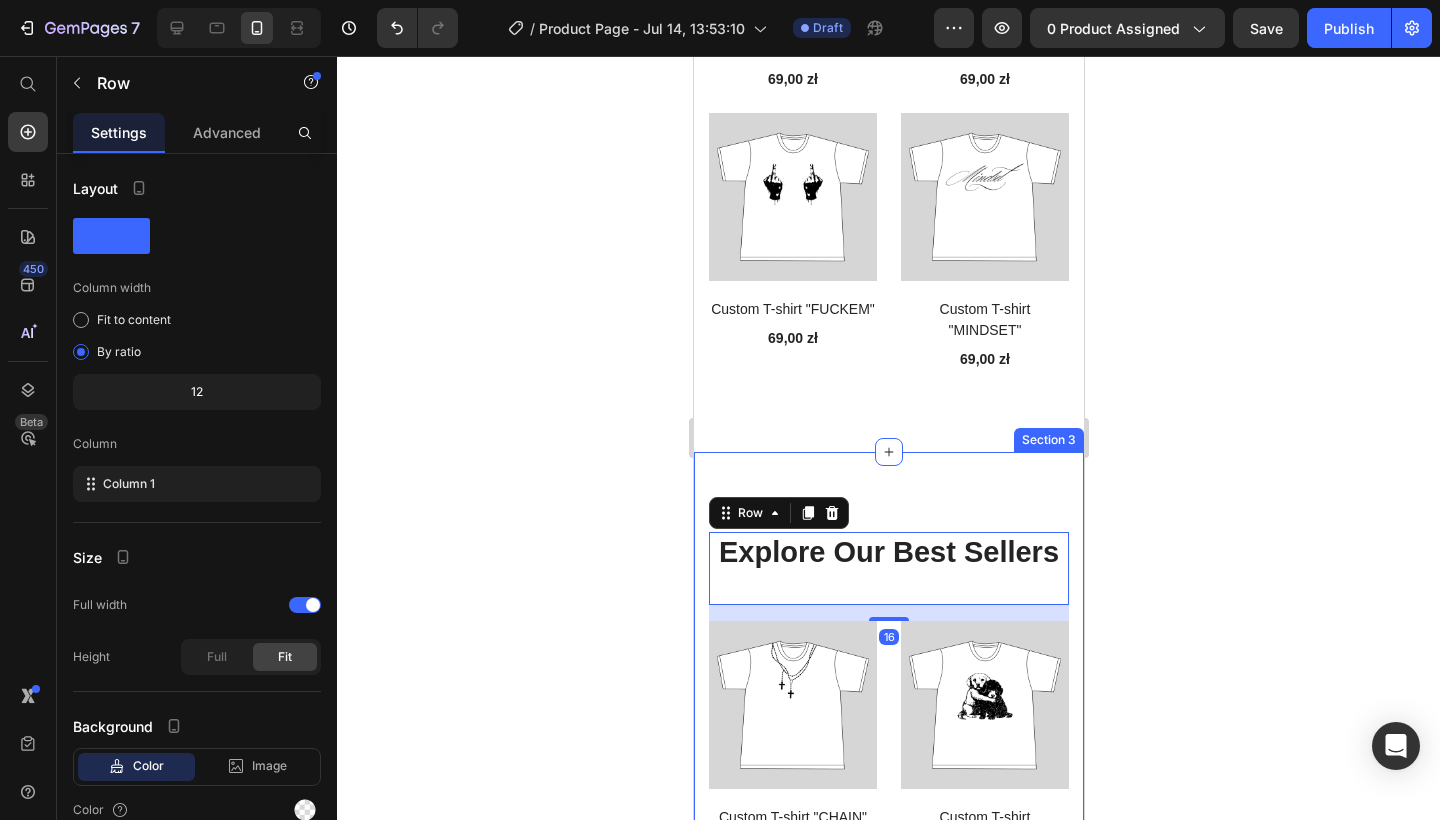 click on "Explore Our Best Sellers Heading Row   16 (P) Images Custom T-shirt "CHAIN" (P) Title 69,00 zł (P) Price Row (P) Images Custom T-shirt "DOGGIES" (P) Title 69,00 zł (P) Price Row (P) Images Custom T-shirt "CHRIST" (P) Title 69,00 zł (P) Price Row (P) Images Custom T-shirt "KITTY" (P) Title 69,00 zł (P) Price Row Product List Section 3" at bounding box center [888, 836] 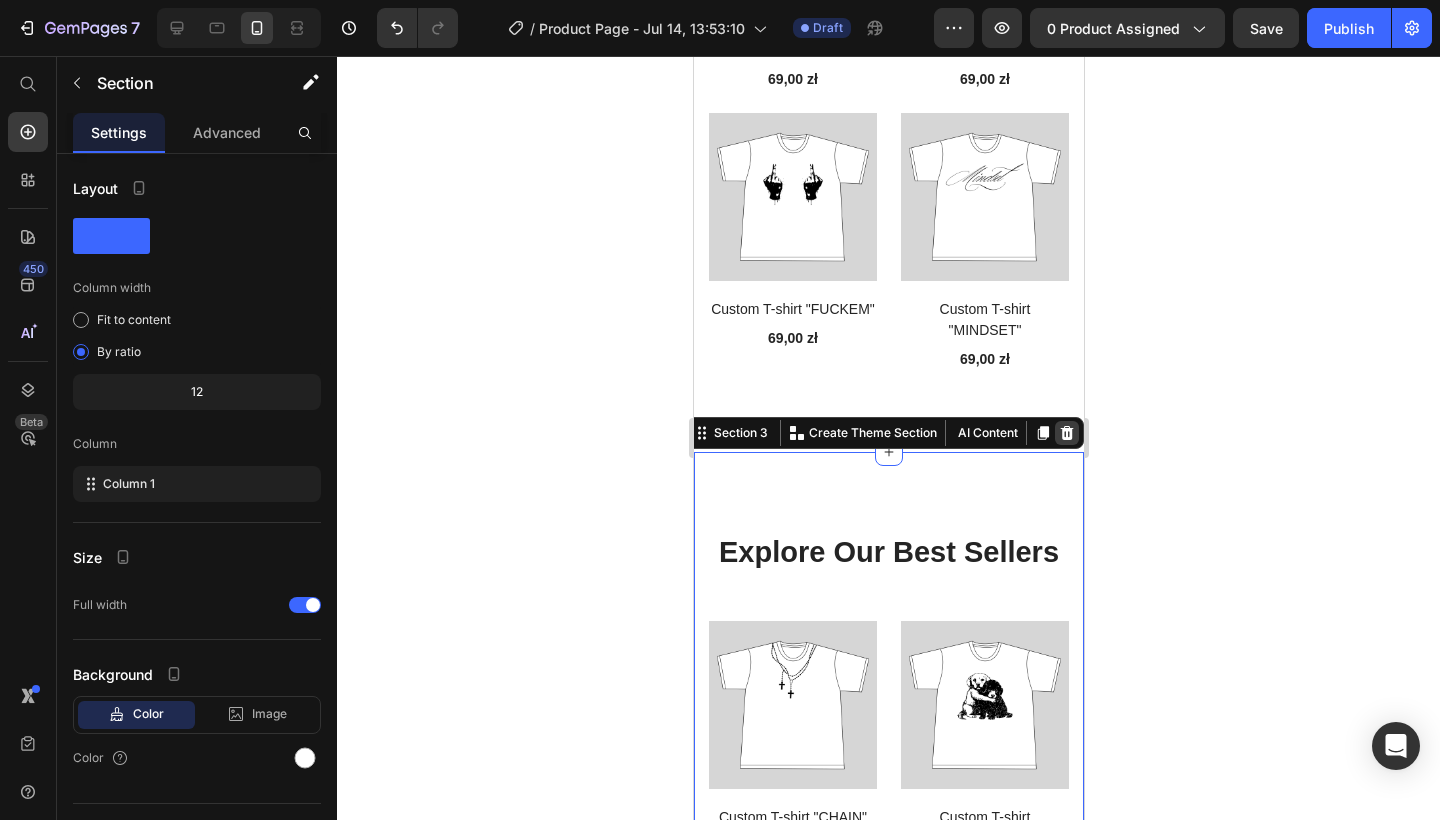 click at bounding box center (1066, 433) 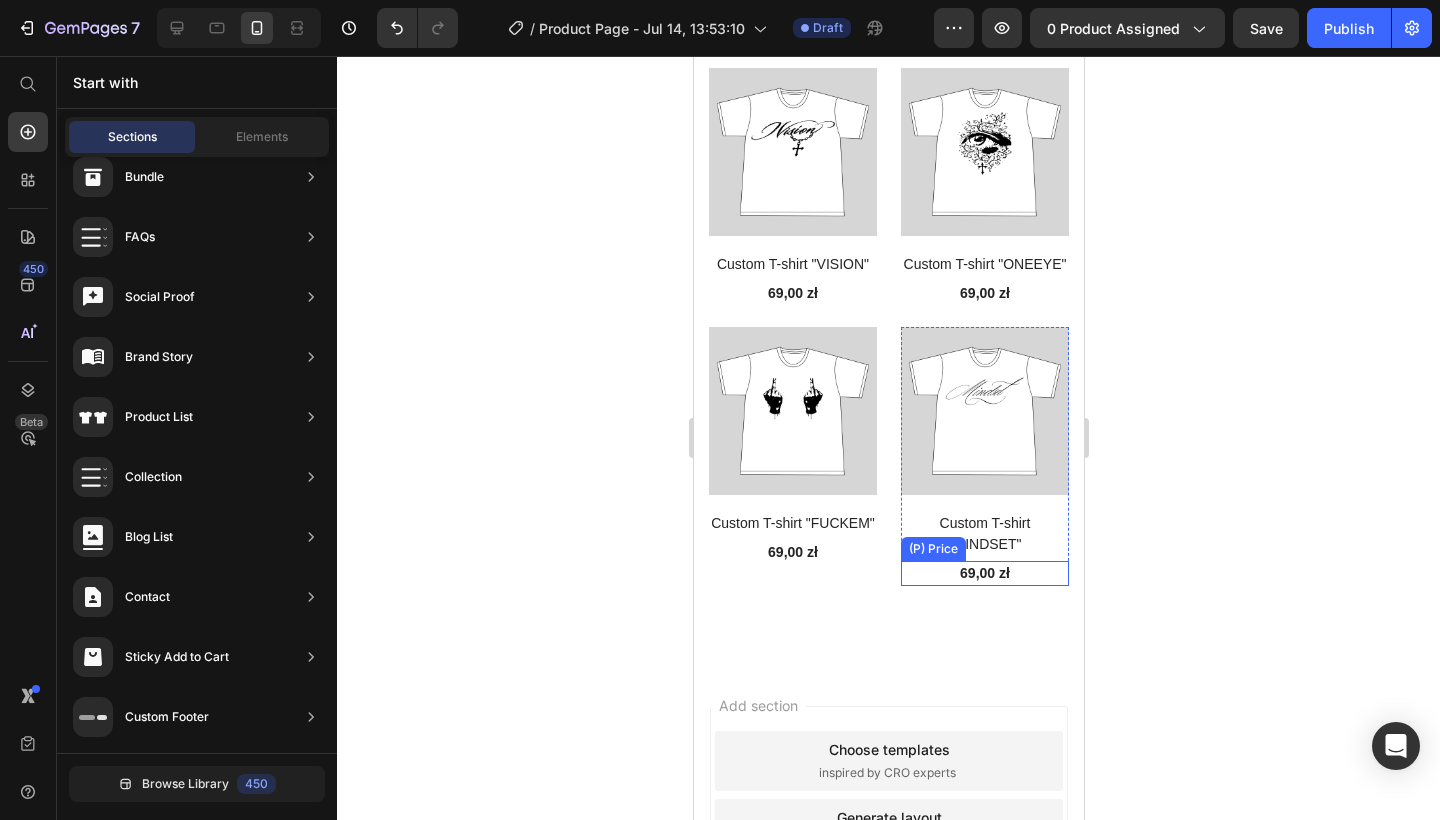 scroll, scrollTop: 3074, scrollLeft: 0, axis: vertical 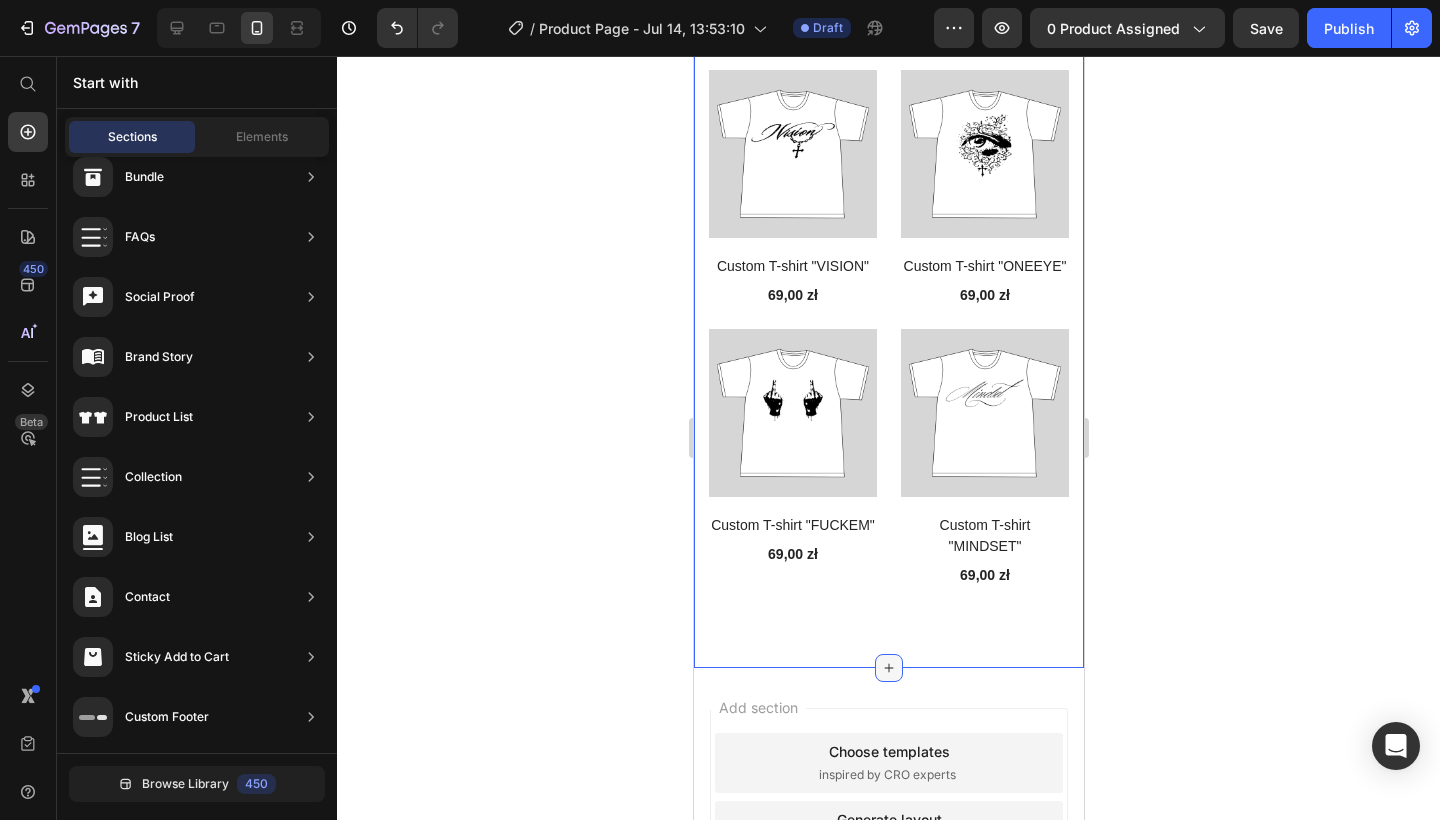 click 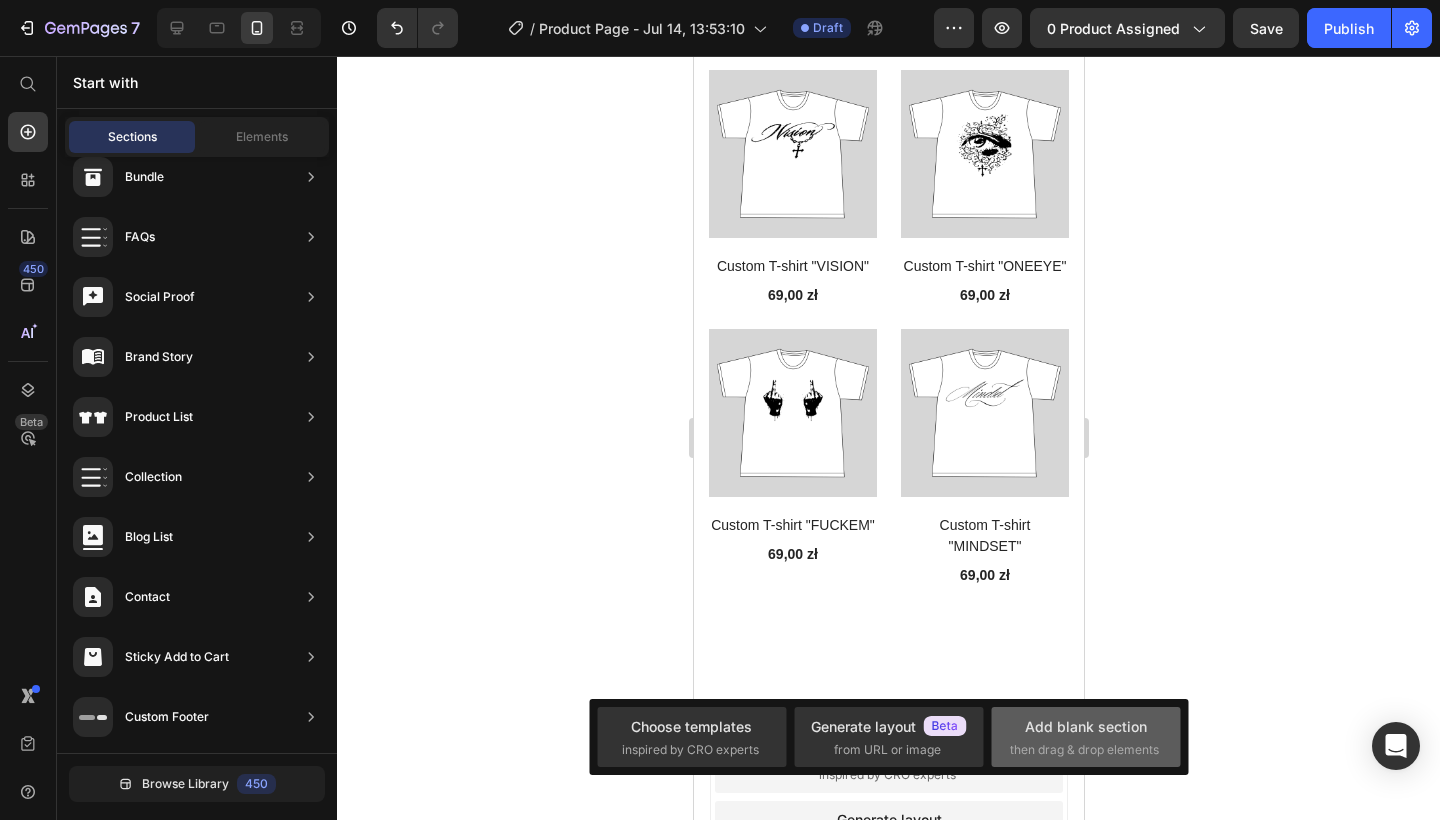 click on "Add blank section" at bounding box center (1086, 726) 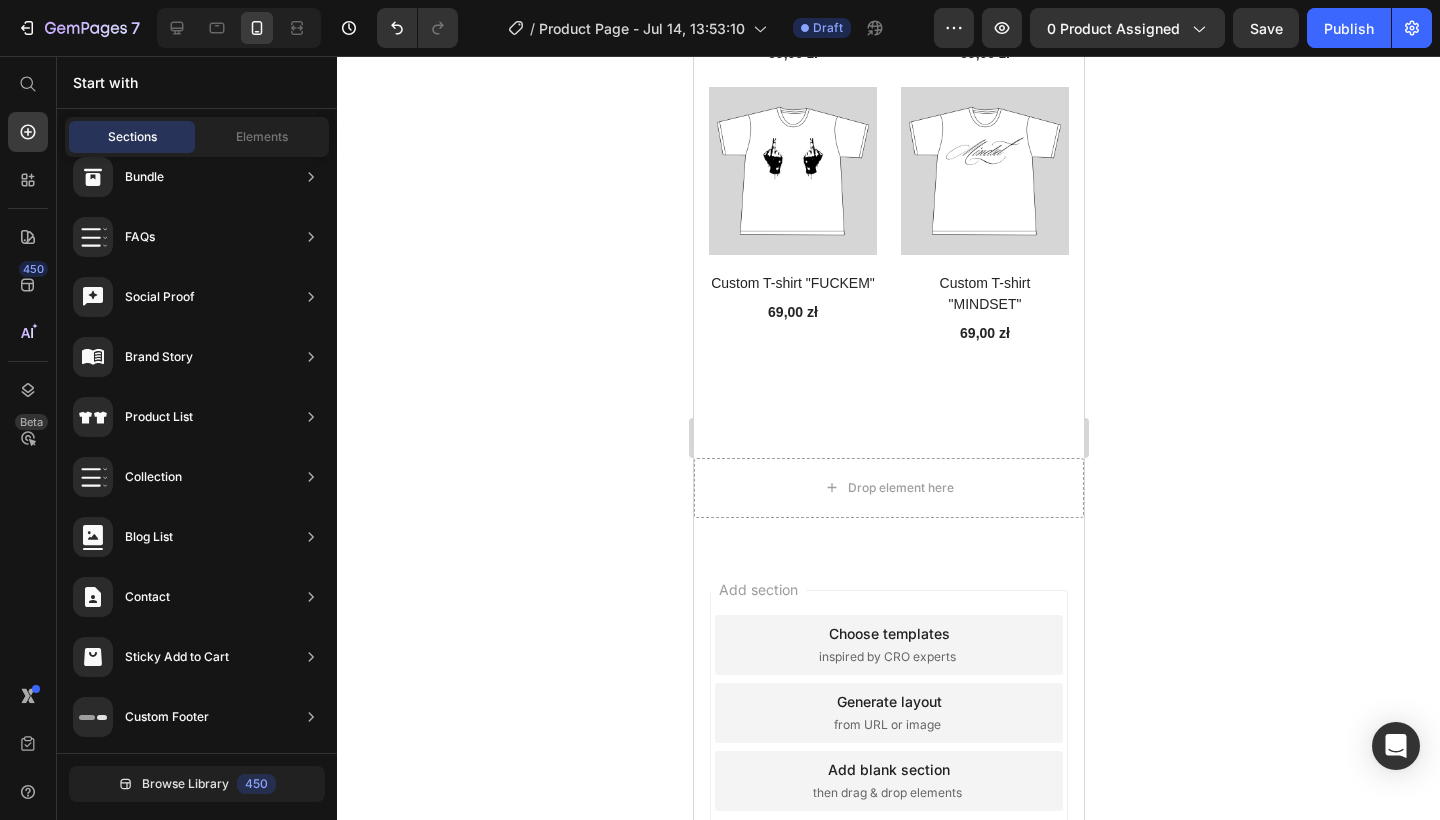 scroll, scrollTop: 3227, scrollLeft: 0, axis: vertical 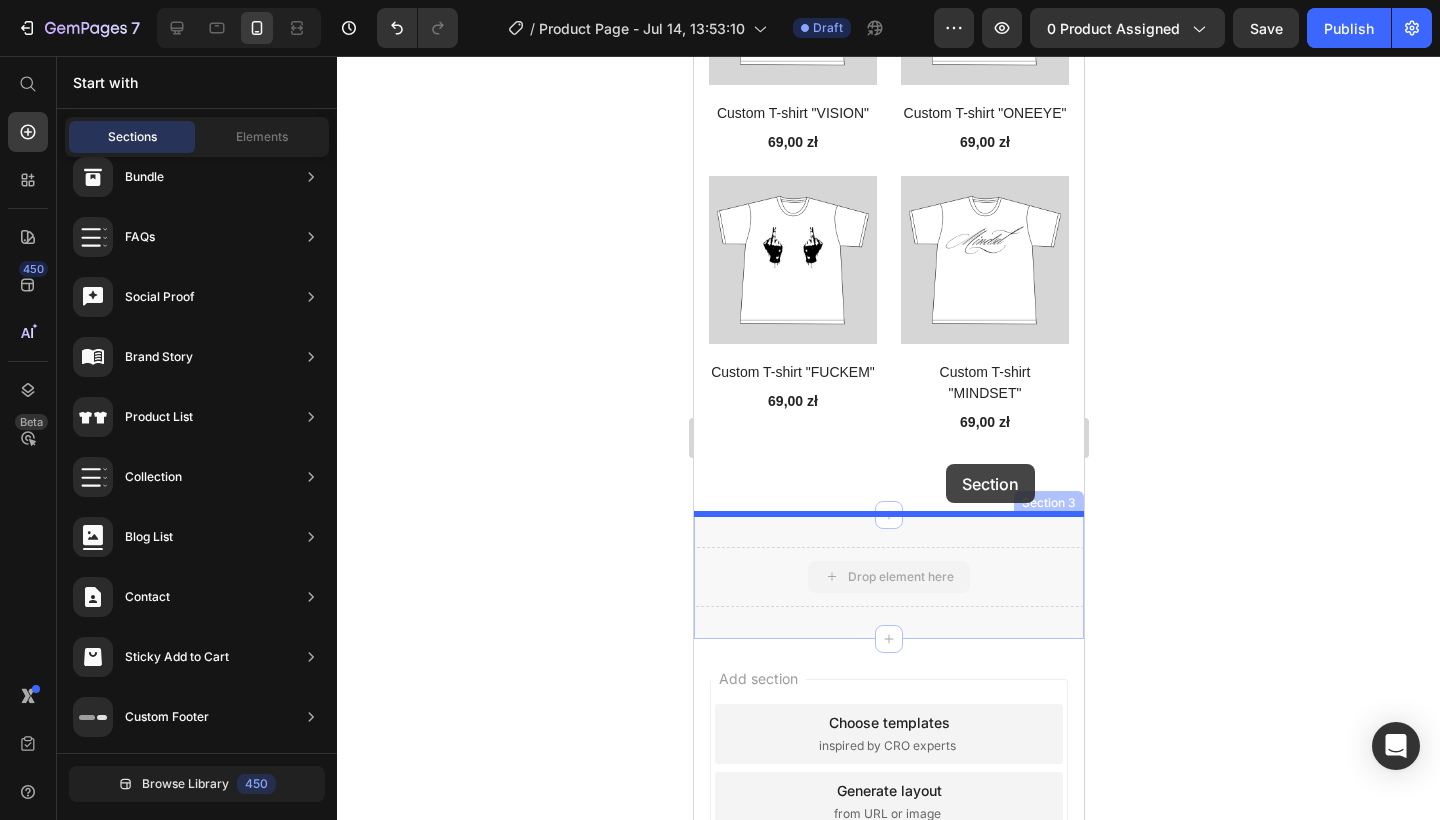 drag, startPoint x: 929, startPoint y: 563, endPoint x: 945, endPoint y: 464, distance: 100.28459 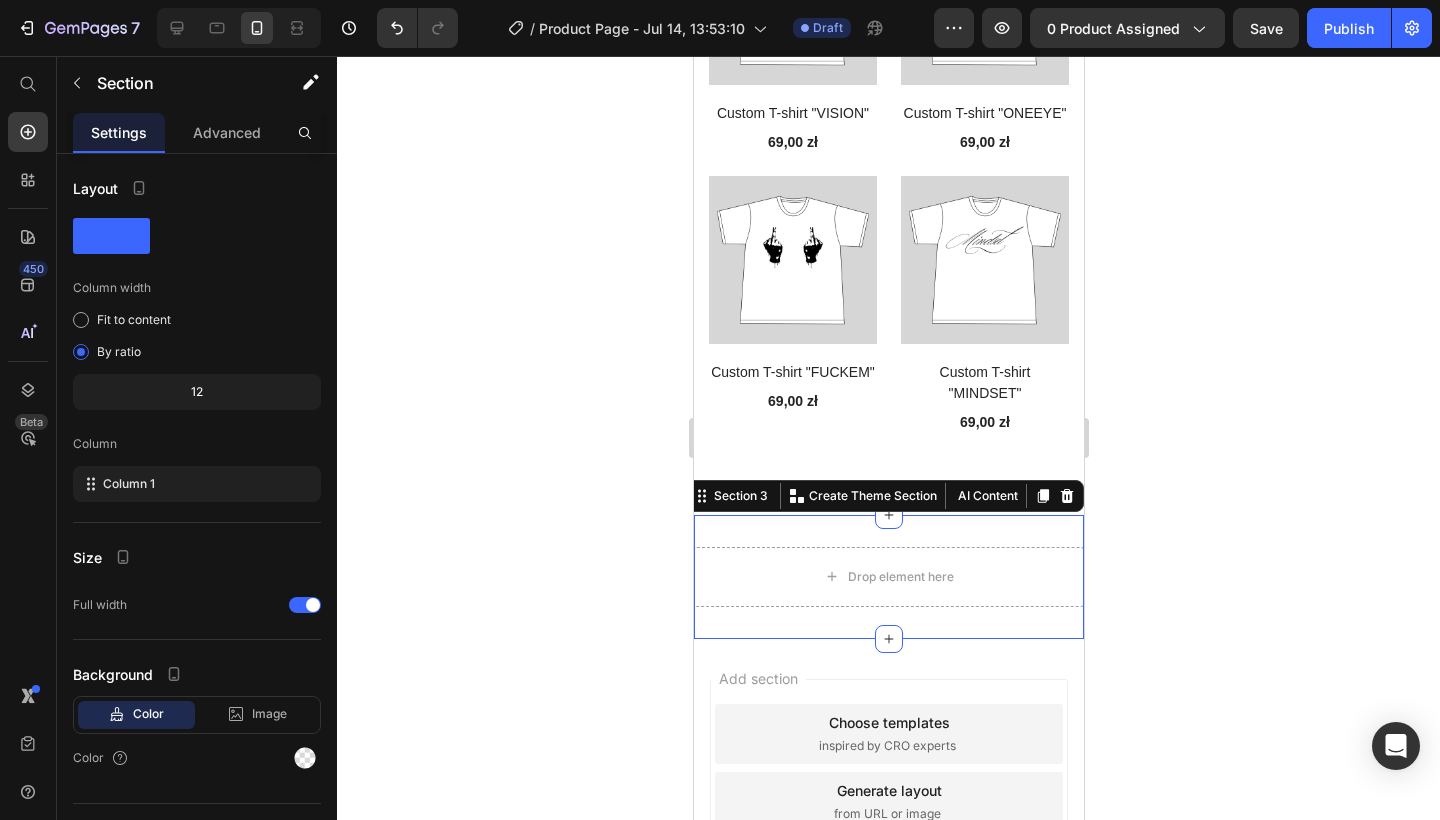 click 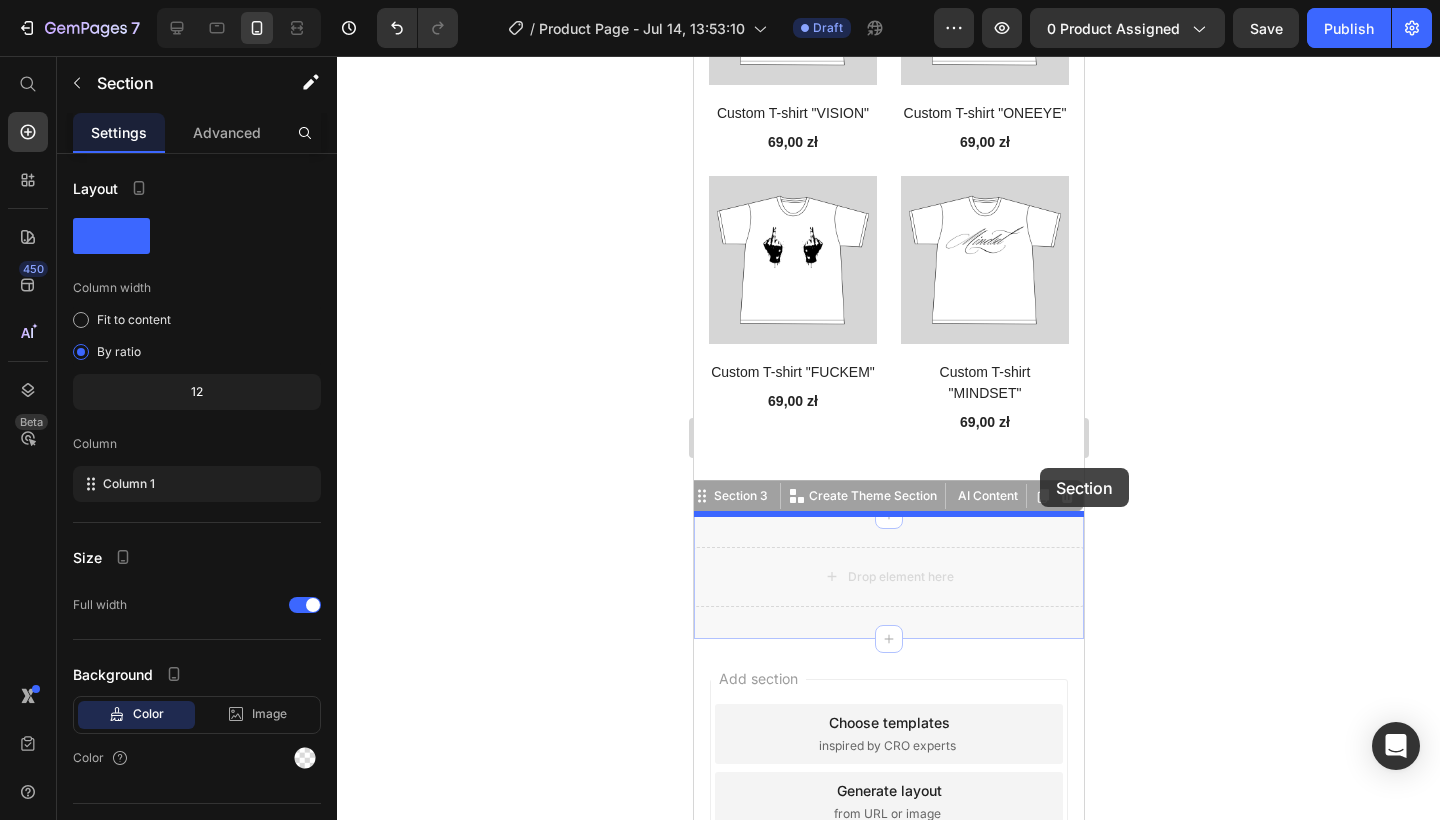 drag, startPoint x: 1041, startPoint y: 507, endPoint x: 1039, endPoint y: 468, distance: 39.051247 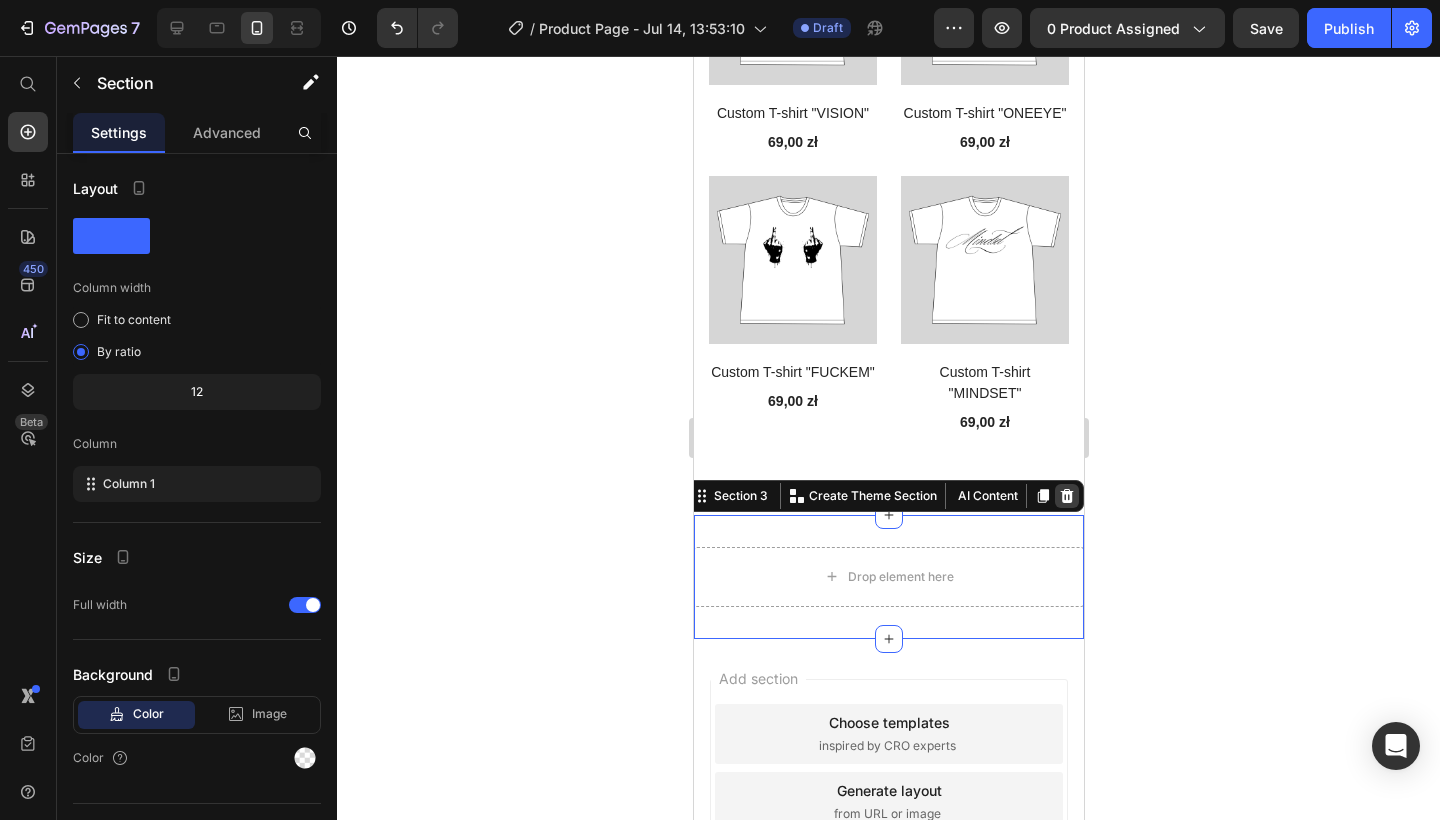 click 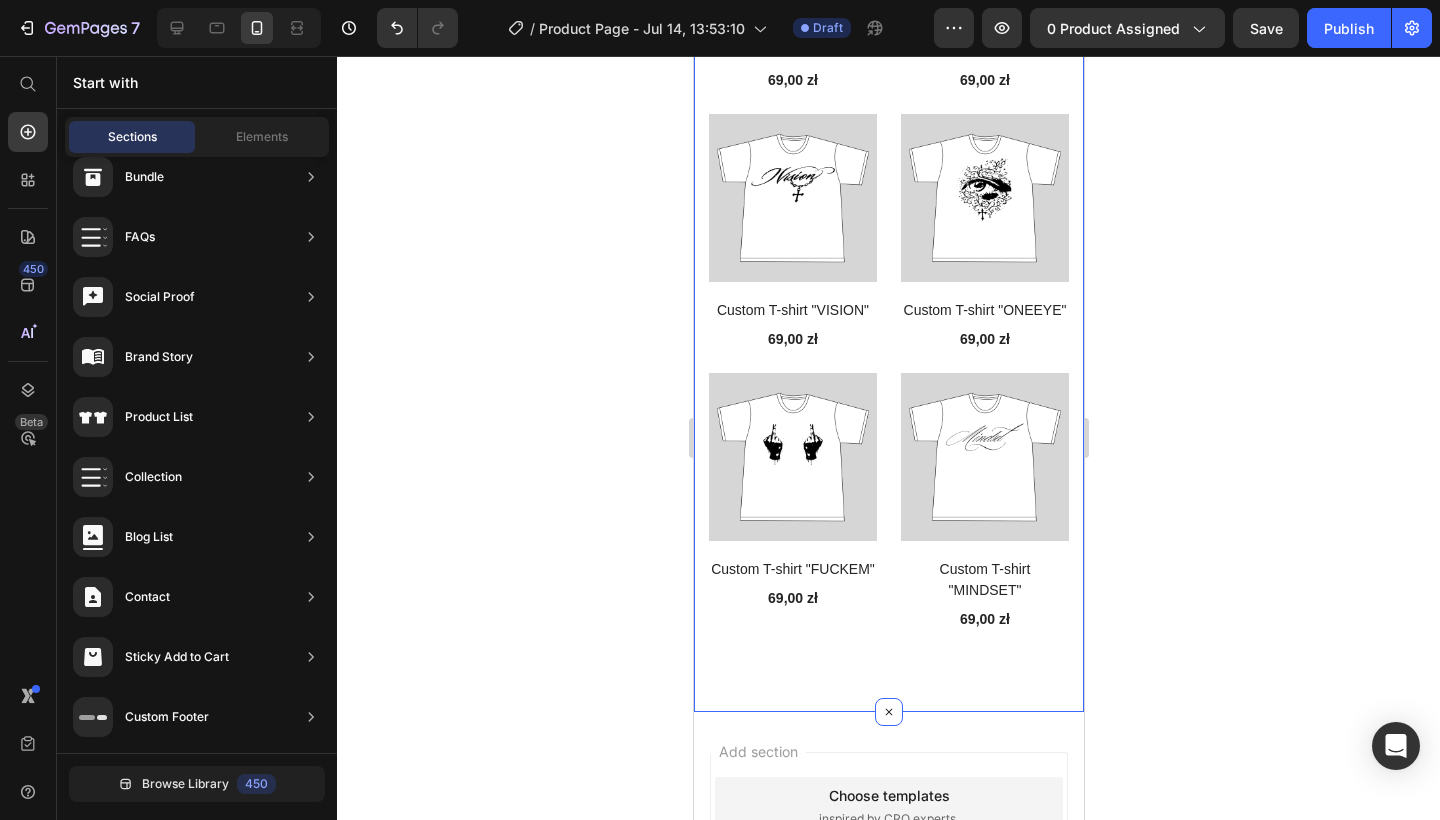 scroll, scrollTop: 3042, scrollLeft: 0, axis: vertical 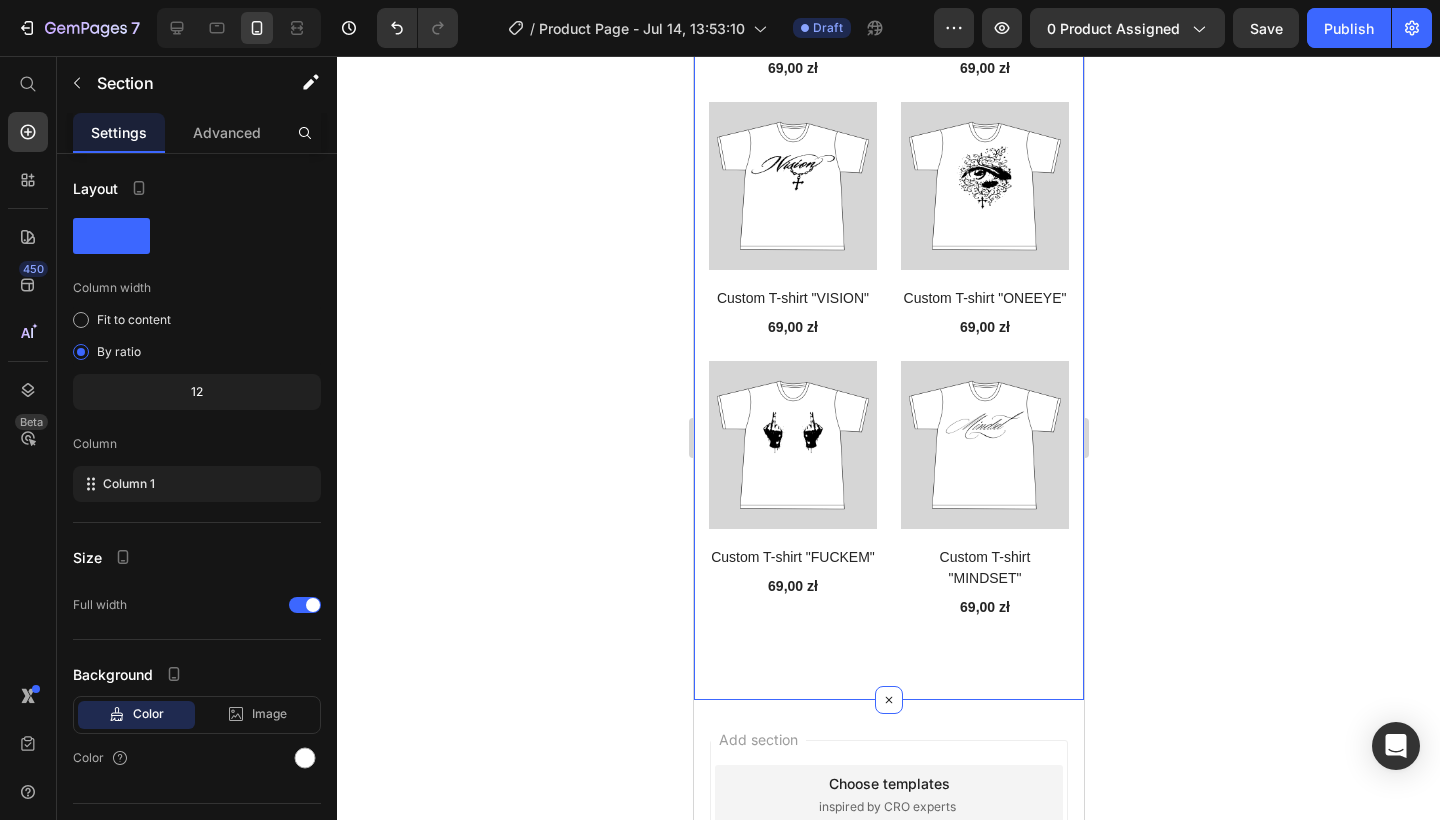 click on "Explore Our Best Sellers Heading Row (P) Images Custom T-shirt "AMBITION" (P) Title 69,00 zł (P) Price Row (P) Images Custom T-shirt "CHAIN" (P) Title 69,00 zł (P) Price Row (P) Images Custom T-shirt "DOGGIES" (P) Title 69,00 zł (P) Price Row (P) Images Custom T-shirt "CHRIST" (P) Title 69,00 zł (P) Price Row (P) Images Custom T-shirt "KITTY" (P) Title 69,00 zł (P) Price Row (P) Images Custom T-shirt "MONEY" (P) Title 69,00 zł (P) Price Row (P) Images Custom T-shirt "LOOP" (P) Title 69,00 zł (P) Price Row (P) Images Custom T-shirt "LIVEINTHEMOMENT" (P) Title 69,00 zł (P) Price Row (P) Images Custom T-shirt "INSIDEEYE" (P) Title 69,00 zł (P) Price Row (P) Images Custom T-shirt "ANATOMY" (P) Title 69,00 zł (P) Price Row (P) Images Custom T-shirt "CYRILLIC" (P) Title 69,00 zł (P) Price Row (P) Images Custom T-shirt "HUSTLE" (P) Title 69,00 zł (P) Price Row (P) Images Custom T-shirt "PAINT" (P) Title 69,00 zł (P) Price Row (P) Images Custom T-shirt "BALACLAVA" (P) Title 69,00 zł (P) Price Row Row" at bounding box center [888, -1053] 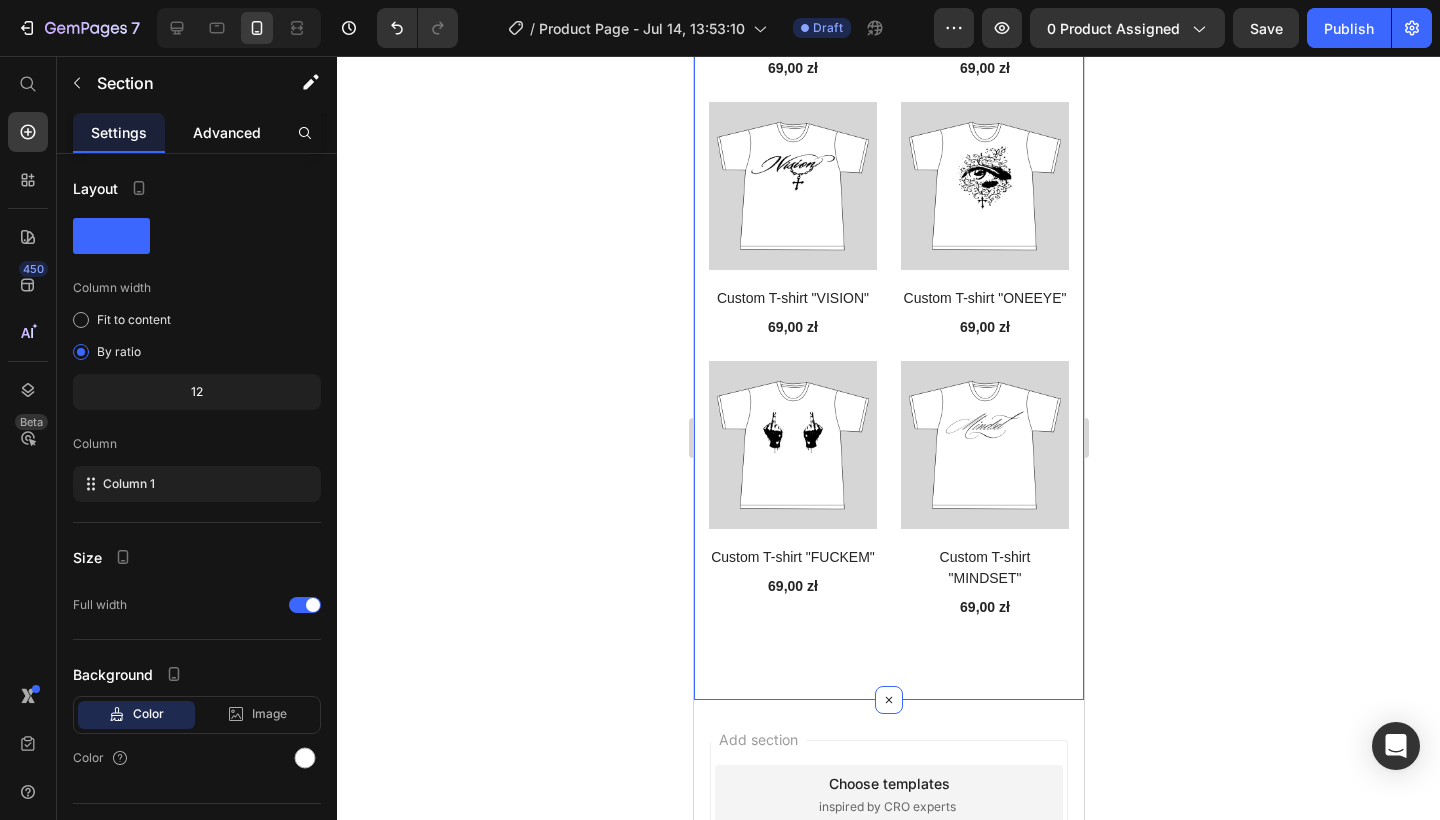 click on "Advanced" at bounding box center (227, 132) 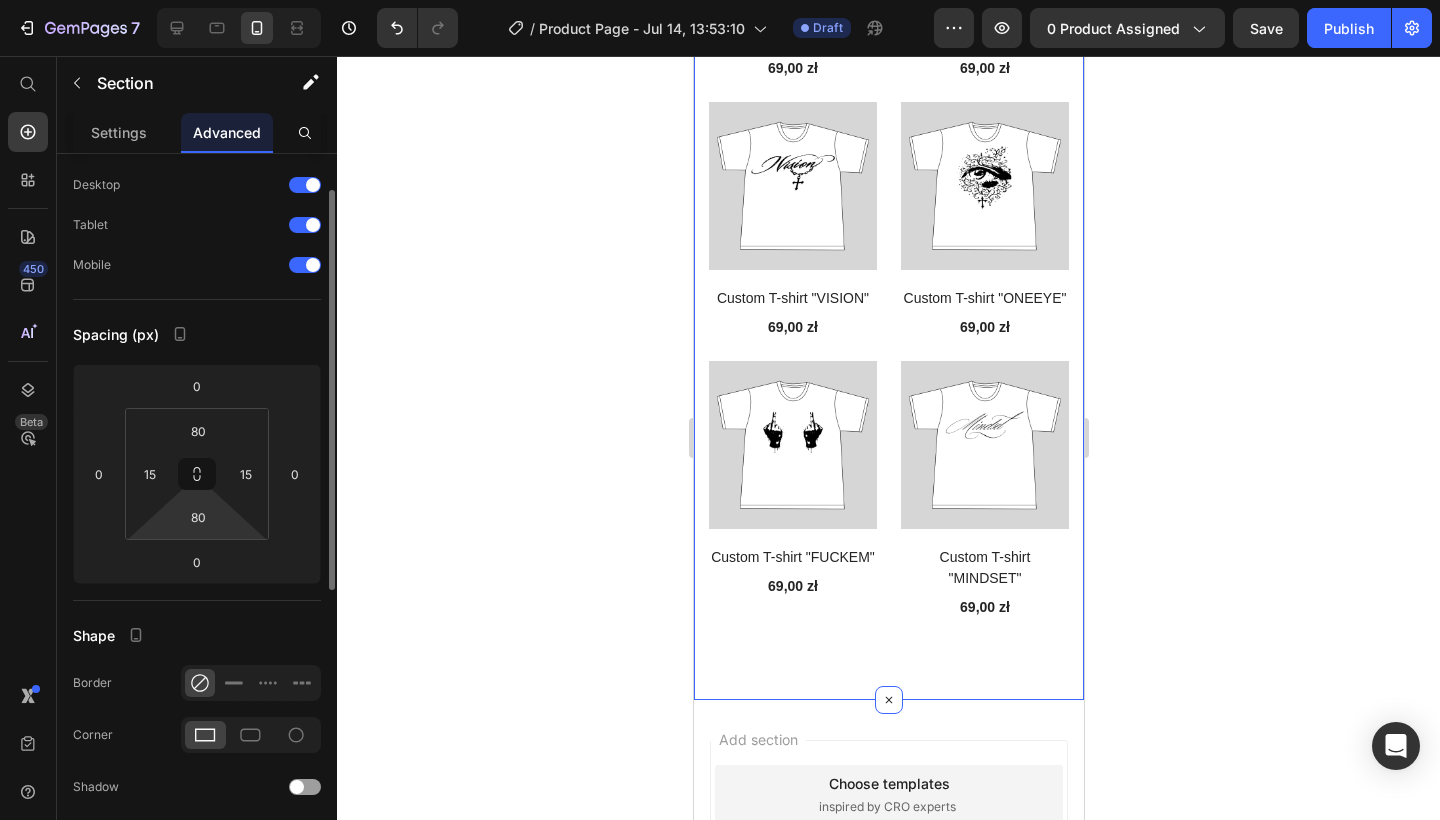 scroll, scrollTop: 56, scrollLeft: 0, axis: vertical 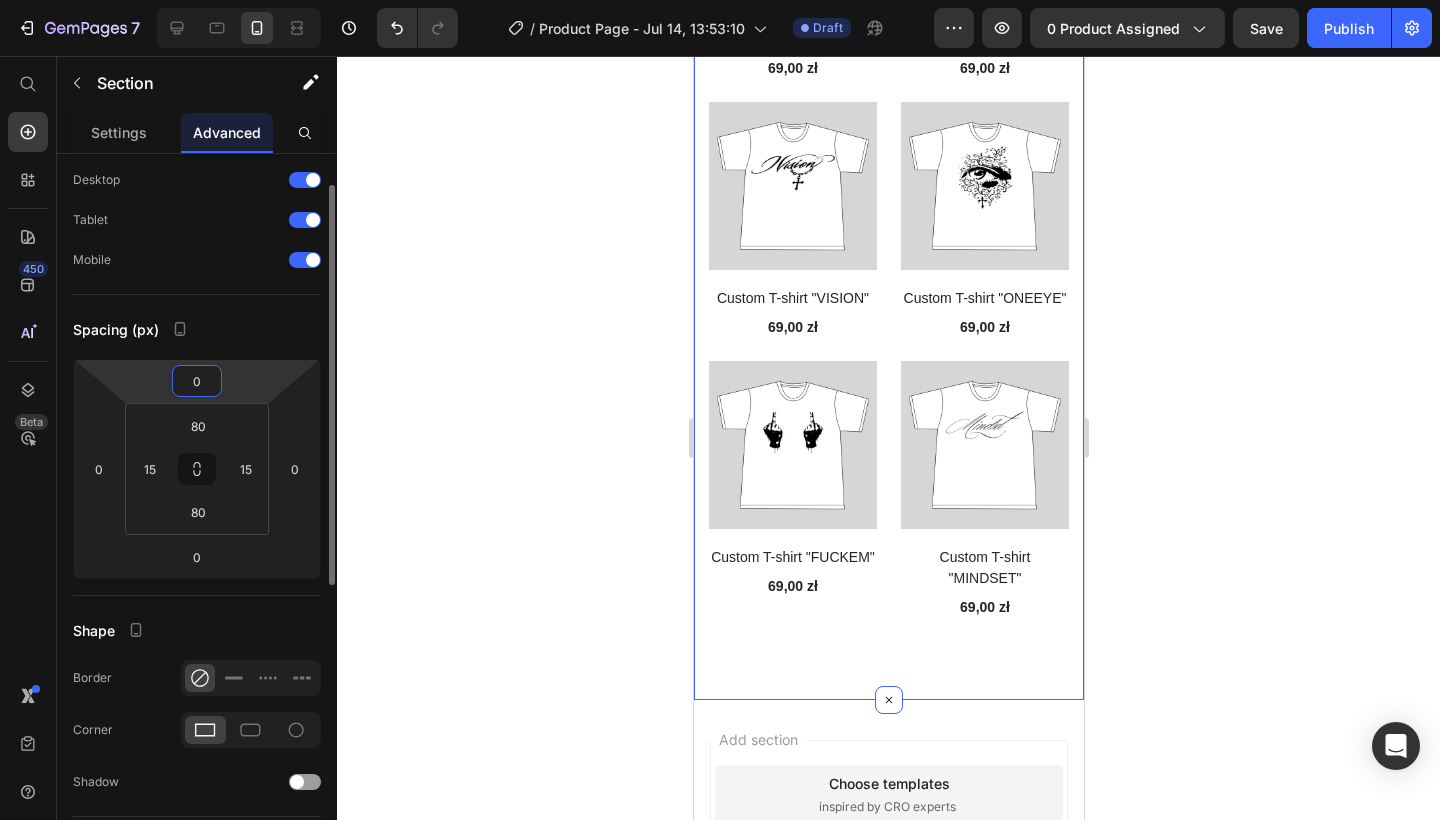 drag, startPoint x: 204, startPoint y: 379, endPoint x: 190, endPoint y: 379, distance: 14 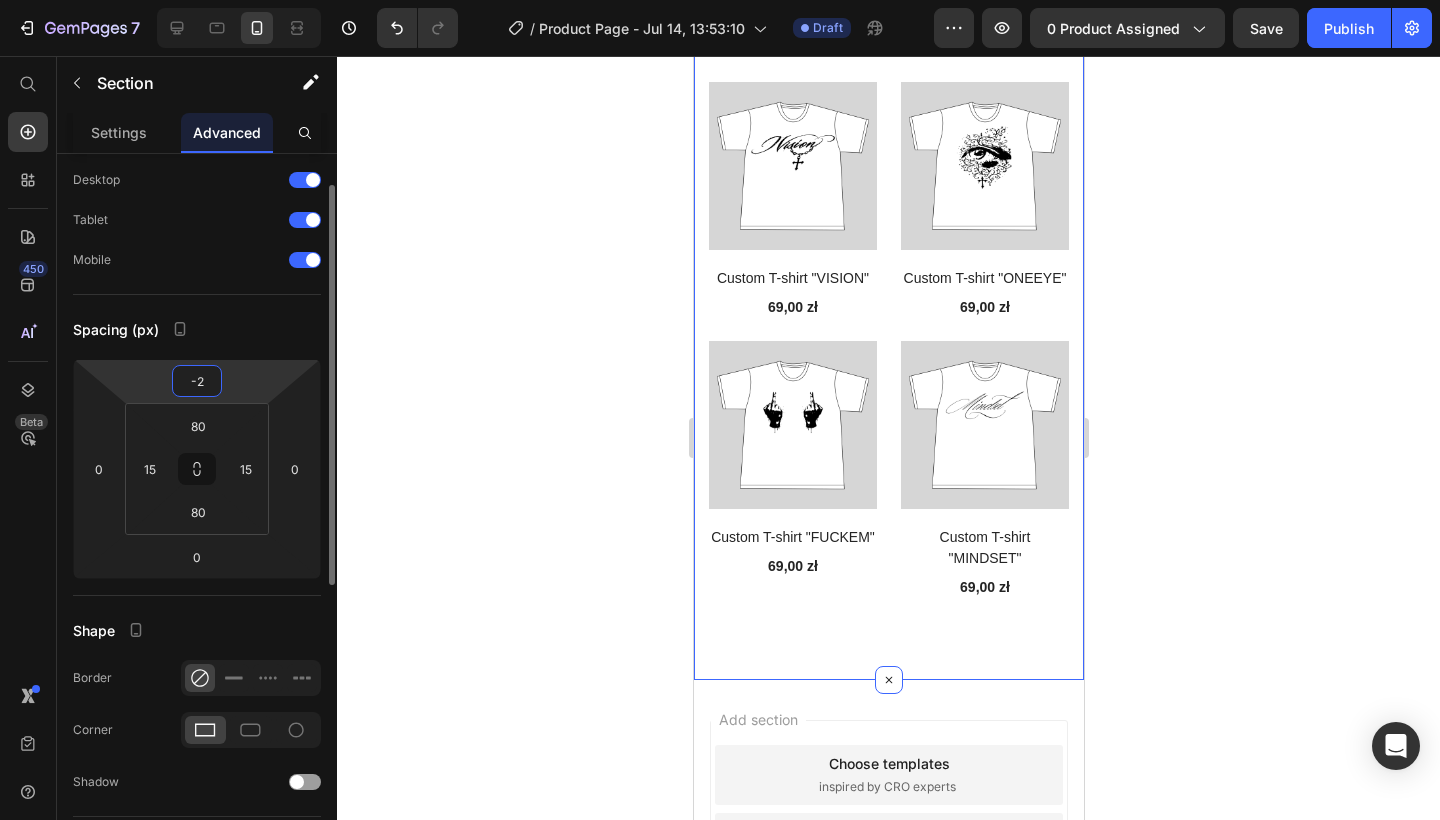 type on "-20" 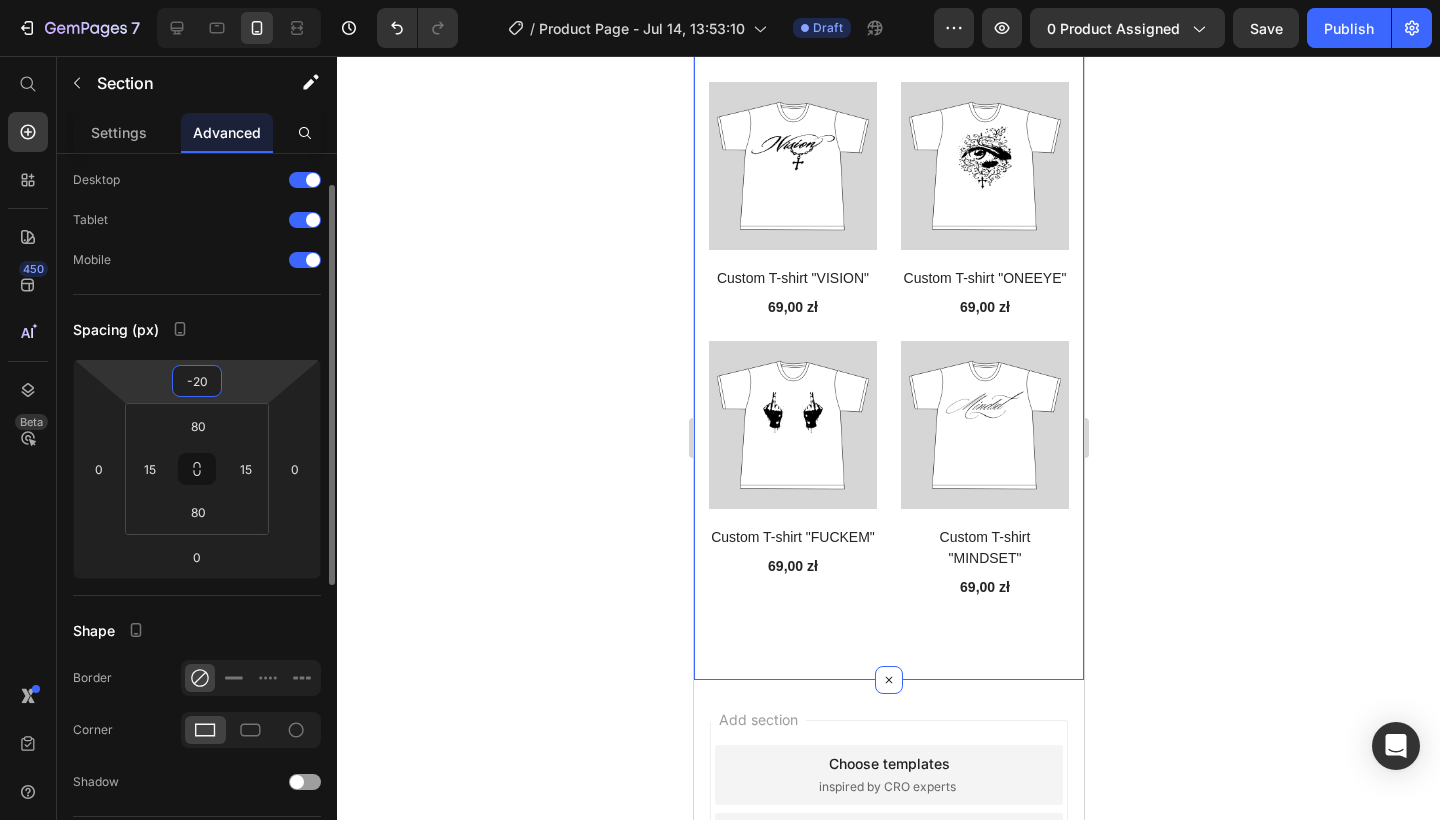 drag, startPoint x: 206, startPoint y: 376, endPoint x: 174, endPoint y: 376, distance: 32 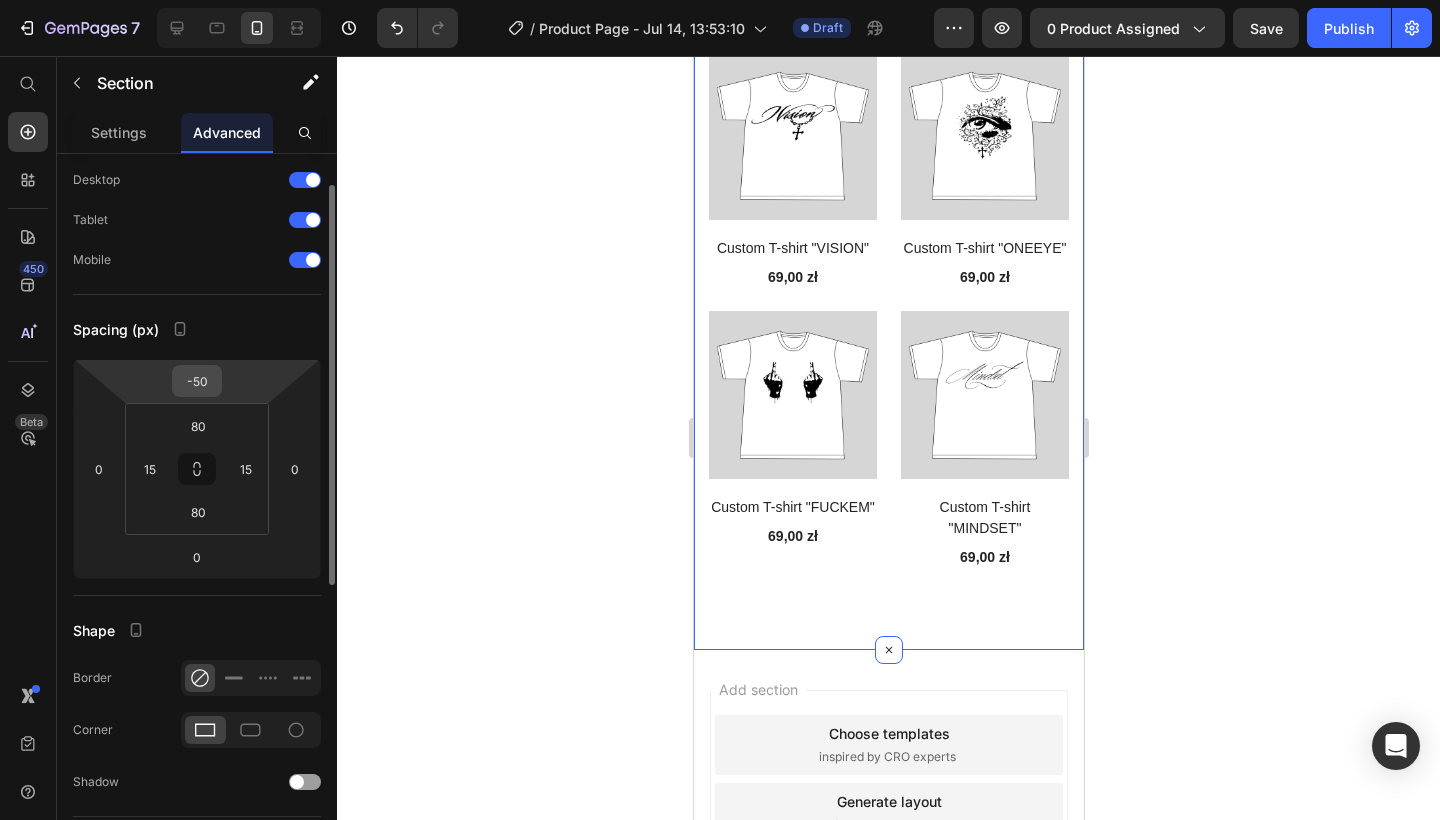 click on "-50" at bounding box center (197, 381) 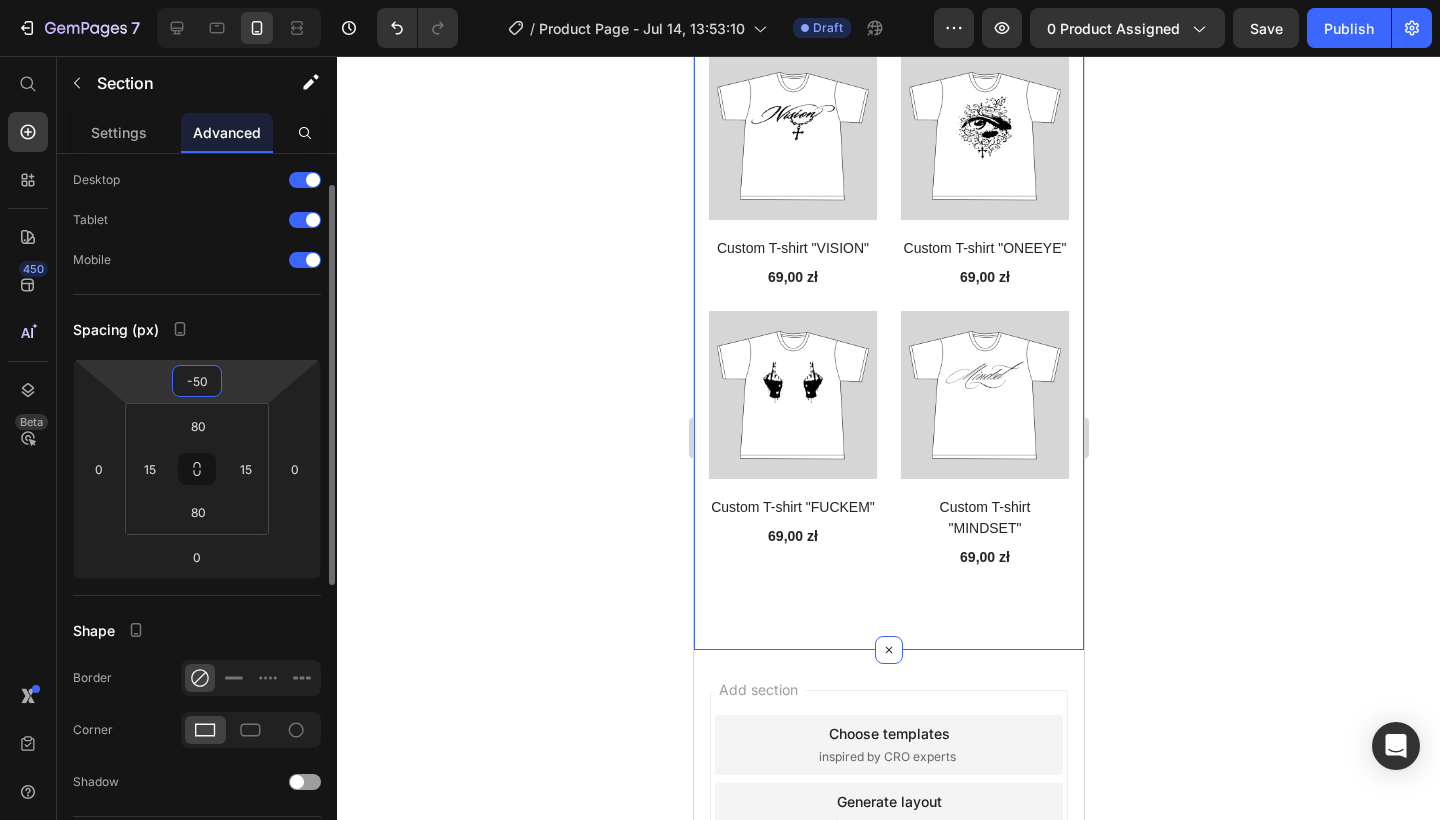 drag, startPoint x: 211, startPoint y: 387, endPoint x: 169, endPoint y: 386, distance: 42.0119 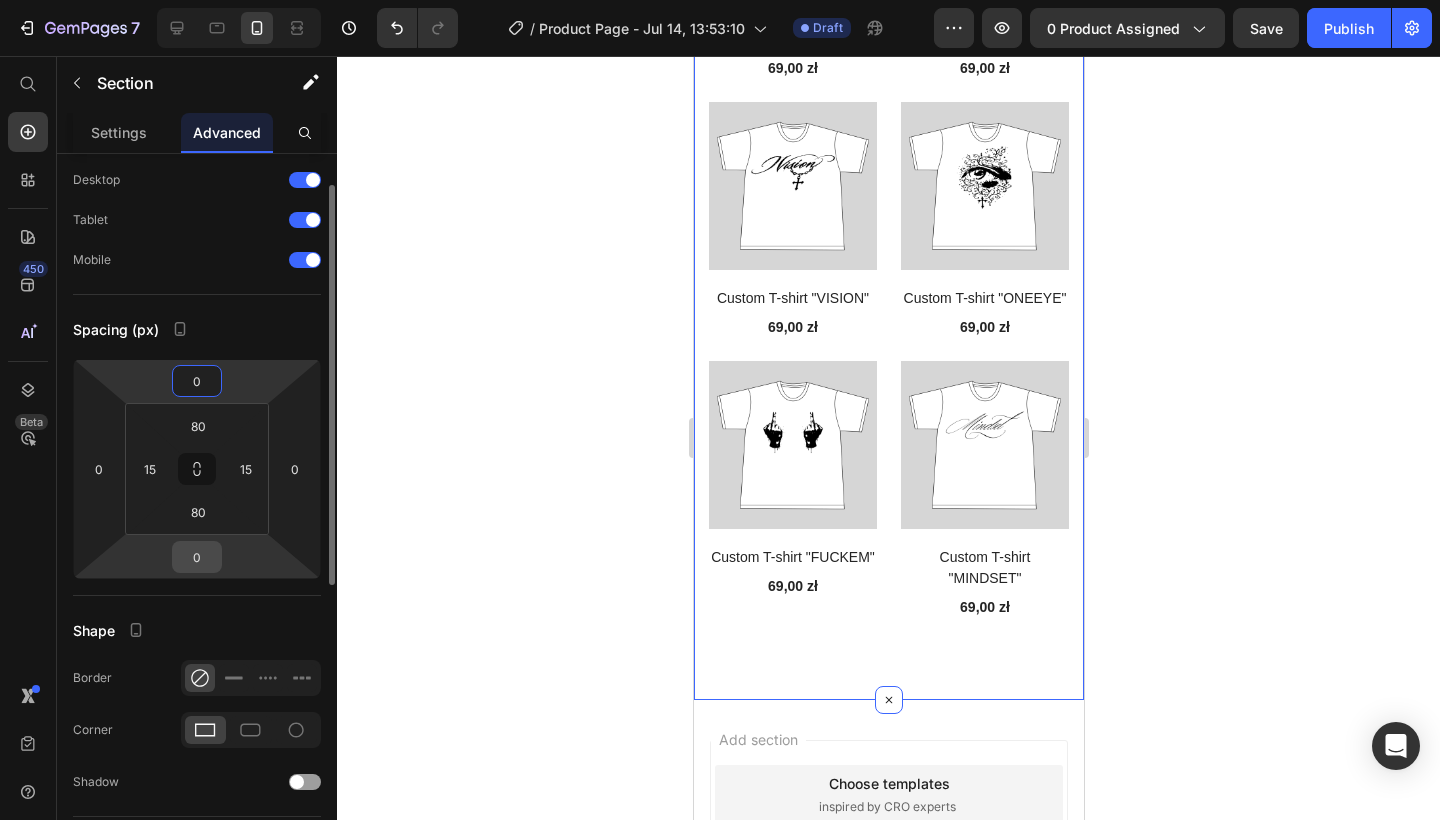 type on "0" 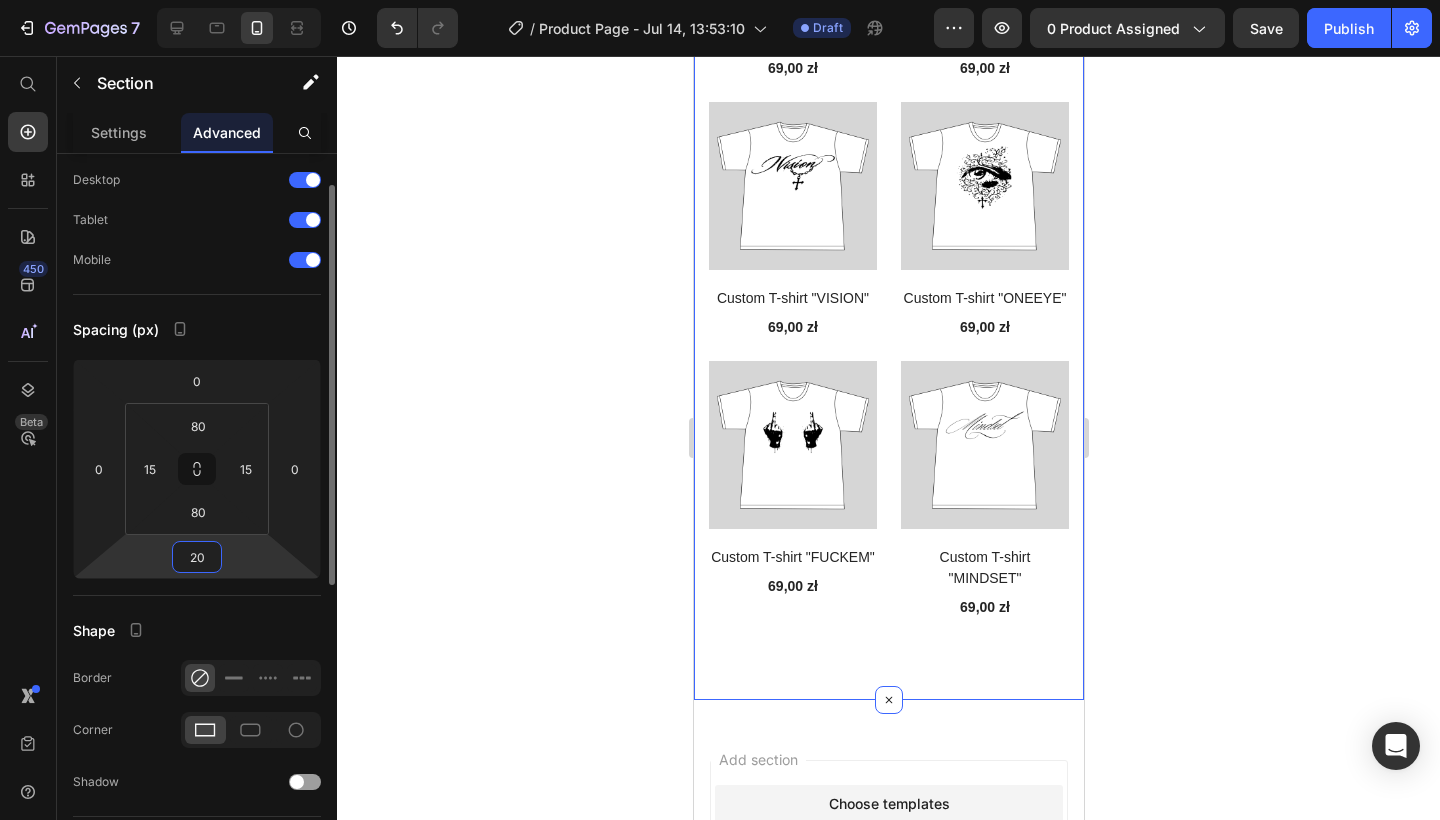 type on "20" 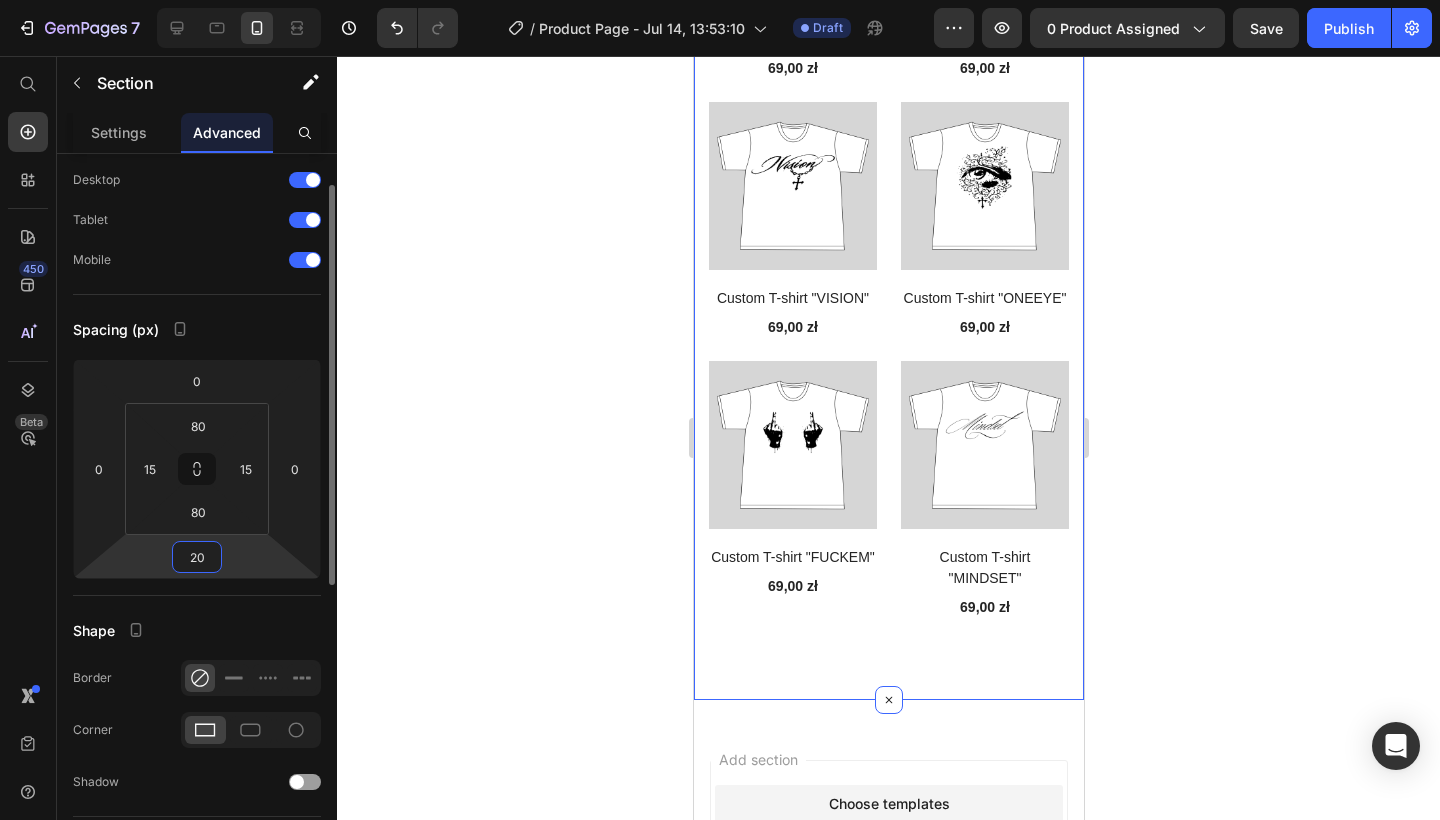 click on "0 0 20 0" at bounding box center (197, 469) 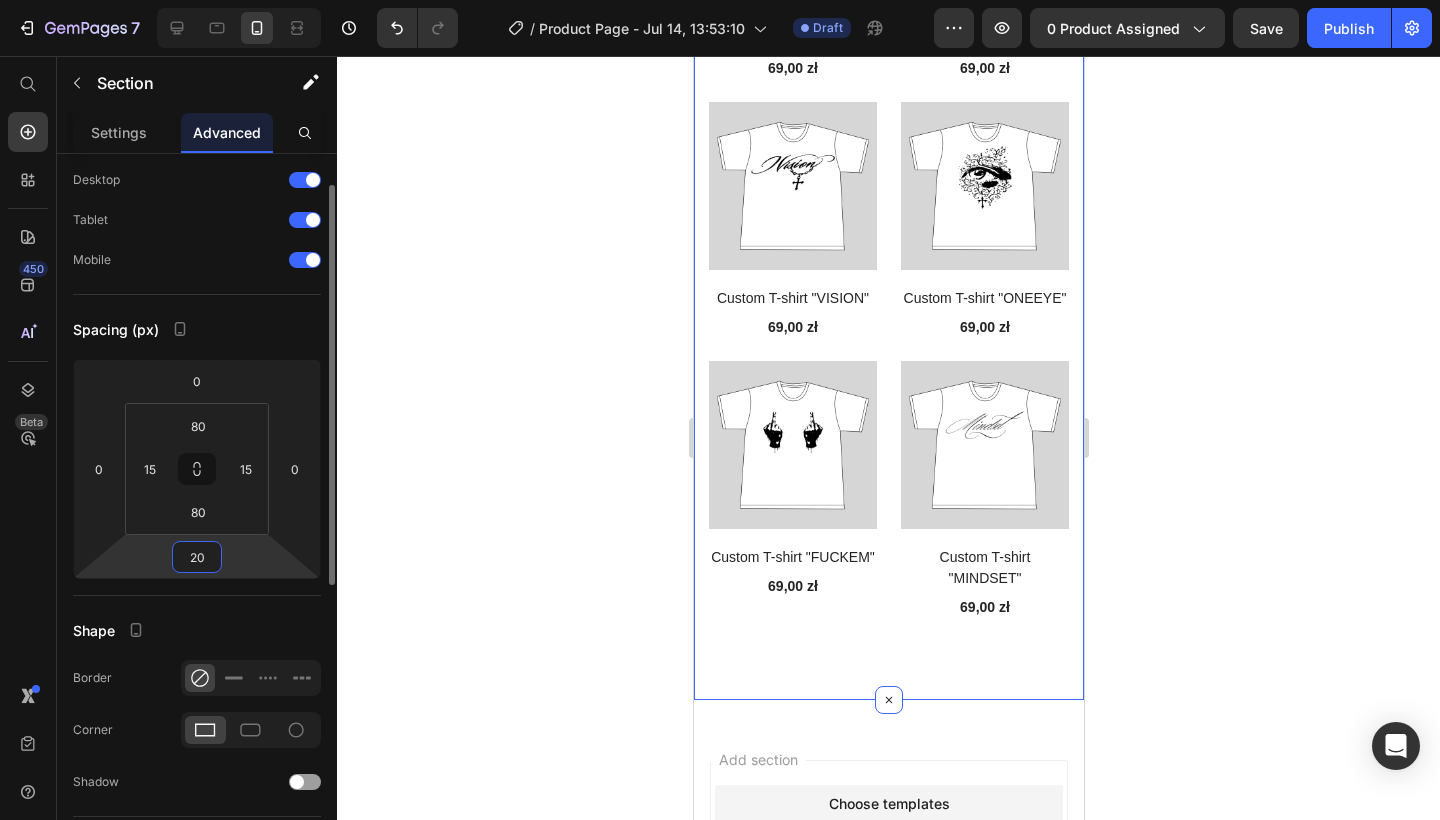 drag, startPoint x: 205, startPoint y: 559, endPoint x: 181, endPoint y: 559, distance: 24 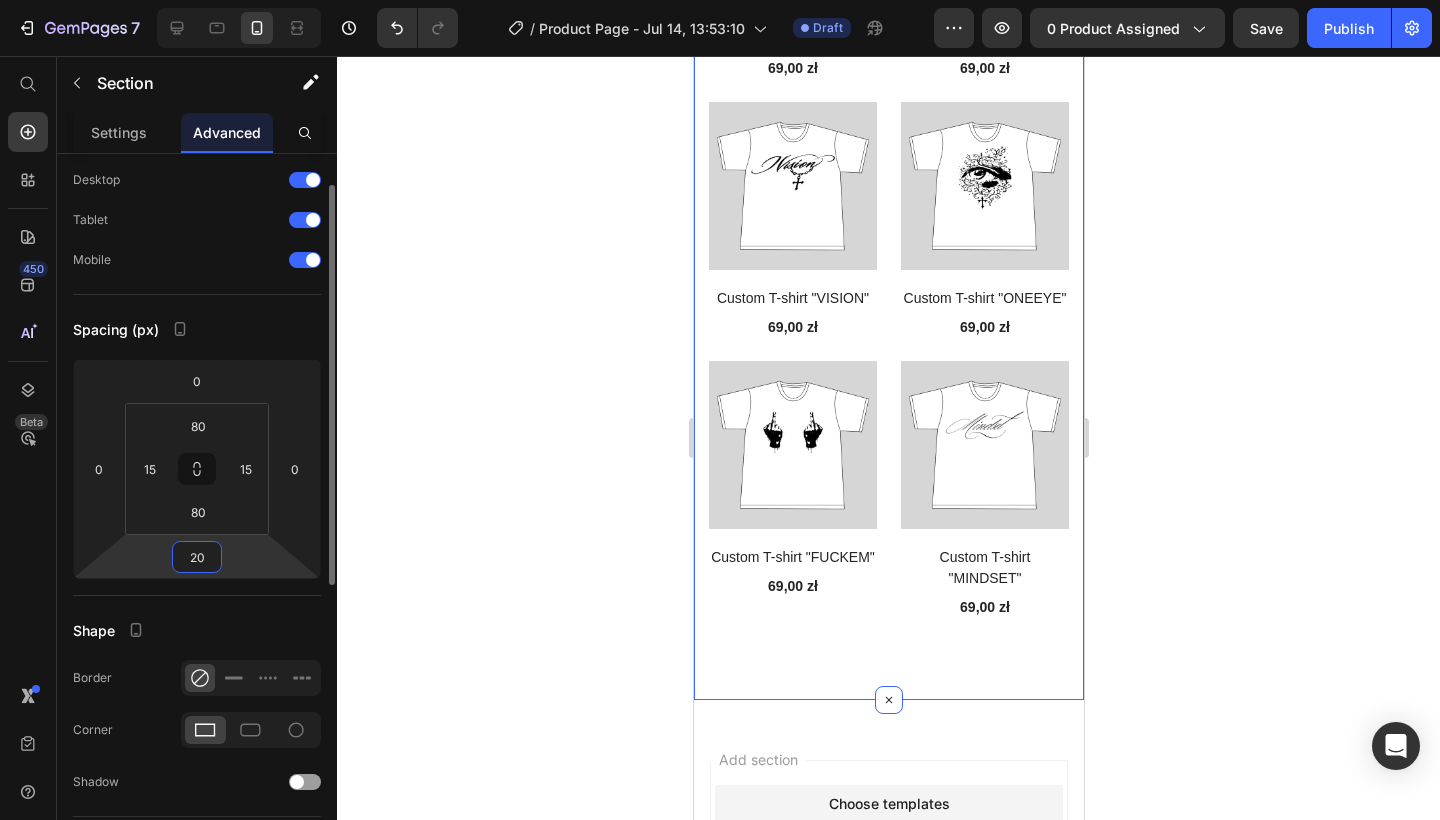 click on "20" at bounding box center [197, 557] 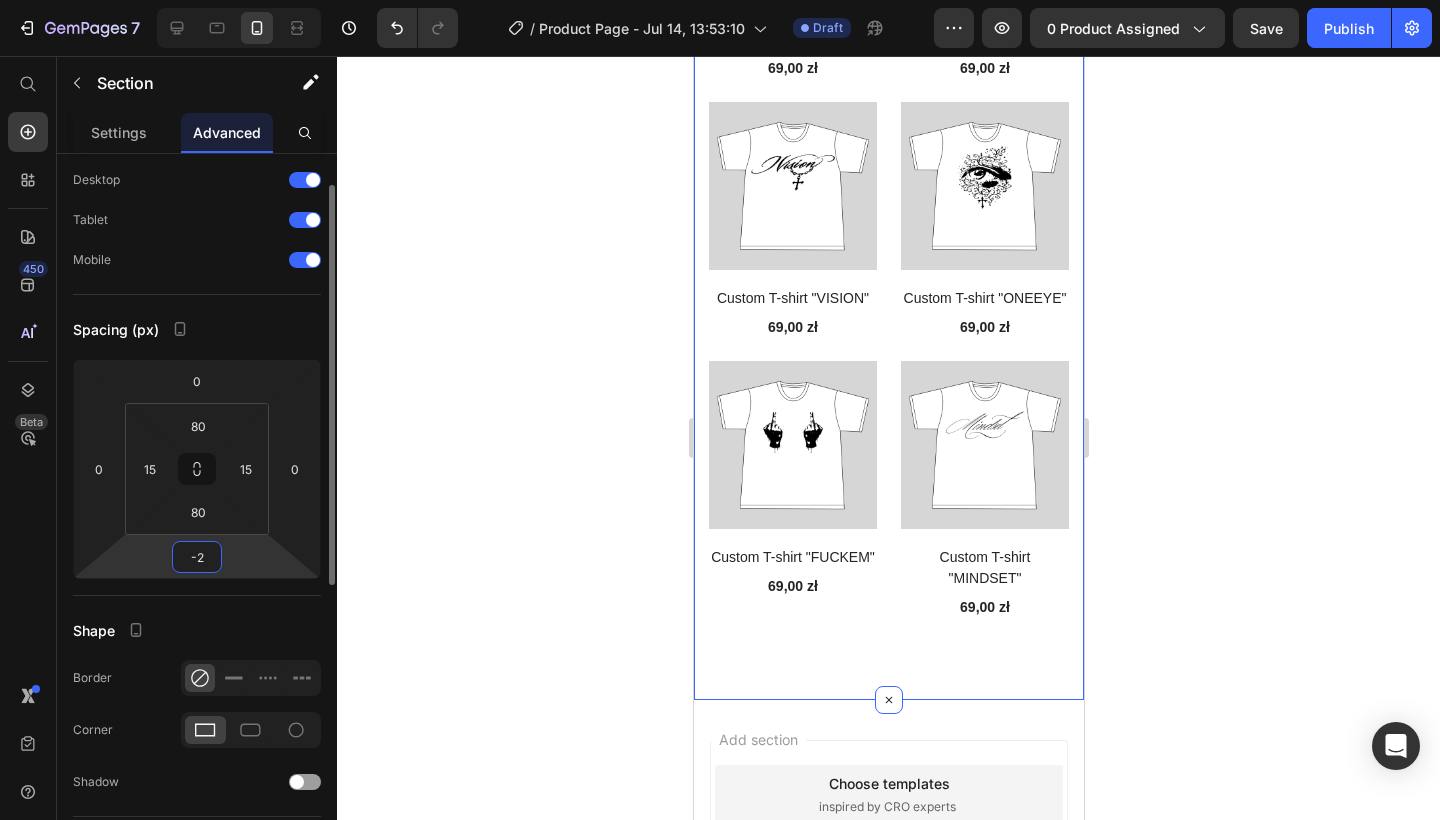 type on "-20" 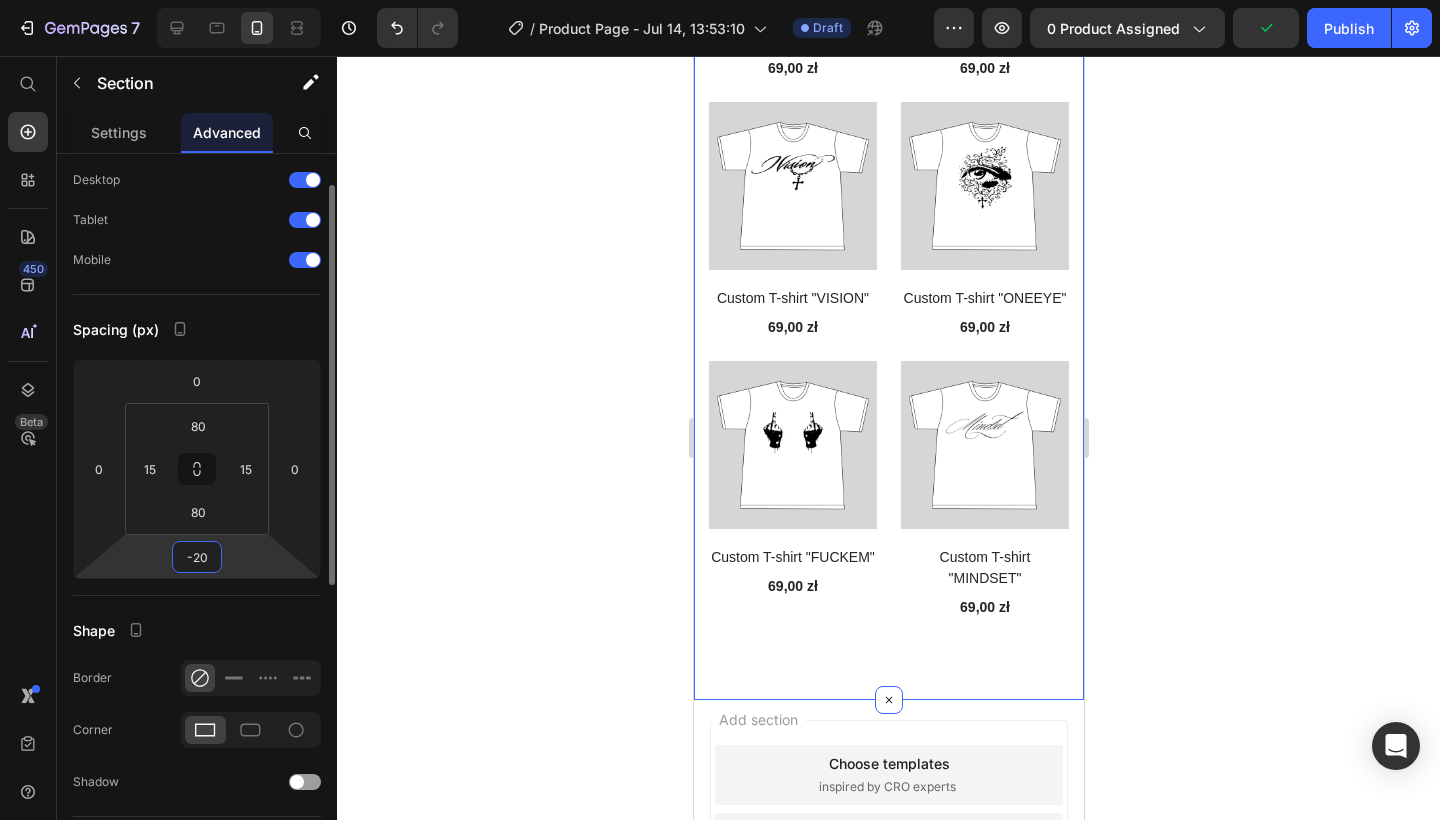 drag, startPoint x: 210, startPoint y: 557, endPoint x: 162, endPoint y: 557, distance: 48 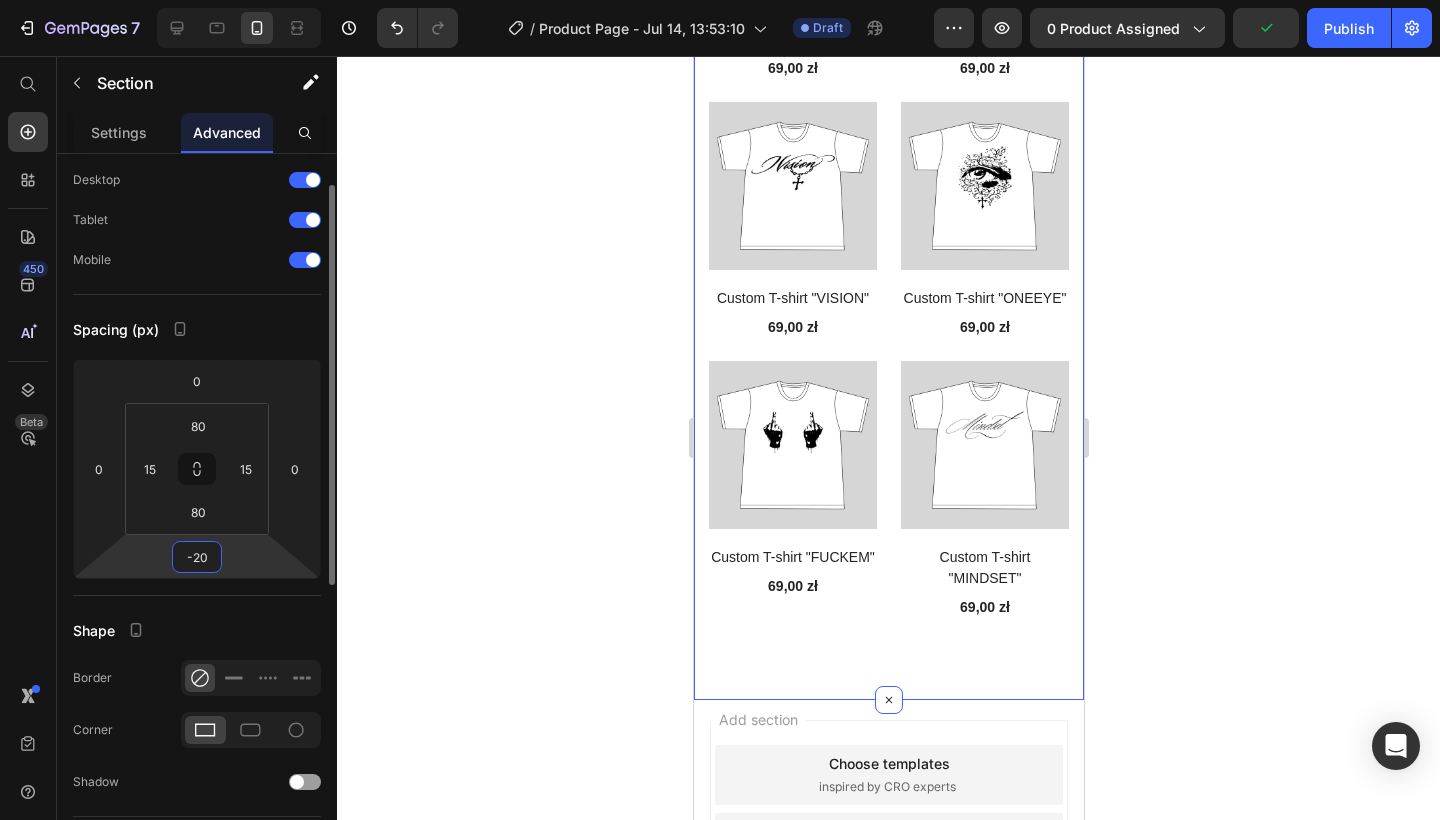 click on "0 0 -20 0" at bounding box center [197, 469] 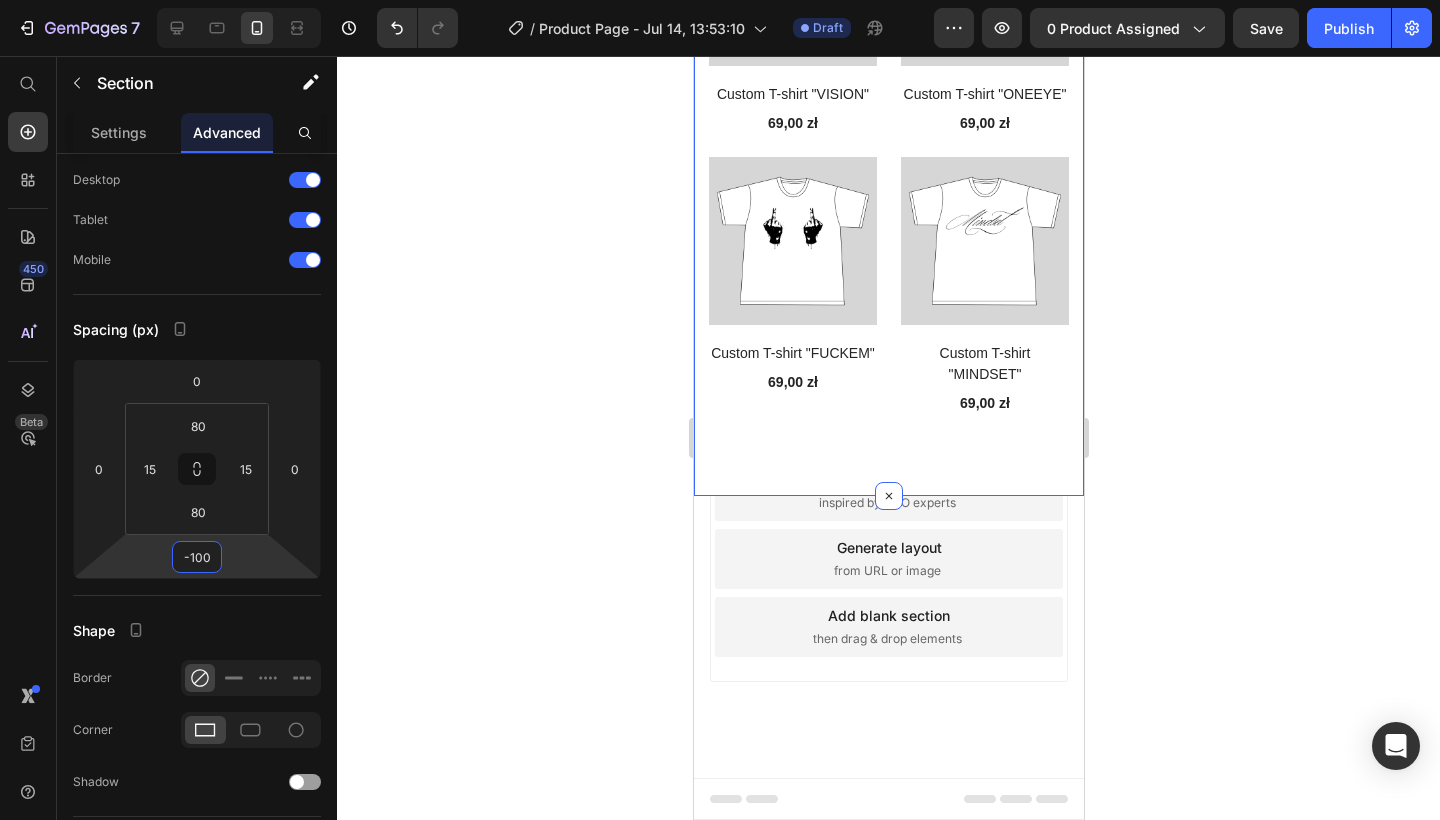 scroll, scrollTop: 3245, scrollLeft: 0, axis: vertical 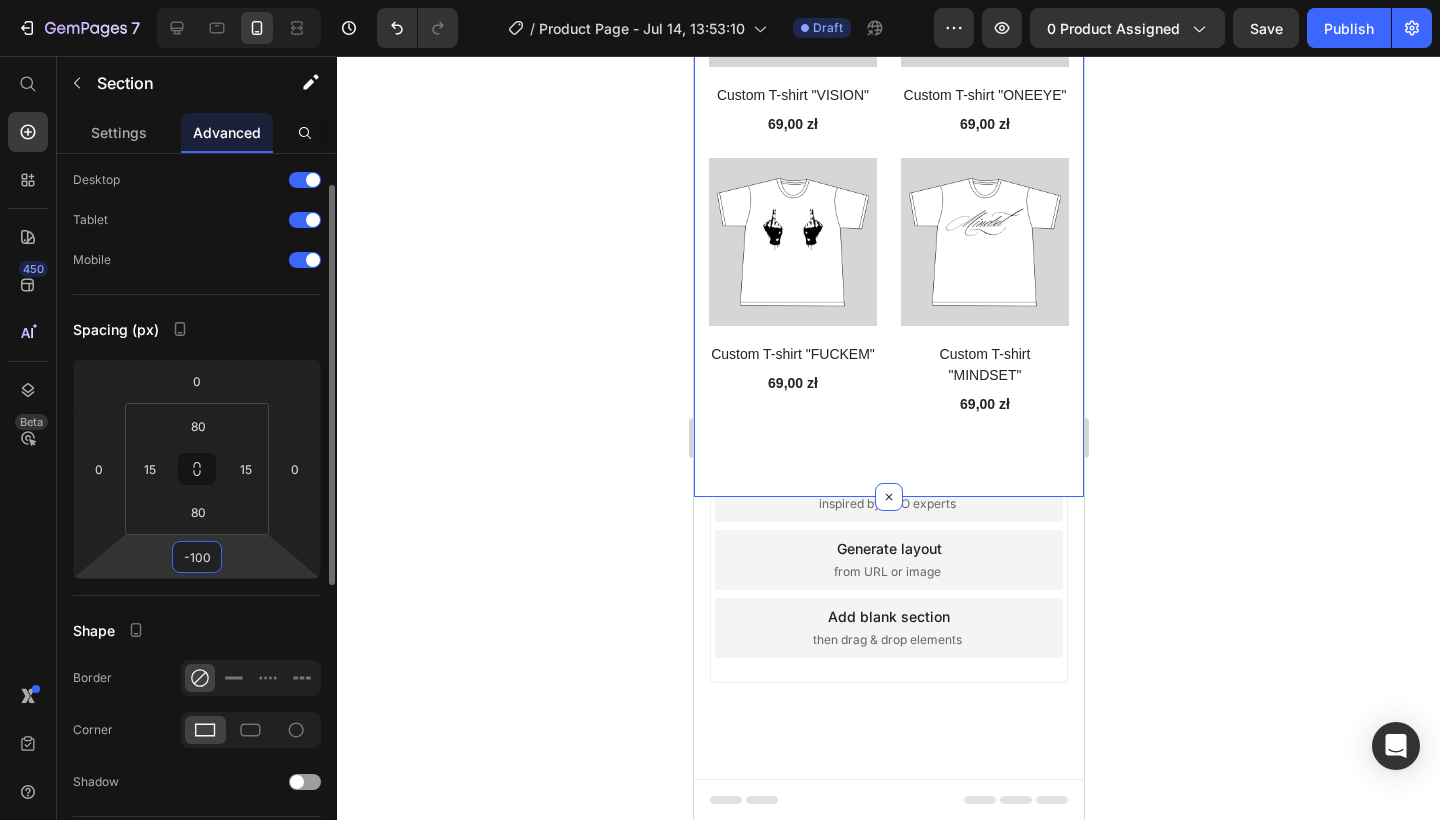 drag, startPoint x: 211, startPoint y: 554, endPoint x: 170, endPoint y: 554, distance: 41 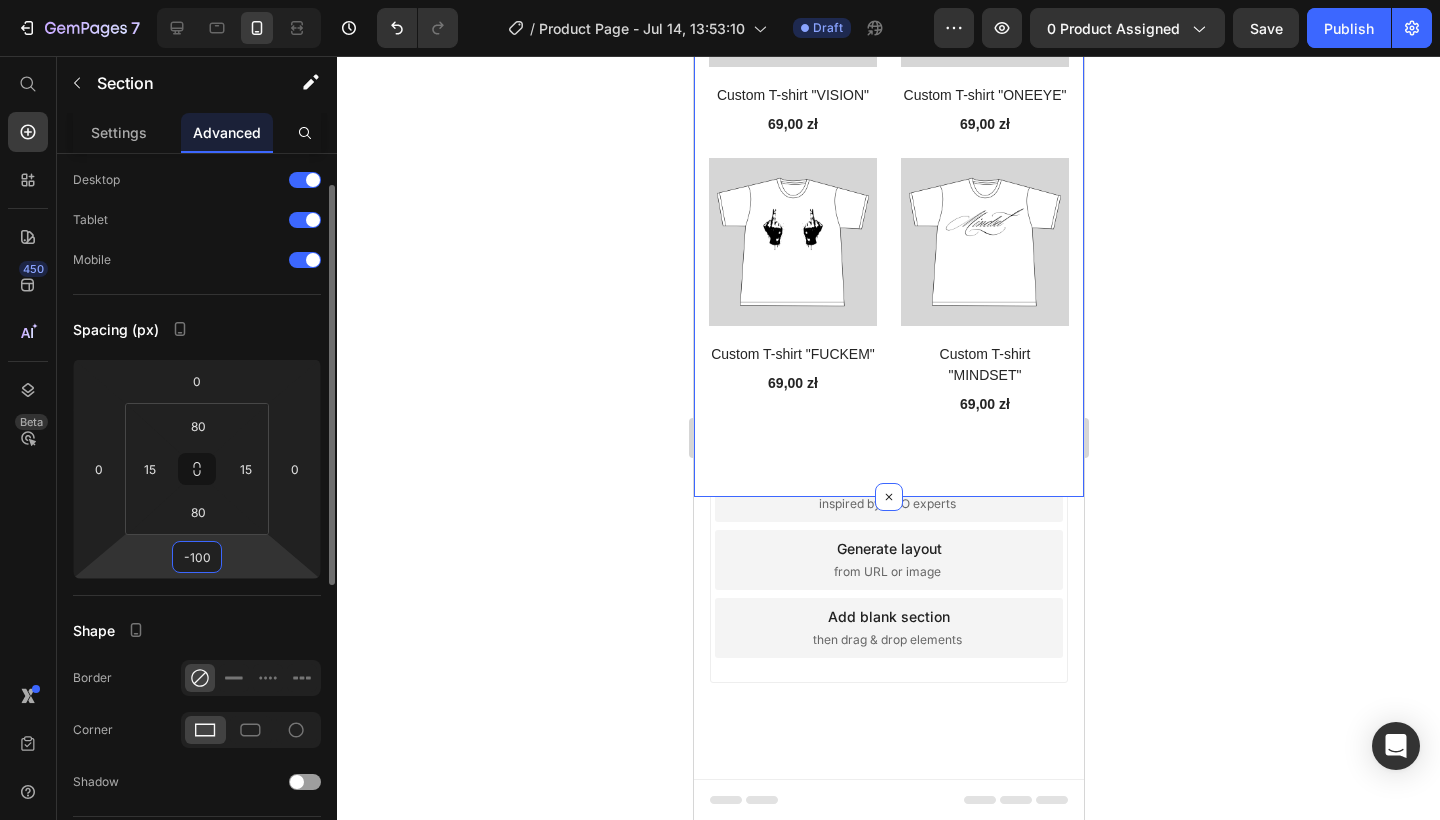 click on "0 0 -100 0" at bounding box center [197, 469] 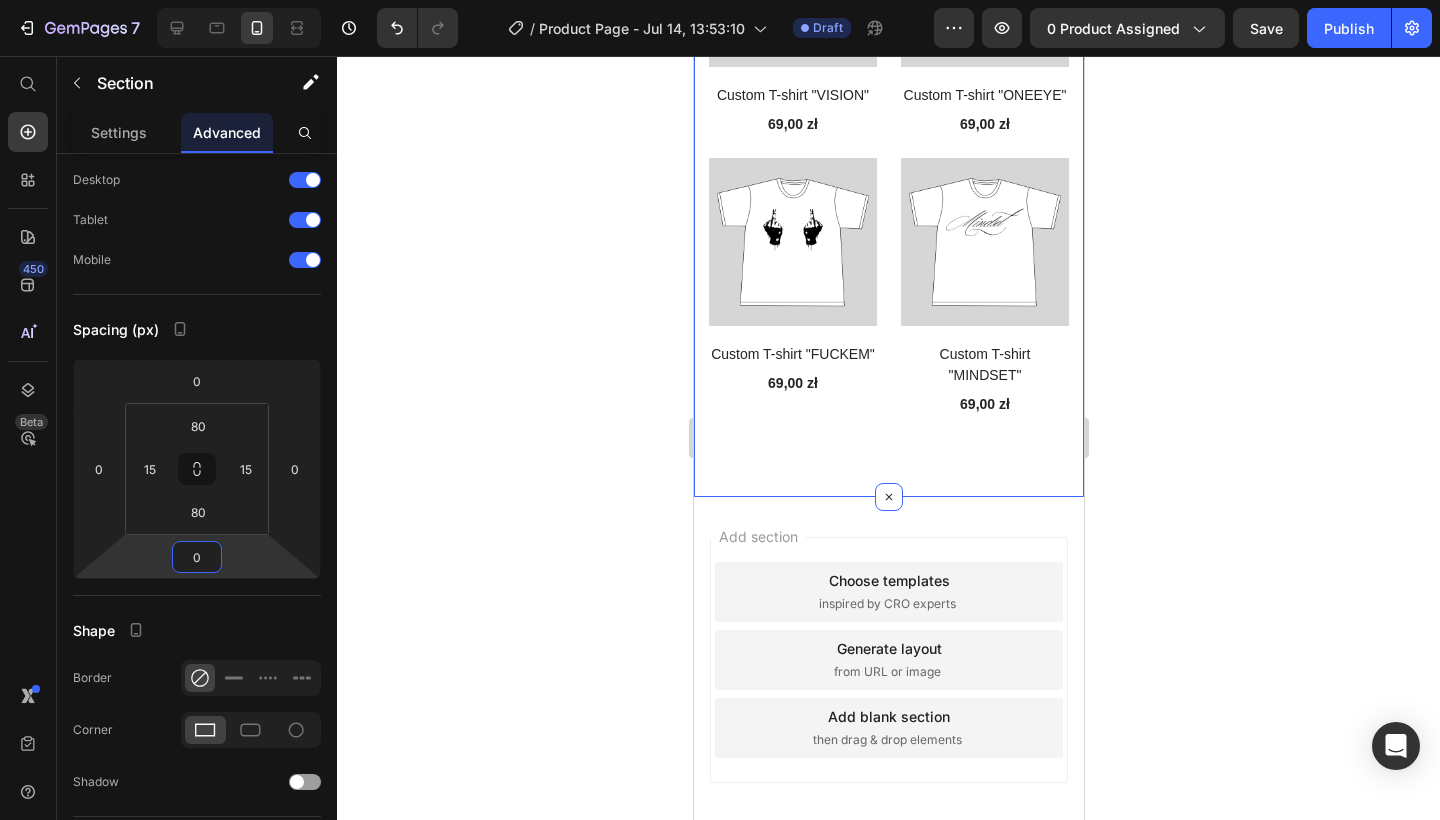 click 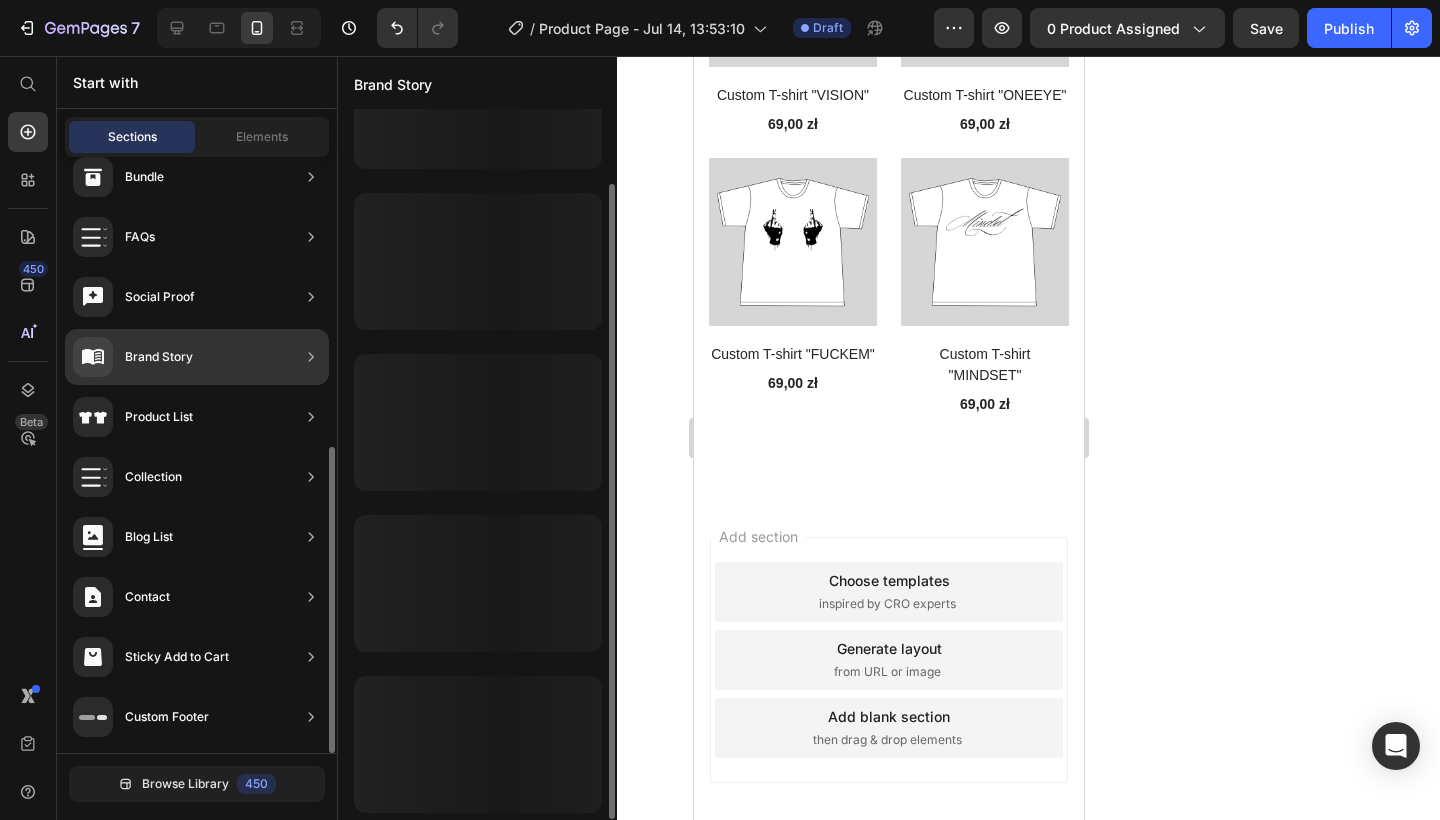 scroll, scrollTop: 83, scrollLeft: 0, axis: vertical 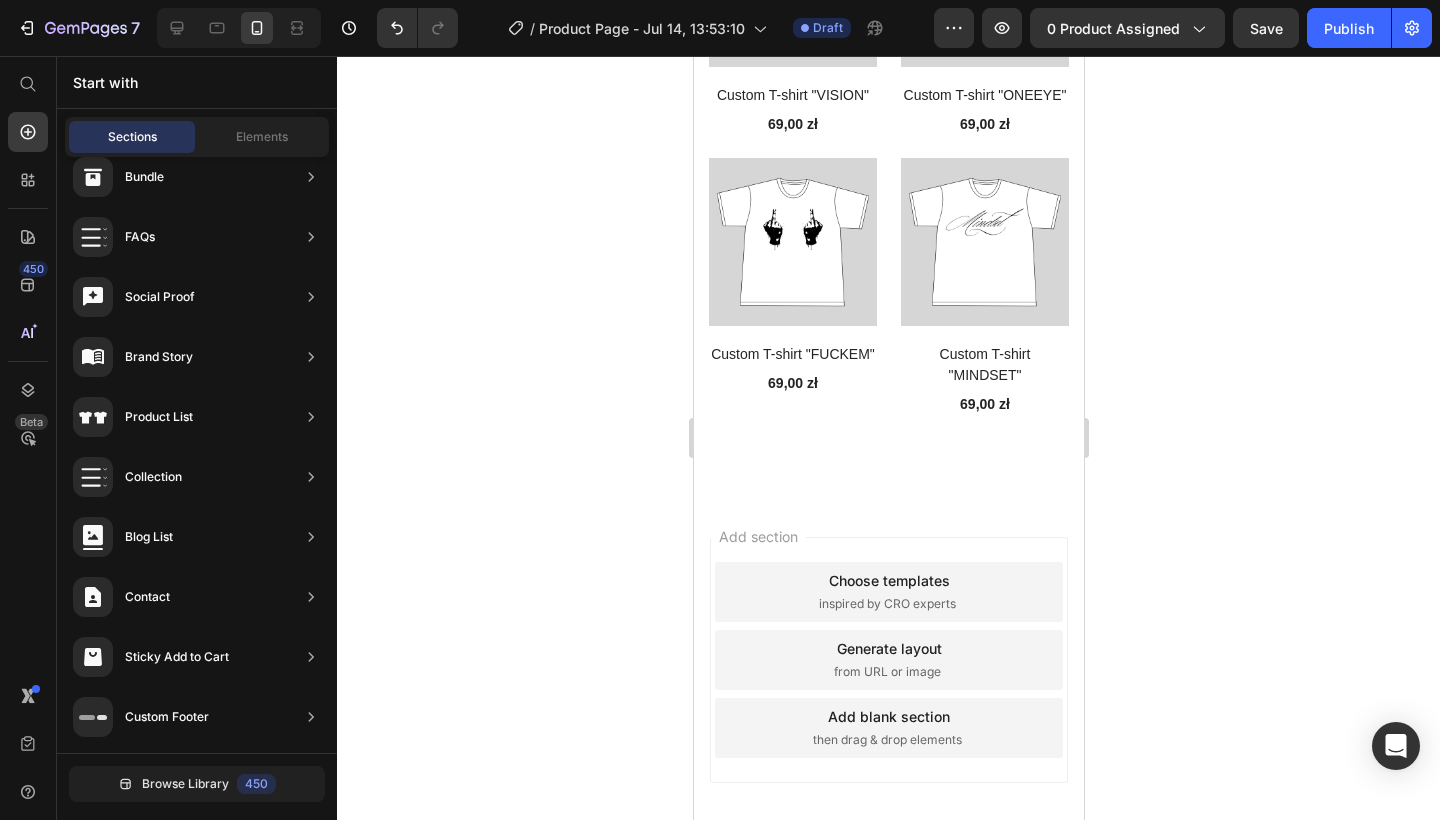 click on "Add section Choose templates inspired by CRO experts Generate layout from URL or image Add blank section then drag & drop elements" at bounding box center [888, 688] 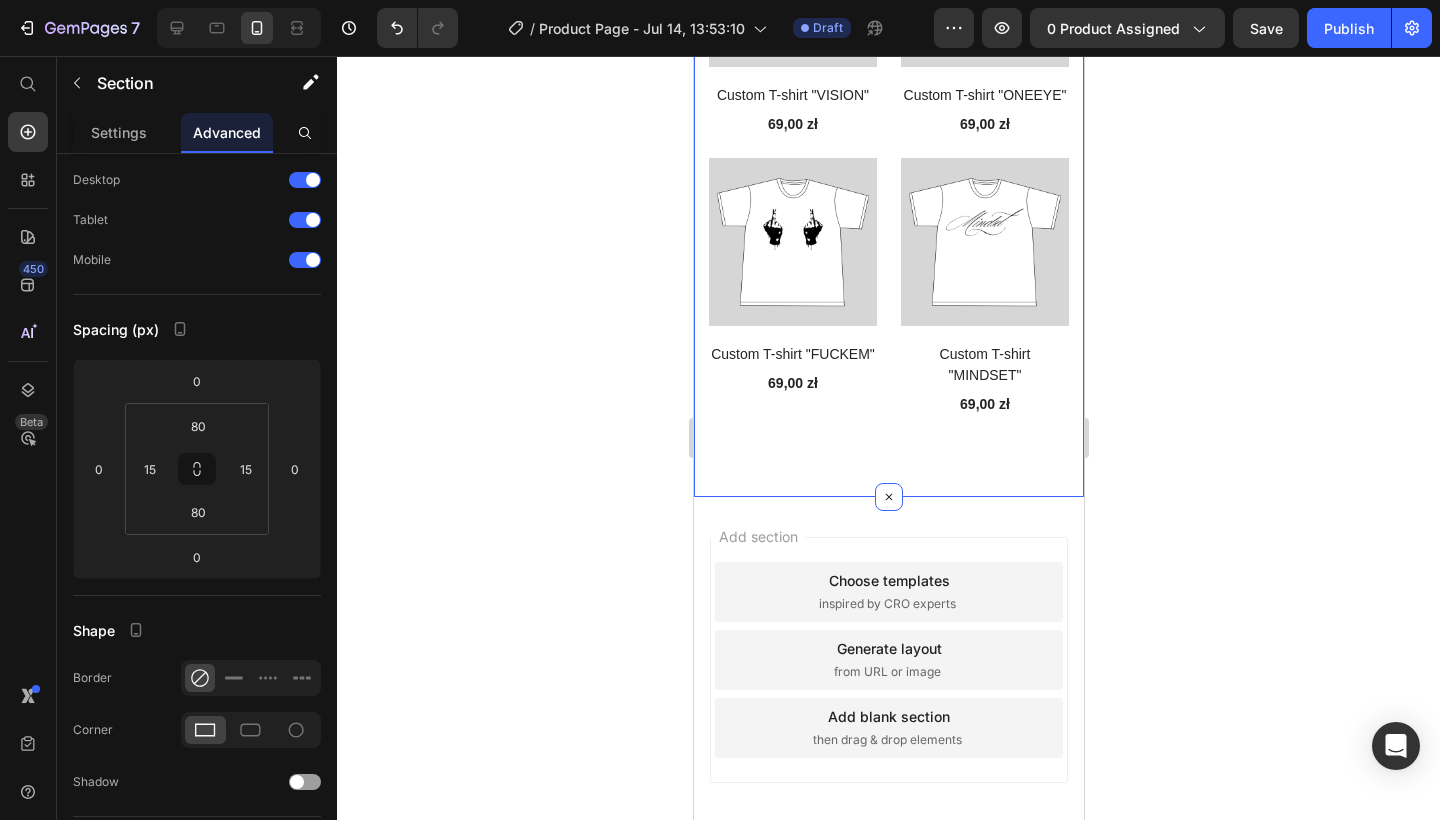 click on "Explore Our Best Sellers Heading Row (P) Images Custom T-shirt "AMBITION" (P) Title 69,00 zł (P) Price Row (P) Images Custom T-shirt "CHAIN" (P) Title 69,00 zł (P) Price Row (P) Images Custom T-shirt "DOGGIES" (P) Title 69,00 zł (P) Price Row (P) Images Custom T-shirt "CHRIST" (P) Title 69,00 zł (P) Price Row (P) Images Custom T-shirt "KITTY" (P) Title 69,00 zł (P) Price Row (P) Images Custom T-shirt "MONEY" (P) Title 69,00 zł (P) Price Row (P) Images Custom T-shirt "LOOP" (P) Title 69,00 zł (P) Price Row (P) Images Custom T-shirt "LIVEINTHEMOMENT" (P) Title 69,00 zł (P) Price Row (P) Images Custom T-shirt "INSIDEEYE" (P) Title 69,00 zł (P) Price Row (P) Images Custom T-shirt "ANATOMY" (P) Title 69,00 zł (P) Price Row (P) Images Custom T-shirt "CYRILLIC" (P) Title 69,00 zł (P) Price Row (P) Images Custom T-shirt "HUSTLE" (P) Title 69,00 zł (P) Price Row (P) Images Custom T-shirt "PAINT" (P) Title 69,00 zł (P) Price Row (P) Images Custom T-shirt "BALACLAVA" (P) Title 69,00 zł (P) Price Row Row" at bounding box center (888, -1256) 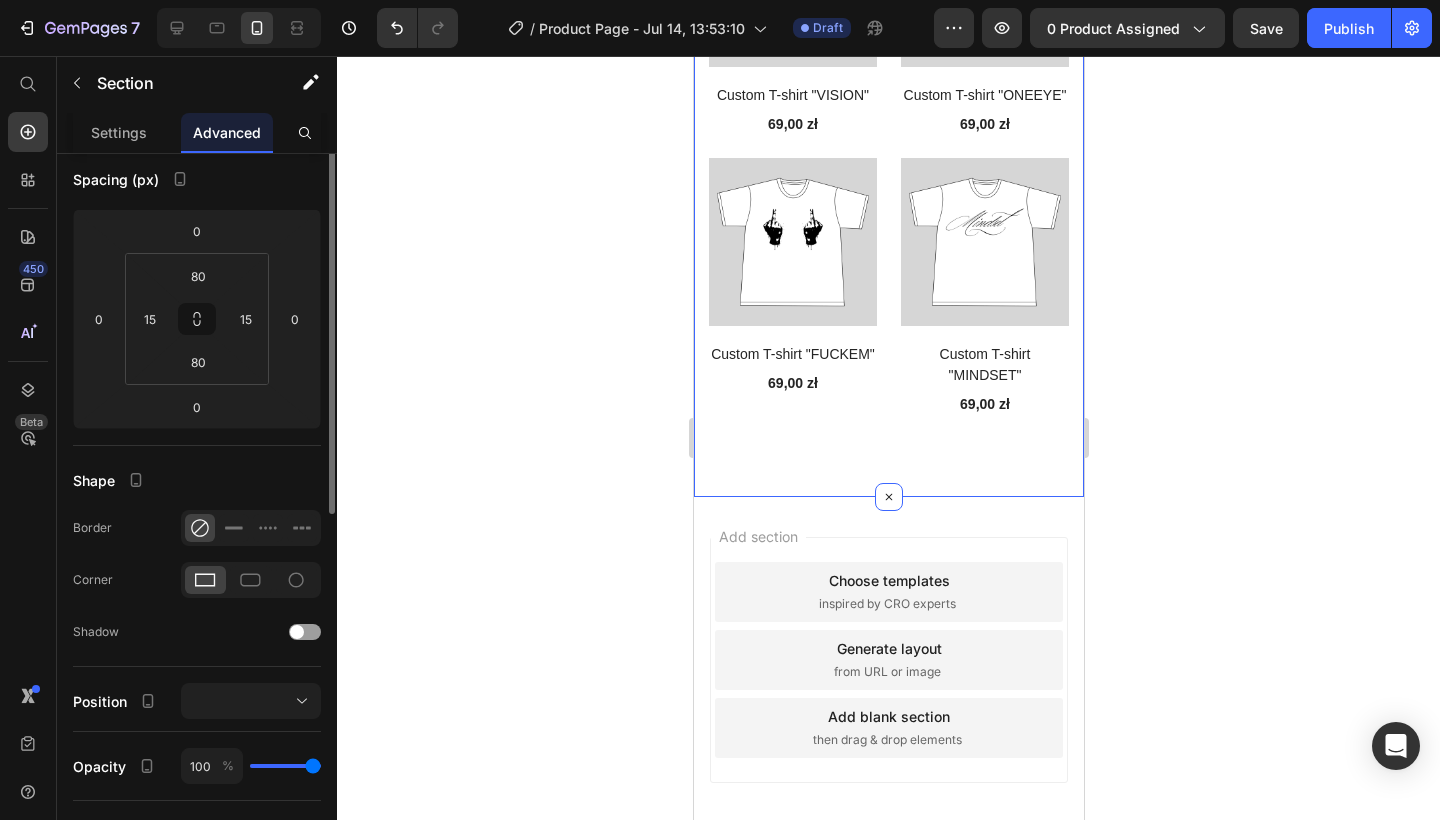 scroll, scrollTop: 0, scrollLeft: 0, axis: both 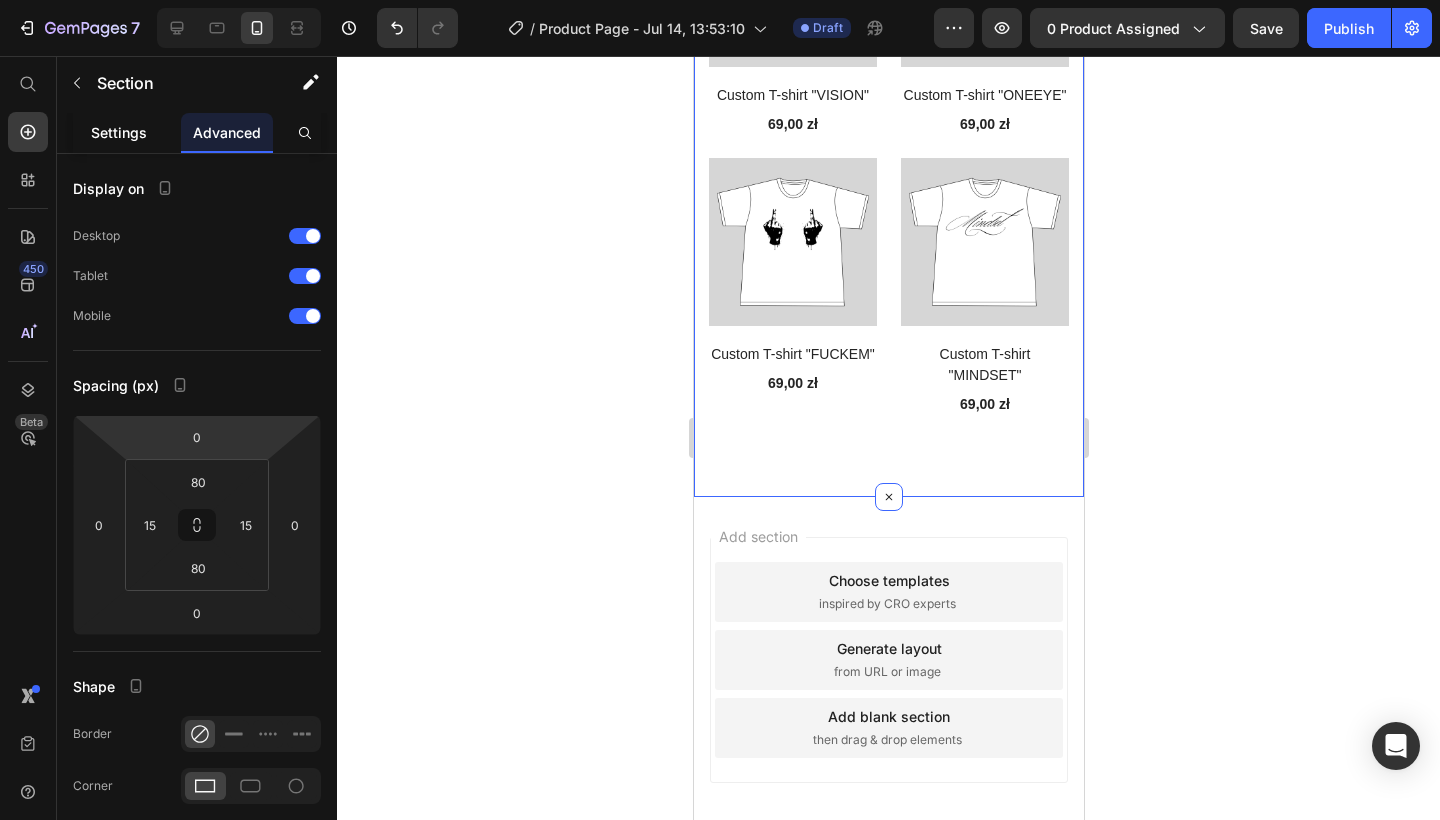click on "Settings" at bounding box center (119, 132) 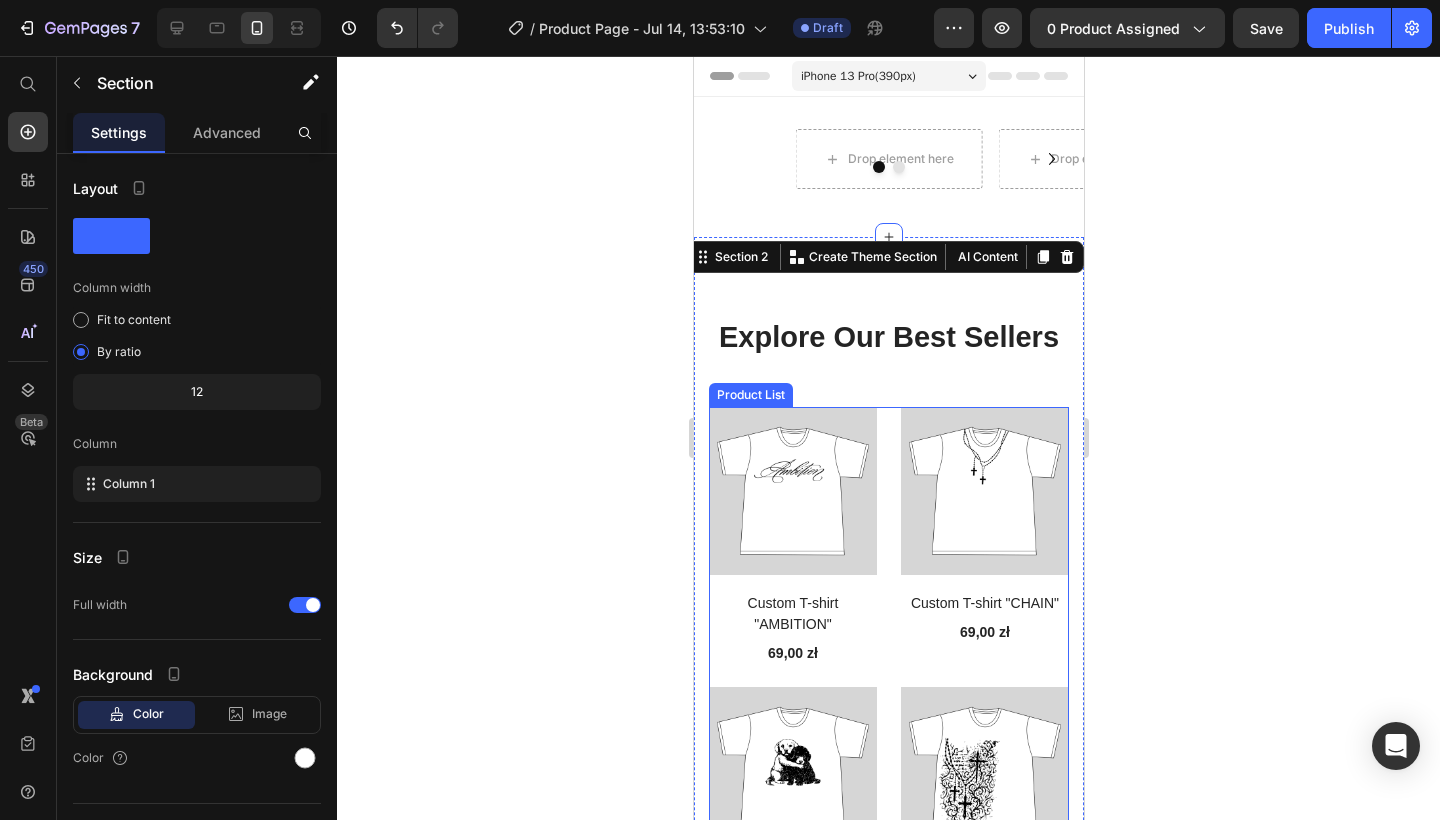scroll, scrollTop: 0, scrollLeft: 0, axis: both 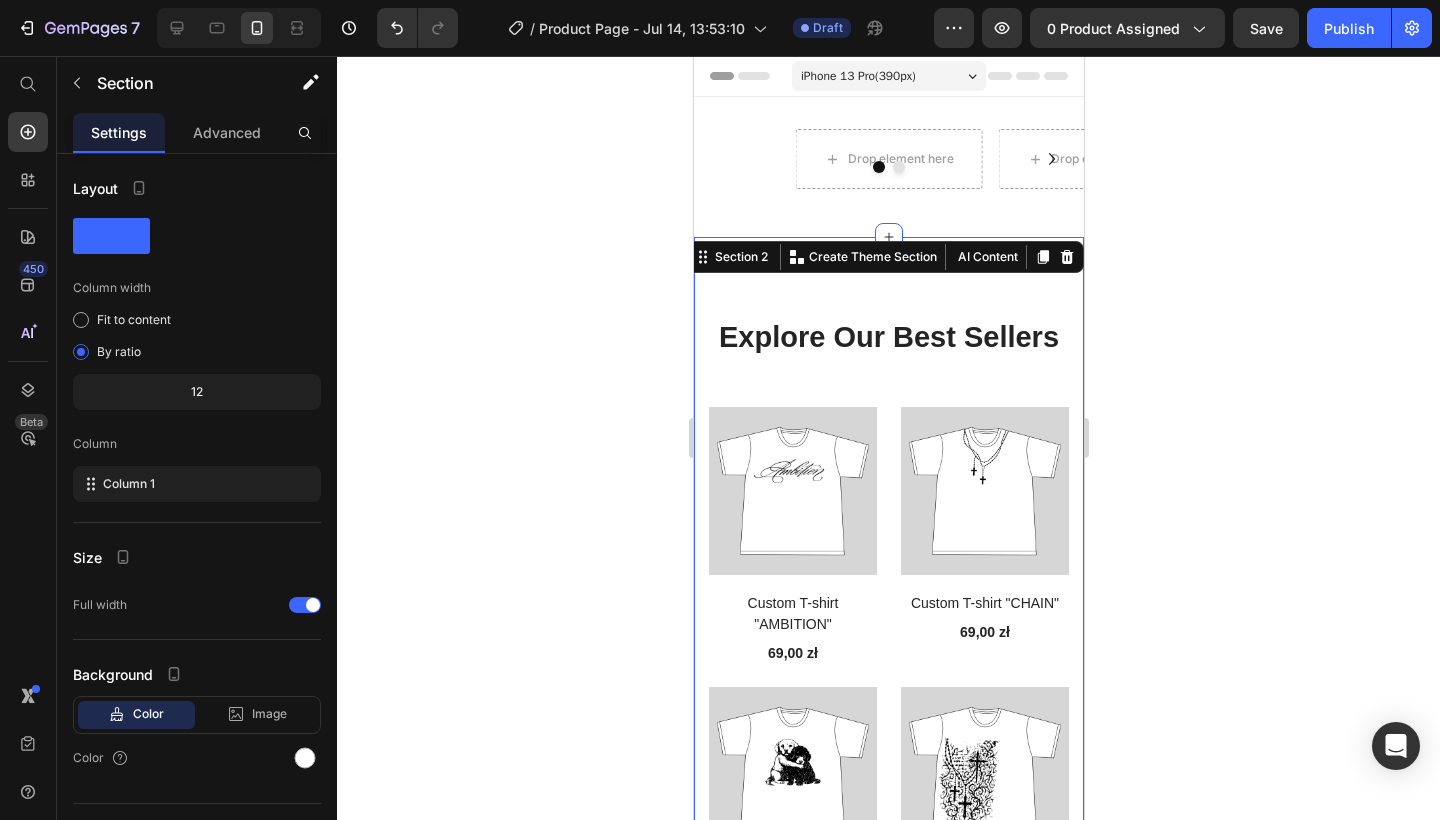 click 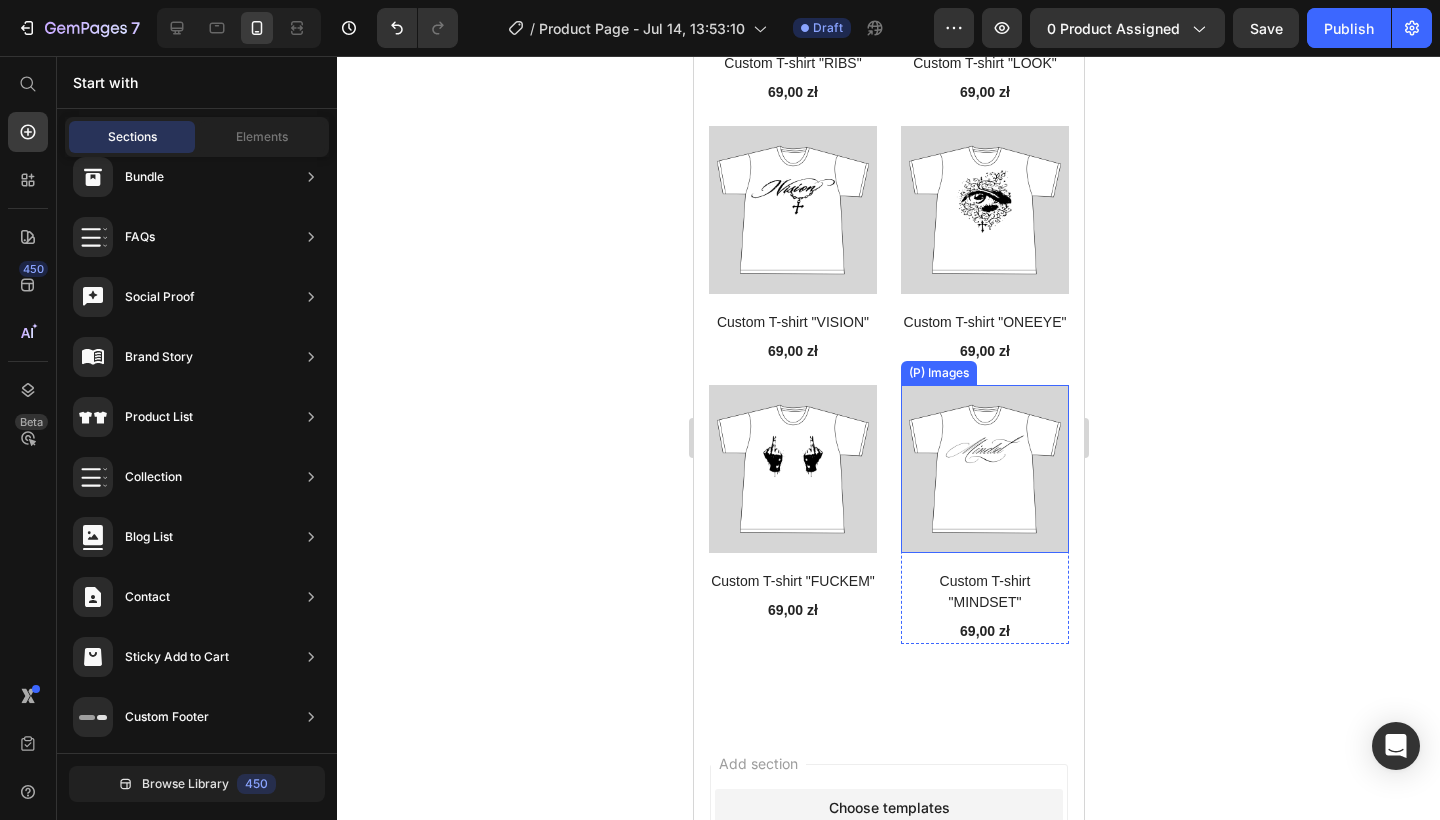 scroll, scrollTop: 3028, scrollLeft: 0, axis: vertical 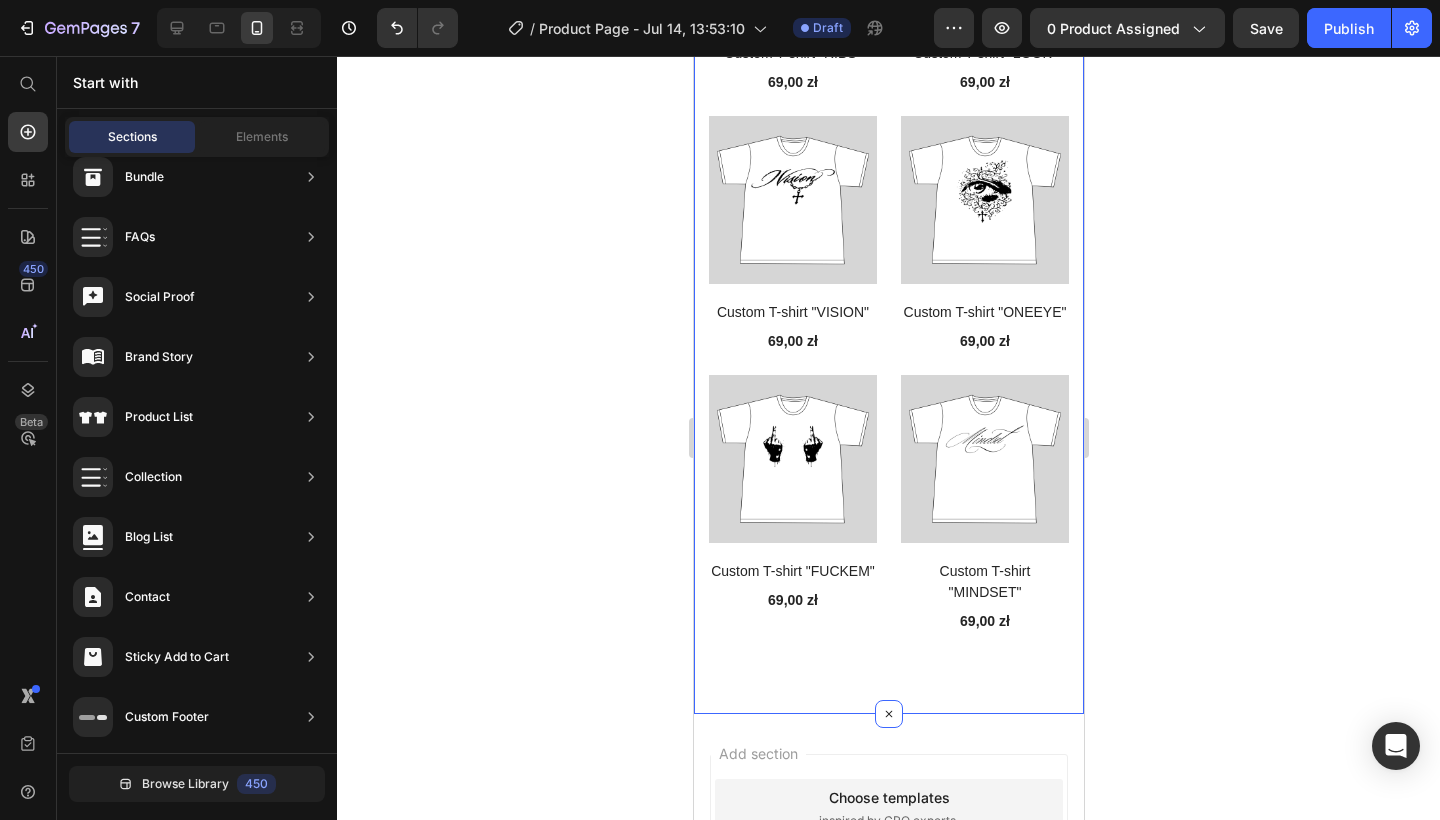 click on "Explore Our Best Sellers Heading Row (P) Images Custom T-shirt "AMBITION" (P) Title 69,00 zł (P) Price Row (P) Images Custom T-shirt "CHAIN" (P) Title 69,00 zł (P) Price Row (P) Images Custom T-shirt "DOGGIES" (P) Title 69,00 zł (P) Price Row (P) Images Custom T-shirt "CHRIST" (P) Title 69,00 zł (P) Price Row (P) Images Custom T-shirt "KITTY" (P) Title 69,00 zł (P) Price Row (P) Images Custom T-shirt "MONEY" (P) Title 69,00 zł (P) Price Row (P) Images Custom T-shirt "LOOP" (P) Title 69,00 zł (P) Price Row (P) Images Custom T-shirt "LIVEINTHEMOMENT" (P) Title 69,00 zł (P) Price Row (P) Images Custom T-shirt "INSIDEEYE" (P) Title 69,00 zł (P) Price Row (P) Images Custom T-shirt "ANATOMY" (P) Title 69,00 zł (P) Price Row (P) Images Custom T-shirt "CYRILLIC" (P) Title 69,00 zł (P) Price Row (P) Images Custom T-shirt "HUSTLE" (P) Title 69,00 zł (P) Price Row (P) Images Custom T-shirt "PAINT" (P) Title 69,00 zł (P) Price Row (P) Images Custom T-shirt "BALACLAVA" (P) Title 69,00 zł (P) Price Row Row" at bounding box center [888, -1039] 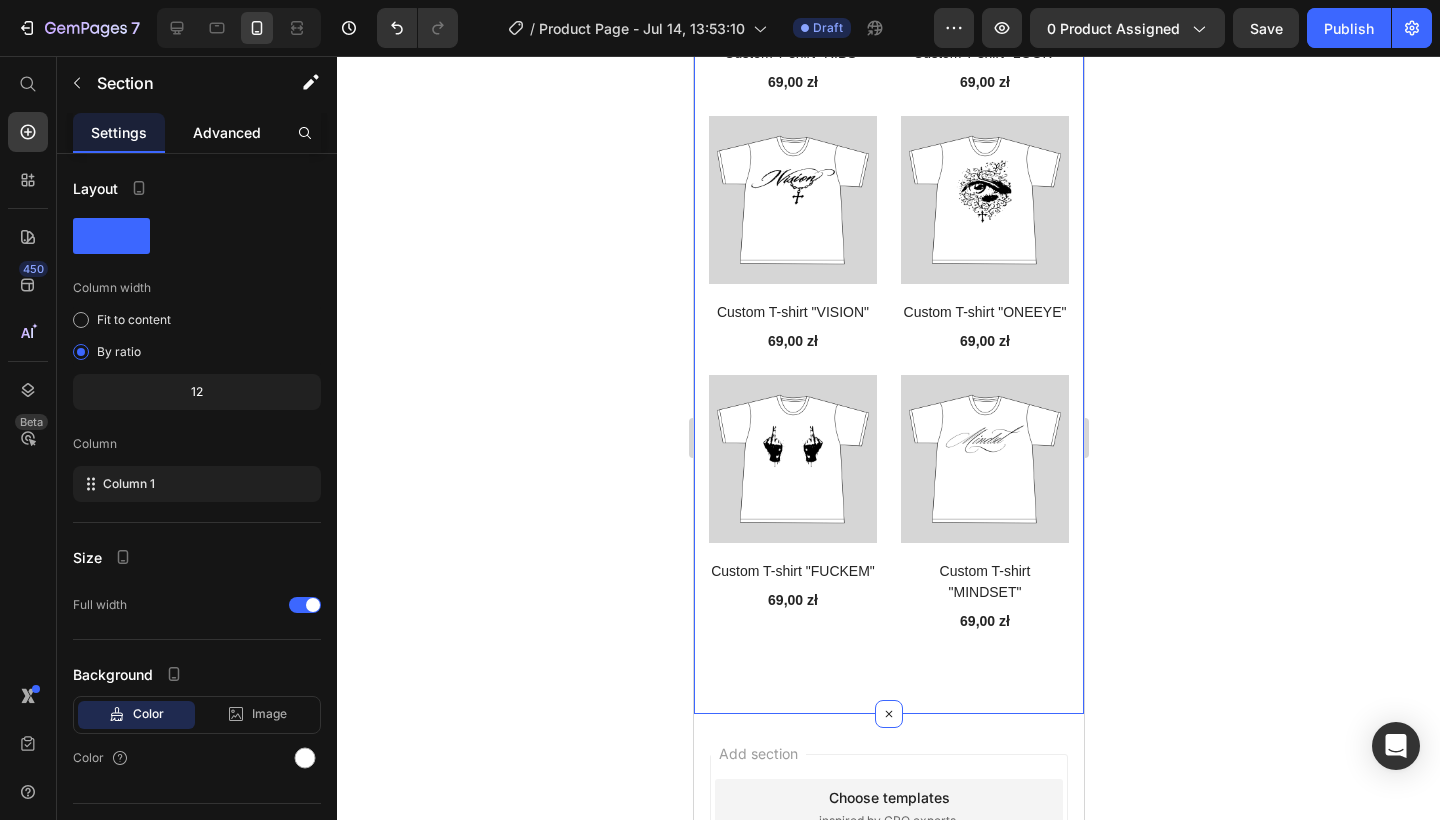 click on "Advanced" at bounding box center (227, 132) 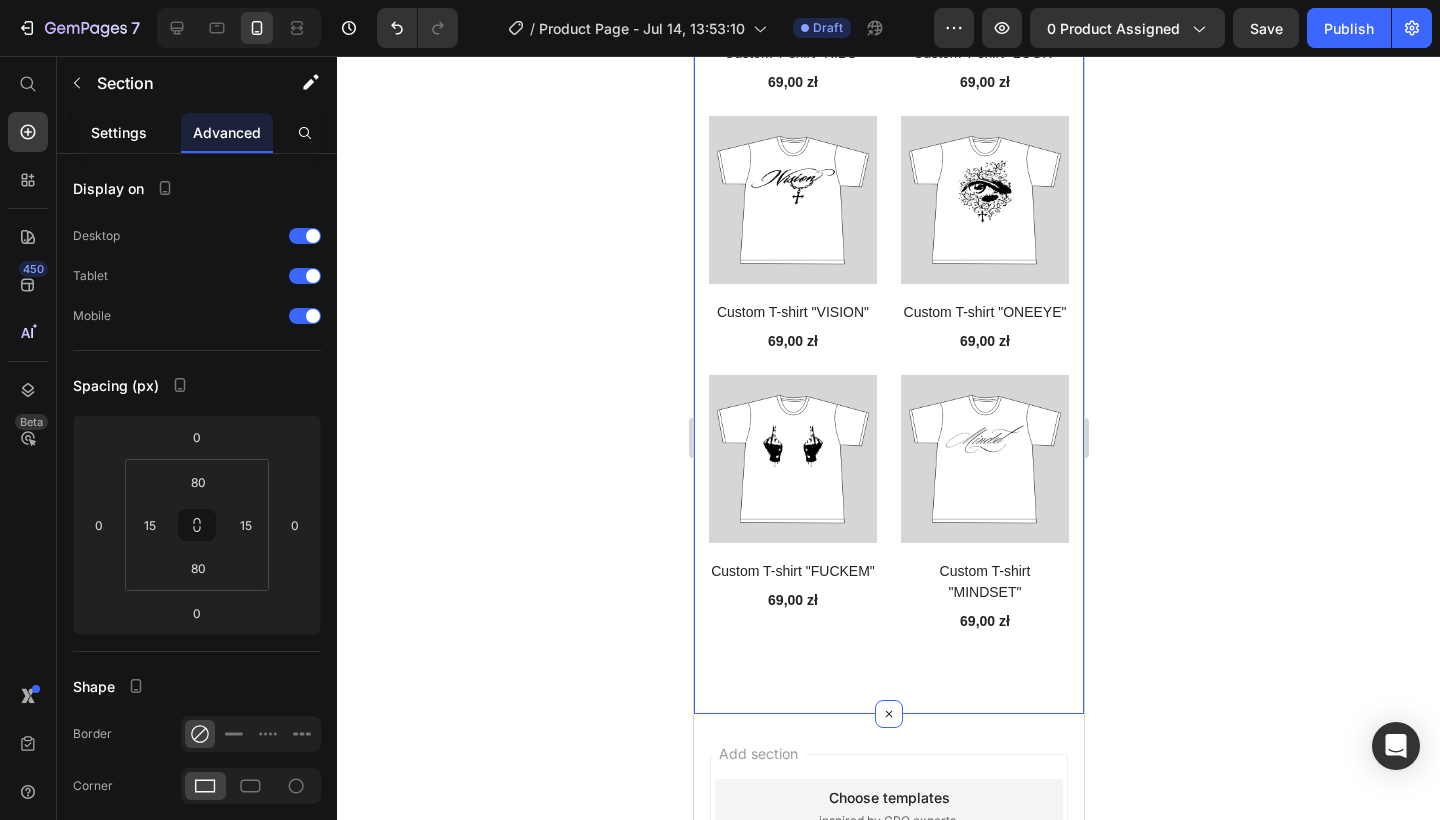 click on "Settings" at bounding box center [119, 132] 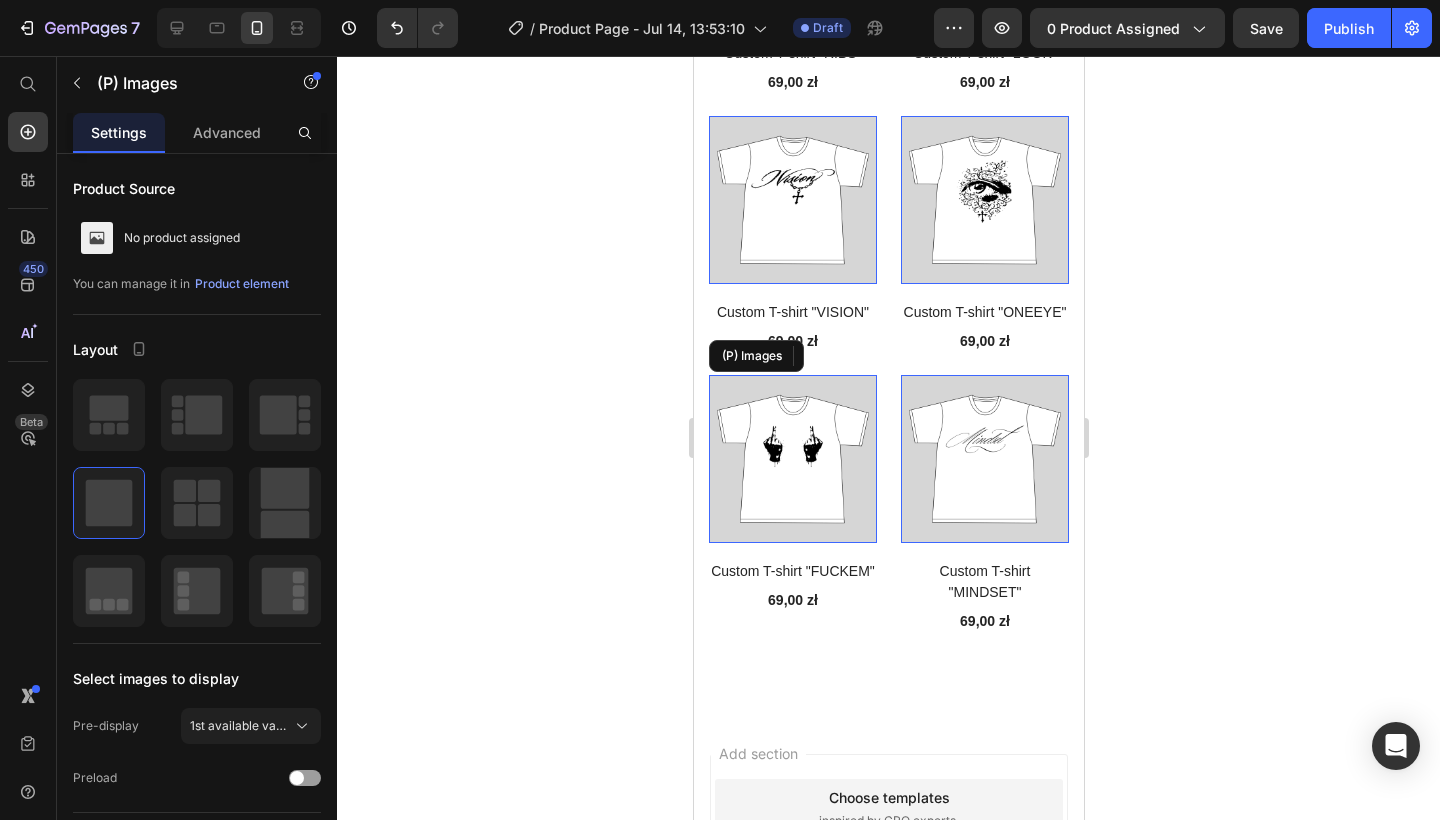 click at bounding box center (792, 459) 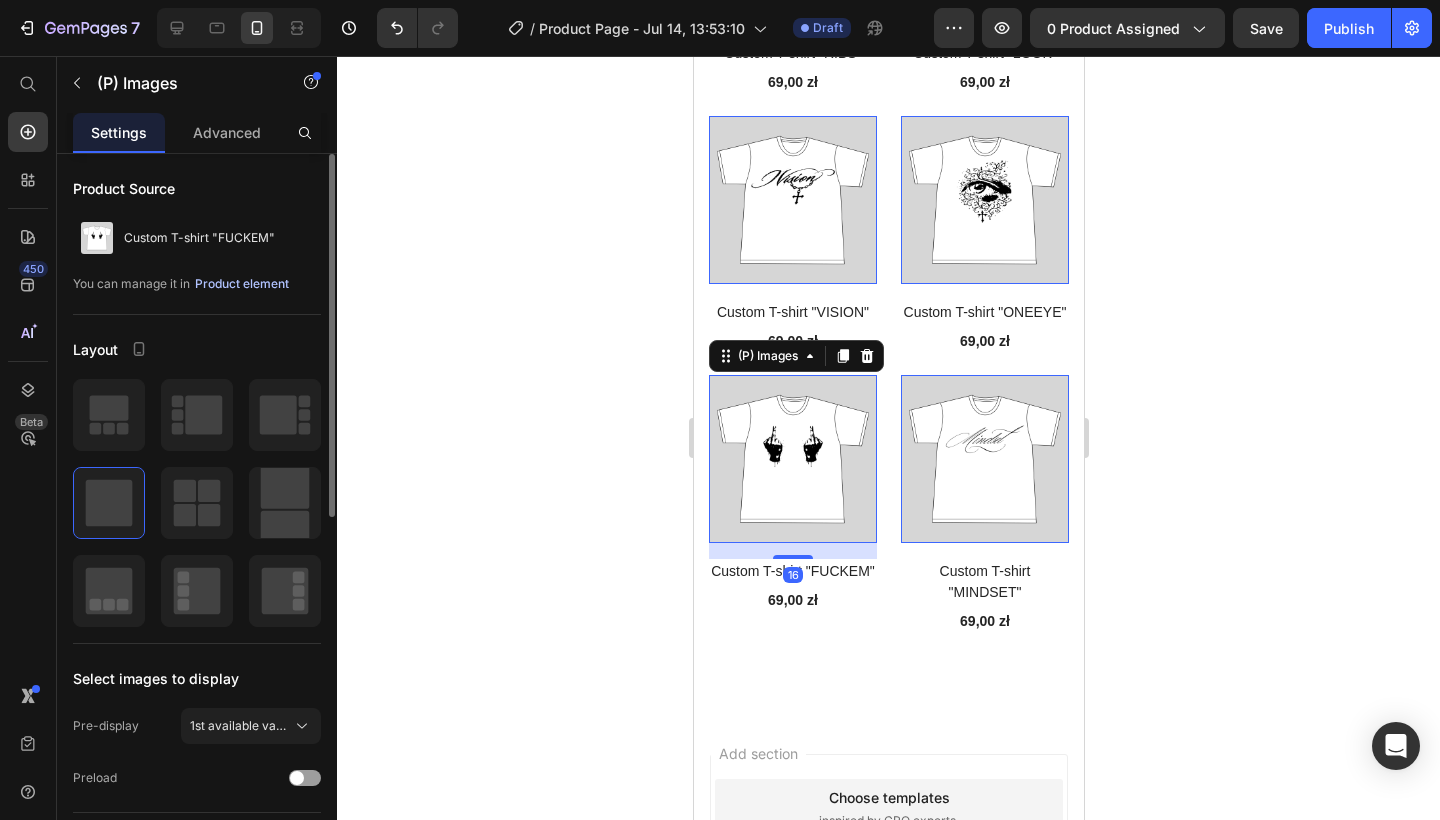 click on "Product element" at bounding box center (242, 284) 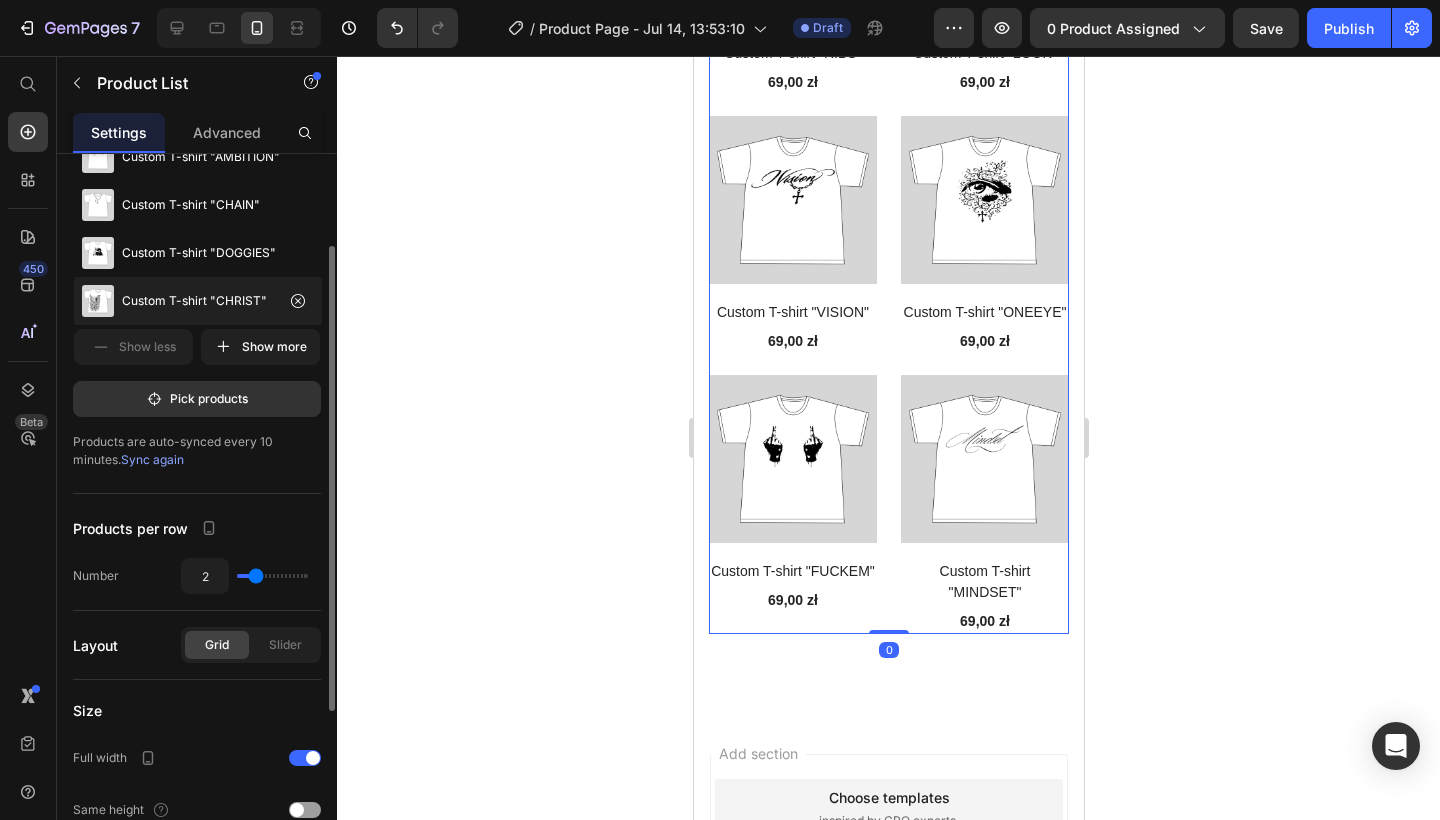 scroll, scrollTop: 137, scrollLeft: 0, axis: vertical 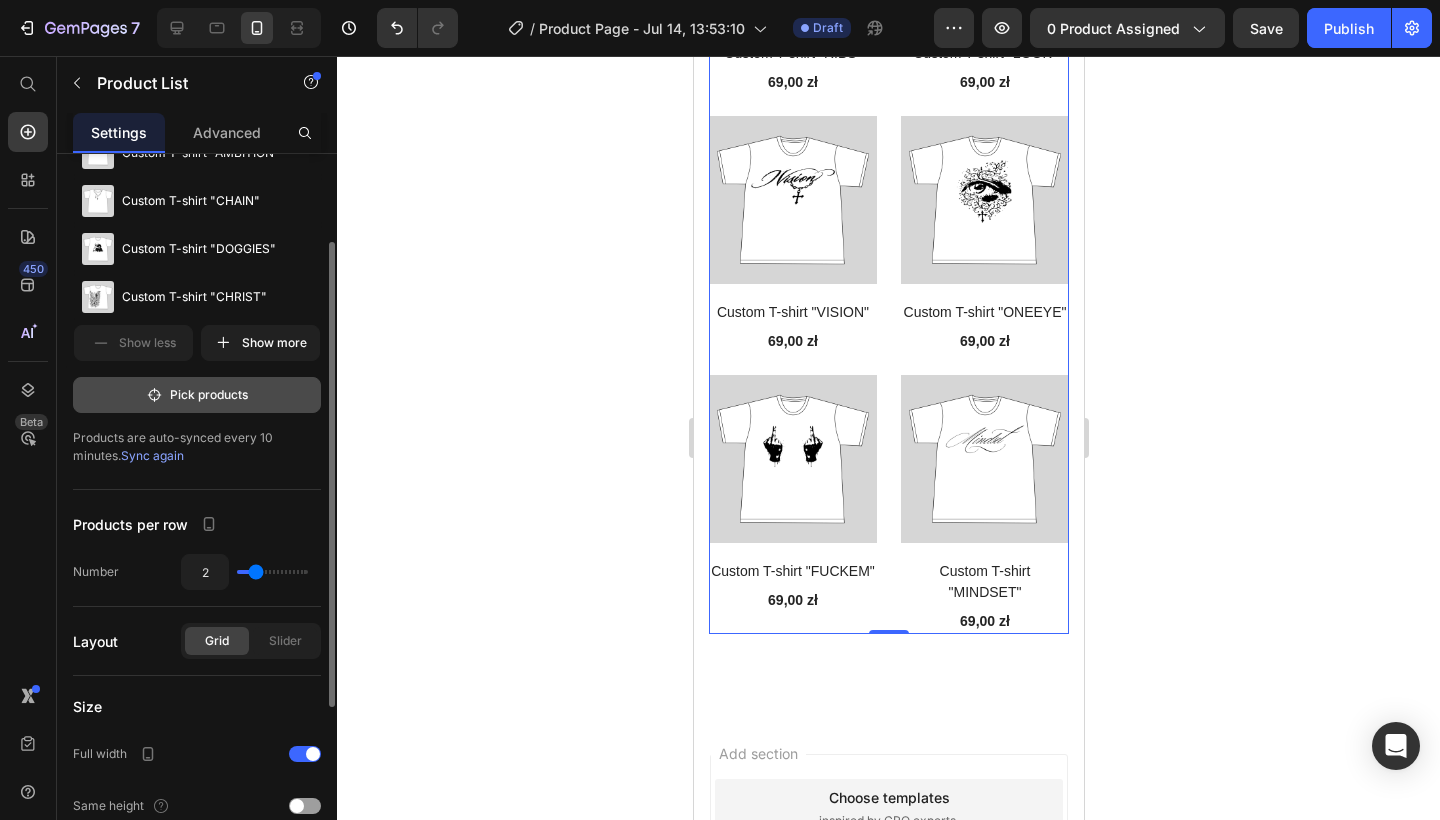 click on "Pick products" at bounding box center (197, 395) 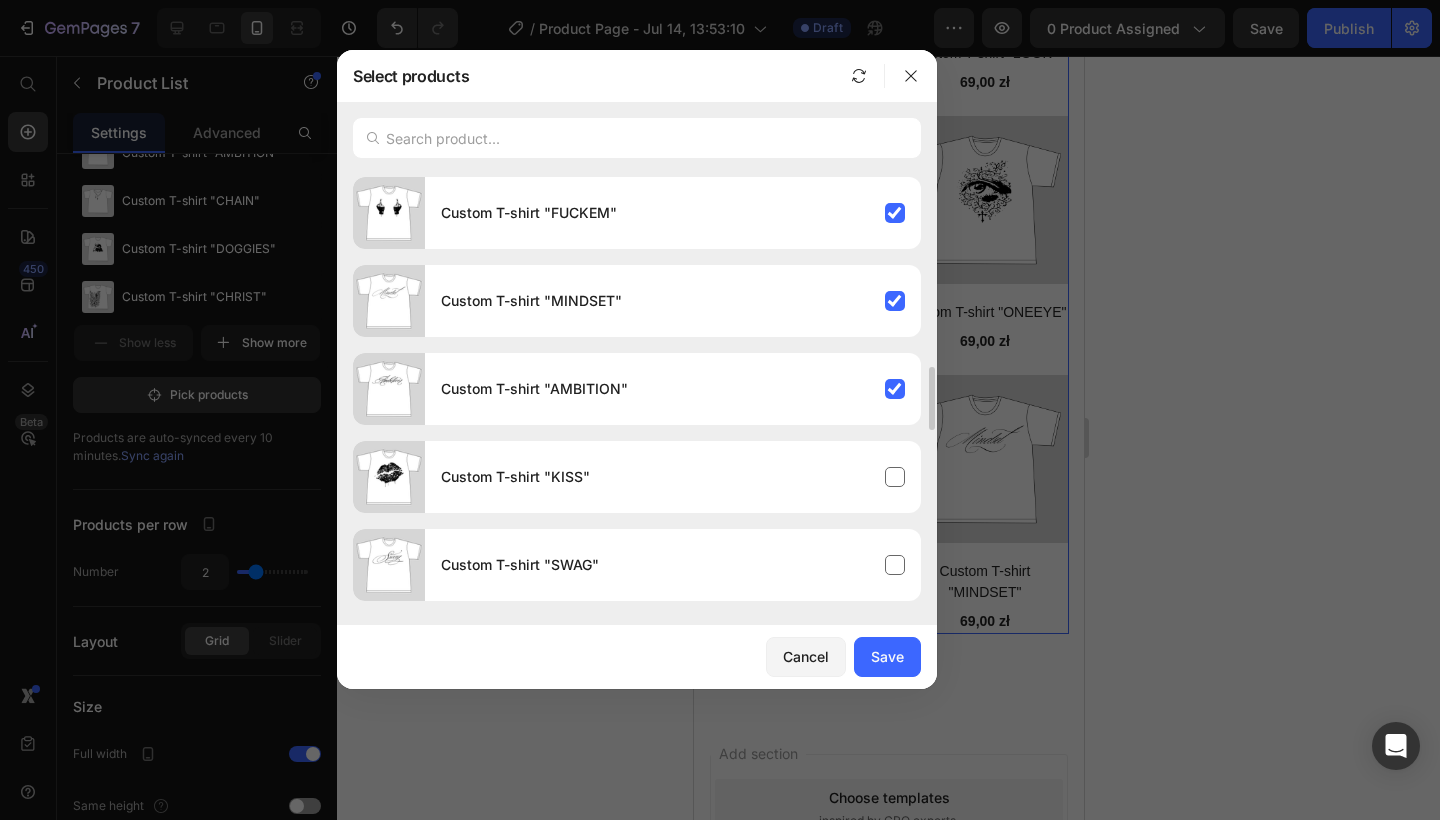 scroll, scrollTop: 1778, scrollLeft: 0, axis: vertical 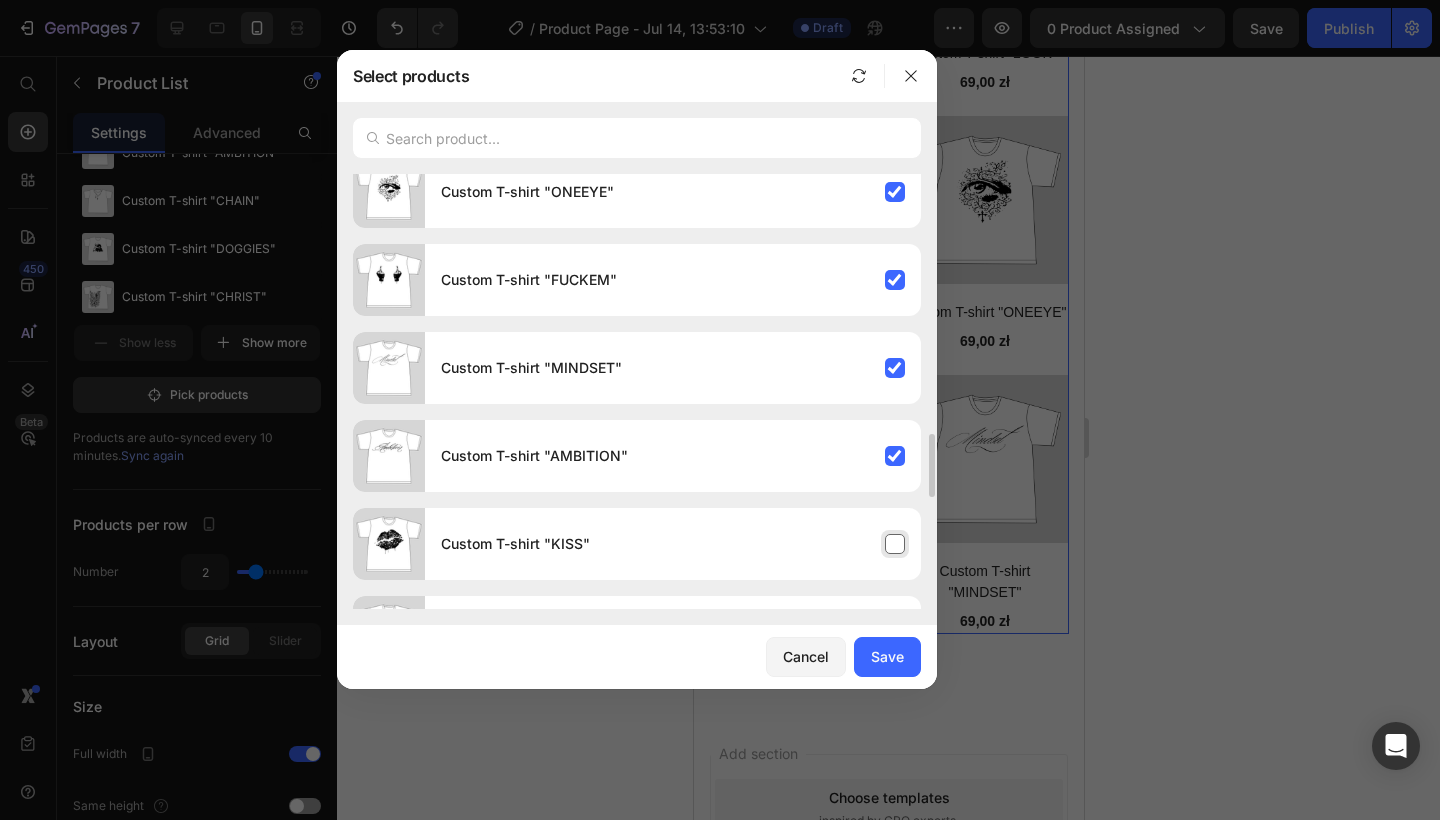 click on "Custom T-shirt "KISS"" at bounding box center (673, 544) 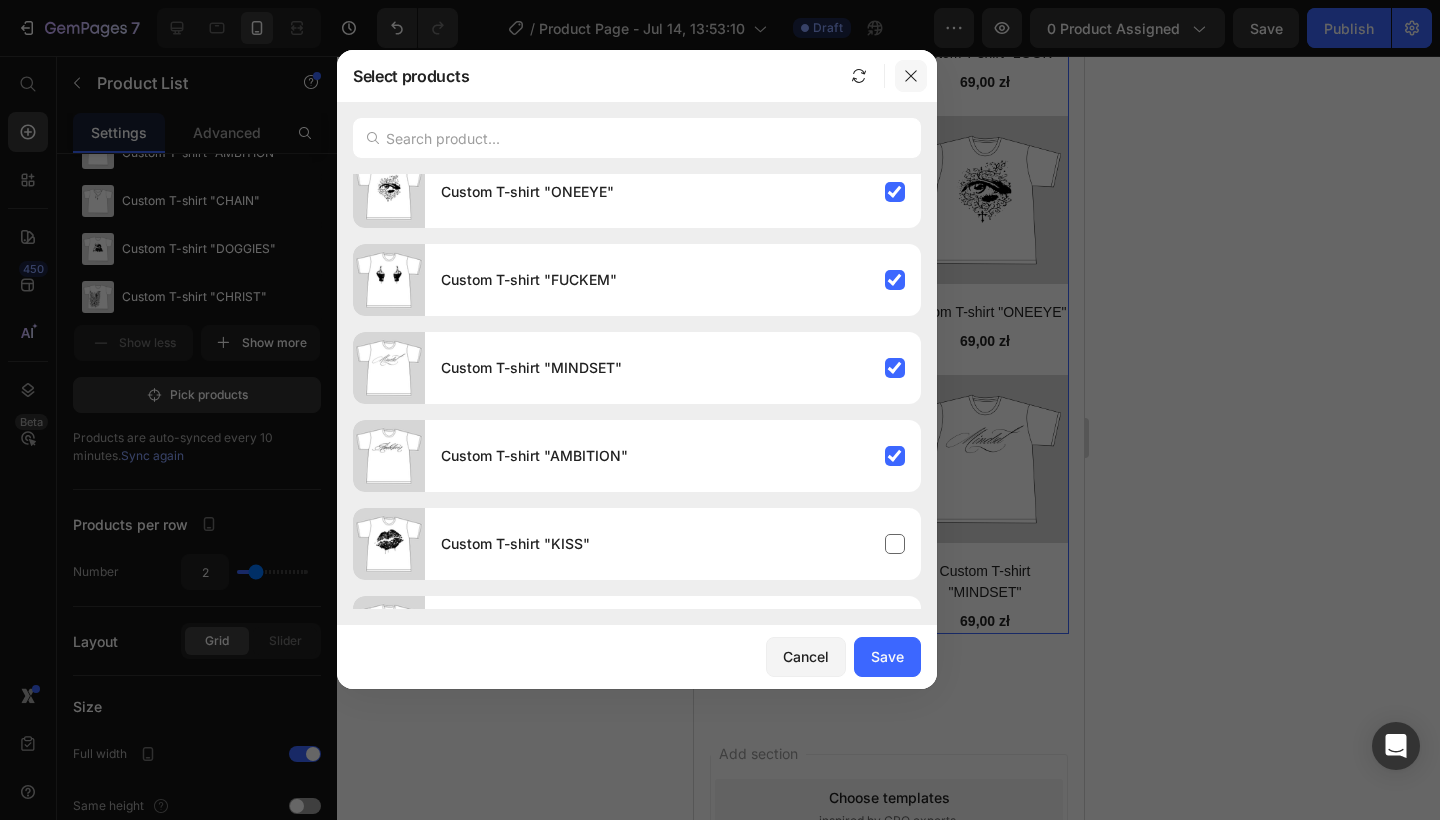 click 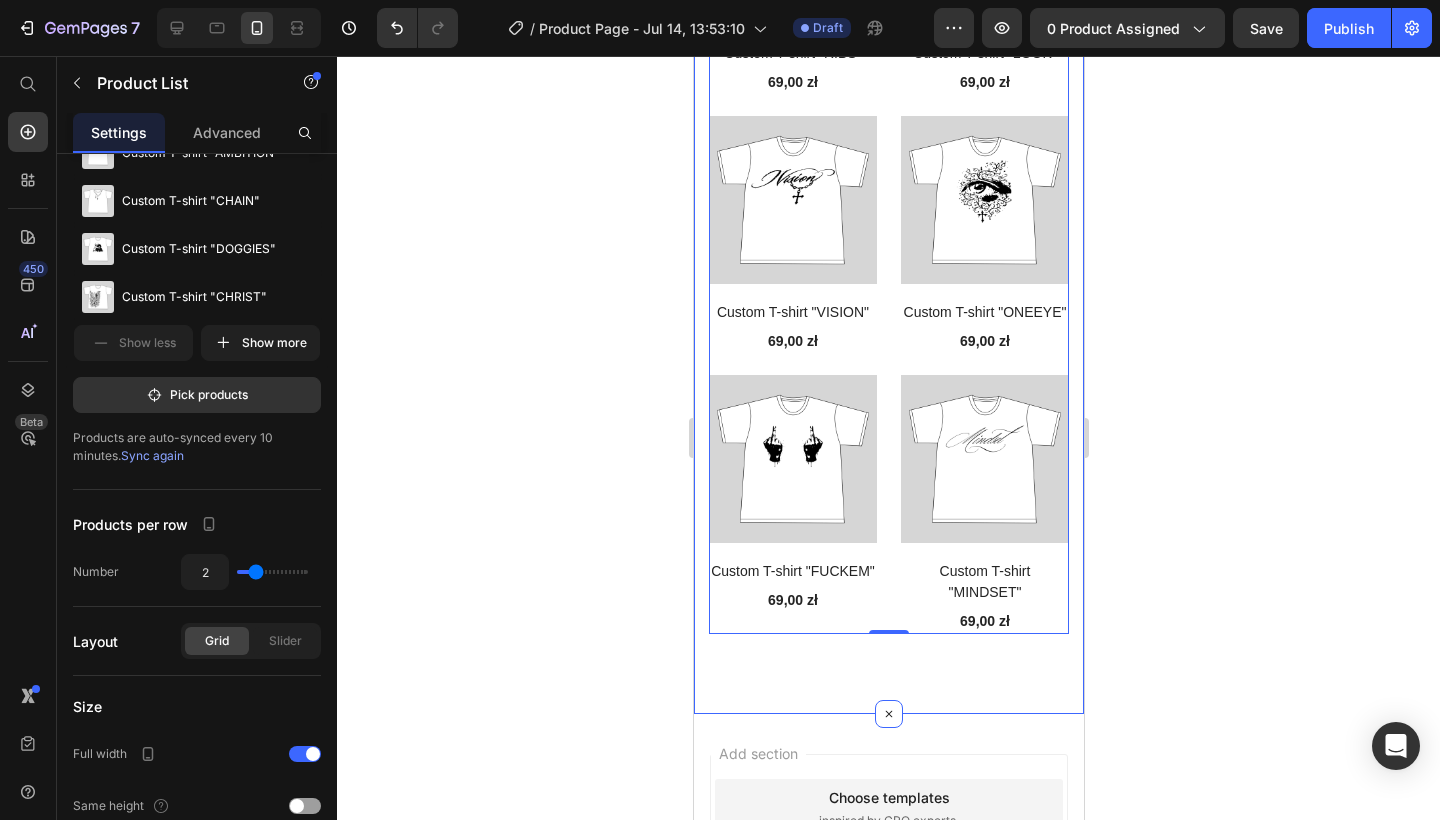 click 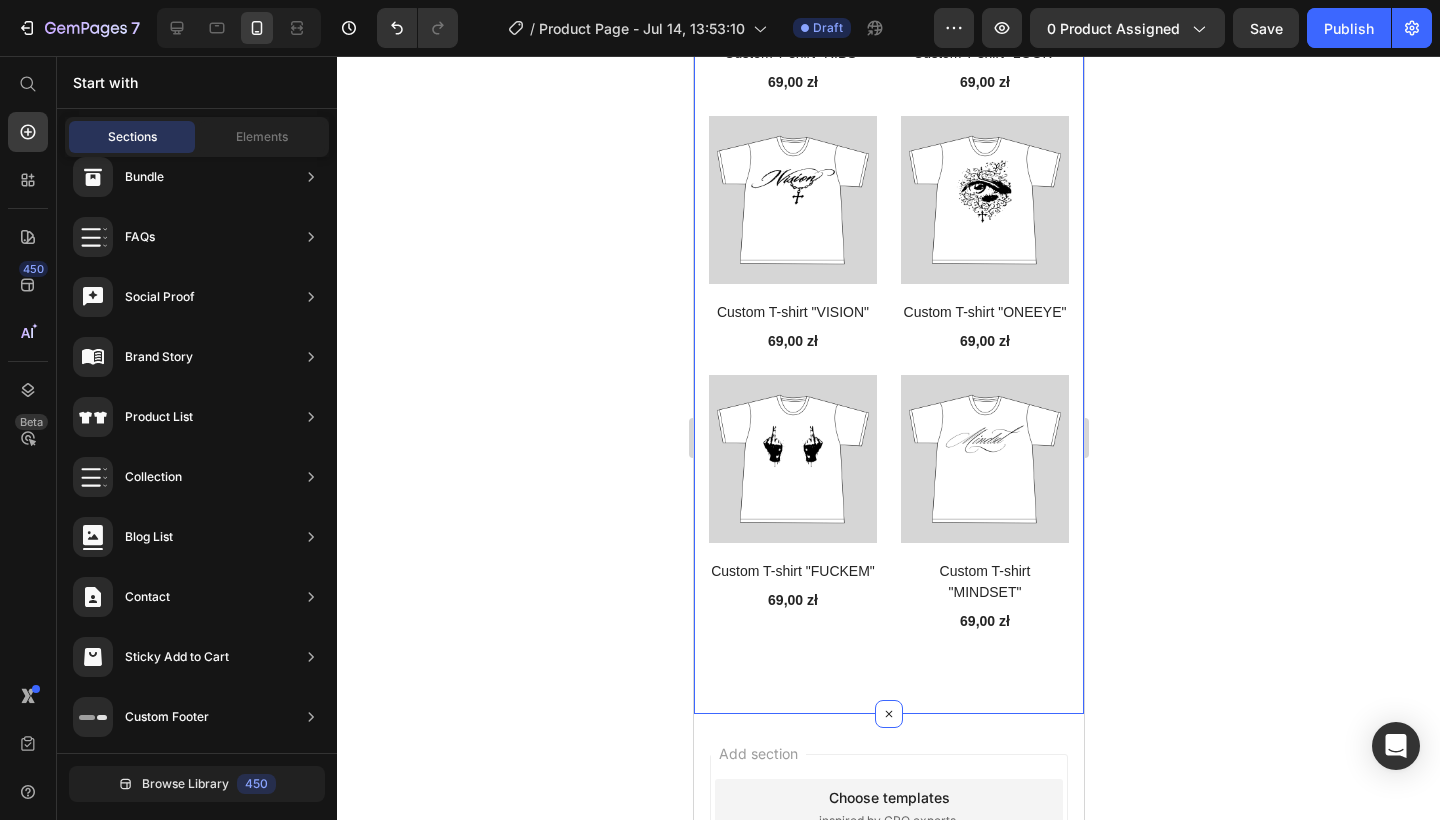 click on "Explore Our Best Sellers Heading Row (P) Images Custom T-shirt "AMBITION" (P) Title 69,00 zł (P) Price Row (P) Images Custom T-shirt "CHAIN" (P) Title 69,00 zł (P) Price Row (P) Images Custom T-shirt "DOGGIES" (P) Title 69,00 zł (P) Price Row (P) Images Custom T-shirt "CHRIST" (P) Title 69,00 zł (P) Price Row (P) Images Custom T-shirt "KITTY" (P) Title 69,00 zł (P) Price Row (P) Images Custom T-shirt "MONEY" (P) Title 69,00 zł (P) Price Row (P) Images Custom T-shirt "LOOP" (P) Title 69,00 zł (P) Price Row (P) Images Custom T-shirt "LIVEINTHEMOMENT" (P) Title 69,00 zł (P) Price Row (P) Images Custom T-shirt "INSIDEEYE" (P) Title 69,00 zł (P) Price Row (P) Images Custom T-shirt "ANATOMY" (P) Title 69,00 zł (P) Price Row (P) Images Custom T-shirt "CYRILLIC" (P) Title 69,00 zł (P) Price Row (P) Images Custom T-shirt "HUSTLE" (P) Title 69,00 zł (P) Price Row (P) Images Custom T-shirt "PAINT" (P) Title 69,00 zł (P) Price Row (P) Images Custom T-shirt "BALACLAVA" (P) Title 69,00 zł (P) Price Row Row" at bounding box center [888, -1039] 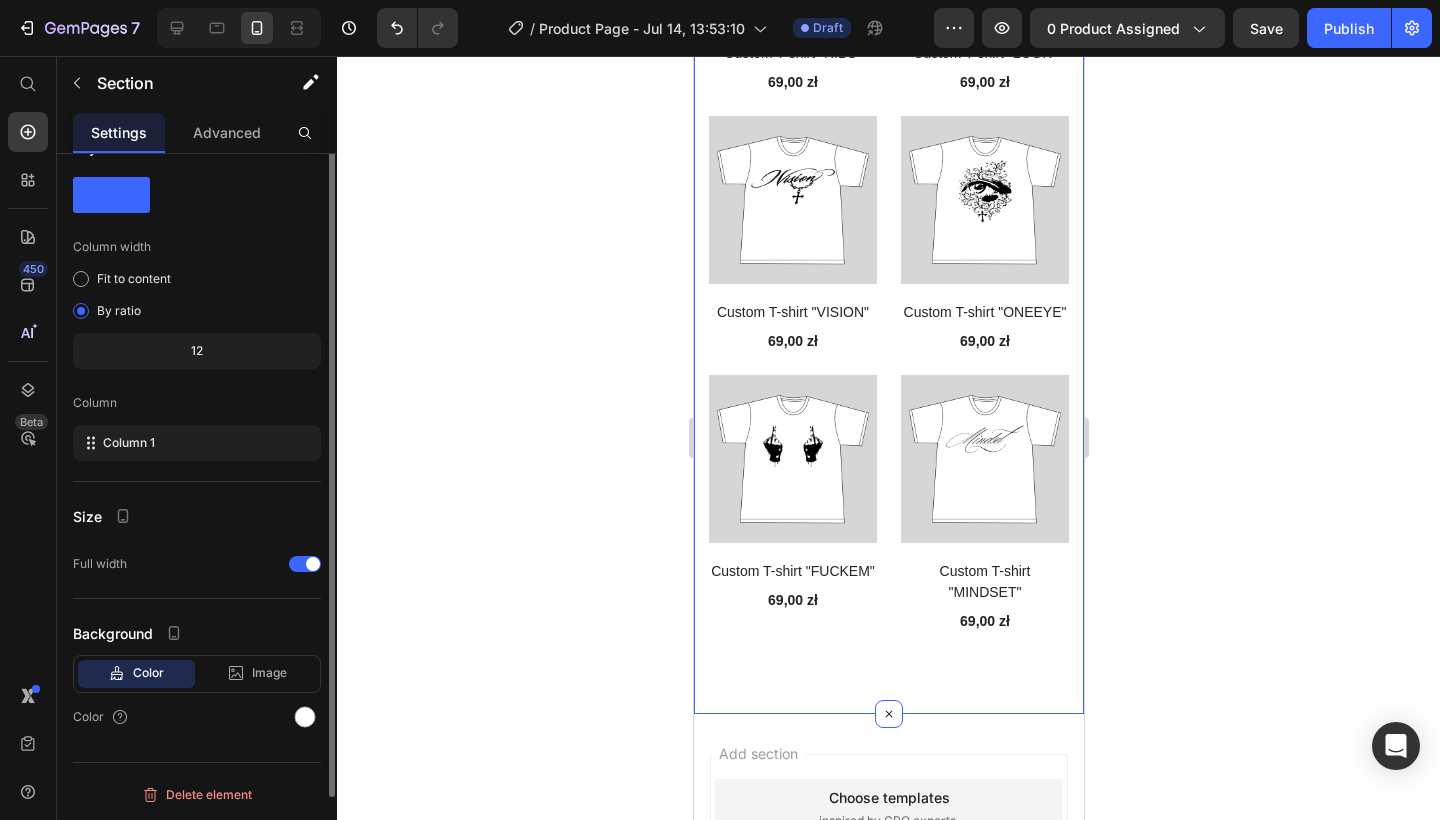 scroll, scrollTop: 0, scrollLeft: 0, axis: both 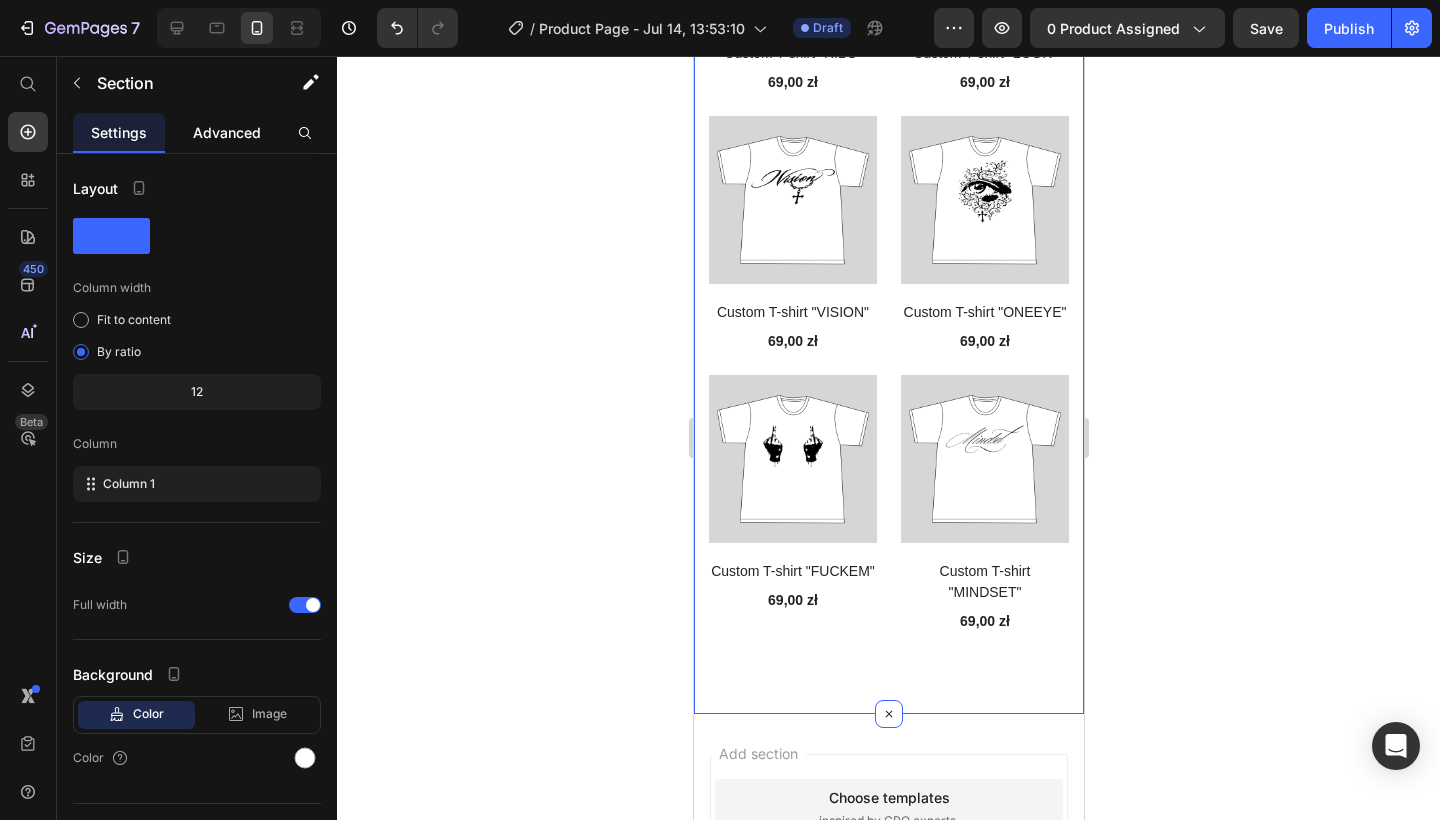 click on "Advanced" at bounding box center (227, 132) 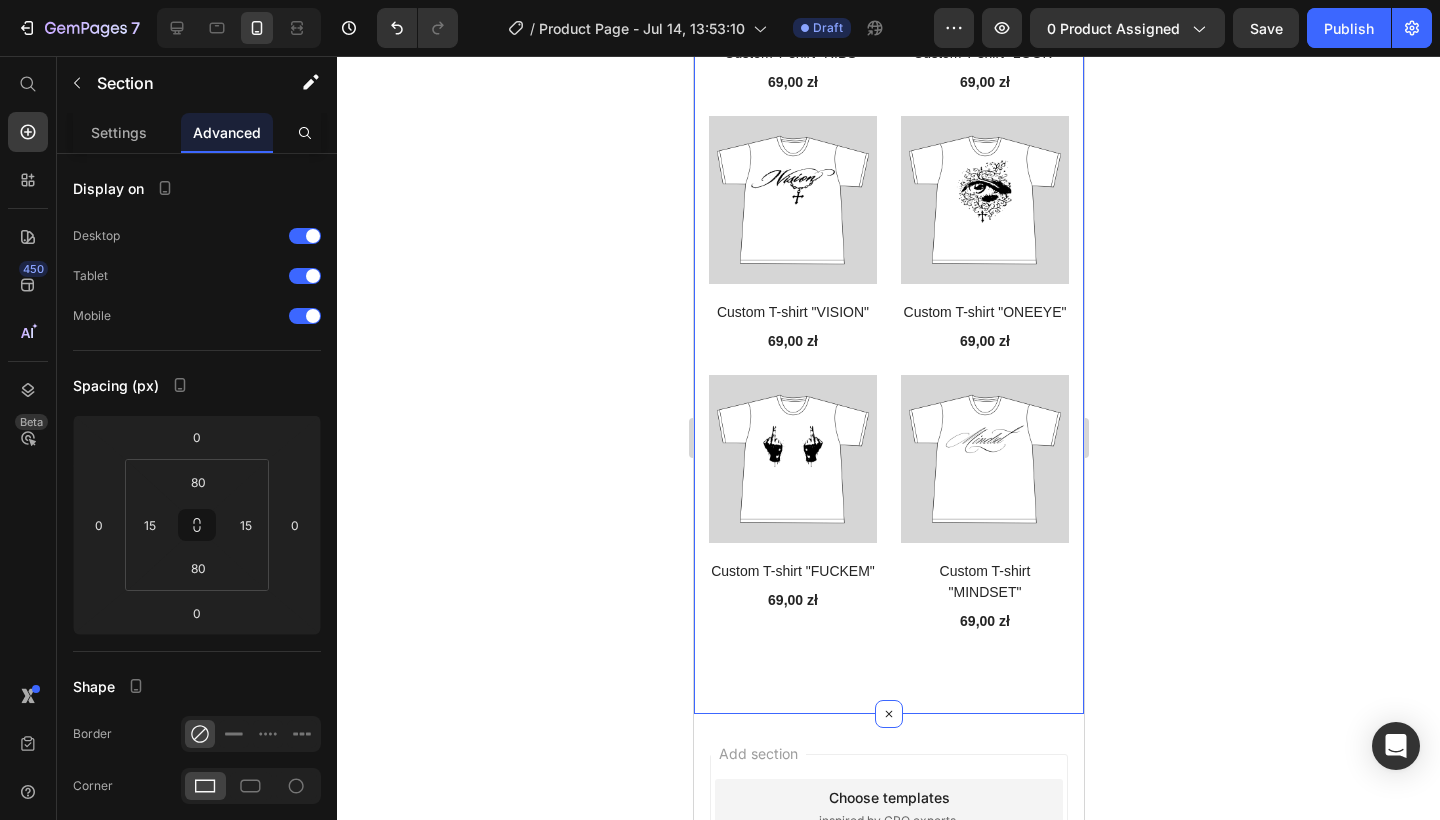 click 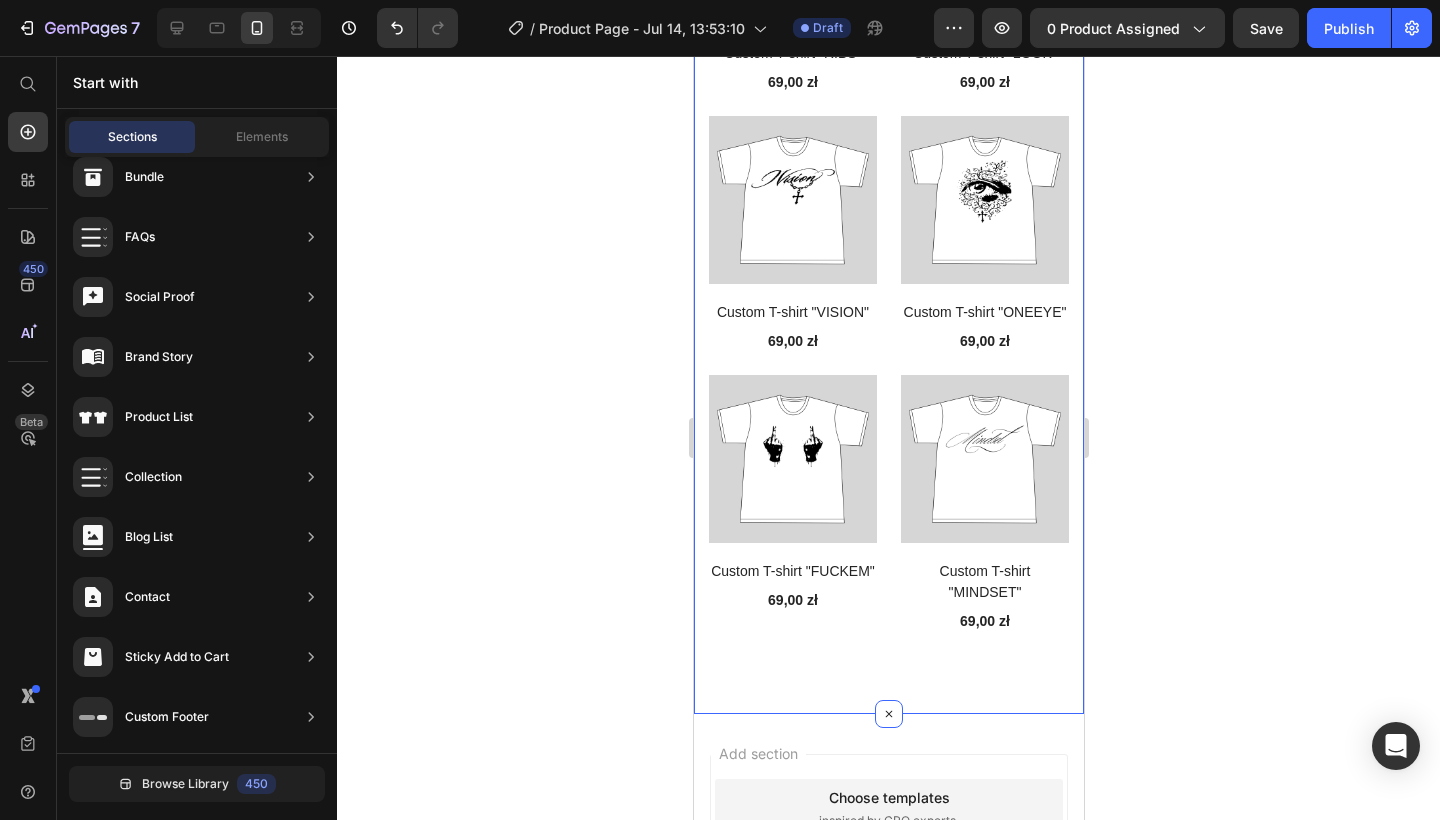 click on "Explore Our Best Sellers Heading Row (P) Images Custom T-shirt "AMBITION" (P) Title 69,00 zł (P) Price Row (P) Images Custom T-shirt "CHAIN" (P) Title 69,00 zł (P) Price Row (P) Images Custom T-shirt "DOGGIES" (P) Title 69,00 zł (P) Price Row (P) Images Custom T-shirt "CHRIST" (P) Title 69,00 zł (P) Price Row (P) Images Custom T-shirt "KITTY" (P) Title 69,00 zł (P) Price Row (P) Images Custom T-shirt "MONEY" (P) Title 69,00 zł (P) Price Row (P) Images Custom T-shirt "LOOP" (P) Title 69,00 zł (P) Price Row (P) Images Custom T-shirt "LIVEINTHEMOMENT" (P) Title 69,00 zł (P) Price Row (P) Images Custom T-shirt "INSIDEEYE" (P) Title 69,00 zł (P) Price Row (P) Images Custom T-shirt "ANATOMY" (P) Title 69,00 zł (P) Price Row (P) Images Custom T-shirt "CYRILLIC" (P) Title 69,00 zł (P) Price Row (P) Images Custom T-shirt "HUSTLE" (P) Title 69,00 zł (P) Price Row (P) Images Custom T-shirt "PAINT" (P) Title 69,00 zł (P) Price Row (P) Images Custom T-shirt "BALACLAVA" (P) Title 69,00 zł (P) Price Row Row" at bounding box center [888, -1039] 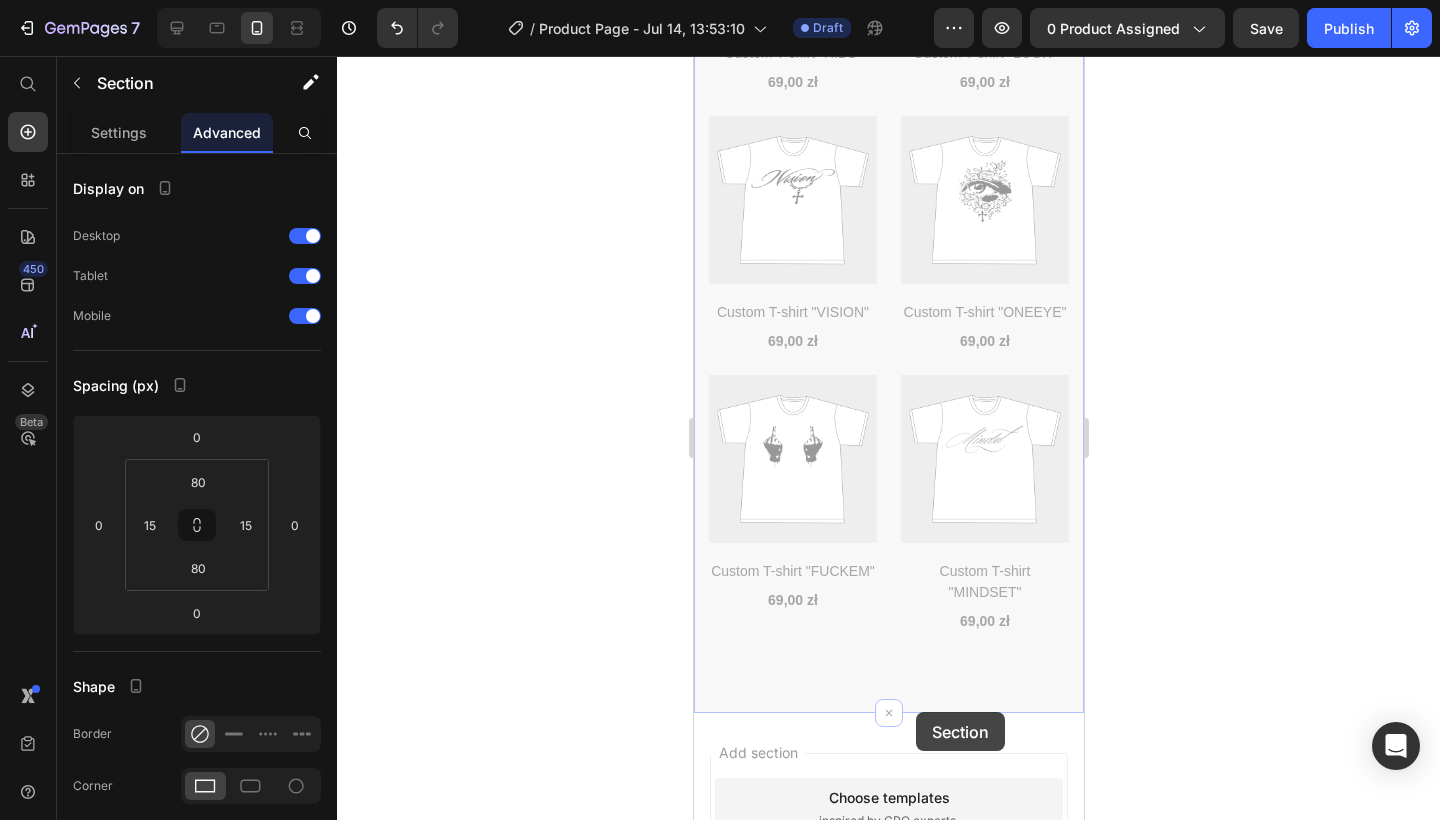 drag, startPoint x: 915, startPoint y: 712, endPoint x: 915, endPoint y: 774, distance: 62 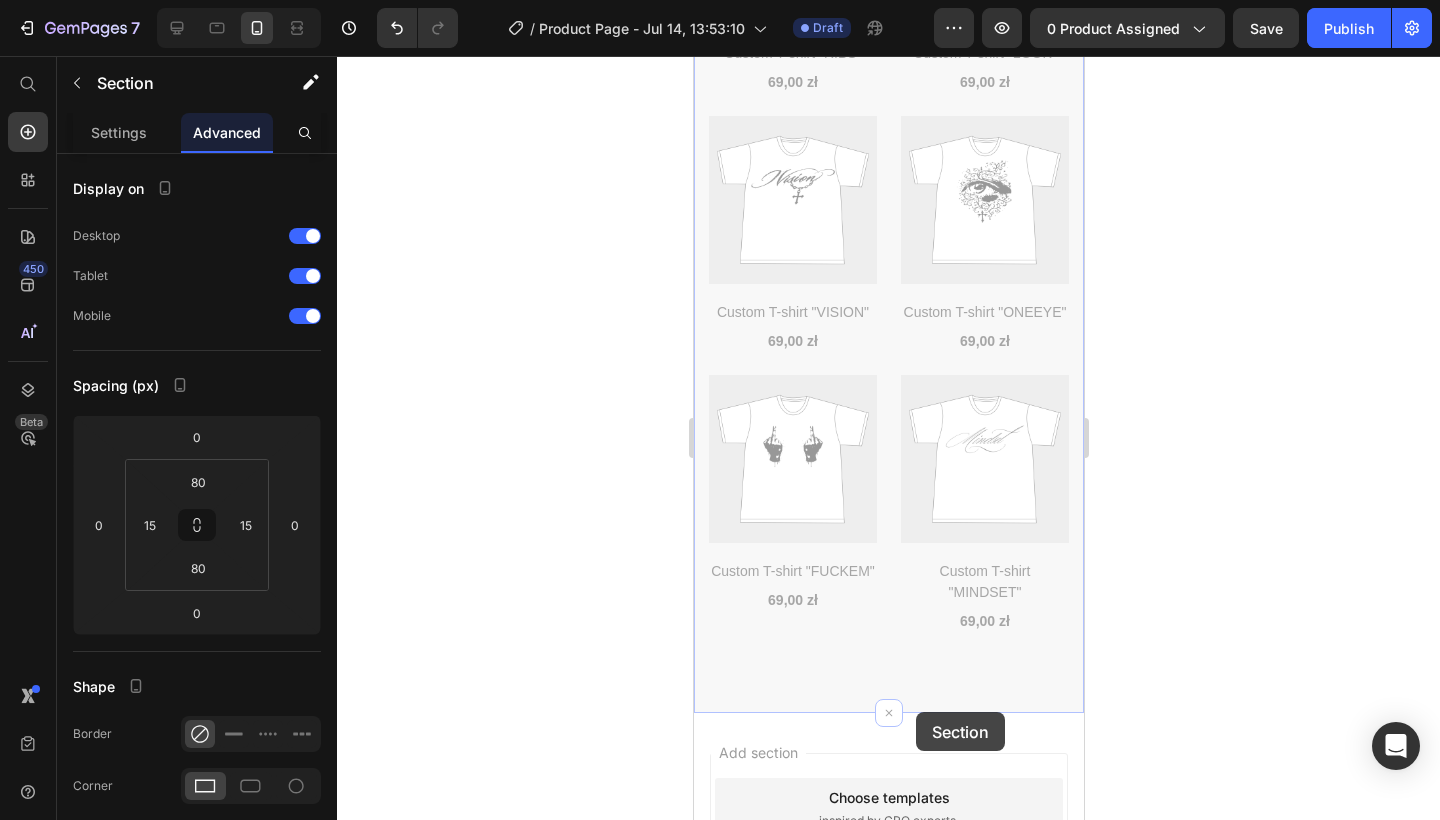 click on "iPhone 13 Pro  ( 390 px) iPhone 13 Mini iPhone 13 Pro iPhone 11 Pro Max iPhone 15 Pro Max Pixel 7 Galaxy S8+ Galaxy S20 Ultra iPad Mini iPad Air iPad Pro Header Explore Our Best Sellers Heading Row (P) Images Custom T-shirt "AMBITION" (P) Title 69,00 zł (P) Price Row (P) Images Custom T-shirt "CHAIN" (P) Title 69,00 zł (P) Price Row (P) Images Custom T-shirt "DOGGIES" (P) Title 69,00 zł (P) Price Row (P) Images Custom T-shirt "CHRIST" (P) Title 69,00 zł (P) Price Row (P) Images Custom T-shirt "KITTY" (P) Title 69,00 zł (P) Price Row (P) Images Custom T-shirt "MONEY" (P) Title 69,00 zł (P) Price Row (P) Images Custom T-shirt "LOOP" (P) Title 69,00 zł (P) Price Row (P) Images Custom T-shirt "LIVEINTHEMOMENT" (P) Title 69,00 zł (P) Price Row (P) Images Custom T-shirt "INSIDEEYE" (P) Title 69,00 zł (P) Price Row (P) Images Custom T-shirt "ANATOMY" (P) Title 69,00 zł (P) Price Row (P) Images Custom T-shirt "CYRILLIC" (P) Title 69,00 zł (P) Price Row (P) Images Custom T-shirt "HUSTLE" (P) Title 69,00 zł" at bounding box center [888, -918] 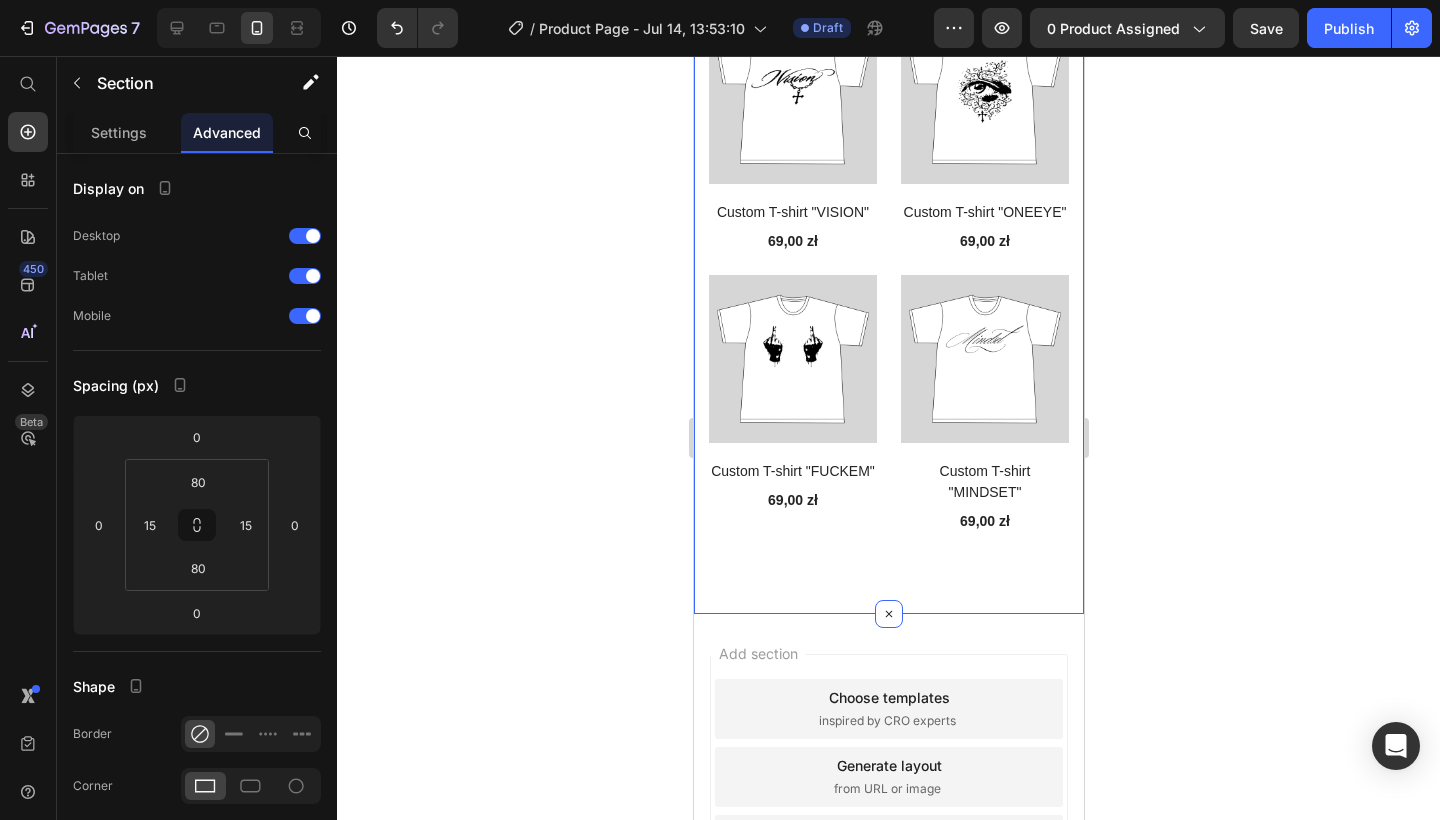 scroll, scrollTop: 3129, scrollLeft: 0, axis: vertical 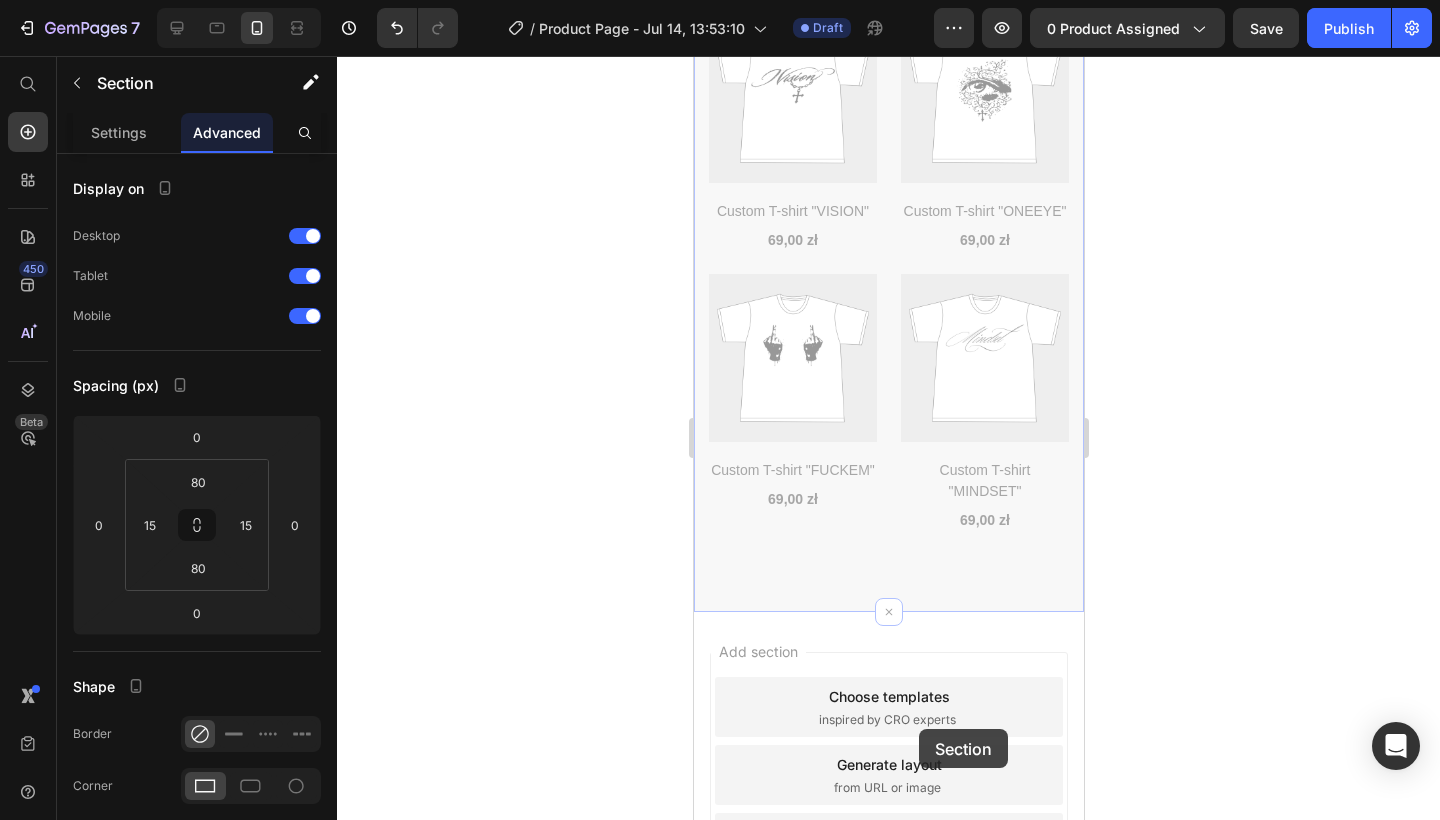 drag, startPoint x: 918, startPoint y: 609, endPoint x: 917, endPoint y: 762, distance: 153.00327 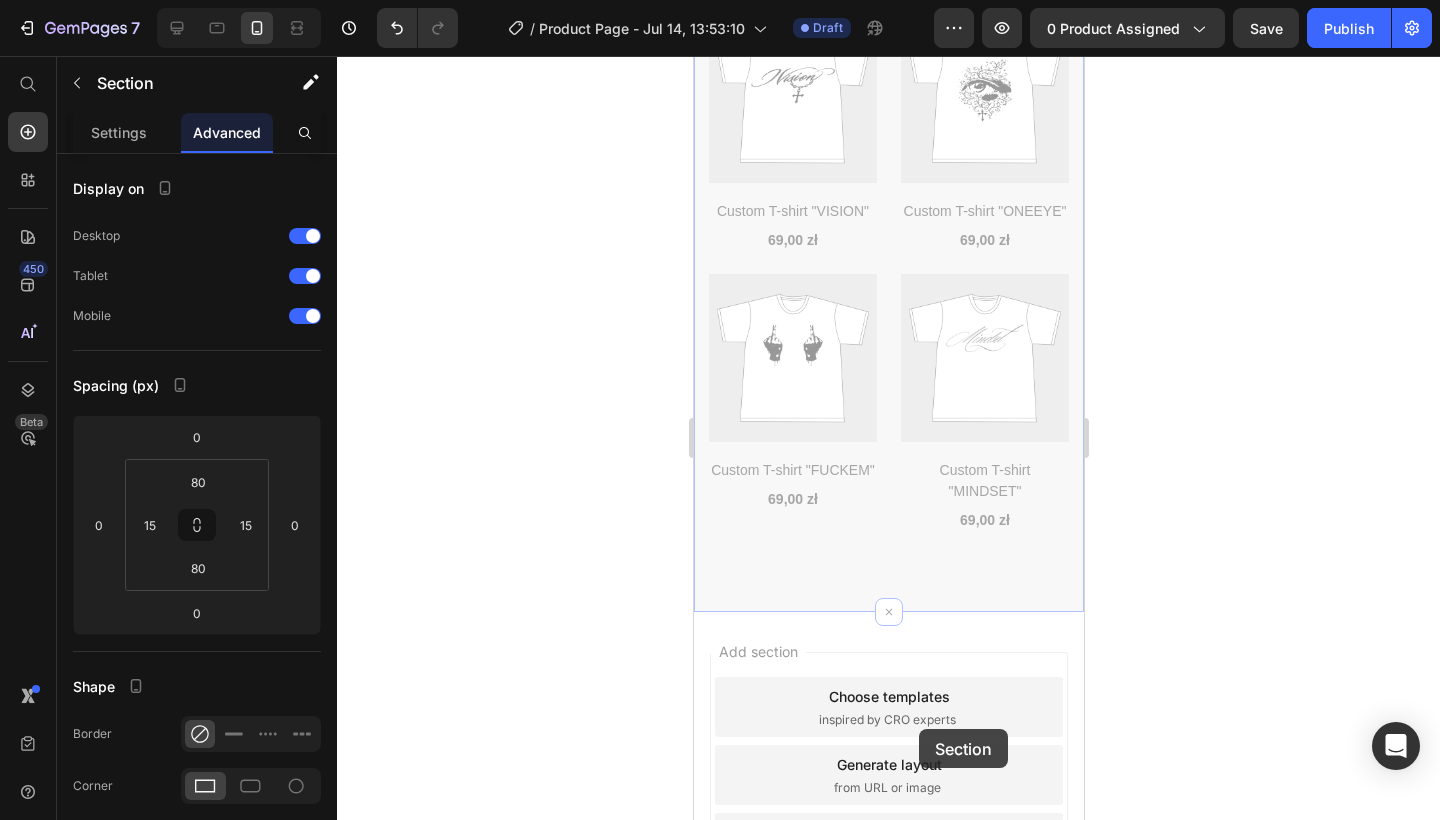 click on "iPhone 13 Pro  ( 390 px) iPhone 13 Mini iPhone 13 Pro iPhone 11 Pro Max iPhone 15 Pro Max Pixel 7 Galaxy S8+ Galaxy S20 Ultra iPad Mini iPad Air iPad Pro Header Explore Our Best Sellers Heading Row (P) Images Custom T-shirt "AMBITION" (P) Title 69,00 zł (P) Price Row (P) Images Custom T-shirt "CHAIN" (P) Title 69,00 zł (P) Price Row (P) Images Custom T-shirt "DOGGIES" (P) Title 69,00 zł (P) Price Row (P) Images Custom T-shirt "CHRIST" (P) Title 69,00 zł (P) Price Row (P) Images Custom T-shirt "KITTY" (P) Title 69,00 zł (P) Price Row (P) Images Custom T-shirt "MONEY" (P) Title 69,00 zł (P) Price Row (P) Images Custom T-shirt "LOOP" (P) Title 69,00 zł (P) Price Row (P) Images Custom T-shirt "LIVEINTHEMOMENT" (P) Title 69,00 zł (P) Price Row (P) Images Custom T-shirt "INSIDEEYE" (P) Title 69,00 zł (P) Price Row (P) Images Custom T-shirt "ANATOMY" (P) Title 69,00 zł (P) Price Row (P) Images Custom T-shirt "CYRILLIC" (P) Title 69,00 zł (P) Price Row (P) Images Custom T-shirt "HUSTLE" (P) Title 69,00 zł" at bounding box center (888, -1019) 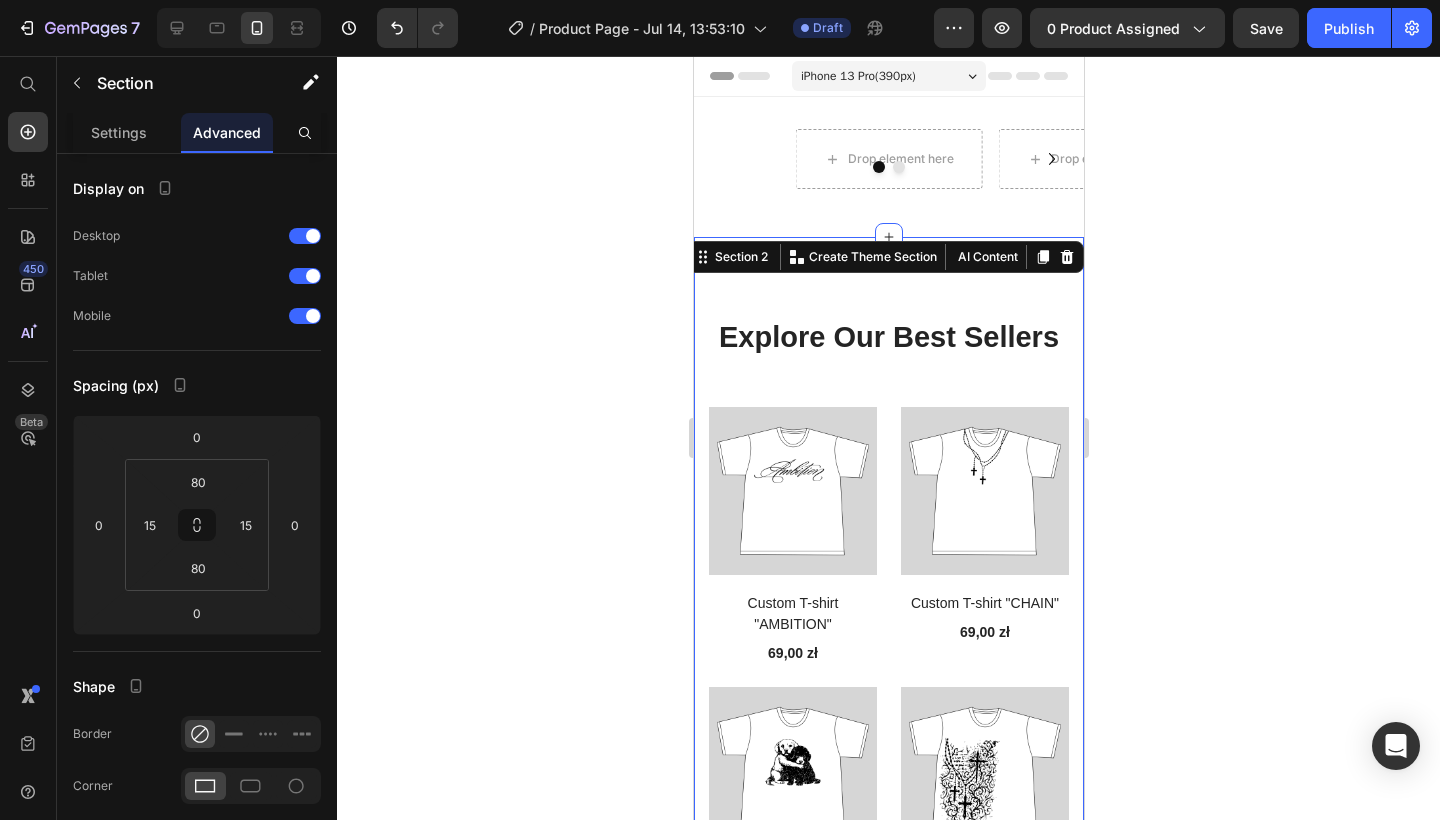 scroll, scrollTop: 0, scrollLeft: 0, axis: both 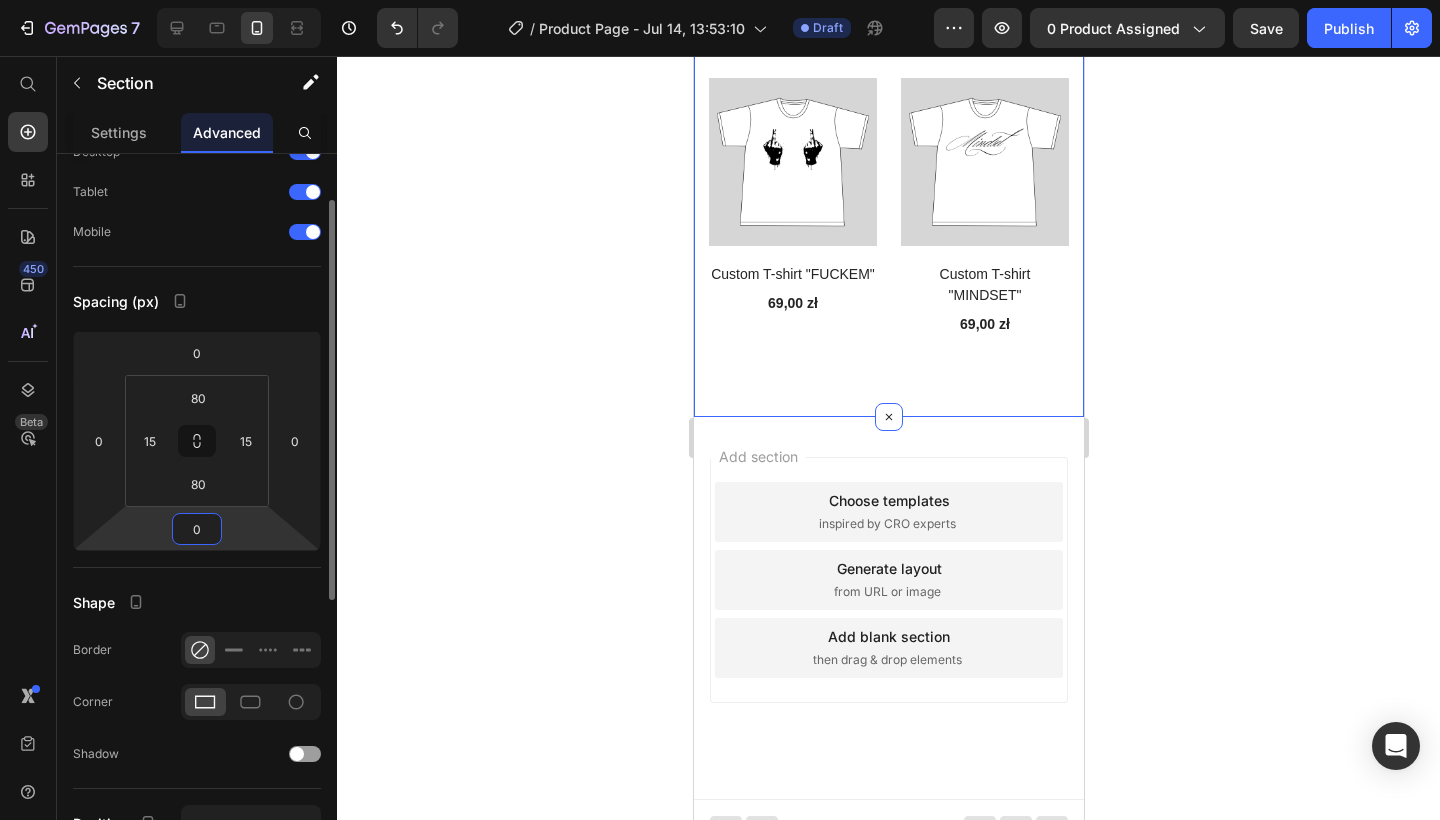 drag, startPoint x: 205, startPoint y: 526, endPoint x: 154, endPoint y: 526, distance: 51 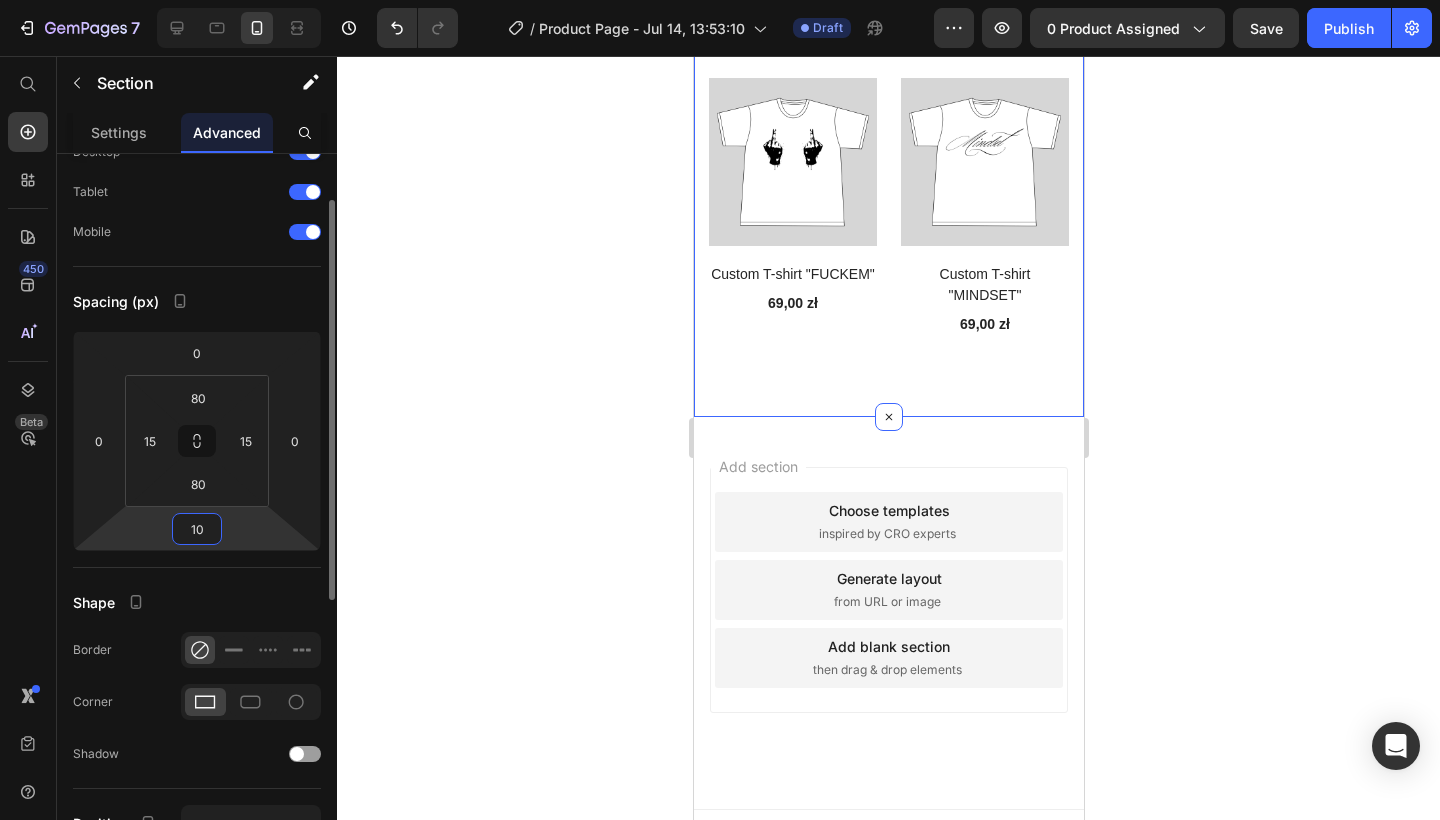 type on "100" 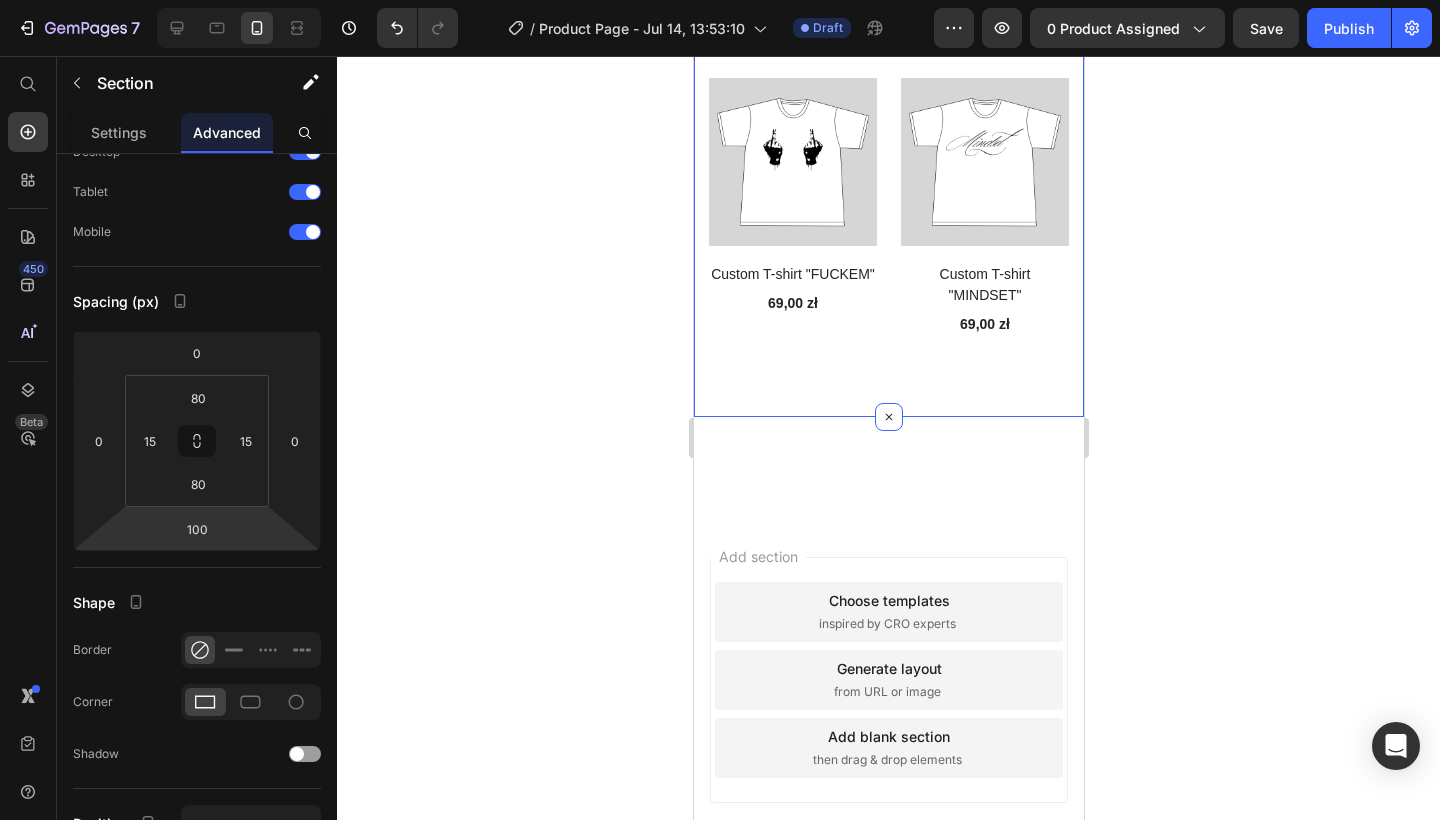 click 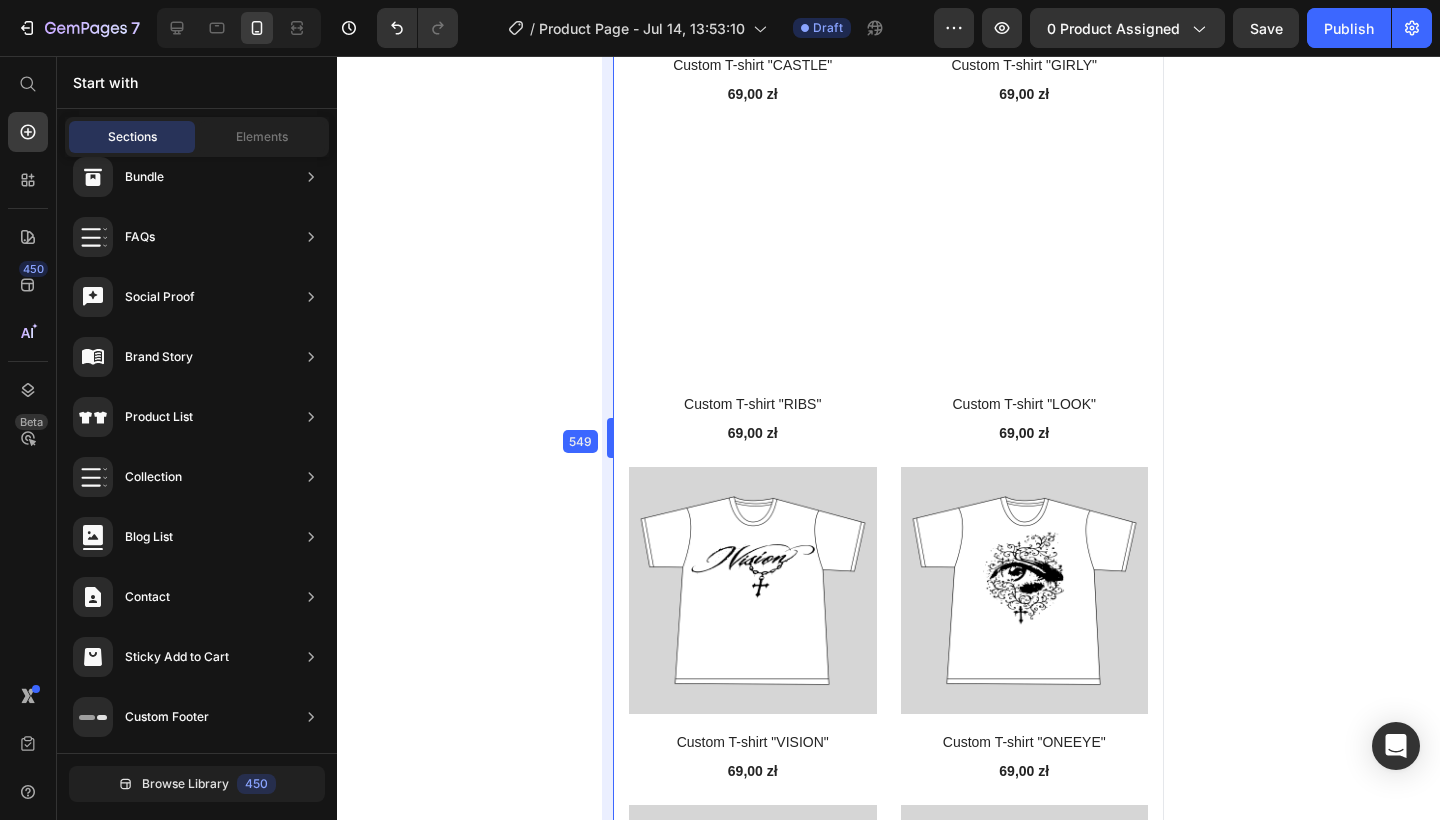 drag, startPoint x: 691, startPoint y: 438, endPoint x: 532, endPoint y: 437, distance: 159.00314 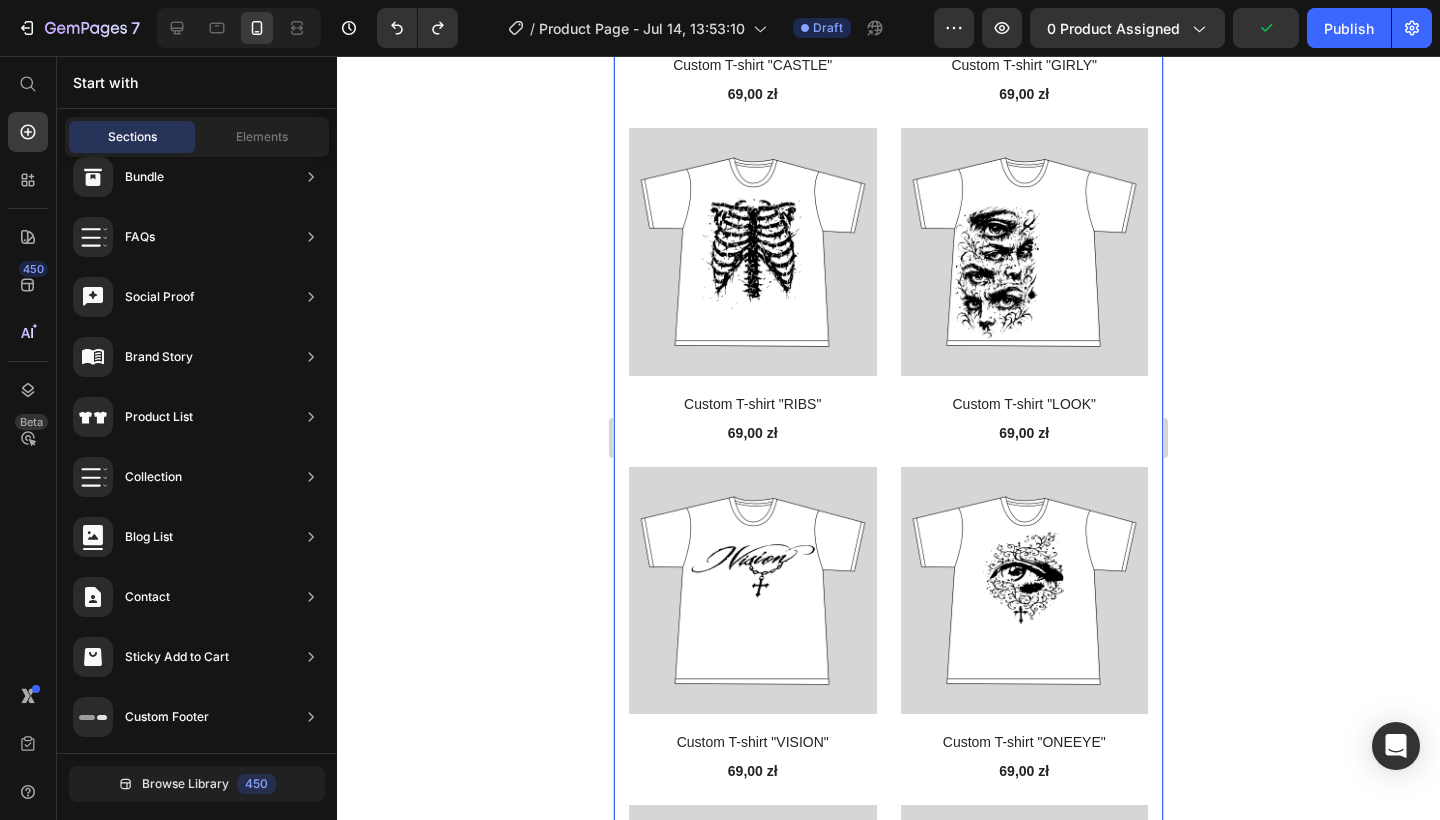 click 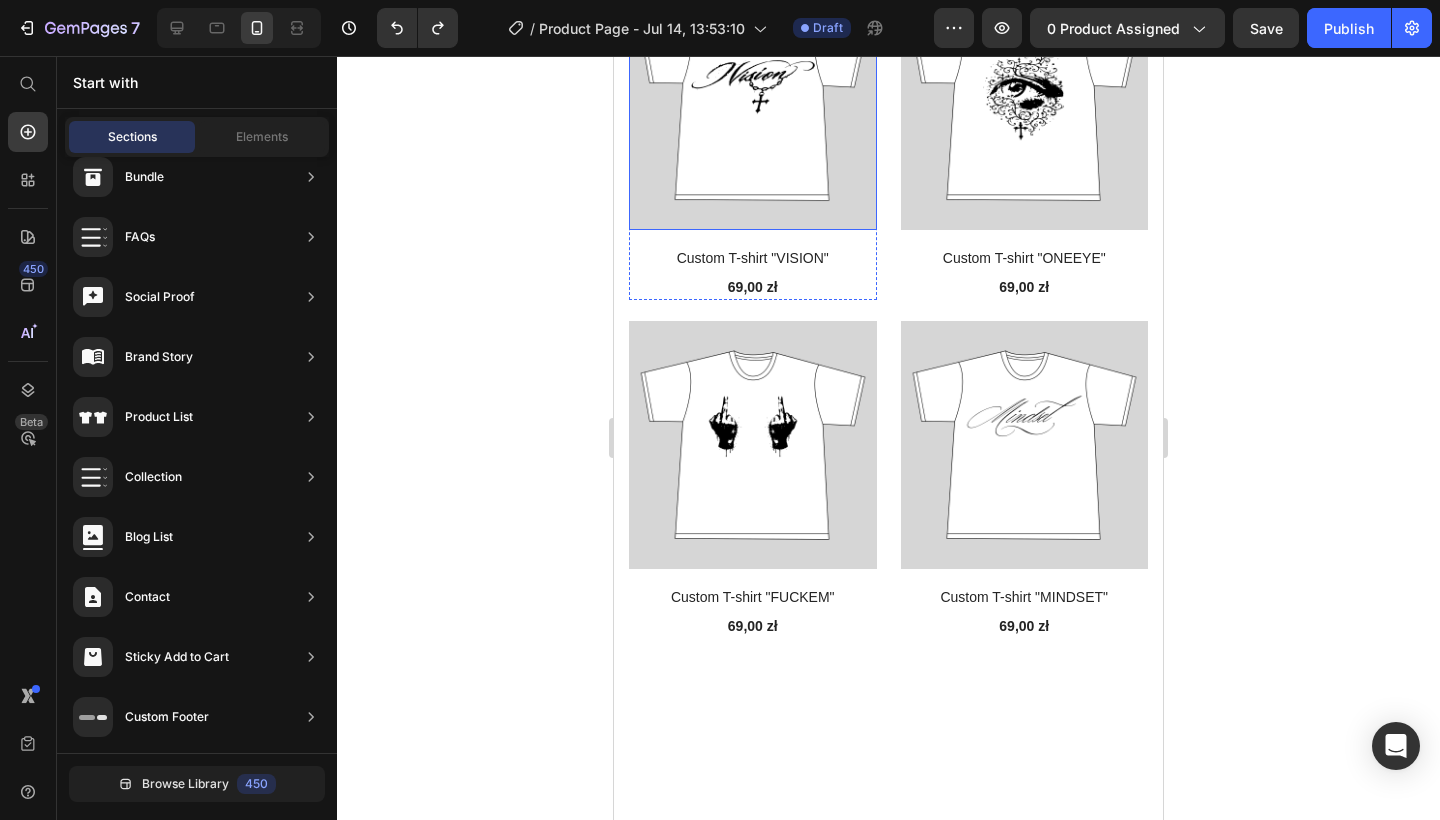scroll, scrollTop: 3785, scrollLeft: 0, axis: vertical 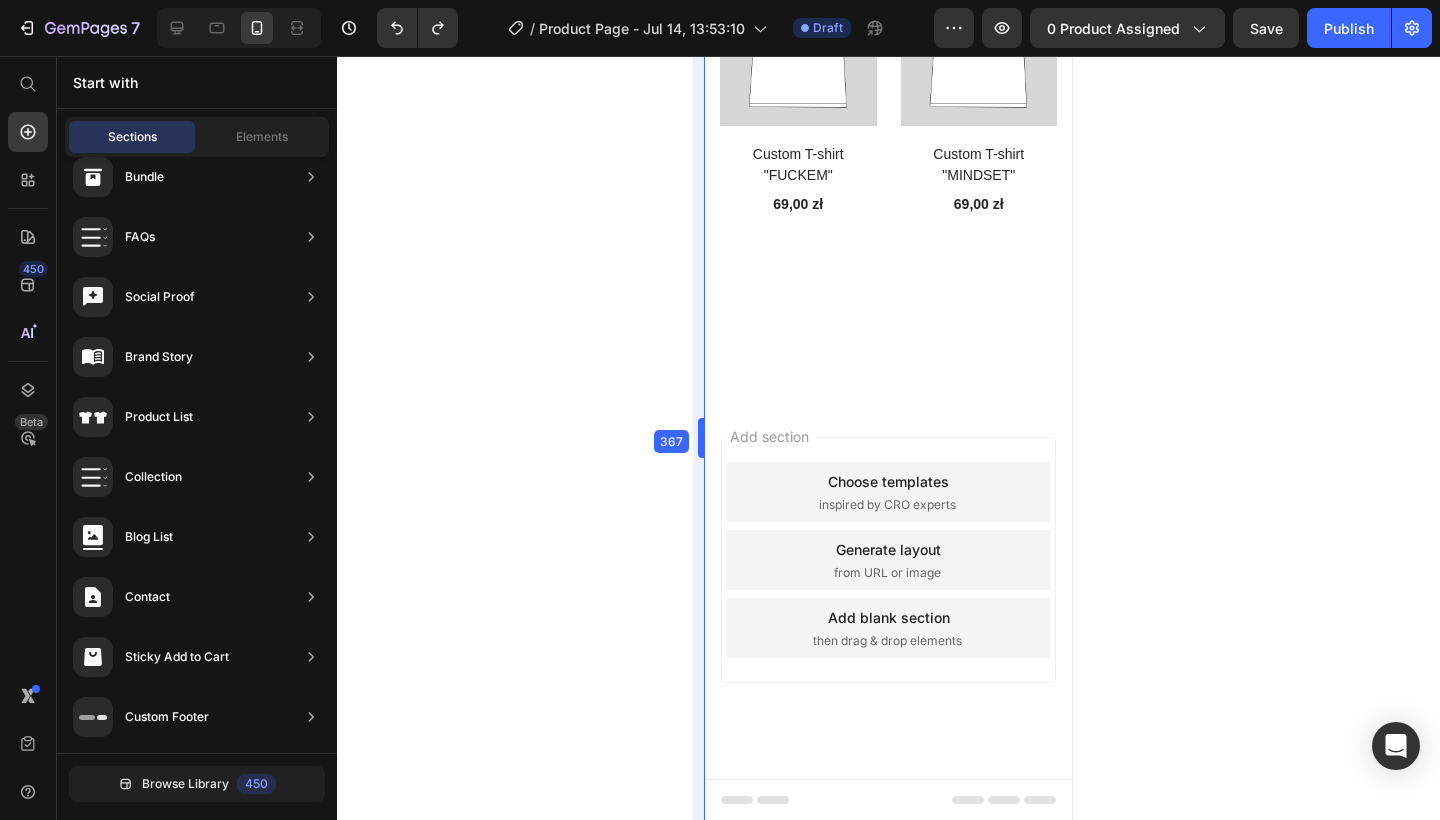 drag, startPoint x: 613, startPoint y: 444, endPoint x: 797, endPoint y: 411, distance: 186.93582 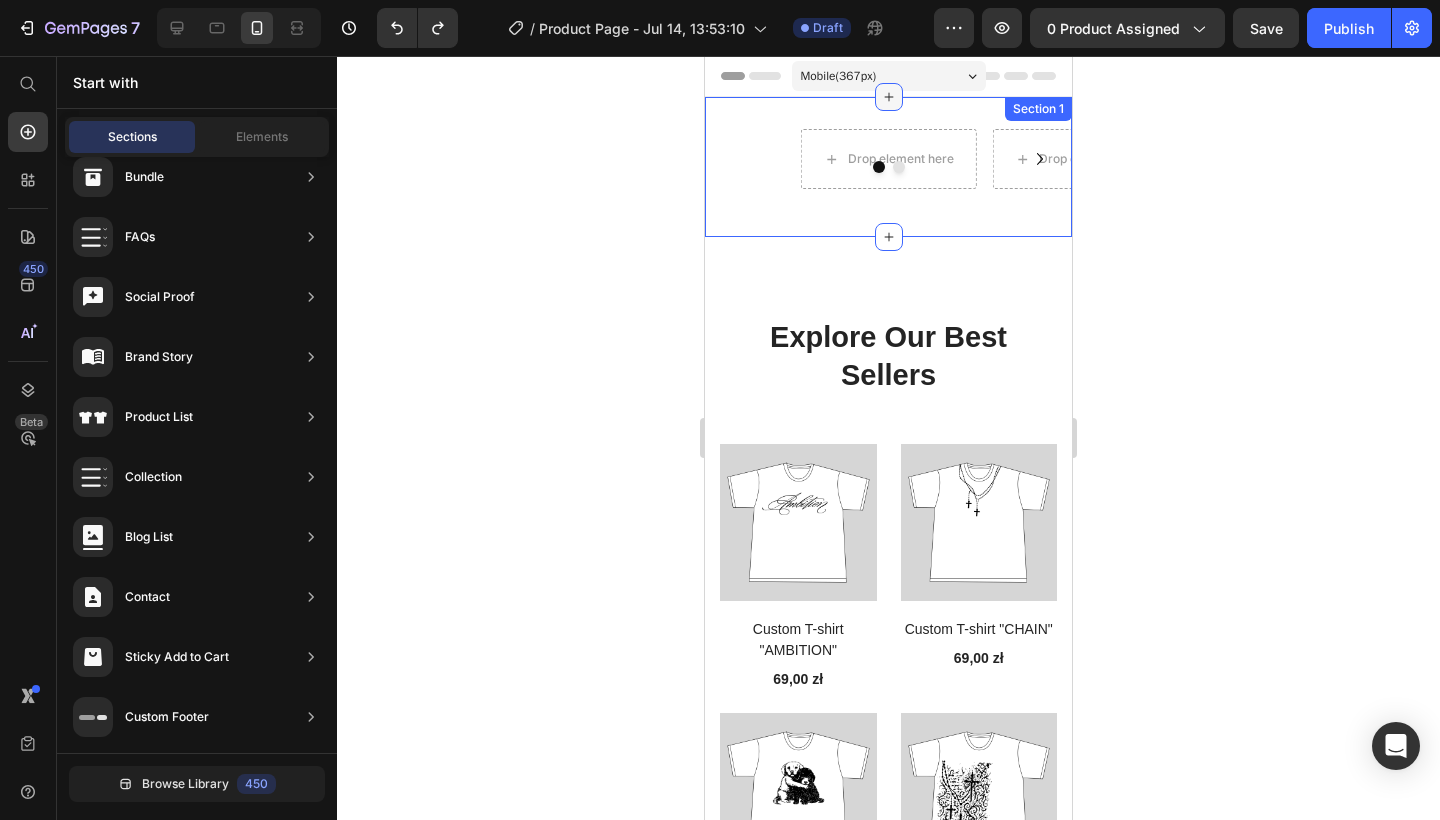 scroll, scrollTop: 0, scrollLeft: 0, axis: both 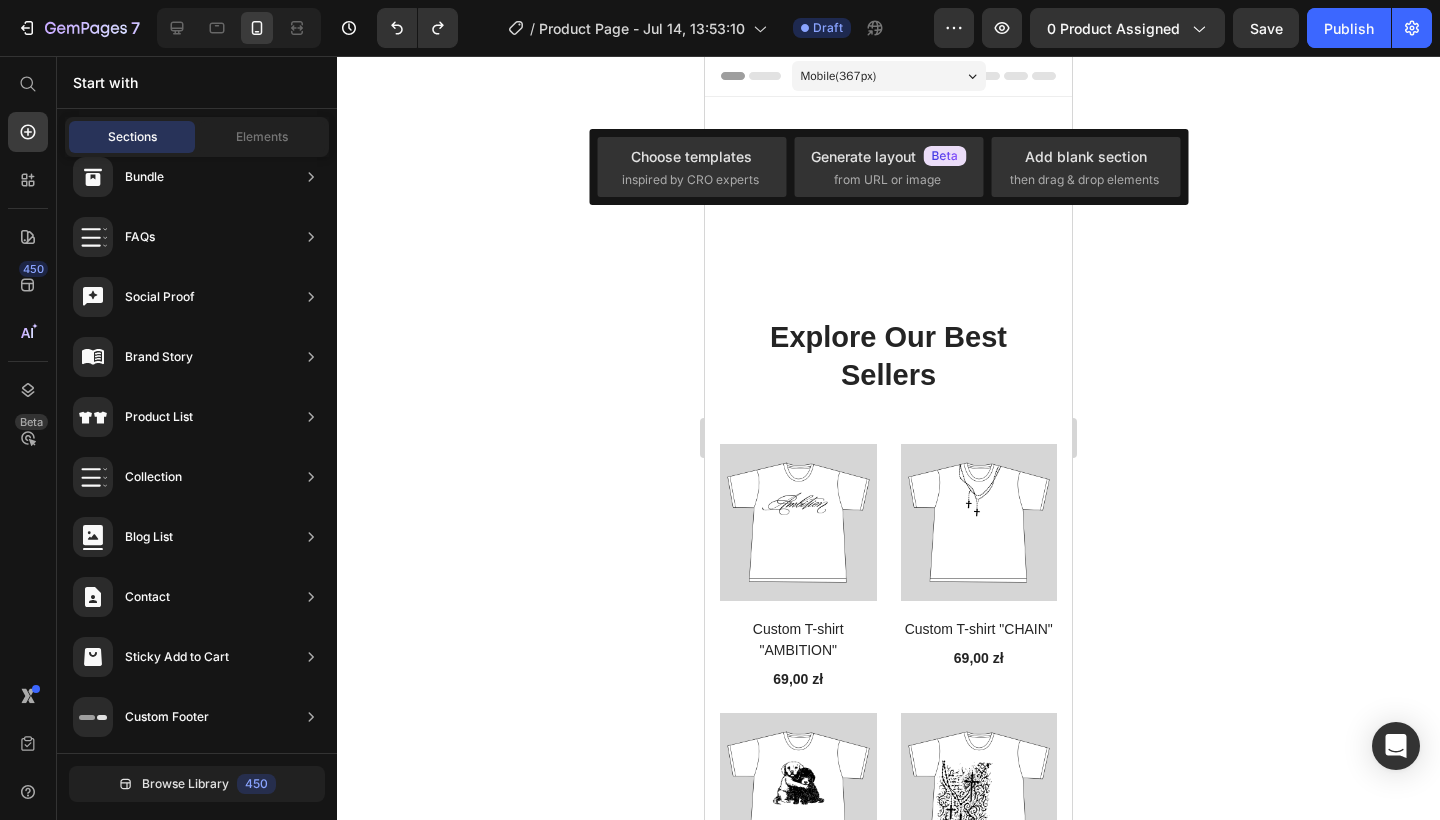 click on "Mobile  ( 367 px)" at bounding box center [889, 76] 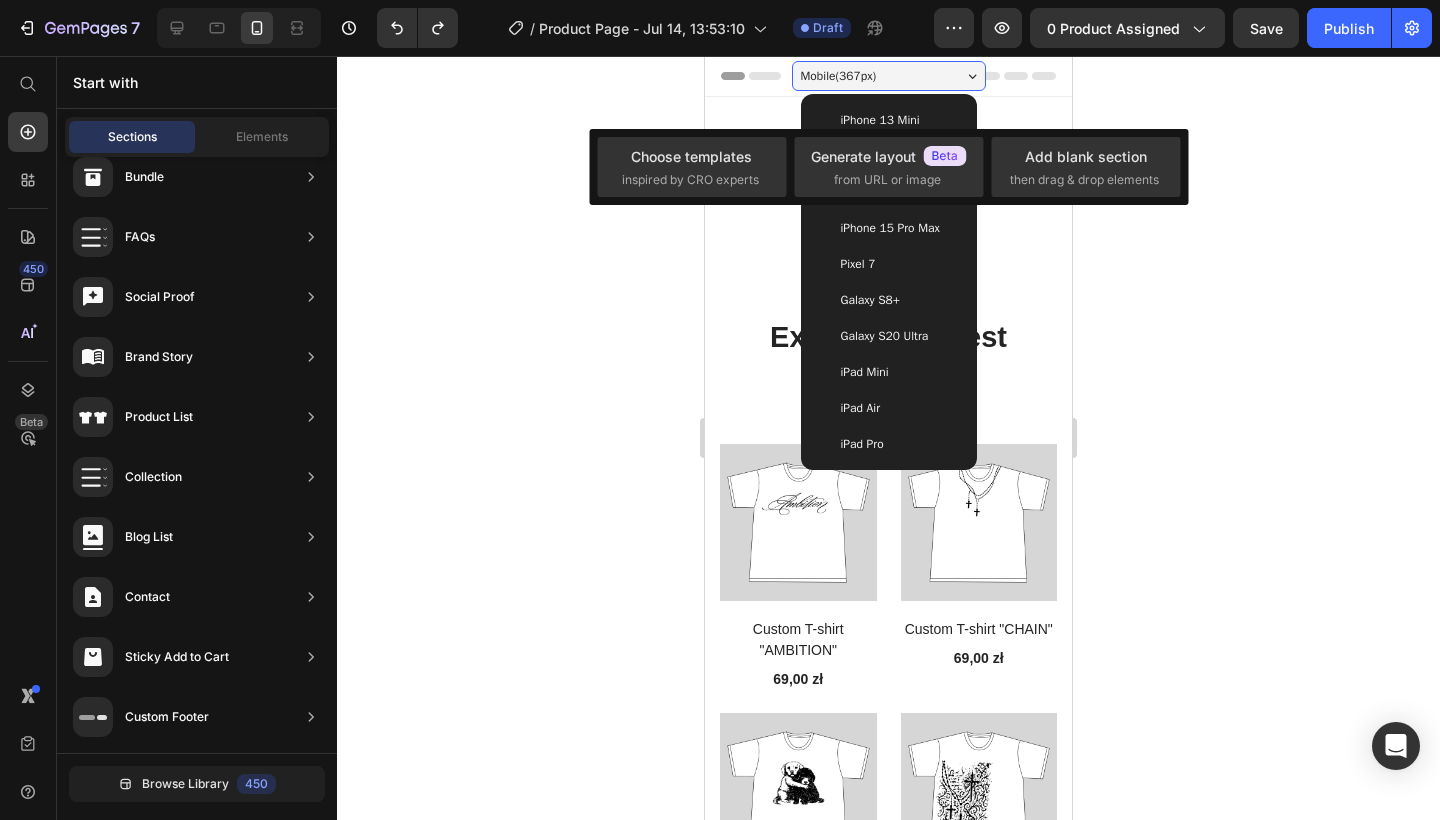 click on "iPhone 13 Mini" at bounding box center [889, 120] 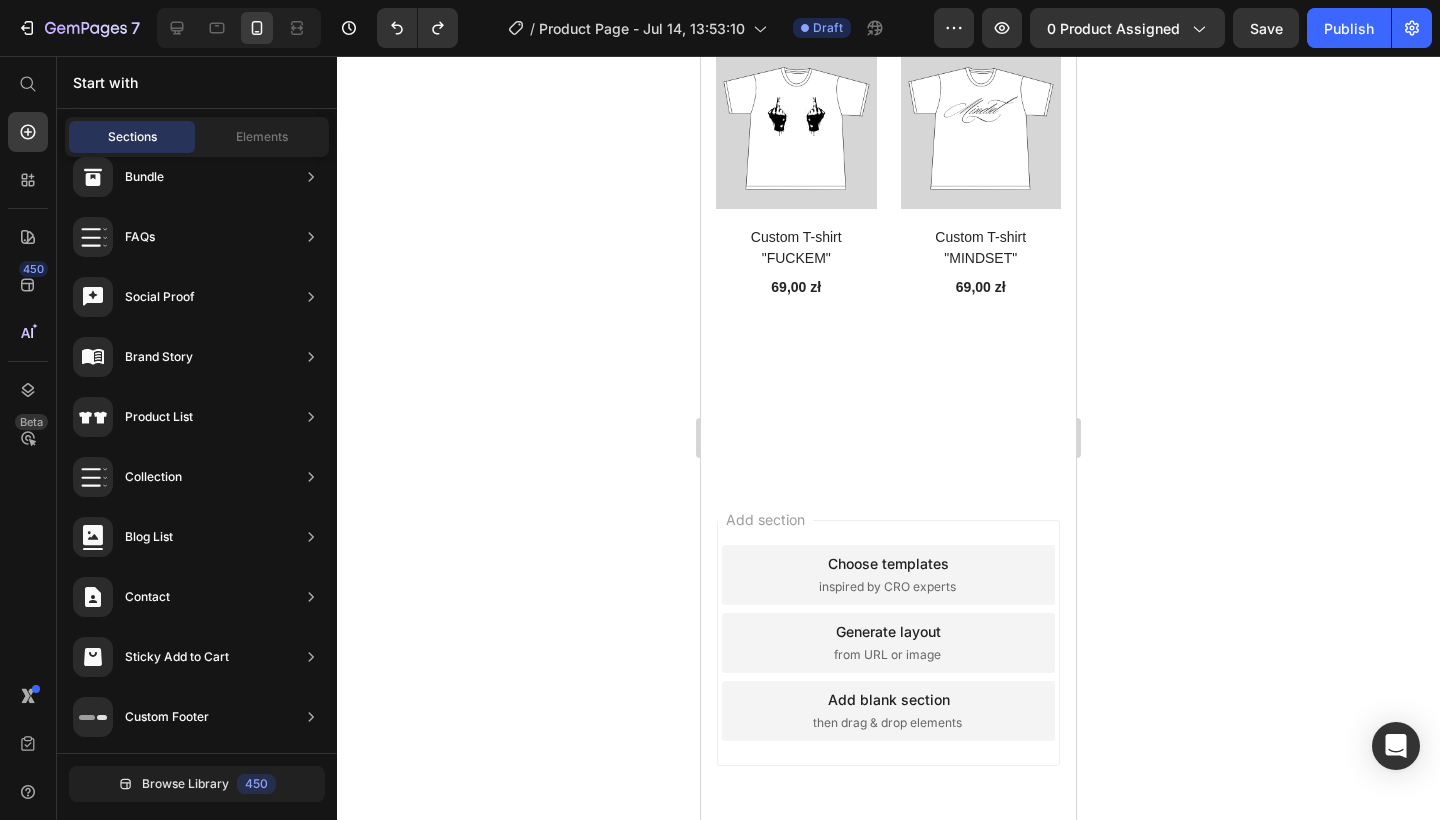 scroll, scrollTop: 3126, scrollLeft: 0, axis: vertical 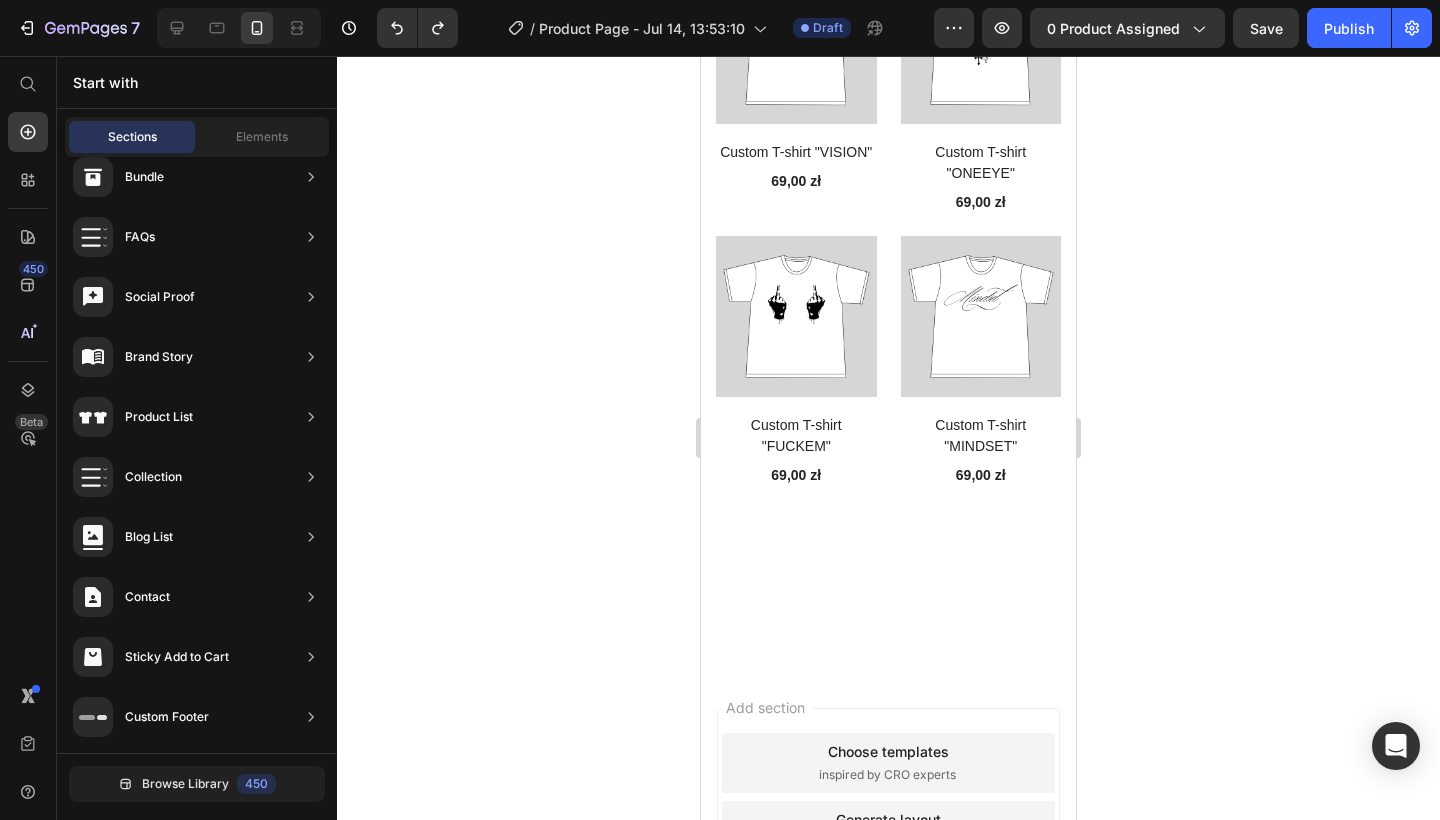 click on "iPhone 13 Mini  ( 375 px) iPhone 13 Mini iPhone 13 Pro iPhone 11 Pro Max iPhone 15 Pro Max Pixel 7 Galaxy S8+ Galaxy S20 Ultra iPad Mini iPad Air iPad Pro Header Explore Our Best Sellers Heading Row (P) Images Custom T-shirt "AMBITION" (P) Title 69,00 zł (P) Price Row (P) Images Custom T-shirt "CHAIN" (P) Title 69,00 zł (P) Price Row (P) Images Custom T-shirt "DOGGIES" (P) Title 69,00 zł (P) Price Row (P) Images Custom T-shirt "CHRIST" (P) Title 69,00 zł (P) Price Row (P) Images Custom T-shirt "KITTY" (P) Title 69,00 zł (P) Price Row (P) Images Custom T-shirt "MONEY" (P) Title 69,00 zł (P) Price Row (P) Images Custom T-shirt "LOOP" (P) Title 69,00 zł (P) Price Row (P) Images Custom T-shirt "LIVEINTHEMOMENT" (P) Title 69,00 zł (P) Price Row (P) Images Custom T-shirt "INSIDEEYE" (P) Title 69,00 zł (P) Price Row (P) Images Custom T-shirt "ANATOMY" (P) Title 69,00 zł (P) Price Row (P) Images Custom T-shirt "CYRILLIC" (P) Title 69,00 zł (P) Price Row (P) Images Custom T-shirt "HUSTLE" (P) Title Row Row" at bounding box center [888, -989] 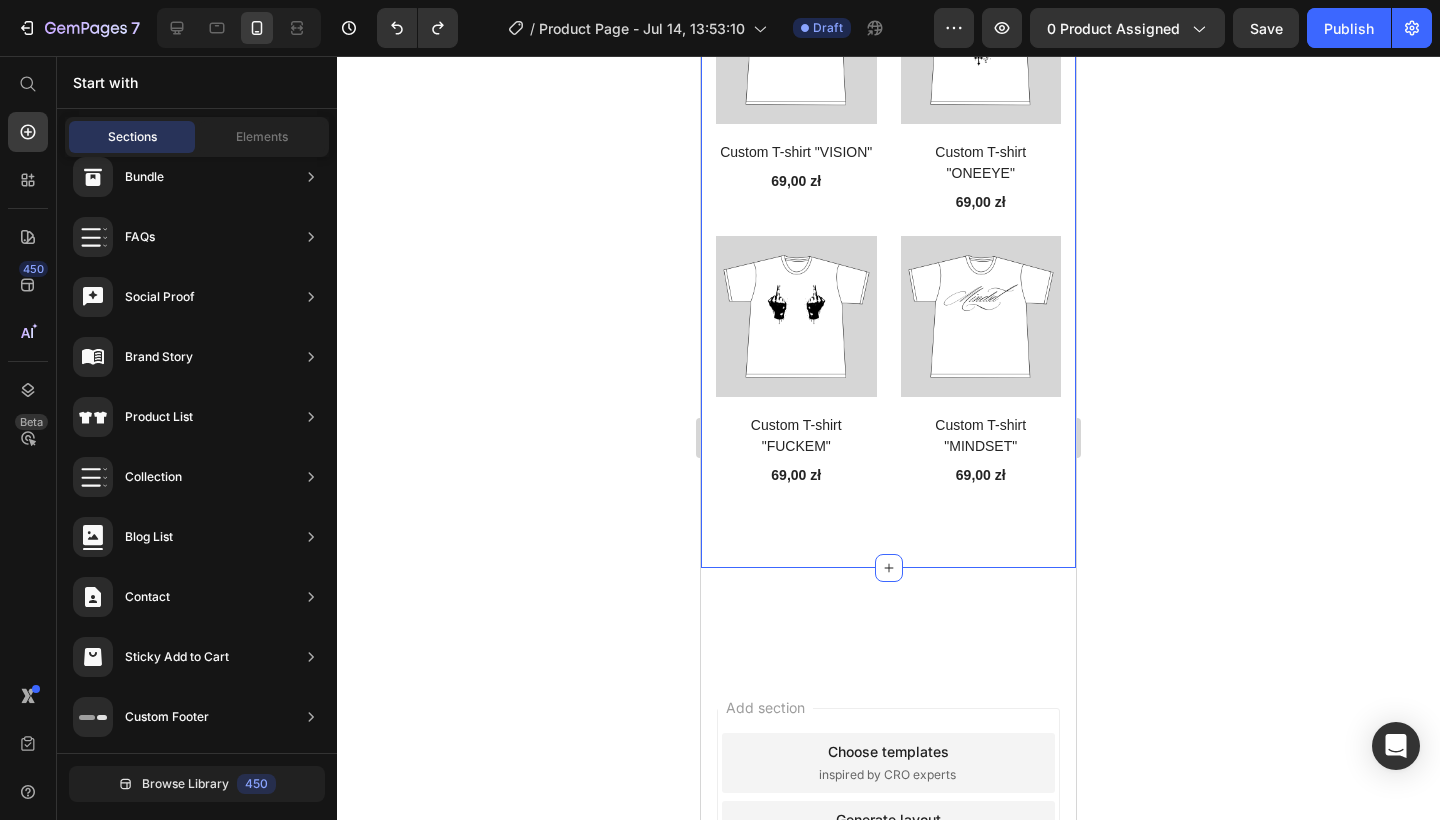 click on "Explore Our Best Sellers Heading Row (P) Images Custom T-shirt "AMBITION" (P) Title 69,00 zł (P) Price Row (P) Images Custom T-shirt "CHAIN" (P) Title 69,00 zł (P) Price Row (P) Images Custom T-shirt "DOGGIES" (P) Title 69,00 zł (P) Price Row (P) Images Custom T-shirt "CHRIST" (P) Title 69,00 zł (P) Price Row (P) Images Custom T-shirt "KITTY" (P) Title 69,00 zł (P) Price Row (P) Images Custom T-shirt "MONEY" (P) Title 69,00 zł (P) Price Row (P) Images Custom T-shirt "LOOP" (P) Title 69,00 zł (P) Price Row (P) Images Custom T-shirt "LIVEINTHEMOMENT" (P) Title 69,00 zł (P) Price Row (P) Images Custom T-shirt "INSIDEEYE" (P) Title 69,00 zł (P) Price Row (P) Images Custom T-shirt "ANATOMY" (P) Title 69,00 zł (P) Price Row (P) Images Custom T-shirt "CYRILLIC" (P) Title 69,00 zł (P) Price Row (P) Images Custom T-shirt "HUSTLE" (P) Title 69,00 zł (P) Price Row (P) Images Custom T-shirt "PAINT" (P) Title 69,00 zł (P) Price Row (P) Images Custom T-shirt "BALACLAVA" (P) Title 69,00 zł (P) Price Row Row" at bounding box center [888, -1161] 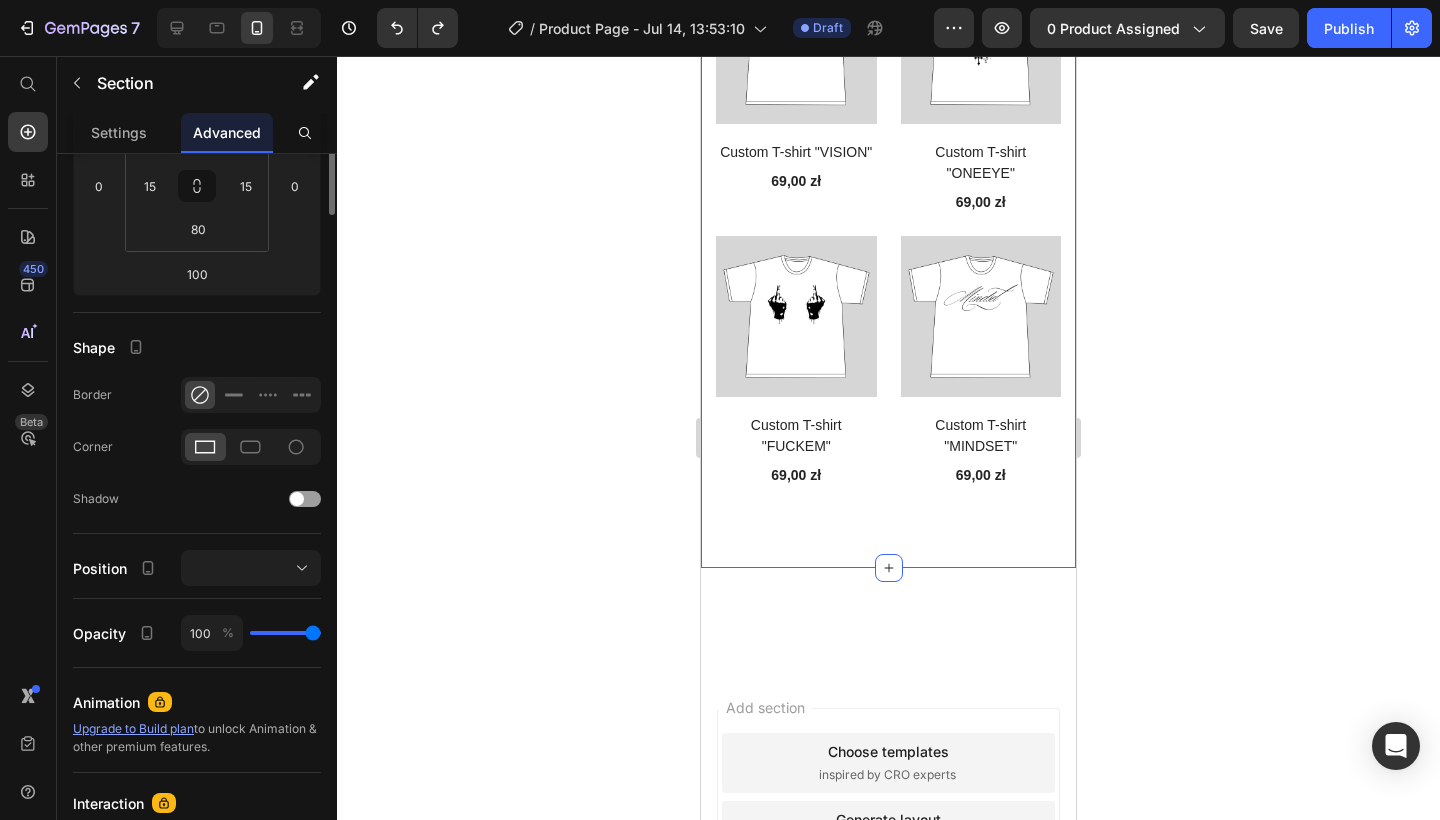 scroll, scrollTop: 0, scrollLeft: 0, axis: both 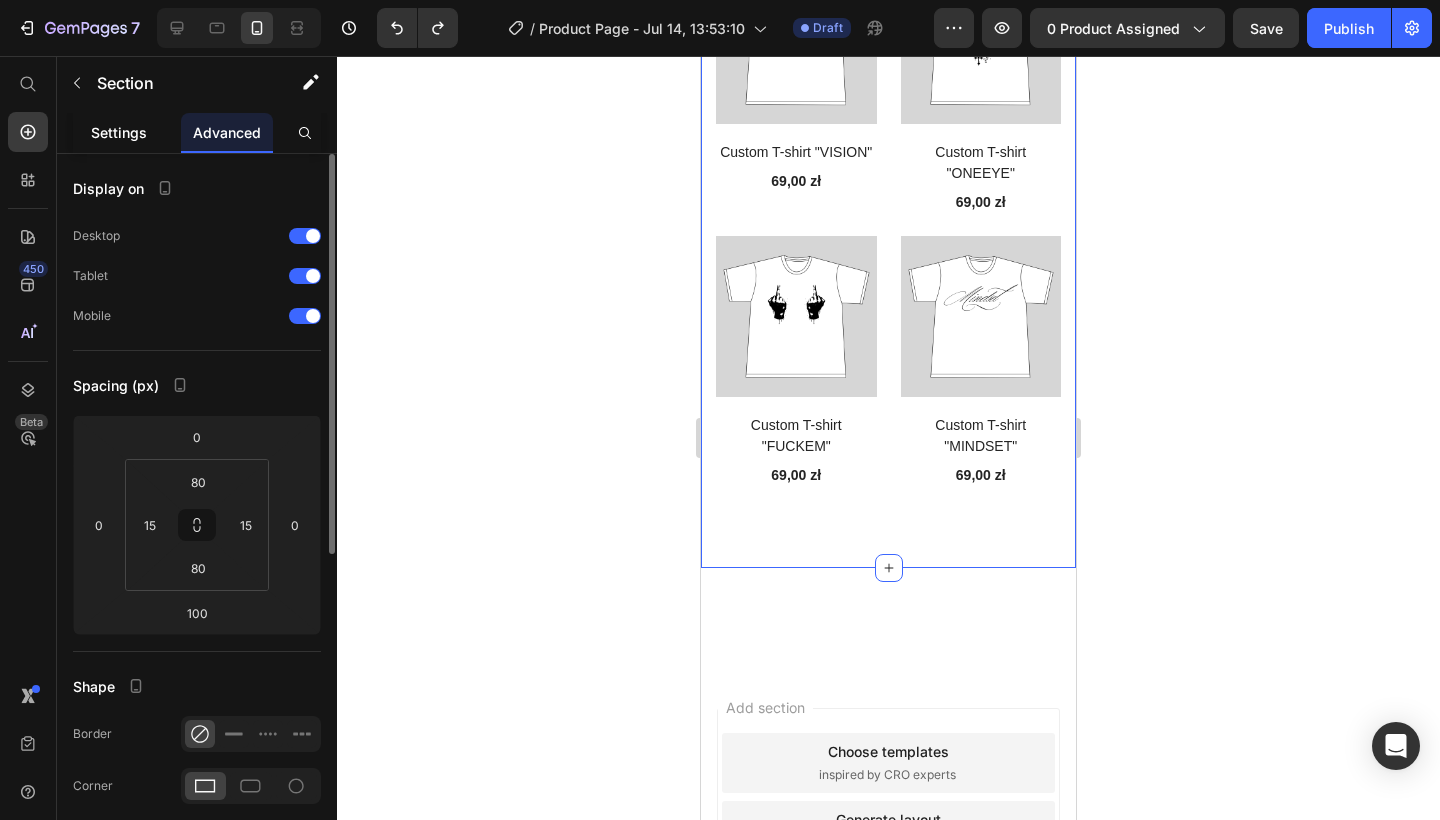 click on "Settings" at bounding box center [119, 132] 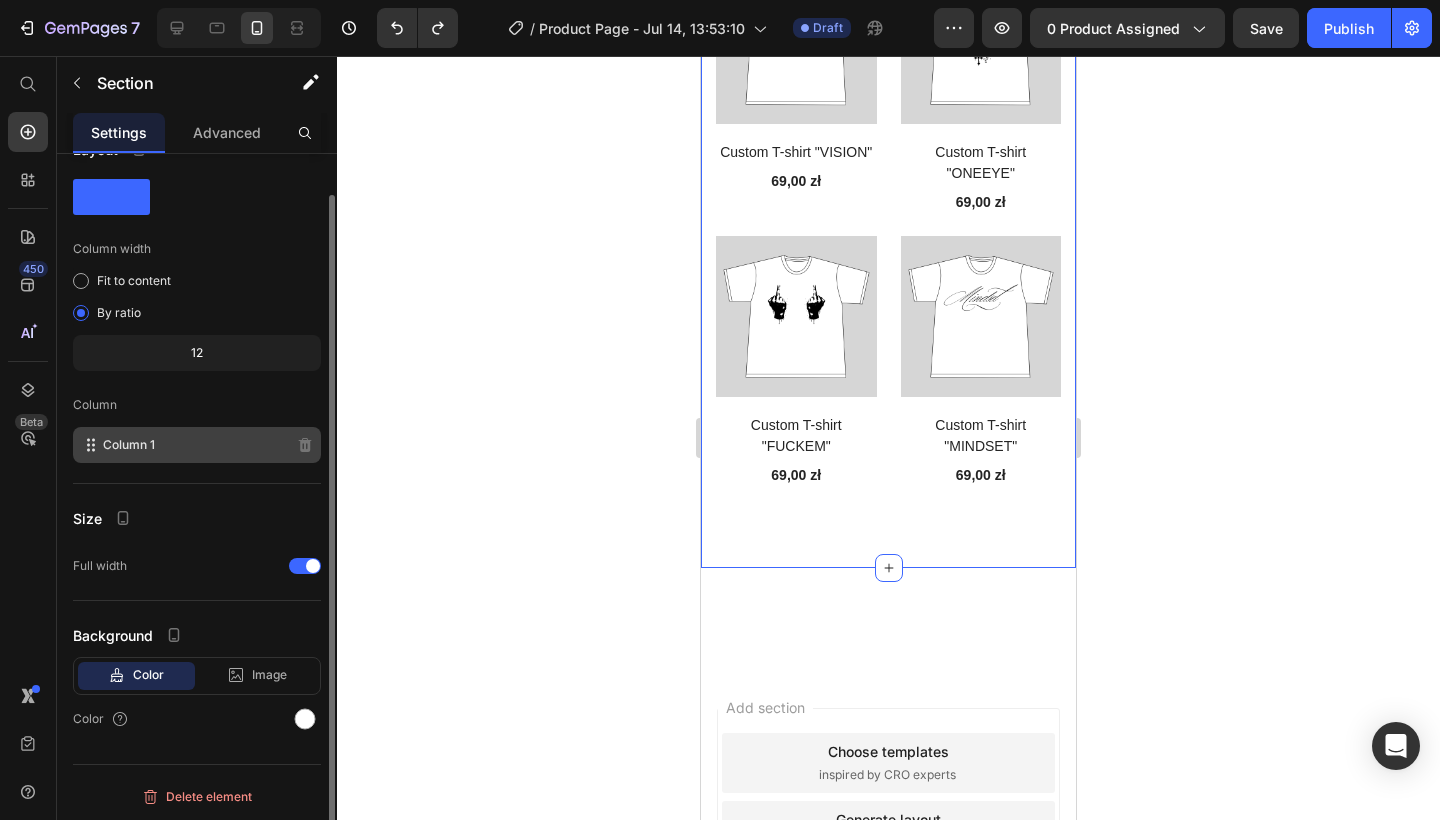 scroll, scrollTop: 41, scrollLeft: 0, axis: vertical 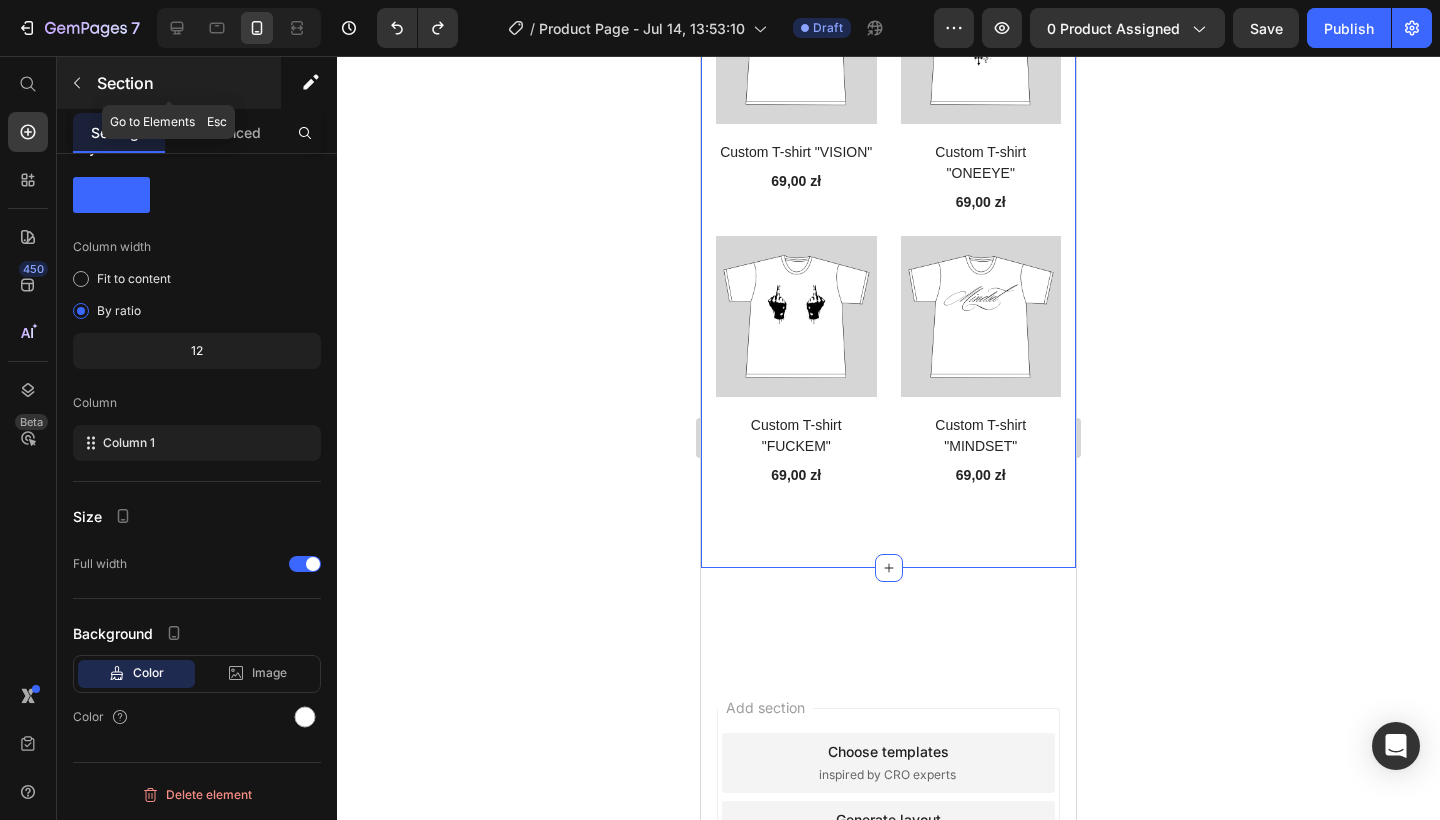 click 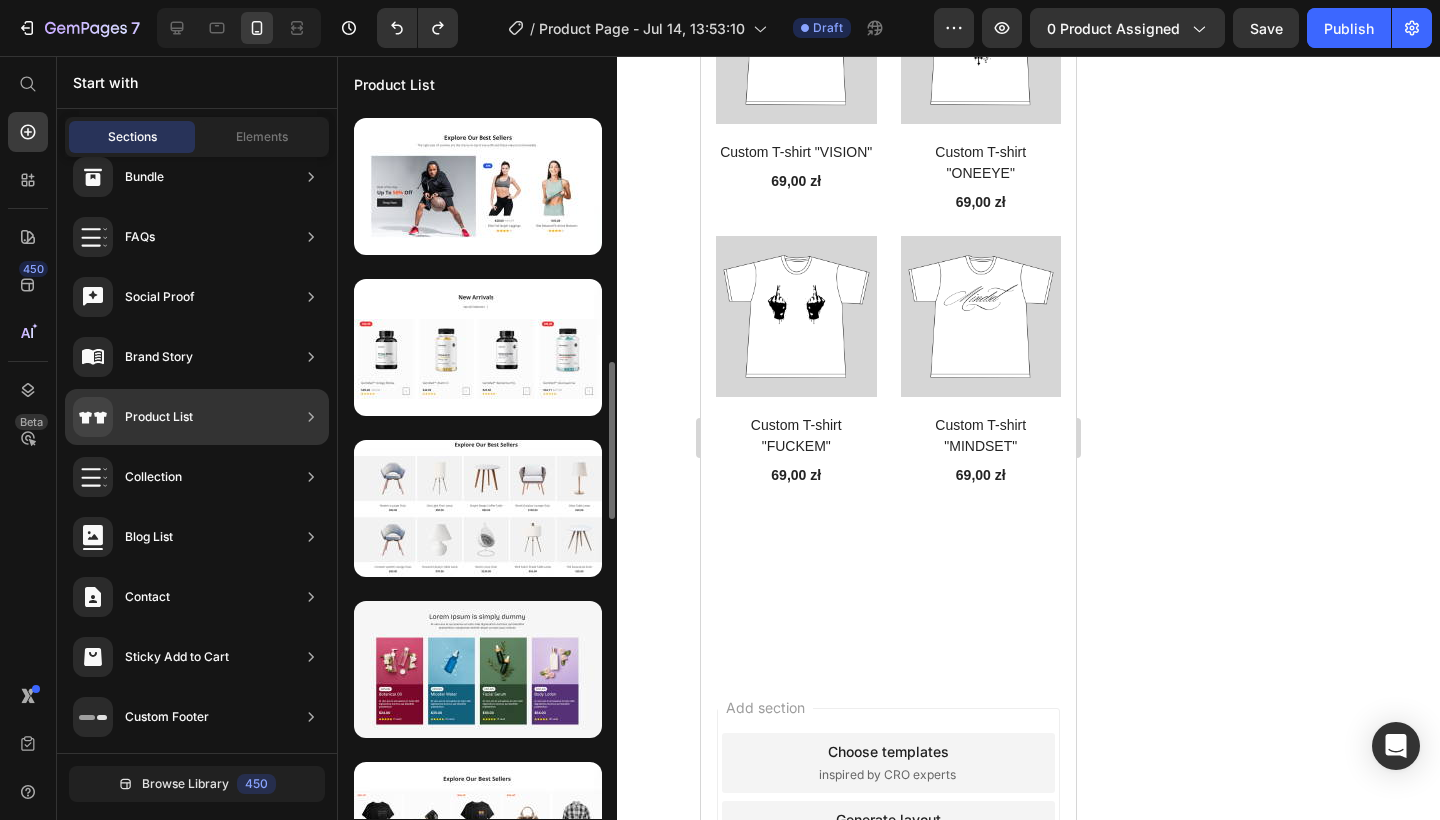 scroll, scrollTop: 1305, scrollLeft: 0, axis: vertical 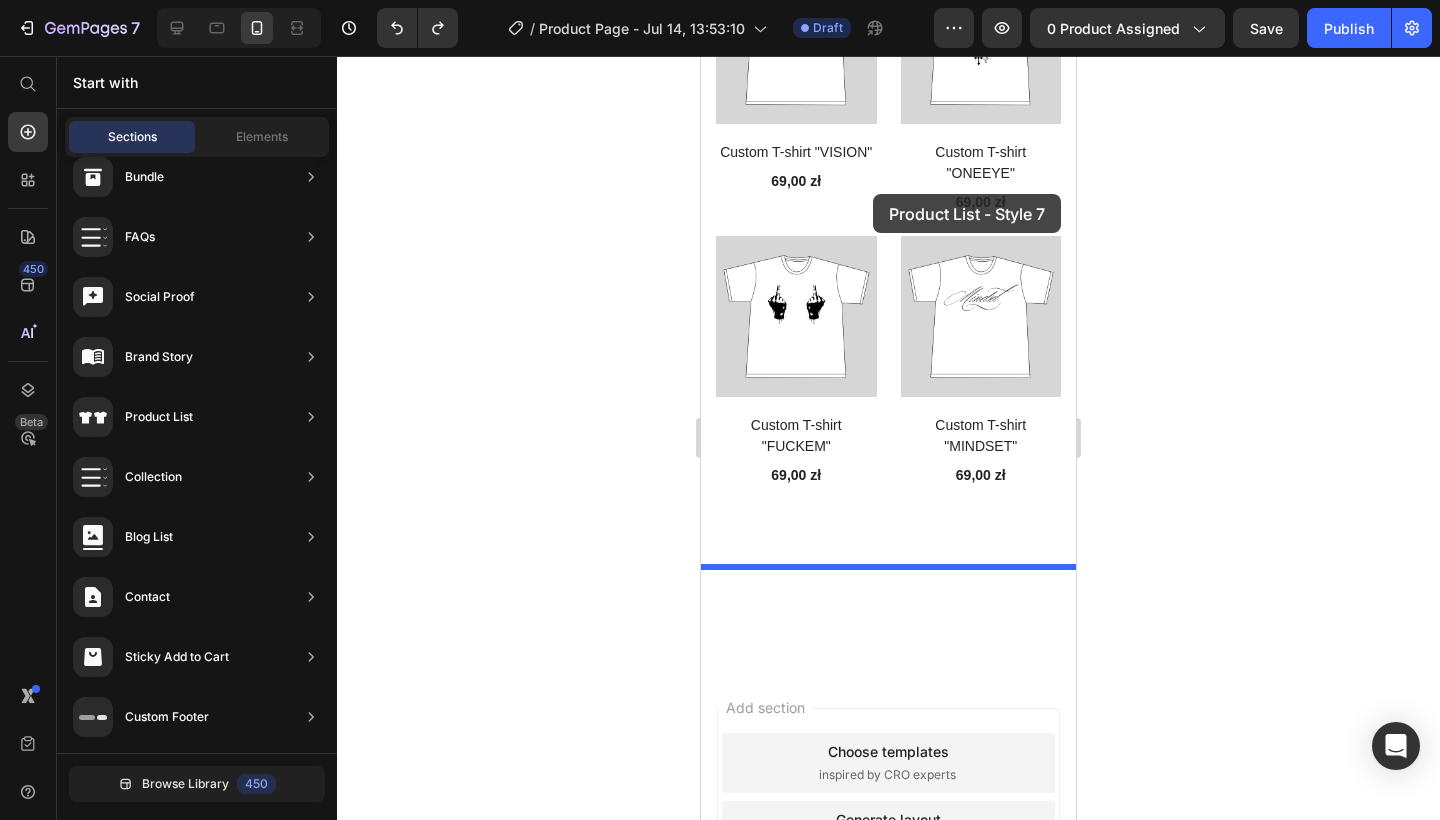 drag, startPoint x: 491, startPoint y: 499, endPoint x: 873, endPoint y: 194, distance: 488.8241 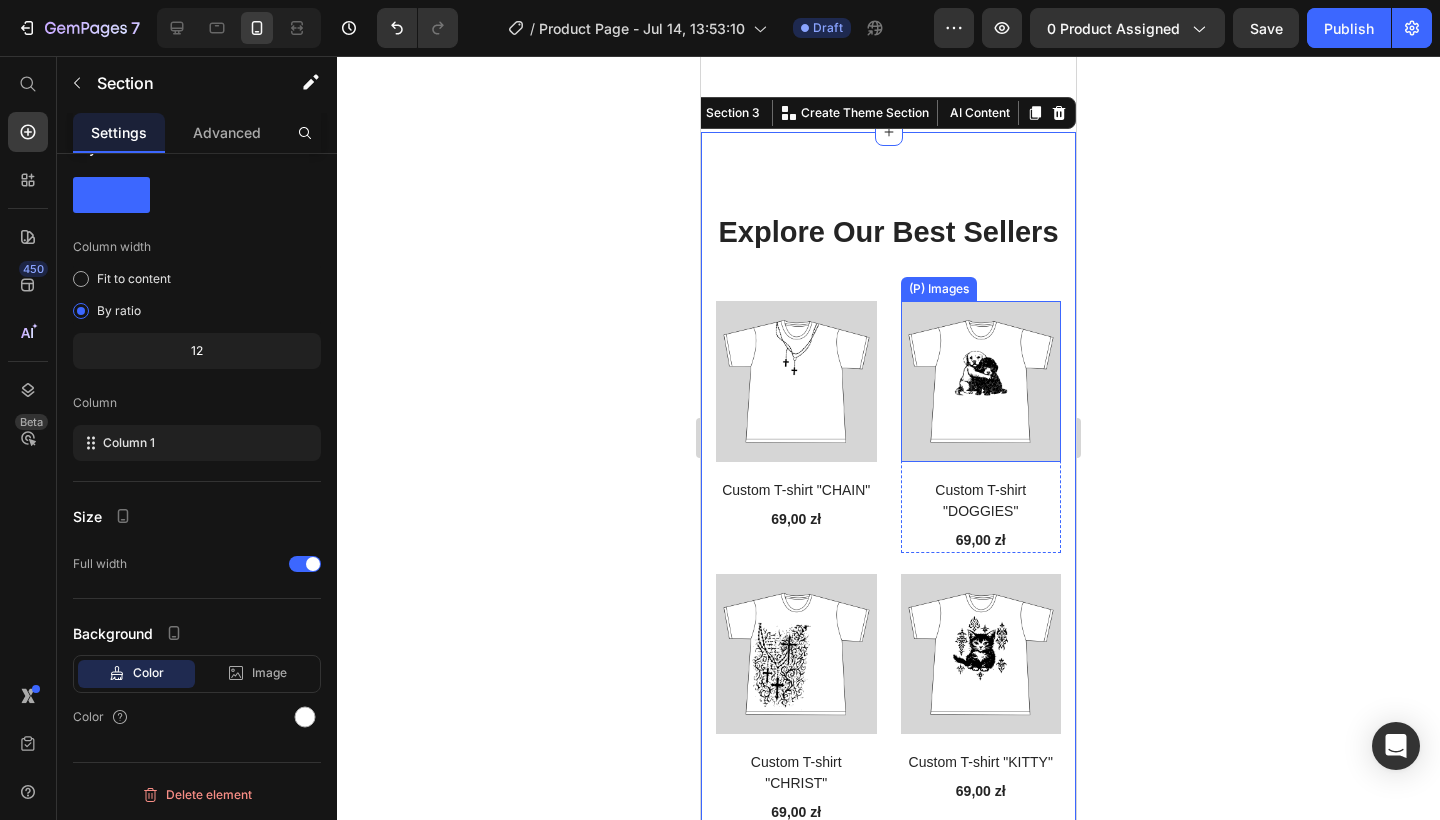 scroll, scrollTop: 3299, scrollLeft: 0, axis: vertical 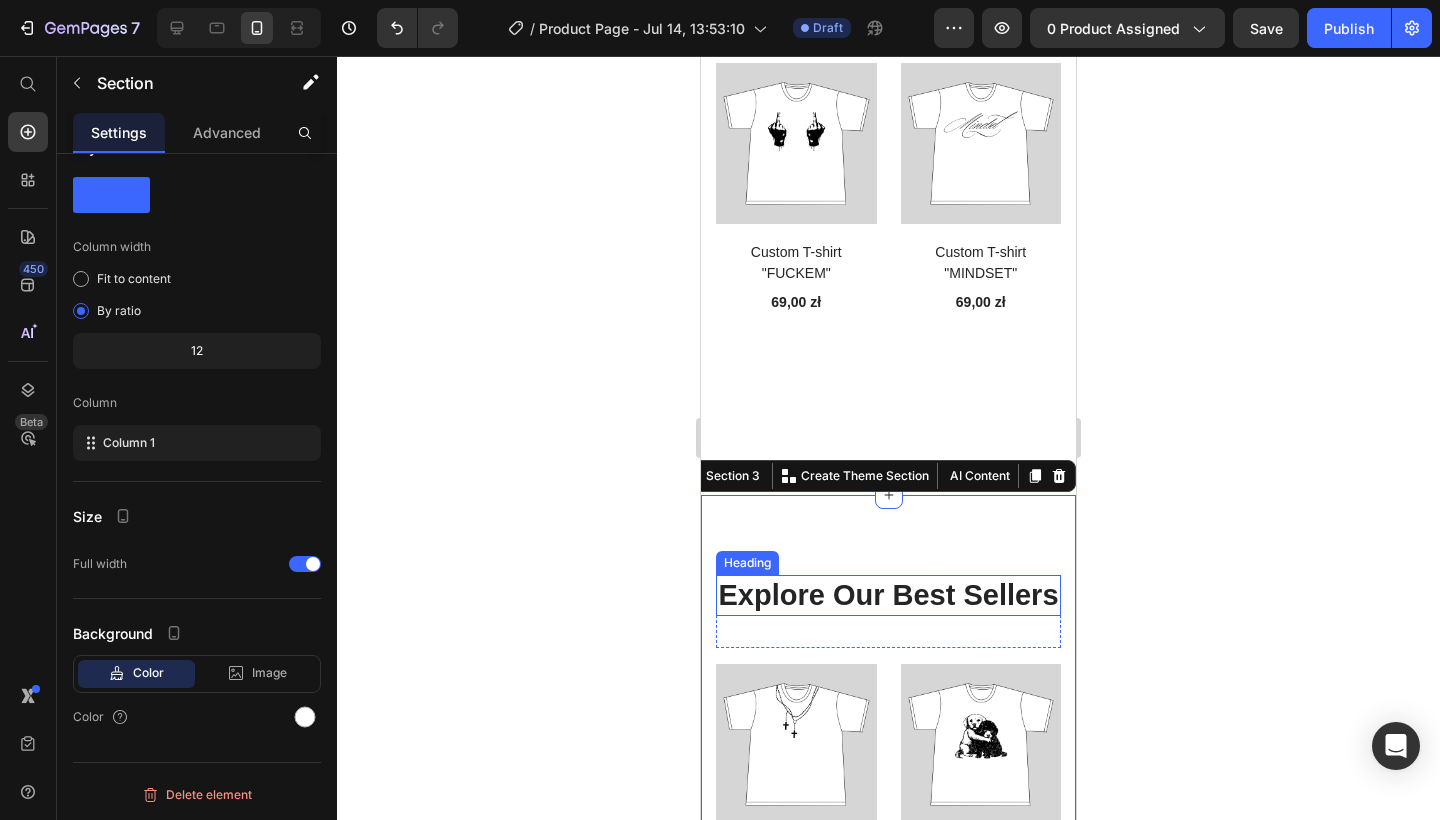 click on "Explore Our Best Sellers" at bounding box center [888, 596] 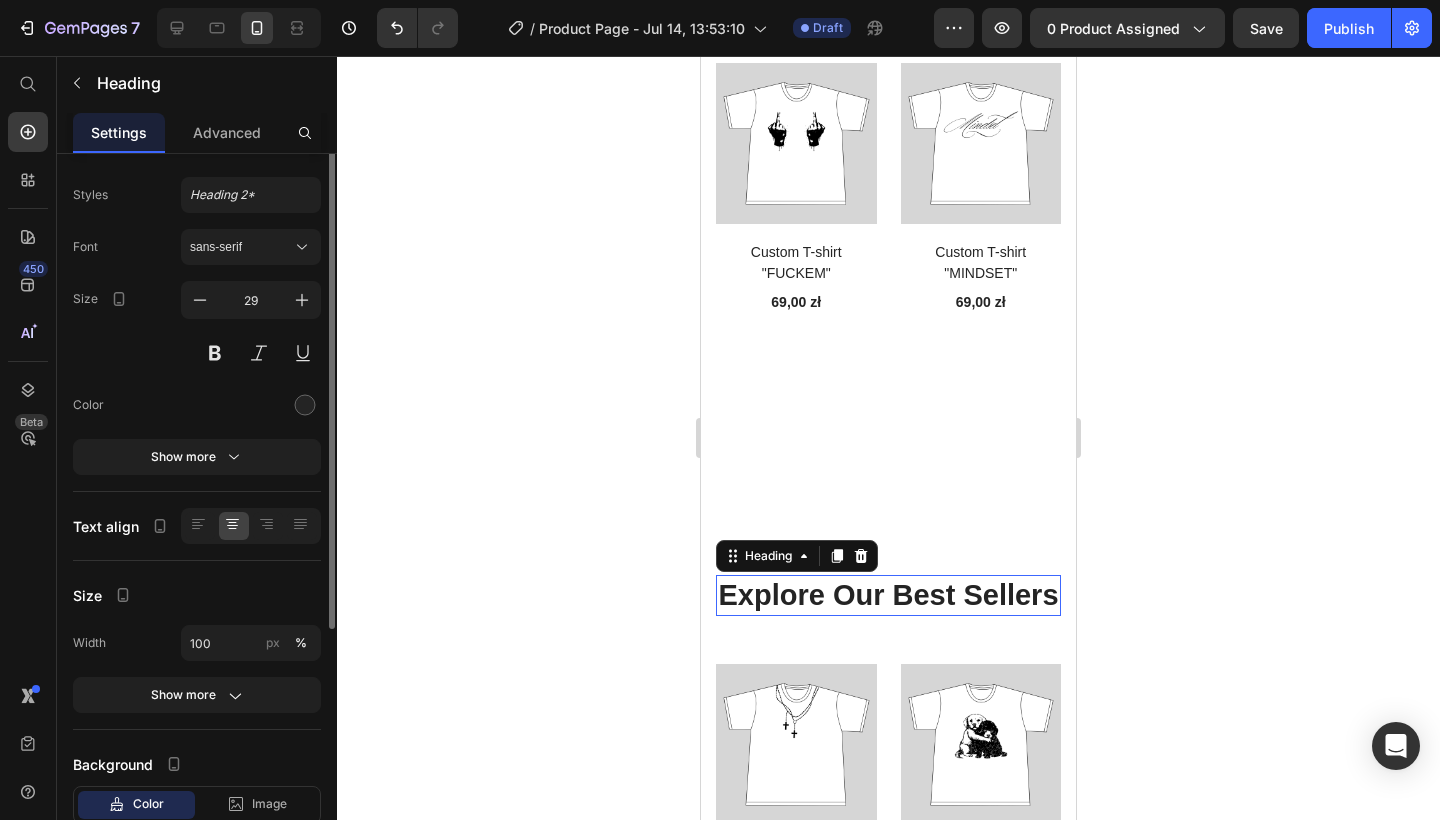 scroll, scrollTop: 0, scrollLeft: 0, axis: both 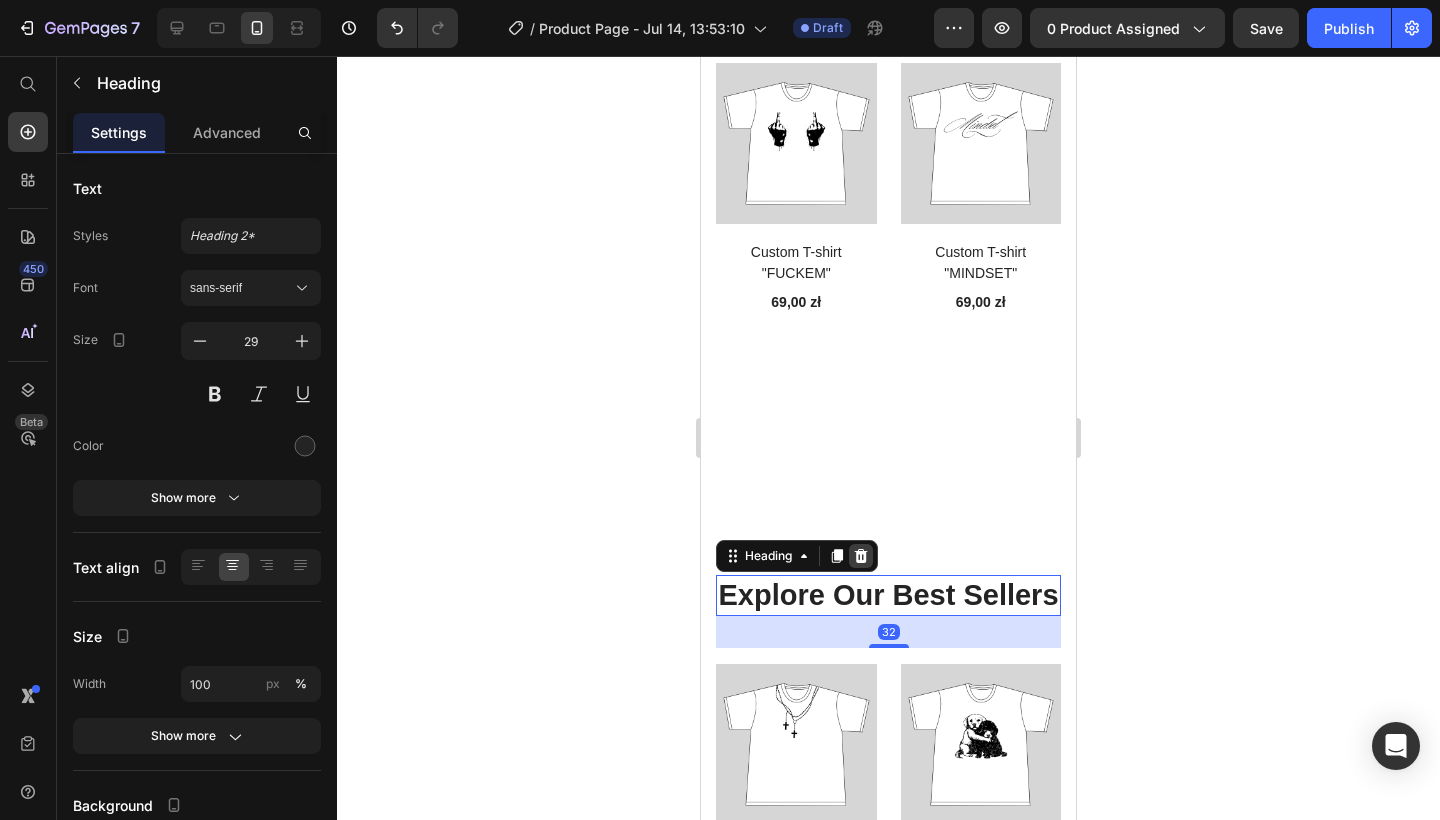 click 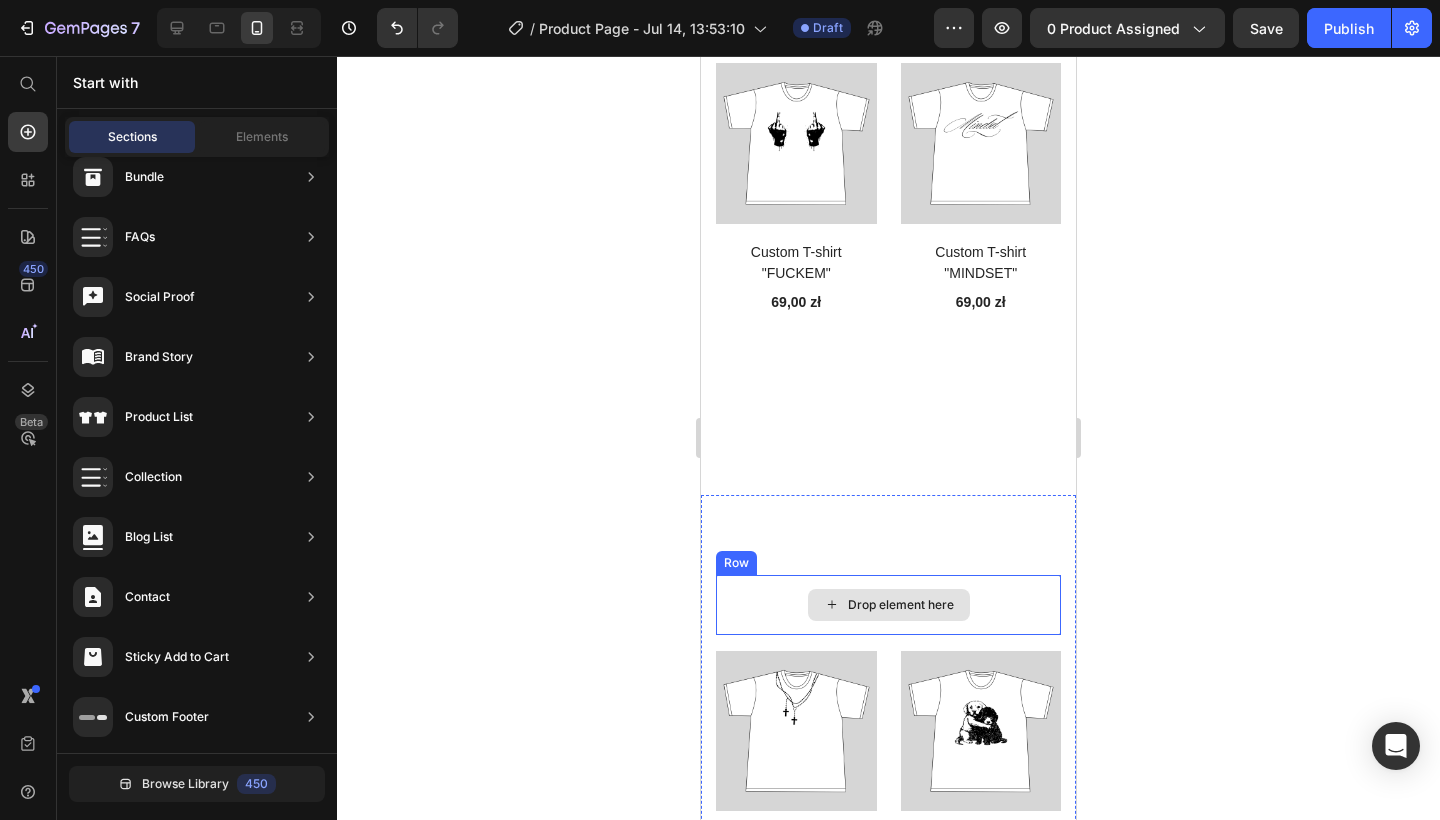 click on "Drop element here" at bounding box center [888, 605] 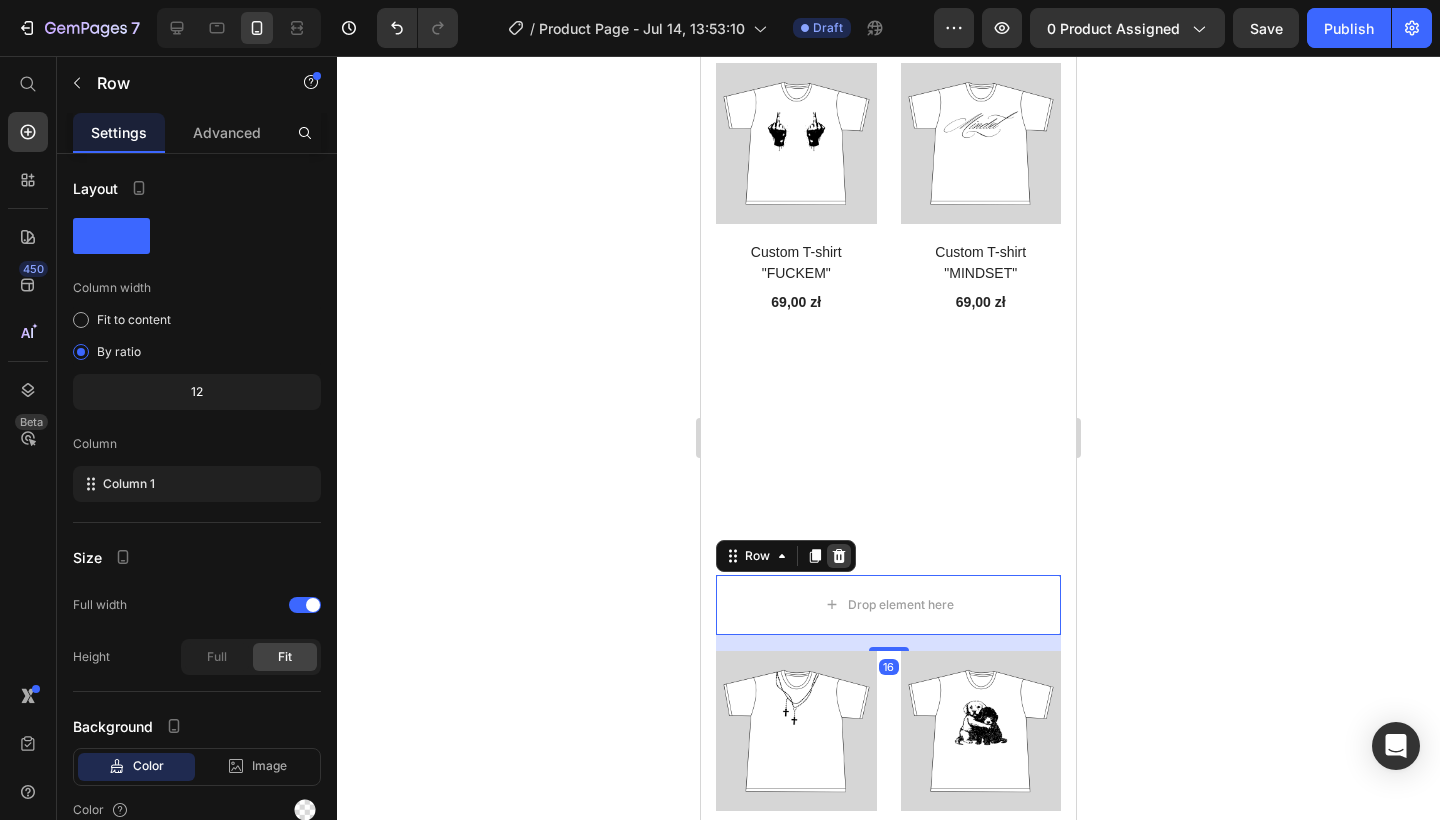 click at bounding box center [839, 556] 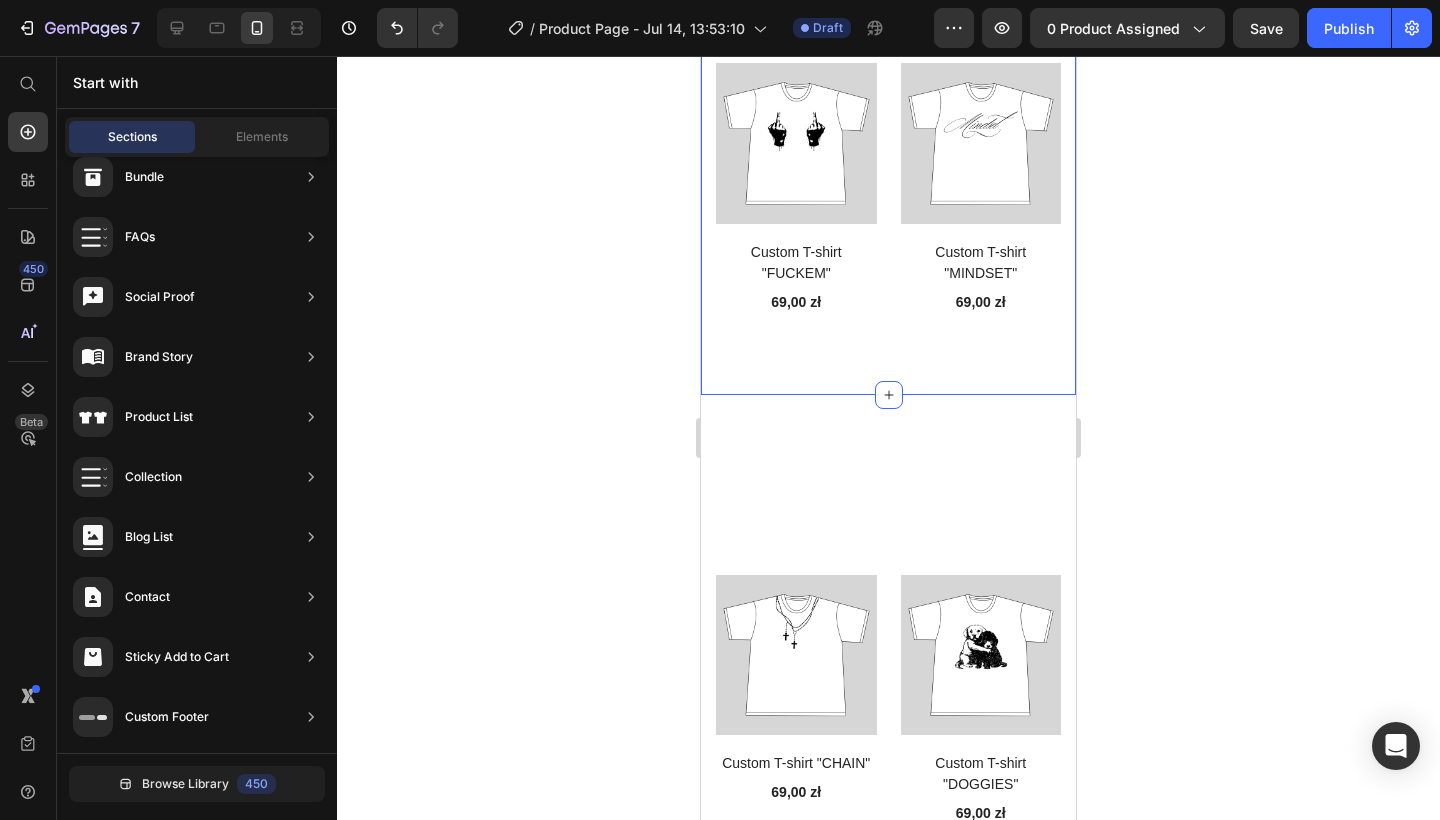 click on "Explore Our Best Sellers Heading Row (P) Images Custom T-shirt "AMBITION" (P) Title 69,00 zł (P) Price Row (P) Images Custom T-shirt "CHAIN" (P) Title 69,00 zł (P) Price Row (P) Images Custom T-shirt "DOGGIES" (P) Title 69,00 zł (P) Price Row (P) Images Custom T-shirt "CHRIST" (P) Title 69,00 zł (P) Price Row (P) Images Custom T-shirt "KITTY" (P) Title 69,00 zł (P) Price Row (P) Images Custom T-shirt "MONEY" (P) Title 69,00 zł (P) Price Row (P) Images Custom T-shirt "LOOP" (P) Title 69,00 zł (P) Price Row (P) Images Custom T-shirt "LIVEINTHEMOMENT" (P) Title 69,00 zł (P) Price Row (P) Images Custom T-shirt "INSIDEEYE" (P) Title 69,00 zł (P) Price Row (P) Images Custom T-shirt "ANATOMY" (P) Title 69,00 zł (P) Price Row (P) Images Custom T-shirt "CYRILLIC" (P) Title 69,00 zł (P) Price Row (P) Images Custom T-shirt "HUSTLE" (P) Title 69,00 zł (P) Price Row (P) Images Custom T-shirt "PAINT" (P) Title 69,00 zł (P) Price Row (P) Images Custom T-shirt "BALACLAVA" (P) Title 69,00 zł (P) Price Row Row" at bounding box center (888, -1334) 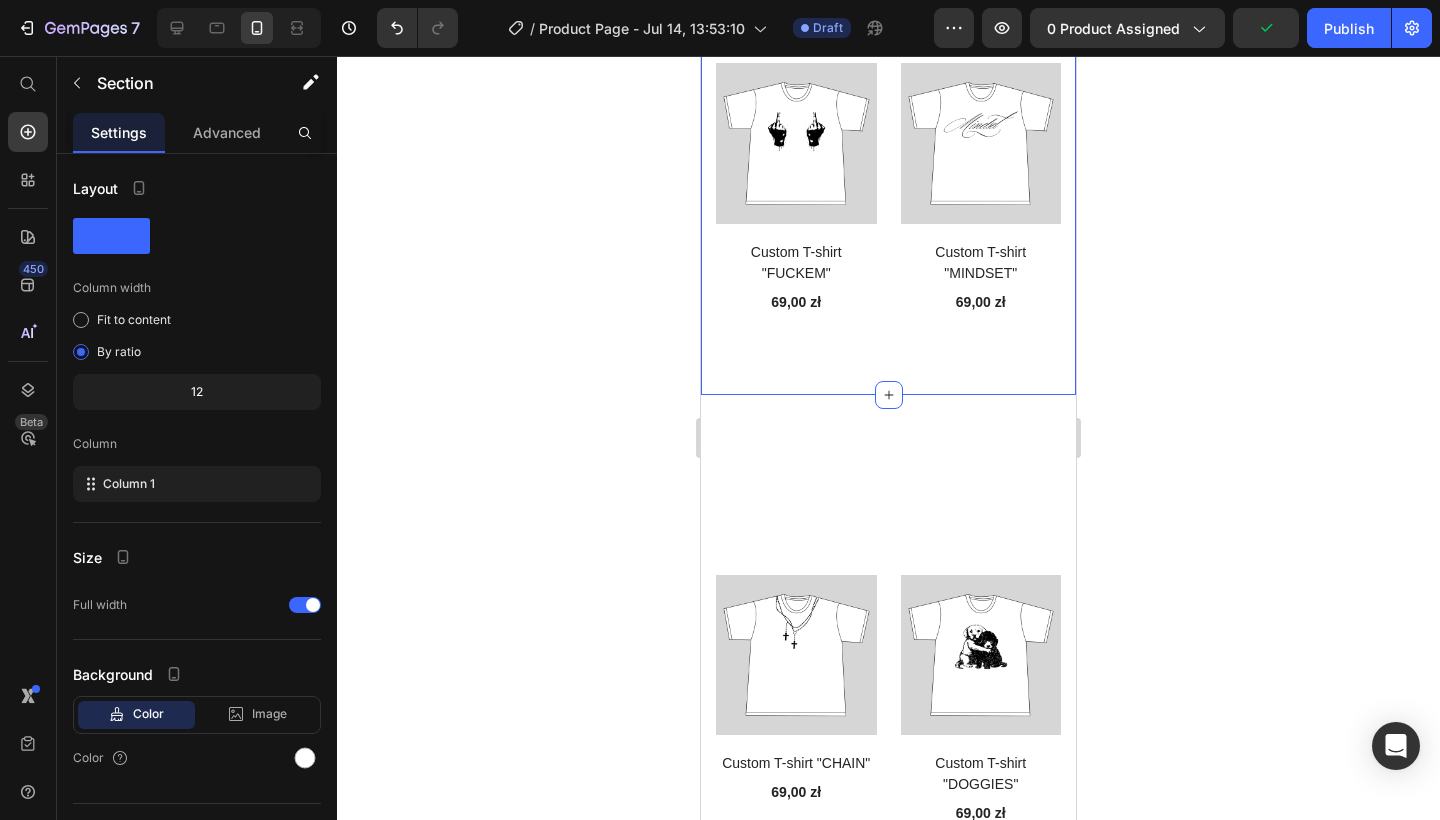click on "Explore Our Best Sellers Heading Row (P) Images Custom T-shirt "AMBITION" (P) Title 69,00 zł (P) Price Row (P) Images Custom T-shirt "CHAIN" (P) Title 69,00 zł (P) Price Row (P) Images Custom T-shirt "DOGGIES" (P) Title 69,00 zł (P) Price Row (P) Images Custom T-shirt "CHRIST" (P) Title 69,00 zł (P) Price Row (P) Images Custom T-shirt "KITTY" (P) Title 69,00 zł (P) Price Row (P) Images Custom T-shirt "MONEY" (P) Title 69,00 zł (P) Price Row (P) Images Custom T-shirt "LOOP" (P) Title 69,00 zł (P) Price Row (P) Images Custom T-shirt "LIVEINTHEMOMENT" (P) Title 69,00 zł (P) Price Row (P) Images Custom T-shirt "INSIDEEYE" (P) Title 69,00 zł (P) Price Row (P) Images Custom T-shirt "ANATOMY" (P) Title 69,00 zł (P) Price Row (P) Images Custom T-shirt "CYRILLIC" (P) Title 69,00 zł (P) Price Row (P) Images Custom T-shirt "HUSTLE" (P) Title 69,00 zł (P) Price Row (P) Images Custom T-shirt "PAINT" (P) Title 69,00 zł (P) Price Row (P) Images Custom T-shirt "BALACLAVA" (P) Title 69,00 zł (P) Price Row Row" at bounding box center (888, -1012) 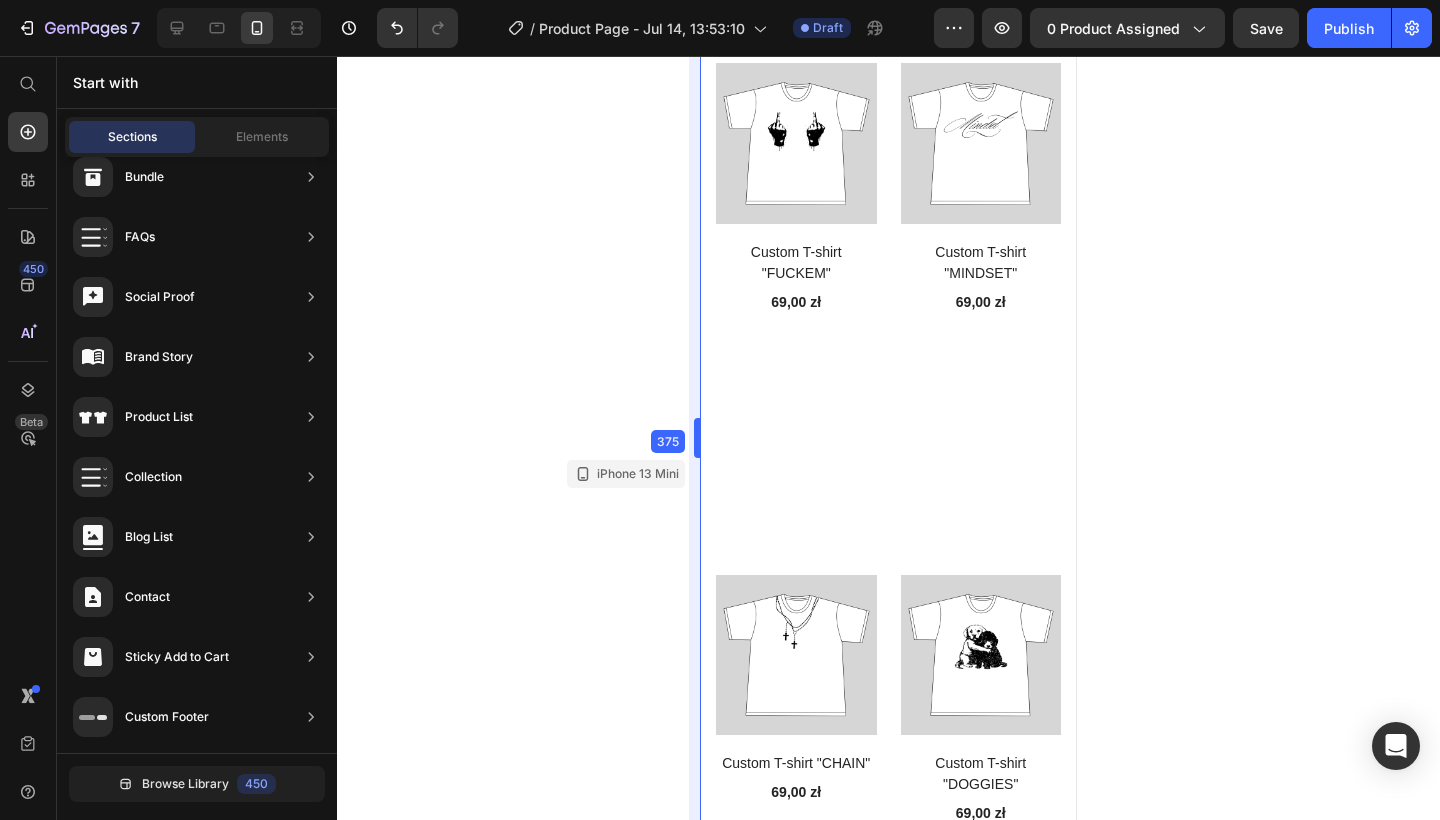 drag, startPoint x: 696, startPoint y: 440, endPoint x: 696, endPoint y: 332, distance: 108 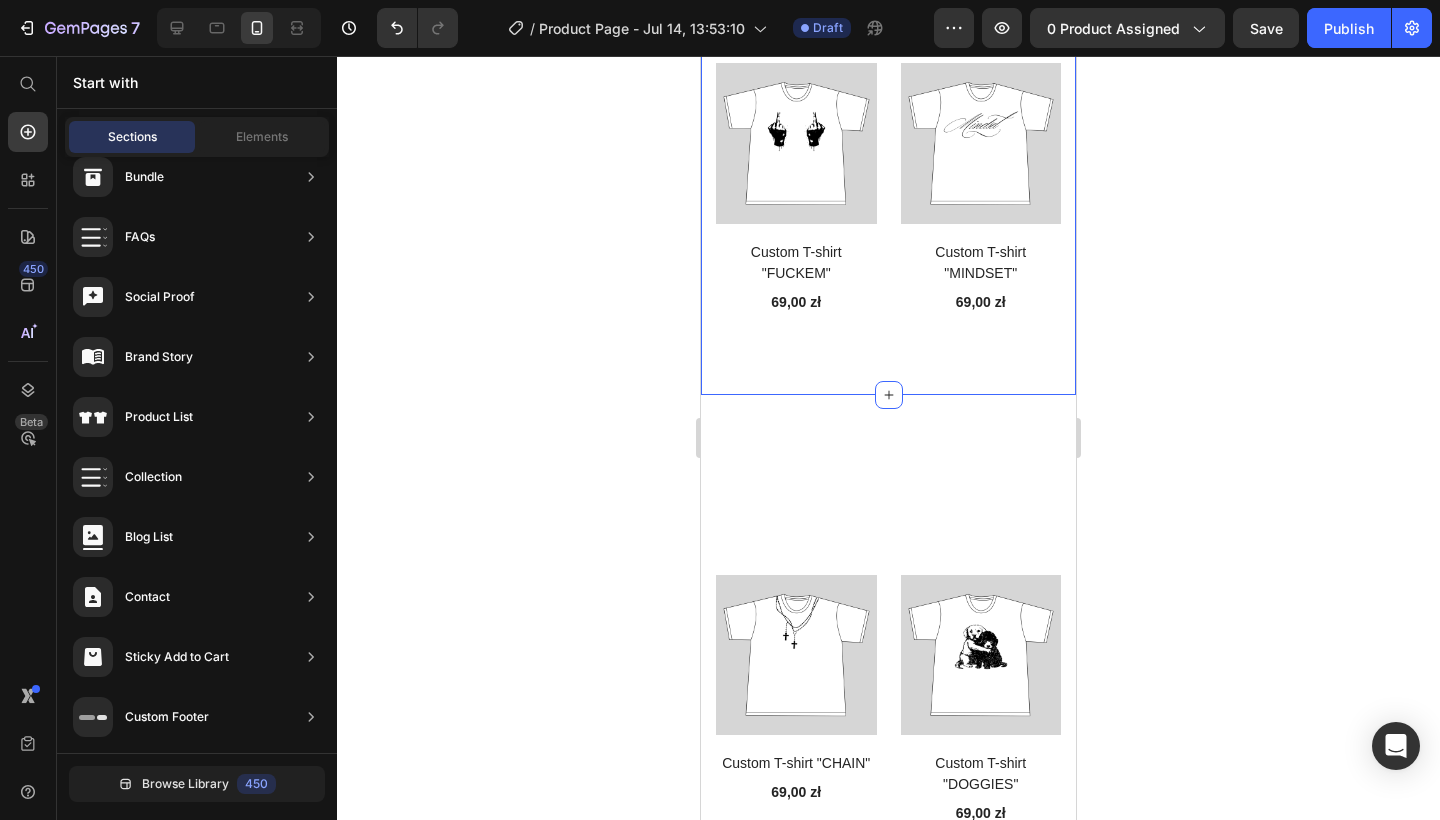 click on "Explore Our Best Sellers Heading Row (P) Images Custom T-shirt "AMBITION" (P) Title 69,00 zł (P) Price Row (P) Images Custom T-shirt "CHAIN" (P) Title 69,00 zł (P) Price Row (P) Images Custom T-shirt "DOGGIES" (P) Title 69,00 zł (P) Price Row (P) Images Custom T-shirt "CHRIST" (P) Title 69,00 zł (P) Price Row (P) Images Custom T-shirt "KITTY" (P) Title 69,00 zł (P) Price Row (P) Images Custom T-shirt "MONEY" (P) Title 69,00 zł (P) Price Row (P) Images Custom T-shirt "LOOP" (P) Title 69,00 zł (P) Price Row (P) Images Custom T-shirt "LIVEINTHEMOMENT" (P) Title 69,00 zł (P) Price Row (P) Images Custom T-shirt "INSIDEEYE" (P) Title 69,00 zł (P) Price Row (P) Images Custom T-shirt "ANATOMY" (P) Title 69,00 zł (P) Price Row (P) Images Custom T-shirt "CYRILLIC" (P) Title 69,00 zł (P) Price Row (P) Images Custom T-shirt "HUSTLE" (P) Title 69,00 zł (P) Price Row (P) Images Custom T-shirt "PAINT" (P) Title 69,00 zł (P) Price Row (P) Images Custom T-shirt "BALACLAVA" (P) Title 69,00 zł (P) Price Row Row" at bounding box center (888, -1334) 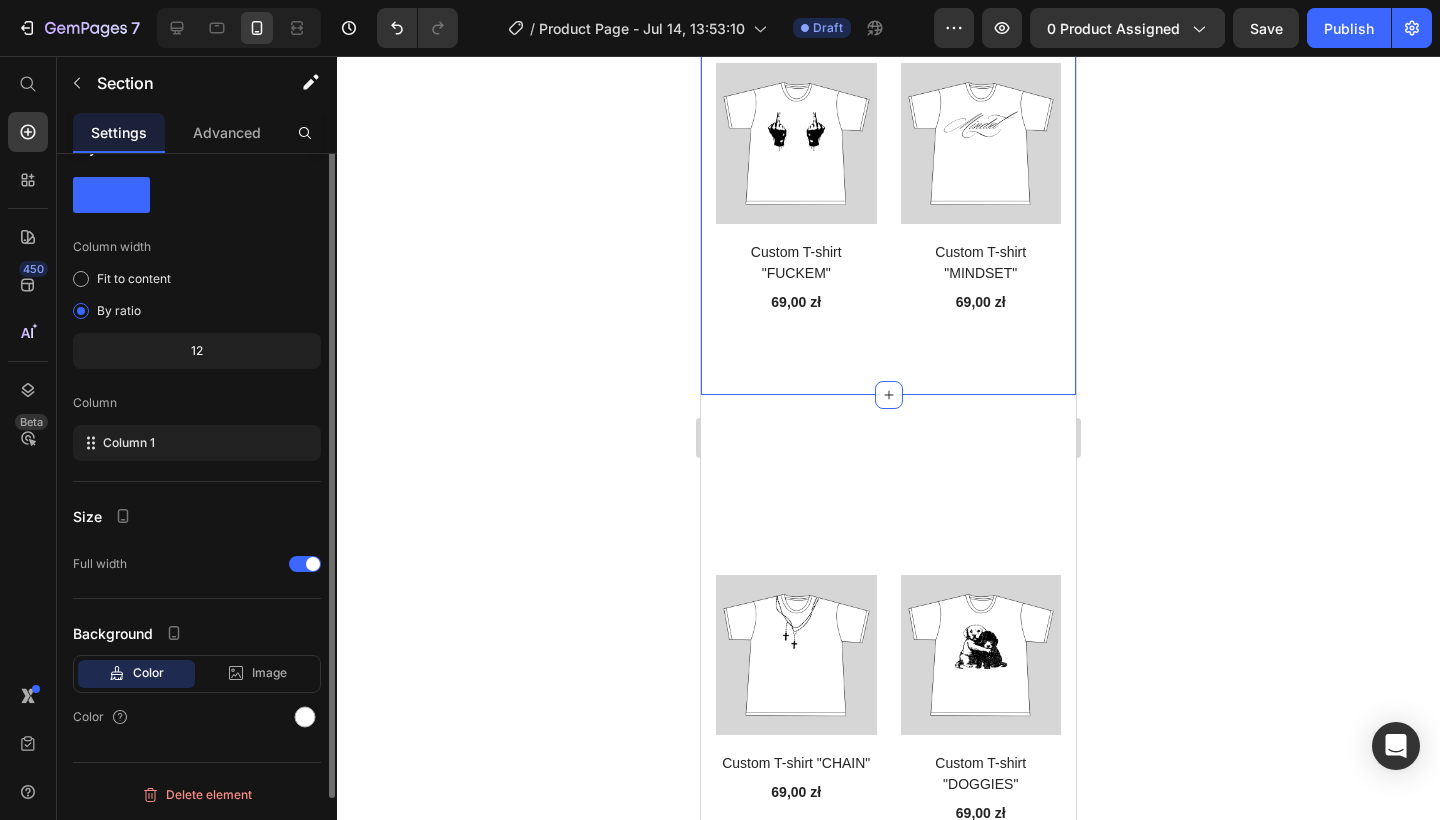scroll, scrollTop: 0, scrollLeft: 0, axis: both 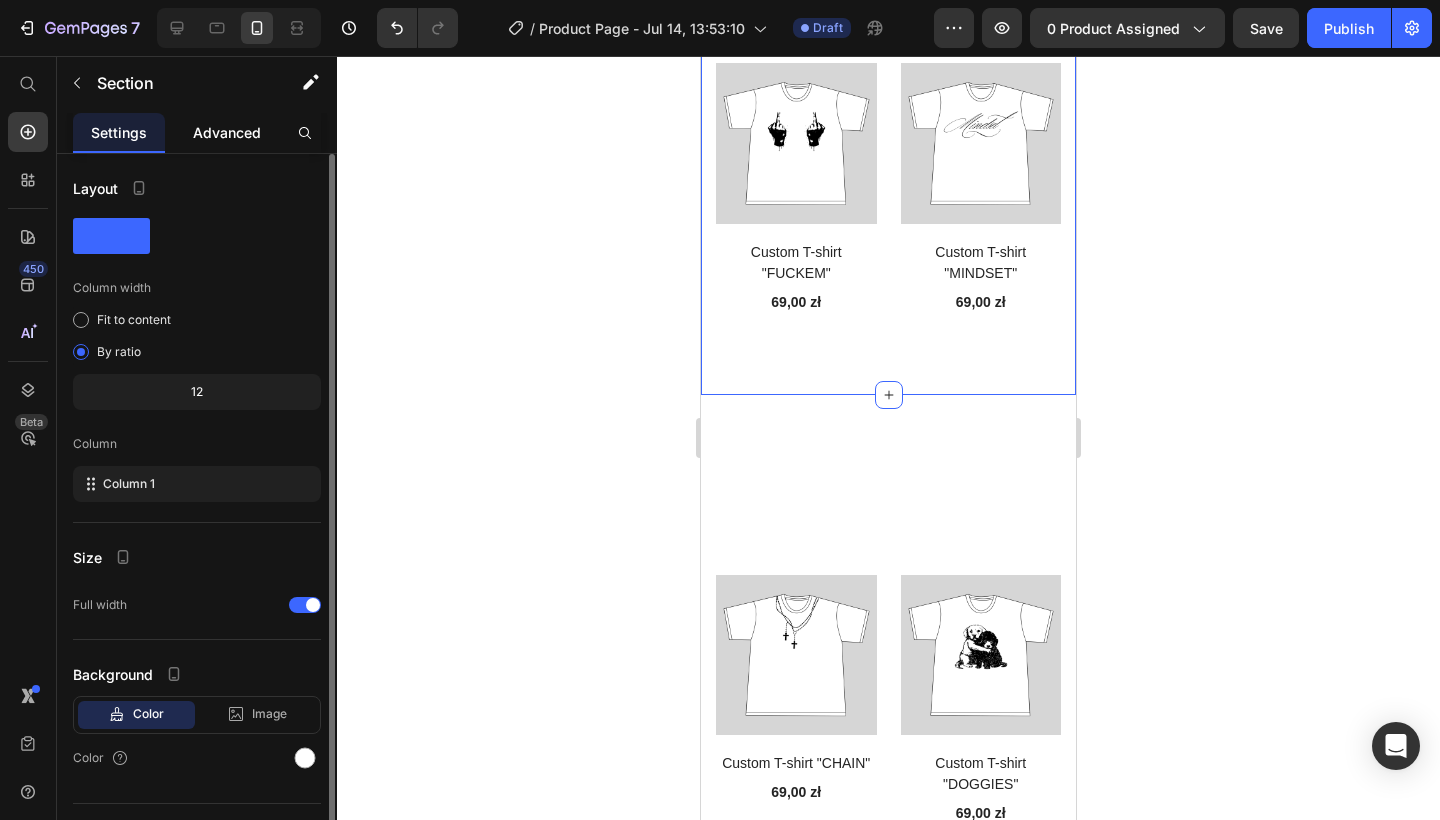 click on "Advanced" at bounding box center (227, 132) 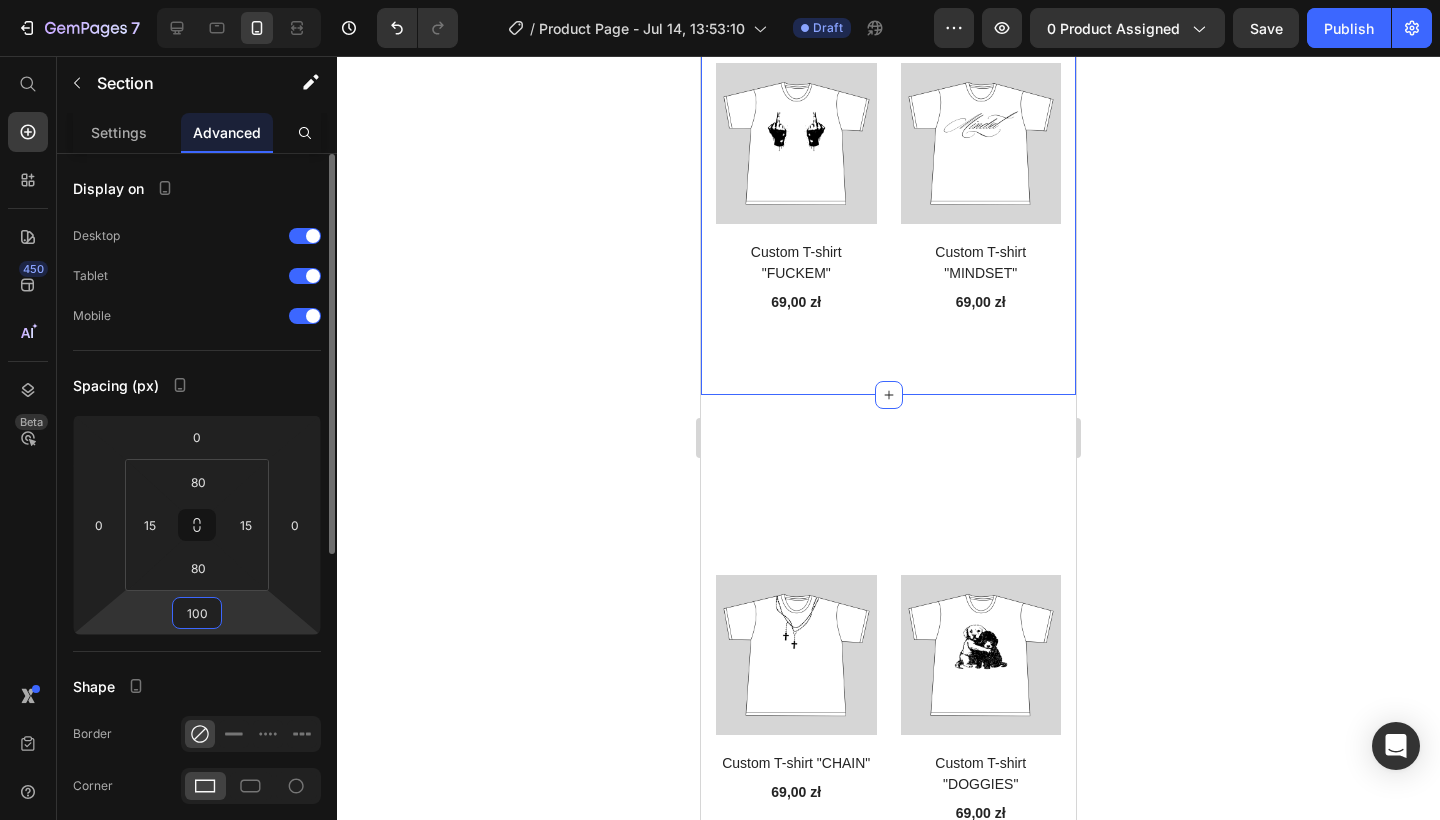 drag, startPoint x: 216, startPoint y: 610, endPoint x: 186, endPoint y: 610, distance: 30 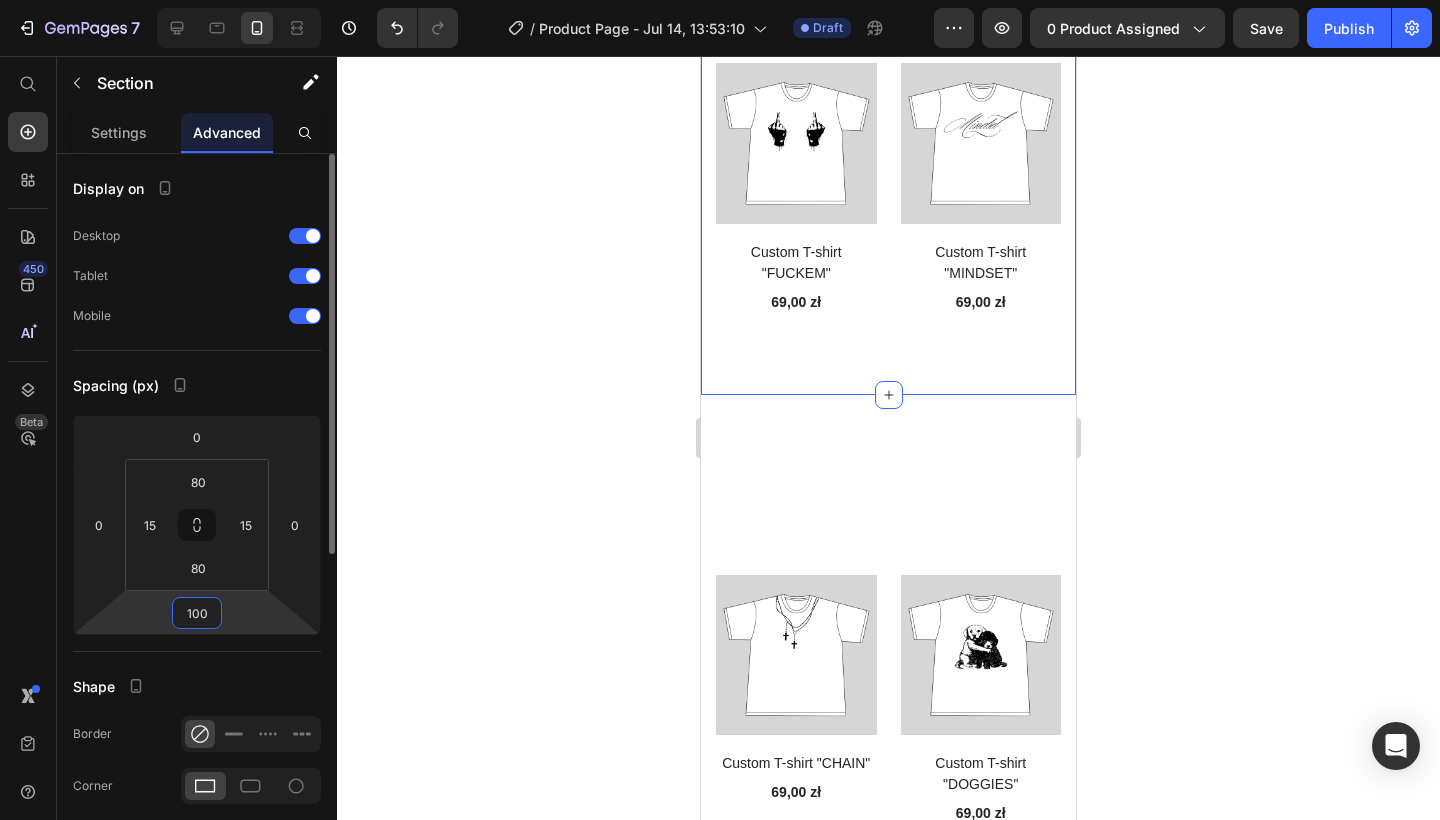 click on "100" at bounding box center (197, 613) 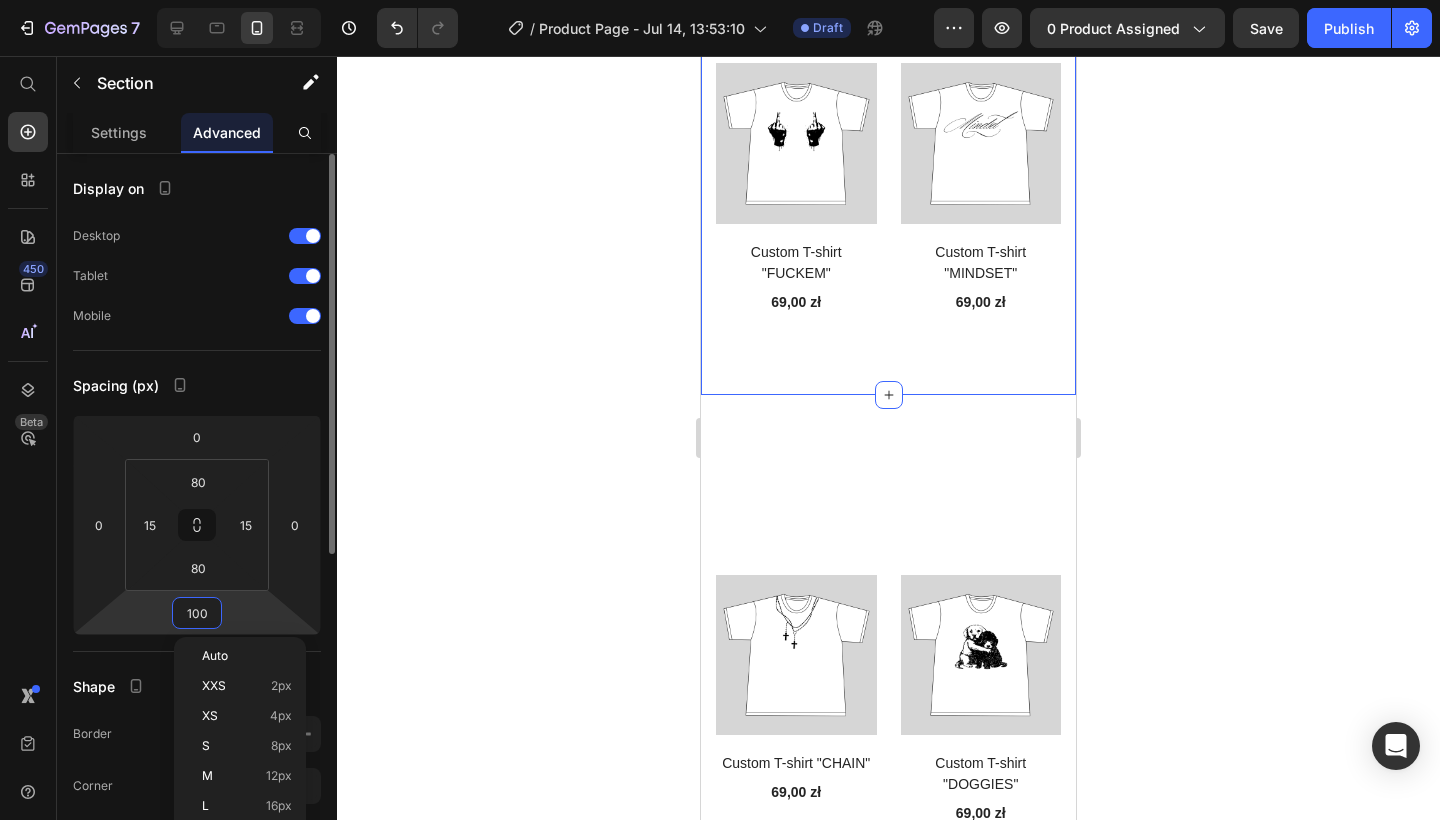 type on "0" 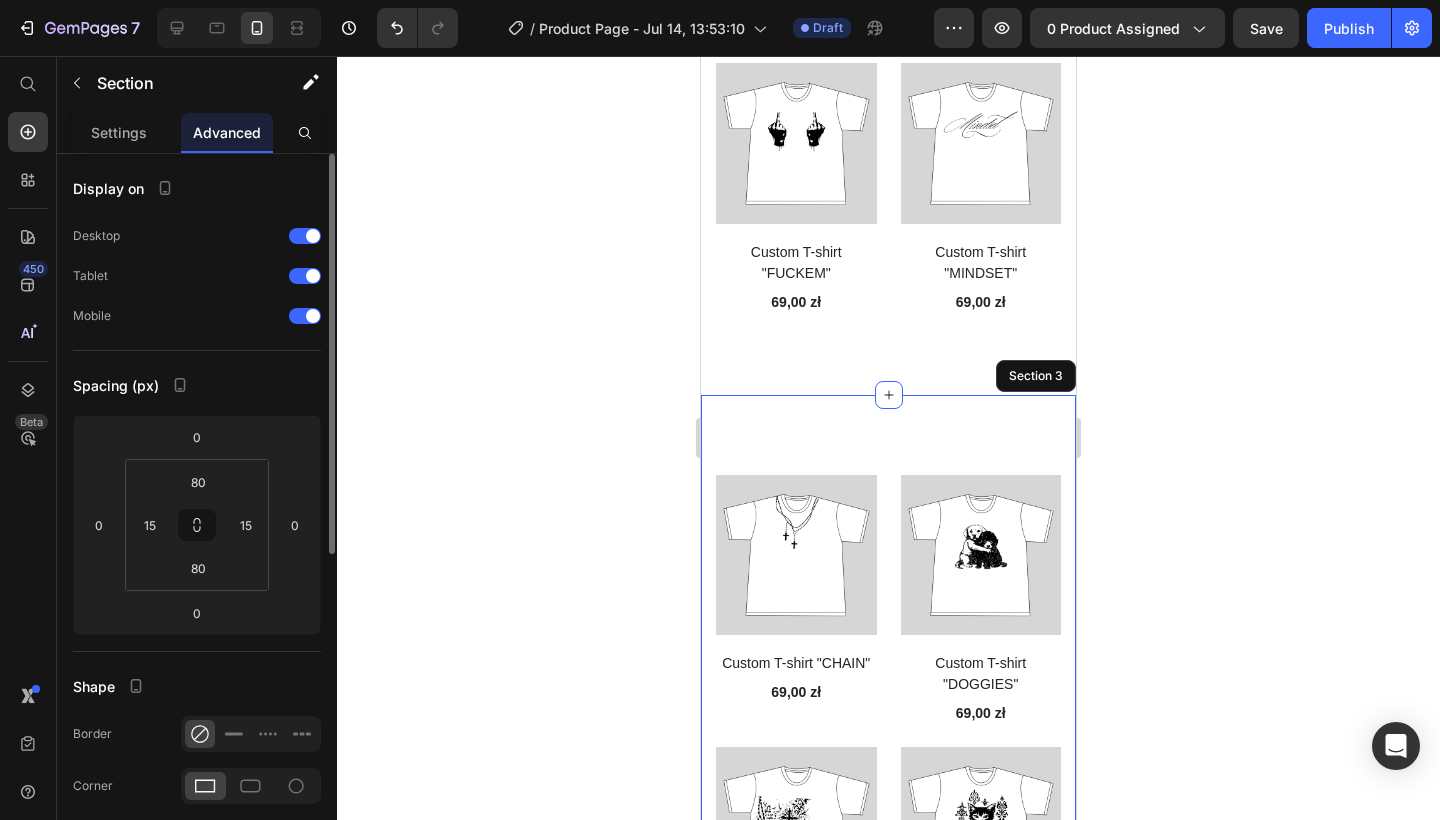 click on "(P) Images Custom T-shirt "CHAIN" (P) Title 69,00 zł (P) Price Row (P) Images Custom T-shirt "DOGGIES" (P) Title 69,00 zł (P) Price Row (P) Images Custom T-shirt "CHRIST" (P) Title 69,00 zł (P) Price Row (P) Images Custom T-shirt "KITTY" (P) Title 69,00 zł (P) Price Row Product List Section 3" at bounding box center (888, 737) 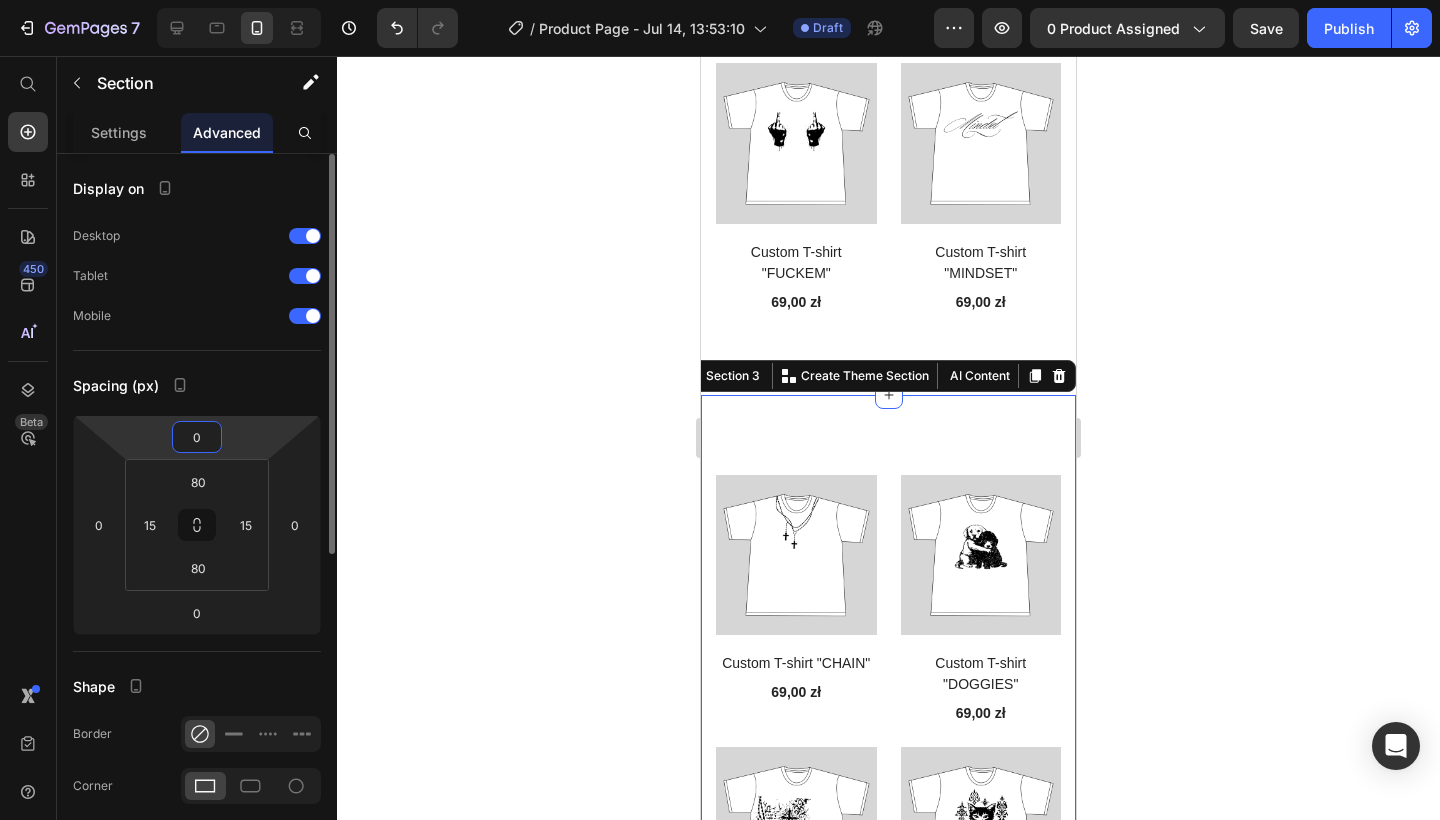 drag, startPoint x: 209, startPoint y: 437, endPoint x: 170, endPoint y: 437, distance: 39 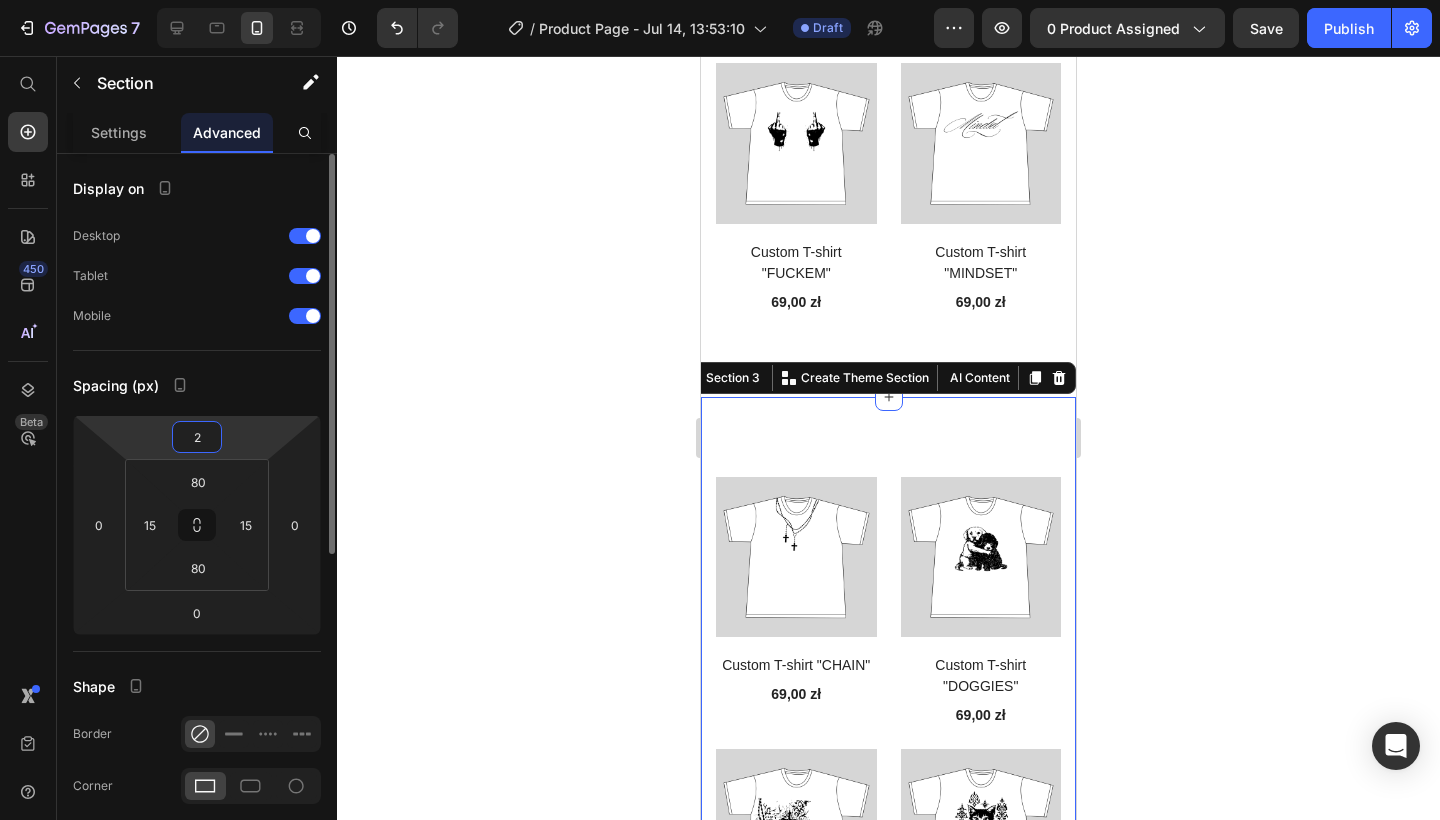 type on "20" 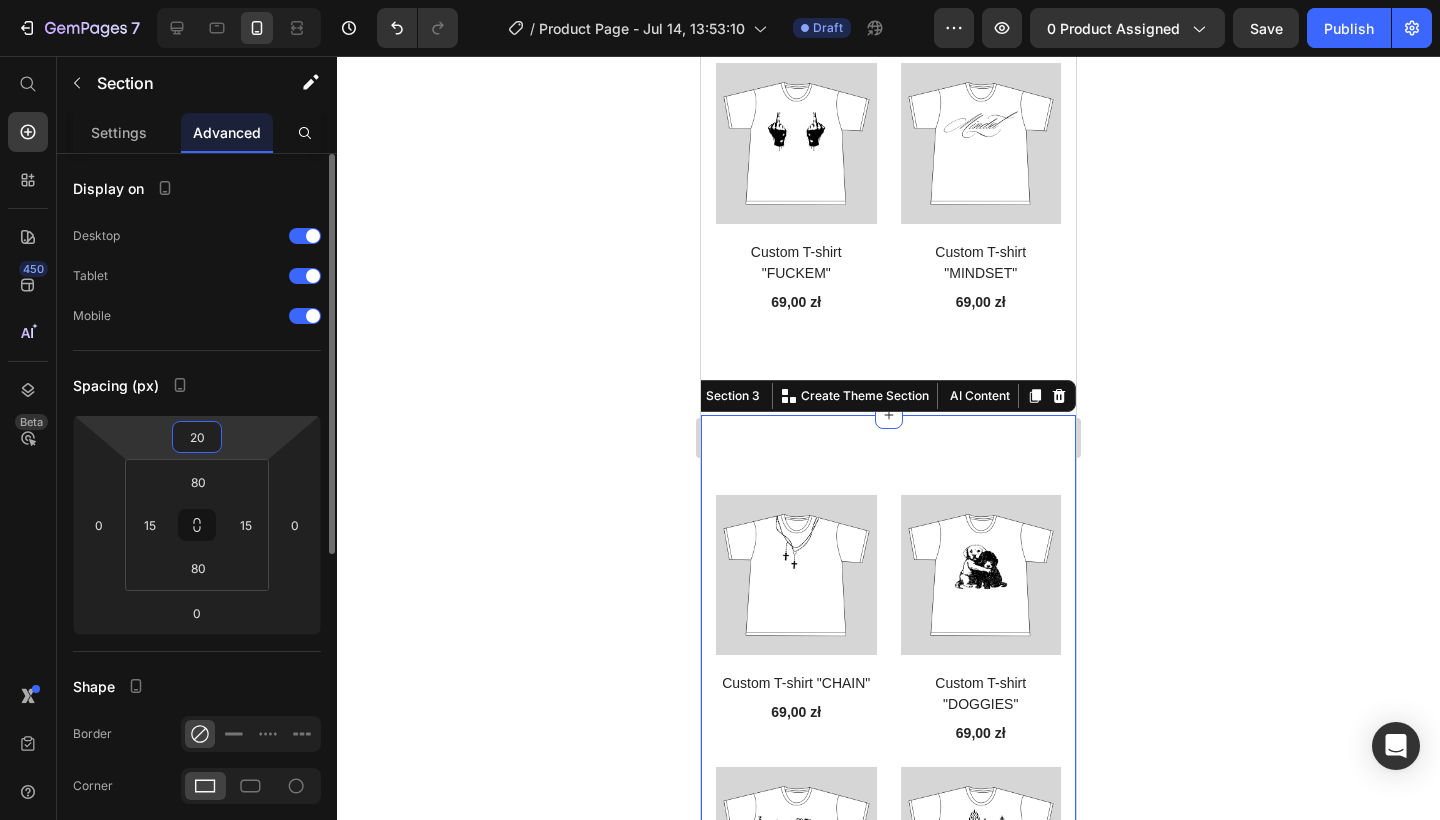 drag, startPoint x: 203, startPoint y: 432, endPoint x: 167, endPoint y: 432, distance: 36 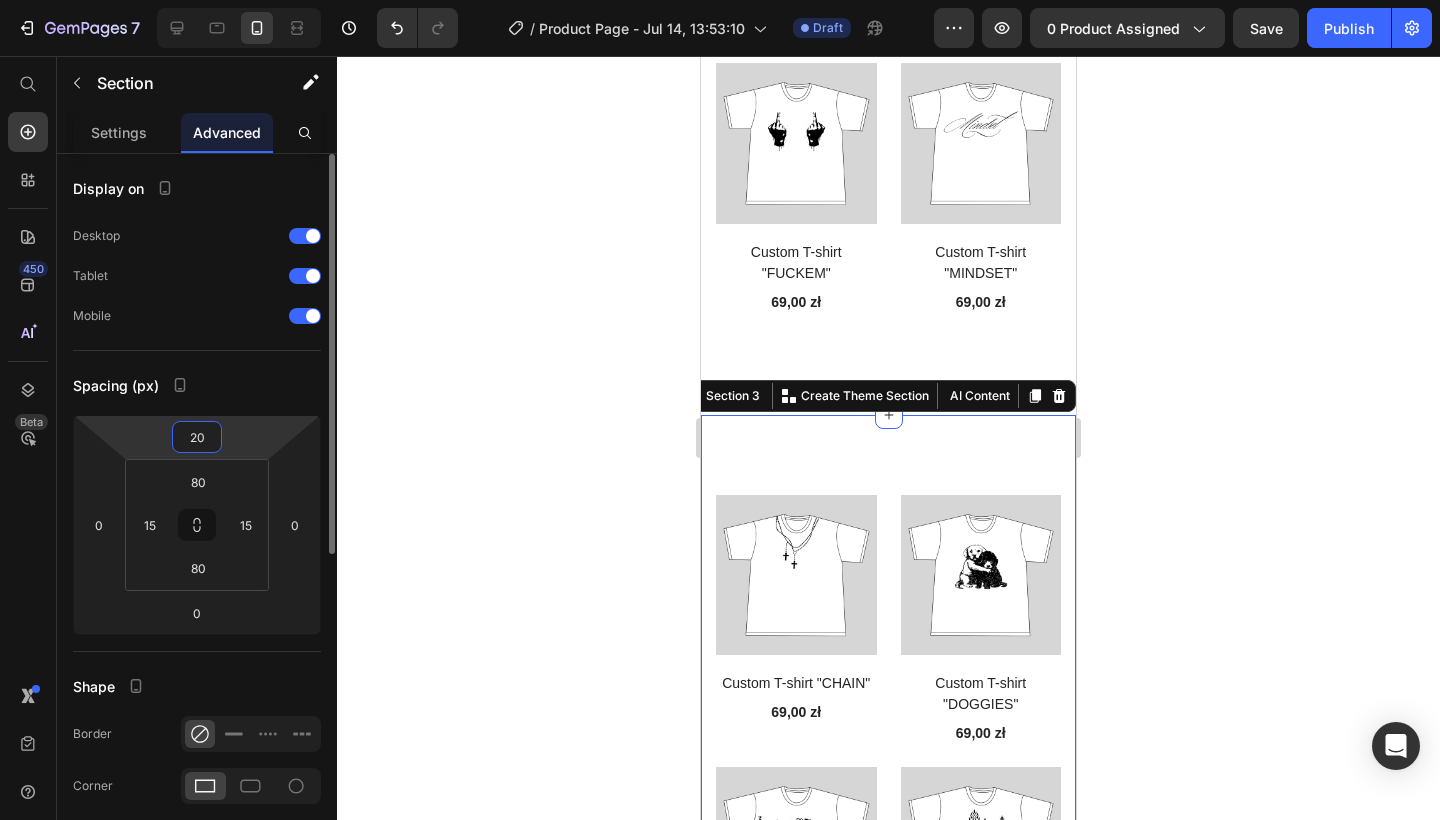 click on "20 0 0 0" at bounding box center [197, 525] 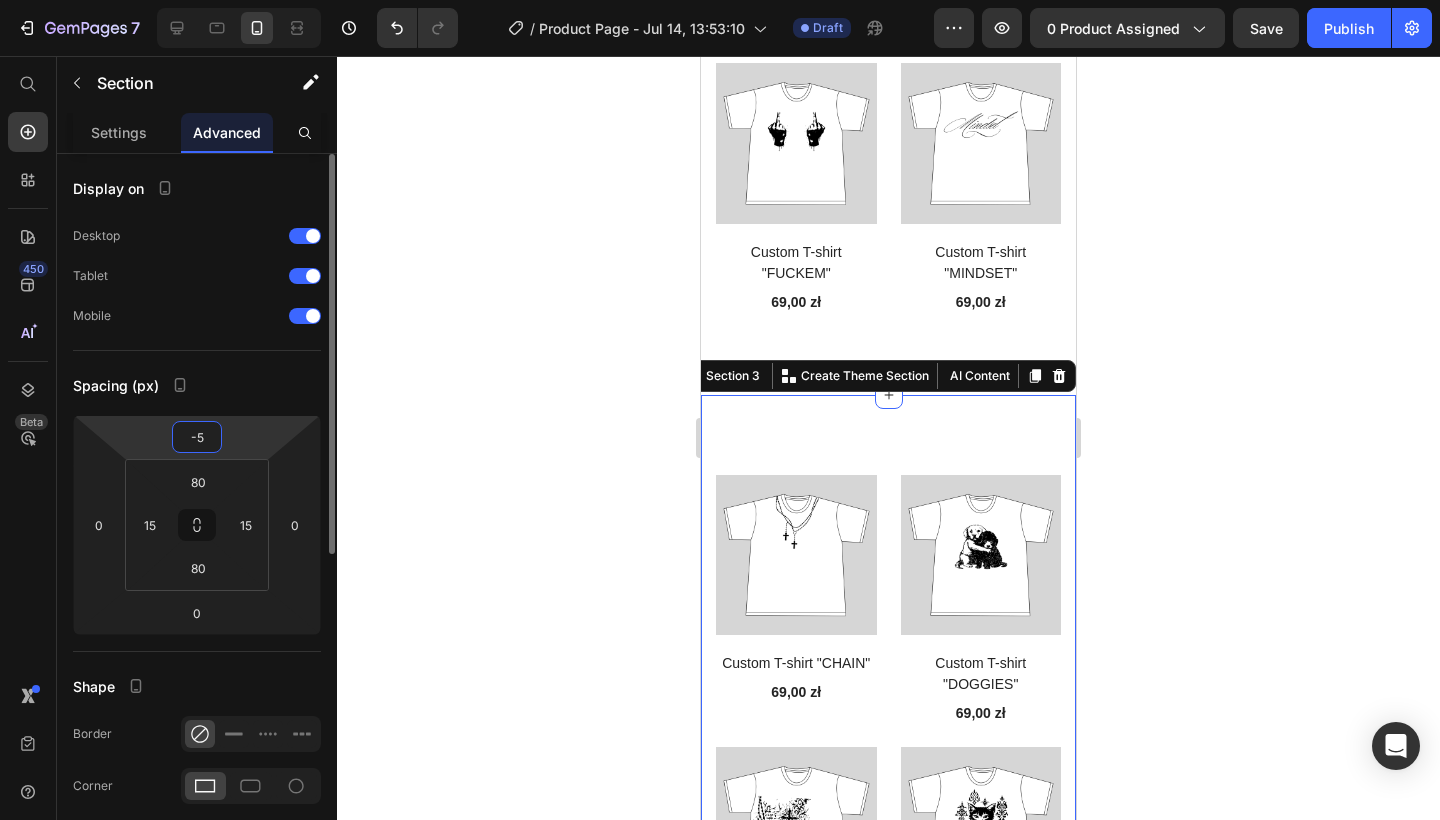 type on "-50" 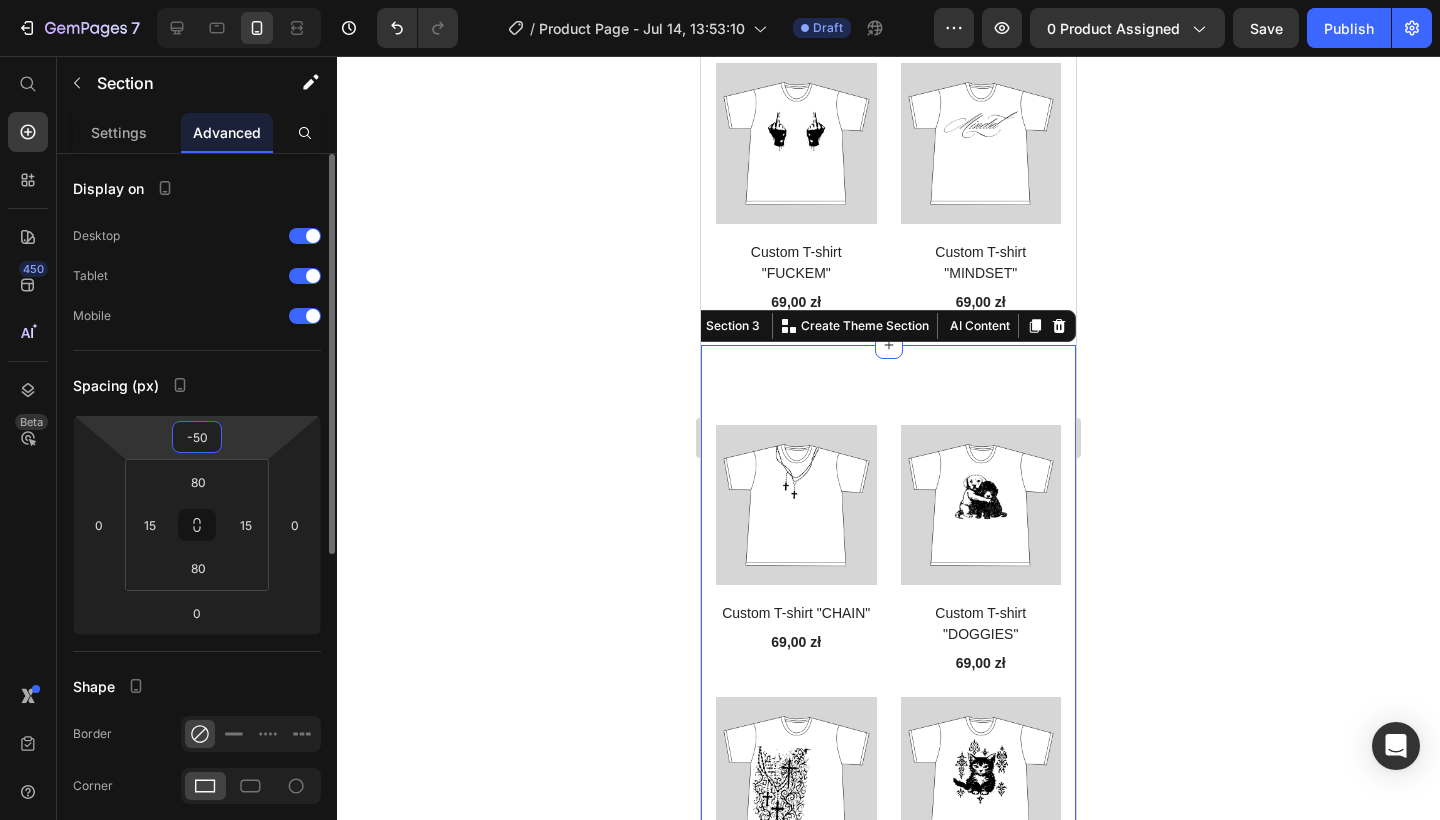drag, startPoint x: 209, startPoint y: 438, endPoint x: 158, endPoint y: 438, distance: 51 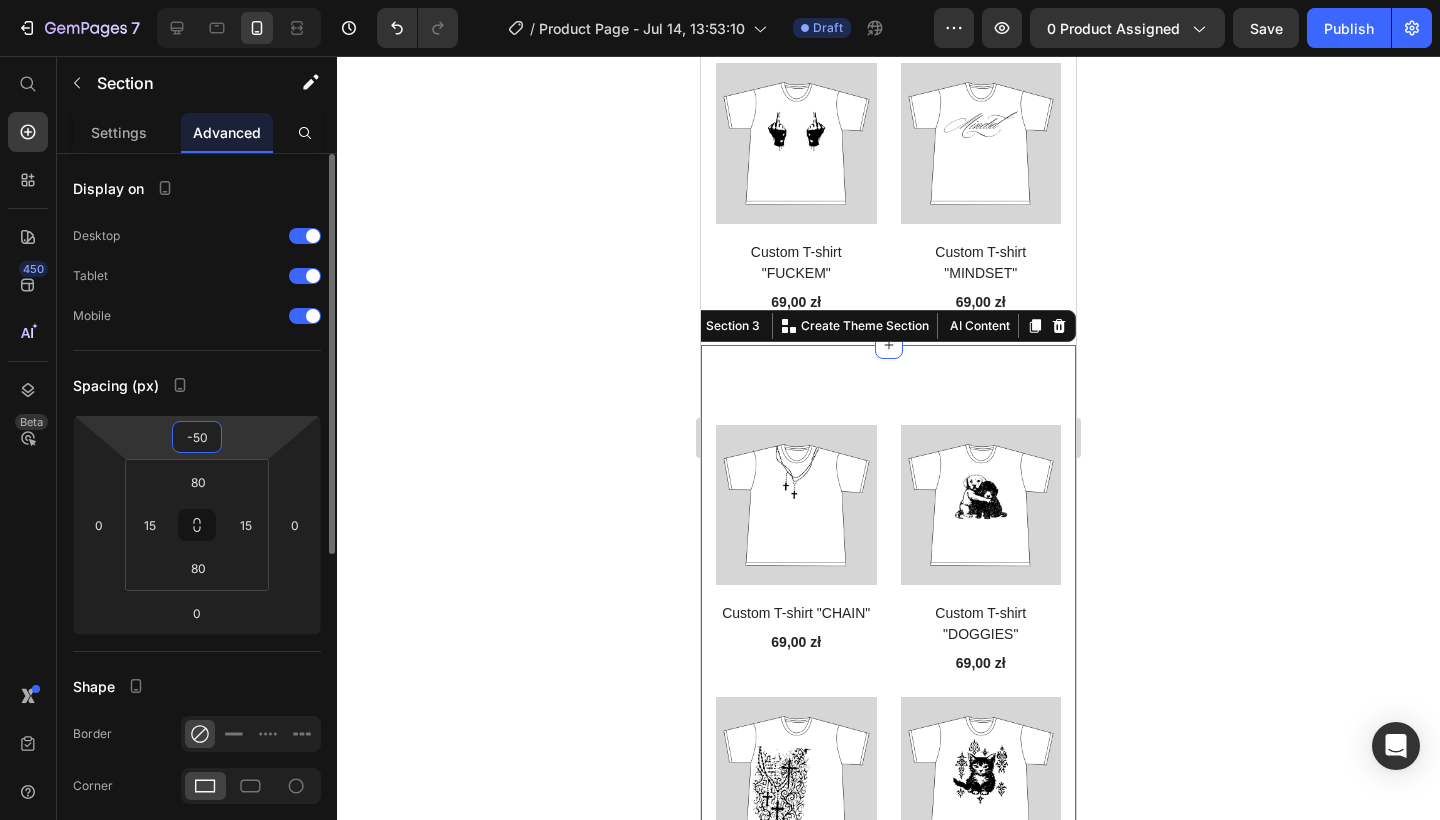 click on "-50 0 0 0" at bounding box center (197, 525) 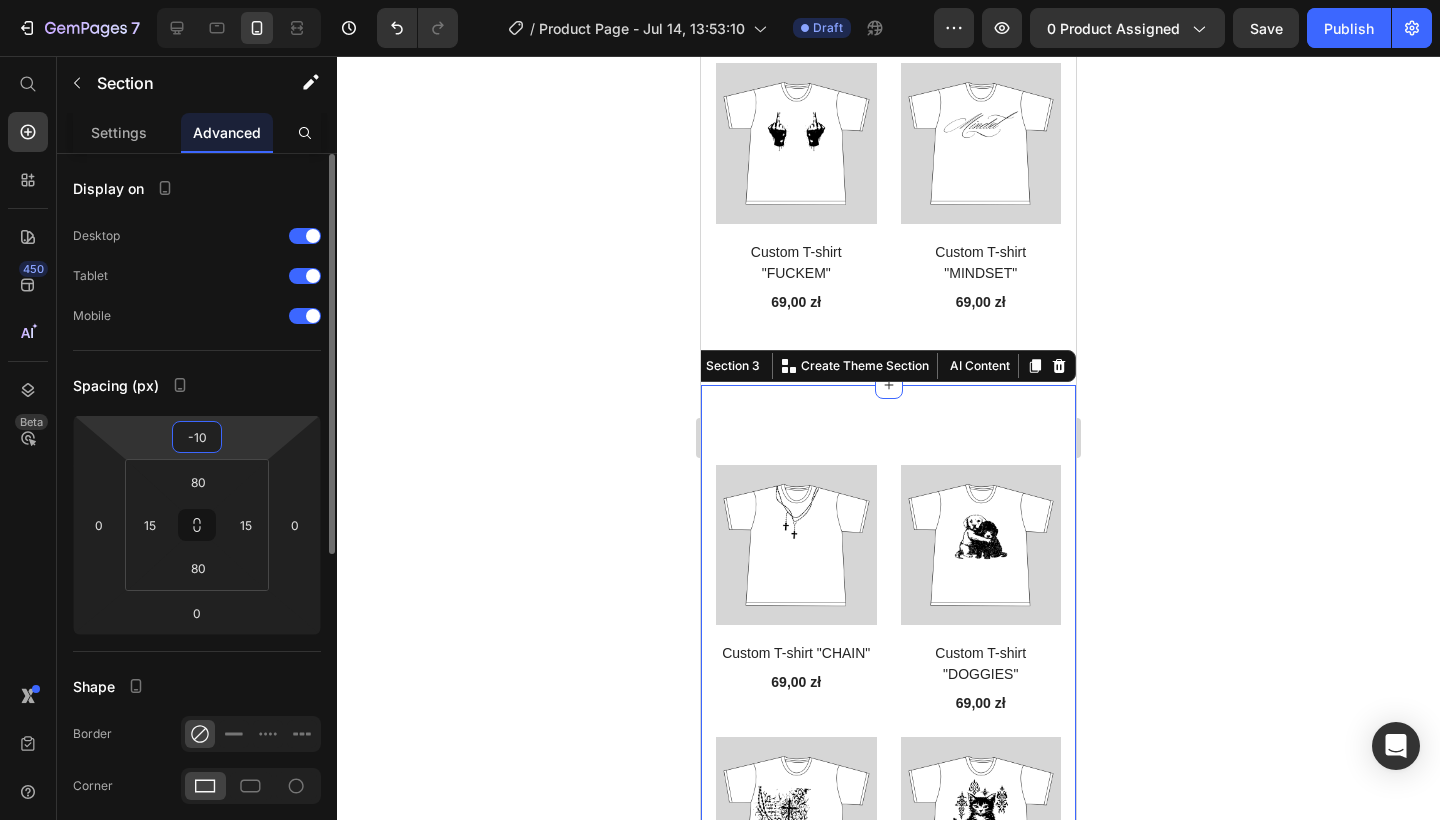 type on "-100" 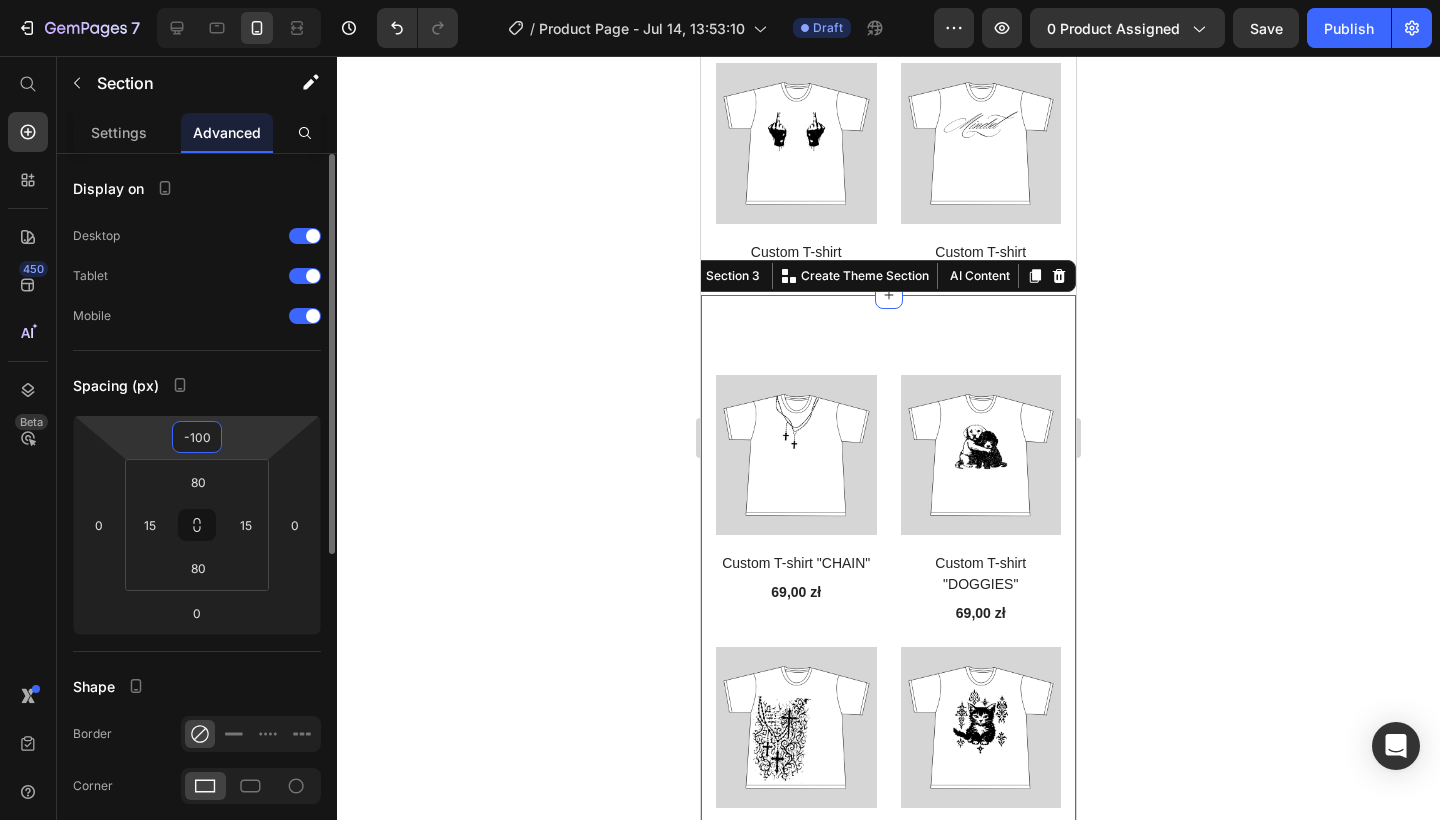 drag, startPoint x: 212, startPoint y: 435, endPoint x: 164, endPoint y: 435, distance: 48 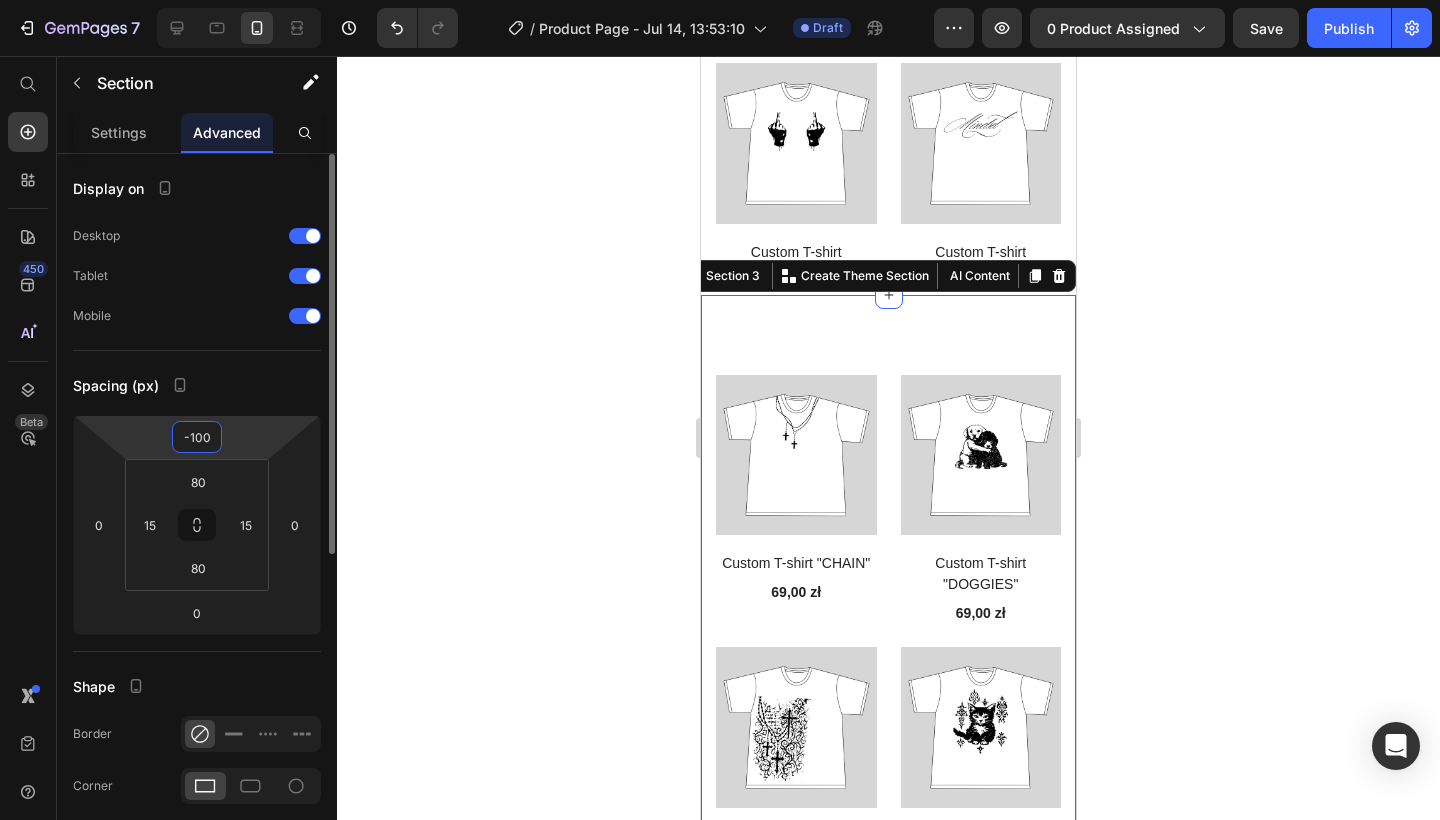 click on "-100 0 0 0" at bounding box center [197, 525] 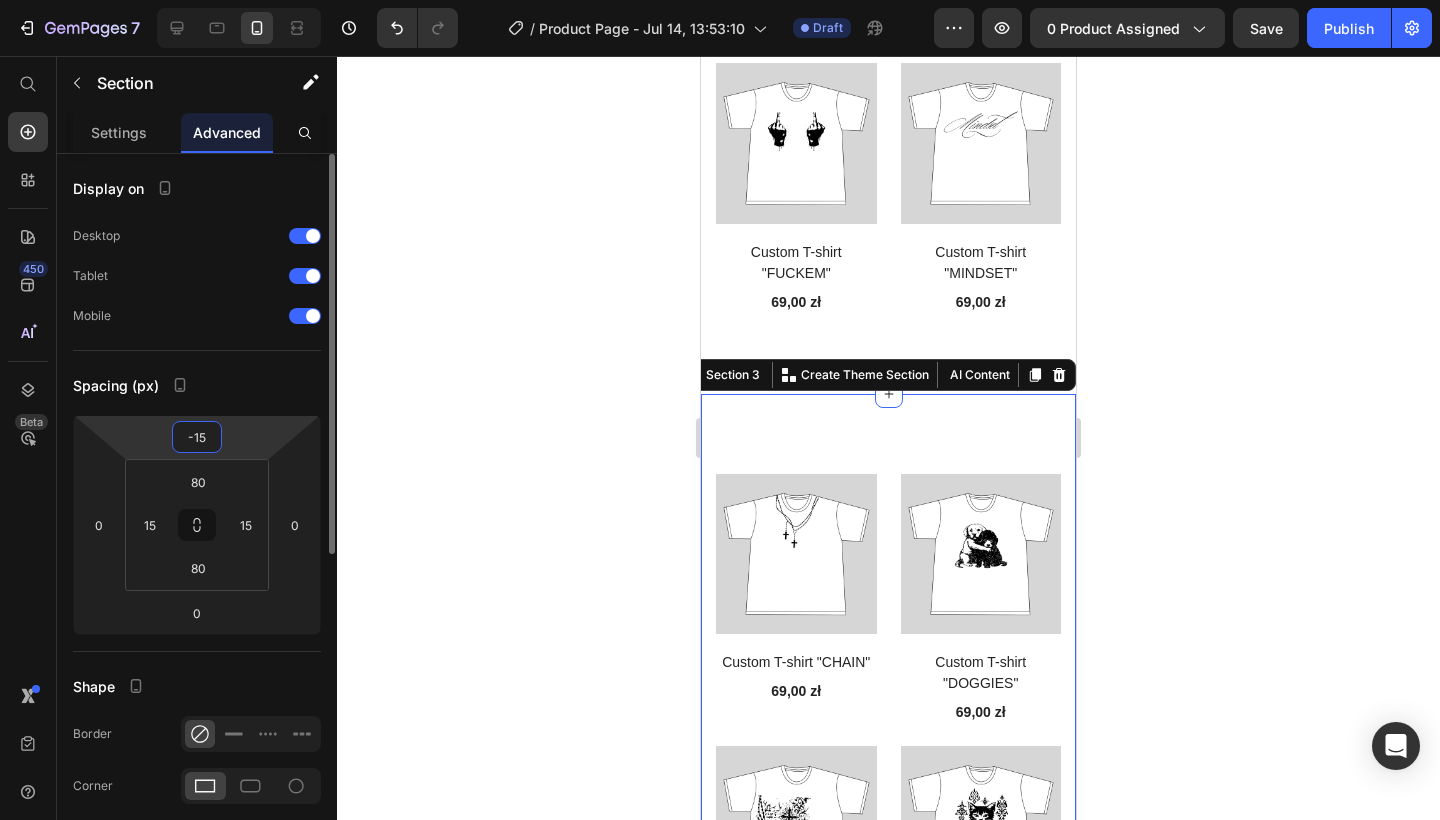 type on "-150" 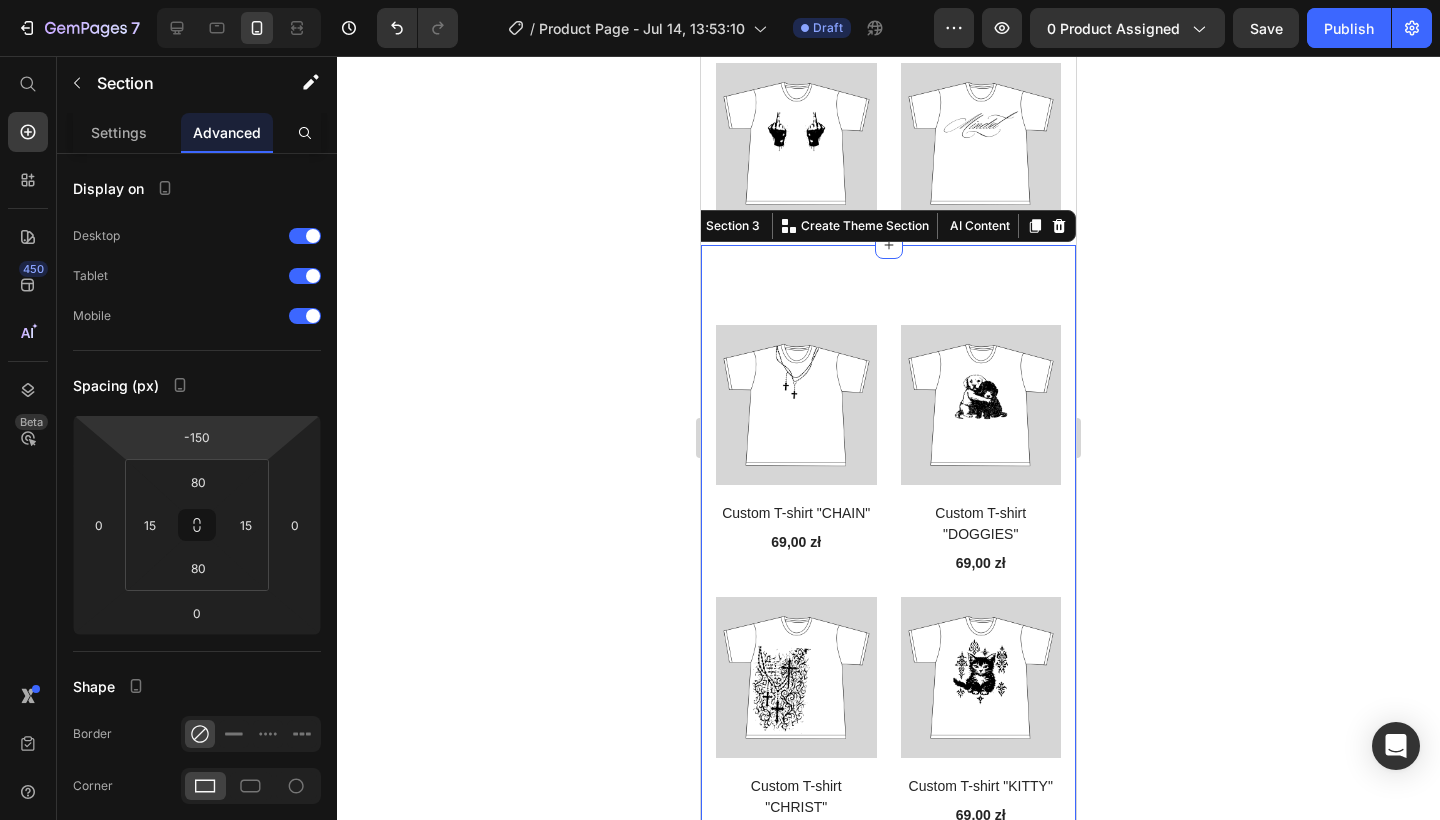 click 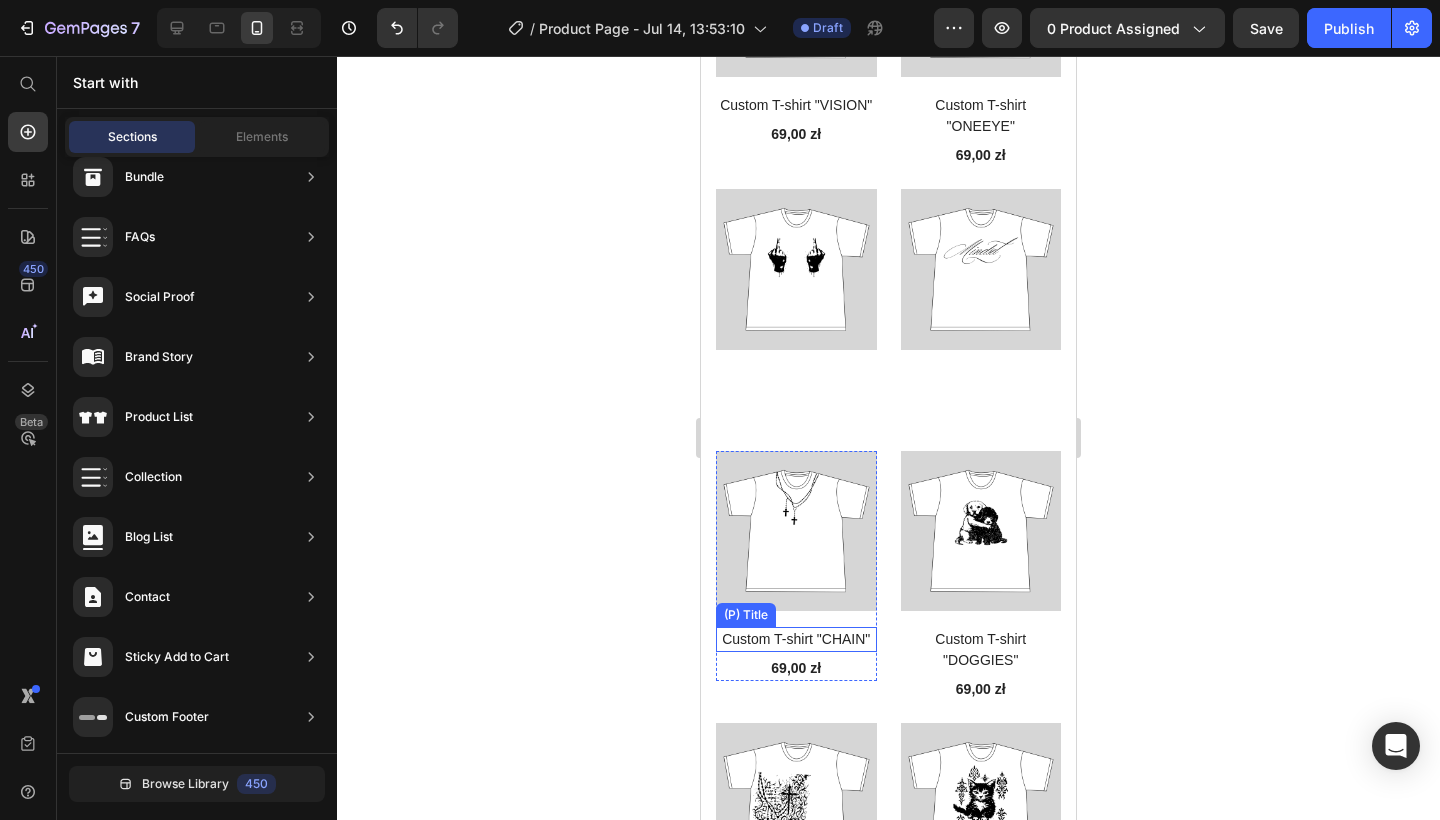 scroll, scrollTop: 3165, scrollLeft: 0, axis: vertical 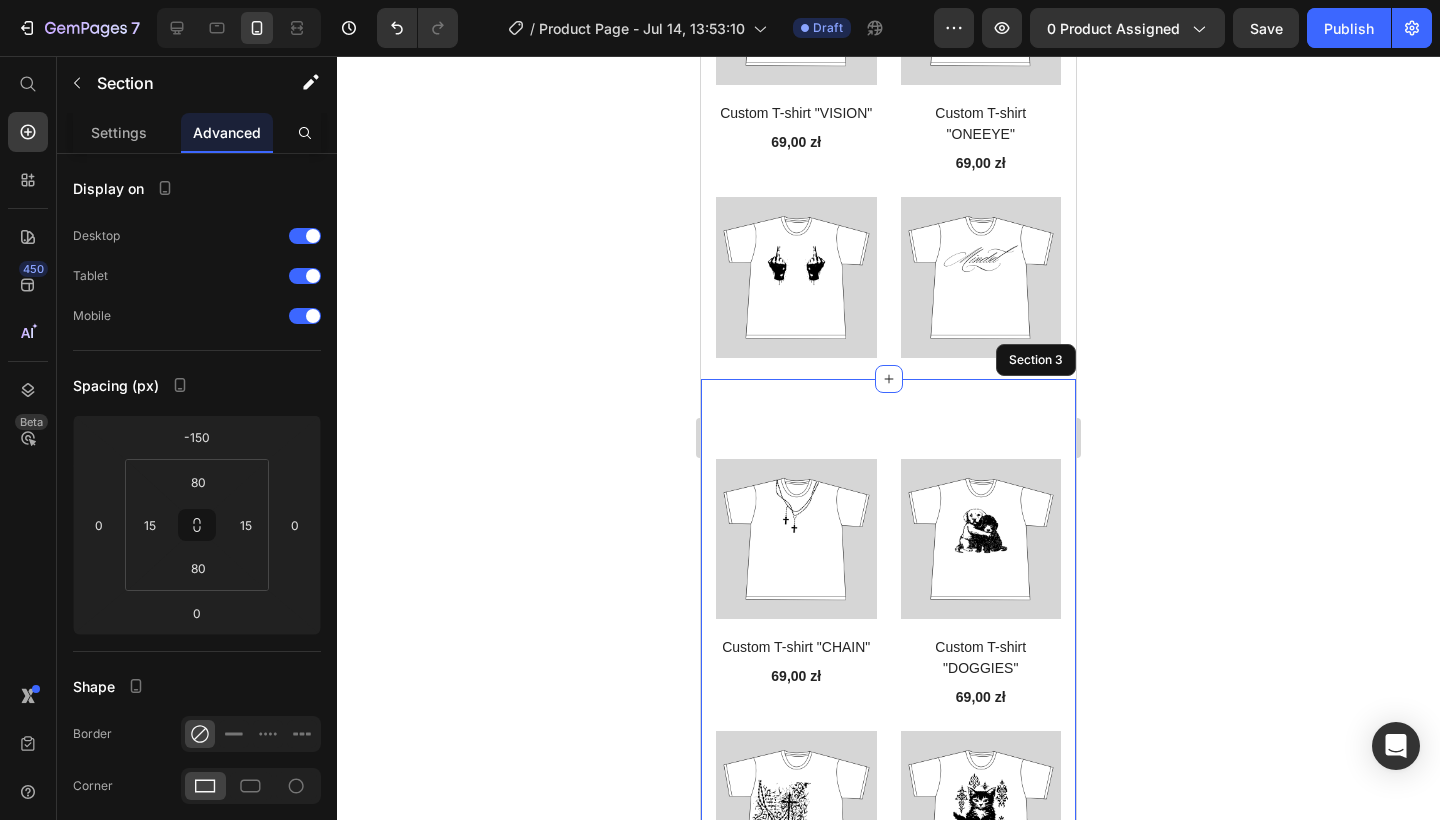 click on "(P) Images Custom T-shirt "CHAIN" (P) Title 69,00 zł (P) Price Row (P) Images Custom T-shirt "DOGGIES" (P) Title 69,00 zł (P) Price Row (P) Images Custom T-shirt "CHRIST" (P) Title 69,00 zł (P) Price Row (P) Images Custom T-shirt "KITTY" (P) Title 69,00 zł (P) Price Row Product List Section 3" at bounding box center (888, 721) 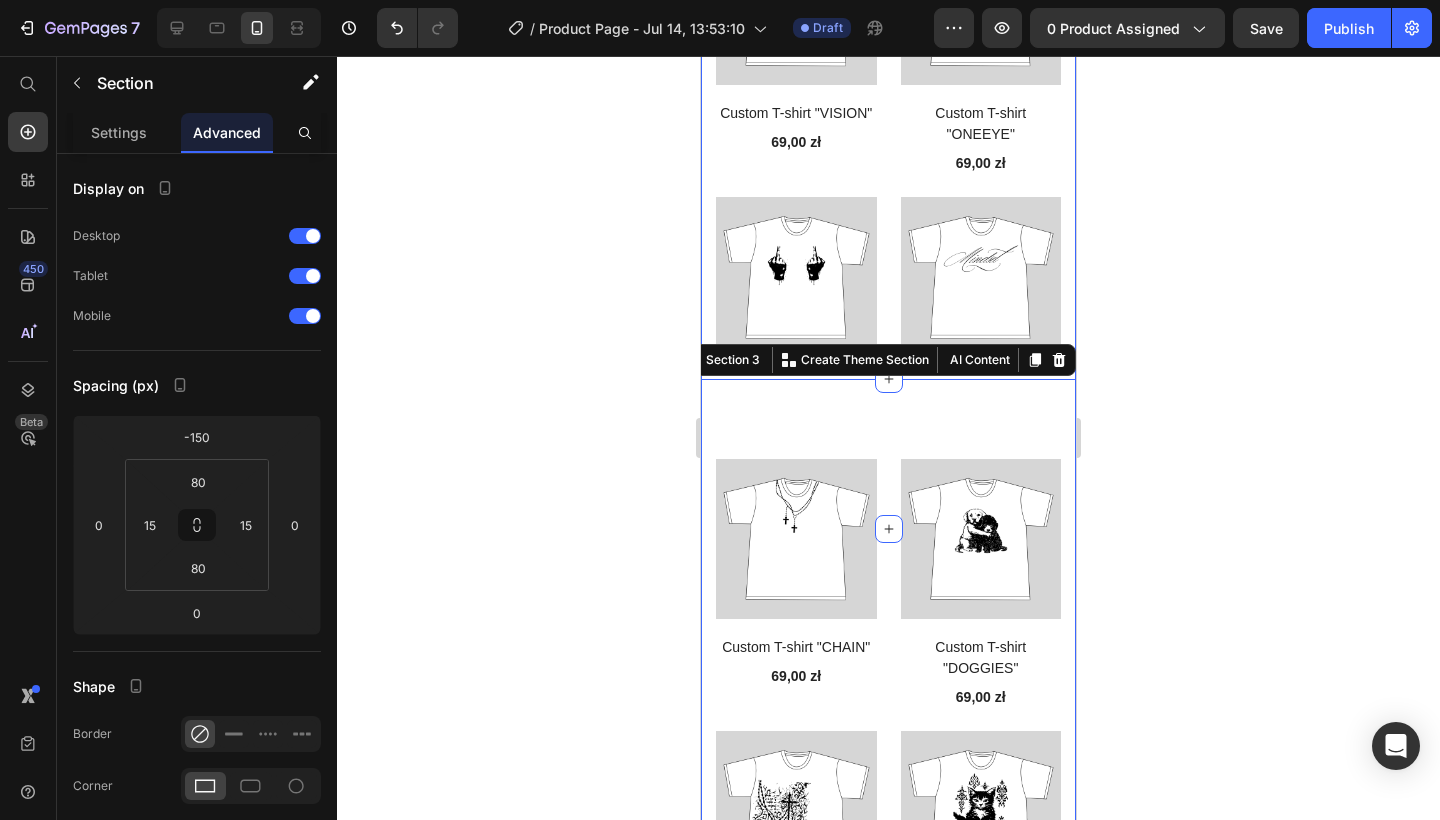 click on "Explore Our Best Sellers Heading Row (P) Images Custom T-shirt "AMBITION" (P) Title 69,00 zł (P) Price Row (P) Images Custom T-shirt "CHAIN" (P) Title 69,00 zł (P) Price Row (P) Images Custom T-shirt "DOGGIES" (P) Title 69,00 zł (P) Price Row (P) Images Custom T-shirt "CHRIST" (P) Title 69,00 zł (P) Price Row (P) Images Custom T-shirt "KITTY" (P) Title 69,00 zł (P) Price Row (P) Images Custom T-shirt "MONEY" (P) Title 69,00 zł (P) Price Row (P) Images Custom T-shirt "LOOP" (P) Title 69,00 zł (P) Price Row (P) Images Custom T-shirt "LIVEINTHEMOMENT" (P) Title 69,00 zł (P) Price Row (P) Images Custom T-shirt "INSIDEEYE" (P) Title 69,00 zł (P) Price Row (P) Images Custom T-shirt "ANATOMY" (P) Title 69,00 zł (P) Price Row (P) Images Custom T-shirt "CYRILLIC" (P) Title 69,00 zł (P) Price Row (P) Images Custom T-shirt "HUSTLE" (P) Title 69,00 zł (P) Price Row (P) Images Custom T-shirt "PAINT" (P) Title 69,00 zł (P) Price Row (P) Images Custom T-shirt "BALACLAVA" (P) Title 69,00 zł (P) Price Row Row" at bounding box center [888, -1200] 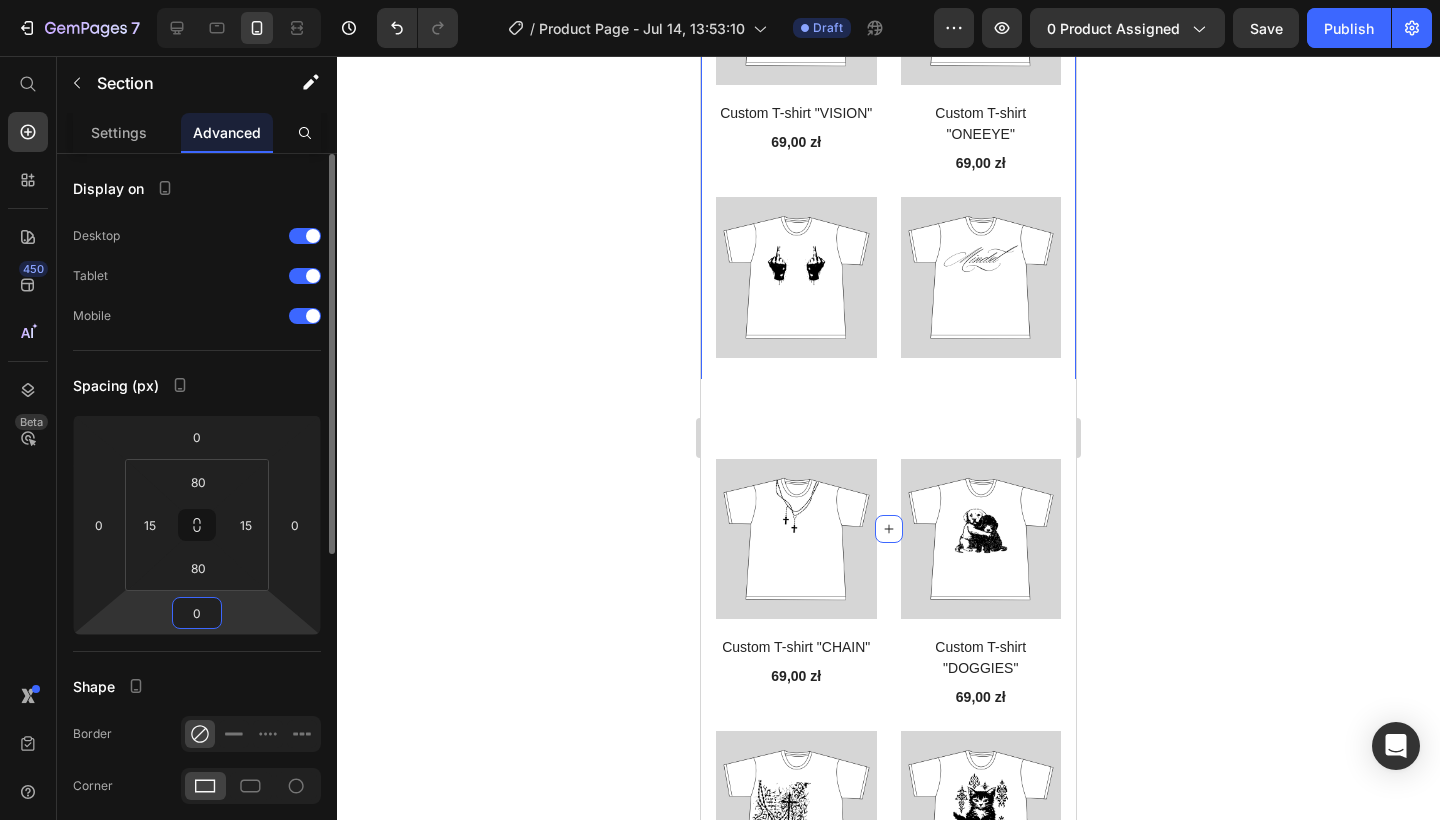 drag, startPoint x: 209, startPoint y: 613, endPoint x: 186, endPoint y: 613, distance: 23 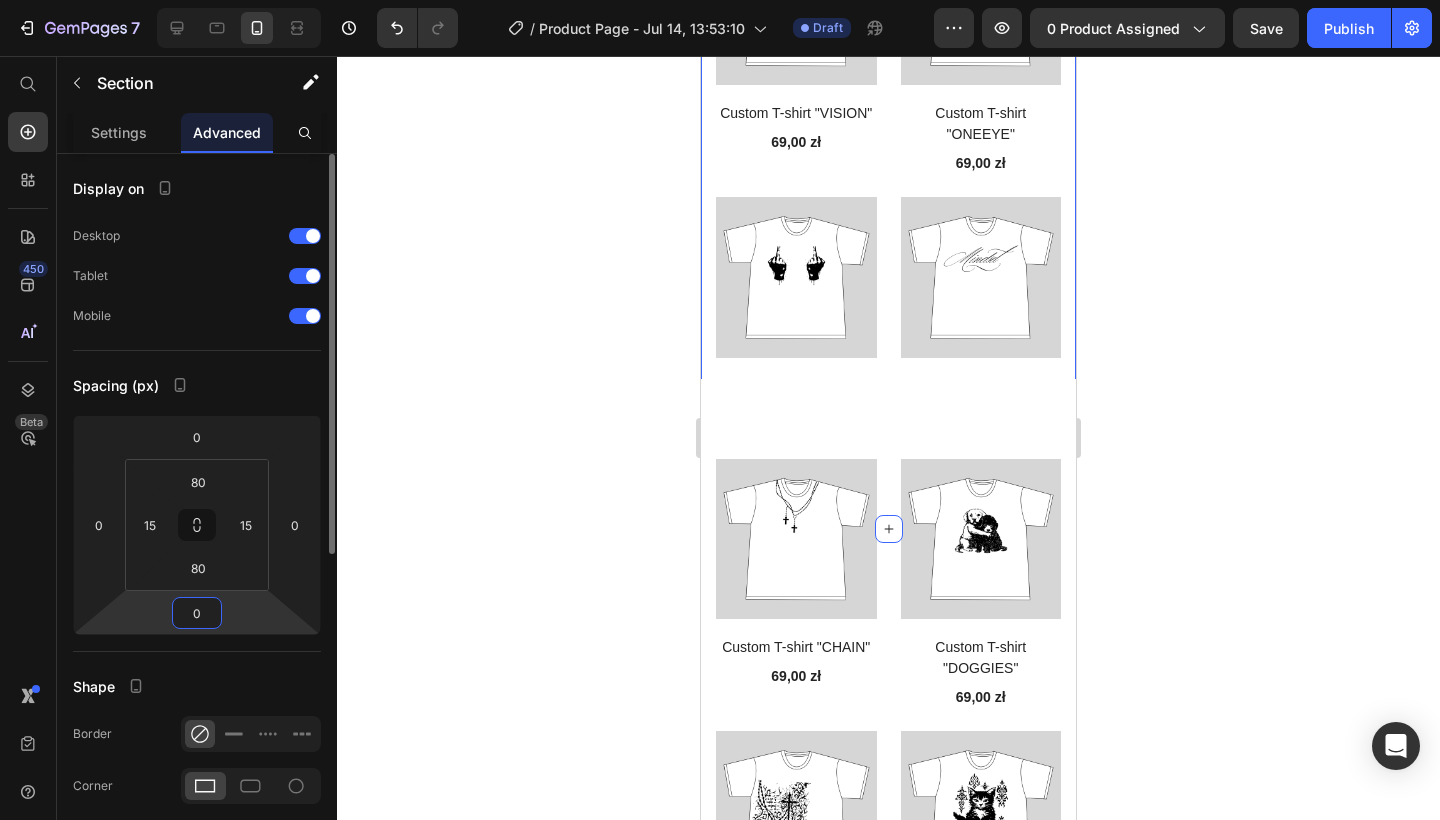 click on "0" at bounding box center (197, 613) 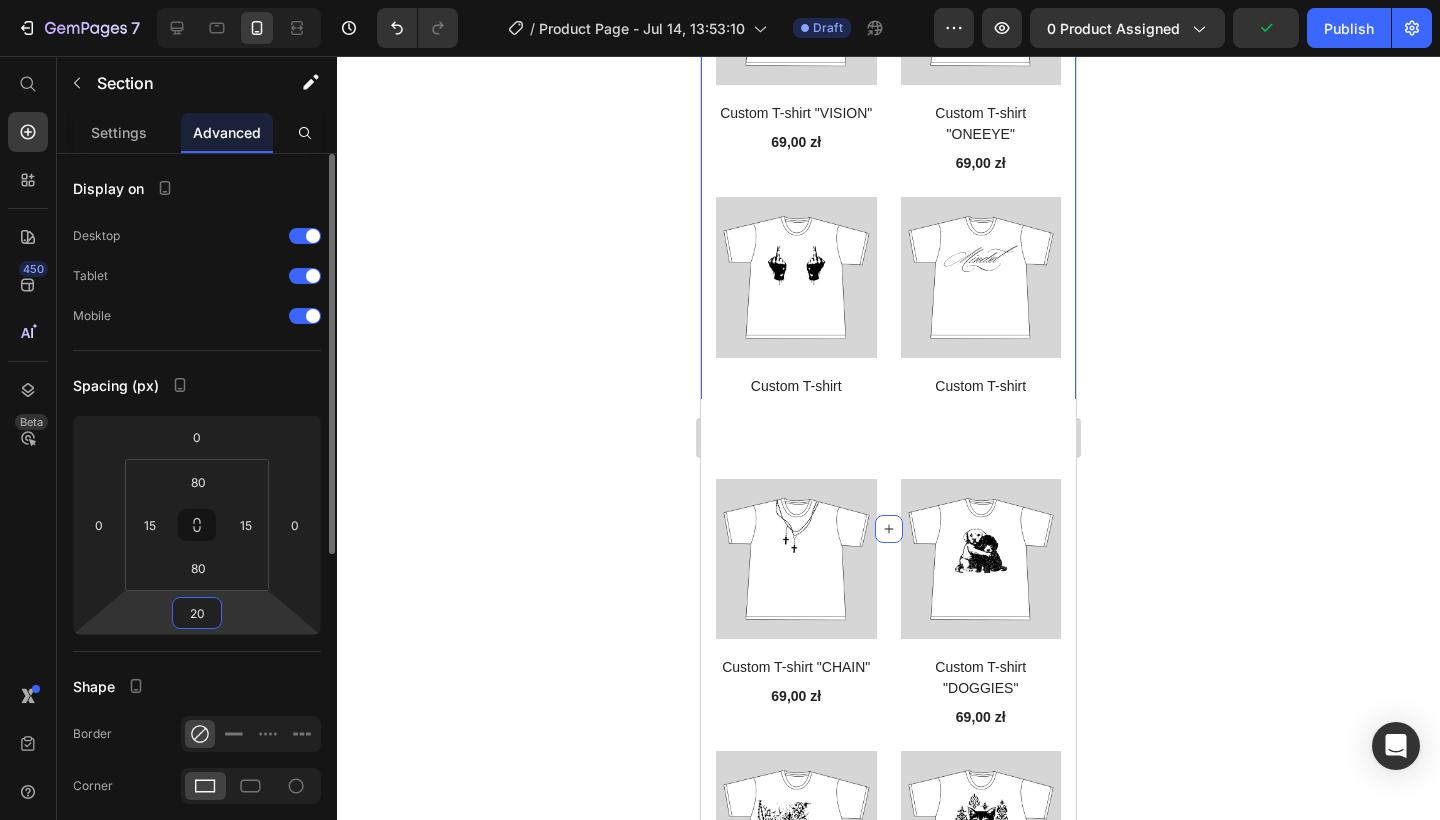 drag, startPoint x: 204, startPoint y: 612, endPoint x: 181, endPoint y: 612, distance: 23 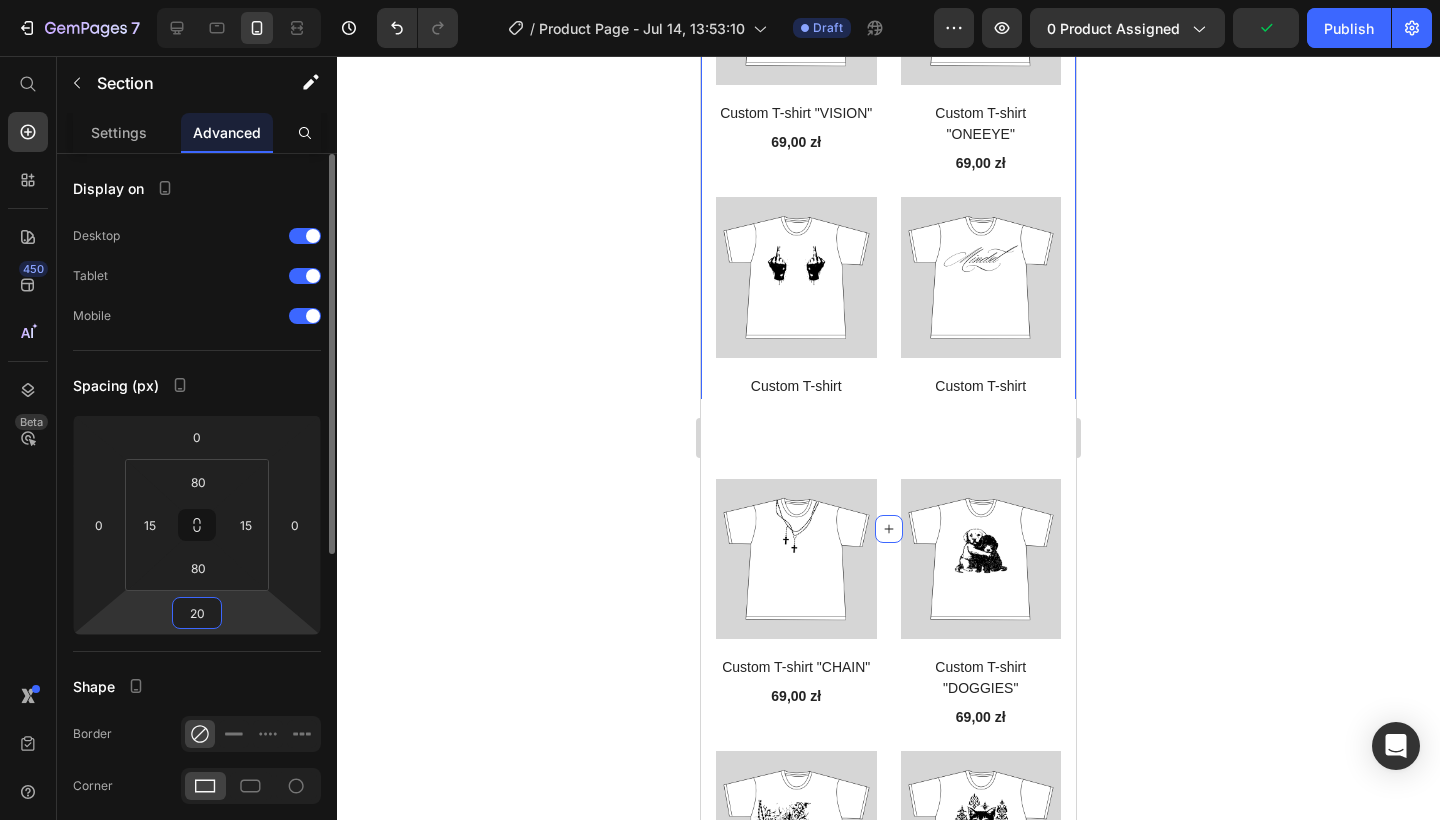 click on "20" at bounding box center [197, 613] 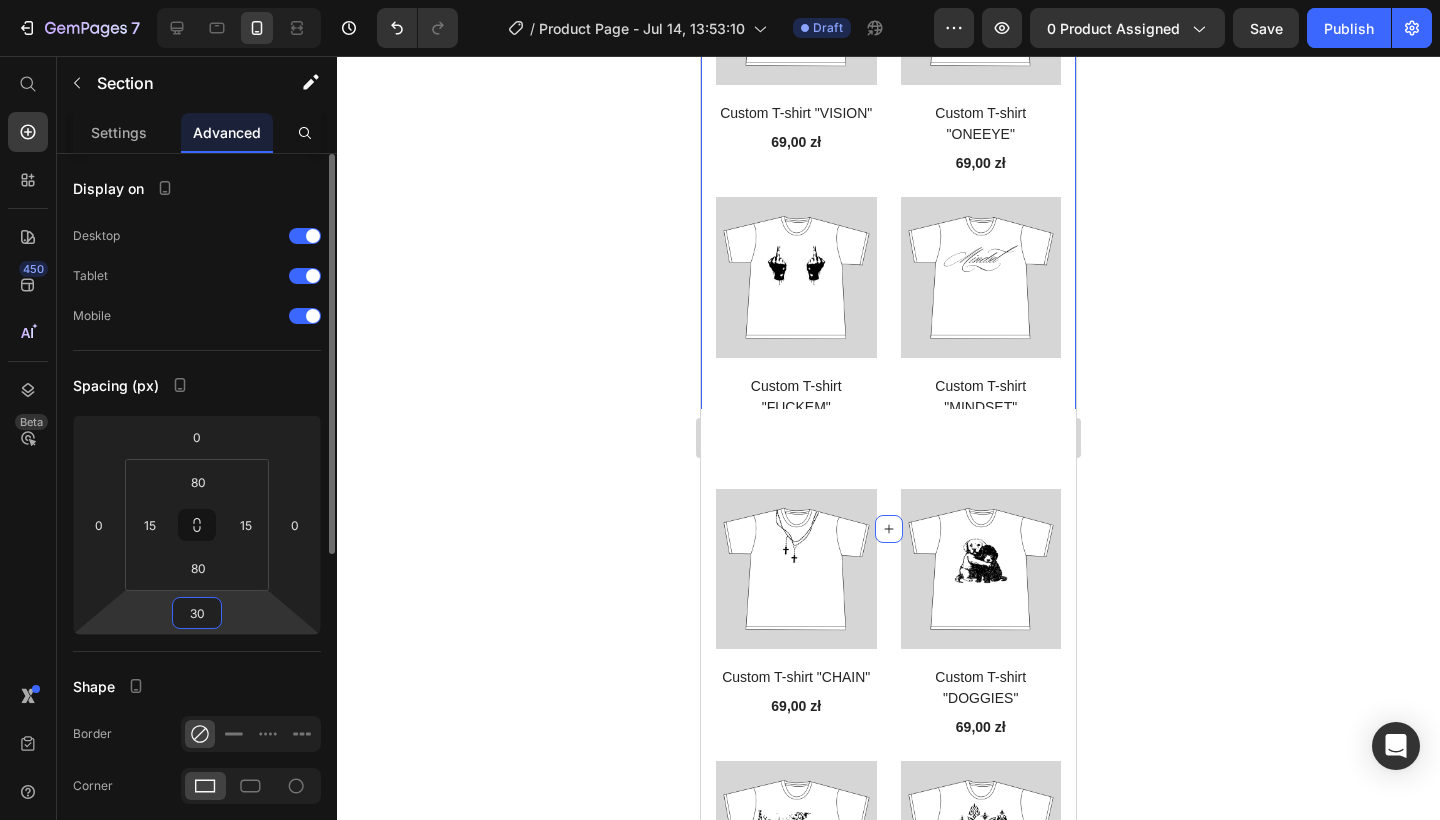 click on "30" at bounding box center [197, 613] 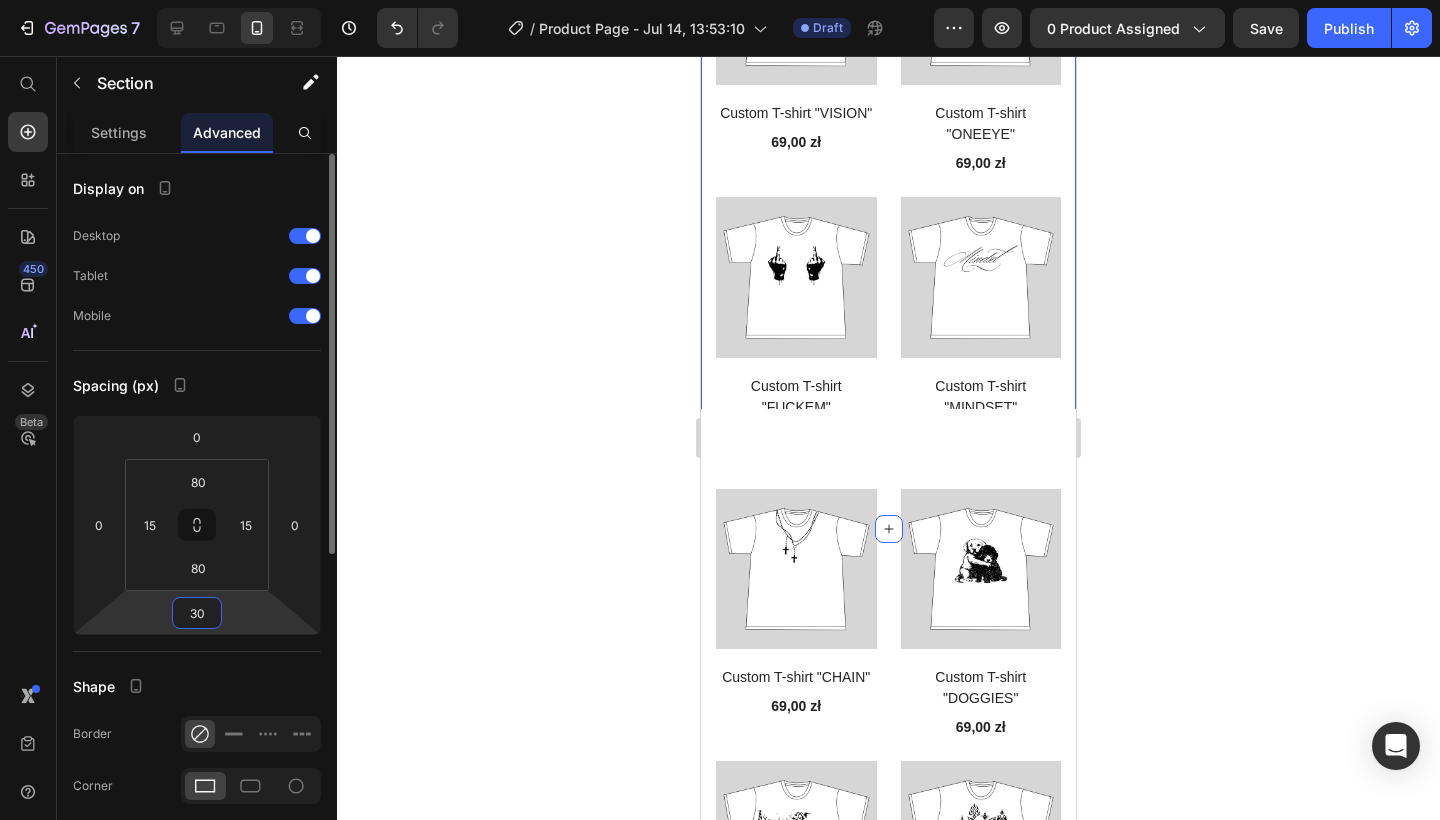 click on "30" at bounding box center (197, 613) 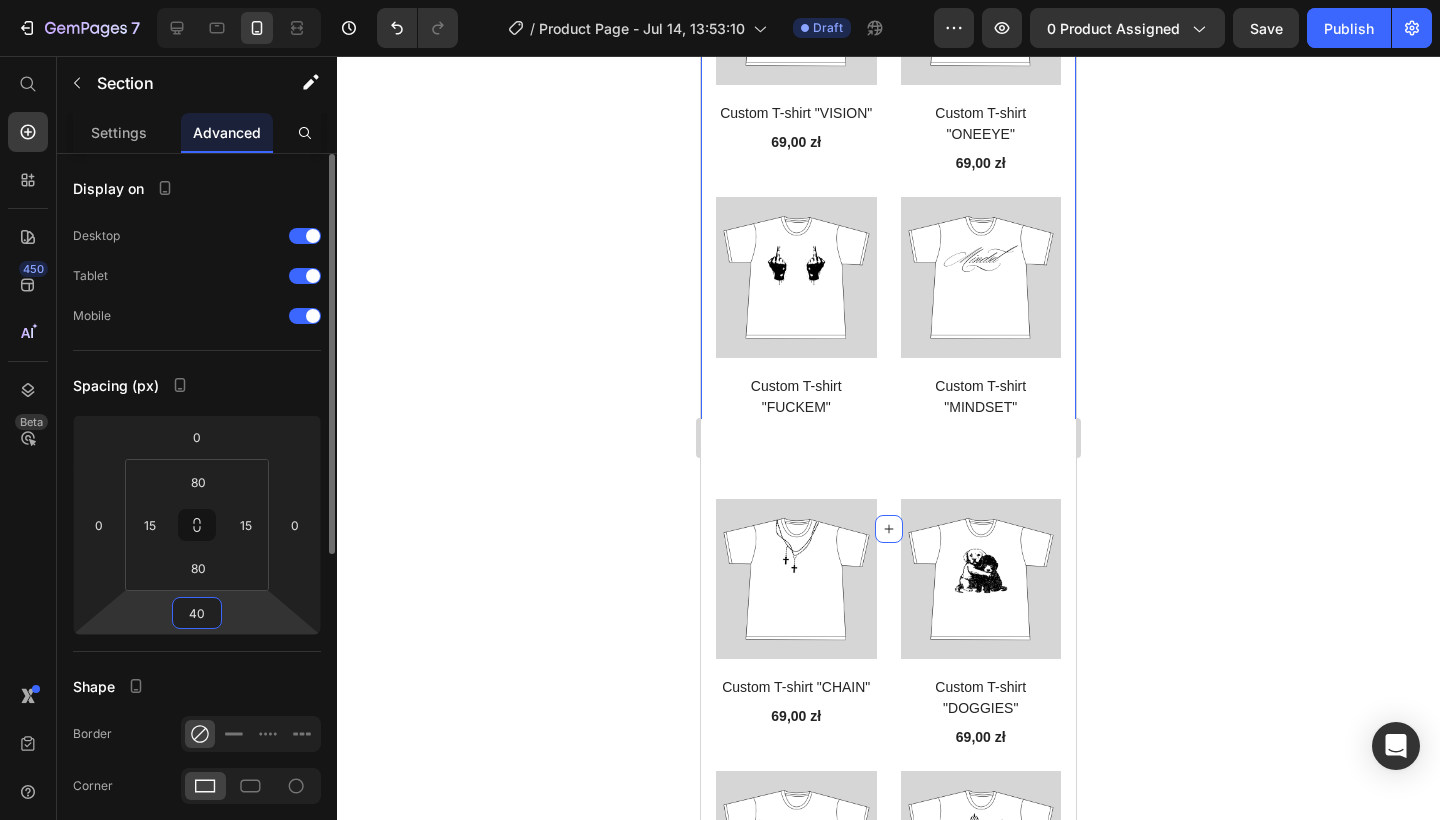 drag, startPoint x: 202, startPoint y: 619, endPoint x: 177, endPoint y: 619, distance: 25 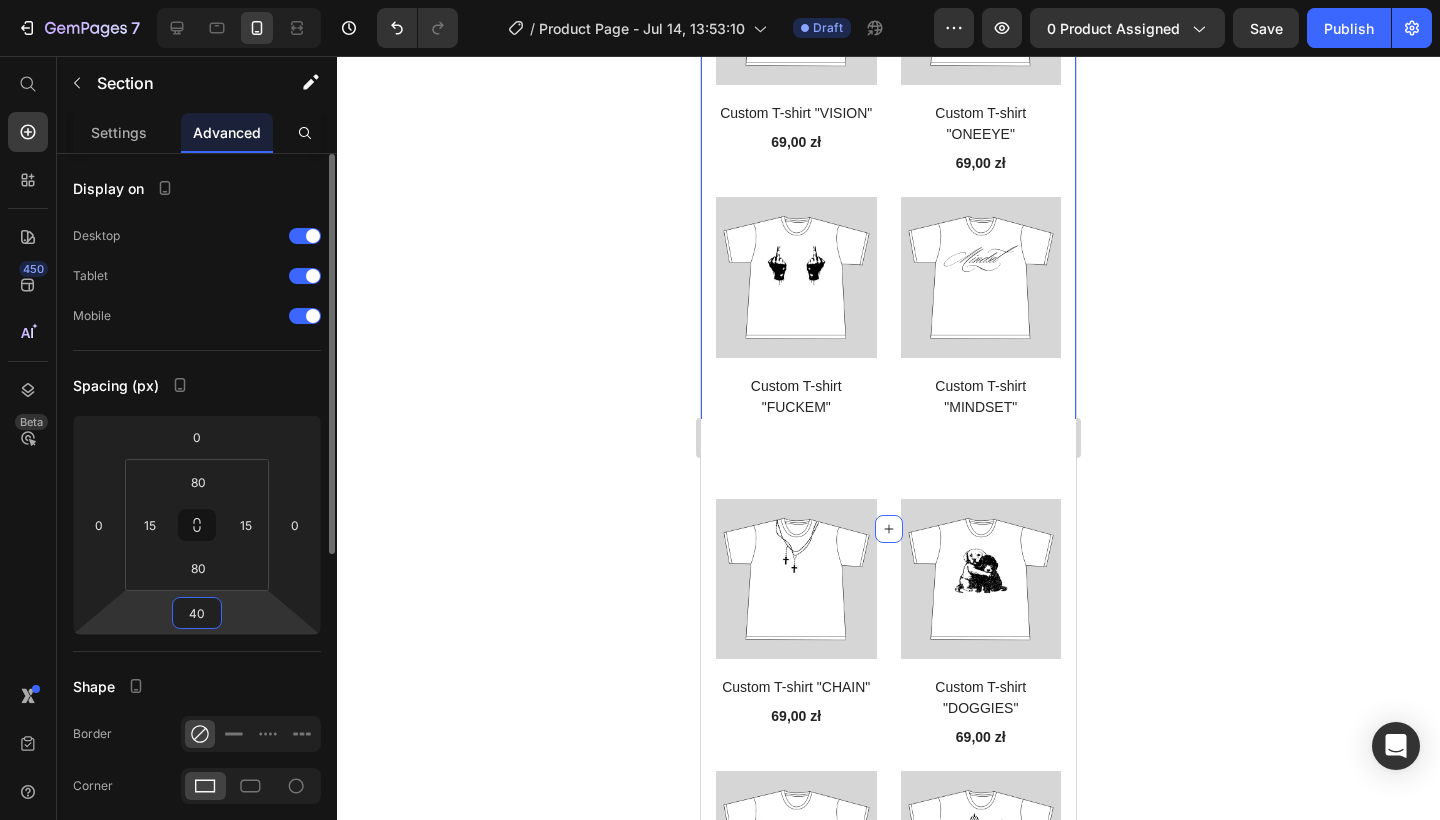 click on "40" at bounding box center [197, 613] 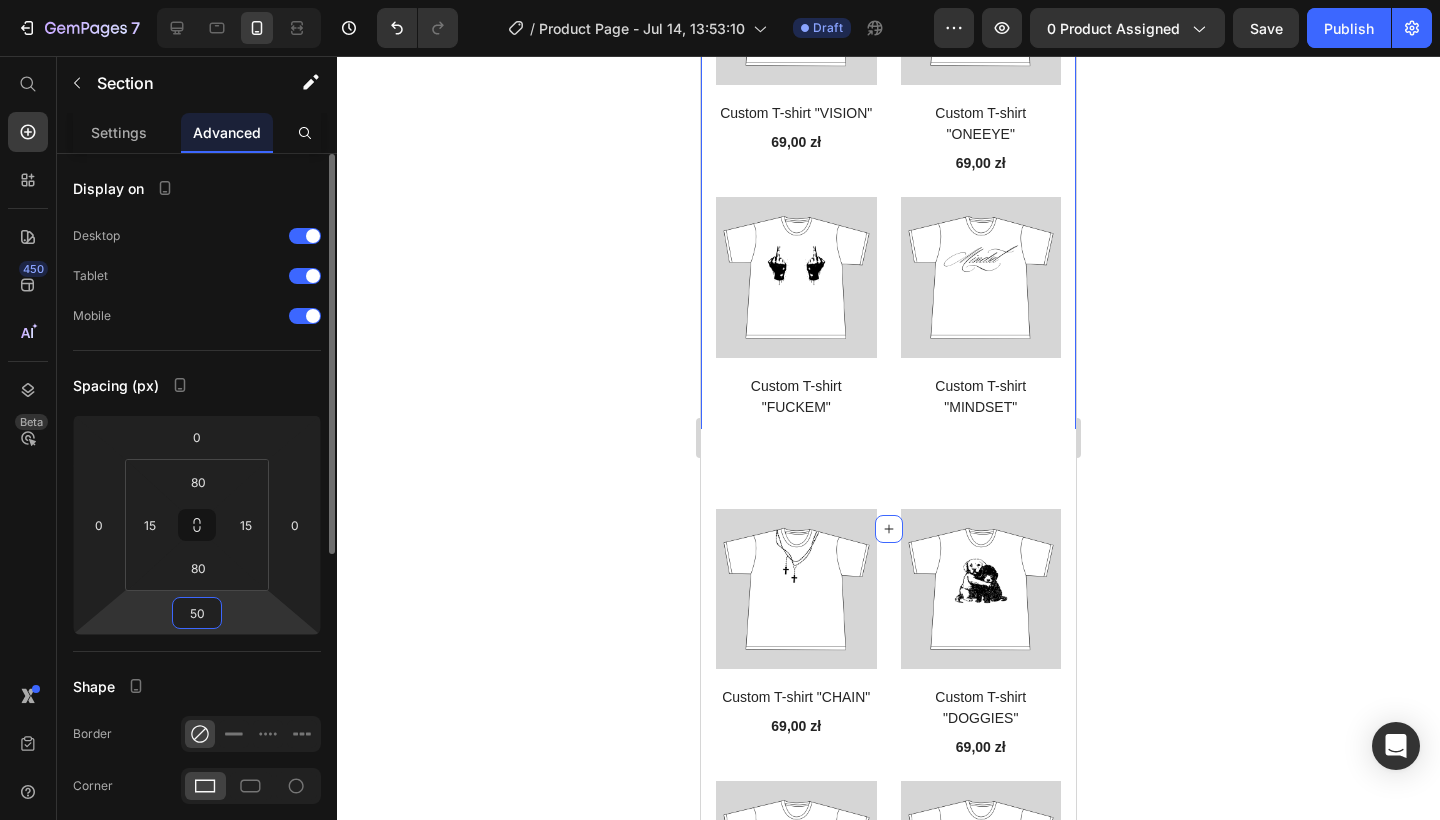 drag, startPoint x: 206, startPoint y: 614, endPoint x: 173, endPoint y: 614, distance: 33 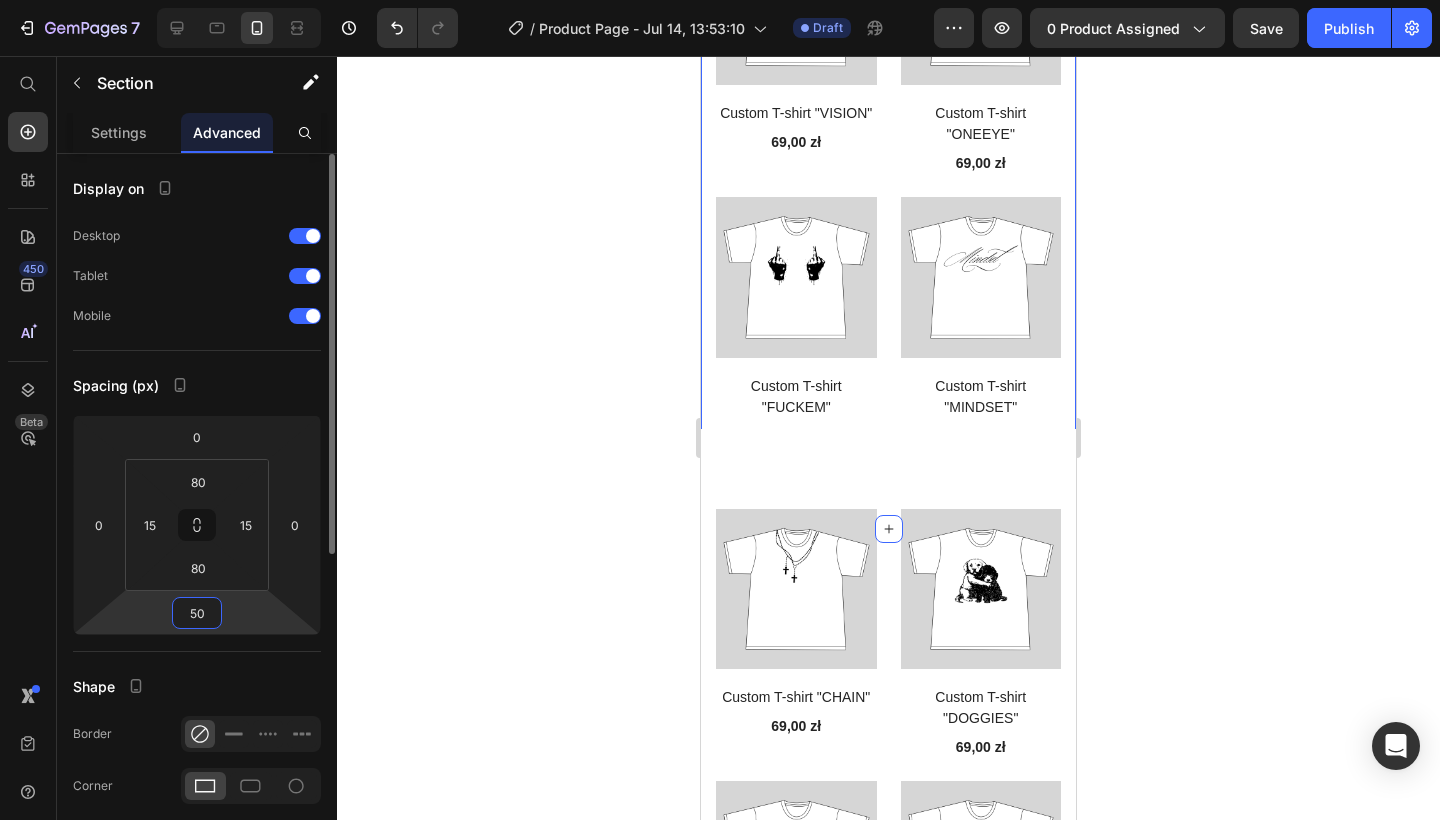 click on "50" at bounding box center [197, 613] 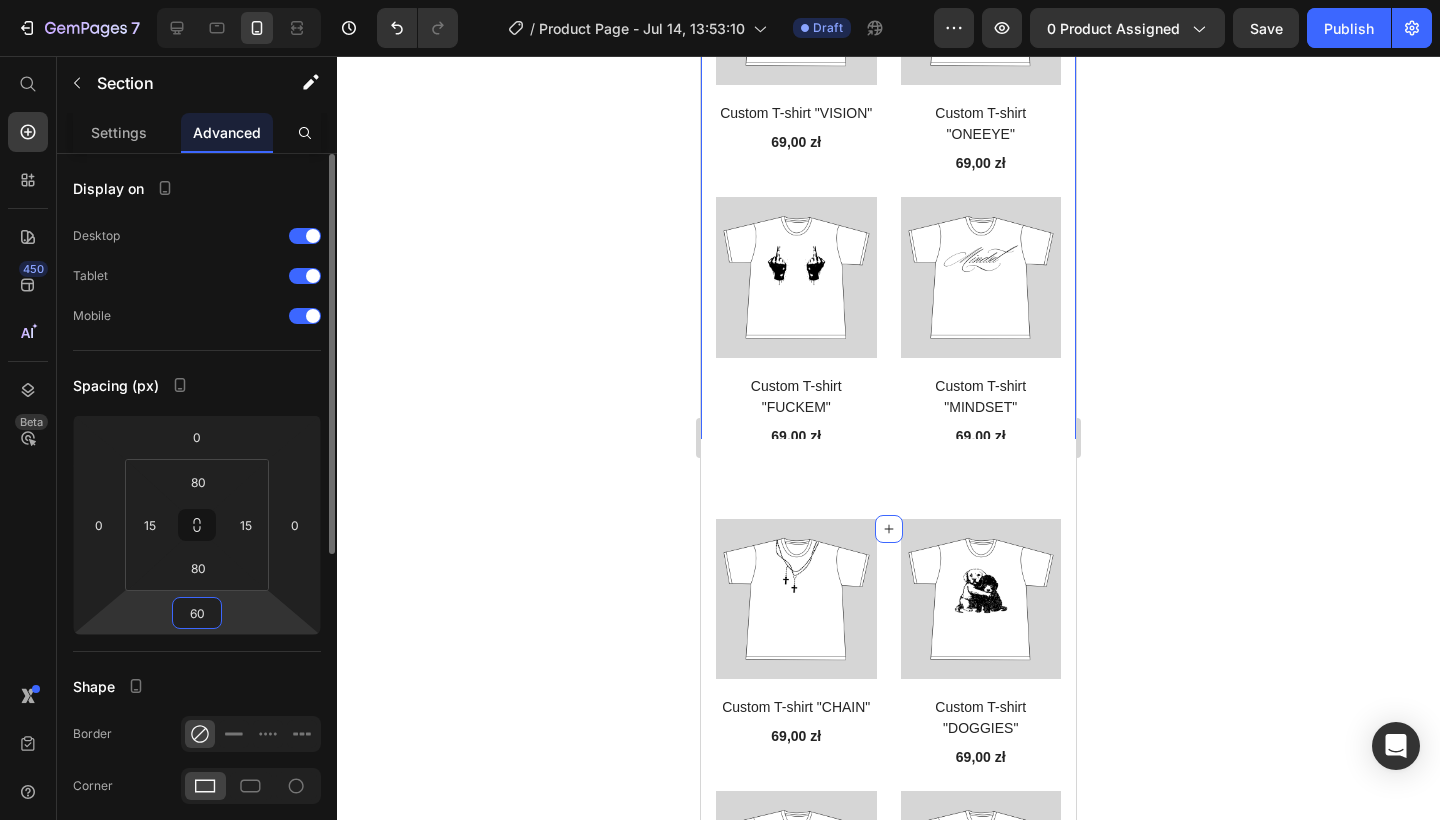 drag, startPoint x: 207, startPoint y: 612, endPoint x: 172, endPoint y: 612, distance: 35 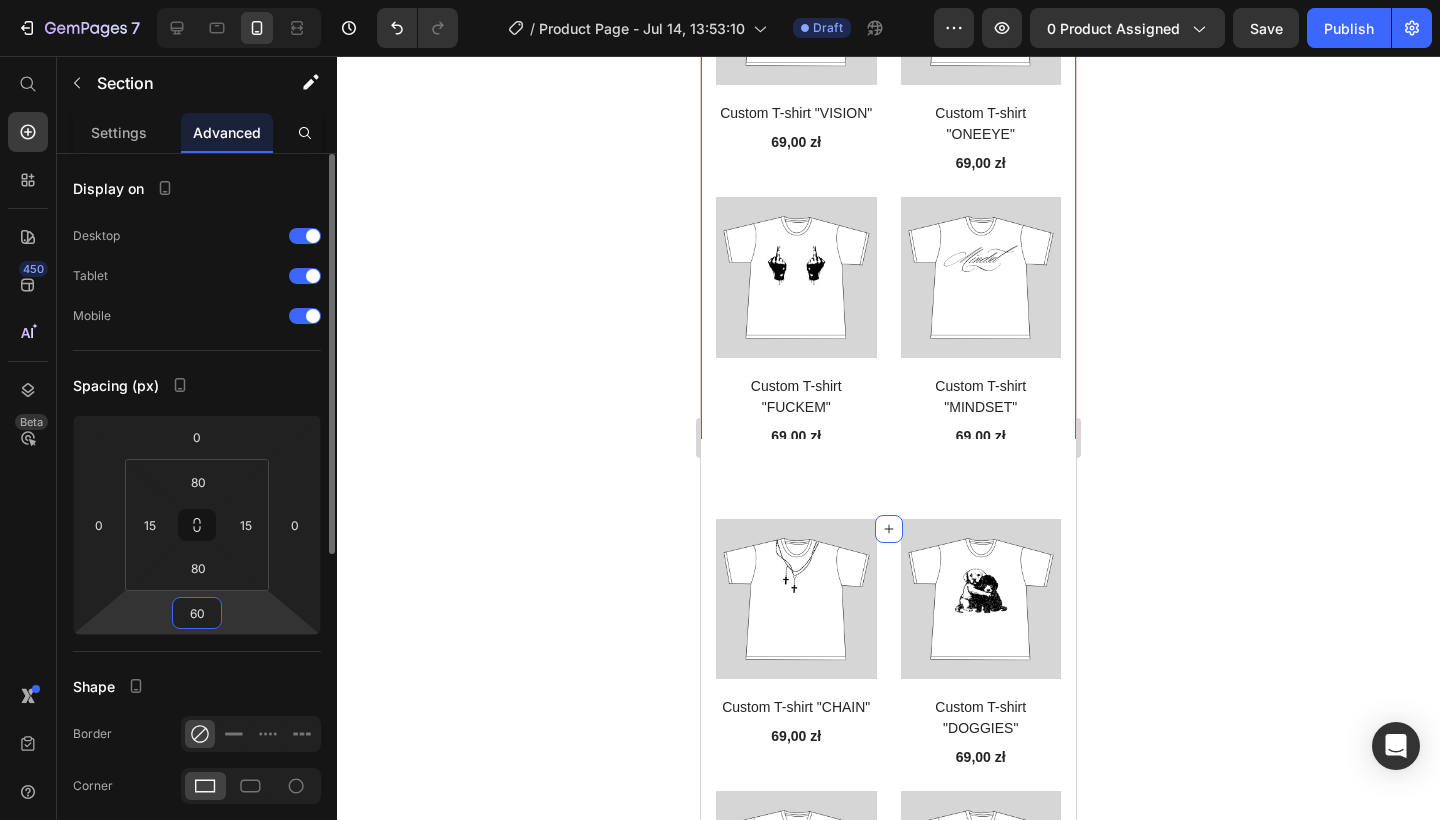 click on "60" at bounding box center [197, 613] 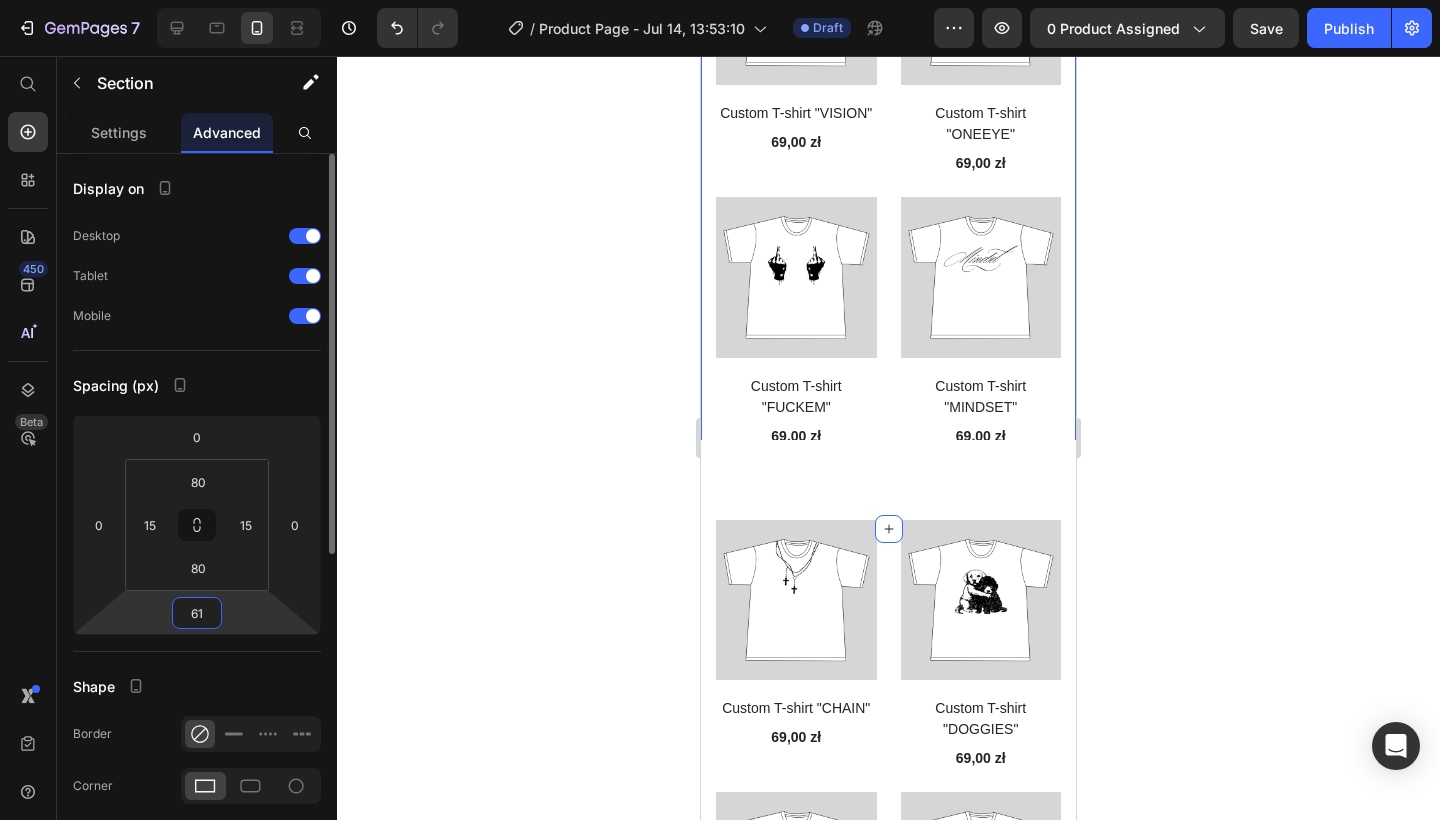 click on "61" at bounding box center [197, 613] 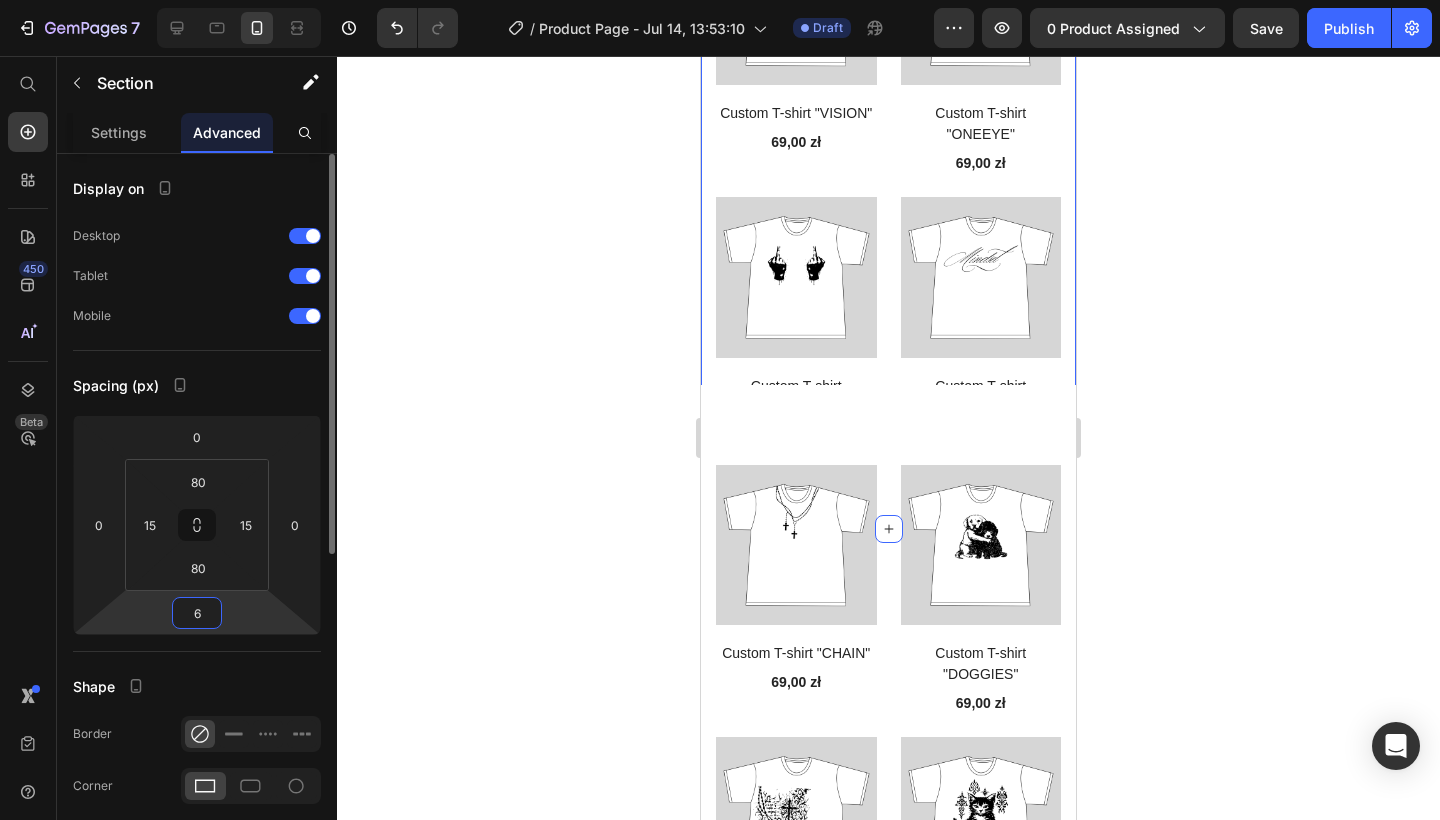 type on "63" 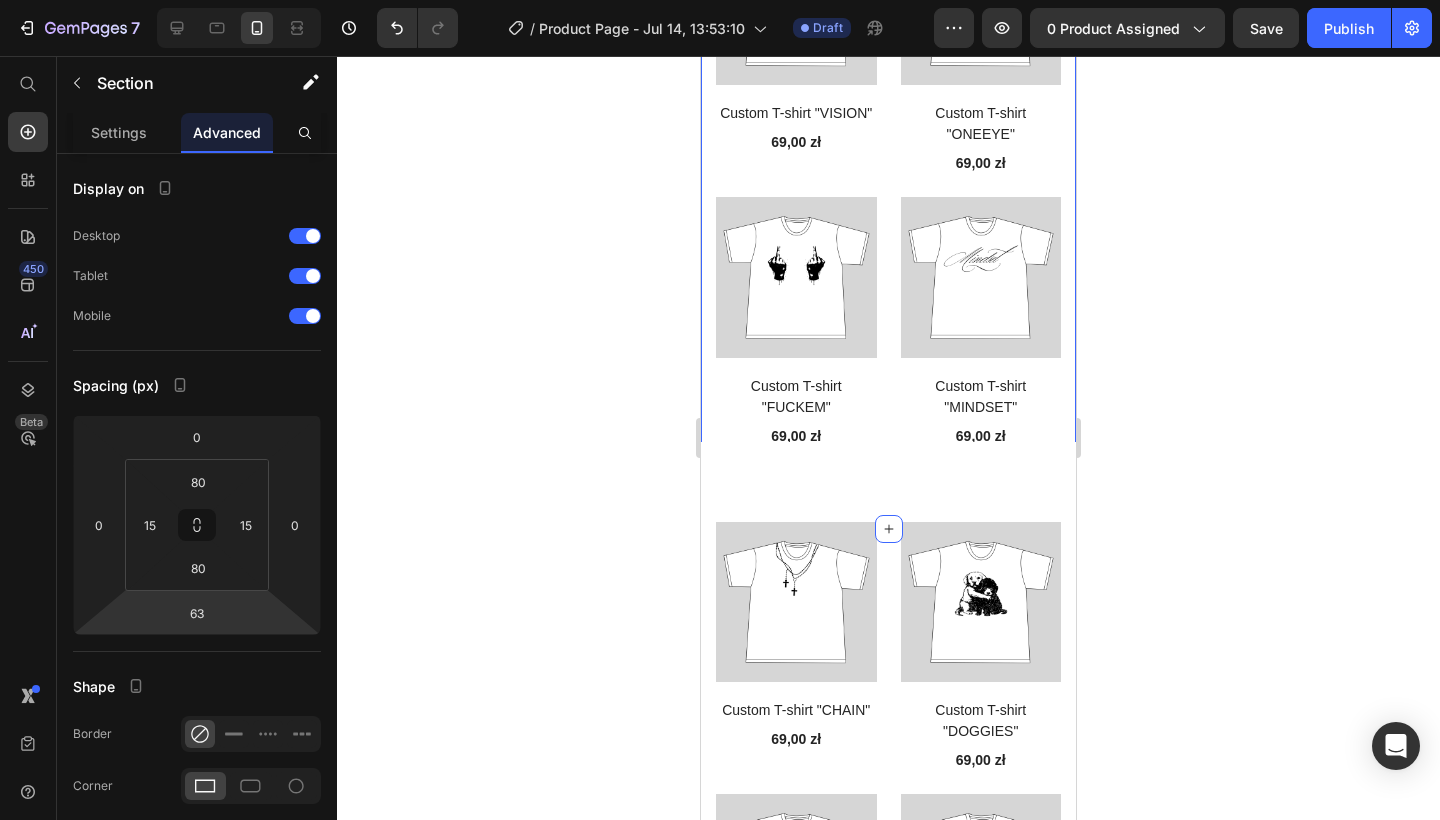 click 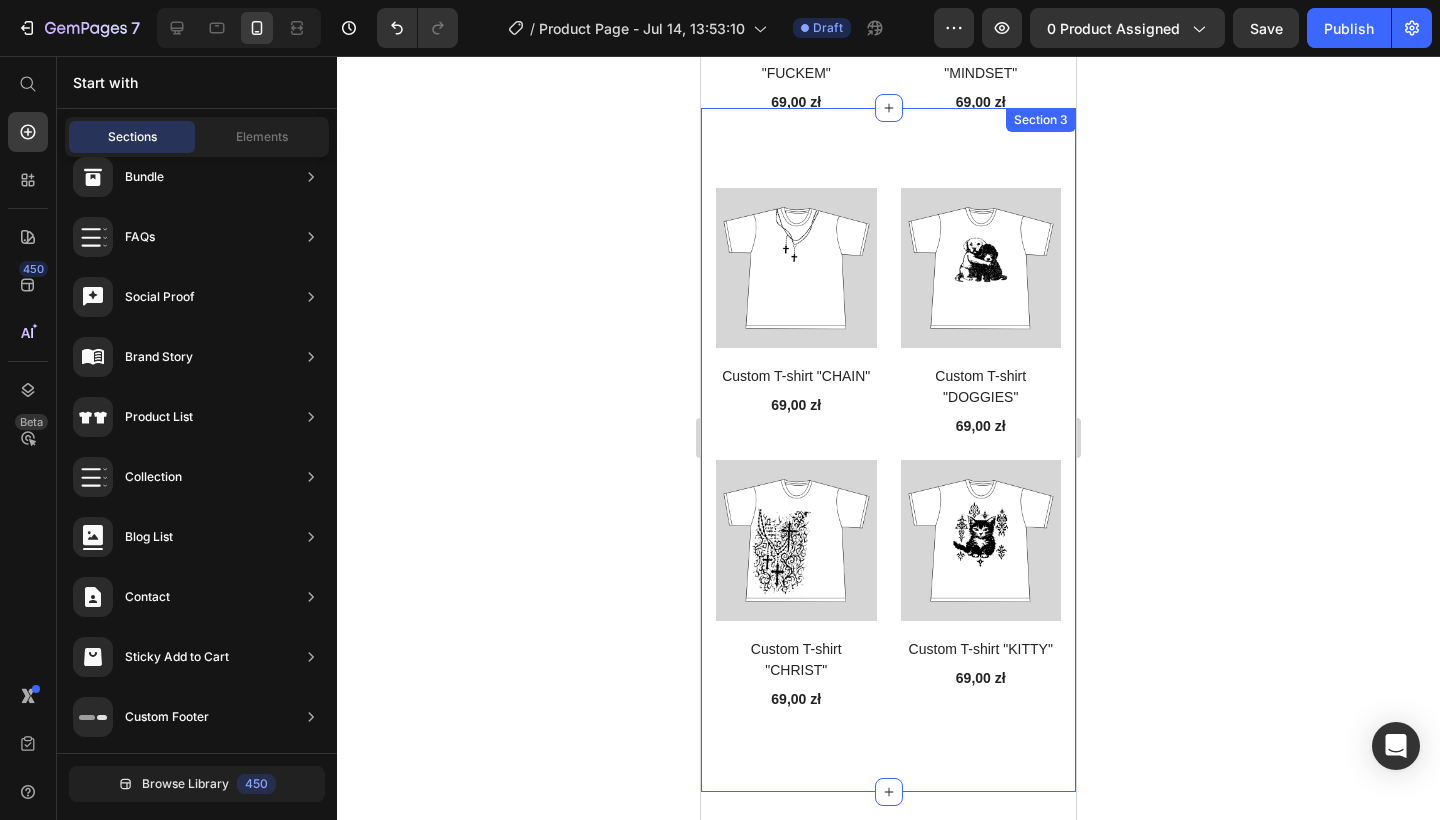 scroll, scrollTop: 3473, scrollLeft: 0, axis: vertical 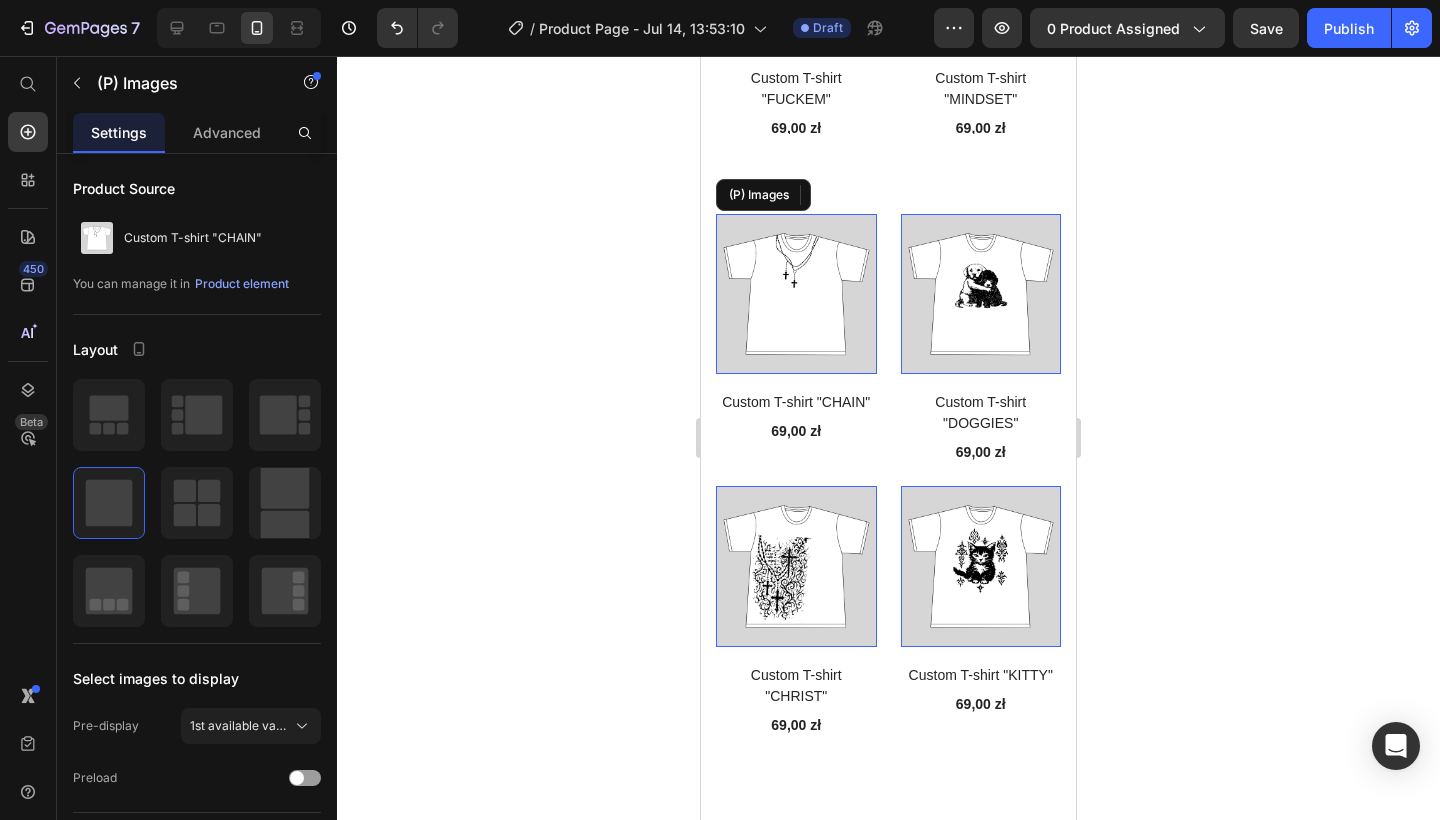 click at bounding box center (796, 294) 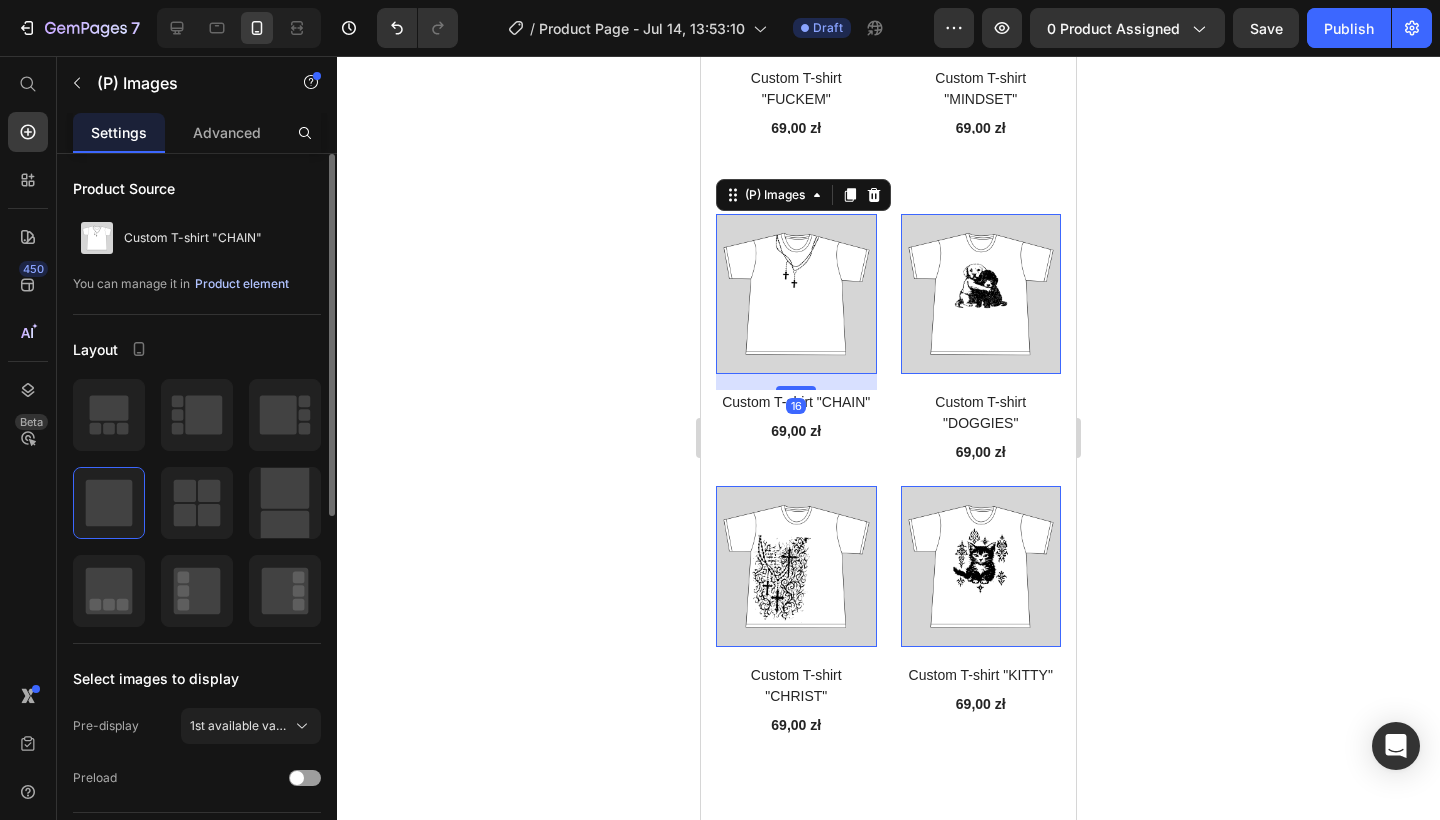 click on "Product element" at bounding box center [242, 284] 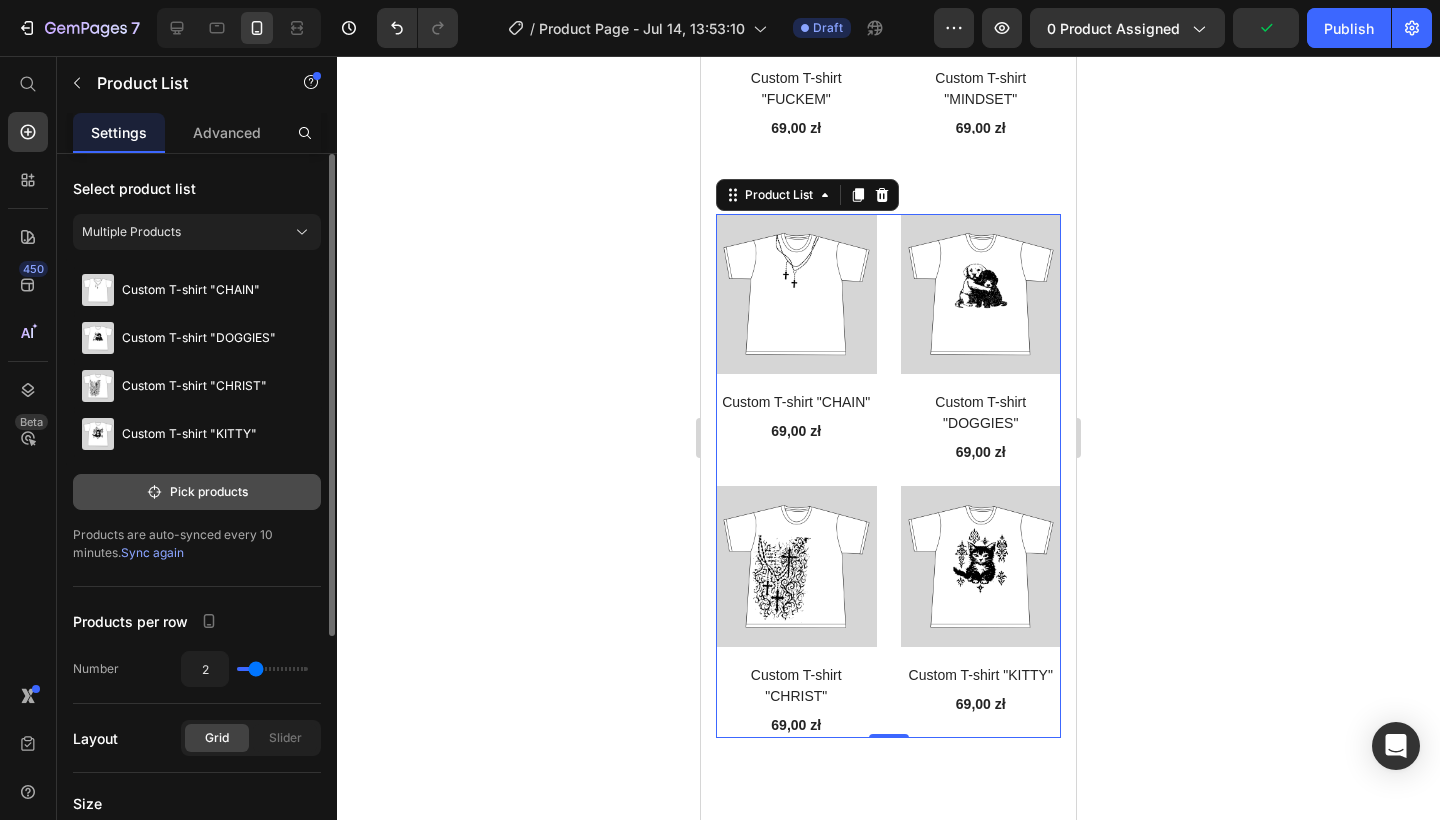click on "Pick products" at bounding box center [197, 492] 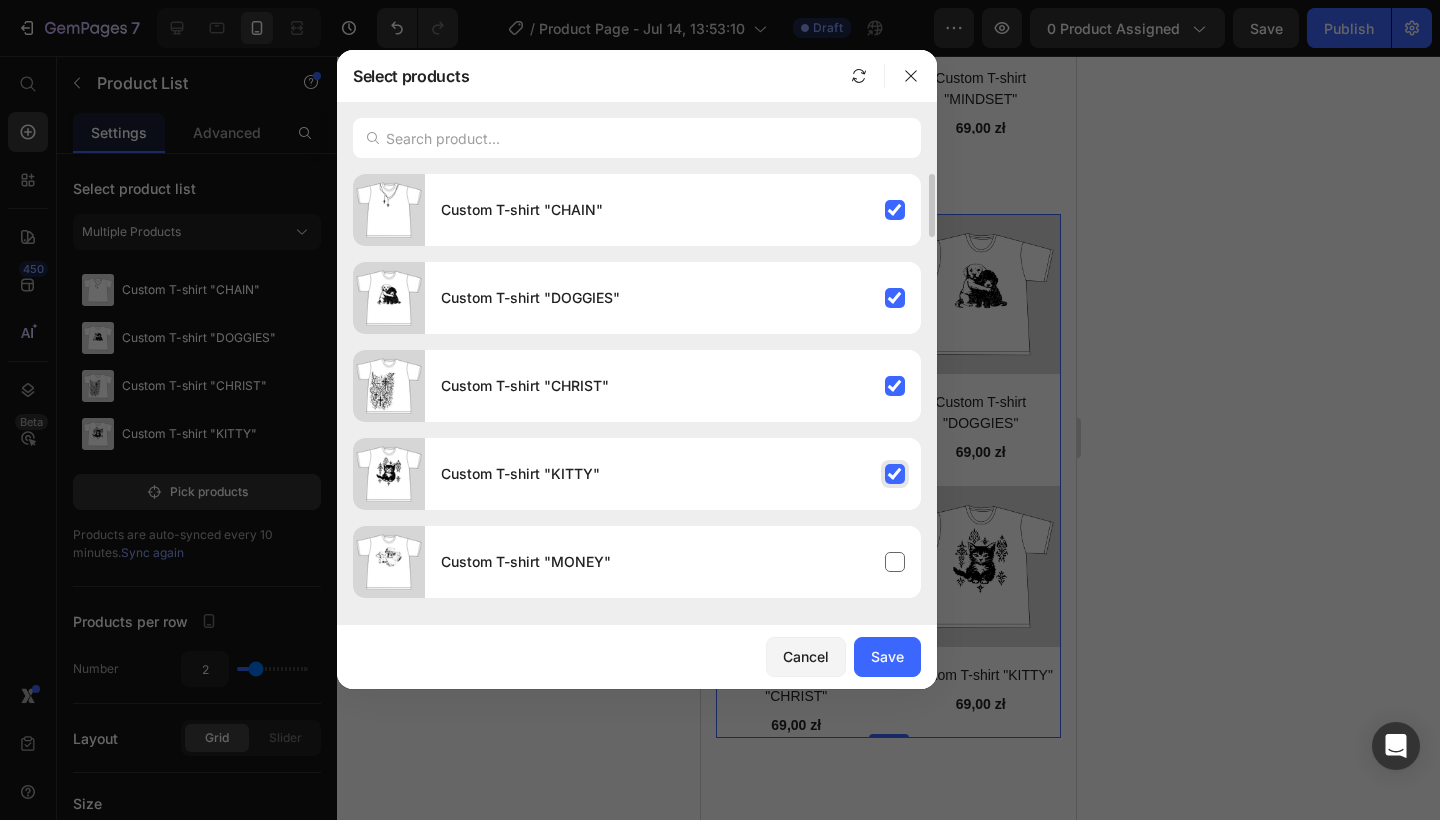 click on "Custom T-shirt "KITTY"" at bounding box center [673, 474] 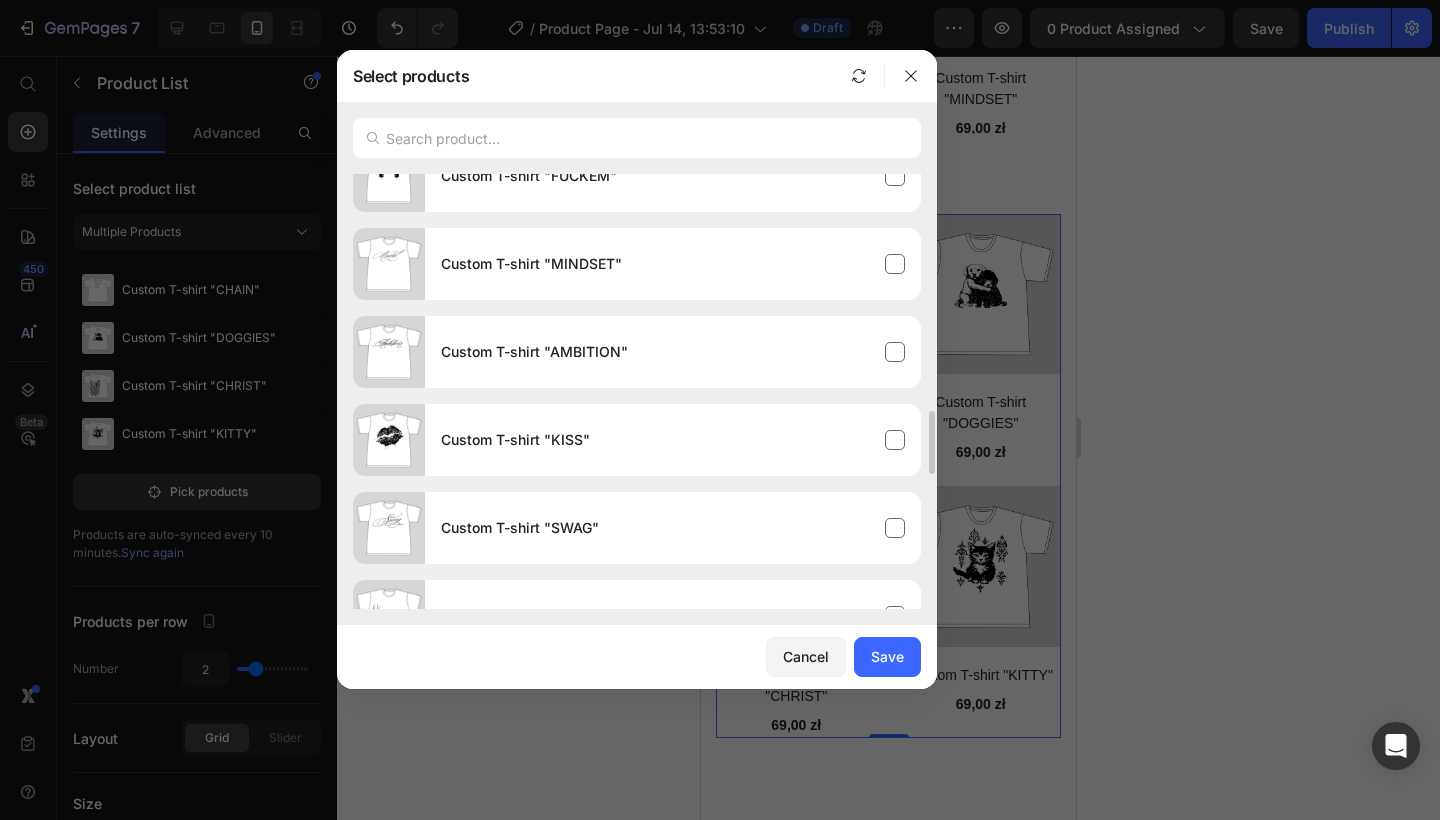 scroll, scrollTop: 1886, scrollLeft: 0, axis: vertical 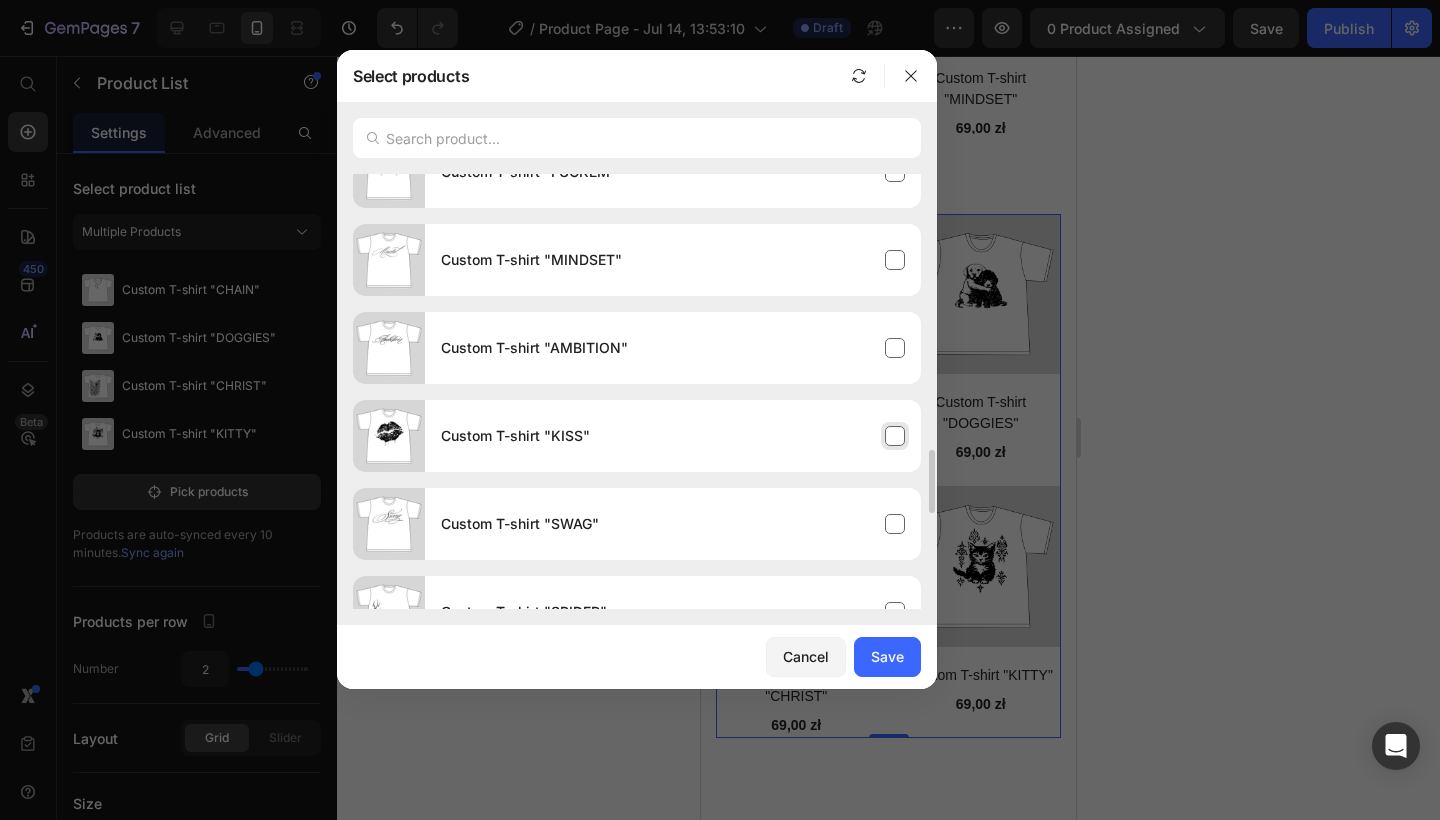 click on "Custom T-shirt "KISS"" at bounding box center (673, 436) 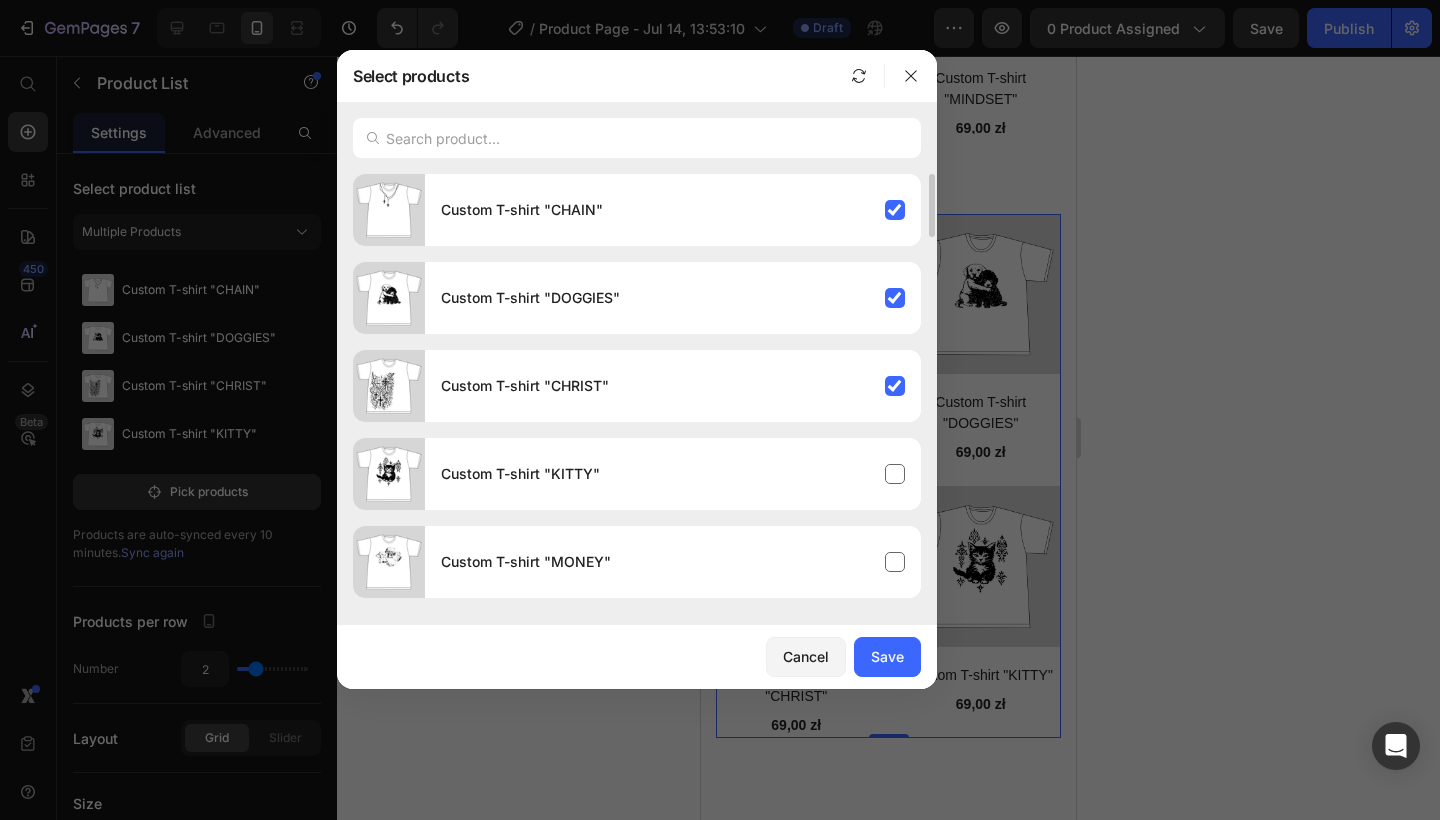 scroll, scrollTop: 0, scrollLeft: 0, axis: both 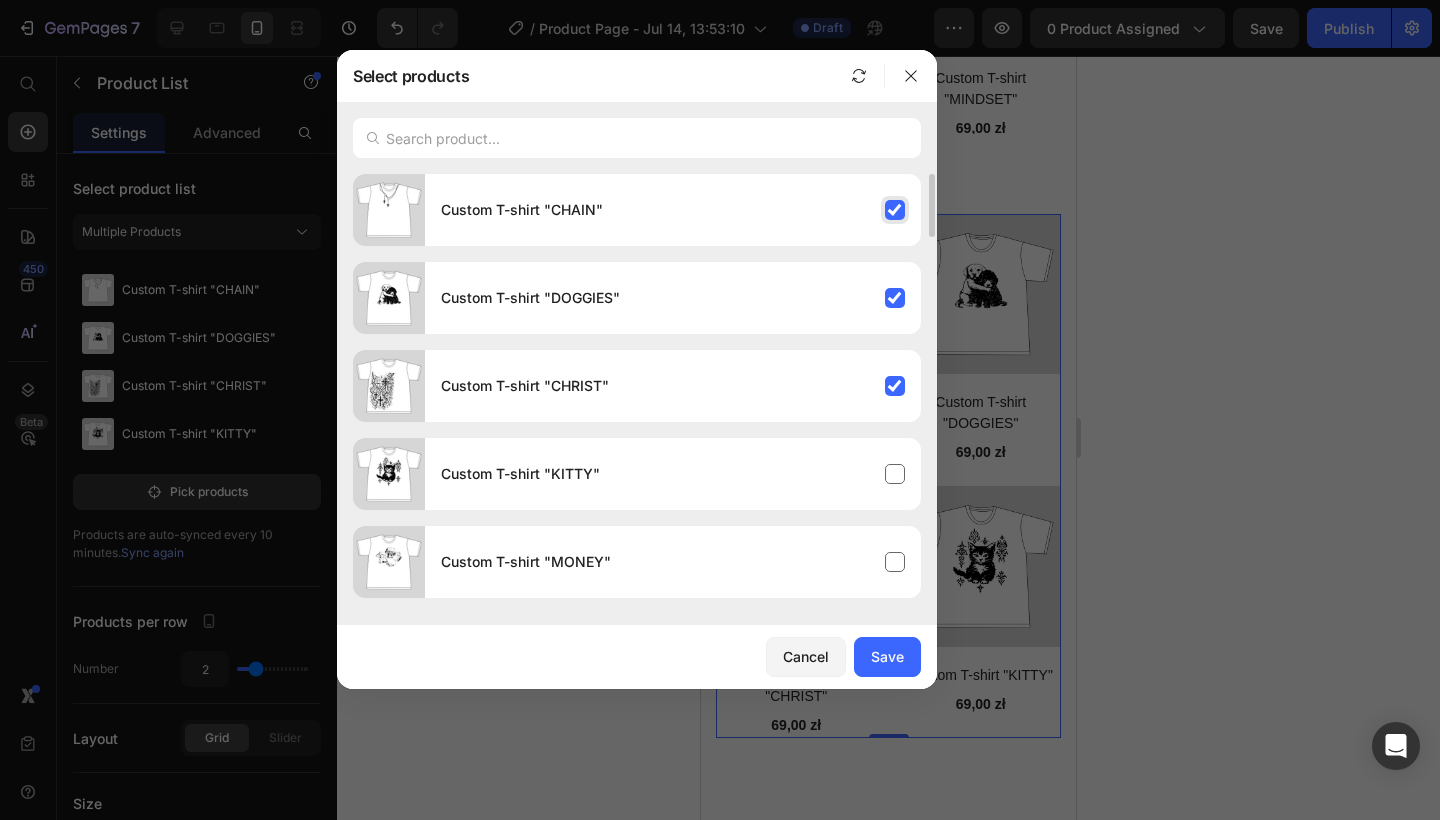 click on "Custom T-shirt "CHAIN"" 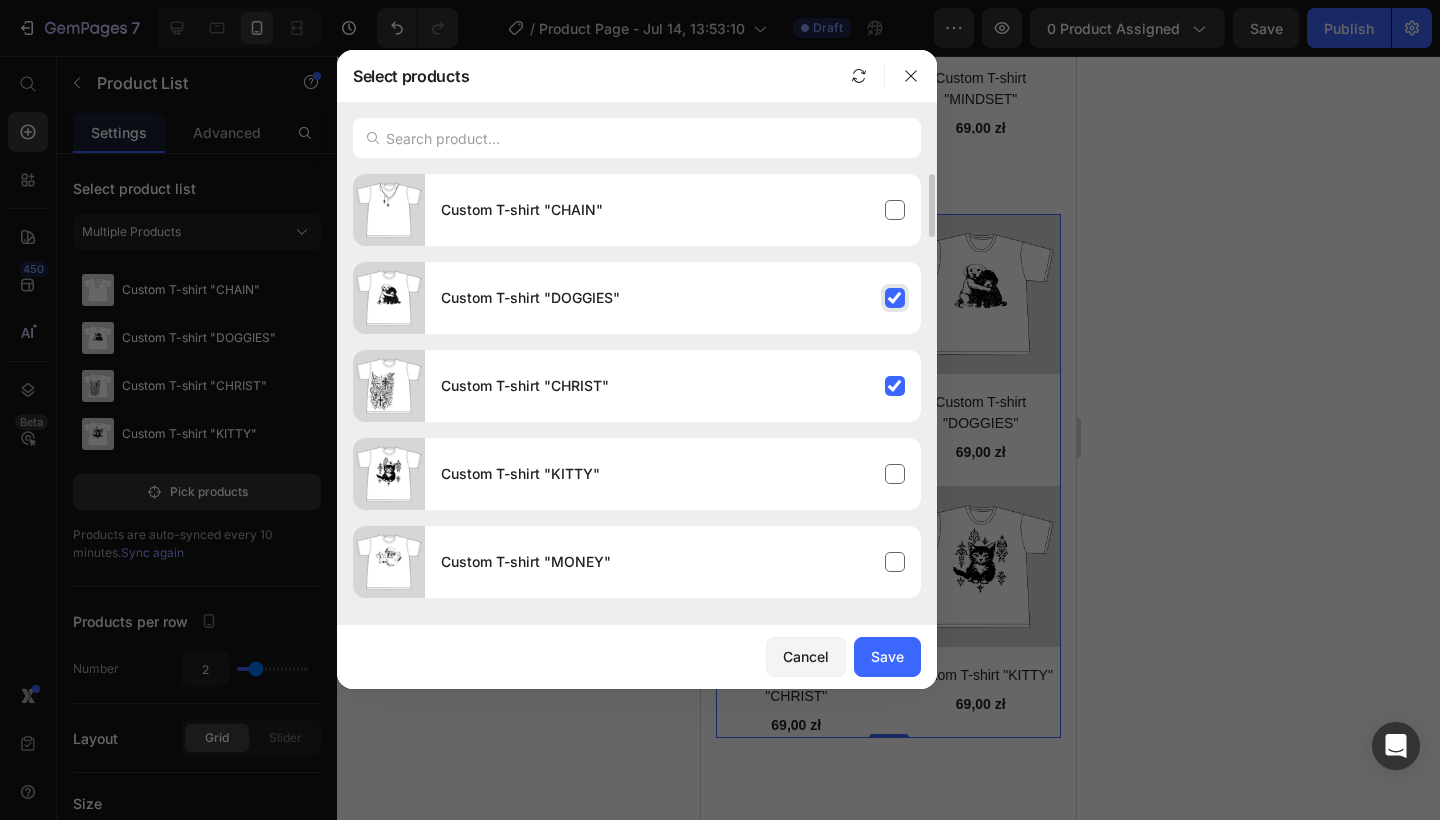 click on "Custom T-shirt "DOGGIES"" at bounding box center (673, 298) 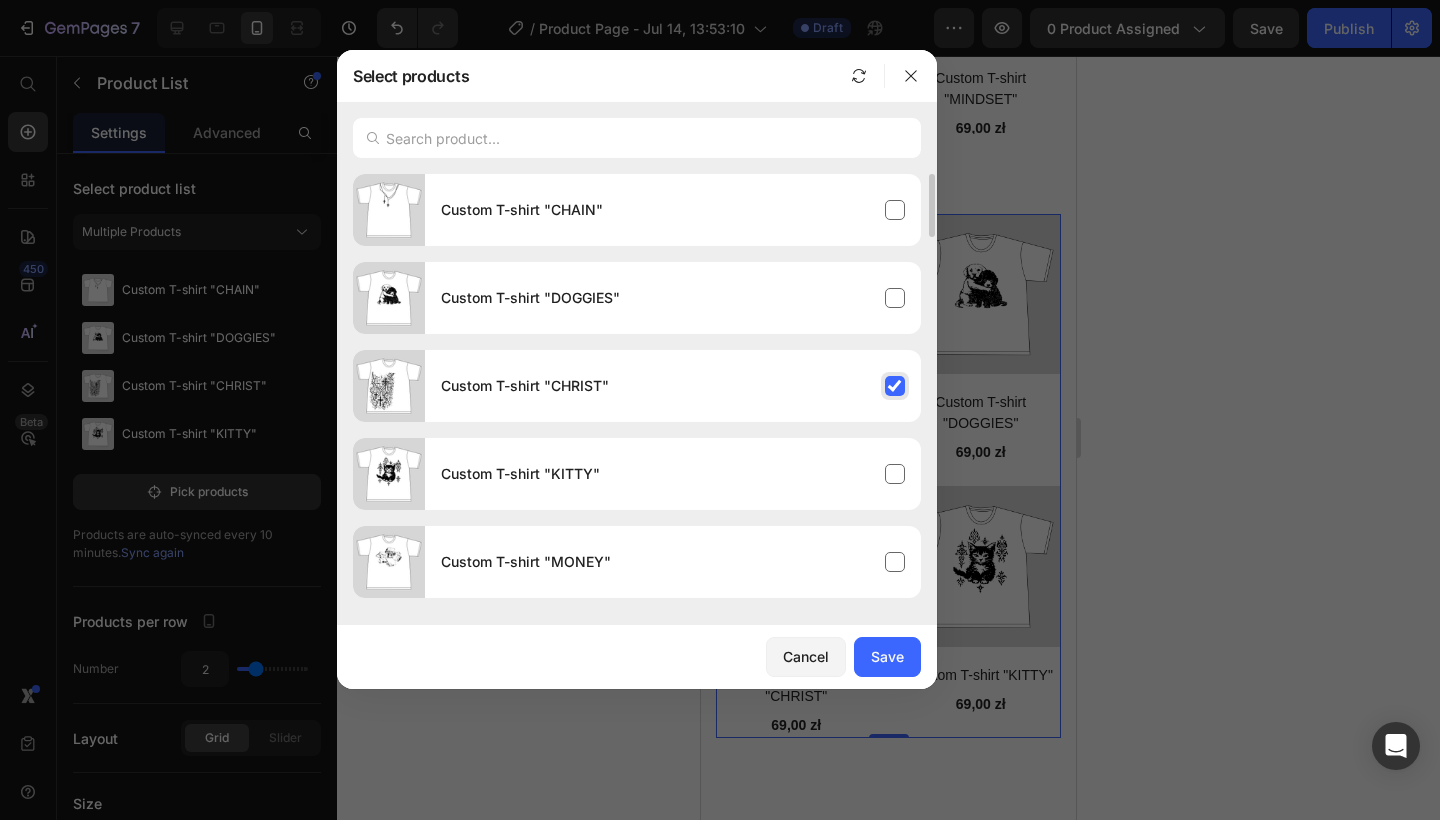 click on "Custom T-shirt "CHRIST"" at bounding box center (673, 386) 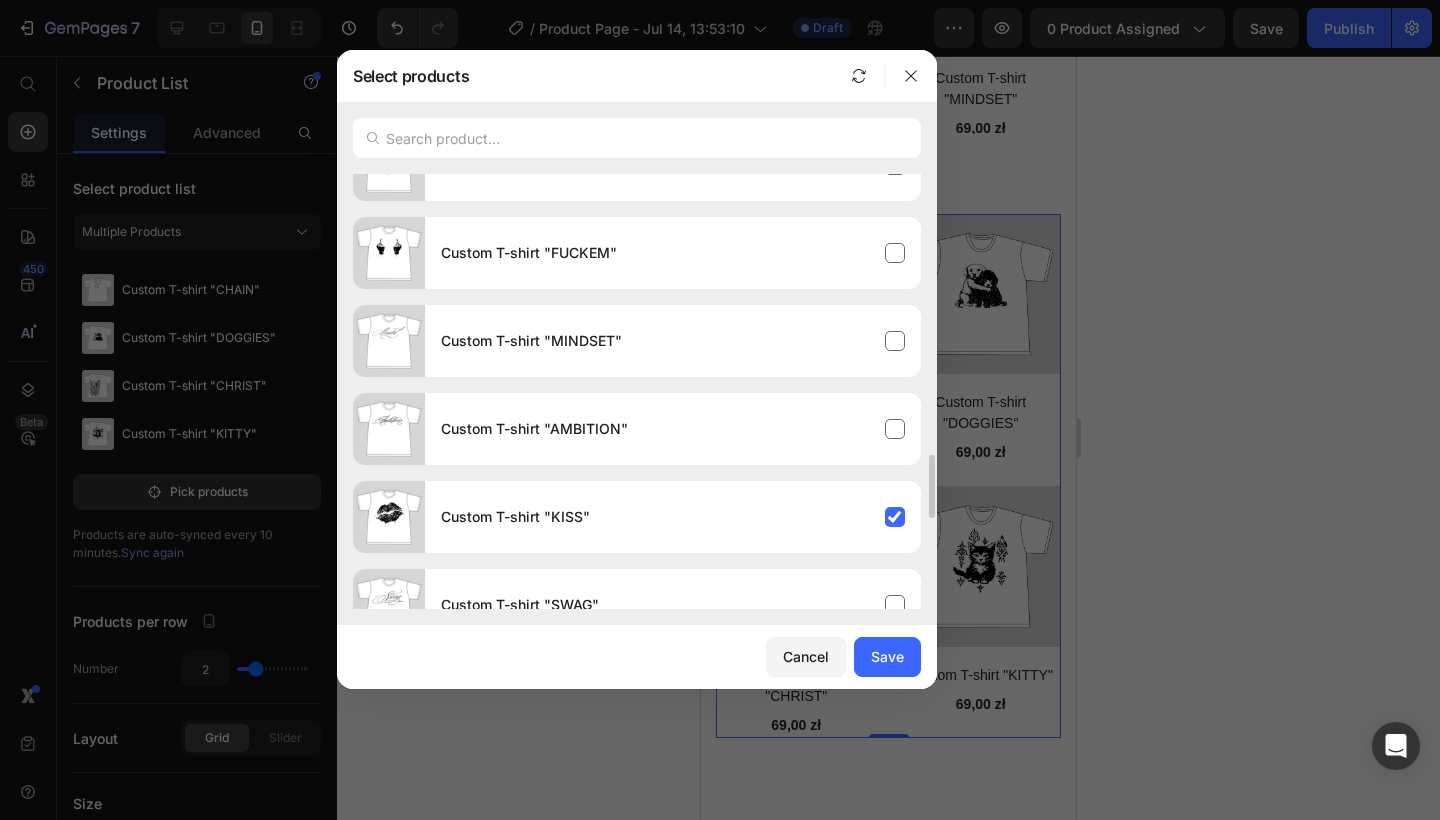 scroll, scrollTop: 2031, scrollLeft: 0, axis: vertical 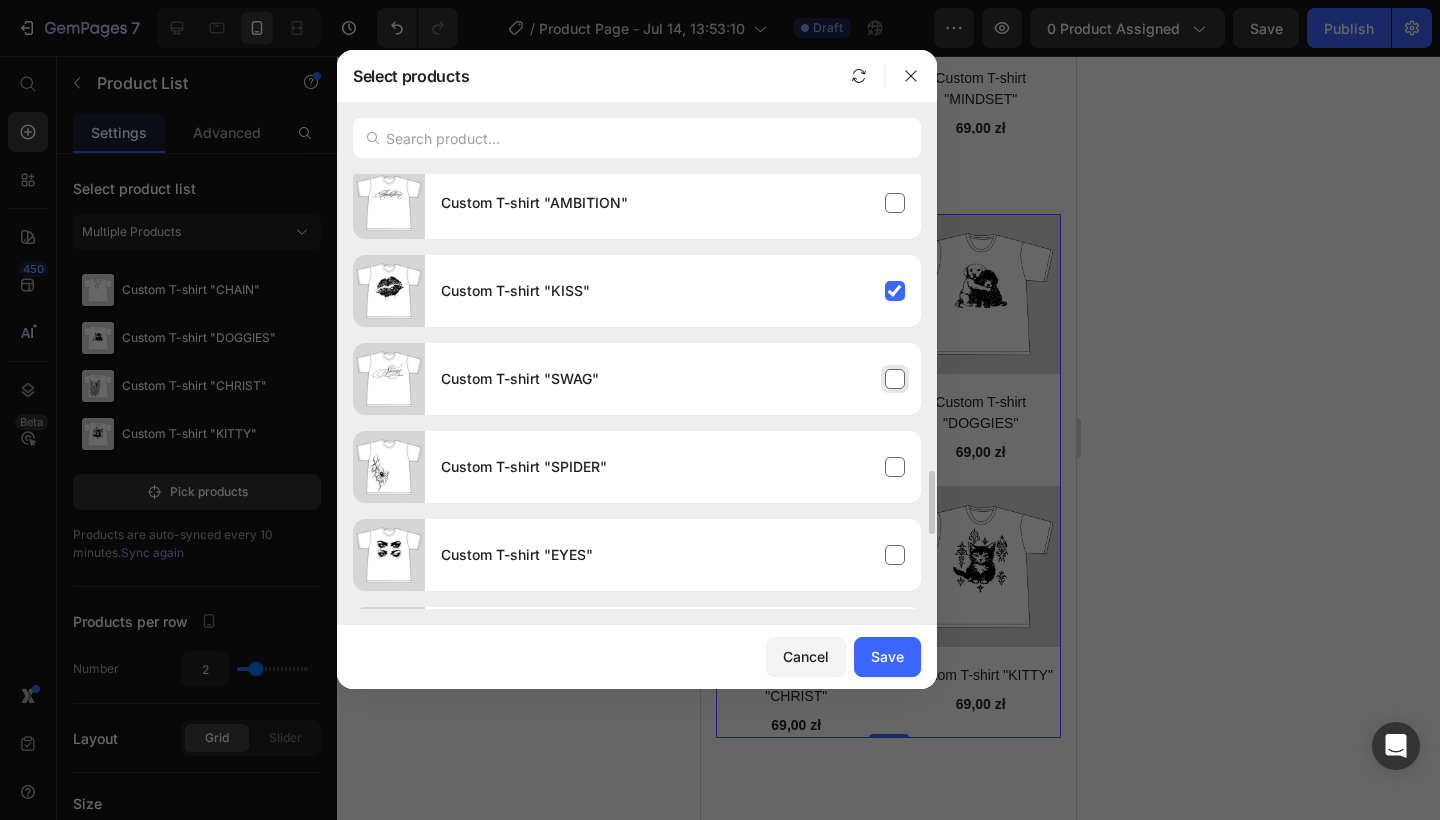 click on "Custom T-shirt "SWAG"" at bounding box center [673, 379] 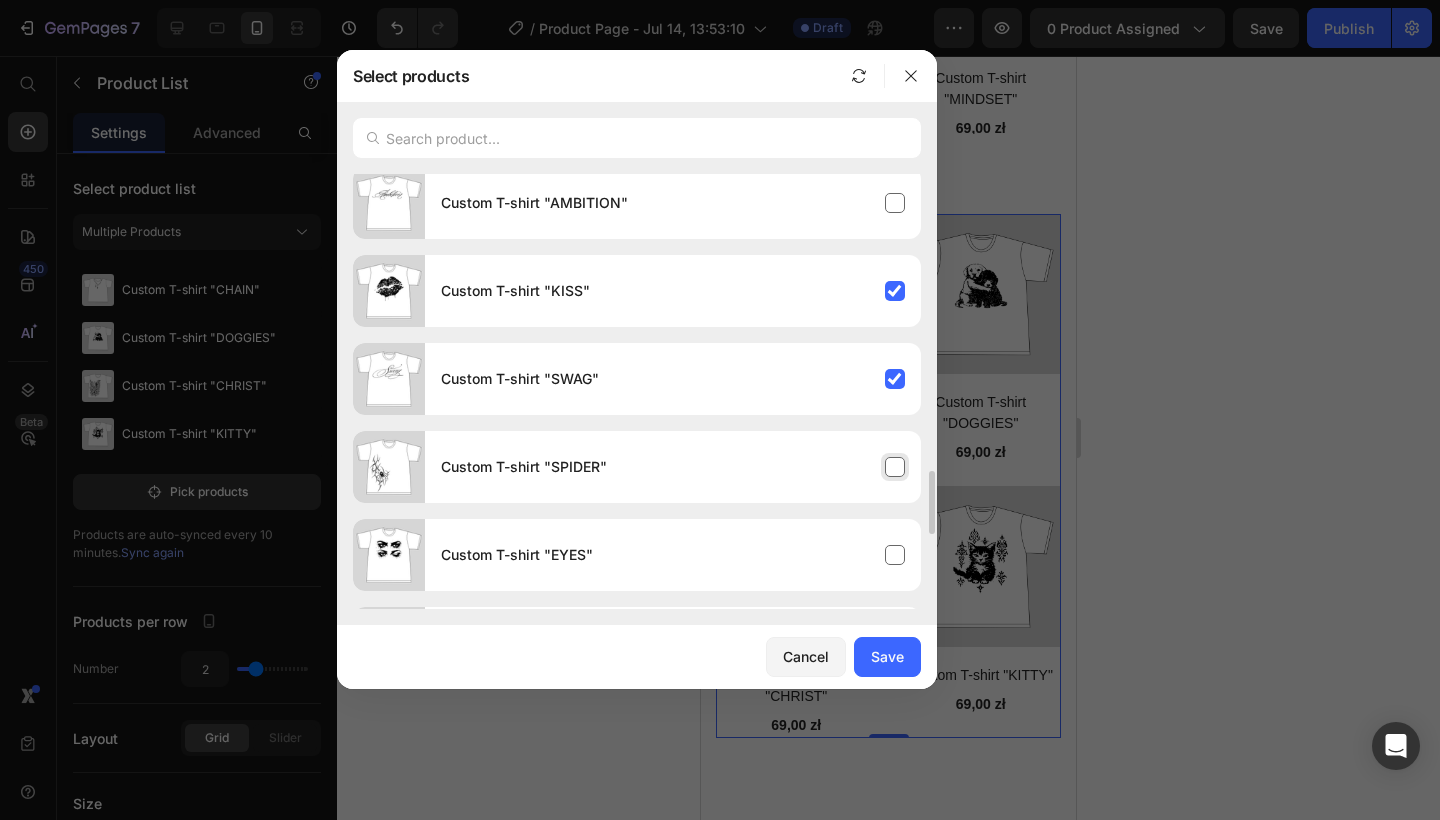 click on "Custom T-shirt "SPIDER"" at bounding box center [673, 467] 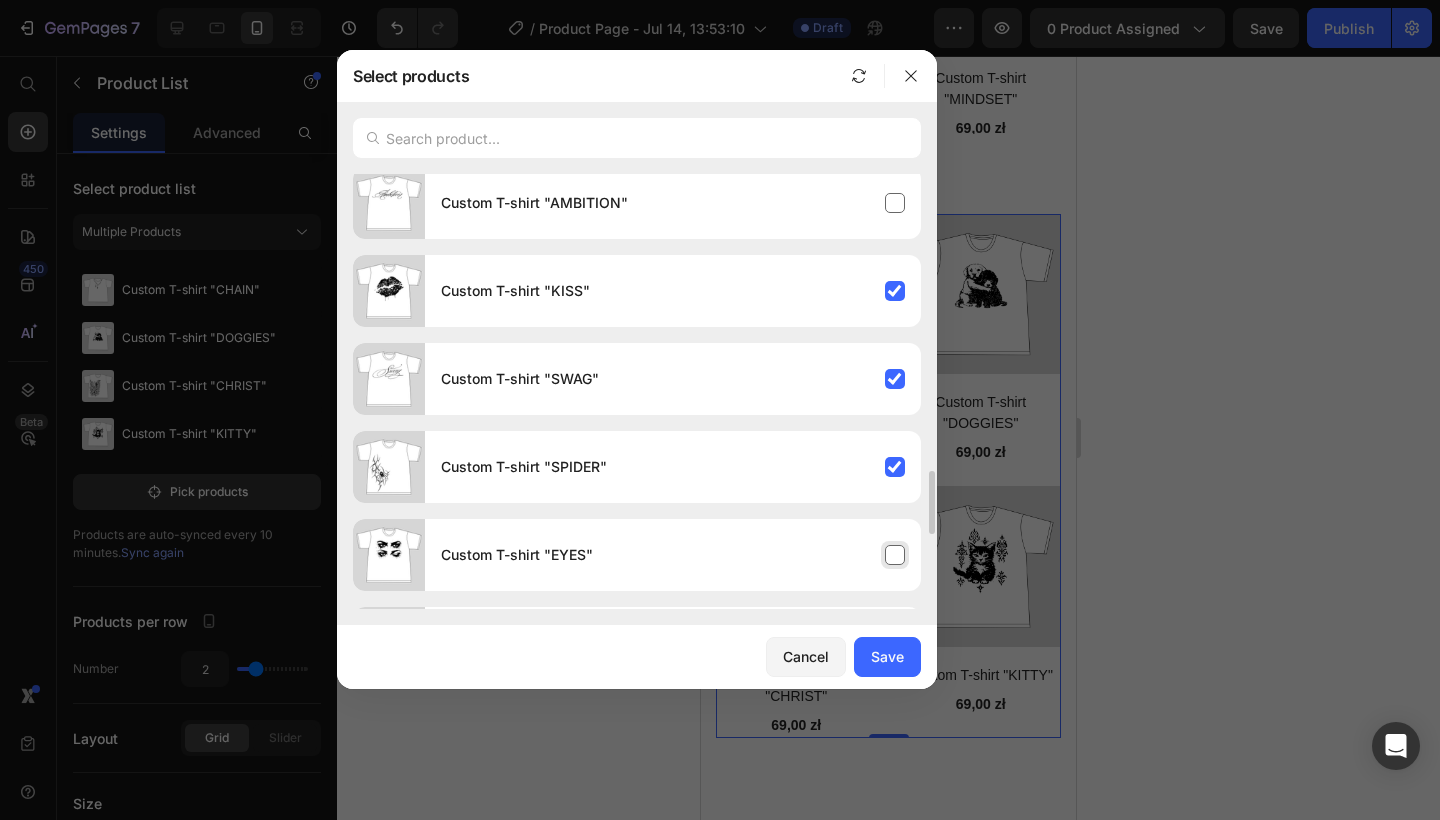 click on "Custom T-shirt "EYES"" at bounding box center [673, 555] 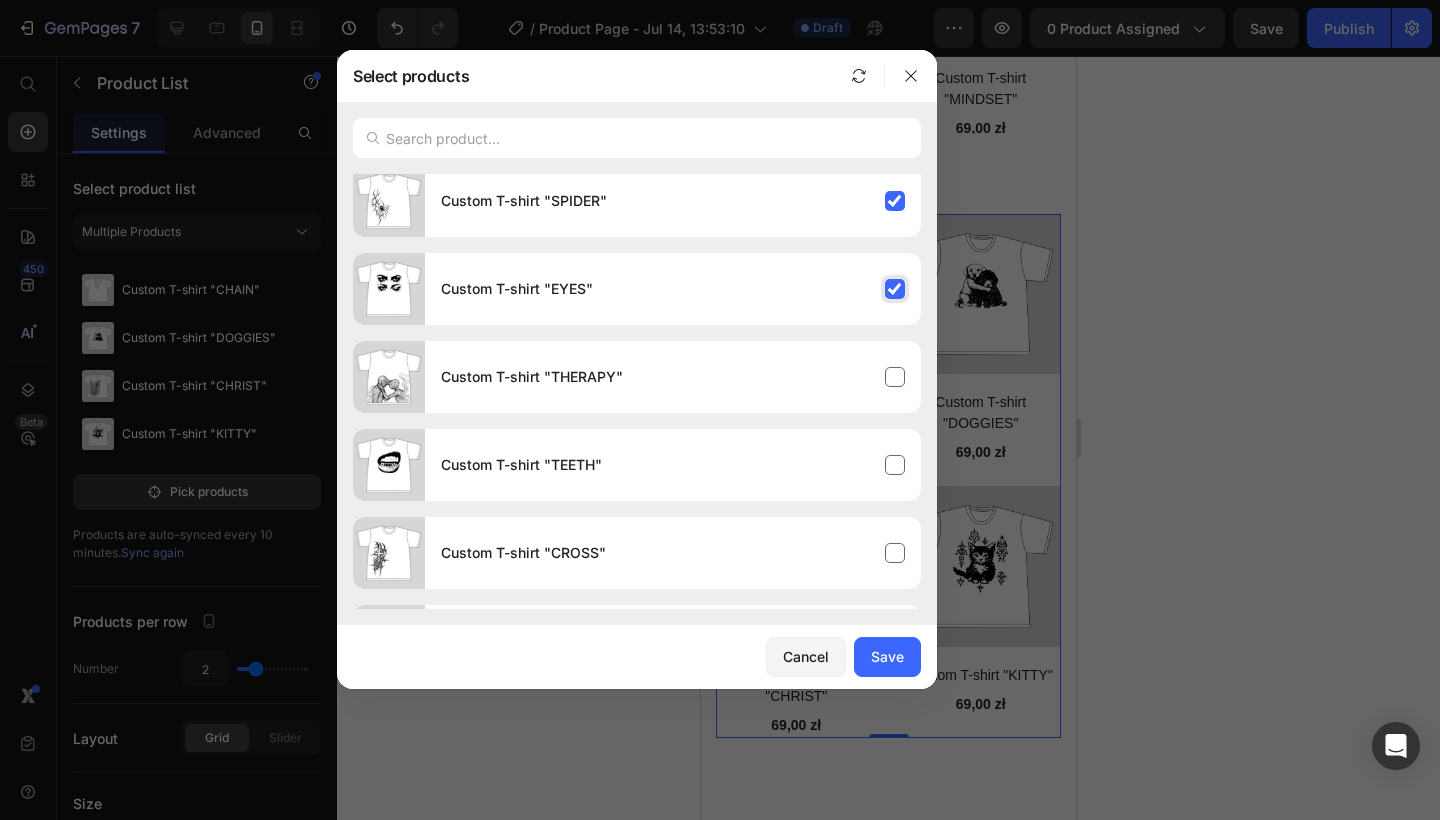 scroll, scrollTop: 2474, scrollLeft: 0, axis: vertical 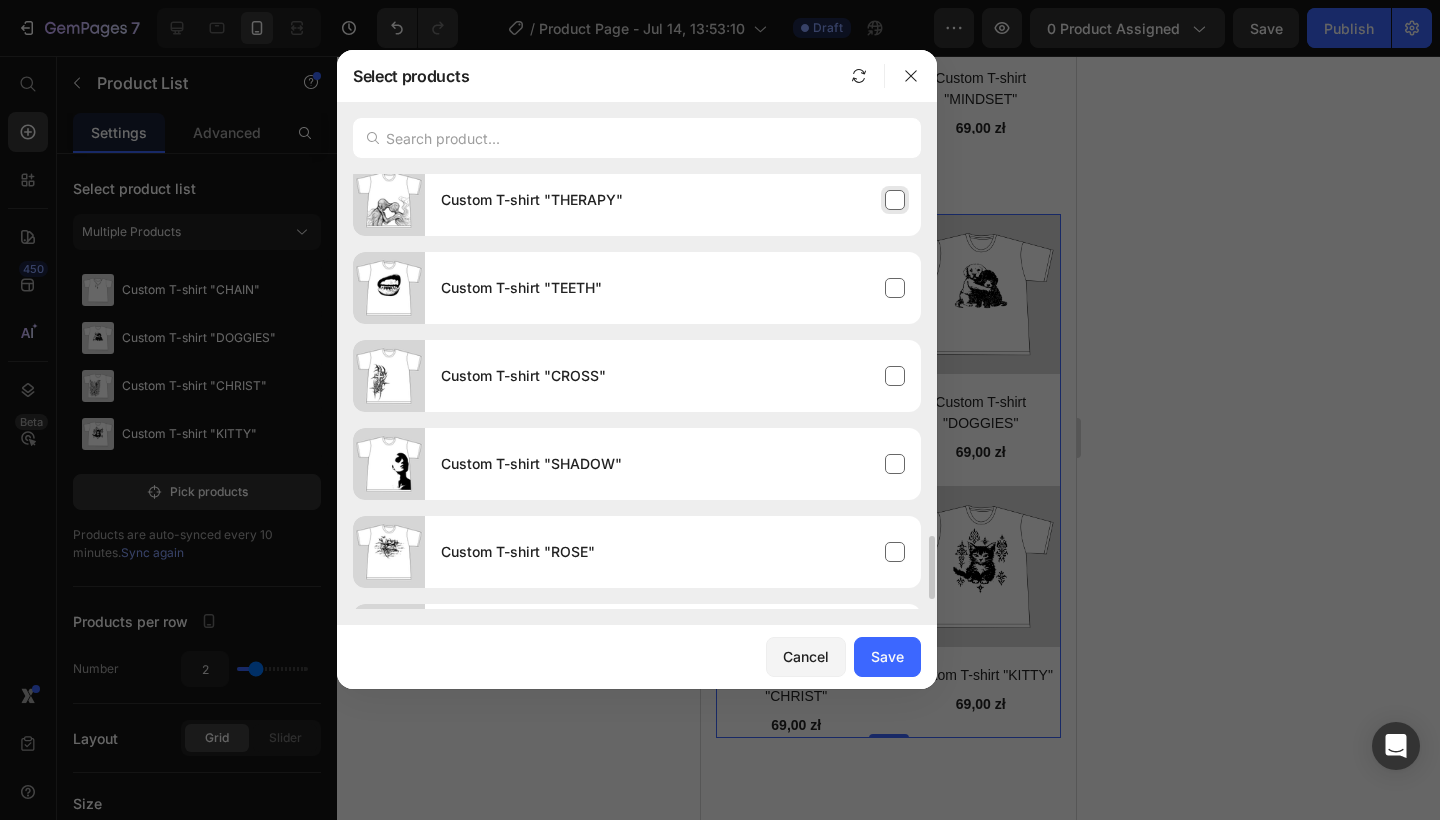 click on "Custom T-shirt "THERAPY"" at bounding box center [673, 200] 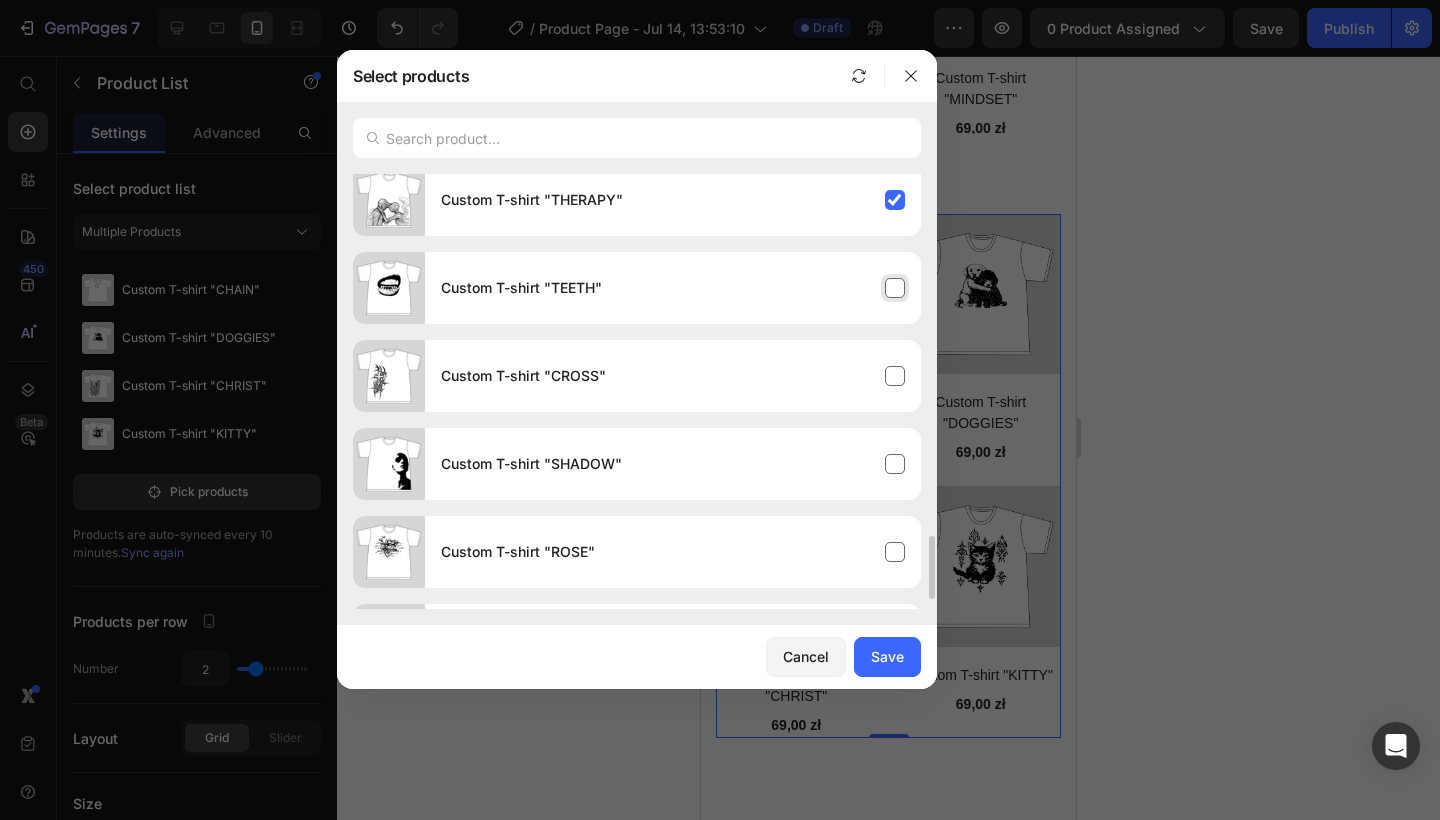 click on "Custom T-shirt "TEETH"" at bounding box center (673, 288) 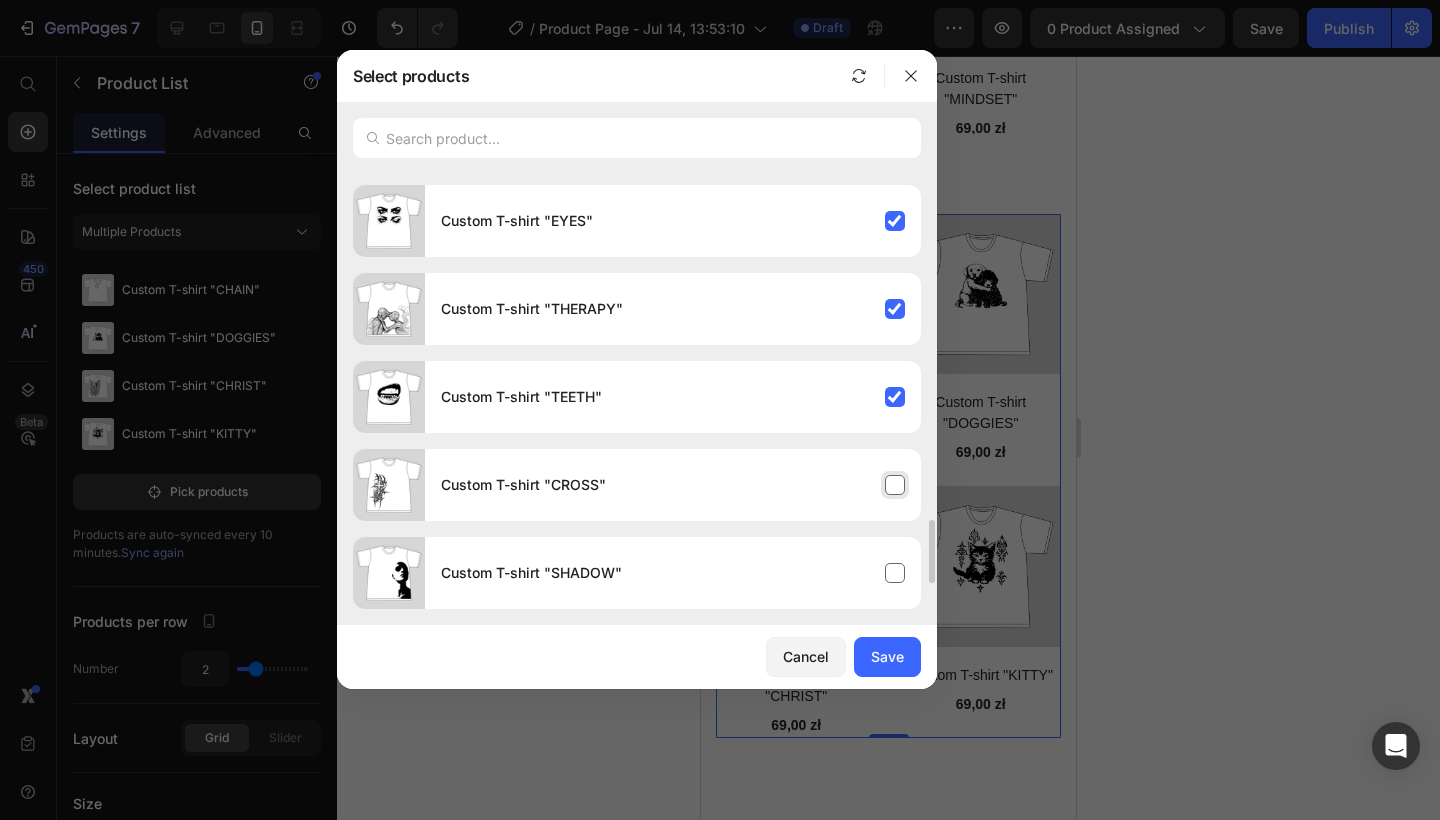 click on "Custom T-shirt "CROSS"" at bounding box center (673, 485) 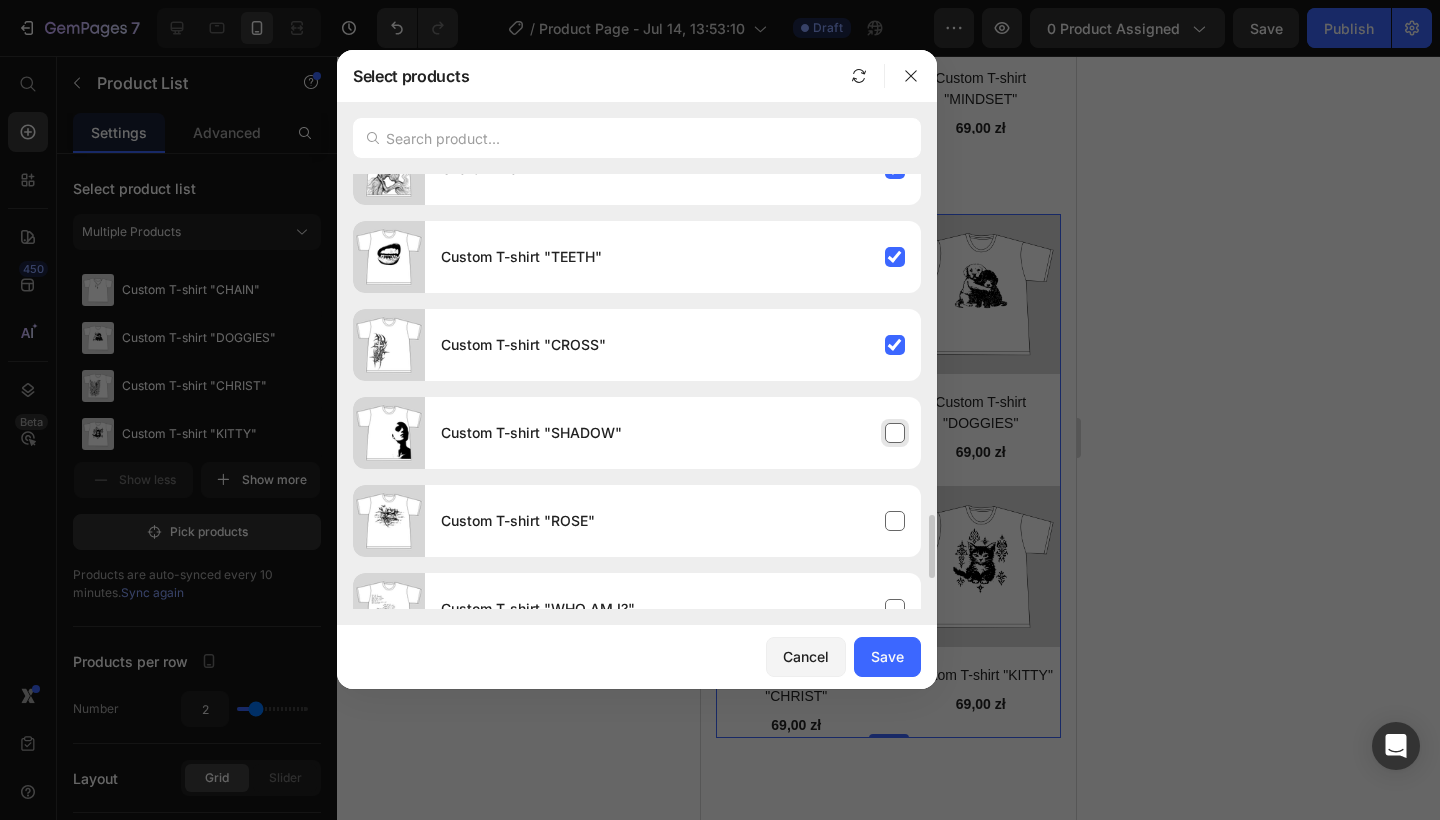 scroll, scrollTop: 2519, scrollLeft: 0, axis: vertical 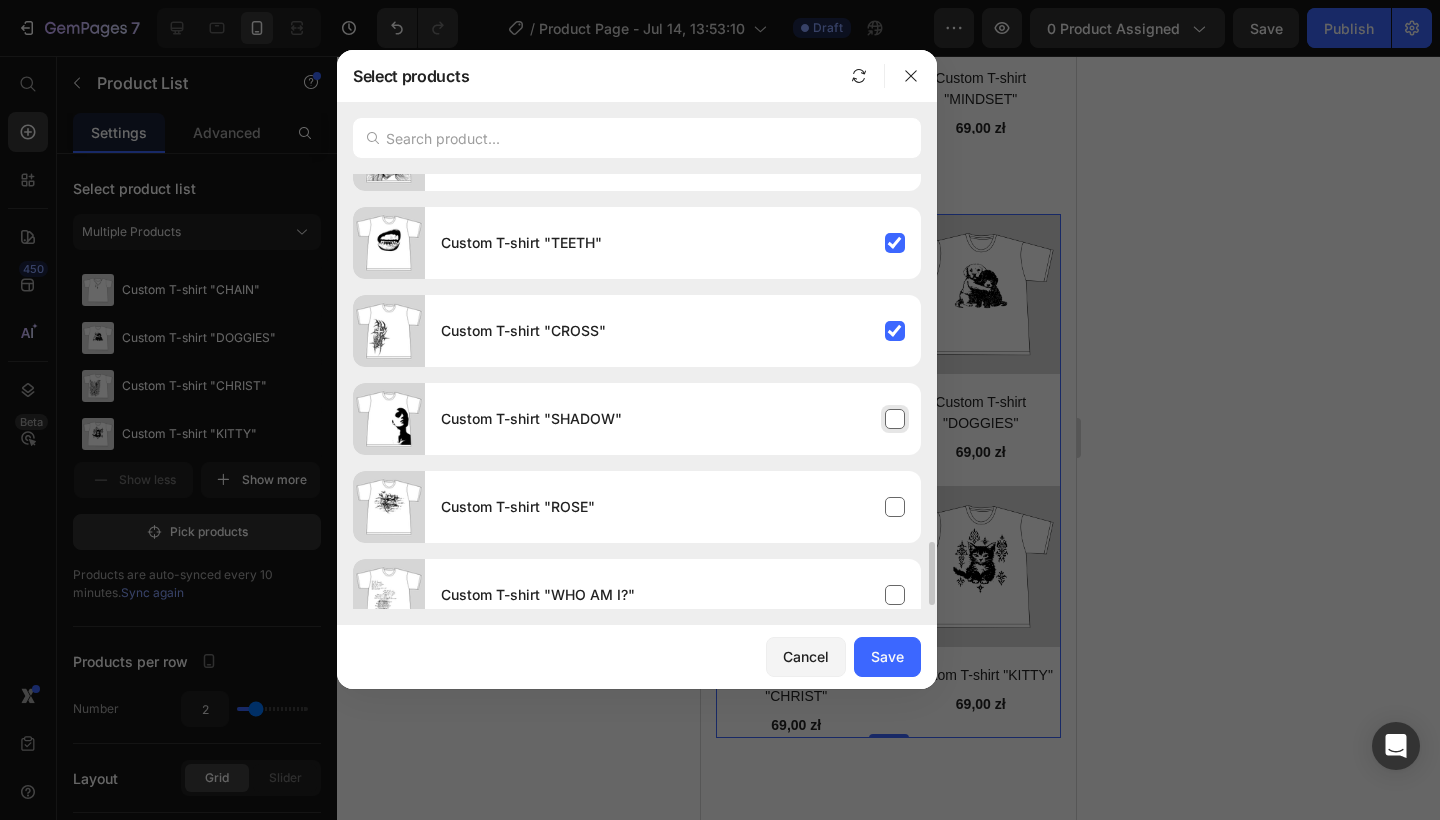 click on "Custom T-shirt "SHADOW"" at bounding box center [673, 419] 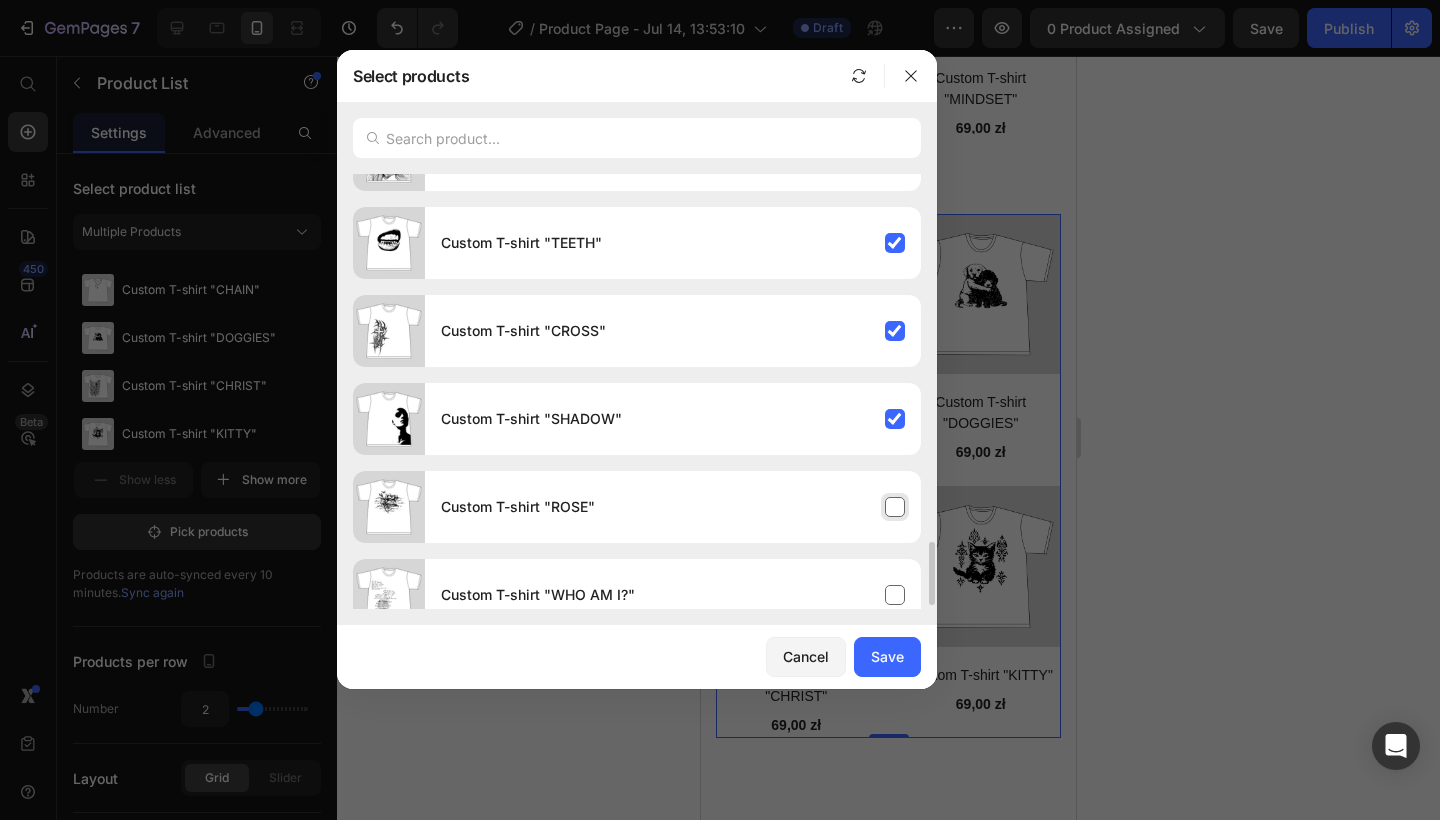 click on "Custom T-shirt "ROSE"" at bounding box center (673, 507) 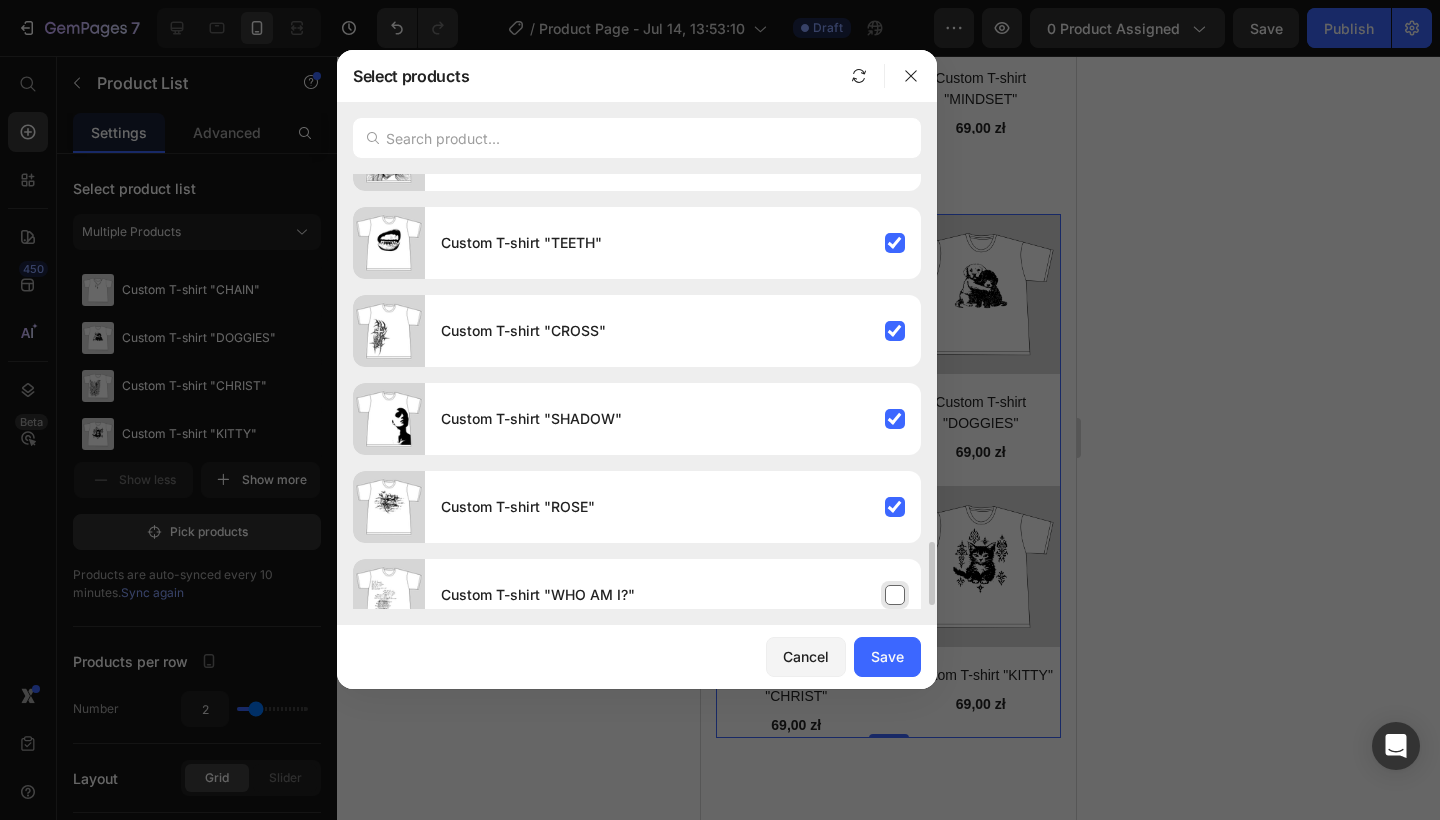 click on "Custom T-shirt "WHO AM I?"" at bounding box center [673, 595] 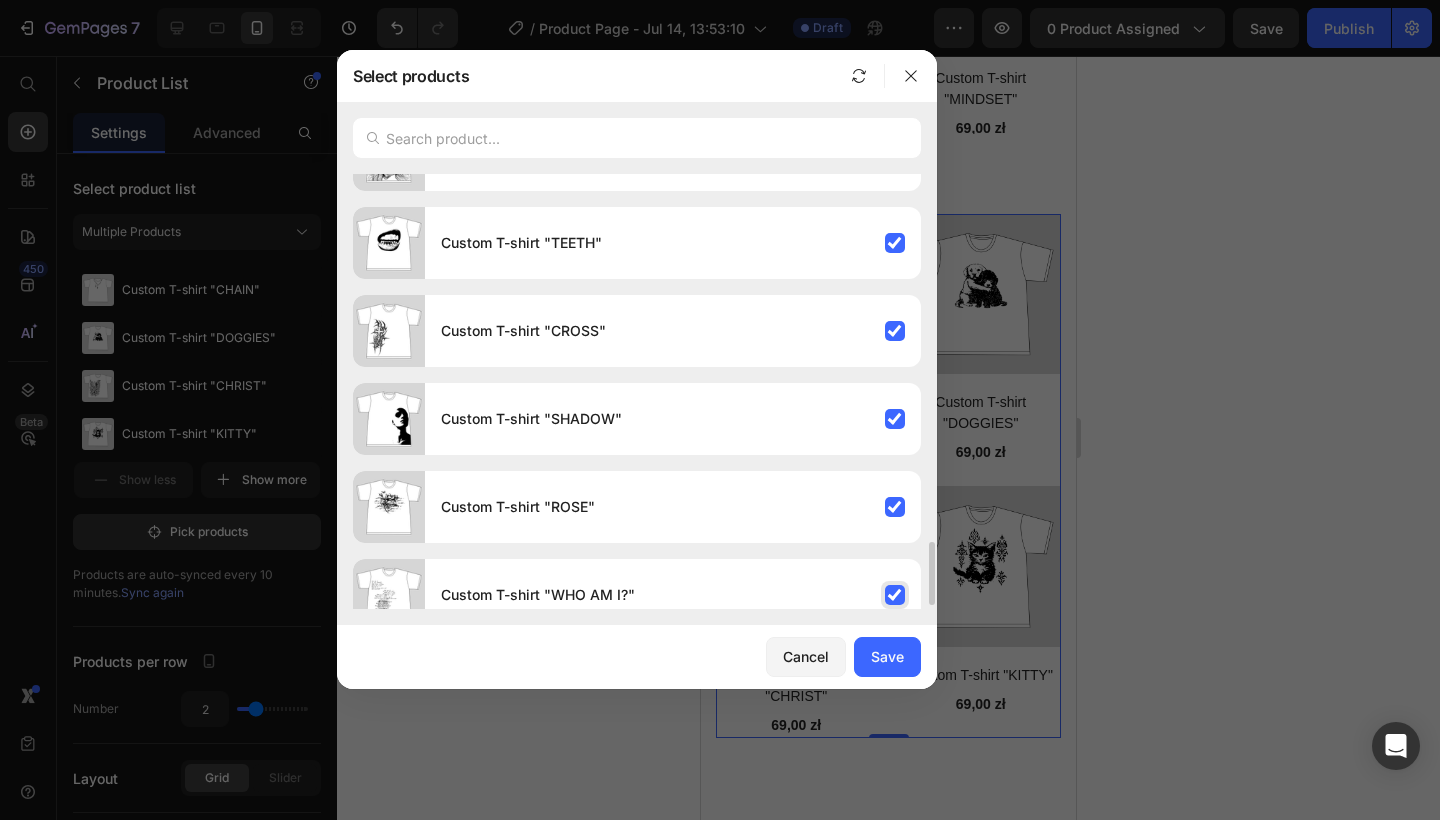 scroll, scrollTop: 2541, scrollLeft: 0, axis: vertical 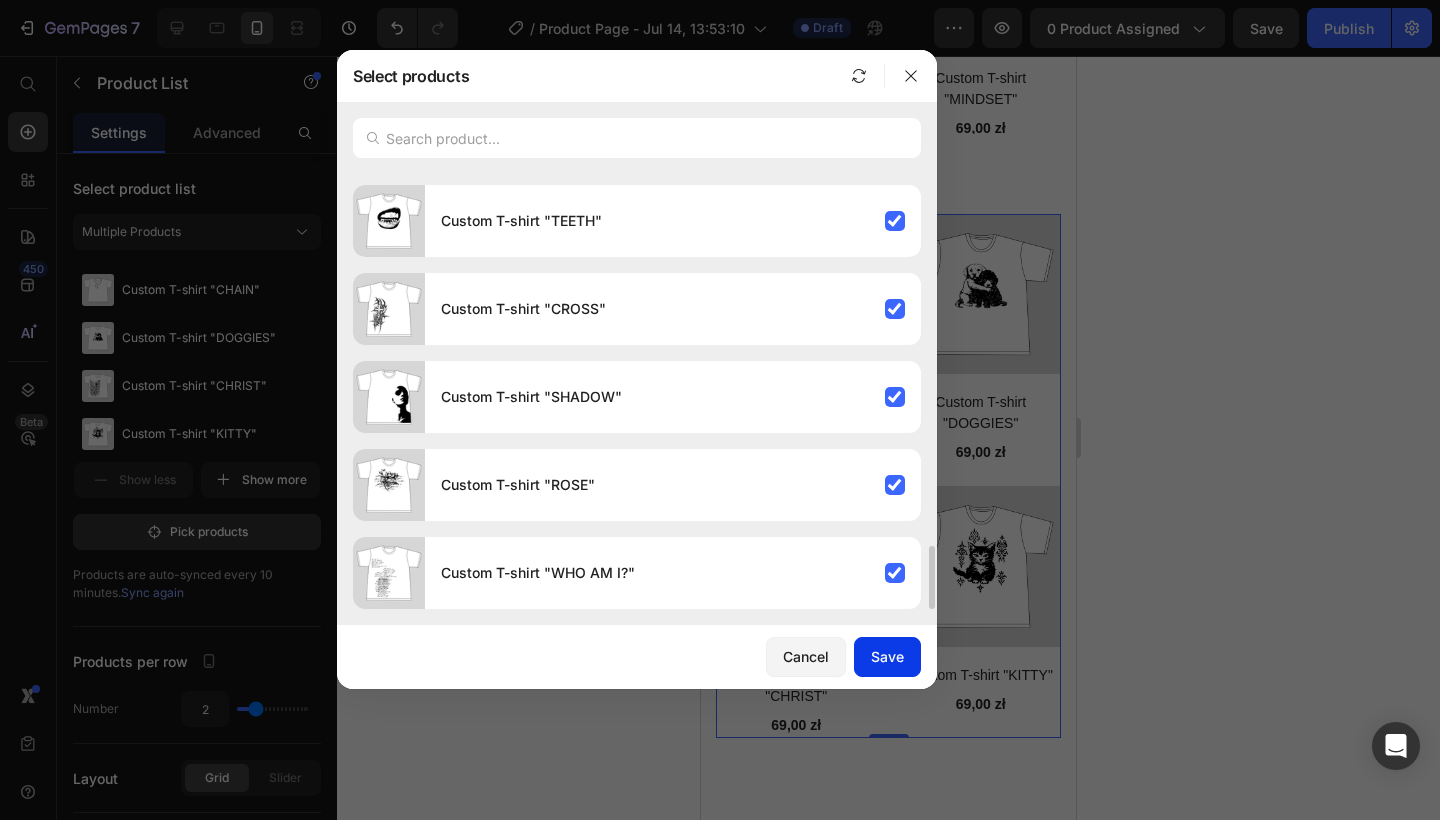 click on "Save" at bounding box center (887, 656) 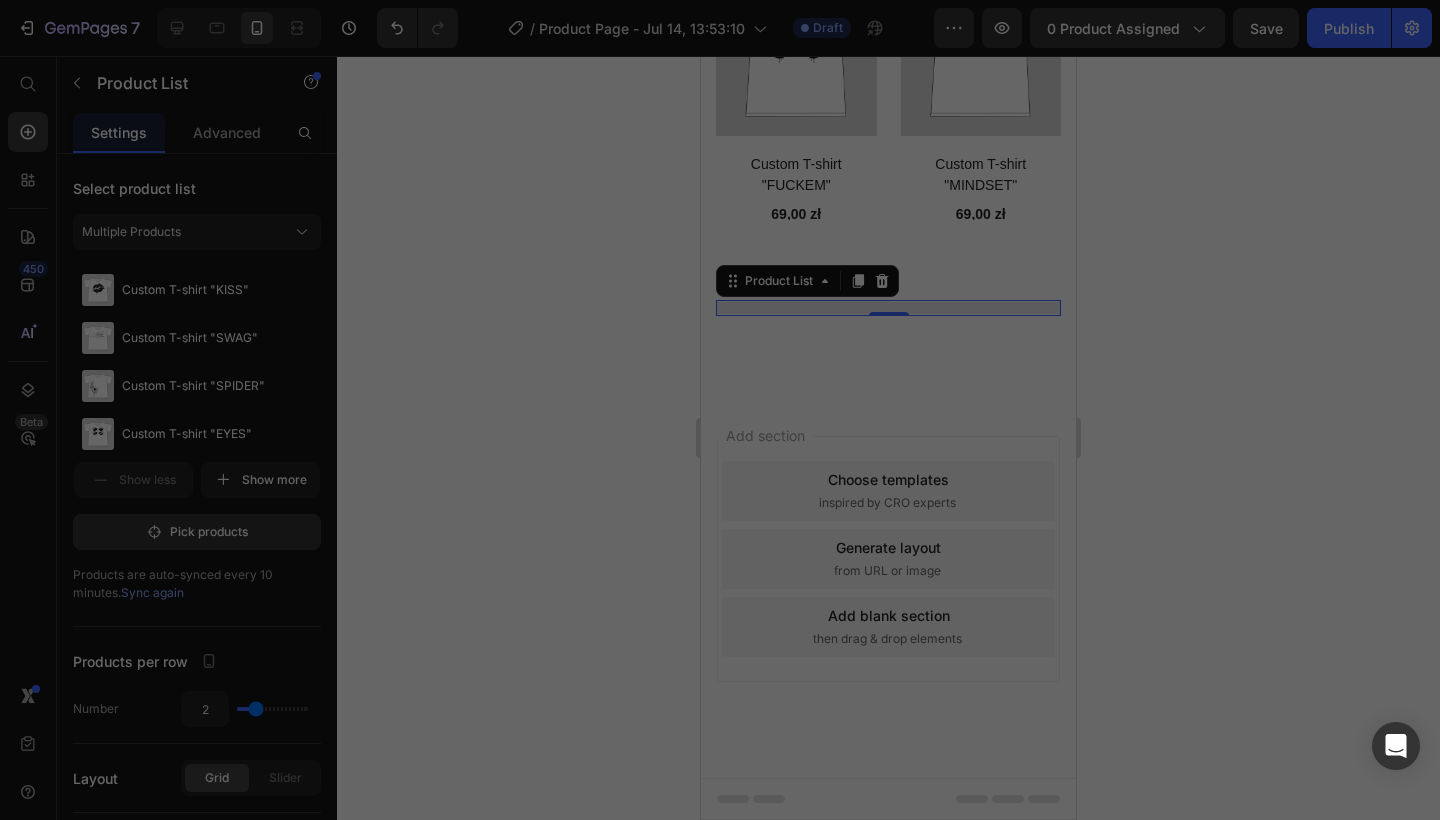 scroll, scrollTop: 3386, scrollLeft: 0, axis: vertical 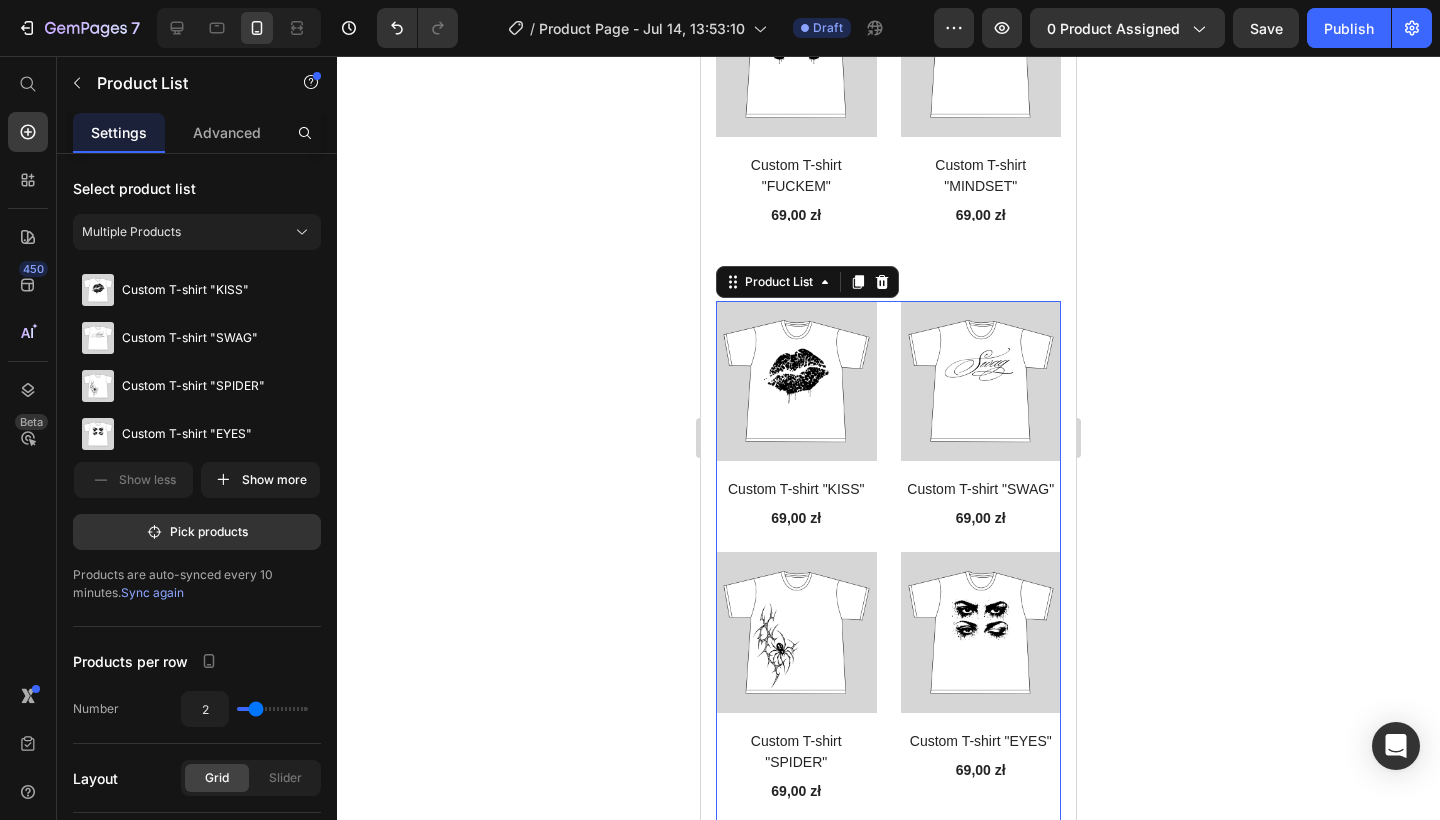 click 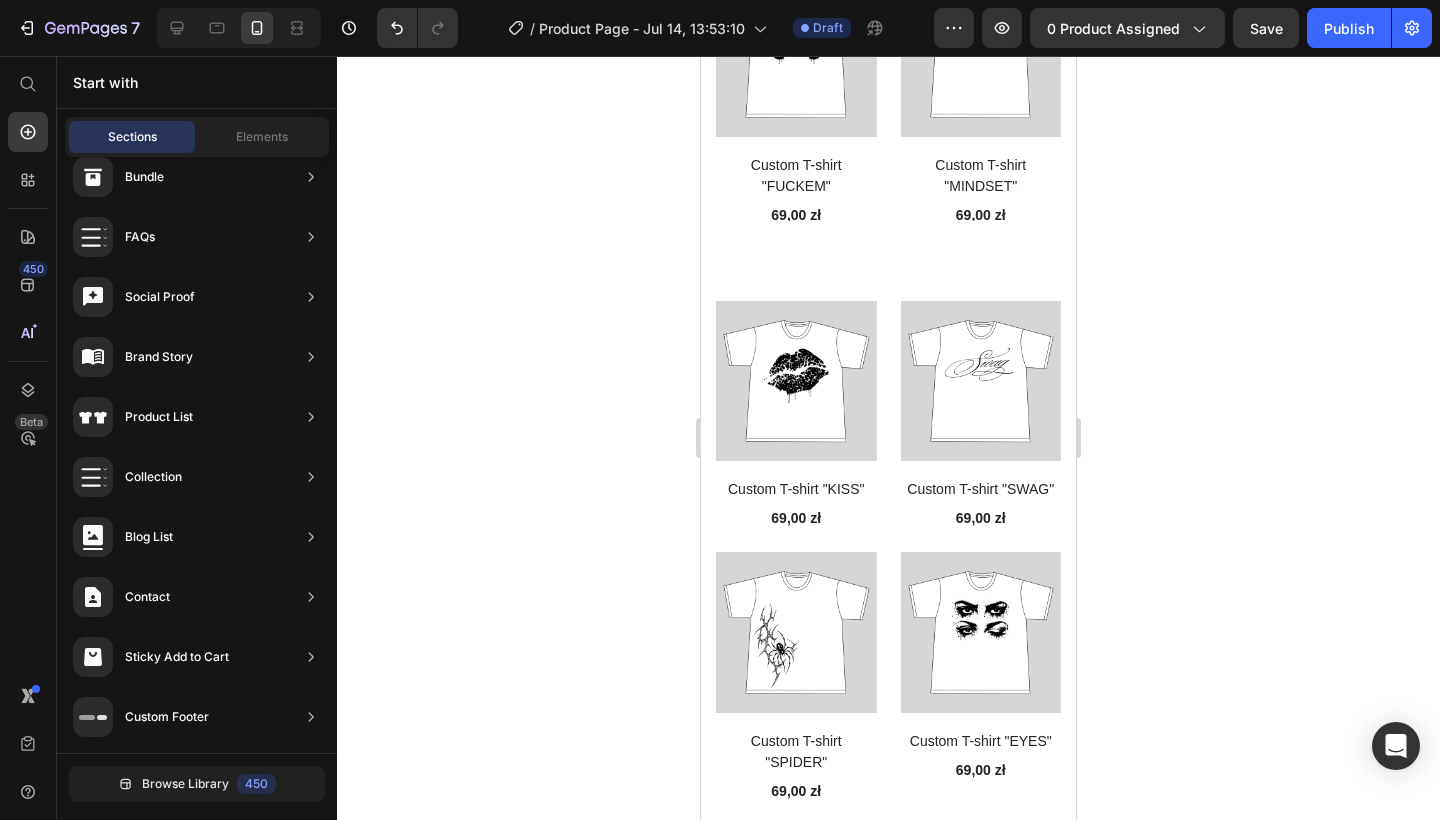 scroll, scrollTop: 888, scrollLeft: 0, axis: vertical 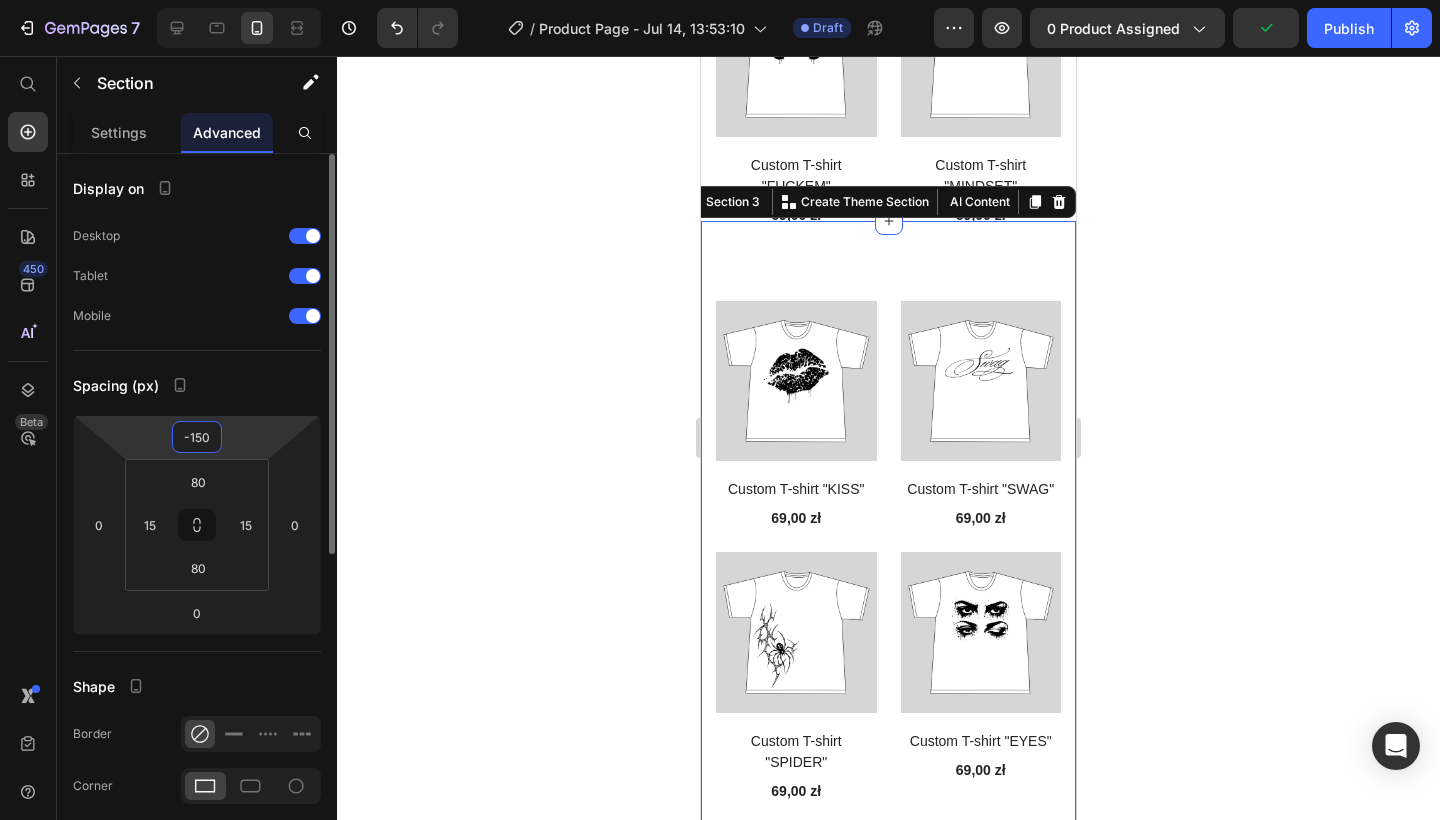 drag, startPoint x: 215, startPoint y: 434, endPoint x: 170, endPoint y: 434, distance: 45 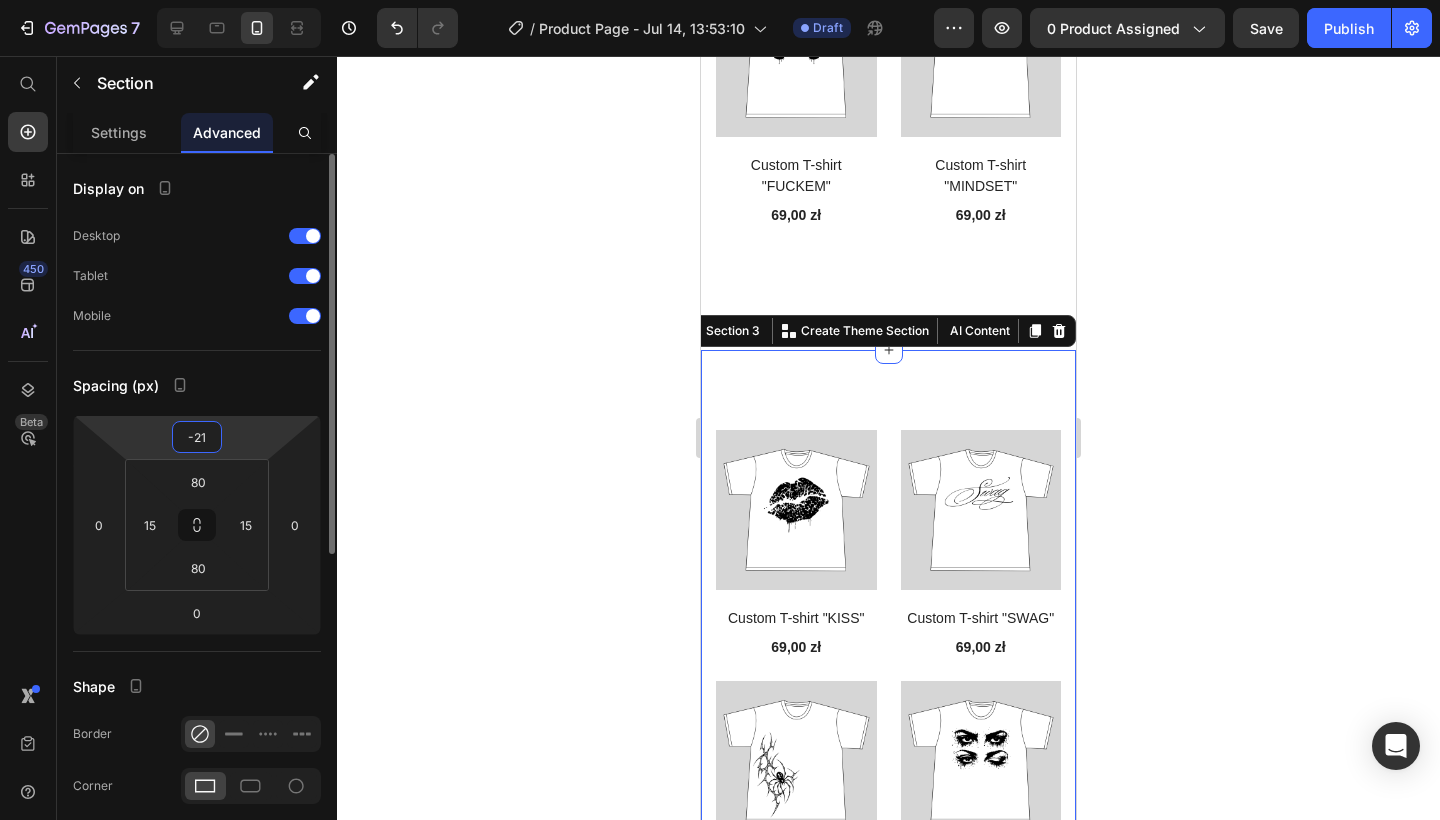 type on "-2" 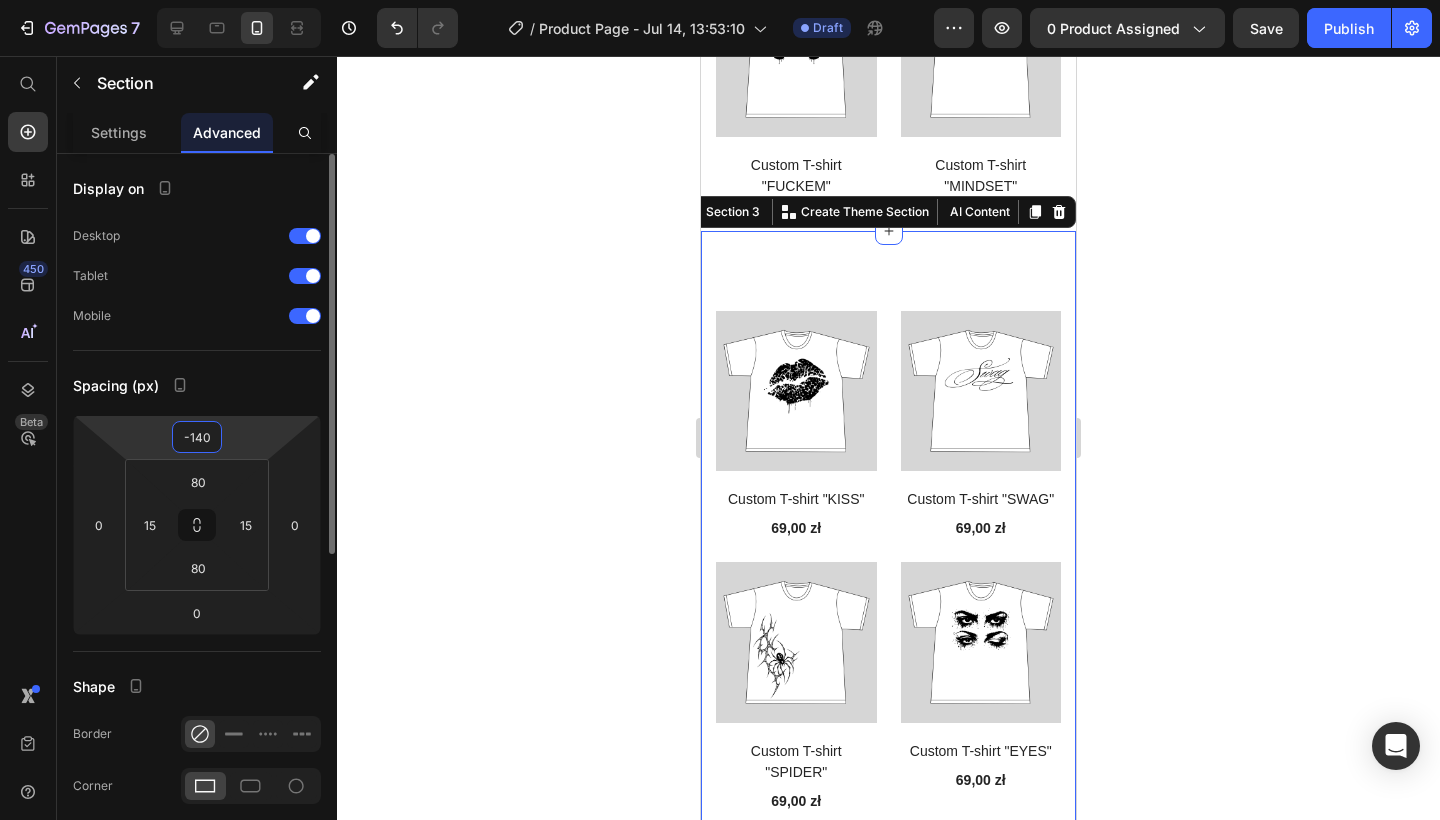 drag, startPoint x: 211, startPoint y: 438, endPoint x: 194, endPoint y: 438, distance: 17 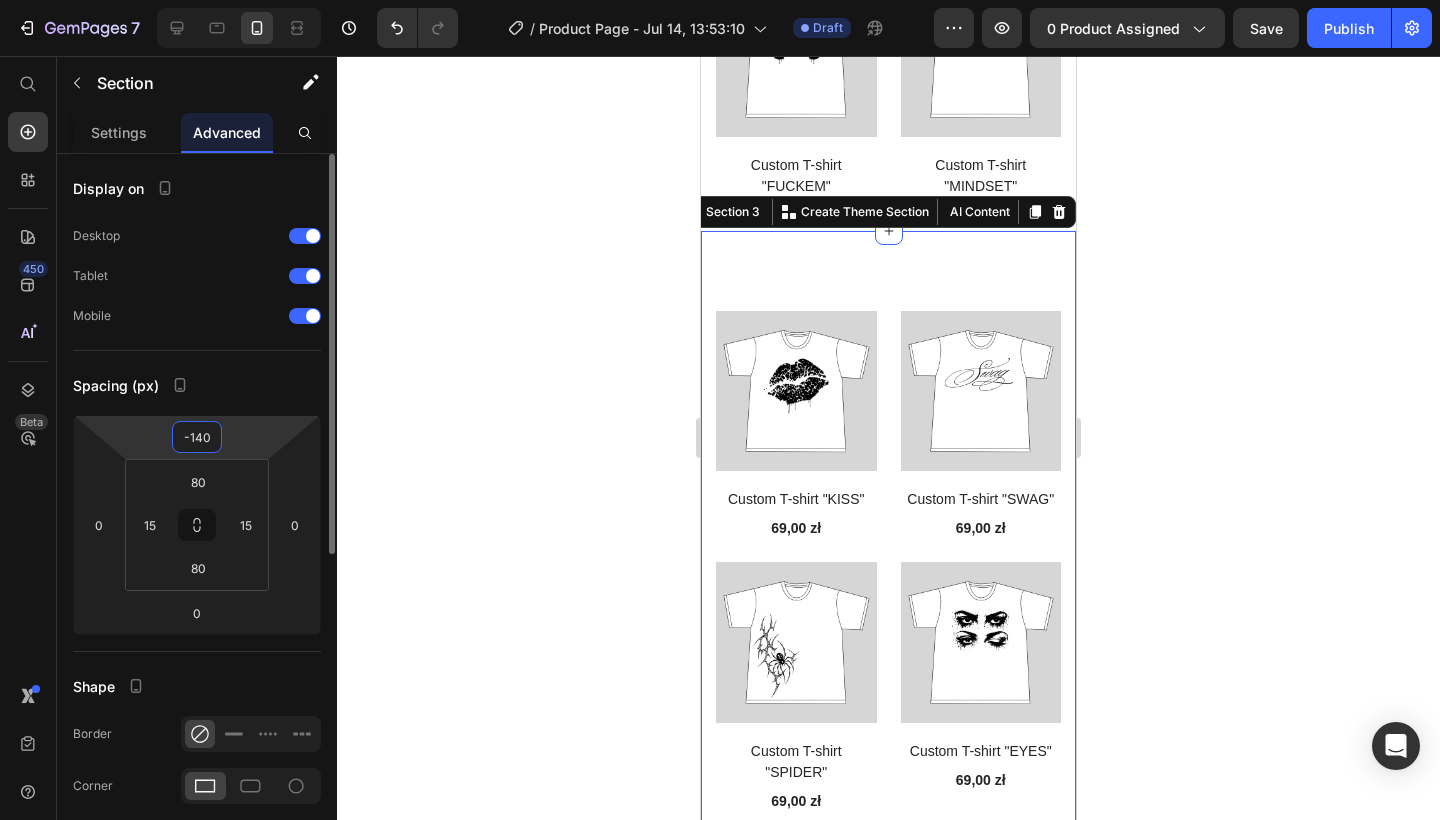 click on "-140" at bounding box center (197, 437) 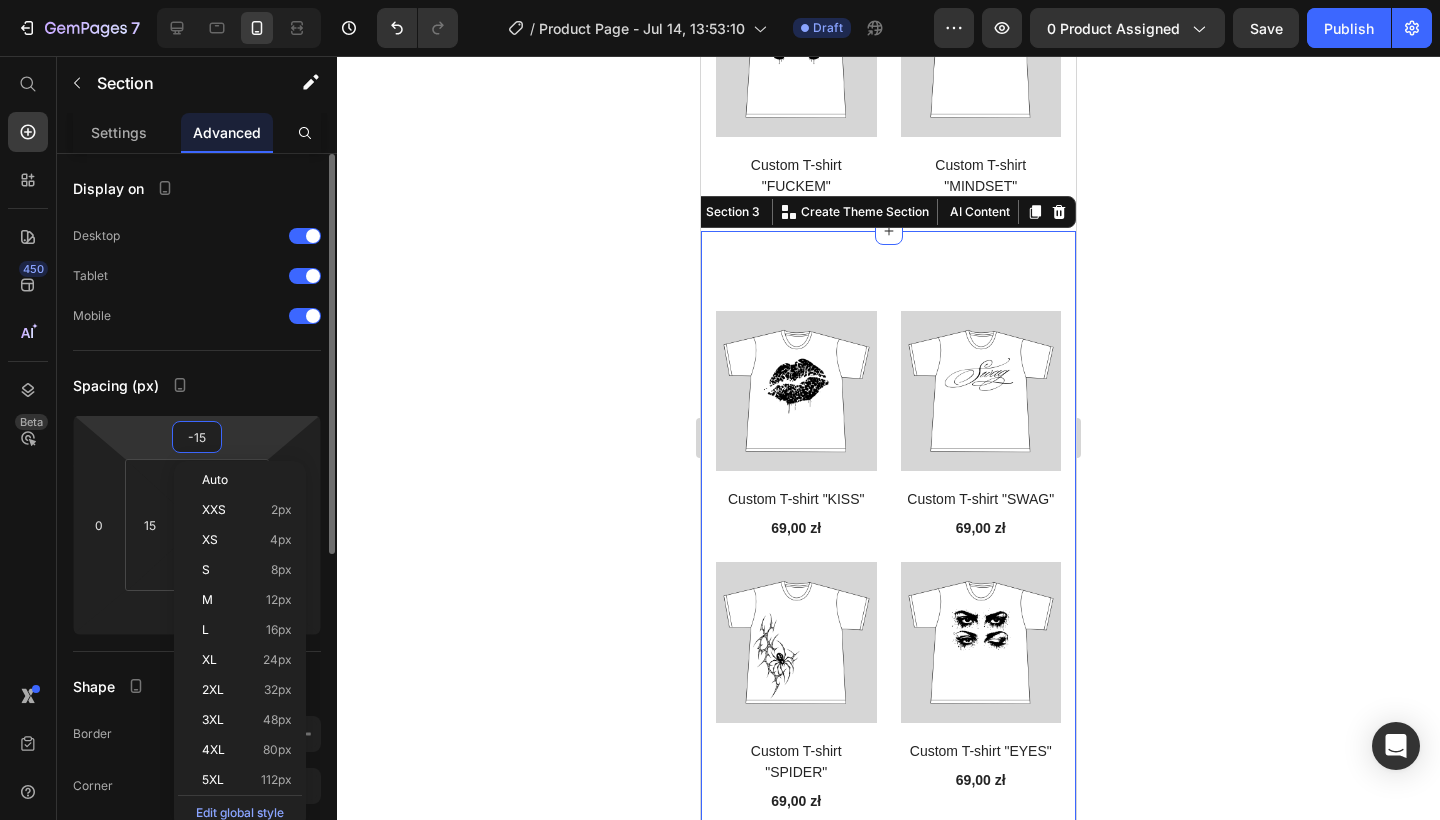 type on "-150" 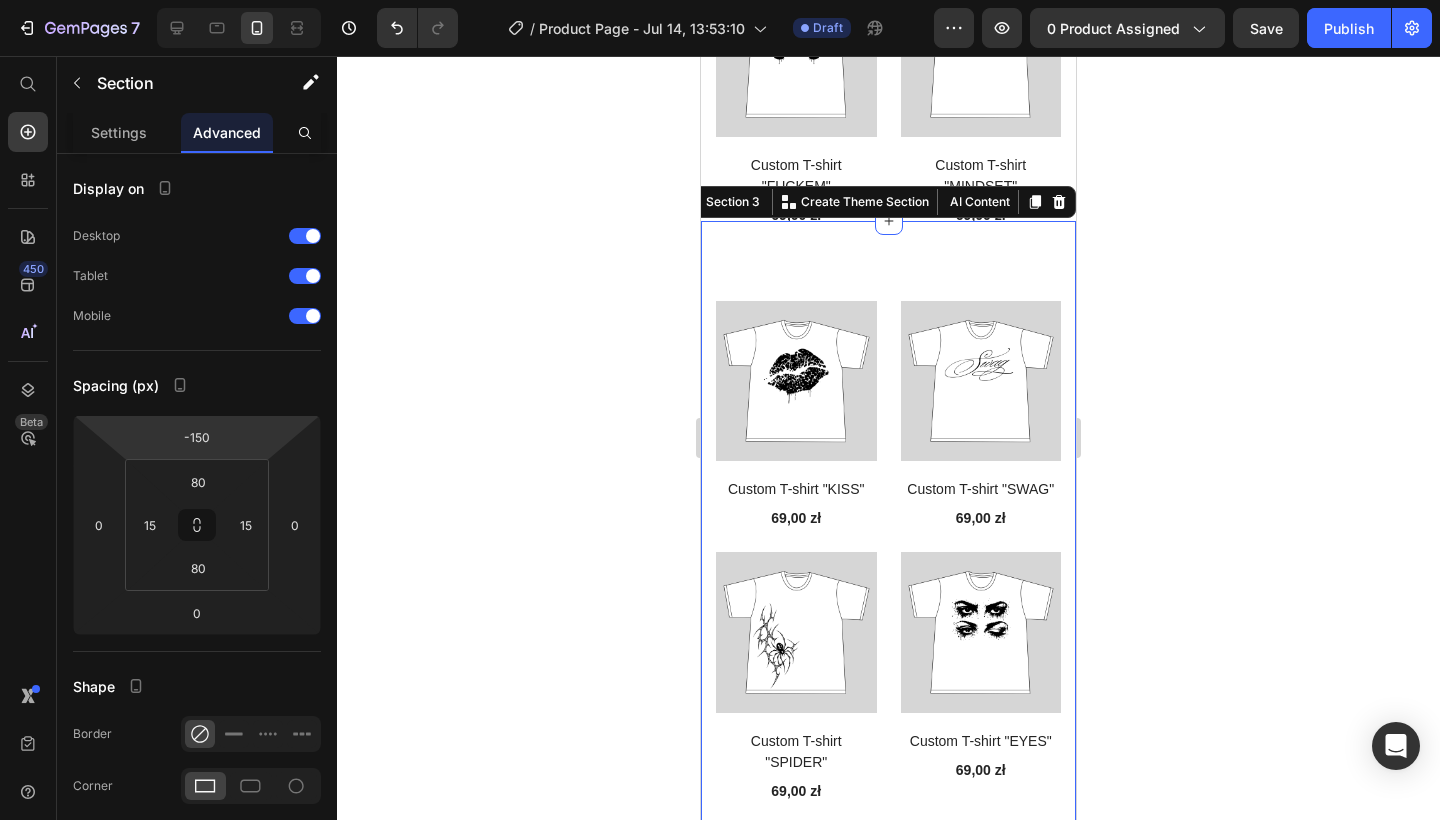click 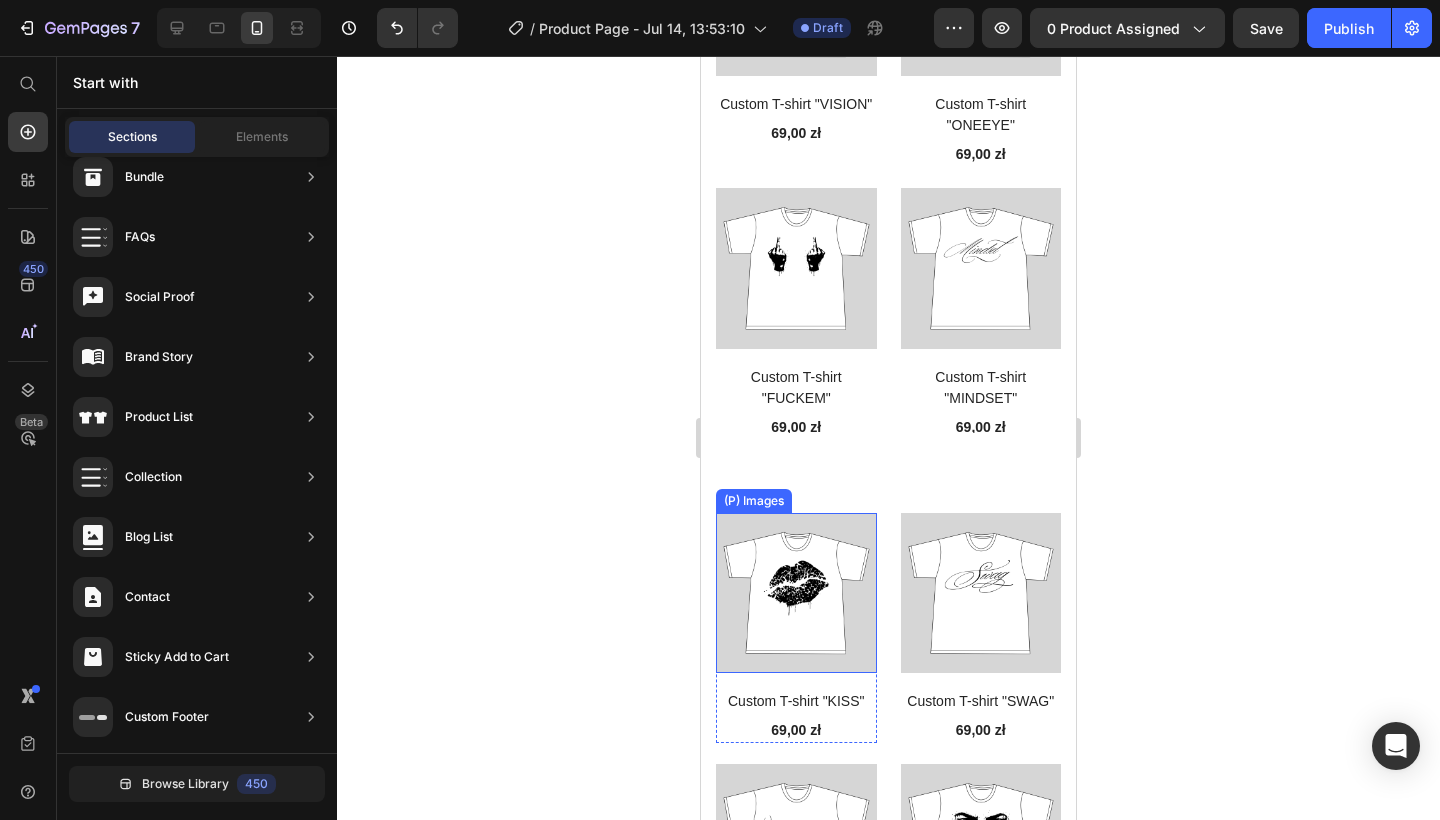 scroll, scrollTop: 3196, scrollLeft: 0, axis: vertical 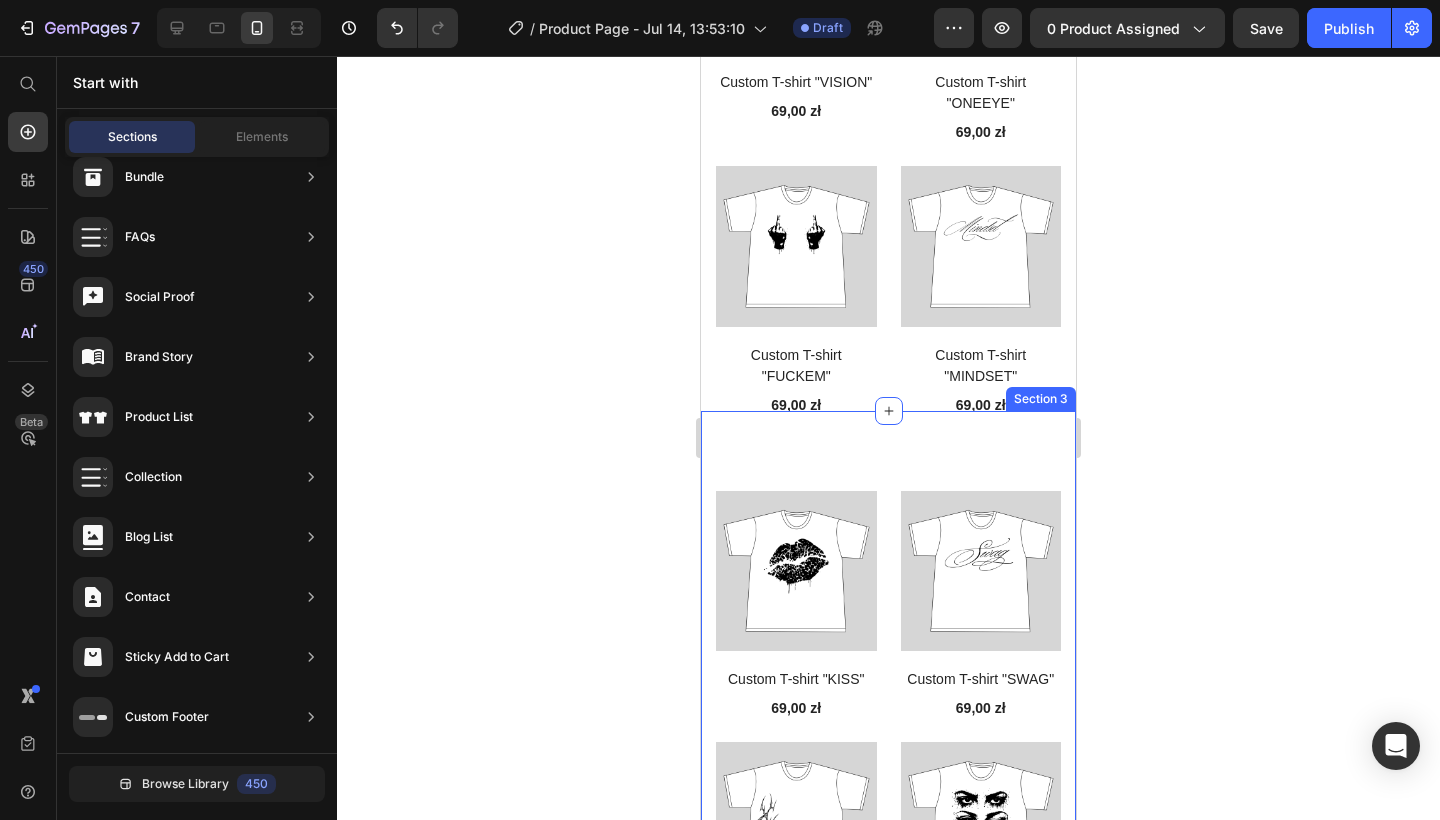 click 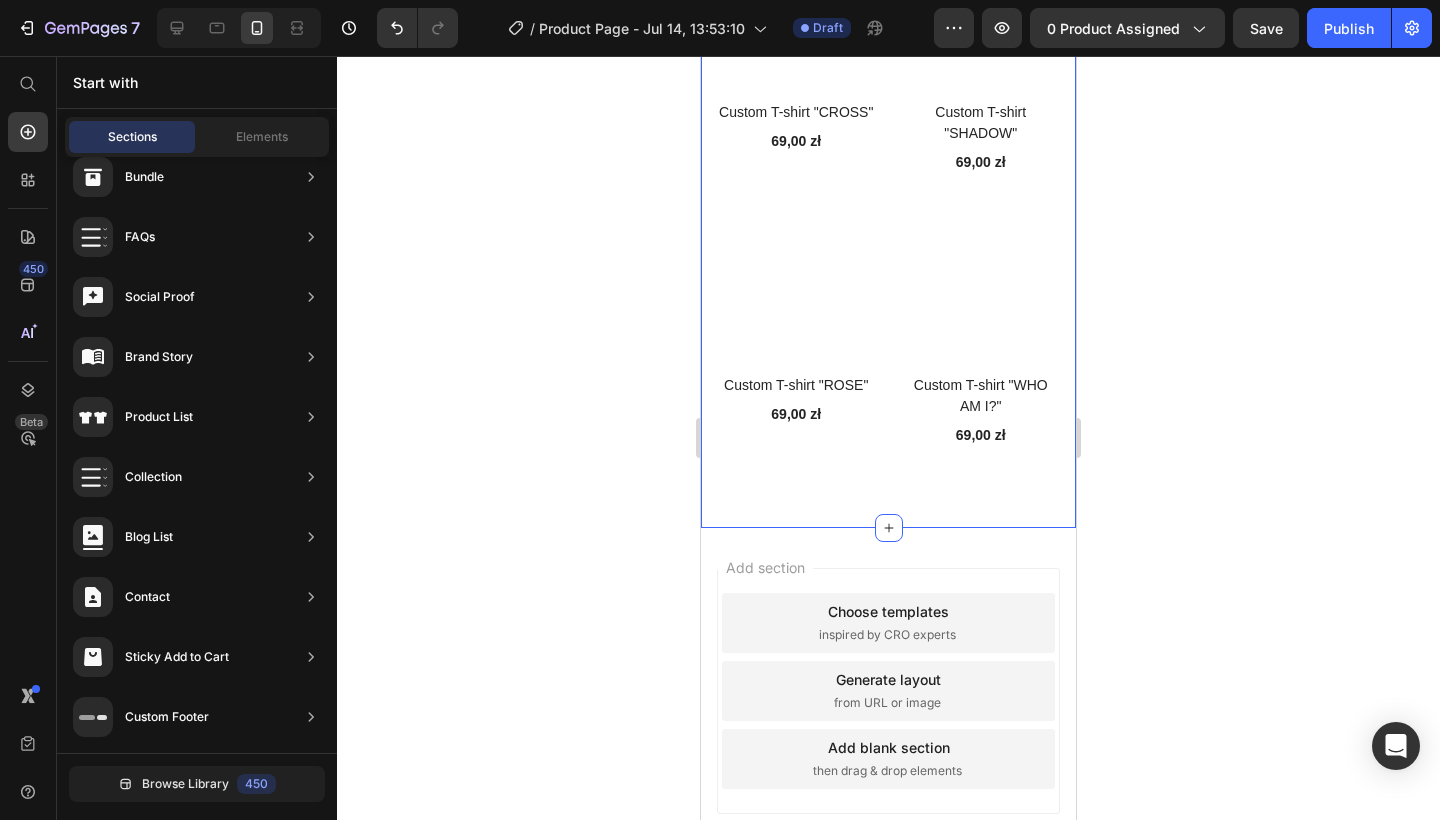 scroll, scrollTop: 1366, scrollLeft: 0, axis: vertical 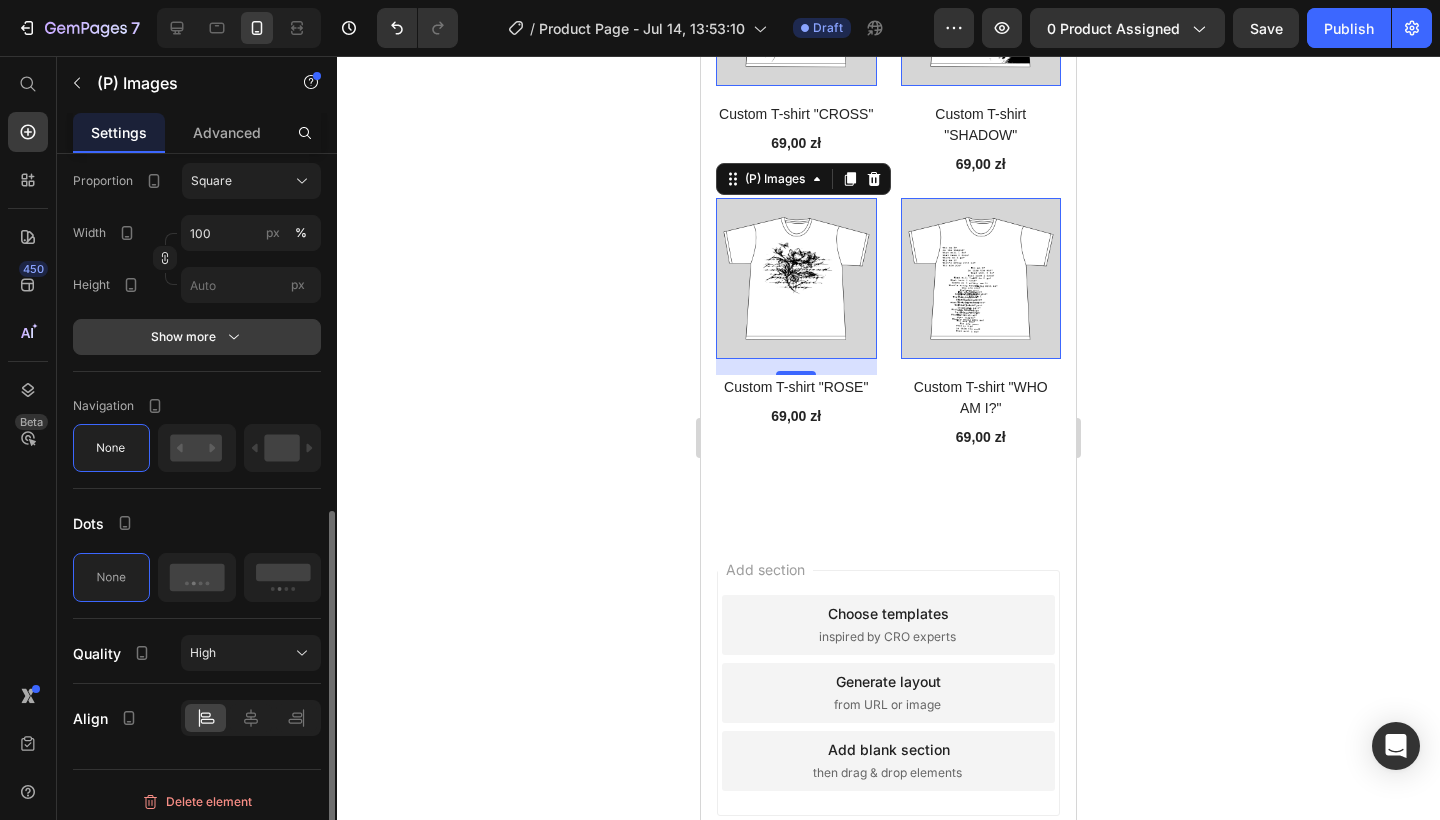 click on "Show more" at bounding box center (197, 337) 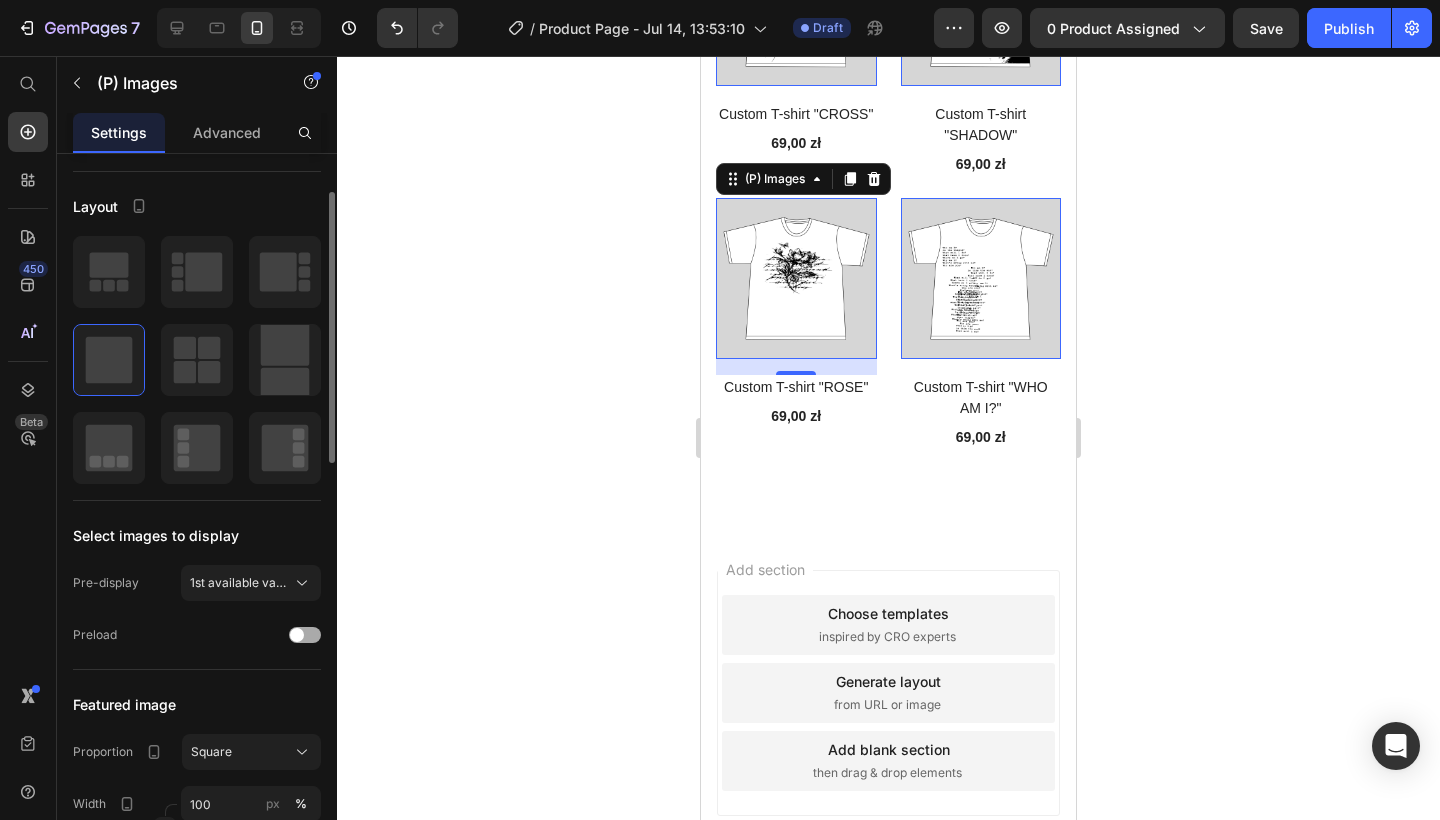 scroll, scrollTop: 0, scrollLeft: 0, axis: both 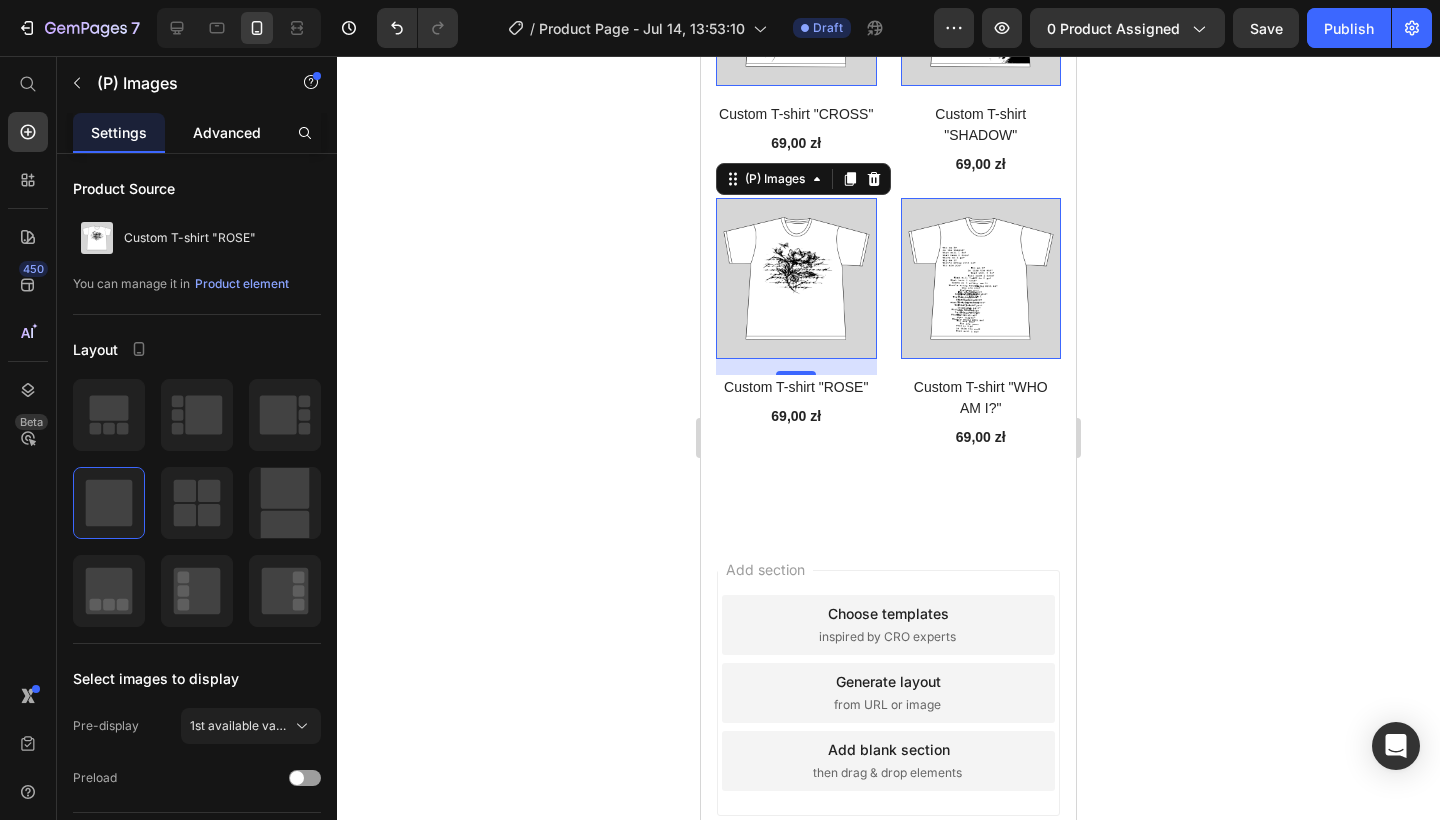 click on "Advanced" 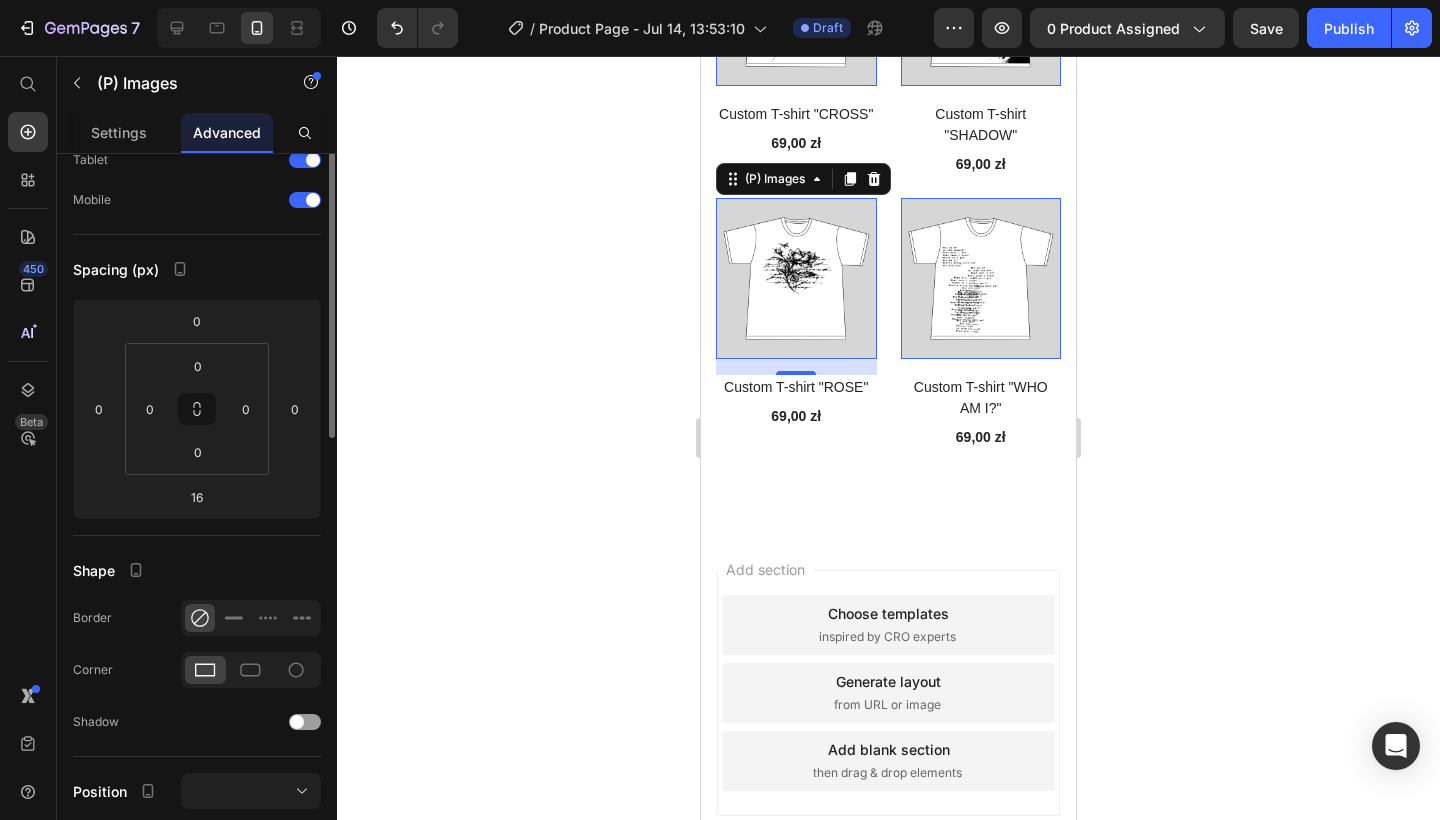 scroll, scrollTop: 0, scrollLeft: 0, axis: both 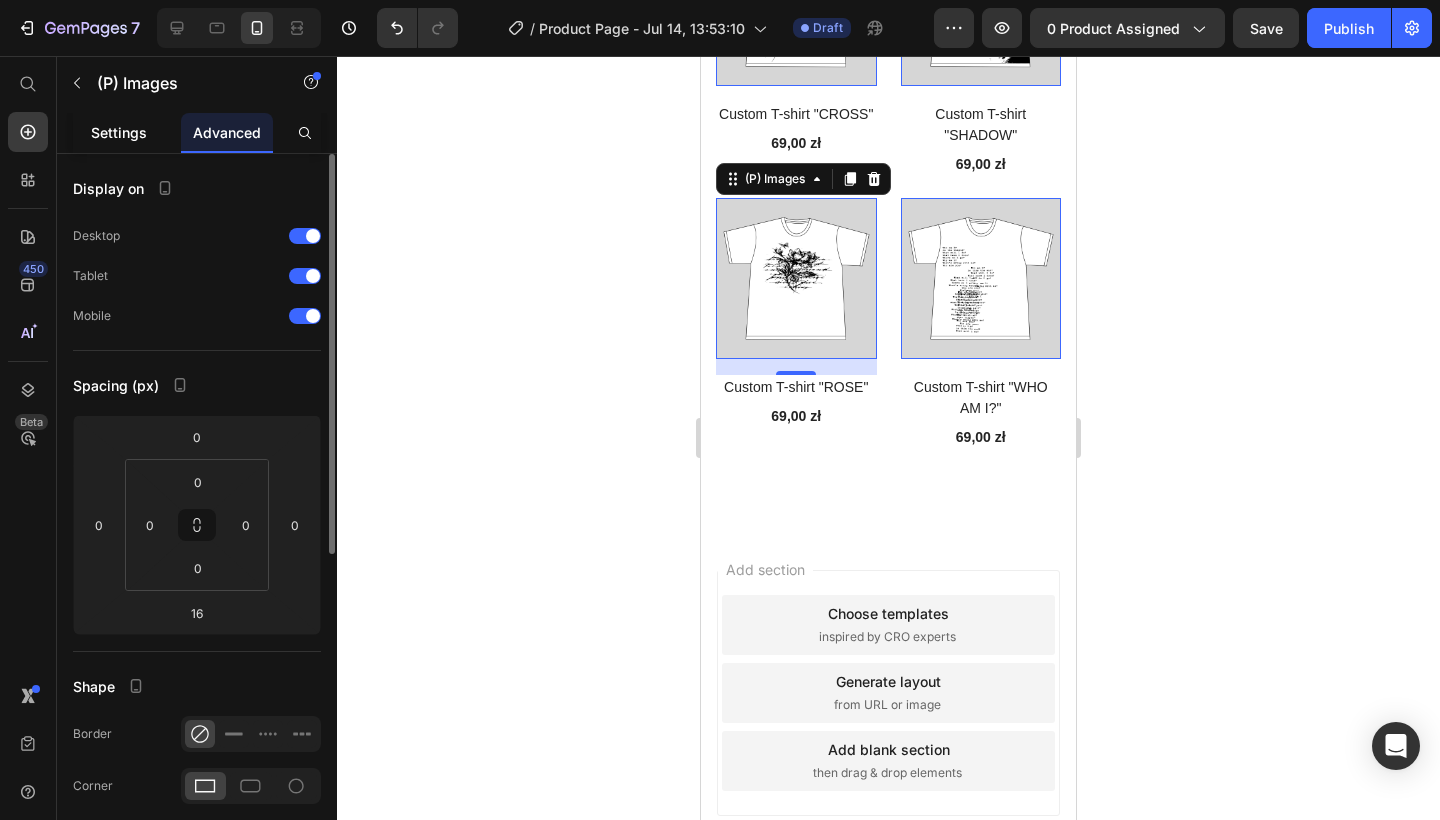 click on "Settings" 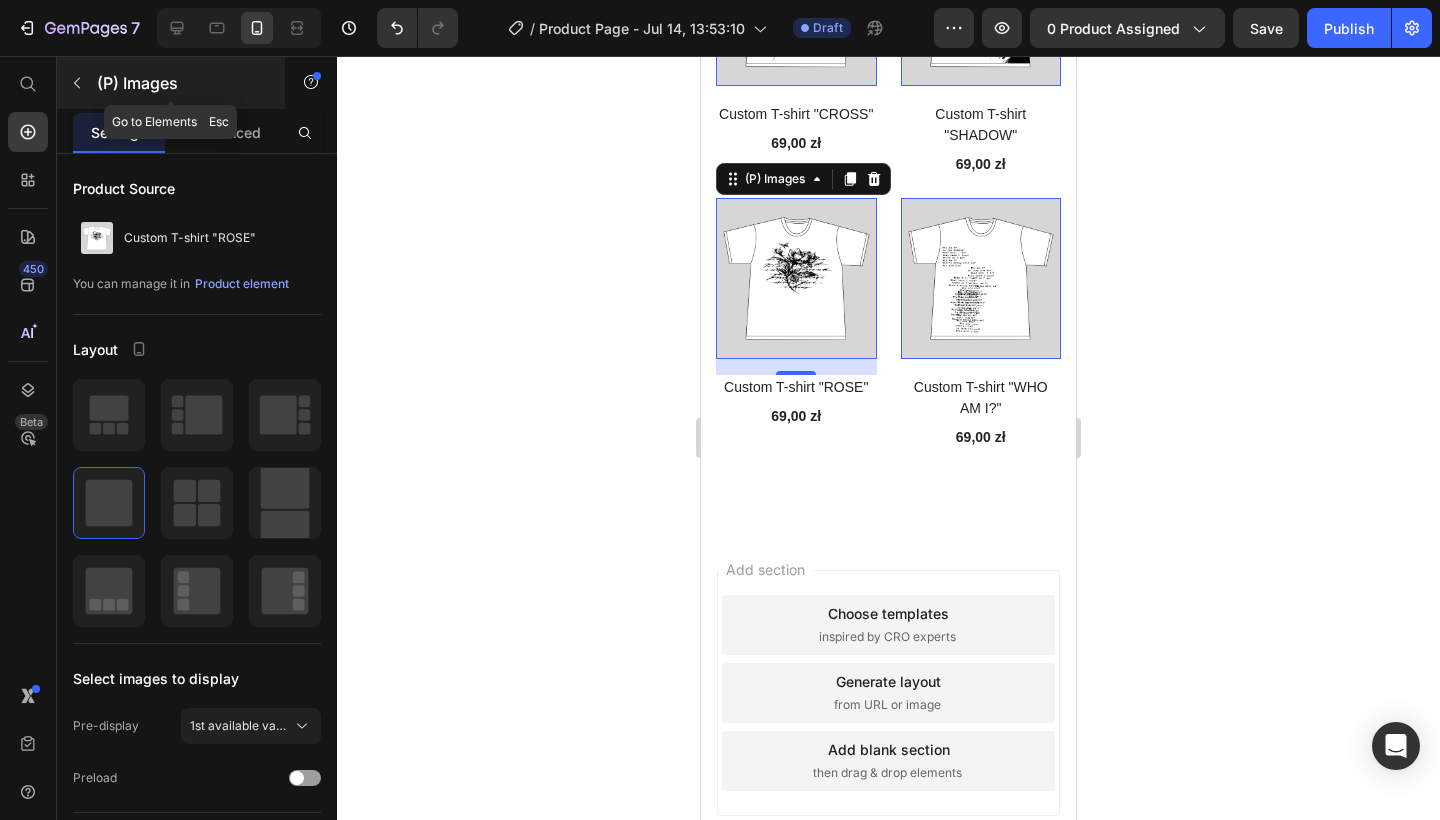 click 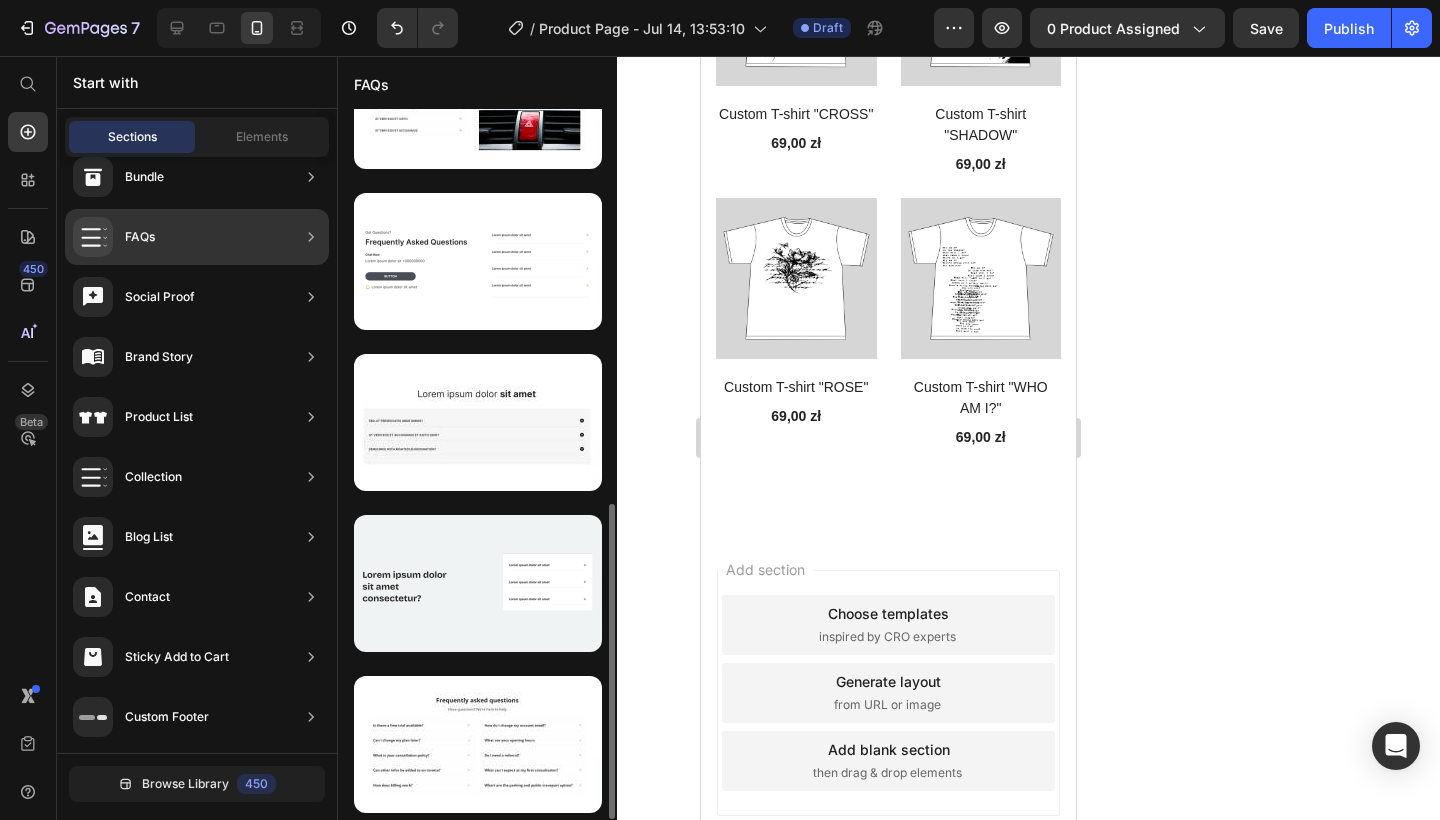 scroll, scrollTop: 83, scrollLeft: 0, axis: vertical 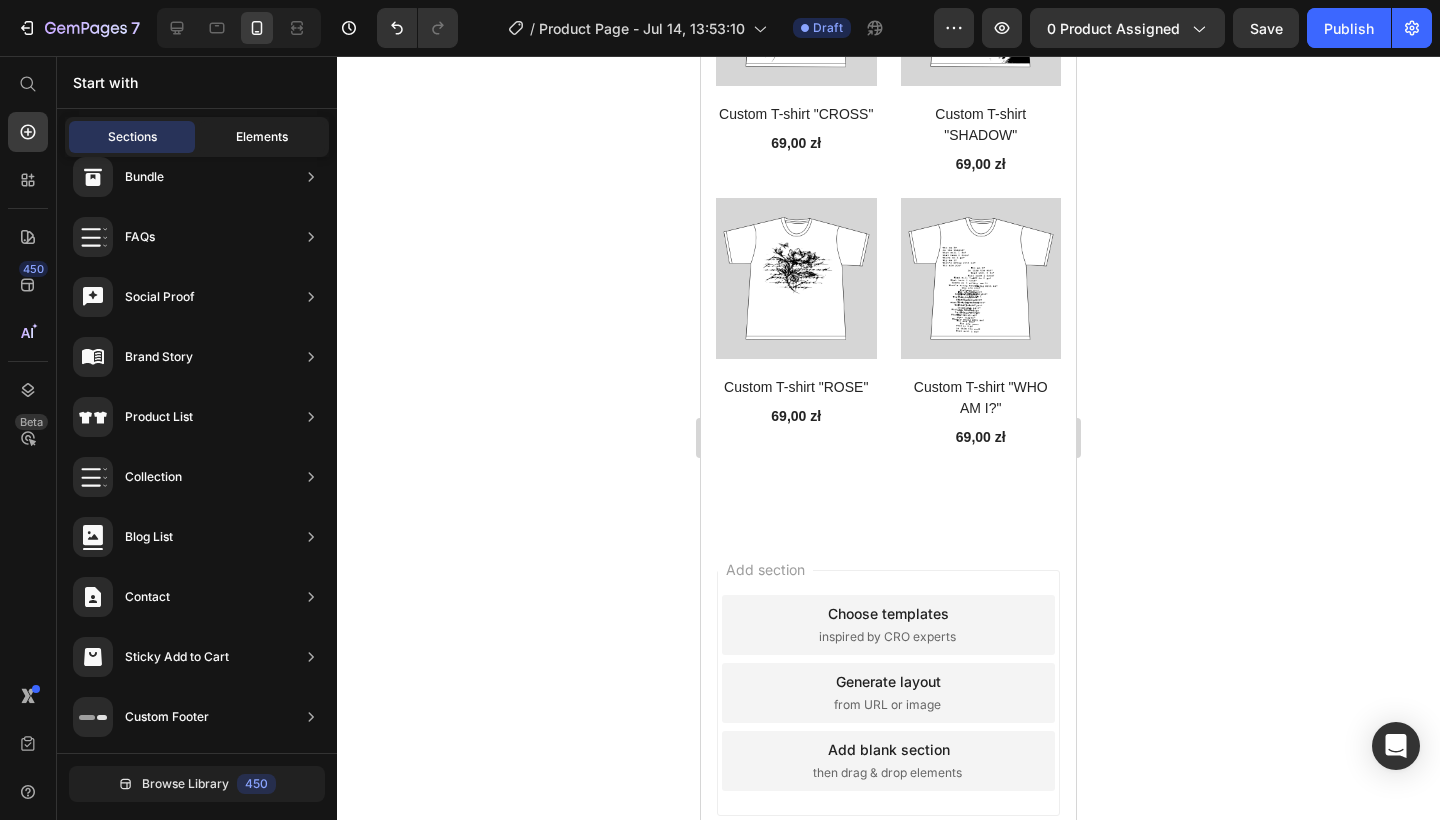click on "Elements" 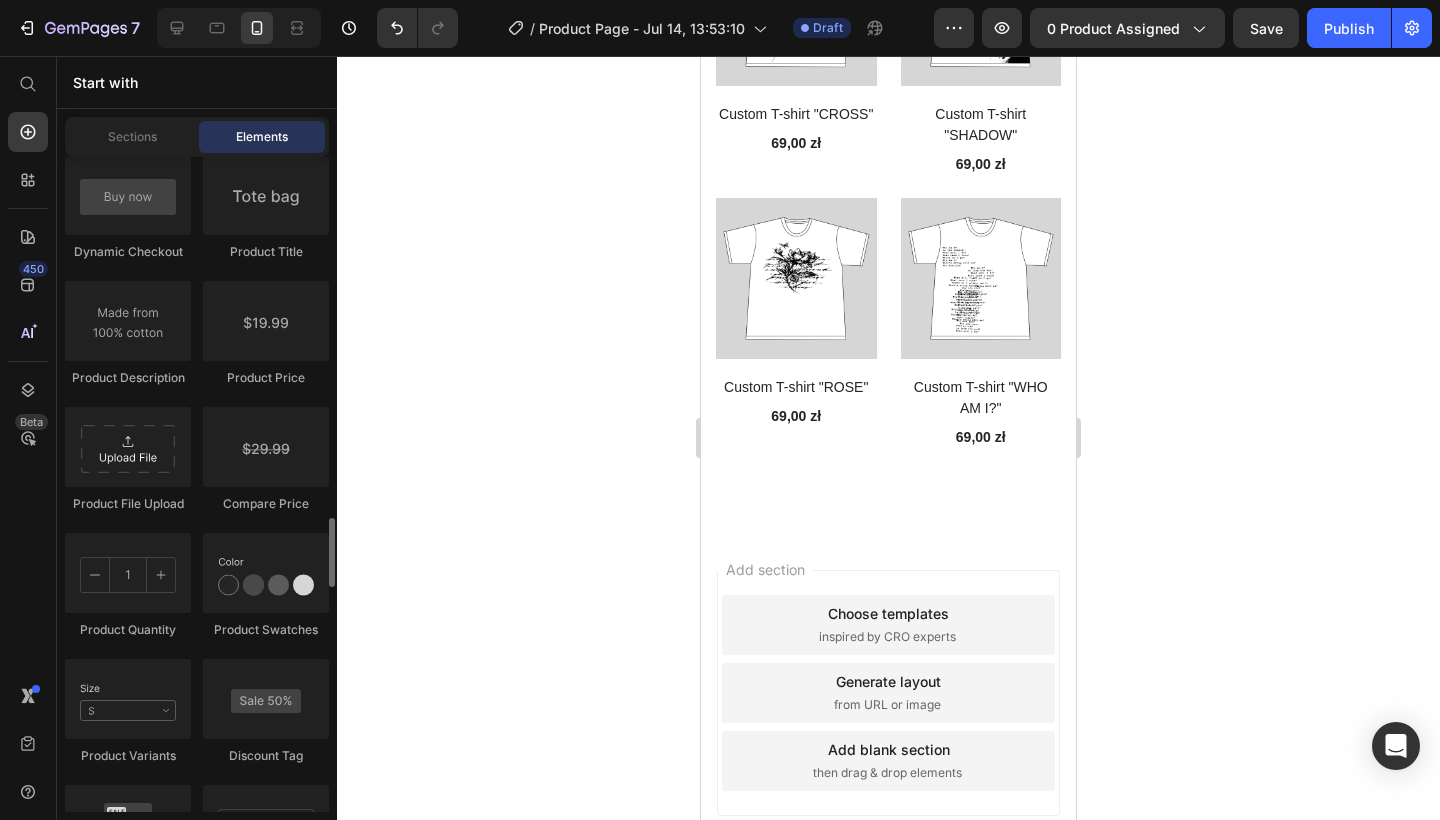 scroll, scrollTop: 3353, scrollLeft: 0, axis: vertical 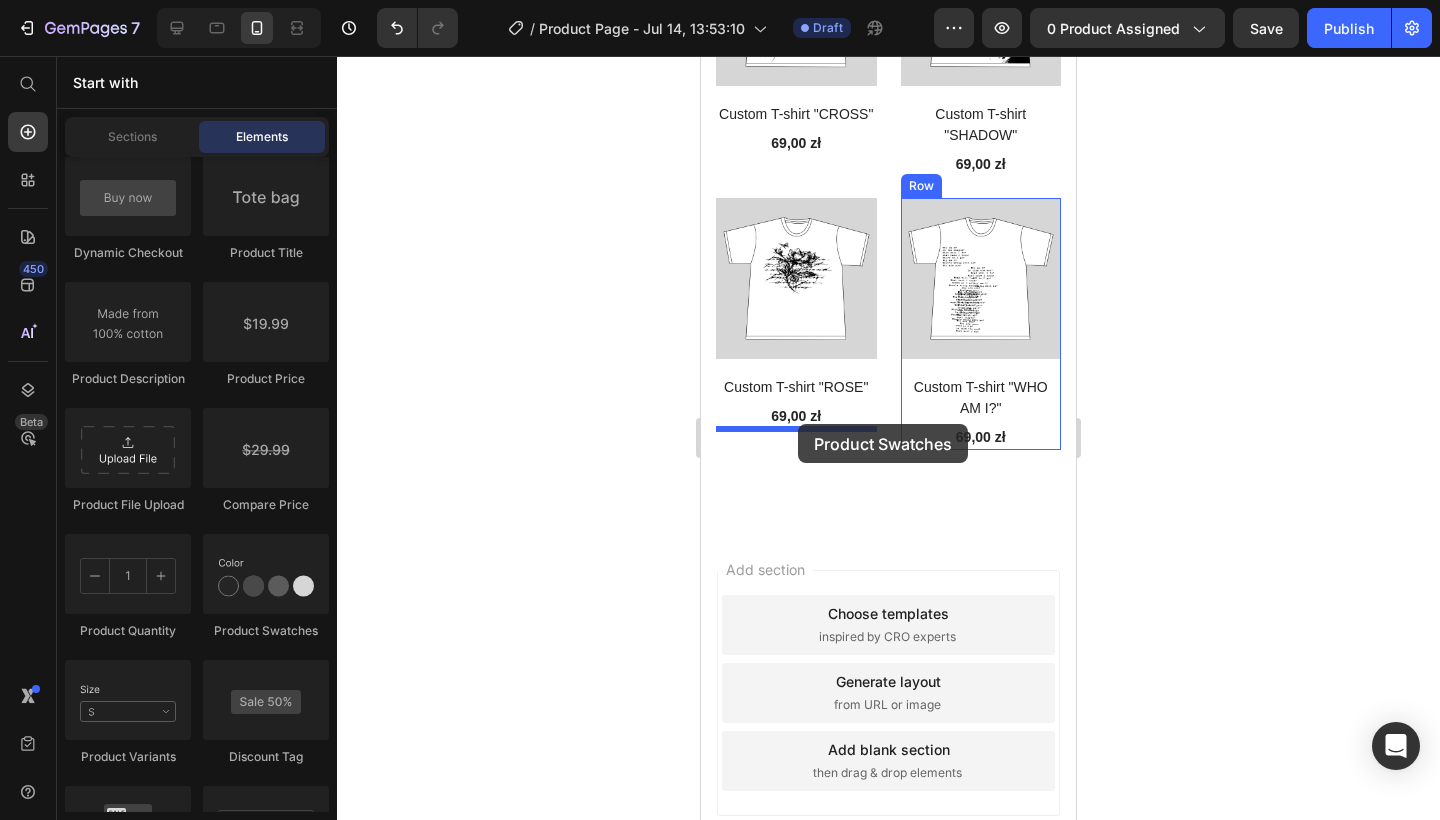 drag, startPoint x: 250, startPoint y: 601, endPoint x: 798, endPoint y: 424, distance: 575.87585 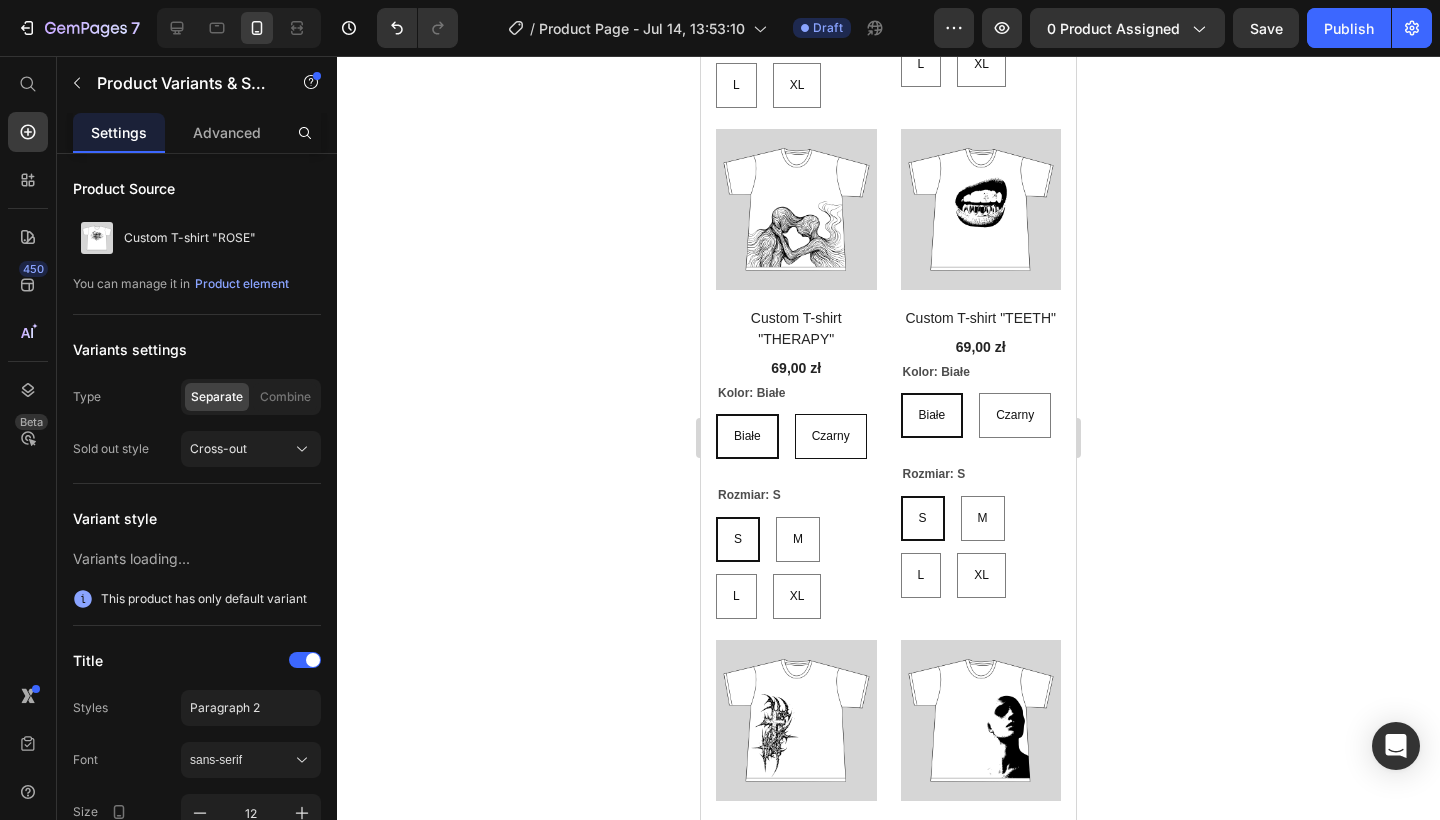 click on "Czarny" at bounding box center [831, 437] 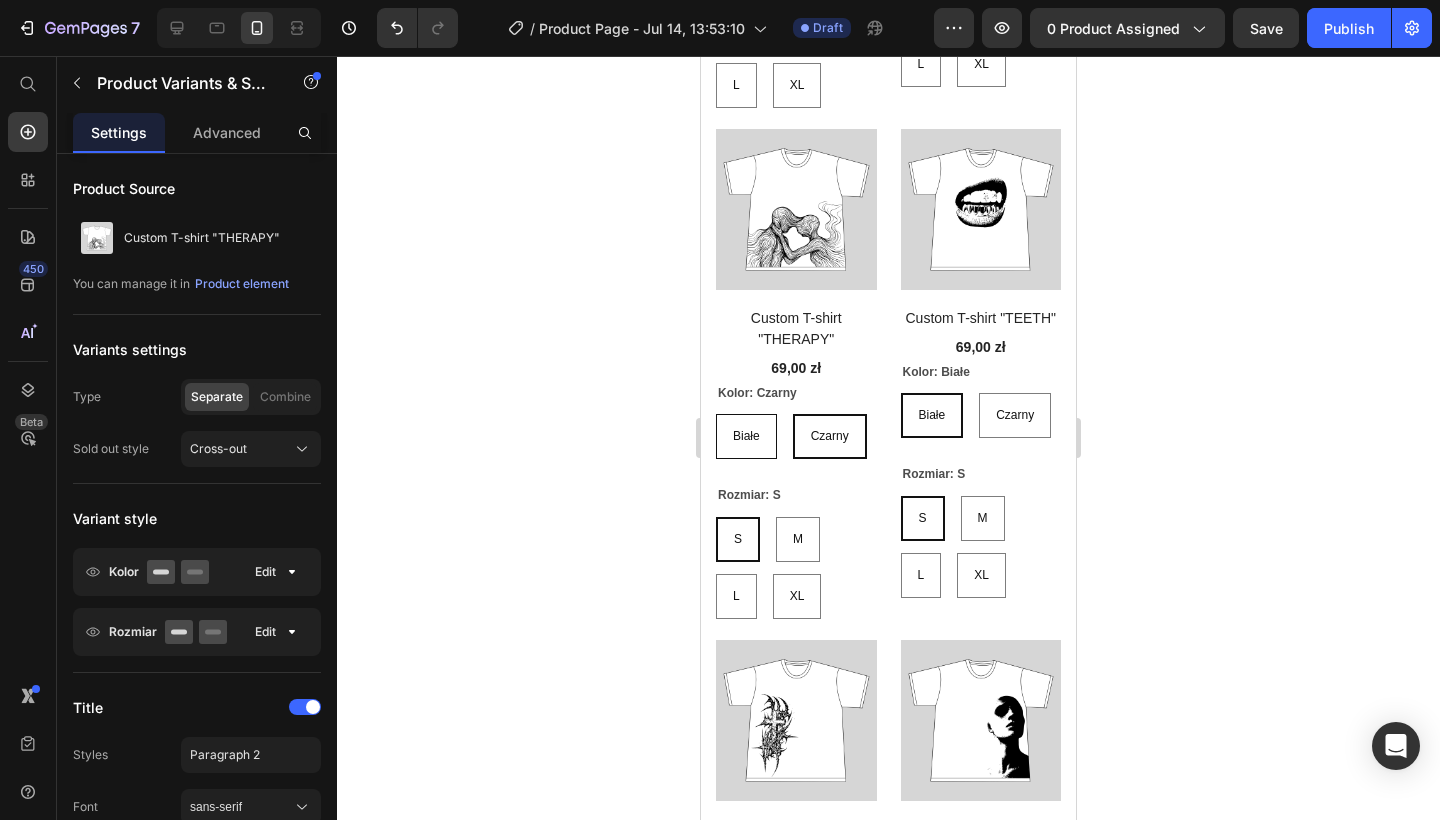 click on "Białe" at bounding box center [746, 436] 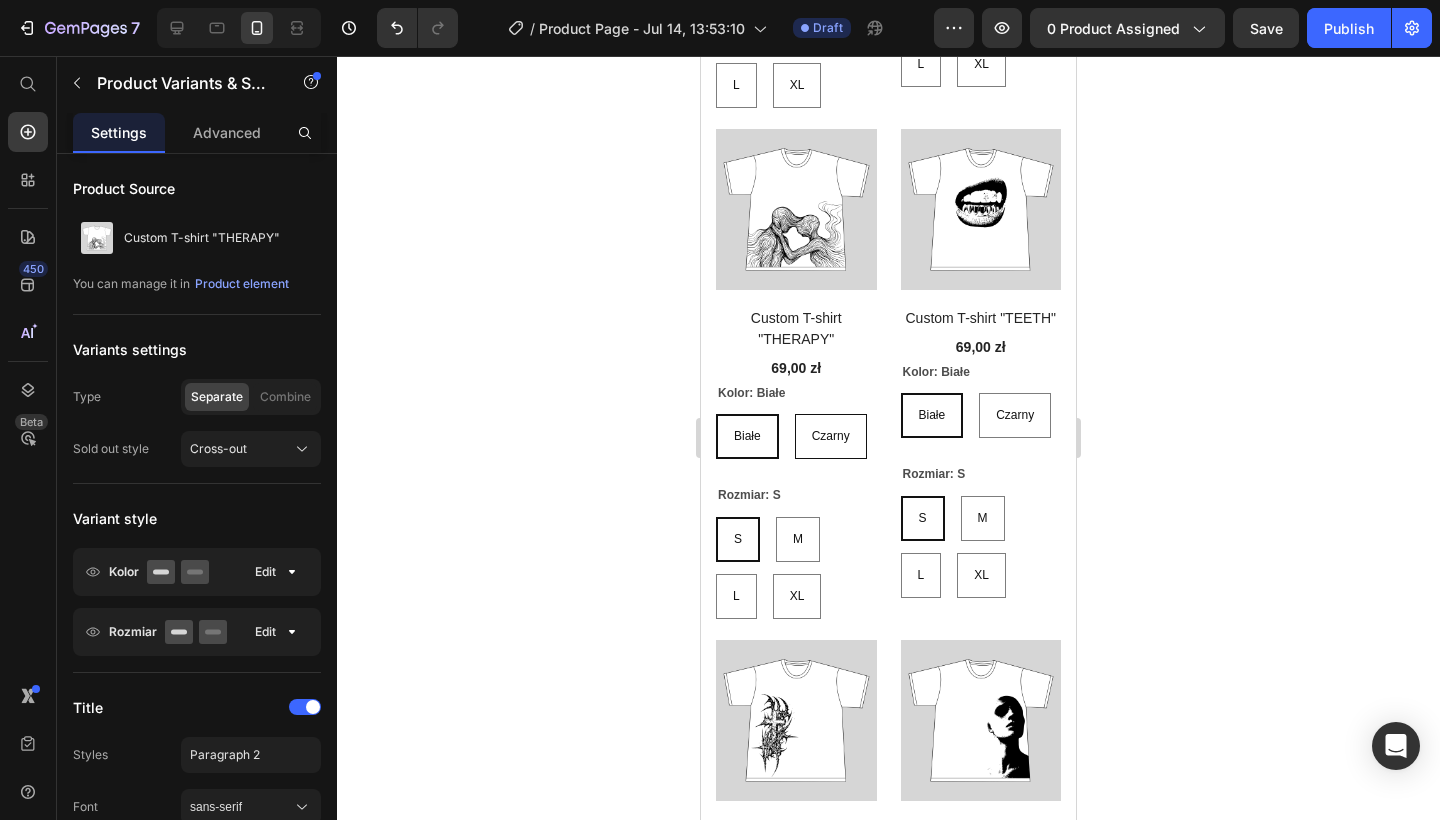 click on "Czarny" at bounding box center (831, 437) 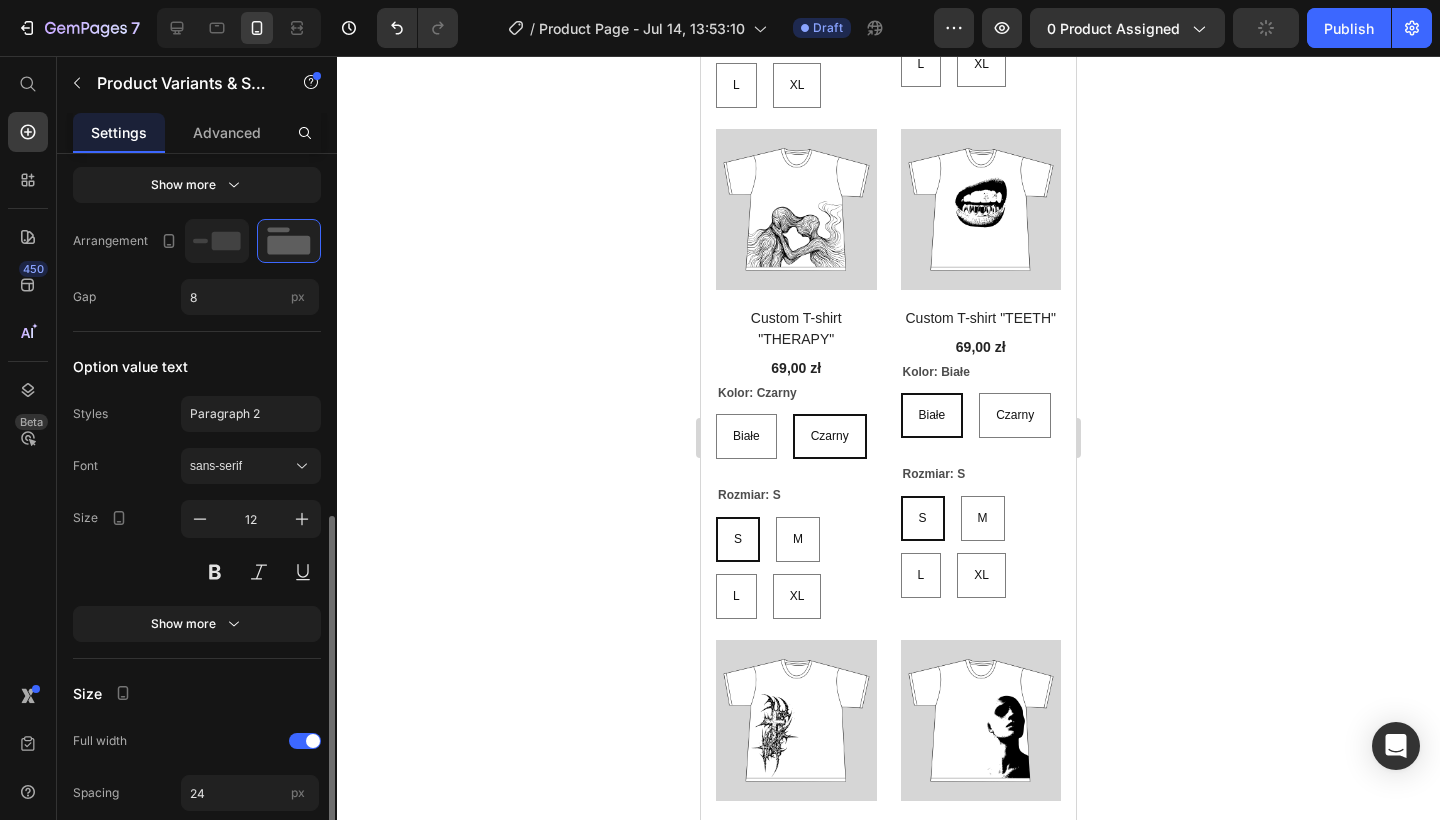 scroll, scrollTop: 980, scrollLeft: 0, axis: vertical 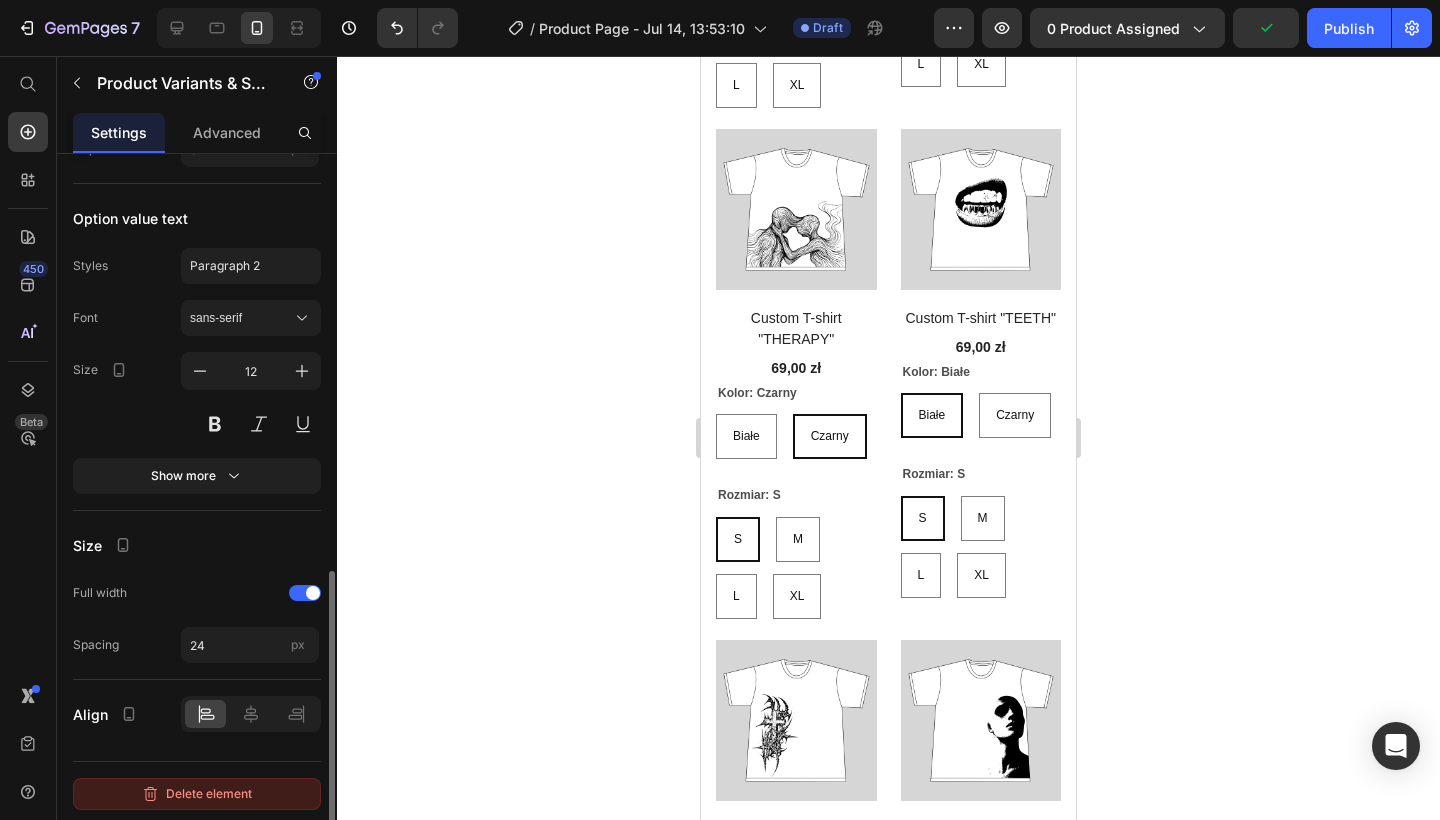 click on "Delete element" at bounding box center (197, 794) 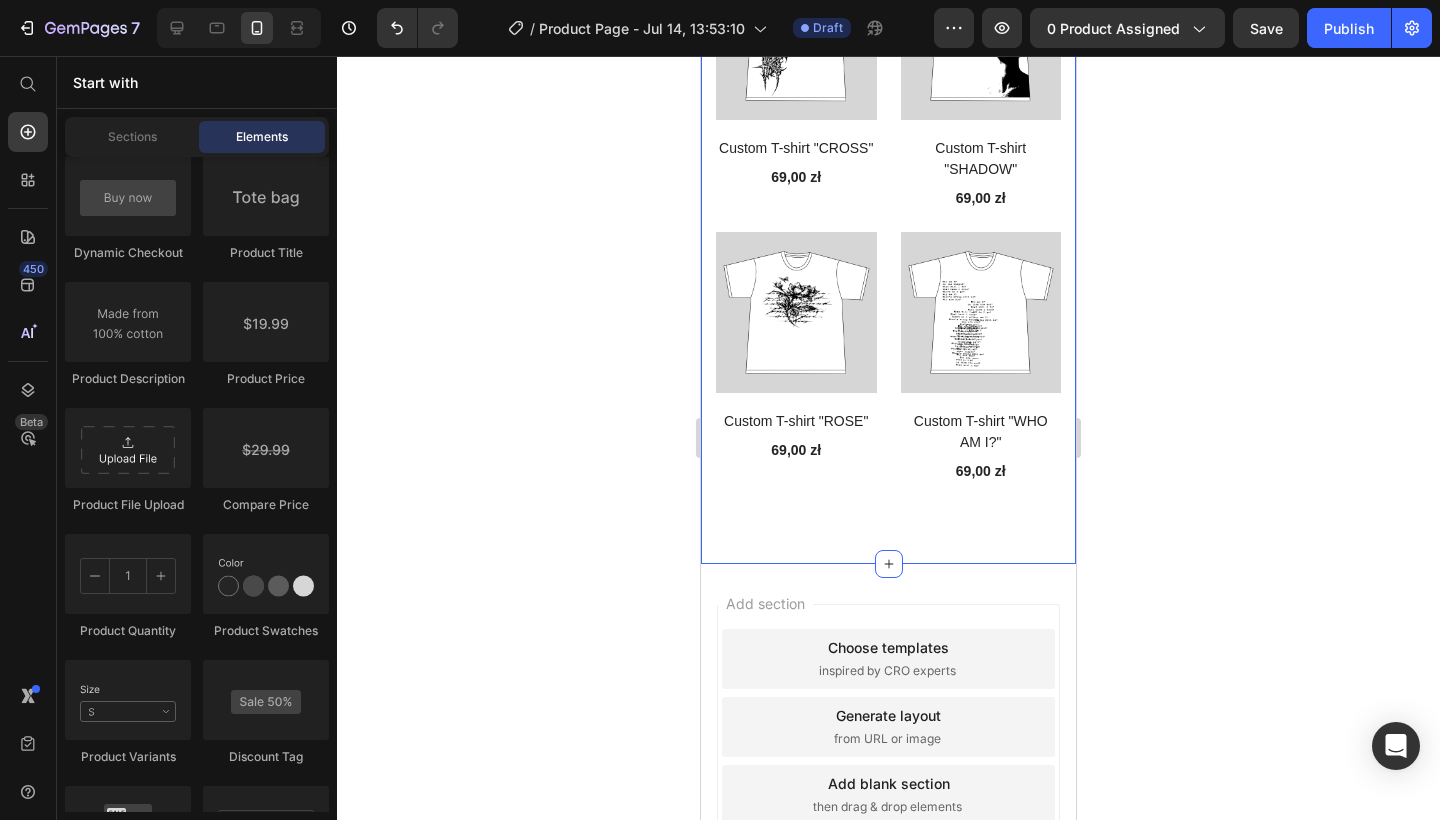 scroll, scrollTop: 4510, scrollLeft: 0, axis: vertical 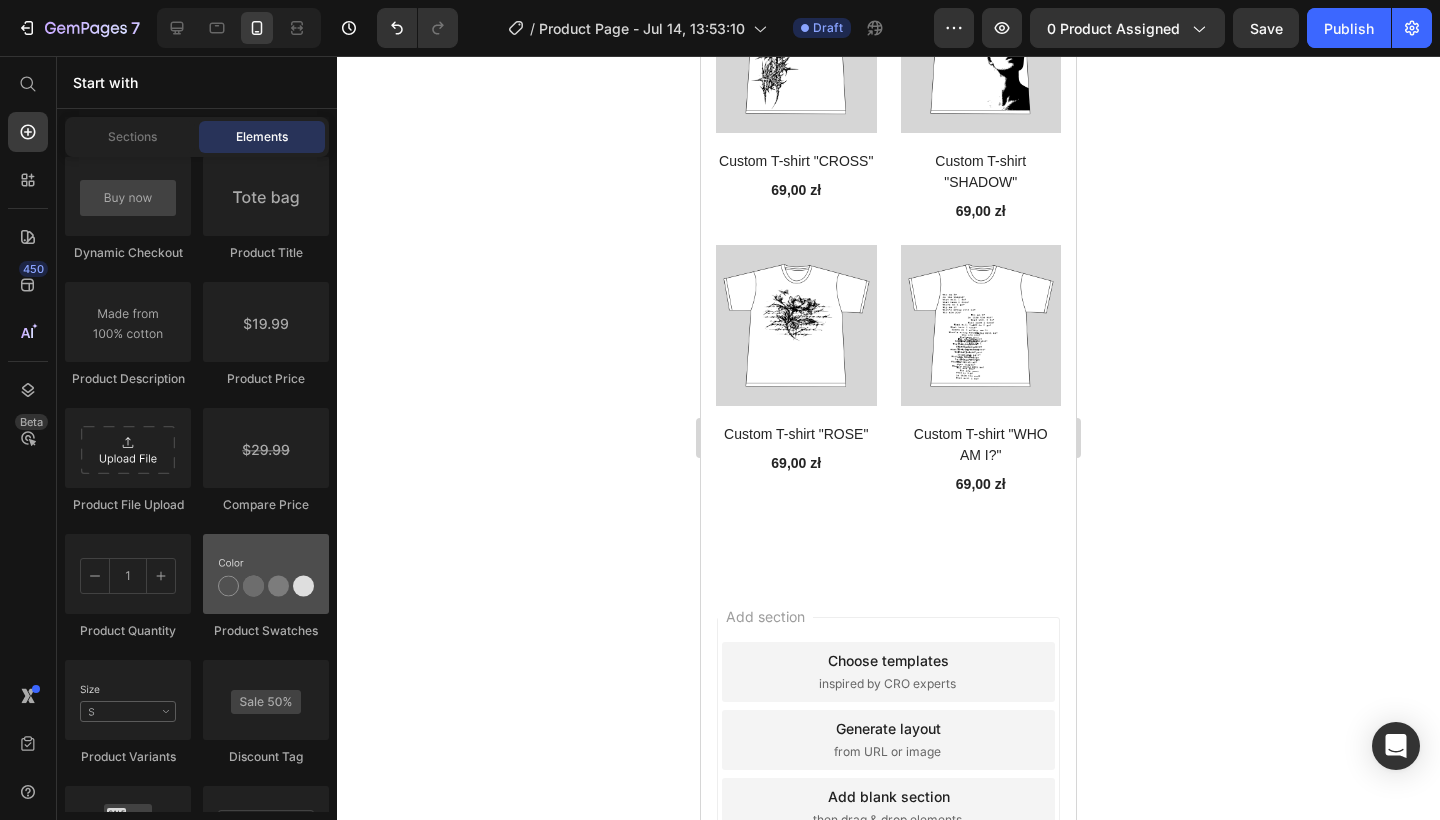 click at bounding box center [266, 574] 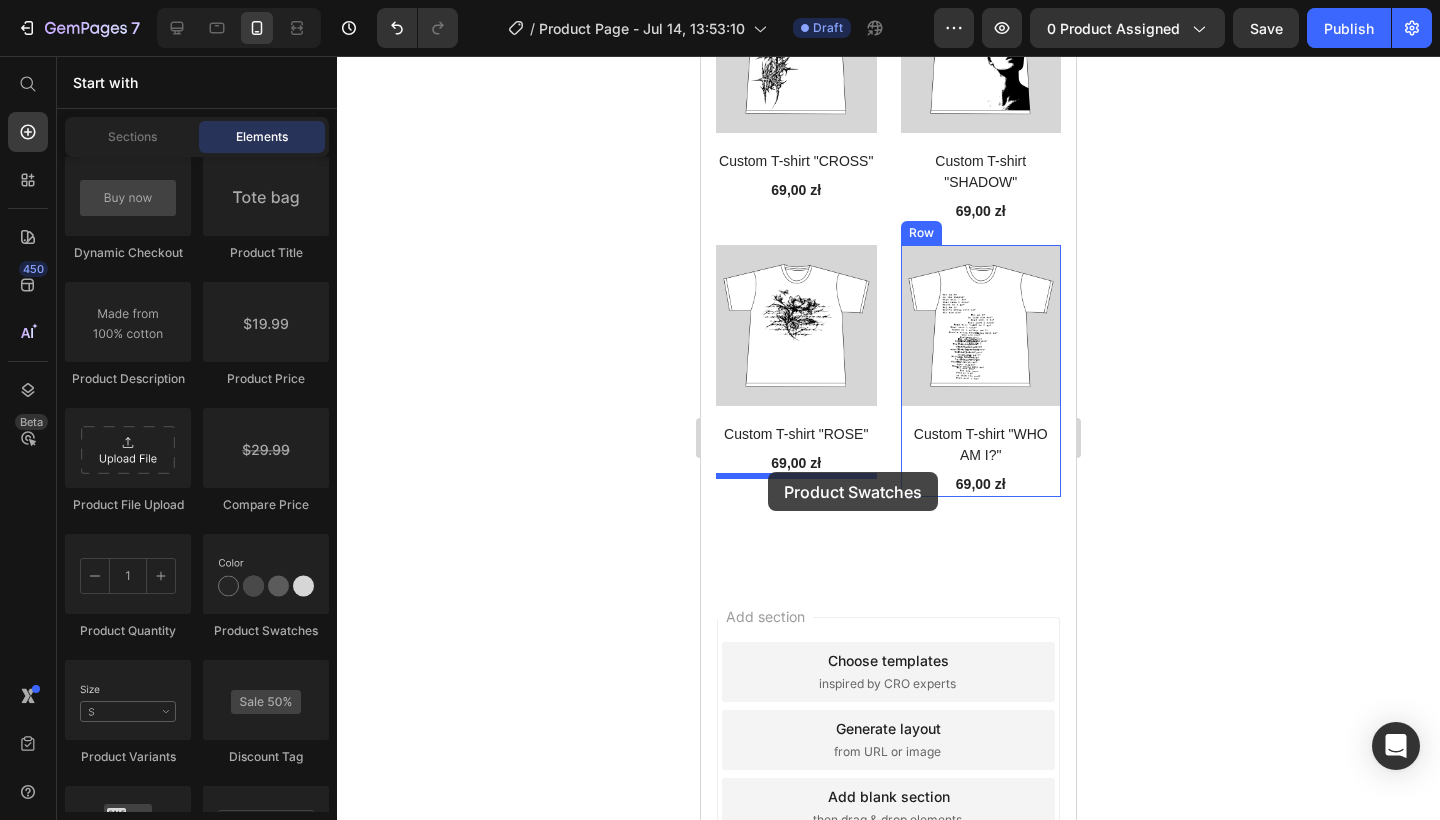 drag, startPoint x: 265, startPoint y: 603, endPoint x: 768, endPoint y: 472, distance: 519.7788 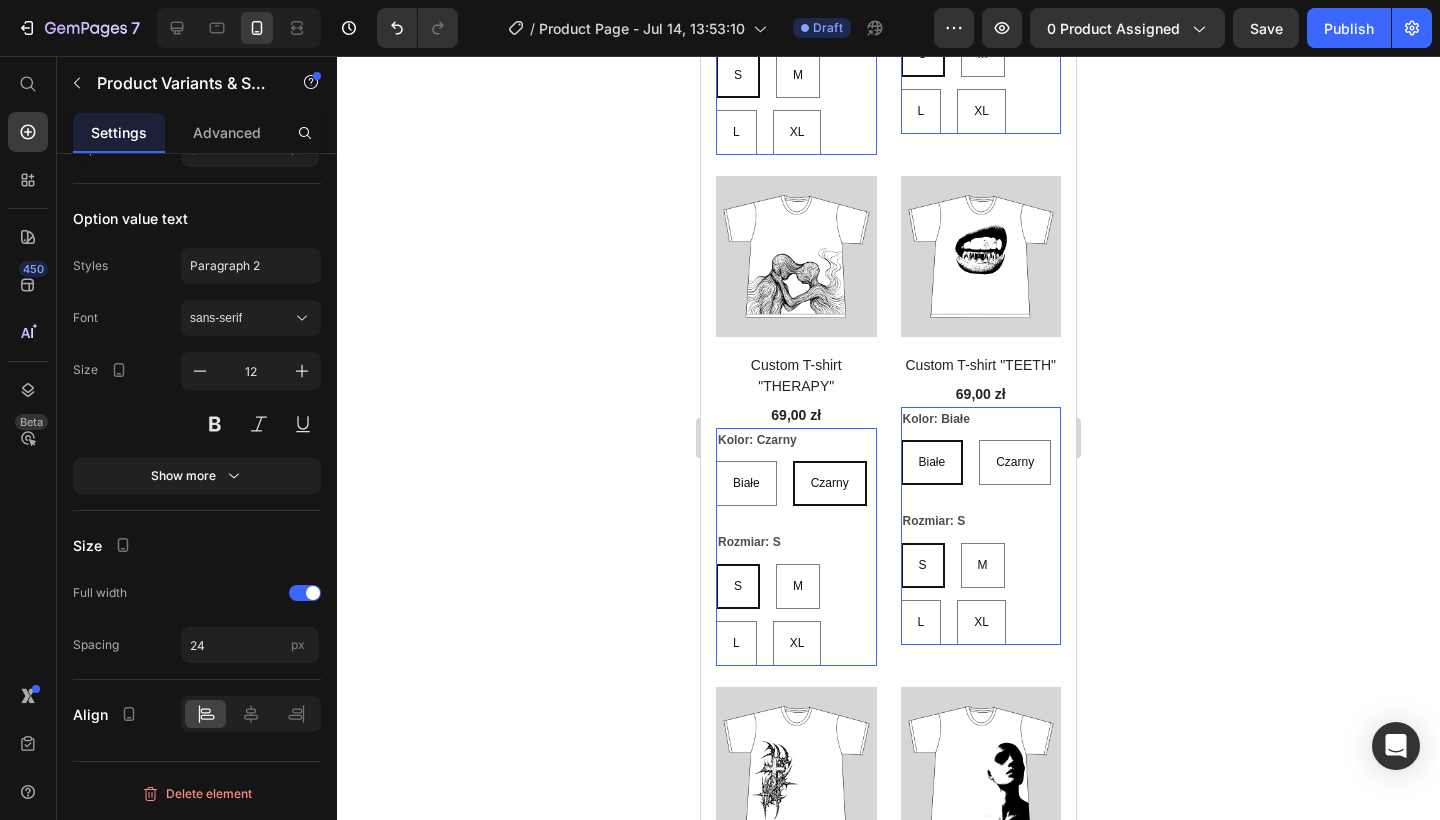 click on "S" at bounding box center (738, 586) 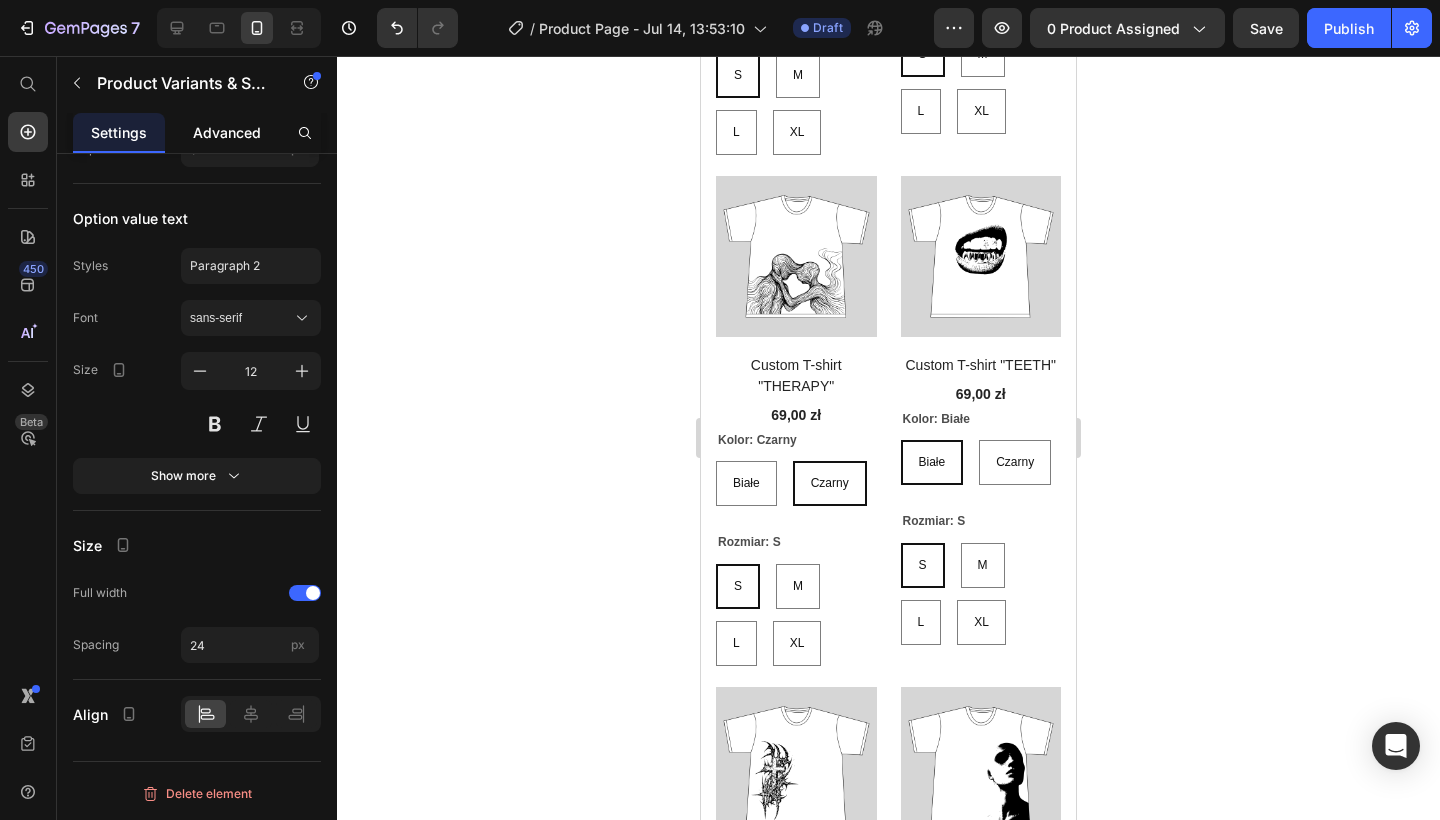 click on "Advanced" at bounding box center [227, 132] 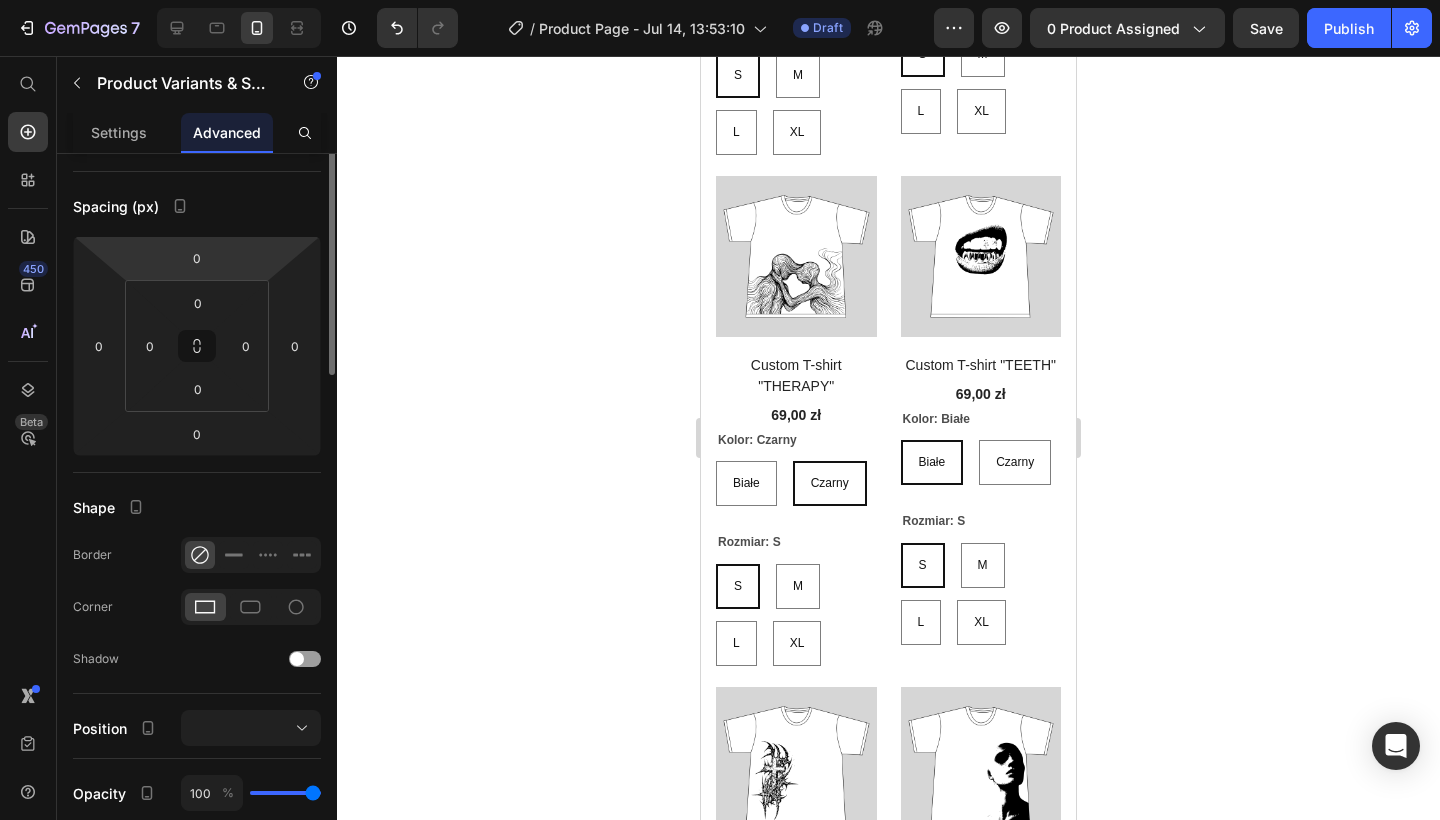 scroll, scrollTop: 0, scrollLeft: 0, axis: both 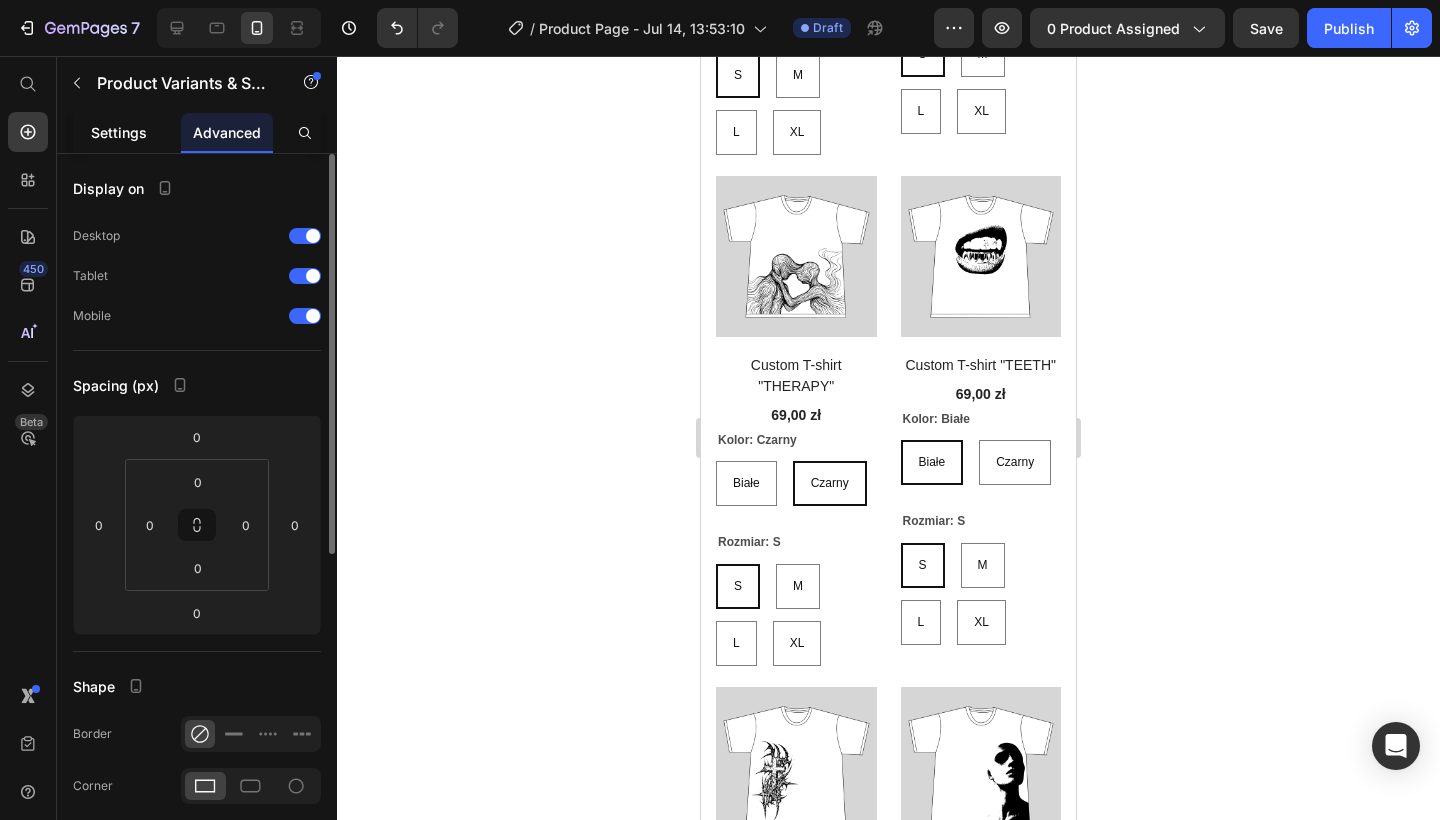 click on "Settings" 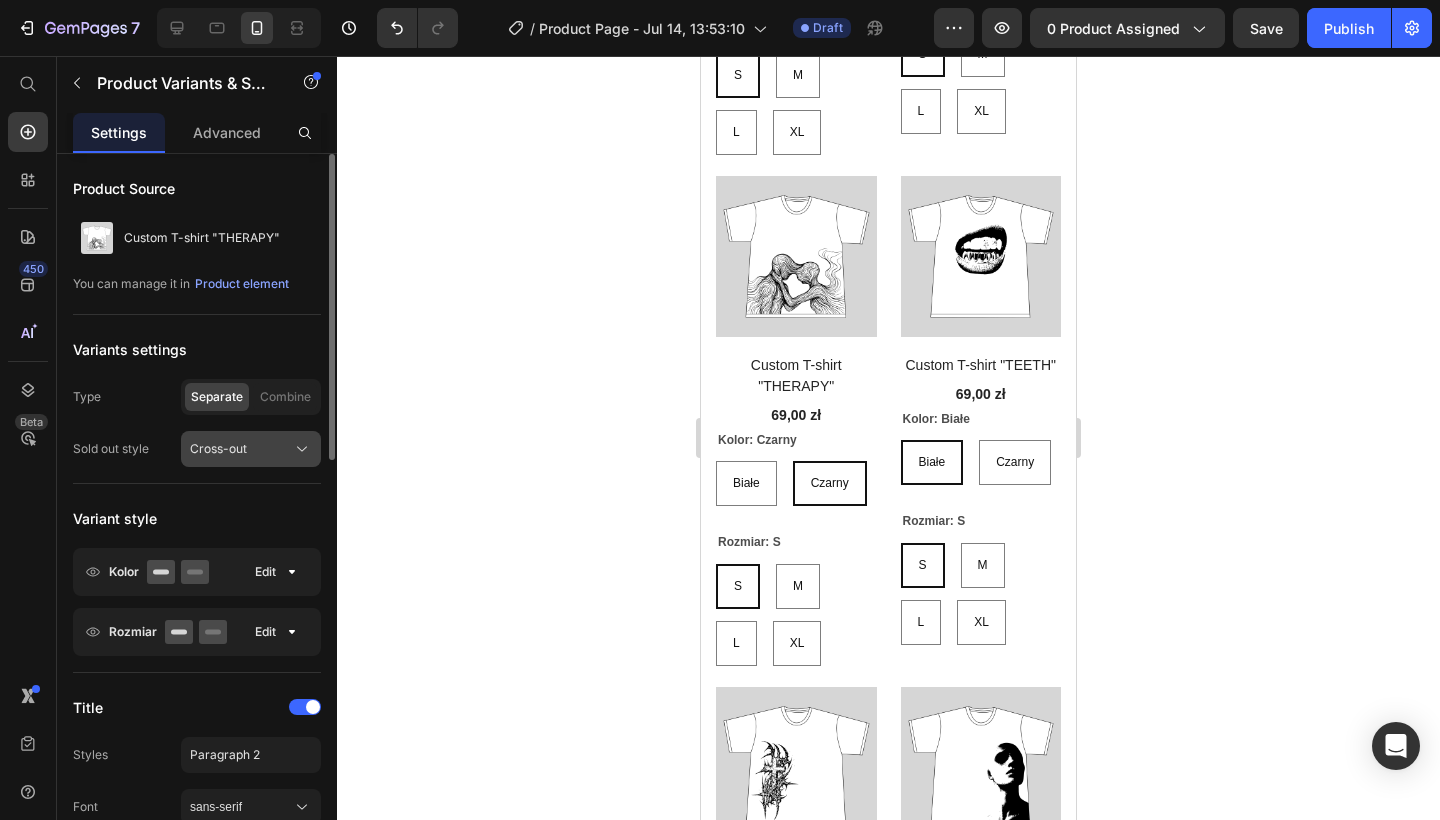 click on "Cross-out" 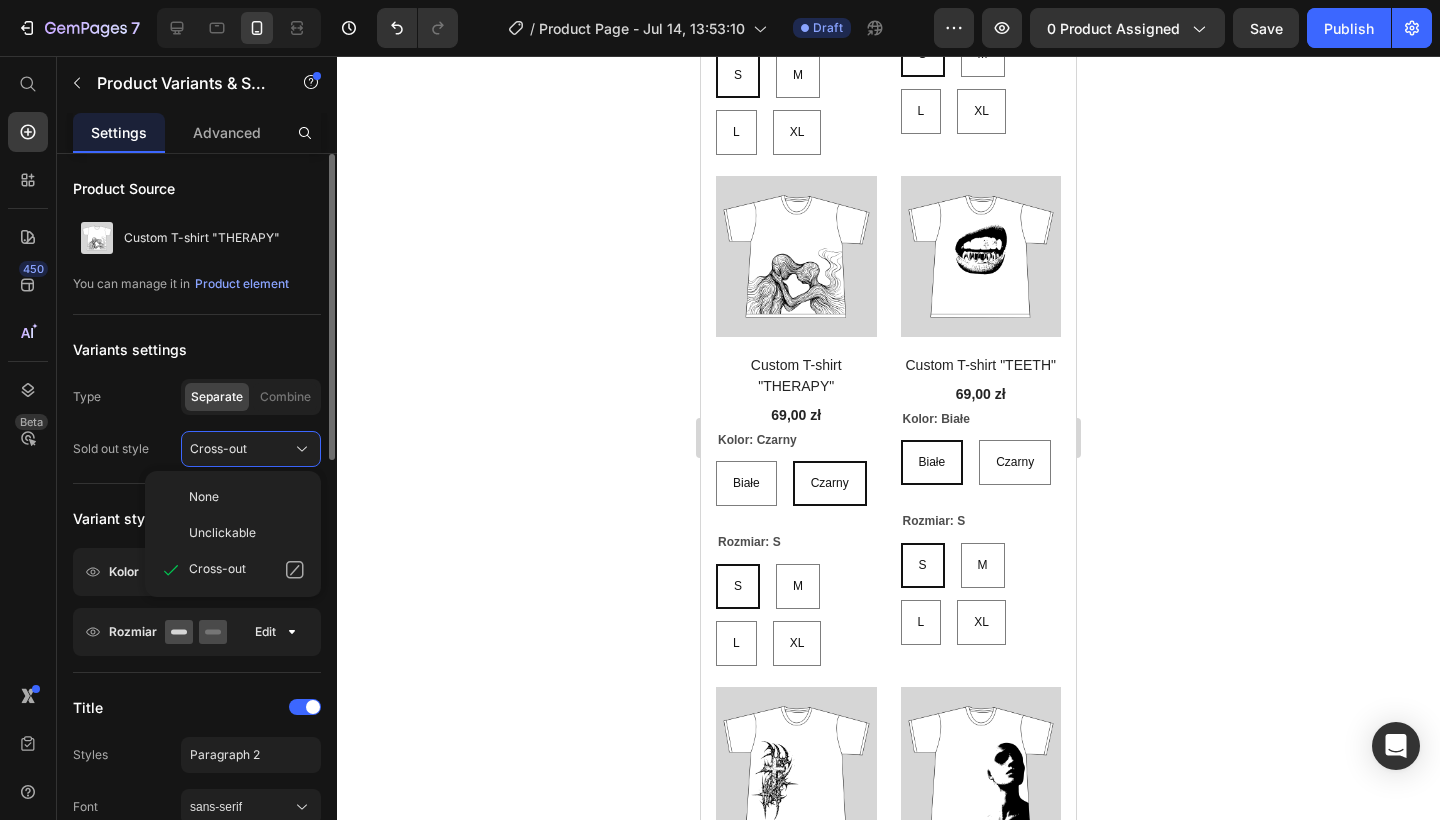 click on "Variants settings Type Separate Combine Sold out style Cross-out None Unclickable Cross-out" 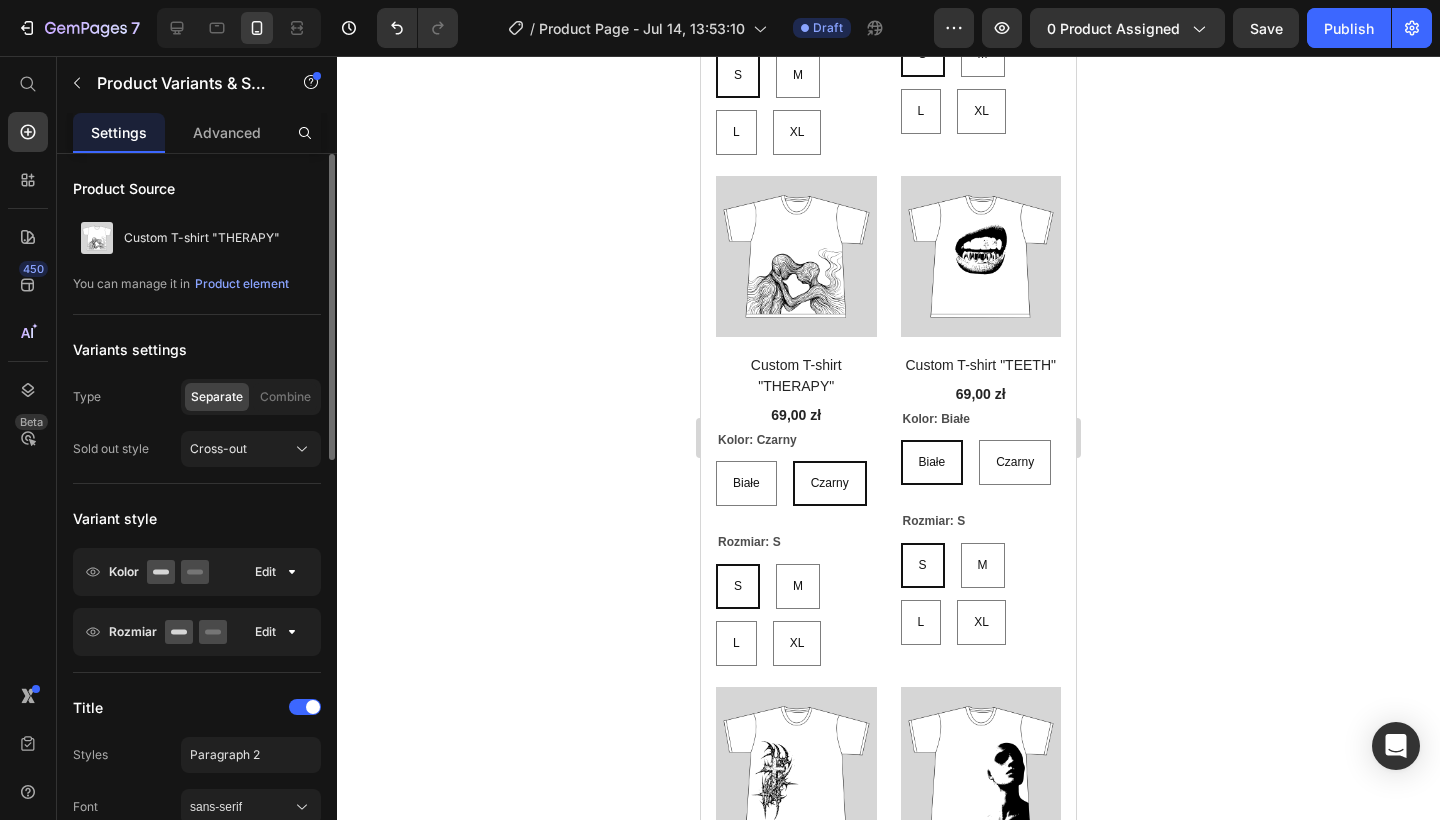 click on "Rozmiar Edit" 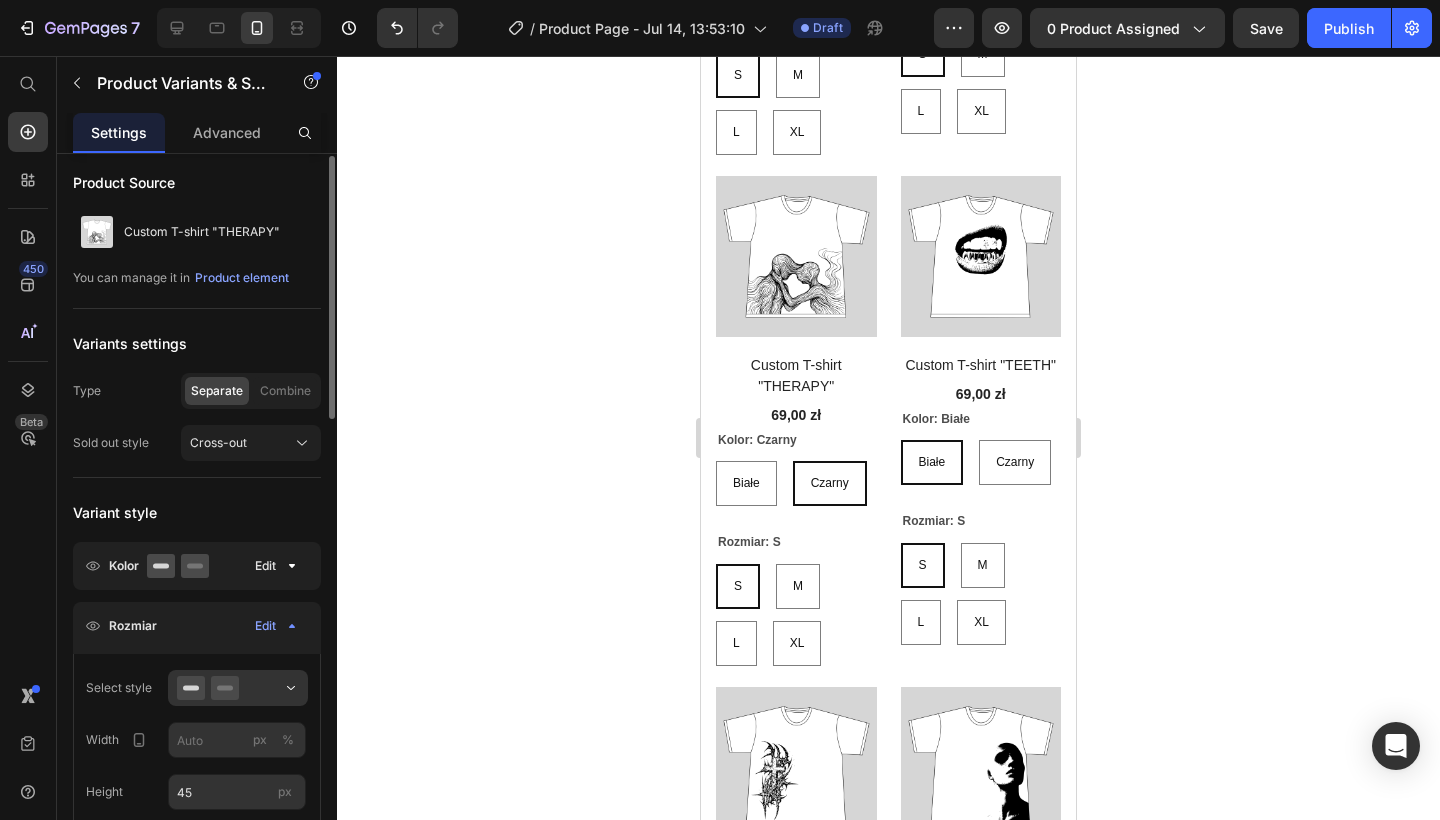 scroll, scrollTop: 0, scrollLeft: 0, axis: both 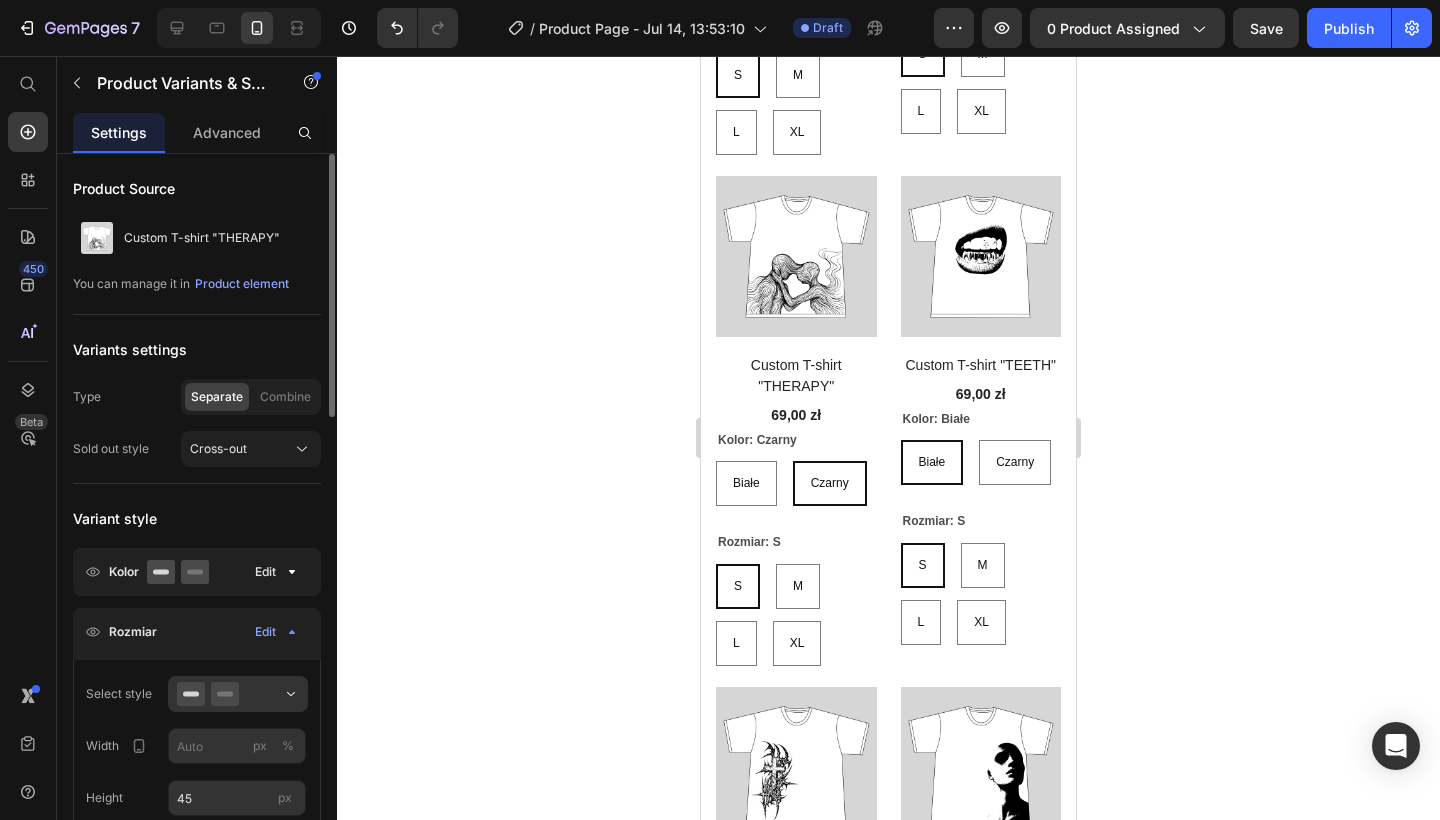 click on "Rozmiar Edit" 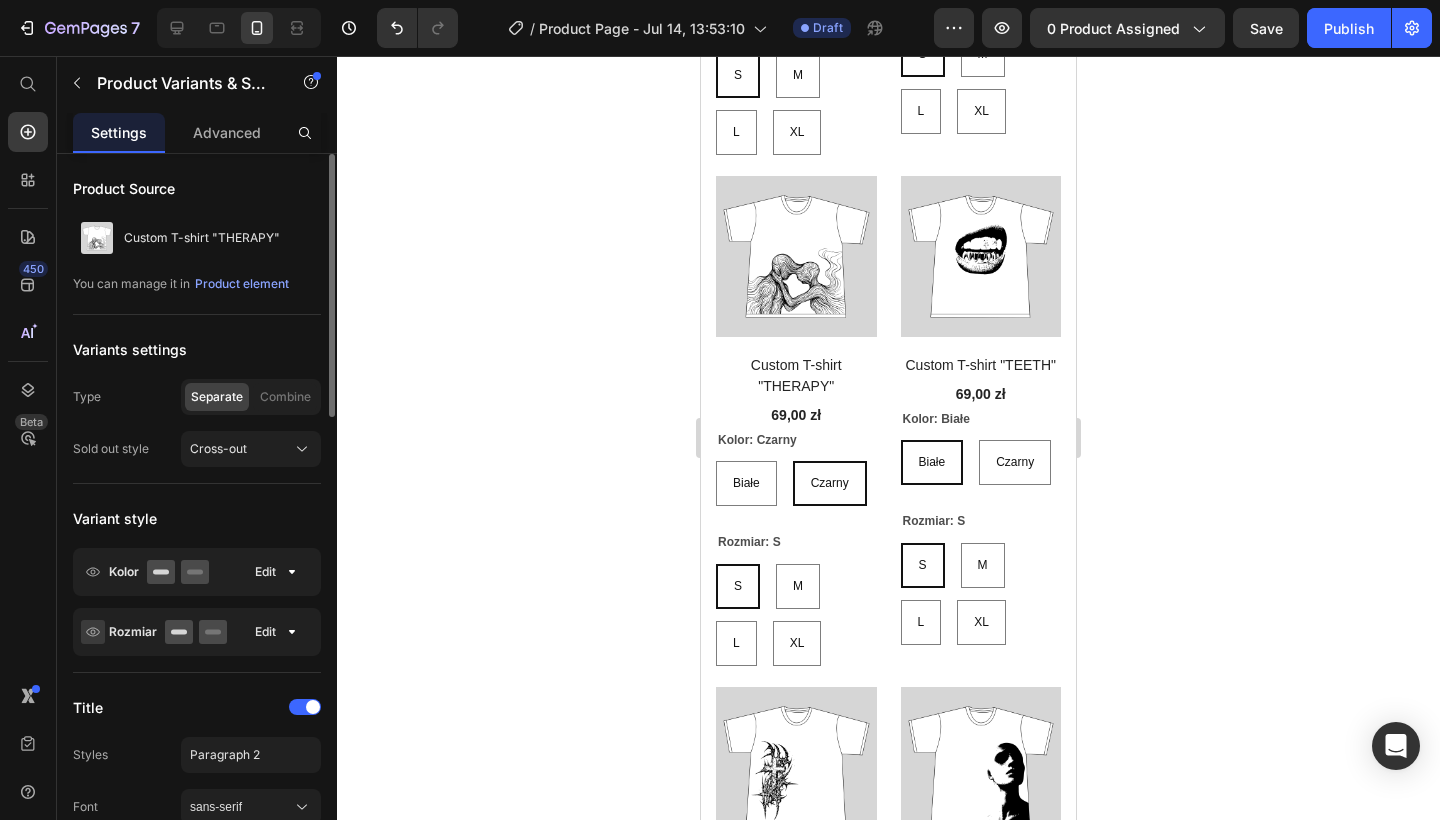 click 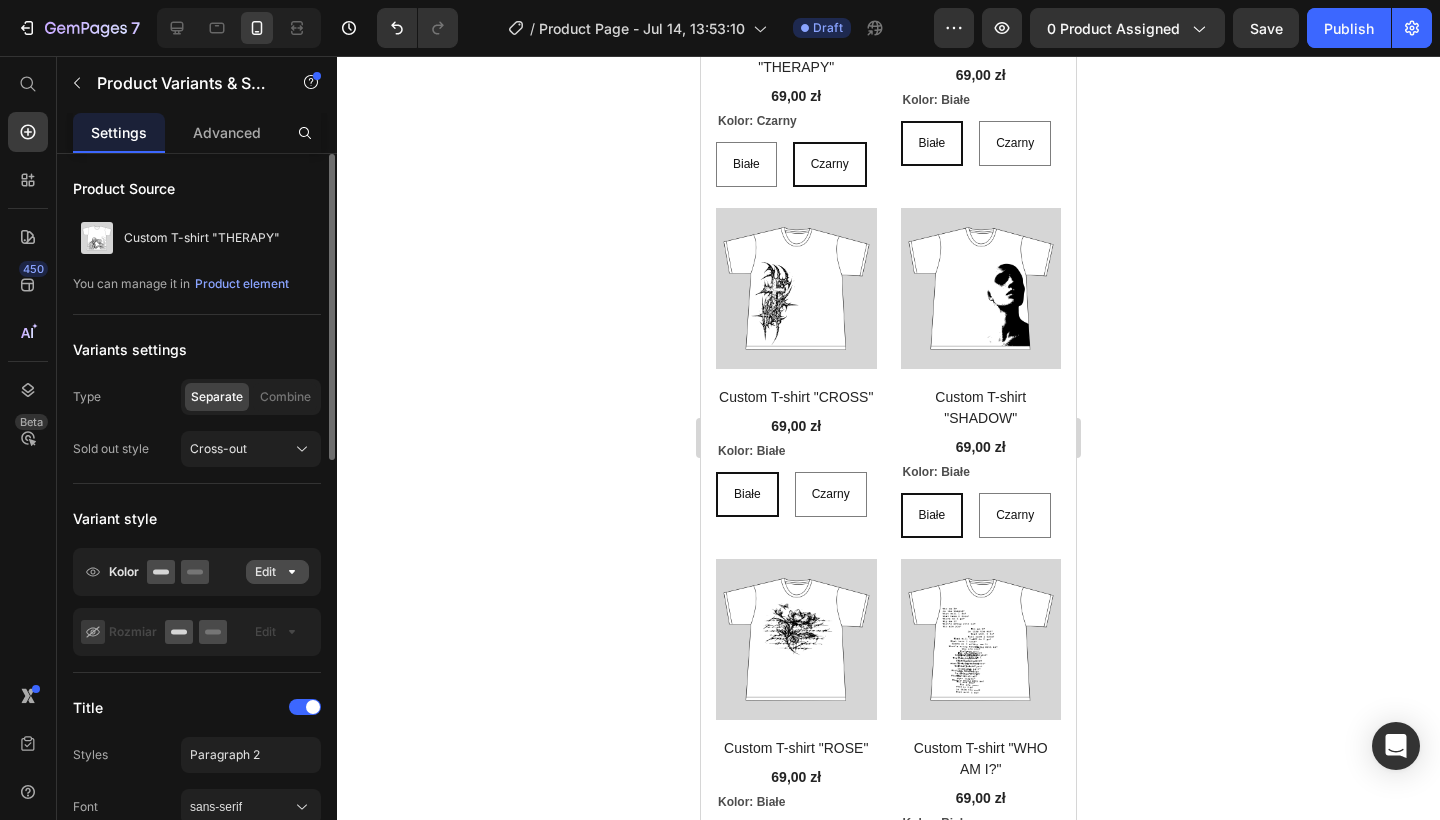 click on "Edit" 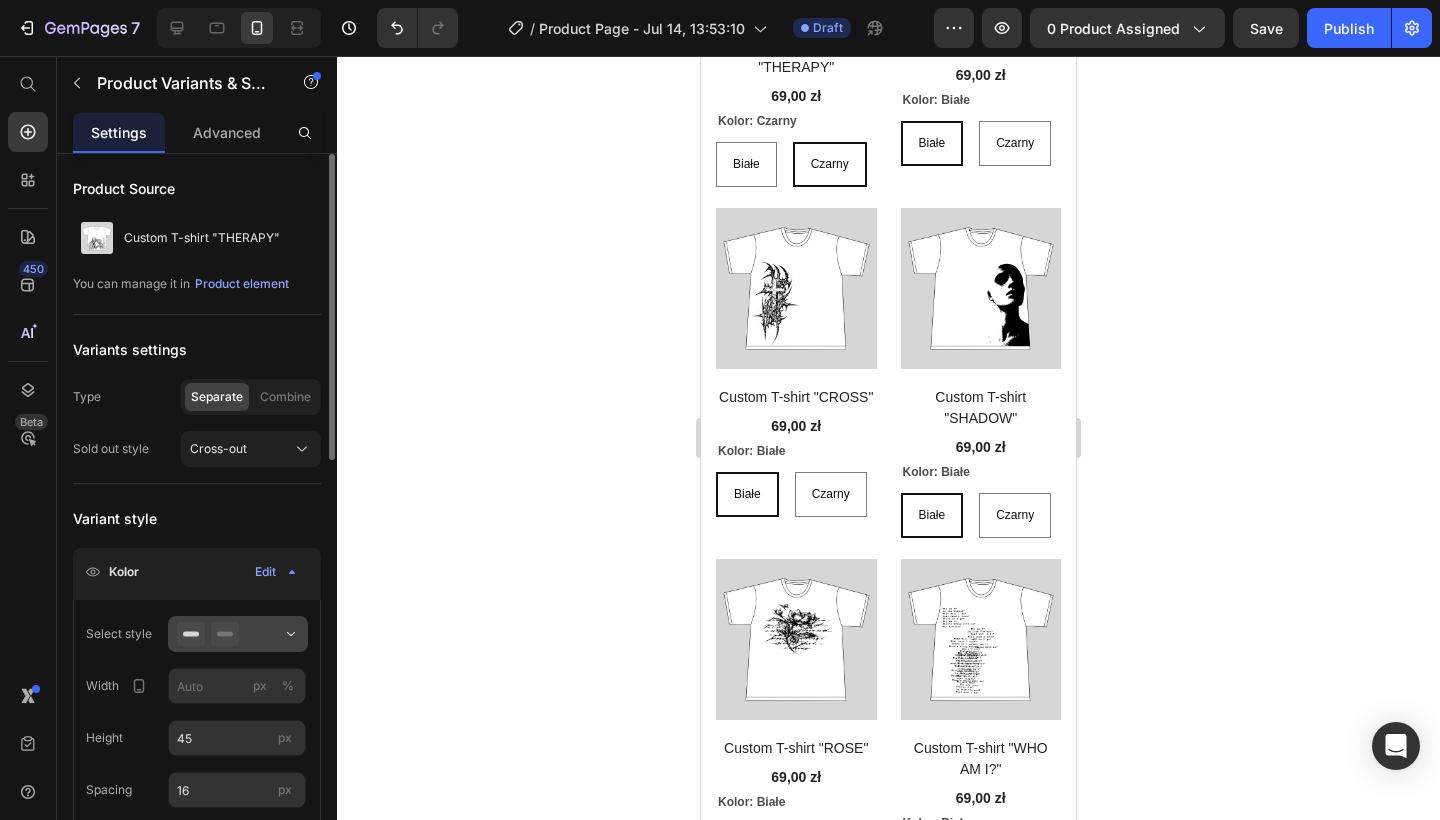 click at bounding box center (238, 634) 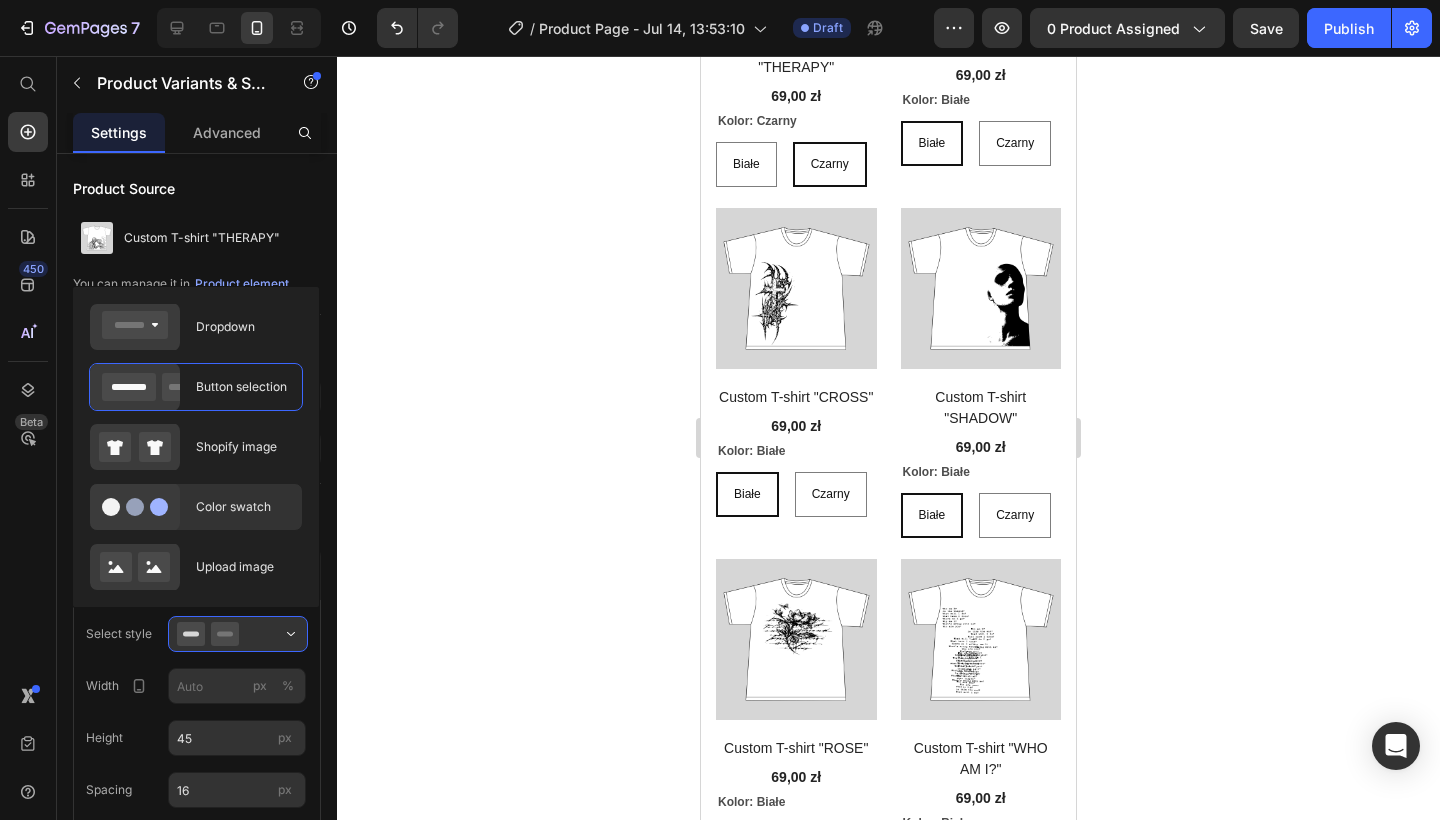 click on "Color swatch" at bounding box center (243, 507) 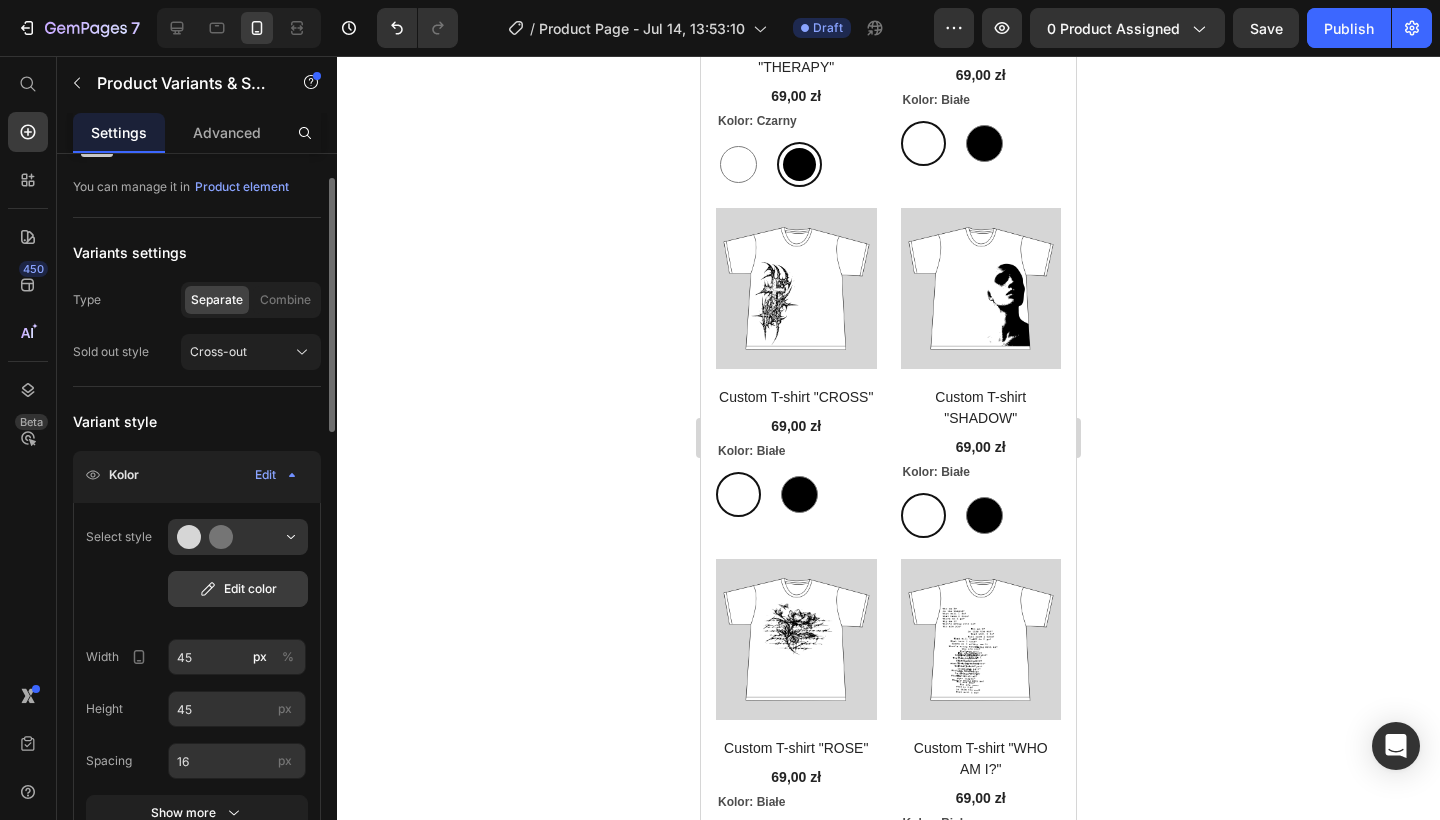 scroll, scrollTop: 97, scrollLeft: 0, axis: vertical 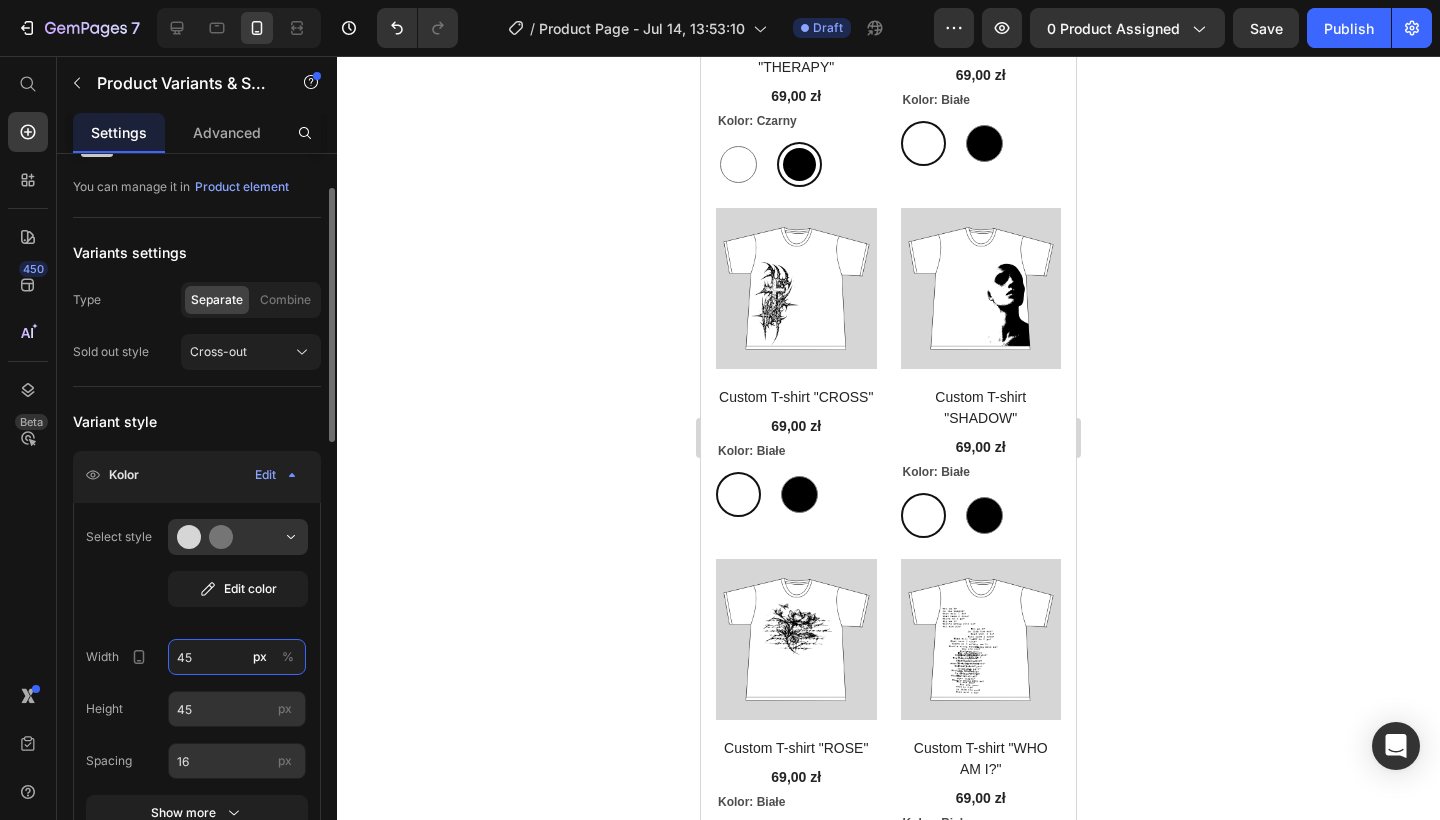 drag, startPoint x: 212, startPoint y: 657, endPoint x: 170, endPoint y: 656, distance: 42.0119 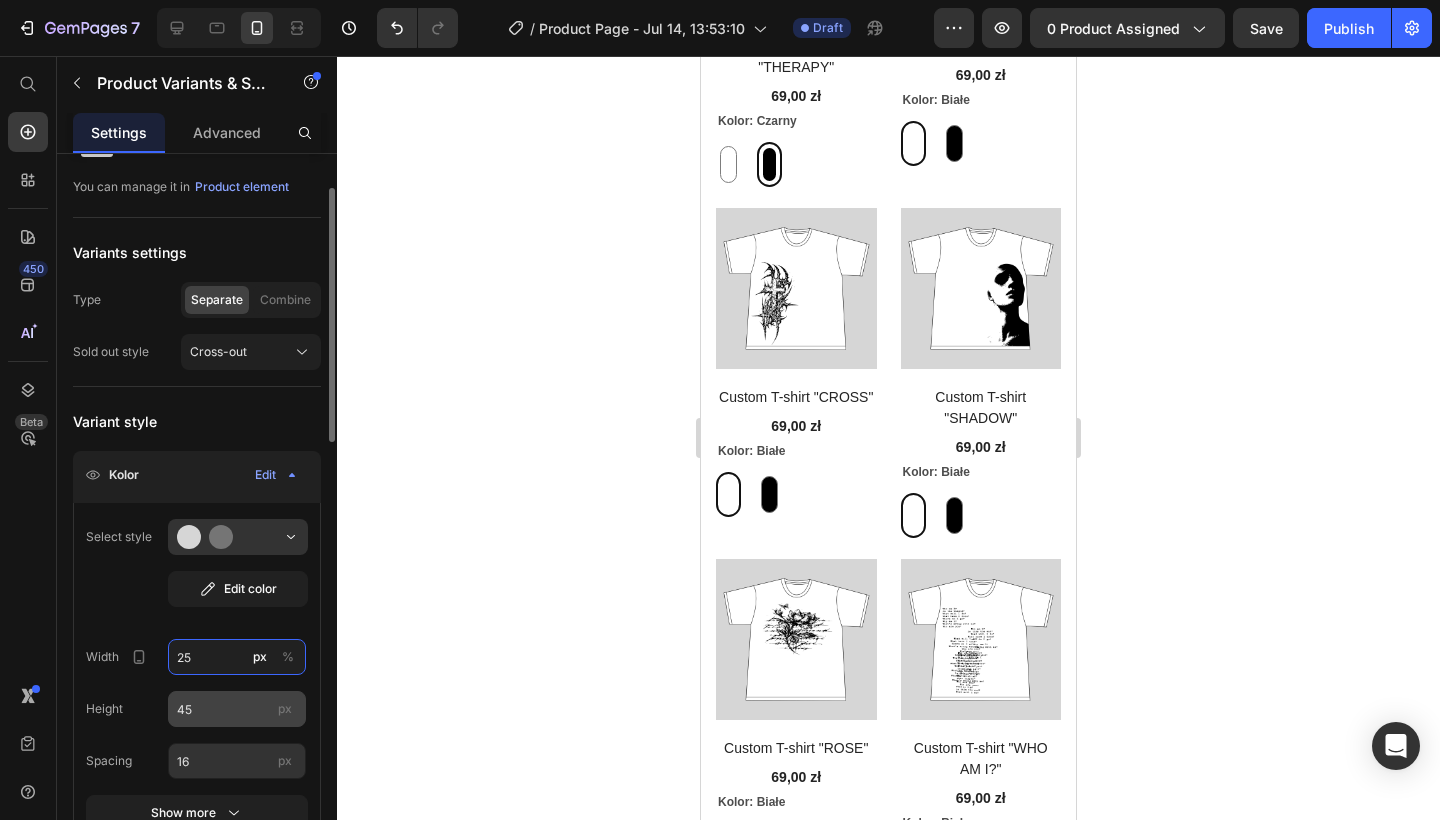 type on "25" 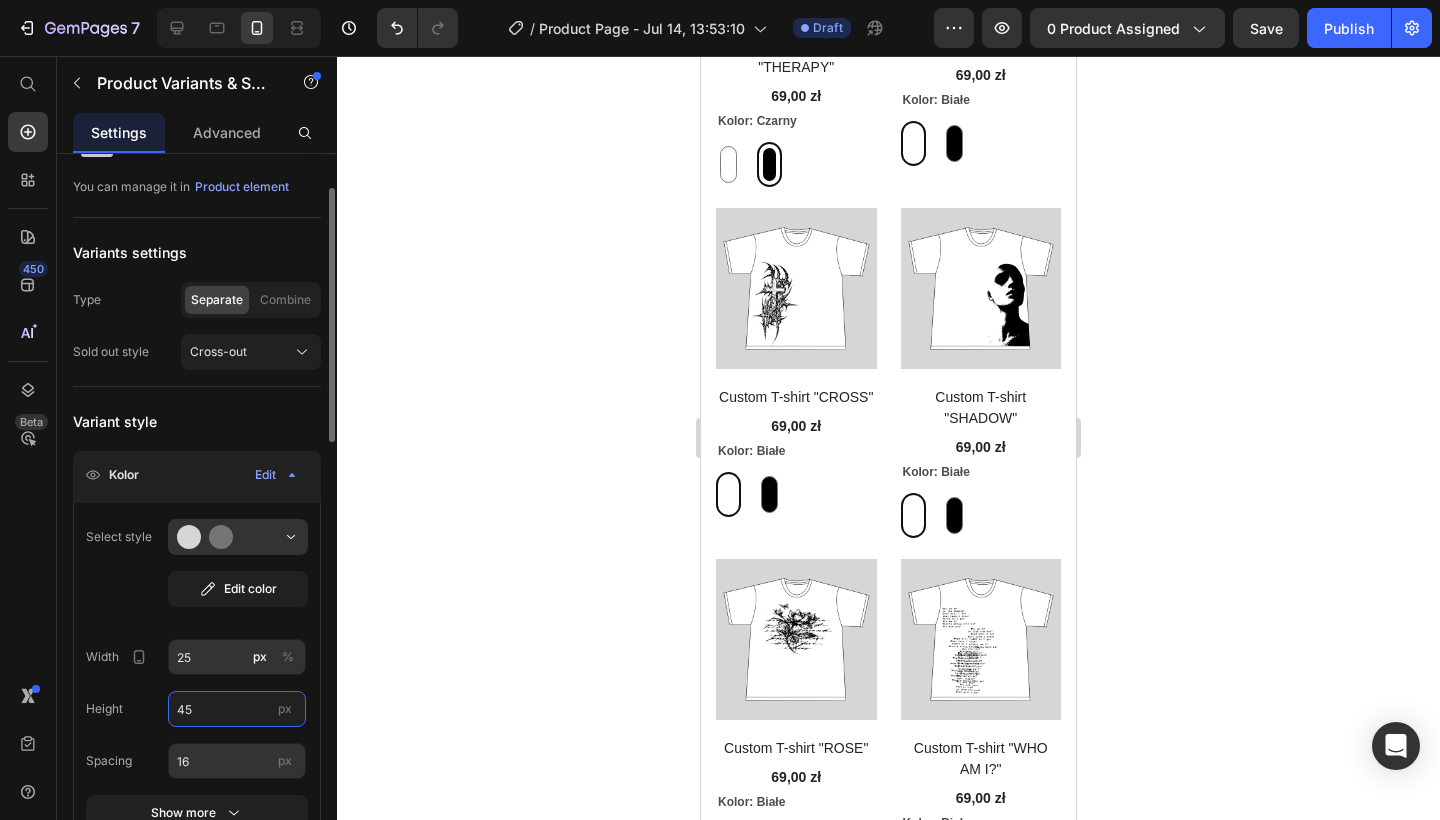drag, startPoint x: 203, startPoint y: 703, endPoint x: 166, endPoint y: 703, distance: 37 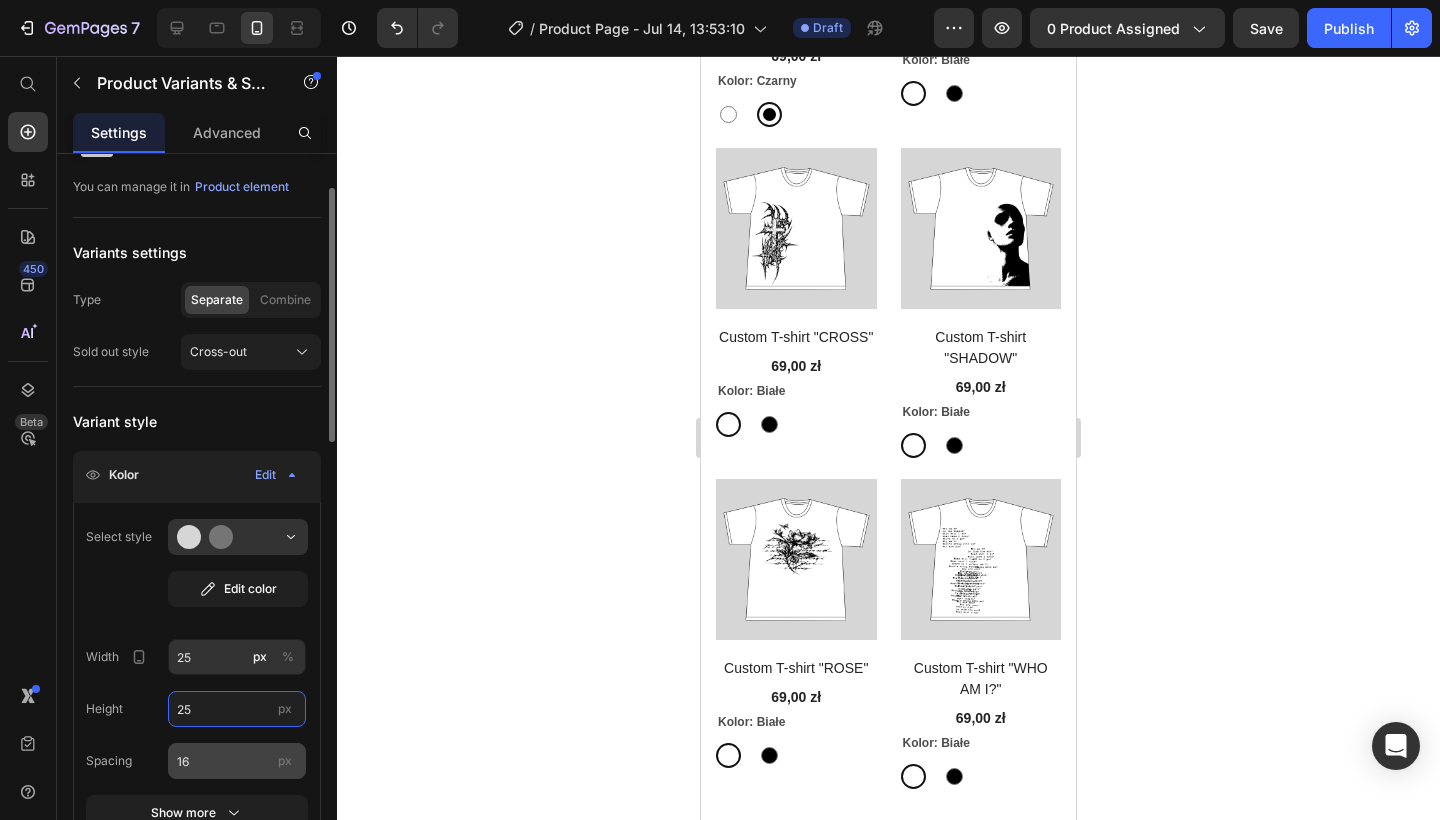 type on "25" 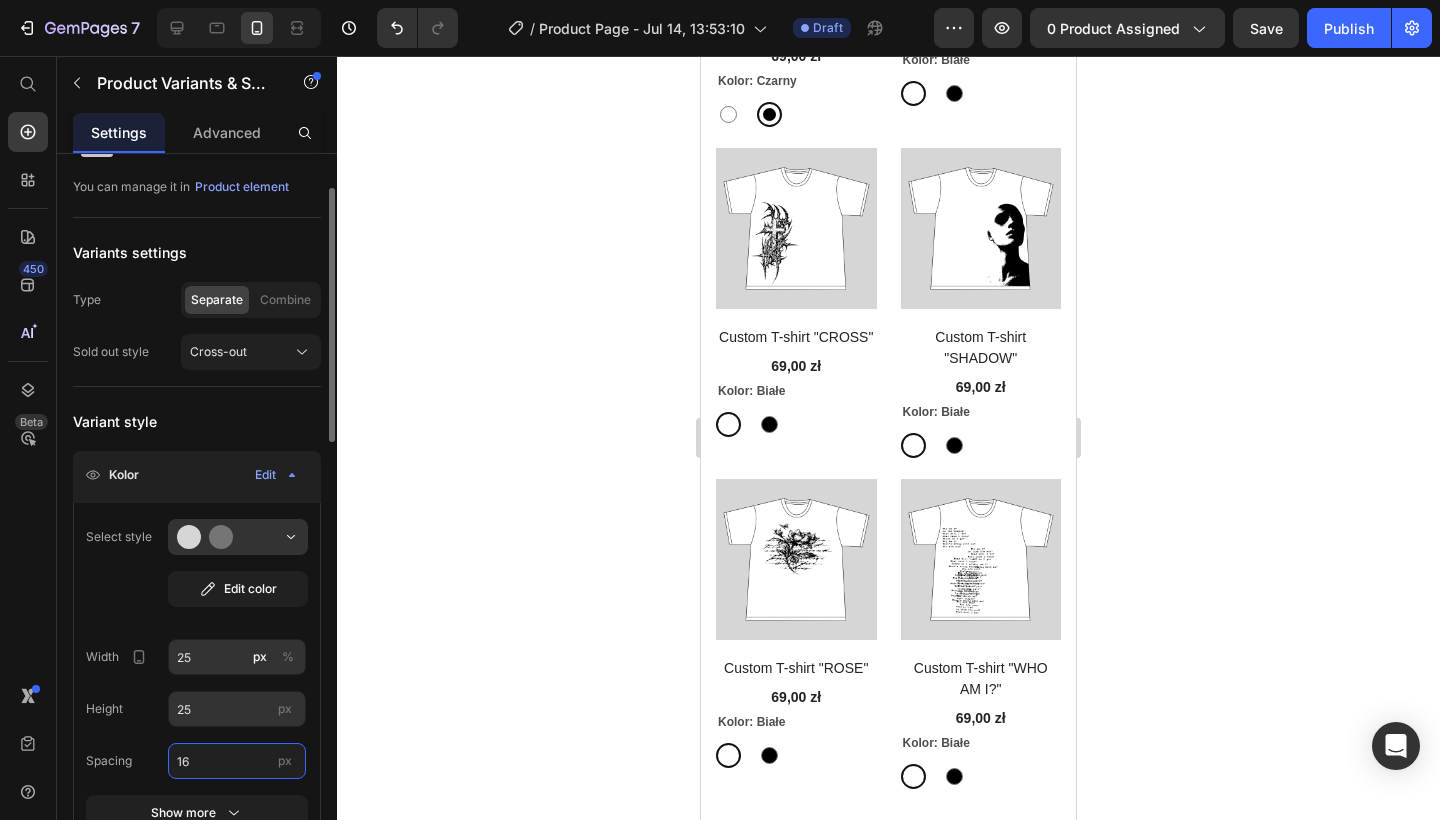 drag, startPoint x: 196, startPoint y: 762, endPoint x: 182, endPoint y: 762, distance: 14 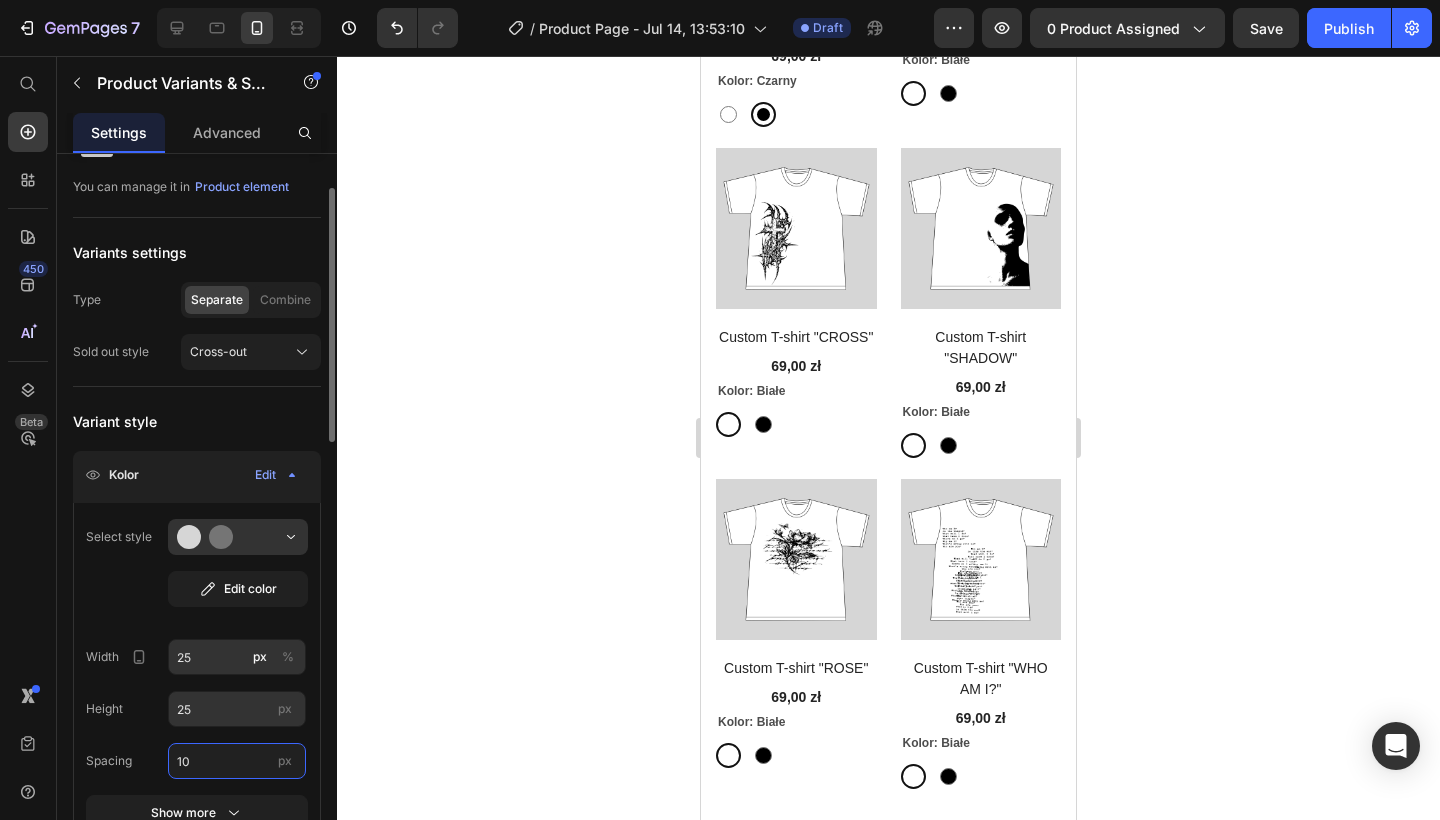 drag, startPoint x: 196, startPoint y: 761, endPoint x: 168, endPoint y: 761, distance: 28 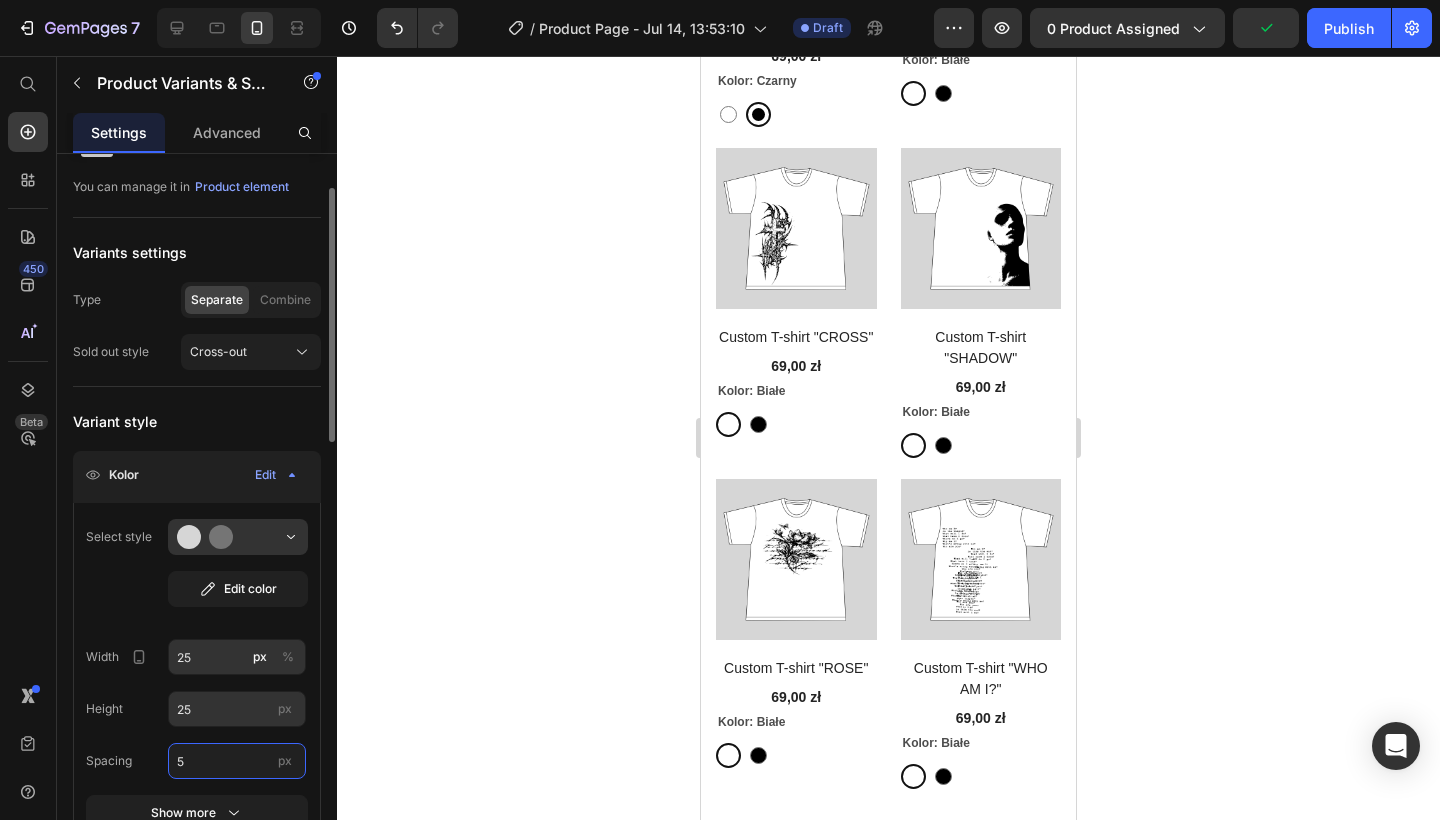 drag, startPoint x: 200, startPoint y: 770, endPoint x: 162, endPoint y: 770, distance: 38 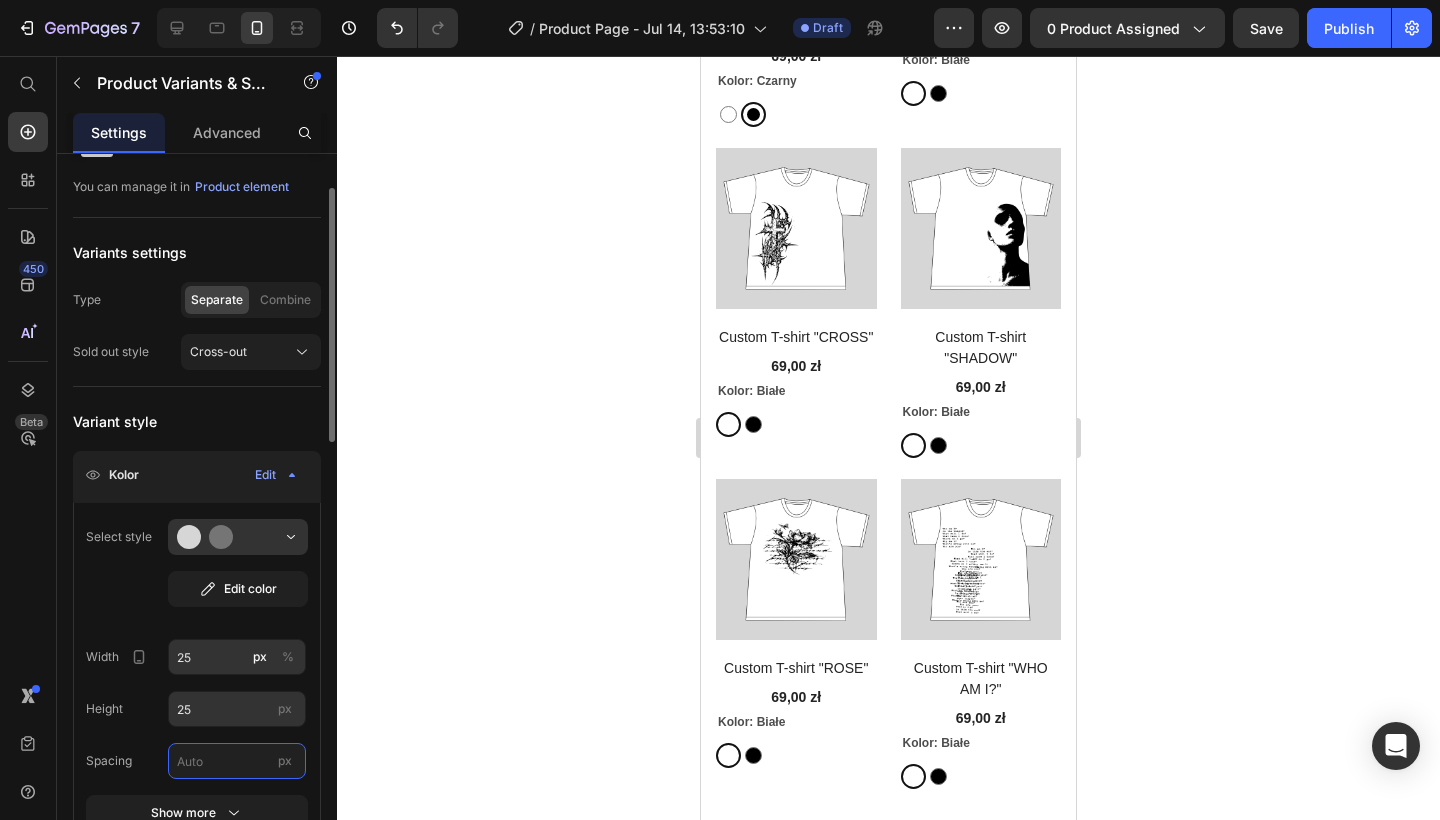 type on "2" 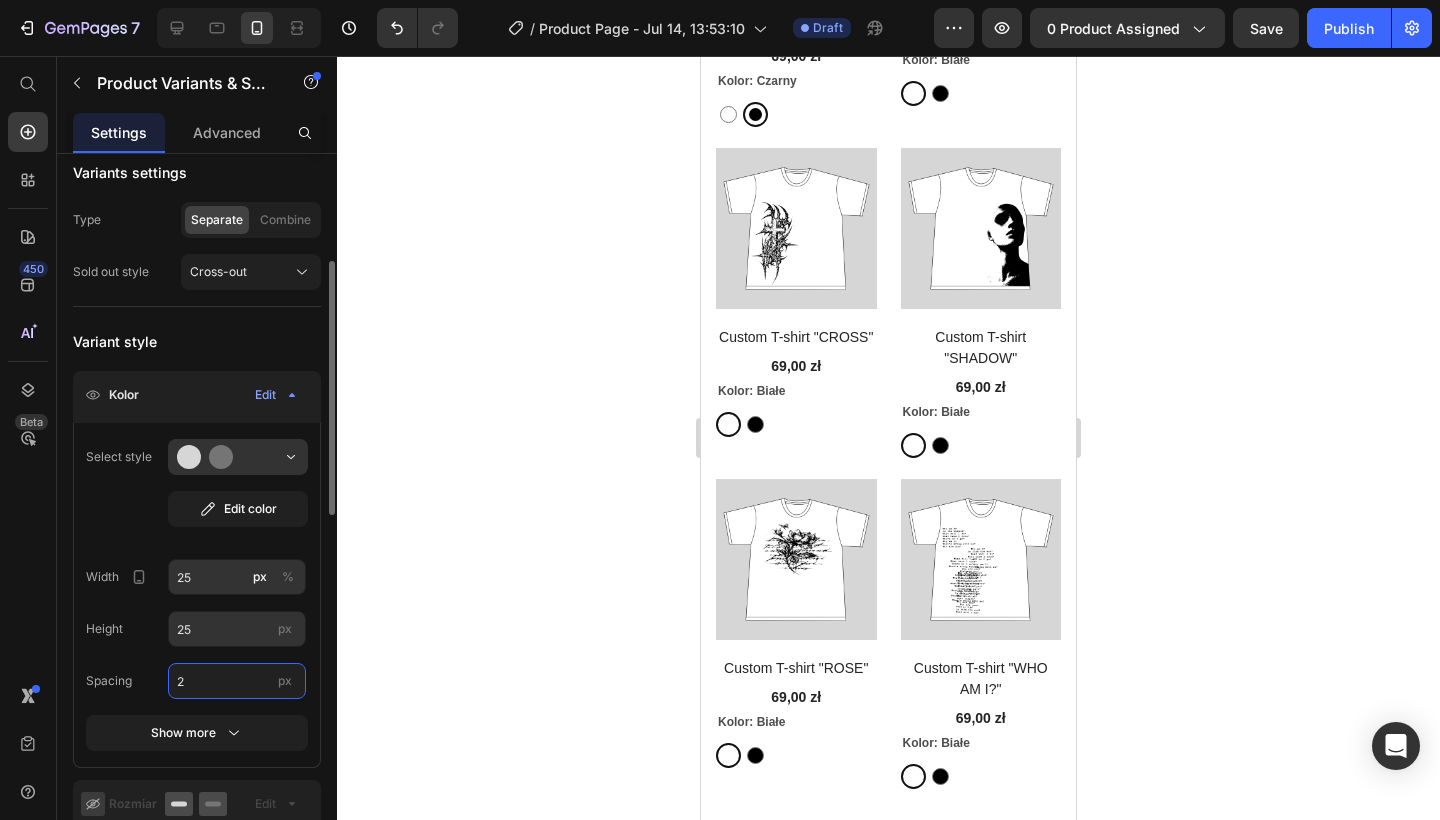 scroll, scrollTop: 225, scrollLeft: 0, axis: vertical 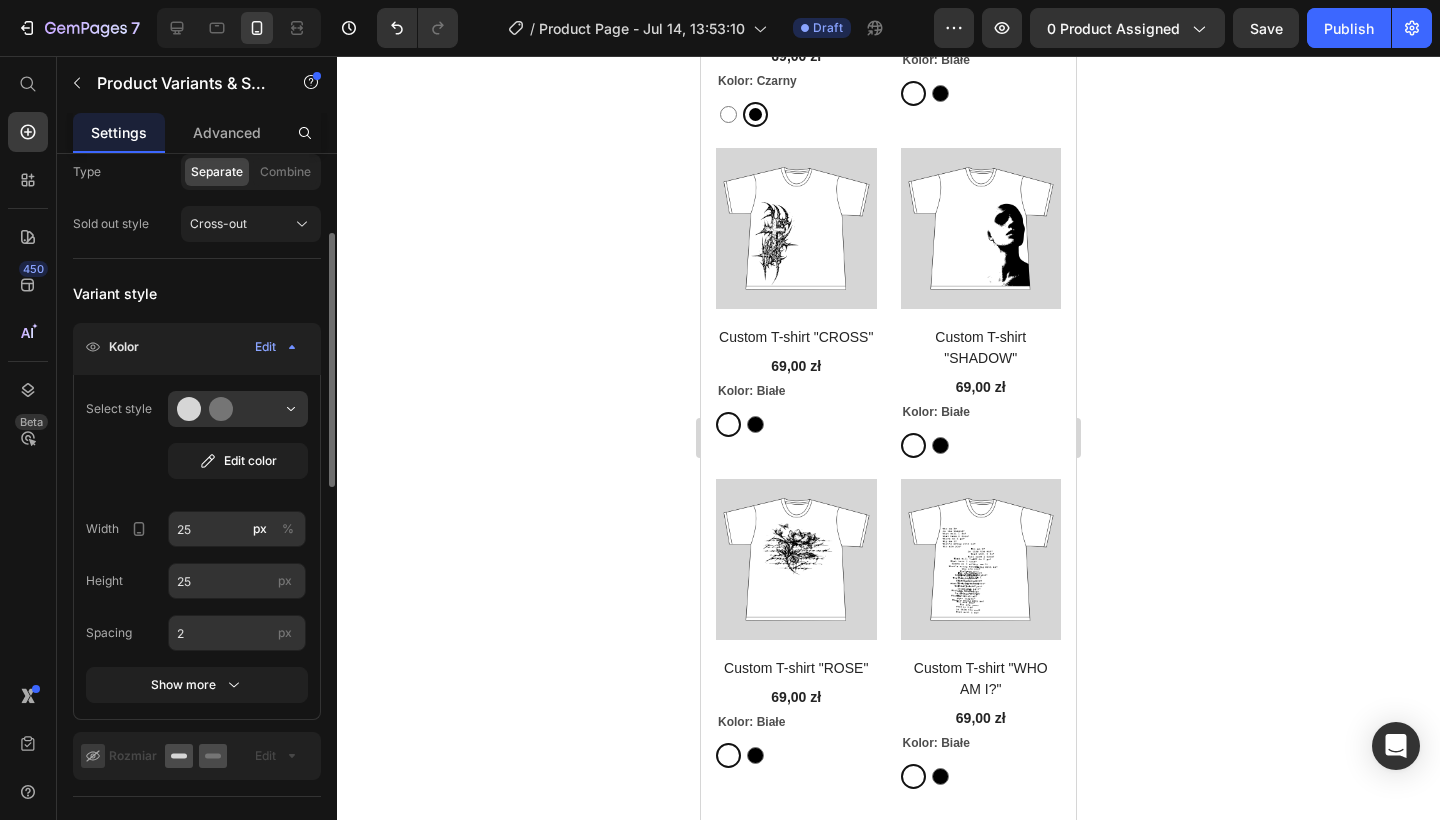 click on "Kolor Edit" 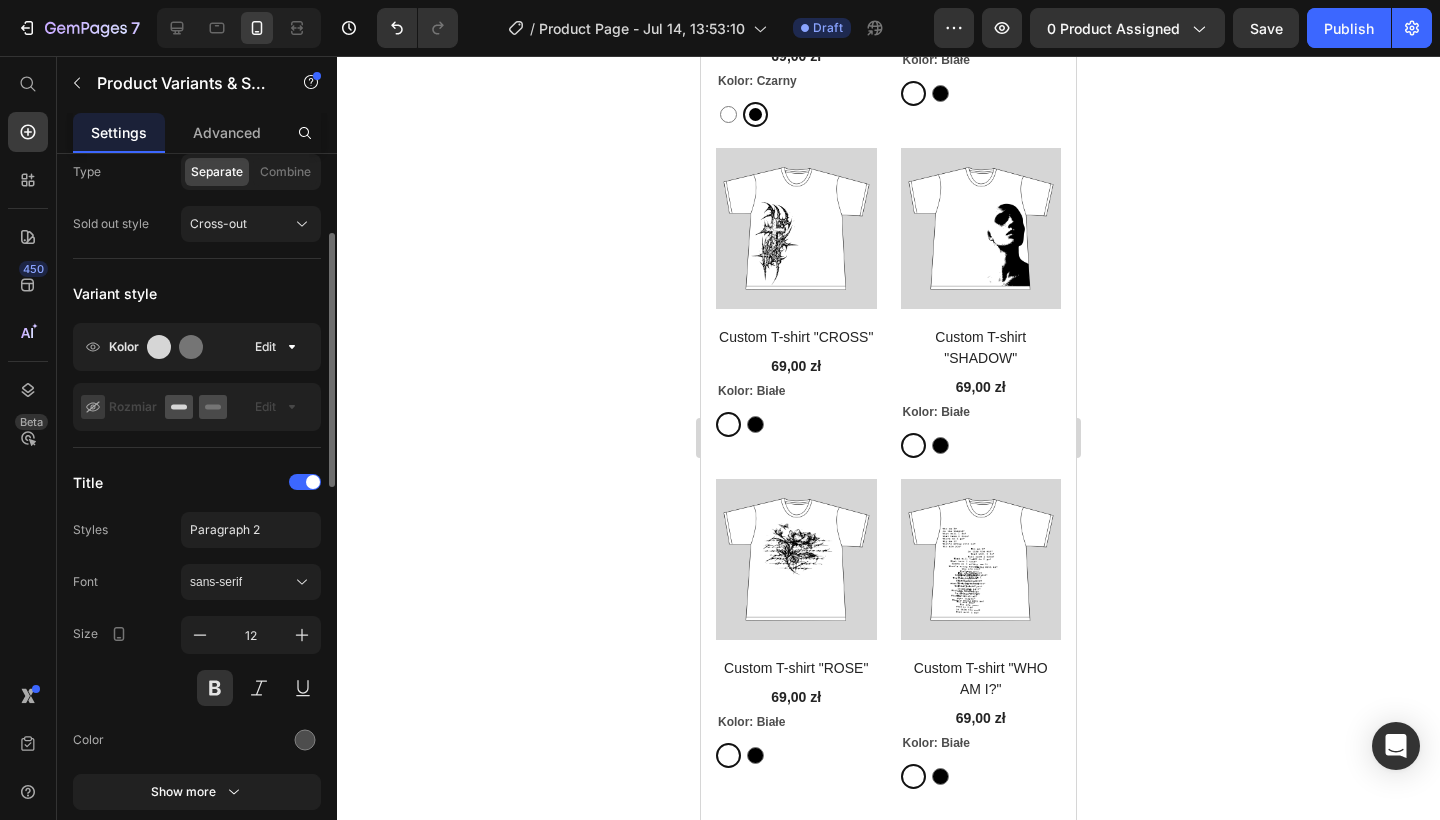 click on "Kolor Edit" 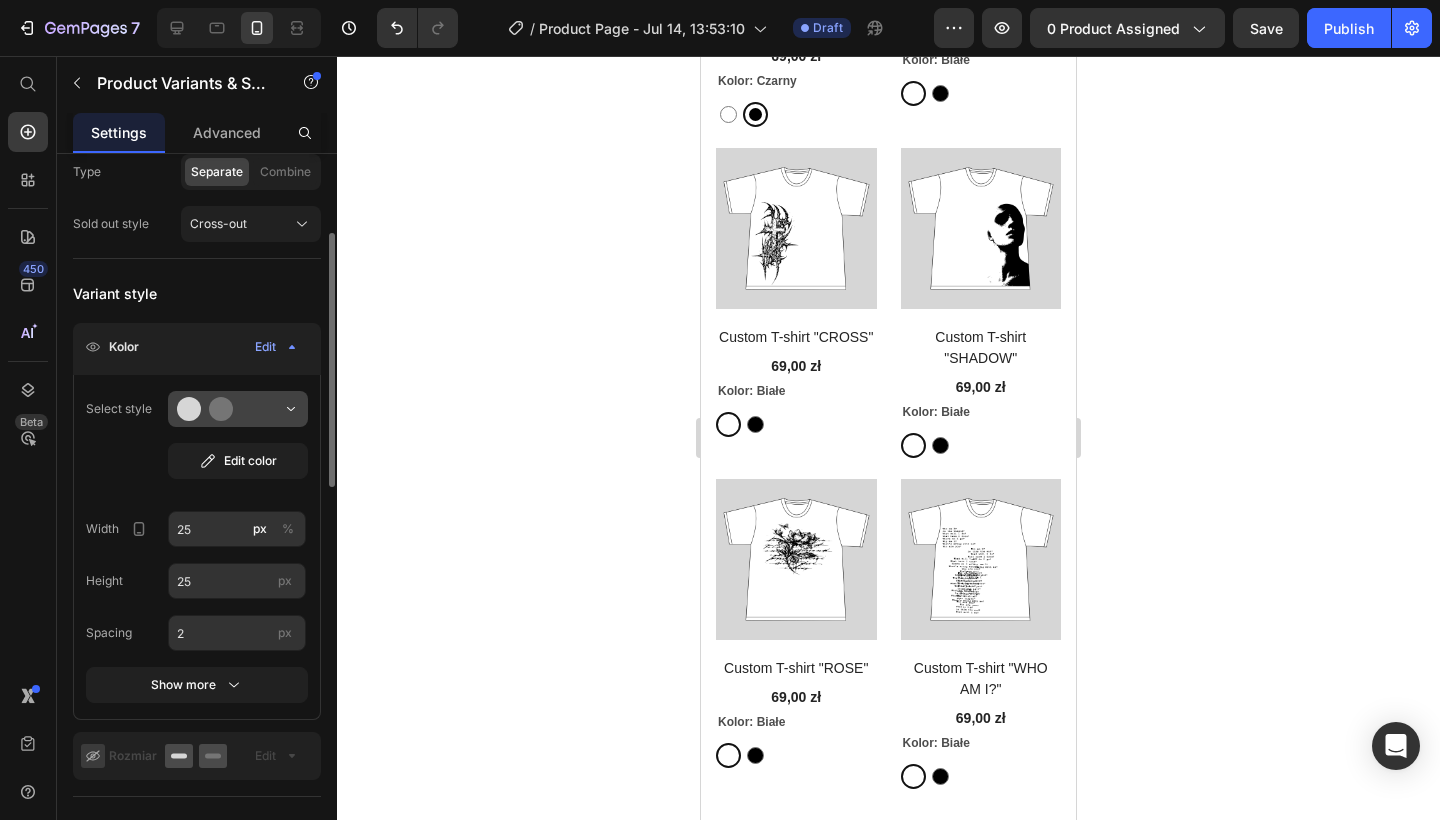click at bounding box center (238, 409) 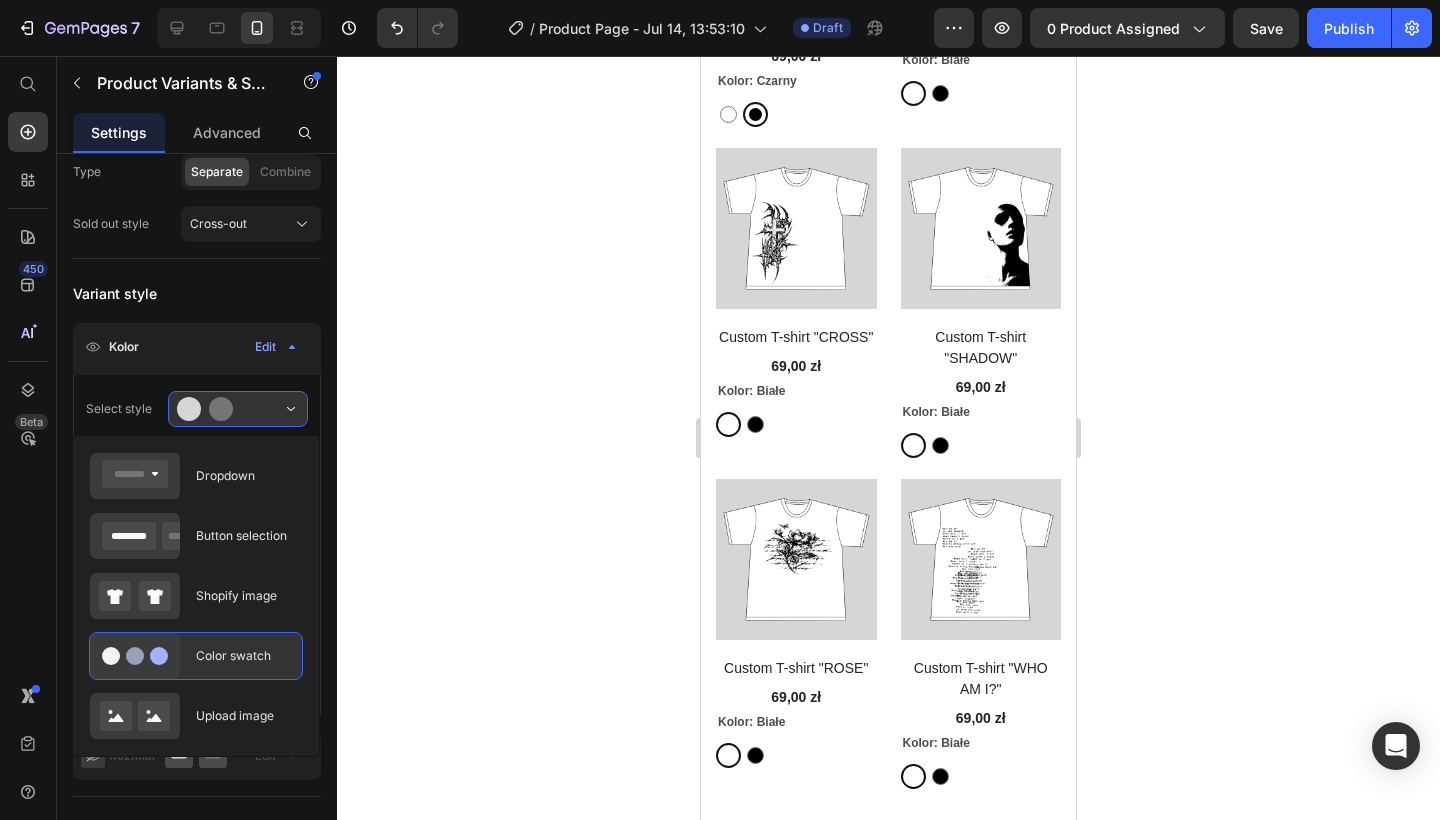 click on "Color swatch" 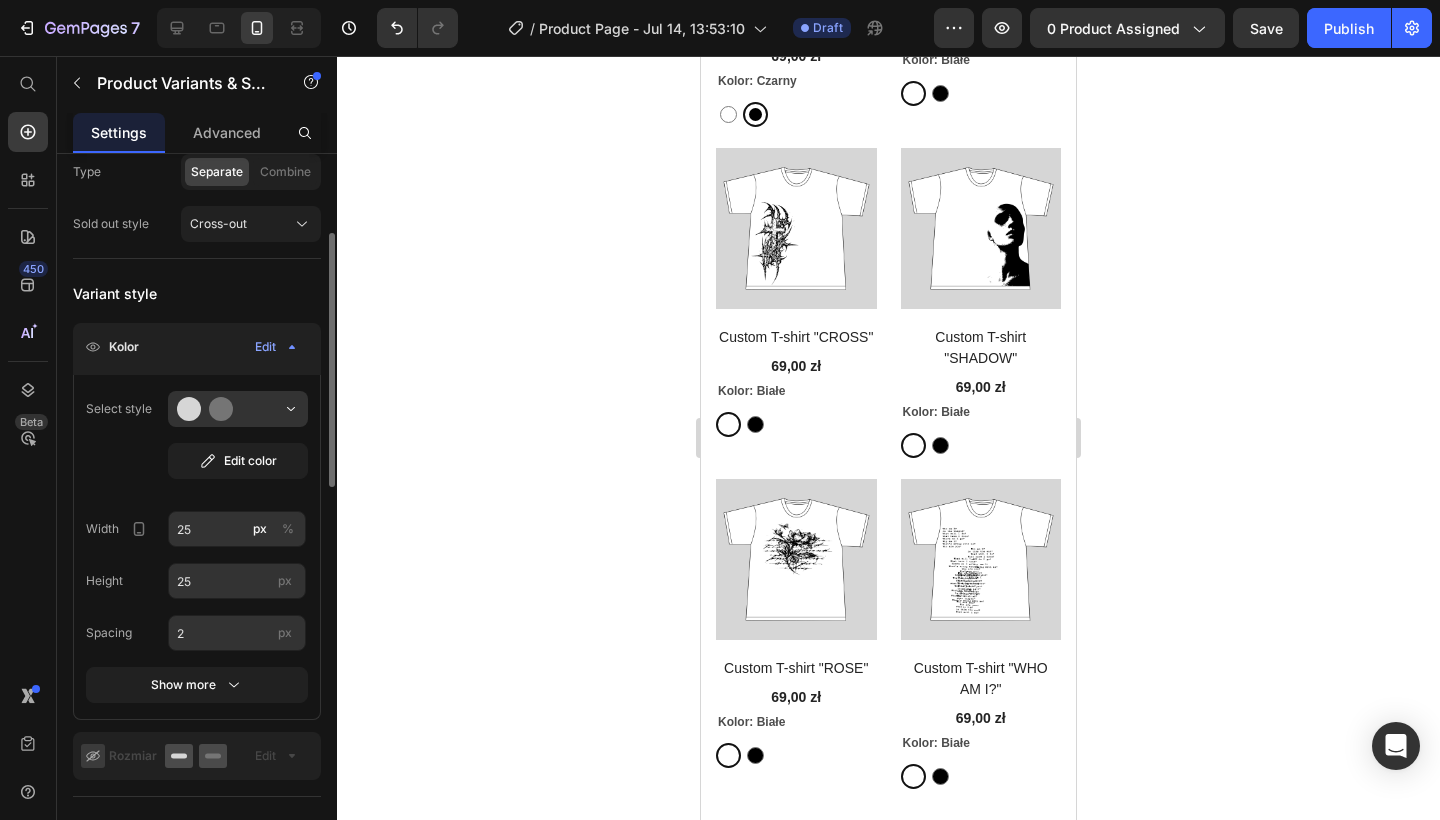 click on "Select style Edit color Width 25 px % Height 25 px Spacing 2 px Show more" 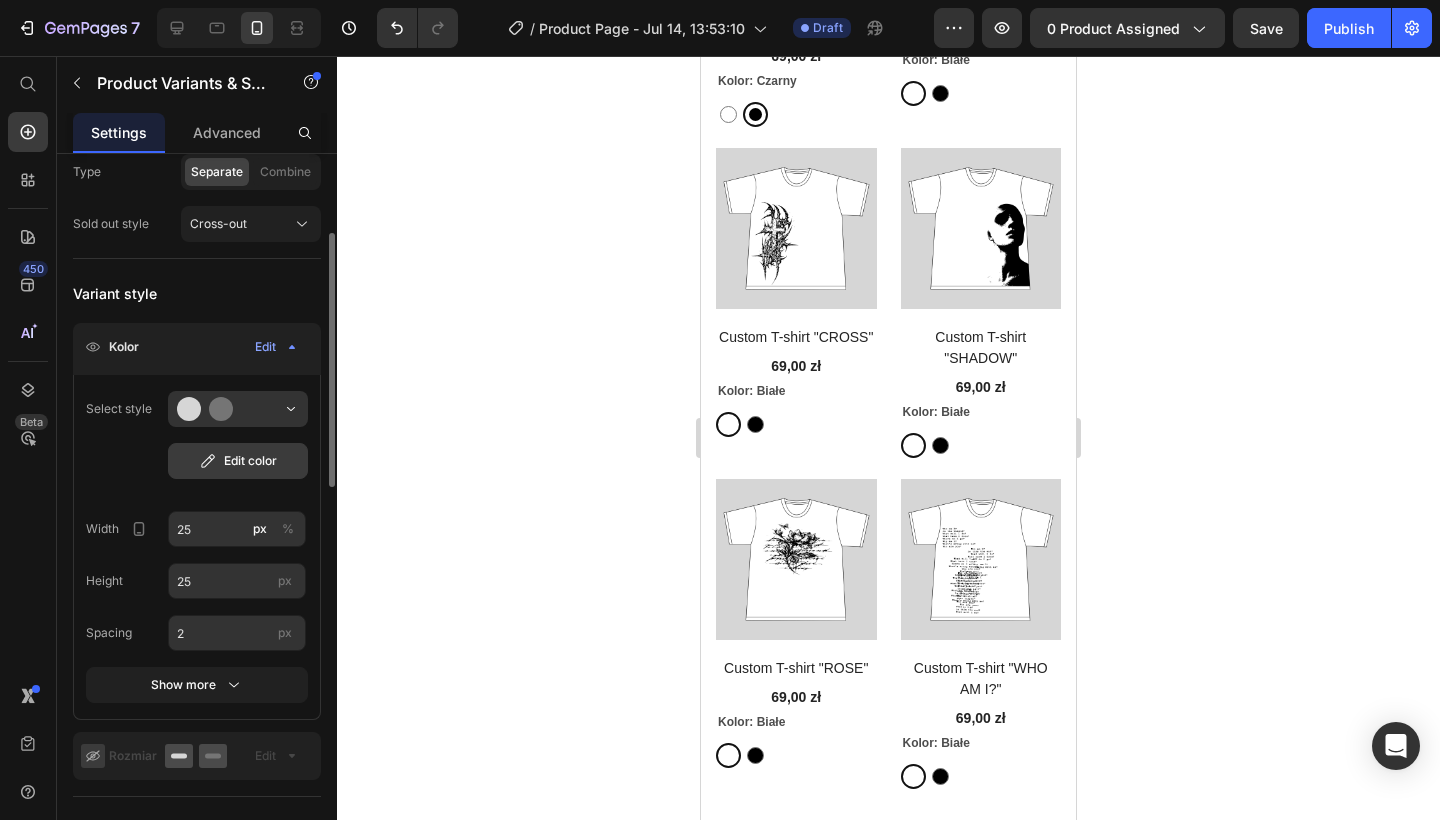 click on "Edit color" at bounding box center (238, 461) 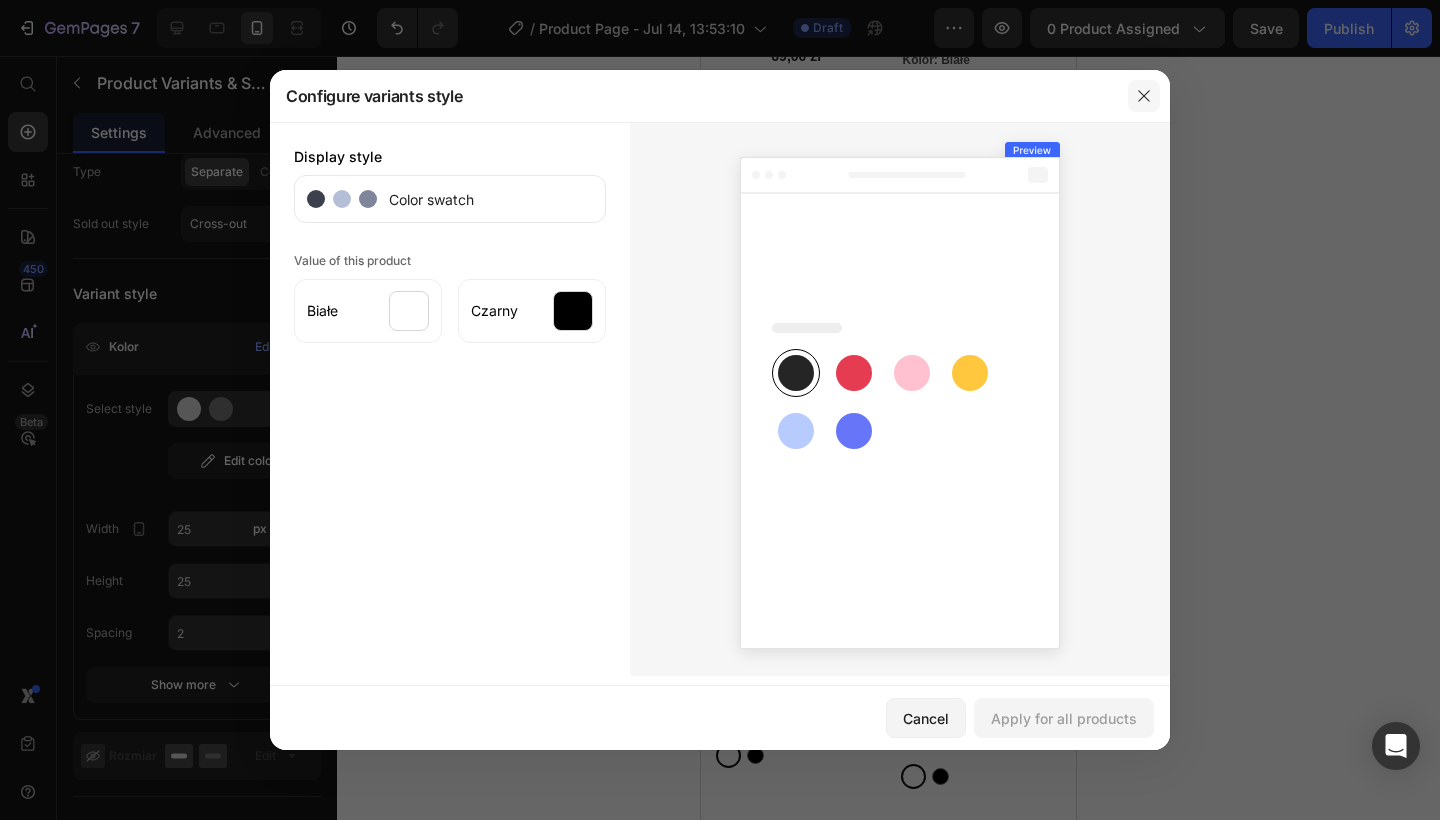 click 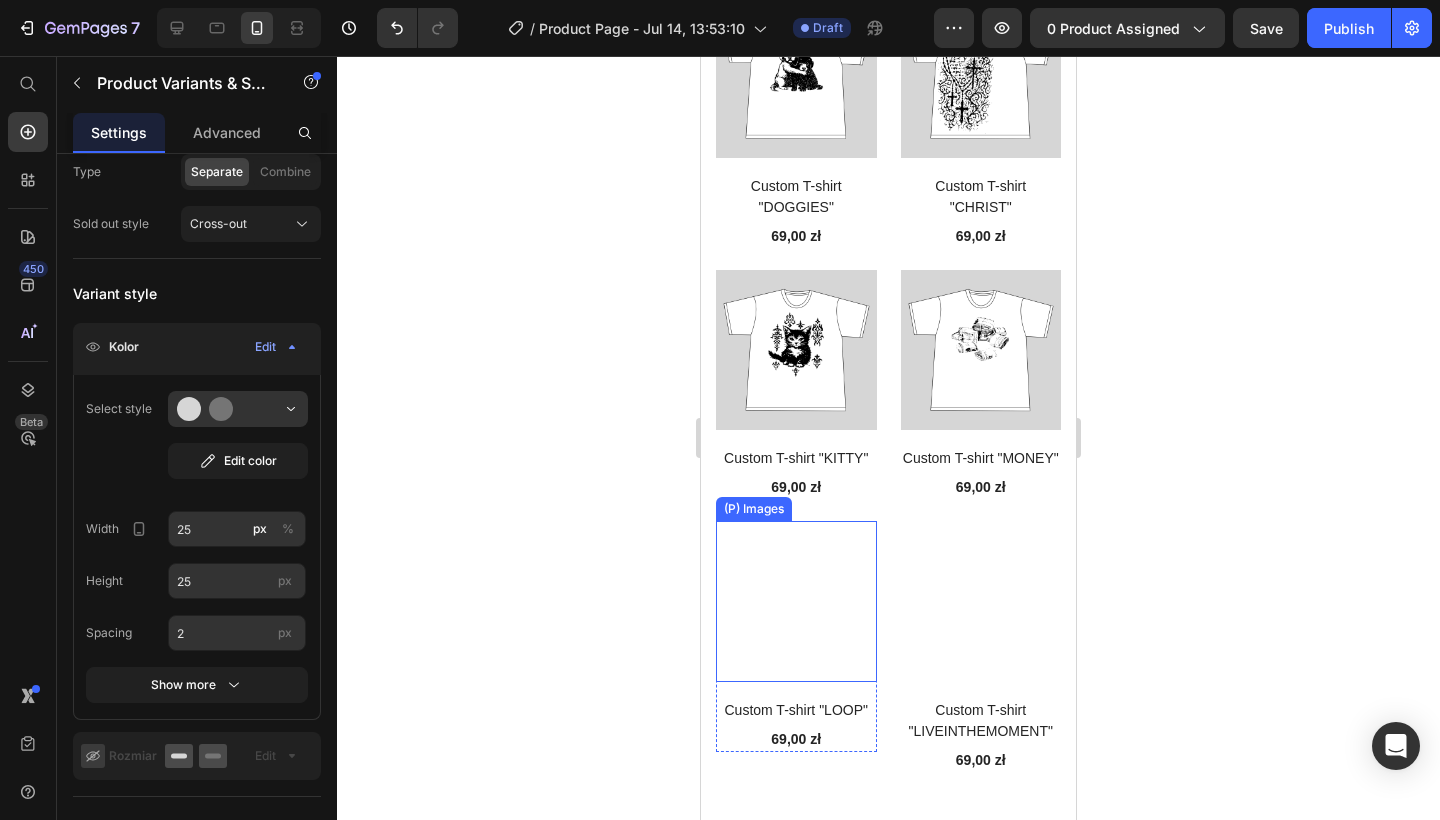 scroll, scrollTop: 723, scrollLeft: 0, axis: vertical 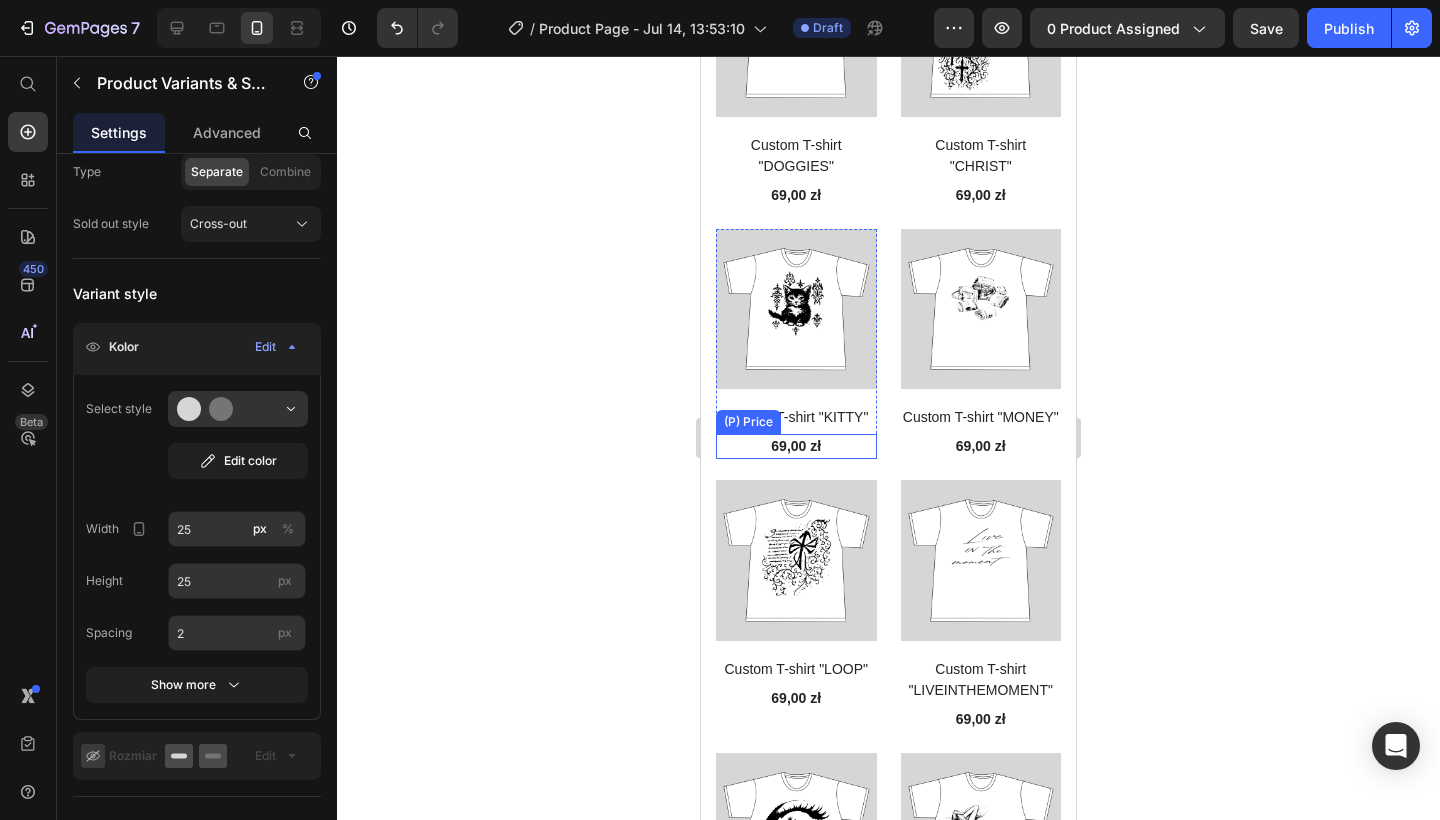click on "69,00 zł" at bounding box center [796, -78] 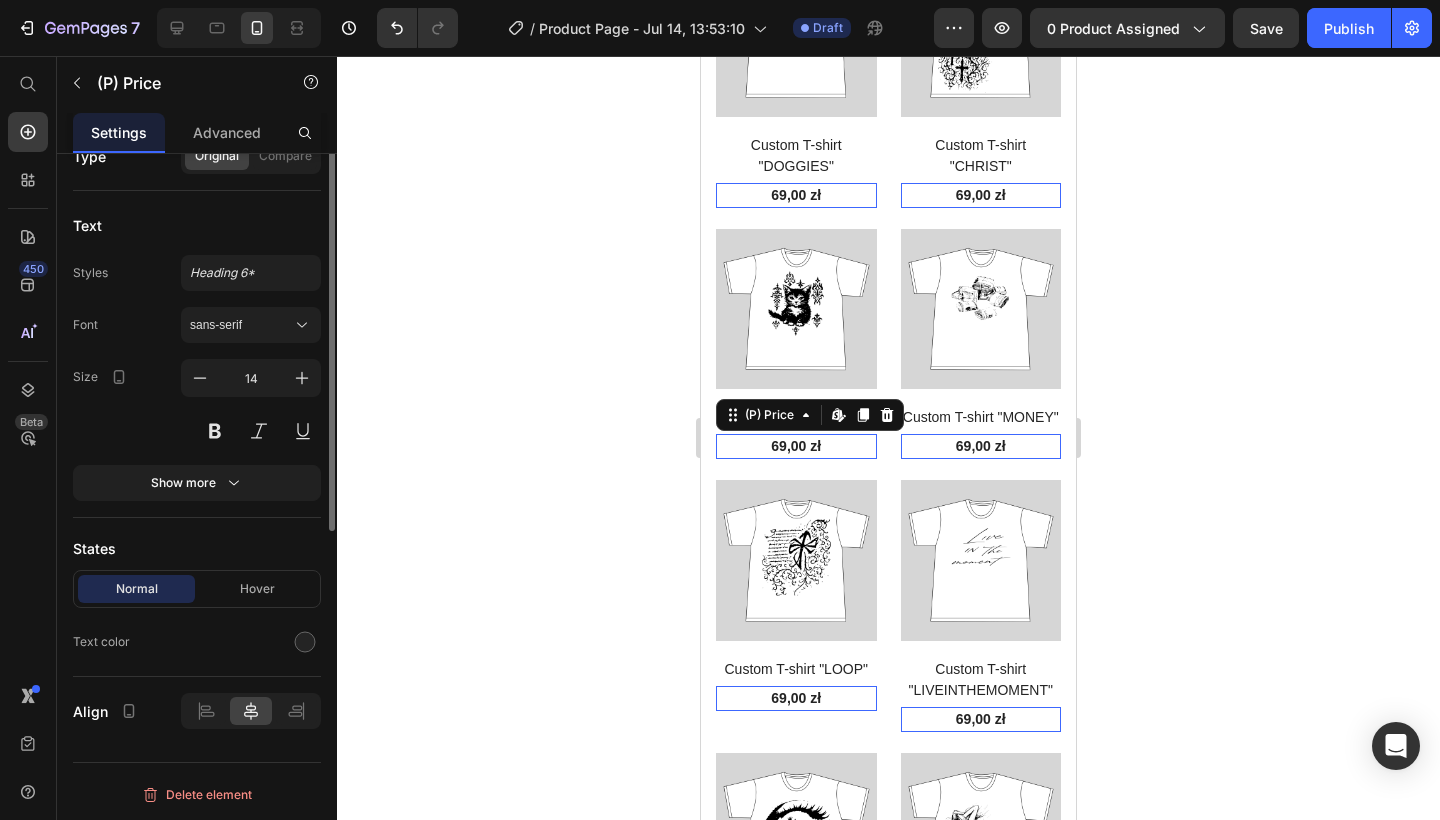 scroll, scrollTop: 0, scrollLeft: 0, axis: both 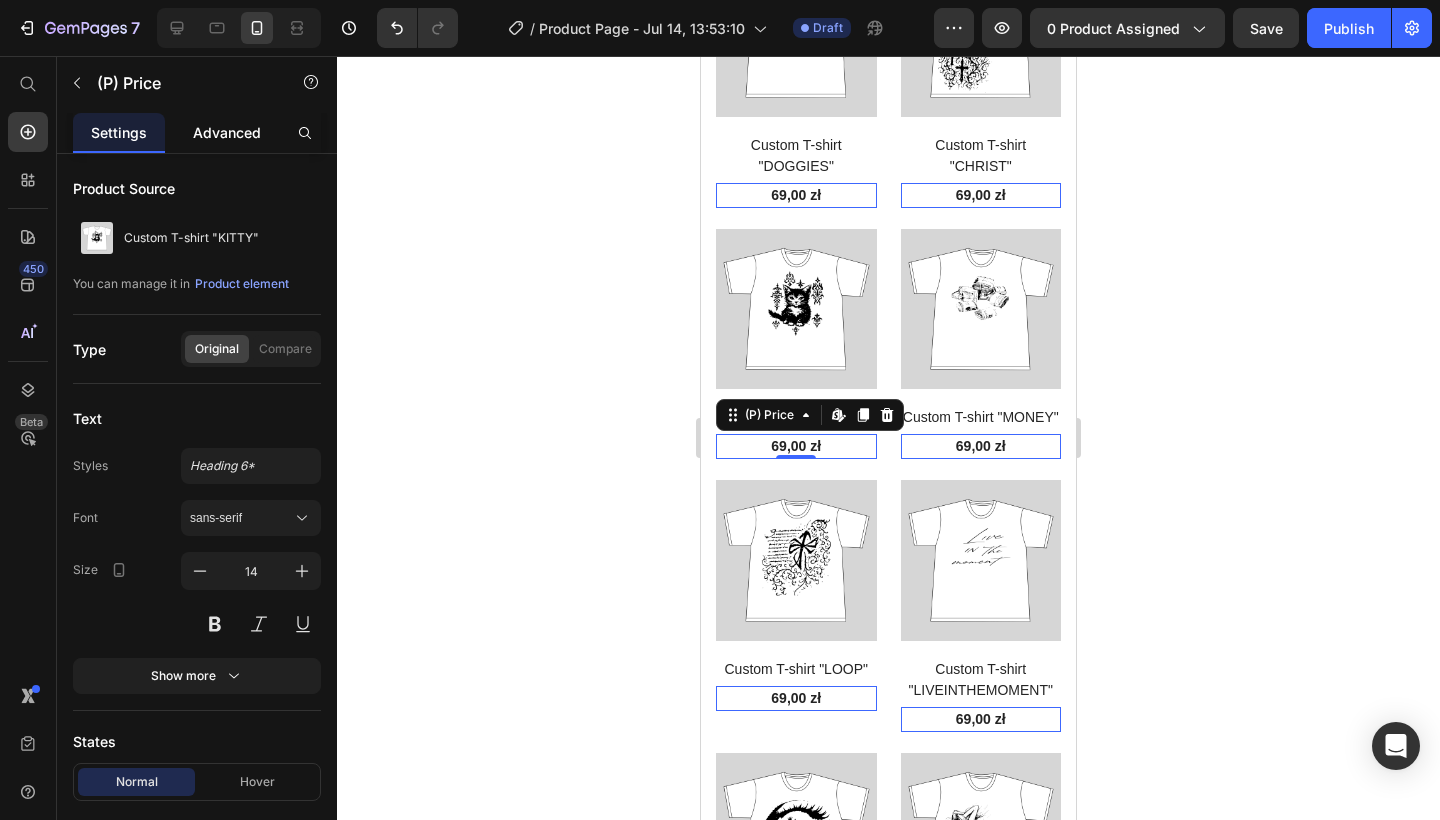 click on "Advanced" at bounding box center [227, 132] 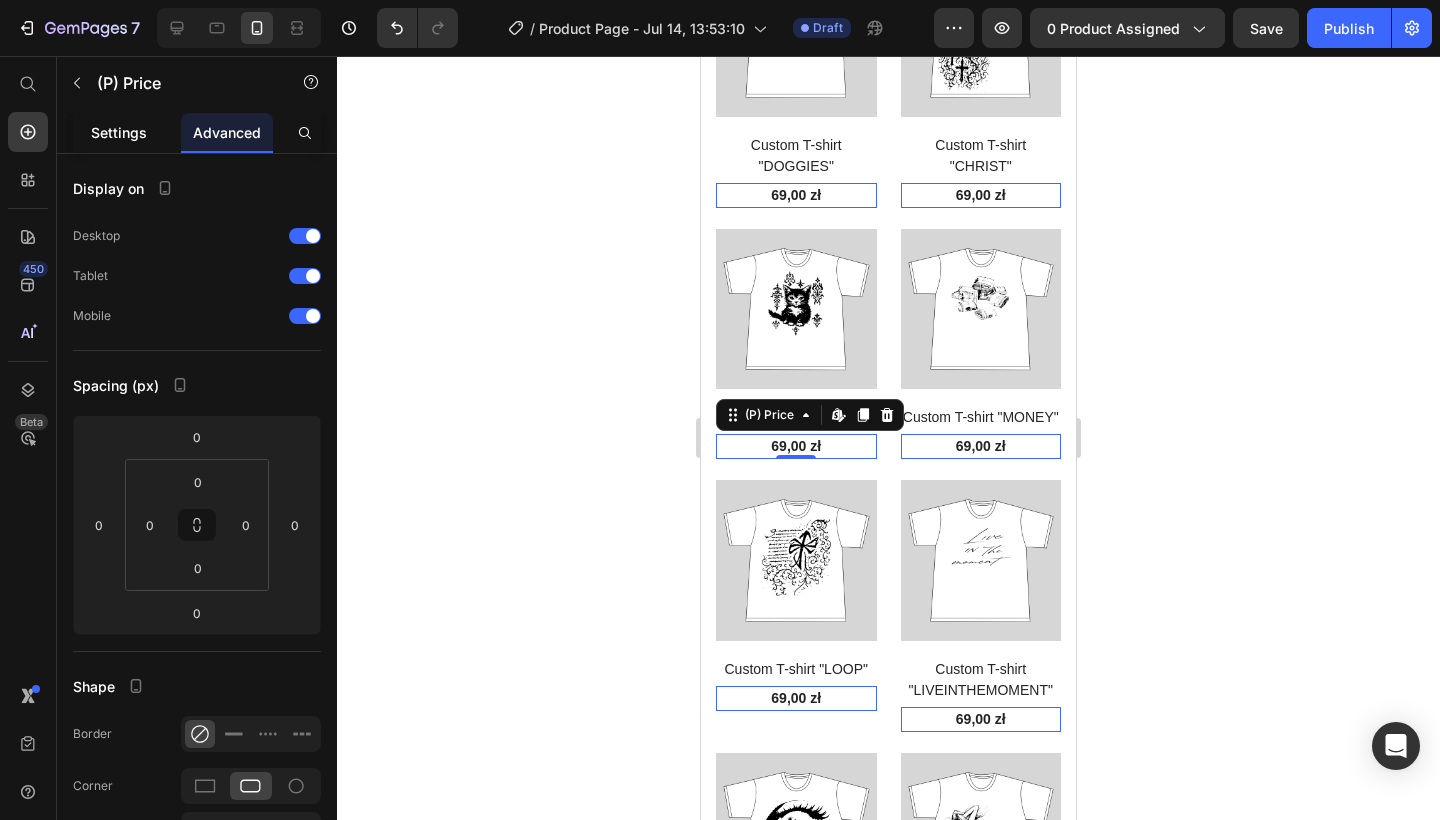 click on "Settings" at bounding box center (119, 132) 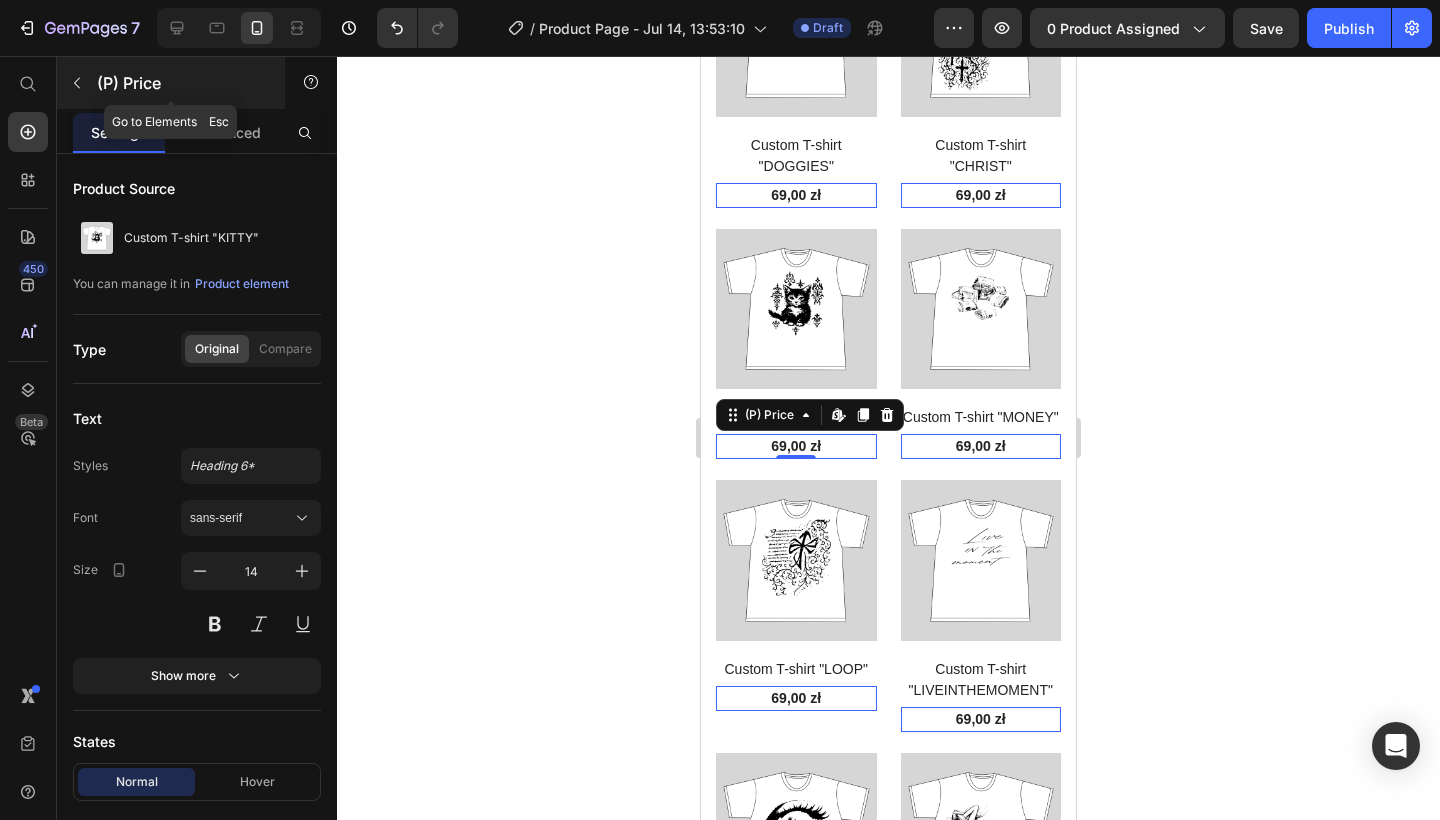 click 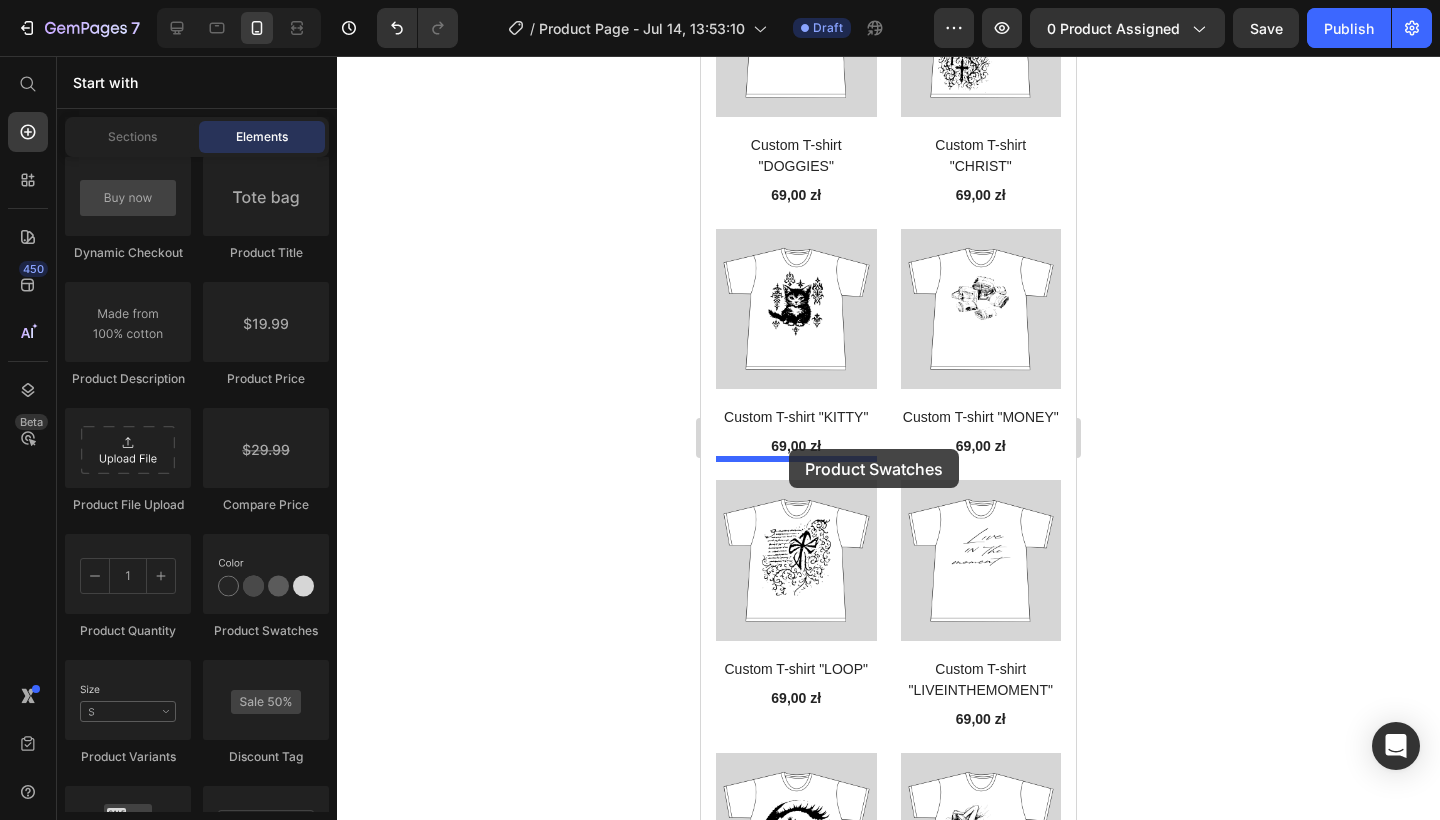 drag, startPoint x: 270, startPoint y: 604, endPoint x: 789, endPoint y: 449, distance: 541.6512 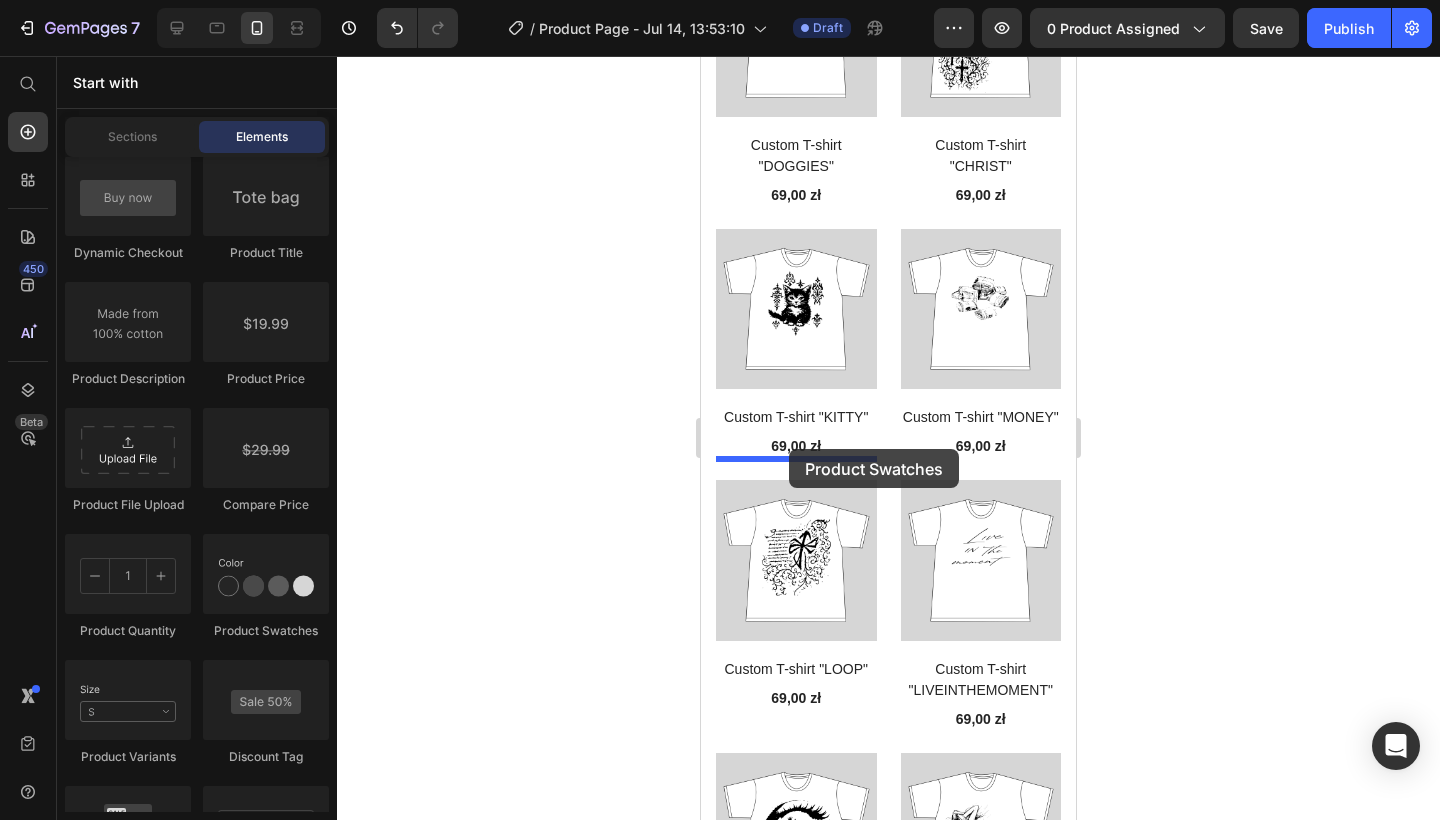 click on "7   /  Product Page - Jul 14, 13:53:10 Draft Preview 0 product assigned  Save   Publish  450 Beta Start with Sections Elements Hero Section Product Detail Brands Trusted Badges Guarantee Product Breakdown How to use Testimonials Compare Bundle FAQs Social Proof Brand Story Product List Collection Blog List Contact Sticky Add to Cart Custom Footer Browse Library 450 Layout
Row
Row
Row
Row Text
Heading
Text Block Button
Button
Button
Sticky Back to top Media
Image
Image" 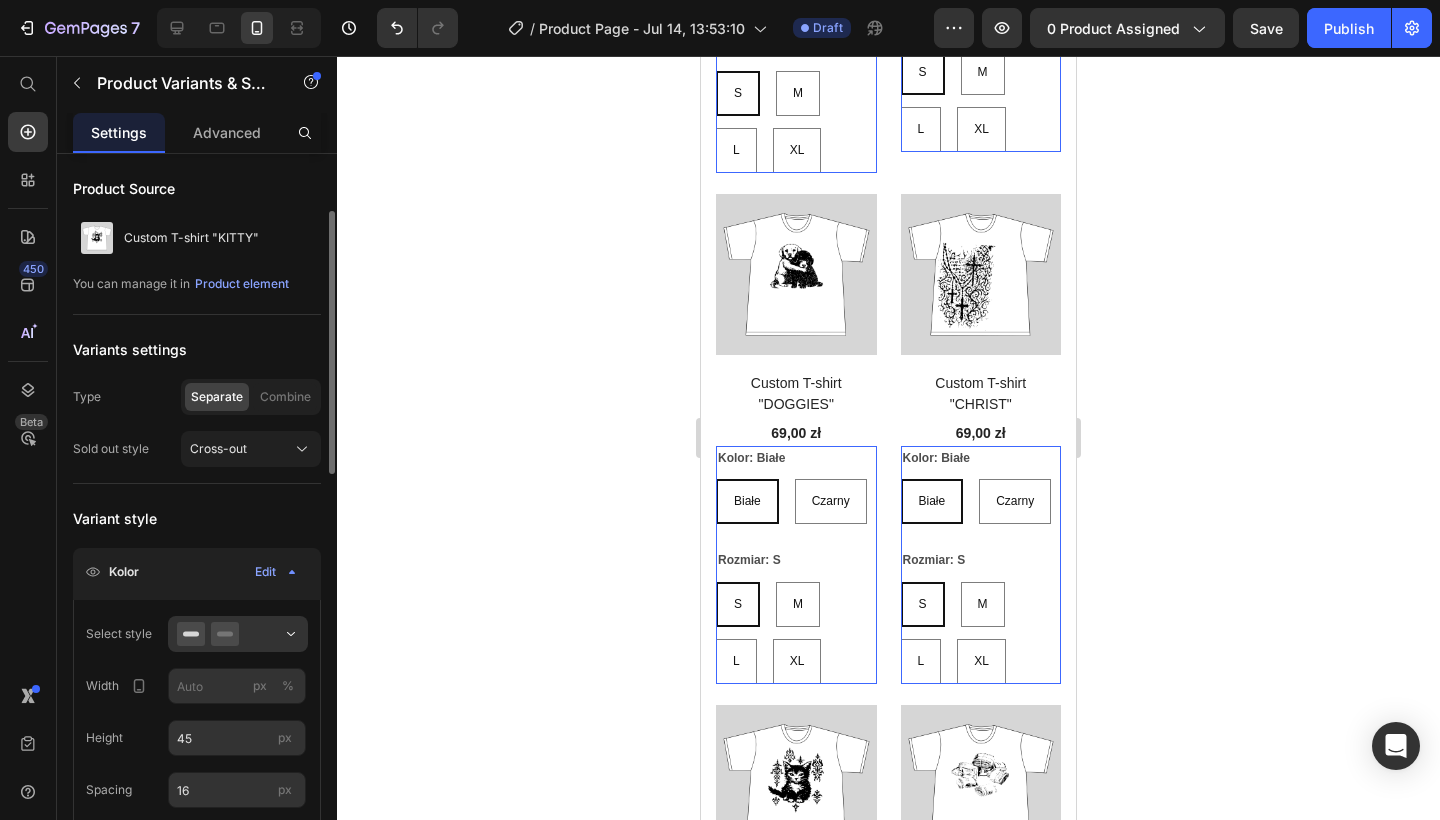 scroll, scrollTop: 69, scrollLeft: 0, axis: vertical 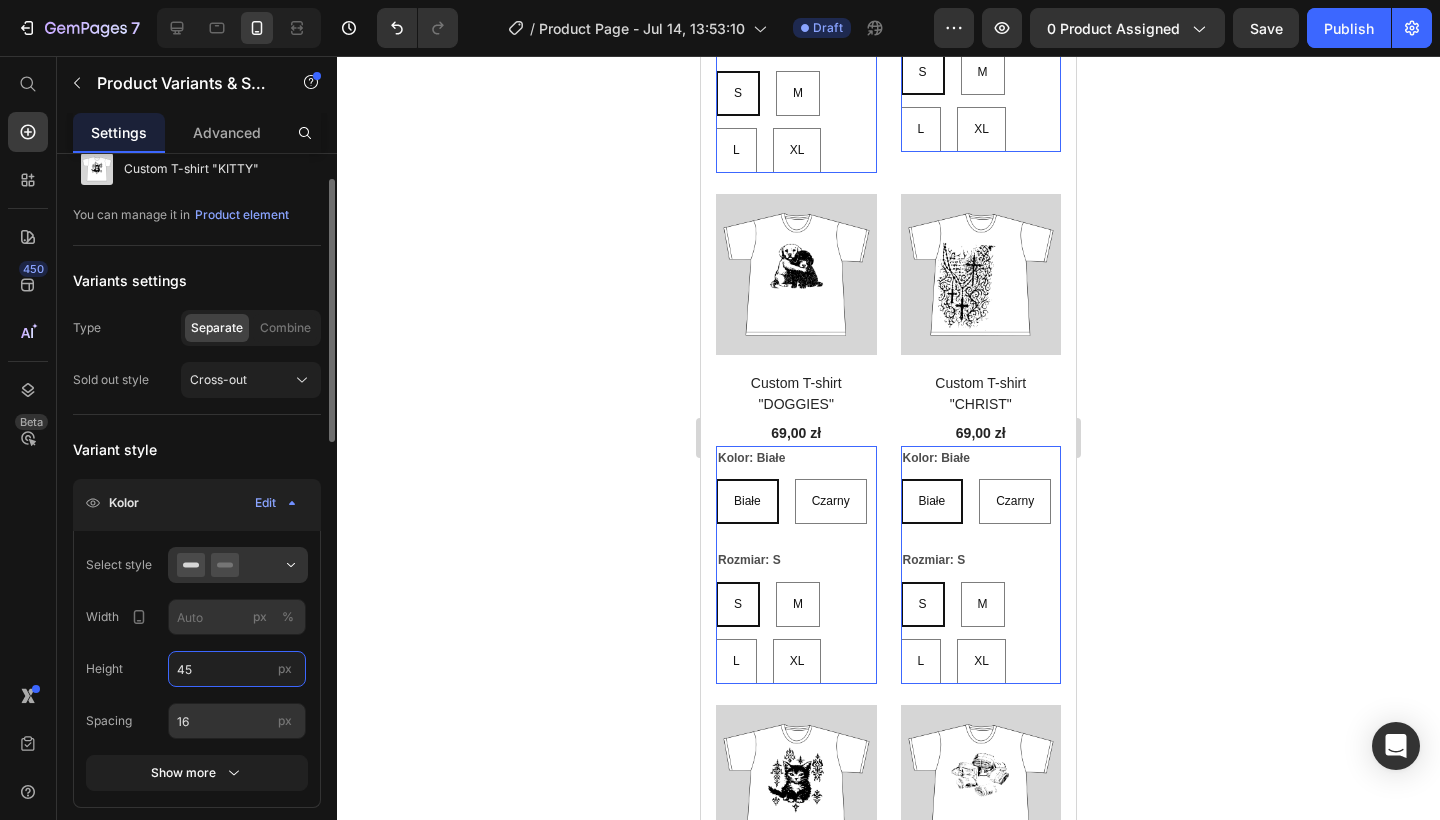 drag, startPoint x: 200, startPoint y: 672, endPoint x: 172, endPoint y: 672, distance: 28 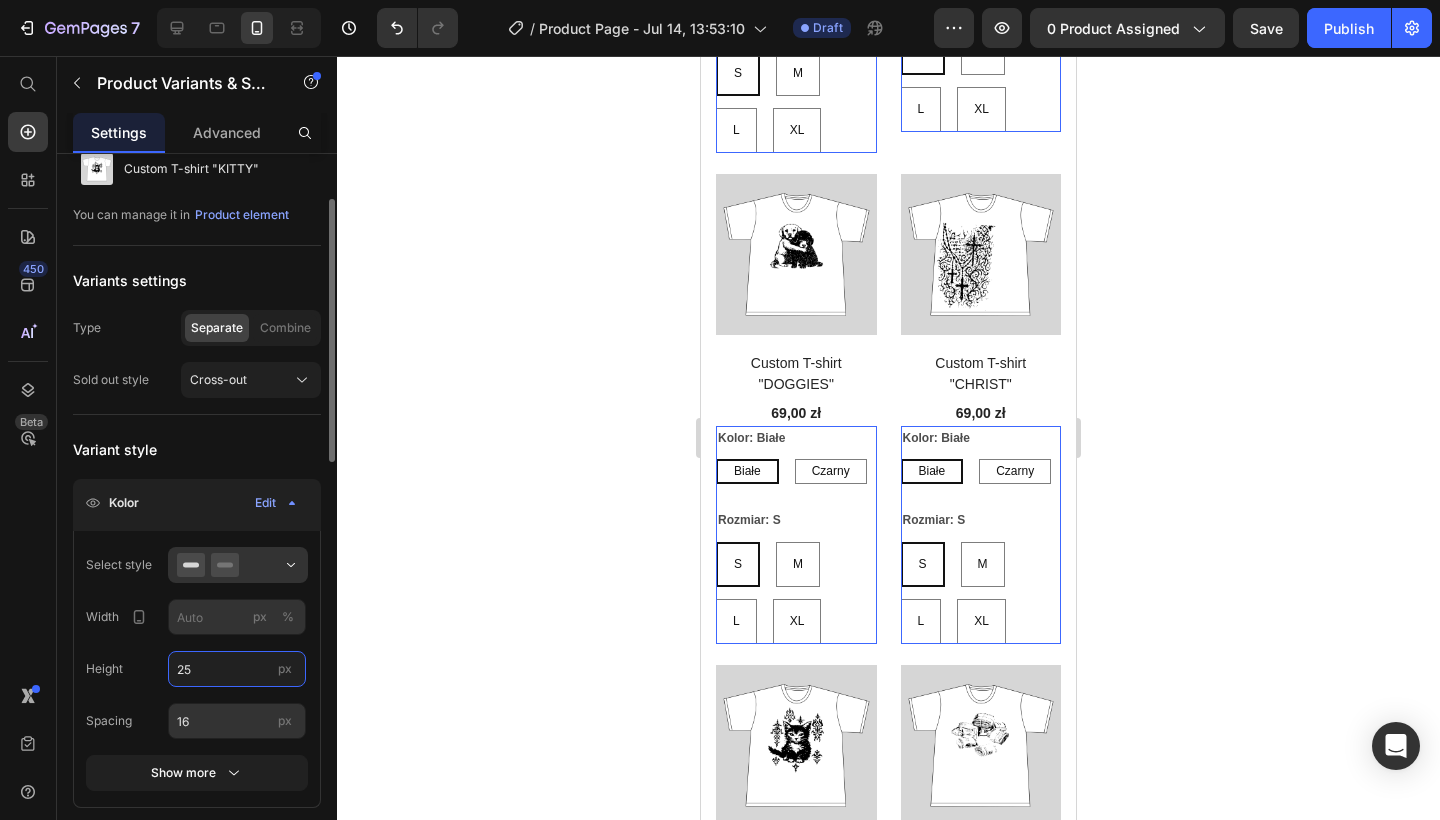 scroll, scrollTop: 86, scrollLeft: 0, axis: vertical 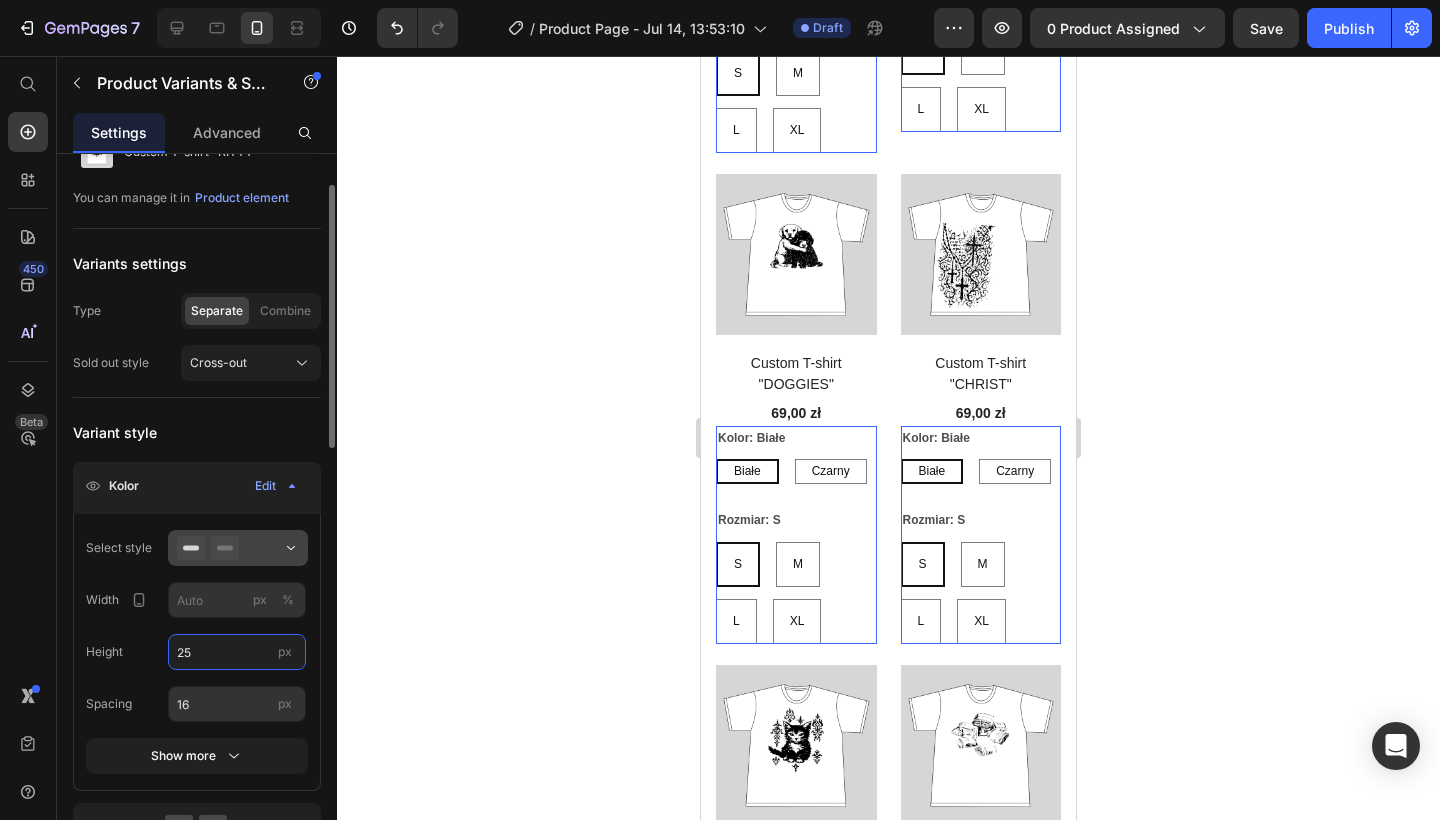 type on "25" 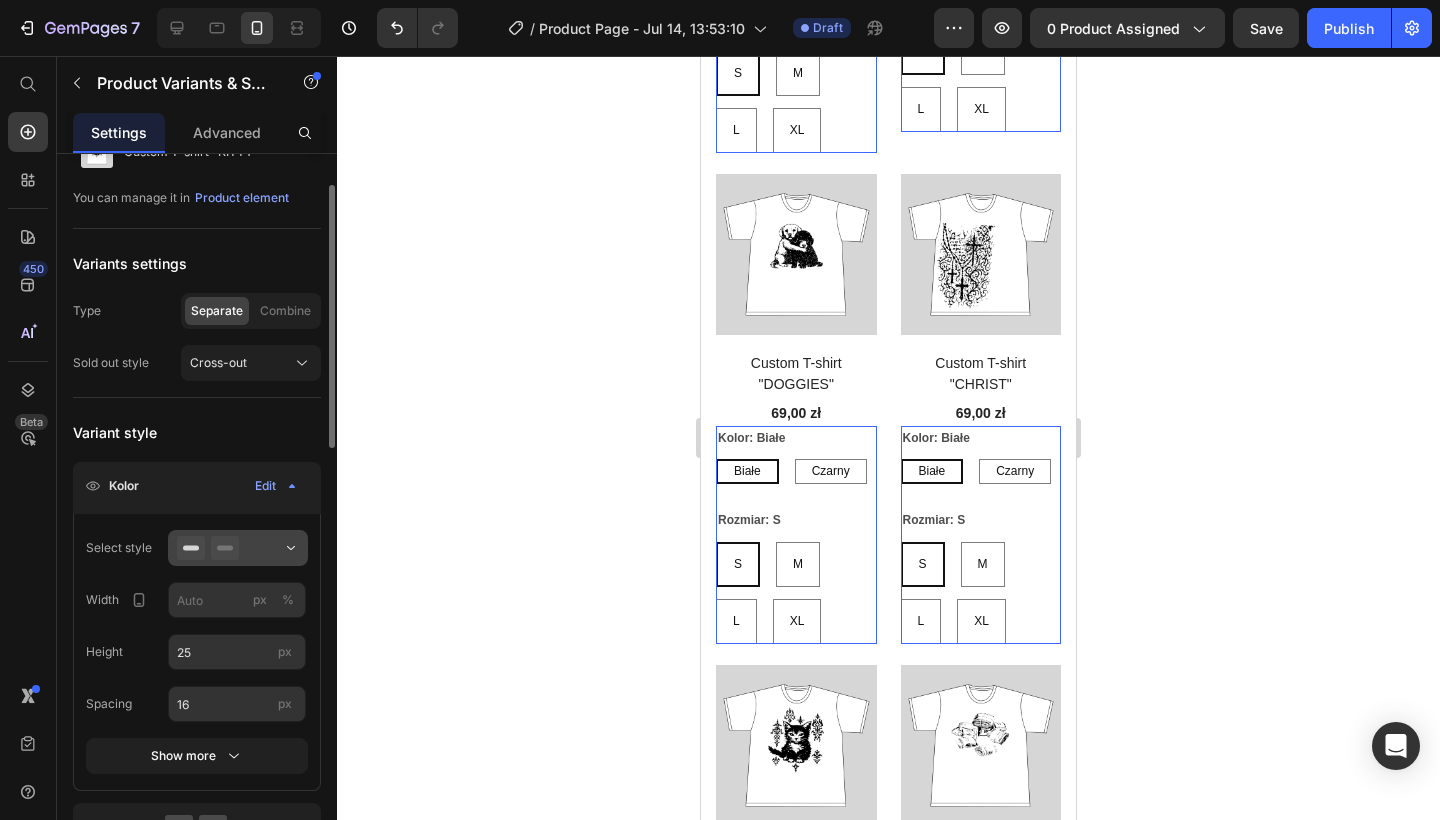 click at bounding box center [238, 548] 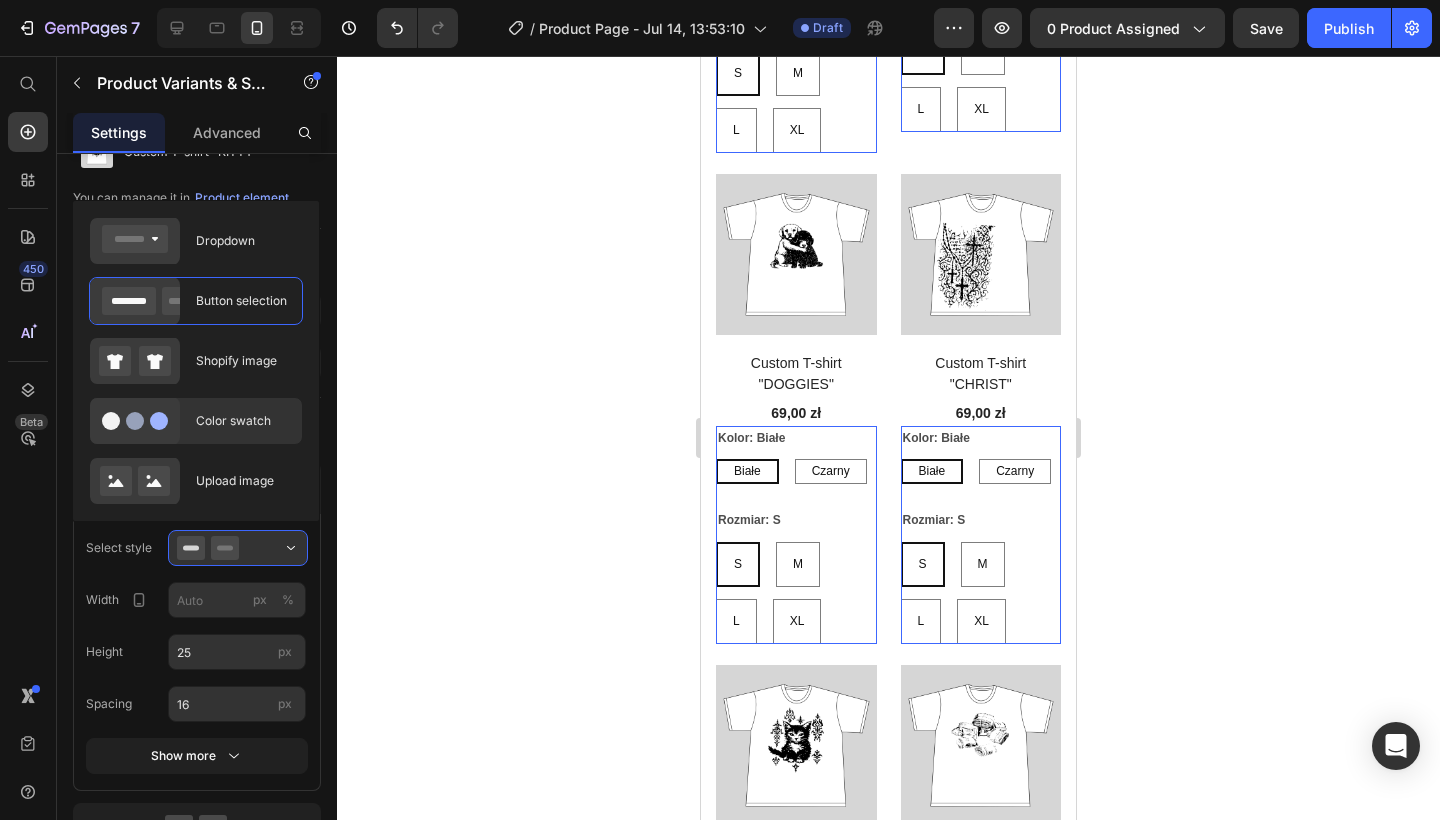 click on "Color swatch" 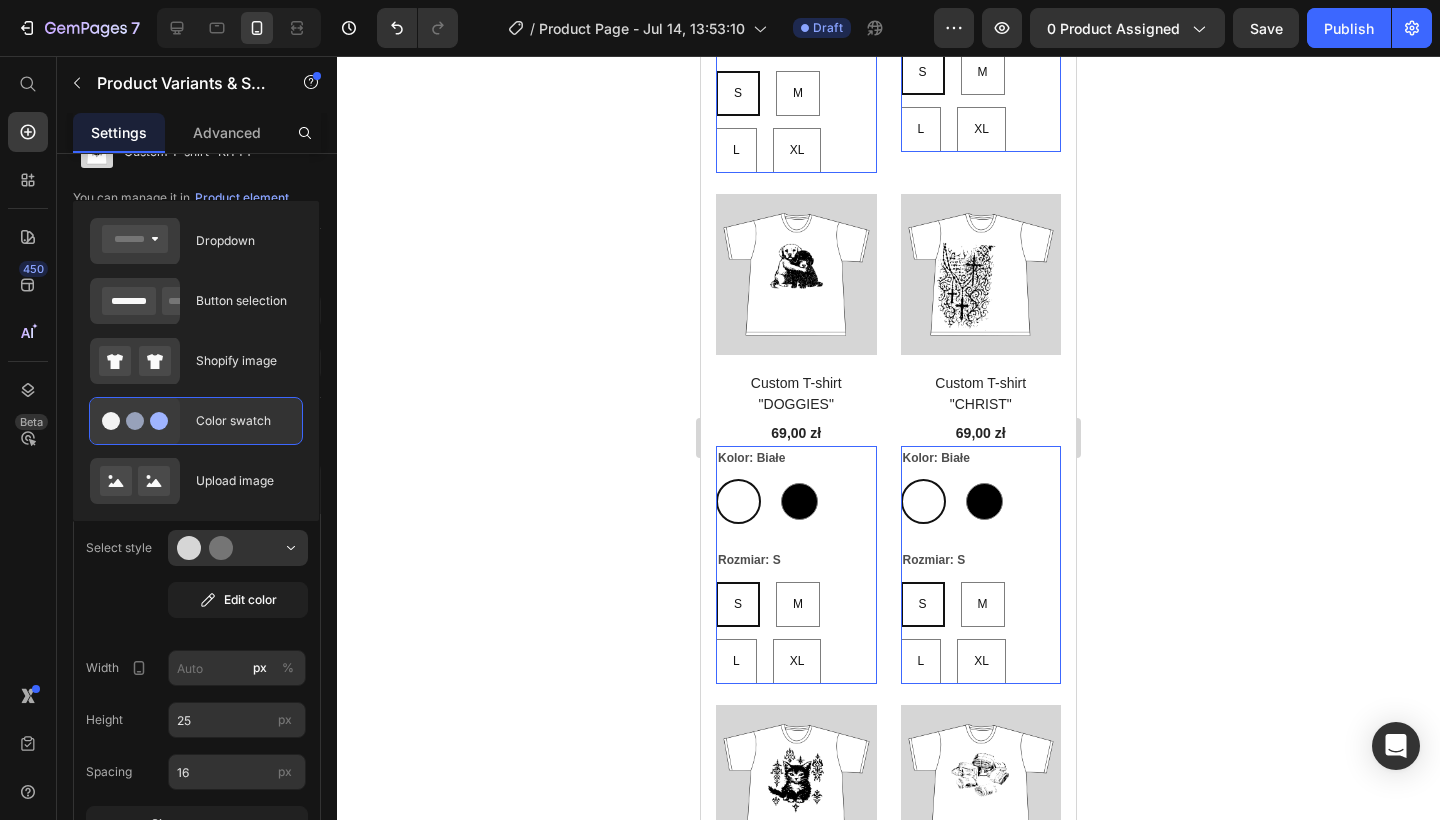 type on "45" 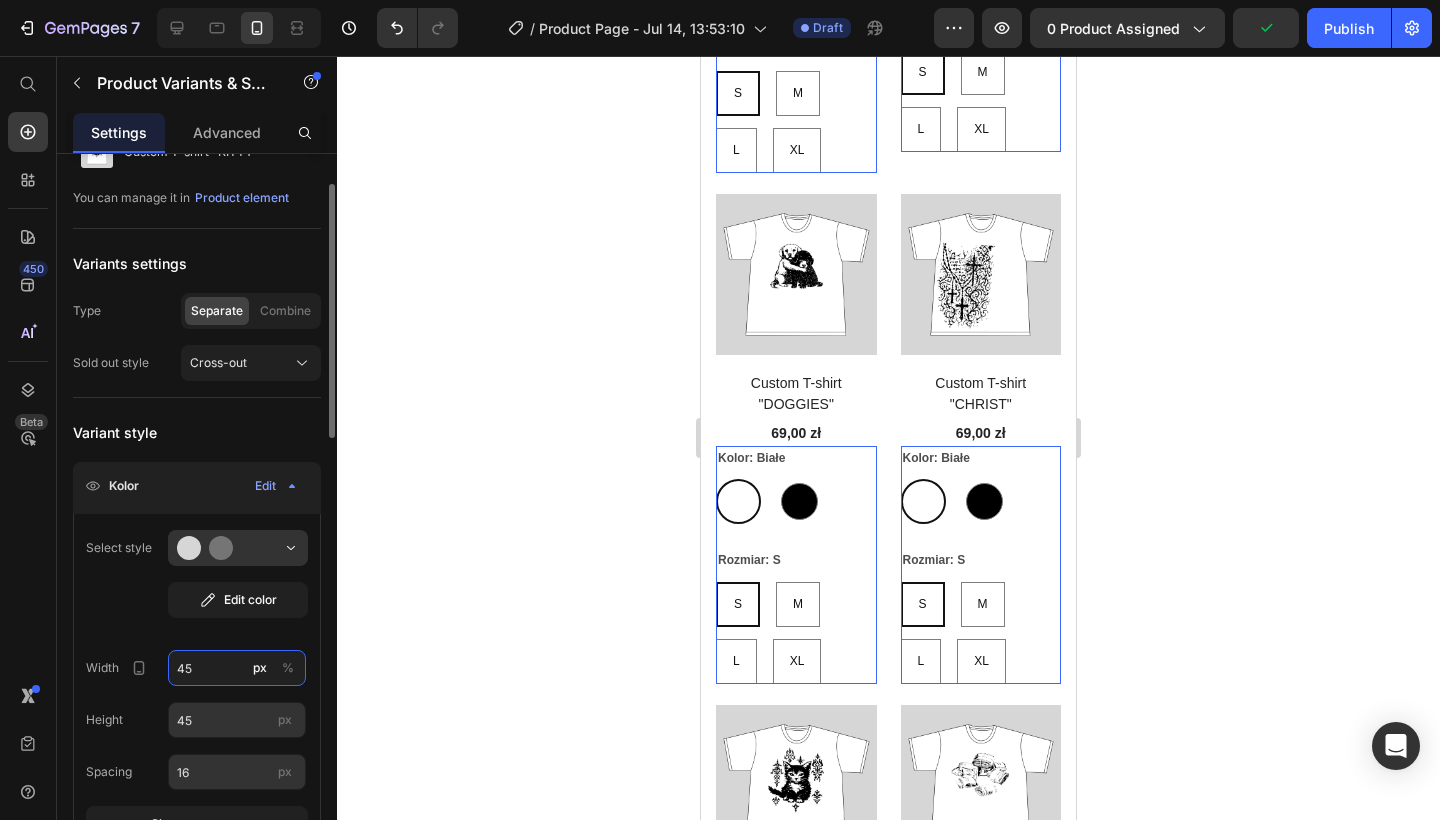 drag, startPoint x: 199, startPoint y: 667, endPoint x: 171, endPoint y: 662, distance: 28.442924 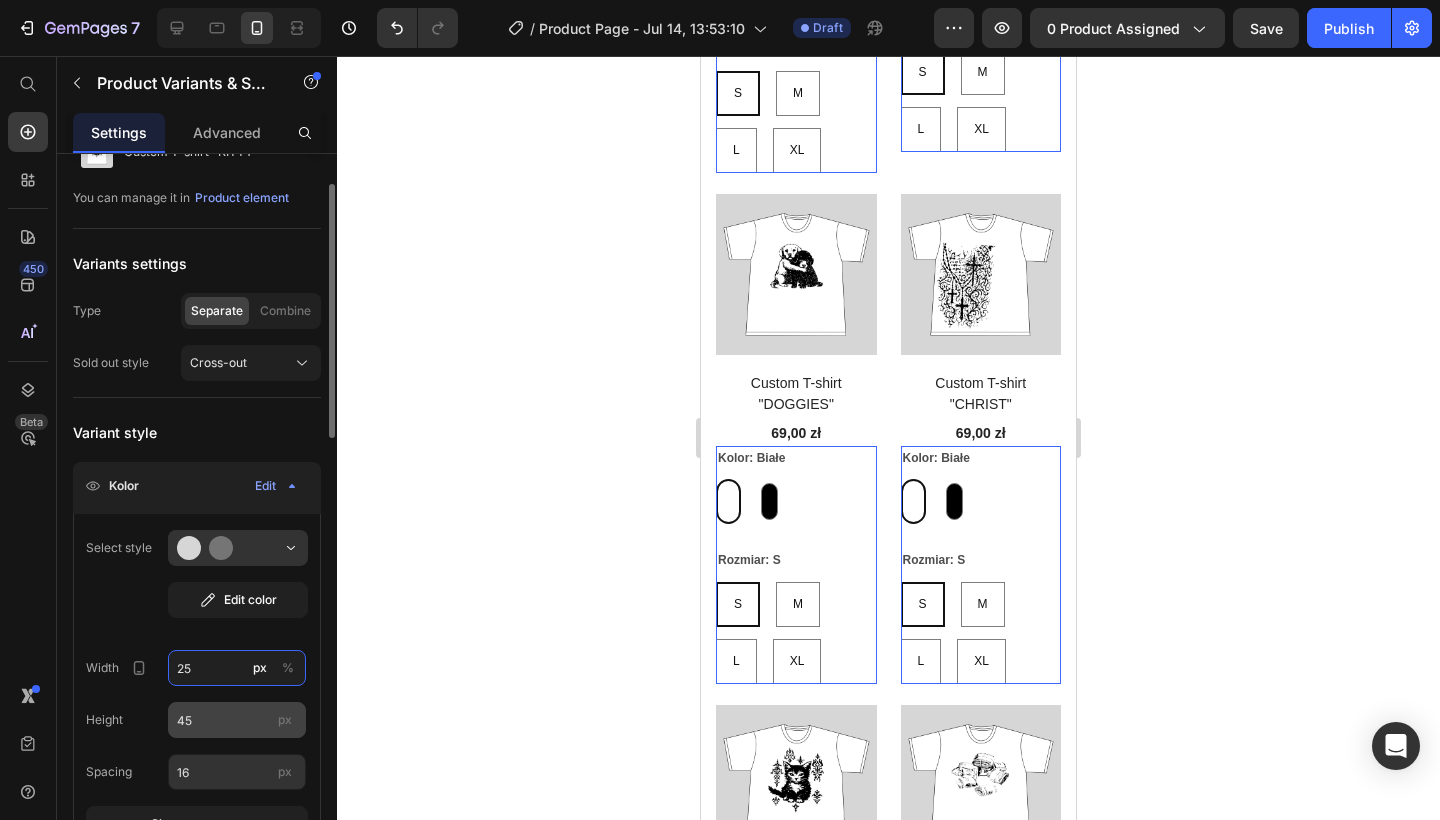 type on "25" 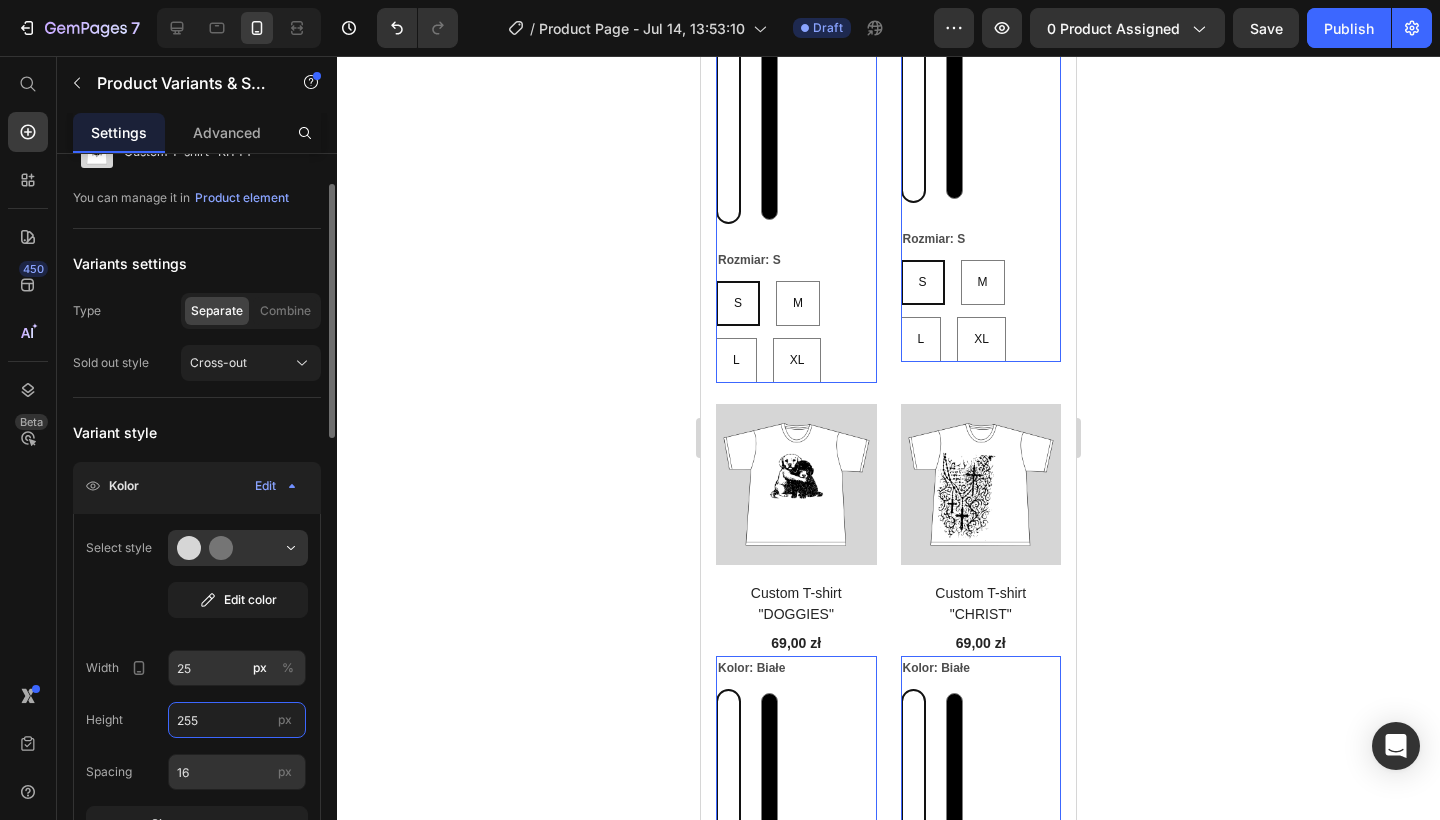 click on "255" at bounding box center (237, 720) 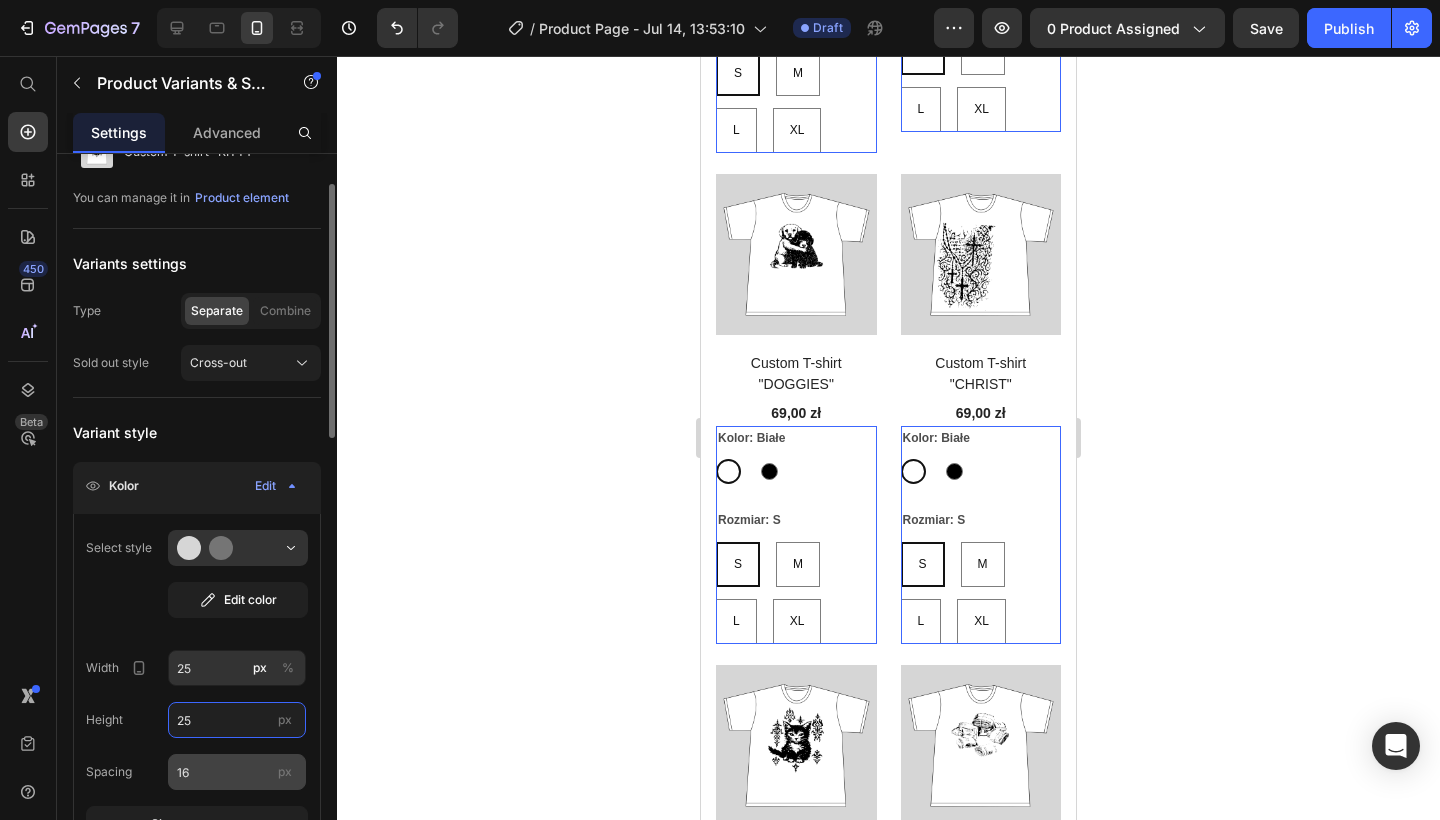type on "25" 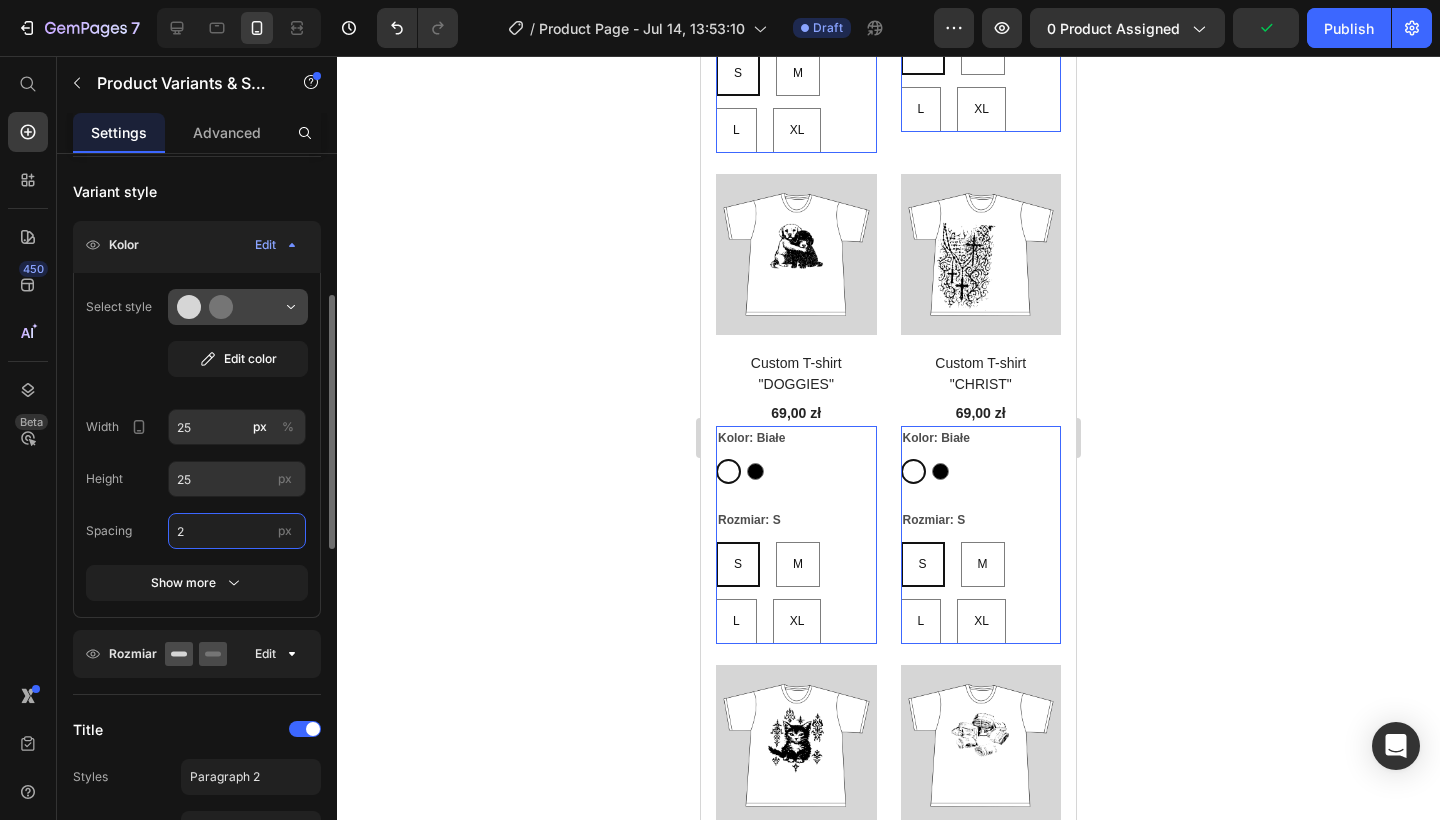 scroll, scrollTop: 355, scrollLeft: 0, axis: vertical 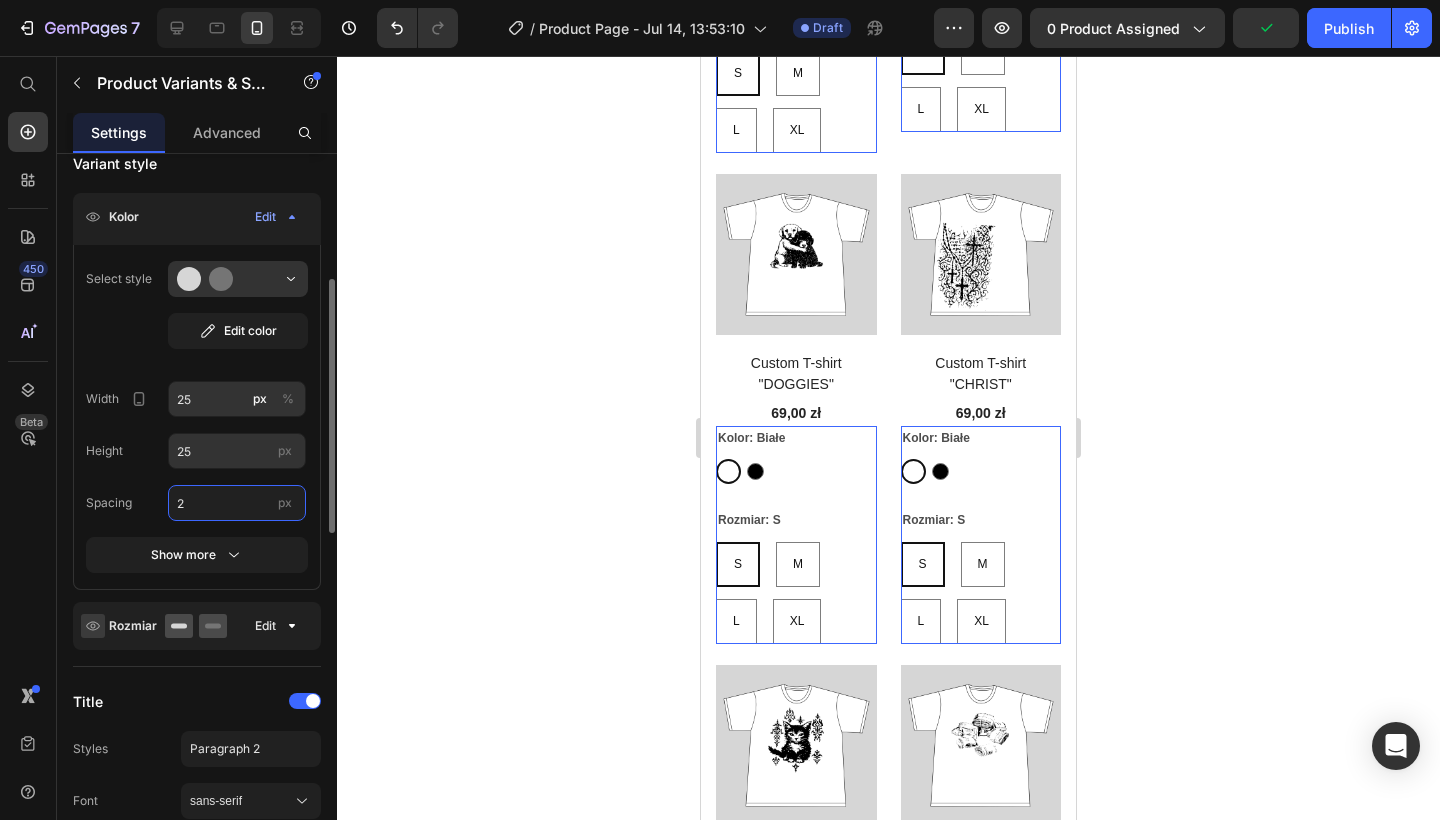 type on "2" 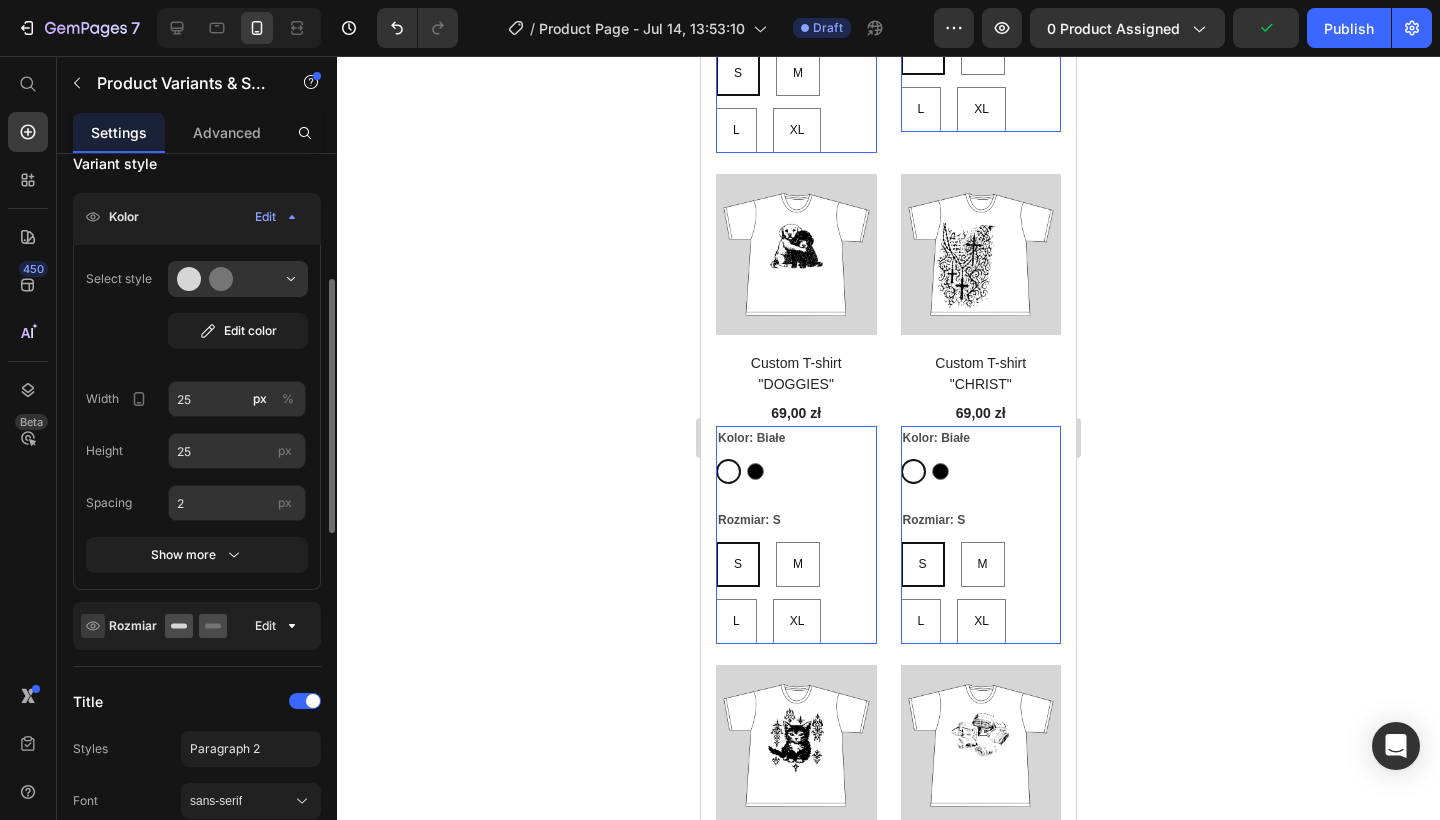 click 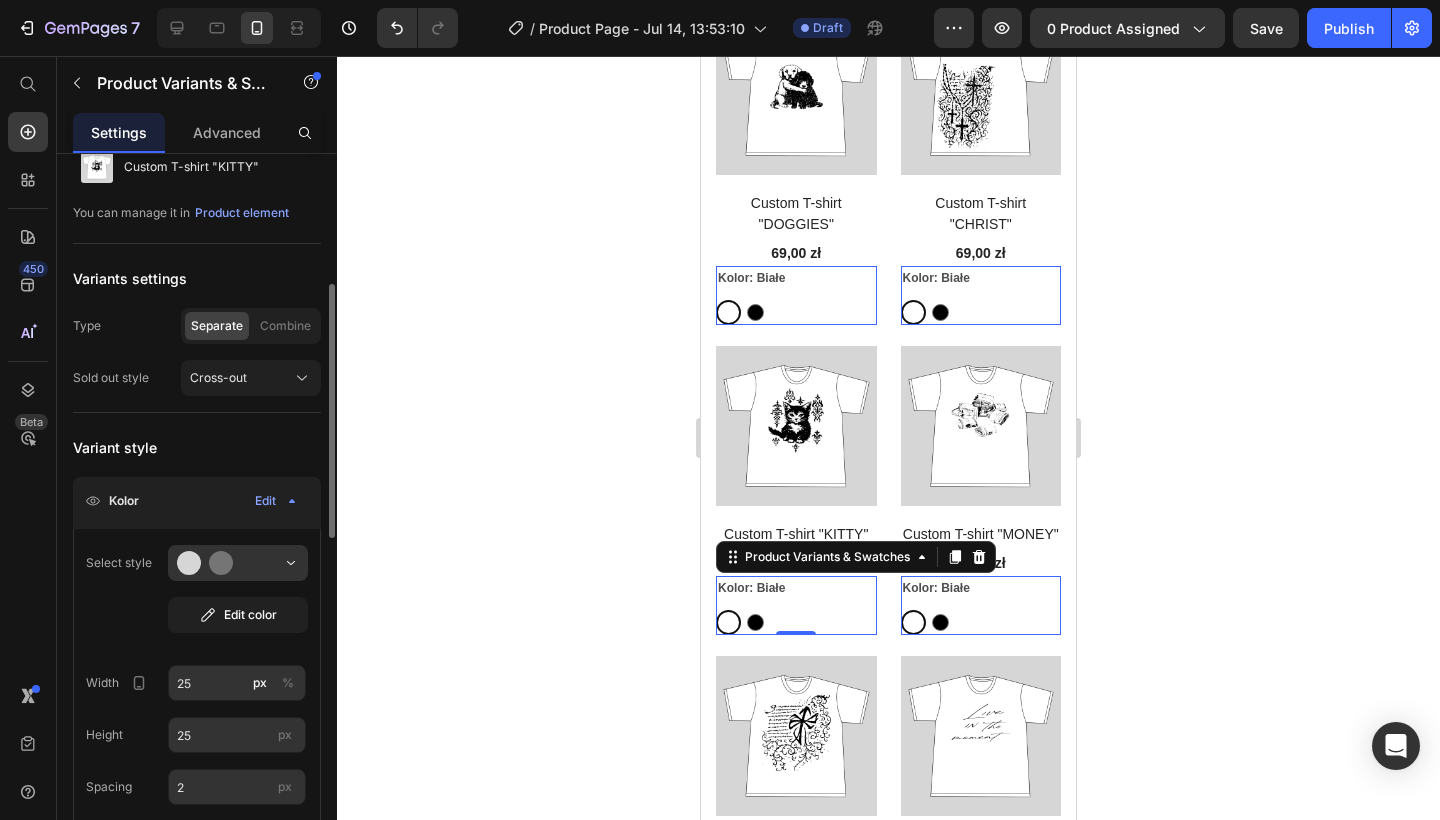 scroll, scrollTop: 0, scrollLeft: 0, axis: both 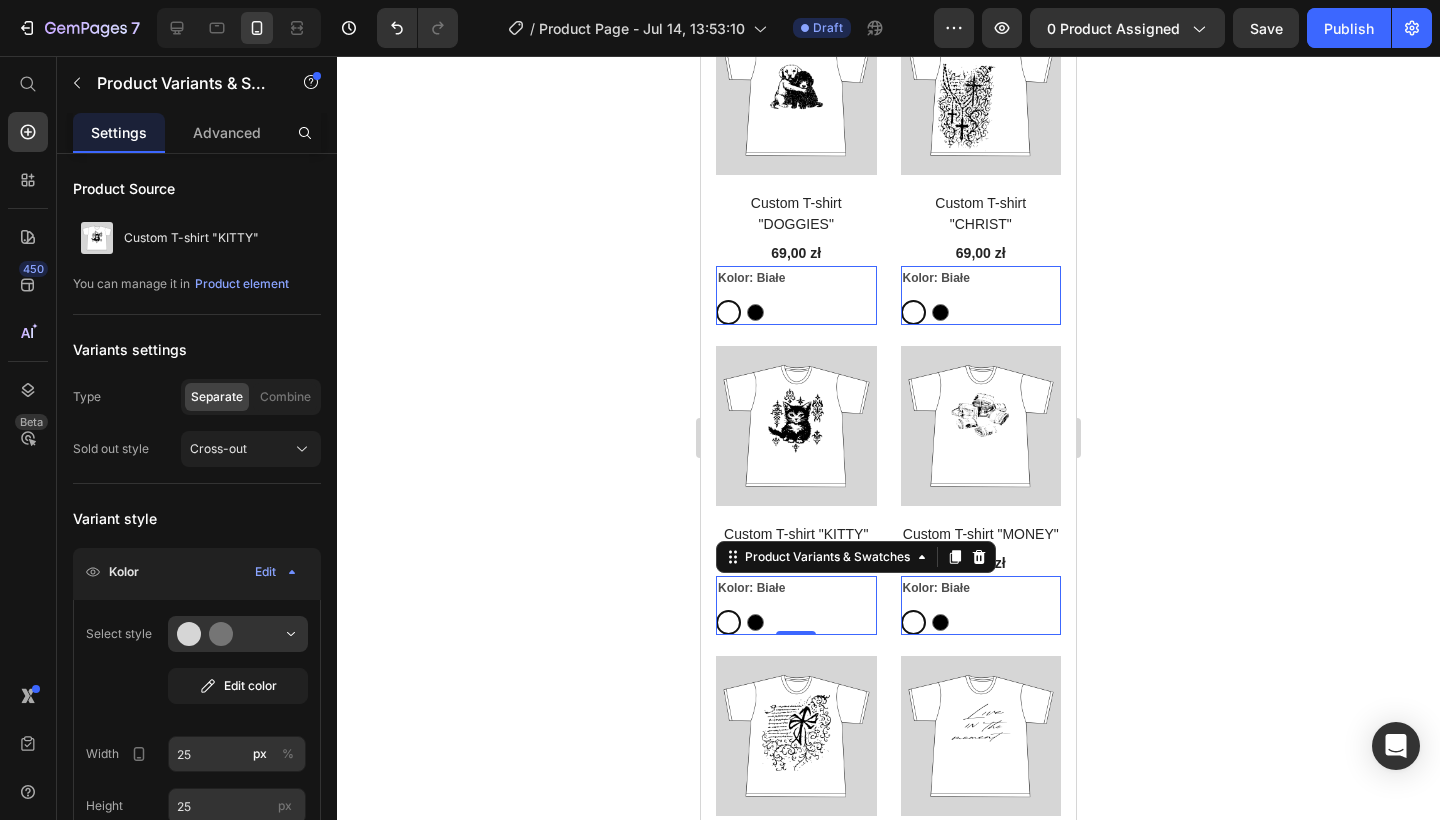 click 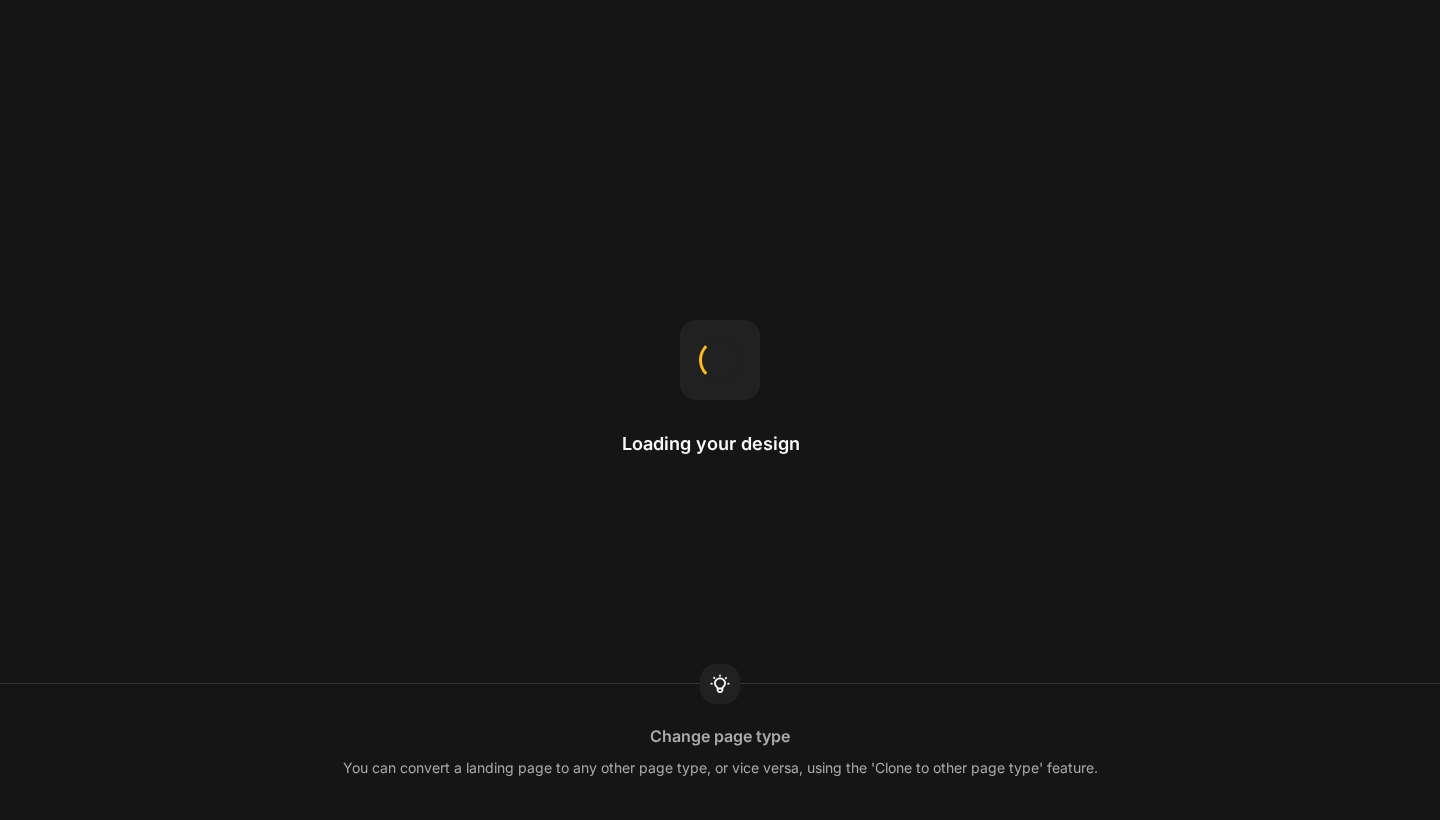 scroll, scrollTop: 0, scrollLeft: 0, axis: both 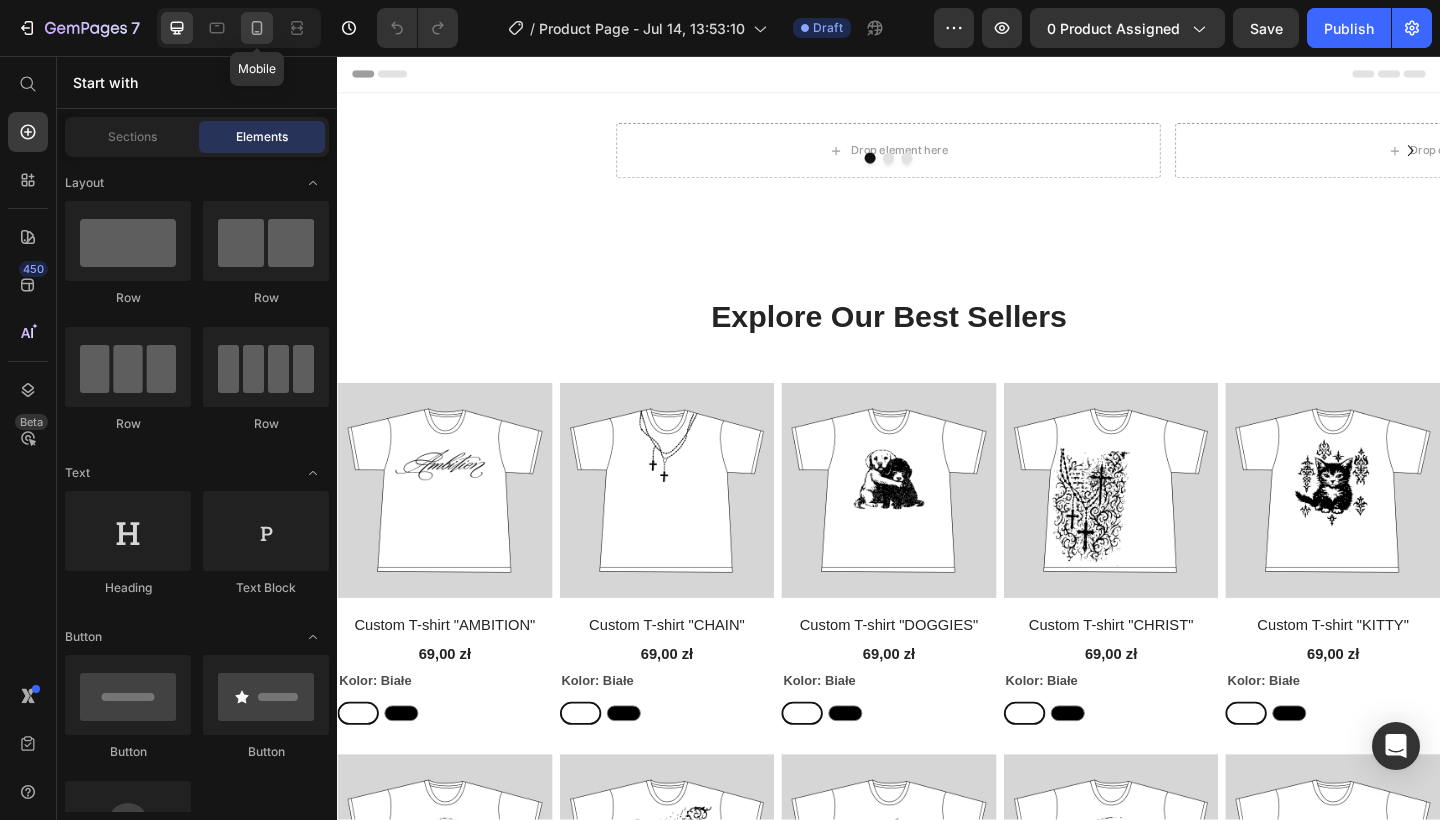 click 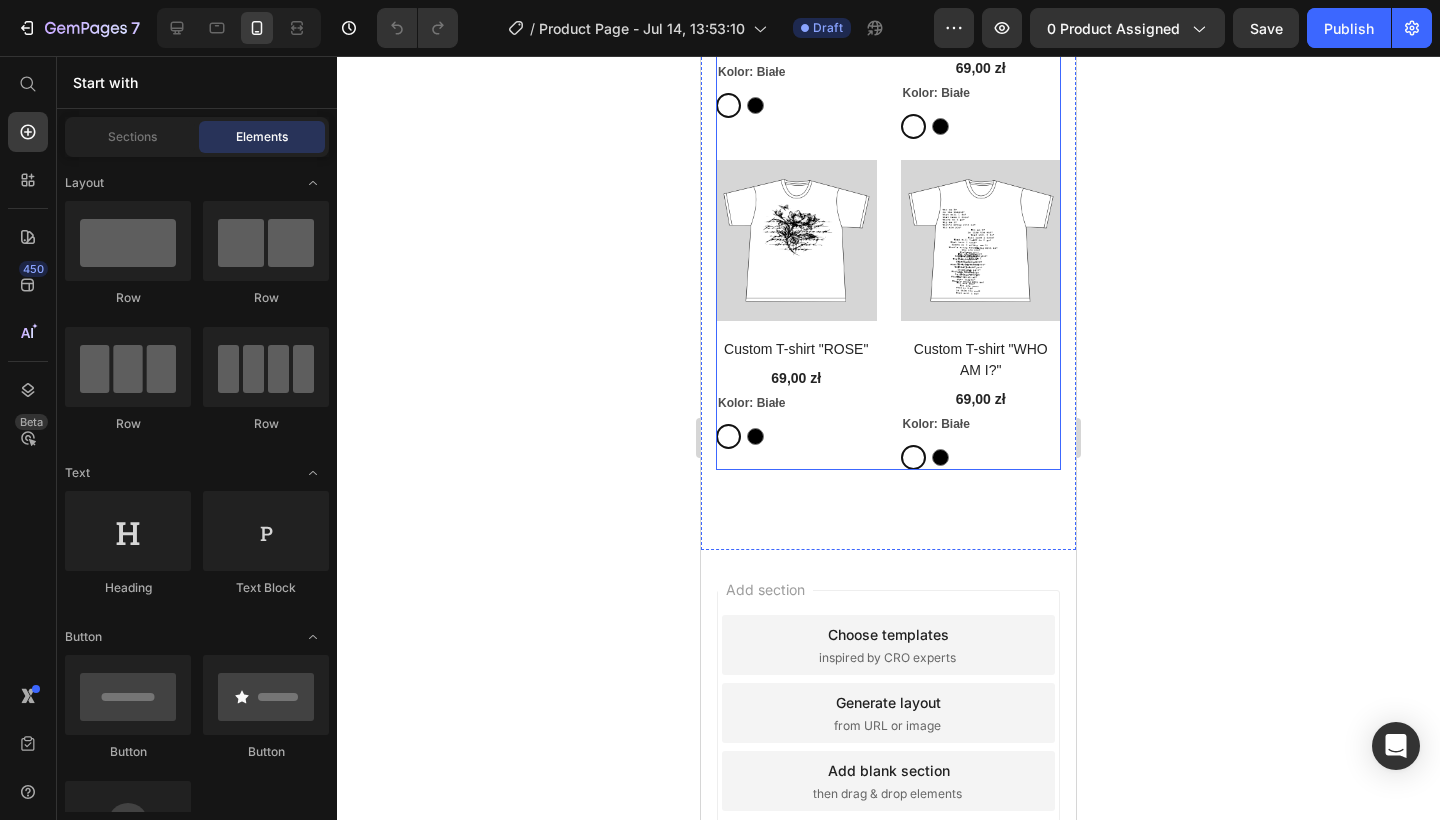 scroll, scrollTop: 5457, scrollLeft: 0, axis: vertical 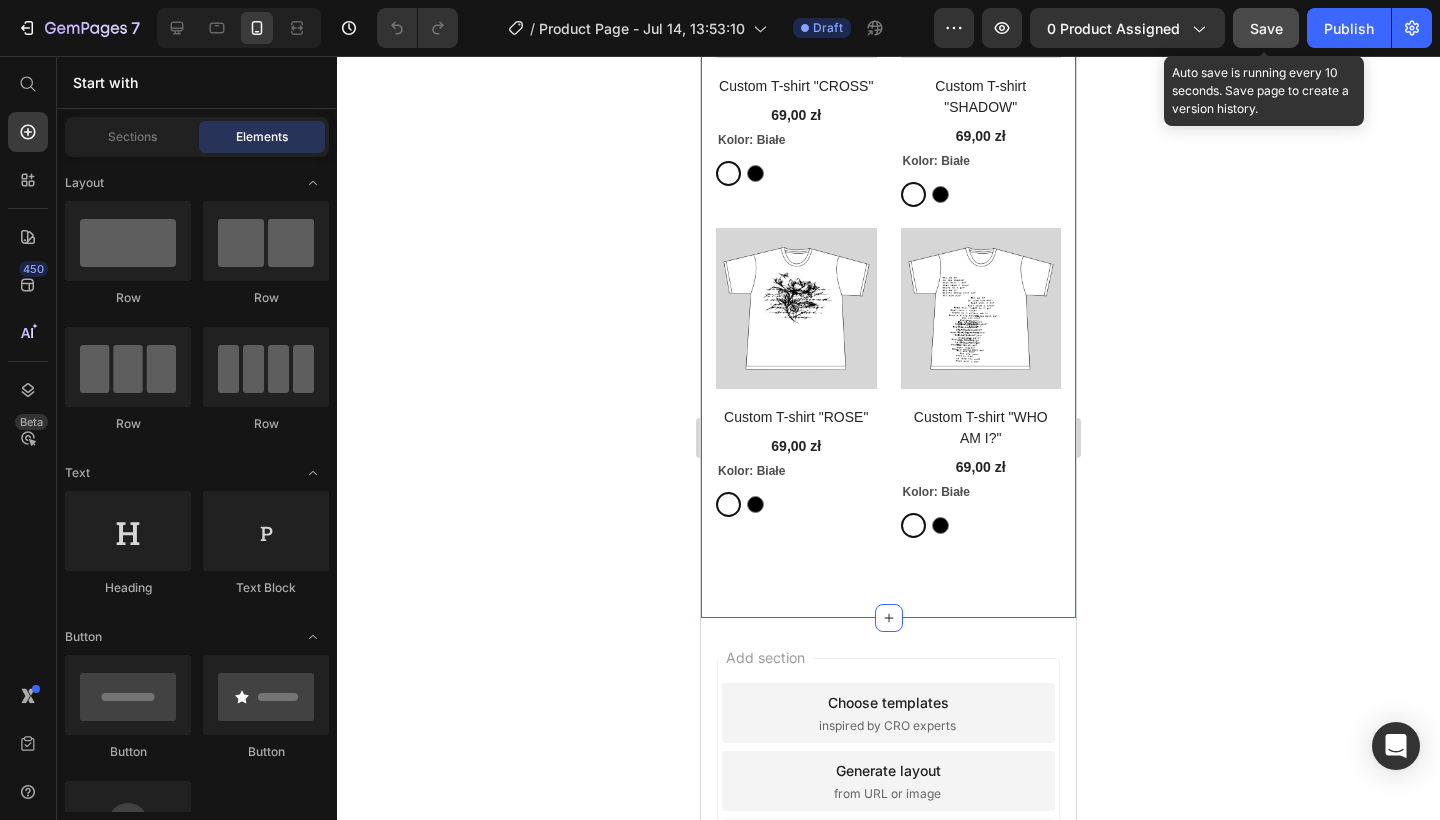 click on "Save" at bounding box center (1266, 28) 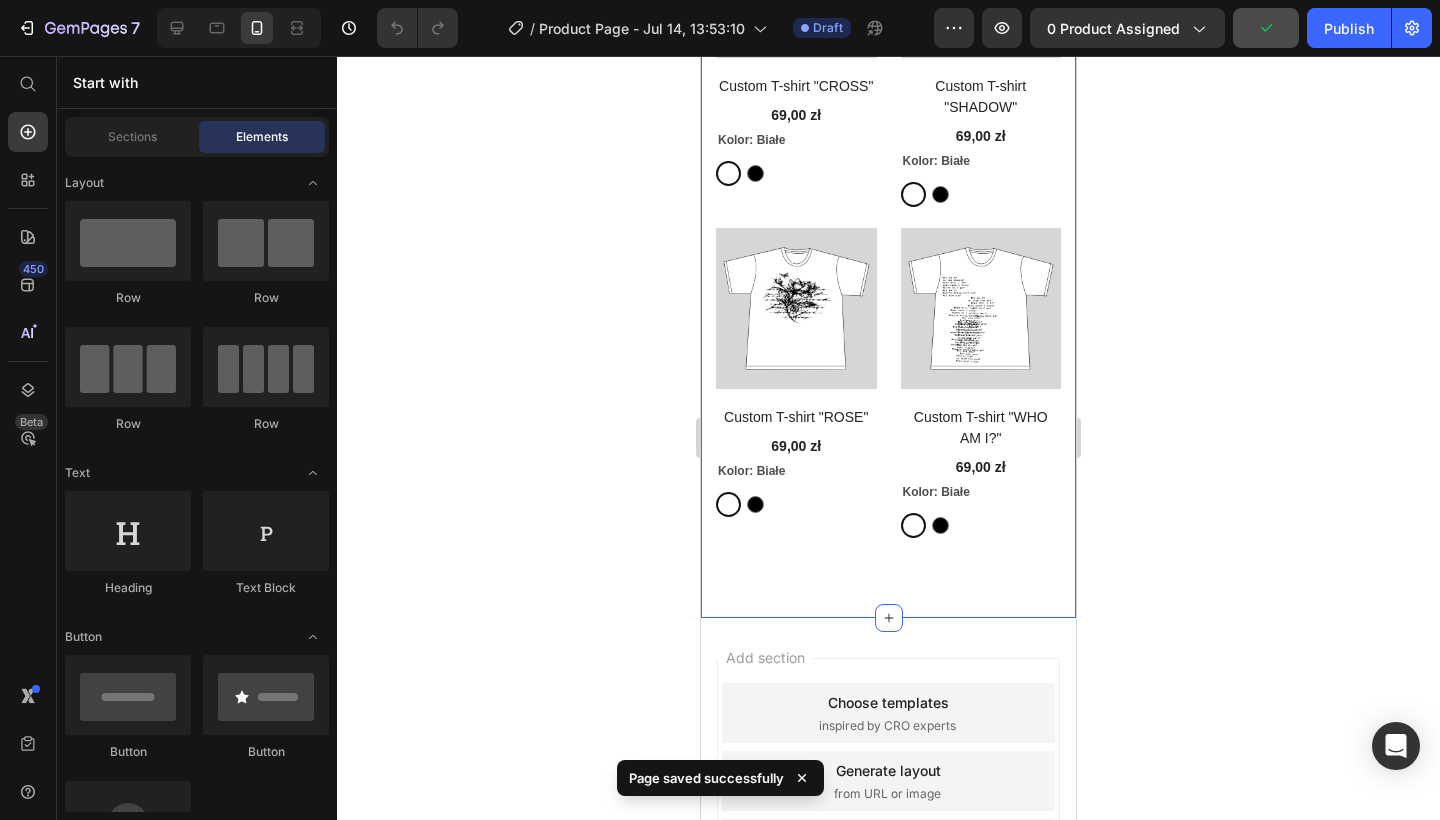 click 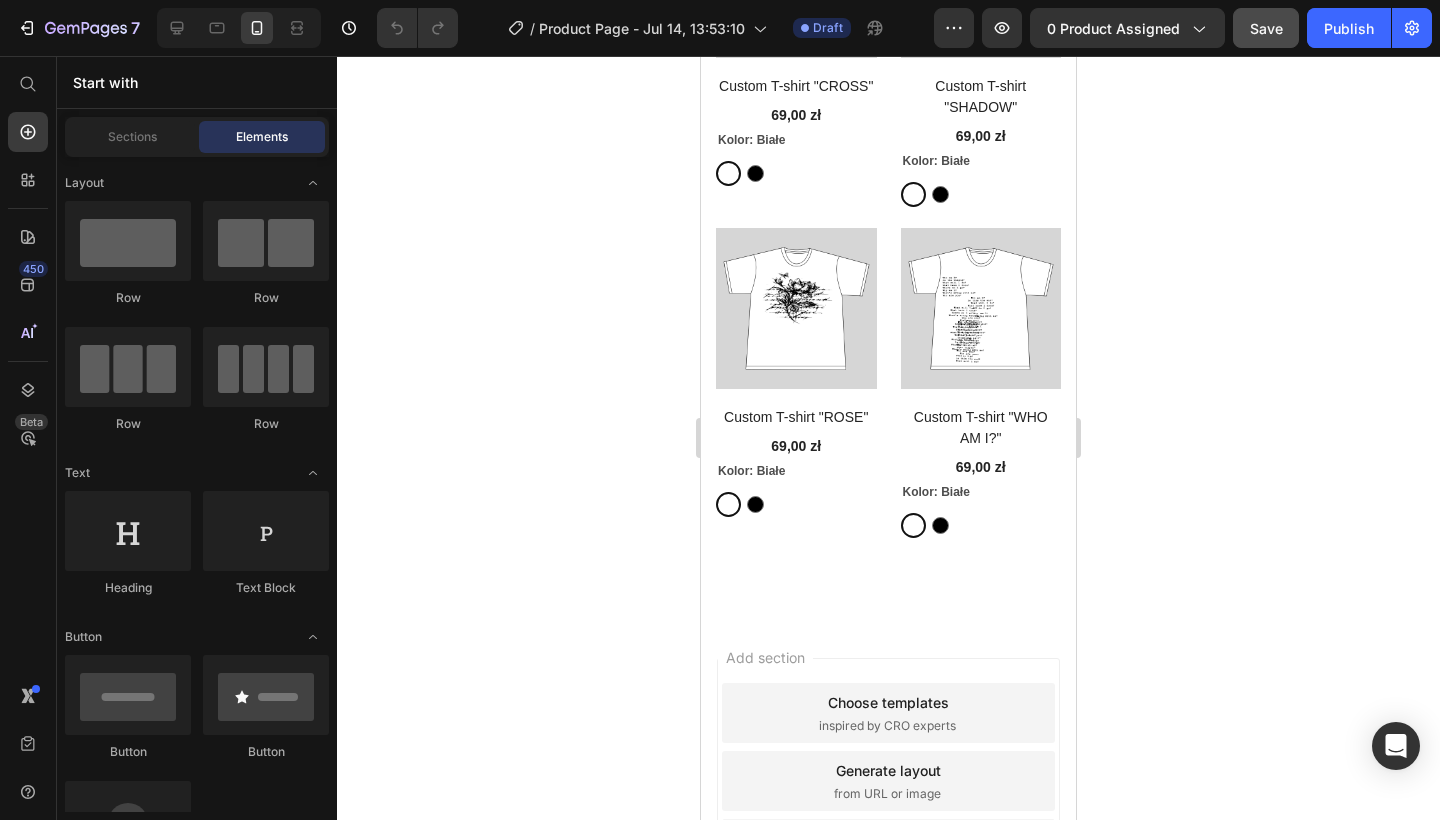 click 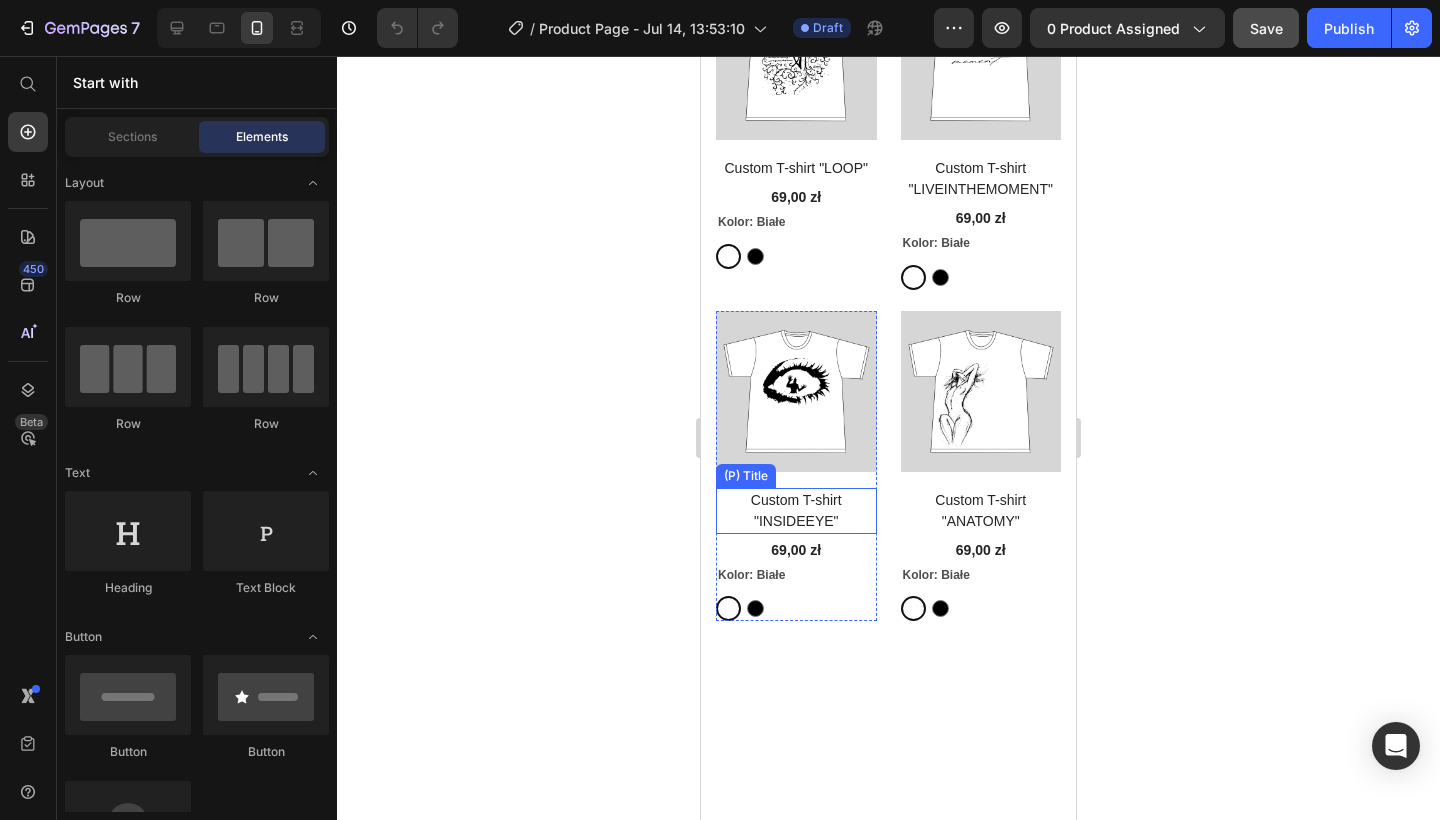 scroll, scrollTop: 1406, scrollLeft: 0, axis: vertical 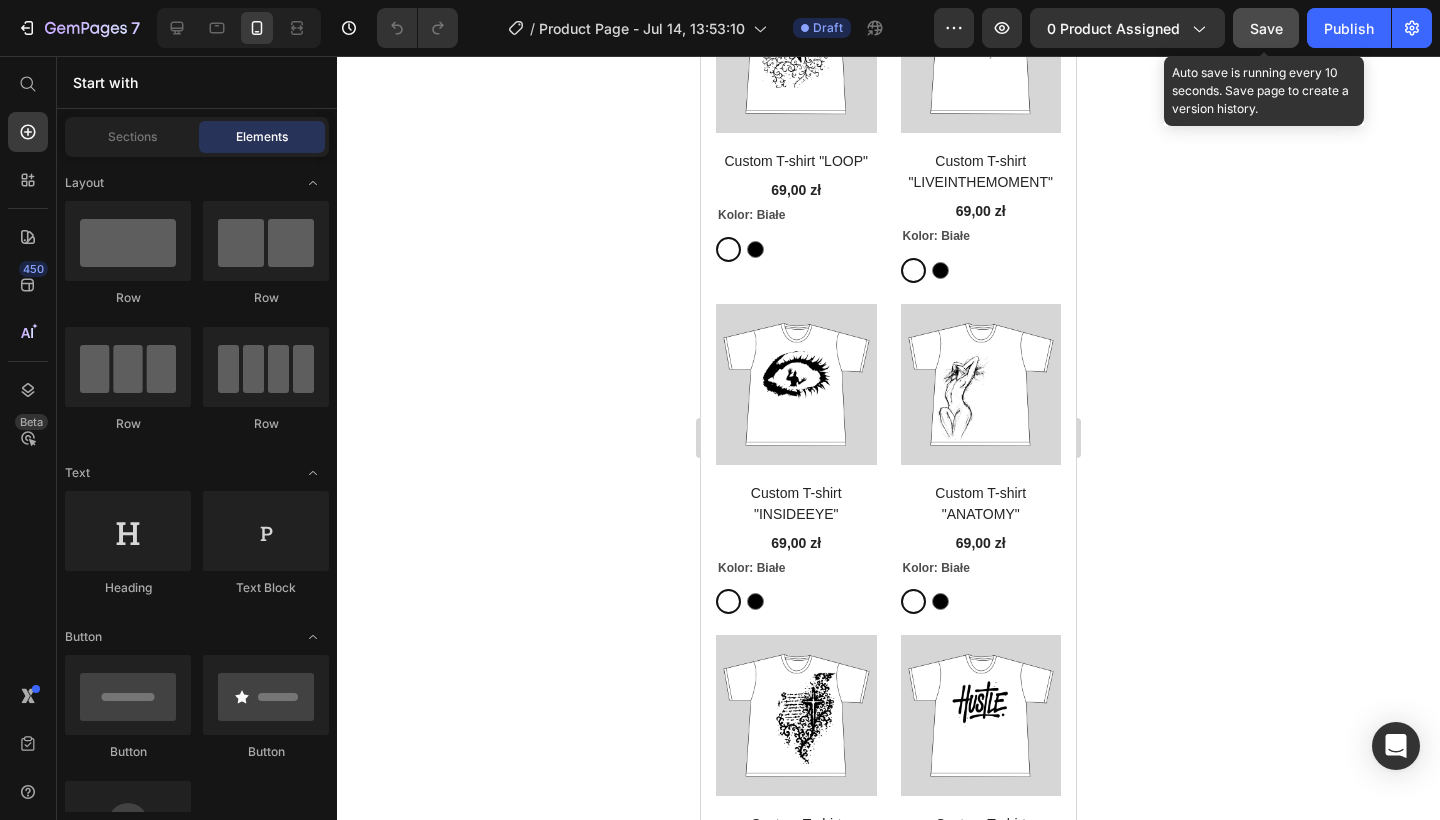 click on "Save" 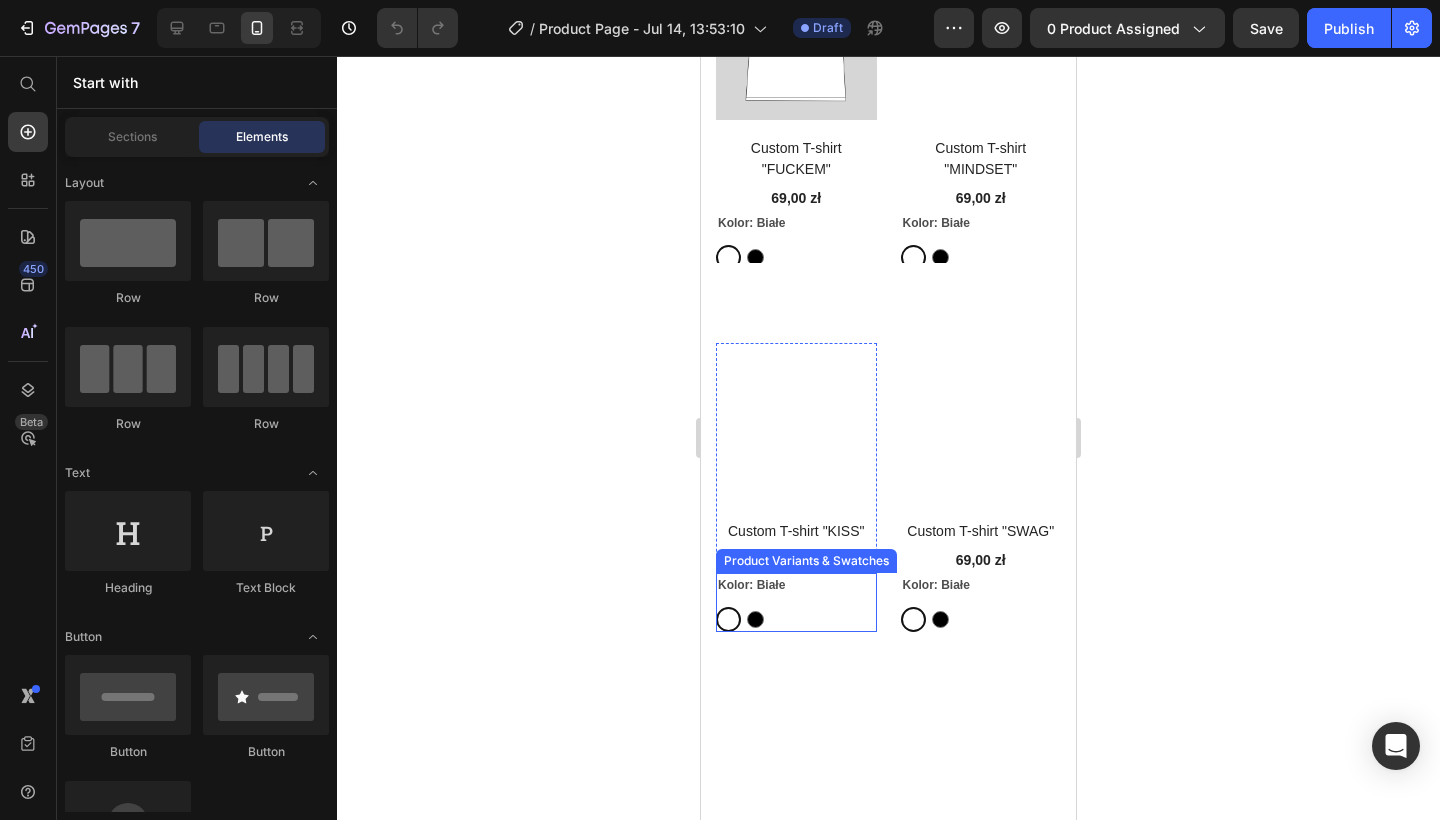 scroll, scrollTop: 4060, scrollLeft: 0, axis: vertical 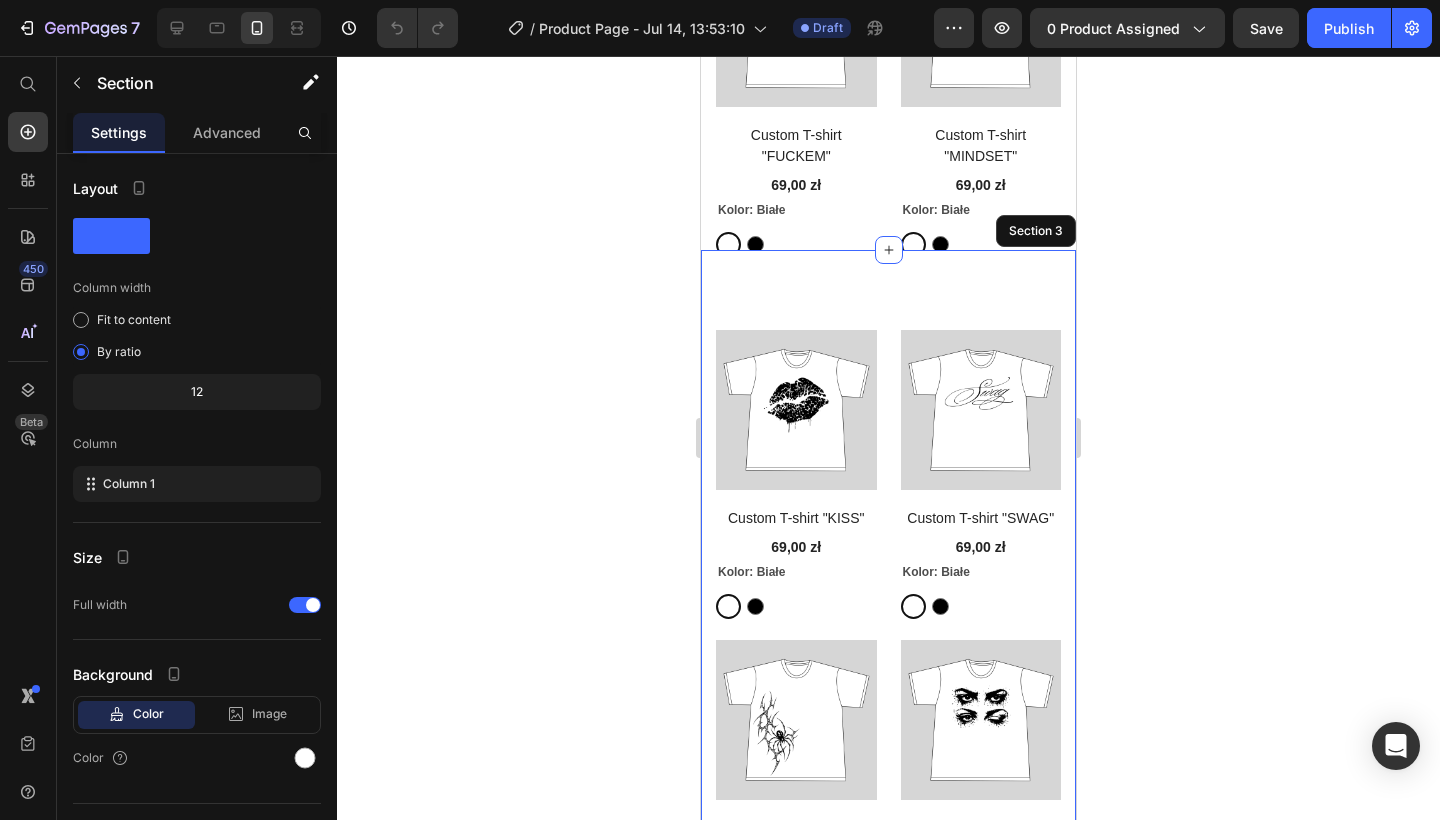 click on "(P) Images Custom T-shirt "KISS" (P) Title 69,00 zł (P) Price Kolor: Białe Białe Białe Czarny Czarny Product Variants & Swatches Row (P) Images Custom T-shirt "SWAG" (P) Title 69,00 zł (P) Price Kolor: Białe Białe Białe Czarny Czarny Product Variants & Swatches Row (P) Images Custom T-shirt "SPIDER" (P) Title 69,00 zł (P) Price Kolor: Białe Białe Białe Czarny Czarny Product Variants & Swatches Row (P) Images Custom T-shirt "EYES" (P) Title 69,00 zł (P) Price Kolor: Białe Białe Białe Czarny Czarny Product Variants & Swatches Row (P) Images Custom T-shirt "THERAPY" (P) Title 69,00 zł (P) Price Kolor: Białe Białe Białe Czarny Czarny Product Variants & Swatches Row (P) Images Custom T-shirt "TEETH" (P) Title 69,00 zł (P) Price Kolor: Białe Białe Białe Czarny Czarny Product Variants & Swatches Row (P) Images Custom T-shirt "CROSS" (P) Title 69,00 zł (P) Price Kolor: Białe Białe Białe Czarny Czarny Product Variants & Swatches Row (P) Images Custom T-shirt "SHADOW" (P) Title 69,00 zł Row" at bounding box center (888, 1136) 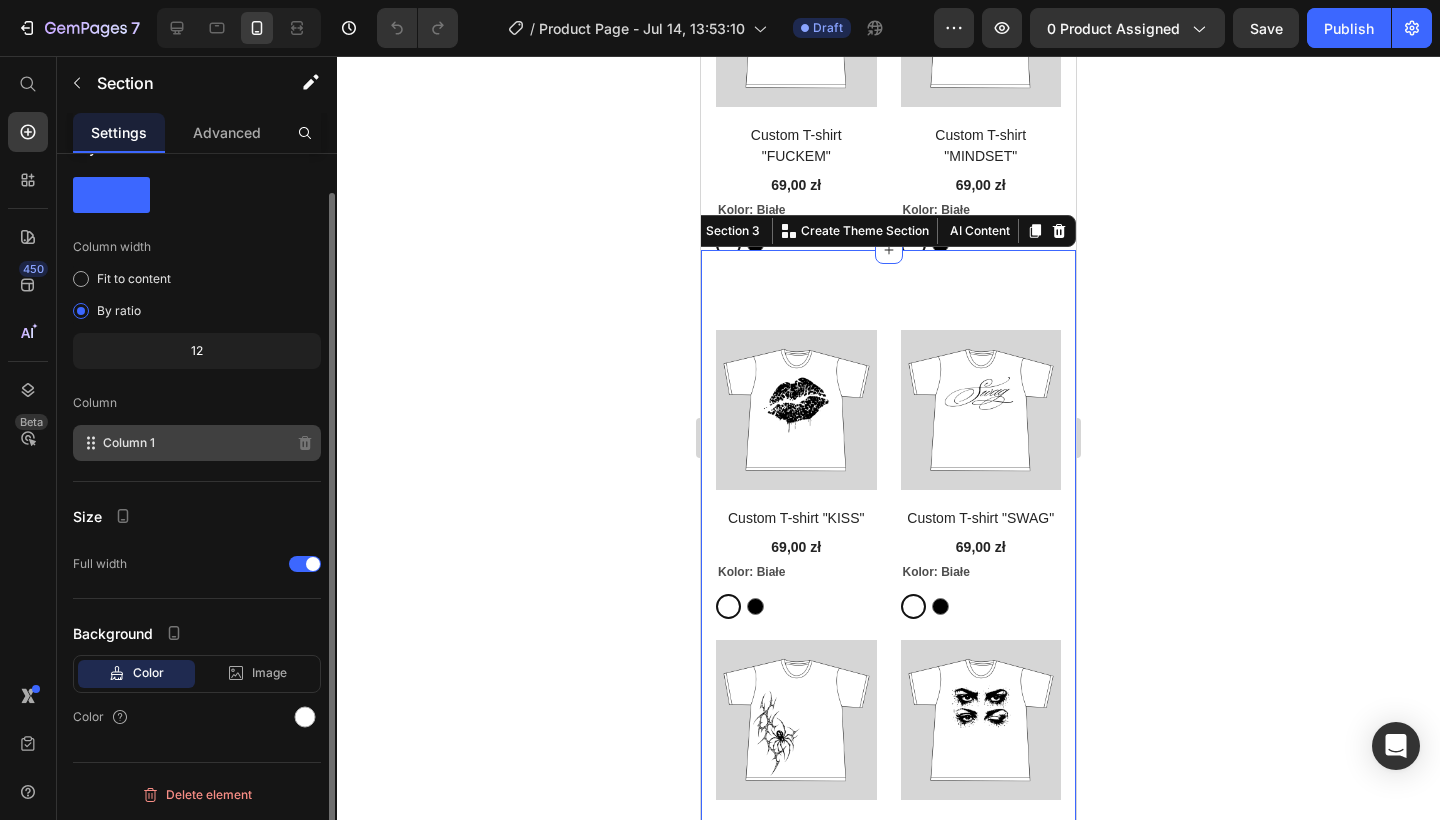 scroll, scrollTop: 41, scrollLeft: 0, axis: vertical 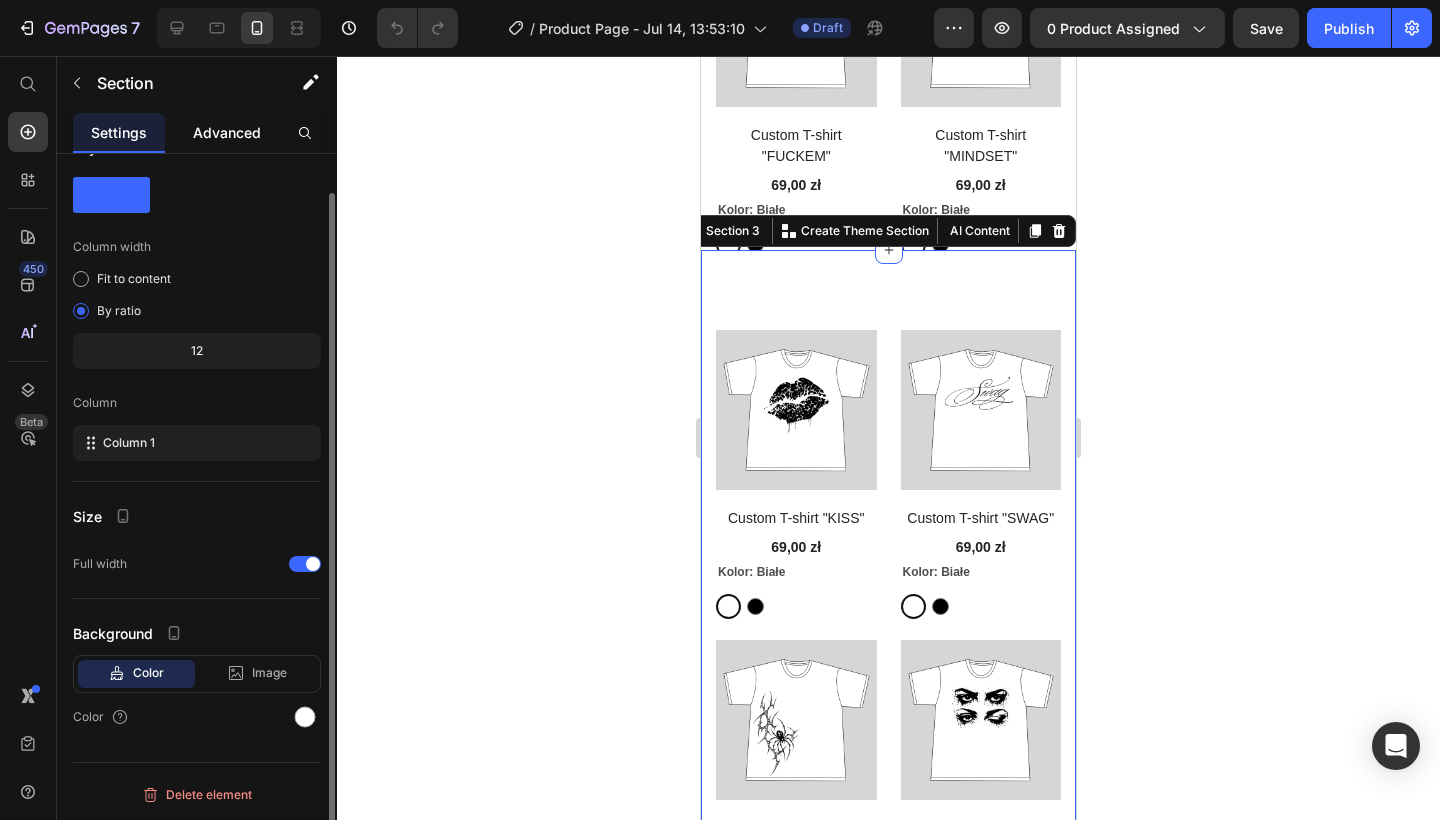 click on "Advanced" 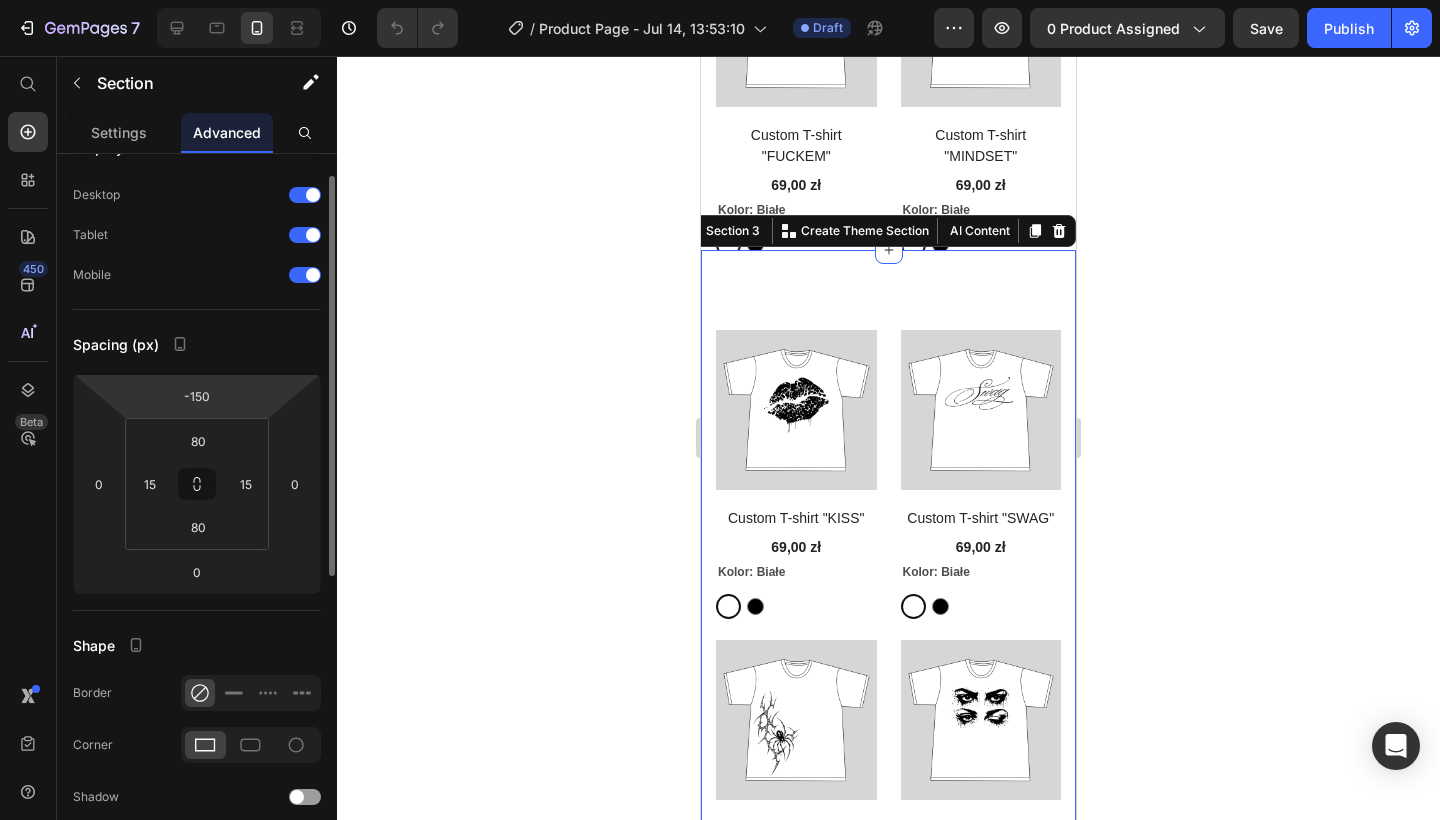 scroll, scrollTop: 0, scrollLeft: 0, axis: both 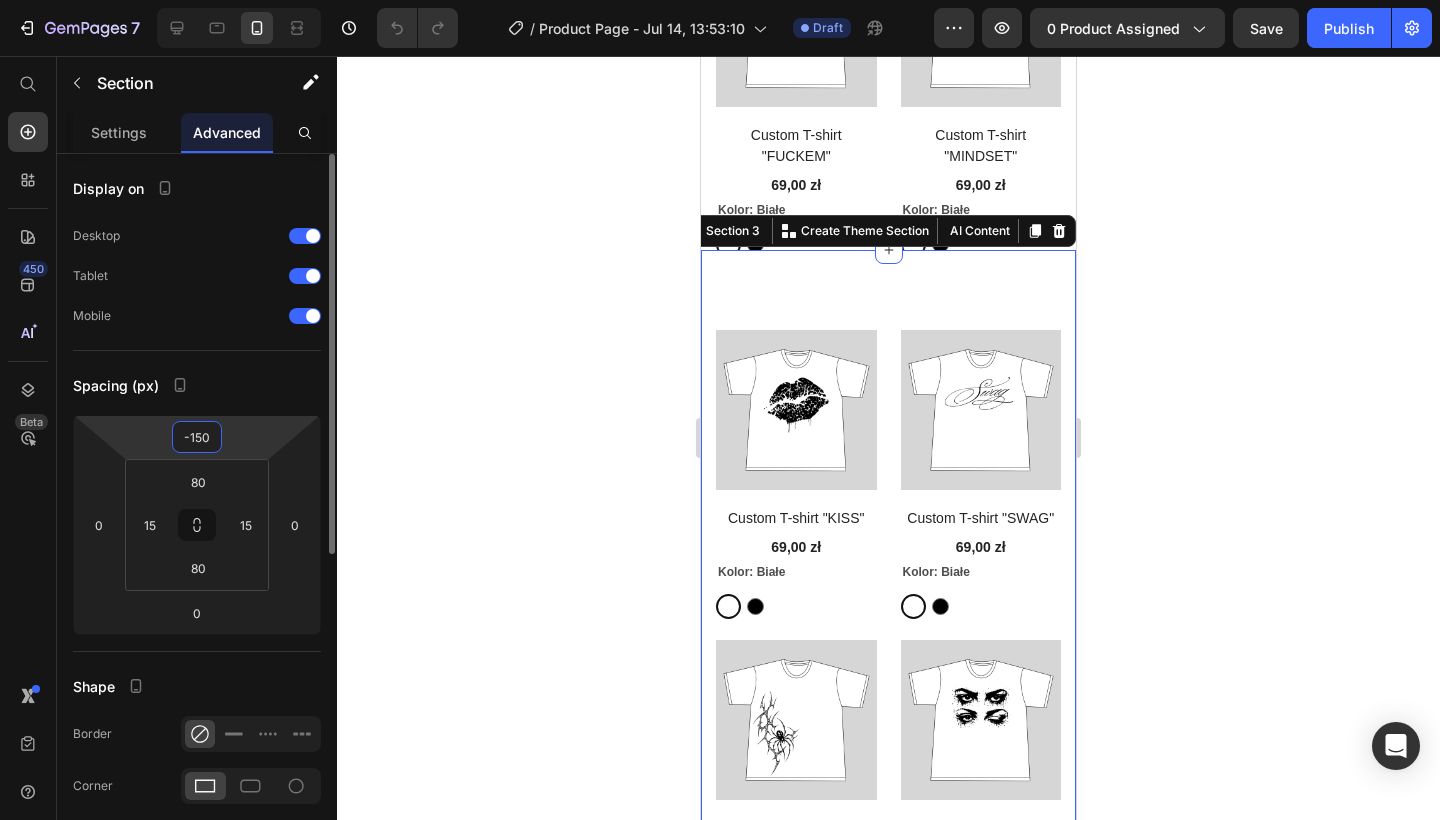 click on "-150" at bounding box center [197, 437] 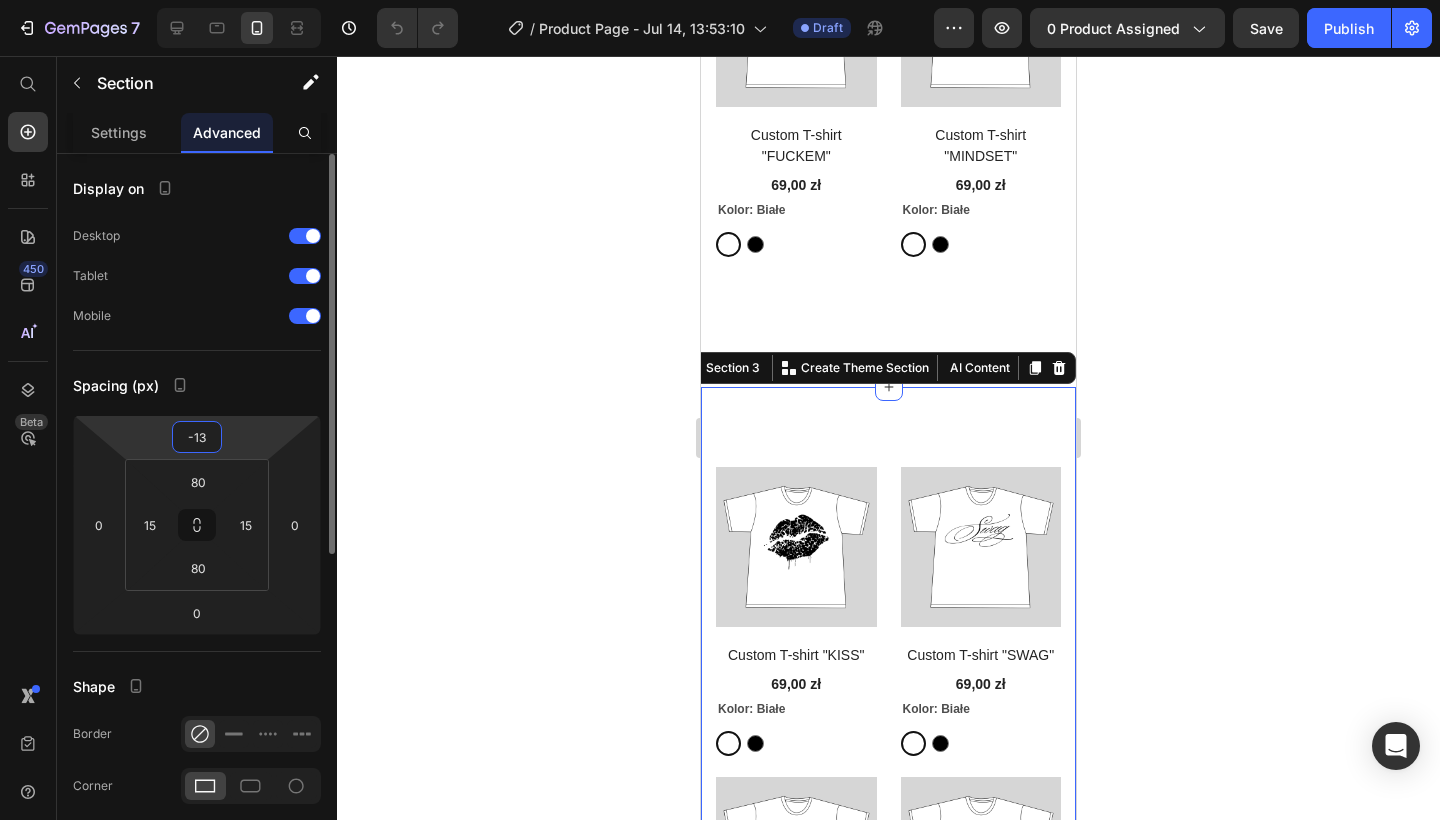 type on "-130" 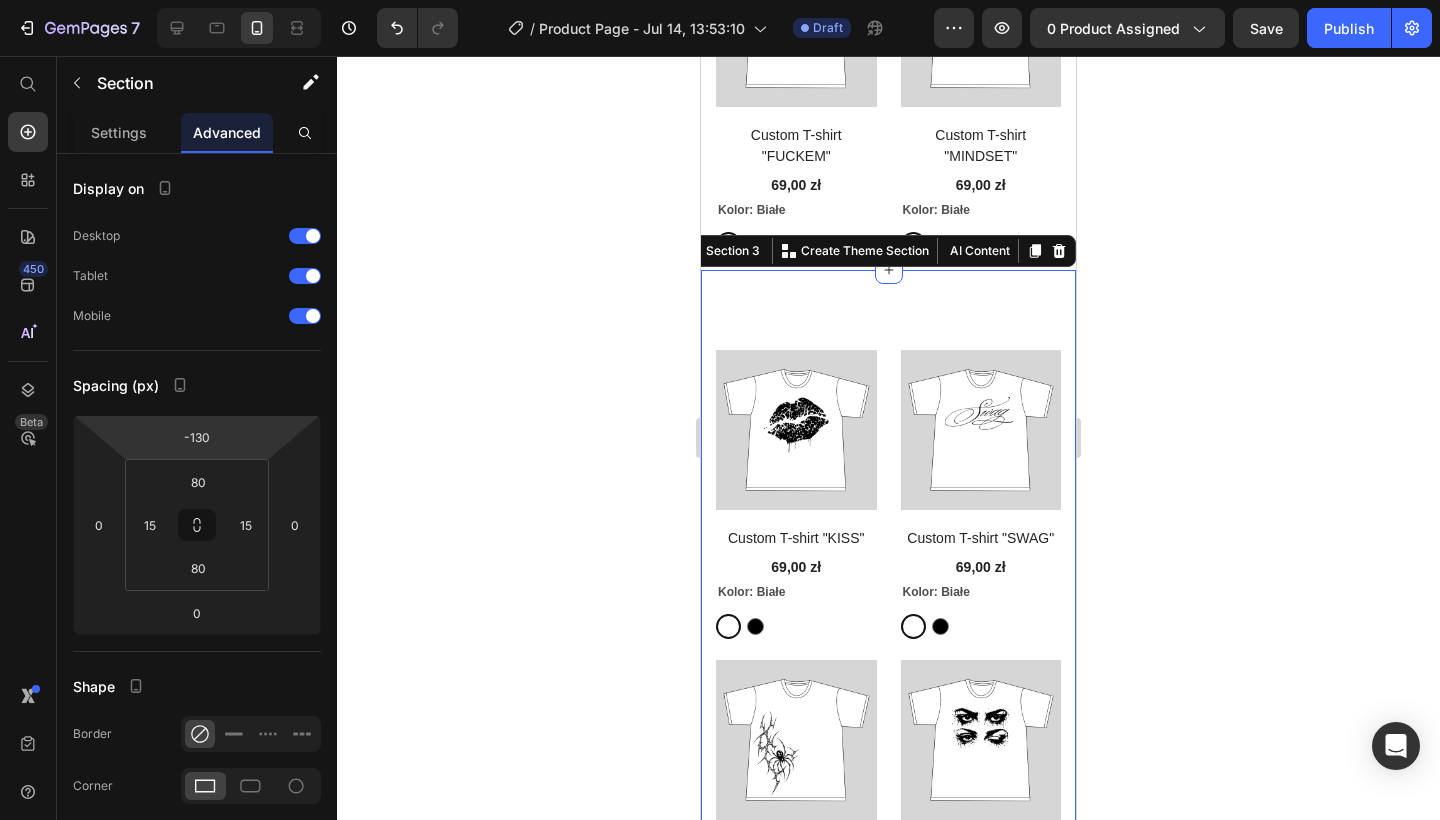 click 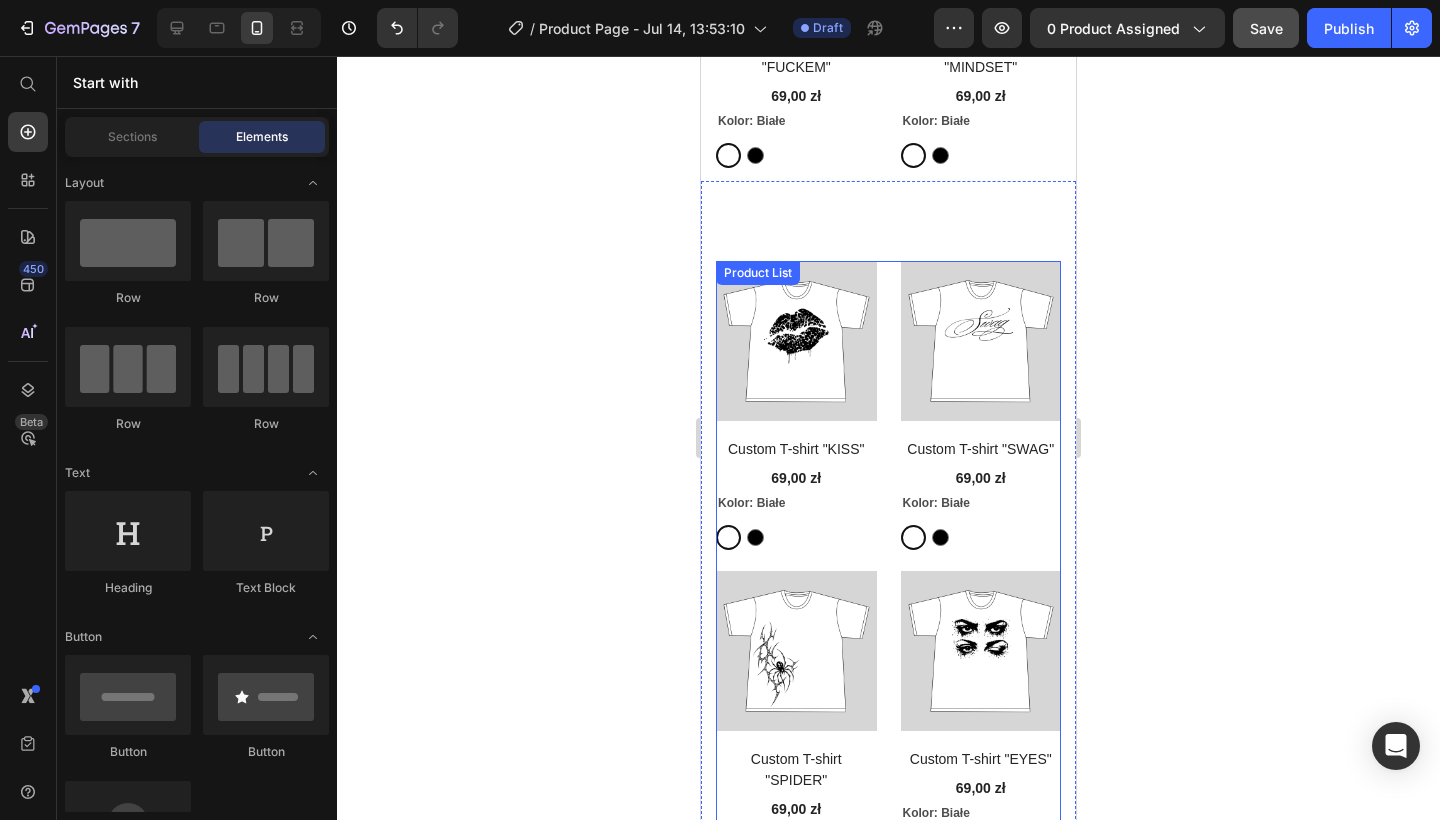 scroll, scrollTop: 4417, scrollLeft: 0, axis: vertical 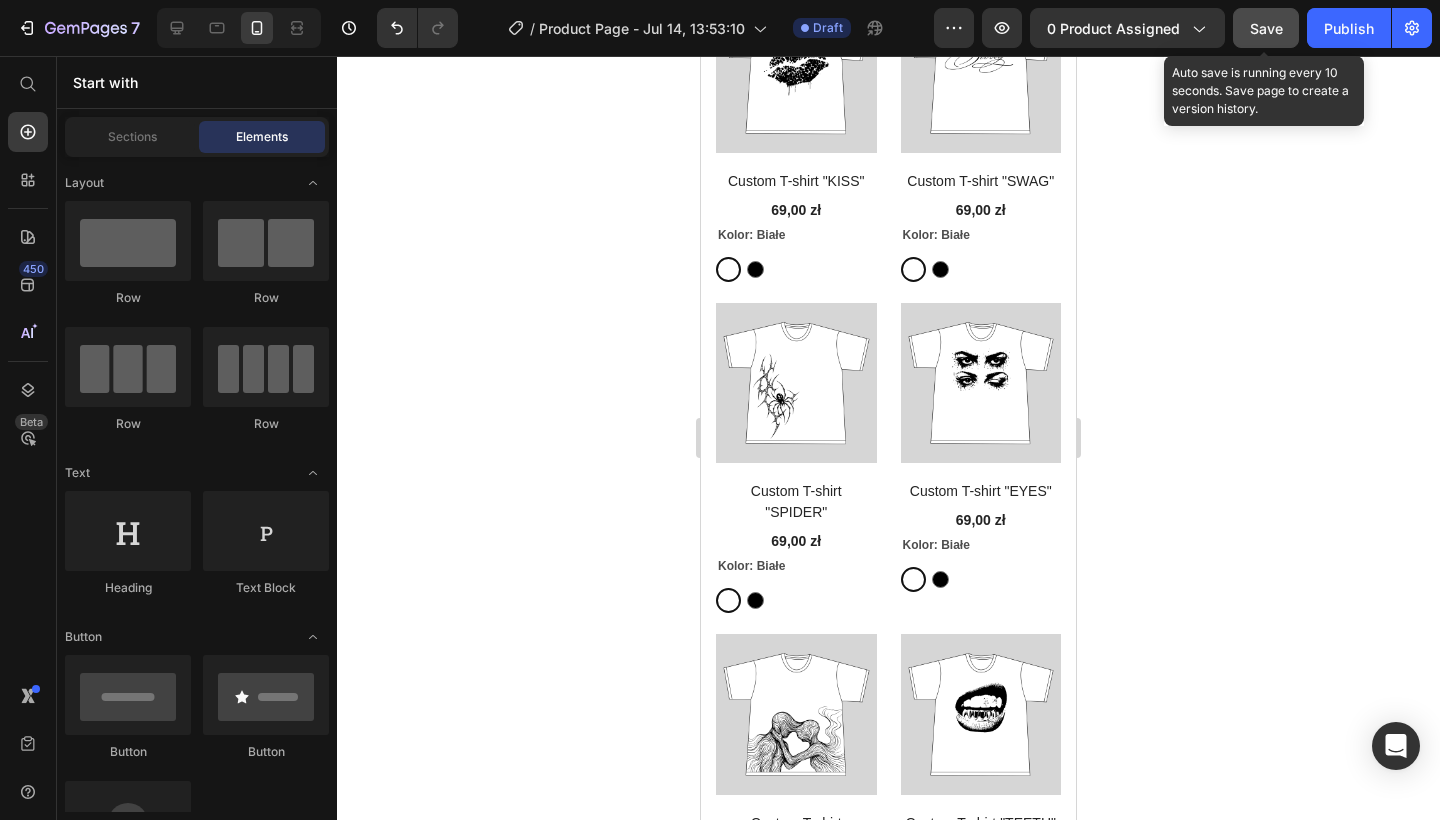 click on "Save" at bounding box center (1266, 28) 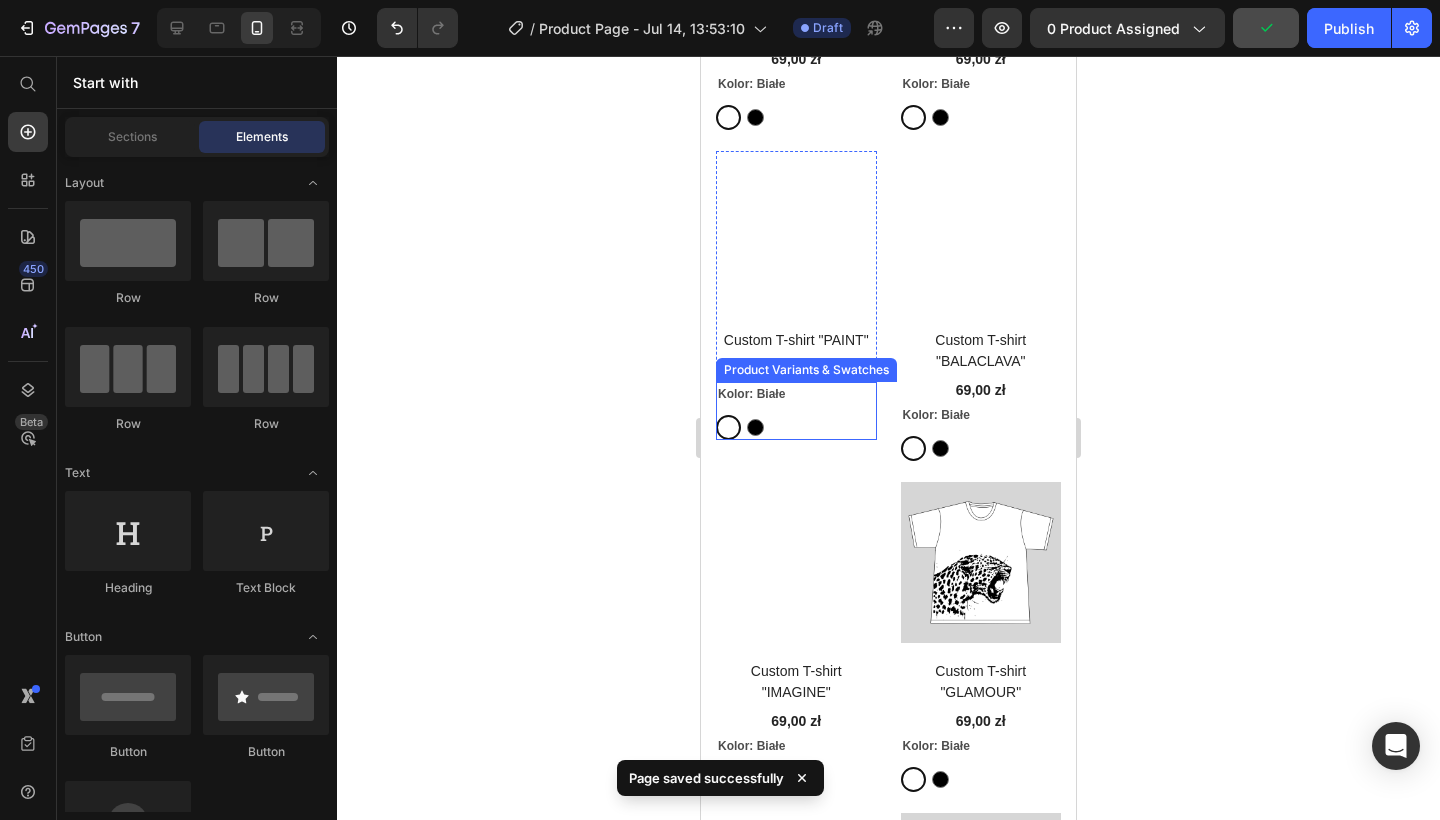 scroll, scrollTop: 2207, scrollLeft: 0, axis: vertical 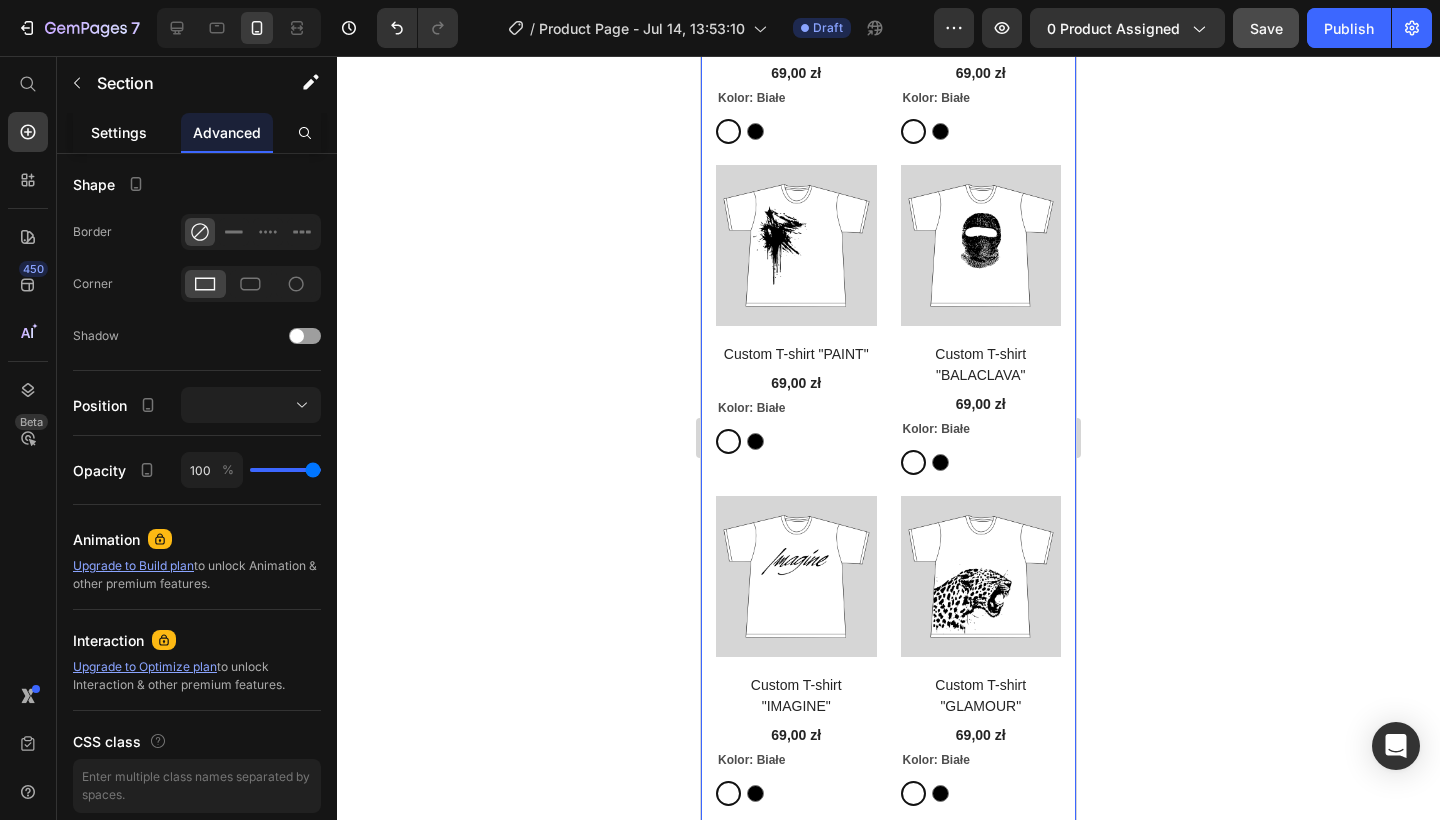 click on "Settings" at bounding box center [119, 132] 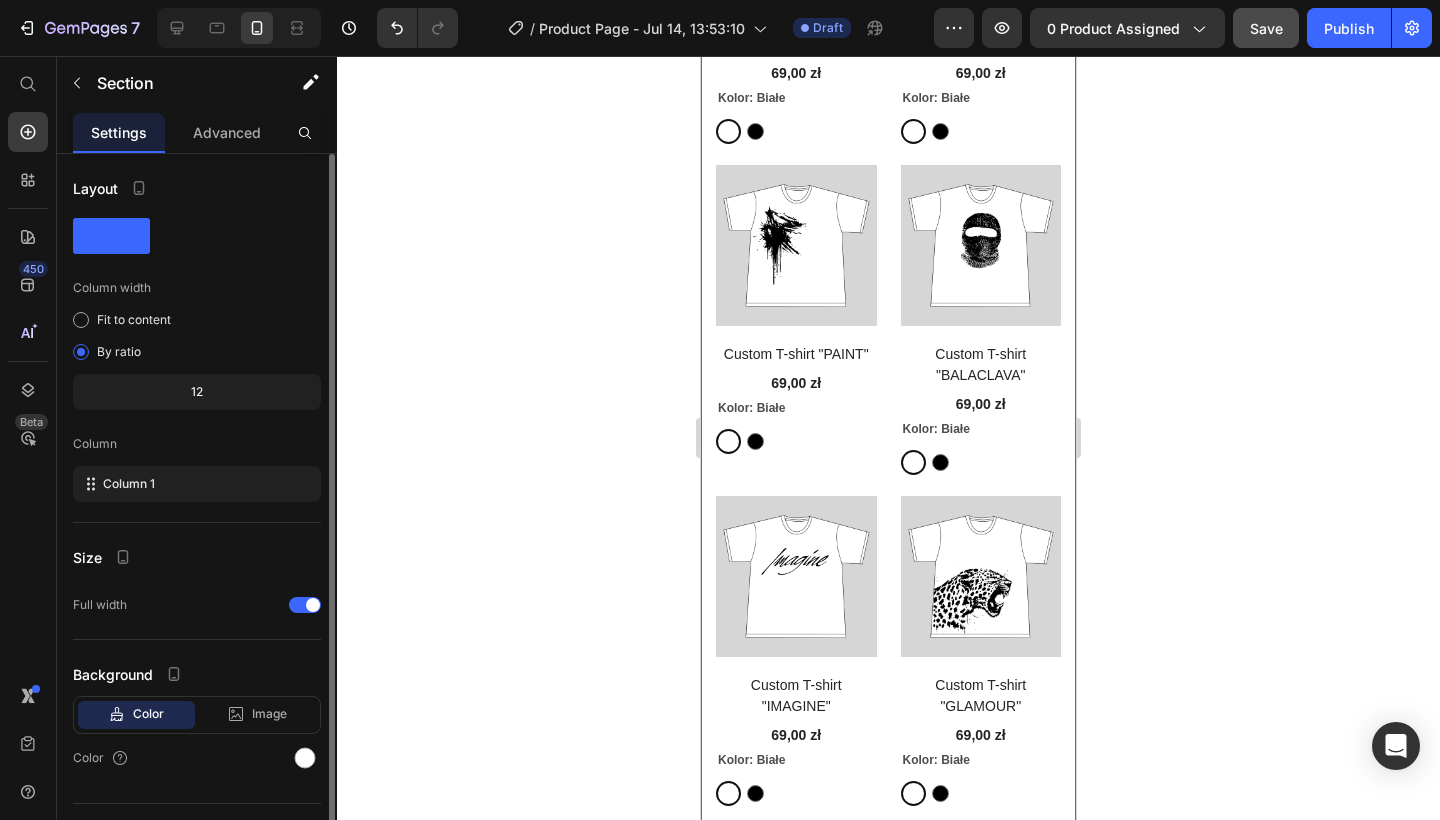 click 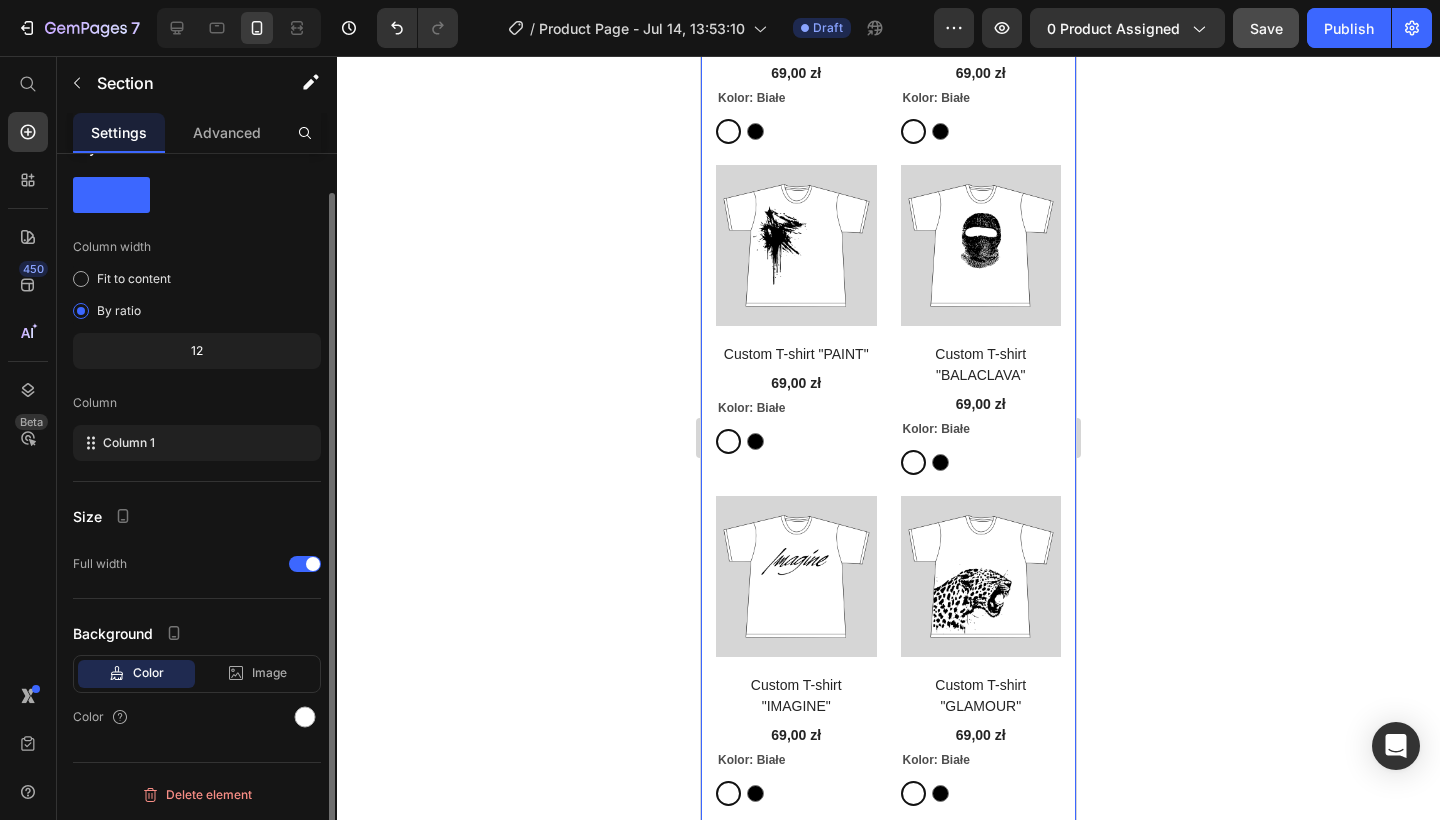 scroll, scrollTop: 41, scrollLeft: 0, axis: vertical 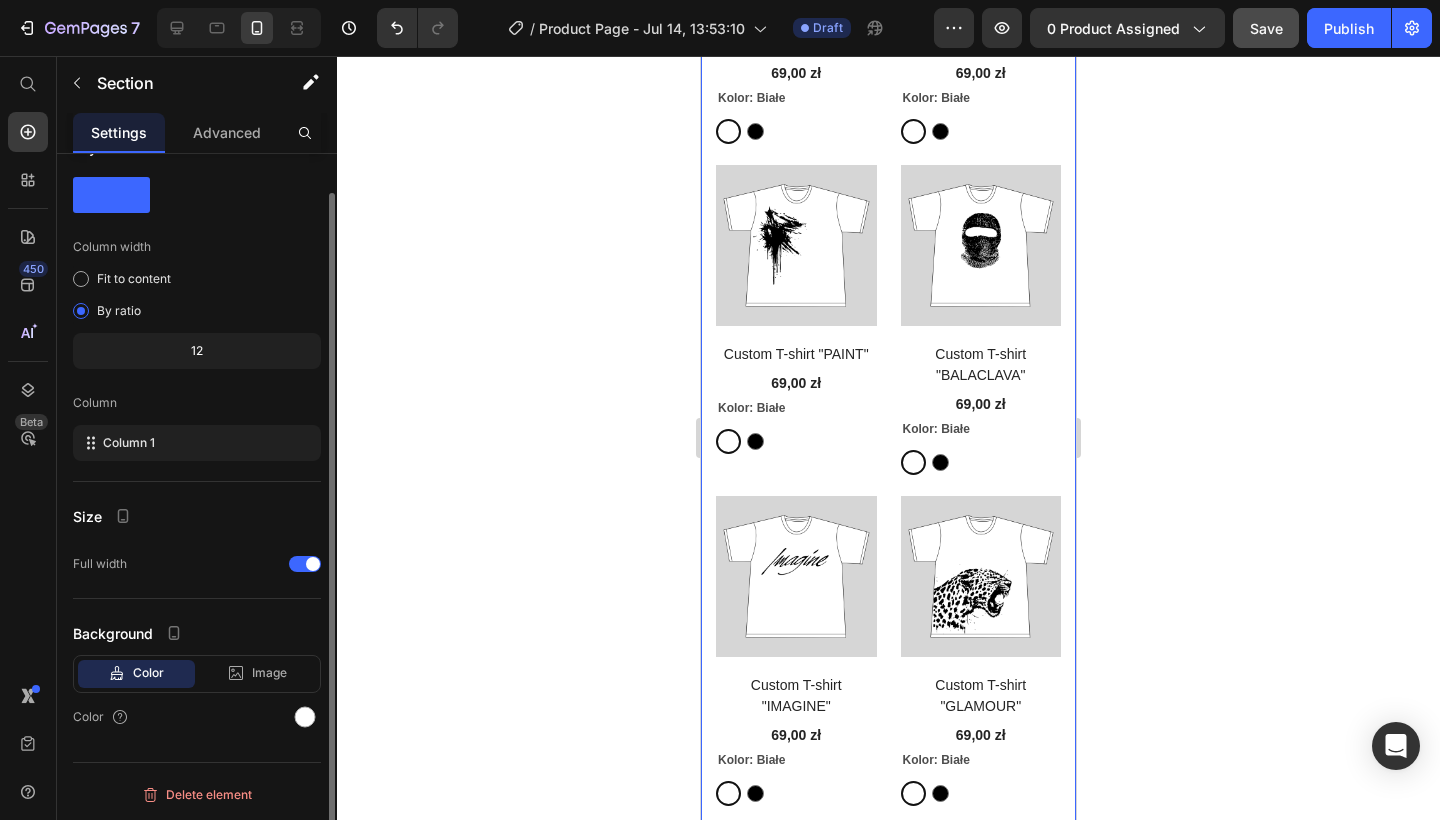 click on "Color" 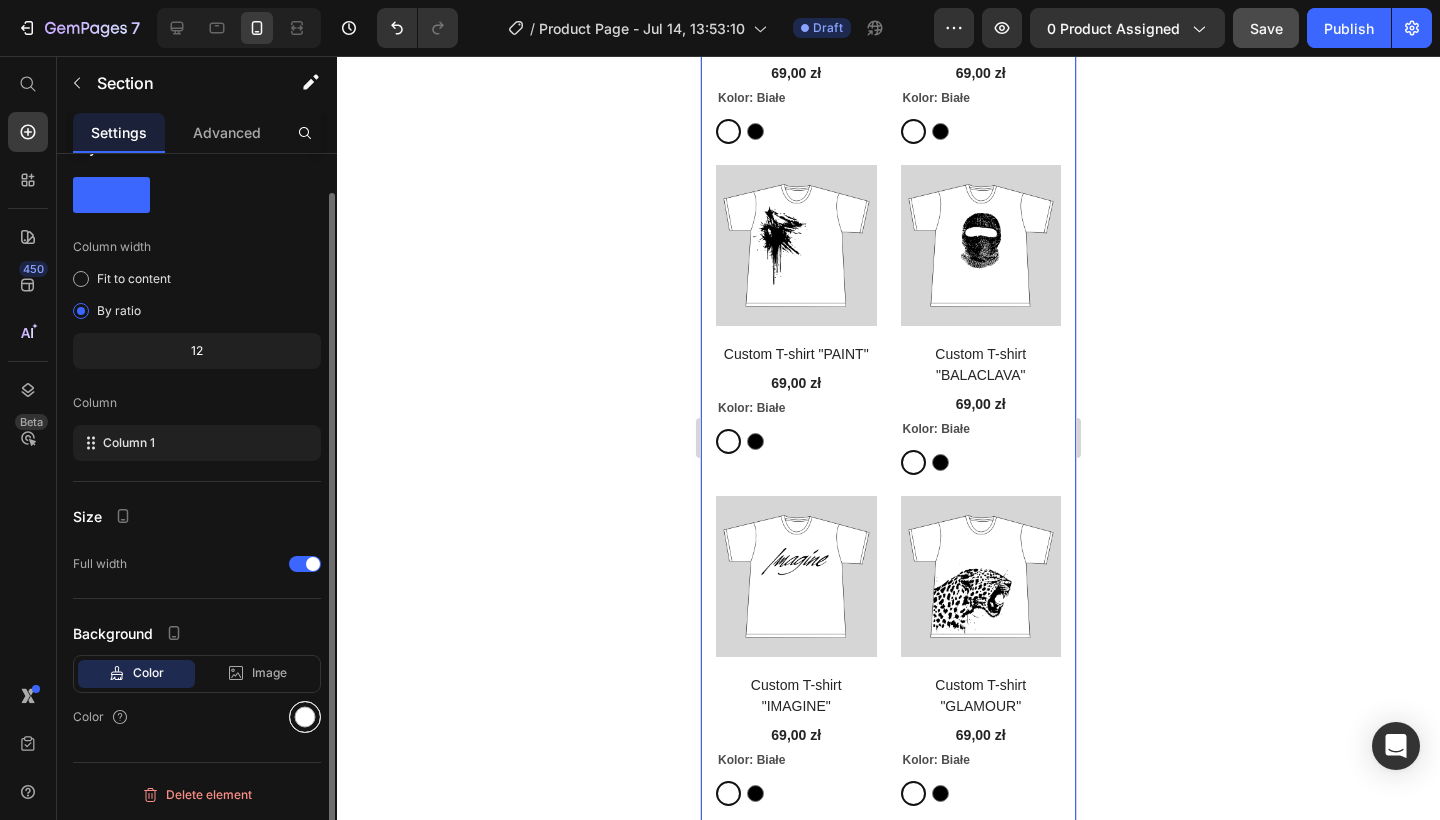 click at bounding box center [305, 717] 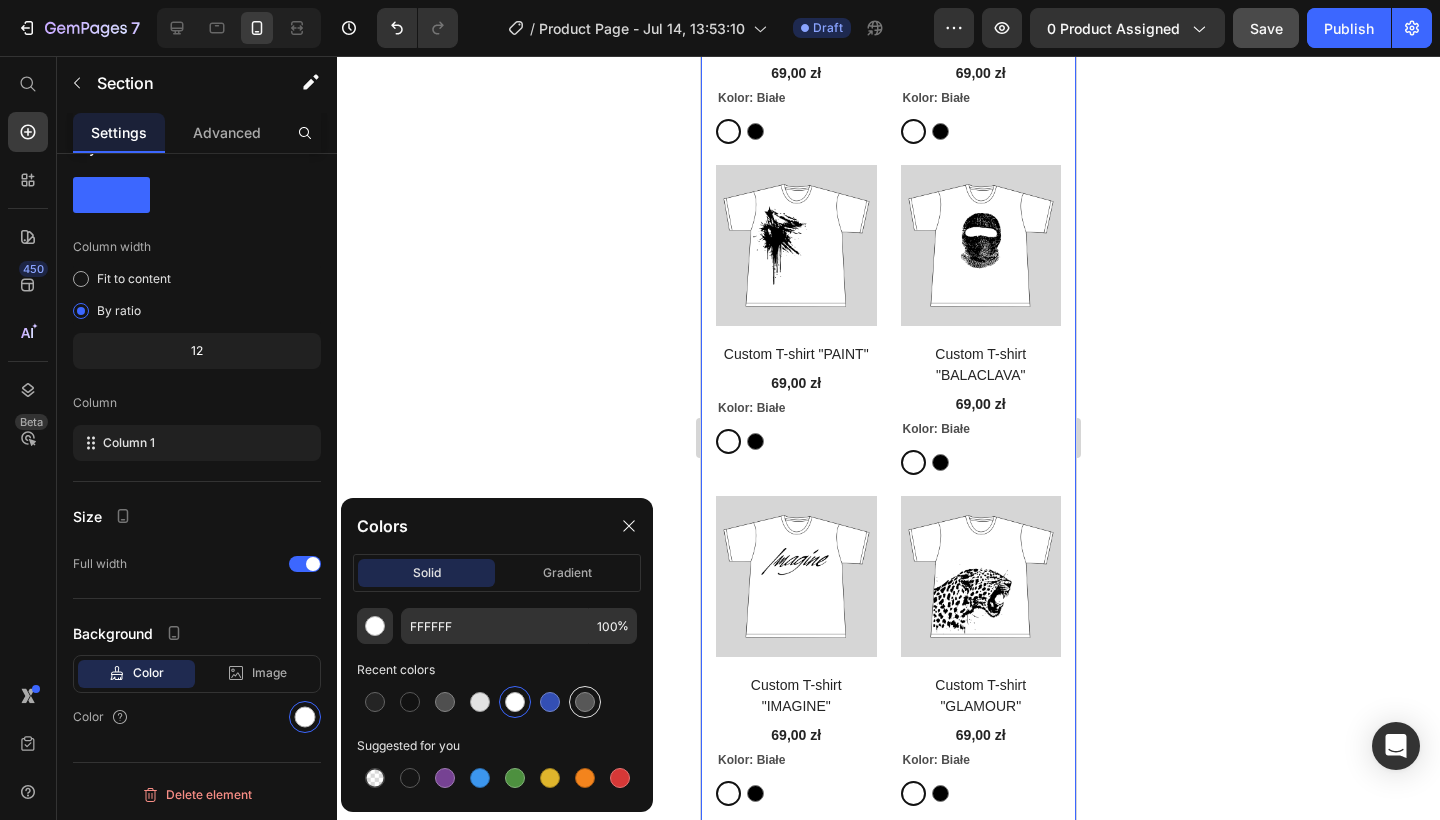 click at bounding box center [585, 702] 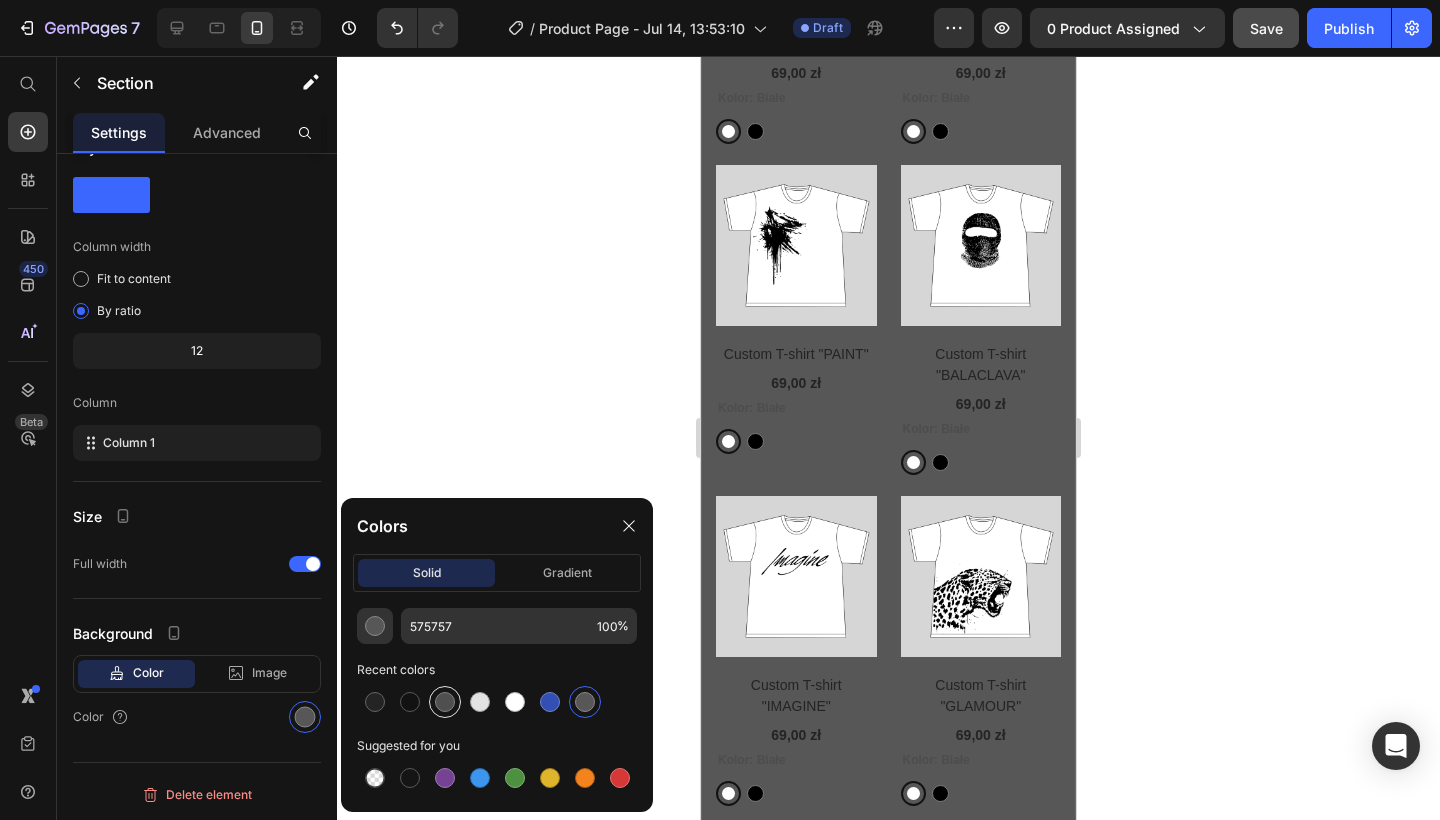 click at bounding box center (445, 702) 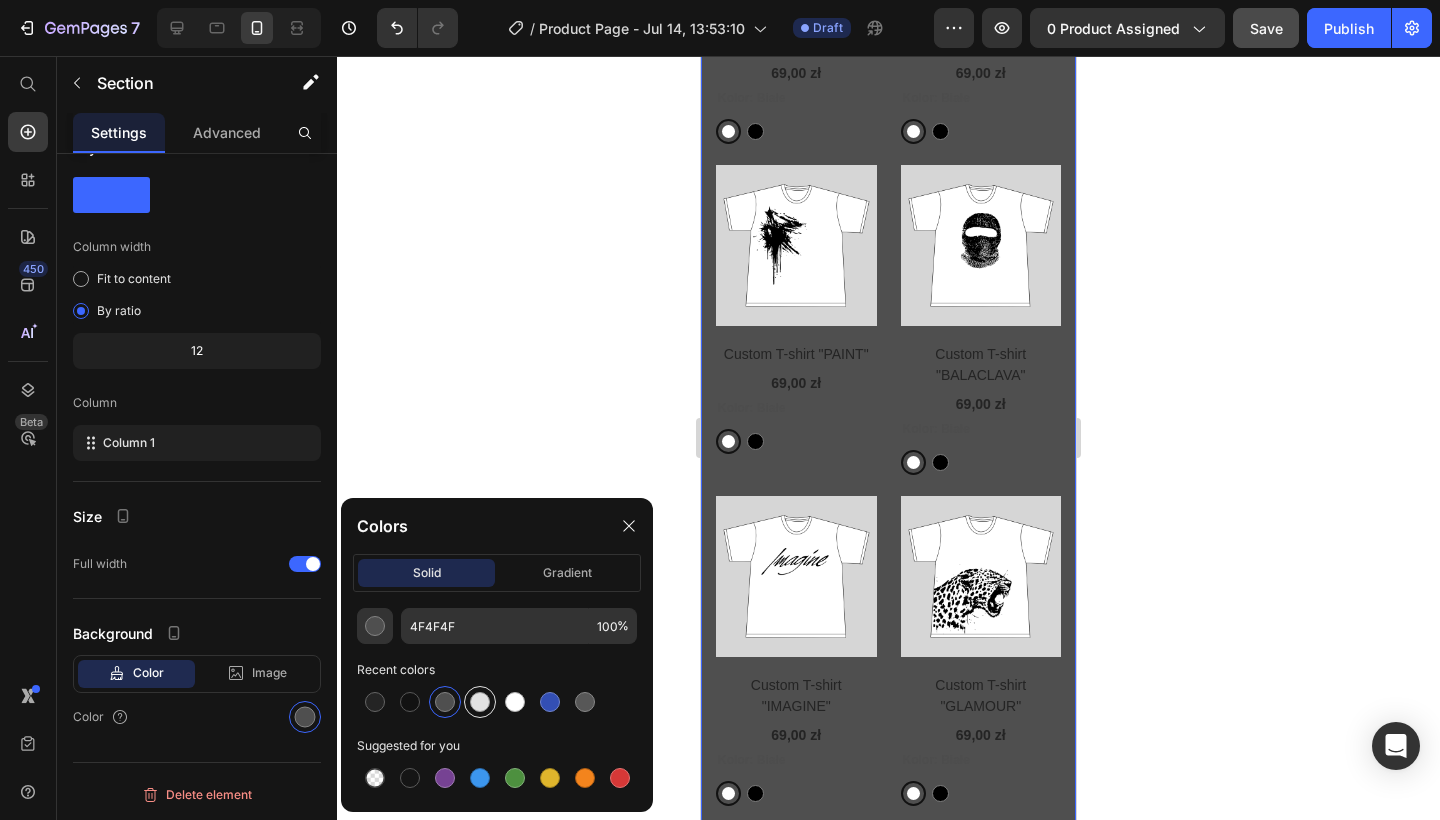 click at bounding box center [480, 702] 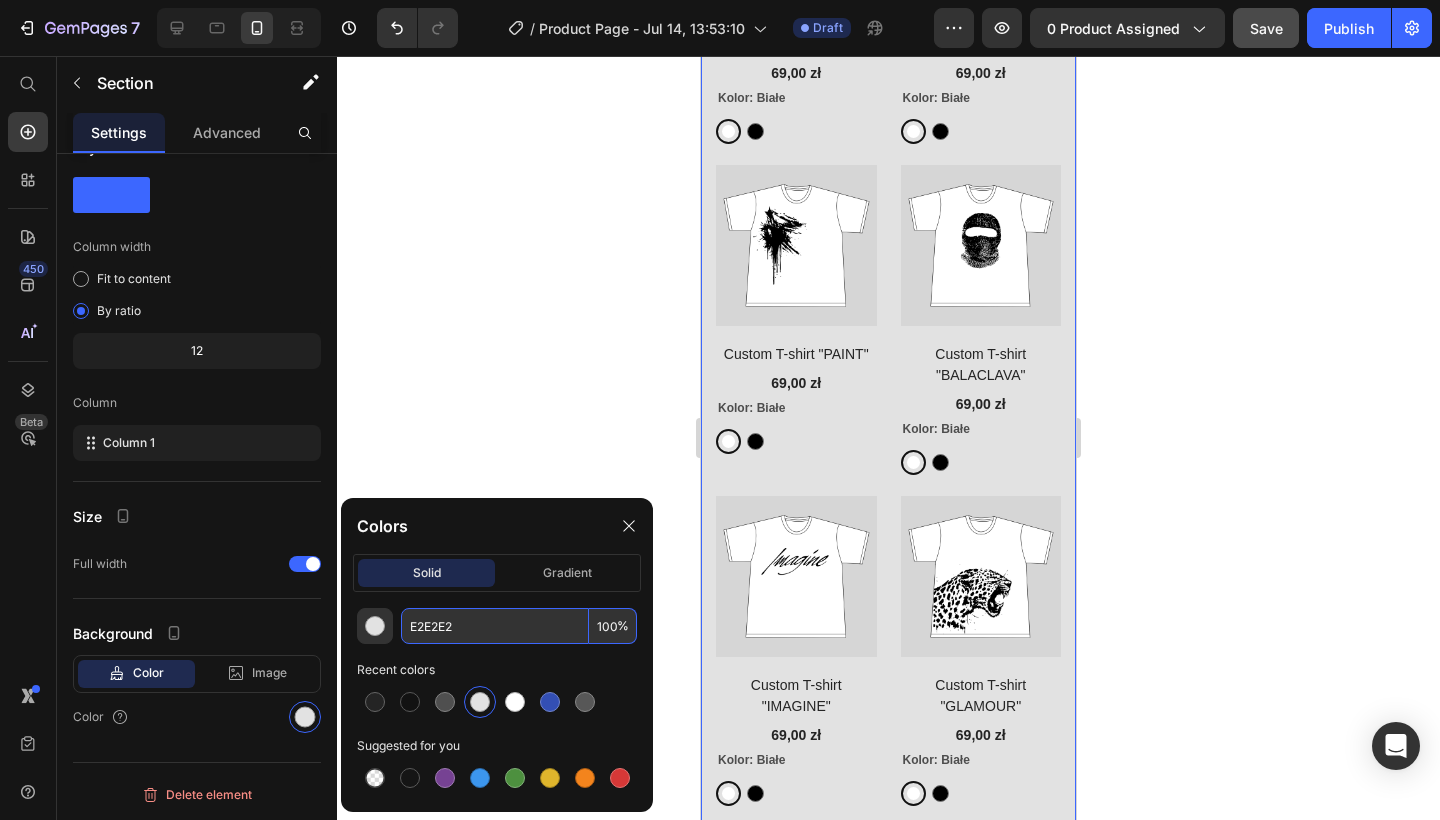click on "E2E2E2" at bounding box center [495, 626] 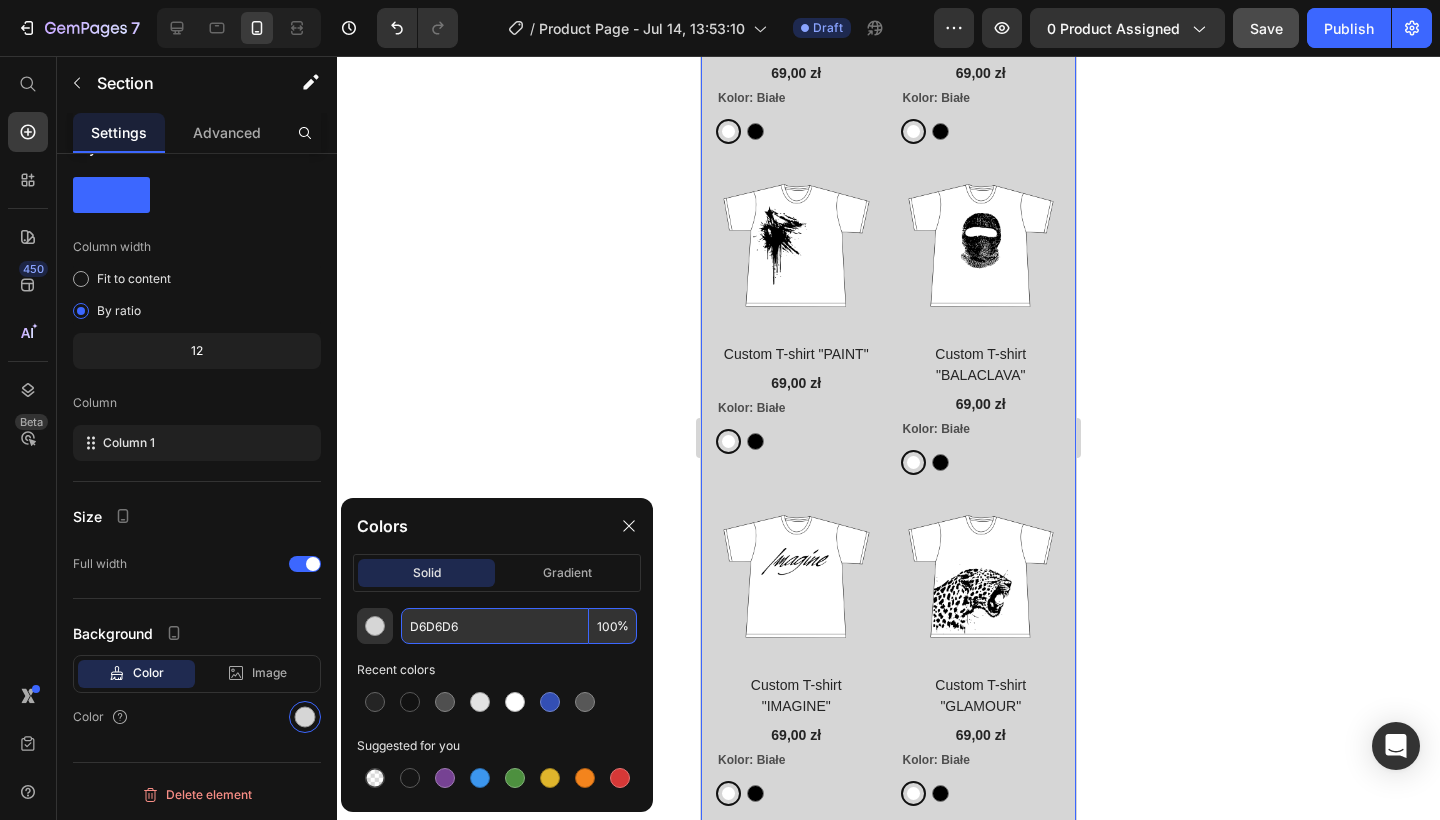 type on "D6D6D6" 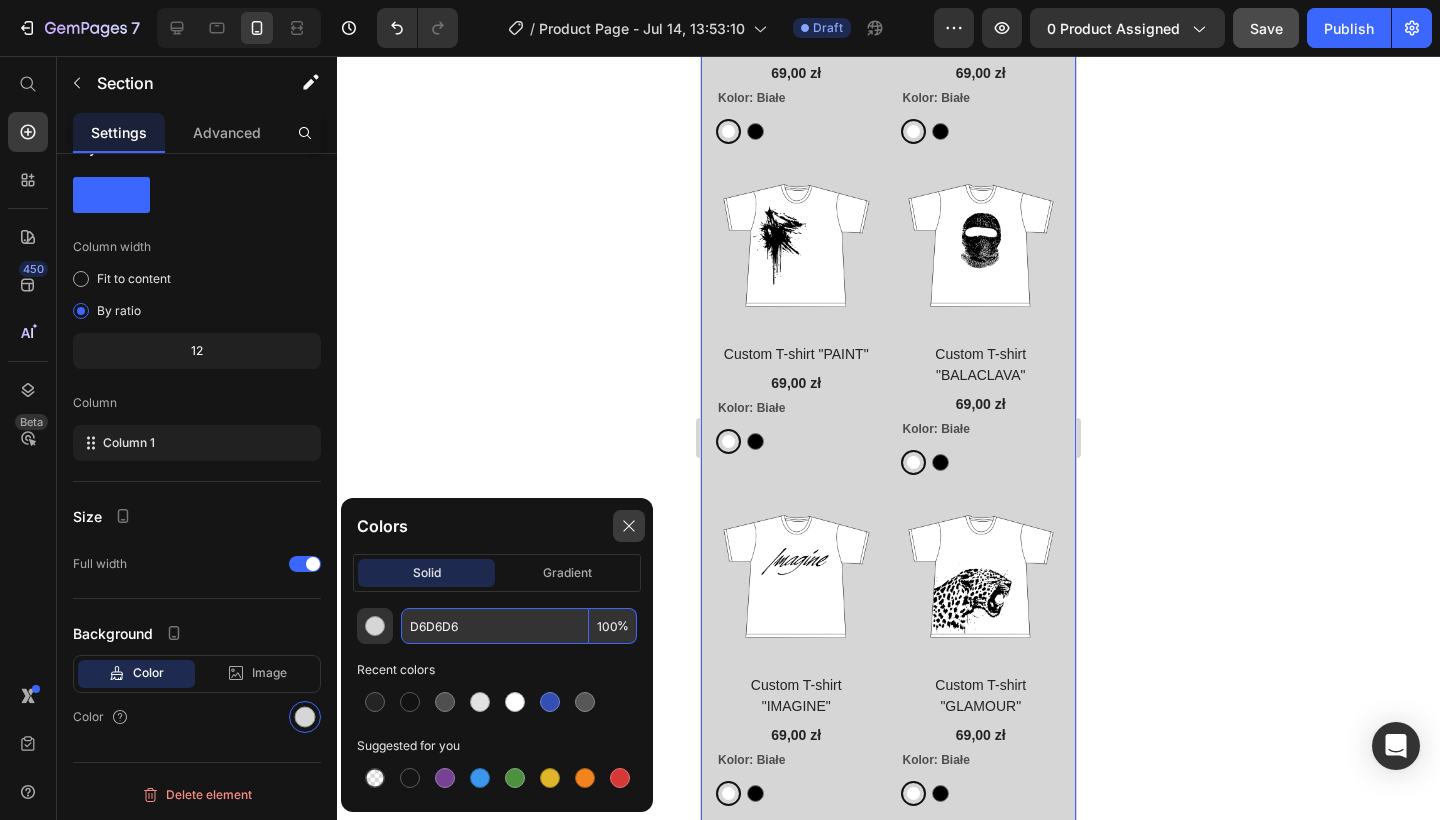 click 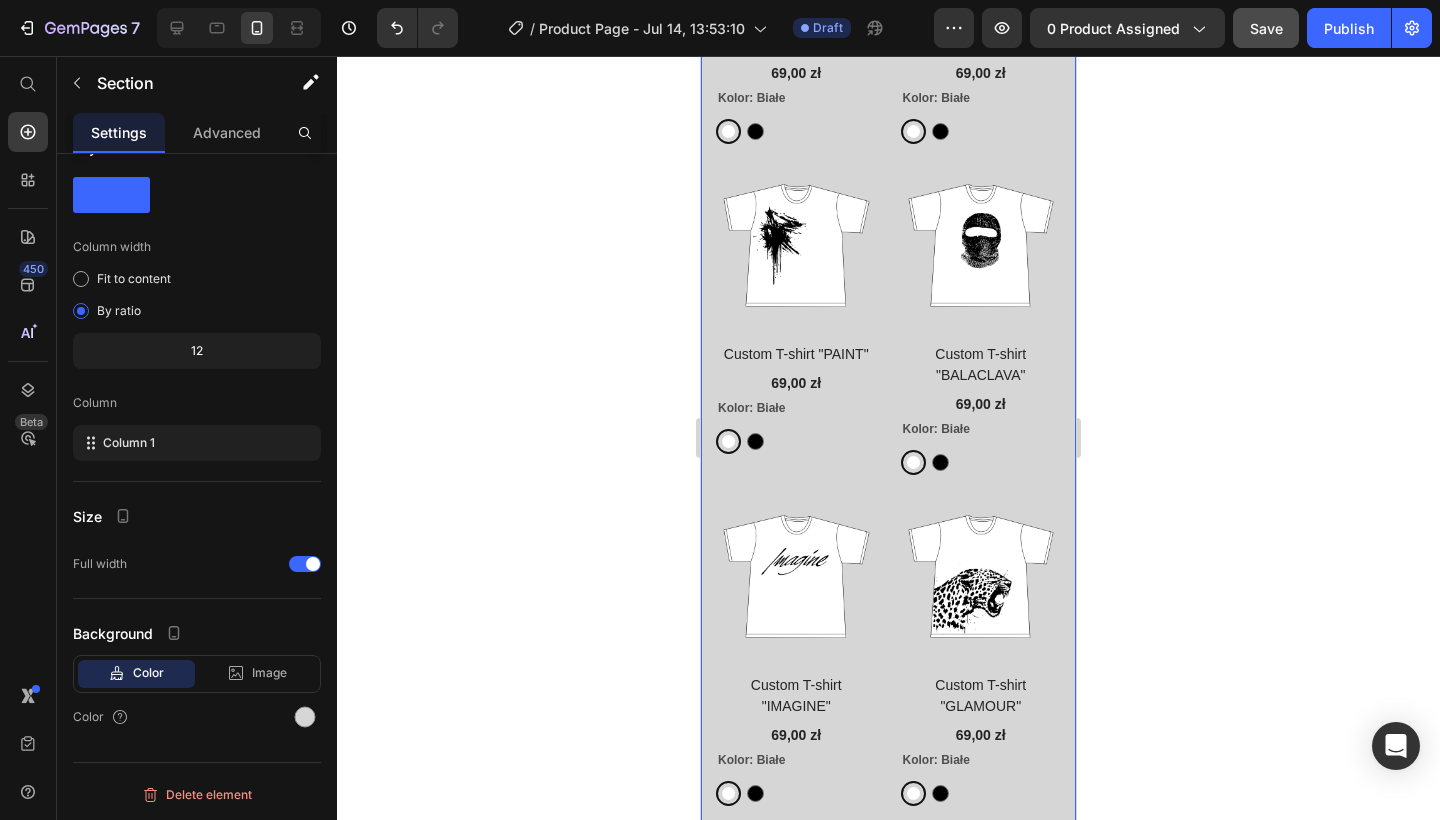 click 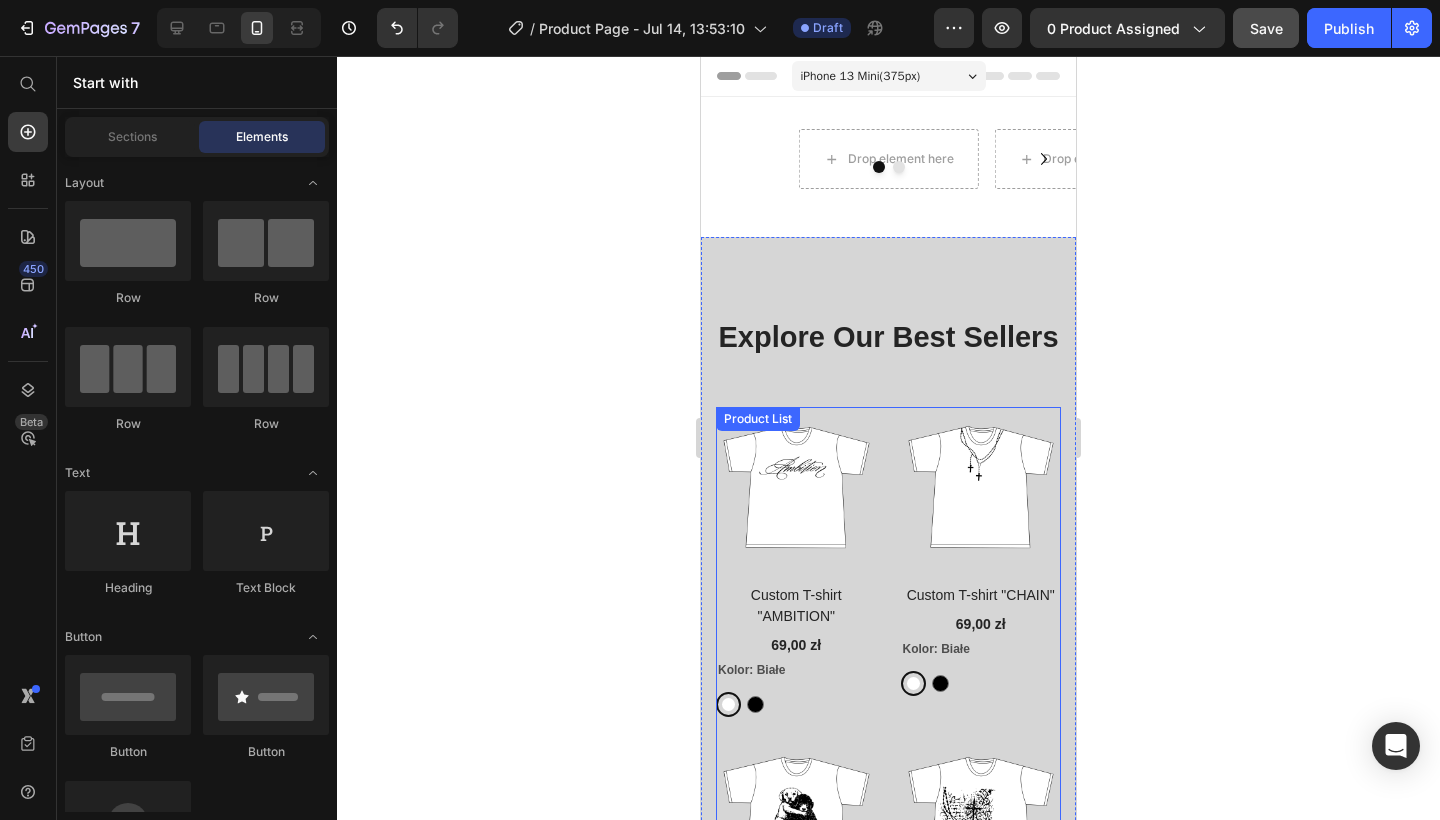 scroll, scrollTop: 0, scrollLeft: 0, axis: both 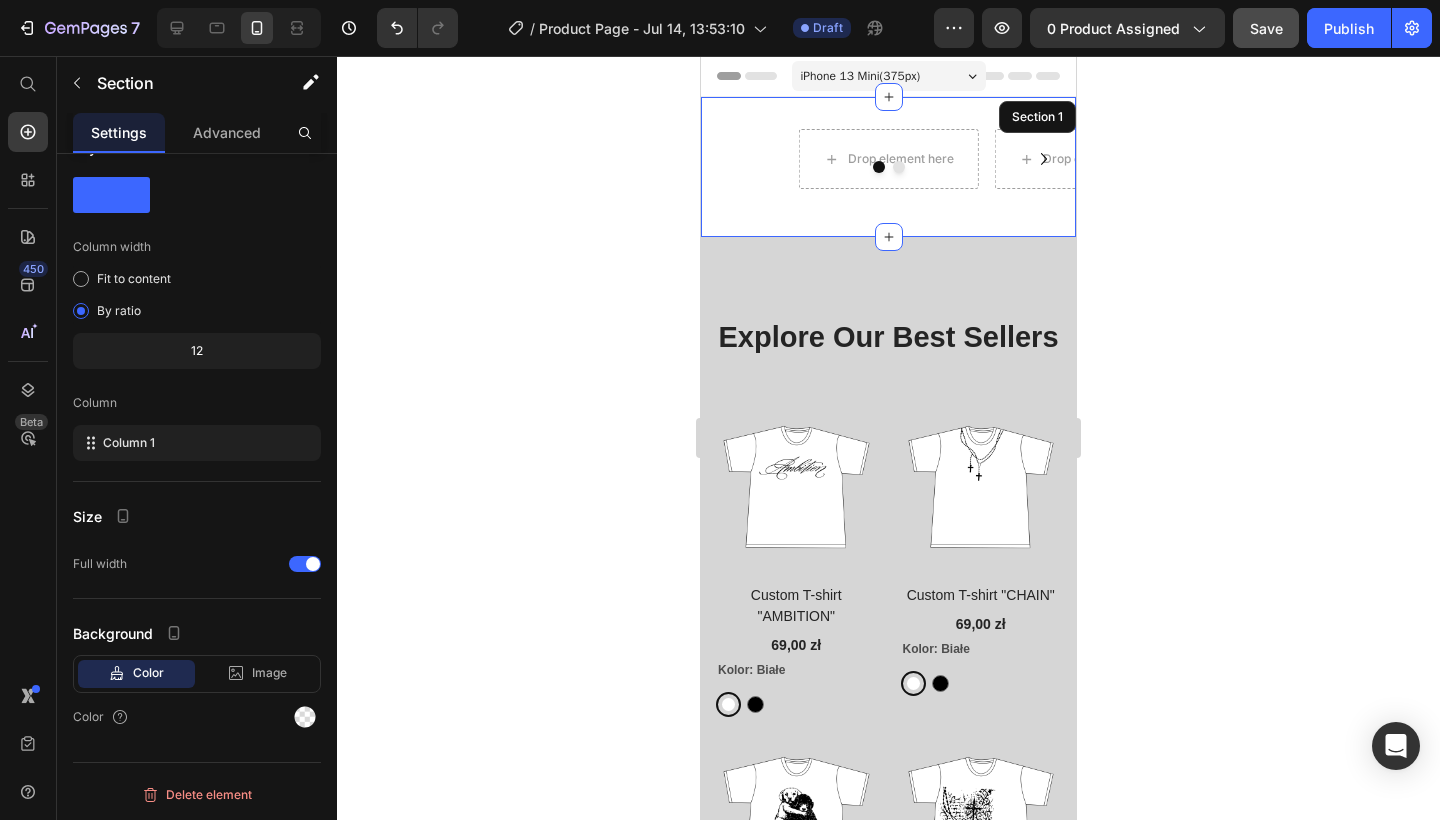 click on "Drop element here
Drop element here
Drop element here
Carousel Section 1" at bounding box center (888, 167) 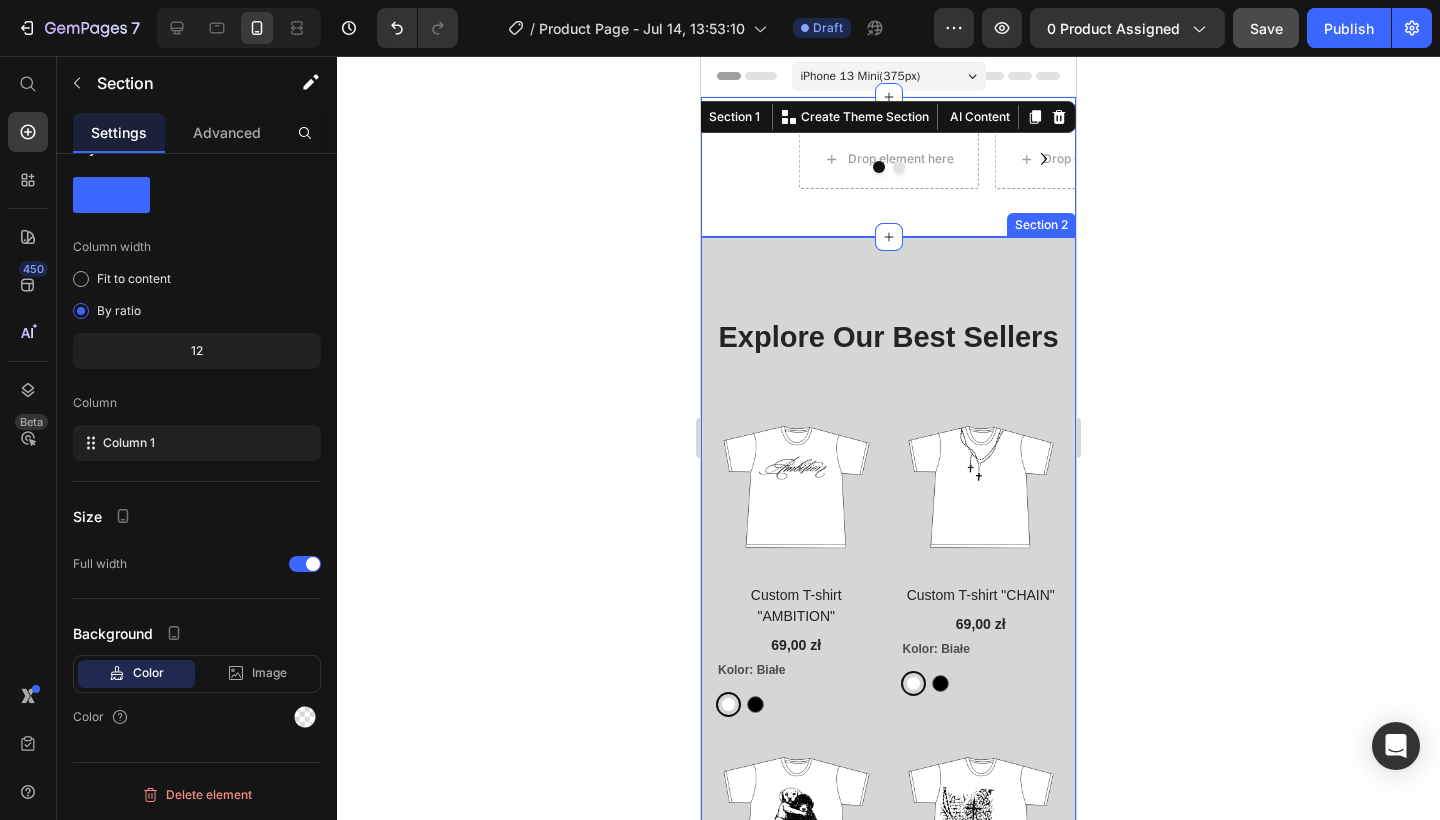 click 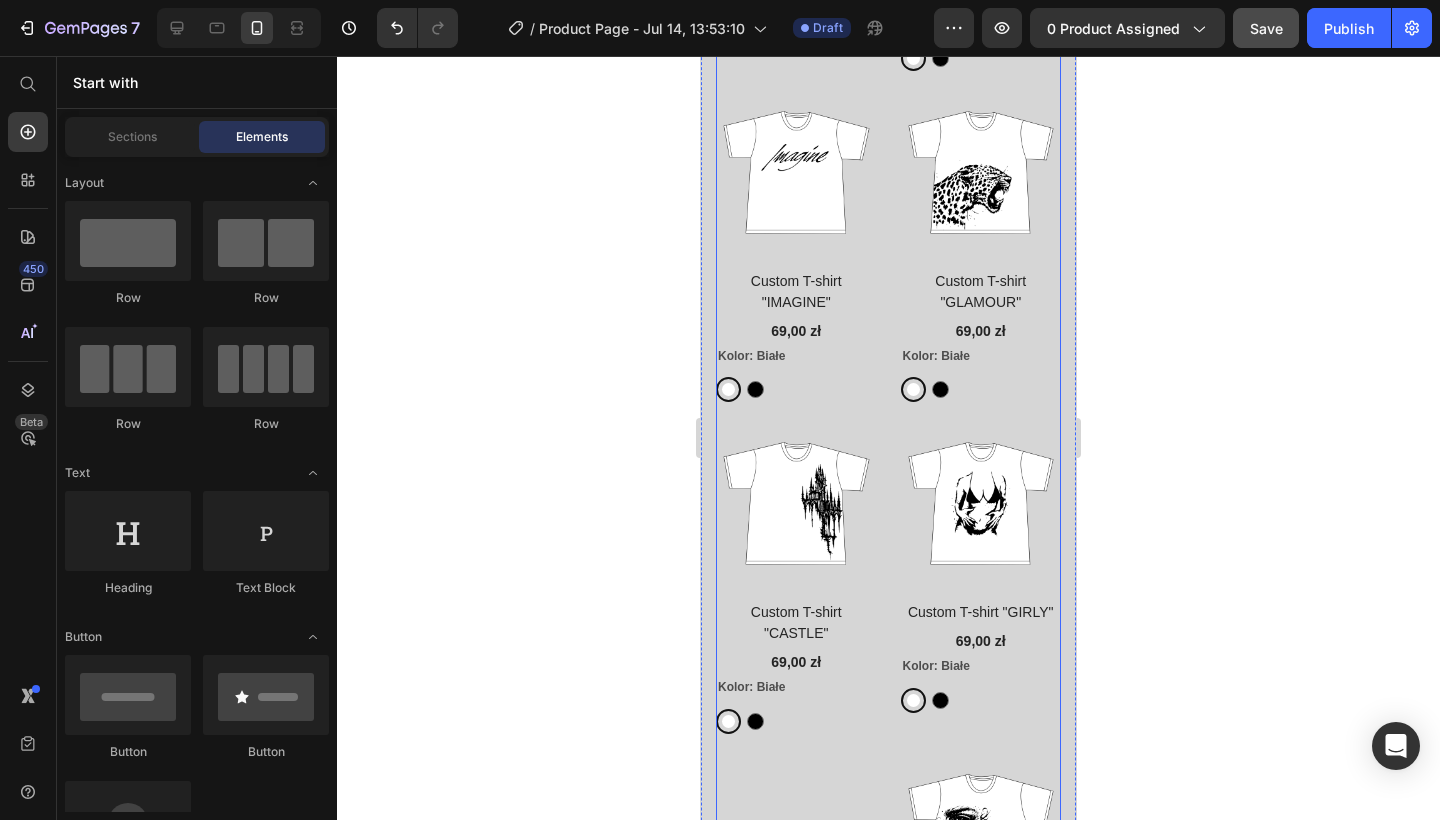 scroll, scrollTop: 2613, scrollLeft: 0, axis: vertical 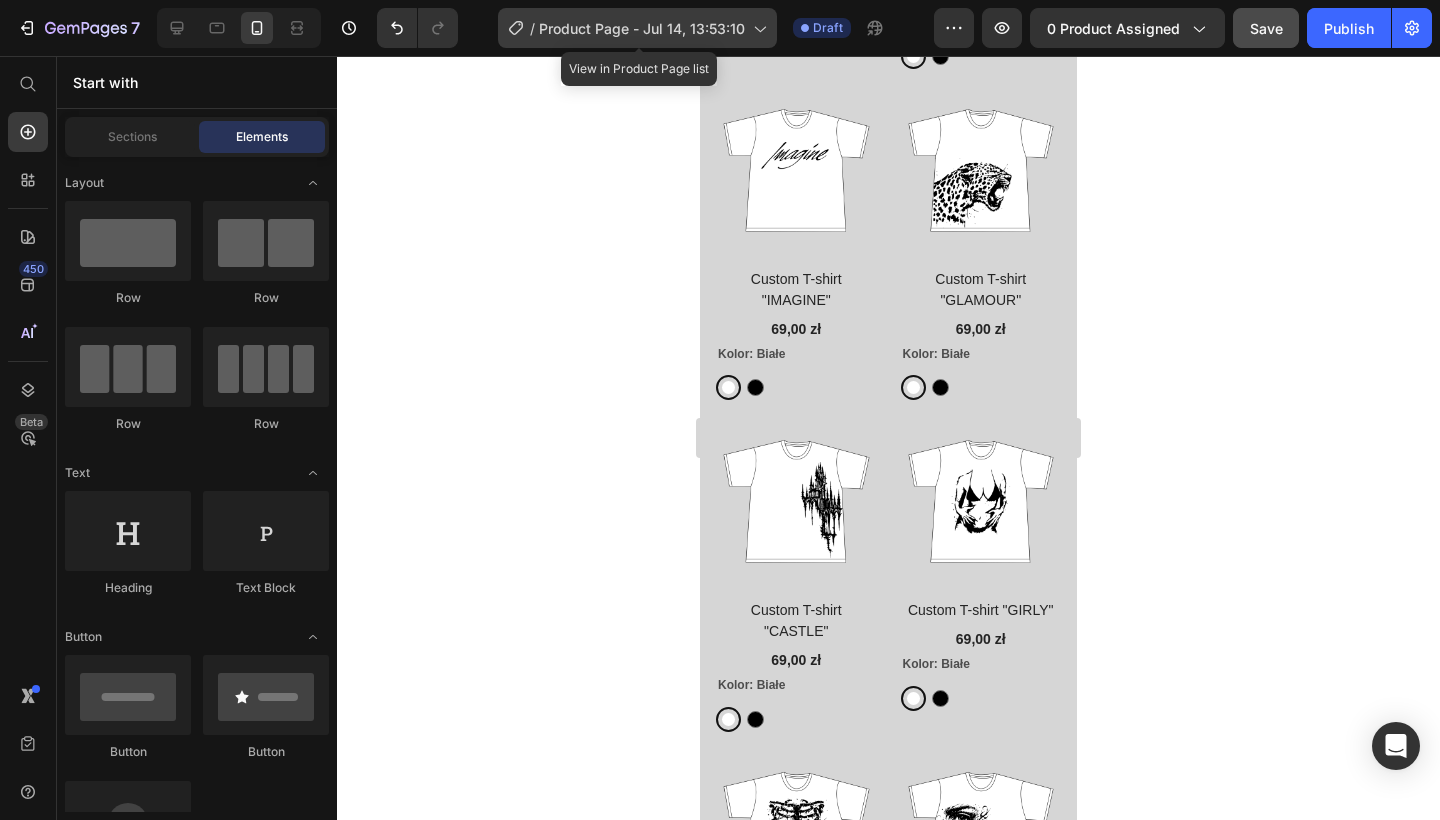 click 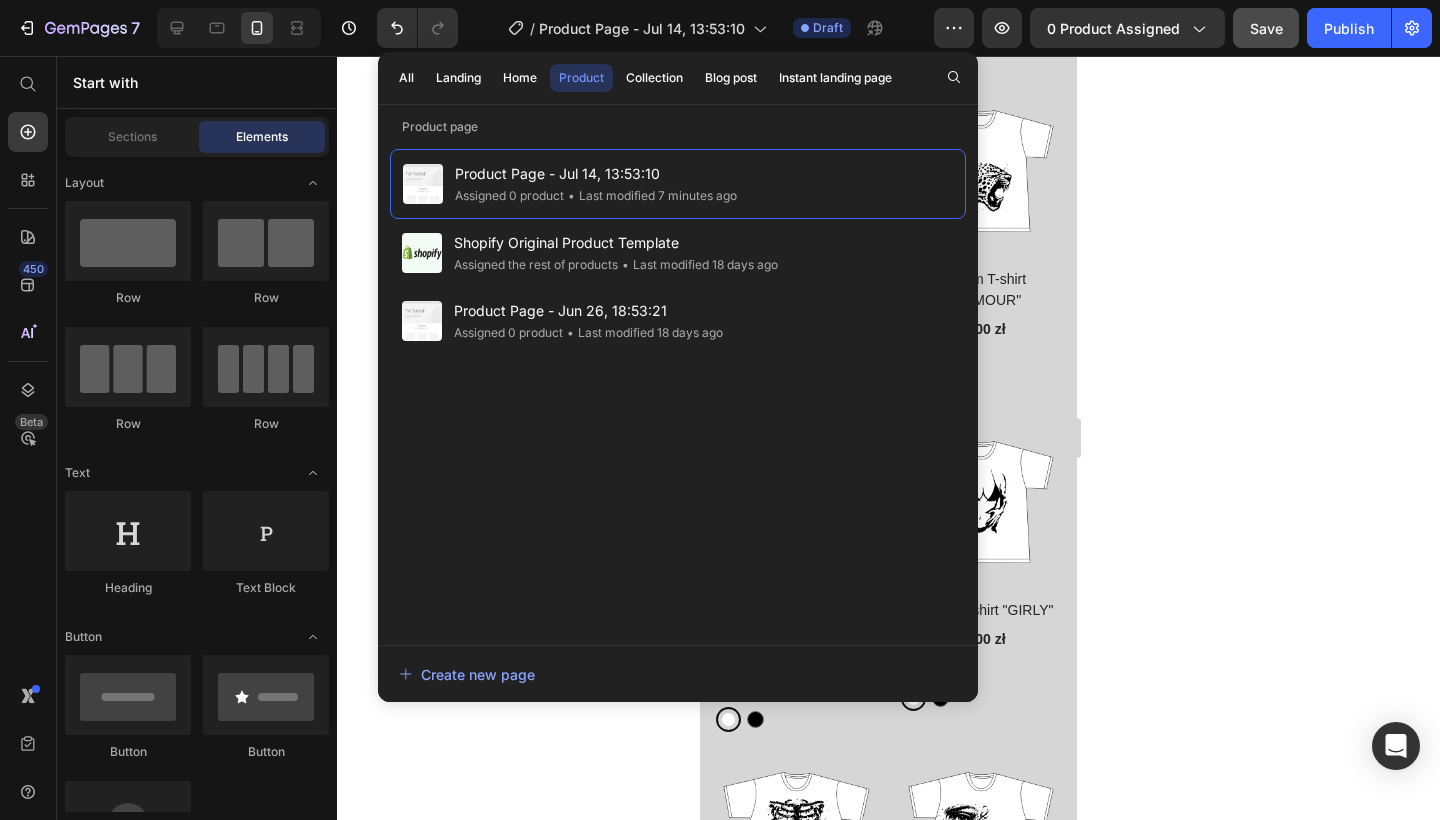 click 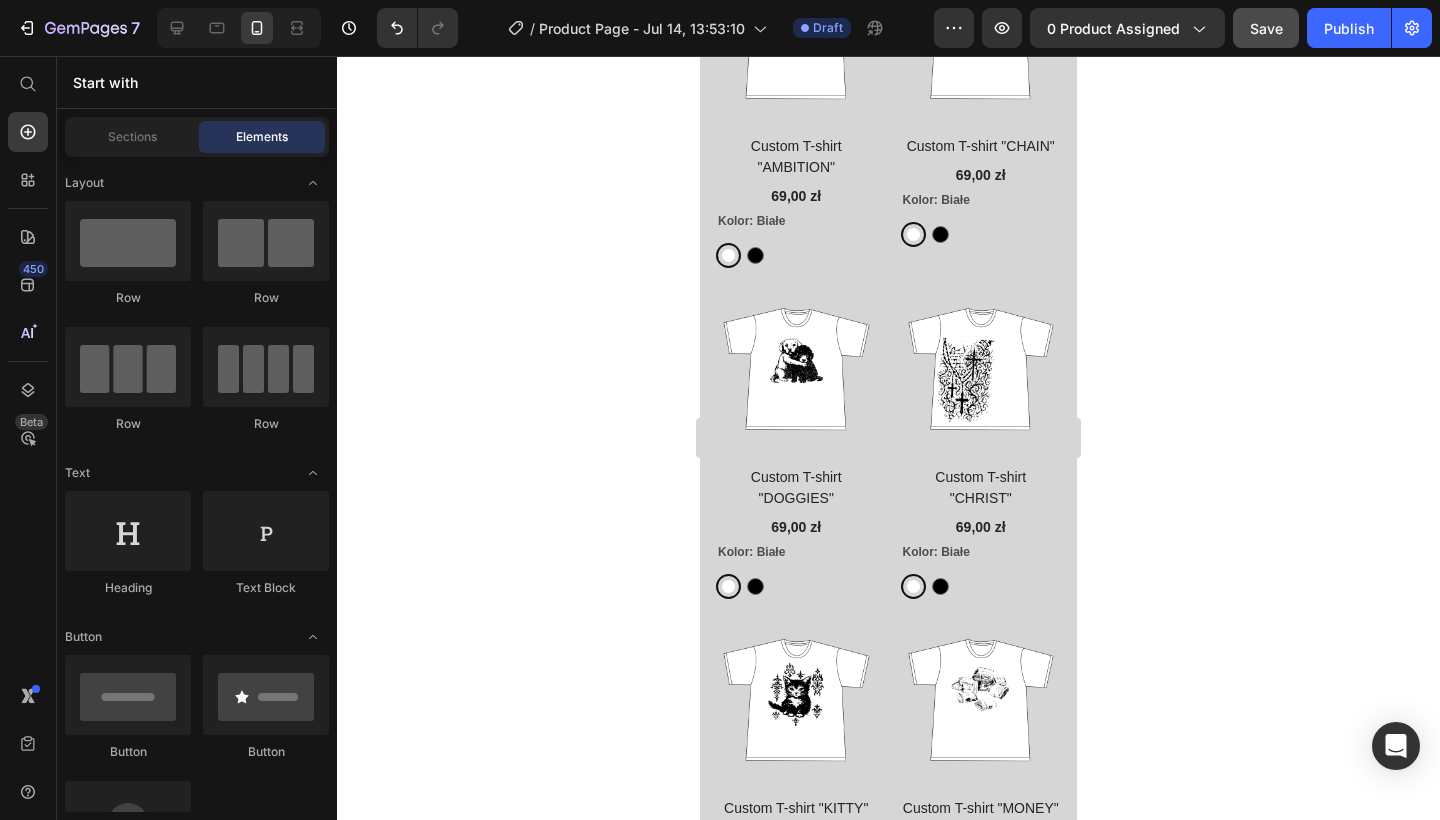 scroll, scrollTop: 448, scrollLeft: 0, axis: vertical 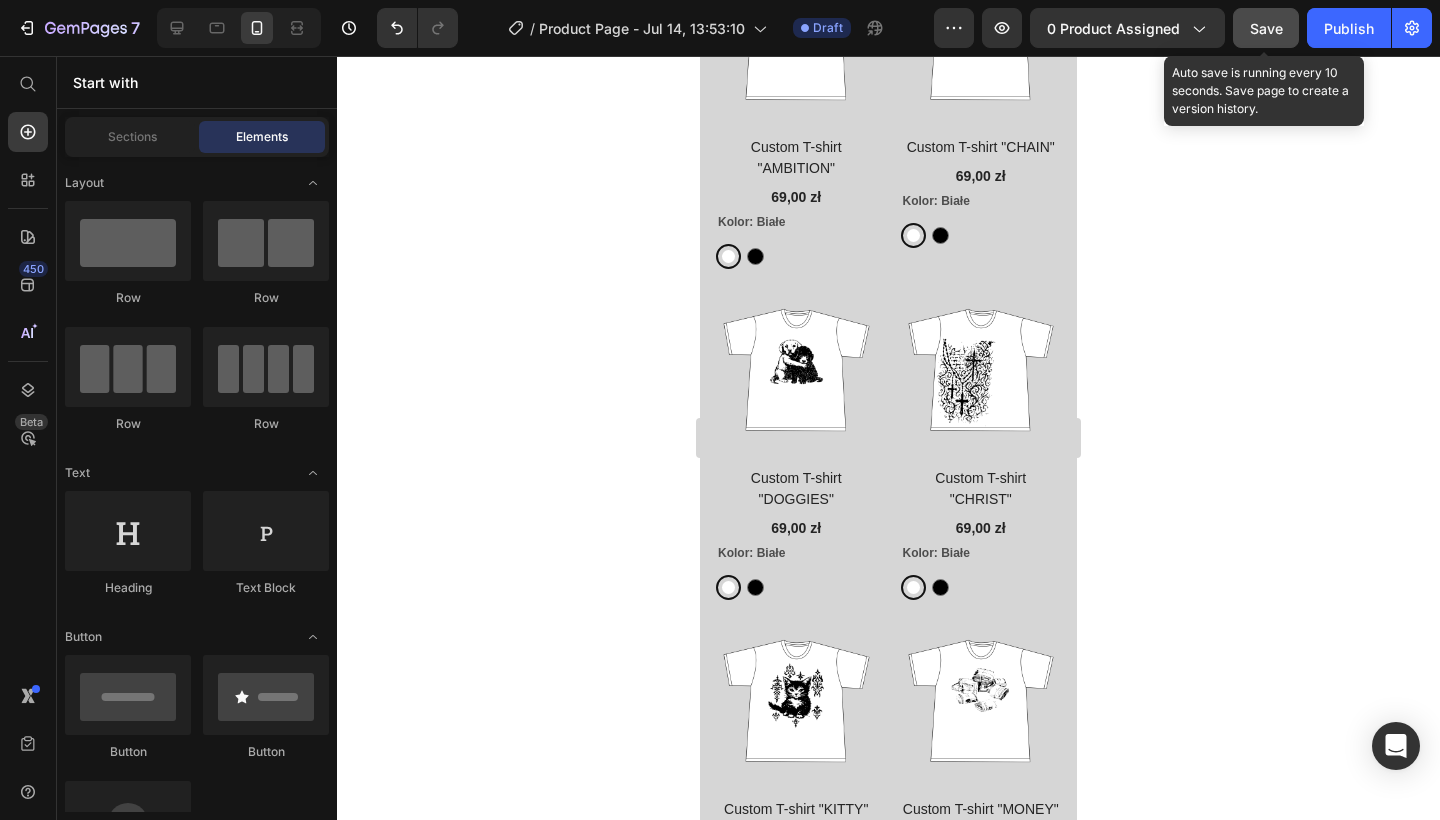 click on "Save" at bounding box center (1266, 28) 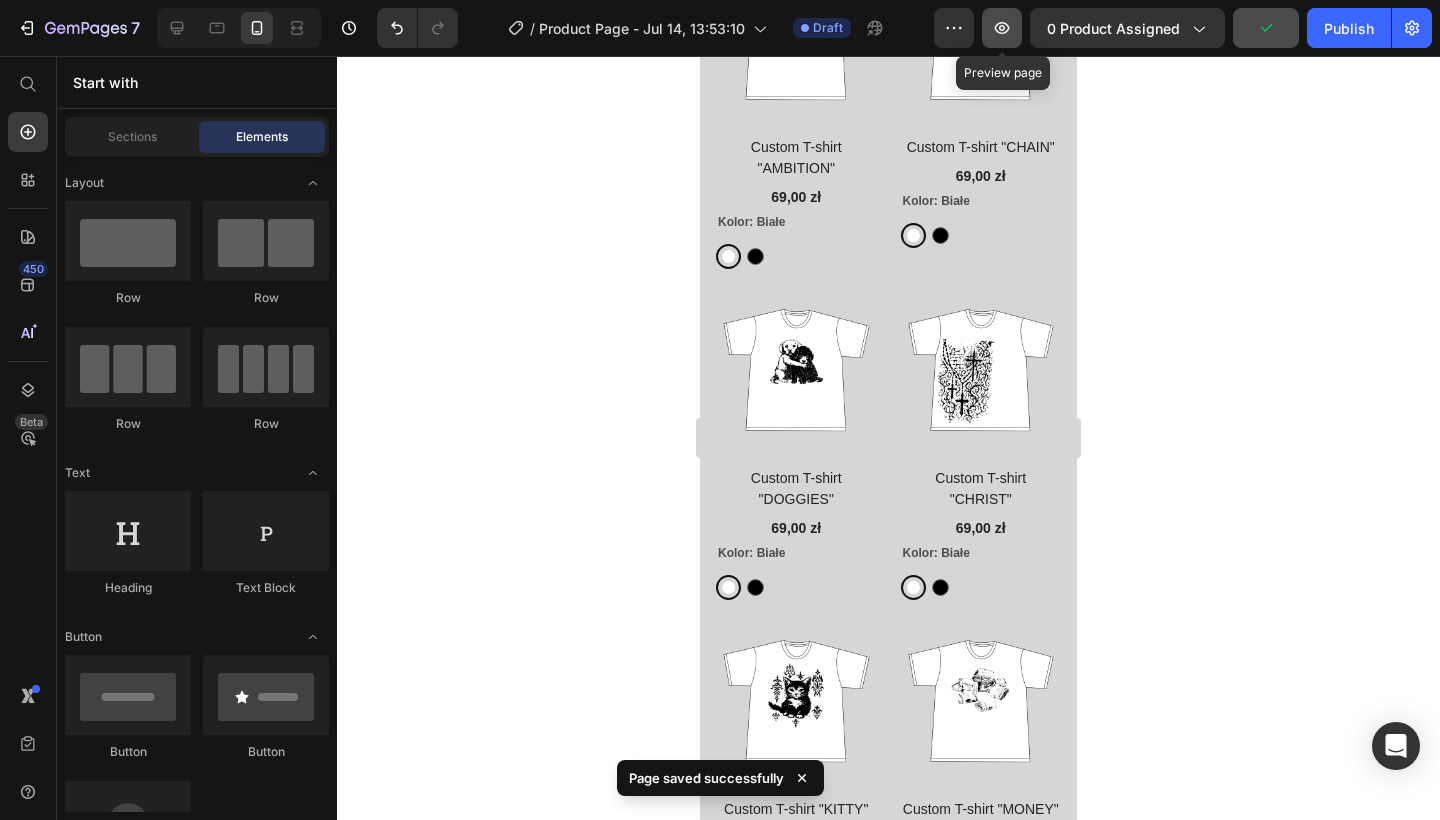 click 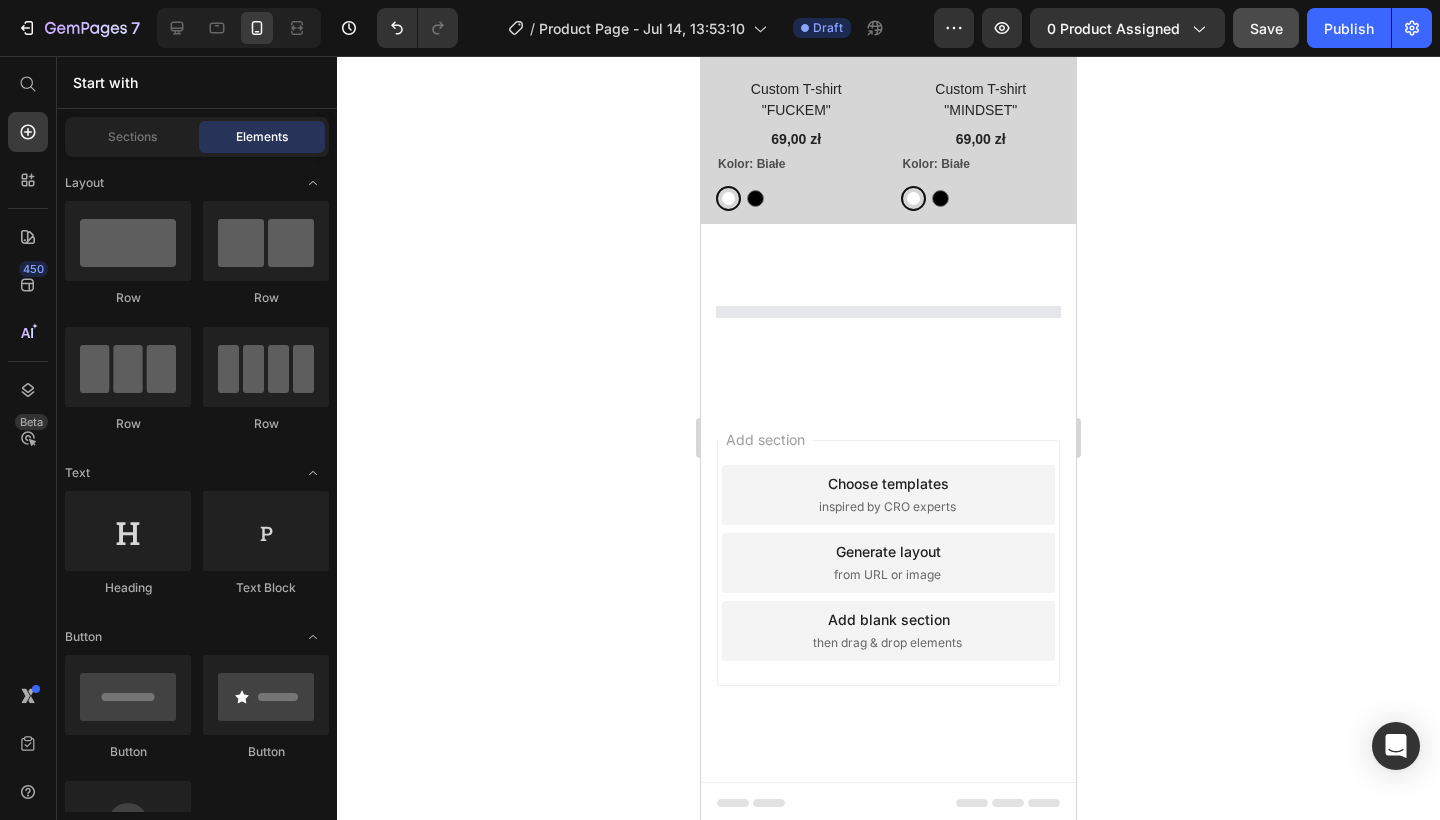 scroll, scrollTop: 4102, scrollLeft: 0, axis: vertical 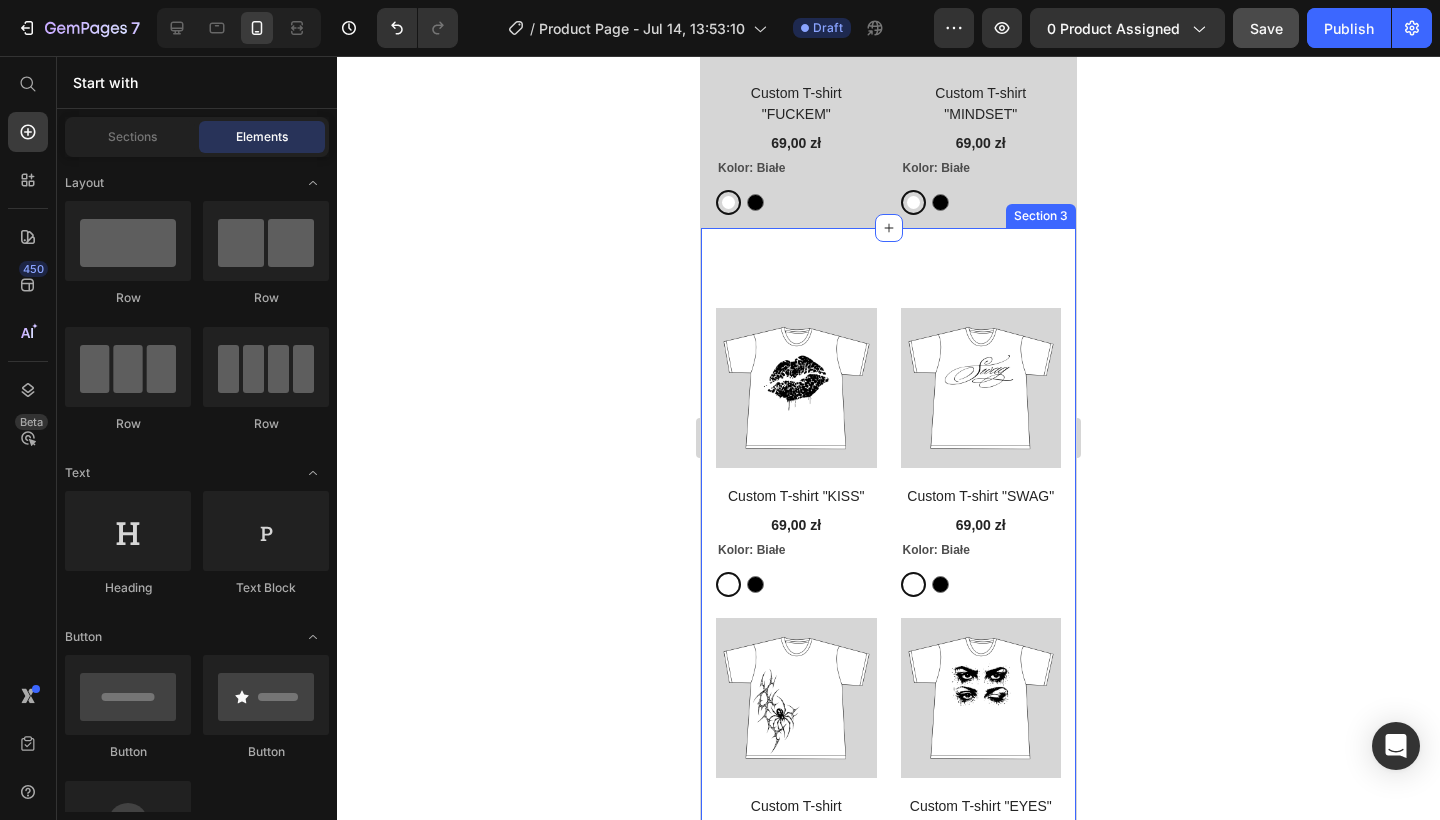 click on "(P) Images Custom T-shirt "KISS" (P) Title 69,00 zł (P) Price Kolor: Białe Białe Białe Czarny Czarny Product Variants & Swatches Row (P) Images Custom T-shirt "SWAG" (P) Title 69,00 zł (P) Price Kolor: Białe Białe Białe Czarny Czarny Product Variants & Swatches Row (P) Images Custom T-shirt "SPIDER" (P) Title 69,00 zł (P) Price Kolor: Białe Białe Białe Czarny Czarny Product Variants & Swatches Row (P) Images Custom T-shirt "EYES" (P) Title 69,00 zł (P) Price Kolor: Białe Białe Białe Czarny Czarny Product Variants & Swatches Row (P) Images Custom T-shirt "THERAPY" (P) Title 69,00 zł (P) Price Kolor: Białe Białe Białe Czarny Czarny Product Variants & Swatches Row (P) Images Custom T-shirt "TEETH" (P) Title 69,00 zł (P) Price Kolor: Białe Białe Białe Czarny Czarny Product Variants & Swatches Row (P) Images Custom T-shirt "CROSS" (P) Title 69,00 zł (P) Price Kolor: Białe Białe Białe Czarny Czarny Product Variants & Swatches Row (P) Images Custom T-shirt "SHADOW" (P) Title 69,00 zł Row" at bounding box center [888, 1114] 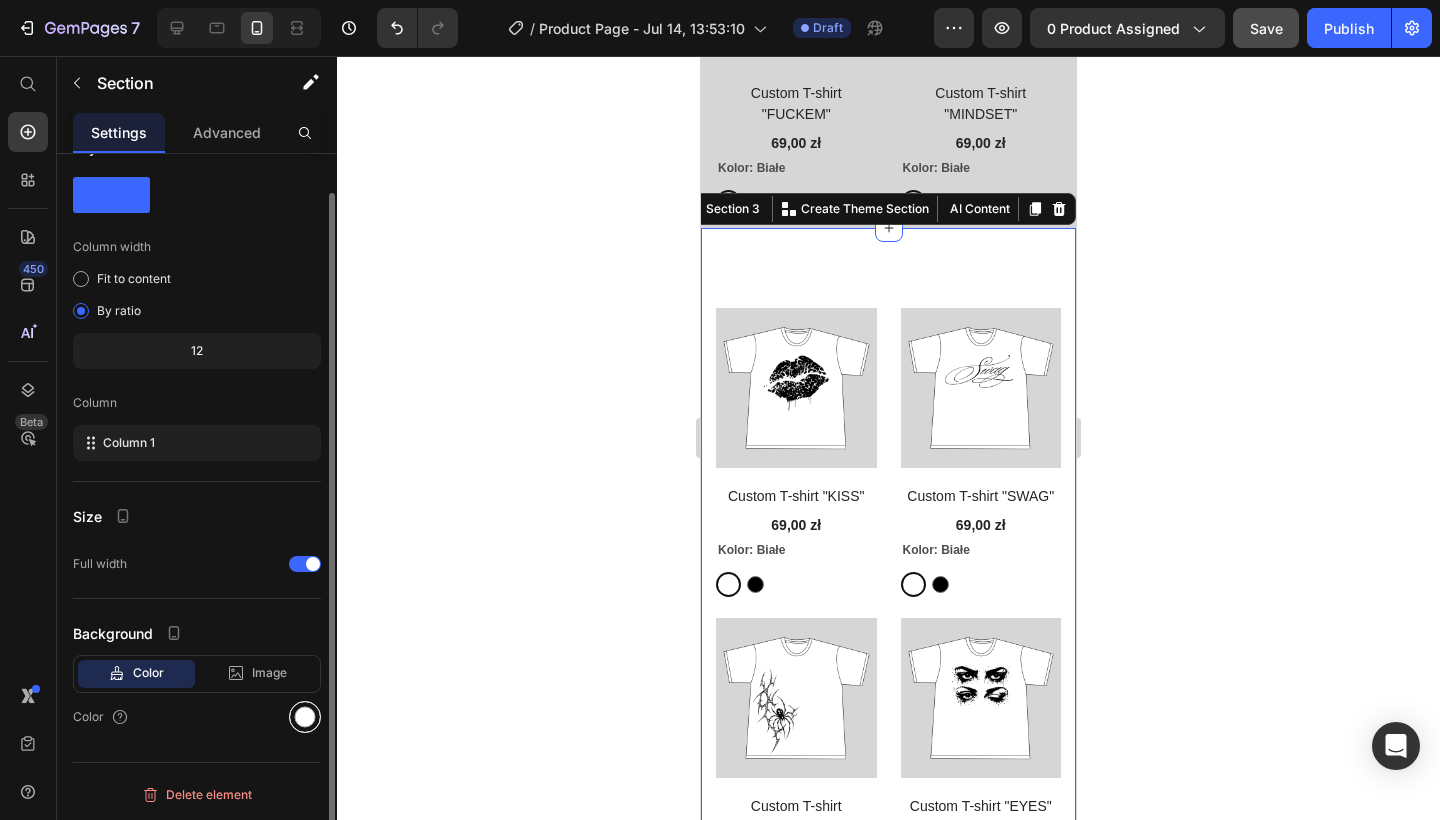 click at bounding box center [305, 717] 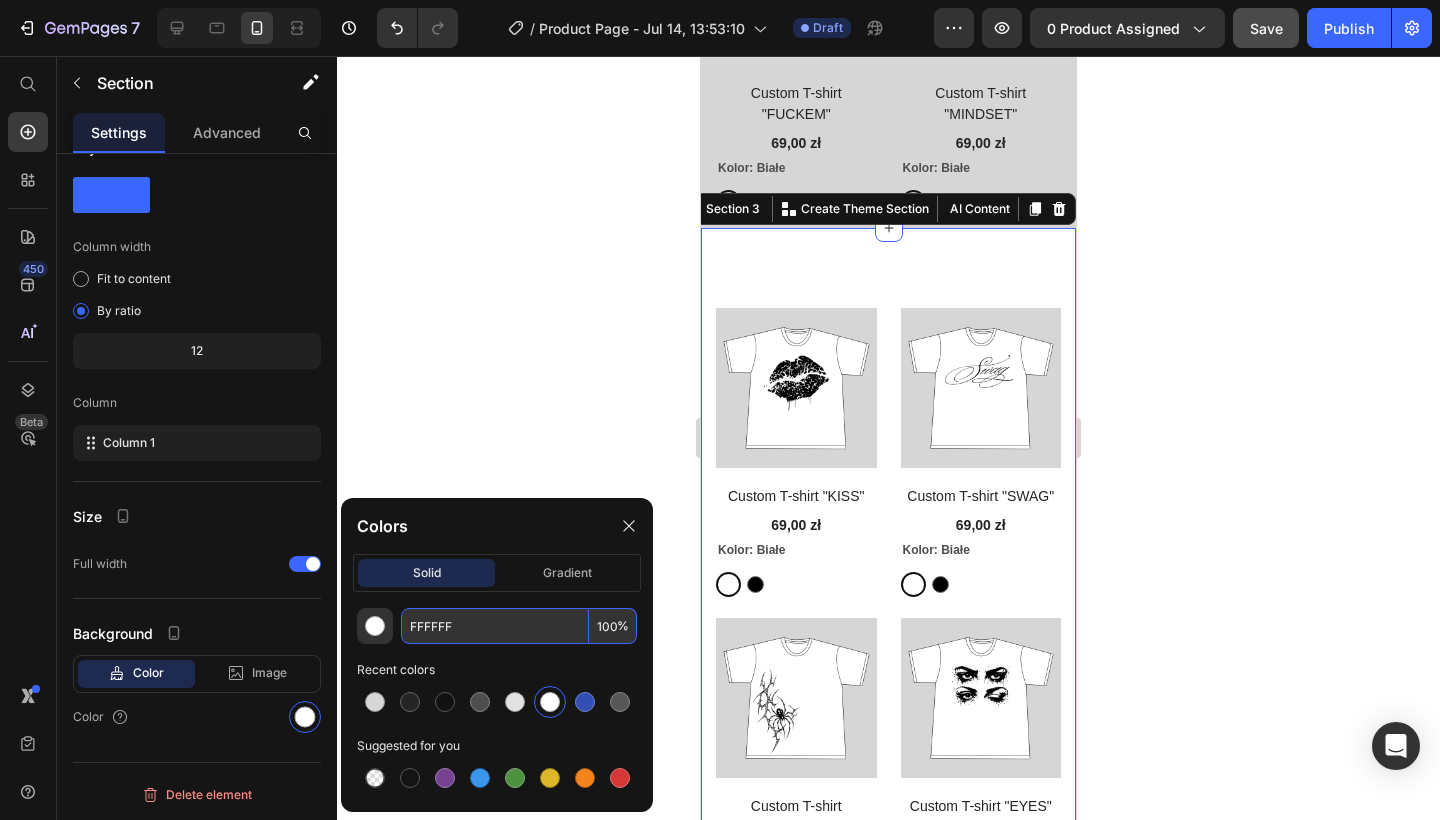 drag, startPoint x: 468, startPoint y: 638, endPoint x: 409, endPoint y: 638, distance: 59 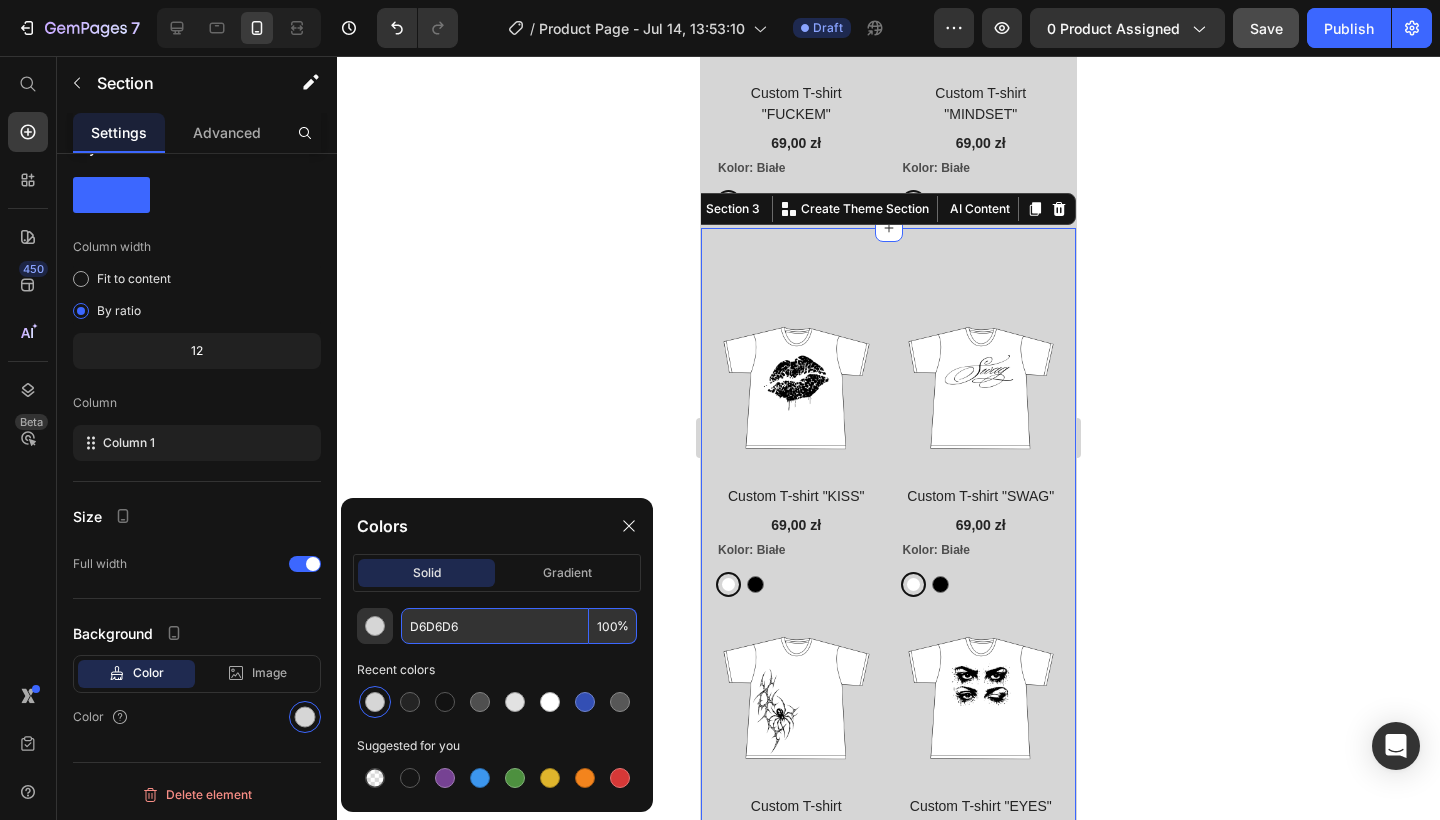 type on "D6D6D6" 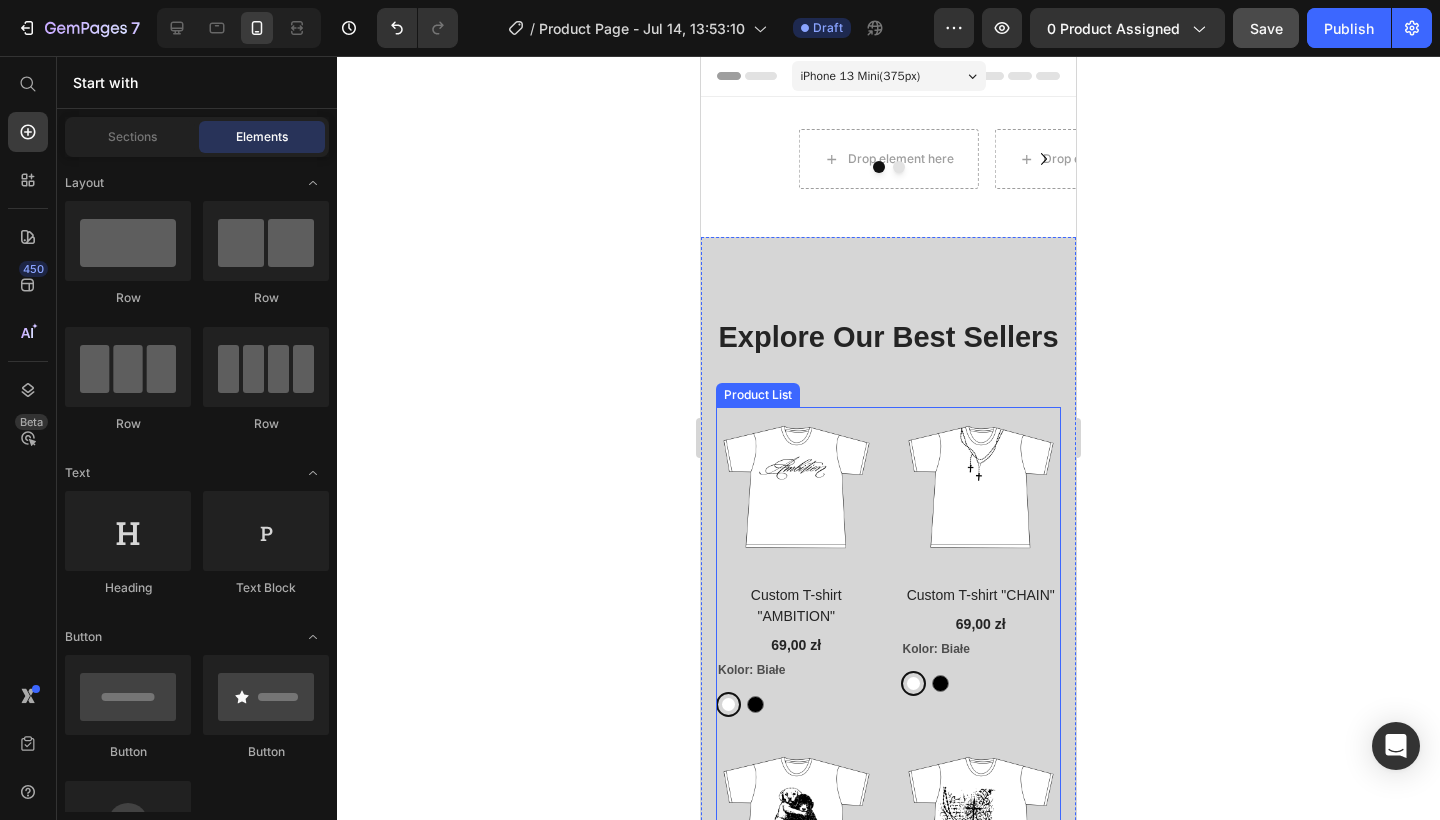 scroll, scrollTop: 0, scrollLeft: 0, axis: both 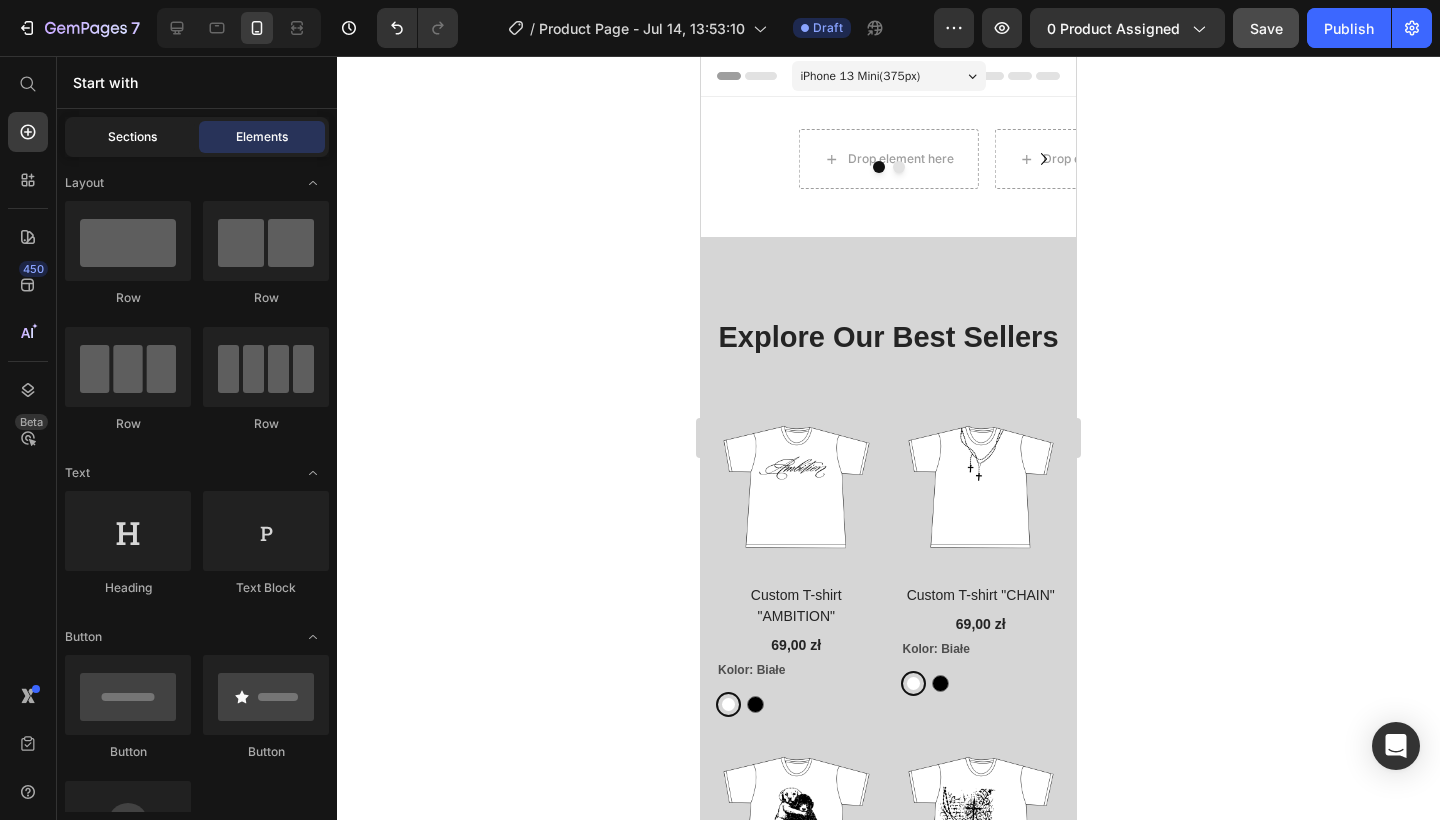 click on "Sections" at bounding box center (132, 137) 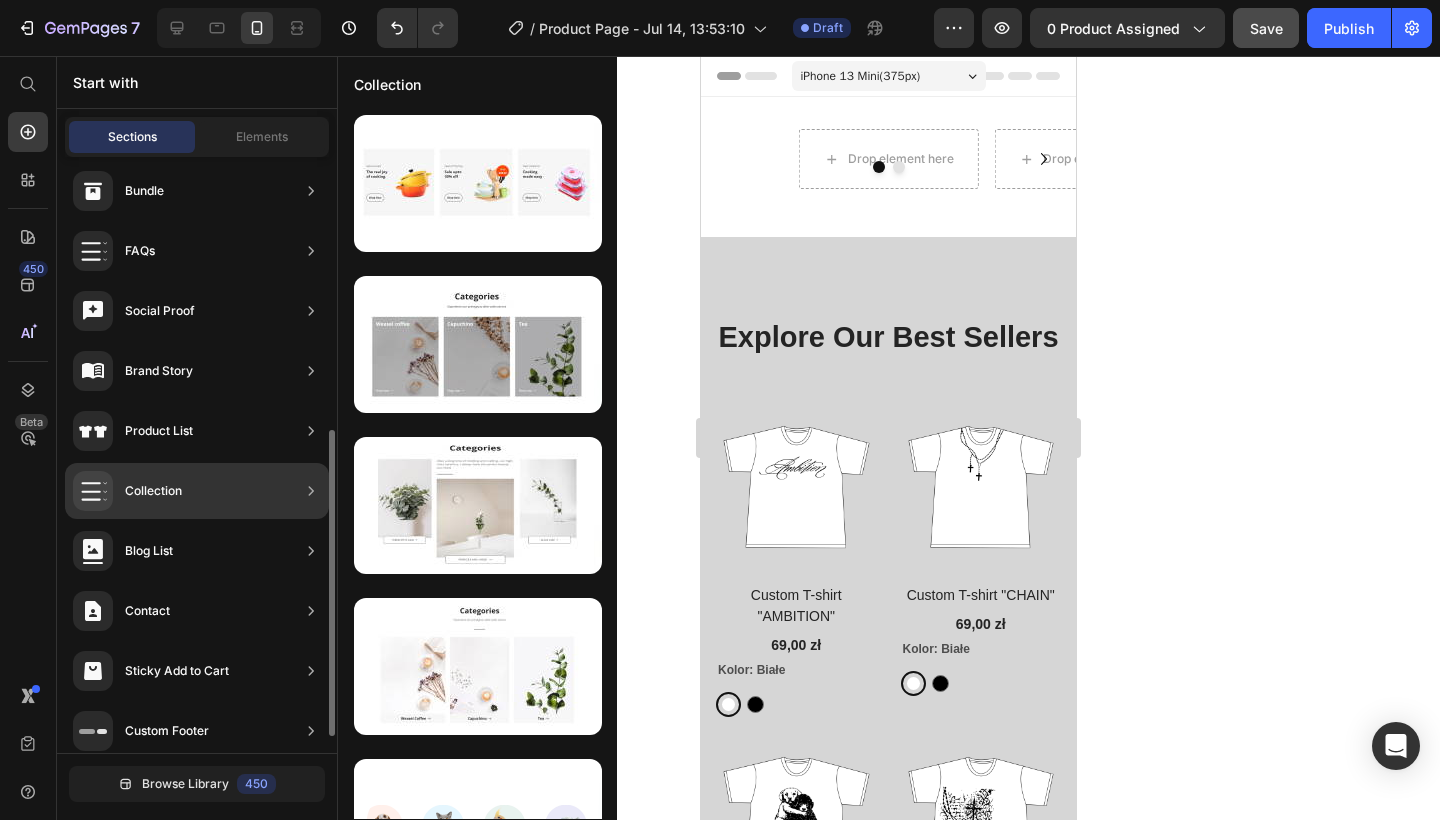 scroll, scrollTop: 564, scrollLeft: 0, axis: vertical 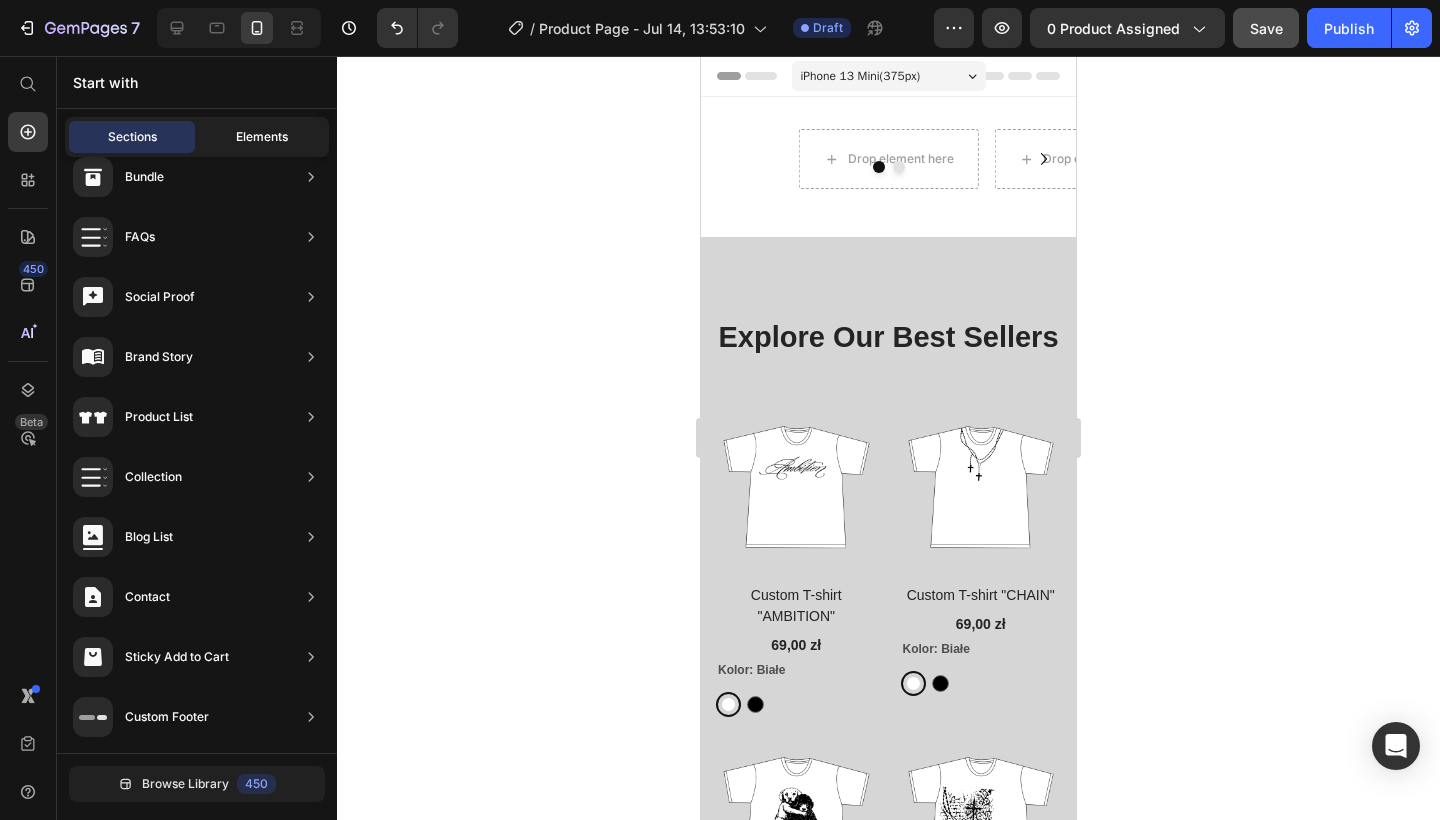 click on "Elements" at bounding box center (262, 137) 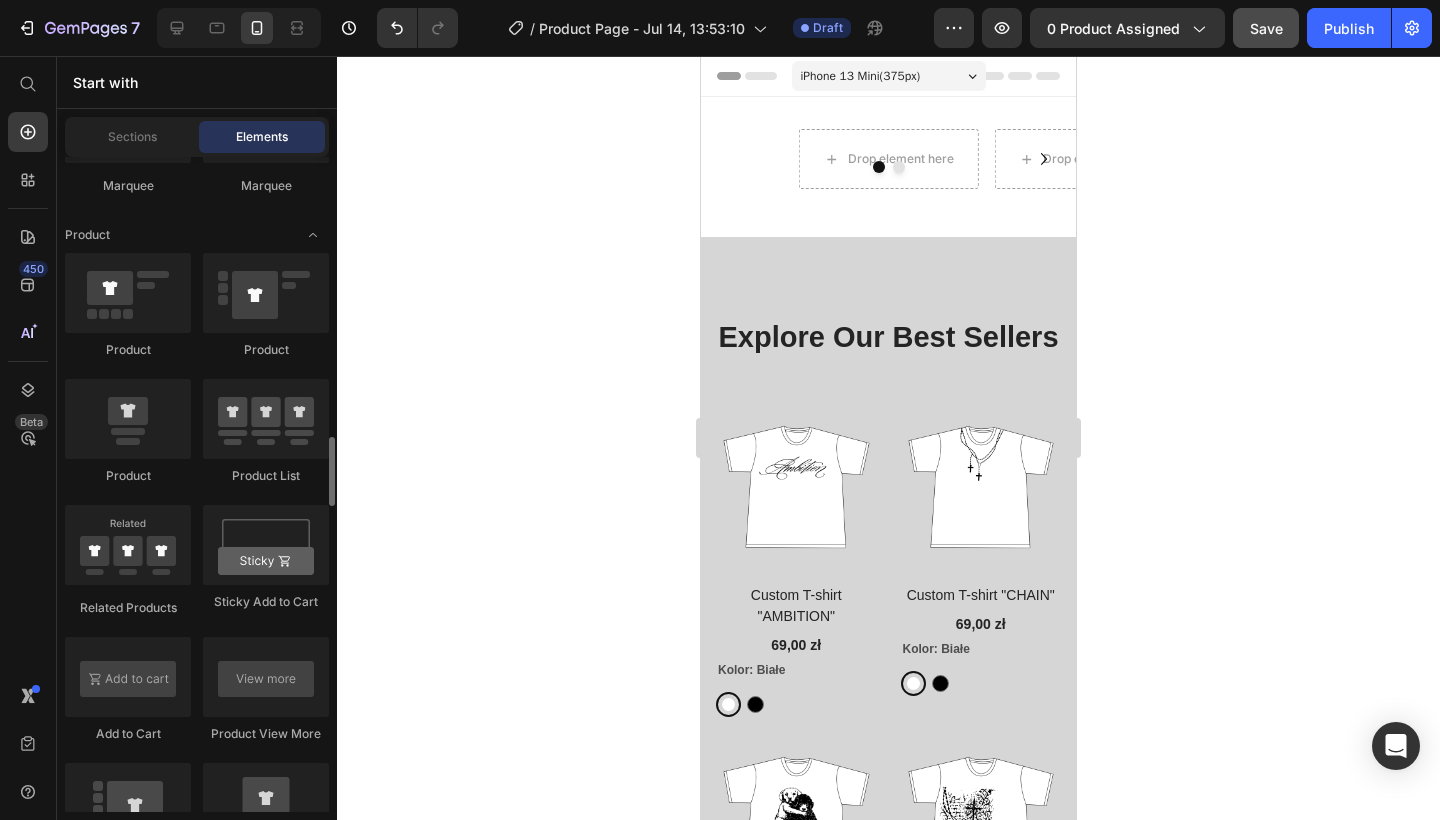 scroll, scrollTop: 2624, scrollLeft: 0, axis: vertical 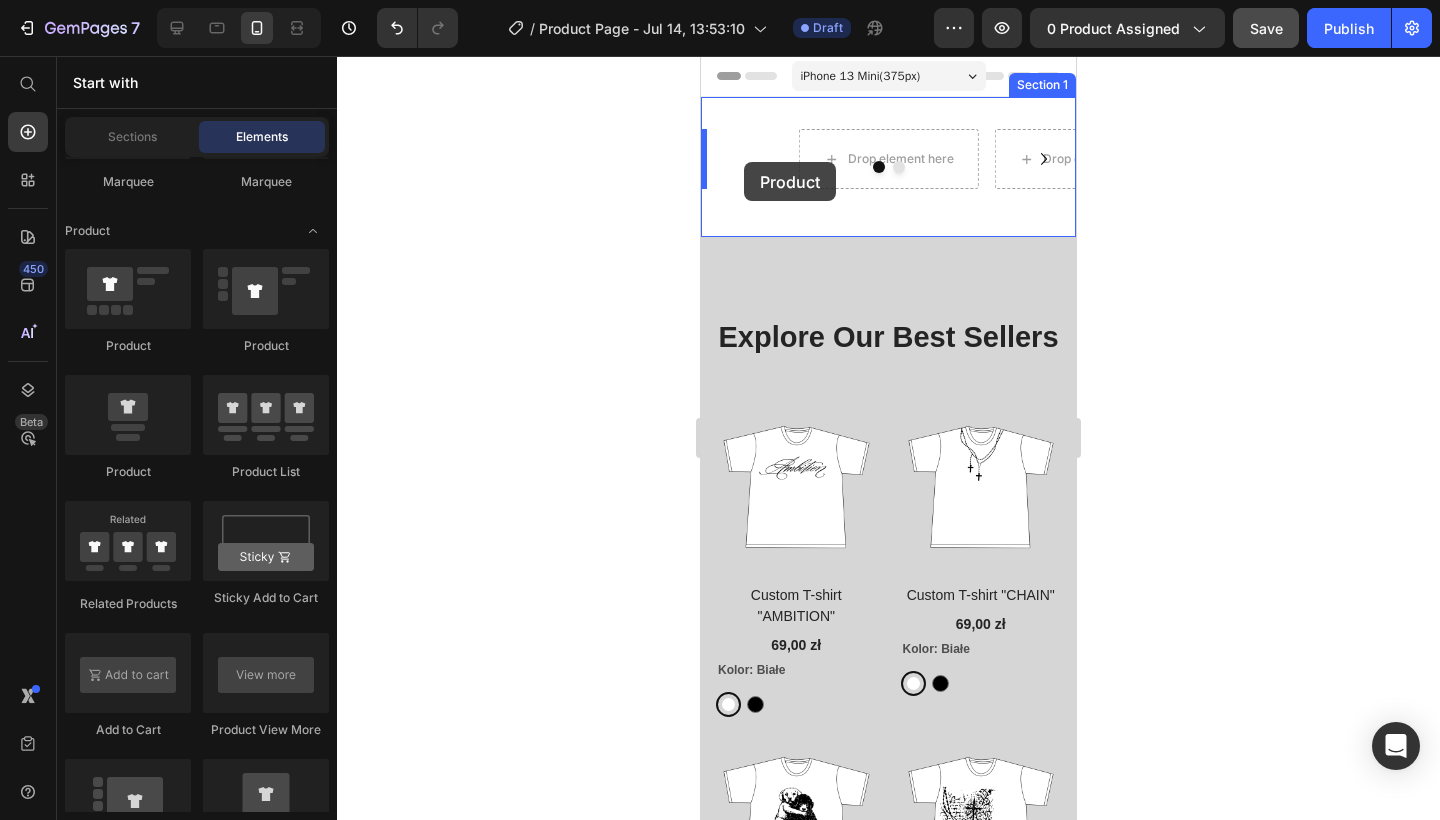 drag, startPoint x: 150, startPoint y: 441, endPoint x: 744, endPoint y: 162, distance: 656.2598 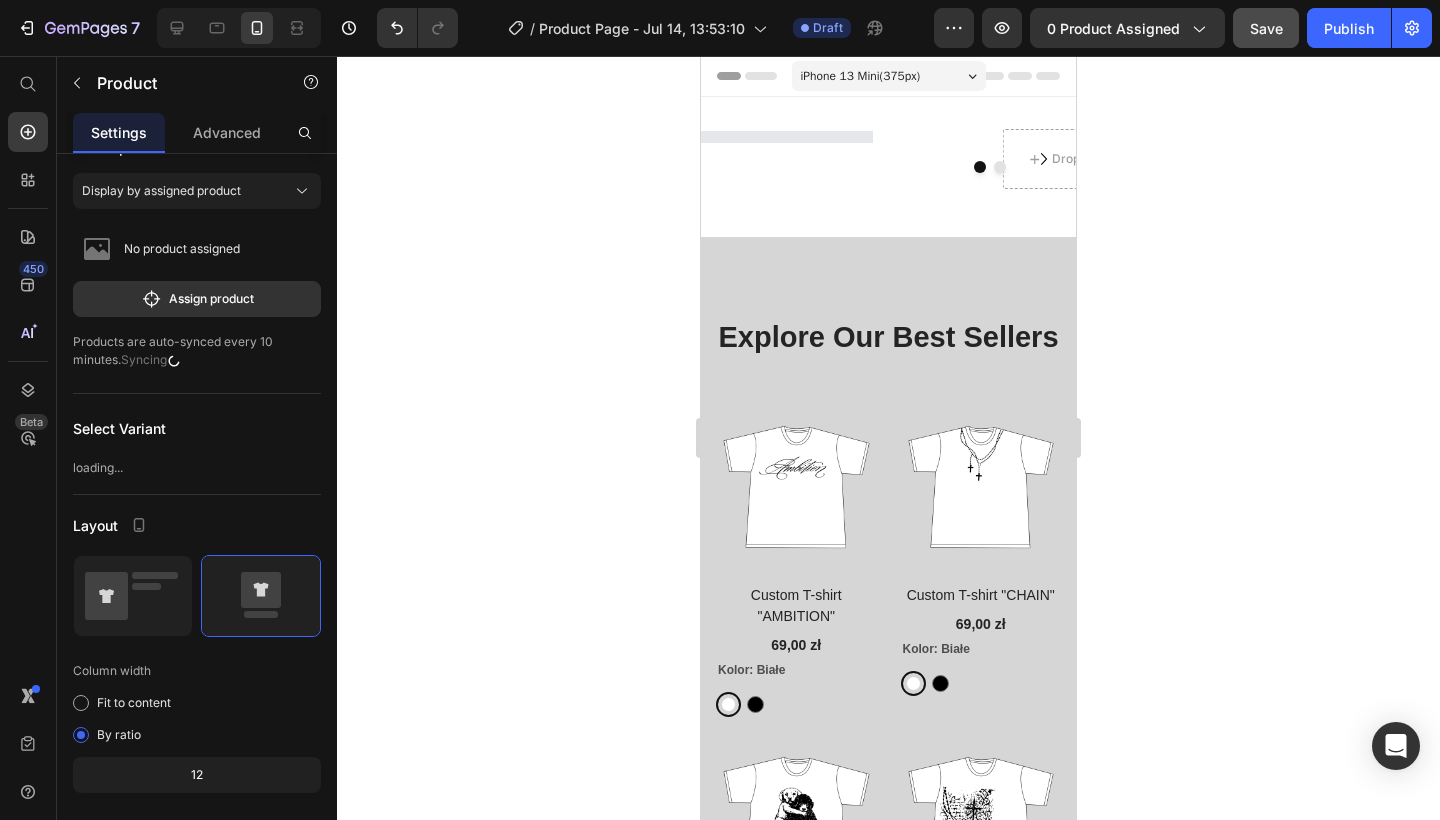 scroll, scrollTop: 0, scrollLeft: 0, axis: both 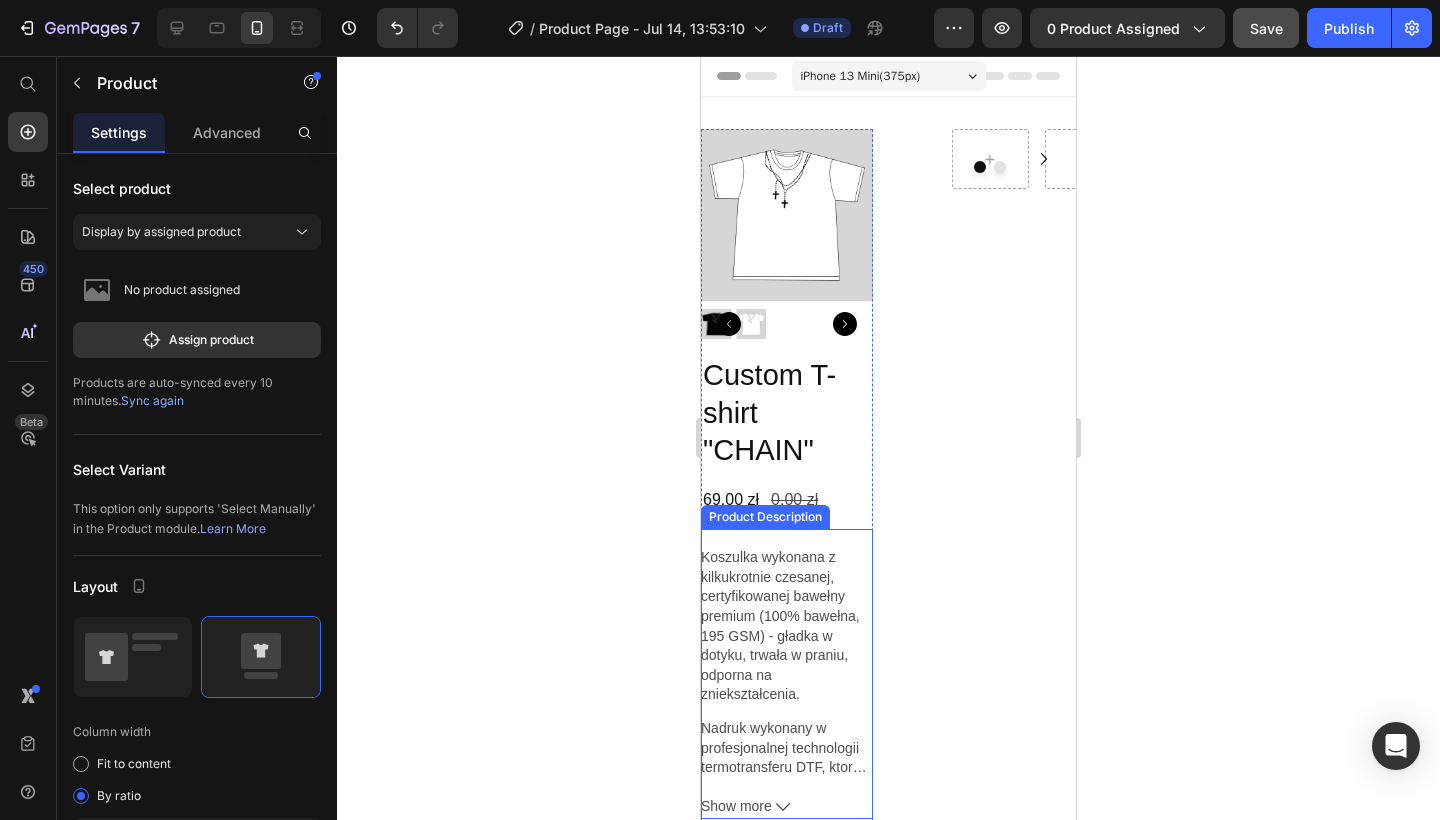 click on "Koszulka wykonana z kilkukrotnie czesanej, certyfikowanej bawełny premium (100% bawełna, 195 GSM) - gładka w dotyku, trwała w praniu, odporna na zniekształcenia." at bounding box center (787, 617) 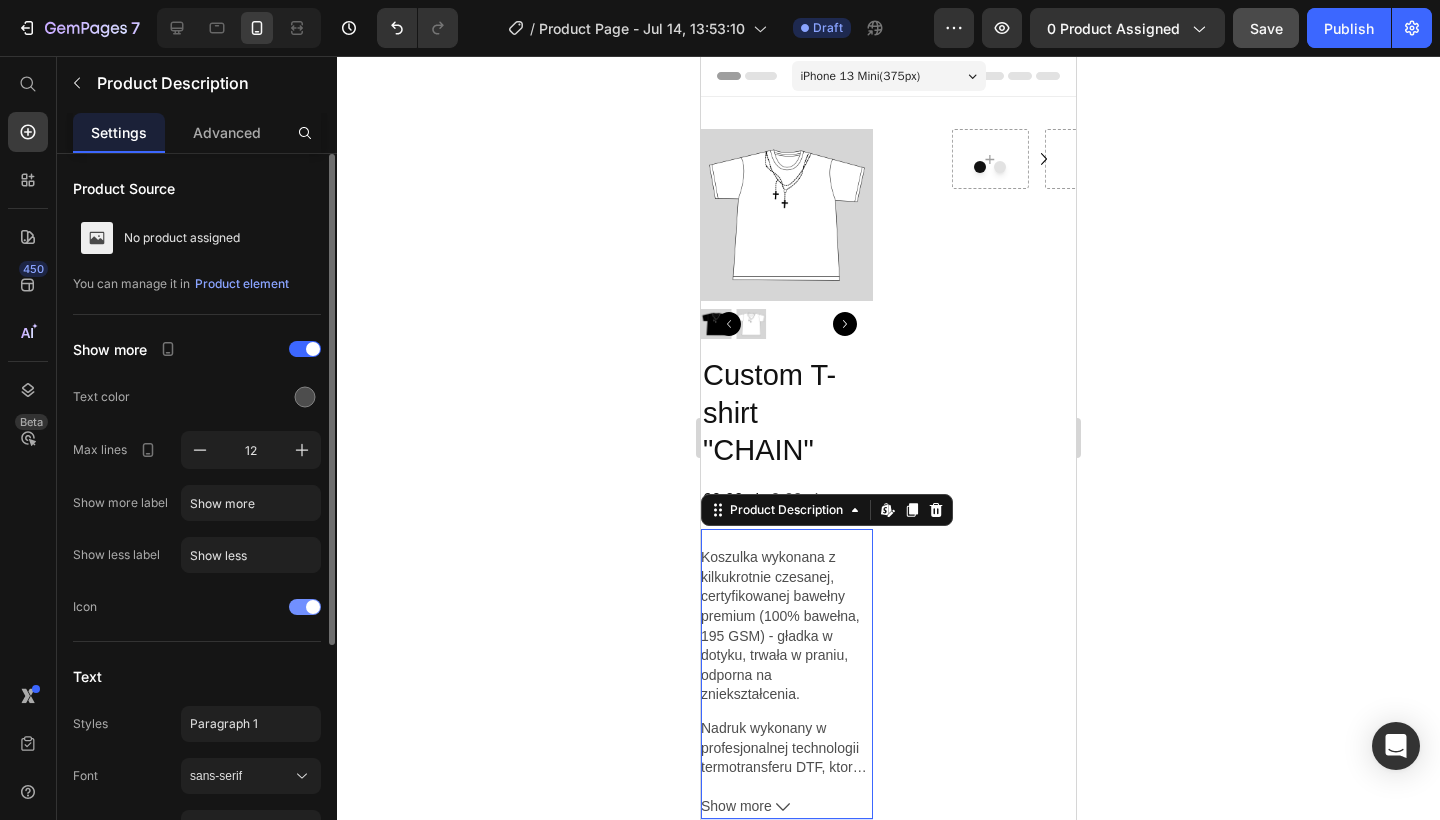 scroll, scrollTop: 344, scrollLeft: 0, axis: vertical 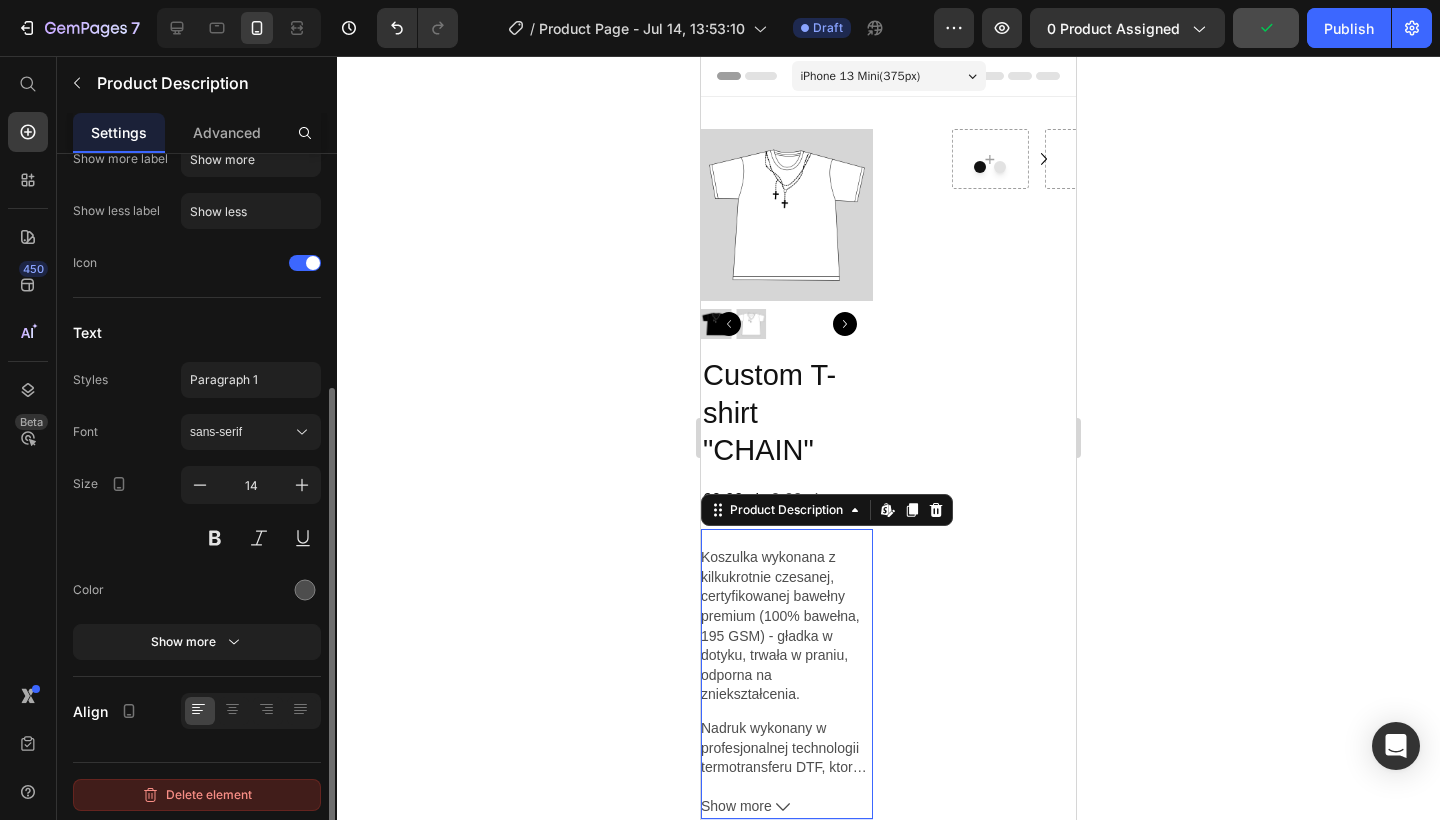 click on "Delete element" at bounding box center (197, 795) 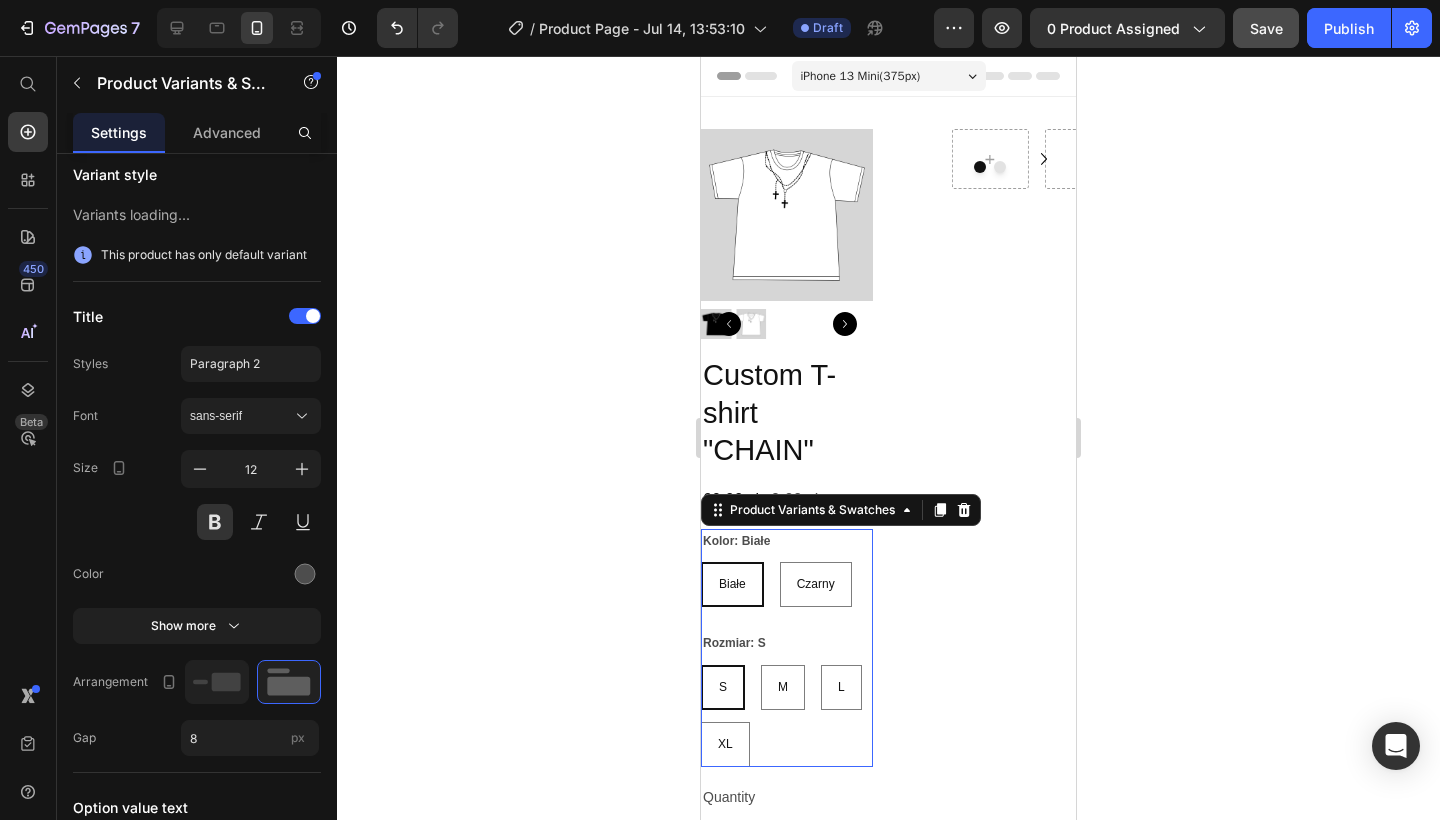 scroll, scrollTop: 0, scrollLeft: 0, axis: both 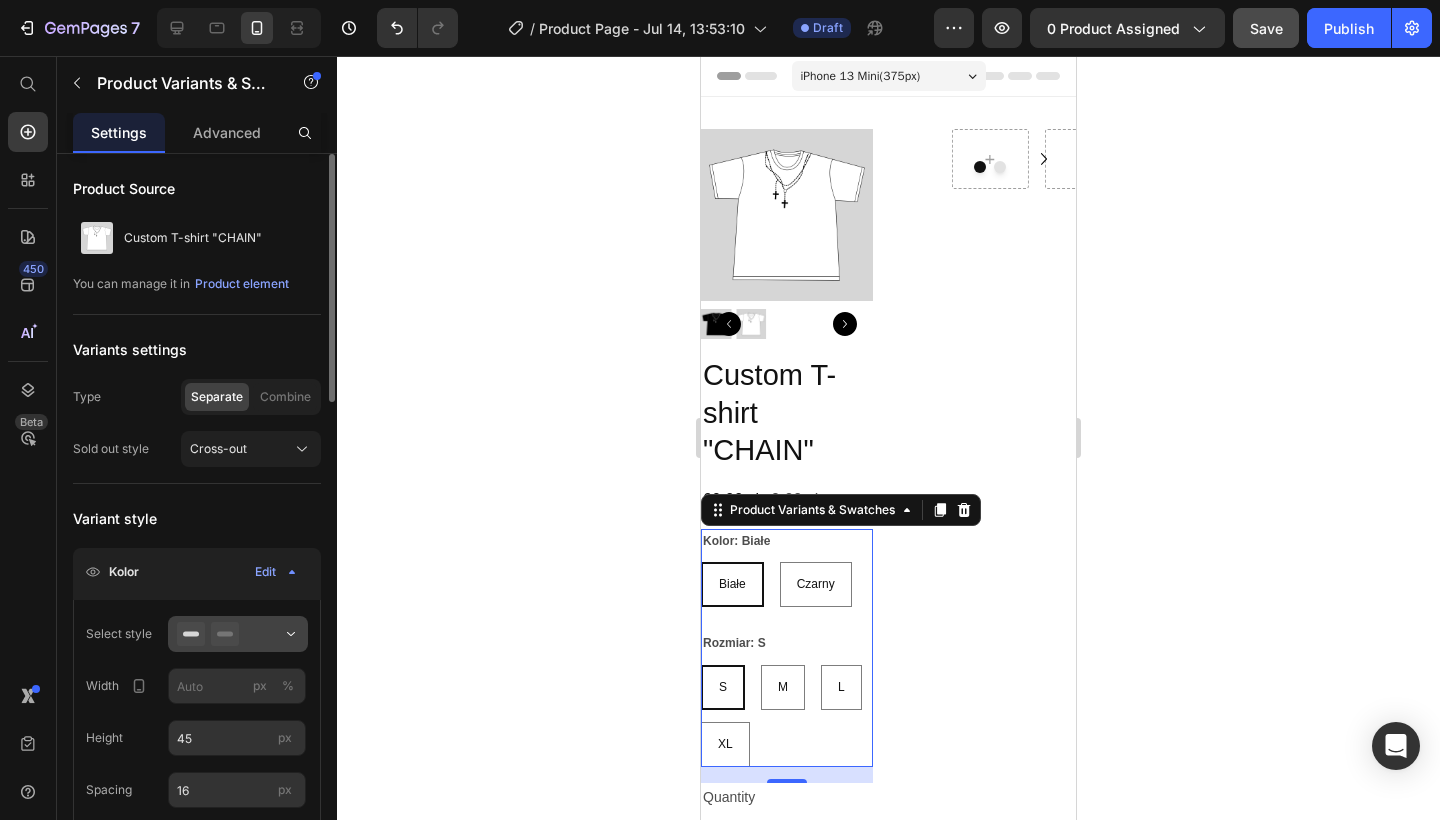 click at bounding box center [238, 634] 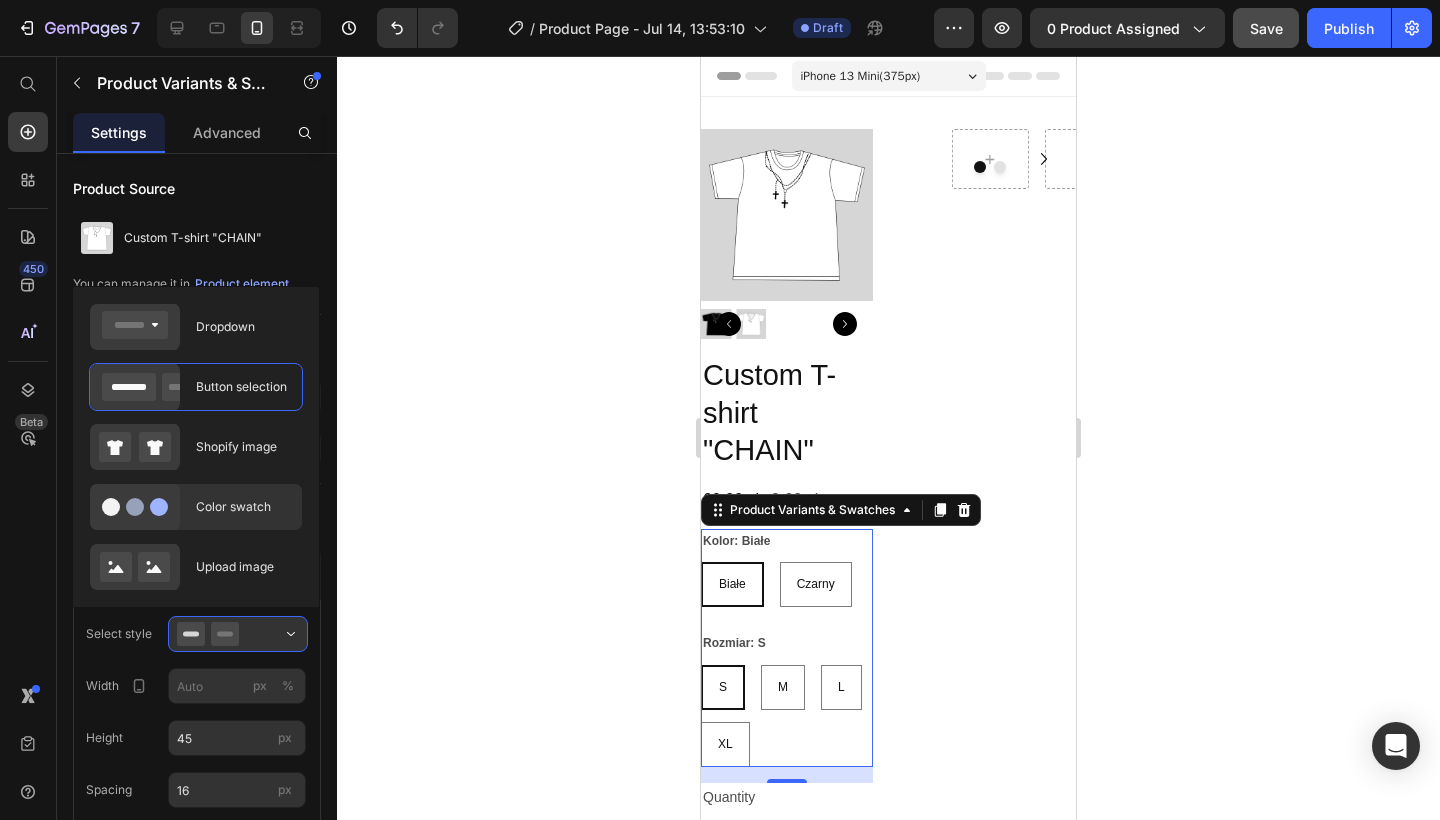click on "Color swatch" at bounding box center [243, 507] 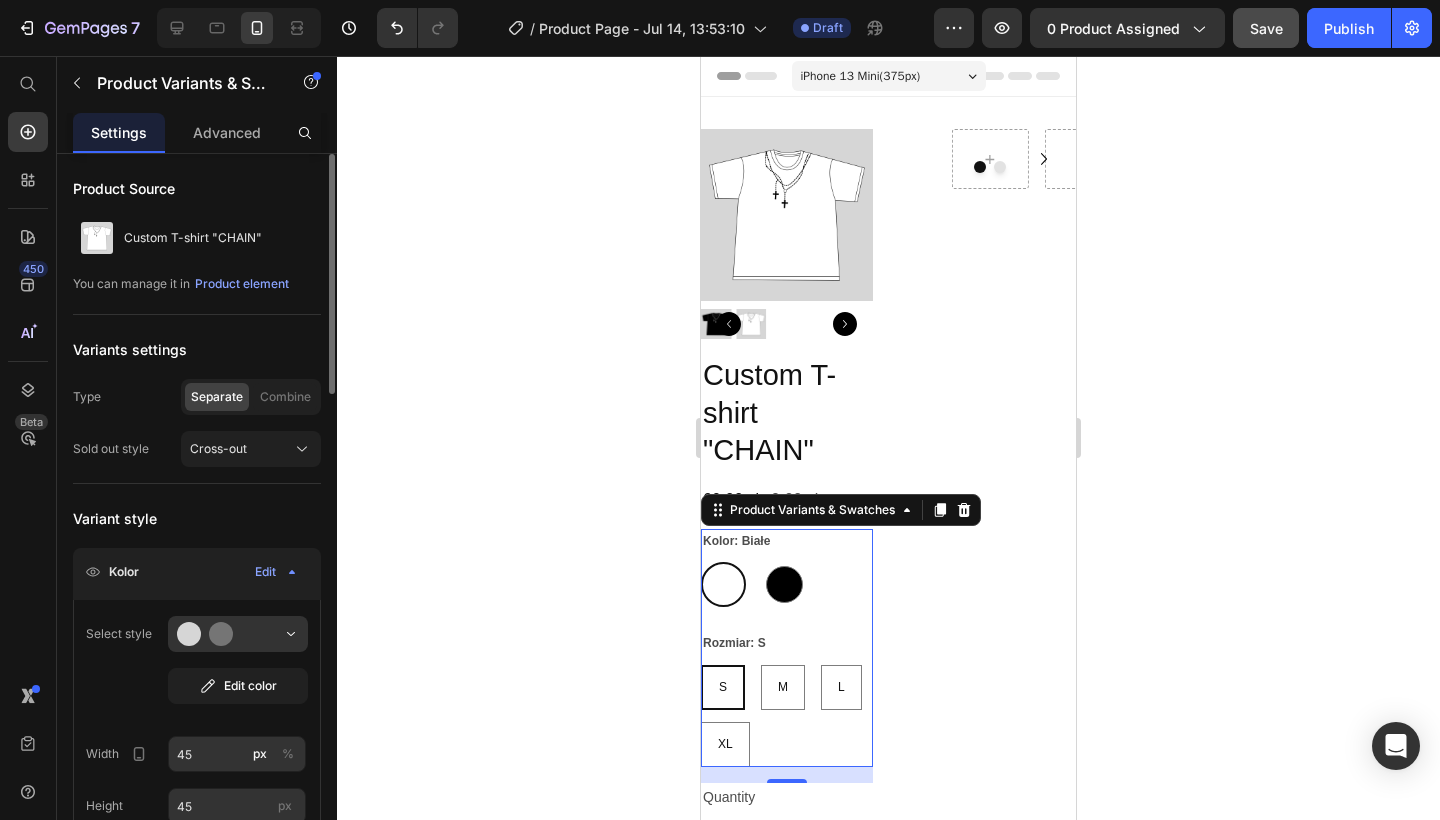scroll, scrollTop: 68, scrollLeft: 0, axis: vertical 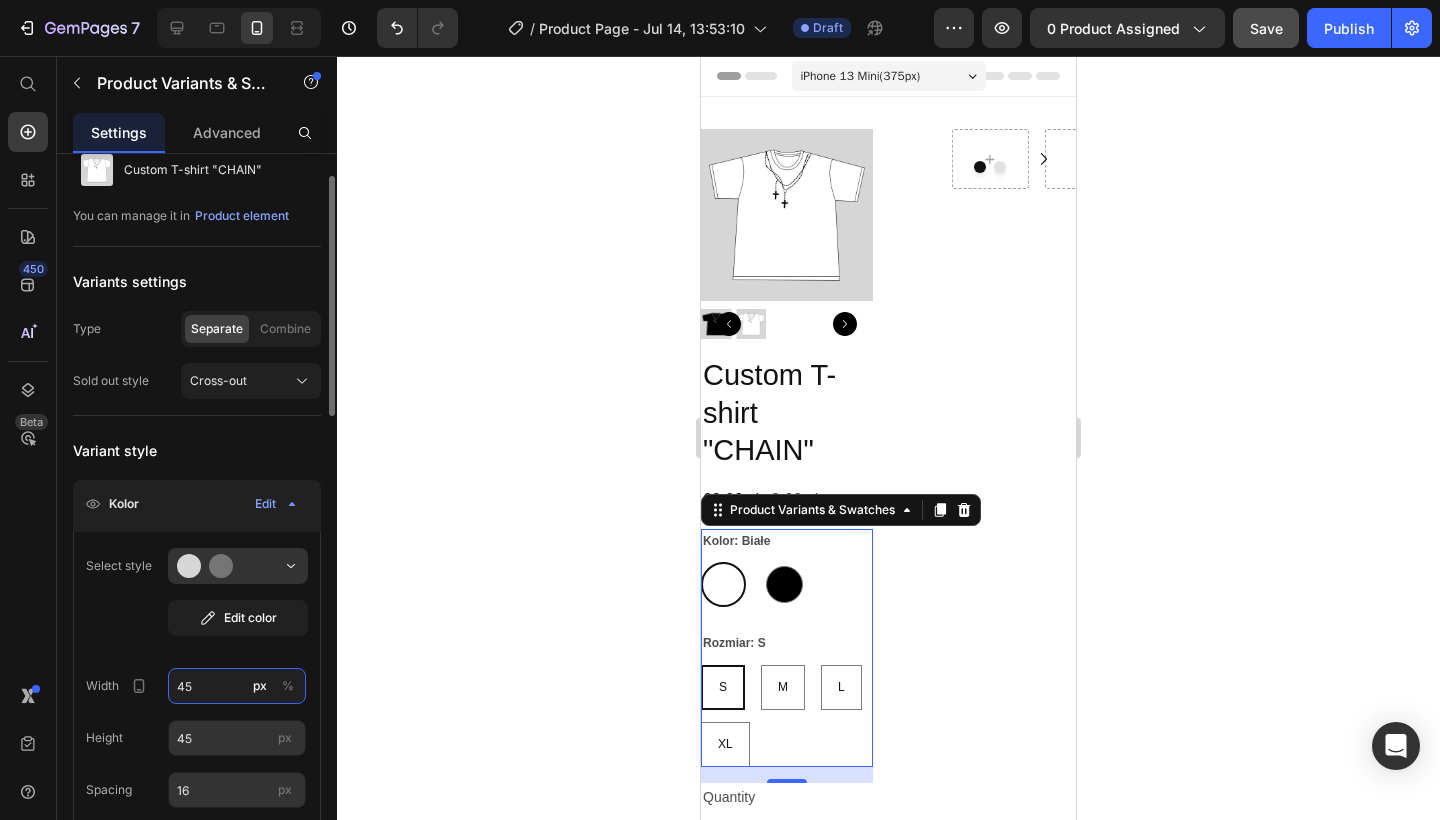 drag, startPoint x: 212, startPoint y: 686, endPoint x: 181, endPoint y: 686, distance: 31 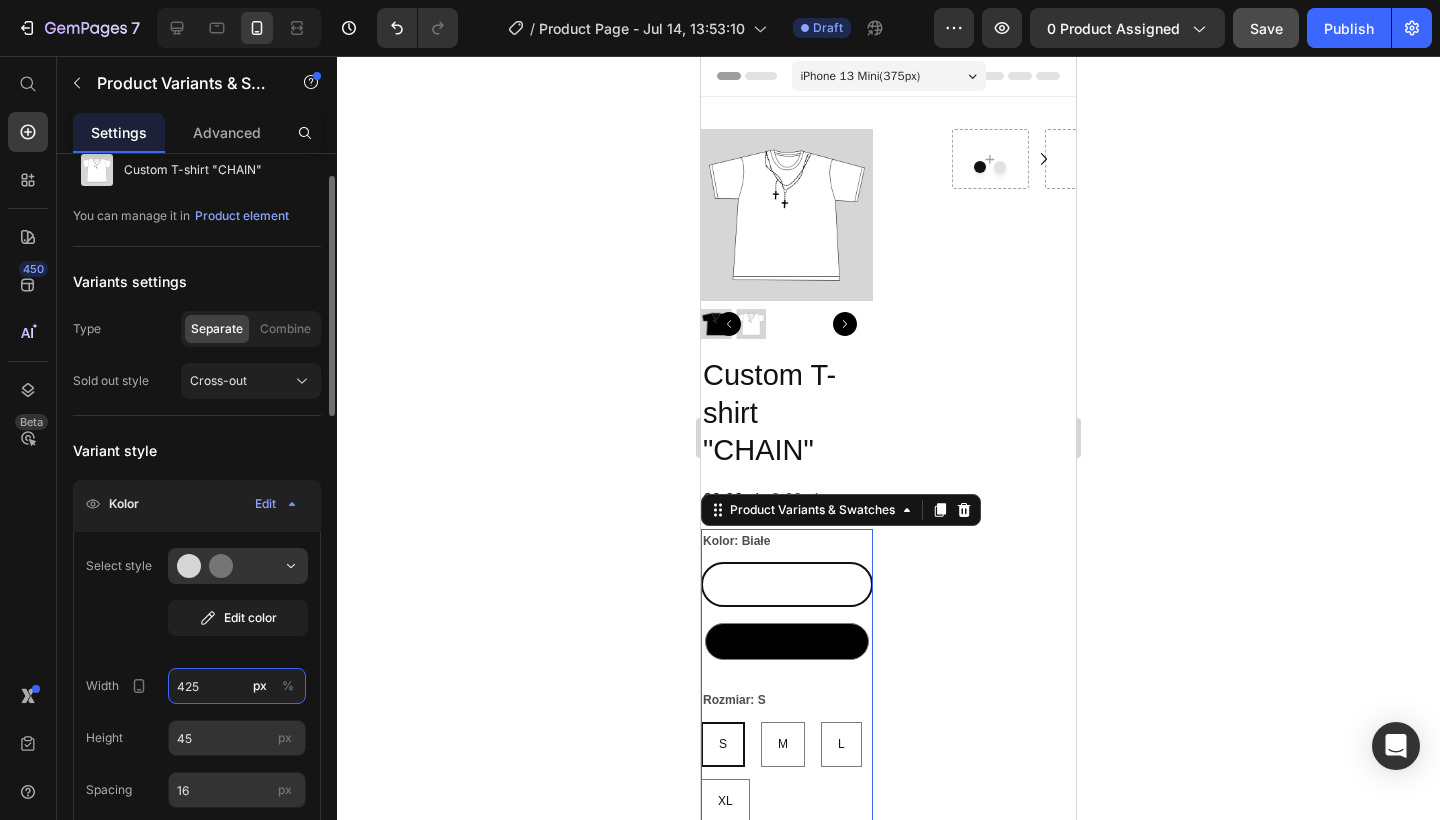 drag, startPoint x: 211, startPoint y: 681, endPoint x: 162, endPoint y: 681, distance: 49 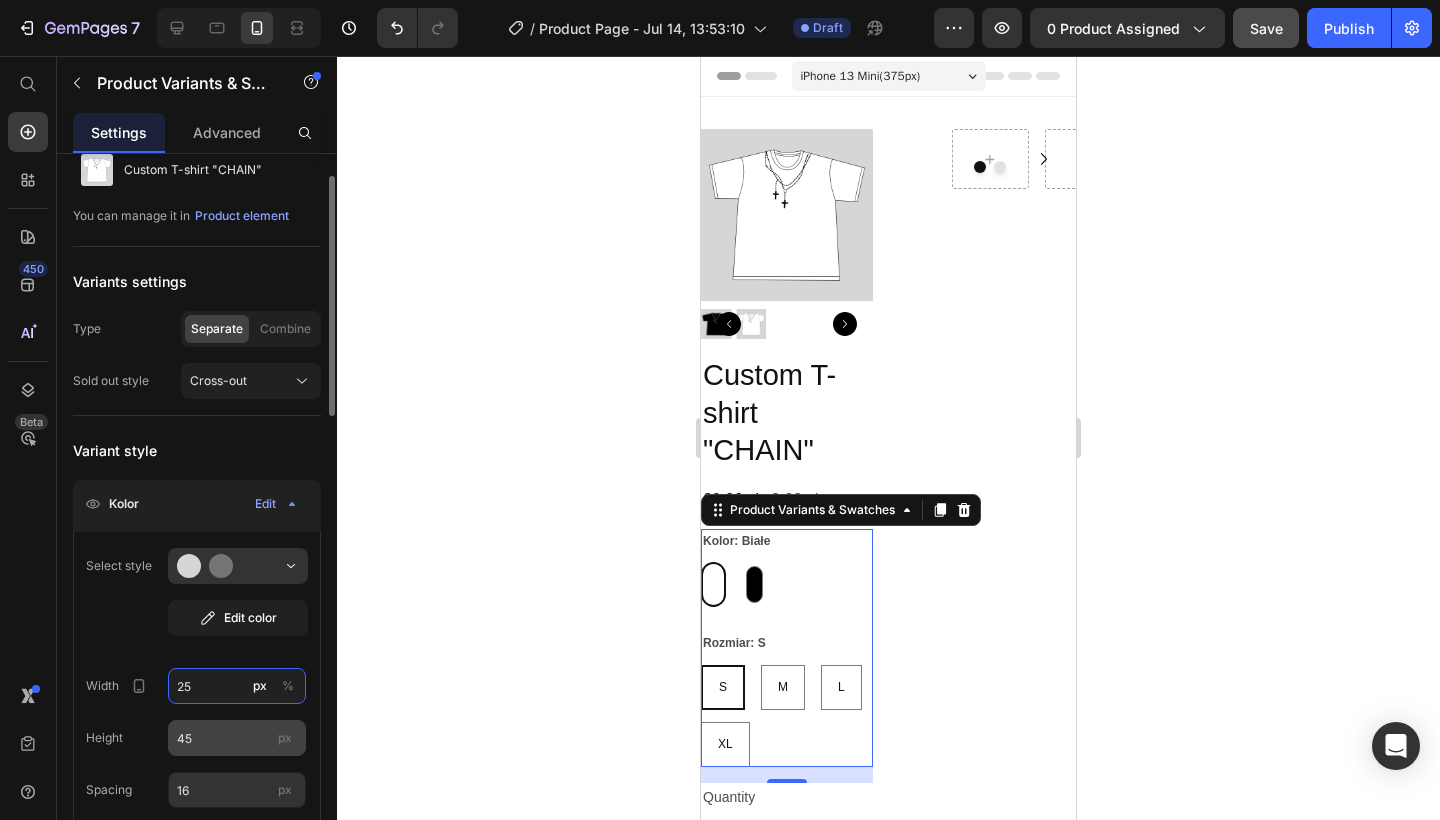 type on "25" 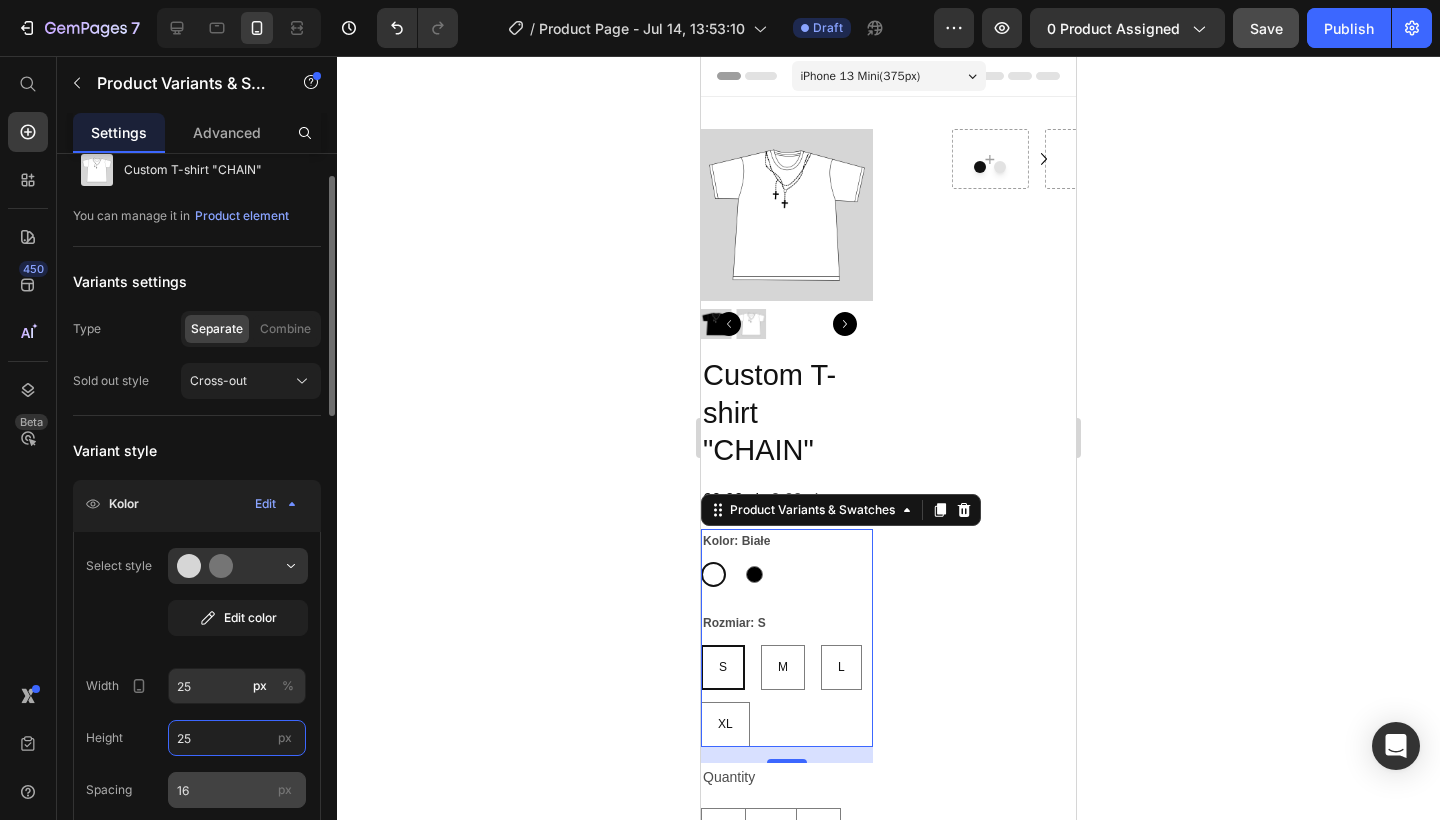 type on "25" 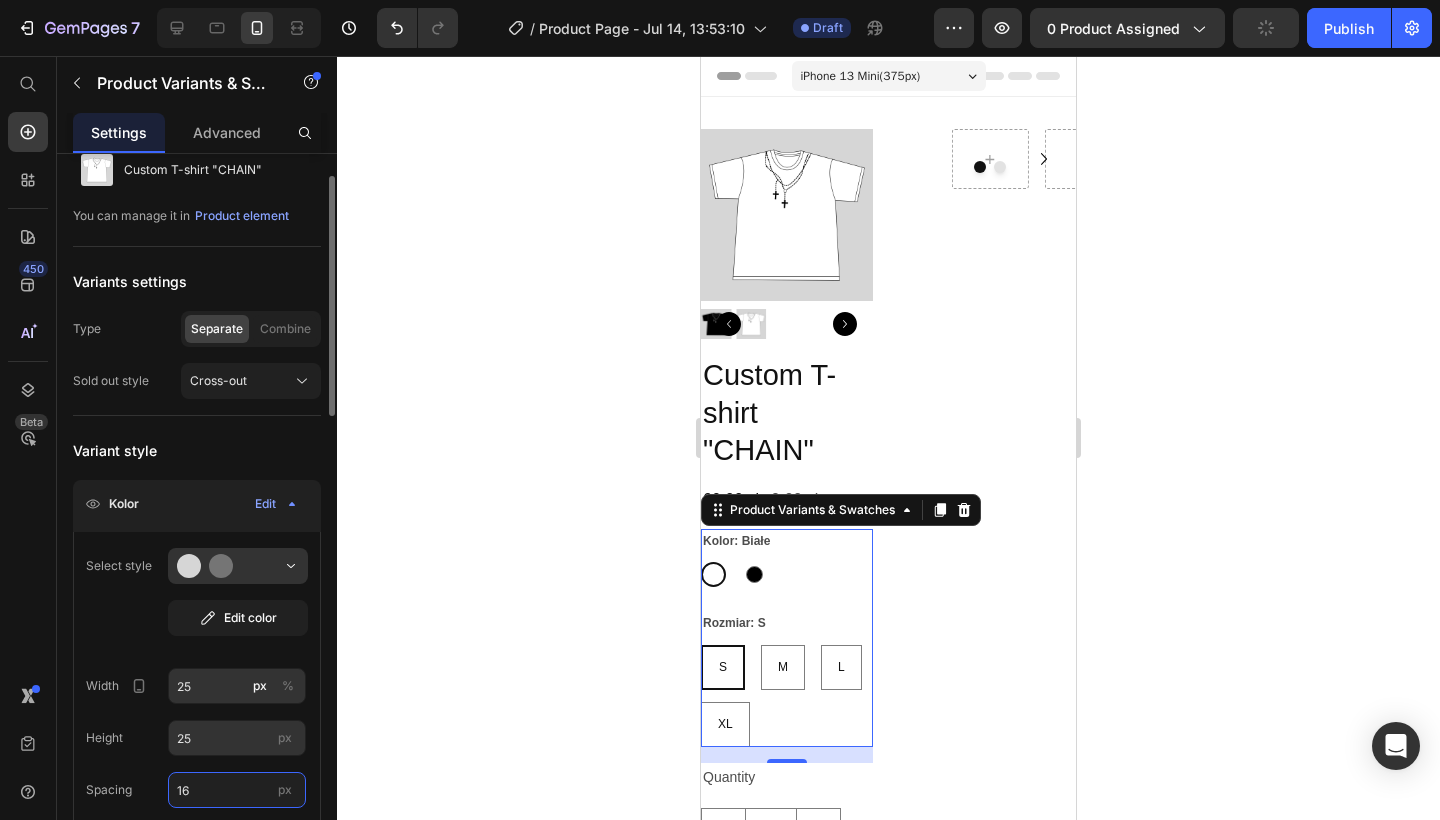 drag, startPoint x: 216, startPoint y: 792, endPoint x: 162, endPoint y: 791, distance: 54.00926 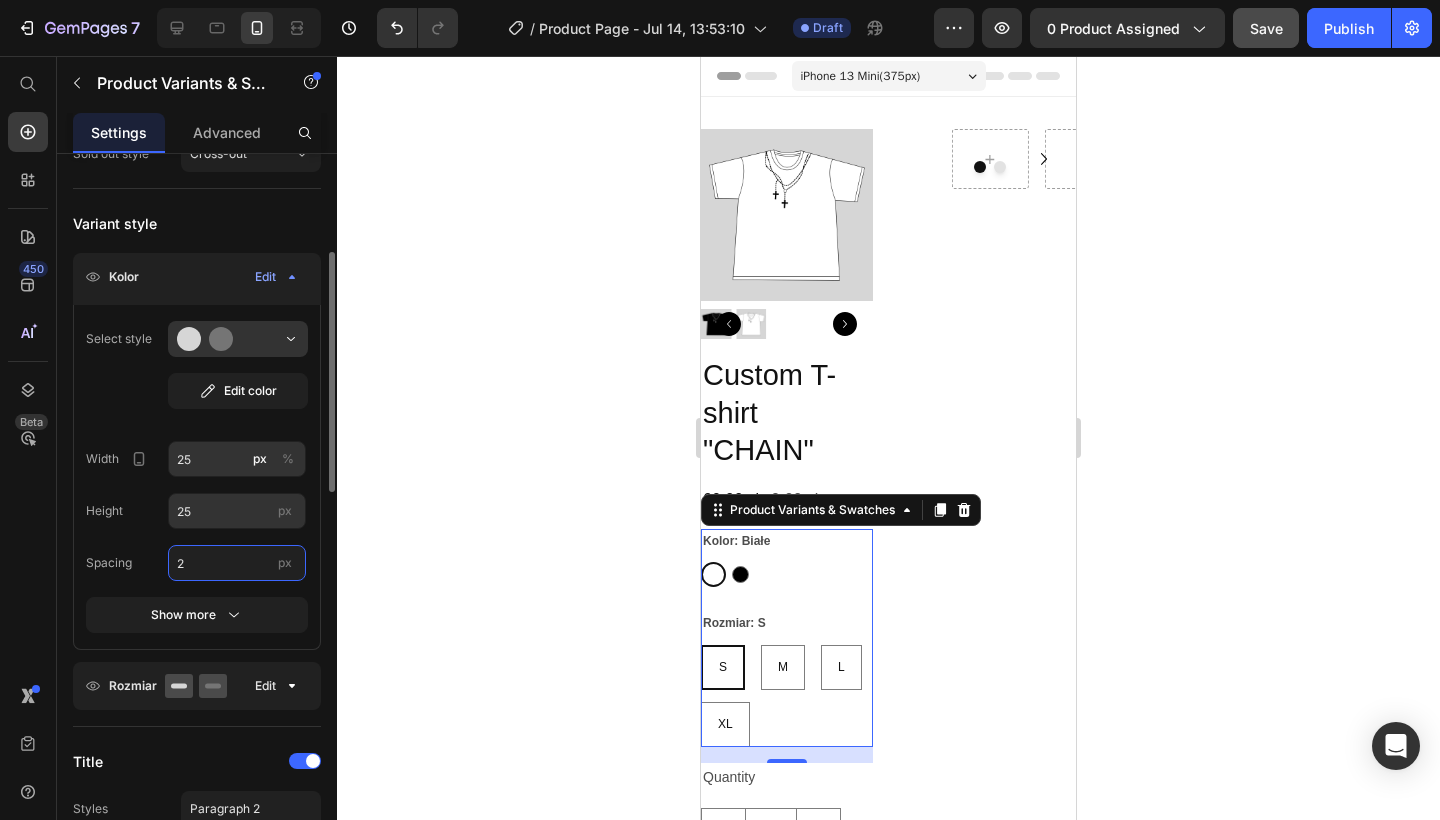 scroll, scrollTop: 319, scrollLeft: 0, axis: vertical 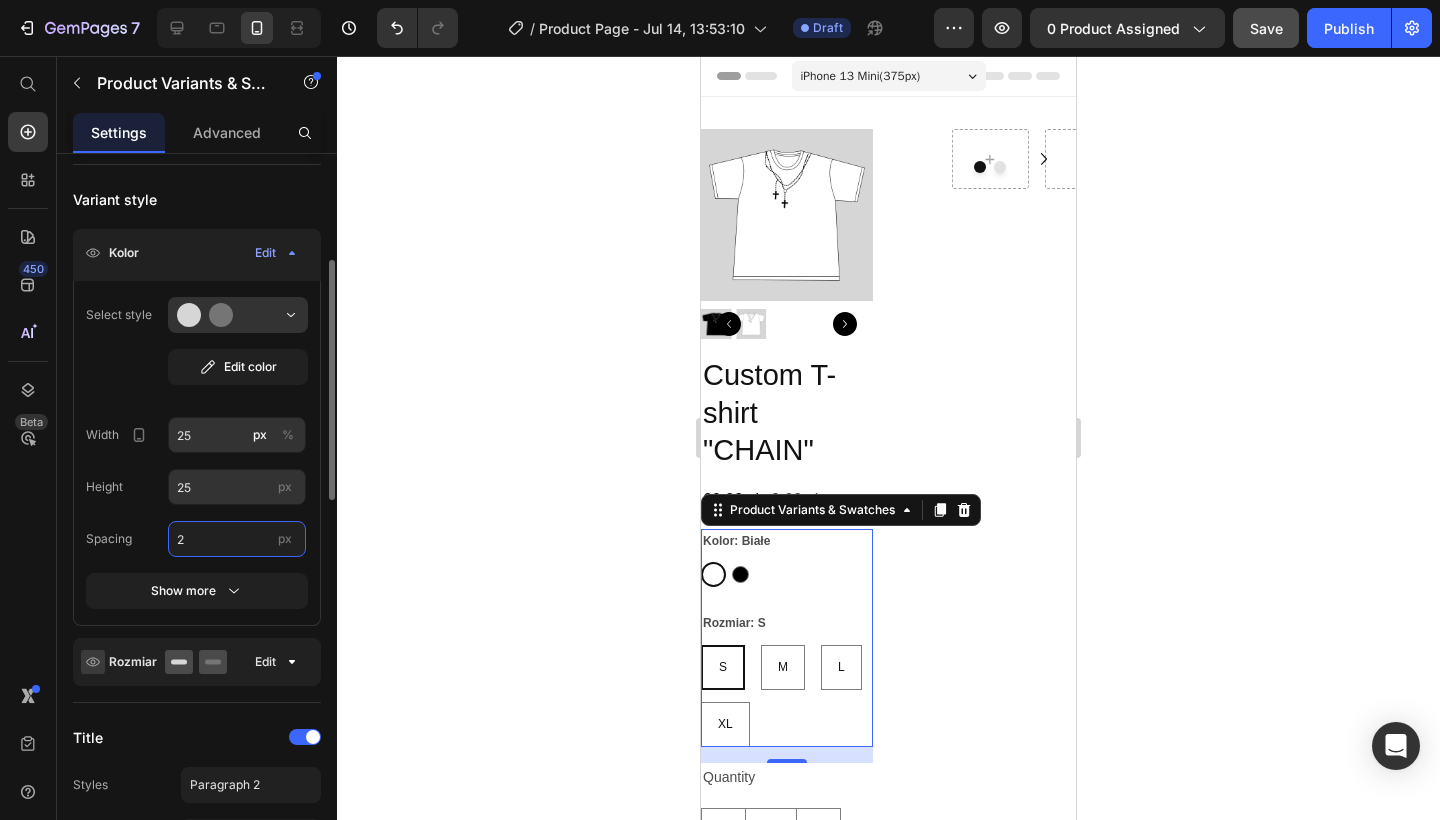 type on "2" 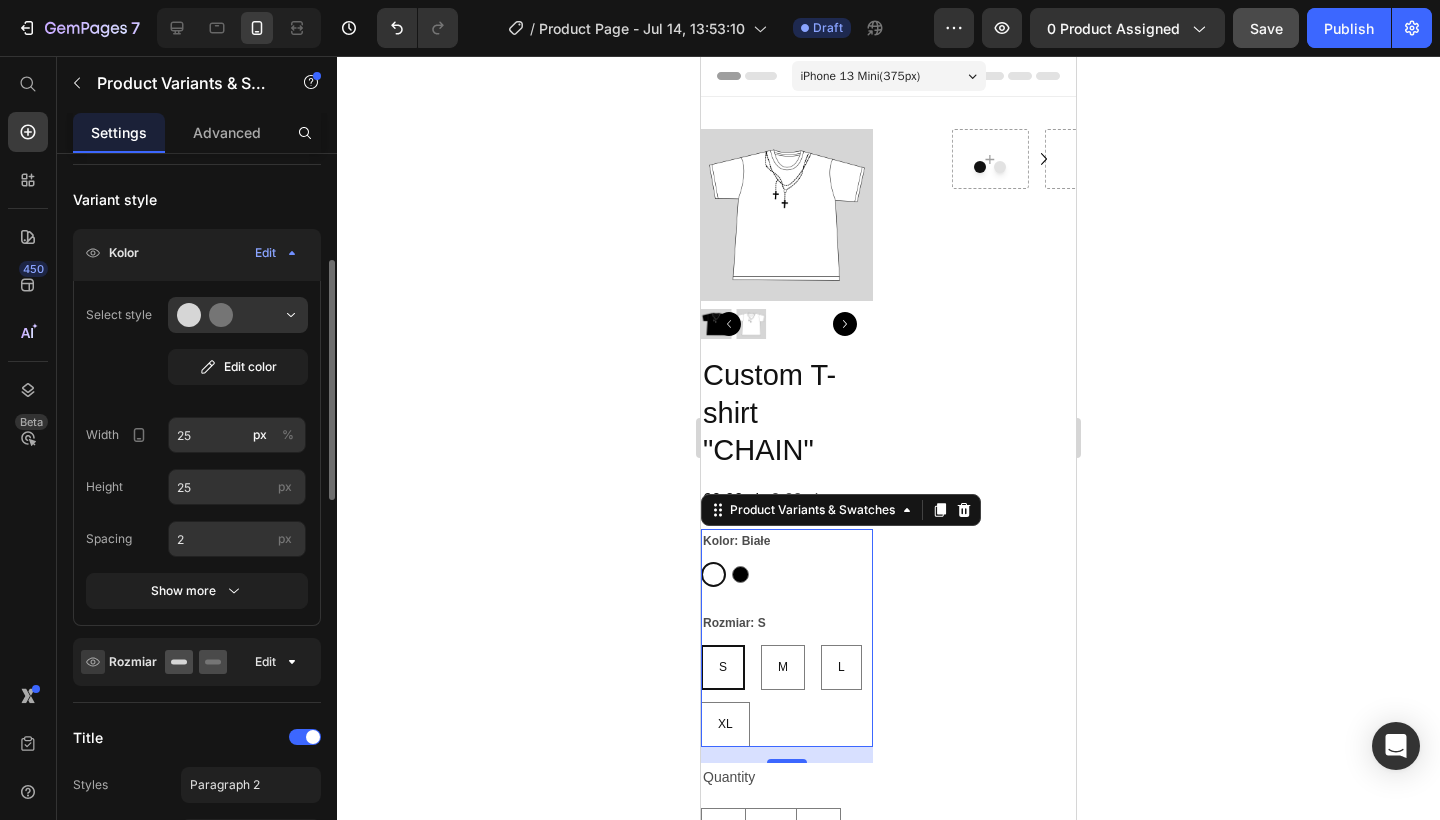 click 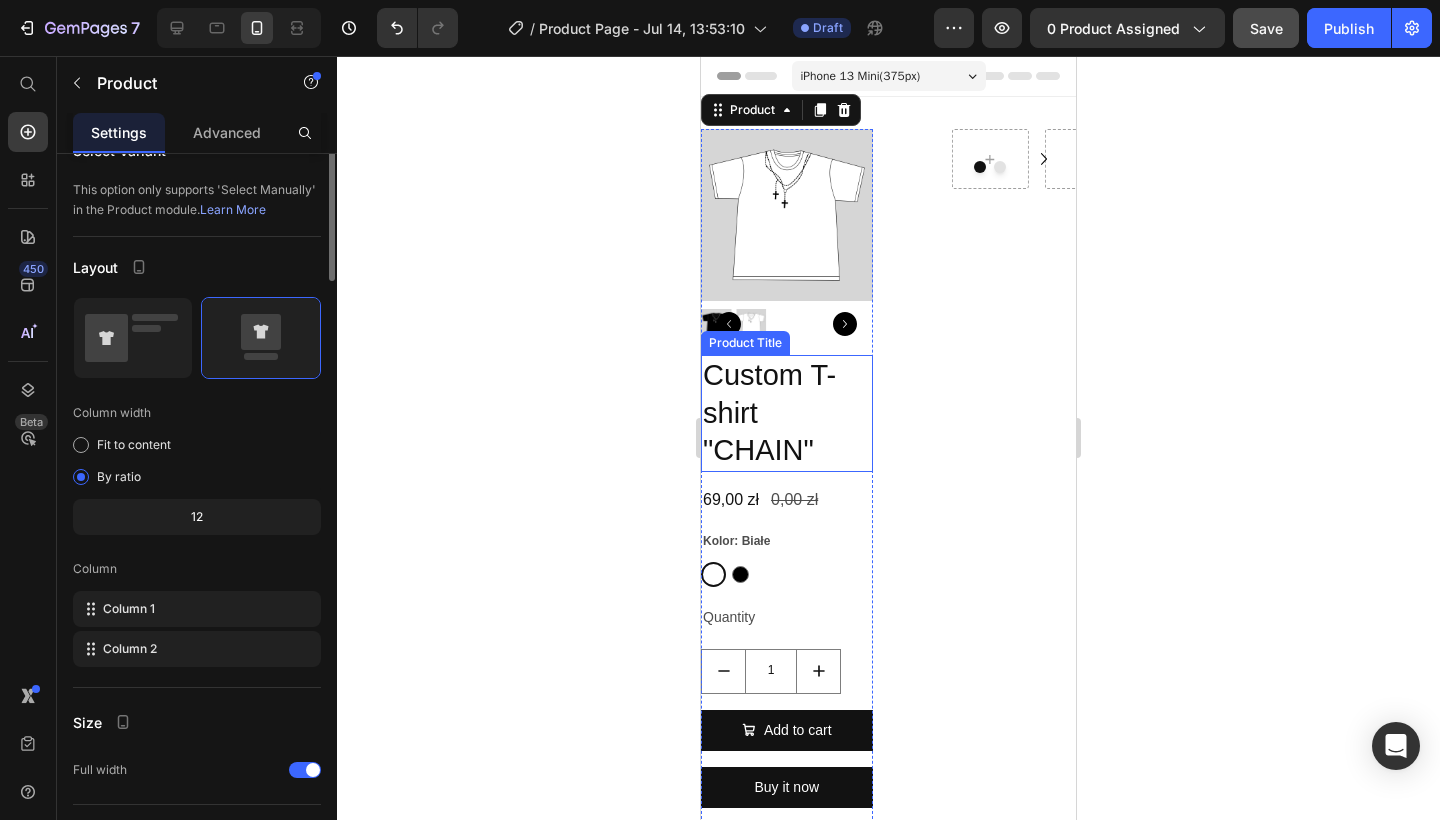 scroll, scrollTop: 0, scrollLeft: 0, axis: both 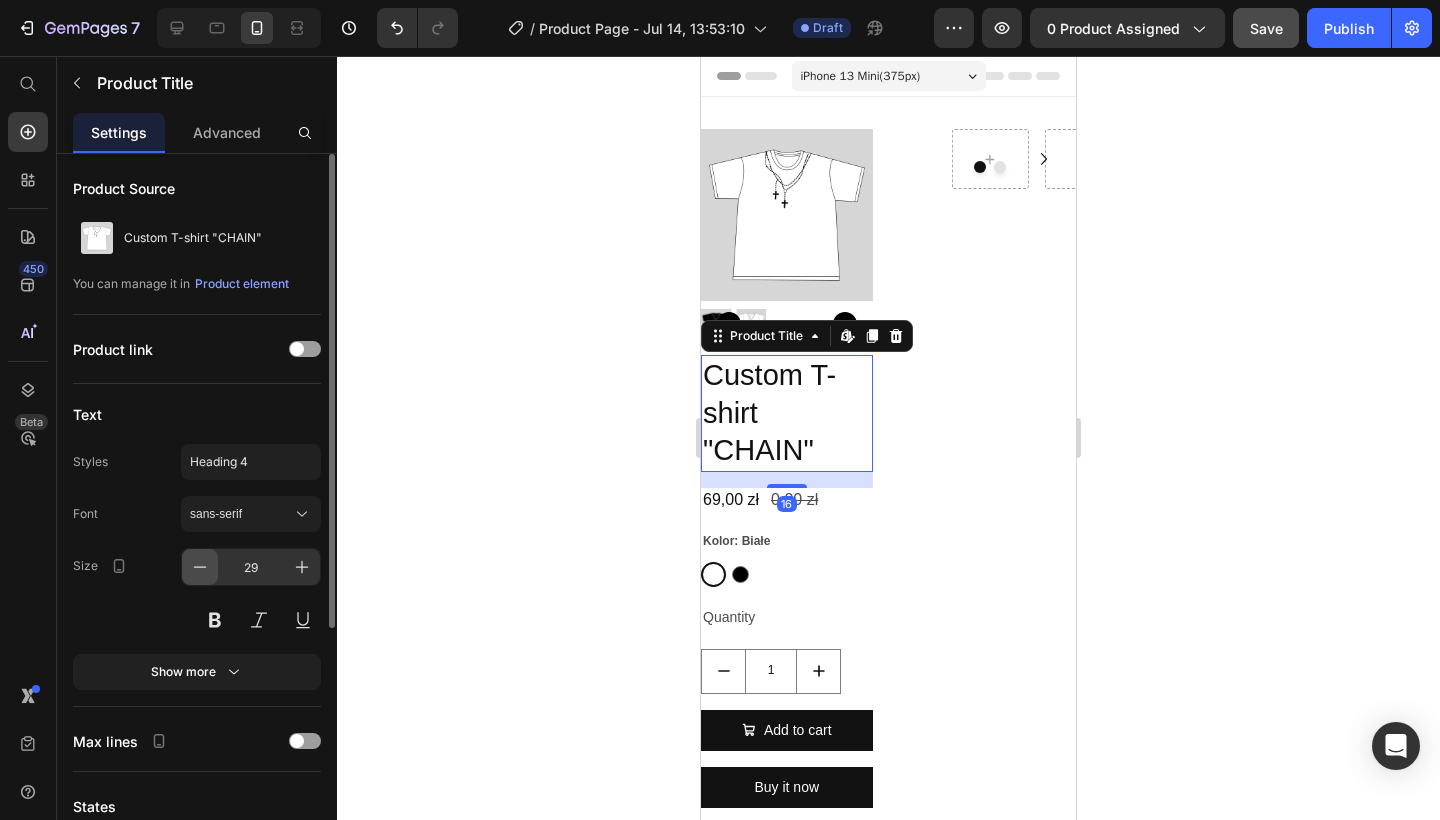 click 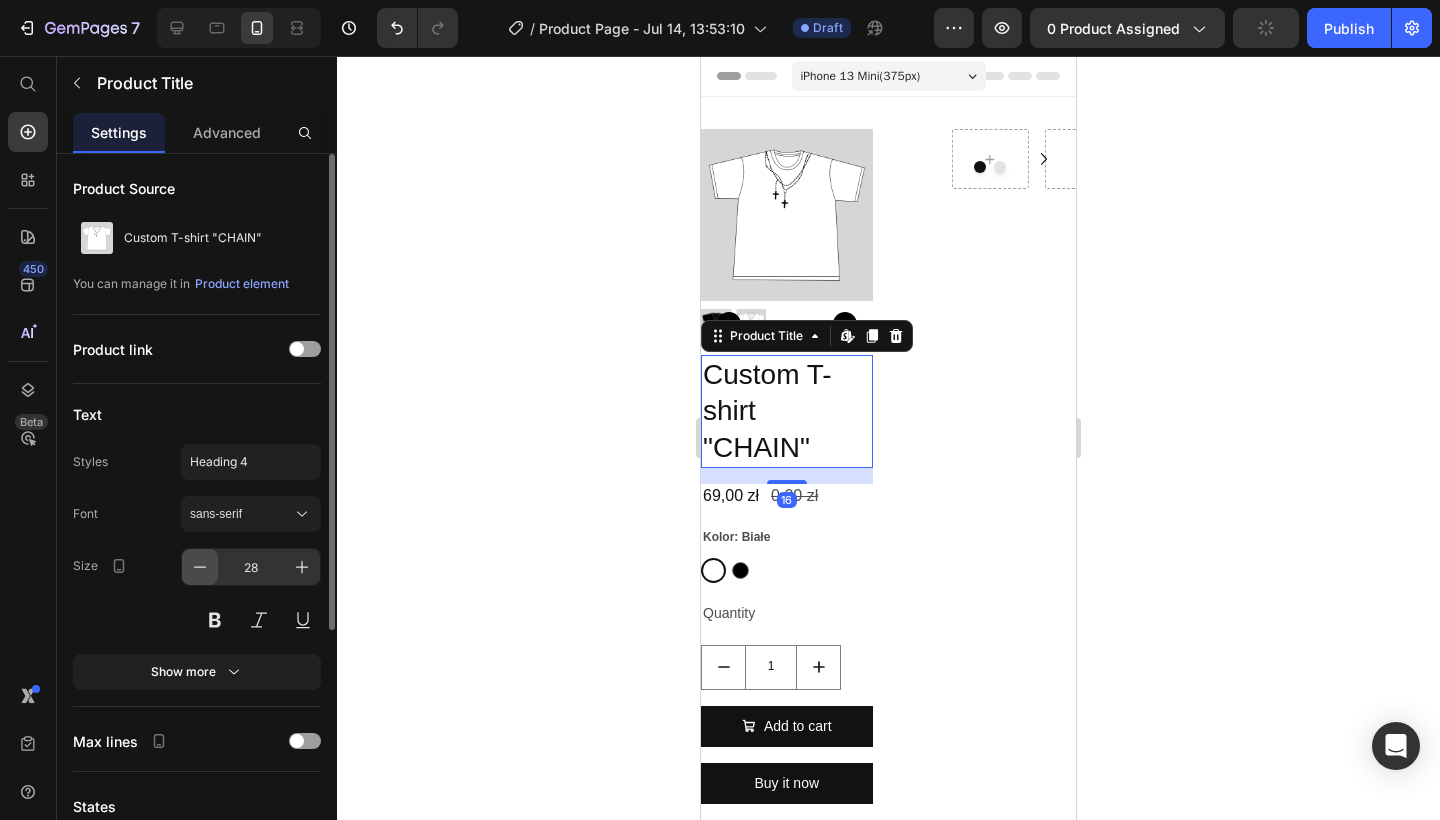 click 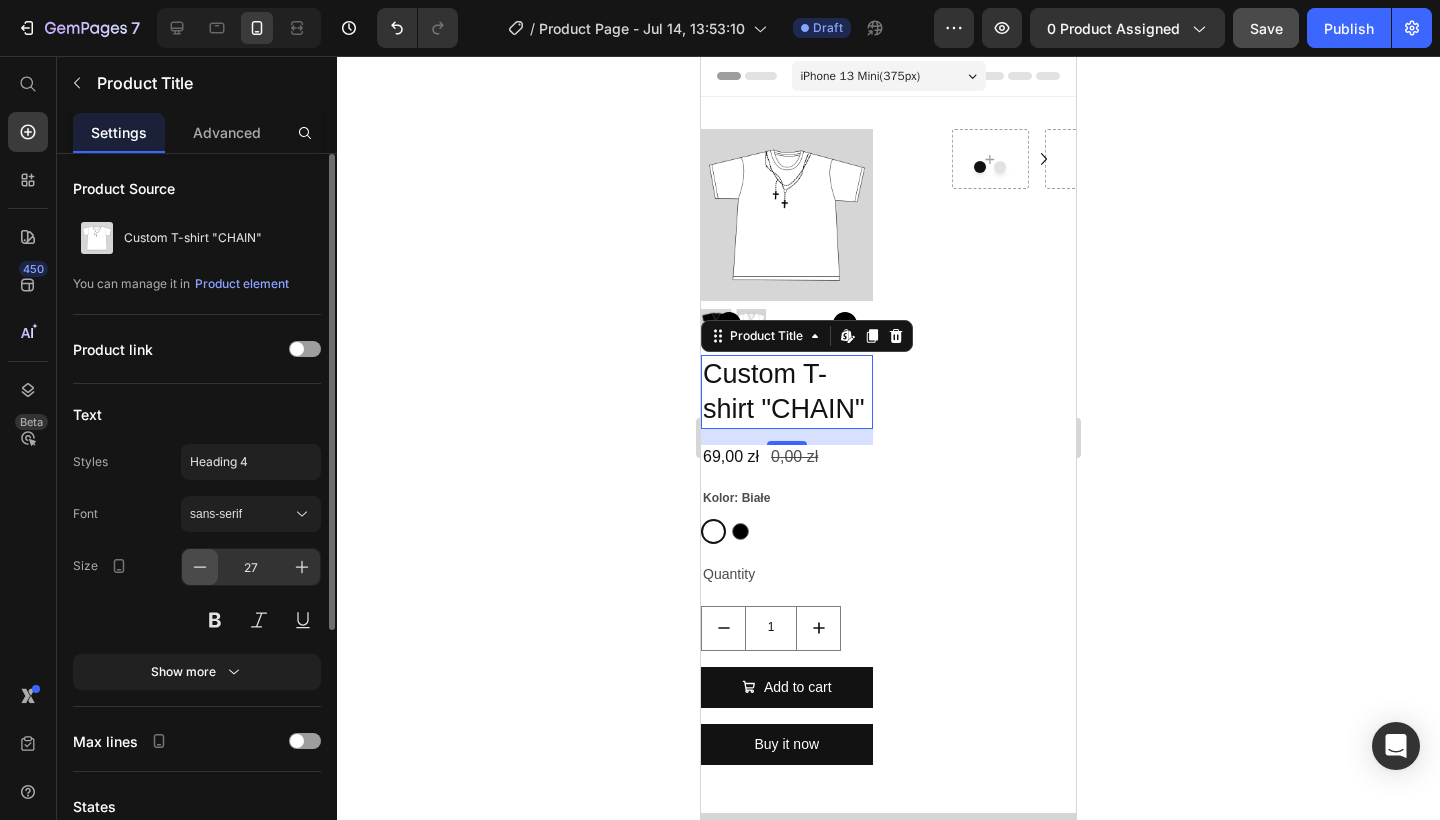 click 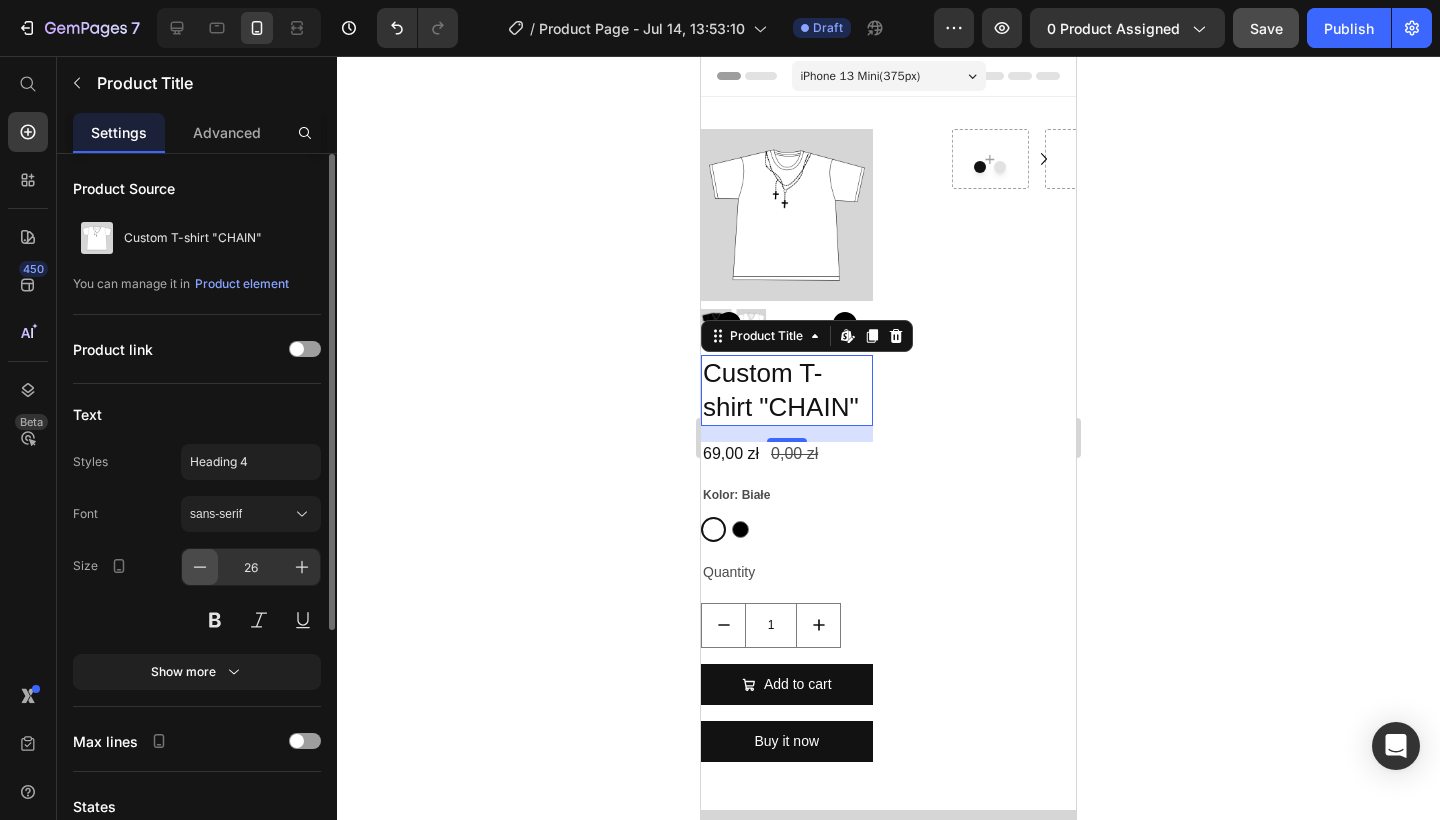 click 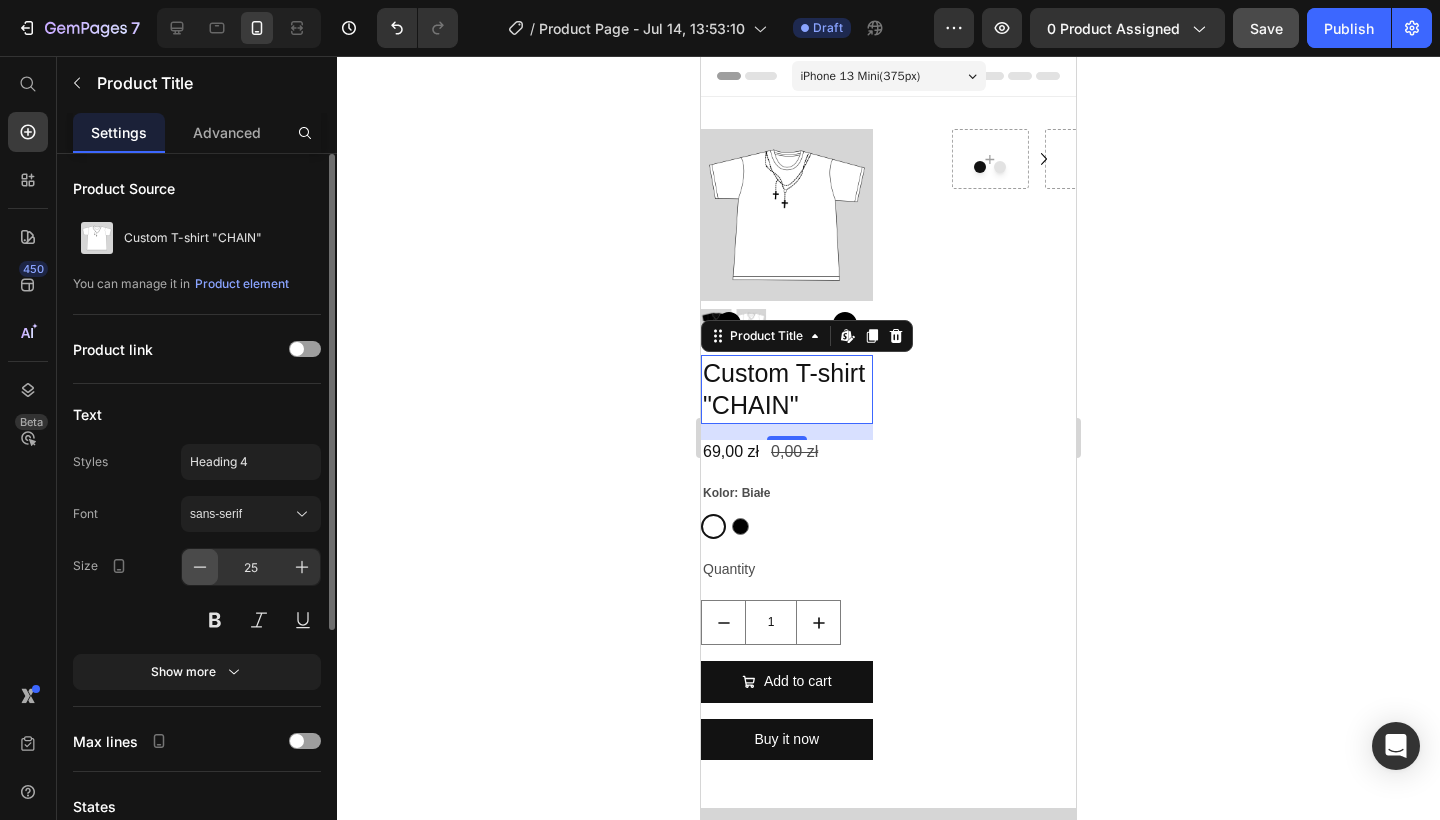 click 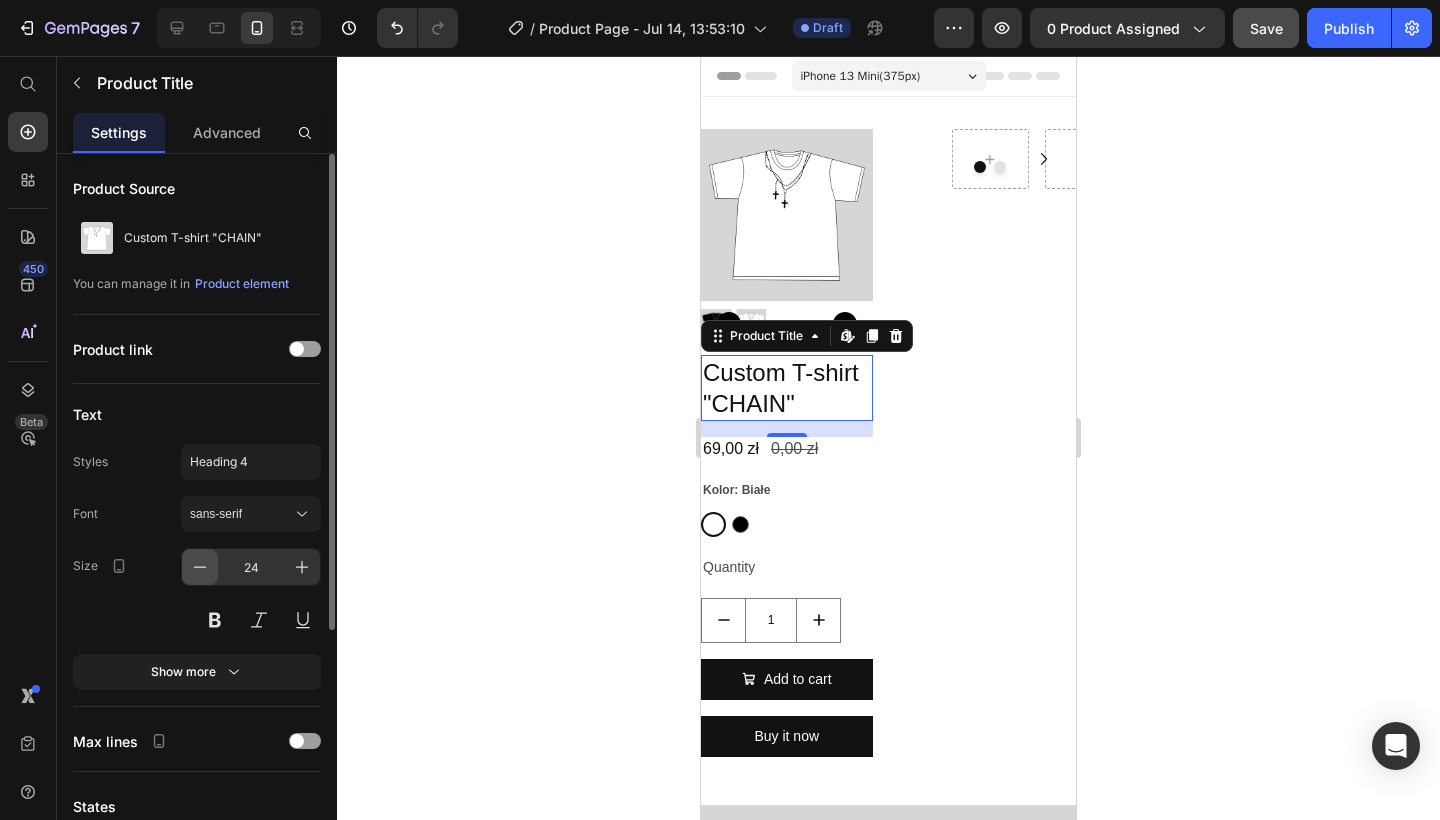 click 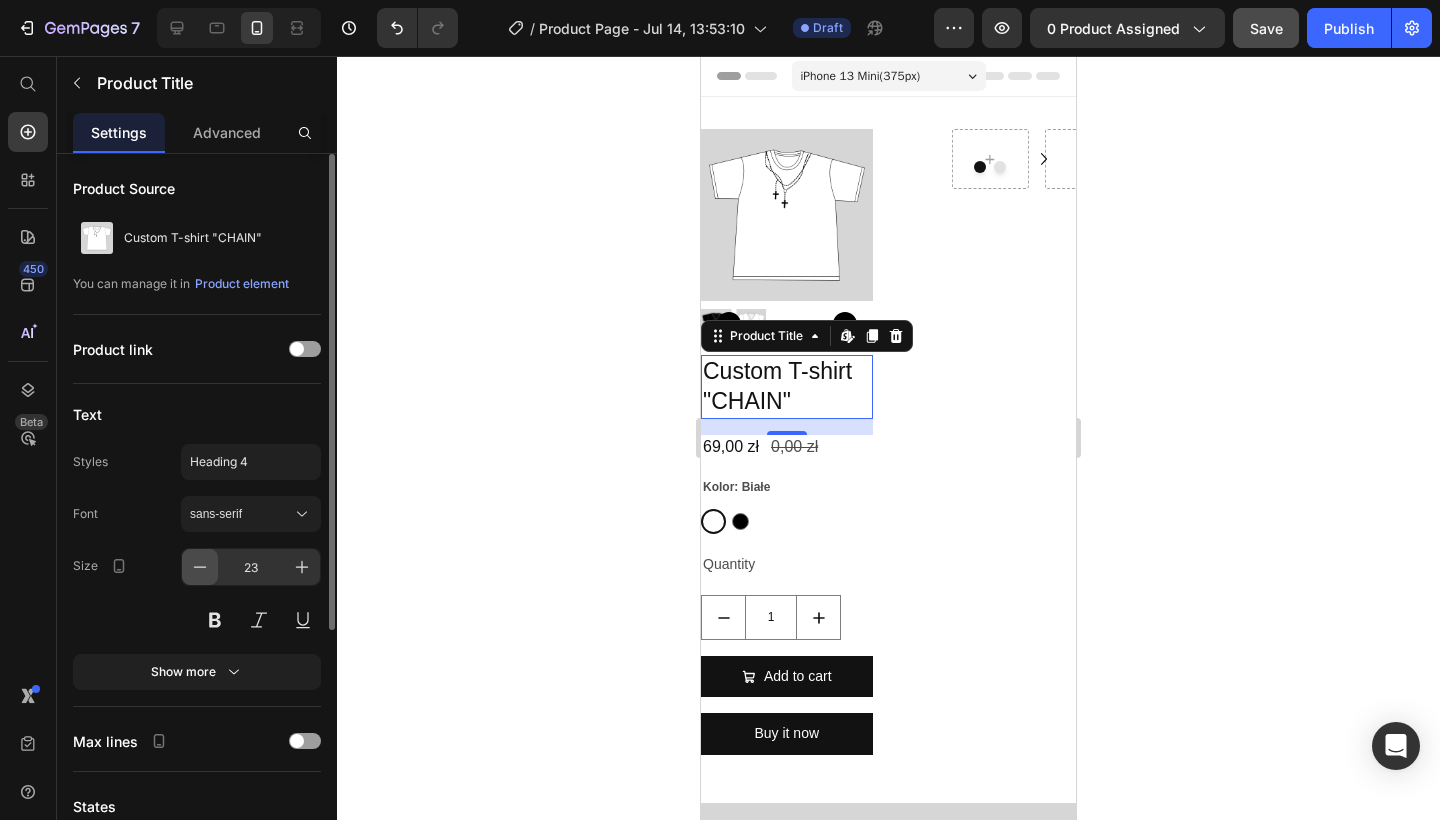 click 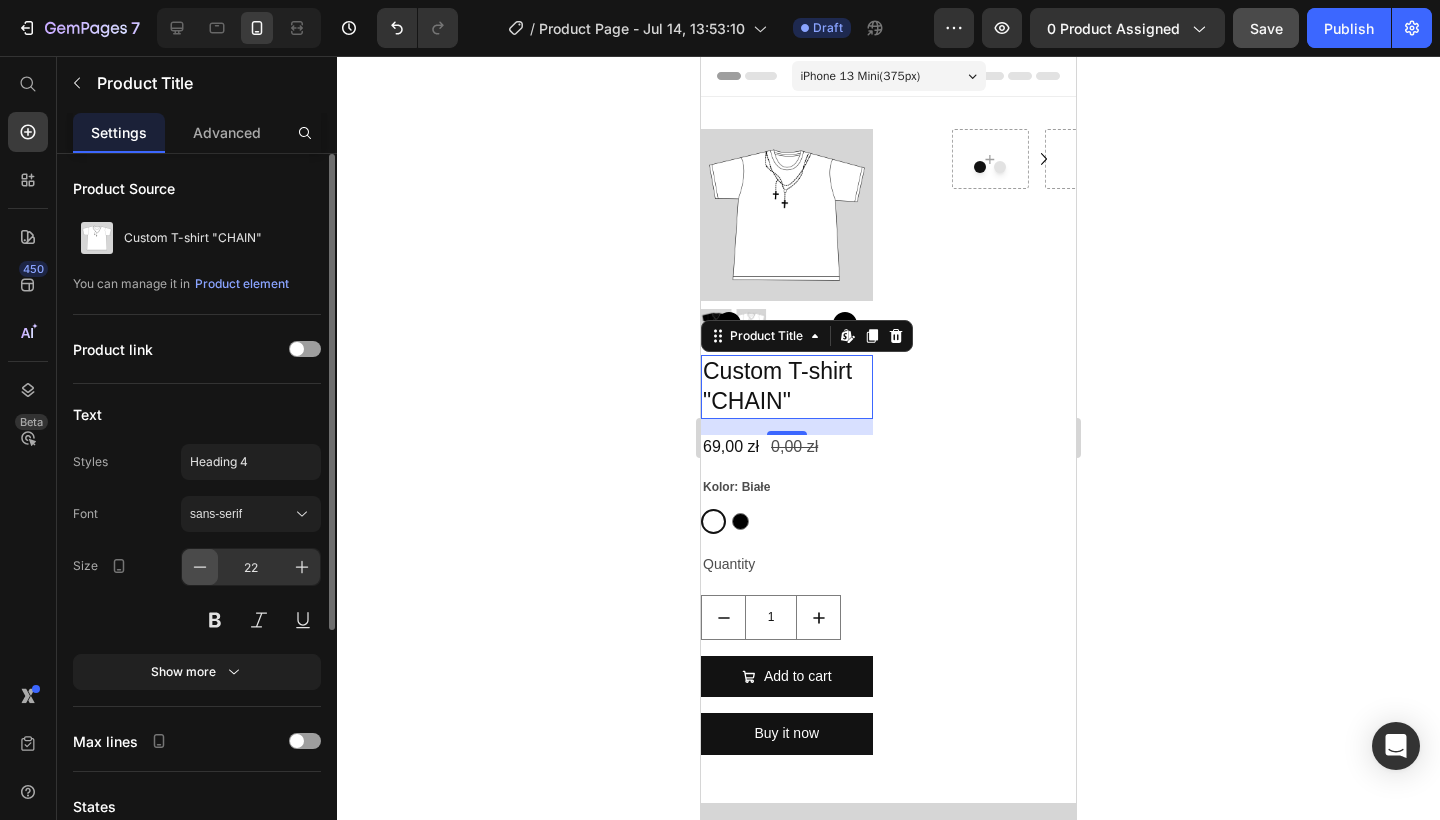 click 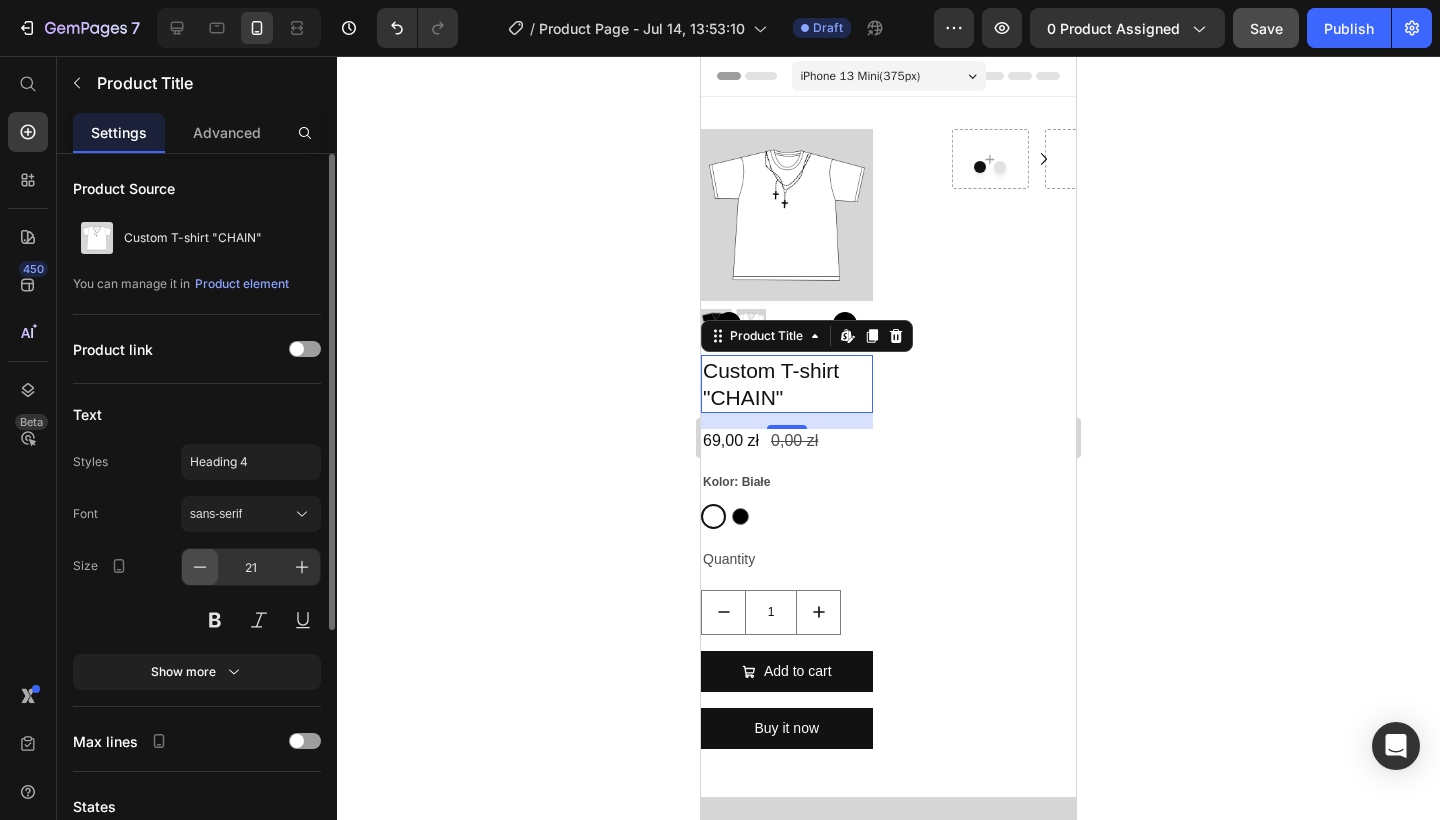 click 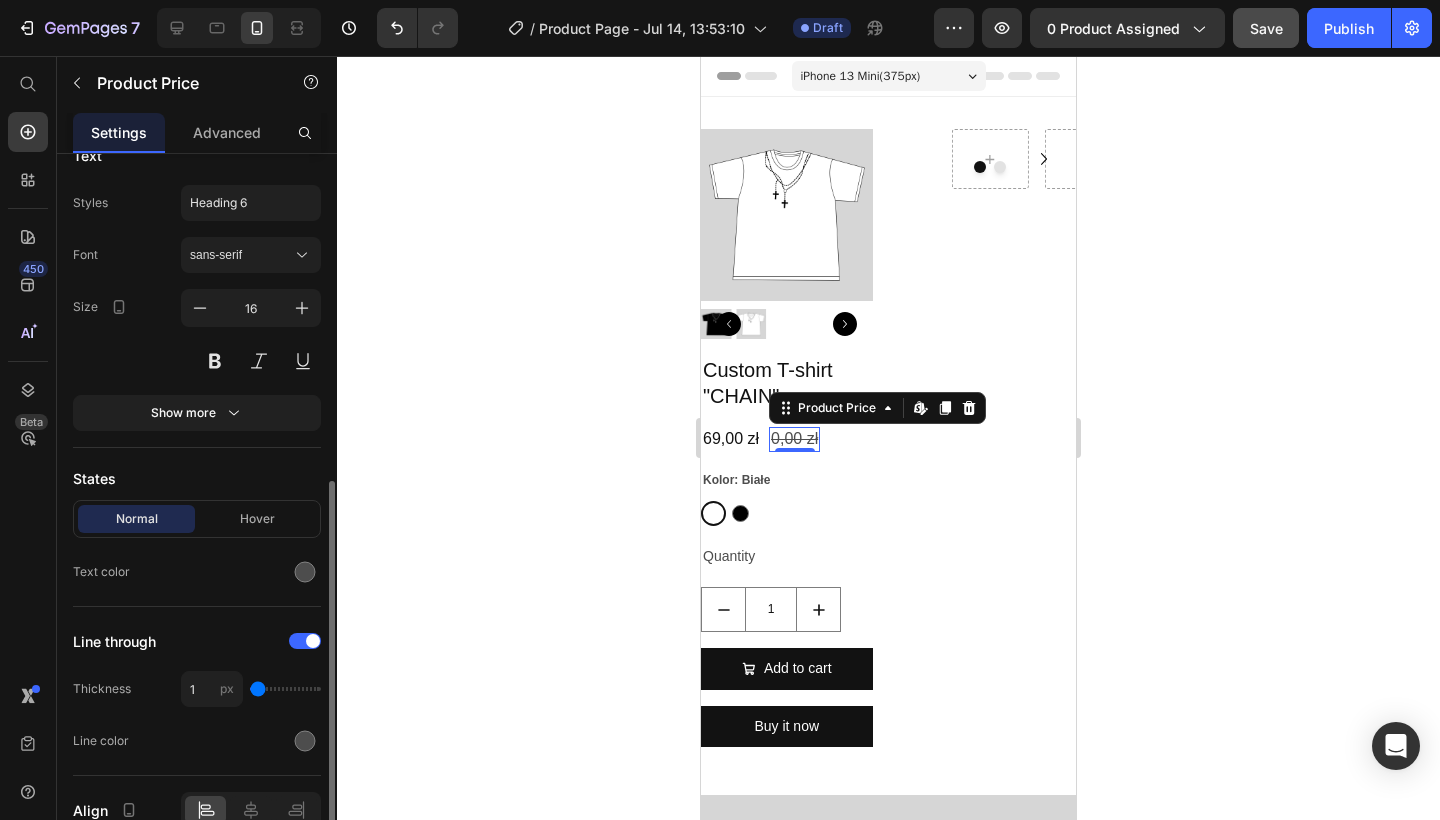 scroll, scrollTop: 362, scrollLeft: 0, axis: vertical 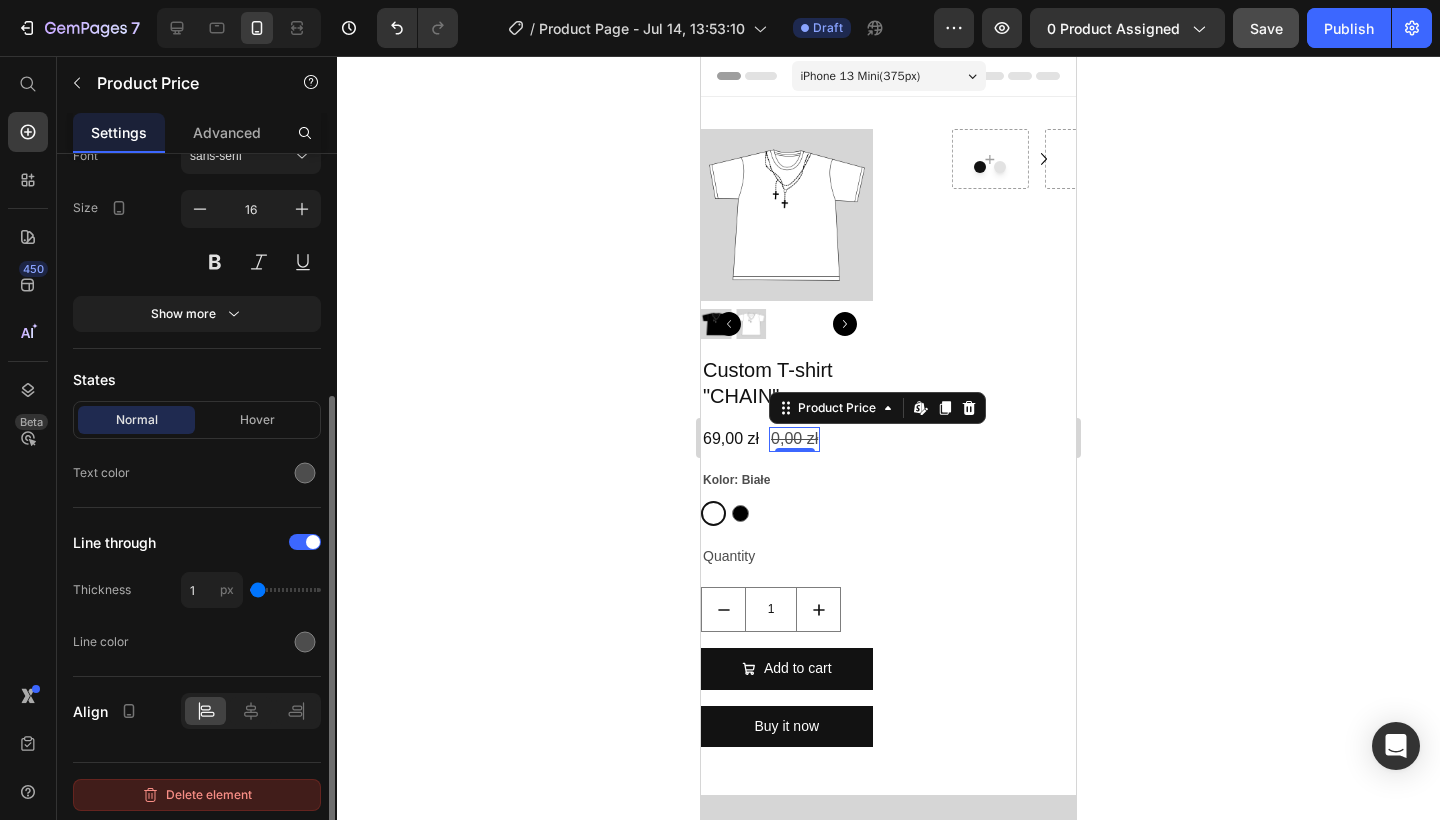 click on "Delete element" at bounding box center [197, 795] 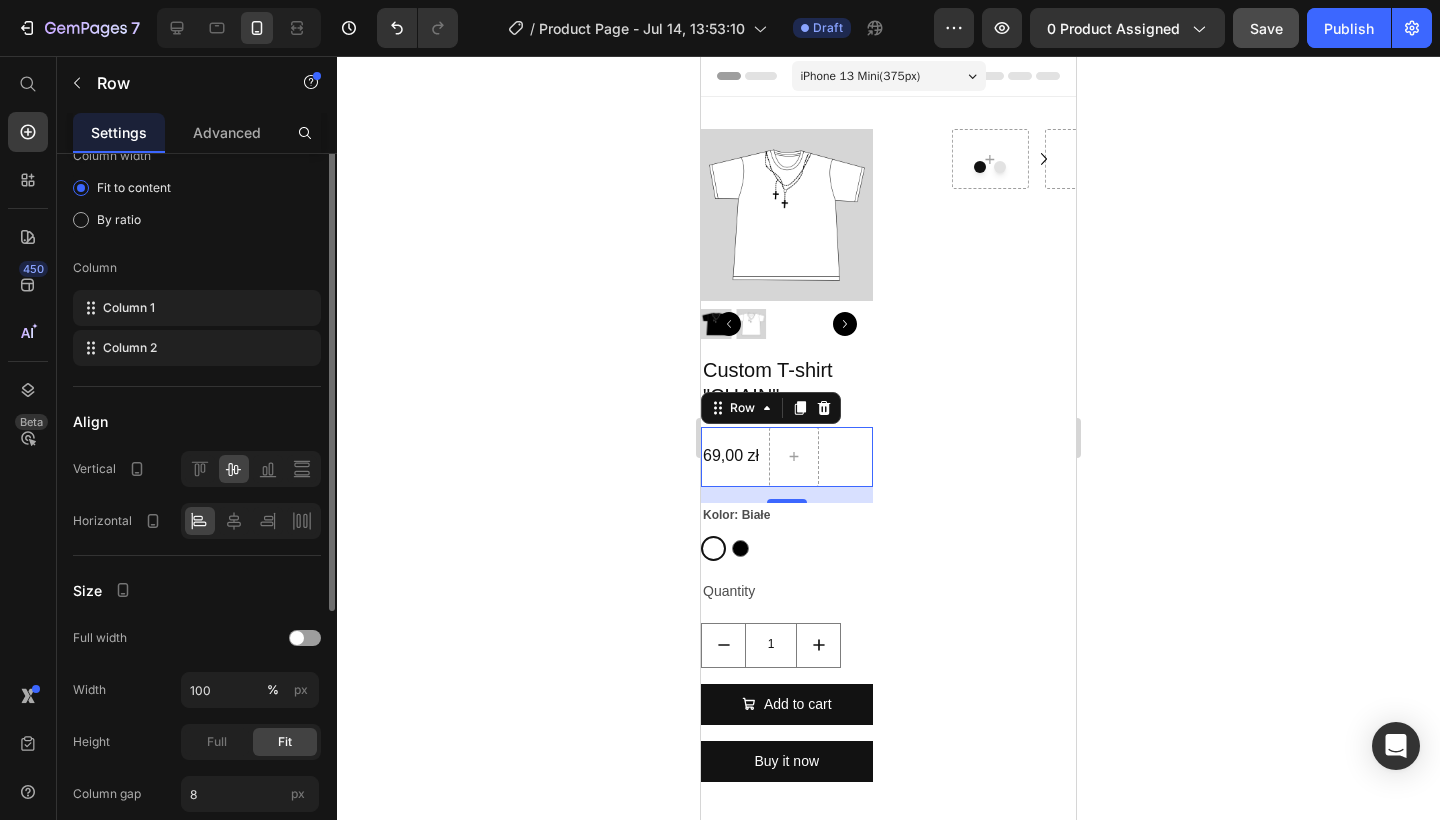 scroll, scrollTop: 0, scrollLeft: 0, axis: both 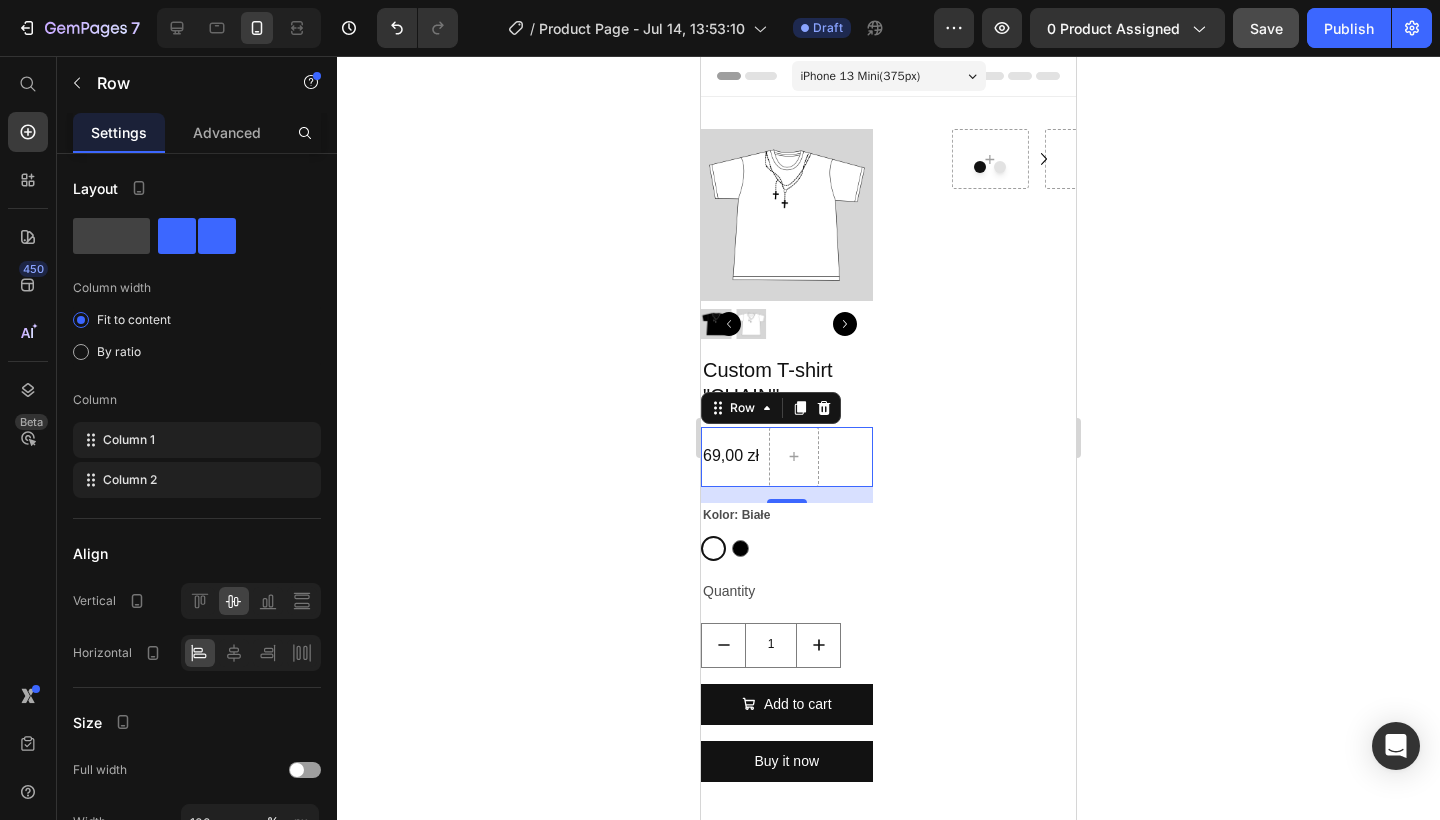 click 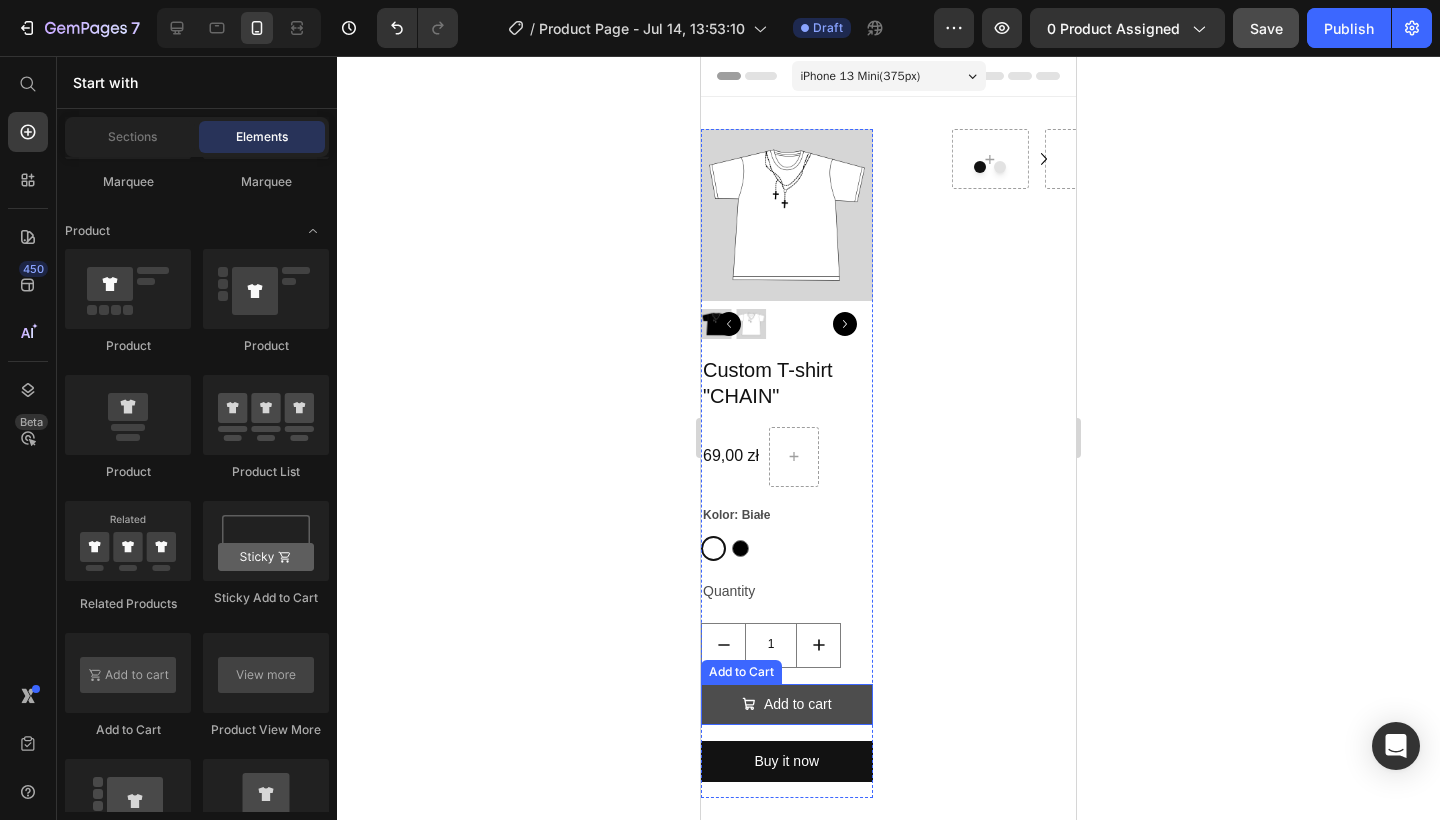 click on "Add to cart" at bounding box center (787, 704) 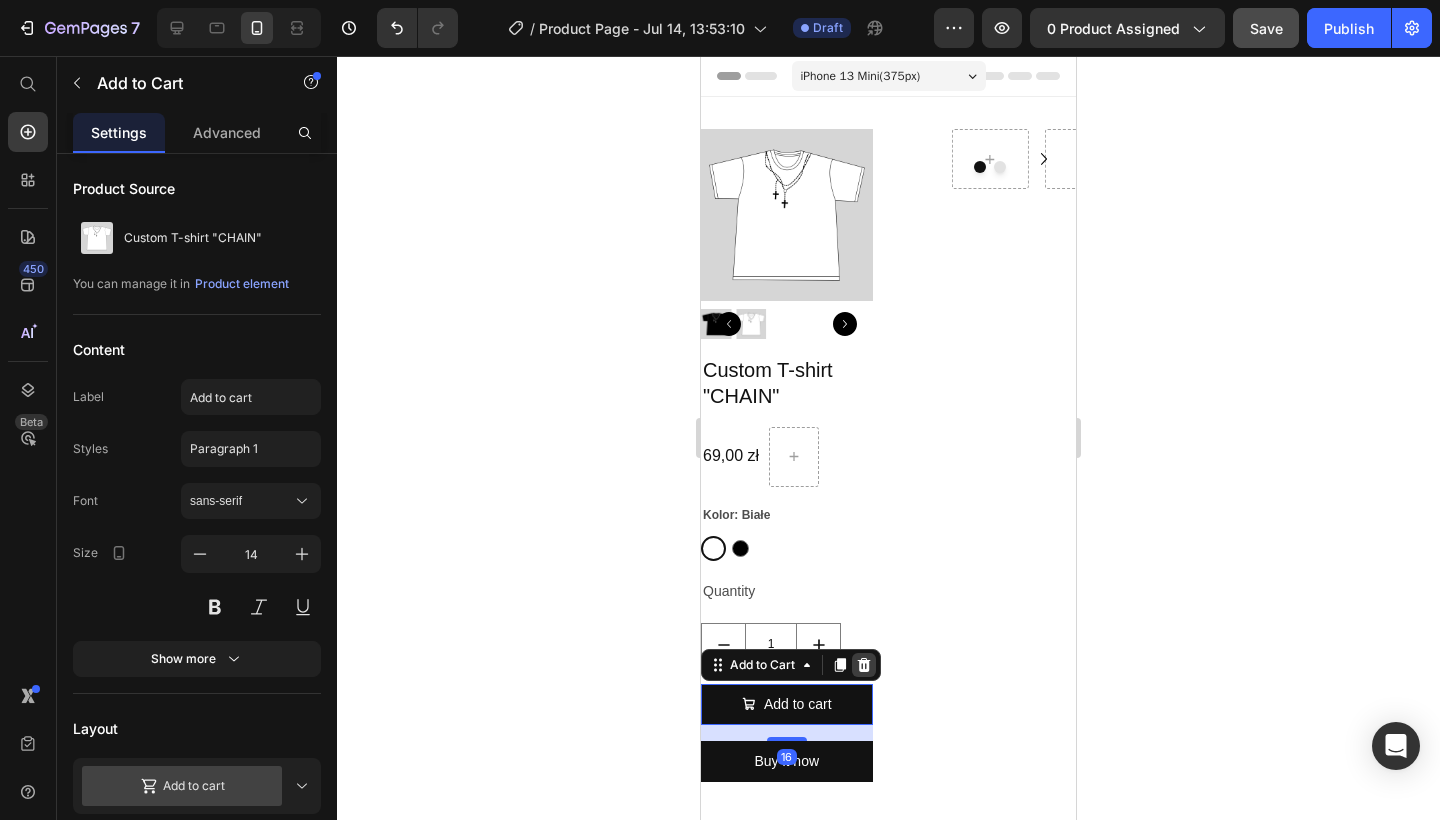 click 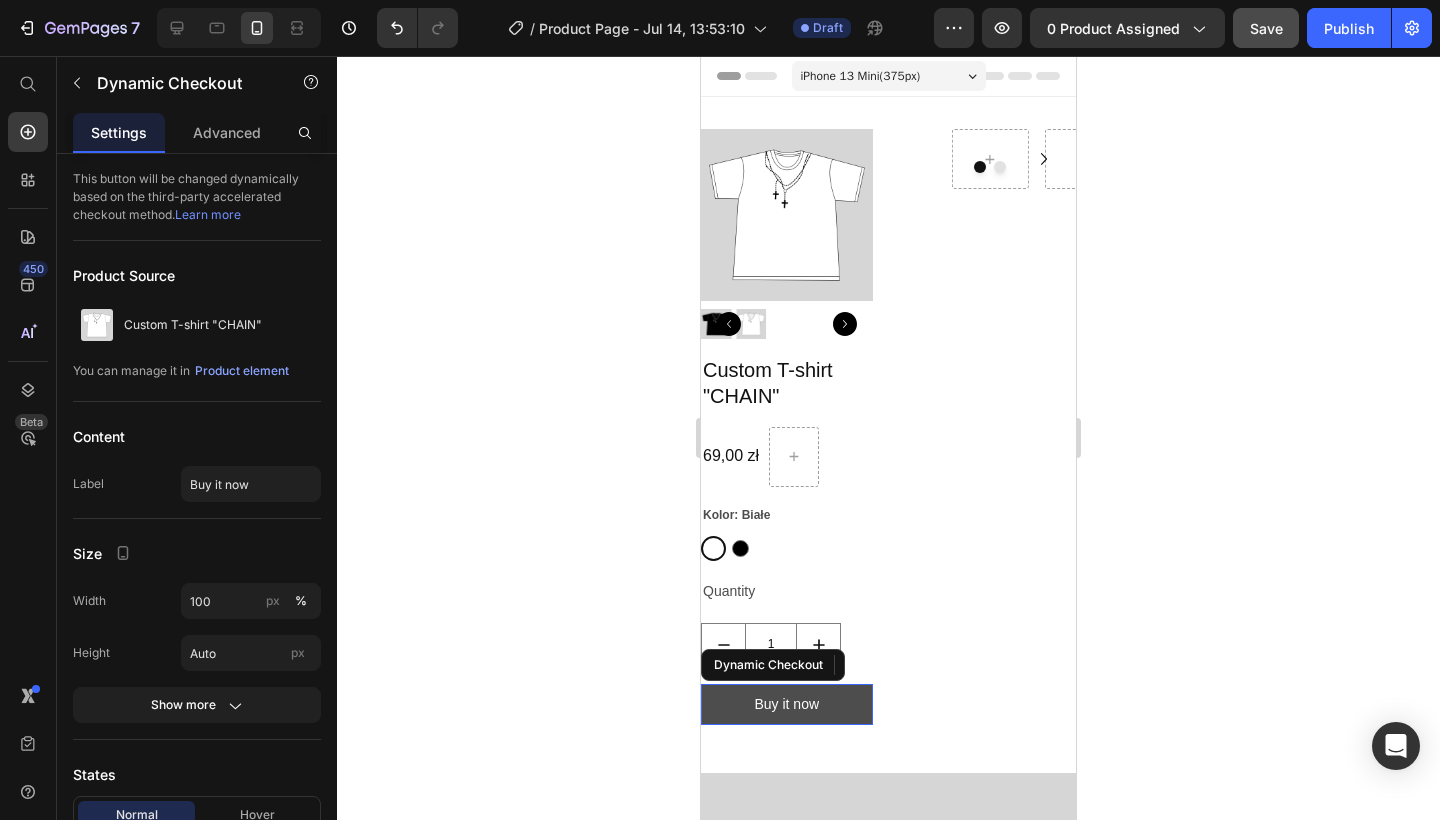 click on "Buy it now" at bounding box center (787, 704) 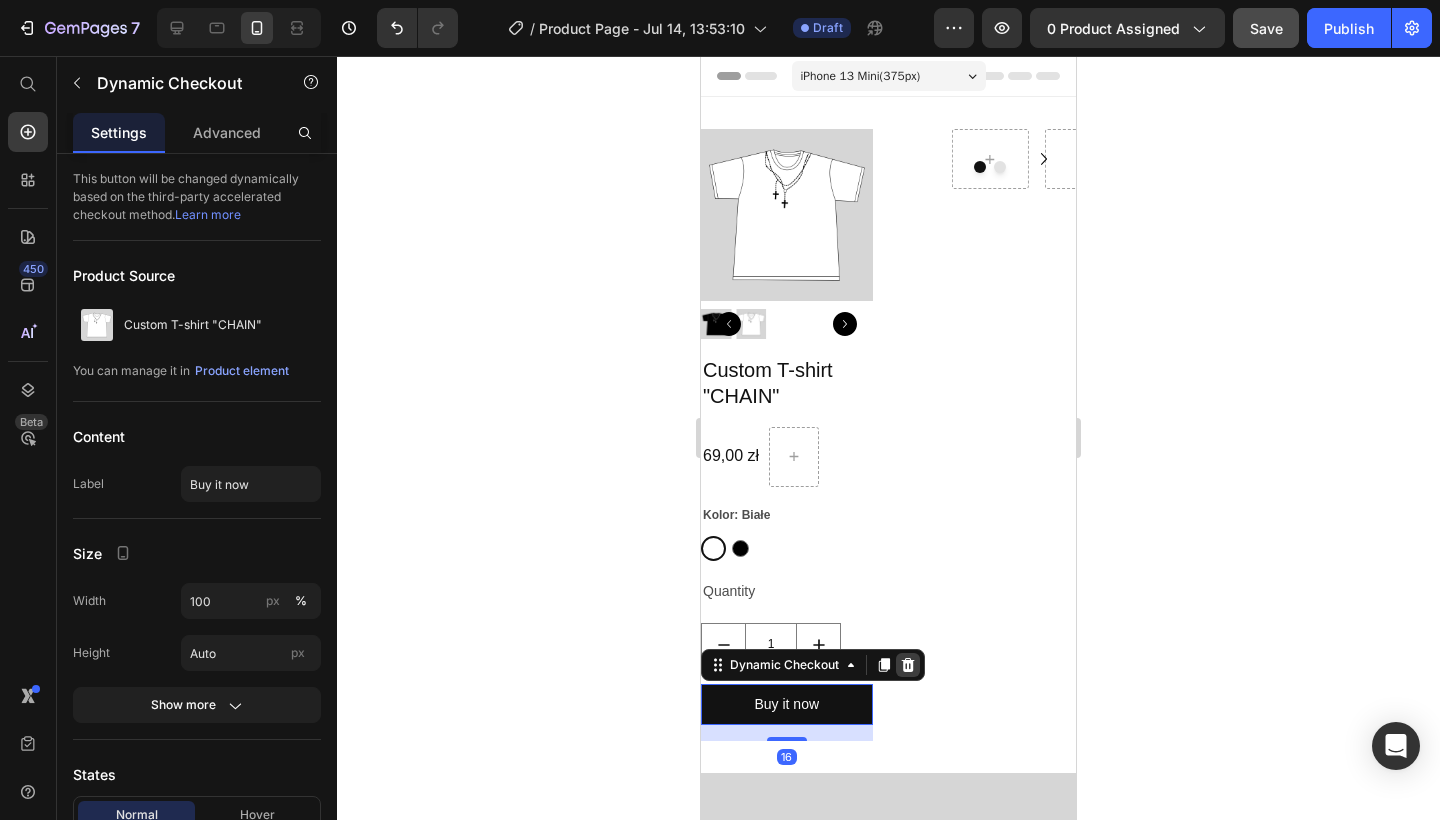click 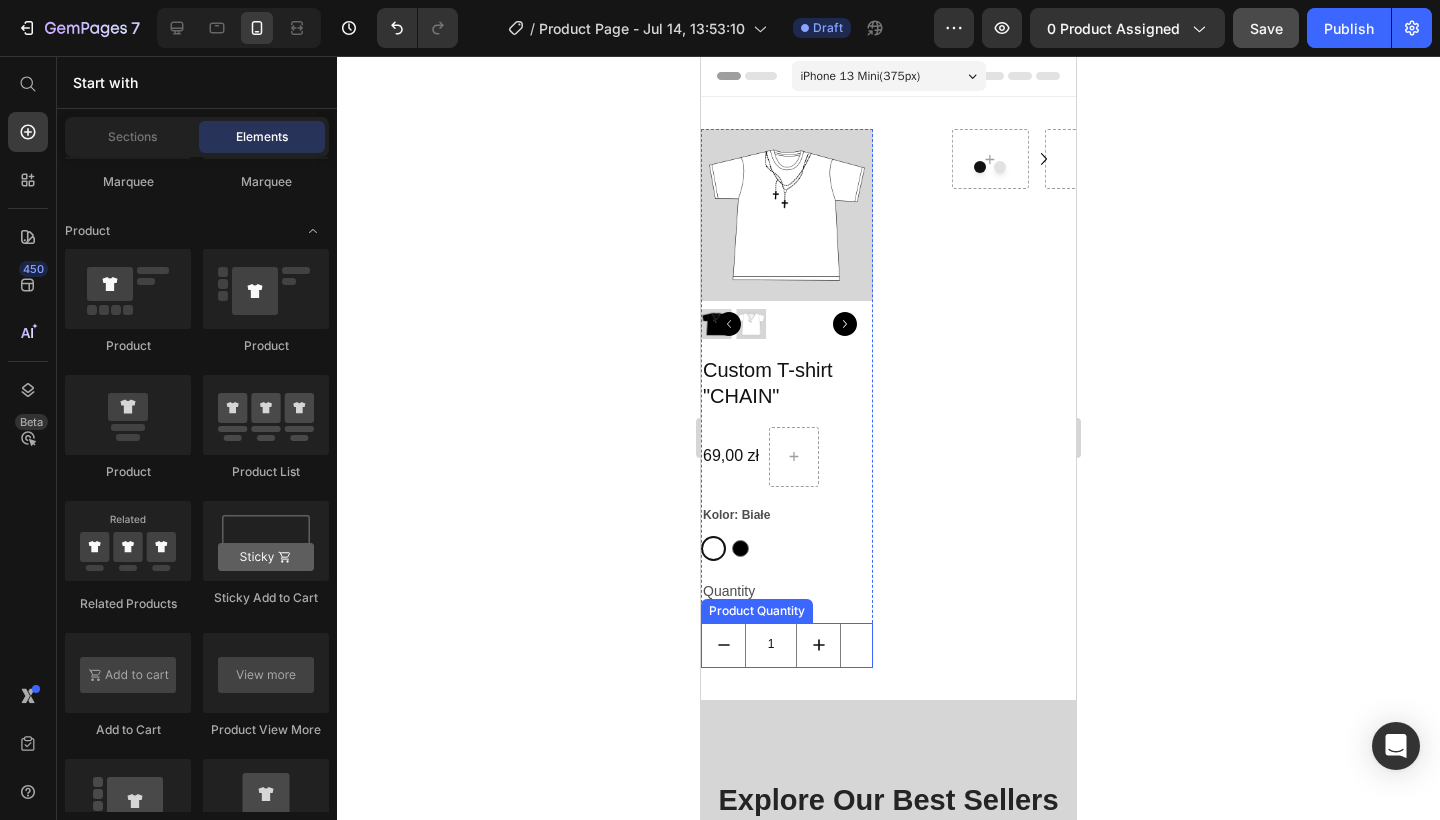 click on "1" at bounding box center [787, 645] 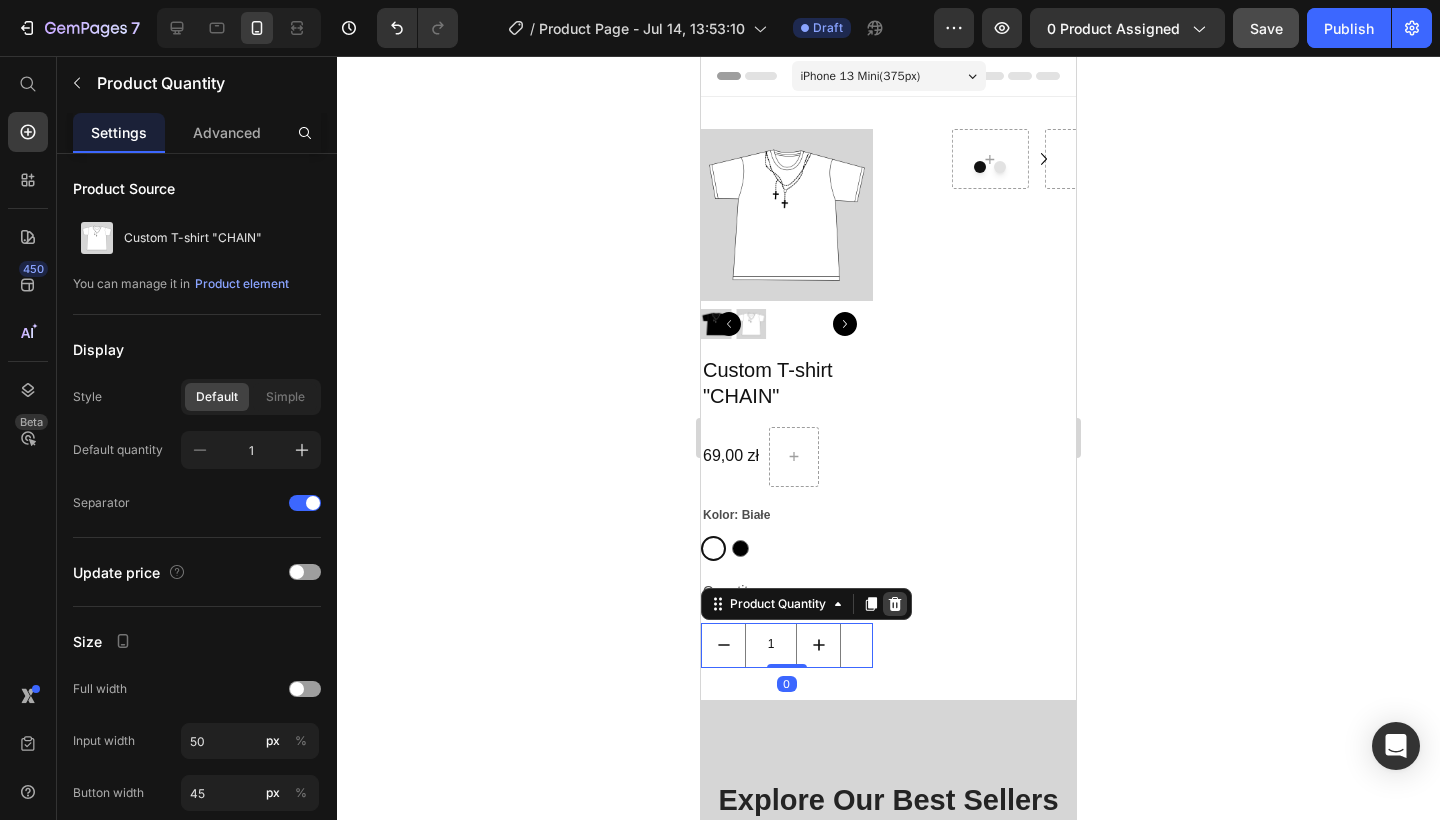 click 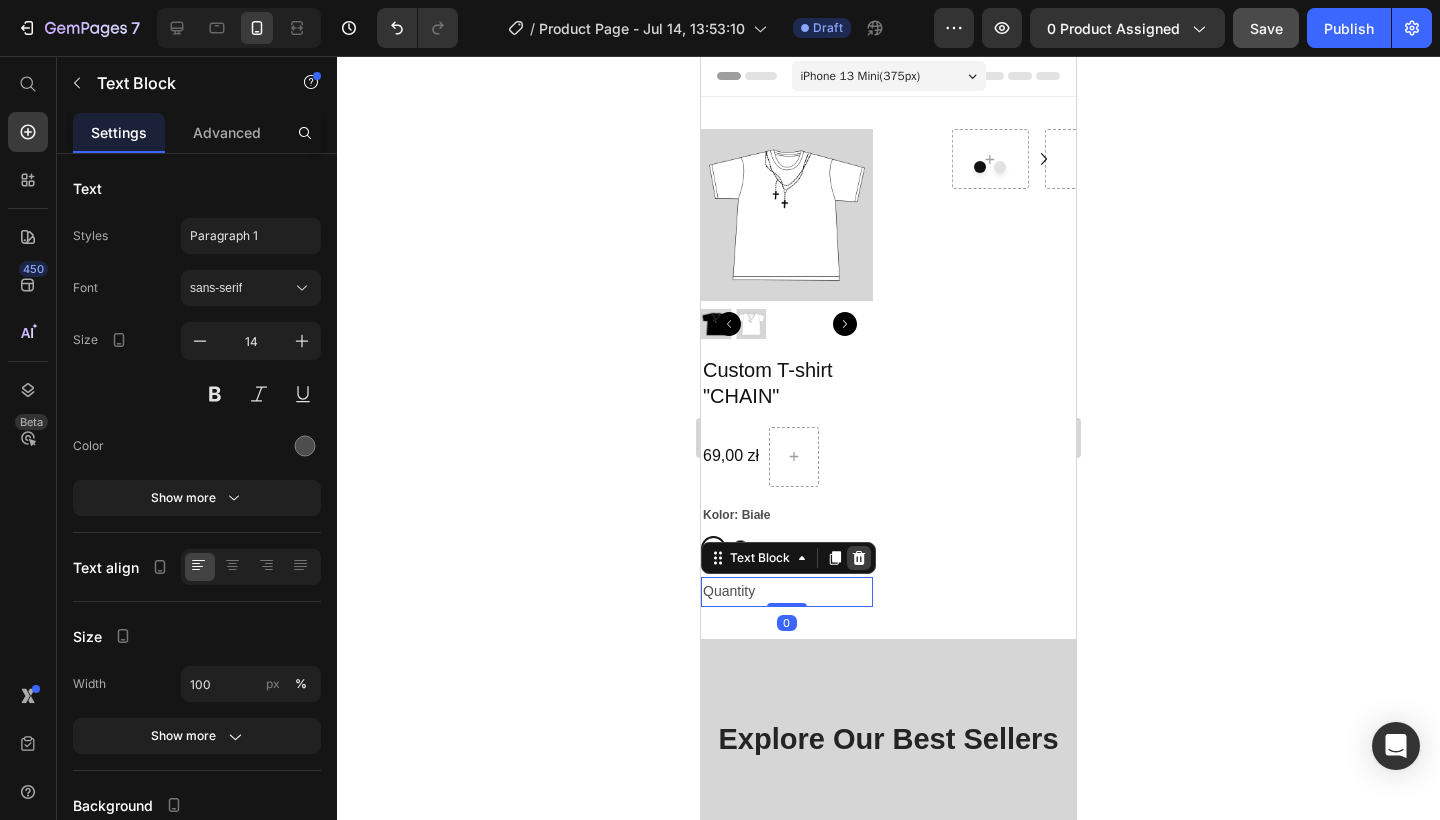 click 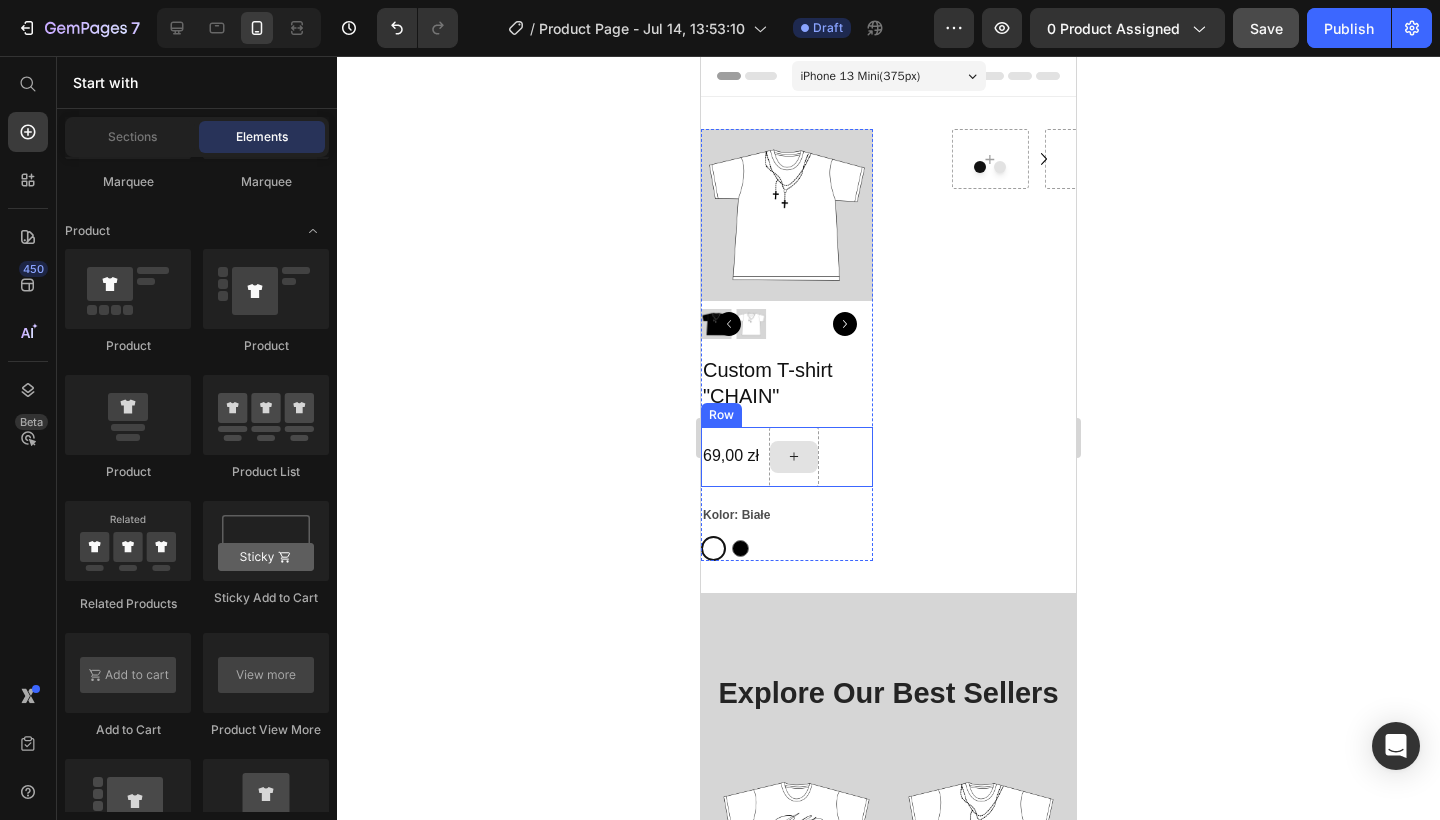 click at bounding box center [794, 457] 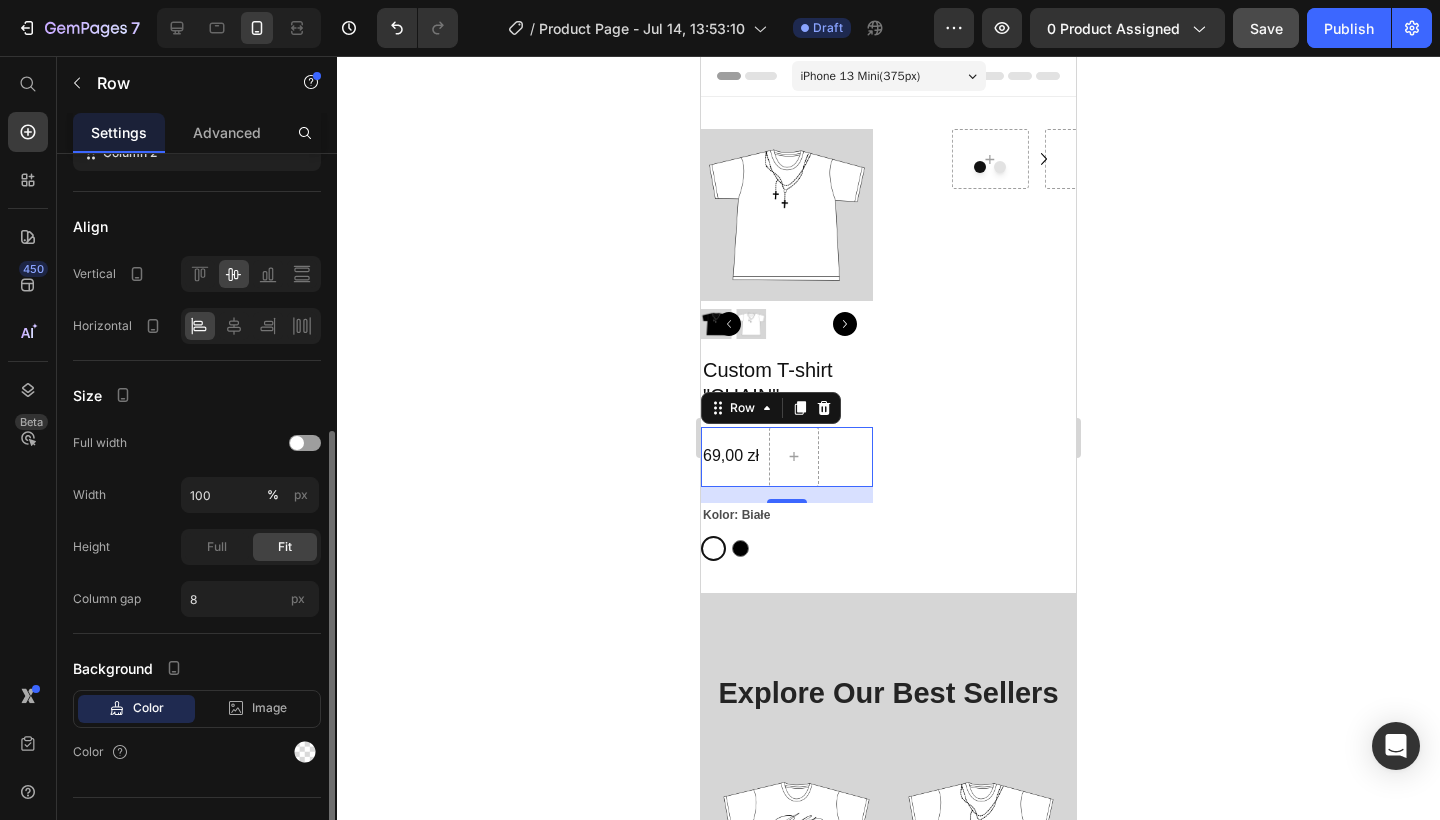 scroll, scrollTop: 362, scrollLeft: 0, axis: vertical 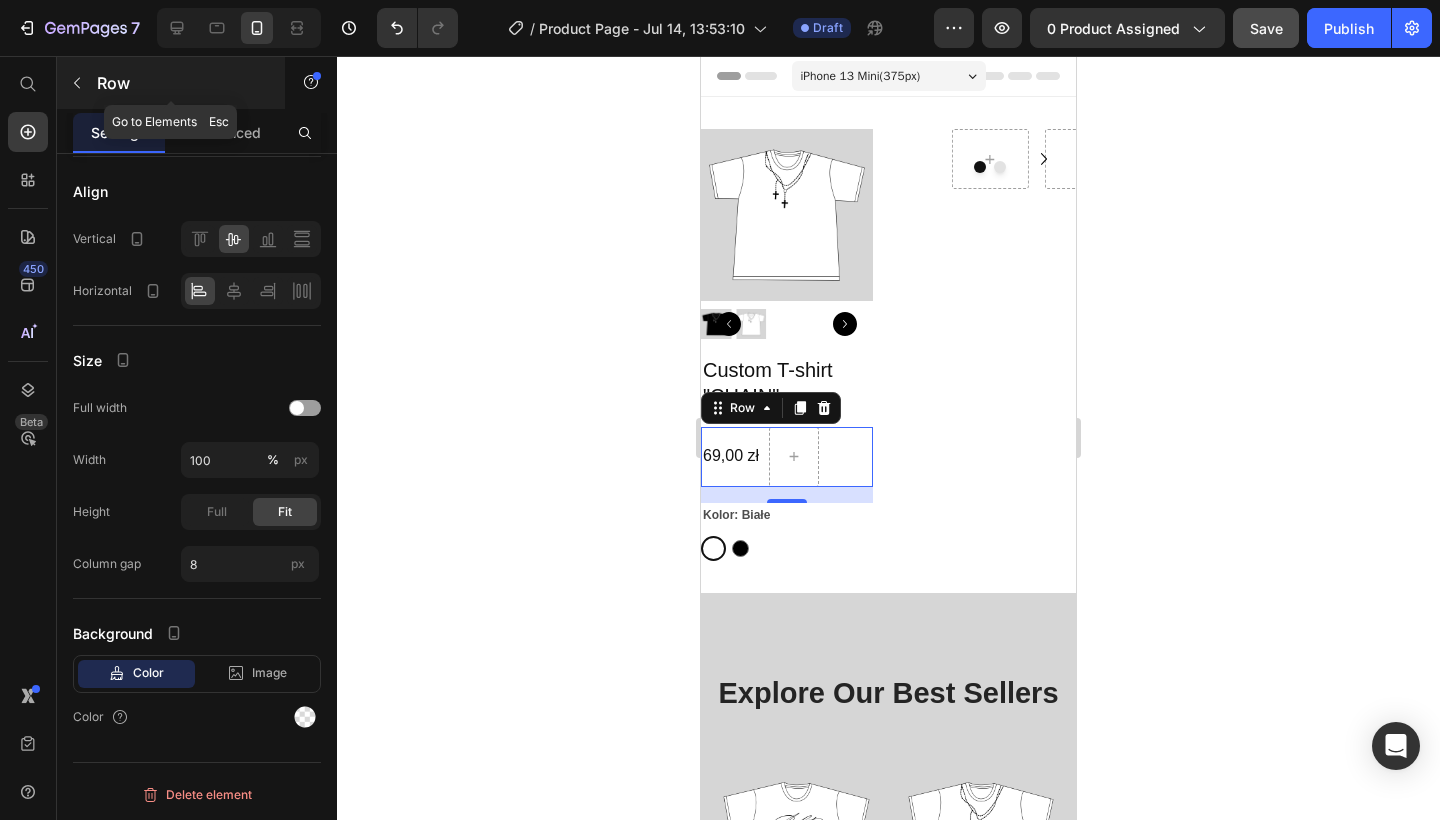 click at bounding box center [77, 83] 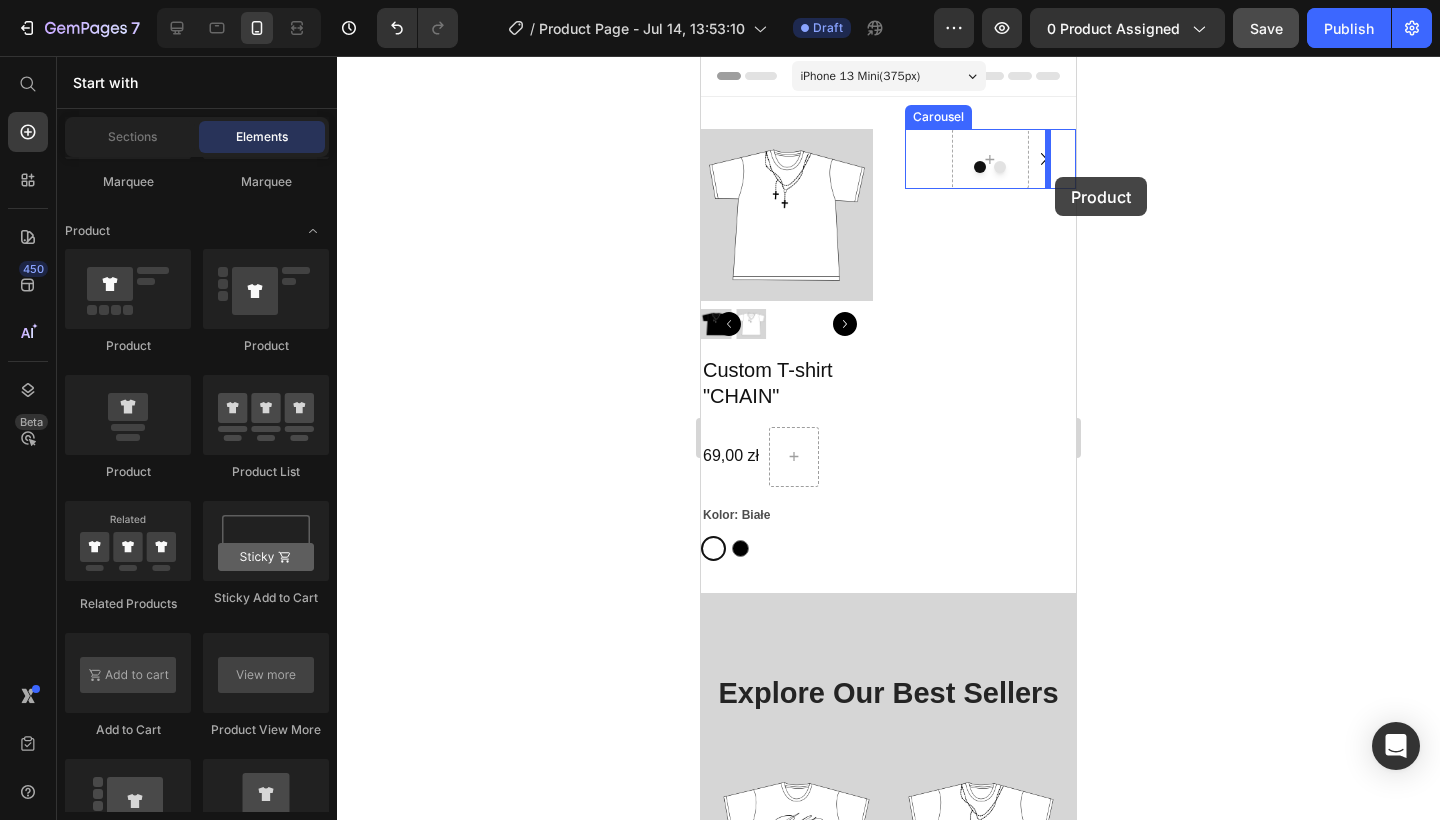 drag, startPoint x: 119, startPoint y: 451, endPoint x: 1055, endPoint y: 177, distance: 975.28046 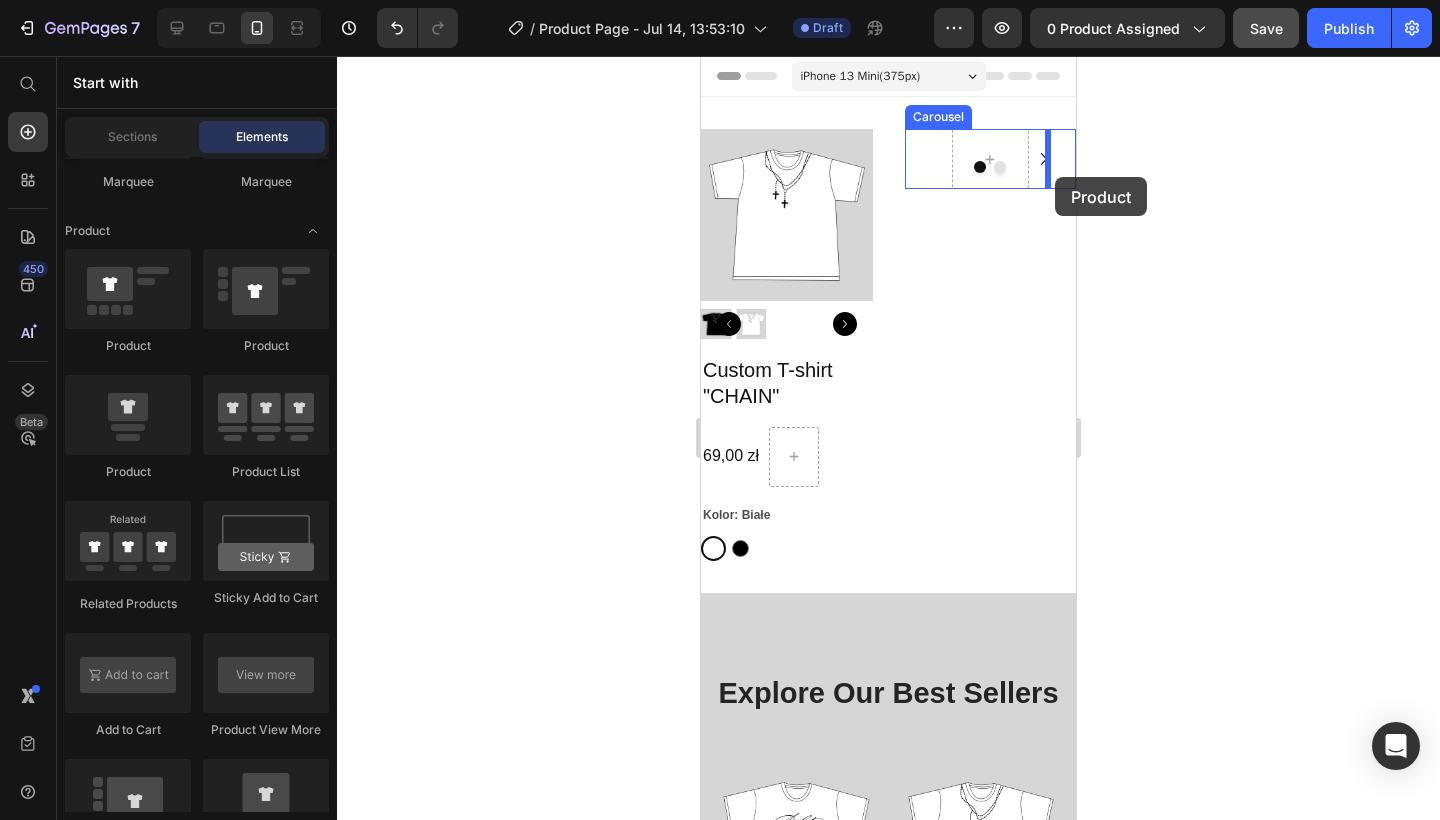 click on "7   /  Product Page - Jul 14, 13:53:10 Draft Preview 0 product assigned  Save   Publish  450 Beta Start with Sections Elements Hero Section Product Detail Brands Trusted Badges Guarantee Product Breakdown How to use Testimonials Compare Bundle FAQs Social Proof Brand Story Product List Collection Blog List Contact Sticky Add to Cart Custom Footer Browse Library 450 Layout
Row
Row
Row
Row Text
Heading
Text Block Button
Button
Button
Sticky Back to top Media
Image
Image" 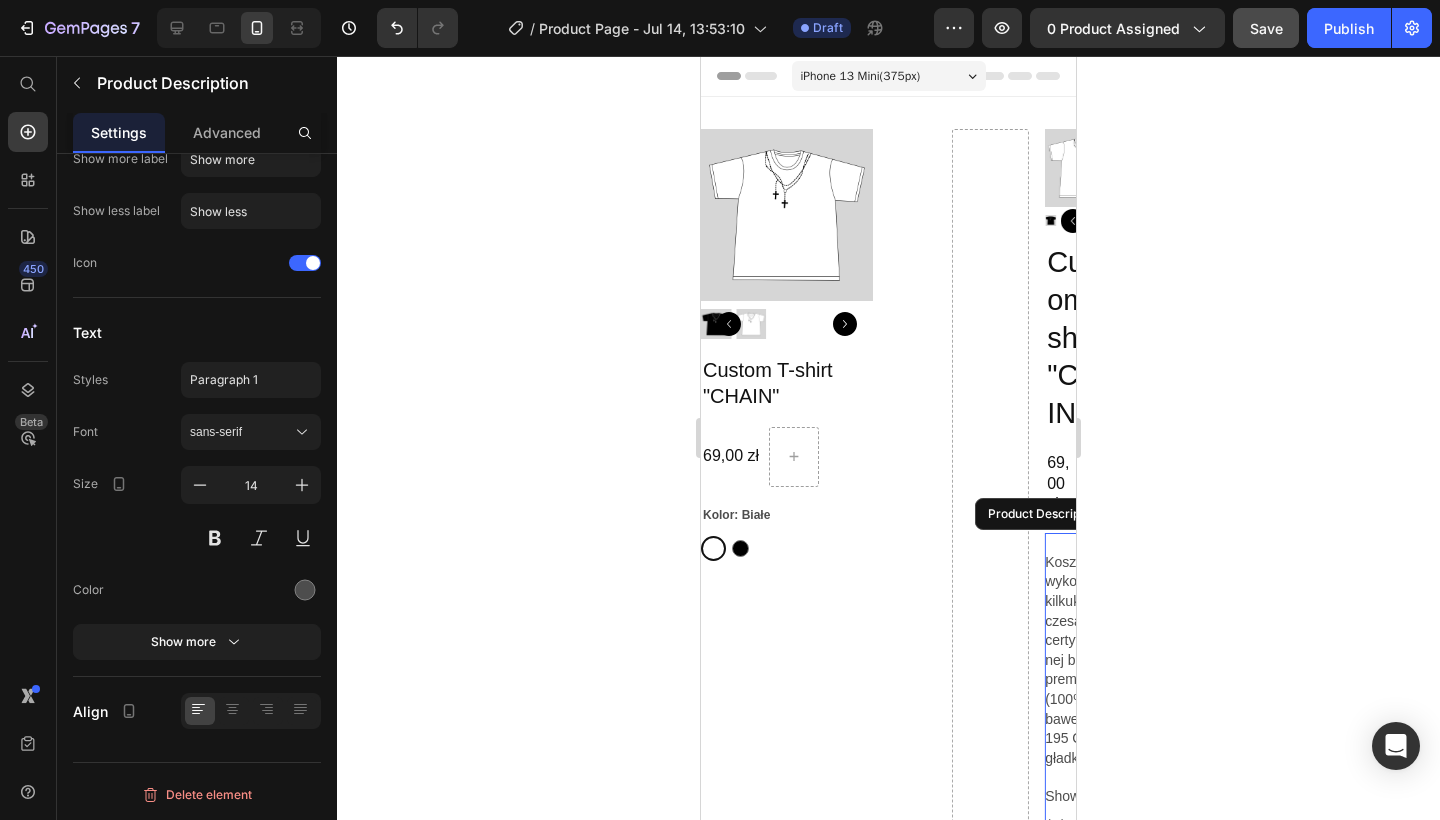 click on "Koszulka wykonana z kilkukrotnie czesanej, certyfikowanej bawełny premium (100% bawełna, 195 GSM) - gładka w dotyku, trwała w praniu, odporna na zniekształcenia." at bounding box center (1084, 650) 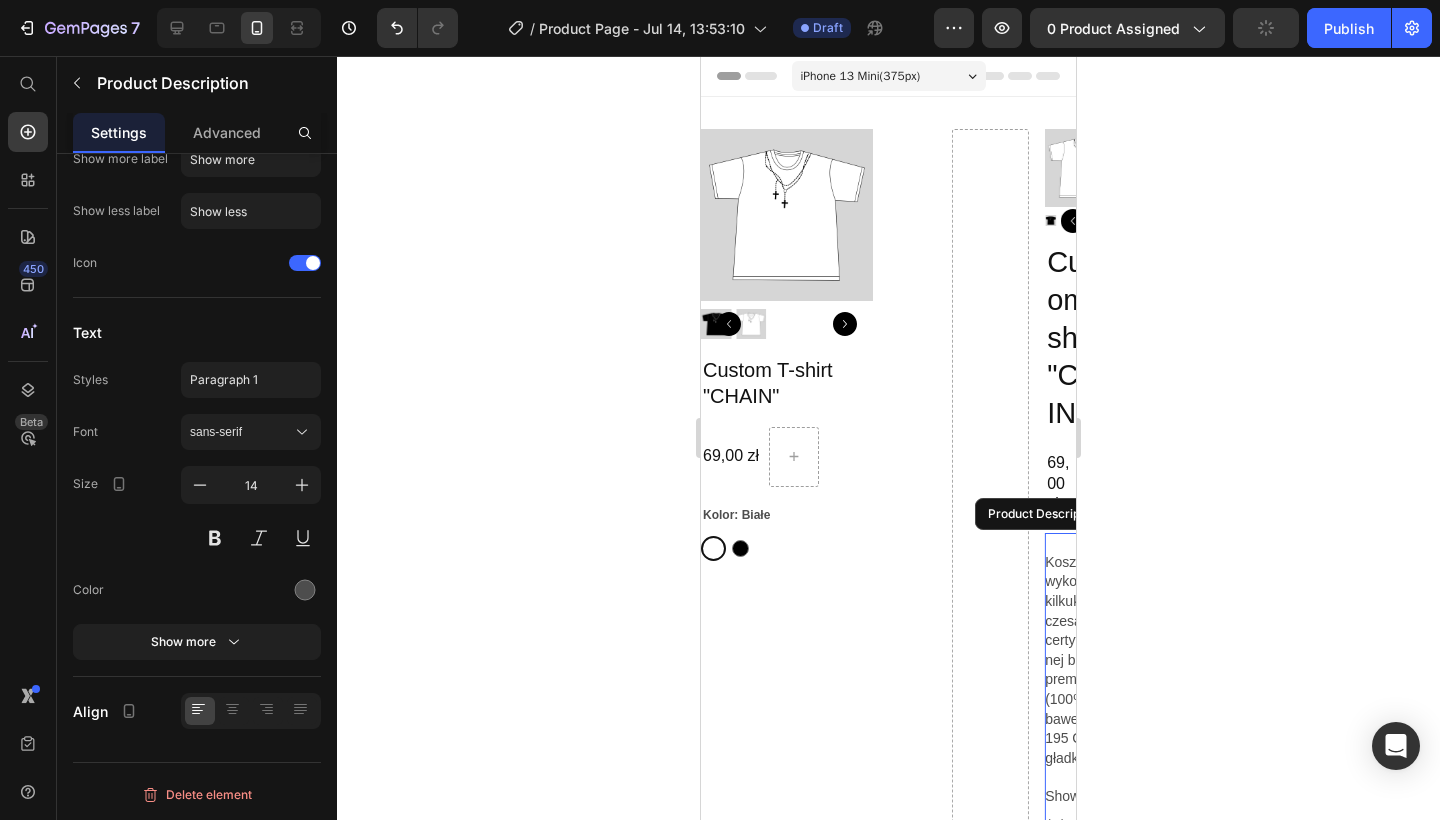 scroll, scrollTop: 1, scrollLeft: 0, axis: vertical 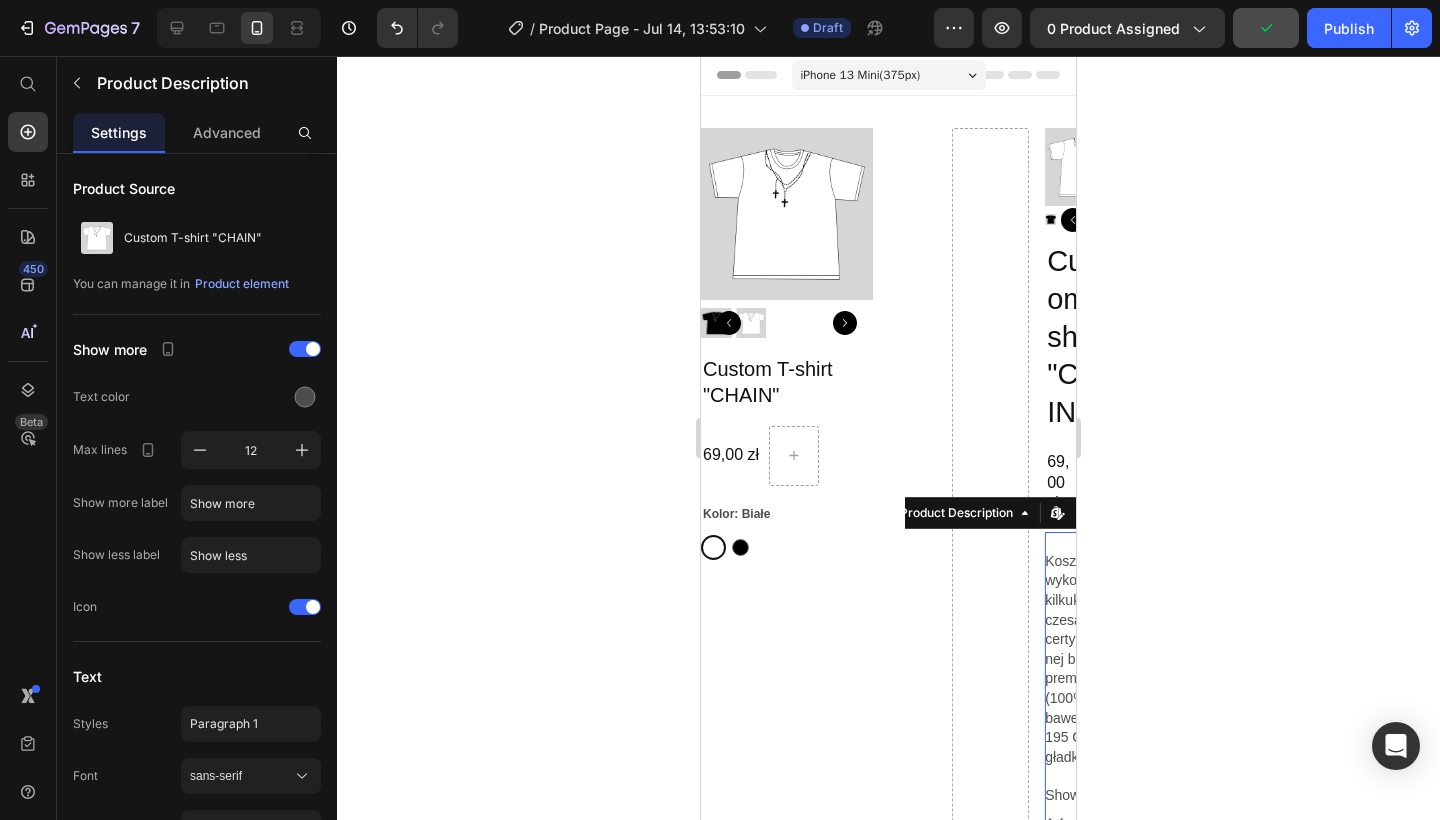 click 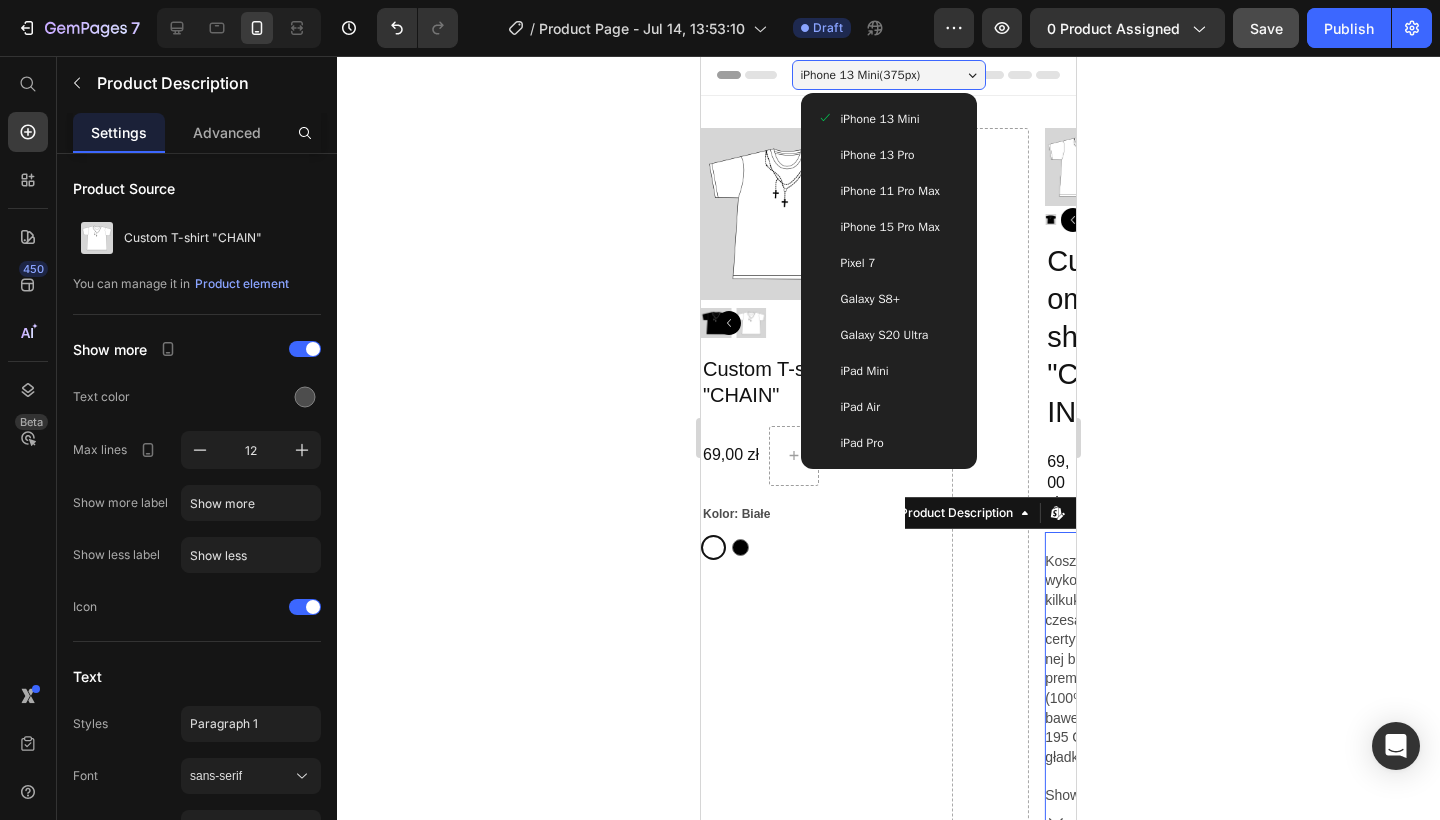 click on "iPad Mini" at bounding box center [889, 371] 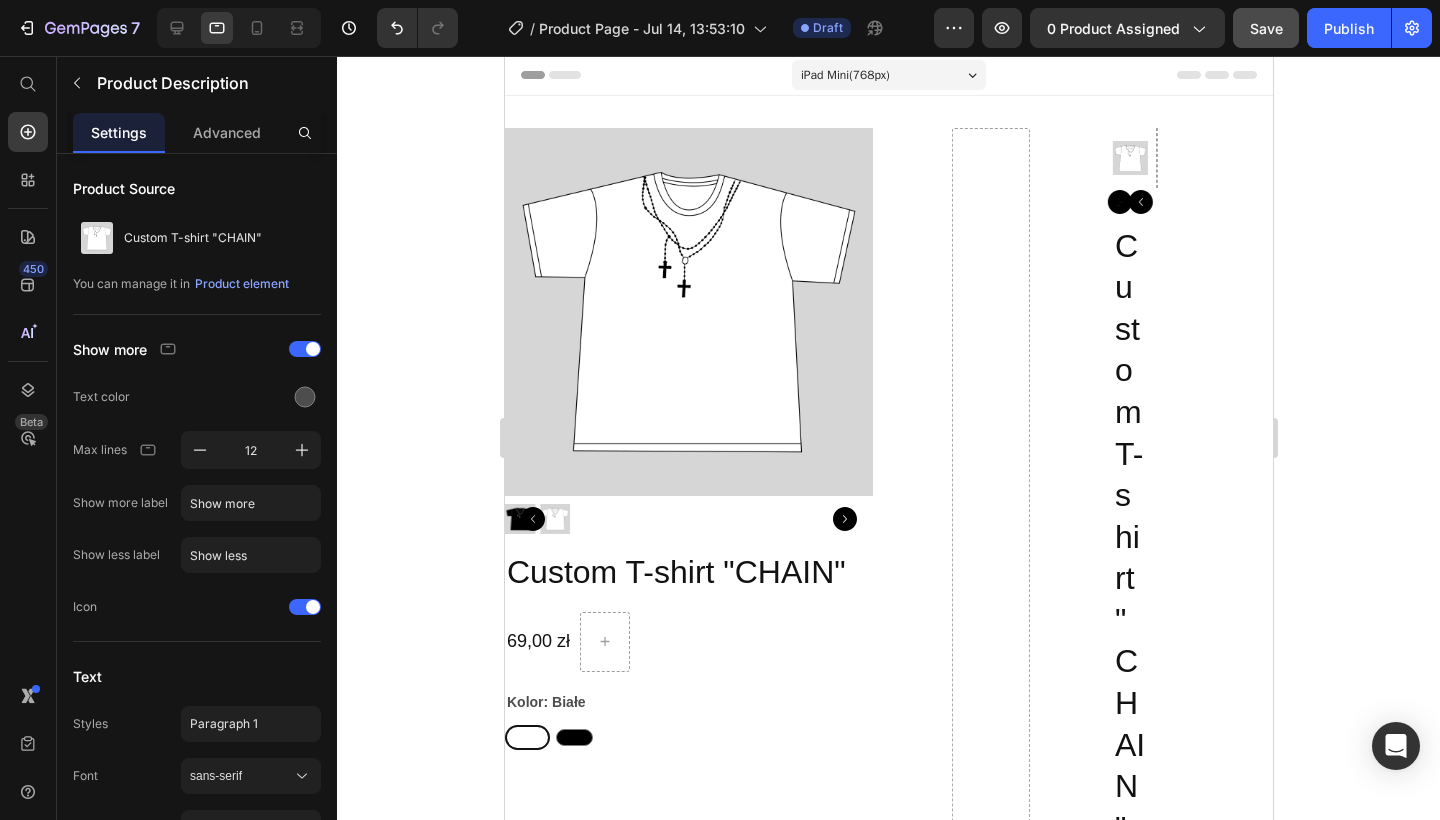 type on "16" 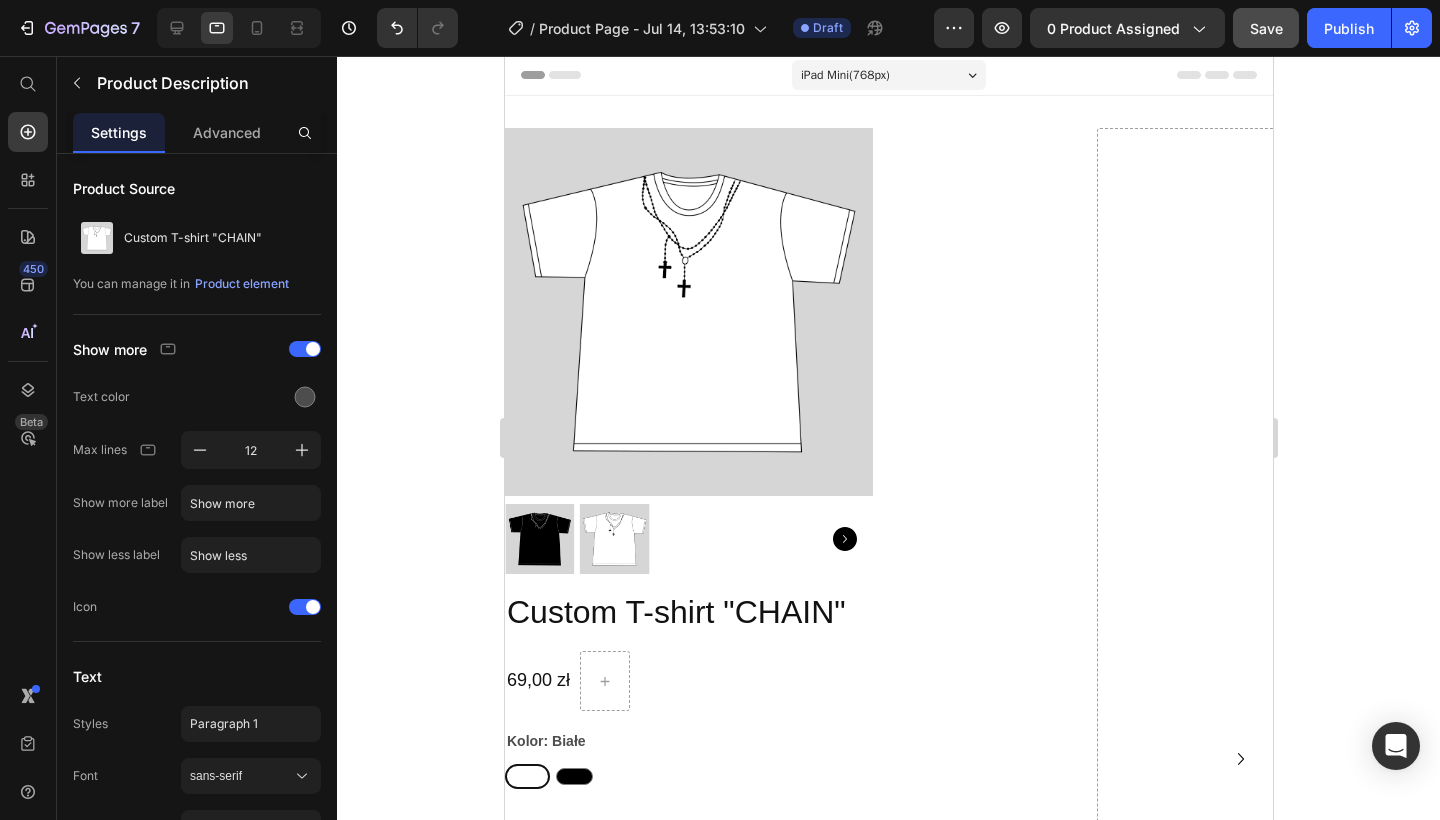 click on "iPad Mini  ( 768 px) iPhone 13 Mini iPhone 13 Pro iPhone 11 Pro Max iPhone 15 Pro Max Pixel 7 Galaxy S8+ Galaxy S20 Ultra iPad Mini iPad Air iPad Pro Header
Product Images Custom T-shirt "CHAIN" Product Title 69,00 zł Product Price
Row Kolor: Białe Białe Białe Czarny Czarny Product Variants & Swatches Product
Product Images Custom T-shirt "CHAIN" Product Title 69,00 zł Product Price 0,00 zł Product Price Row Koszulka wykonana z kilkukrotnie czesanej, certyfikowanej bawełny premium (100% bawełna, 195 GSM) - gładka w dotyku, trwała w praniu, odporna na zniekształcenia.
Nadruk wykonany w profesjonalnej technologii termotransferu DTF, ktorej jakość odczuwasz po pierwszym założeniu.
Każda sztuka przygotowywana ręcznie, tylko na Twoje zamówienie — bez plastiku, bez masowej produkcji, bez magazynu.
Limitowany drop. Kiedy się kończy, nie wraca.
X   16 S" at bounding box center [888, 3852] 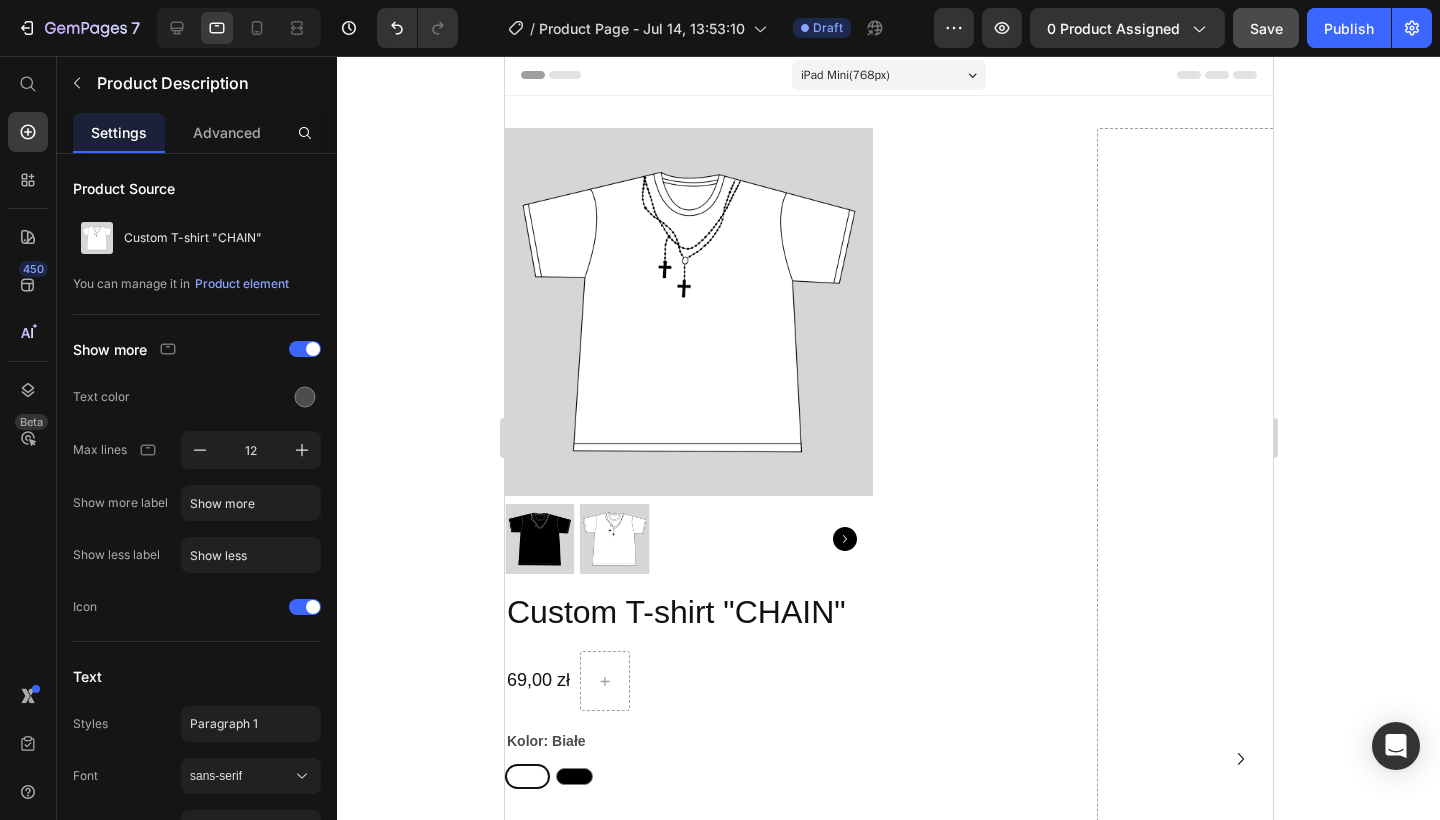 click on "iPad Mini  ( 768 px)" at bounding box center (888, 75) 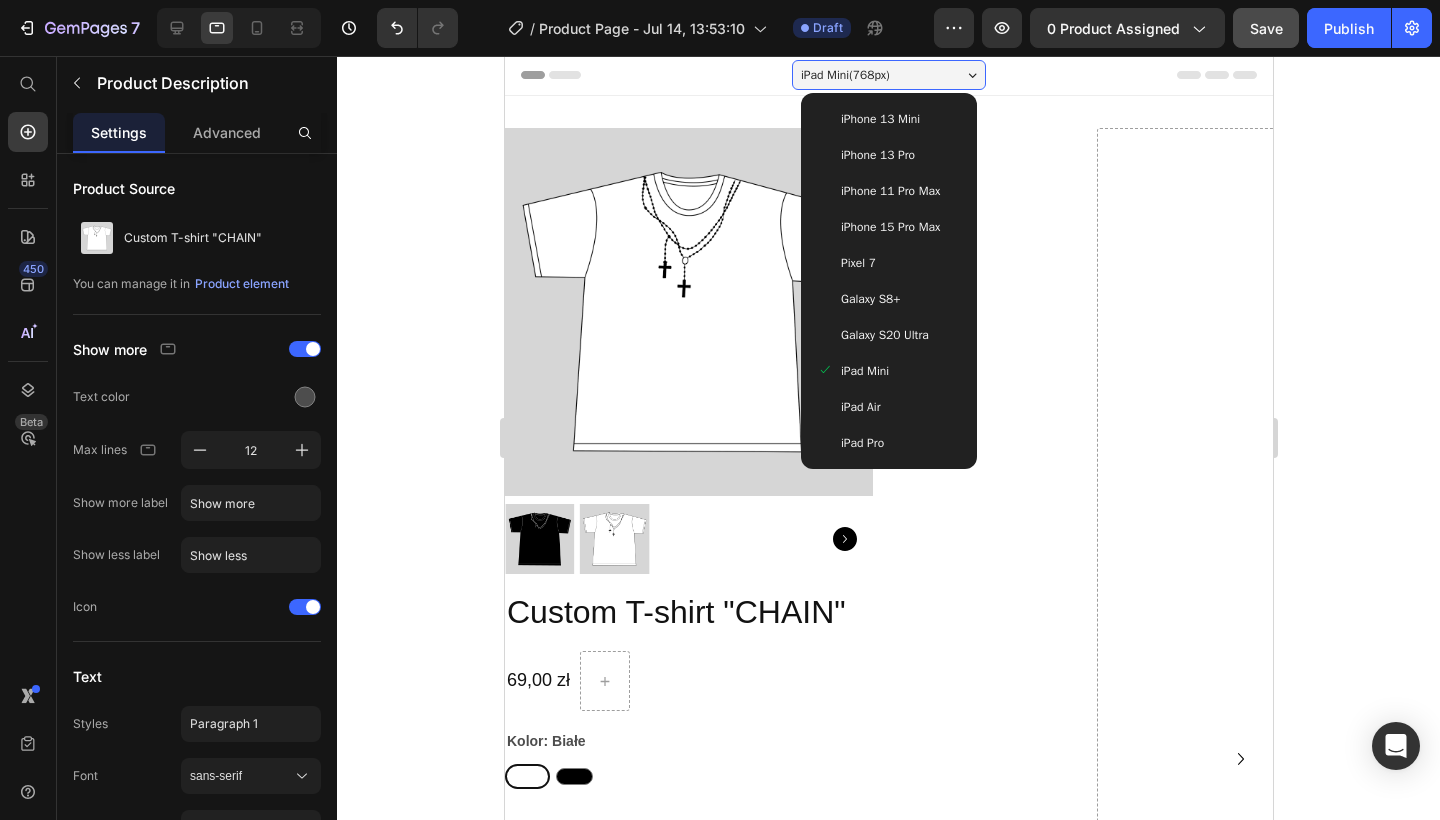 radio on "true" 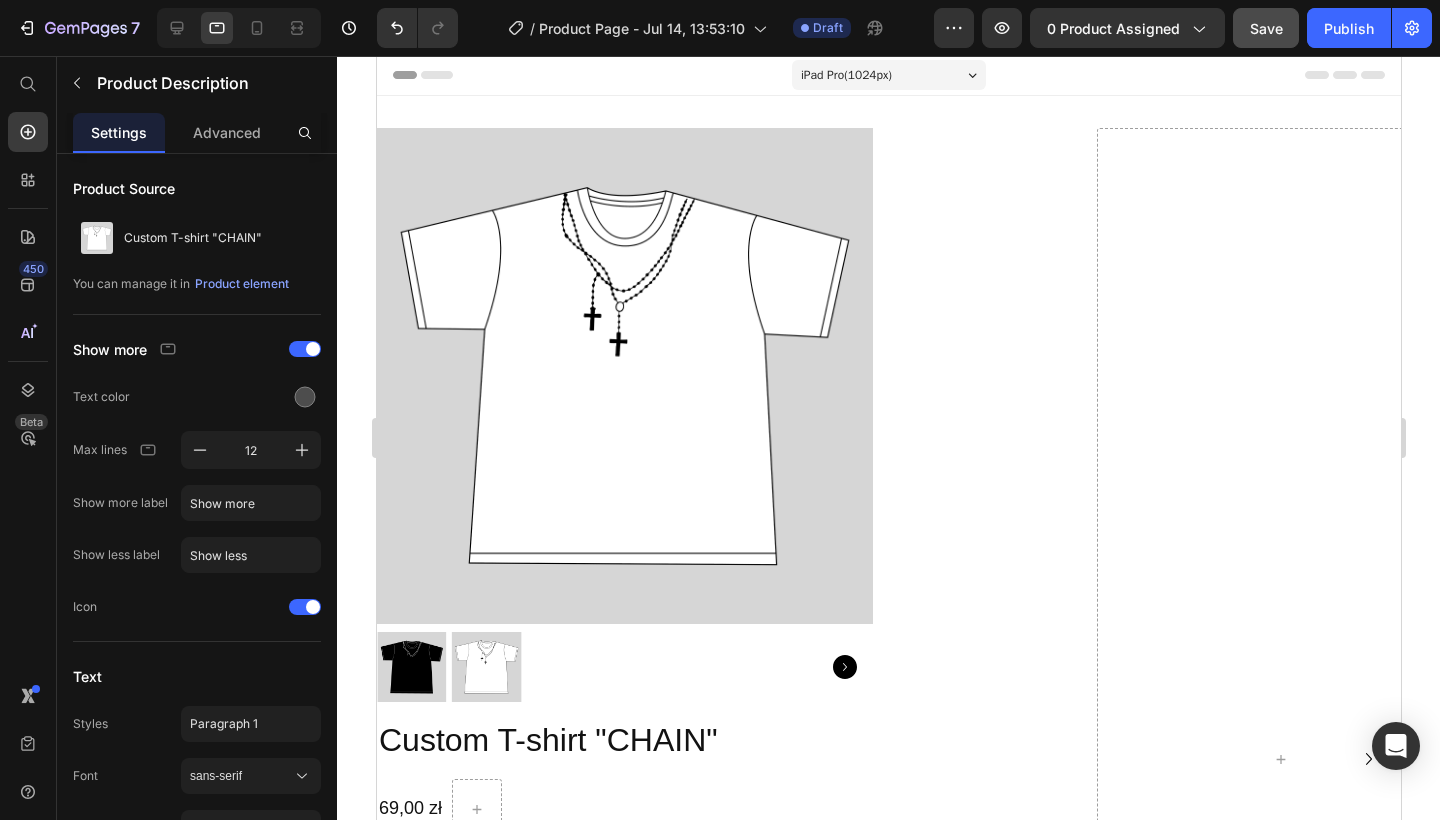 radio on "true" 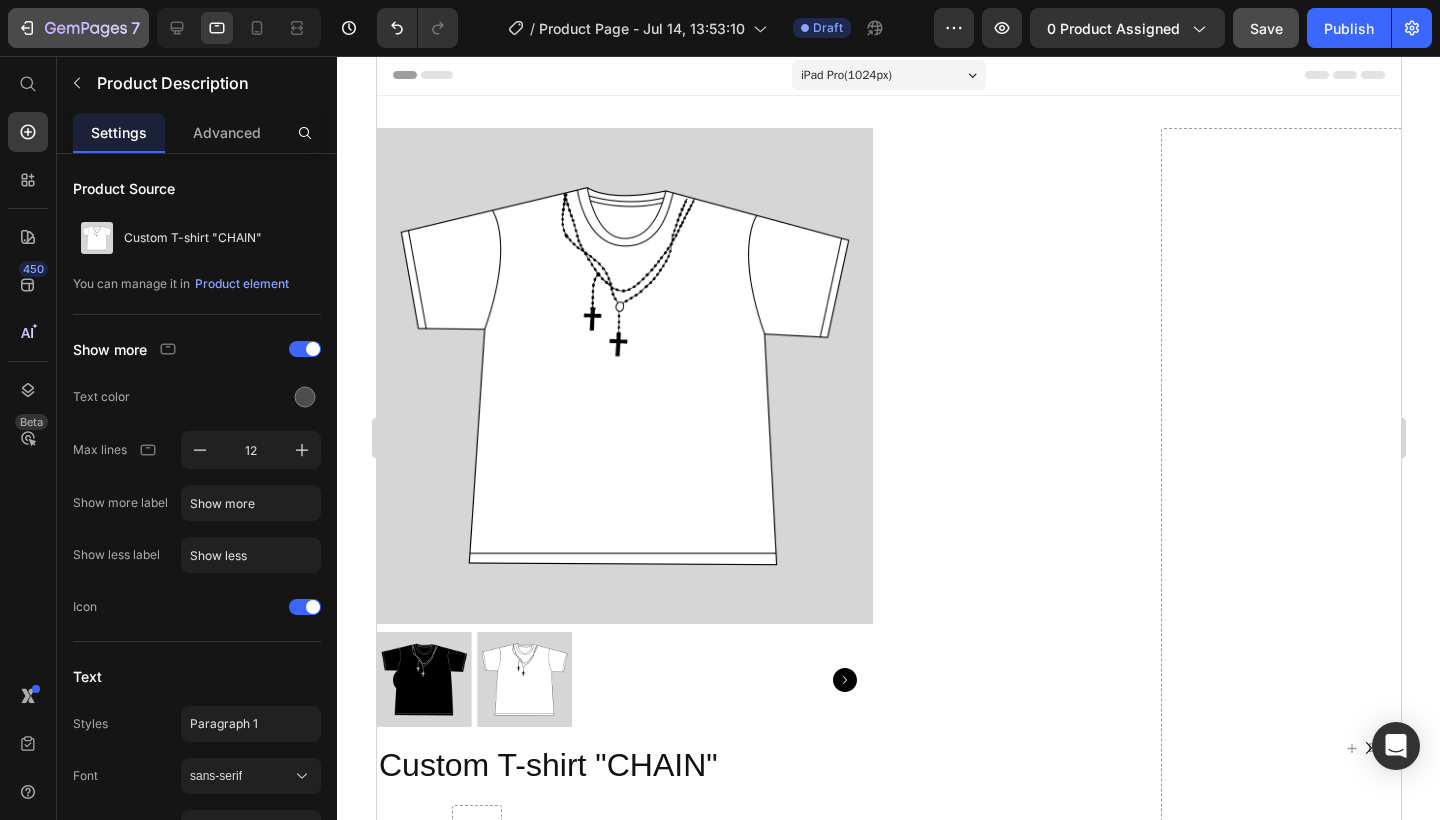 click 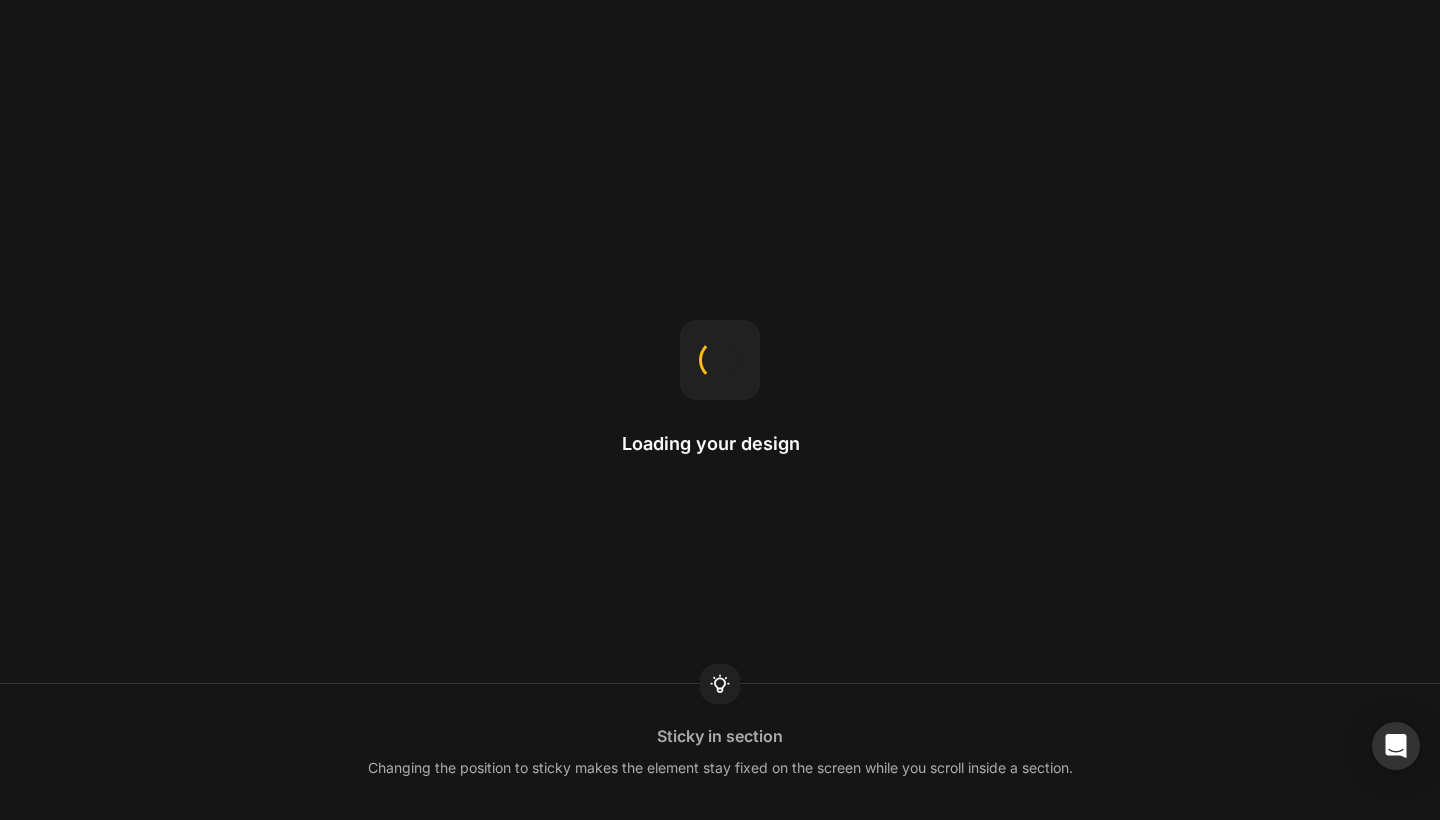 scroll, scrollTop: 0, scrollLeft: 0, axis: both 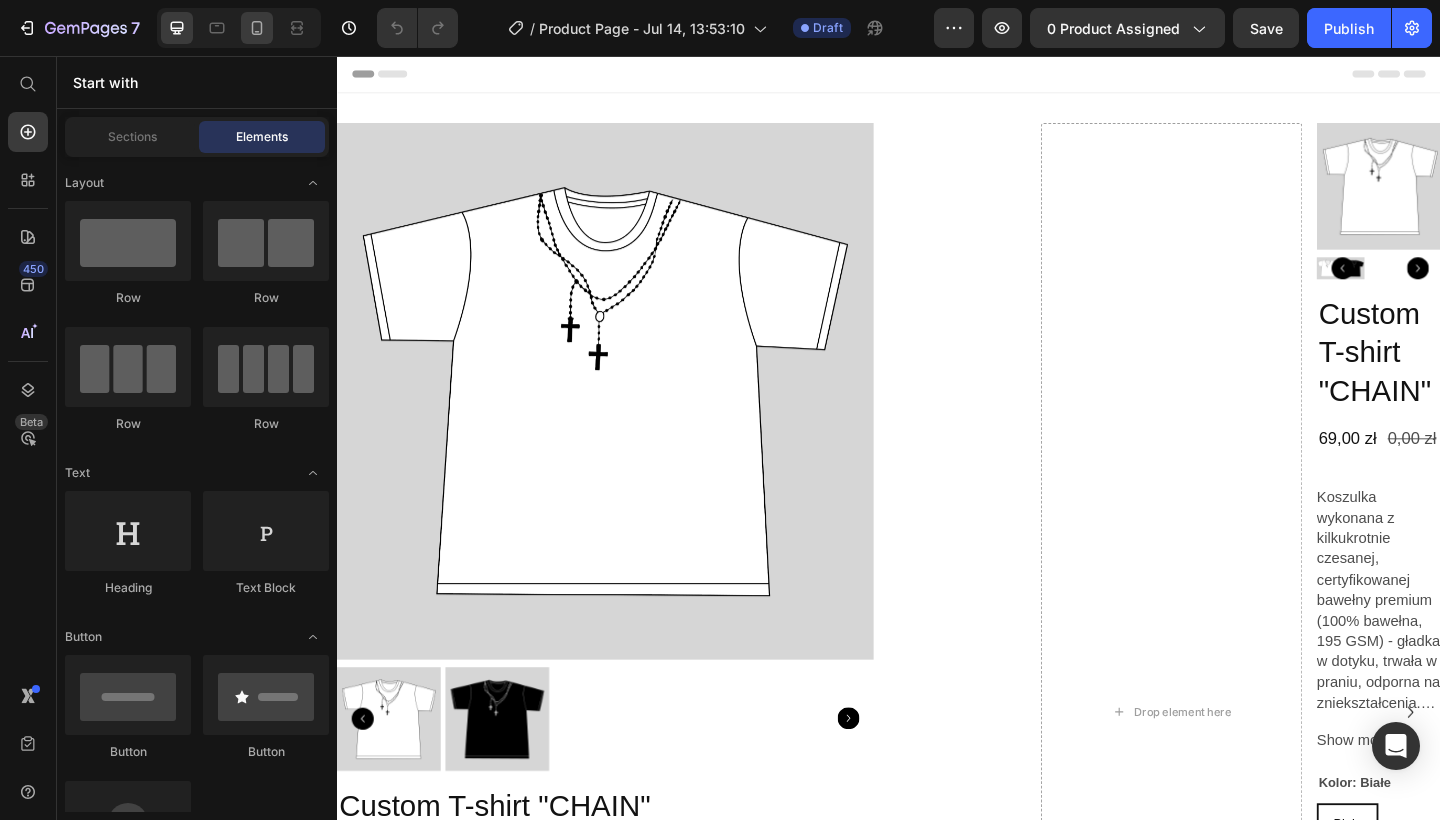 click 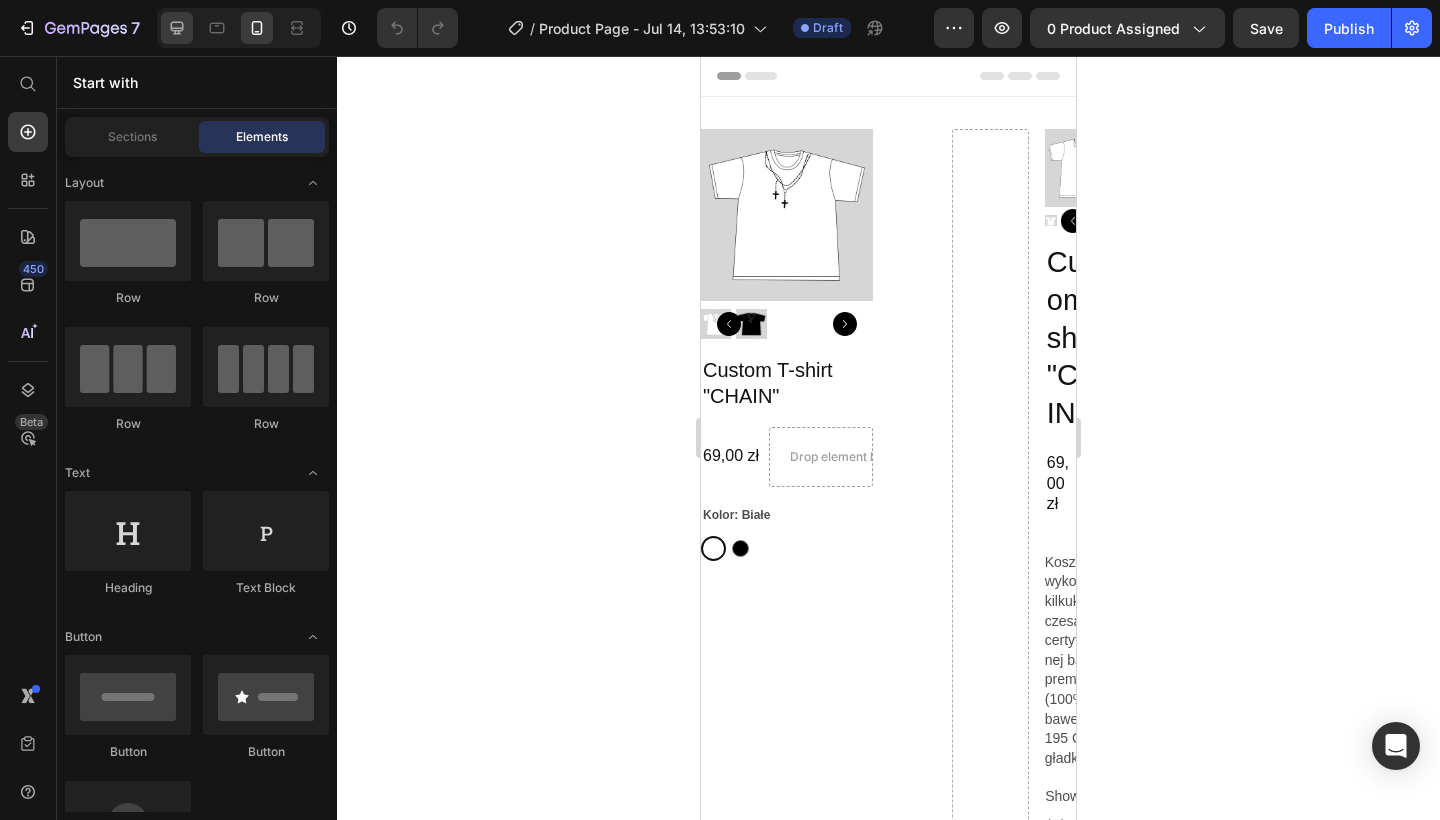 click 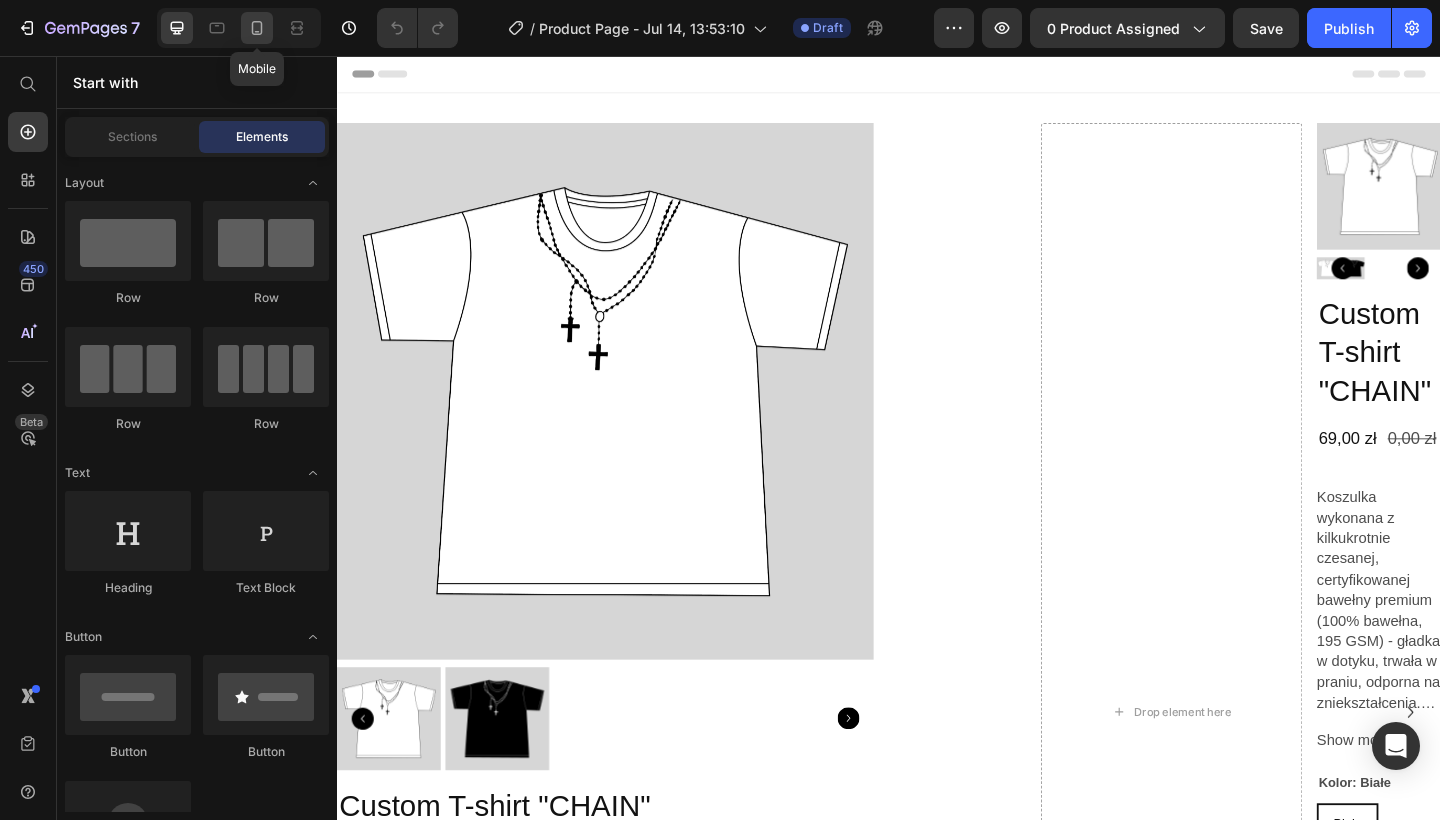 click 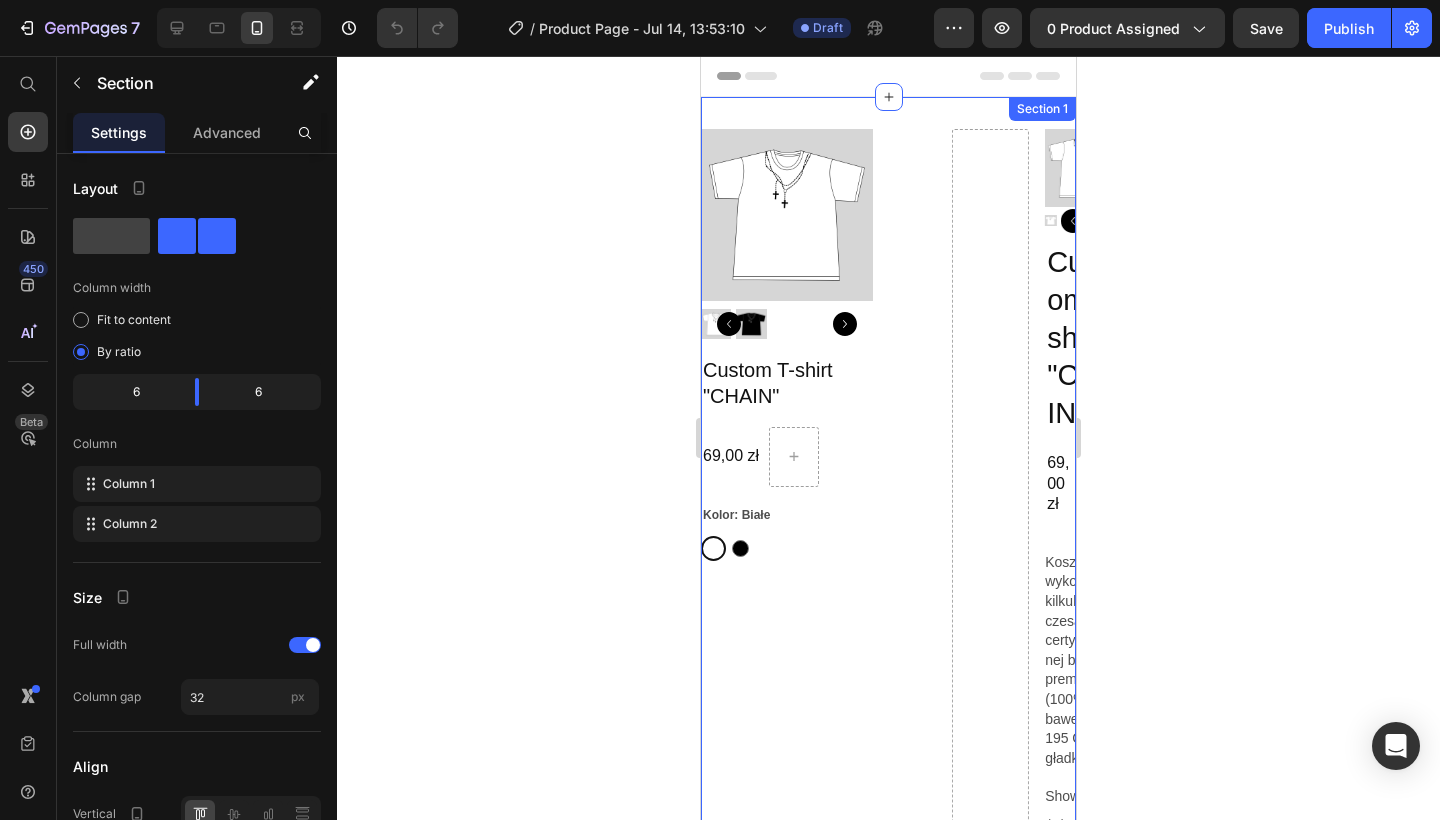 click on "Product Images Custom T-shirt "CHAIN" Product Title 69,00 zł Product Price
Row Kolor: Białe Białe Białe Czarny Czarny Product Variants & Swatches Product
Product Images Custom T-shirt "CHAIN" Product Title 69,00 zł Product Price 0,00 zł Product Price Row Koszulka wykonana z kilkukrotnie czesanej, certyfikowanej bawełny premium (100% bawełna, 195 GSM) - gładka w dotyku, trwała w praniu, odporna na zniekształcenia.
Nadruk wykonany w profesjonalnej technologii termotransferu DTF, ktorej jakość odczuwasz po pierwszym założeniu.
Każda sztuka przygotowywana ręcznie, tylko na Twoje zamówienie — bez plastiku, bez masowej produkcji, bez magazynu.
Limitowany drop. Kiedy się kończy, nie wraca.
Wymiary : X Show more Product Description Kolor: Białe Białe Białe Białe Czarny Czarny Czarny Rozmiar: S S S S M M M L L L XL XL XL Product Variants & Swatches 1" at bounding box center (888, 901) 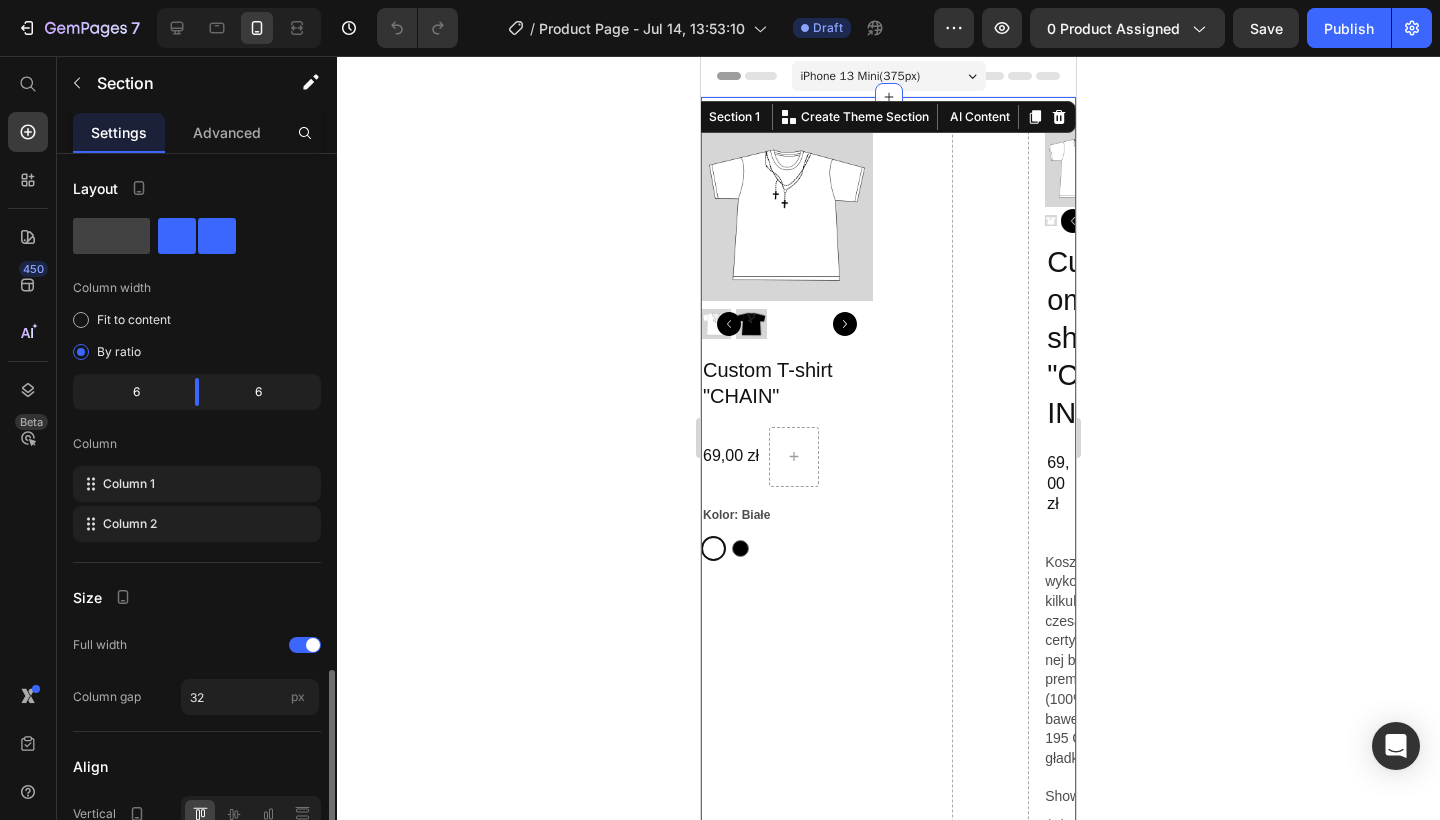 radio on "false" 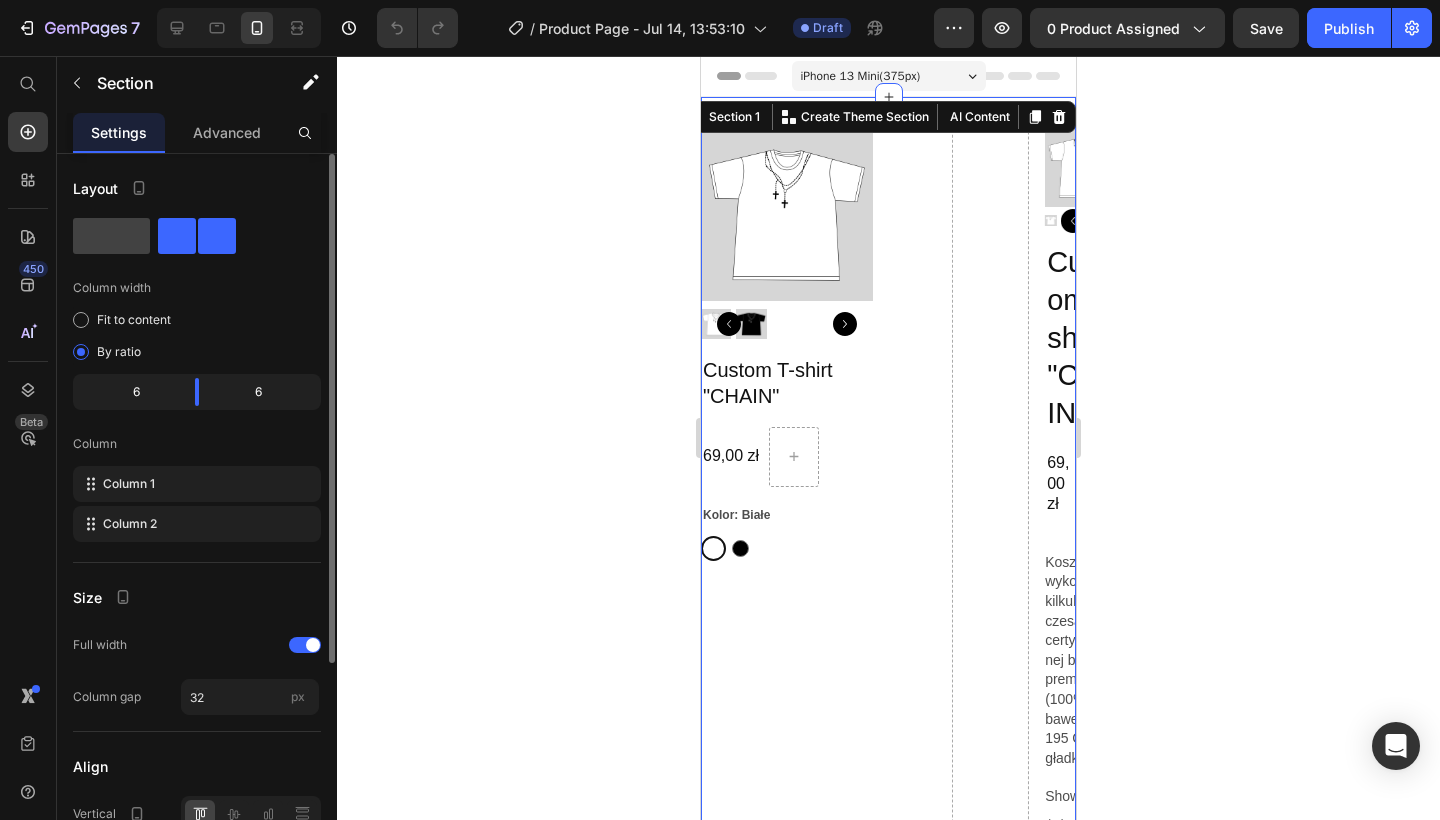 click on "Align Vertical
Horizontal" 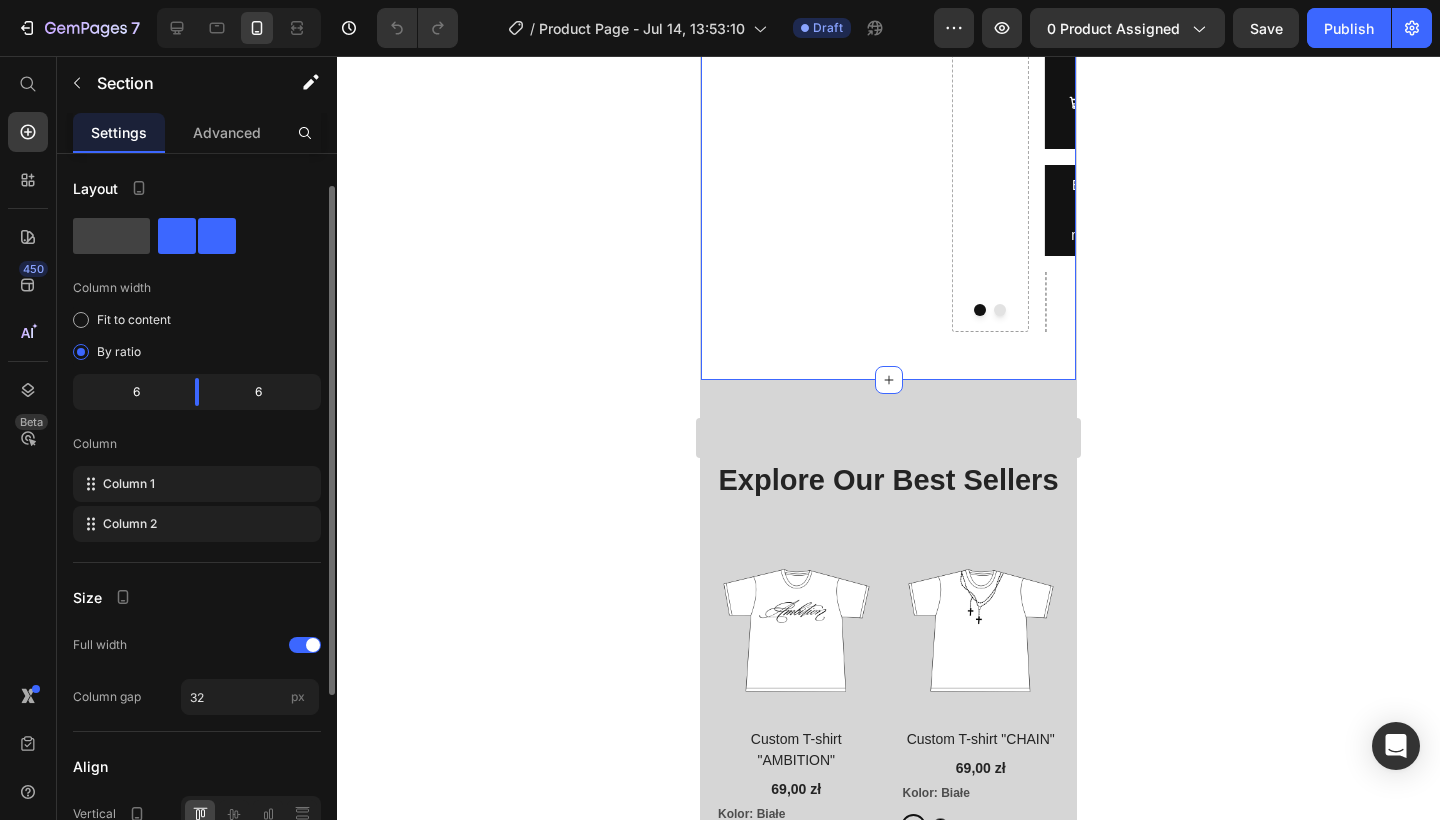 scroll, scrollTop: 302, scrollLeft: 0, axis: vertical 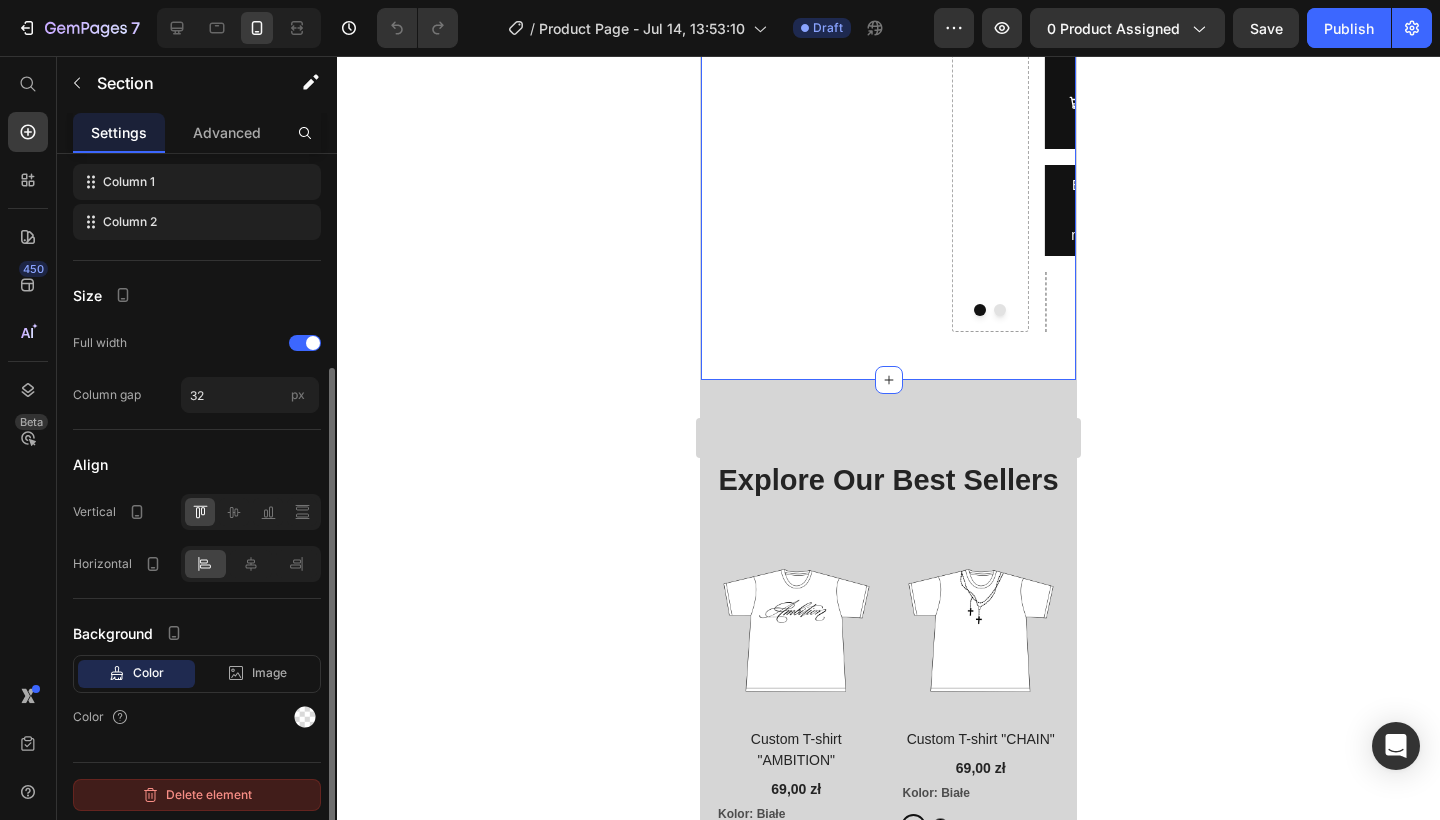 click on "Delete element" at bounding box center (197, 795) 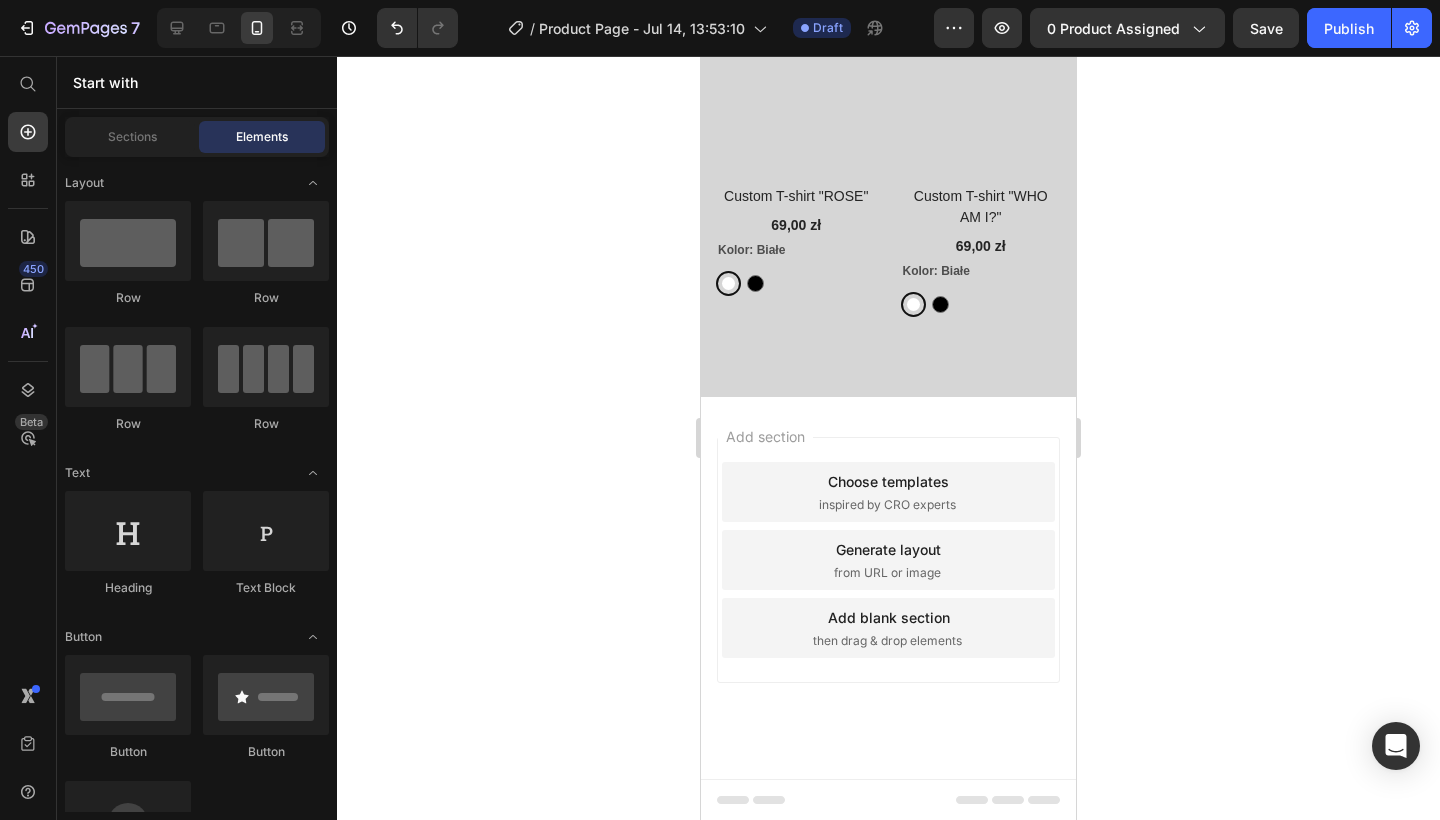 scroll, scrollTop: 5557, scrollLeft: 0, axis: vertical 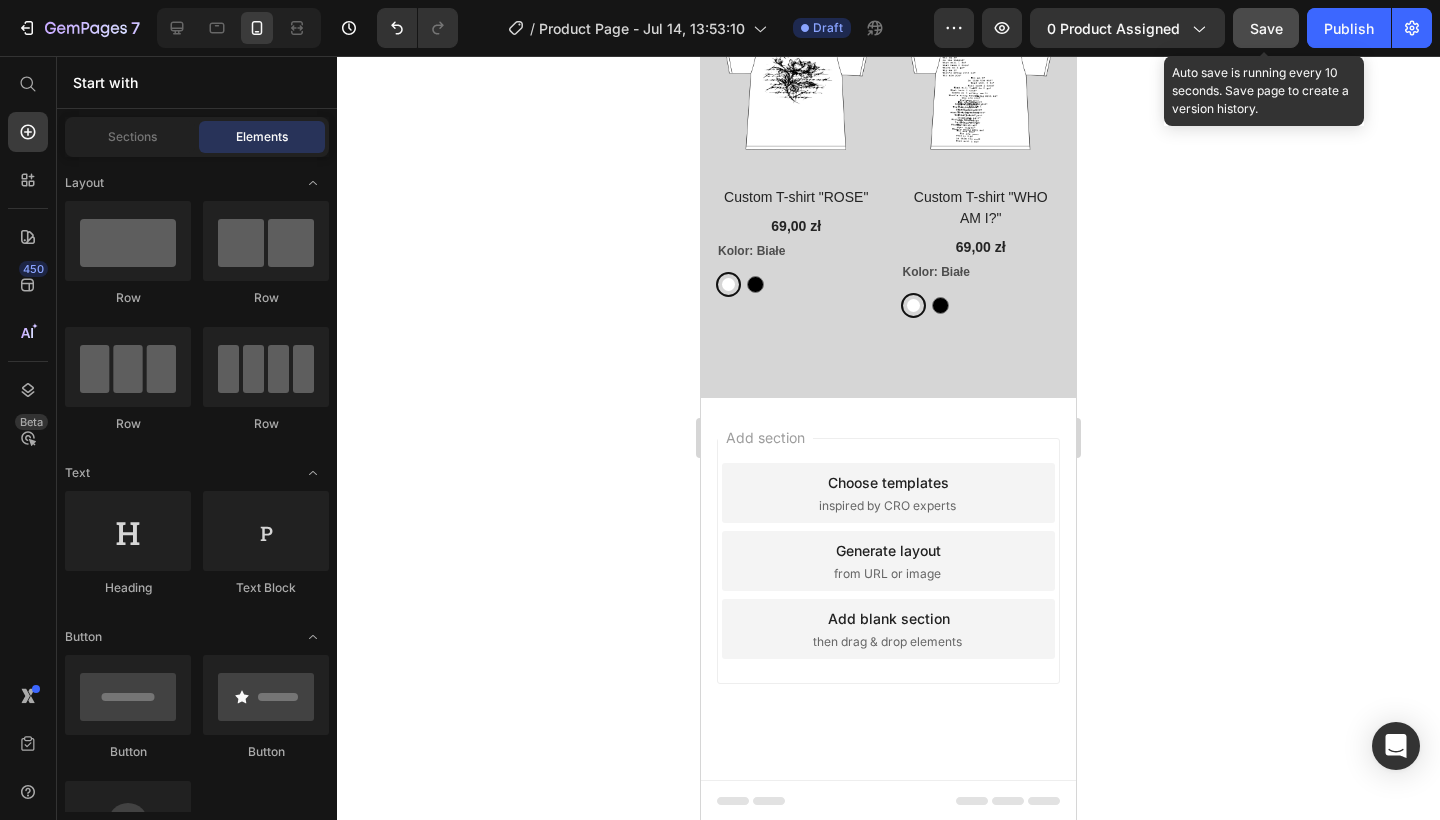 click on "Save" at bounding box center [1266, 28] 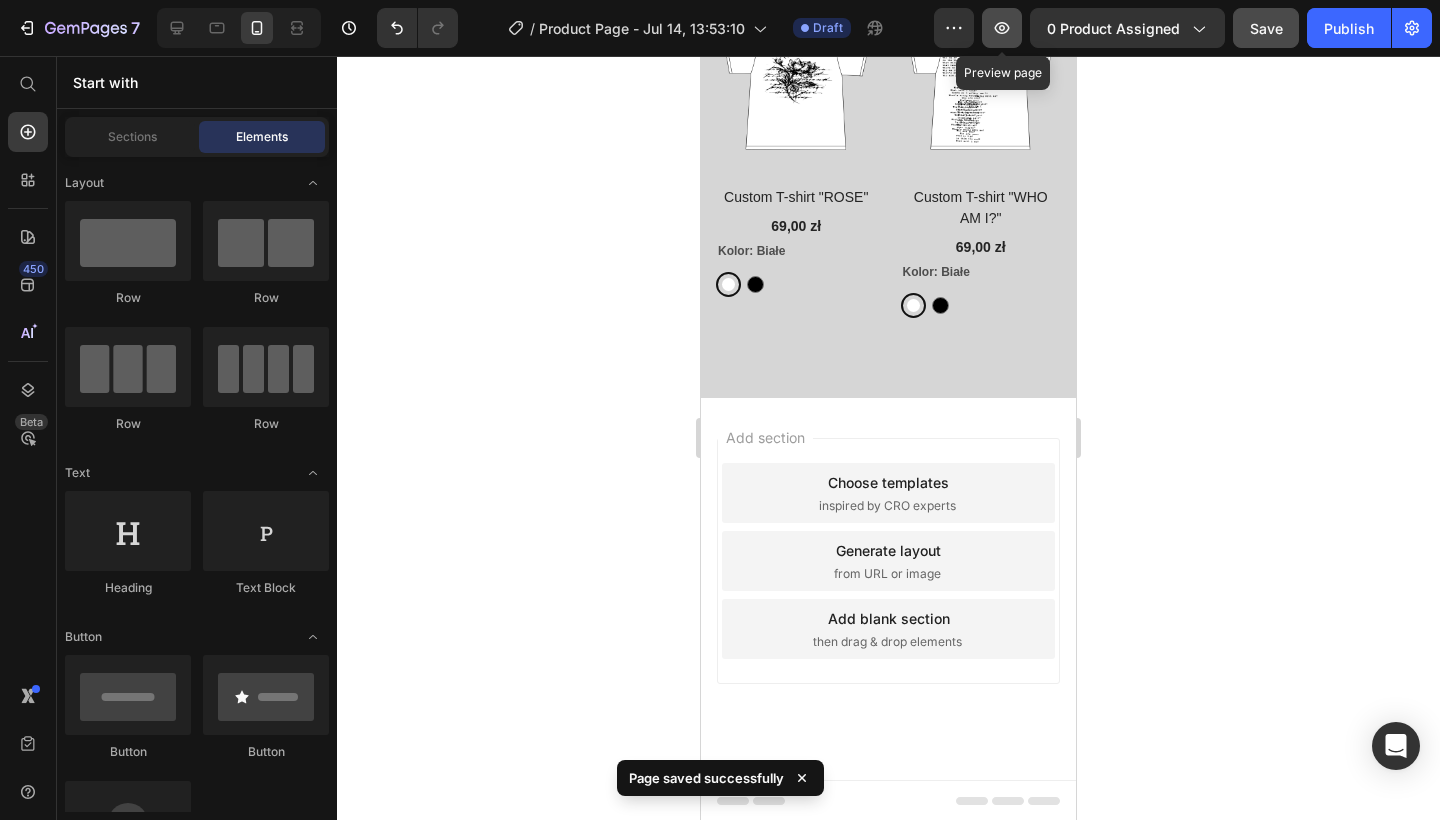click 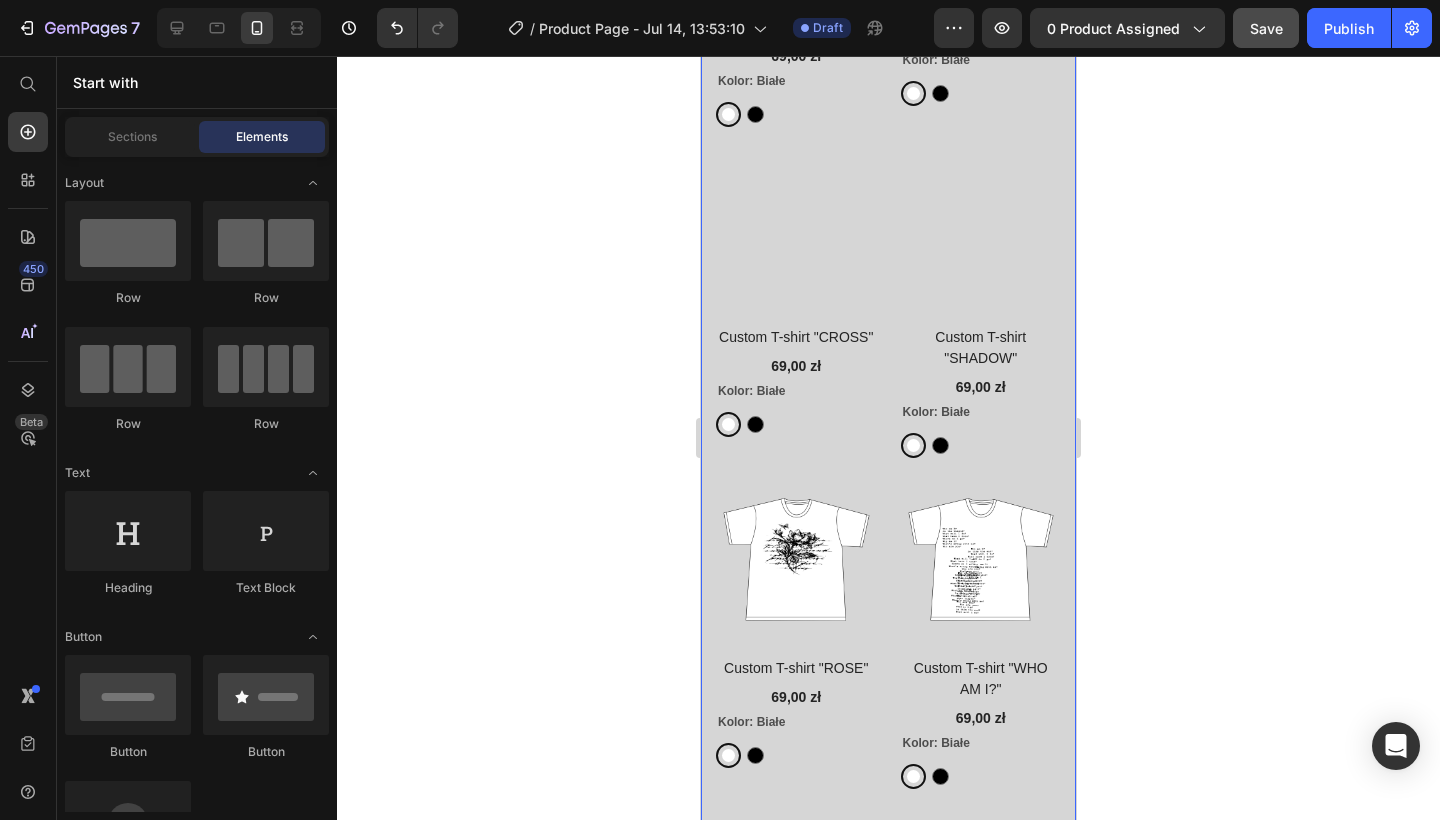 scroll, scrollTop: 5080, scrollLeft: 0, axis: vertical 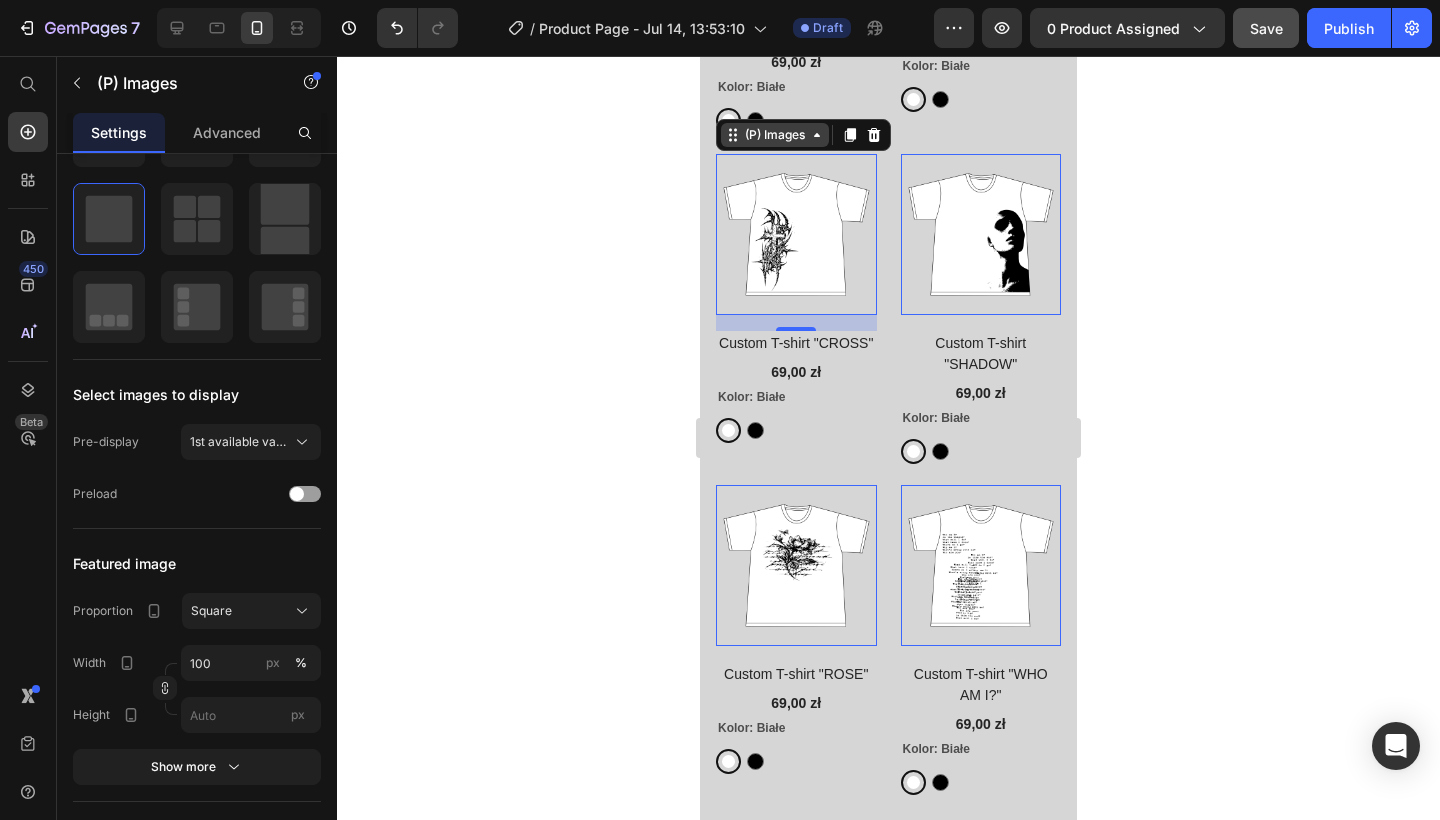 click 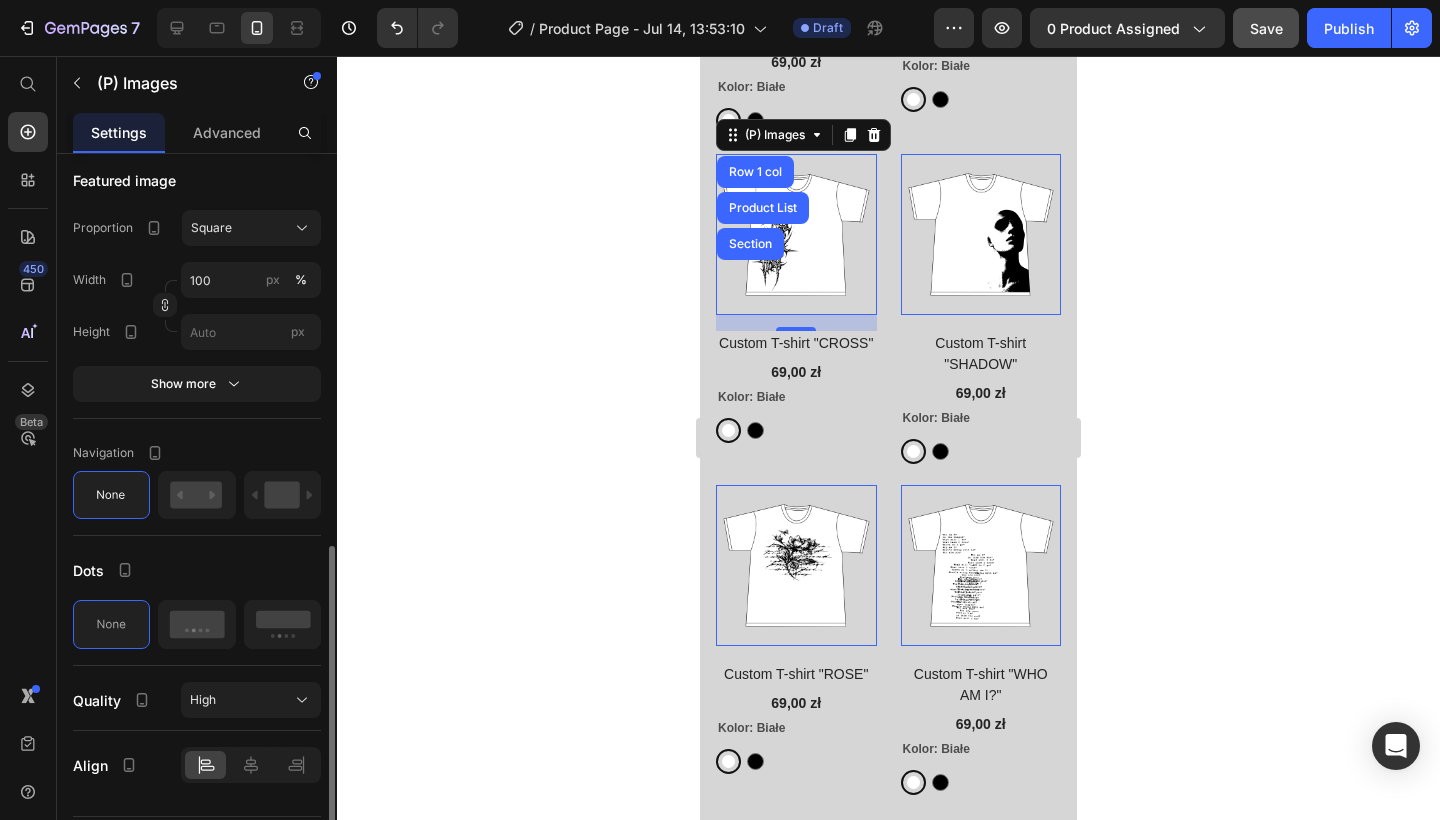 scroll, scrollTop: 721, scrollLeft: 0, axis: vertical 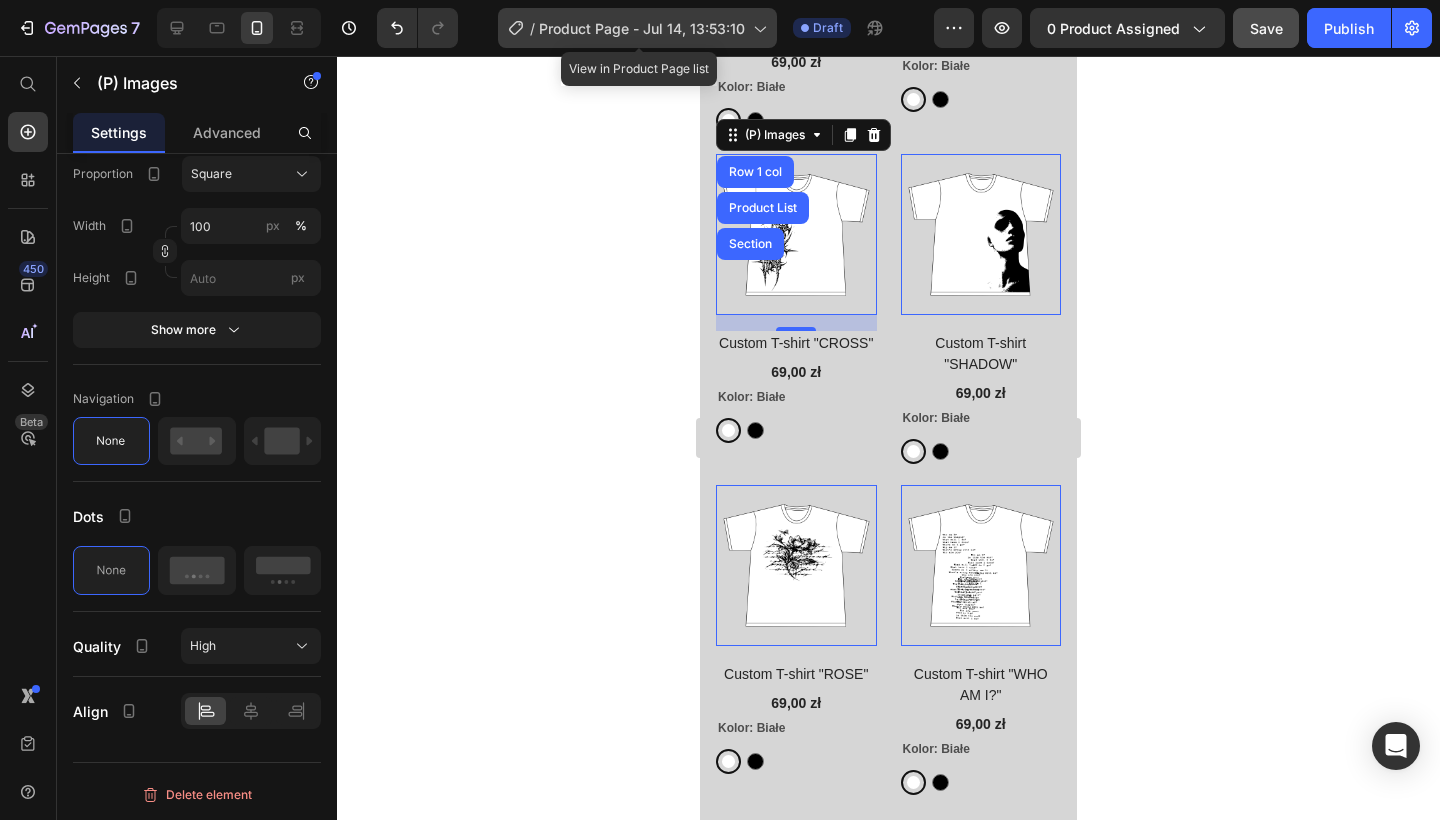 click on "Product Page - Jul 14, 13:53:10" at bounding box center (642, 28) 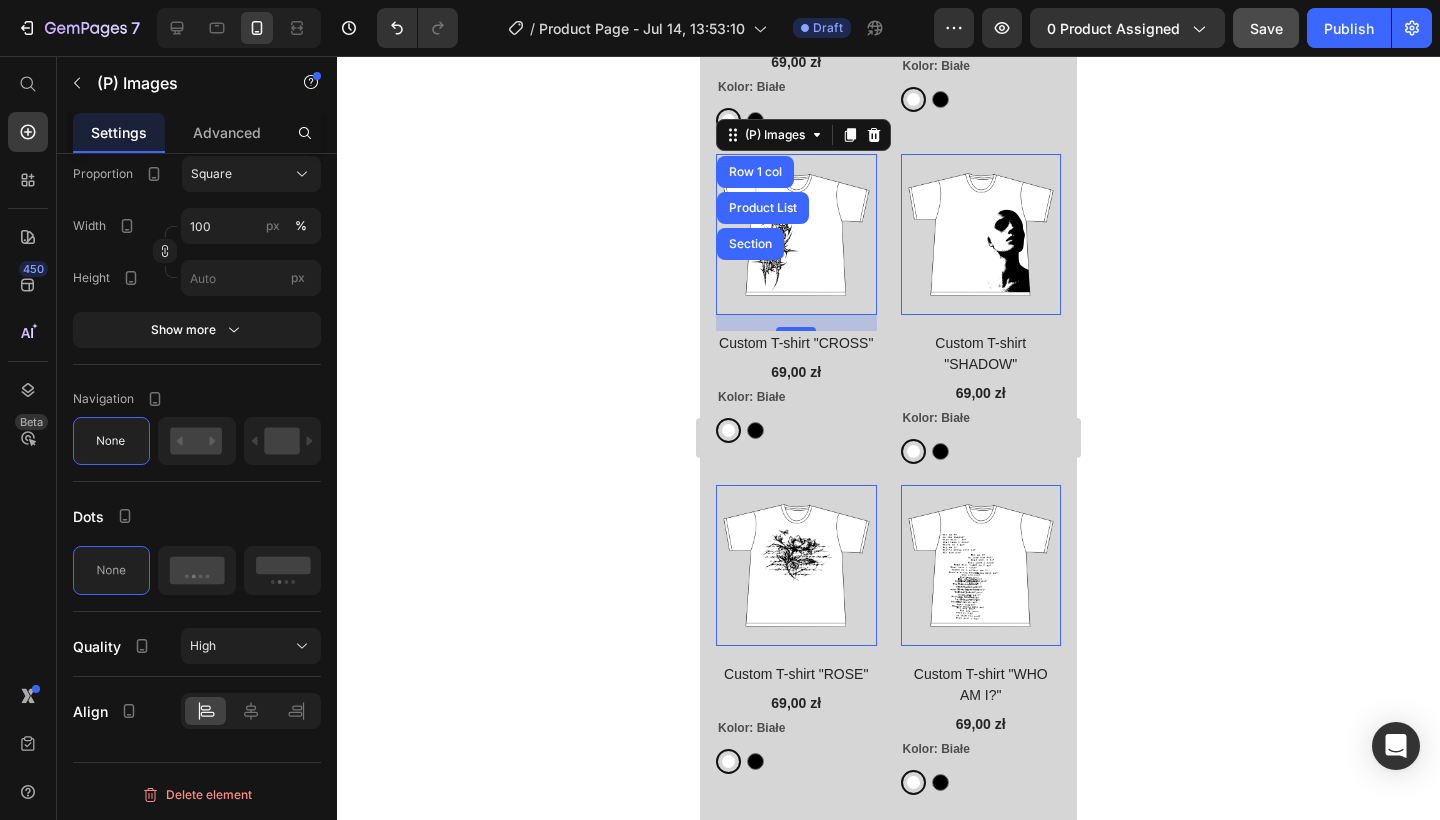 click 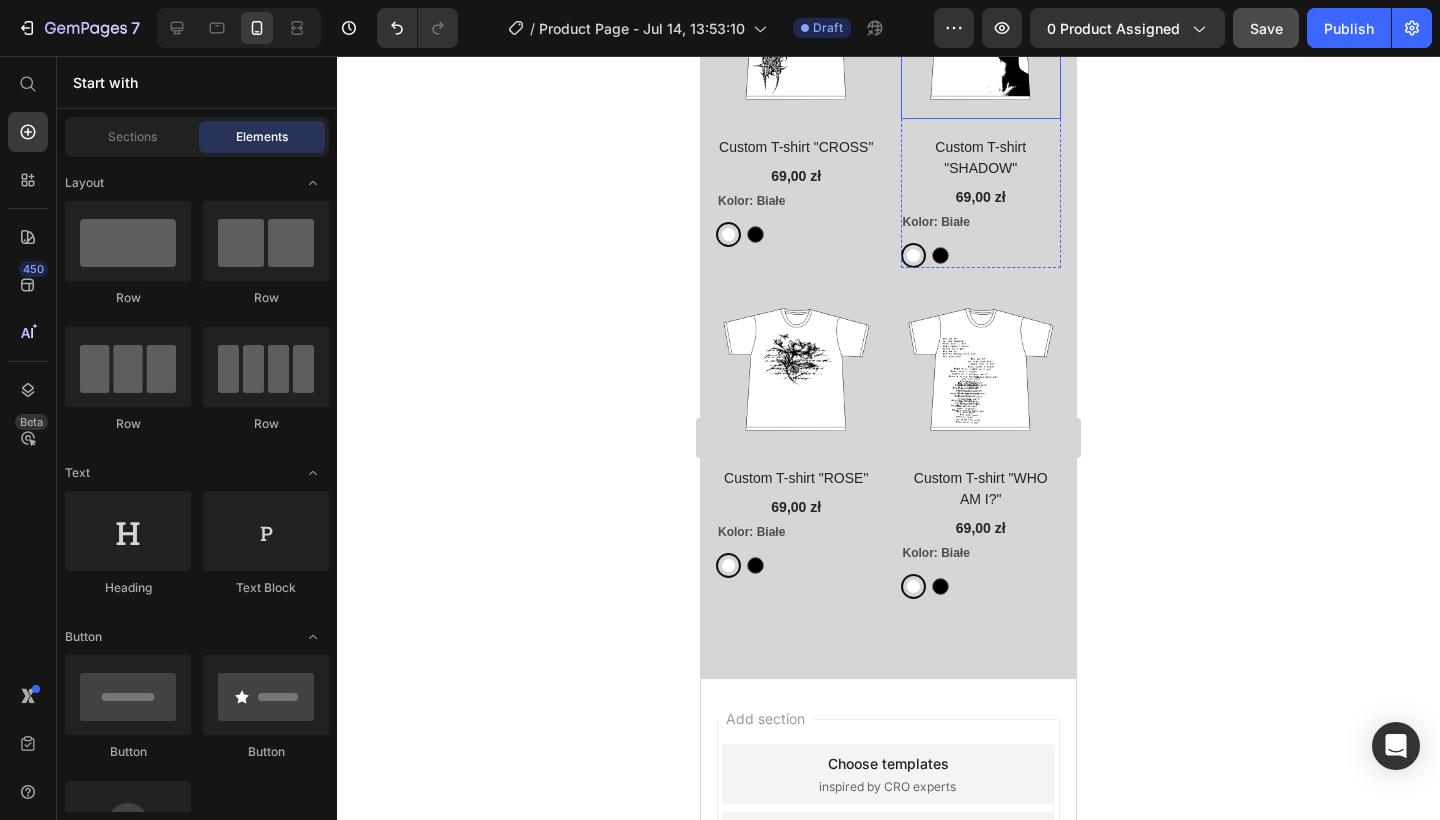 scroll, scrollTop: 5277, scrollLeft: 0, axis: vertical 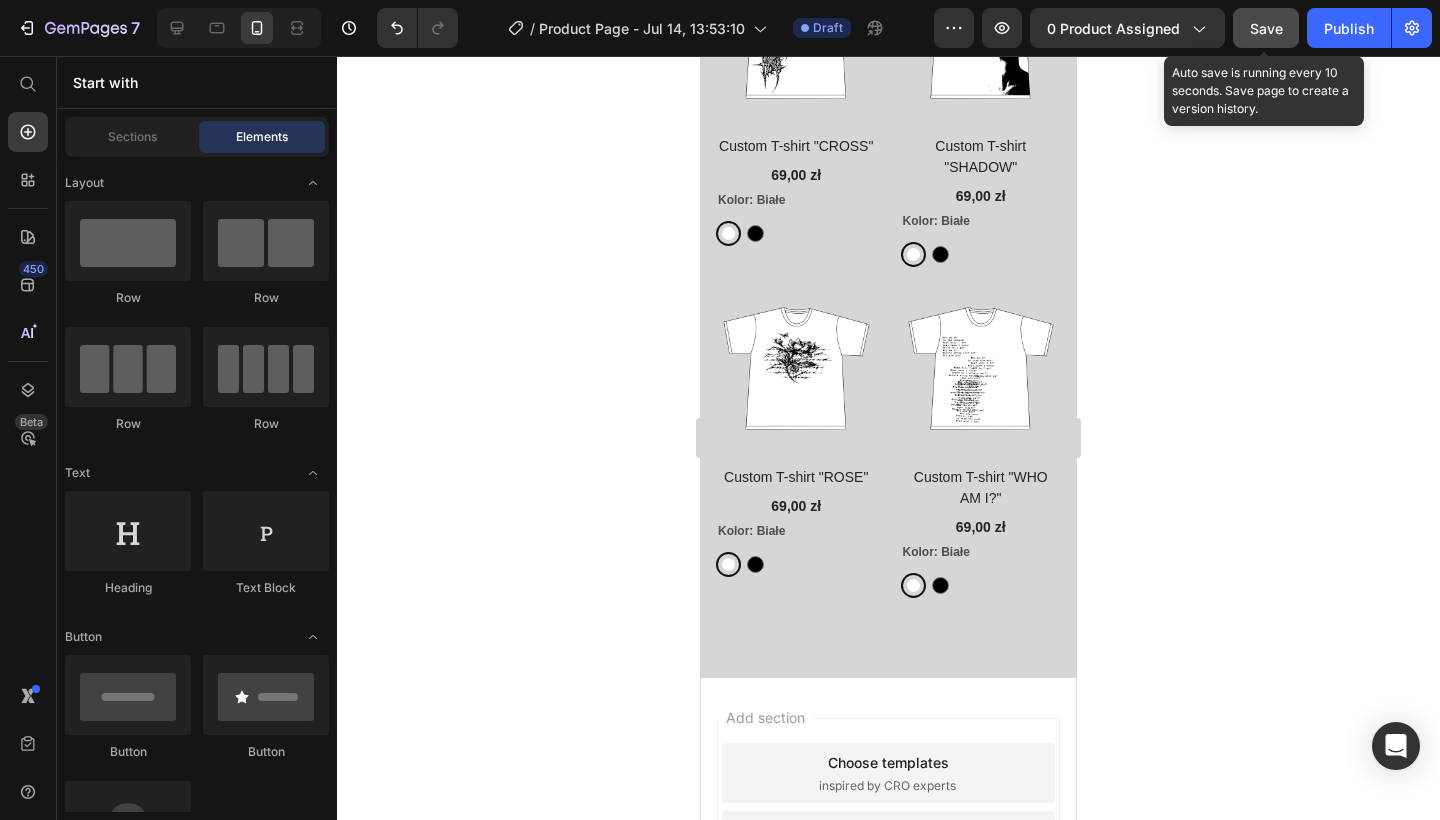 click on "Save" at bounding box center (1266, 28) 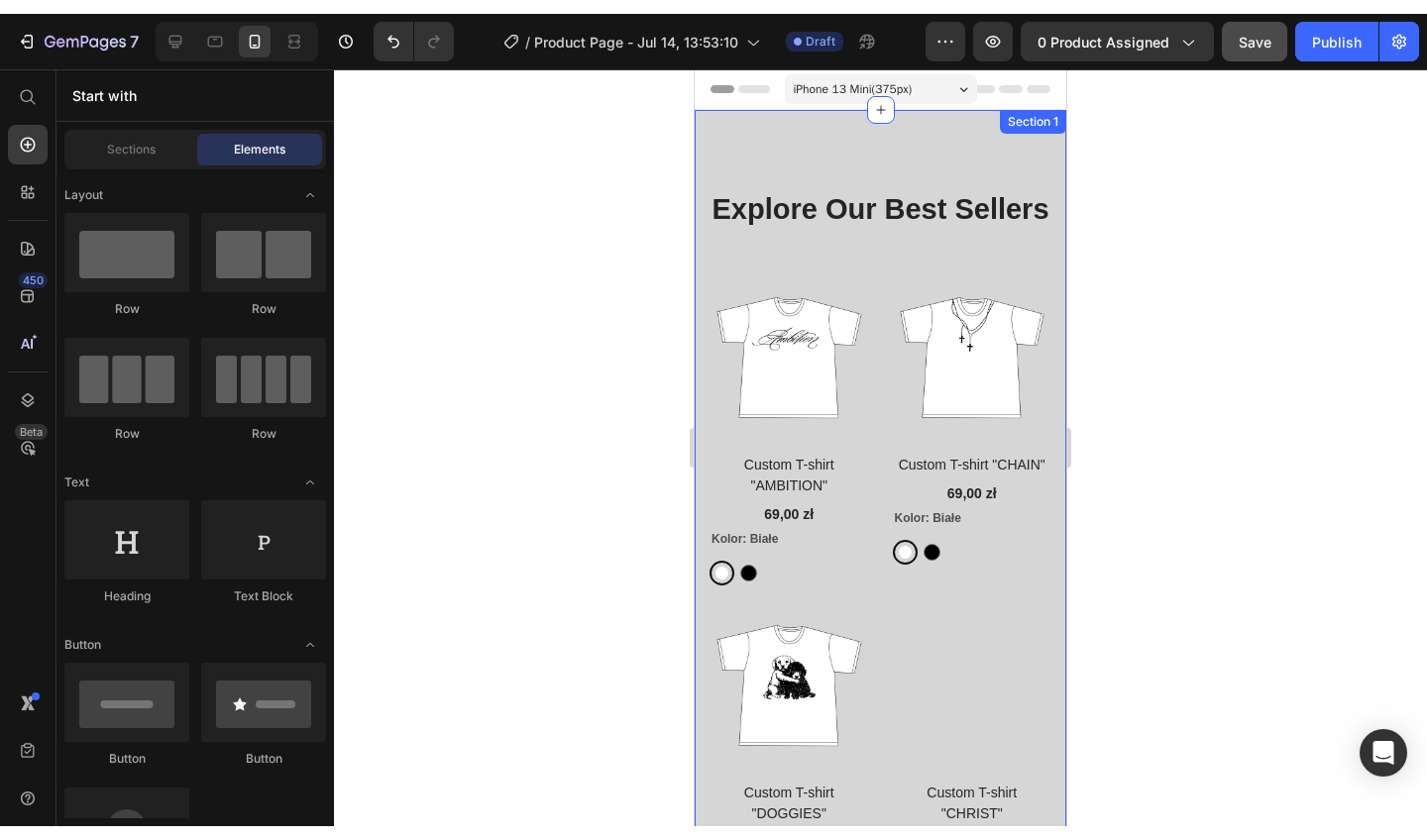 scroll, scrollTop: 0, scrollLeft: 0, axis: both 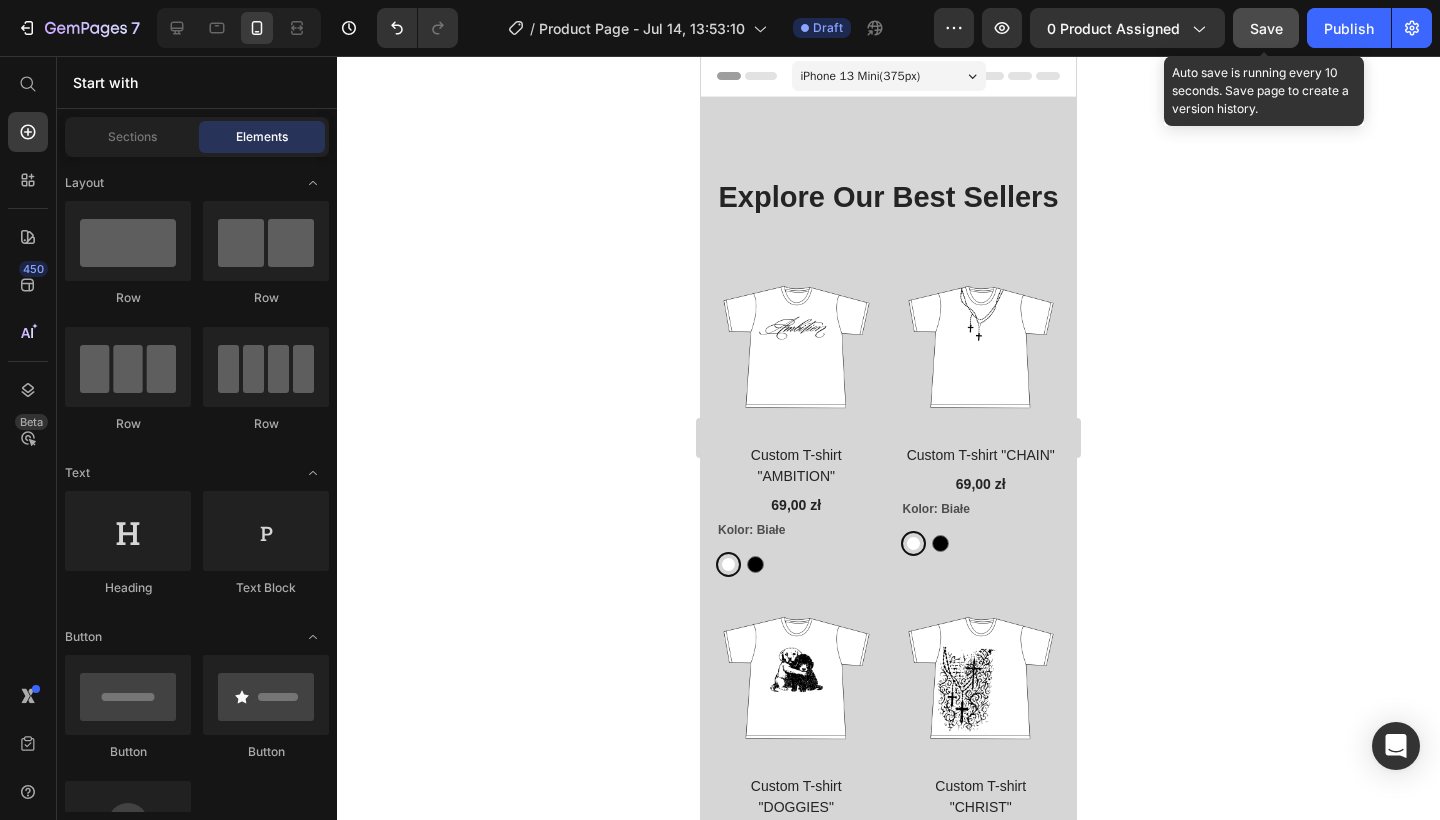 click on "Save" at bounding box center [1266, 28] 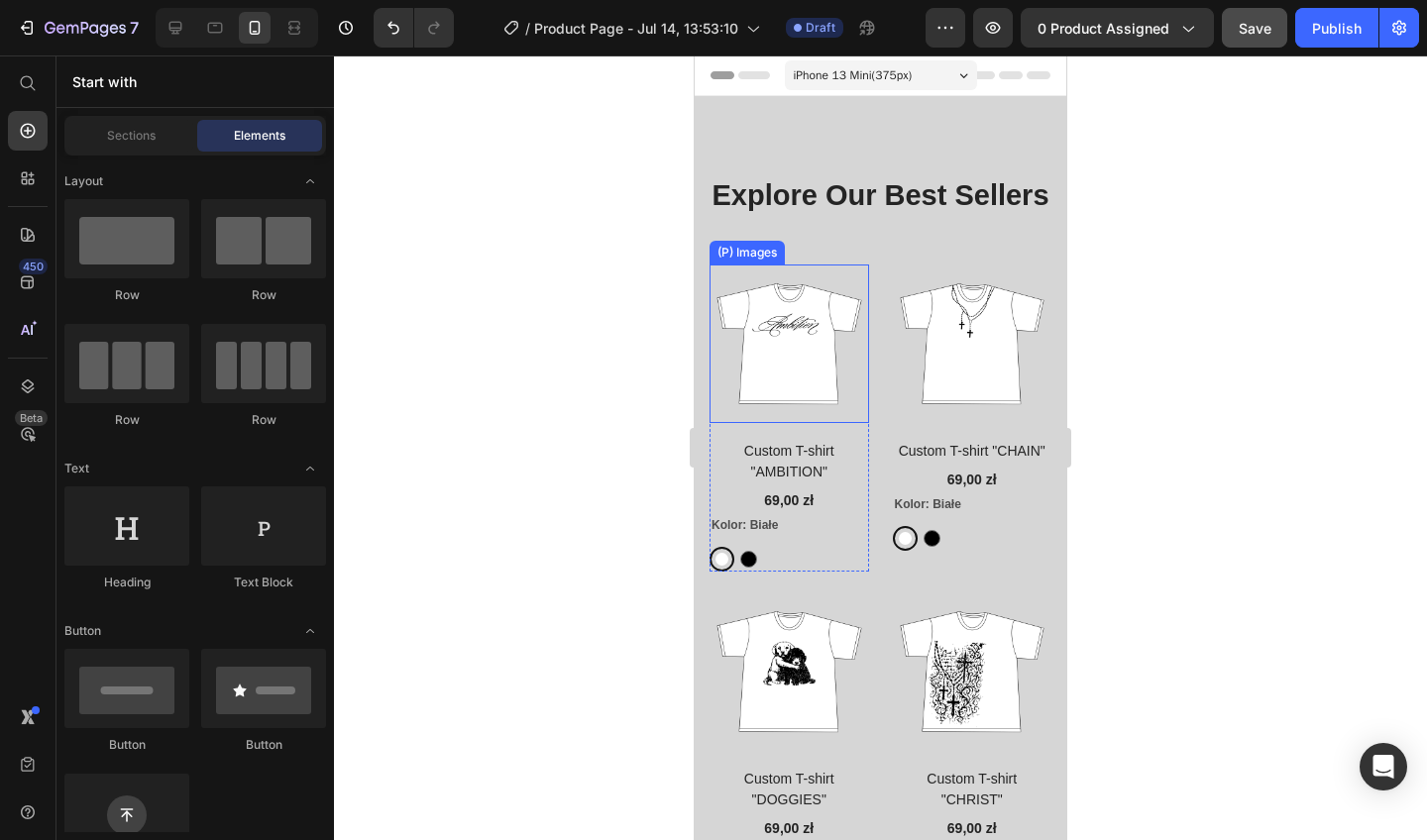 scroll, scrollTop: 0, scrollLeft: 0, axis: both 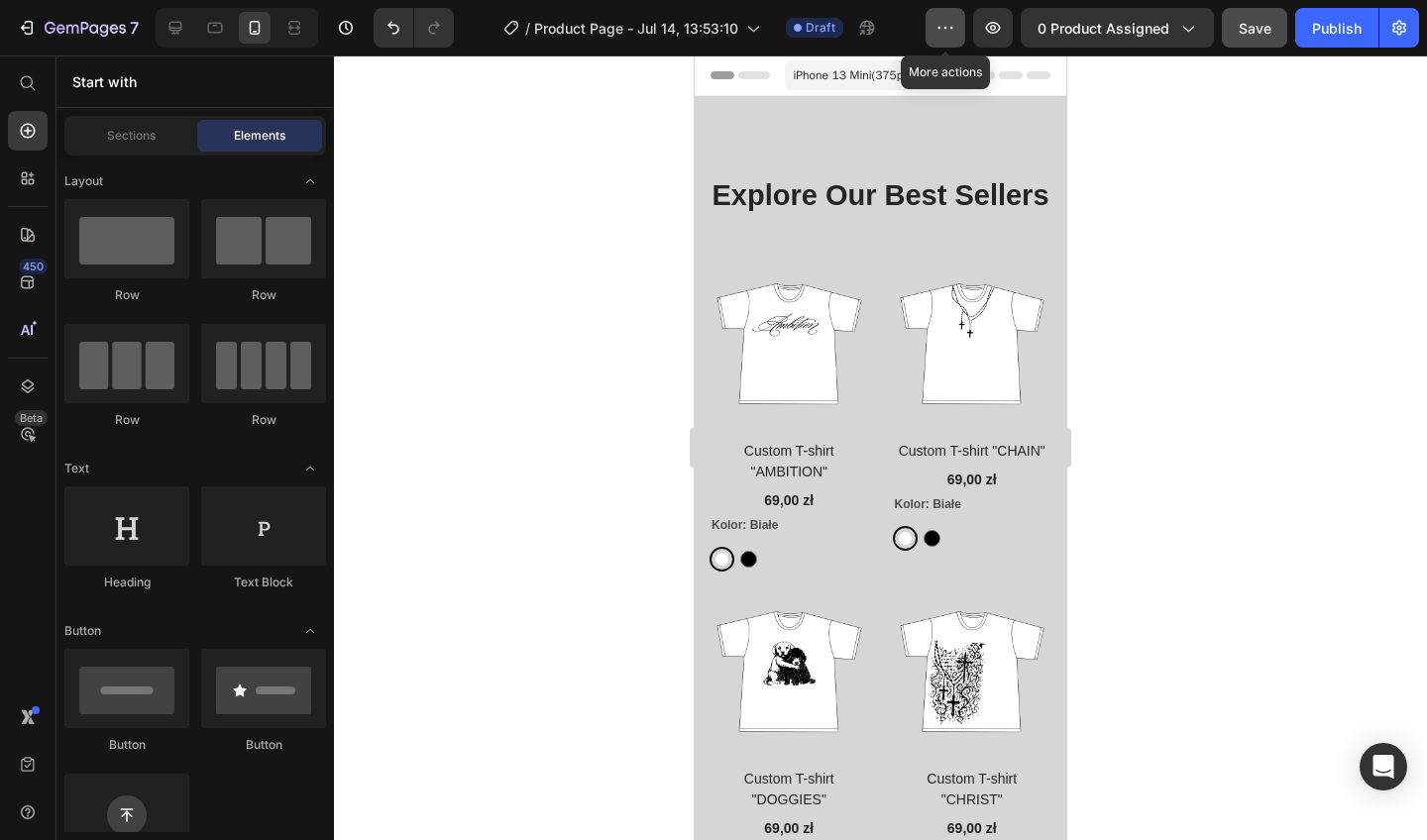 click 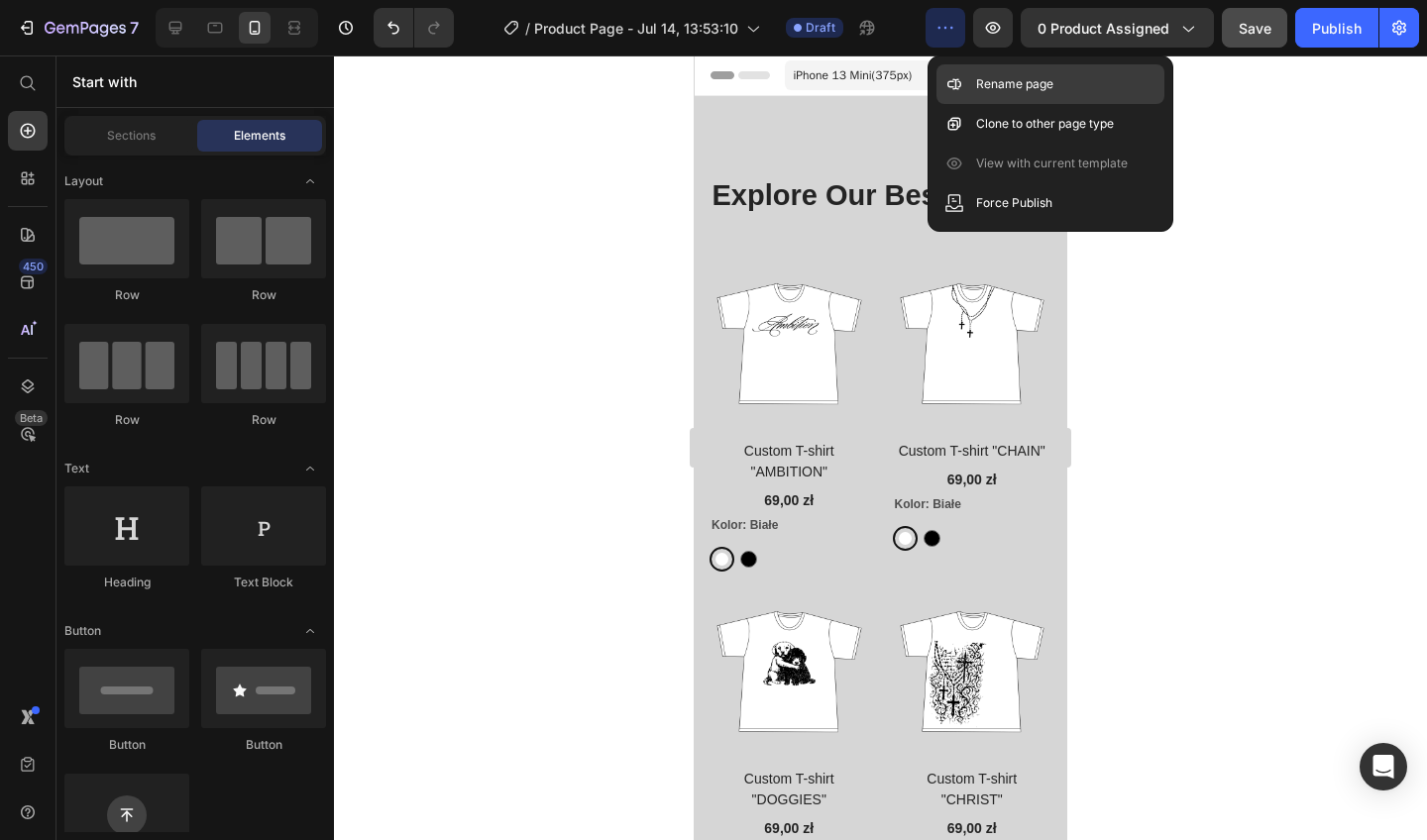 click on "Rename page" 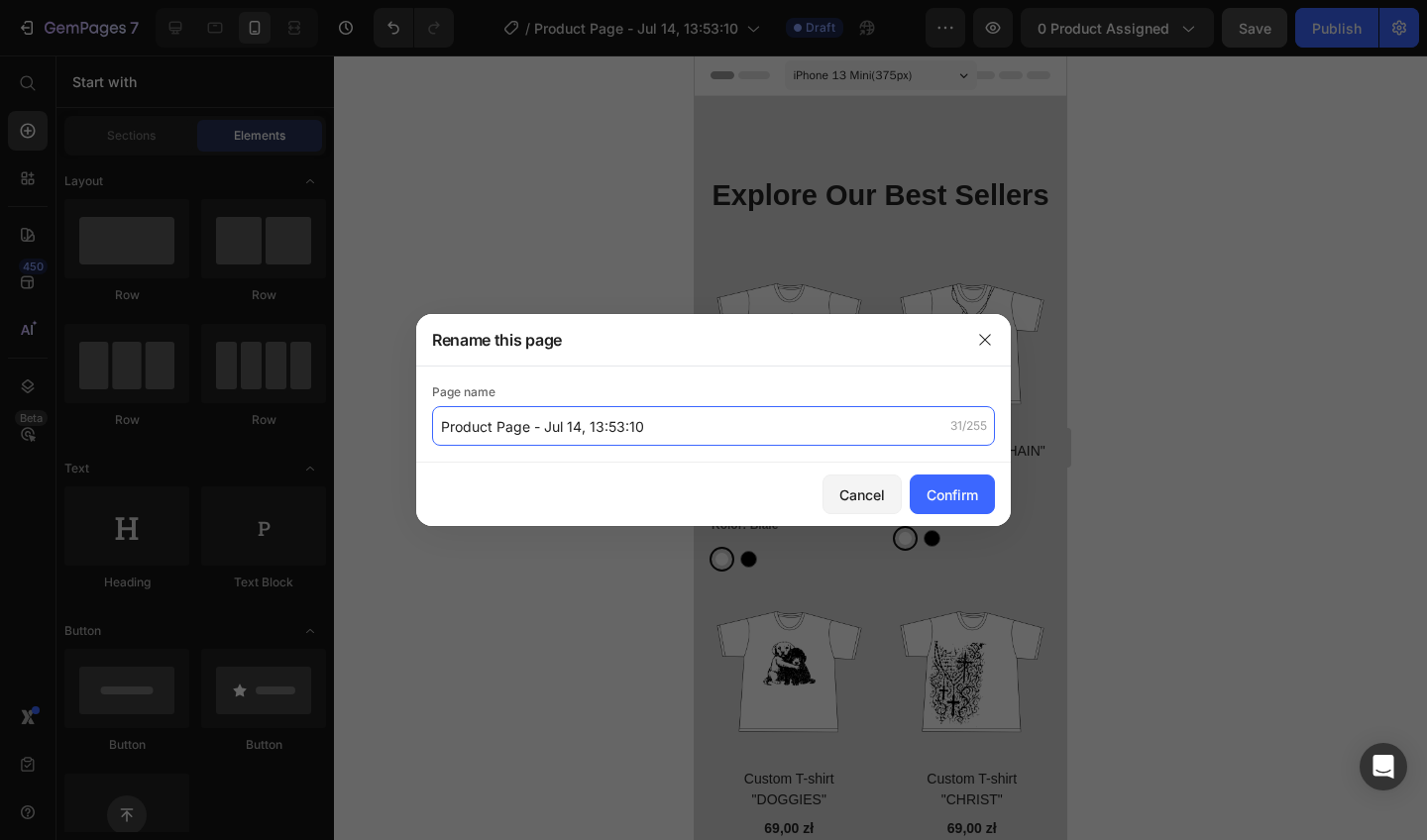 drag, startPoint x: 649, startPoint y: 424, endPoint x: 433, endPoint y: 413, distance: 216.27991 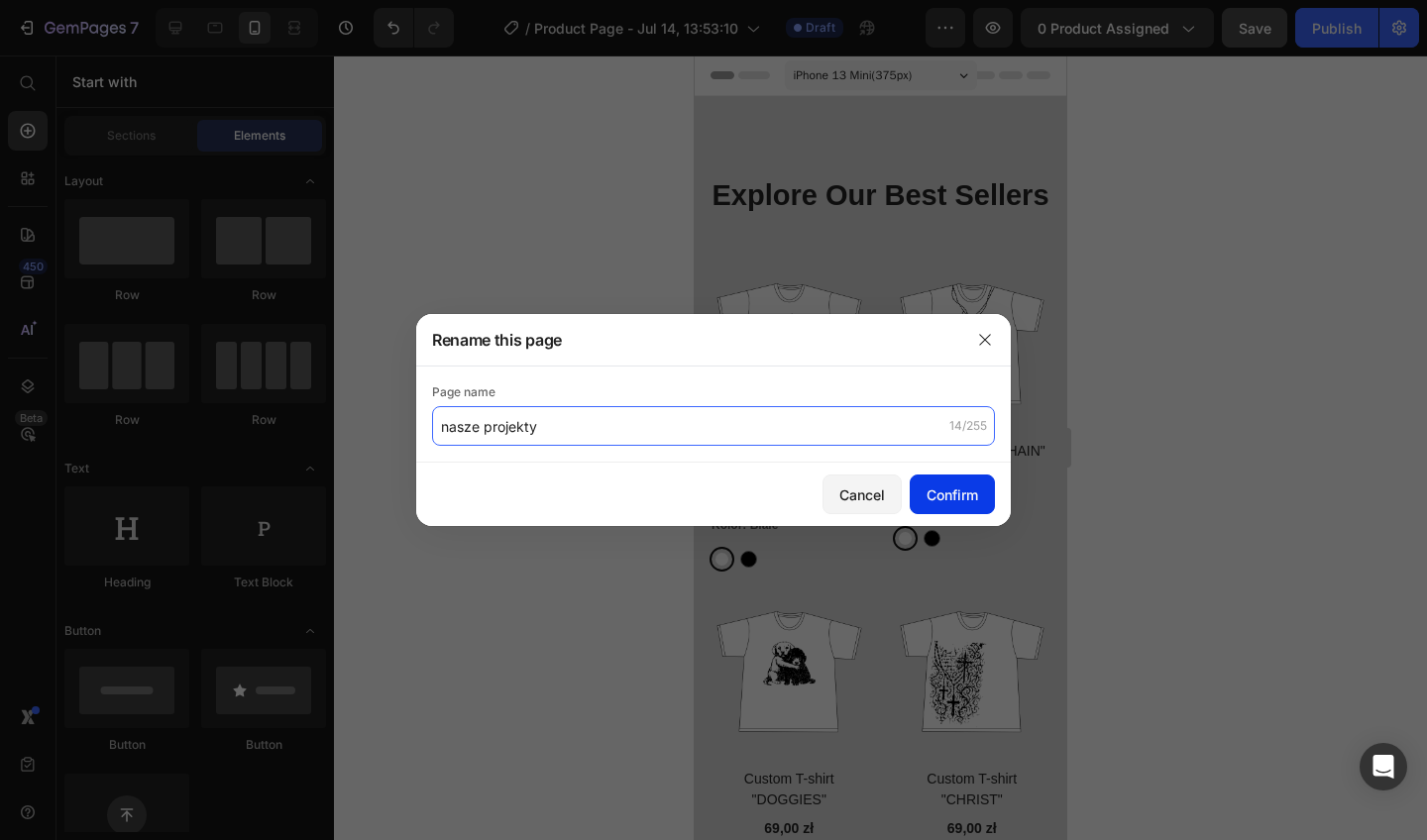 type on "nasze projekty" 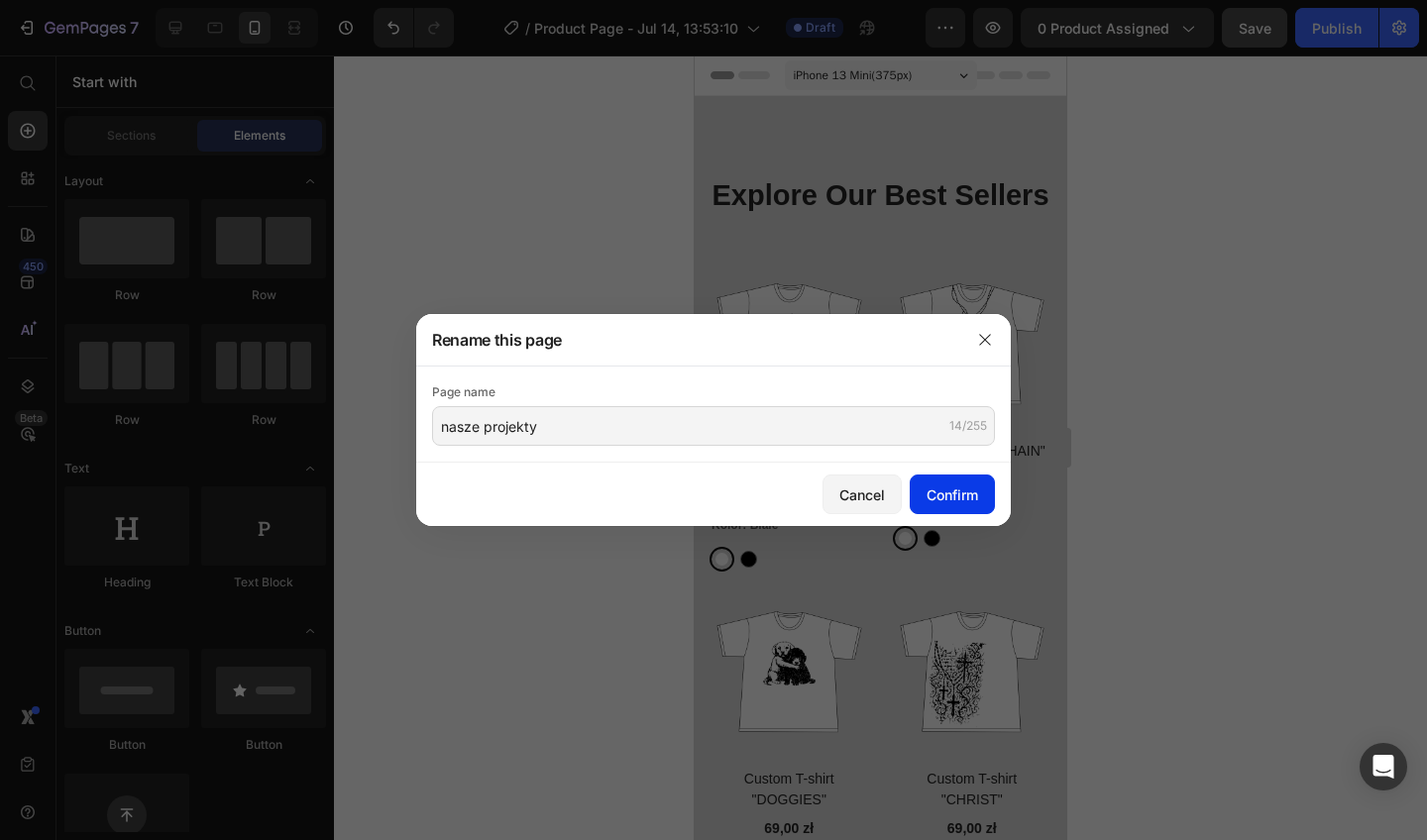 click on "Confirm" at bounding box center [952, 494] 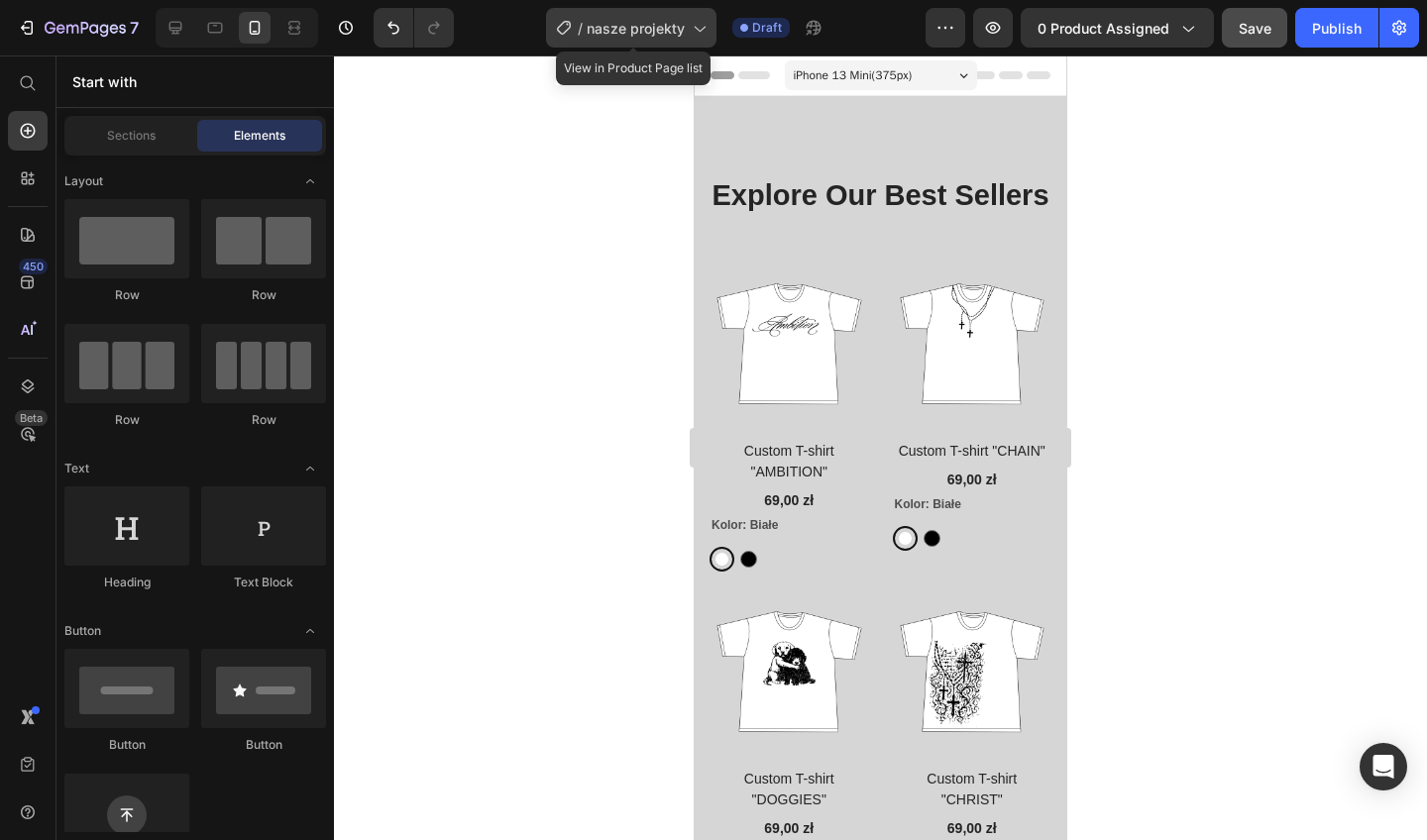 click on "/  nasze [PRODUCT]" 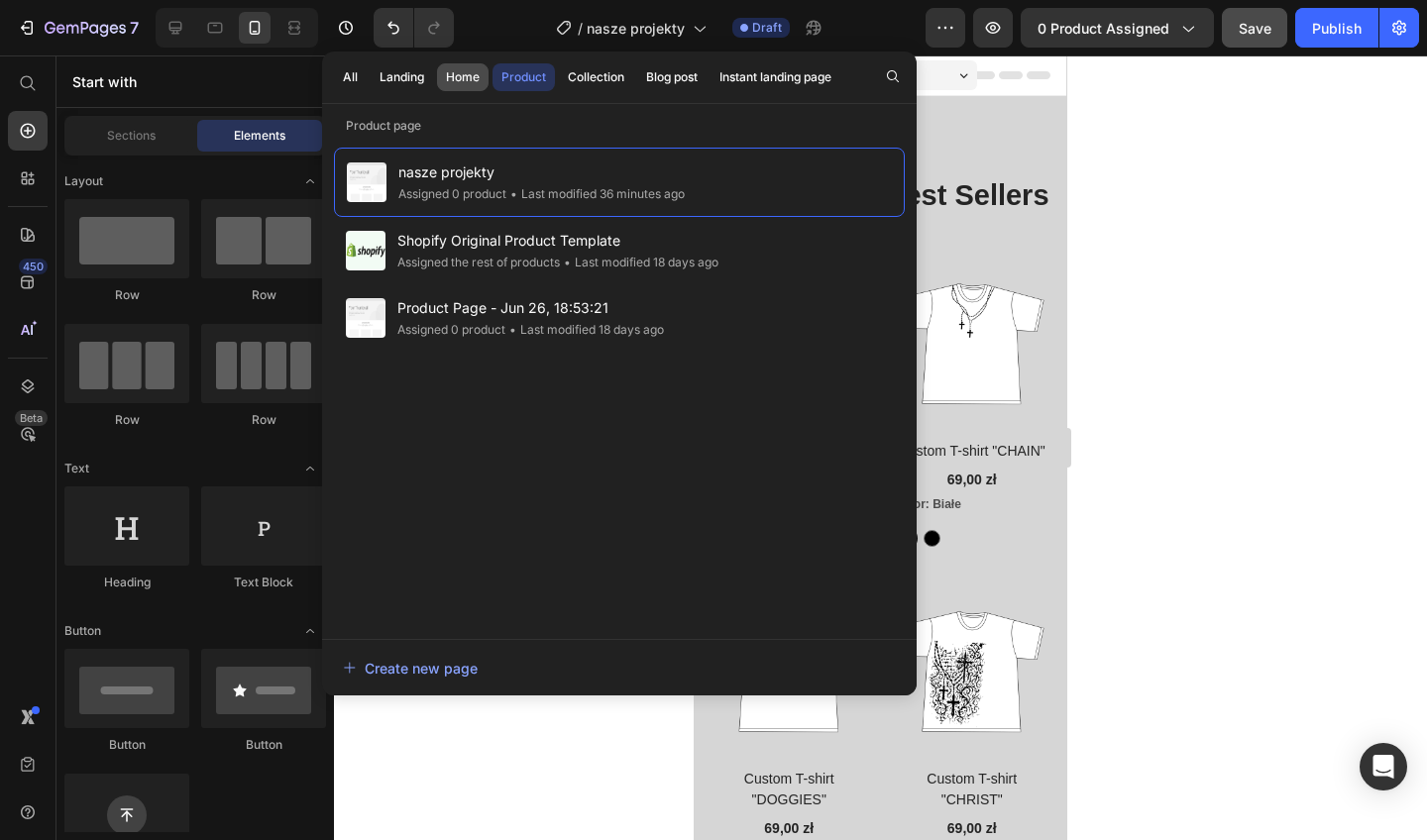 click on "Home" at bounding box center (463, 77) 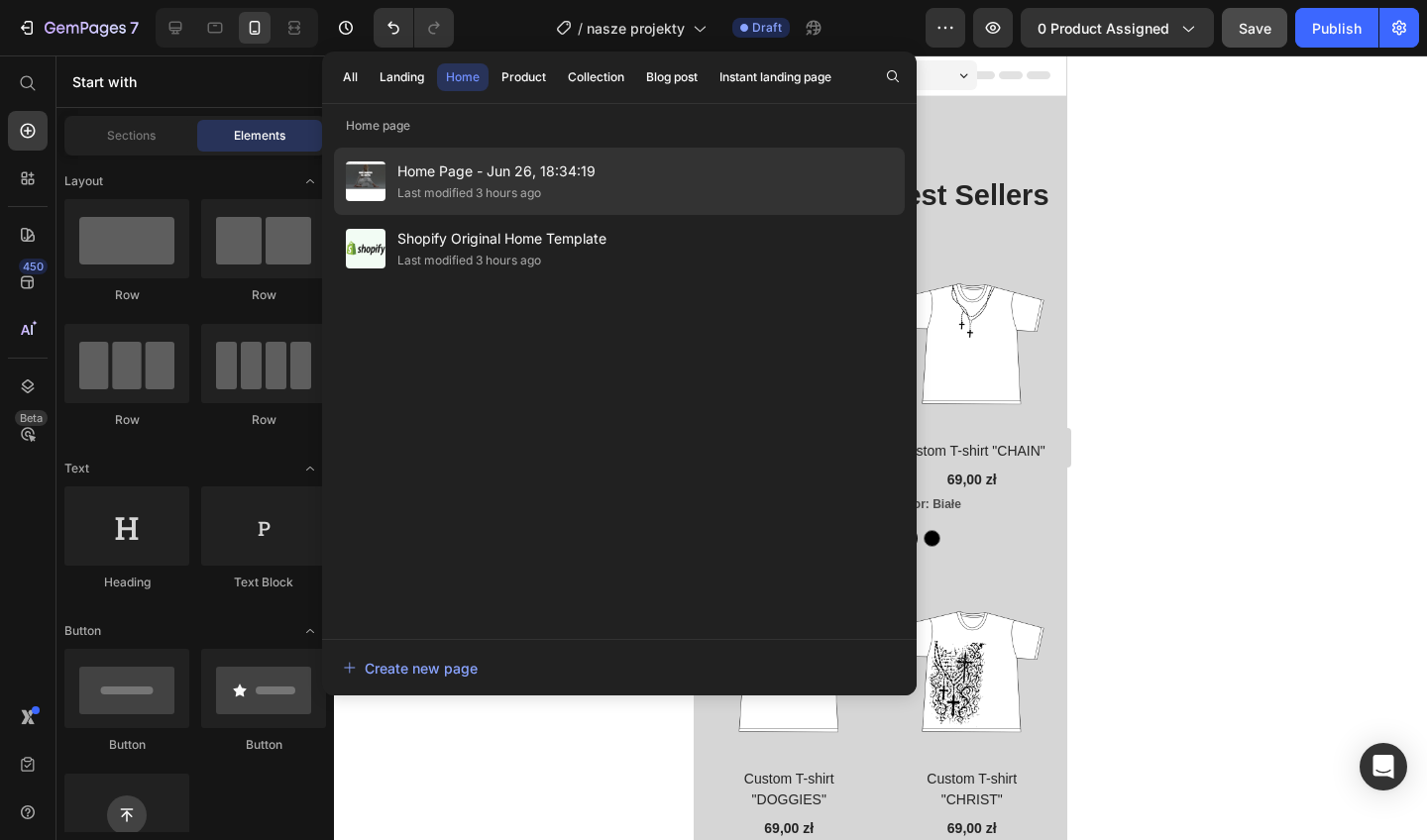 click on "Home Page - Jun 26, 18:34:19" at bounding box center [496, 171] 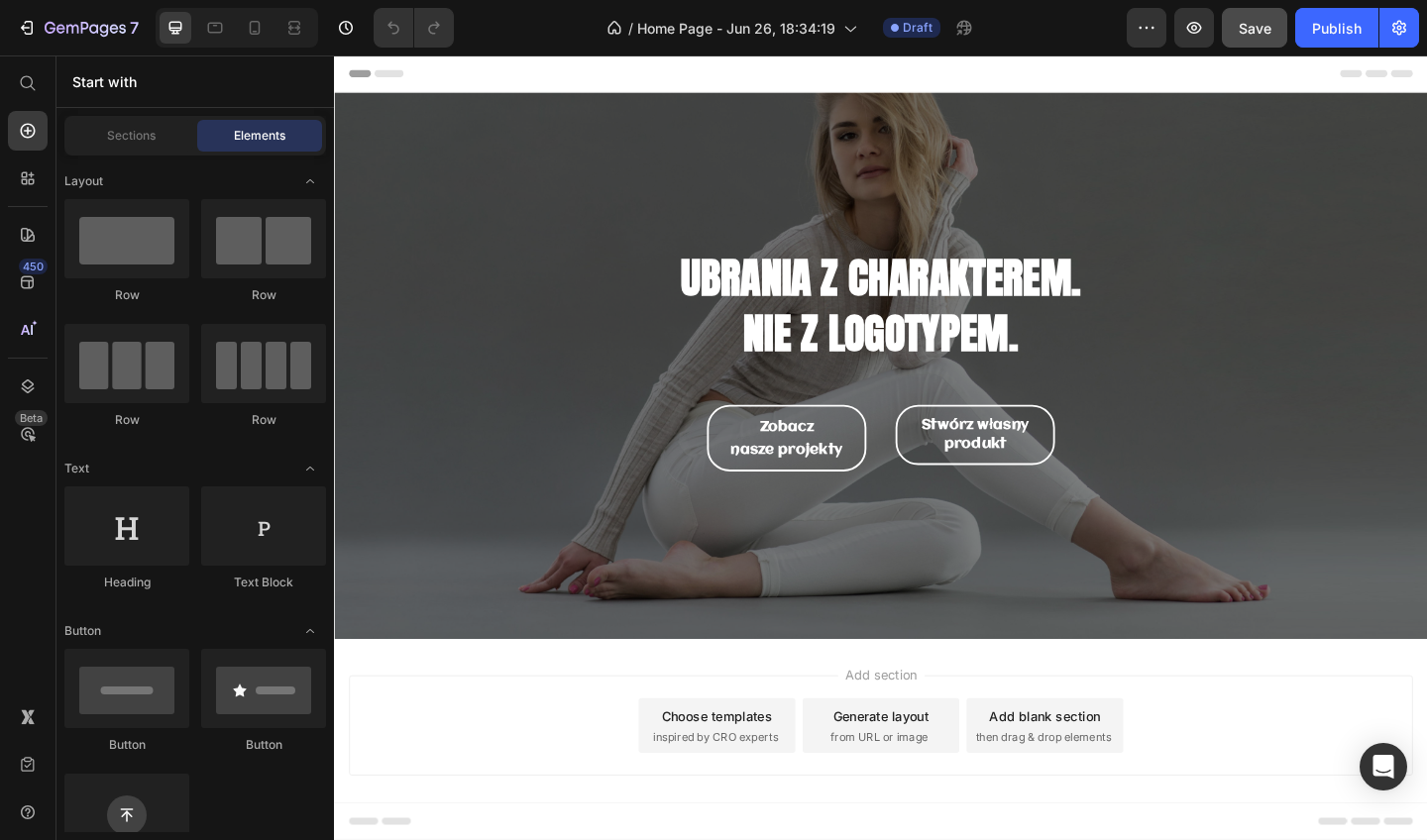 scroll, scrollTop: 0, scrollLeft: 0, axis: both 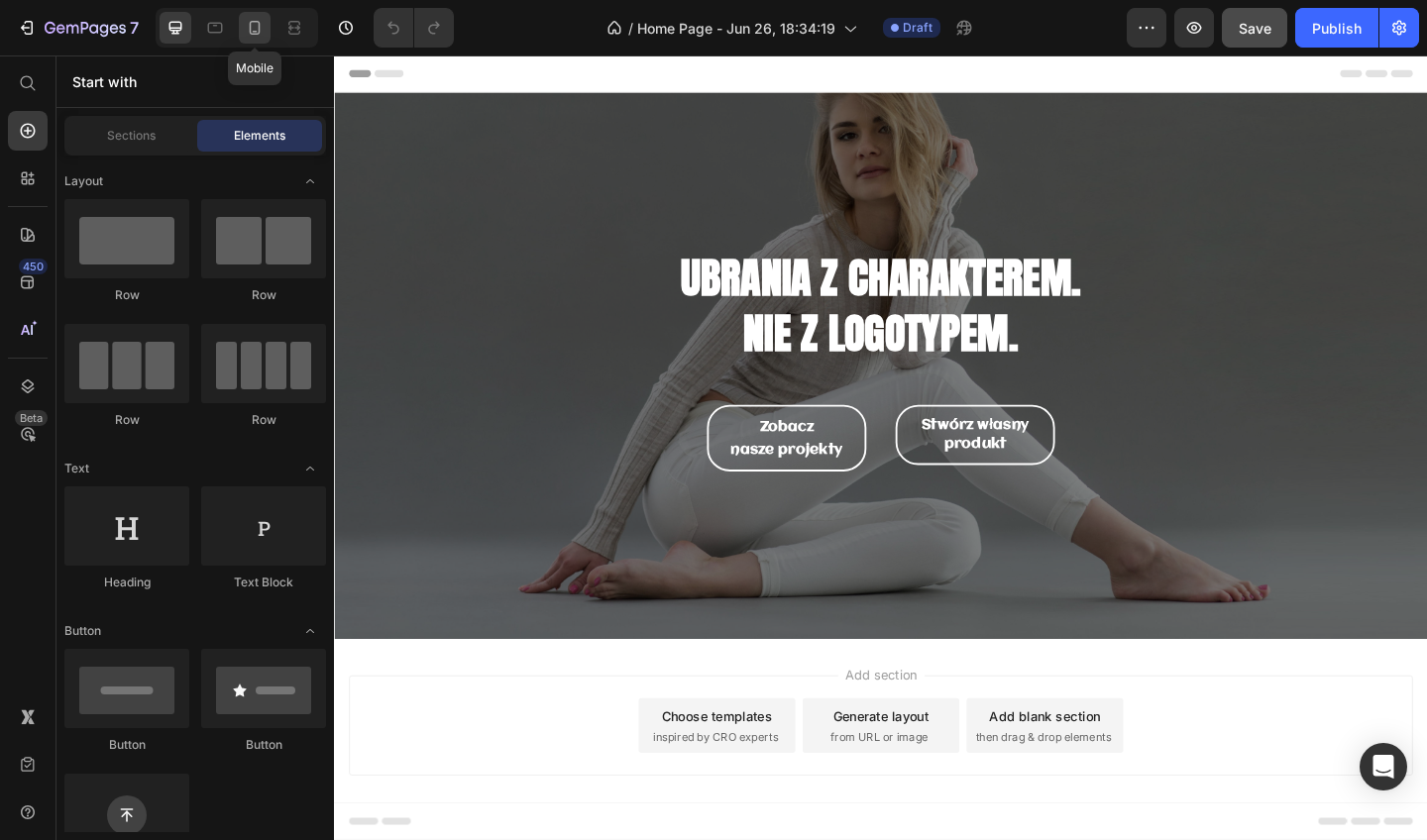 click 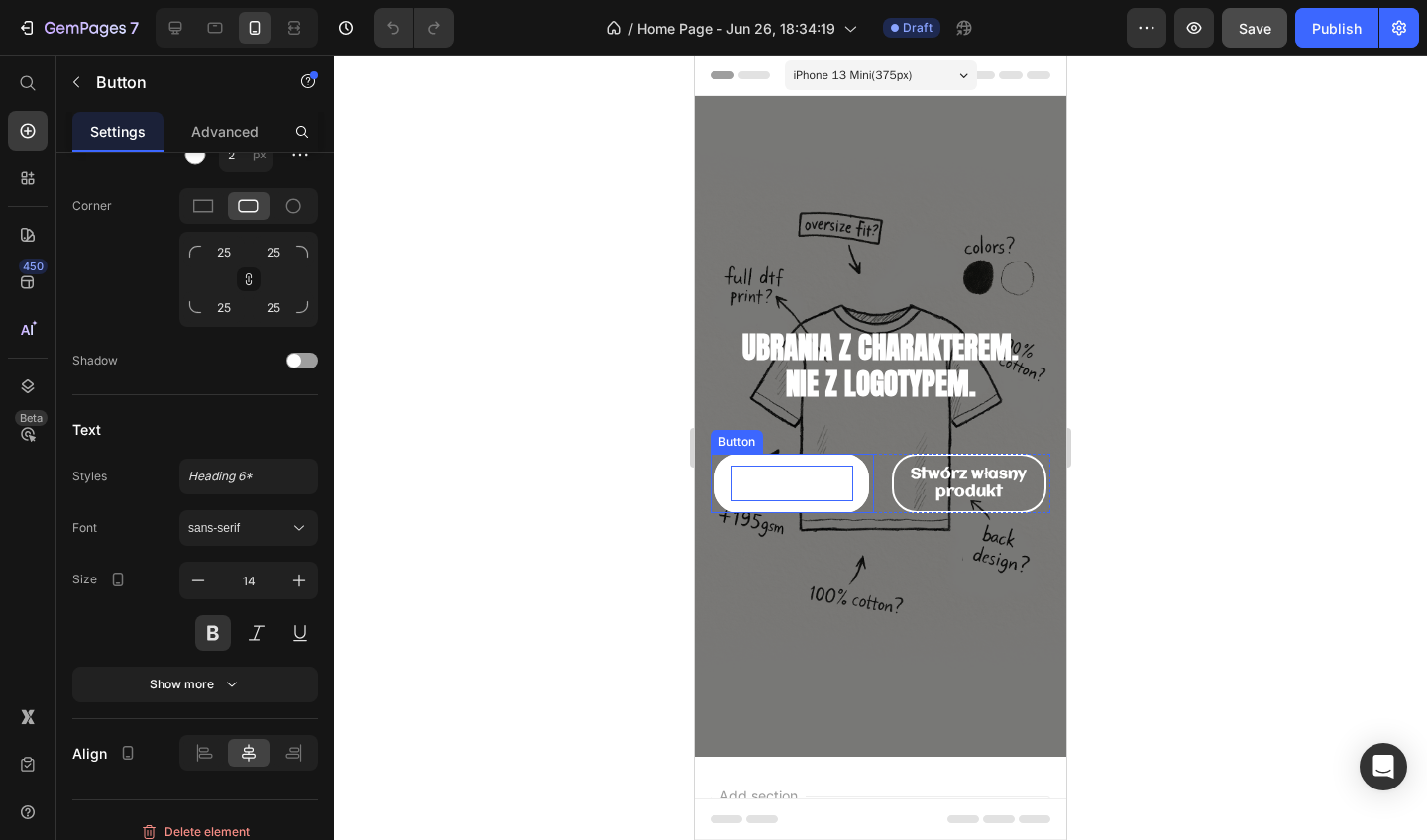 click on "Zobacz   nasze [PRODUCT]" at bounding box center (792, 483) 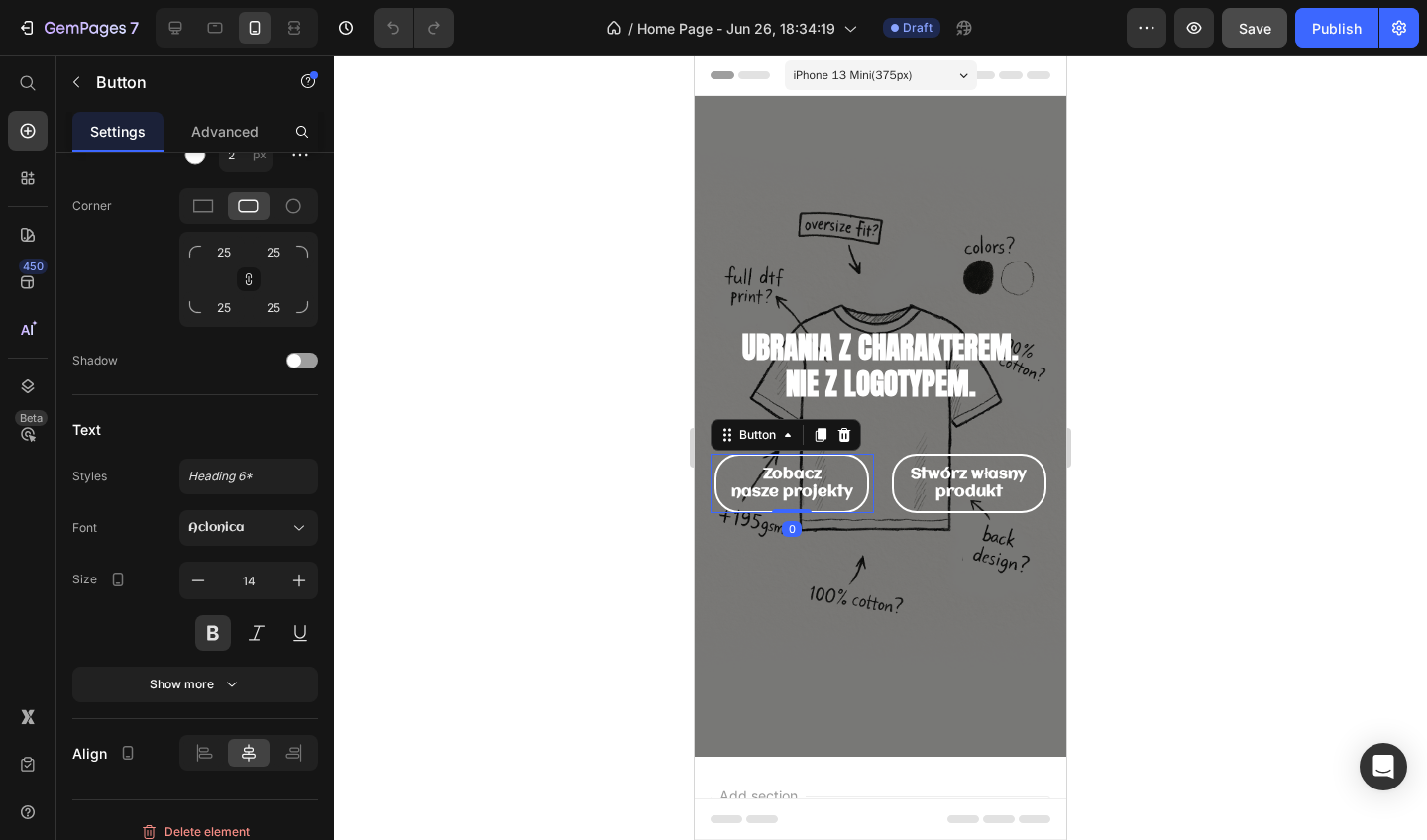 scroll, scrollTop: 0, scrollLeft: 0, axis: both 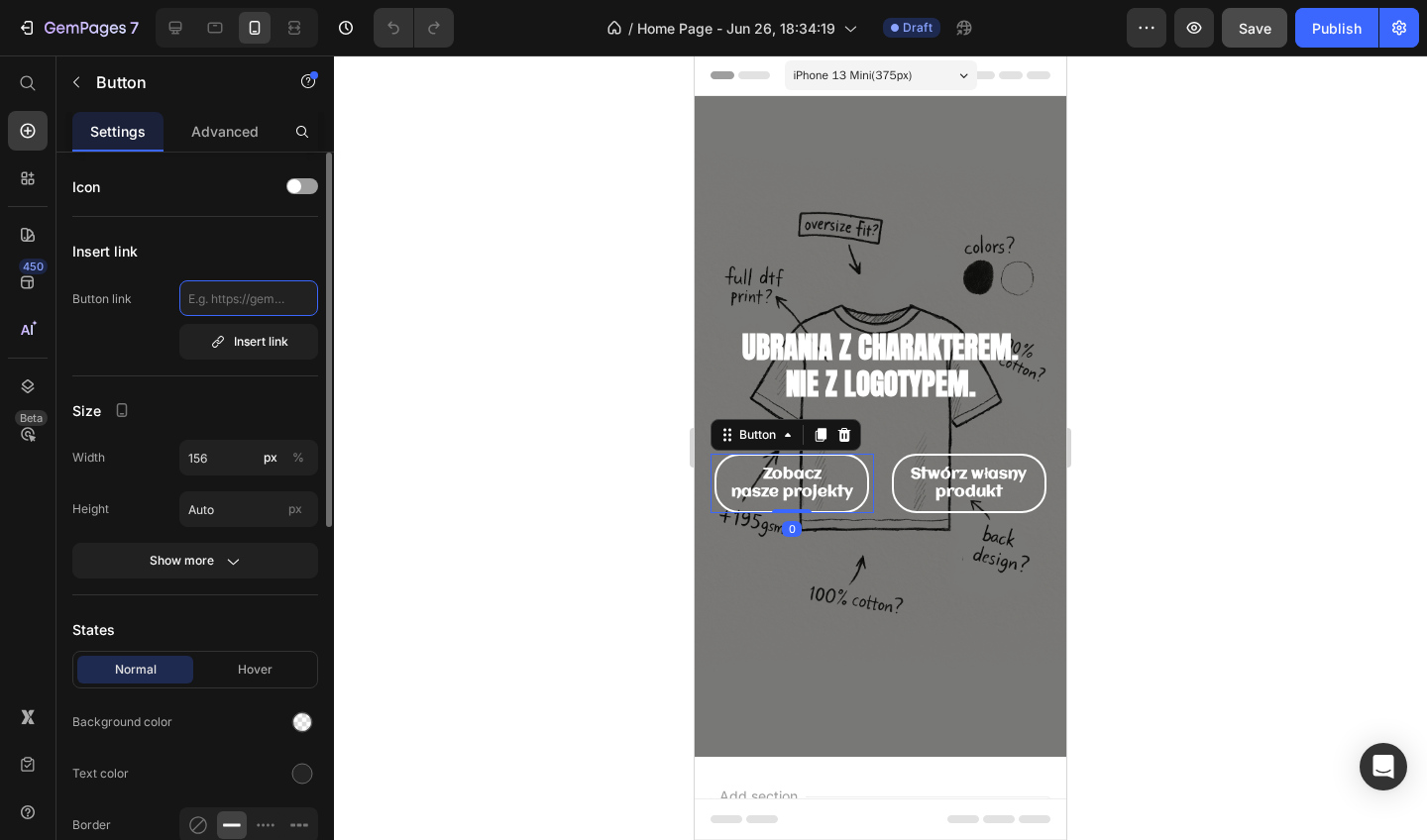 click 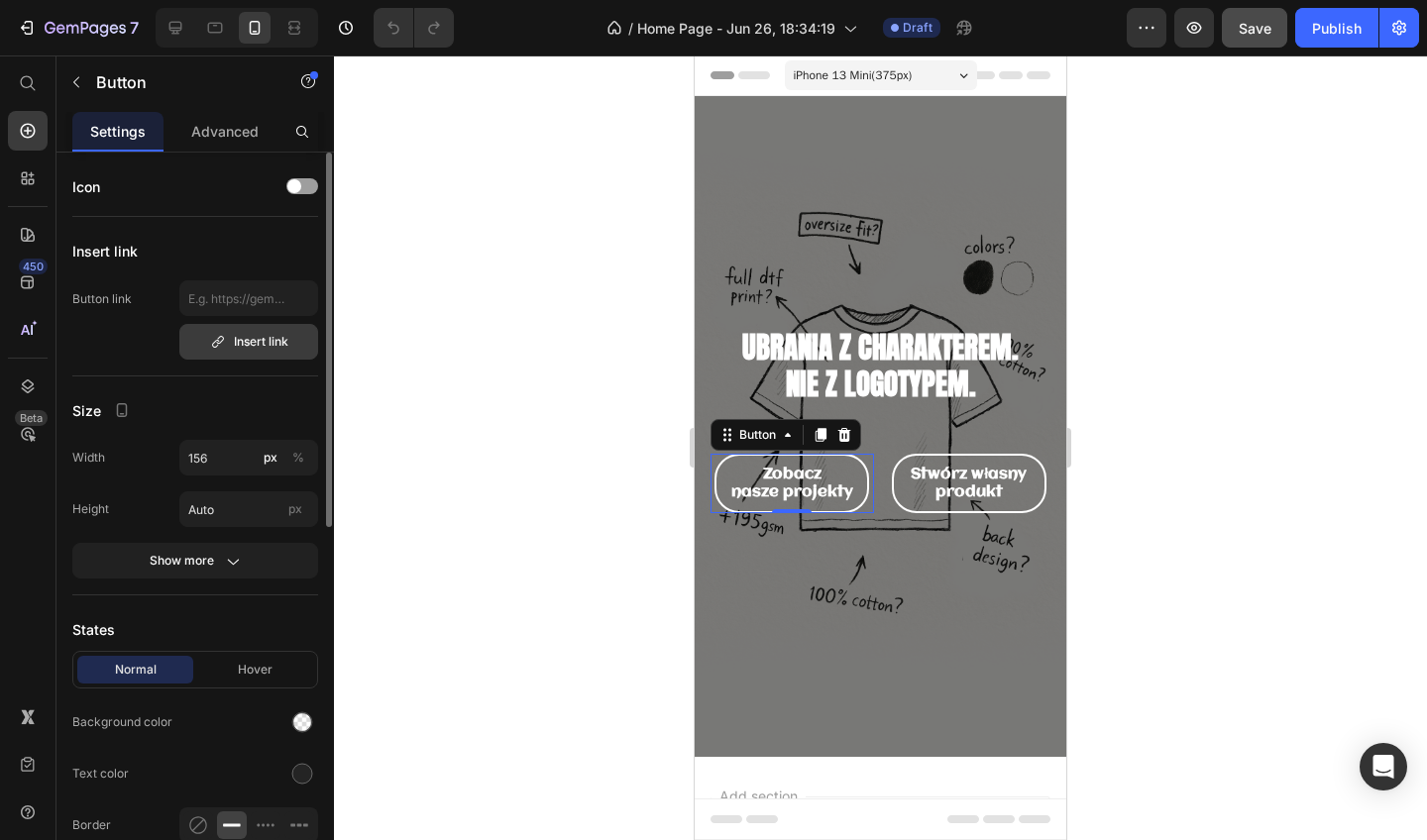click on "Insert link" at bounding box center (249, 342) 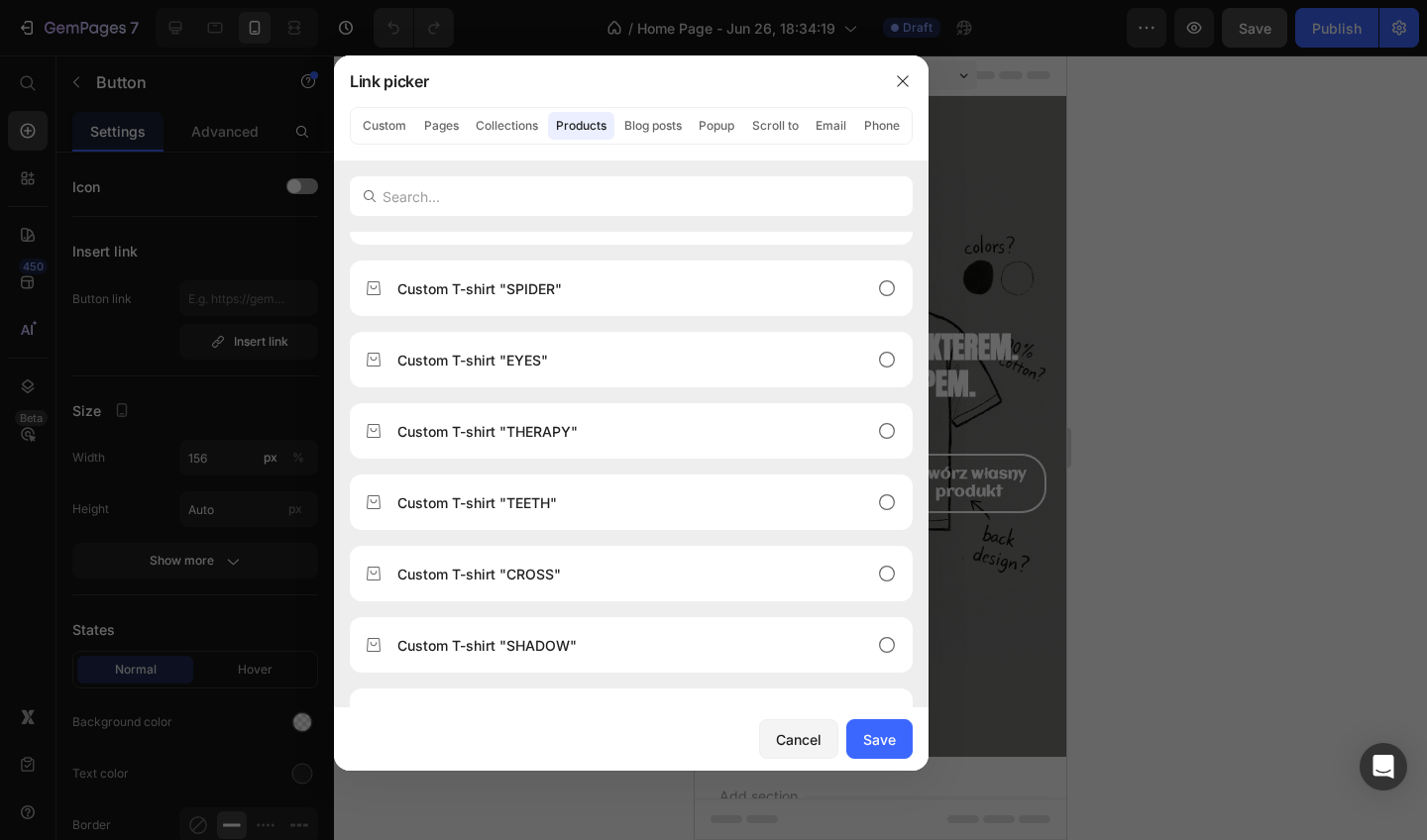 scroll, scrollTop: 1949, scrollLeft: 0, axis: vertical 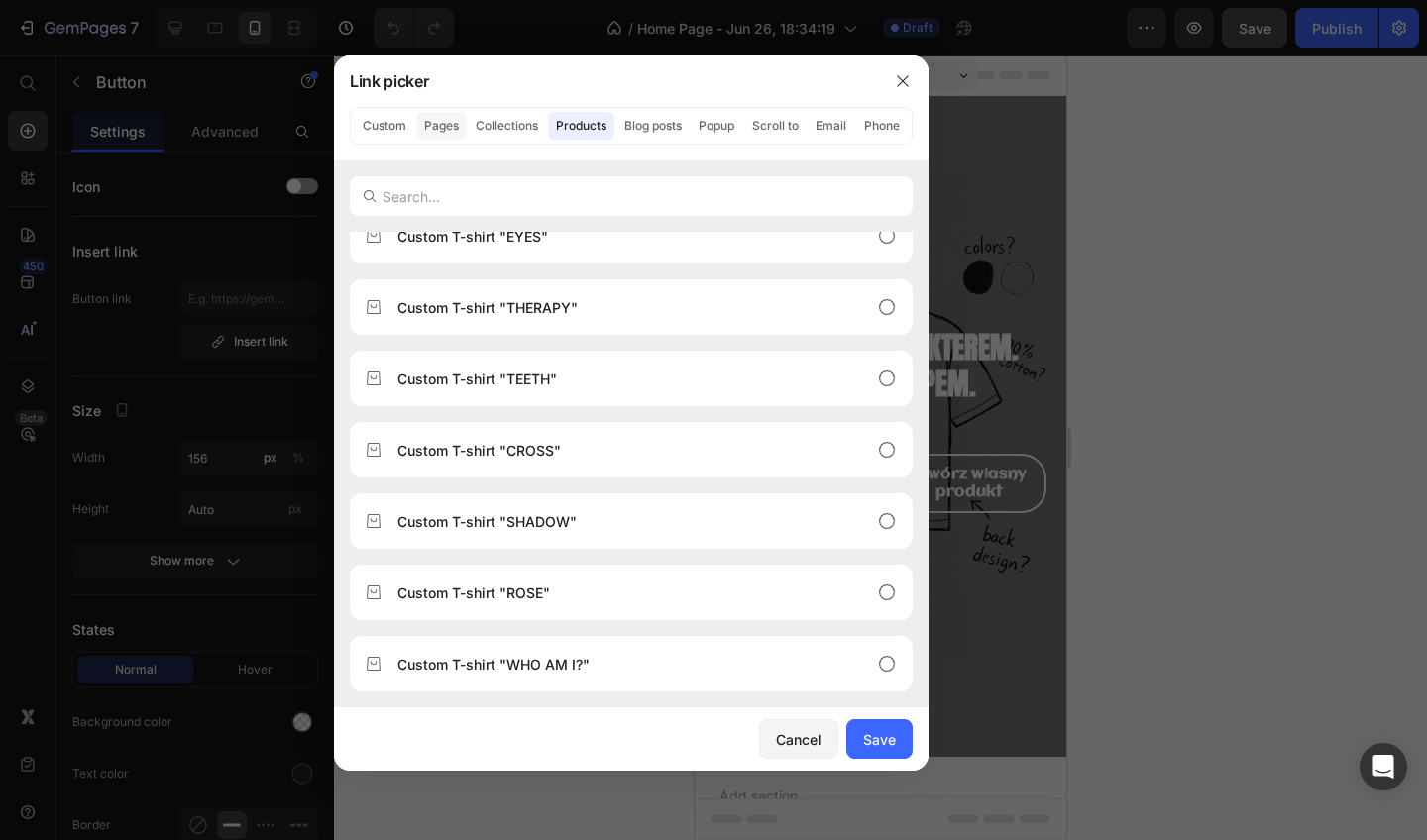 click on "Pages" 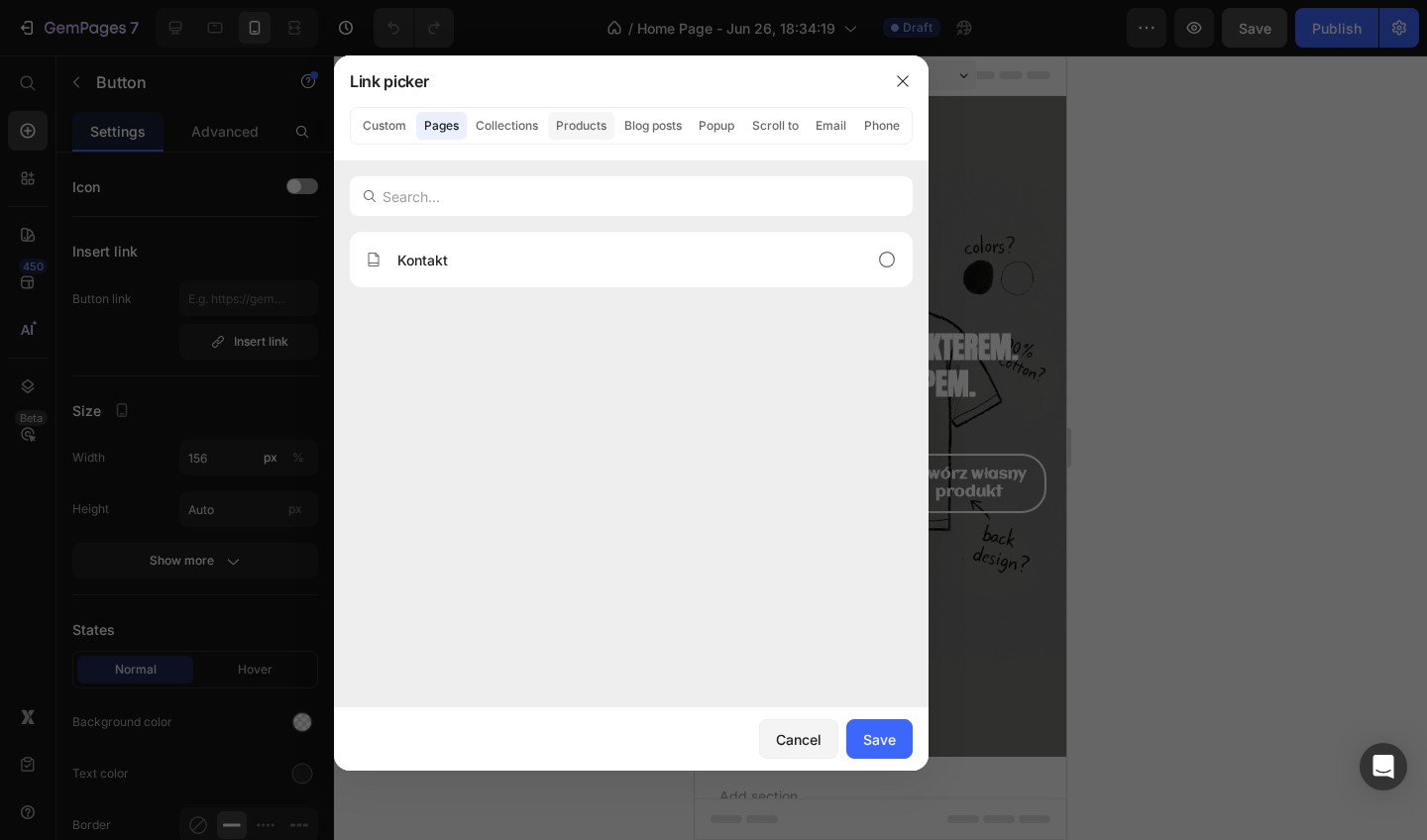 click on "Products" 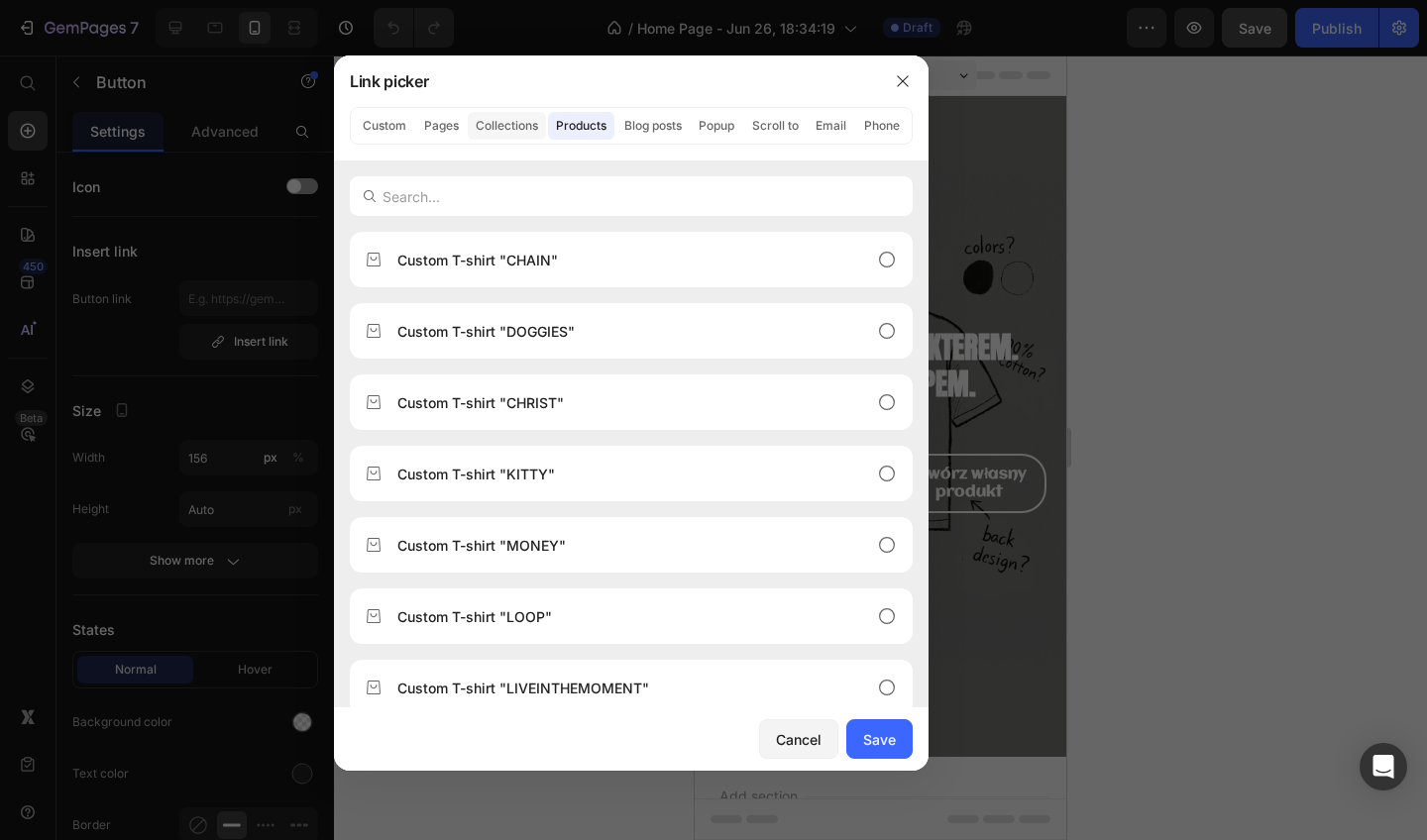 click on "Collections" 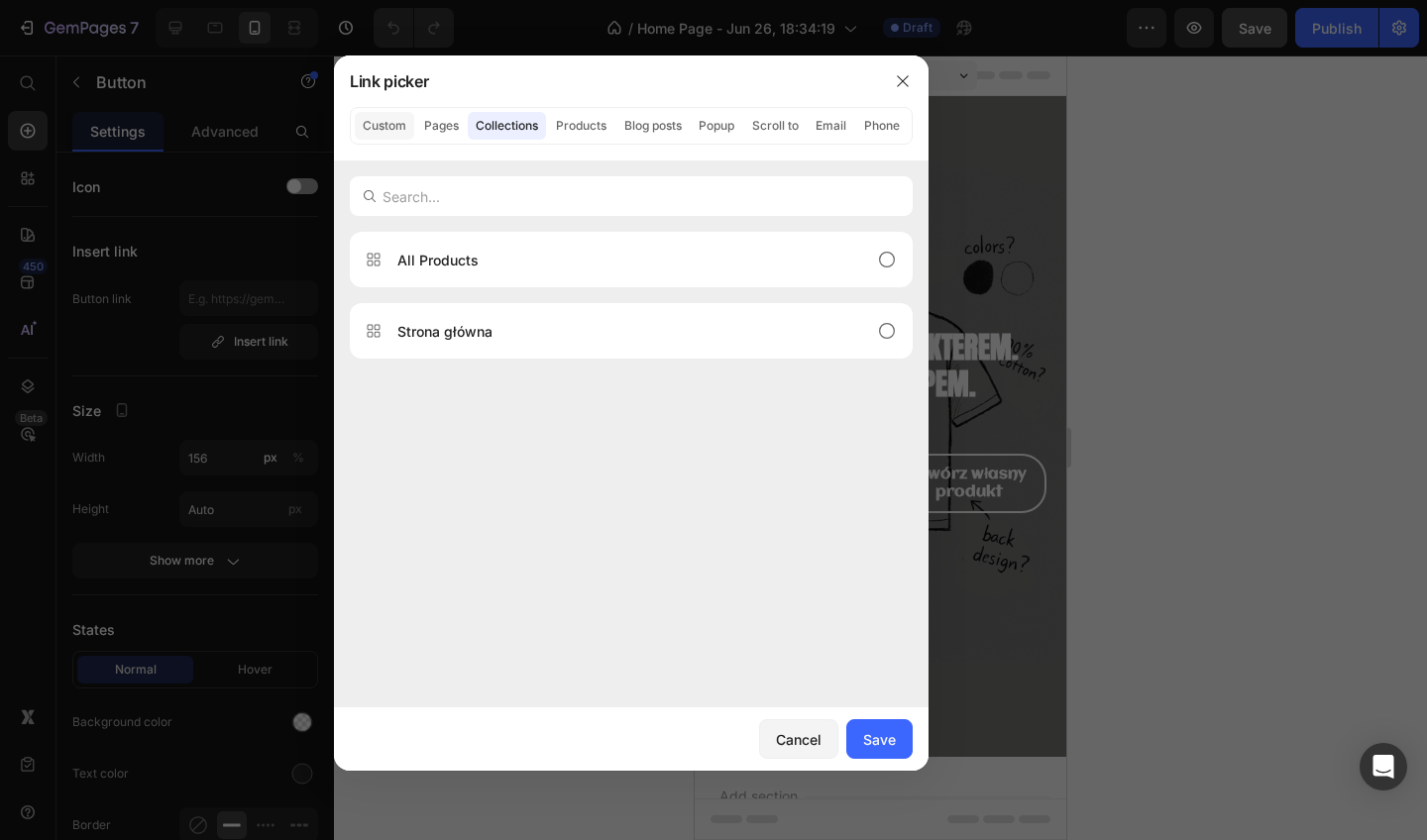 click on "Custom" 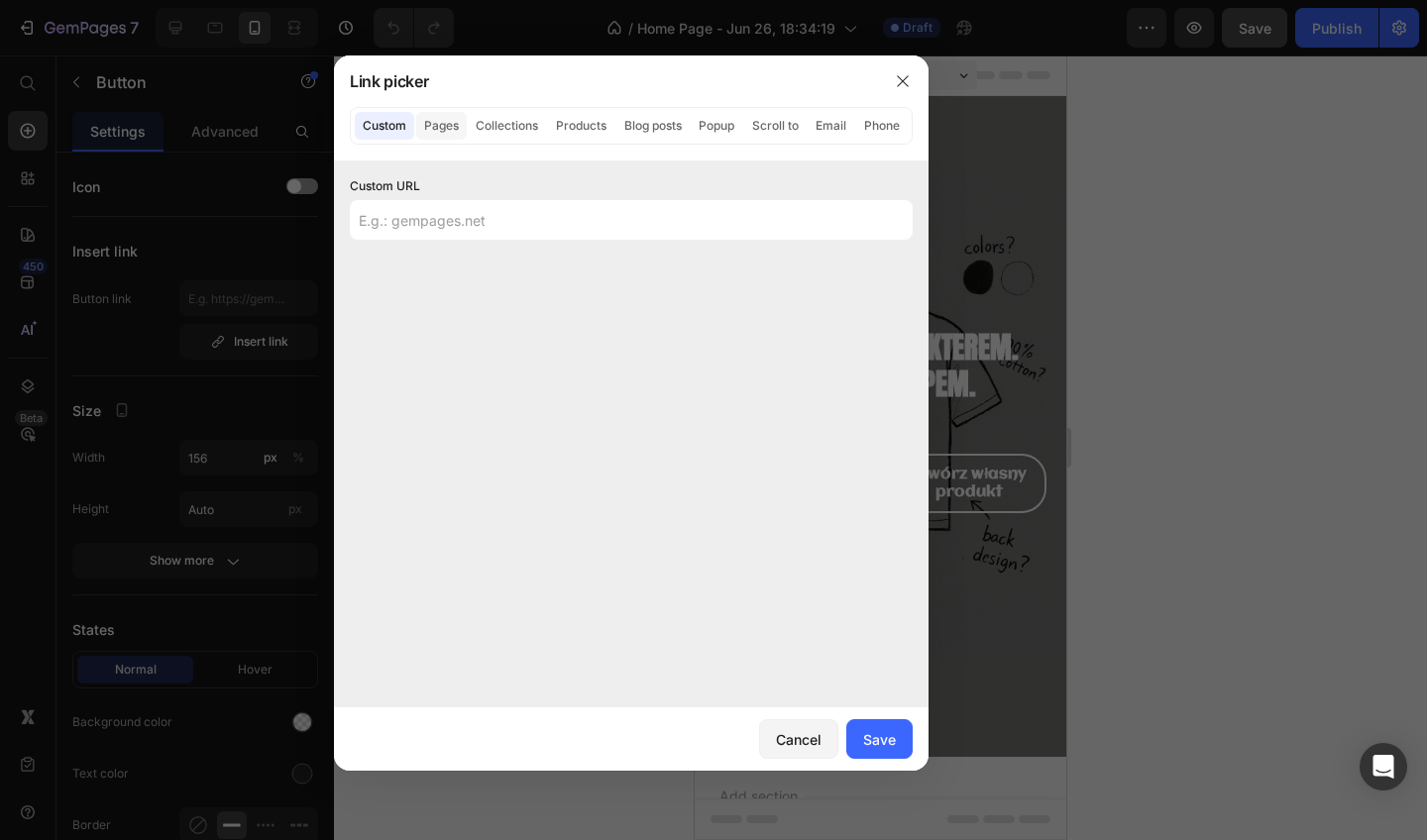 click on "Pages" 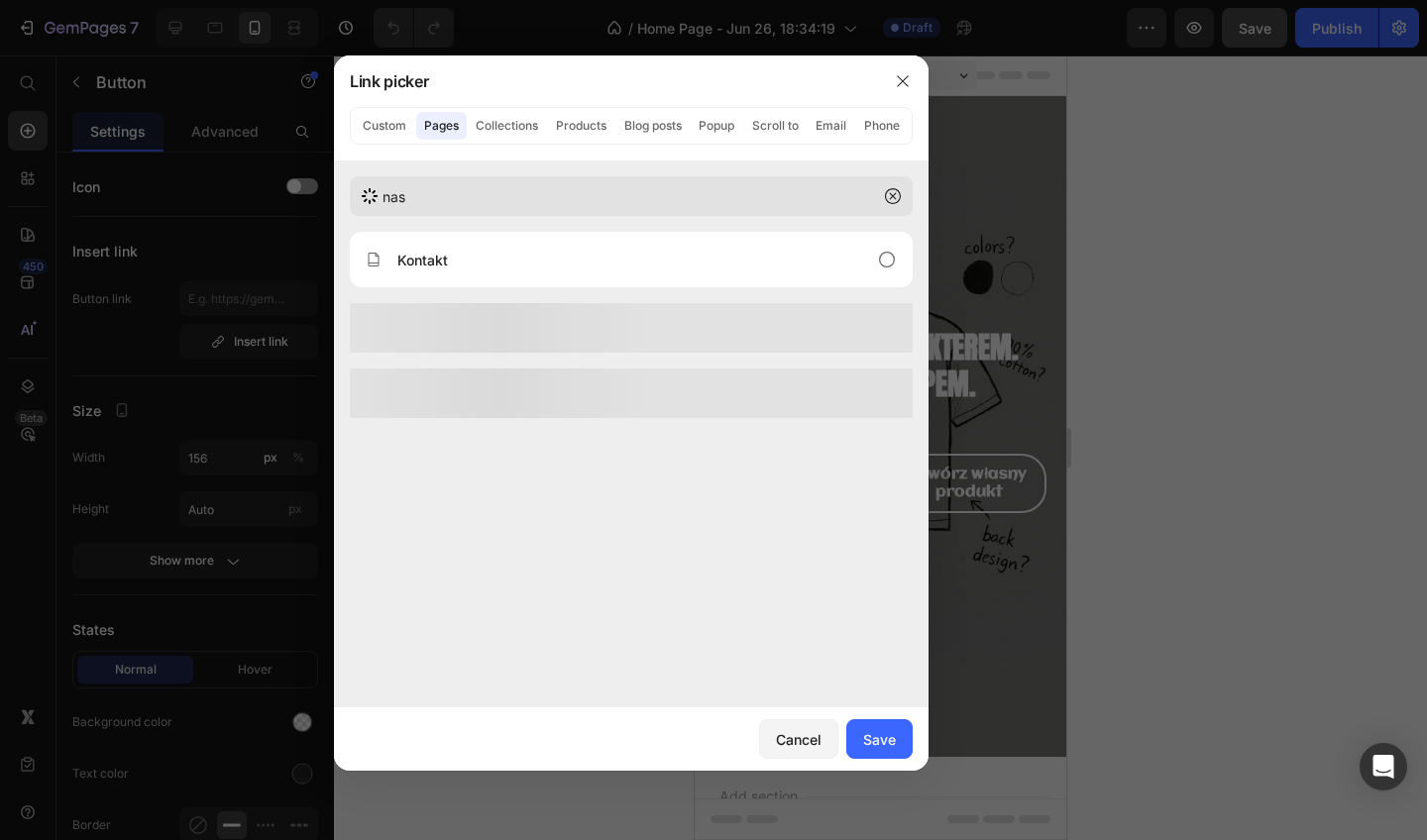 type on "nasz" 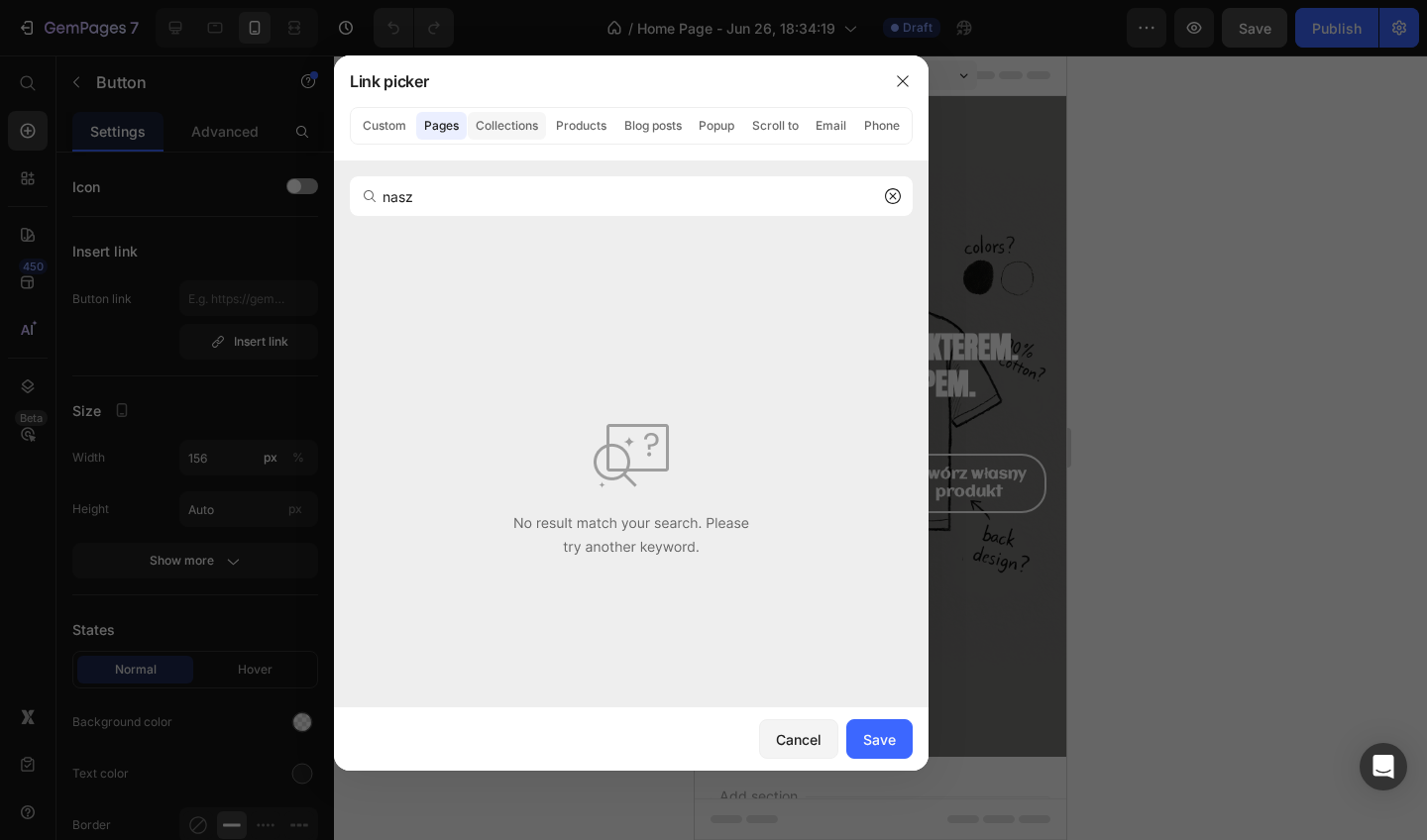 click on "Collections" 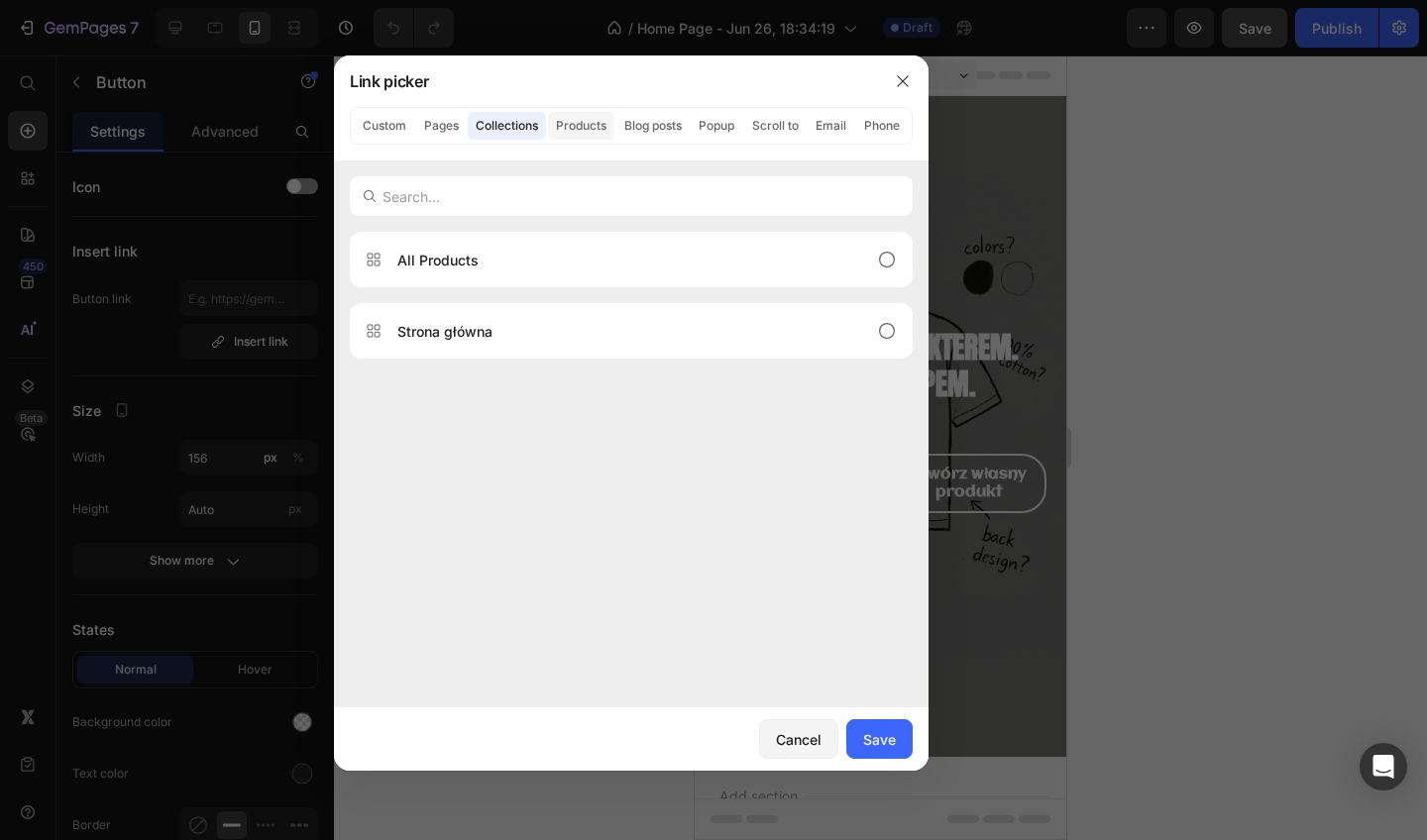 click on "Products" 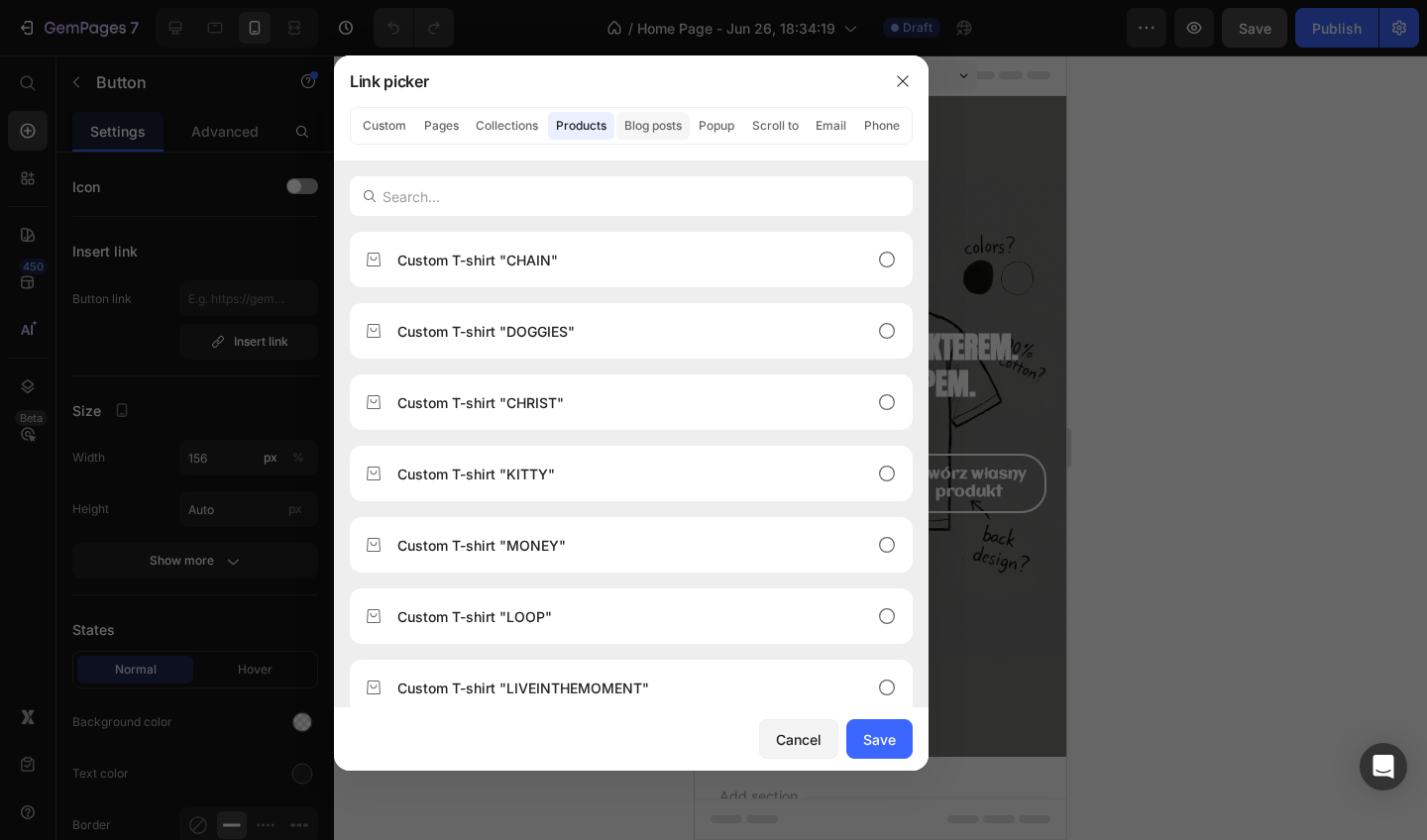 click on "Blog posts" 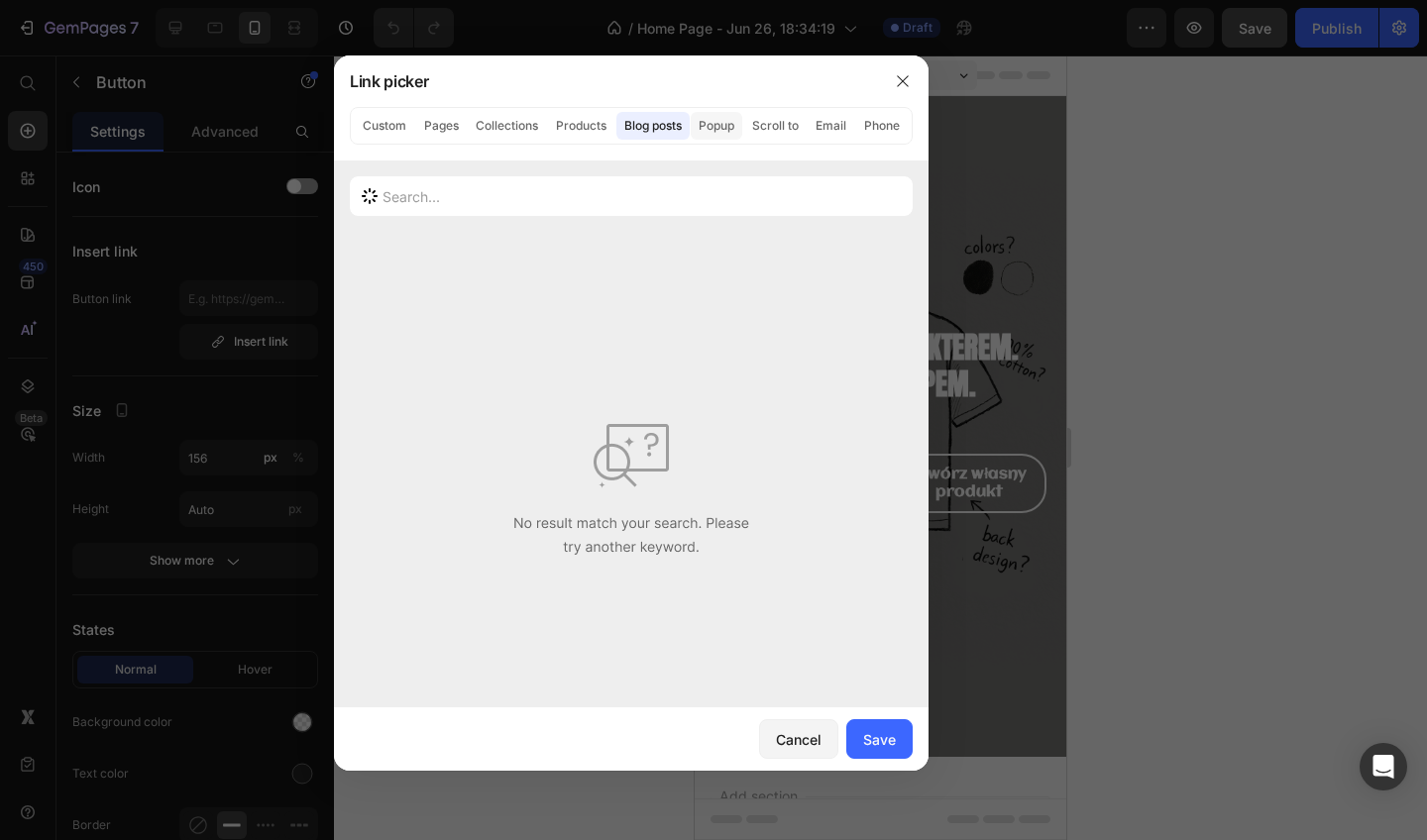 click on "Popup" 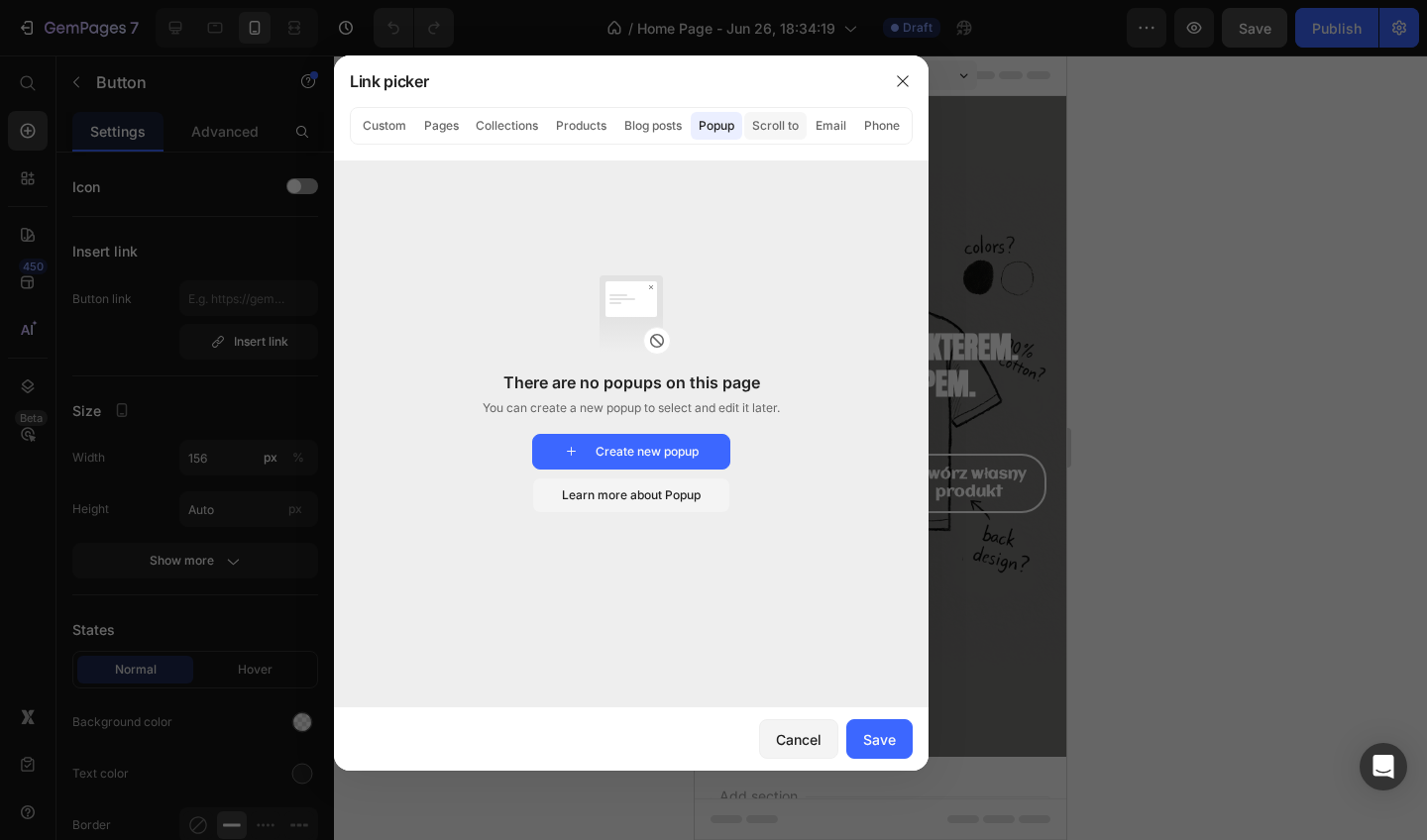 click on "Scroll to" 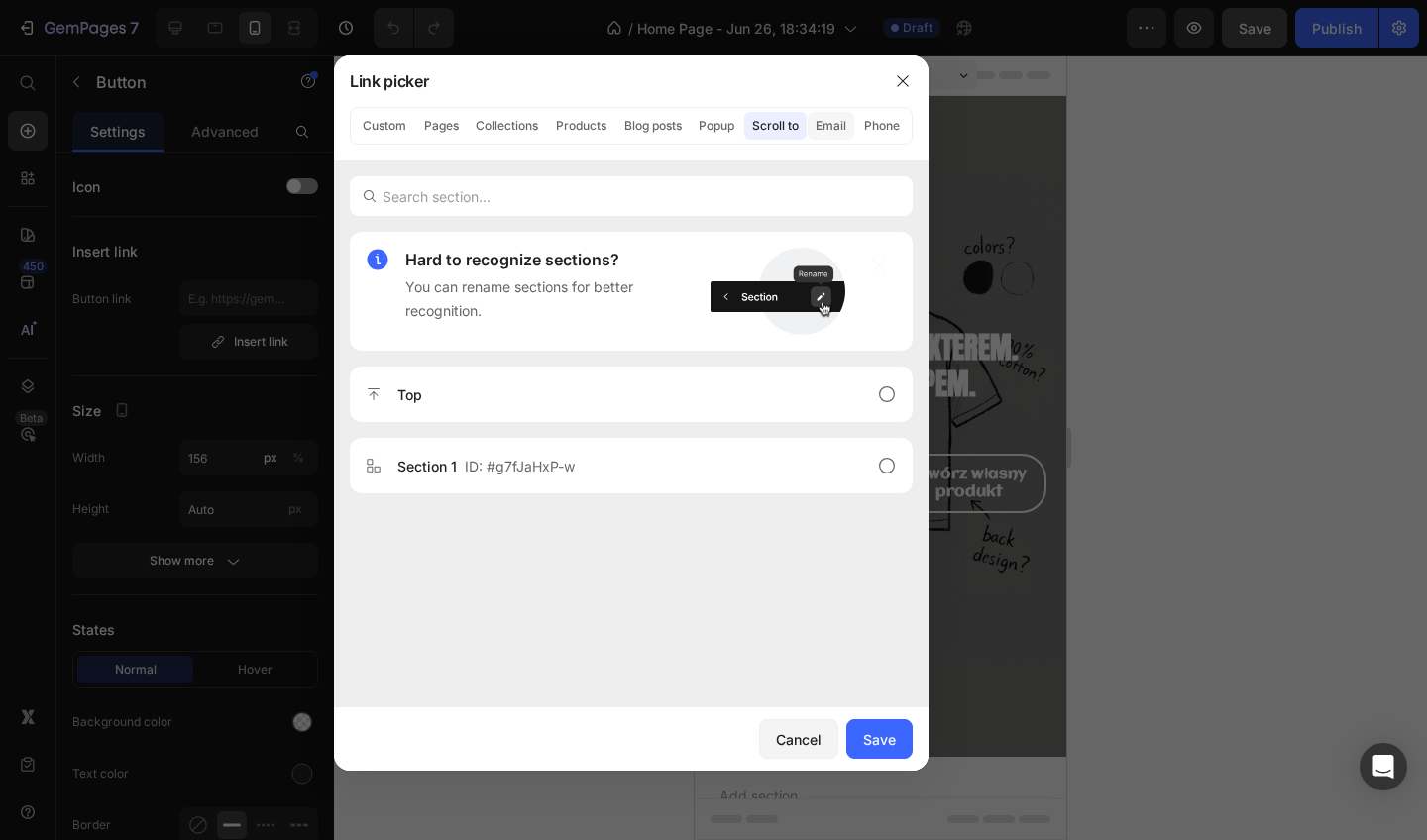 click on "Email" 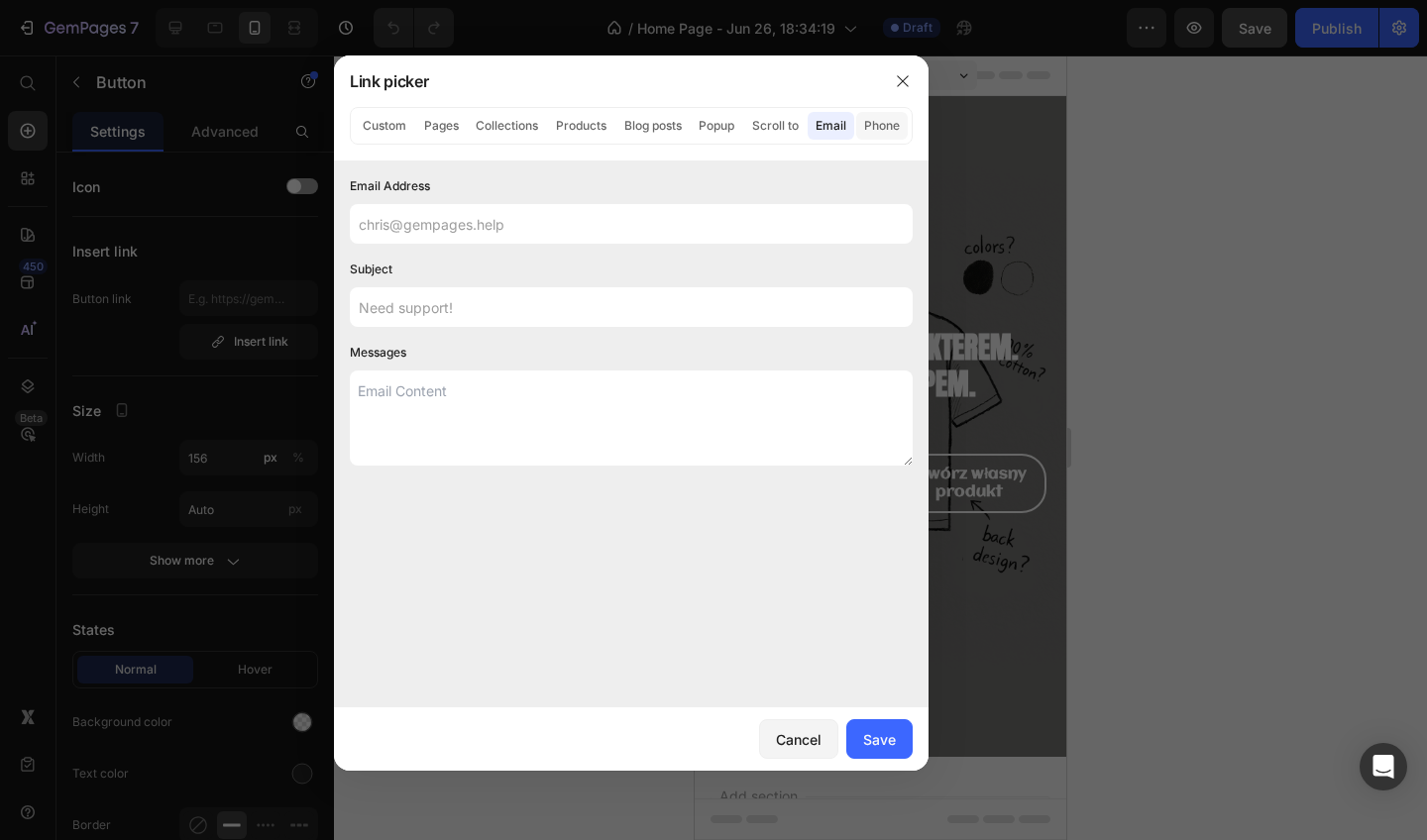 click on "Phone" 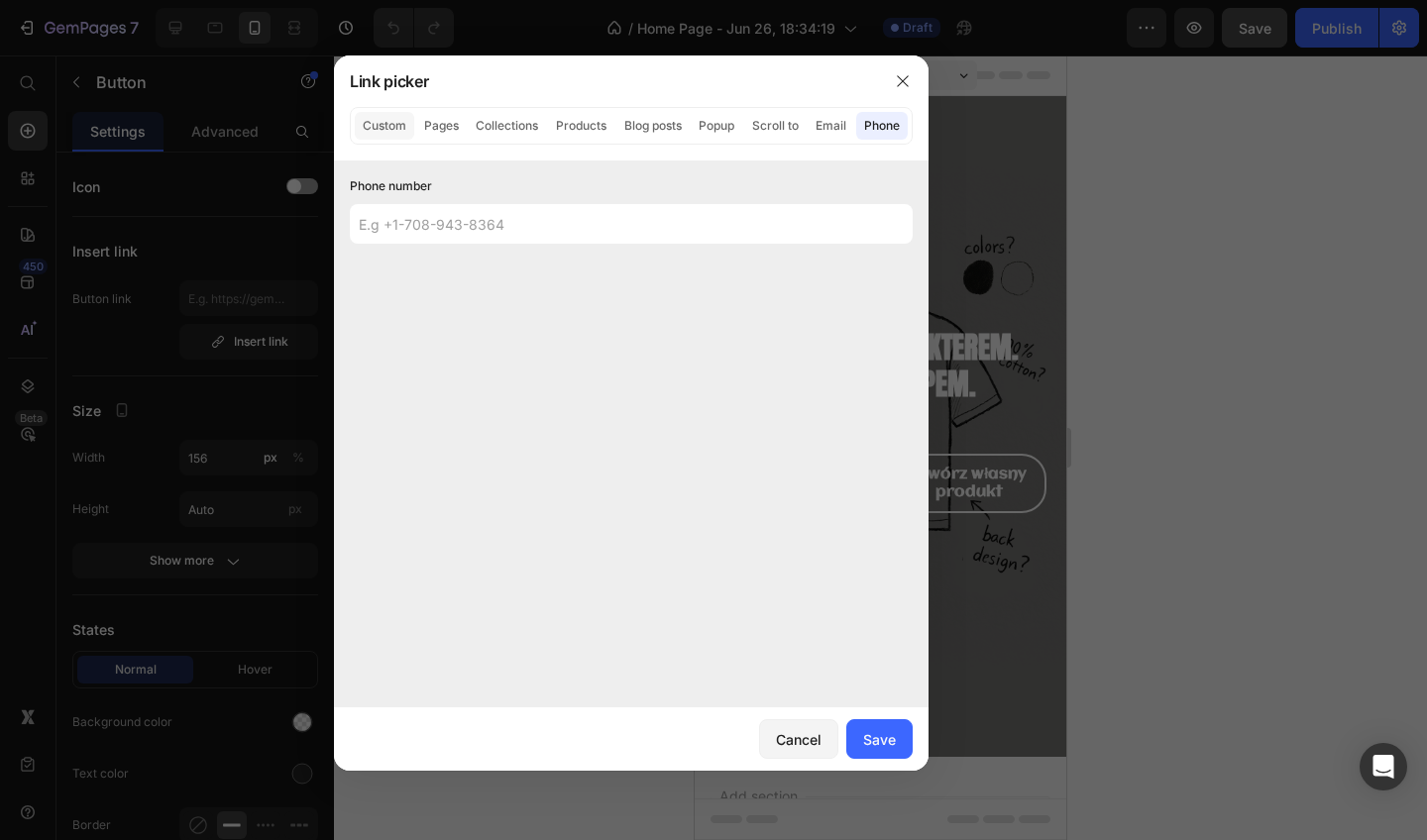 click on "Custom" 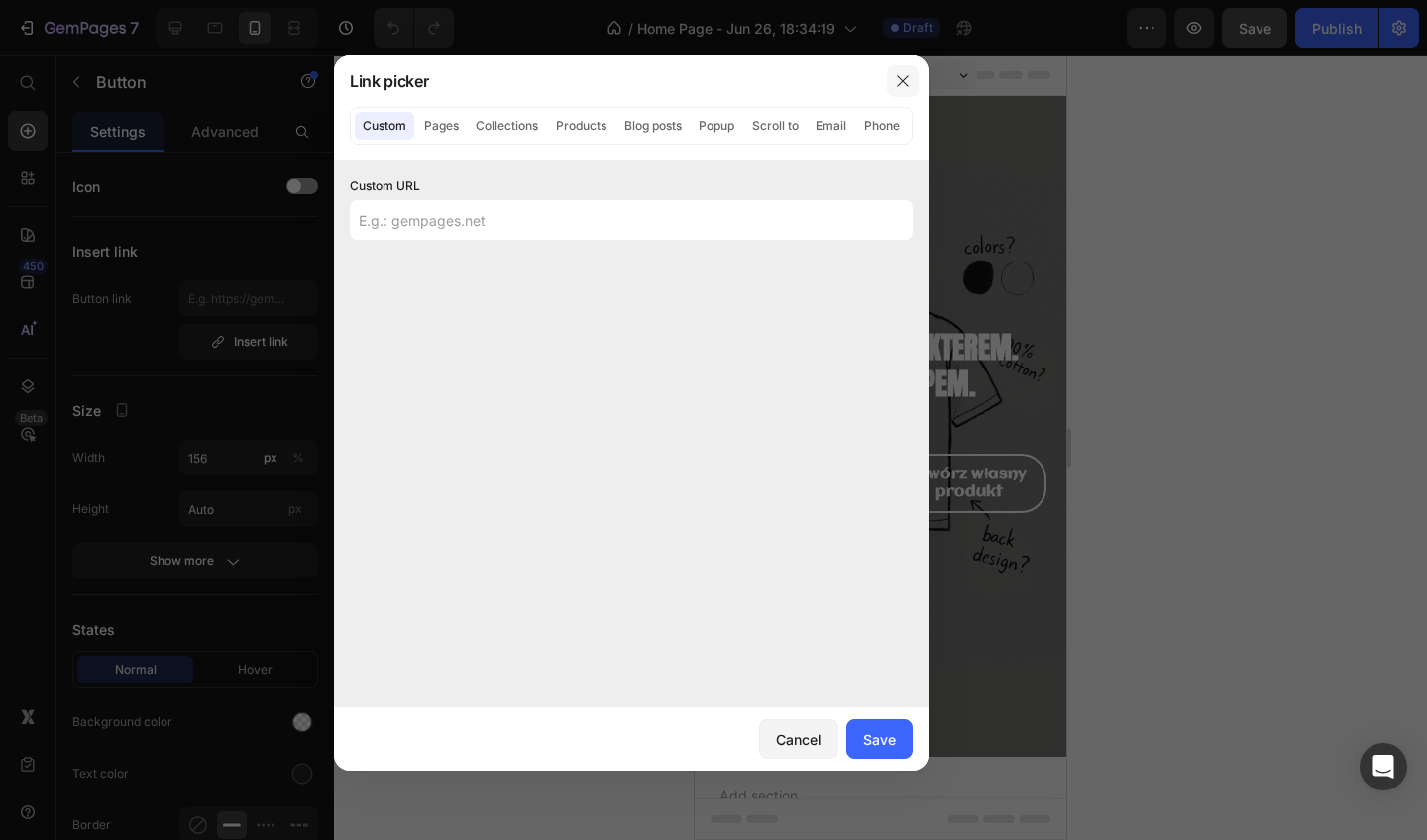 click 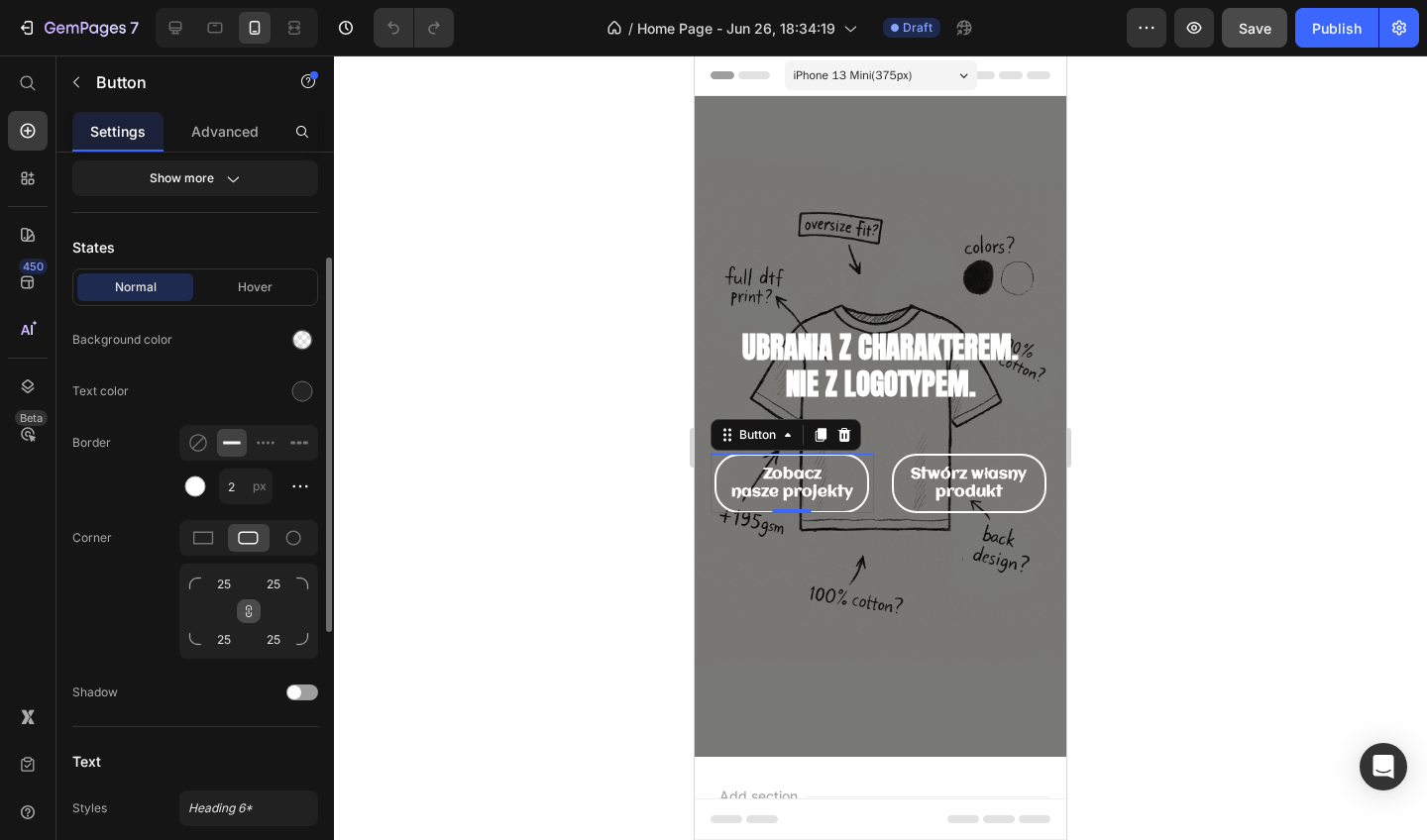 scroll, scrollTop: 307, scrollLeft: 0, axis: vertical 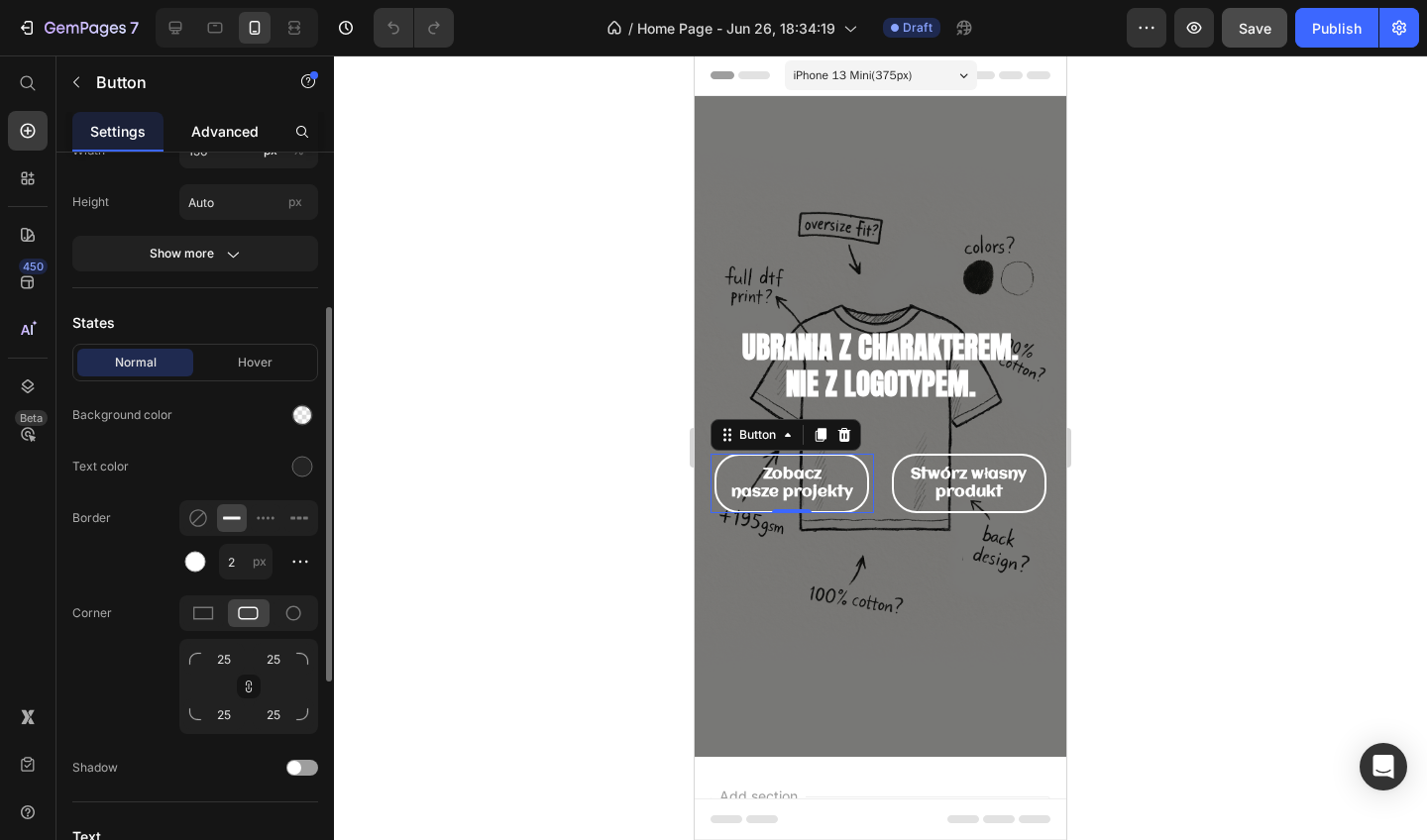 click on "Advanced" at bounding box center (225, 131) 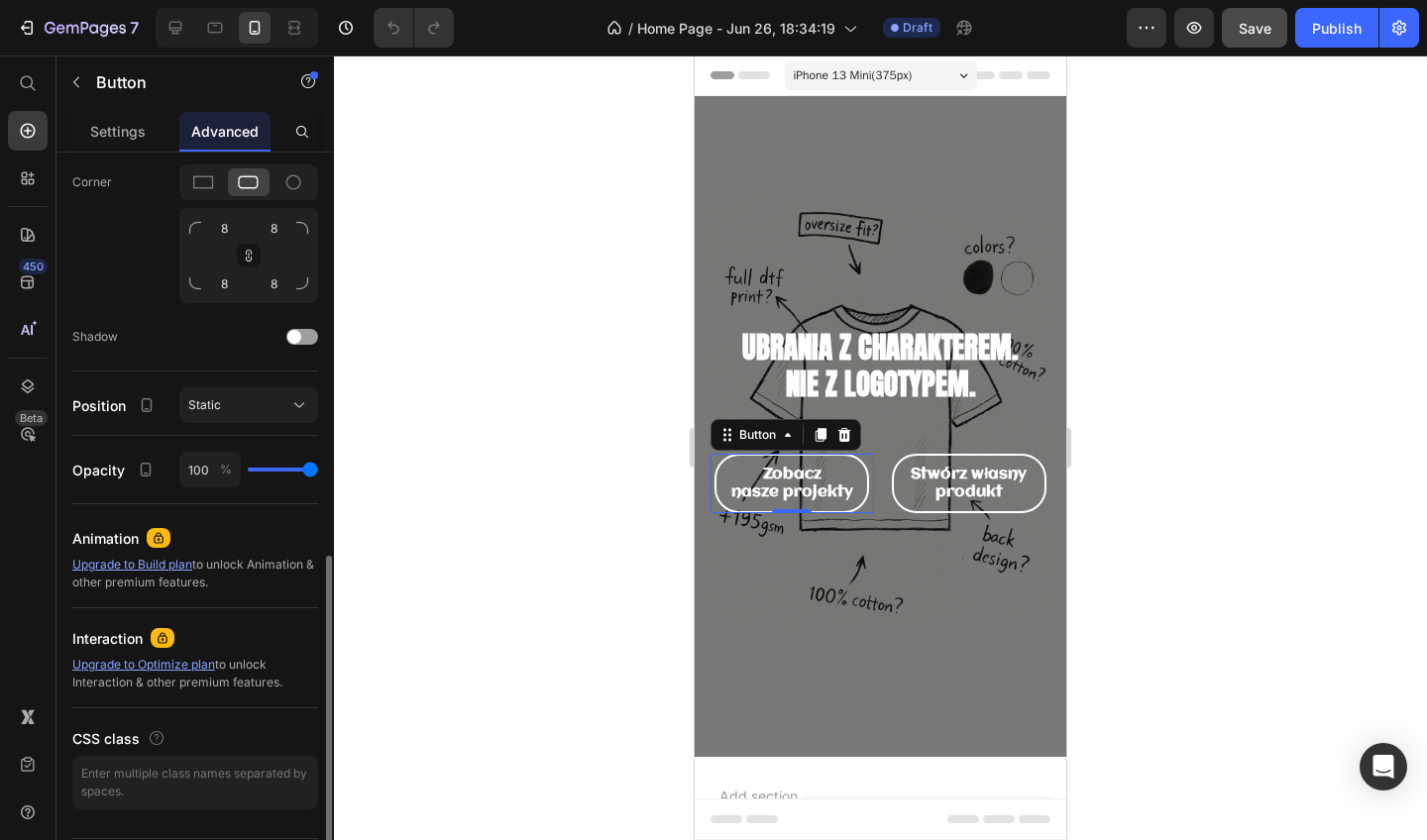 scroll, scrollTop: 652, scrollLeft: 0, axis: vertical 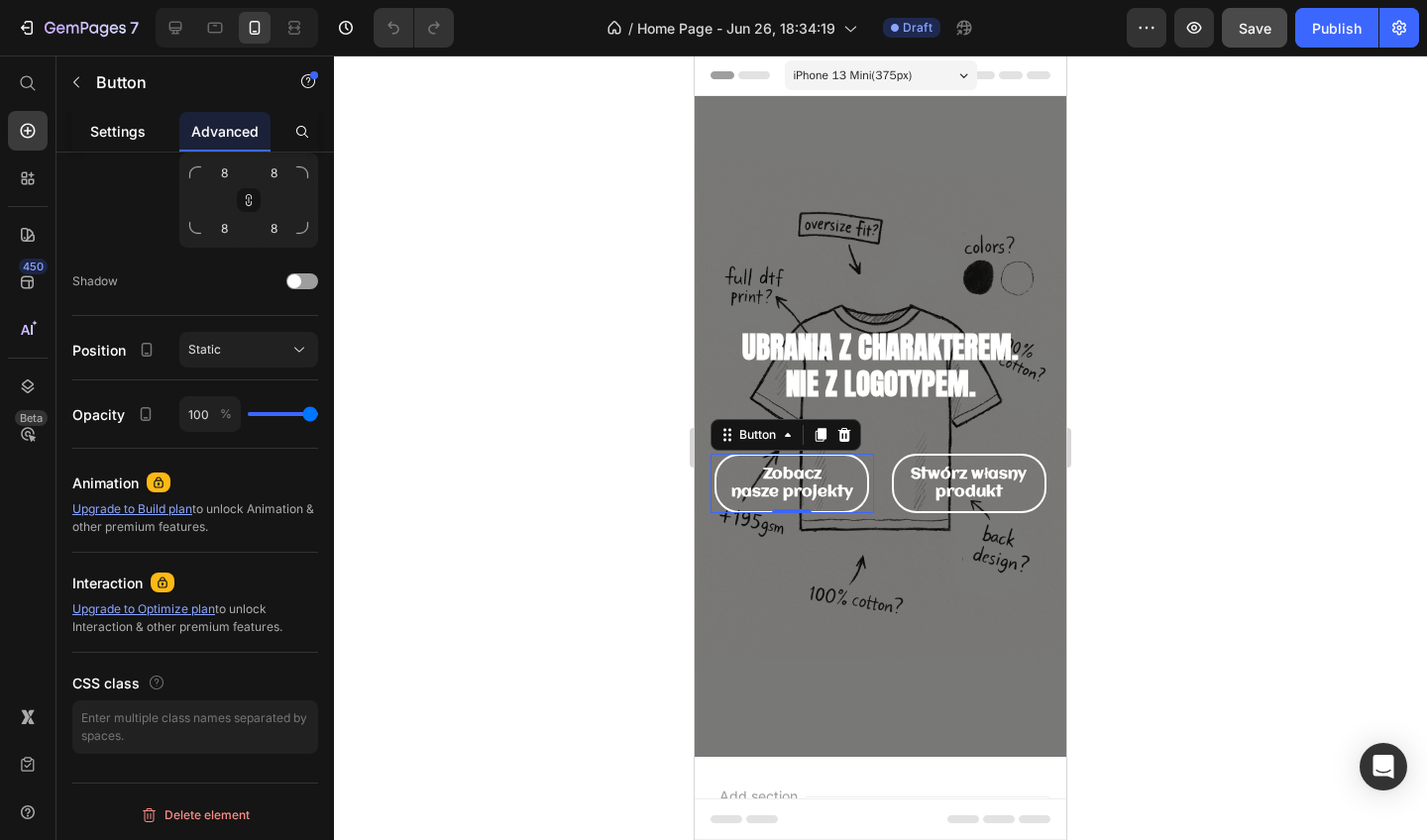 click on "Settings" at bounding box center (118, 131) 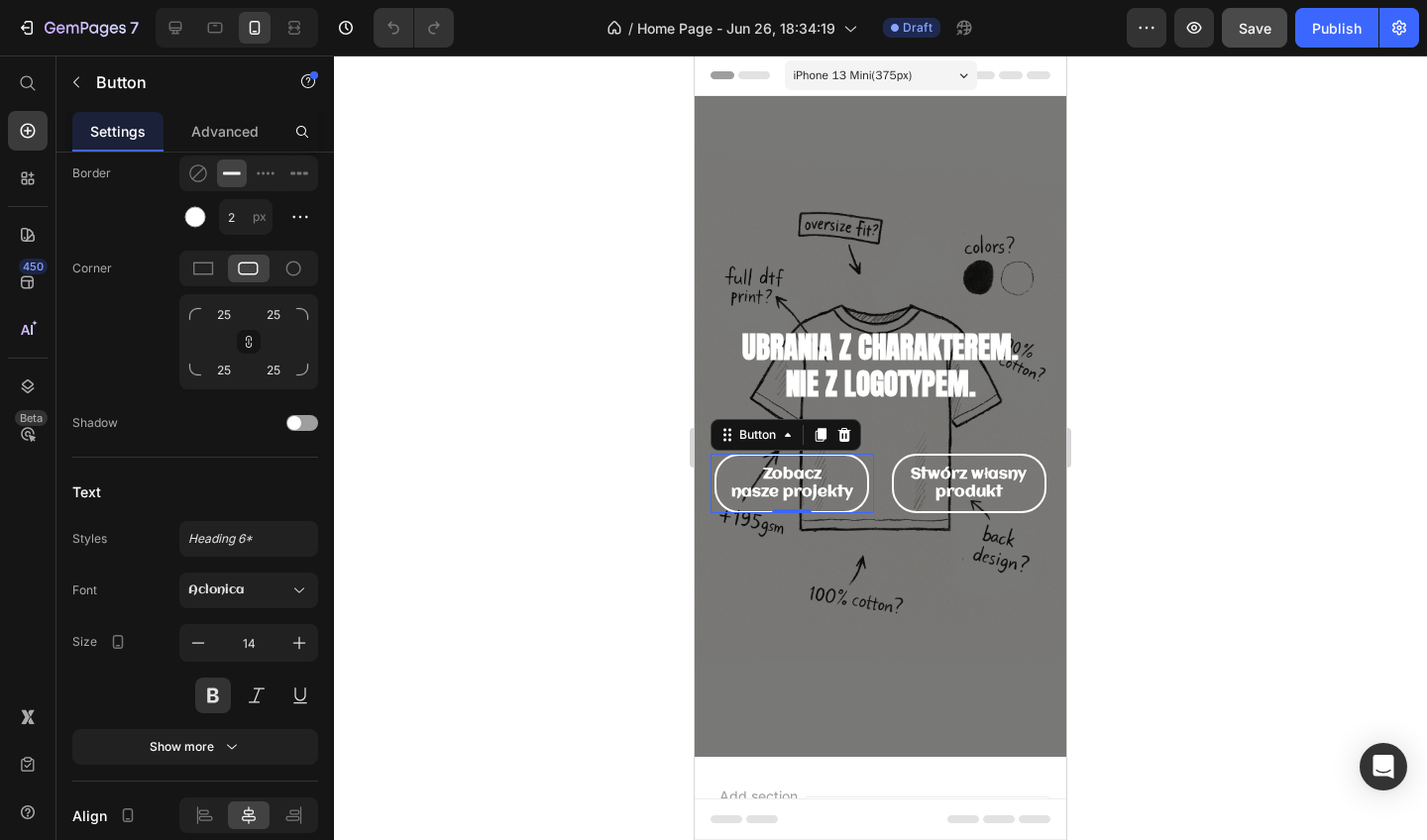 scroll, scrollTop: 0, scrollLeft: 0, axis: both 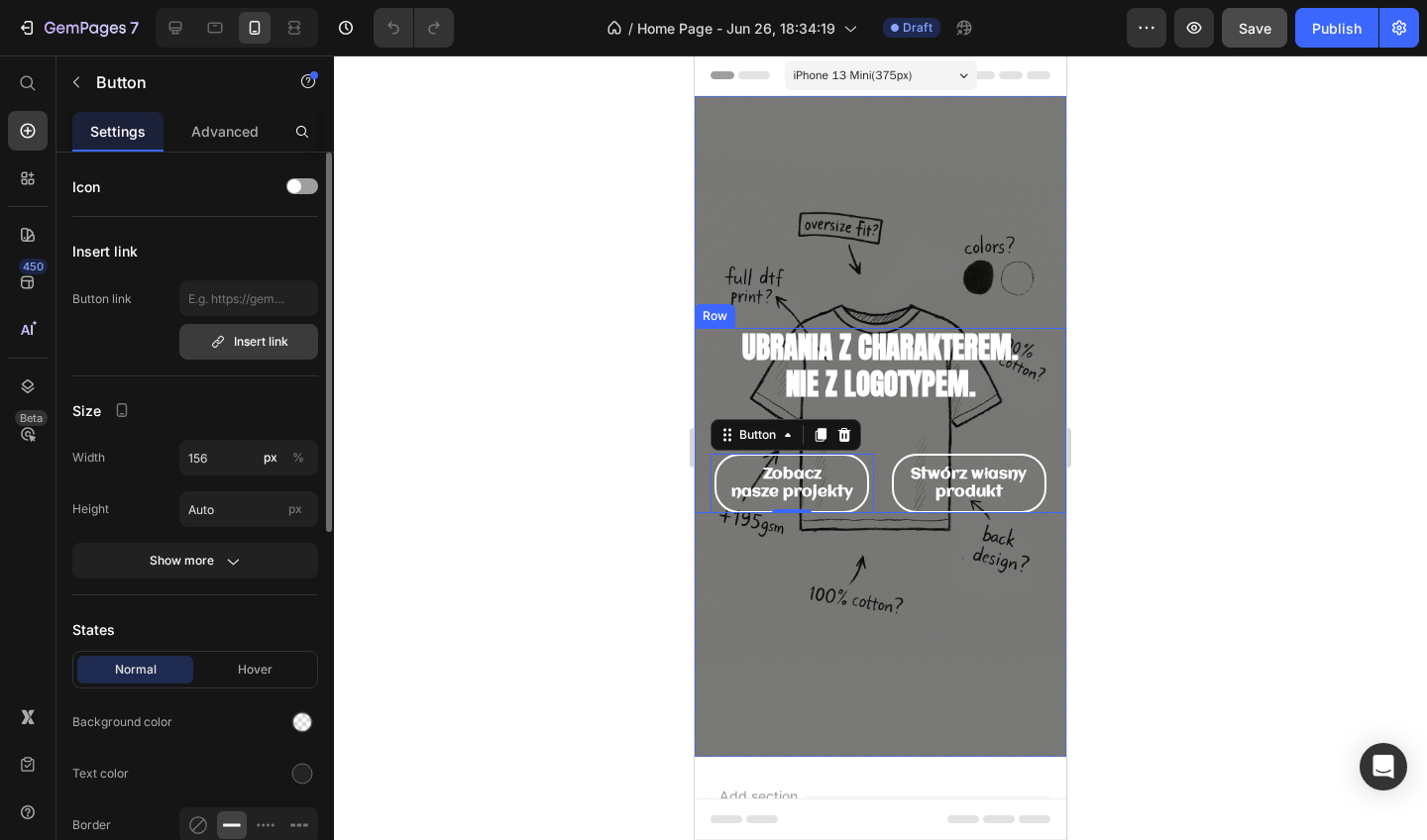 click on "Insert link" at bounding box center [249, 342] 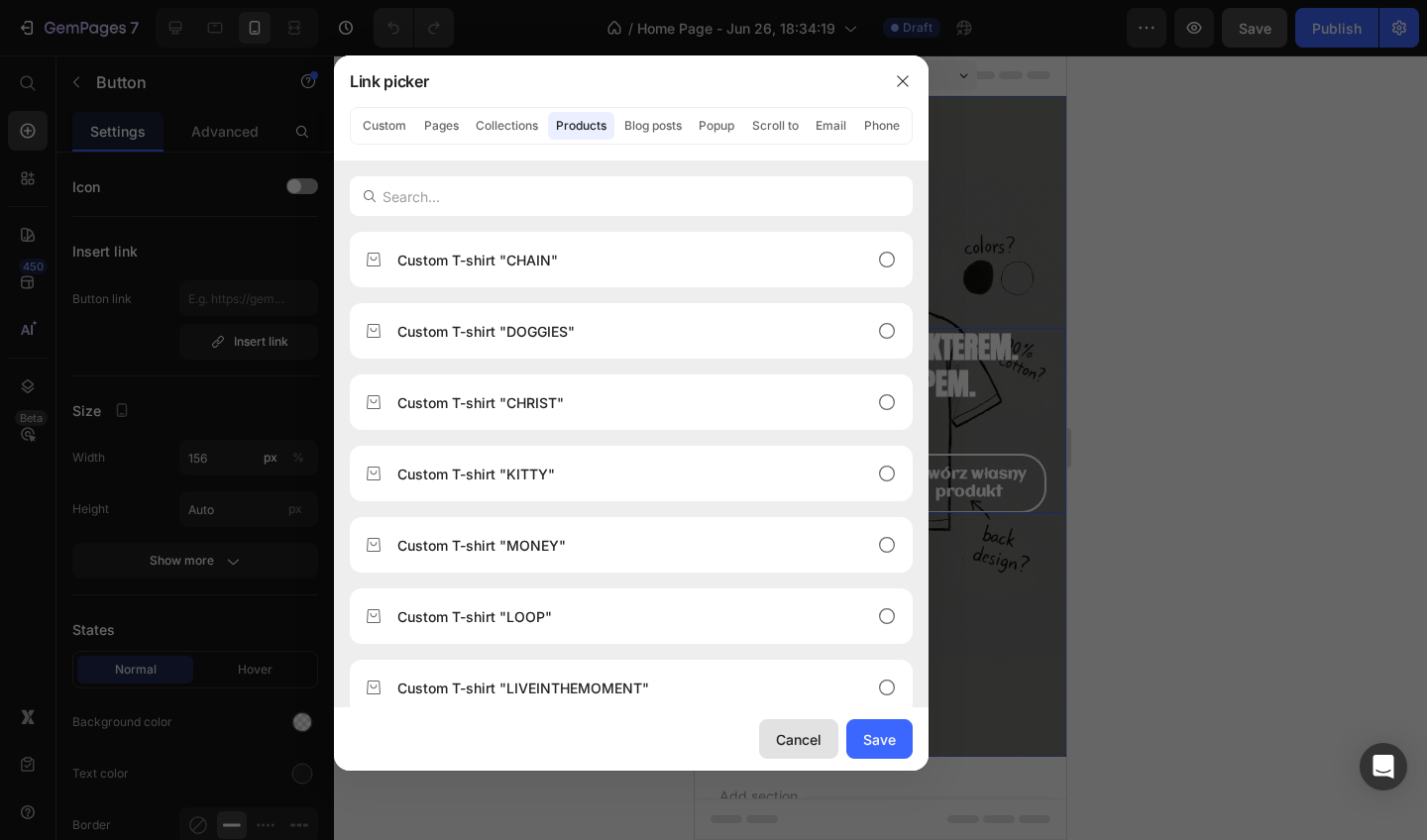 click on "Cancel" at bounding box center [799, 739] 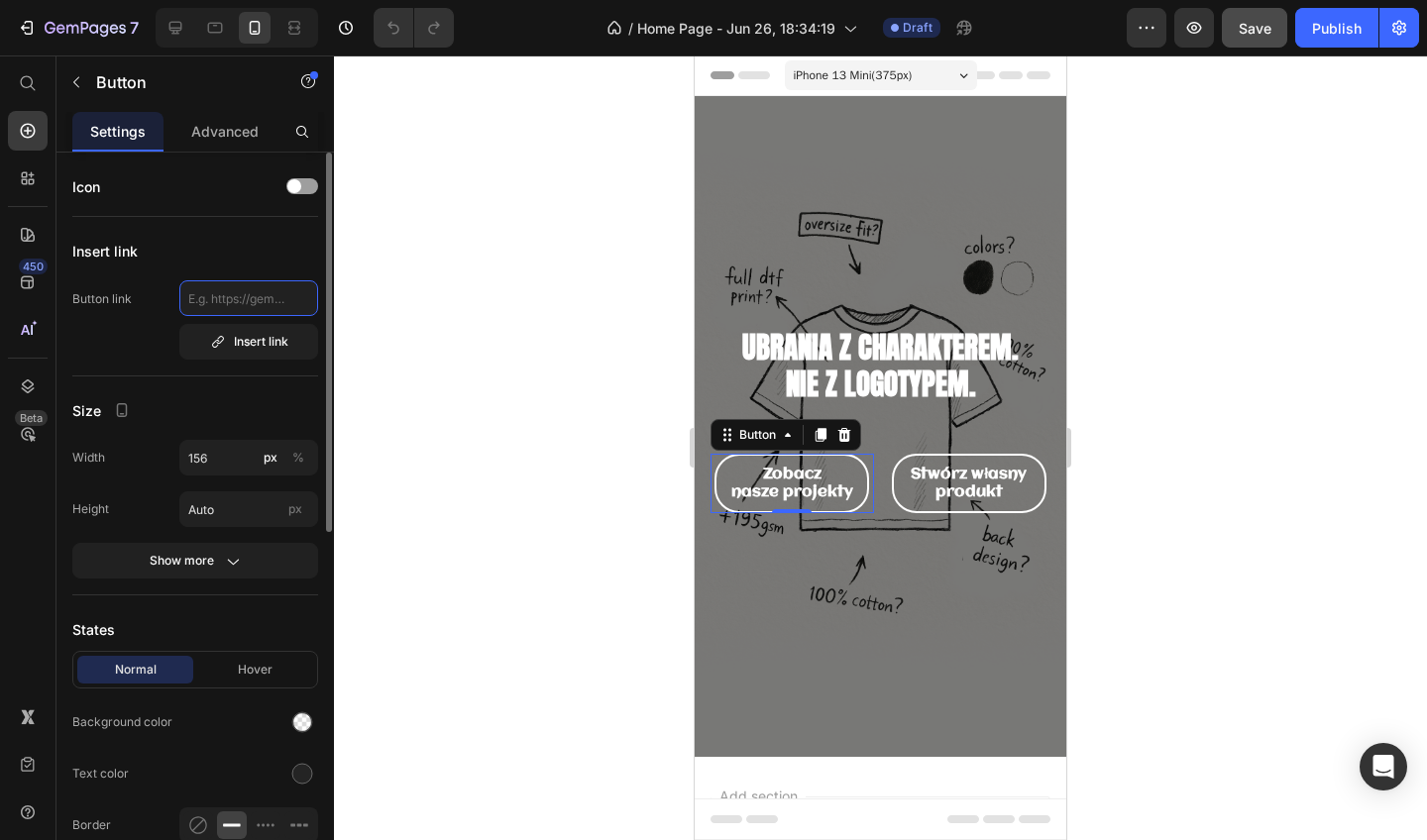 click 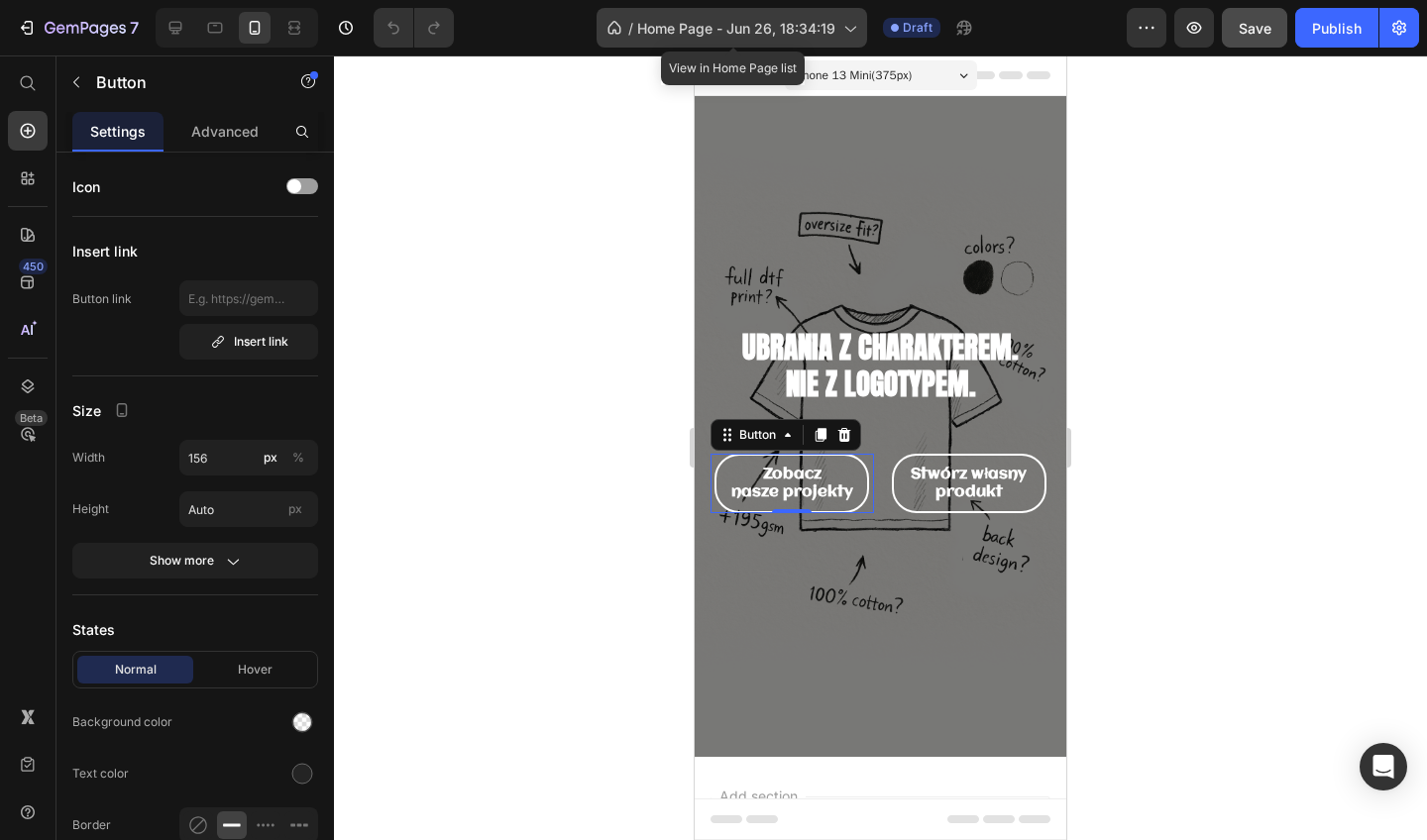 click on "Home Page - Jun 26, 18:34:19" at bounding box center (736, 28) 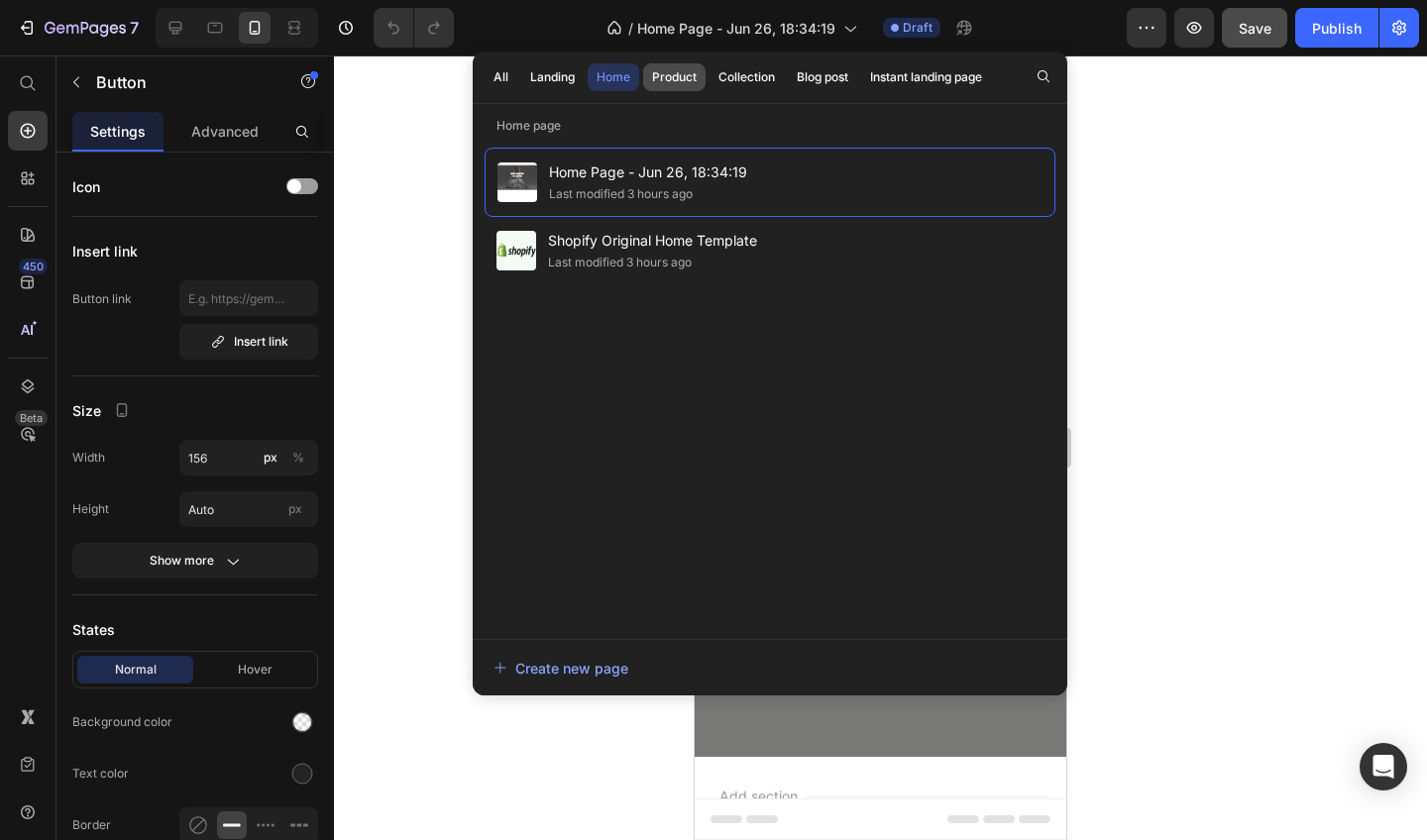 click on "Product" at bounding box center [674, 77] 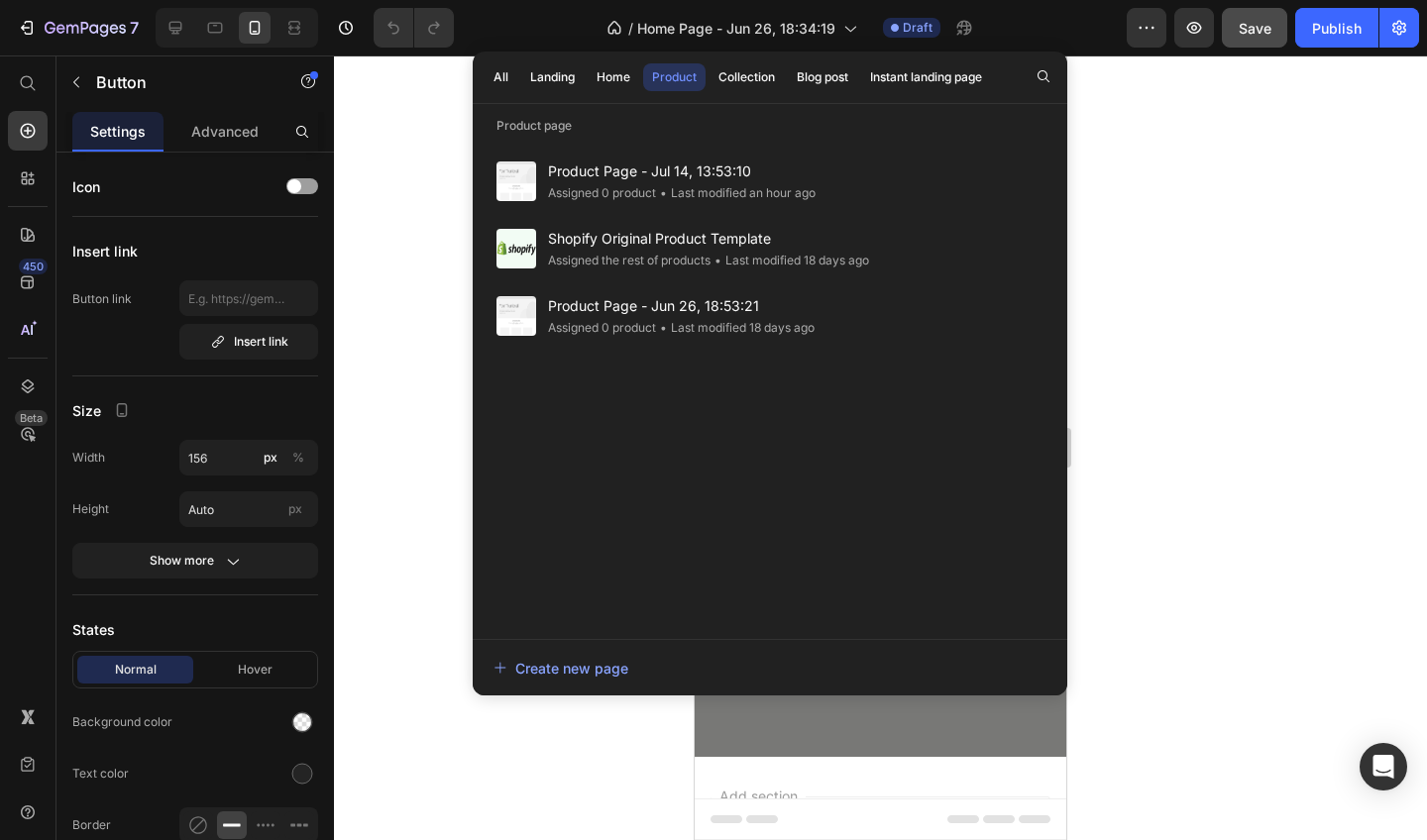 click 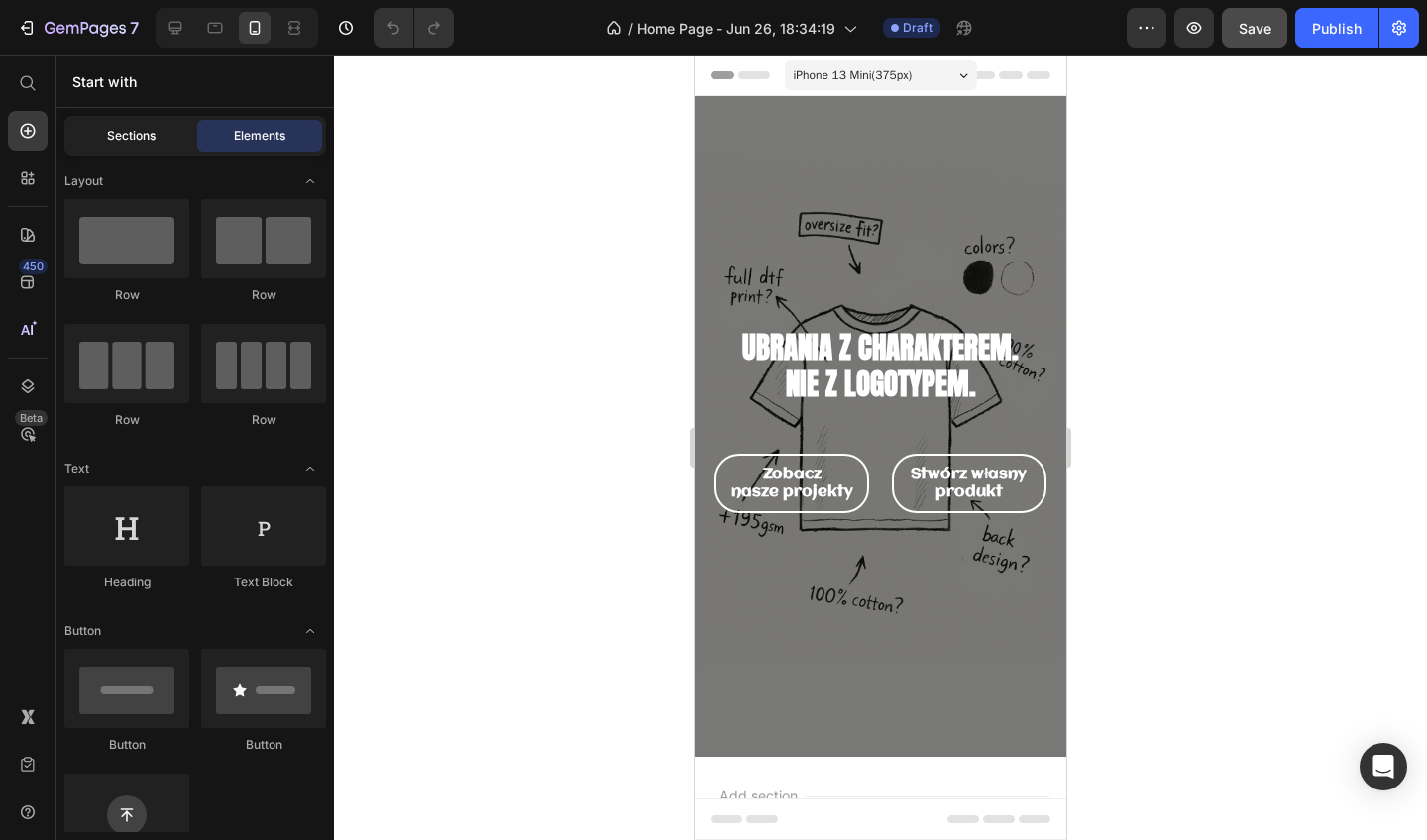 click on "Sections" 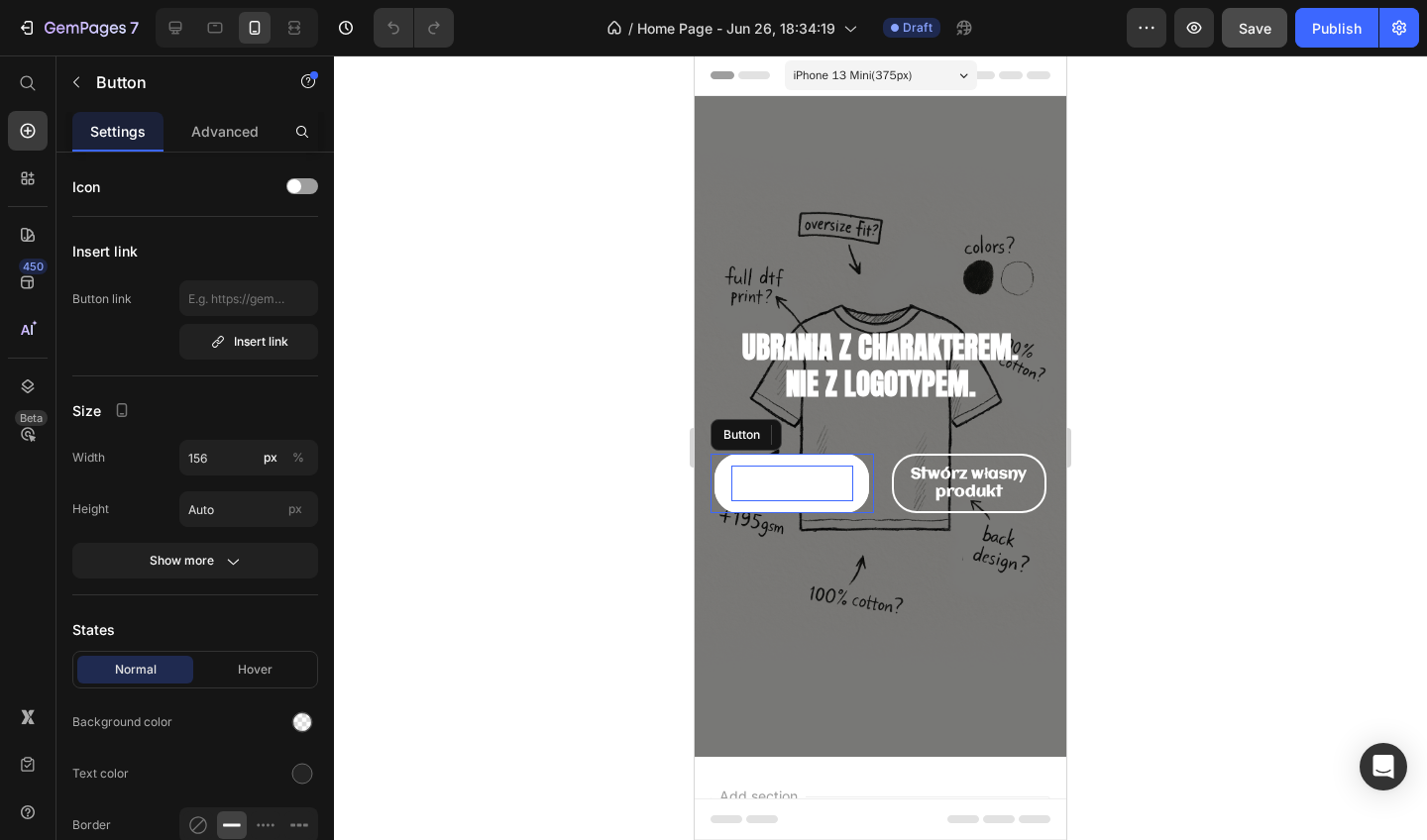 click on "nasze projekty" at bounding box center (792, 492) 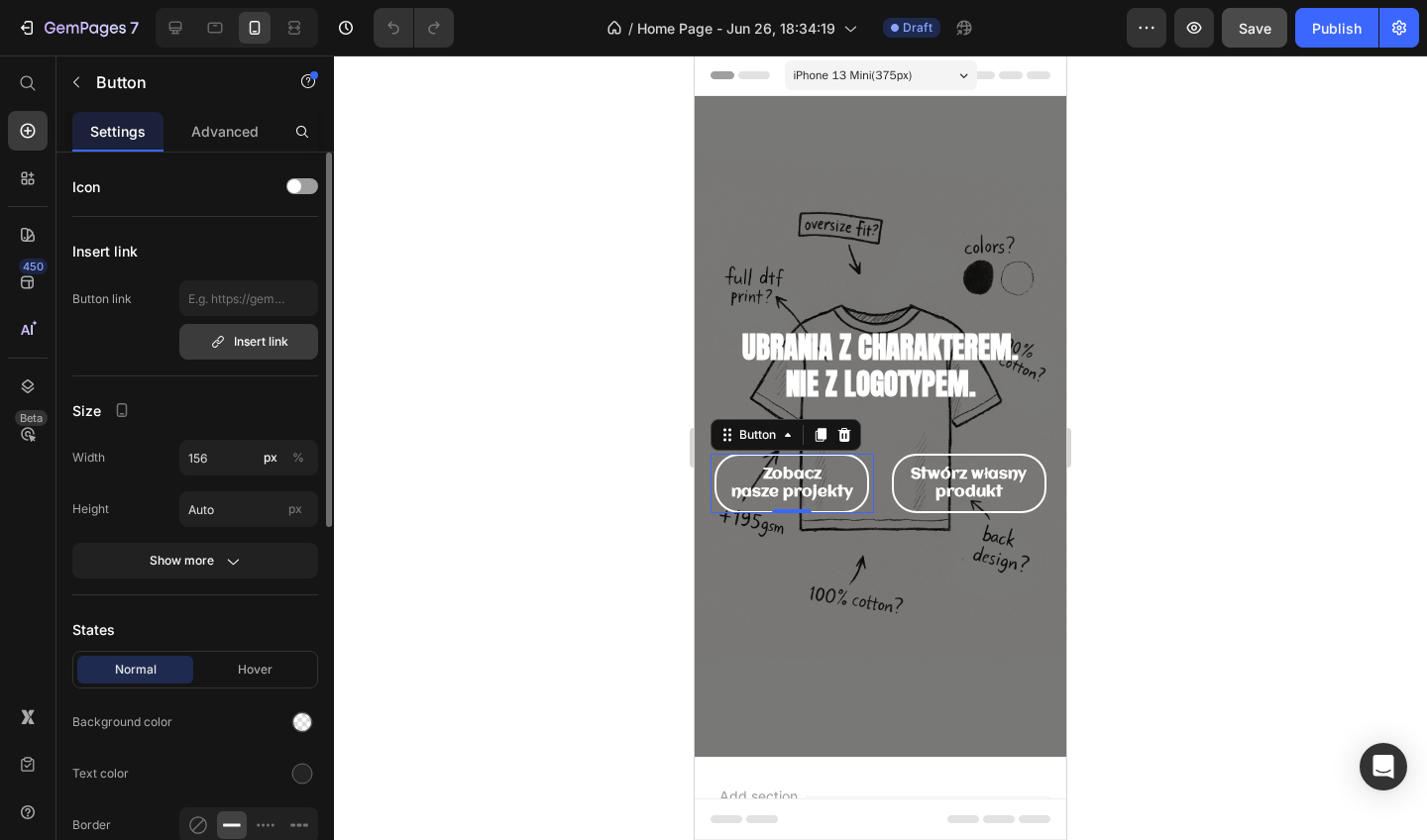 click on "Insert link" at bounding box center (249, 342) 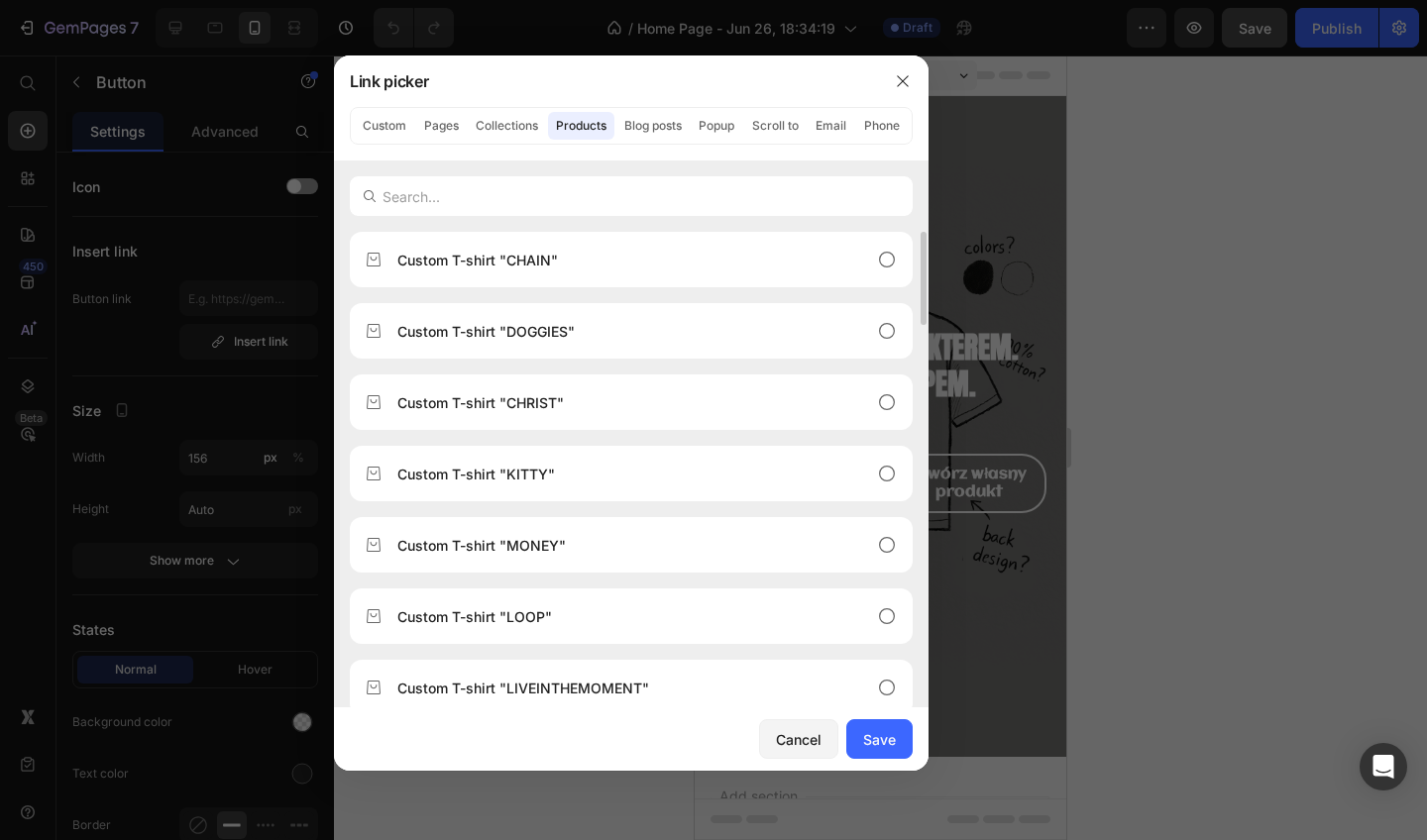 scroll, scrollTop: 0, scrollLeft: 0, axis: both 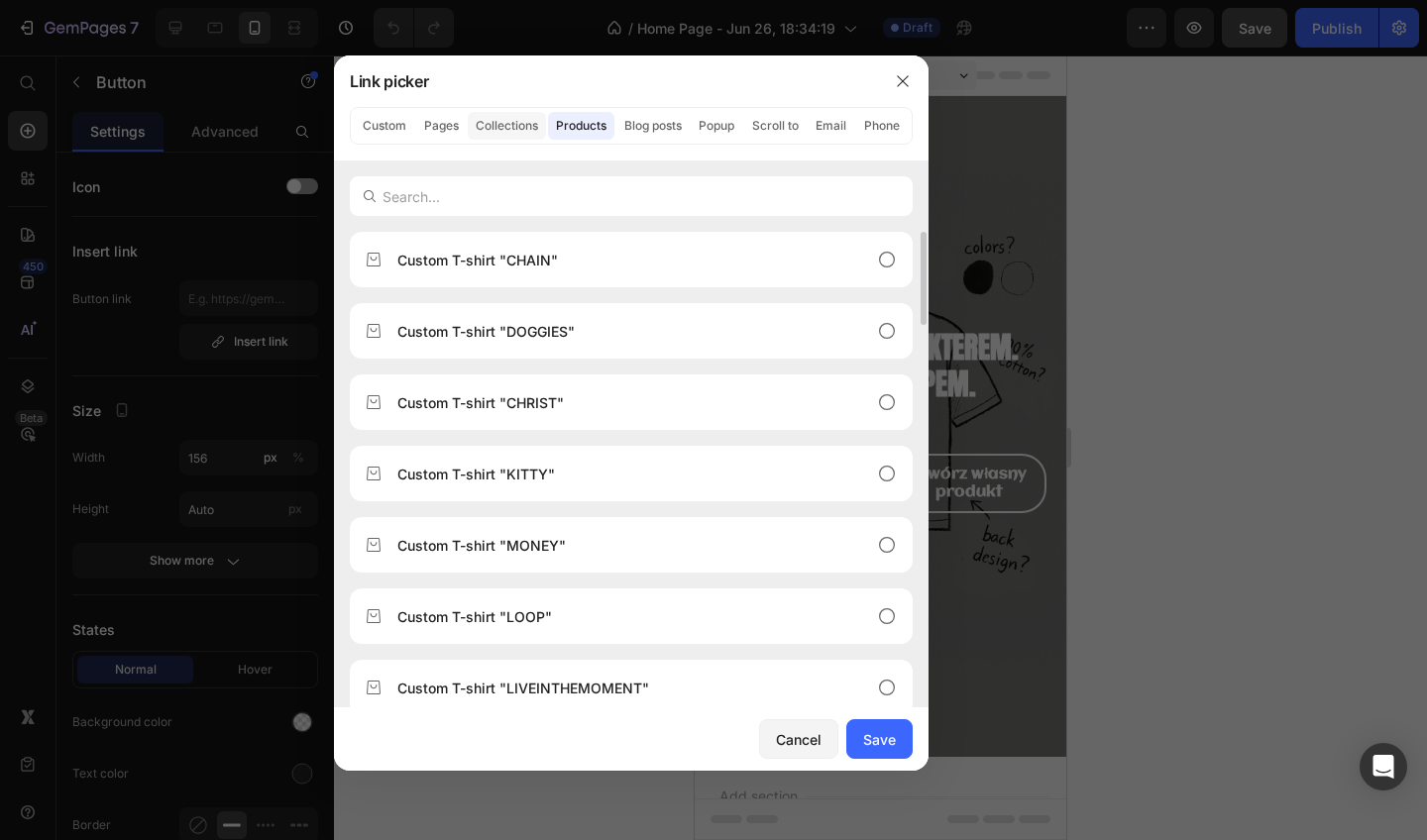 click on "Collections" 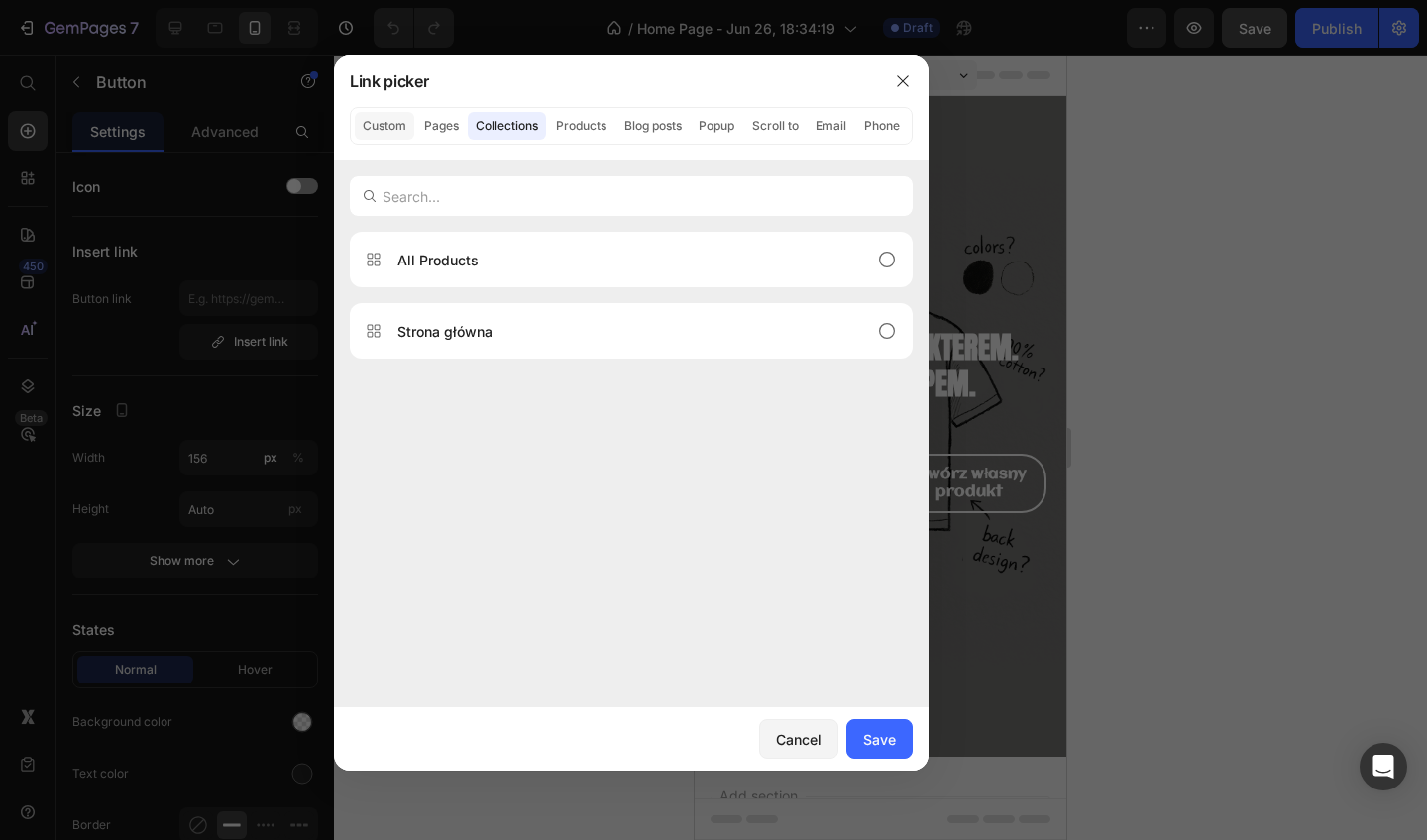 click on "Custom" 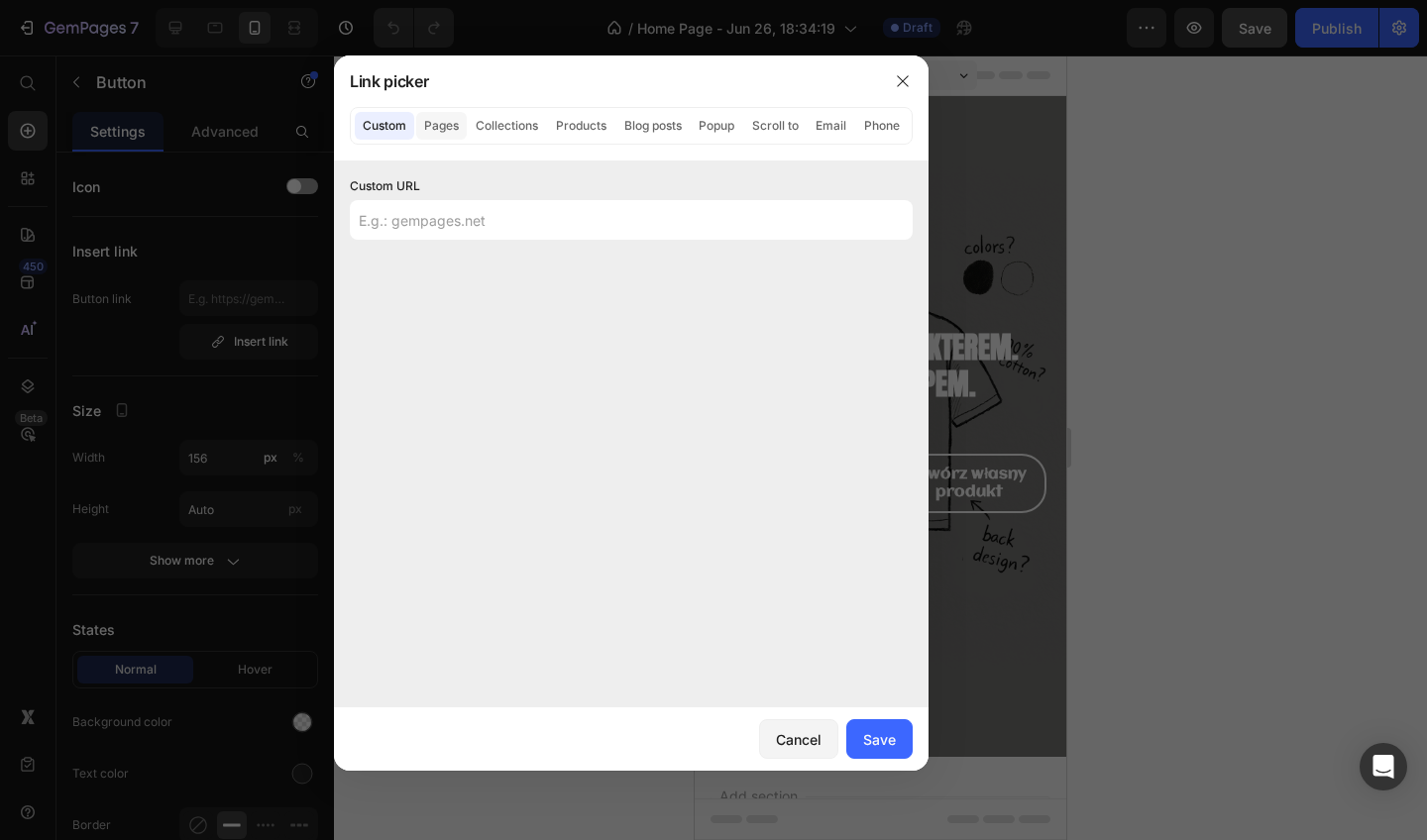 click on "Pages" 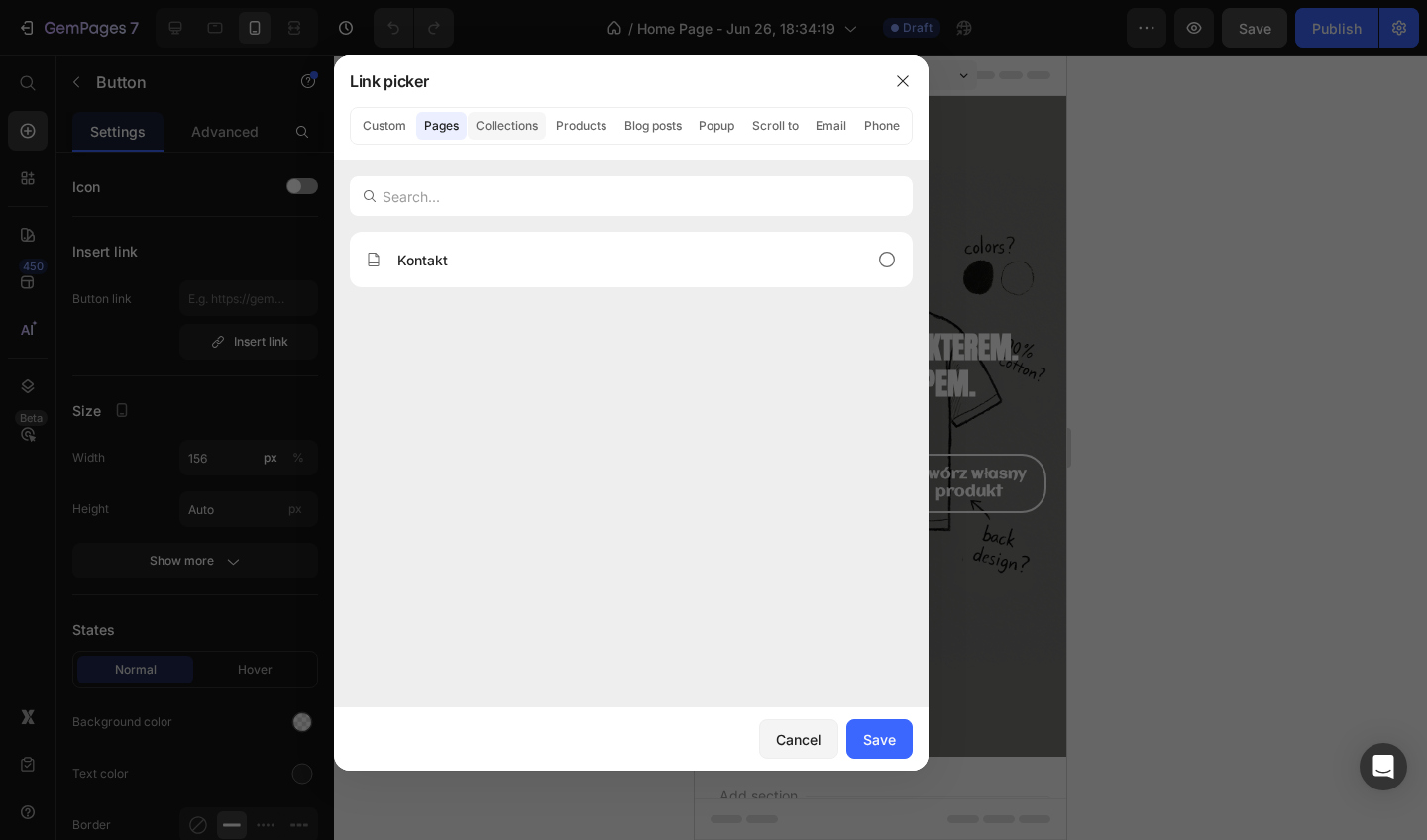 click on "Collections" 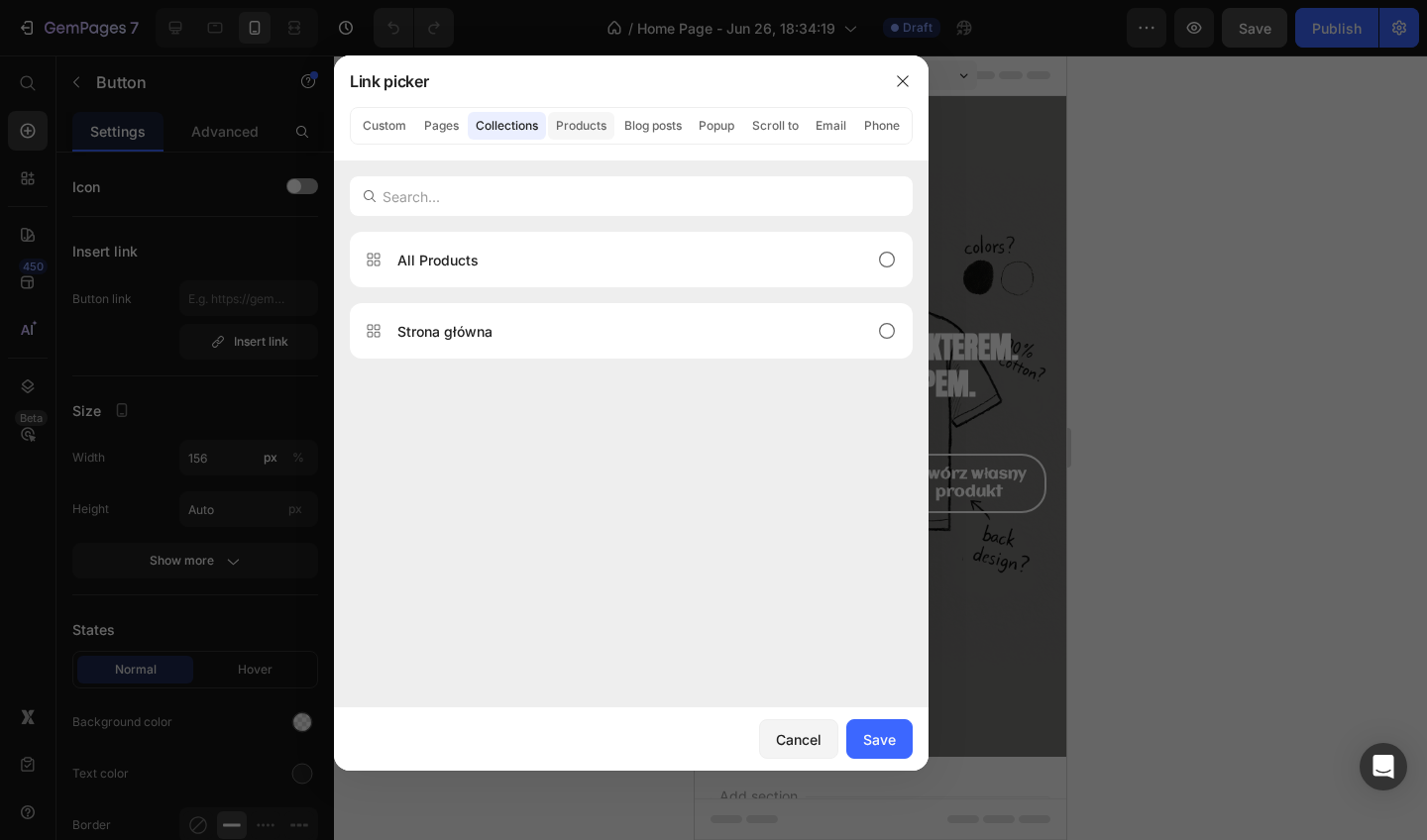 click on "Products" 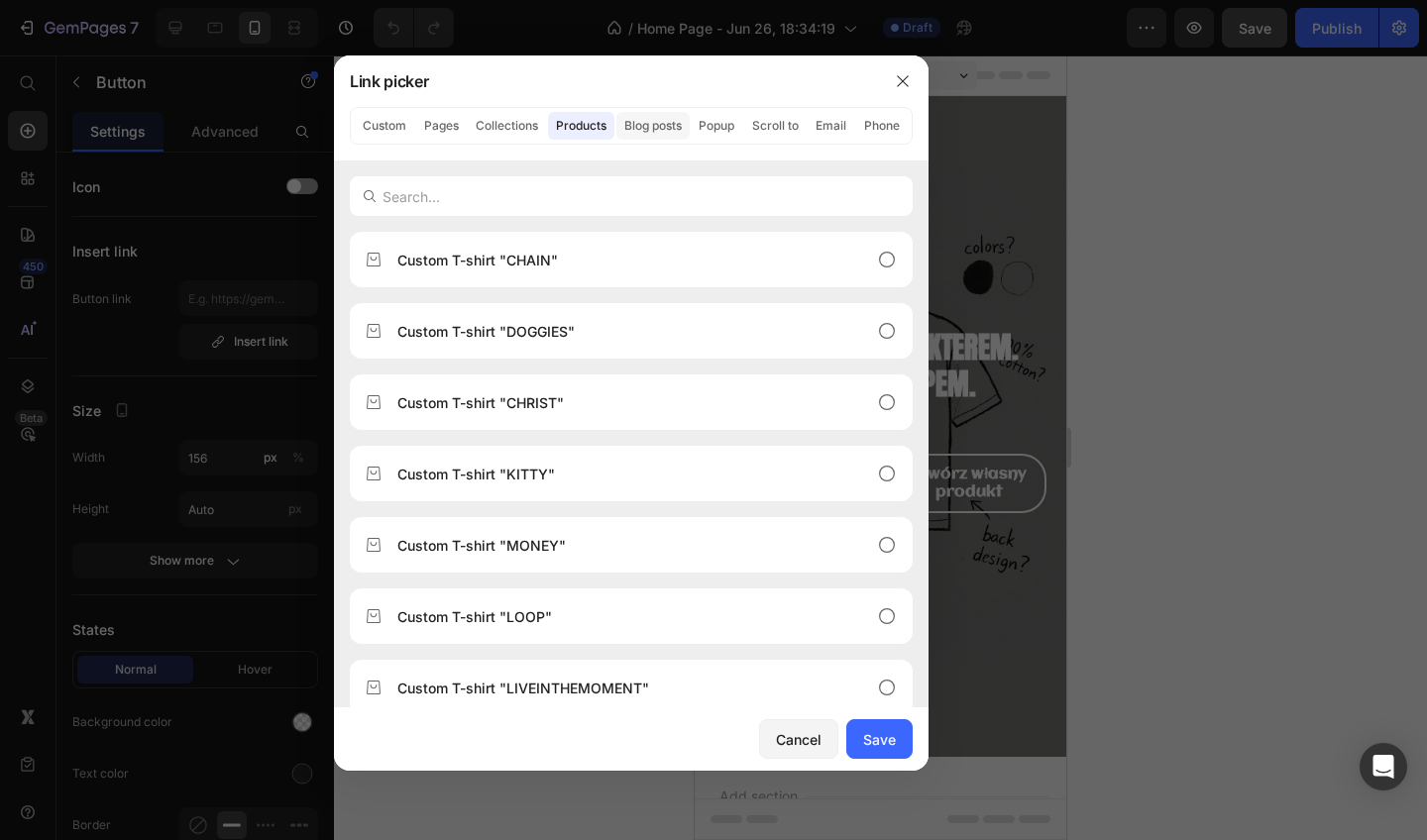 click on "Blog posts" 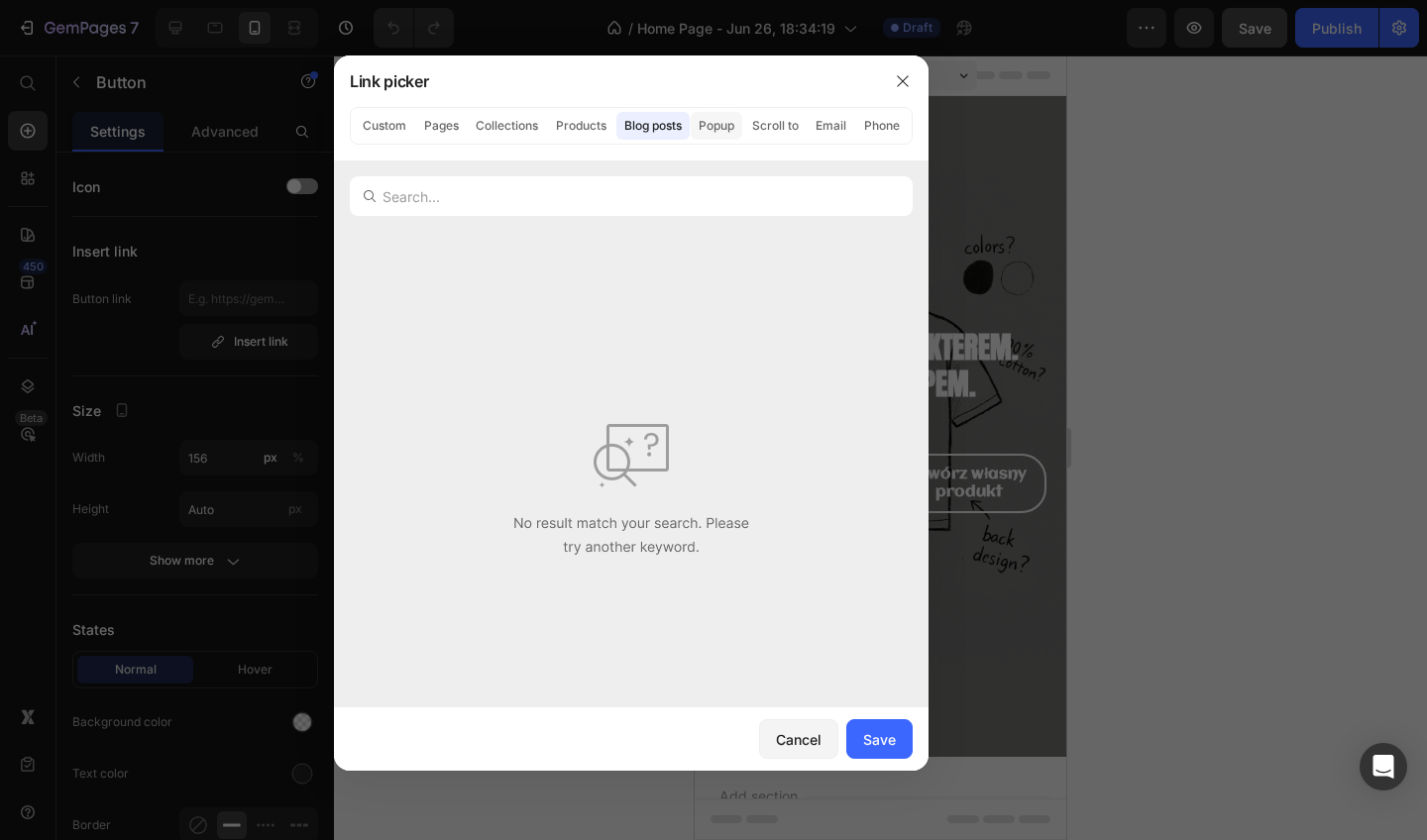 click on "Popup" 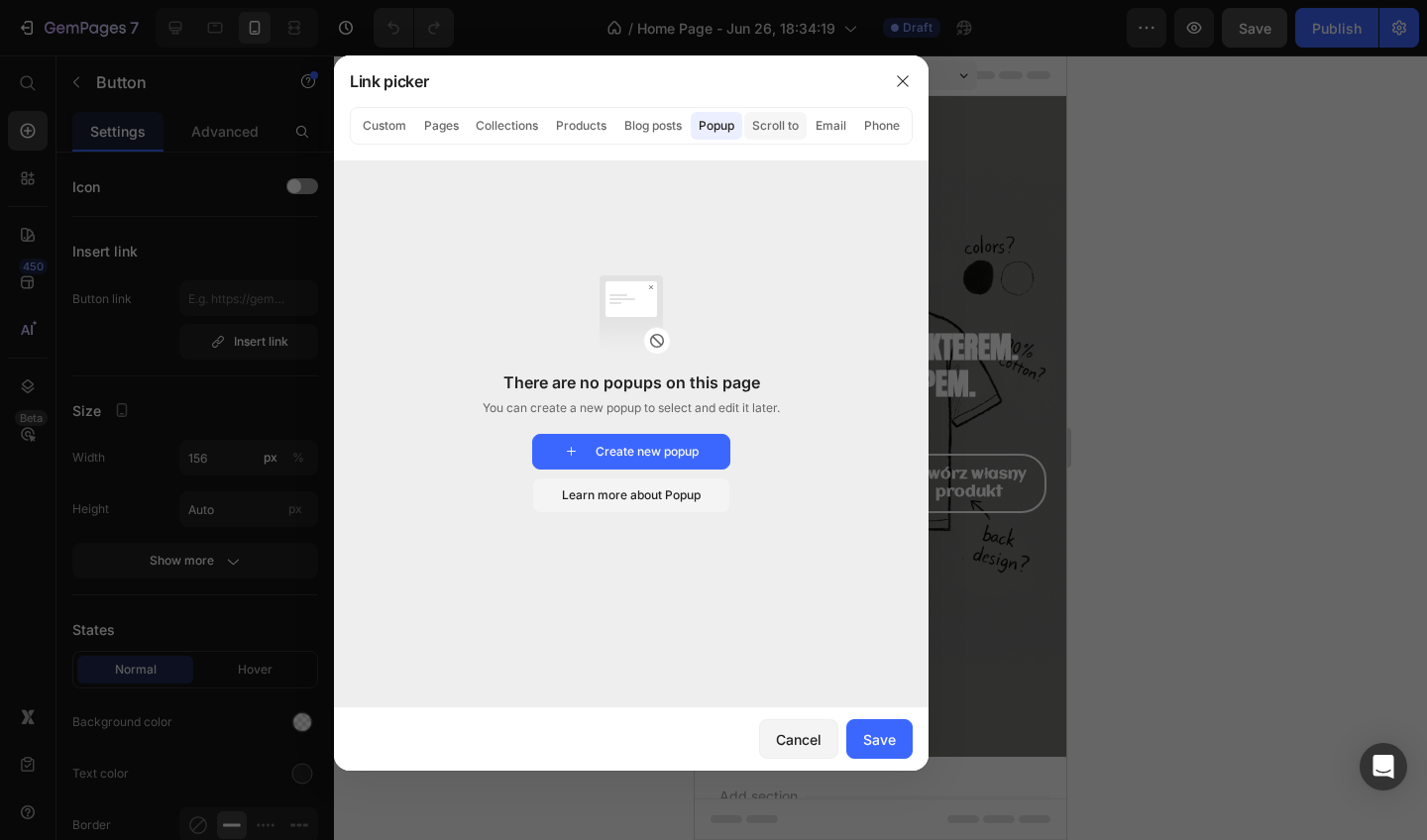 click on "Scroll to" 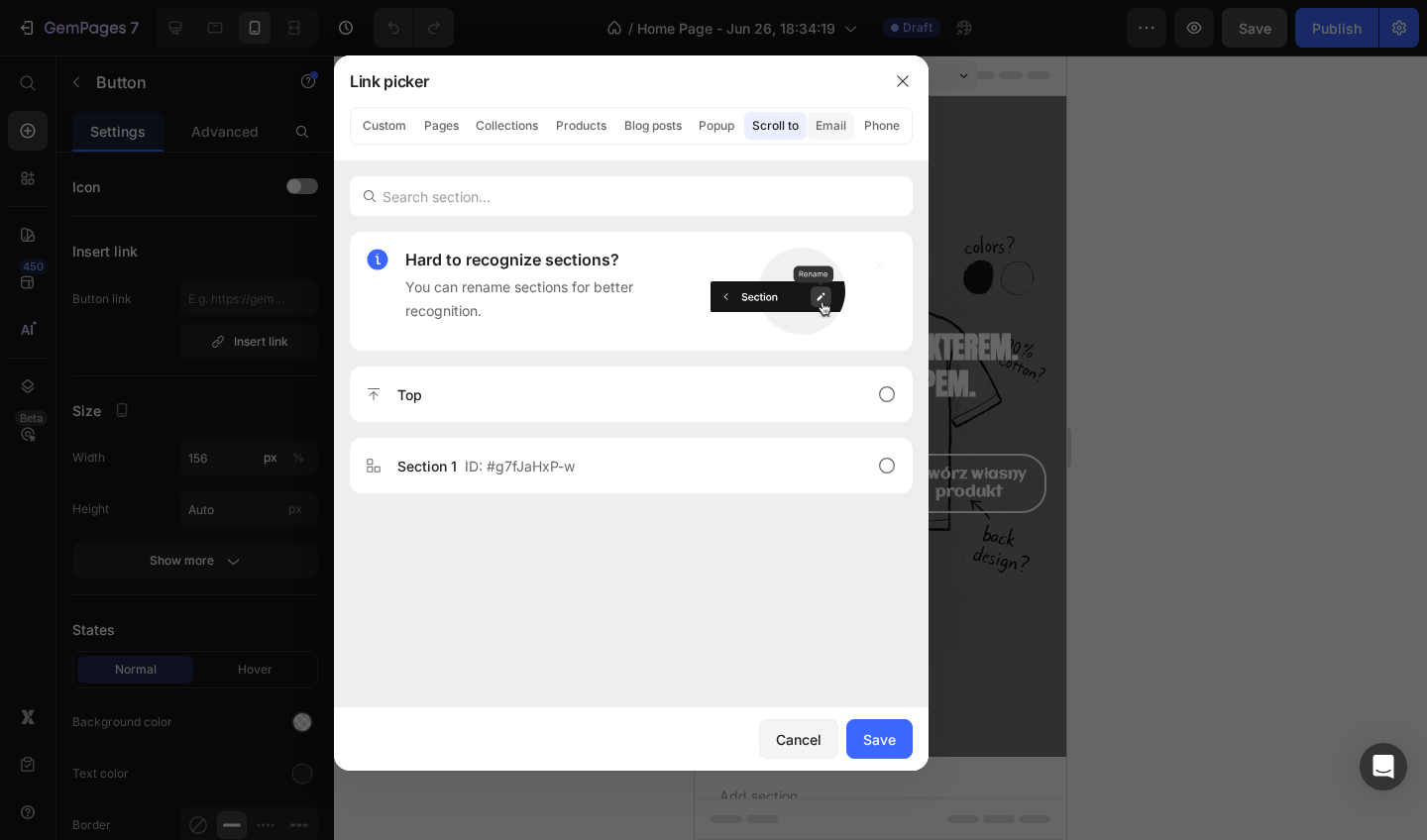 click on "Email" 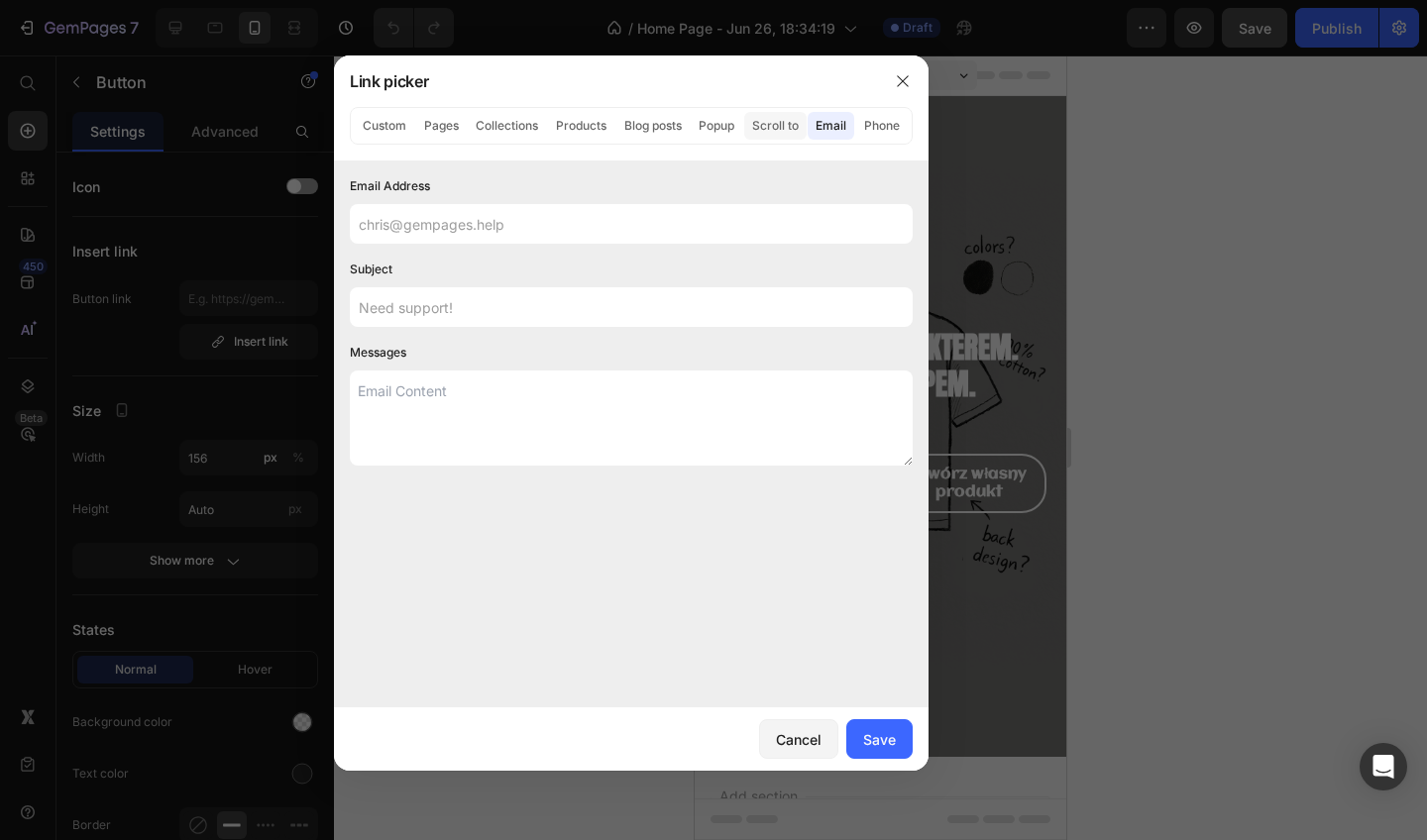 click on "Scroll to" 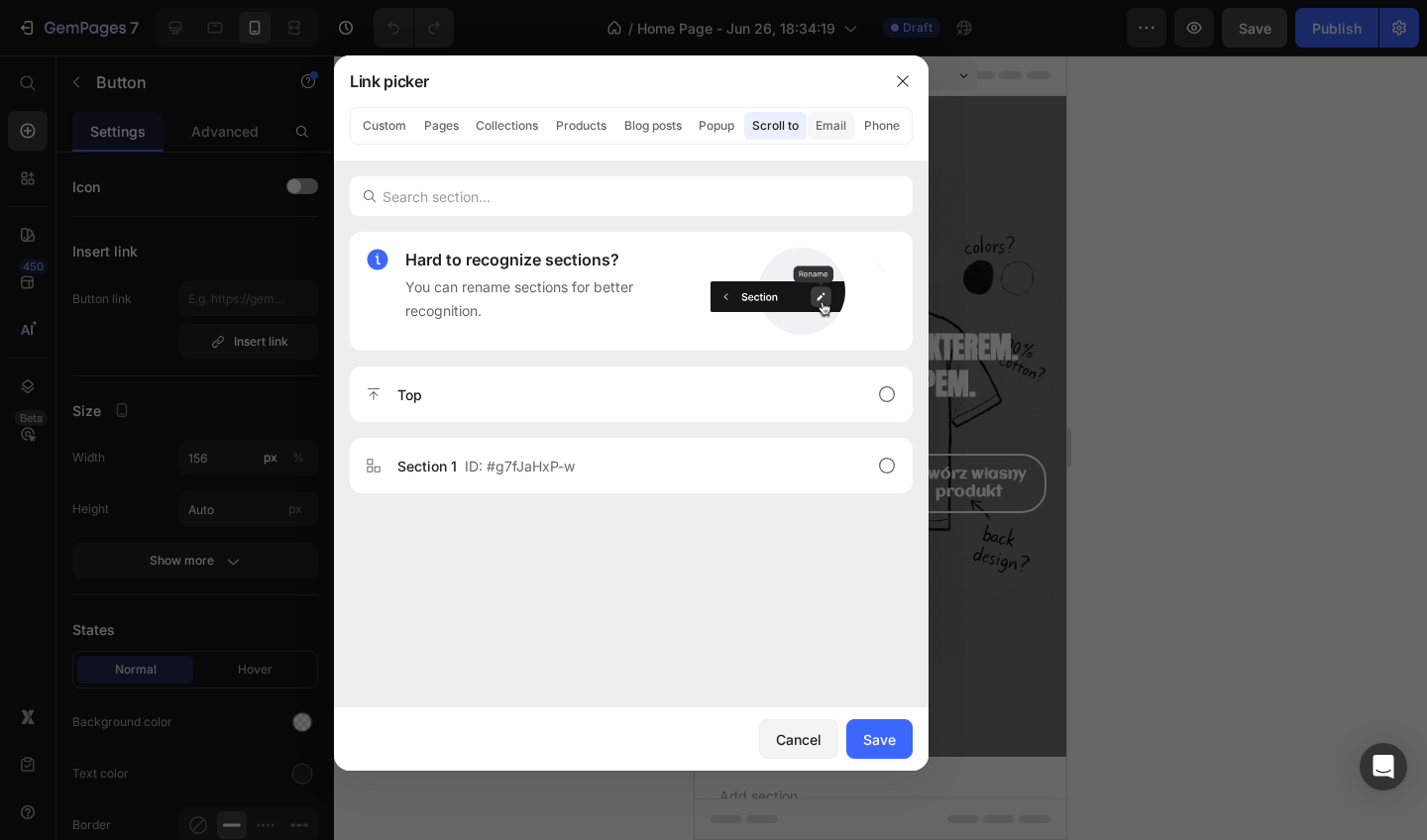 click on "Email" 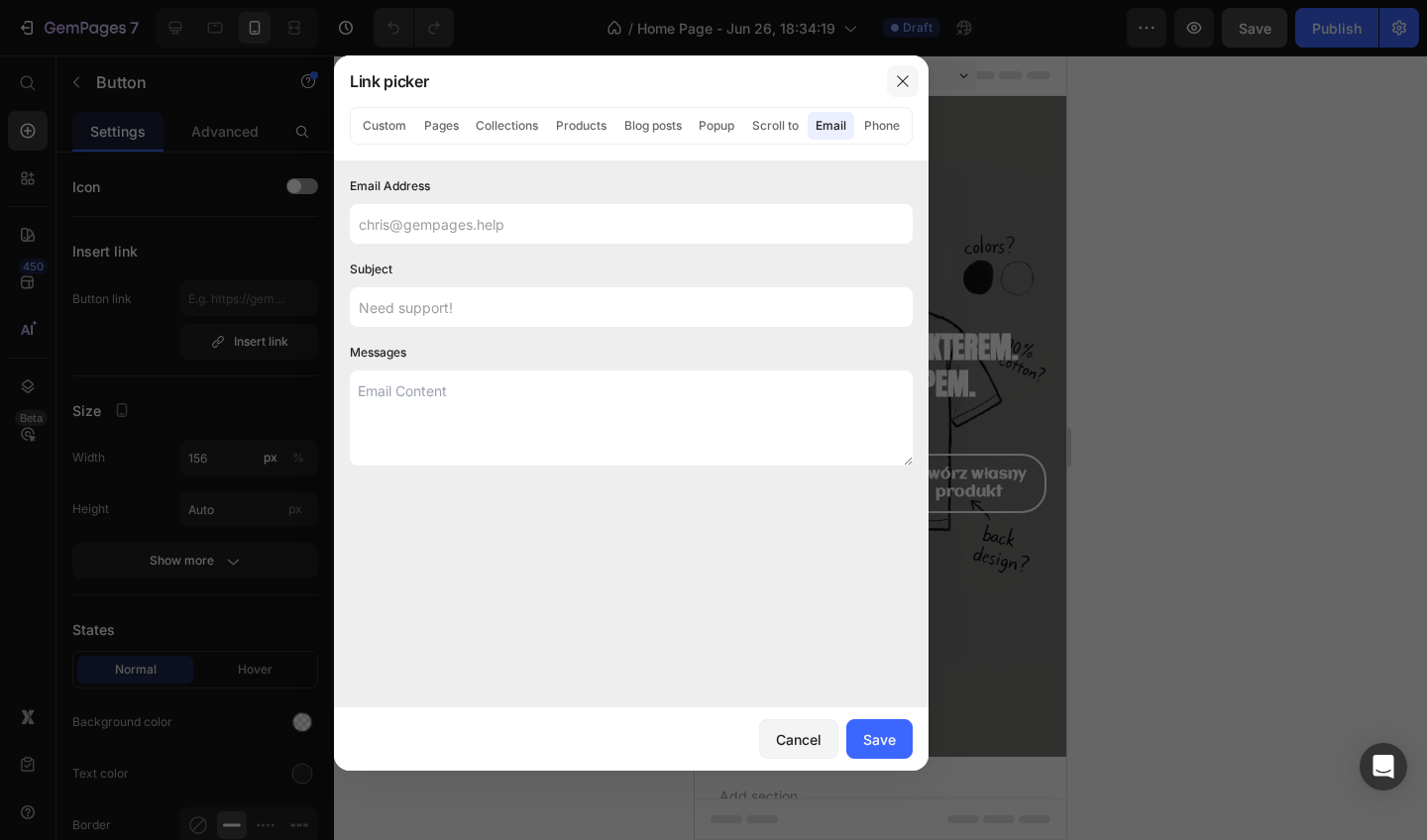 click at bounding box center (903, 81) 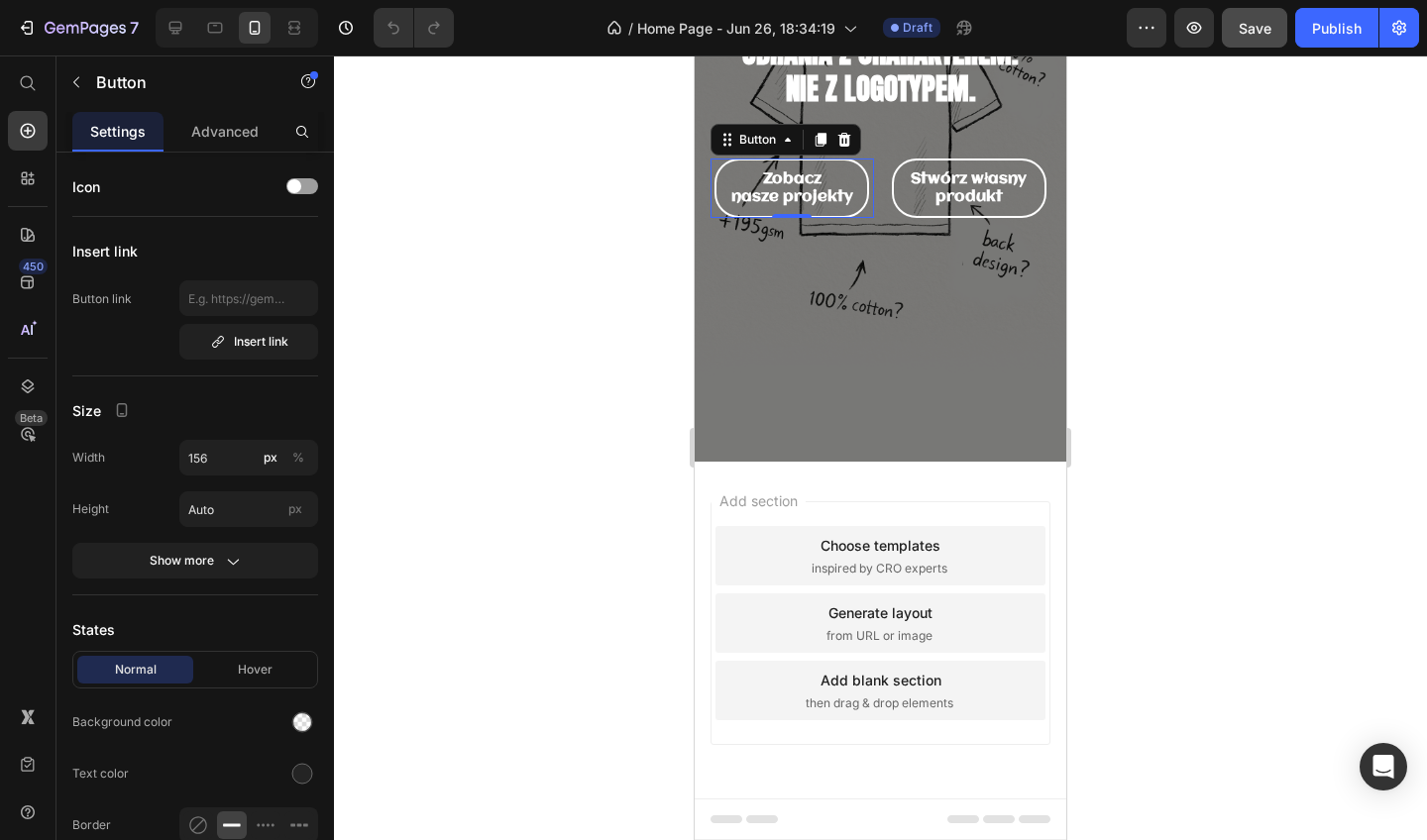 scroll, scrollTop: 295, scrollLeft: 0, axis: vertical 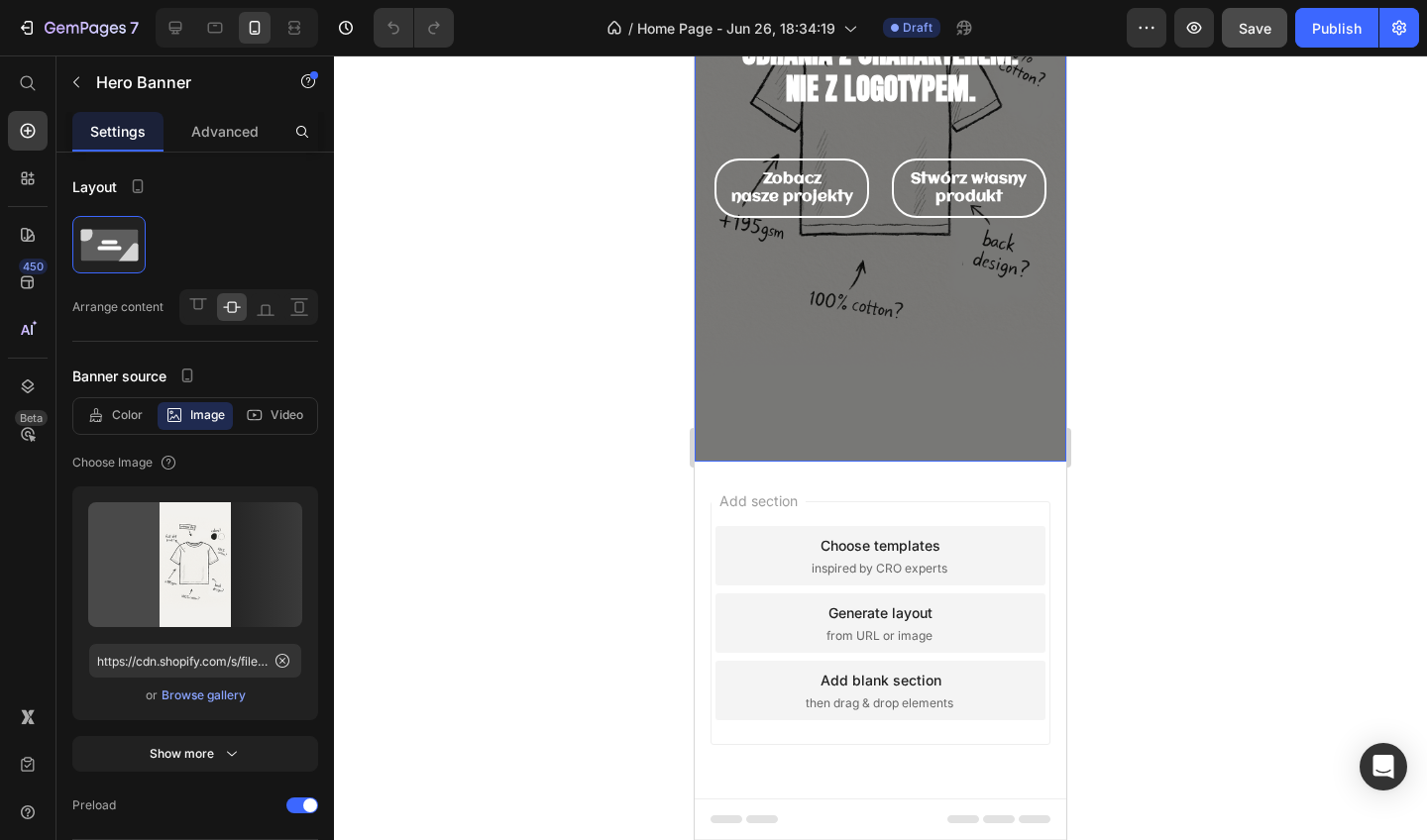 click at bounding box center [880, 131] 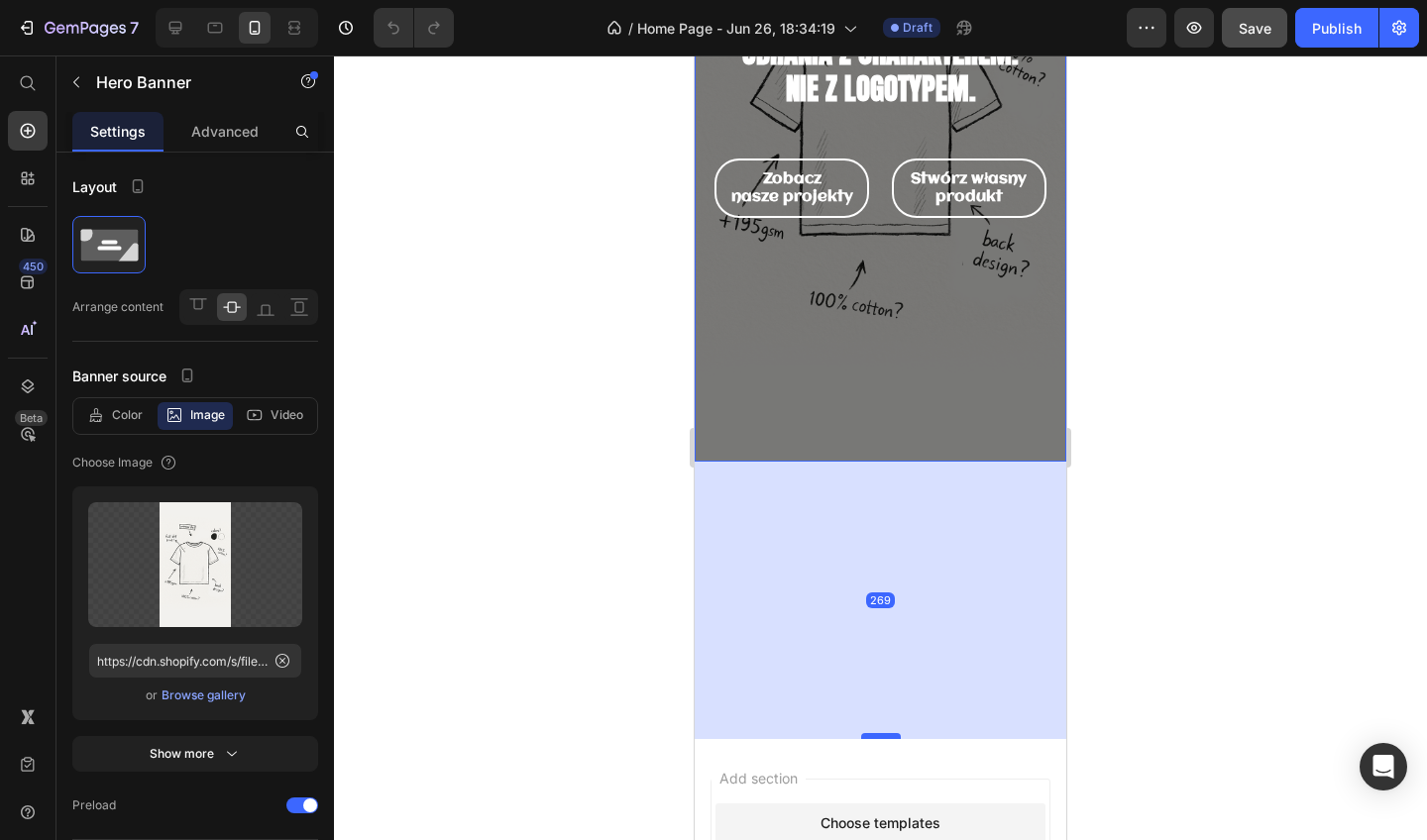 drag, startPoint x: 880, startPoint y: 460, endPoint x: 883, endPoint y: 760, distance: 300.015 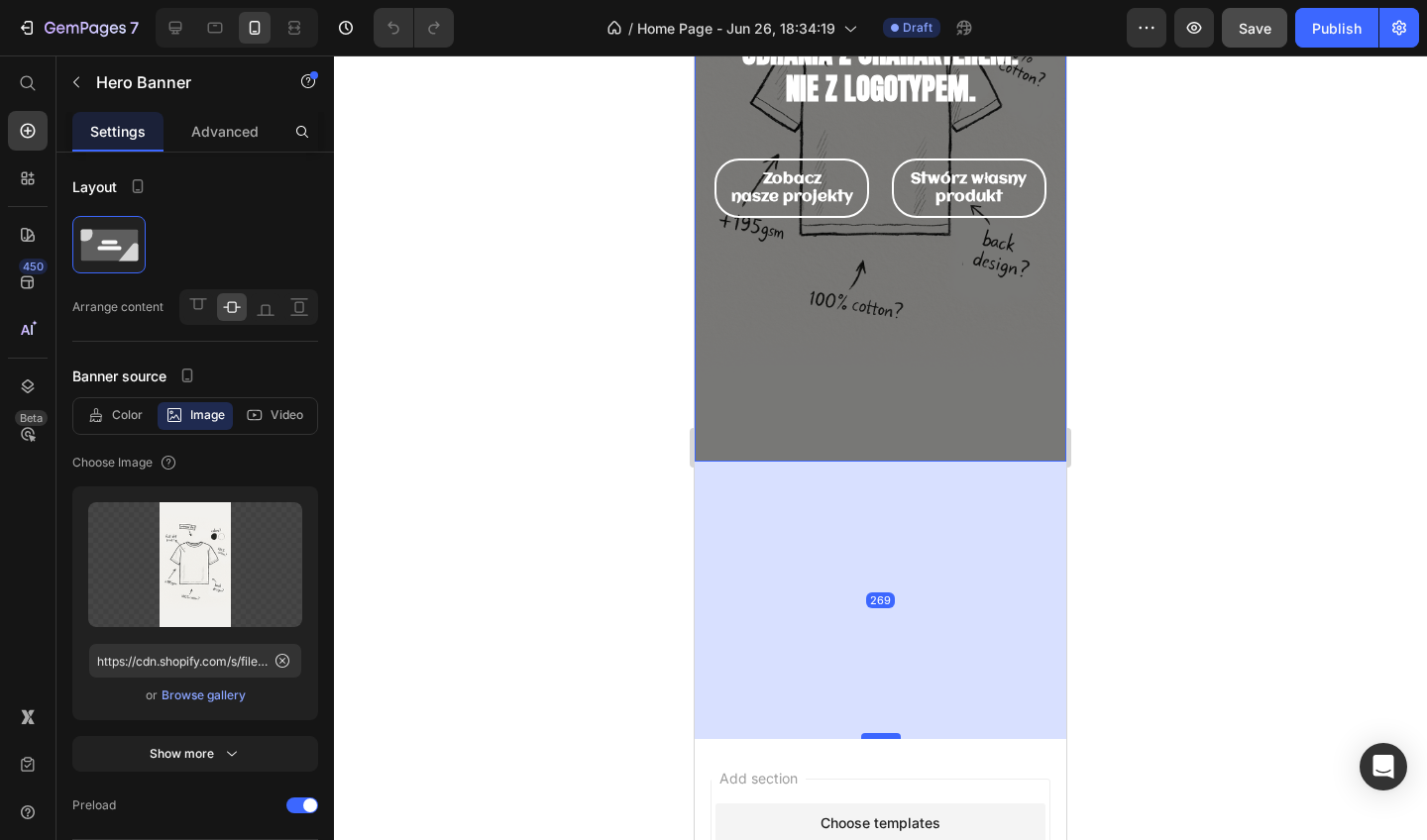 click at bounding box center (881, 736) 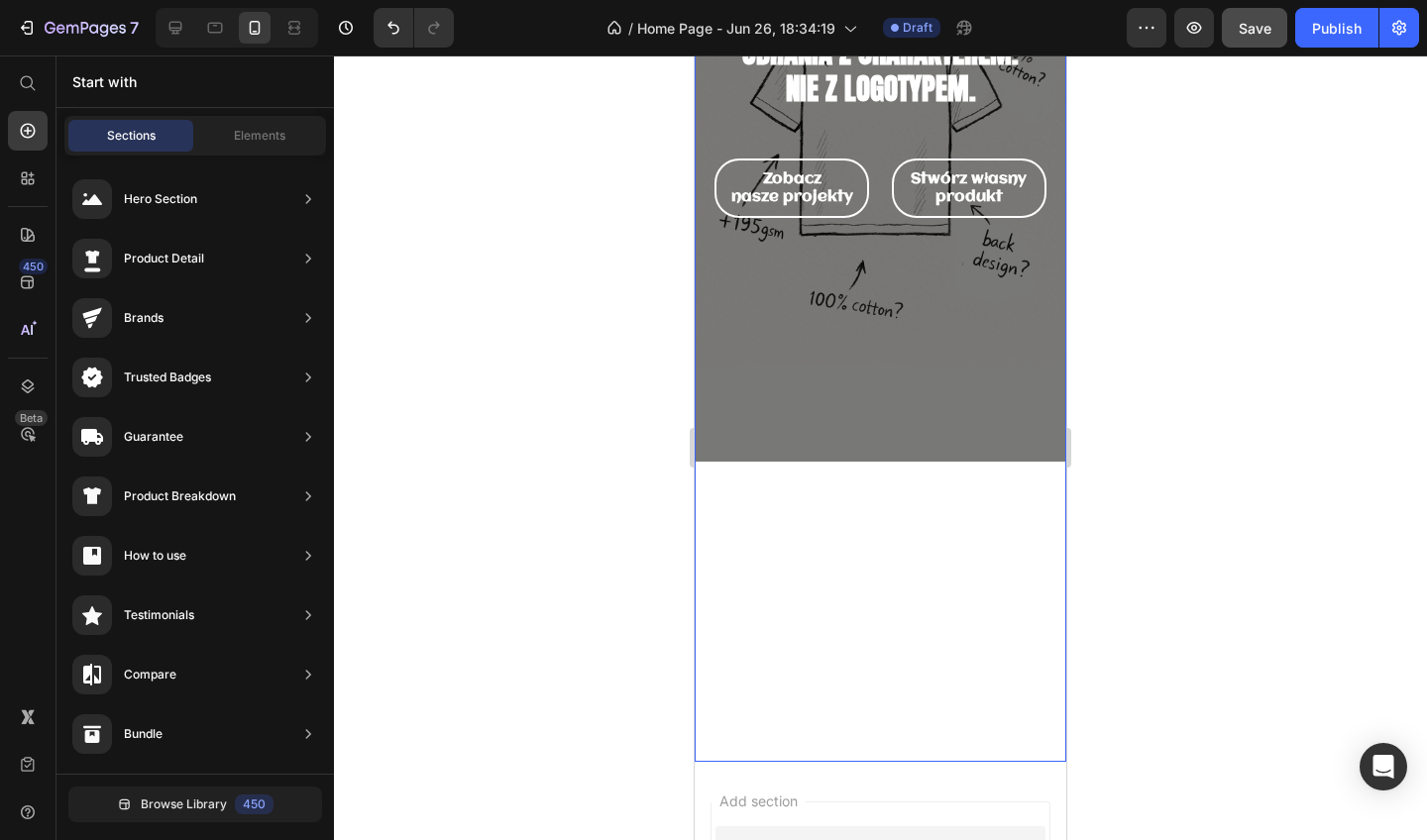 drag, startPoint x: 884, startPoint y: 762, endPoint x: 884, endPoint y: 532, distance: 230 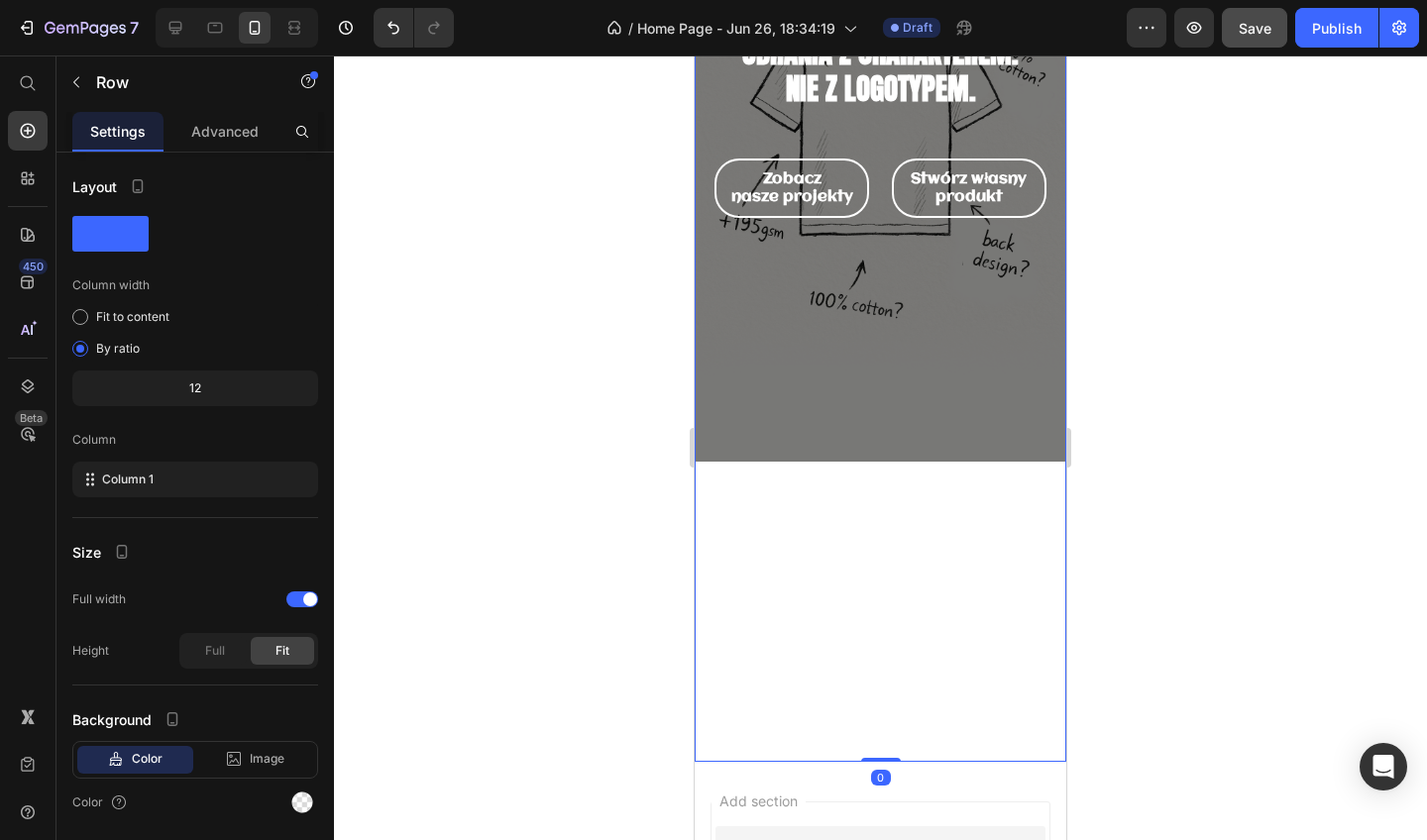 drag, startPoint x: 869, startPoint y: 759, endPoint x: 875, endPoint y: 491, distance: 268.06716 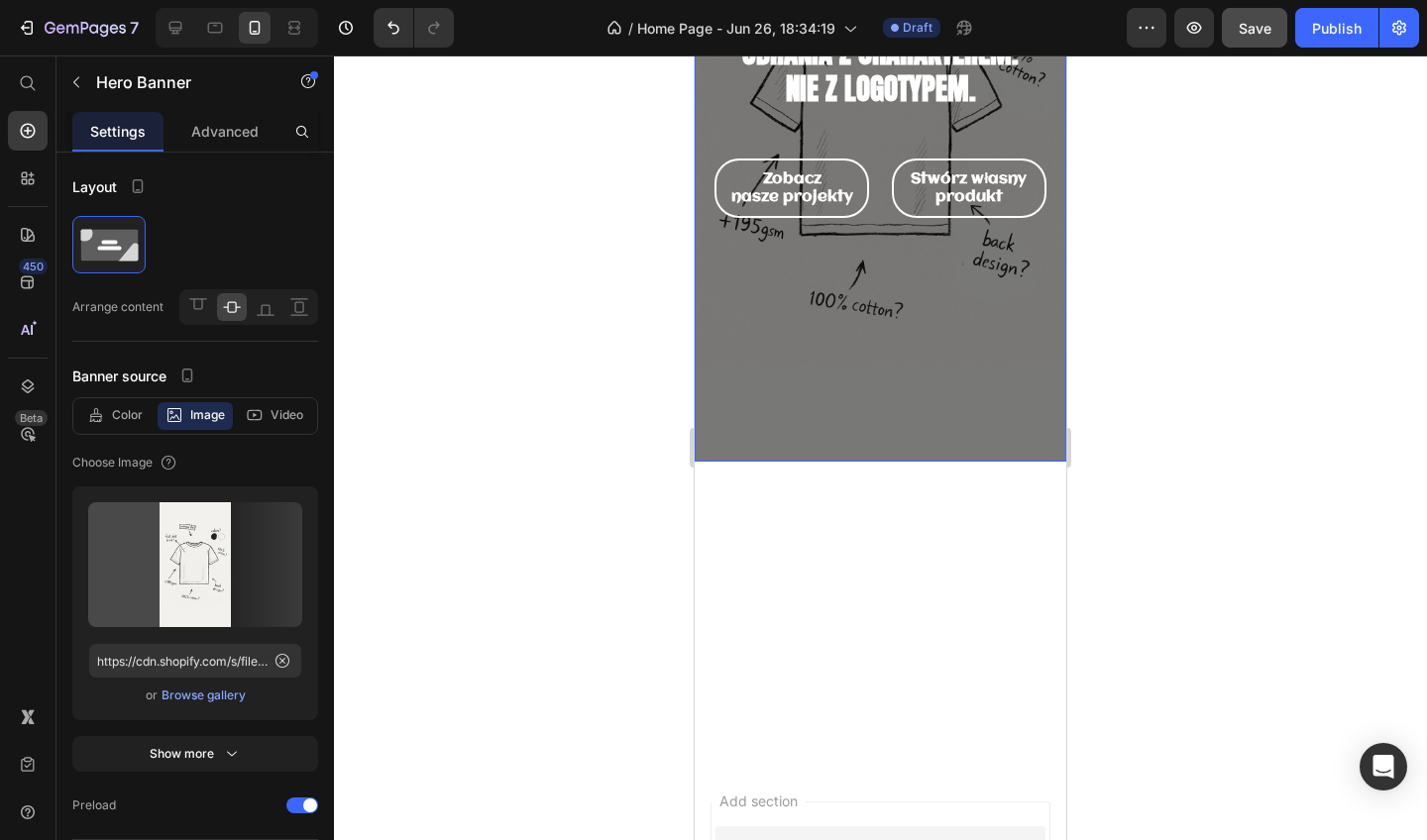 click at bounding box center (880, 131) 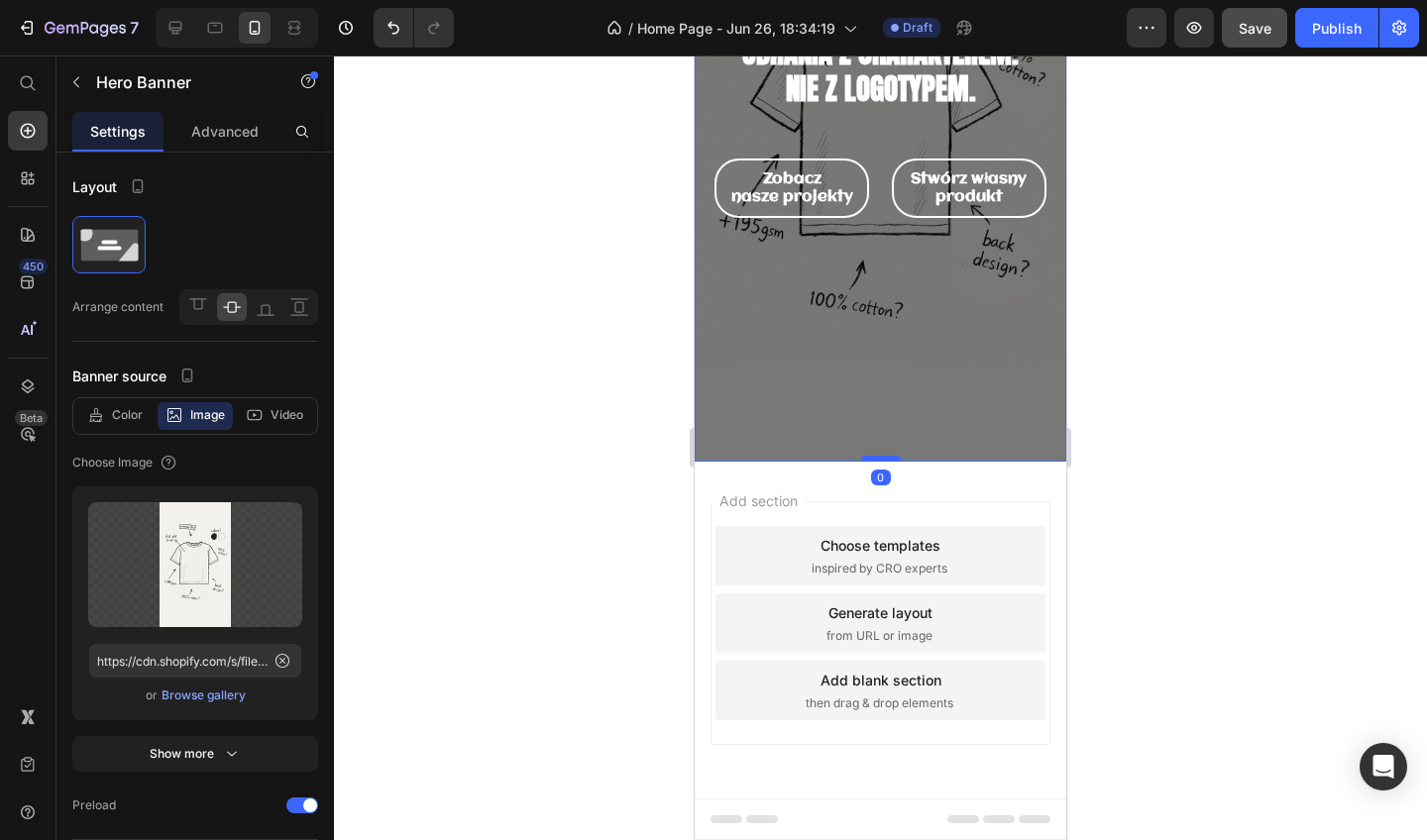 drag, startPoint x: 870, startPoint y: 759, endPoint x: 877, endPoint y: 457, distance: 302.08111 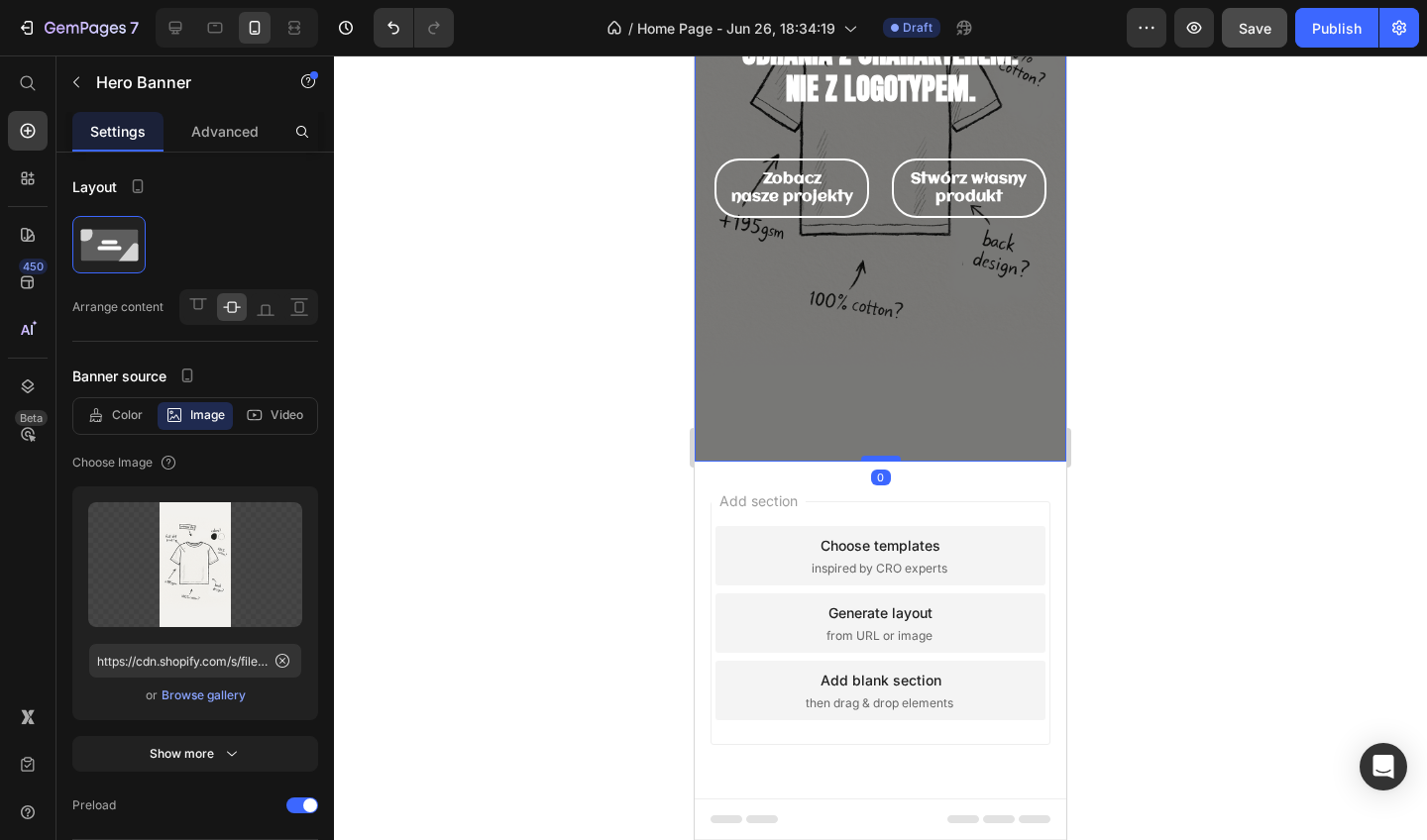 click at bounding box center (881, 459) 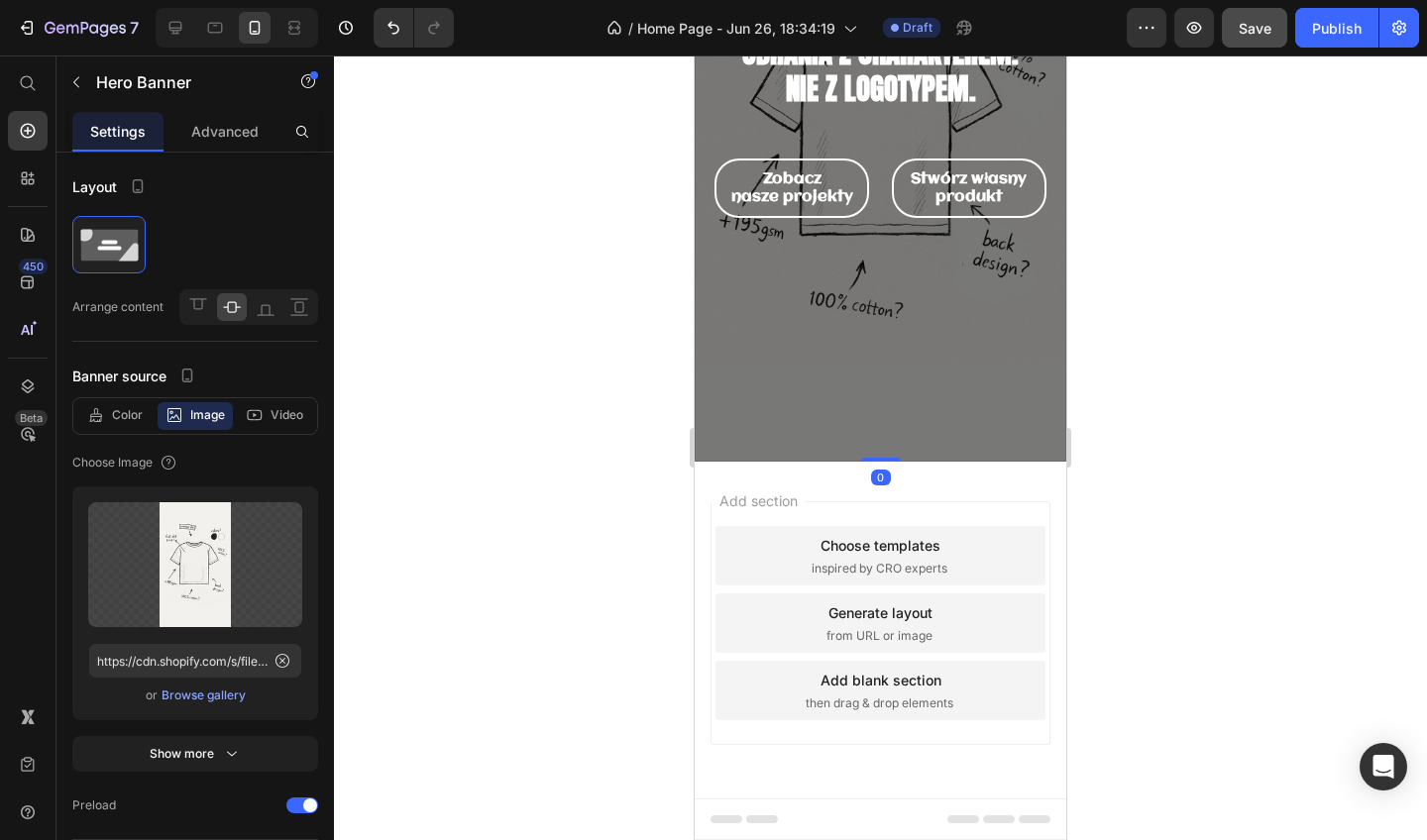 click 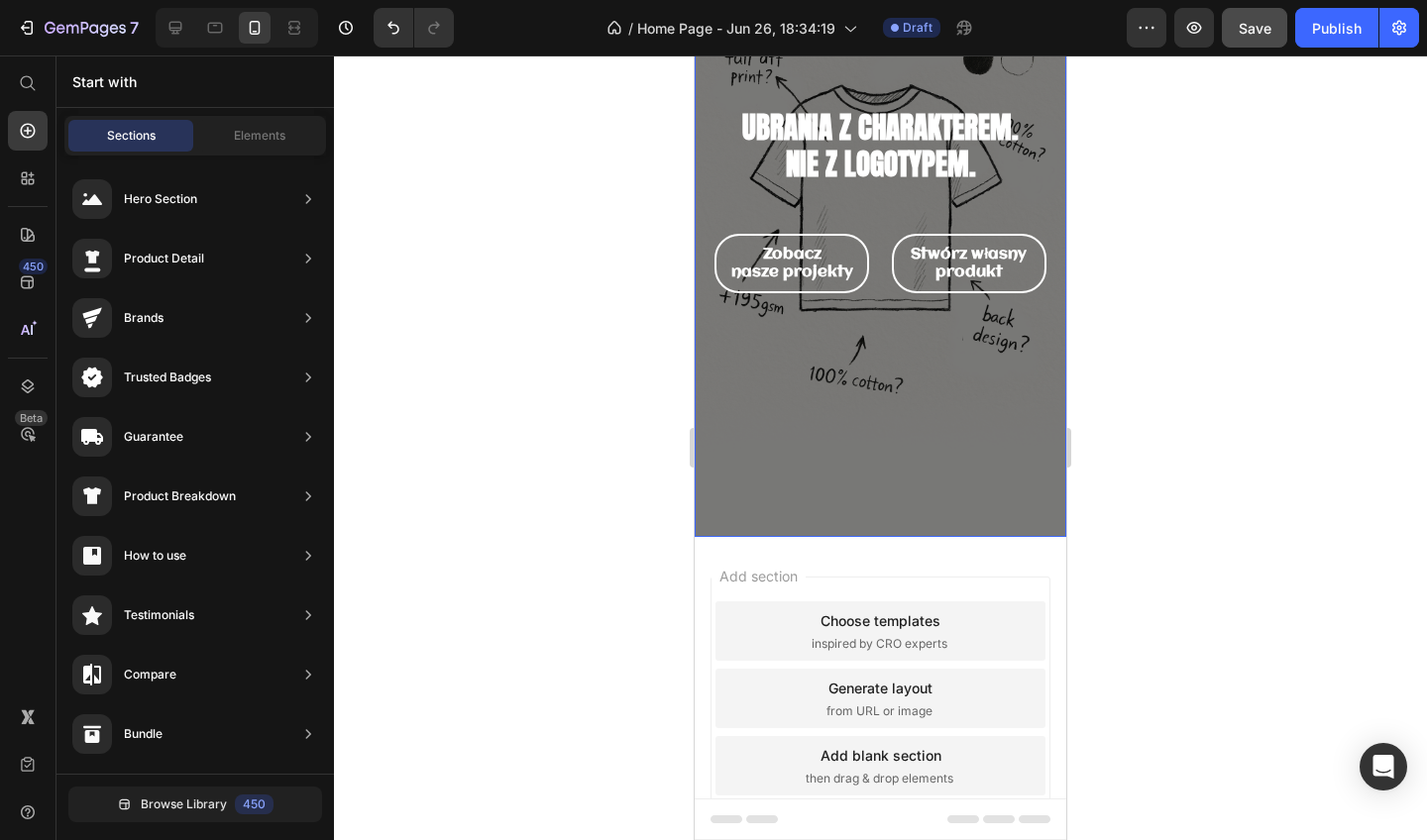 scroll, scrollTop: 211, scrollLeft: 0, axis: vertical 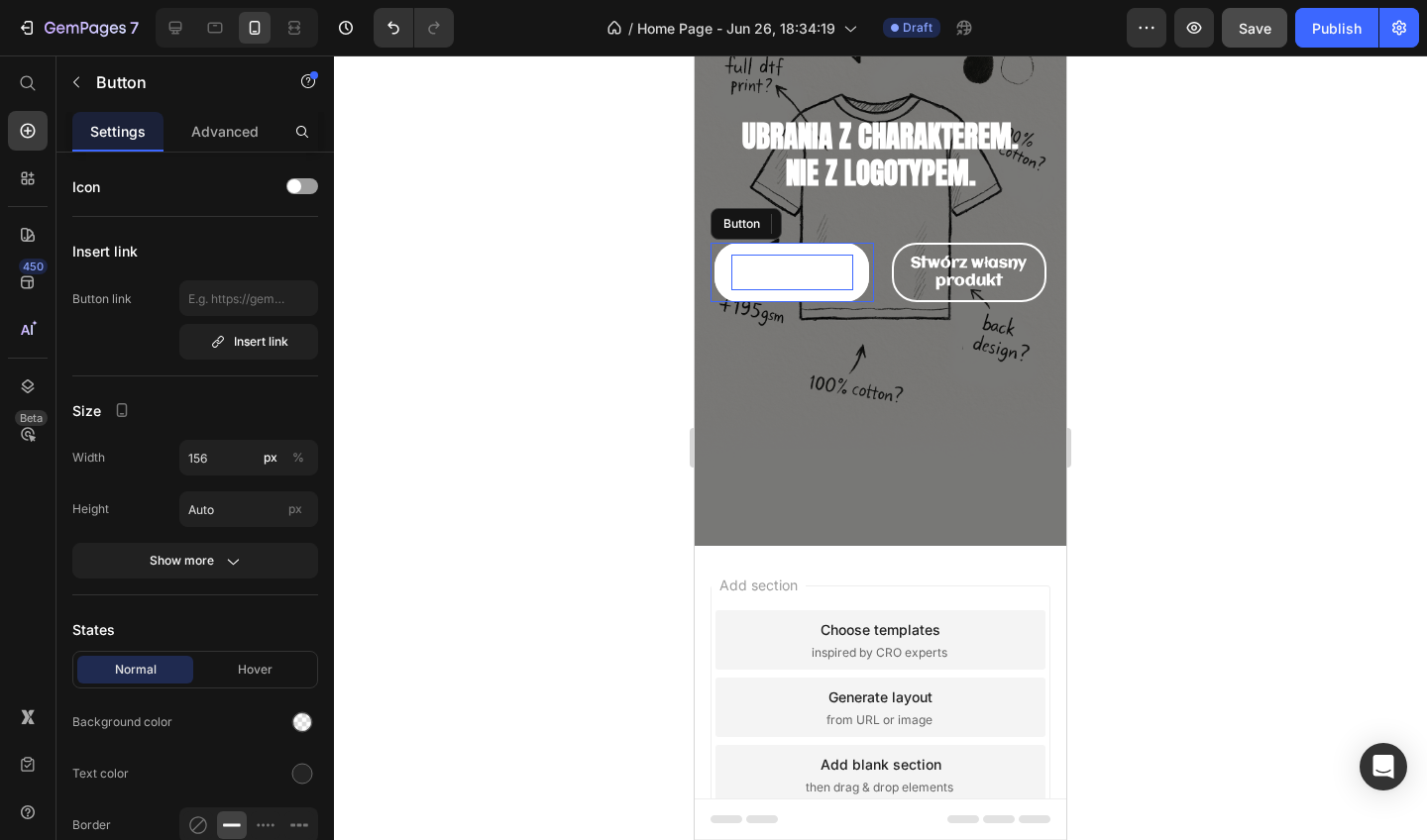 click on "nasze projekty" at bounding box center (792, 281) 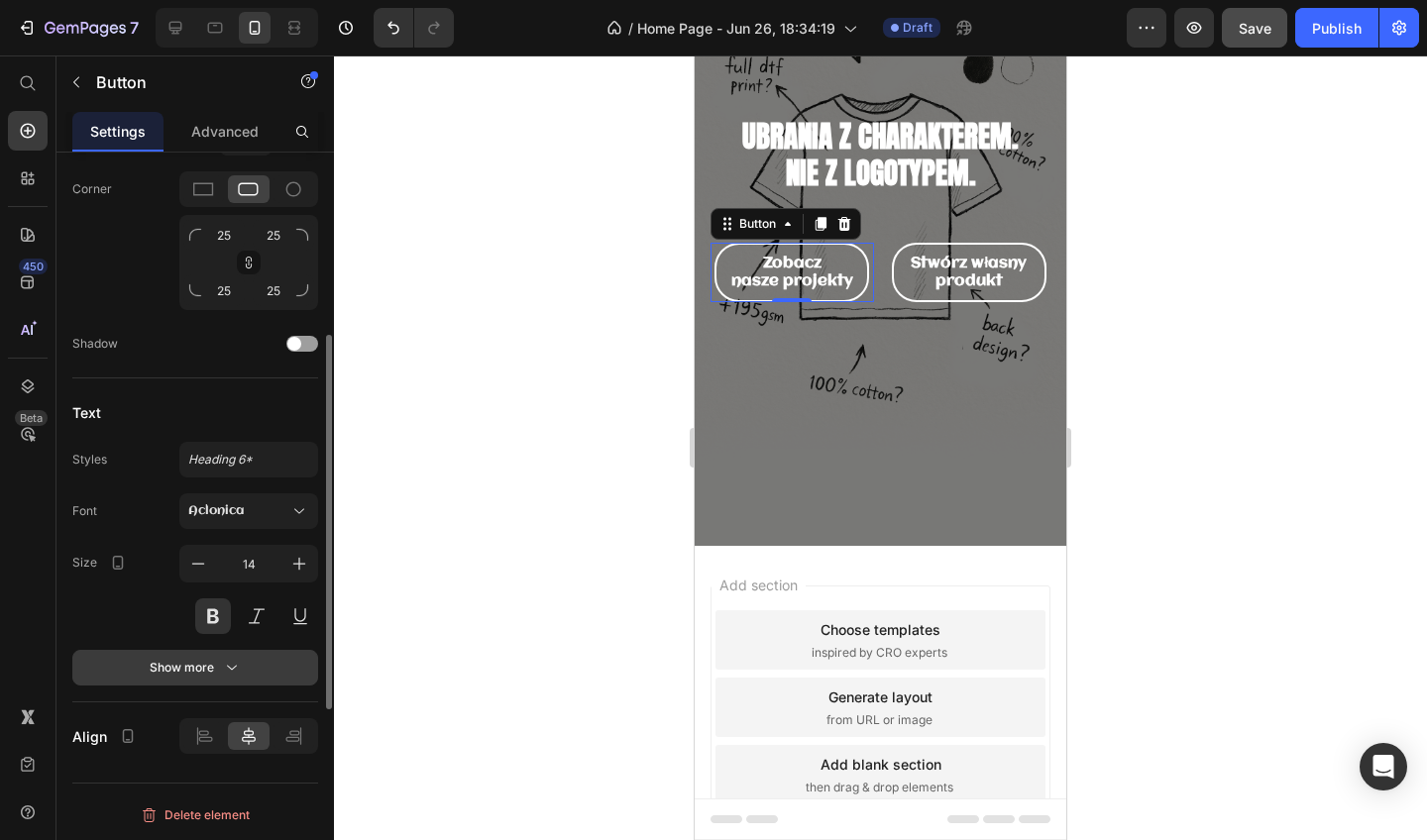scroll, scrollTop: 0, scrollLeft: 0, axis: both 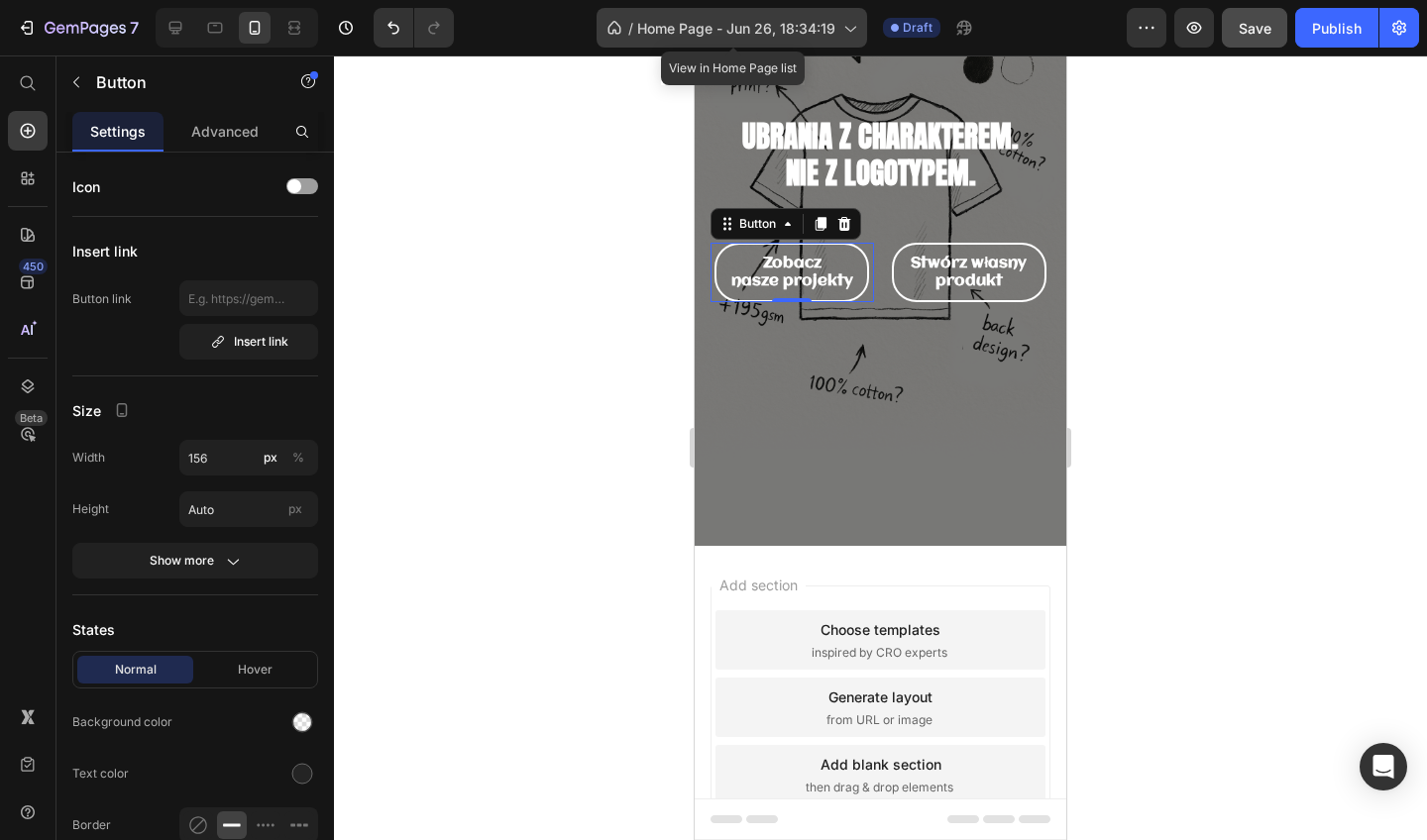 click on "Home Page - Jun 26, 18:34:19" at bounding box center (736, 28) 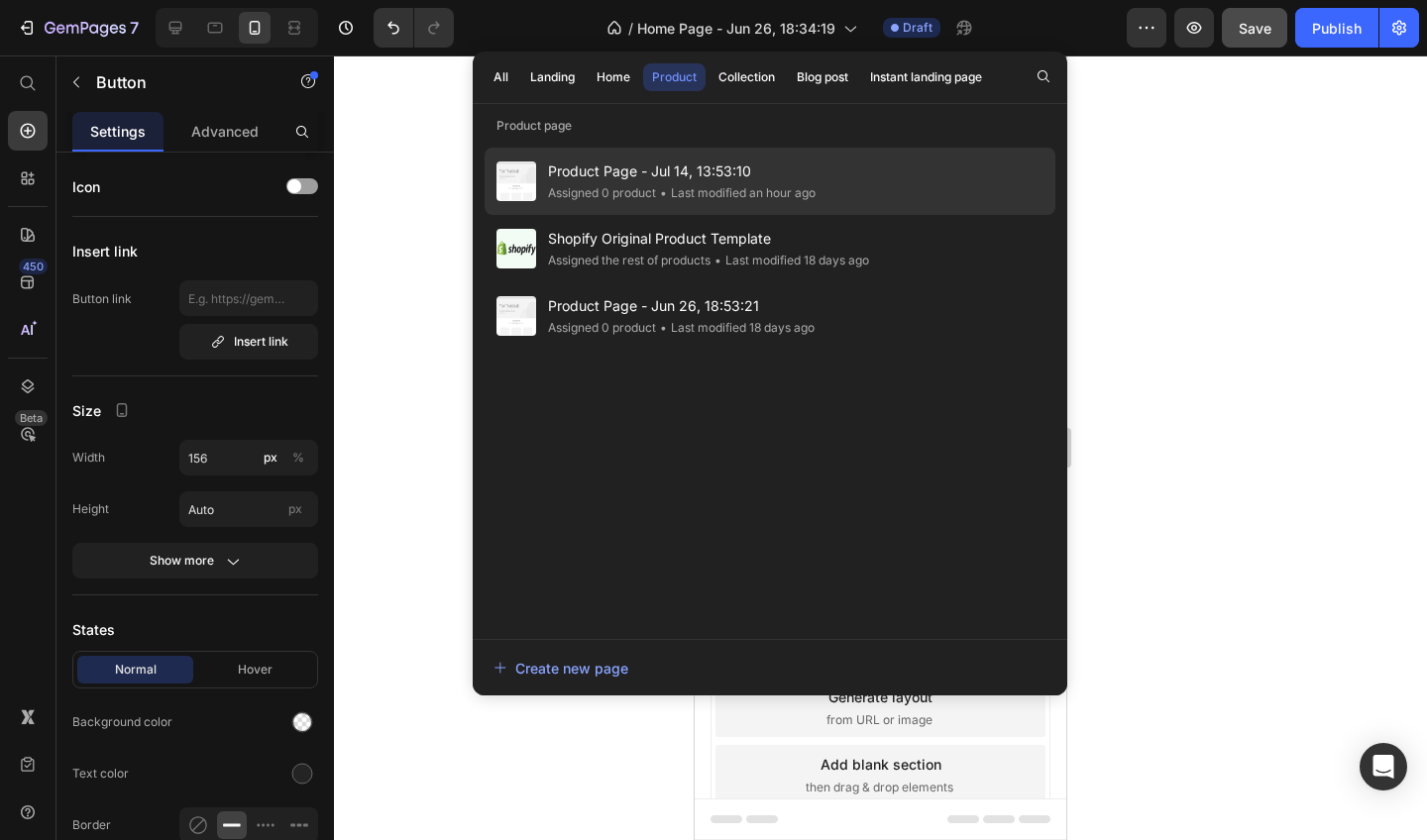 click on "• Last modified an hour ago" 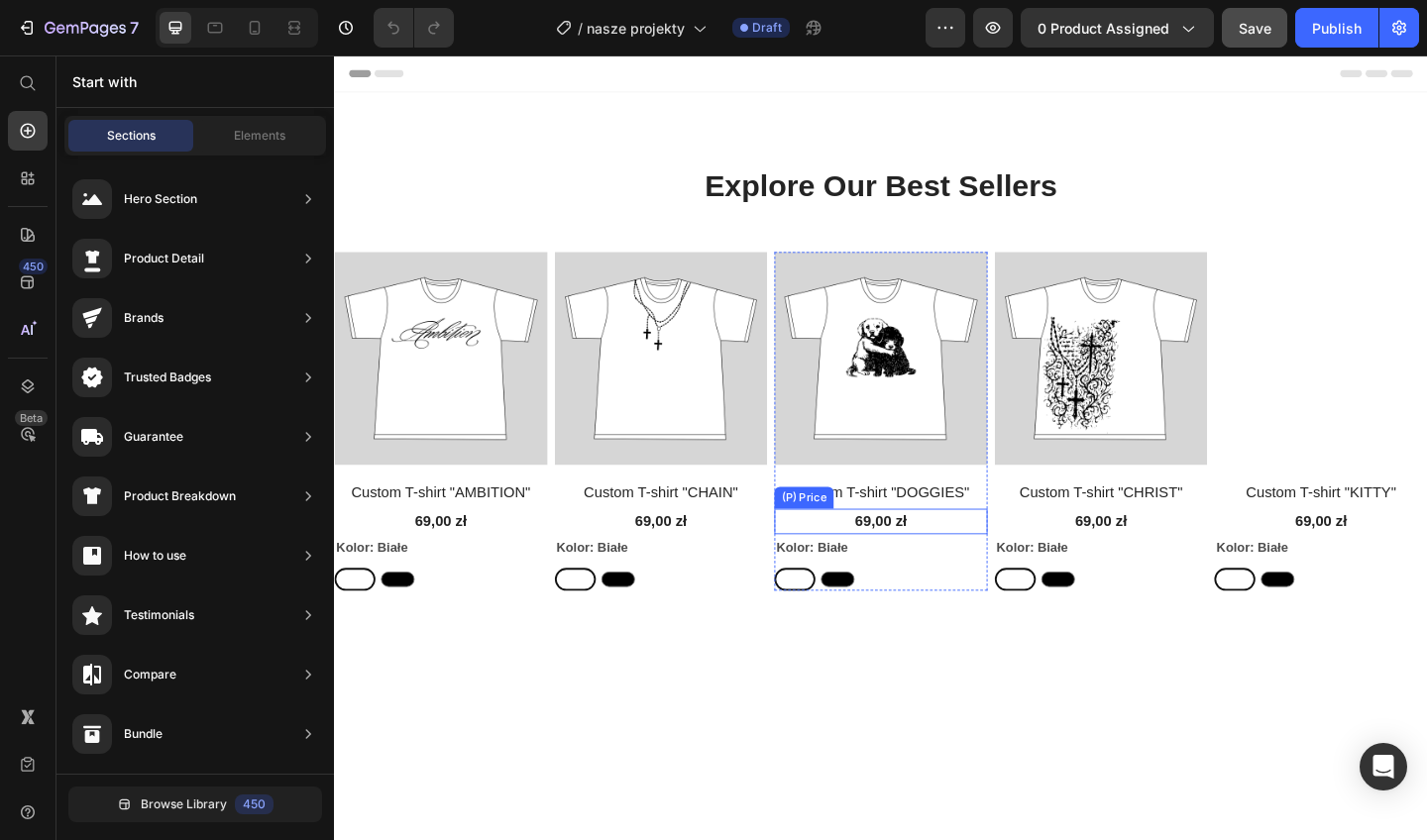 scroll, scrollTop: -3, scrollLeft: 0, axis: vertical 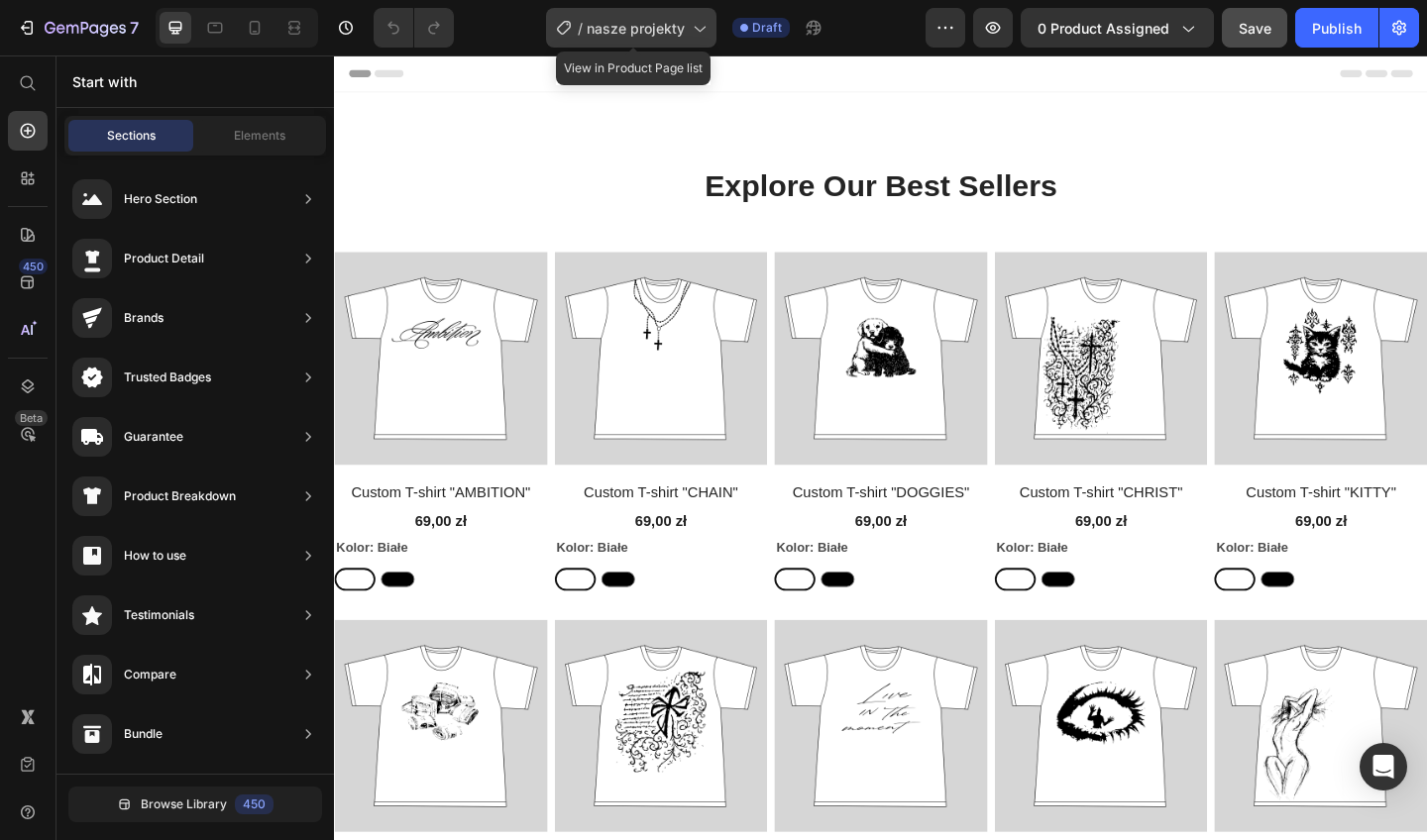 click 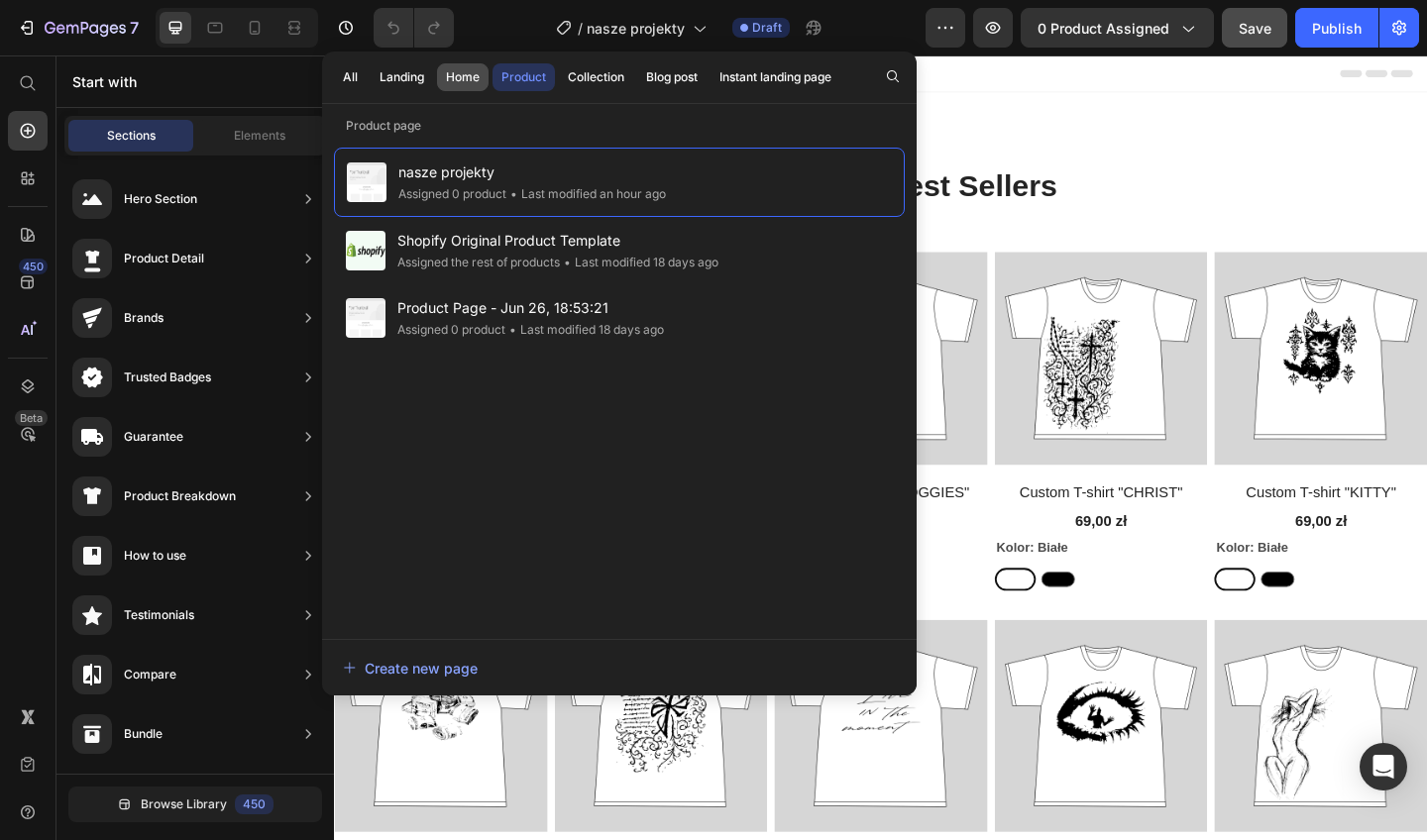 click on "Home" 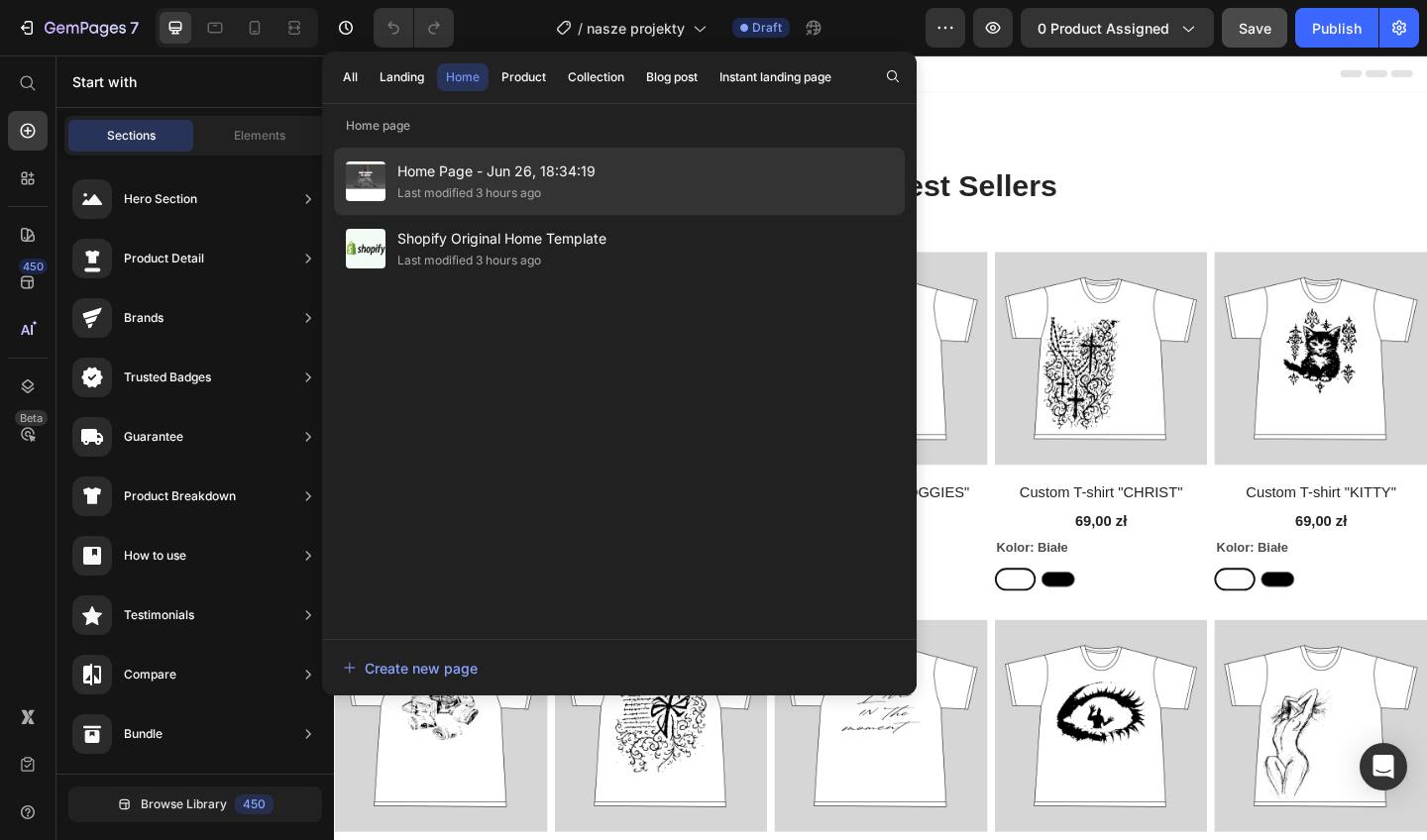 click on "Home Page - Jun 26, 18:34:19" at bounding box center (496, 171) 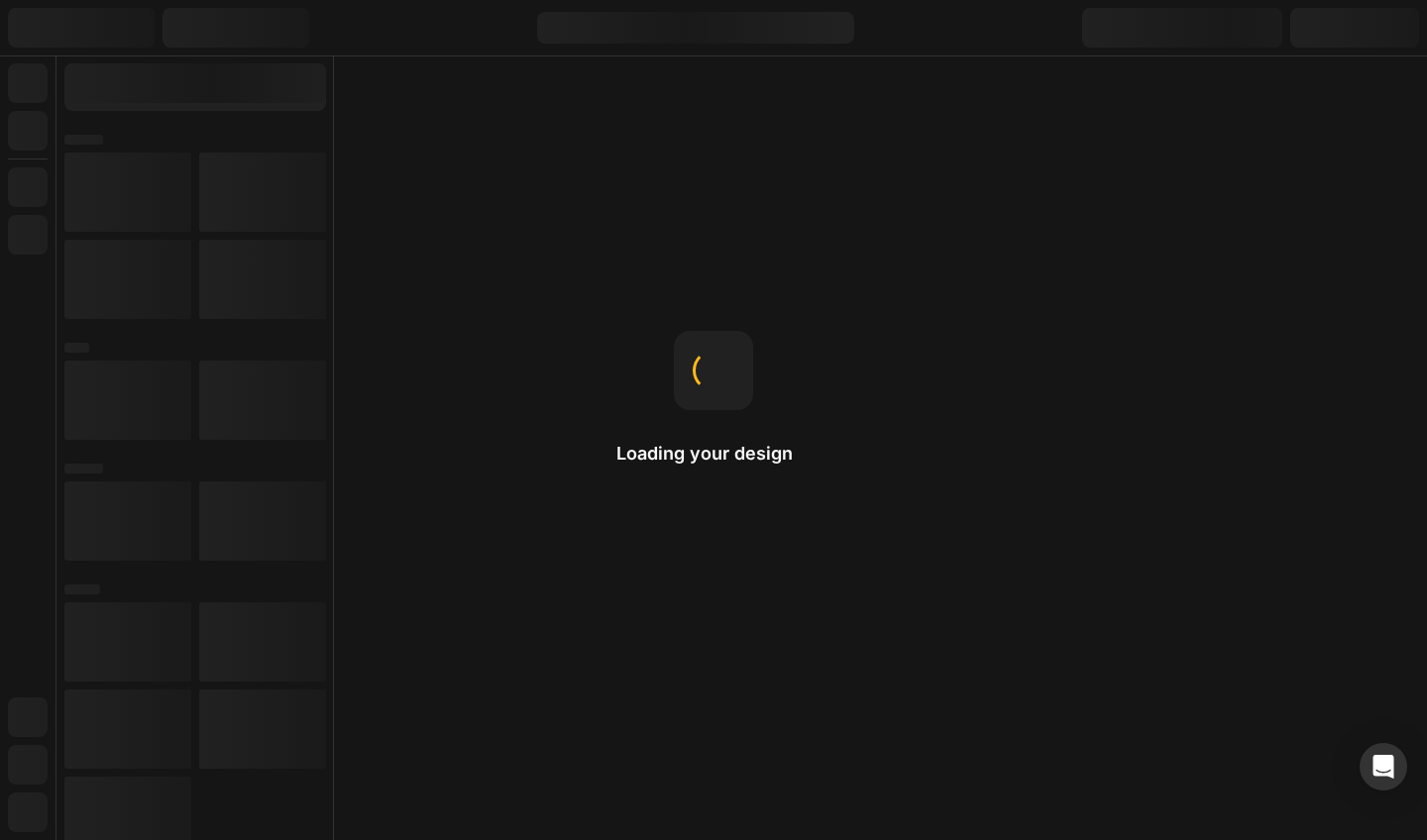 scroll, scrollTop: 0, scrollLeft: 0, axis: both 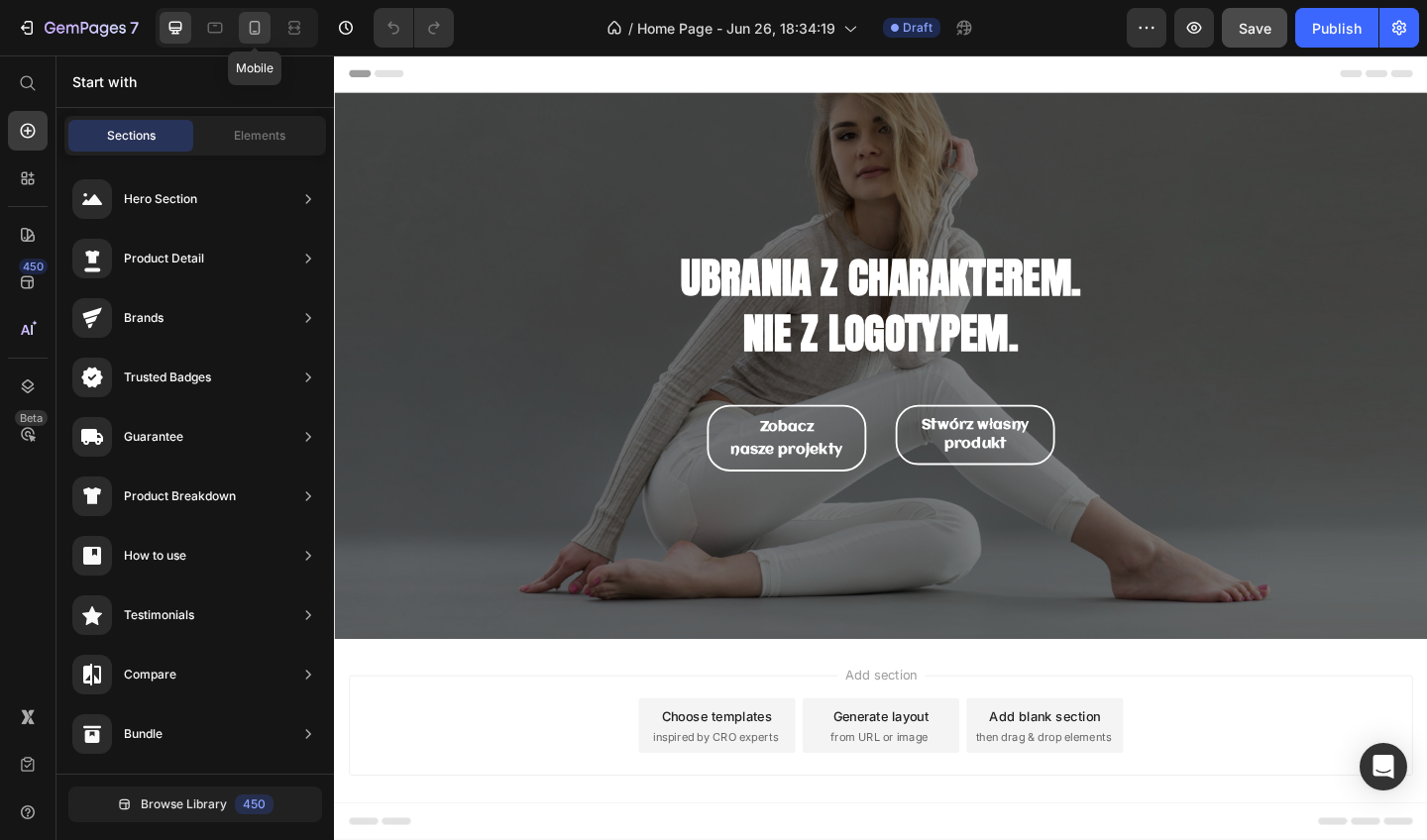 click 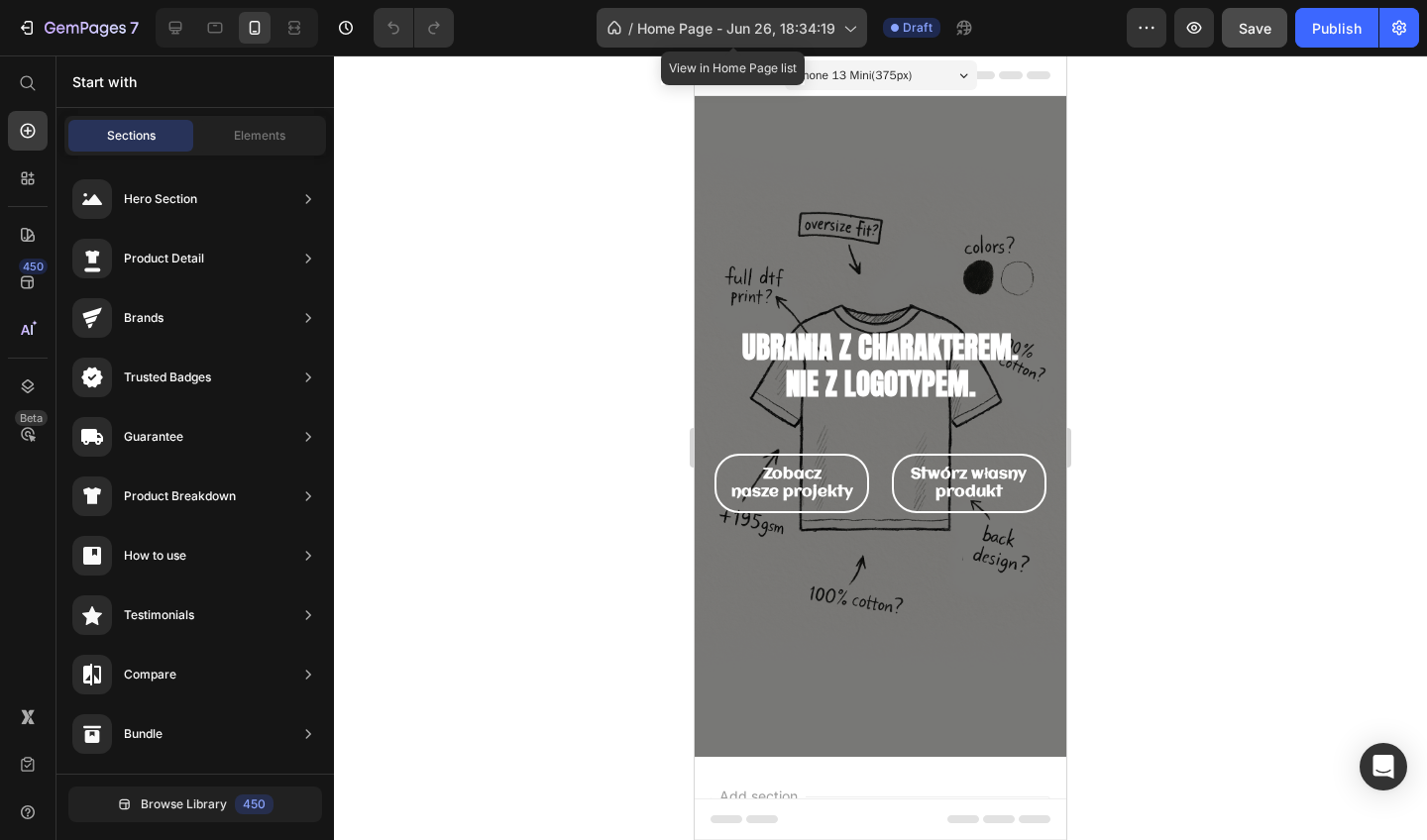 click on "Home Page - Jun 26, 18:34:19" at bounding box center [736, 28] 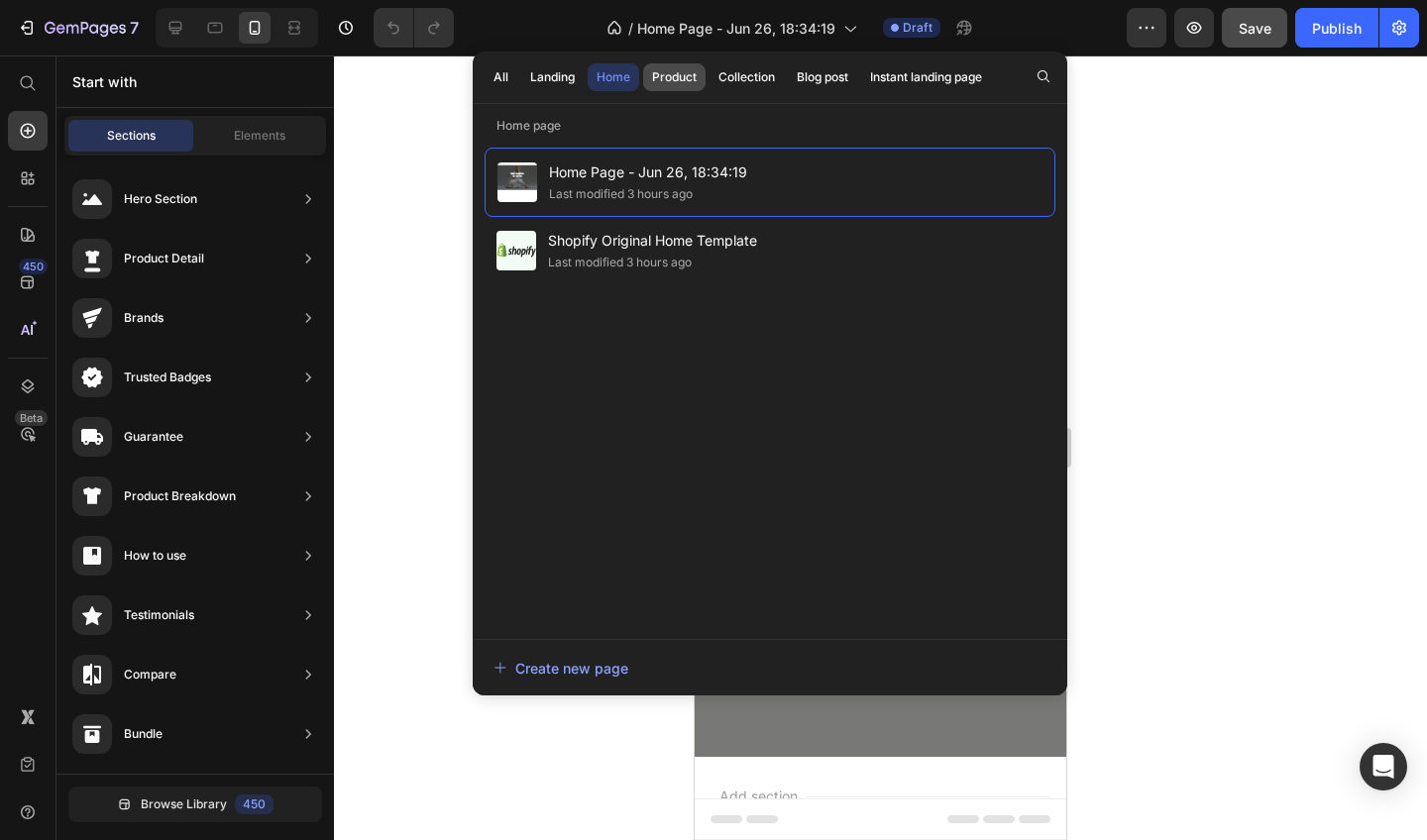 click on "Product" at bounding box center [674, 77] 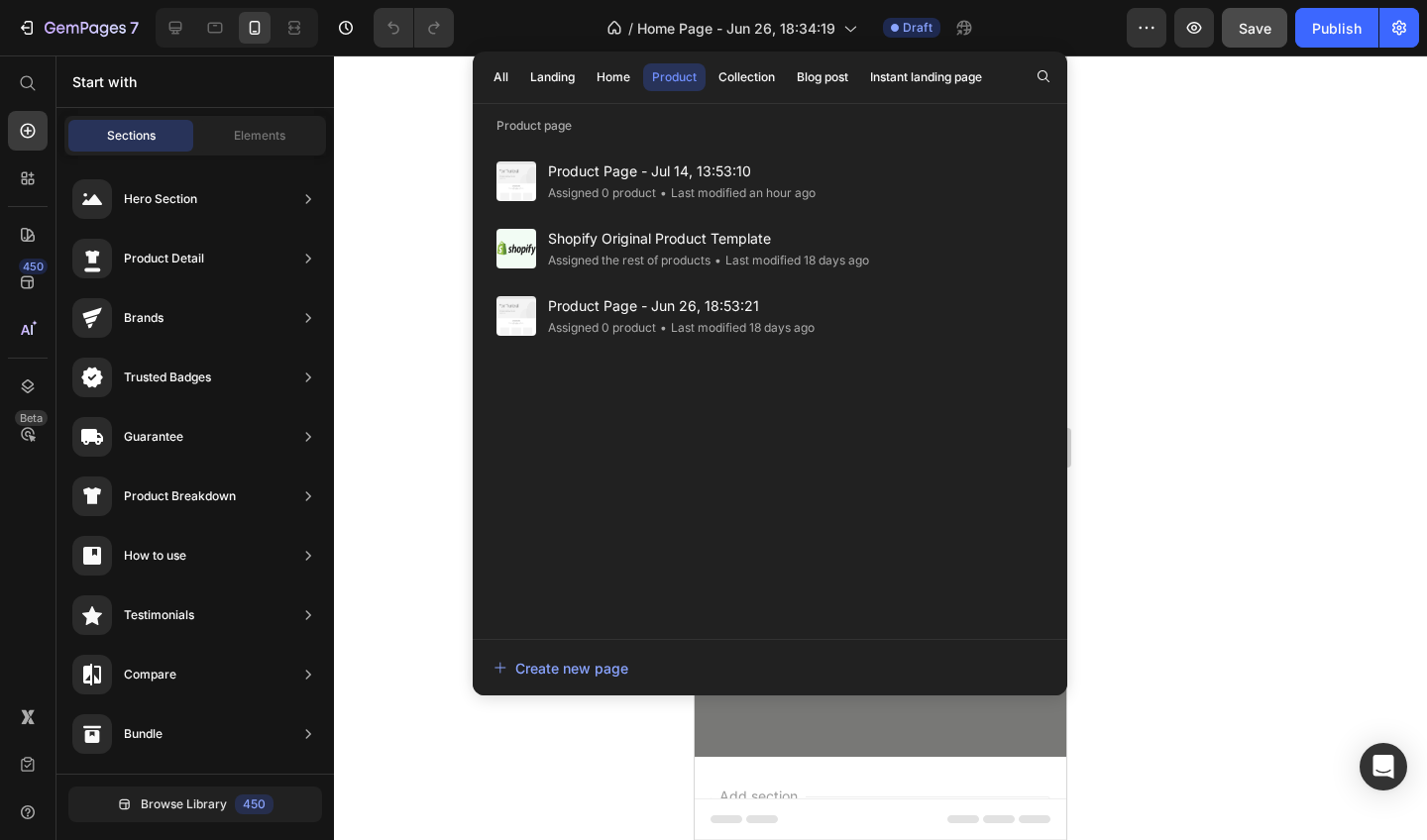 click 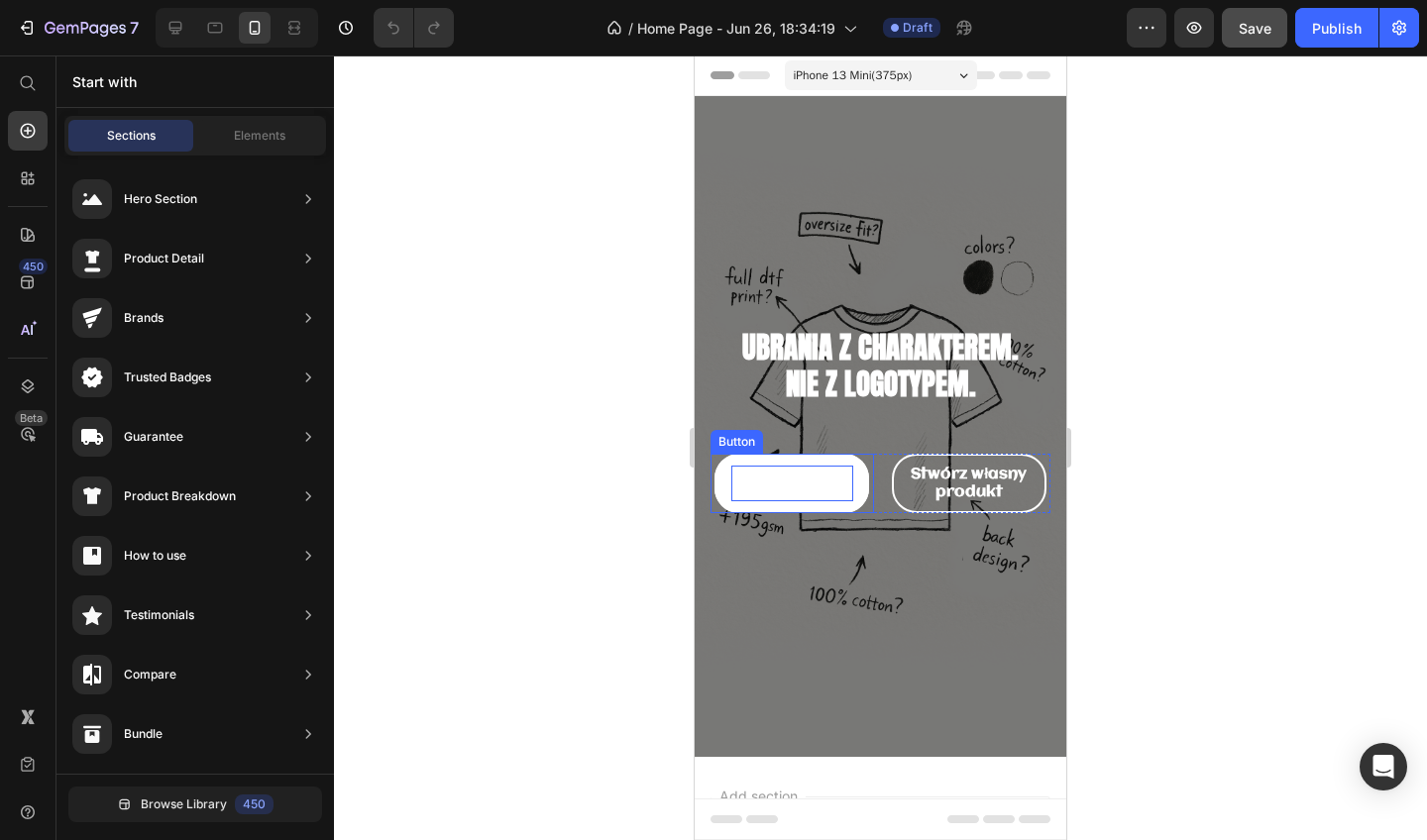 click on "nasze projekty" at bounding box center [792, 492] 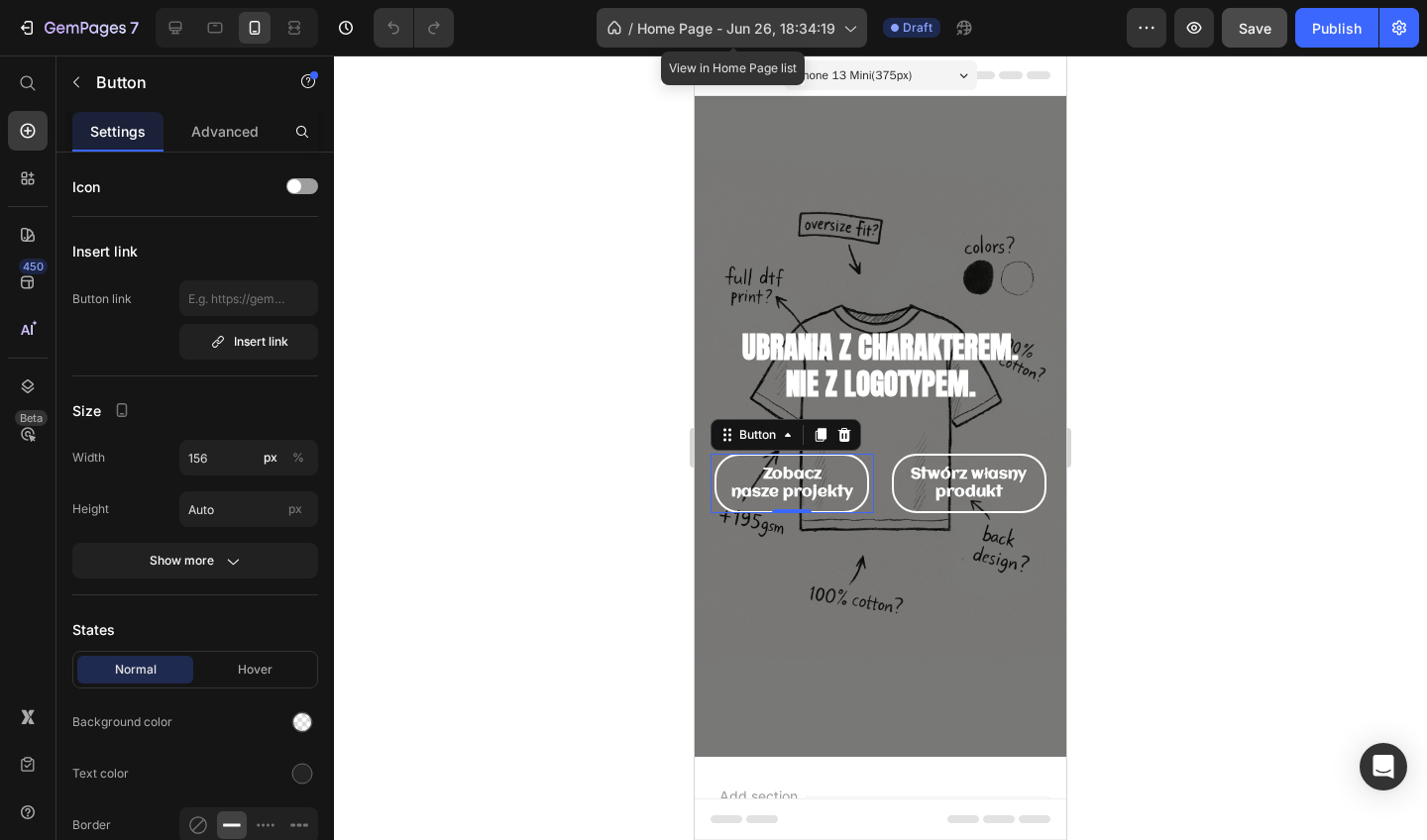 click on "Home Page - Jun 26, 18:34:19" at bounding box center (736, 28) 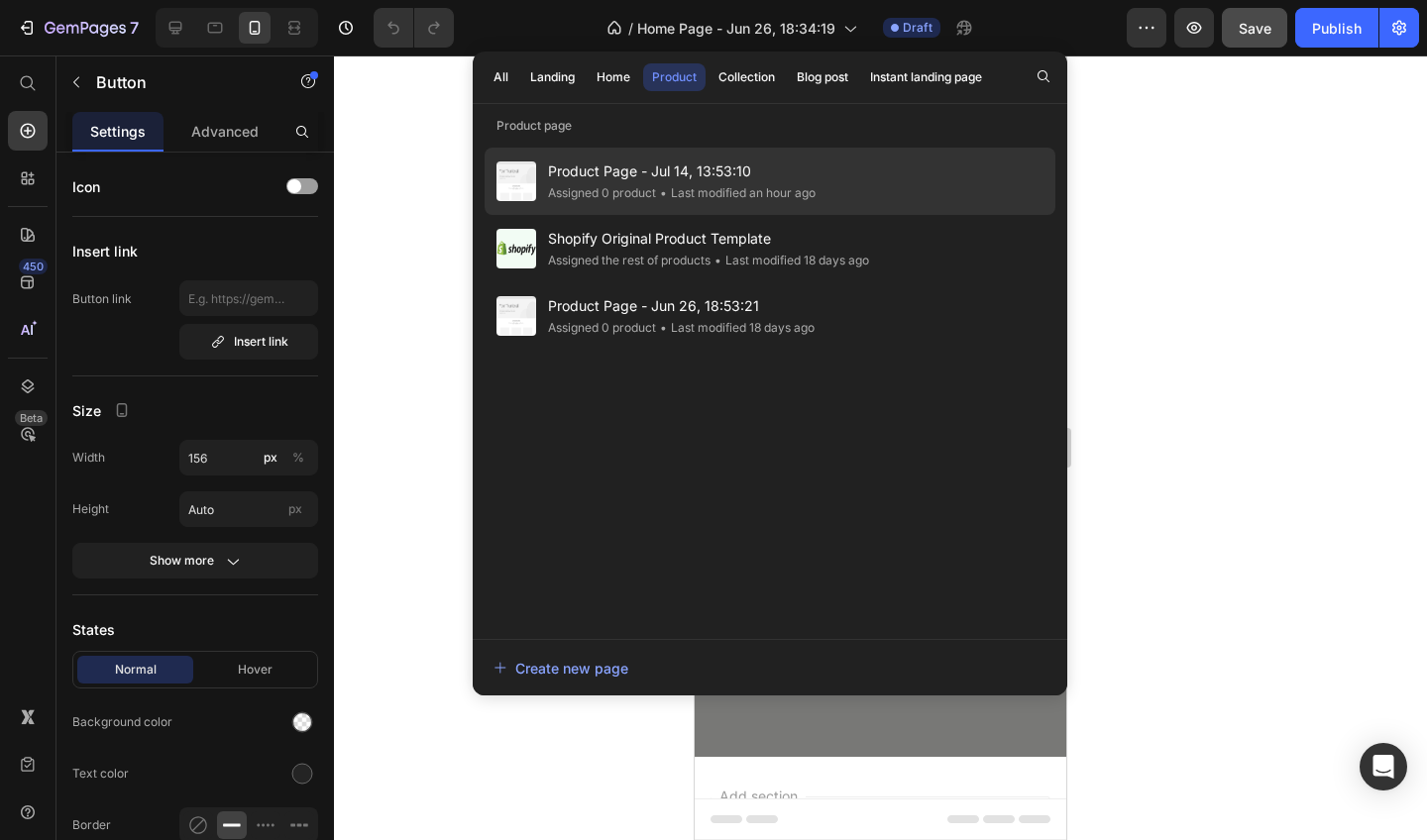 click on "Product Page - Jul 14, 13:53:10" at bounding box center (682, 171) 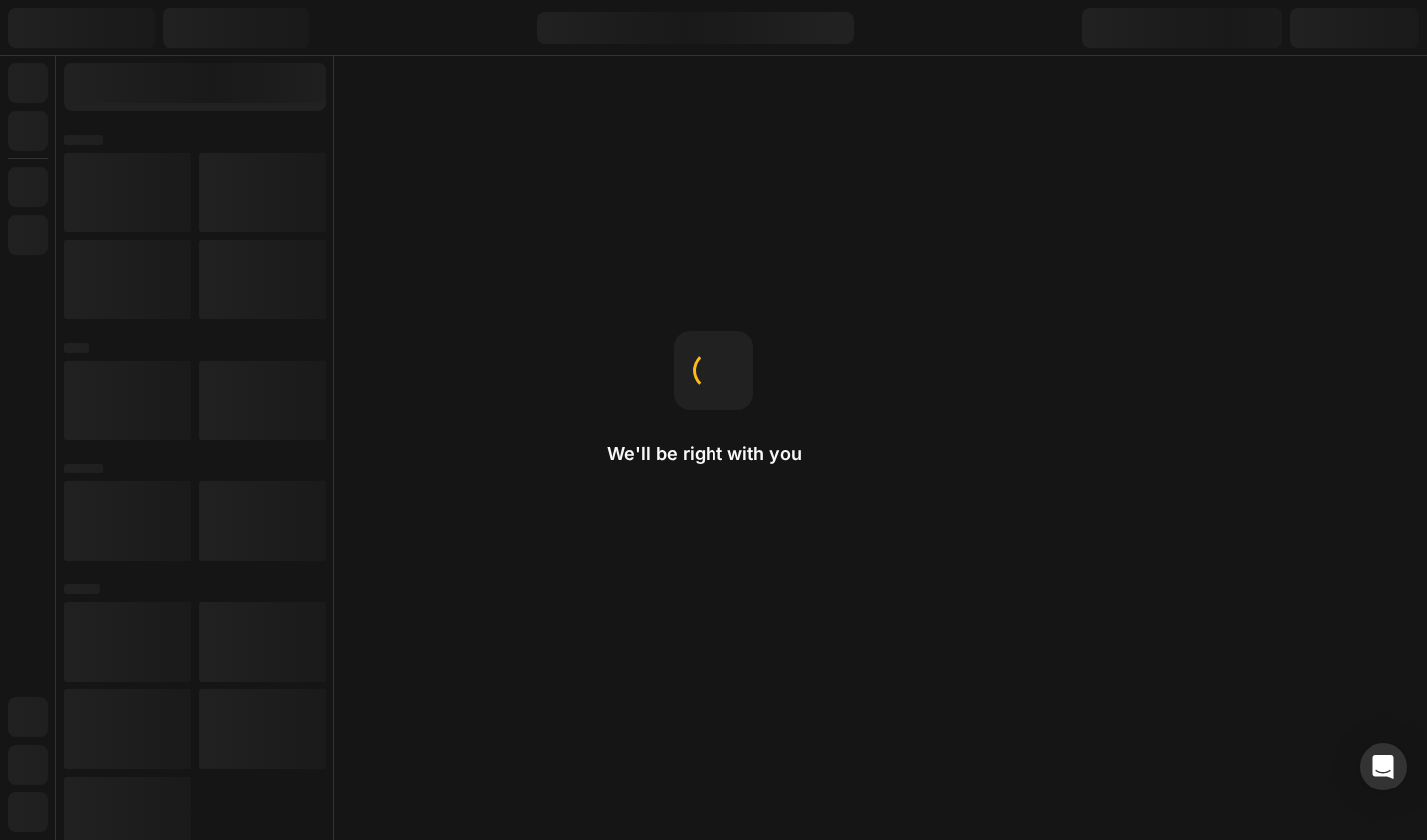 scroll, scrollTop: 0, scrollLeft: 0, axis: both 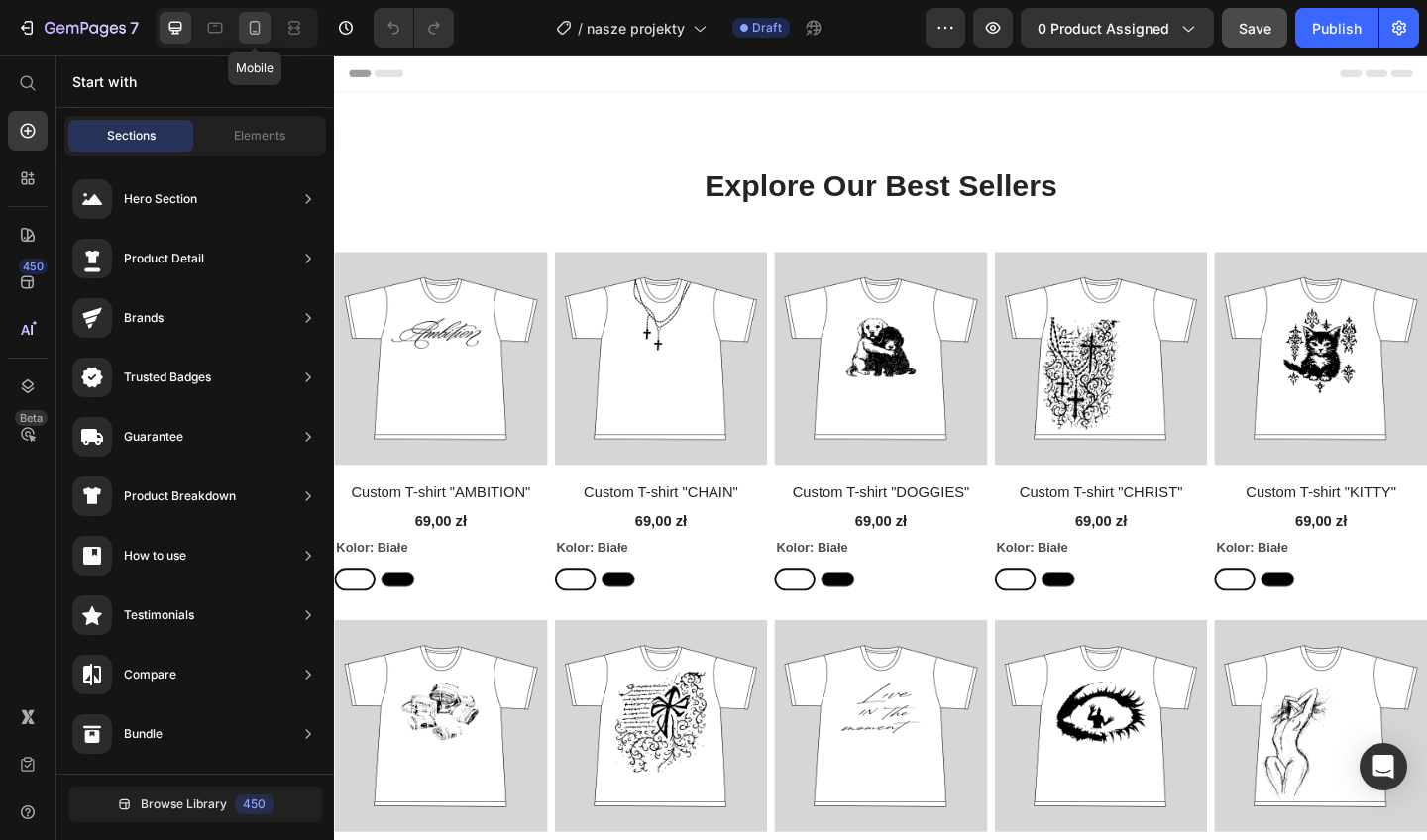 click 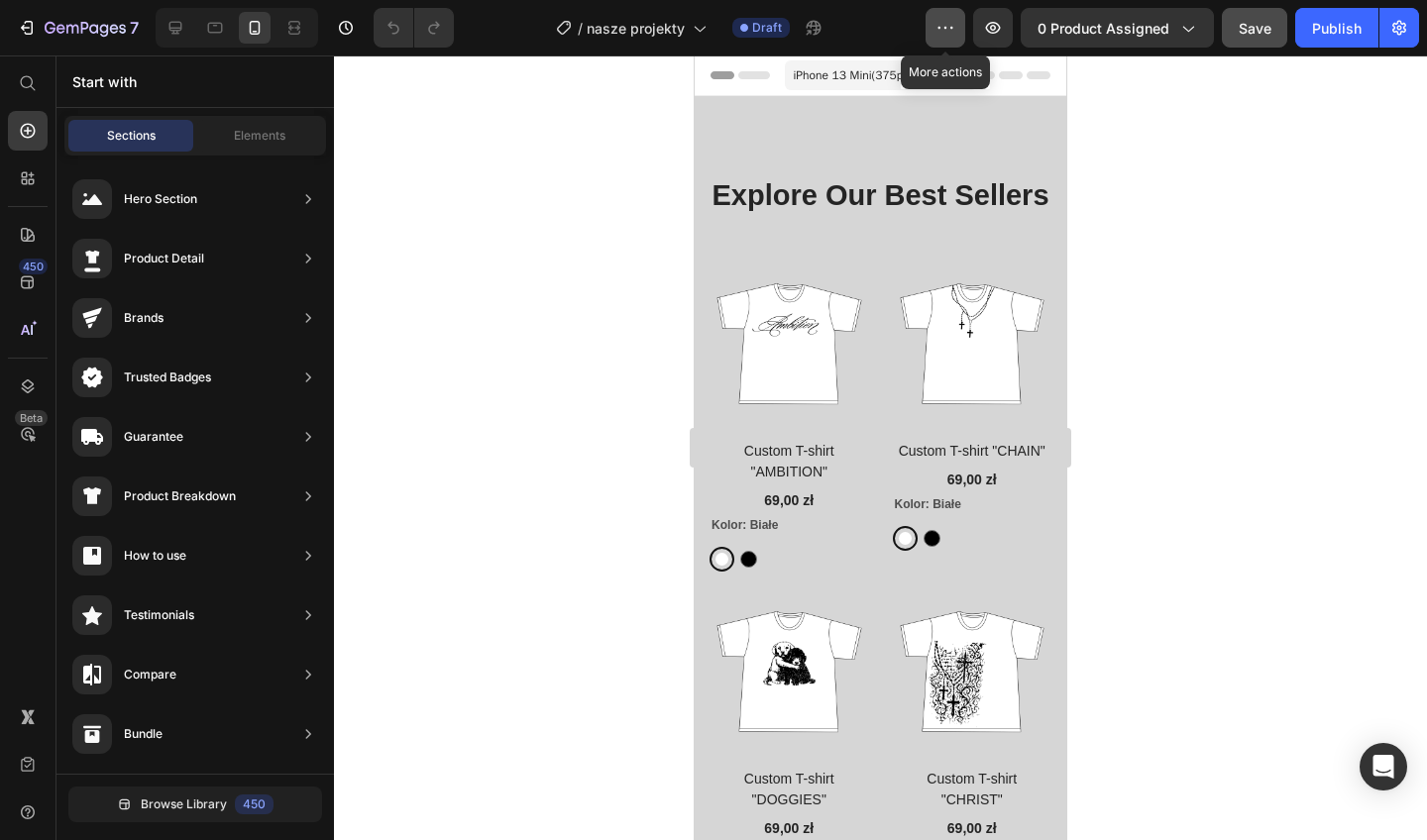 click 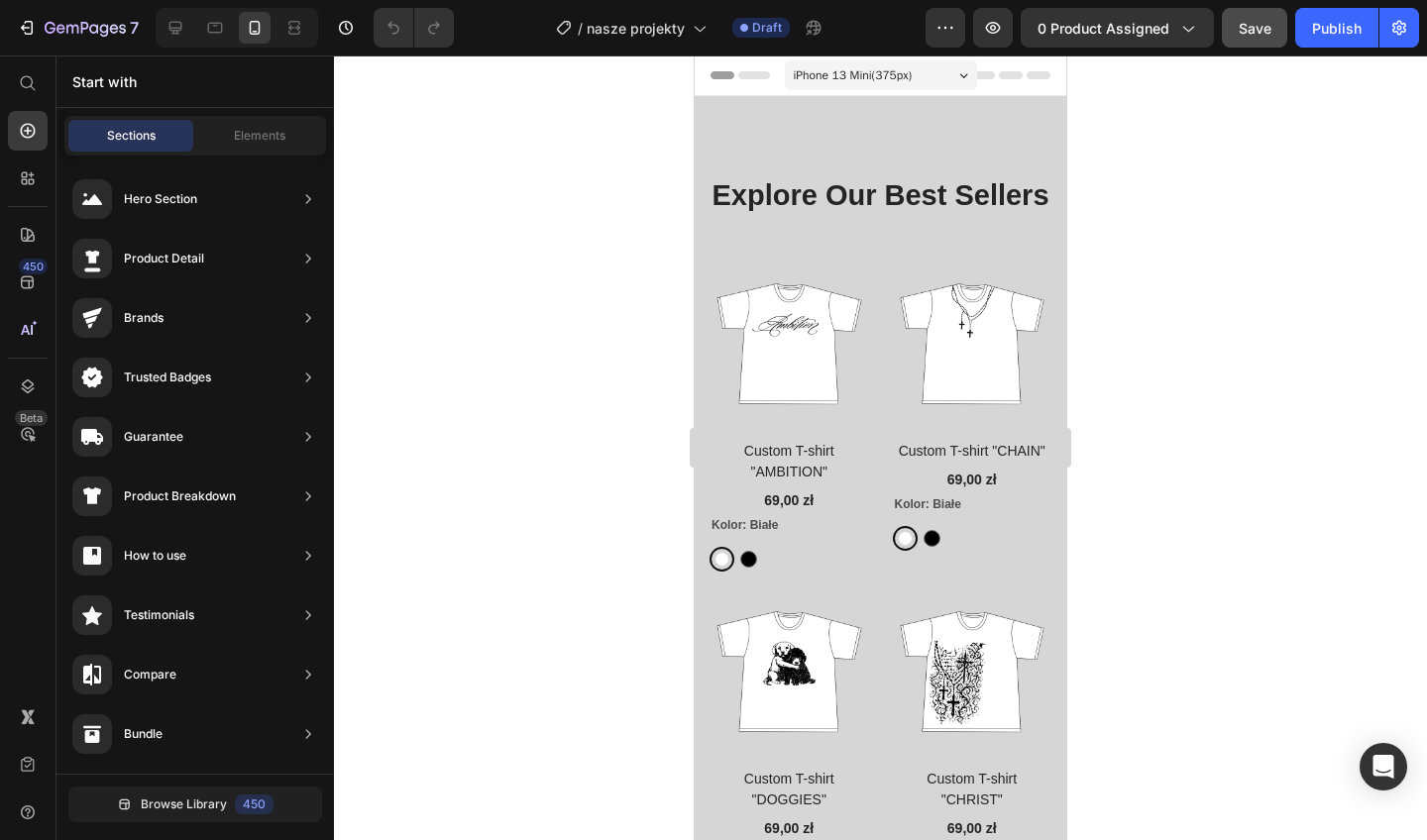 click 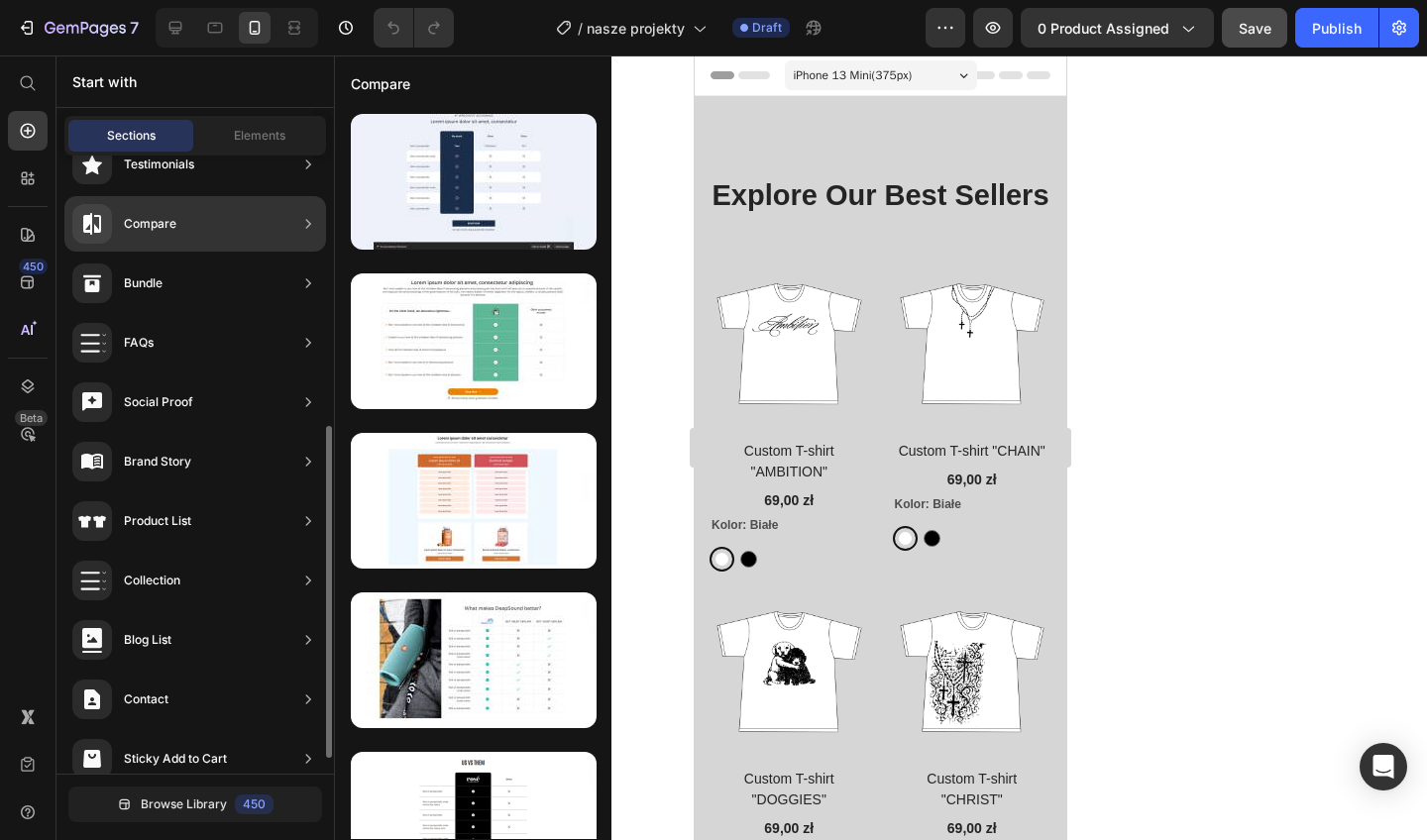 scroll, scrollTop: 531, scrollLeft: 0, axis: vertical 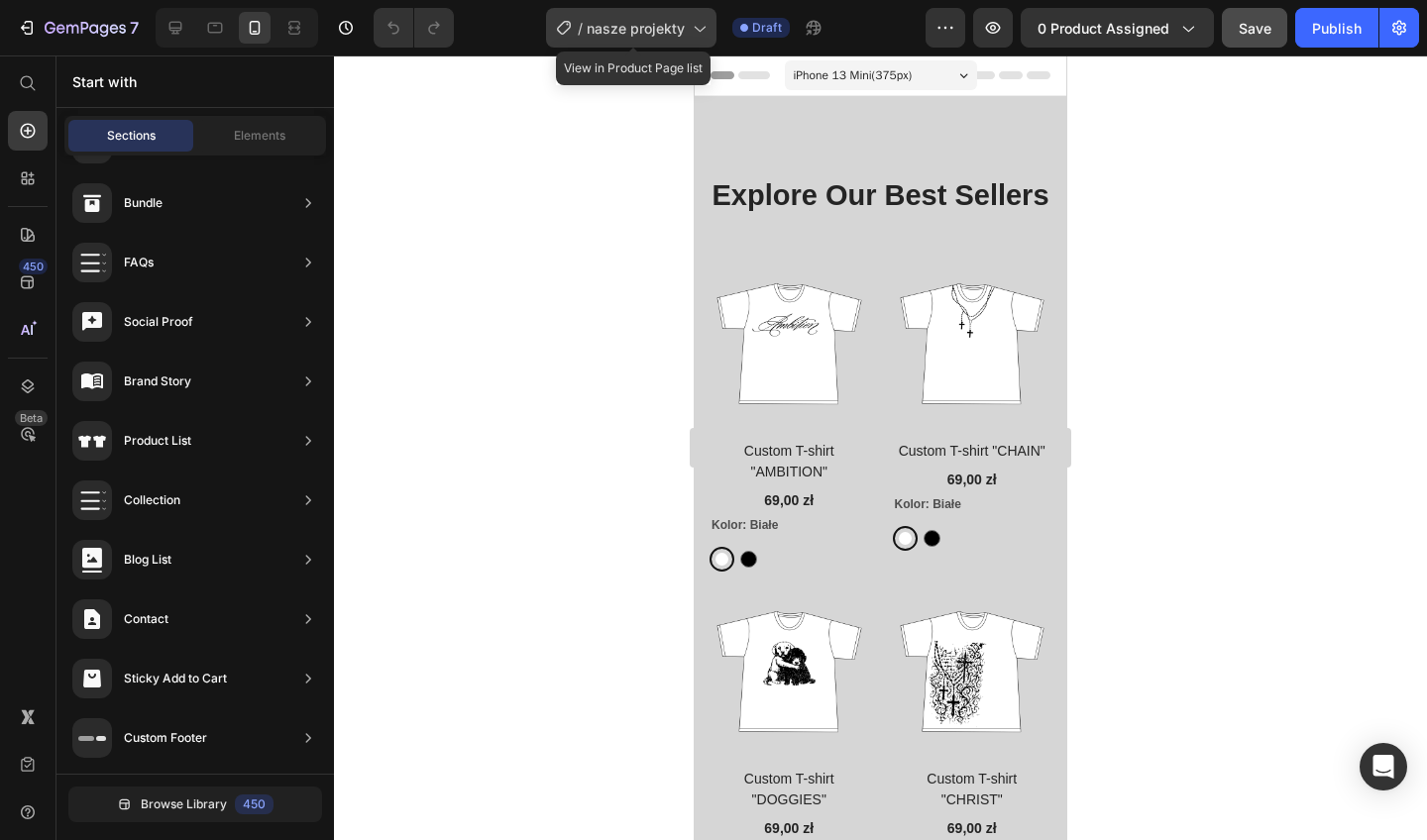 click on "nasze projekty" at bounding box center [635, 28] 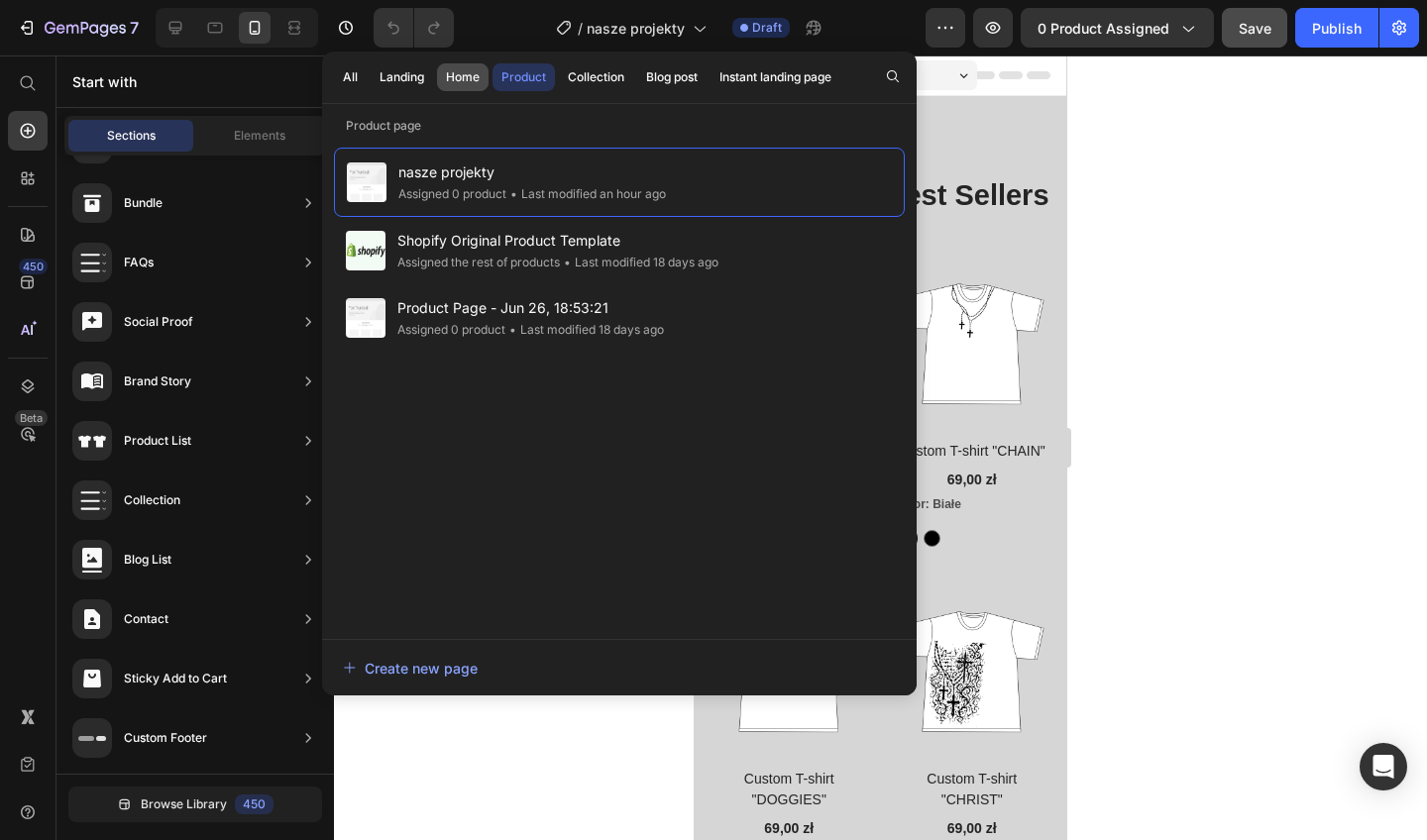 click on "Home" at bounding box center (463, 77) 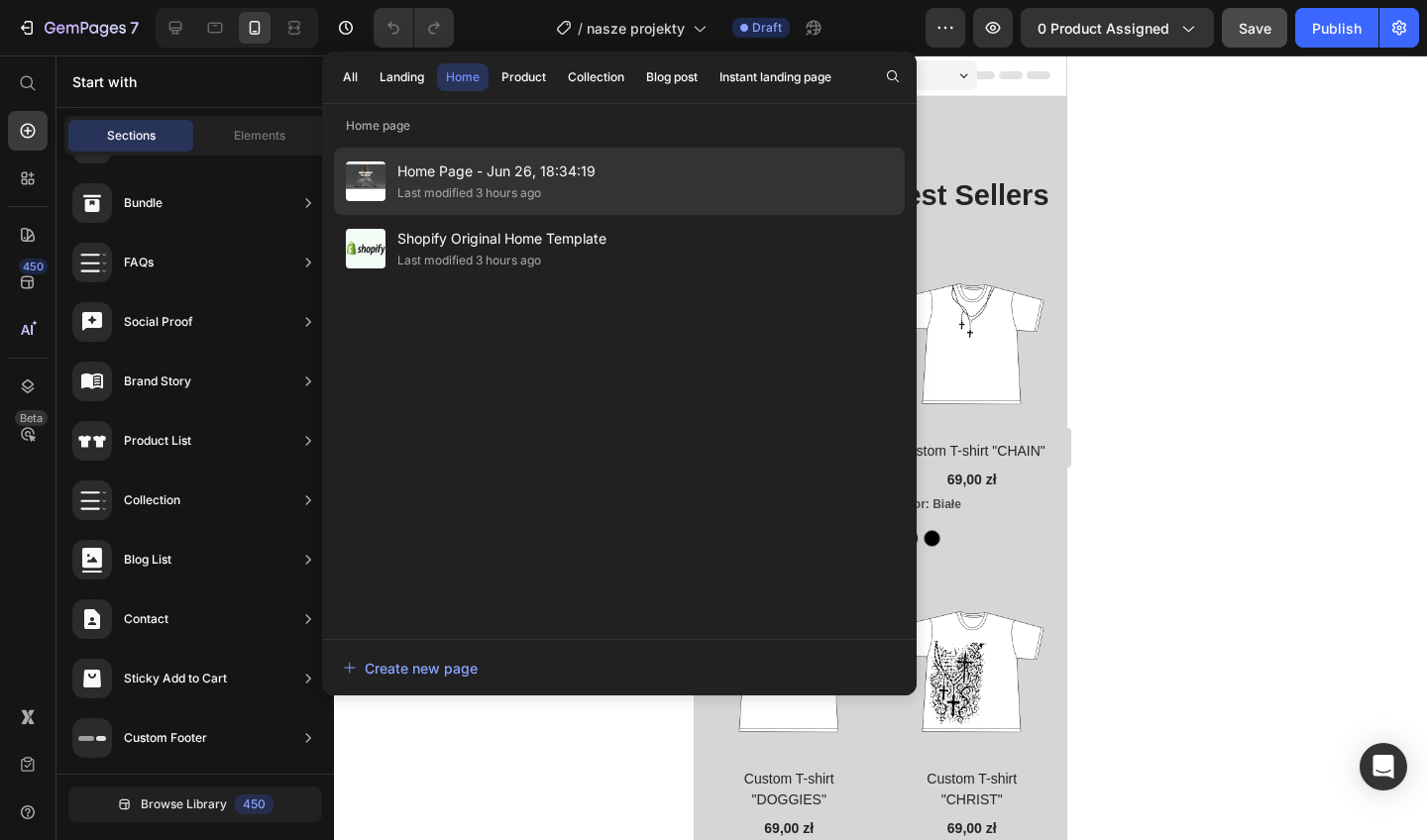 click on "Home Page - Jun 26, 18:34:19" at bounding box center [496, 171] 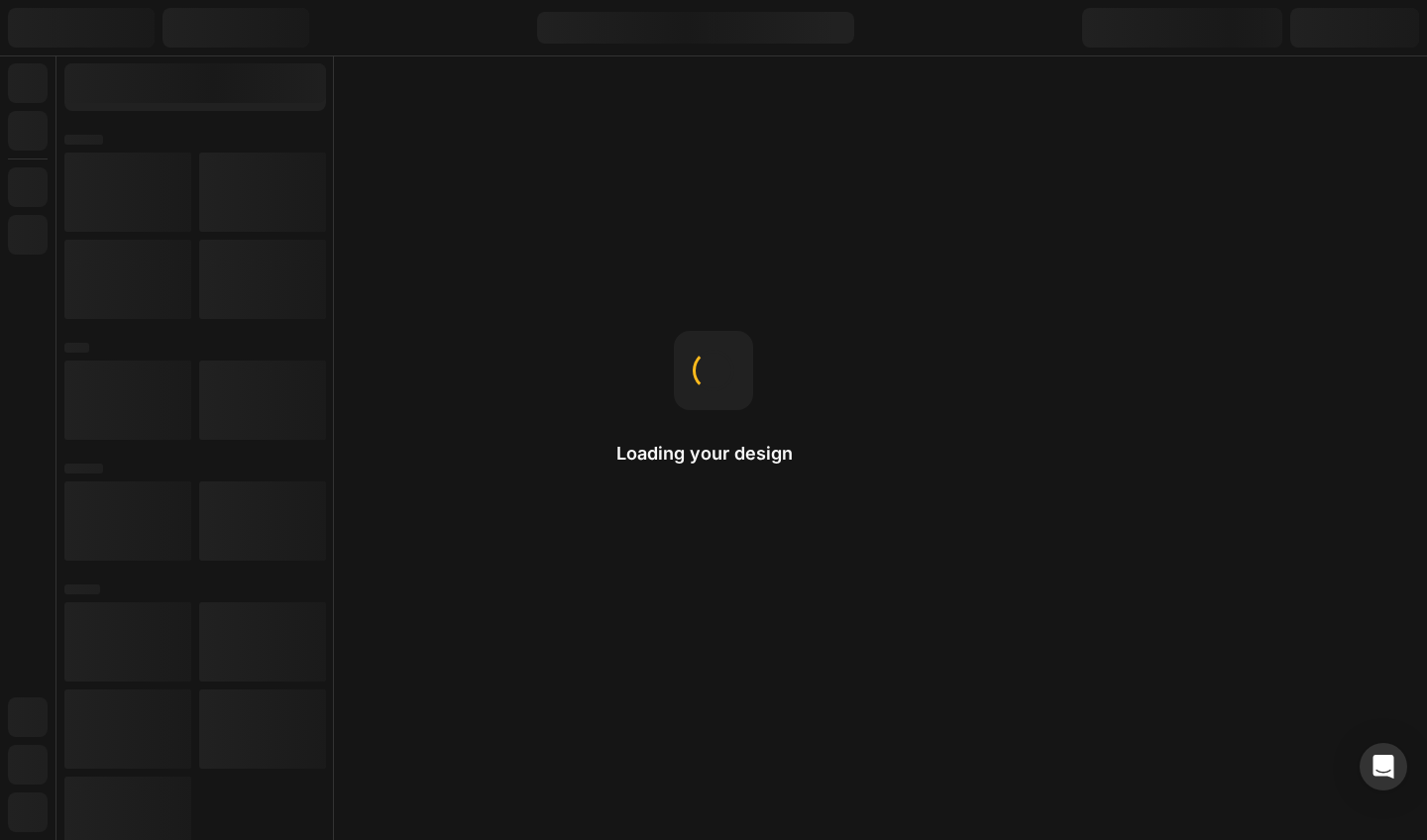 scroll, scrollTop: 0, scrollLeft: 0, axis: both 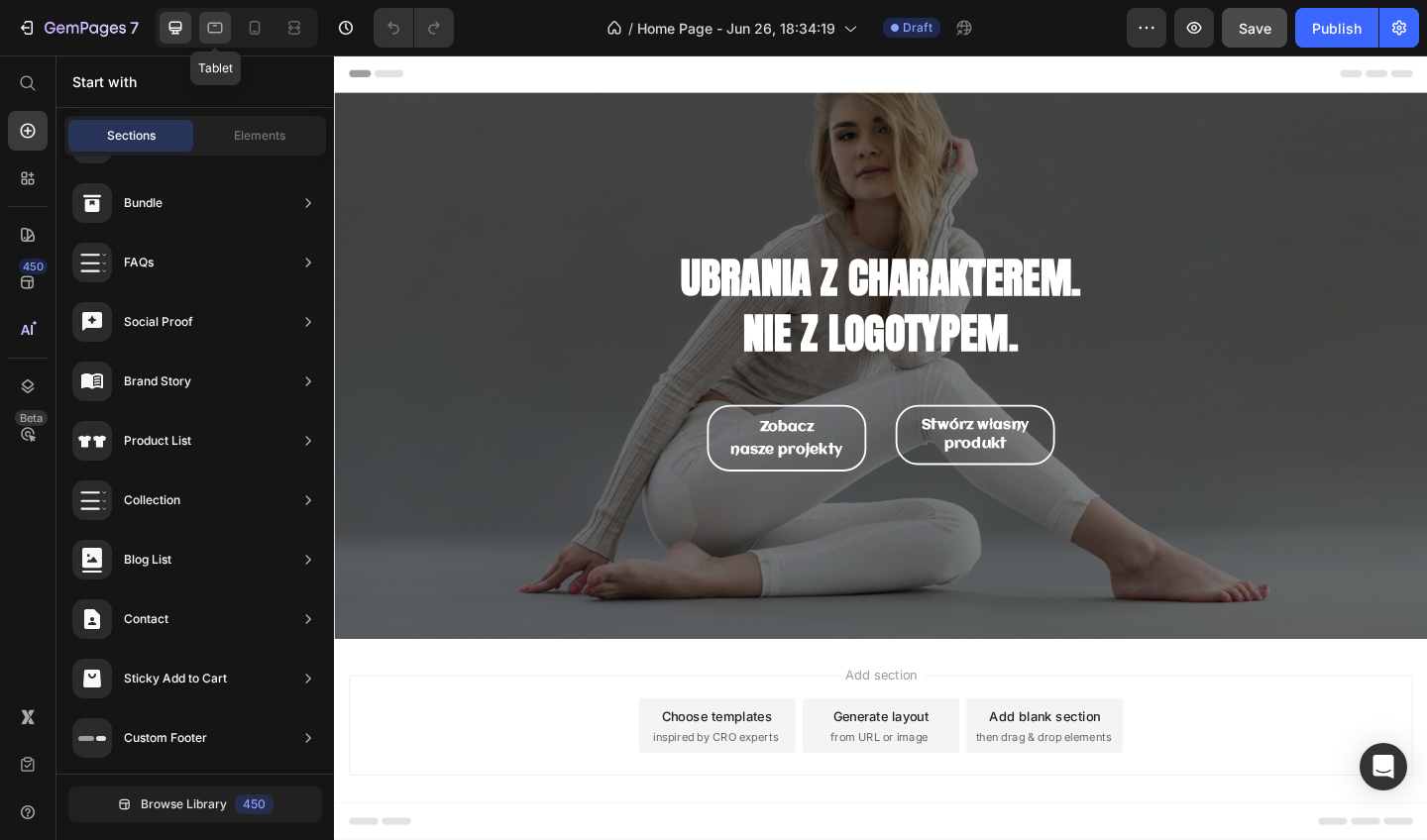 click 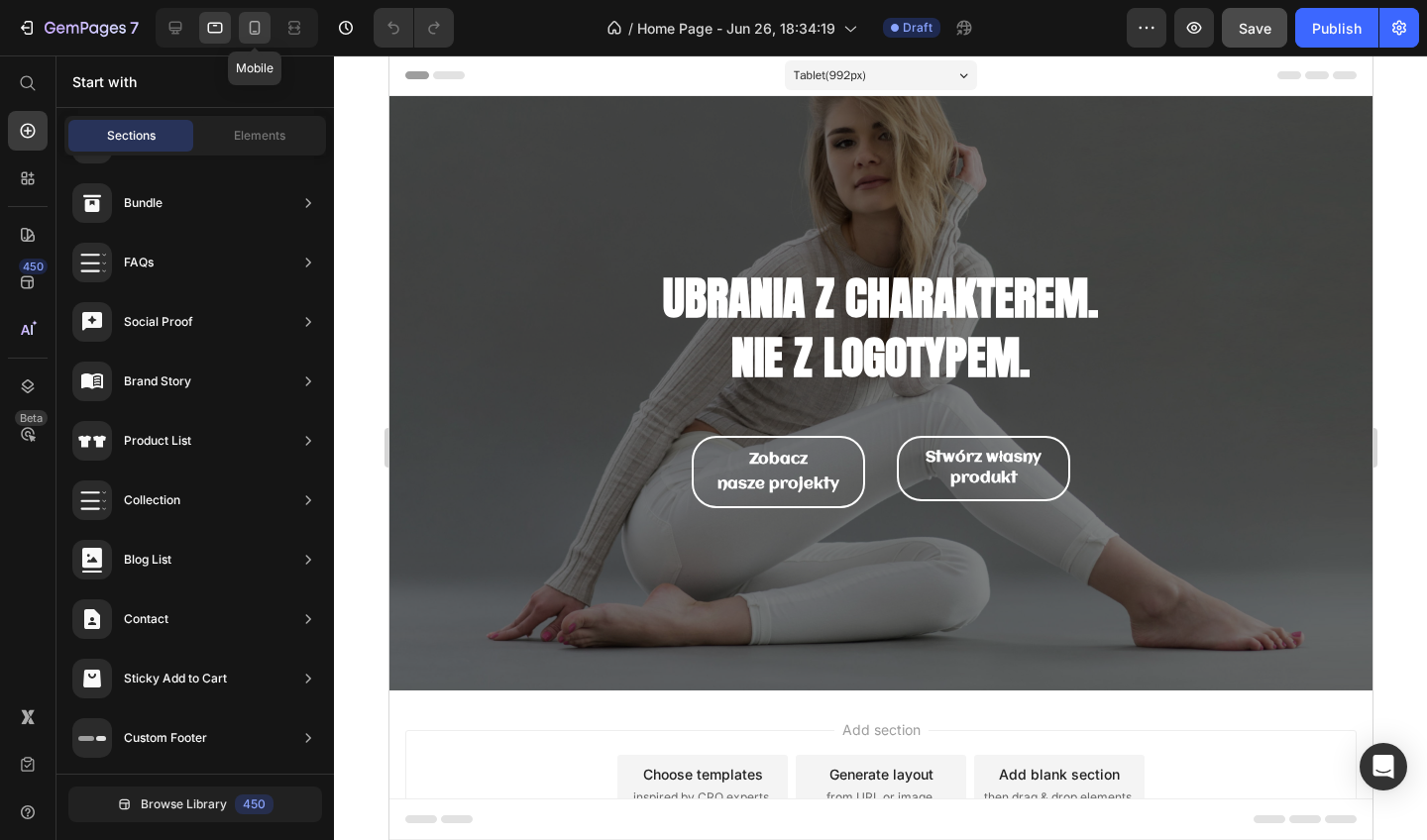 click 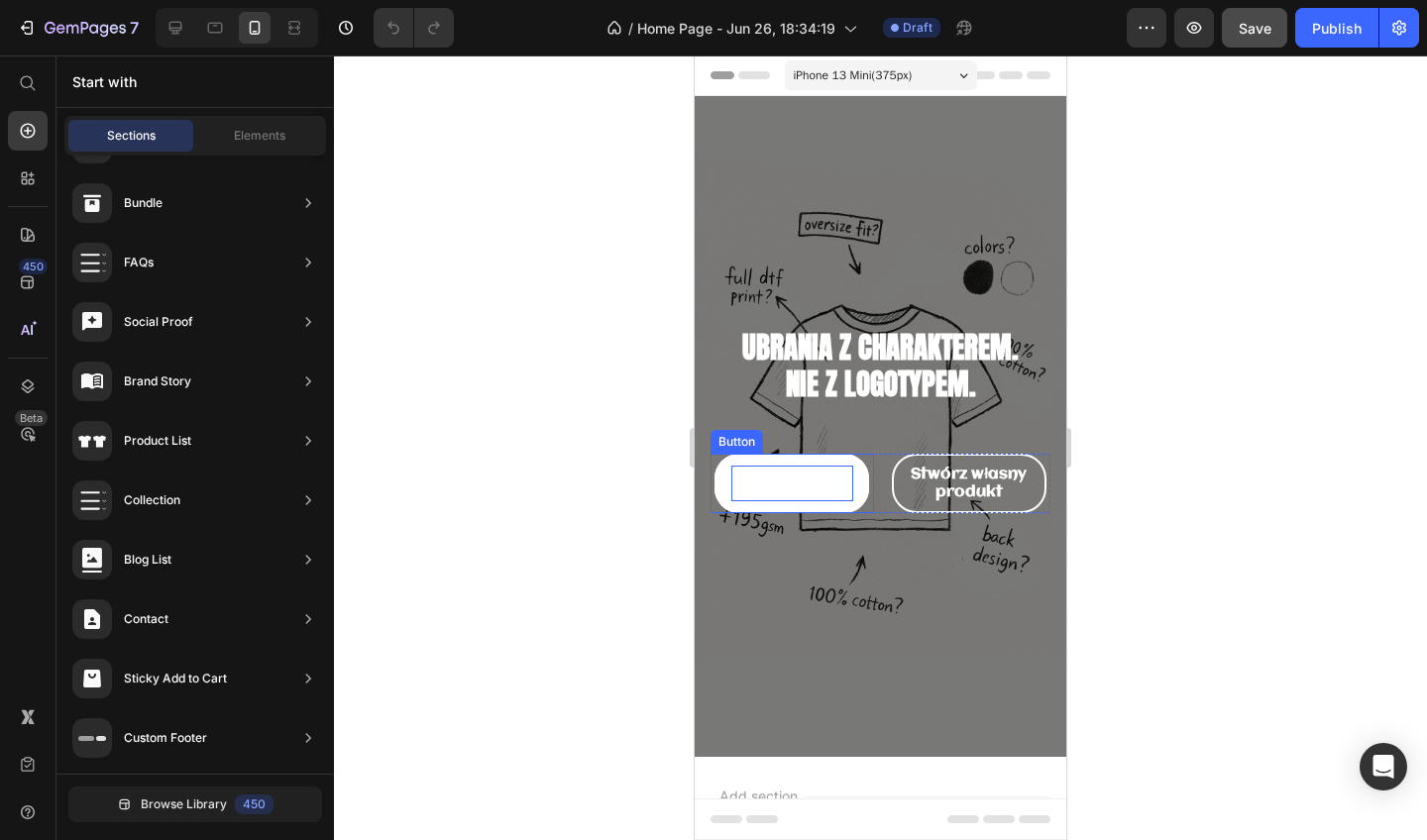 click on "nasze projekty" at bounding box center [792, 492] 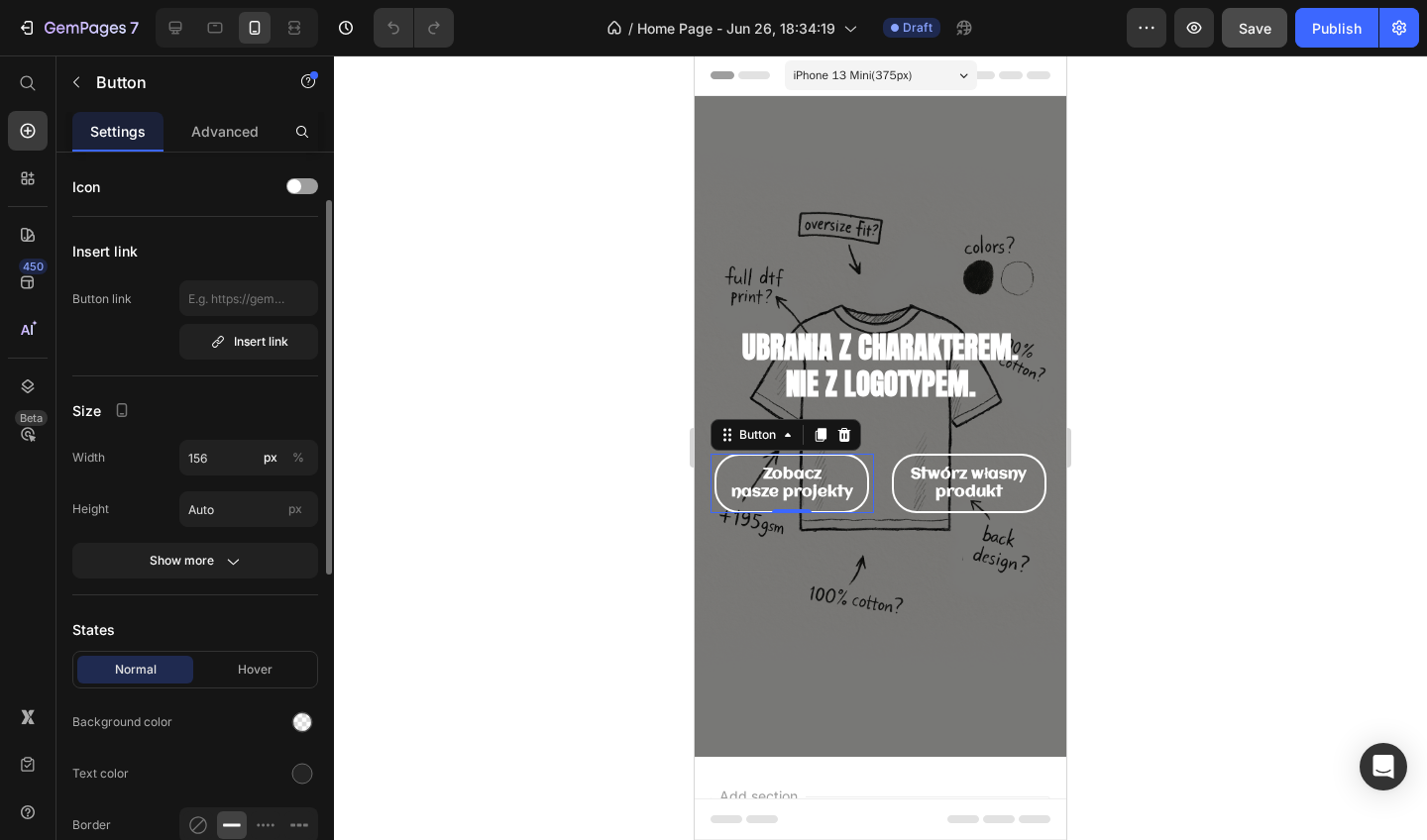 scroll, scrollTop: 95, scrollLeft: 0, axis: vertical 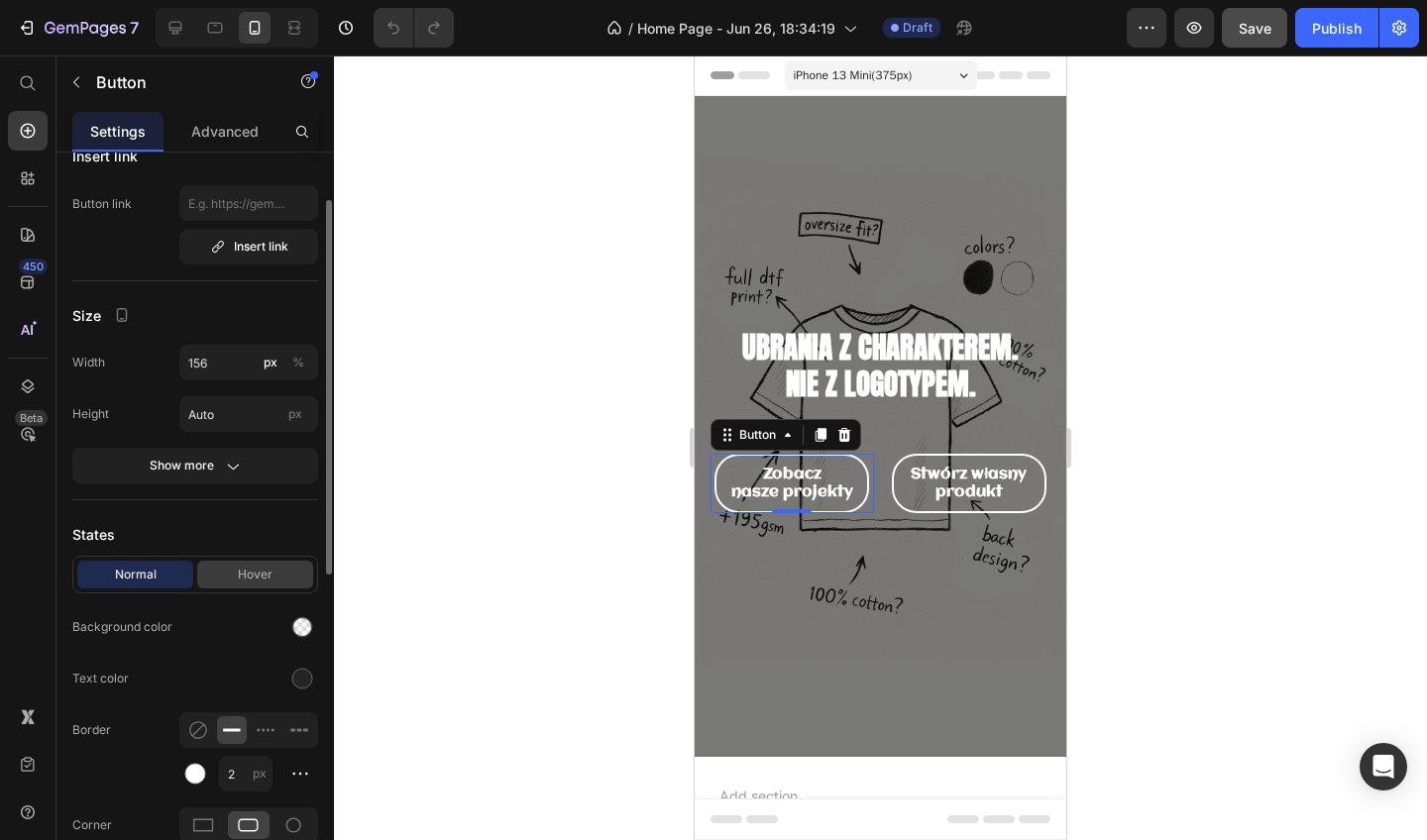 click on "Hover" at bounding box center [255, 575] 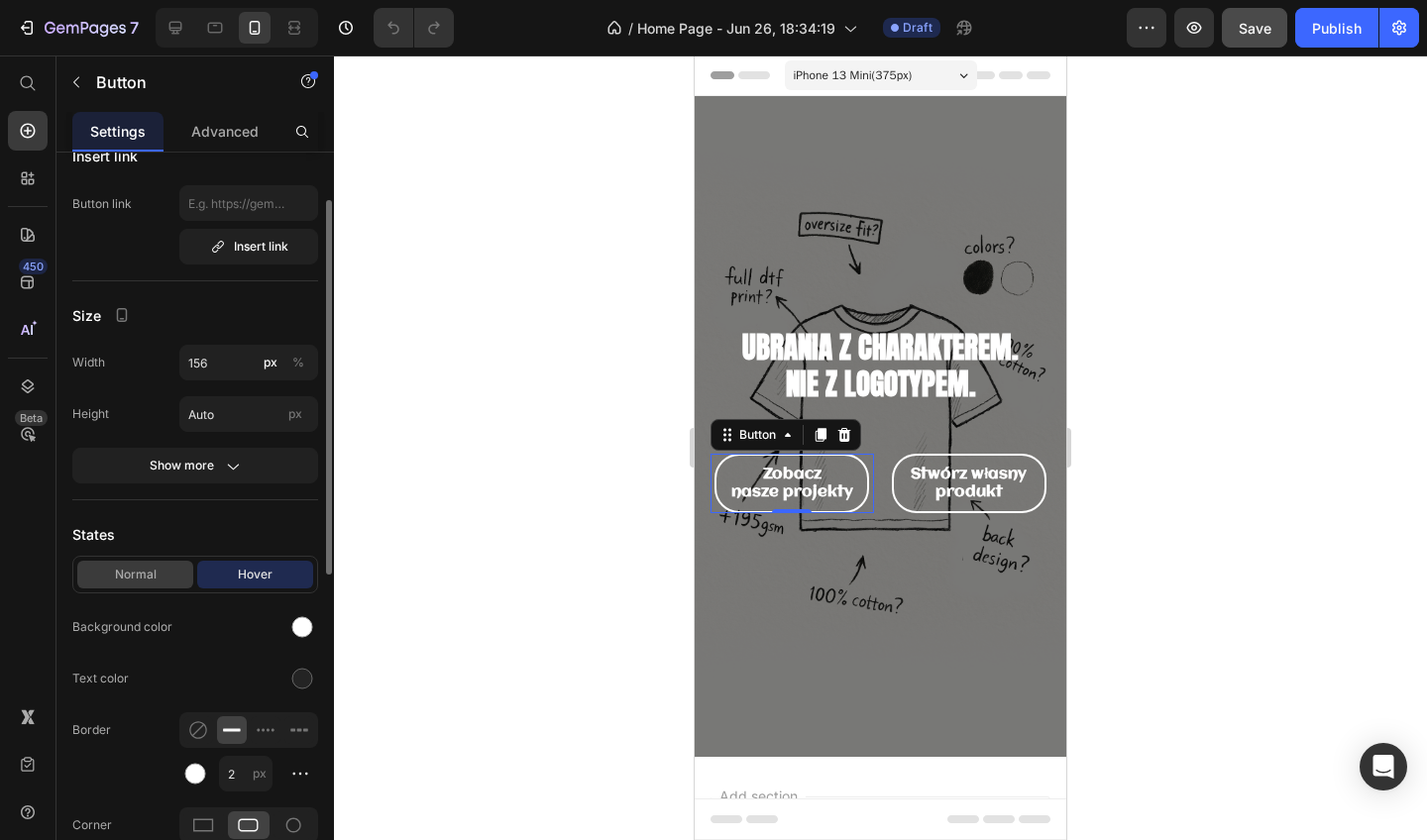 click on "Normal" at bounding box center (135, 575) 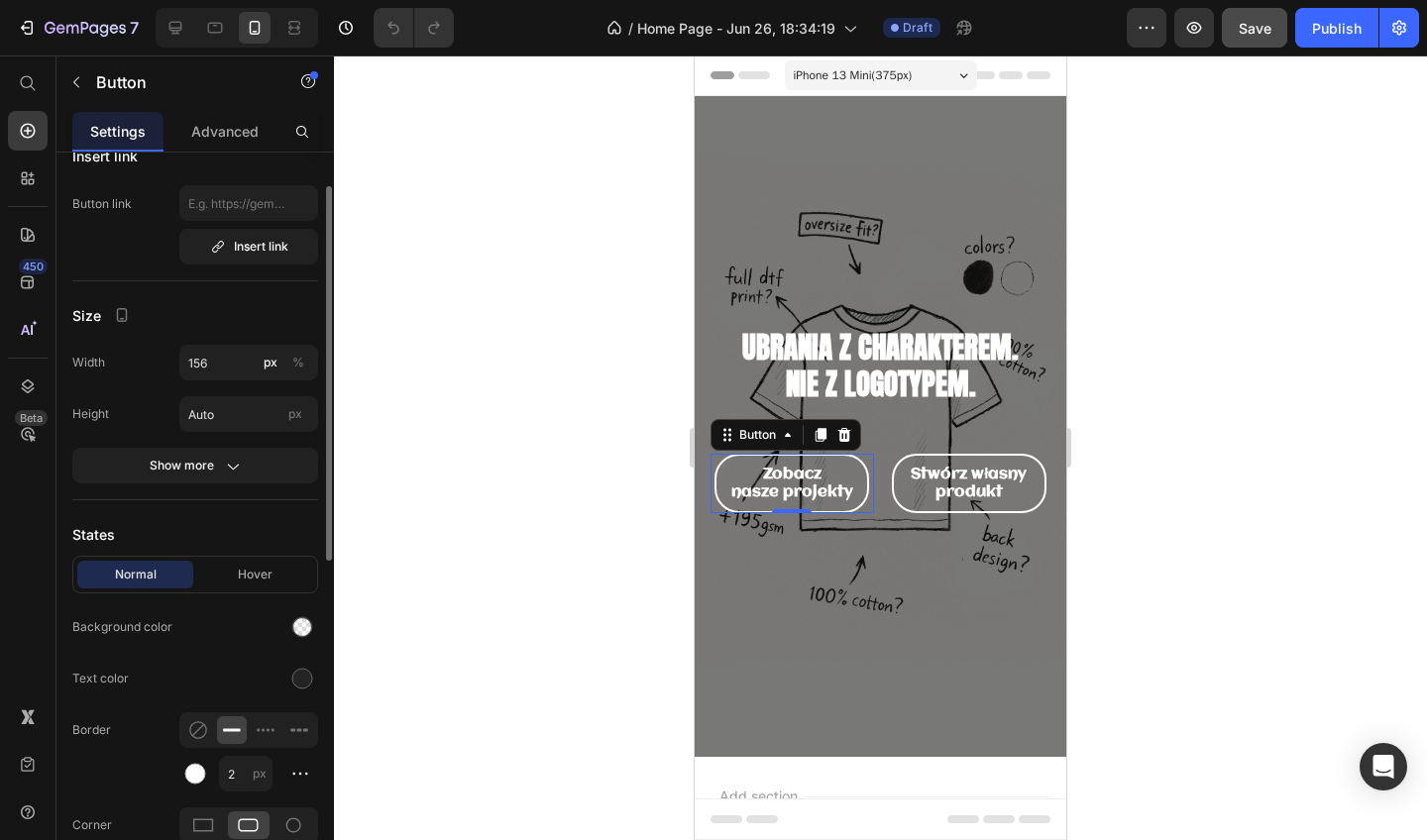 scroll, scrollTop: 0, scrollLeft: 0, axis: both 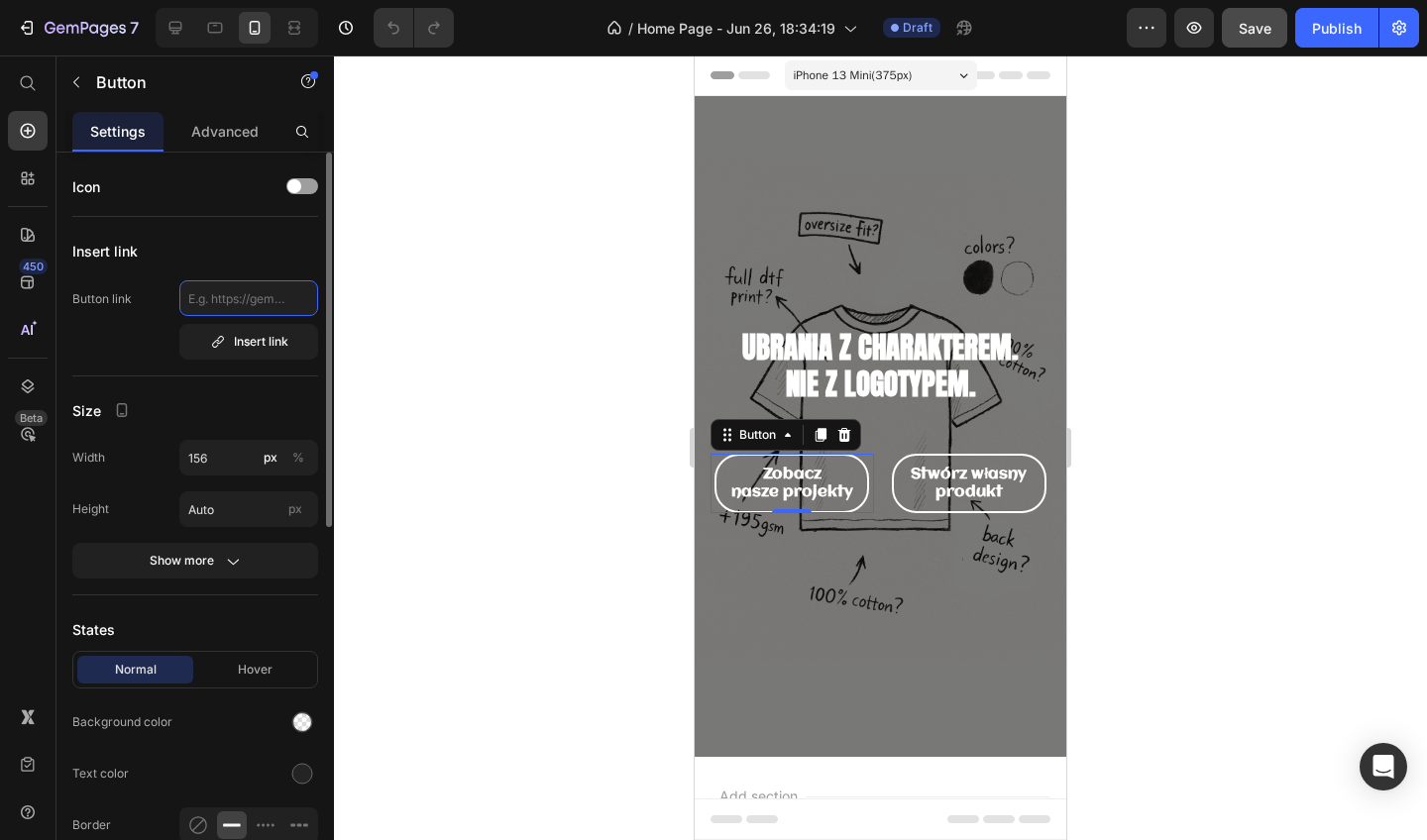 click 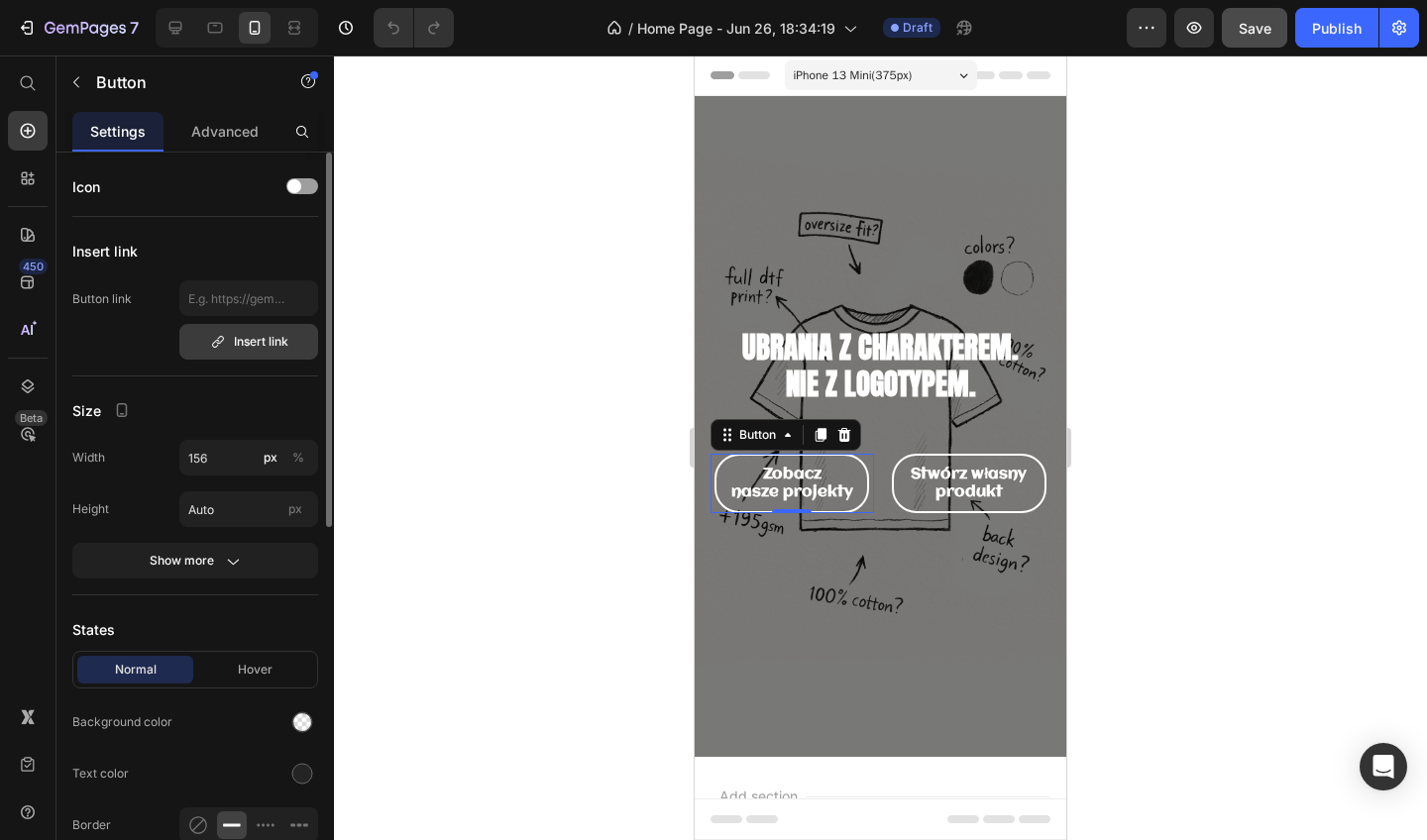 click on "Insert link" at bounding box center [249, 342] 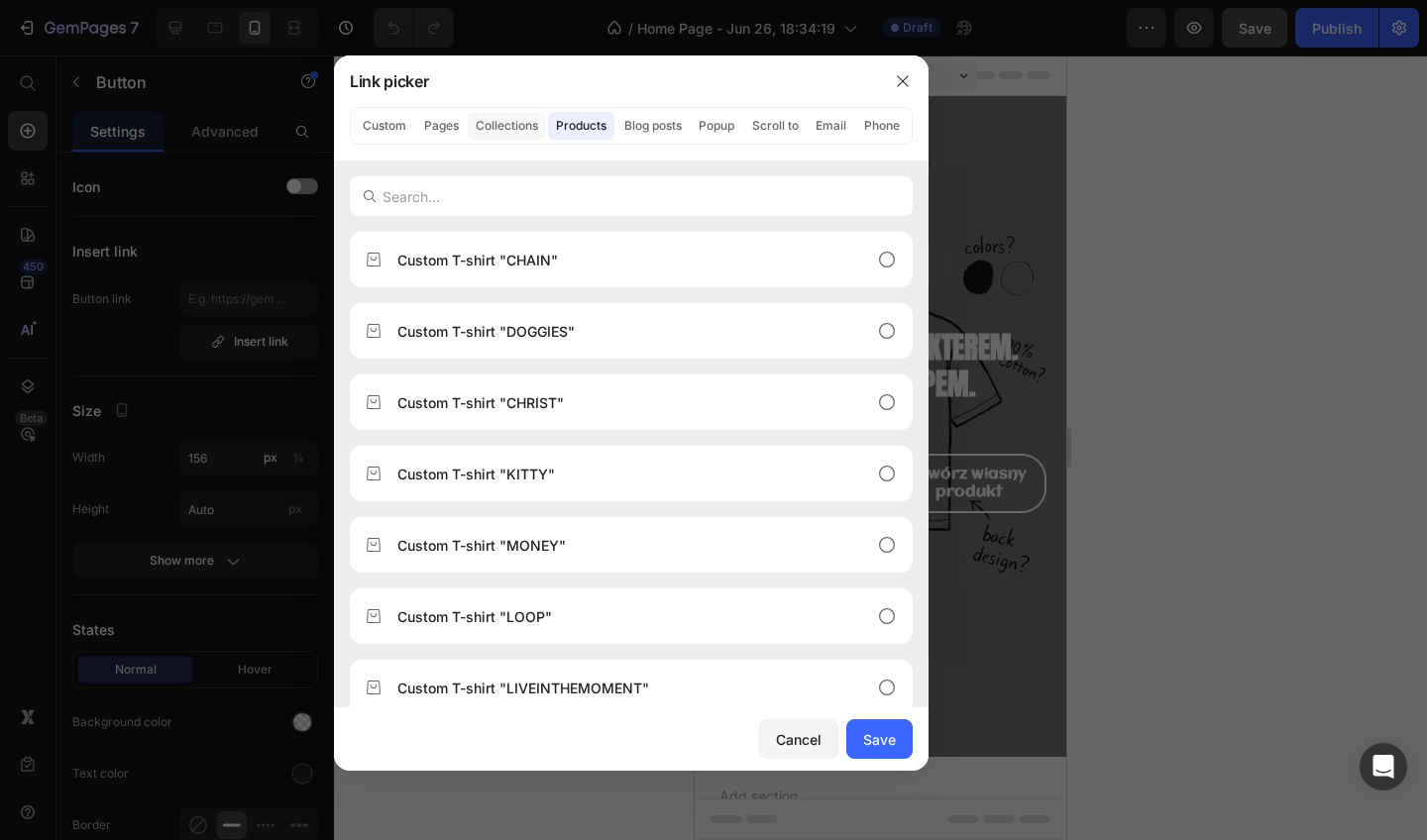 click on "Collections" 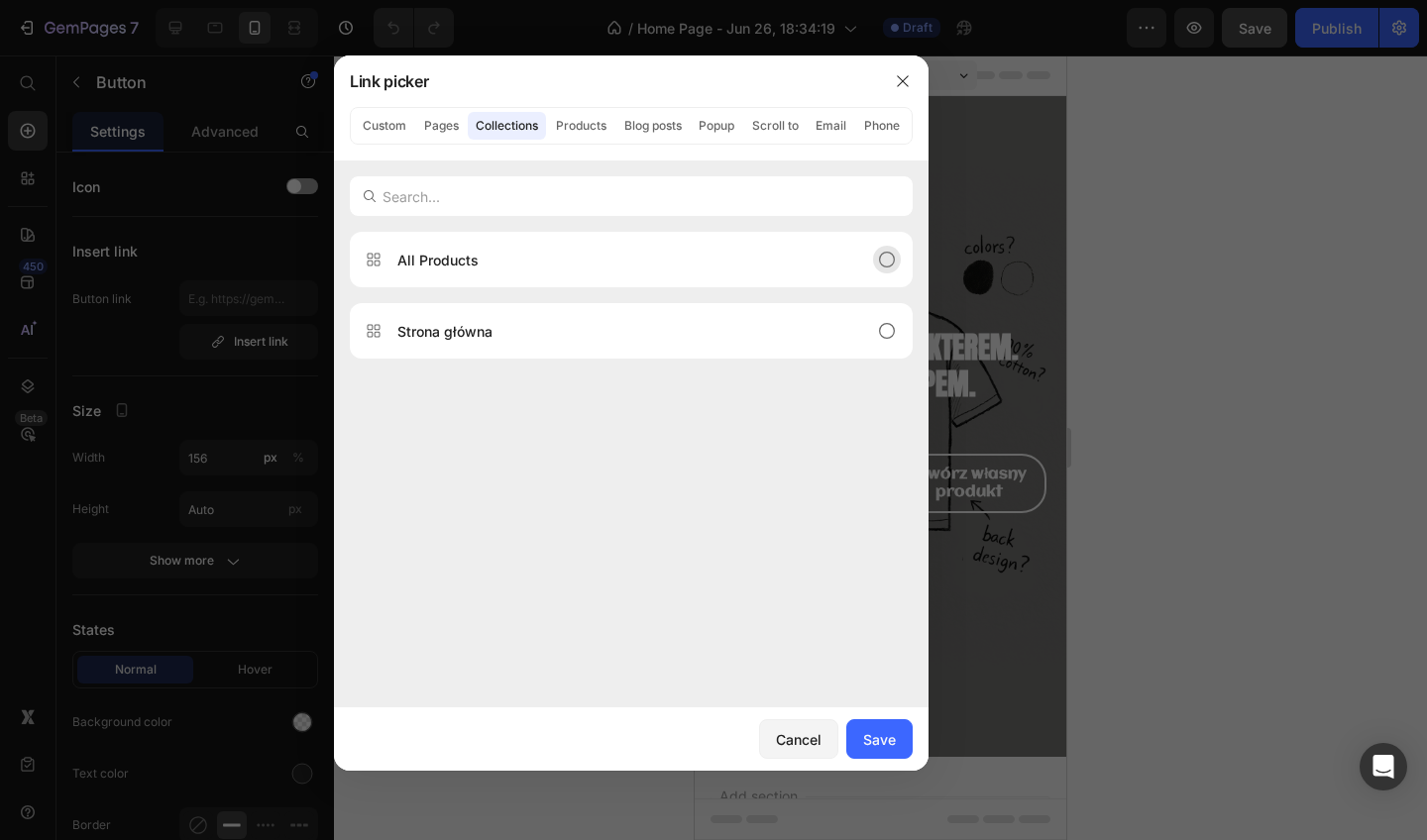 click 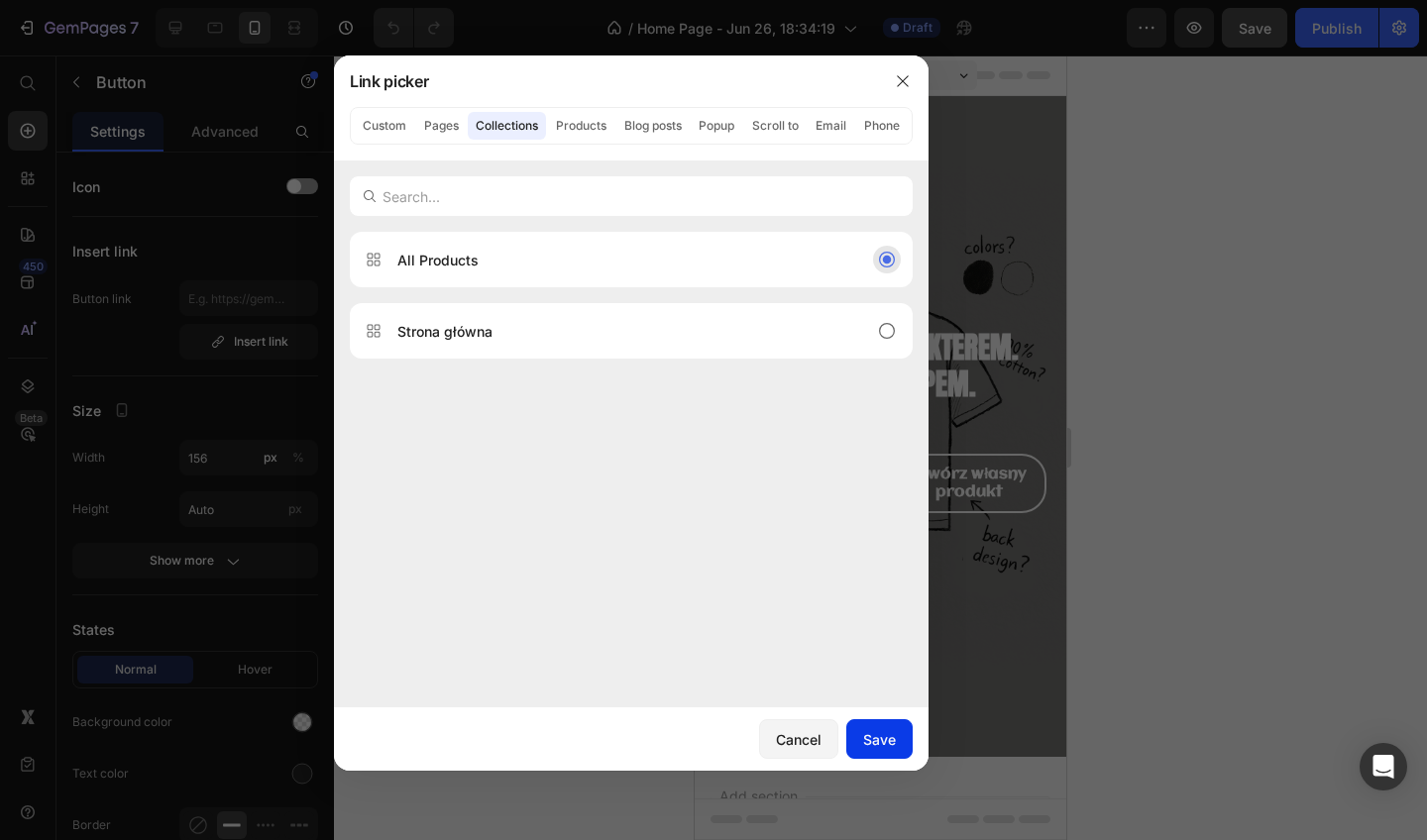 click on "Save" at bounding box center (879, 739) 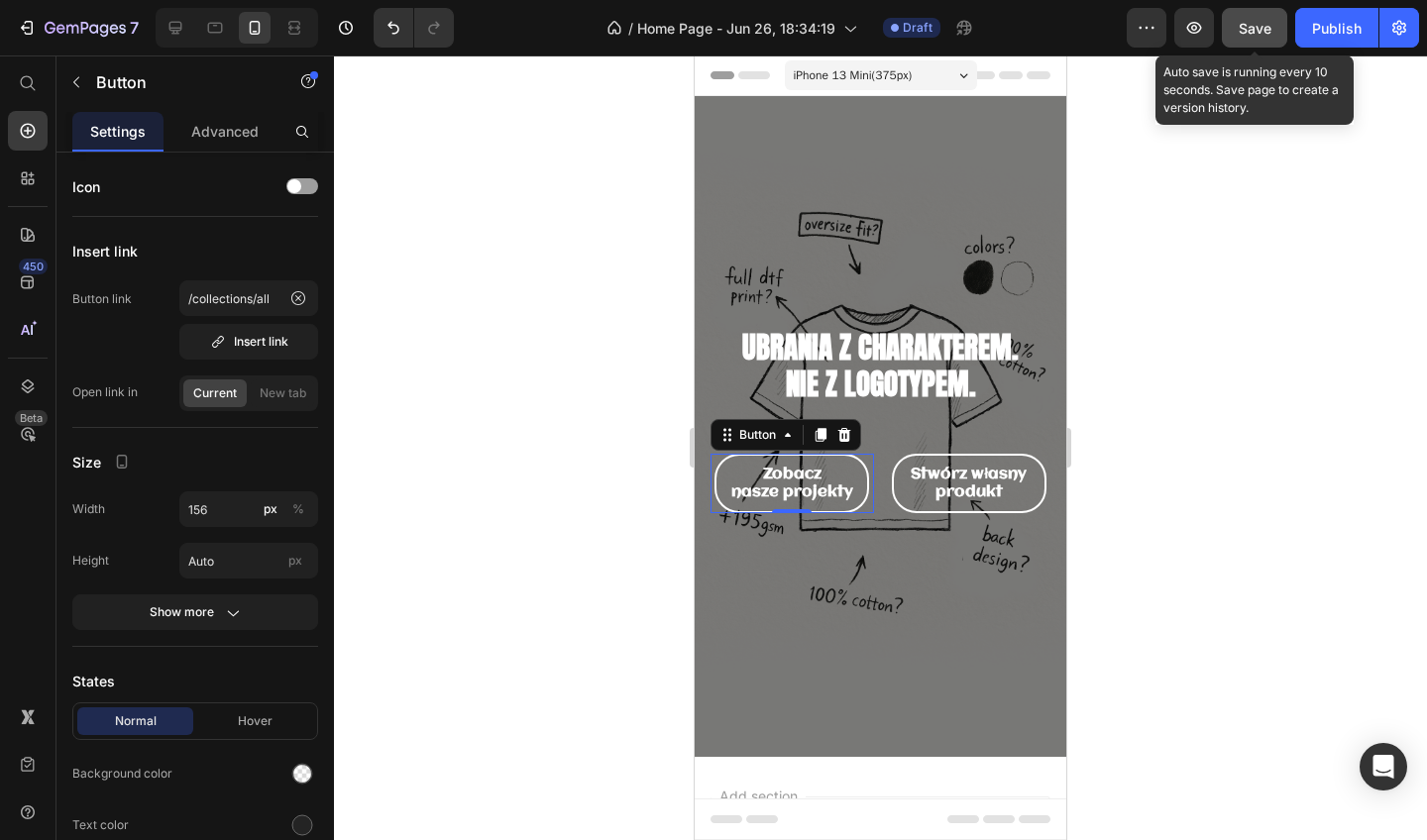 click on "Save" at bounding box center [1255, 28] 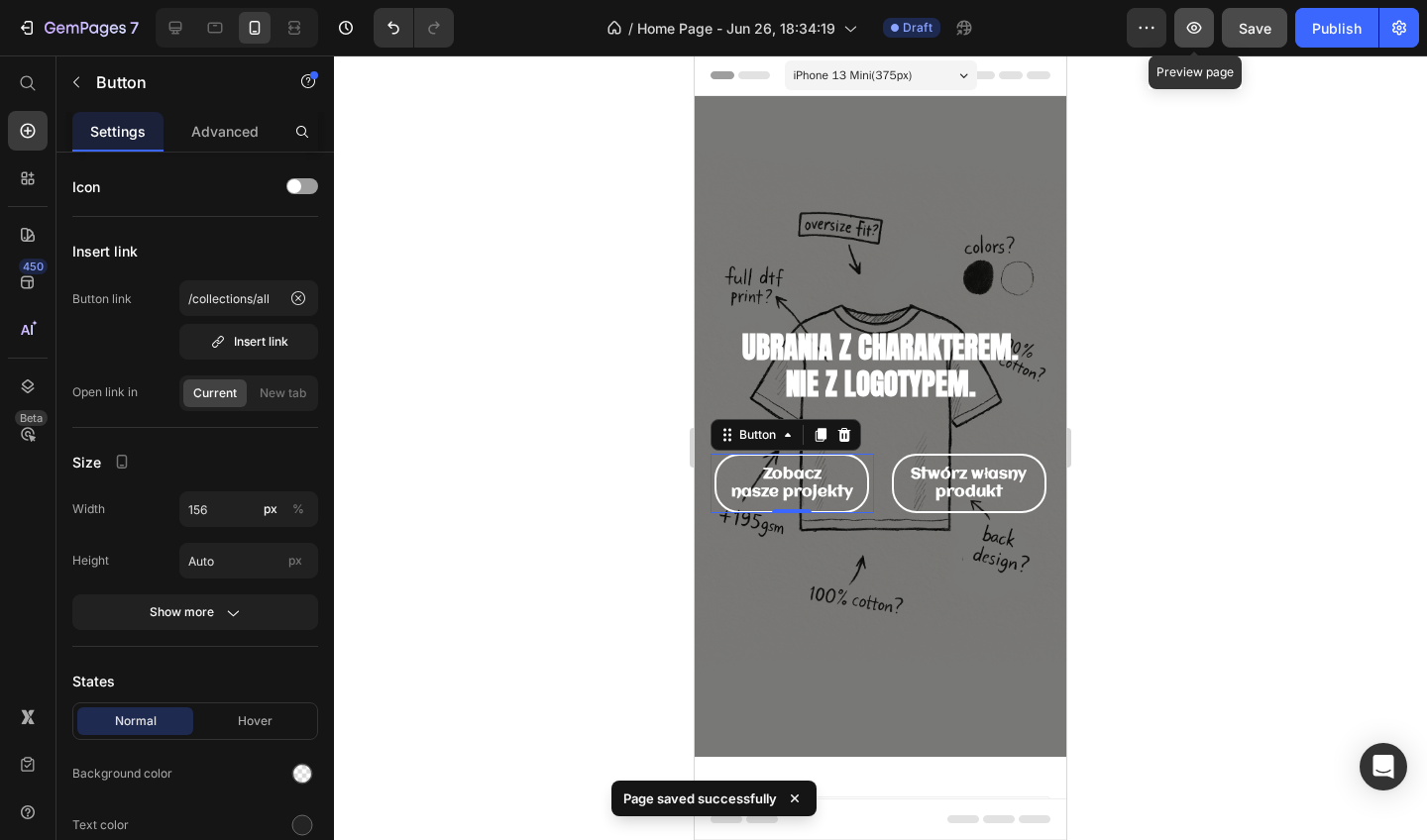 click 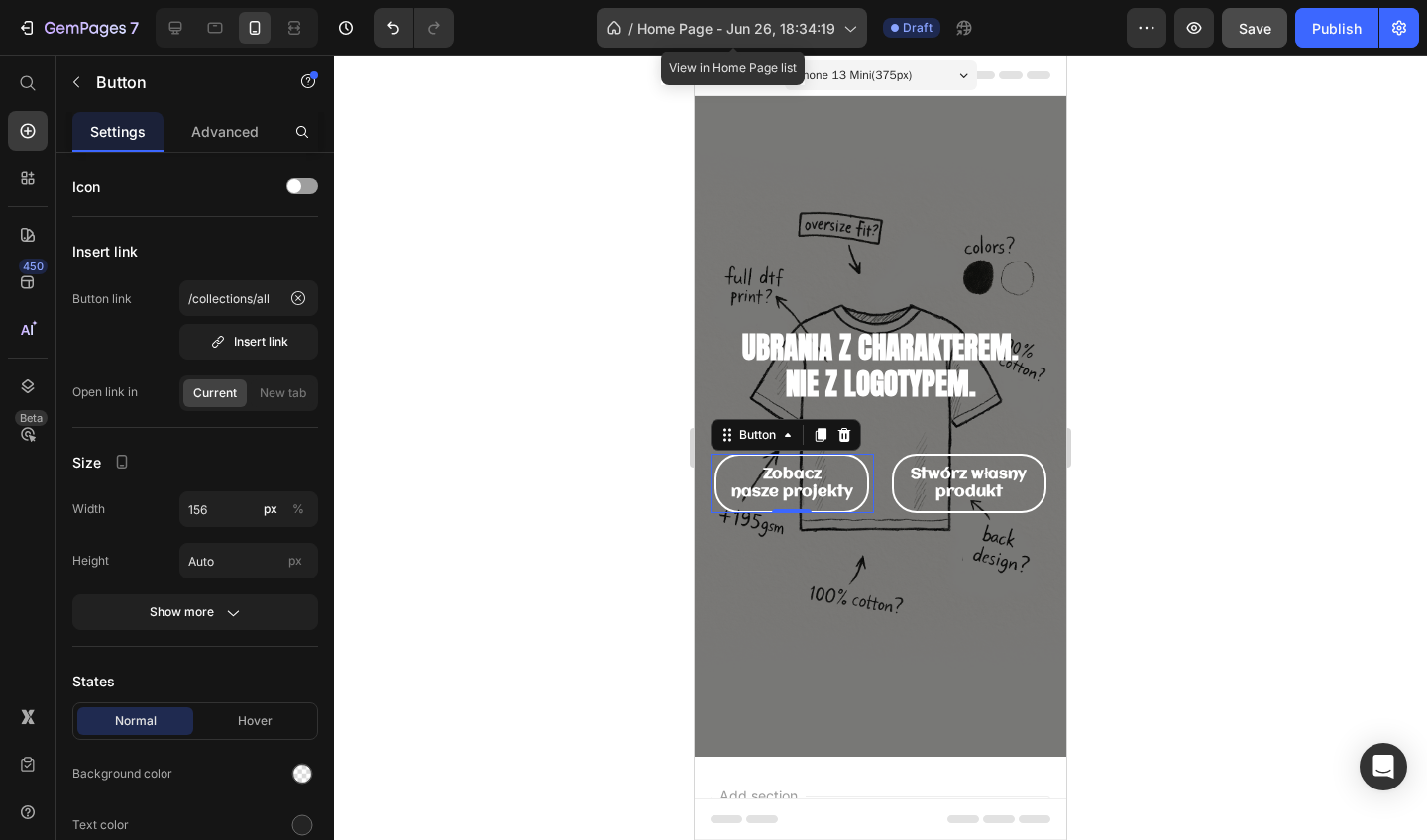 click on "Home Page - Jun 26, 18:34:19" at bounding box center (736, 28) 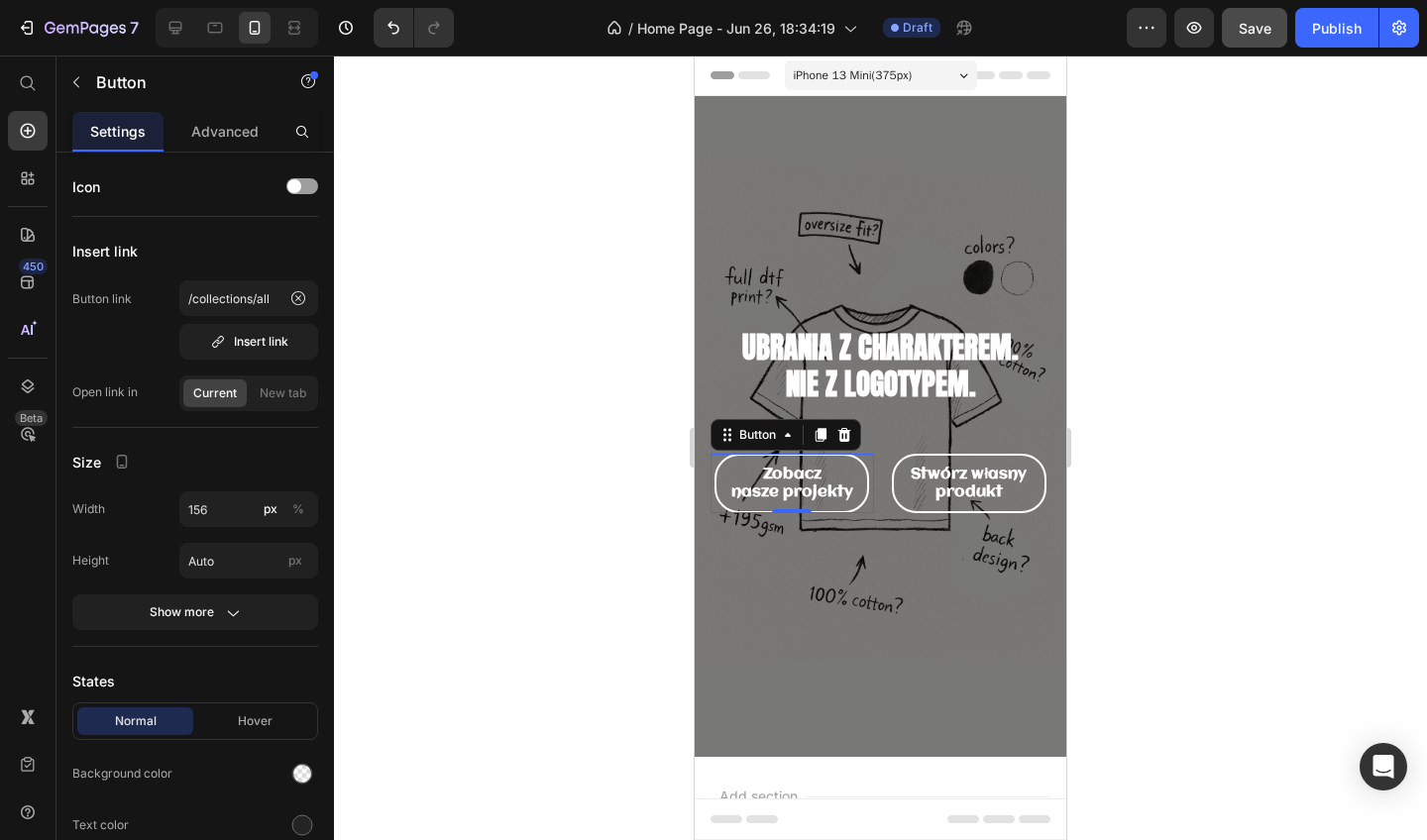 click 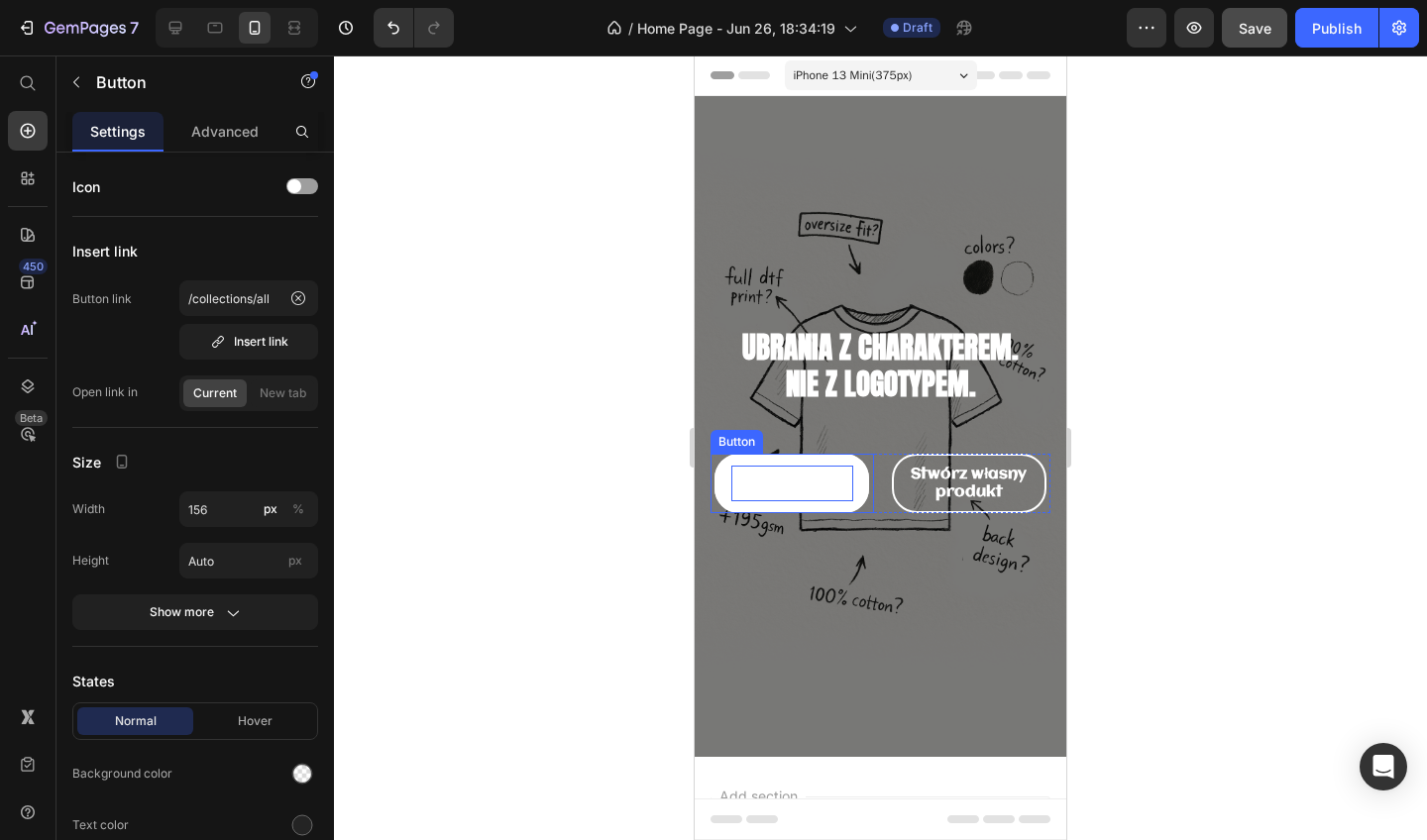 click on "nasze projekty" at bounding box center (792, 492) 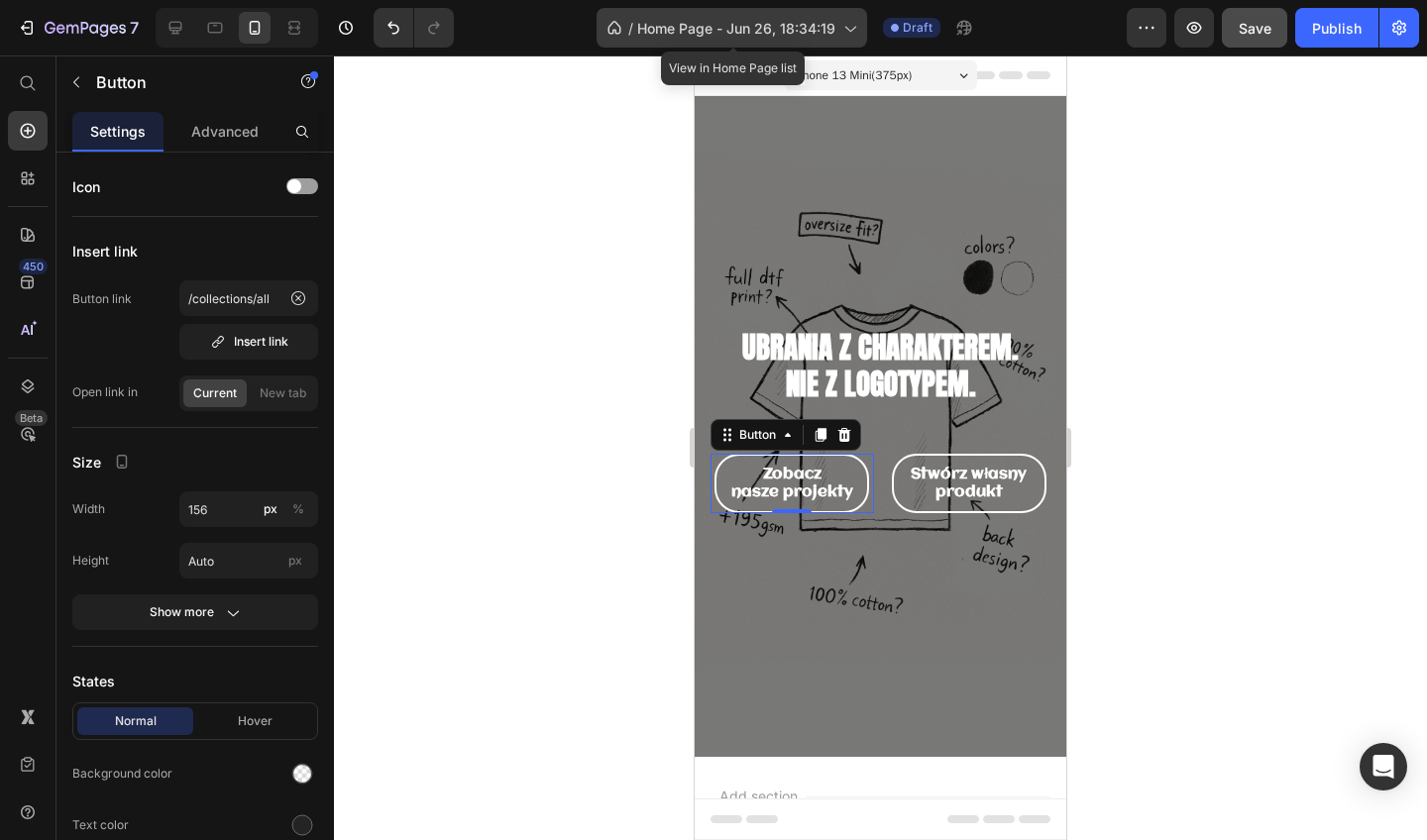 click on "Home Page - Jun 26, 18:34:19" at bounding box center [736, 28] 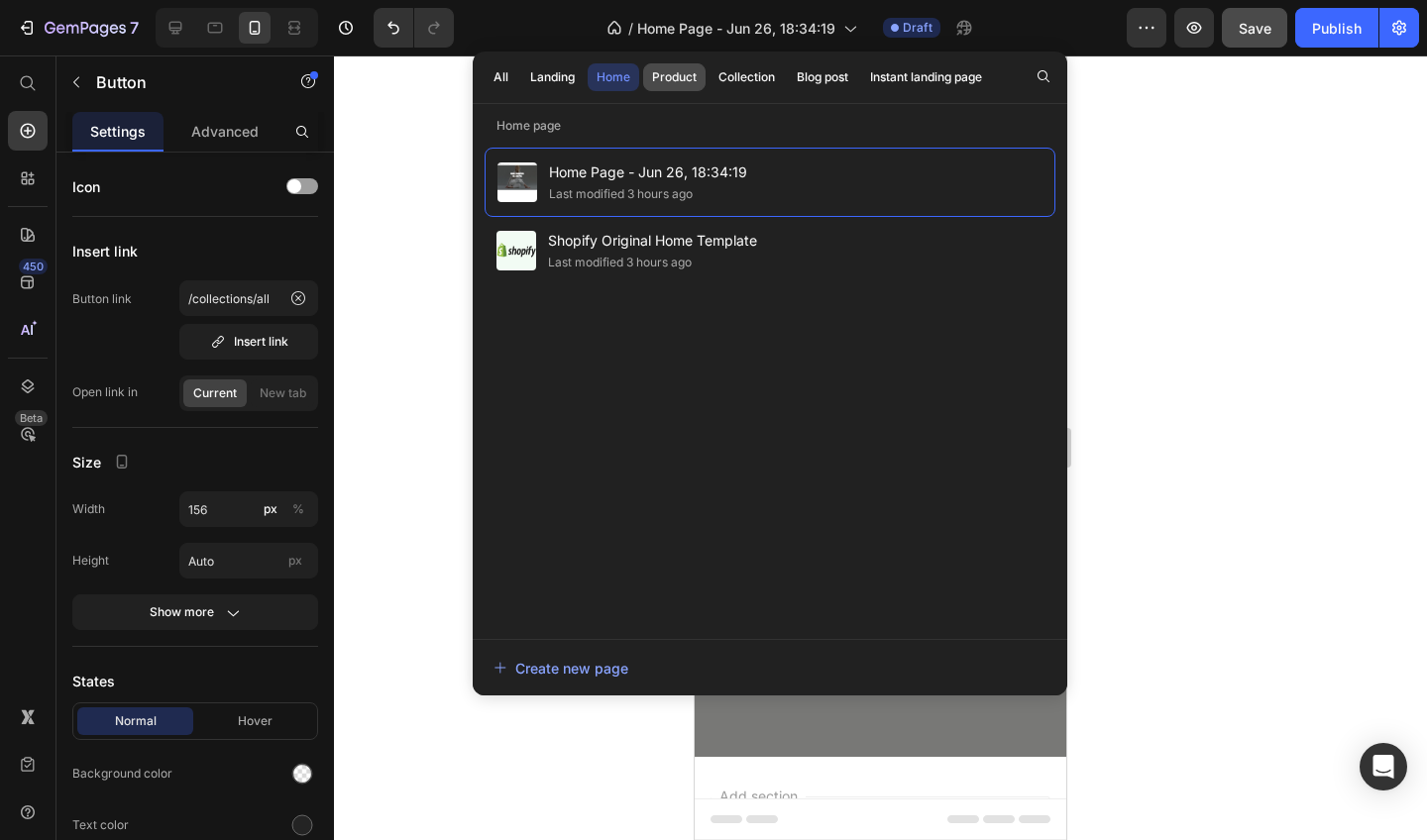 click on "Product" at bounding box center [674, 77] 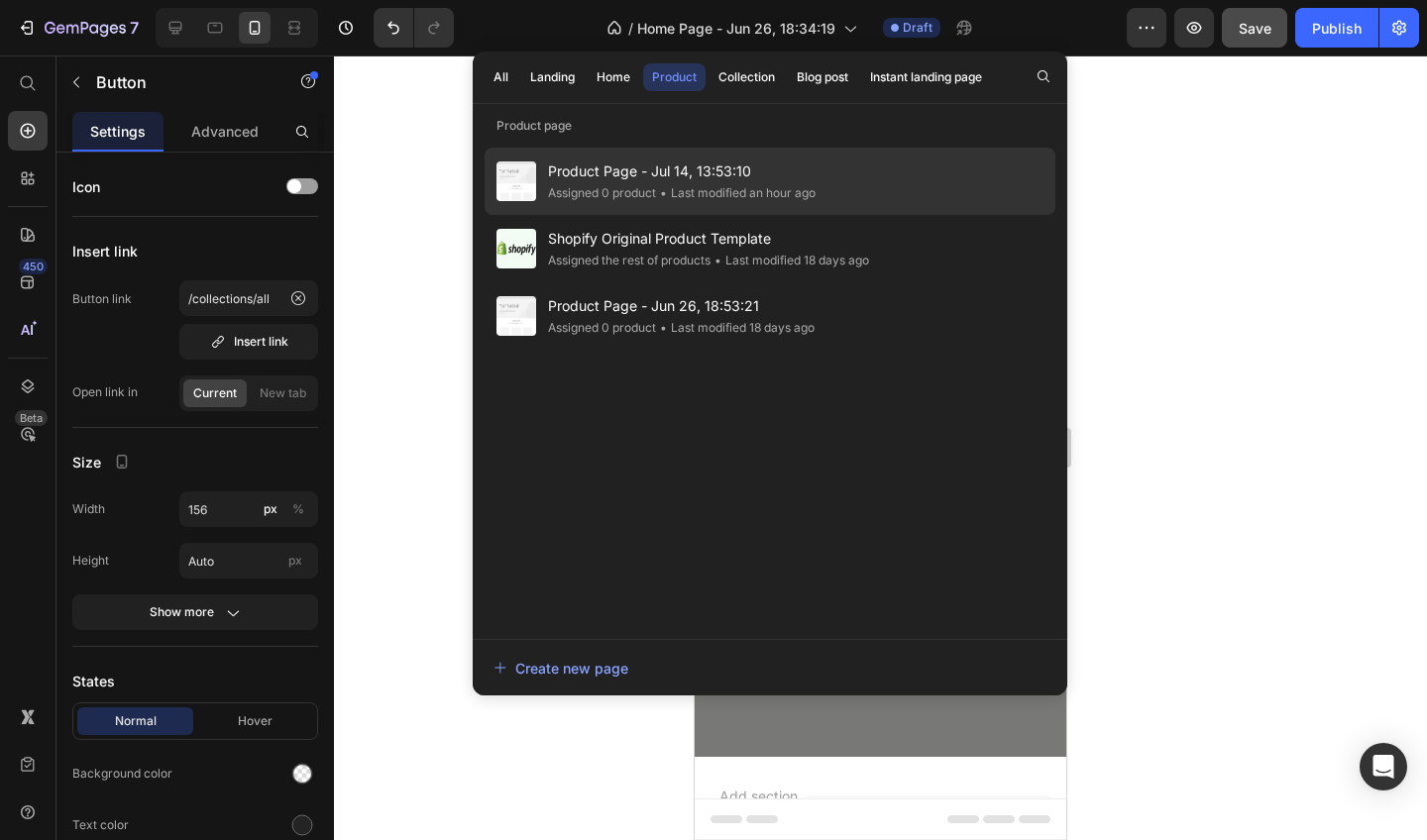 click on "Assigned 0 product" 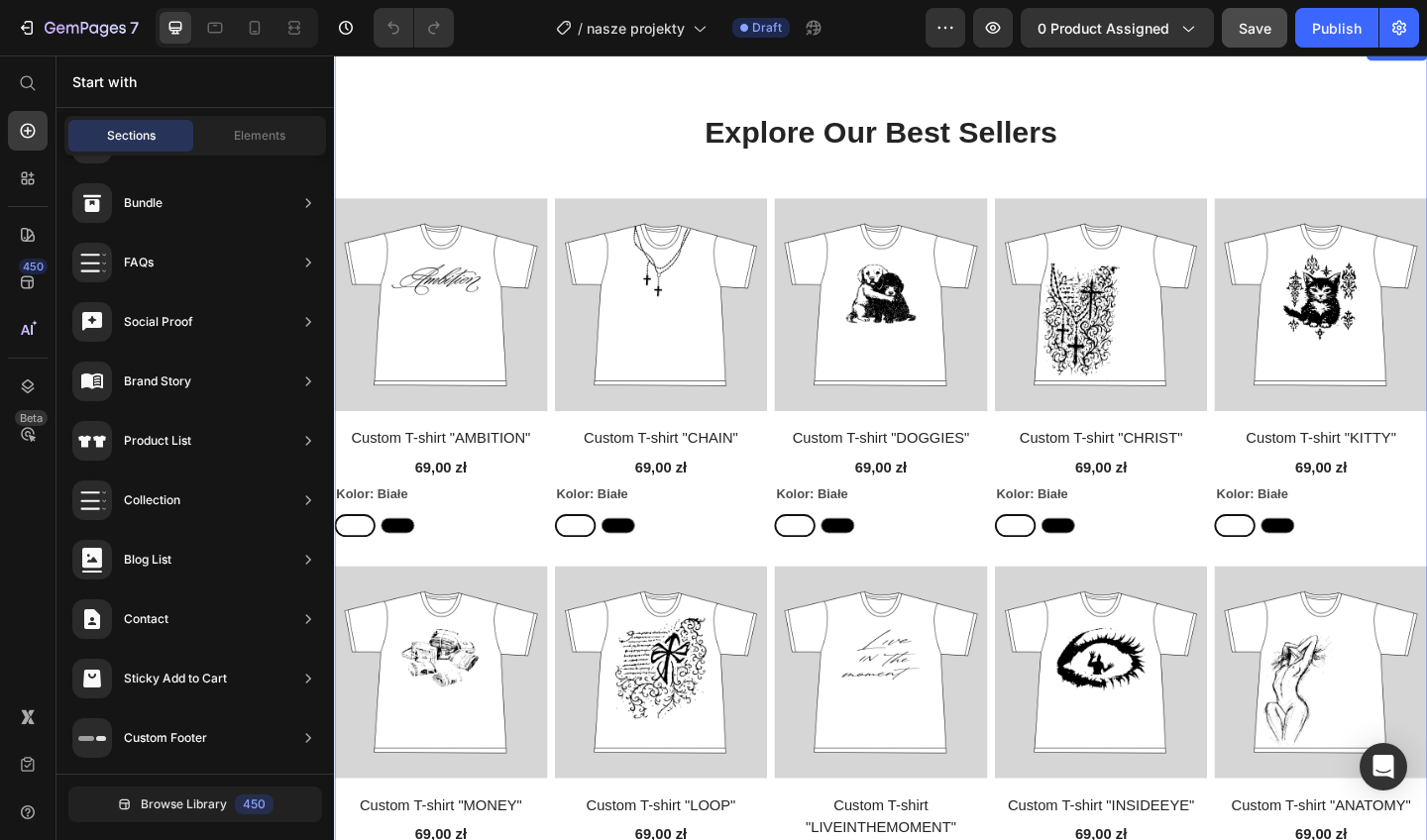 scroll, scrollTop: 0, scrollLeft: 0, axis: both 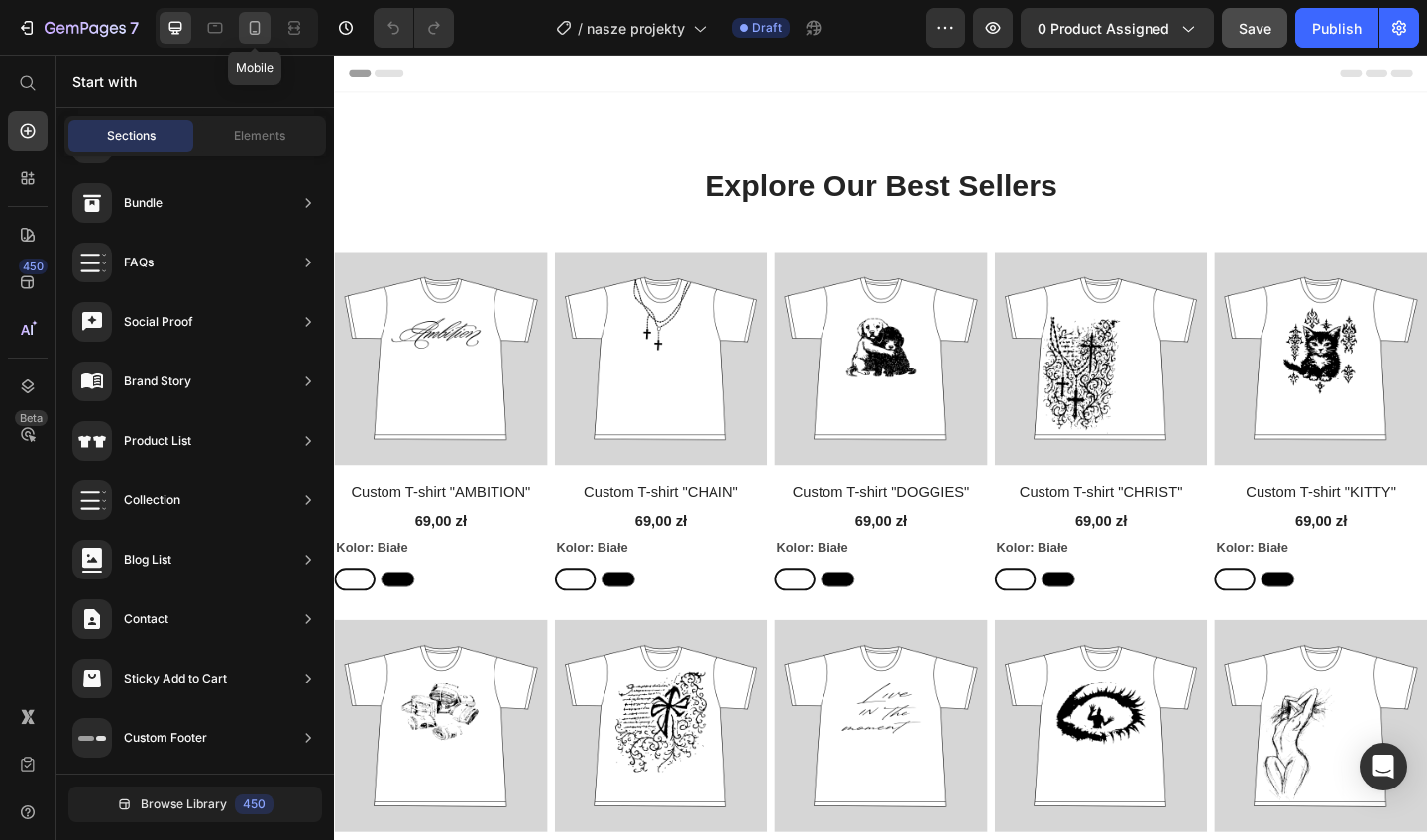 click 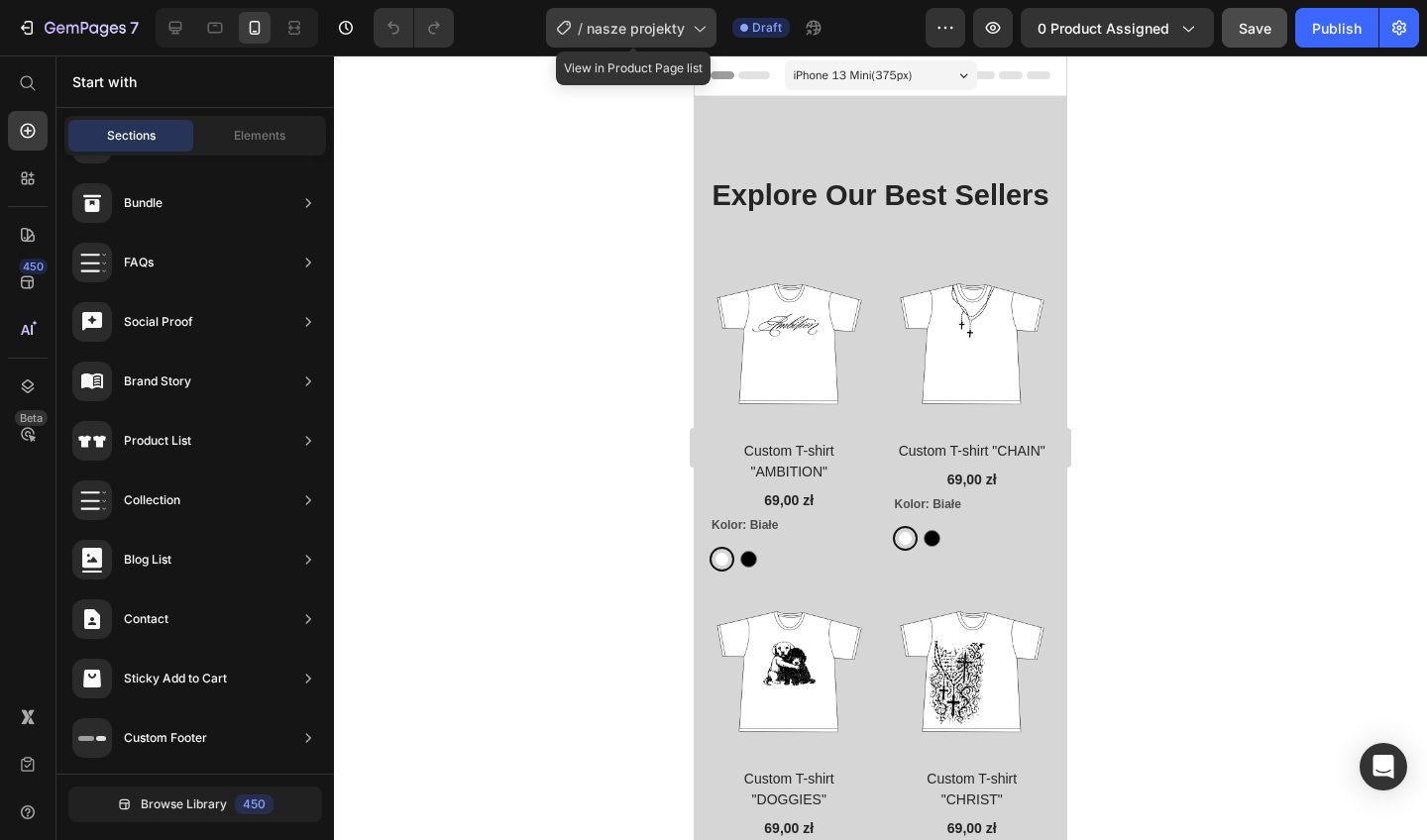 click on "nasze projekty" at bounding box center (635, 28) 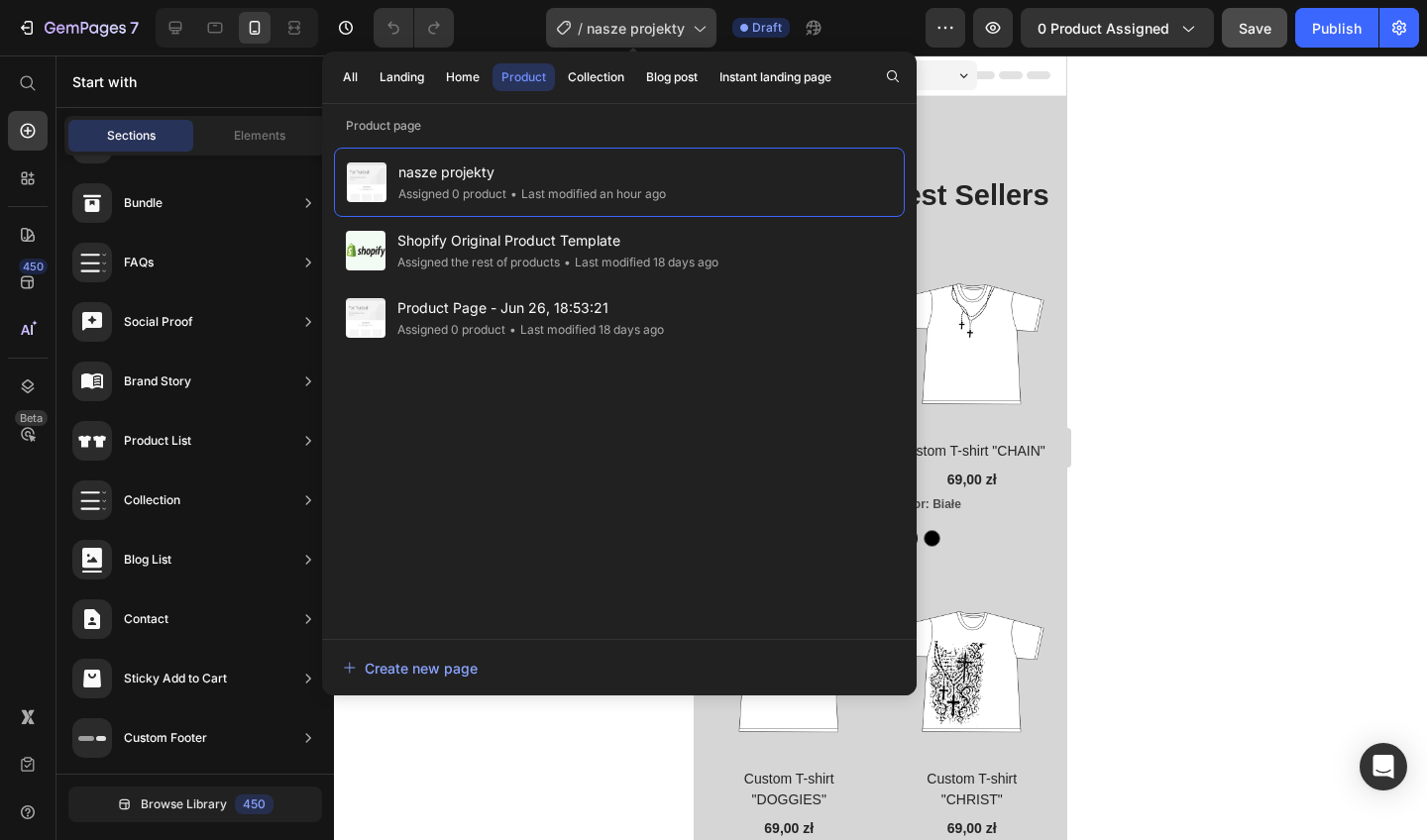 click on "nasze projekty" at bounding box center (635, 28) 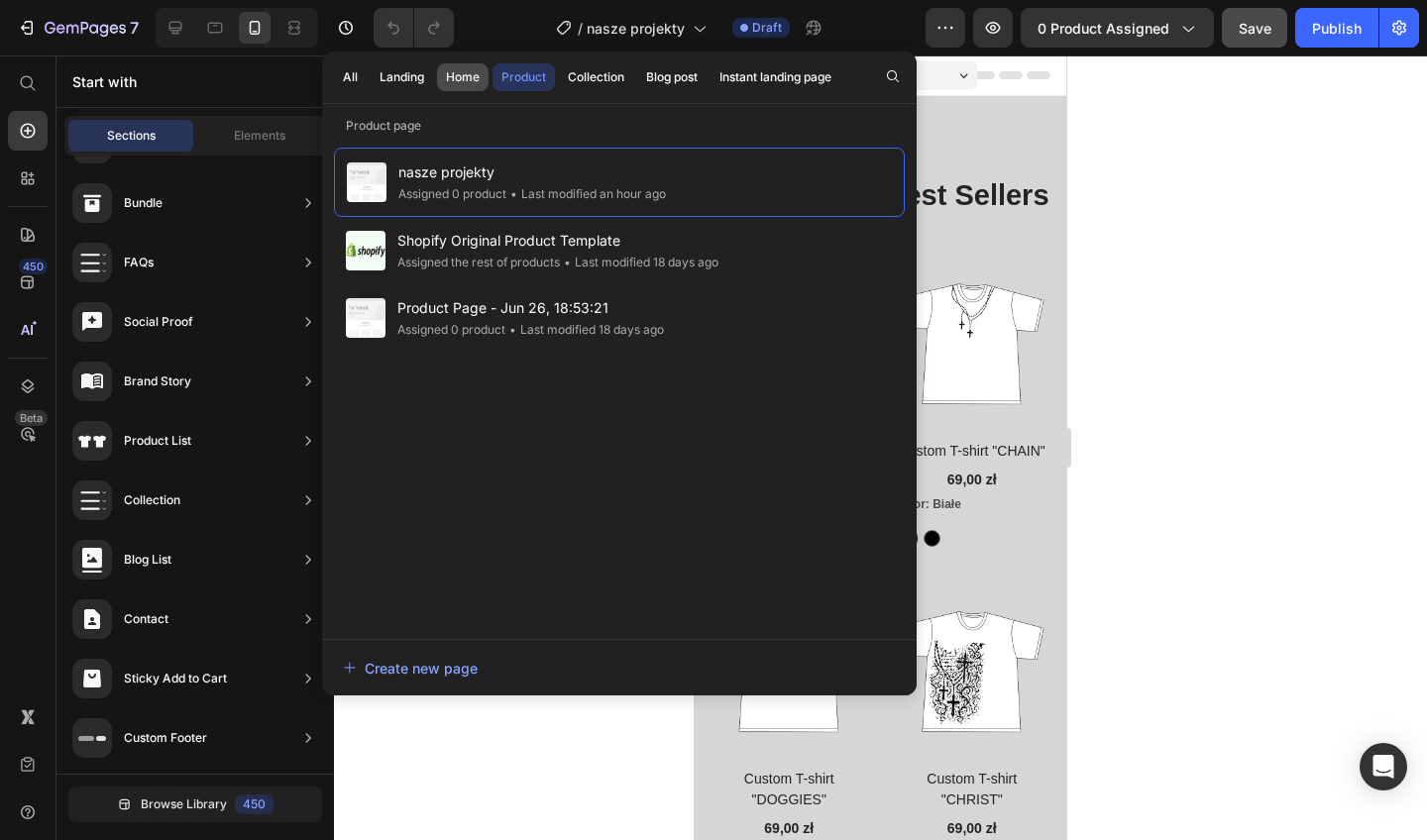 click on "Home" 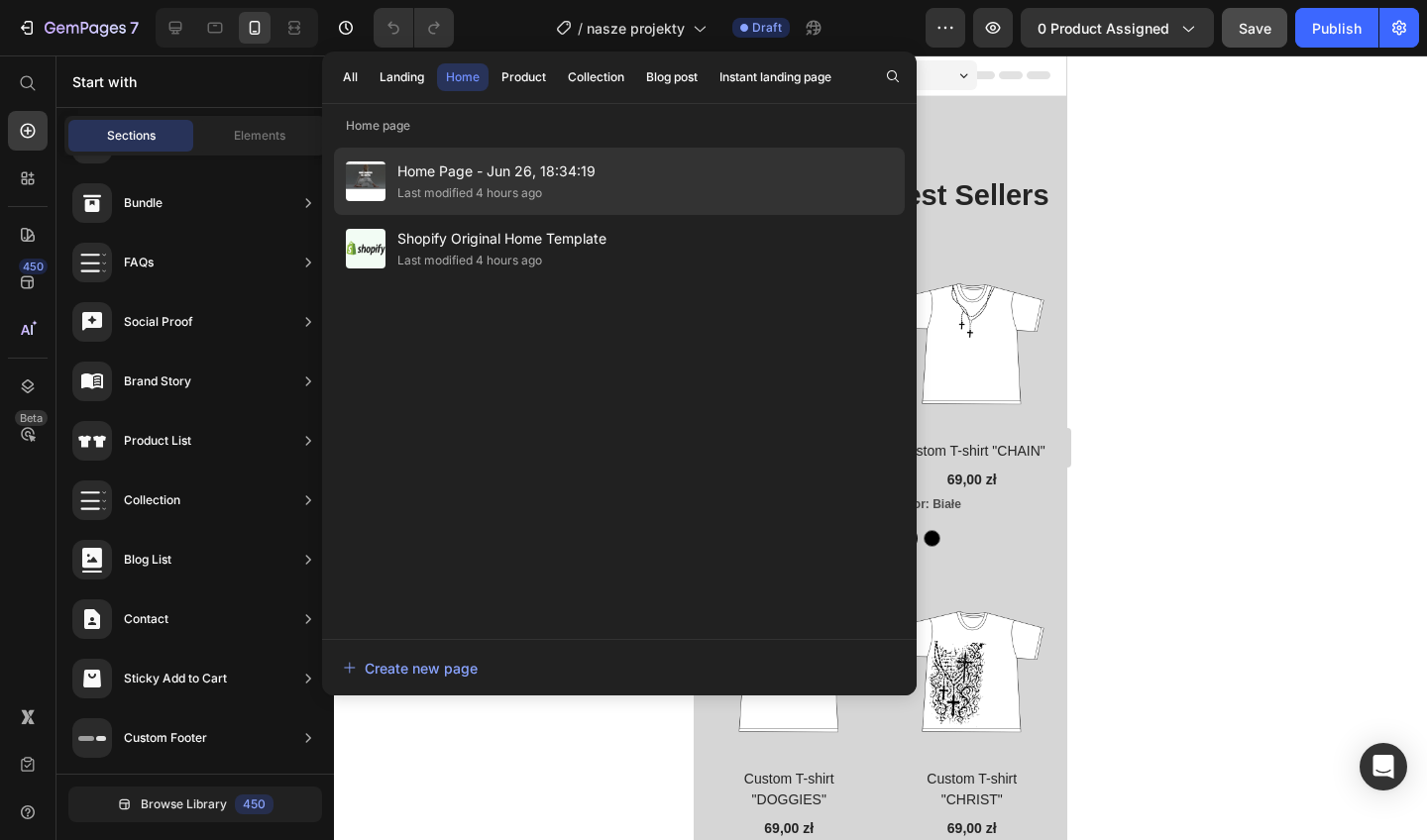 click on "Home Page - Jun 26, 18:34:19" at bounding box center (496, 171) 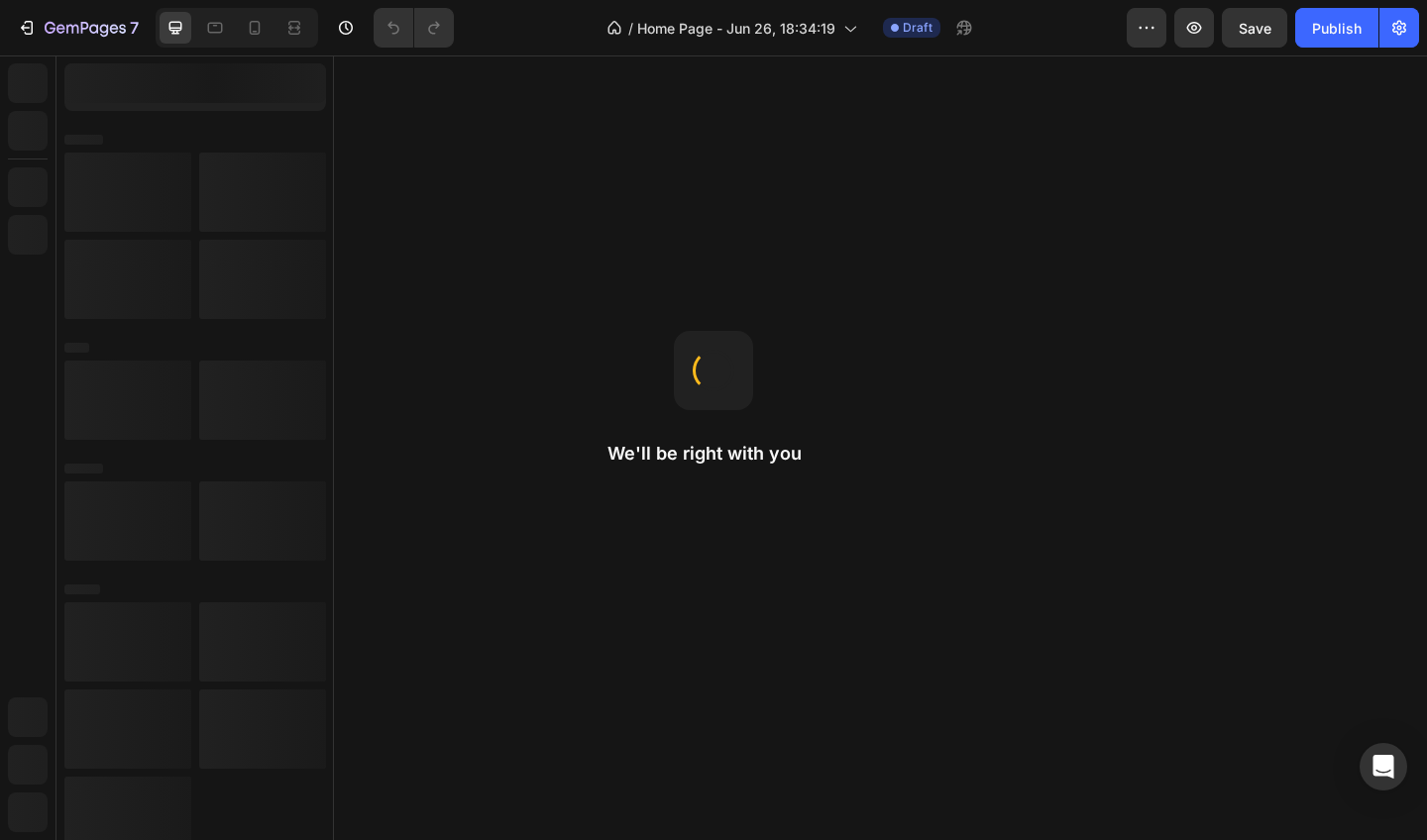 scroll, scrollTop: 0, scrollLeft: 0, axis: both 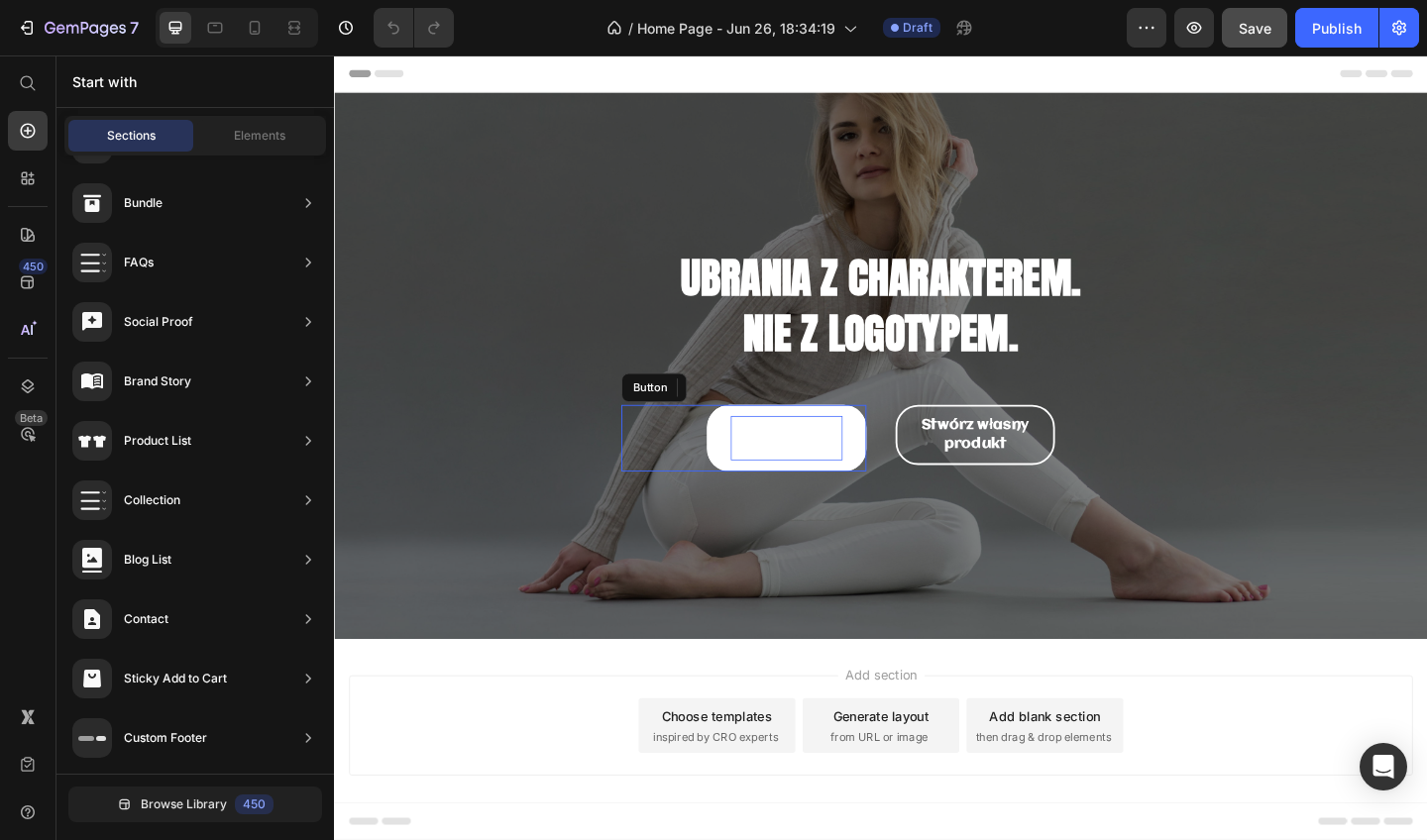 click on "Zobacz" at bounding box center (825, 460) 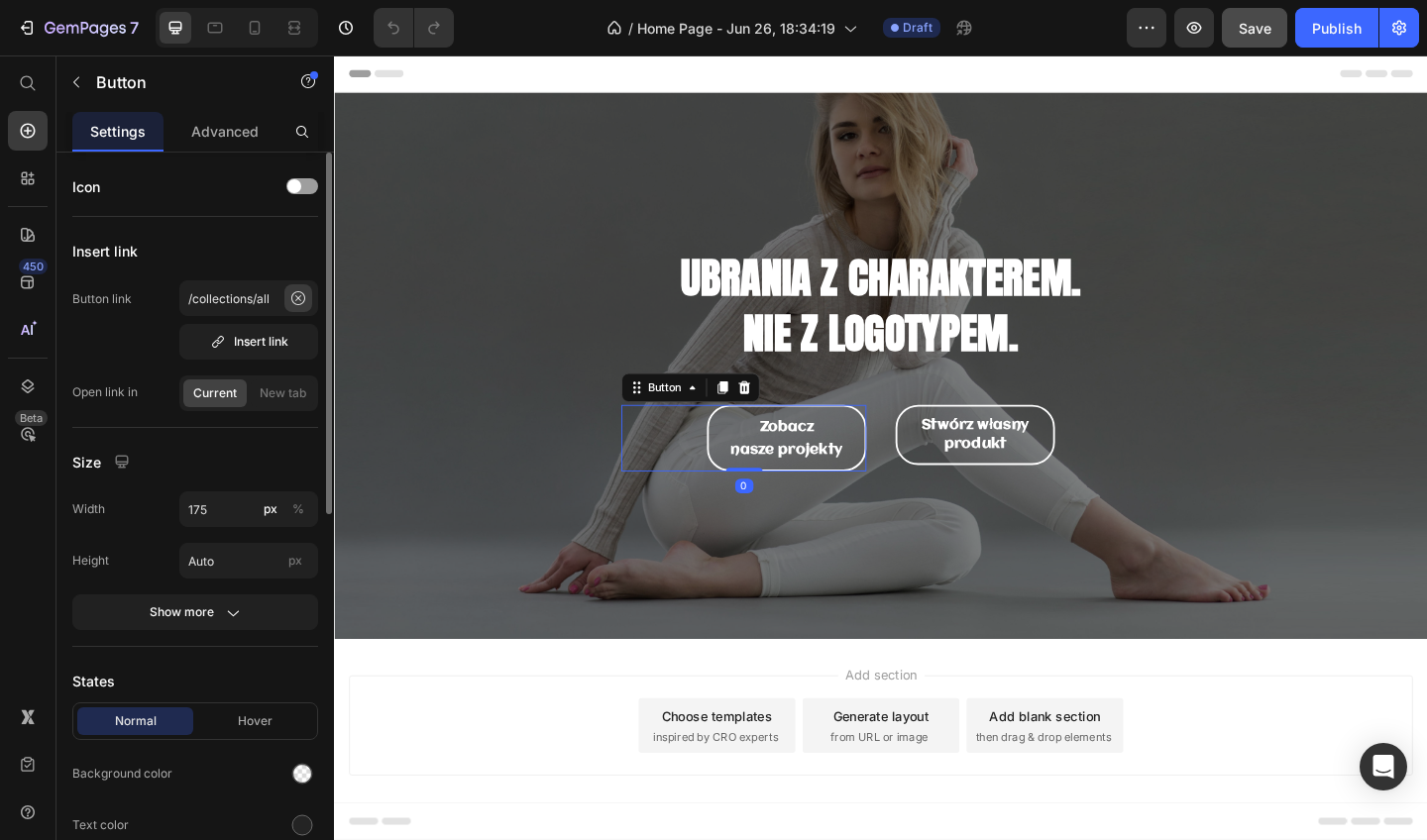 click 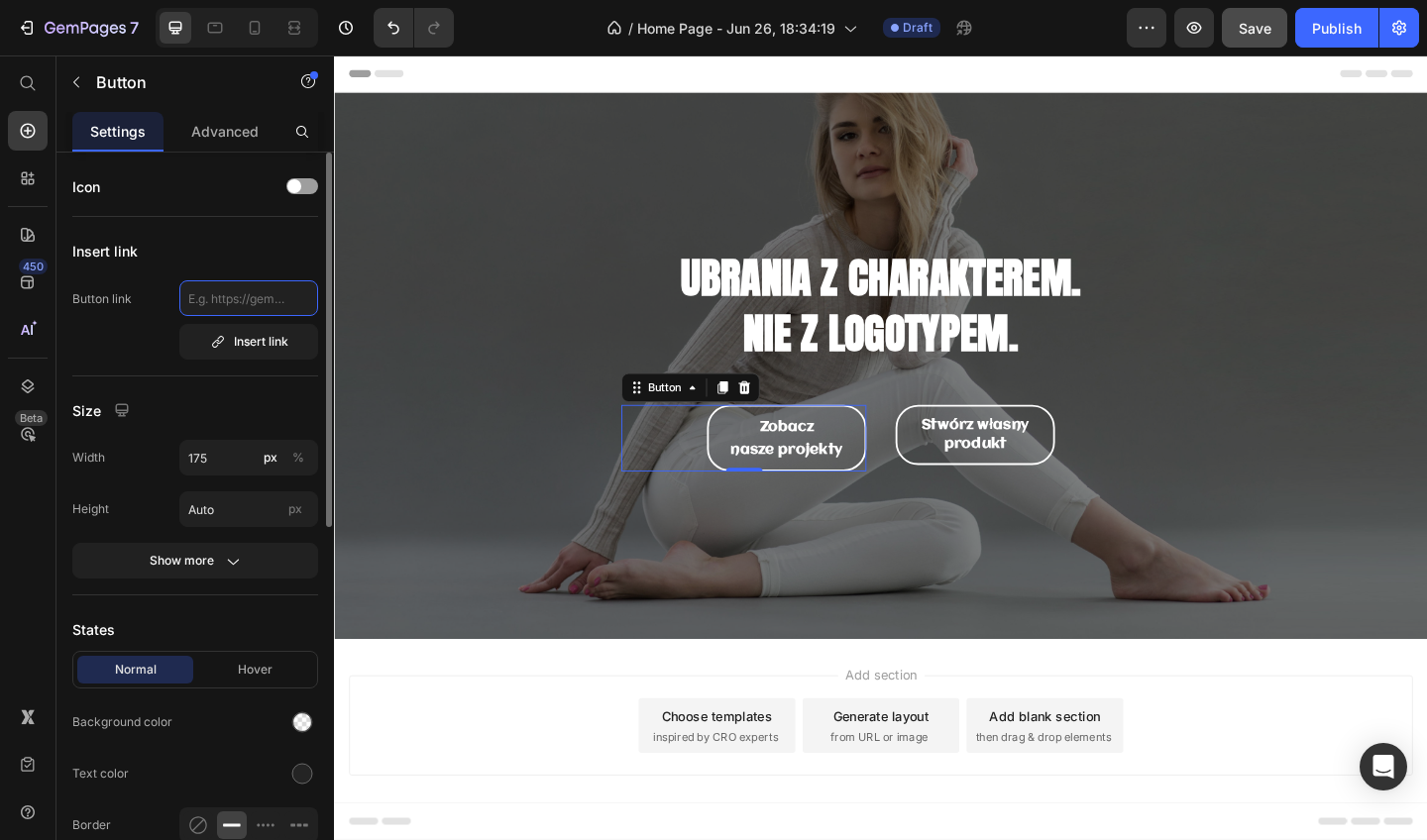 type on "?" 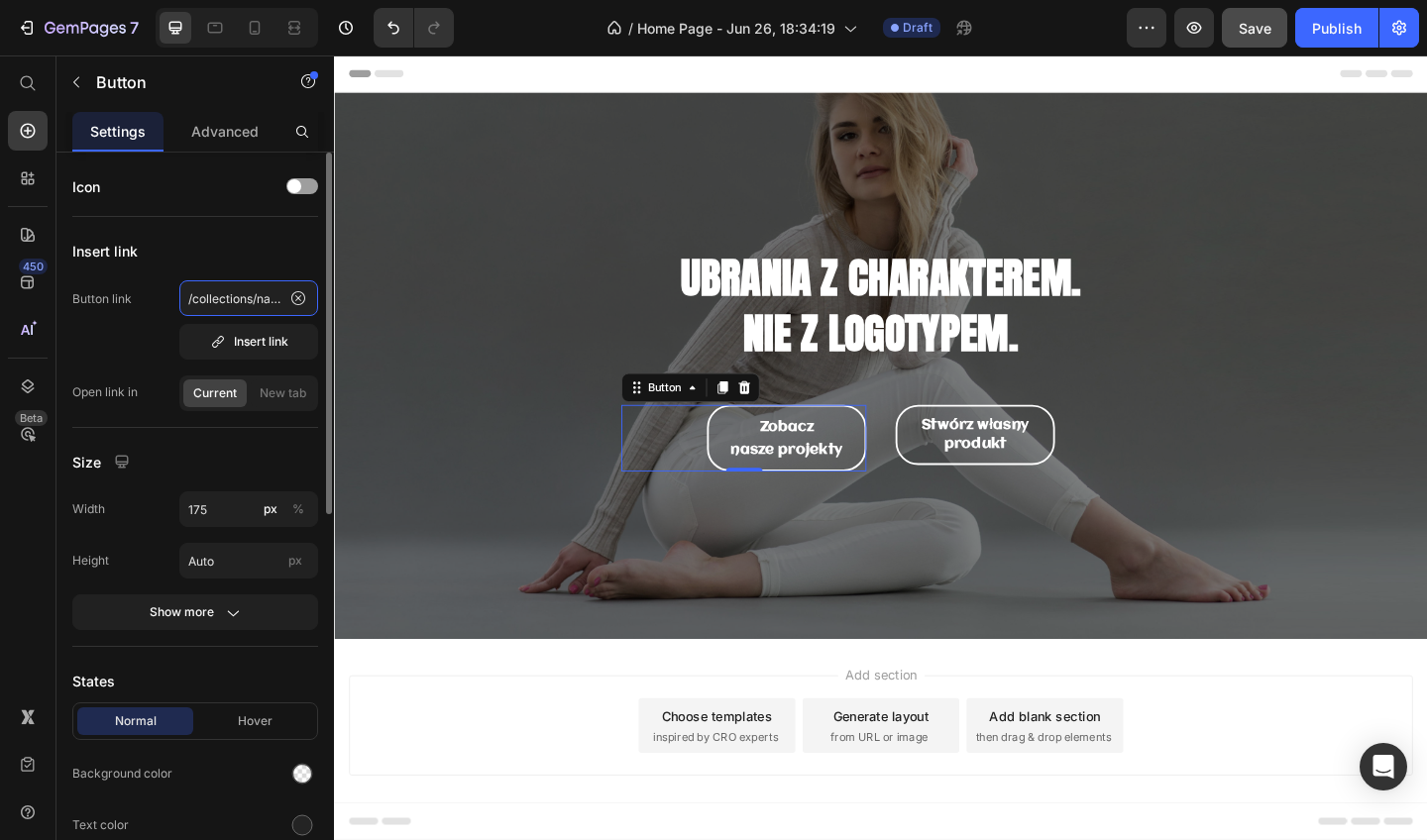 type on "/collections/nasze-projekty" 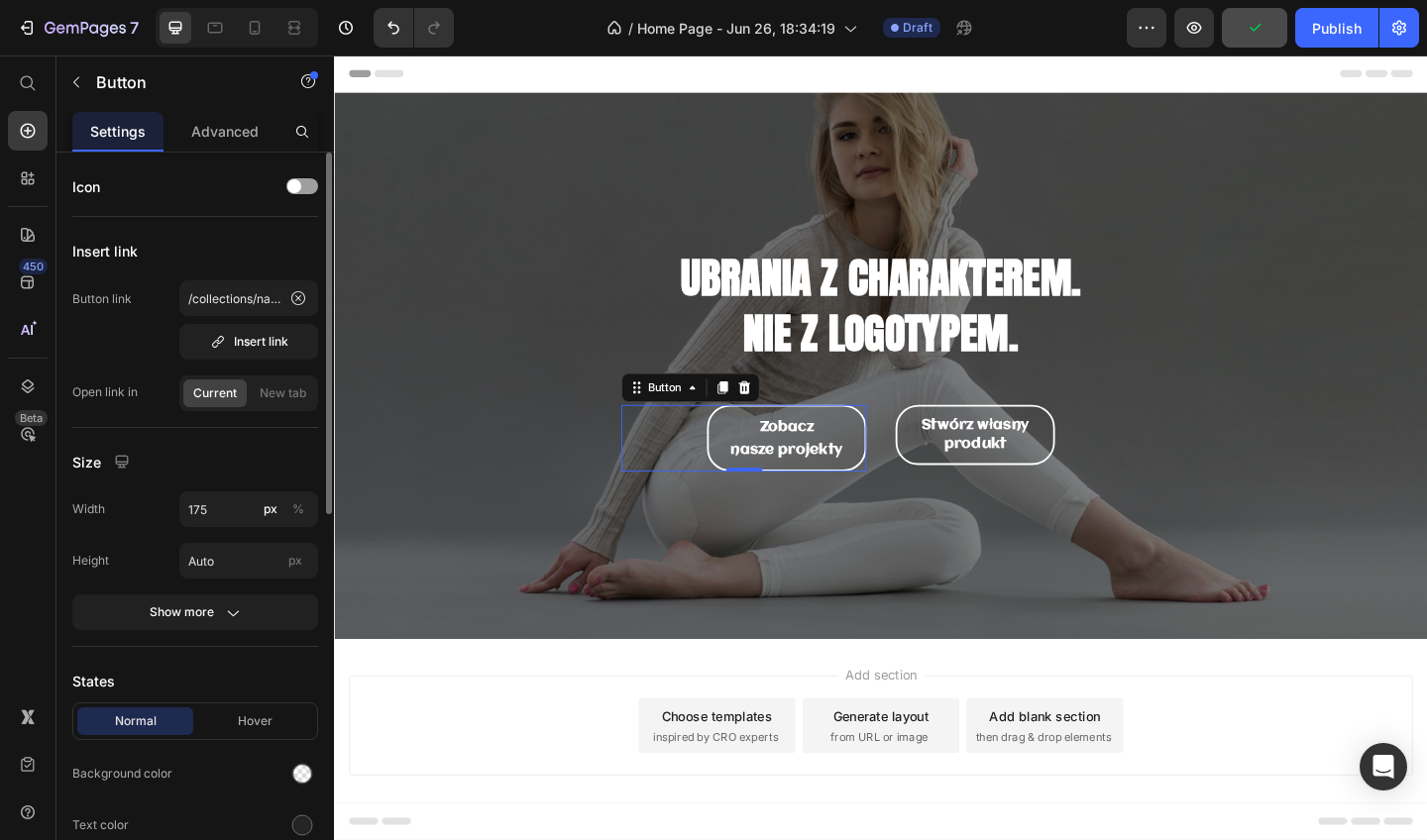 click on "Button link /collections/nasze-[PRODUCT]  Insert link" at bounding box center (195, 320) 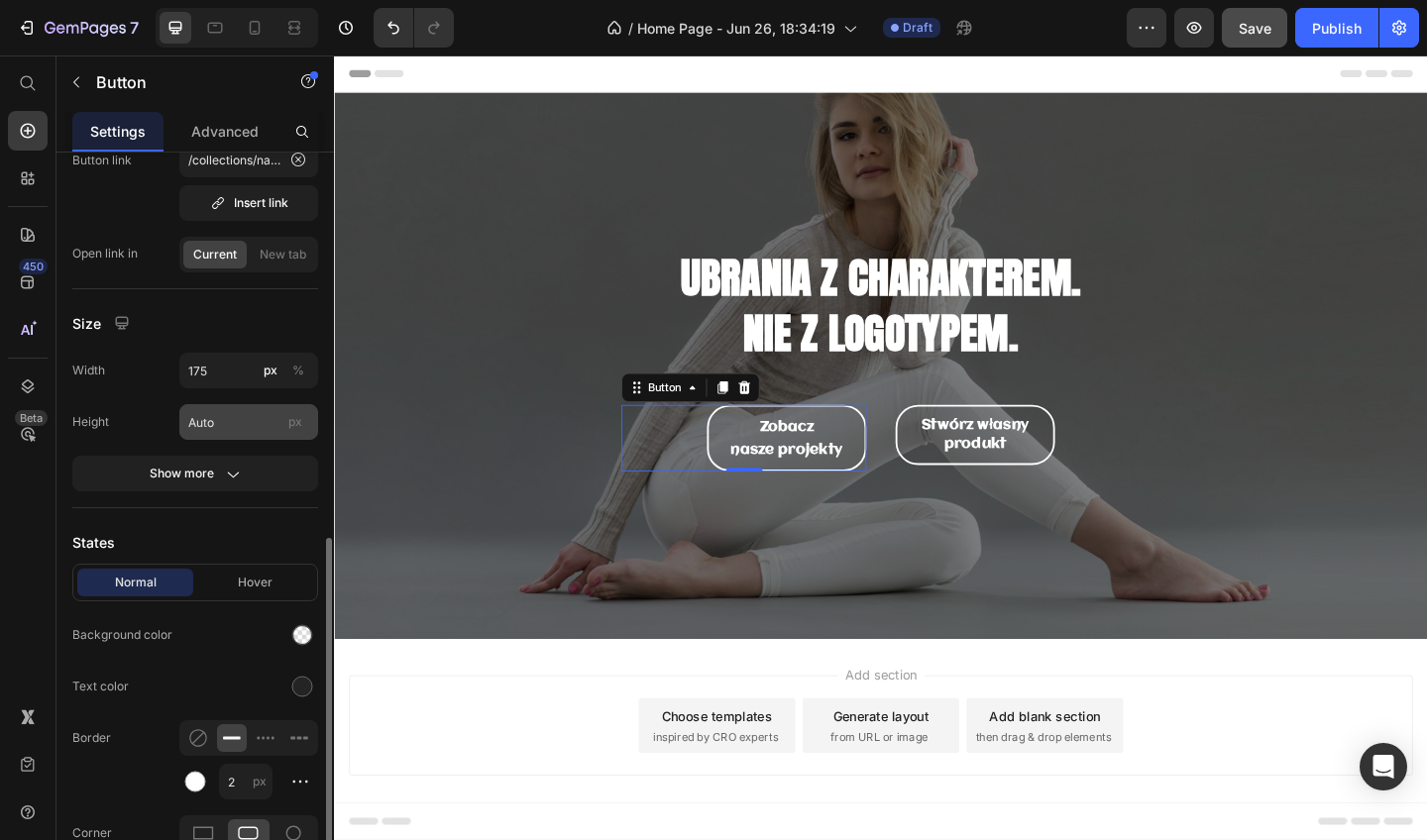 scroll, scrollTop: 783, scrollLeft: 0, axis: vertical 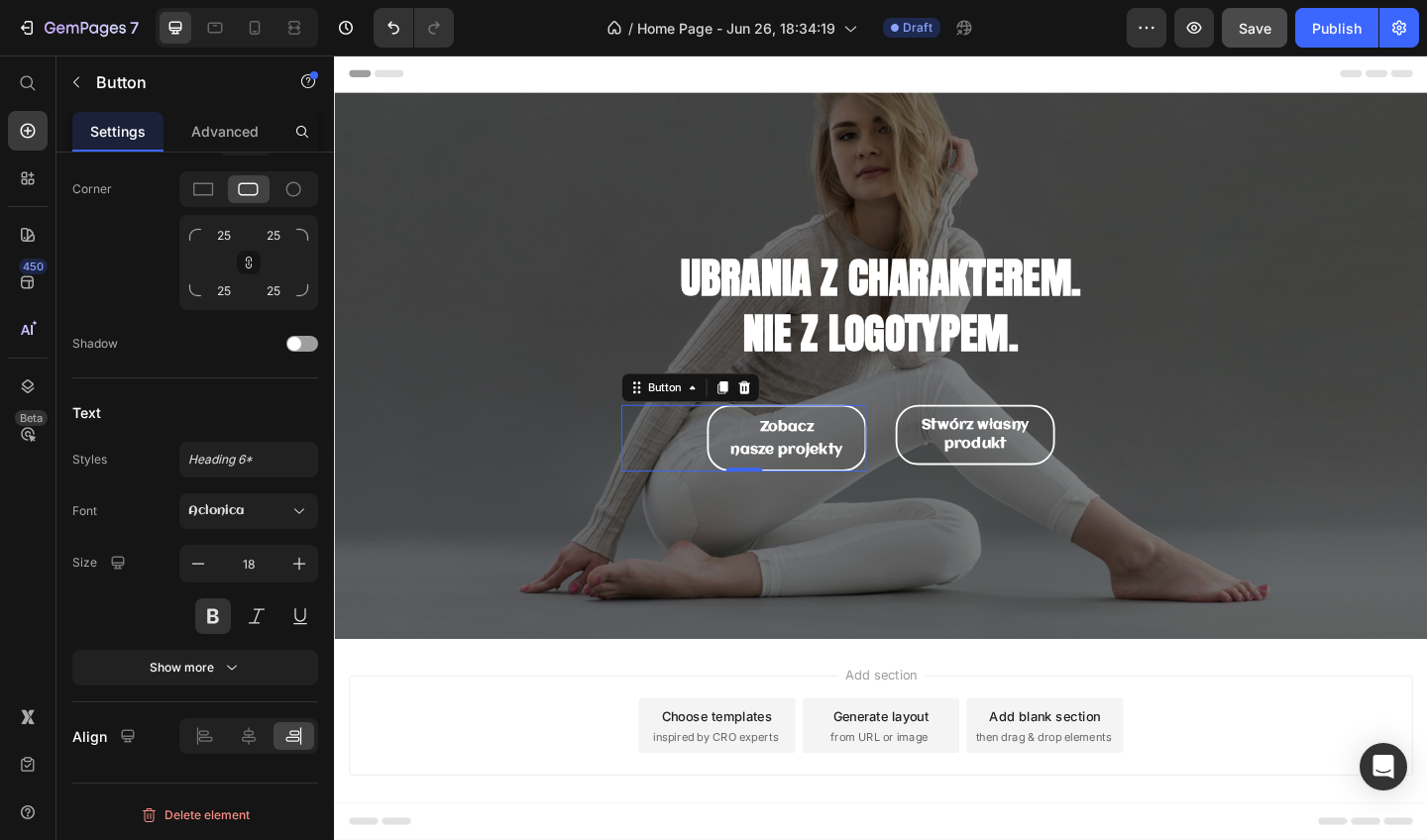 click on "Save" 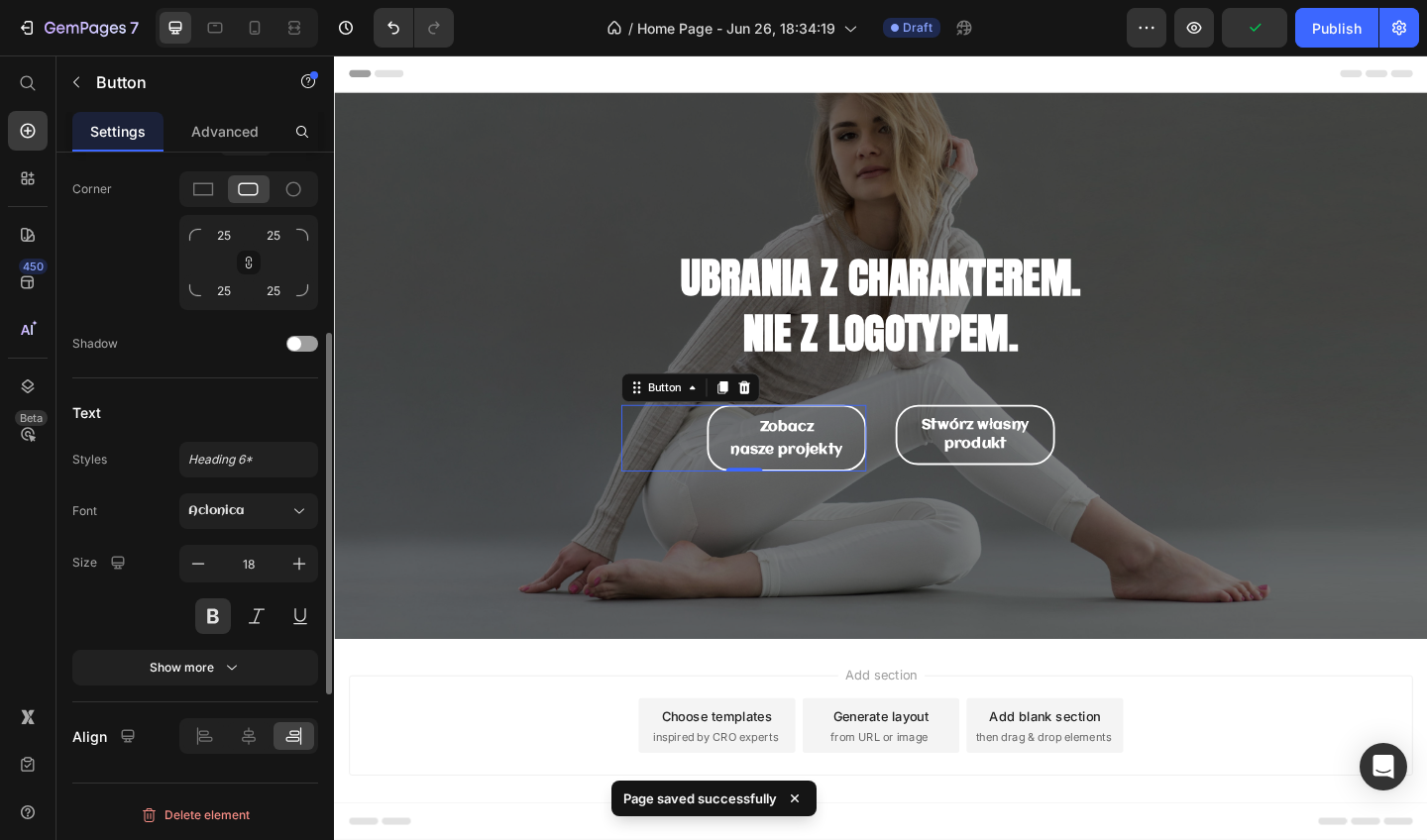 scroll, scrollTop: 0, scrollLeft: 0, axis: both 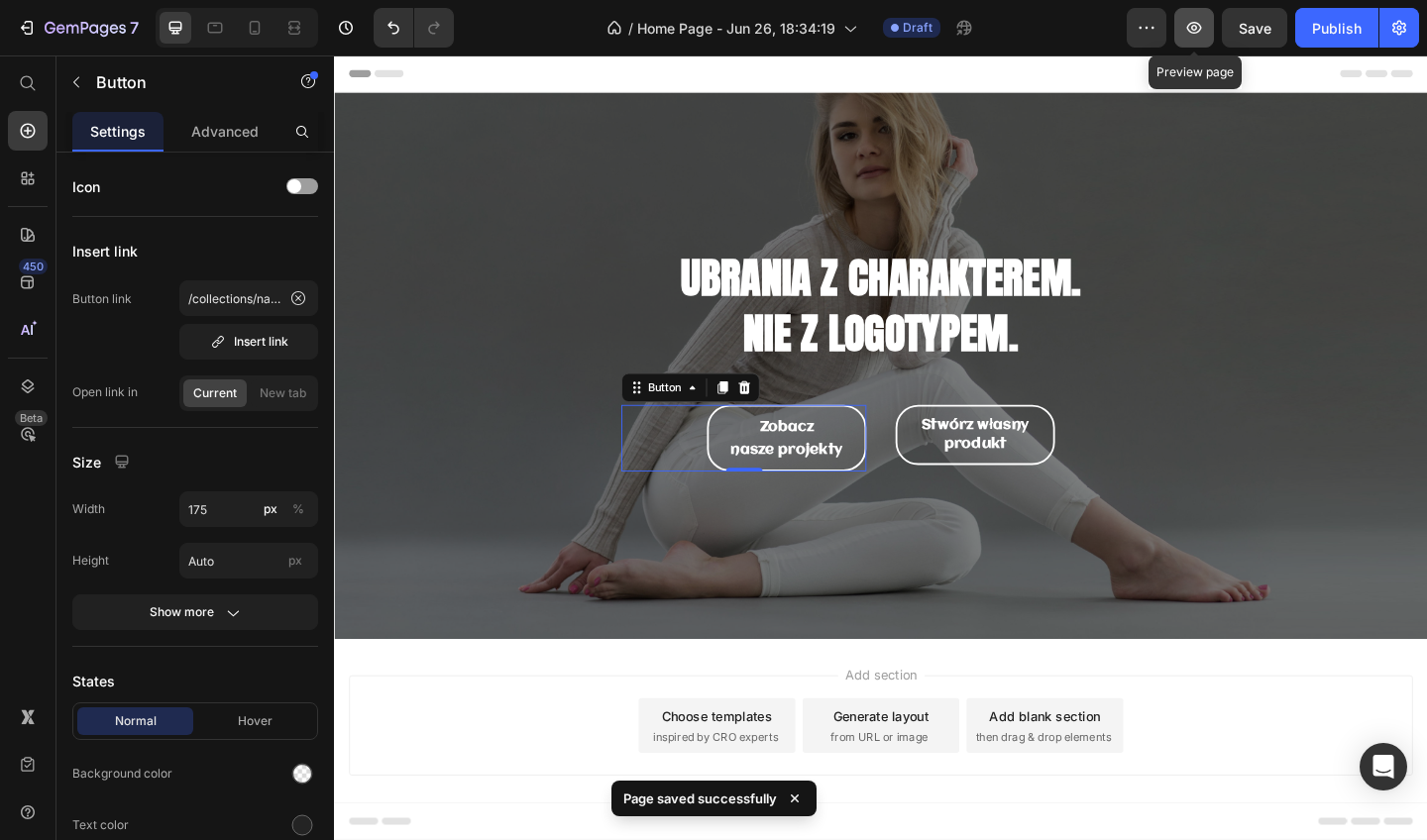 click 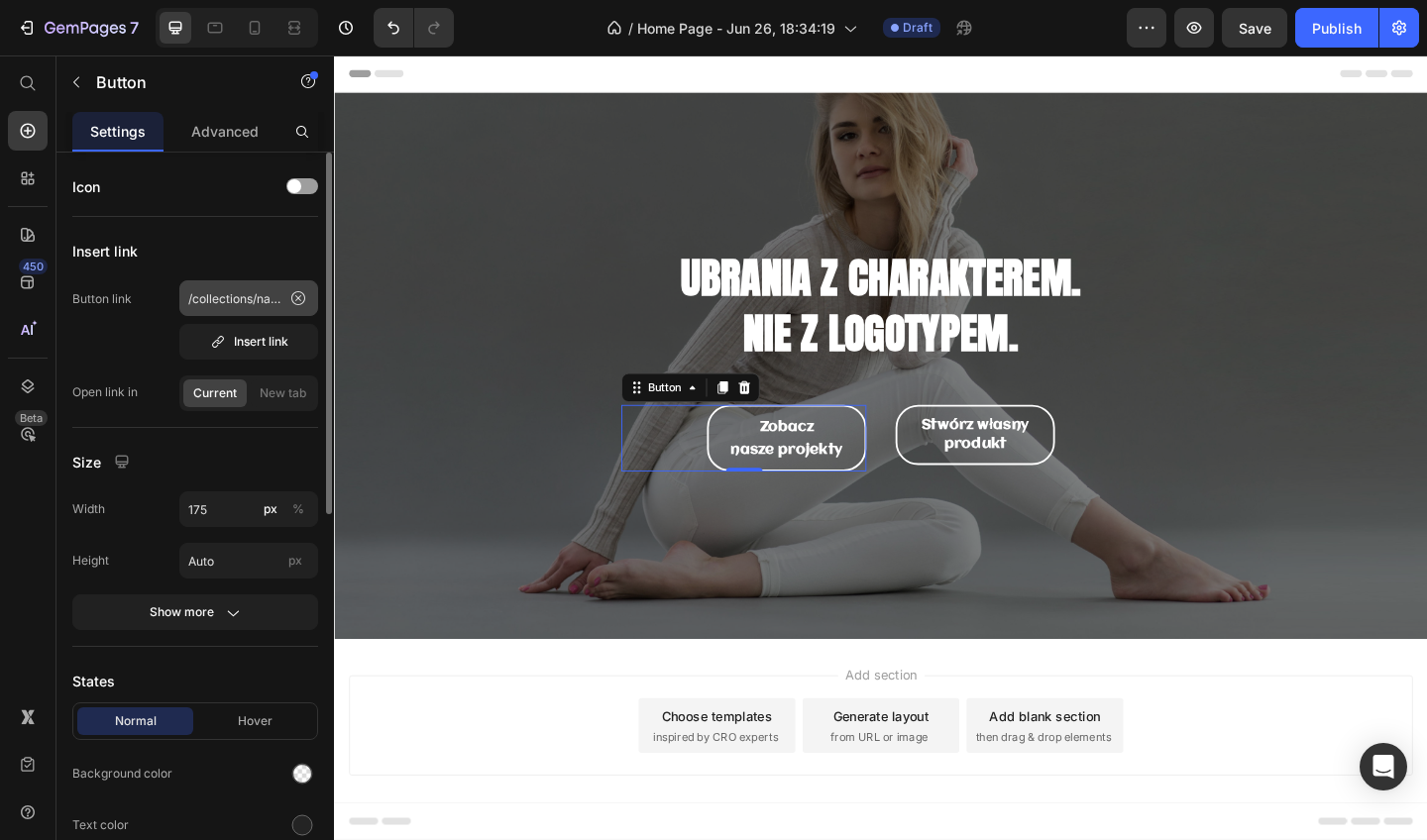 scroll, scrollTop: 0, scrollLeft: 0, axis: both 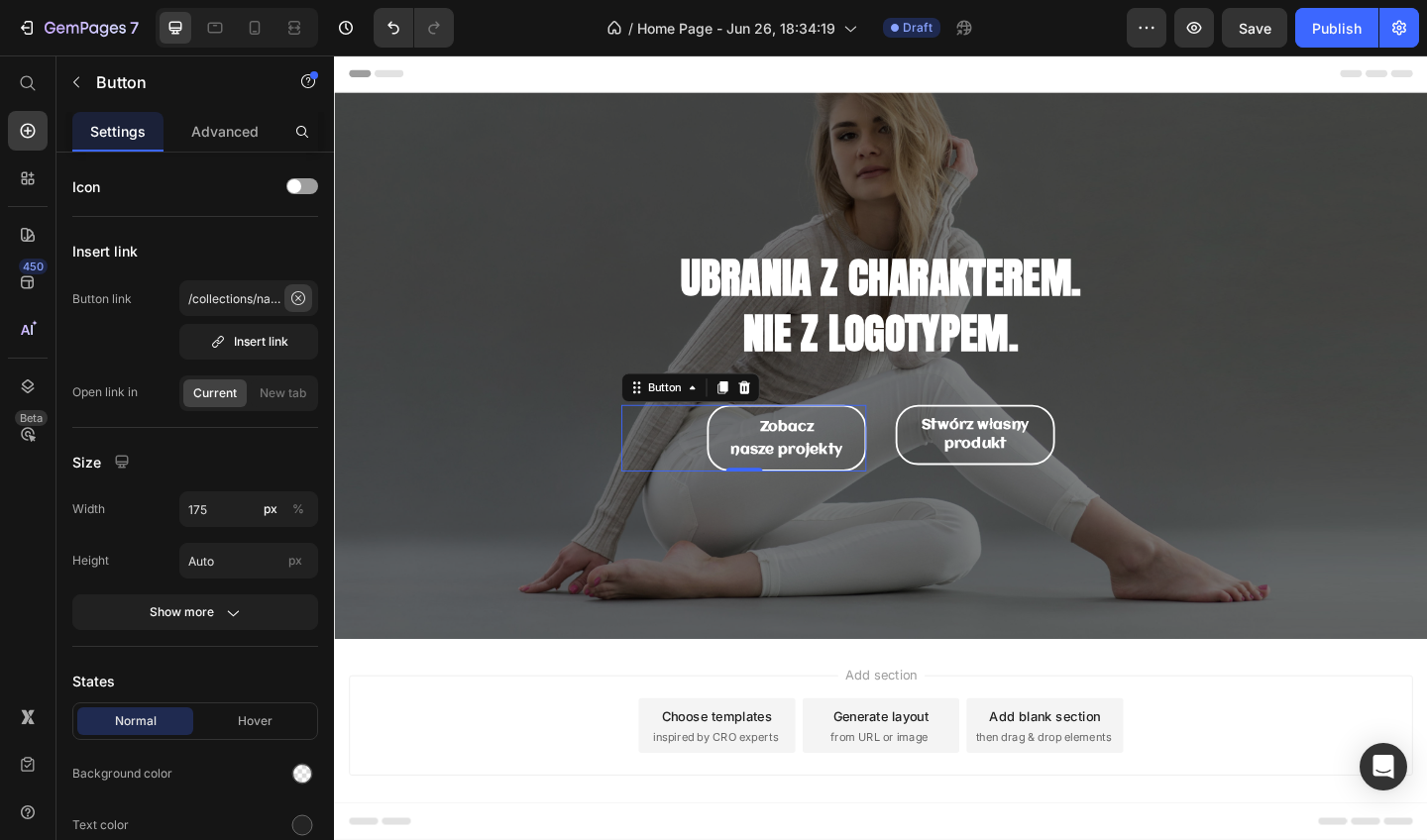 click 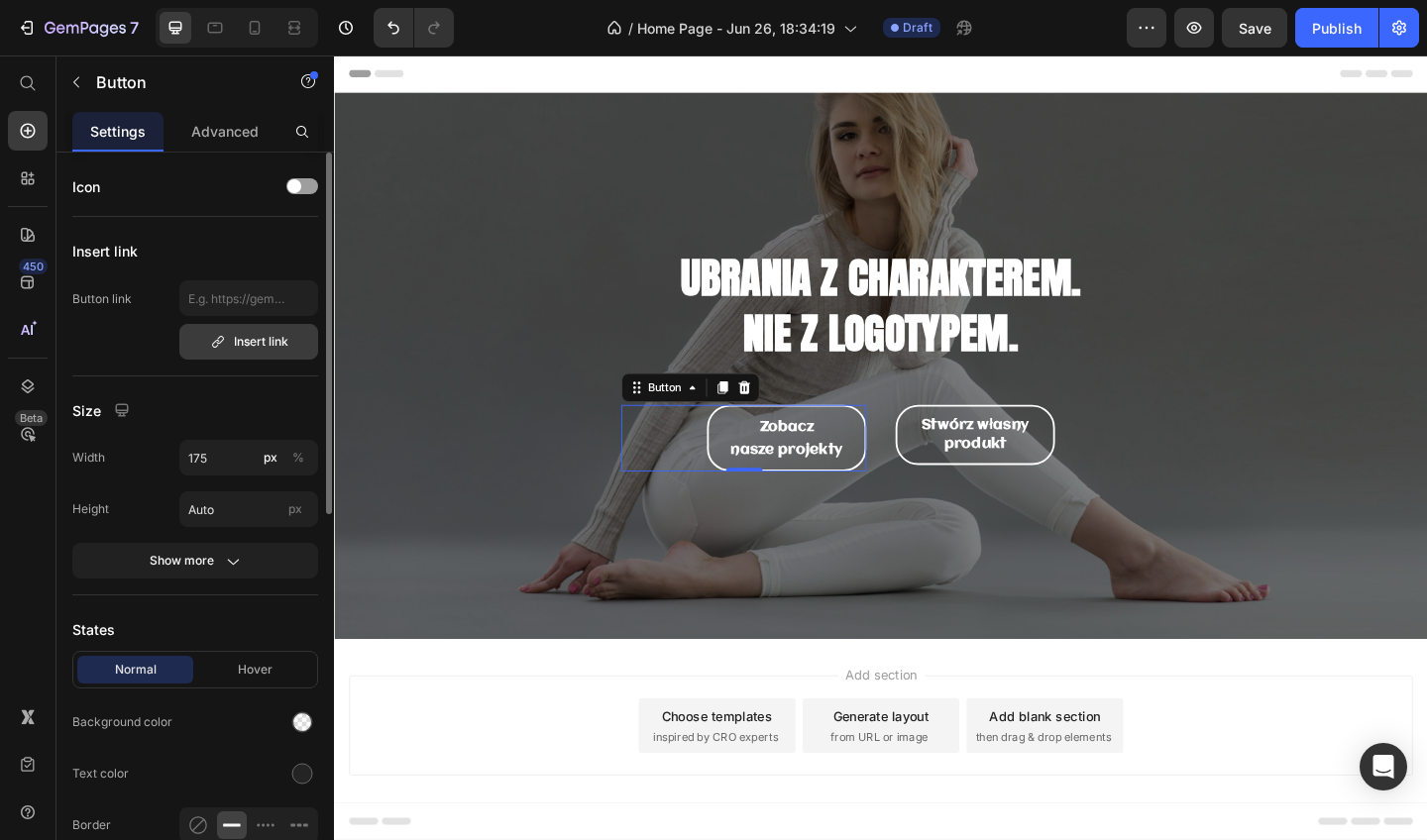 click on "Insert link" at bounding box center [249, 342] 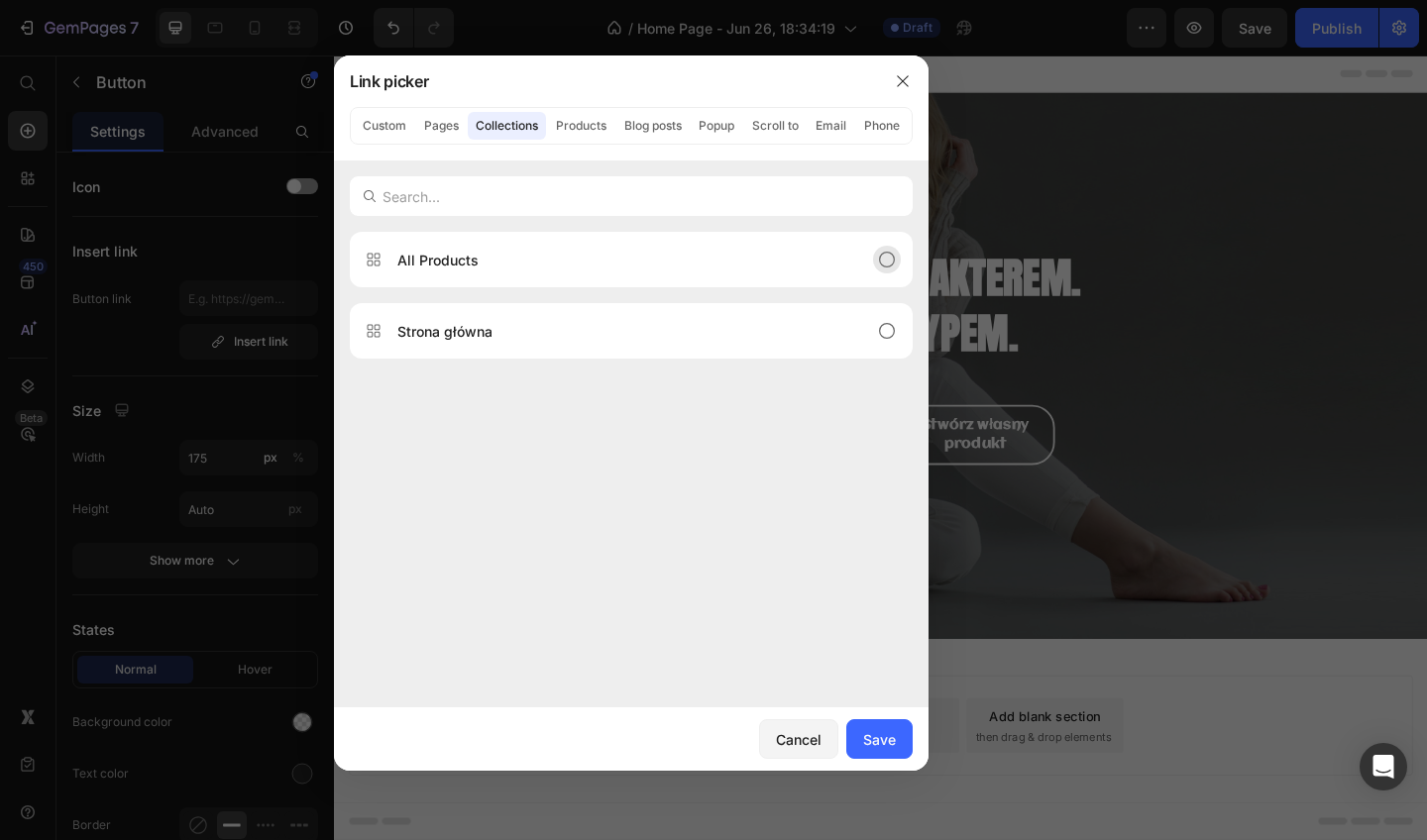 click 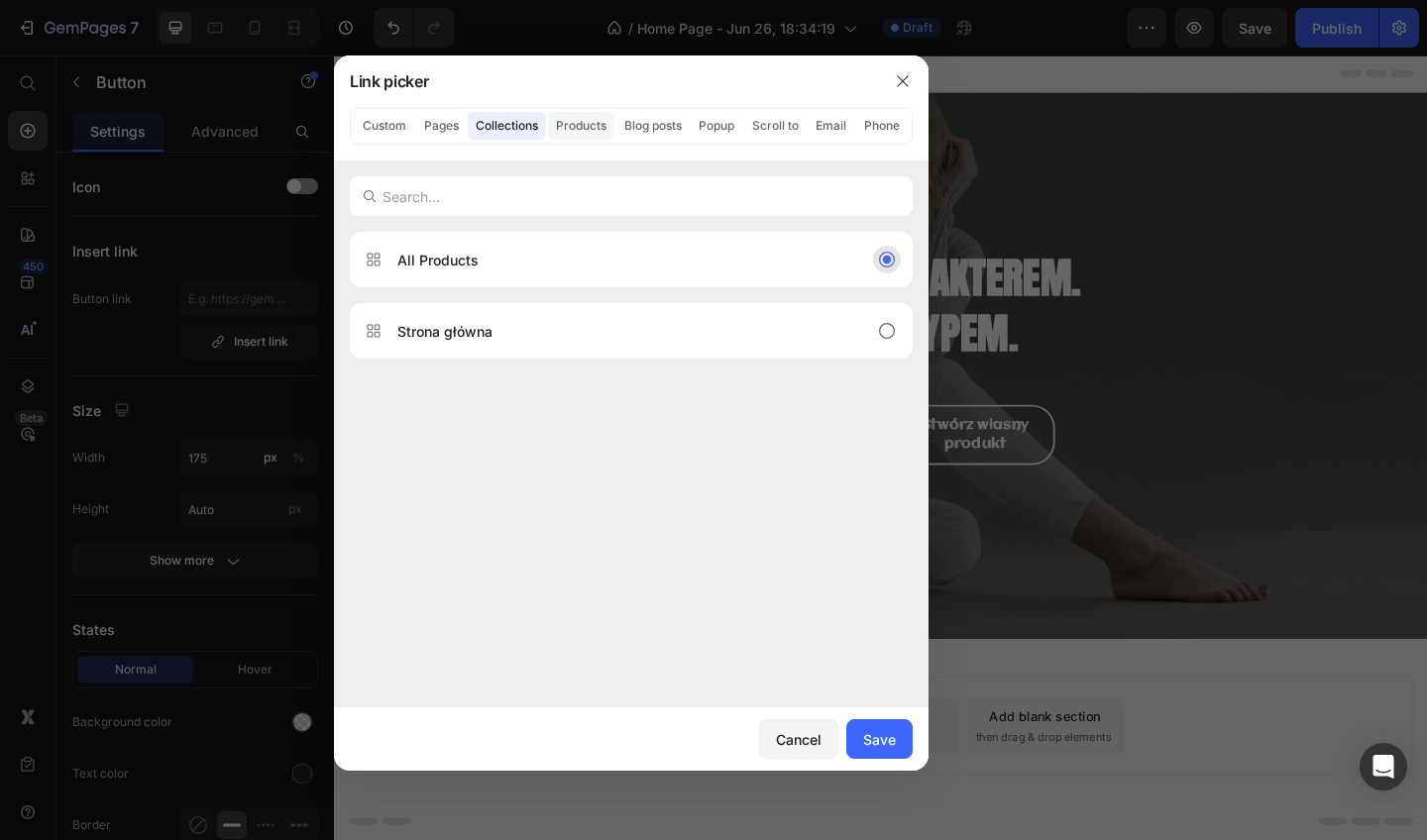 click on "Products" 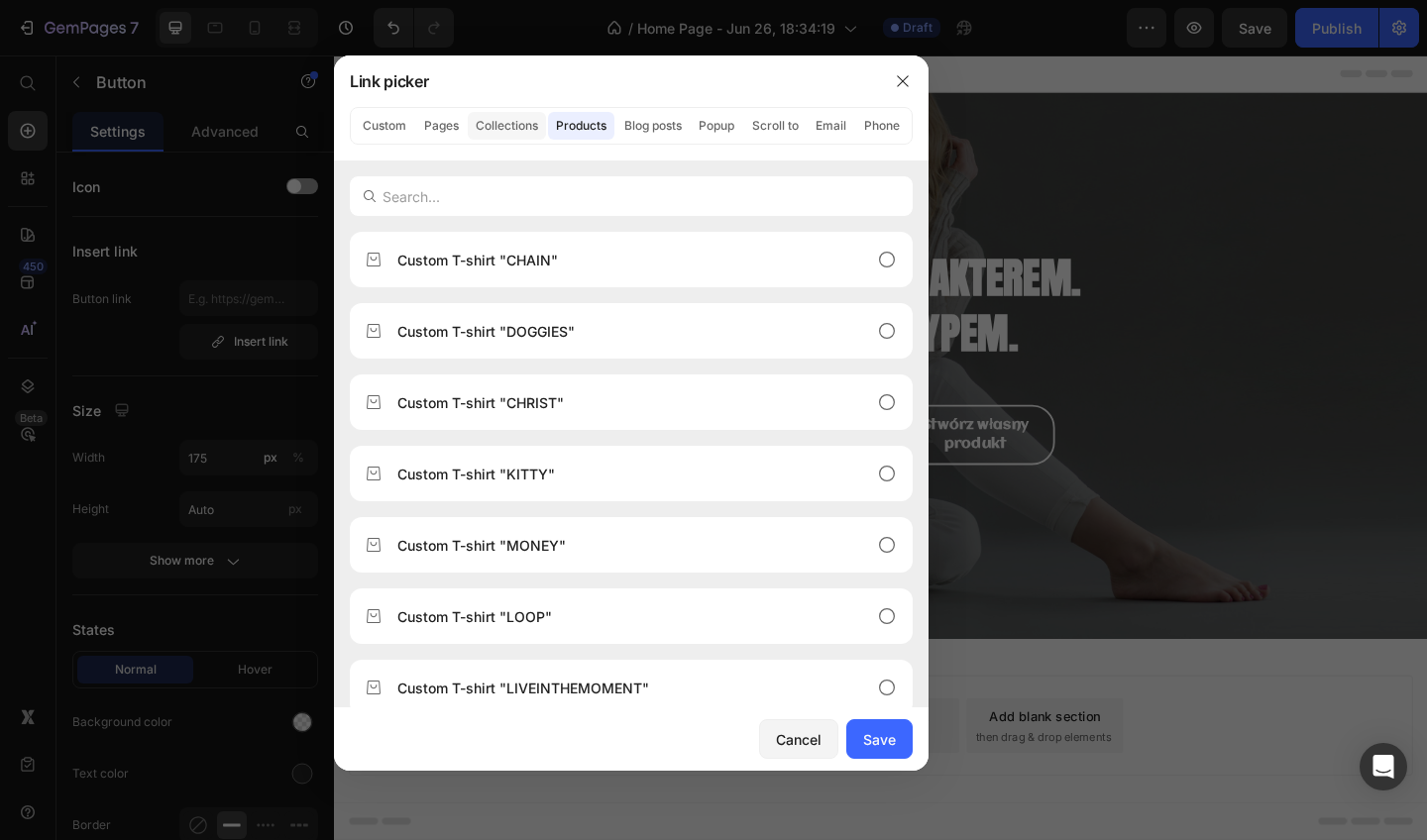 click on "Collections" 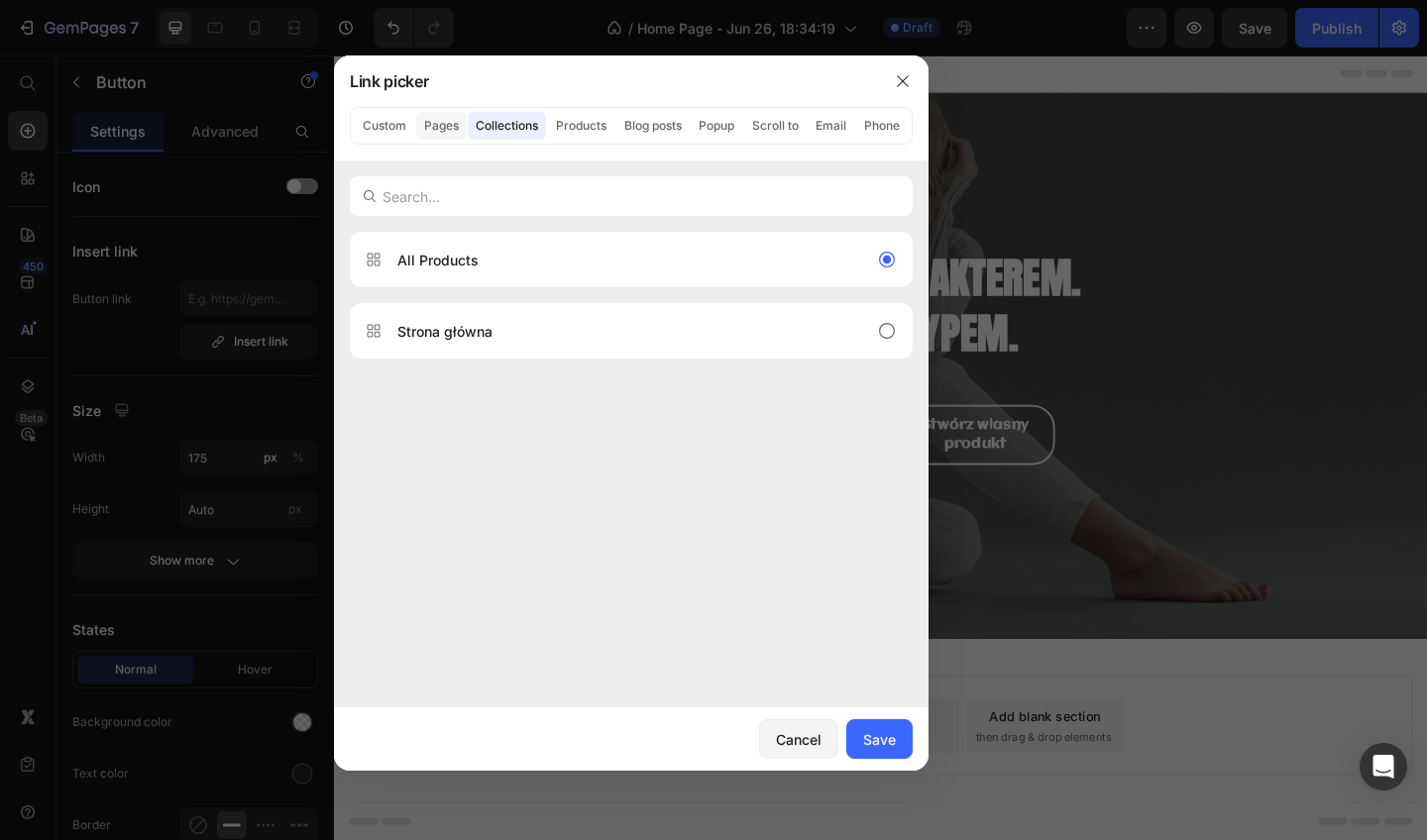 click on "Pages" 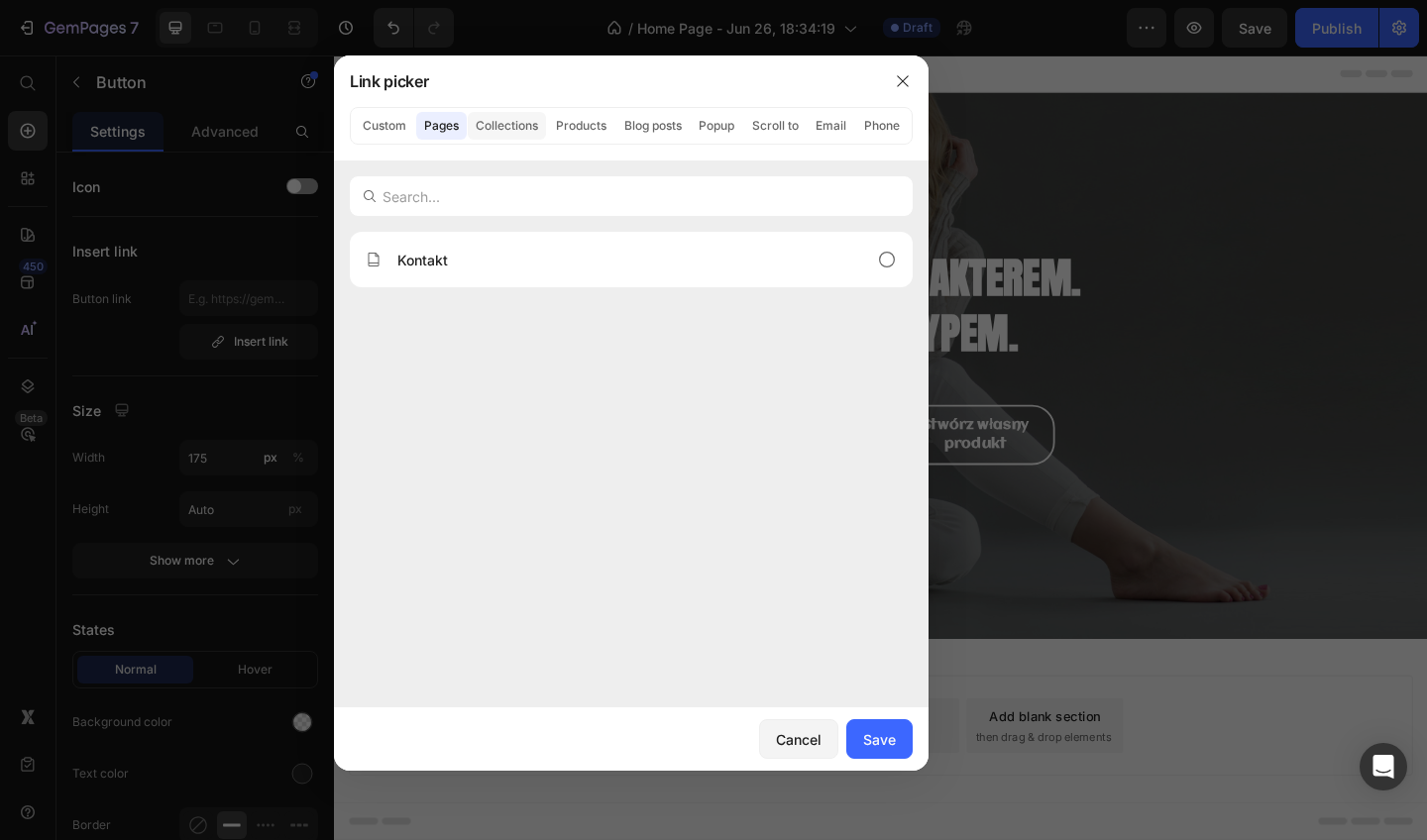 click on "Collections" 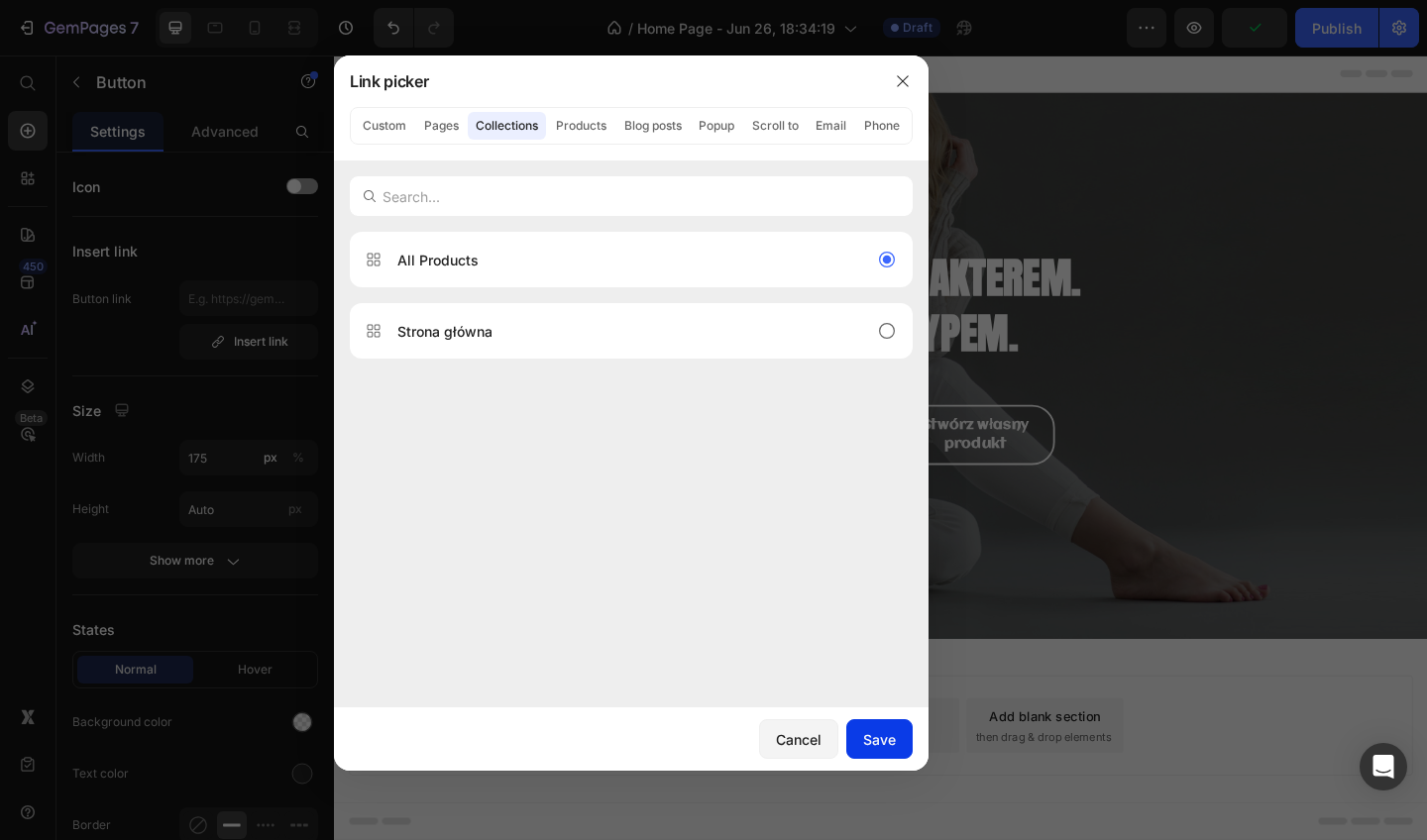 click on "Save" at bounding box center (879, 739) 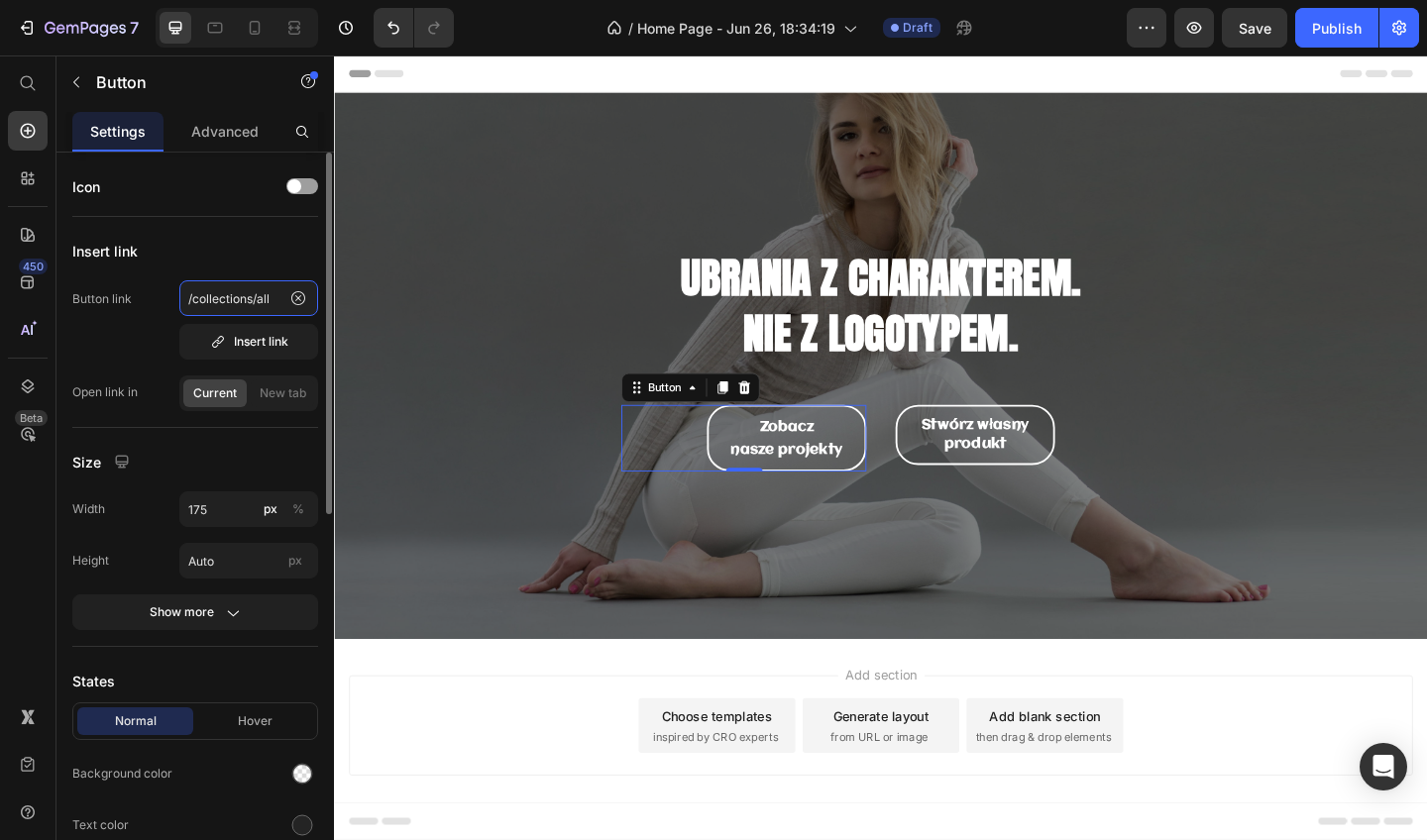 click on "/collections/all" 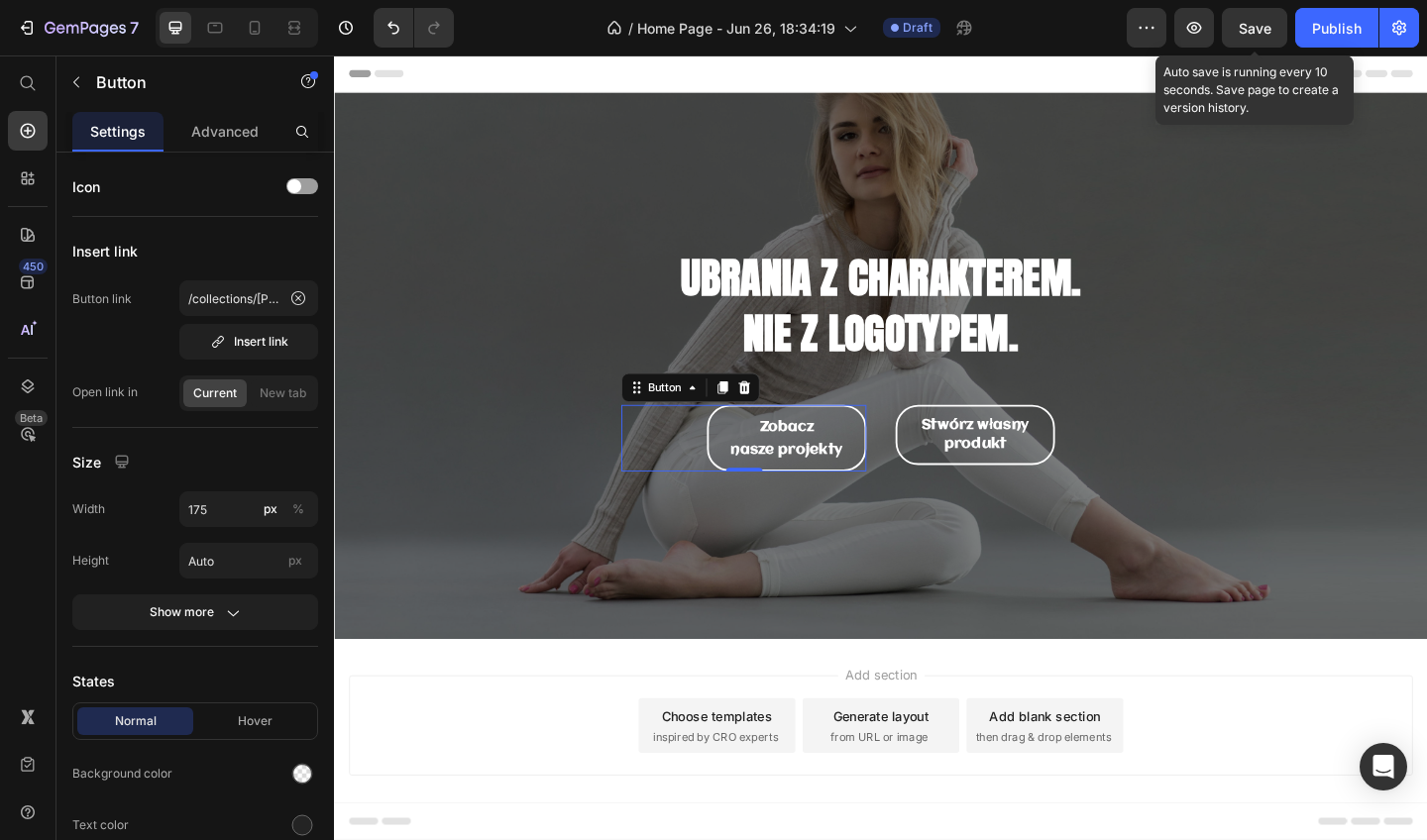 click on "Save" at bounding box center (1255, 28) 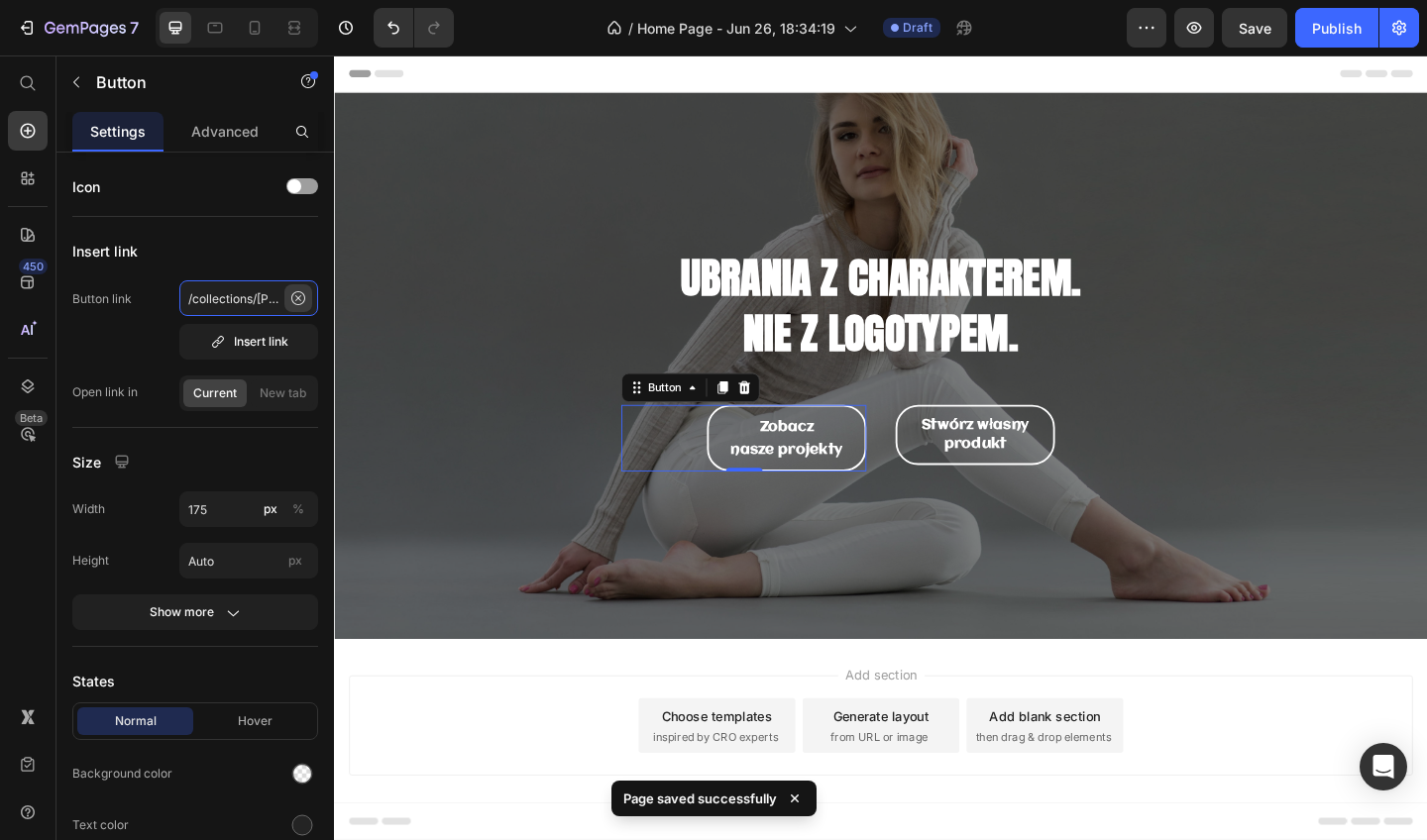 drag, startPoint x: 260, startPoint y: 300, endPoint x: 289, endPoint y: 300, distance: 29 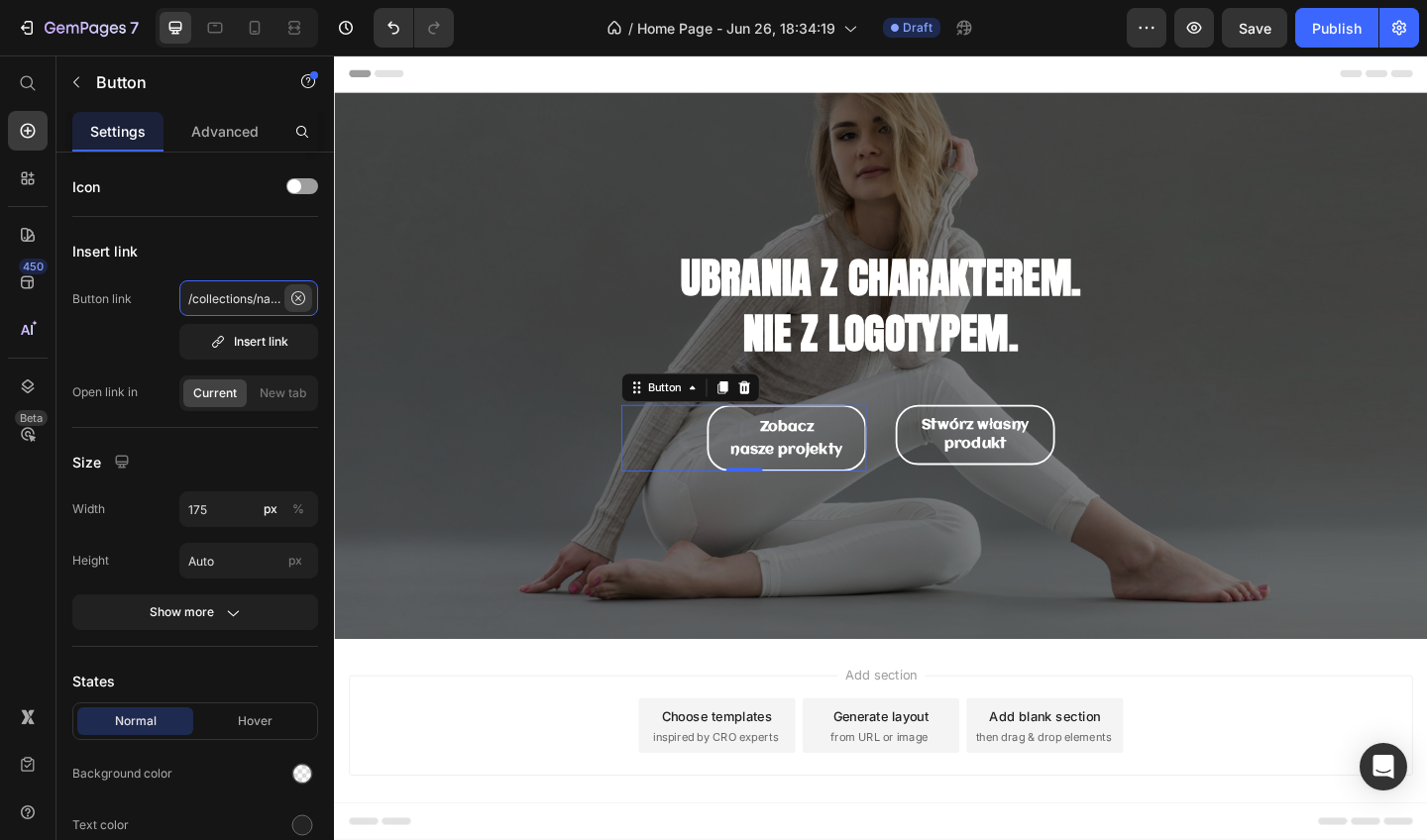 type on "/collections/nasze-projekty" 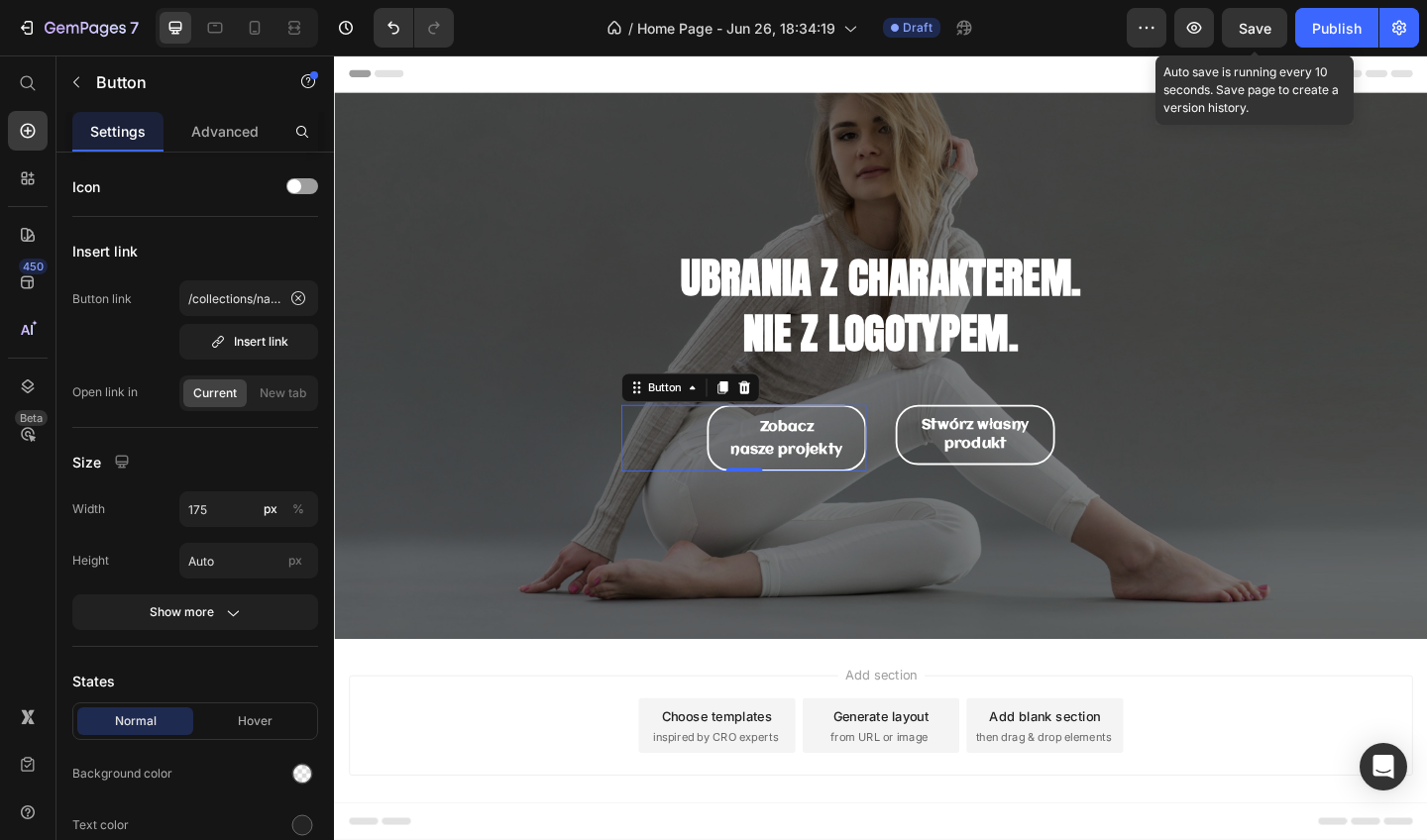 click on "Save" 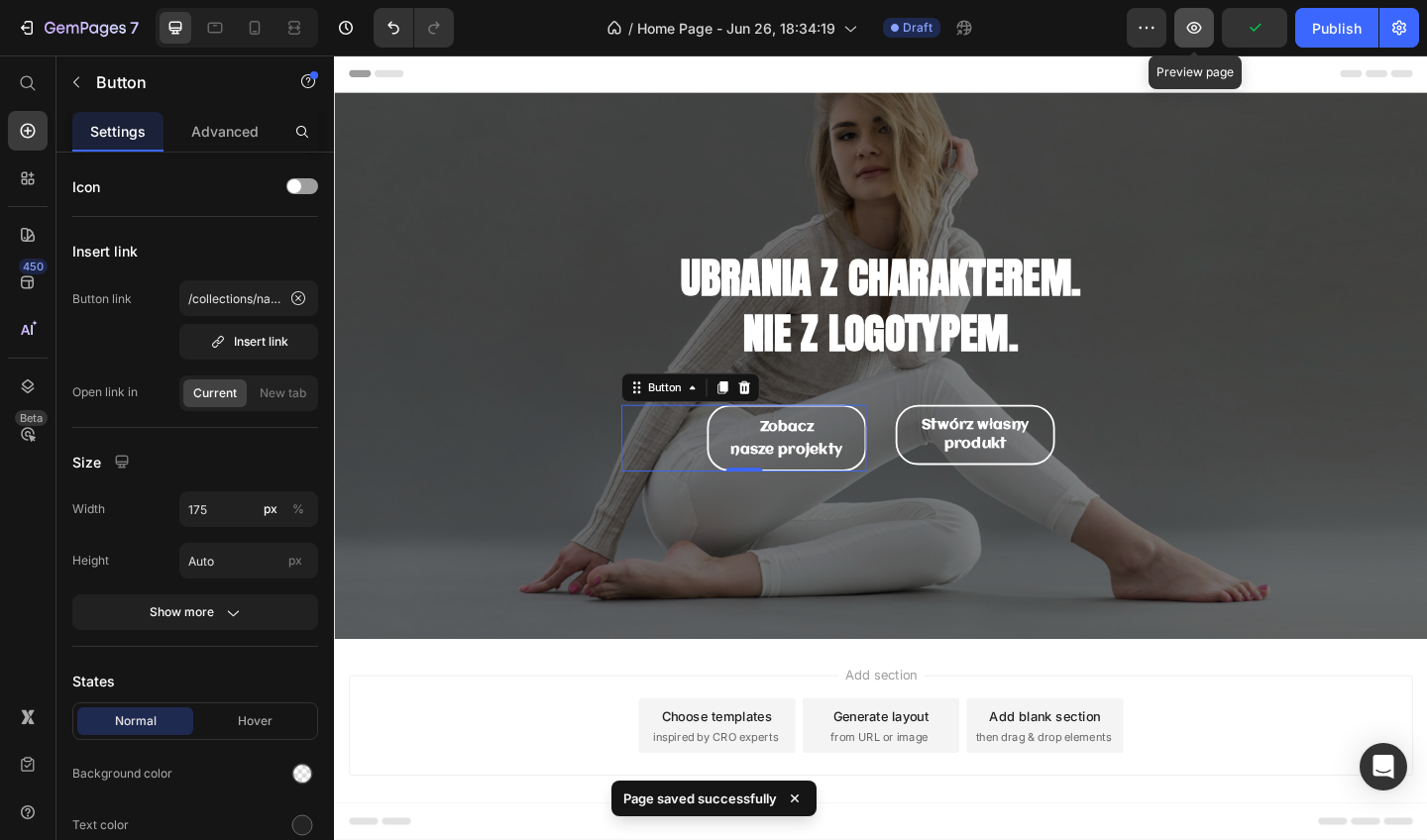 click 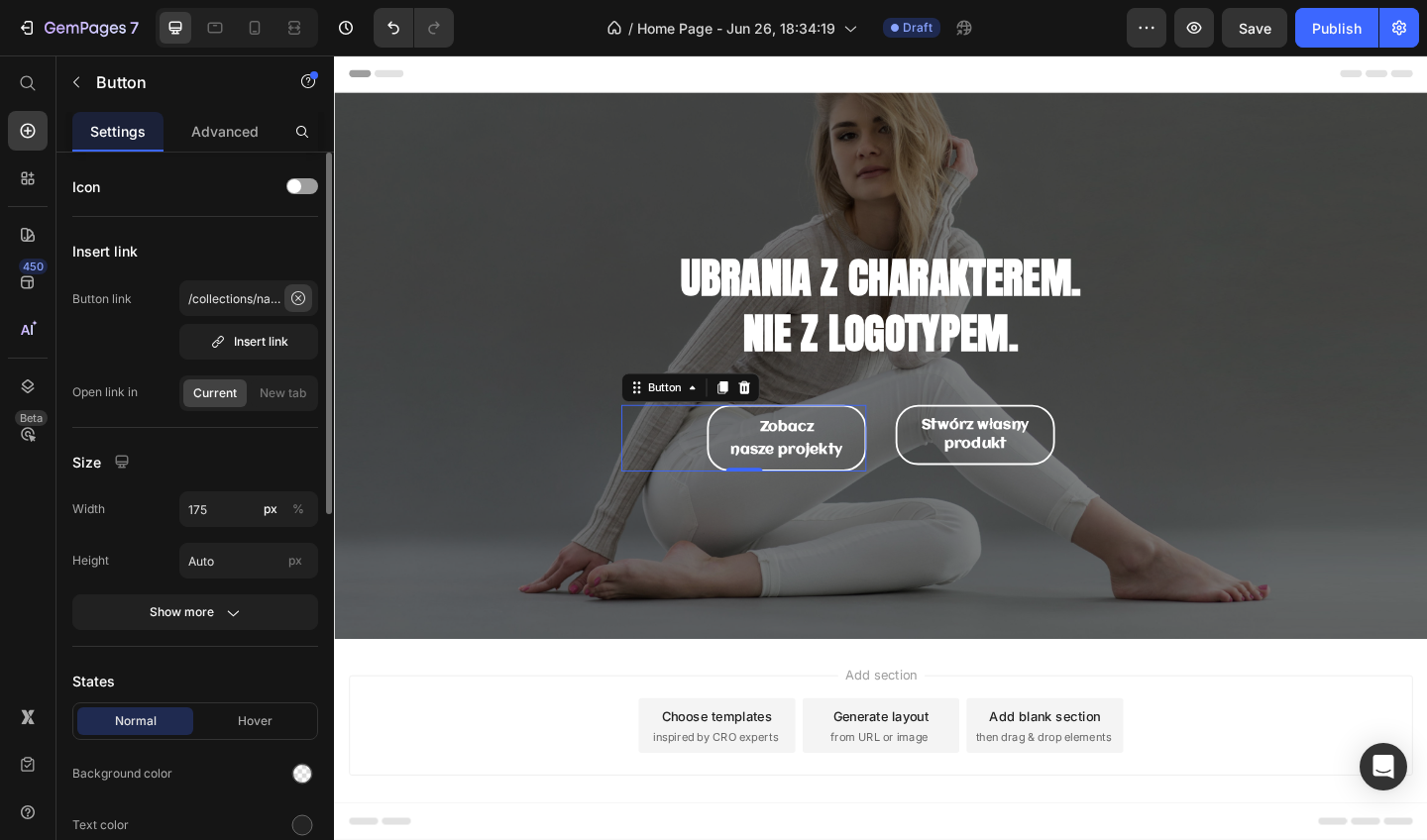 click 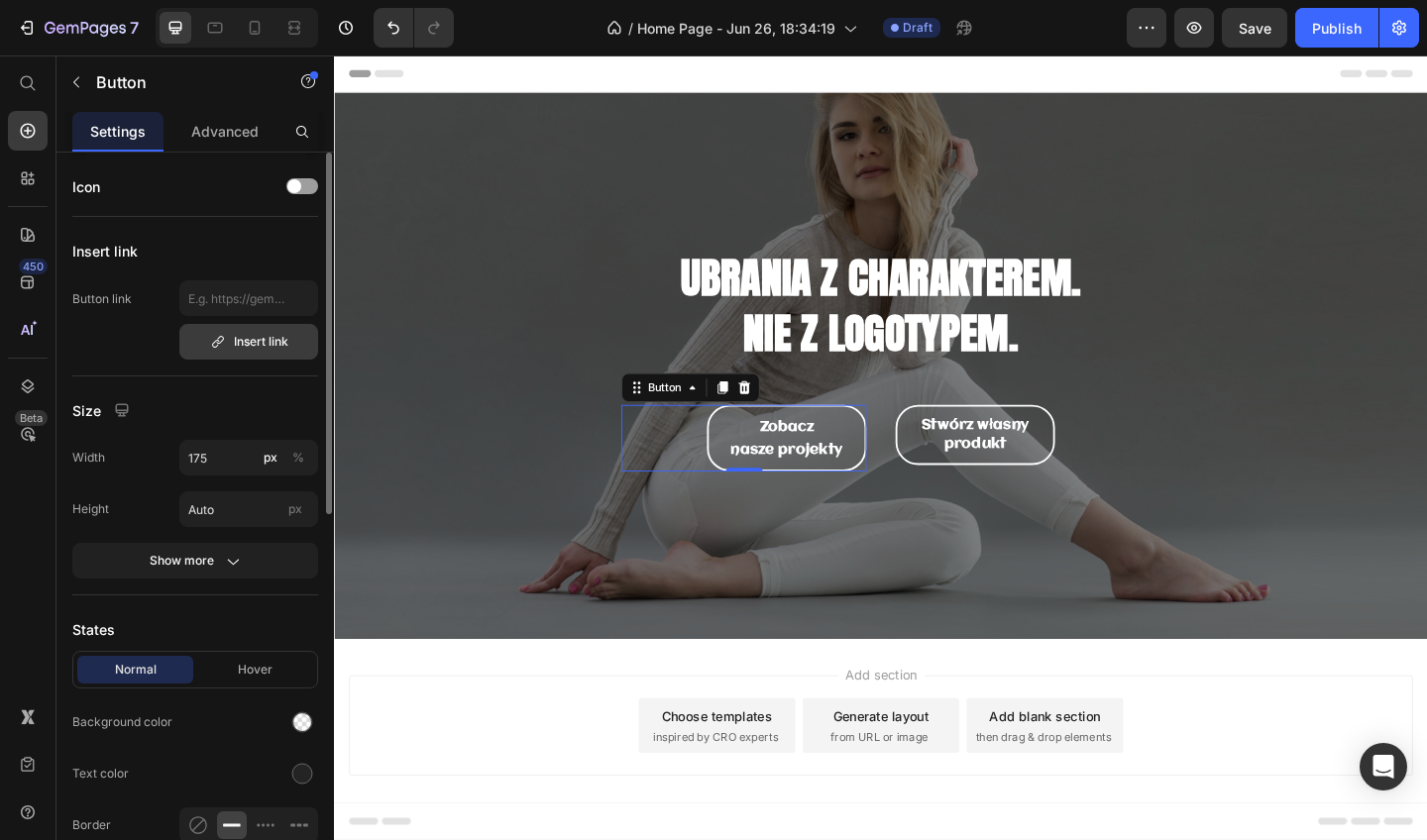 click on "Insert link" at bounding box center [249, 342] 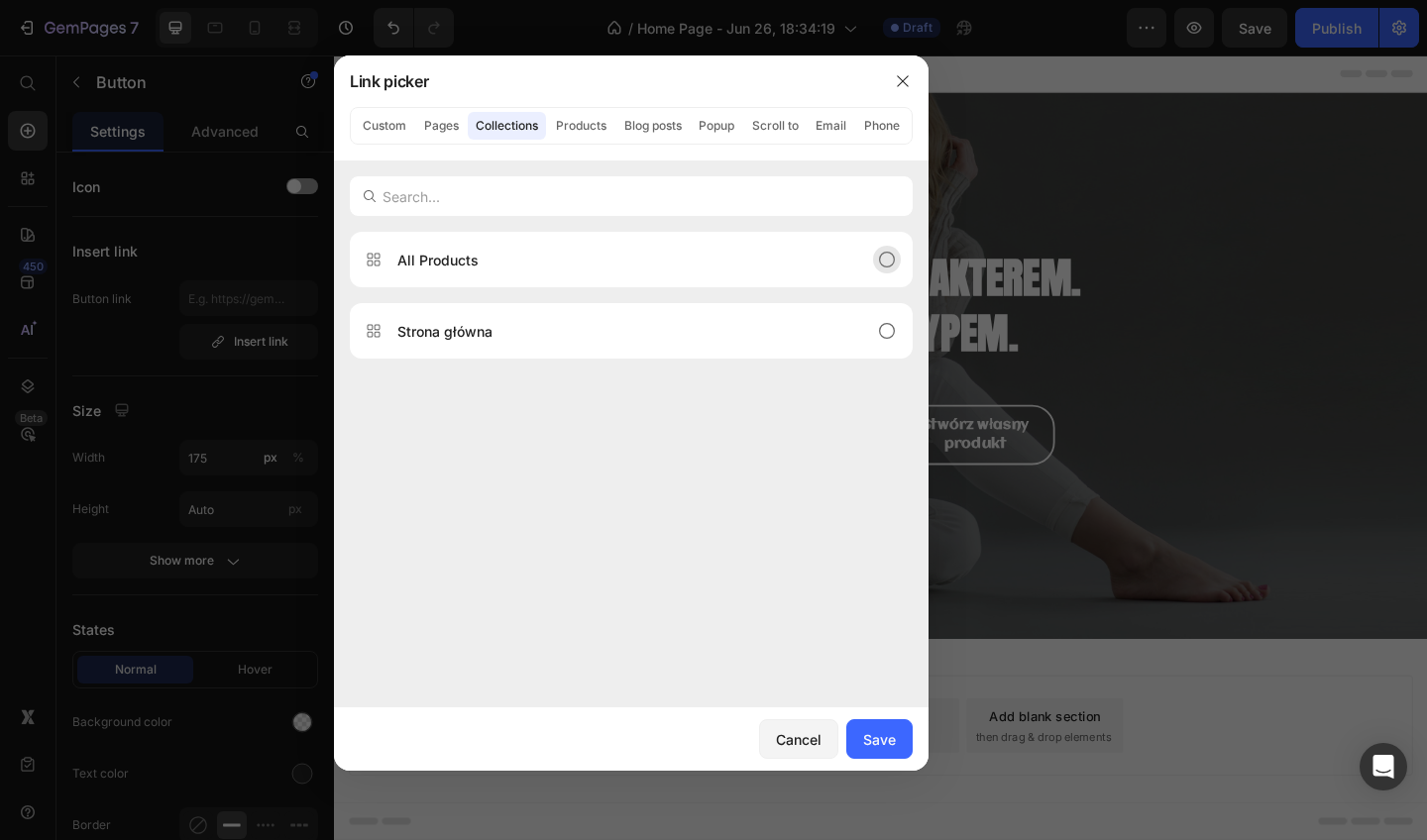 click on "All Products" at bounding box center [631, 260] 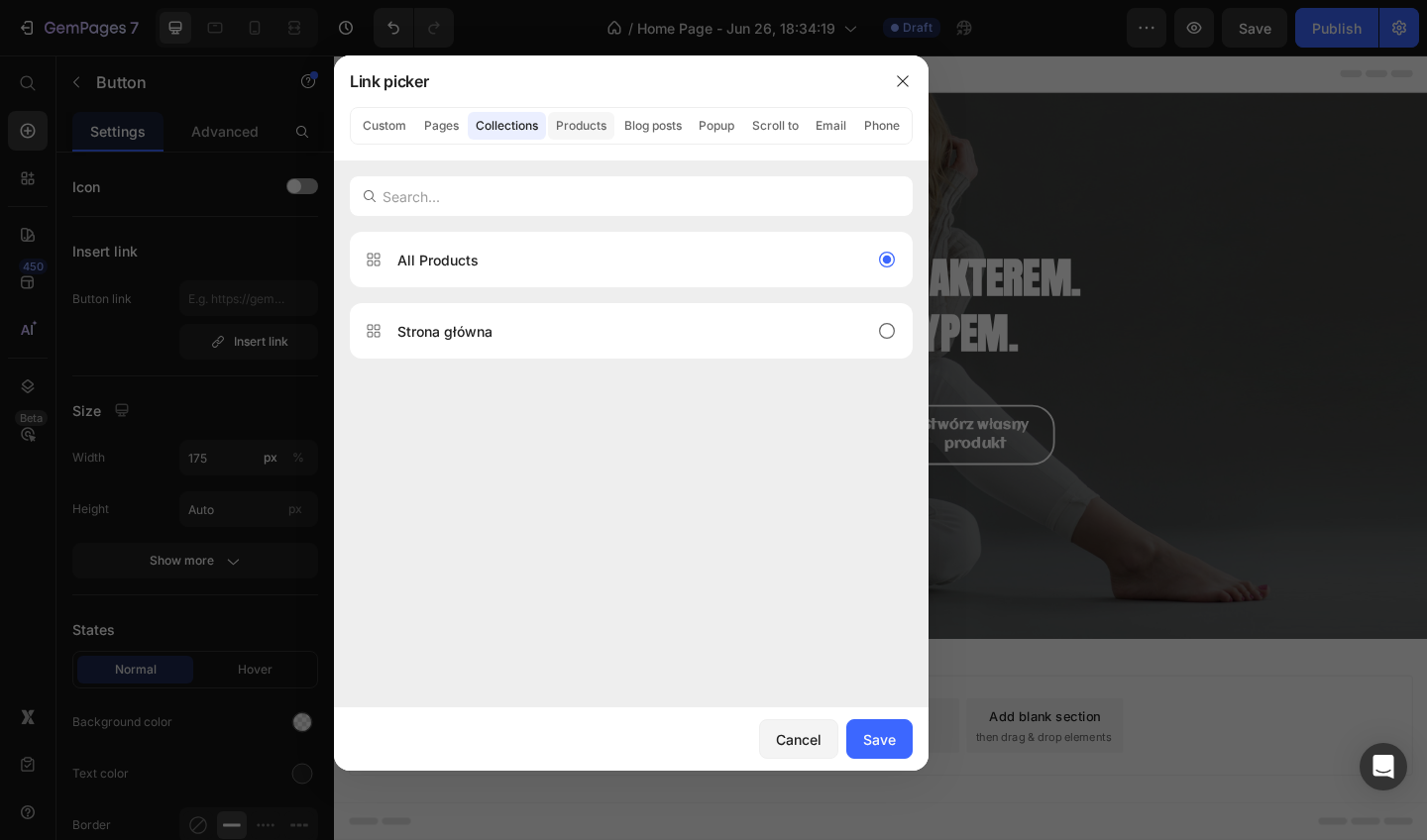 click on "Products" 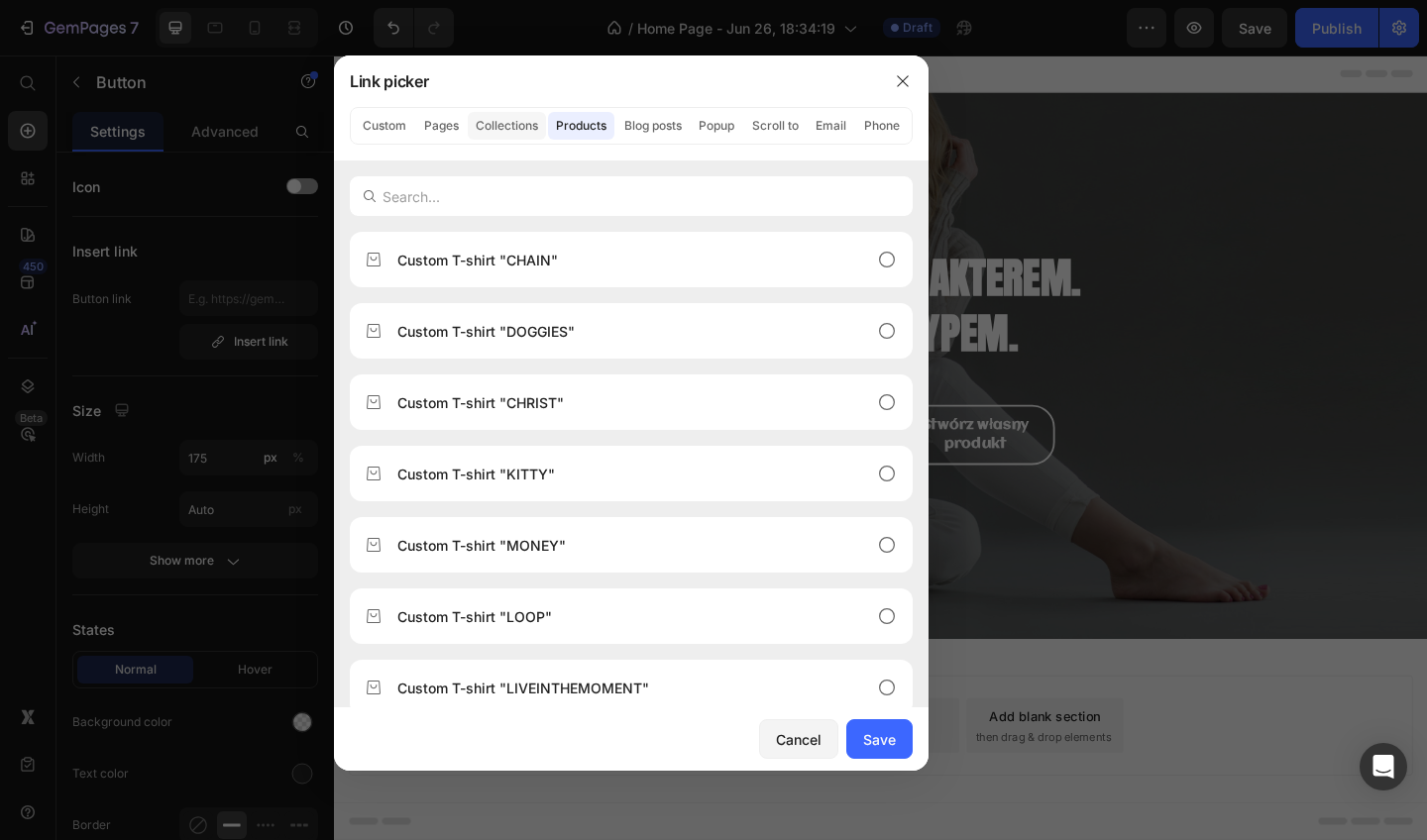 click on "Collections" 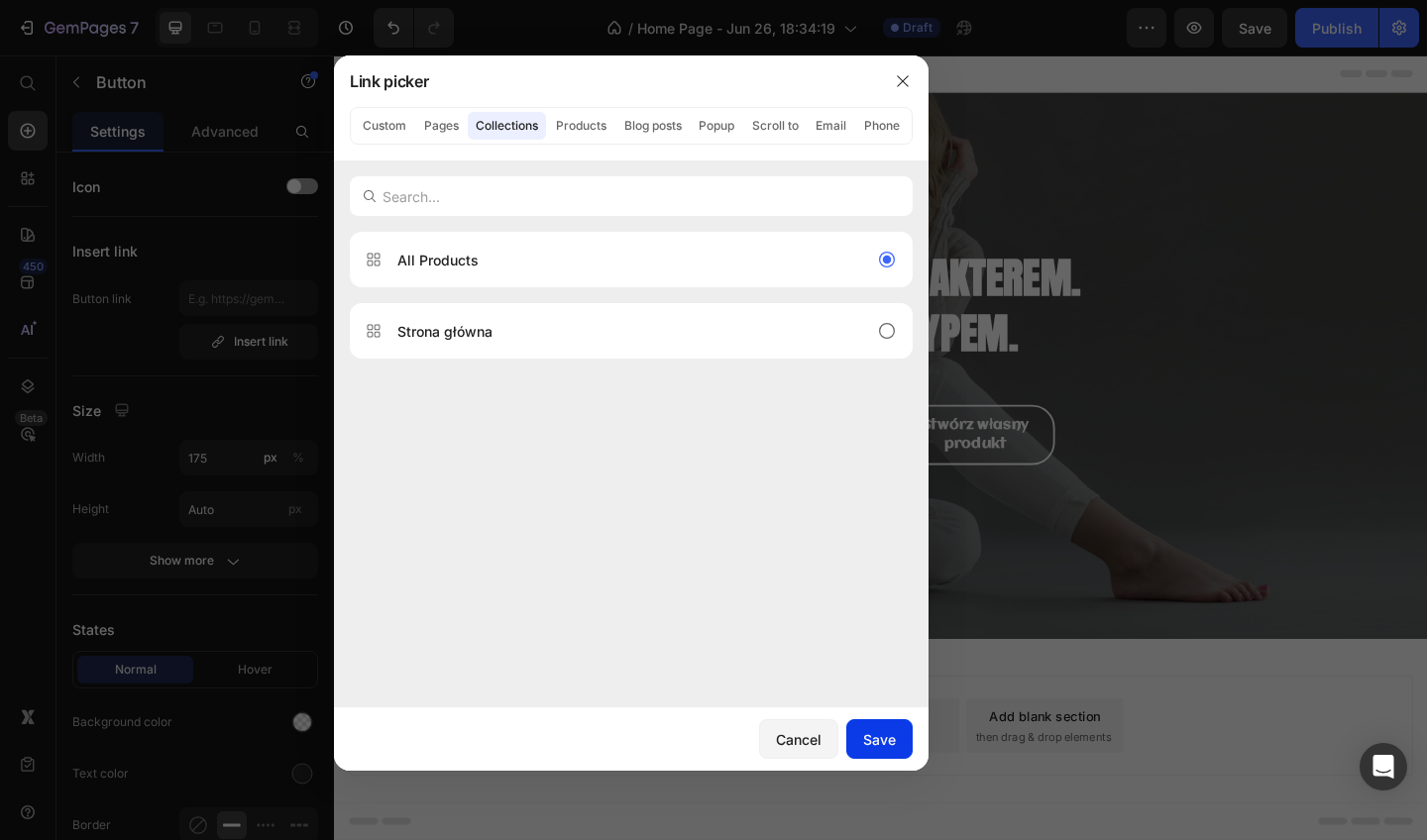 click on "Save" at bounding box center [879, 739] 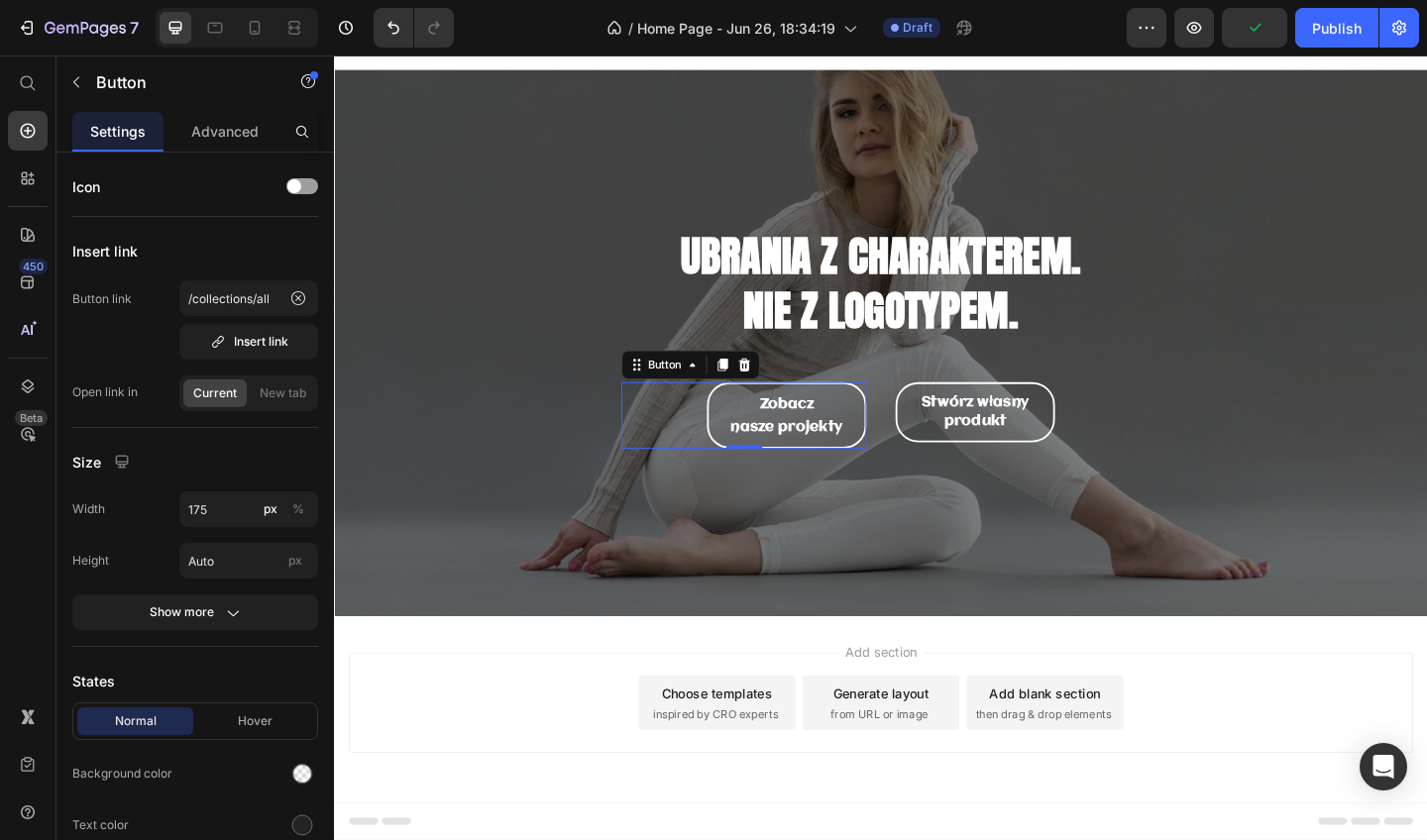 scroll, scrollTop: 25, scrollLeft: 0, axis: vertical 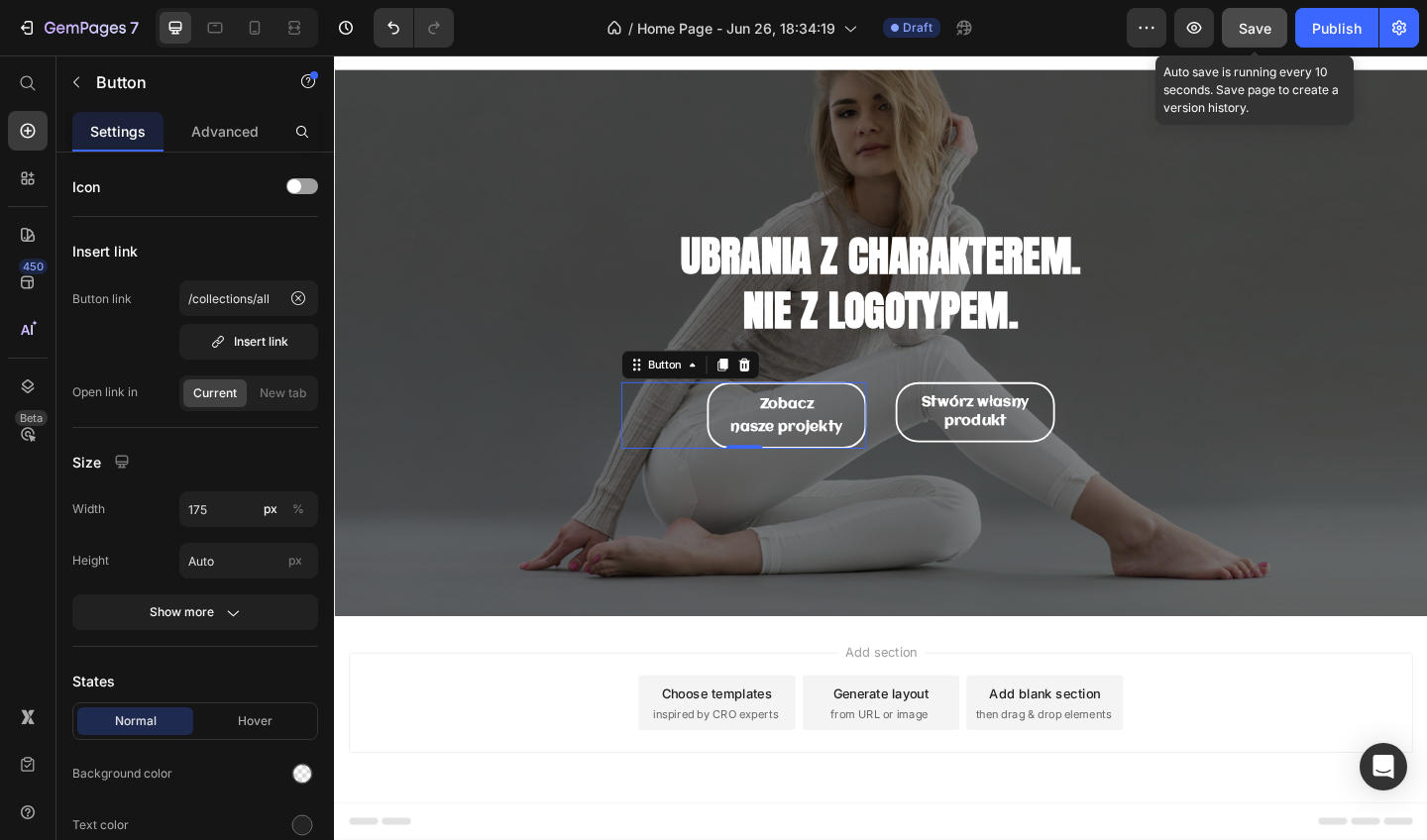 click on "Save" 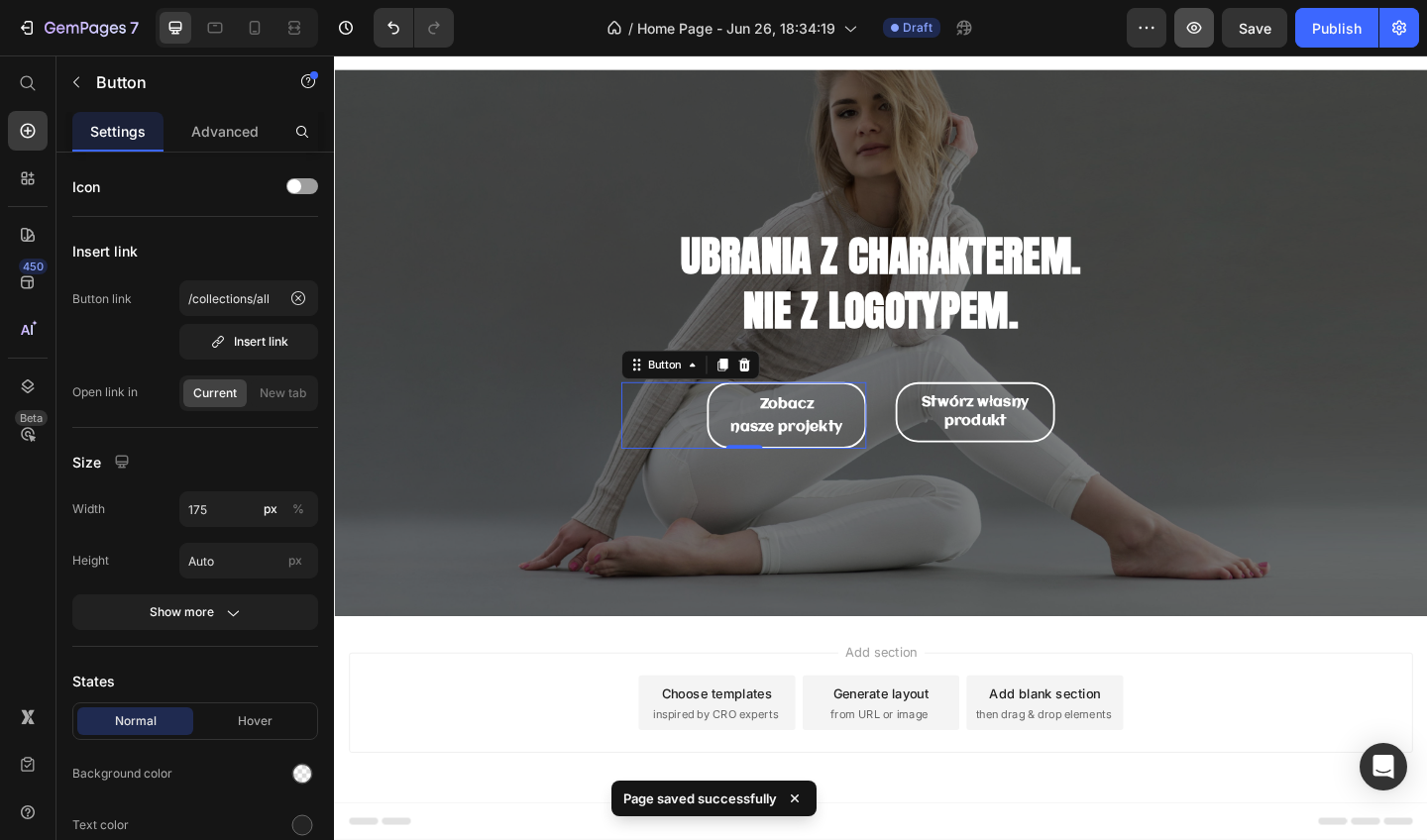 click 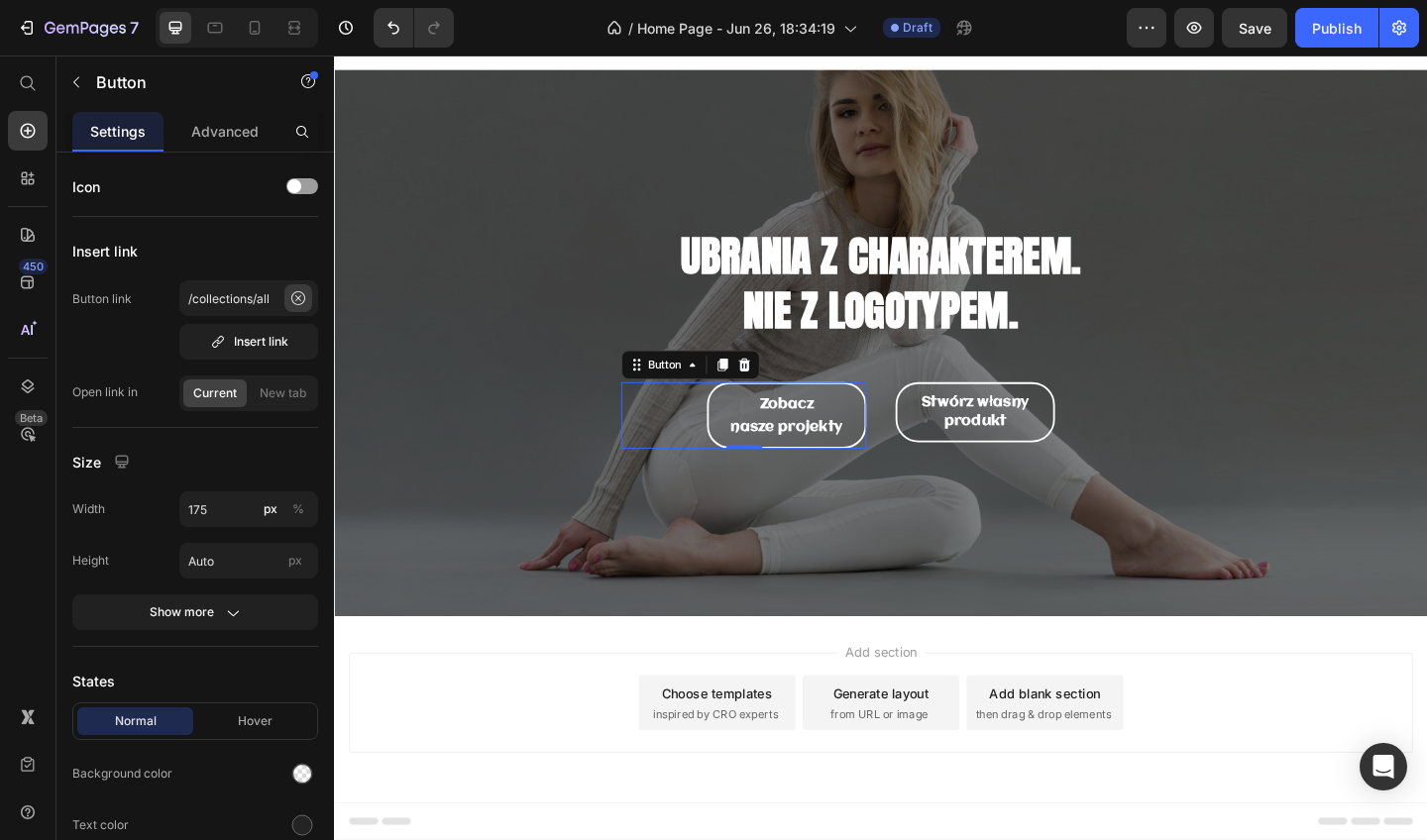 click 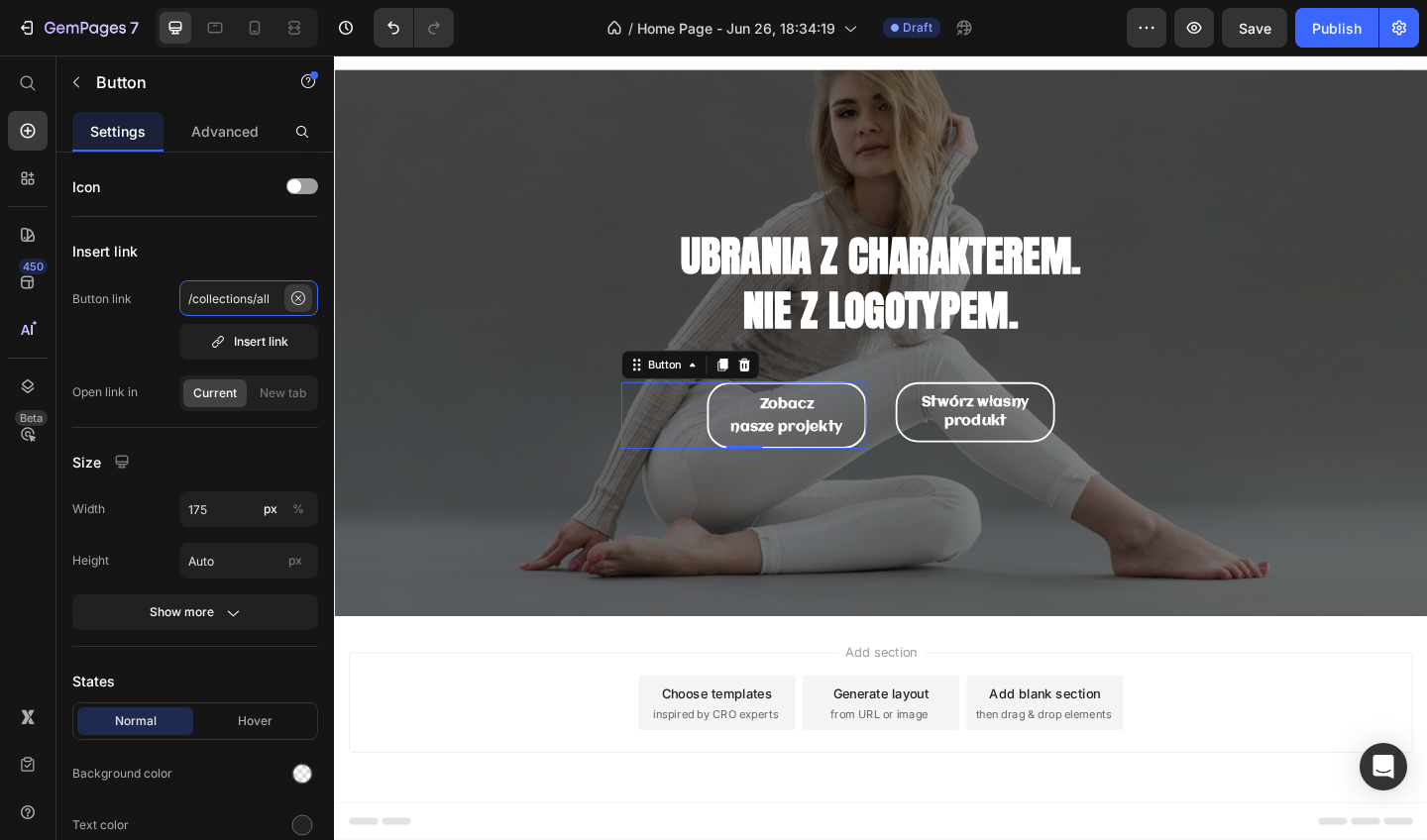 type 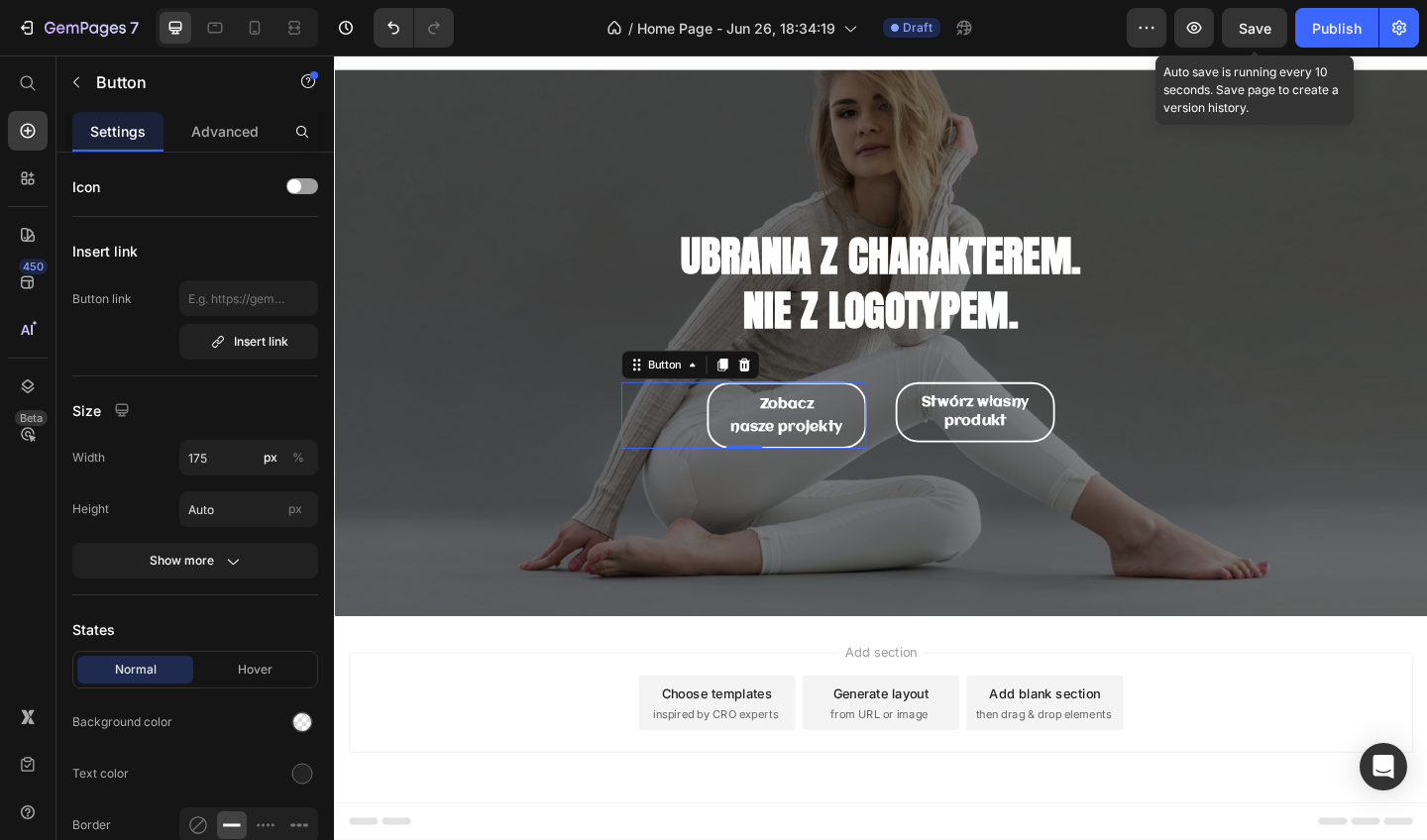 click on "Save" at bounding box center (1255, 28) 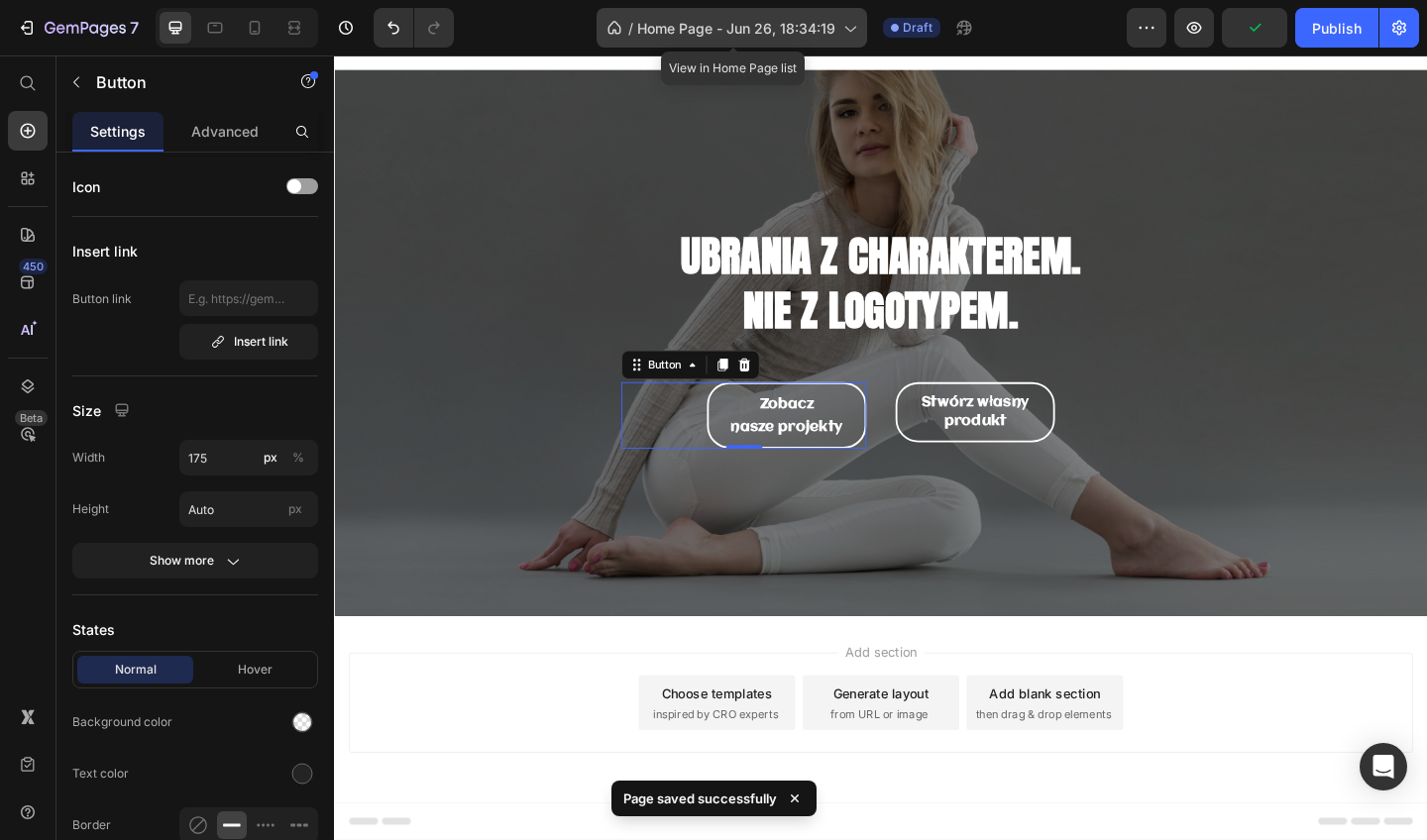 click on "Home Page - Jun 26, 18:34:19" at bounding box center (736, 28) 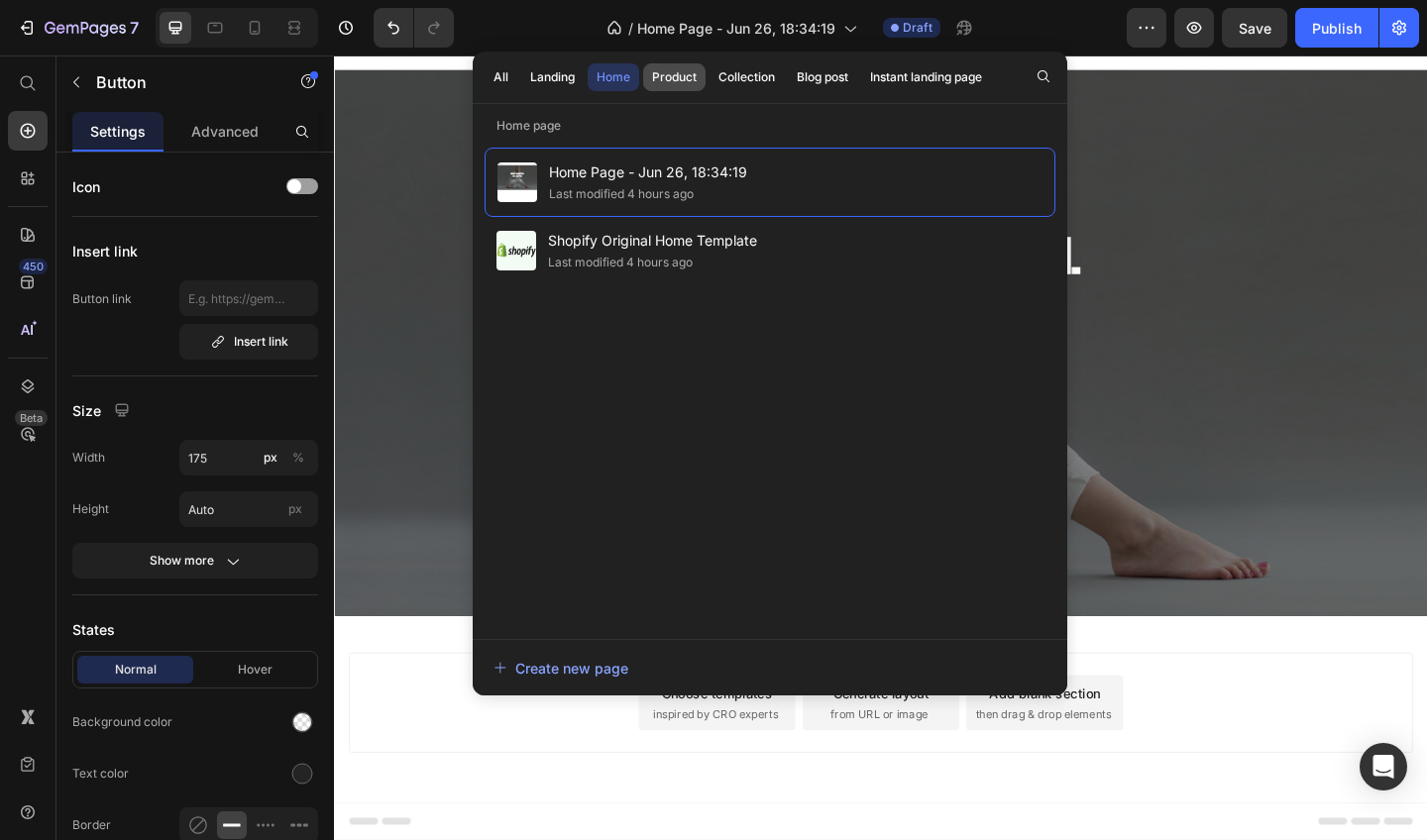 click on "Product" at bounding box center (674, 77) 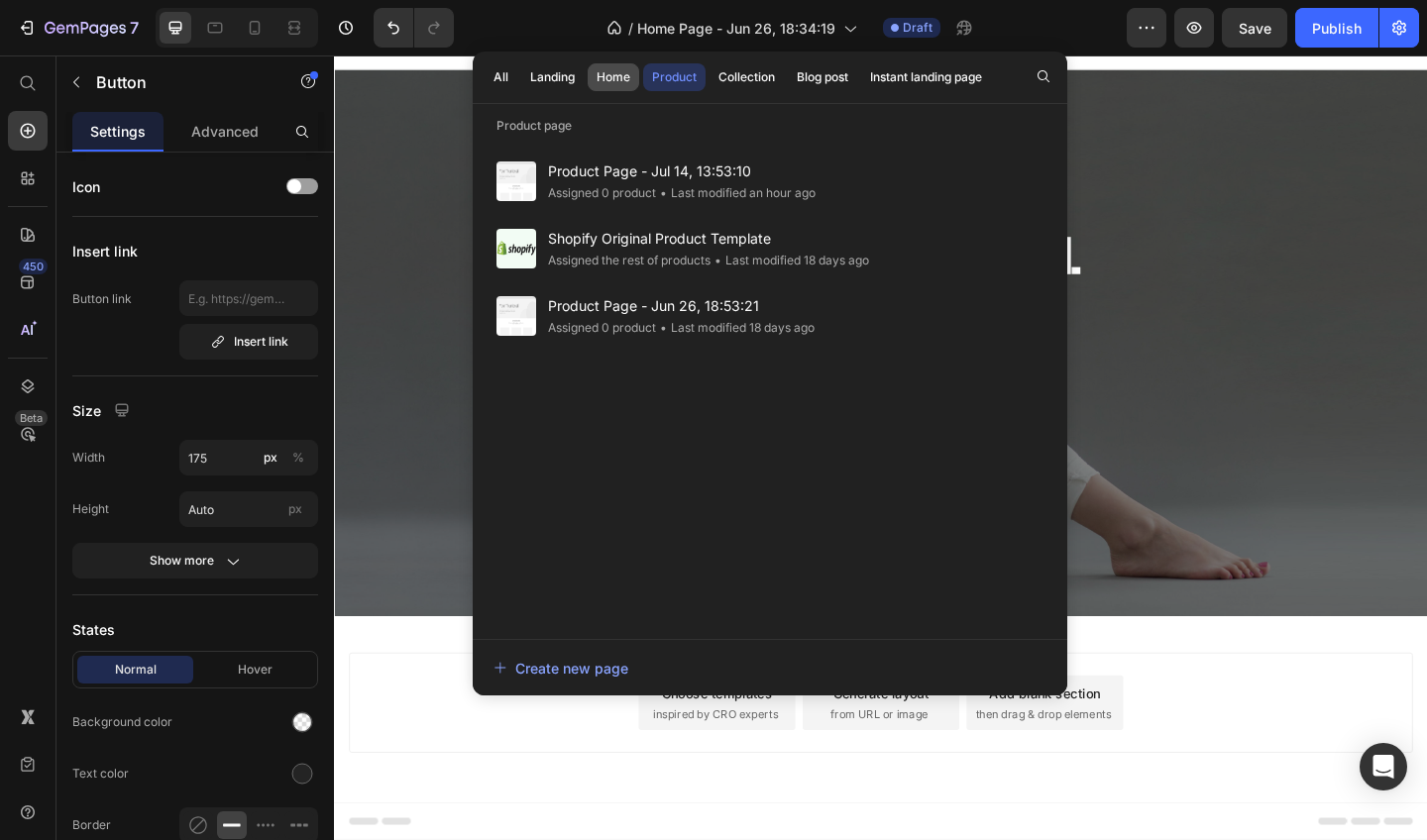 click on "Home" at bounding box center (613, 77) 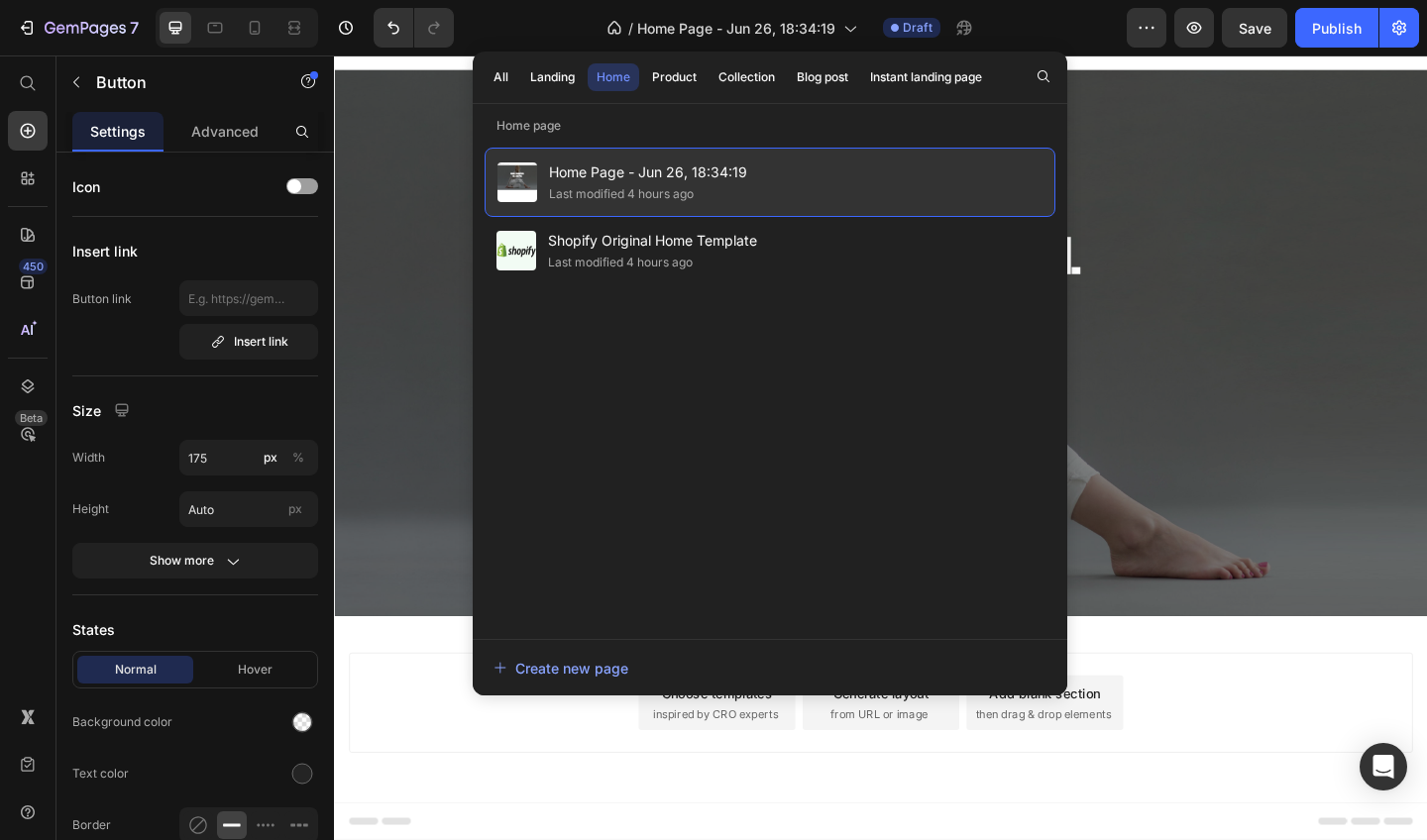 click on "Last modified 4 hours ago" 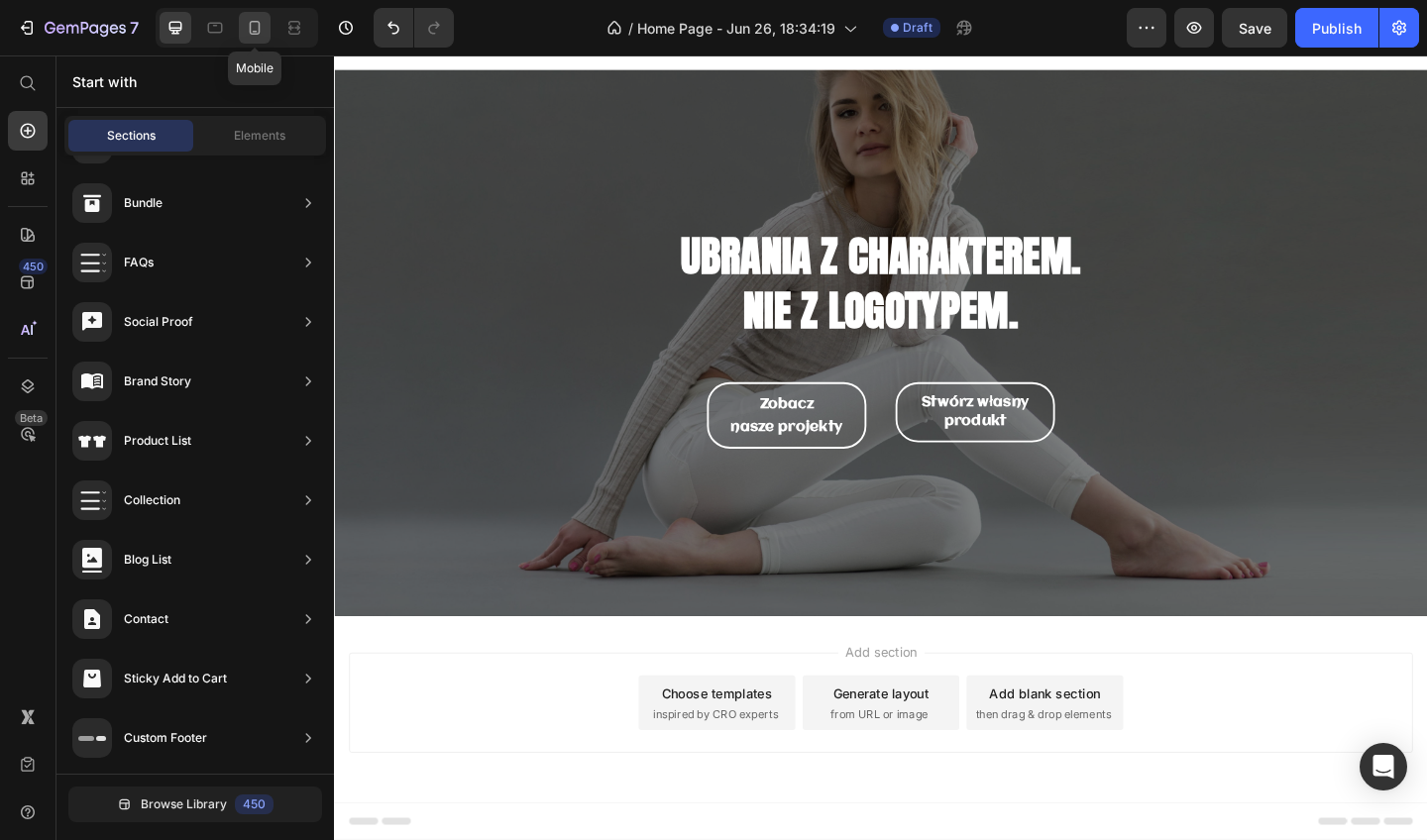 click 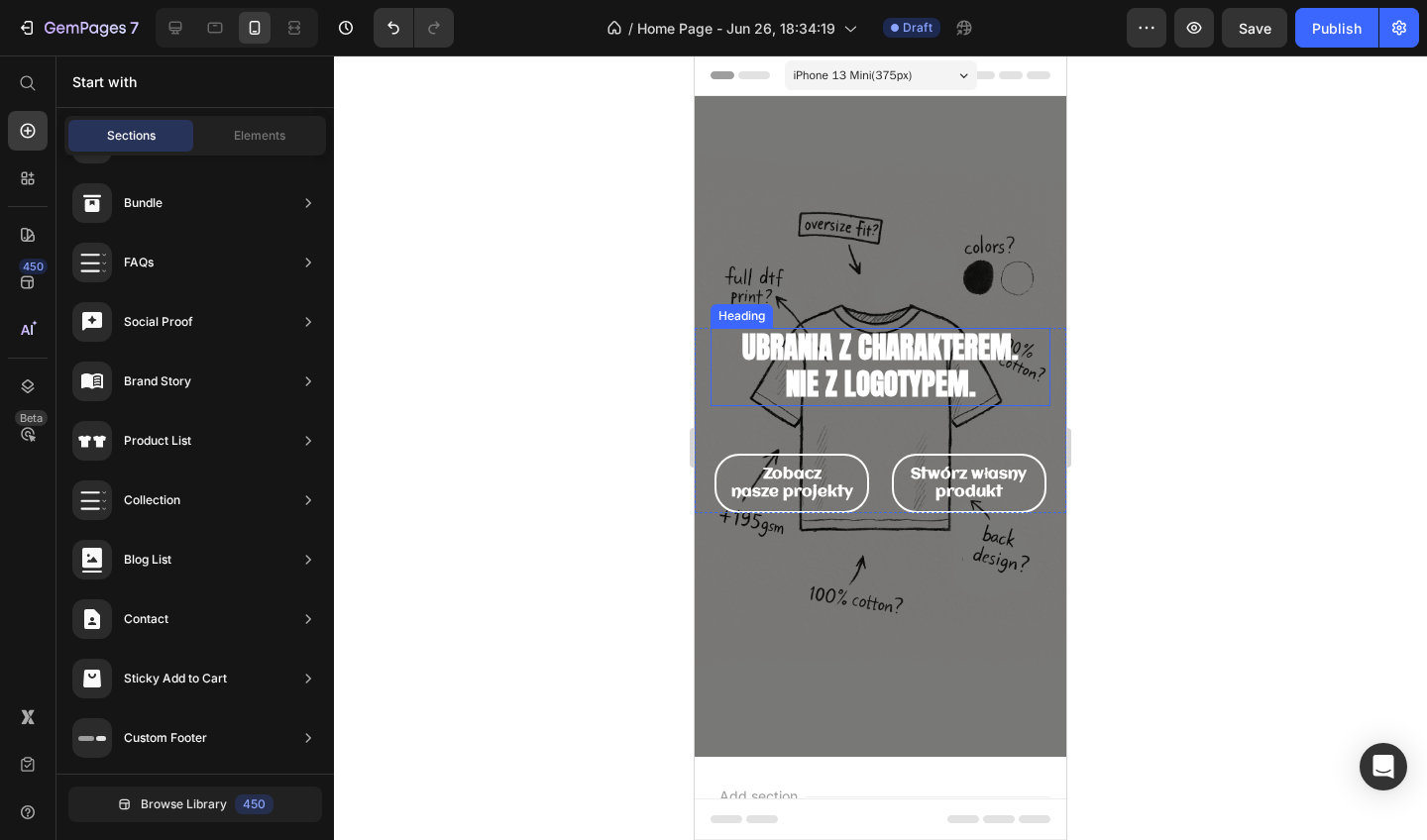 scroll, scrollTop: 0, scrollLeft: 0, axis: both 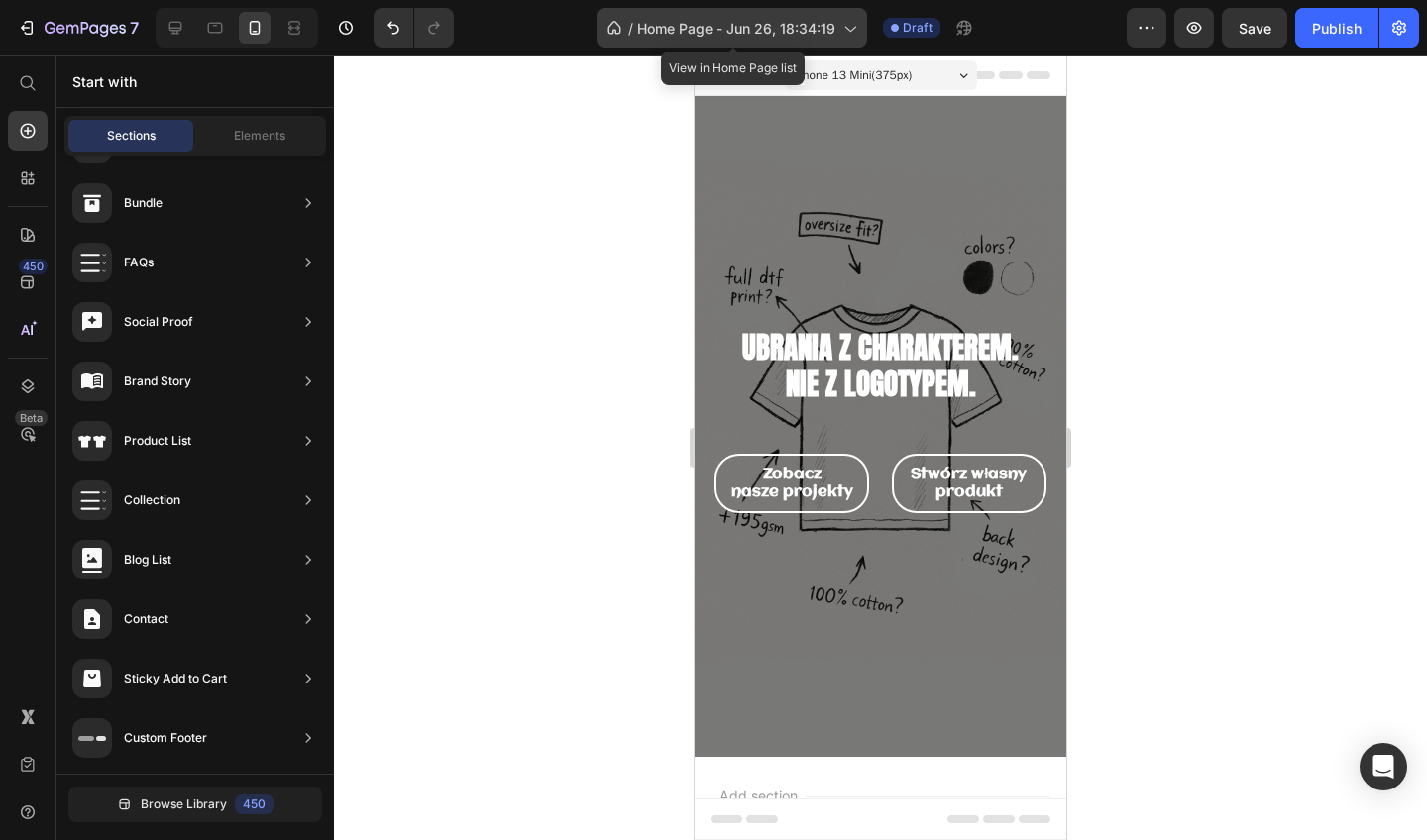 click 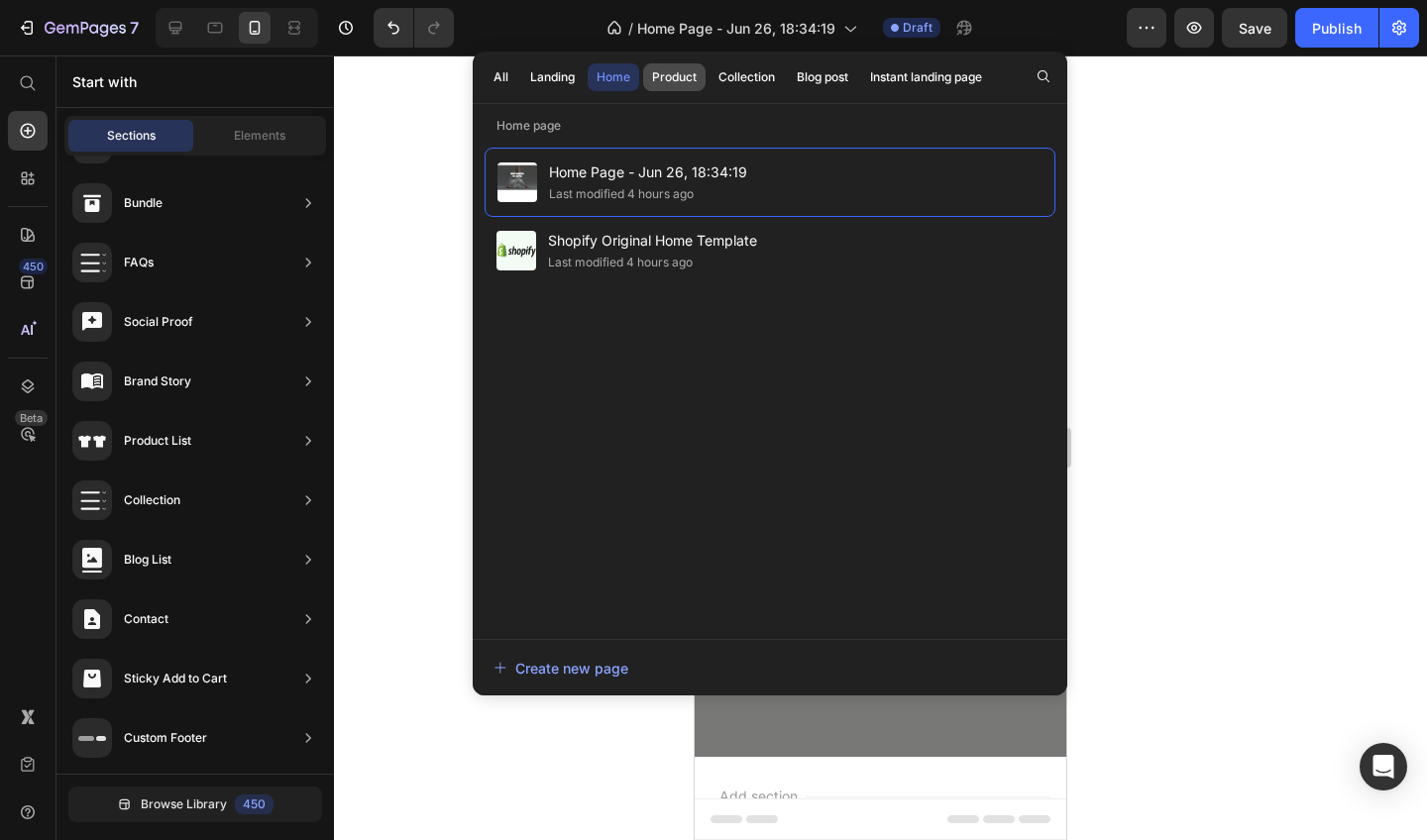 click on "Product" 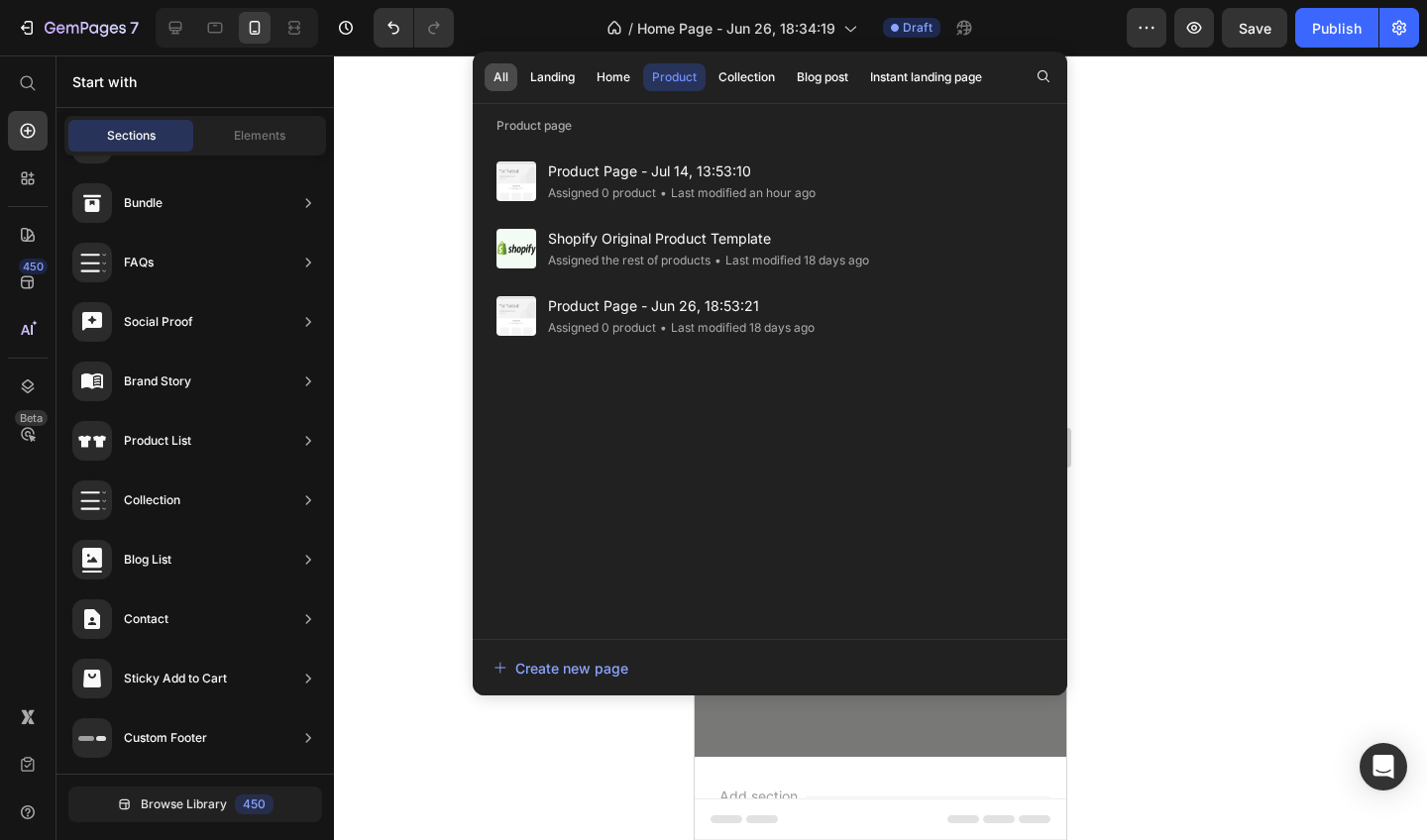 click on "All" 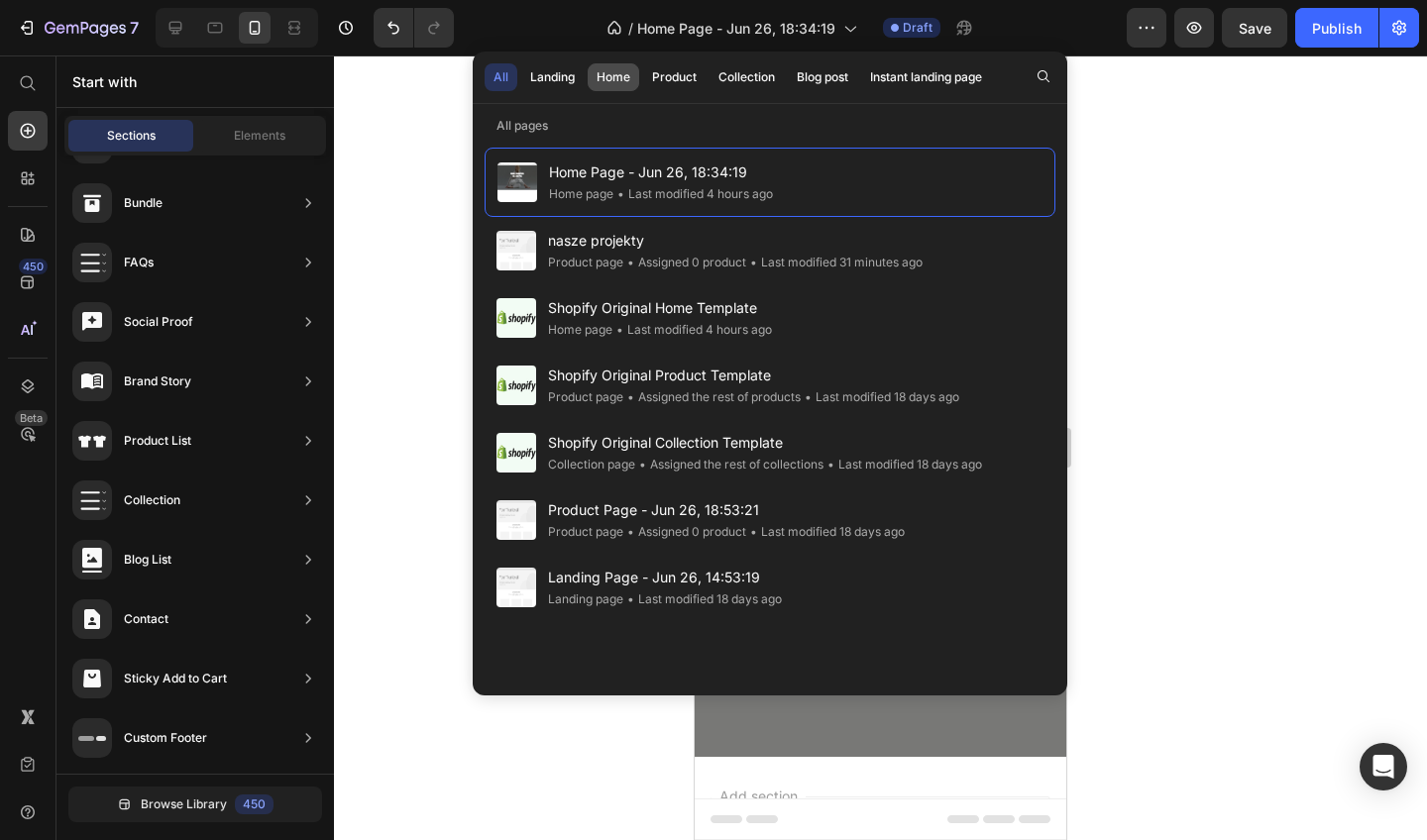 click on "Home" at bounding box center [613, 77] 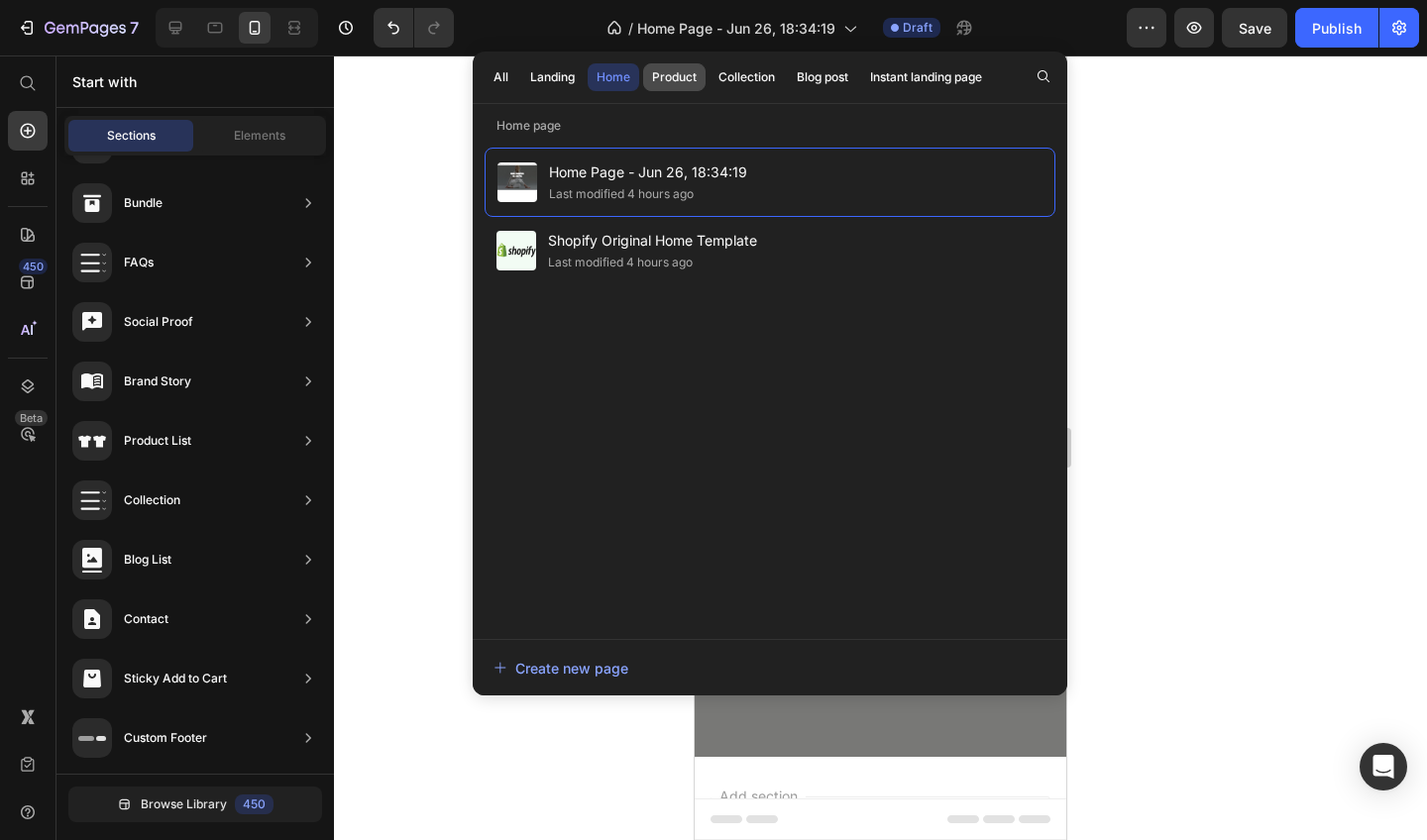 click on "Product" at bounding box center [674, 77] 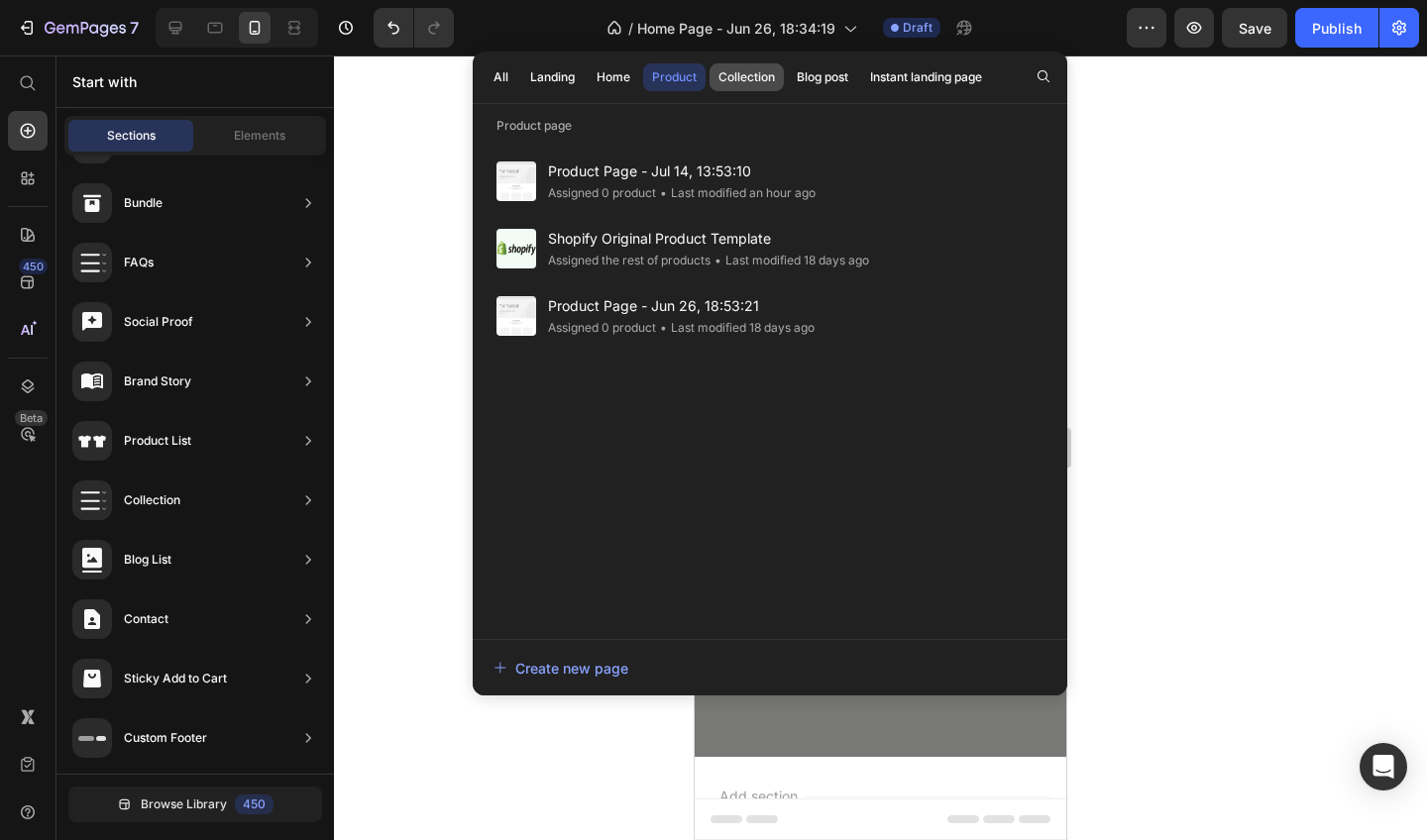click on "Collection" at bounding box center [746, 77] 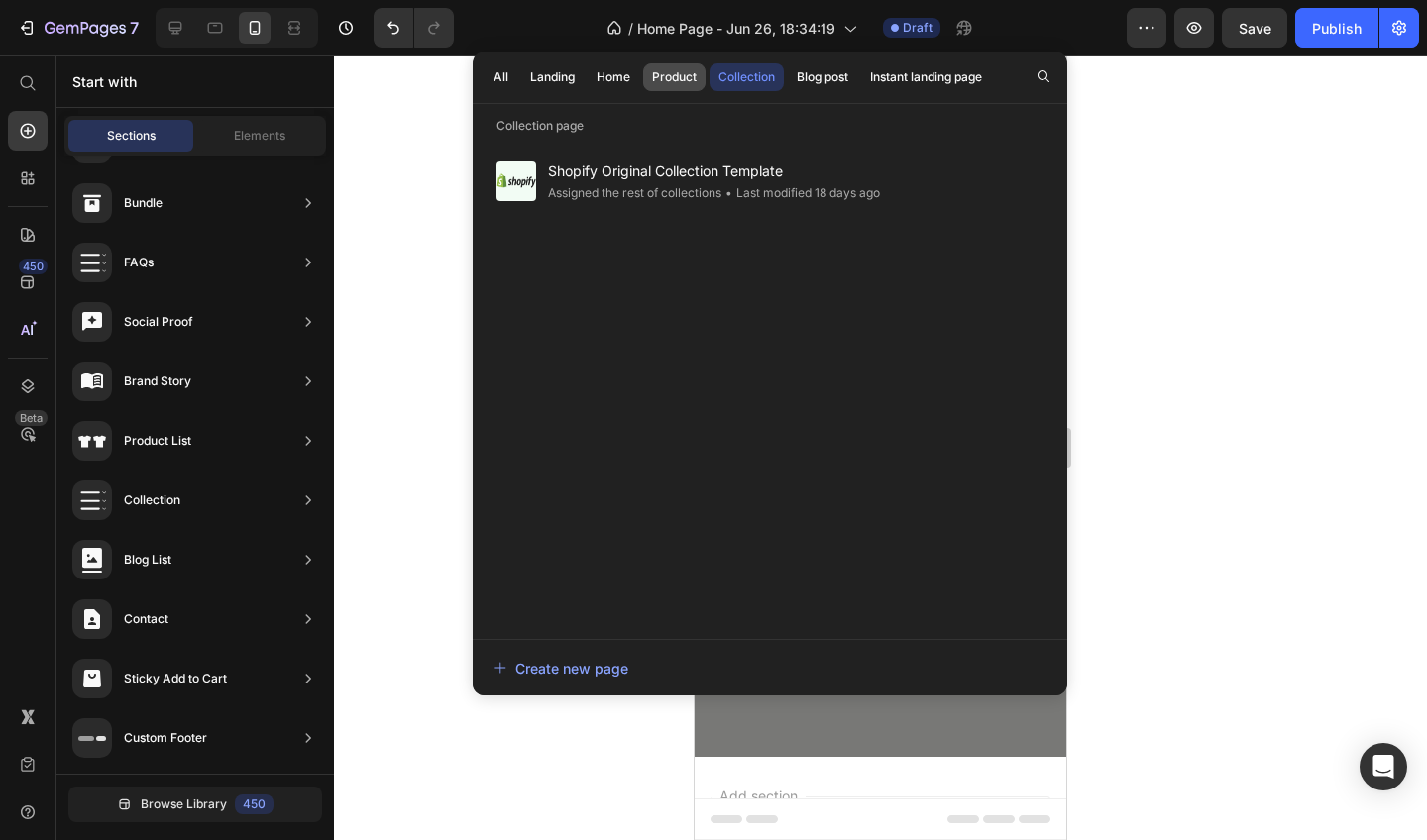 click on "Product" 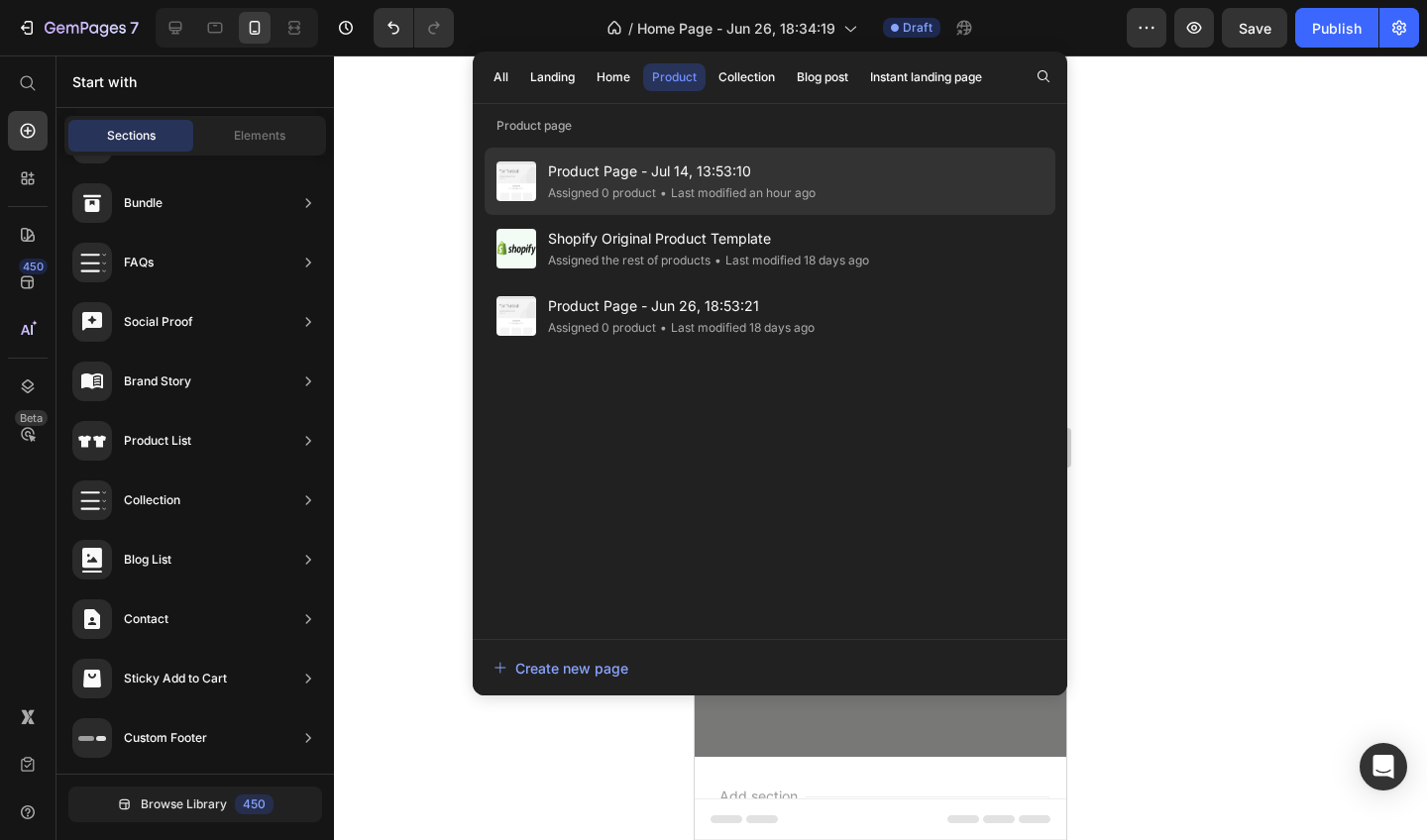 click on "Product Page - Jul 14, 13:53:10" at bounding box center (682, 171) 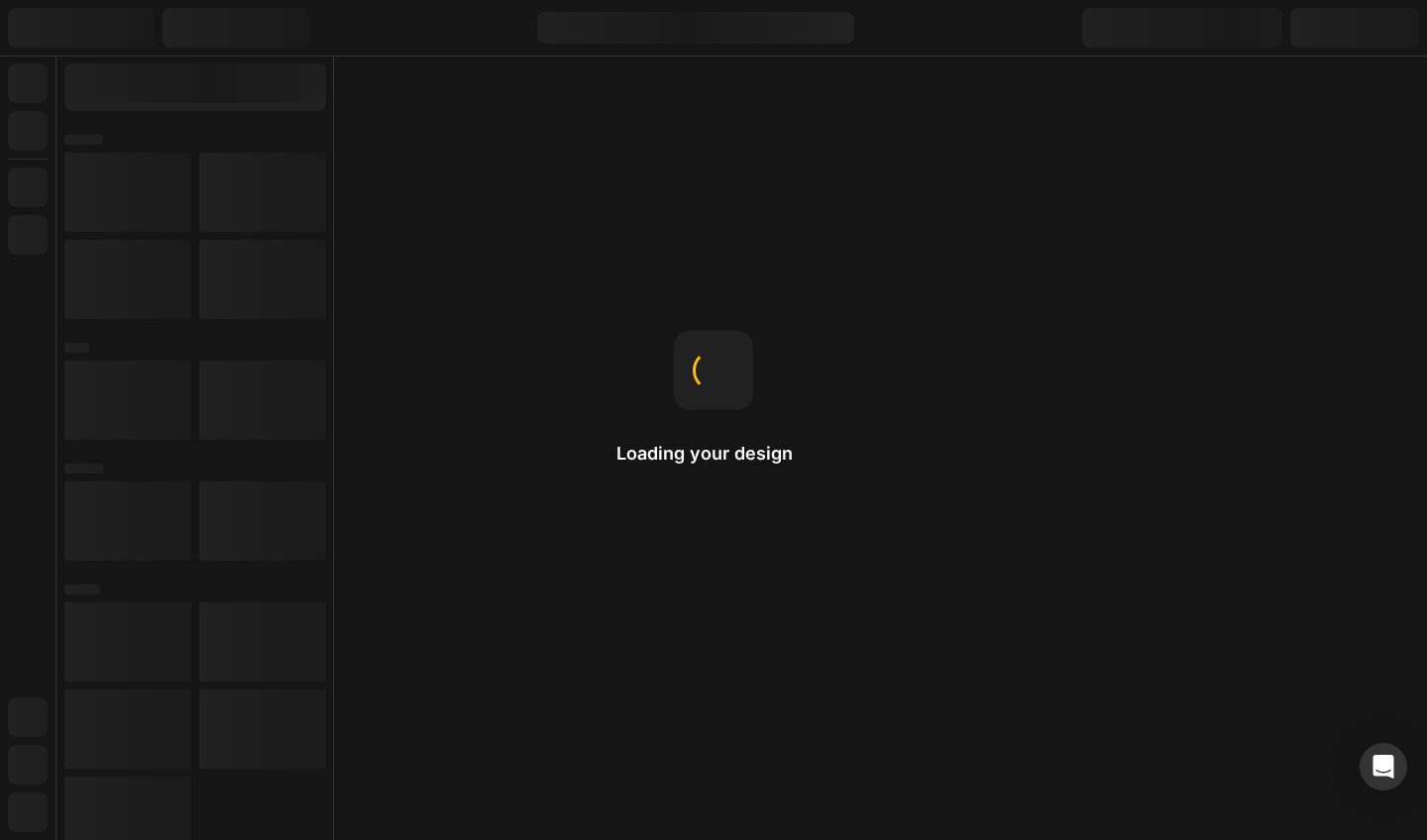 scroll, scrollTop: 0, scrollLeft: 0, axis: both 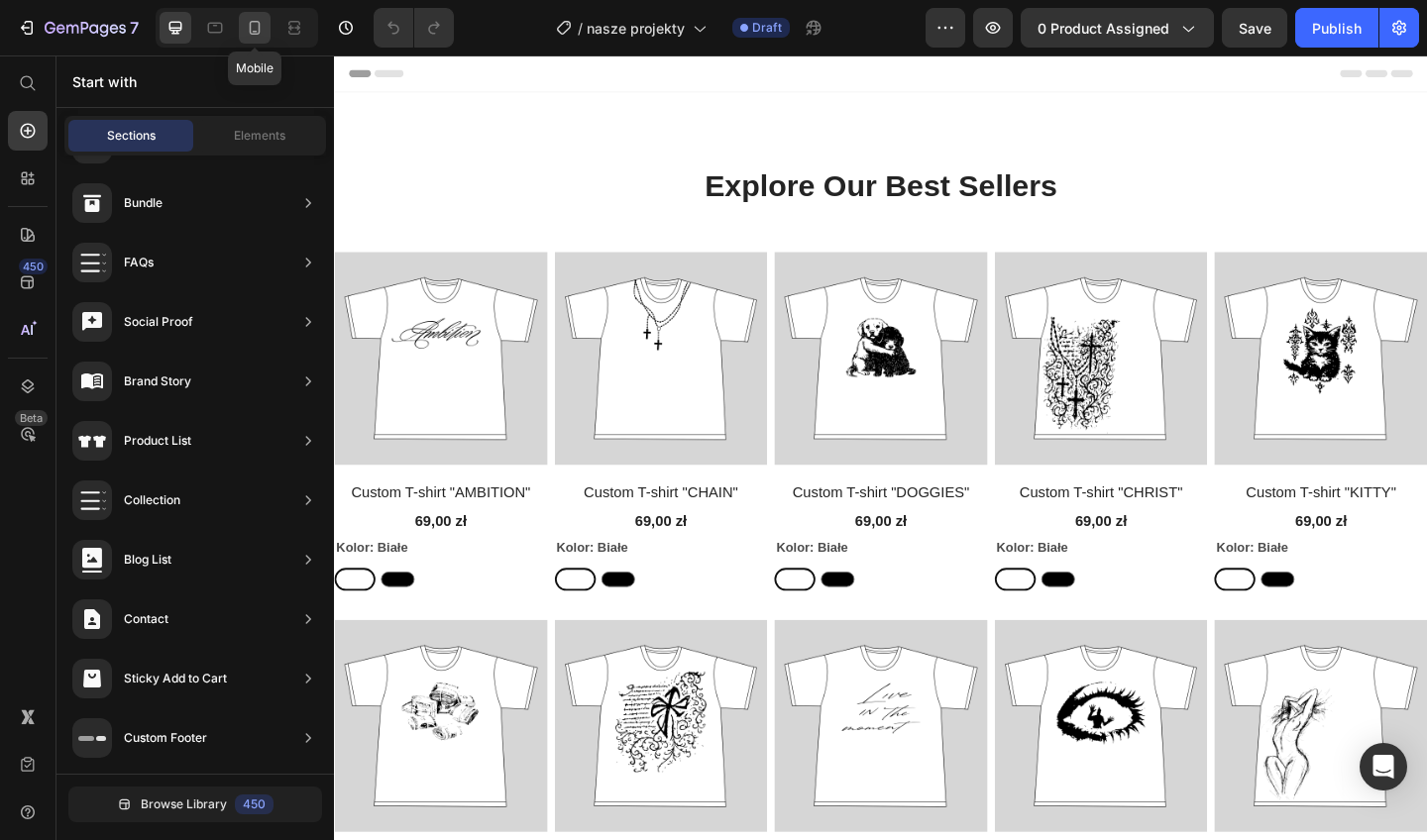 click 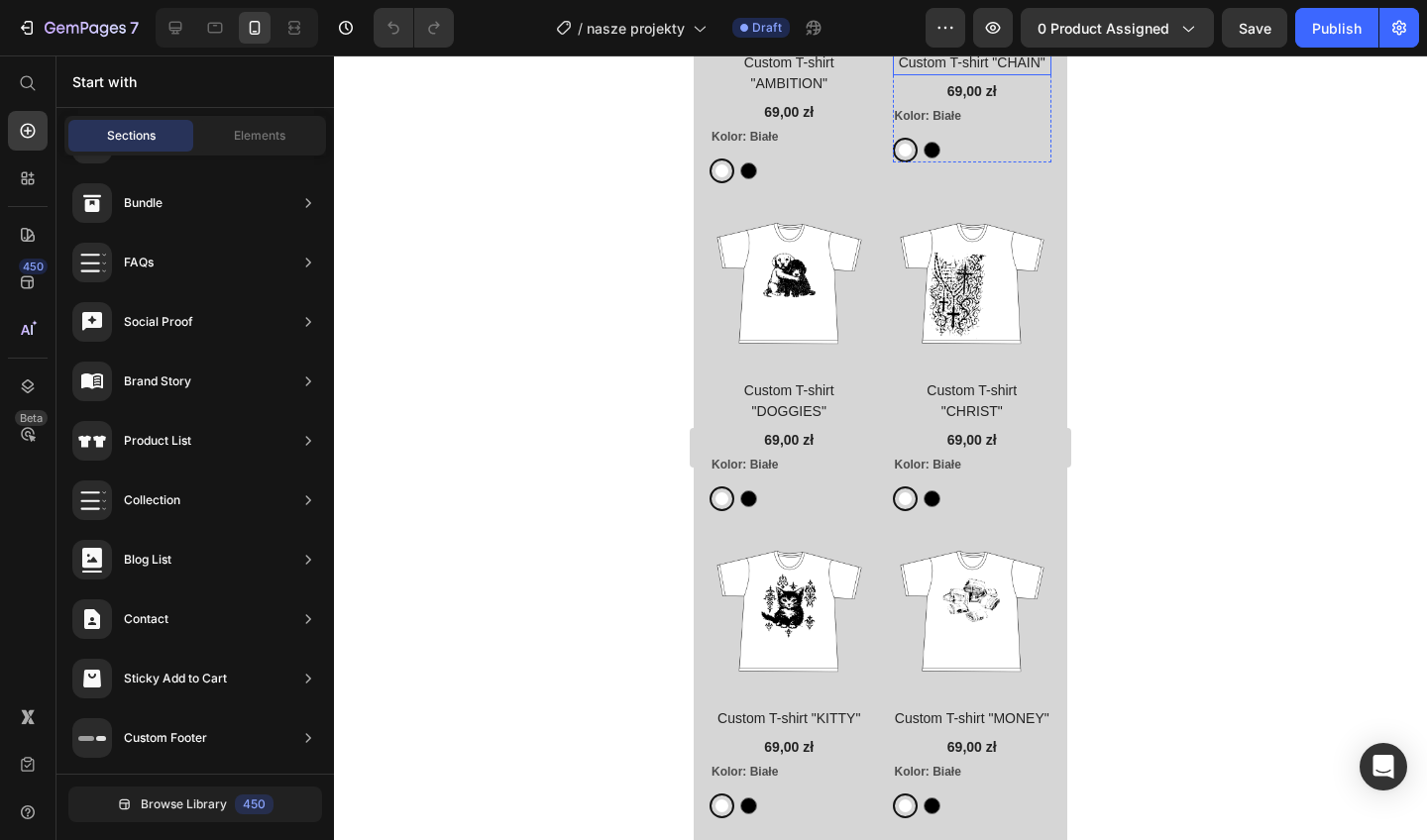 scroll, scrollTop: 0, scrollLeft: 0, axis: both 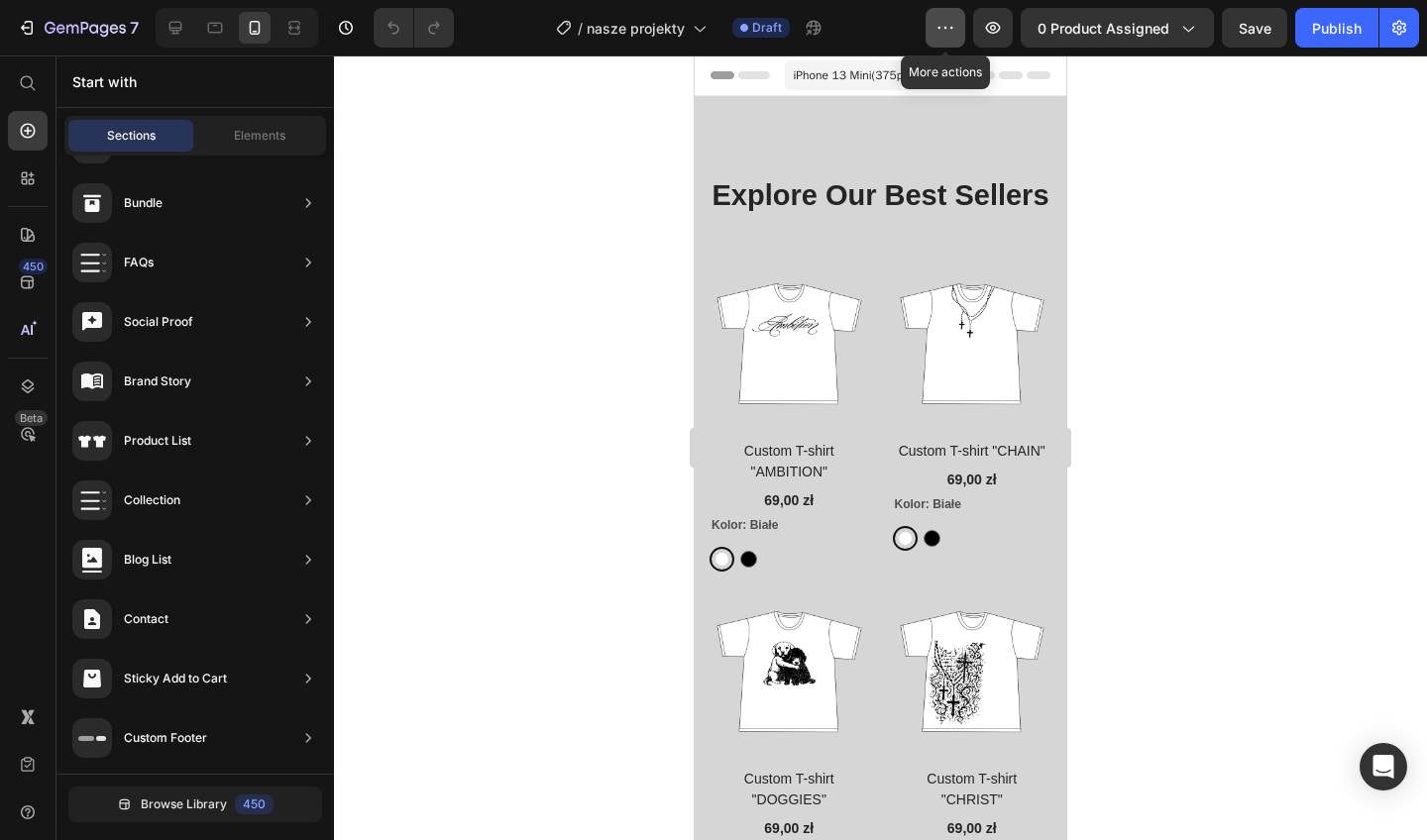 click 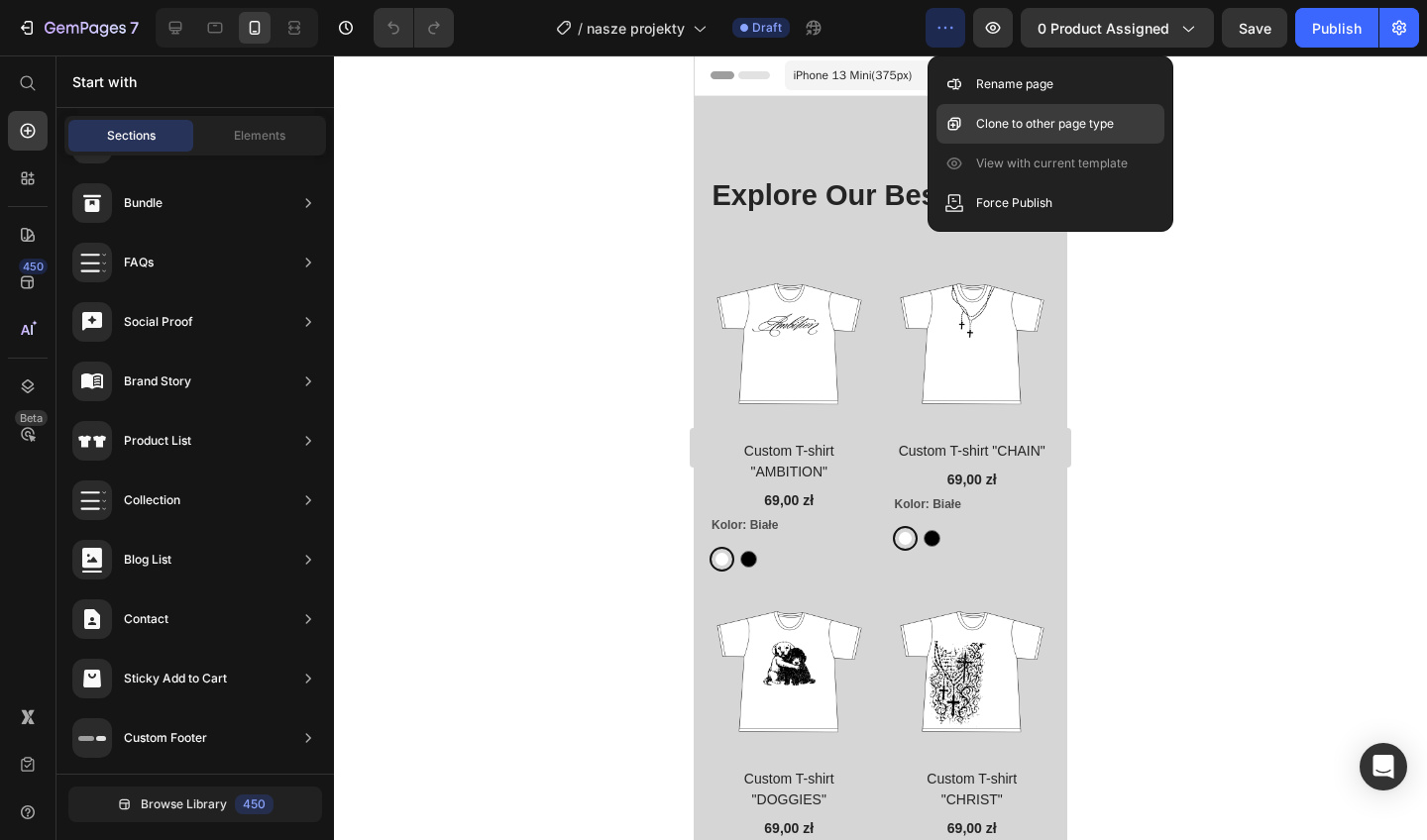 click on "Clone to other page type" at bounding box center [1044, 124] 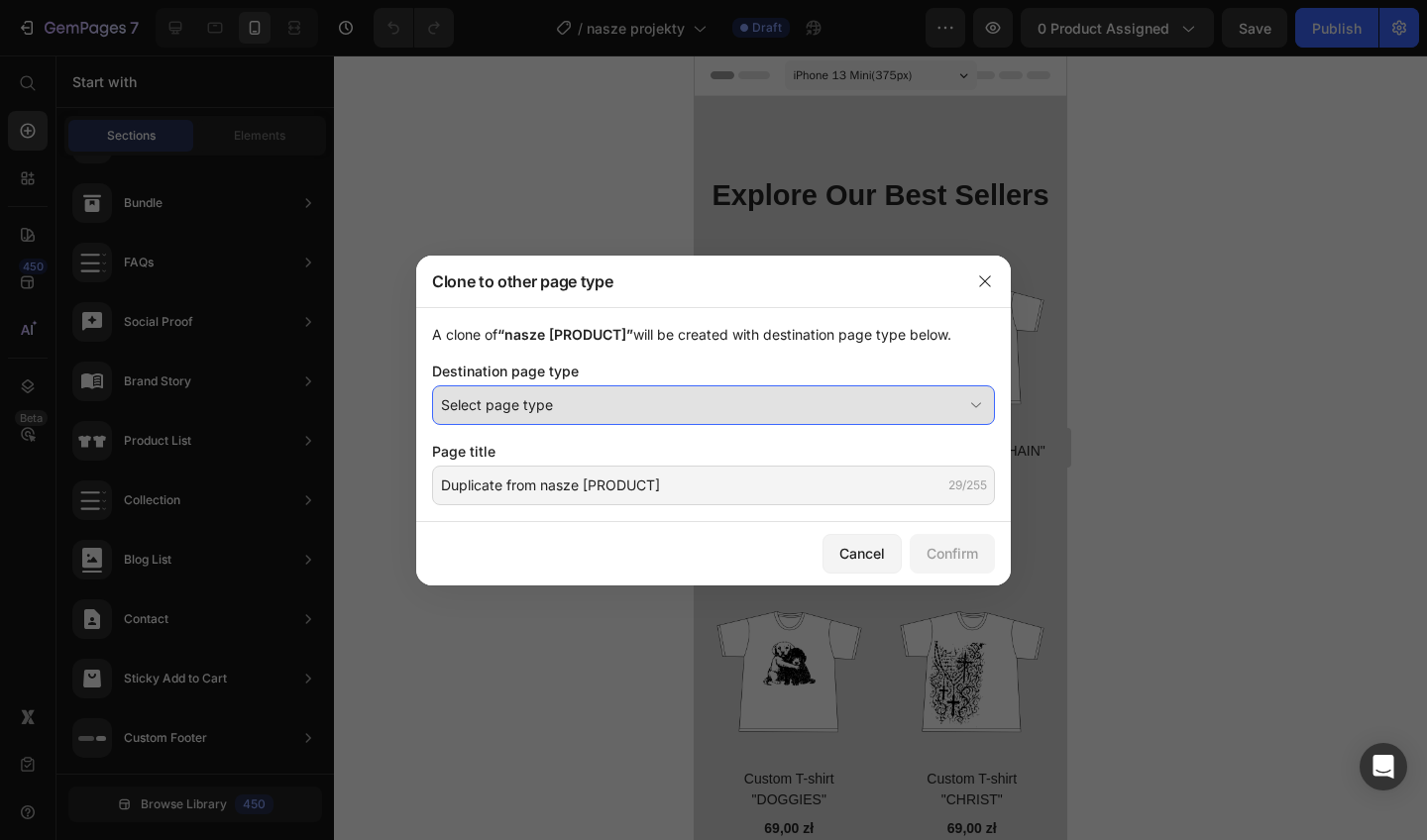 click on "Select page type" at bounding box center [702, 404] 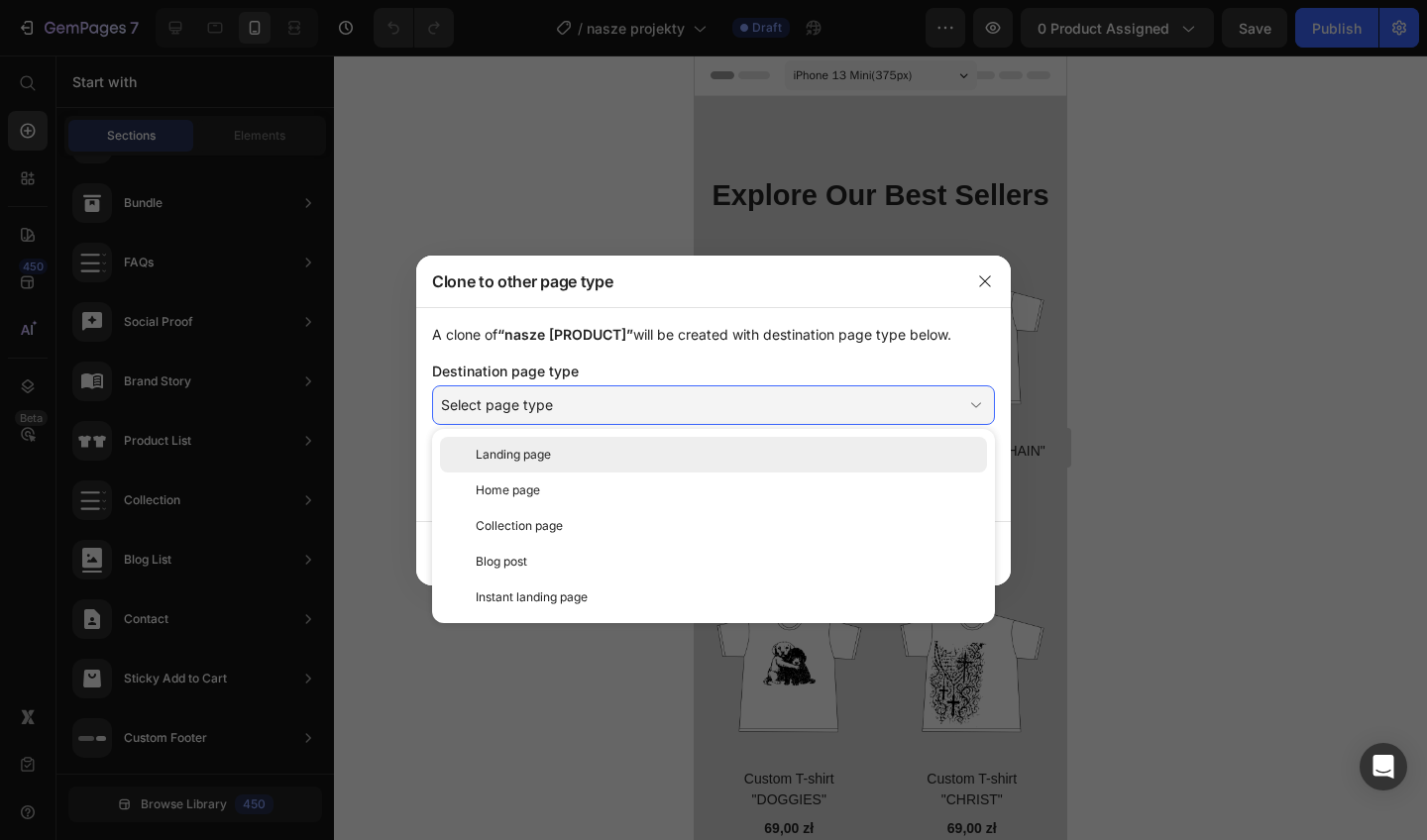 click on "Landing page" at bounding box center [727, 455] 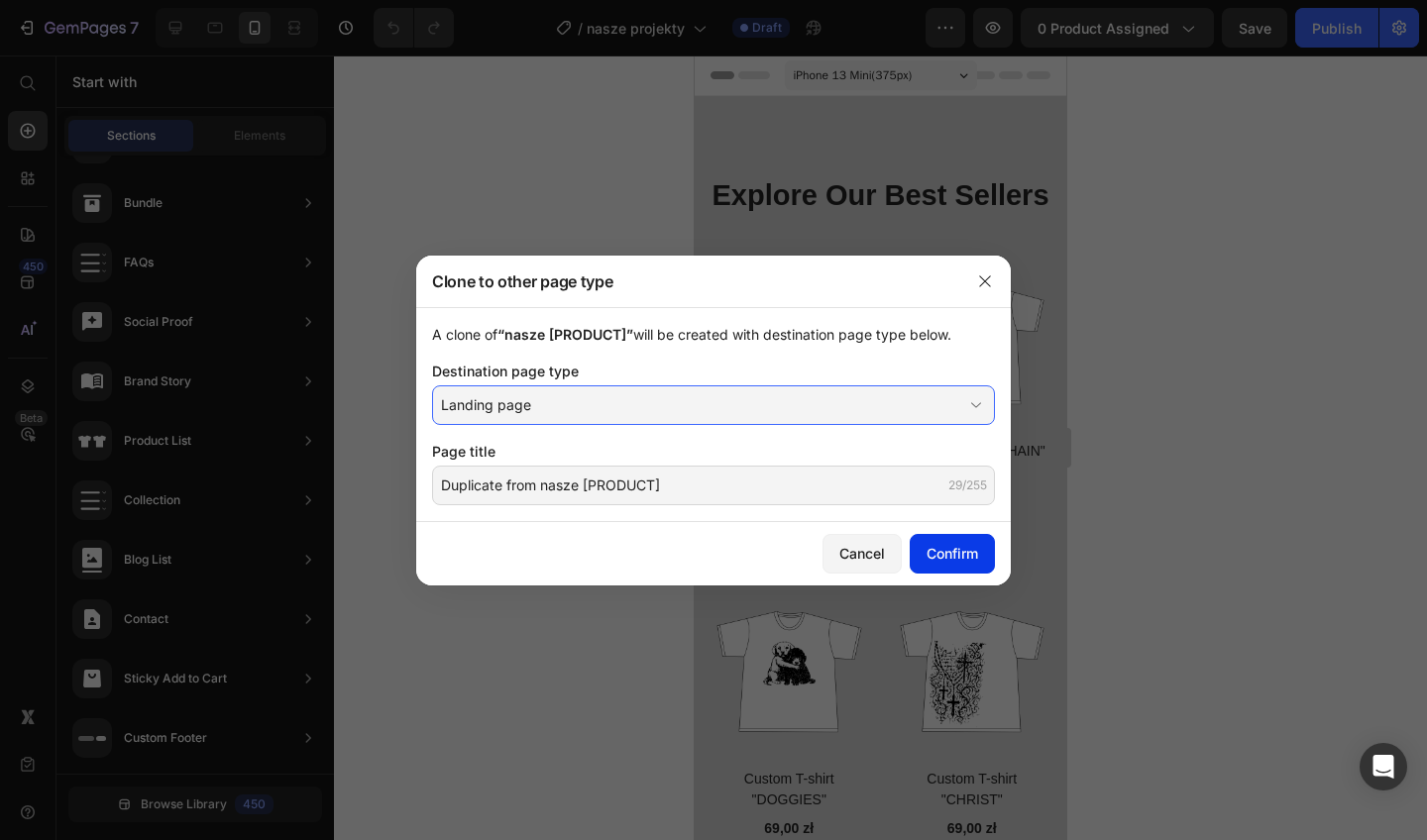click on "Confirm" at bounding box center (952, 553) 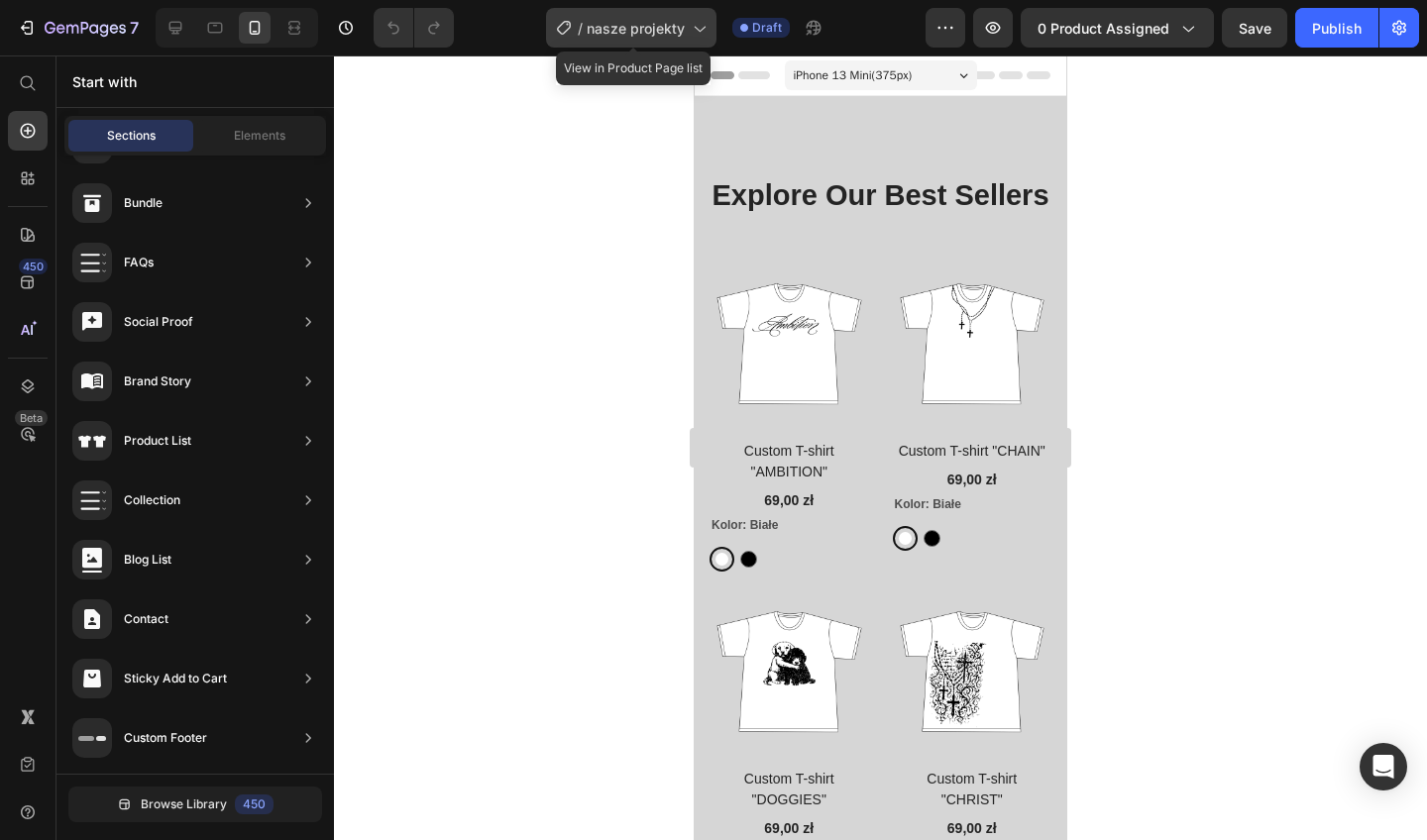 click on "/  nasze [PRODUCT]" 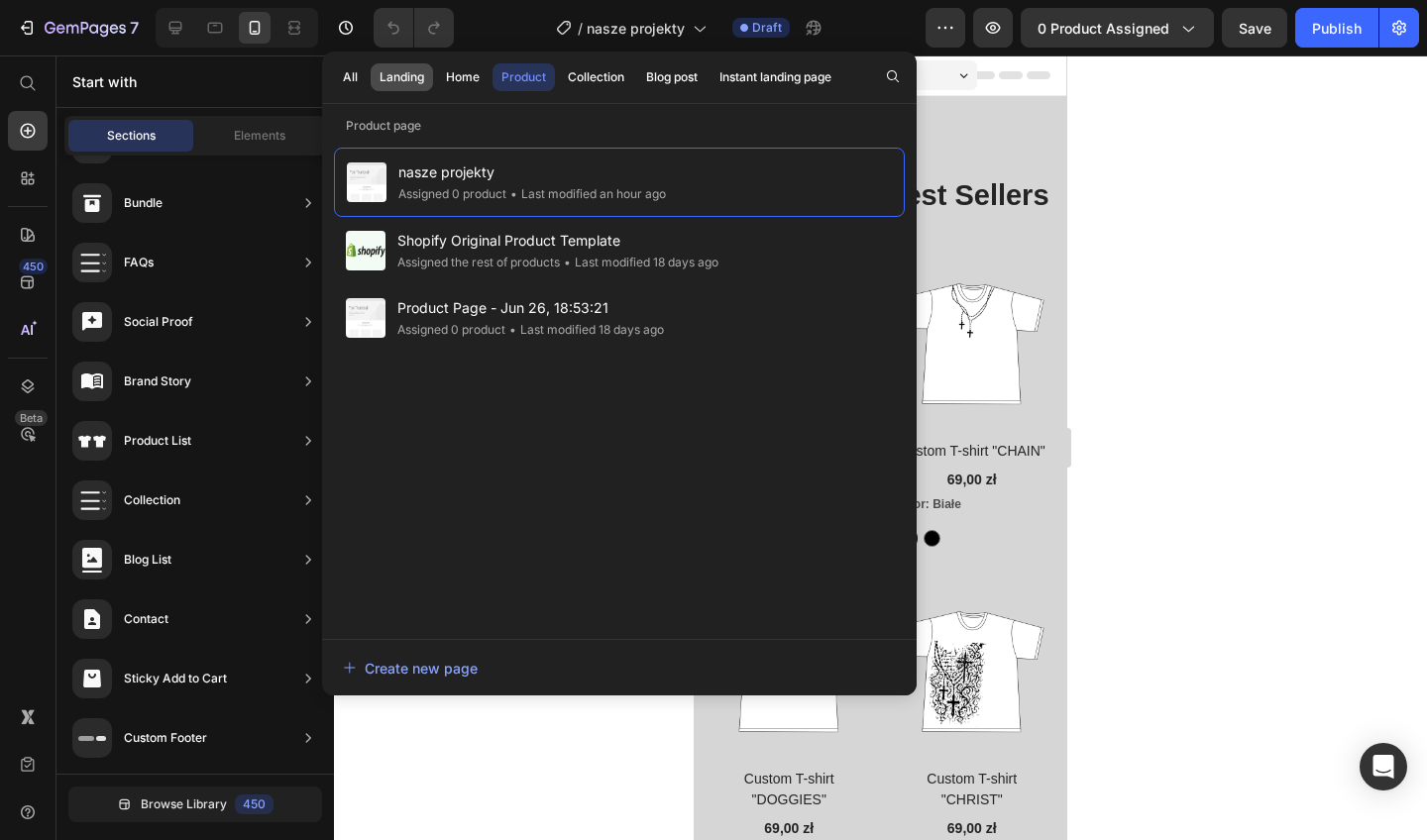 click on "Landing" at bounding box center [401, 77] 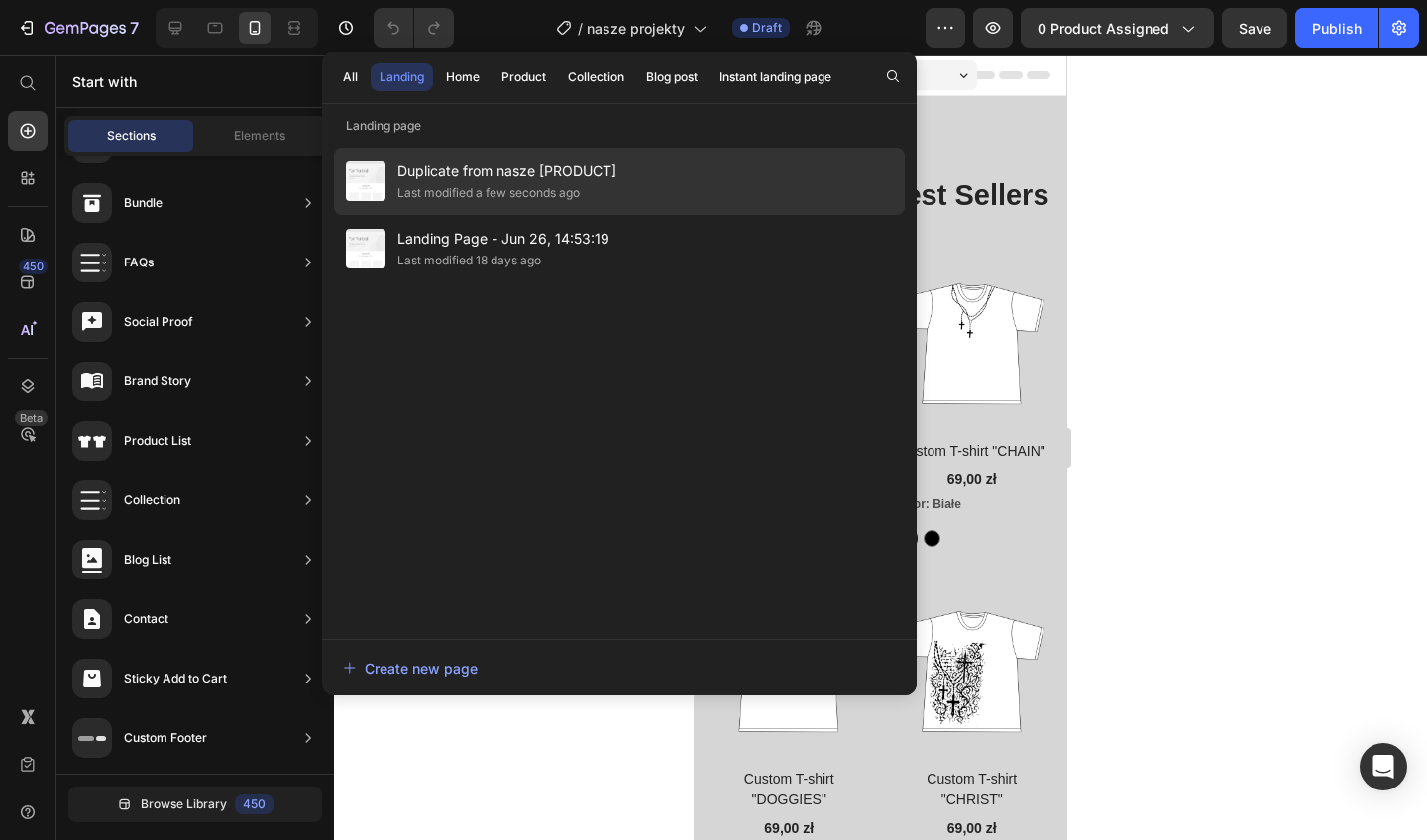 click on "Last modified a few seconds ago" 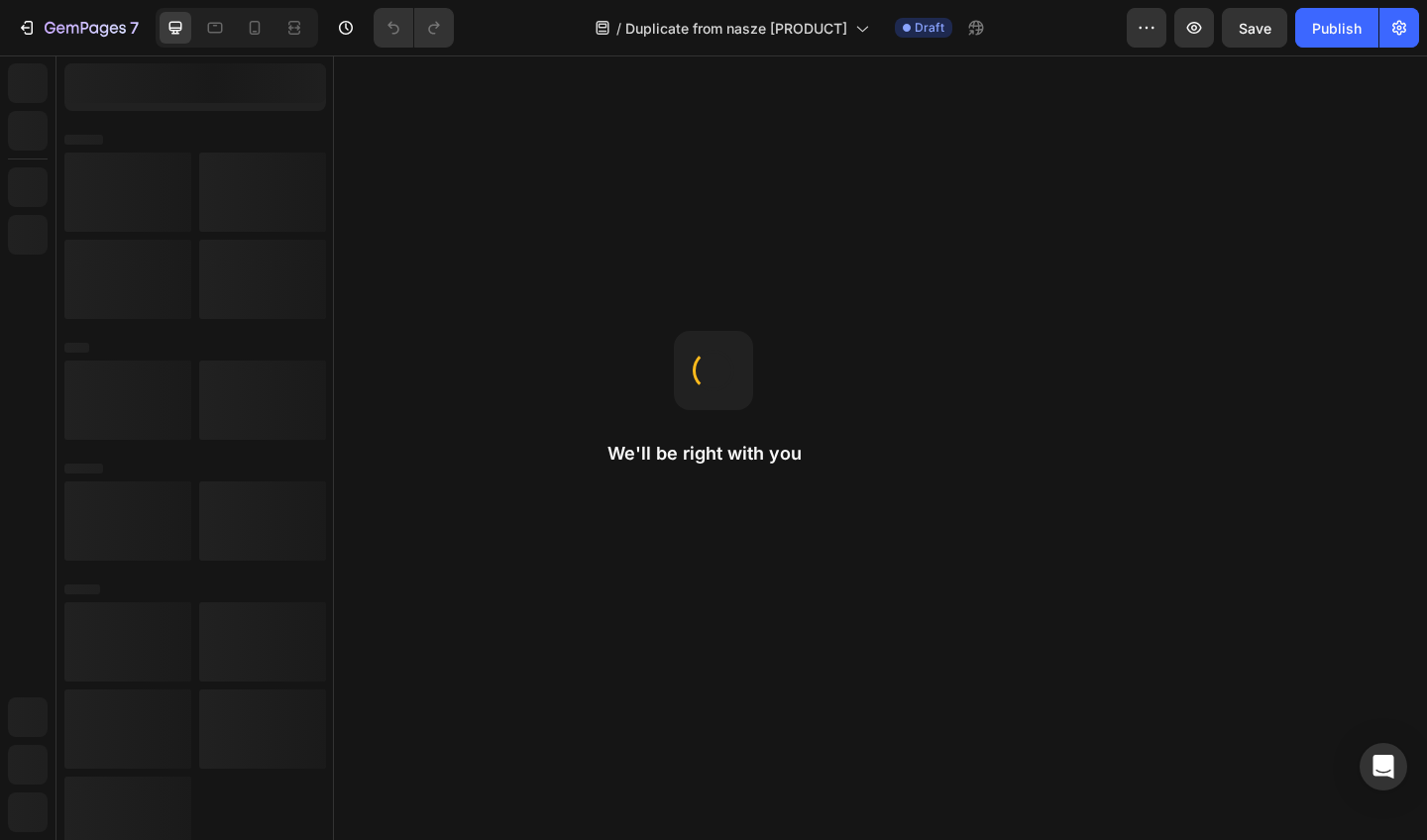 scroll, scrollTop: 0, scrollLeft: 0, axis: both 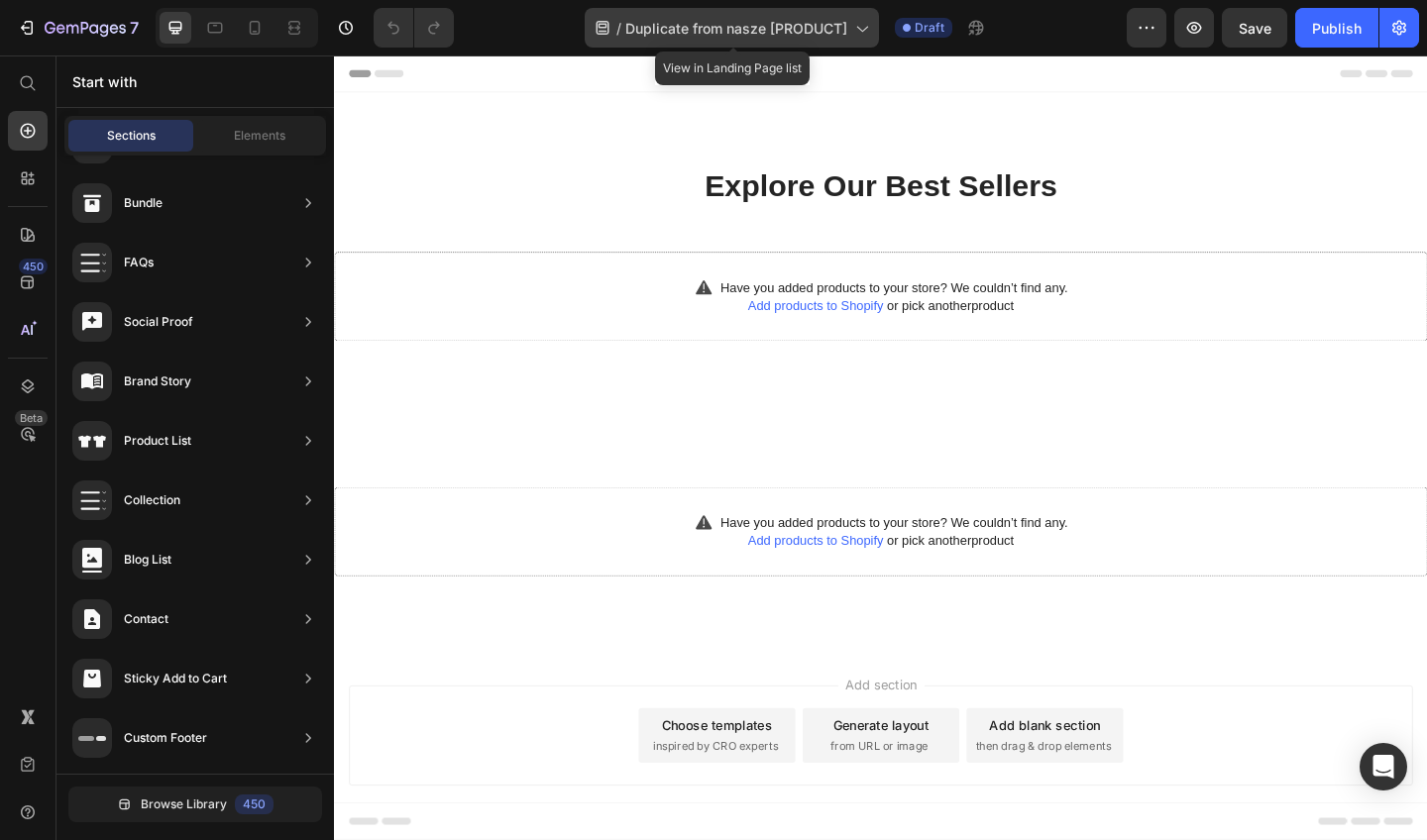 click on "Duplicate from nasze [PRODUCT]" at bounding box center [736, 28] 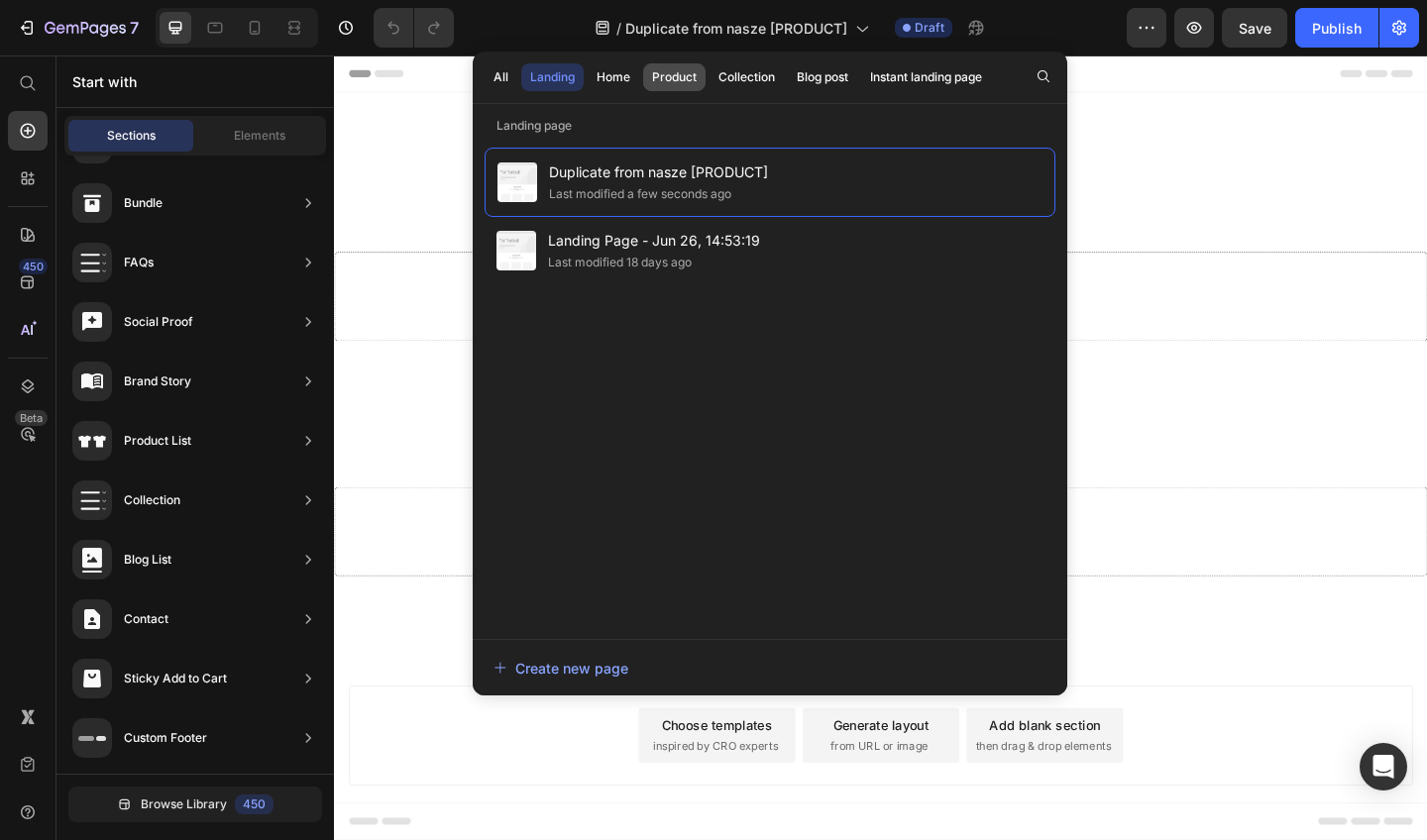 click on "Product" at bounding box center [674, 77] 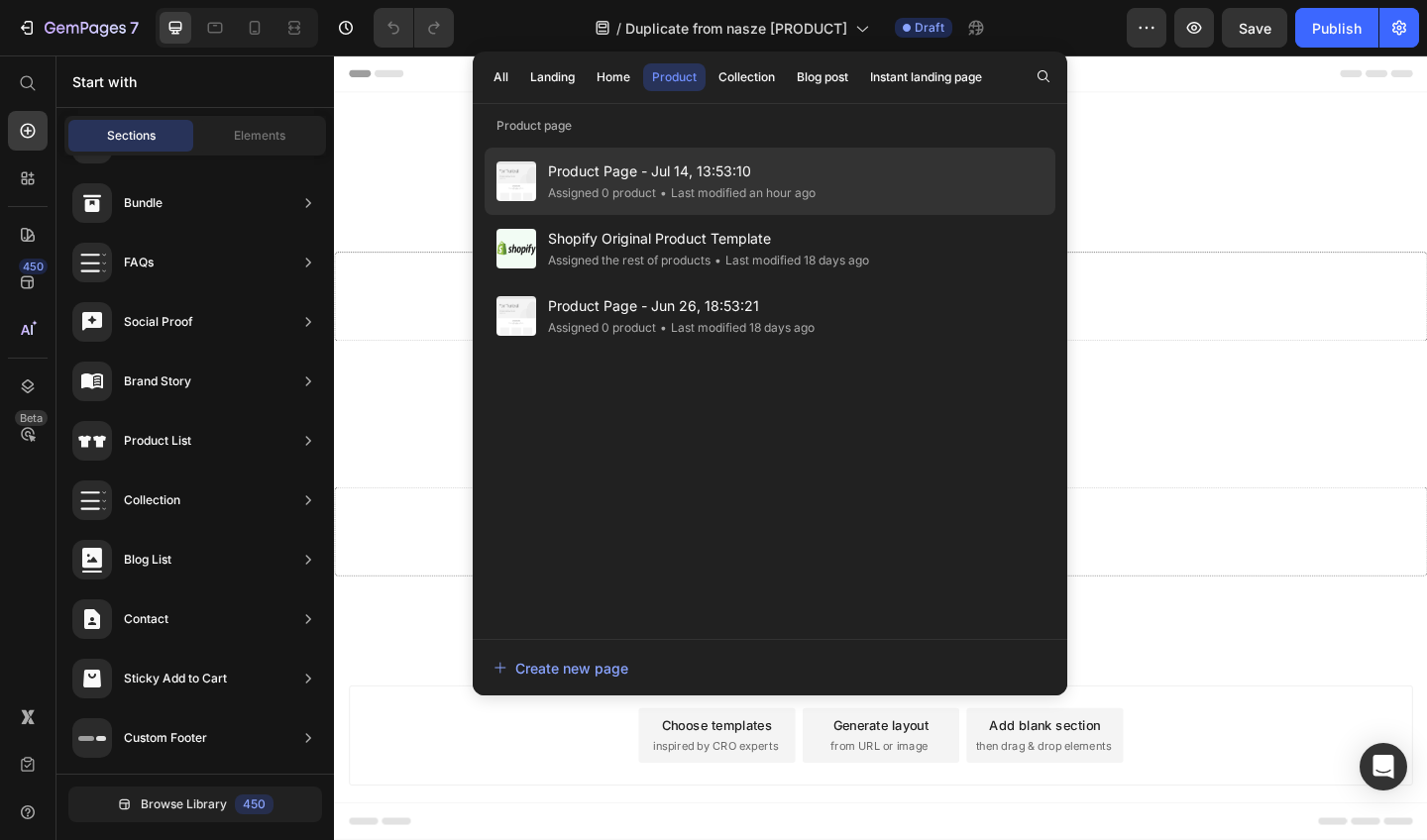 click on "Product Page - Jul 14, 13:53:10" at bounding box center [682, 171] 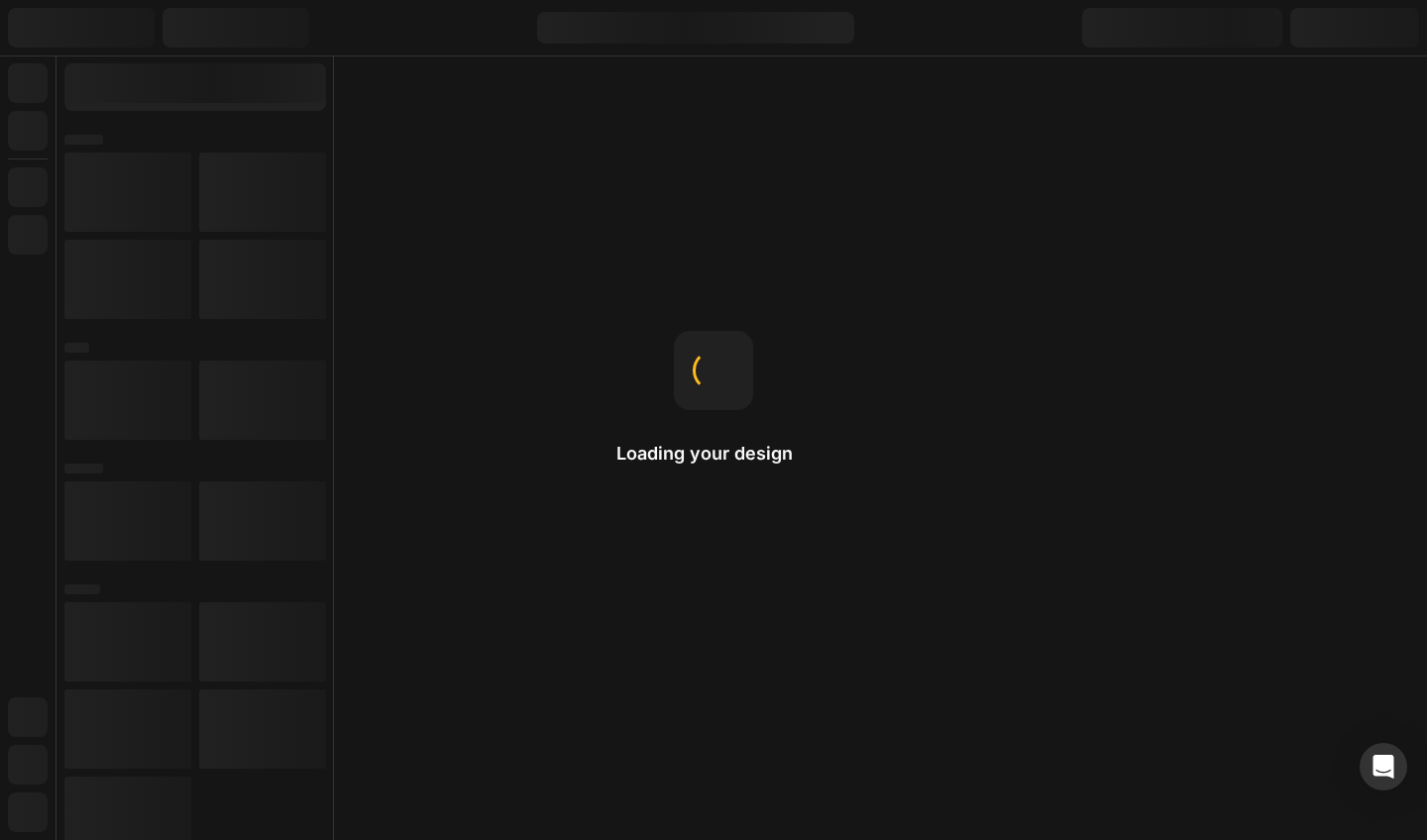 scroll, scrollTop: 0, scrollLeft: 0, axis: both 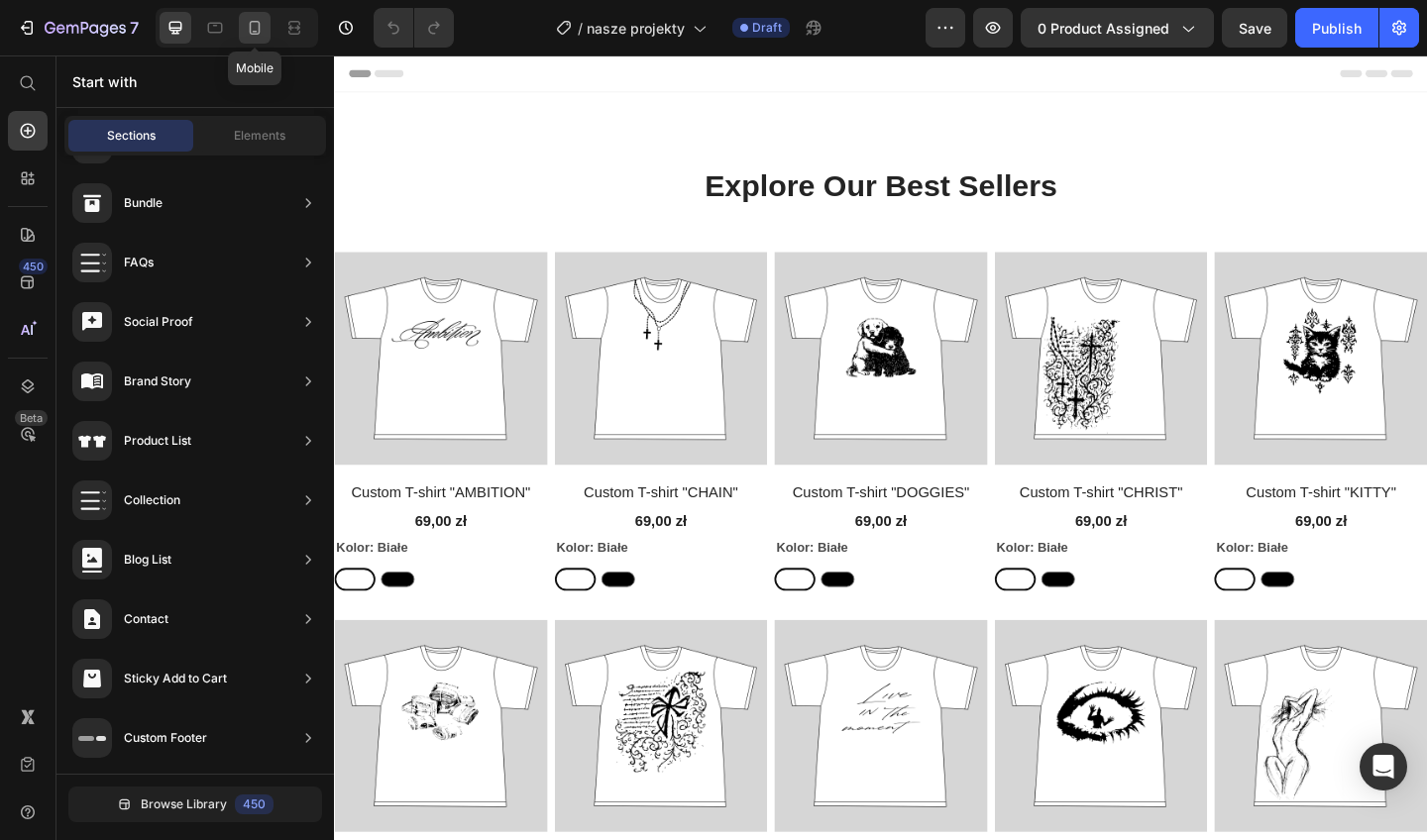click 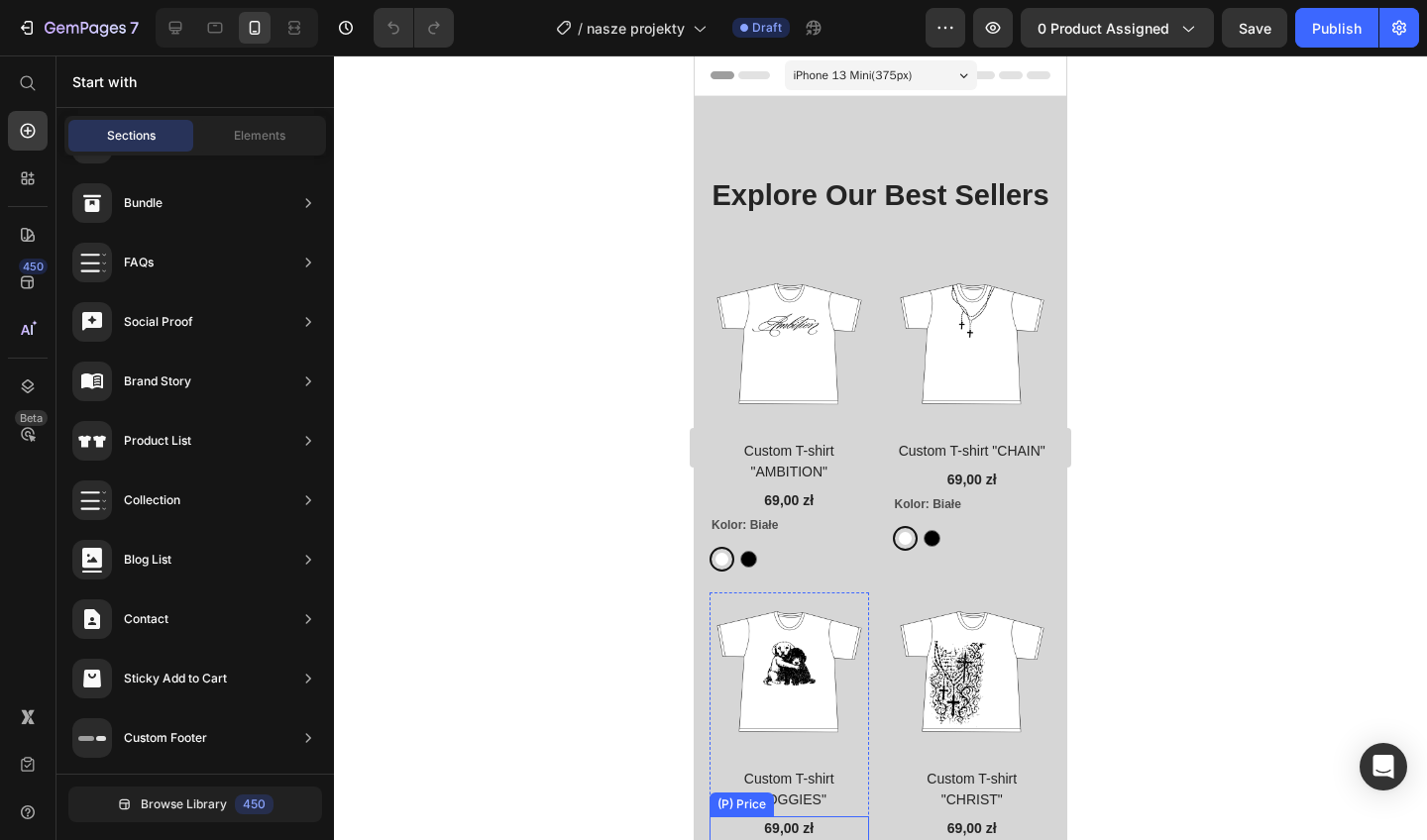 scroll, scrollTop: 0, scrollLeft: 0, axis: both 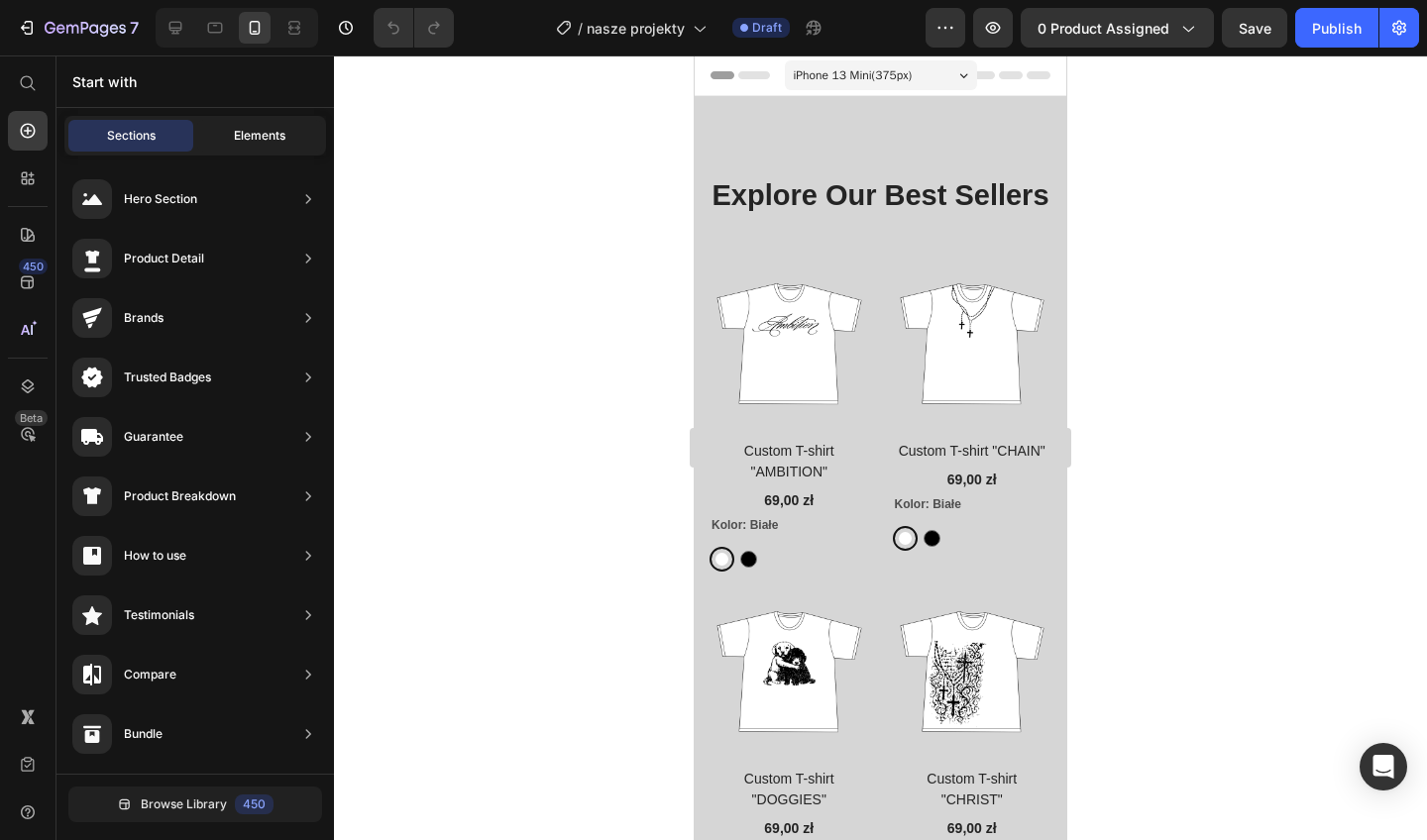 click on "Elements" 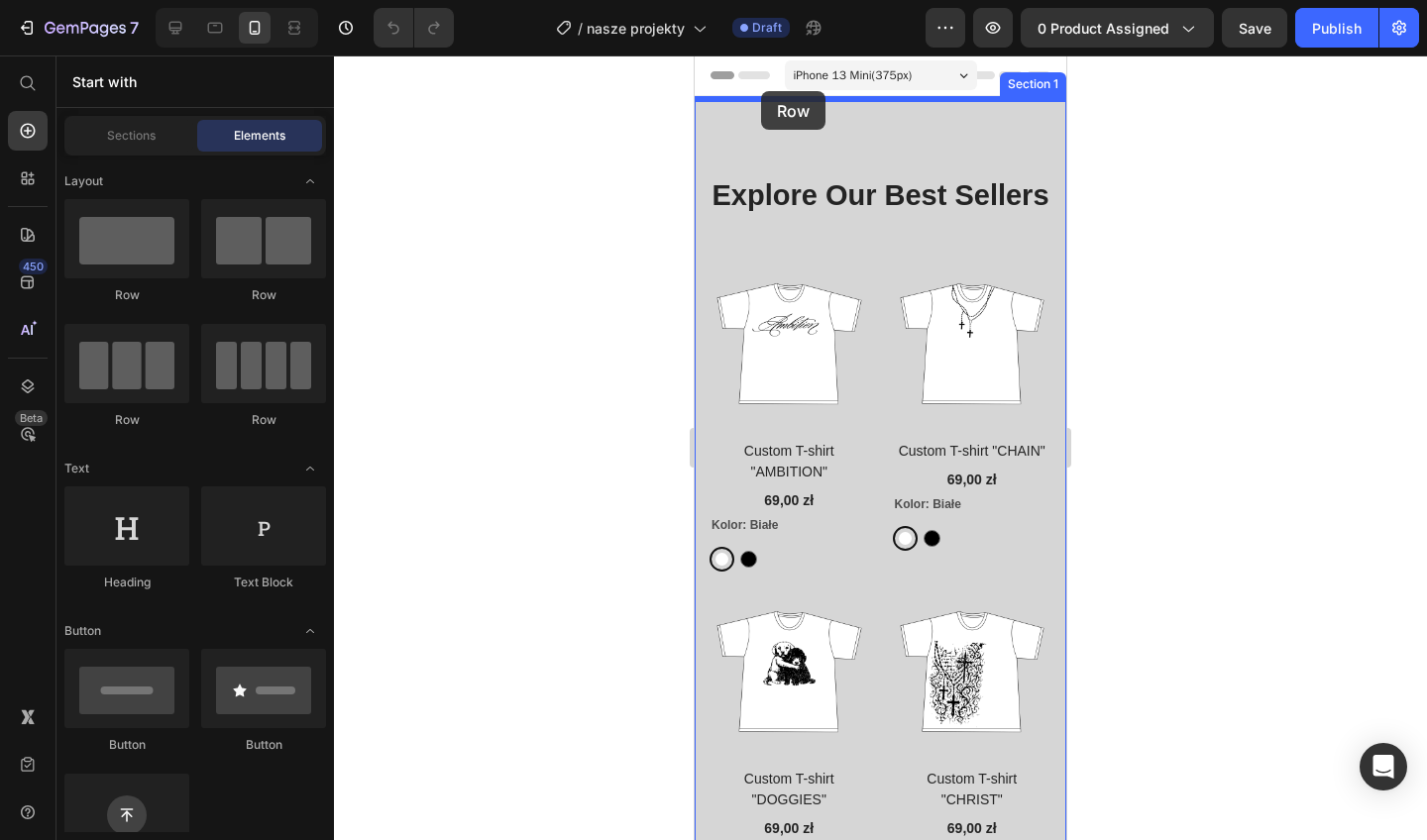 drag, startPoint x: 137, startPoint y: 247, endPoint x: 761, endPoint y: 91, distance: 643.20448 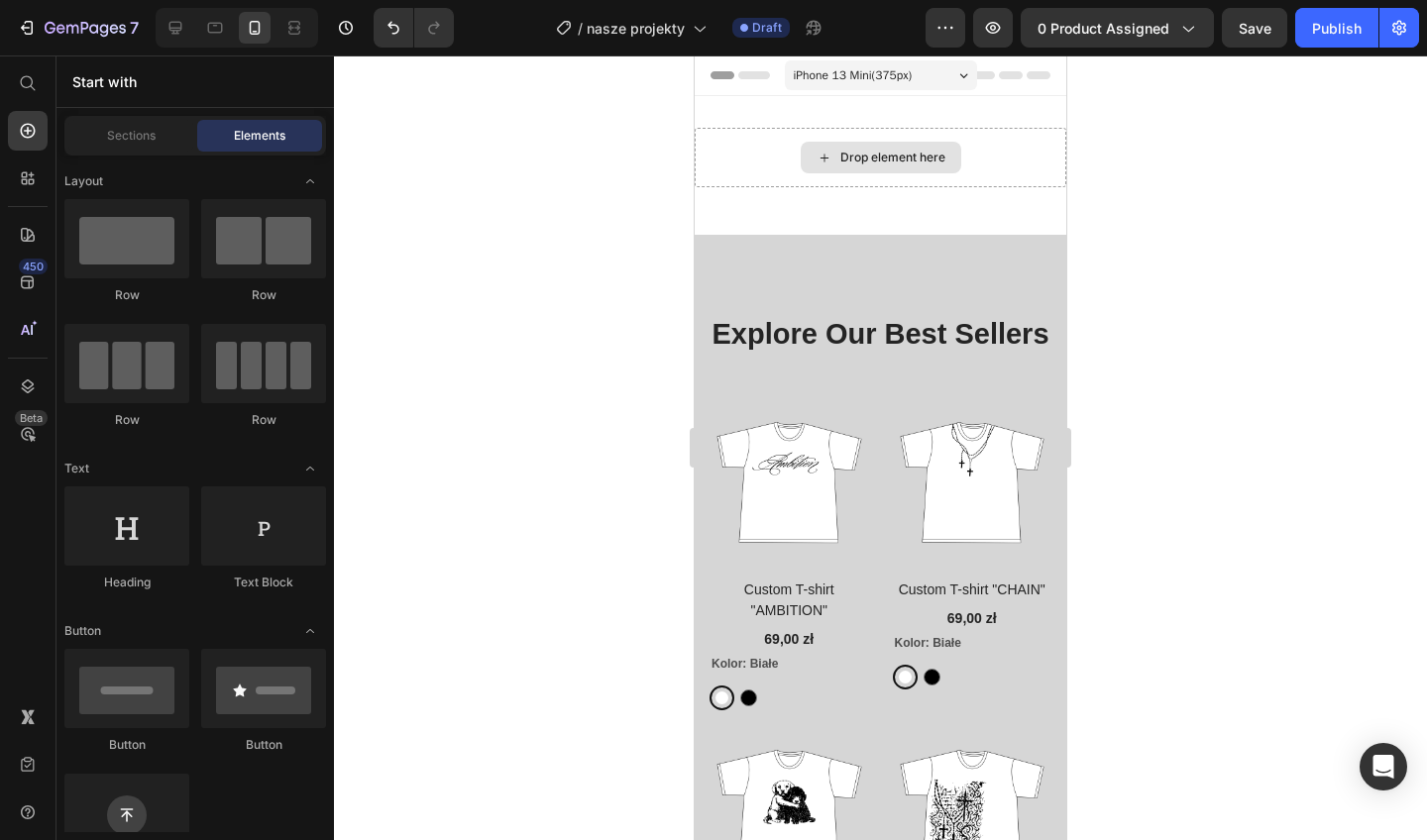 click on "Drop element here" at bounding box center [893, 158] 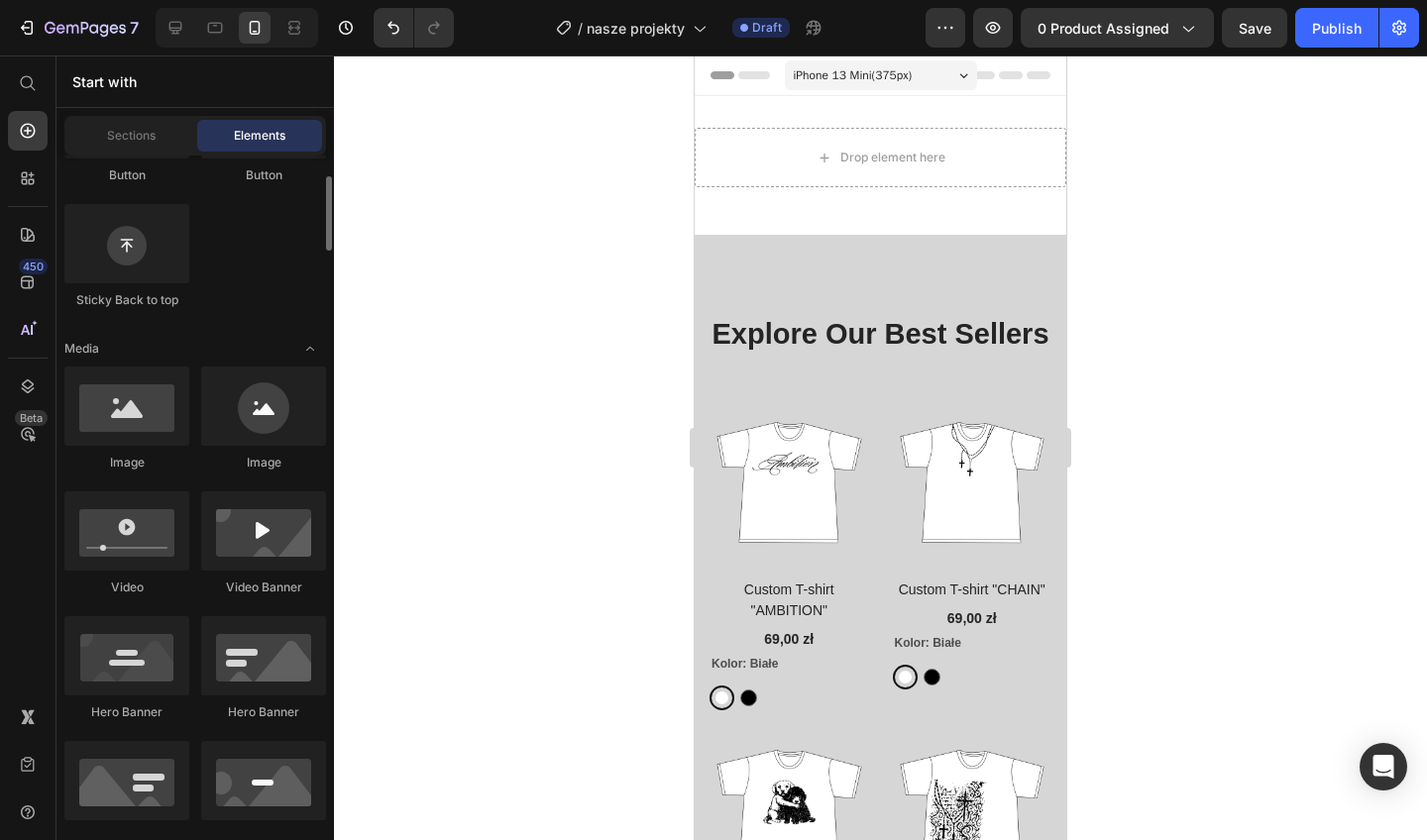 scroll, scrollTop: 522, scrollLeft: 0, axis: vertical 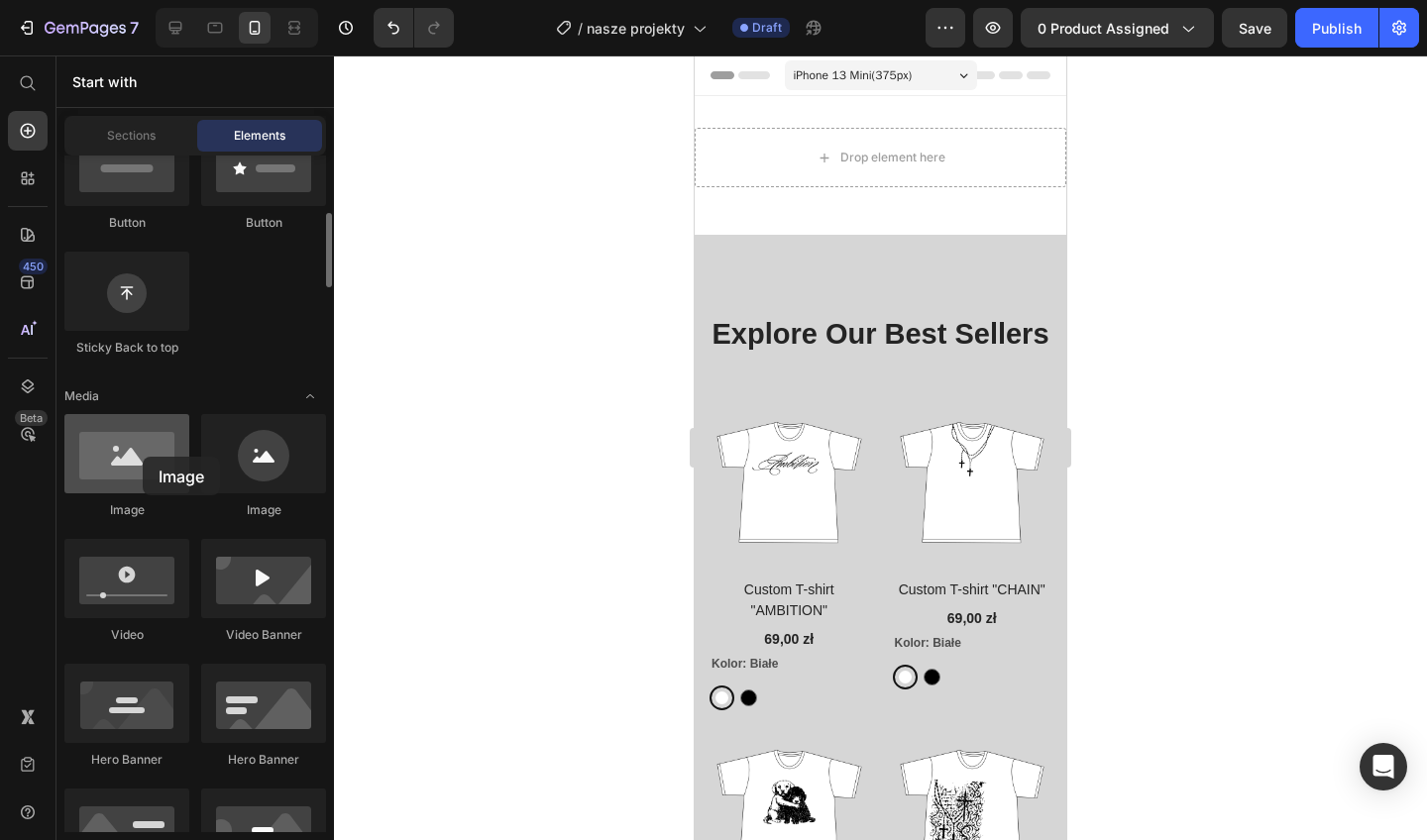 click at bounding box center (127, 454) 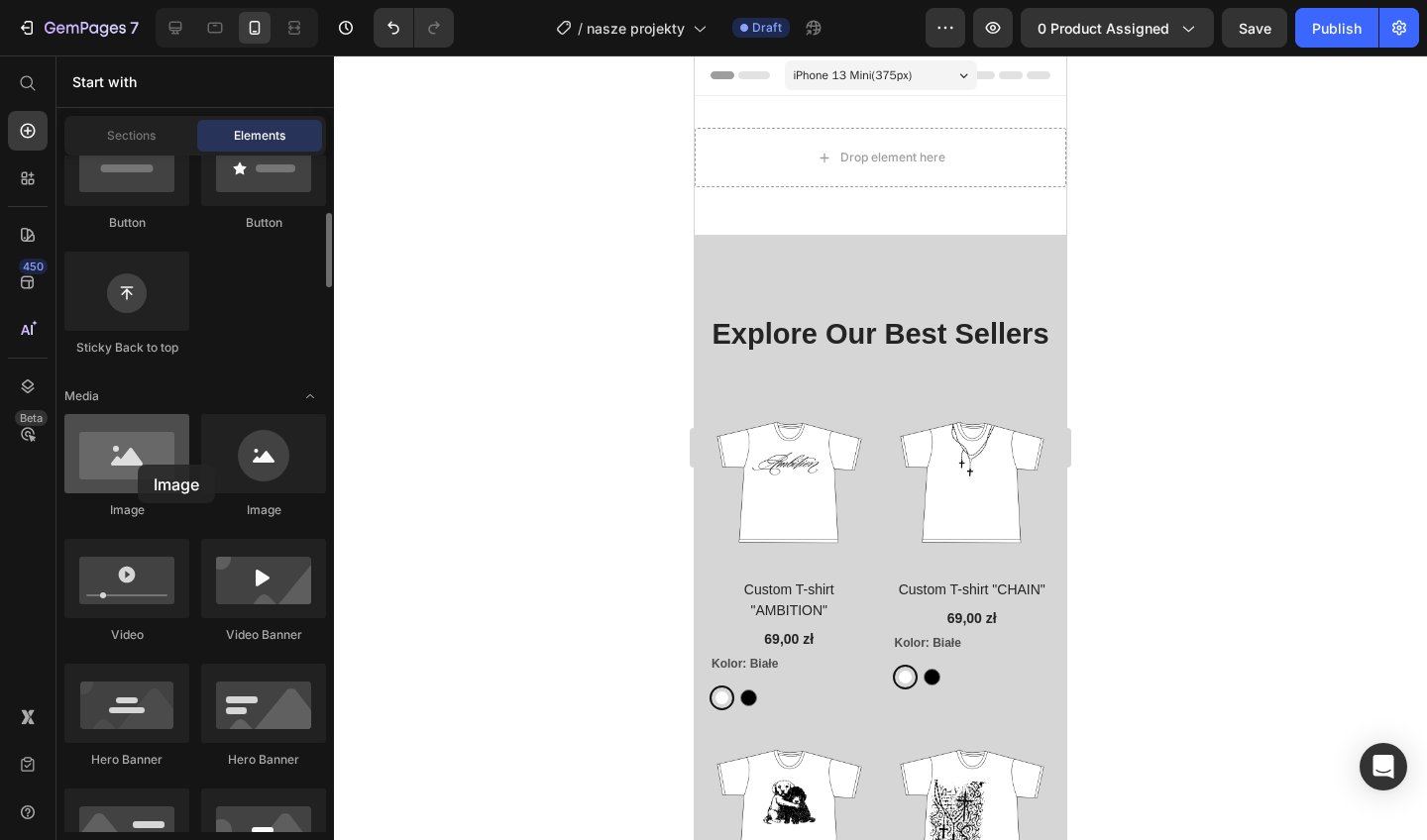 click at bounding box center (127, 454) 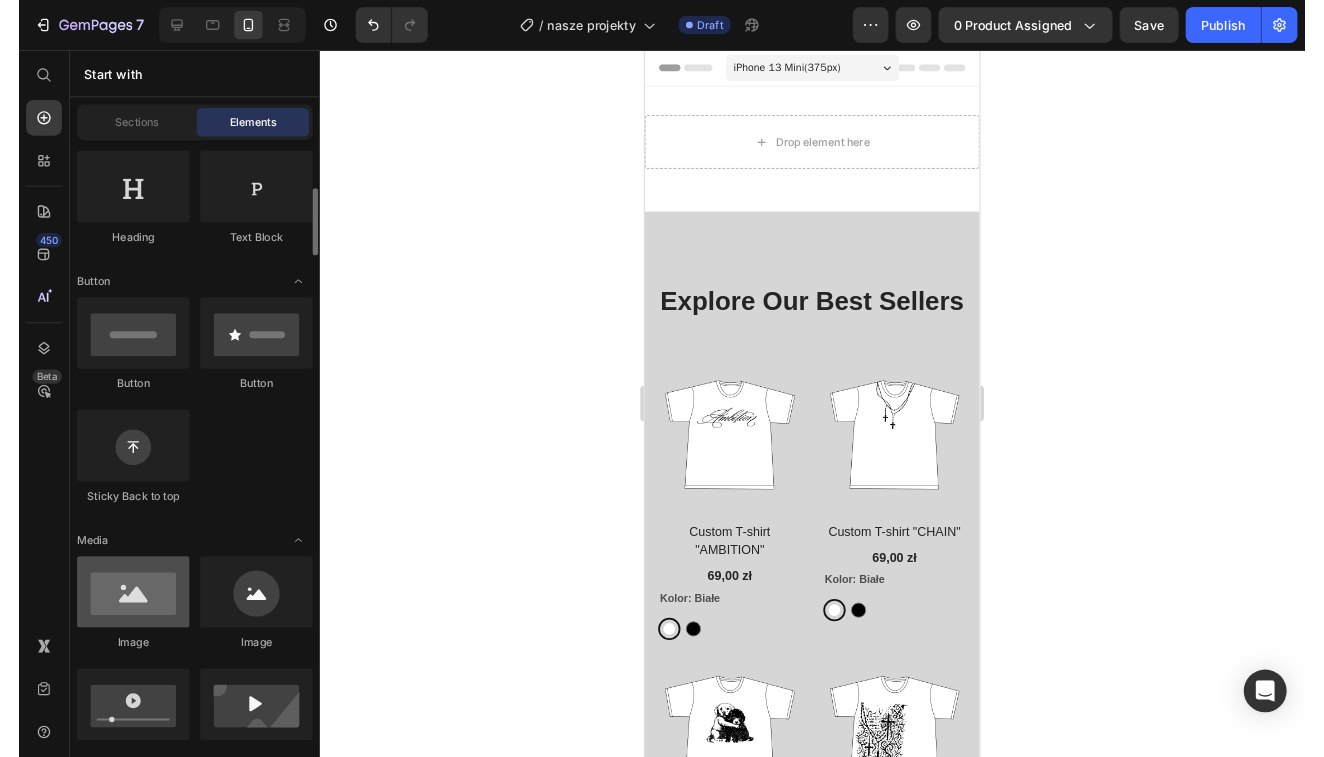 scroll, scrollTop: 254, scrollLeft: 0, axis: vertical 